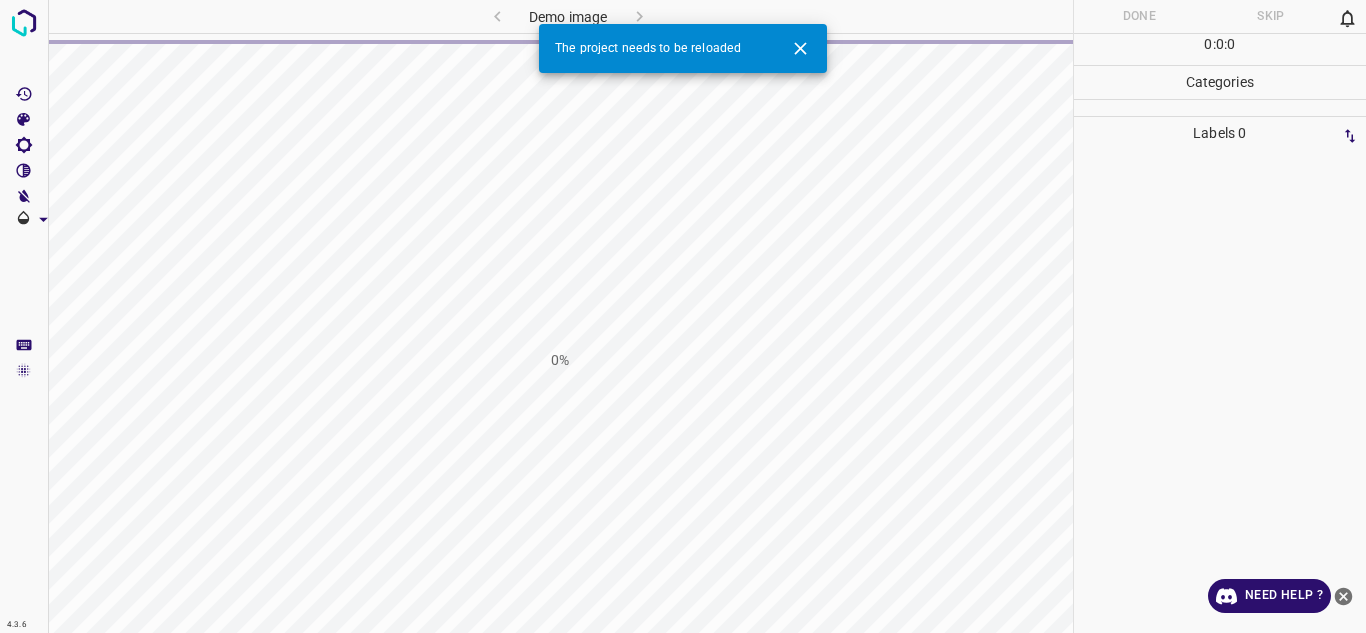 scroll, scrollTop: 0, scrollLeft: 0, axis: both 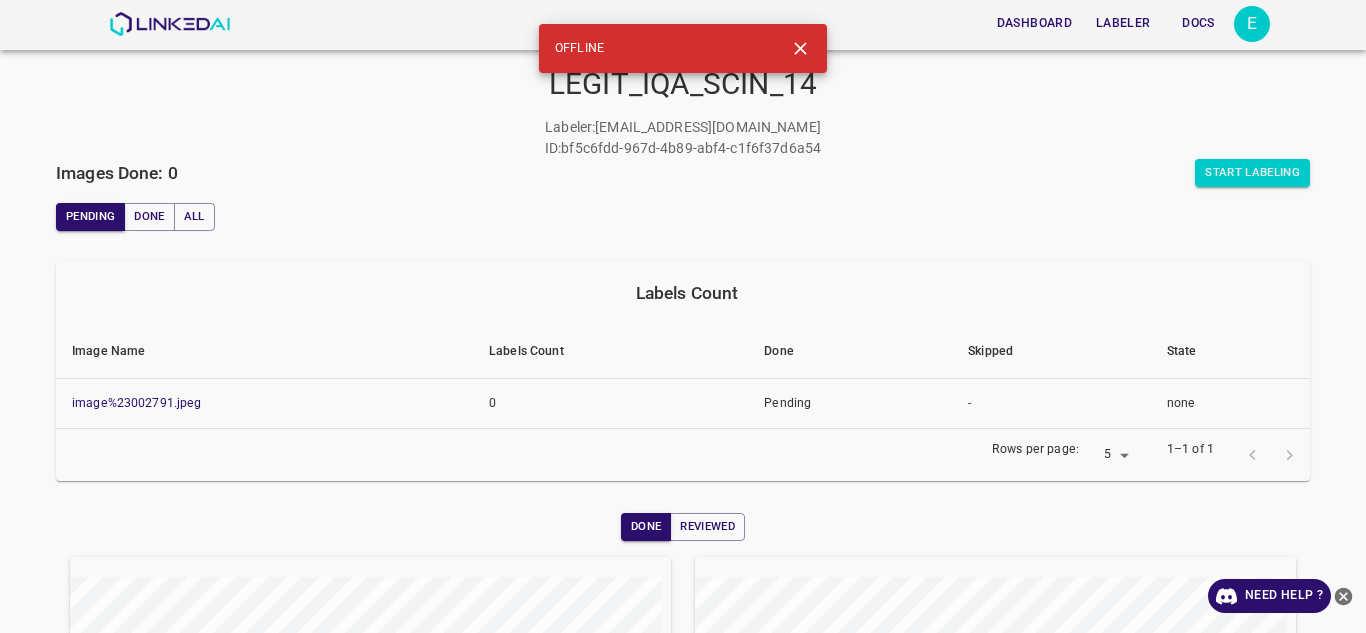 click 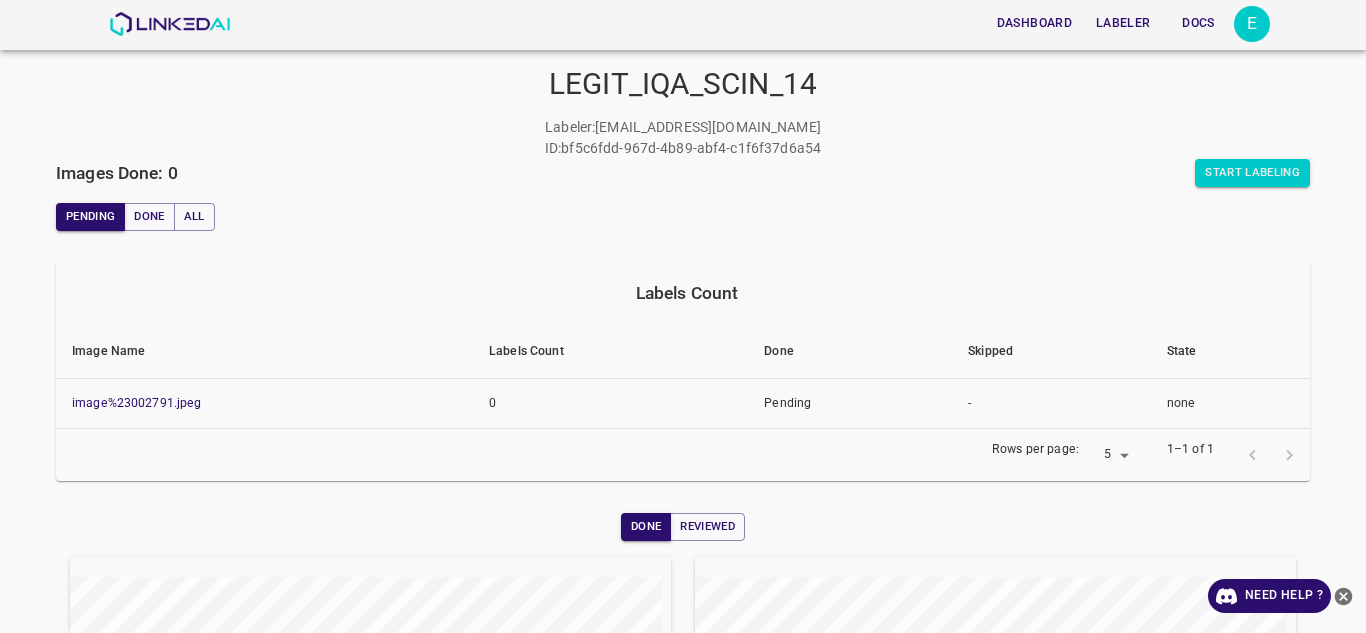 click on "Start Labeling" at bounding box center [996, 173] 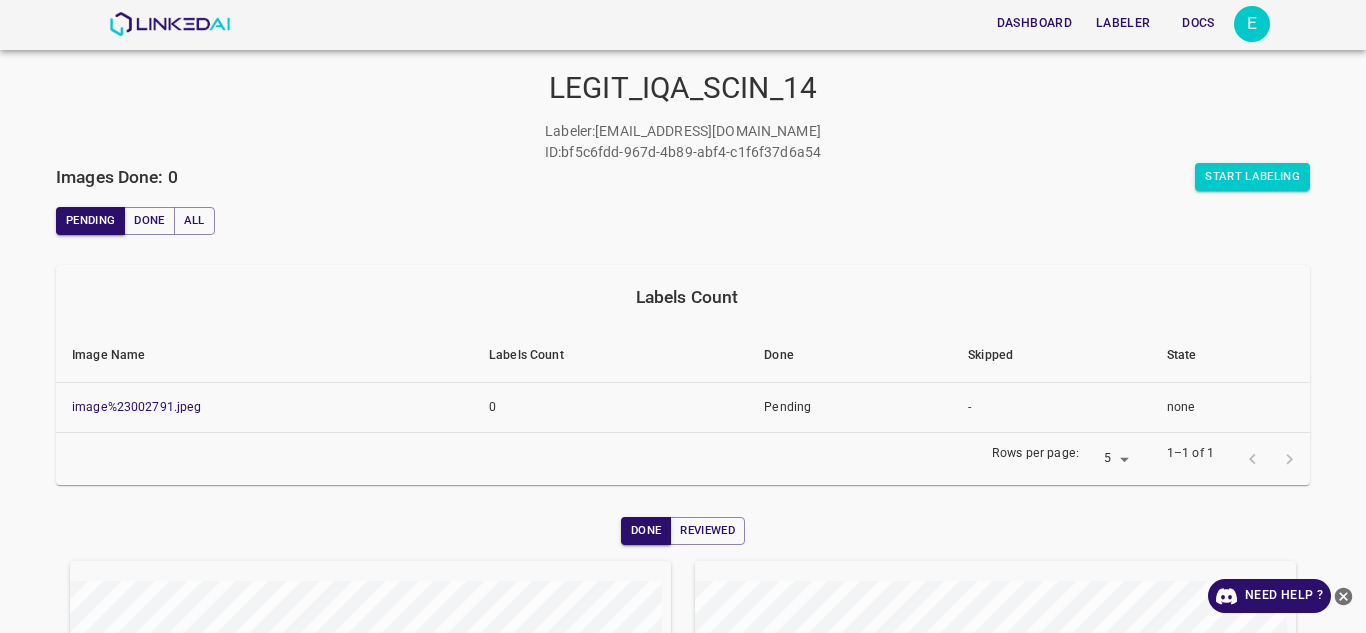 scroll, scrollTop: 0, scrollLeft: 0, axis: both 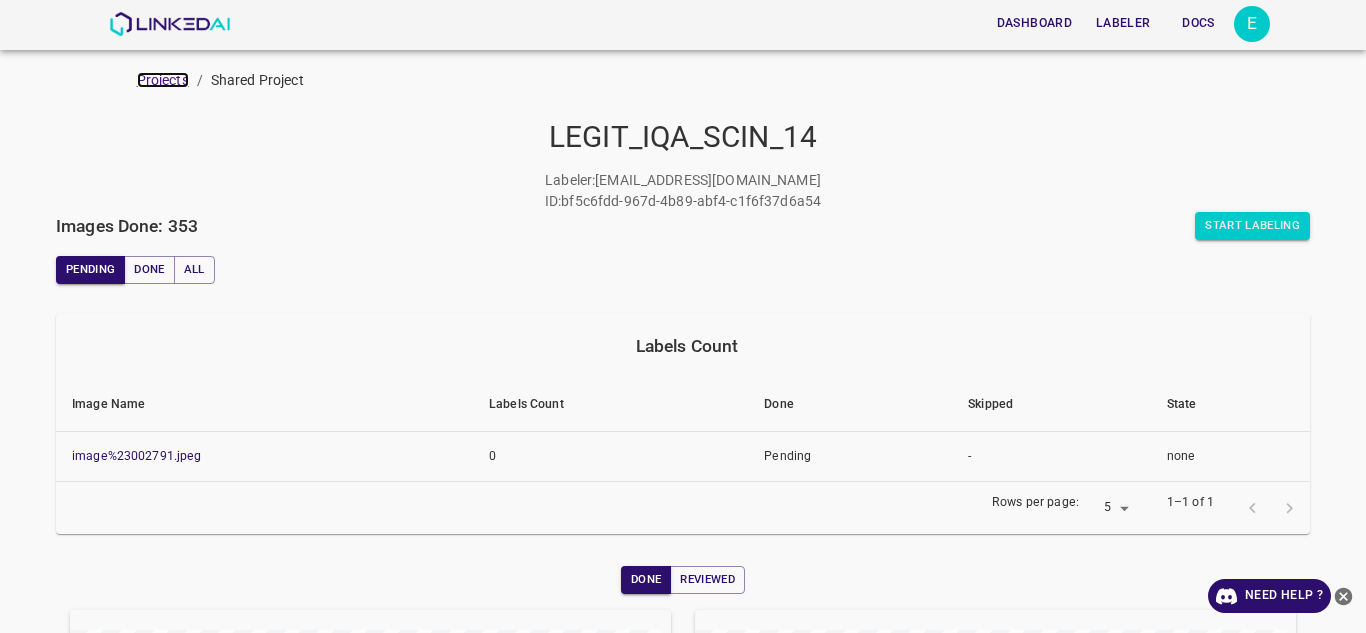 click on "Projects" at bounding box center (163, 80) 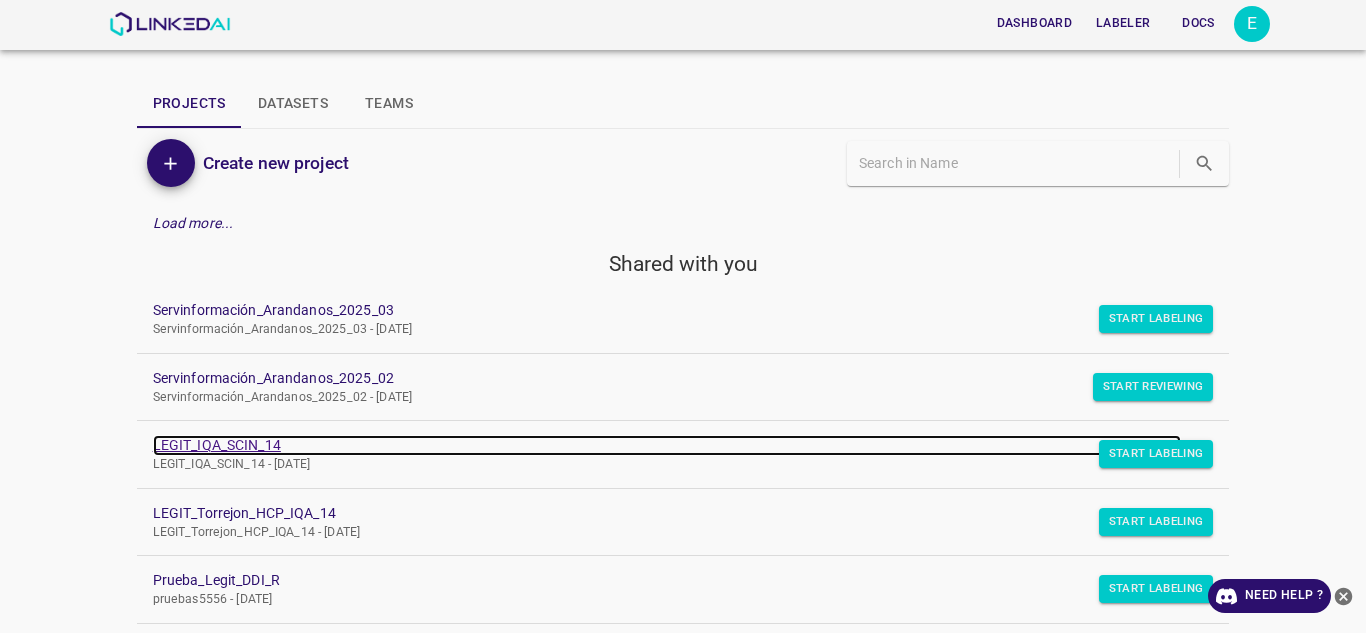click on "LEGIT_IQA_SCIN_14" at bounding box center (667, 445) 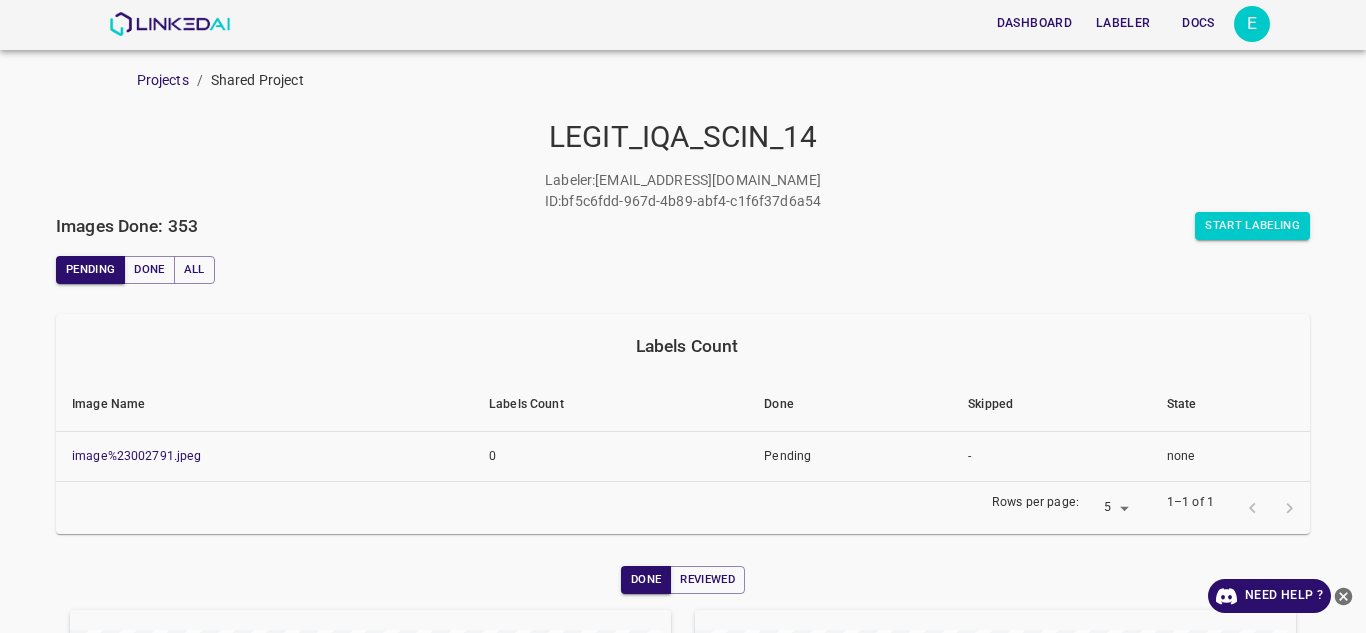 scroll, scrollTop: 0, scrollLeft: 0, axis: both 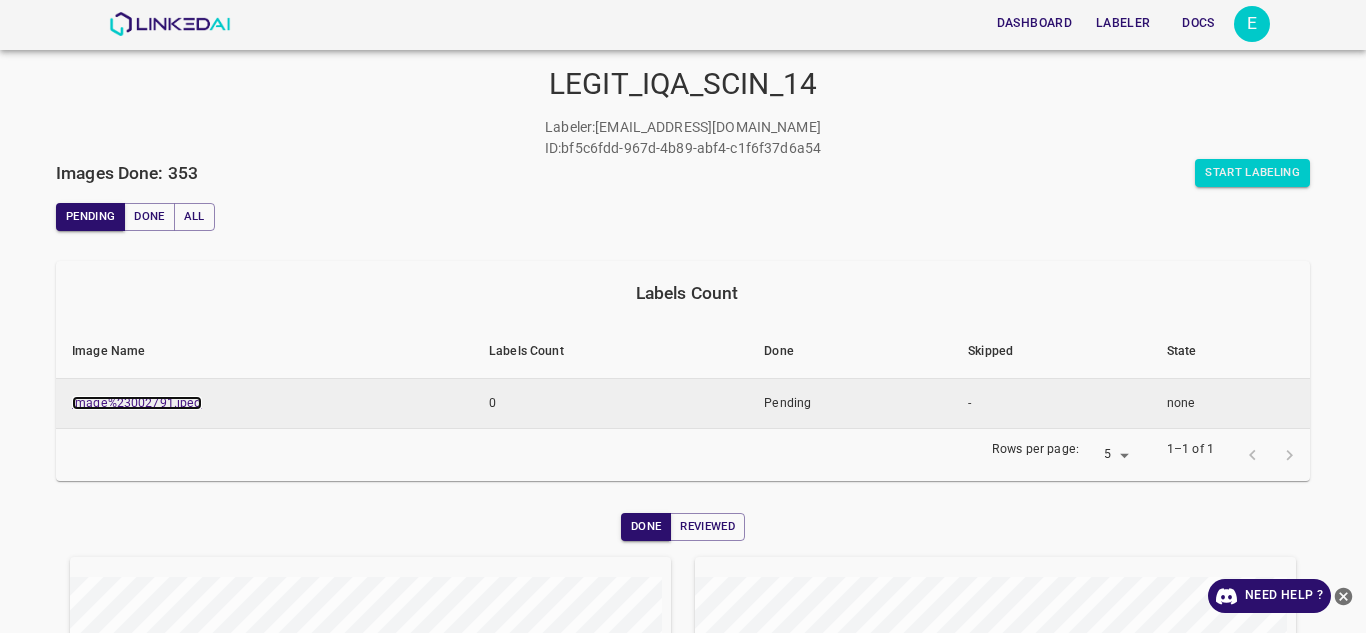 click on "image%23002791.jpeg" at bounding box center [137, 403] 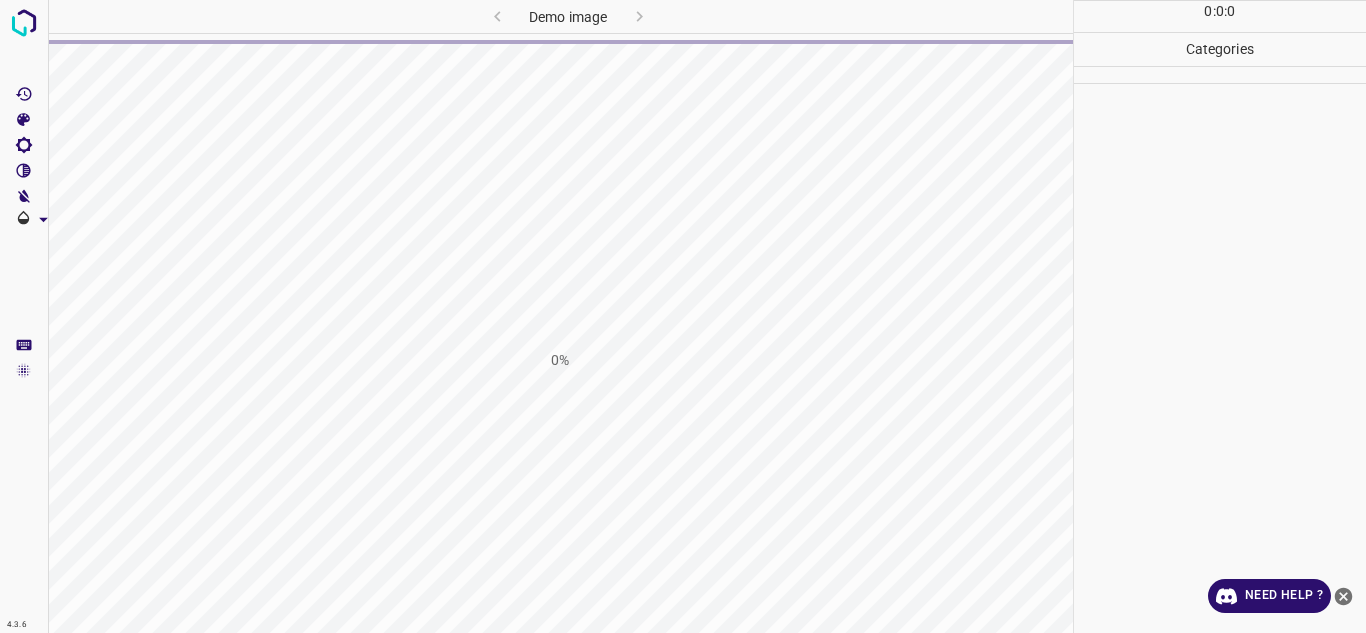 scroll, scrollTop: 0, scrollLeft: 0, axis: both 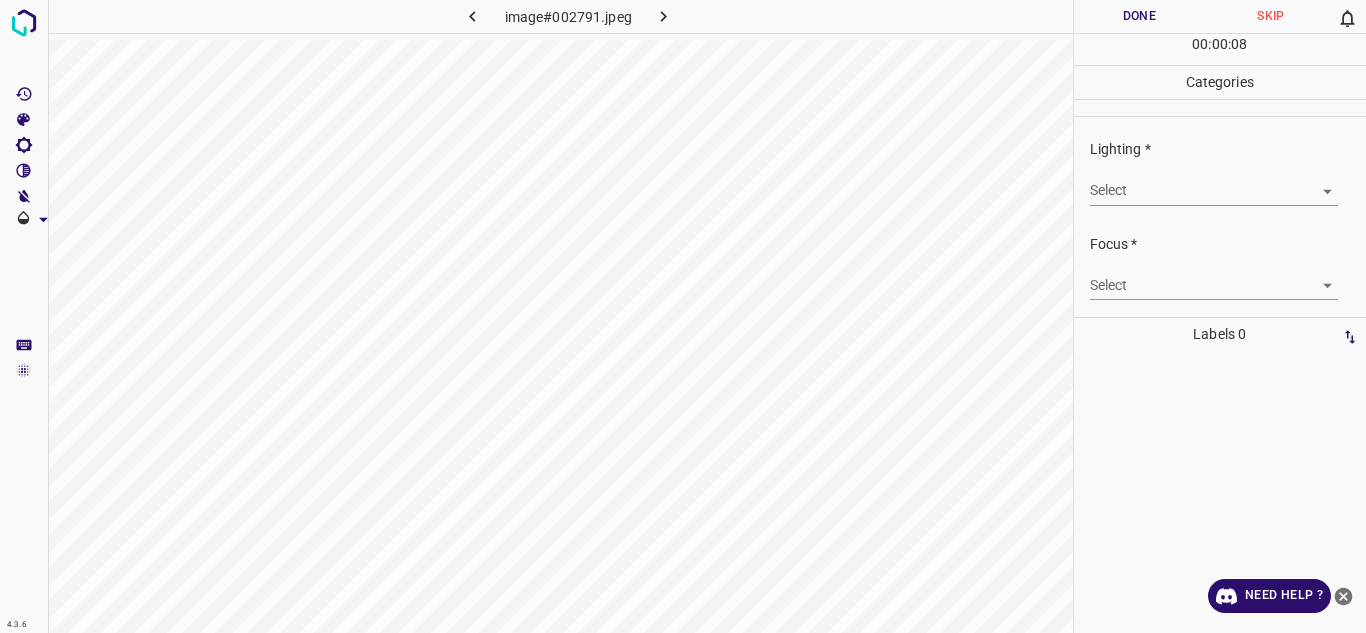 click on "Select ​" at bounding box center (1214, 182) 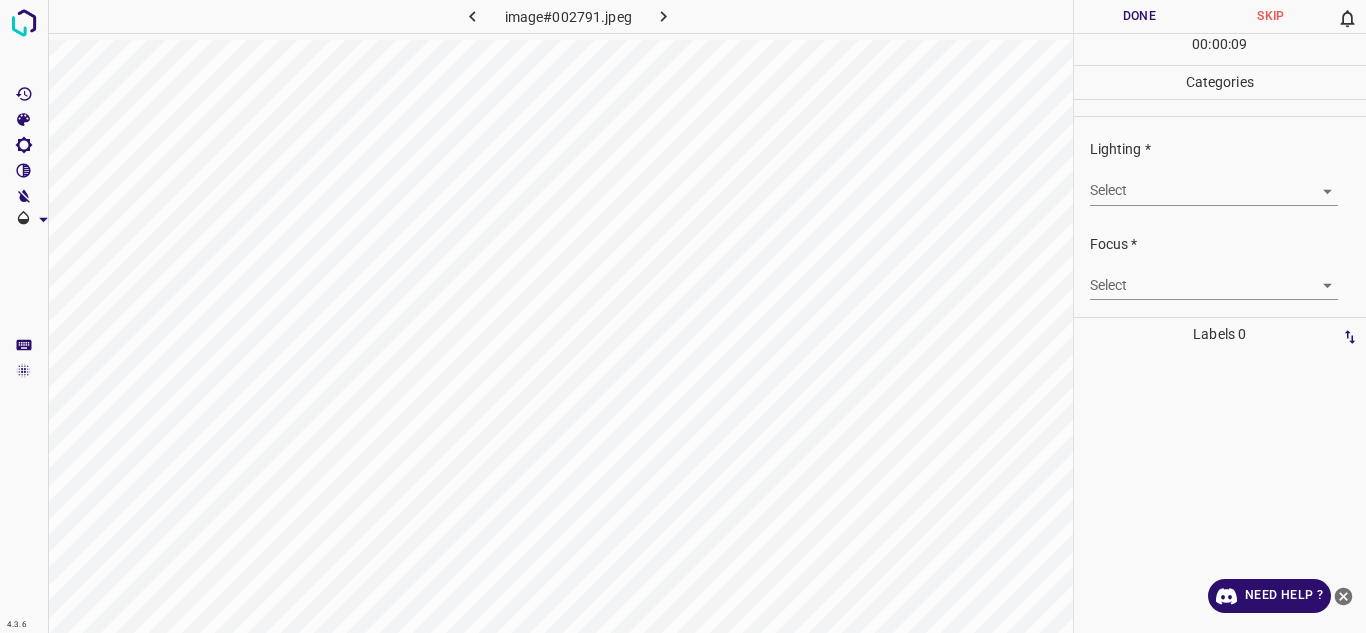 click on "4.3.6  image#002791.jpeg Done Skip 0 00   : 00   : 09   Categories Lighting *  Select ​ Focus *  Select ​ Overall *  Select ​ Labels   0 Categories 1 Lighting 2 Focus 3 Overall Tools Space Change between modes (Draw & Edit) I Auto labeling R Restore zoom M Zoom in N Zoom out Delete Delete selecte label Filters Z Restore filters X Saturation filter C Brightness filter V Contrast filter B Gray scale filter General O Download Need Help ? - Text - Hide - Delete" at bounding box center [683, 316] 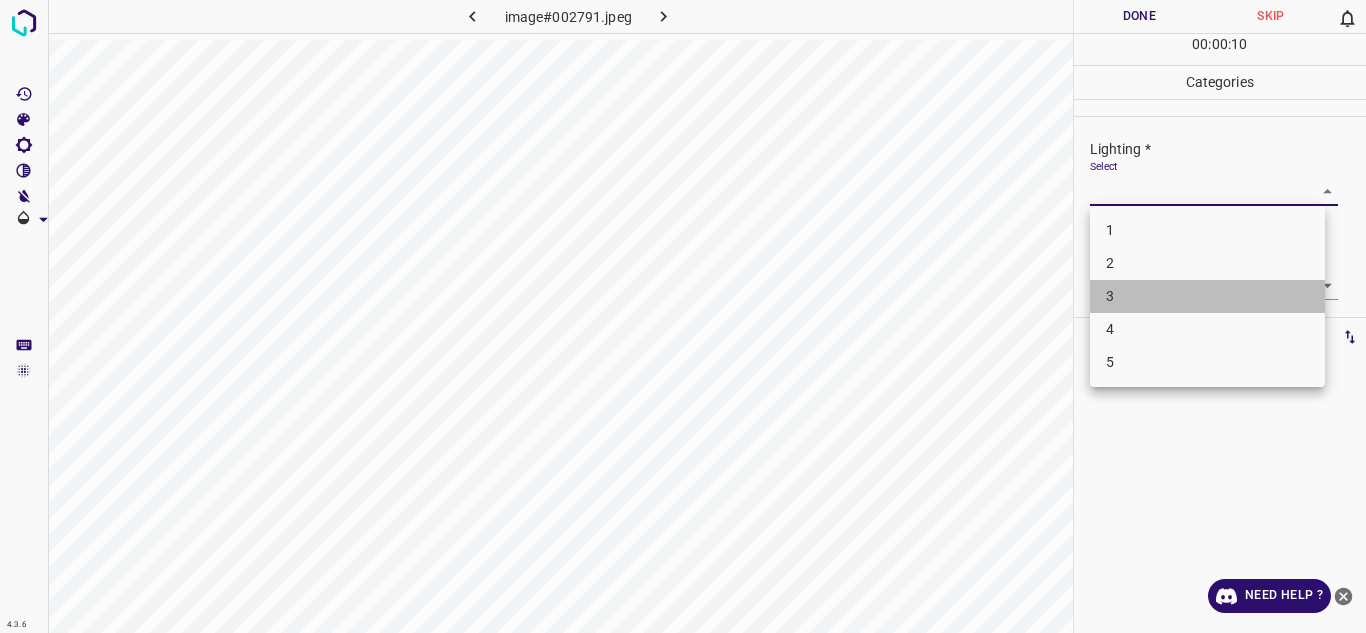 click on "3" at bounding box center (1207, 296) 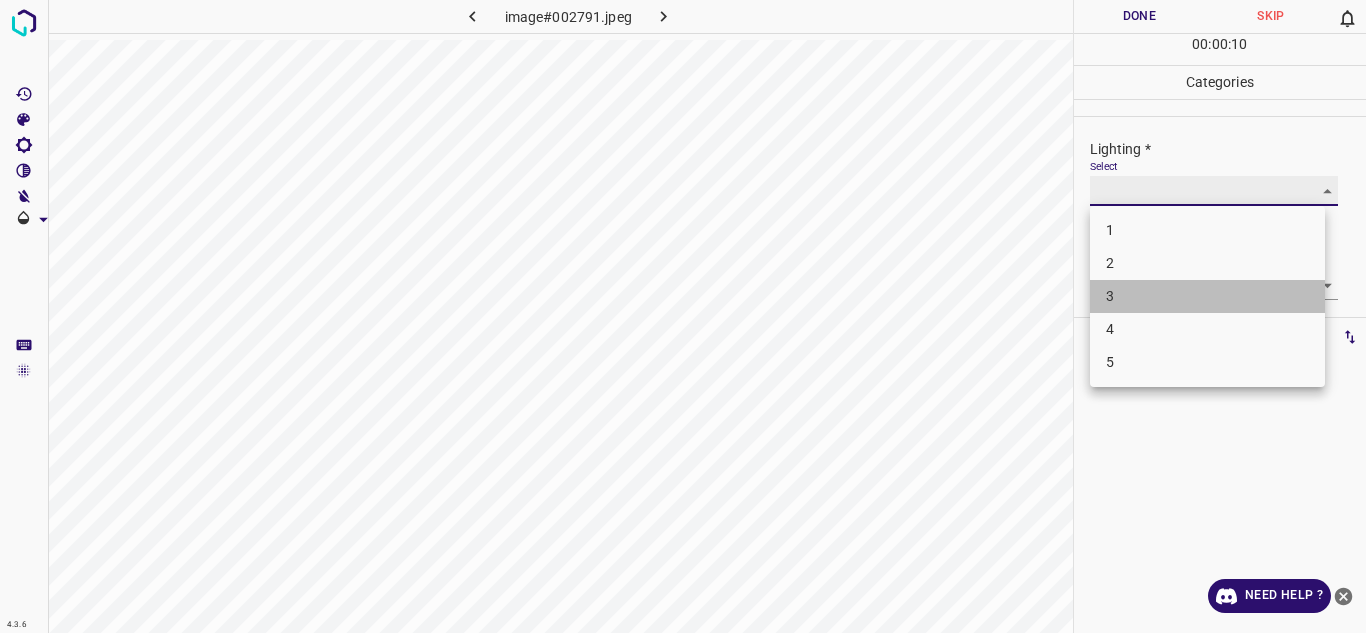 type on "3" 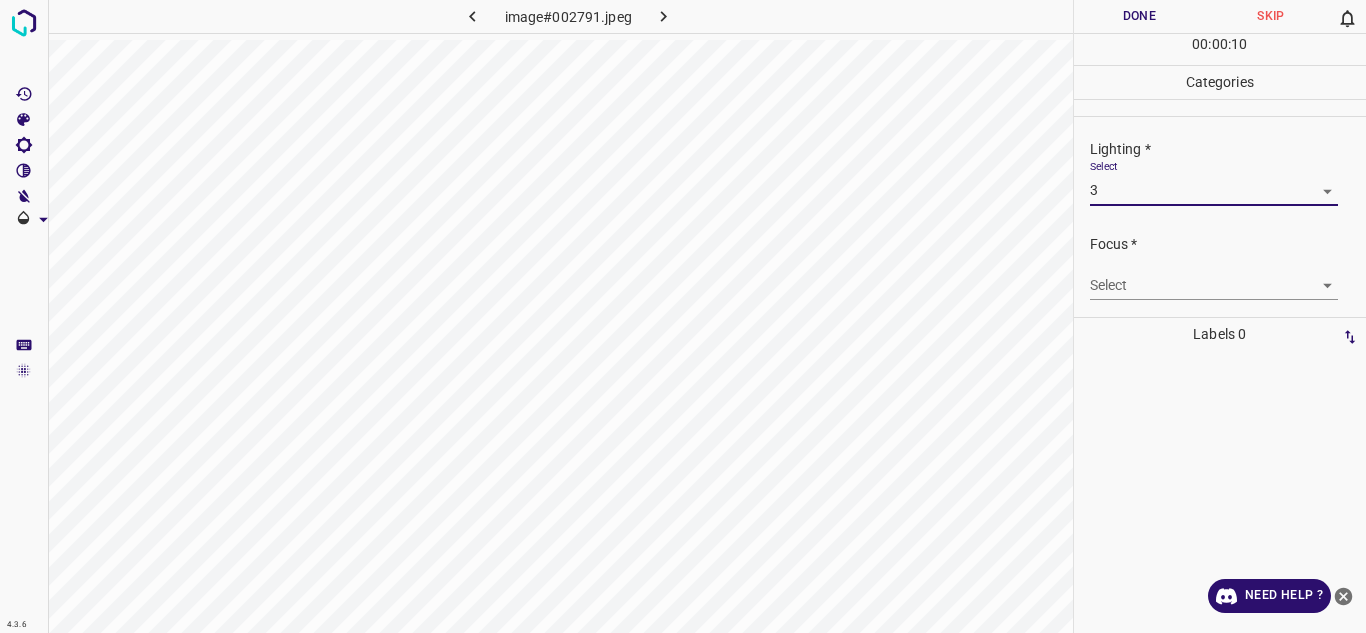 click on "4.3.6  image#002791.jpeg Done Skip 0 00   : 00   : 10   Categories Lighting *  Select 3 3 Focus *  Select ​ Overall *  Select ​ Labels   0 Categories 1 Lighting 2 Focus 3 Overall Tools Space Change between modes (Draw & Edit) I Auto labeling R Restore zoom M Zoom in N Zoom out Delete Delete selecte label Filters Z Restore filters X Saturation filter C Brightness filter V Contrast filter B Gray scale filter General O Download Need Help ? - Text - Hide - Delete" at bounding box center [683, 316] 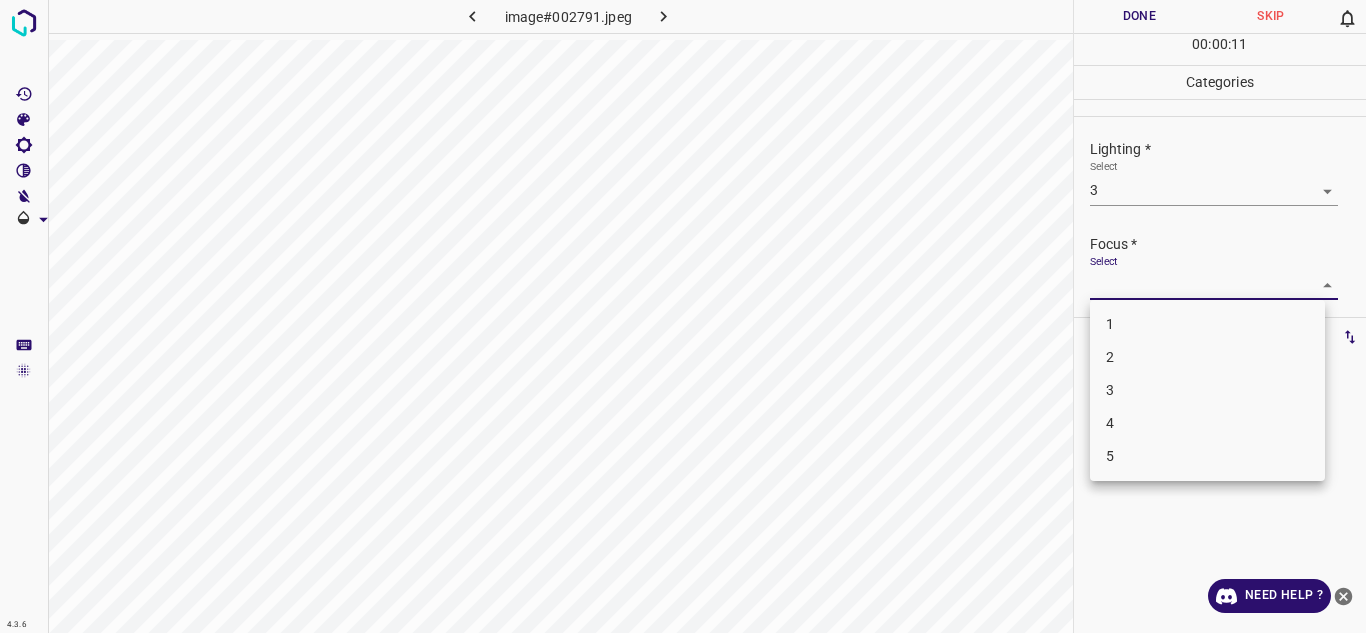 click on "3" at bounding box center (1207, 390) 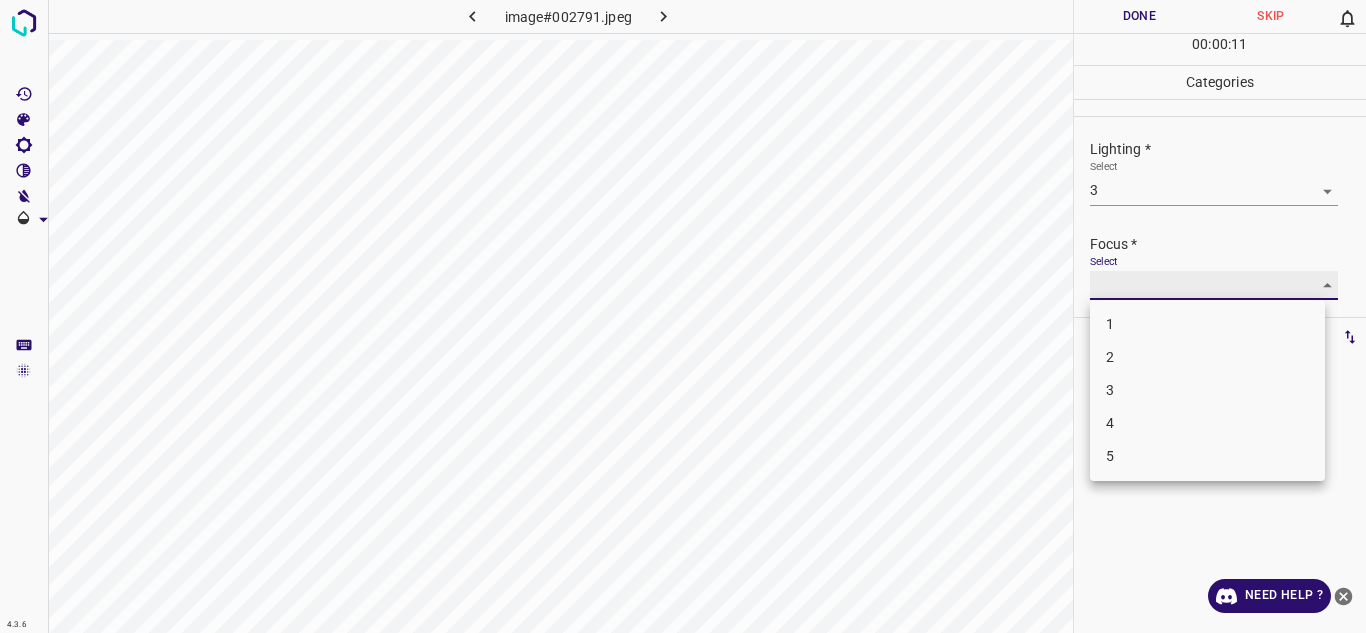 type on "3" 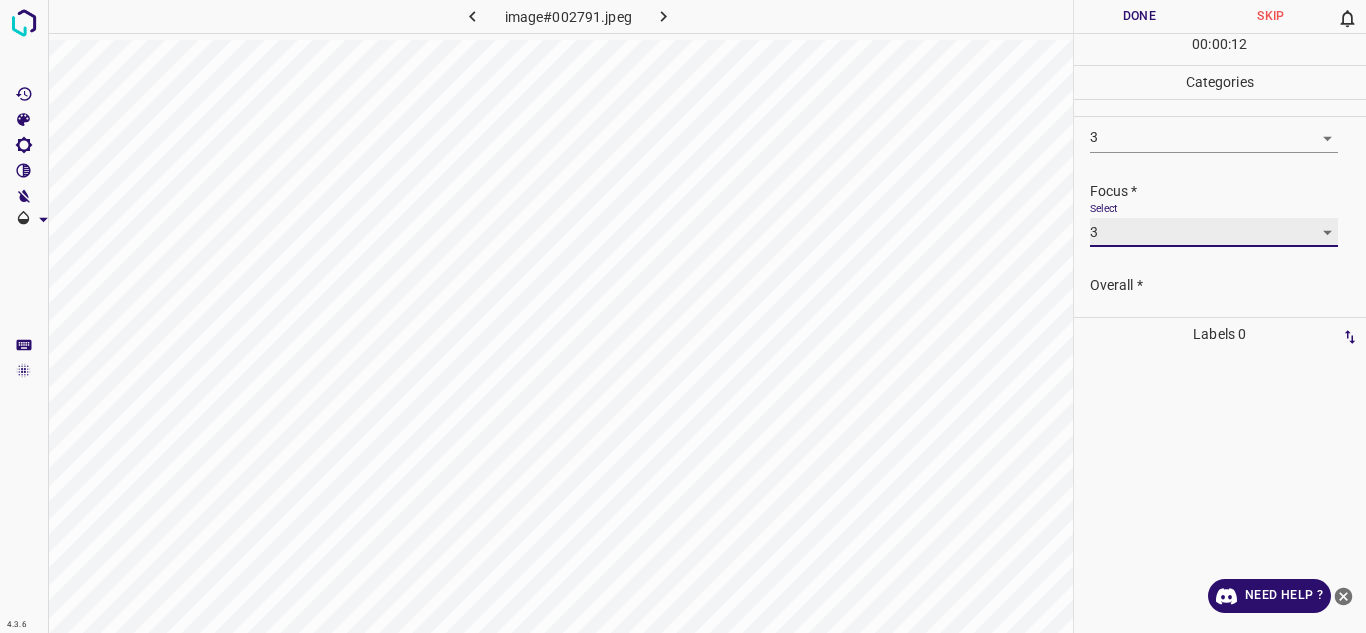 scroll, scrollTop: 98, scrollLeft: 0, axis: vertical 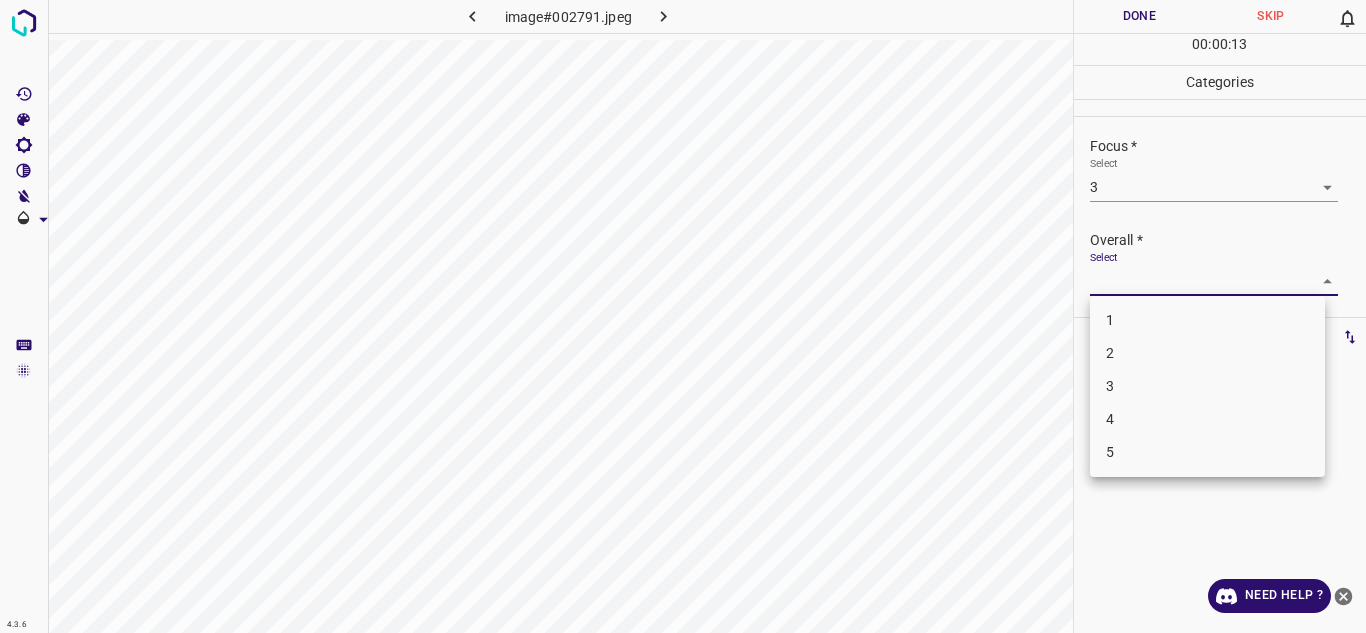 click on "4.3.6  image#002791.jpeg Done Skip 0 00   : 00   : 13   Categories Lighting *  Select 3 3 Focus *  Select 3 3 Overall *  Select ​ Labels   0 Categories 1 Lighting 2 Focus 3 Overall Tools Space Change between modes (Draw & Edit) I Auto labeling R Restore zoom M Zoom in N Zoom out Delete Delete selecte label Filters Z Restore filters X Saturation filter C Brightness filter V Contrast filter B Gray scale filter General O Download Need Help ? - Text - Hide - Delete 1 2 3 4 5" at bounding box center [683, 316] 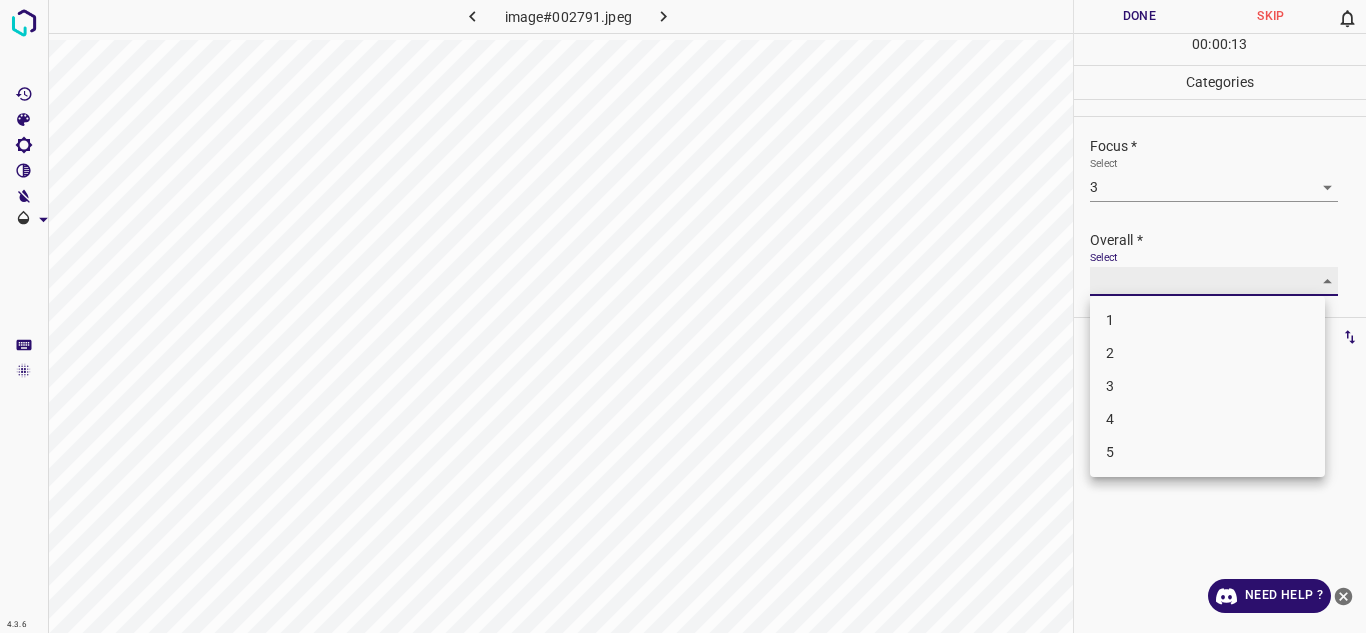 type on "3" 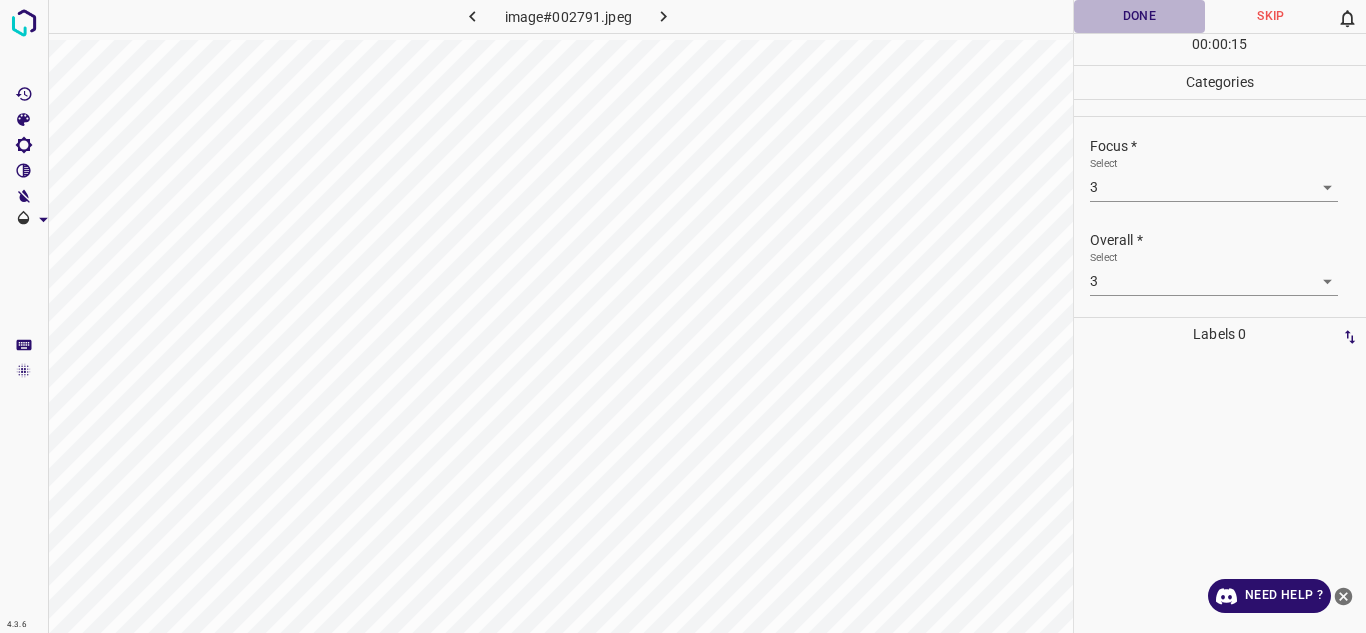 click on "Done" at bounding box center (1140, 16) 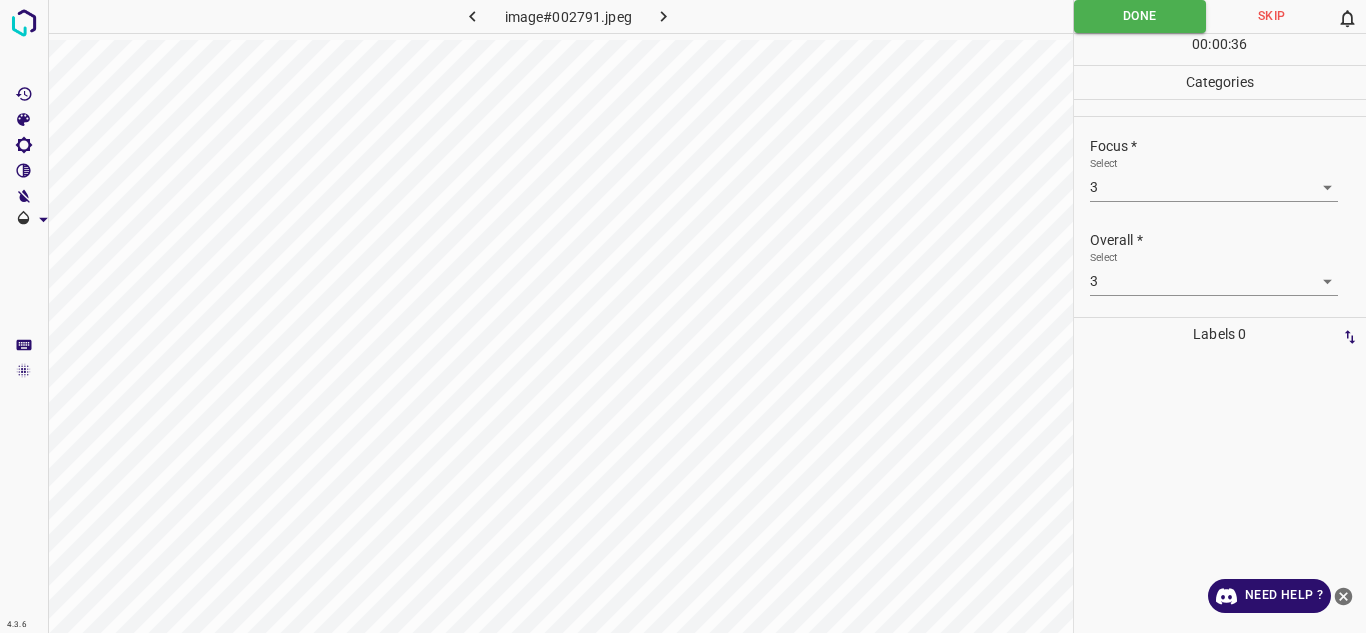 click 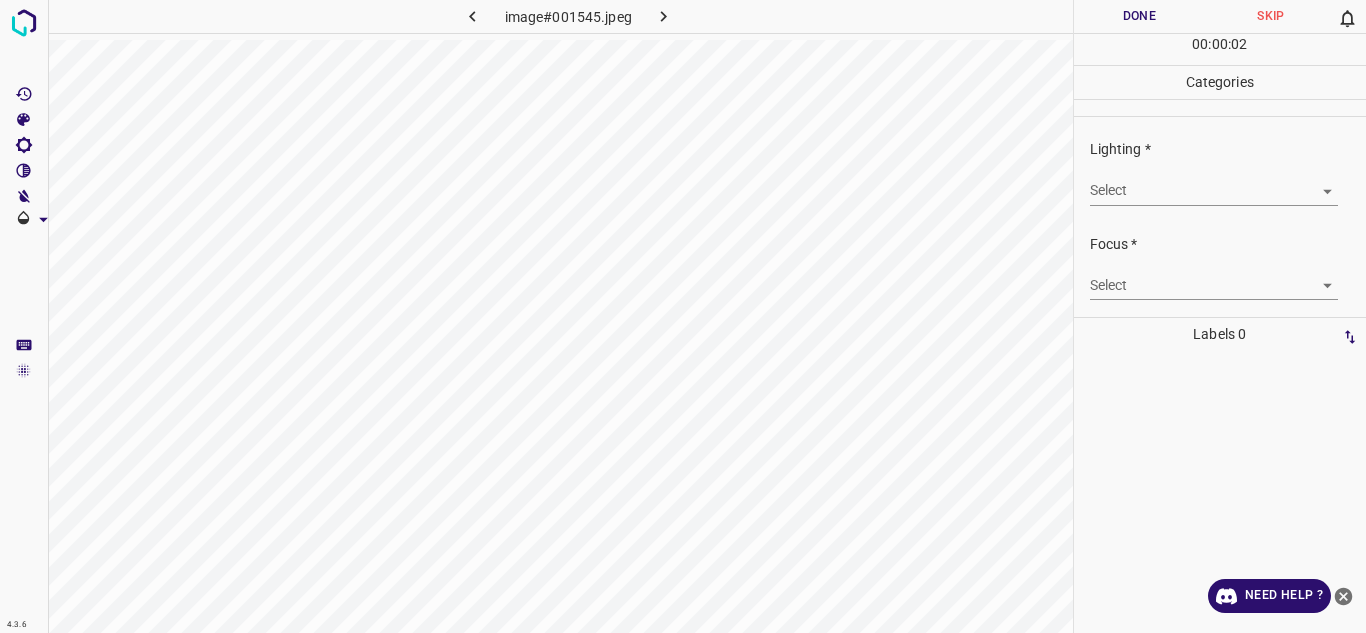 click 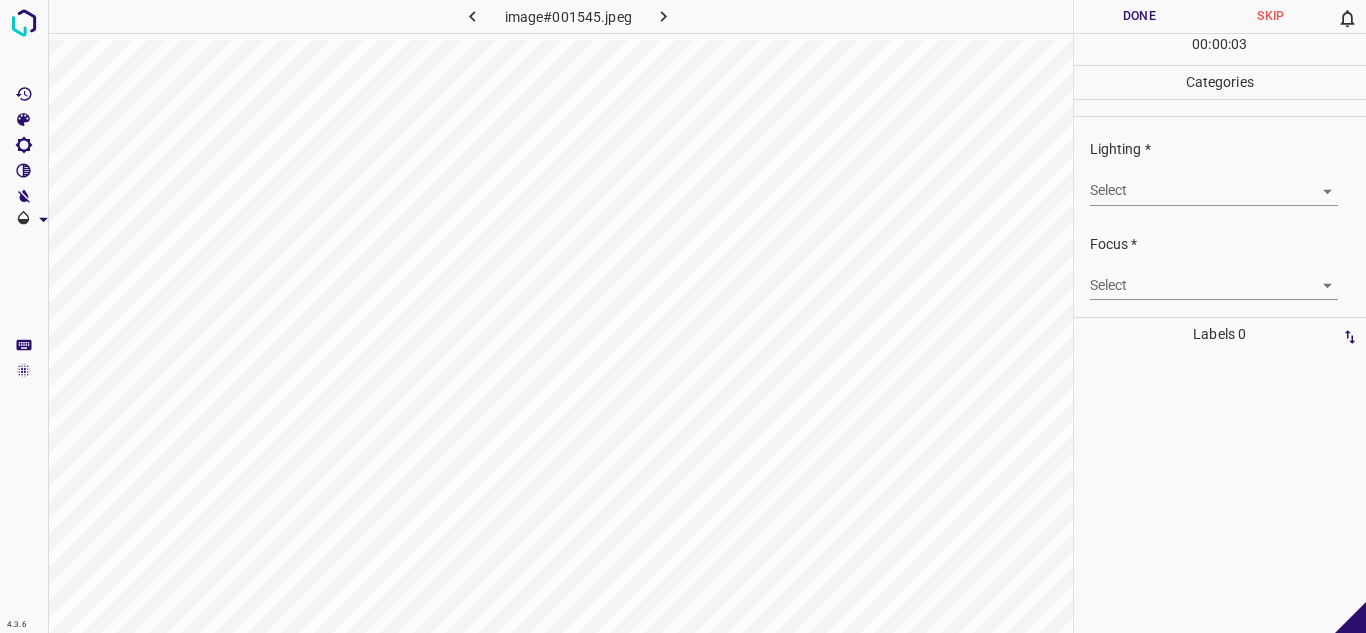 click on "4.3.6  image#001545.jpeg Done Skip 0 00   : 00   : 03   Categories Lighting *  Select ​ Focus *  Select ​ Overall *  Select ​ Labels   0 Categories 1 Lighting 2 Focus 3 Overall Tools Space Change between modes (Draw & Edit) I Auto labeling R Restore zoom M Zoom in N Zoom out Delete Delete selecte label Filters Z Restore filters X Saturation filter C Brightness filter V Contrast filter B Gray scale filter General O Download - Text - Hide - Delete" at bounding box center (683, 316) 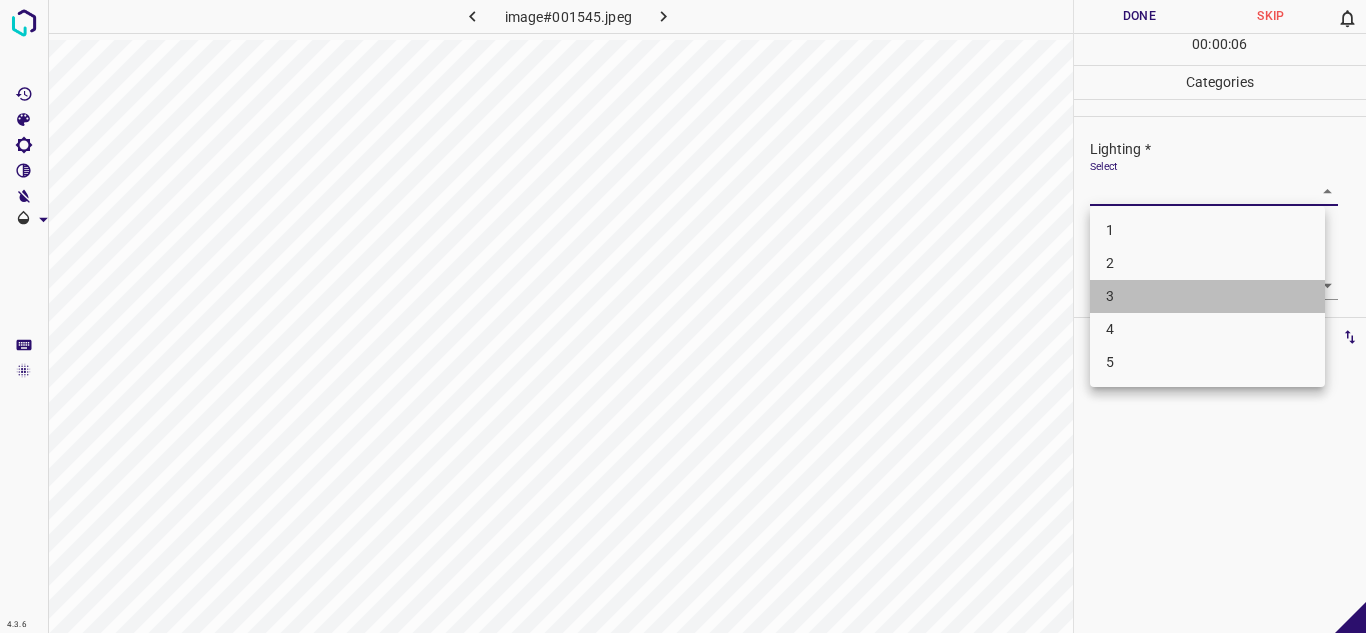 click on "3" at bounding box center [1207, 296] 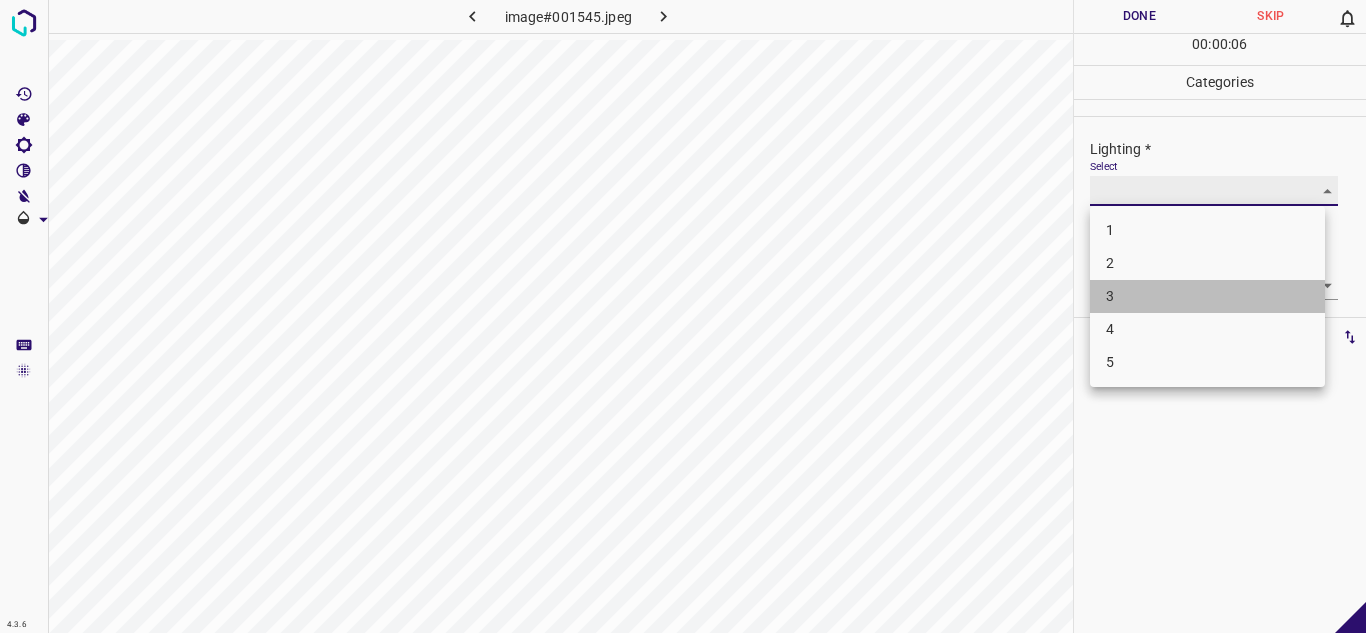 type on "3" 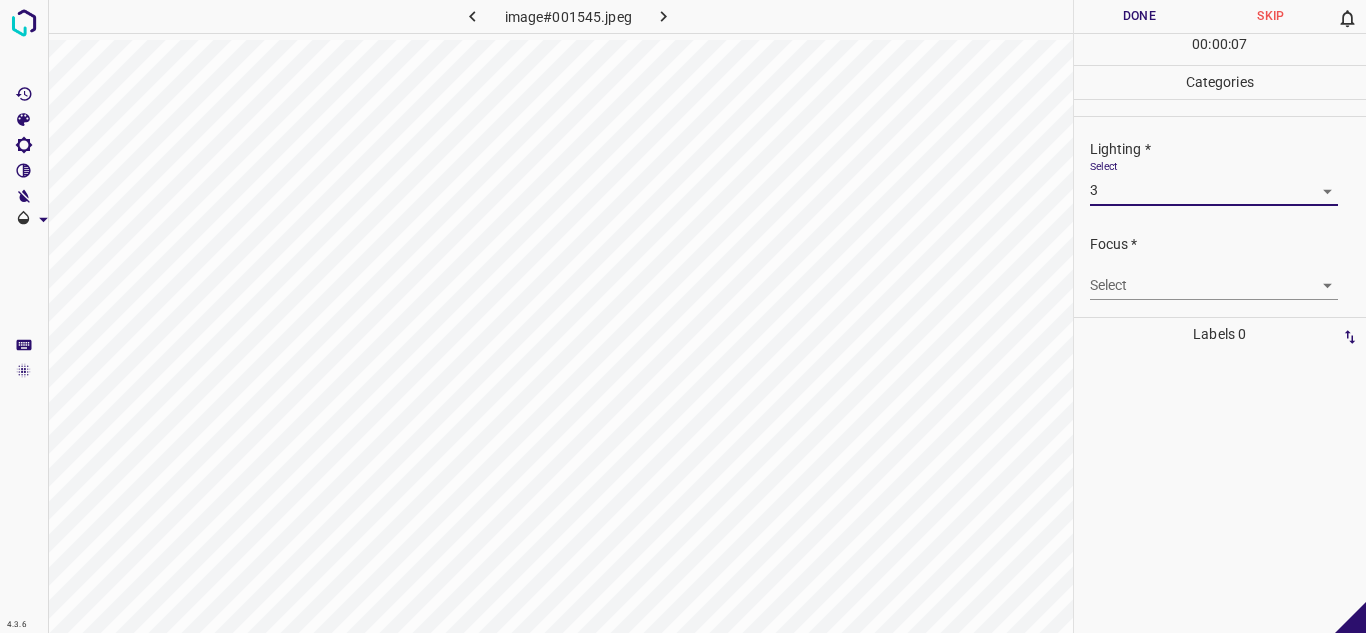 click on "4.3.6  image#001545.jpeg Done Skip 0 00   : 00   : 07   Categories Lighting *  Select 3 3 Focus *  Select ​ Overall *  Select ​ Labels   0 Categories 1 Lighting 2 Focus 3 Overall Tools Space Change between modes (Draw & Edit) I Auto labeling R Restore zoom M Zoom in N Zoom out Delete Delete selecte label Filters Z Restore filters X Saturation filter C Brightness filter V Contrast filter B Gray scale filter General O Download - Text - Hide - Delete" at bounding box center (683, 316) 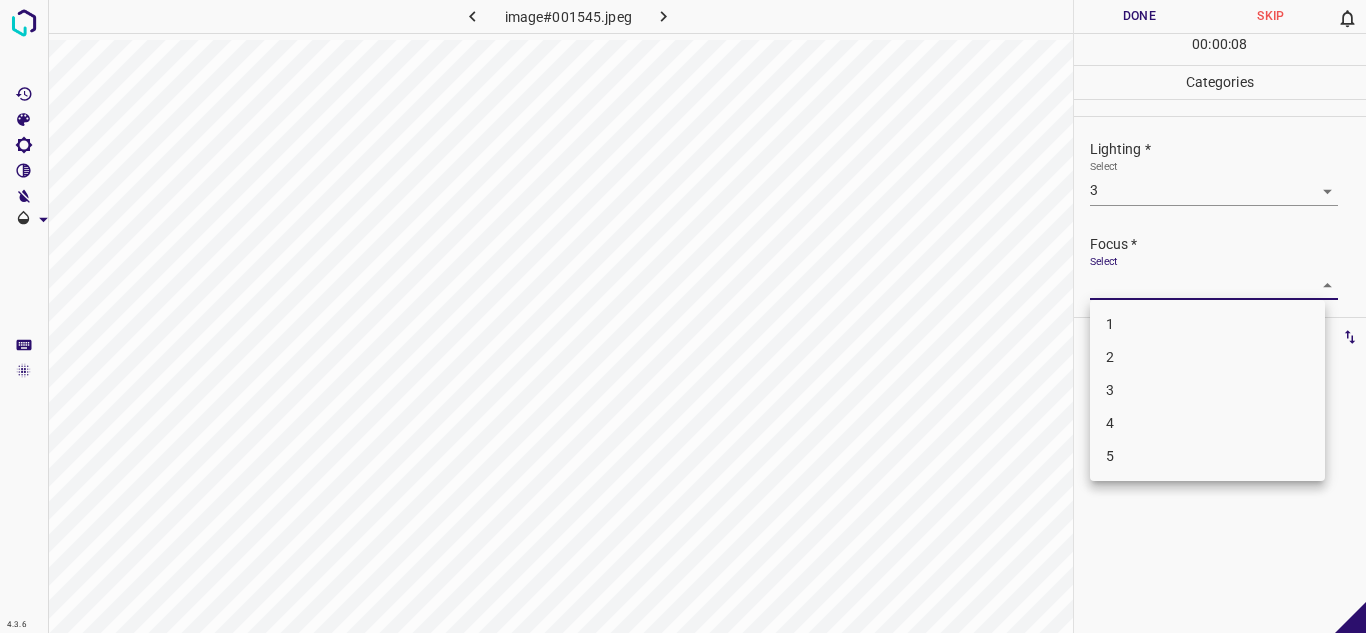 click on "3" at bounding box center (1207, 390) 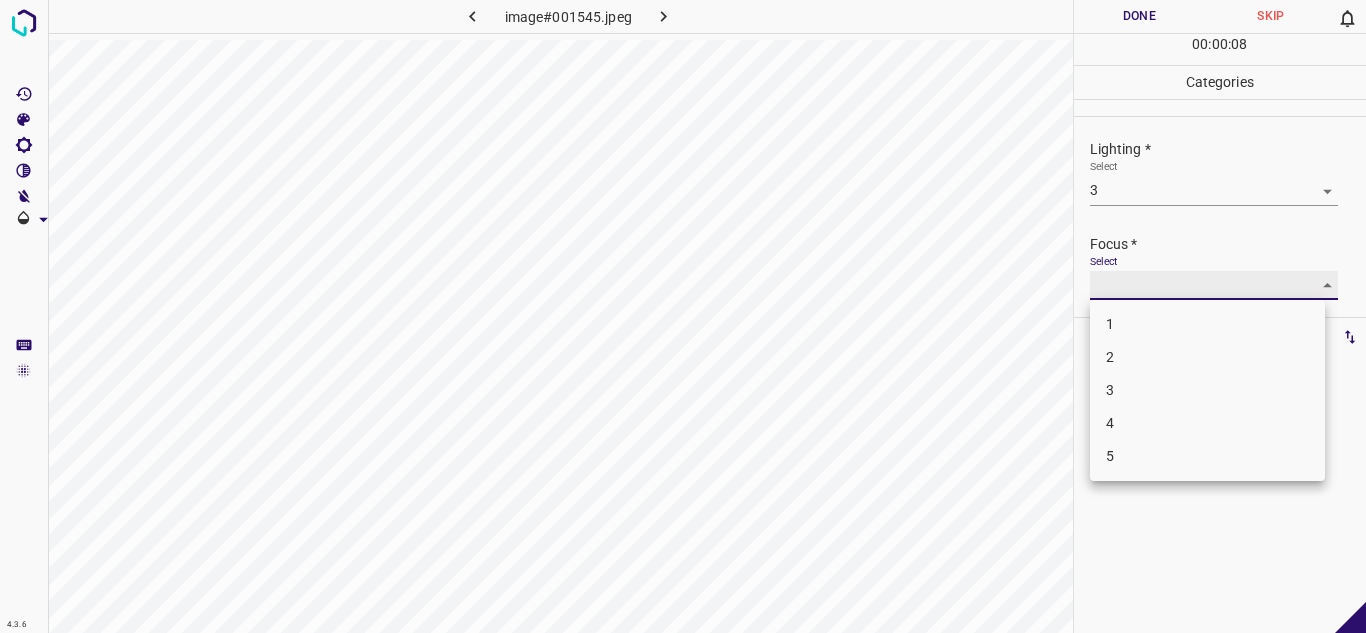 type on "3" 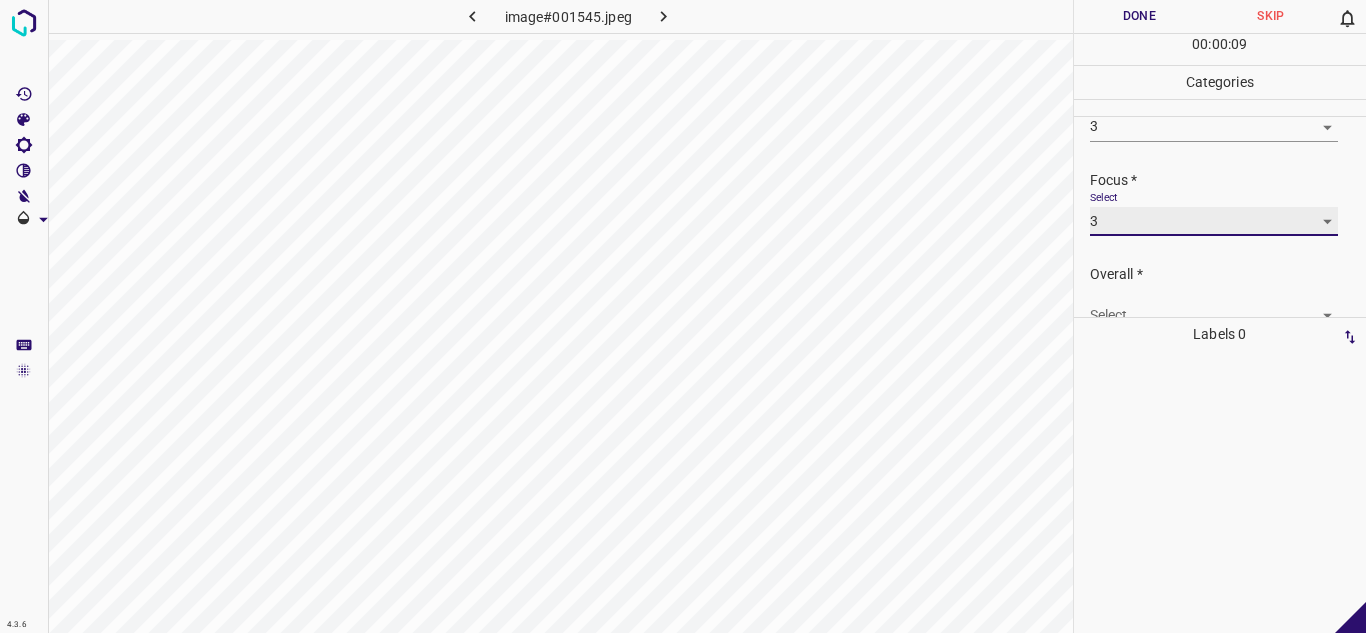 scroll, scrollTop: 98, scrollLeft: 0, axis: vertical 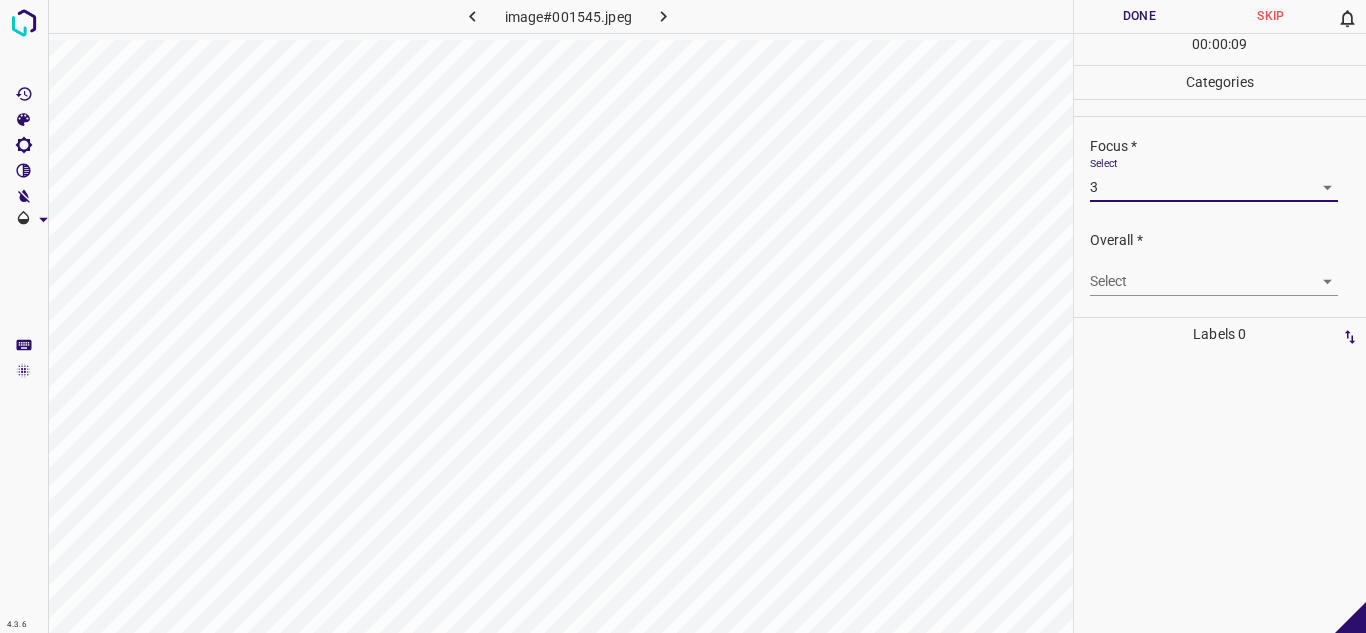 click on "4.3.6  image#001545.jpeg Done Skip 0 00   : 00   : 09   Categories Lighting *  Select 3 3 Focus *  Select 3 3 Overall *  Select ​ Labels   0 Categories 1 Lighting 2 Focus 3 Overall Tools Space Change between modes (Draw & Edit) I Auto labeling R Restore zoom M Zoom in N Zoom out Delete Delete selecte label Filters Z Restore filters X Saturation filter C Brightness filter V Contrast filter B Gray scale filter General O Download - Text - Hide - Delete" at bounding box center [683, 316] 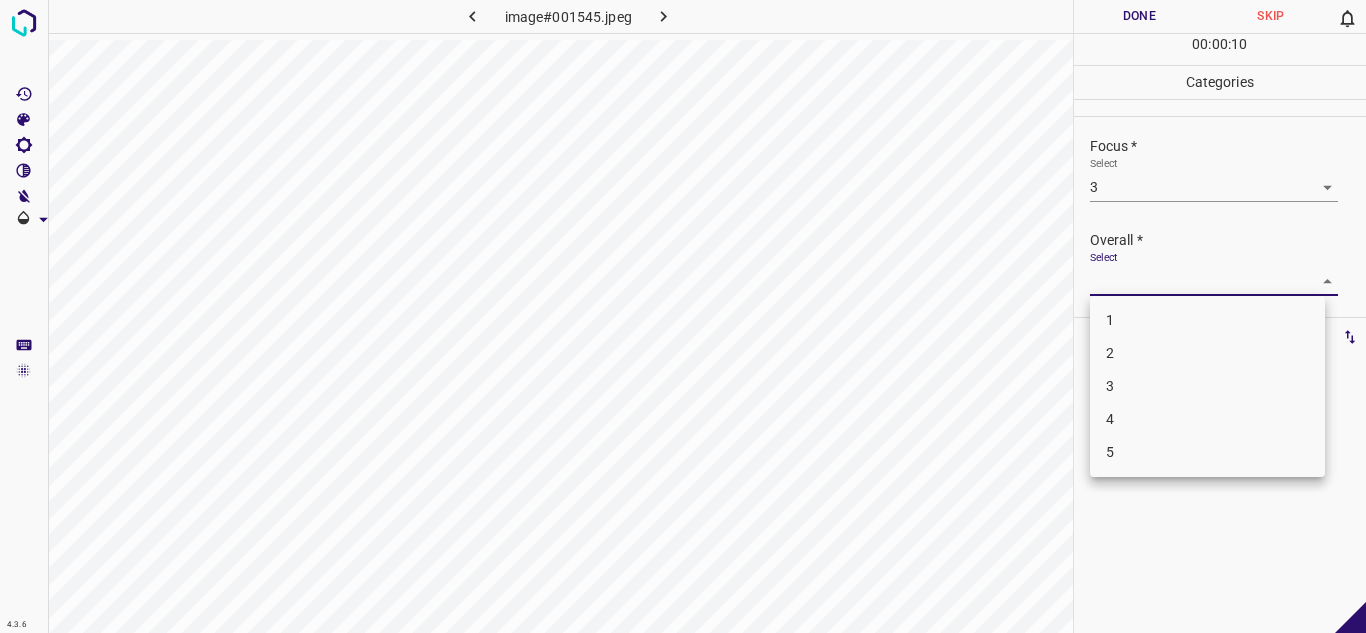 drag, startPoint x: 1147, startPoint y: 386, endPoint x: 1148, endPoint y: 279, distance: 107.00467 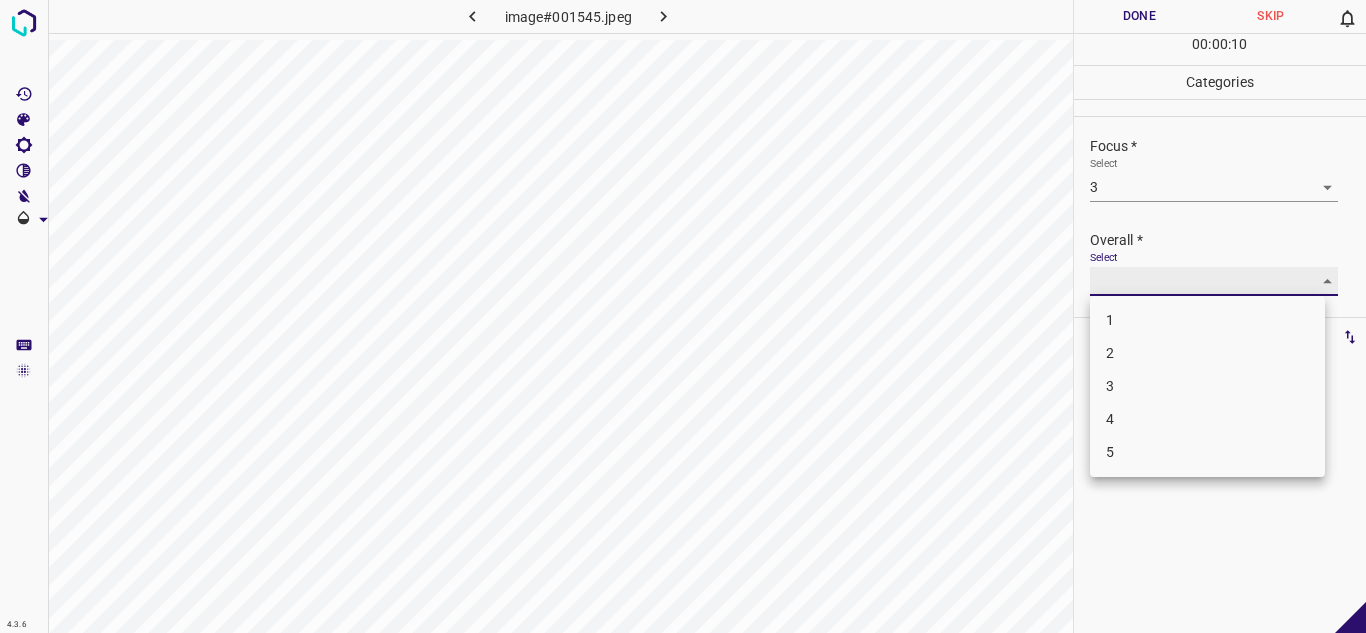 type on "3" 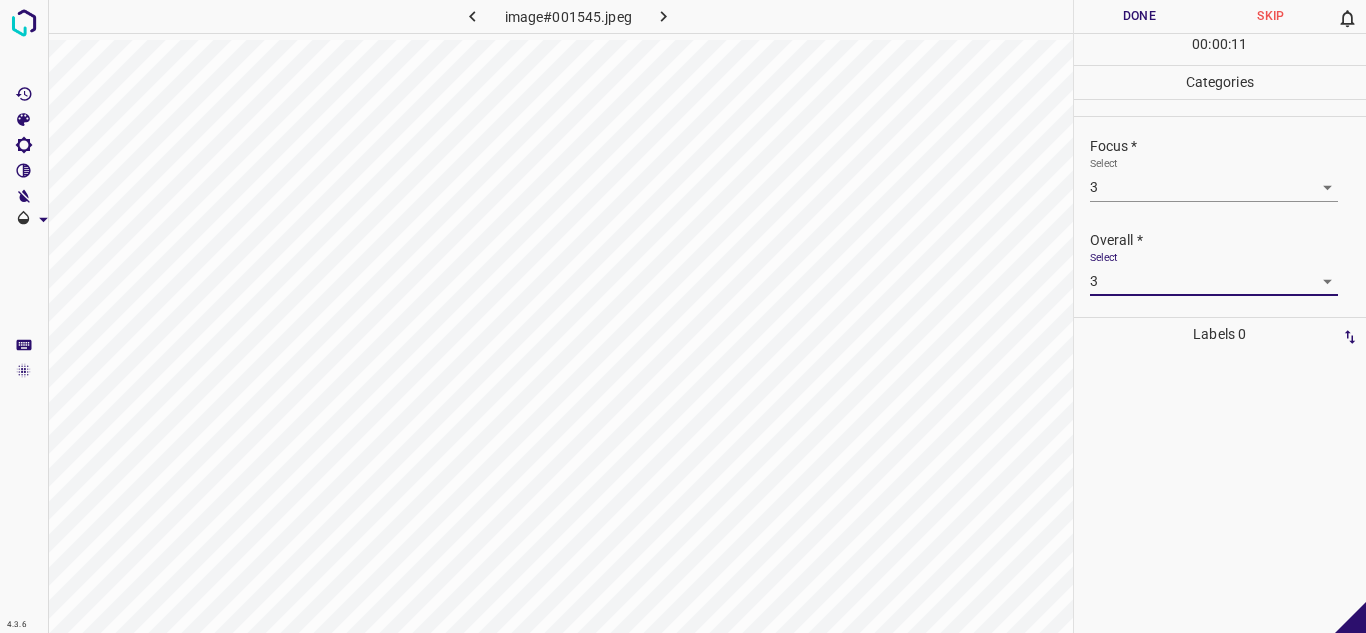 click on "Done" at bounding box center (1140, 16) 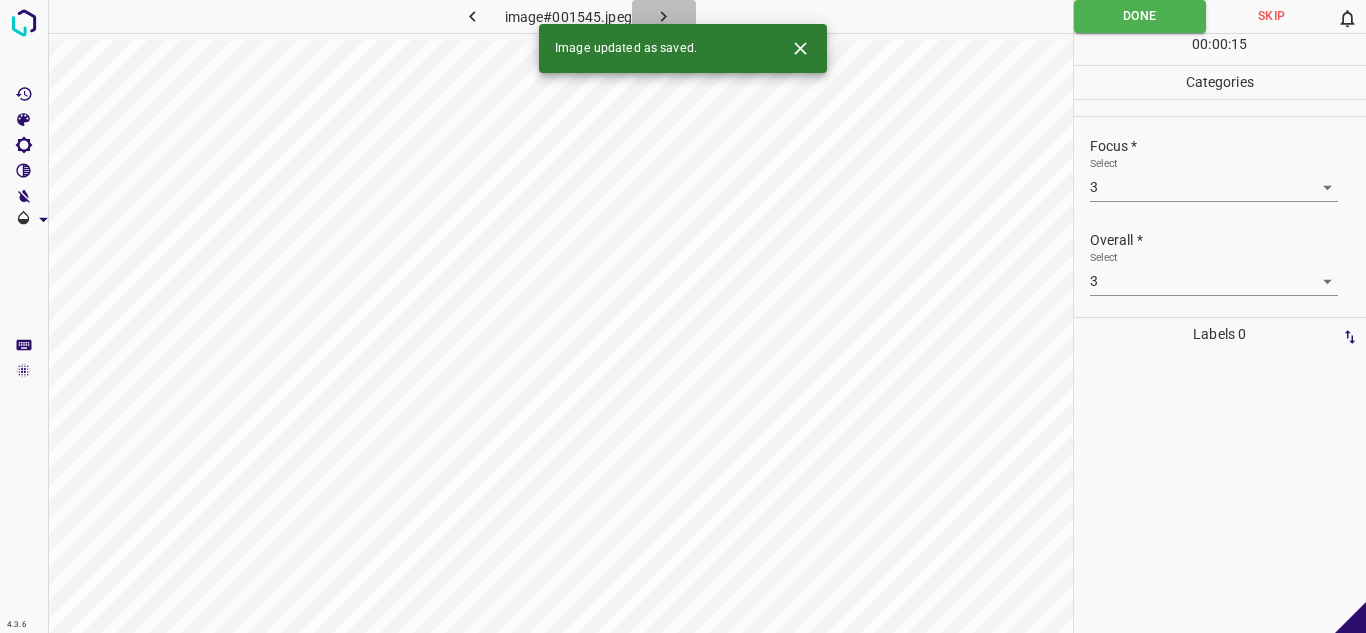 click 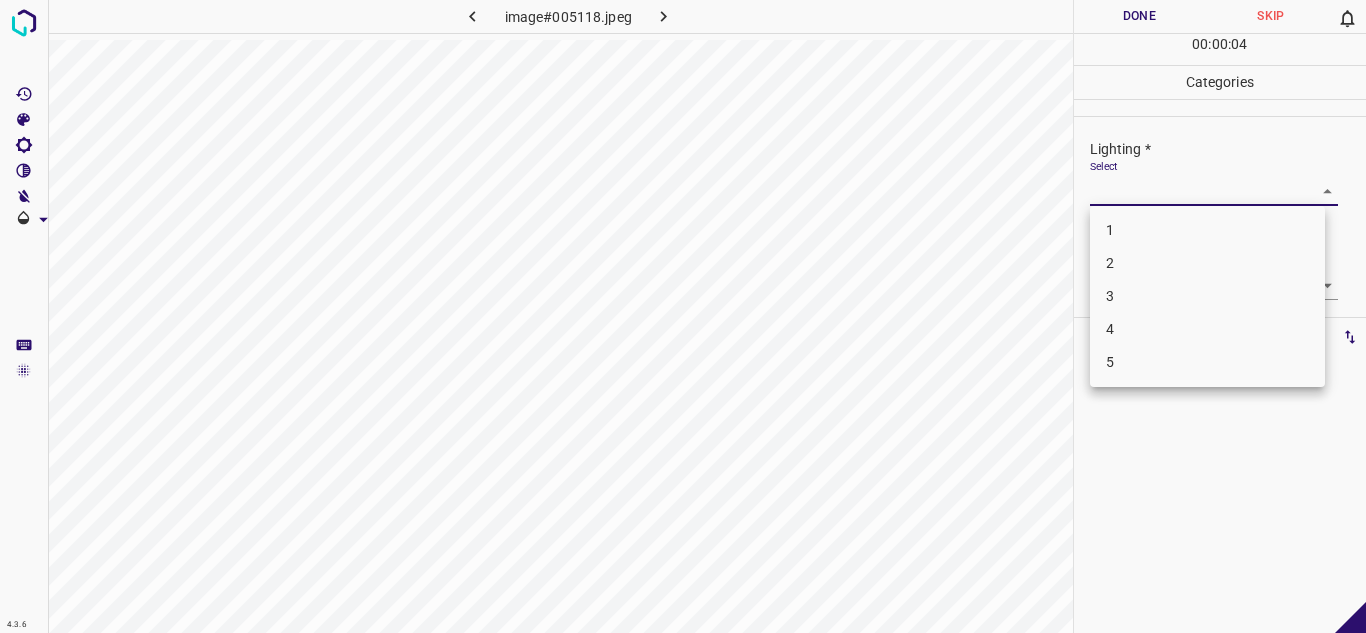 click on "4.3.6  image#005118.jpeg Done Skip 0 00   : 00   : 04   Categories Lighting *  Select ​ Focus *  Select ​ Overall *  Select ​ Labels   0 Categories 1 Lighting 2 Focus 3 Overall Tools Space Change between modes (Draw & Edit) I Auto labeling R Restore zoom M Zoom in N Zoom out Delete Delete selecte label Filters Z Restore filters X Saturation filter C Brightness filter V Contrast filter B Gray scale filter General O Download - Text - Hide - Delete 1 2 3 4 5" at bounding box center (683, 316) 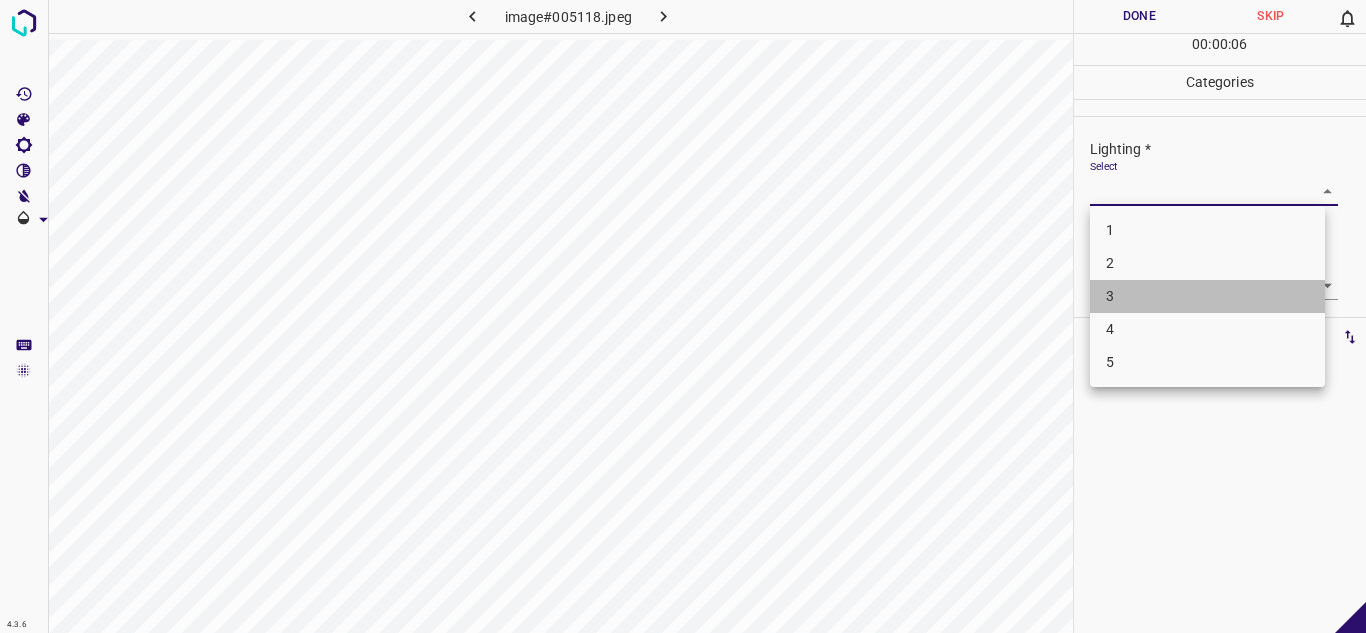 click on "3" at bounding box center (1207, 296) 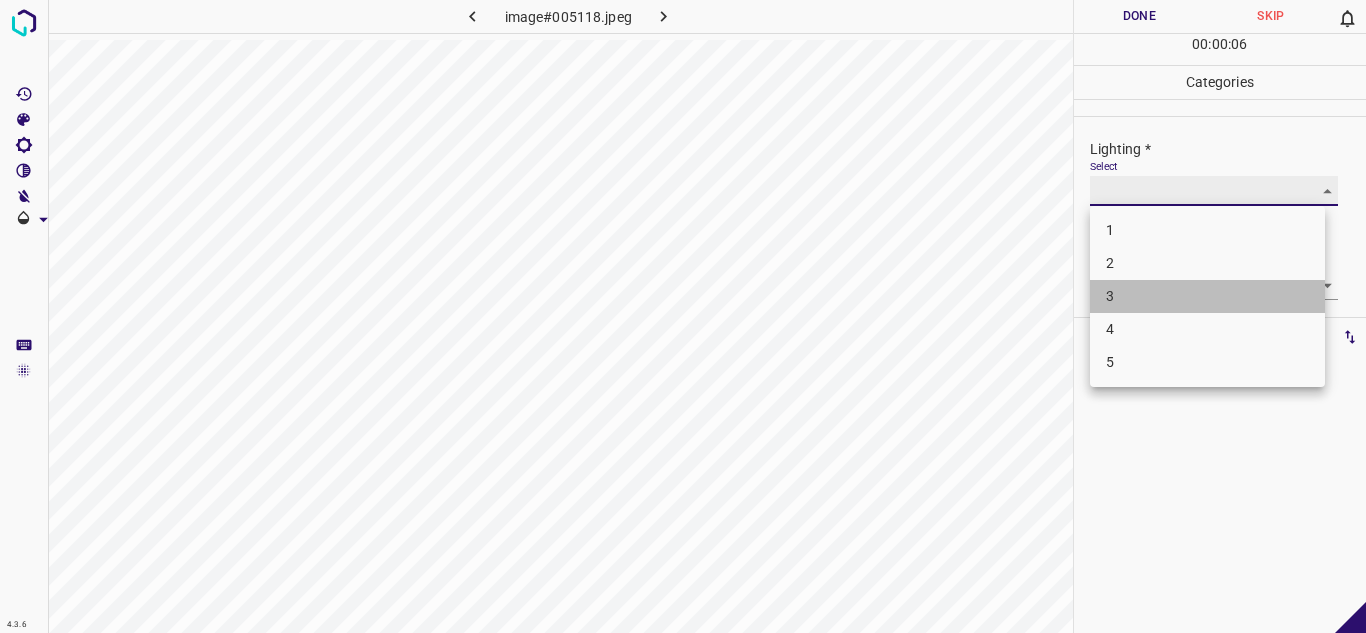 type on "3" 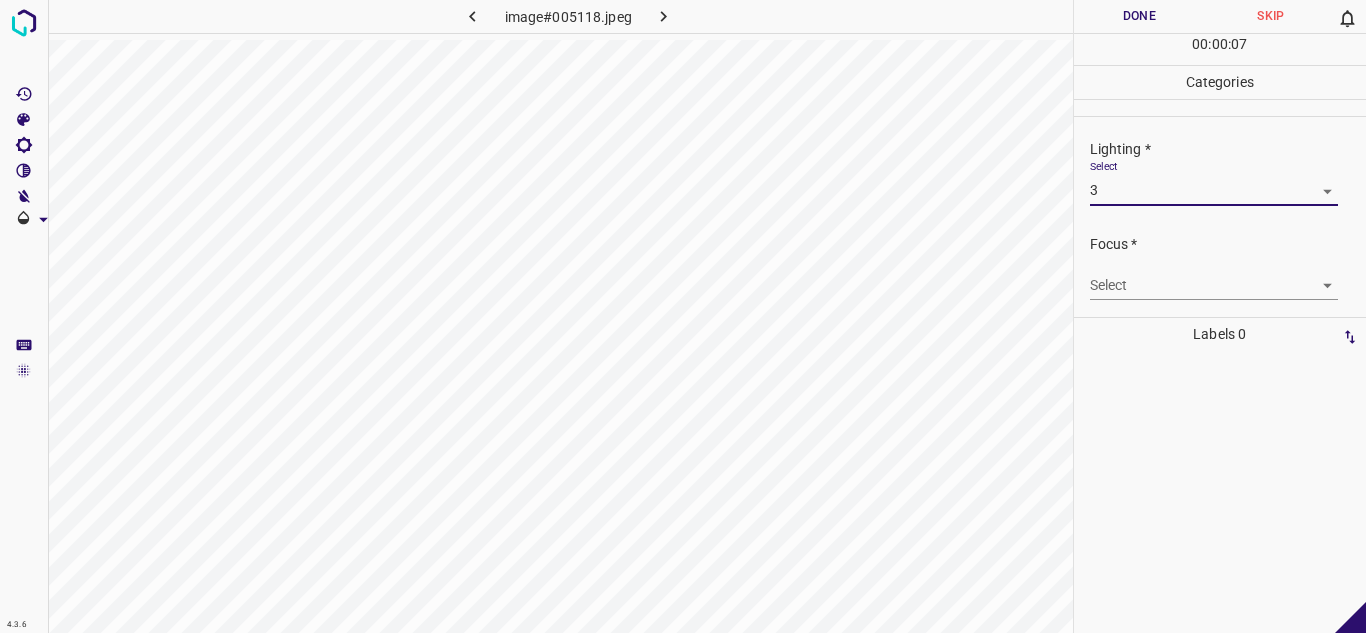 click on "4.3.6  image#005118.jpeg Done Skip 0 00   : 00   : 07   Categories Lighting *  Select 3 3 Focus *  Select ​ Overall *  Select ​ Labels   0 Categories 1 Lighting 2 Focus 3 Overall Tools Space Change between modes (Draw & Edit) I Auto labeling R Restore zoom M Zoom in N Zoom out Delete Delete selecte label Filters Z Restore filters X Saturation filter C Brightness filter V Contrast filter B Gray scale filter General O Download - Text - Hide - Delete" at bounding box center [683, 316] 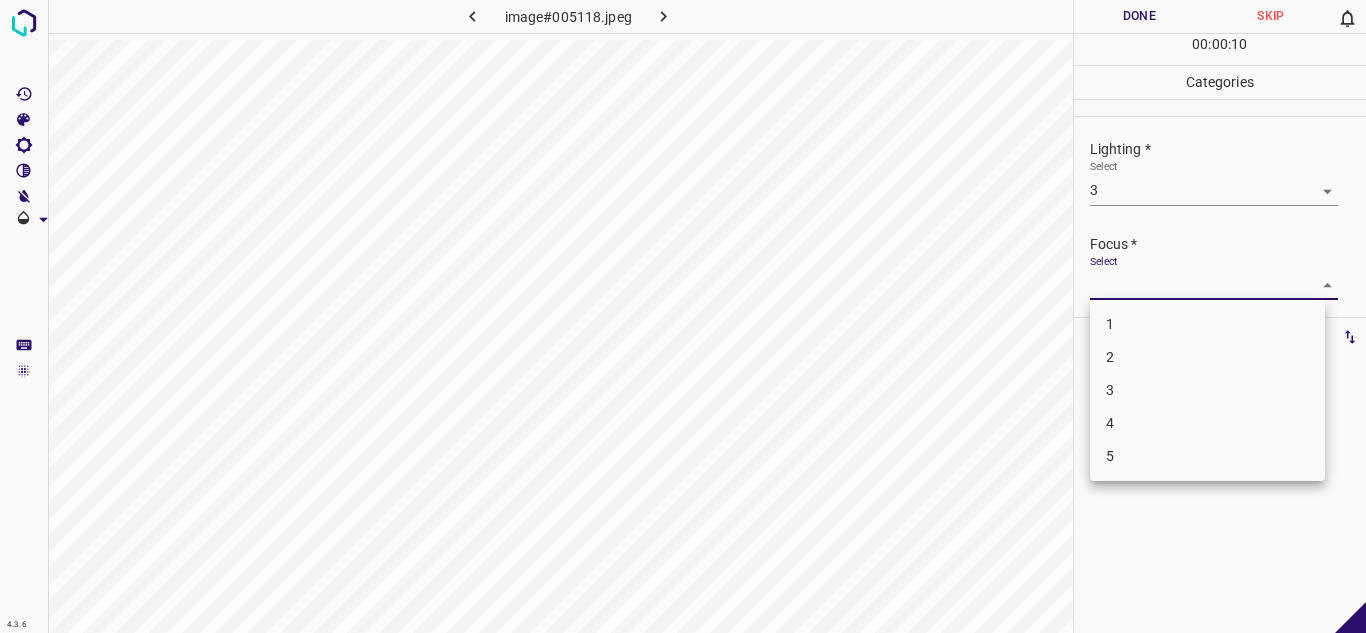 click on "3" at bounding box center (1207, 390) 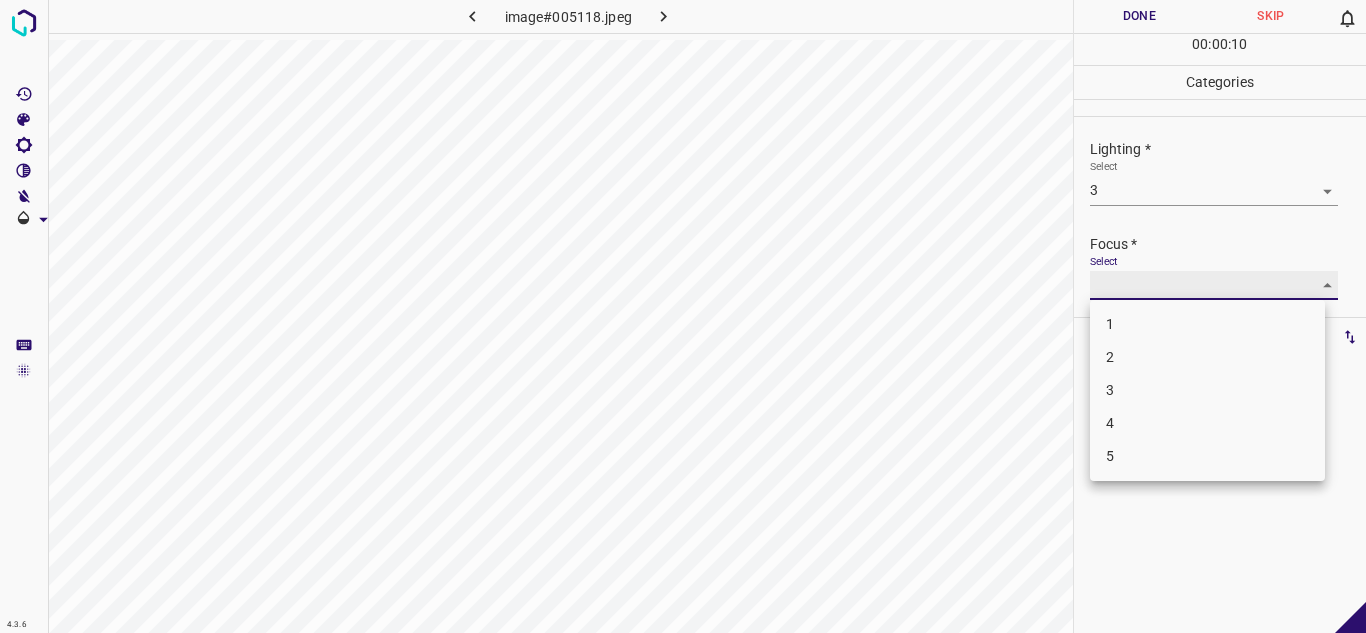 type on "3" 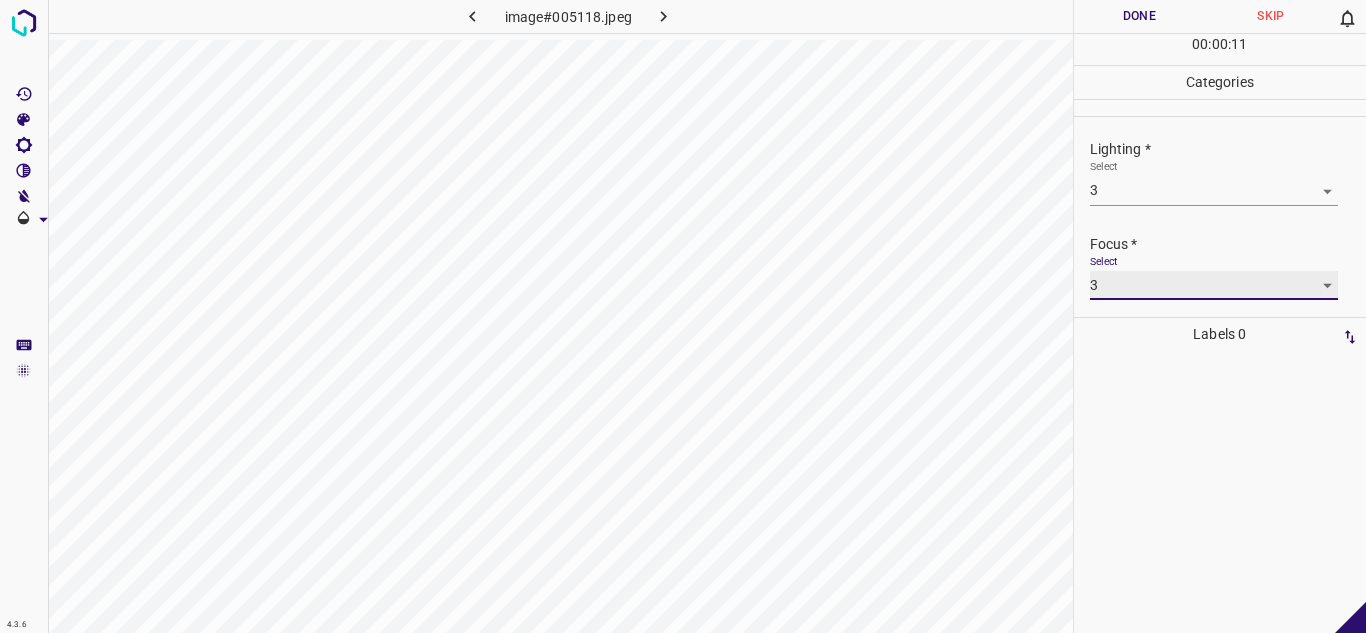 scroll, scrollTop: 98, scrollLeft: 0, axis: vertical 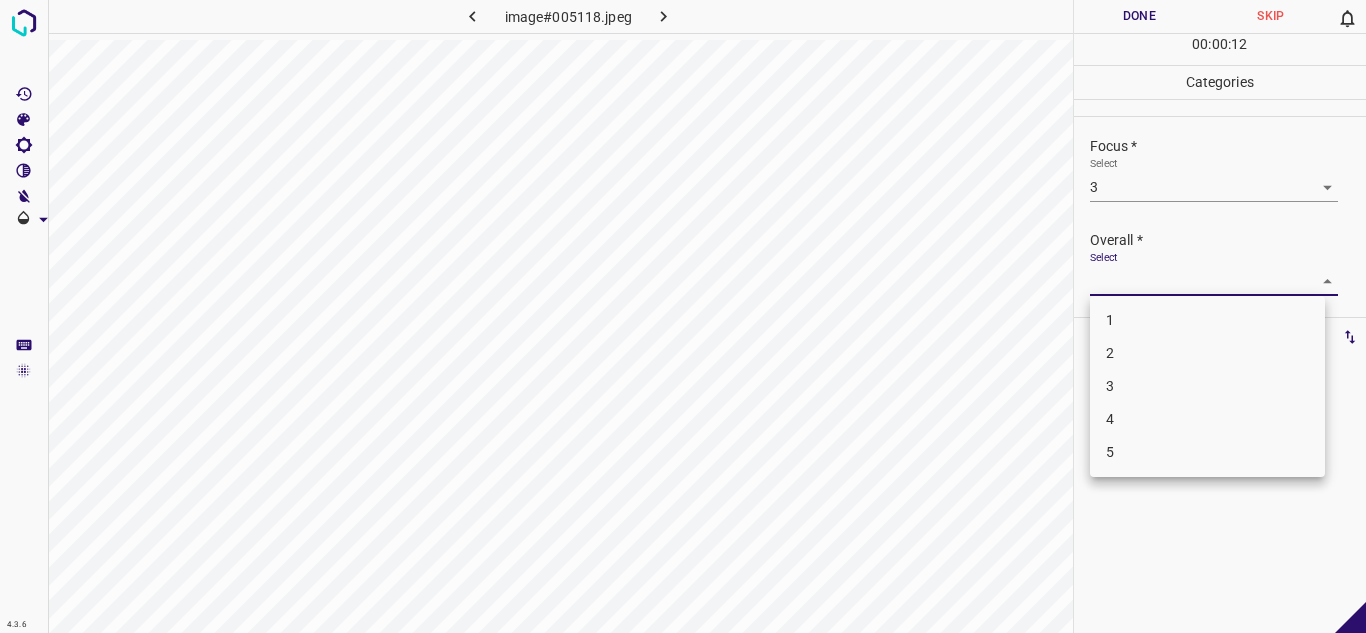 click on "4.3.6  image#005118.jpeg Done Skip 0 00   : 00   : 12   Categories Lighting *  Select 3 3 Focus *  Select 3 3 Overall *  Select ​ Labels   0 Categories 1 Lighting 2 Focus 3 Overall Tools Space Change between modes (Draw & Edit) I Auto labeling R Restore zoom M Zoom in N Zoom out Delete Delete selecte label Filters Z Restore filters X Saturation filter C Brightness filter V Contrast filter B Gray scale filter General O Download - Text - Hide - Delete 1 2 3 4 5" at bounding box center (683, 316) 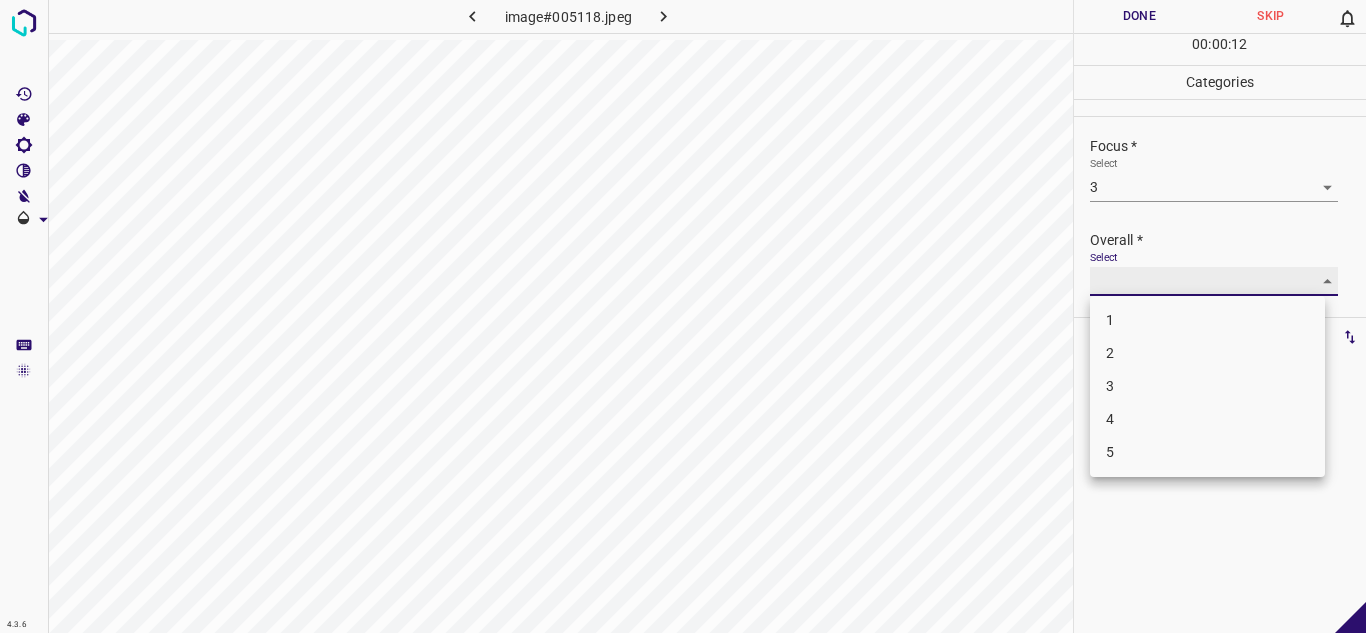 type on "3" 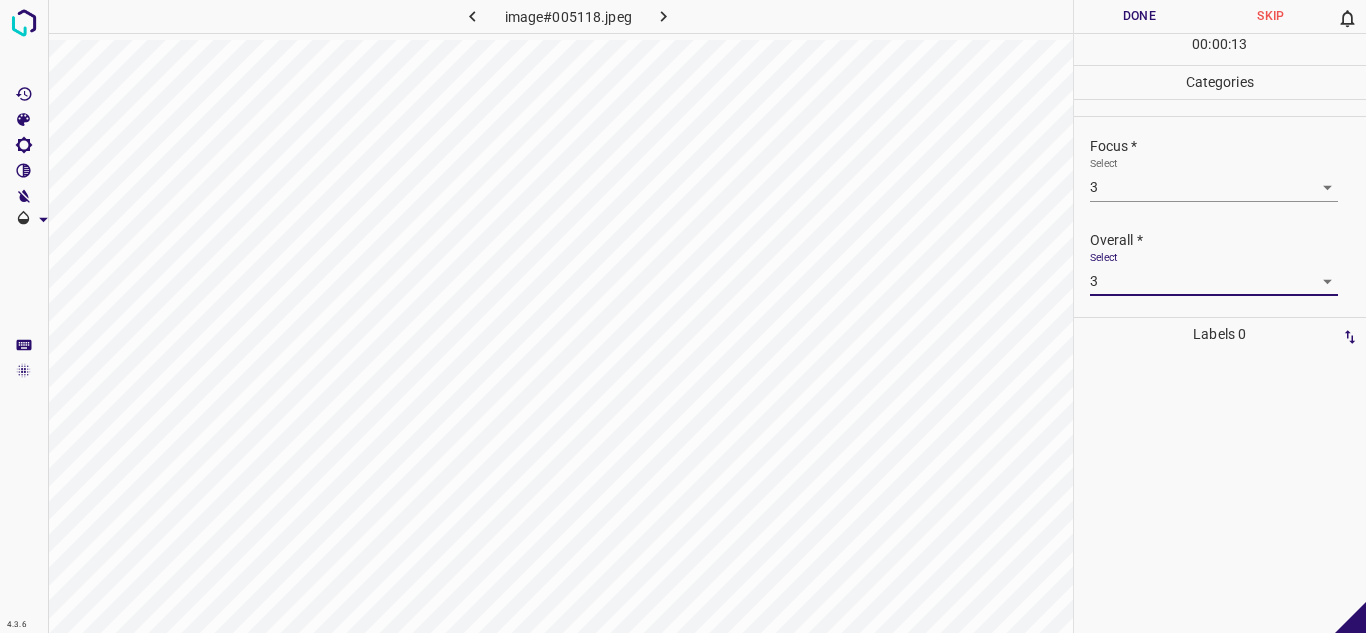 click on "Done" at bounding box center (1140, 16) 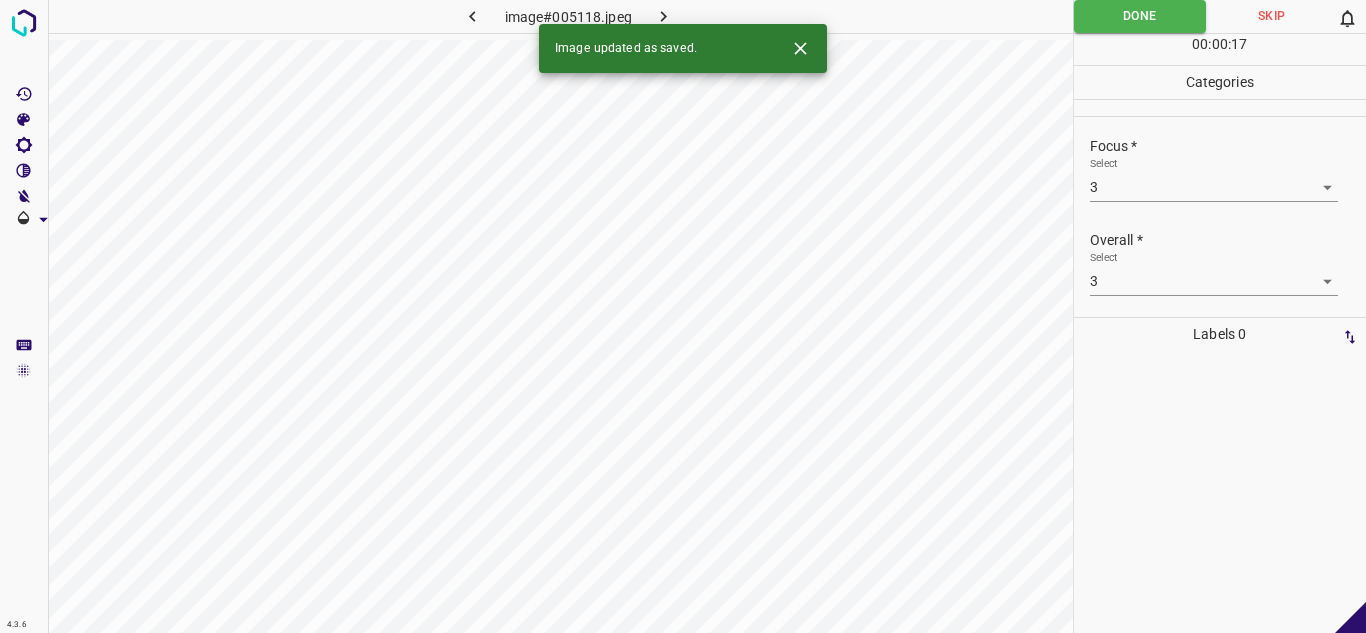 click 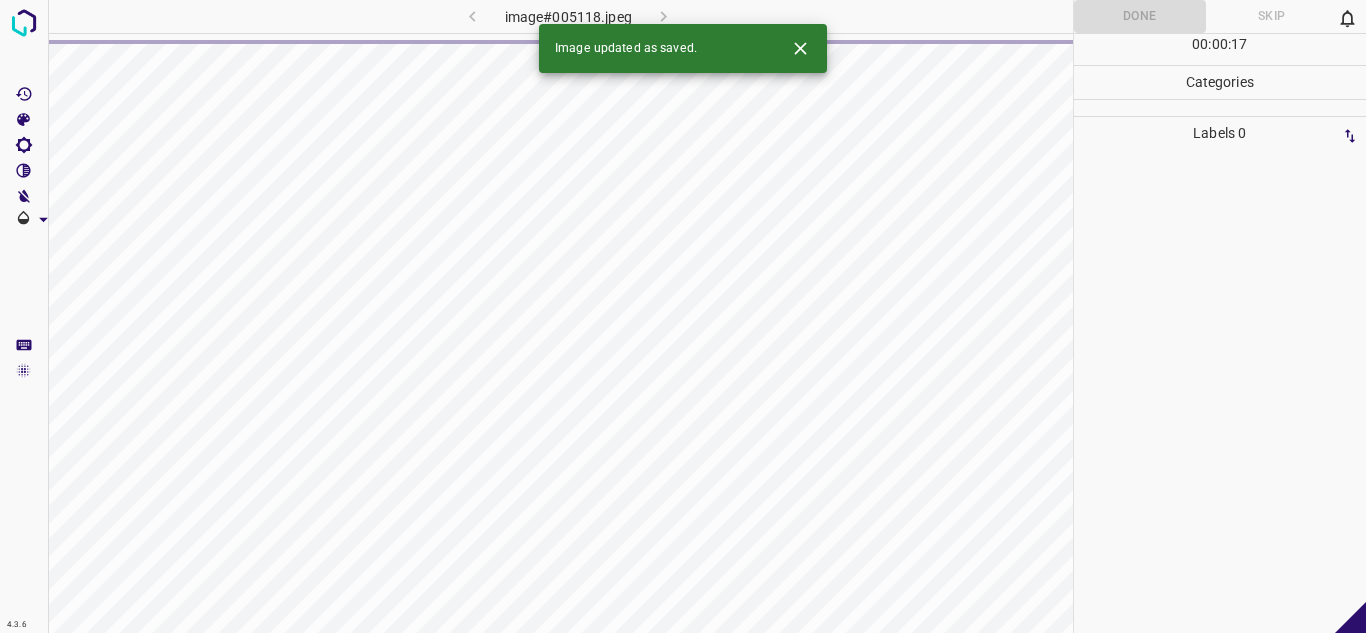 click 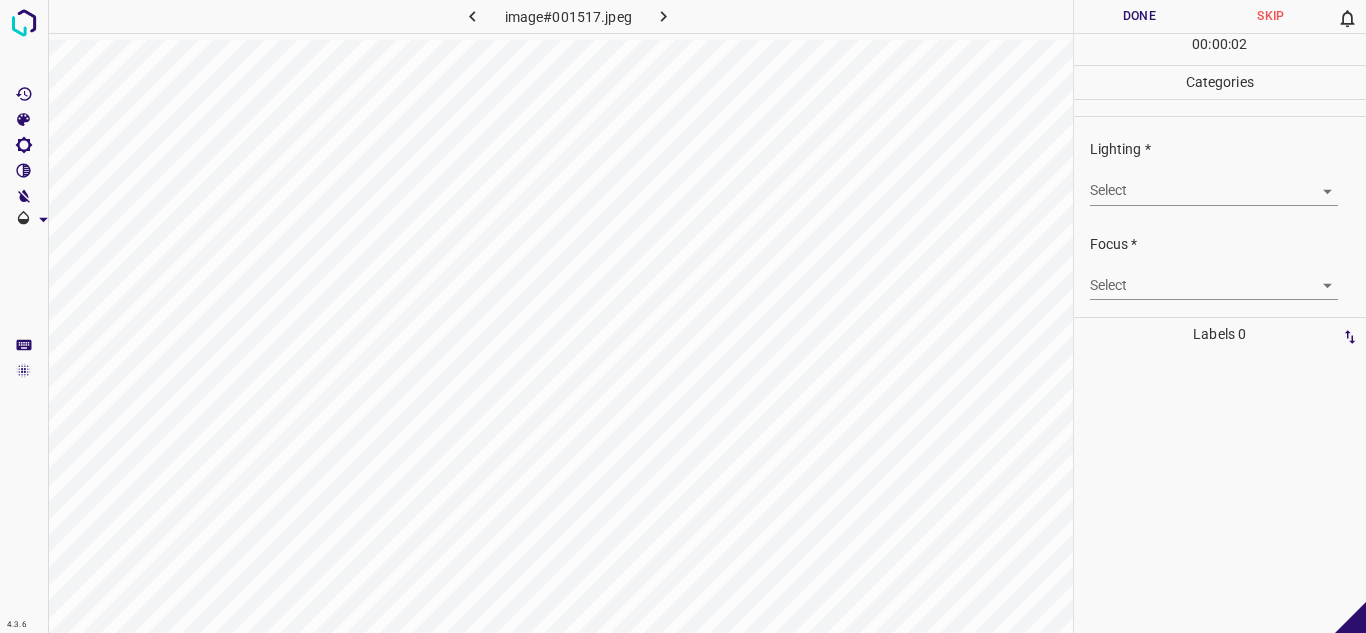 click on "4.3.6  image#001517.jpeg Done Skip 0 00   : 00   : 02   Categories Lighting *  Select ​ Focus *  Select ​ Overall *  Select ​ Labels   0 Categories 1 Lighting 2 Focus 3 Overall Tools Space Change between modes (Draw & Edit) I Auto labeling R Restore zoom M Zoom in N Zoom out Delete Delete selecte label Filters Z Restore filters X Saturation filter C Brightness filter V Contrast filter B Gray scale filter General O Download - Text - Hide - Delete" at bounding box center [683, 316] 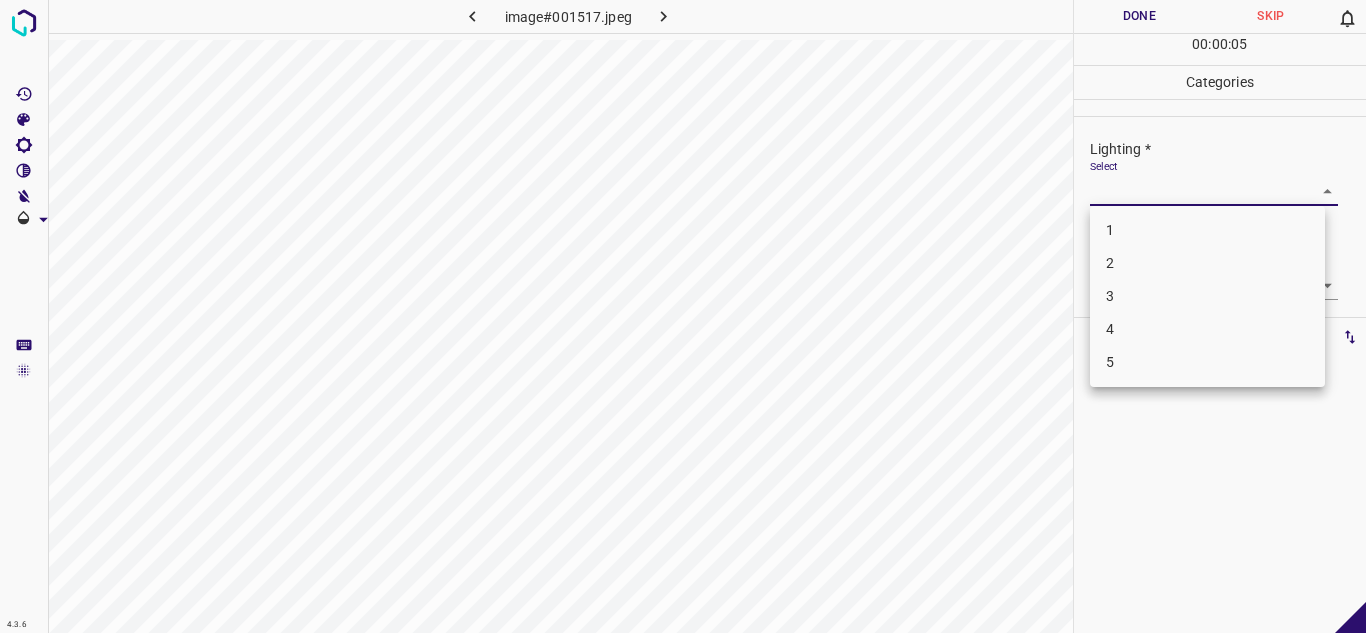 click on "2" at bounding box center [1207, 263] 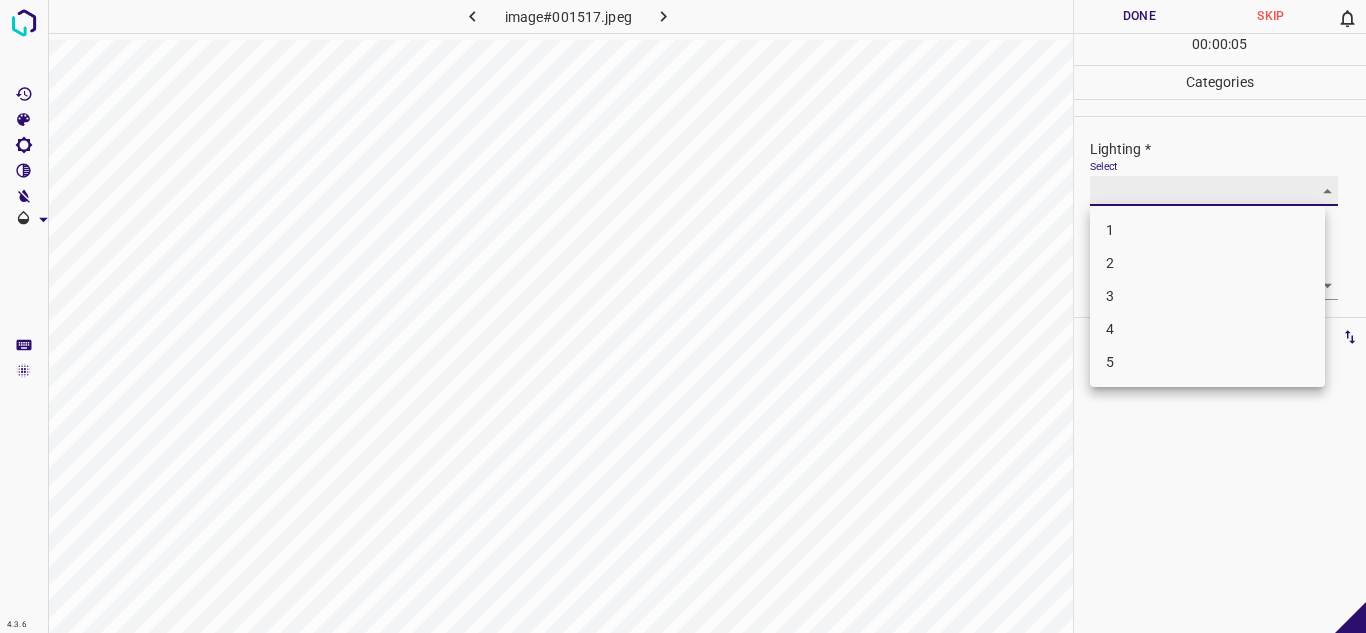 type on "2" 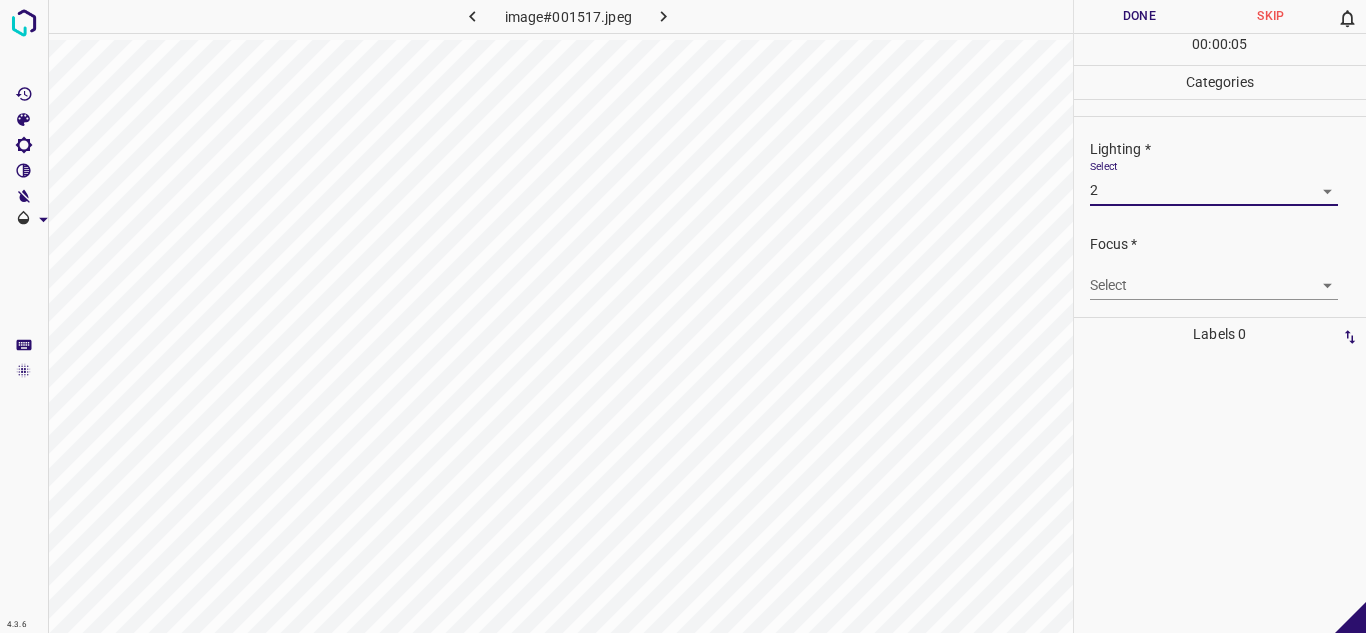 click on "Select ​" at bounding box center (1214, 277) 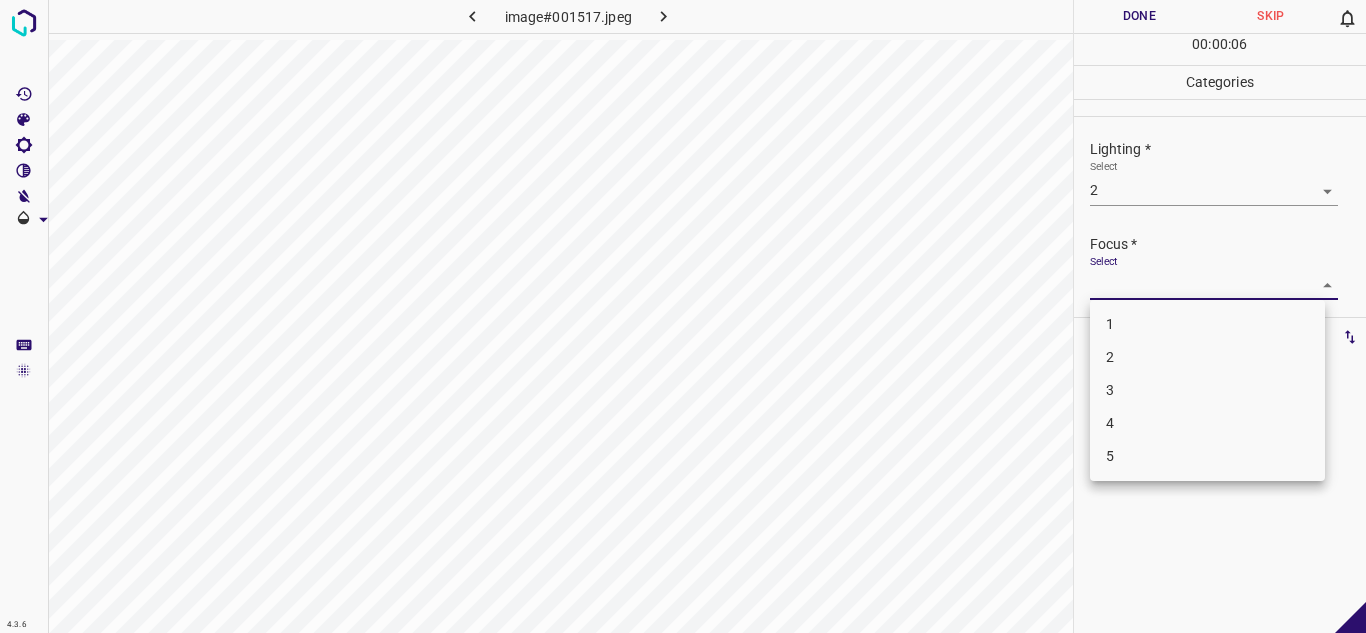 click on "4.3.6  image#001517.jpeg Done Skip 0 00   : 00   : 06   Categories Lighting *  Select 2 2 Focus *  Select ​ Overall *  Select ​ Labels   0 Categories 1 Lighting 2 Focus 3 Overall Tools Space Change between modes (Draw & Edit) I Auto labeling R Restore zoom M Zoom in N Zoom out Delete Delete selecte label Filters Z Restore filters X Saturation filter C Brightness filter V Contrast filter B Gray scale filter General O Download - Text - Hide - Delete 1 2 3 4 5" at bounding box center [683, 316] 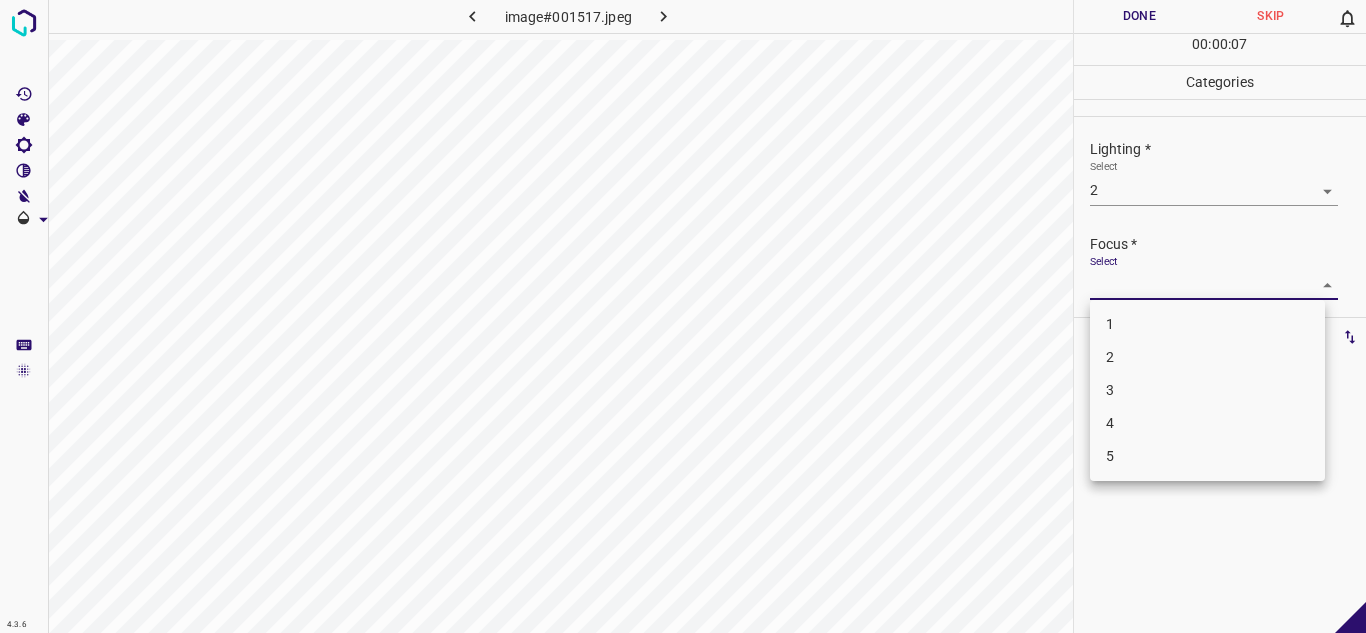 click on "2" at bounding box center [1207, 357] 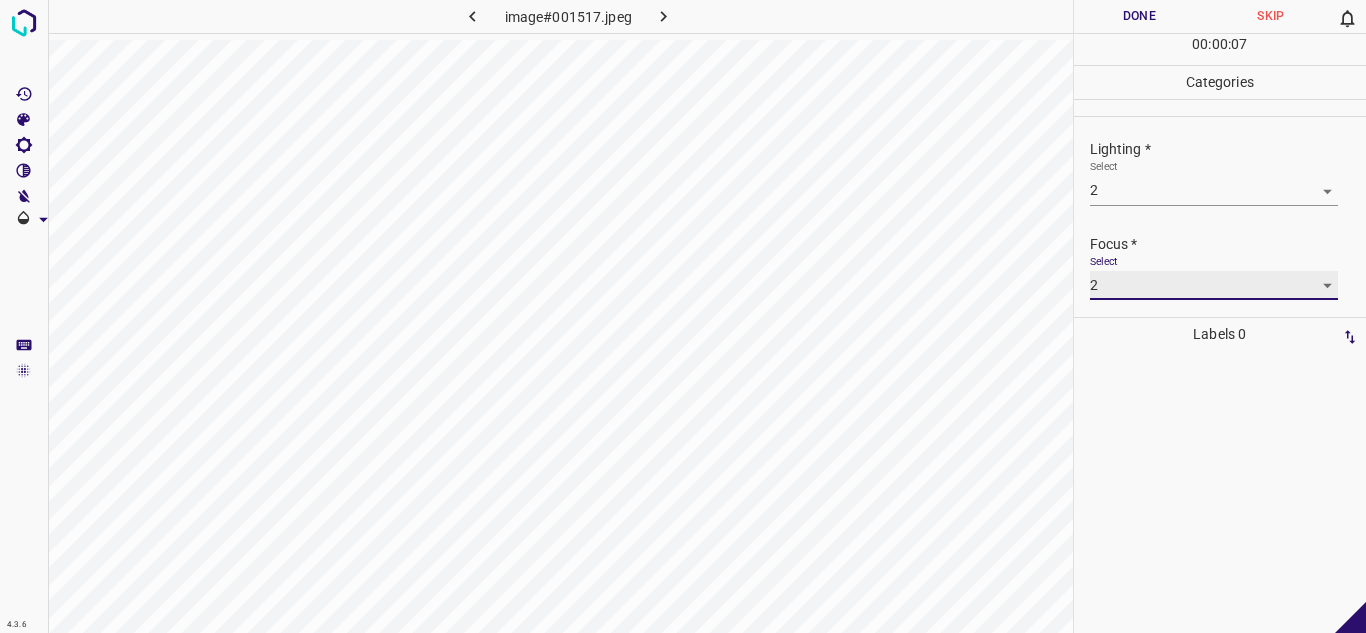 type on "2" 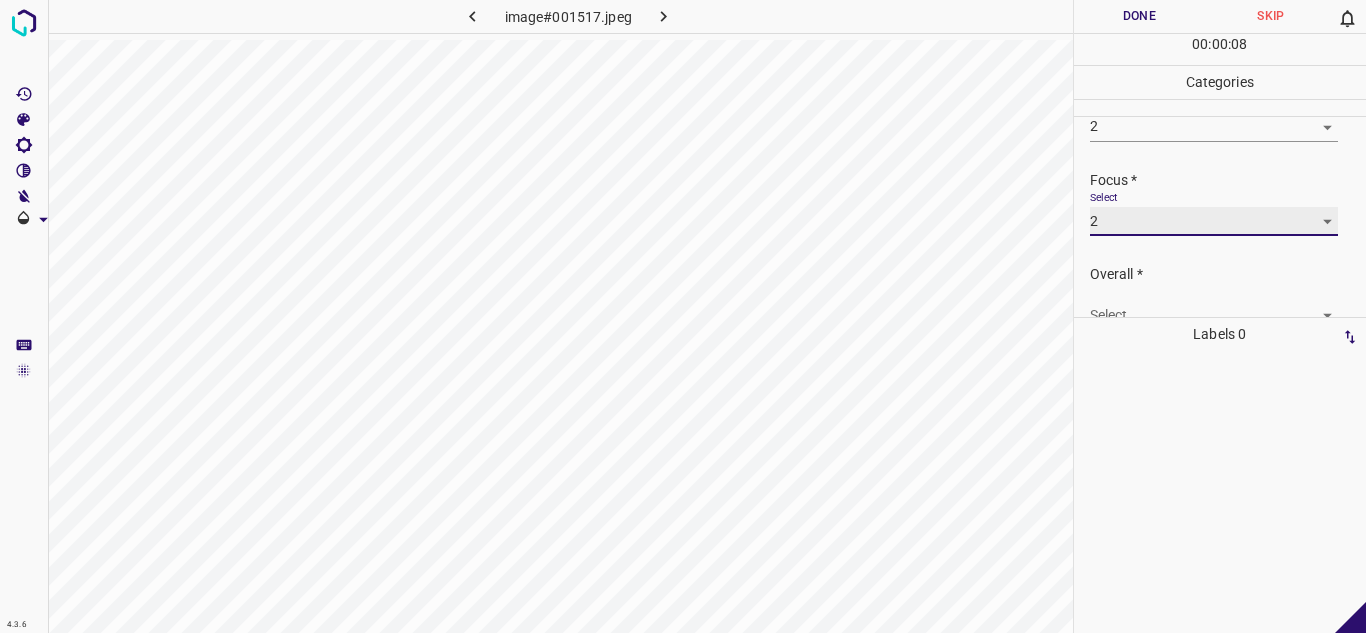 scroll, scrollTop: 98, scrollLeft: 0, axis: vertical 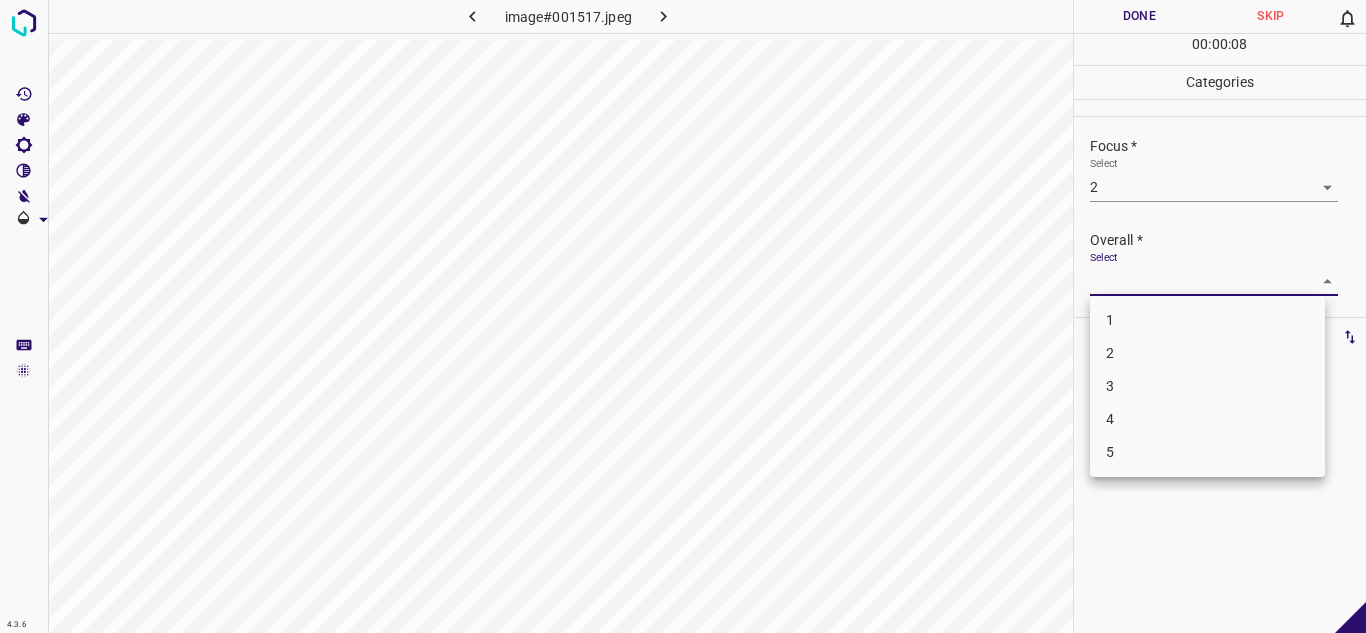 click on "4.3.6  image#001517.jpeg Done Skip 0 00   : 00   : 08   Categories Lighting *  Select 2 2 Focus *  Select 2 2 Overall *  Select ​ Labels   0 Categories 1 Lighting 2 Focus 3 Overall Tools Space Change between modes (Draw & Edit) I Auto labeling R Restore zoom M Zoom in N Zoom out Delete Delete selecte label Filters Z Restore filters X Saturation filter C Brightness filter V Contrast filter B Gray scale filter General O Download - Text - Hide - Delete 1 2 3 4 5" at bounding box center [683, 316] 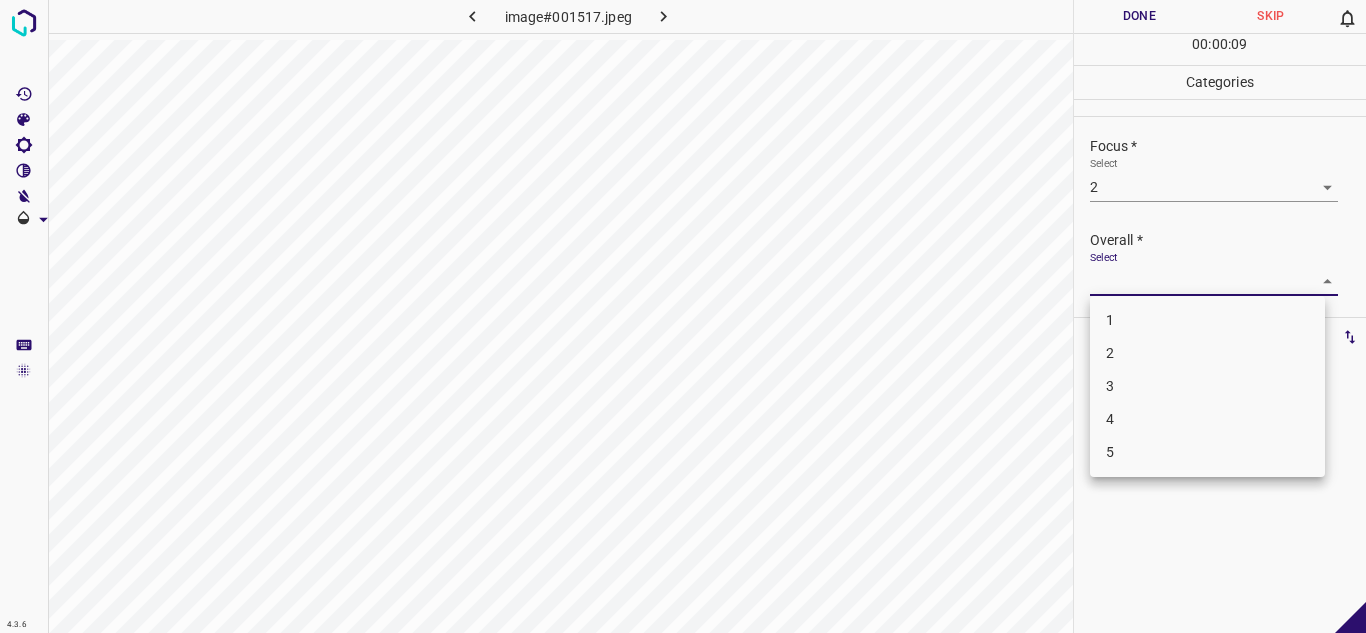 click on "2" at bounding box center [1207, 353] 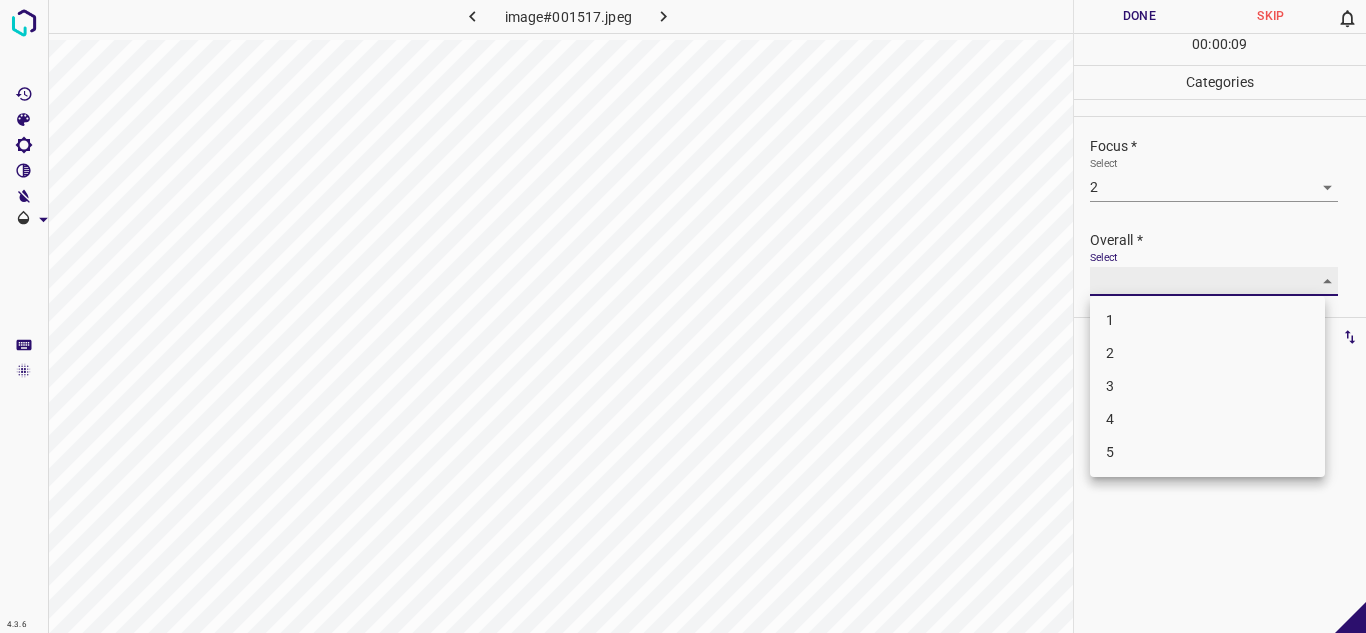 type on "2" 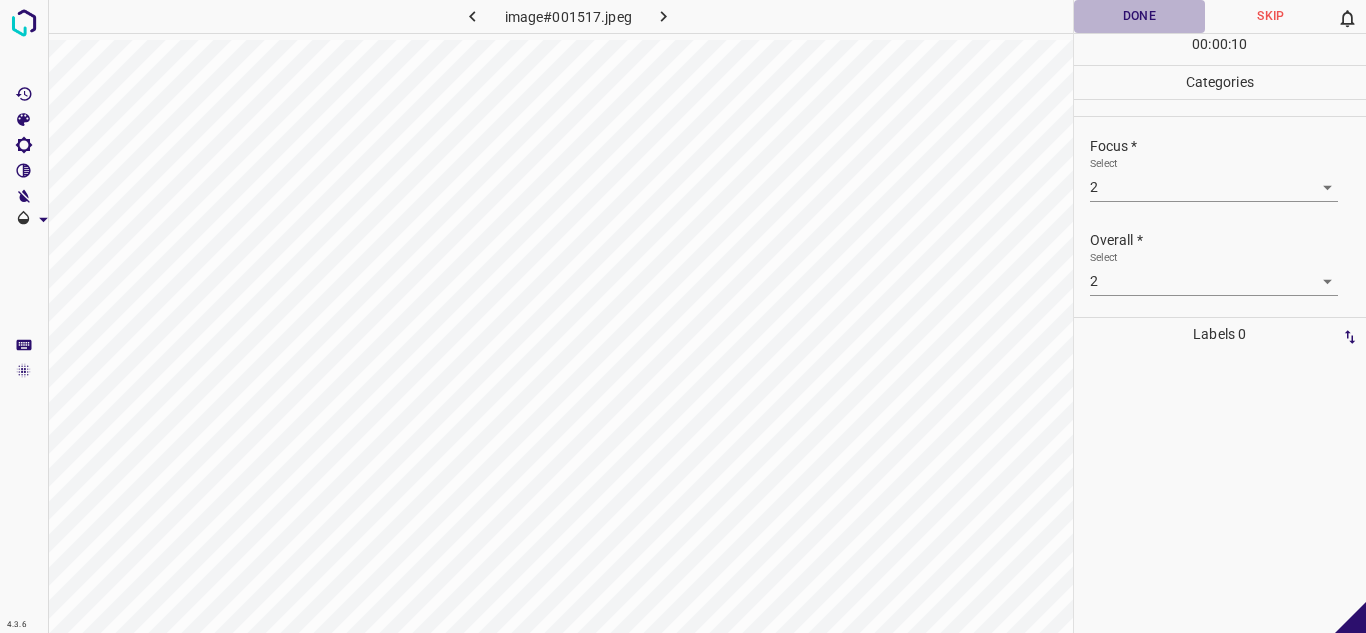click on "Done" at bounding box center (1140, 16) 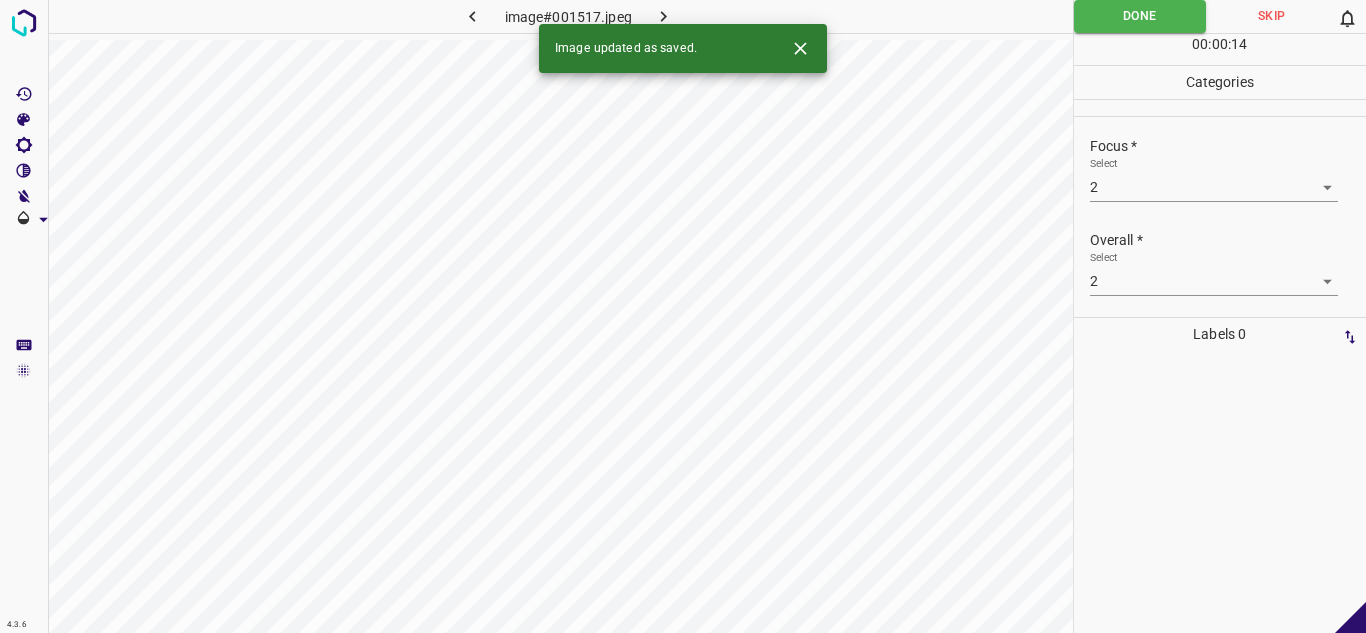 click 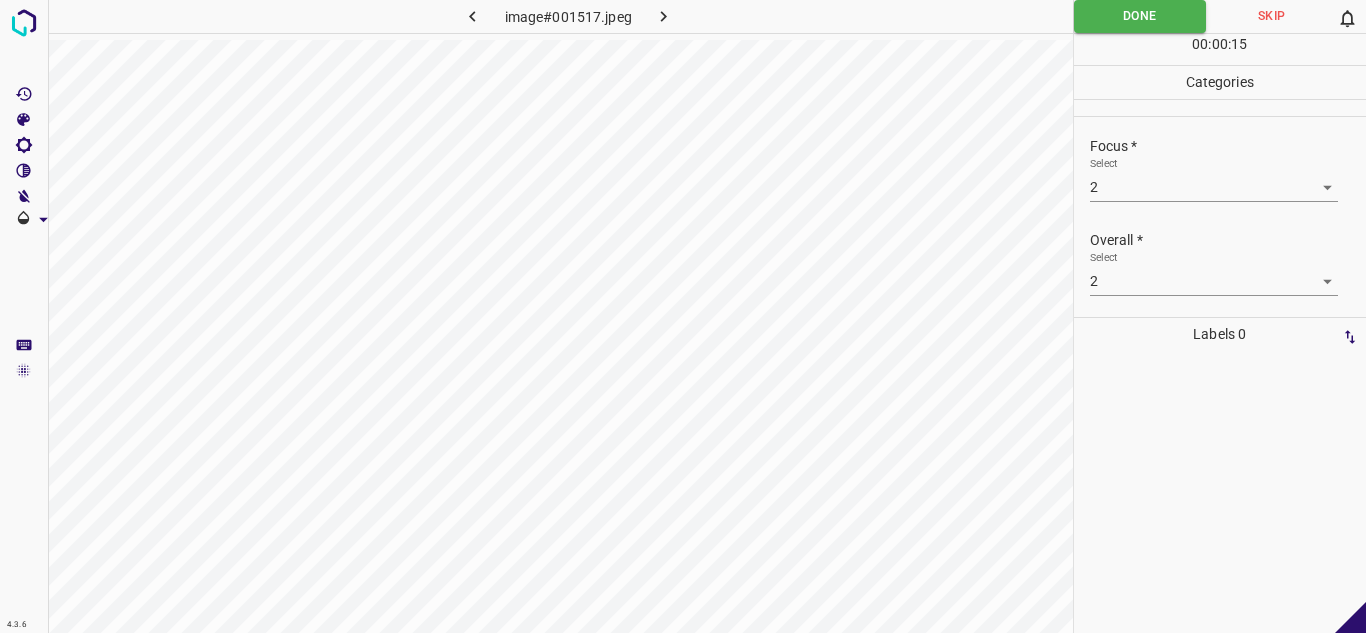 click 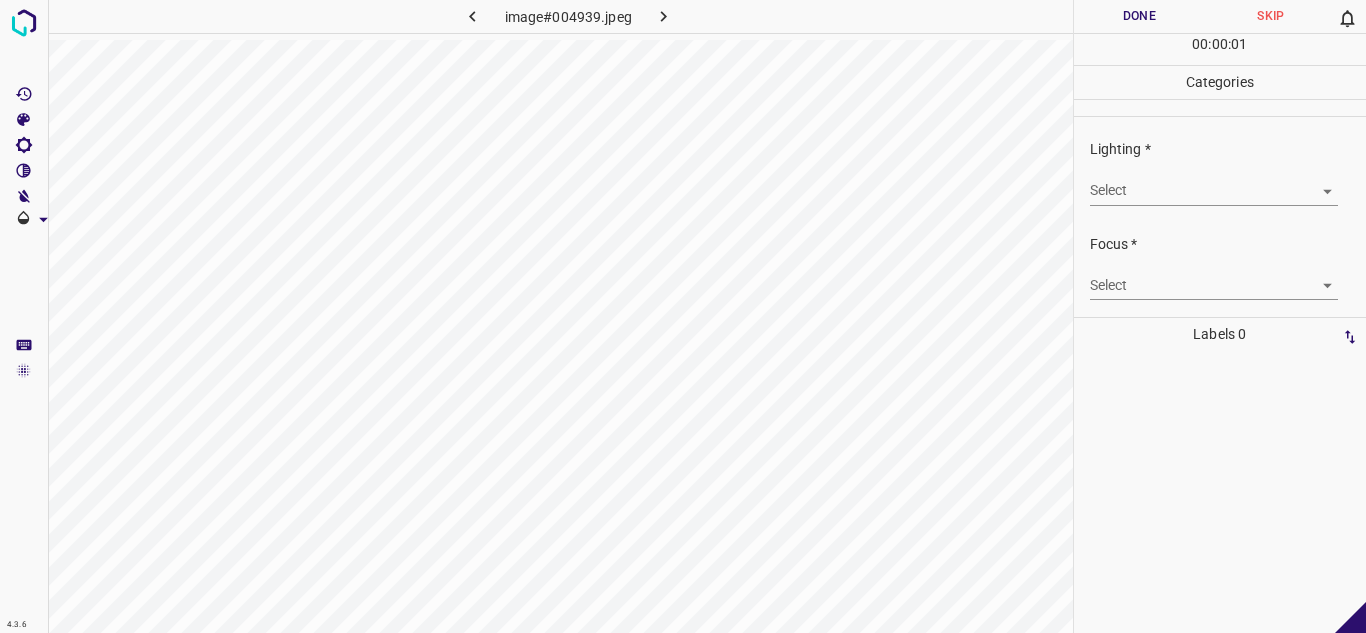 click on "4.3.6  image#004939.jpeg Done Skip 0 00   : 00   : 01   Categories Lighting *  Select ​ Focus *  Select ​ Overall *  Select ​ Labels   0 Categories 1 Lighting 2 Focus 3 Overall Tools Space Change between modes (Draw & Edit) I Auto labeling R Restore zoom M Zoom in N Zoom out Delete Delete selecte label Filters Z Restore filters X Saturation filter C Brightness filter V Contrast filter B Gray scale filter General O Download - Text - Hide - Delete" at bounding box center (683, 316) 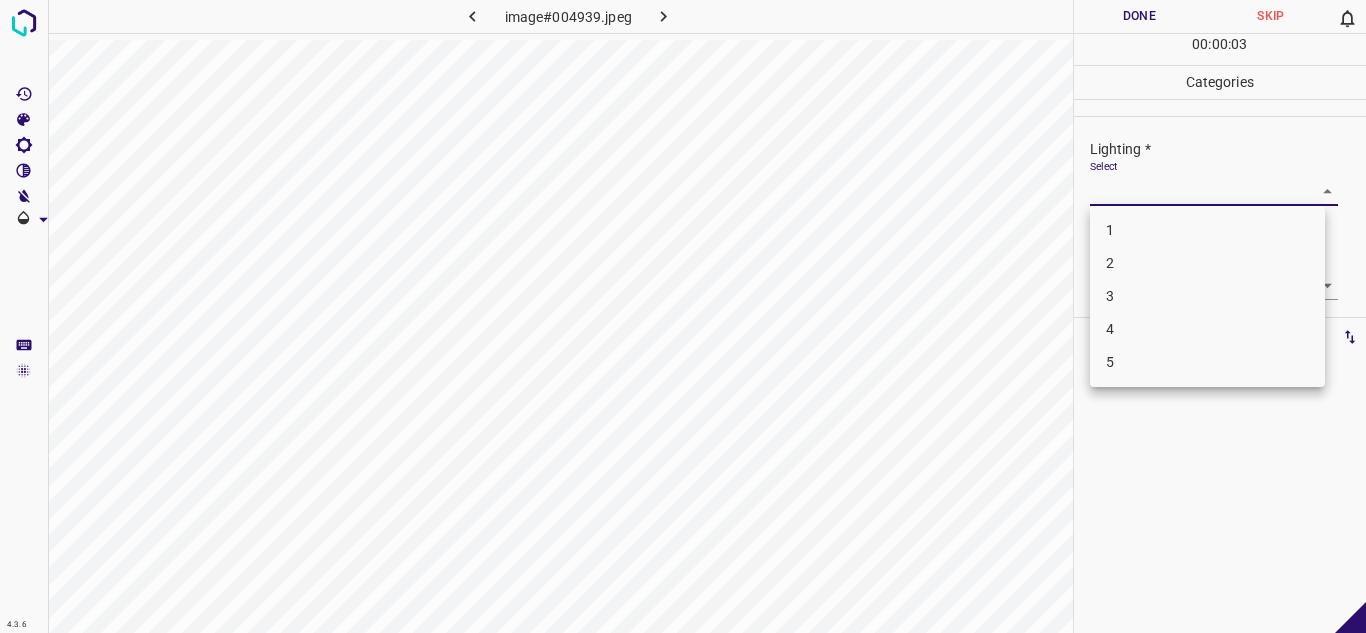 click on "2" at bounding box center (1207, 263) 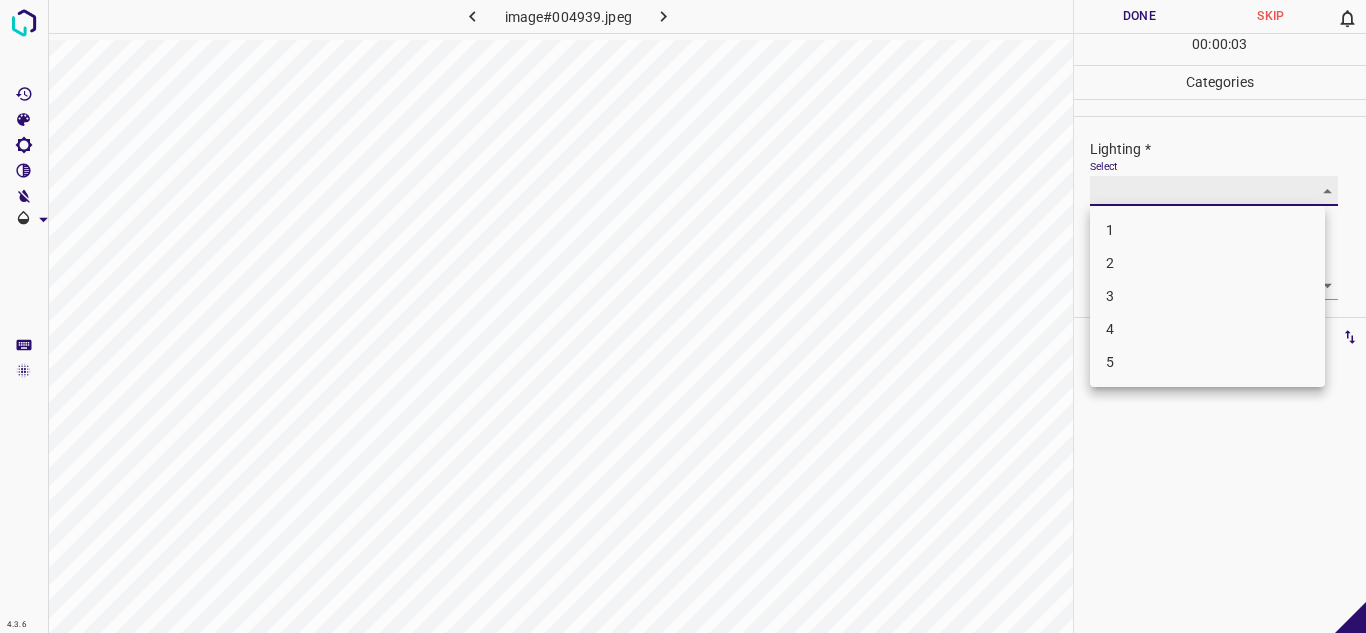 type on "2" 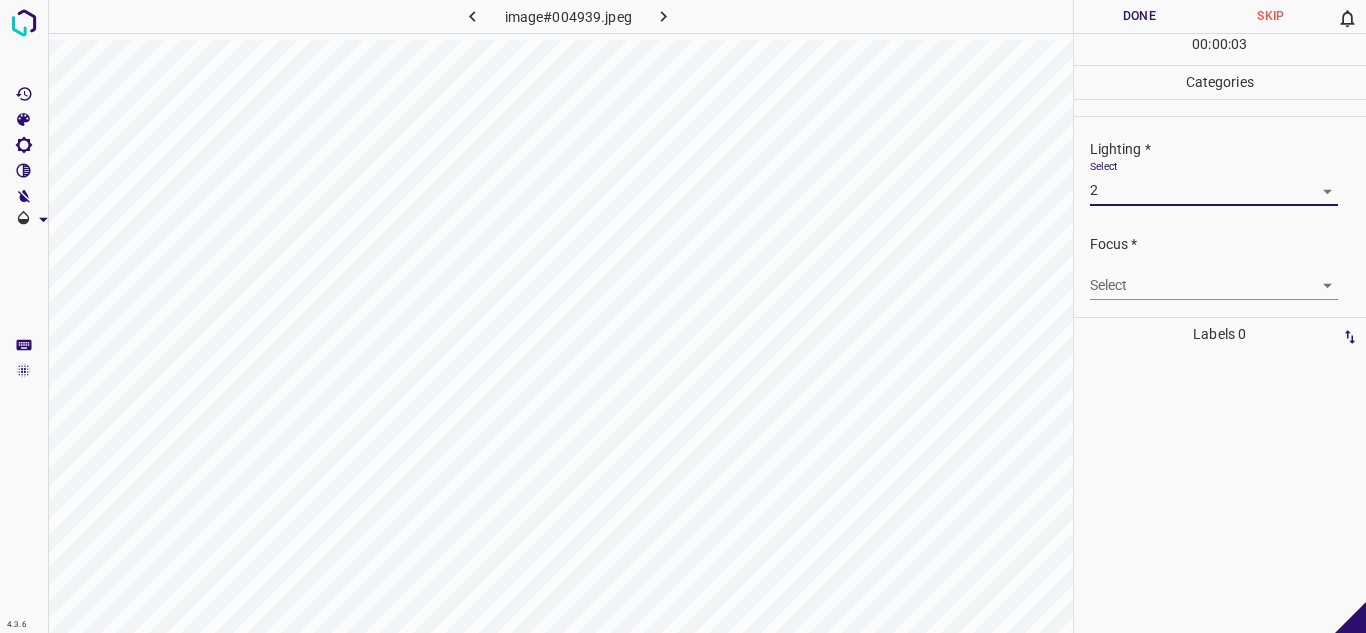click on "Select ​" at bounding box center [1214, 277] 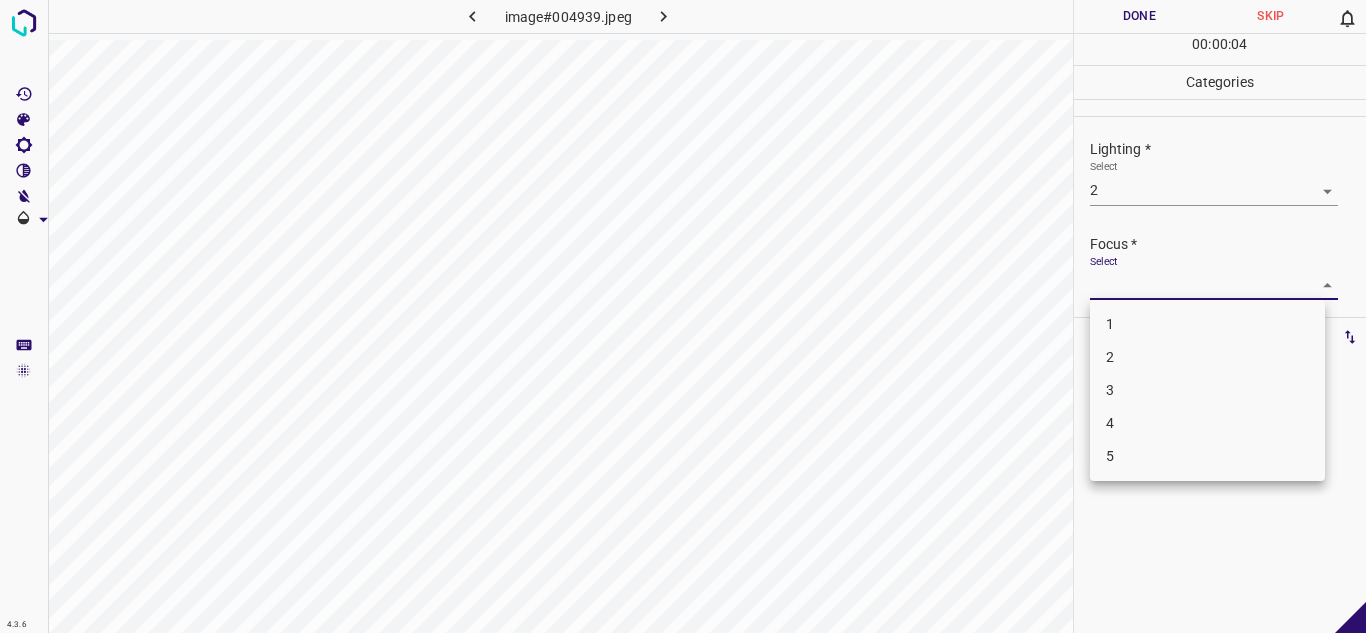 click on "4.3.6  image#004939.jpeg Done Skip 0 00   : 00   : 04   Categories Lighting *  Select 2 2 Focus *  Select ​ Overall *  Select ​ Labels   0 Categories 1 Lighting 2 Focus 3 Overall Tools Space Change between modes (Draw & Edit) I Auto labeling R Restore zoom M Zoom in N Zoom out Delete Delete selecte label Filters Z Restore filters X Saturation filter C Brightness filter V Contrast filter B Gray scale filter General O Download - Text - Hide - Delete 1 2 3 4 5" at bounding box center (683, 316) 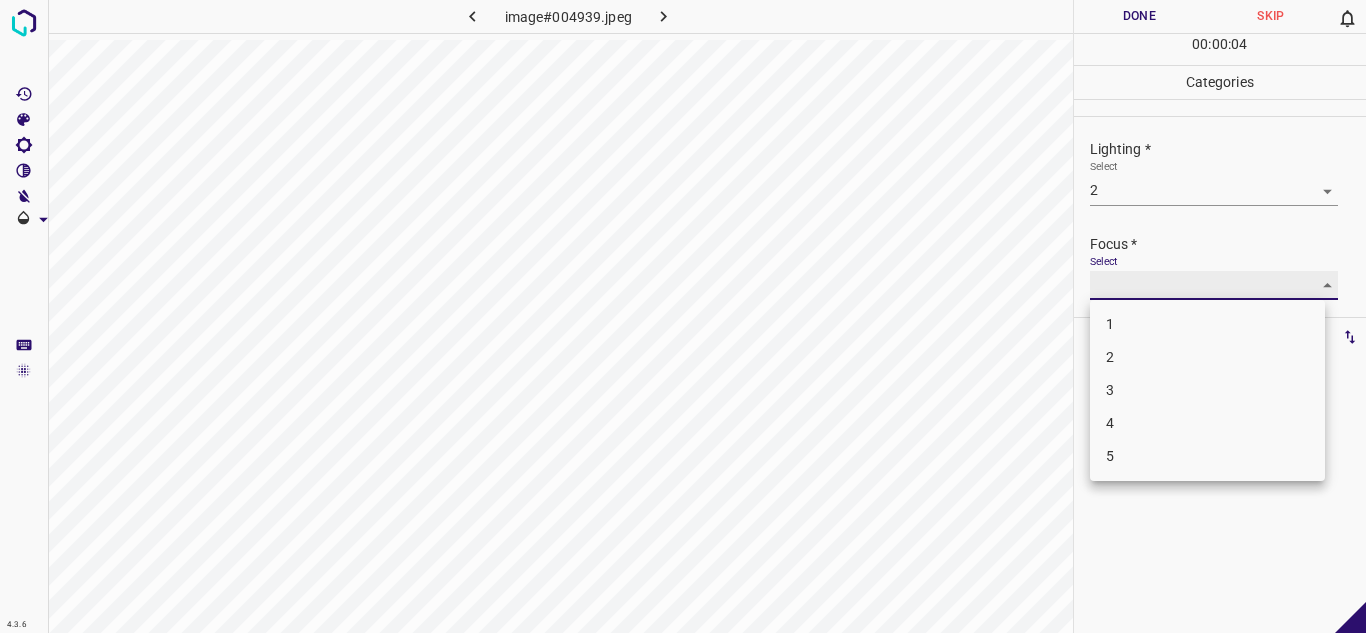 type on "2" 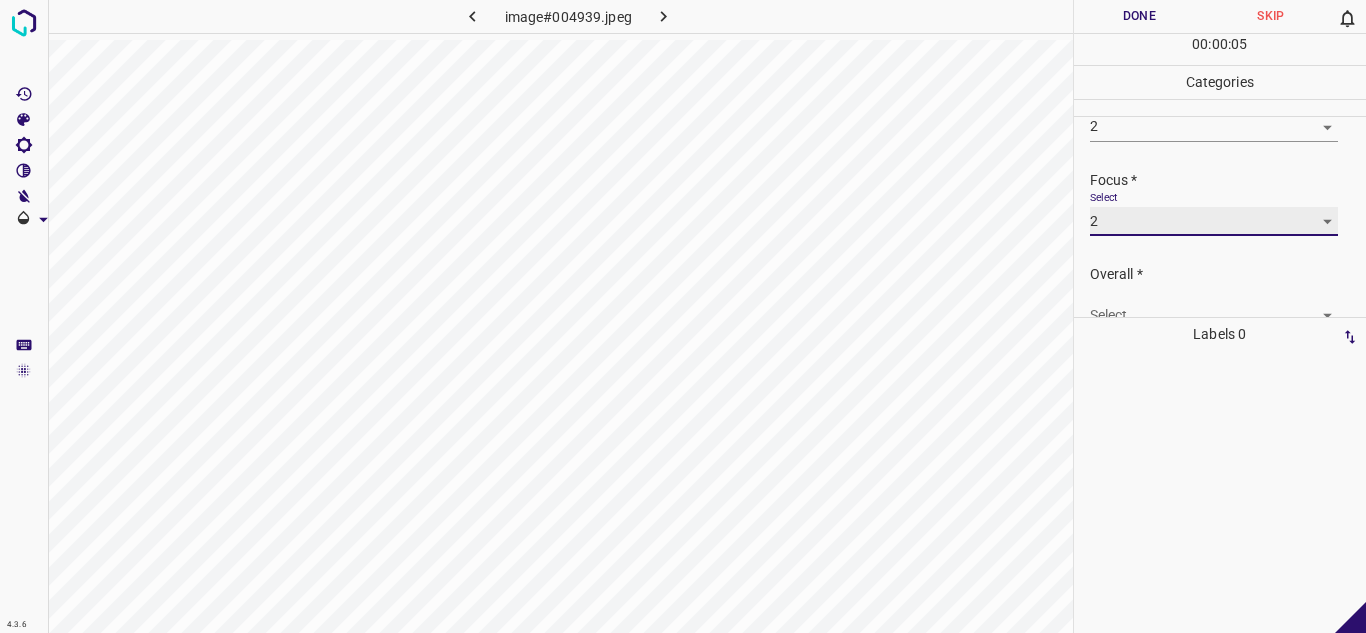 scroll, scrollTop: 98, scrollLeft: 0, axis: vertical 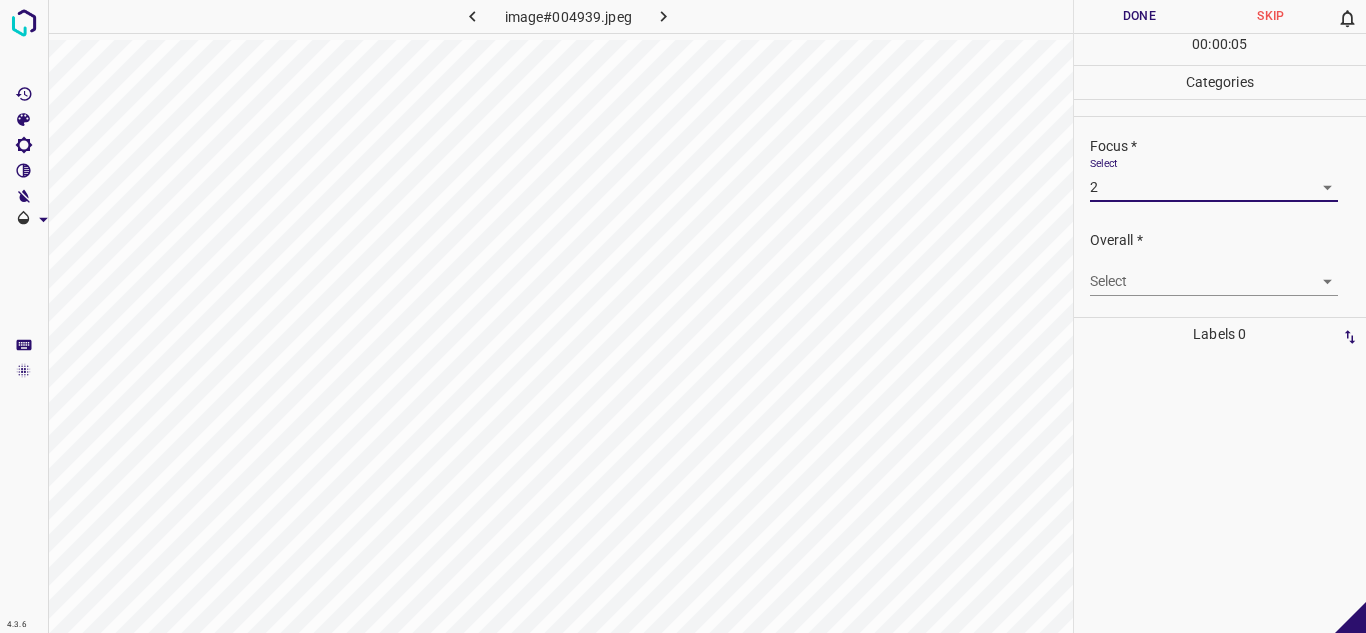 click on "4.3.6  image#004939.jpeg Done Skip 0 00   : 00   : 05   Categories Lighting *  Select 2 2 Focus *  Select 2 2 Overall *  Select ​ Labels   0 Categories 1 Lighting 2 Focus 3 Overall Tools Space Change between modes (Draw & Edit) I Auto labeling R Restore zoom M Zoom in N Zoom out Delete Delete selecte label Filters Z Restore filters X Saturation filter C Brightness filter V Contrast filter B Gray scale filter General O Download - Text - Hide - Delete" at bounding box center [683, 316] 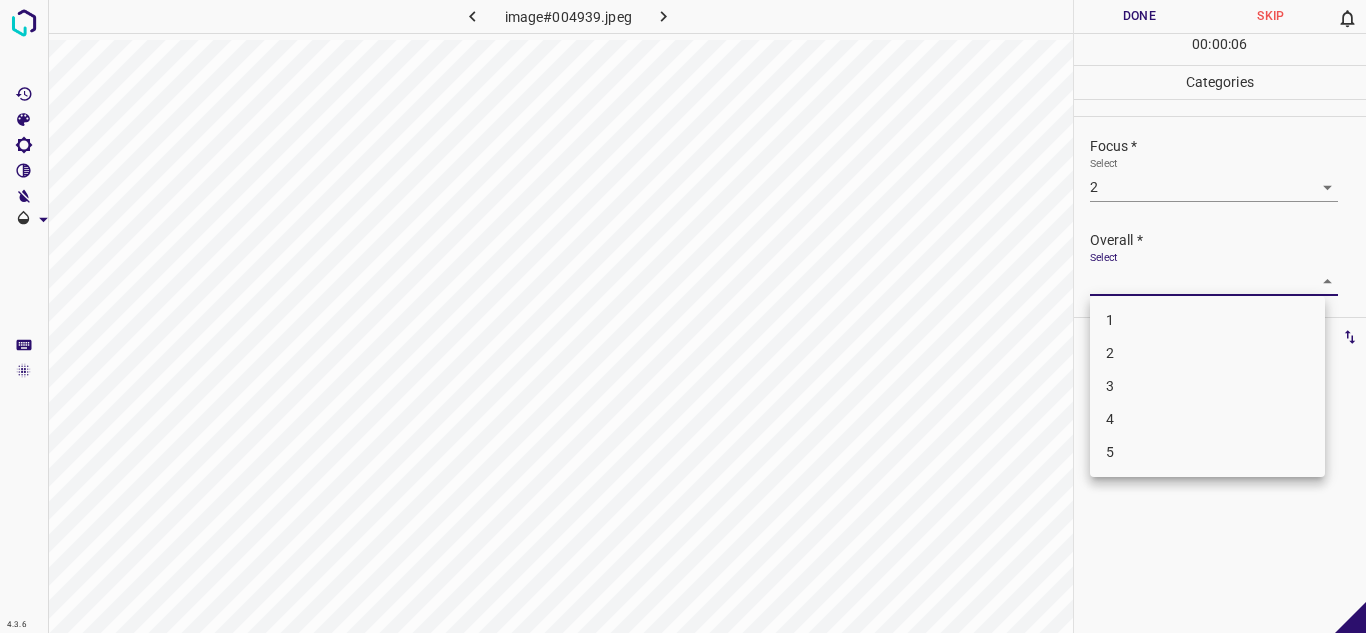 click on "2" at bounding box center (1207, 353) 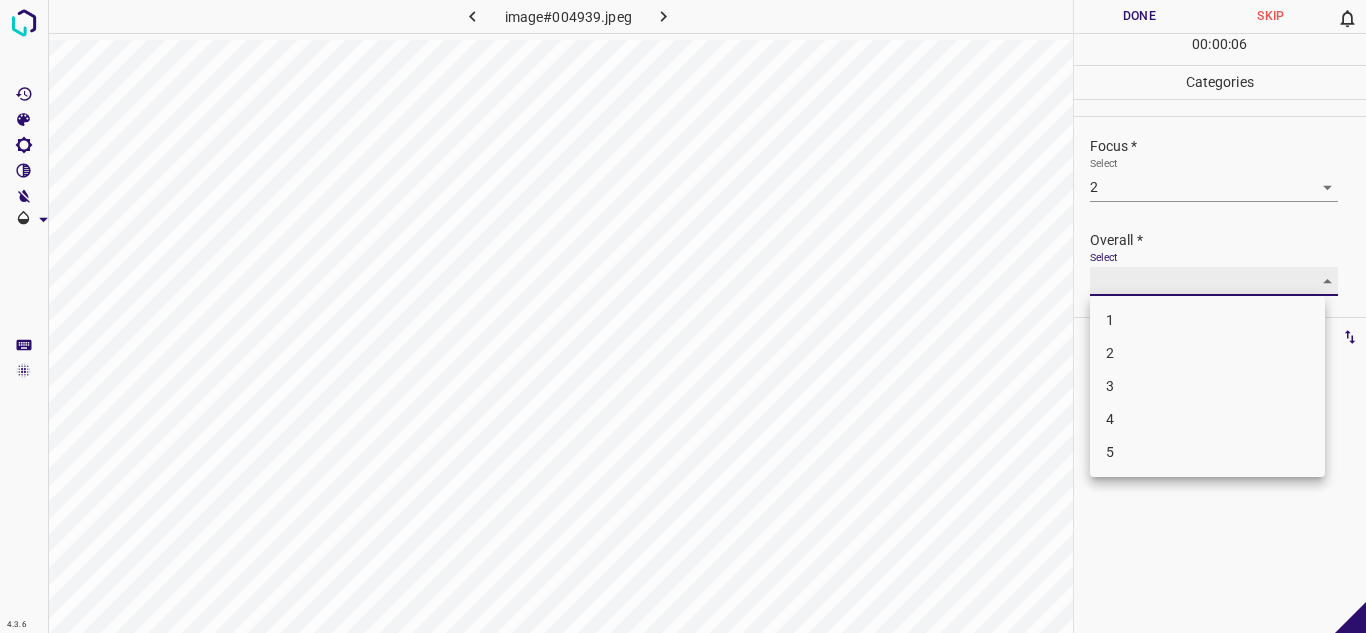 type on "2" 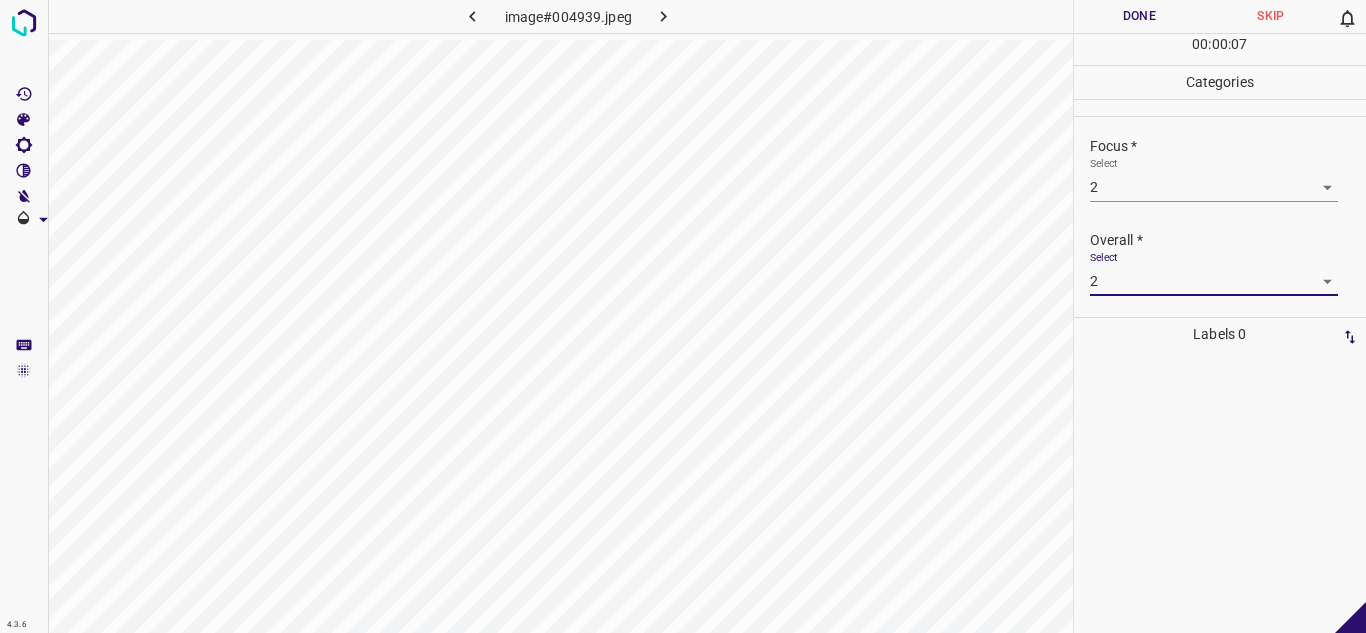 click on "Done" at bounding box center [1140, 16] 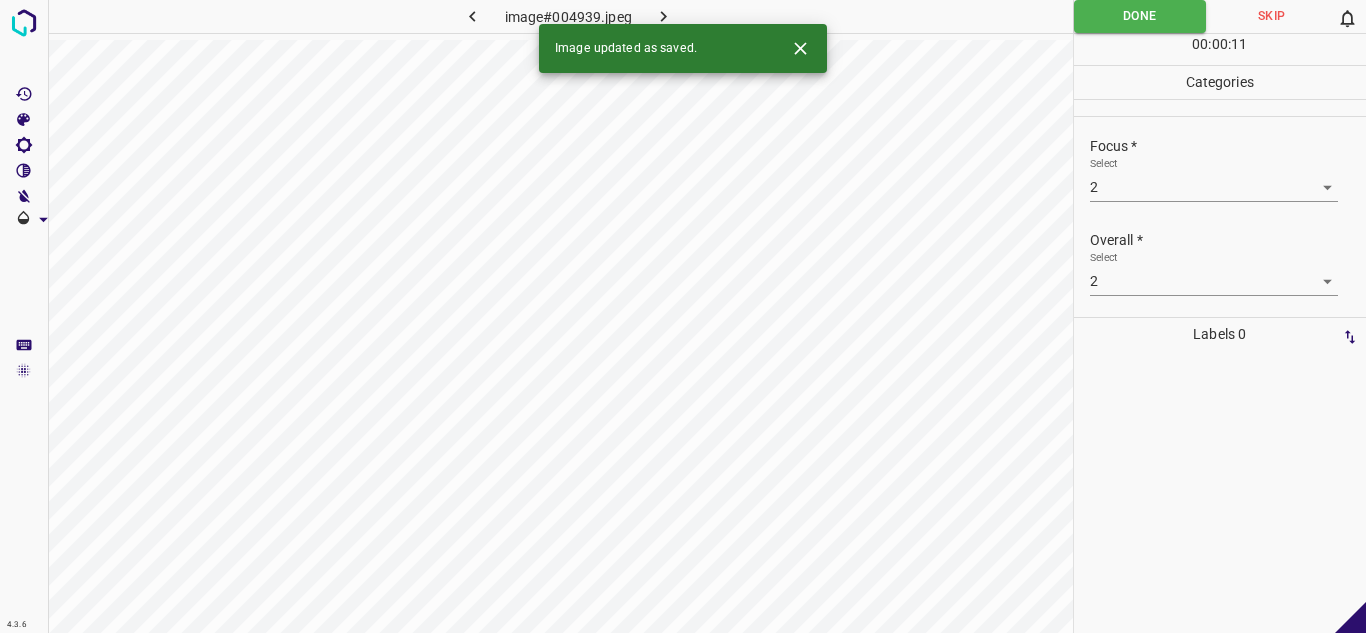 click 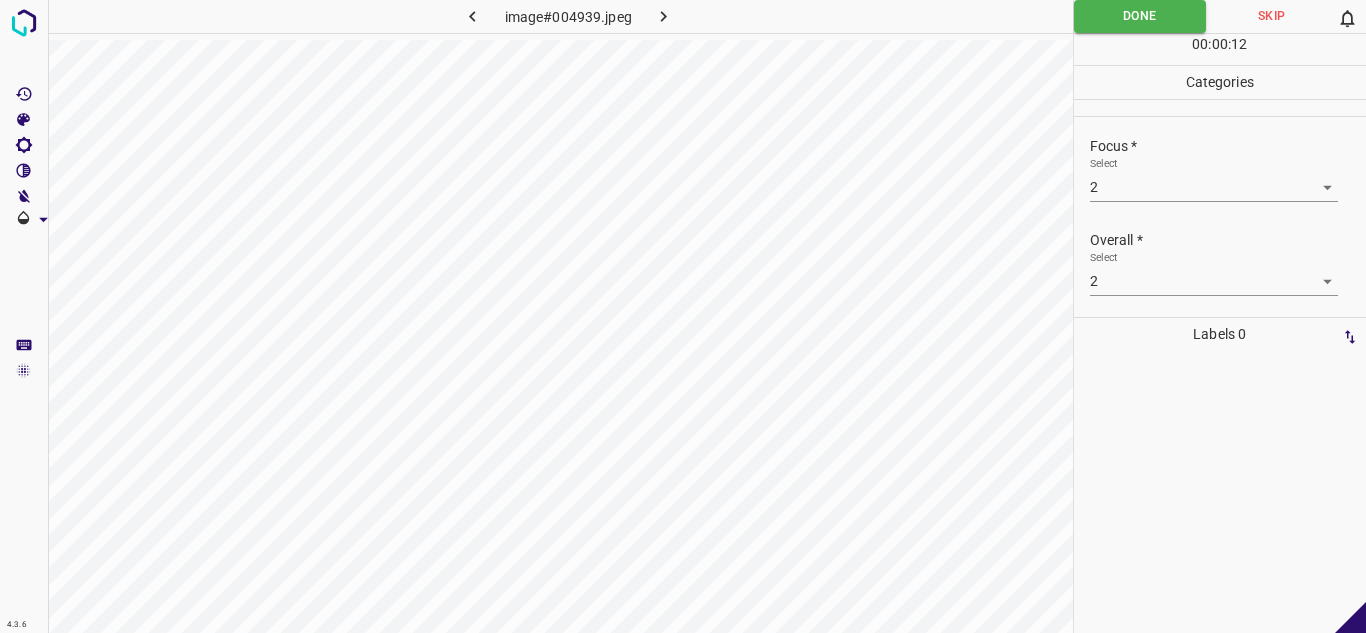 click 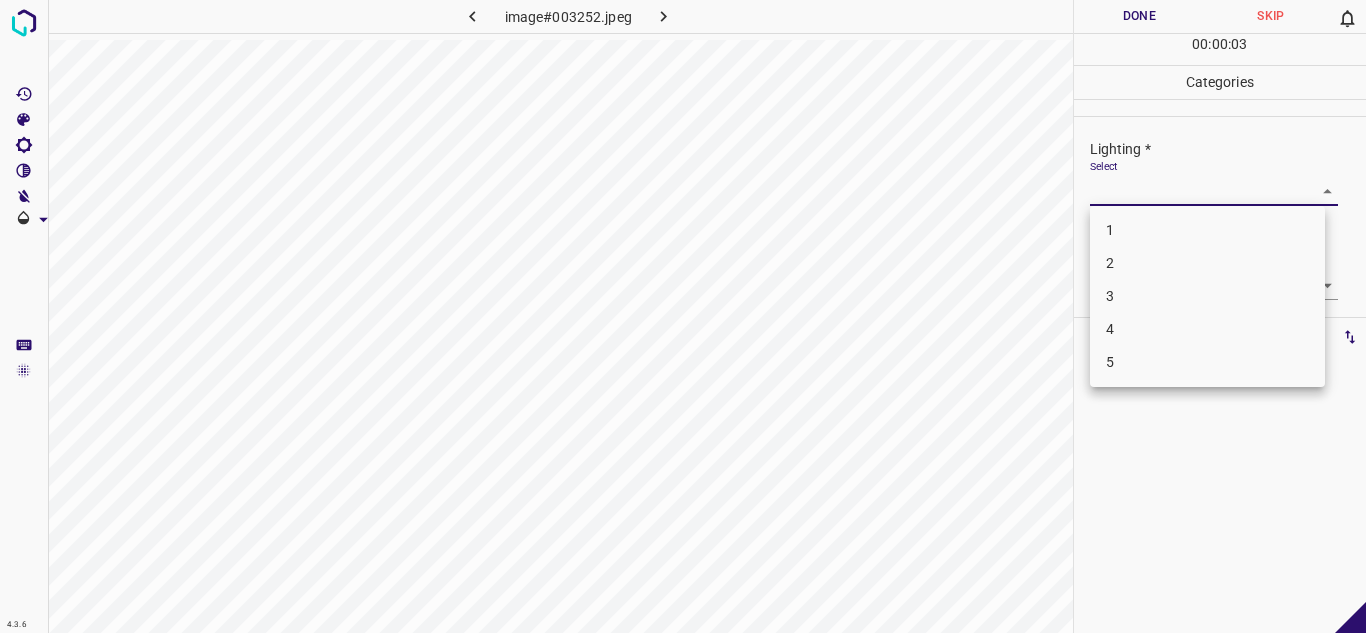 click on "4.3.6  image#003252.jpeg Done Skip 0 00   : 00   : 03   Categories Lighting *  Select ​ Focus *  Select ​ Overall *  Select ​ Labels   0 Categories 1 Lighting 2 Focus 3 Overall Tools Space Change between modes (Draw & Edit) I Auto labeling R Restore zoom M Zoom in N Zoom out Delete Delete selecte label Filters Z Restore filters X Saturation filter C Brightness filter V Contrast filter B Gray scale filter General O Download - Text - Hide - Delete 1 2 3 4 5" at bounding box center [683, 316] 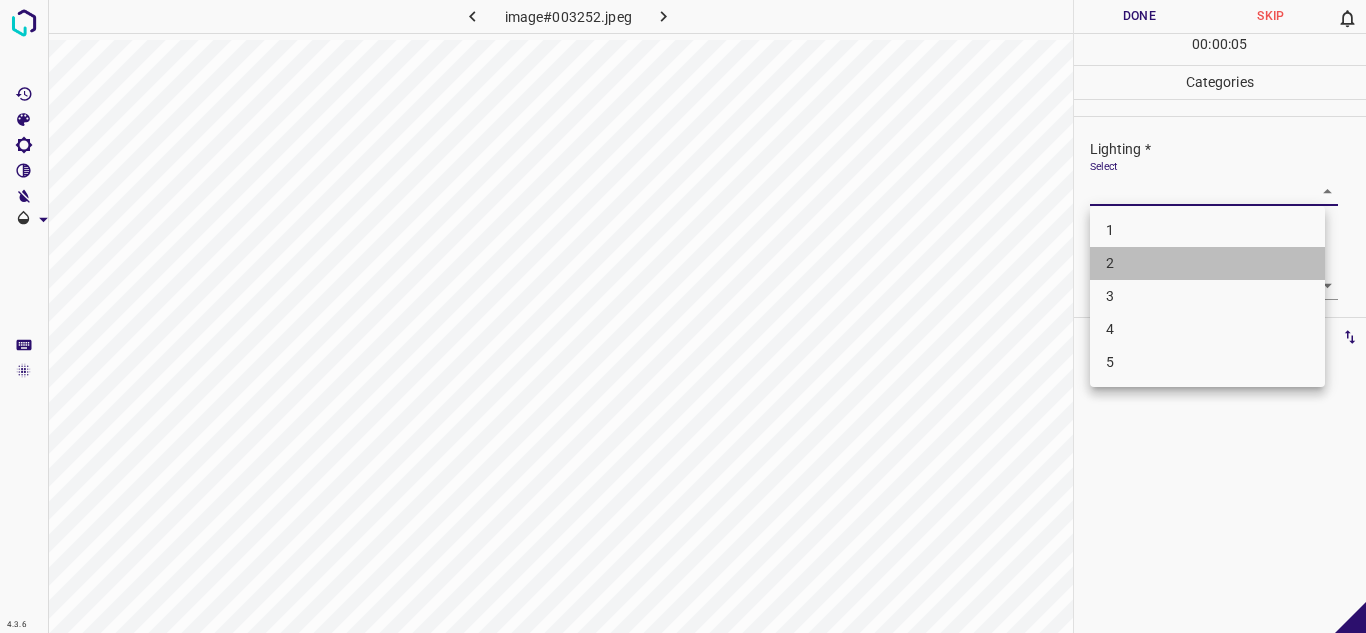 click on "2" at bounding box center [1207, 263] 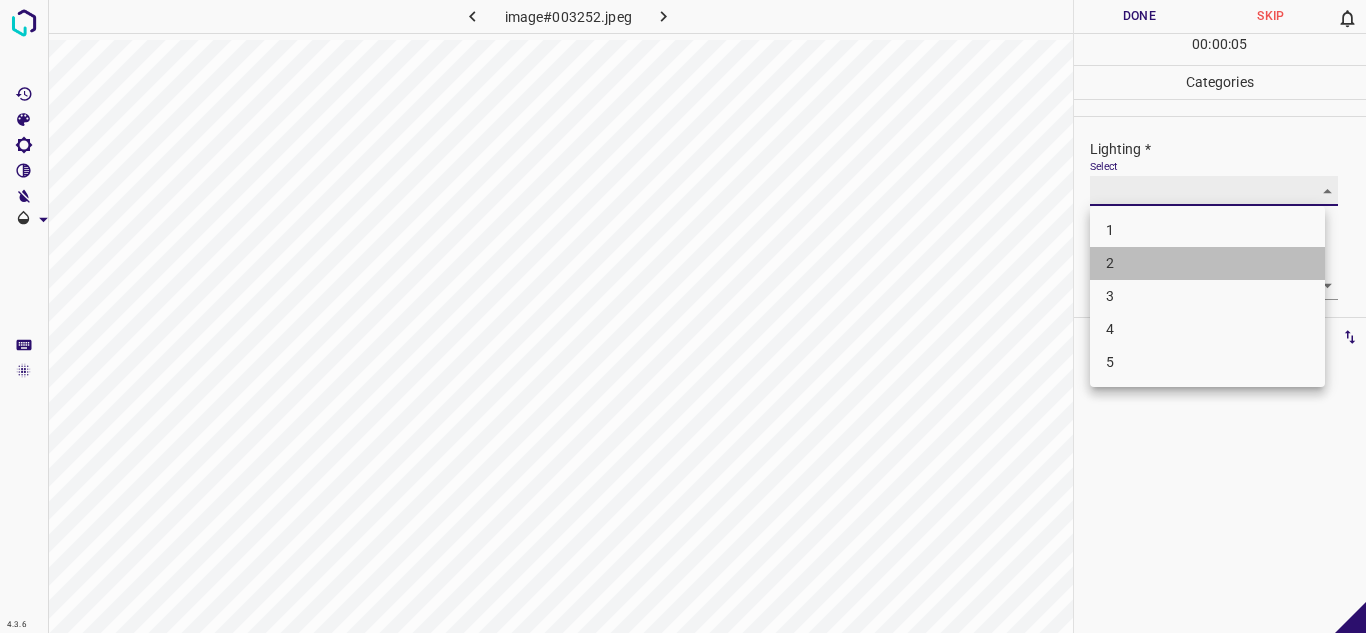 type on "2" 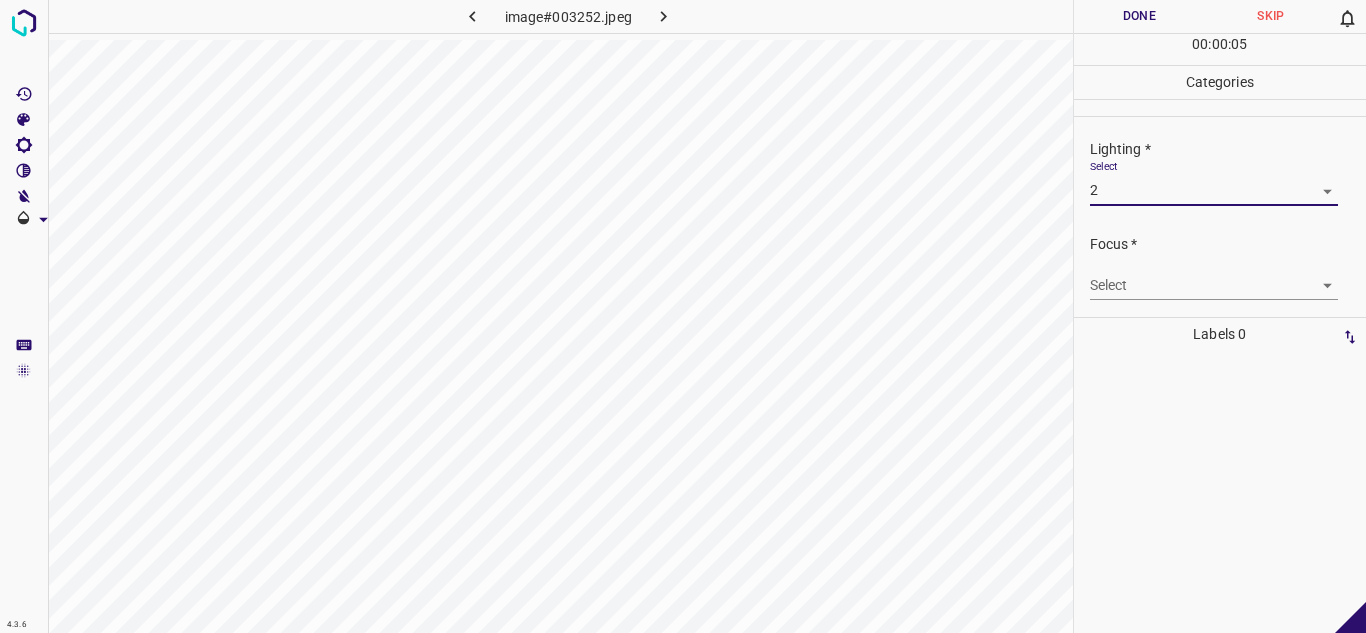 click on "4.3.6  image#003252.jpeg Done Skip 0 00   : 00   : 05   Categories Lighting *  Select 2 2 Focus *  Select ​ Overall *  Select ​ Labels   0 Categories 1 Lighting 2 Focus 3 Overall Tools Space Change between modes (Draw & Edit) I Auto labeling R Restore zoom M Zoom in N Zoom out Delete Delete selecte label Filters Z Restore filters X Saturation filter C Brightness filter V Contrast filter B Gray scale filter General O Download - Text - Hide - Delete" at bounding box center [683, 316] 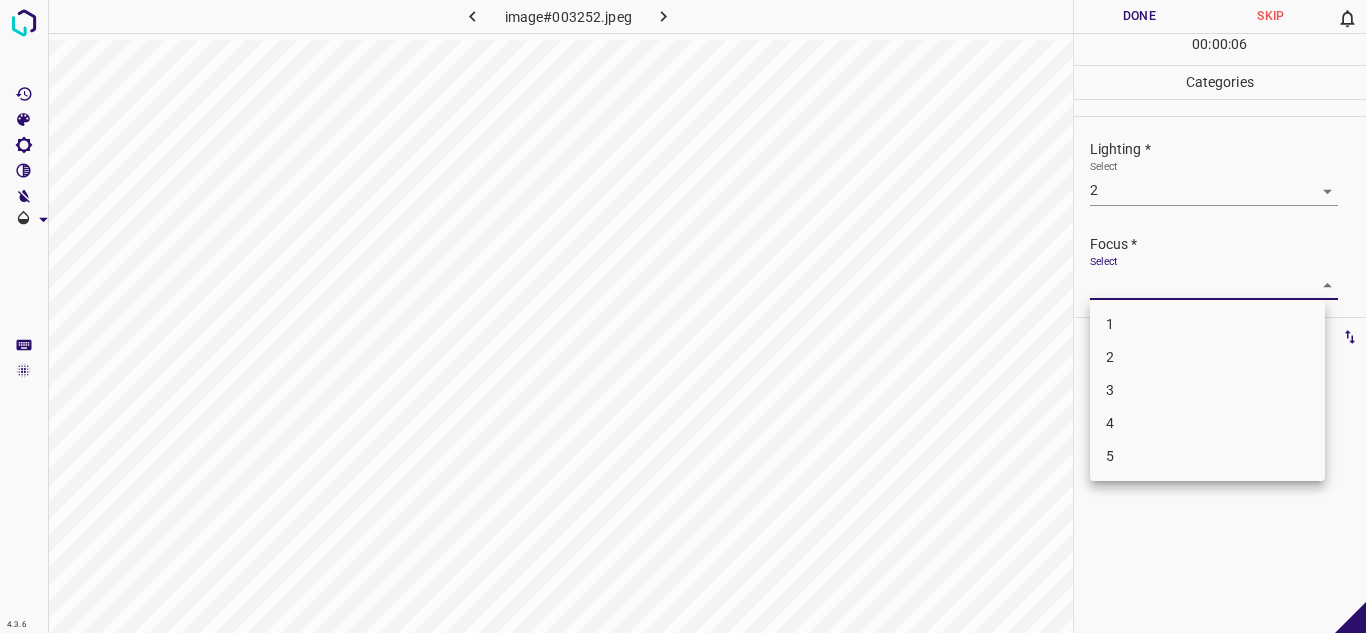 click on "2" at bounding box center (1207, 357) 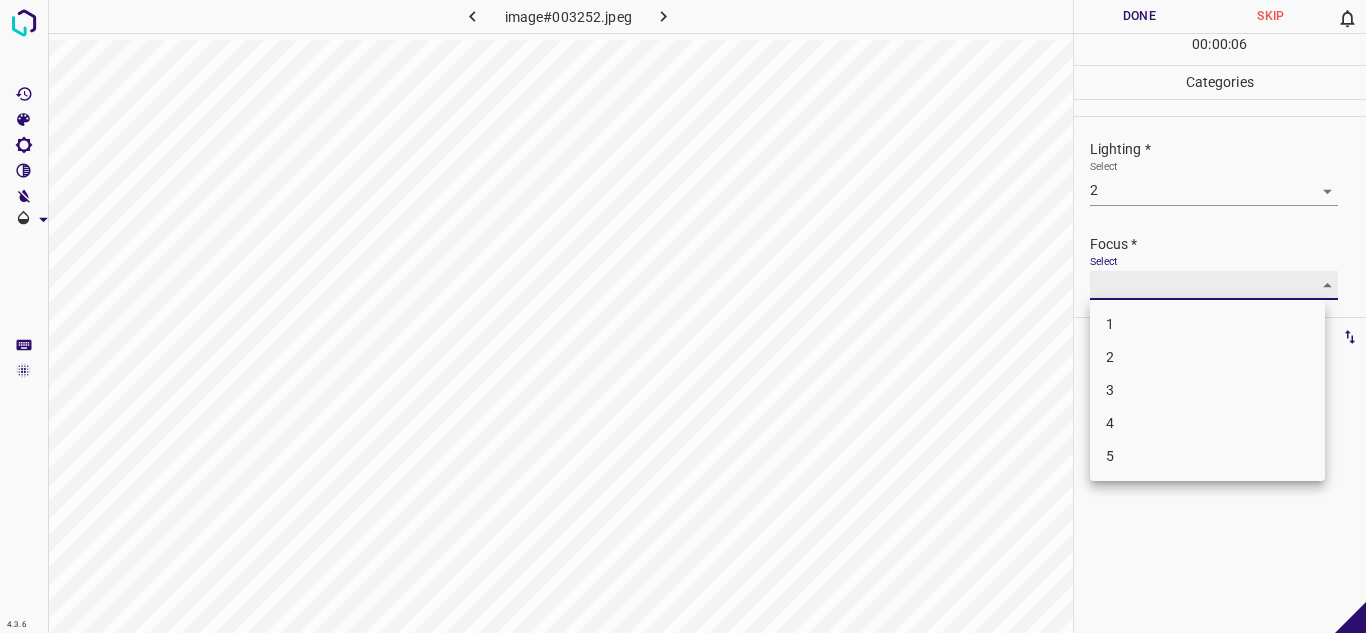type on "2" 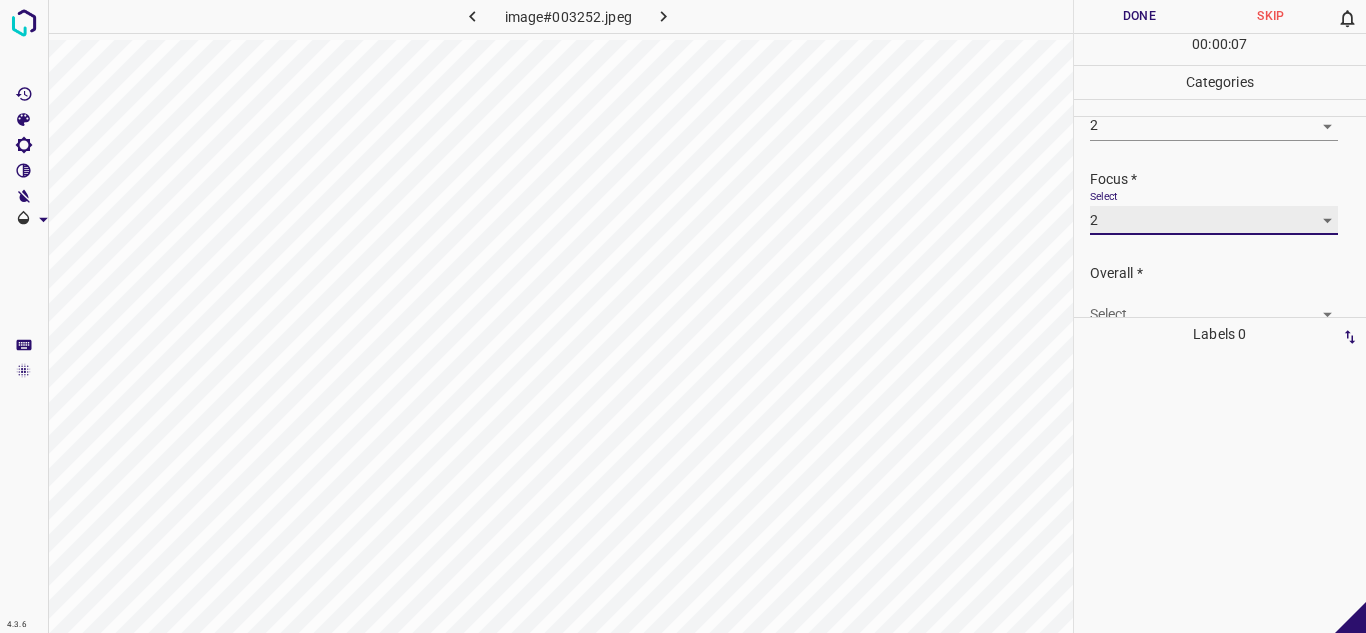 scroll, scrollTop: 98, scrollLeft: 0, axis: vertical 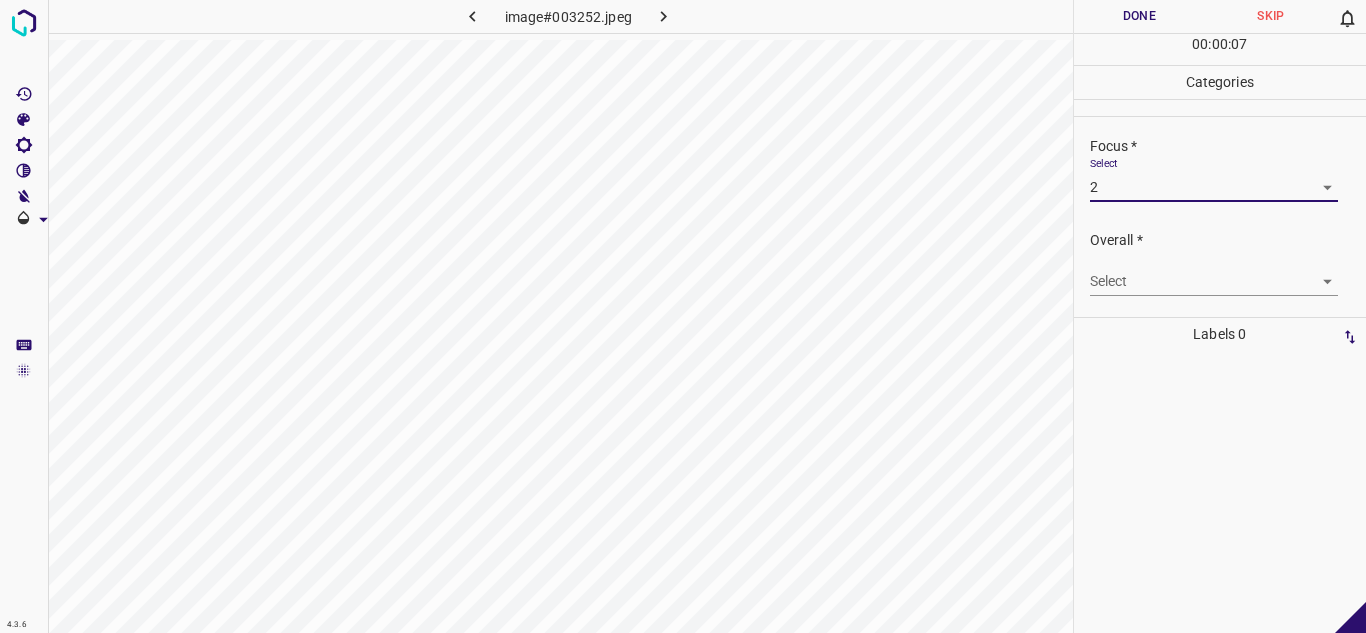 click on "4.3.6  image#003252.jpeg Done Skip 0 00   : 00   : 07   Categories Lighting *  Select 2 2 Focus *  Select 2 2 Overall *  Select ​ Labels   0 Categories 1 Lighting 2 Focus 3 Overall Tools Space Change between modes (Draw & Edit) I Auto labeling R Restore zoom M Zoom in N Zoom out Delete Delete selecte label Filters Z Restore filters X Saturation filter C Brightness filter V Contrast filter B Gray scale filter General O Download - Text - Hide - Delete" at bounding box center [683, 316] 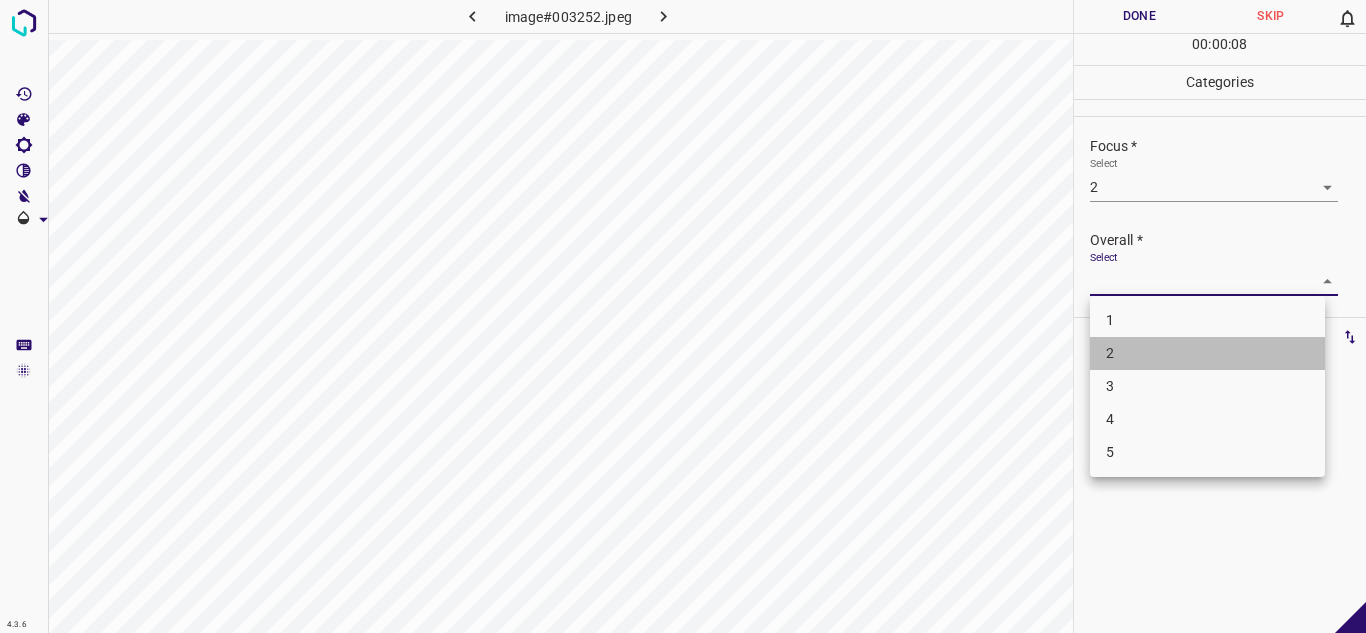 click on "2" at bounding box center [1207, 353] 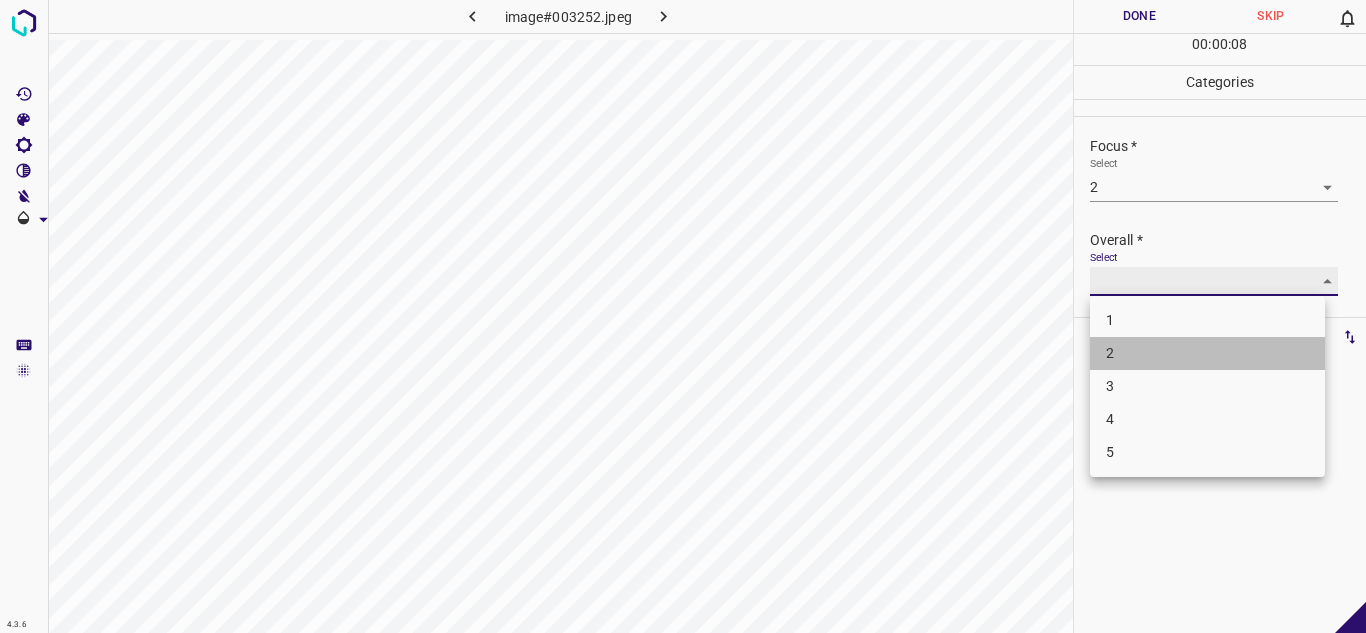 type on "2" 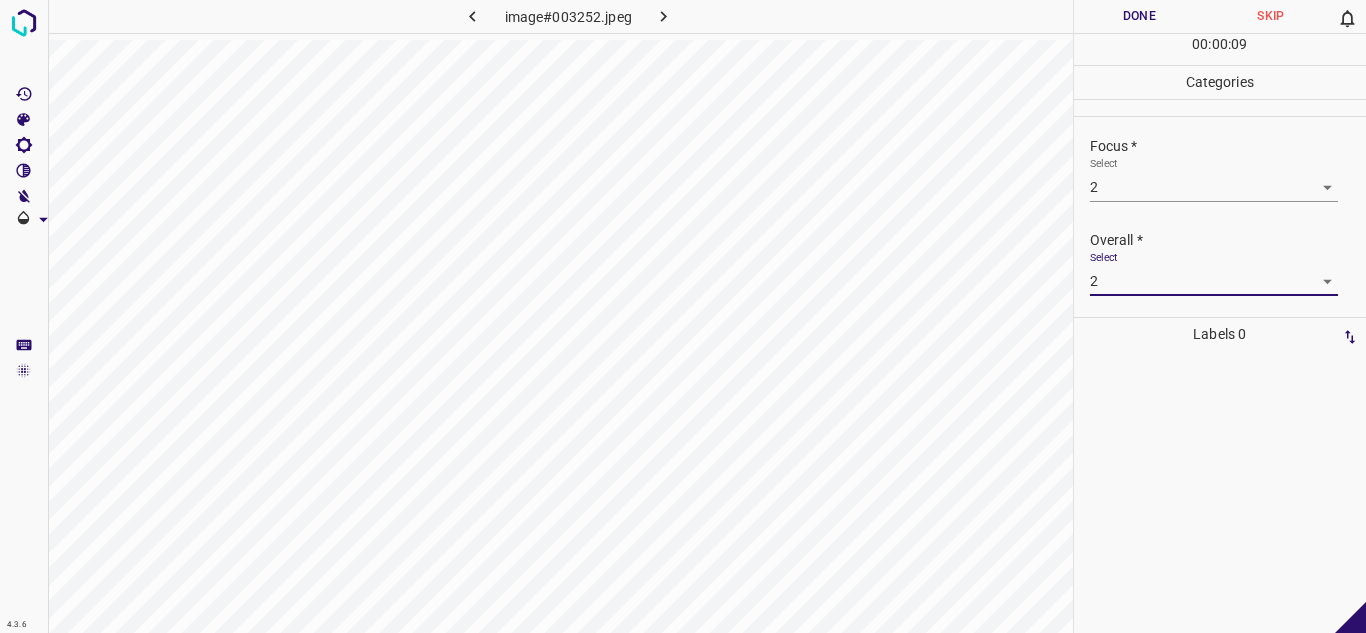 click on "Done" at bounding box center [1140, 16] 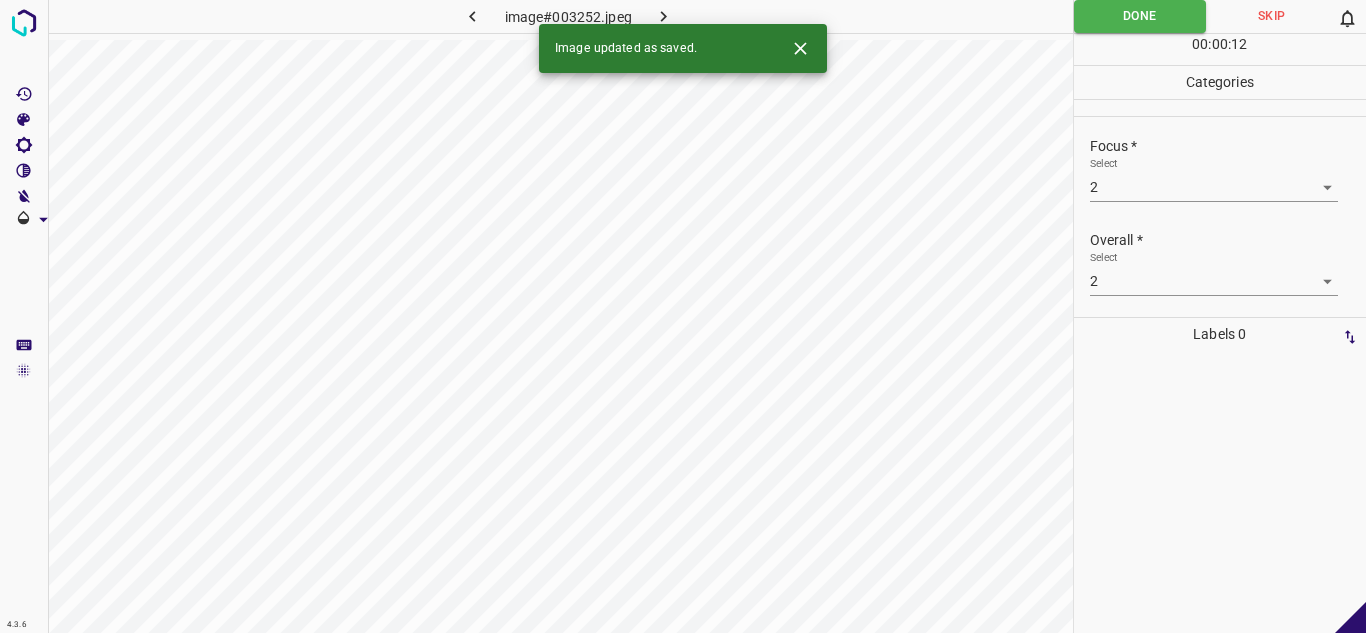 click 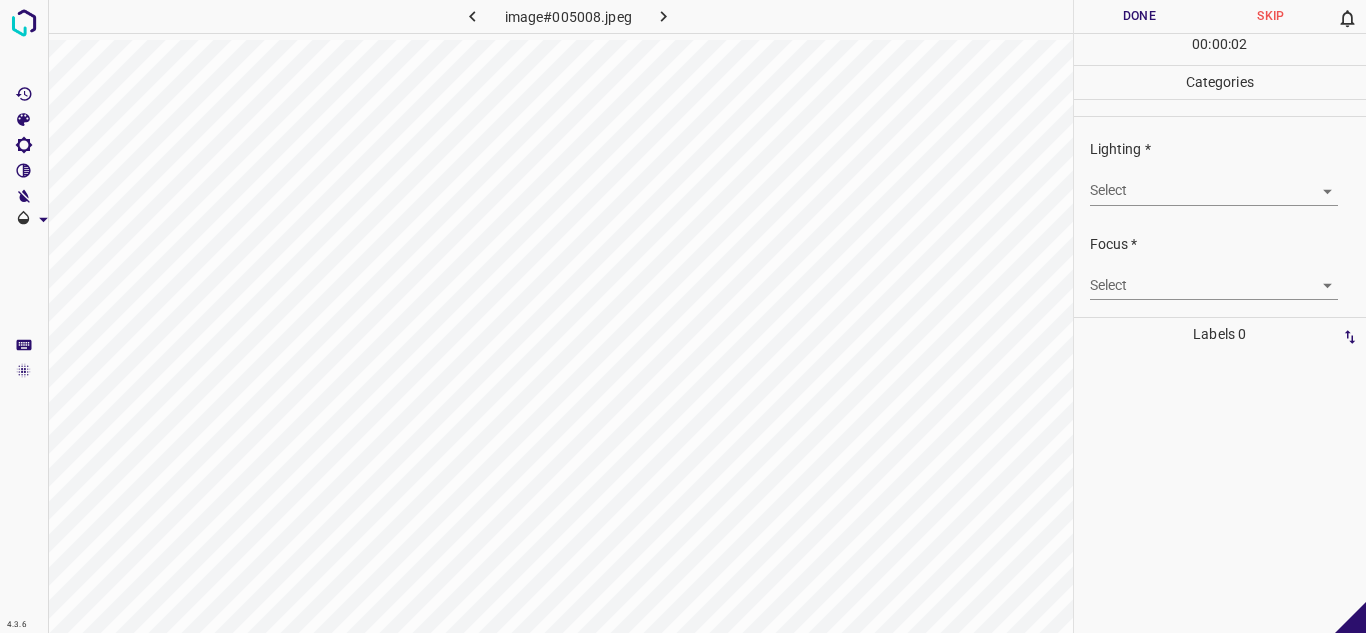 click on "4.3.6  image#005008.jpeg Done Skip 0 00   : 00   : 02   Categories Lighting *  Select ​ Focus *  Select ​ Overall *  Select ​ Labels   0 Categories 1 Lighting 2 Focus 3 Overall Tools Space Change between modes (Draw & Edit) I Auto labeling R Restore zoom M Zoom in N Zoom out Delete Delete selecte label Filters Z Restore filters X Saturation filter C Brightness filter V Contrast filter B Gray scale filter General O Download - Text - Hide - Delete" at bounding box center [683, 316] 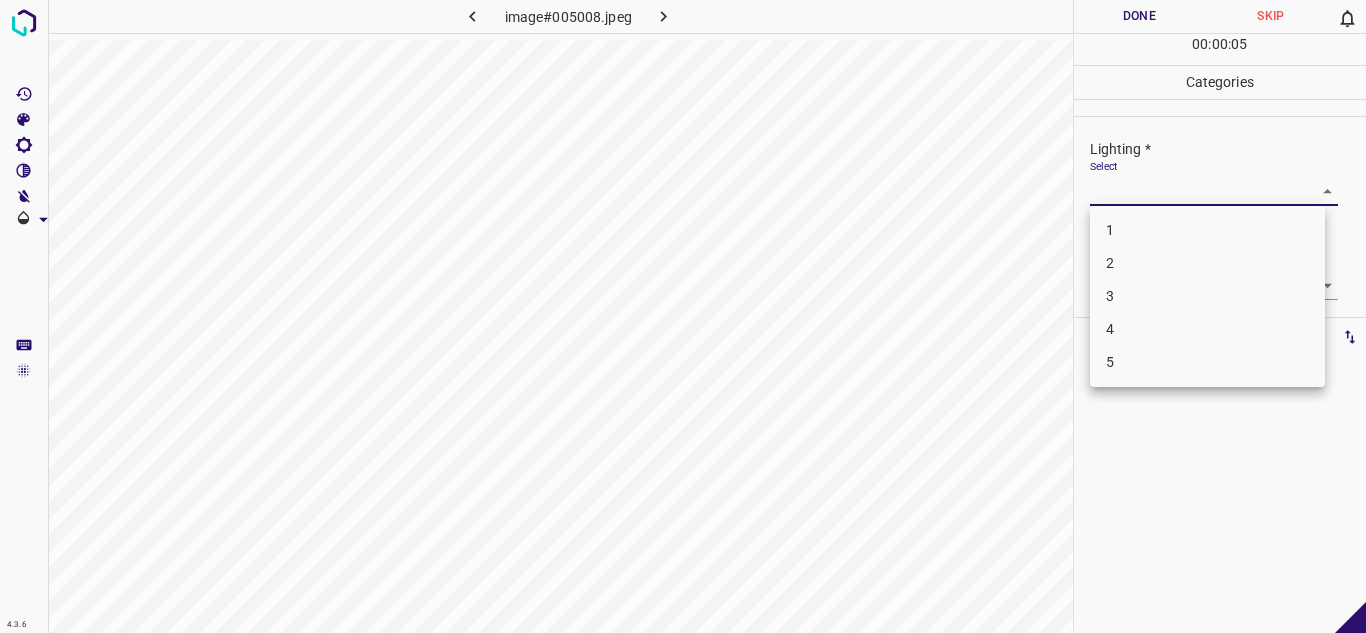 click on "3" at bounding box center (1207, 296) 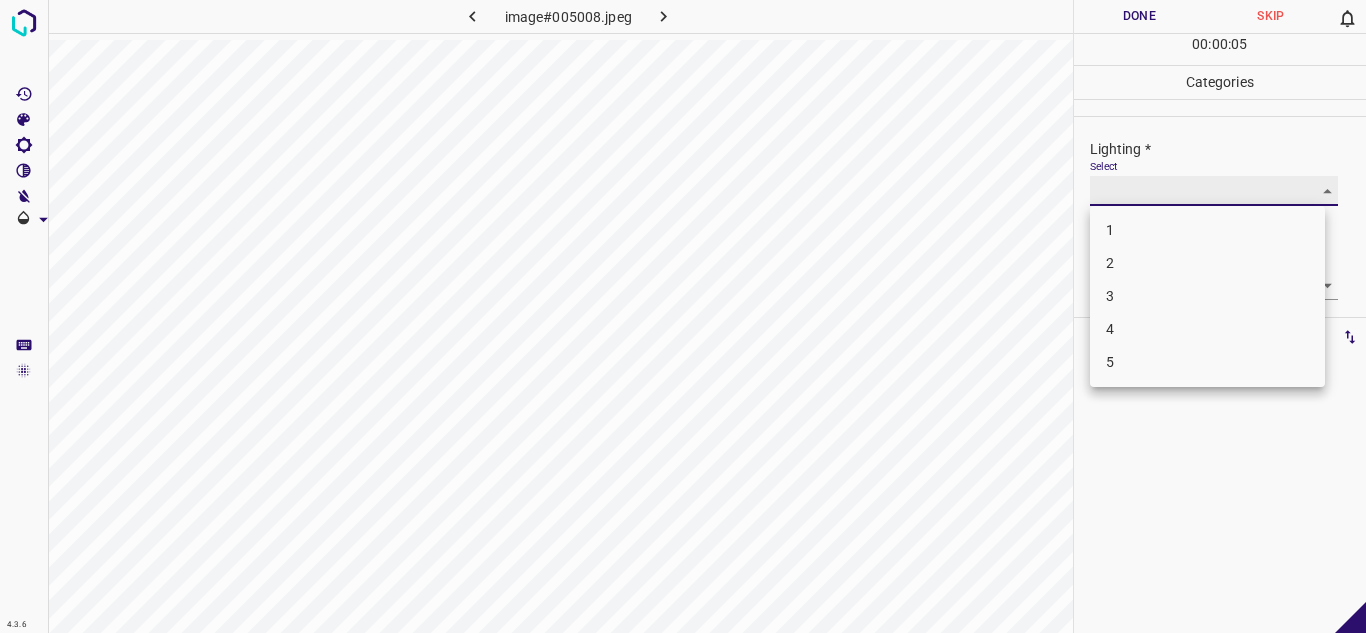 type on "3" 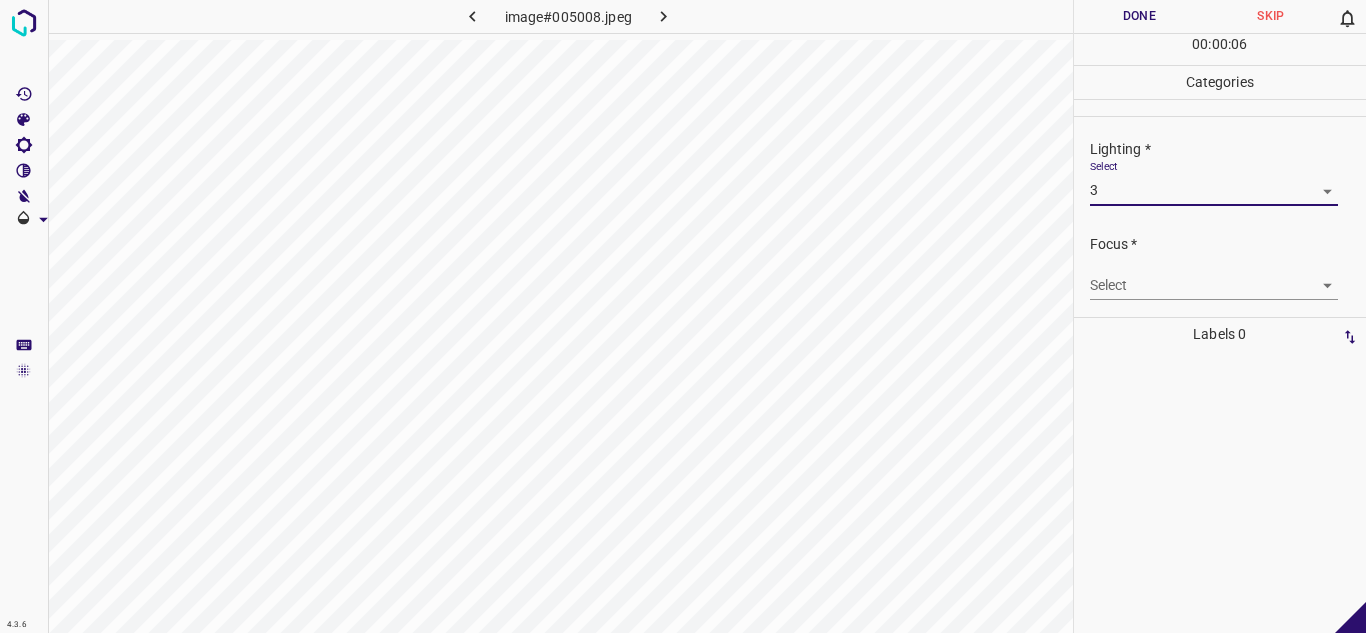 click on "4.3.6  image#005008.jpeg Done Skip 0 00   : 00   : 06   Categories Lighting *  Select 3 3 Focus *  Select ​ Overall *  Select ​ Labels   0 Categories 1 Lighting 2 Focus 3 Overall Tools Space Change between modes (Draw & Edit) I Auto labeling R Restore zoom M Zoom in N Zoom out Delete Delete selecte label Filters Z Restore filters X Saturation filter C Brightness filter V Contrast filter B Gray scale filter General O Download - Text - Hide - Delete" at bounding box center (683, 316) 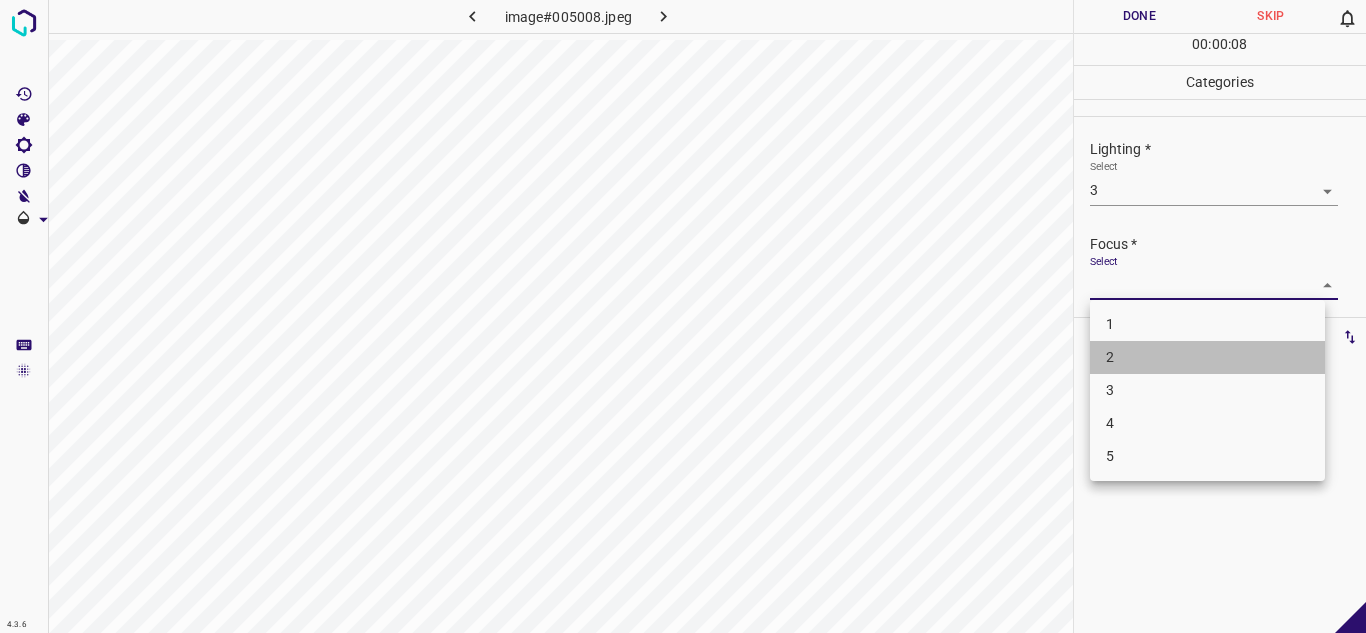 click on "2" at bounding box center (1207, 357) 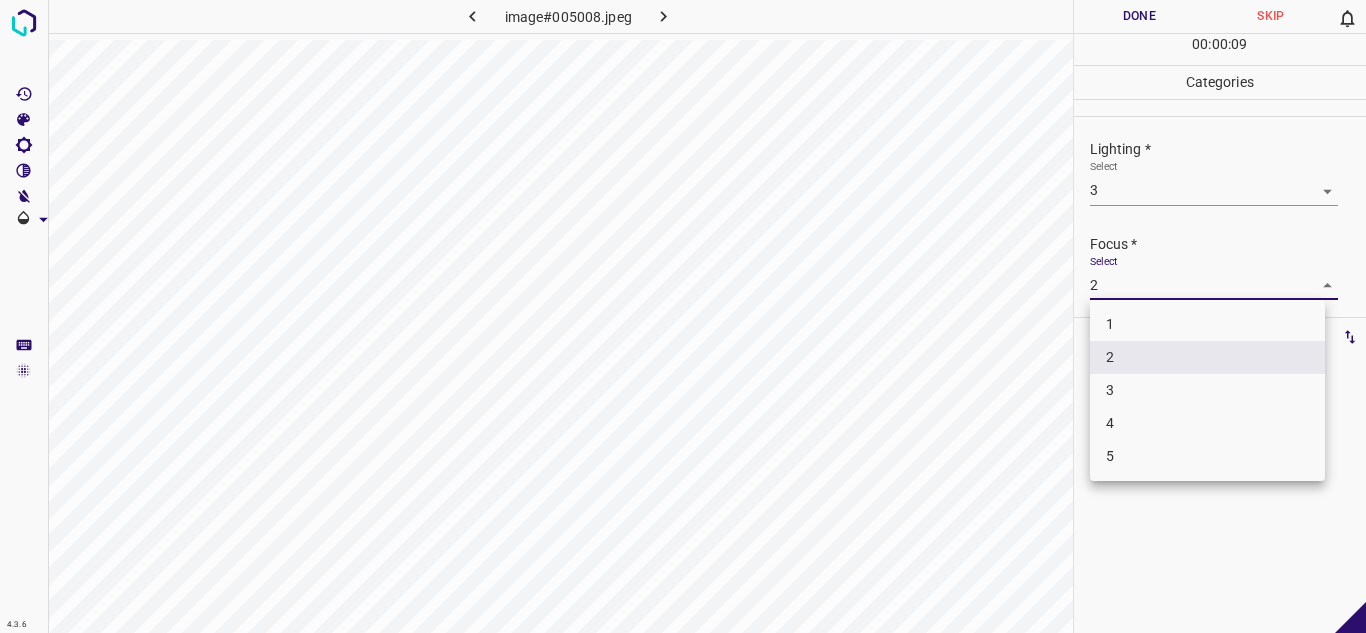 click on "4.3.6  image#005008.jpeg Done Skip 0 00   : 00   : 09   Categories Lighting *  Select 3 3 Focus *  Select 2 2 Overall *  Select ​ Labels   0 Categories 1 Lighting 2 Focus 3 Overall Tools Space Change between modes (Draw & Edit) I Auto labeling R Restore zoom M Zoom in N Zoom out Delete Delete selecte label Filters Z Restore filters X Saturation filter C Brightness filter V Contrast filter B Gray scale filter General O Download - Text - Hide - Delete 1 2 3 4 5" at bounding box center [683, 316] 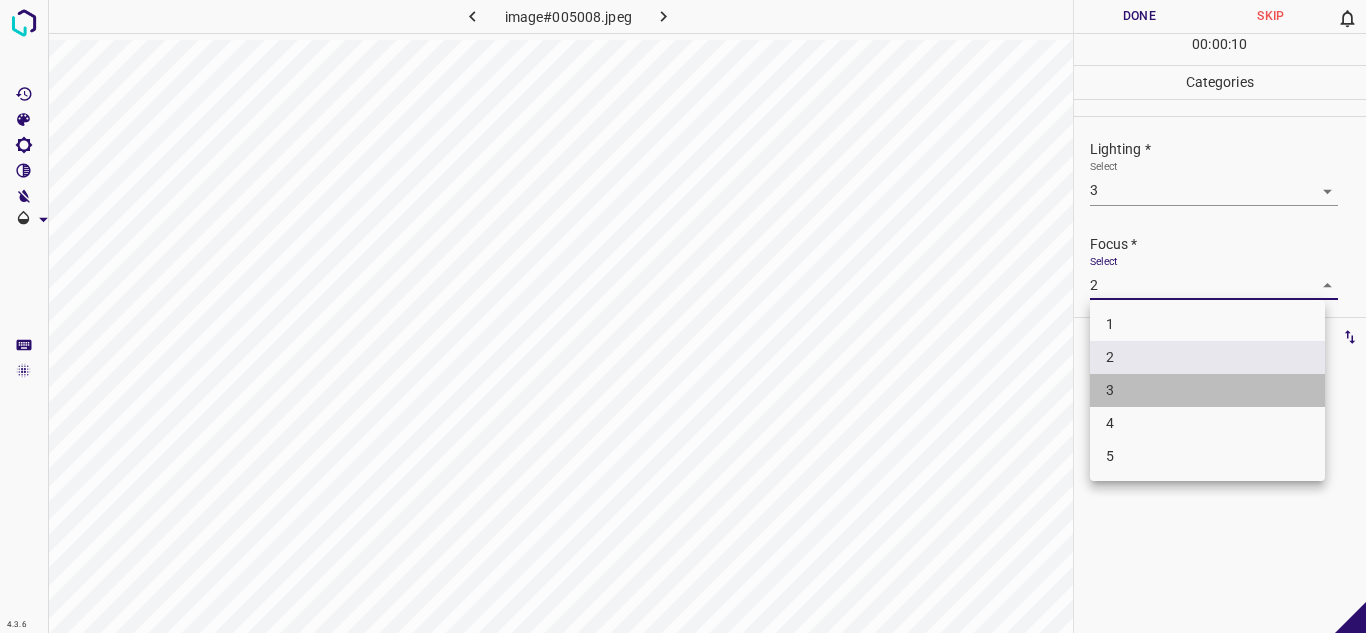 click on "3" at bounding box center [1207, 390] 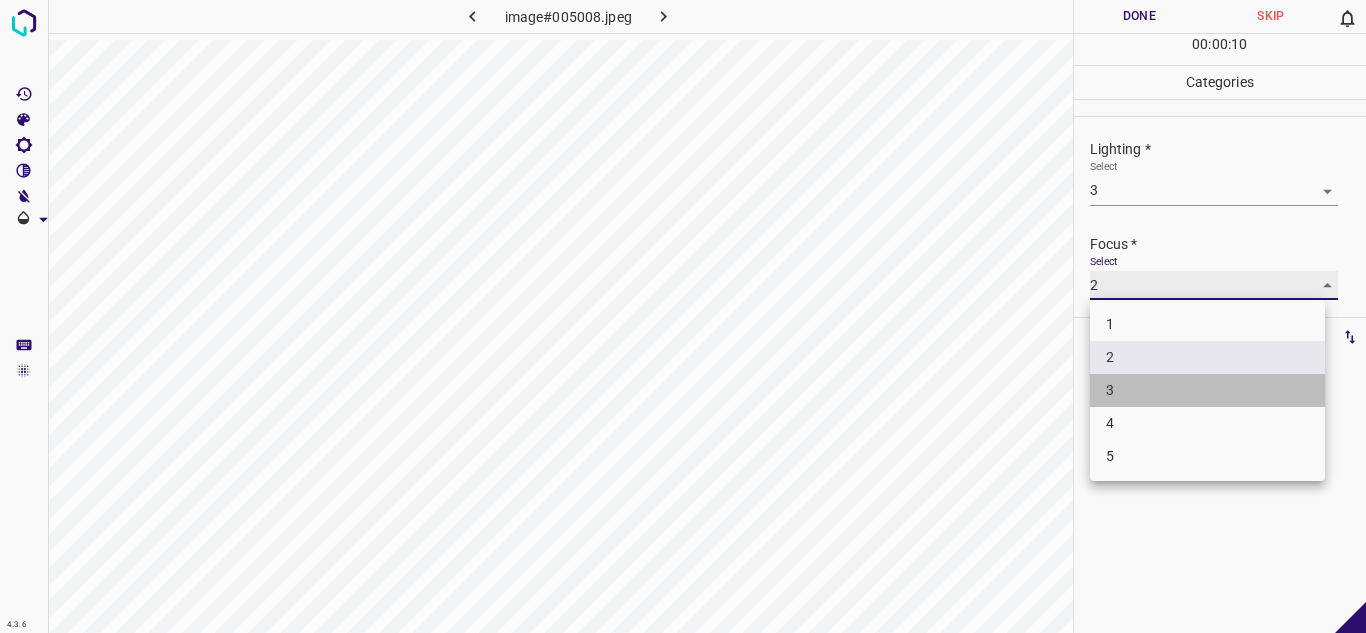 type on "3" 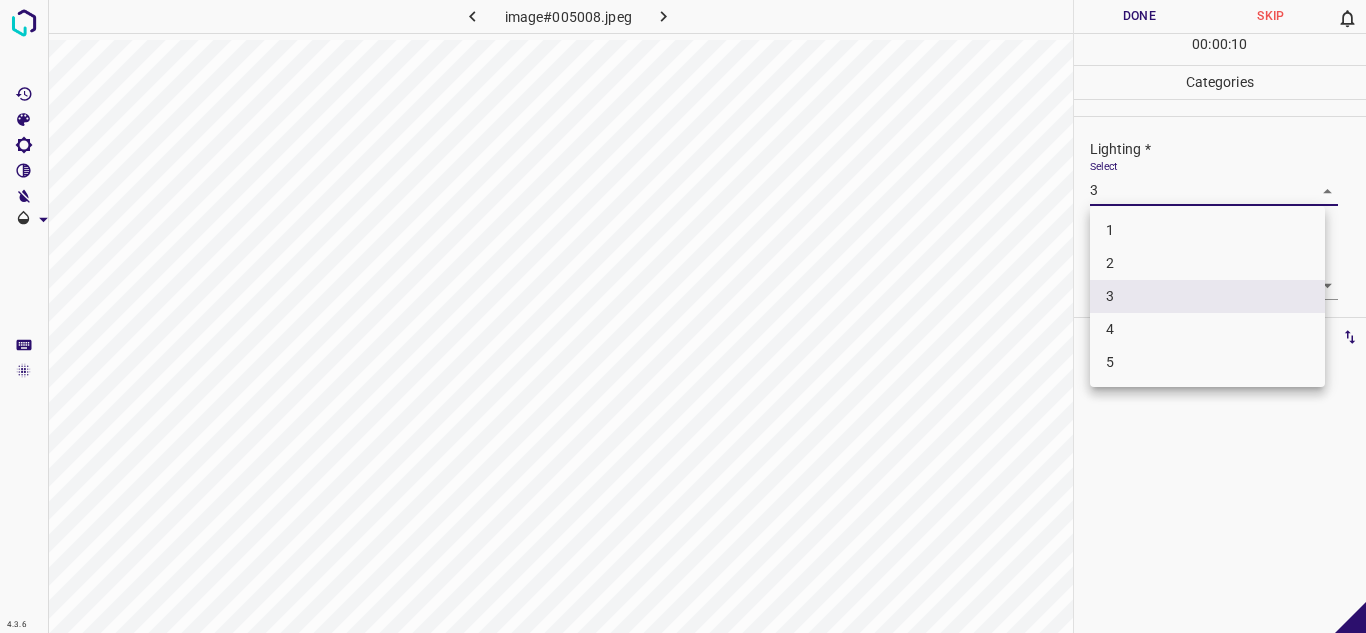 click on "4.3.6  image#005008.jpeg Done Skip 0 00   : 00   : 10   Categories Lighting *  Select 3 3 Focus *  Select 3 3 Overall *  Select ​ Labels   0 Categories 1 Lighting 2 Focus 3 Overall Tools Space Change between modes (Draw & Edit) I Auto labeling R Restore zoom M Zoom in N Zoom out Delete Delete selecte label Filters Z Restore filters X Saturation filter C Brightness filter V Contrast filter B Gray scale filter General O Download - Text - Hide - Delete 1 2 3 4 5" at bounding box center [683, 316] 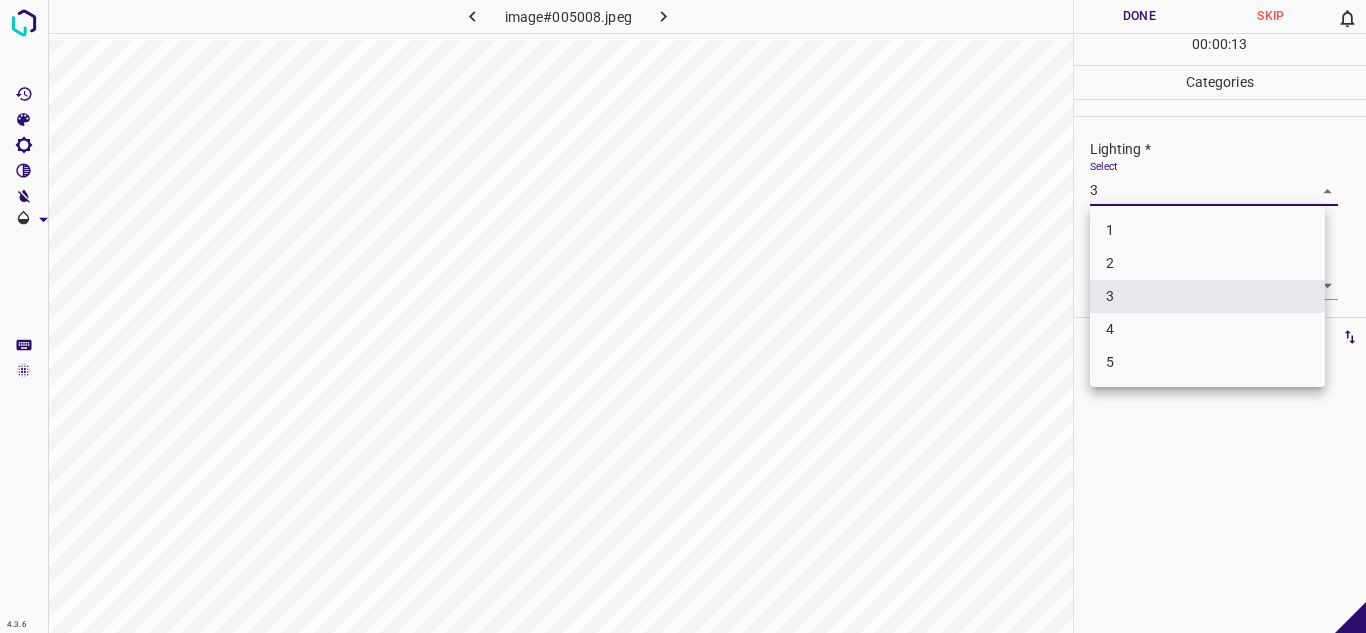 click at bounding box center [683, 316] 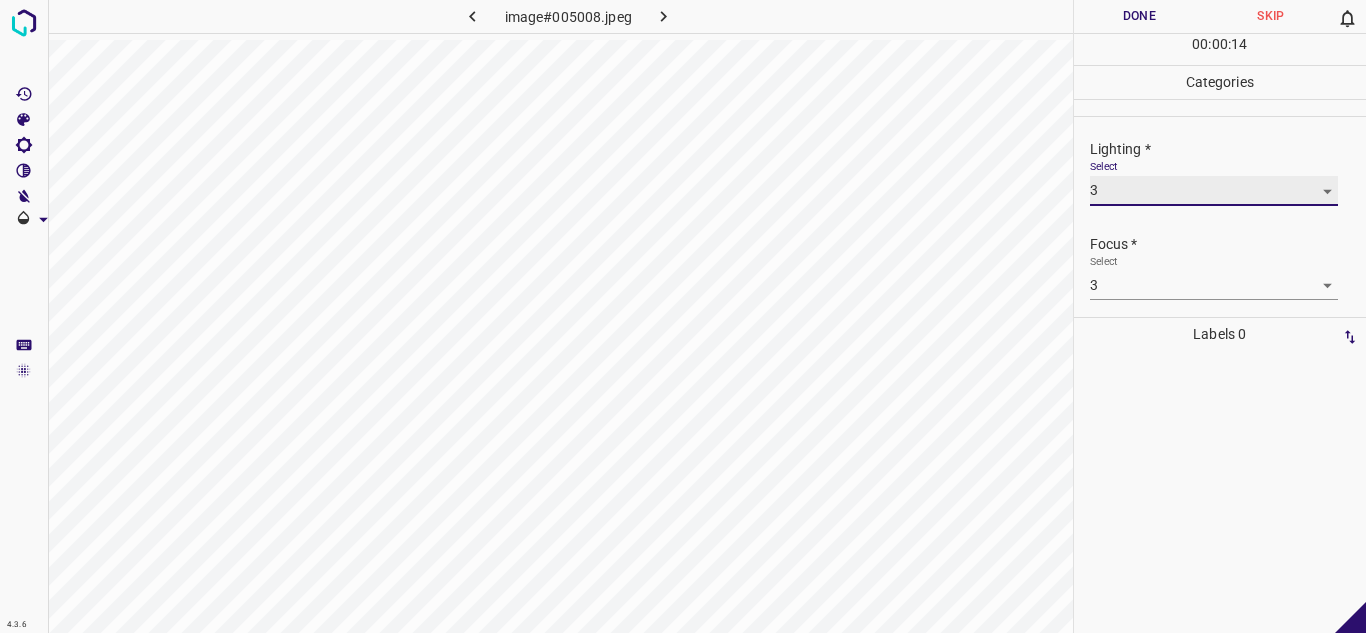 scroll, scrollTop: 98, scrollLeft: 0, axis: vertical 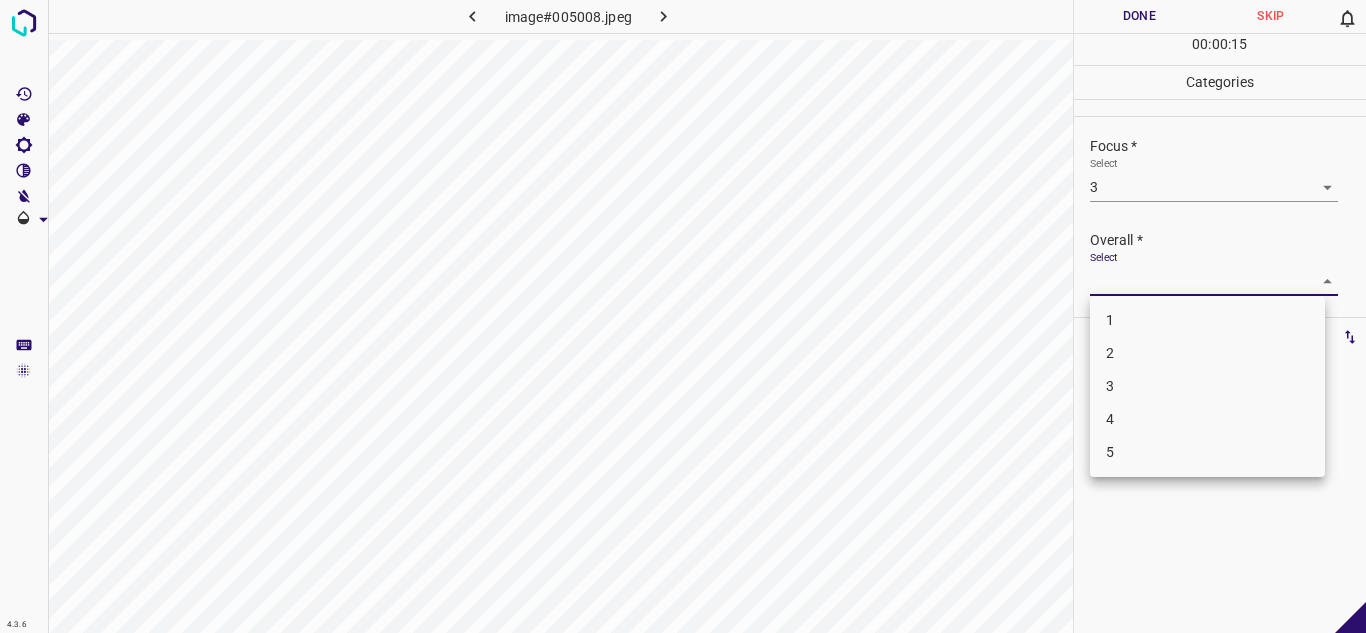 click on "4.3.6  image#005008.jpeg Done Skip 0 00   : 00   : 15   Categories Lighting *  Select 3 3 Focus *  Select 3 3 Overall *  Select ​ Labels   0 Categories 1 Lighting 2 Focus 3 Overall Tools Space Change between modes (Draw & Edit) I Auto labeling R Restore zoom M Zoom in N Zoom out Delete Delete selecte label Filters Z Restore filters X Saturation filter C Brightness filter V Contrast filter B Gray scale filter General O Download - Text - Hide - Delete 1 2 3 4 5" at bounding box center (683, 316) 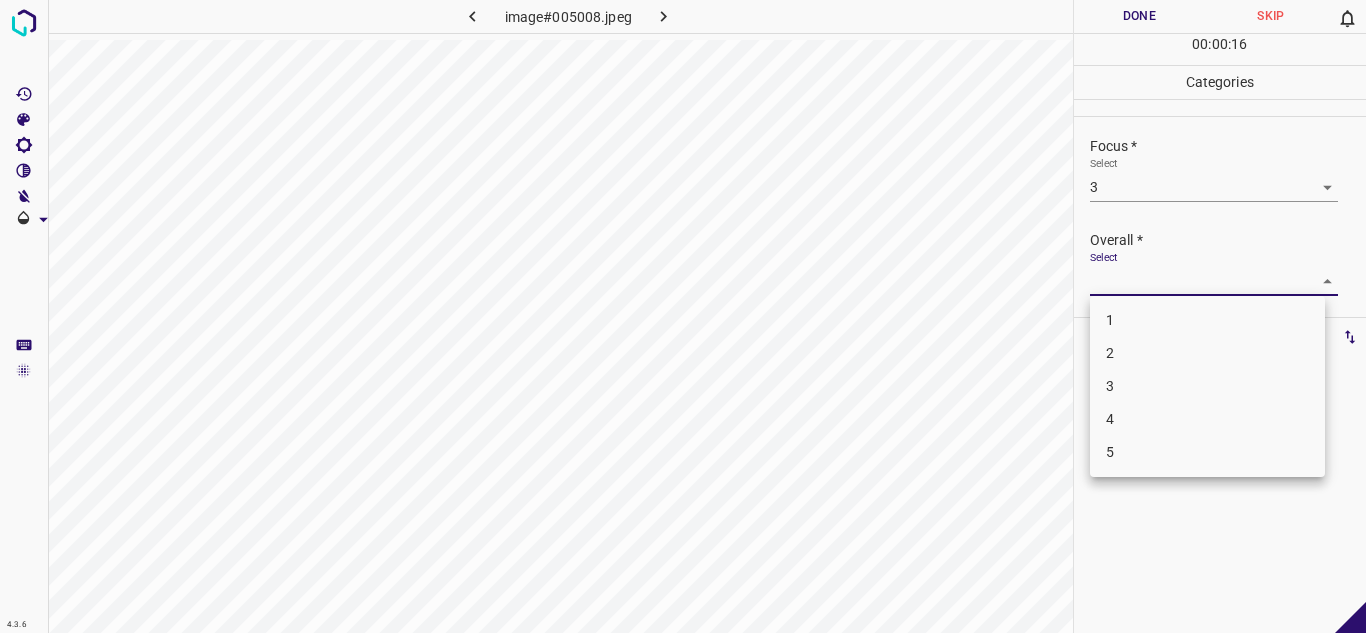 click on "3" at bounding box center (1207, 386) 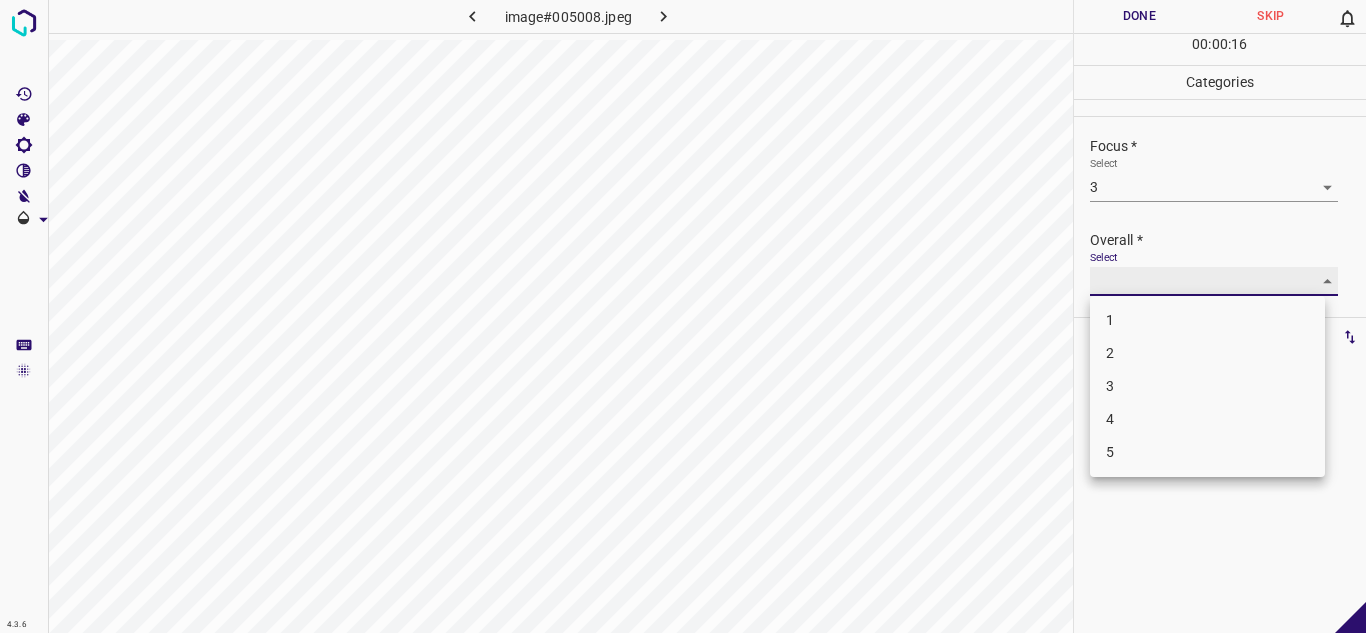 type on "3" 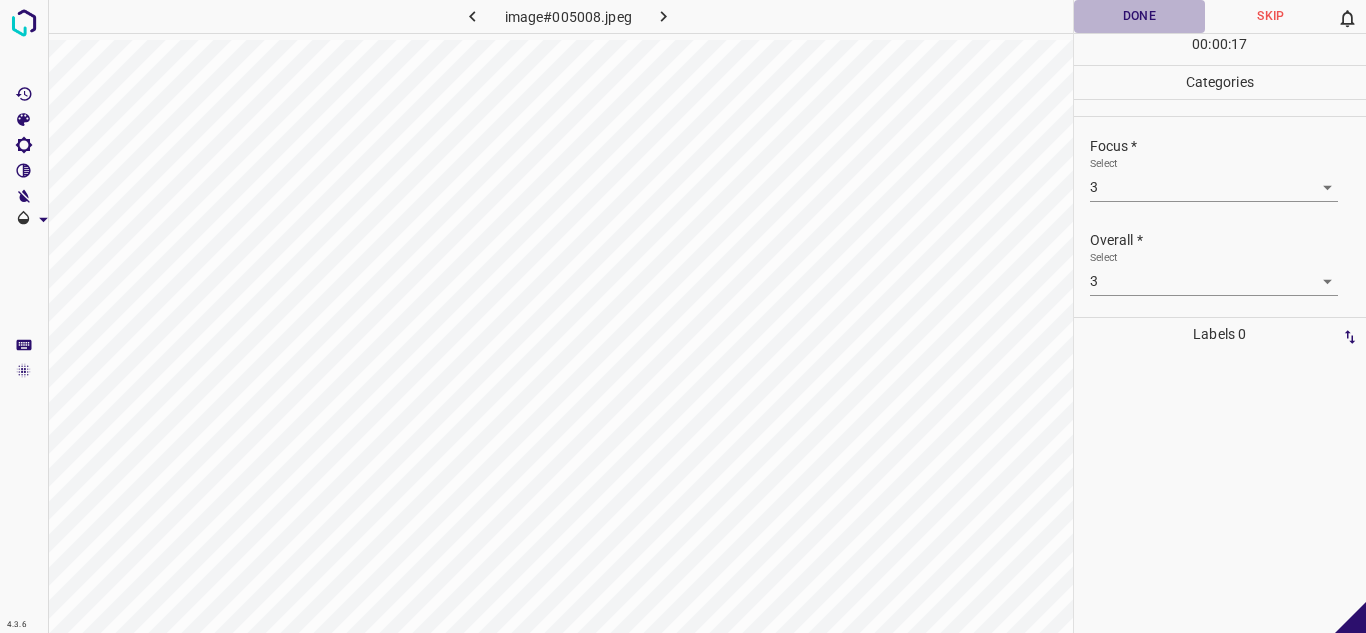 click on "Done" at bounding box center [1140, 16] 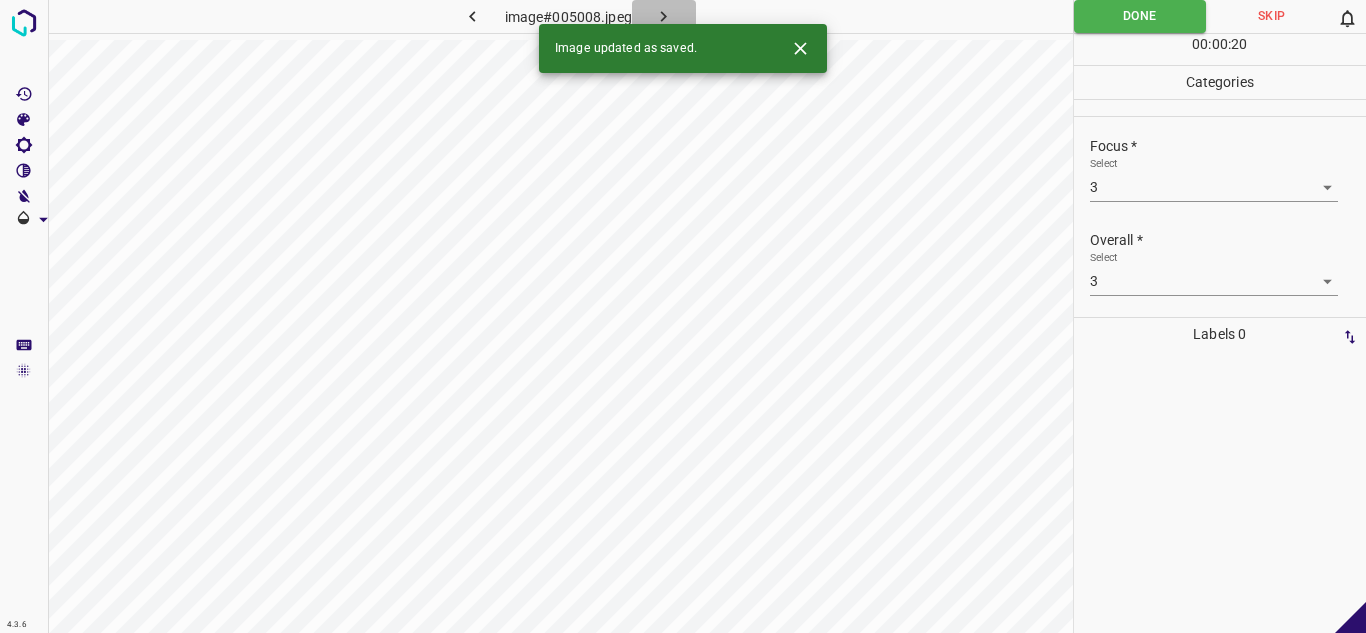click 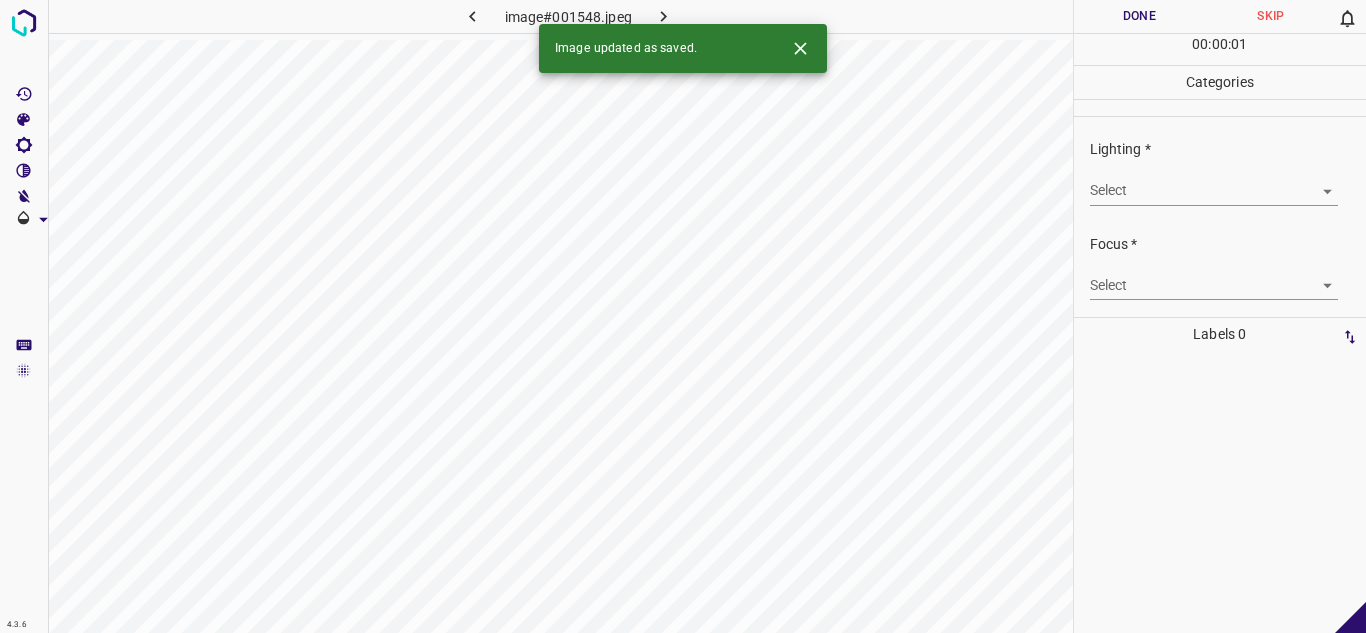click on "4.3.6  image#001548.jpeg Done Skip 0 00   : 00   : 01   Categories Lighting *  Select ​ Focus *  Select ​ Overall *  Select ​ Labels   0 Categories 1 Lighting 2 Focus 3 Overall Tools Space Change between modes (Draw & Edit) I Auto labeling R Restore zoom M Zoom in N Zoom out Delete Delete selecte label Filters Z Restore filters X Saturation filter C Brightness filter V Contrast filter B Gray scale filter General O Download Image updated as saved. - Text - Hide - Delete" at bounding box center (683, 316) 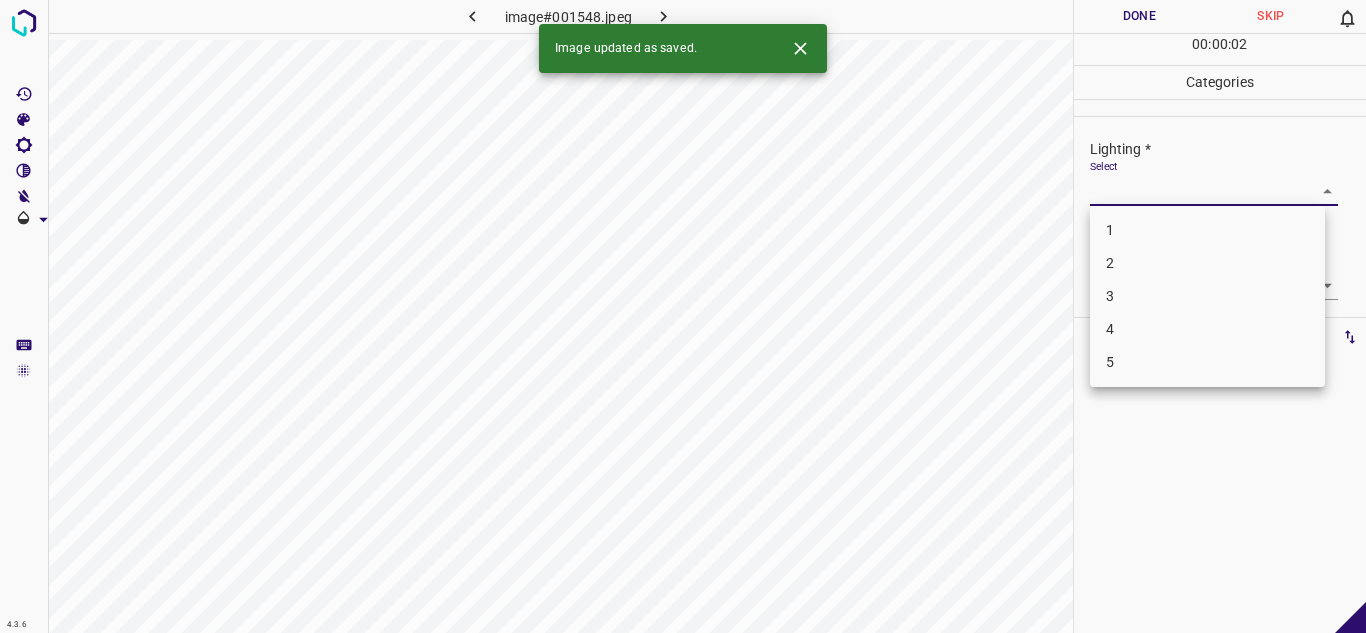 click on "3" at bounding box center [1207, 296] 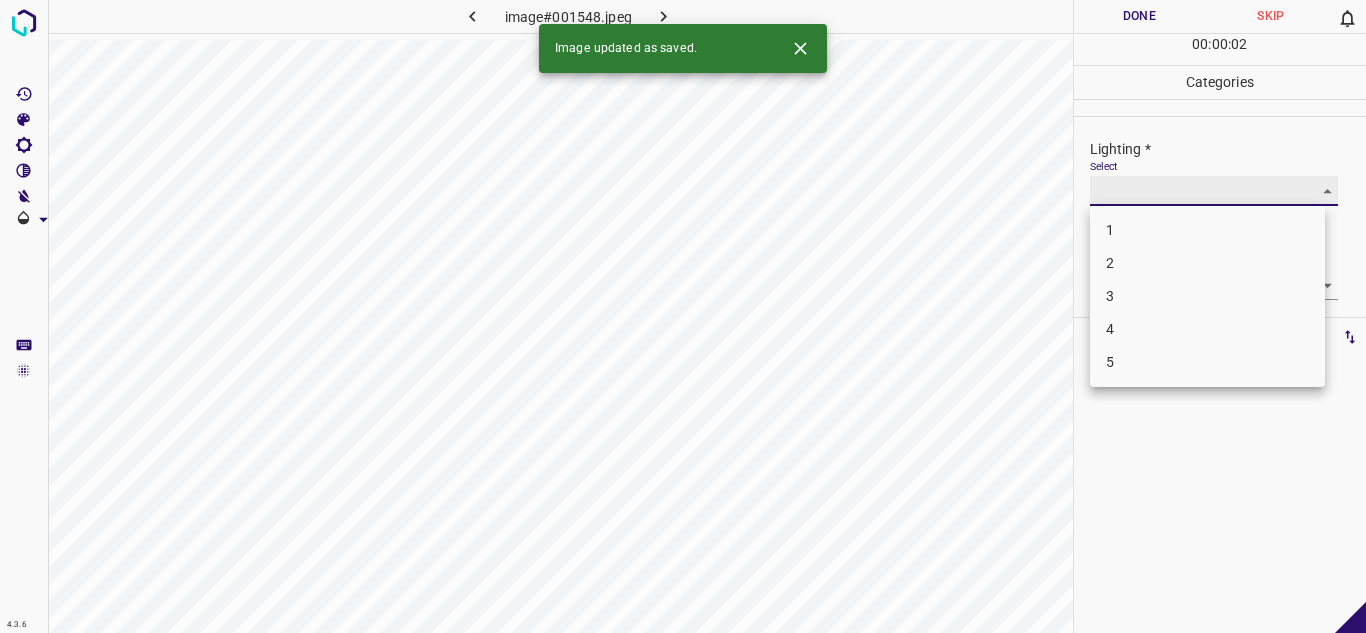 type on "3" 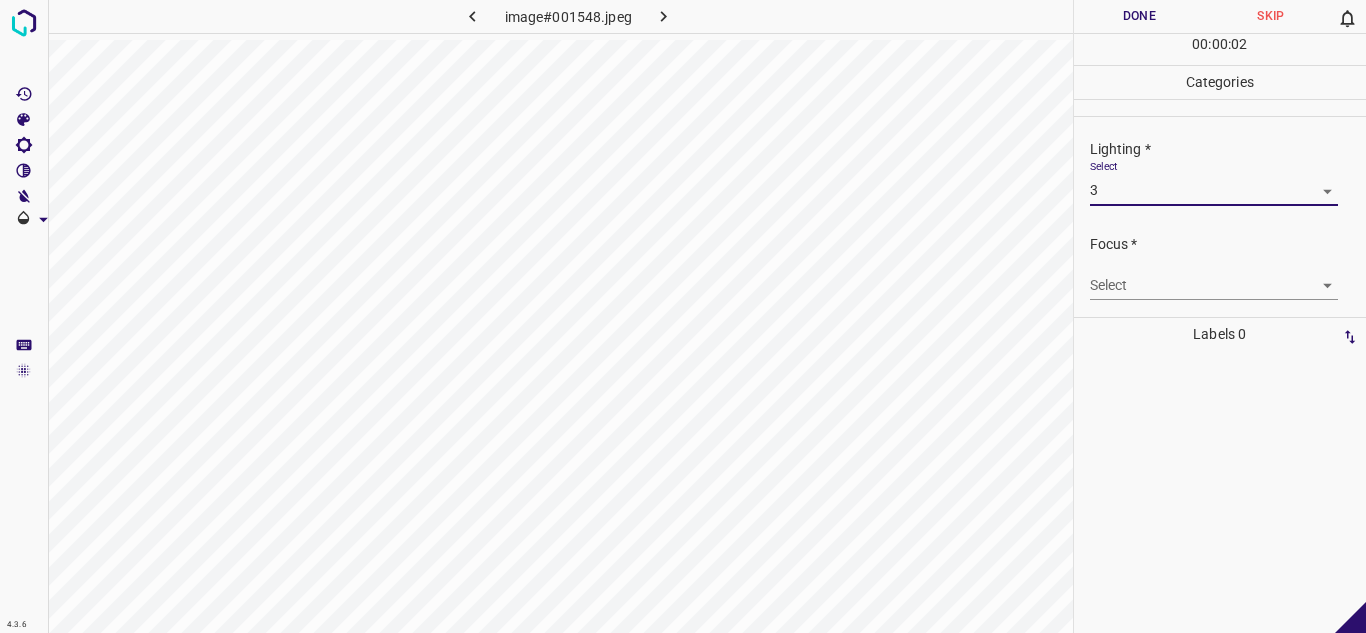 click on "4.3.6  image#001548.jpeg Done Skip 0 00   : 00   : 02   Categories Lighting *  Select 3 3 Focus *  Select ​ Overall *  Select ​ Labels   0 Categories 1 Lighting 2 Focus 3 Overall Tools Space Change between modes (Draw & Edit) I Auto labeling R Restore zoom M Zoom in N Zoom out Delete Delete selecte label Filters Z Restore filters X Saturation filter C Brightness filter V Contrast filter B Gray scale filter General O Download - Text - Hide - Delete" at bounding box center (683, 316) 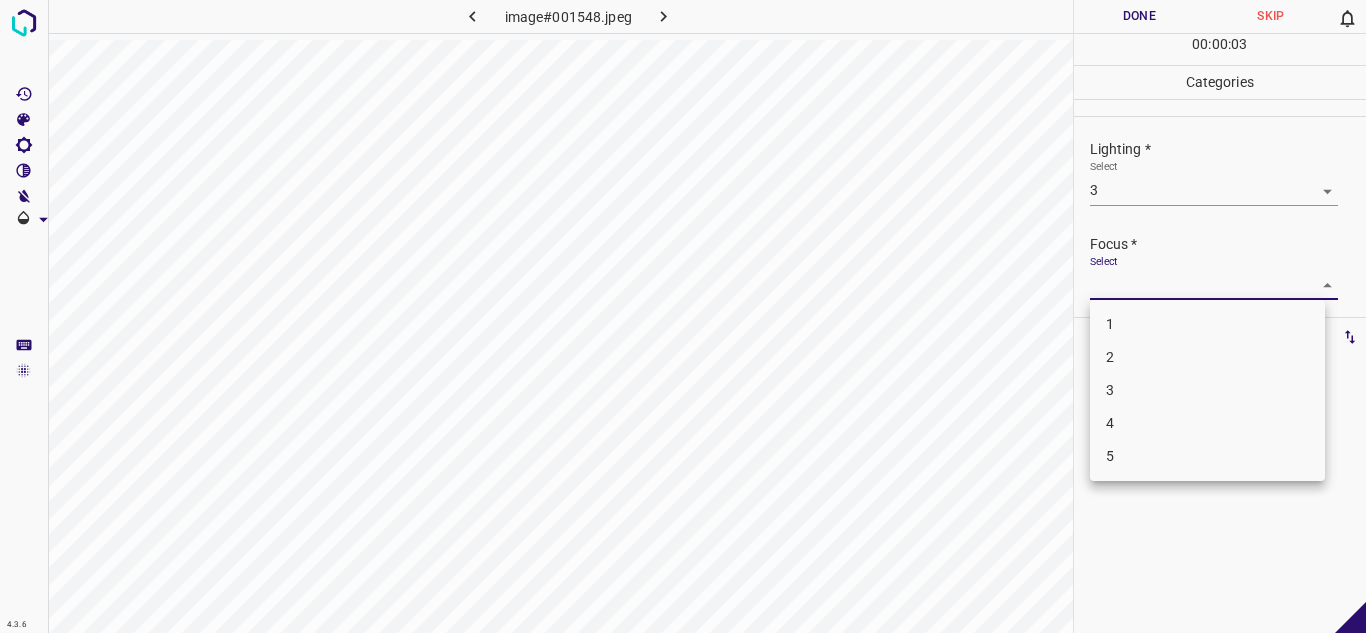 click on "2" at bounding box center [1207, 357] 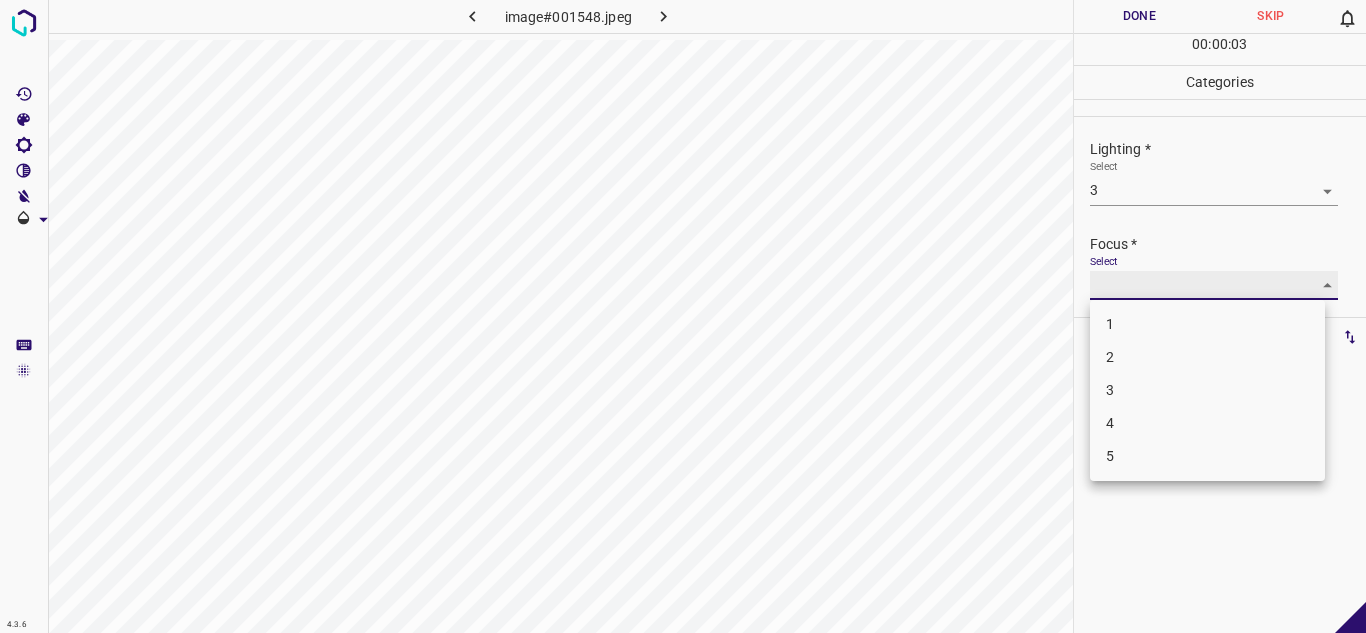 type on "2" 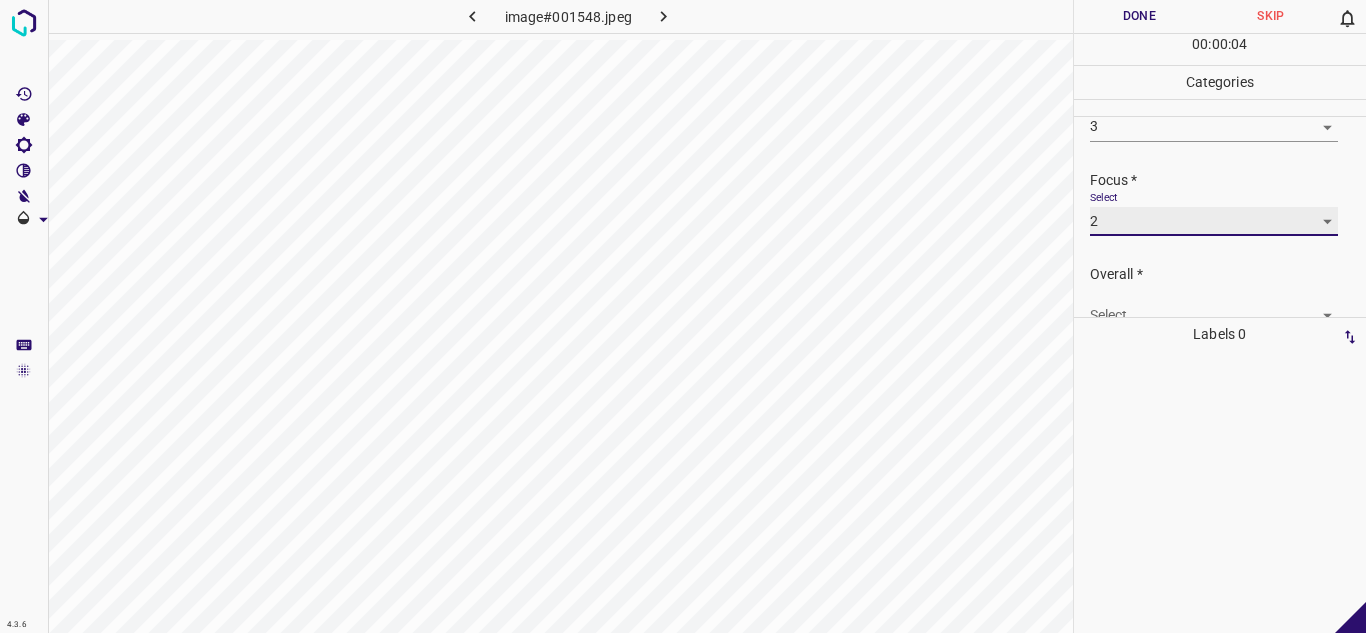 scroll, scrollTop: 98, scrollLeft: 0, axis: vertical 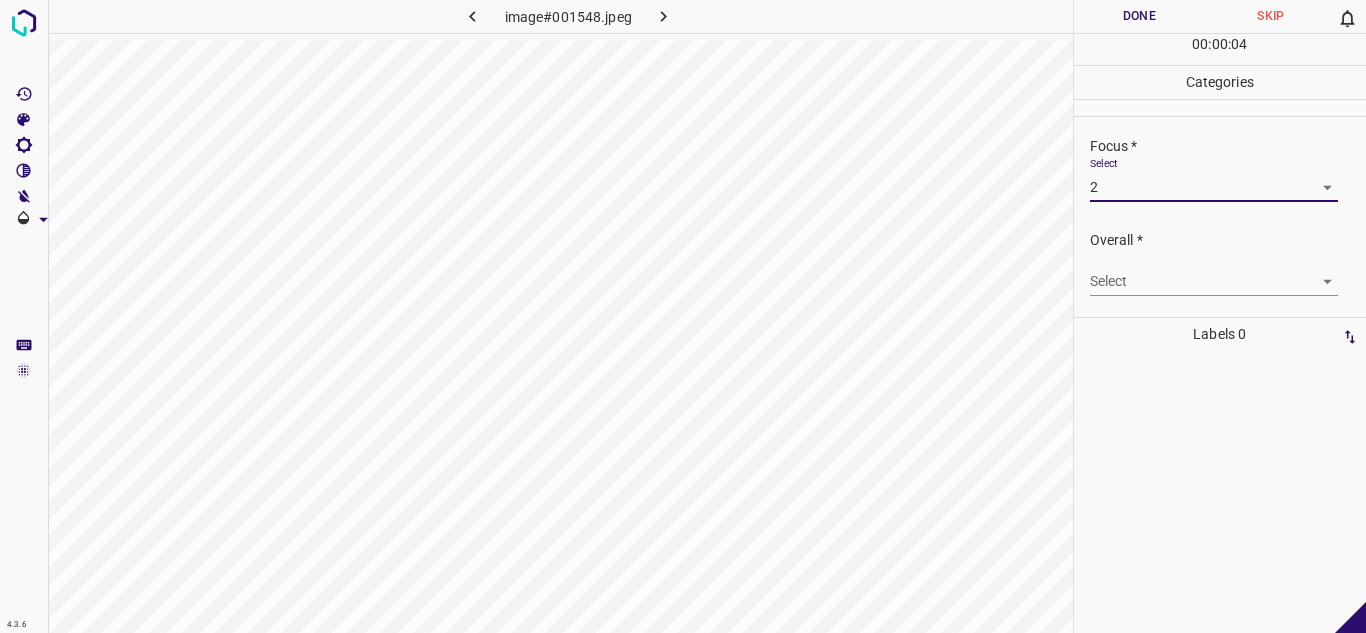 click on "4.3.6  image#001548.jpeg Done Skip 0 00   : 00   : 04   Categories Lighting *  Select 3 3 Focus *  Select 2 2 Overall *  Select ​ Labels   0 Categories 1 Lighting 2 Focus 3 Overall Tools Space Change between modes (Draw & Edit) I Auto labeling R Restore zoom M Zoom in N Zoom out Delete Delete selecte label Filters Z Restore filters X Saturation filter C Brightness filter V Contrast filter B Gray scale filter General O Download - Text - Hide - Delete" at bounding box center [683, 316] 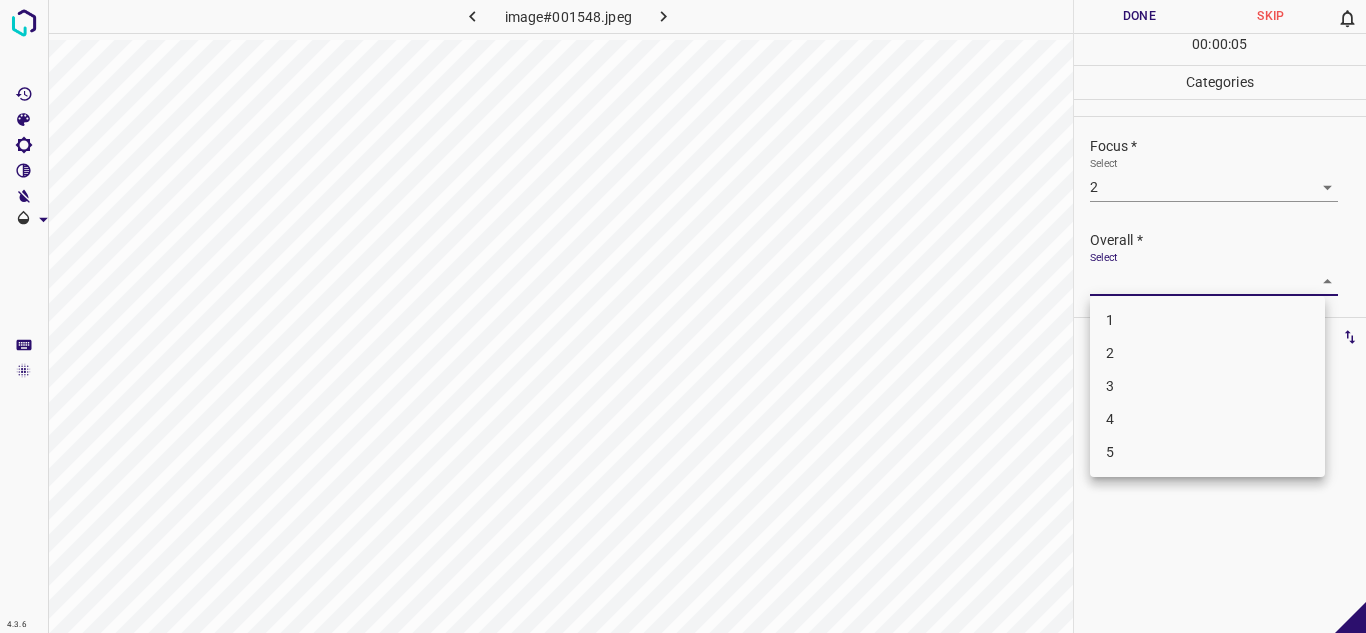 click on "2" at bounding box center [1207, 353] 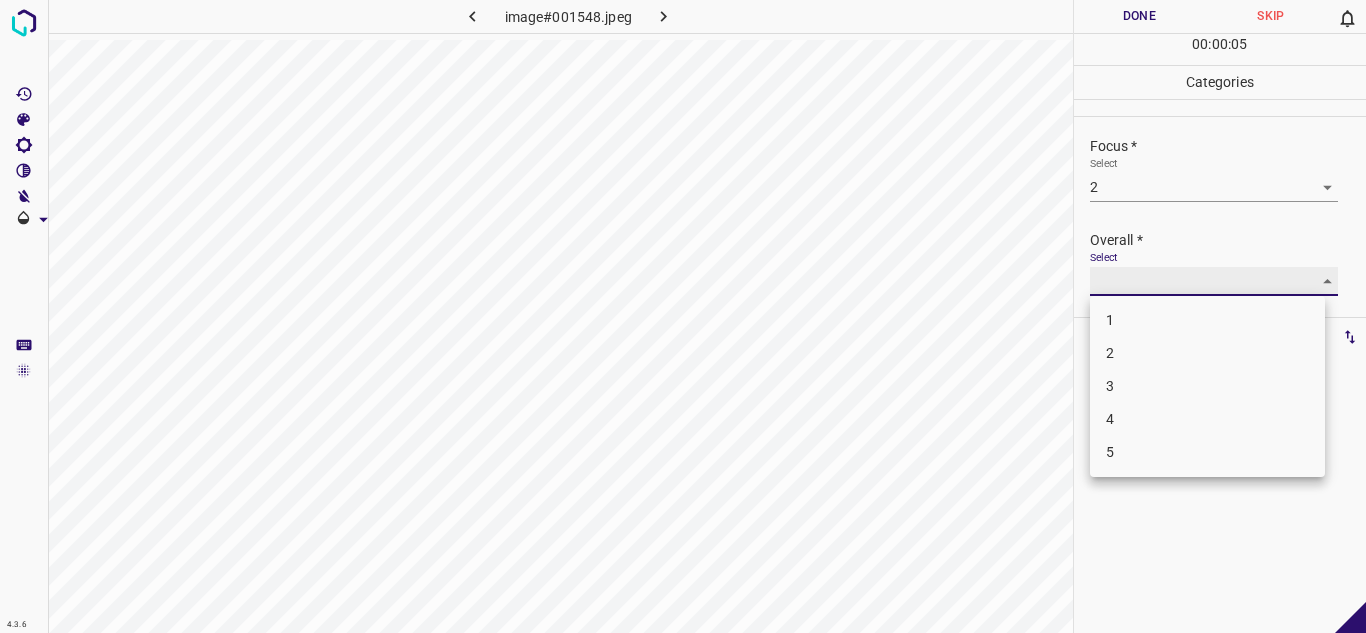 type on "2" 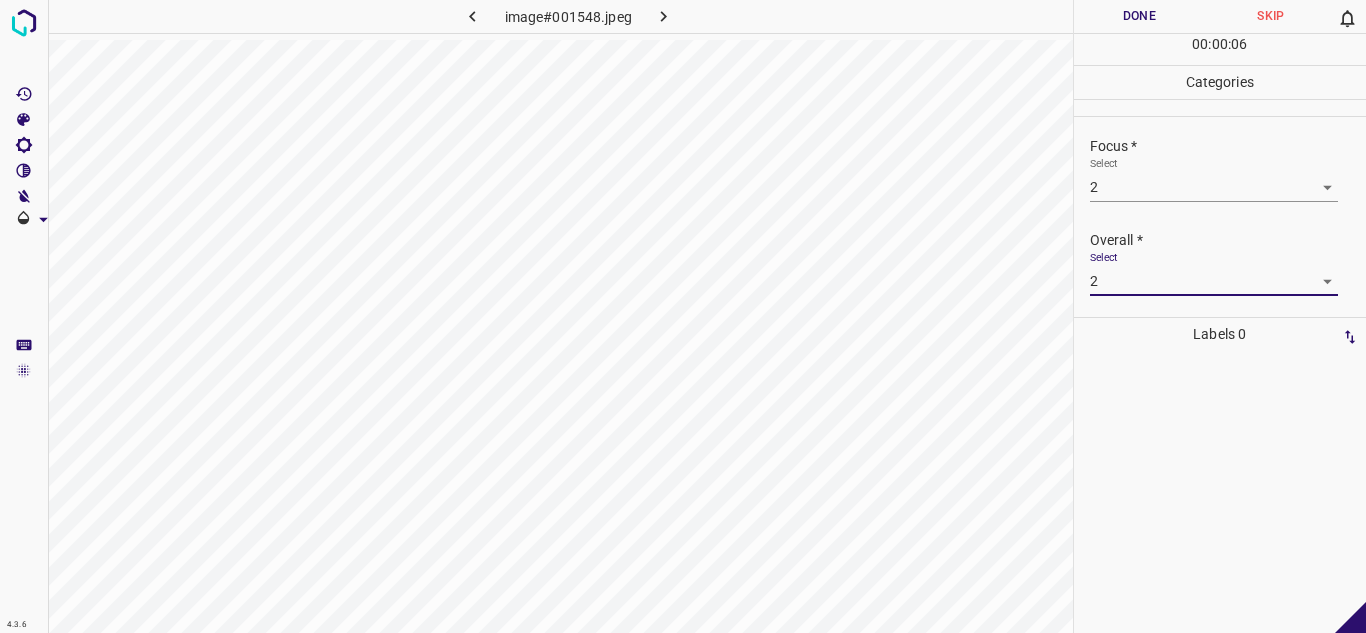 click on "Done" at bounding box center [1140, 16] 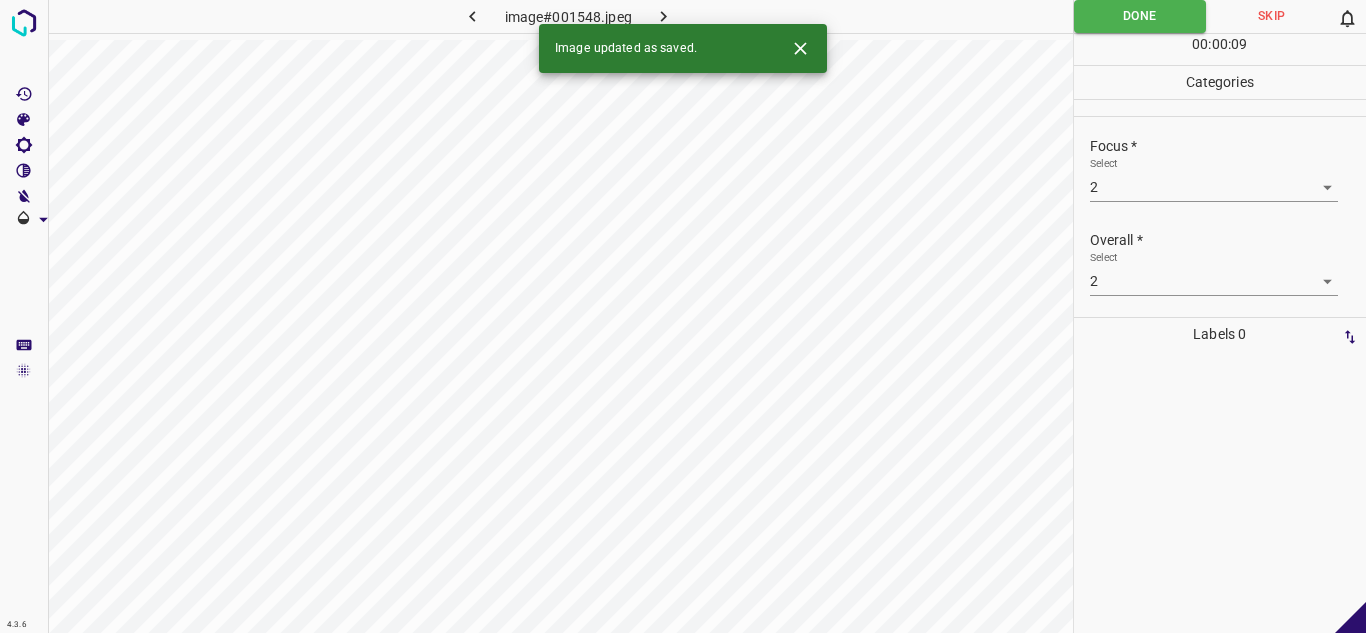 click 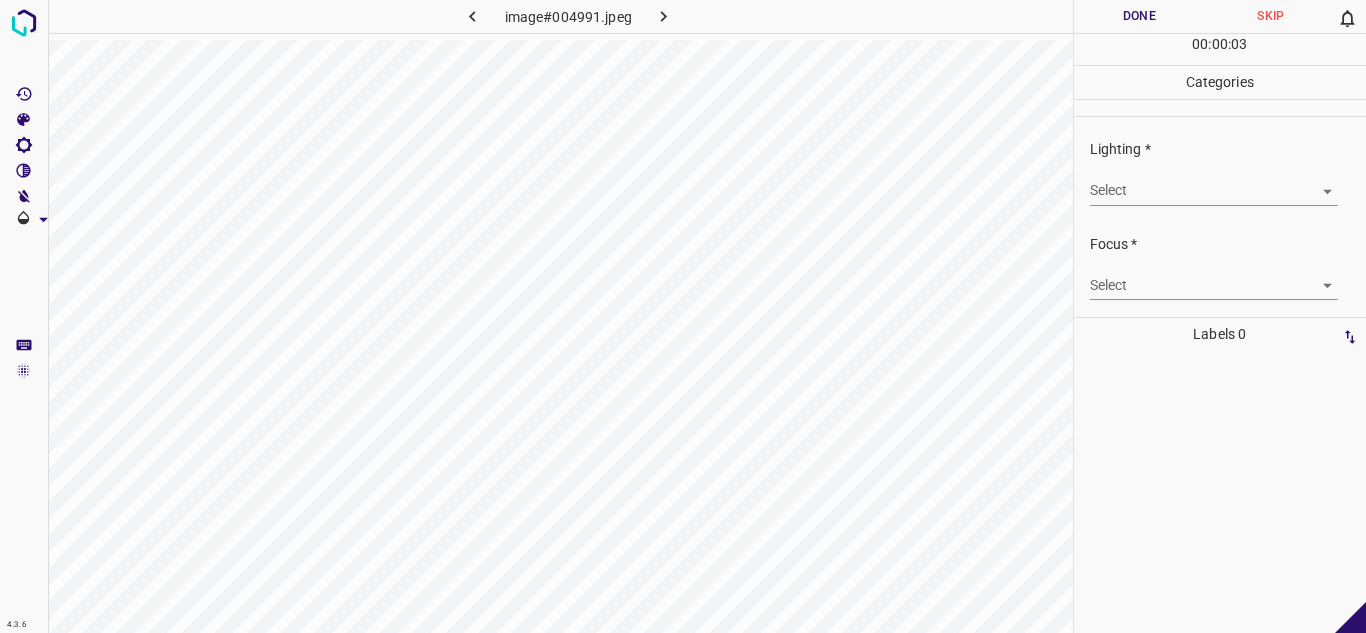 click on "4.3.6  image#004991.jpeg Done Skip 0 00   : 00   : 03   Categories Lighting *  Select ​ Focus *  Select ​ Overall *  Select ​ Labels   0 Categories 1 Lighting 2 Focus 3 Overall Tools Space Change between modes (Draw & Edit) I Auto labeling R Restore zoom M Zoom in N Zoom out Delete Delete selecte label Filters Z Restore filters X Saturation filter C Brightness filter V Contrast filter B Gray scale filter General O Download - Text - Hide - Delete" at bounding box center (683, 316) 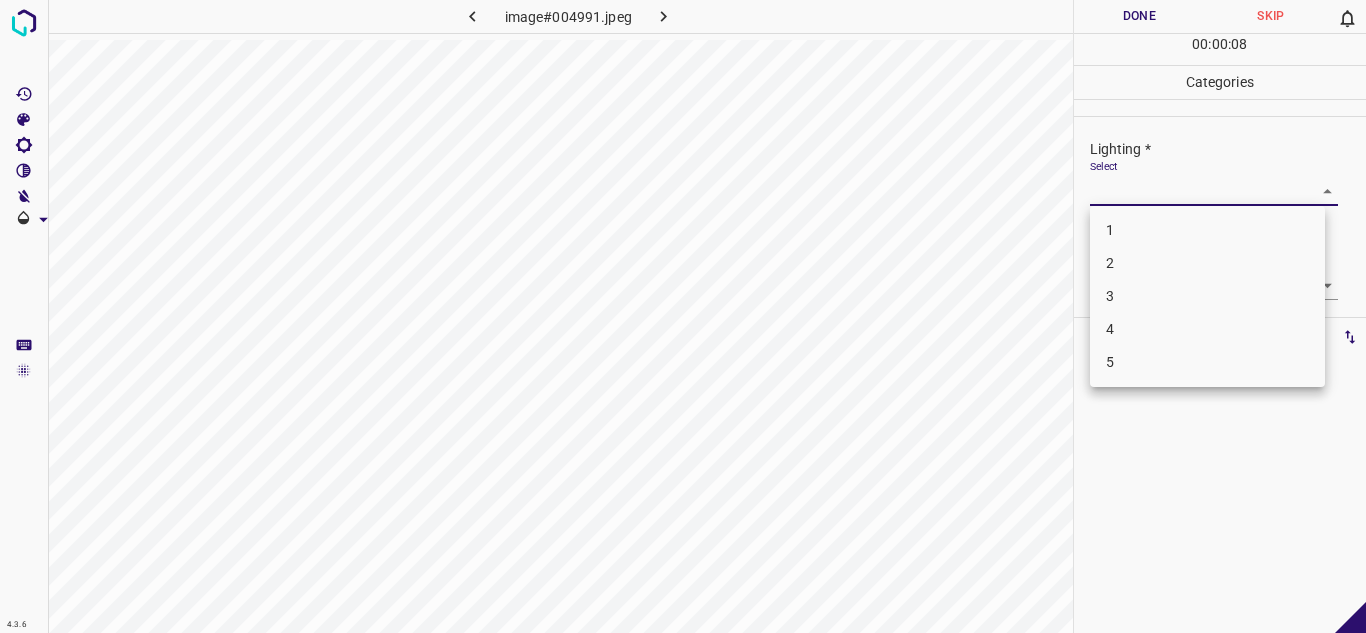click on "3" at bounding box center (1207, 296) 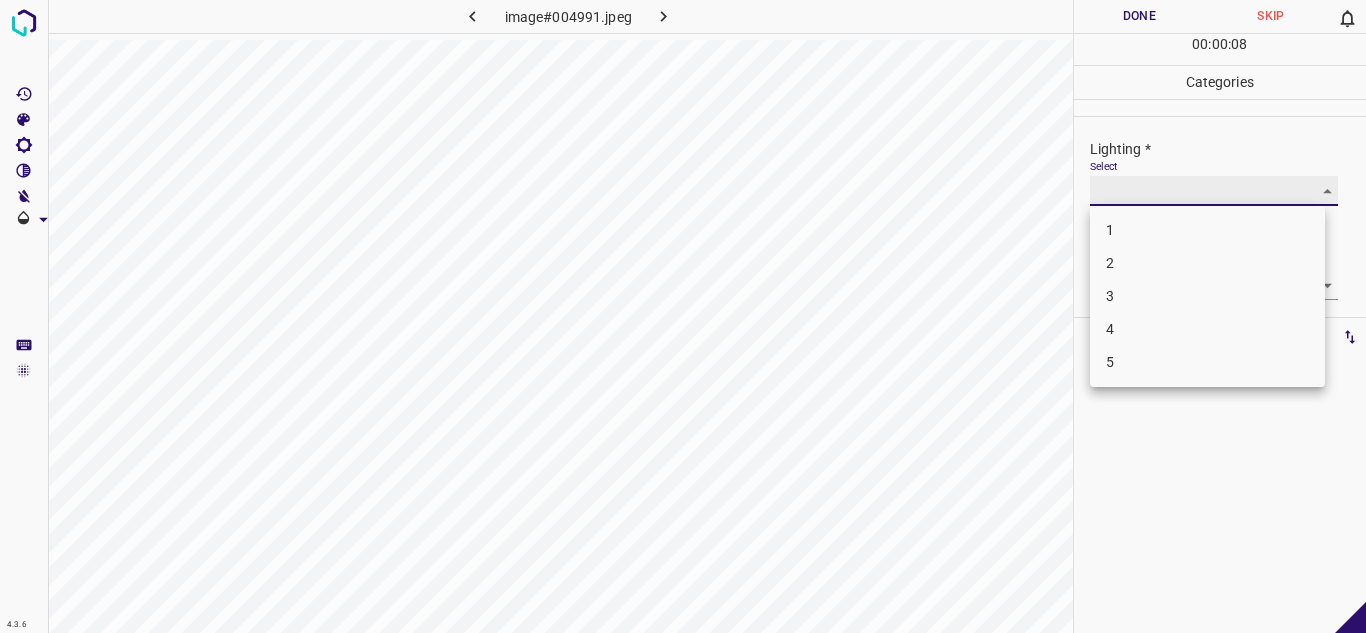 type on "3" 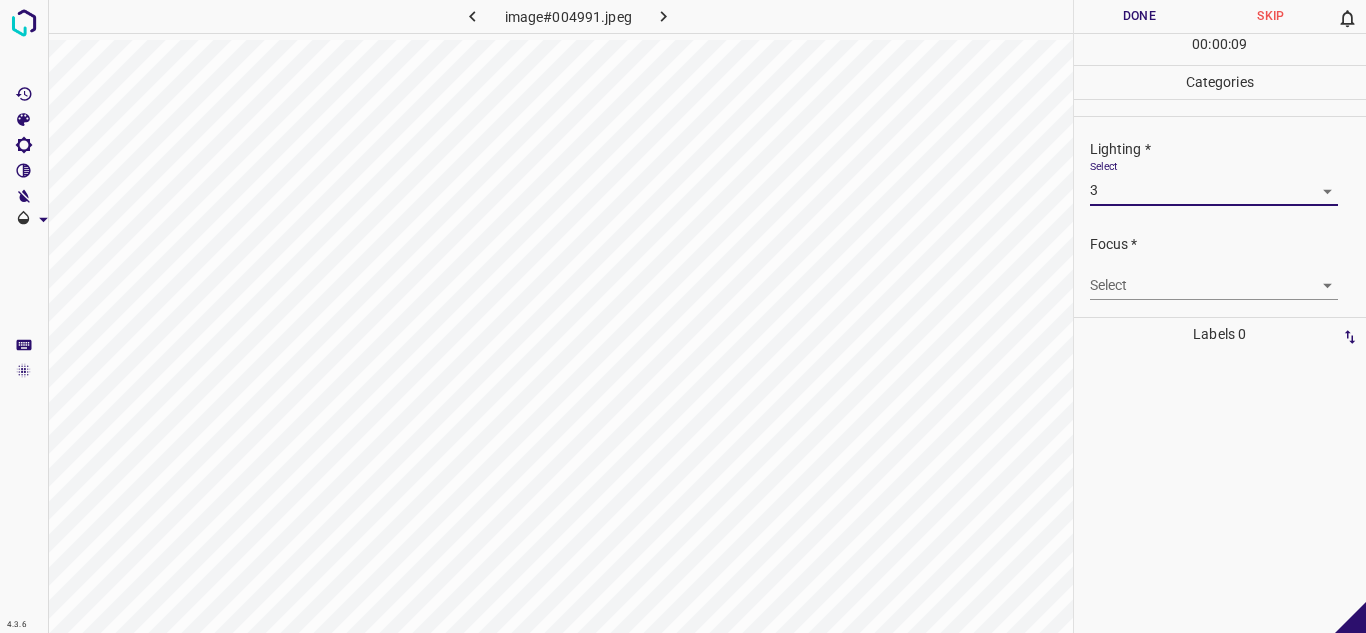 click on "4.3.6  image#004991.jpeg Done Skip 0 00   : 00   : 09   Categories Lighting *  Select 3 3 Focus *  Select ​ Overall *  Select ​ Labels   0 Categories 1 Lighting 2 Focus 3 Overall Tools Space Change between modes (Draw & Edit) I Auto labeling R Restore zoom M Zoom in N Zoom out Delete Delete selecte label Filters Z Restore filters X Saturation filter C Brightness filter V Contrast filter B Gray scale filter General O Download - Text - Hide - Delete" at bounding box center (683, 316) 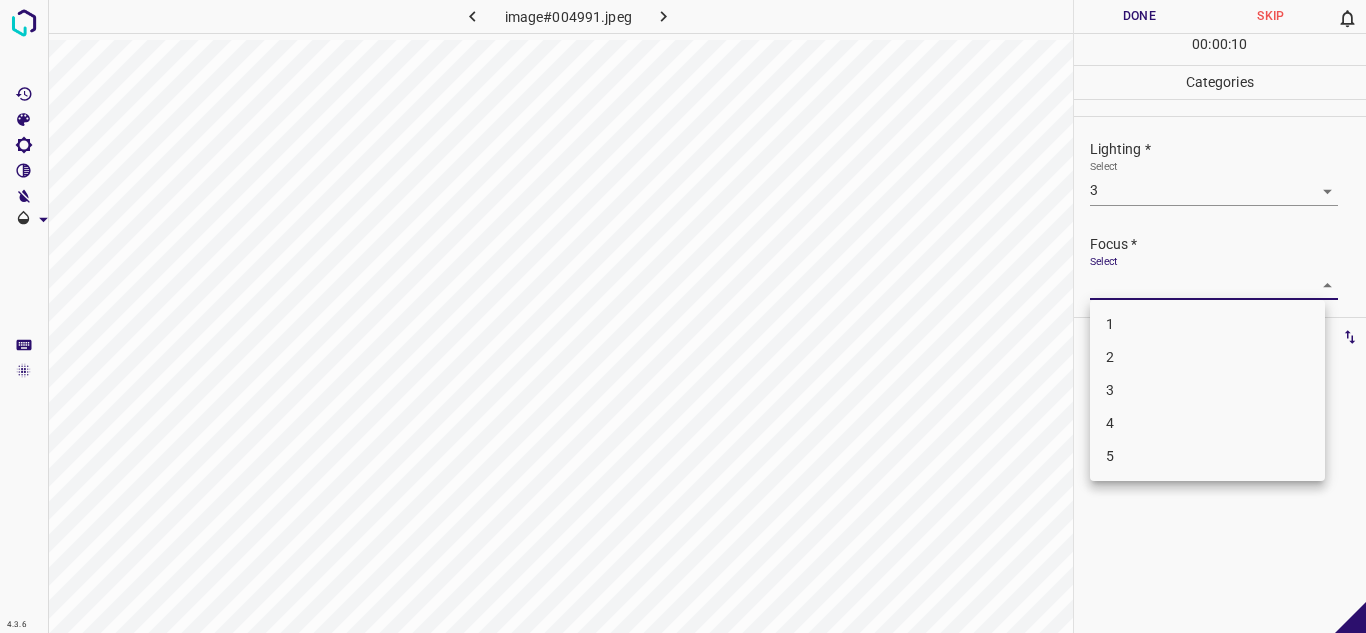 click on "2" at bounding box center (1207, 357) 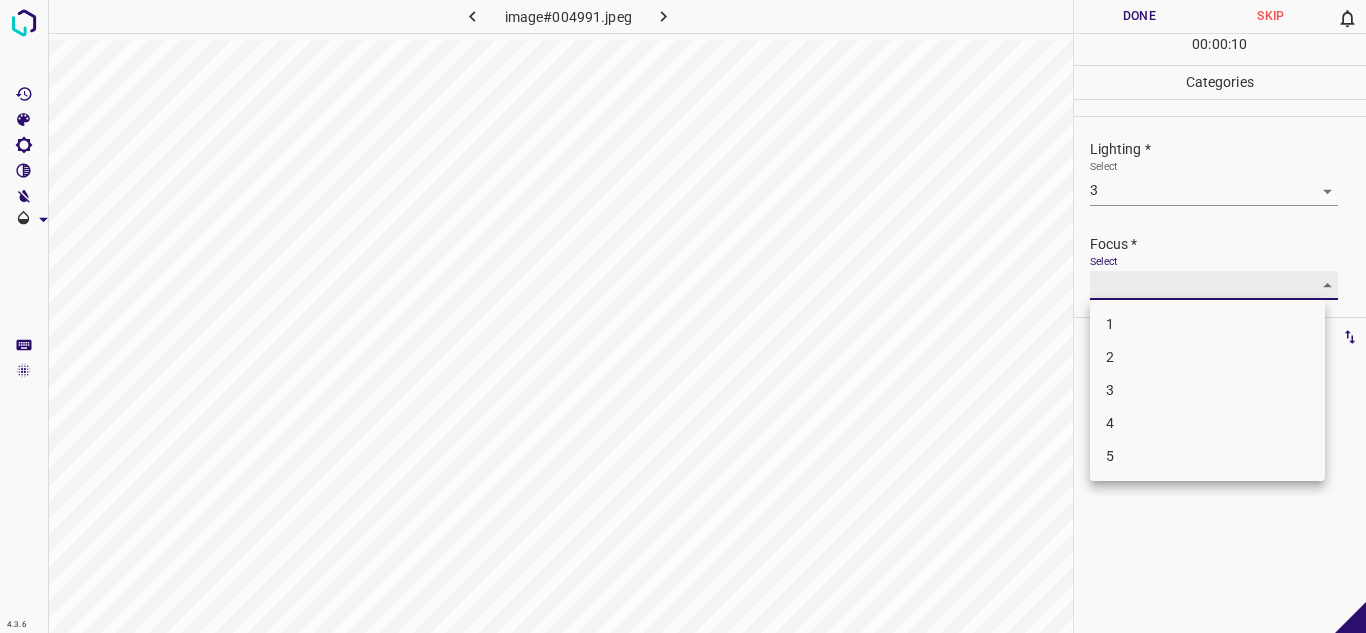 type on "2" 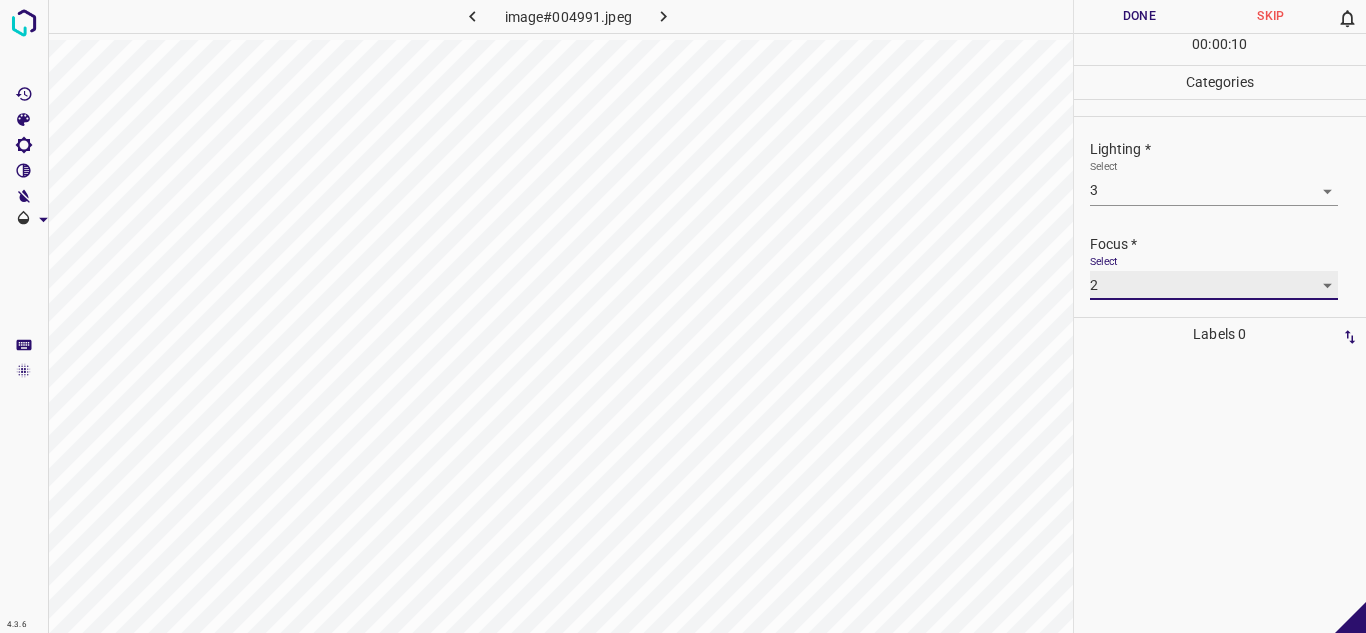 scroll, scrollTop: 98, scrollLeft: 0, axis: vertical 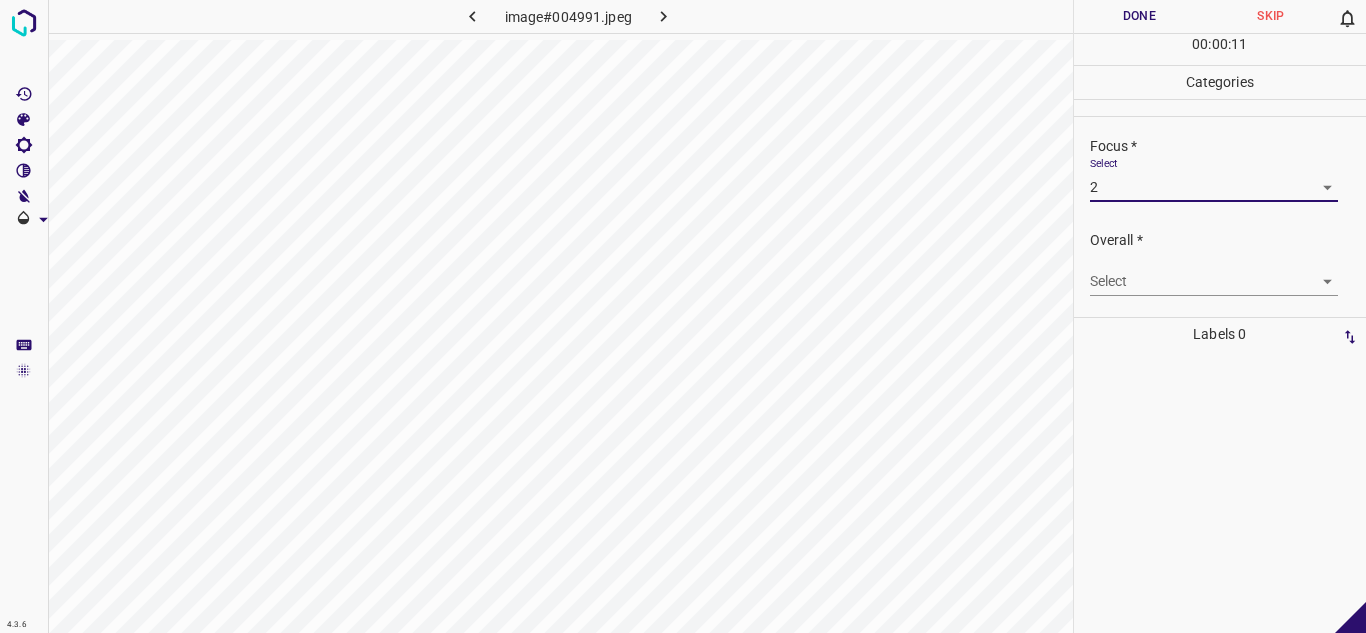 click on "4.3.6  image#004991.jpeg Done Skip 0 00   : 00   : 11   Categories Lighting *  Select 3 3 Focus *  Select 2 2 Overall *  Select ​ Labels   0 Categories 1 Lighting 2 Focus 3 Overall Tools Space Change between modes (Draw & Edit) I Auto labeling R Restore zoom M Zoom in N Zoom out Delete Delete selecte label Filters Z Restore filters X Saturation filter C Brightness filter V Contrast filter B Gray scale filter General O Download - Text - Hide - Delete" at bounding box center (683, 316) 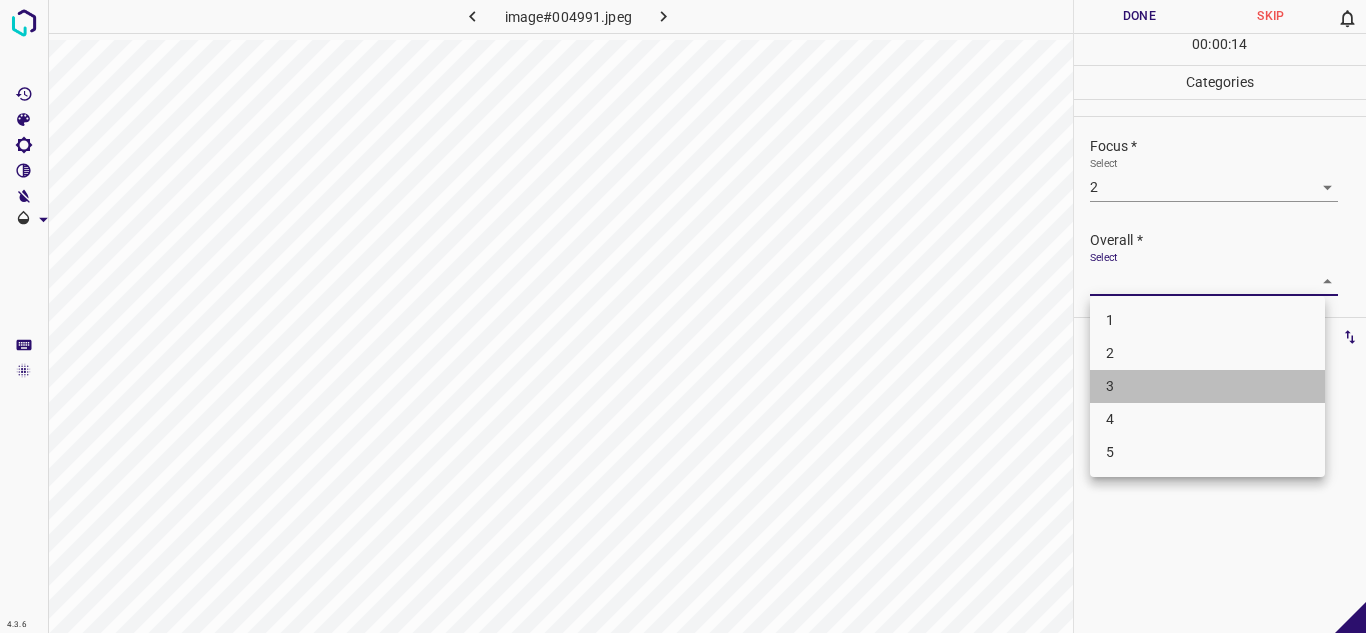 click on "3" at bounding box center [1207, 386] 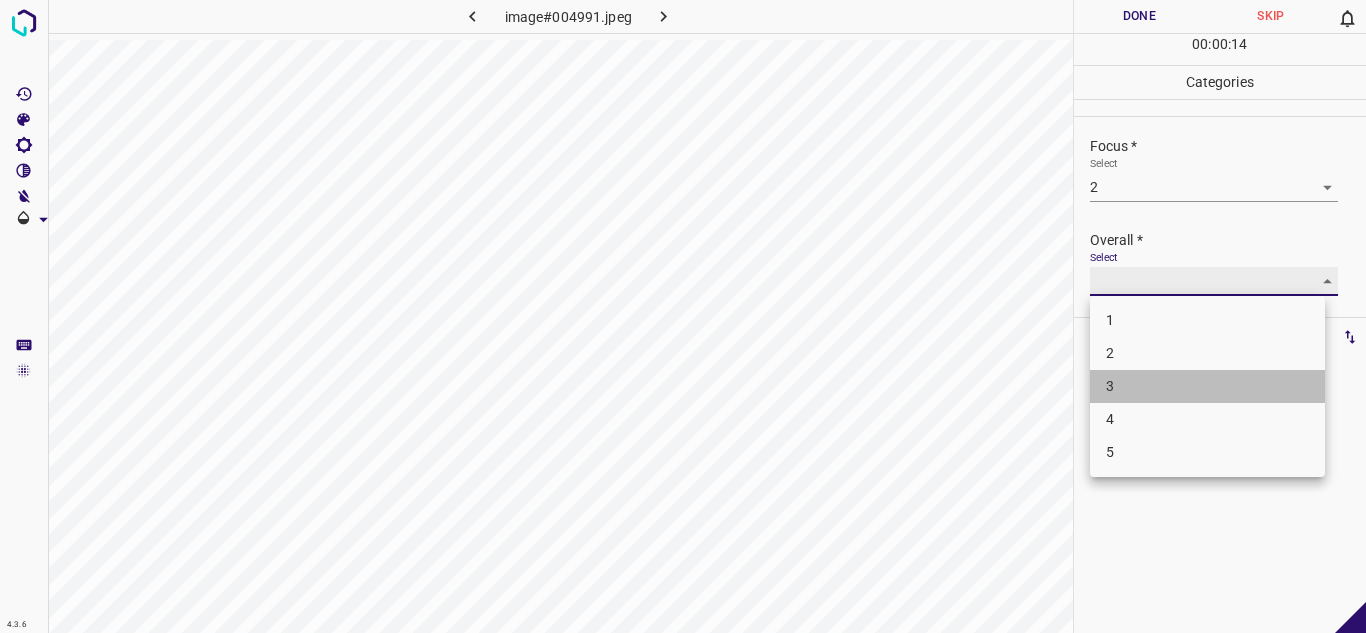 type on "3" 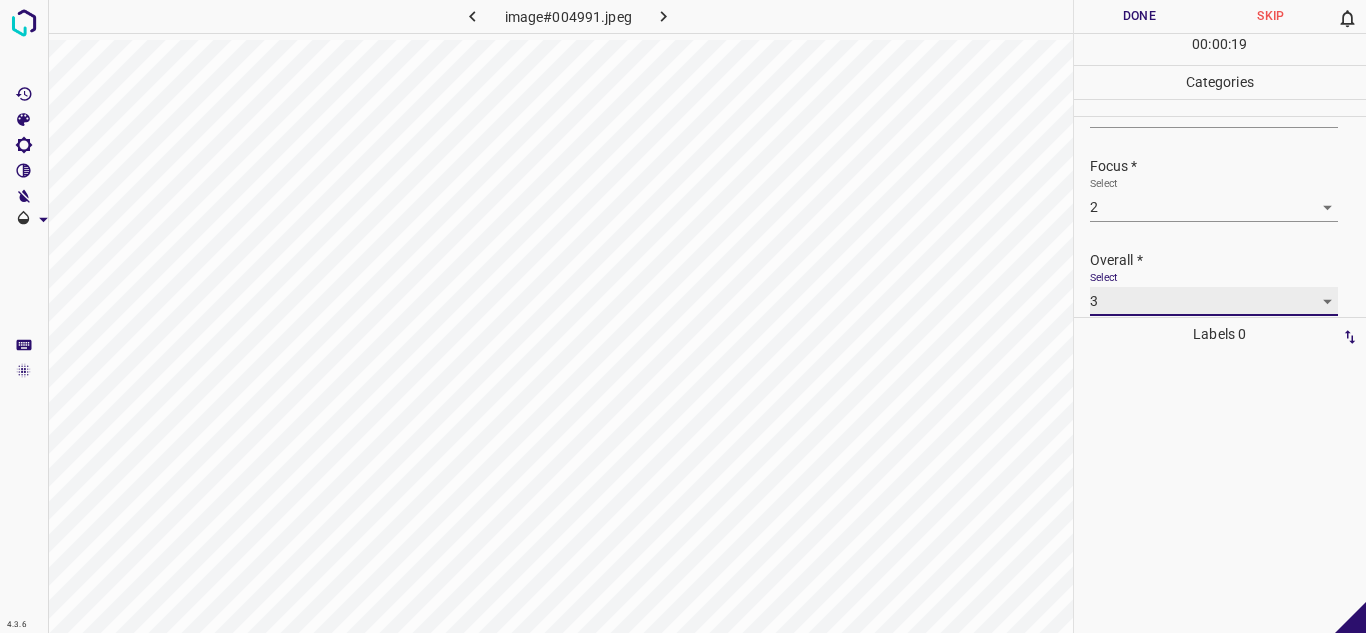 scroll, scrollTop: 98, scrollLeft: 0, axis: vertical 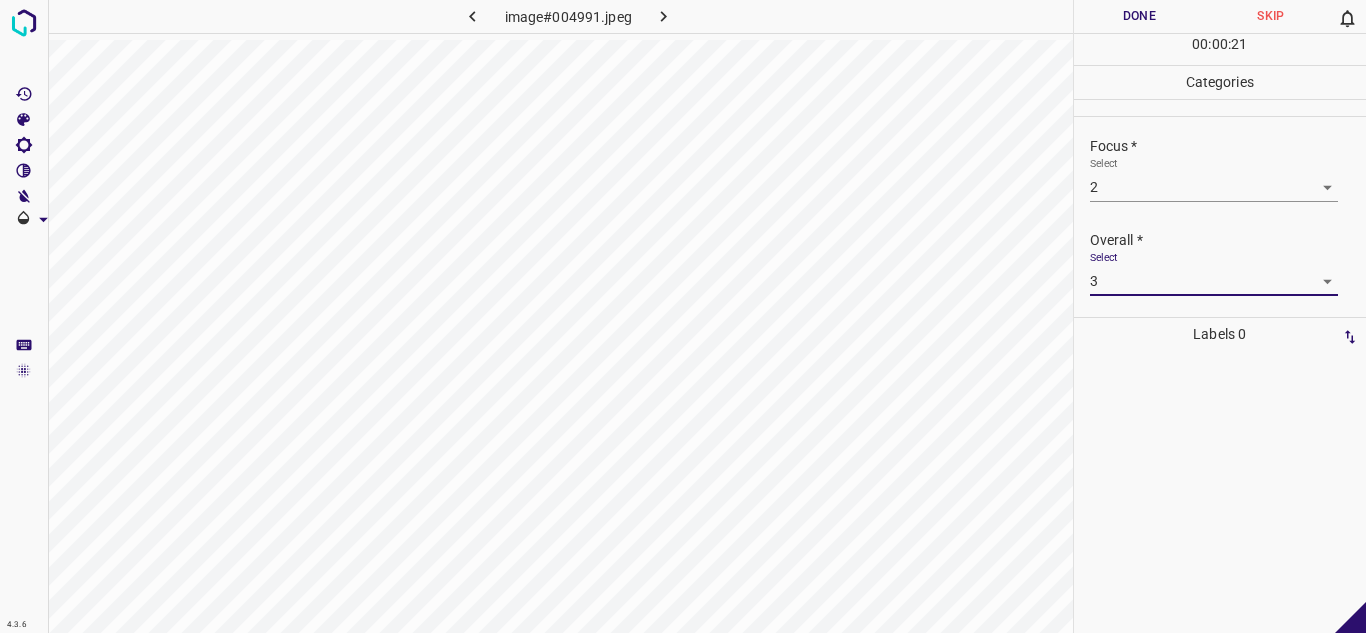 click on "Done" at bounding box center [1140, 16] 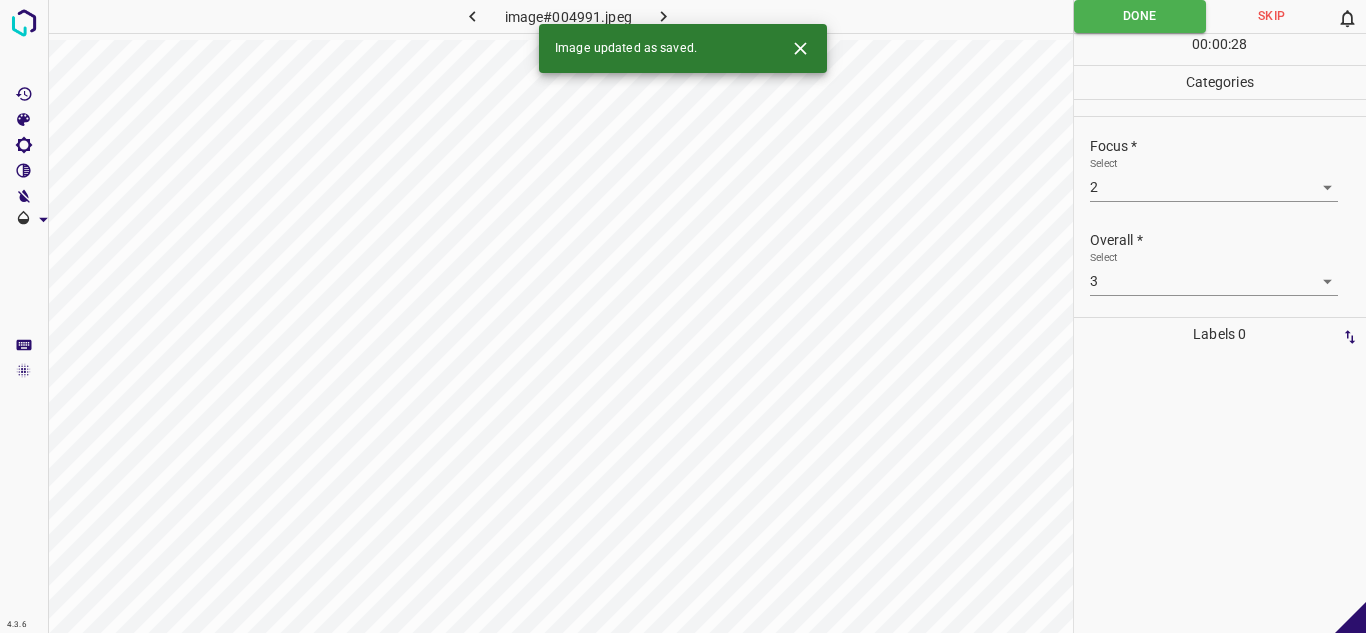 click 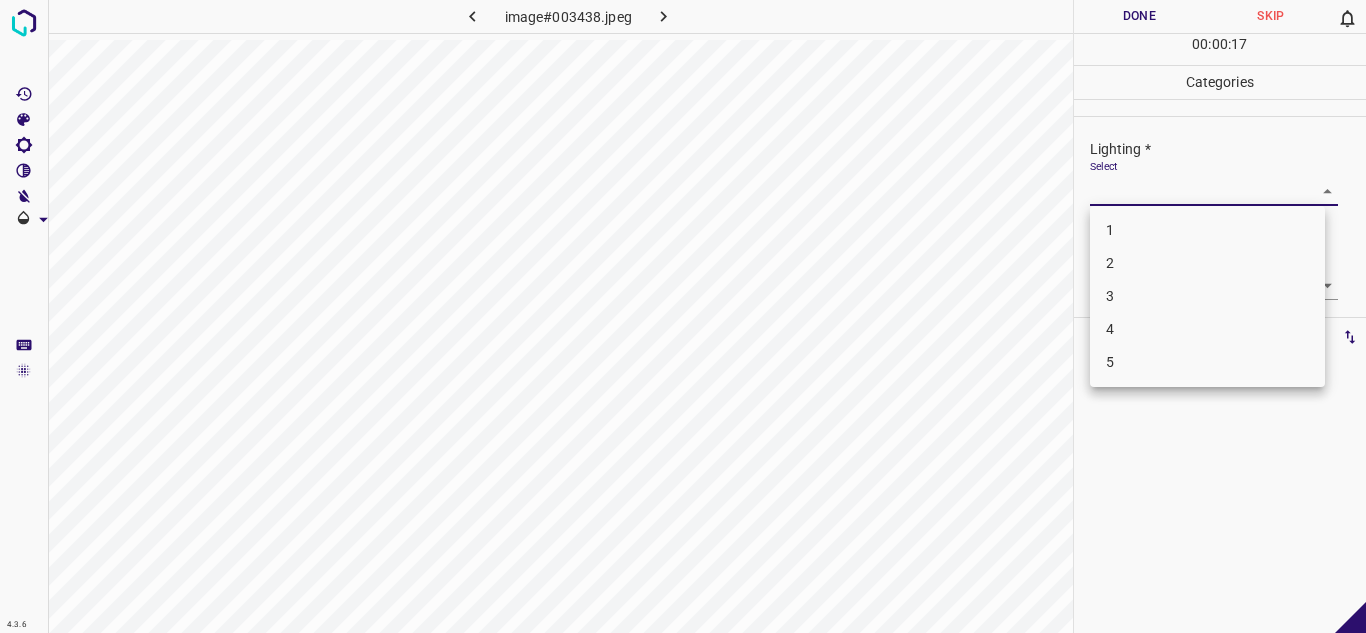 click on "4.3.6  image#003438.jpeg Done Skip 0 00   : 00   : 17   Categories Lighting *  Select ​ Focus *  Select ​ Overall *  Select ​ Labels   0 Categories 1 Lighting 2 Focus 3 Overall Tools Space Change between modes (Draw & Edit) I Auto labeling R Restore zoom M Zoom in N Zoom out Delete Delete selecte label Filters Z Restore filters X Saturation filter C Brightness filter V Contrast filter B Gray scale filter General O Download - Text - Hide - Delete 1 2 3 4 5" at bounding box center (683, 316) 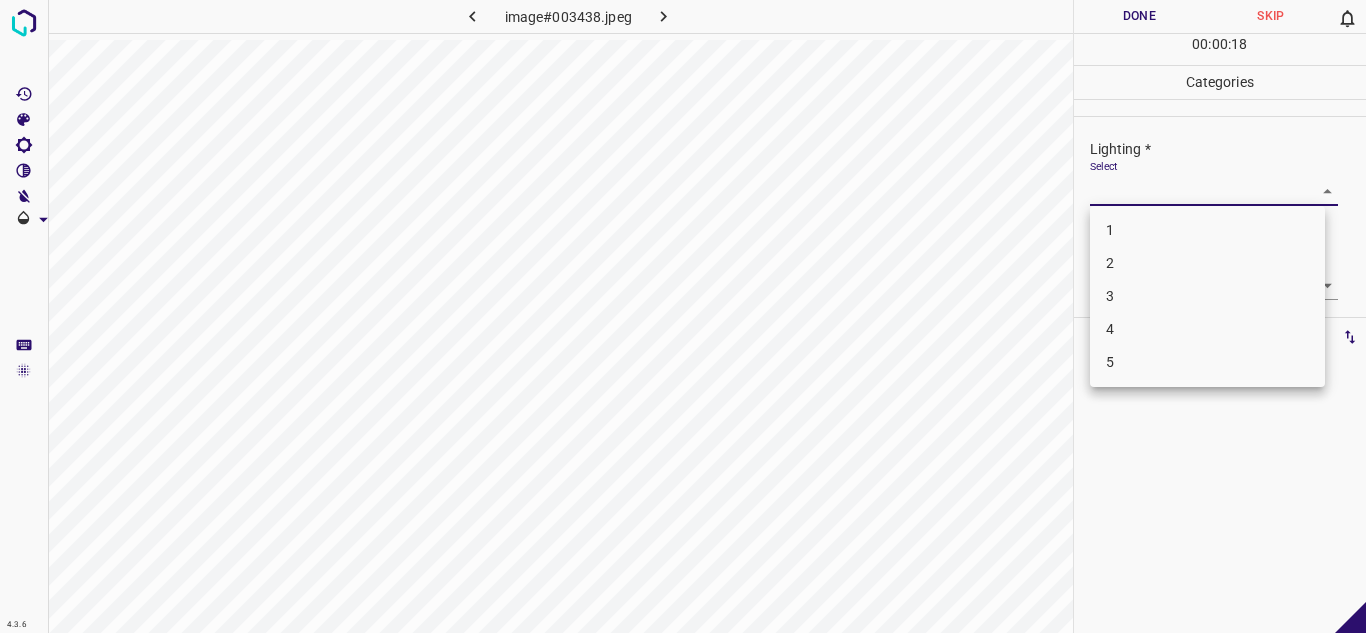 click on "3" at bounding box center [1207, 296] 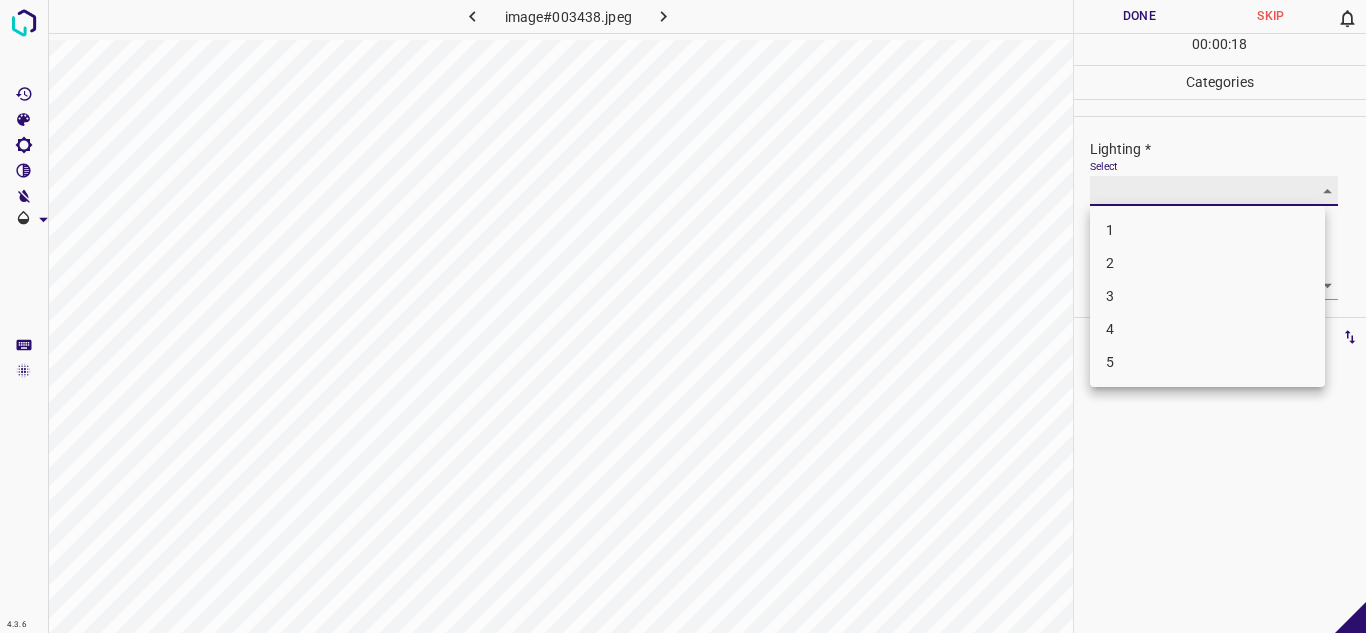 type on "3" 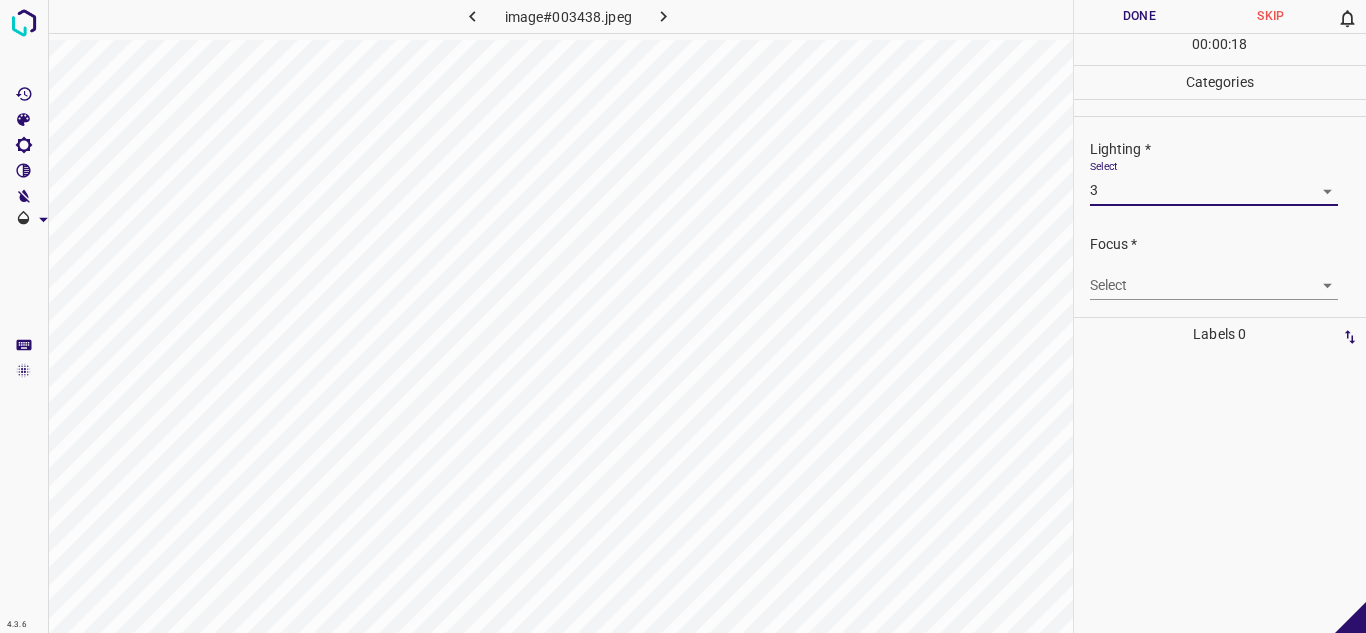 click on "Focus *  Select ​" at bounding box center (1220, 267) 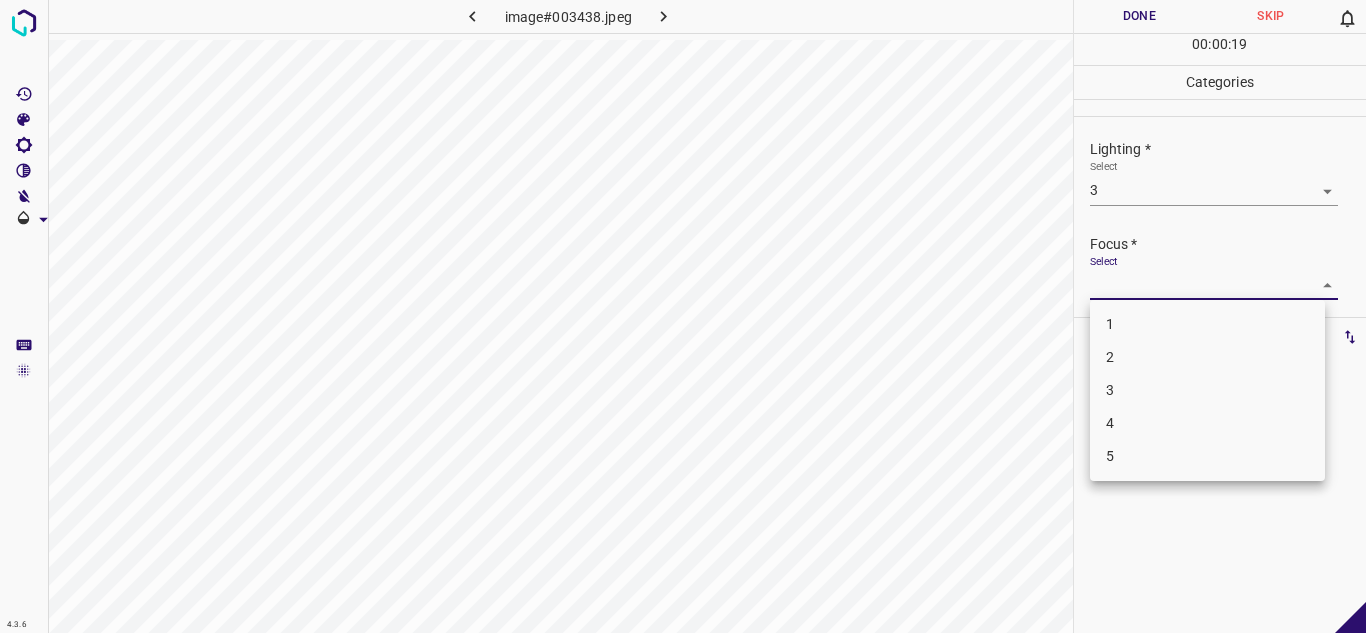 click on "4.3.6  image#003438.jpeg Done Skip 0 00   : 00   : 19   Categories Lighting *  Select 3 3 Focus *  Select ​ Overall *  Select ​ Labels   0 Categories 1 Lighting 2 Focus 3 Overall Tools Space Change between modes (Draw & Edit) I Auto labeling R Restore zoom M Zoom in N Zoom out Delete Delete selecte label Filters Z Restore filters X Saturation filter C Brightness filter V Contrast filter B Gray scale filter General O Download - Text - Hide - Delete 1 2 3 4 5" at bounding box center [683, 316] 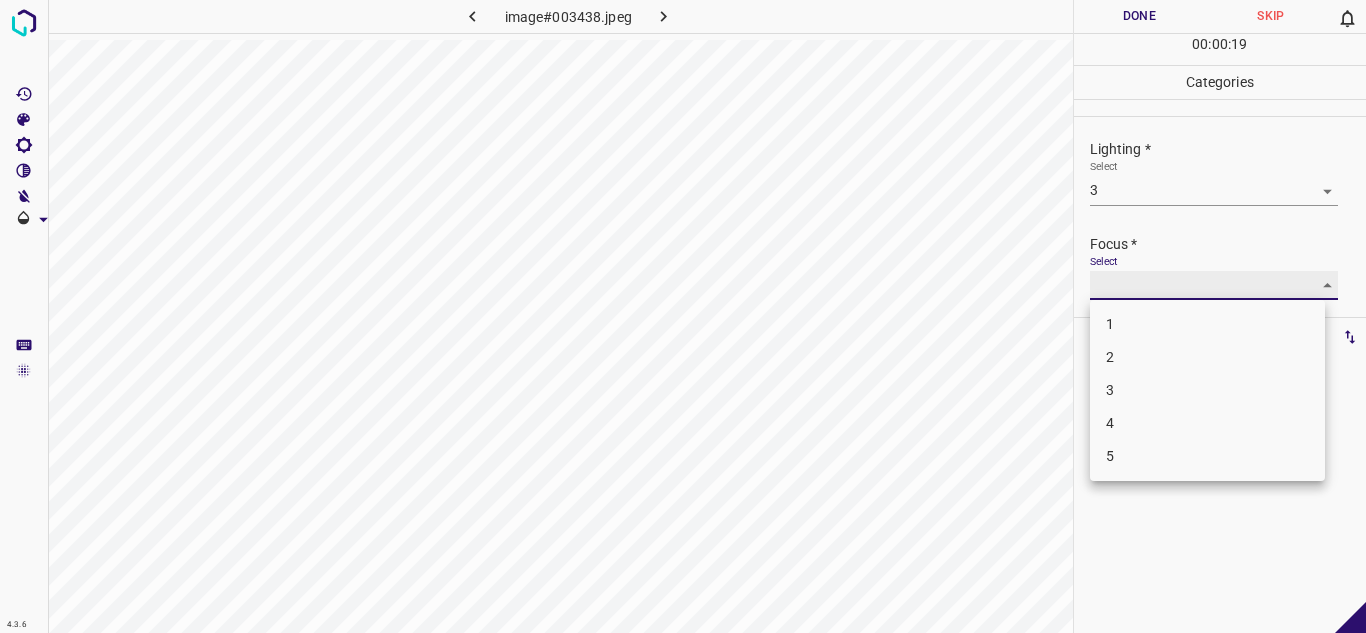 type on "3" 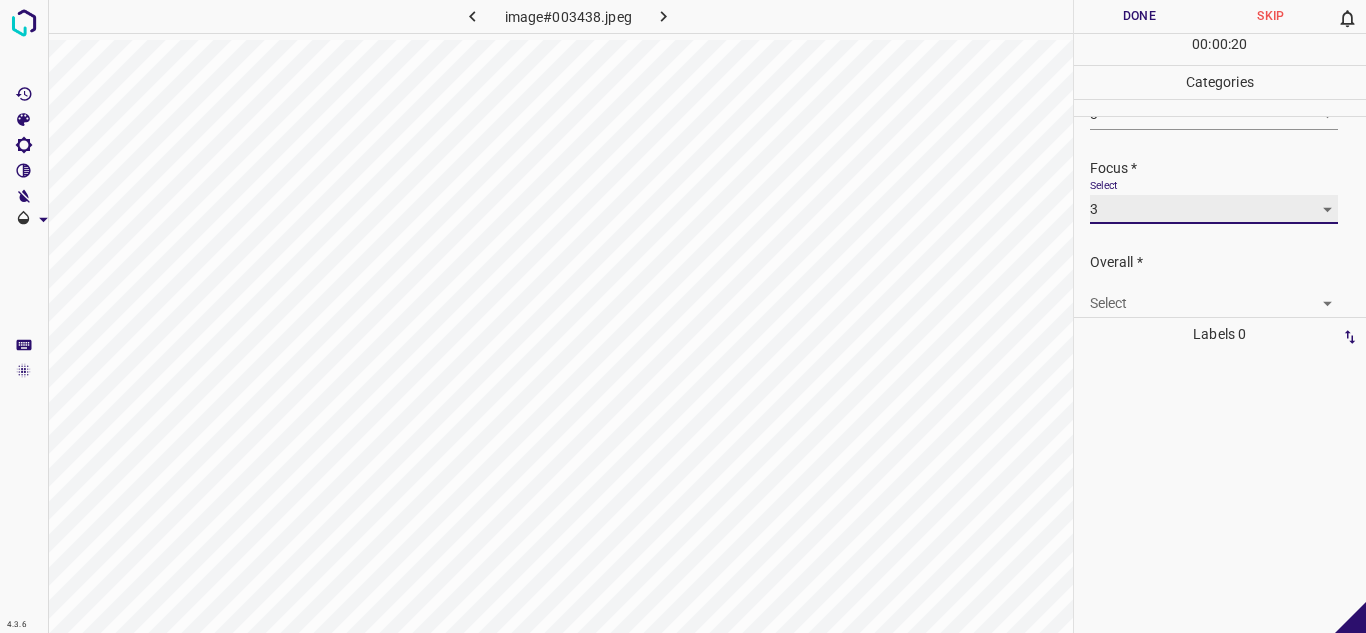 scroll, scrollTop: 98, scrollLeft: 0, axis: vertical 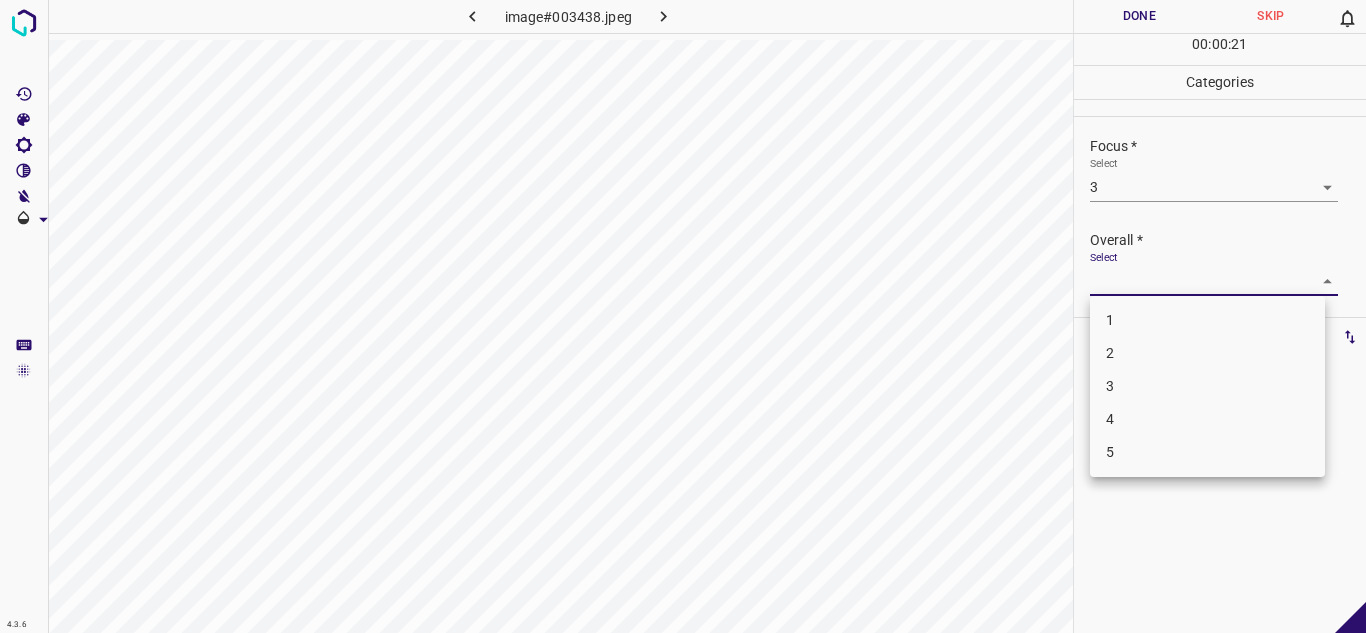 click on "4.3.6  image#003438.jpeg Done Skip 0 00   : 00   : 21   Categories Lighting *  Select 3 3 Focus *  Select 3 3 Overall *  Select ​ Labels   0 Categories 1 Lighting 2 Focus 3 Overall Tools Space Change between modes (Draw & Edit) I Auto labeling R Restore zoom M Zoom in N Zoom out Delete Delete selecte label Filters Z Restore filters X Saturation filter C Brightness filter V Contrast filter B Gray scale filter General O Download - Text - Hide - Delete 1 2 3 4 5" at bounding box center (683, 316) 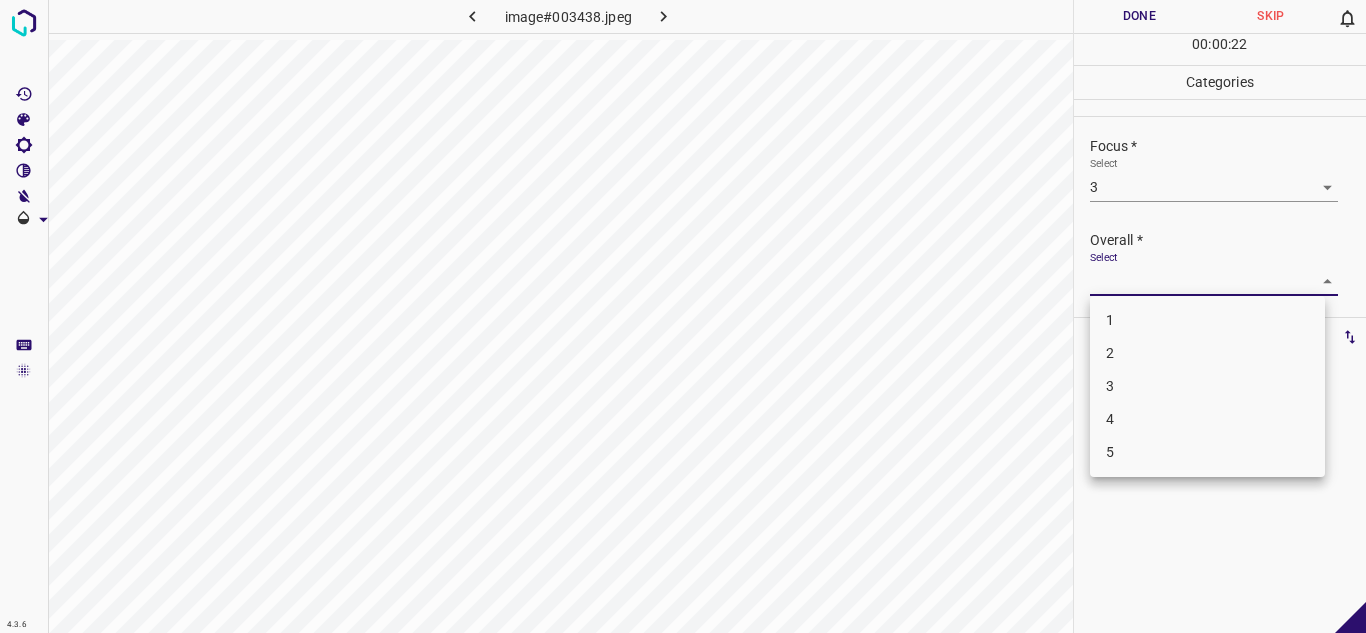 click on "4" at bounding box center (1207, 419) 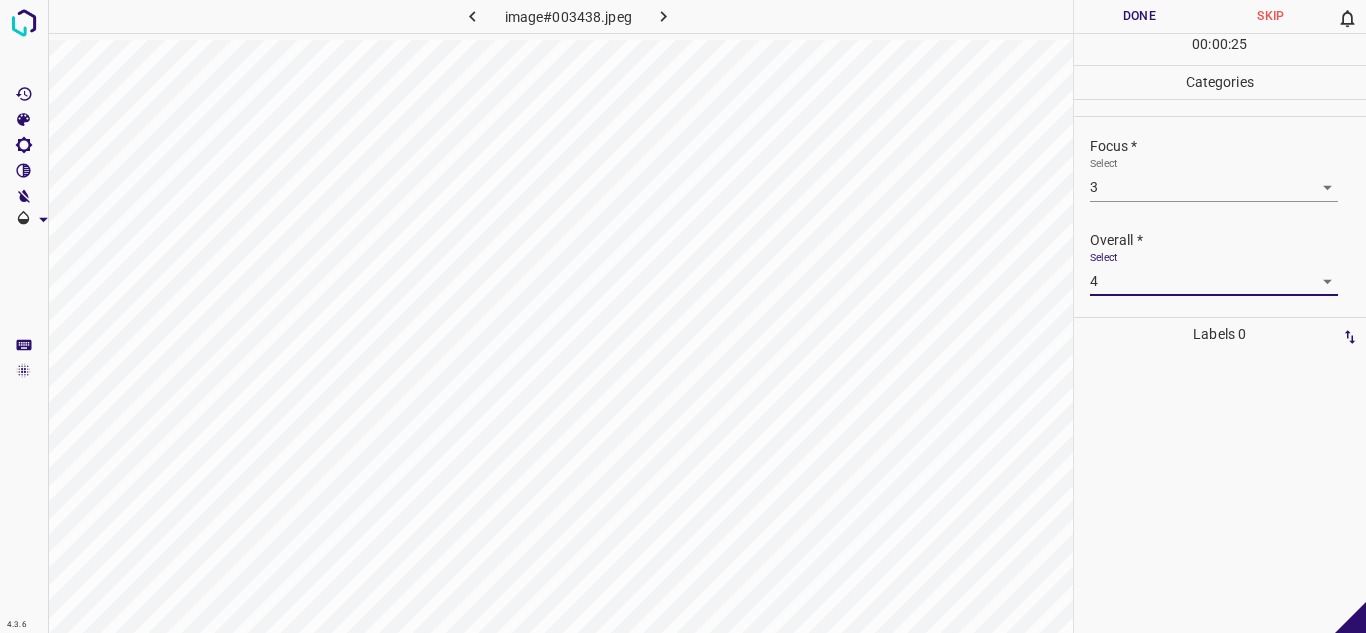 click on "4.3.6  image#003438.jpeg Done Skip 0 00   : 00   : 25   Categories Lighting *  Select 3 3 Focus *  Select 3 3 Overall *  Select 4 4 Labels   0 Categories 1 Lighting 2 Focus 3 Overall Tools Space Change between modes (Draw & Edit) I Auto labeling R Restore zoom M Zoom in N Zoom out Delete Delete selecte label Filters Z Restore filters X Saturation filter C Brightness filter V Contrast filter B Gray scale filter General O Download - Text - Hide - Delete" at bounding box center [683, 316] 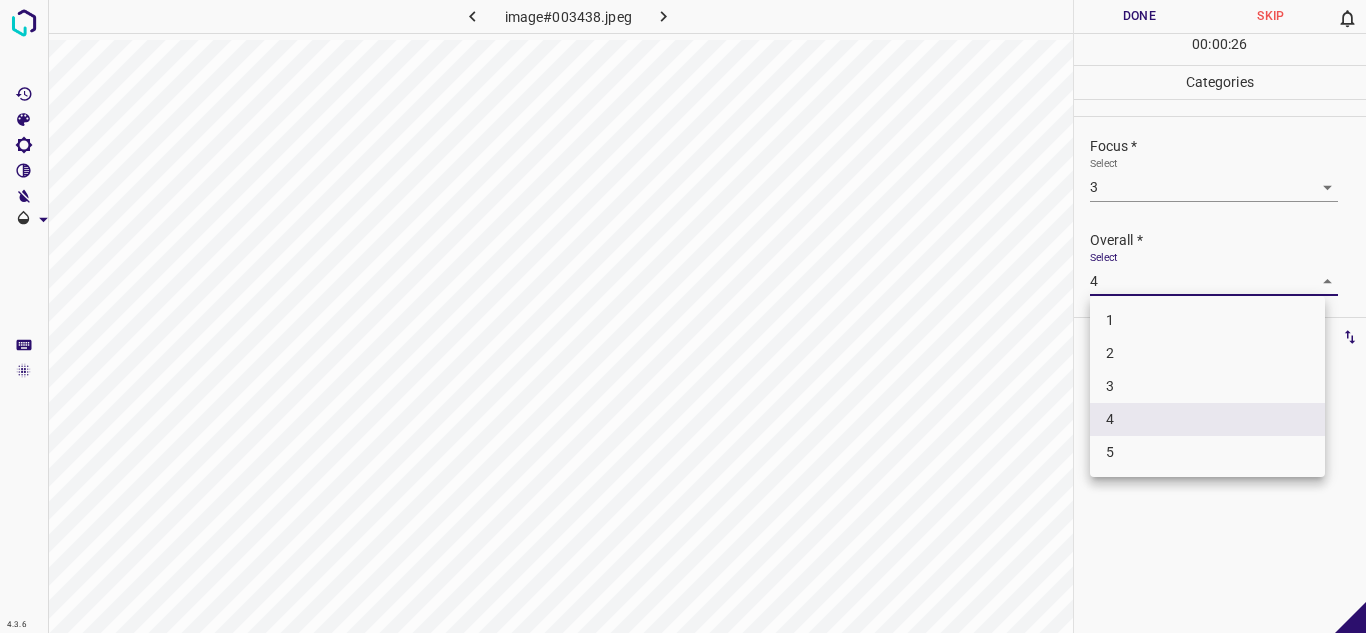 click on "3" at bounding box center (1207, 386) 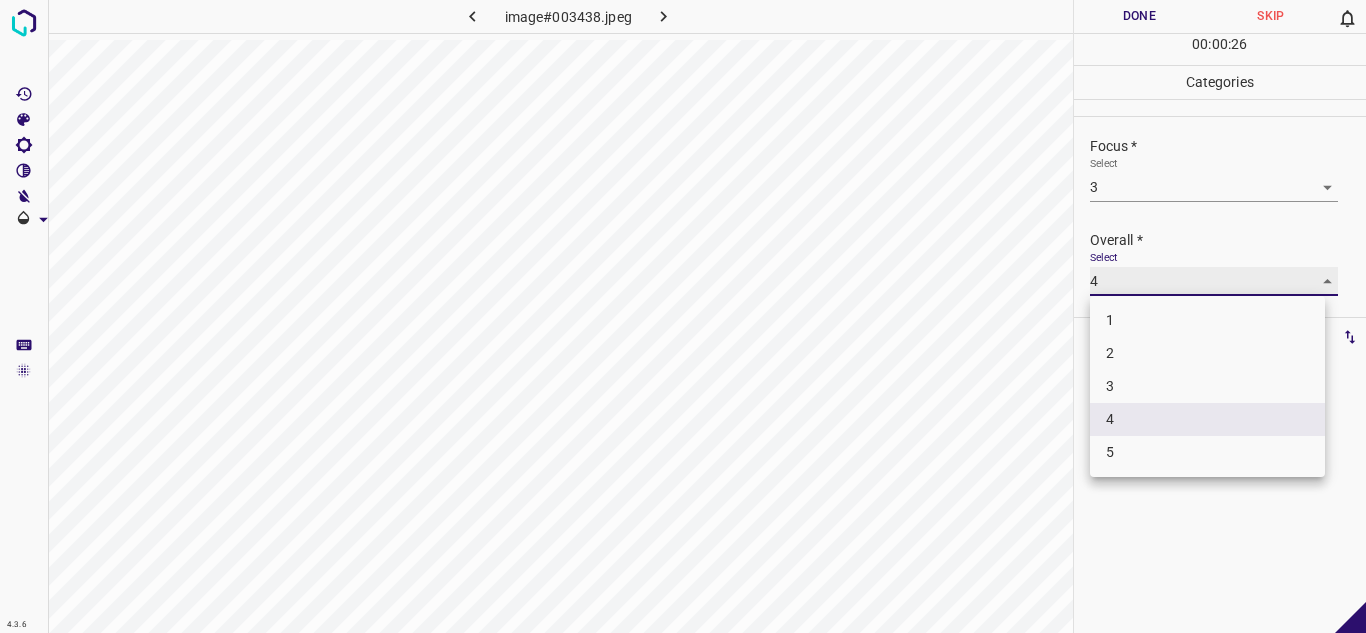 type on "3" 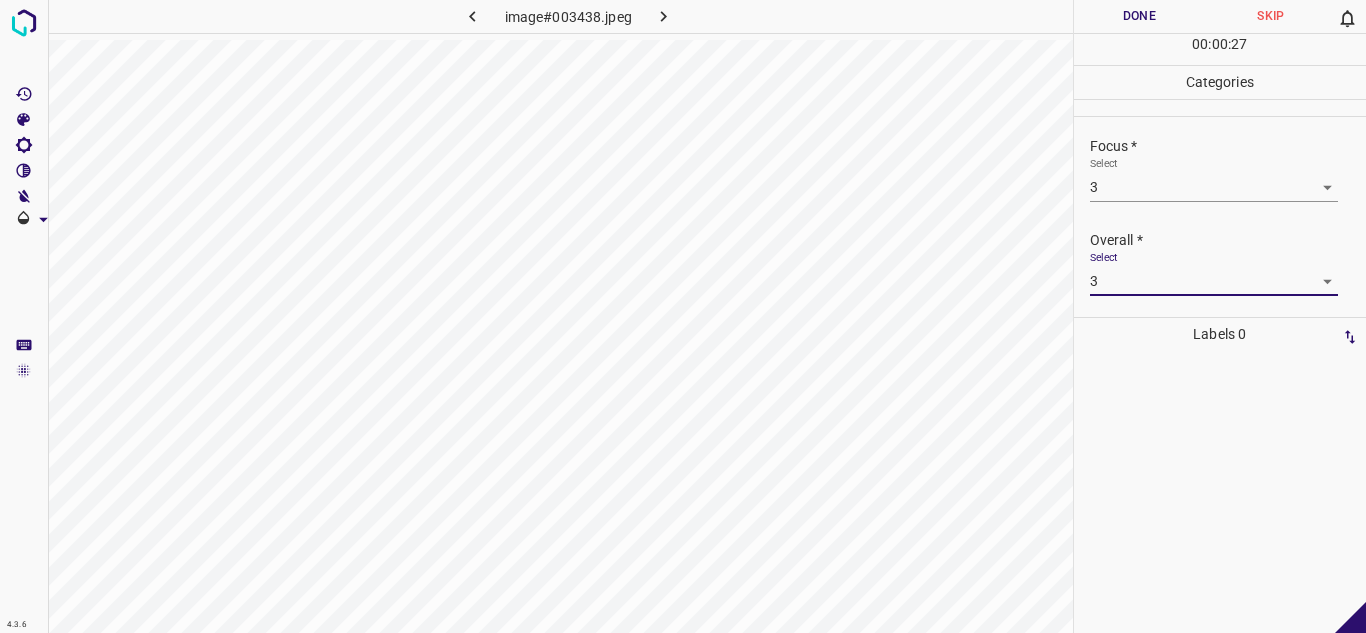 click on "Done" at bounding box center (1140, 16) 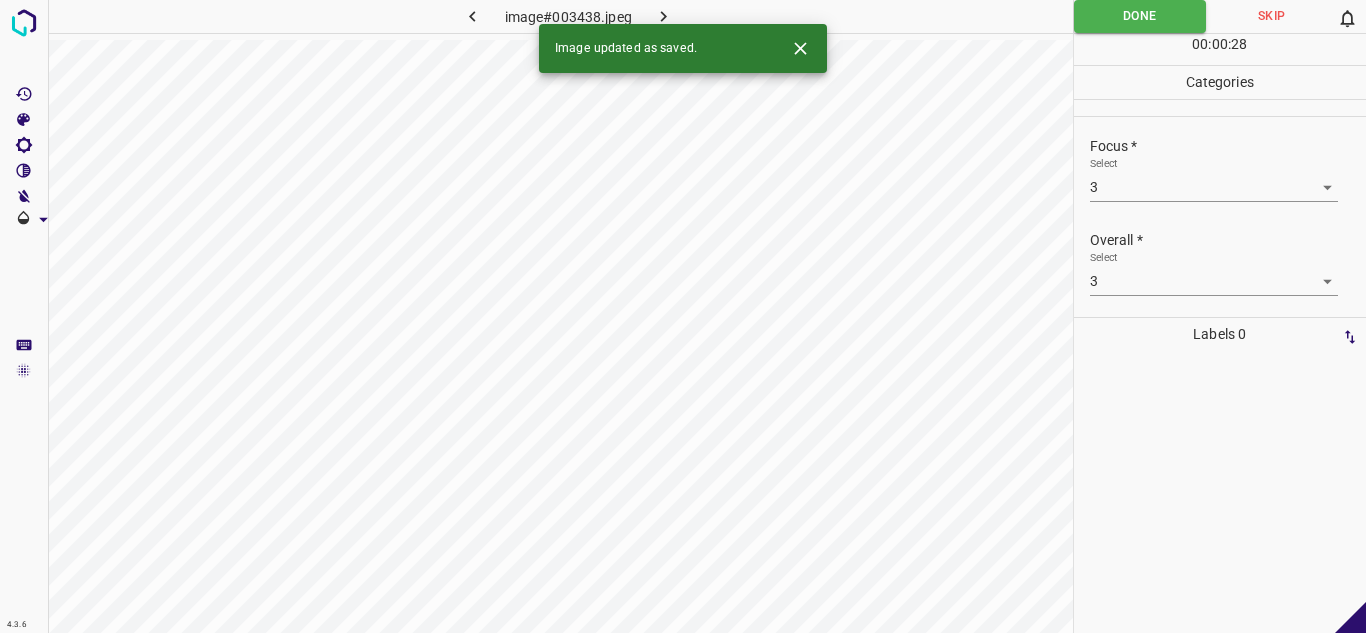 drag, startPoint x: 660, startPoint y: 20, endPoint x: 758, endPoint y: 31, distance: 98.61542 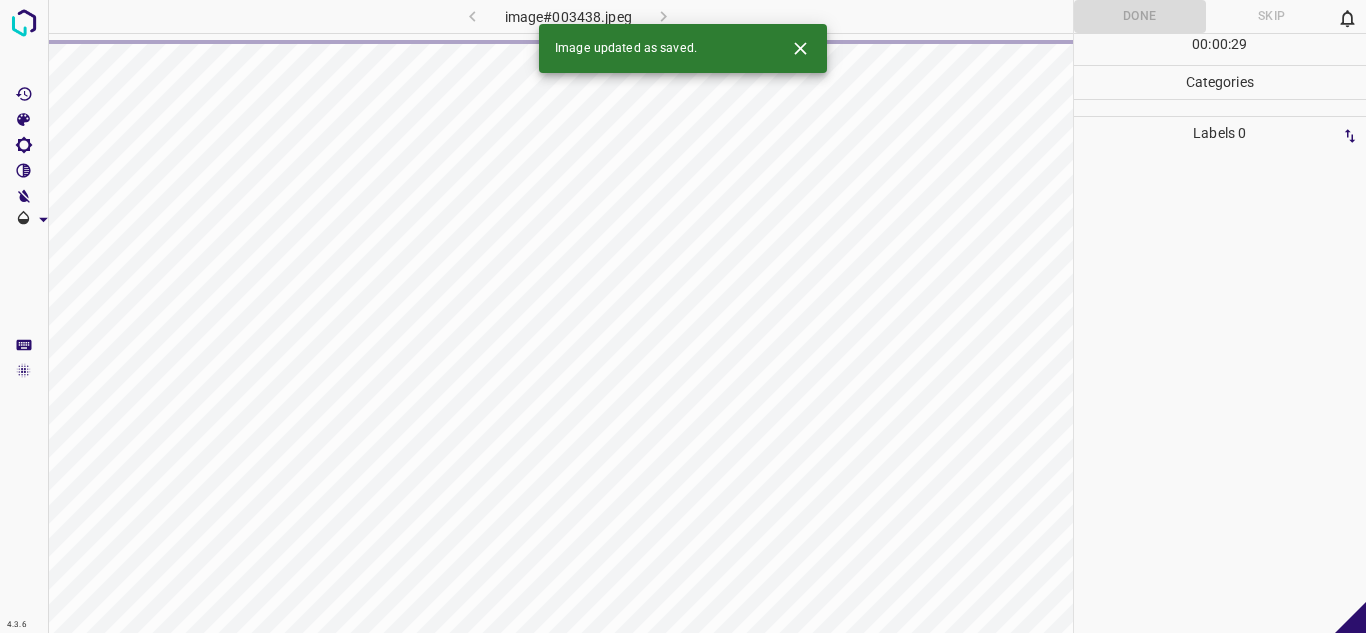 click at bounding box center (800, 48) 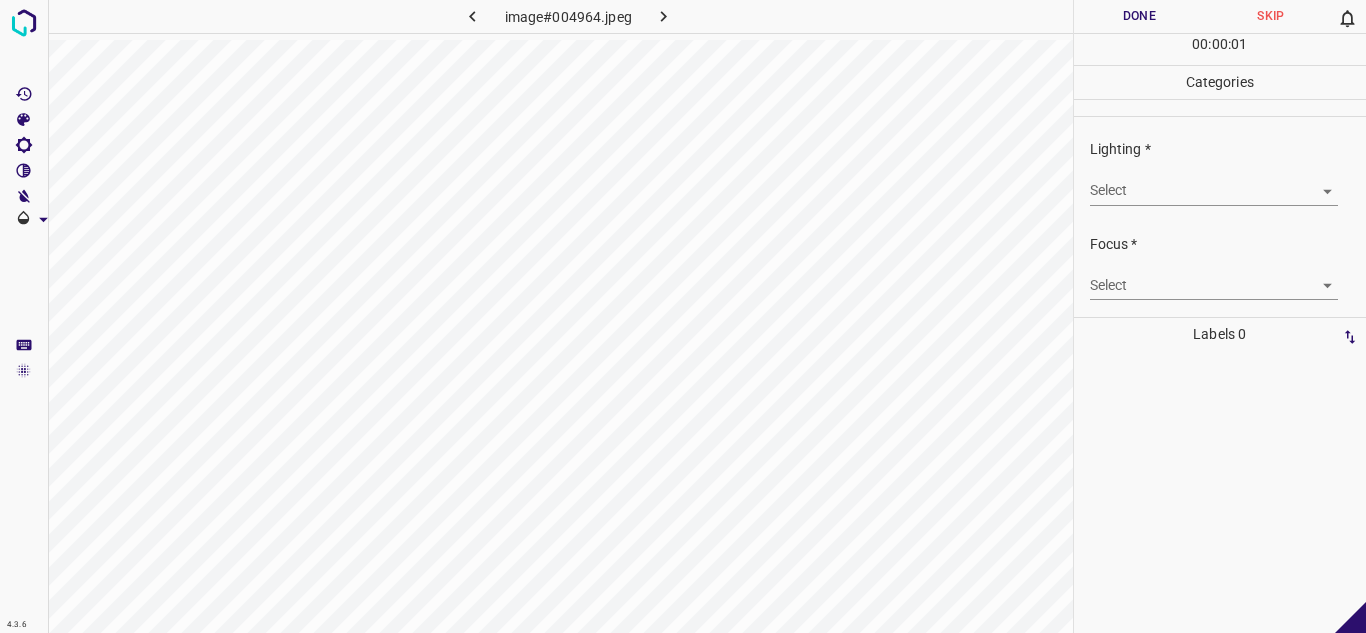 click on "4.3.6  image#004964.jpeg Done Skip 0 00   : 00   : 01   Categories Lighting *  Select ​ Focus *  Select ​ Overall *  Select ​ Labels   0 Categories 1 Lighting 2 Focus 3 Overall Tools Space Change between modes (Draw & Edit) I Auto labeling R Restore zoom M Zoom in N Zoom out Delete Delete selecte label Filters Z Restore filters X Saturation filter C Brightness filter V Contrast filter B Gray scale filter General O Download - Text - Hide - Delete" at bounding box center (683, 316) 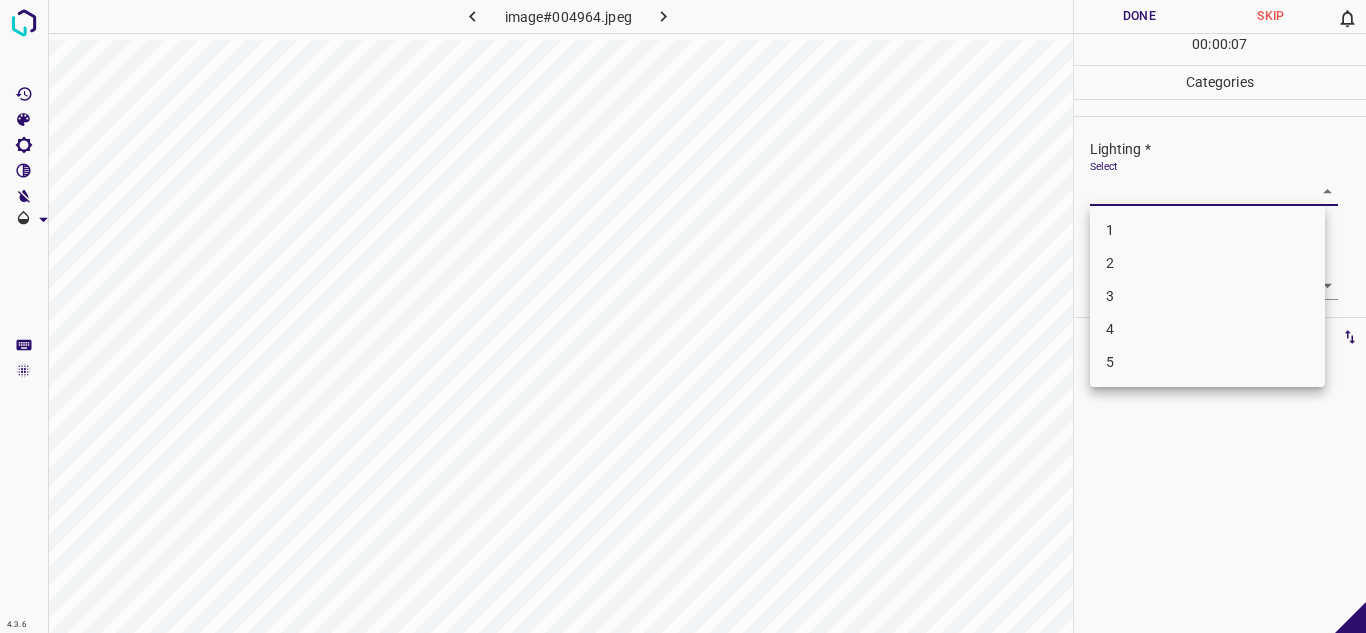 click on "4" at bounding box center (1207, 329) 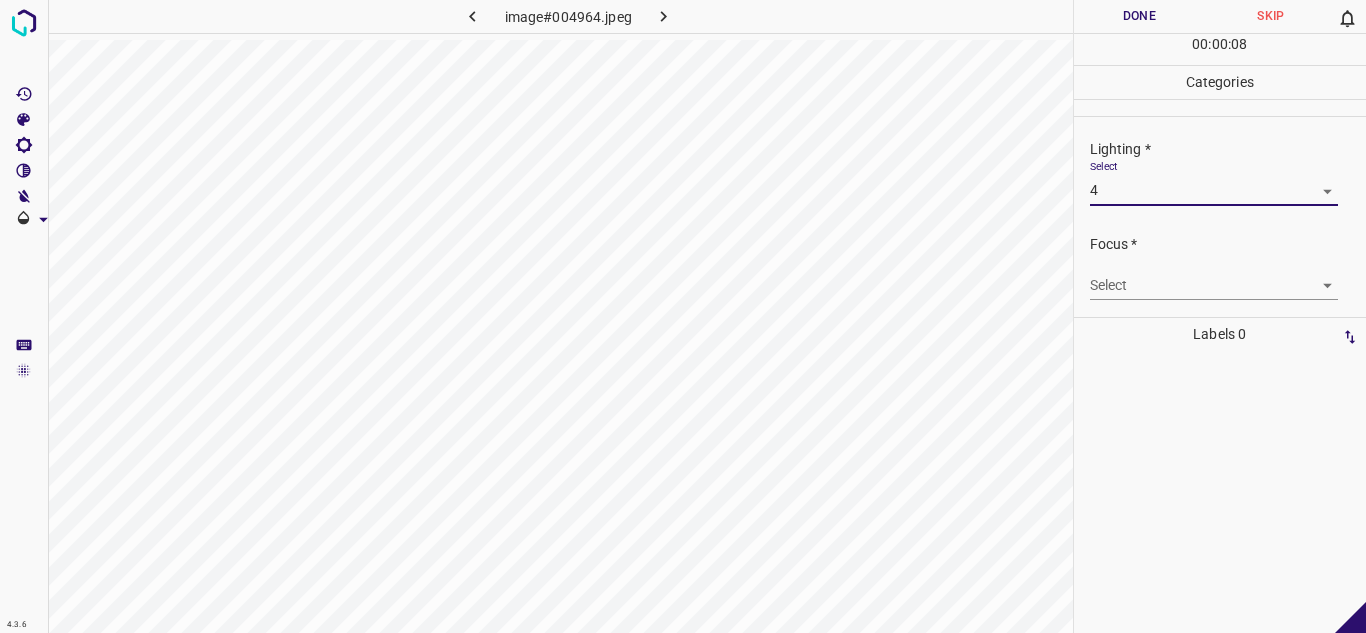click on "4.3.6  image#004964.jpeg Done Skip 0 00   : 00   : 08   Categories Lighting *  Select 4 4 Focus *  Select ​ Overall *  Select ​ Labels   0 Categories 1 Lighting 2 Focus 3 Overall Tools Space Change between modes (Draw & Edit) I Auto labeling R Restore zoom M Zoom in N Zoom out Delete Delete selecte label Filters Z Restore filters X Saturation filter C Brightness filter V Contrast filter B Gray scale filter General O Download - Text - Hide - Delete" at bounding box center (683, 316) 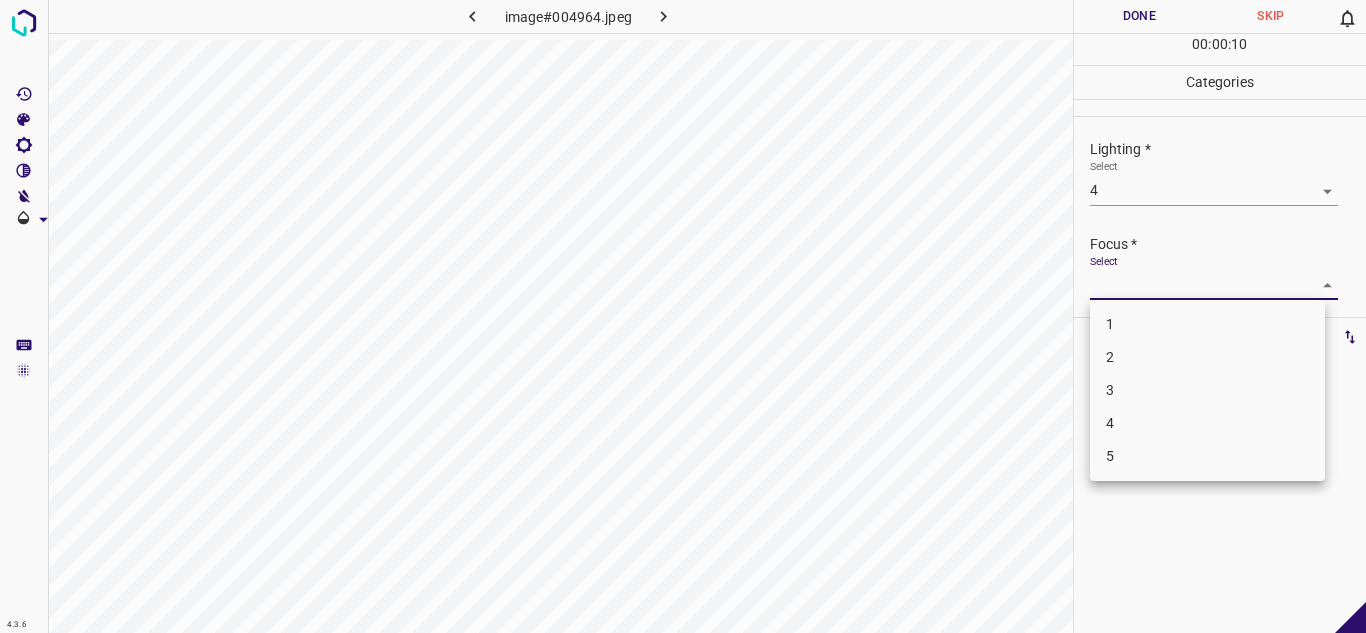 click at bounding box center (683, 316) 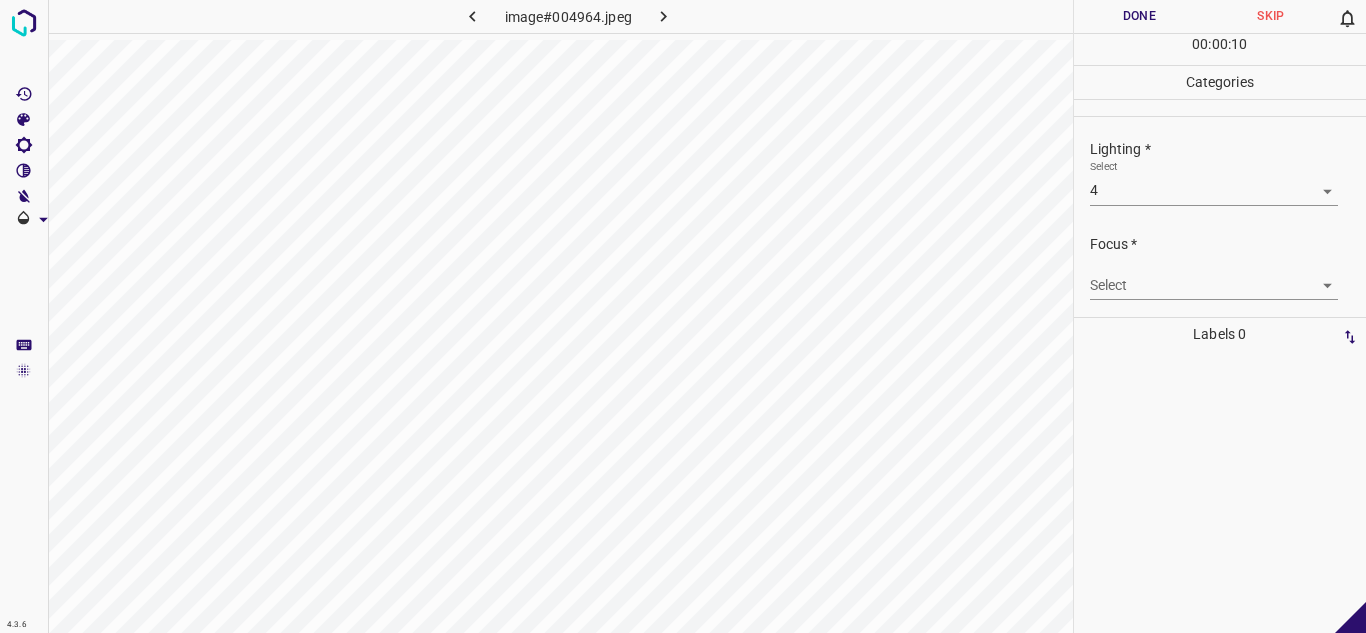 click on "4.3.6  image#004964.jpeg Done Skip 0 00   : 00   : 10   Categories Lighting *  Select 4 4 Focus *  Select ​ Overall *  Select ​ Labels   0 Categories 1 Lighting 2 Focus 3 Overall Tools Space Change between modes (Draw & Edit) I Auto labeling R Restore zoom M Zoom in N Zoom out Delete Delete selecte label Filters Z Restore filters X Saturation filter C Brightness filter V Contrast filter B Gray scale filter General O Download - Text - Hide - Delete" at bounding box center [683, 316] 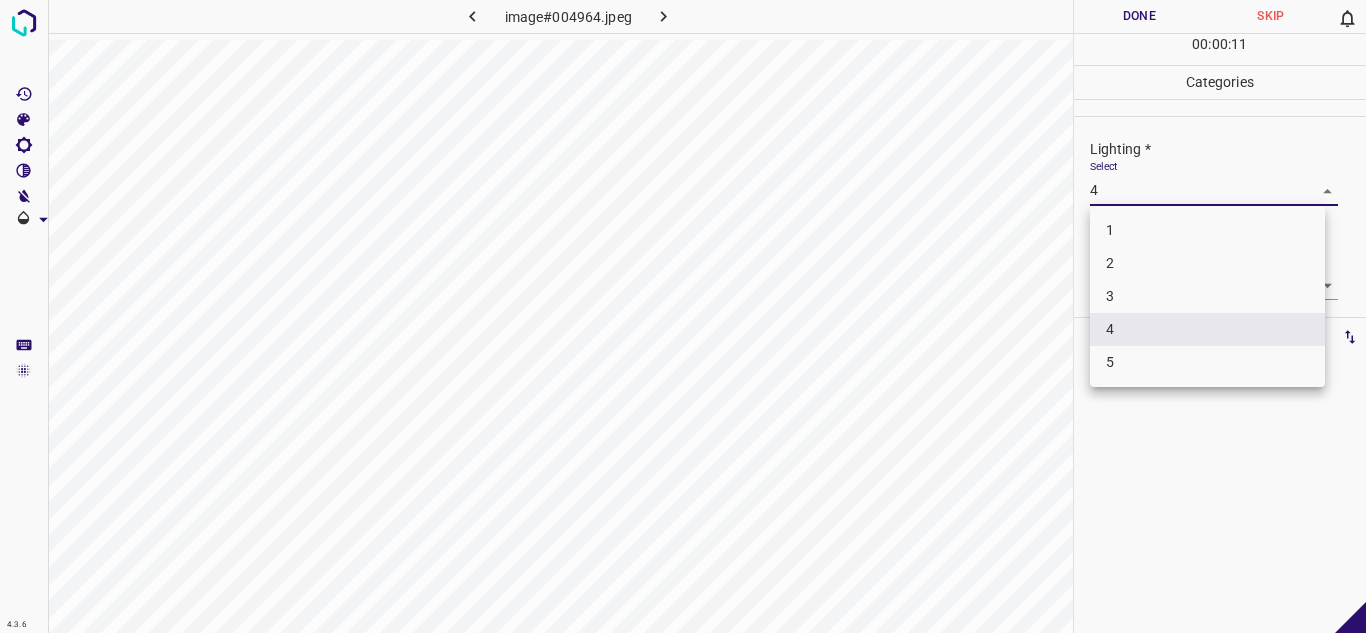 click on "3" at bounding box center (1207, 296) 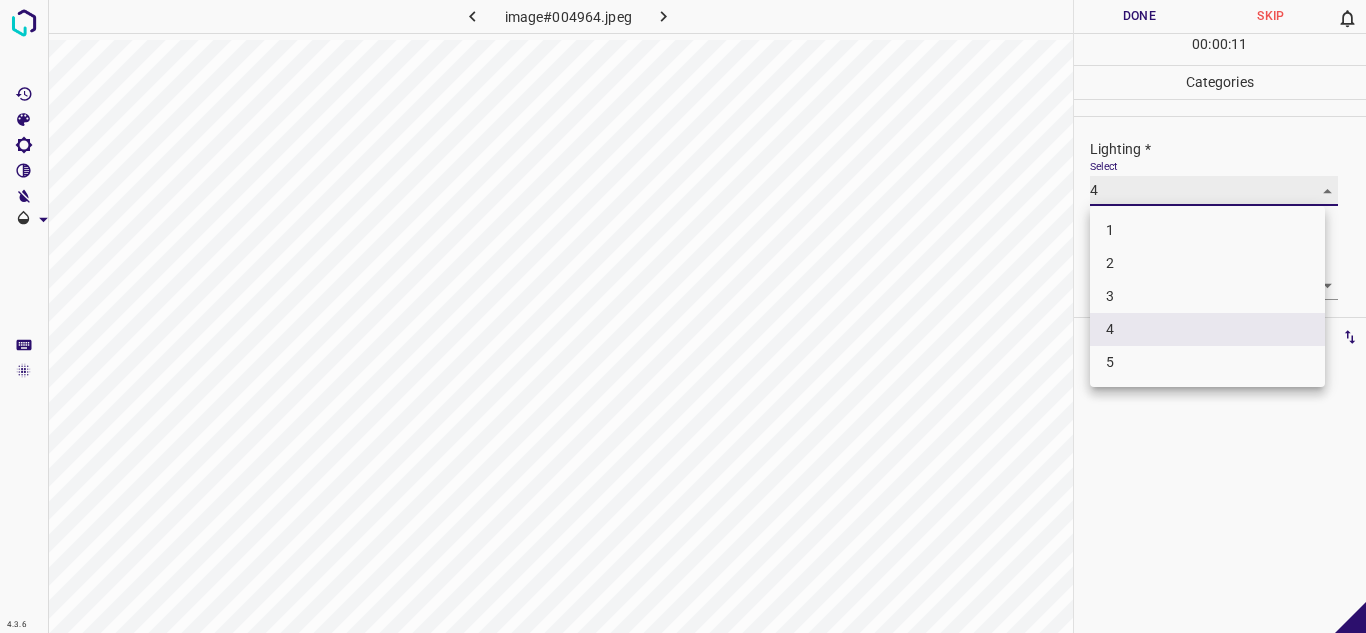 type on "3" 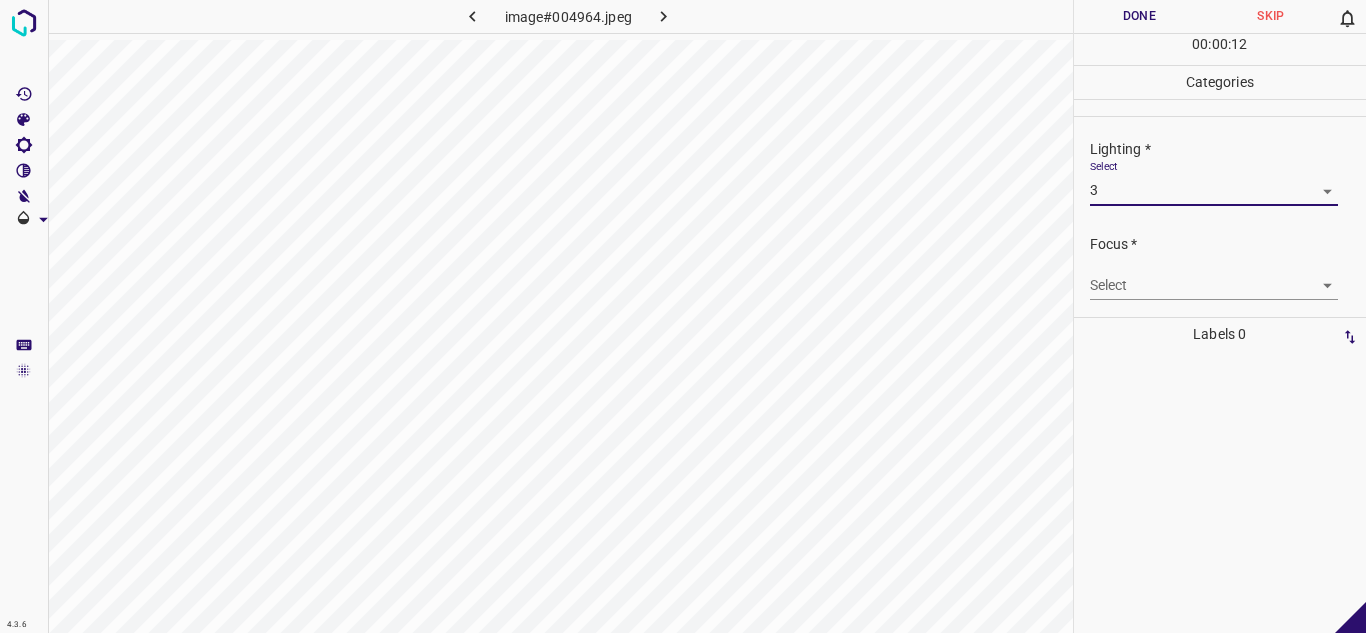 click on "4.3.6  image#004964.jpeg Done Skip 0 00   : 00   : 12   Categories Lighting *  Select 3 3 Focus *  Select ​ Overall *  Select ​ Labels   0 Categories 1 Lighting 2 Focus 3 Overall Tools Space Change between modes (Draw & Edit) I Auto labeling R Restore zoom M Zoom in N Zoom out Delete Delete selecte label Filters Z Restore filters X Saturation filter C Brightness filter V Contrast filter B Gray scale filter General O Download - Text - Hide - Delete" at bounding box center (683, 316) 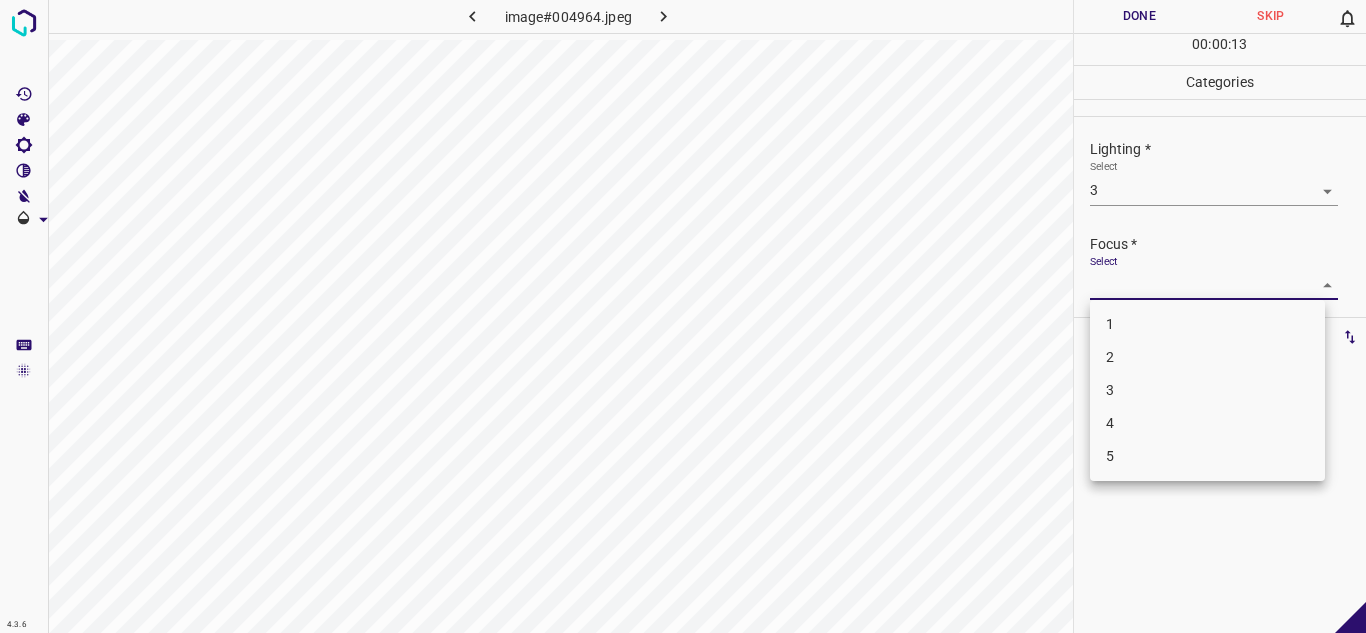 click on "4" at bounding box center (1207, 423) 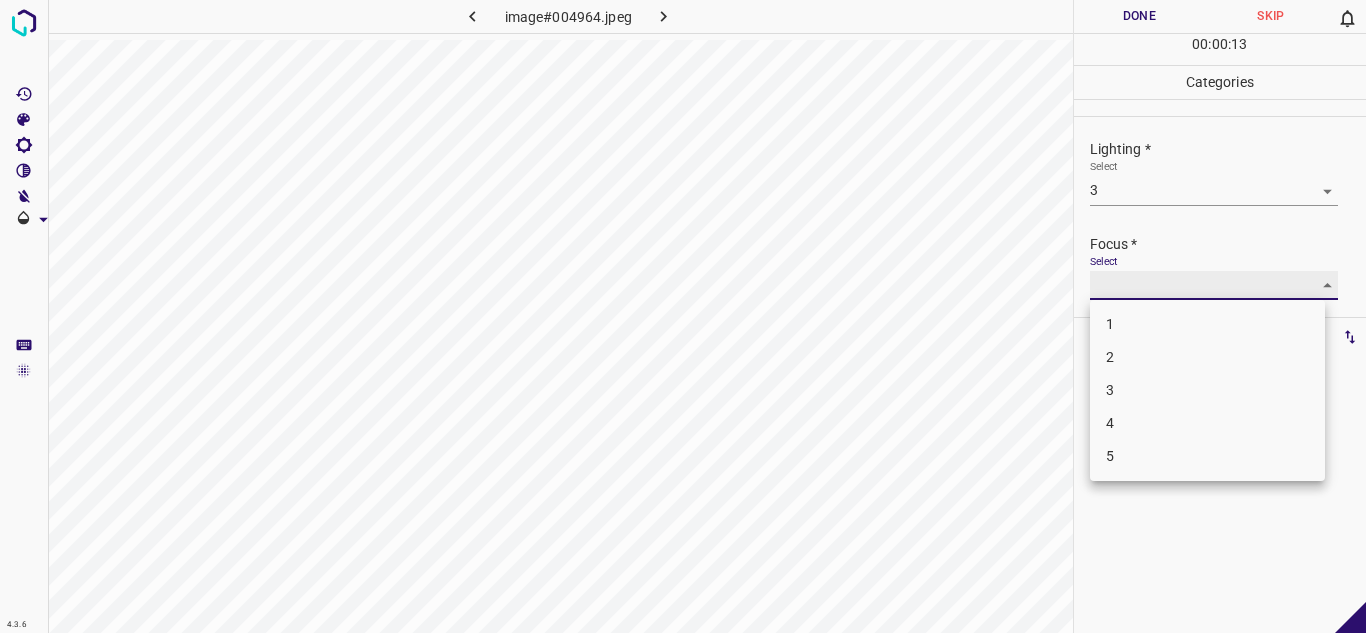 type on "4" 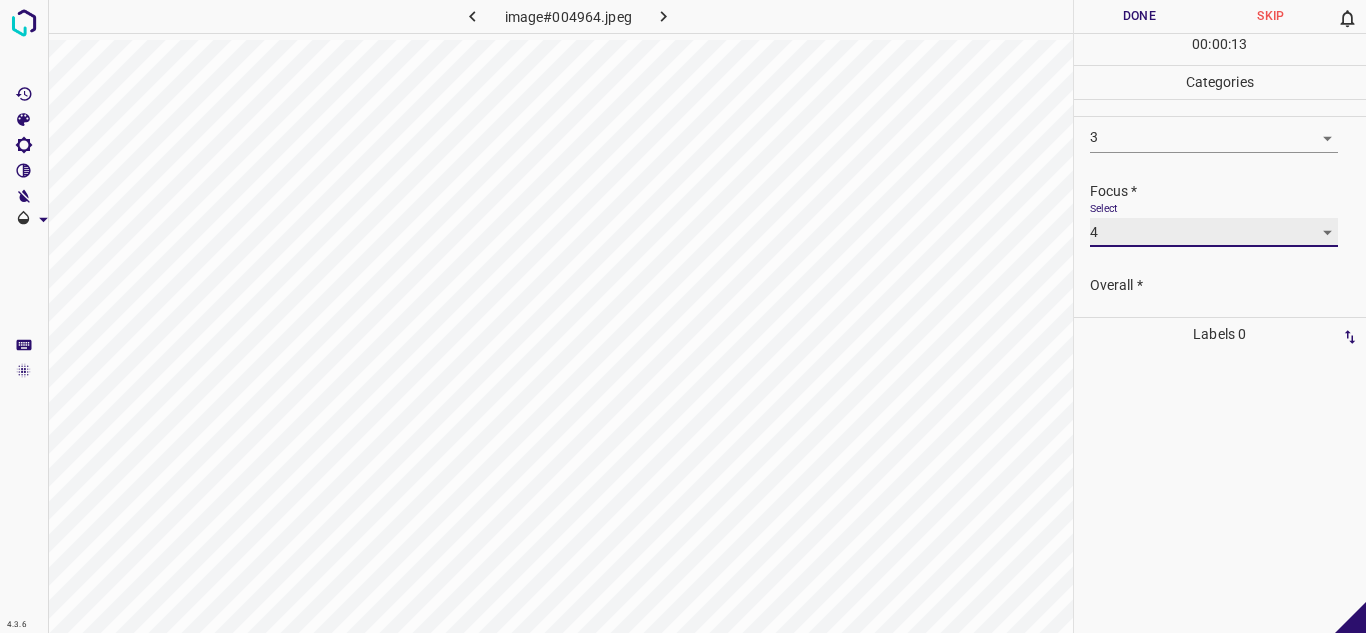 scroll, scrollTop: 98, scrollLeft: 0, axis: vertical 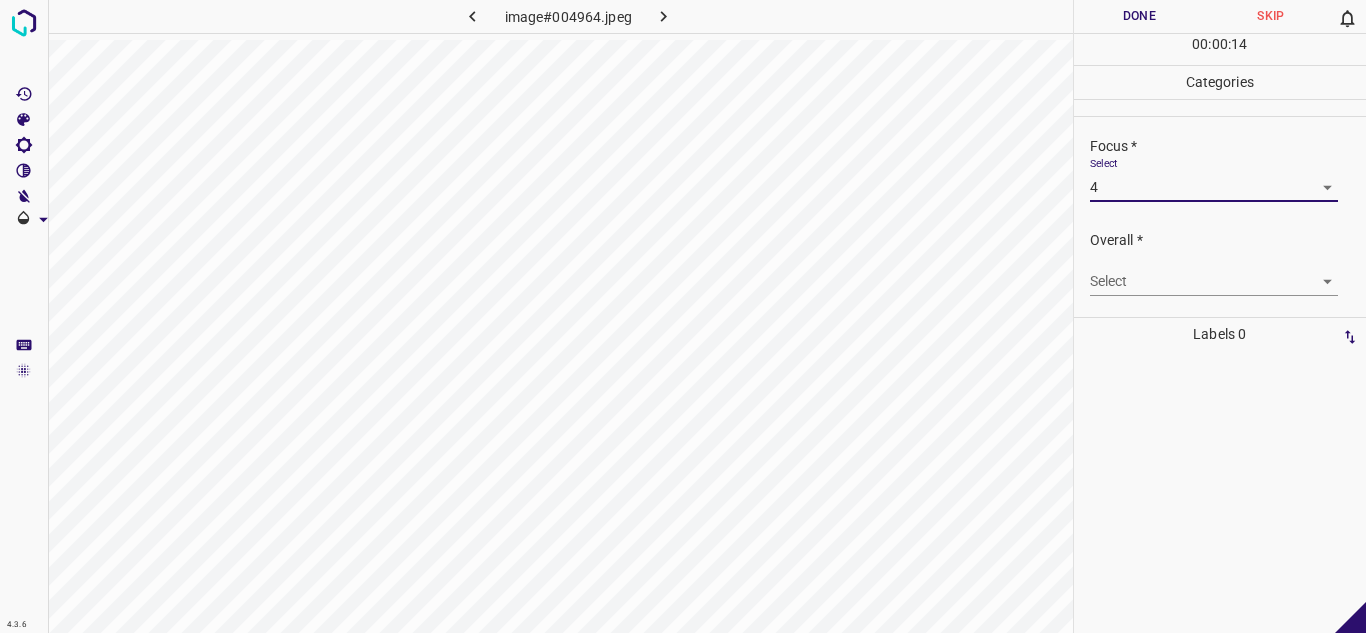 click on "4.3.6  image#004964.jpeg Done Skip 0 00   : 00   : 14   Categories Lighting *  Select 3 3 Focus *  Select 4 4 Overall *  Select ​ Labels   0 Categories 1 Lighting 2 Focus 3 Overall Tools Space Change between modes (Draw & Edit) I Auto labeling R Restore zoom M Zoom in N Zoom out Delete Delete selecte label Filters Z Restore filters X Saturation filter C Brightness filter V Contrast filter B Gray scale filter General O Download - Text - Hide - Delete" at bounding box center [683, 316] 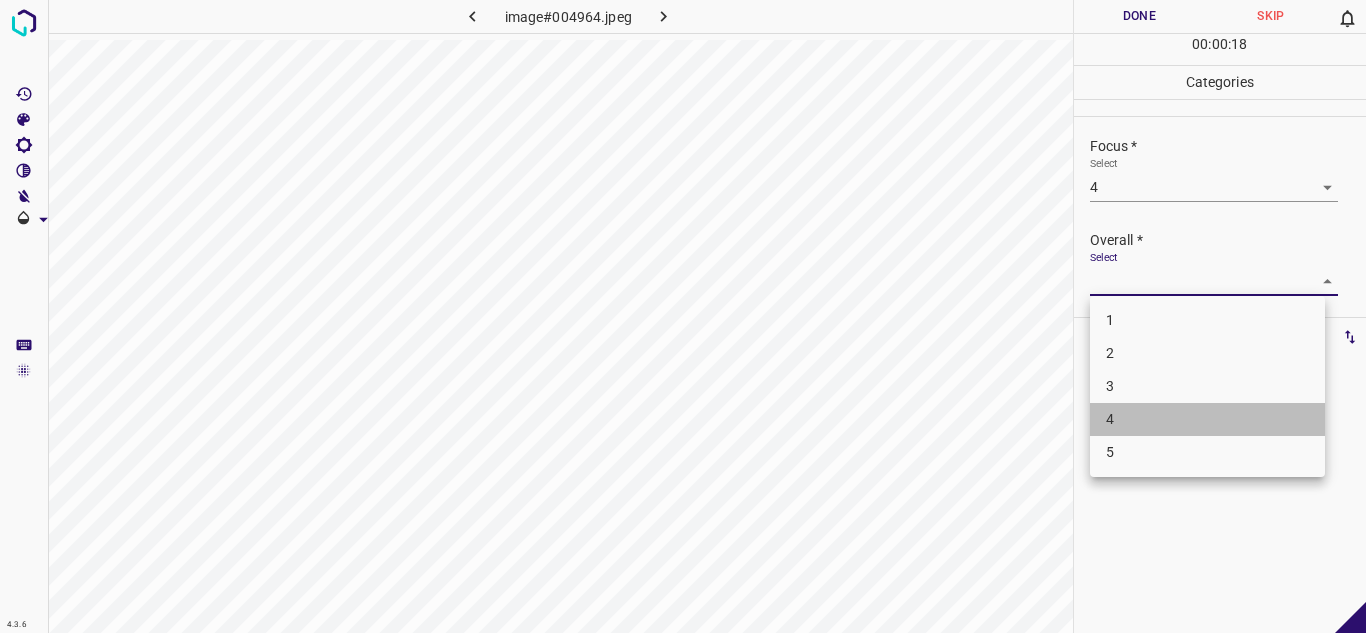 click on "4" at bounding box center (1207, 419) 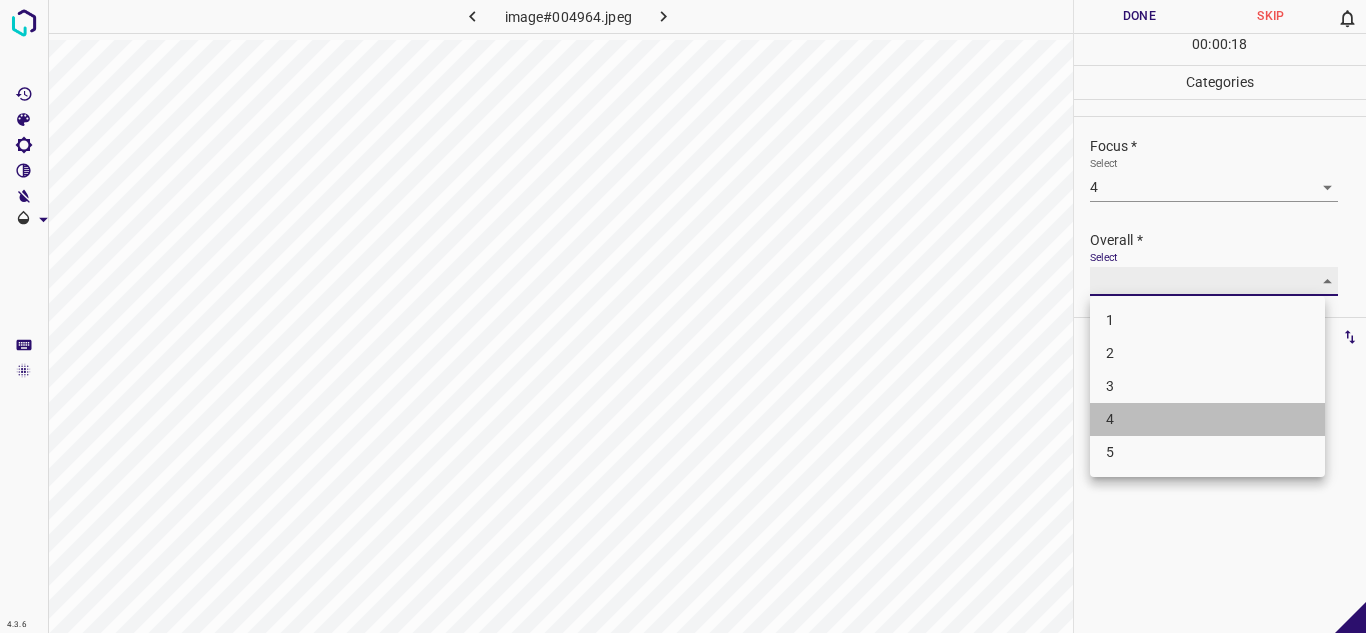type on "4" 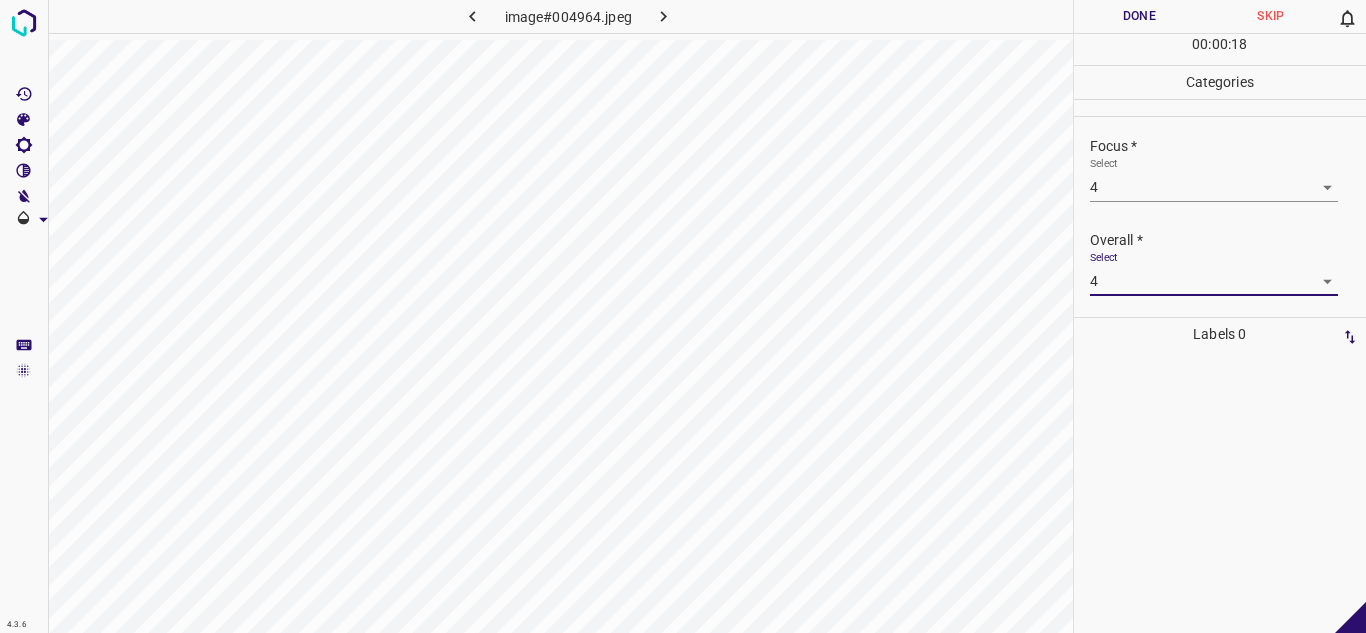 click on "Done" at bounding box center [1140, 16] 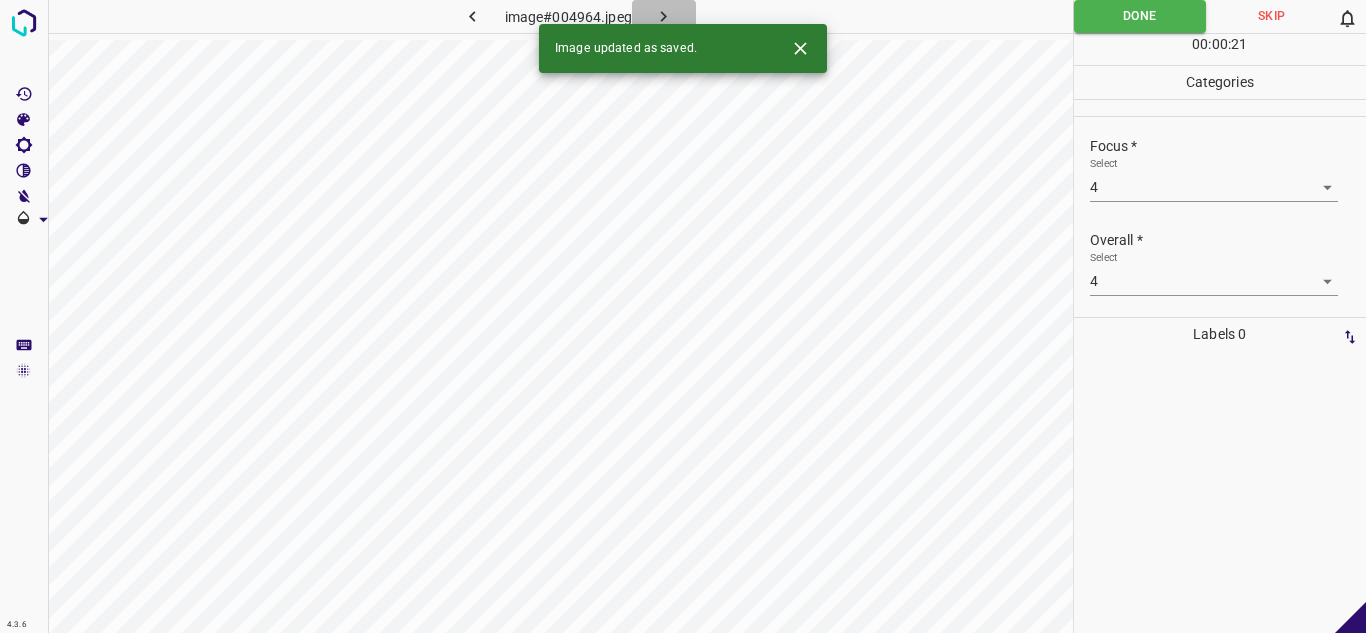 click 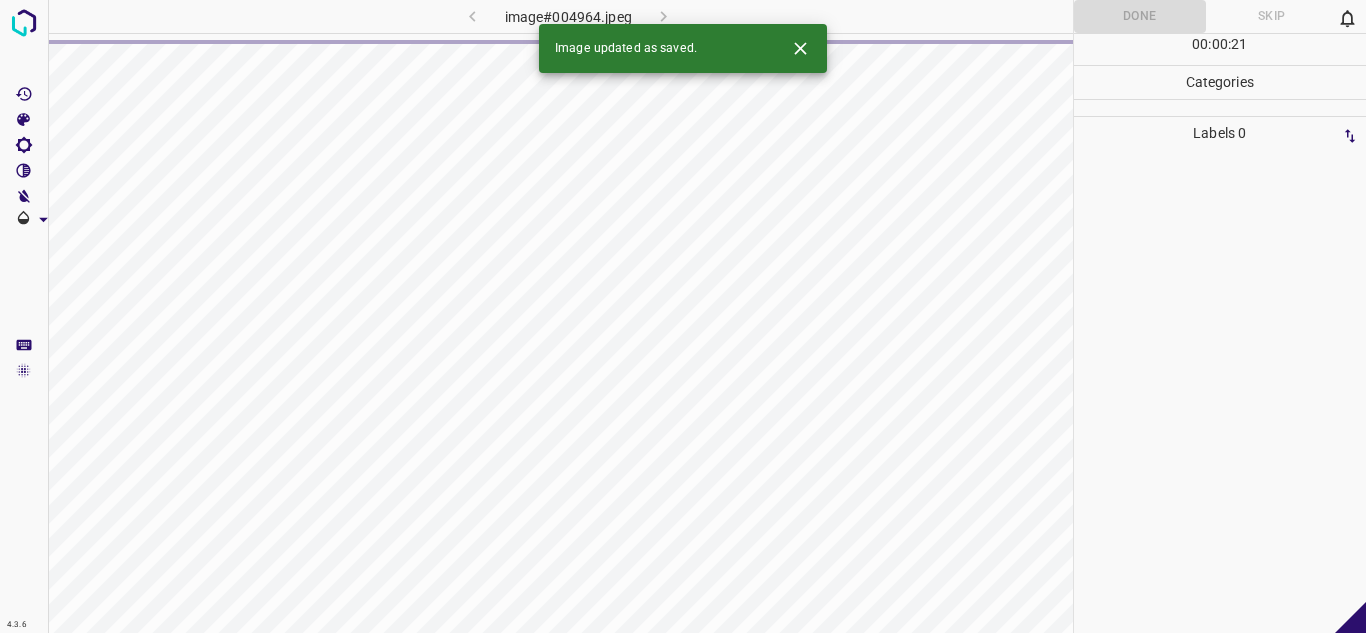 click 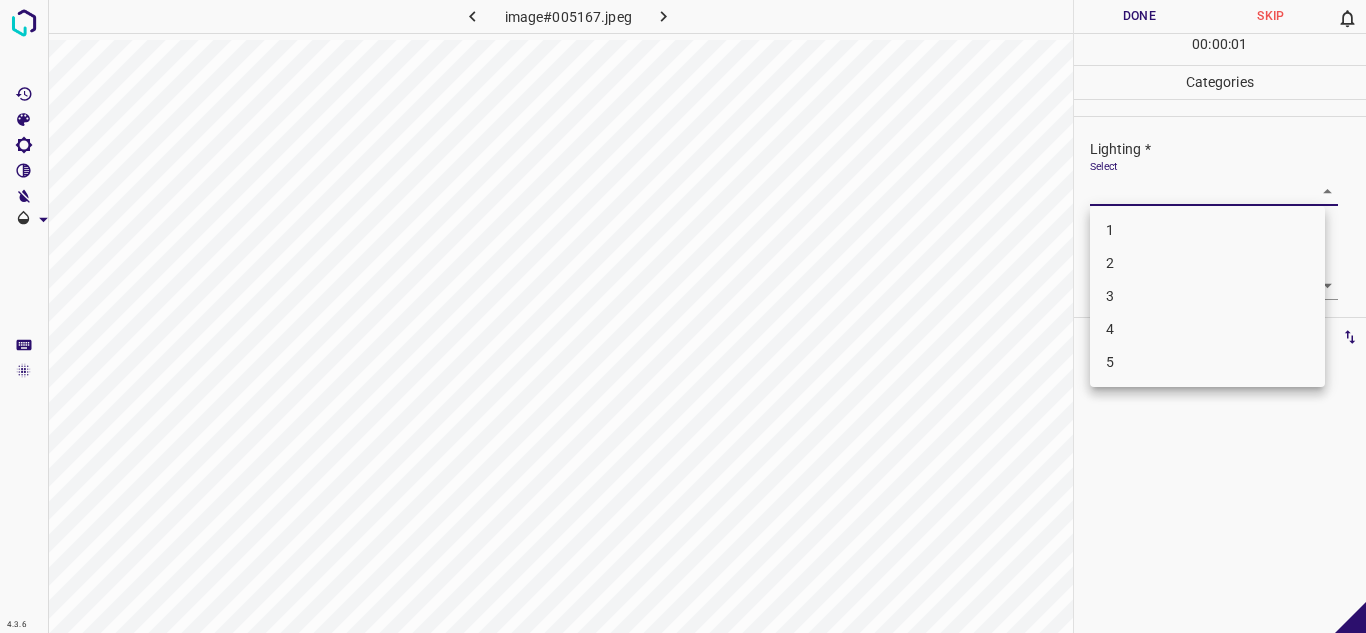 click on "4.3.6  image#005167.jpeg Done Skip 0 00   : 00   : 01   Categories Lighting *  Select ​ Focus *  Select ​ Overall *  Select ​ Labels   0 Categories 1 Lighting 2 Focus 3 Overall Tools Space Change between modes (Draw & Edit) I Auto labeling R Restore zoom M Zoom in N Zoom out Delete Delete selecte label Filters Z Restore filters X Saturation filter C Brightness filter V Contrast filter B Gray scale filter General O Download - Text - Hide - Delete 1 2 3 4 5" at bounding box center (683, 316) 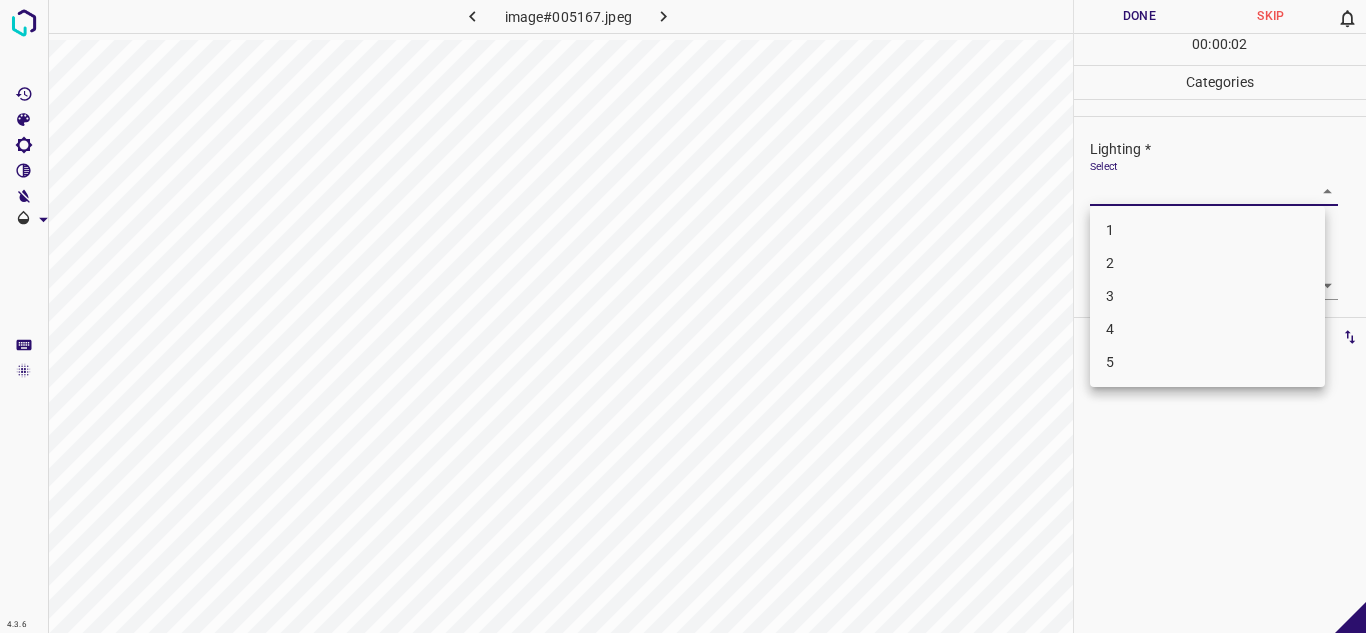 click on "2" at bounding box center (1207, 263) 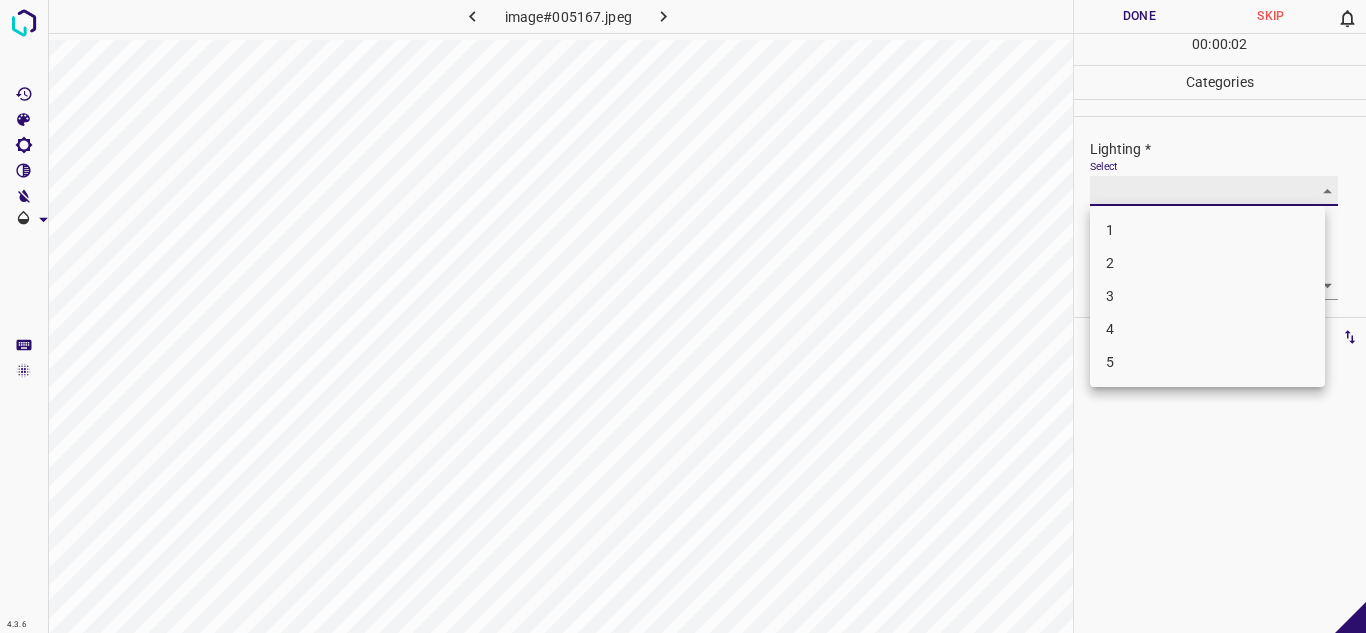 type on "2" 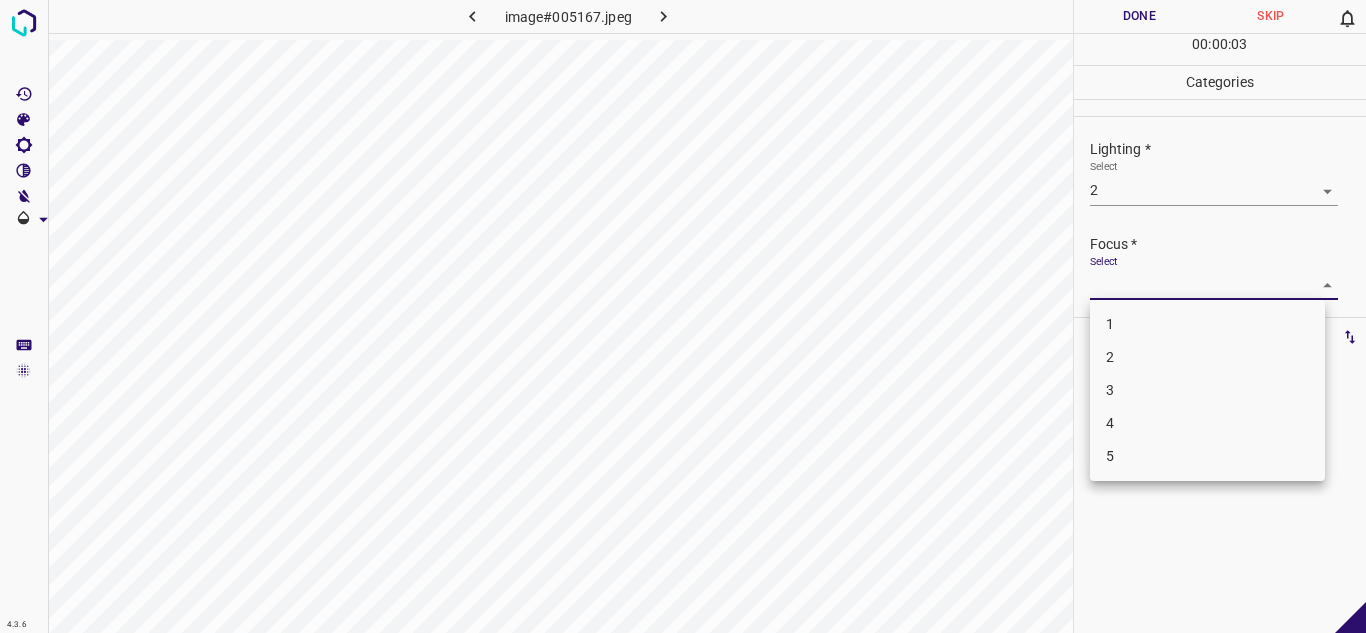 click on "4.3.6  image#005167.jpeg Done Skip 0 00   : 00   : 03   Categories Lighting *  Select 2 2 Focus *  Select ​ Overall *  Select ​ Labels   0 Categories 1 Lighting 2 Focus 3 Overall Tools Space Change between modes (Draw & Edit) I Auto labeling R Restore zoom M Zoom in N Zoom out Delete Delete selecte label Filters Z Restore filters X Saturation filter C Brightness filter V Contrast filter B Gray scale filter General O Download - Text - Hide - Delete 1 2 3 4 5" at bounding box center [683, 316] 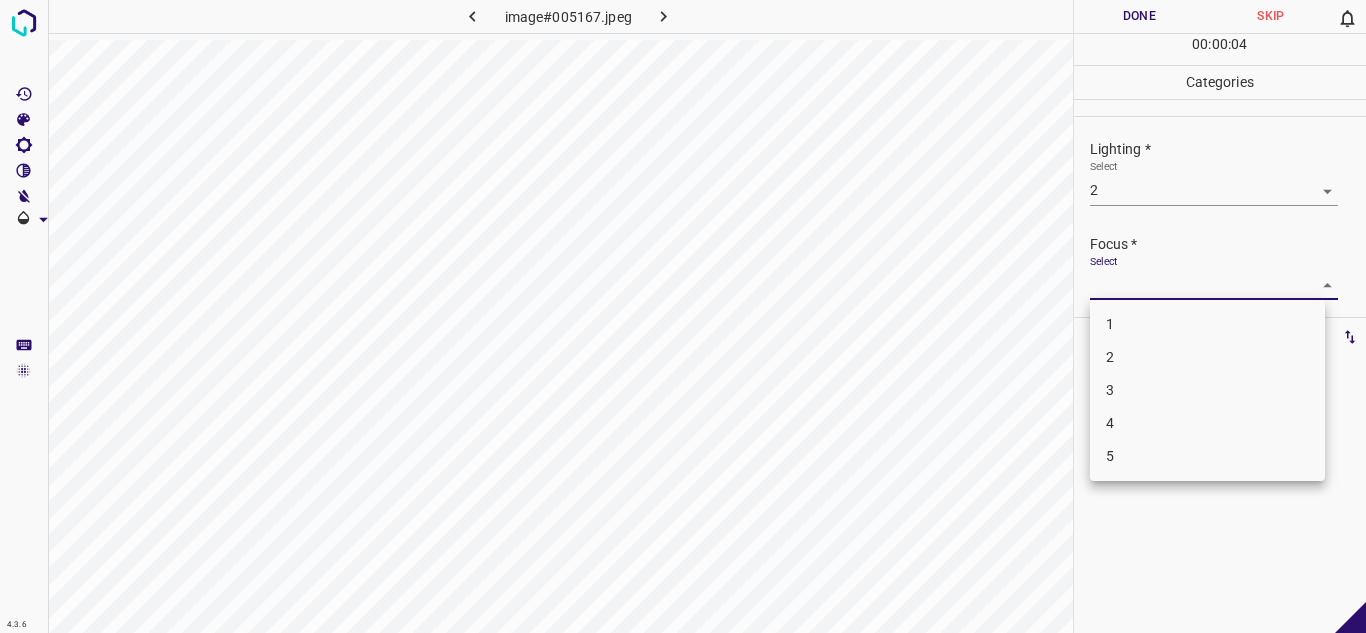 click on "3" at bounding box center [1207, 390] 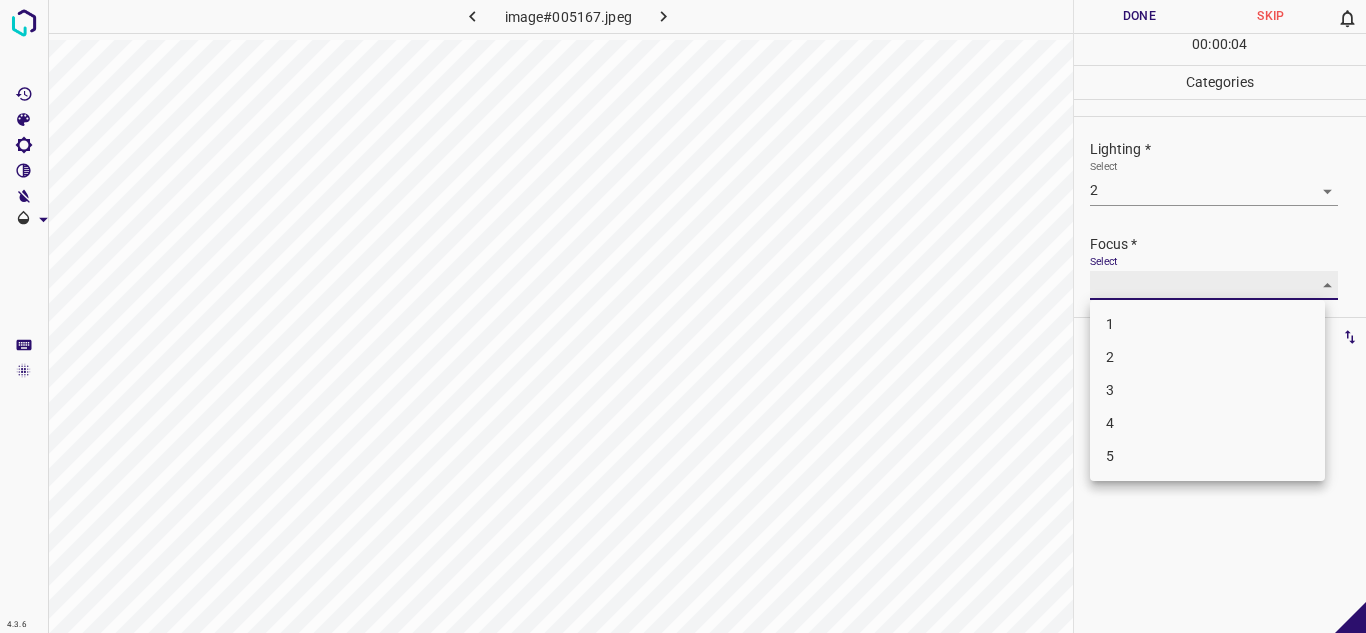 type on "3" 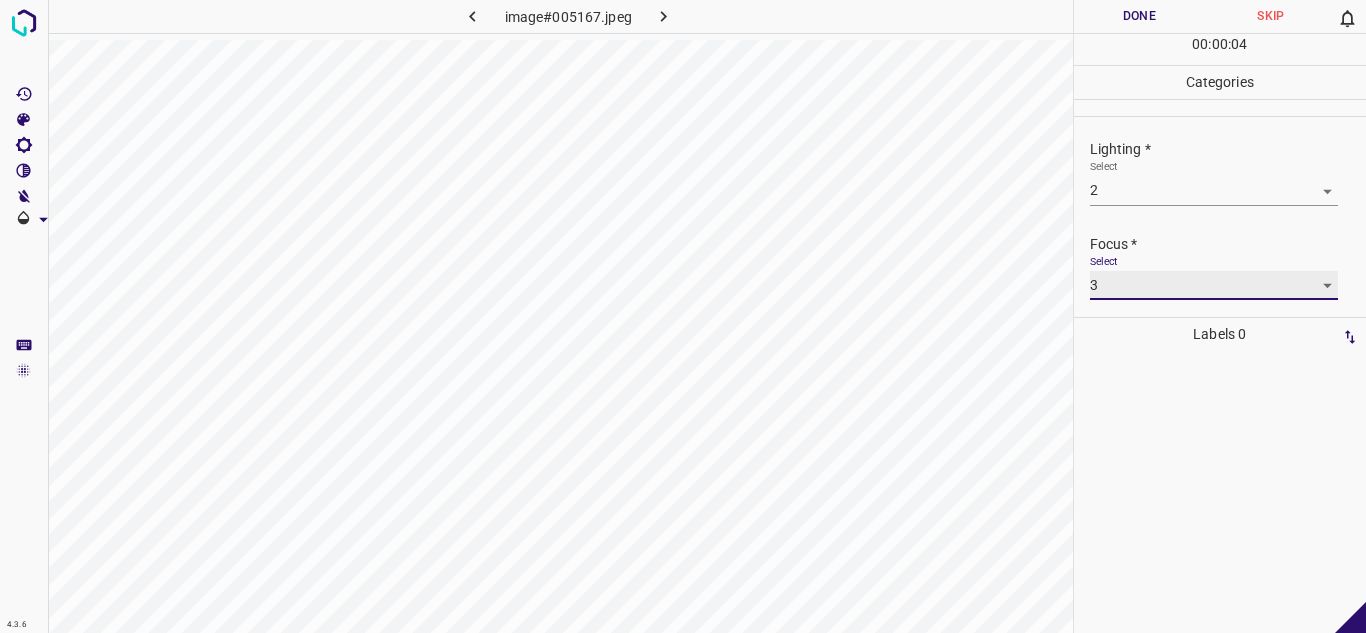 scroll, scrollTop: 98, scrollLeft: 0, axis: vertical 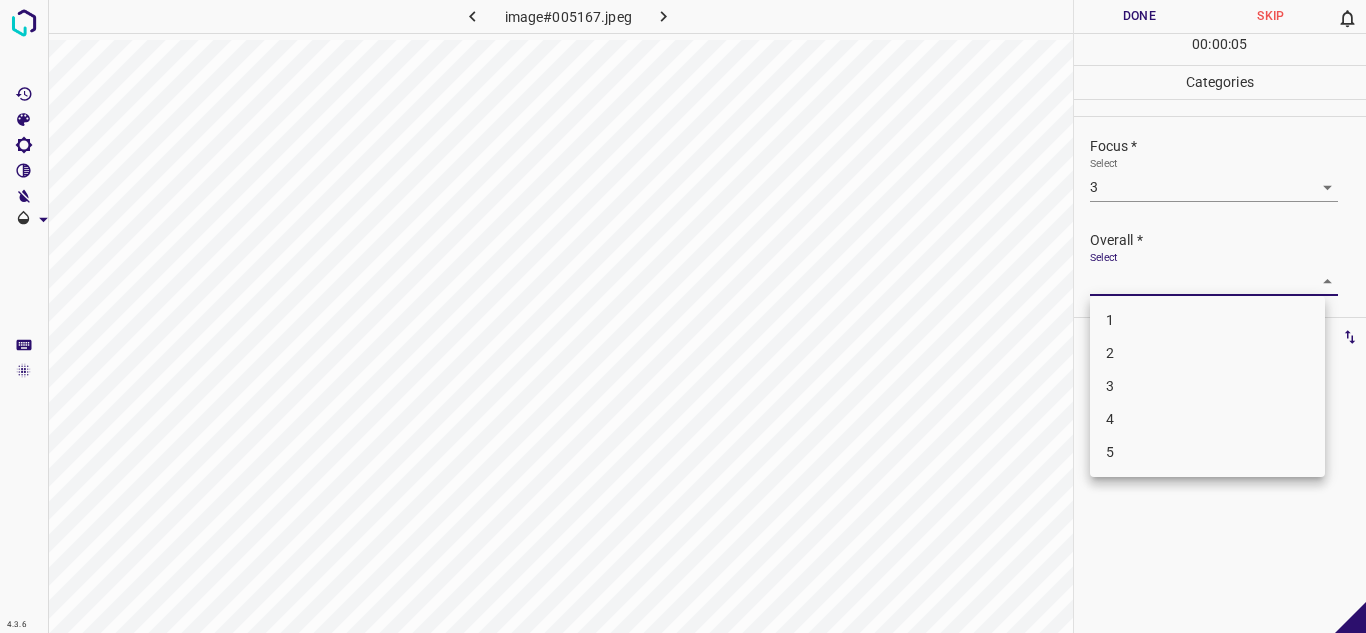 click on "4.3.6  image#005167.jpeg Done Skip 0 00   : 00   : 05   Categories Lighting *  Select 2 2 Focus *  Select 3 3 Overall *  Select ​ Labels   0 Categories 1 Lighting 2 Focus 3 Overall Tools Space Change between modes (Draw & Edit) I Auto labeling R Restore zoom M Zoom in N Zoom out Delete Delete selecte label Filters Z Restore filters X Saturation filter C Brightness filter V Contrast filter B Gray scale filter General O Download - Text - Hide - Delete 1 2 3 4 5" at bounding box center [683, 316] 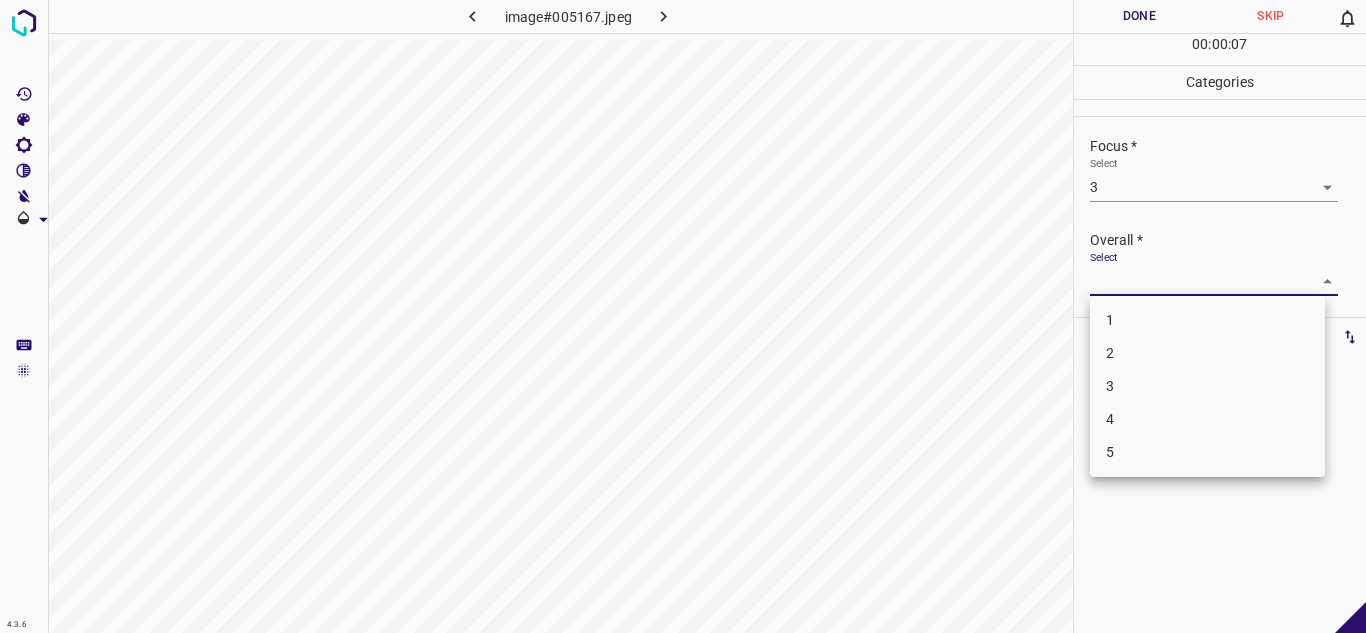 click at bounding box center (683, 316) 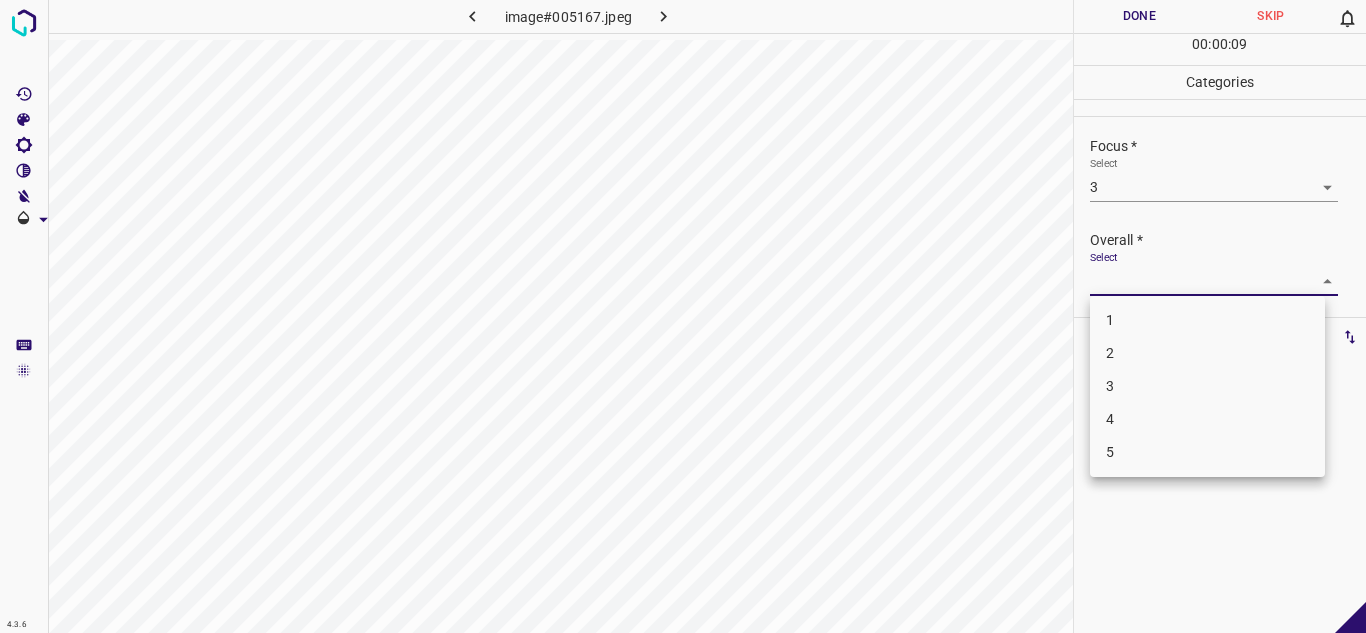 click on "4.3.6  image#005167.jpeg Done Skip 0 00   : 00   : 09   Categories Lighting *  Select 2 2 Focus *  Select 3 3 Overall *  Select ​ Labels   0 Categories 1 Lighting 2 Focus 3 Overall Tools Space Change between modes (Draw & Edit) I Auto labeling R Restore zoom M Zoom in N Zoom out Delete Delete selecte label Filters Z Restore filters X Saturation filter C Brightness filter V Contrast filter B Gray scale filter General O Download - Text - Hide - Delete 1 2 3 4 5" at bounding box center (683, 316) 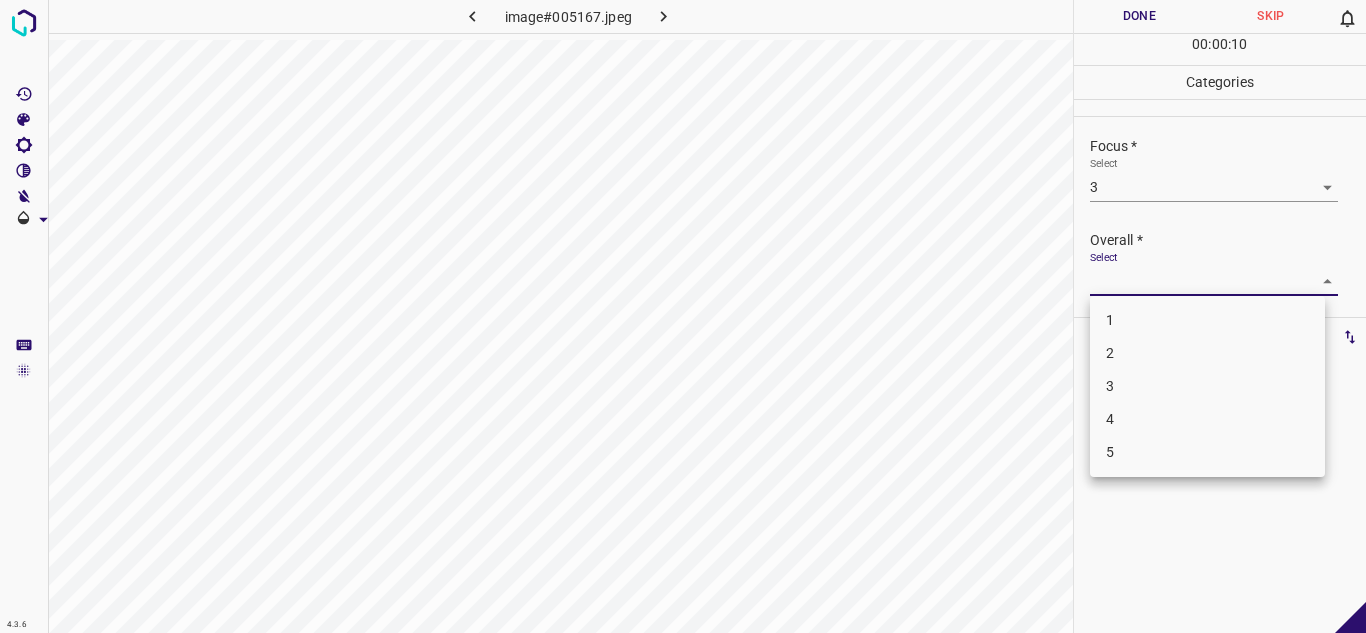 click on "3" at bounding box center (1207, 386) 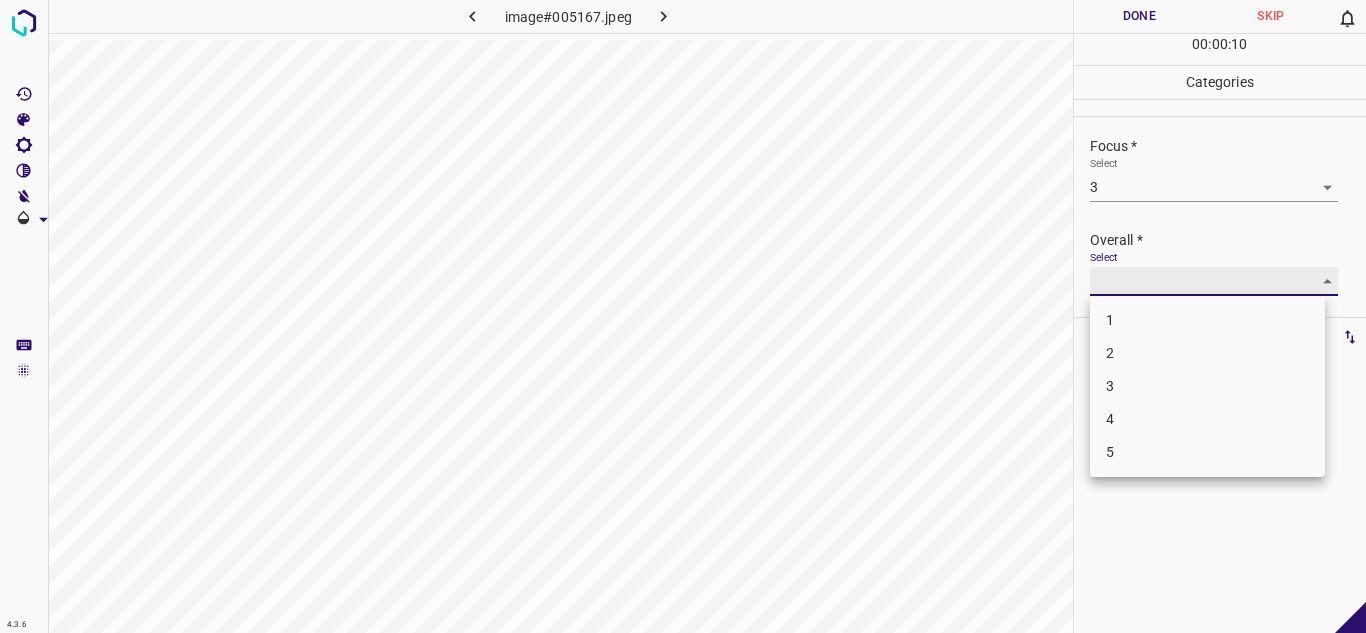 type on "3" 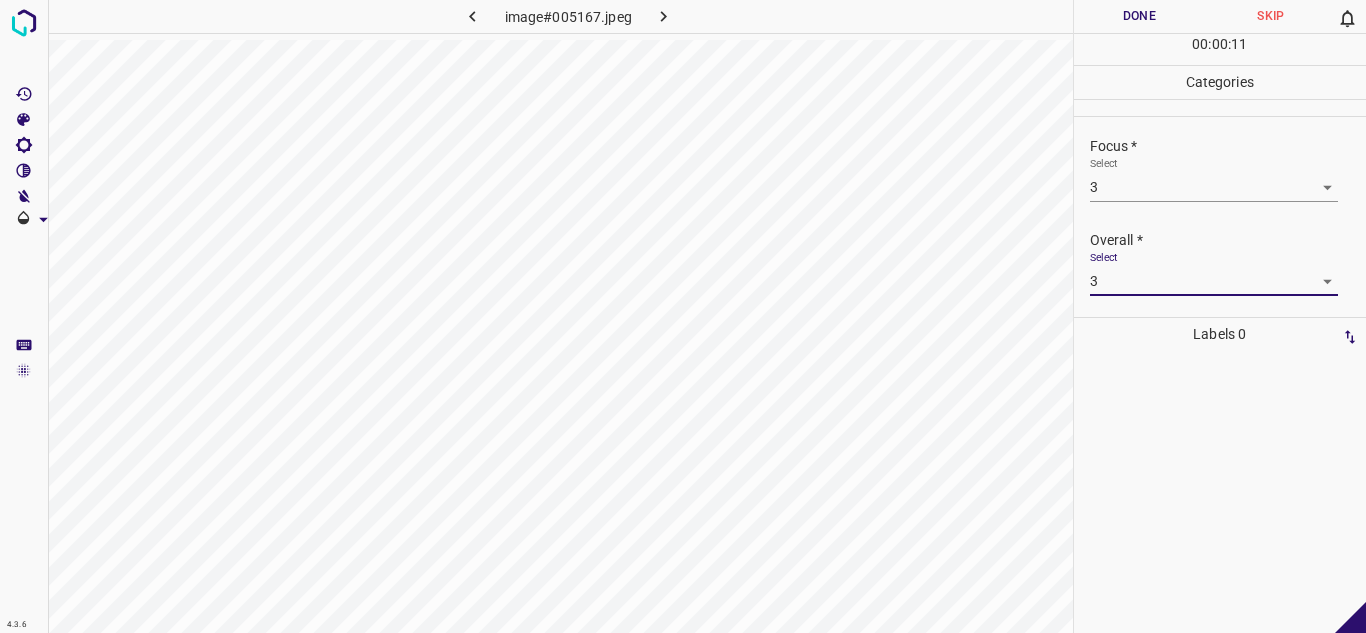 click on "Done" at bounding box center (1140, 16) 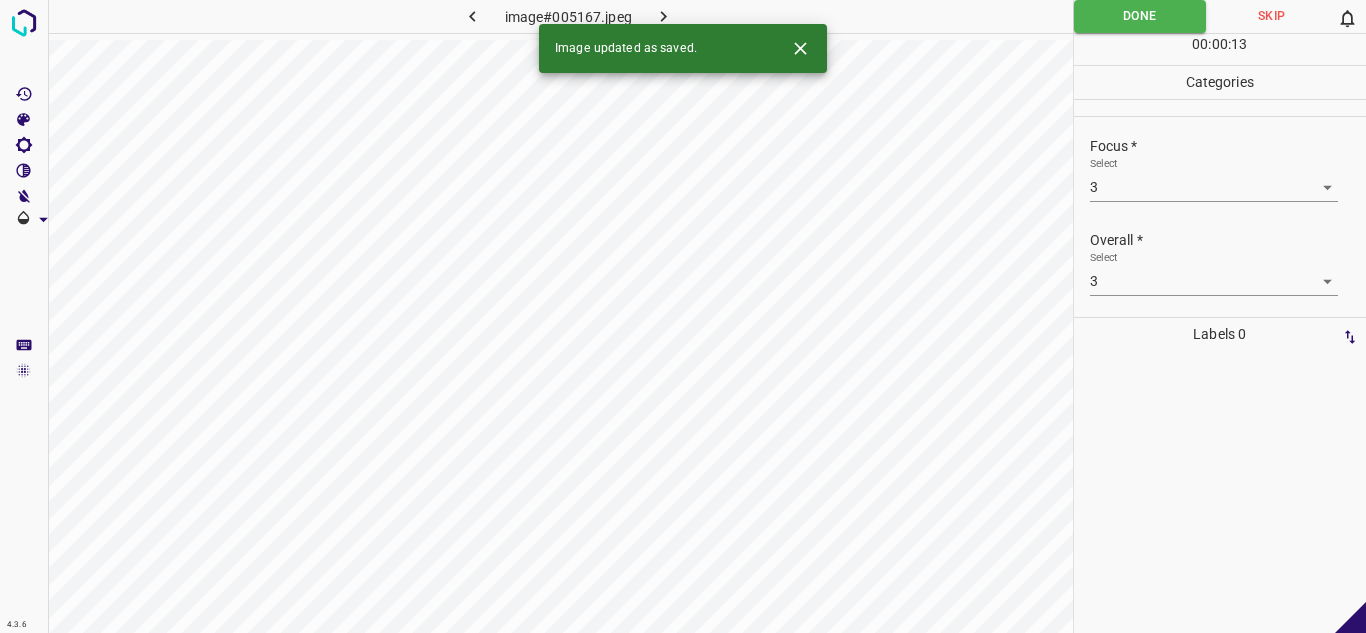 click 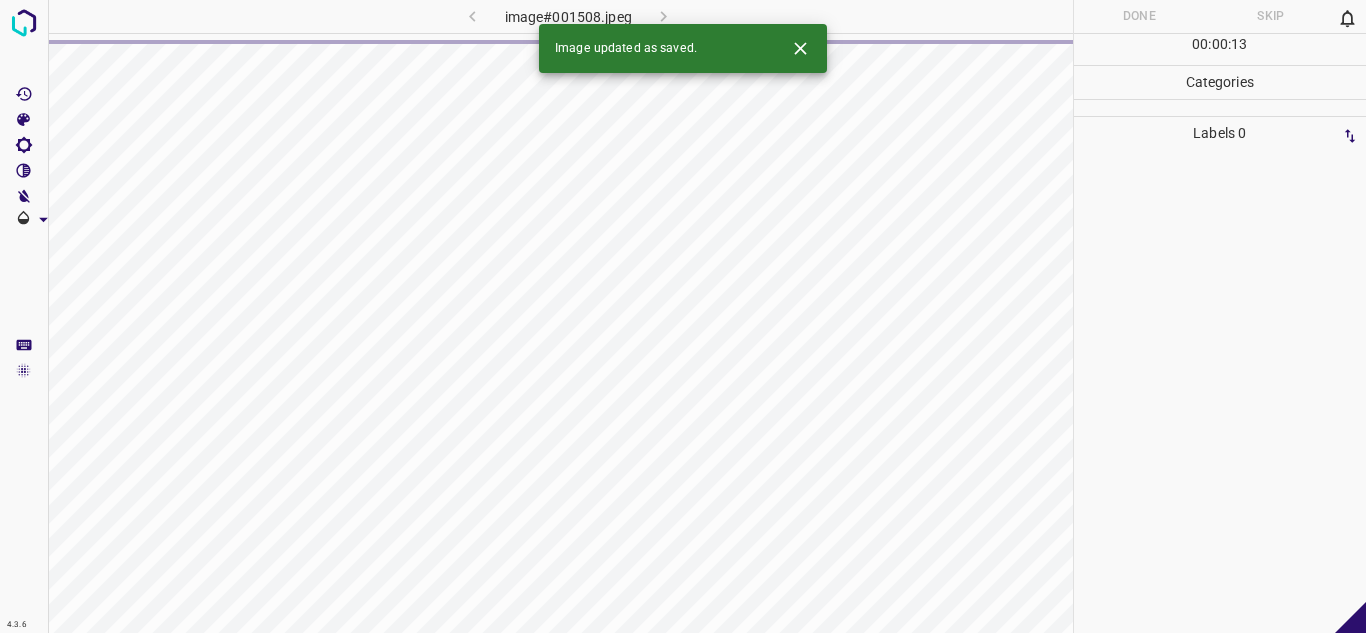 click 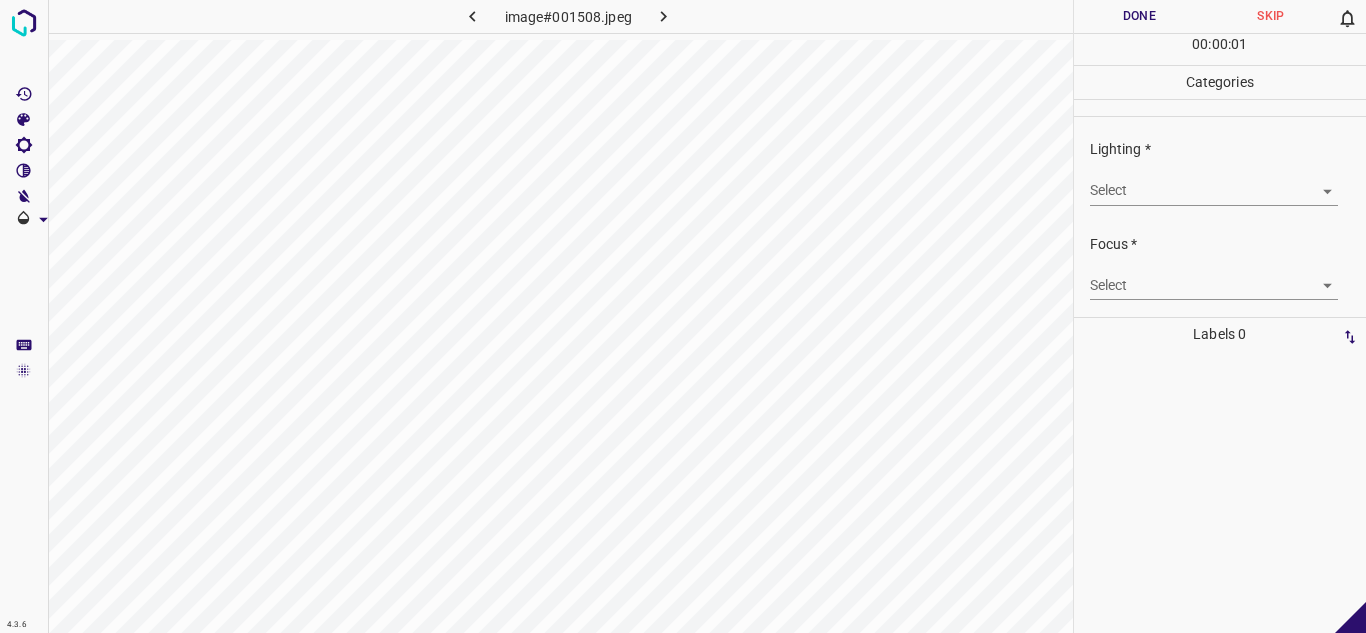 click on "4.3.6  image#001508.jpeg Done Skip 0 00   : 00   : 01   Categories Lighting *  Select ​ Focus *  Select ​ Overall *  Select ​ Labels   0 Categories 1 Lighting 2 Focus 3 Overall Tools Space Change between modes (Draw & Edit) I Auto labeling R Restore zoom M Zoom in N Zoom out Delete Delete selecte label Filters Z Restore filters X Saturation filter C Brightness filter V Contrast filter B Gray scale filter General O Download - Text - Hide - Delete" at bounding box center (683, 316) 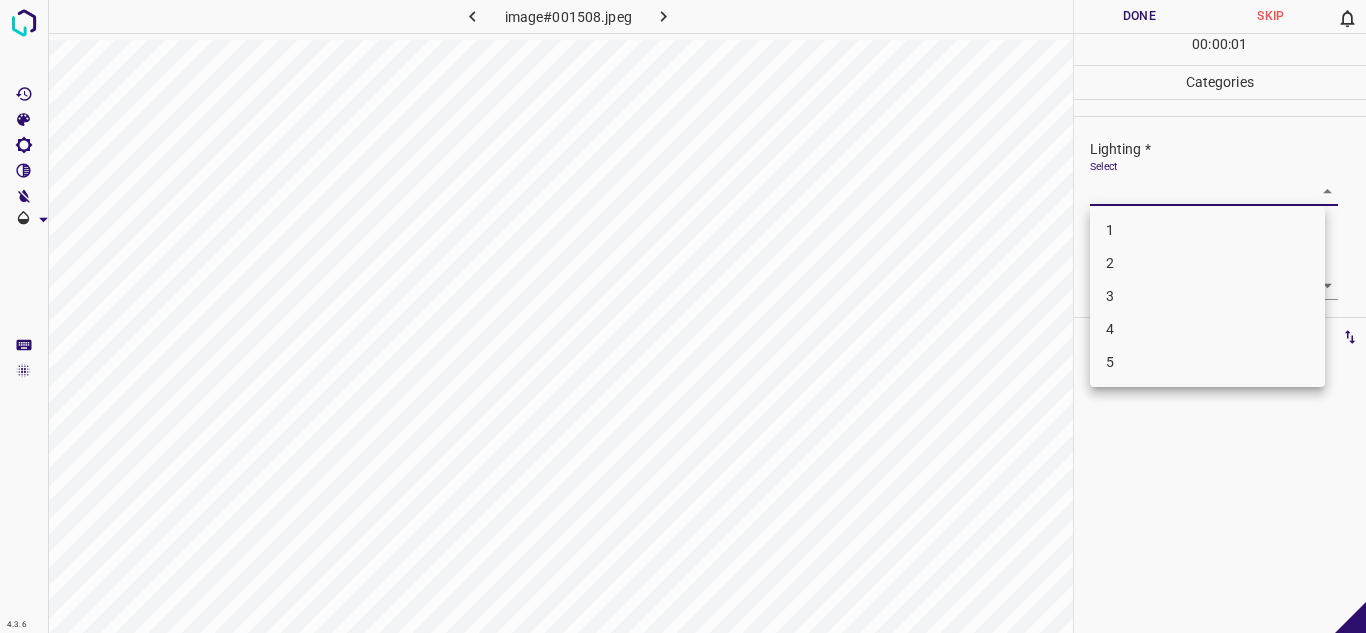 click on "3" at bounding box center (1207, 296) 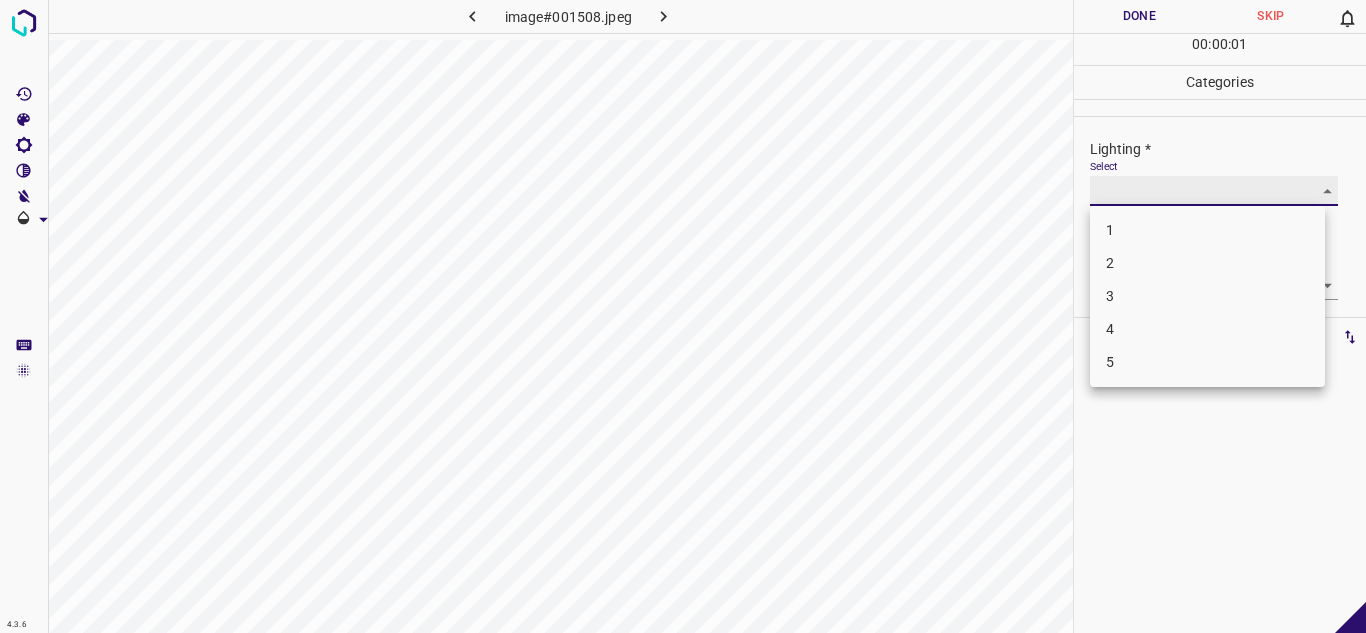 type on "3" 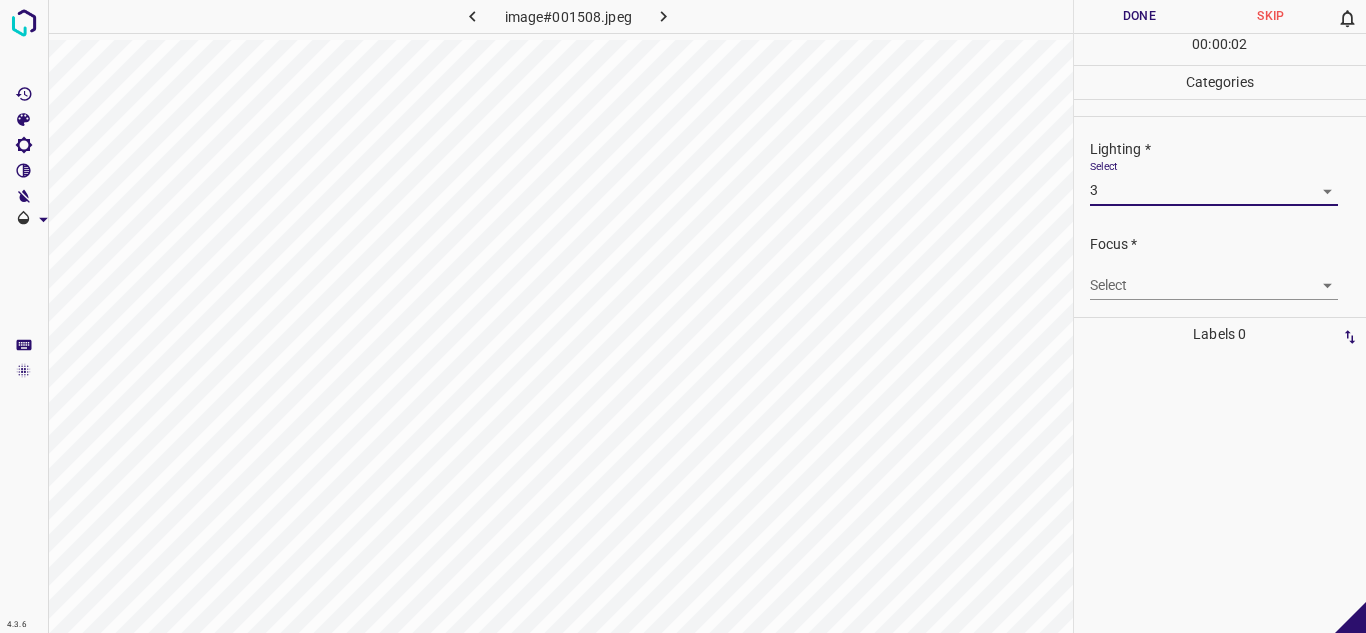 click on "4.3.6  image#001508.jpeg Done Skip 0 00   : 00   : 02   Categories Lighting *  Select 3 3 Focus *  Select ​ Overall *  Select ​ Labels   0 Categories 1 Lighting 2 Focus 3 Overall Tools Space Change between modes (Draw & Edit) I Auto labeling R Restore zoom M Zoom in N Zoom out Delete Delete selecte label Filters Z Restore filters X Saturation filter C Brightness filter V Contrast filter B Gray scale filter General O Download - Text - Hide - Delete 1 2 3 4 5" at bounding box center (683, 316) 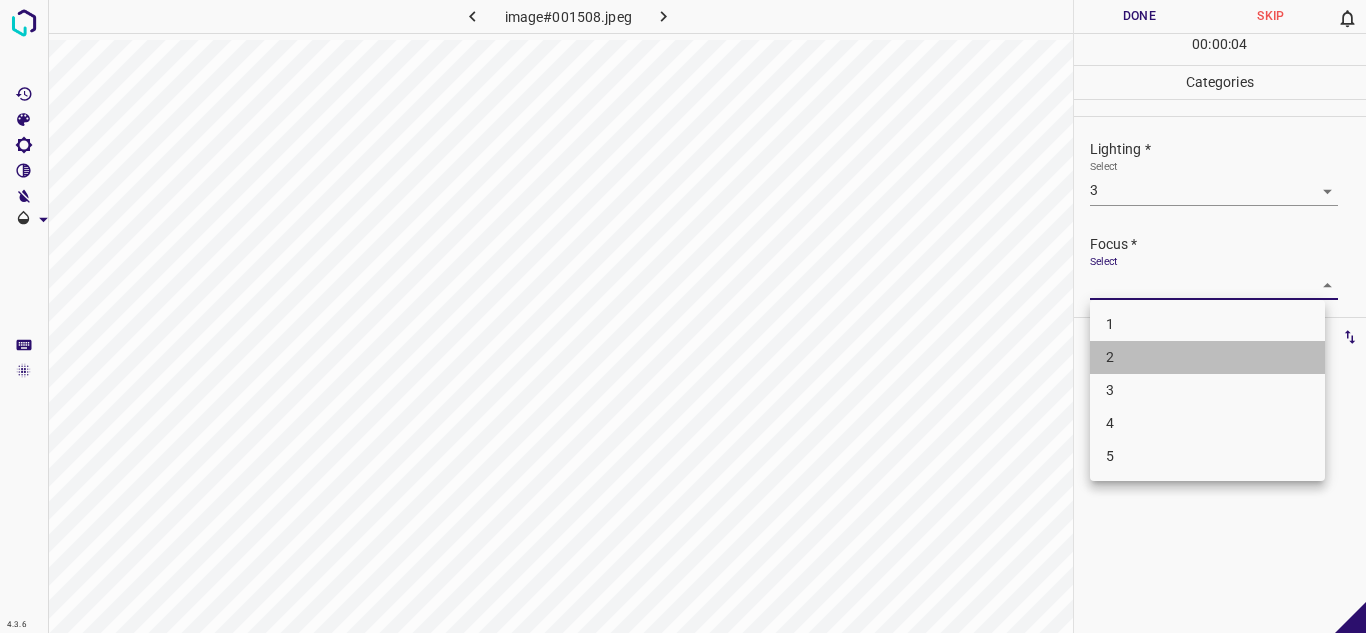 click on "2" at bounding box center (1207, 357) 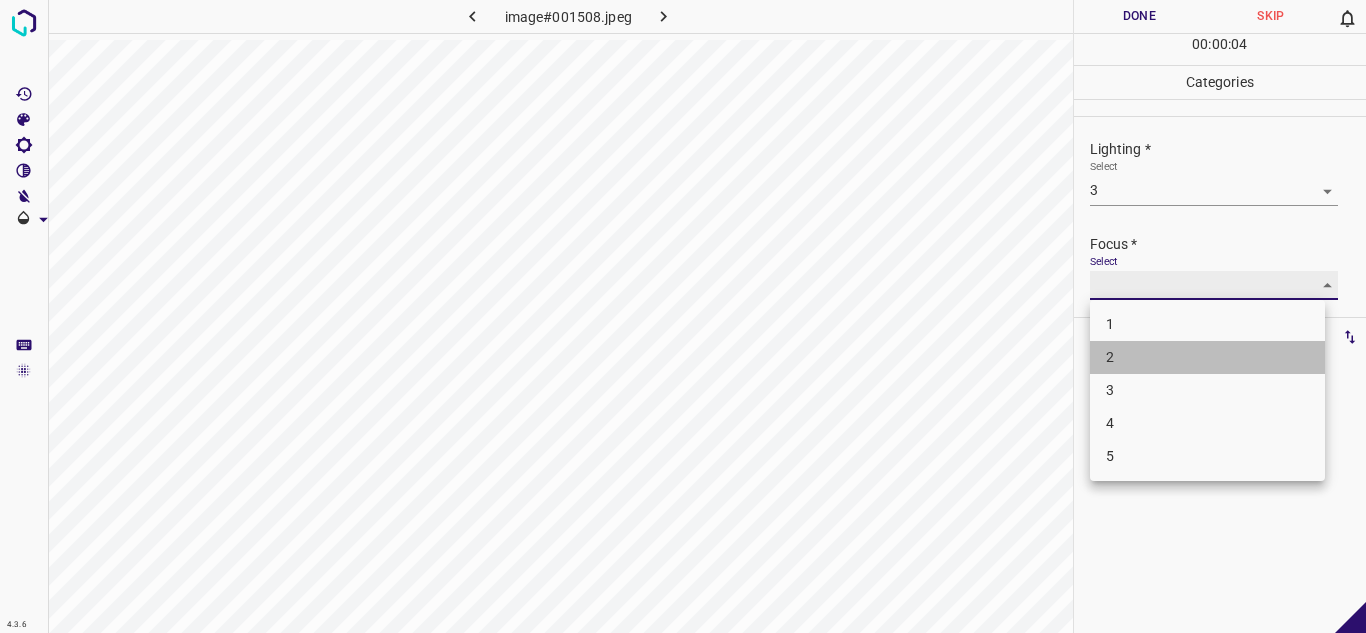 type on "2" 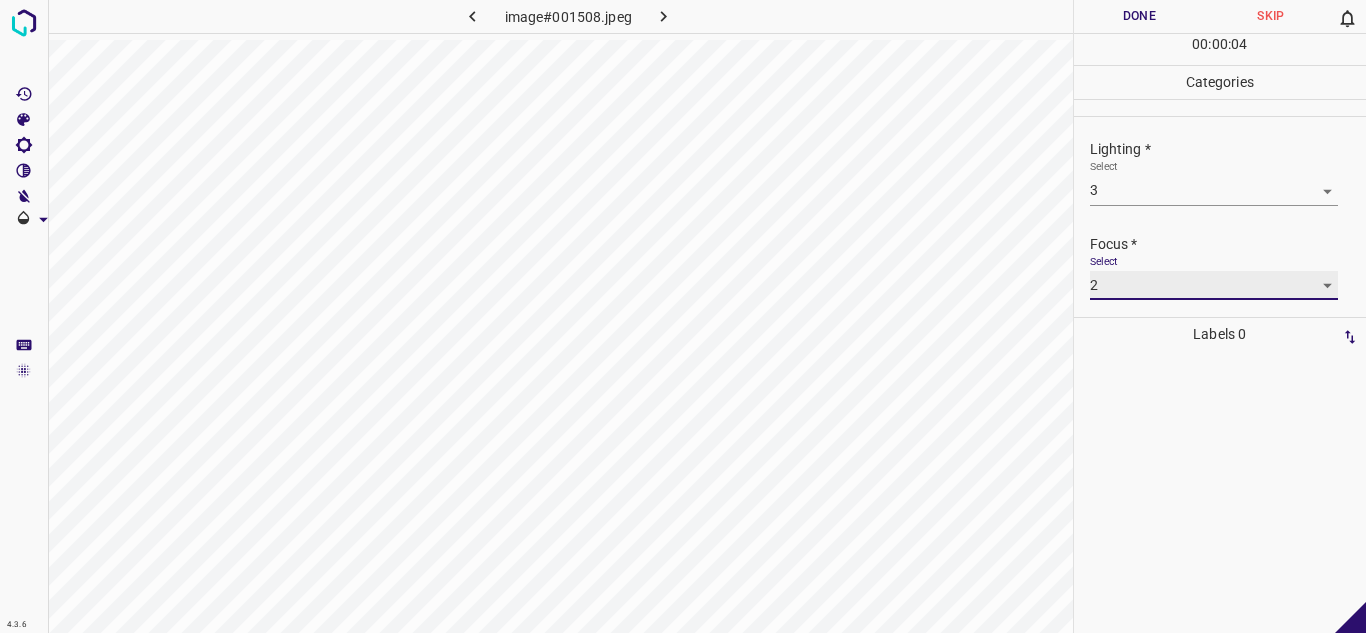scroll, scrollTop: 98, scrollLeft: 0, axis: vertical 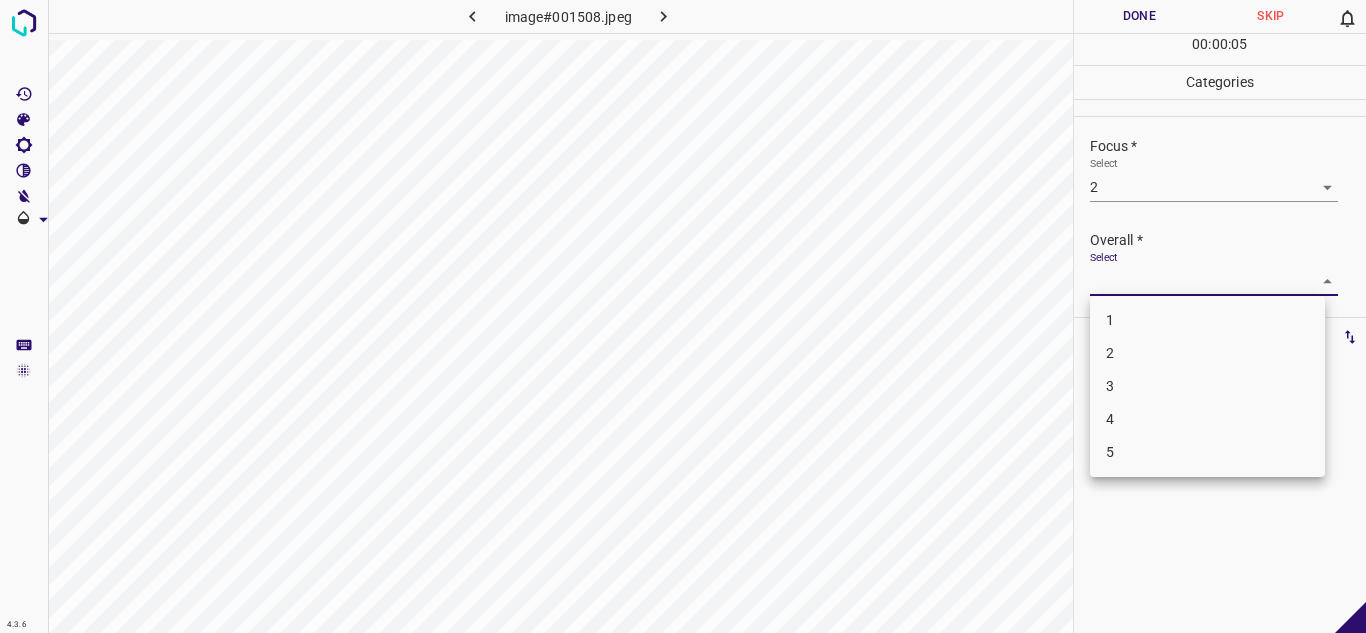 click on "4.3.6  image#001508.jpeg Done Skip 0 00   : 00   : 05   Categories Lighting *  Select 3 3 Focus *  Select 2 2 Overall *  Select ​ Labels   0 Categories 1 Lighting 2 Focus 3 Overall Tools Space Change between modes (Draw & Edit) I Auto labeling R Restore zoom M Zoom in N Zoom out Delete Delete selecte label Filters Z Restore filters X Saturation filter C Brightness filter V Contrast filter B Gray scale filter General O Download - Text - Hide - Delete 1 2 3 4 5" at bounding box center (683, 316) 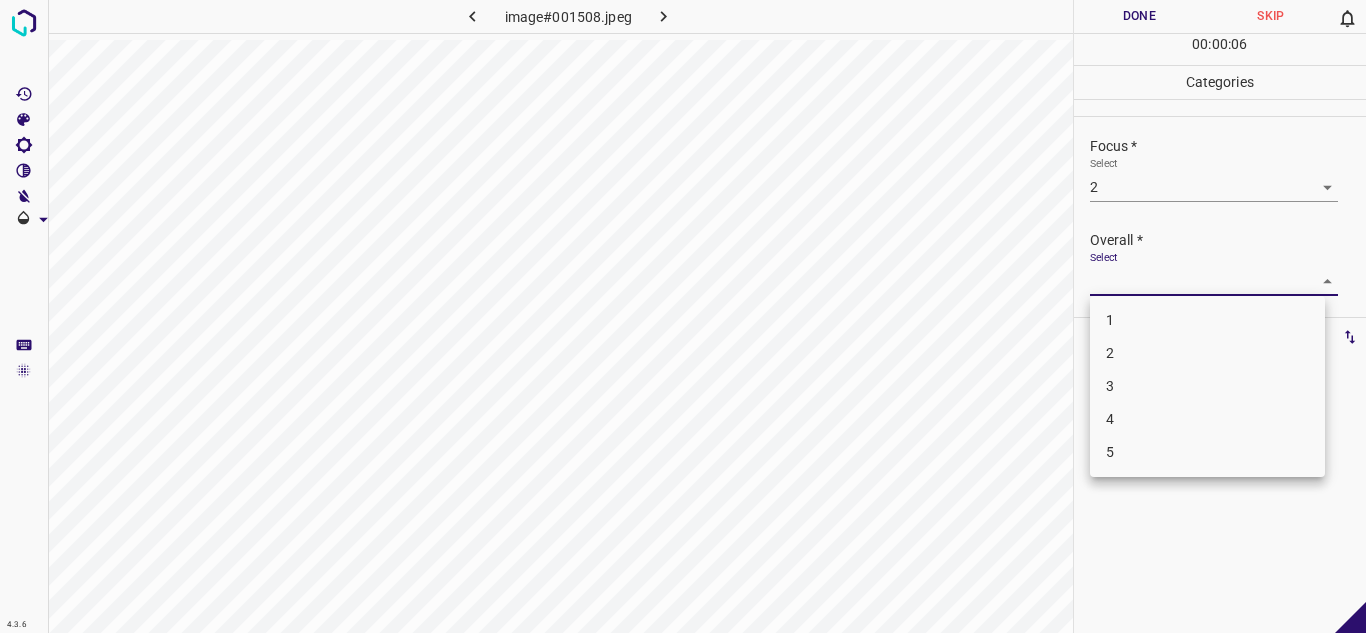 click on "2" at bounding box center (1207, 353) 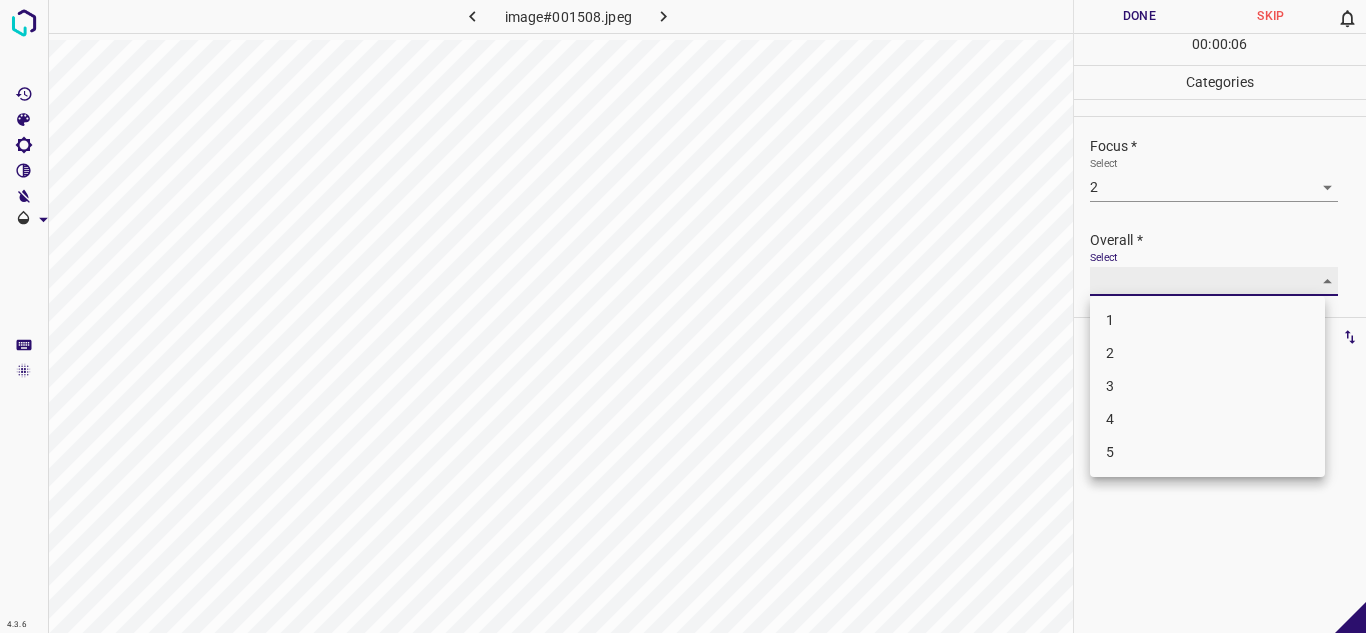 type on "2" 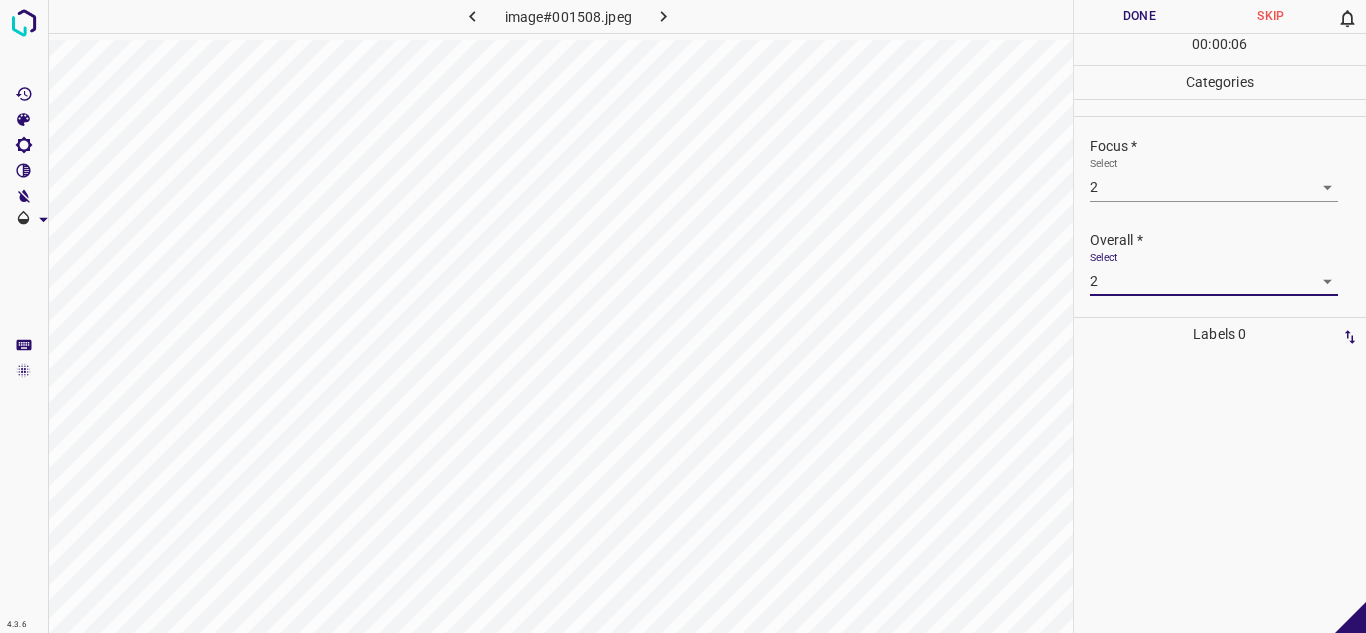 click on "Done" at bounding box center [1140, 16] 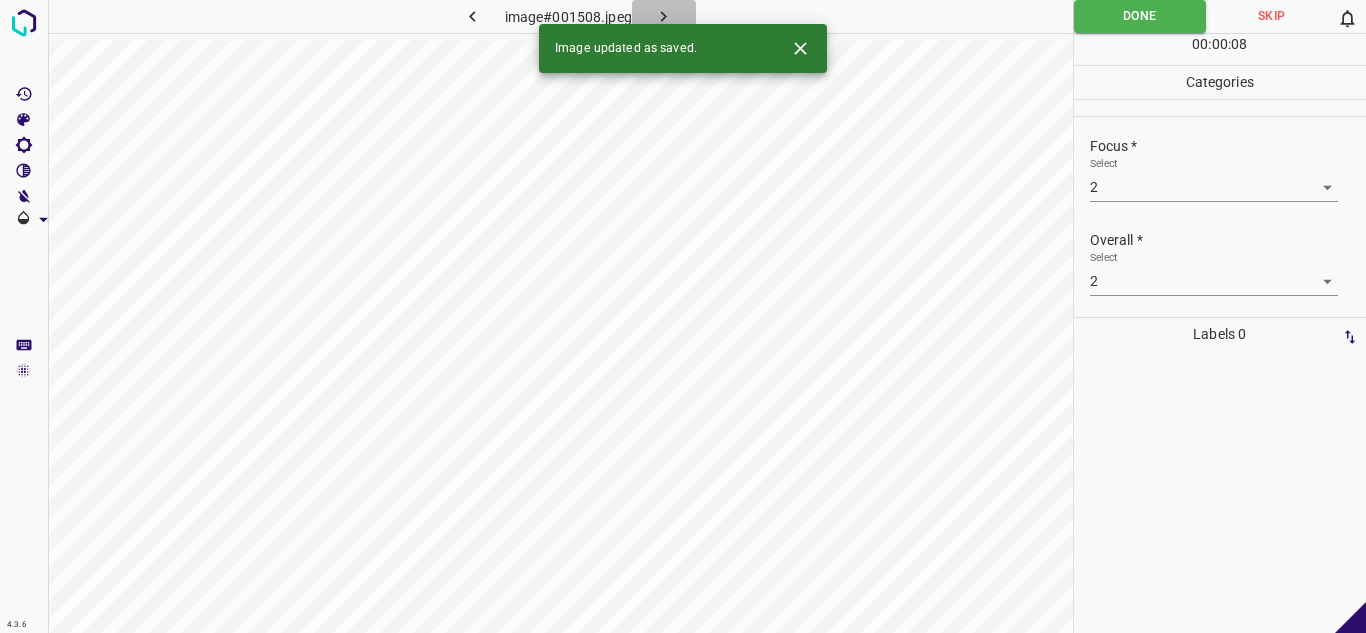 click at bounding box center [664, 16] 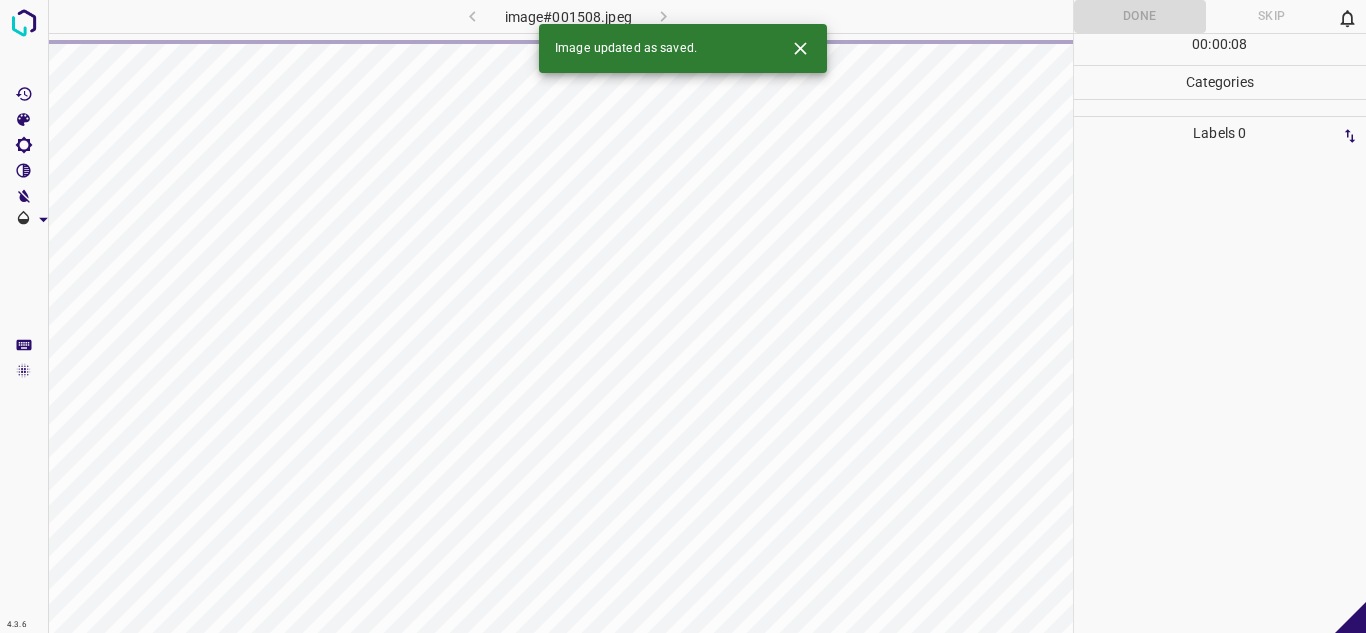 click 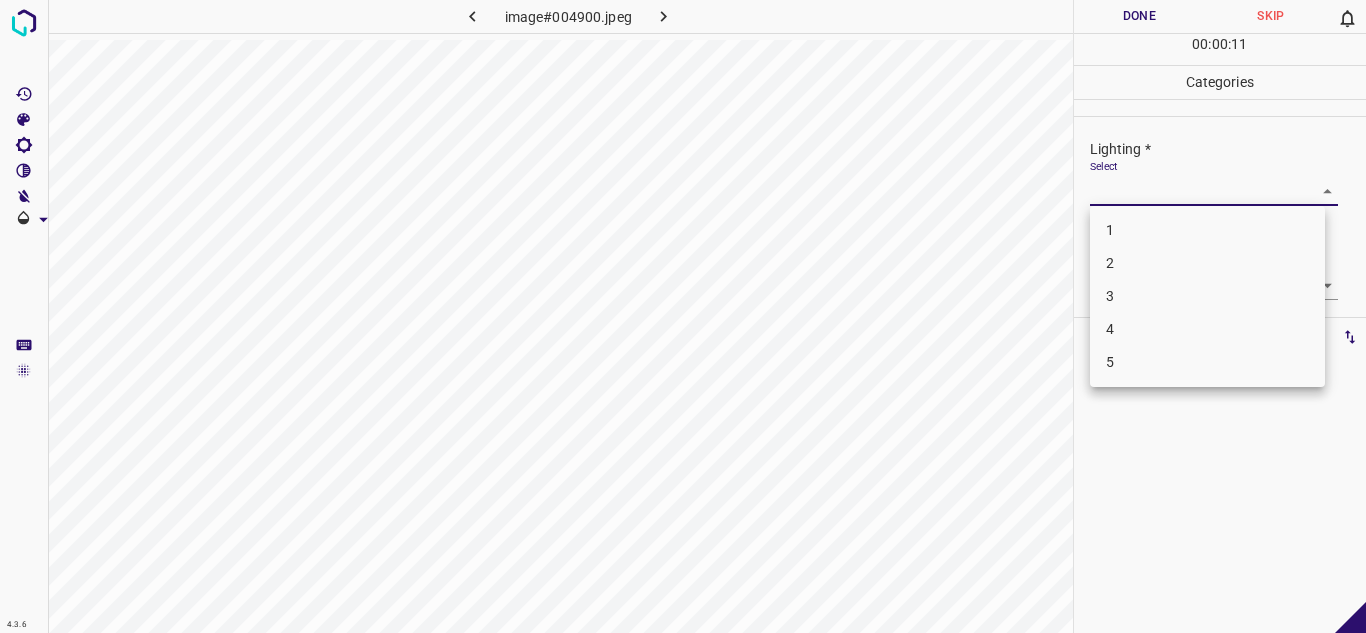 click on "4.3.6  image#004900.jpeg Done Skip 0 00   : 00   : 11   Categories Lighting *  Select ​ Focus *  Select ​ Overall *  Select ​ Labels   0 Categories 1 Lighting 2 Focus 3 Overall Tools Space Change between modes (Draw & Edit) I Auto labeling R Restore zoom M Zoom in N Zoom out Delete Delete selecte label Filters Z Restore filters X Saturation filter C Brightness filter V Contrast filter B Gray scale filter General O Download - Text - Hide - Delete 1 2 3 4 5" at bounding box center (683, 316) 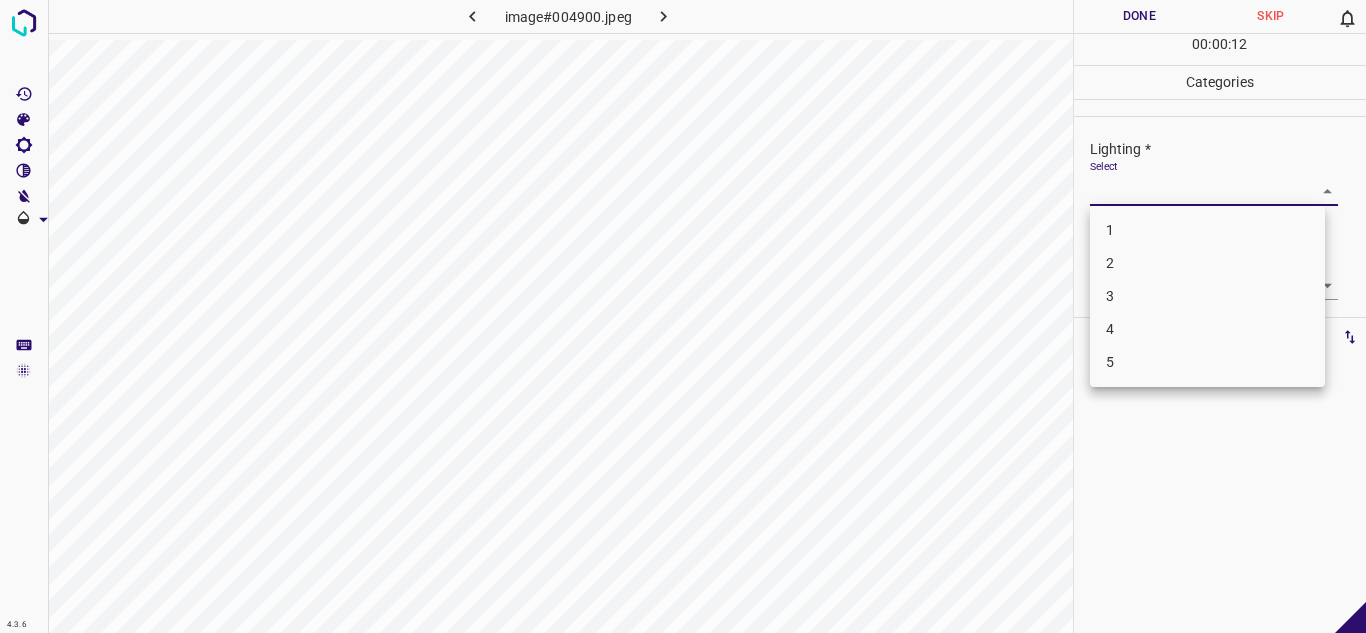 click on "3" at bounding box center (1207, 296) 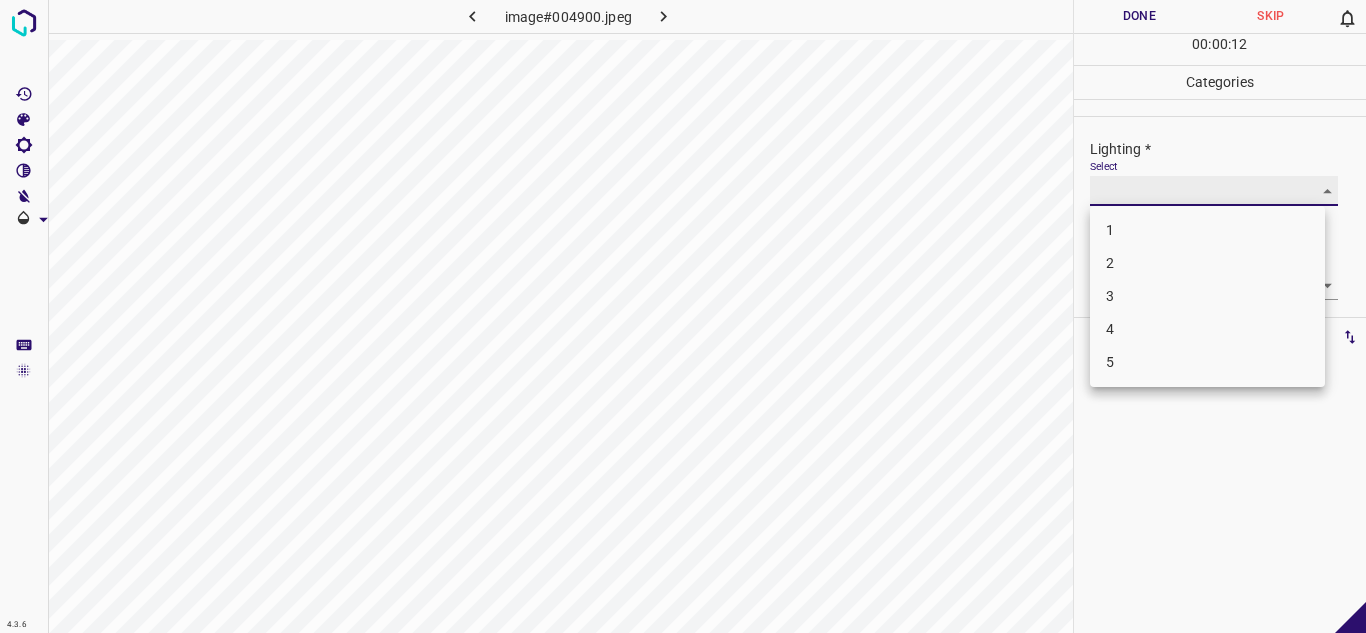 type on "3" 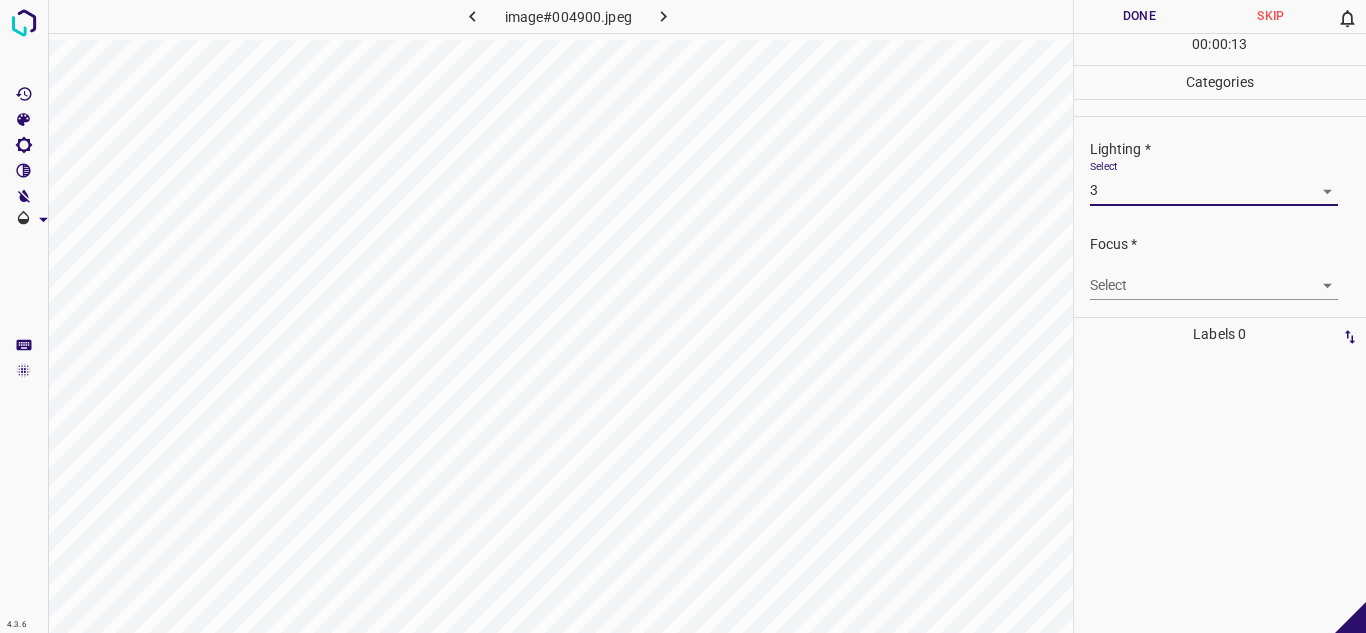click on "4.3.6  image#004900.jpeg Done Skip 0 00   : 00   : 13   Categories Lighting *  Select 3 3 Focus *  Select ​ Overall *  Select ​ Labels   0 Categories 1 Lighting 2 Focus 3 Overall Tools Space Change between modes (Draw & Edit) I Auto labeling R Restore zoom M Zoom in N Zoom out Delete Delete selecte label Filters Z Restore filters X Saturation filter C Brightness filter V Contrast filter B Gray scale filter General O Download - Text - Hide - Delete" at bounding box center (683, 316) 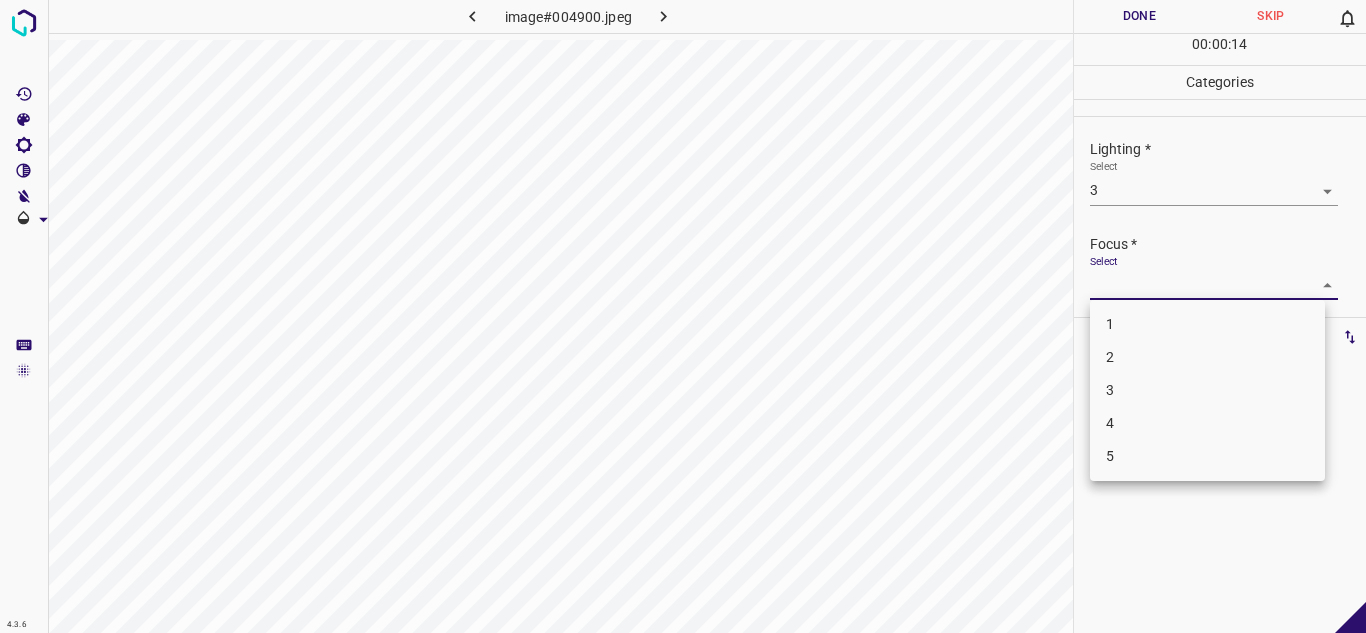 click on "3" at bounding box center [1207, 390] 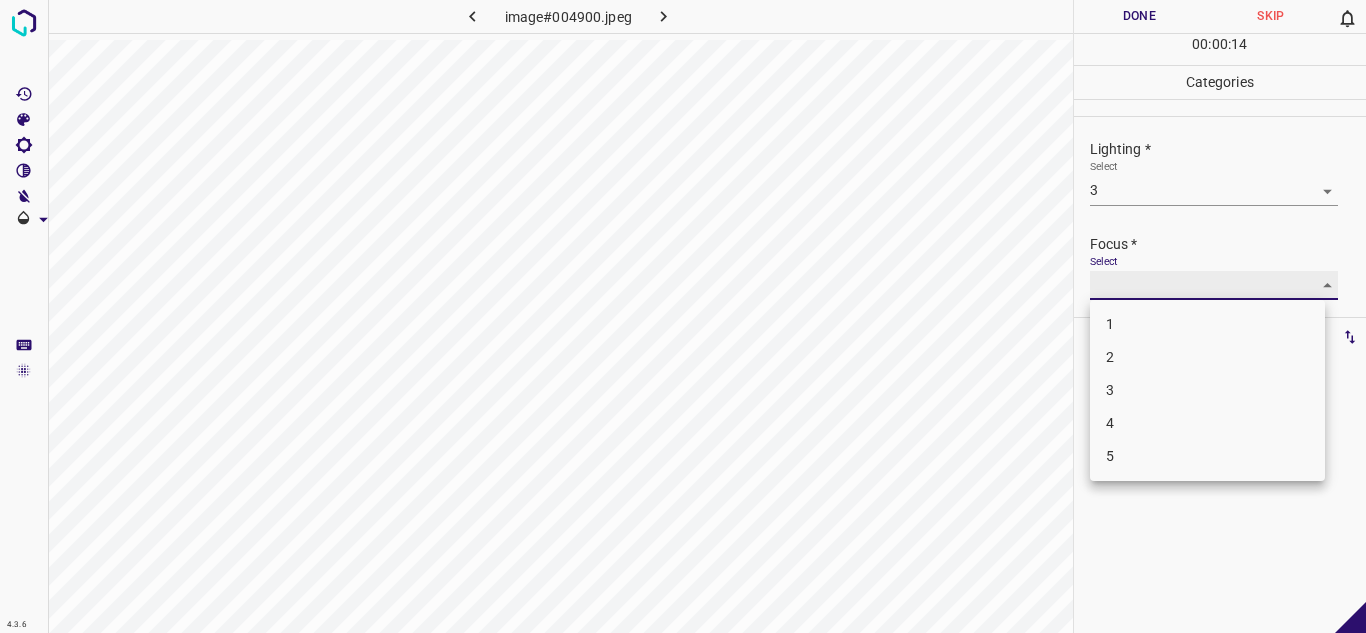 type on "3" 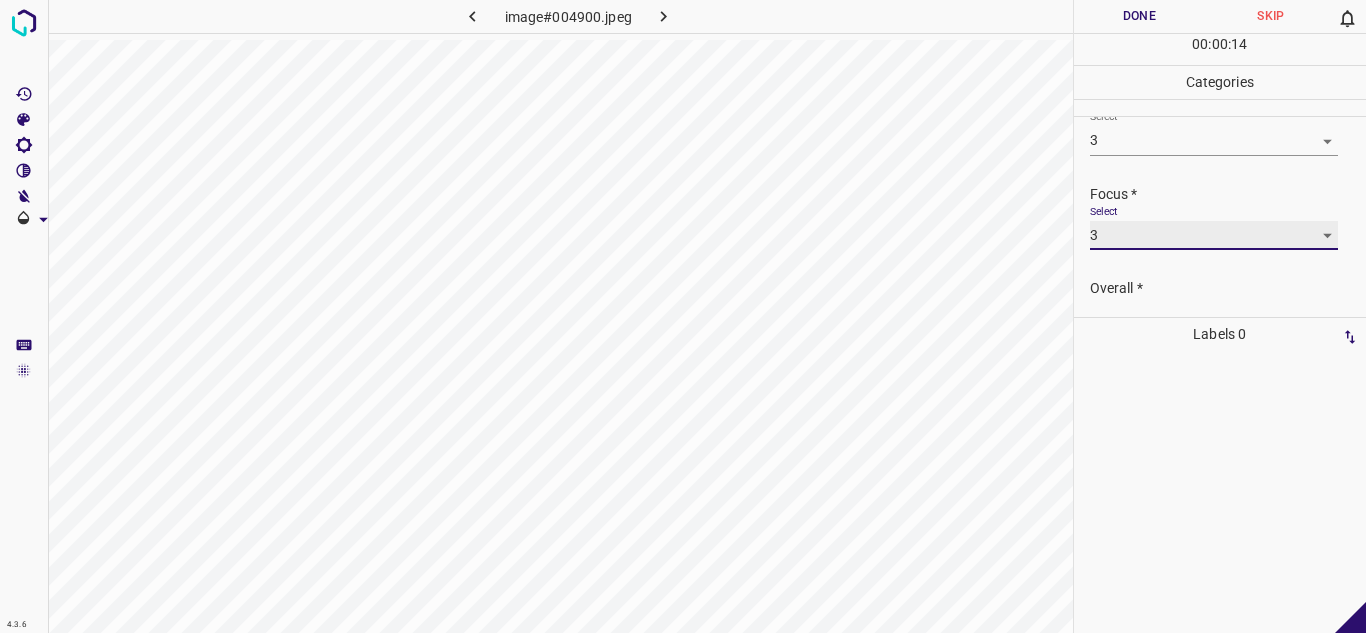 scroll, scrollTop: 98, scrollLeft: 0, axis: vertical 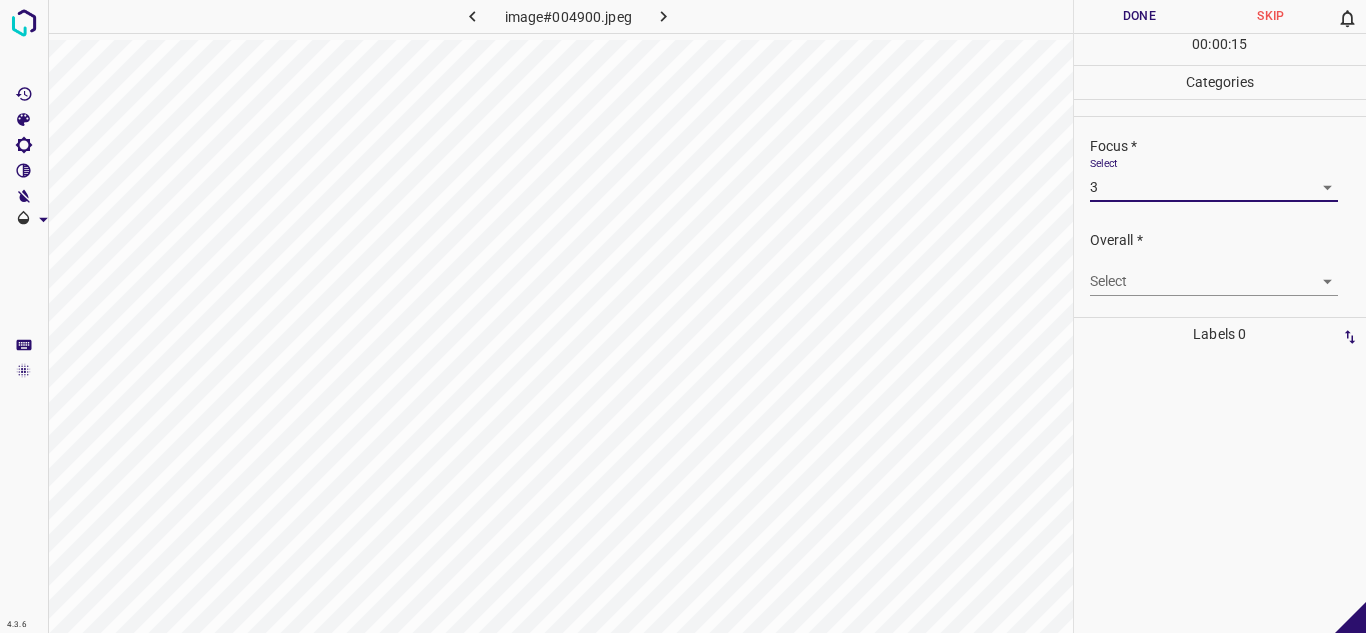 click on "4.3.6  image#004900.jpeg Done Skip 0 00   : 00   : 15   Categories Lighting *  Select 3 3 Focus *  Select 3 3 Overall *  Select ​ Labels   0 Categories 1 Lighting 2 Focus 3 Overall Tools Space Change between modes (Draw & Edit) I Auto labeling R Restore zoom M Zoom in N Zoom out Delete Delete selecte label Filters Z Restore filters X Saturation filter C Brightness filter V Contrast filter B Gray scale filter General O Download - Text - Hide - Delete" at bounding box center (683, 316) 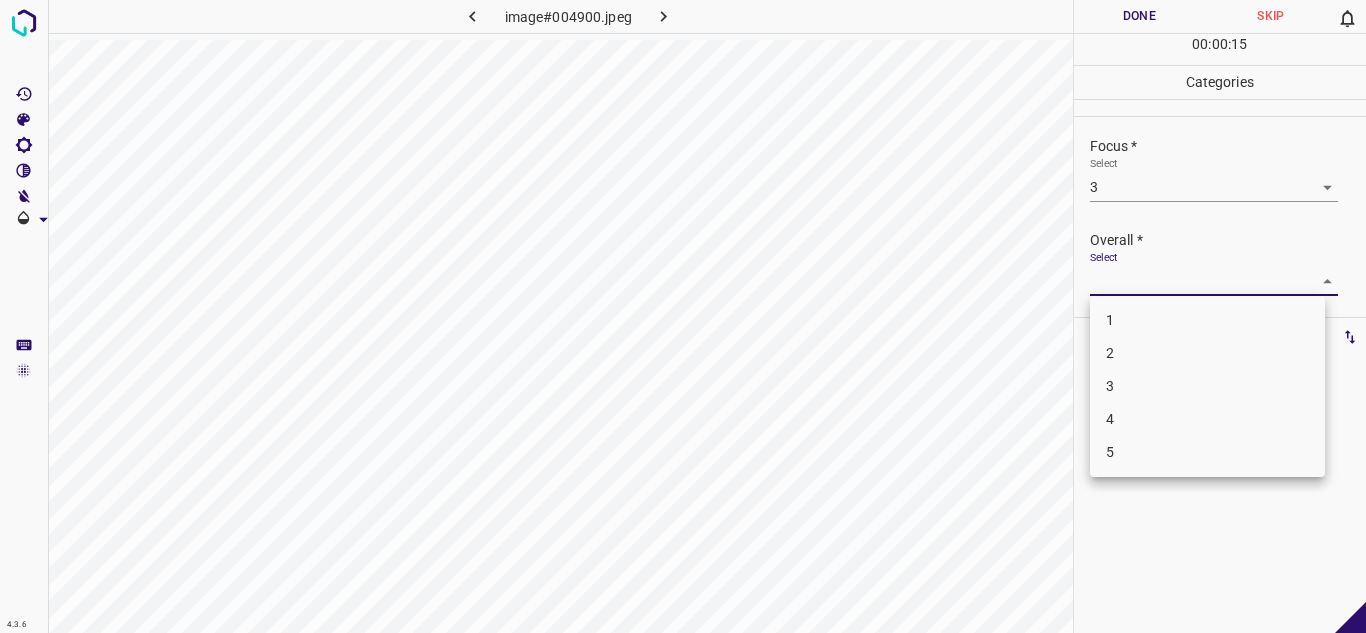 click on "3" at bounding box center (1207, 386) 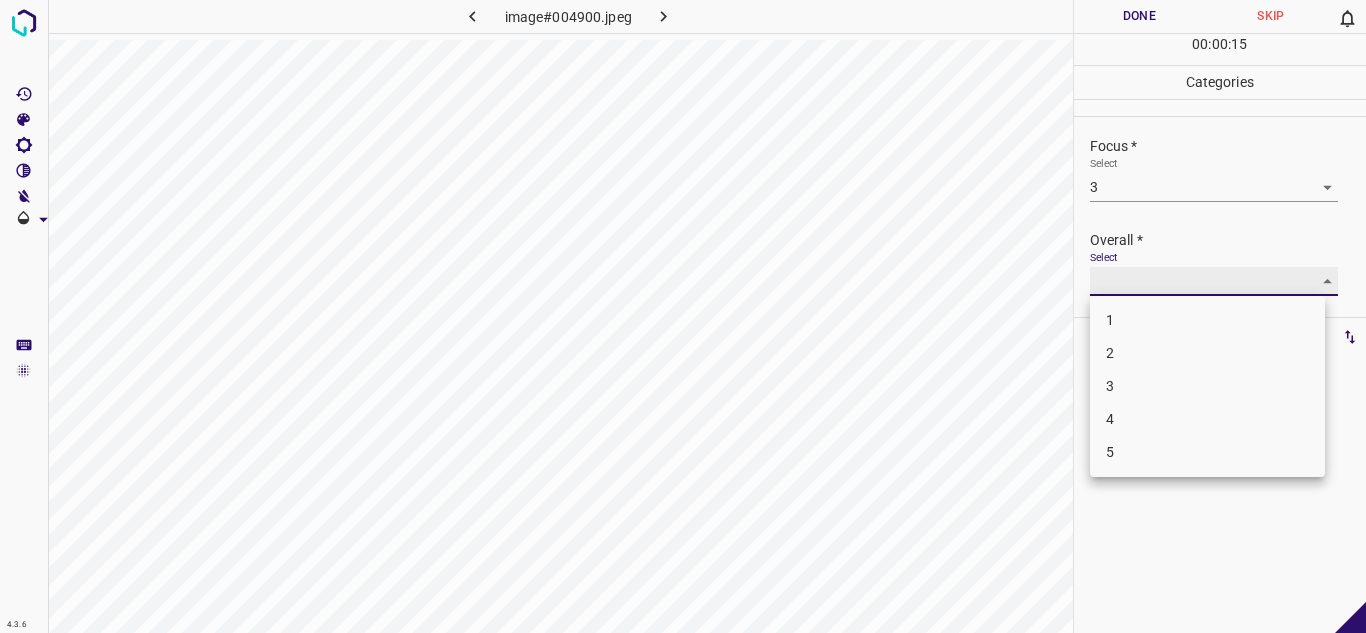 type on "3" 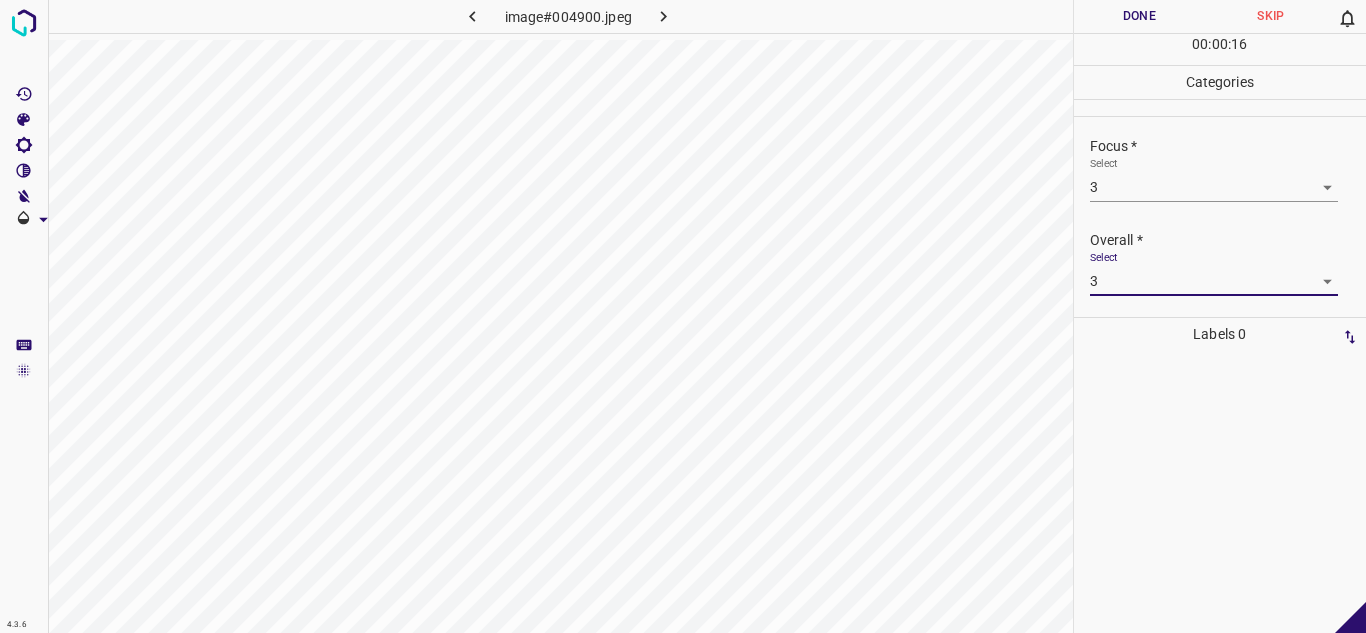 click on "Done" at bounding box center (1140, 16) 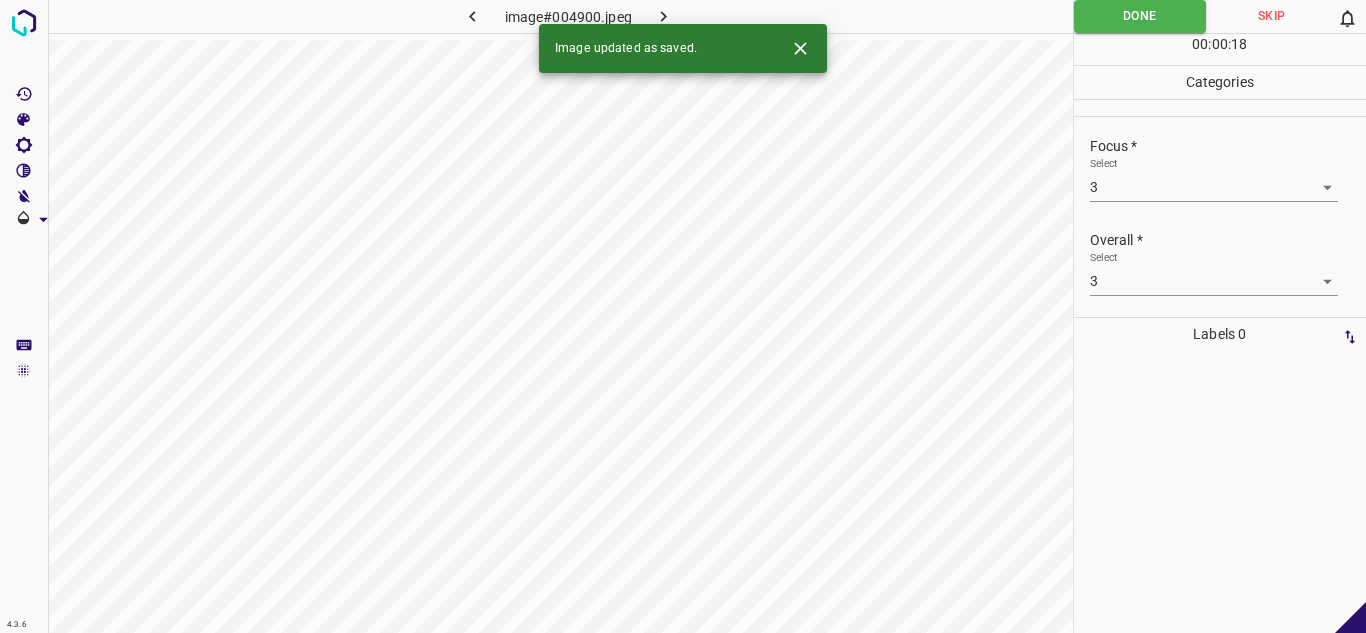 click at bounding box center (664, 16) 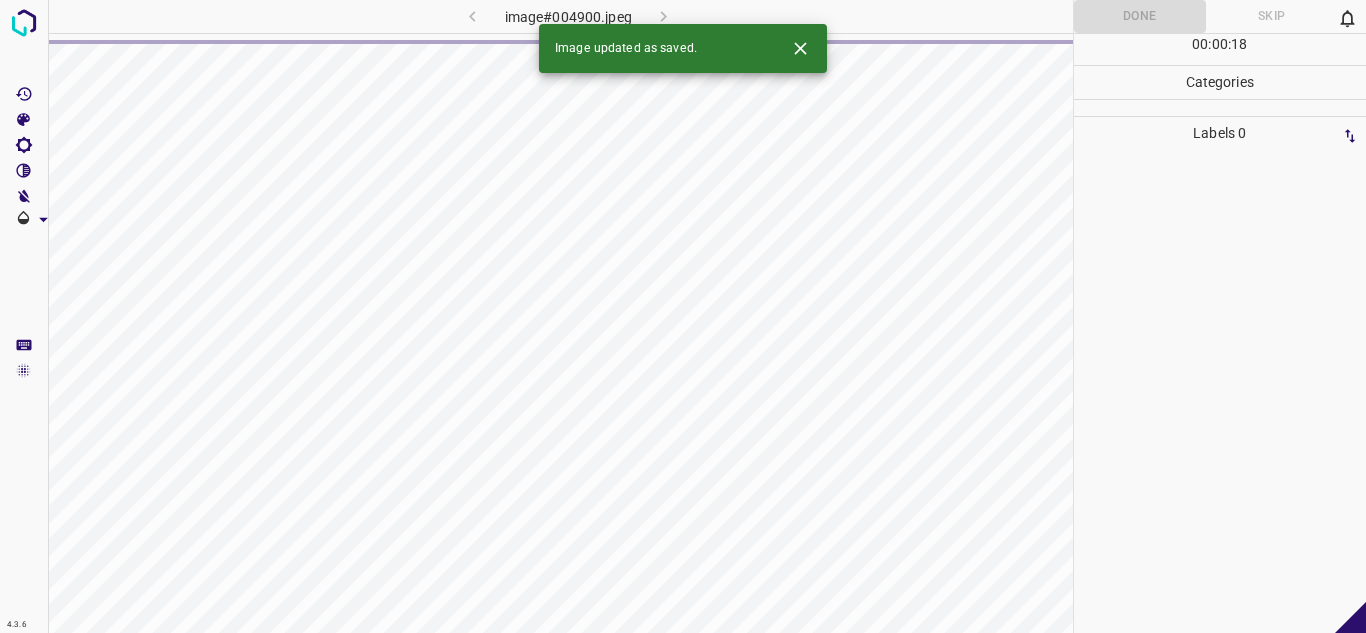 click 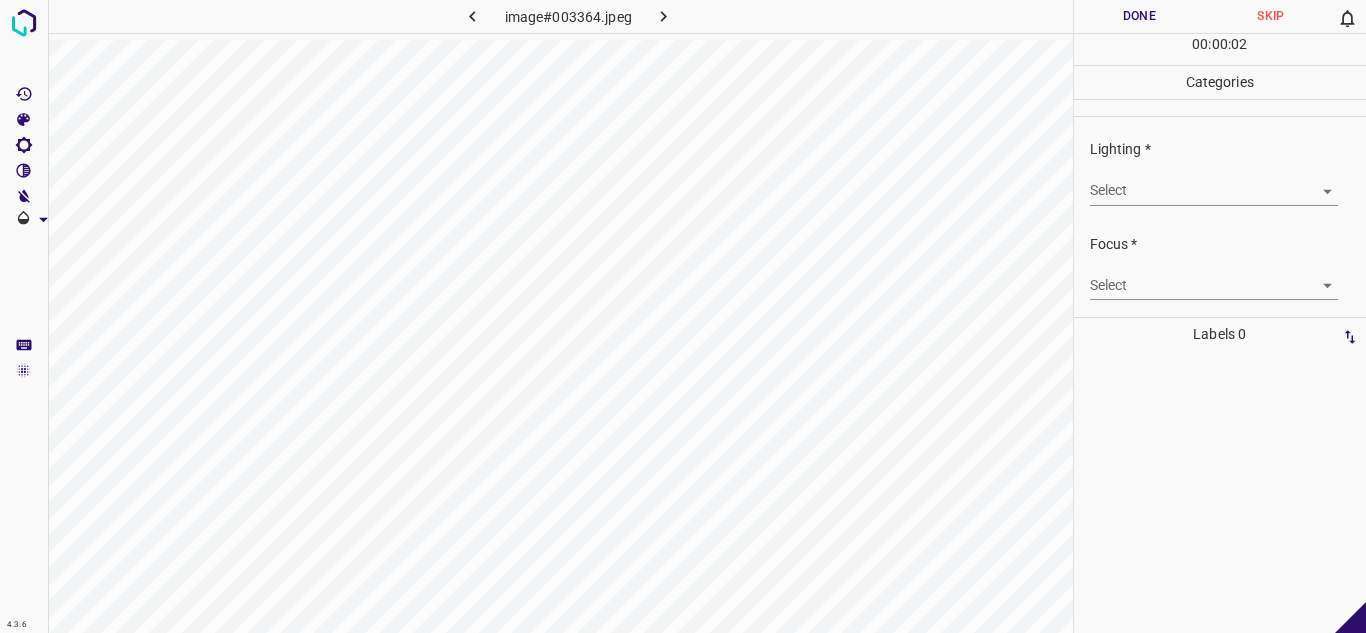 click on "4.3.6  image#003364.jpeg Done Skip 0 00   : 00   : 02   Categories Lighting *  Select ​ Focus *  Select ​ Overall *  Select ​ Labels   0 Categories 1 Lighting 2 Focus 3 Overall Tools Space Change between modes (Draw & Edit) I Auto labeling R Restore zoom M Zoom in N Zoom out Delete Delete selecte label Filters Z Restore filters X Saturation filter C Brightness filter V Contrast filter B Gray scale filter General O Download - Text - Hide - Delete" at bounding box center (683, 316) 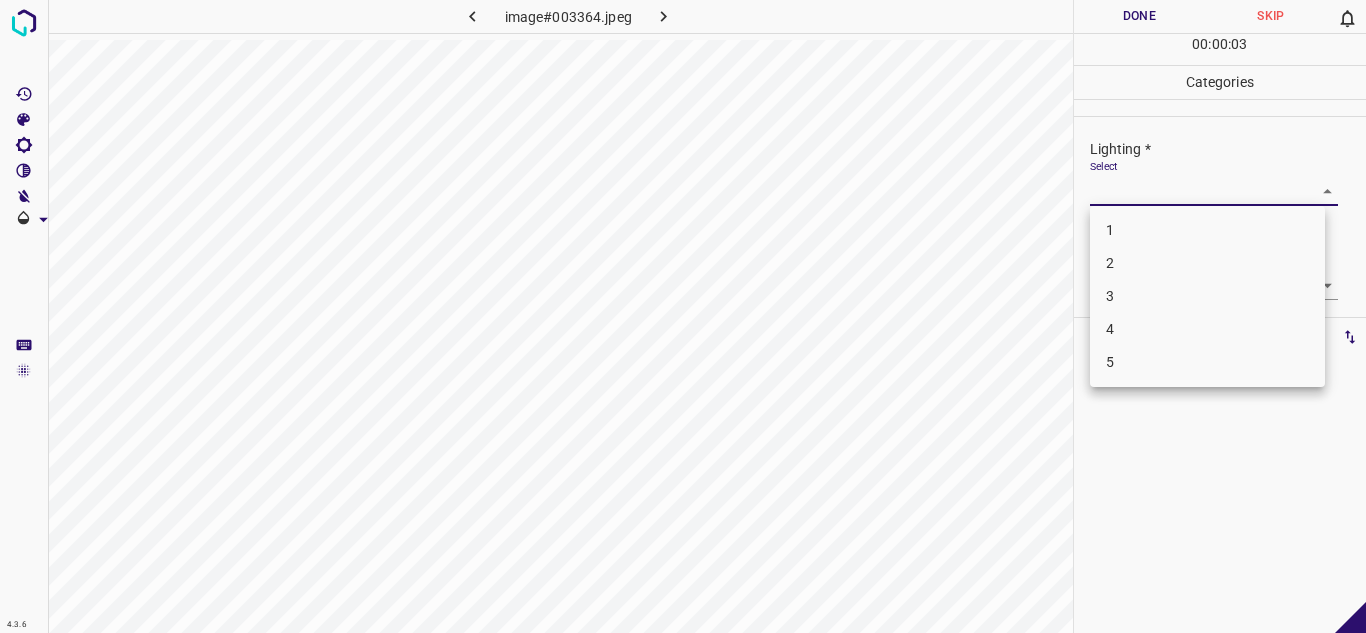 click on "3" at bounding box center (1207, 296) 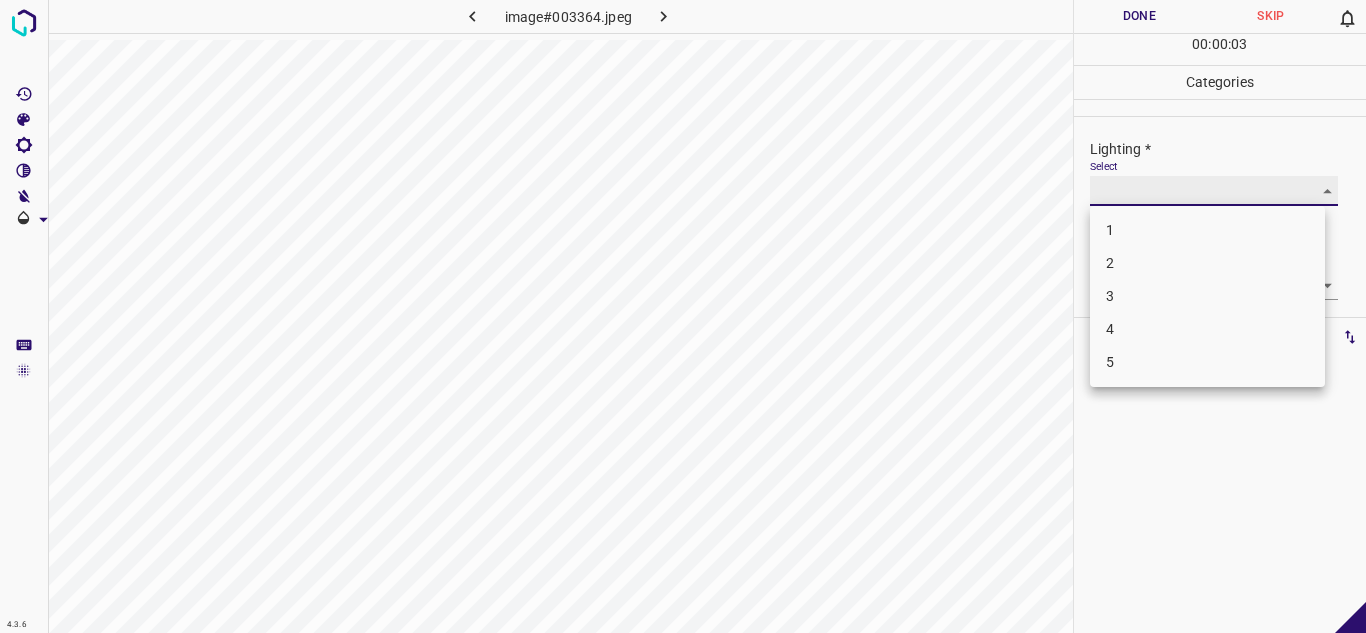 type on "3" 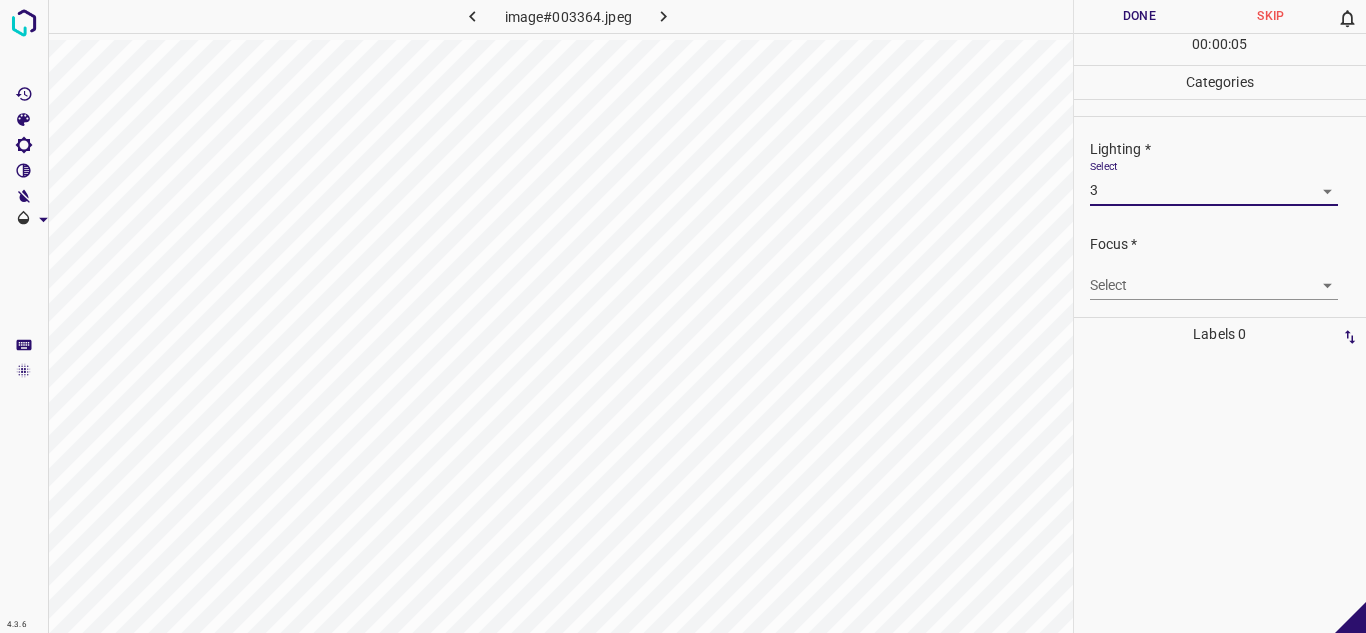 click on "4.3.6  image#003364.jpeg Done Skip 0 00   : 00   : 05   Categories Lighting *  Select 3 3 Focus *  Select ​ Overall *  Select ​ Labels   0 Categories 1 Lighting 2 Focus 3 Overall Tools Space Change between modes (Draw & Edit) I Auto labeling R Restore zoom M Zoom in N Zoom out Delete Delete selecte label Filters Z Restore filters X Saturation filter C Brightness filter V Contrast filter B Gray scale filter General O Download - Text - Hide - Delete" at bounding box center (683, 316) 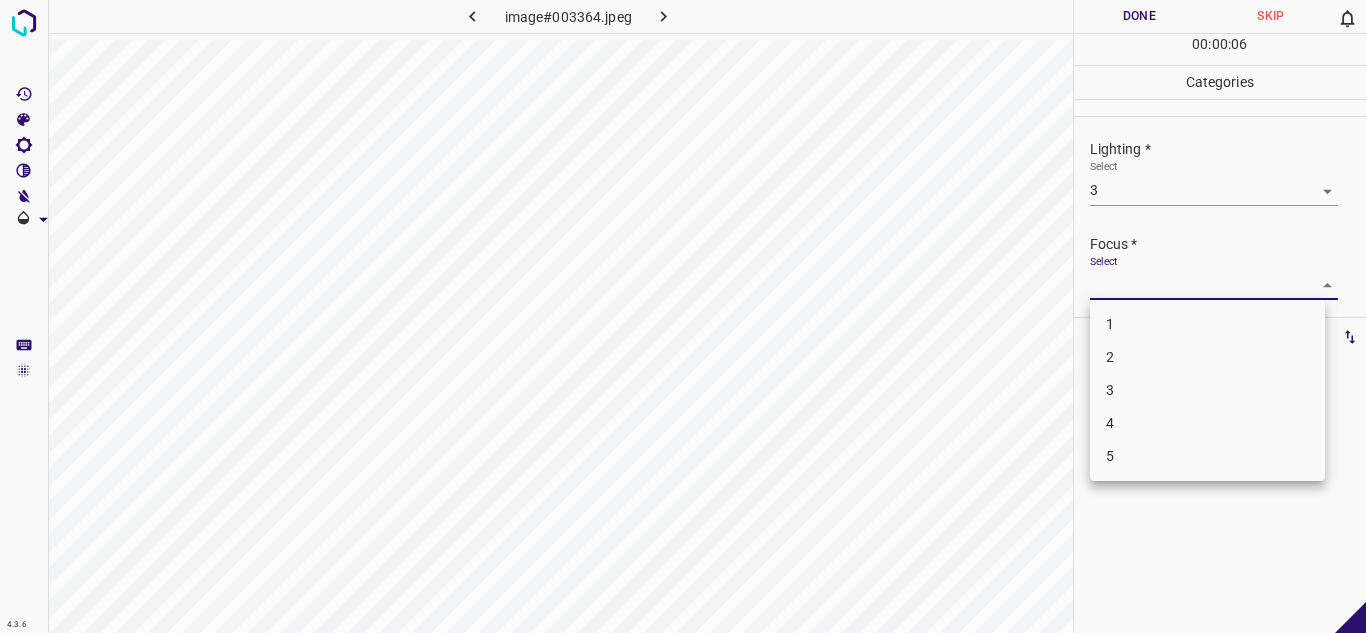 click on "3" at bounding box center [1207, 390] 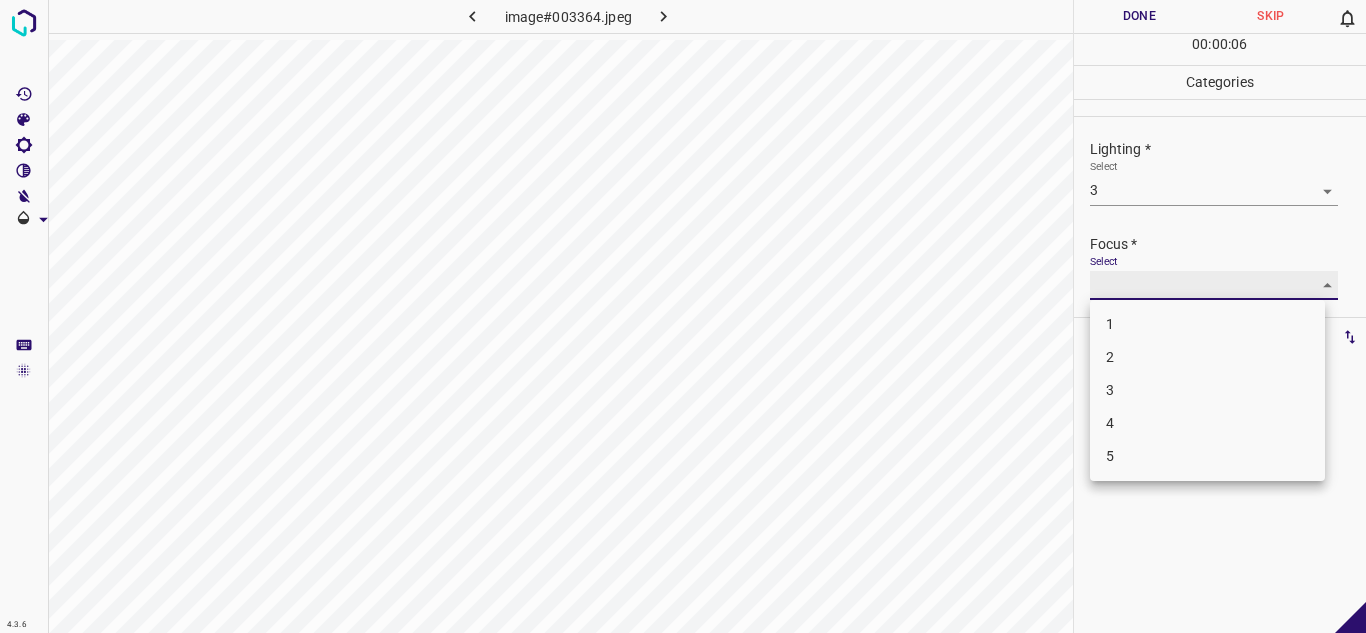 type on "3" 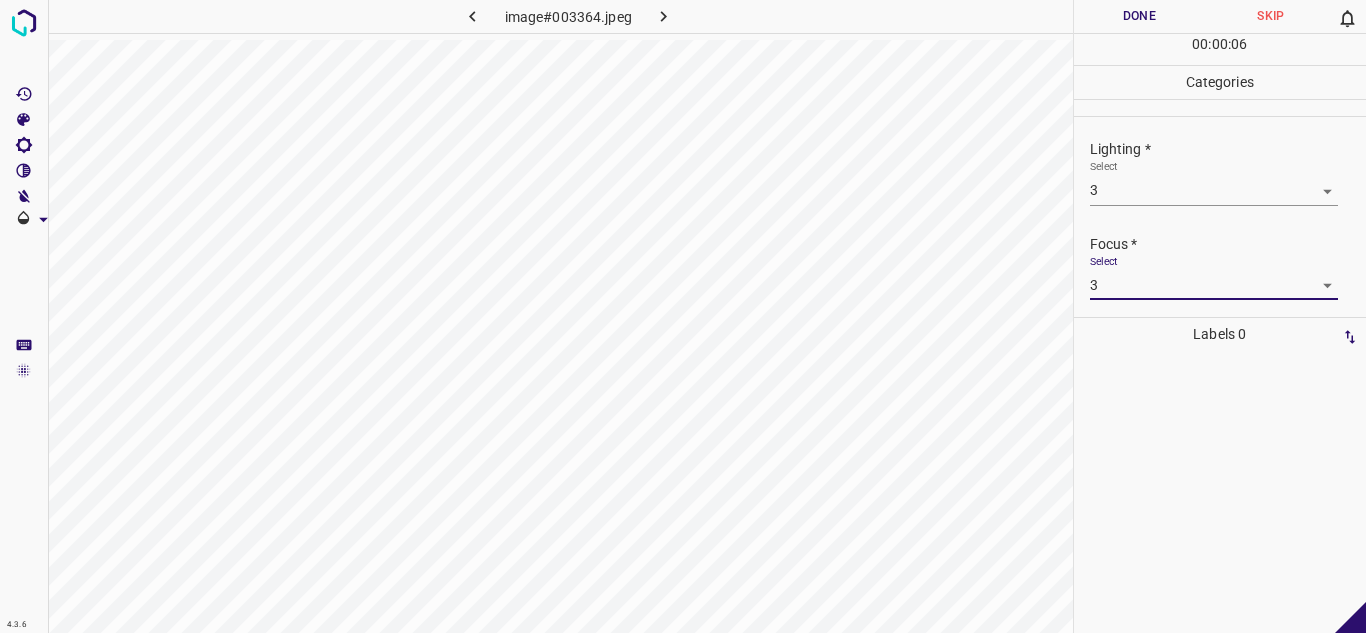 click on "4.3.6  image#003364.jpeg Done Skip 0 00   : 00   : 06   Categories Lighting *  Select 3 3 Focus *  Select 3 3 Overall *  Select ​ Labels   0 Categories 1 Lighting 2 Focus 3 Overall Tools Space Change between modes (Draw & Edit) I Auto labeling R Restore zoom M Zoom in N Zoom out Delete Delete selecte label Filters Z Restore filters X Saturation filter C Brightness filter V Contrast filter B Gray scale filter General O Download - Text - Hide - Delete" at bounding box center [683, 316] 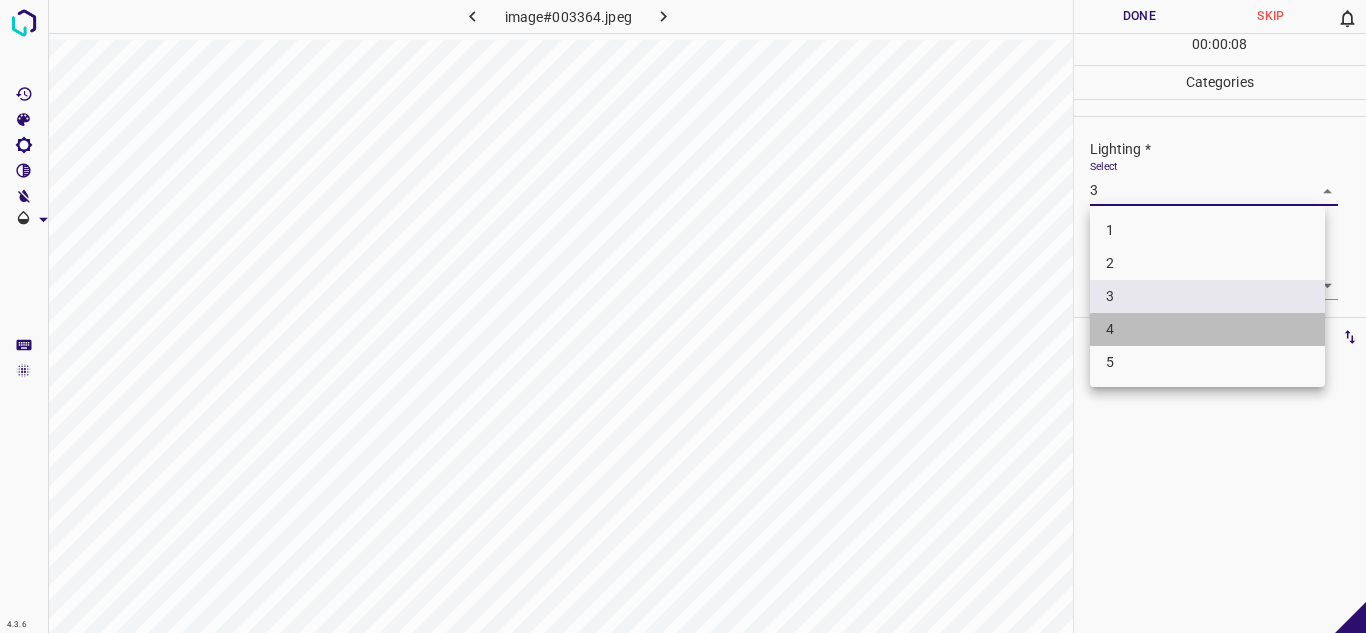 click on "4" at bounding box center [1207, 329] 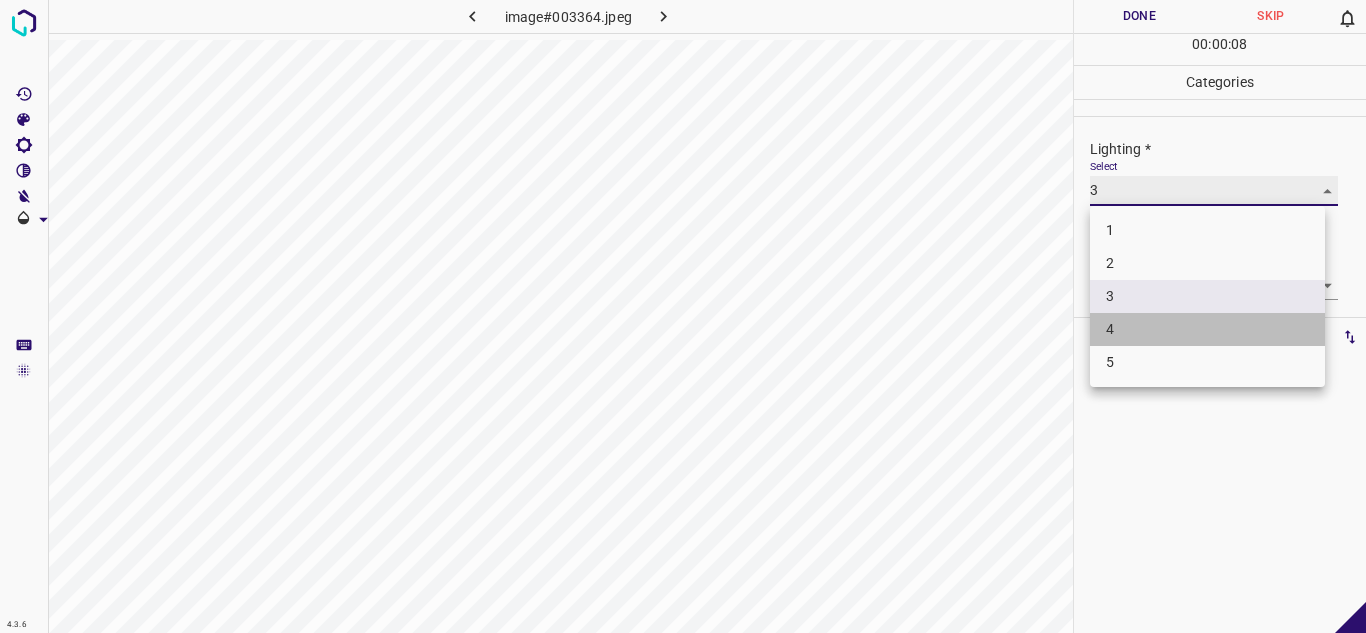 type on "4" 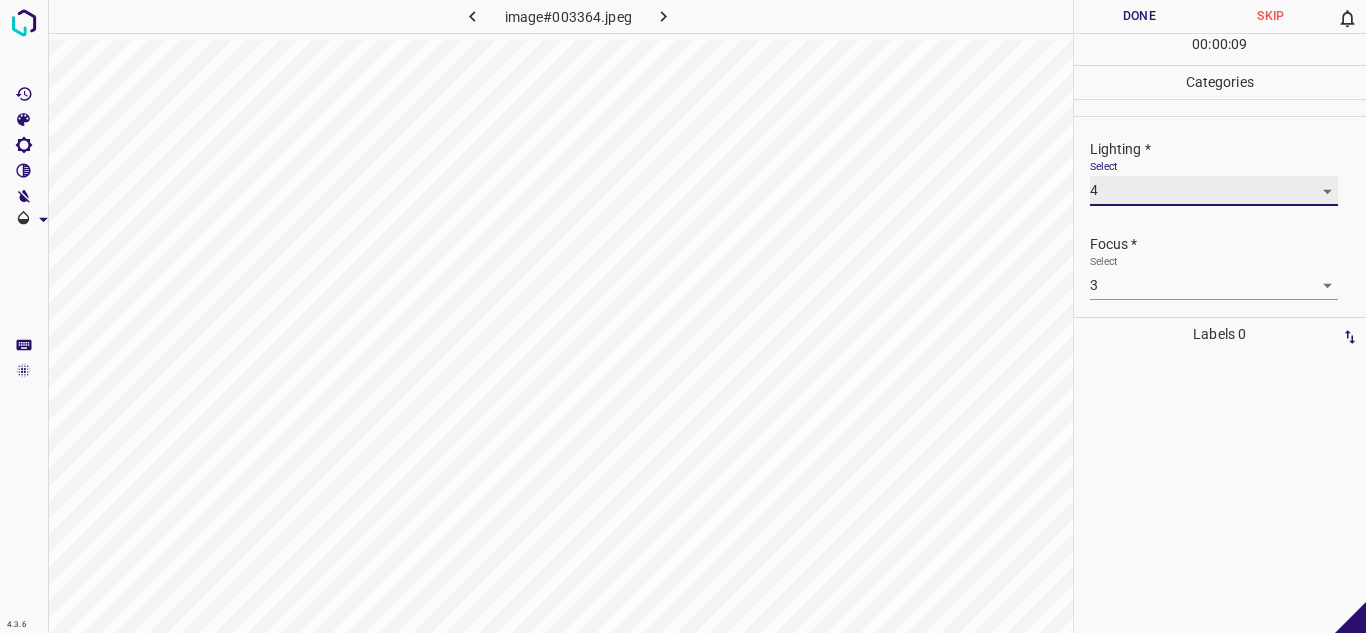scroll, scrollTop: 98, scrollLeft: 0, axis: vertical 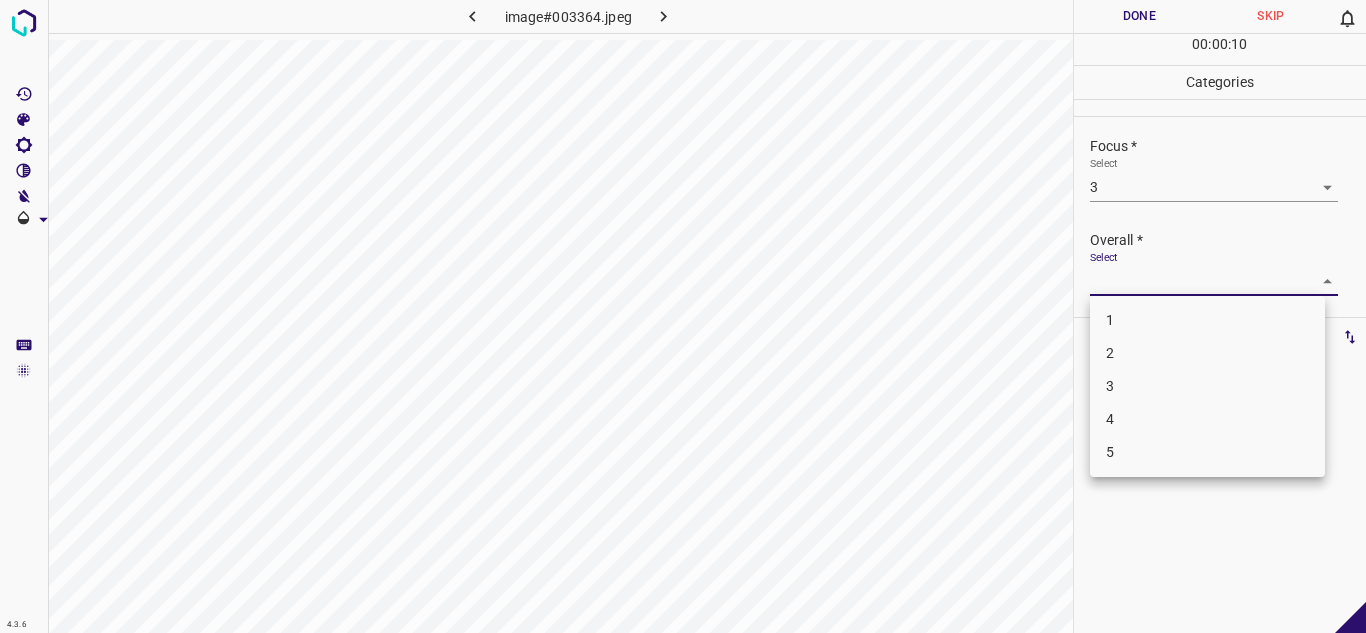 click on "4.3.6  image#003364.jpeg Done Skip 0 00   : 00   : 10   Categories Lighting *  Select 4 4 Focus *  Select 3 3 Overall *  Select ​ Labels   0 Categories 1 Lighting 2 Focus 3 Overall Tools Space Change between modes (Draw & Edit) I Auto labeling R Restore zoom M Zoom in N Zoom out Delete Delete selecte label Filters Z Restore filters X Saturation filter C Brightness filter V Contrast filter B Gray scale filter General O Download - Text - Hide - Delete 1 2 3 4 5" at bounding box center [683, 316] 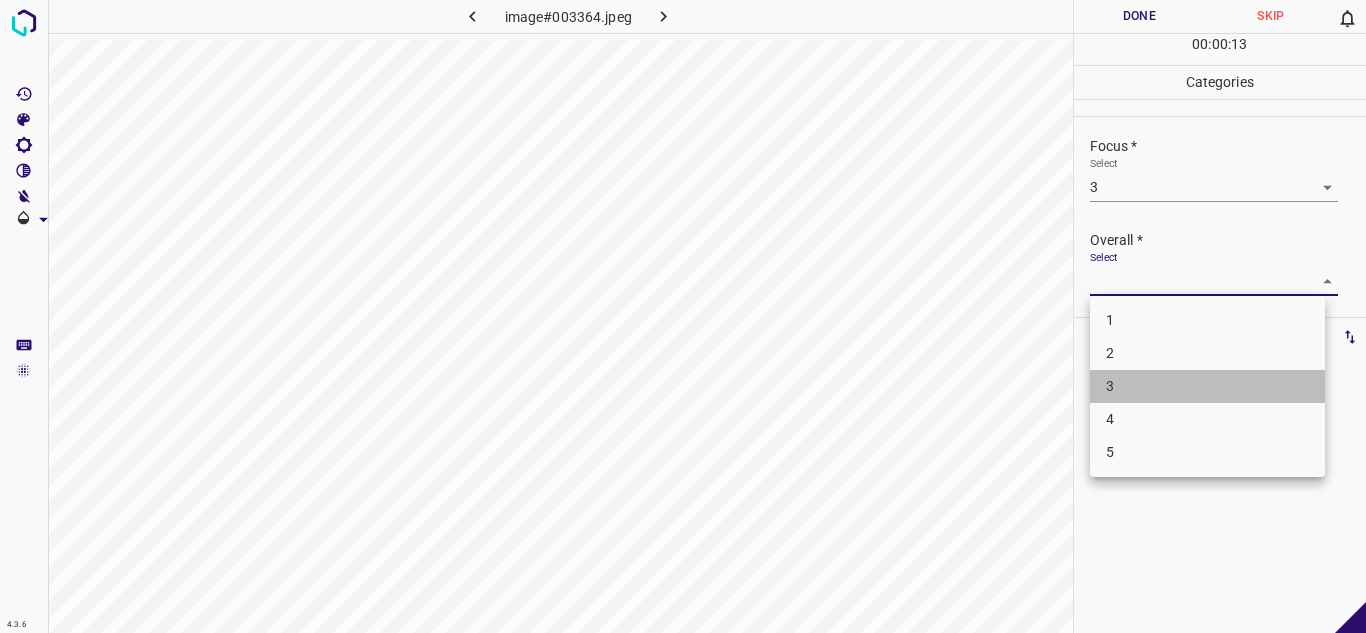 click on "3" at bounding box center [1207, 386] 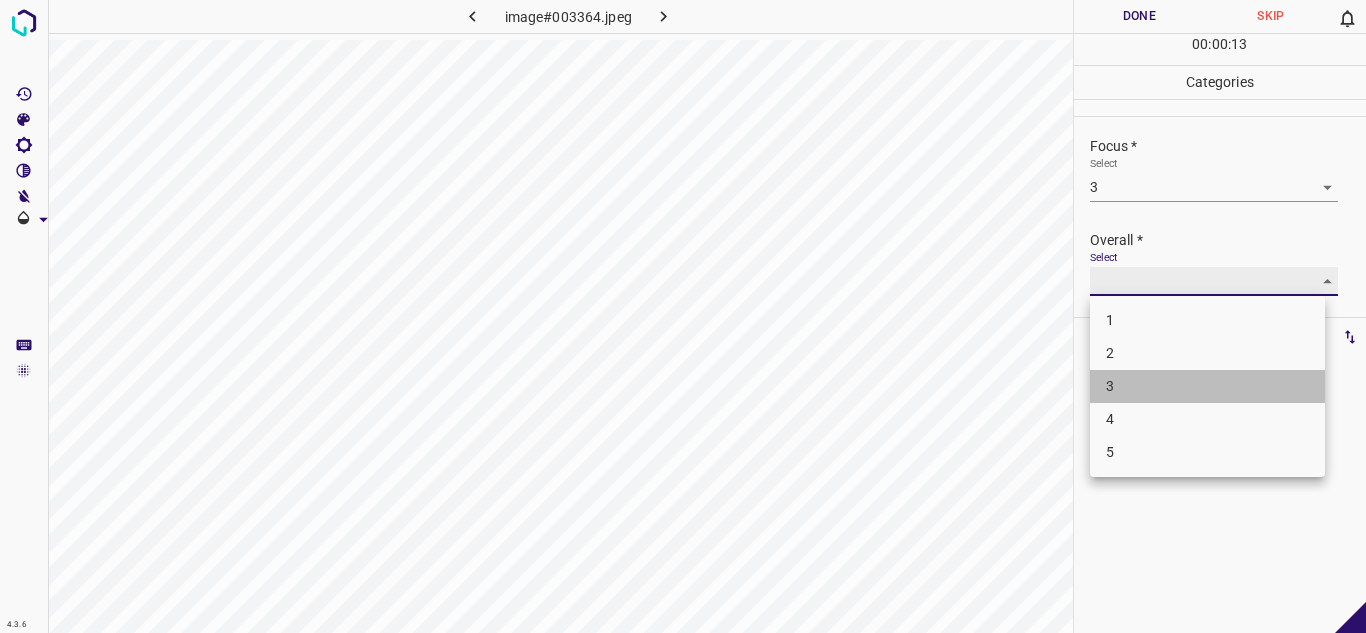 type on "3" 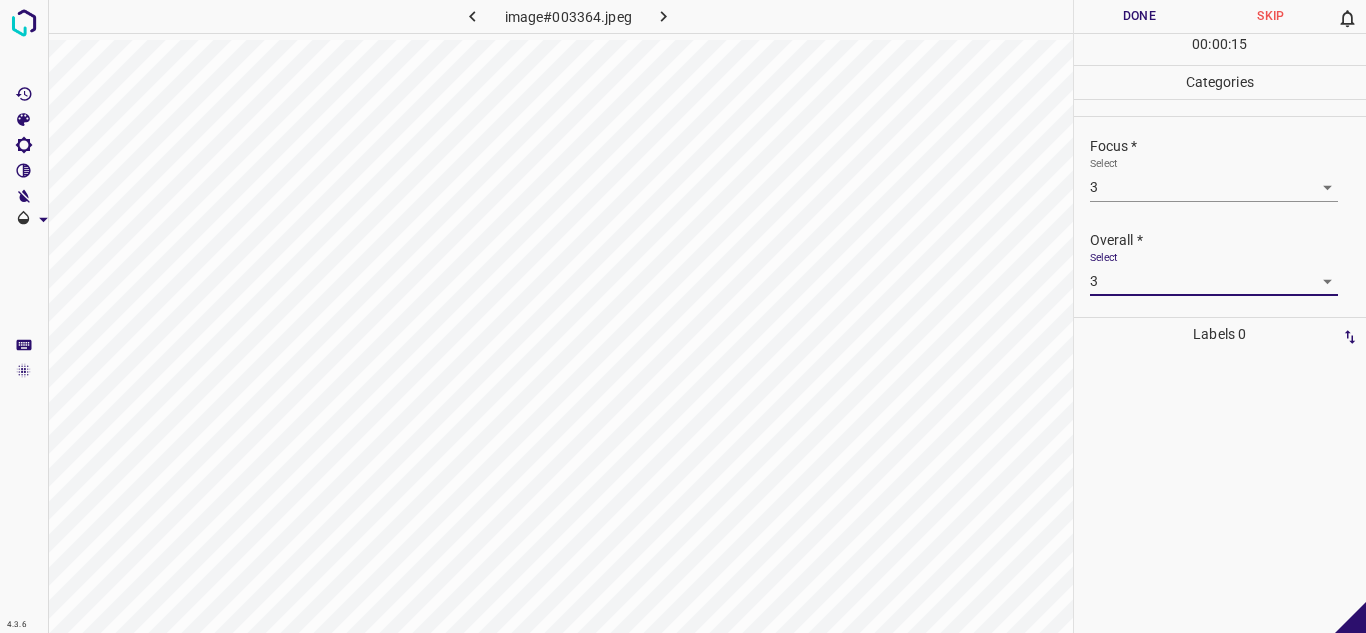 click on "Done" at bounding box center [1140, 16] 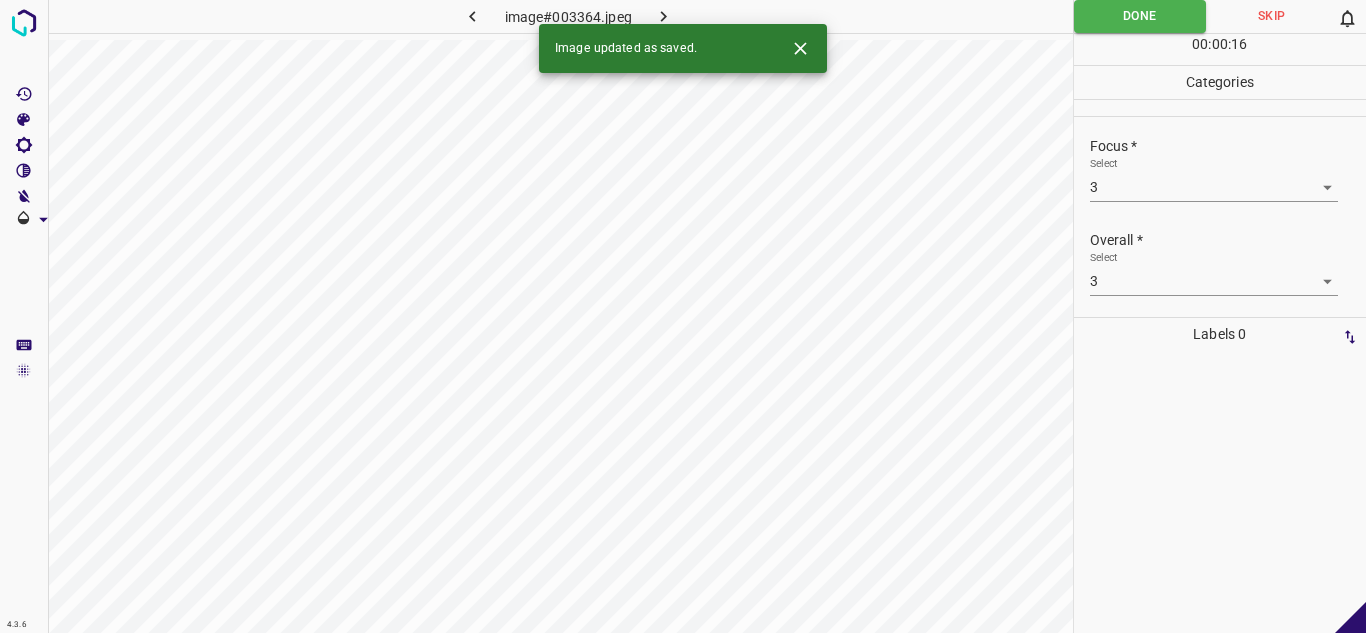 click 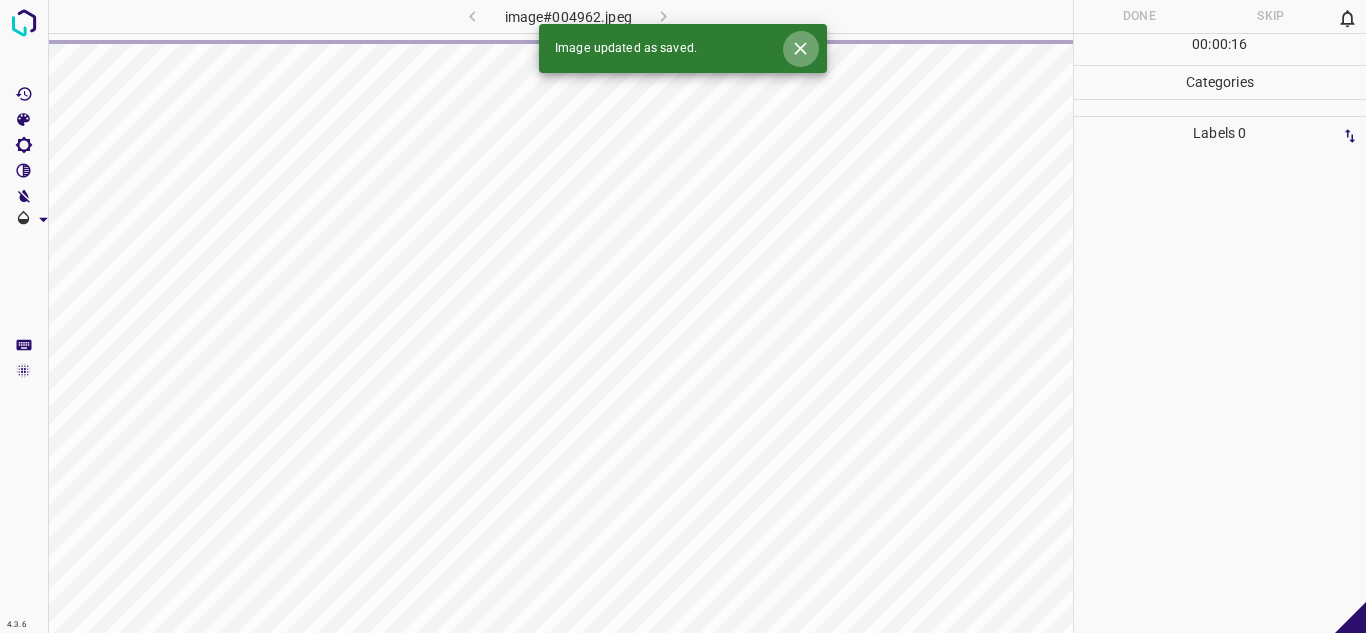 click 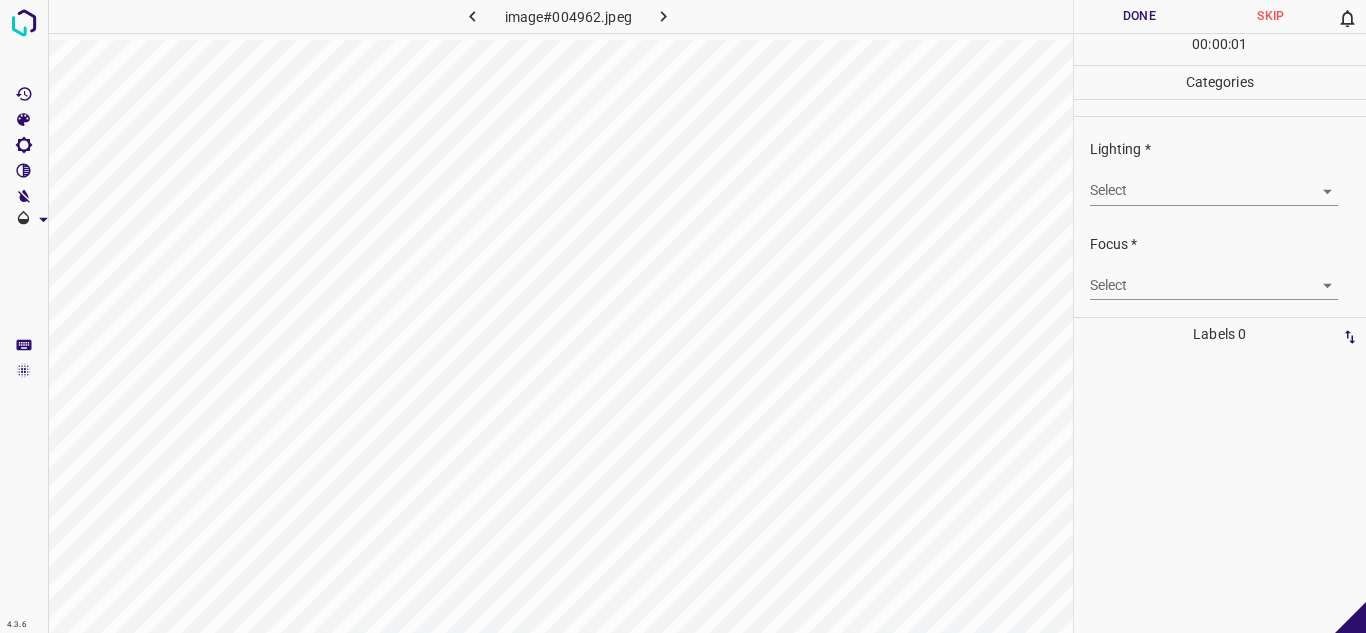 click on "4.3.6  image#004962.jpeg Done Skip 0 00   : 00   : 01   Categories Lighting *  Select ​ Focus *  Select ​ Overall *  Select ​ Labels   0 Categories 1 Lighting 2 Focus 3 Overall Tools Space Change between modes (Draw & Edit) I Auto labeling R Restore zoom M Zoom in N Zoom out Delete Delete selecte label Filters Z Restore filters X Saturation filter C Brightness filter V Contrast filter B Gray scale filter General O Download - Text - Hide - Delete" at bounding box center [683, 316] 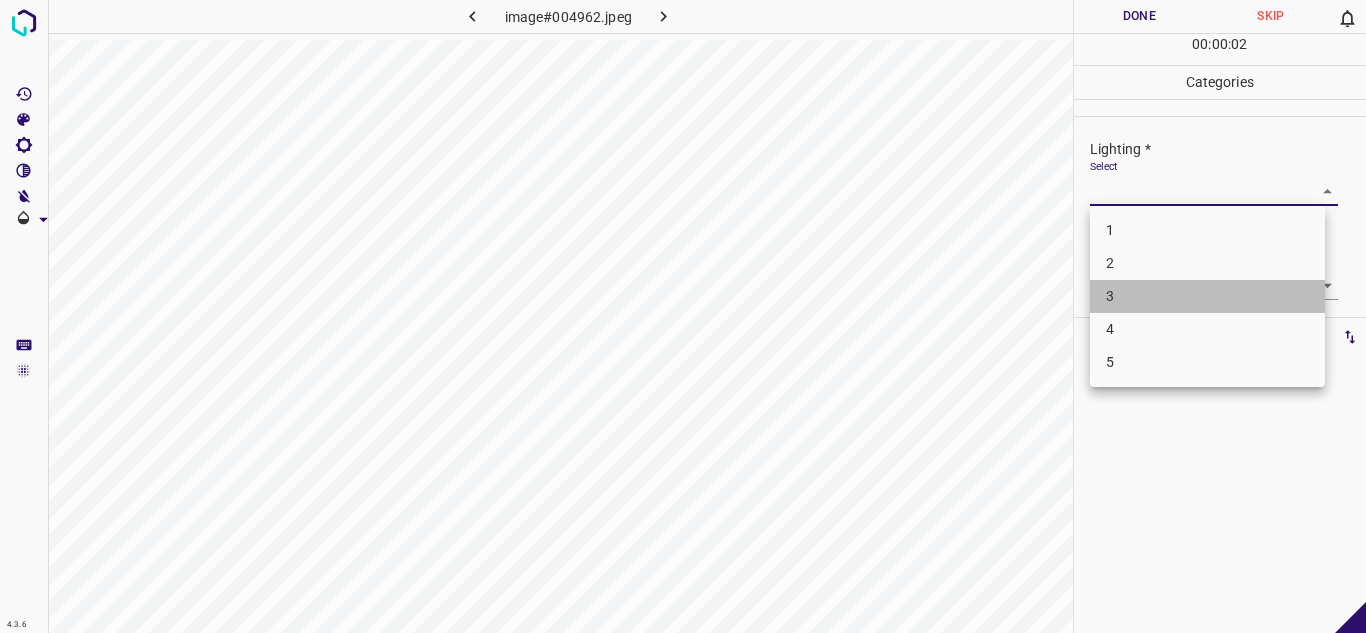 click on "3" at bounding box center [1207, 296] 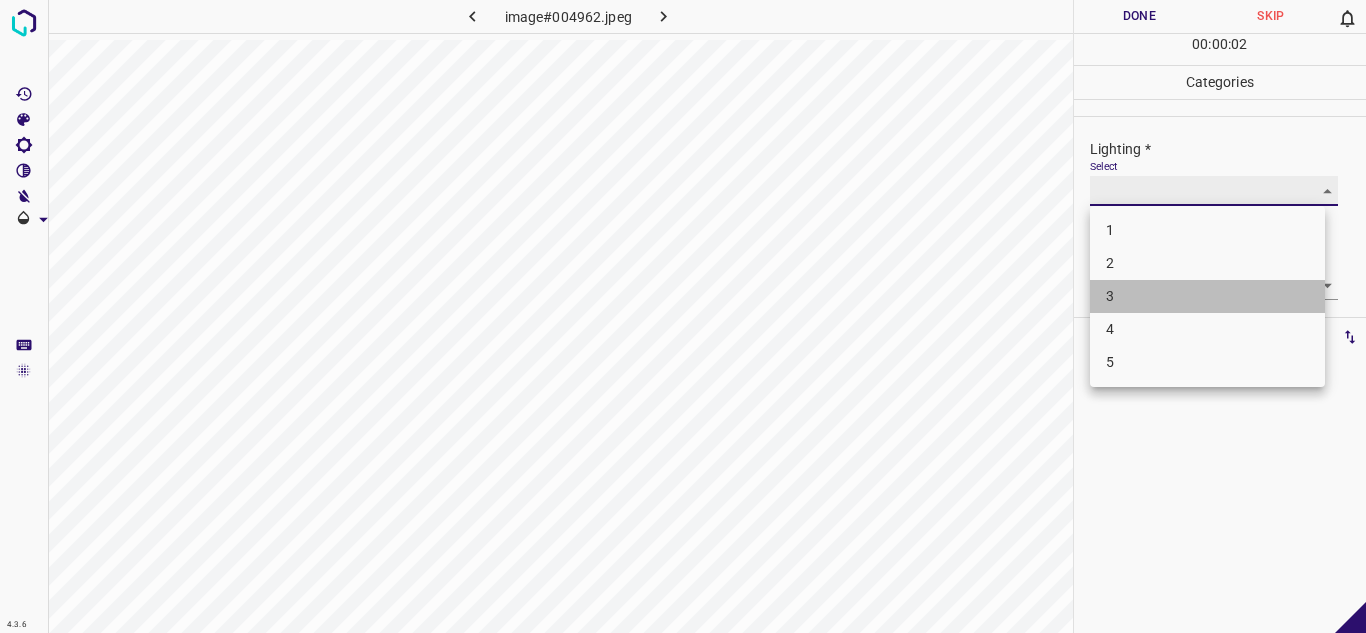 type on "3" 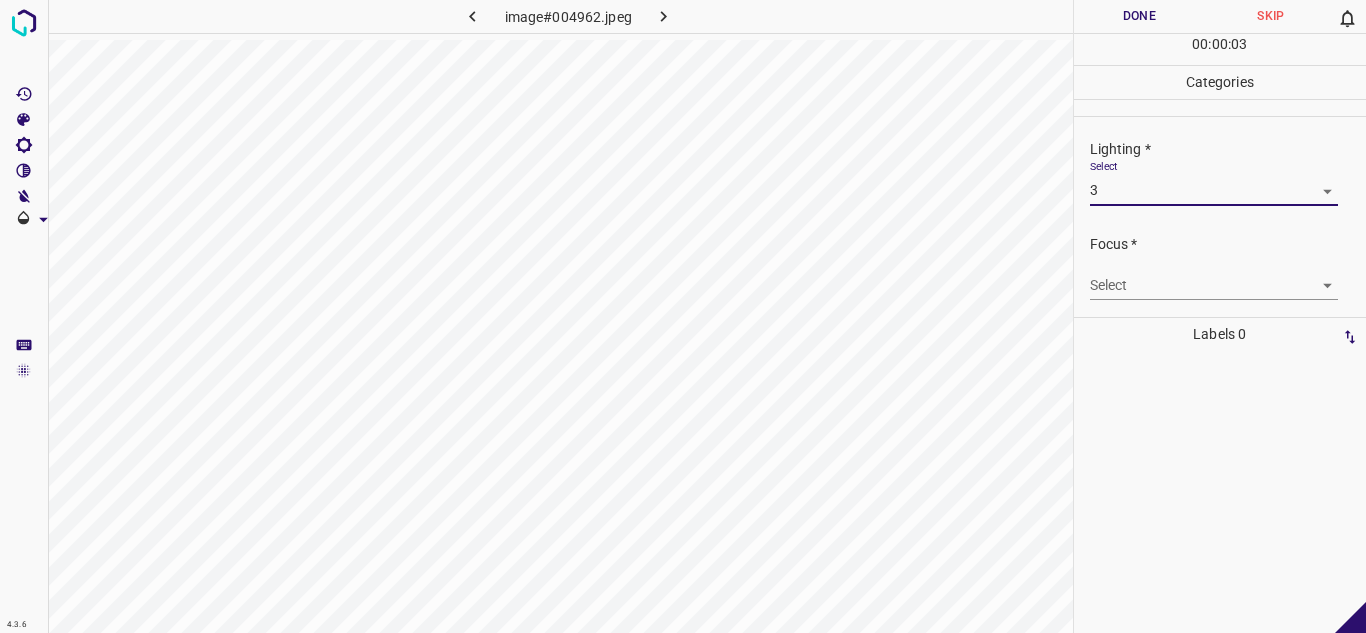 click on "4.3.6  image#004962.jpeg Done Skip 0 00   : 00   : 03   Categories Lighting *  Select 3 3 Focus *  Select ​ Overall *  Select ​ Labels   0 Categories 1 Lighting 2 Focus 3 Overall Tools Space Change between modes (Draw & Edit) I Auto labeling R Restore zoom M Zoom in N Zoom out Delete Delete selecte label Filters Z Restore filters X Saturation filter C Brightness filter V Contrast filter B Gray scale filter General O Download - Text - Hide - Delete" at bounding box center (683, 316) 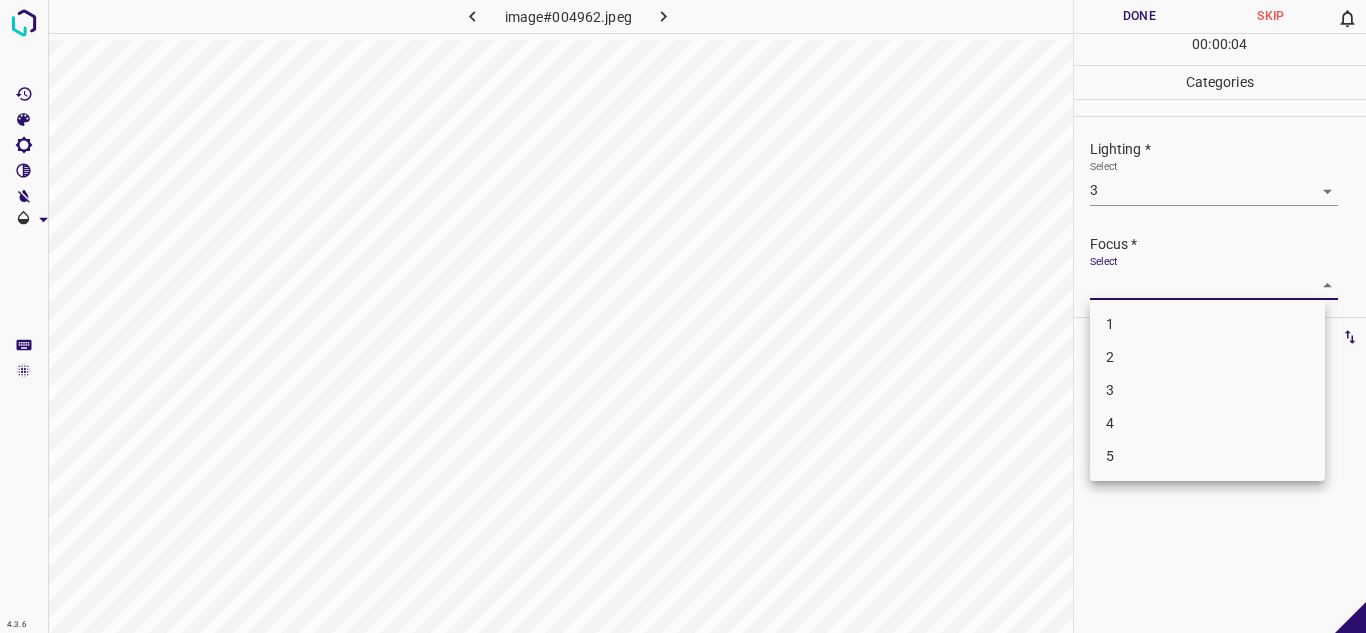 click on "2" at bounding box center (1207, 357) 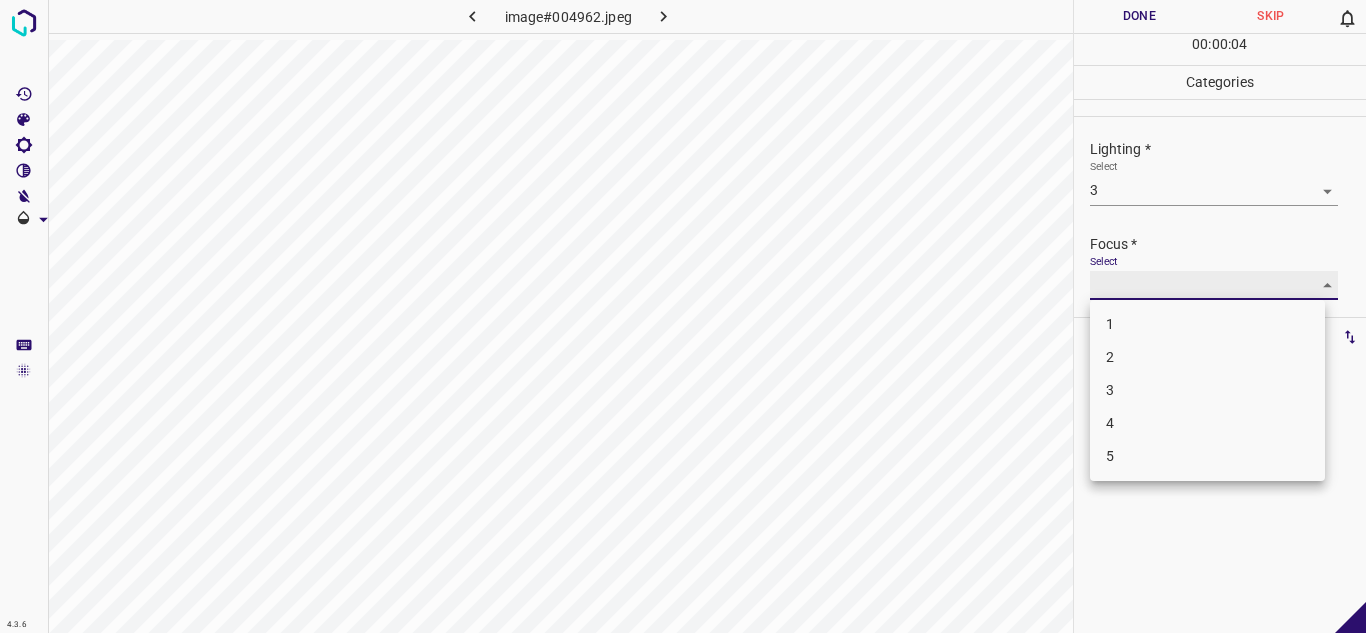 type on "2" 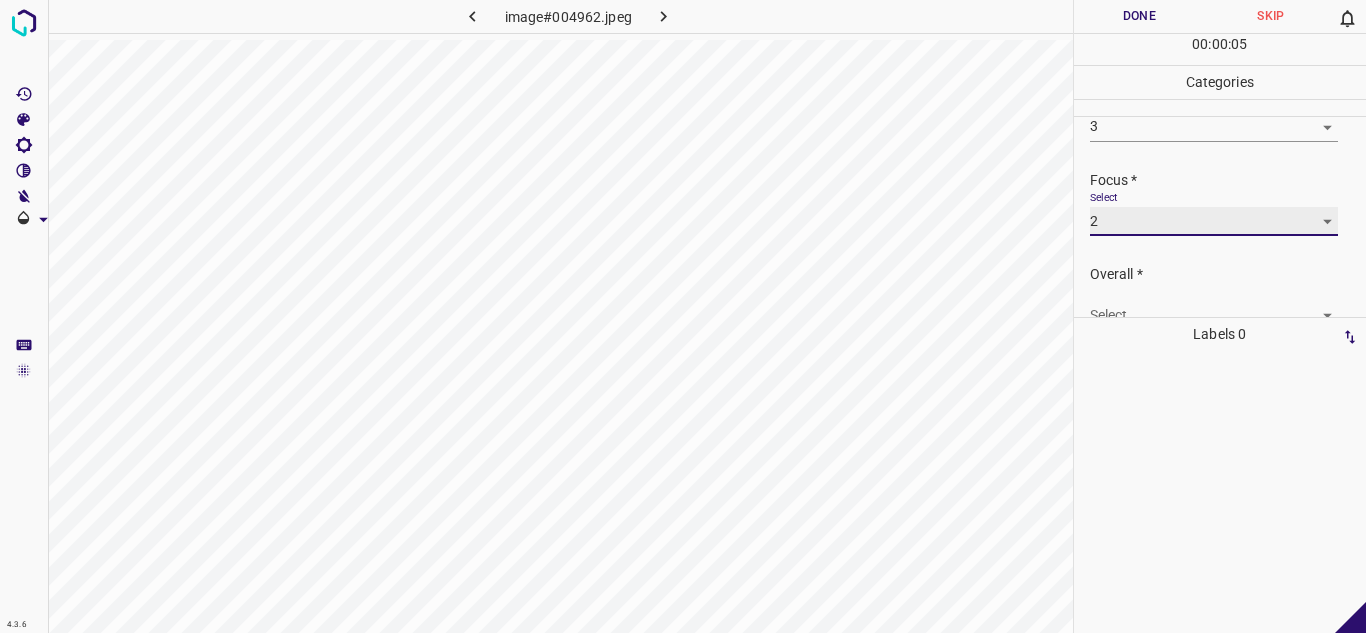 scroll, scrollTop: 98, scrollLeft: 0, axis: vertical 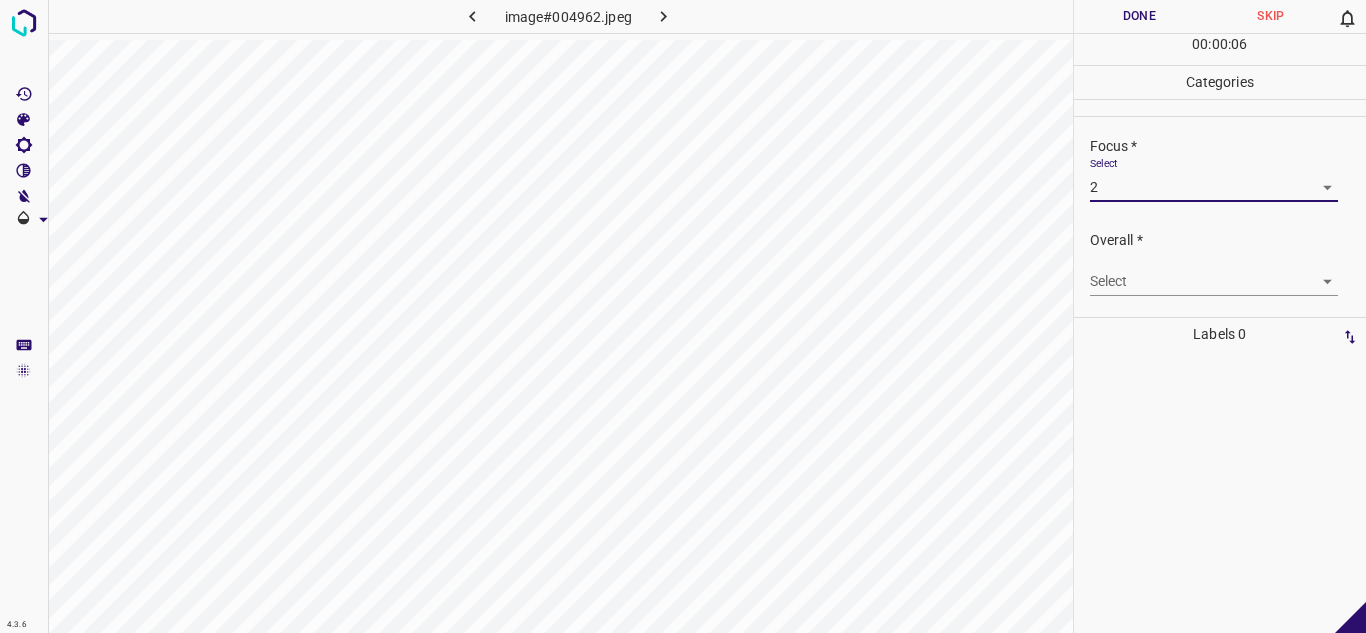 click on "4.3.6  image#004962.jpeg Done Skip 0 00   : 00   : 06   Categories Lighting *  Select 3 3 Focus *  Select 2 2 Overall *  Select ​ Labels   0 Categories 1 Lighting 2 Focus 3 Overall Tools Space Change between modes (Draw & Edit) I Auto labeling R Restore zoom M Zoom in N Zoom out Delete Delete selecte label Filters Z Restore filters X Saturation filter C Brightness filter V Contrast filter B Gray scale filter General O Download - Text - Hide - Delete" at bounding box center (683, 316) 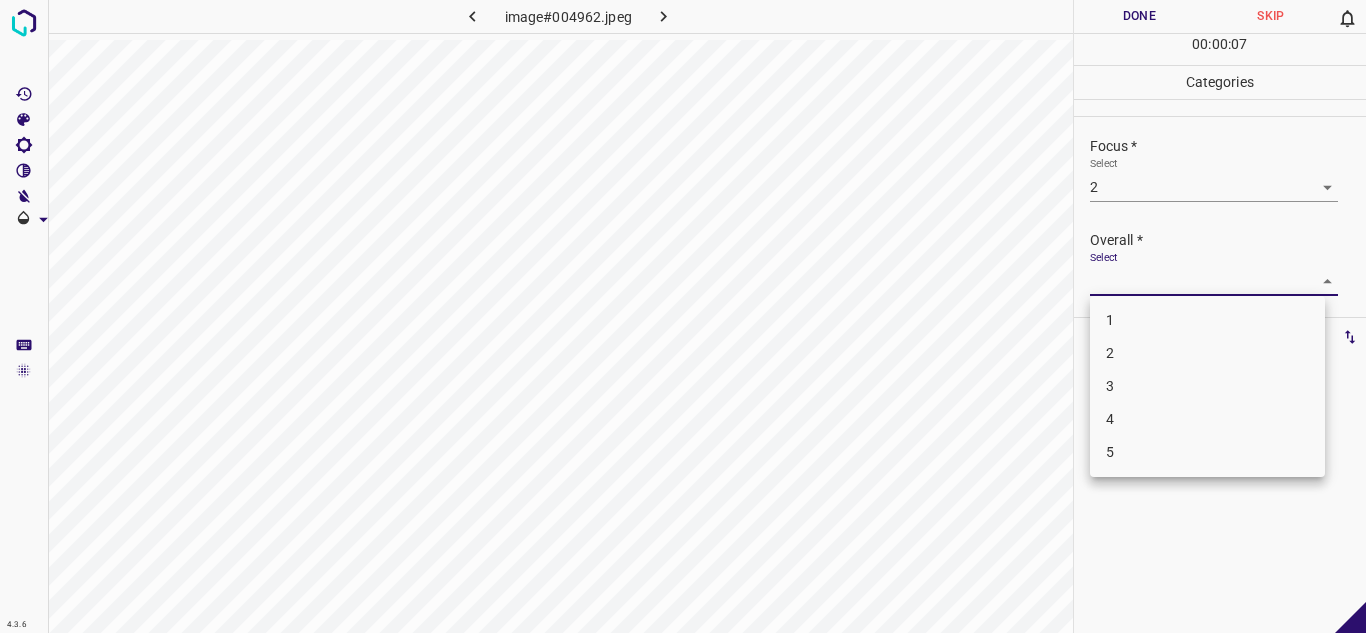 click on "2" at bounding box center [1207, 353] 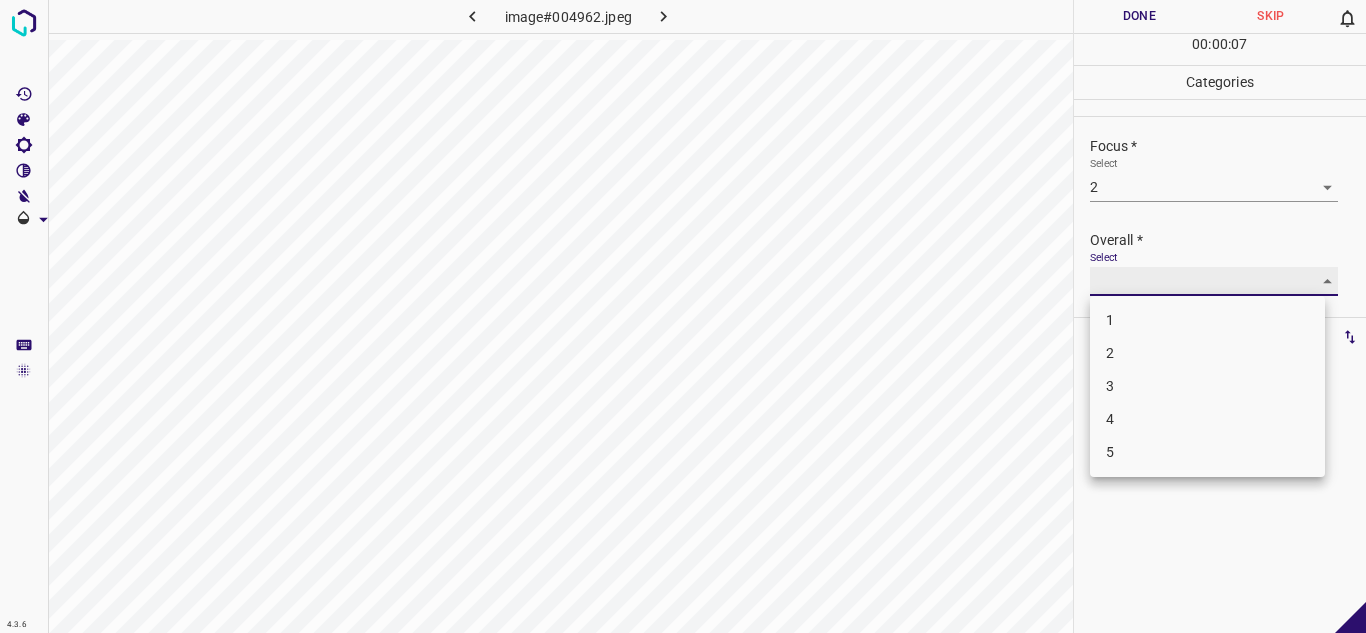 type on "2" 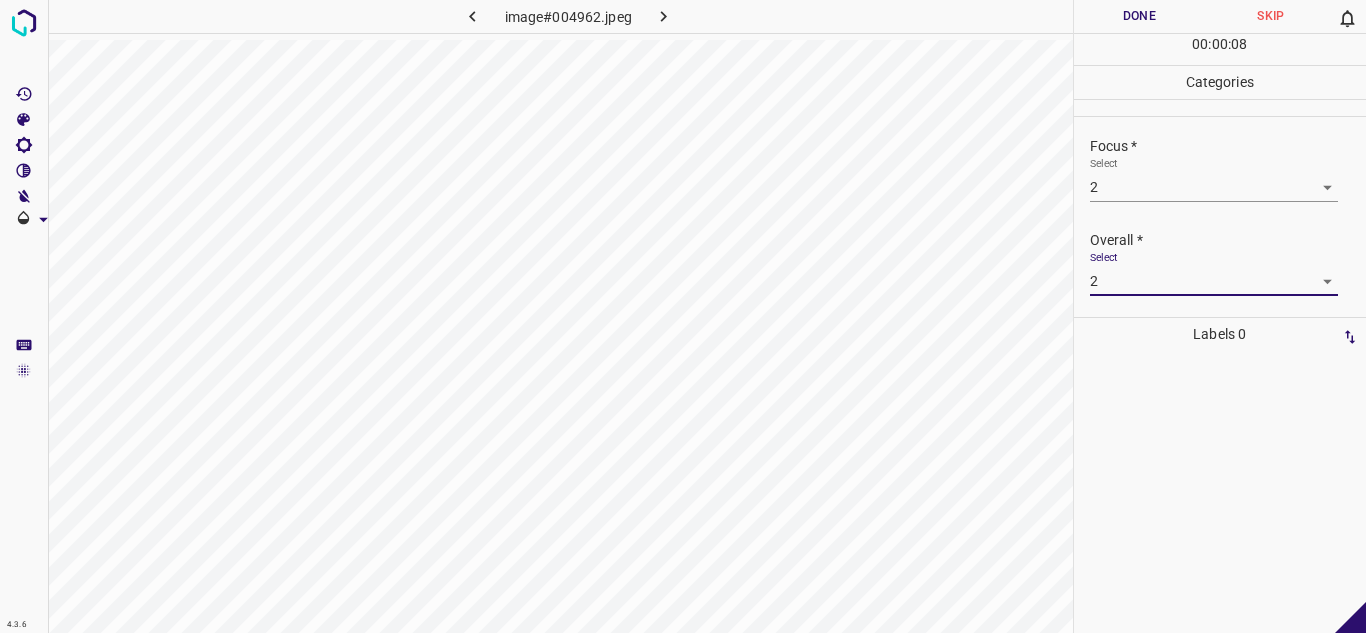 click on "Done" at bounding box center [1140, 16] 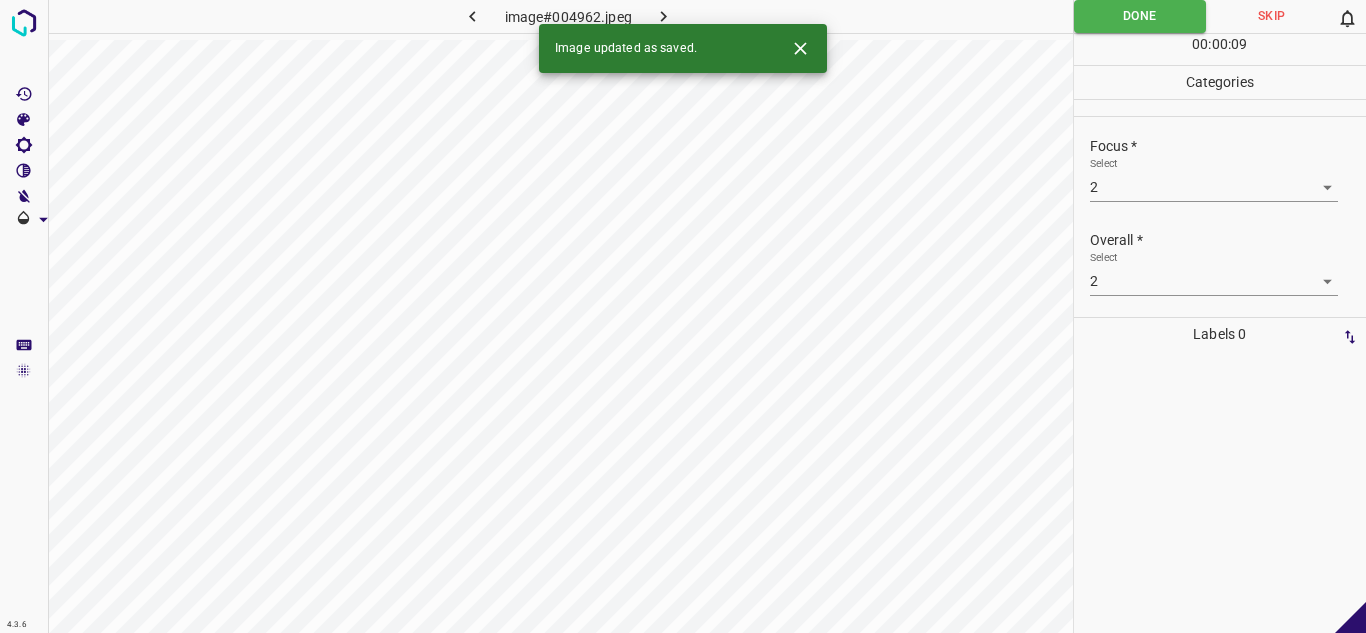 click 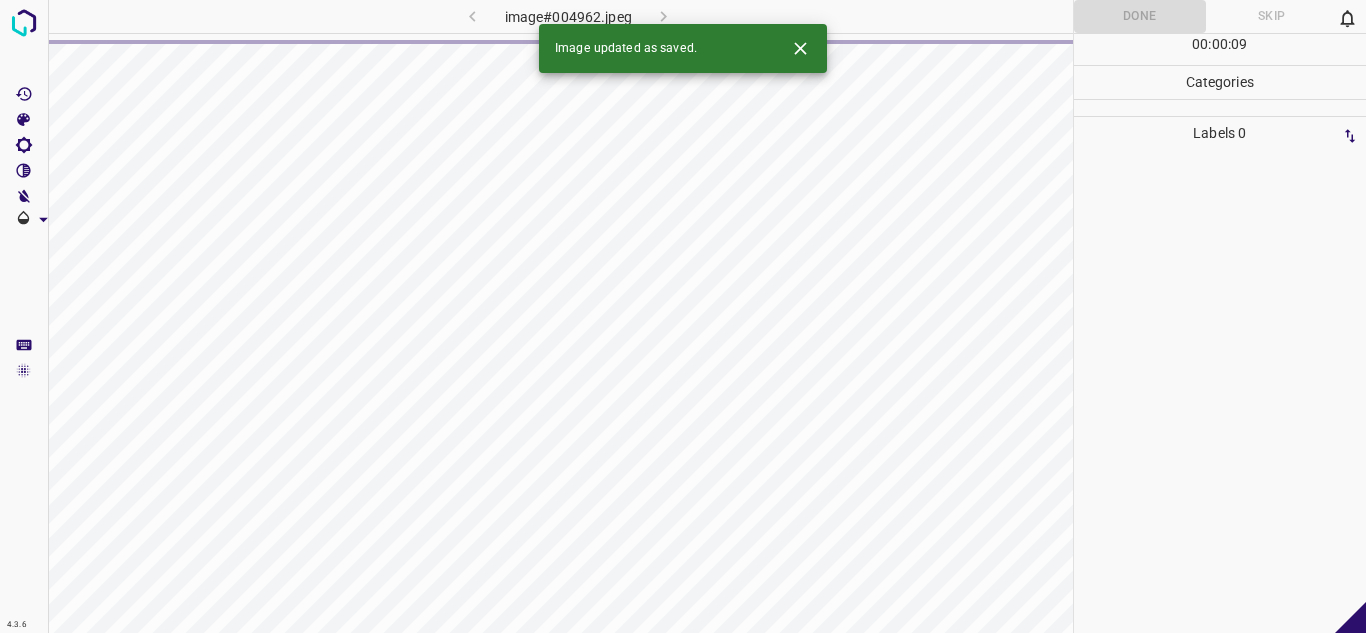 click 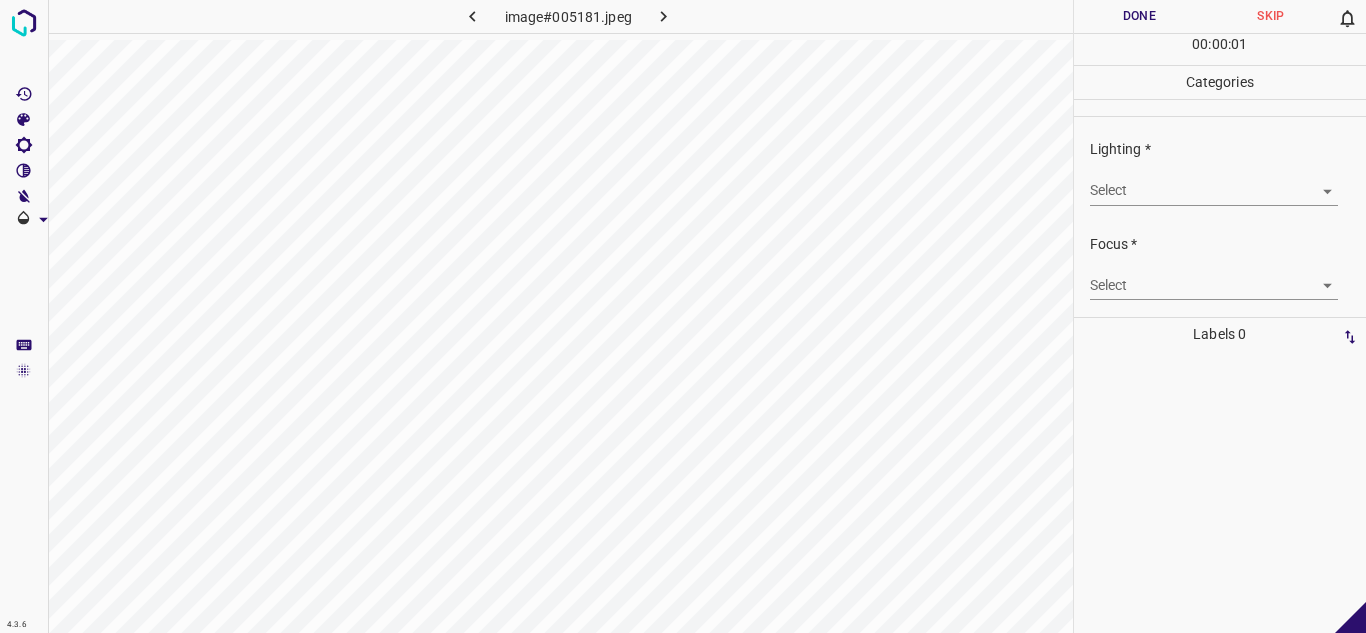 click on "4.3.6  image#005181.jpeg Done Skip 0 00   : 00   : 01   Categories Lighting *  Select ​ Focus *  Select ​ Overall *  Select ​ Labels   0 Categories 1 Lighting 2 Focus 3 Overall Tools Space Change between modes (Draw & Edit) I Auto labeling R Restore zoom M Zoom in N Zoom out Delete Delete selecte label Filters Z Restore filters X Saturation filter C Brightness filter V Contrast filter B Gray scale filter General O Download - Text - Hide - Delete" at bounding box center (683, 316) 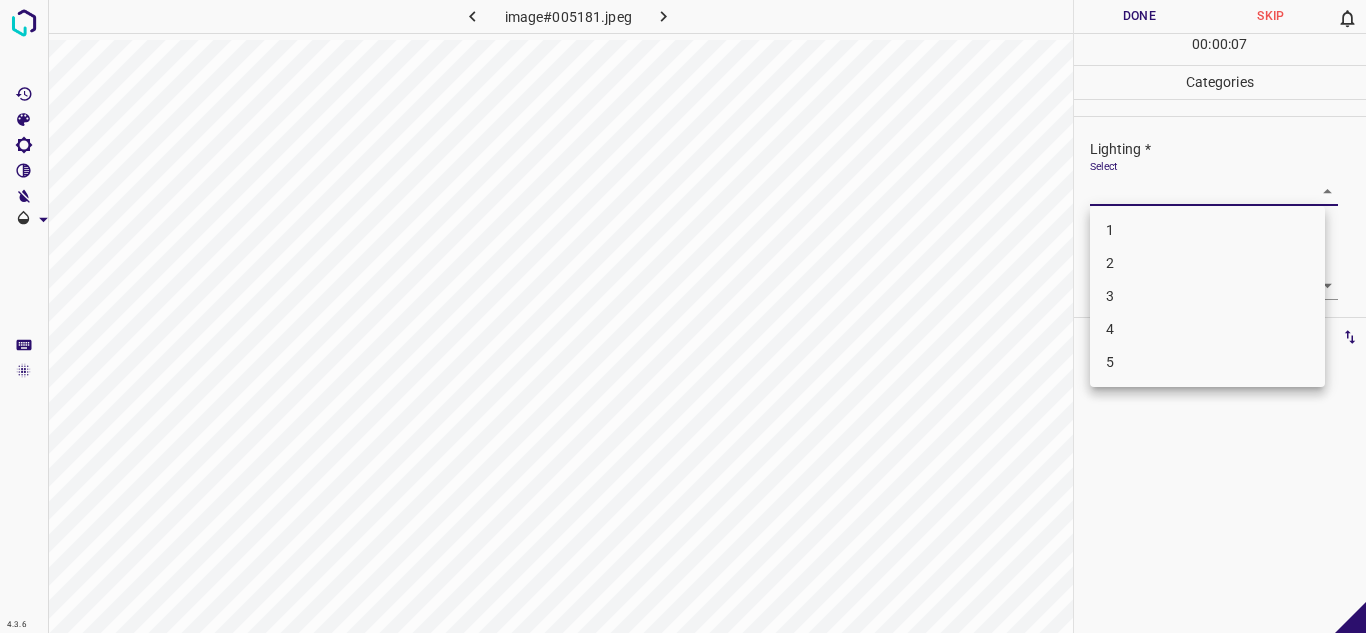 click on "3" at bounding box center [1207, 296] 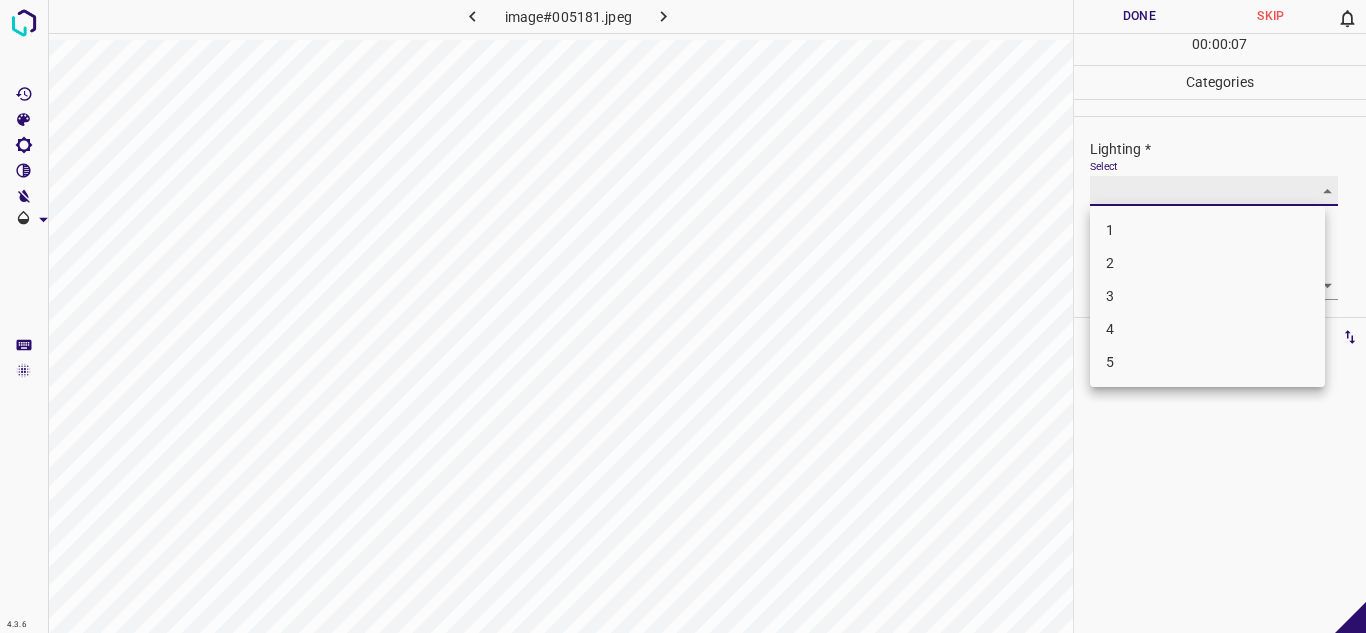 type on "3" 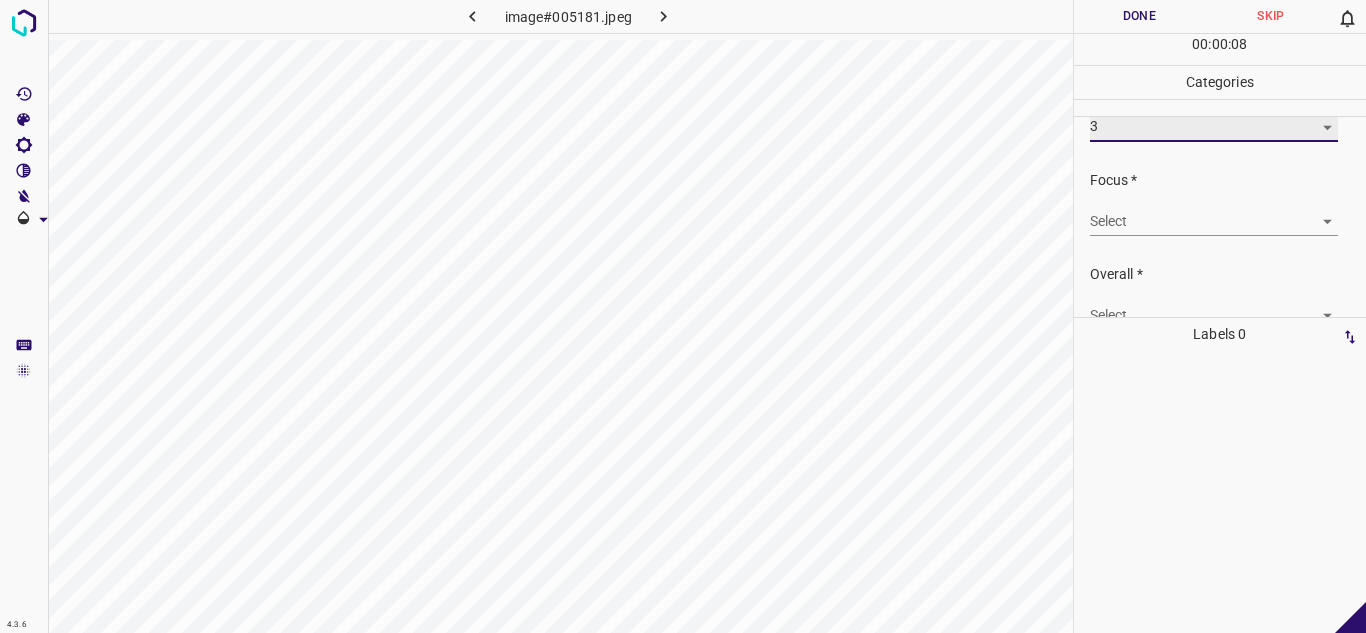 scroll, scrollTop: 98, scrollLeft: 0, axis: vertical 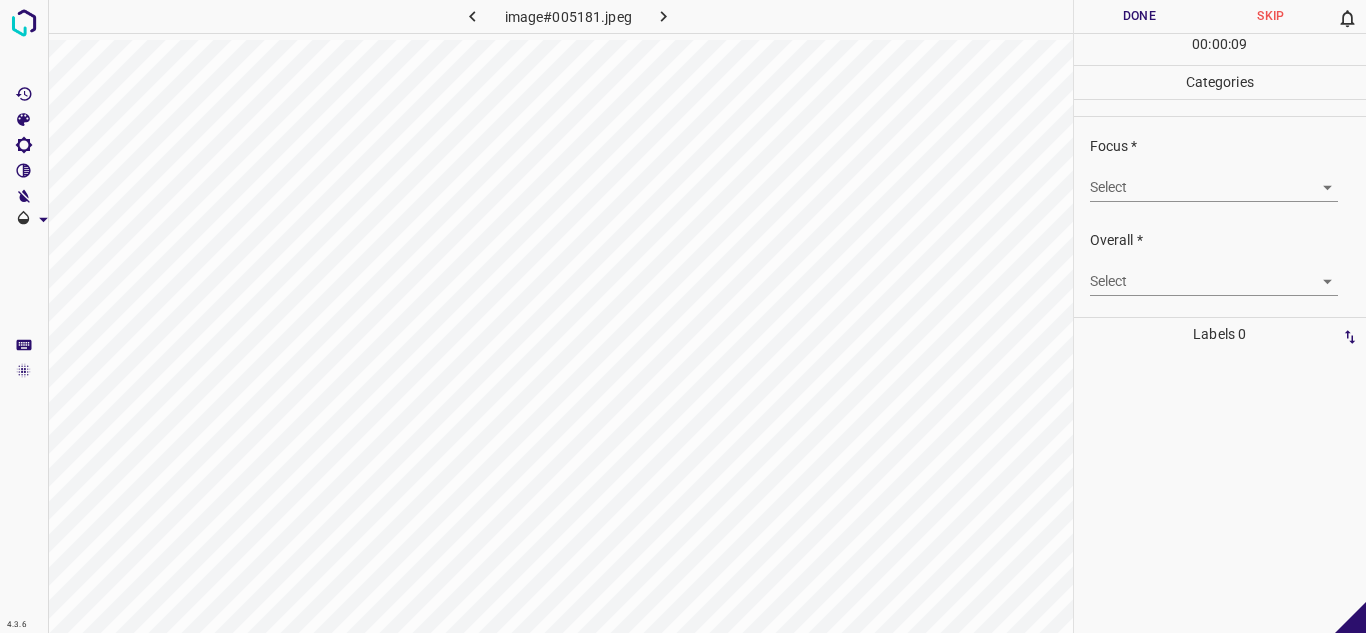click on "4.3.6  image#005181.jpeg Done Skip 0 00   : 00   : 09   Categories Lighting *  Select 3 3 Focus *  Select ​ Overall *  Select ​ Labels   0 Categories 1 Lighting 2 Focus 3 Overall Tools Space Change between modes (Draw & Edit) I Auto labeling R Restore zoom M Zoom in N Zoom out Delete Delete selecte label Filters Z Restore filters X Saturation filter C Brightness filter V Contrast filter B Gray scale filter General O Download - Text - Hide - Delete" at bounding box center (683, 316) 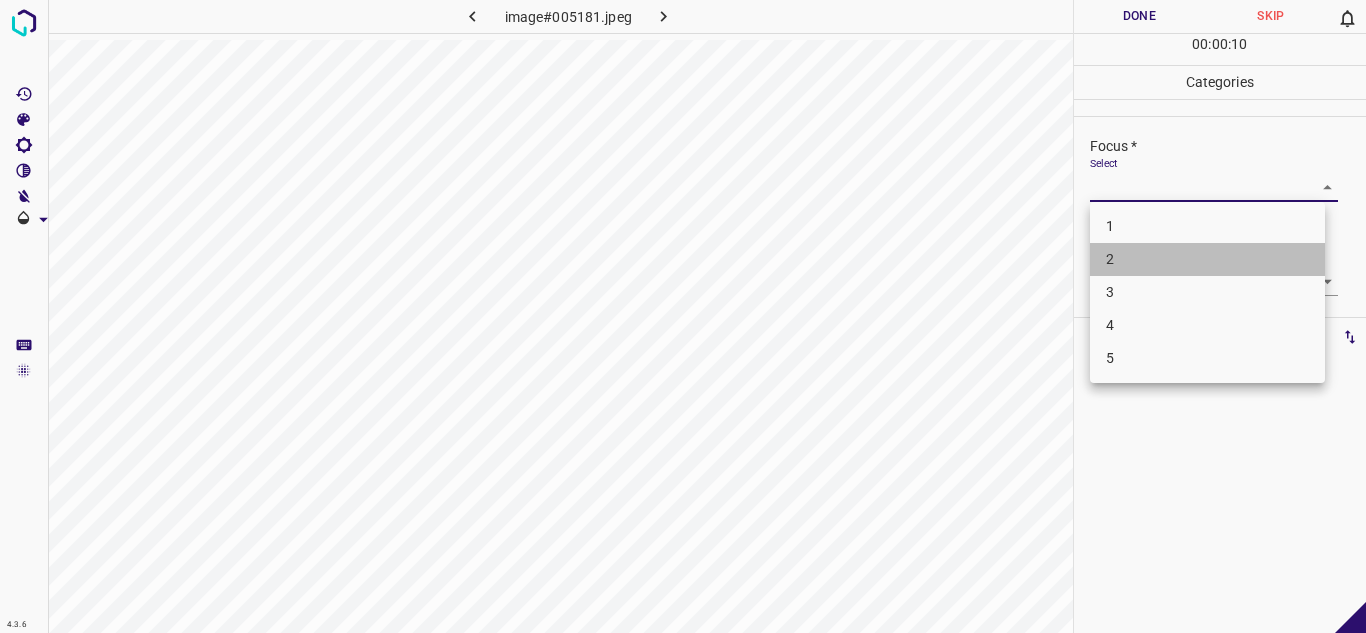 click on "2" at bounding box center (1207, 259) 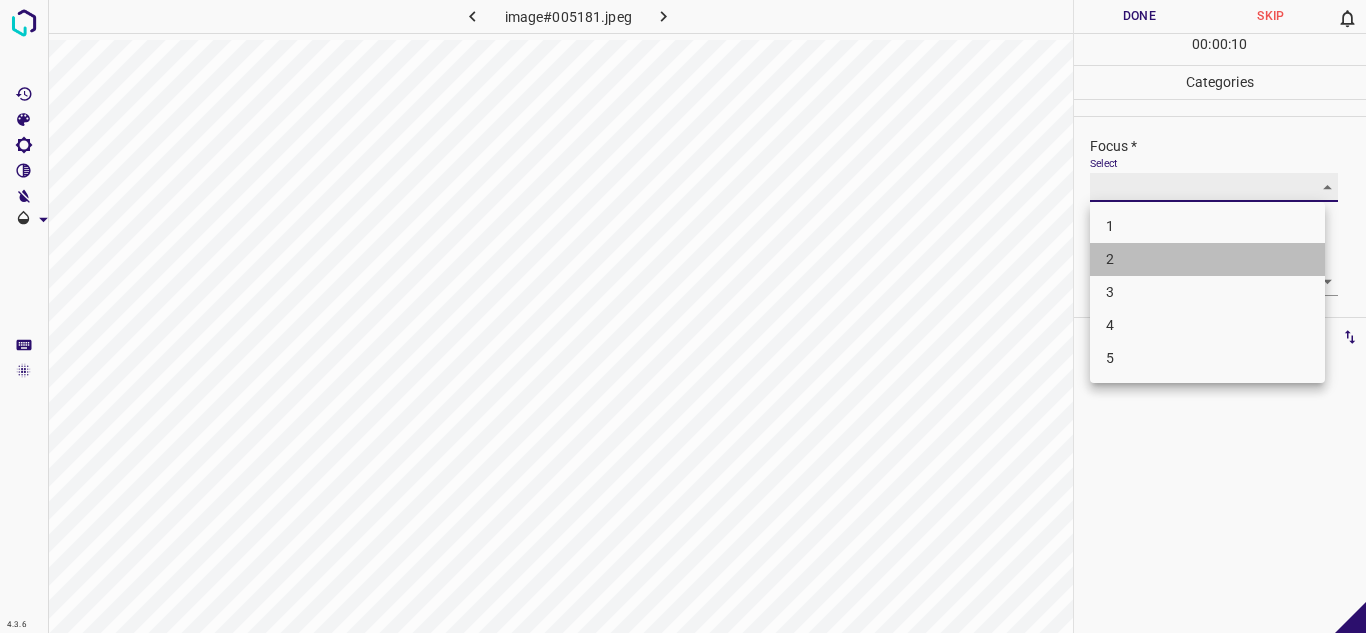 type on "2" 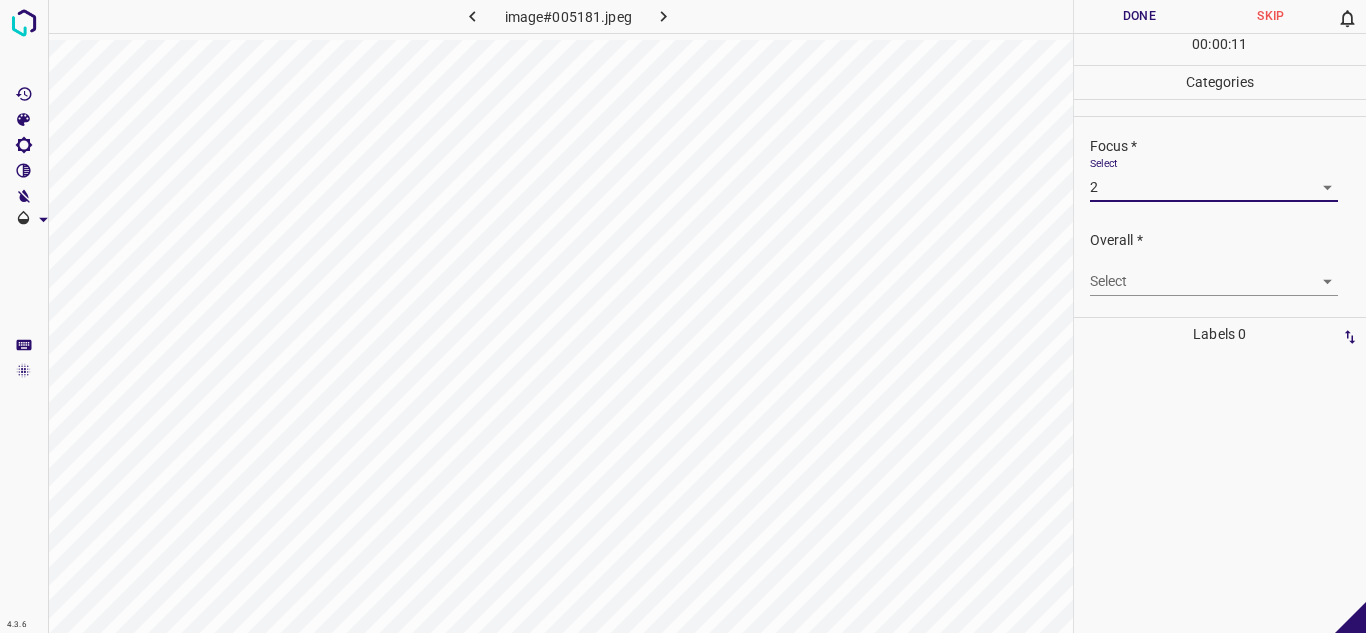 click on "4.3.6  image#005181.jpeg Done Skip 0 00   : 00   : 11   Categories Lighting *  Select 3 3 Focus *  Select 2 2 Overall *  Select ​ Labels   0 Categories 1 Lighting 2 Focus 3 Overall Tools Space Change between modes (Draw & Edit) I Auto labeling R Restore zoom M Zoom in N Zoom out Delete Delete selecte label Filters Z Restore filters X Saturation filter C Brightness filter V Contrast filter B Gray scale filter General O Download - Text - Hide - Delete" at bounding box center (683, 316) 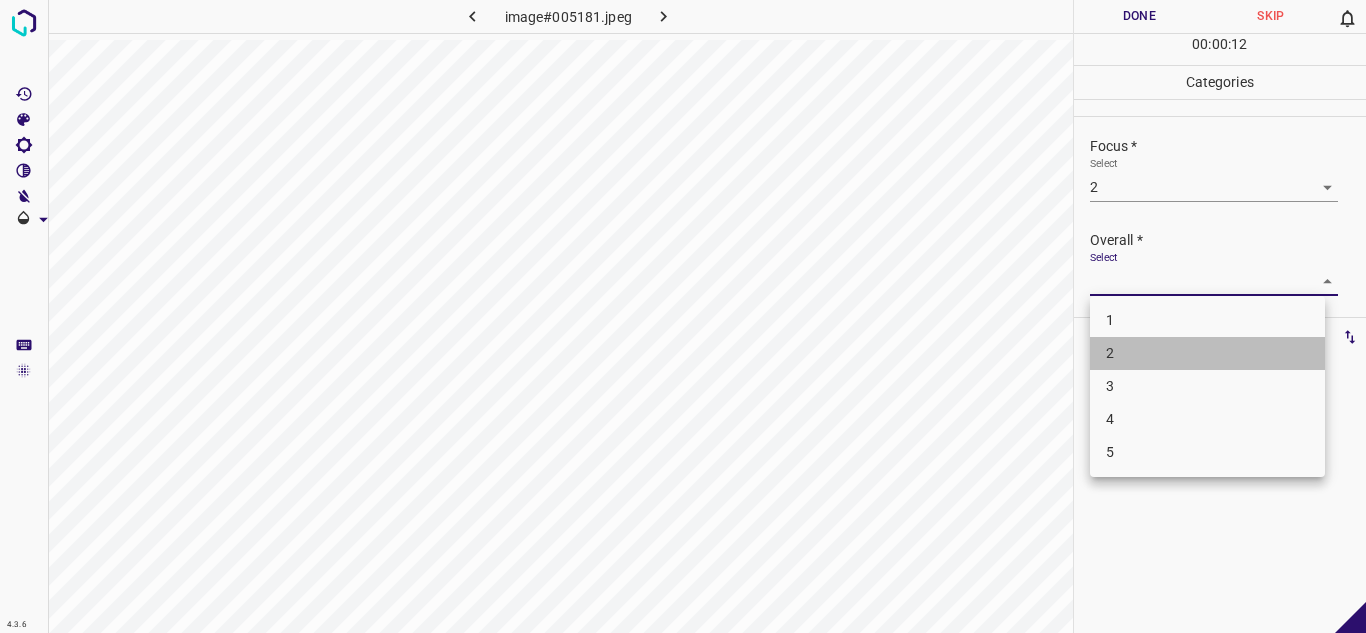 click on "2" at bounding box center (1207, 353) 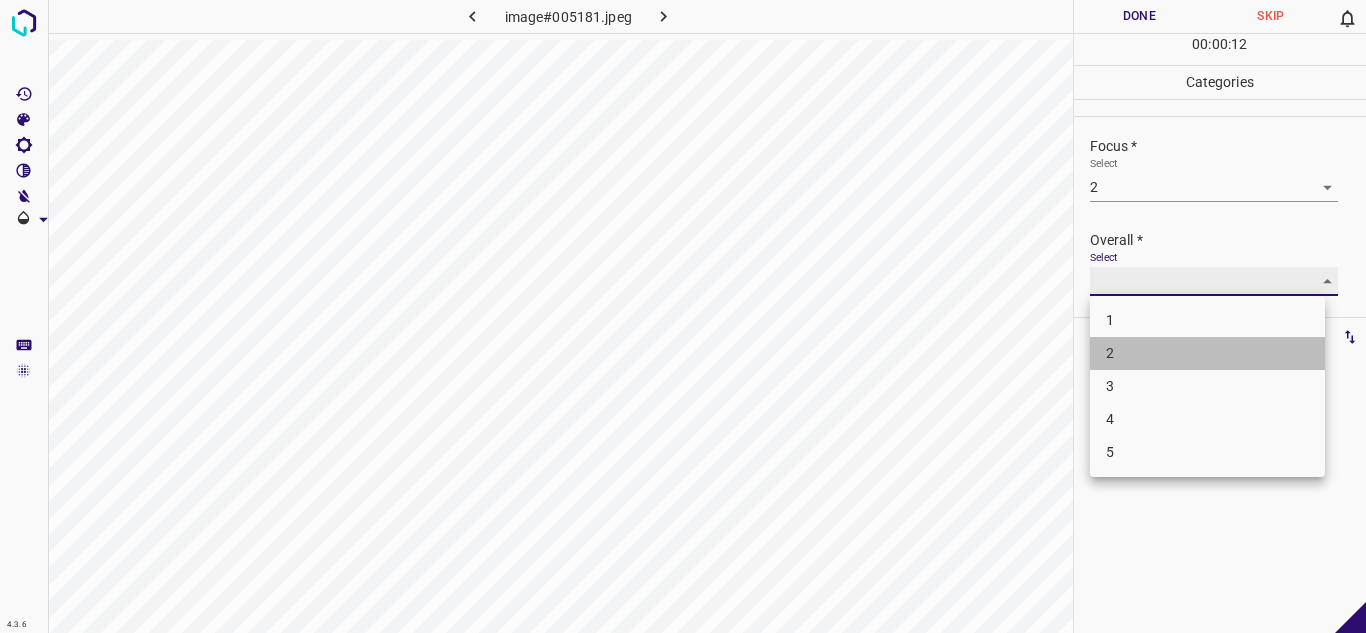 type on "2" 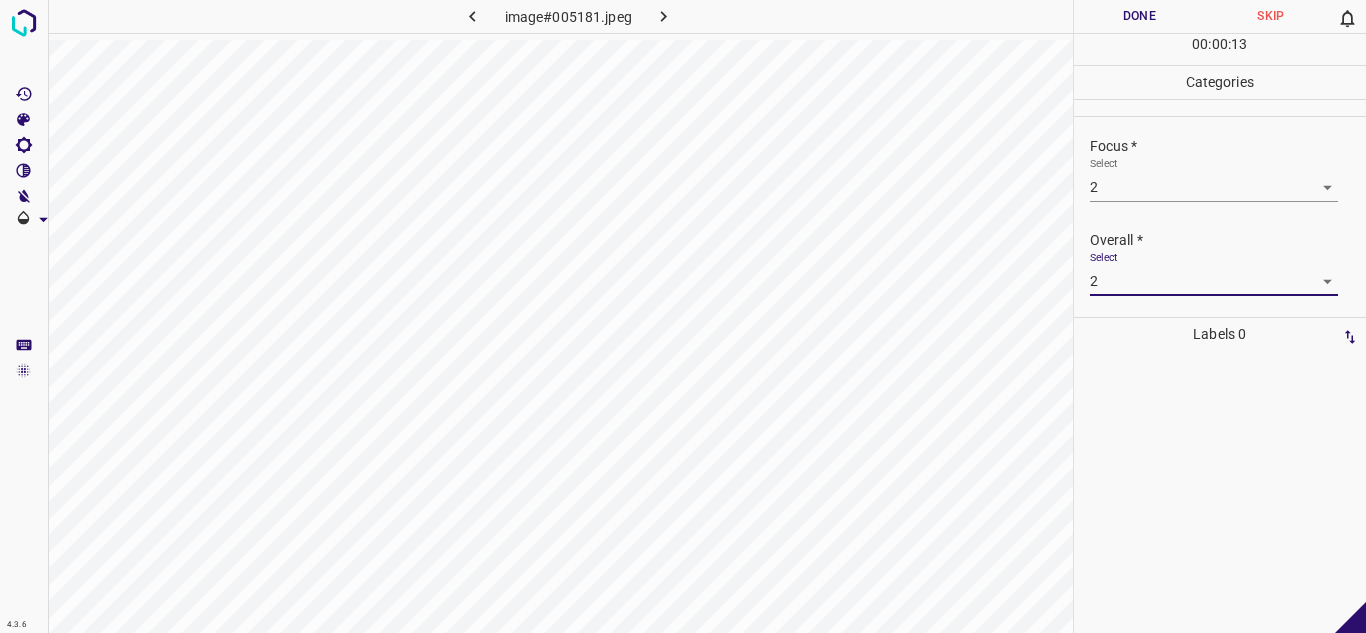 click on "Done" at bounding box center [1140, 16] 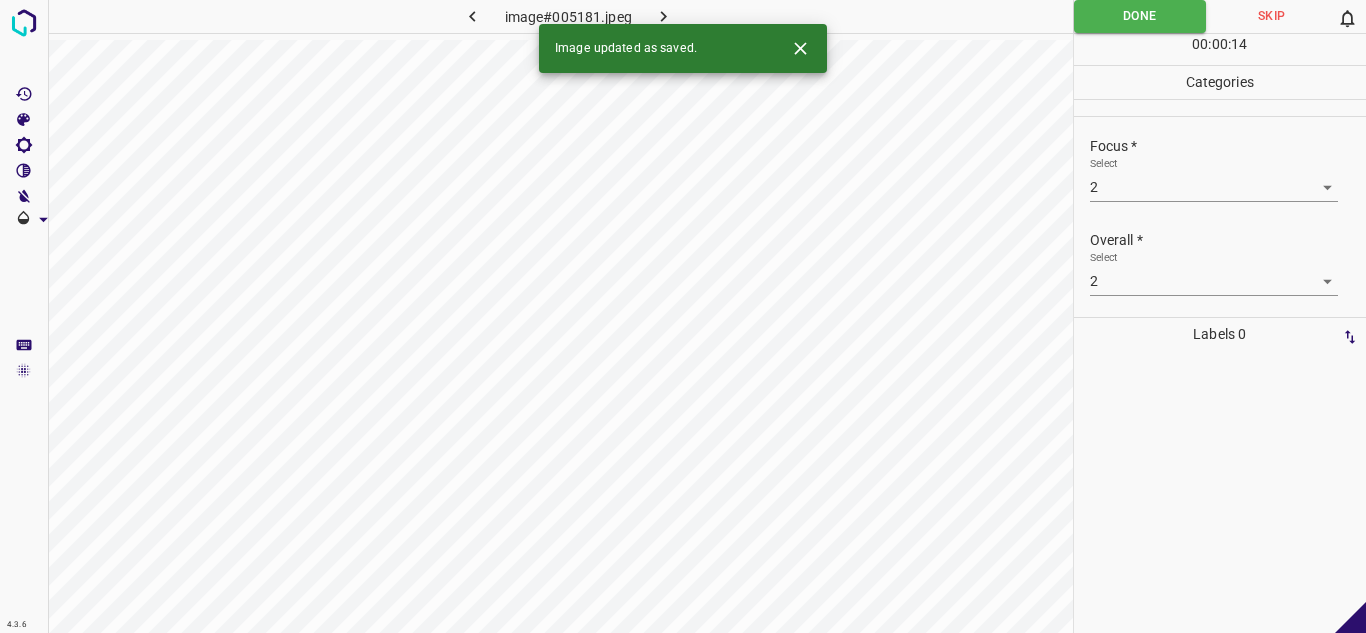 click at bounding box center [664, 16] 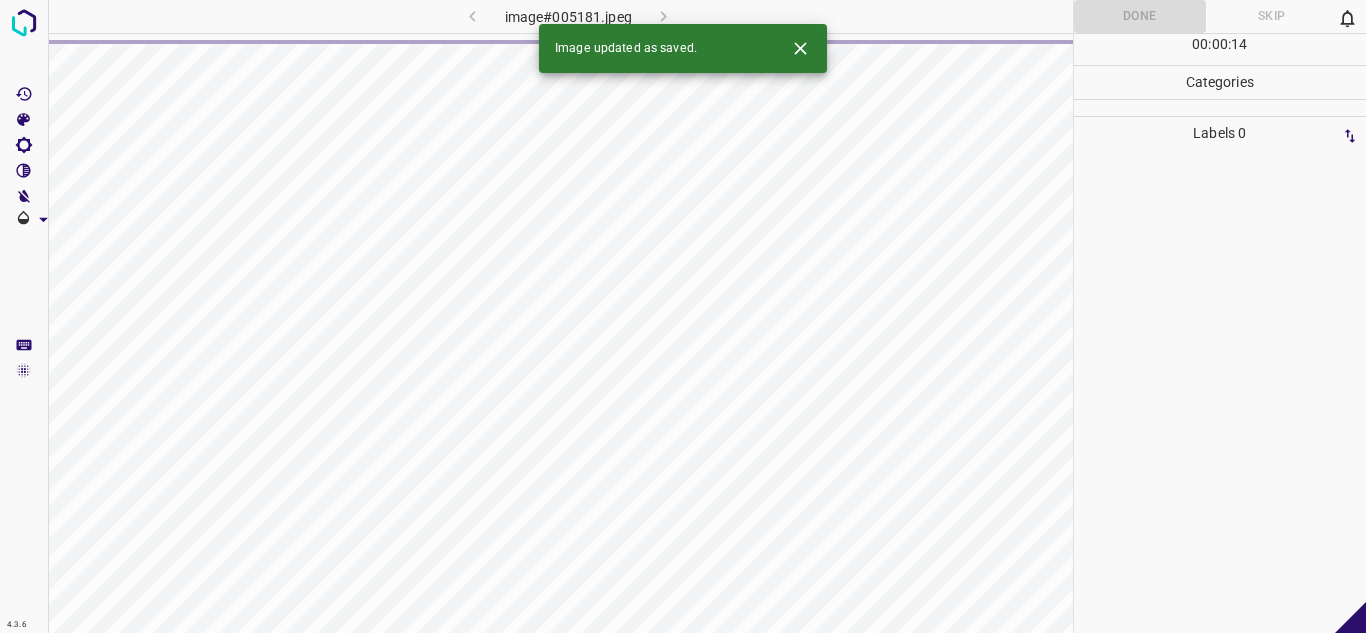 click 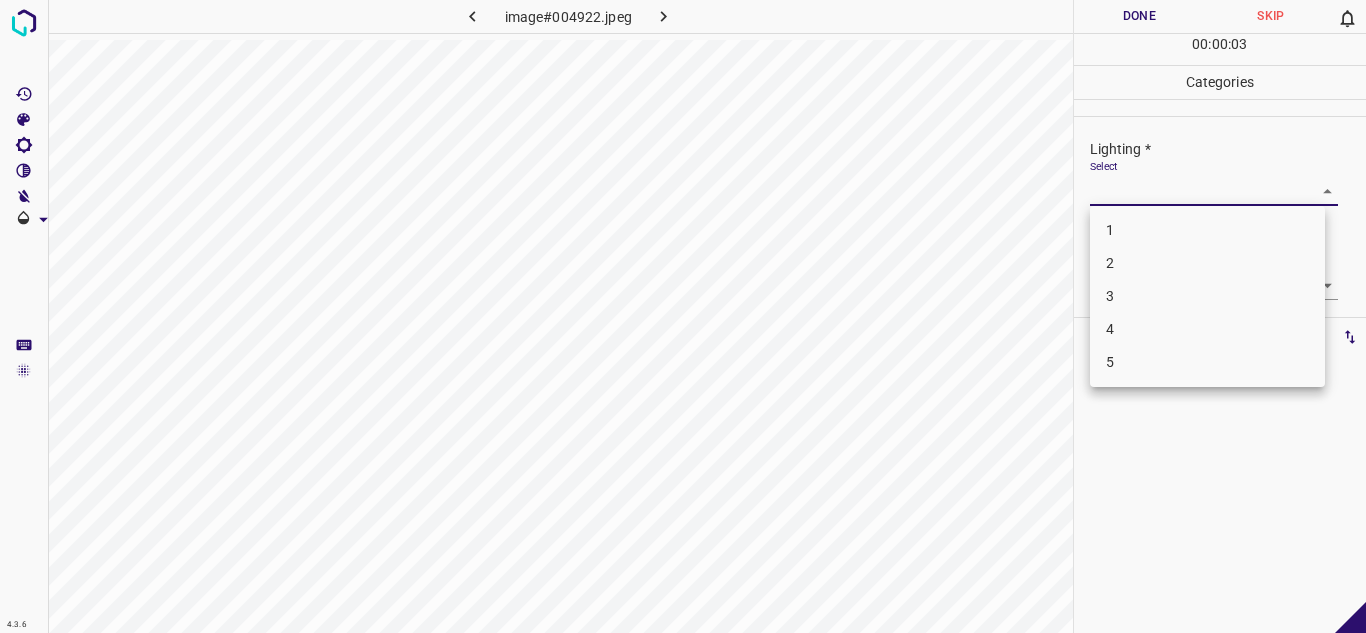 click on "4.3.6  image#004922.jpeg Done Skip 0 00   : 00   : 03   Categories Lighting *  Select ​ Focus *  Select ​ Overall *  Select ​ Labels   0 Categories 1 Lighting 2 Focus 3 Overall Tools Space Change between modes (Draw & Edit) I Auto labeling R Restore zoom M Zoom in N Zoom out Delete Delete selecte label Filters Z Restore filters X Saturation filter C Brightness filter V Contrast filter B Gray scale filter General O Download - Text - Hide - Delete 1 2 3 4 5" at bounding box center (683, 316) 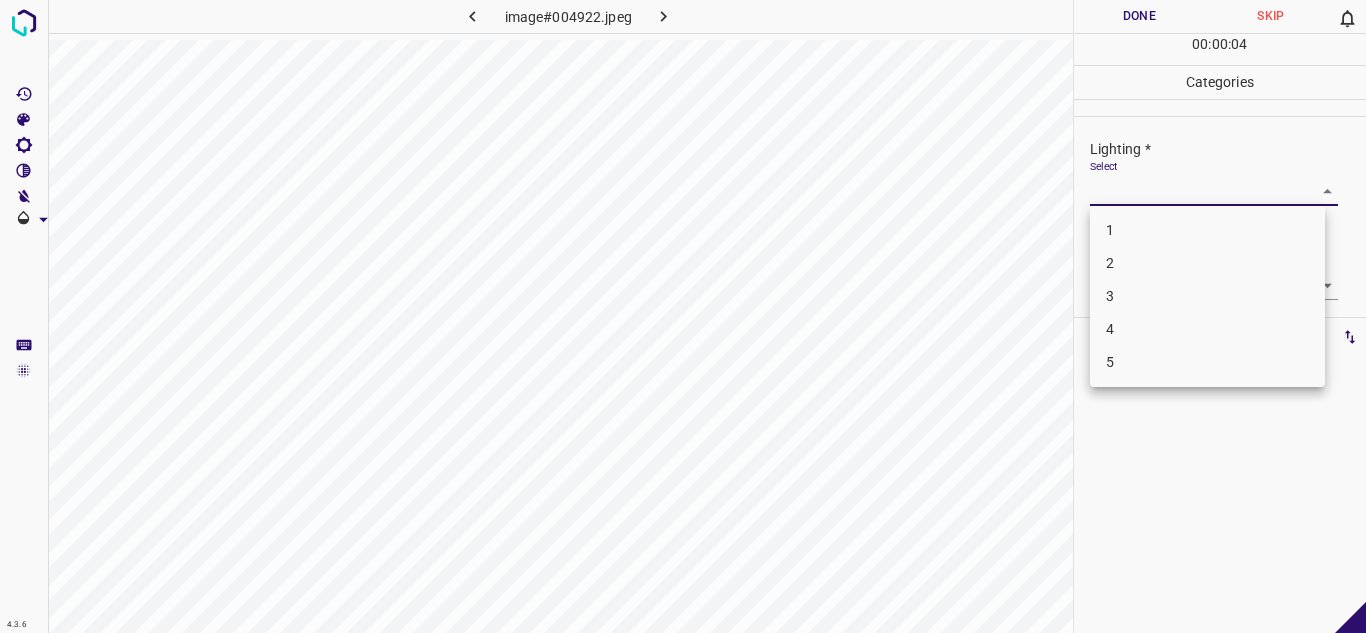 click on "3" at bounding box center [1207, 296] 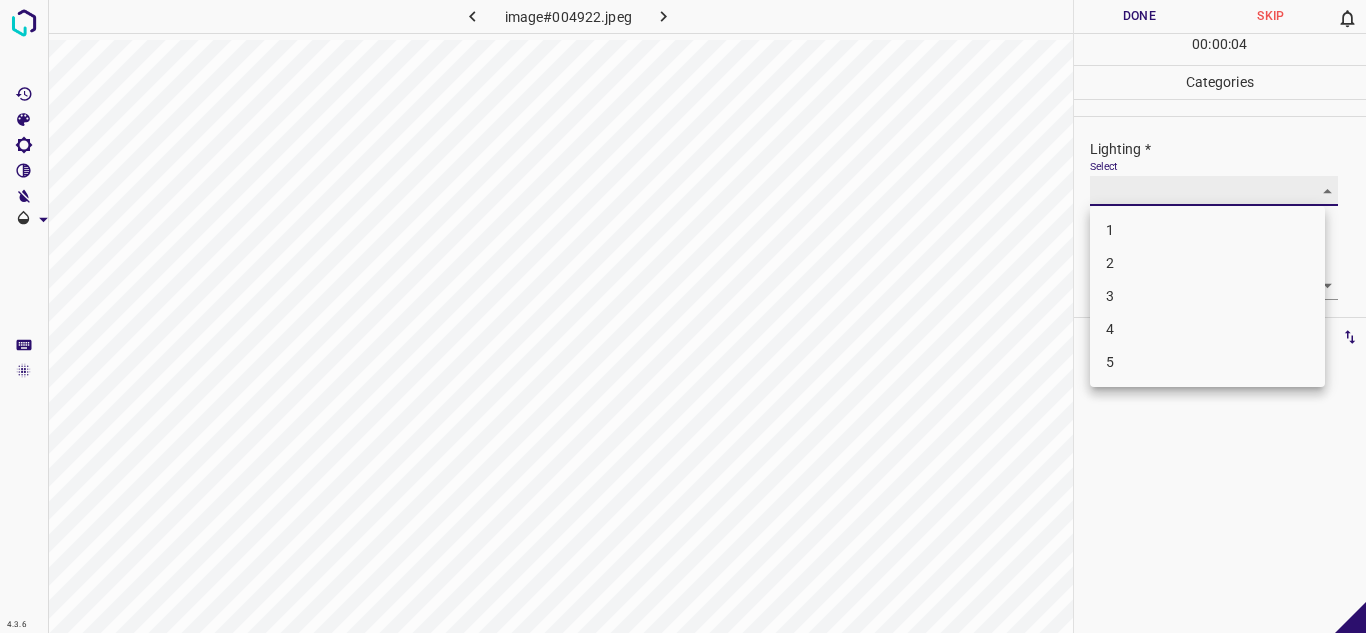 type on "3" 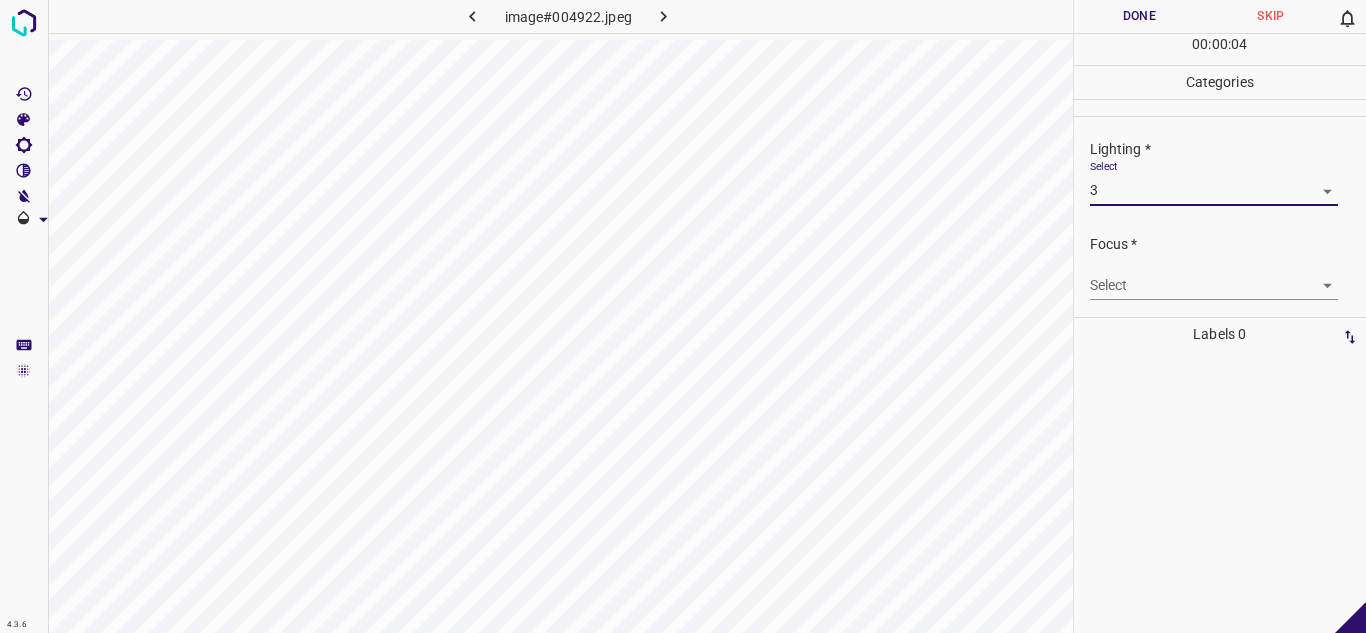 click on "4.3.6  image#004922.jpeg Done Skip 0 00   : 00   : 04   Categories Lighting *  Select 3 3 Focus *  Select ​ Overall *  Select ​ Labels   0 Categories 1 Lighting 2 Focus 3 Overall Tools Space Change between modes (Draw & Edit) I Auto labeling R Restore zoom M Zoom in N Zoom out Delete Delete selecte label Filters Z Restore filters X Saturation filter C Brightness filter V Contrast filter B Gray scale filter General O Download - Text - Hide - Delete" at bounding box center (683, 316) 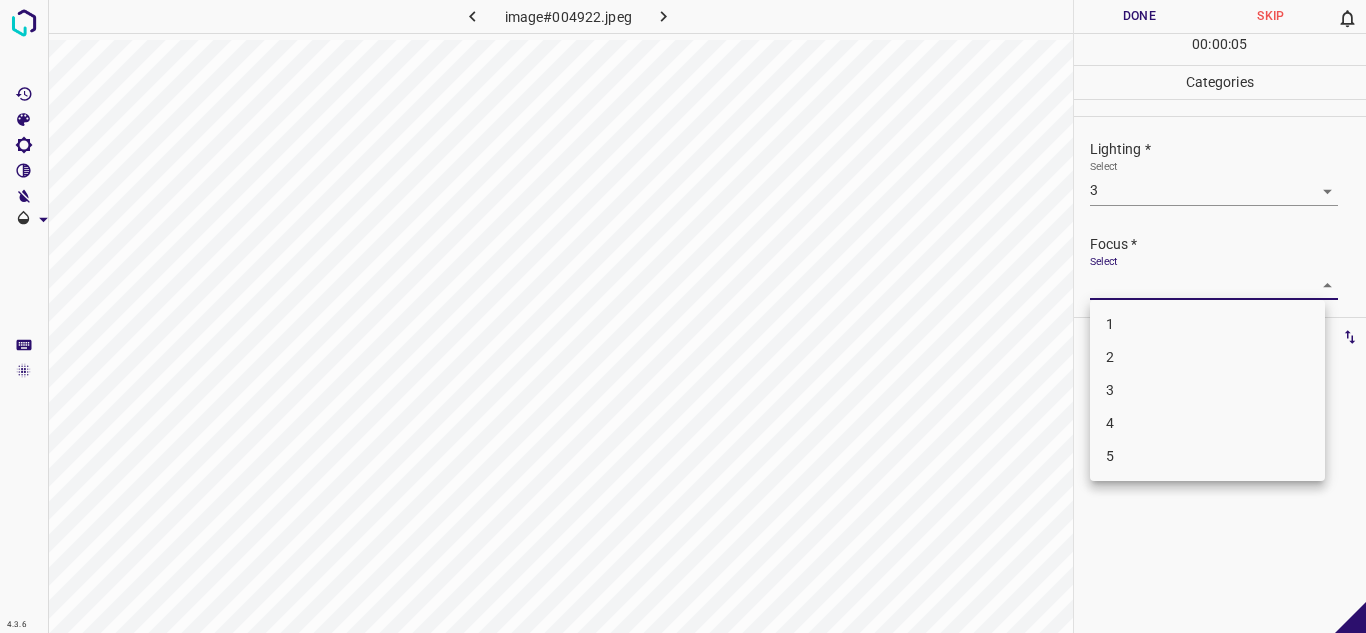 click on "2" at bounding box center (1207, 357) 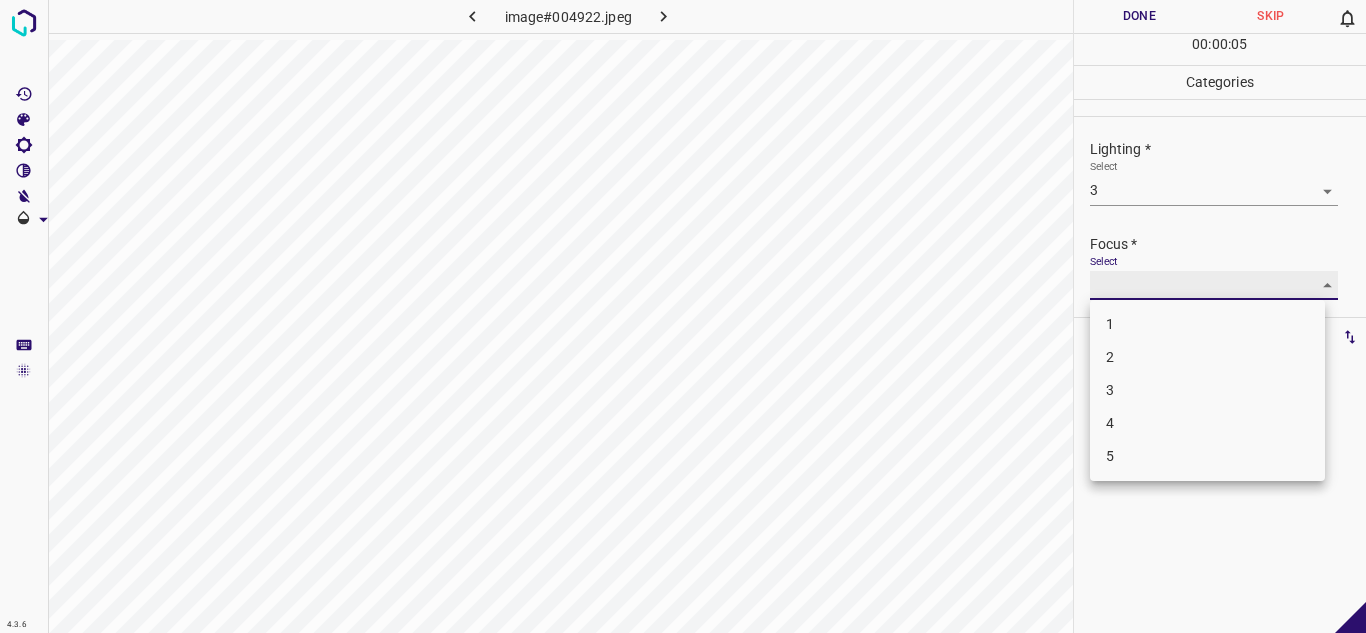 type on "2" 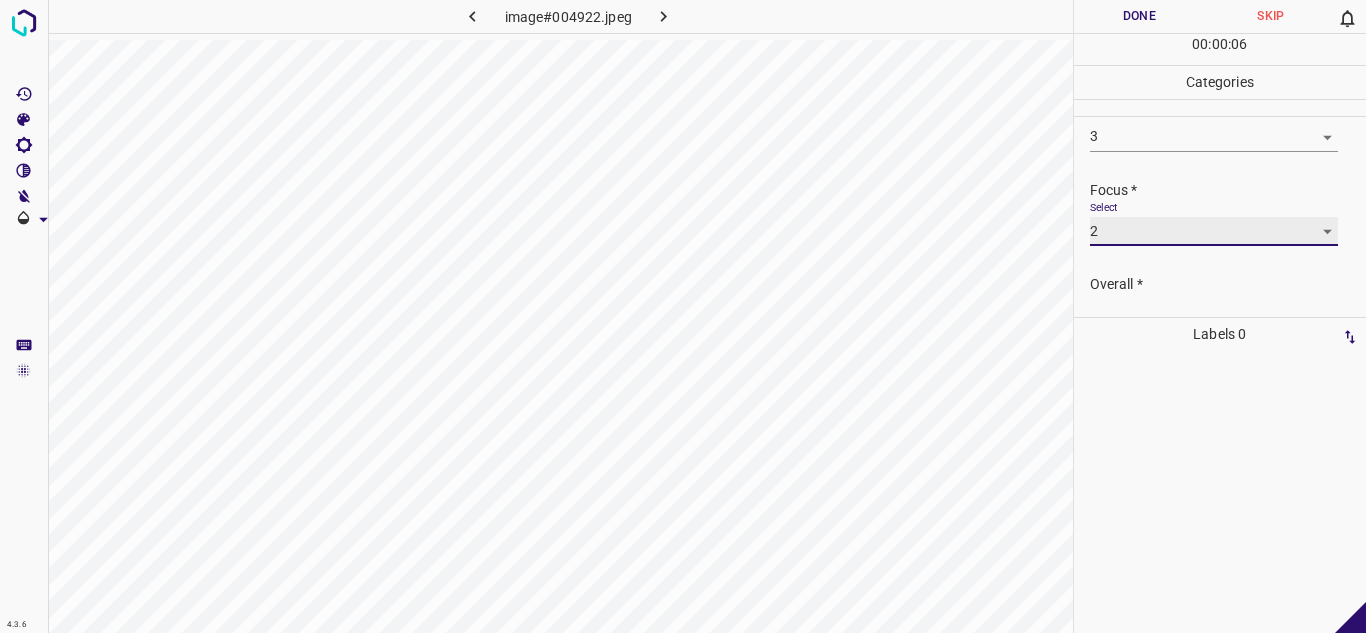 scroll, scrollTop: 98, scrollLeft: 0, axis: vertical 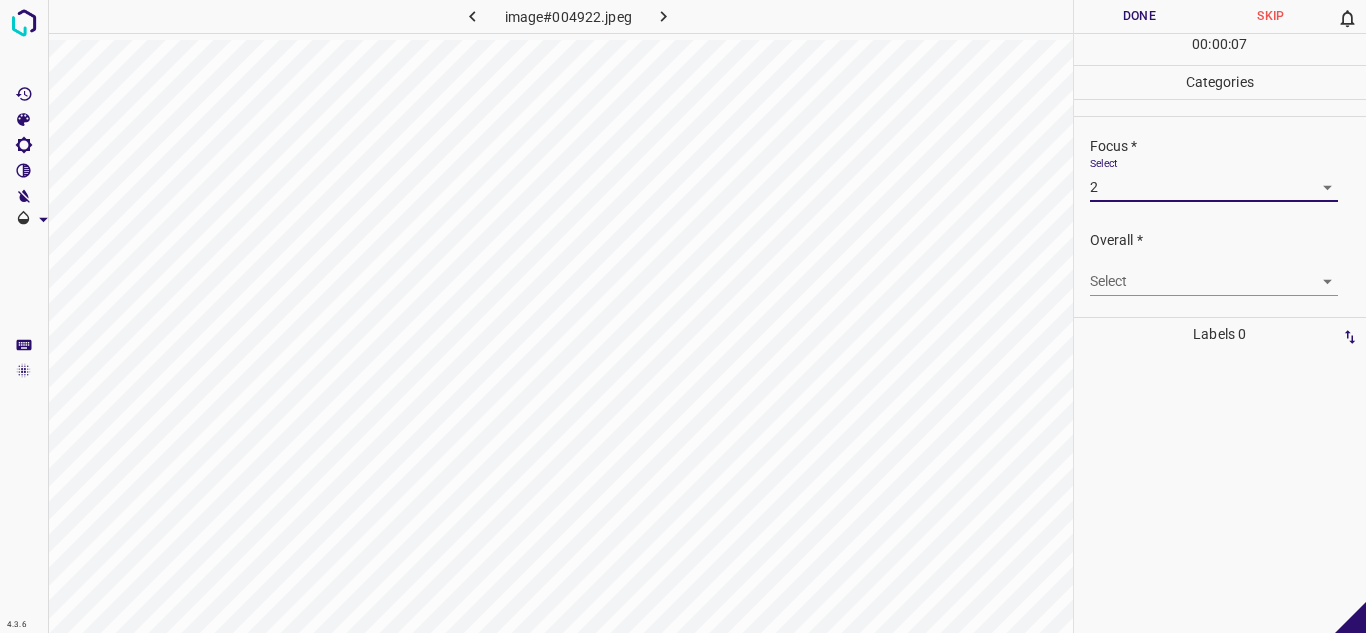 click on "4.3.6  image#004922.jpeg Done Skip 0 00   : 00   : 07   Categories Lighting *  Select 3 3 Focus *  Select 2 2 Overall *  Select ​ Labels   0 Categories 1 Lighting 2 Focus 3 Overall Tools Space Change between modes (Draw & Edit) I Auto labeling R Restore zoom M Zoom in N Zoom out Delete Delete selecte label Filters Z Restore filters X Saturation filter C Brightness filter V Contrast filter B Gray scale filter General O Download - Text - Hide - Delete" at bounding box center [683, 316] 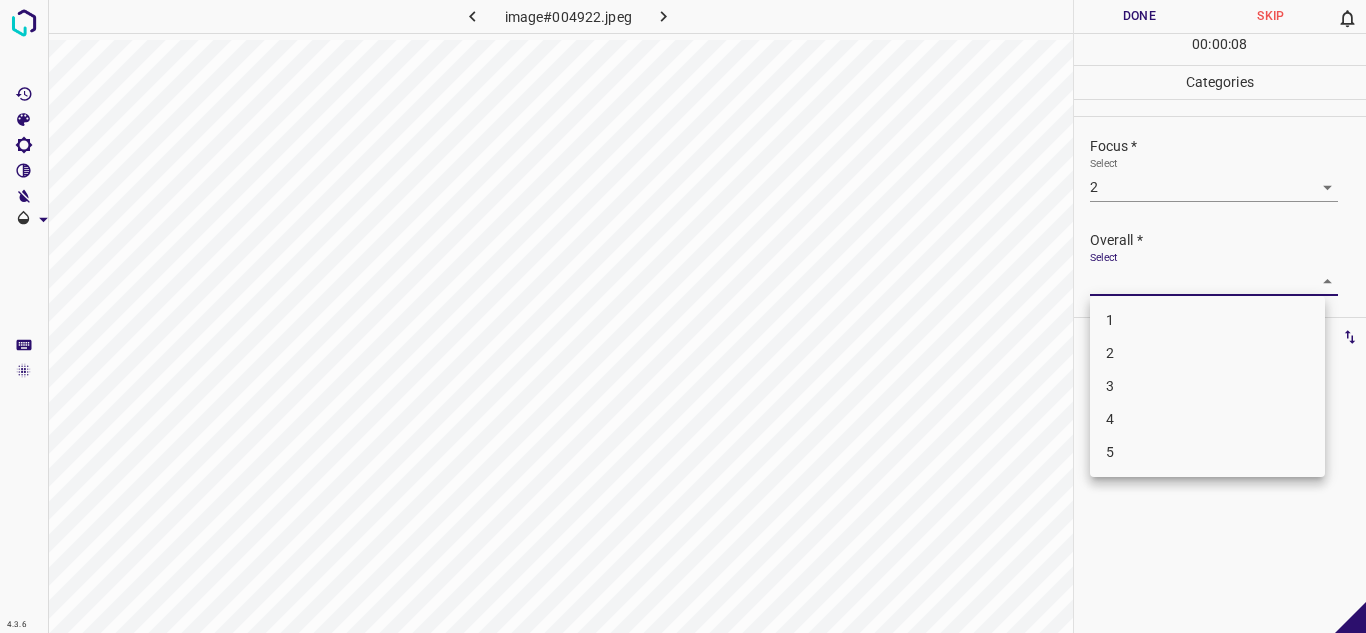 click on "2" at bounding box center [1207, 353] 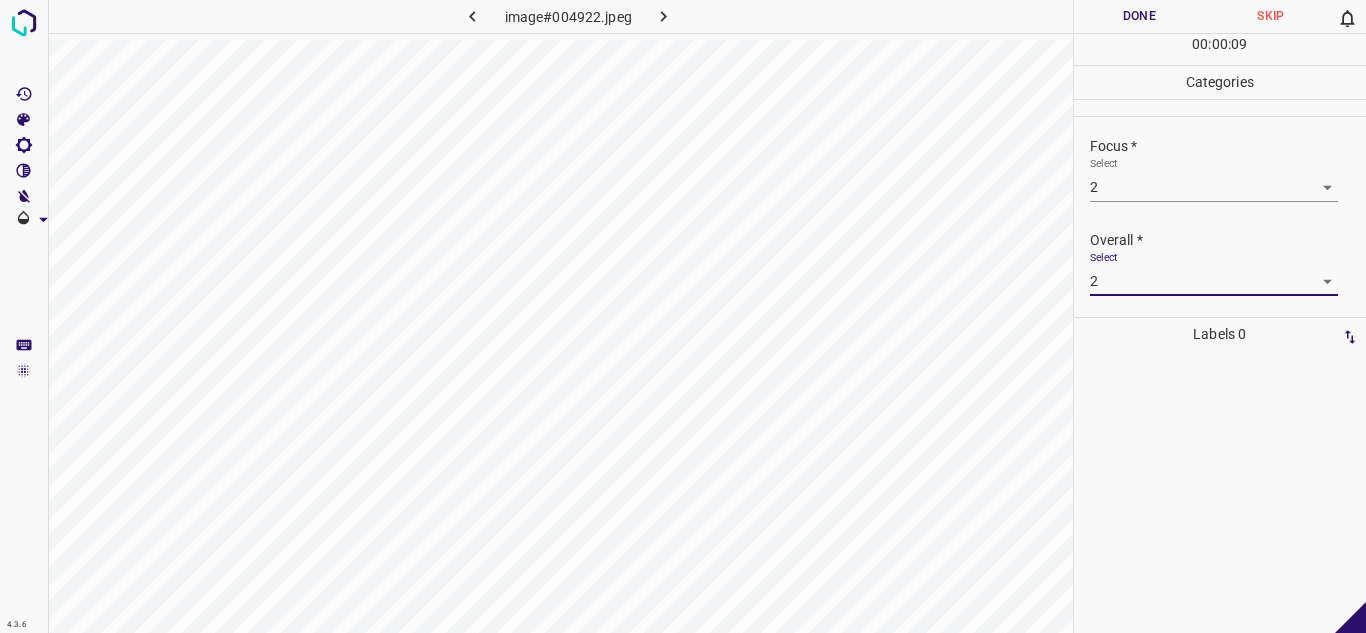 click on "4.3.6  image#004922.jpeg Done Skip 0 00   : 00   : 09   Categories Lighting *  Select 3 3 Focus *  Select 2 2 Overall *  Select 2 2 Labels   0 Categories 1 Lighting 2 Focus 3 Overall Tools Space Change between modes (Draw & Edit) I Auto labeling R Restore zoom M Zoom in N Zoom out Delete Delete selecte label Filters Z Restore filters X Saturation filter C Brightness filter V Contrast filter B Gray scale filter General O Download - Text - Hide - Delete" at bounding box center [683, 316] 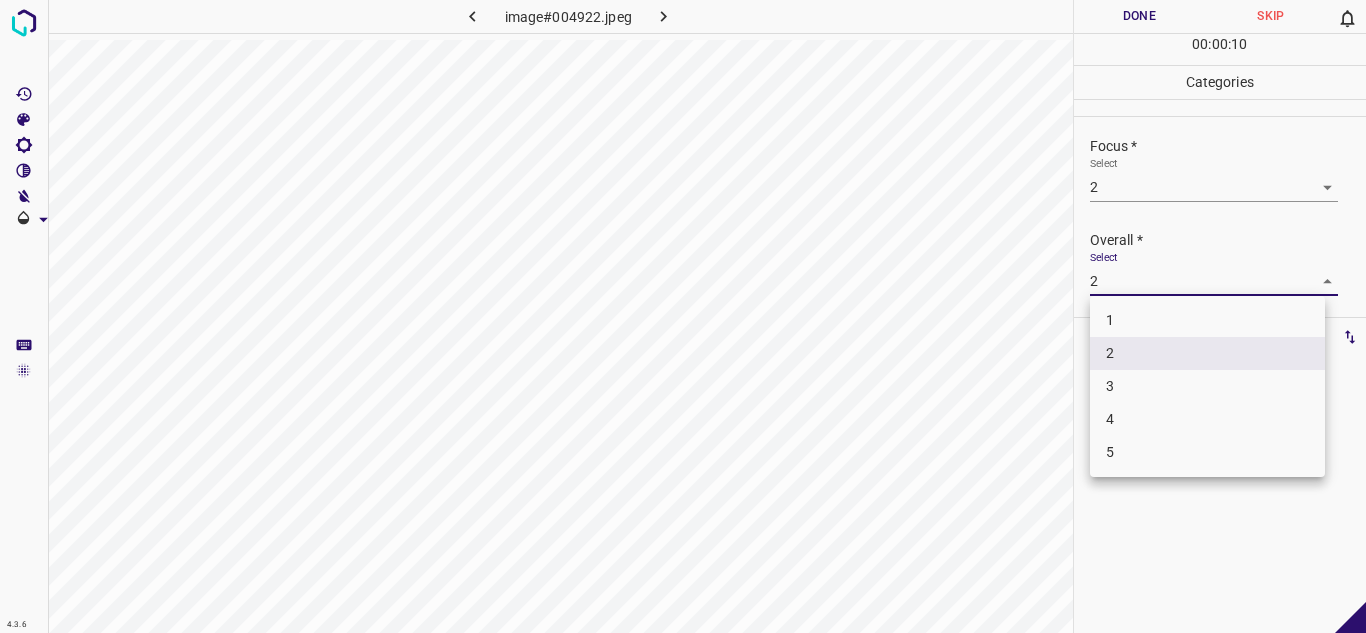drag, startPoint x: 1179, startPoint y: 382, endPoint x: 1167, endPoint y: 340, distance: 43.68066 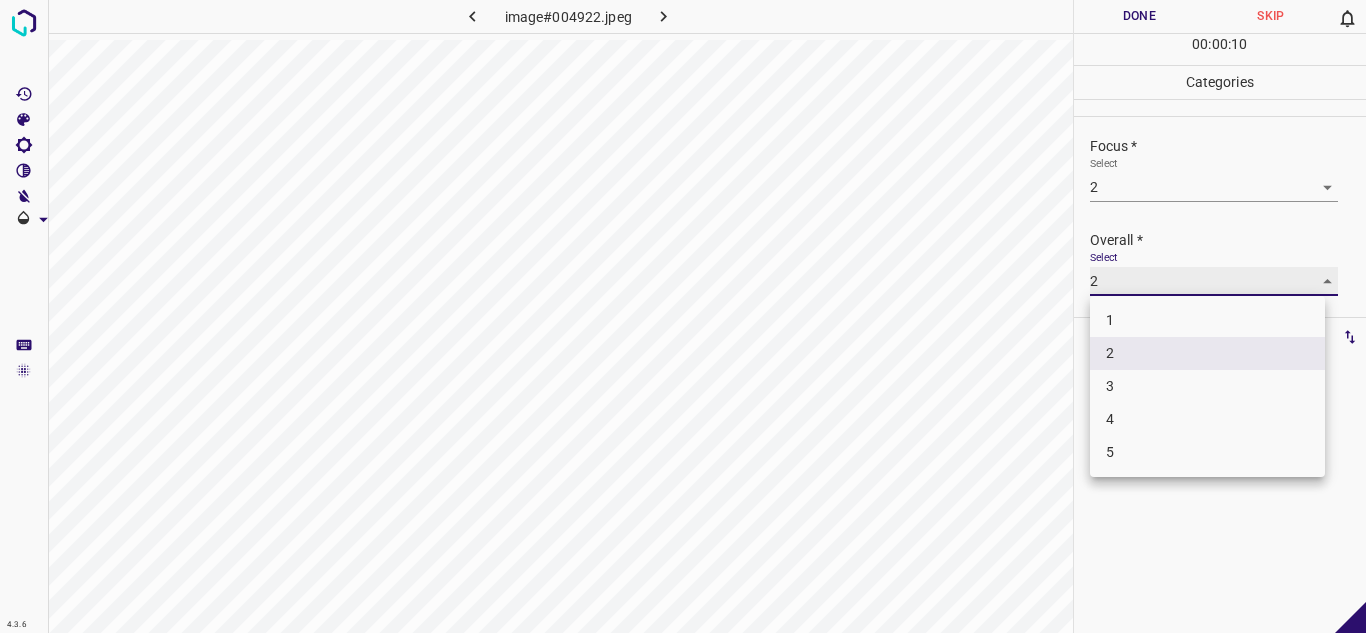 type on "3" 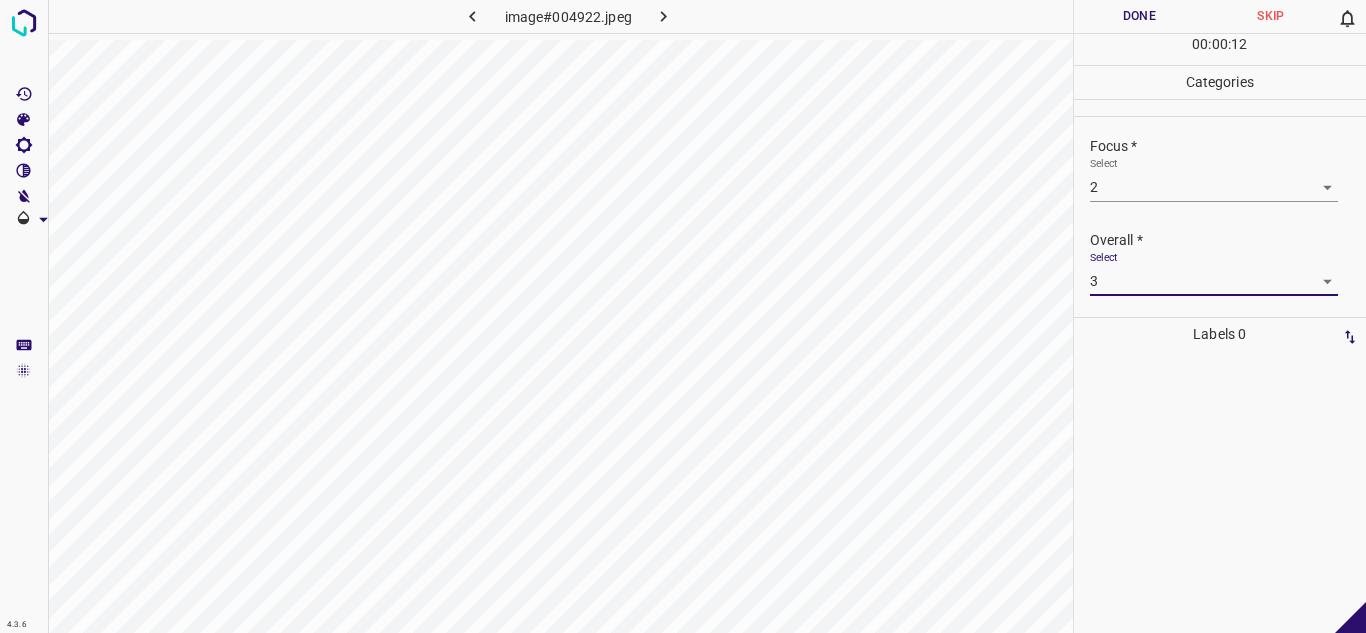 click on "Done" at bounding box center (1140, 16) 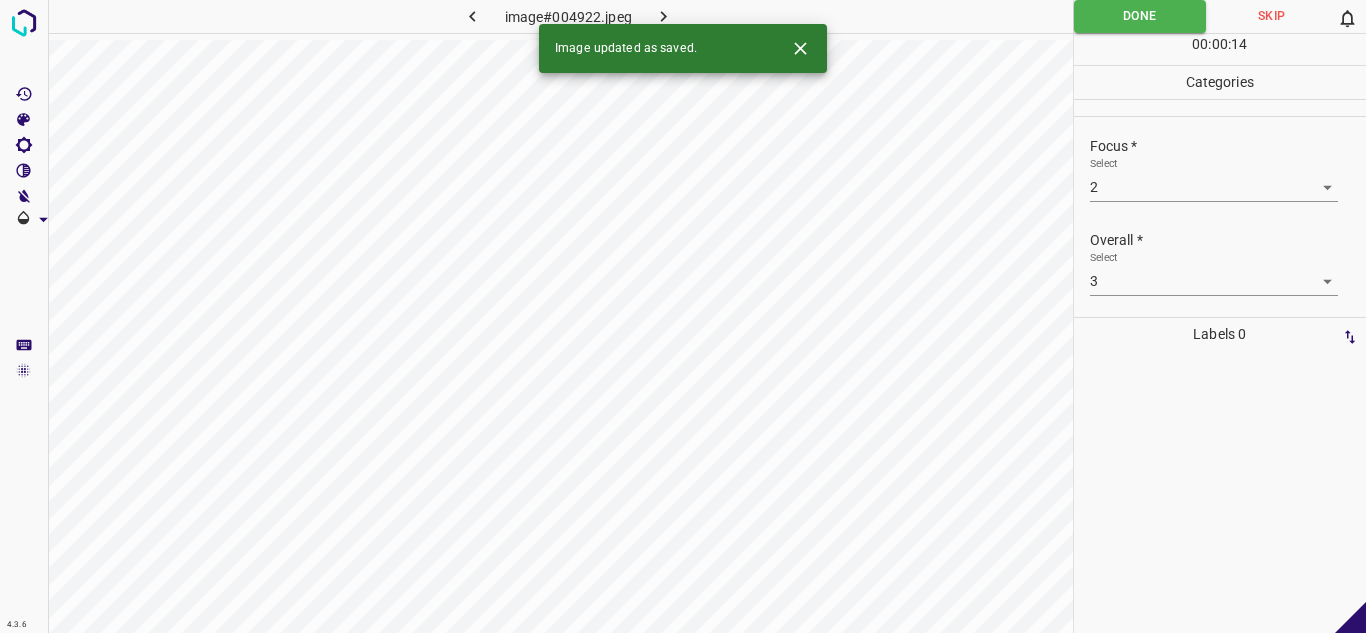 click at bounding box center (664, 16) 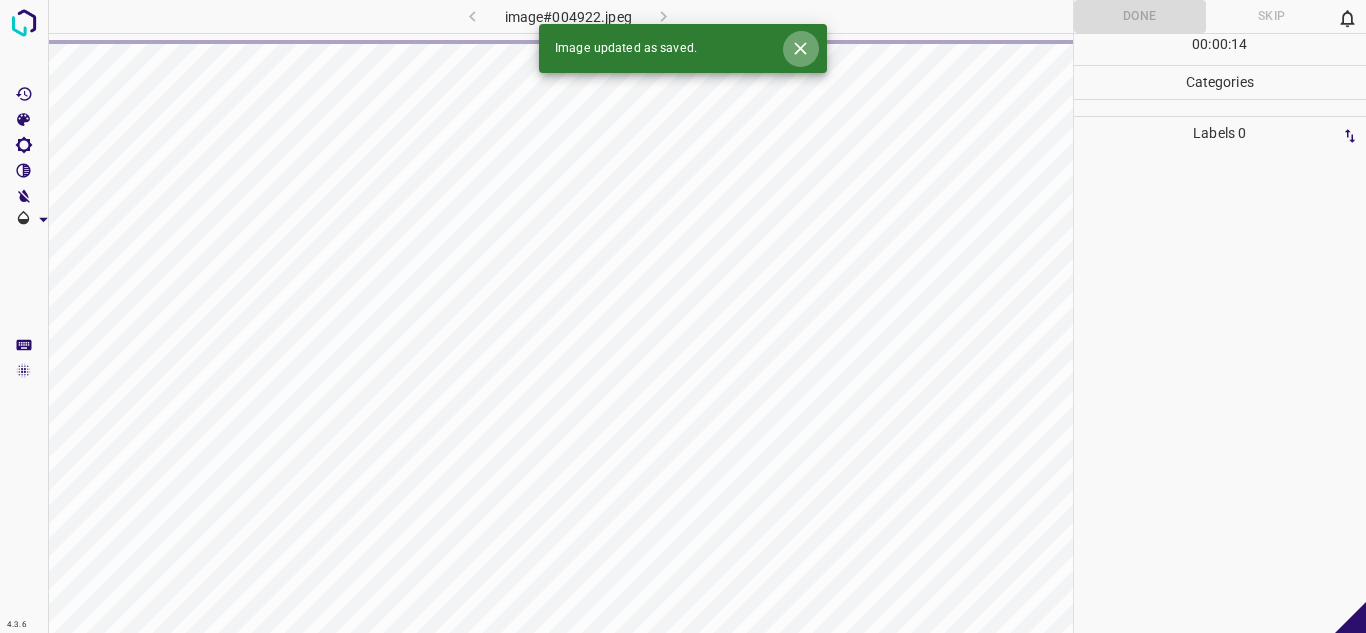 click 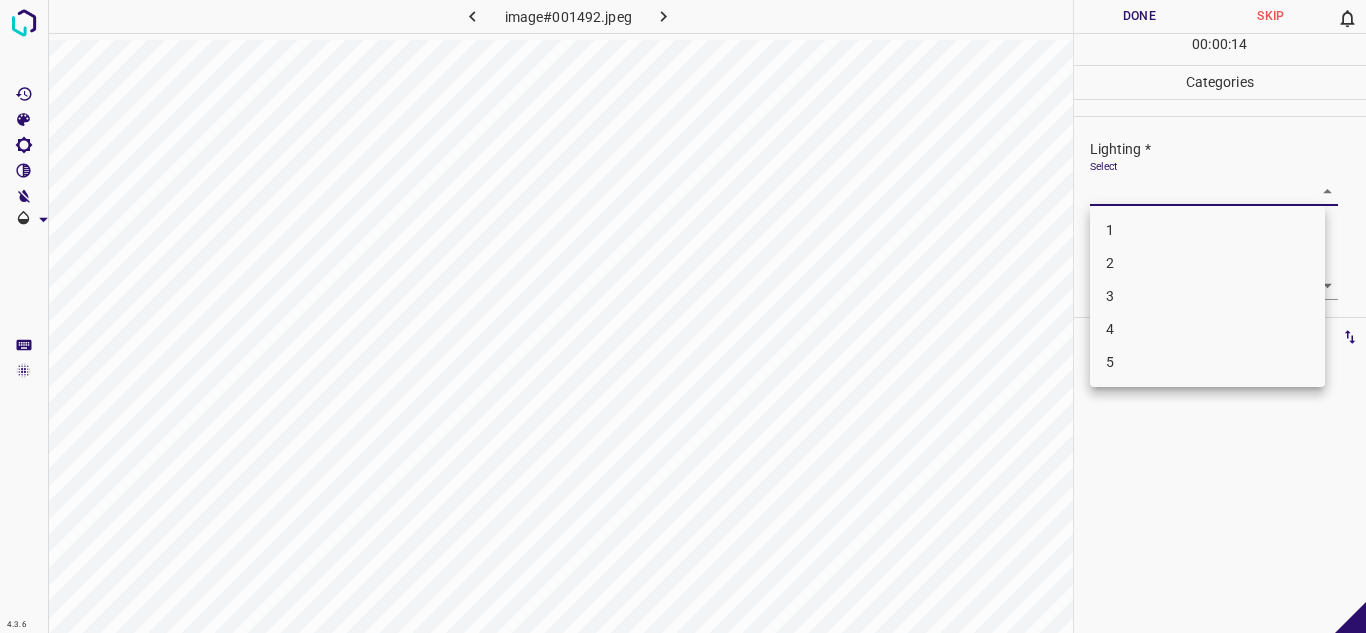 click on "4.3.6  image#001492.jpeg Done Skip 0 00   : 00   : 14   Categories Lighting *  Select ​ Focus *  Select ​ Overall *  Select ​ Labels   0 Categories 1 Lighting 2 Focus 3 Overall Tools Space Change between modes (Draw & Edit) I Auto labeling R Restore zoom M Zoom in N Zoom out Delete Delete selecte label Filters Z Restore filters X Saturation filter C Brightness filter V Contrast filter B Gray scale filter General O Download - Text - Hide - Delete 1 2 3 4 5" at bounding box center (683, 316) 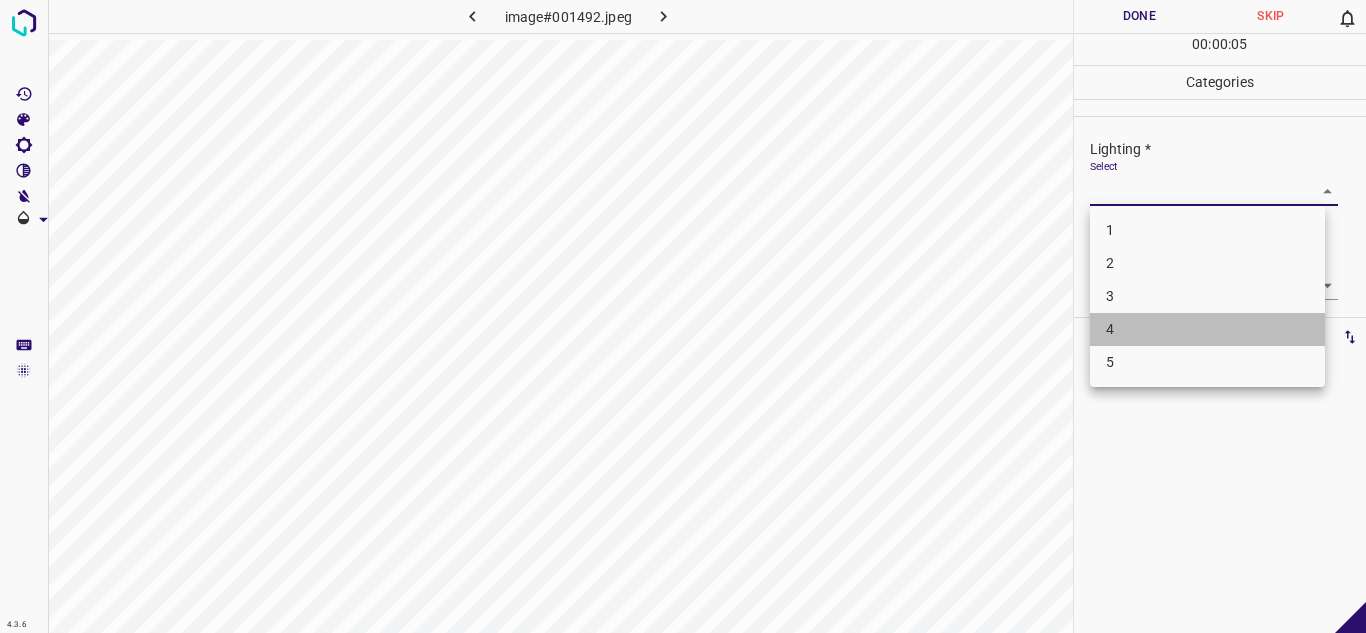 click on "4" at bounding box center (1207, 329) 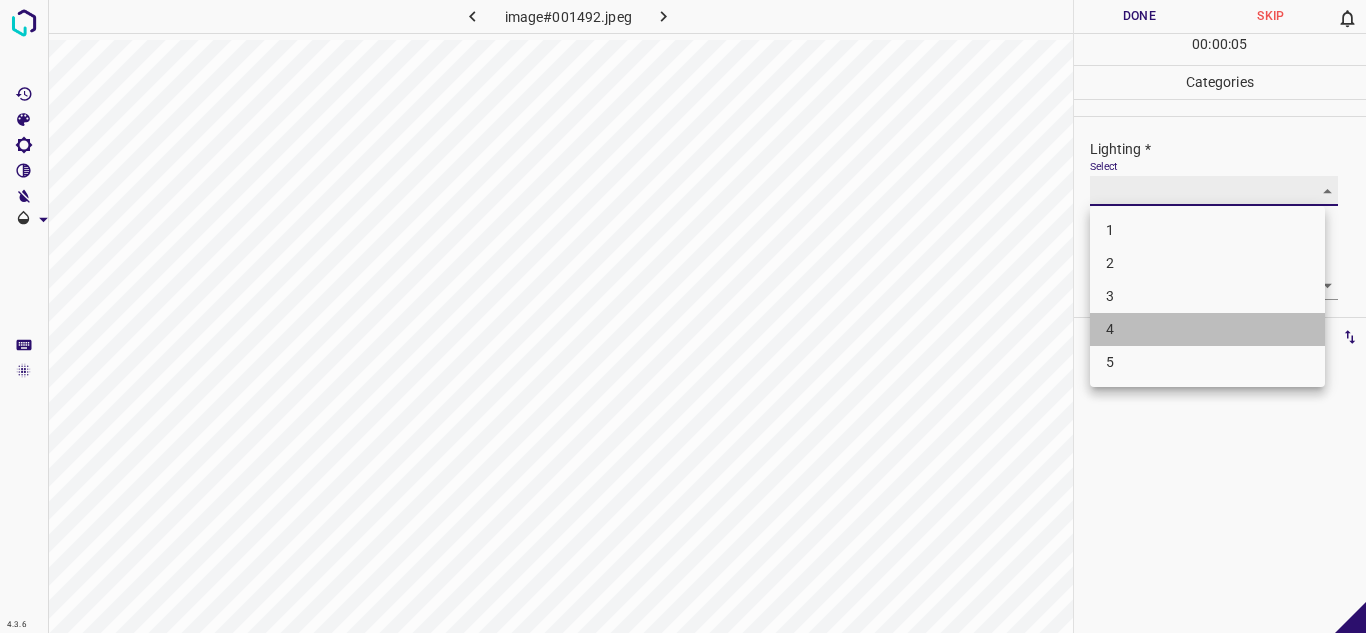 type on "4" 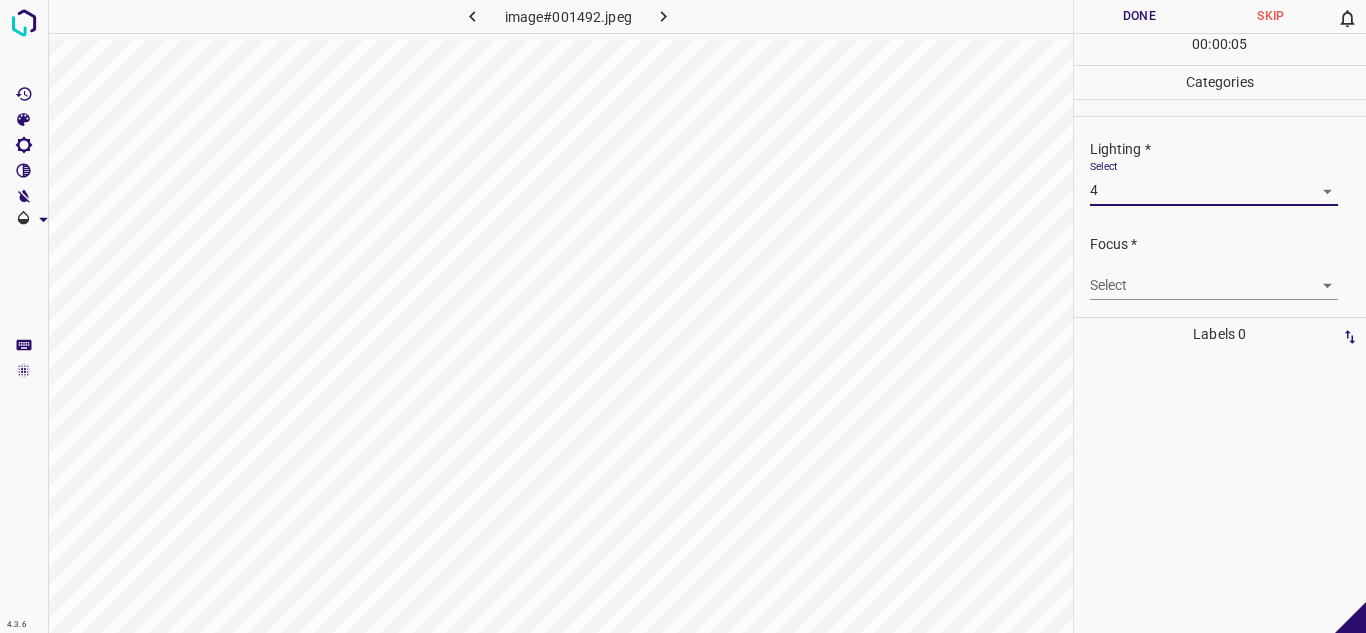 click on "4.3.6  image#001492.jpeg Done Skip 0 00   : 00   : 05   Categories Lighting *  Select 4 4 Focus *  Select ​ Overall *  Select ​ Labels   0 Categories 1 Lighting 2 Focus 3 Overall Tools Space Change between modes (Draw & Edit) I Auto labeling R Restore zoom M Zoom in N Zoom out Delete Delete selecte label Filters Z Restore filters X Saturation filter C Brightness filter V Contrast filter B Gray scale filter General O Download - Text - Hide - Delete" at bounding box center (683, 316) 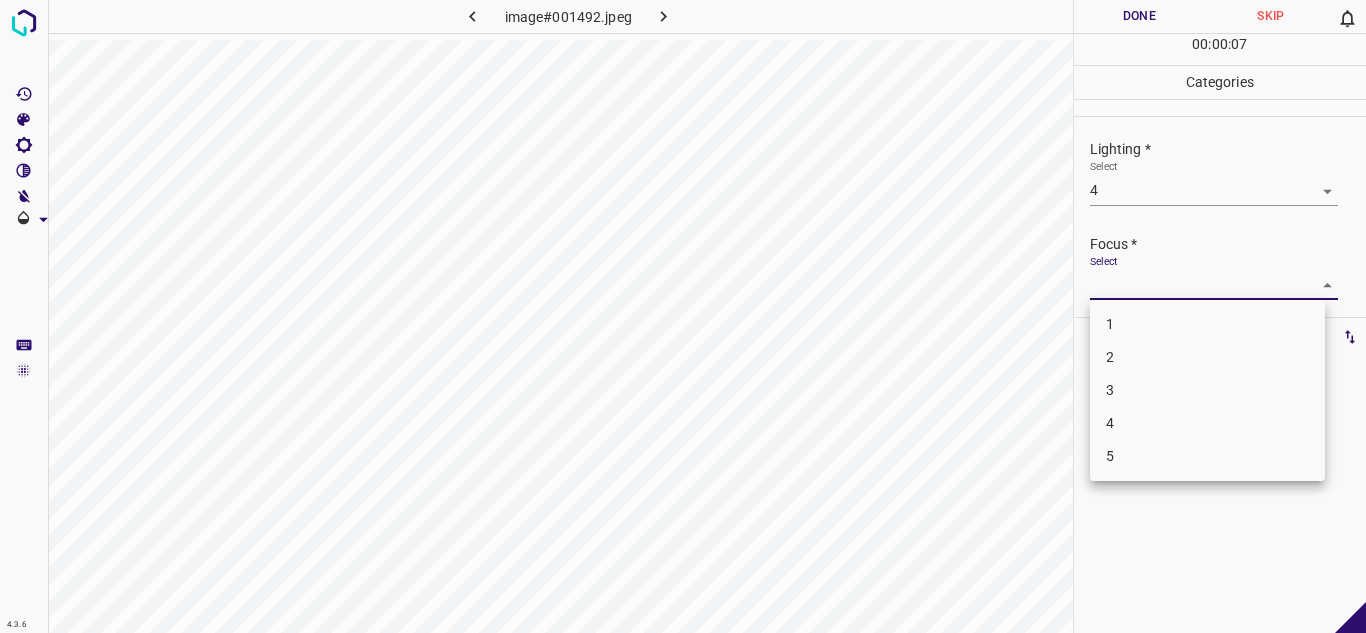 click on "3" at bounding box center [1207, 390] 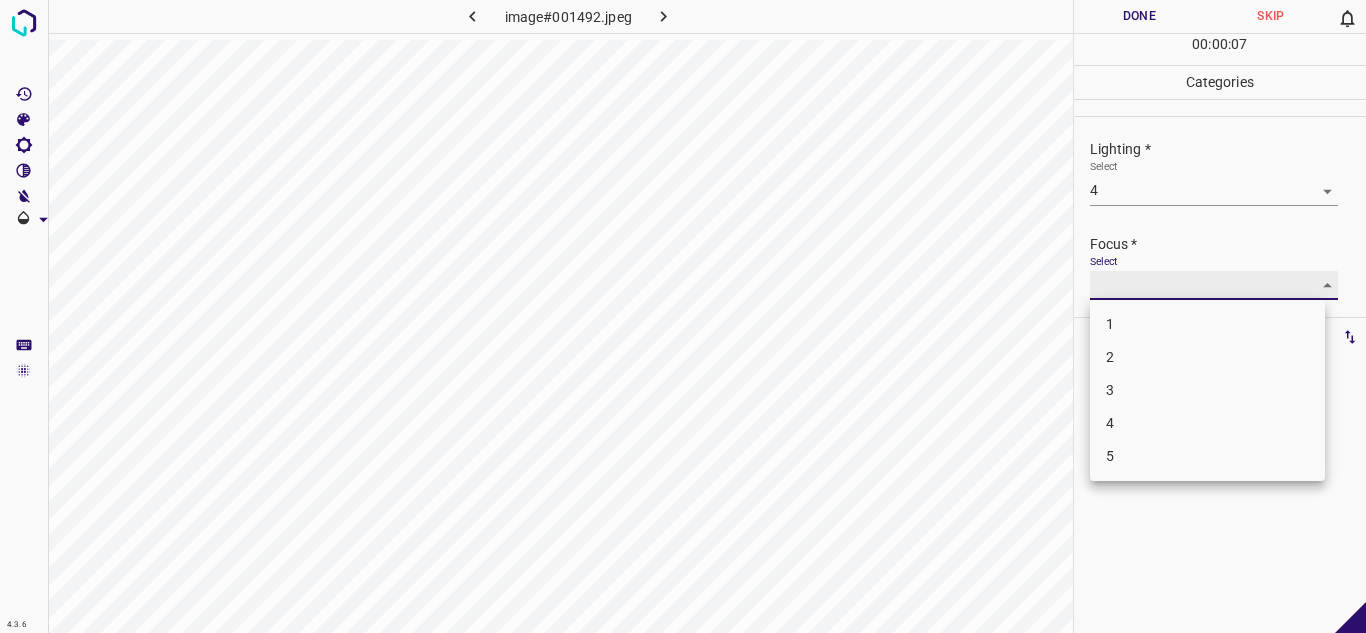 type on "3" 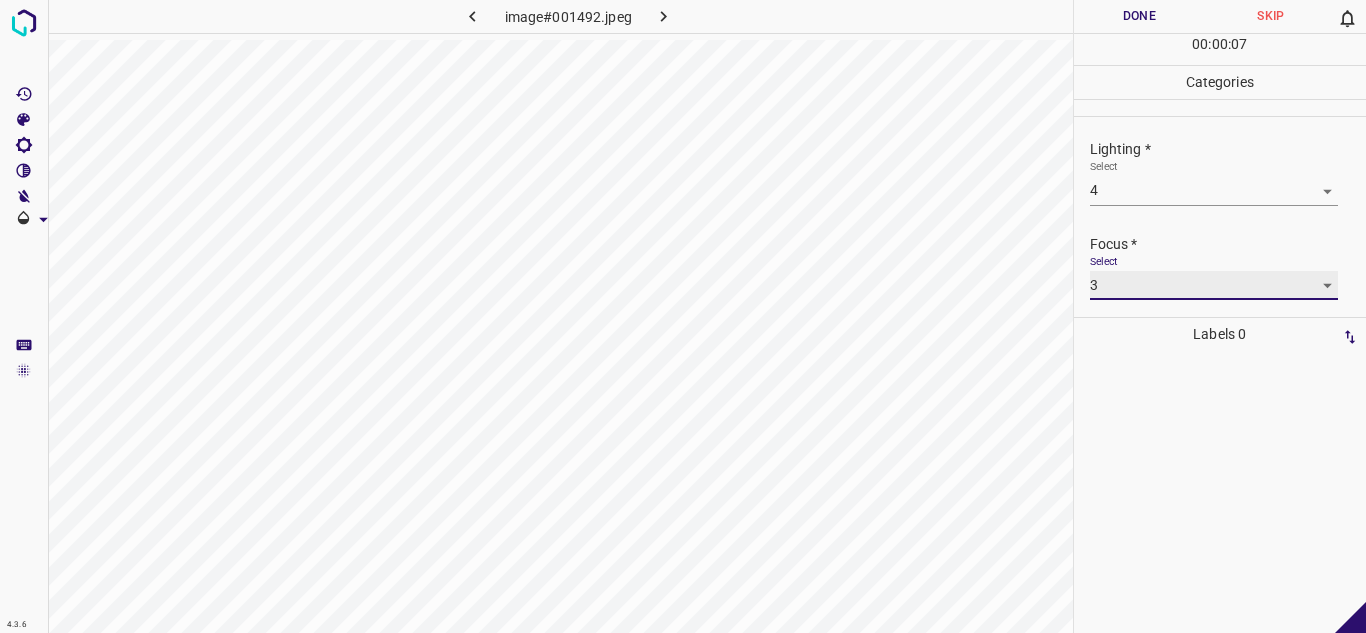 scroll, scrollTop: 98, scrollLeft: 0, axis: vertical 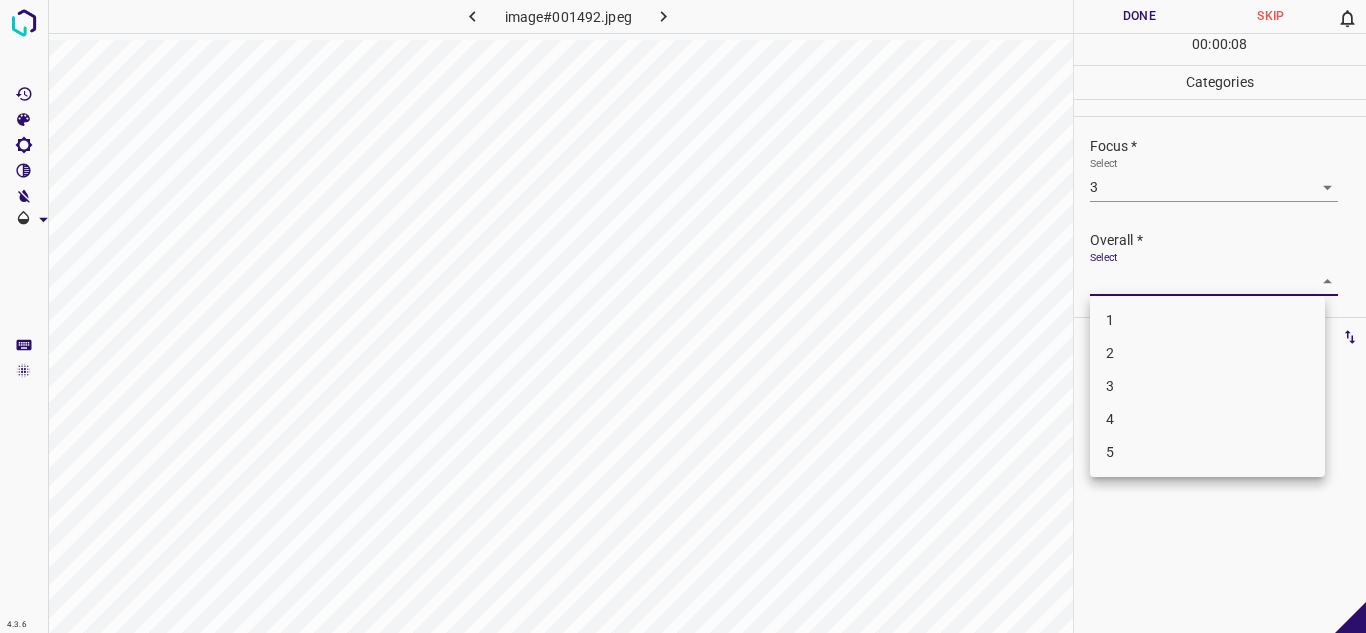 click on "4.3.6  image#001492.jpeg Done Skip 0 00   : 00   : 08   Categories Lighting *  Select 4 4 Focus *  Select 3 3 Overall *  Select ​ Labels   0 Categories 1 Lighting 2 Focus 3 Overall Tools Space Change between modes (Draw & Edit) I Auto labeling R Restore zoom M Zoom in N Zoom out Delete Delete selecte label Filters Z Restore filters X Saturation filter C Brightness filter V Contrast filter B Gray scale filter General O Download - Text - Hide - Delete 1 2 3 4 5" at bounding box center [683, 316] 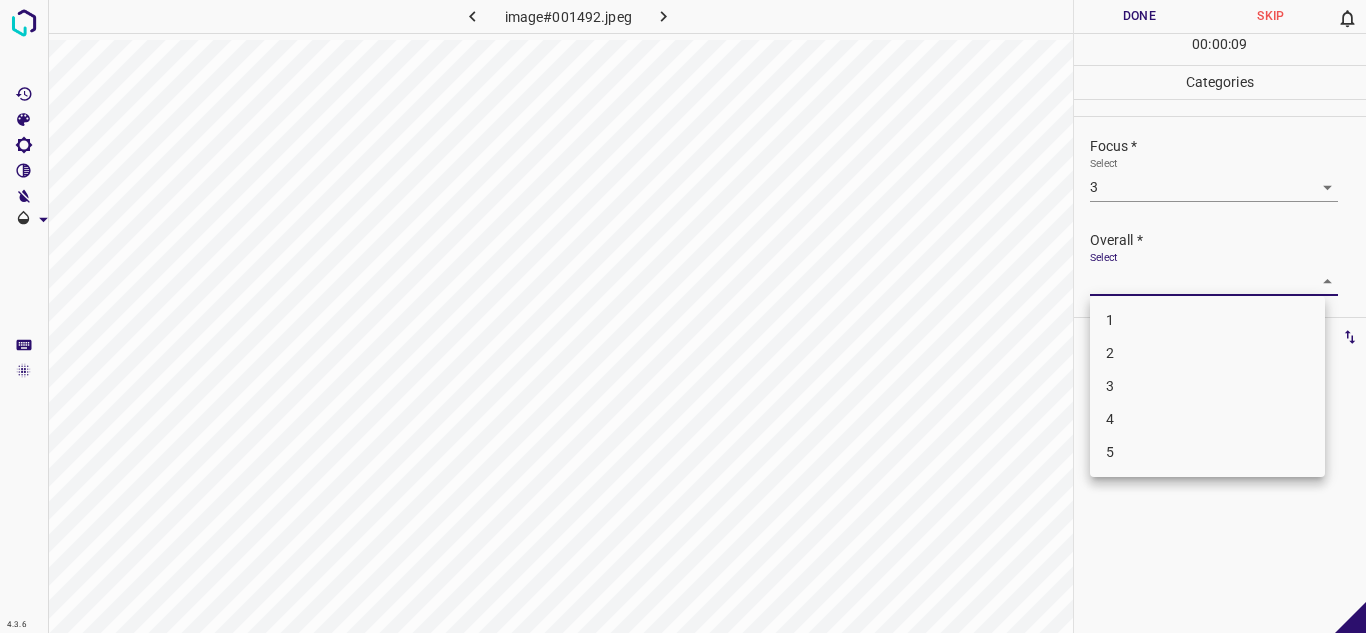 click on "3" at bounding box center (1207, 386) 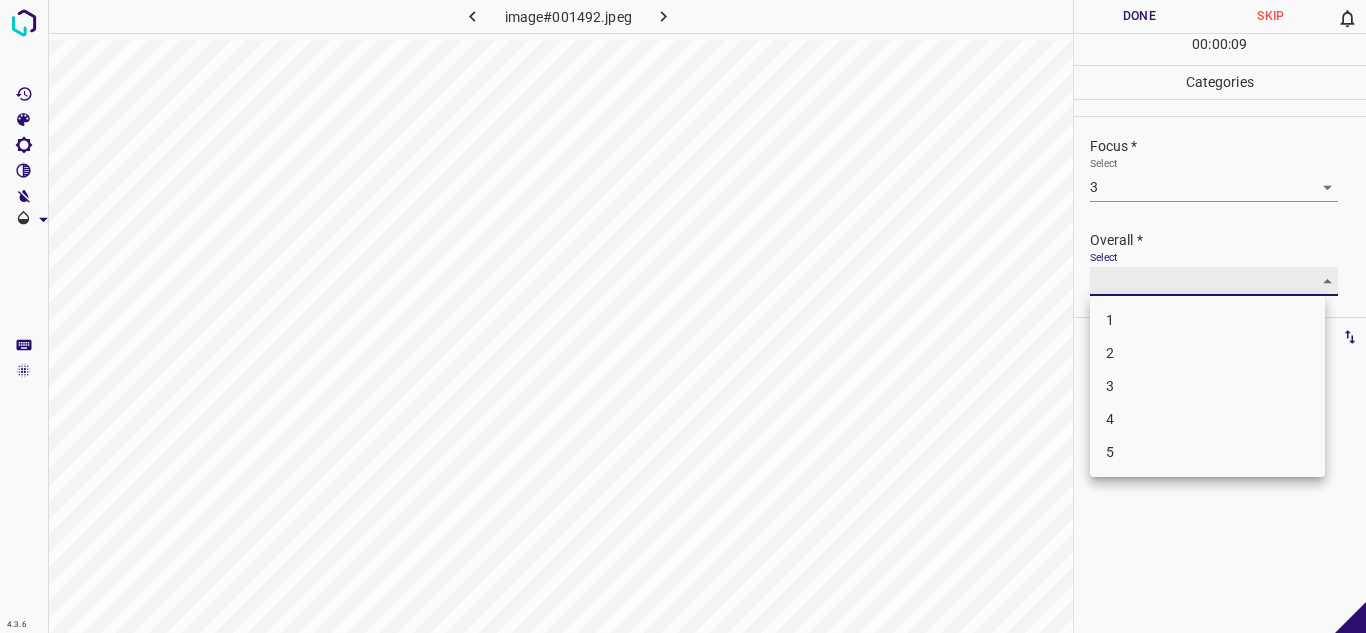 type on "3" 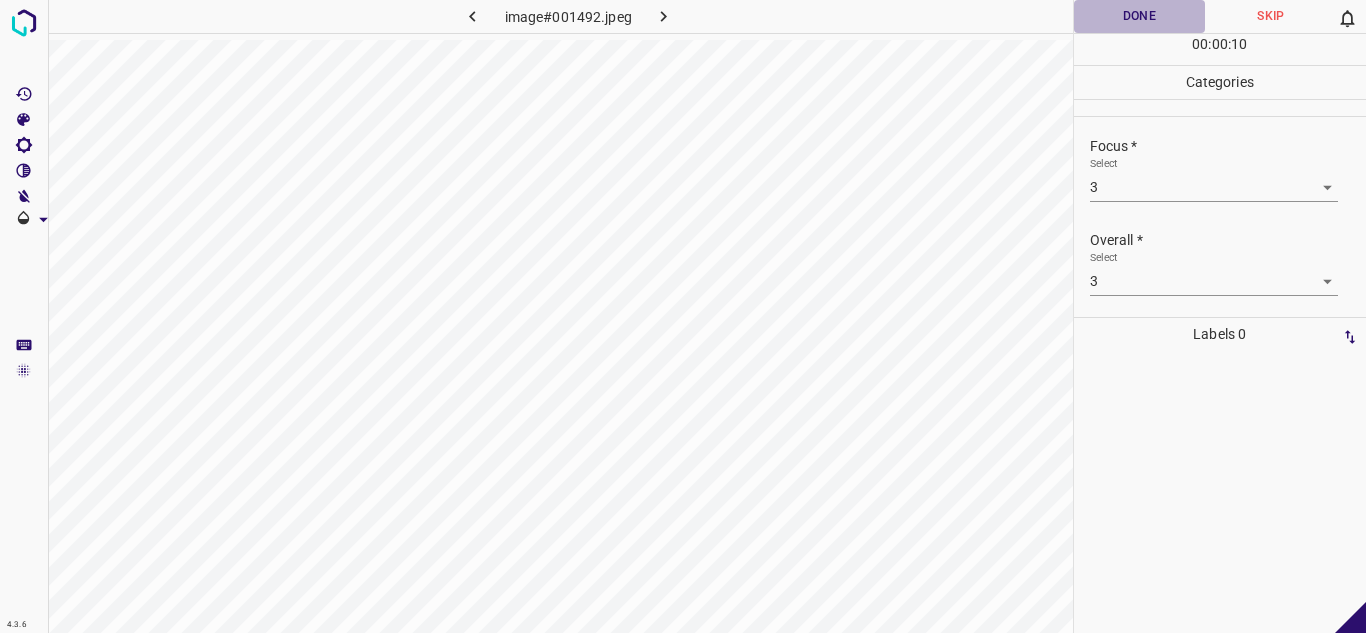 click on "Done" at bounding box center [1140, 16] 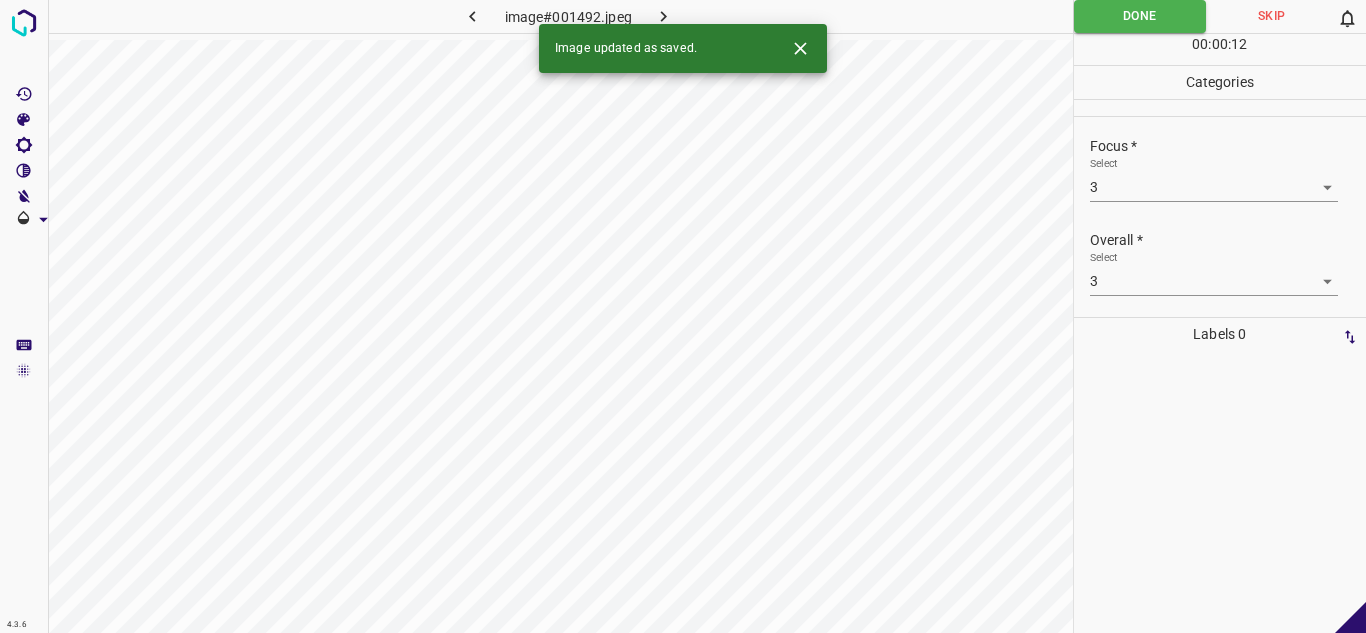 click 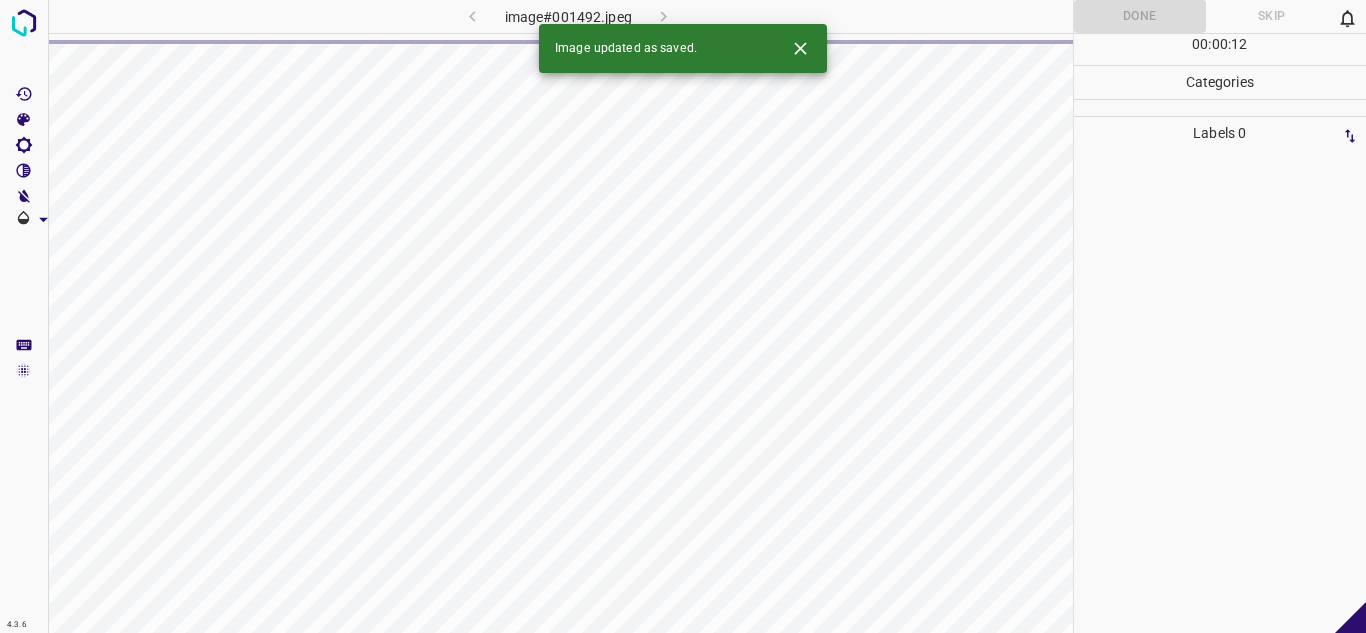 click 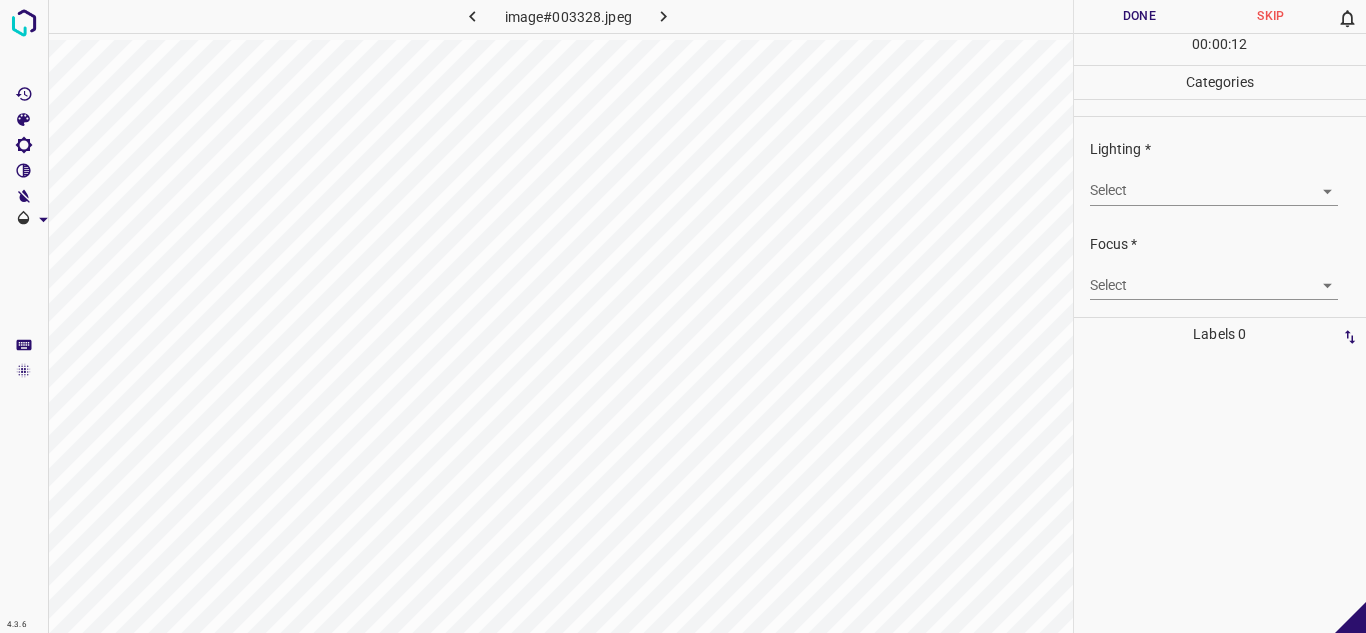 click on "4.3.6  image#003328.jpeg Done Skip 0 00   : 00   : 12   Categories Lighting *  Select ​ Focus *  Select ​ Overall *  Select ​ Labels   0 Categories 1 Lighting 2 Focus 3 Overall Tools Space Change between modes (Draw & Edit) I Auto labeling R Restore zoom M Zoom in N Zoom out Delete Delete selecte label Filters Z Restore filters X Saturation filter C Brightness filter V Contrast filter B Gray scale filter General O Download - Text - Hide - Delete" at bounding box center [683, 316] 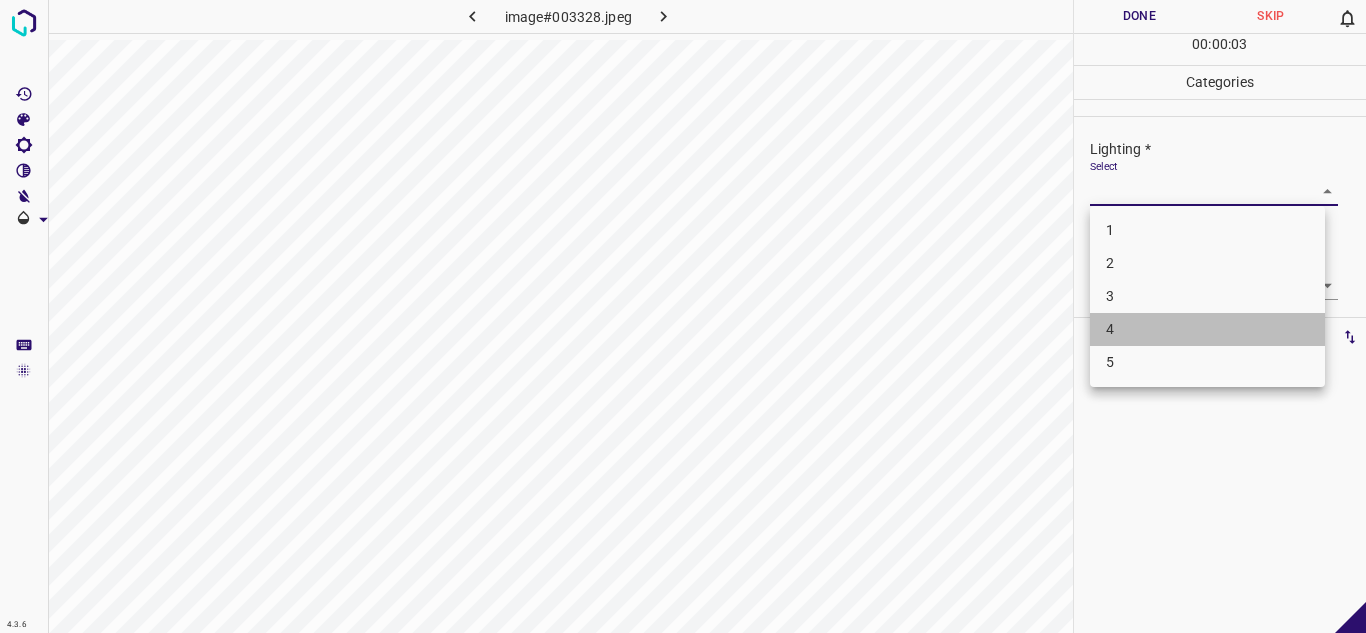 click on "4" at bounding box center [1207, 329] 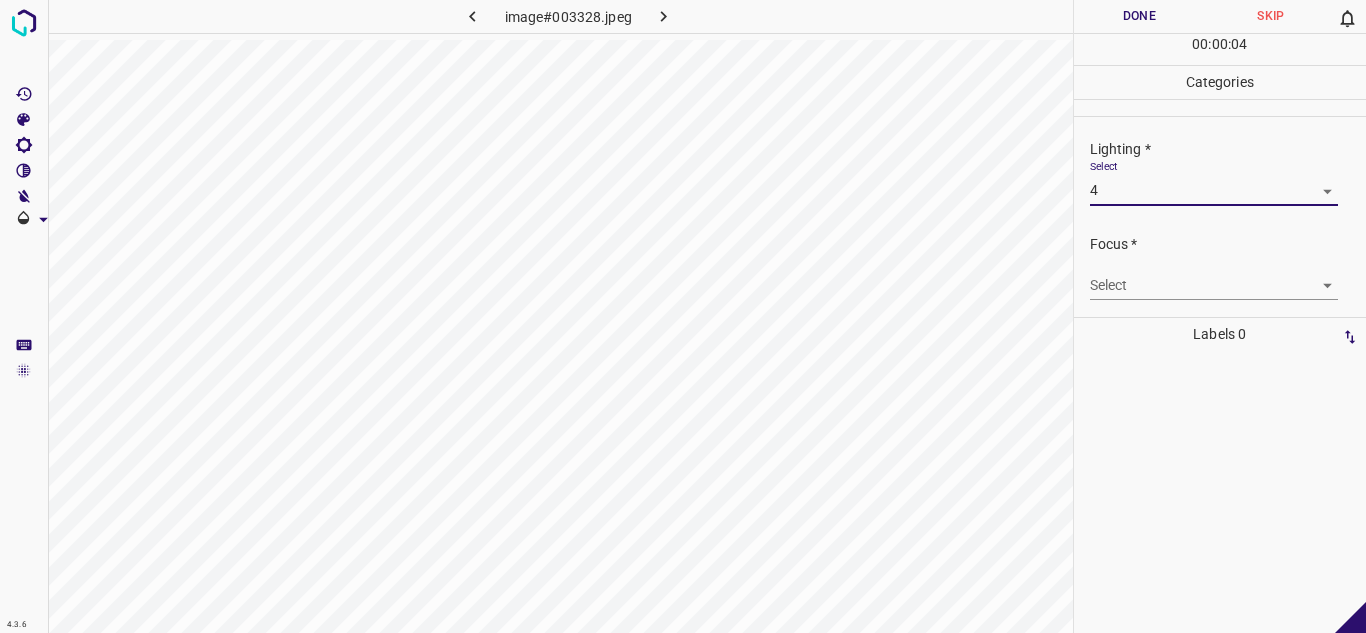 click on "4.3.6  image#003328.jpeg Done Skip 0 00   : 00   : 04   Categories Lighting *  Select 4 4 Focus *  Select ​ Overall *  Select ​ Labels   0 Categories 1 Lighting 2 Focus 3 Overall Tools Space Change between modes (Draw & Edit) I Auto labeling R Restore zoom M Zoom in N Zoom out Delete Delete selecte label Filters Z Restore filters X Saturation filter C Brightness filter V Contrast filter B Gray scale filter General O Download - Text - Hide - Delete" at bounding box center [683, 316] 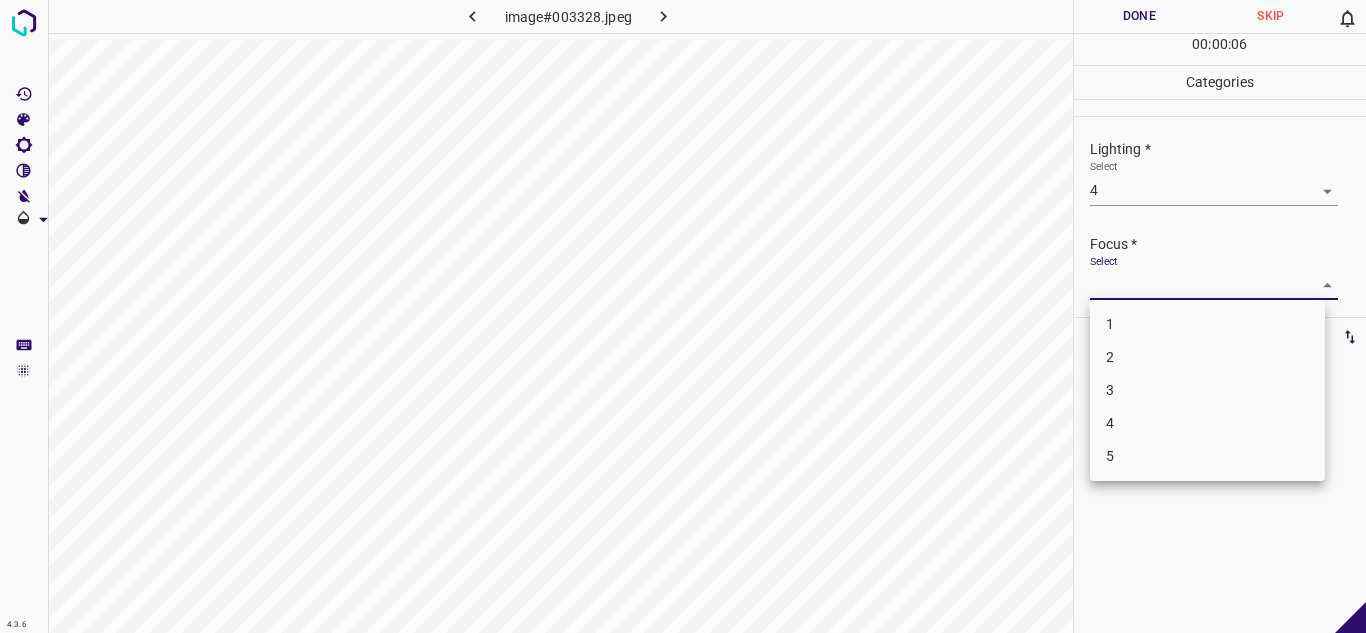 click at bounding box center [683, 316] 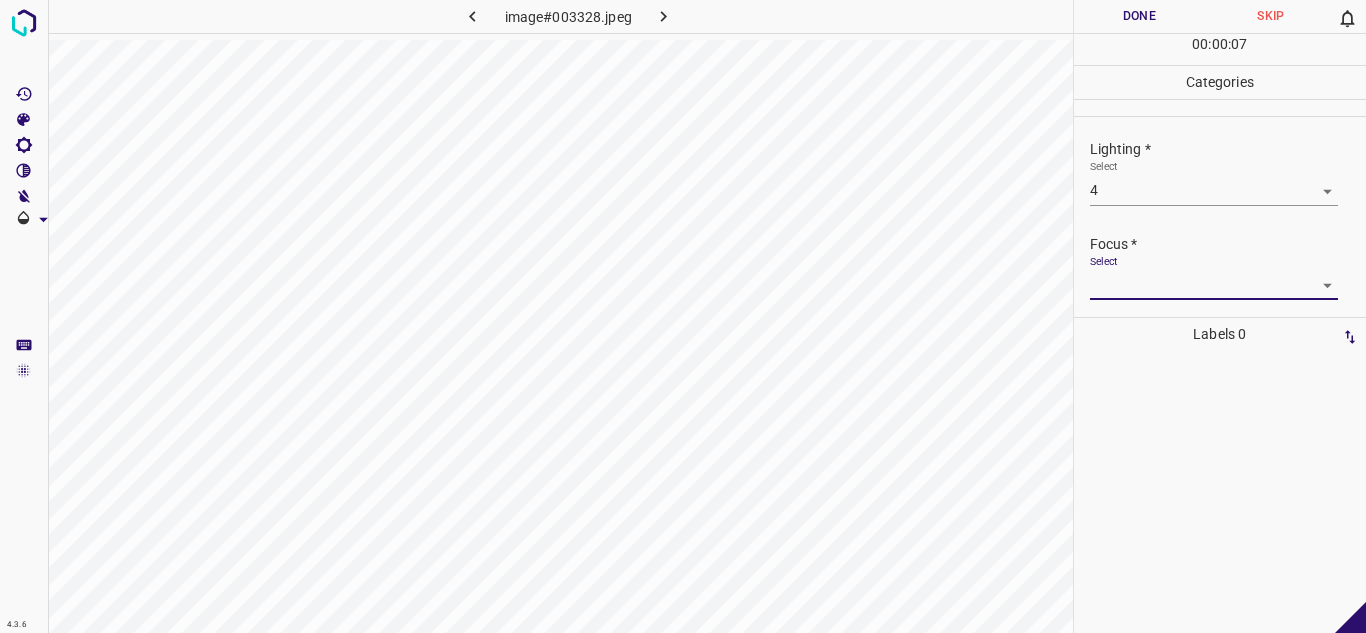 click on "4.3.6  image#003328.jpeg Done Skip 0 00   : 00   : 07   Categories Lighting *  Select 4 4 Focus *  Select ​ Overall *  Select ​ Labels   0 Categories 1 Lighting 2 Focus 3 Overall Tools Space Change between modes (Draw & Edit) I Auto labeling R Restore zoom M Zoom in N Zoom out Delete Delete selecte label Filters Z Restore filters X Saturation filter C Brightness filter V Contrast filter B Gray scale filter General O Download - Text - Hide - Delete" at bounding box center [683, 316] 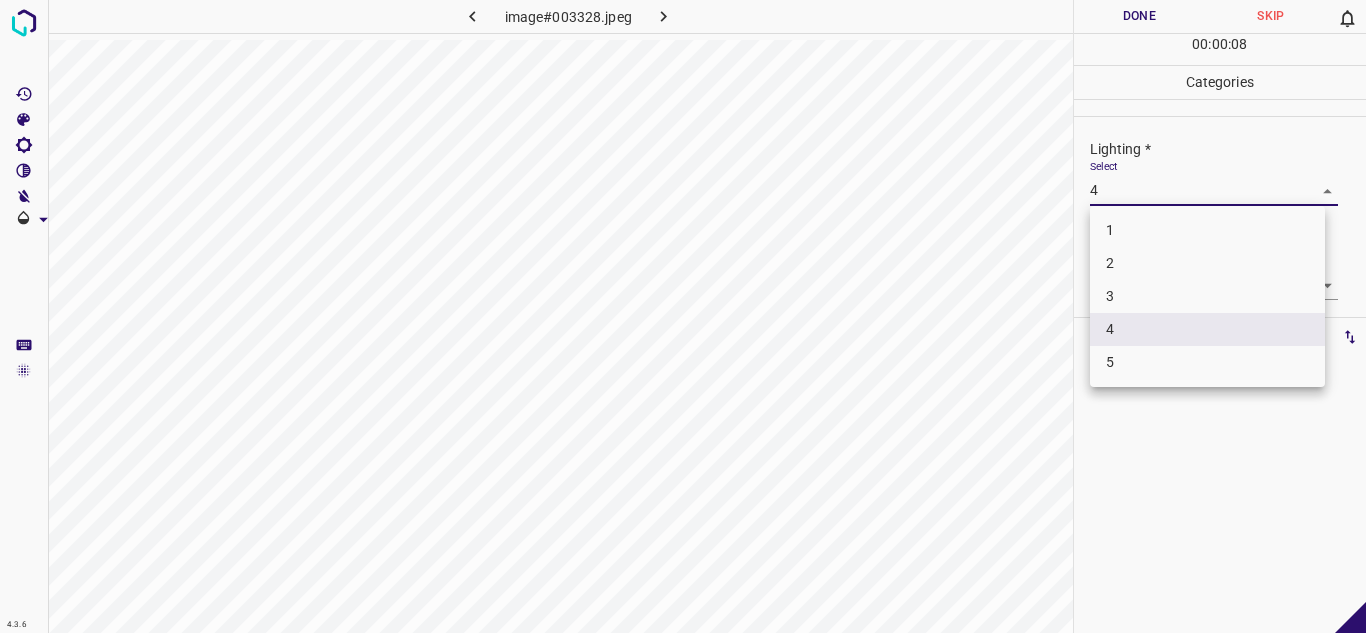 click on "3" at bounding box center (1207, 296) 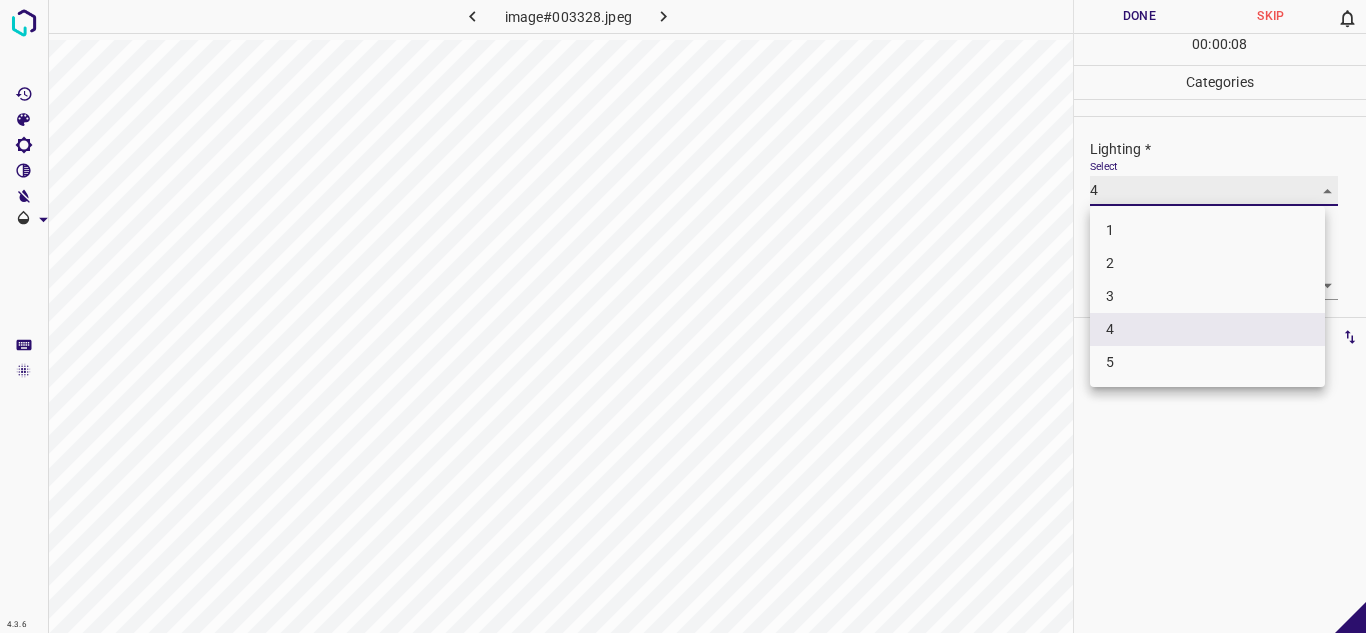 type on "3" 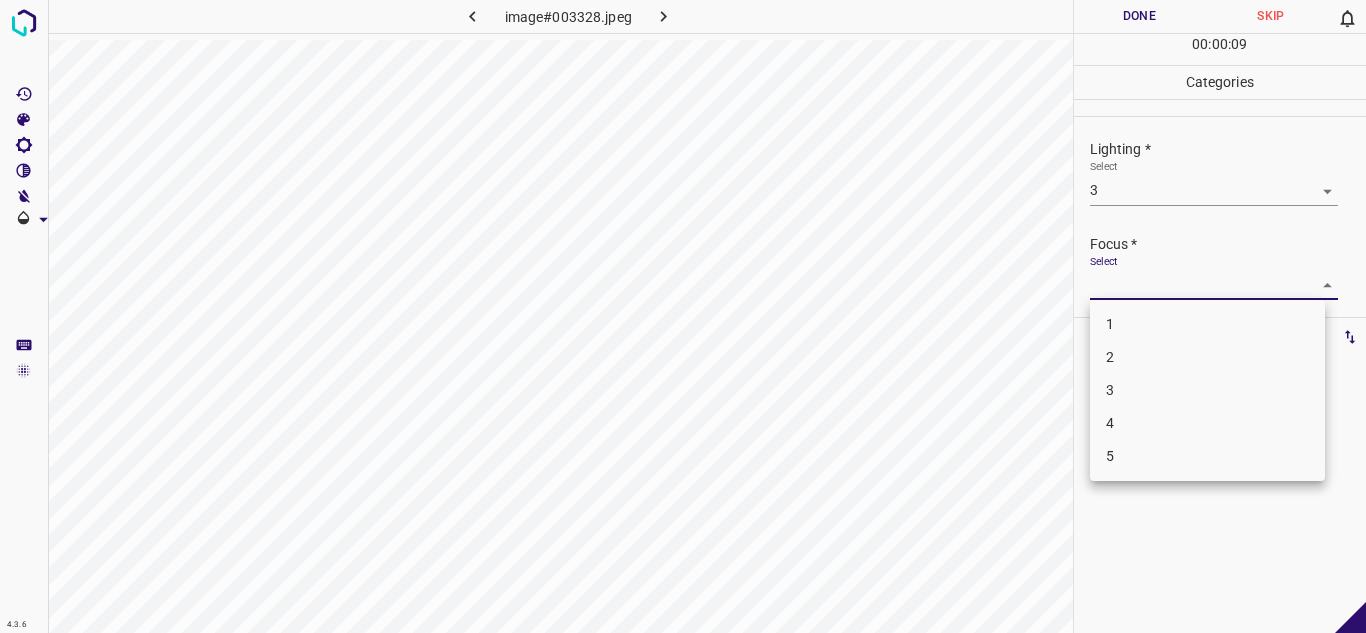 click on "4.3.6  image#003328.jpeg Done Skip 0 00   : 00   : 09   Categories Lighting *  Select 3 3 Focus *  Select ​ Overall *  Select ​ Labels   0 Categories 1 Lighting 2 Focus 3 Overall Tools Space Change between modes (Draw & Edit) I Auto labeling R Restore zoom M Zoom in N Zoom out Delete Delete selecte label Filters Z Restore filters X Saturation filter C Brightness filter V Contrast filter B Gray scale filter General O Download - Text - Hide - Delete 1 2 3 4 5" at bounding box center [683, 316] 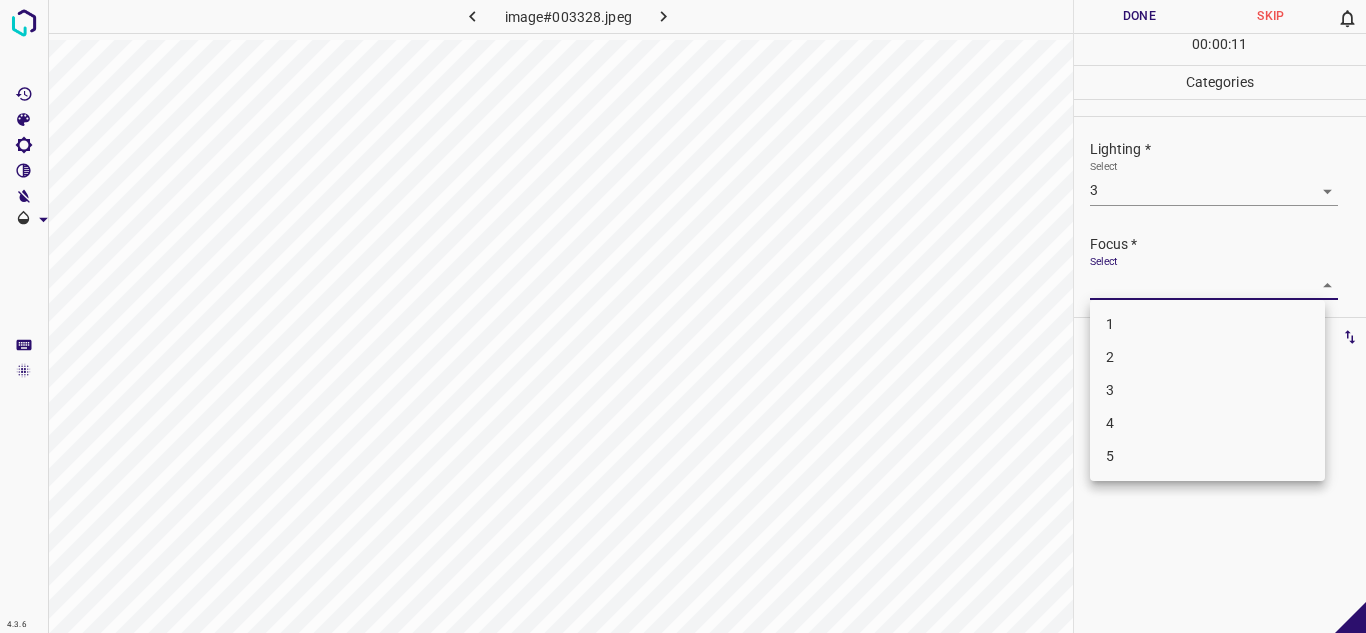 drag, startPoint x: 1177, startPoint y: 429, endPoint x: 1177, endPoint y: 417, distance: 12 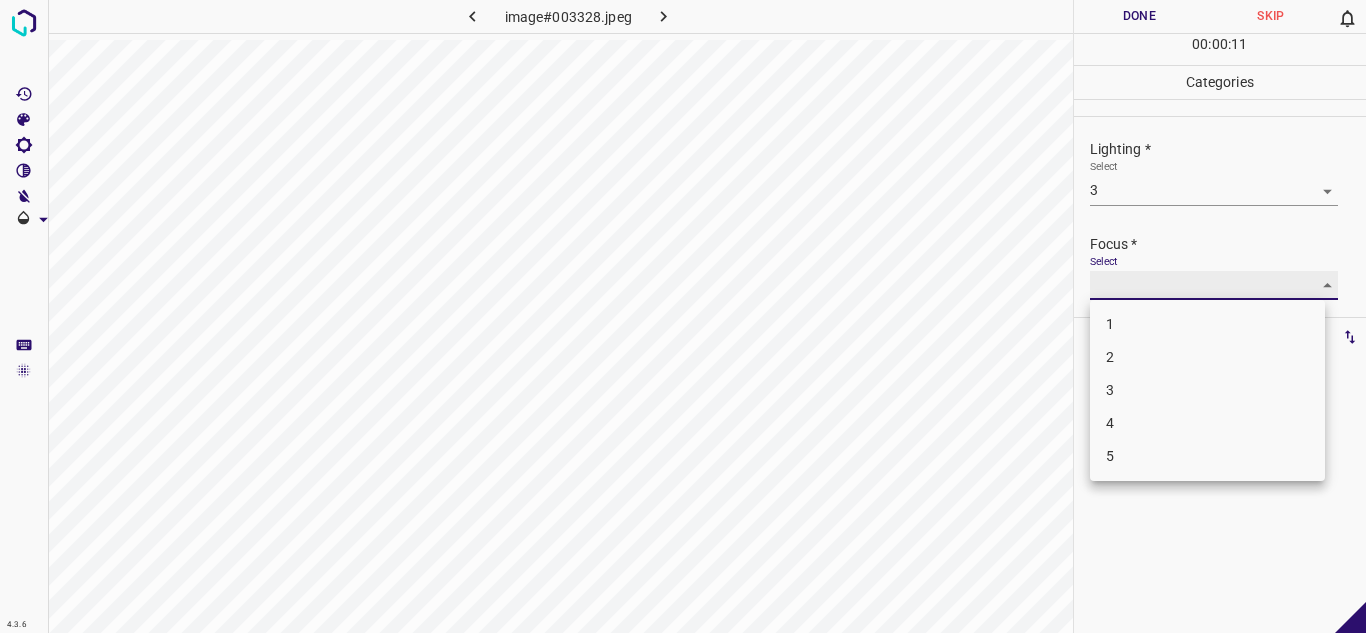 type on "4" 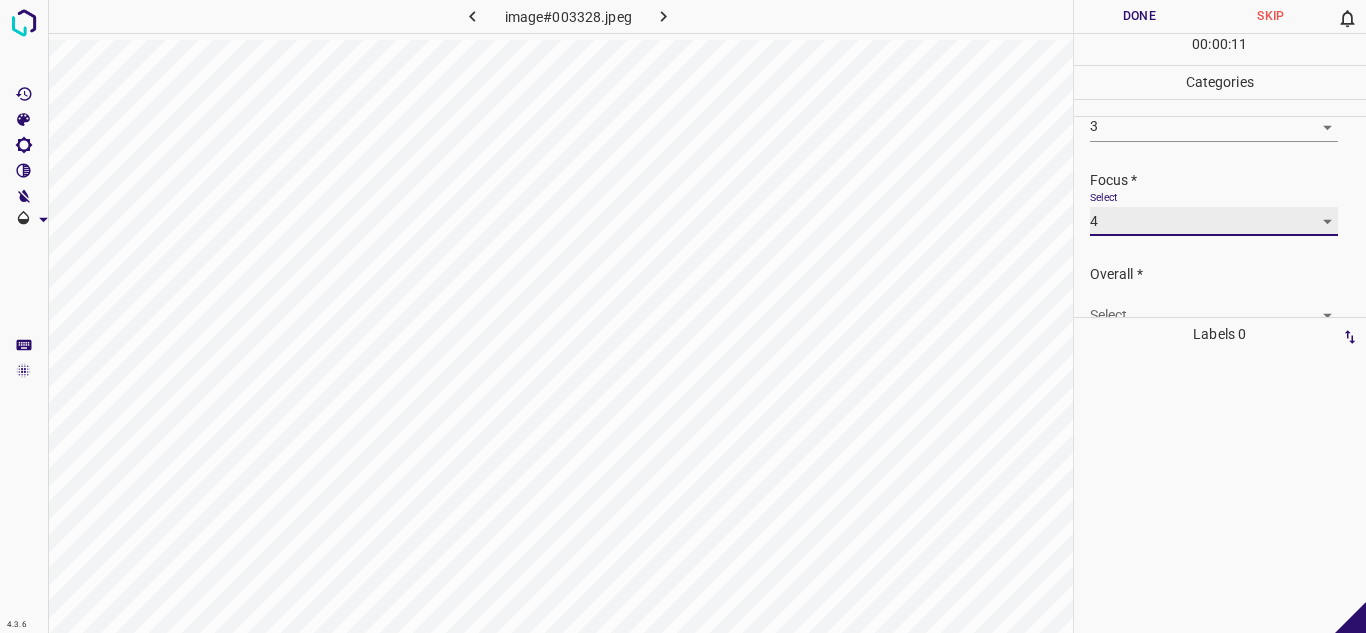 scroll, scrollTop: 98, scrollLeft: 0, axis: vertical 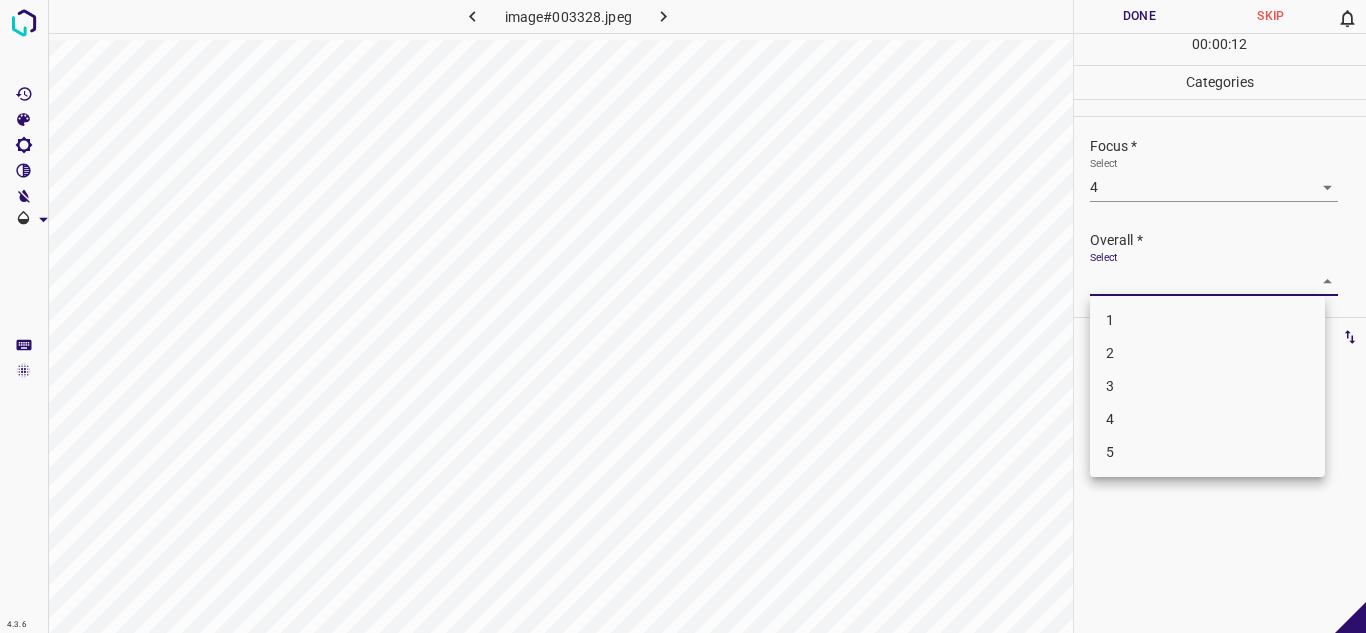 click on "4.3.6  image#003328.jpeg Done Skip 0 00   : 00   : 12   Categories Lighting *  Select 3 3 Focus *  Select 4 4 Overall *  Select ​ Labels   0 Categories 1 Lighting 2 Focus 3 Overall Tools Space Change between modes (Draw & Edit) I Auto labeling R Restore zoom M Zoom in N Zoom out Delete Delete selecte label Filters Z Restore filters X Saturation filter C Brightness filter V Contrast filter B Gray scale filter General O Download - Text - Hide - Delete 1 2 3 4 5" at bounding box center (683, 316) 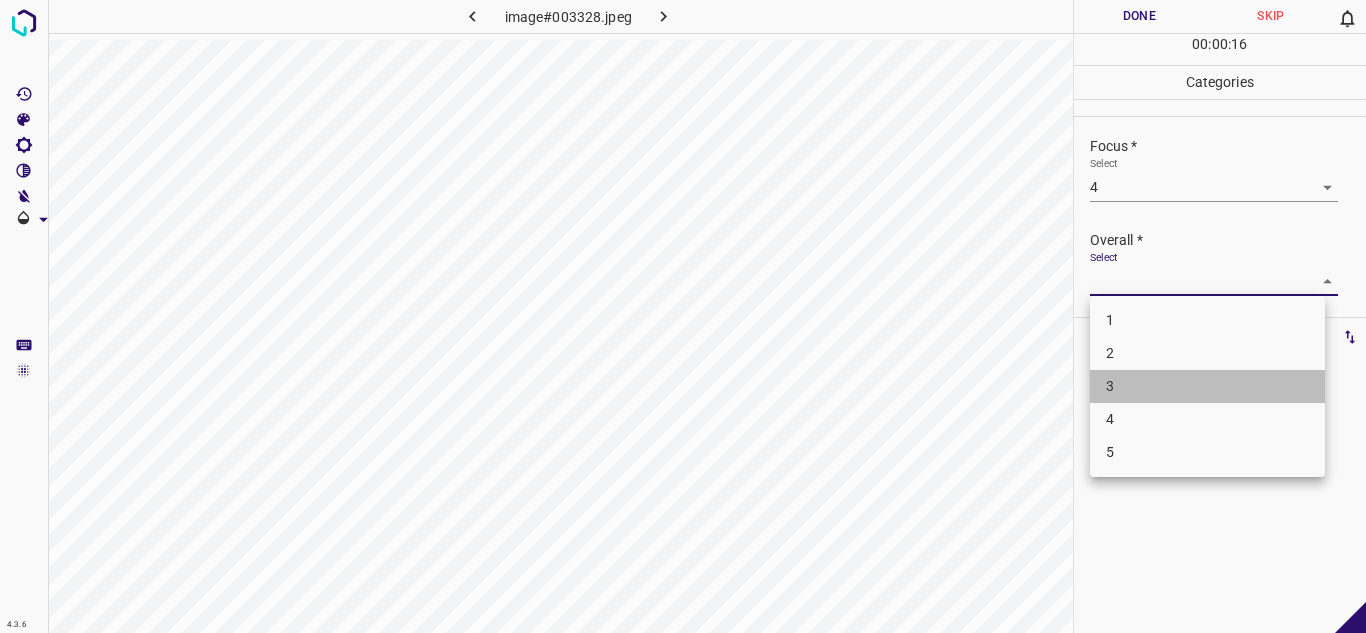 click on "3" at bounding box center (1207, 386) 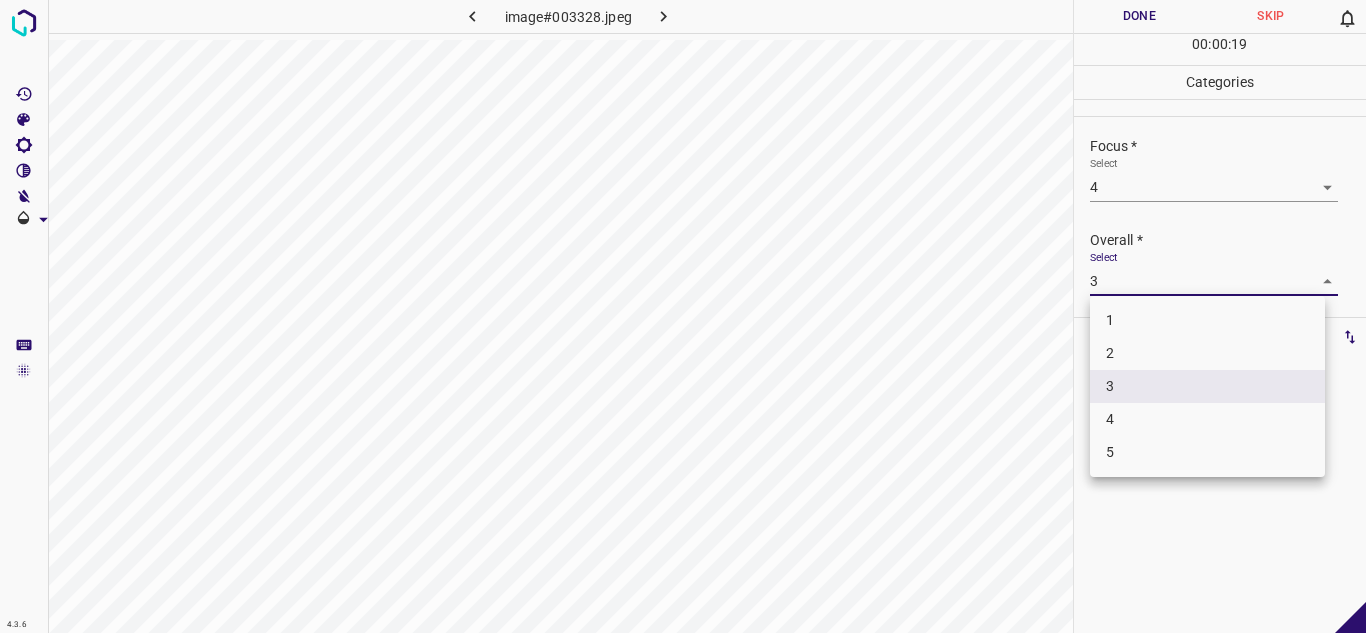 click on "4.3.6  image#003328.jpeg Done Skip 0 00   : 00   : 19   Categories Lighting *  Select 3 3 Focus *  Select 4 4 Overall *  Select 3 3 Labels   0 Categories 1 Lighting 2 Focus 3 Overall Tools Space Change between modes (Draw & Edit) I Auto labeling R Restore zoom M Zoom in N Zoom out Delete Delete selecte label Filters Z Restore filters X Saturation filter C Brightness filter V Contrast filter B Gray scale filter General O Download - Text - Hide - Delete 1 2 3 4 5" at bounding box center [683, 316] 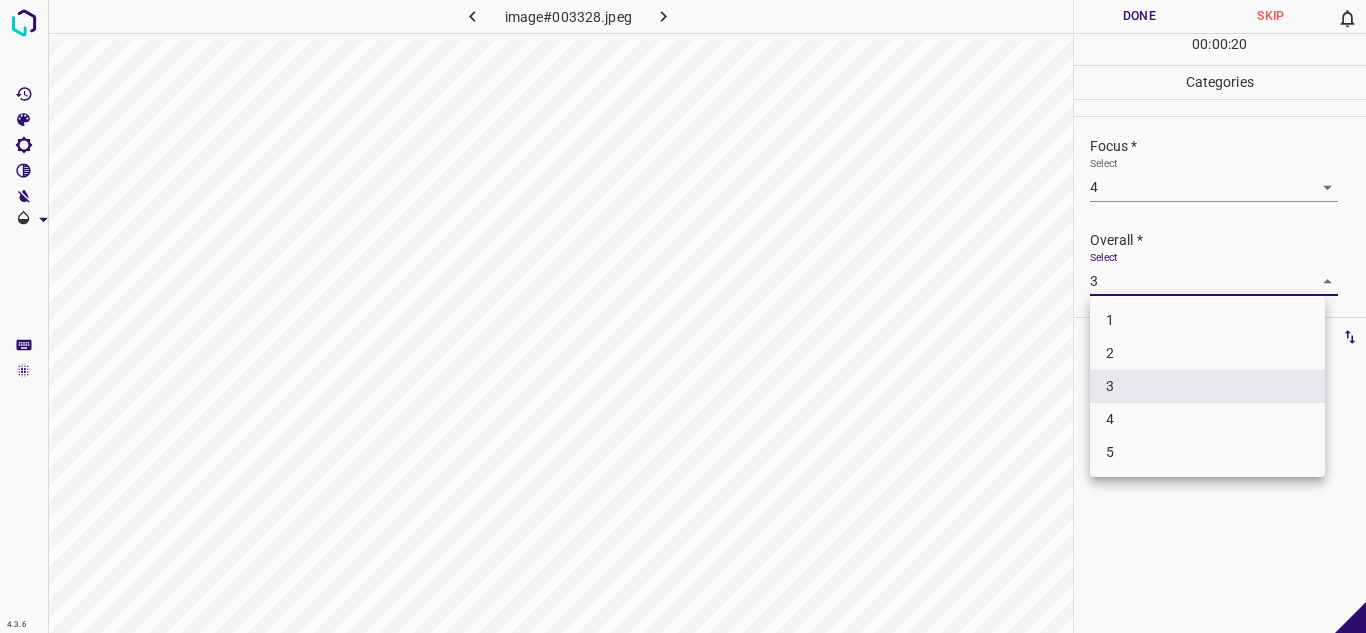 click on "4" at bounding box center [1207, 419] 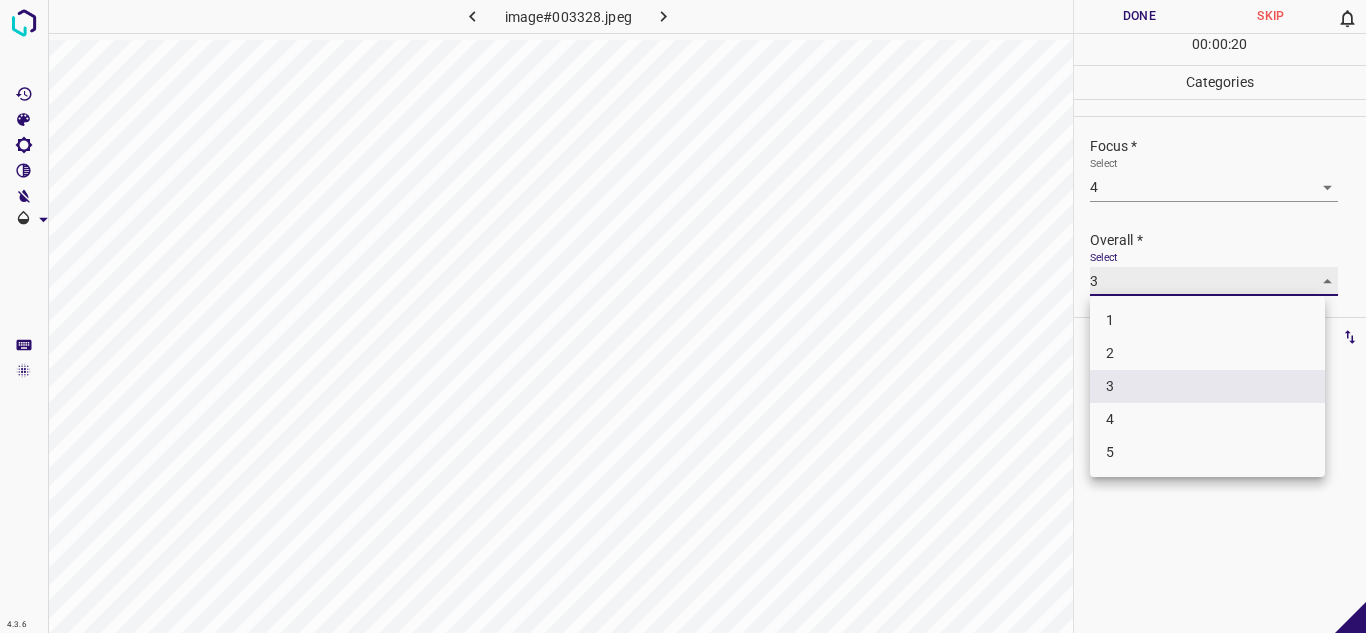 type on "4" 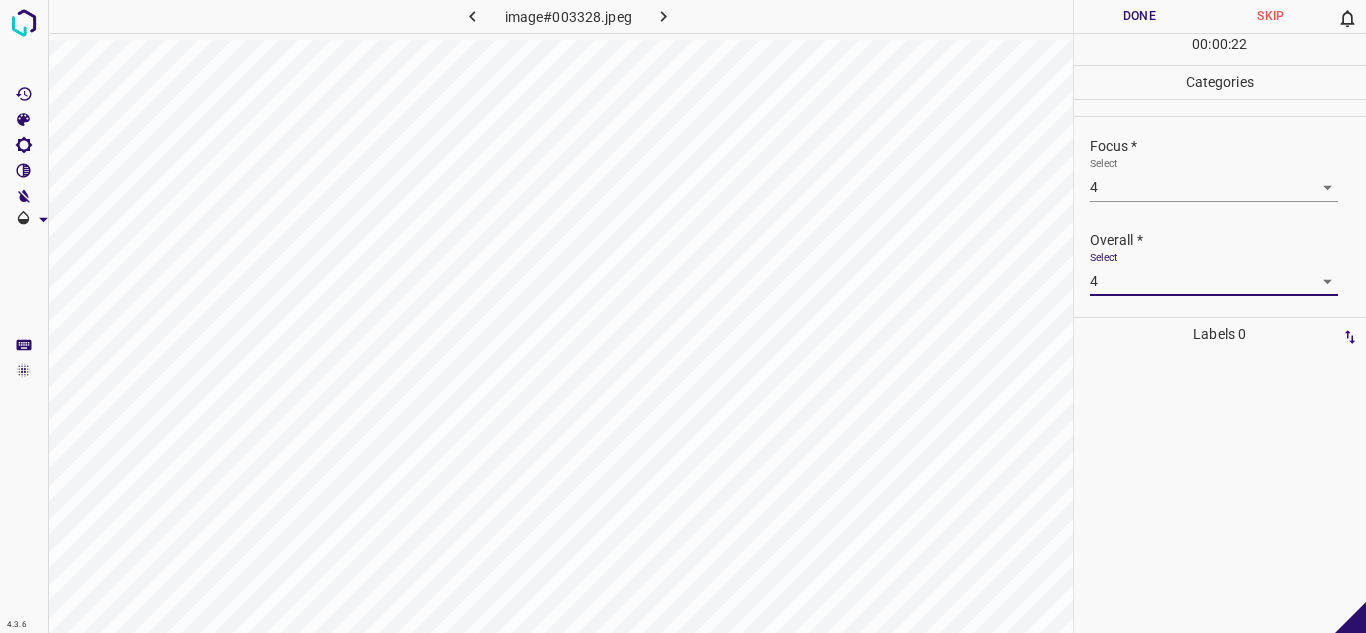 click on "Done" at bounding box center (1140, 16) 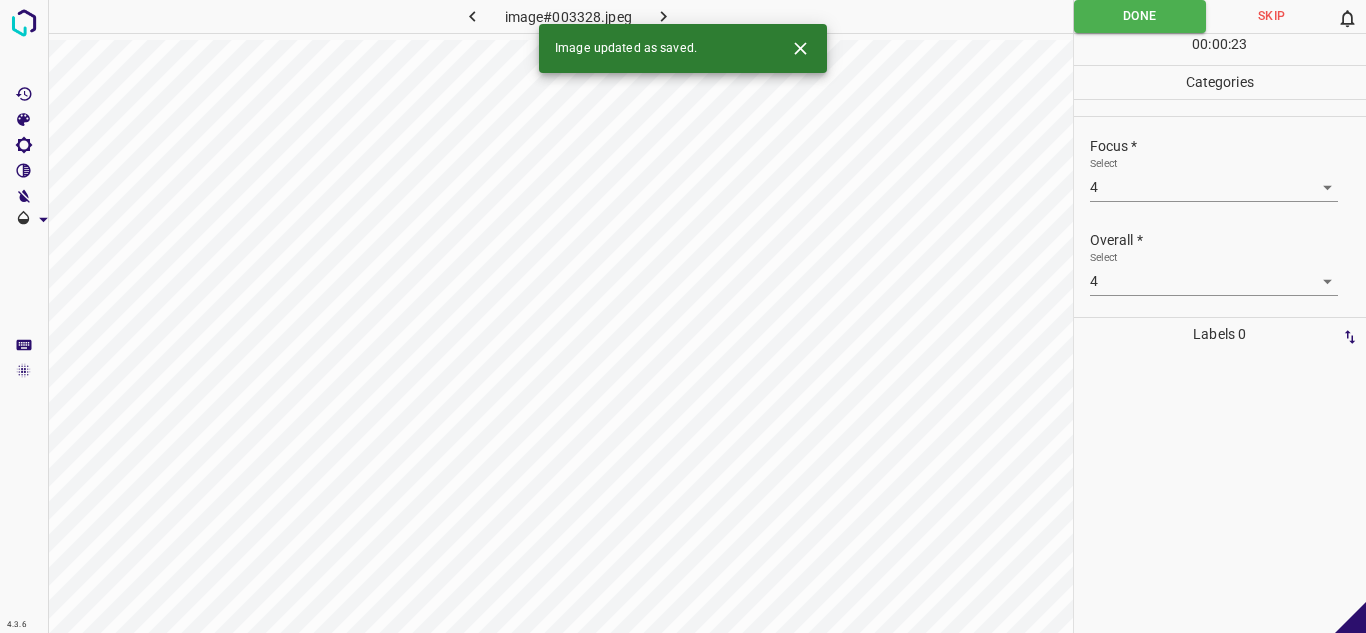 click on "Image updated as saved." at bounding box center (683, 48) 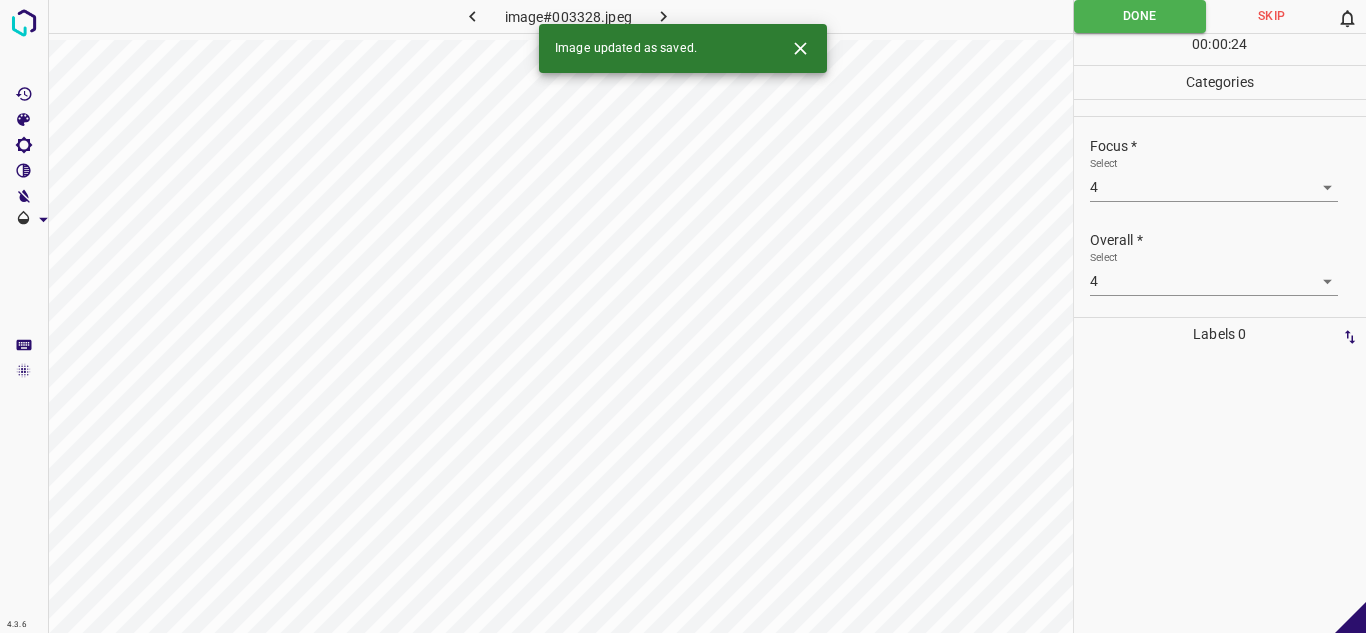 click 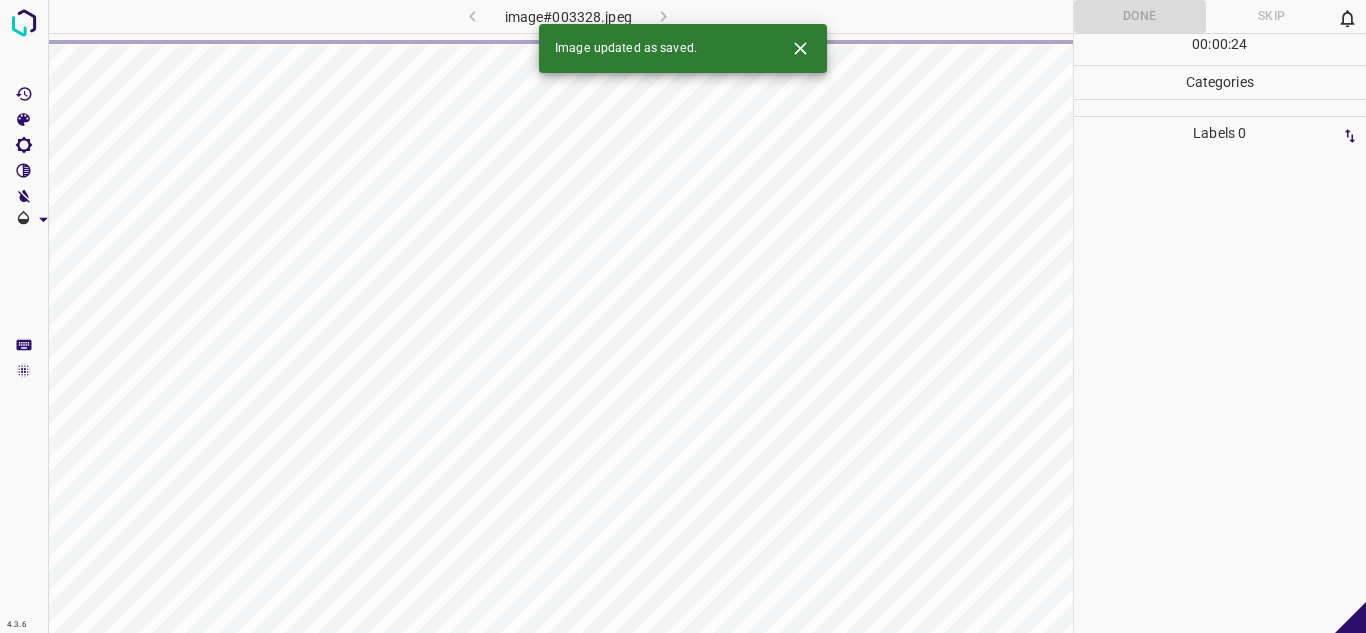 click 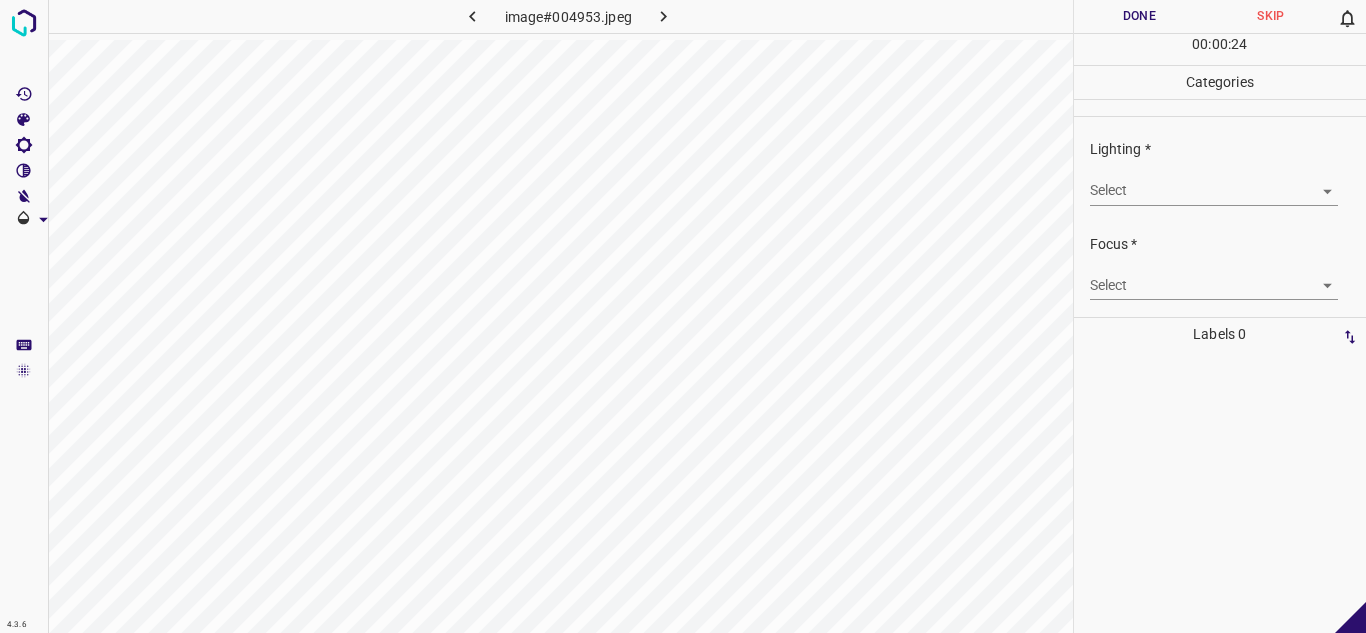 click on "4.3.6  image#004953.jpeg Done Skip 0 00   : 00   : 24   Categories Lighting *  Select ​ Focus *  Select ​ Overall *  Select ​ Labels   0 Categories 1 Lighting 2 Focus 3 Overall Tools Space Change between modes (Draw & Edit) I Auto labeling R Restore zoom M Zoom in N Zoom out Delete Delete selecte label Filters Z Restore filters X Saturation filter C Brightness filter V Contrast filter B Gray scale filter General O Download - Text - Hide - Delete" at bounding box center [683, 316] 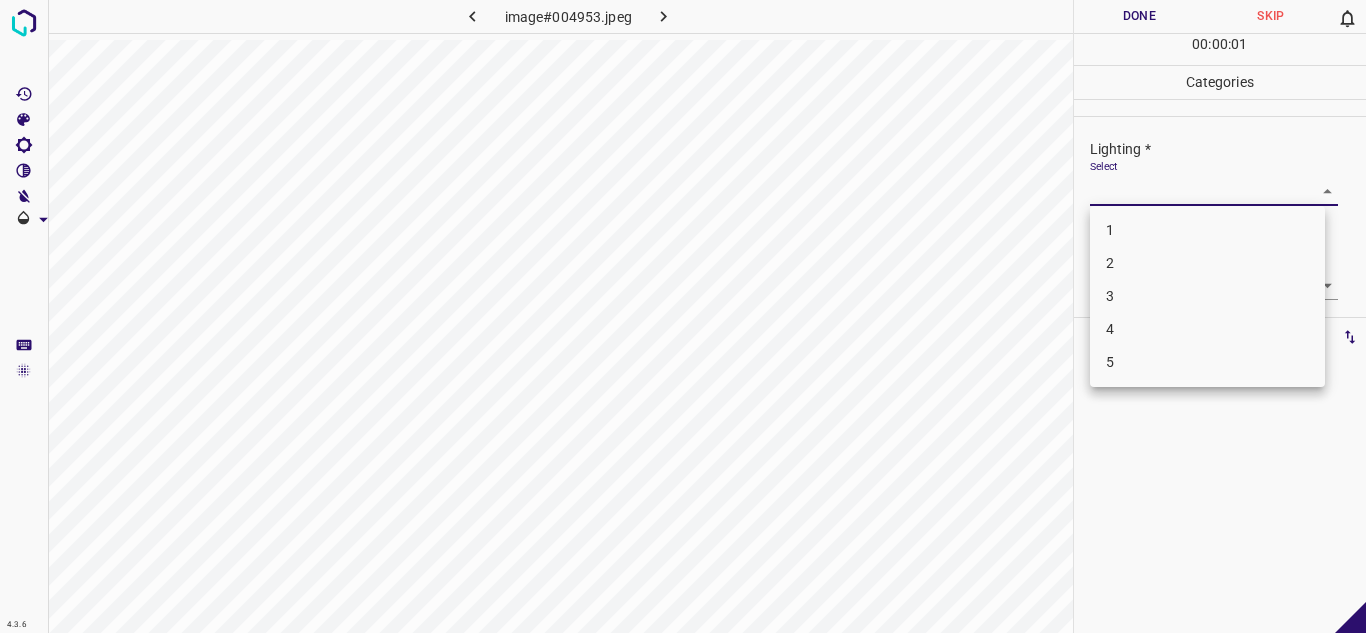 click on "3" at bounding box center [1207, 296] 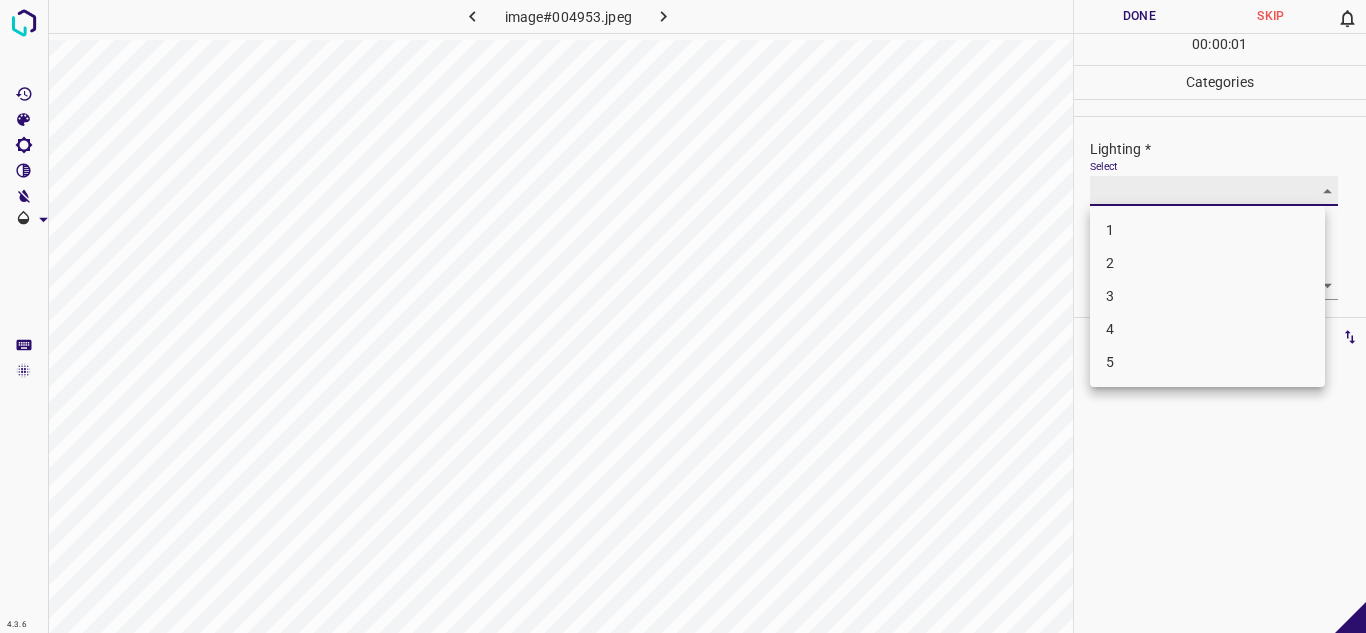 type on "3" 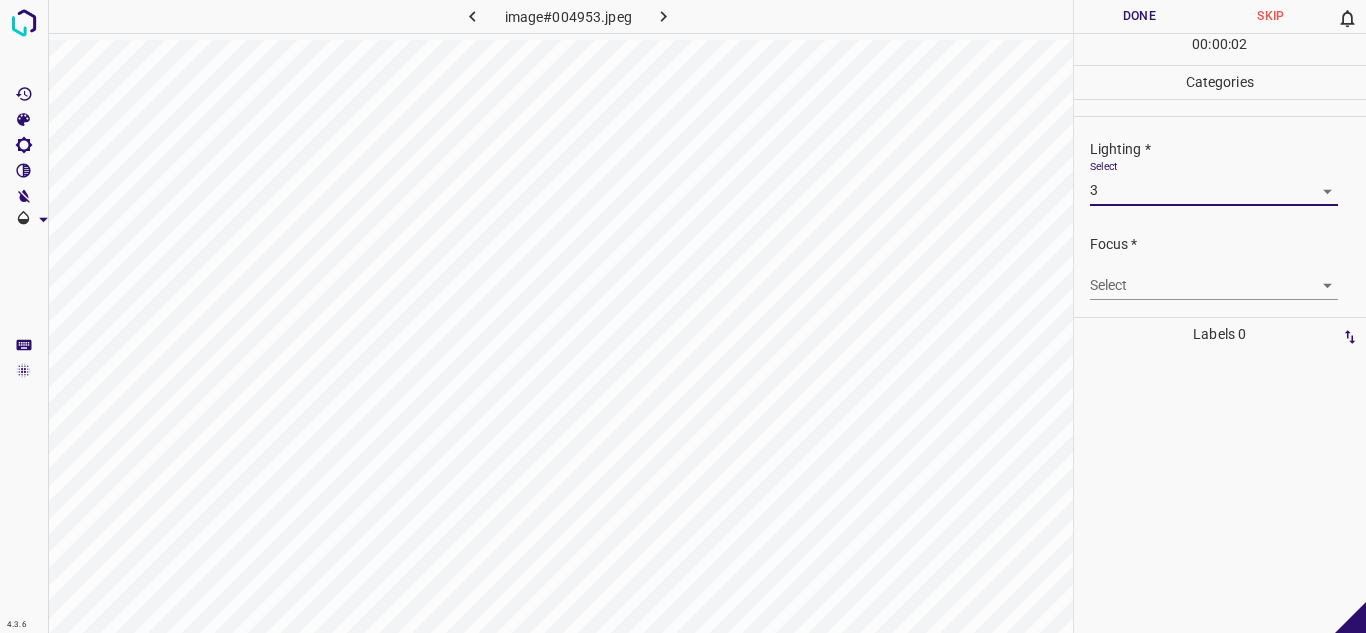 click on "4.3.6  image#004953.jpeg Done Skip 0 00   : 00   : 02   Categories Lighting *  Select 3 3 Focus *  Select ​ Overall *  Select ​ Labels   0 Categories 1 Lighting 2 Focus 3 Overall Tools Space Change between modes (Draw & Edit) I Auto labeling R Restore zoom M Zoom in N Zoom out Delete Delete selecte label Filters Z Restore filters X Saturation filter C Brightness filter V Contrast filter B Gray scale filter General O Download - Text - Hide - Delete" at bounding box center [683, 316] 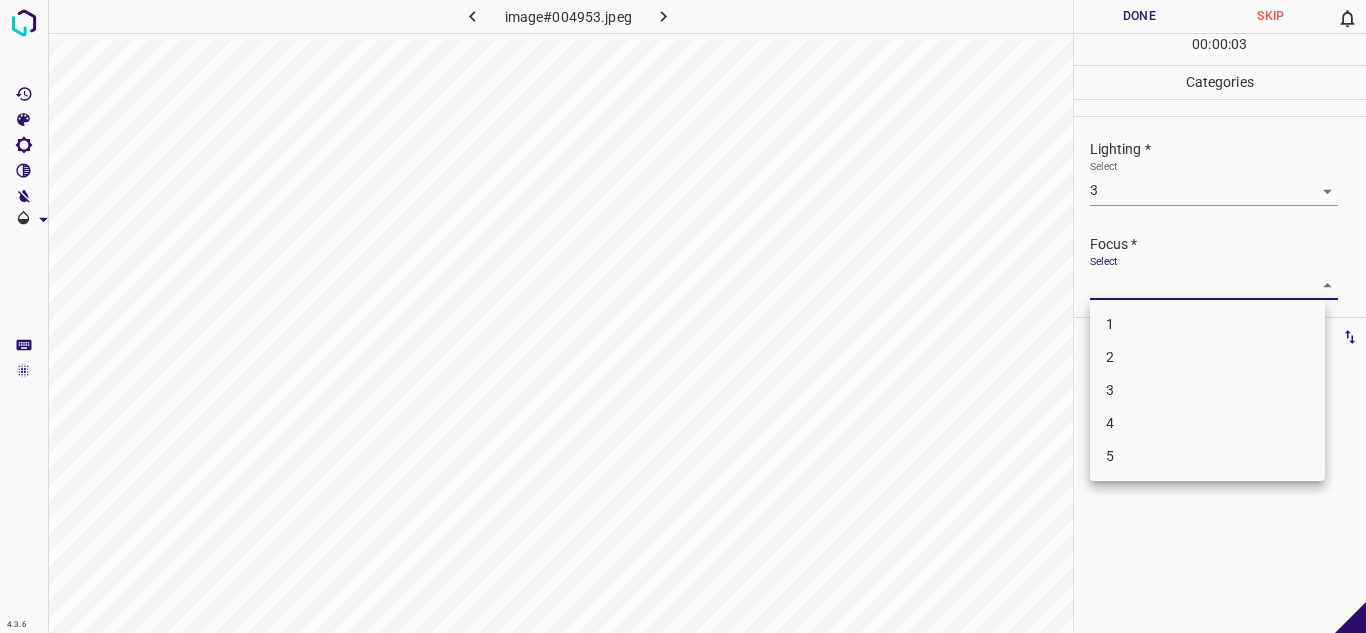 click on "2" at bounding box center [1207, 357] 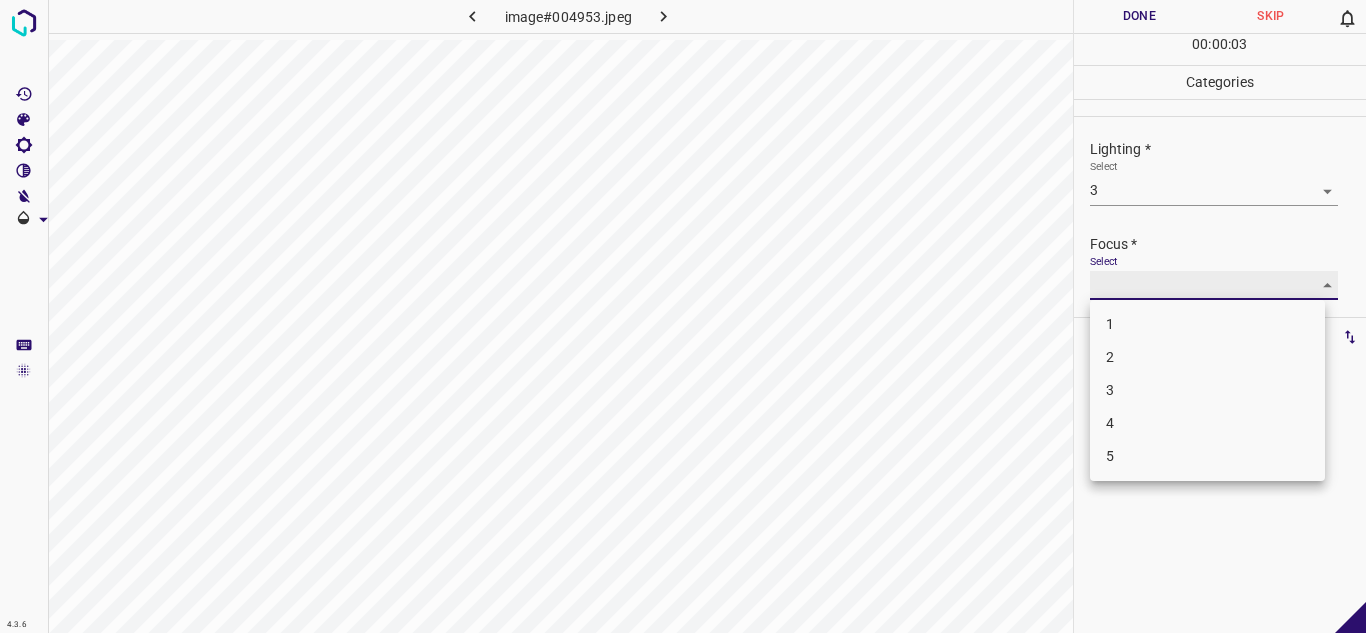 type on "2" 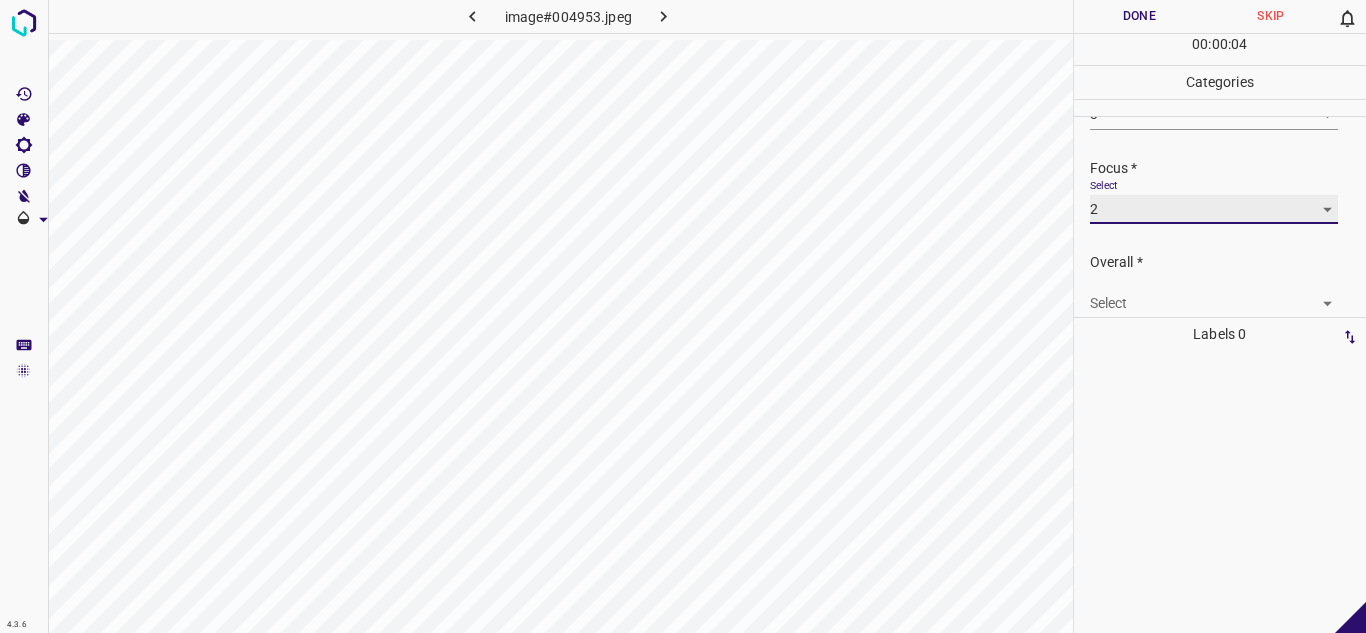 scroll, scrollTop: 98, scrollLeft: 0, axis: vertical 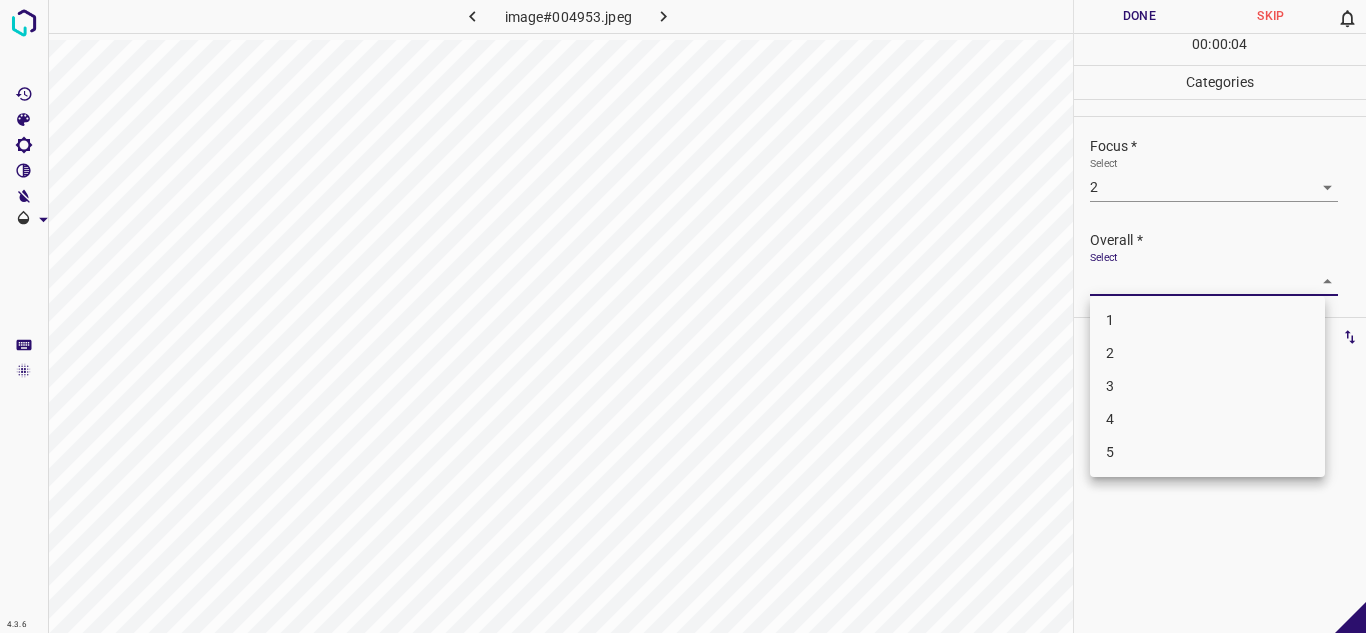 click on "4.3.6  image#004953.jpeg Done Skip 0 00   : 00   : 04   Categories Lighting *  Select 3 3 Focus *  Select 2 2 Overall *  Select ​ Labels   0 Categories 1 Lighting 2 Focus 3 Overall Tools Space Change between modes (Draw & Edit) I Auto labeling R Restore zoom M Zoom in N Zoom out Delete Delete selecte label Filters Z Restore filters X Saturation filter C Brightness filter V Contrast filter B Gray scale filter General O Download - Text - Hide - Delete 1 2 3 4 5" at bounding box center (683, 316) 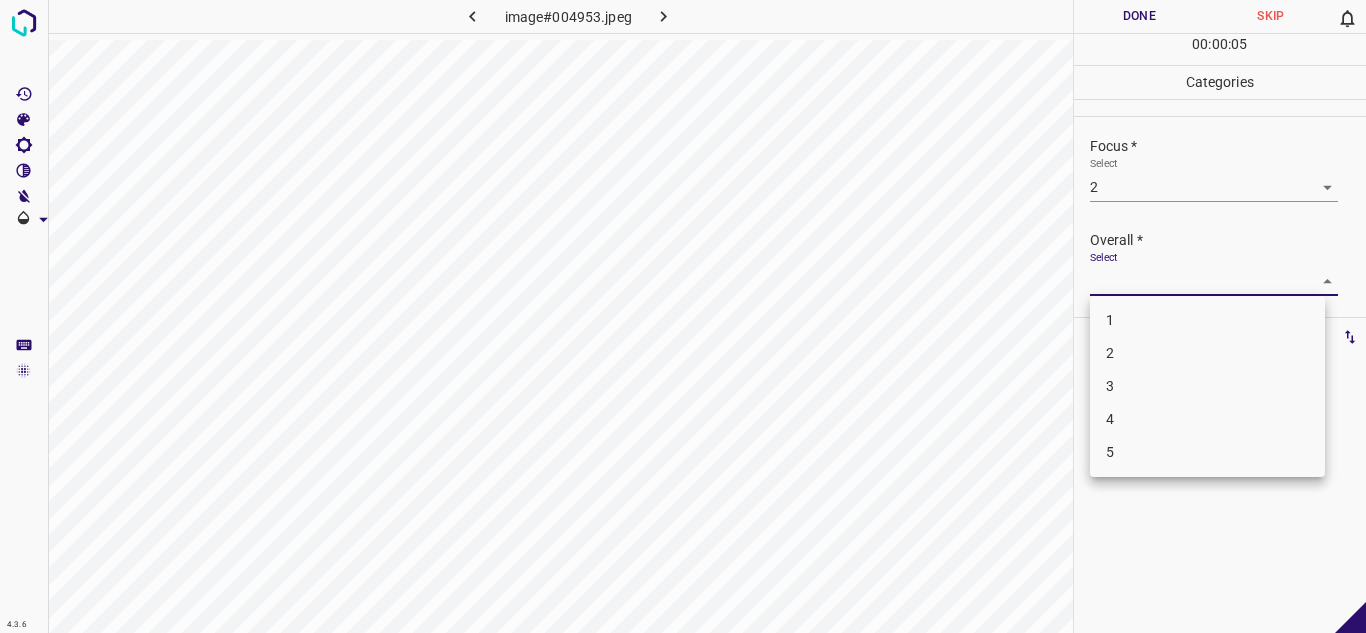 click on "2" at bounding box center [1207, 353] 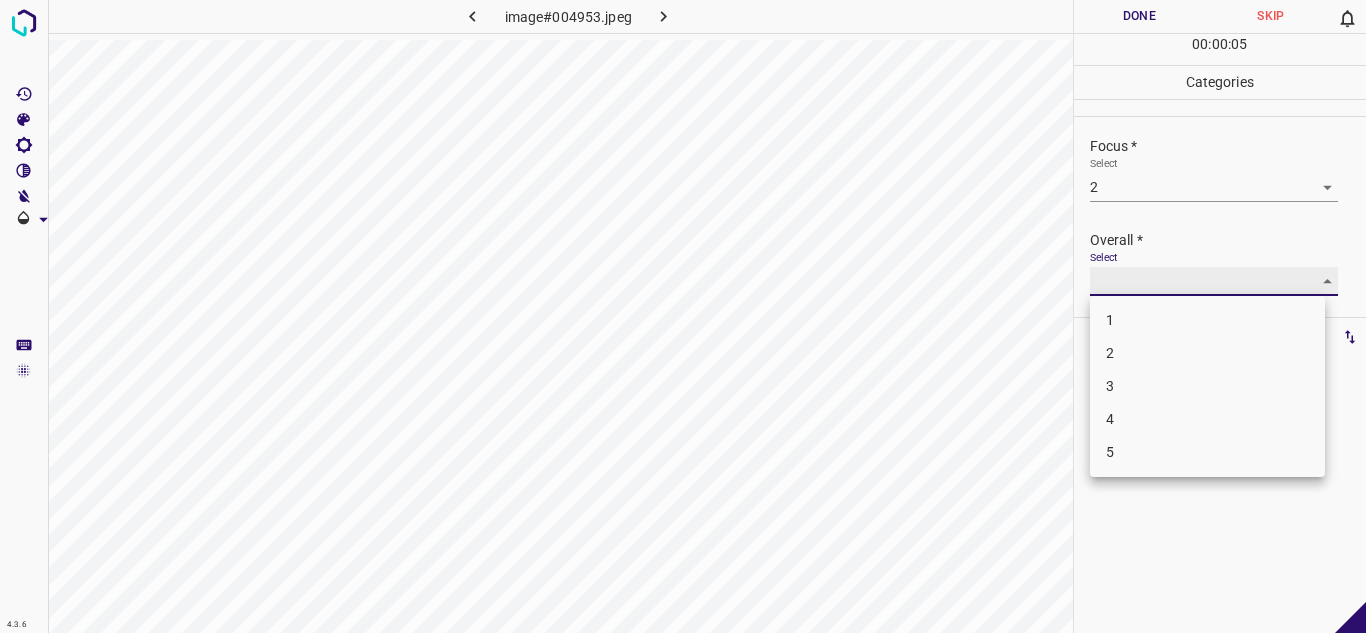 type on "2" 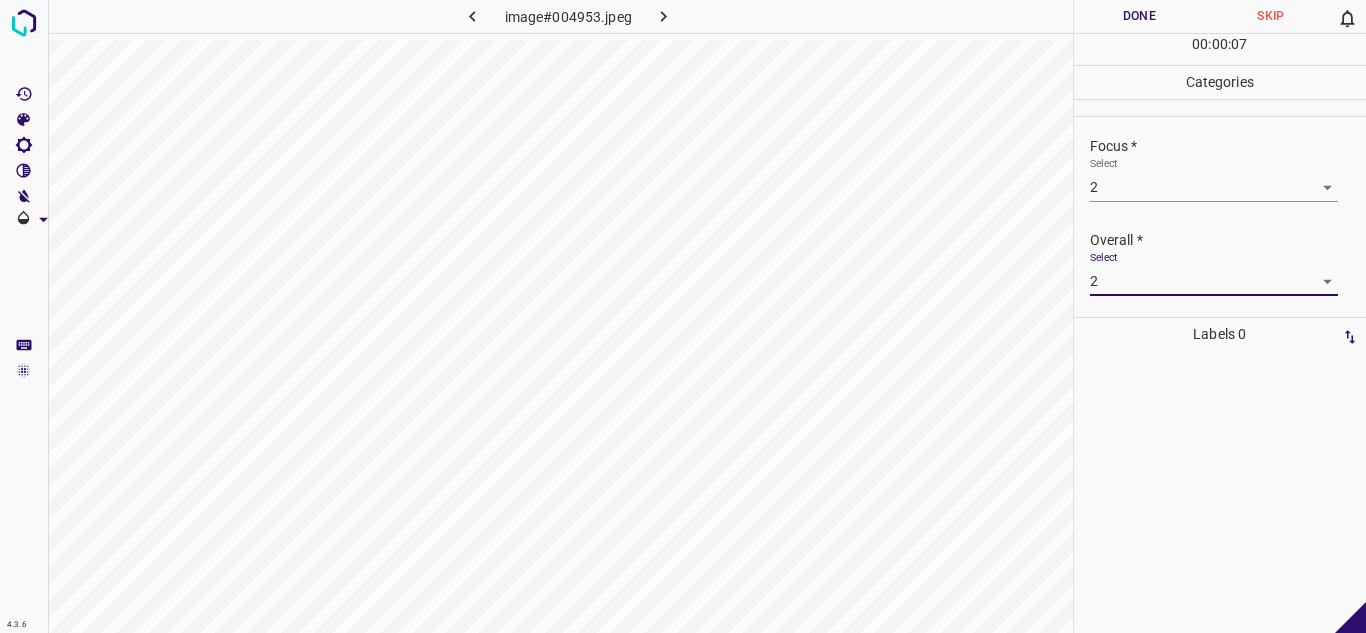 click on "Done" at bounding box center [1140, 16] 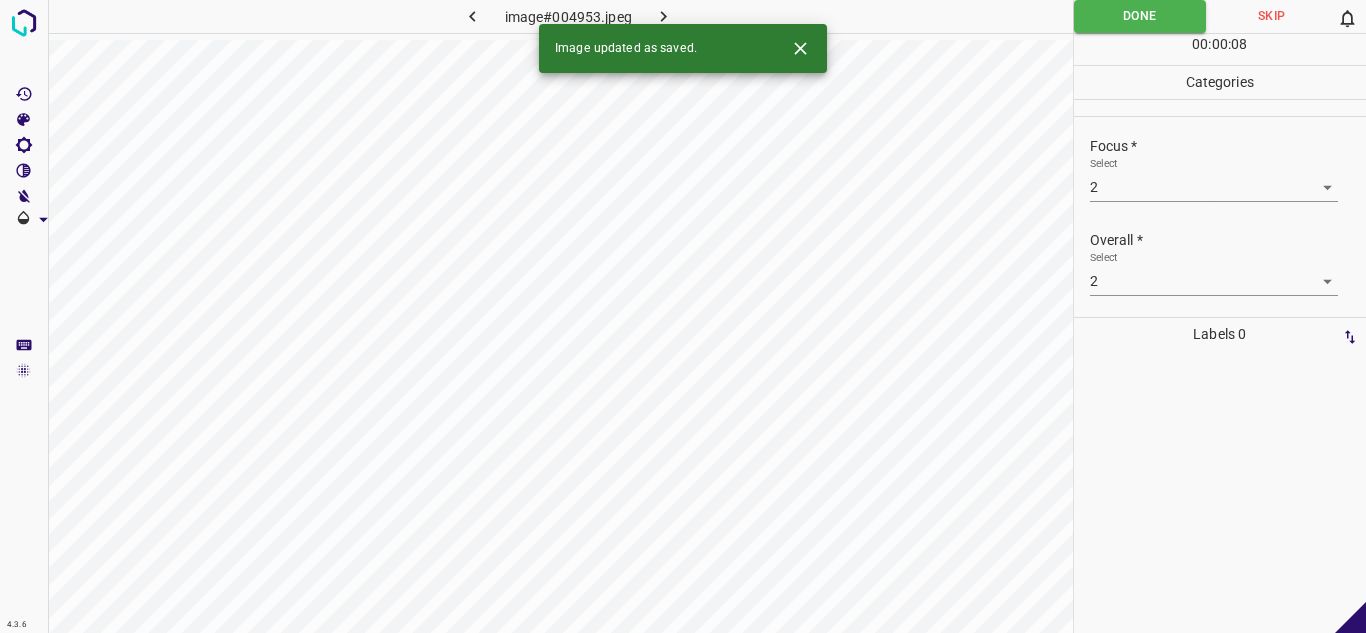 click 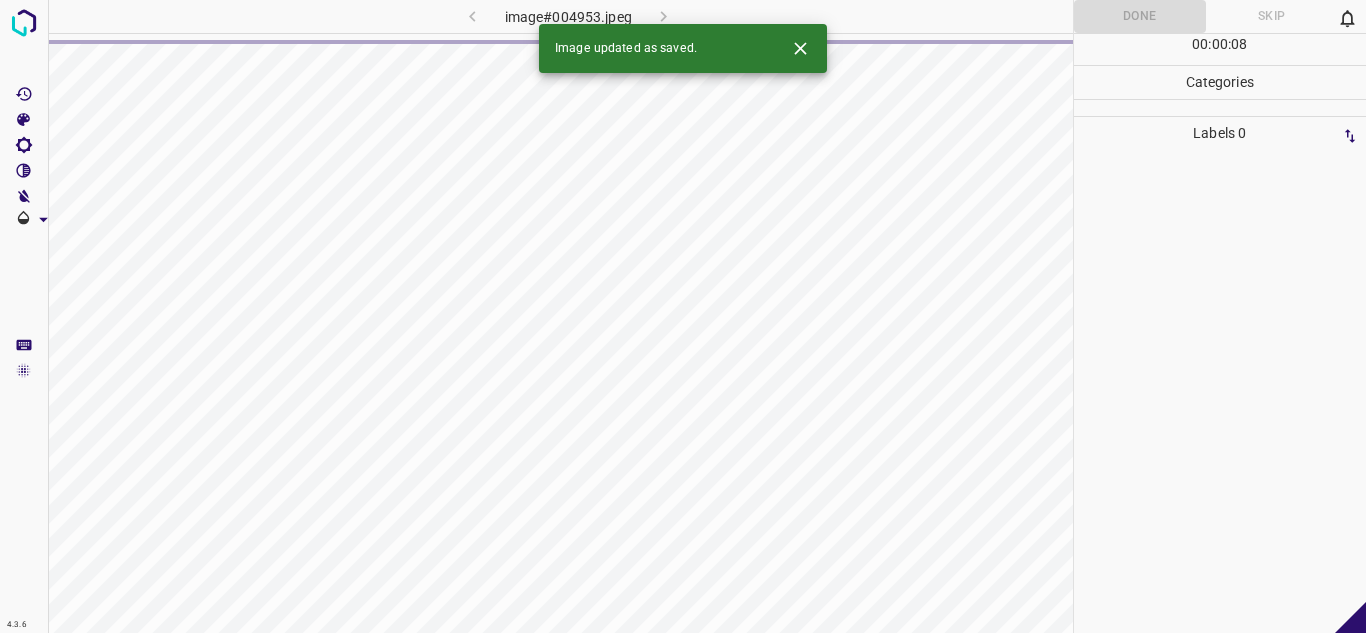 click 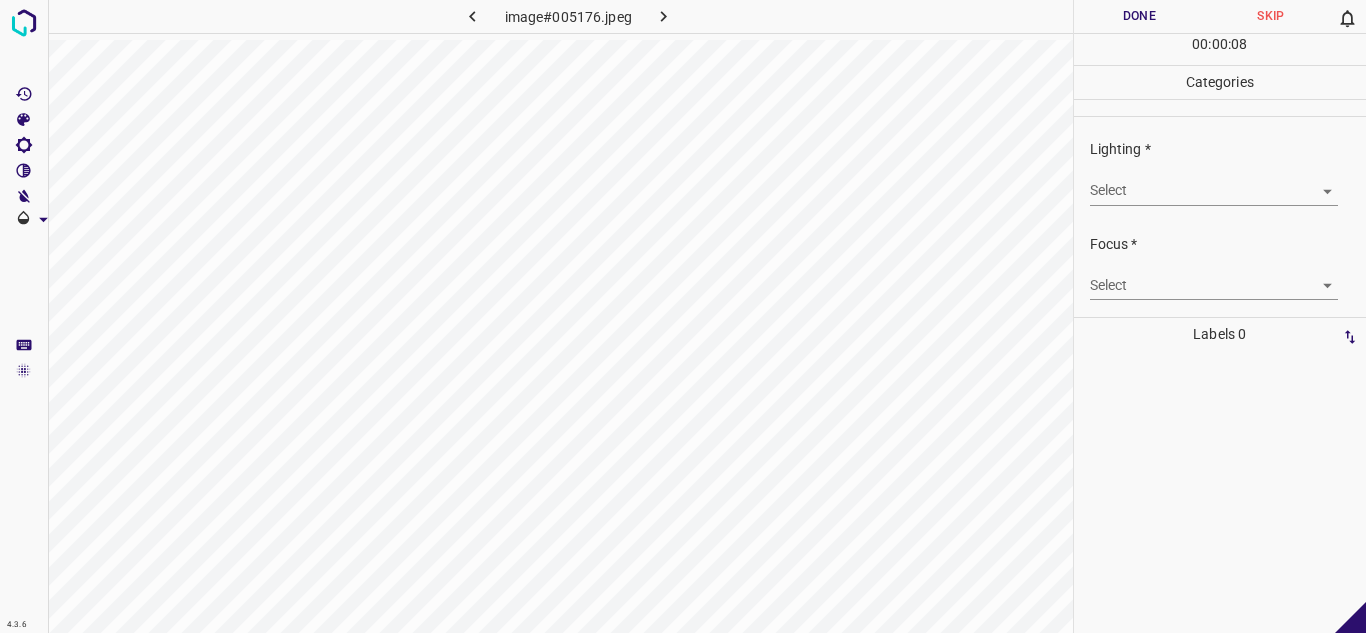 click on "4.3.6  image#005176.jpeg Done Skip 0 00   : 00   : 08   Categories Lighting *  Select ​ Focus *  Select ​ Overall *  Select ​ Labels   0 Categories 1 Lighting 2 Focus 3 Overall Tools Space Change between modes (Draw & Edit) I Auto labeling R Restore zoom M Zoom in N Zoom out Delete Delete selecte label Filters Z Restore filters X Saturation filter C Brightness filter V Contrast filter B Gray scale filter General O Download - Text - Hide - Delete" at bounding box center (683, 316) 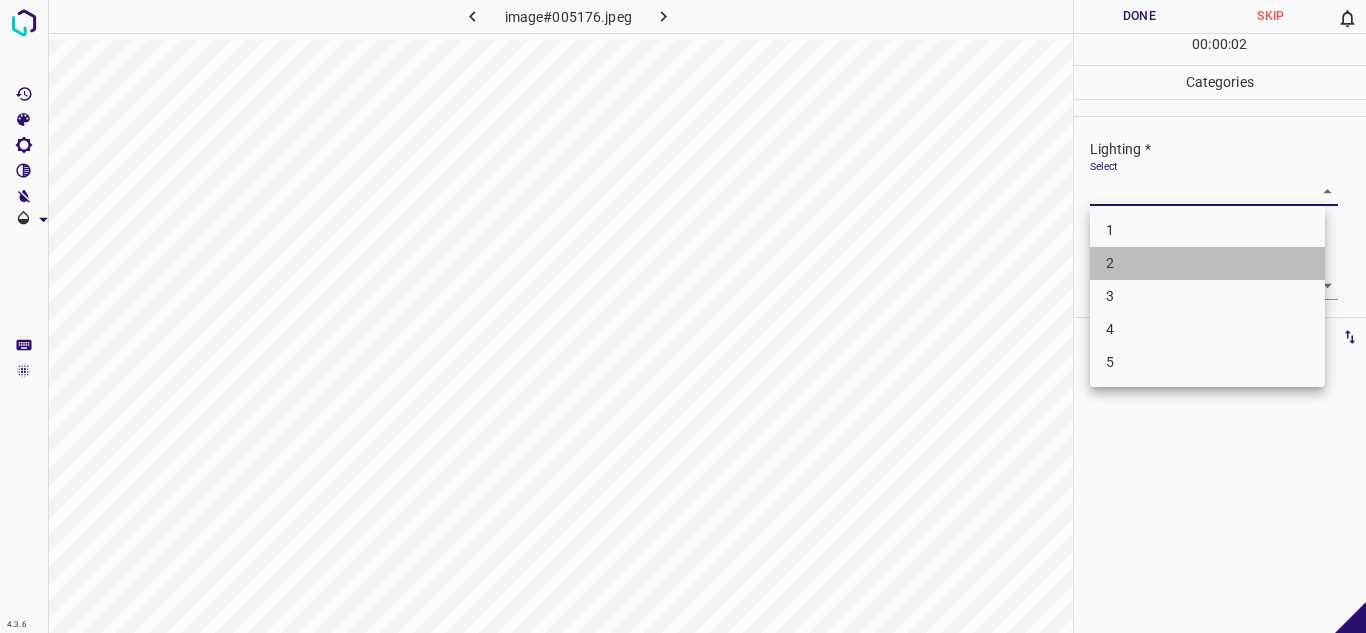 click on "2" at bounding box center [1207, 263] 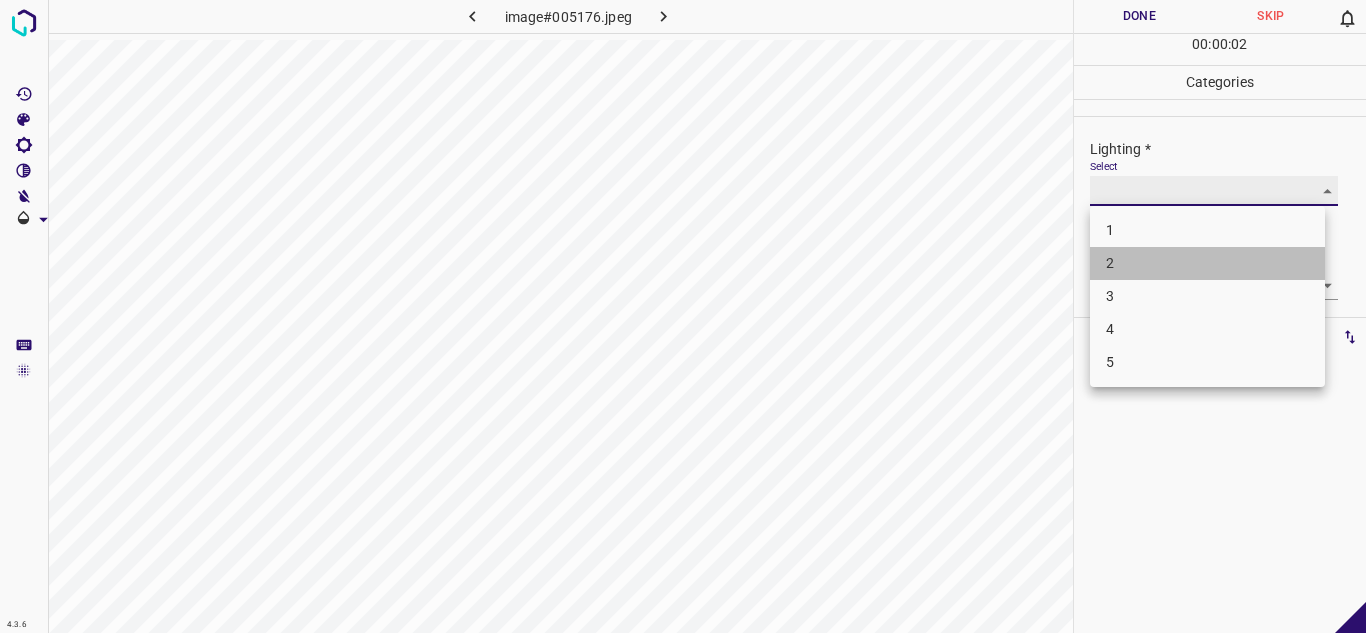 type on "2" 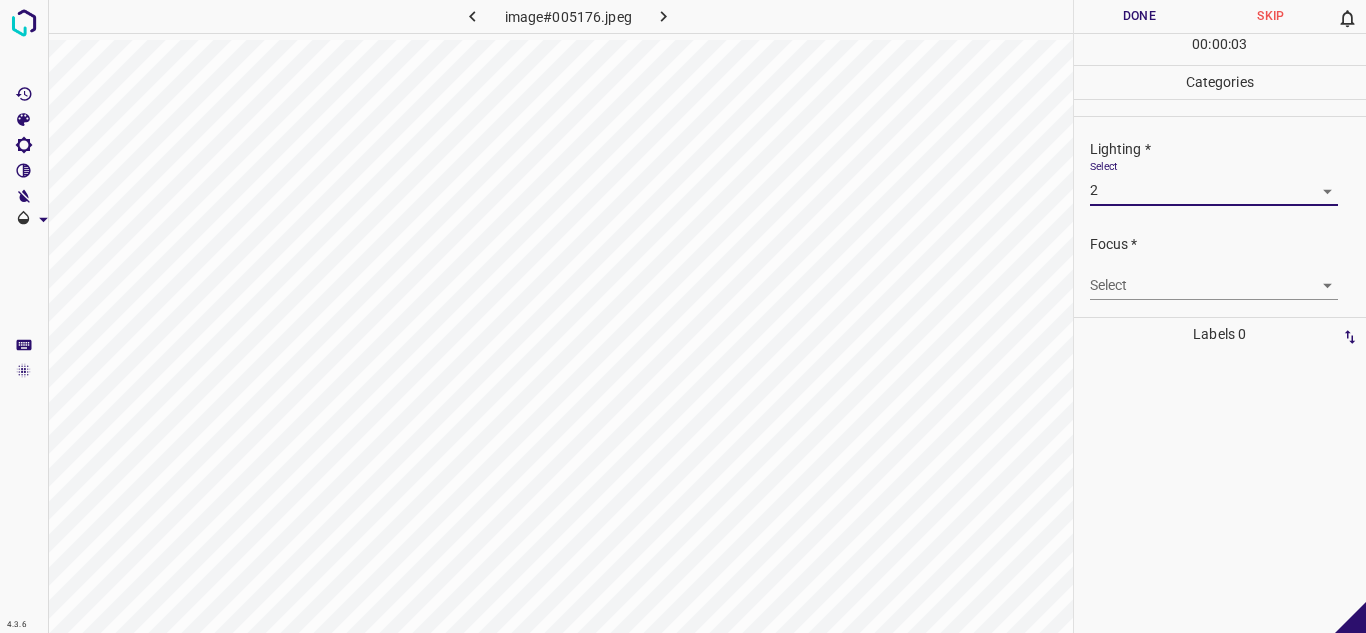click on "4.3.6  image#005176.jpeg Done Skip 0 00   : 00   : 03   Categories Lighting *  Select 2 2 Focus *  Select ​ Overall *  Select ​ Labels   0 Categories 1 Lighting 2 Focus 3 Overall Tools Space Change between modes (Draw & Edit) I Auto labeling R Restore zoom M Zoom in N Zoom out Delete Delete selecte label Filters Z Restore filters X Saturation filter C Brightness filter V Contrast filter B Gray scale filter General O Download - Text - Hide - Delete" at bounding box center (683, 316) 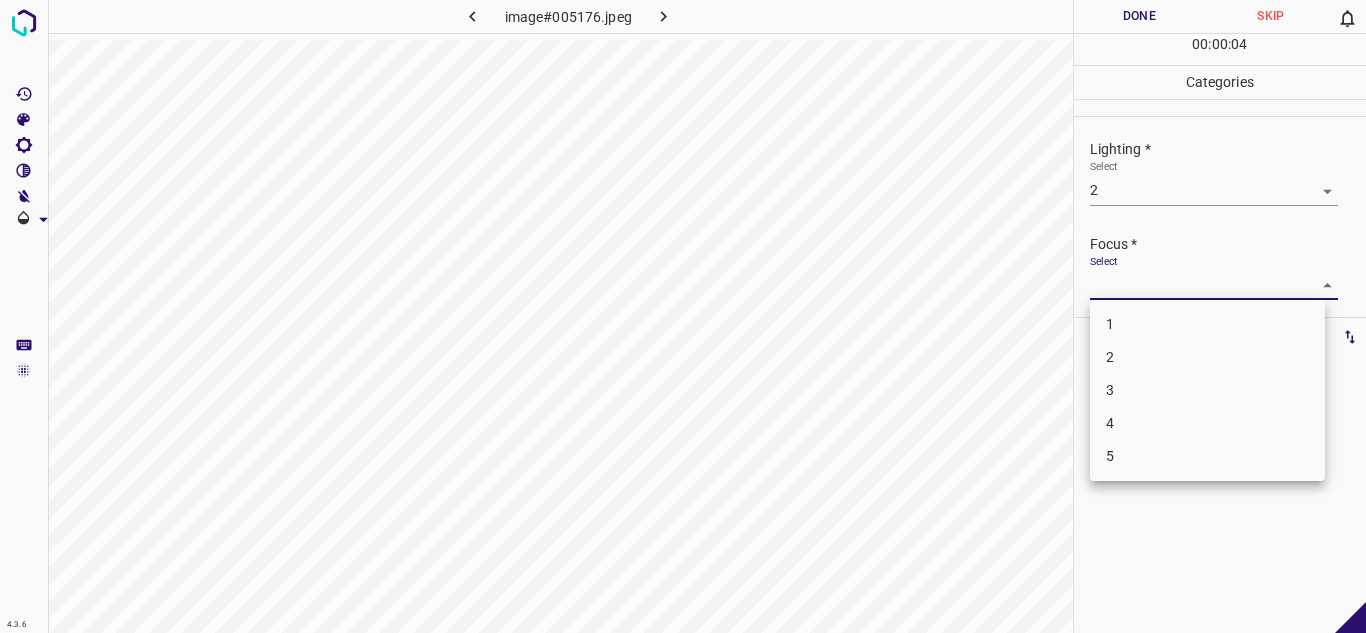 click on "3" at bounding box center (1207, 390) 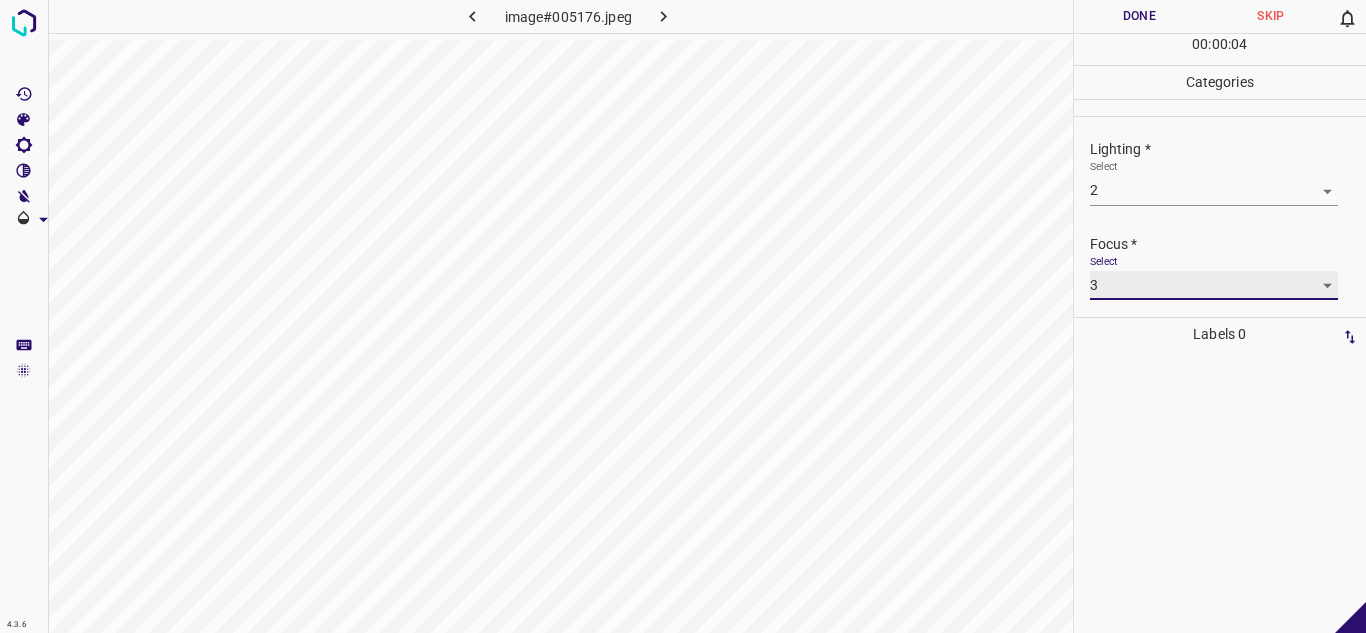 type on "3" 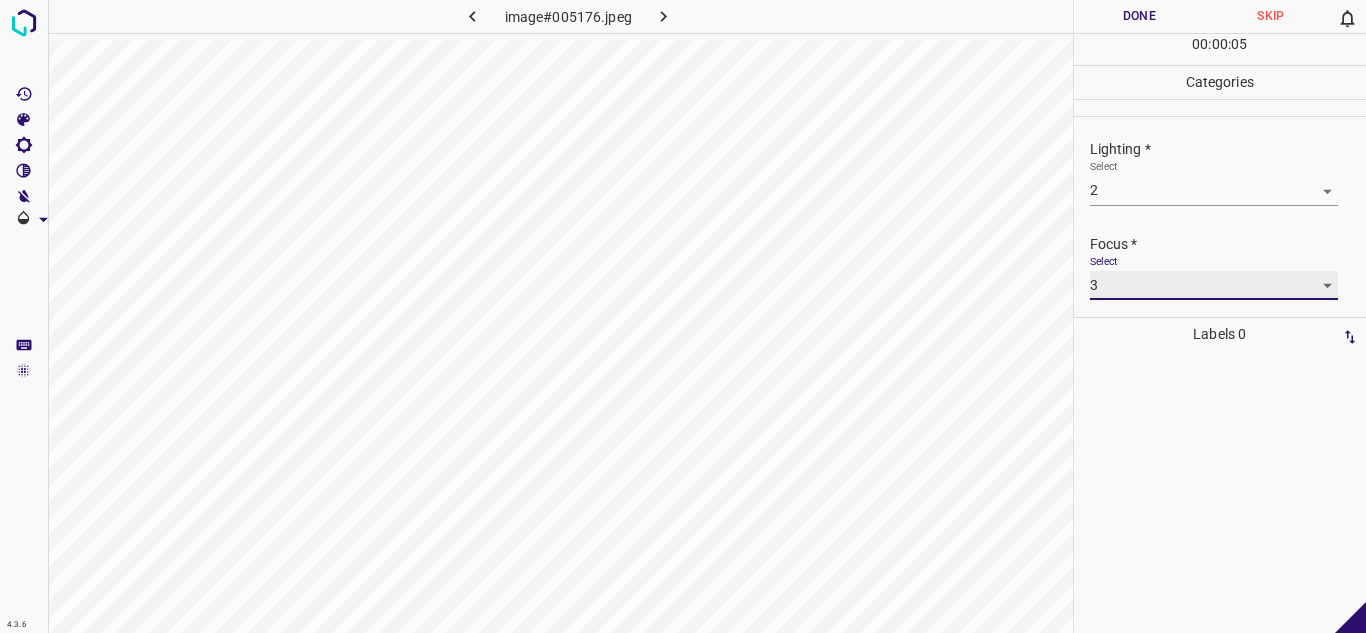 scroll, scrollTop: 98, scrollLeft: 0, axis: vertical 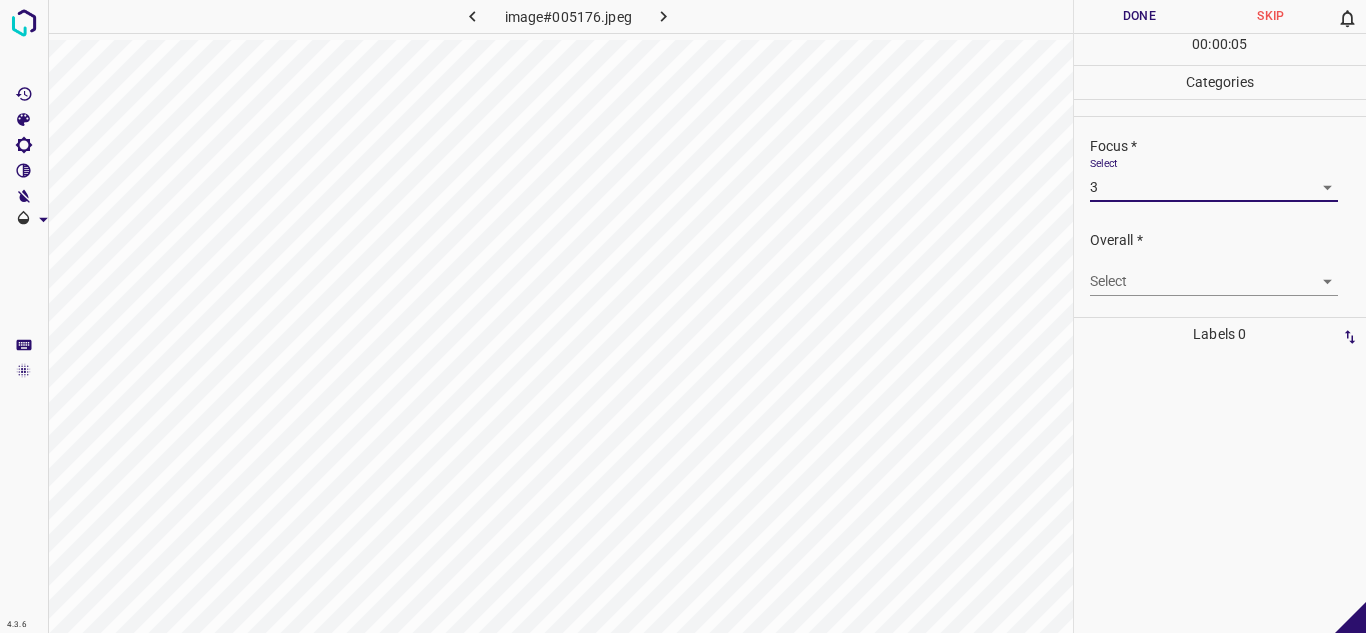 click on "4.3.6  image#005176.jpeg Done Skip 0 00   : 00   : 05   Categories Lighting *  Select 2 2 Focus *  Select 3 3 Overall *  Select ​ Labels   0 Categories 1 Lighting 2 Focus 3 Overall Tools Space Change between modes (Draw & Edit) I Auto labeling R Restore zoom M Zoom in N Zoom out Delete Delete selecte label Filters Z Restore filters X Saturation filter C Brightness filter V Contrast filter B Gray scale filter General O Download - Text - Hide - Delete" at bounding box center [683, 316] 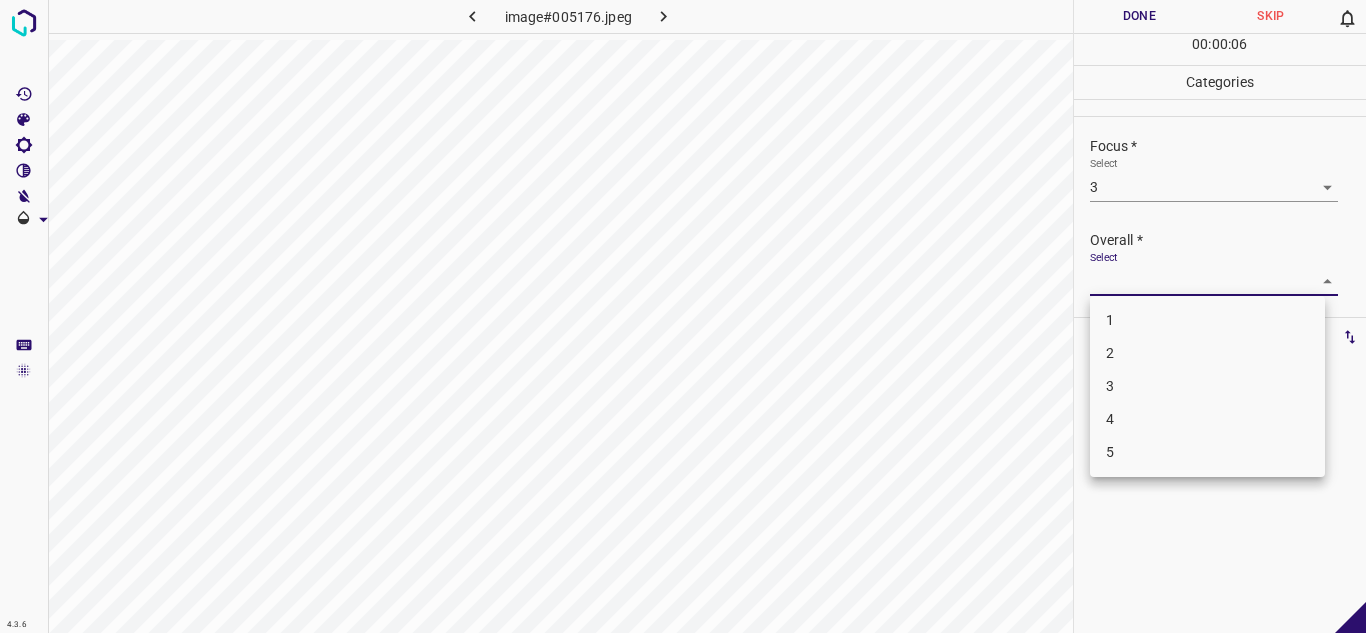 click on "3" at bounding box center (1207, 386) 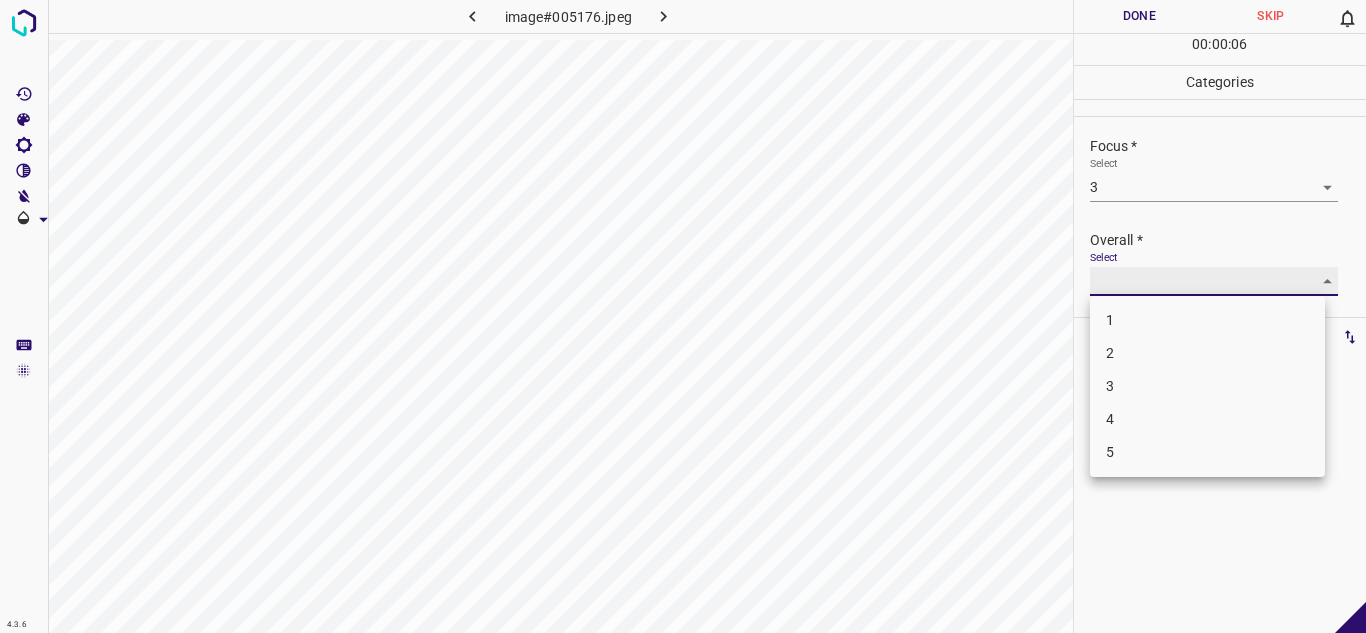type on "3" 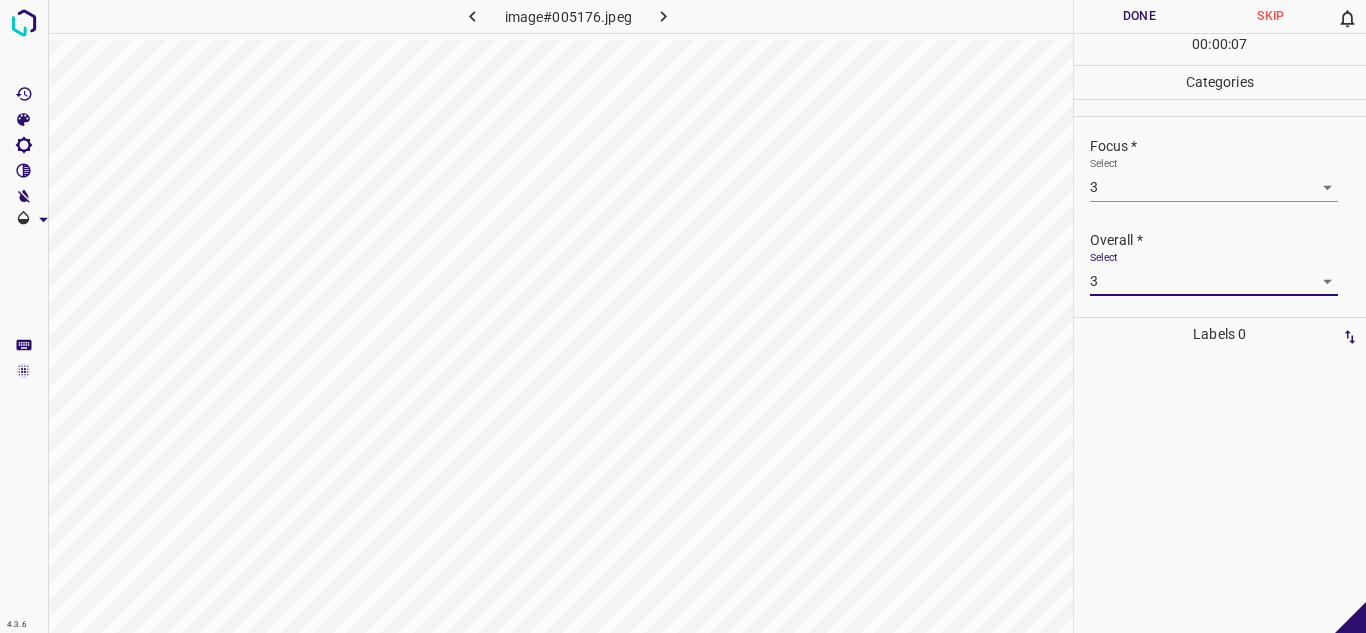 click on "Done" at bounding box center [1140, 16] 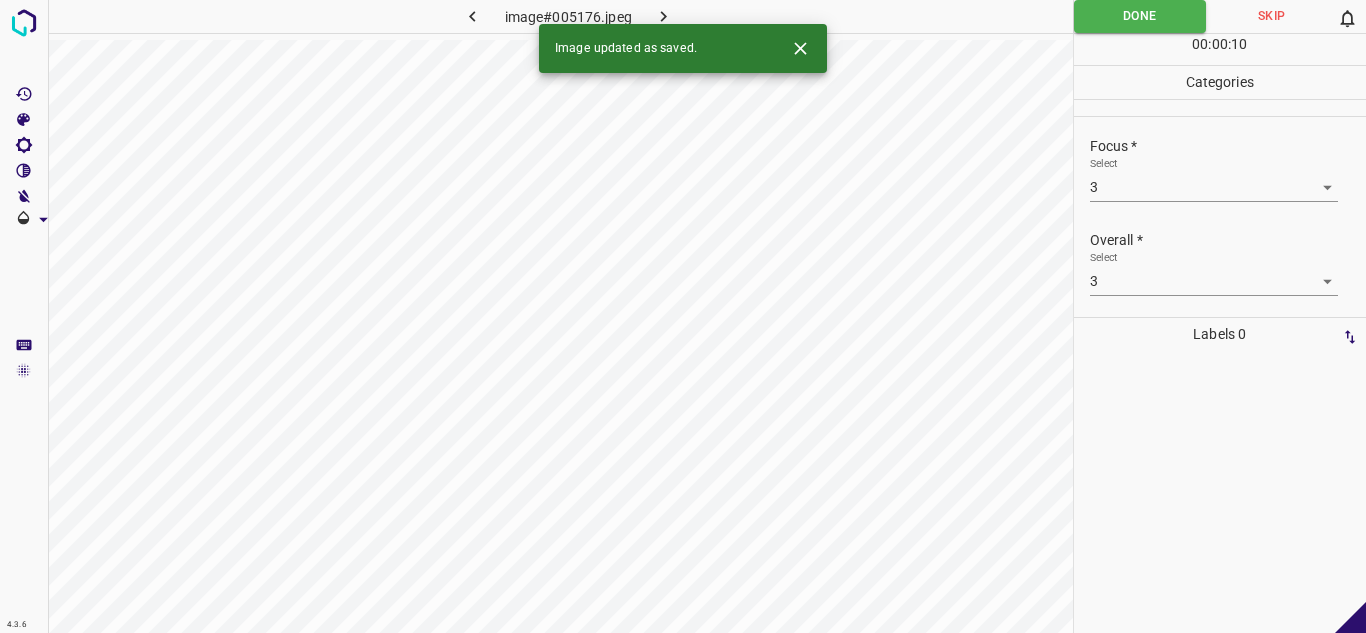 click 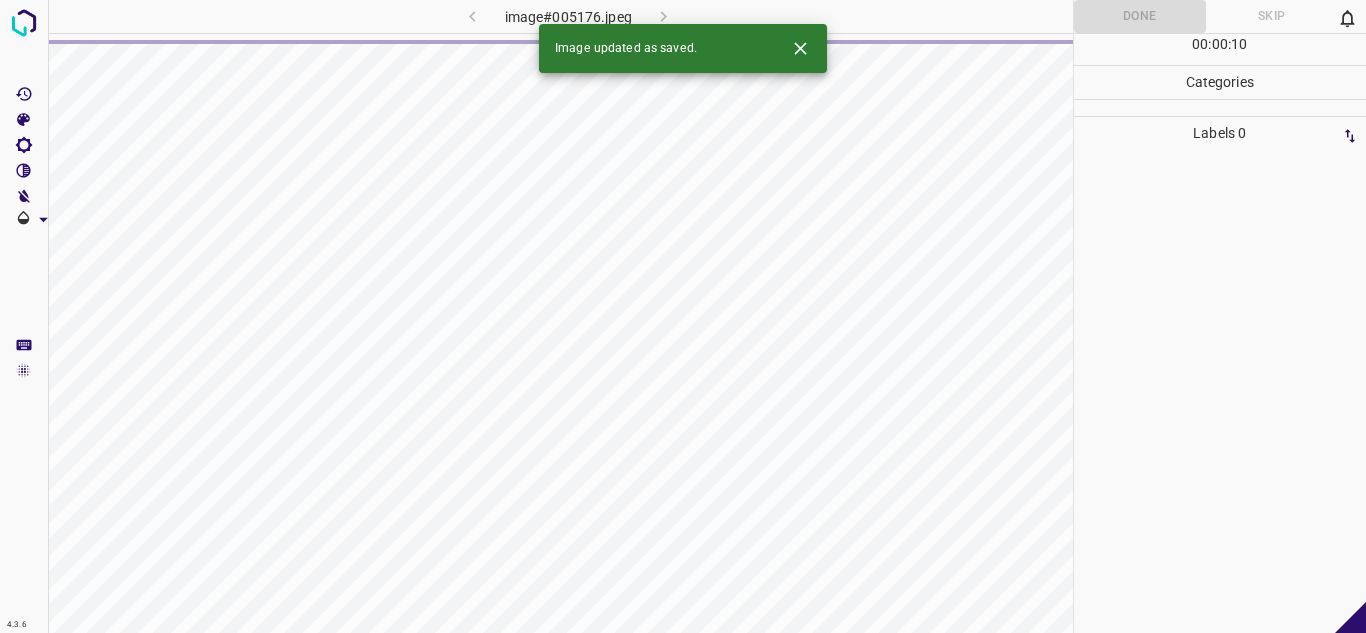 click 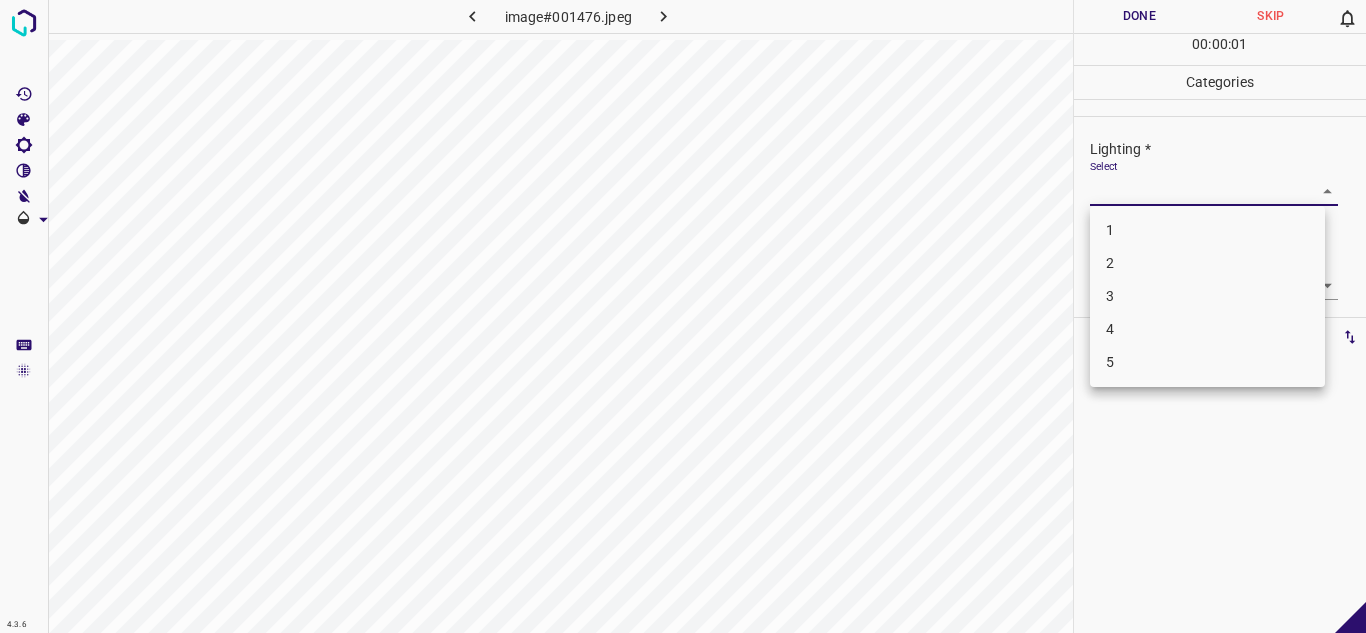 click on "4.3.6  image#001476.jpeg Done Skip 0 00   : 00   : 01   Categories Lighting *  Select ​ Focus *  Select ​ Overall *  Select ​ Labels   0 Categories 1 Lighting 2 Focus 3 Overall Tools Space Change between modes (Draw & Edit) I Auto labeling R Restore zoom M Zoom in N Zoom out Delete Delete selecte label Filters Z Restore filters X Saturation filter C Brightness filter V Contrast filter B Gray scale filter General O Download - Text - Hide - Delete 1 2 3 4 5" at bounding box center [683, 316] 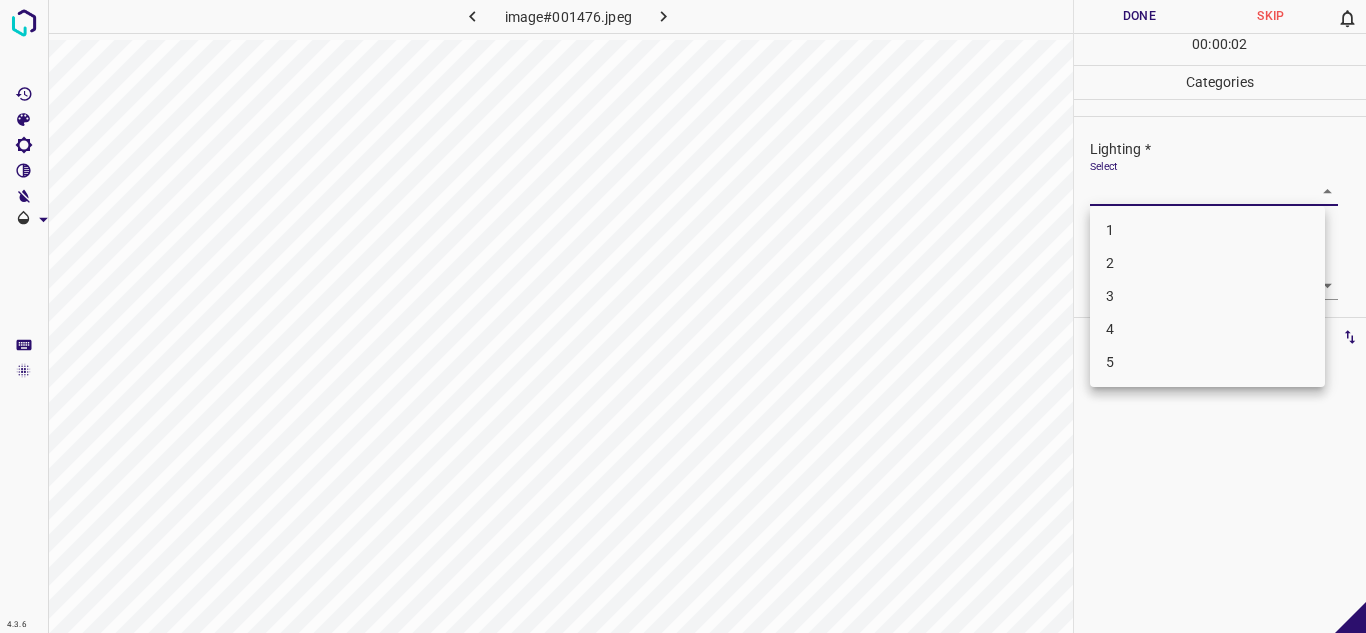 click on "3" at bounding box center (1207, 296) 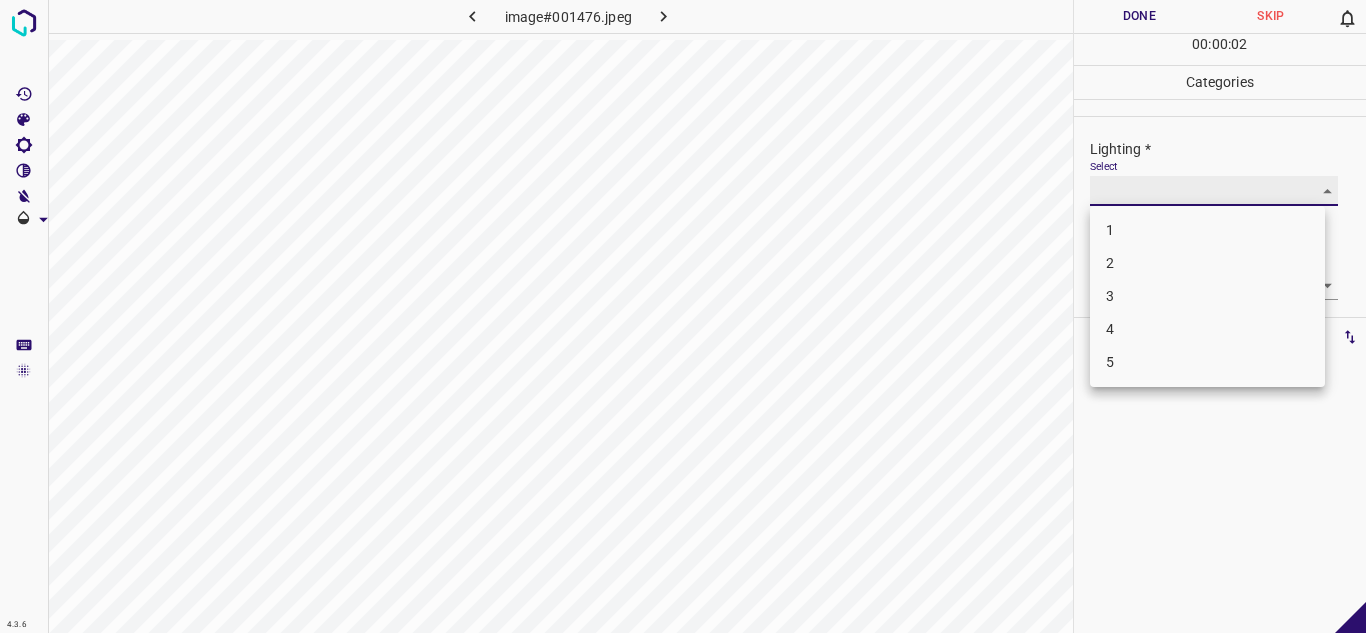 type on "3" 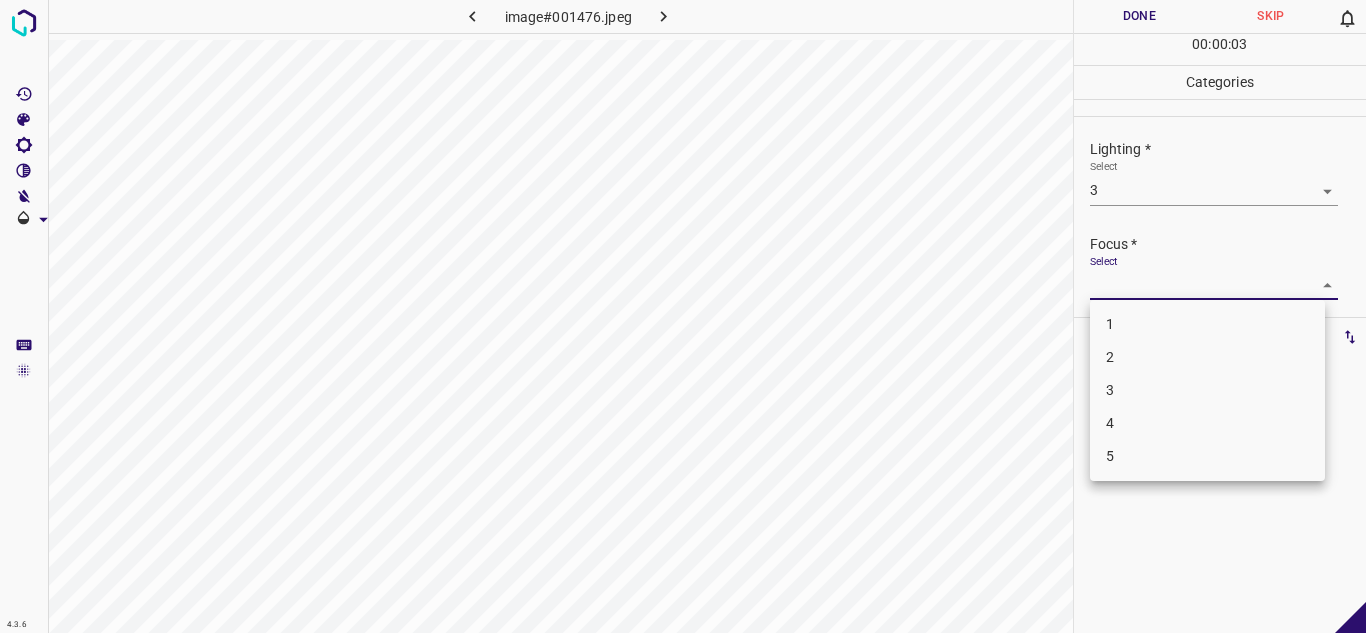 click on "4.3.6  image#001476.jpeg Done Skip 0 00   : 00   : 03   Categories Lighting *  Select 3 3 Focus *  Select ​ Overall *  Select ​ Labels   0 Categories 1 Lighting 2 Focus 3 Overall Tools Space Change between modes (Draw & Edit) I Auto labeling R Restore zoom M Zoom in N Zoom out Delete Delete selecte label Filters Z Restore filters X Saturation filter C Brightness filter V Contrast filter B Gray scale filter General O Download - Text - Hide - Delete 1 2 3 4 5" at bounding box center (683, 316) 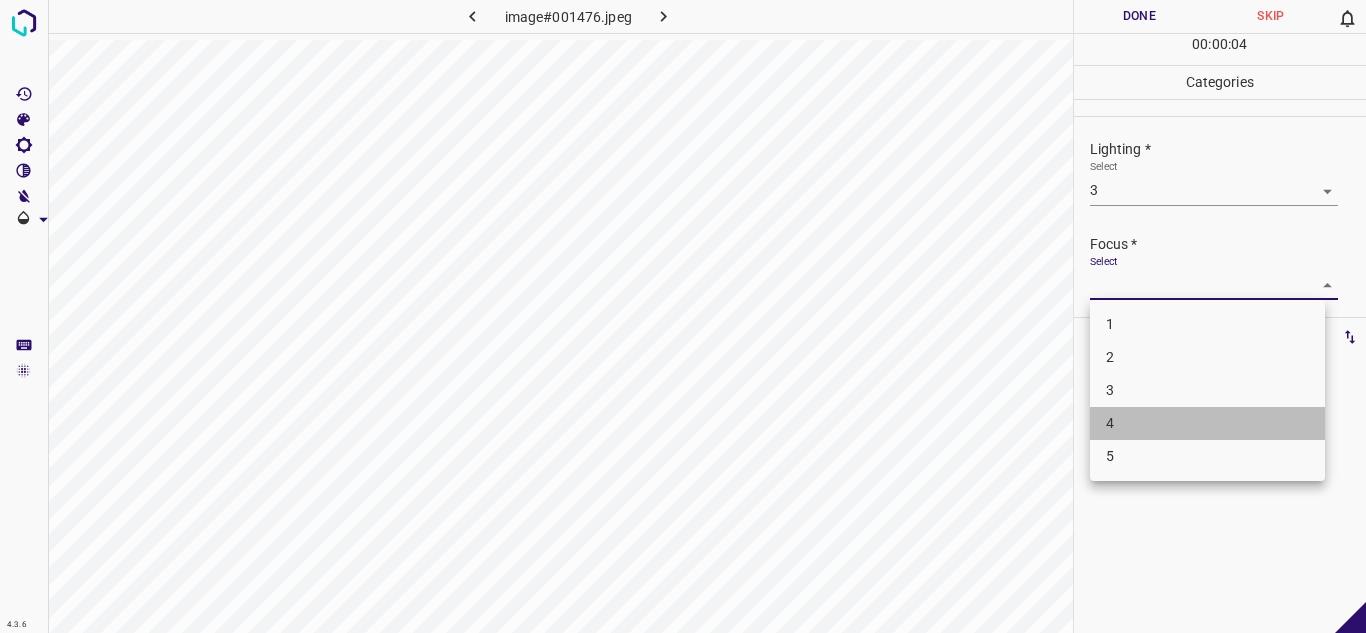 click on "4" at bounding box center [1207, 423] 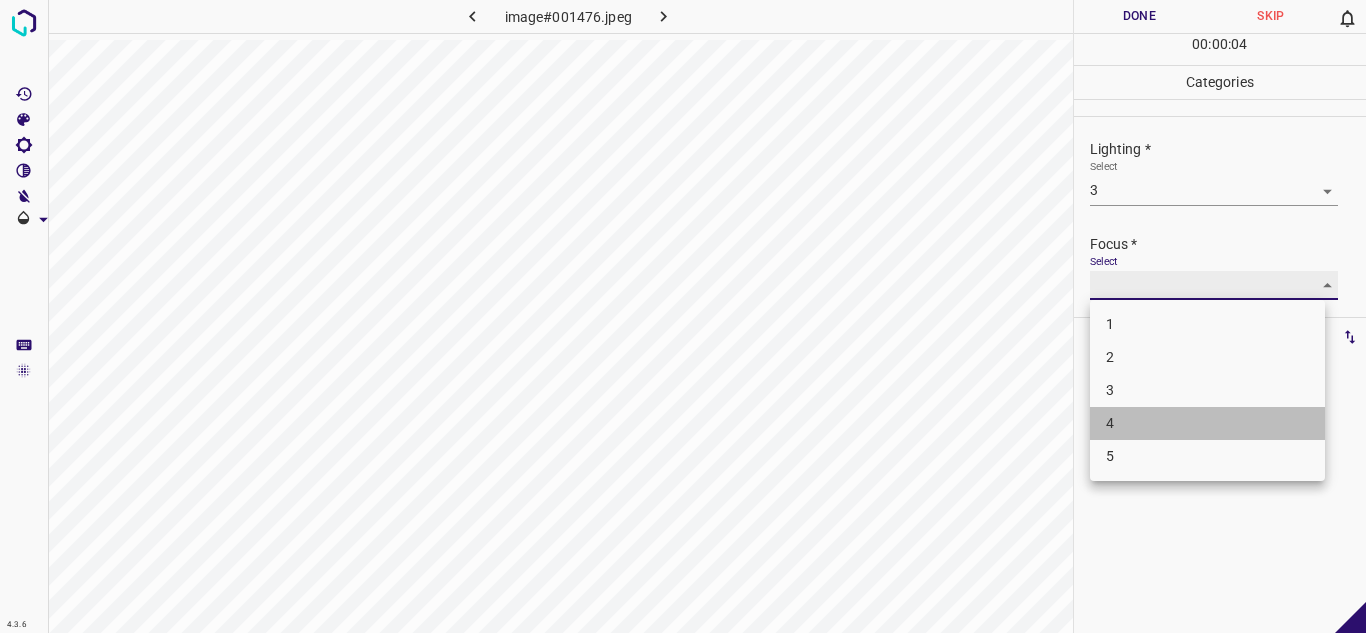 type on "4" 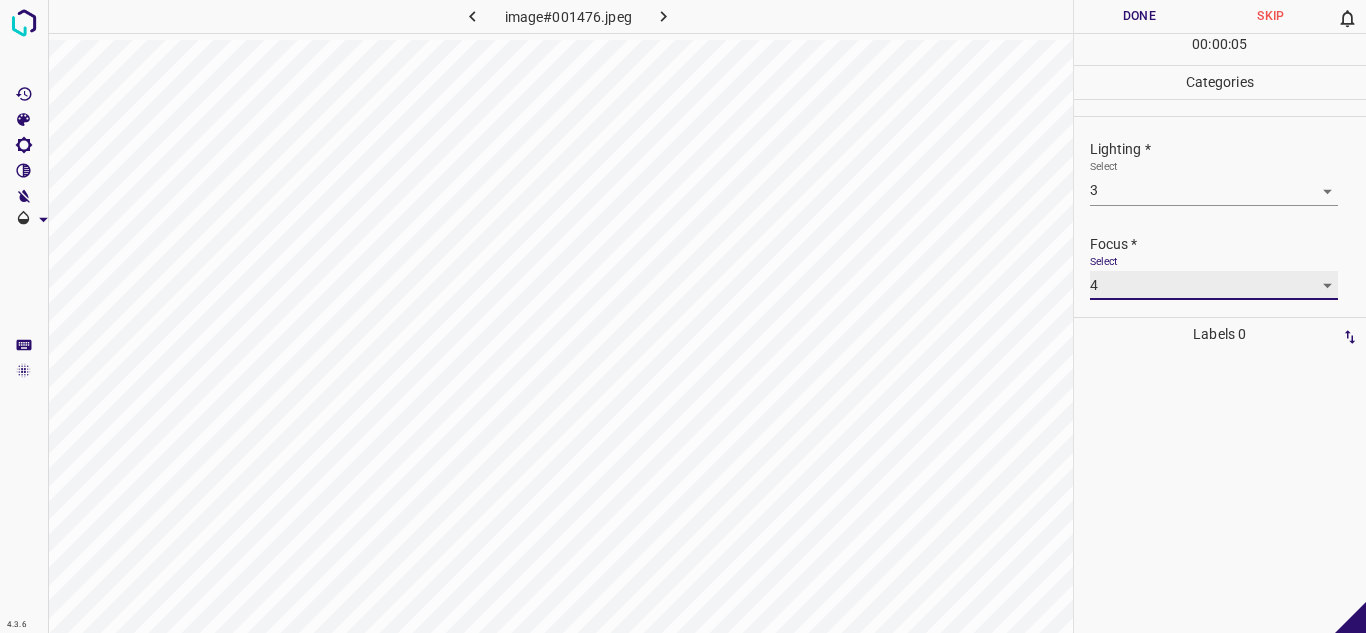 scroll, scrollTop: 98, scrollLeft: 0, axis: vertical 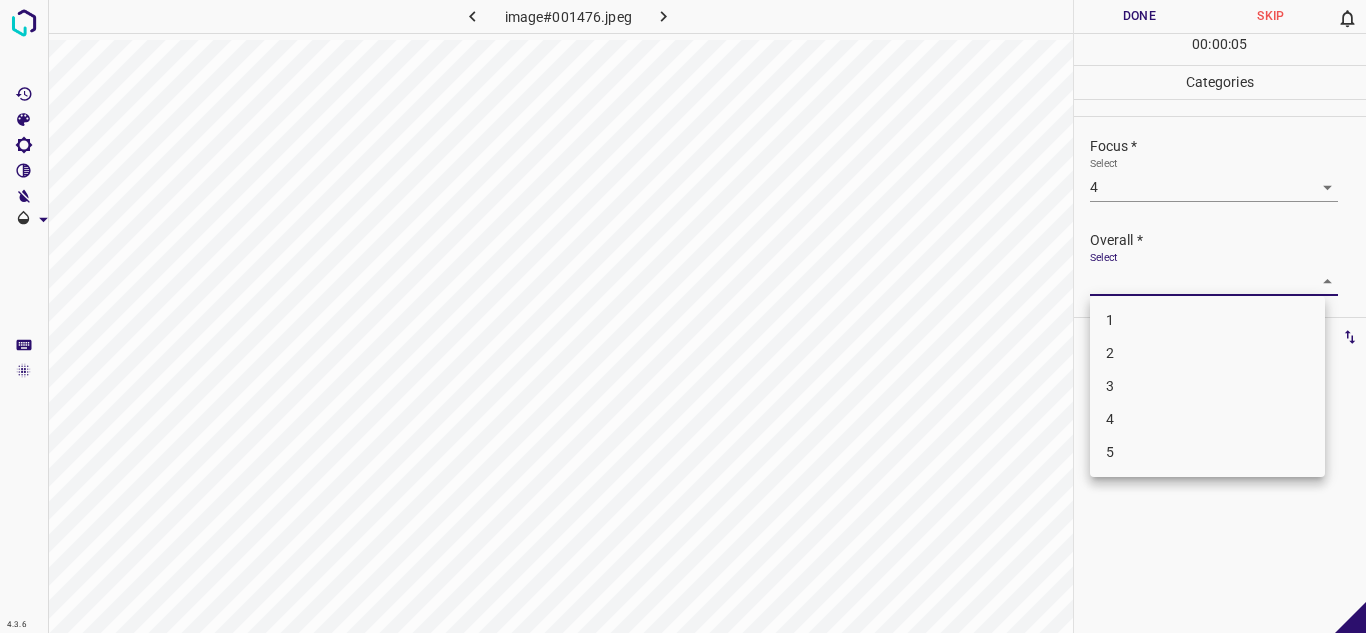 click on "4.3.6  image#001476.jpeg Done Skip 0 00   : 00   : 05   Categories Lighting *  Select 3 3 Focus *  Select 4 4 Overall *  Select ​ Labels   0 Categories 1 Lighting 2 Focus 3 Overall Tools Space Change between modes (Draw & Edit) I Auto labeling R Restore zoom M Zoom in N Zoom out Delete Delete selecte label Filters Z Restore filters X Saturation filter C Brightness filter V Contrast filter B Gray scale filter General O Download - Text - Hide - Delete 1 2 3 4 5" at bounding box center (683, 316) 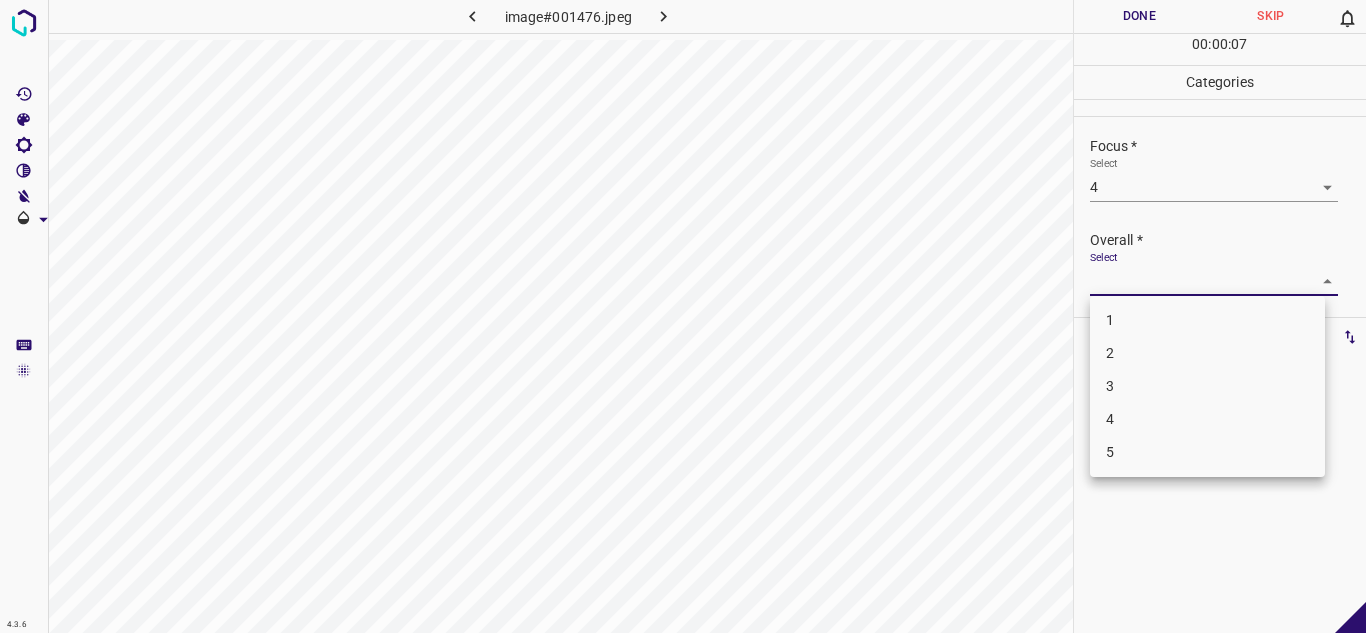 click on "4" at bounding box center [1207, 419] 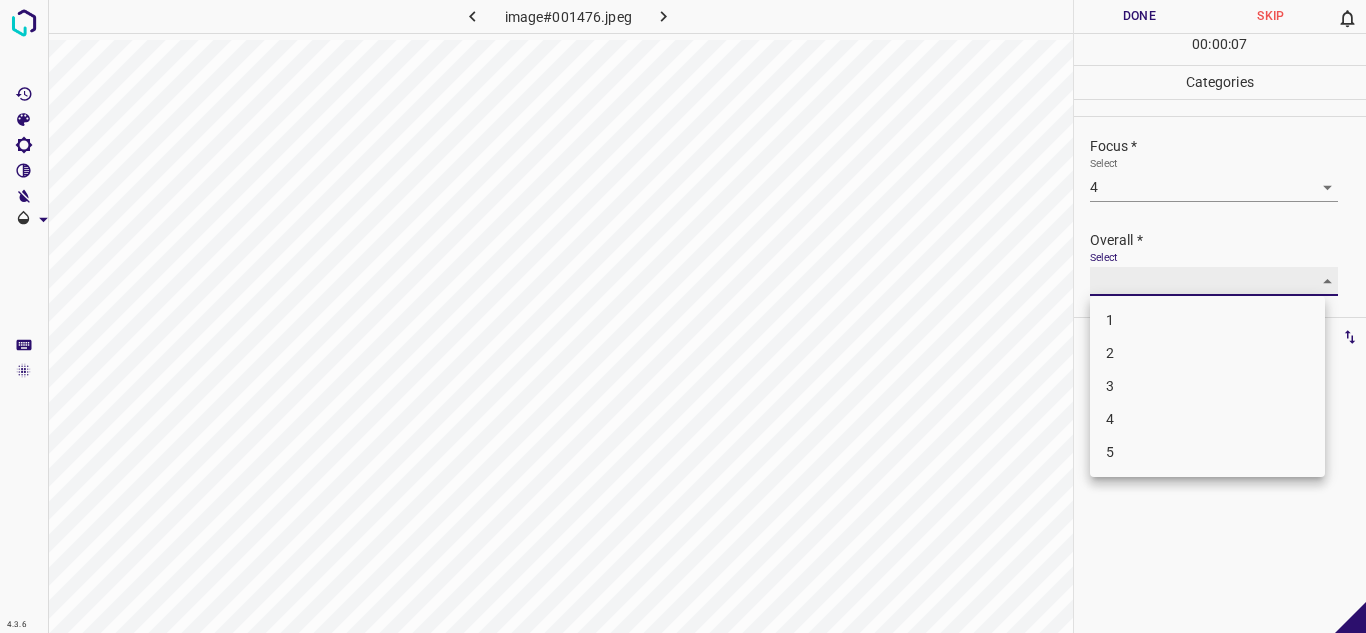 type on "4" 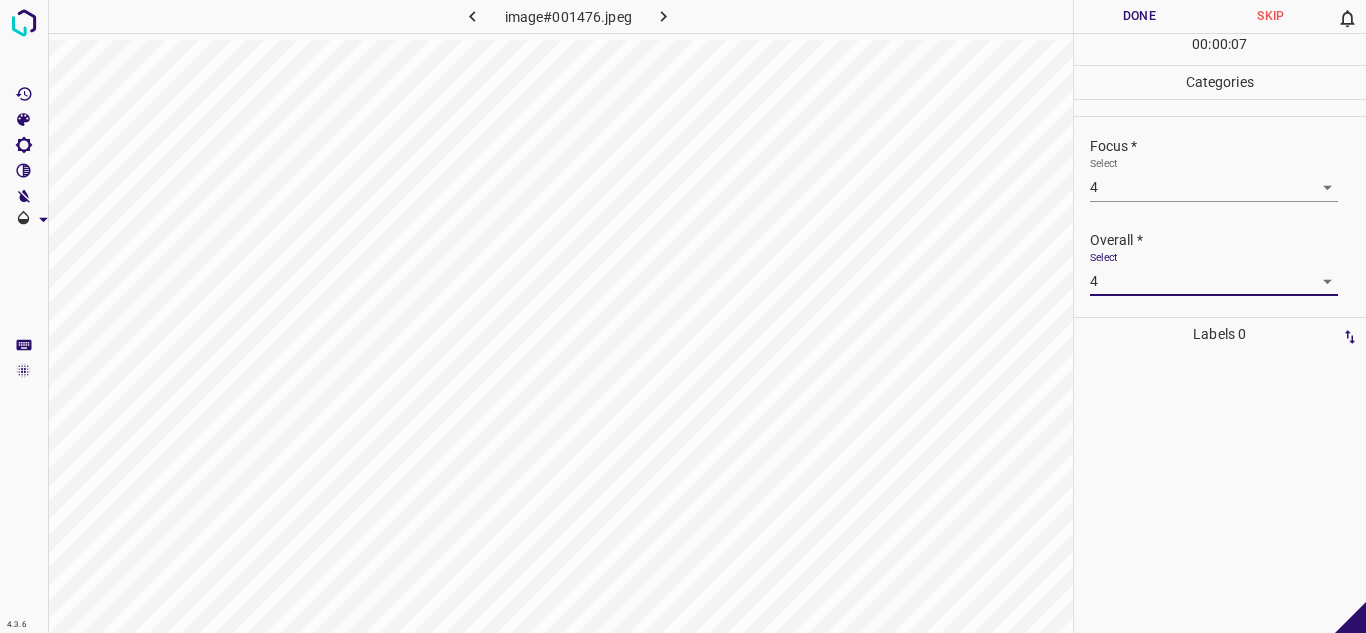 click on "Done" at bounding box center (1140, 16) 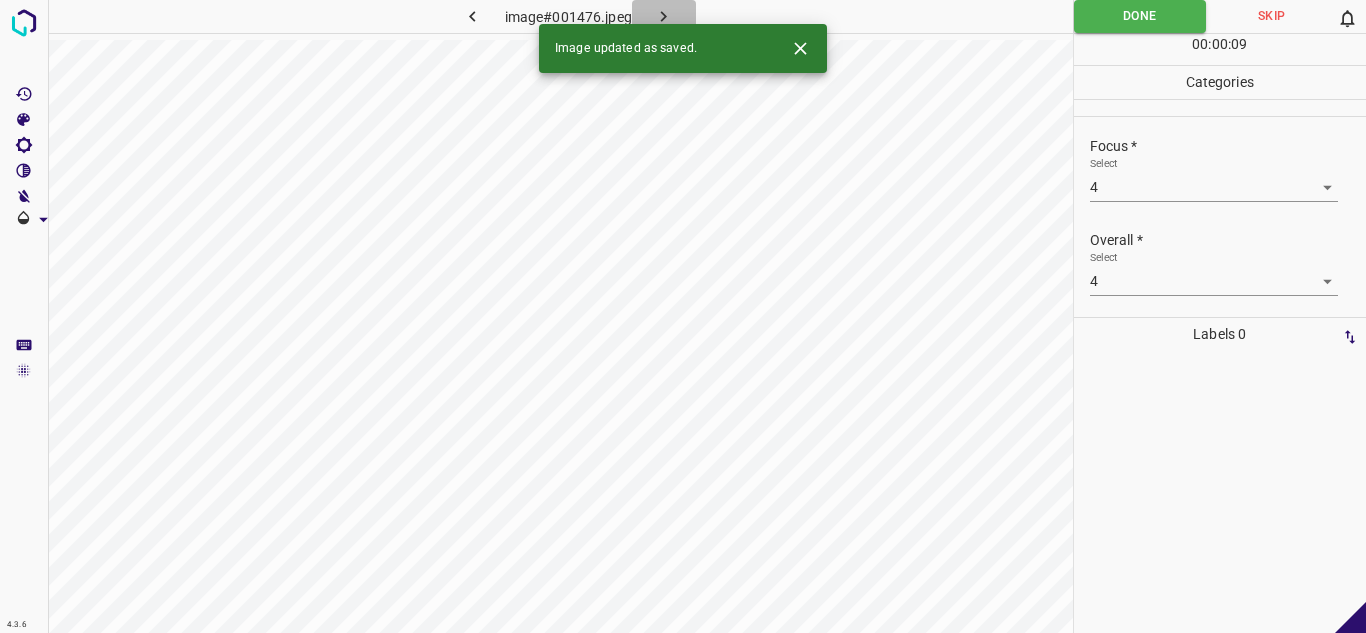 click at bounding box center (664, 16) 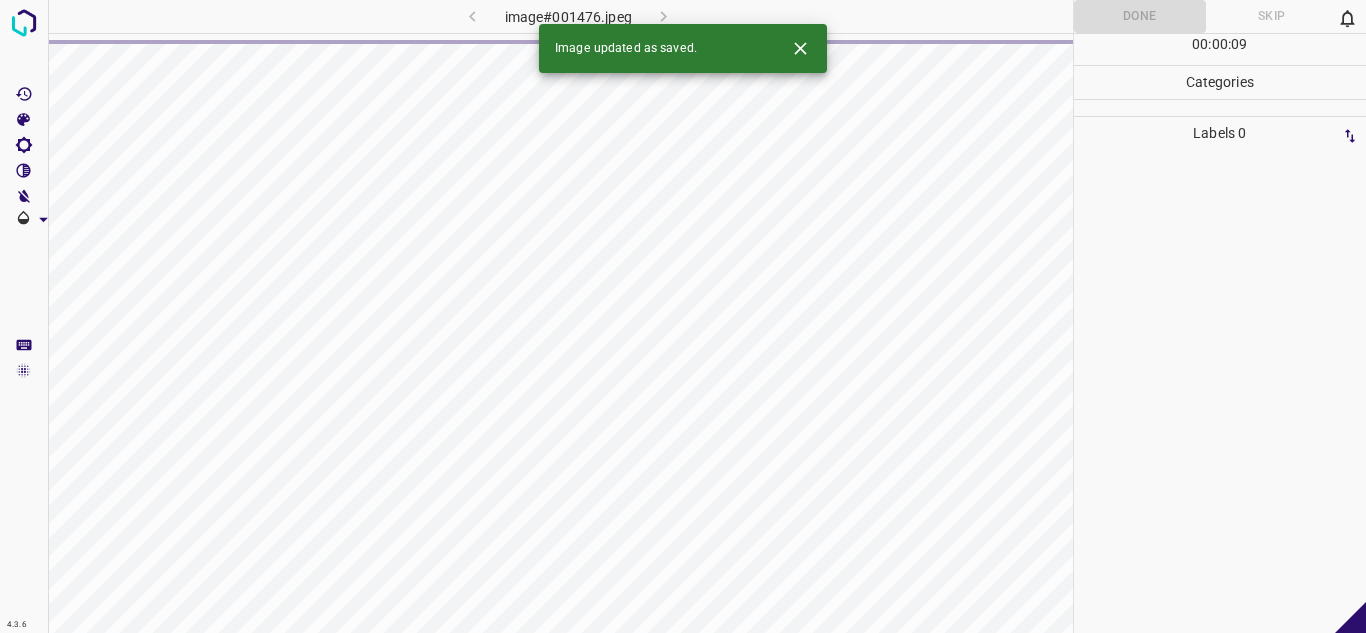 click 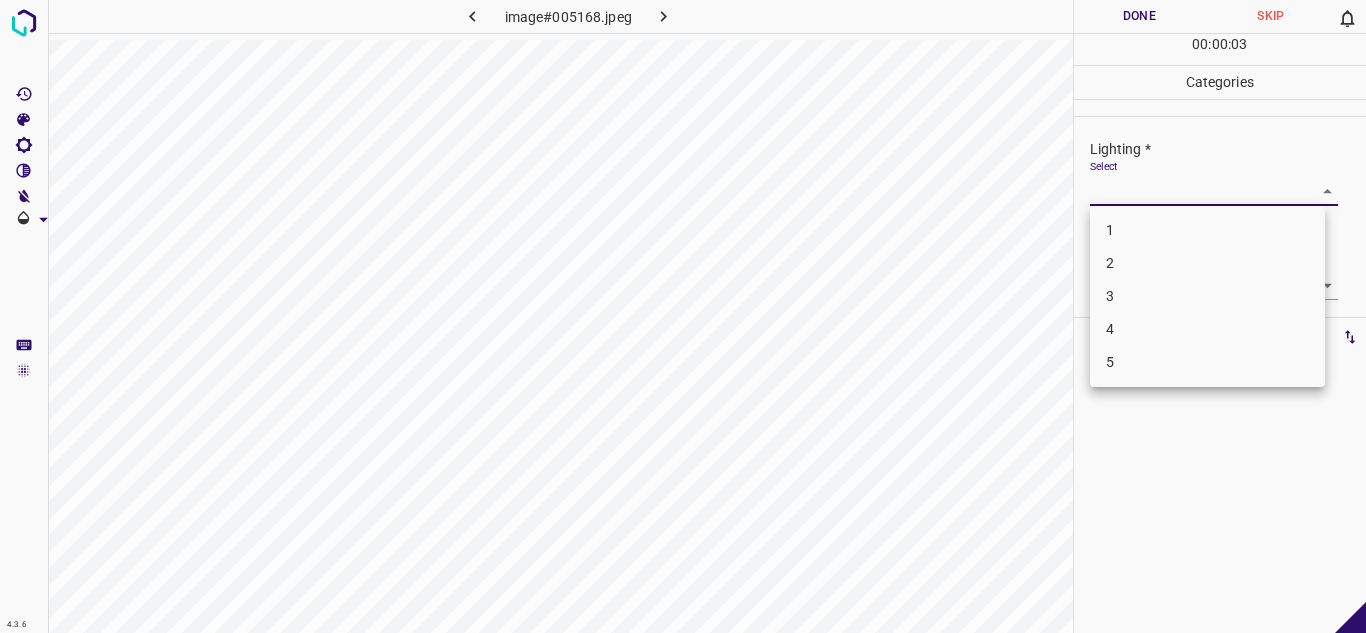 click on "4.3.6  image#005168.jpeg Done Skip 0 00   : 00   : 03   Categories Lighting *  Select ​ Focus *  Select ​ Overall *  Select ​ Labels   0 Categories 1 Lighting 2 Focus 3 Overall Tools Space Change between modes (Draw & Edit) I Auto labeling R Restore zoom M Zoom in N Zoom out Delete Delete selecte label Filters Z Restore filters X Saturation filter C Brightness filter V Contrast filter B Gray scale filter General O Download - Text - Hide - Delete 1 2 3 4 5" at bounding box center (683, 316) 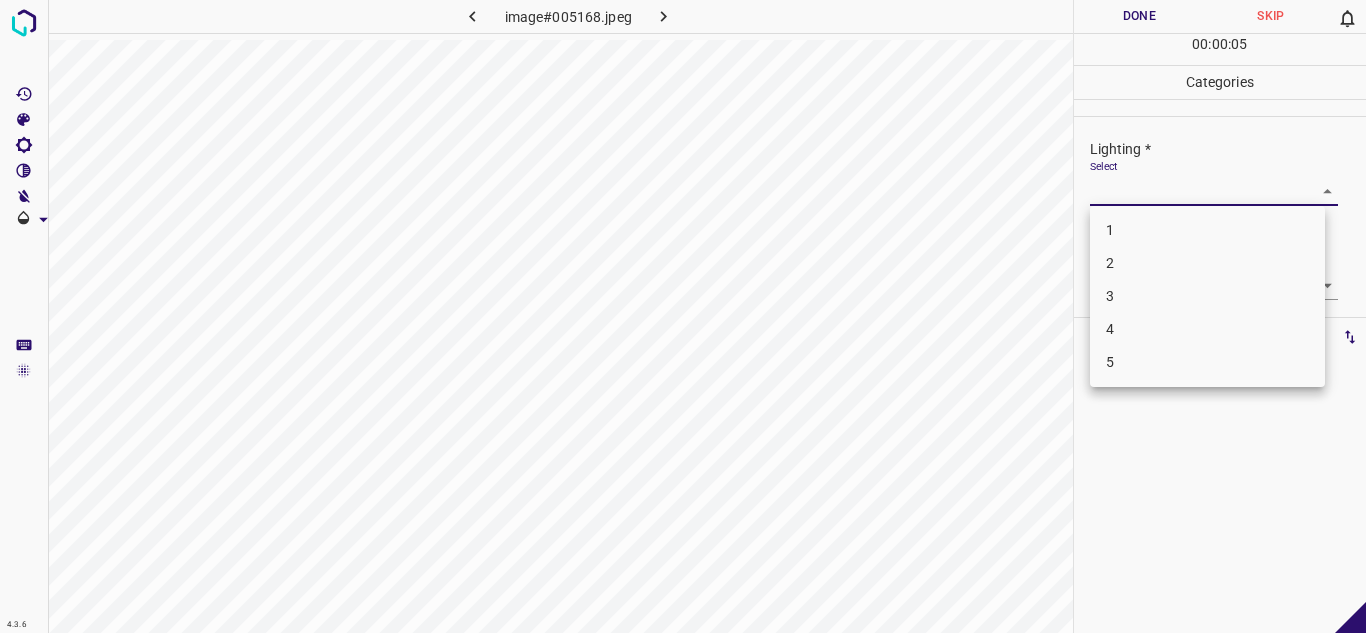 click on "3" at bounding box center [1207, 296] 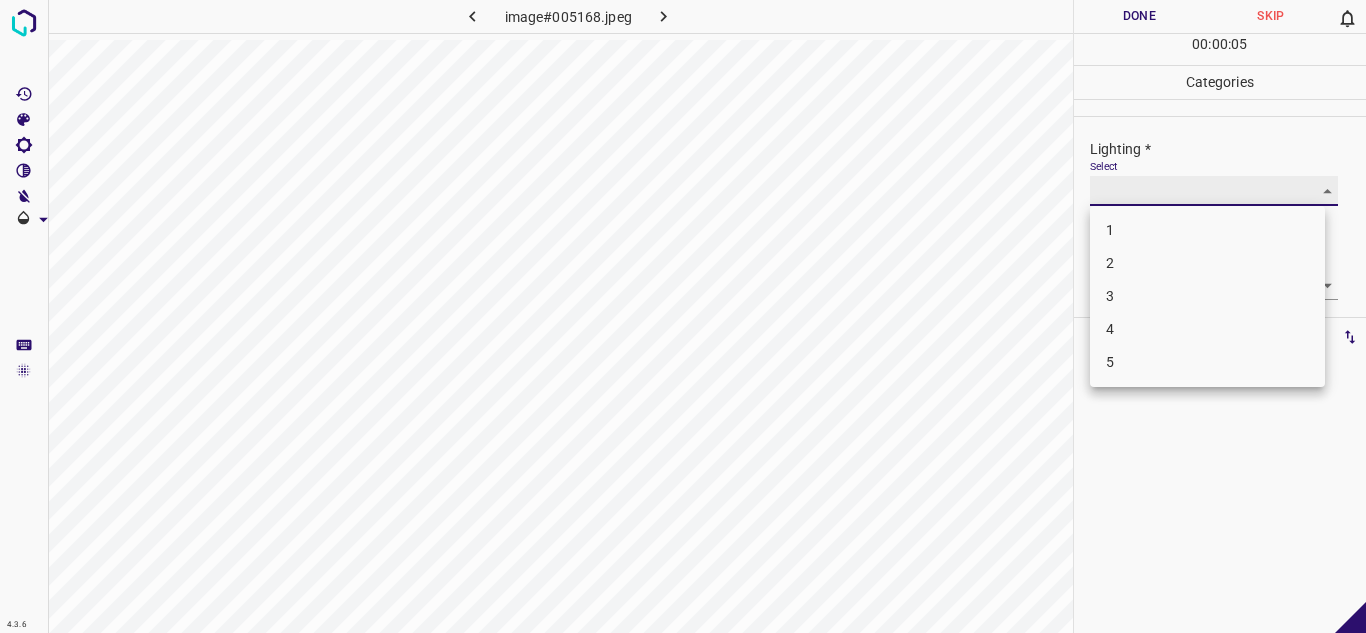 type on "3" 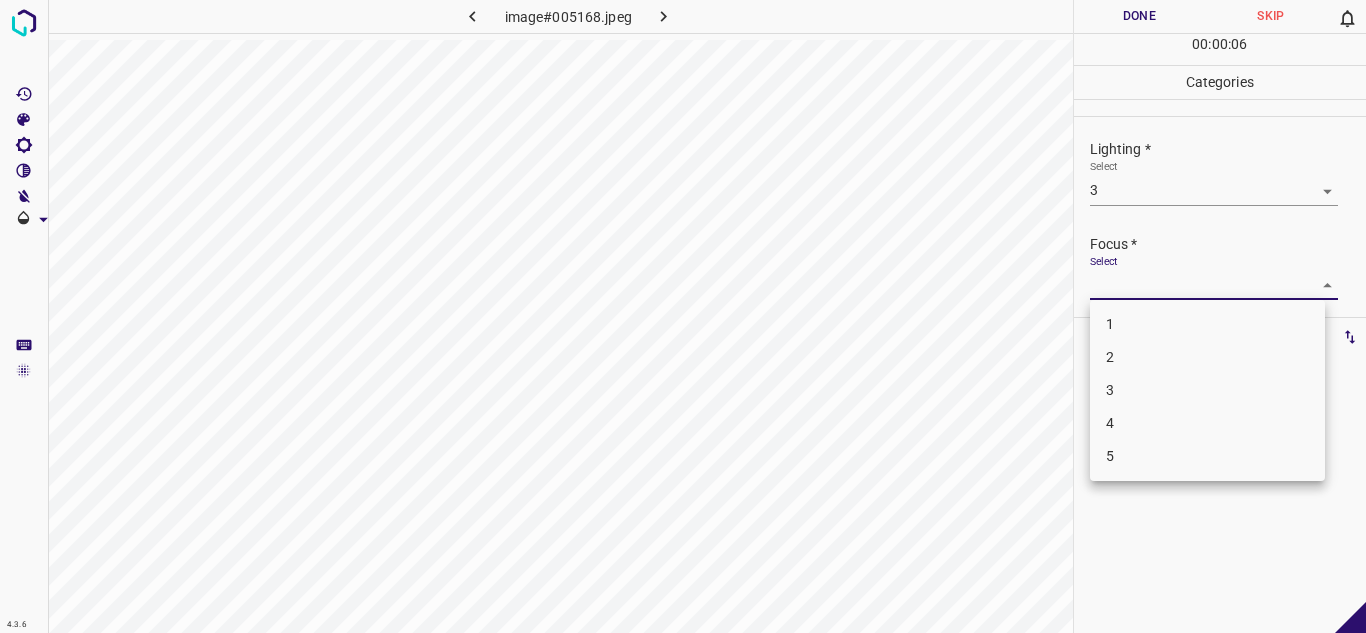 click on "4.3.6  image#005168.jpeg Done Skip 0 00   : 00   : 06   Categories Lighting *  Select 3 3 Focus *  Select ​ Overall *  Select ​ Labels   0 Categories 1 Lighting 2 Focus 3 Overall Tools Space Change between modes (Draw & Edit) I Auto labeling R Restore zoom M Zoom in N Zoom out Delete Delete selecte label Filters Z Restore filters X Saturation filter C Brightness filter V Contrast filter B Gray scale filter General O Download - Text - Hide - Delete 1 2 3 4 5" at bounding box center (683, 316) 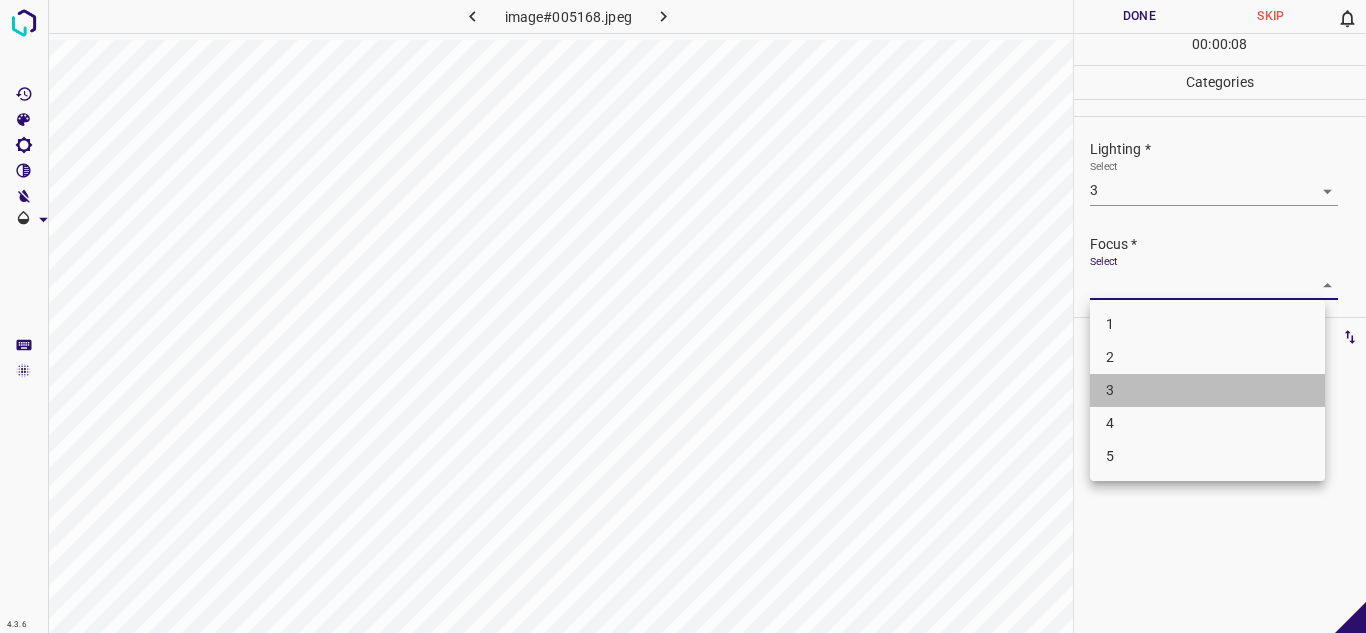 click on "3" at bounding box center (1207, 390) 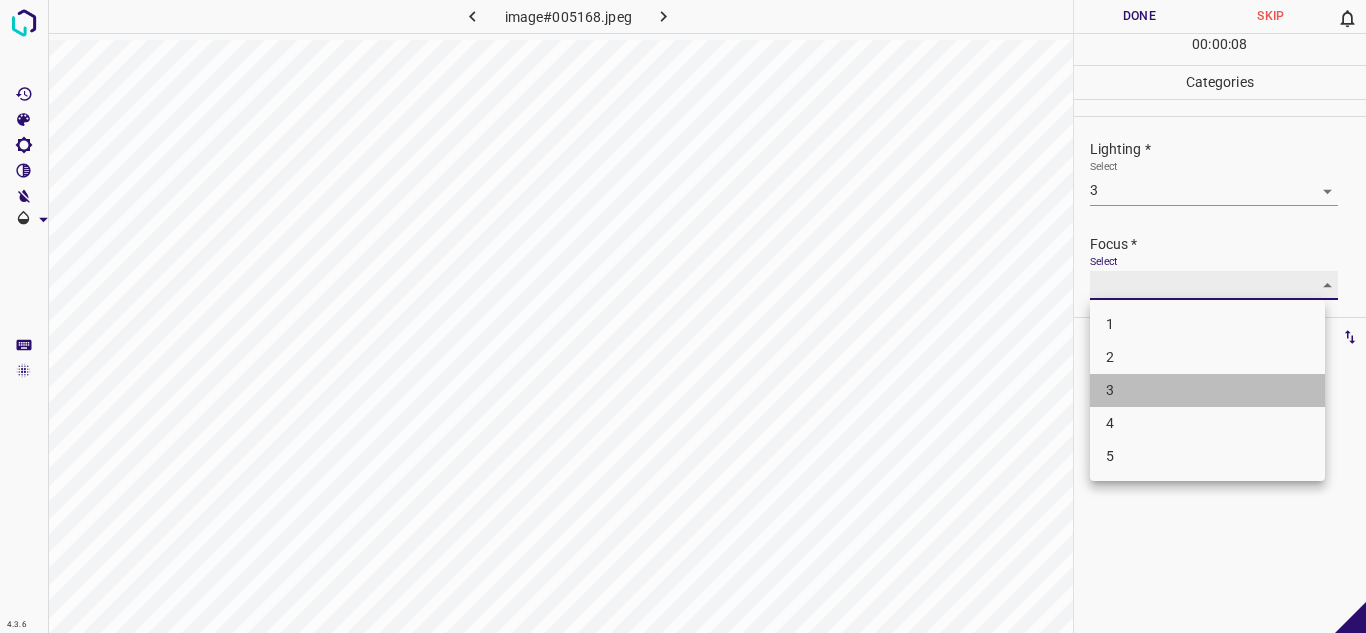 type on "3" 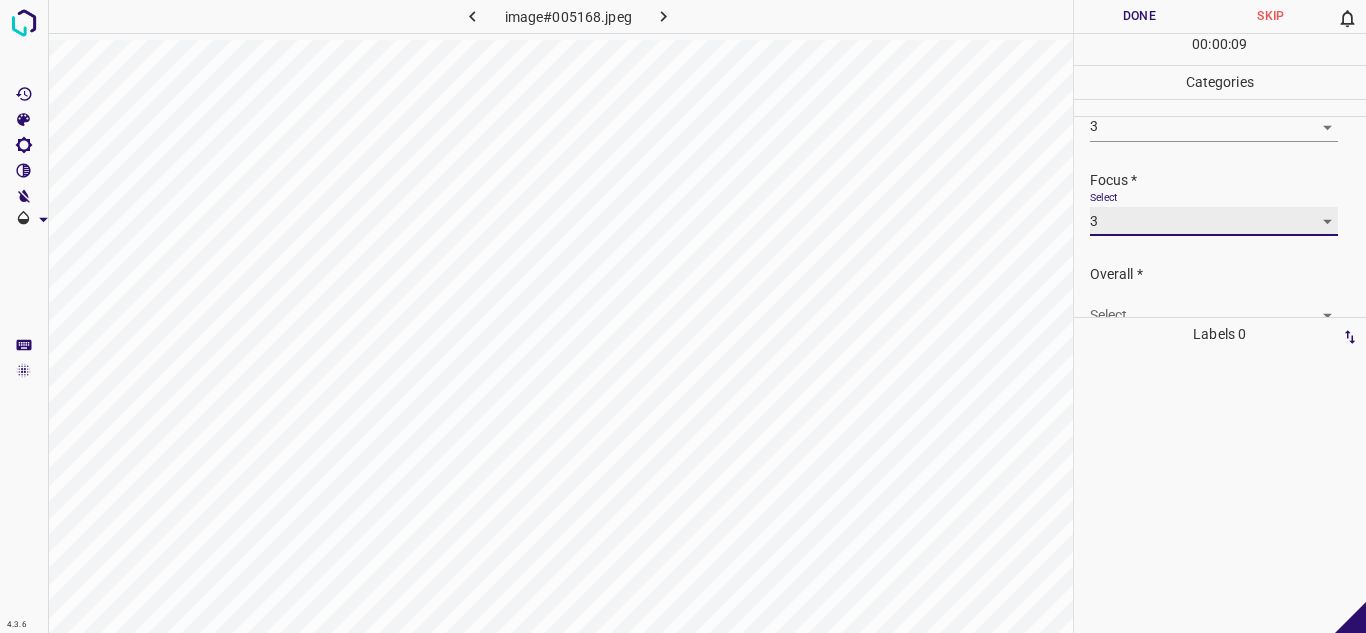 scroll, scrollTop: 98, scrollLeft: 0, axis: vertical 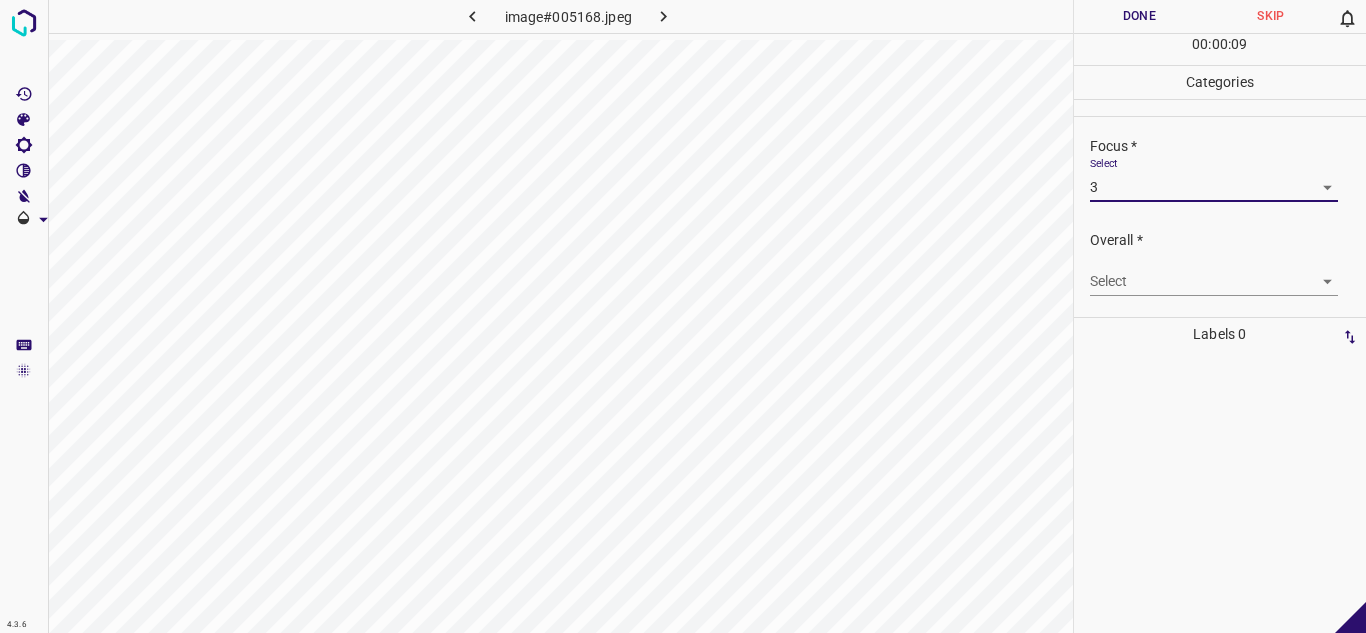 click on "4.3.6  image#005168.jpeg Done Skip 0 00   : 00   : 09   Categories Lighting *  Select 3 3 Focus *  Select 3 3 Overall *  Select ​ Labels   0 Categories 1 Lighting 2 Focus 3 Overall Tools Space Change between modes (Draw & Edit) I Auto labeling R Restore zoom M Zoom in N Zoom out Delete Delete selecte label Filters Z Restore filters X Saturation filter C Brightness filter V Contrast filter B Gray scale filter General O Download - Text - Hide - Delete" at bounding box center [683, 316] 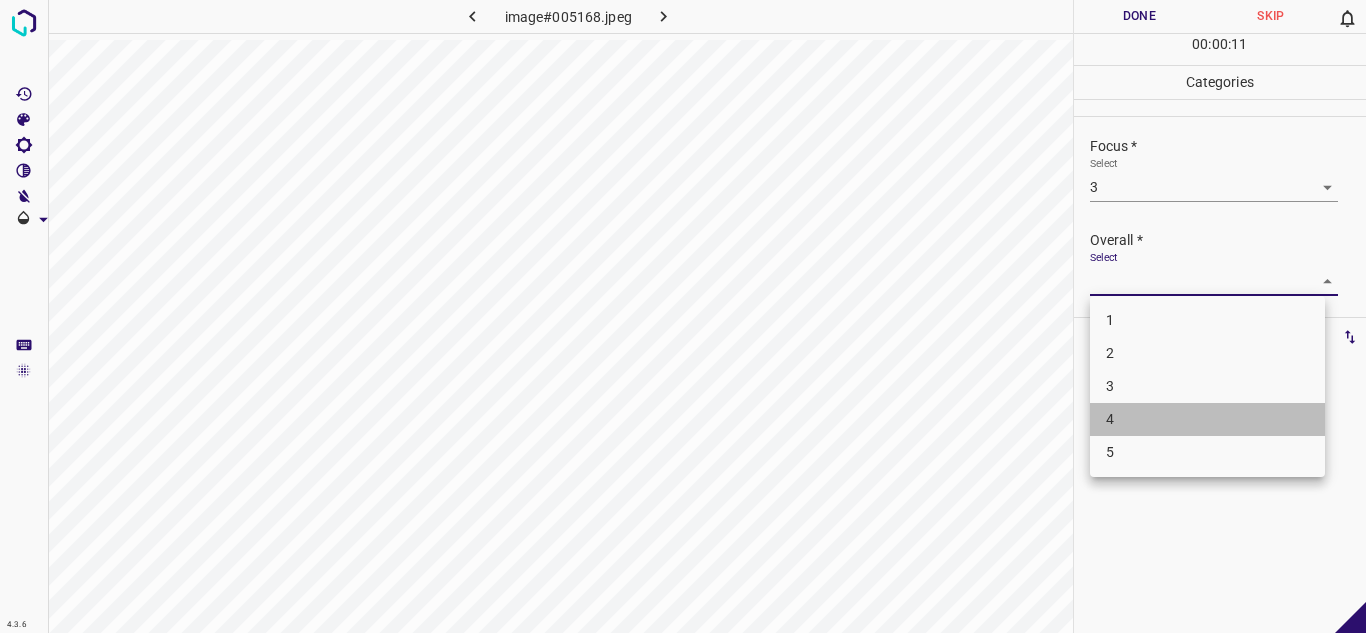 click on "4" at bounding box center [1207, 419] 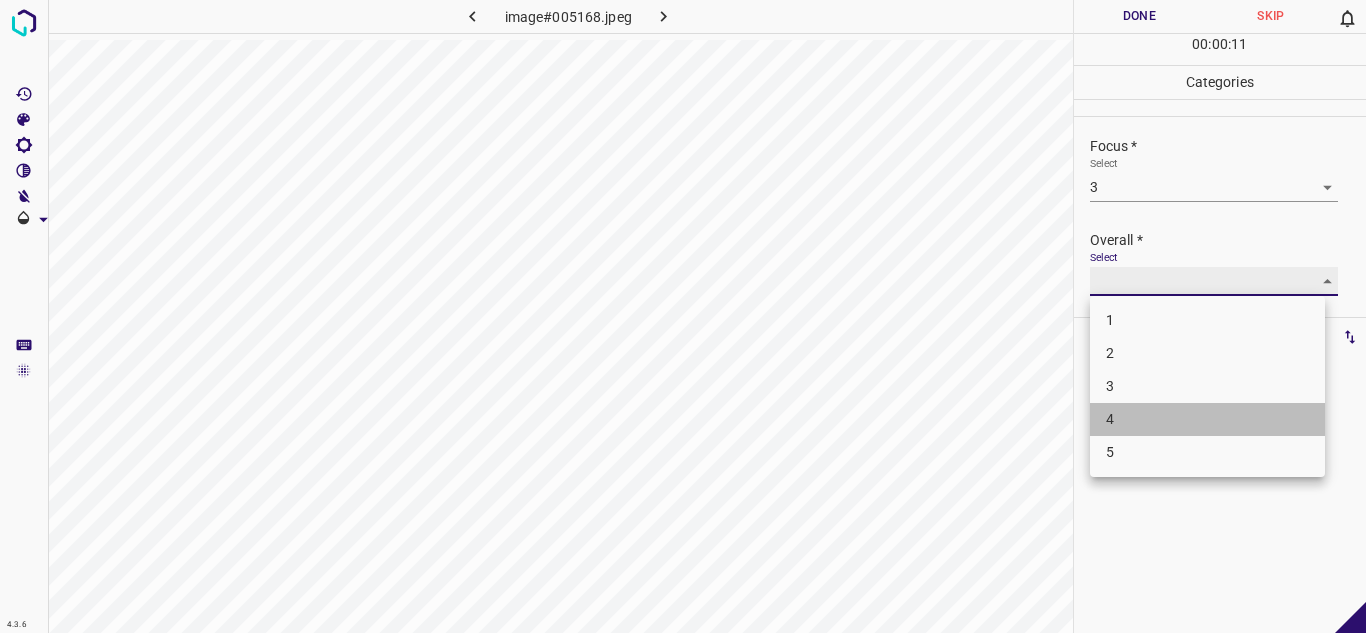 type on "4" 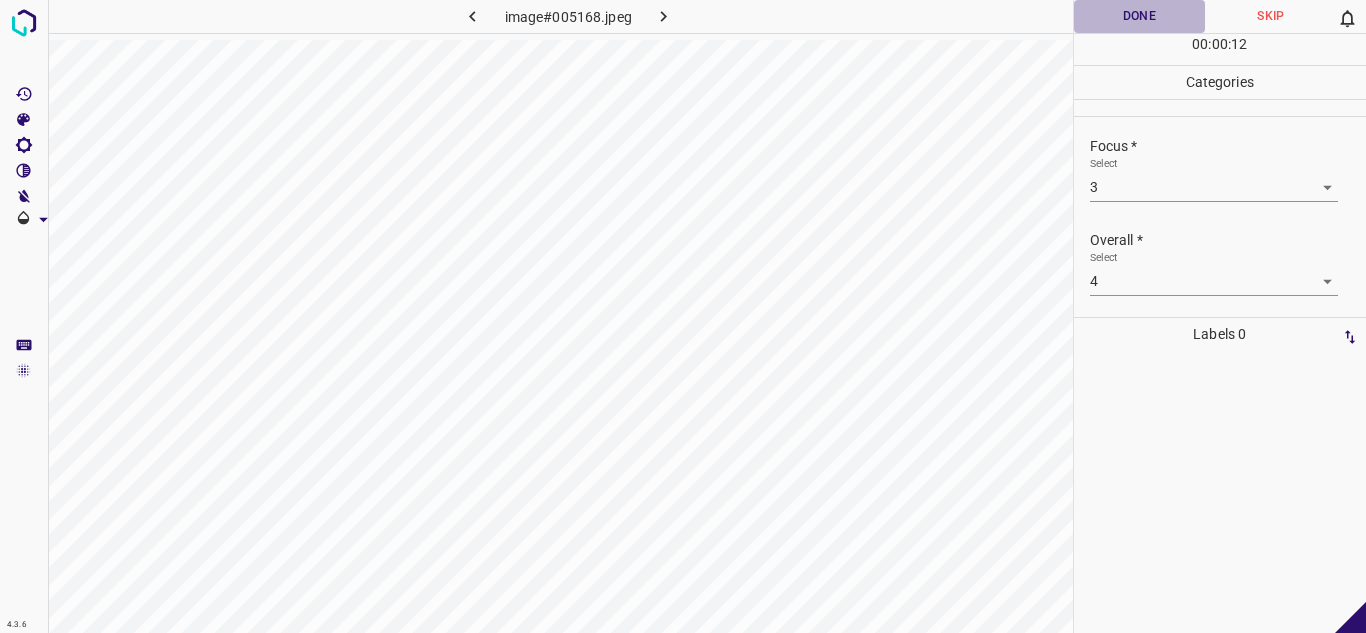 click on "Done" at bounding box center (1140, 16) 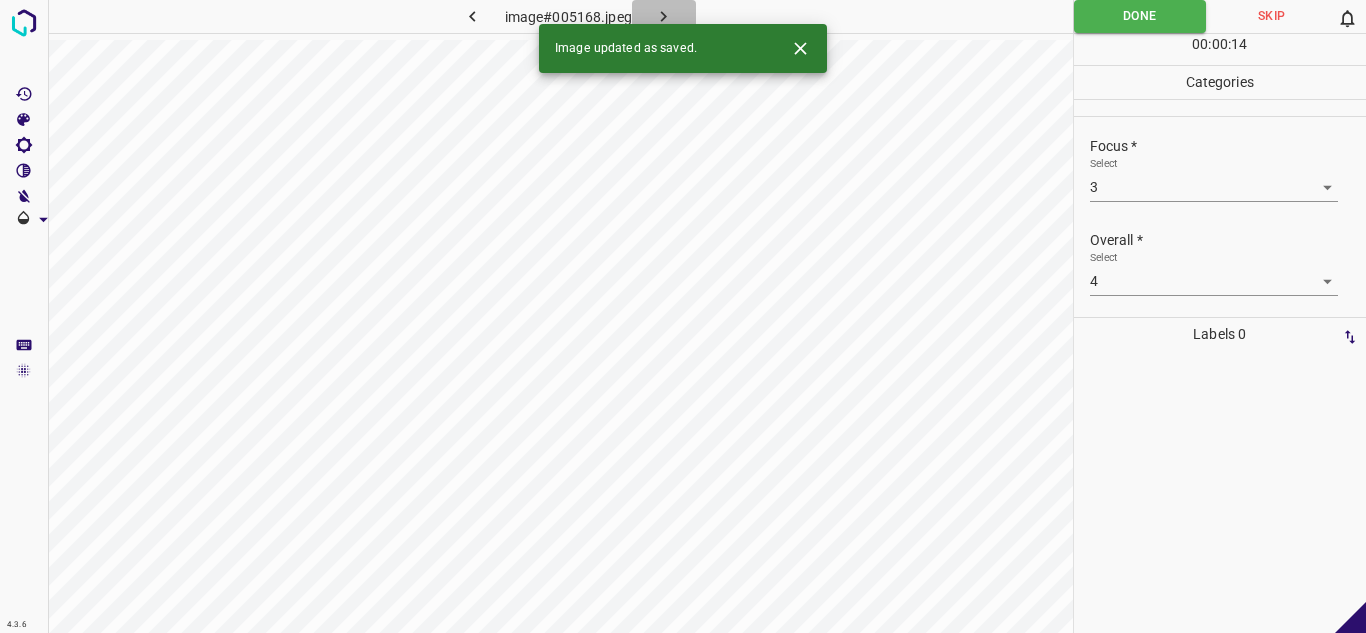 click 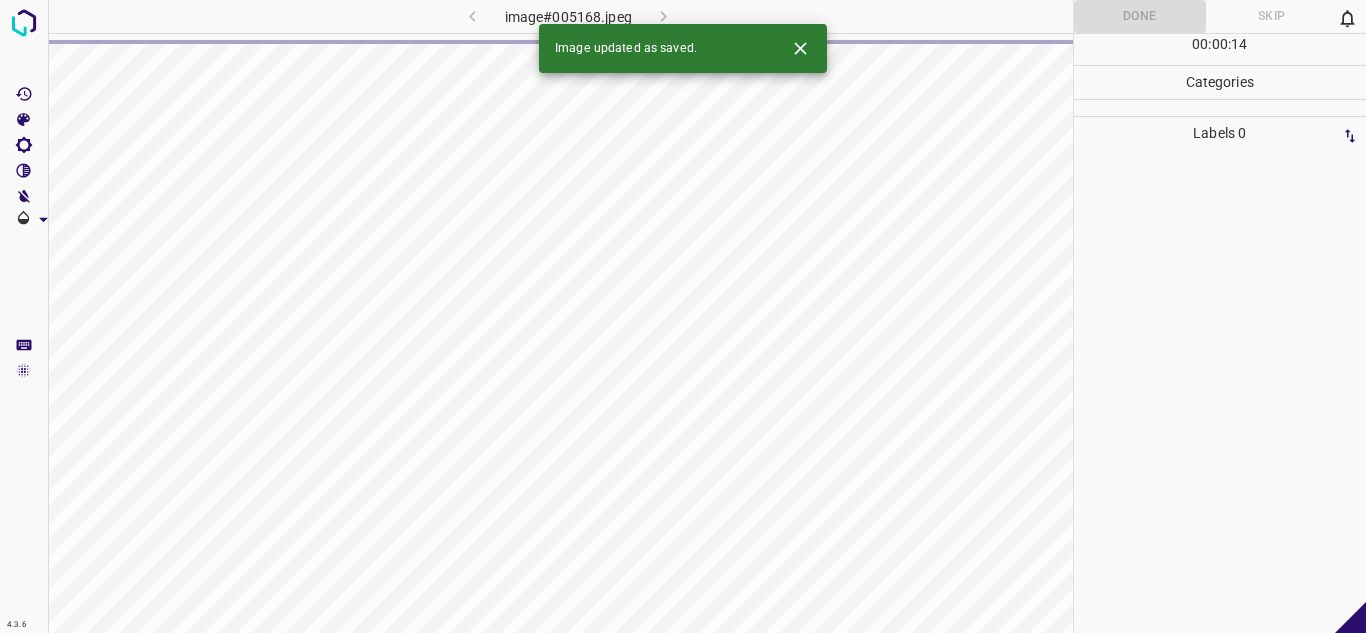 click 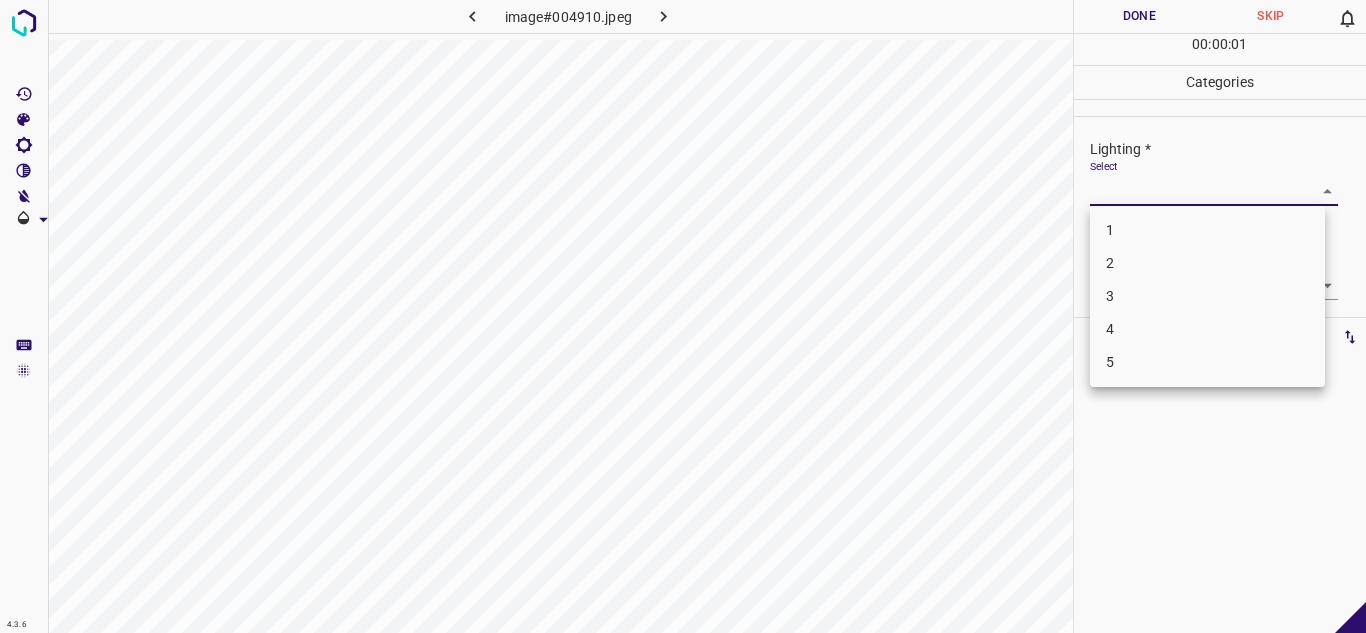 click on "4.3.6  image#004910.jpeg Done Skip 0 00   : 00   : 01   Categories Lighting *  Select ​ Focus *  Select ​ Overall *  Select ​ Labels   0 Categories 1 Lighting 2 Focus 3 Overall Tools Space Change between modes (Draw & Edit) I Auto labeling R Restore zoom M Zoom in N Zoom out Delete Delete selecte label Filters Z Restore filters X Saturation filter C Brightness filter V Contrast filter B Gray scale filter General O Download - Text - Hide - Delete 1 2 3 4 5" at bounding box center [683, 316] 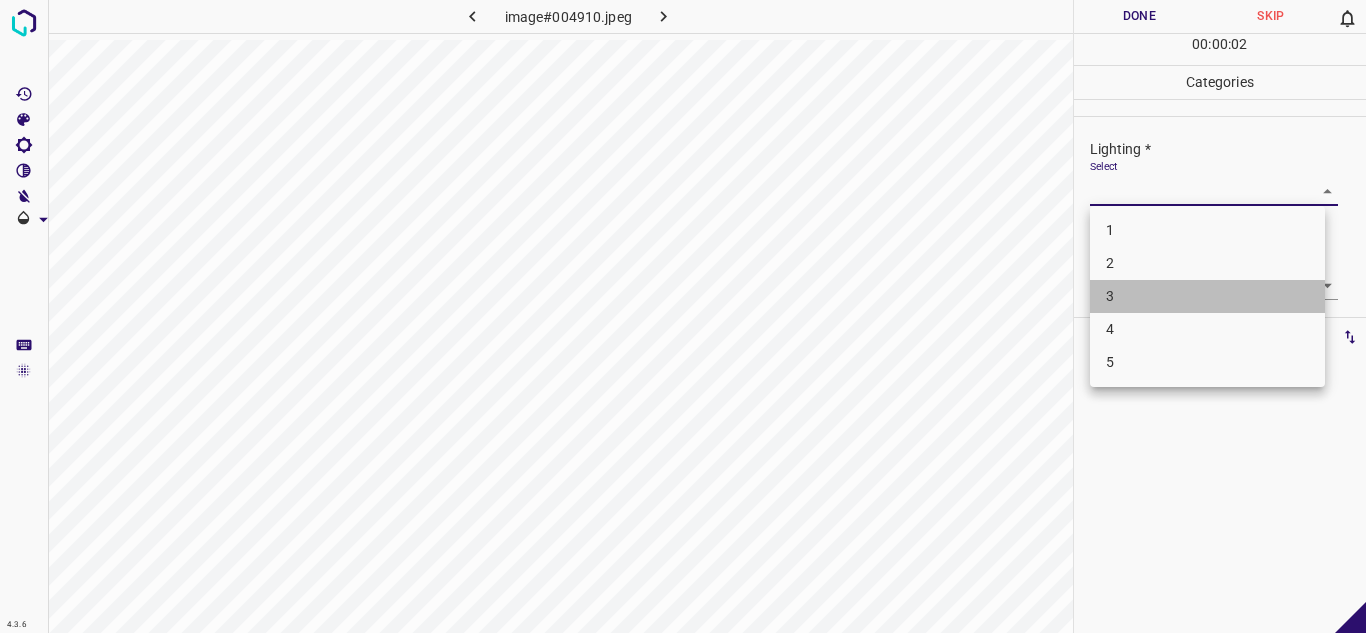 click on "3" at bounding box center (1207, 296) 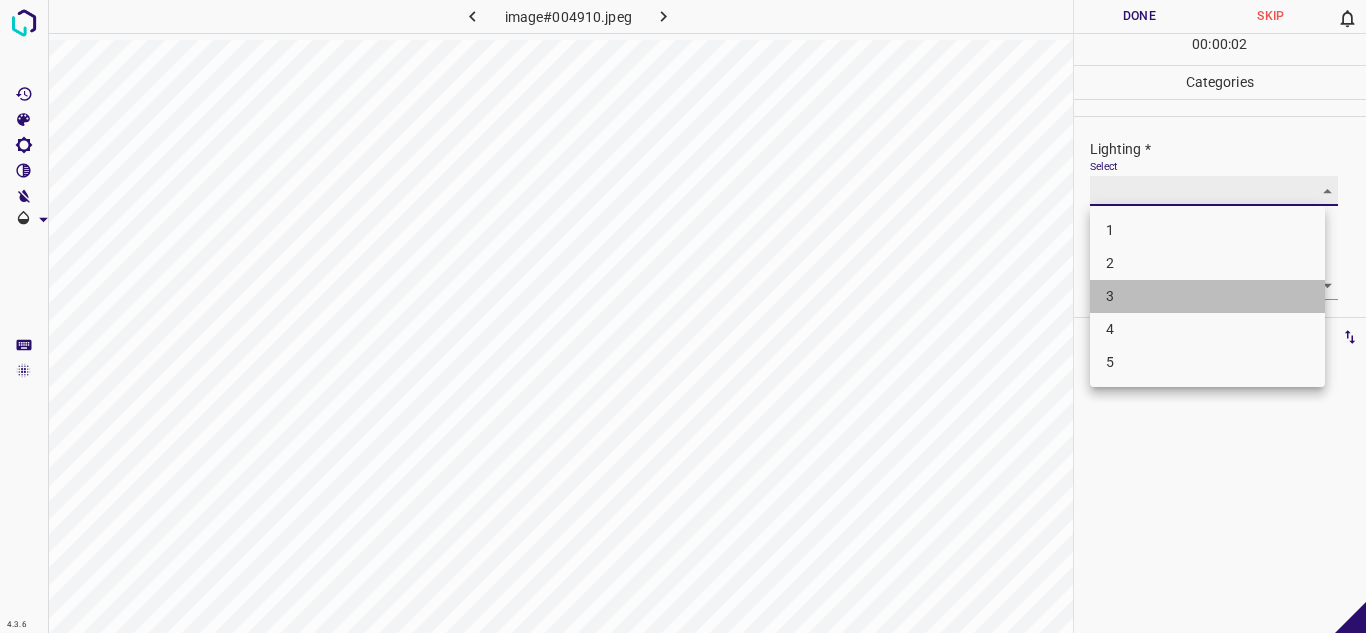 type on "3" 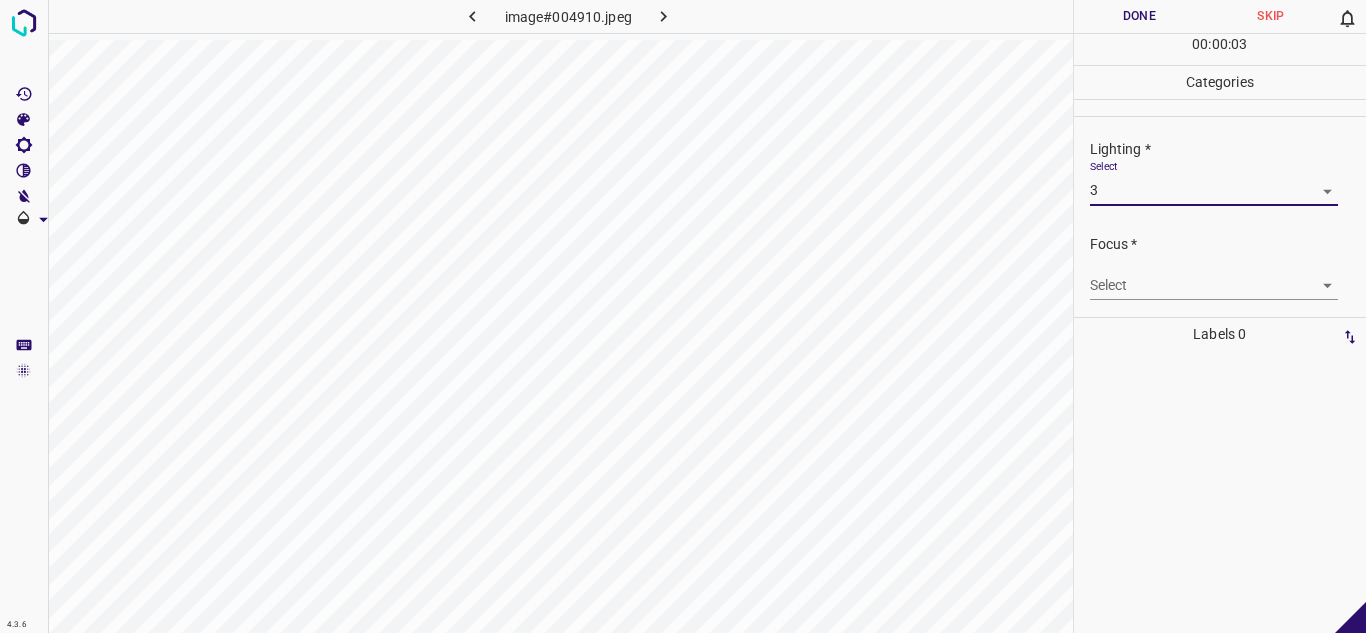 click on "4.3.6  image#004910.jpeg Done Skip 0 00   : 00   : 03   Categories Lighting *  Select 3 3 Focus *  Select ​ Overall *  Select ​ Labels   0 Categories 1 Lighting 2 Focus 3 Overall Tools Space Change between modes (Draw & Edit) I Auto labeling R Restore zoom M Zoom in N Zoom out Delete Delete selecte label Filters Z Restore filters X Saturation filter C Brightness filter V Contrast filter B Gray scale filter General O Download - Text - Hide - Delete" at bounding box center [683, 316] 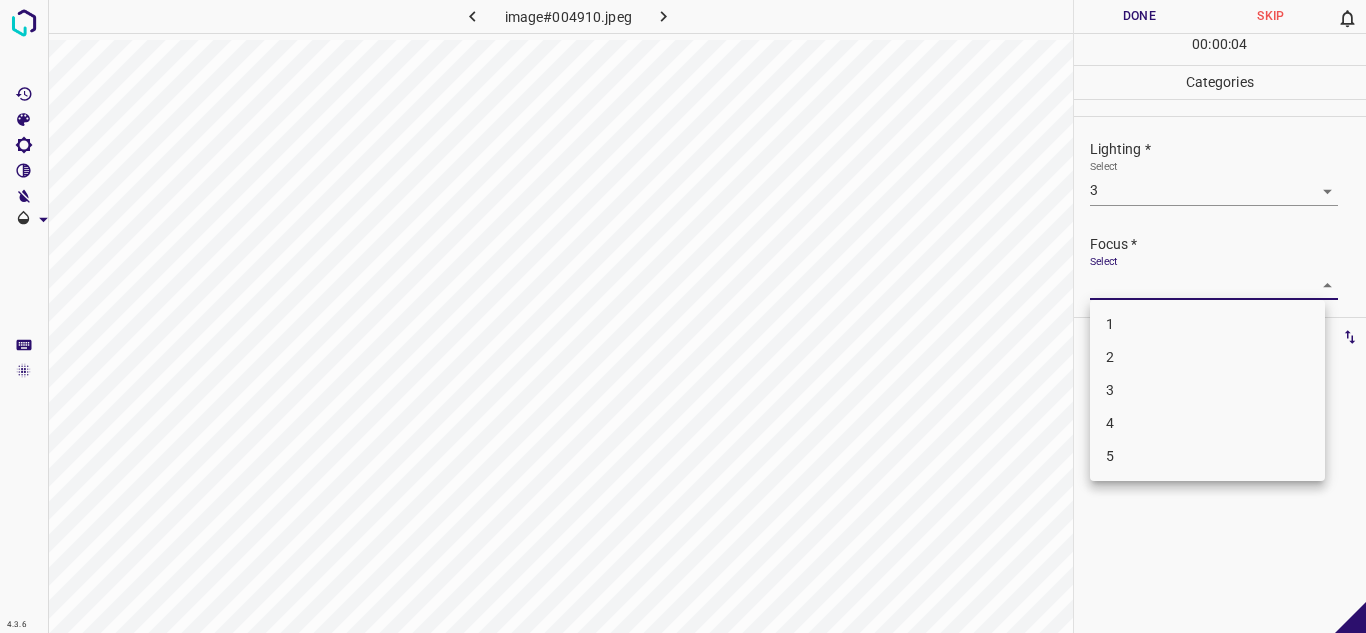 click on "3" at bounding box center (1207, 390) 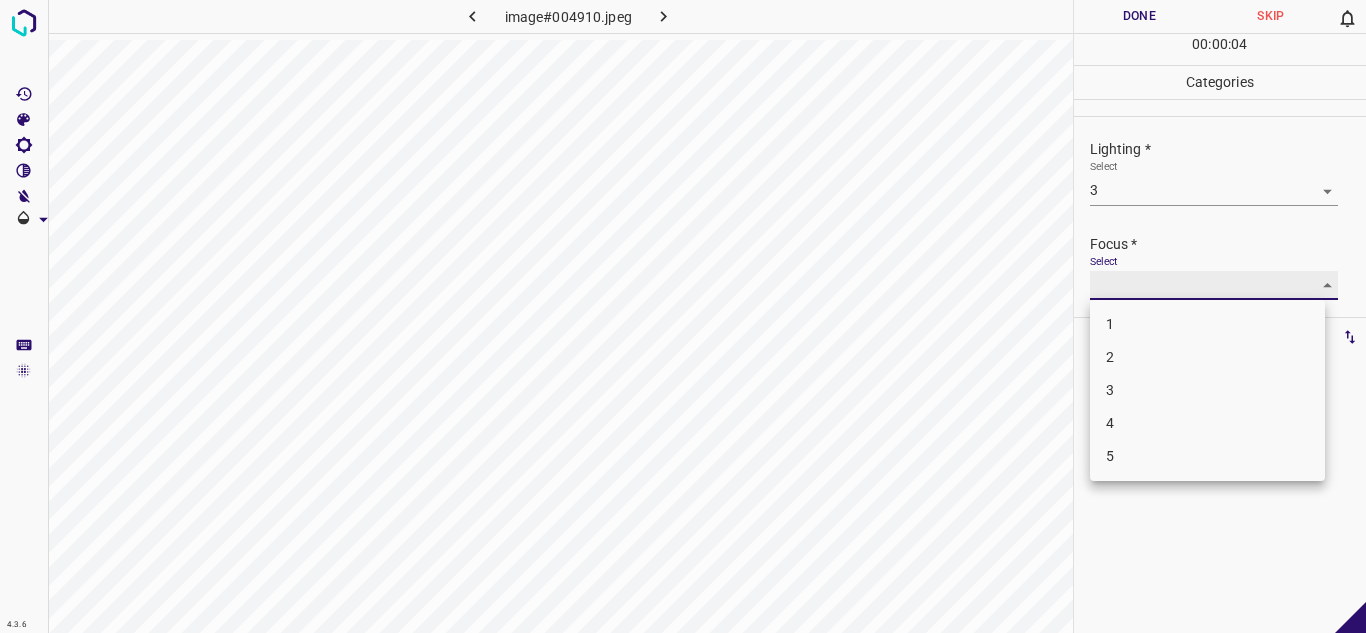 type on "3" 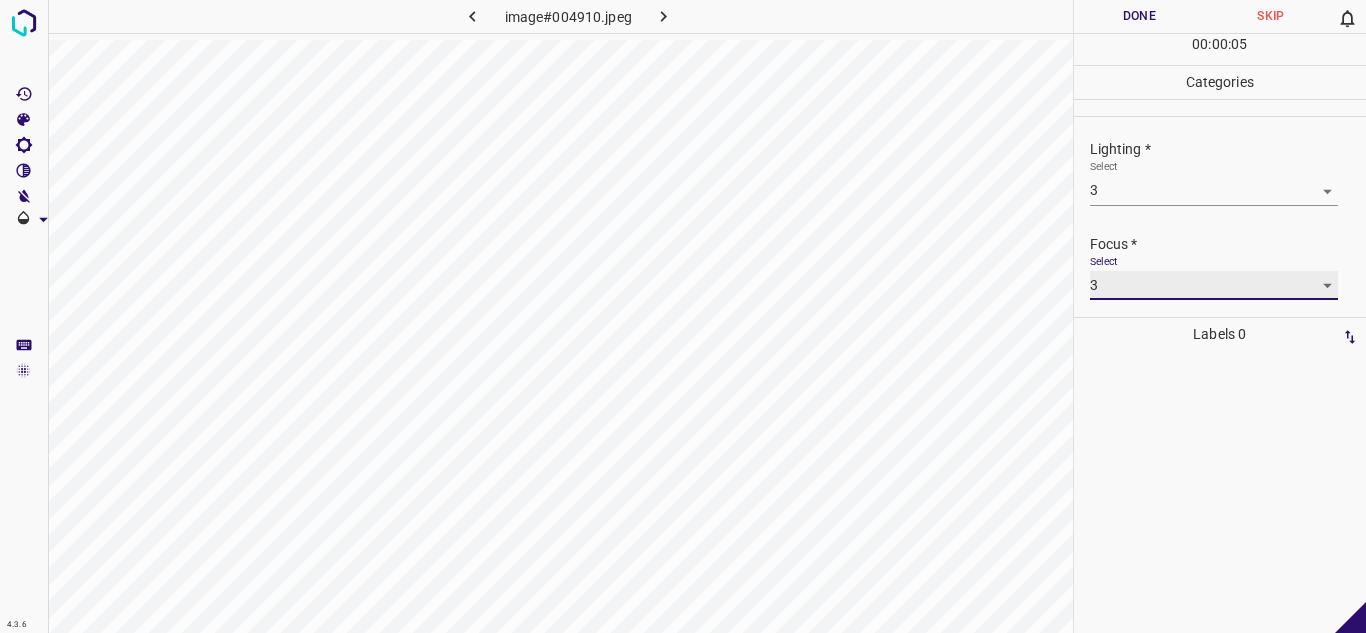 scroll, scrollTop: 98, scrollLeft: 0, axis: vertical 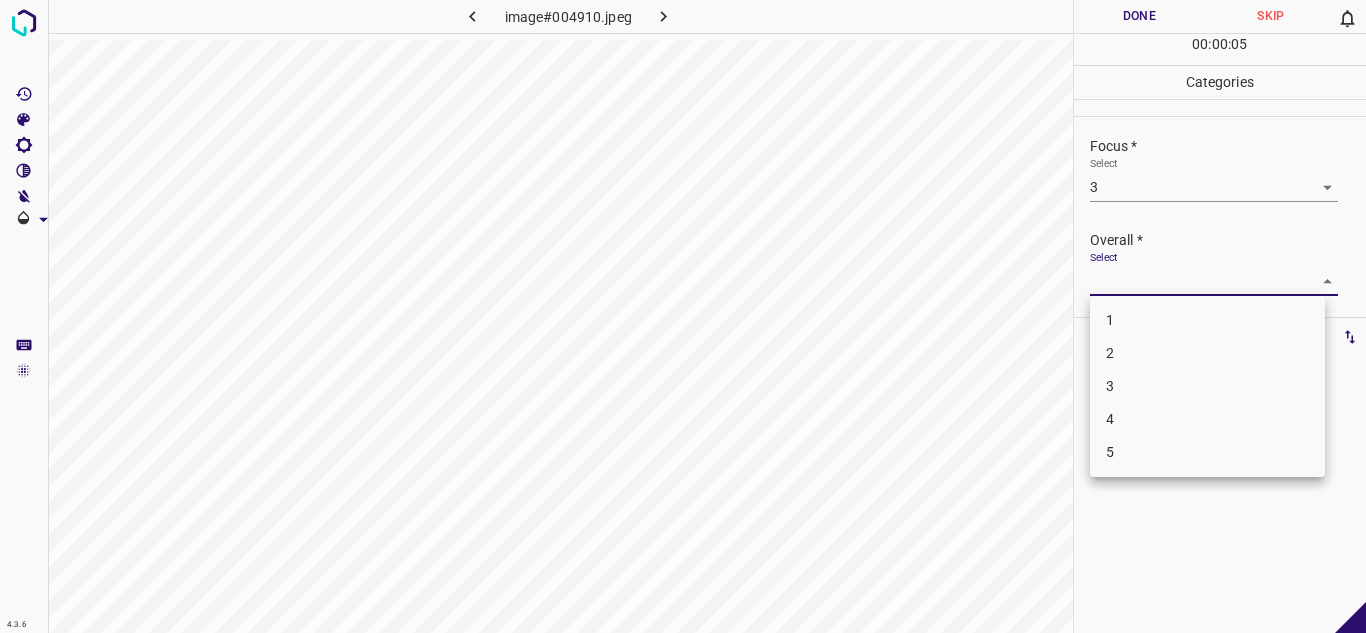 click on "4.3.6  image#004910.jpeg Done Skip 0 00   : 00   : 05   Categories Lighting *  Select 3 3 Focus *  Select 3 3 Overall *  Select ​ Labels   0 Categories 1 Lighting 2 Focus 3 Overall Tools Space Change between modes (Draw & Edit) I Auto labeling R Restore zoom M Zoom in N Zoom out Delete Delete selecte label Filters Z Restore filters X Saturation filter C Brightness filter V Contrast filter B Gray scale filter General O Download - Text - Hide - Delete 1 2 3 4 5" at bounding box center (683, 316) 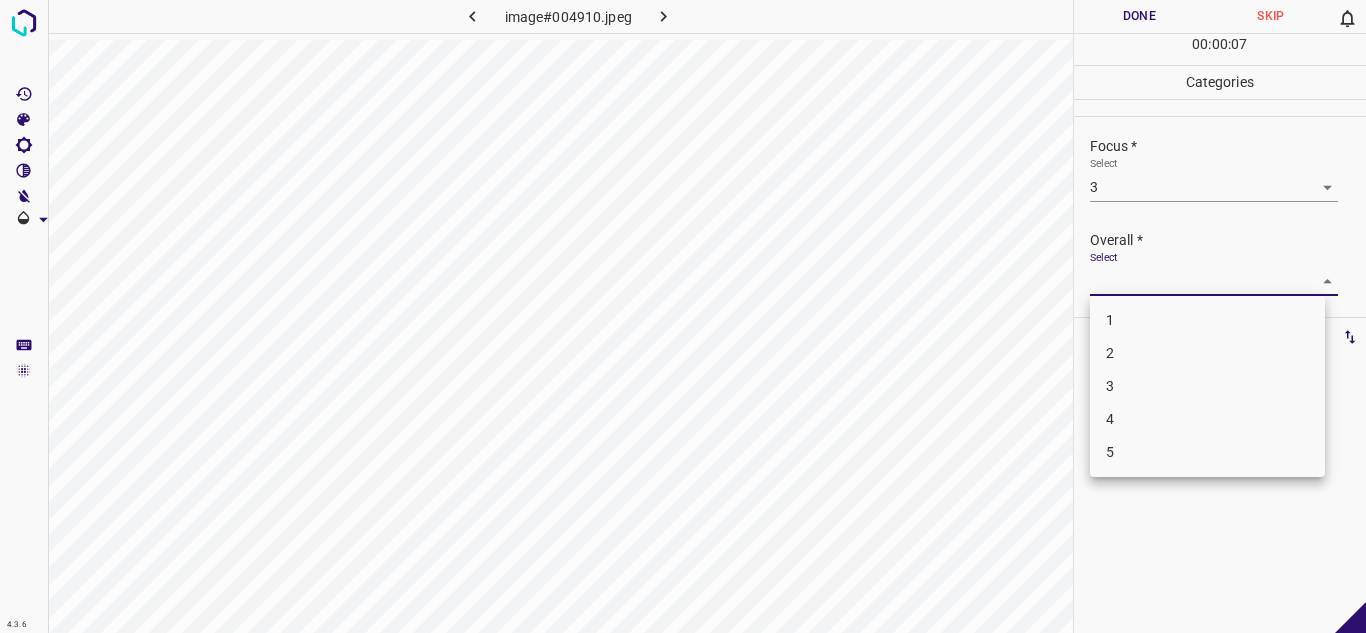 click on "3" at bounding box center [1207, 386] 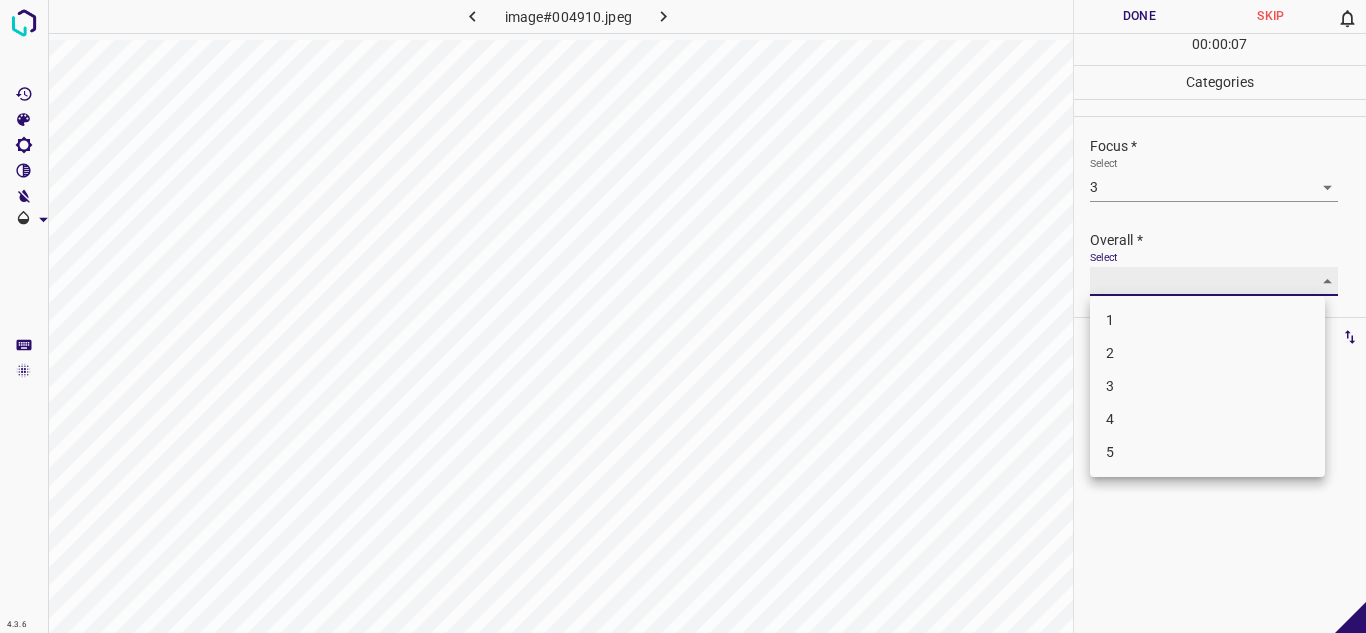 type on "3" 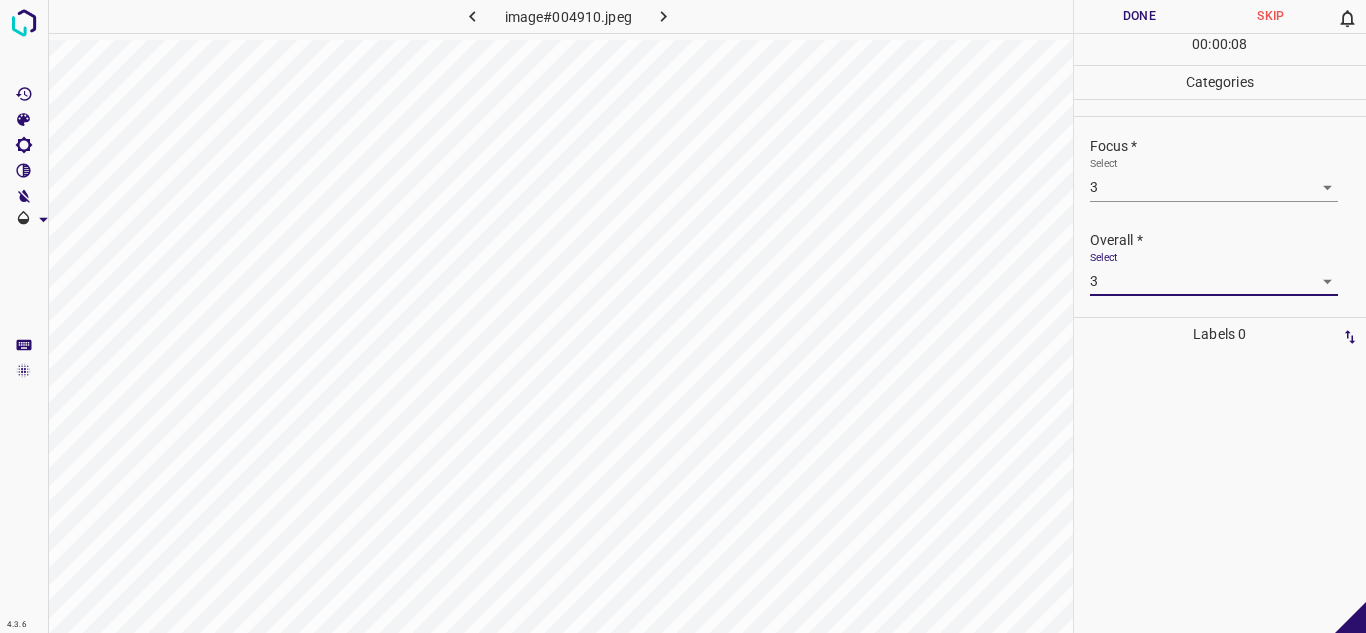 click on "Done" at bounding box center (1140, 16) 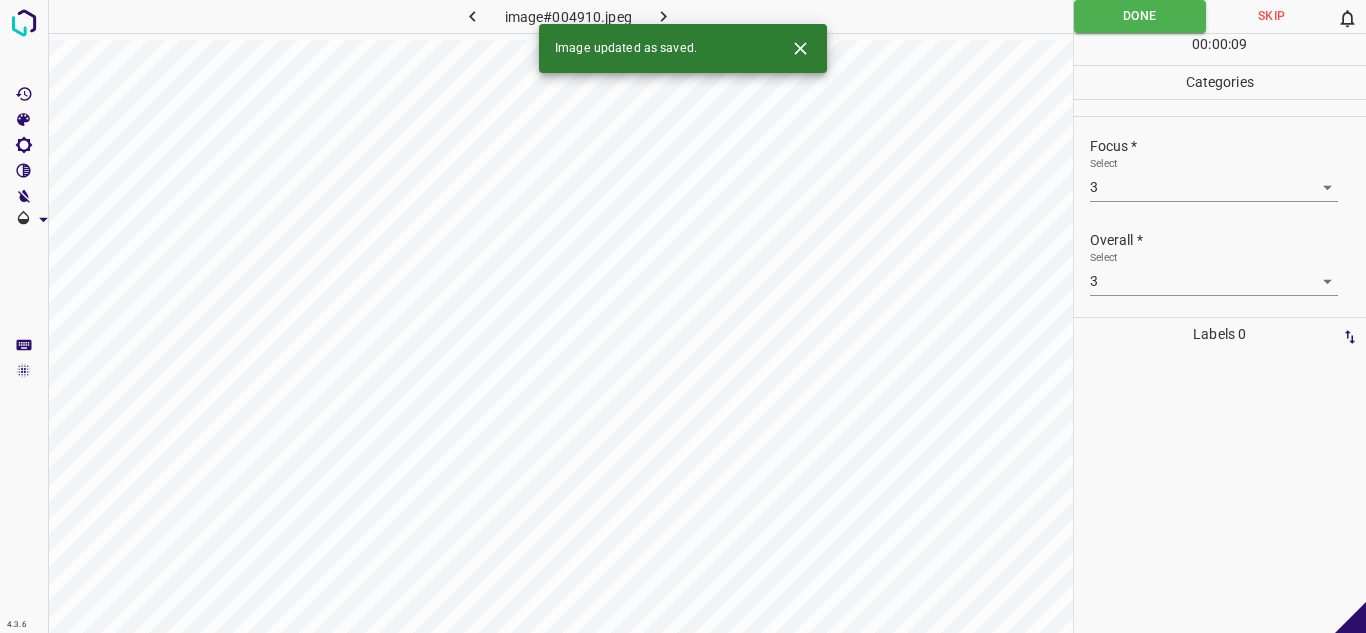drag, startPoint x: 653, startPoint y: 21, endPoint x: 780, endPoint y: 39, distance: 128.26924 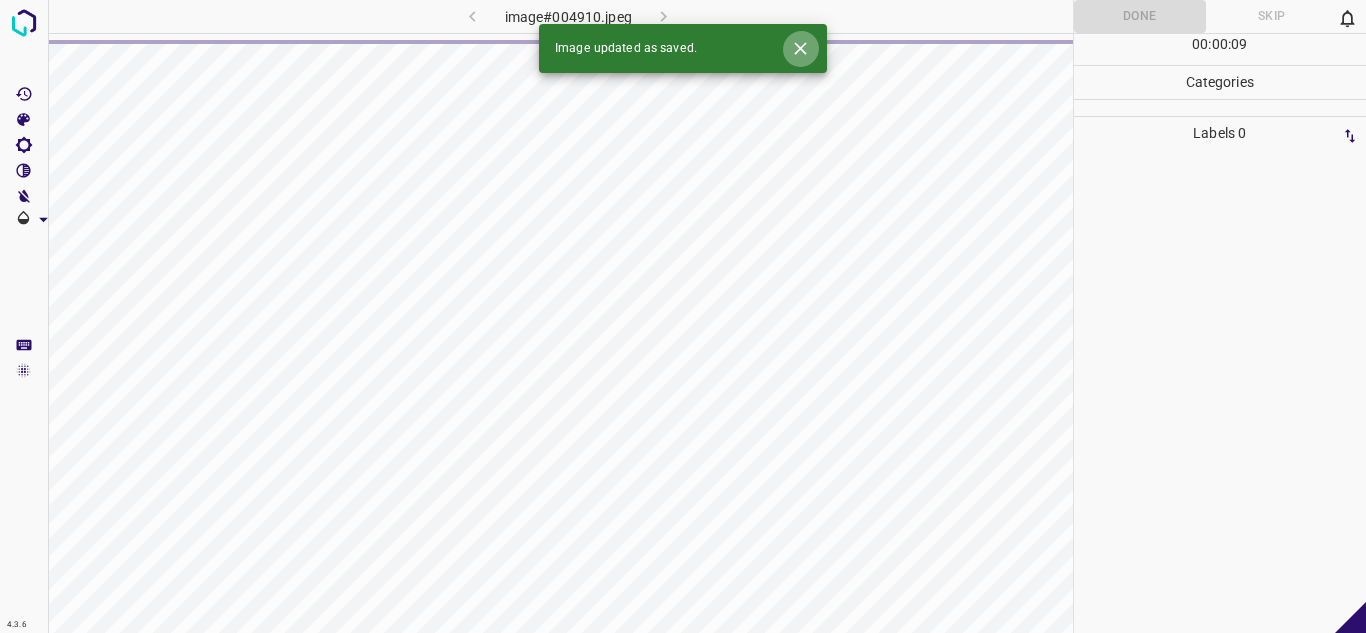 click 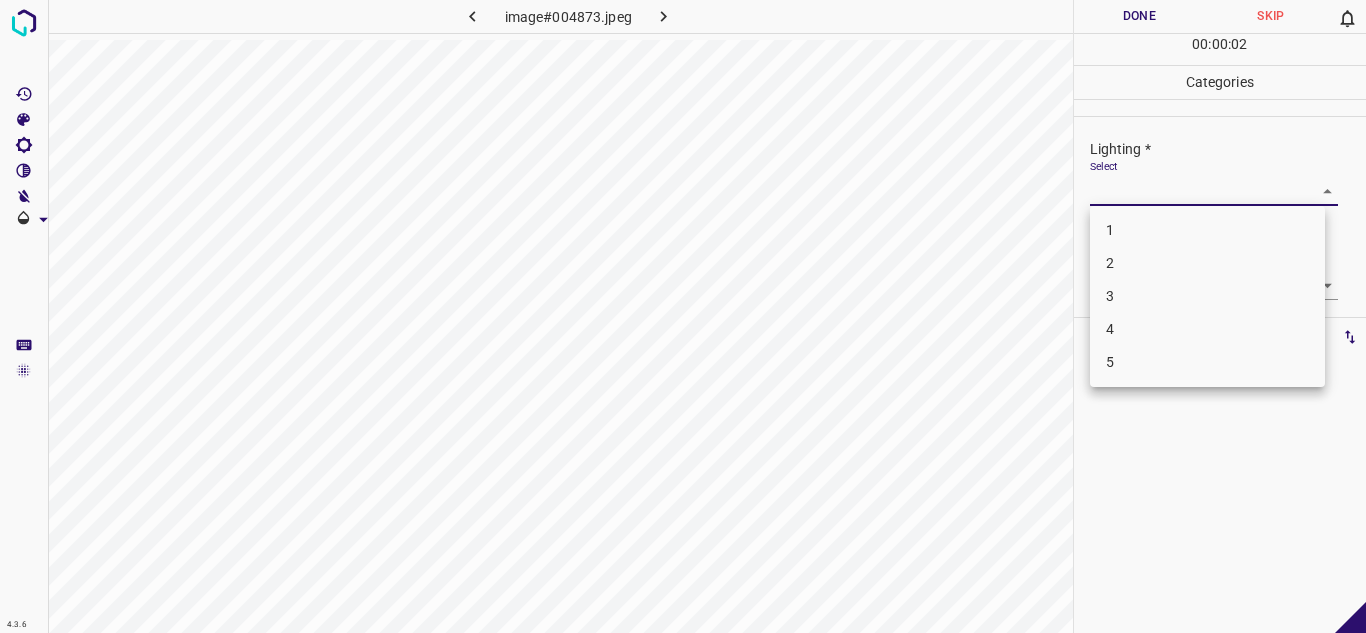 click on "4.3.6  image#004873.jpeg Done Skip 0 00   : 00   : 02   Categories Lighting *  Select ​ Focus *  Select ​ Overall *  Select ​ Labels   0 Categories 1 Lighting 2 Focus 3 Overall Tools Space Change between modes (Draw & Edit) I Auto labeling R Restore zoom M Zoom in N Zoom out Delete Delete selecte label Filters Z Restore filters X Saturation filter C Brightness filter V Contrast filter B Gray scale filter General O Download - Text - Hide - Delete 1 2 3 4 5" at bounding box center [683, 316] 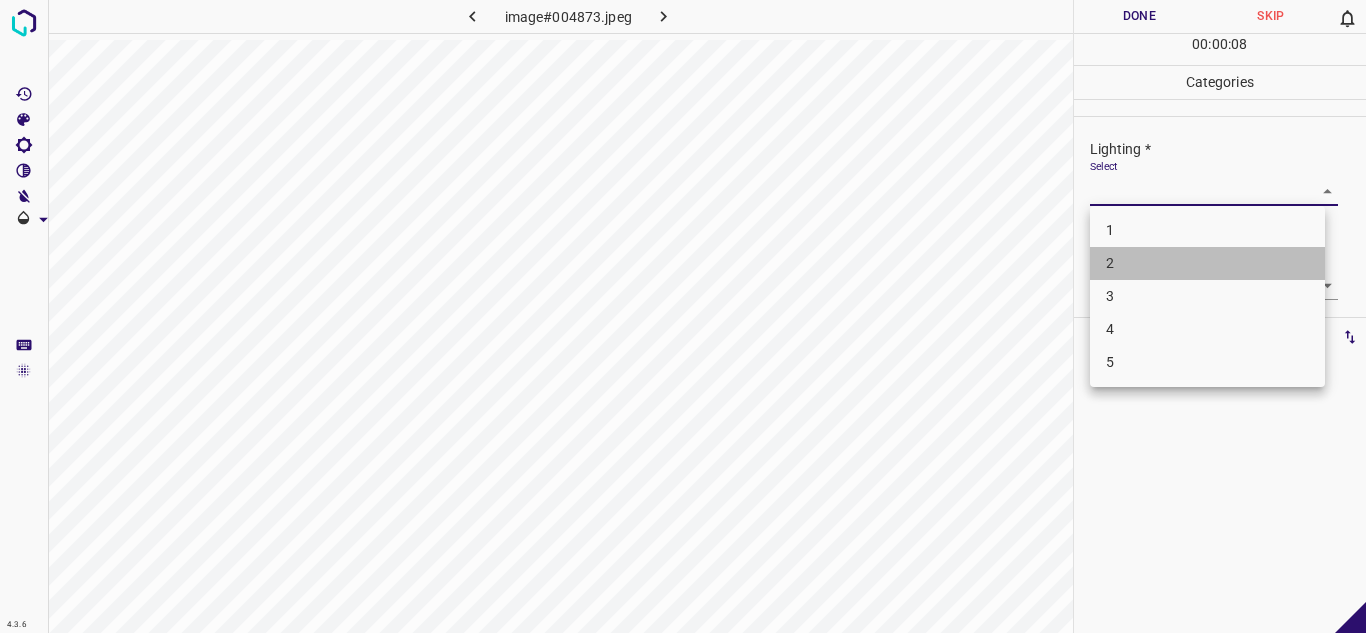 click on "2" at bounding box center (1207, 263) 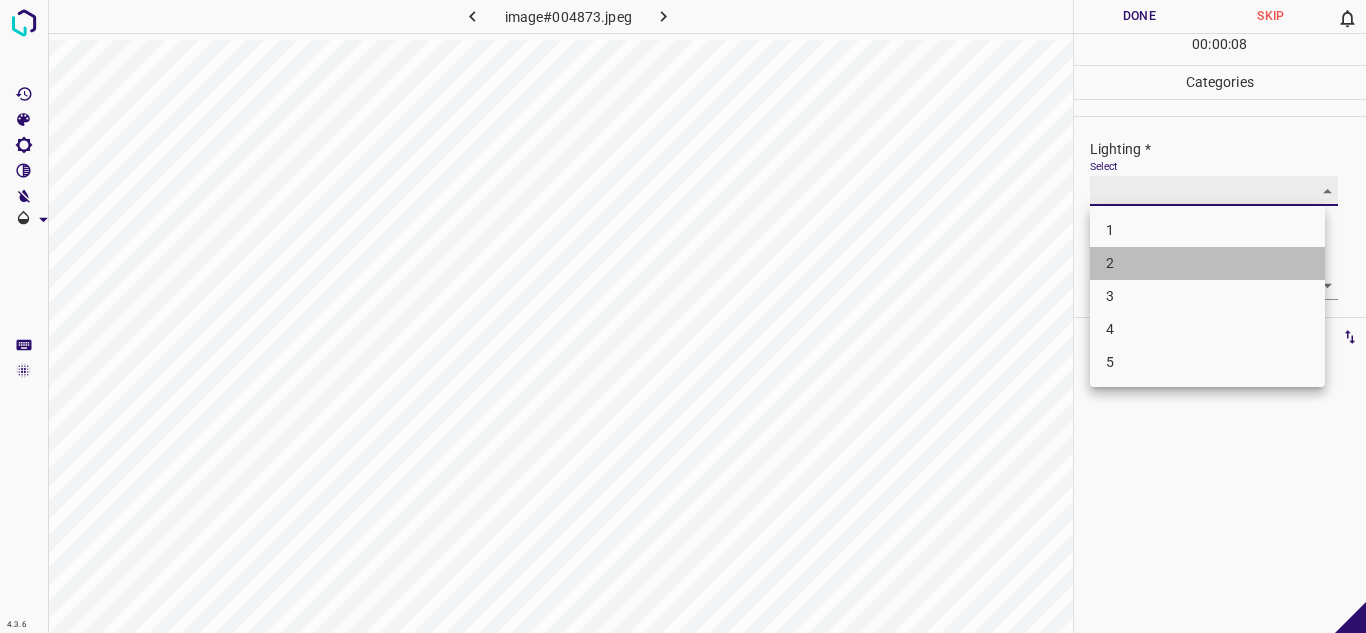 type on "2" 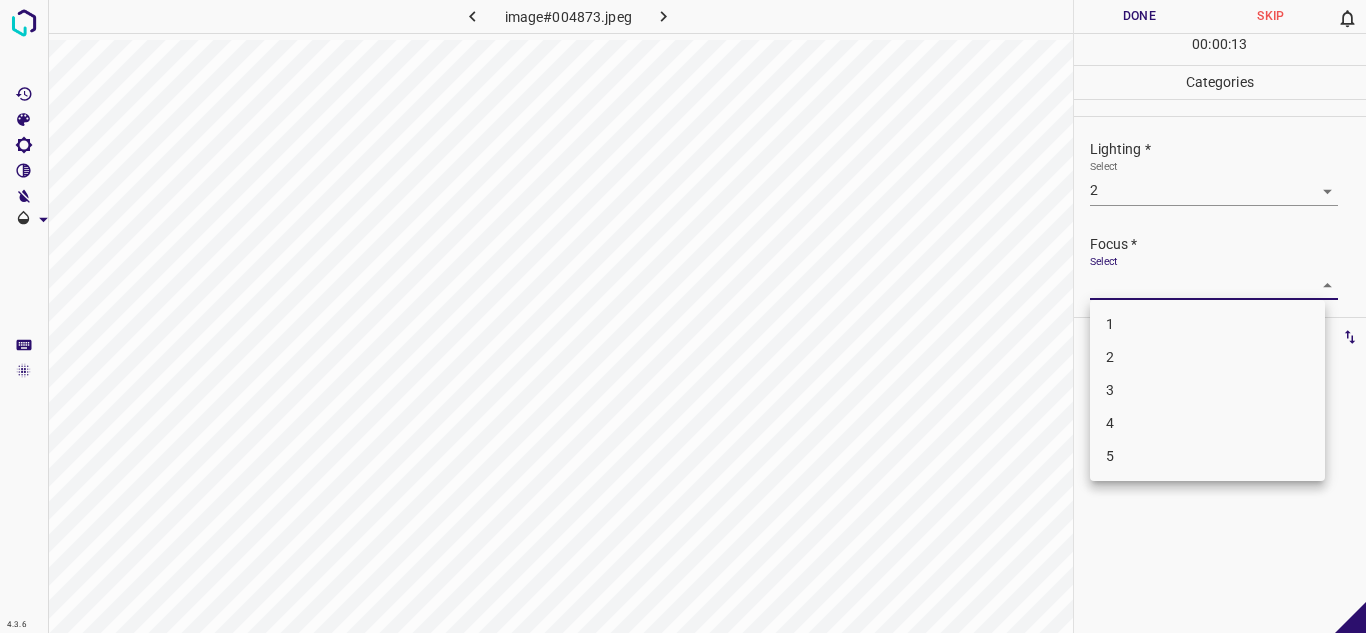 click on "4.3.6  image#004873.jpeg Done Skip 0 00   : 00   : 13   Categories Lighting *  Select 2 2 Focus *  Select ​ Overall *  Select ​ Labels   0 Categories 1 Lighting 2 Focus 3 Overall Tools Space Change between modes (Draw & Edit) I Auto labeling R Restore zoom M Zoom in N Zoom out Delete Delete selecte label Filters Z Restore filters X Saturation filter C Brightness filter V Contrast filter B Gray scale filter General O Download - Text - Hide - Delete 1 2 3 4 5" at bounding box center [683, 316] 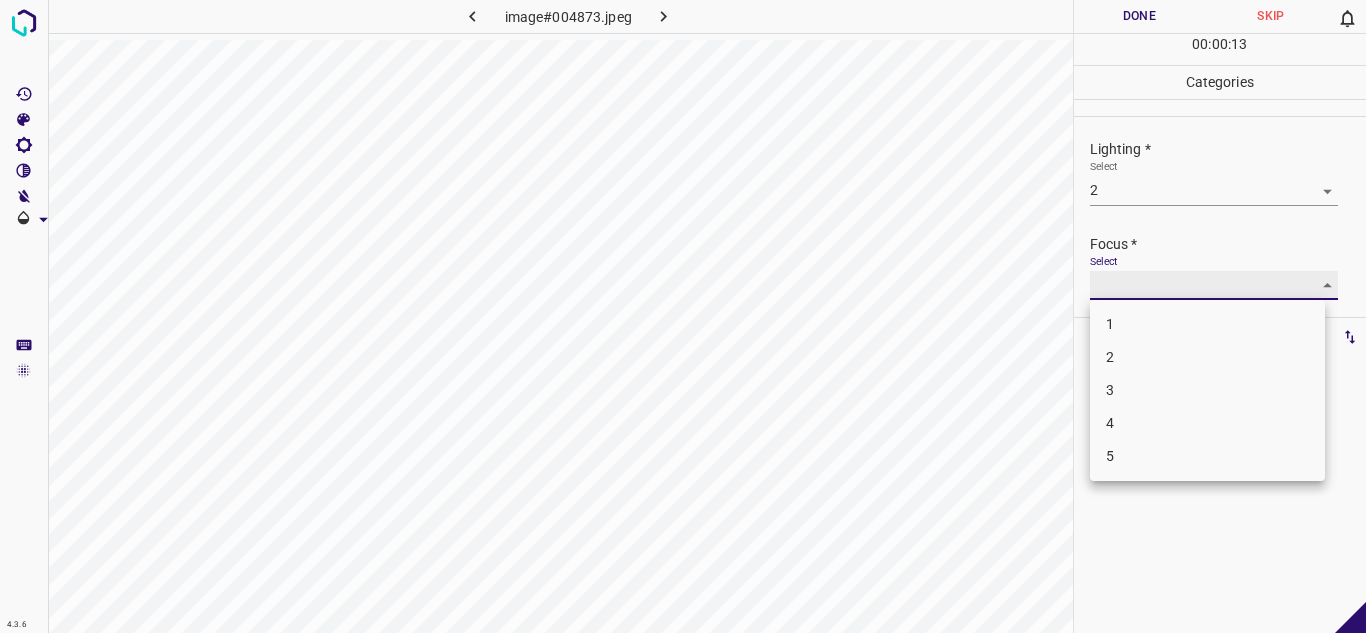 type on "2" 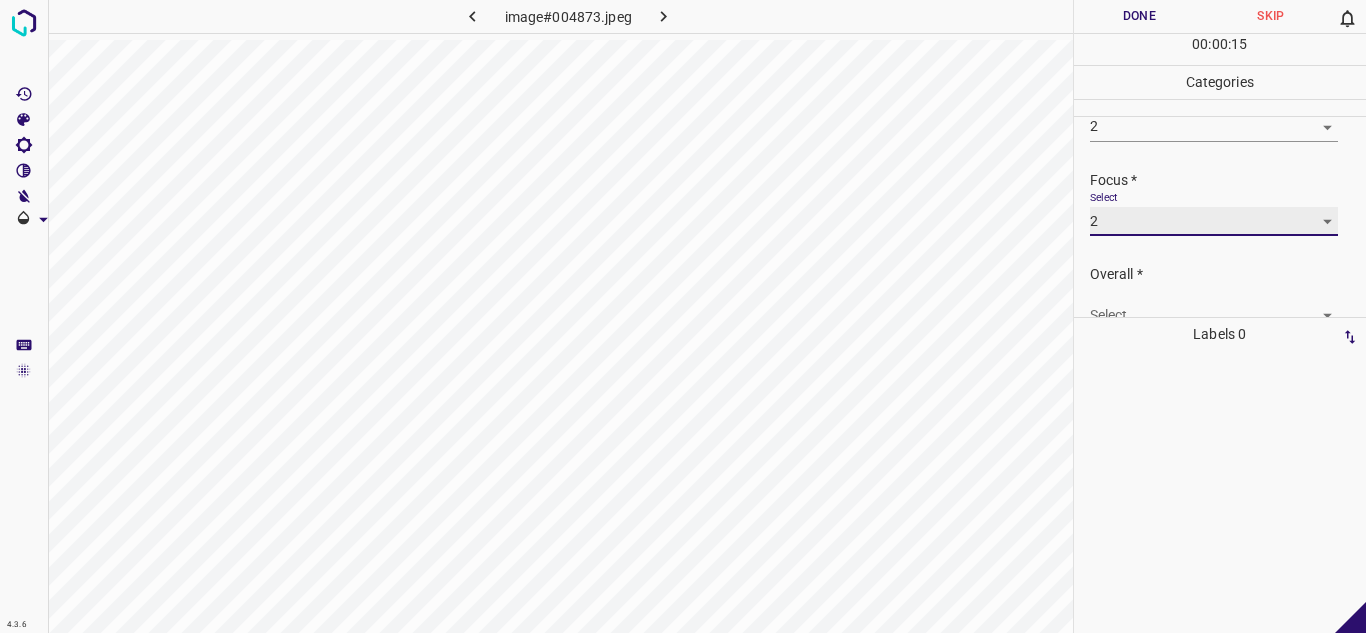 scroll, scrollTop: 98, scrollLeft: 0, axis: vertical 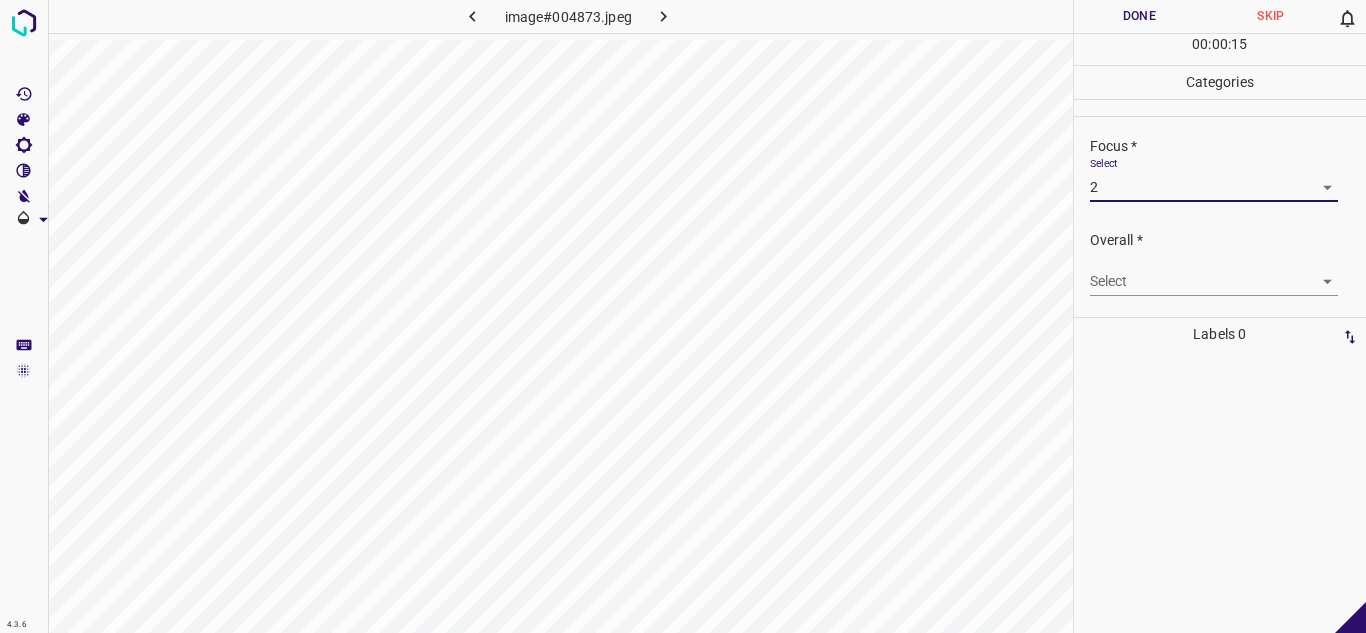 click on "4.3.6  image#004873.jpeg Done Skip 0 00   : 00   : 15   Categories Lighting *  Select 2 2 Focus *  Select 2 2 Overall *  Select ​ Labels   0 Categories 1 Lighting 2 Focus 3 Overall Tools Space Change between modes (Draw & Edit) I Auto labeling R Restore zoom M Zoom in N Zoom out Delete Delete selecte label Filters Z Restore filters X Saturation filter C Brightness filter V Contrast filter B Gray scale filter General O Download - Text - Hide - Delete" at bounding box center (683, 316) 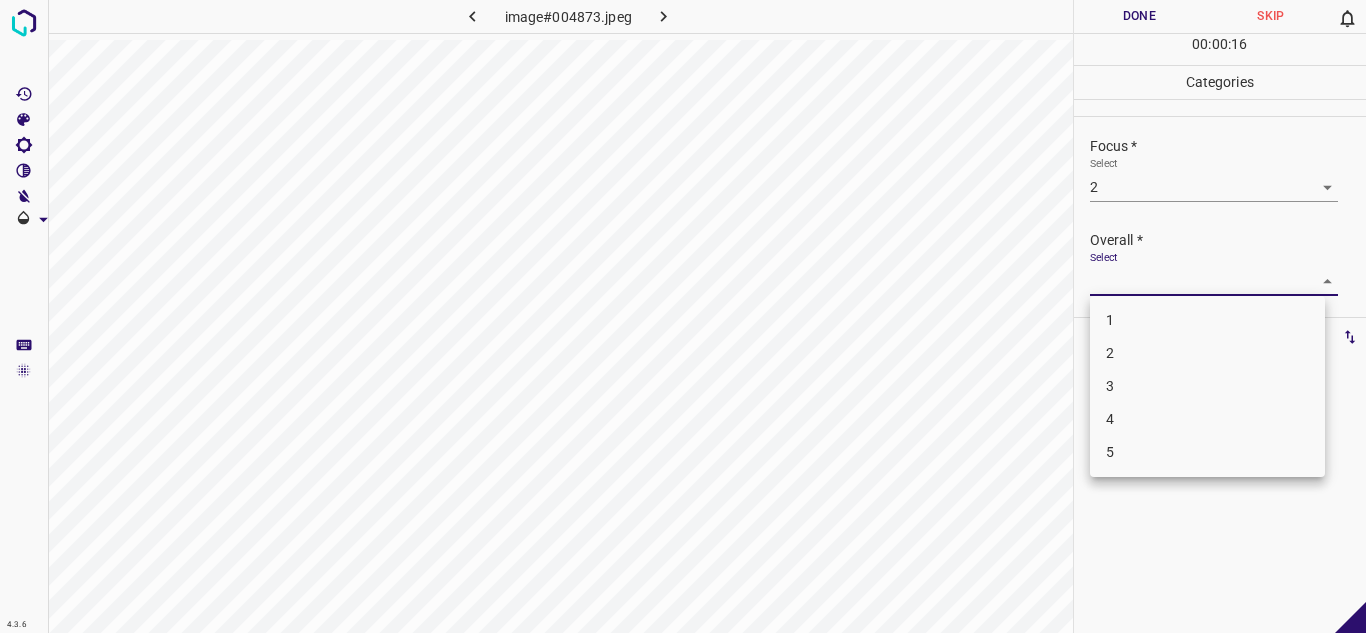 click on "2" at bounding box center [1207, 353] 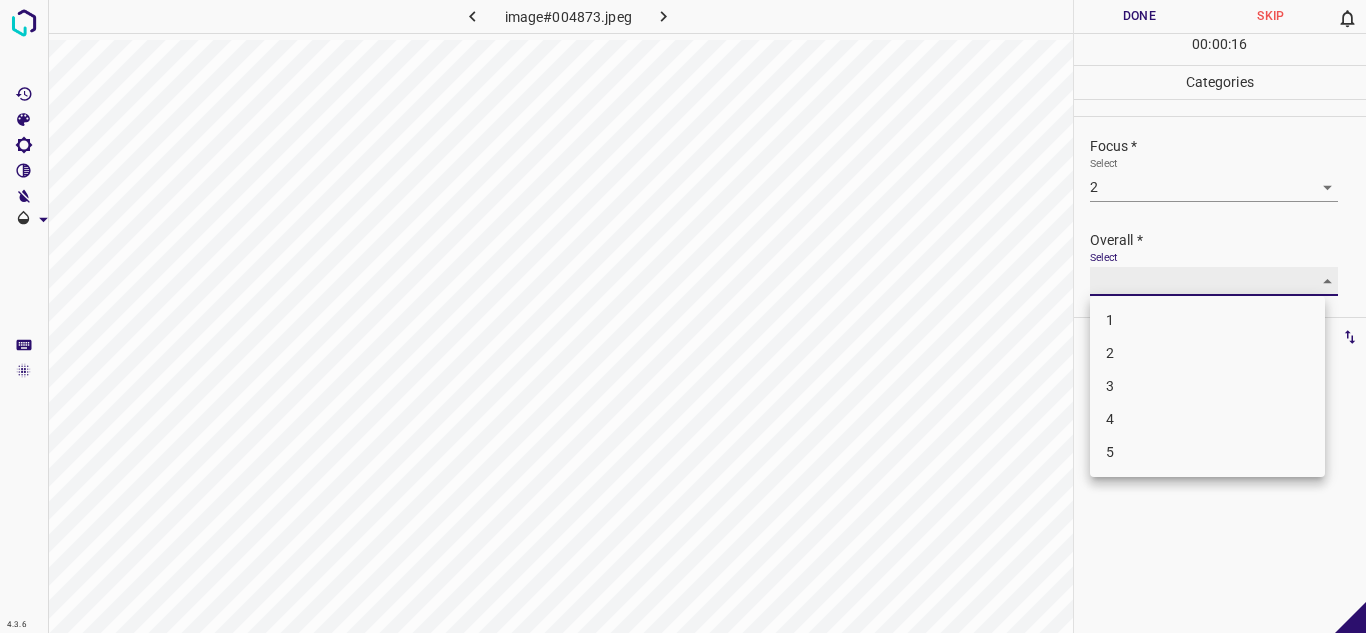 type on "2" 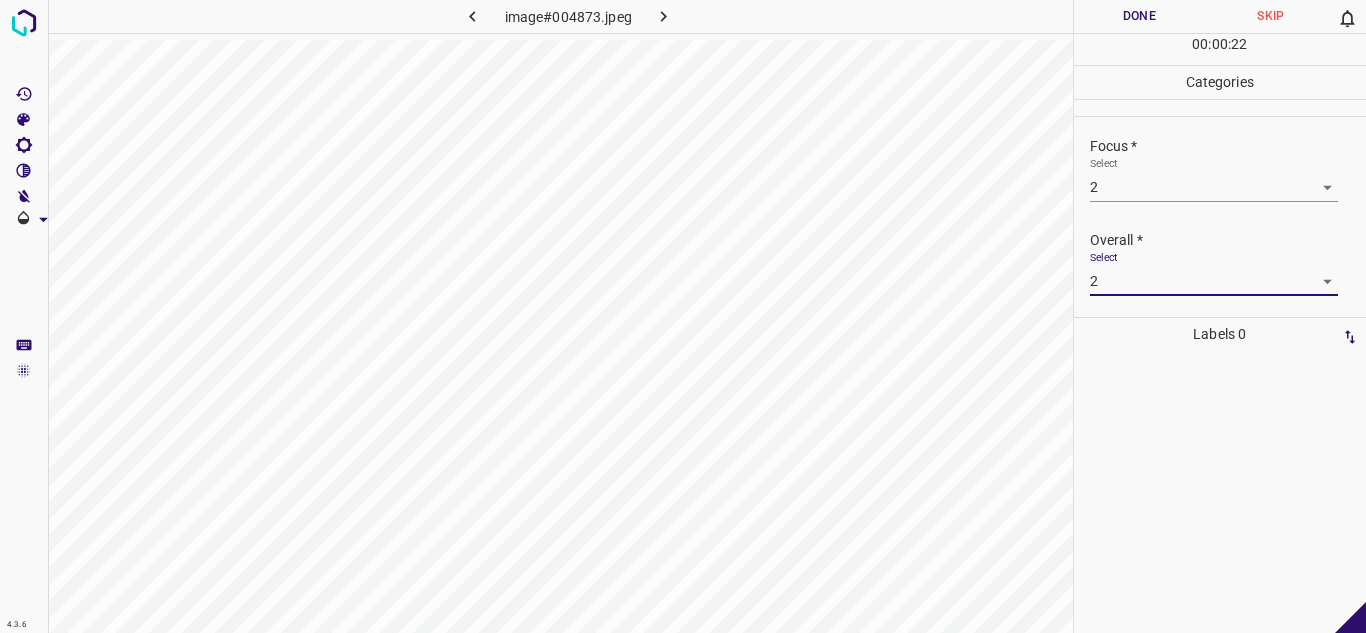 click on "Done" at bounding box center [1140, 16] 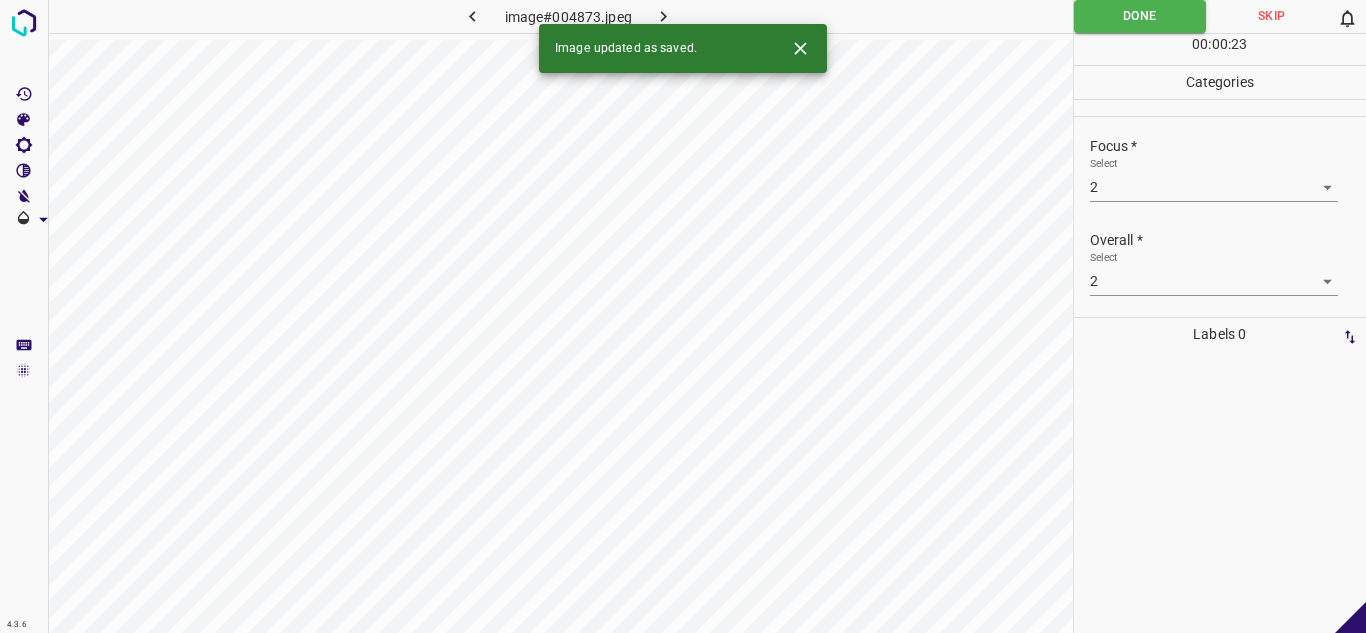 click at bounding box center (664, 16) 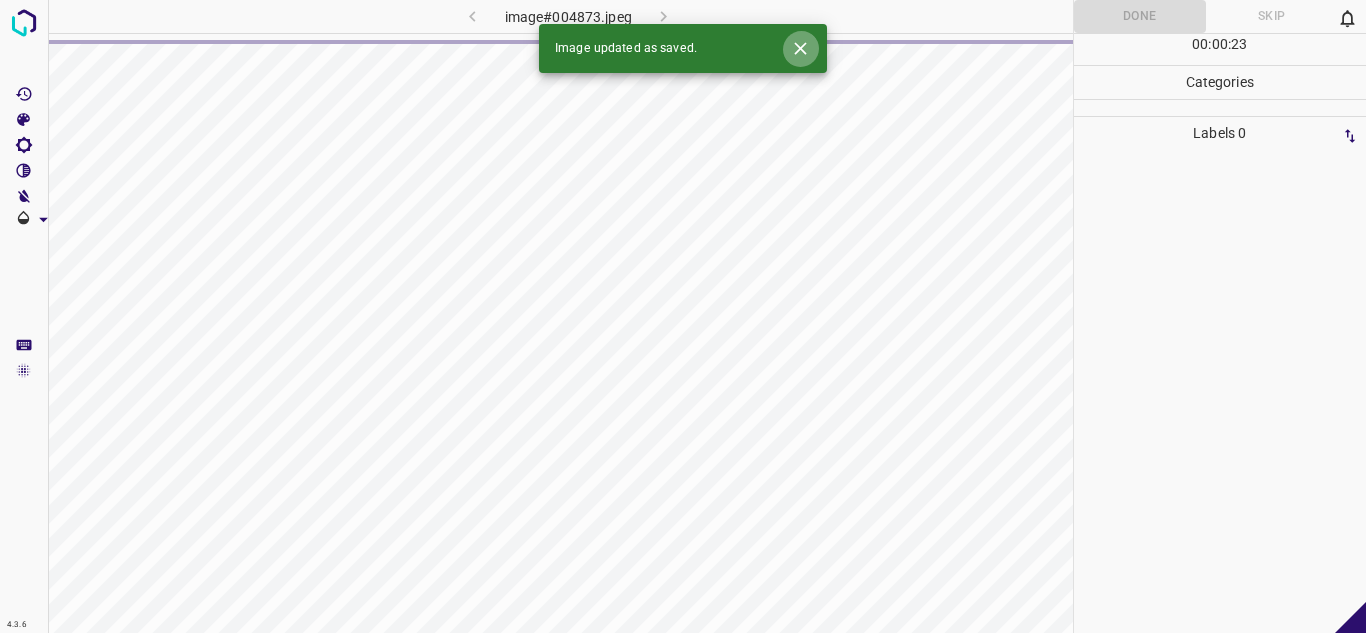 click 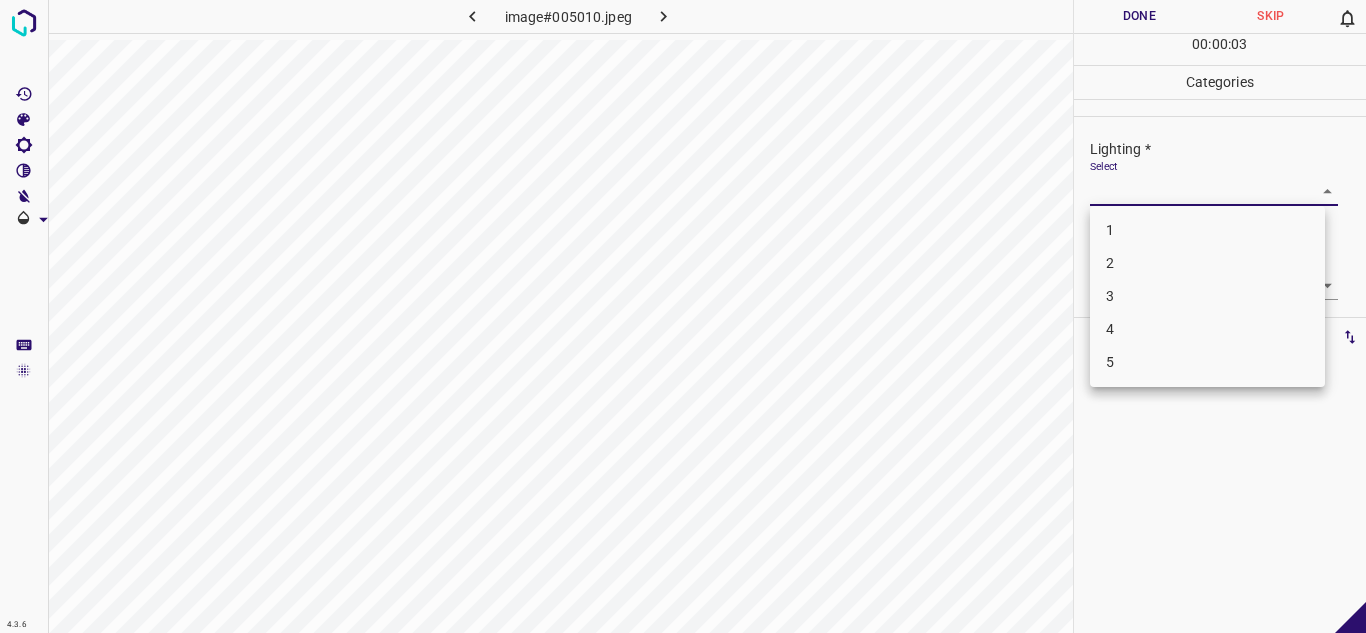 click on "4.3.6  image#005010.jpeg Done Skip 0 00   : 00   : 03   Categories Lighting *  Select ​ Focus *  Select ​ Overall *  Select ​ Labels   0 Categories 1 Lighting 2 Focus 3 Overall Tools Space Change between modes (Draw & Edit) I Auto labeling R Restore zoom M Zoom in N Zoom out Delete Delete selecte label Filters Z Restore filters X Saturation filter C Brightness filter V Contrast filter B Gray scale filter General O Download - Text - Hide - Delete 1 2 3 4 5" at bounding box center (683, 316) 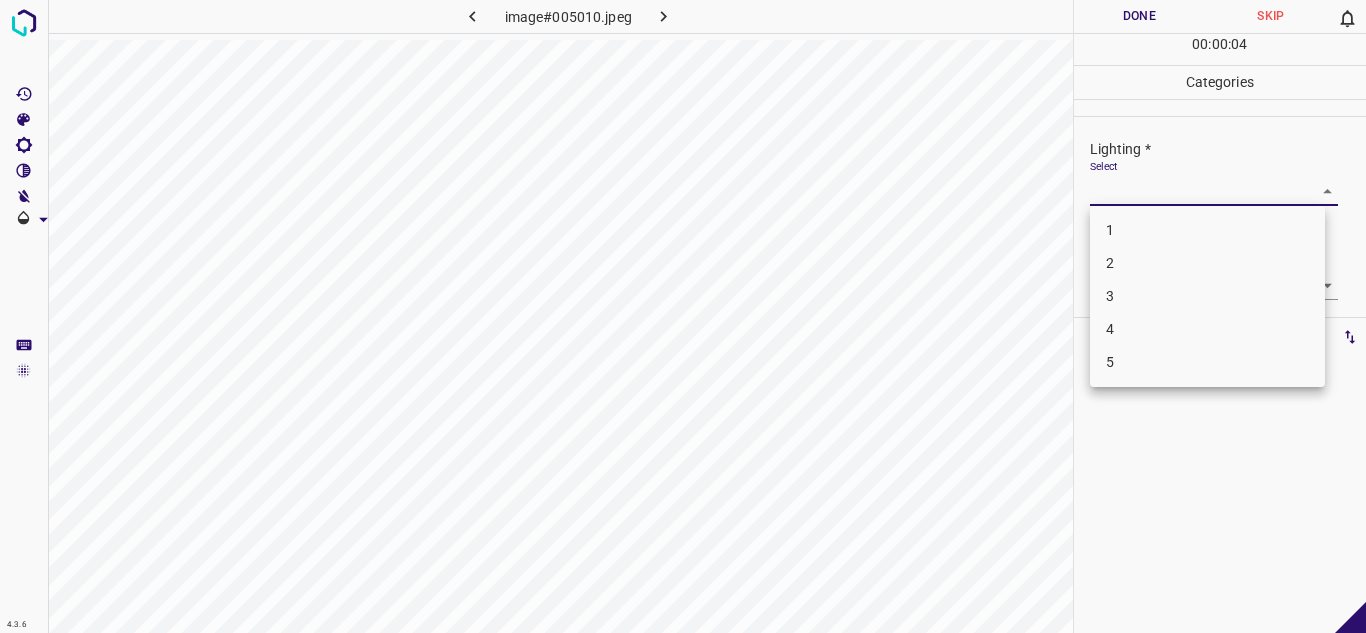 click on "3" at bounding box center [1207, 296] 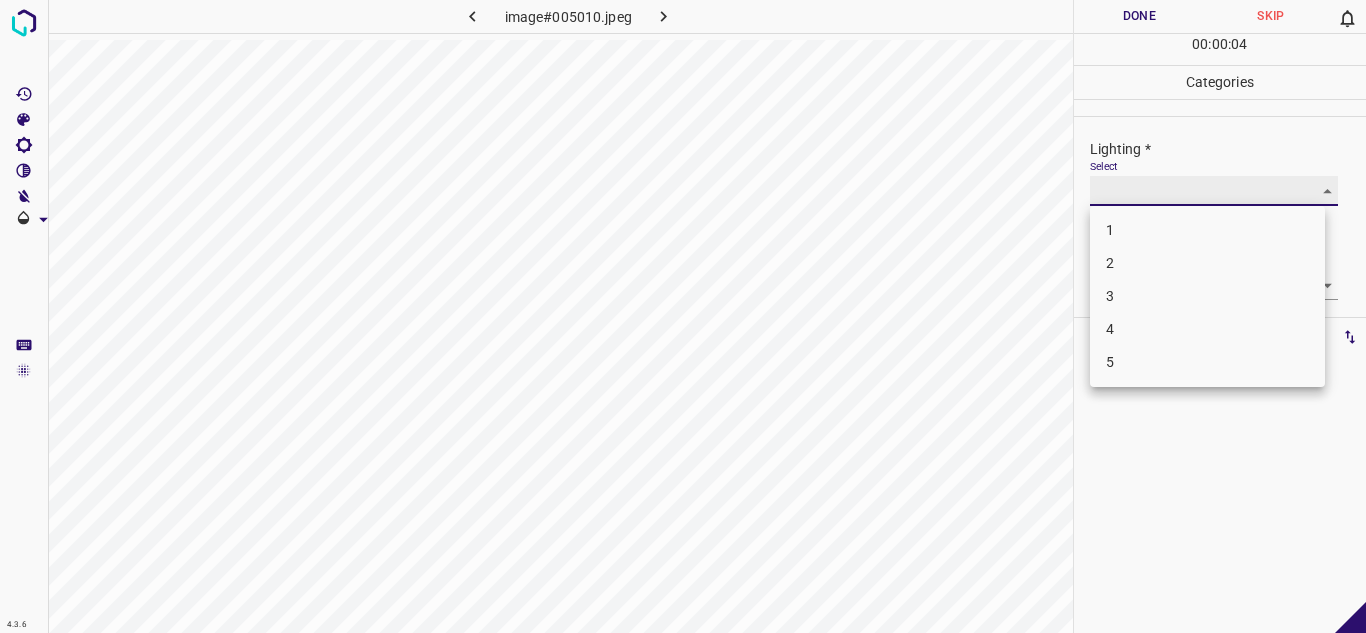 type on "3" 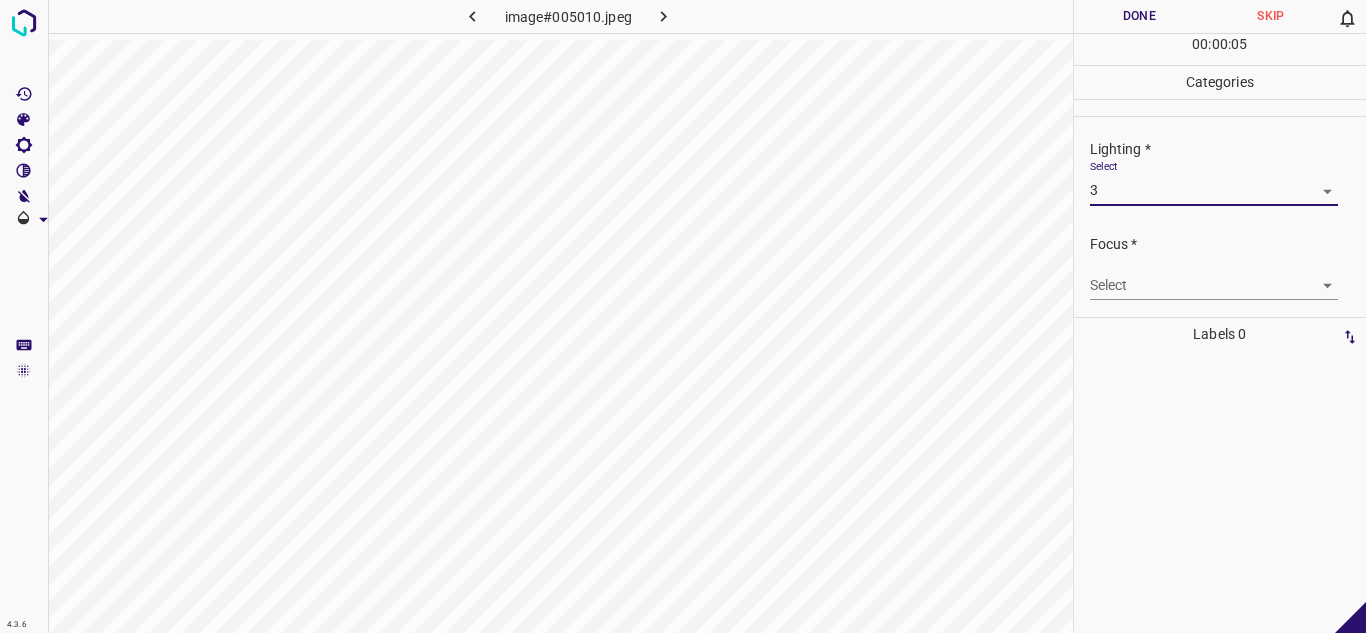 click on "Select ​" at bounding box center [1214, 277] 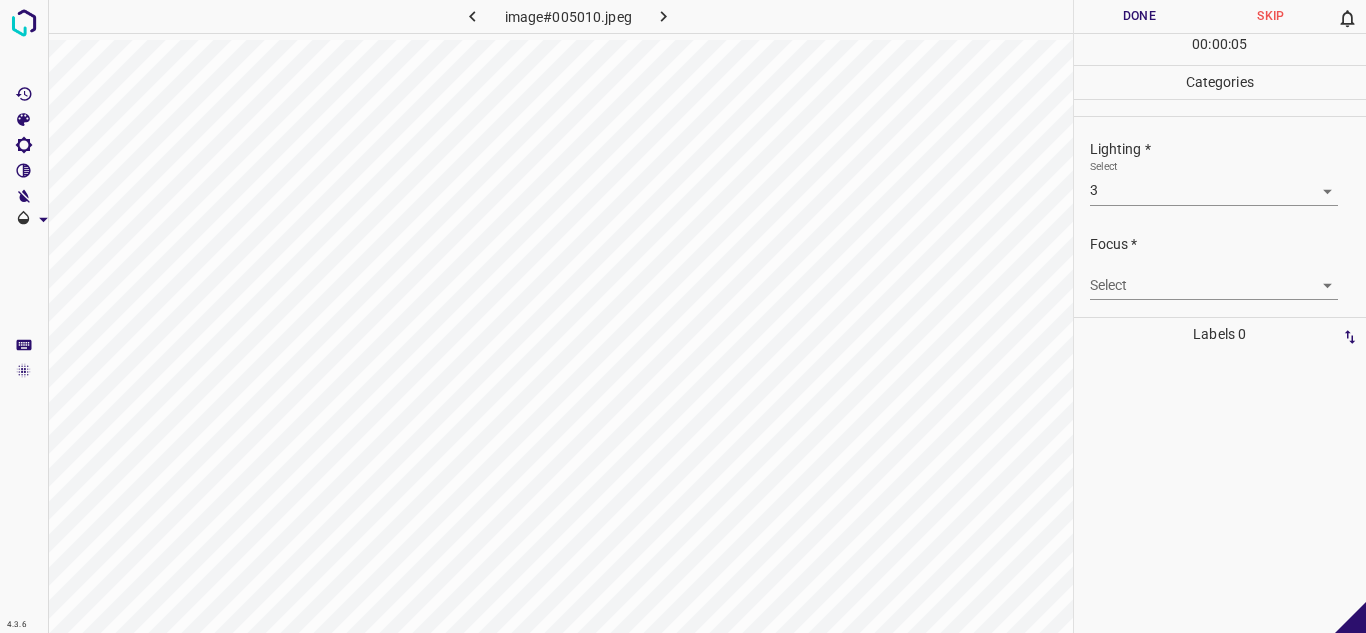 click on "4.3.6  image#005010.jpeg Done Skip 0 00   : 00   : 05   Categories Lighting *  Select 3 3 Focus *  Select ​ Overall *  Select ​ Labels   0 Categories 1 Lighting 2 Focus 3 Overall Tools Space Change between modes (Draw & Edit) I Auto labeling R Restore zoom M Zoom in N Zoom out Delete Delete selecte label Filters Z Restore filters X Saturation filter C Brightness filter V Contrast filter B Gray scale filter General O Download - Text - Hide - Delete" at bounding box center [683, 316] 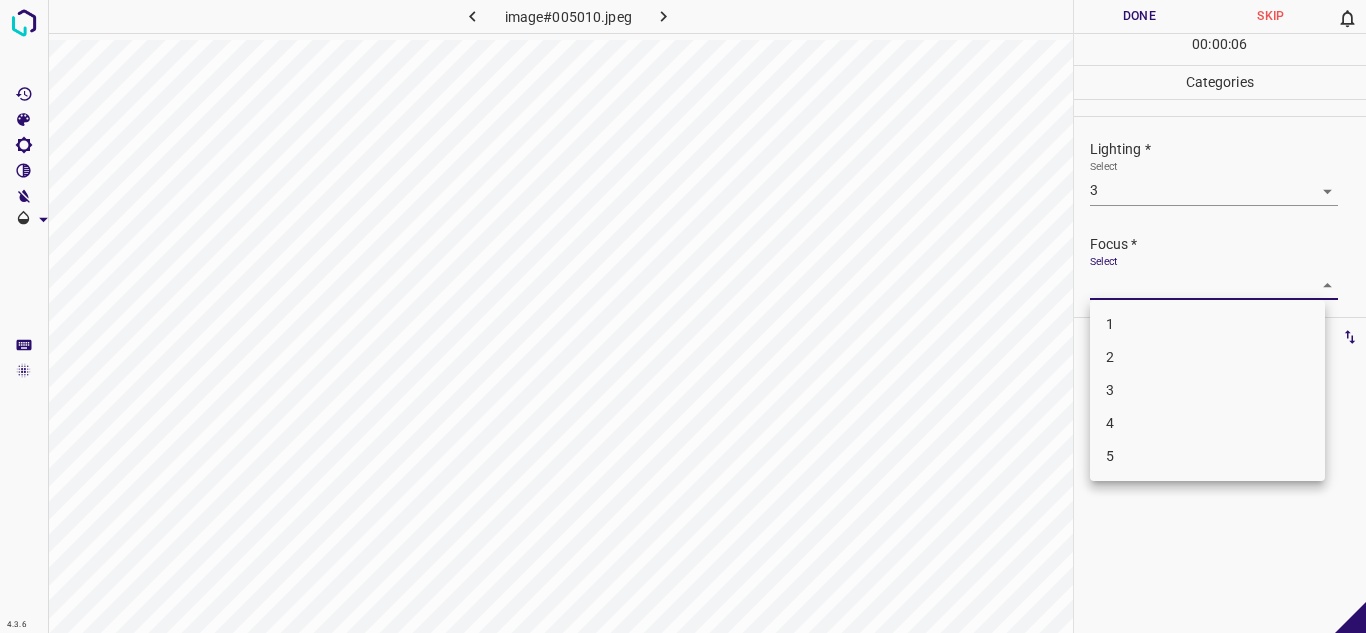 click on "2" at bounding box center (1207, 357) 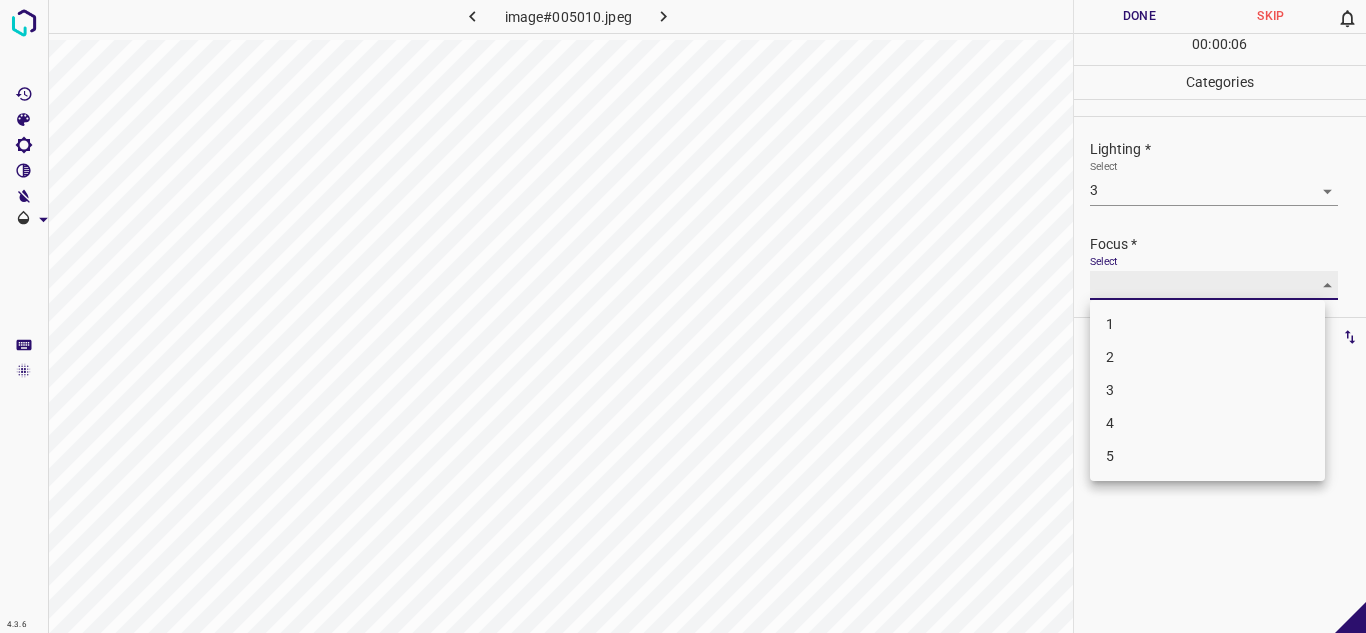 type on "2" 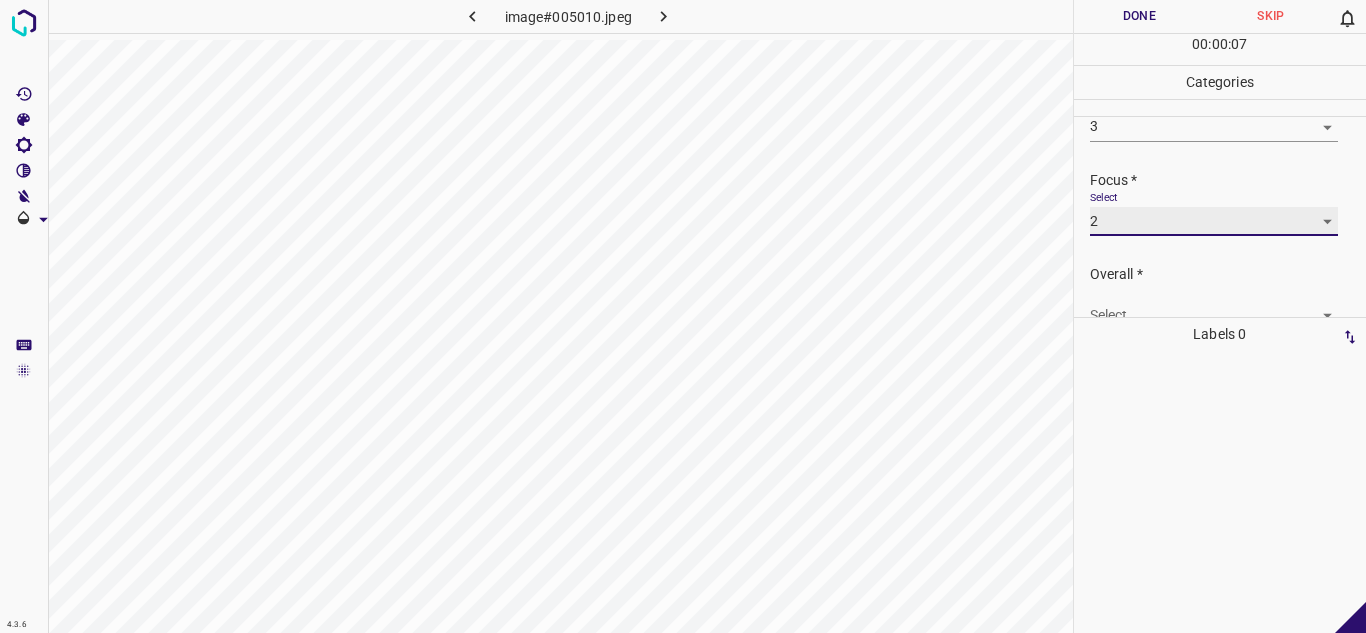 scroll, scrollTop: 98, scrollLeft: 0, axis: vertical 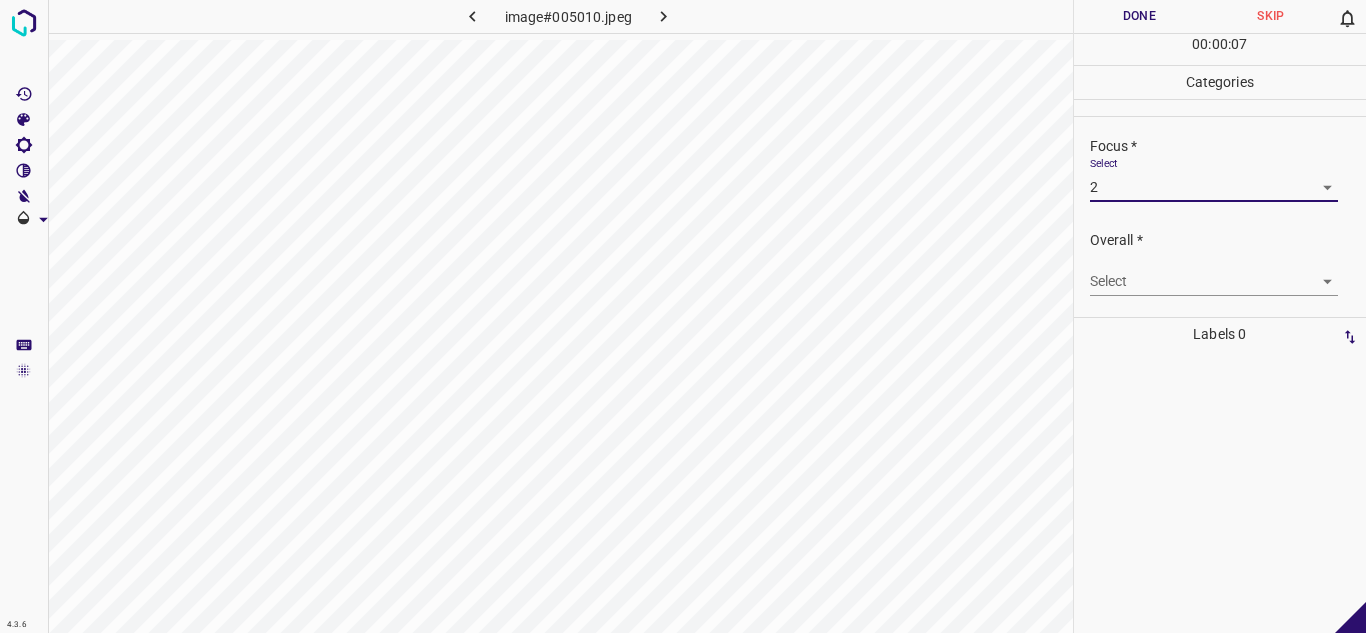 click on "4.3.6  image#005010.jpeg Done Skip 0 00   : 00   : 07   Categories Lighting *  Select 3 3 Focus *  Select 2 2 Overall *  Select ​ Labels   0 Categories 1 Lighting 2 Focus 3 Overall Tools Space Change between modes (Draw & Edit) I Auto labeling R Restore zoom M Zoom in N Zoom out Delete Delete selecte label Filters Z Restore filters X Saturation filter C Brightness filter V Contrast filter B Gray scale filter General O Download - Text - Hide - Delete" at bounding box center [683, 316] 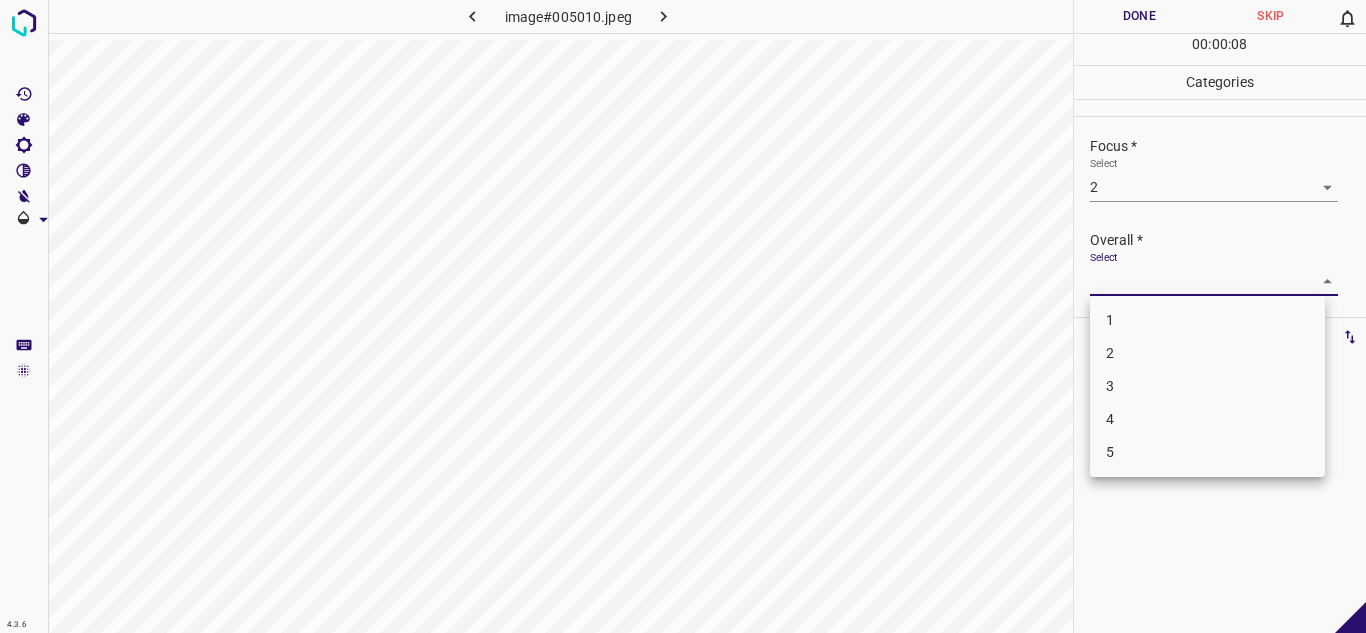 click on "2" at bounding box center [1207, 353] 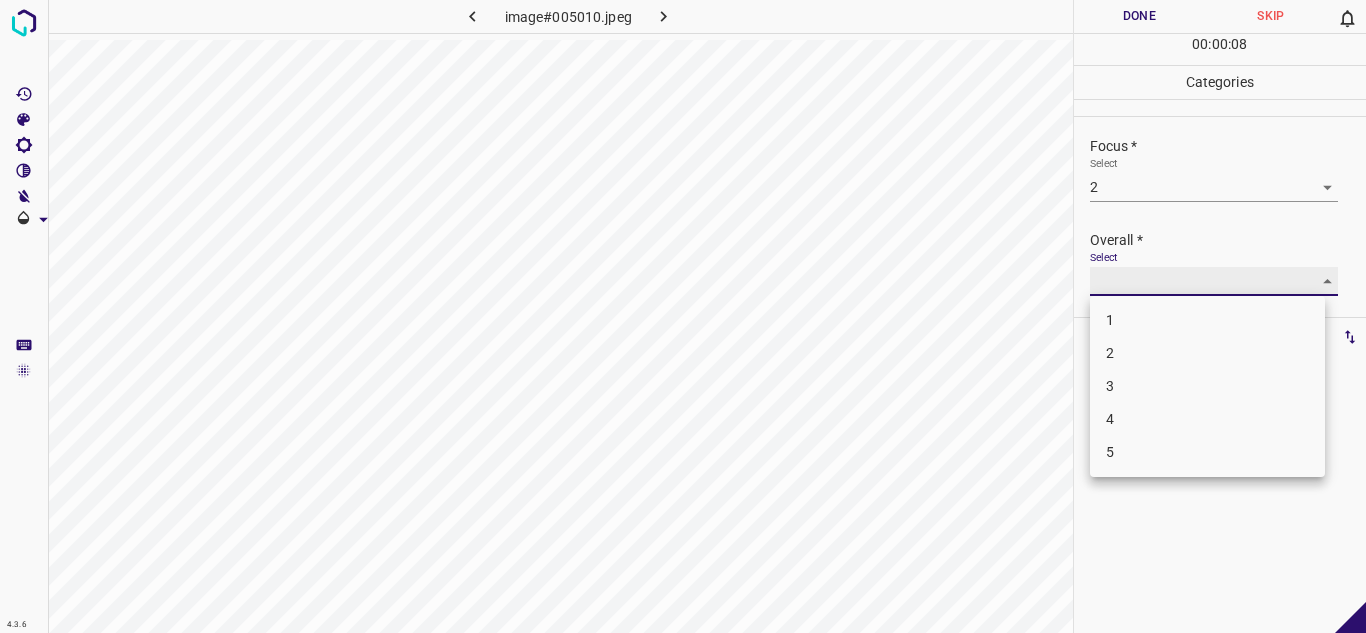 type on "2" 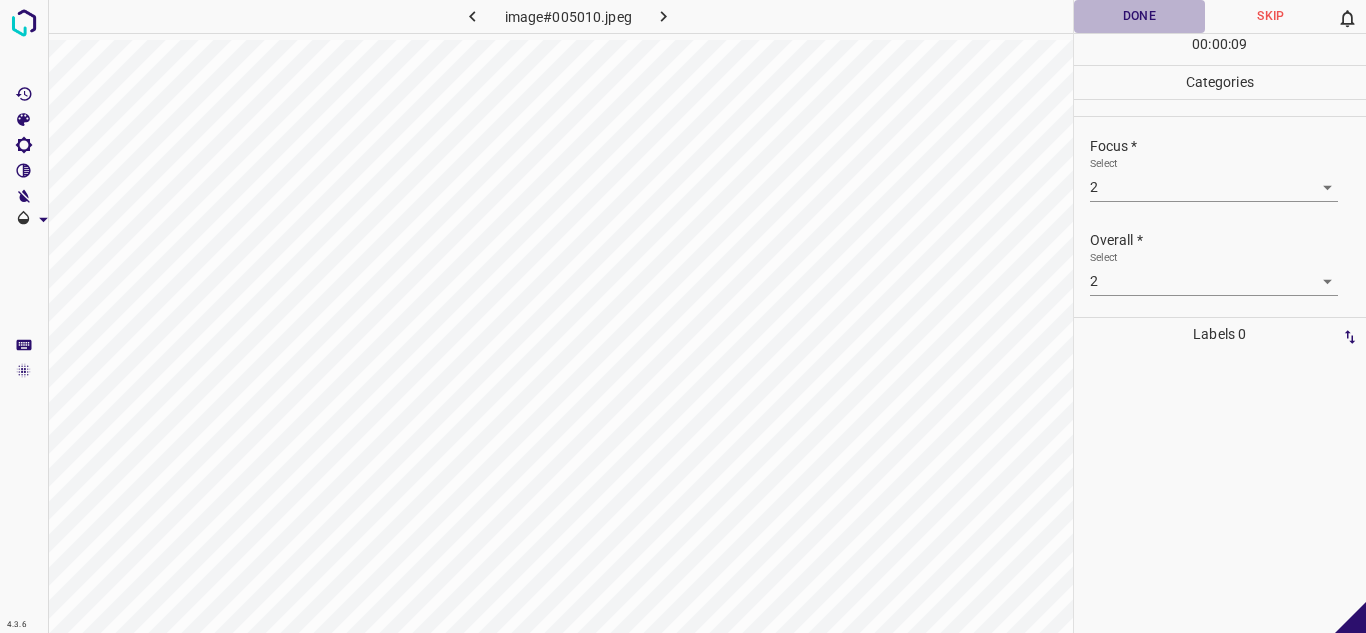 click on "Done" at bounding box center (1140, 16) 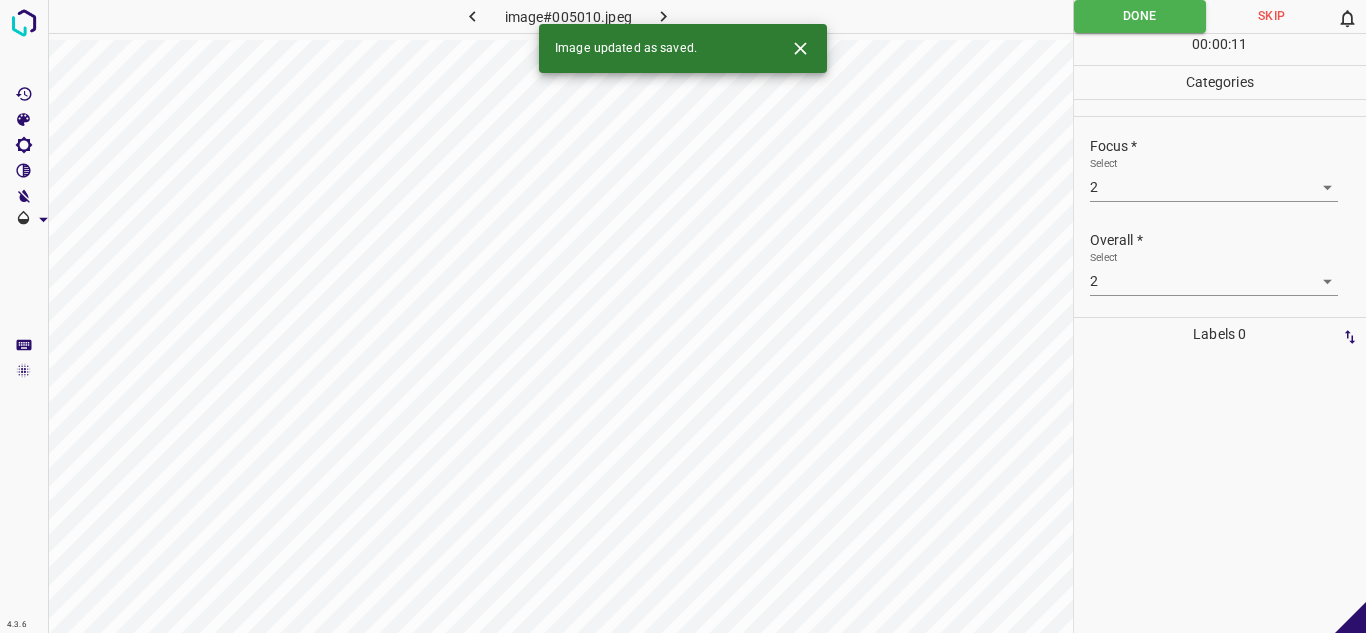 click 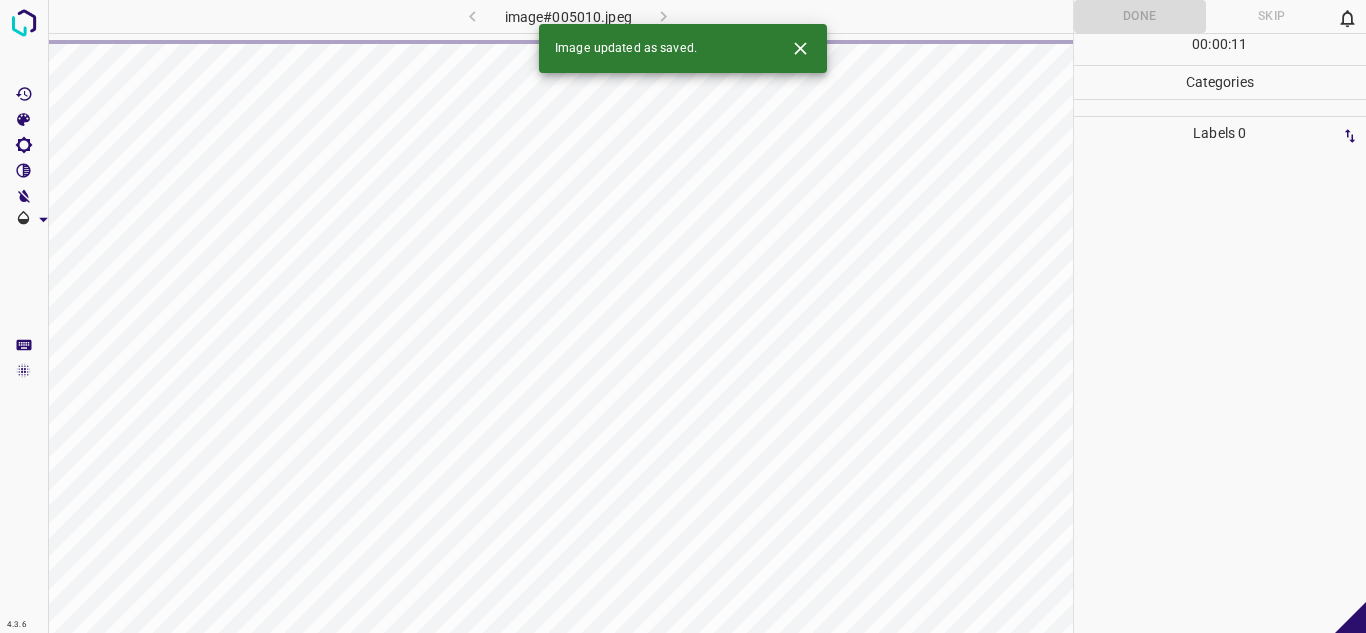 click 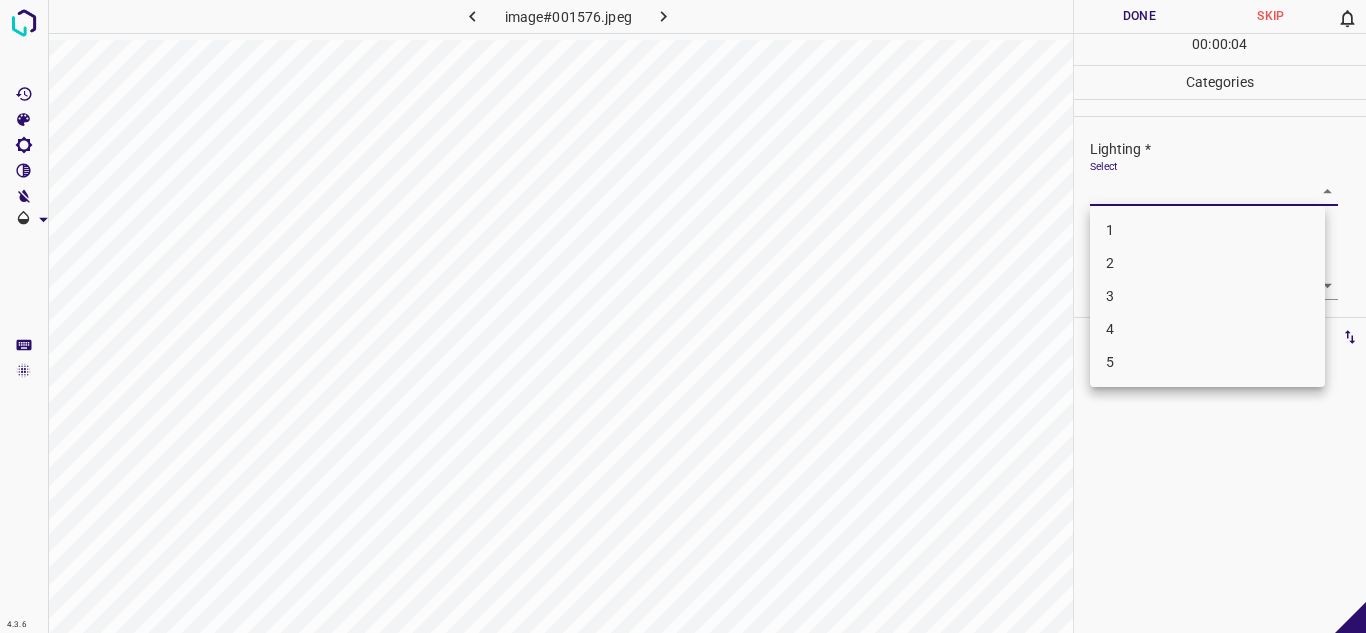 click on "4.3.6  image#001576.jpeg Done Skip 0 00   : 00   : 04   Categories Lighting *  Select ​ Focus *  Select ​ Overall *  Select ​ Labels   0 Categories 1 Lighting 2 Focus 3 Overall Tools Space Change between modes (Draw & Edit) I Auto labeling R Restore zoom M Zoom in N Zoom out Delete Delete selecte label Filters Z Restore filters X Saturation filter C Brightness filter V Contrast filter B Gray scale filter General O Download - Text - Hide - Delete 1 2 3 4 5" at bounding box center [683, 316] 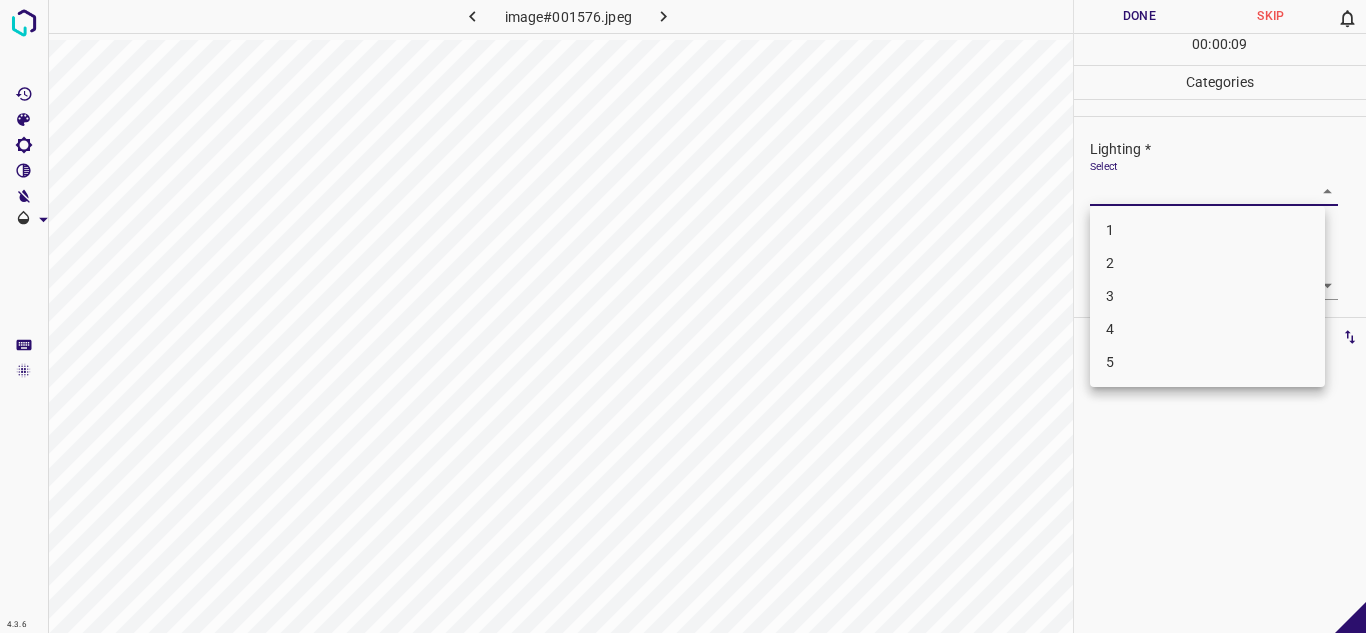 click on "2" at bounding box center (1207, 263) 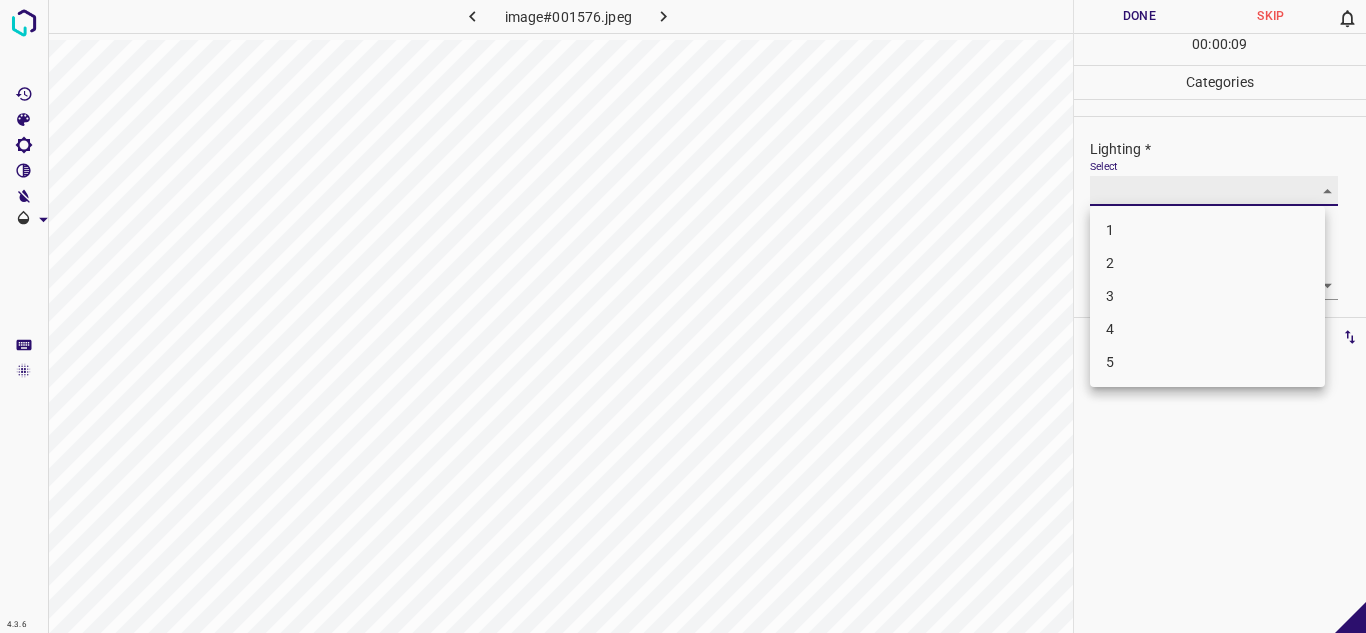 type on "2" 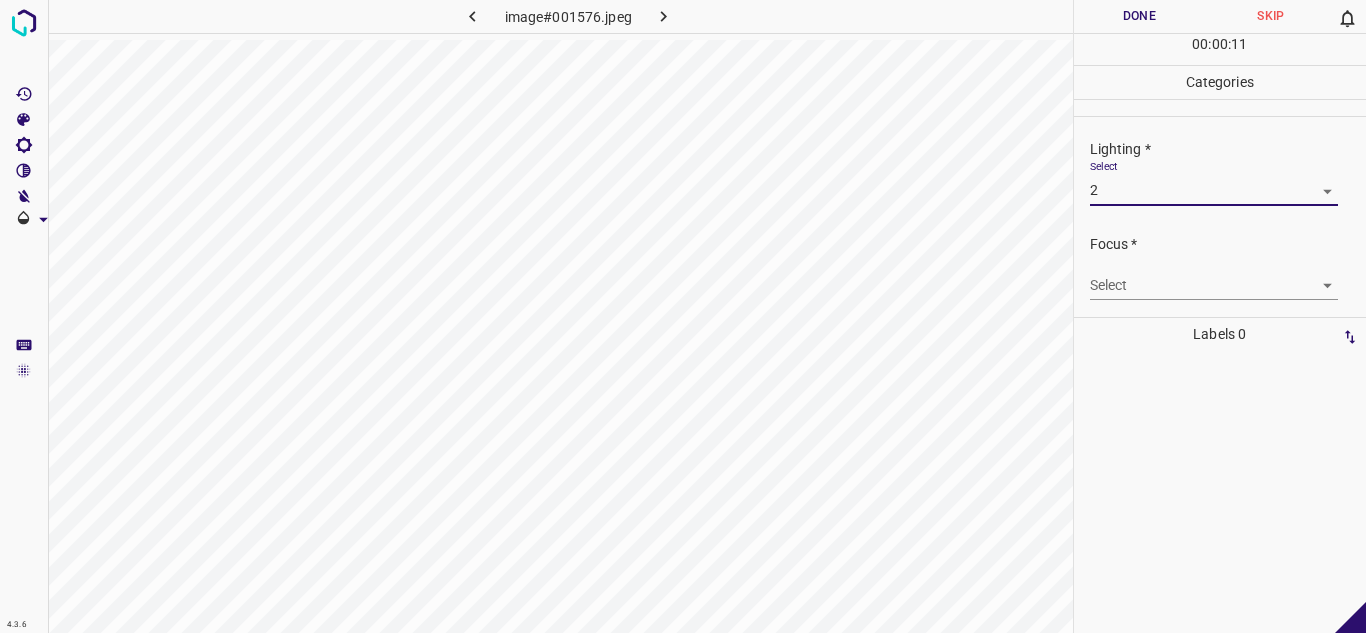 click on "4.3.6  image#001576.jpeg Done Skip 0 00   : 00   : 11   Categories Lighting *  Select 2 2 Focus *  Select ​ Overall *  Select ​ Labels   0 Categories 1 Lighting 2 Focus 3 Overall Tools Space Change between modes (Draw & Edit) I Auto labeling R Restore zoom M Zoom in N Zoom out Delete Delete selecte label Filters Z Restore filters X Saturation filter C Brightness filter V Contrast filter B Gray scale filter General O Download - Text - Hide - Delete" at bounding box center (683, 316) 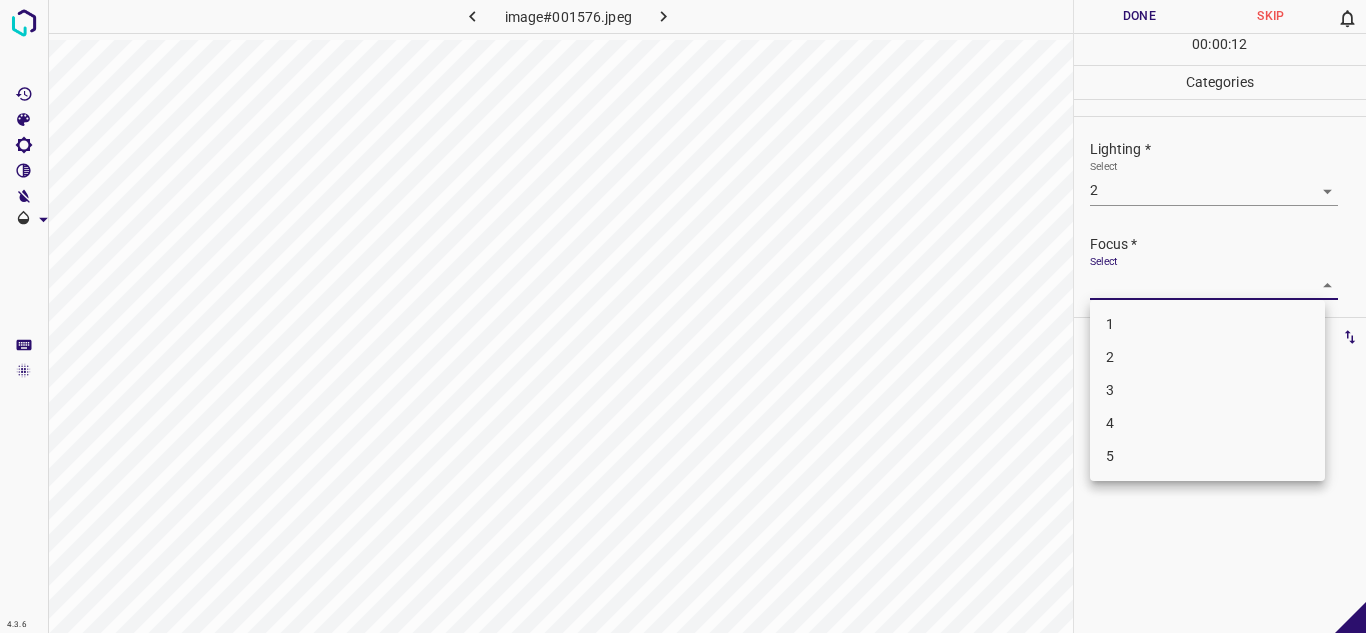 click on "3" at bounding box center (1207, 390) 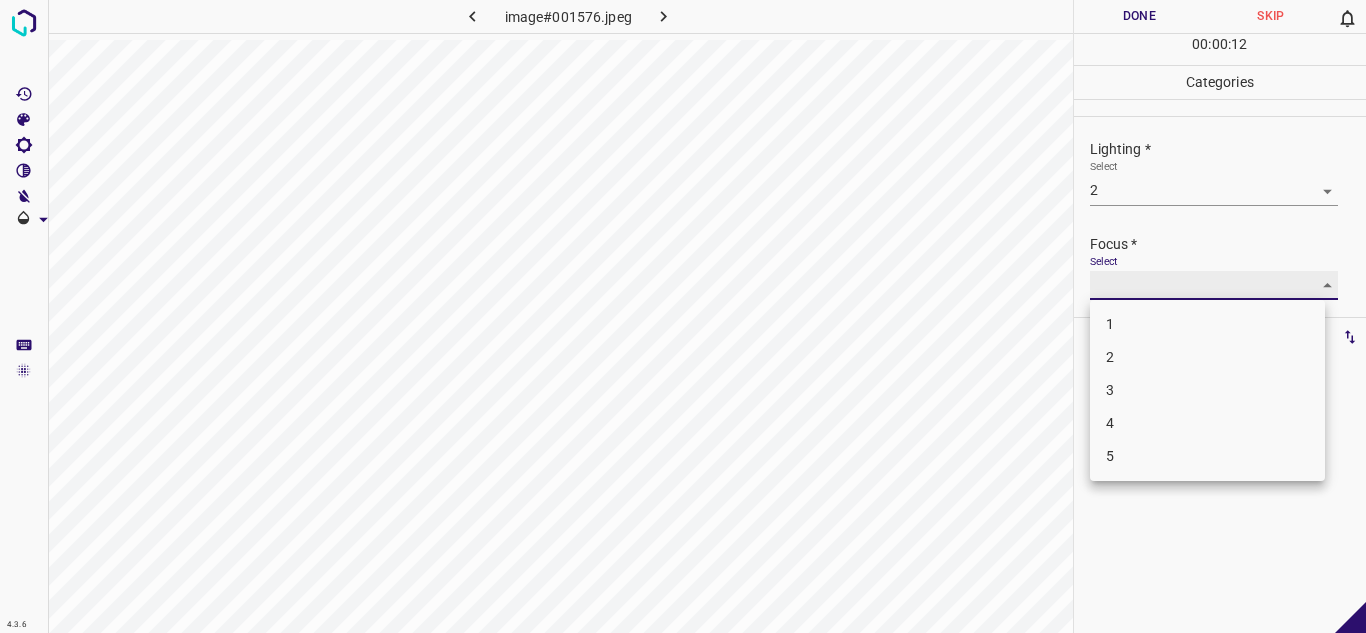 type on "3" 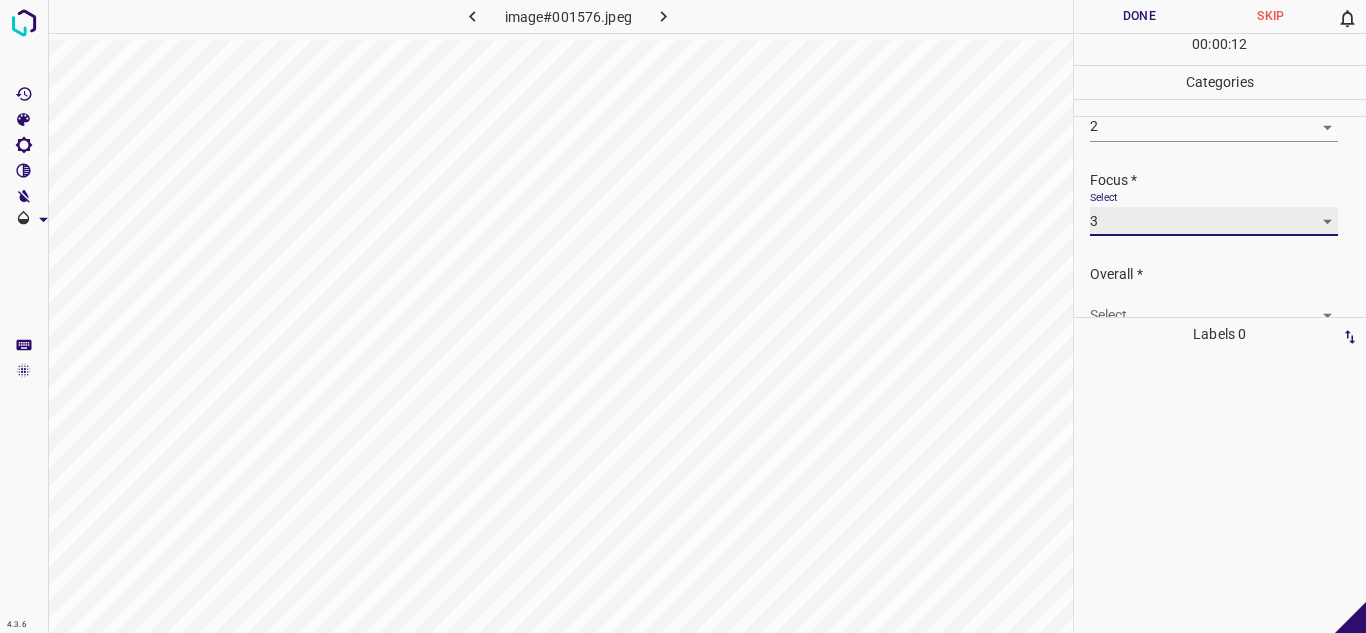 scroll, scrollTop: 98, scrollLeft: 0, axis: vertical 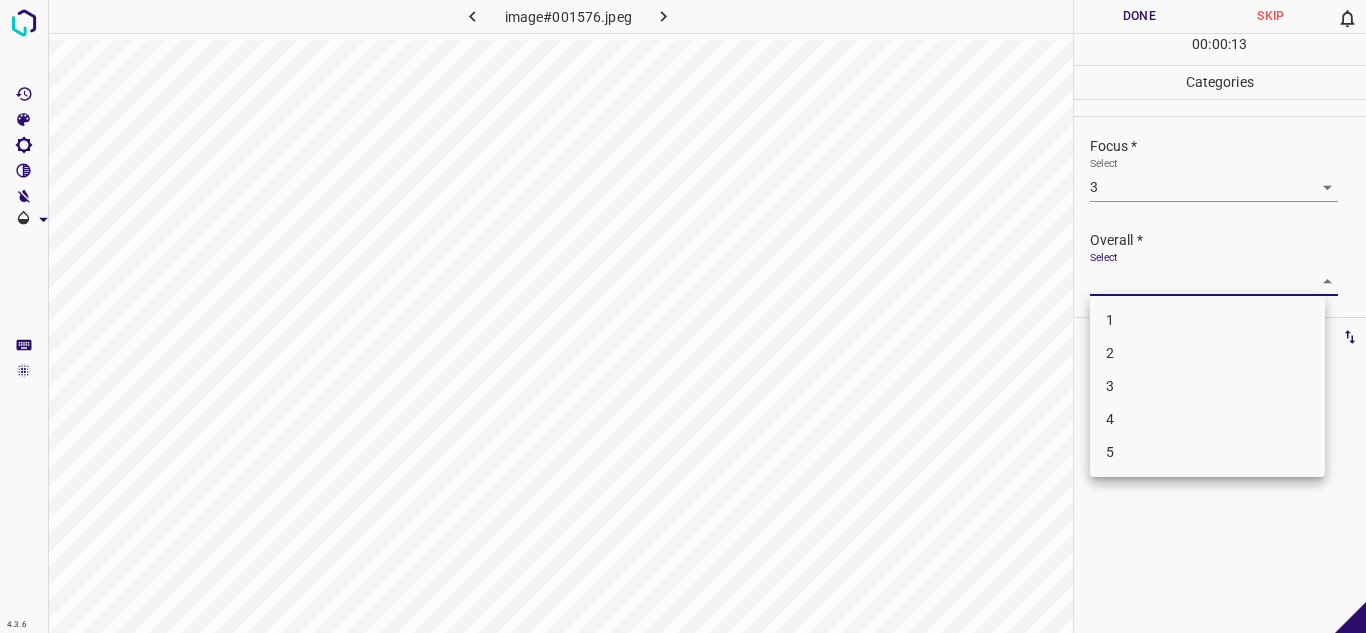 click on "4.3.6  image#001576.jpeg Done Skip 0 00   : 00   : 13   Categories Lighting *  Select 2 2 Focus *  Select 3 3 Overall *  Select ​ Labels   0 Categories 1 Lighting 2 Focus 3 Overall Tools Space Change between modes (Draw & Edit) I Auto labeling R Restore zoom M Zoom in N Zoom out Delete Delete selecte label Filters Z Restore filters X Saturation filter C Brightness filter V Contrast filter B Gray scale filter General O Download - Text - Hide - Delete 1 2 3 4 5" at bounding box center (683, 316) 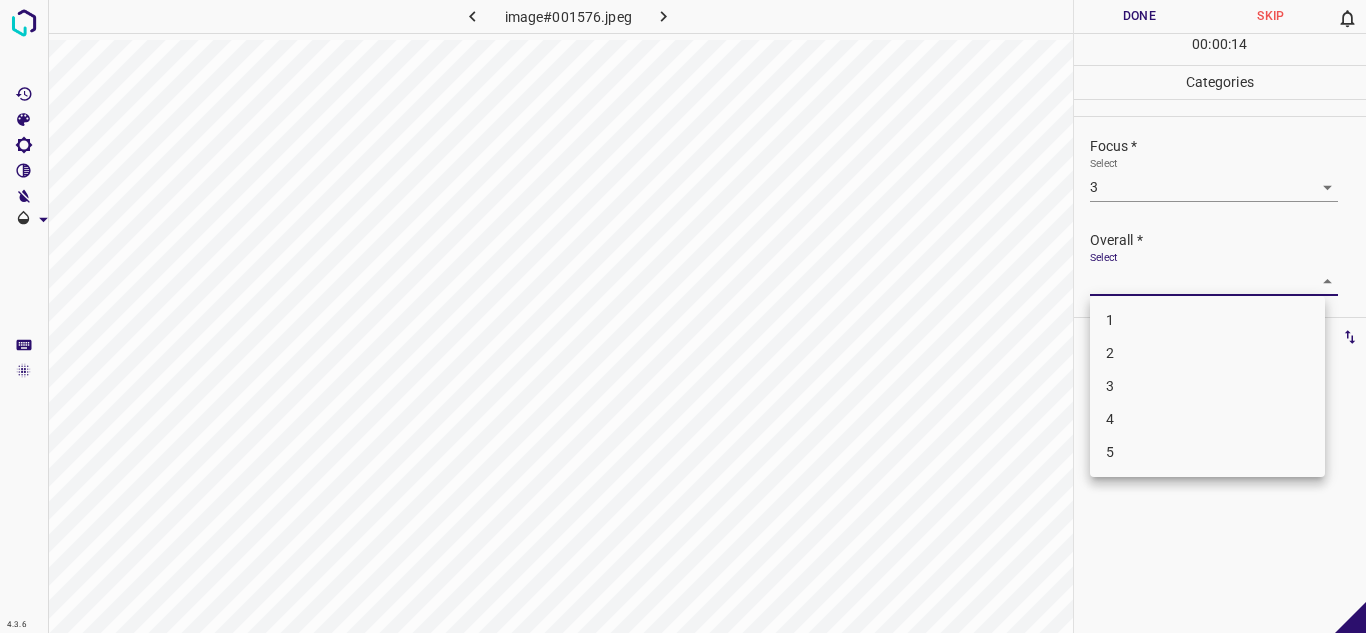 click on "3" at bounding box center (1207, 386) 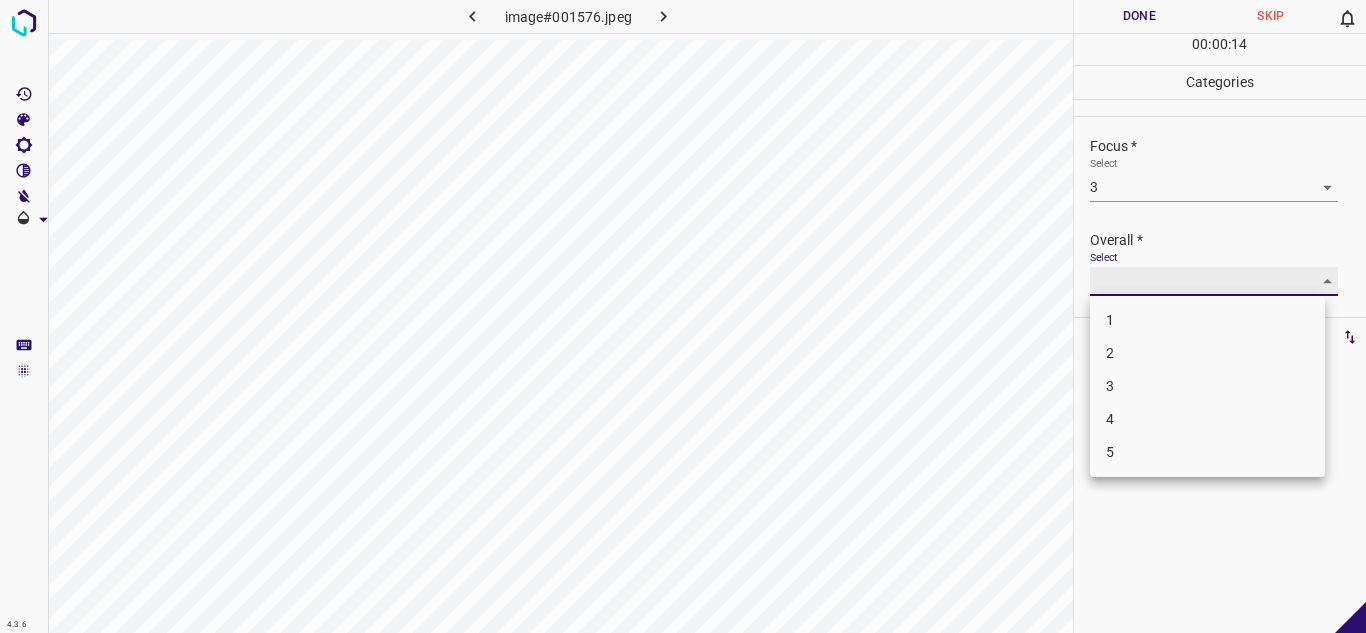 type on "3" 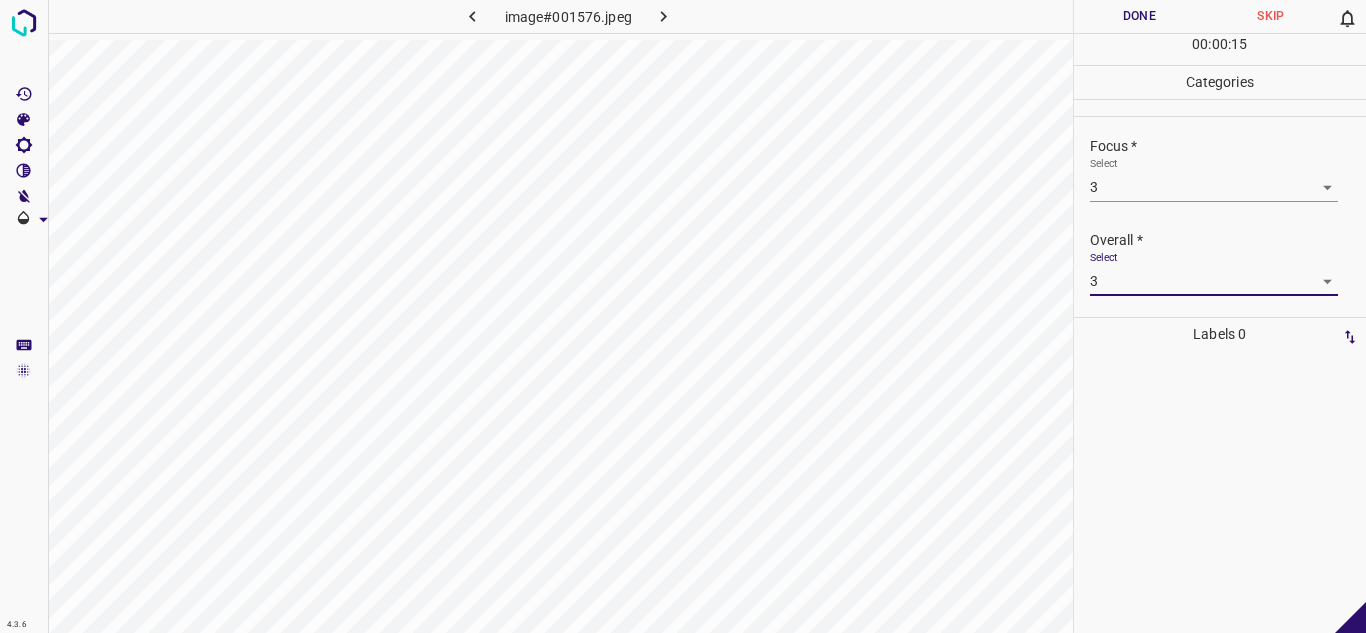 click on "Done" at bounding box center (1140, 16) 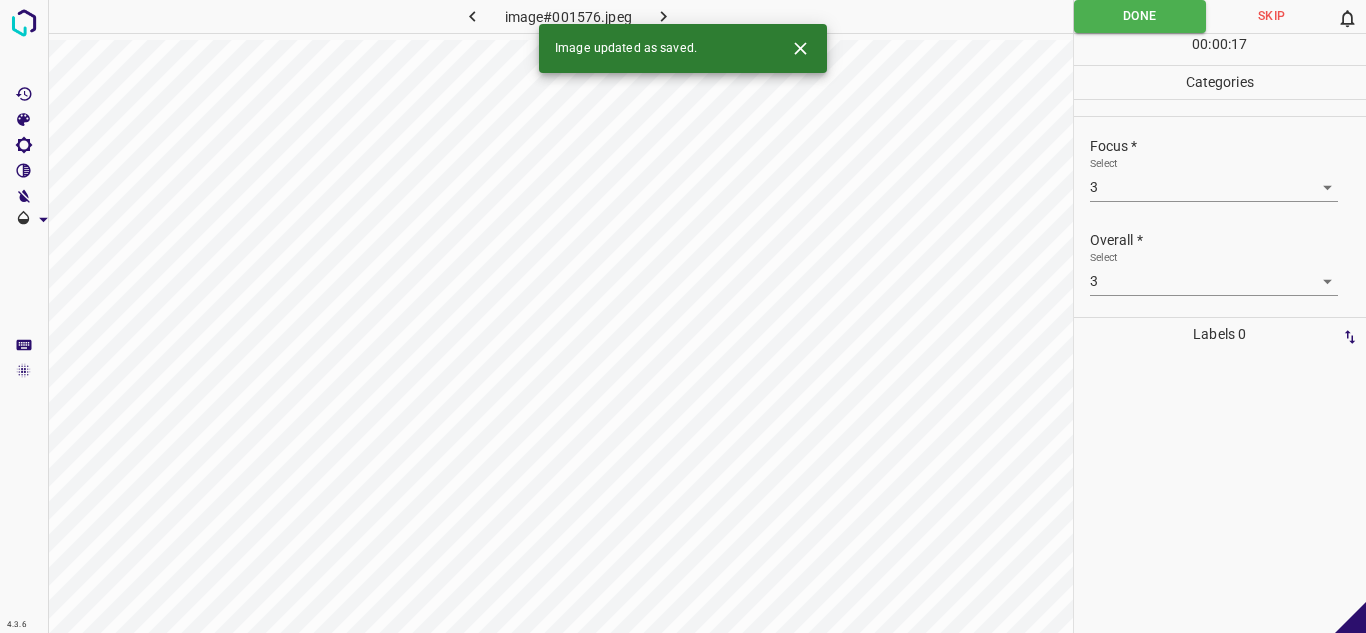 click 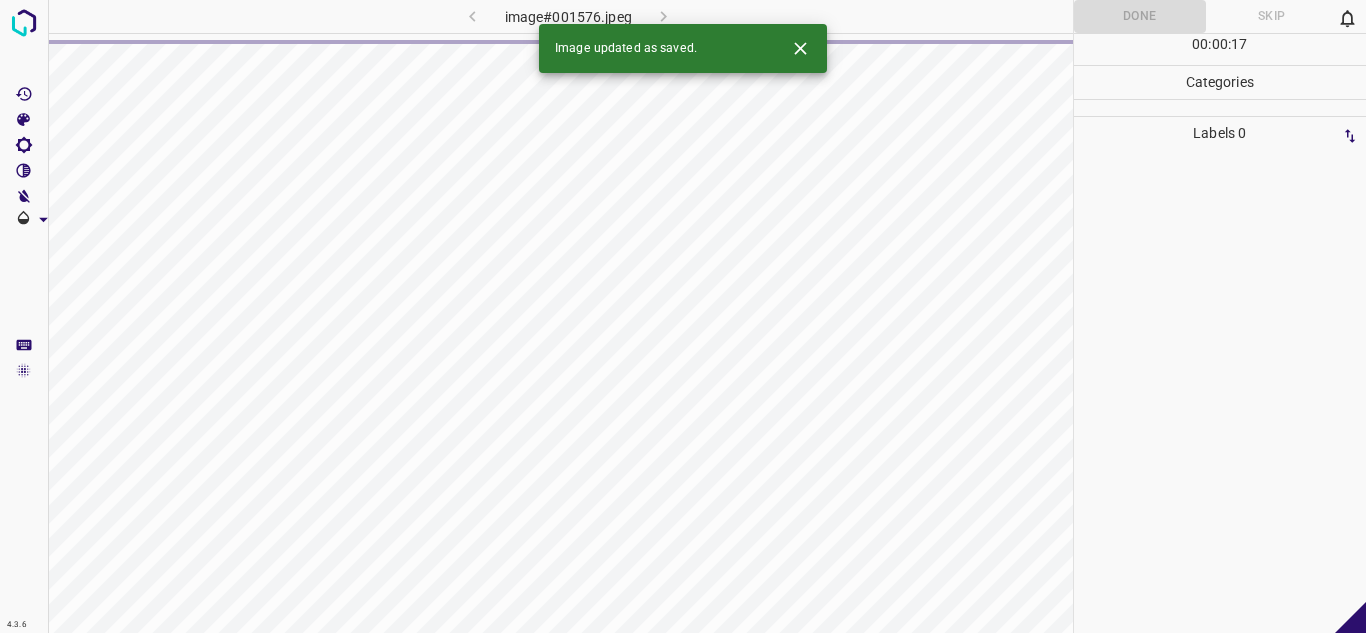 click 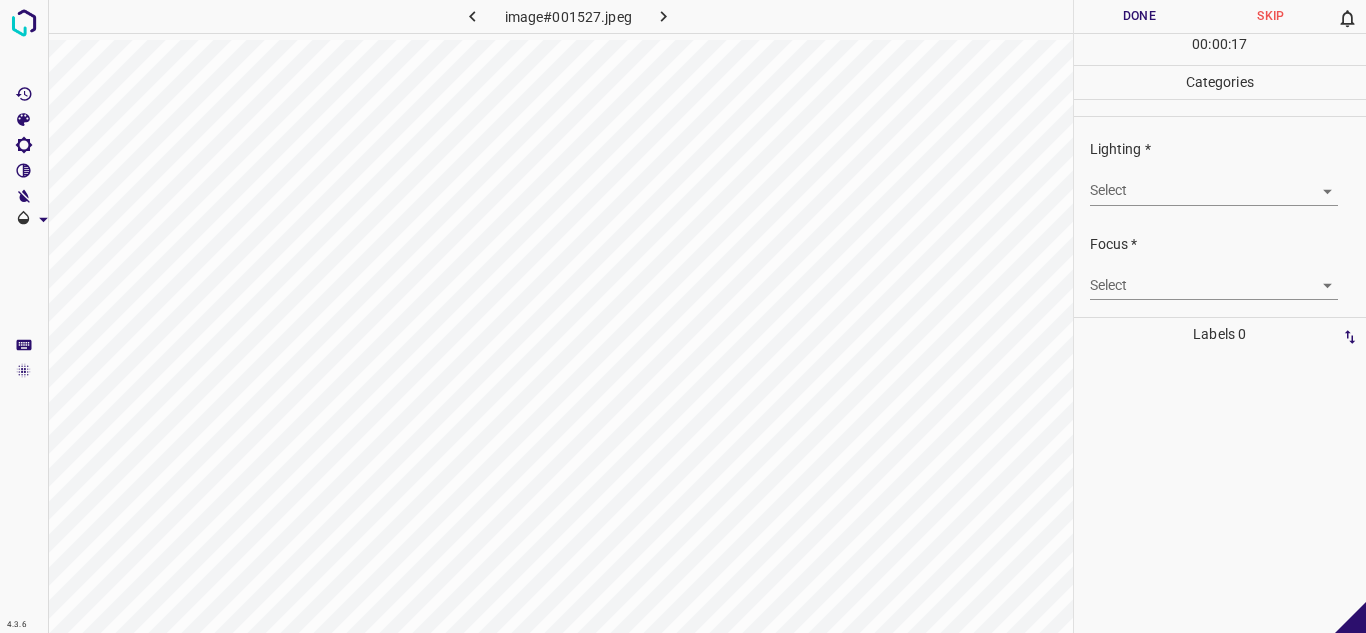 click on "4.3.6  image#001527.jpeg Done Skip 0 00   : 00   : 17   Categories Lighting *  Select ​ Focus *  Select ​ Overall *  Select ​ Labels   0 Categories 1 Lighting 2 Focus 3 Overall Tools Space Change between modes (Draw & Edit) I Auto labeling R Restore zoom M Zoom in N Zoom out Delete Delete selecte label Filters Z Restore filters X Saturation filter C Brightness filter V Contrast filter B Gray scale filter General O Download - Text - Hide - Delete" at bounding box center [683, 316] 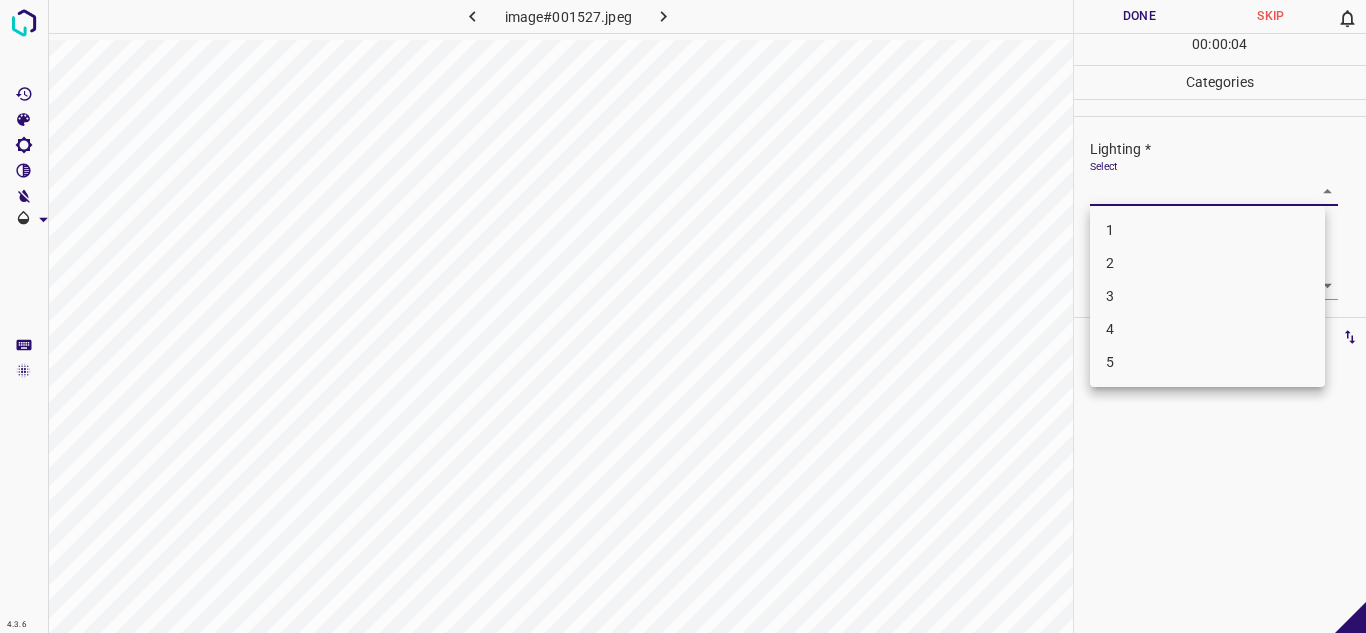 click on "3" at bounding box center [1207, 296] 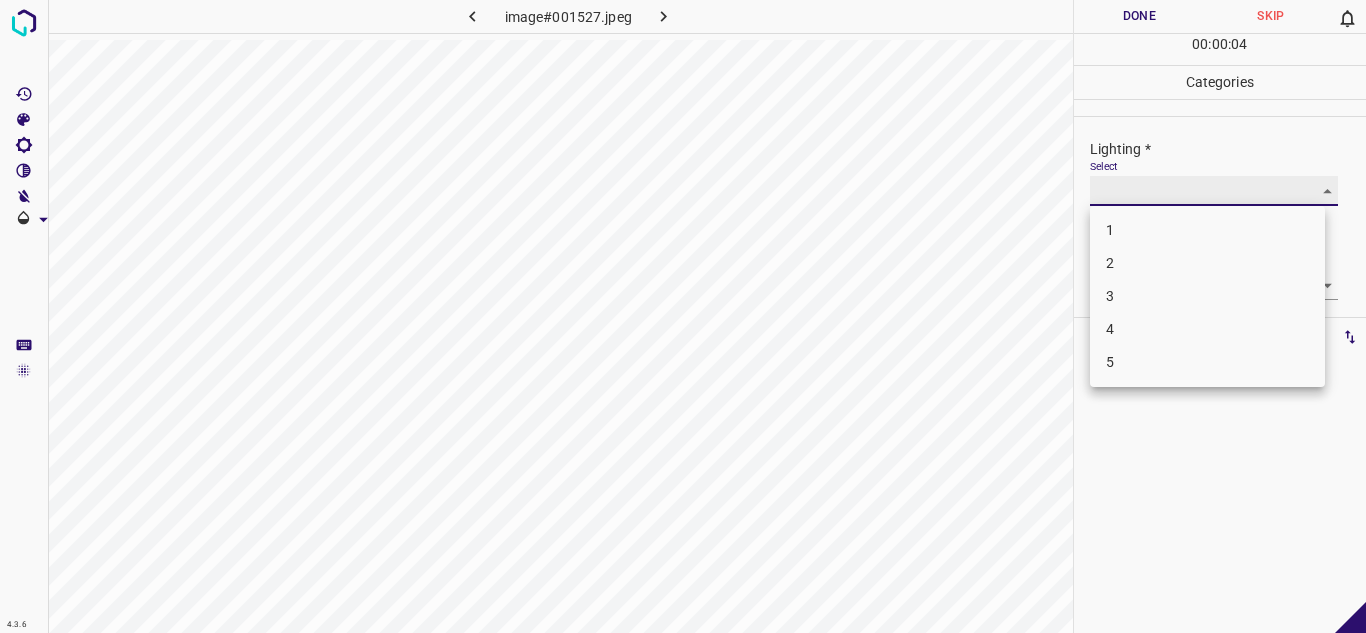 type on "3" 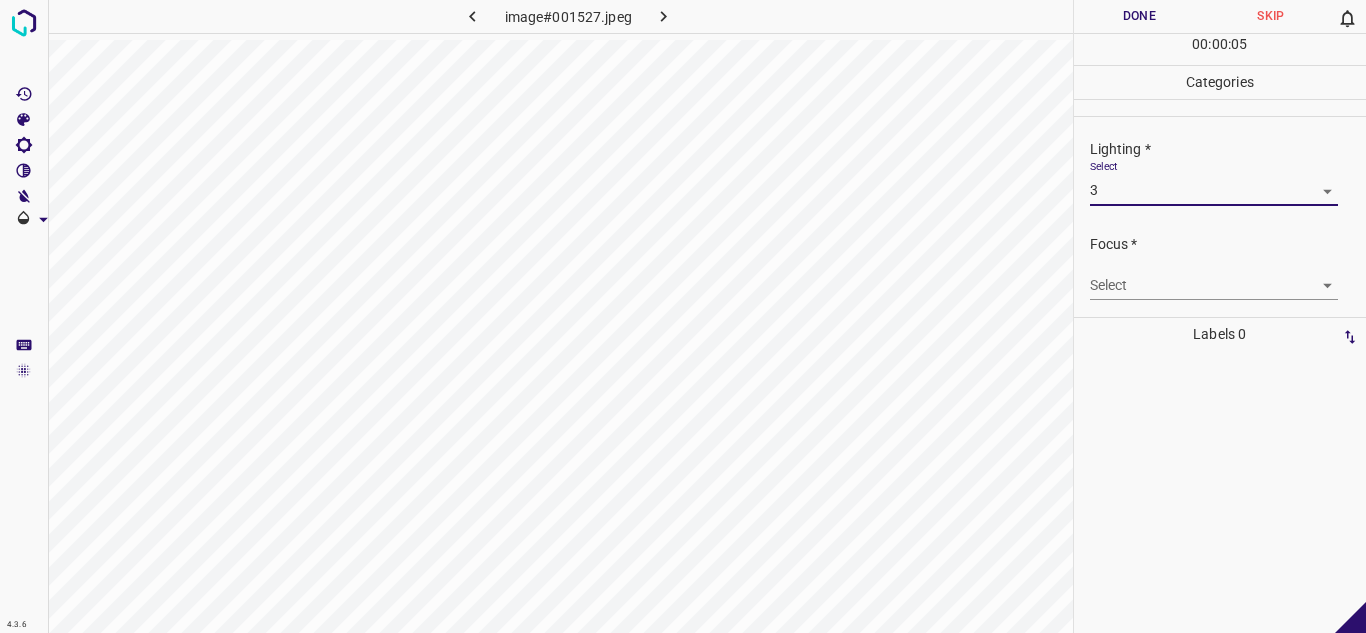 click on "4.3.6  image#001527.jpeg Done Skip 0 00   : 00   : 05   Categories Lighting *  Select 3 3 Focus *  Select ​ Overall *  Select ​ Labels   0 Categories 1 Lighting 2 Focus 3 Overall Tools Space Change between modes (Draw & Edit) I Auto labeling R Restore zoom M Zoom in N Zoom out Delete Delete selecte label Filters Z Restore filters X Saturation filter C Brightness filter V Contrast filter B Gray scale filter General O Download - Text - Hide - Delete" at bounding box center [683, 316] 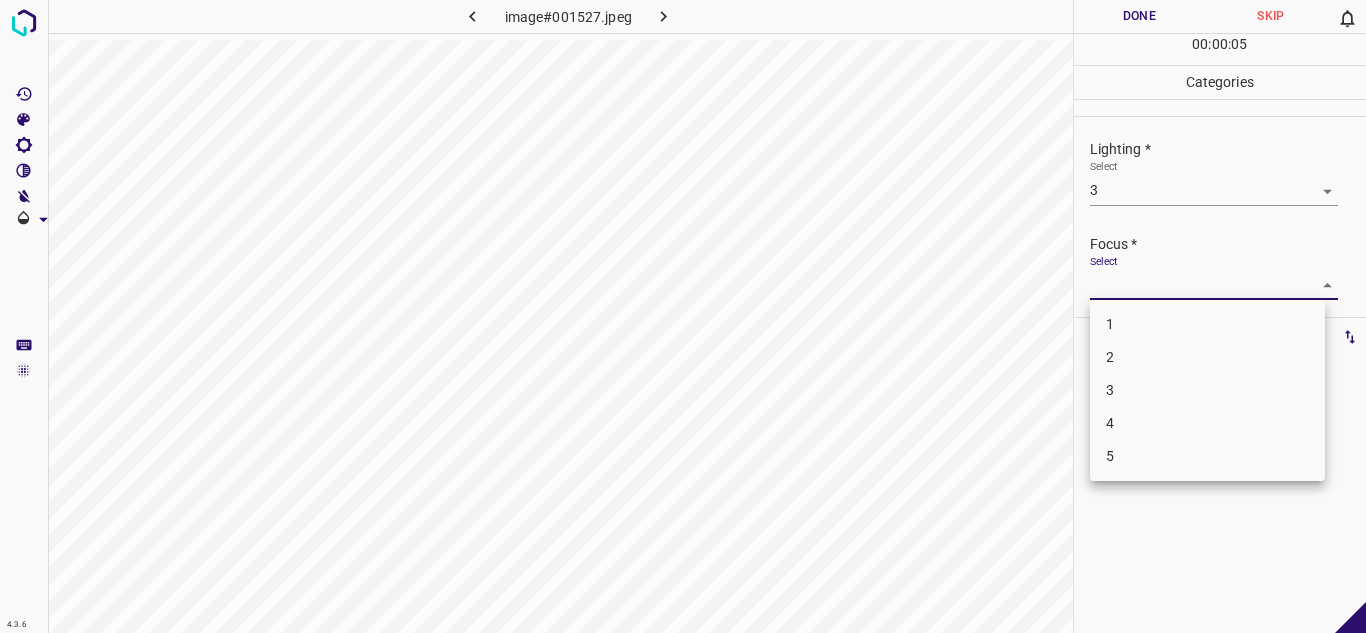 click on "2" at bounding box center (1207, 357) 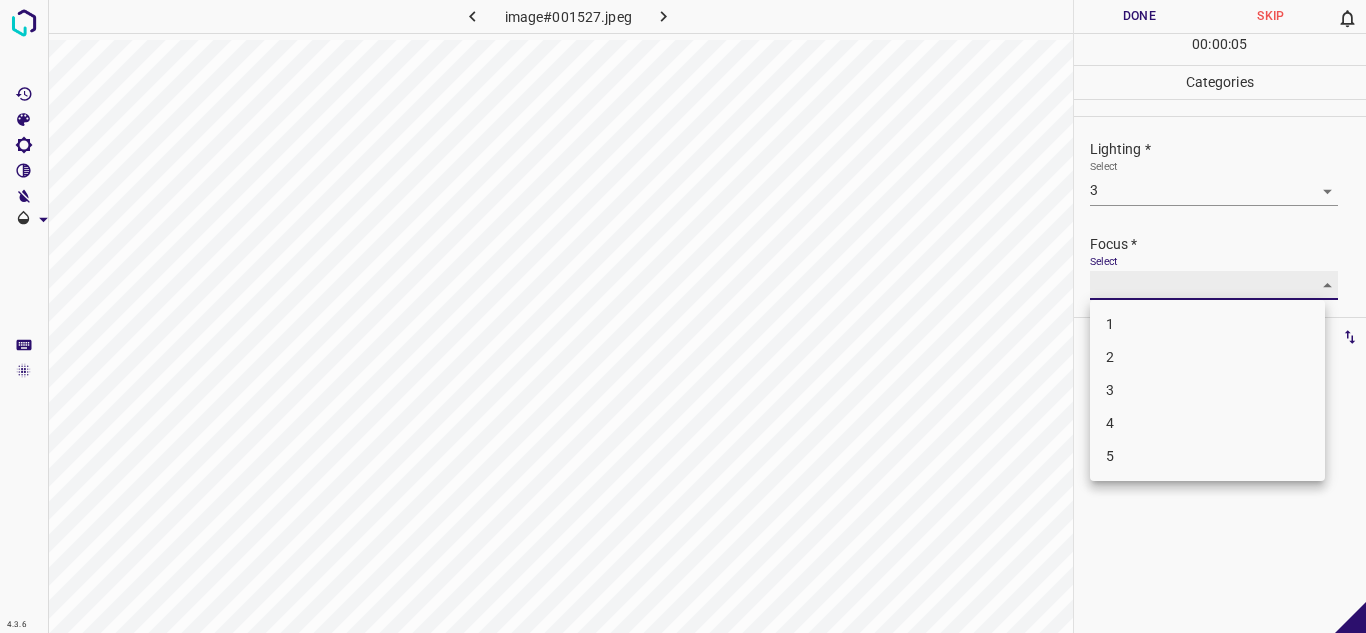 type on "2" 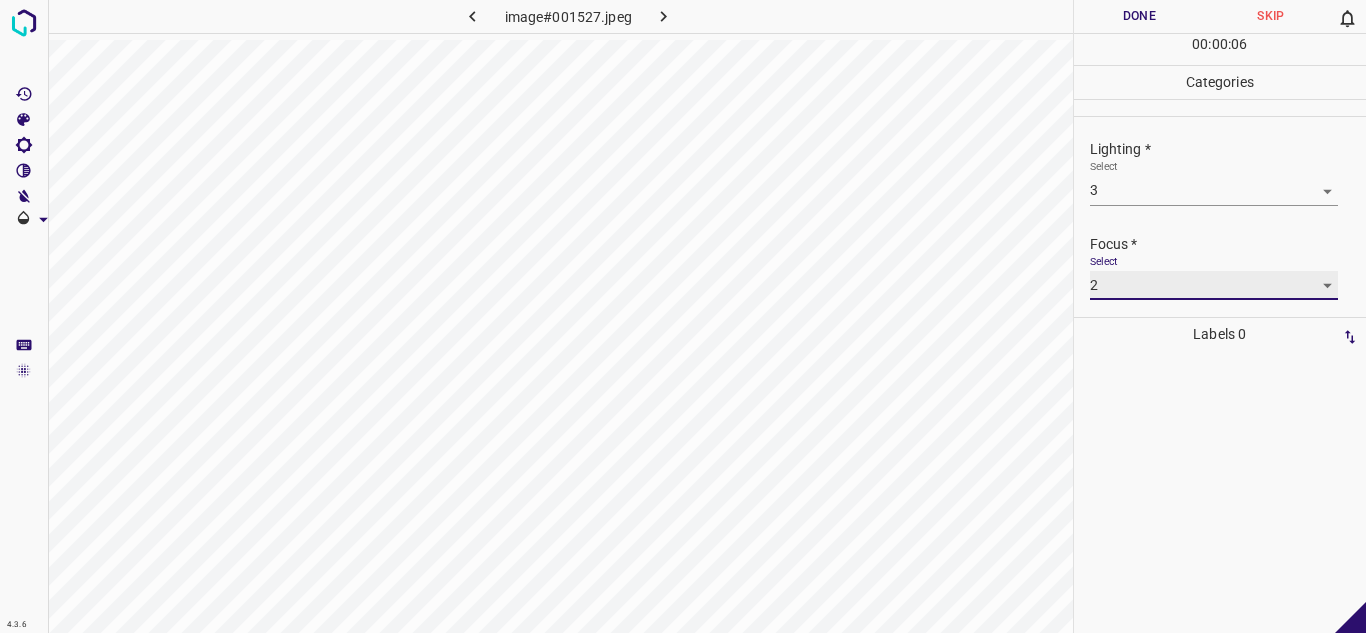 scroll, scrollTop: 98, scrollLeft: 0, axis: vertical 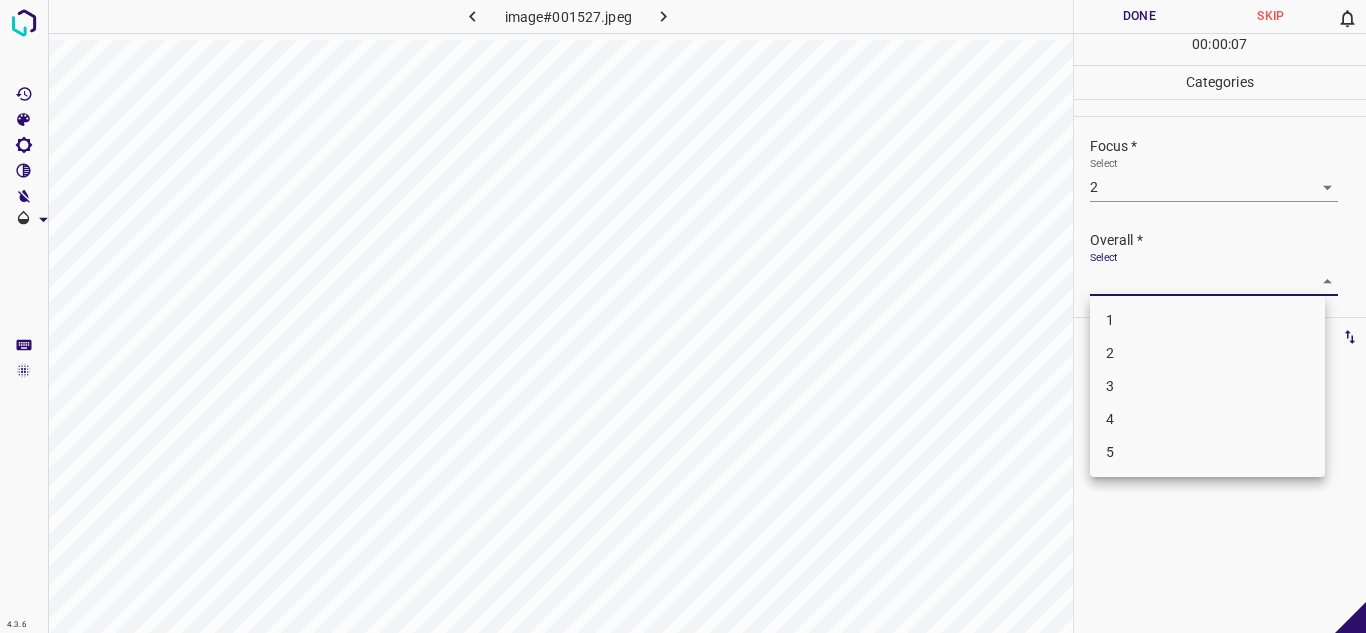click on "4.3.6  image#001527.jpeg Done Skip 0 00   : 00   : 07   Categories Lighting *  Select 3 3 Focus *  Select 2 2 Overall *  Select ​ Labels   0 Categories 1 Lighting 2 Focus 3 Overall Tools Space Change between modes (Draw & Edit) I Auto labeling R Restore zoom M Zoom in N Zoom out Delete Delete selecte label Filters Z Restore filters X Saturation filter C Brightness filter V Contrast filter B Gray scale filter General O Download - Text - Hide - Delete 1 2 3 4 5" at bounding box center (683, 316) 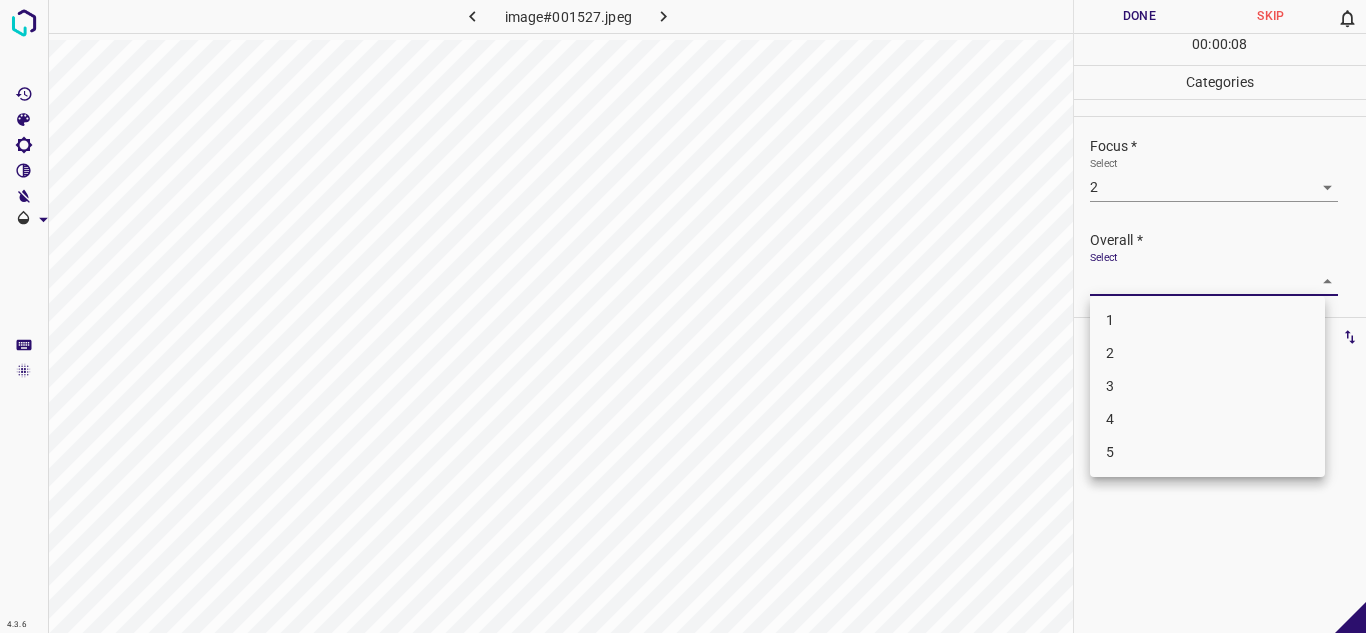 click on "2" at bounding box center [1207, 353] 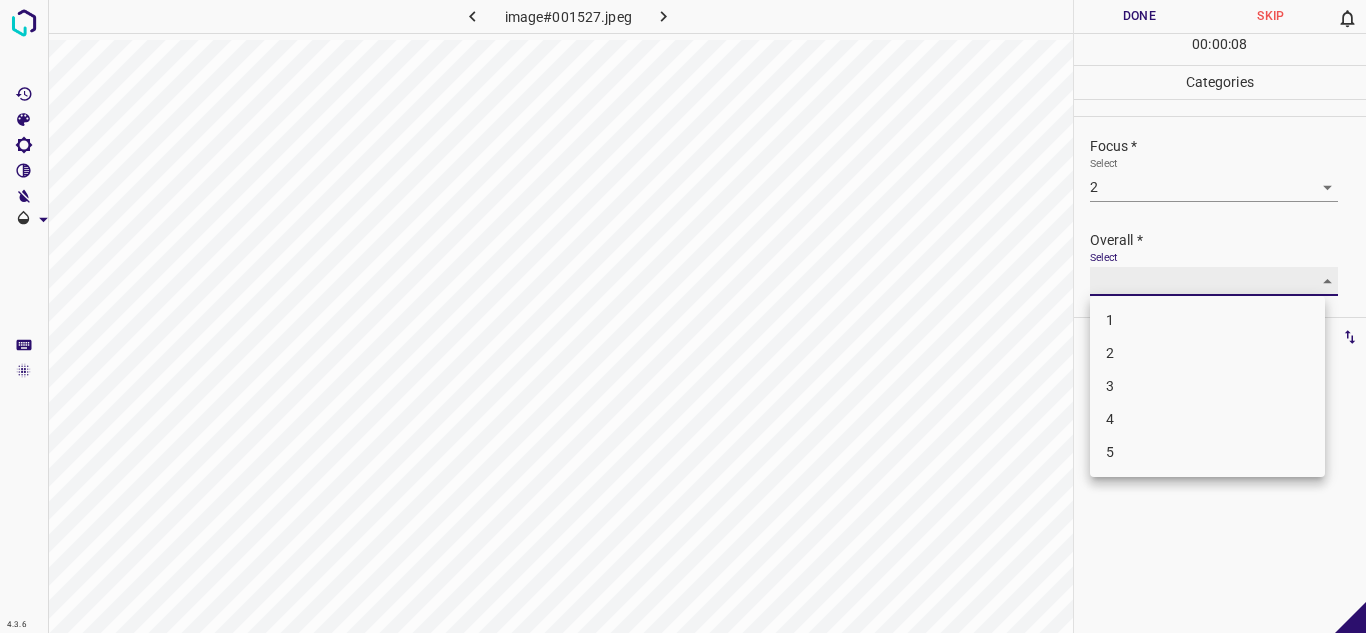 type on "2" 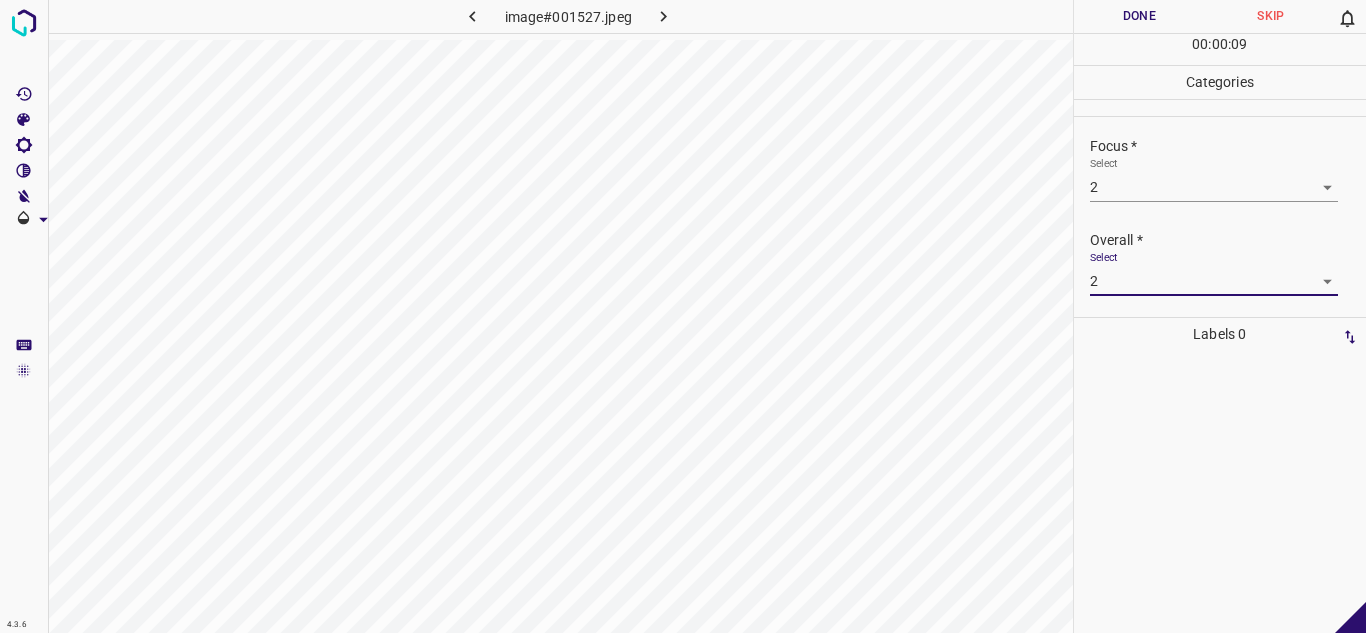 click on "Done" at bounding box center (1140, 16) 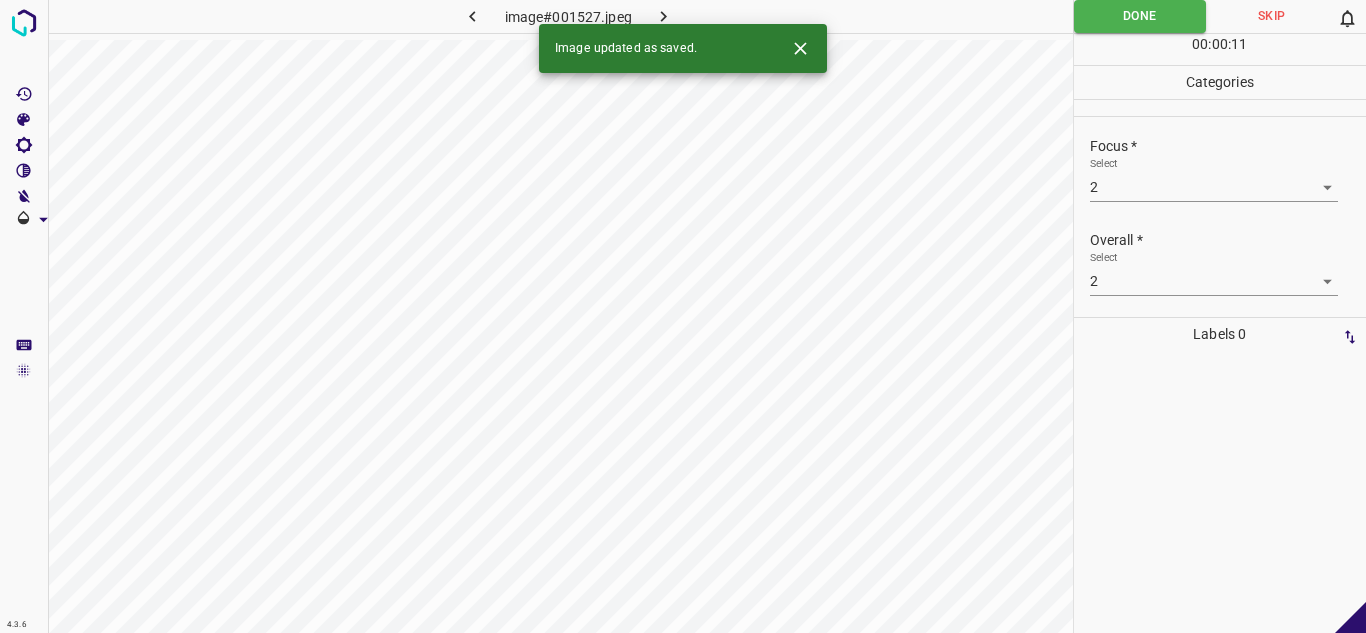 click at bounding box center (664, 16) 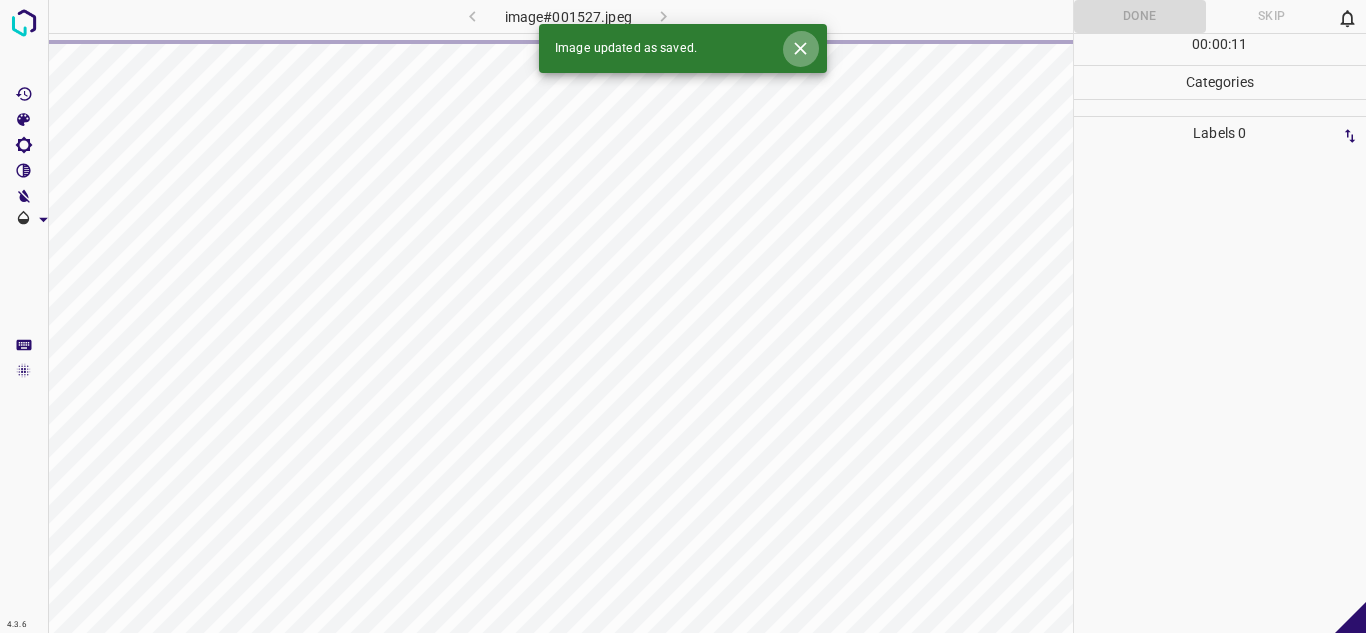click 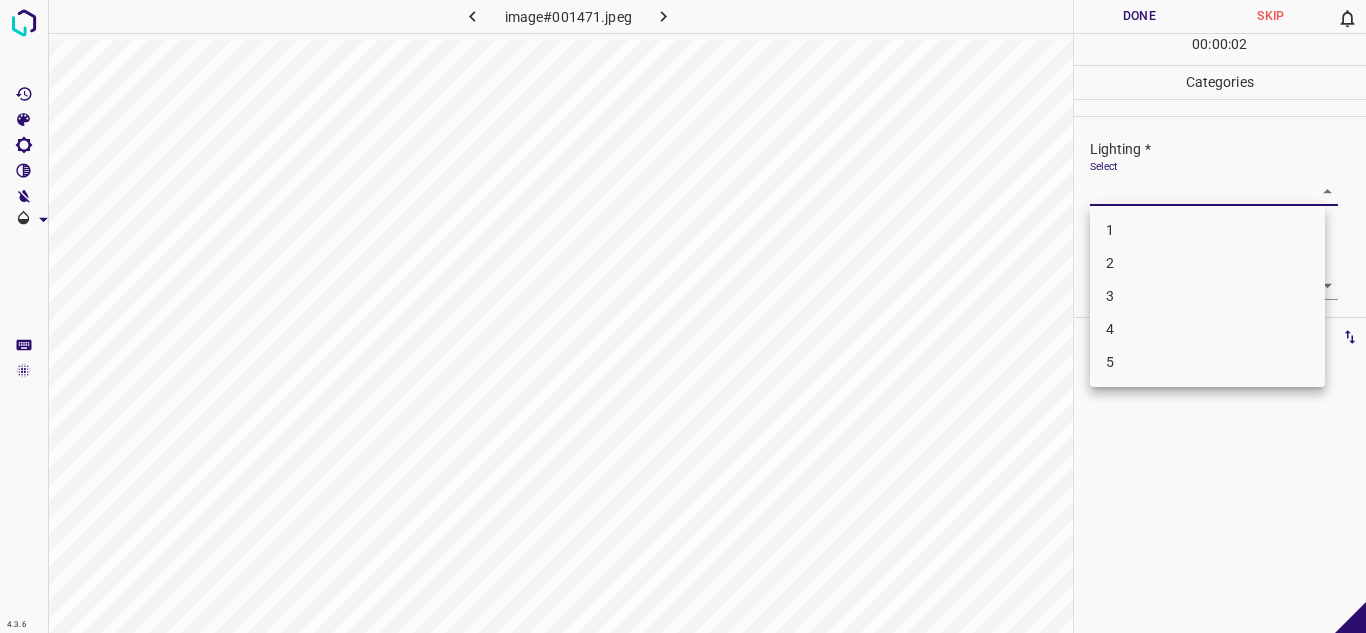 click on "4.3.6  image#001471.jpeg Done Skip 0 00   : 00   : 02   Categories Lighting *  Select ​ Focus *  Select ​ Overall *  Select ​ Labels   0 Categories 1 Lighting 2 Focus 3 Overall Tools Space Change between modes (Draw & Edit) I Auto labeling R Restore zoom M Zoom in N Zoom out Delete Delete selecte label Filters Z Restore filters X Saturation filter C Brightness filter V Contrast filter B Gray scale filter General O Download - Text - Hide - Delete 1 2 3 4 5" at bounding box center [683, 316] 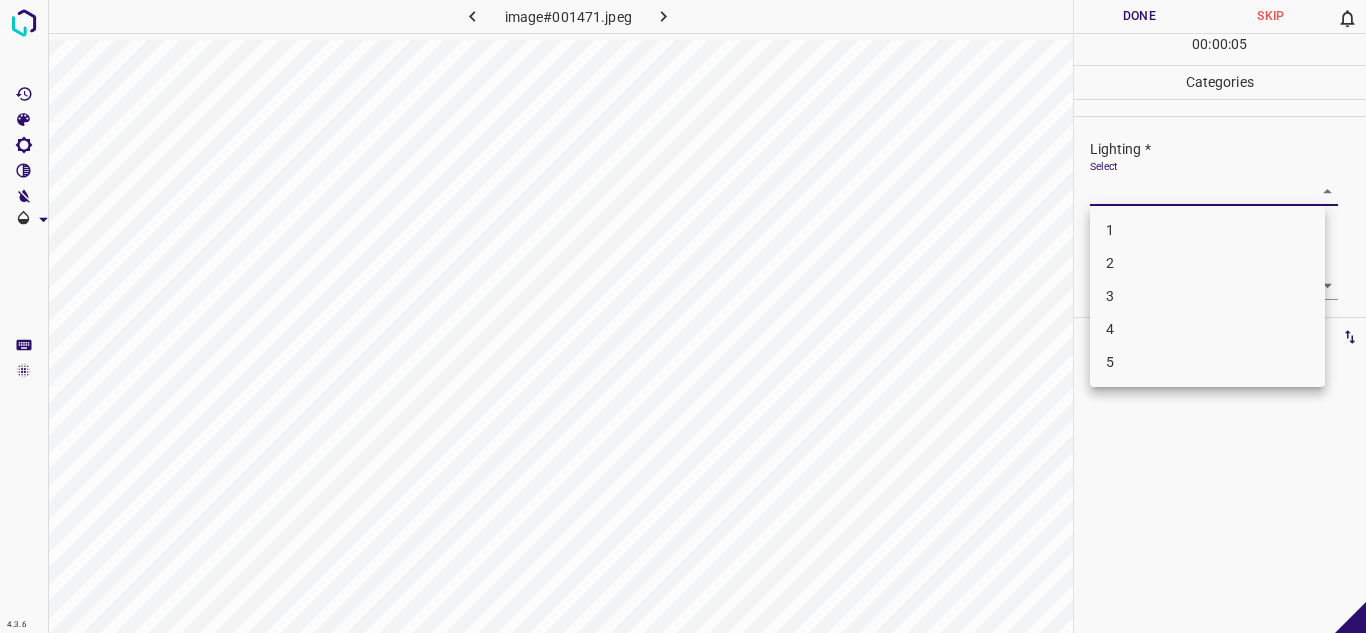 click on "2" at bounding box center [1207, 263] 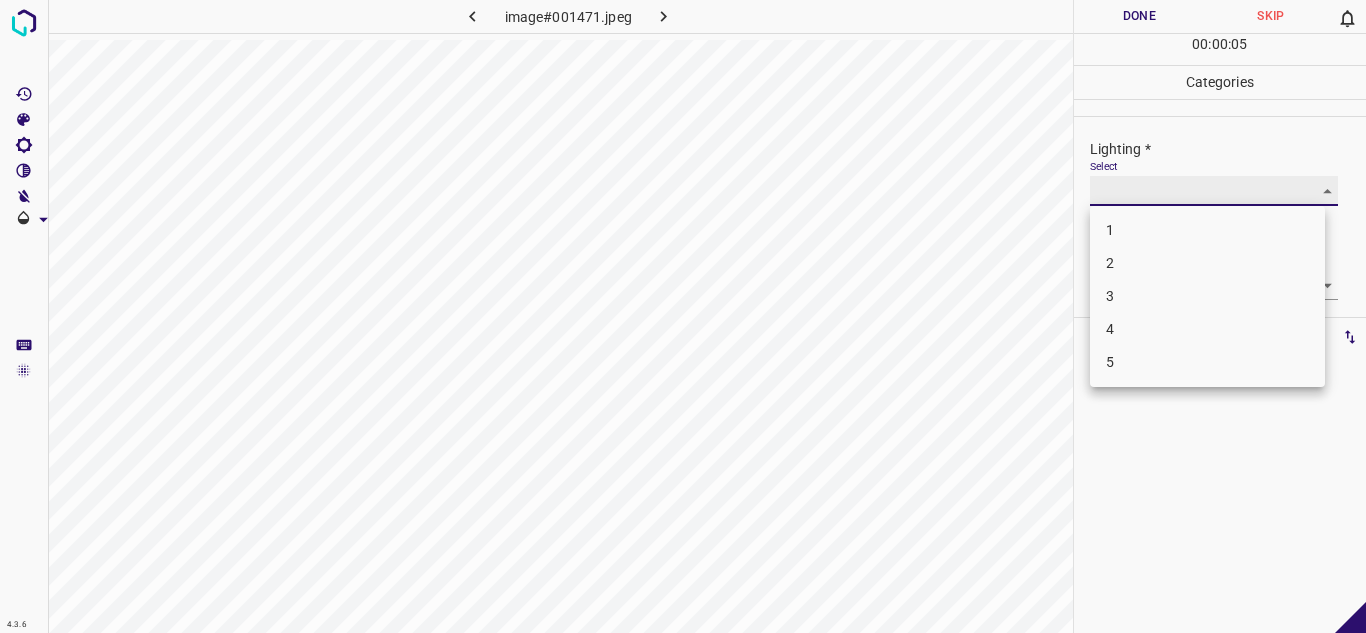 type on "2" 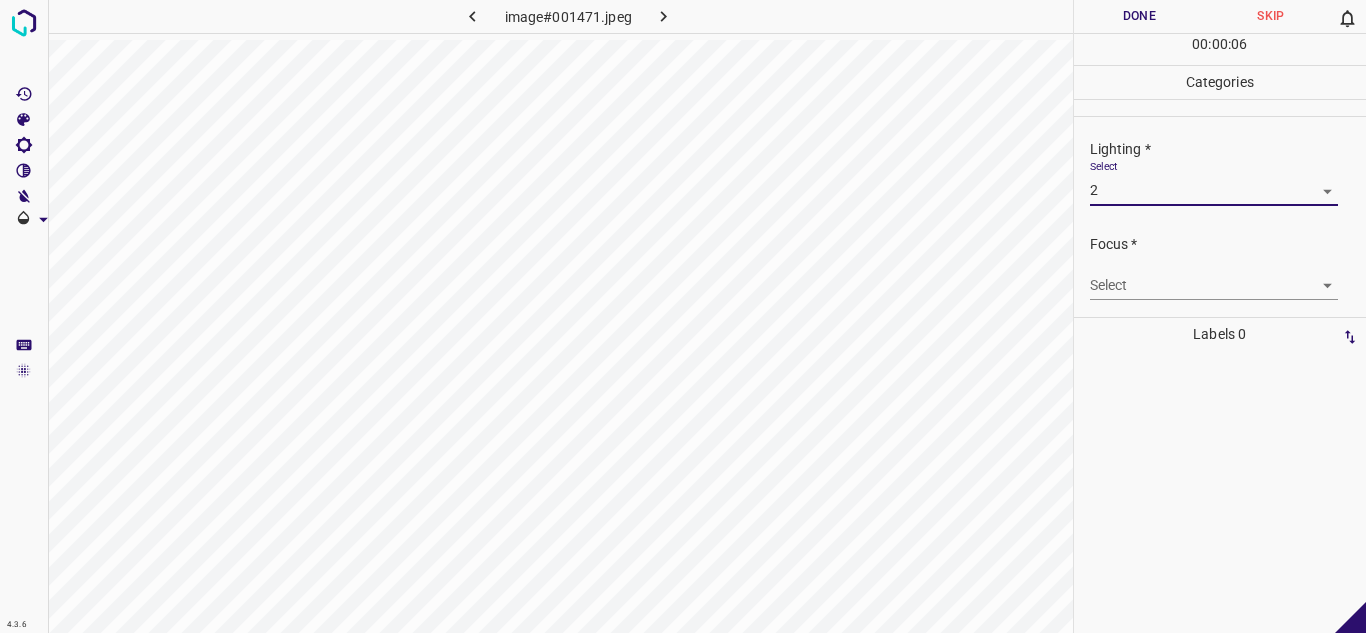 click on "4.3.6  image#001471.jpeg Done Skip 0 00   : 00   : 06   Categories Lighting *  Select 2 2 Focus *  Select ​ Overall *  Select ​ Labels   0 Categories 1 Lighting 2 Focus 3 Overall Tools Space Change between modes (Draw & Edit) I Auto labeling R Restore zoom M Zoom in N Zoom out Delete Delete selecte label Filters Z Restore filters X Saturation filter C Brightness filter V Contrast filter B Gray scale filter General O Download - Text - Hide - Delete" at bounding box center [683, 316] 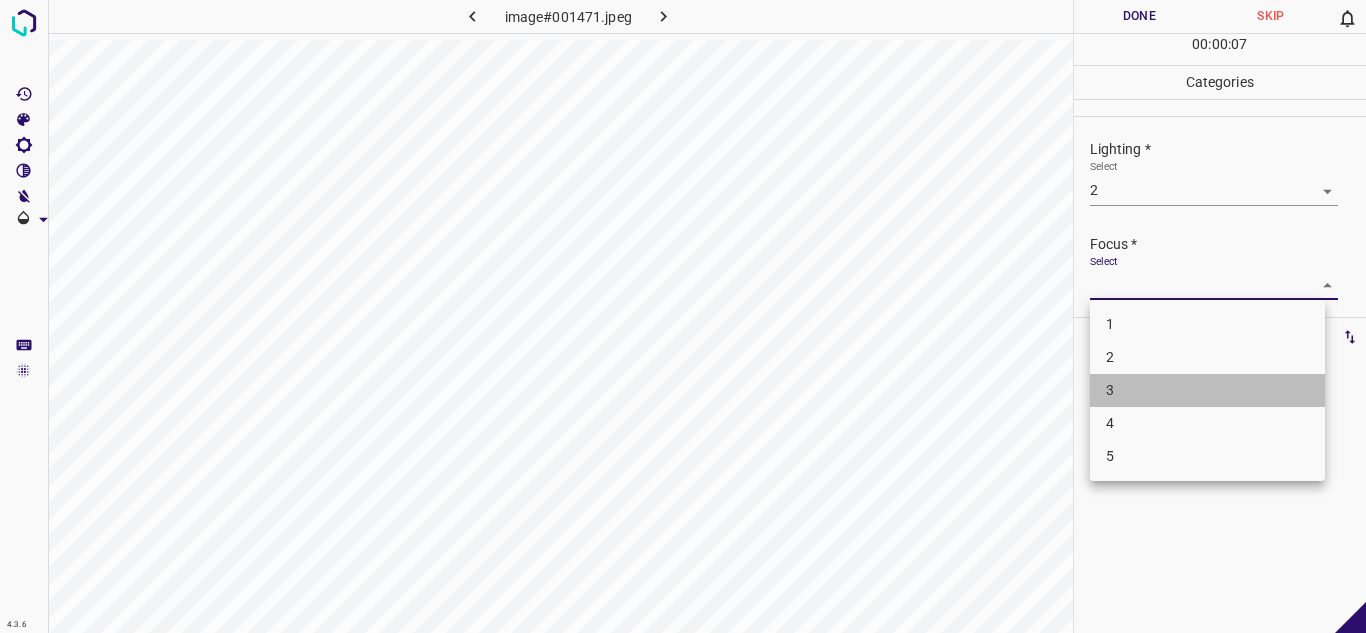 click on "3" at bounding box center [1207, 390] 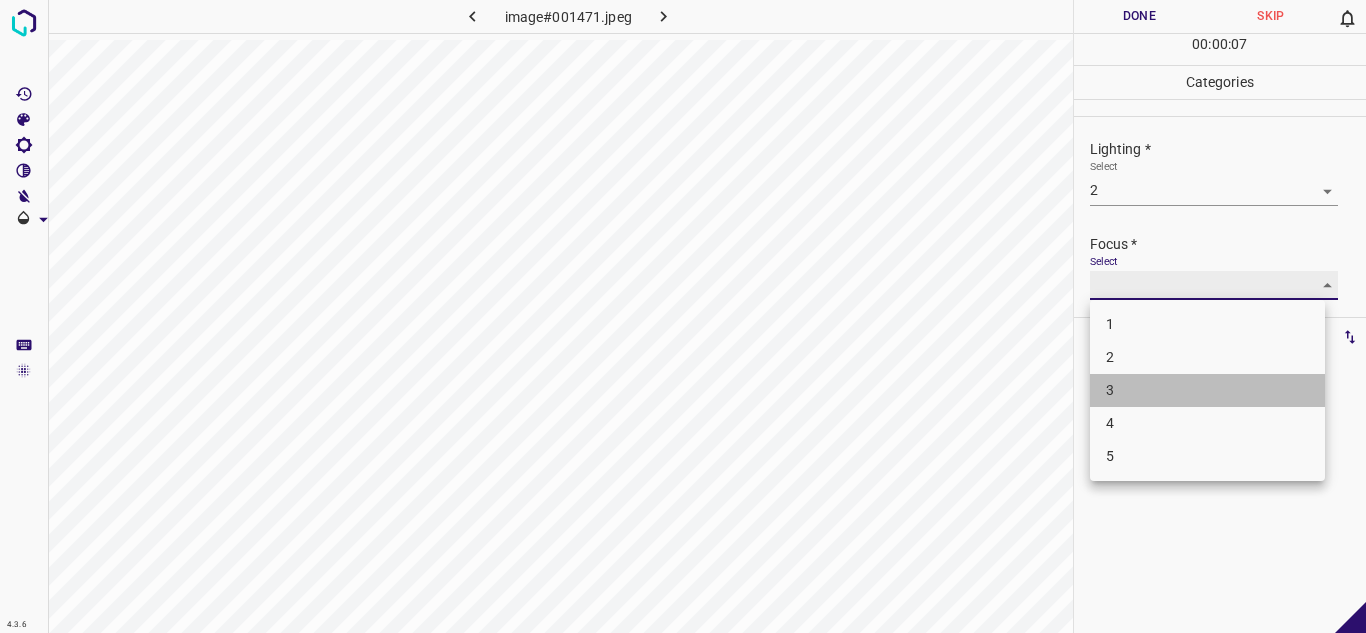 type on "3" 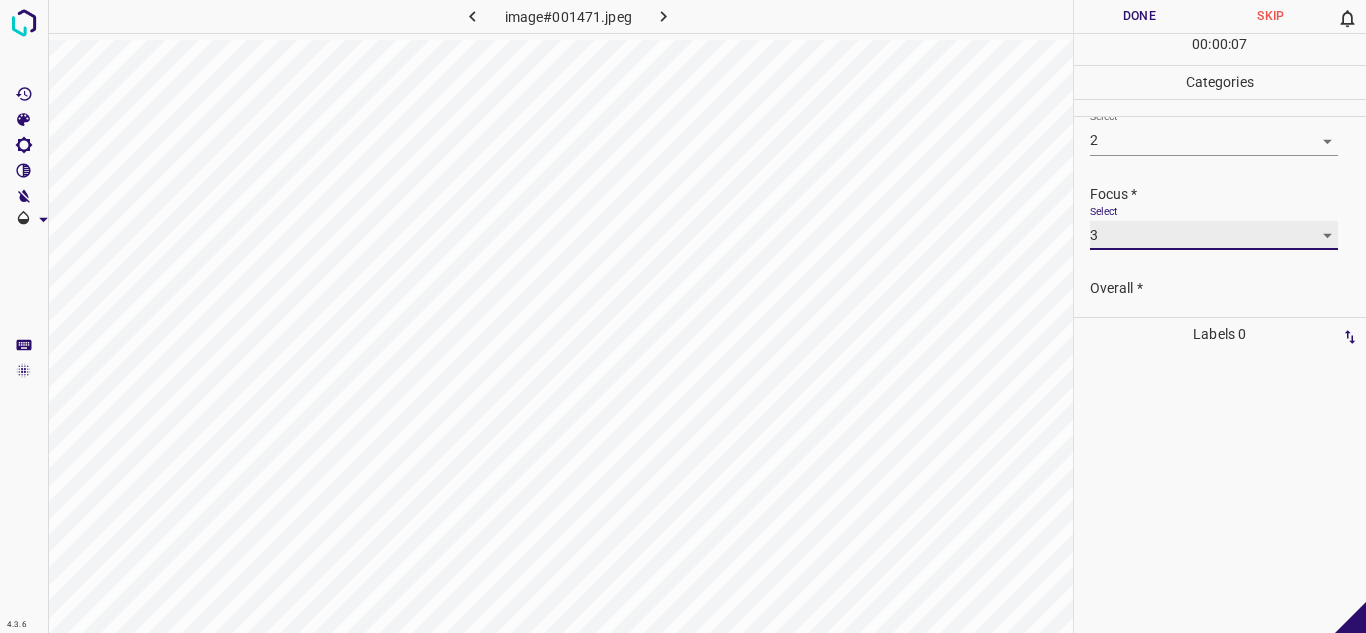 scroll, scrollTop: 98, scrollLeft: 0, axis: vertical 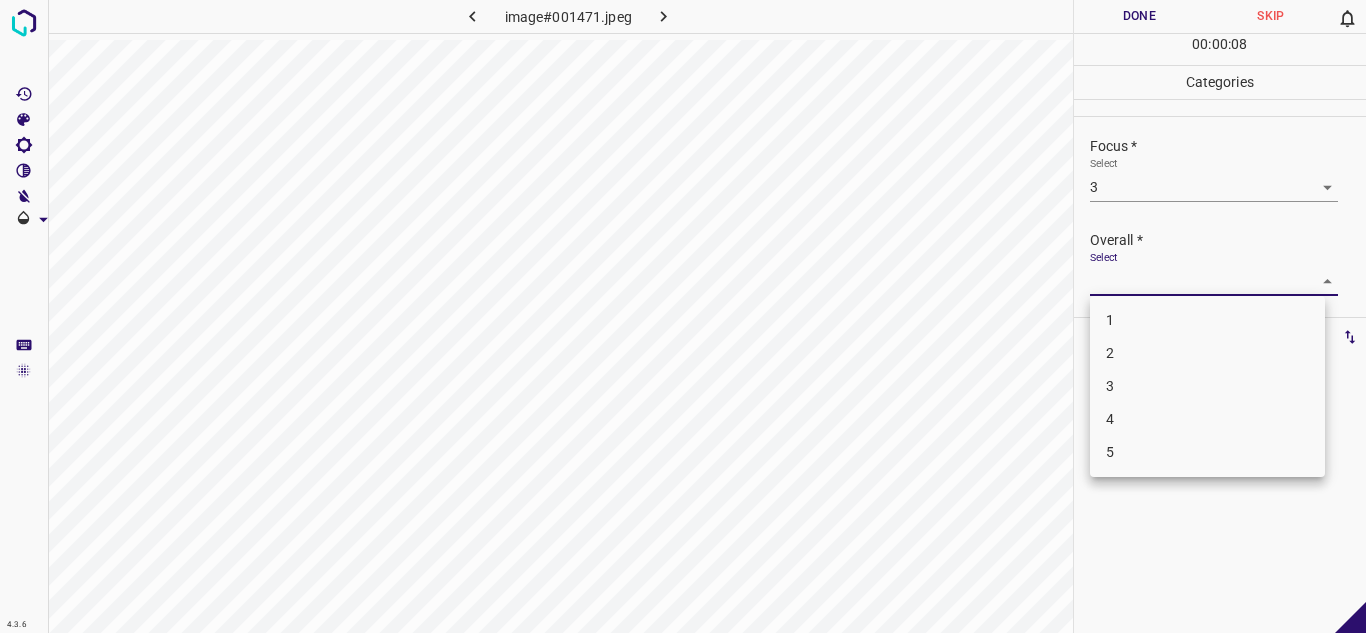 click on "4.3.6  image#001471.jpeg Done Skip 0 00   : 00   : 08   Categories Lighting *  Select 2 2 Focus *  Select 3 3 Overall *  Select ​ Labels   0 Categories 1 Lighting 2 Focus 3 Overall Tools Space Change between modes (Draw & Edit) I Auto labeling R Restore zoom M Zoom in N Zoom out Delete Delete selecte label Filters Z Restore filters X Saturation filter C Brightness filter V Contrast filter B Gray scale filter General O Download - Text - Hide - Delete 1 2 3 4 5" at bounding box center [683, 316] 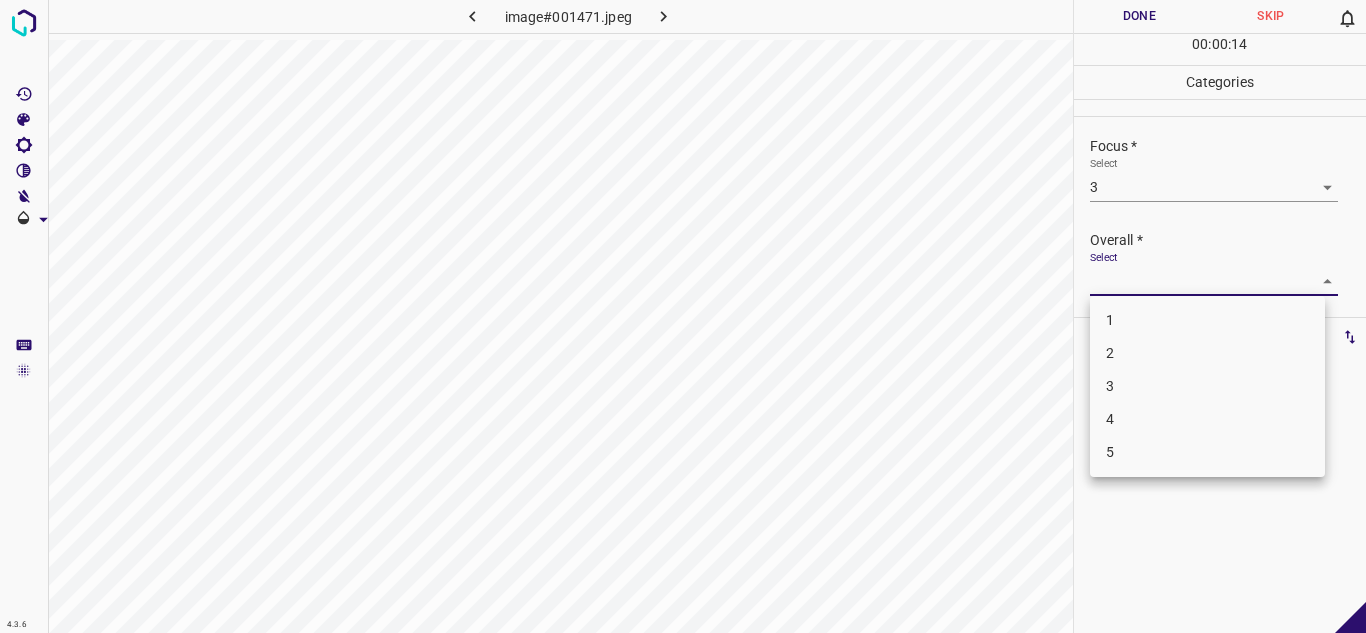 click on "3" at bounding box center (1207, 386) 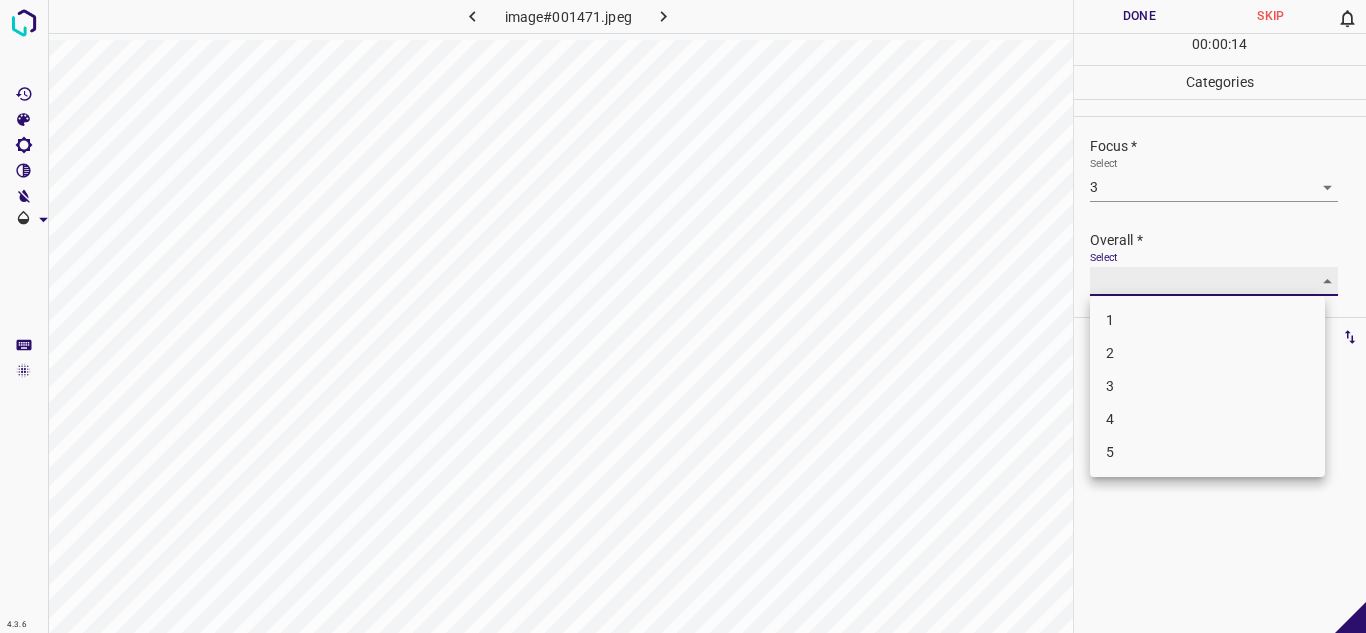 type on "3" 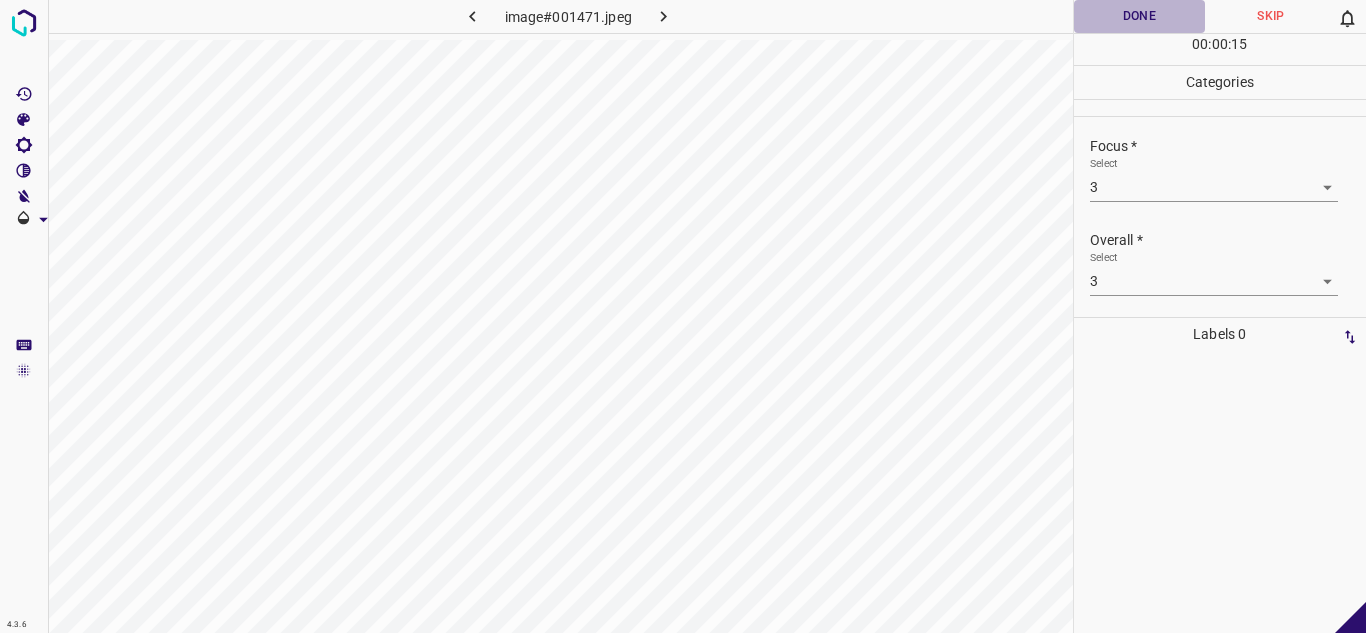 click on "Done" at bounding box center [1140, 16] 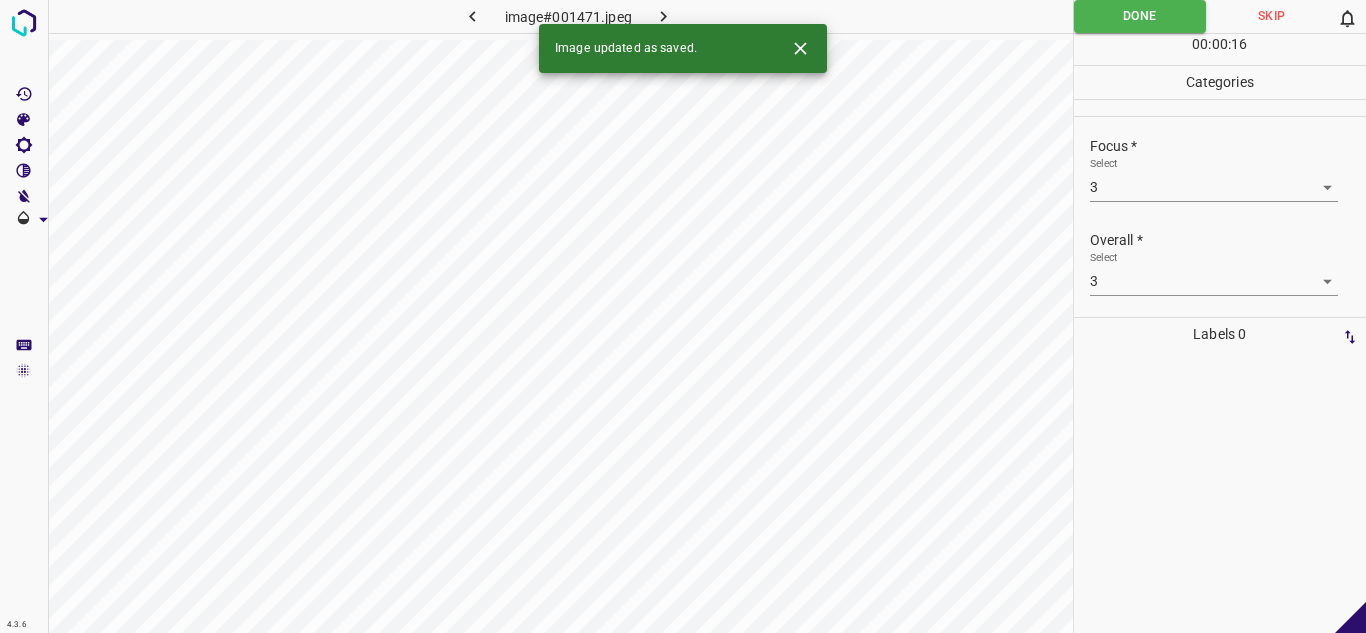 click 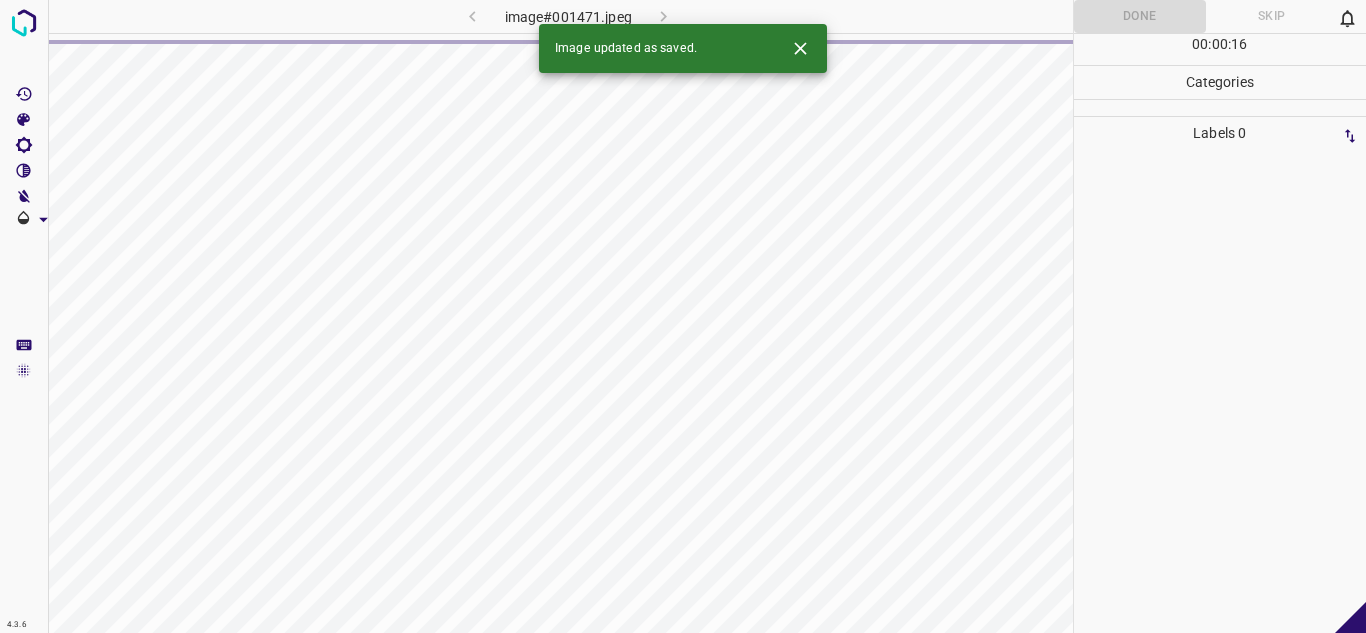 click 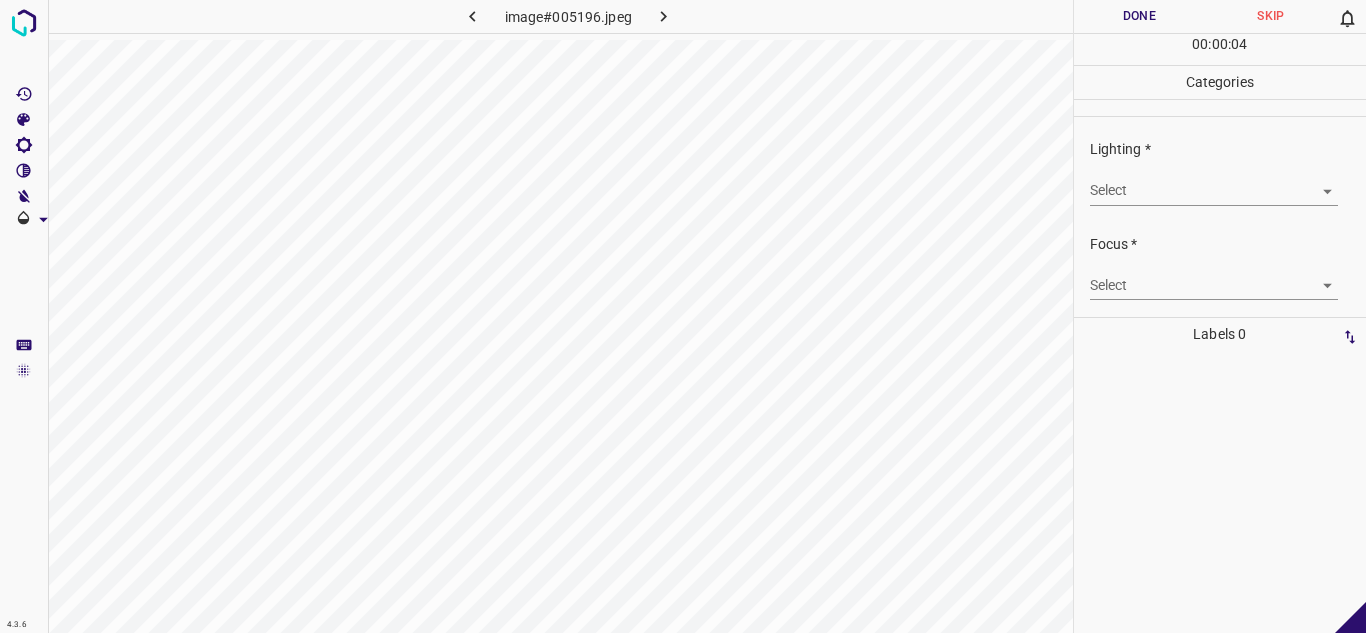 click on "4.3.6  image#005196.jpeg Done Skip 0 00   : 00   : 04   Categories Lighting *  Select ​ Focus *  Select ​ Overall *  Select ​ Labels   0 Categories 1 Lighting 2 Focus 3 Overall Tools Space Change between modes (Draw & Edit) I Auto labeling R Restore zoom M Zoom in N Zoom out Delete Delete selecte label Filters Z Restore filters X Saturation filter C Brightness filter V Contrast filter B Gray scale filter General O Download - Text - Hide - Delete" at bounding box center (683, 316) 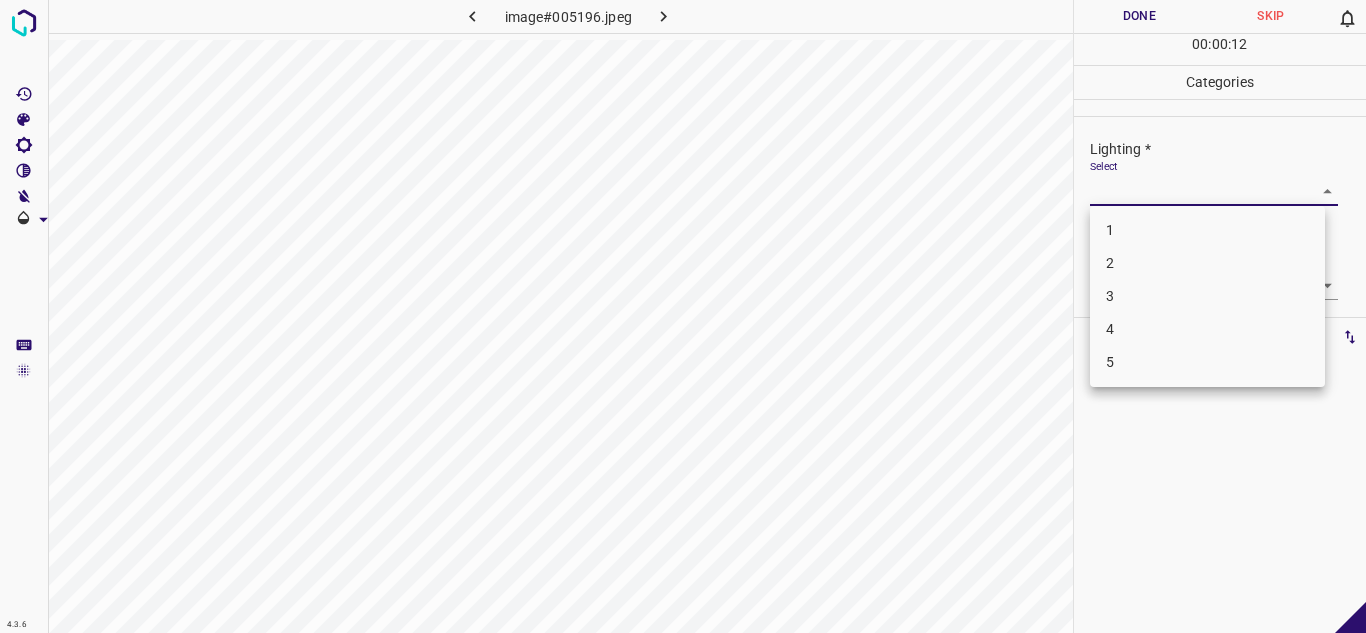 click on "2" at bounding box center [1207, 263] 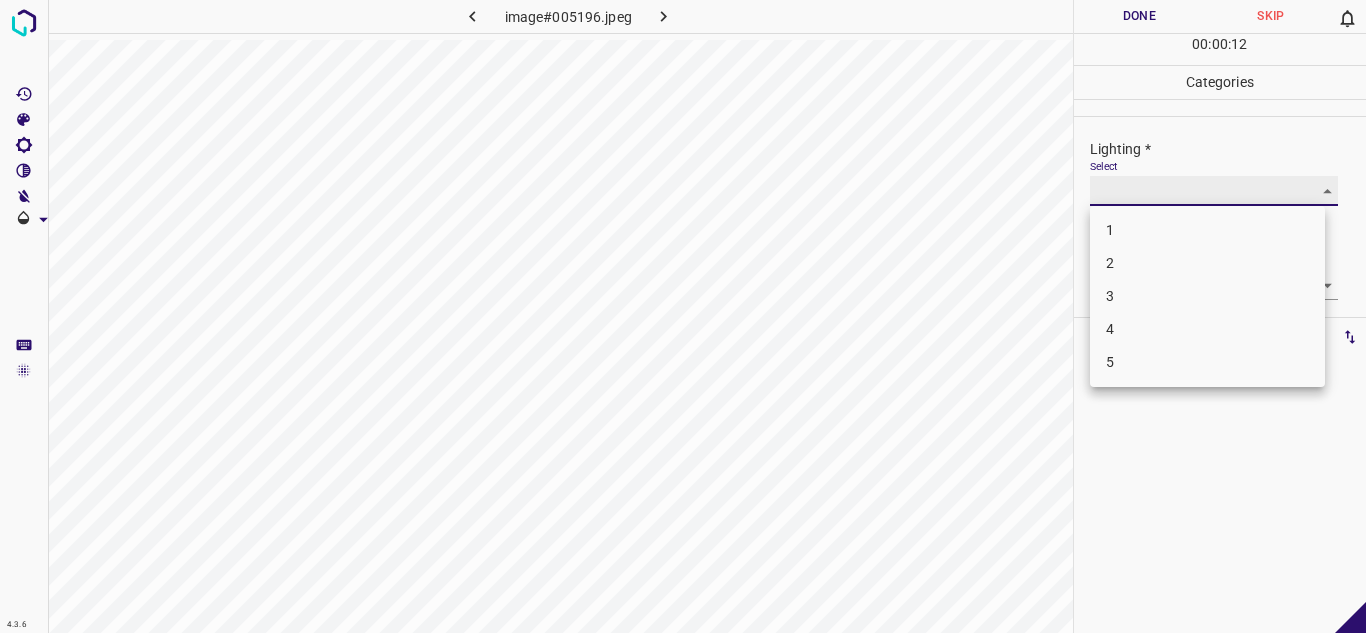 type on "2" 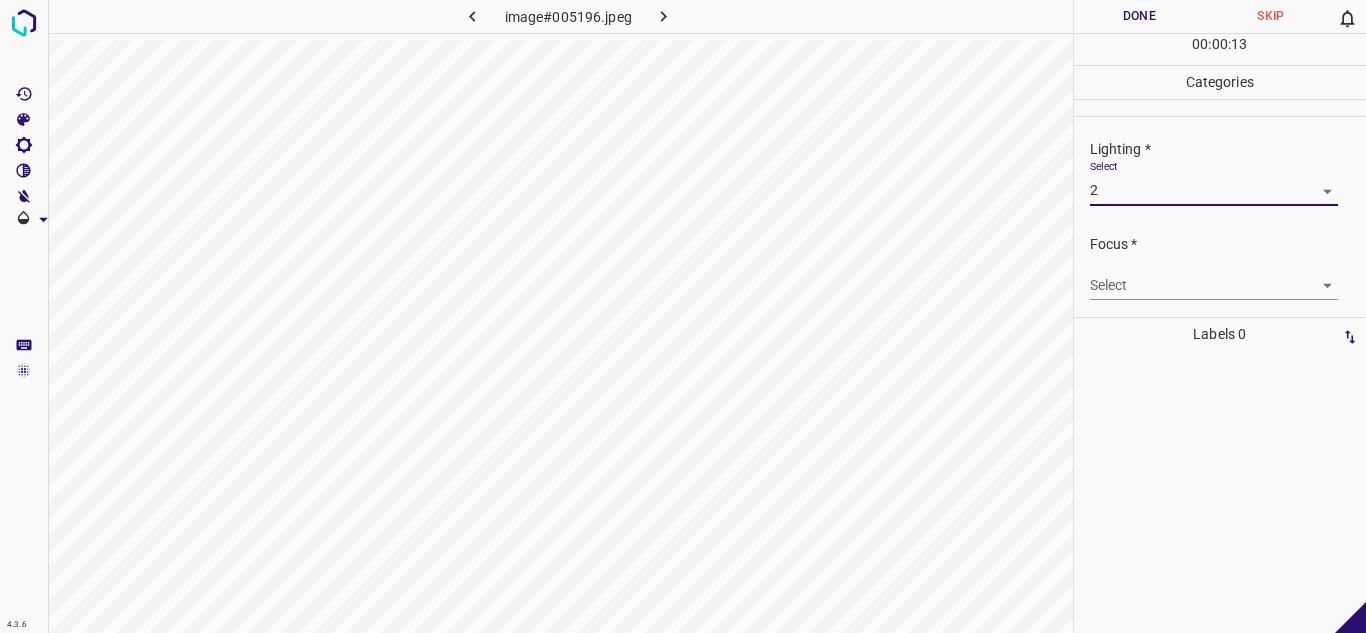 click on "4.3.6  image#005196.jpeg Done Skip 0 00   : 00   : 13   Categories Lighting *  Select 2 2 Focus *  Select ​ Overall *  Select ​ Labels   0 Categories 1 Lighting 2 Focus 3 Overall Tools Space Change between modes (Draw & Edit) I Auto labeling R Restore zoom M Zoom in N Zoom out Delete Delete selecte label Filters Z Restore filters X Saturation filter C Brightness filter V Contrast filter B Gray scale filter General O Download - Text - Hide - Delete" at bounding box center [683, 316] 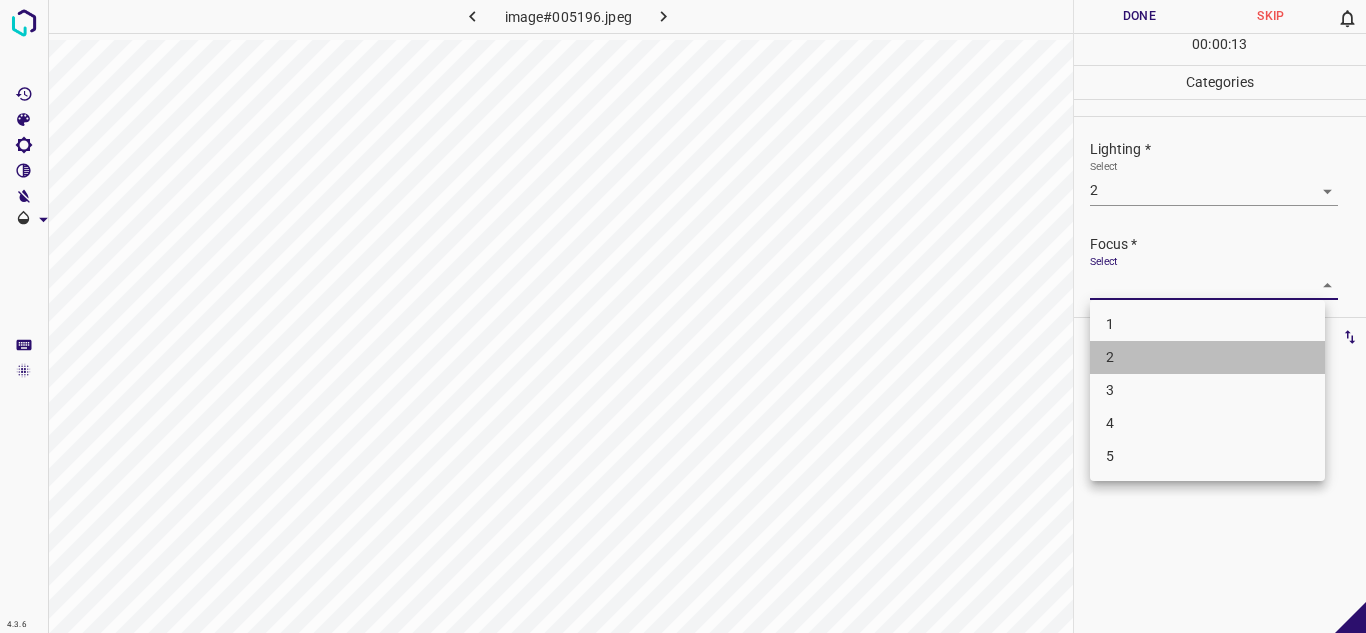 click on "2" at bounding box center (1207, 357) 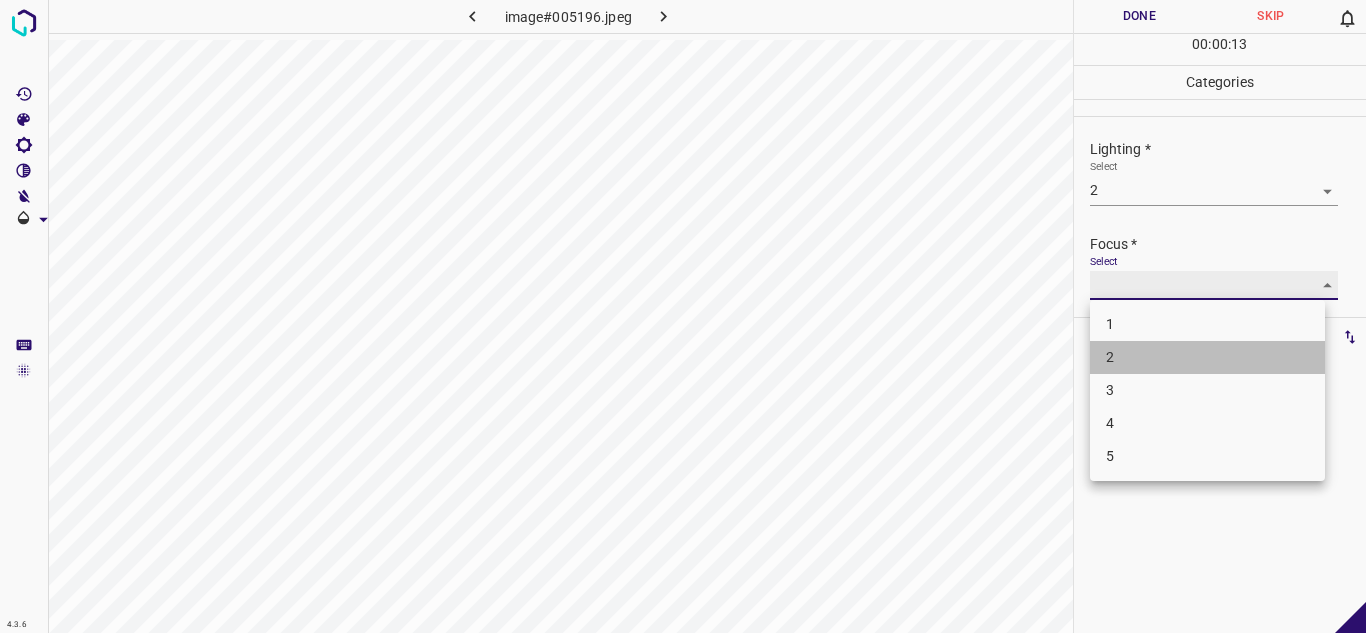 type on "2" 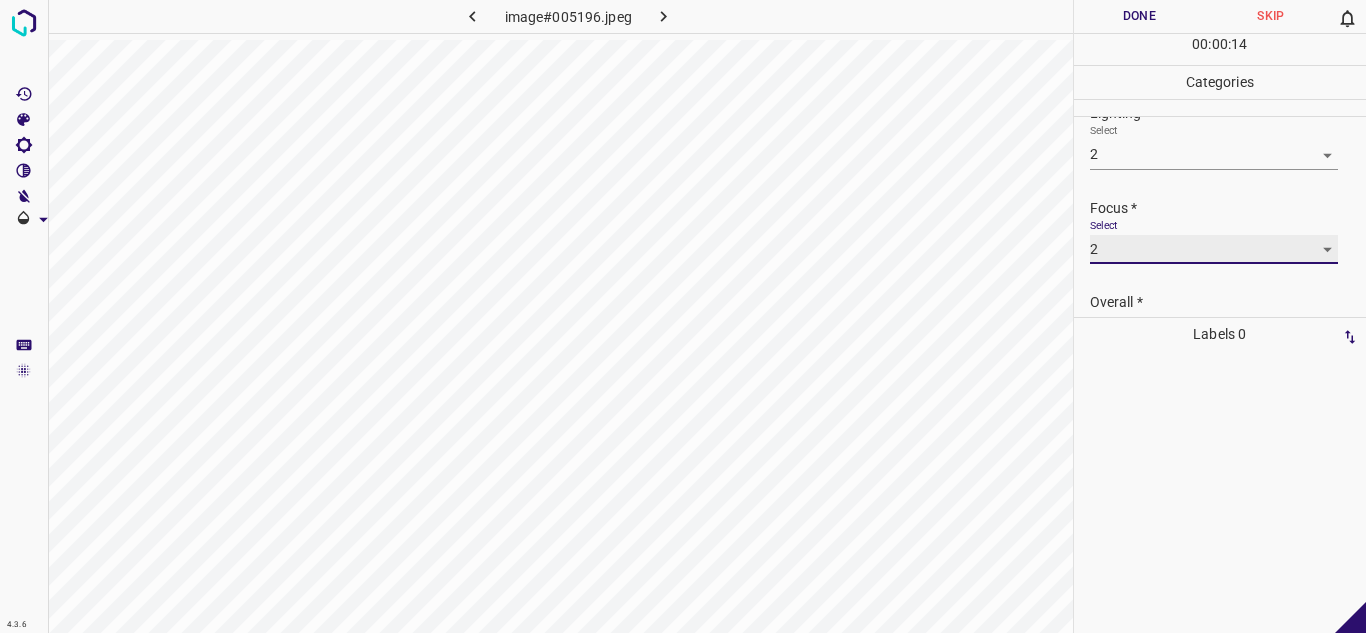 scroll, scrollTop: 98, scrollLeft: 0, axis: vertical 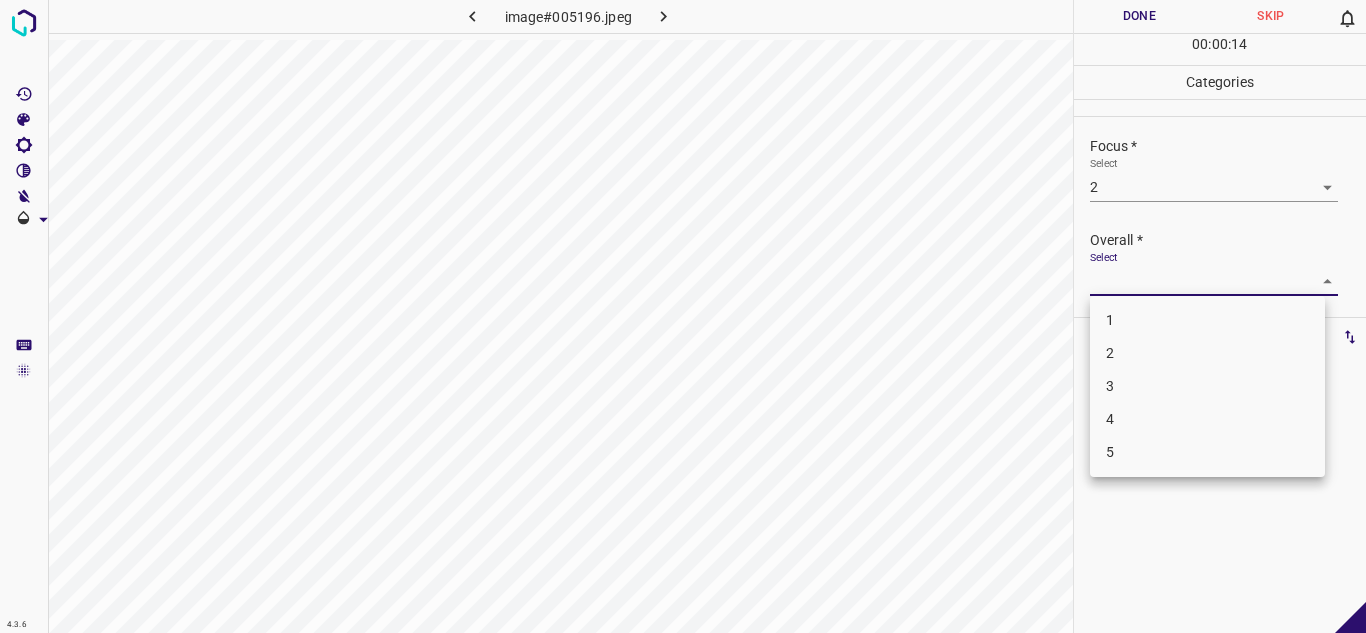 drag, startPoint x: 1195, startPoint y: 272, endPoint x: 1197, endPoint y: 314, distance: 42.047592 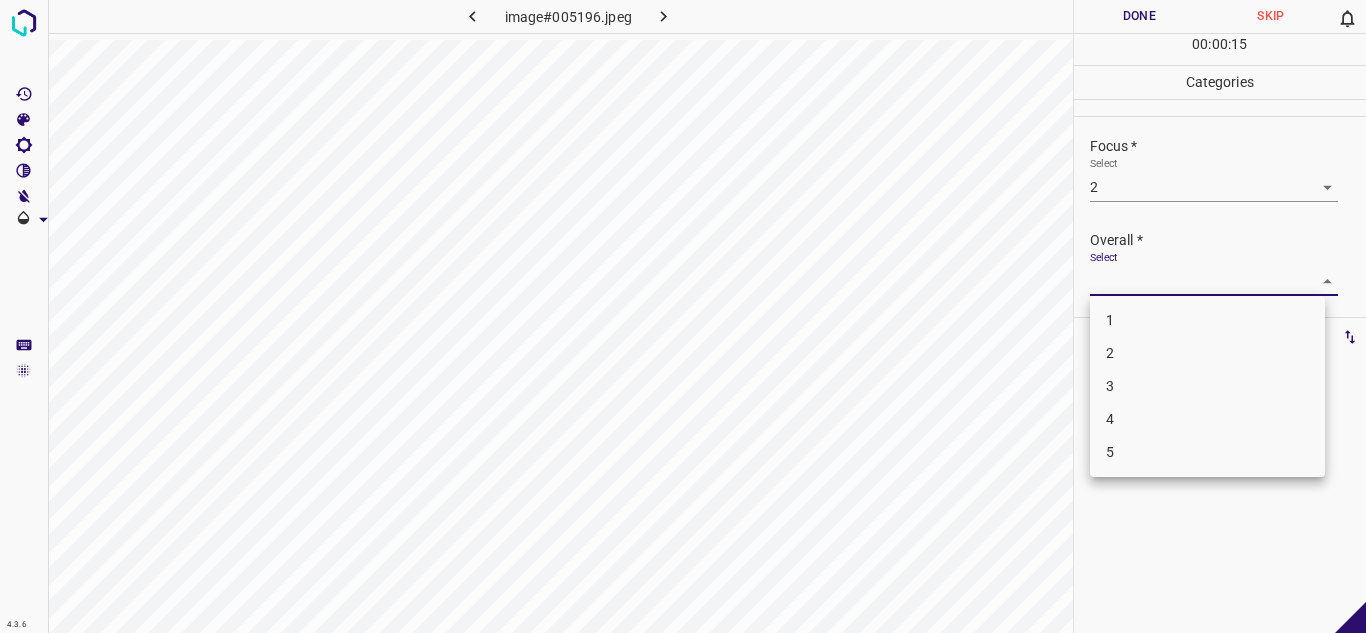 click on "2" at bounding box center (1207, 353) 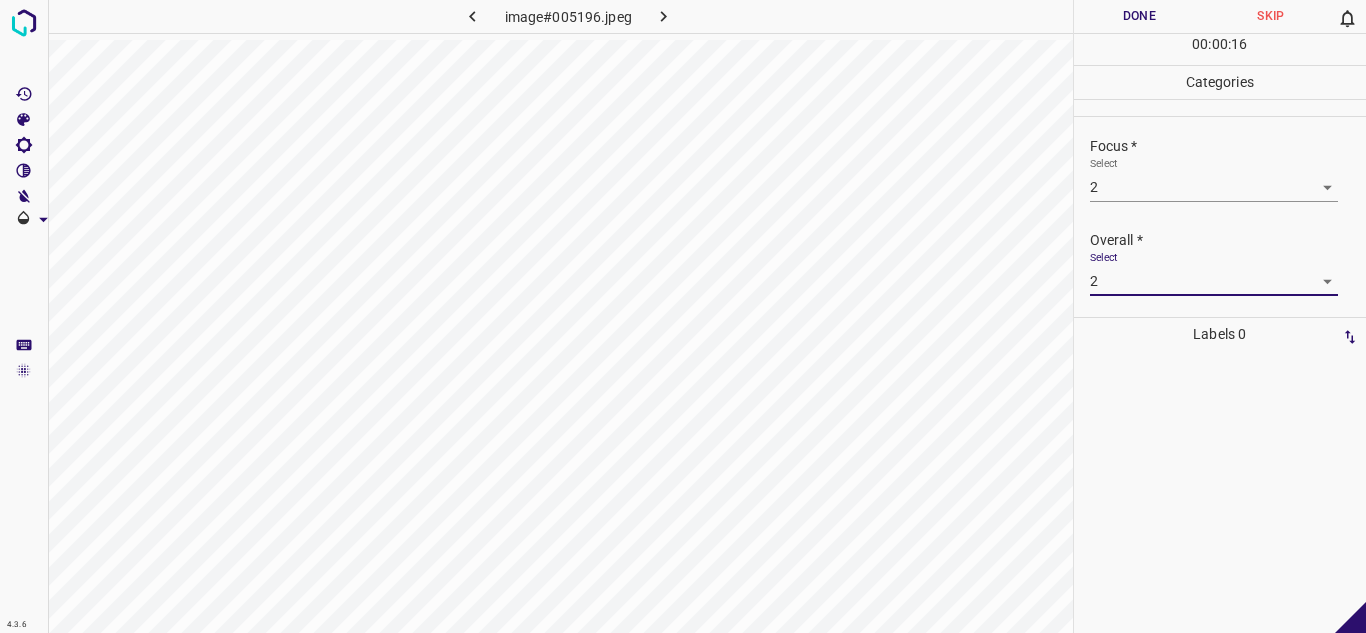 click on "4.3.6  image#005196.jpeg Done Skip 0 00   : 00   : 16   Categories Lighting *  Select 2 2 Focus *  Select 2 2 Overall *  Select 2 2 Labels   0 Categories 1 Lighting 2 Focus 3 Overall Tools Space Change between modes (Draw & Edit) I Auto labeling R Restore zoom M Zoom in N Zoom out Delete Delete selecte label Filters Z Restore filters X Saturation filter C Brightness filter V Contrast filter B Gray scale filter General O Download - Text - Hide - Delete" at bounding box center (683, 316) 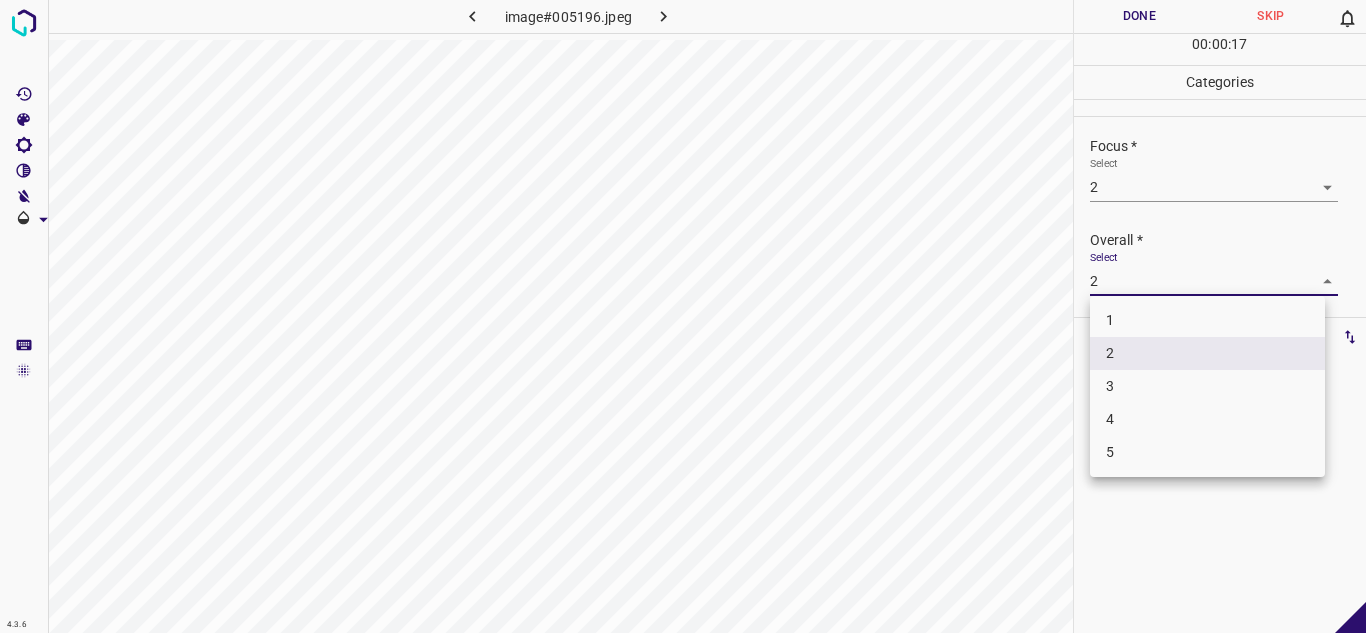 click on "3" at bounding box center (1207, 386) 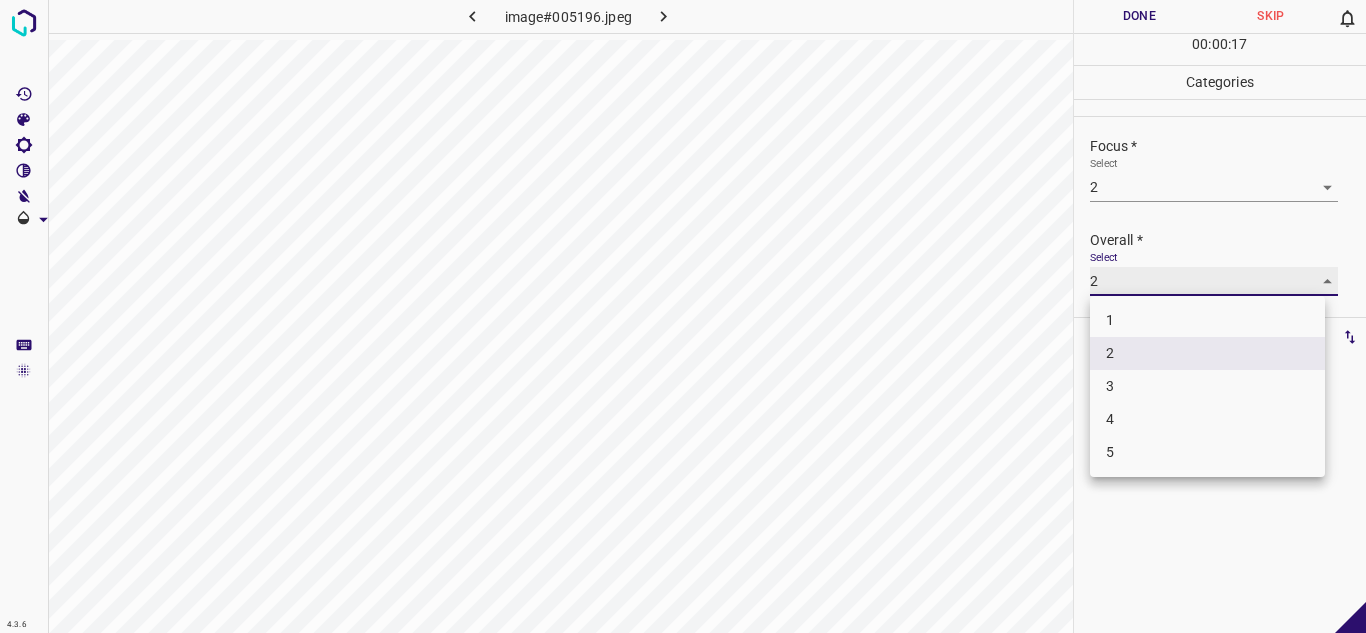 type on "3" 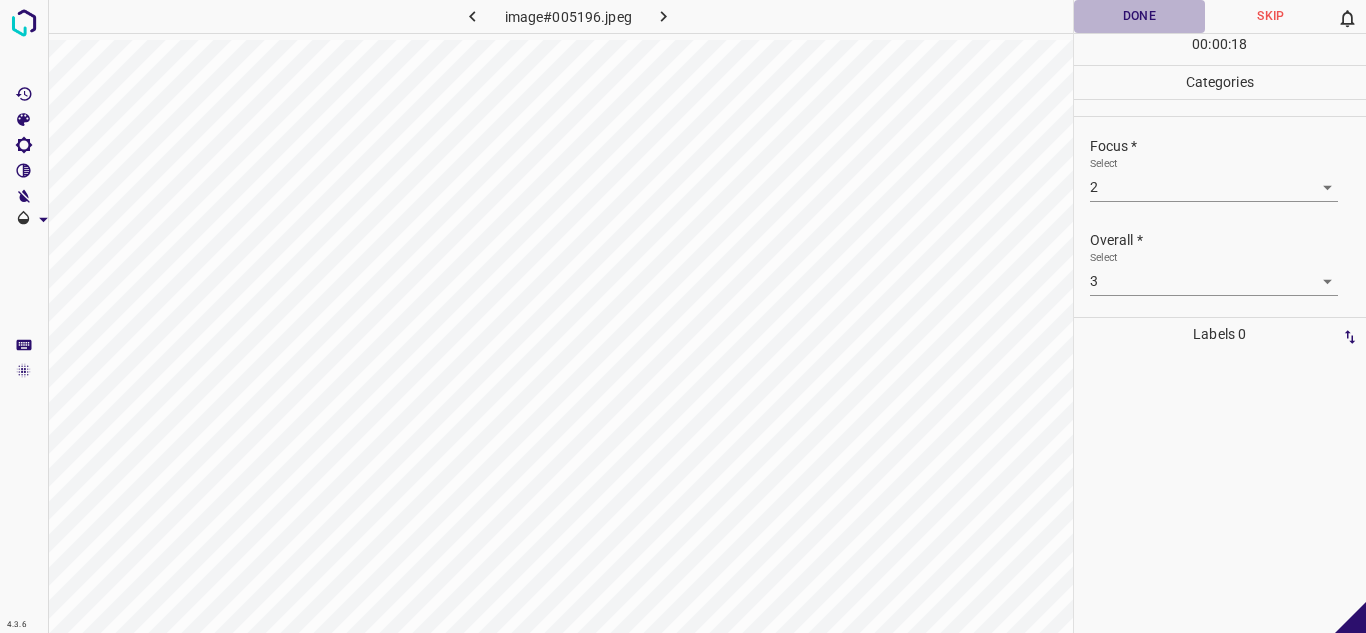 click on "Done" at bounding box center (1140, 16) 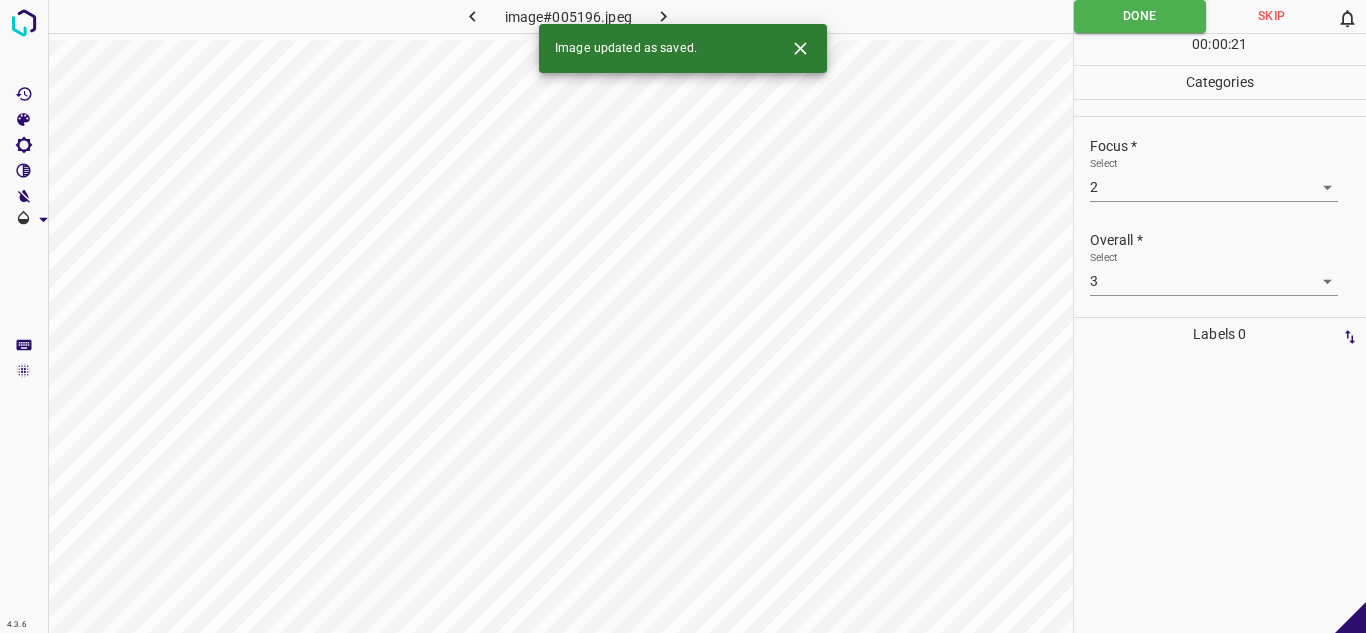 click 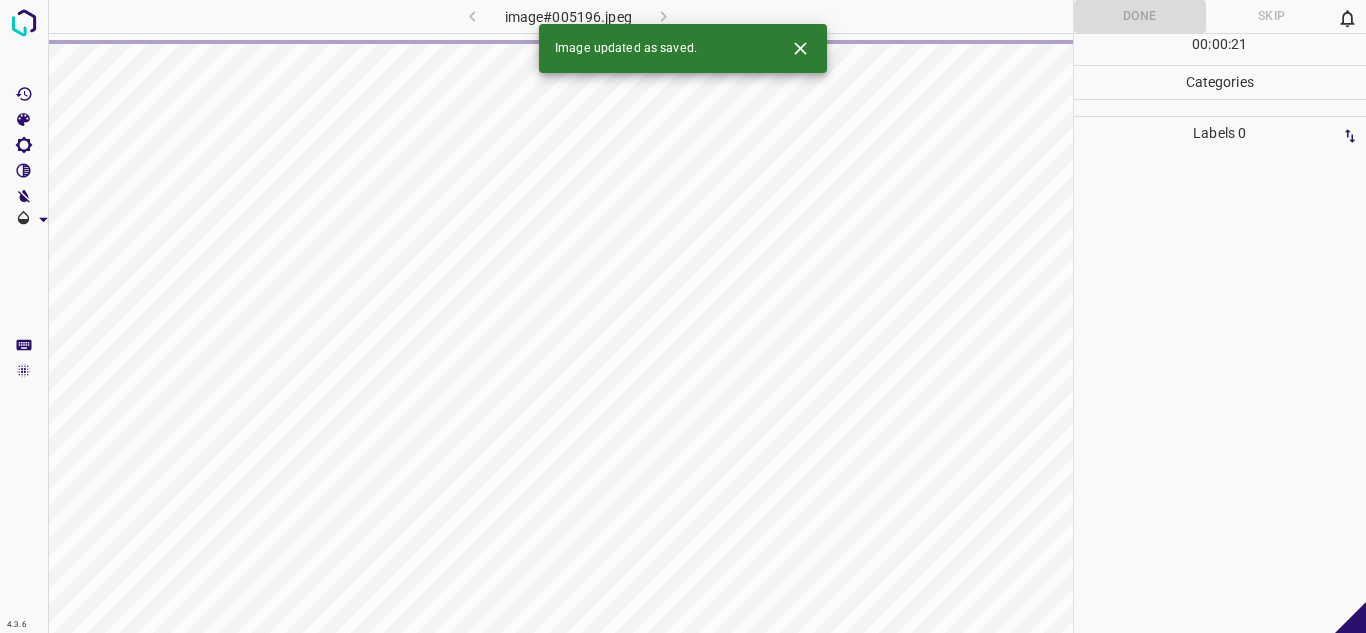 click 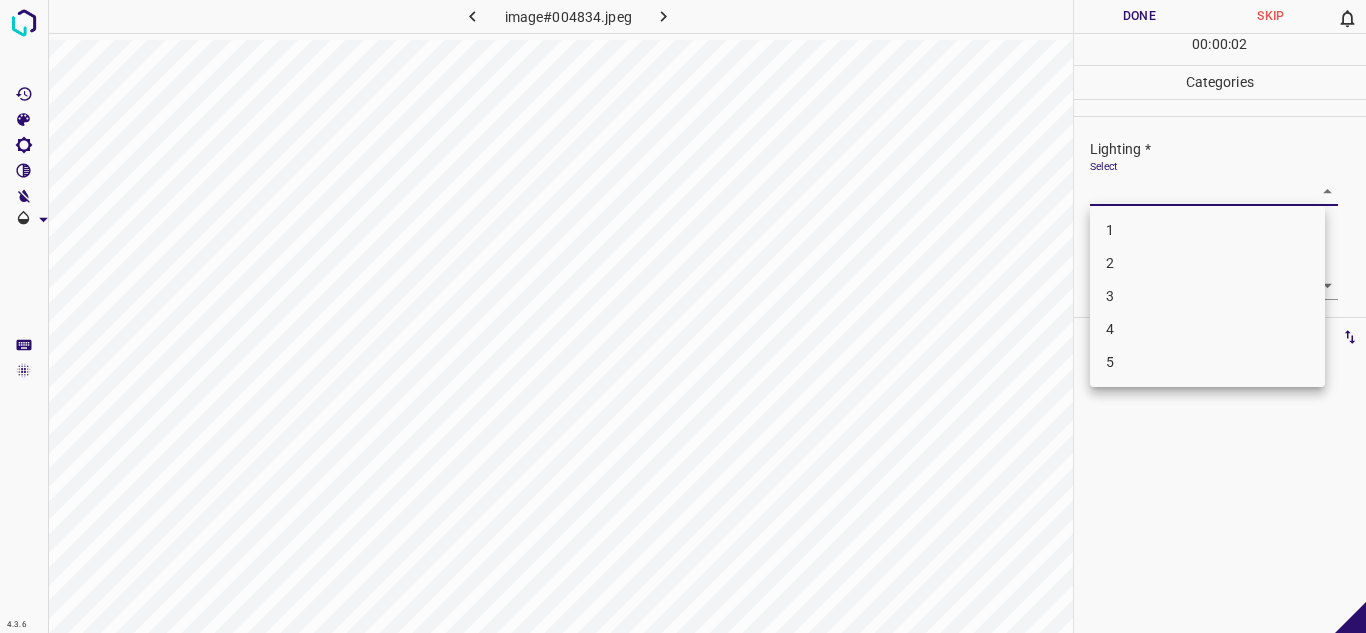 click on "4.3.6  image#004834.jpeg Done Skip 0 00   : 00   : 02   Categories Lighting *  Select ​ Focus *  Select ​ Overall *  Select ​ Labels   0 Categories 1 Lighting 2 Focus 3 Overall Tools Space Change between modes (Draw & Edit) I Auto labeling R Restore zoom M Zoom in N Zoom out Delete Delete selecte label Filters Z Restore filters X Saturation filter C Brightness filter V Contrast filter B Gray scale filter General O Download - Text - Hide - Delete 1 2 3 4 5" at bounding box center (683, 316) 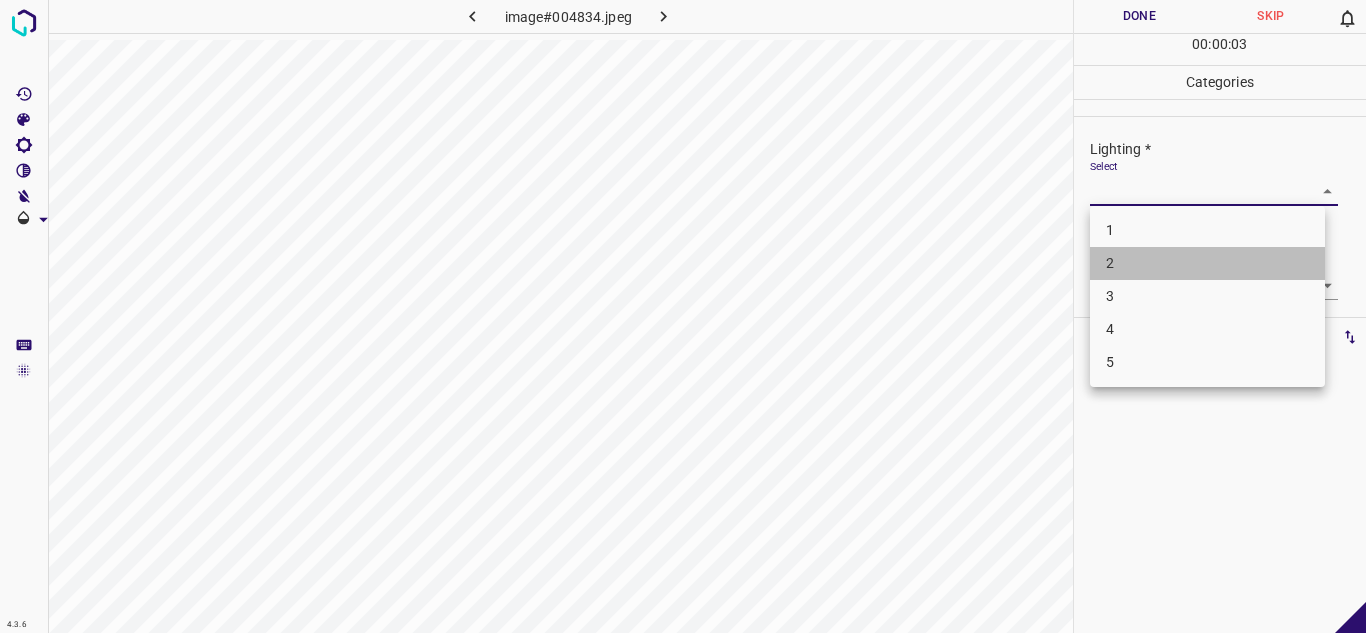 click on "2" at bounding box center (1207, 263) 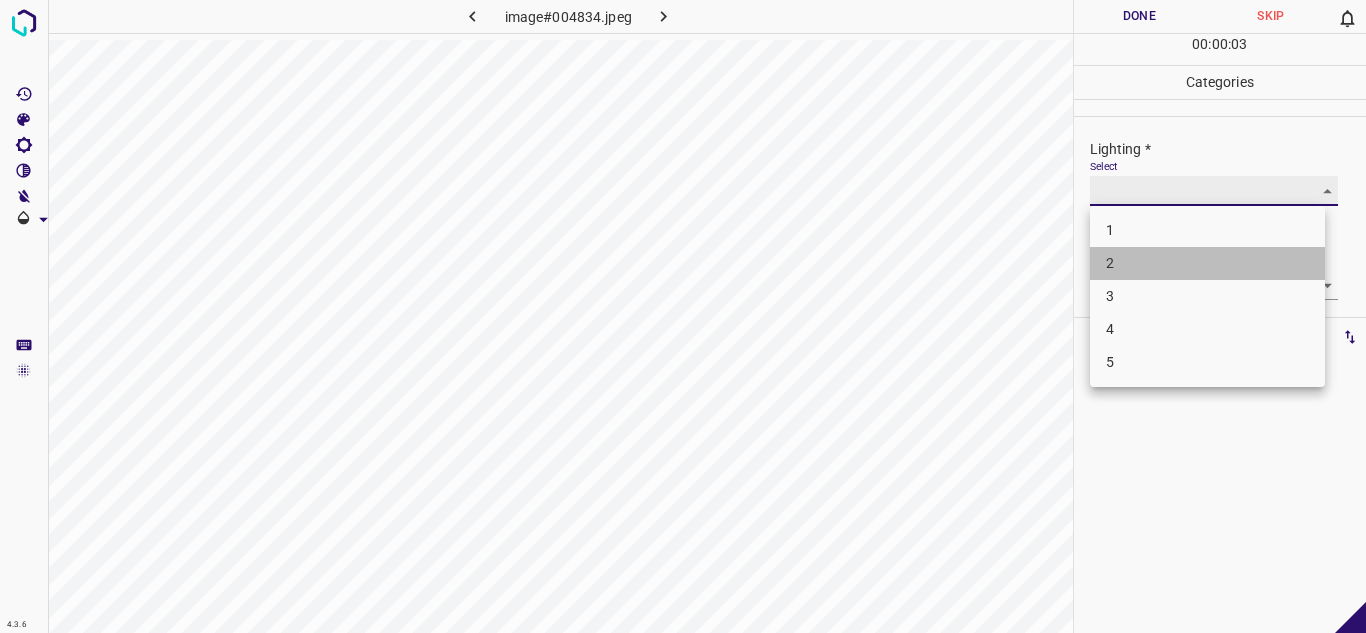 type on "2" 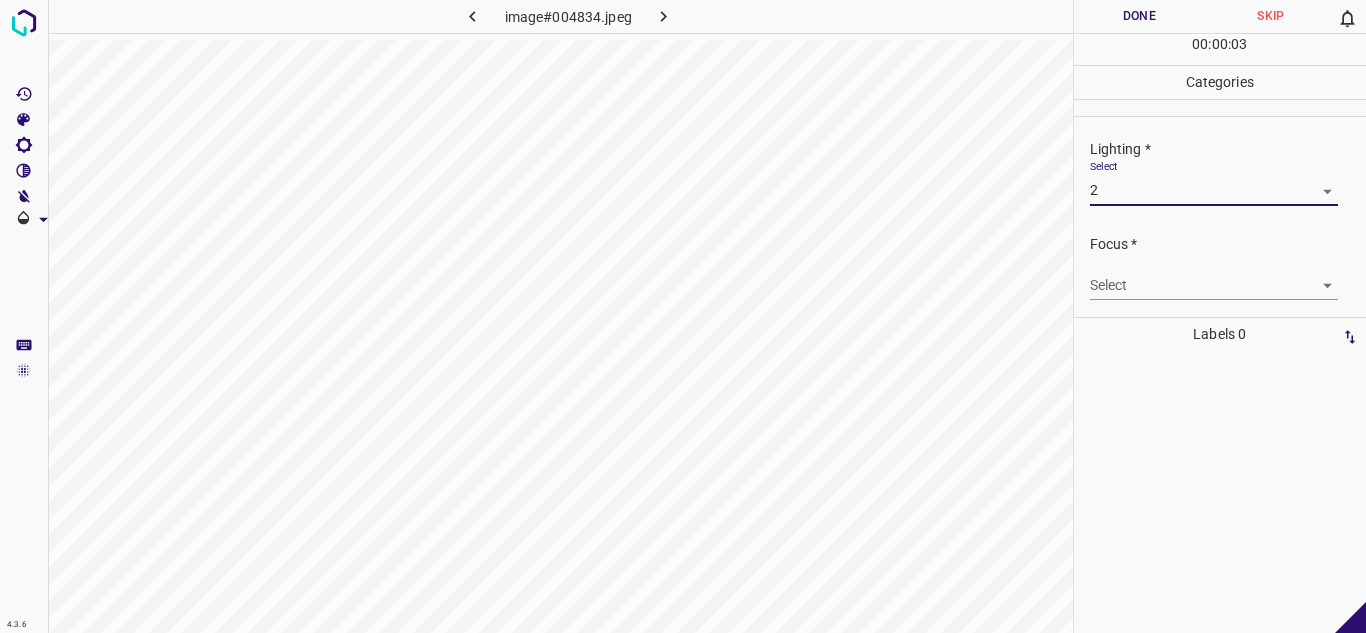 click on "4.3.6  image#004834.jpeg Done Skip 0 00   : 00   : 03   Categories Lighting *  Select 2 2 Focus *  Select ​ Overall *  Select ​ Labels   0 Categories 1 Lighting 2 Focus 3 Overall Tools Space Change between modes (Draw & Edit) I Auto labeling R Restore zoom M Zoom in N Zoom out Delete Delete selecte label Filters Z Restore filters X Saturation filter C Brightness filter V Contrast filter B Gray scale filter General O Download - Text - Hide - Delete" at bounding box center [683, 316] 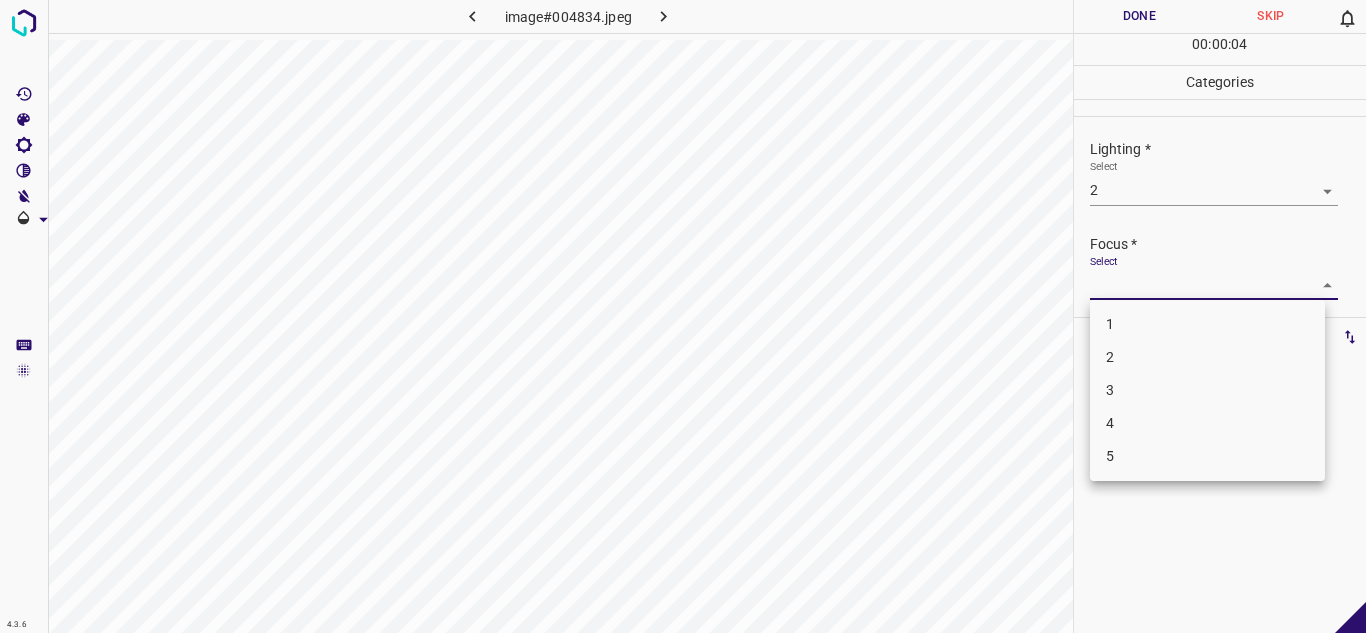 click on "2" at bounding box center (1207, 357) 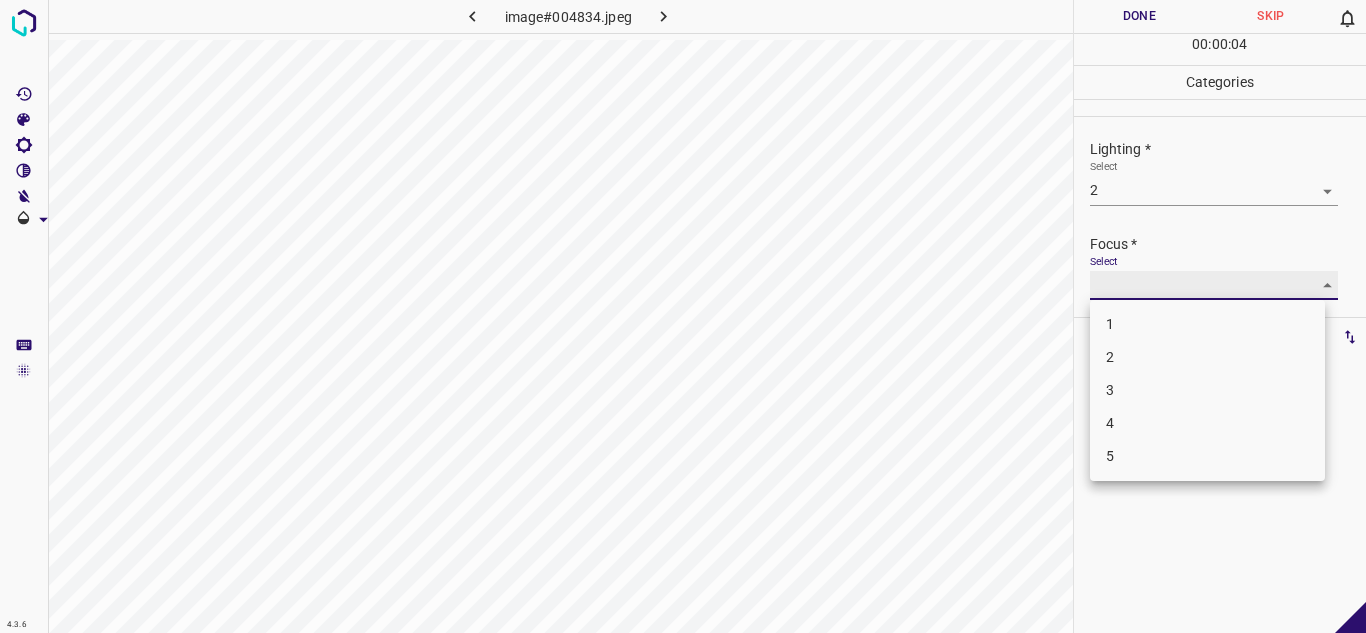 type on "2" 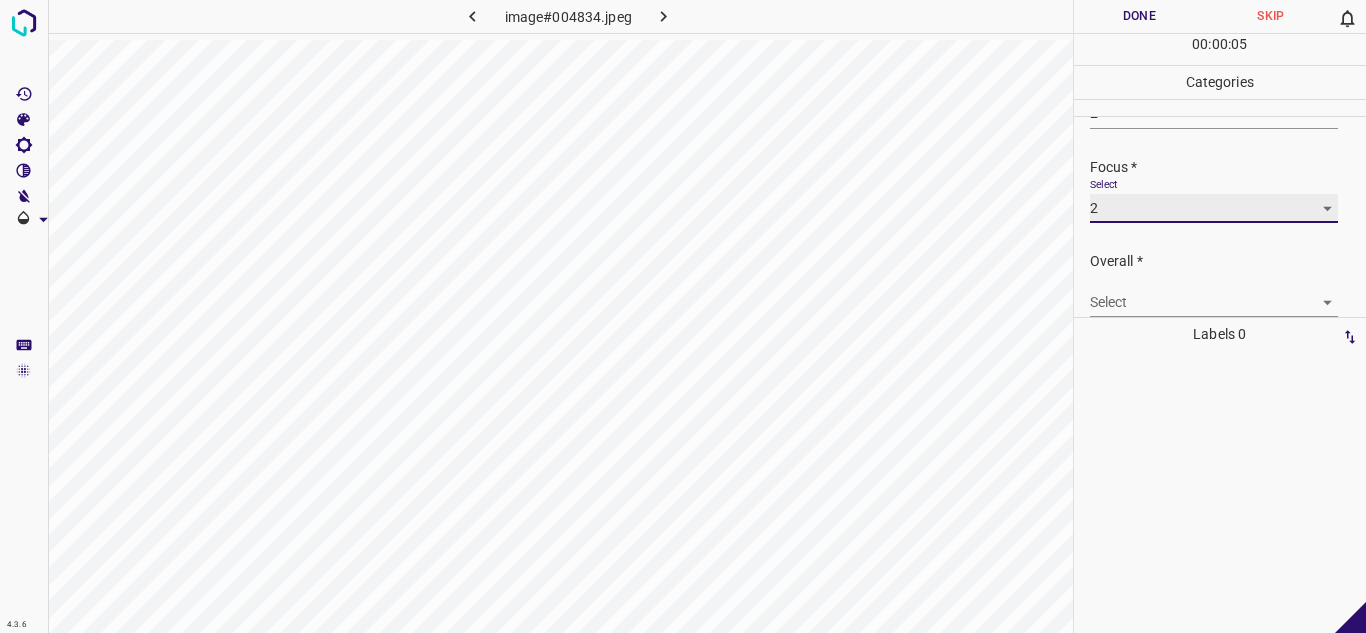 scroll, scrollTop: 98, scrollLeft: 0, axis: vertical 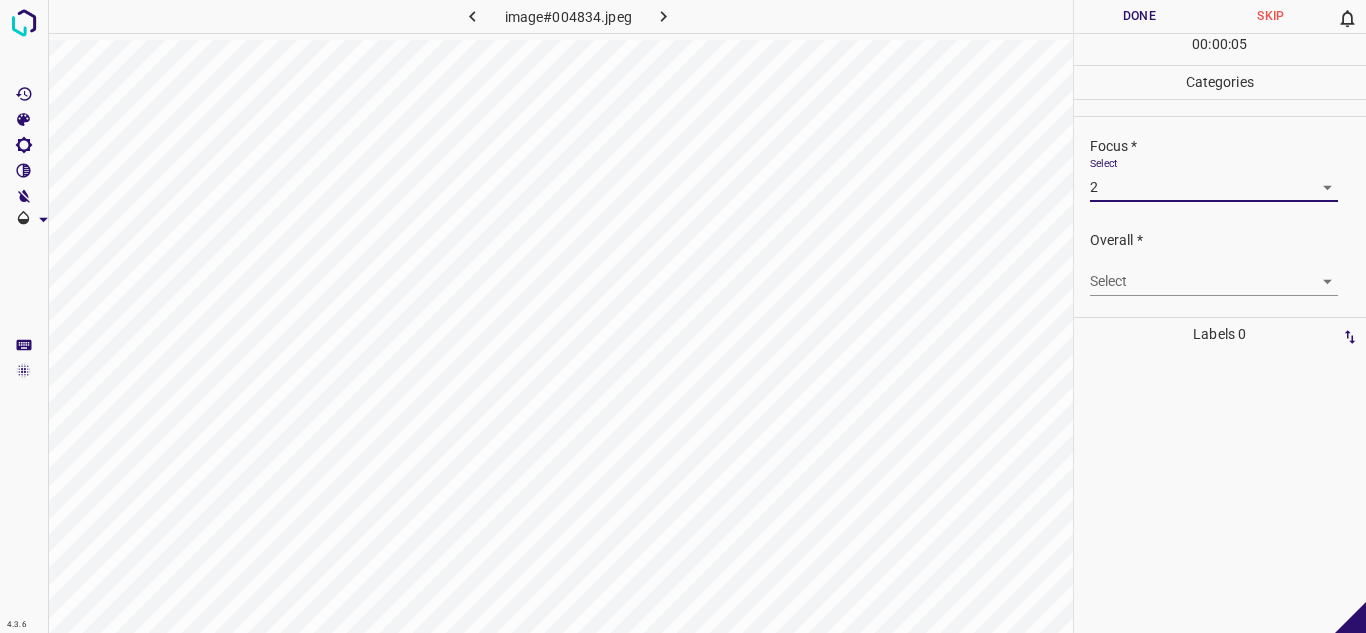 click on "4.3.6  image#004834.jpeg Done Skip 0 00   : 00   : 05   Categories Lighting *  Select 2 2 Focus *  Select 2 2 Overall *  Select ​ Labels   0 Categories 1 Lighting 2 Focus 3 Overall Tools Space Change between modes (Draw & Edit) I Auto labeling R Restore zoom M Zoom in N Zoom out Delete Delete selecte label Filters Z Restore filters X Saturation filter C Brightness filter V Contrast filter B Gray scale filter General O Download - Text - Hide - Delete" at bounding box center (683, 316) 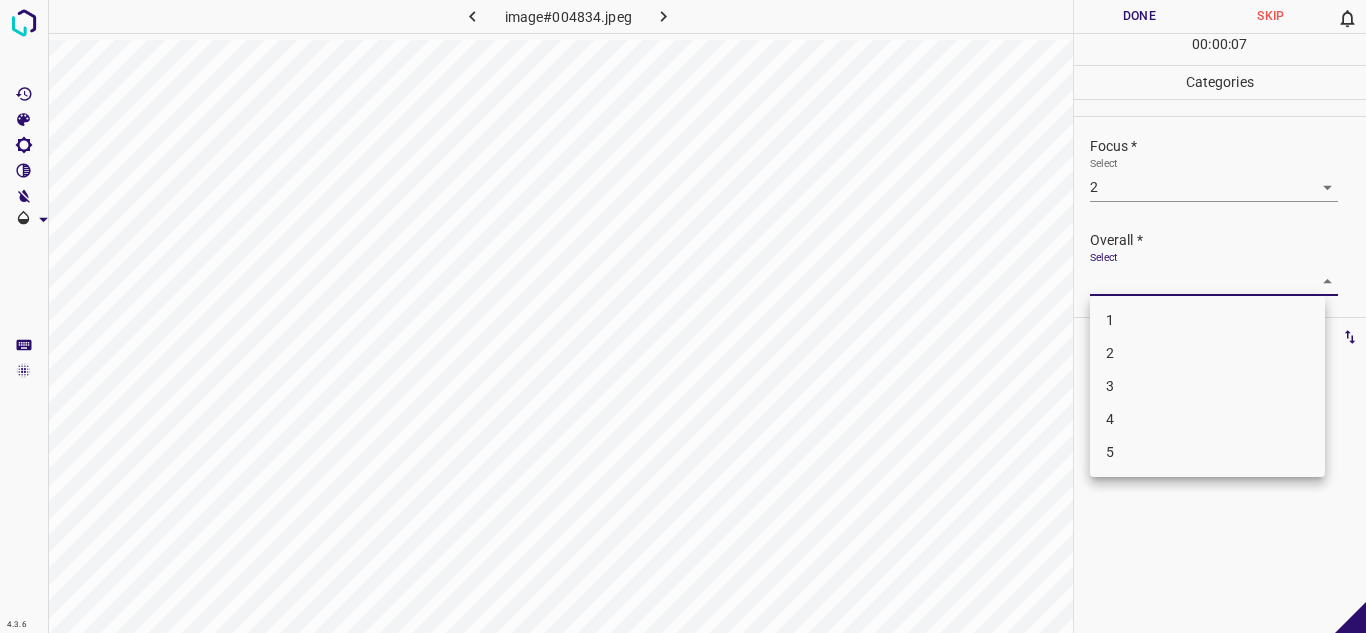 click on "2" at bounding box center (1207, 353) 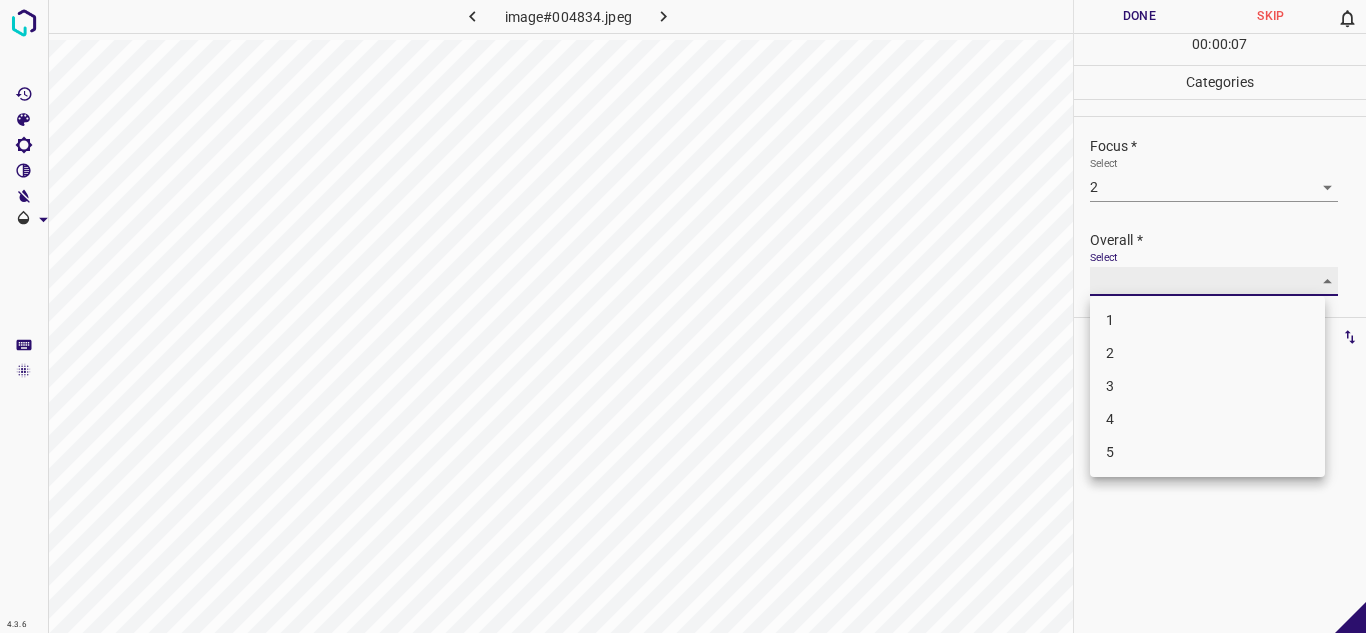 type on "2" 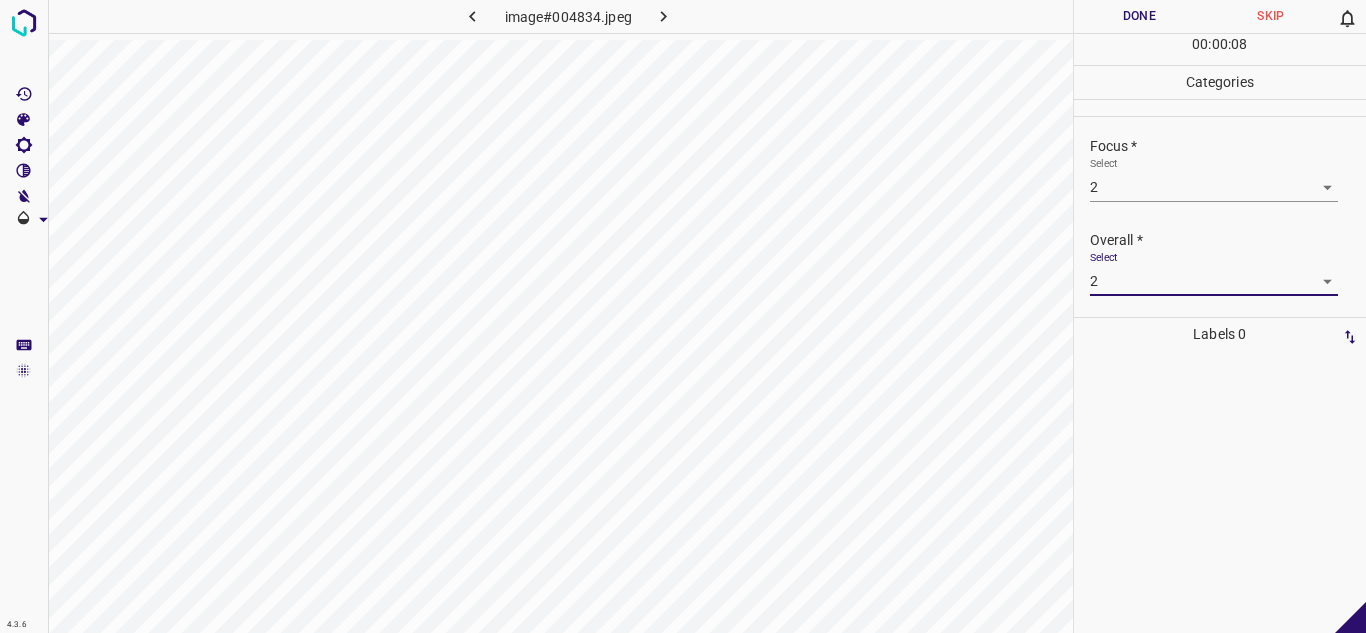 click on "Done" at bounding box center (1140, 16) 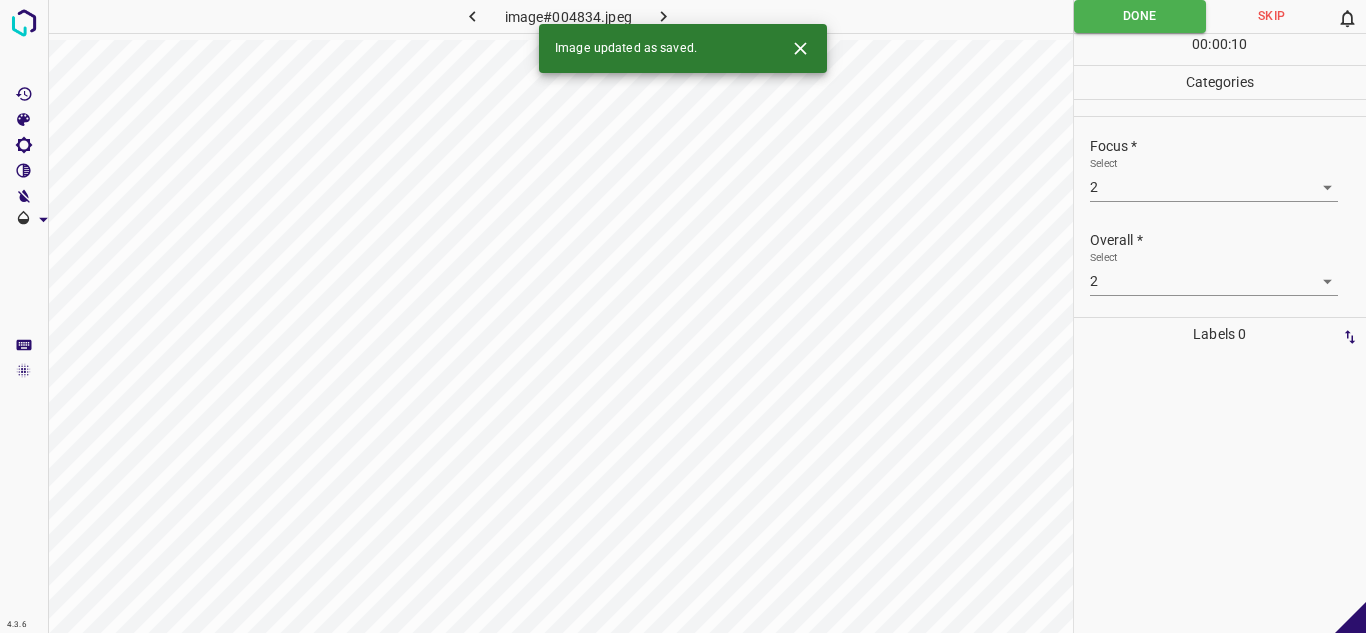 click at bounding box center (664, 16) 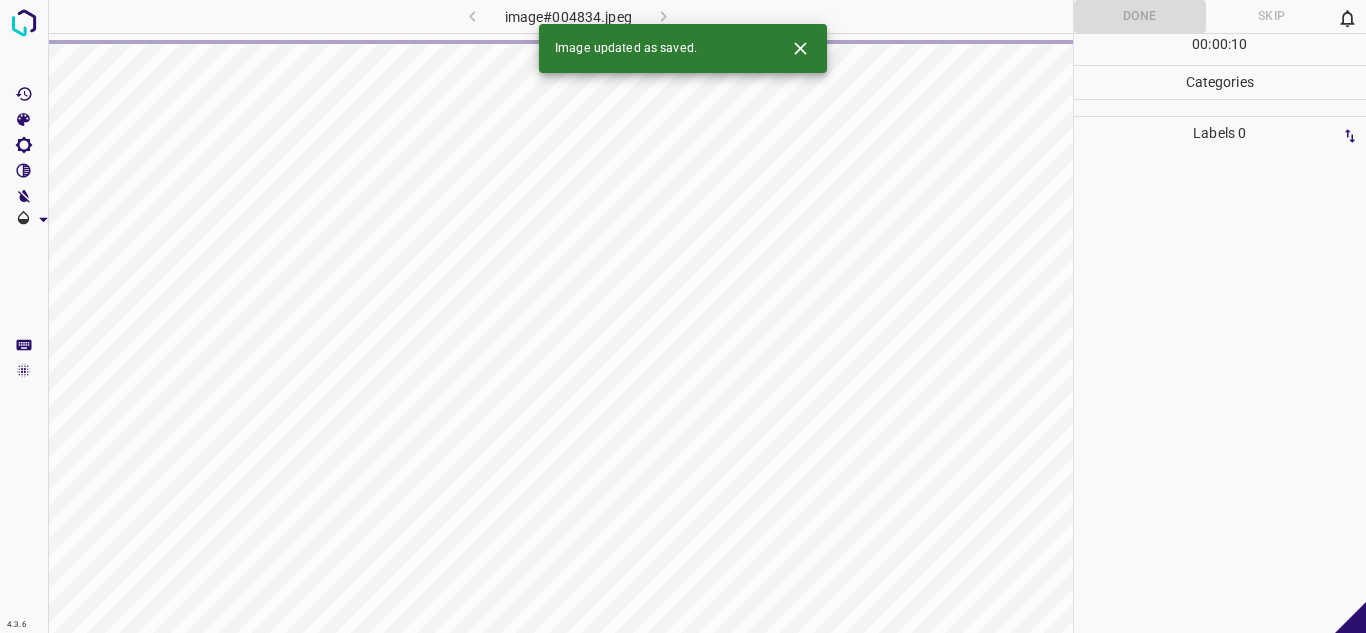 click 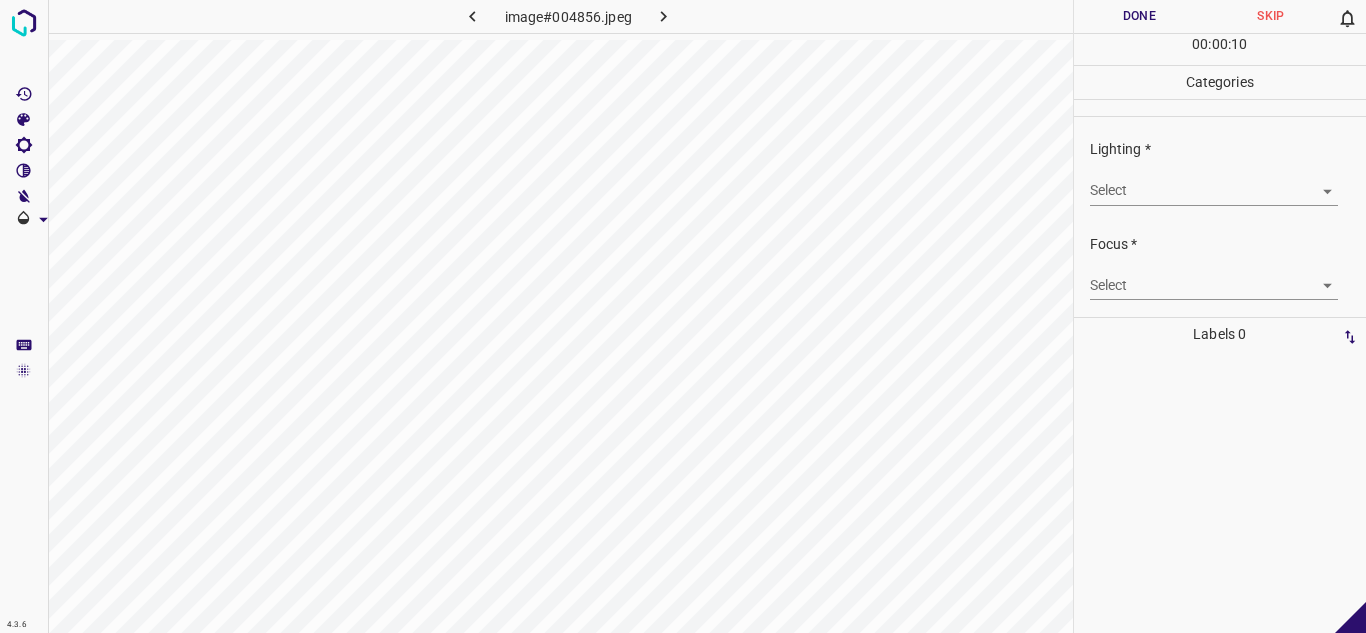 click on "4.3.6  image#004856.jpeg Done Skip 0 00   : 00   : 10   Categories Lighting *  Select ​ Focus *  Select ​ Overall *  Select ​ Labels   0 Categories 1 Lighting 2 Focus 3 Overall Tools Space Change between modes (Draw & Edit) I Auto labeling R Restore zoom M Zoom in N Zoom out Delete Delete selecte label Filters Z Restore filters X Saturation filter C Brightness filter V Contrast filter B Gray scale filter General O Download - Text - Hide - Delete" at bounding box center (683, 316) 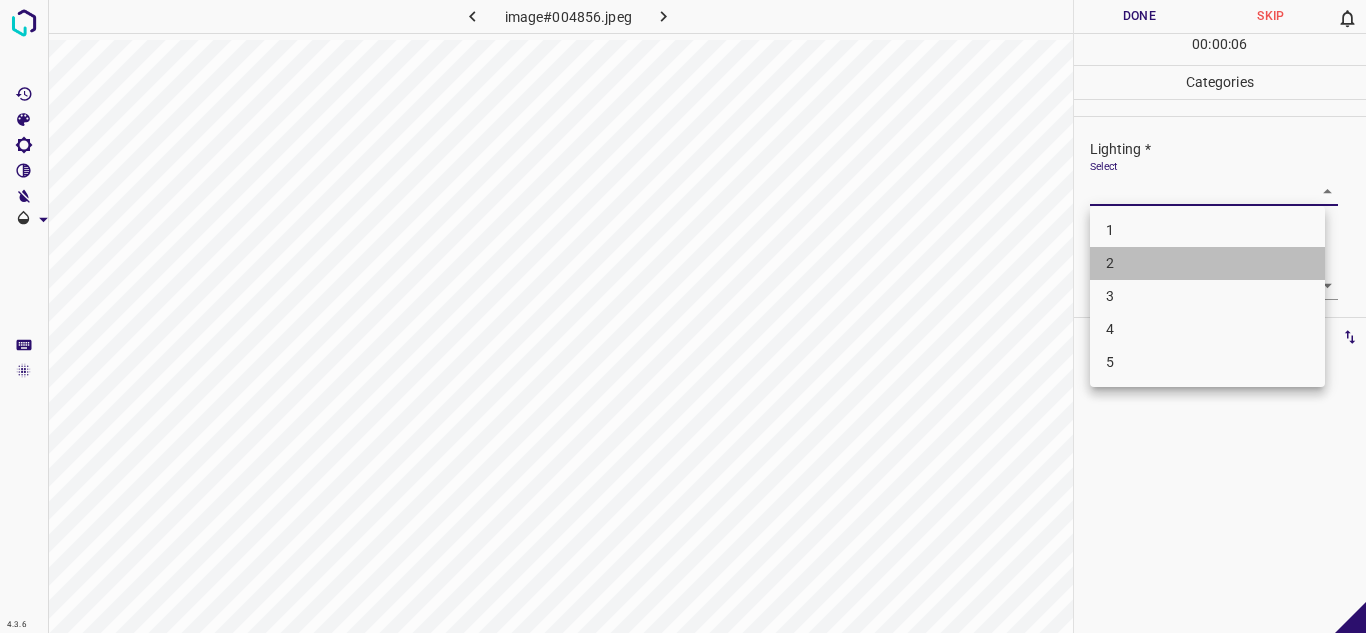 click on "2" at bounding box center (1207, 263) 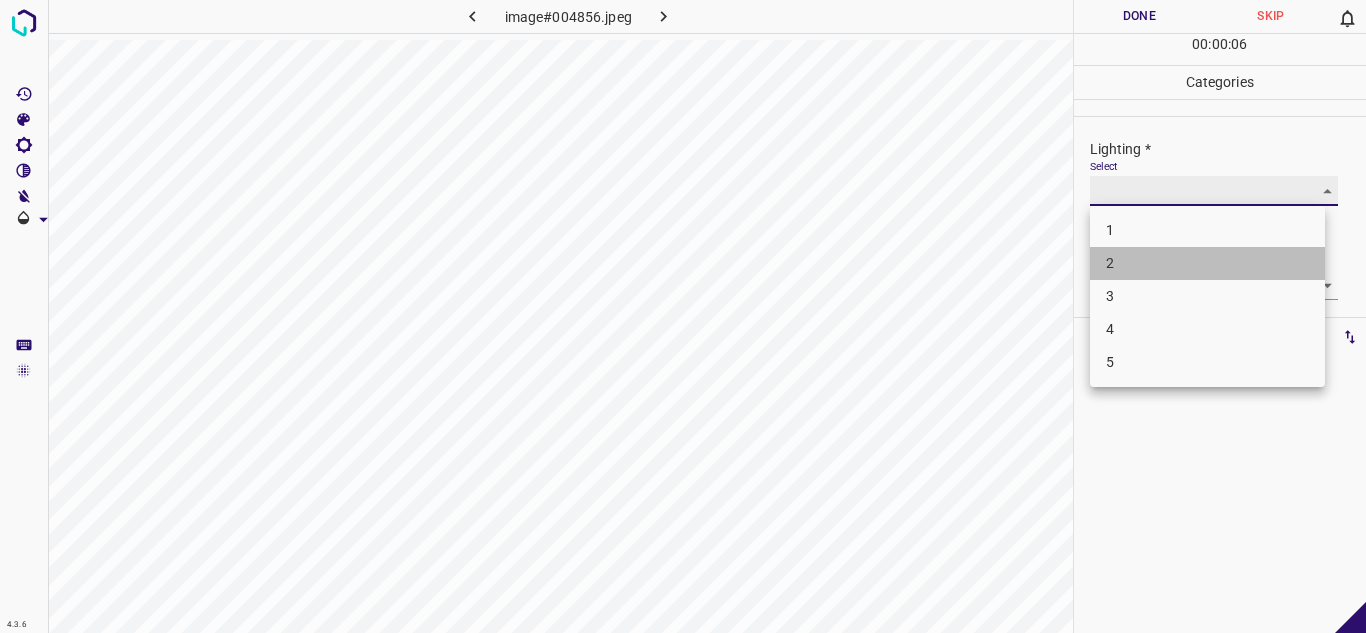 type on "2" 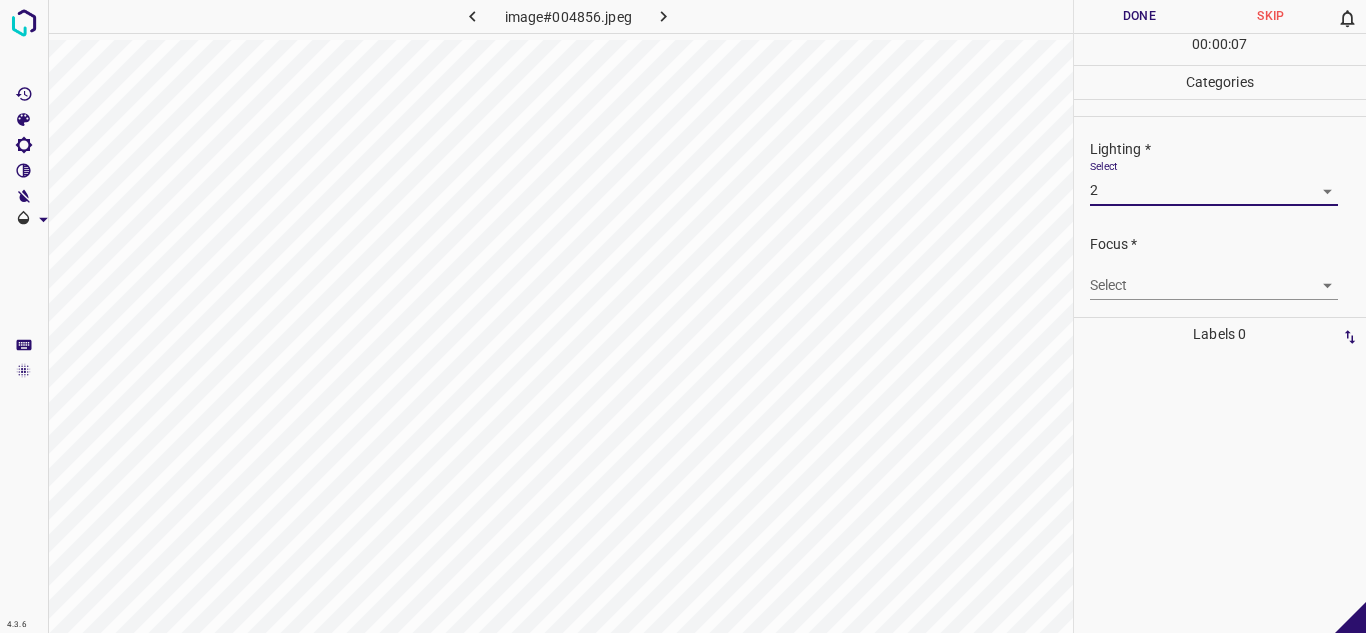 click on "4.3.6  image#004856.jpeg Done Skip 0 00   : 00   : 07   Categories Lighting *  Select 2 2 Focus *  Select ​ Overall *  Select ​ Labels   0 Categories 1 Lighting 2 Focus 3 Overall Tools Space Change between modes (Draw & Edit) I Auto labeling R Restore zoom M Zoom in N Zoom out Delete Delete selecte label Filters Z Restore filters X Saturation filter C Brightness filter V Contrast filter B Gray scale filter General O Download - Text - Hide - Delete" at bounding box center [683, 316] 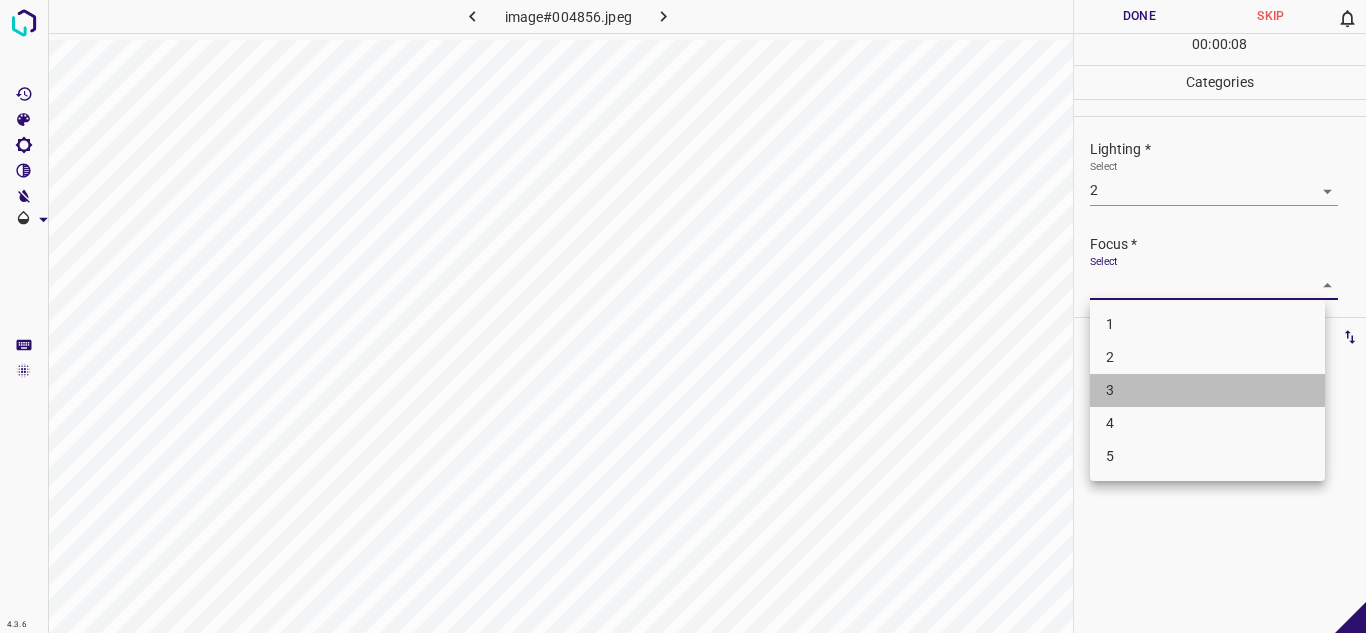 click on "3" at bounding box center (1207, 390) 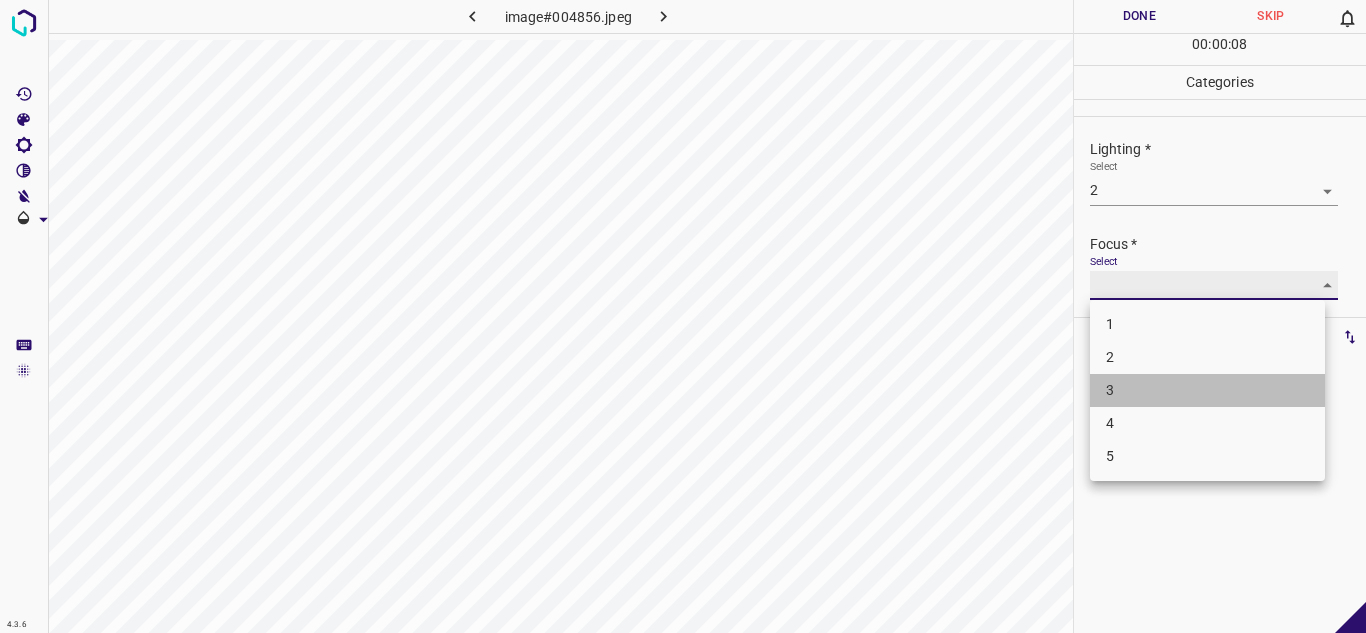 type on "3" 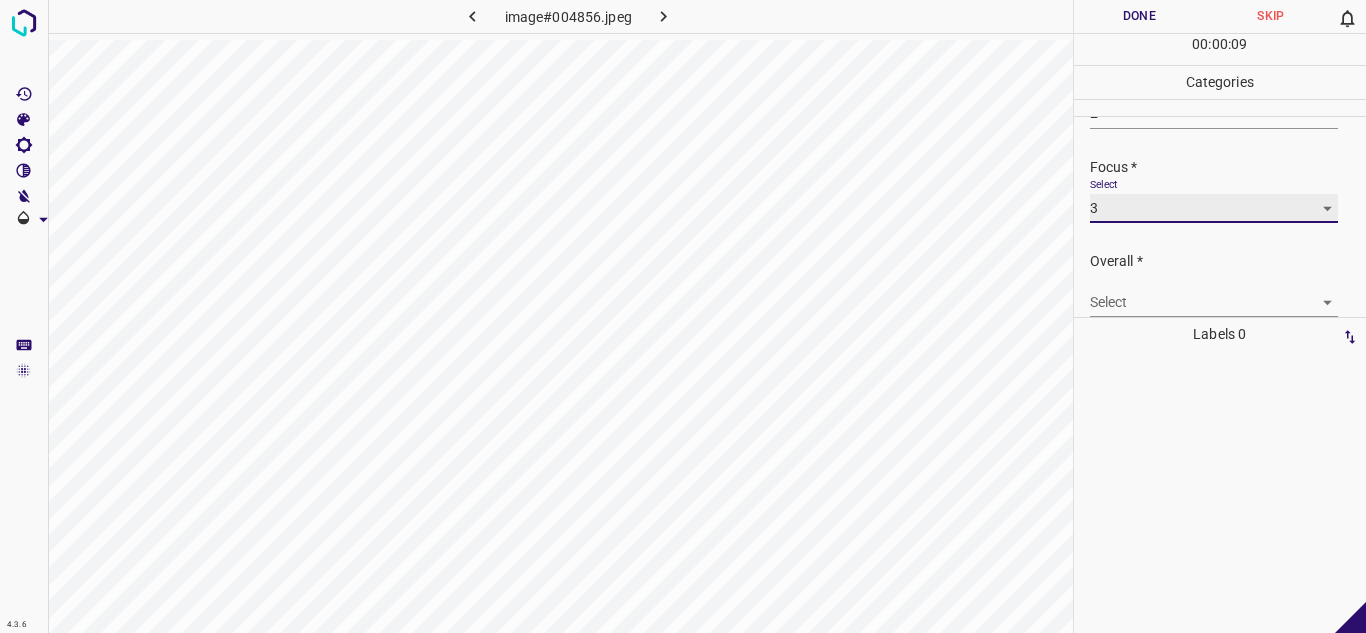 scroll, scrollTop: 98, scrollLeft: 0, axis: vertical 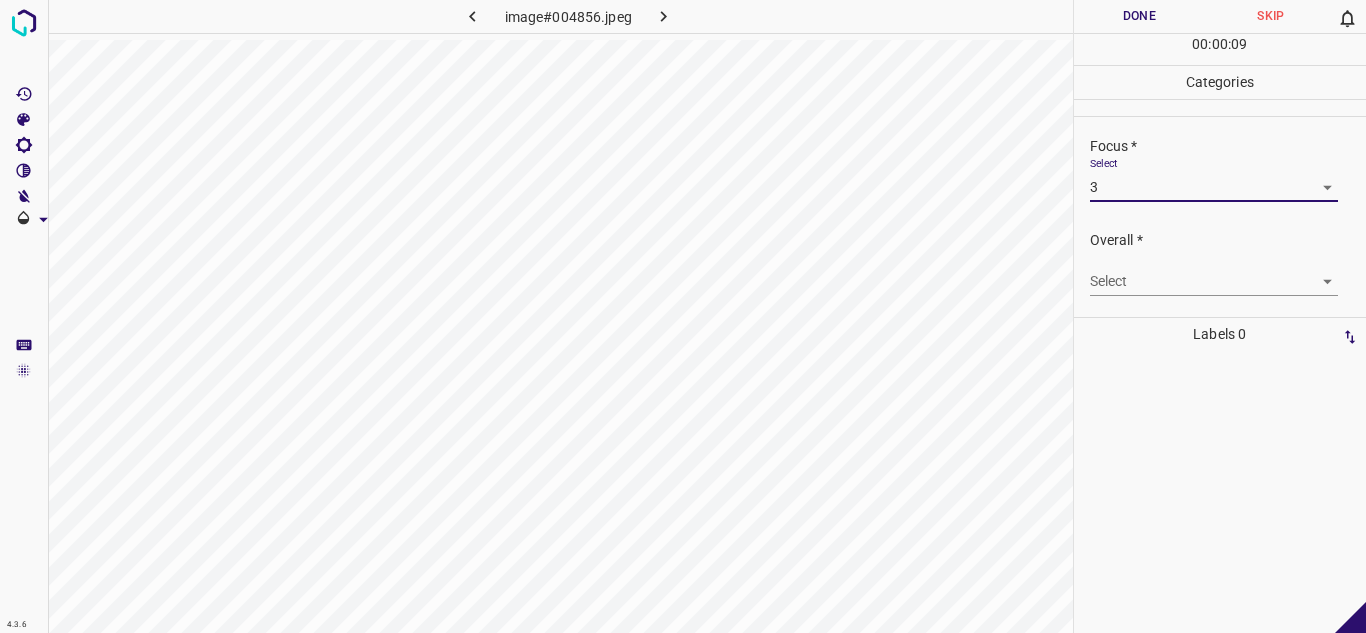 click on "4.3.6  image#004856.jpeg Done Skip 0 00   : 00   : 09   Categories Lighting *  Select 2 2 Focus *  Select 3 3 Overall *  Select ​ Labels   0 Categories 1 Lighting 2 Focus 3 Overall Tools Space Change between modes (Draw & Edit) I Auto labeling R Restore zoom M Zoom in N Zoom out Delete Delete selecte label Filters Z Restore filters X Saturation filter C Brightness filter V Contrast filter B Gray scale filter General O Download - Text - Hide - Delete" at bounding box center [683, 316] 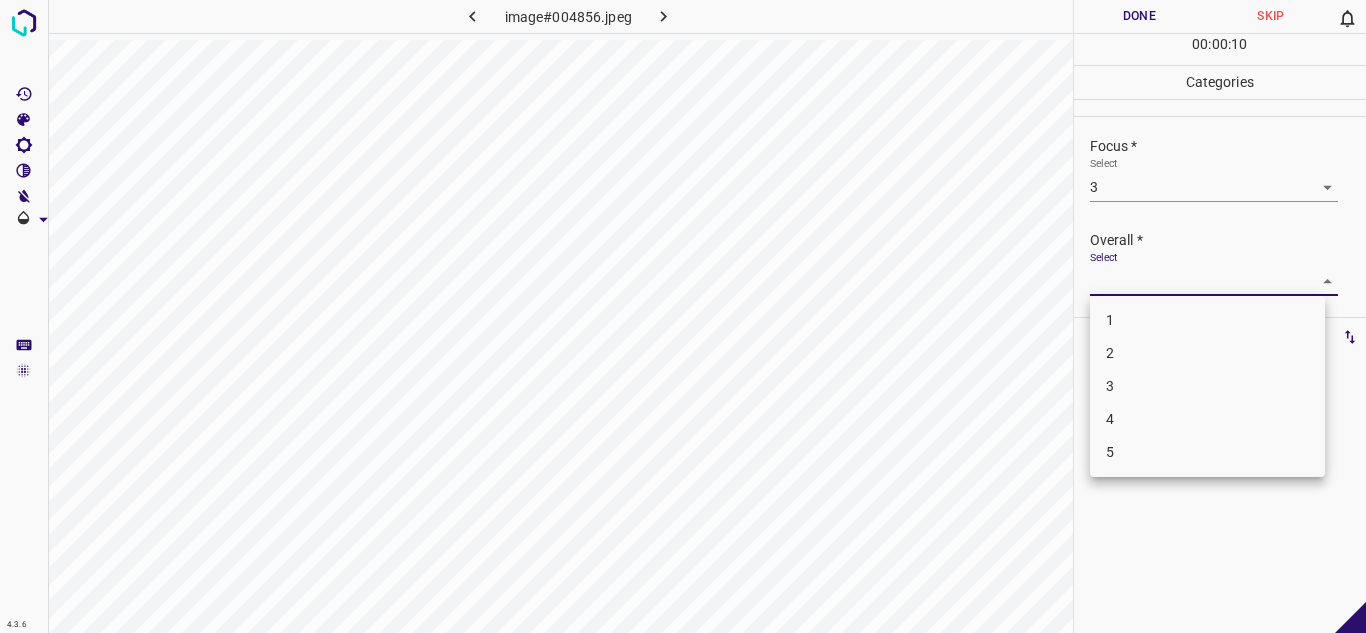 click on "3" at bounding box center (1207, 386) 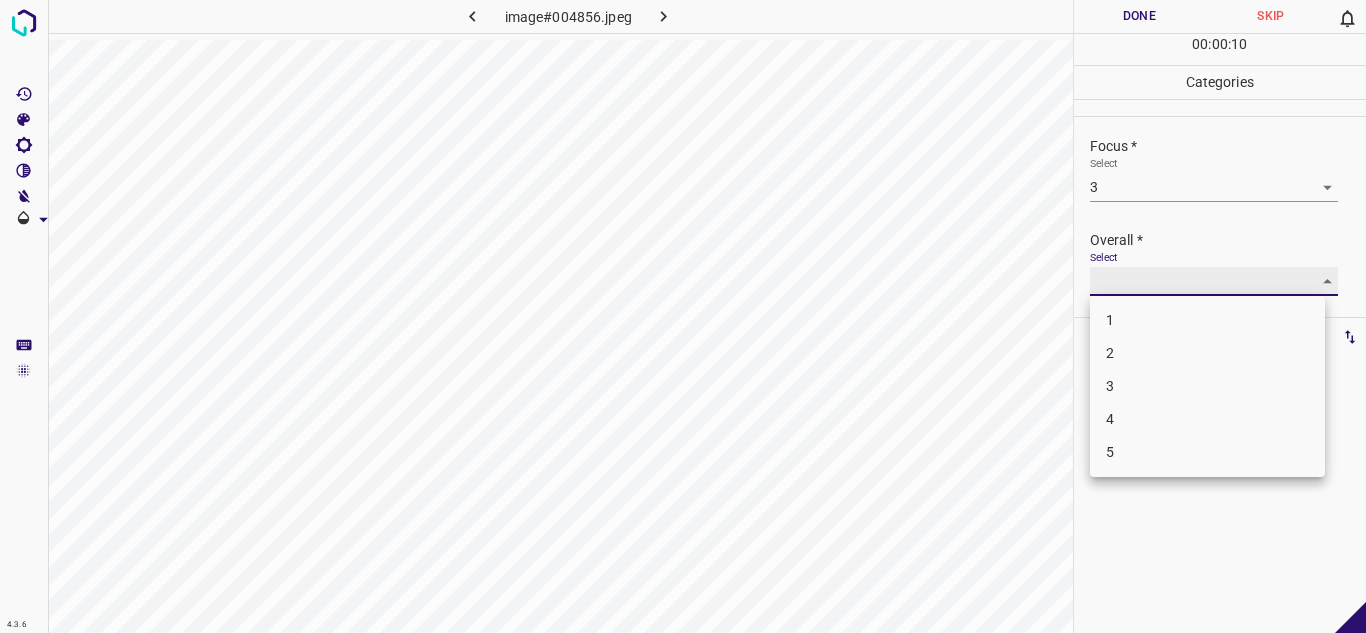 type on "3" 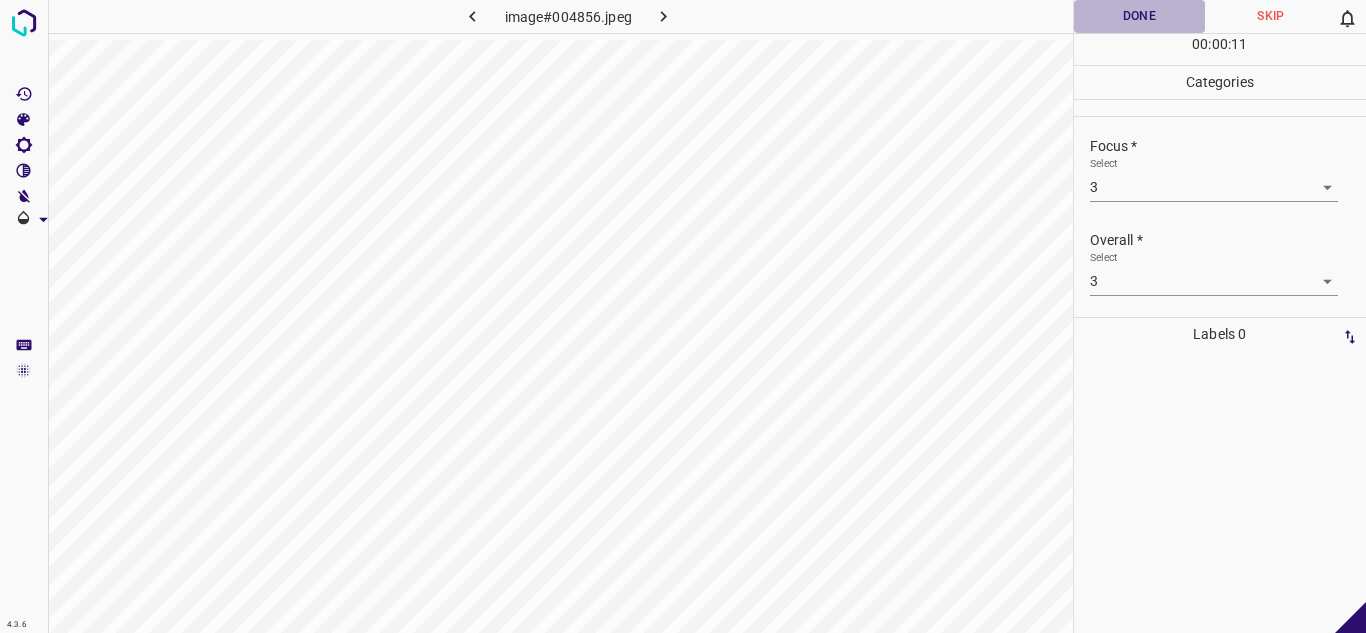 click on "Done" at bounding box center [1140, 16] 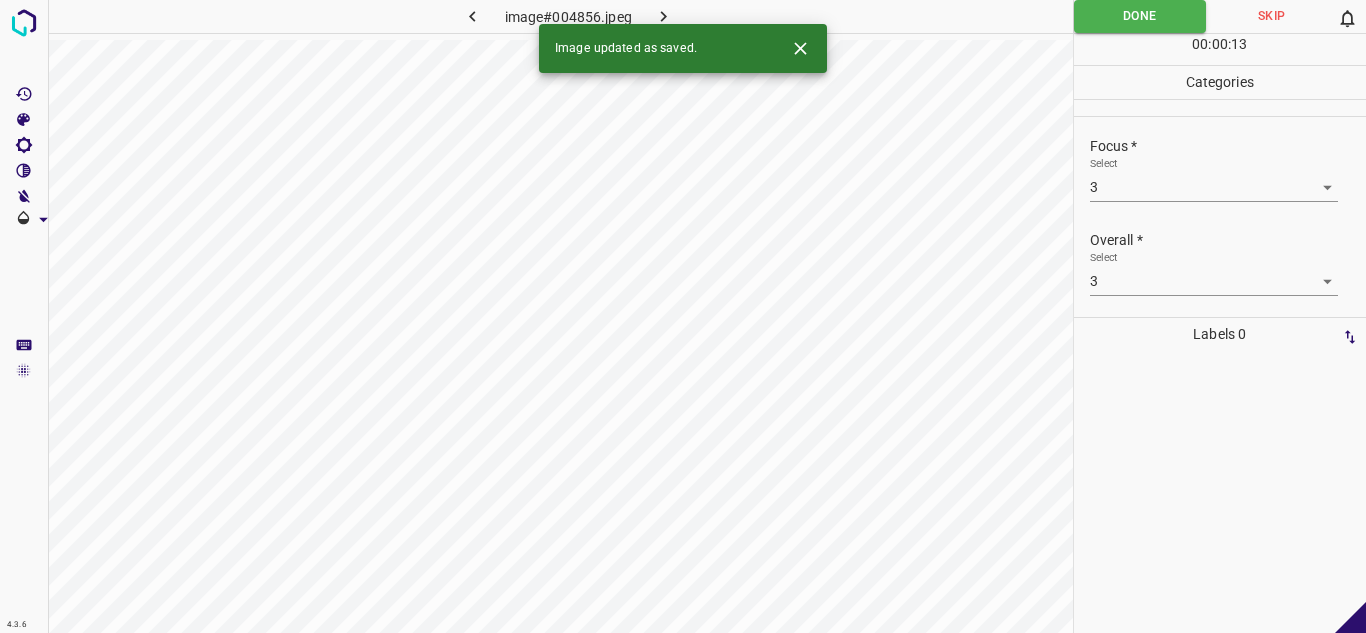 click 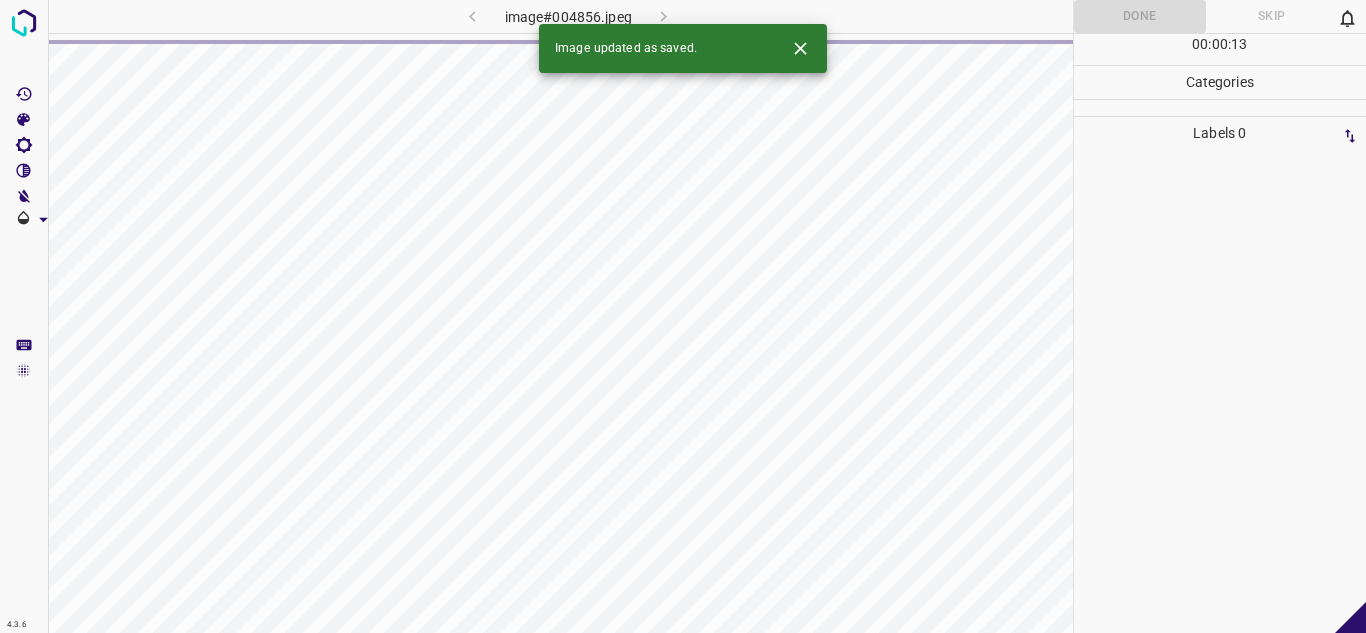click 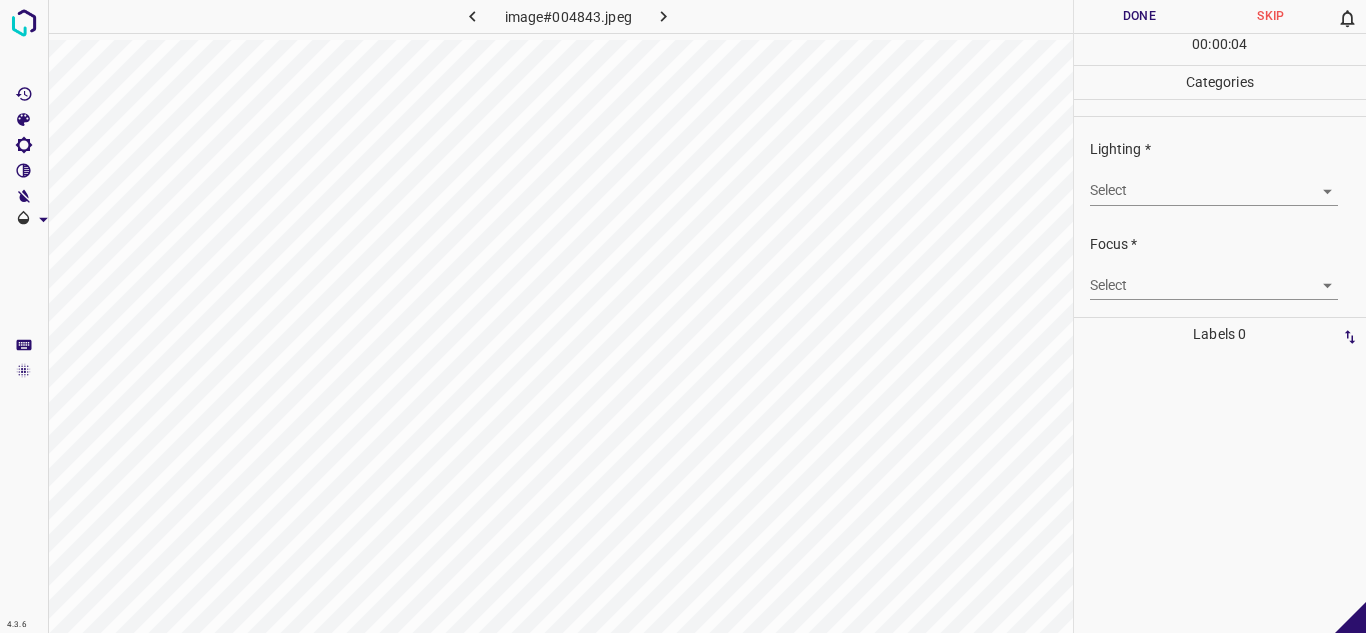 click on "4.3.6  image#004843.jpeg Done Skip 0 00   : 00   : 04   Categories Lighting *  Select ​ Focus *  Select ​ Overall *  Select ​ Labels   0 Categories 1 Lighting 2 Focus 3 Overall Tools Space Change between modes (Draw & Edit) I Auto labeling R Restore zoom M Zoom in N Zoom out Delete Delete selecte label Filters Z Restore filters X Saturation filter C Brightness filter V Contrast filter B Gray scale filter General O Download - Text - Hide - Delete" at bounding box center [683, 316] 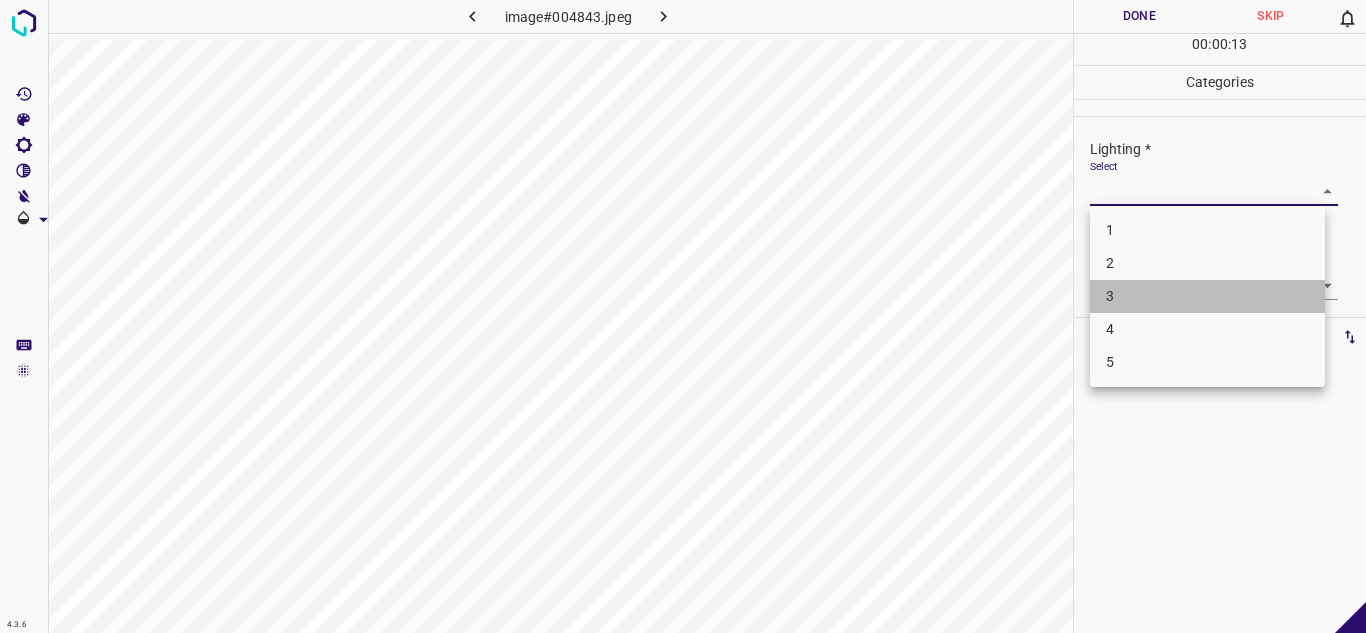 click on "3" at bounding box center (1207, 296) 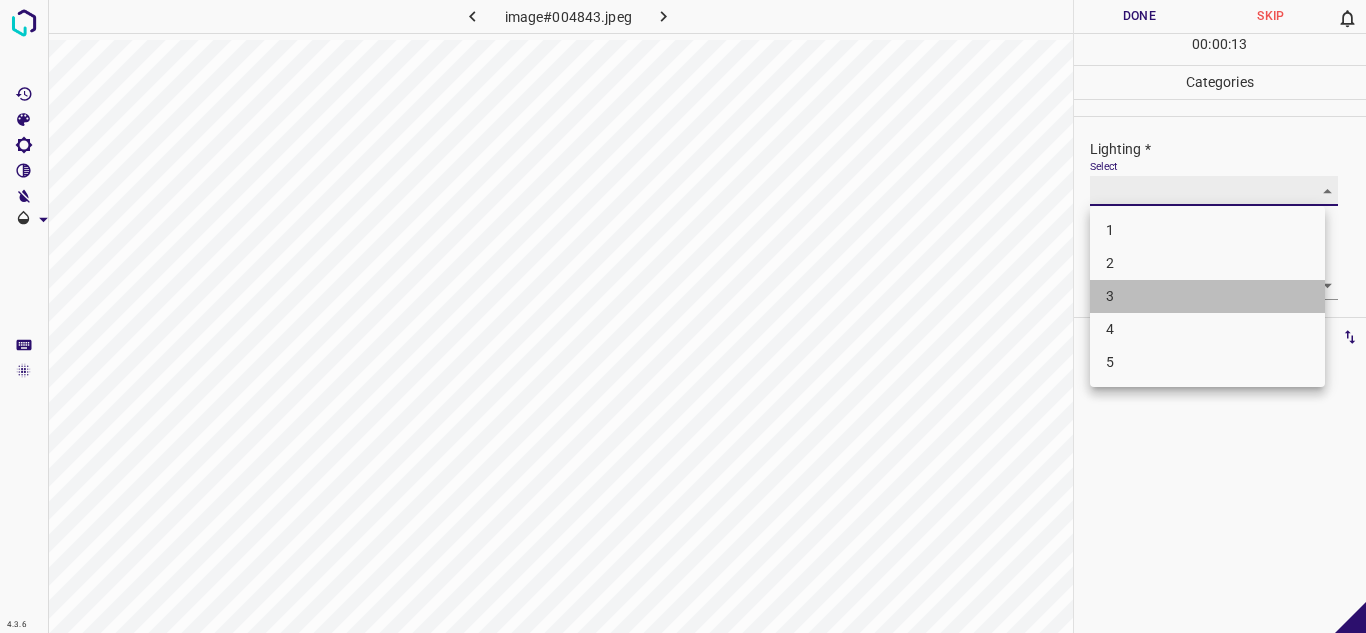 type on "3" 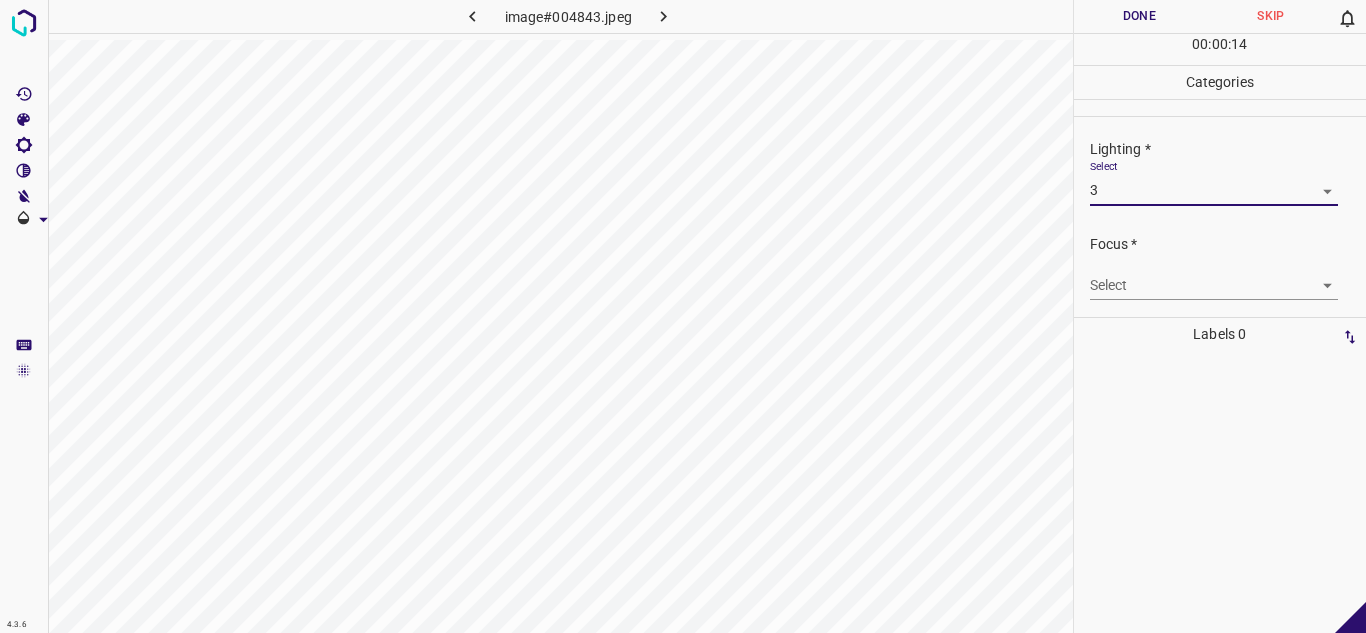 click on "4.3.6  image#004843.jpeg Done Skip 0 00   : 00   : 14   Categories Lighting *  Select 3 3 Focus *  Select ​ Overall *  Select ​ Labels   0 Categories 1 Lighting 2 Focus 3 Overall Tools Space Change between modes (Draw & Edit) I Auto labeling R Restore zoom M Zoom in N Zoom out Delete Delete selecte label Filters Z Restore filters X Saturation filter C Brightness filter V Contrast filter B Gray scale filter General O Download - Text - Hide - Delete" at bounding box center (683, 316) 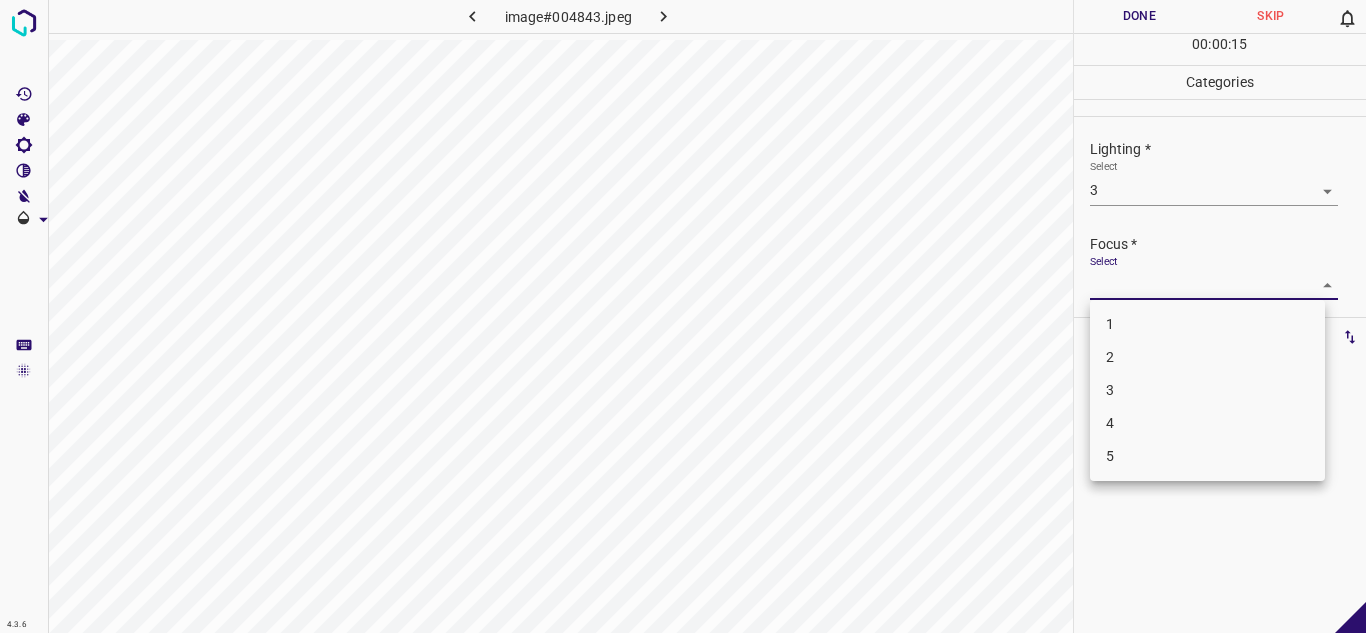 click on "2" at bounding box center [1207, 357] 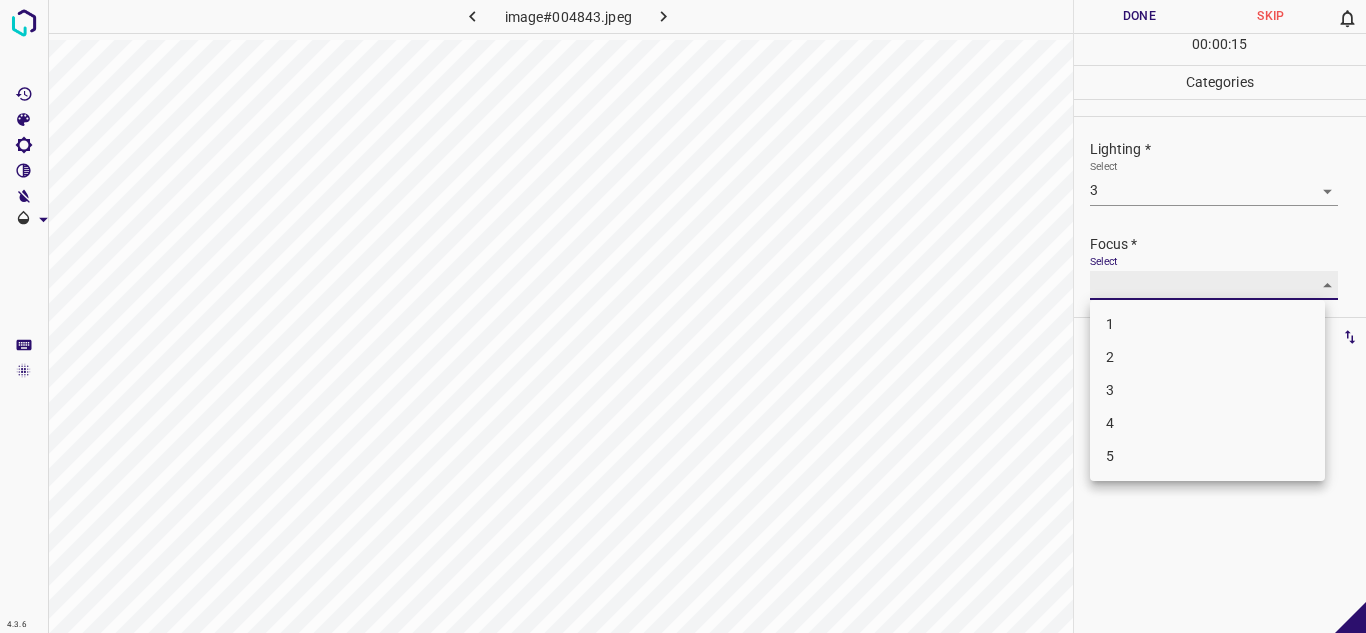 type on "2" 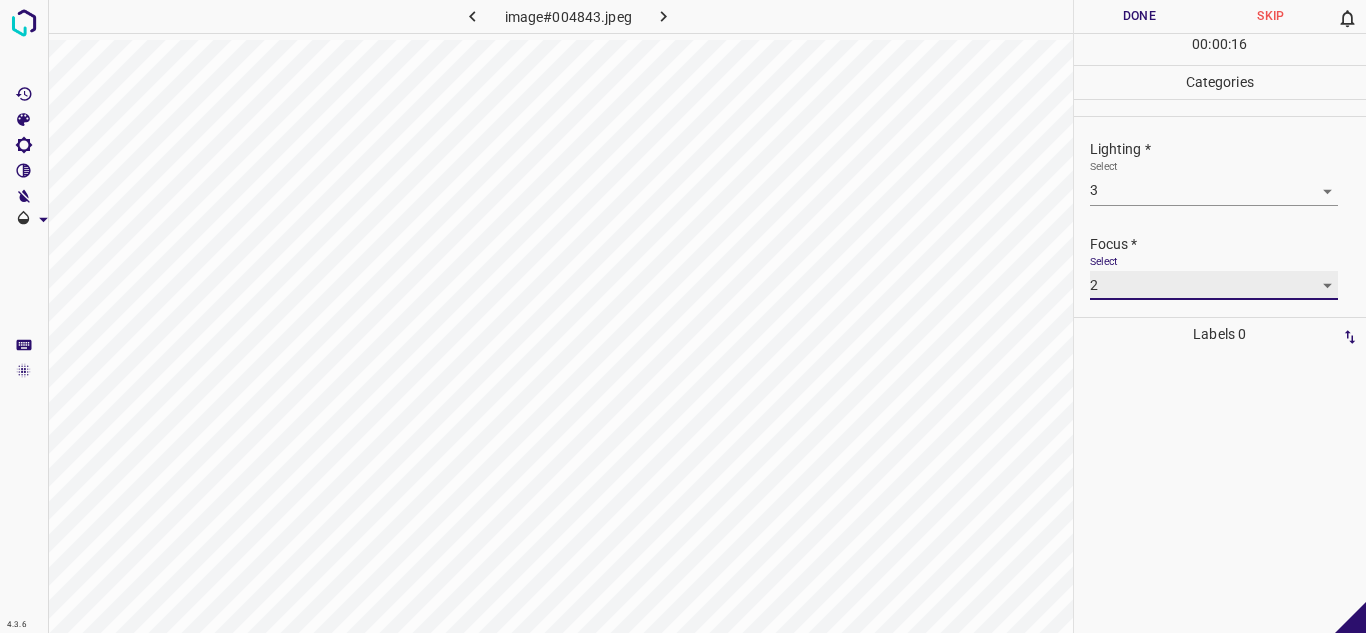 scroll, scrollTop: 98, scrollLeft: 0, axis: vertical 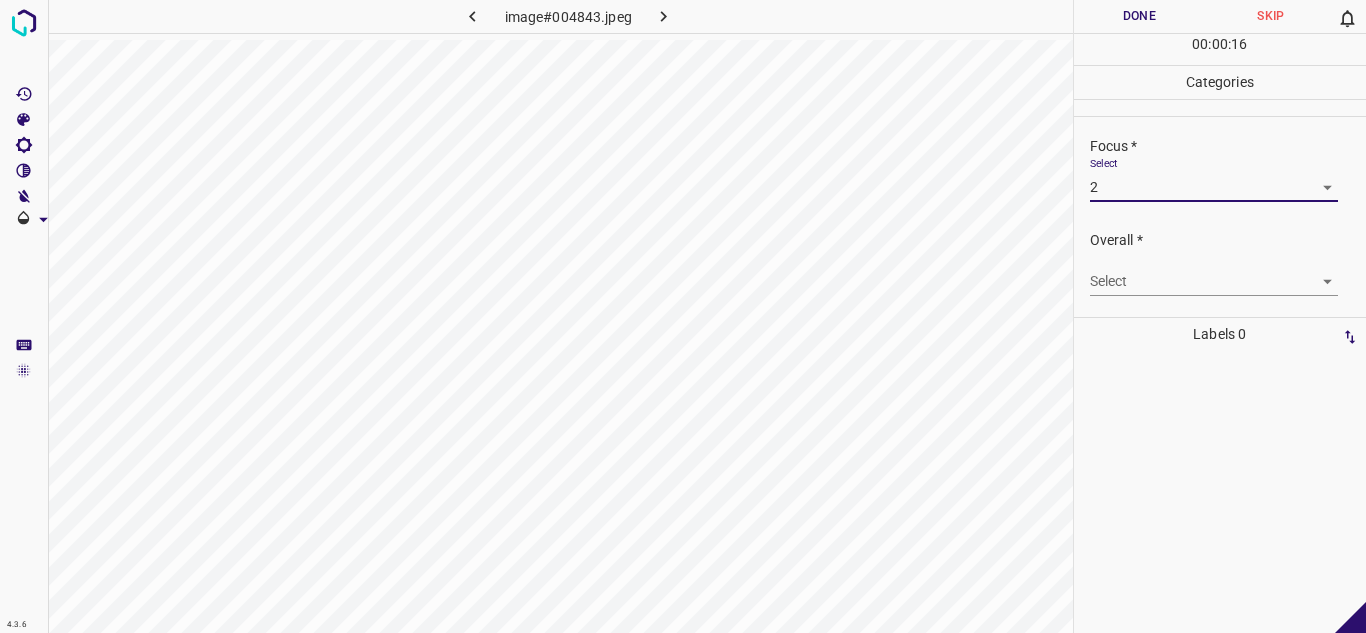 click on "4.3.6  image#004843.jpeg Done Skip 0 00   : 00   : 16   Categories Lighting *  Select 3 3 Focus *  Select 2 2 Overall *  Select ​ Labels   0 Categories 1 Lighting 2 Focus 3 Overall Tools Space Change between modes (Draw & Edit) I Auto labeling R Restore zoom M Zoom in N Zoom out Delete Delete selecte label Filters Z Restore filters X Saturation filter C Brightness filter V Contrast filter B Gray scale filter General O Download - Text - Hide - Delete" at bounding box center (683, 316) 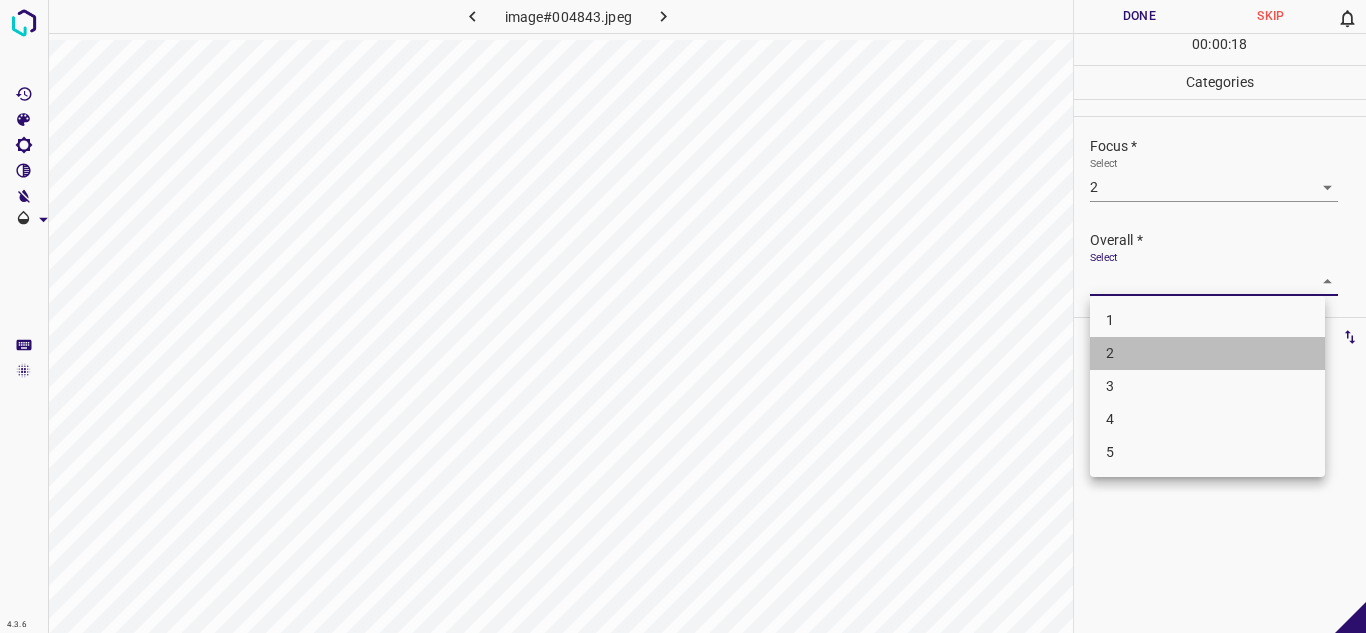 click on "2" at bounding box center (1207, 353) 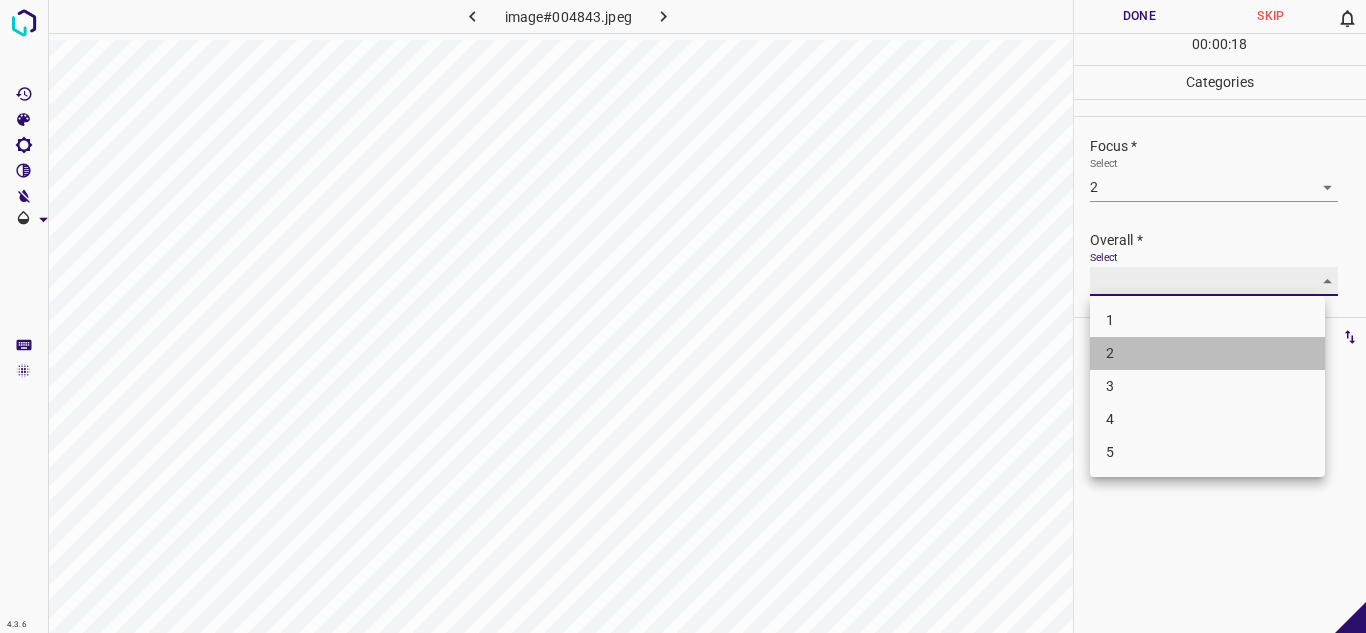 type on "2" 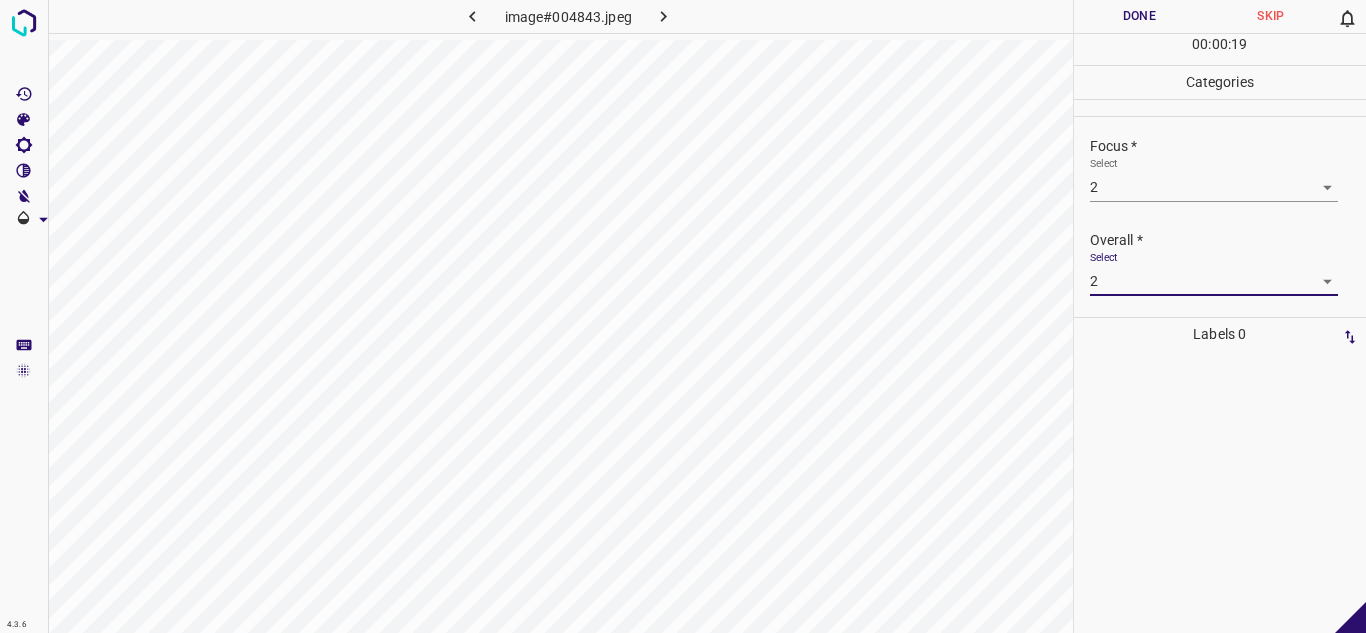 click on "Done" at bounding box center (1140, 16) 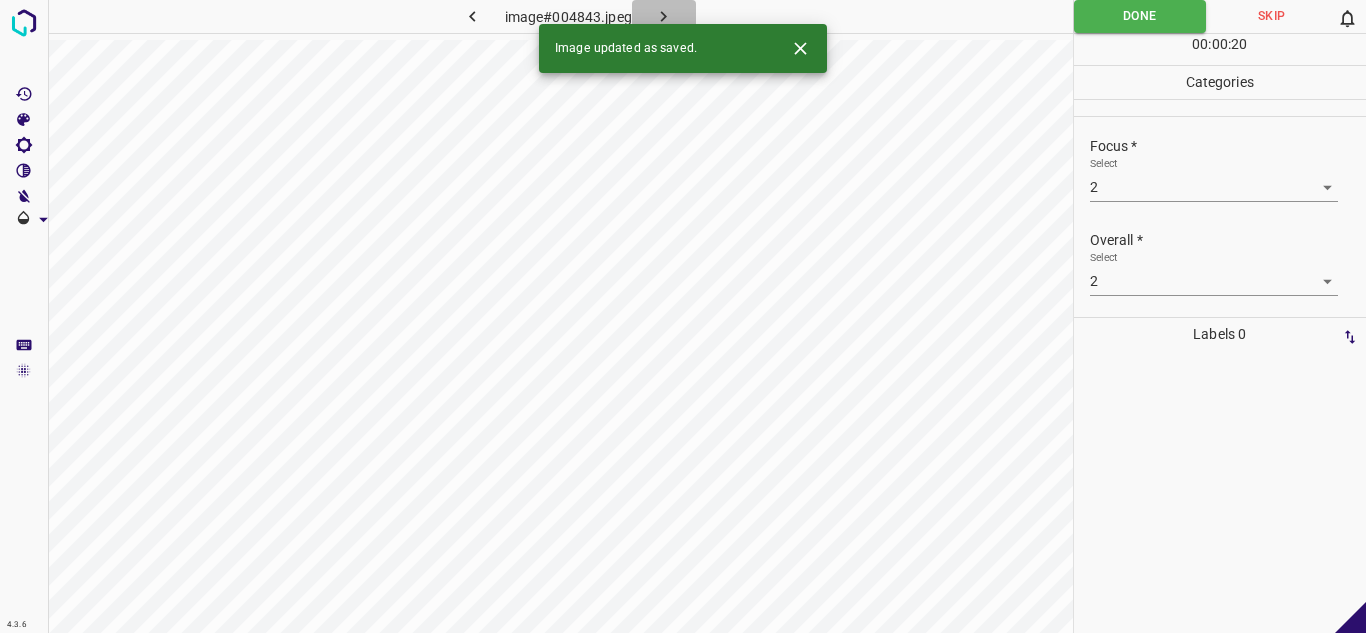 click 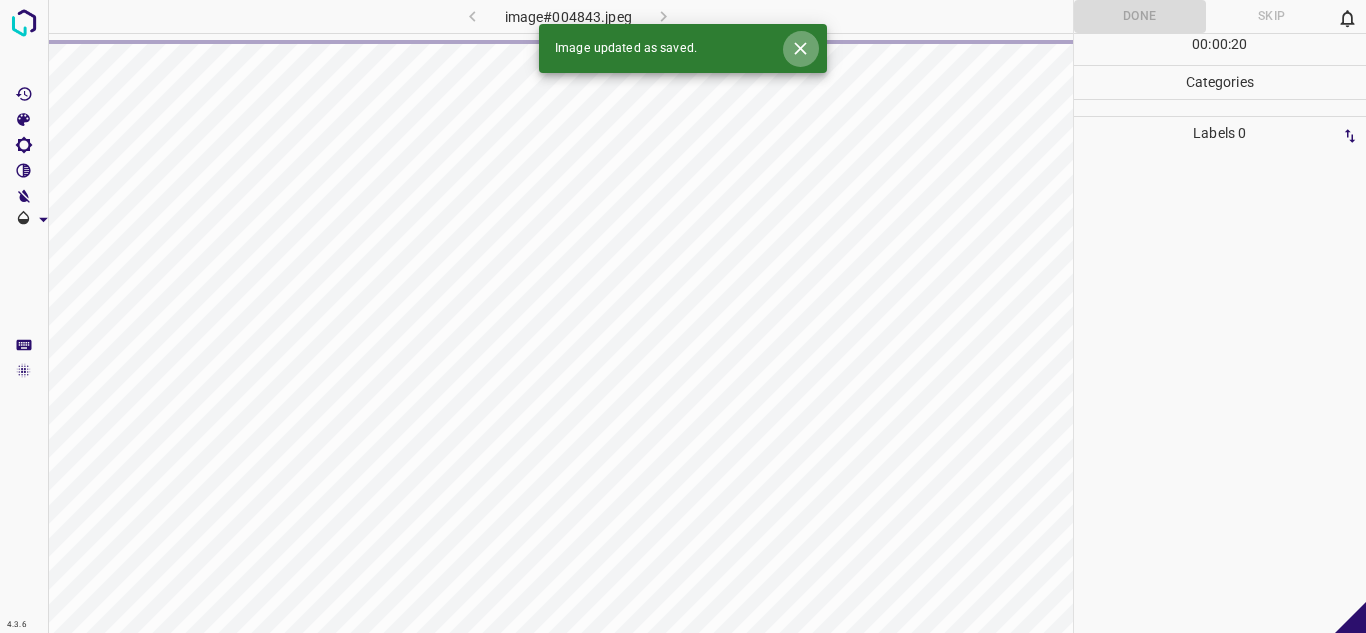 click 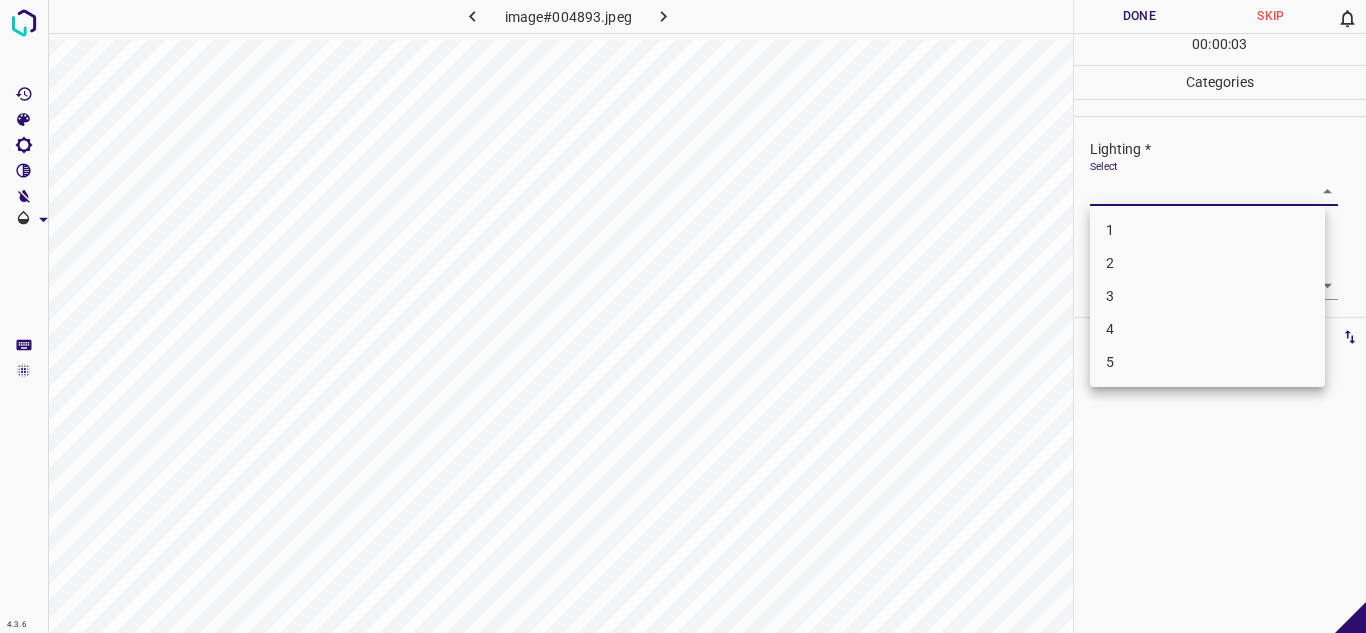 click on "4.3.6  image#004893.jpeg Done Skip 0 00   : 00   : 03   Categories Lighting *  Select ​ Focus *  Select ​ Overall *  Select ​ Labels   0 Categories 1 Lighting 2 Focus 3 Overall Tools Space Change between modes (Draw & Edit) I Auto labeling R Restore zoom M Zoom in N Zoom out Delete Delete selecte label Filters Z Restore filters X Saturation filter C Brightness filter V Contrast filter B Gray scale filter General O Download - Text - Hide - Delete 1 2 3 4 5" at bounding box center (683, 316) 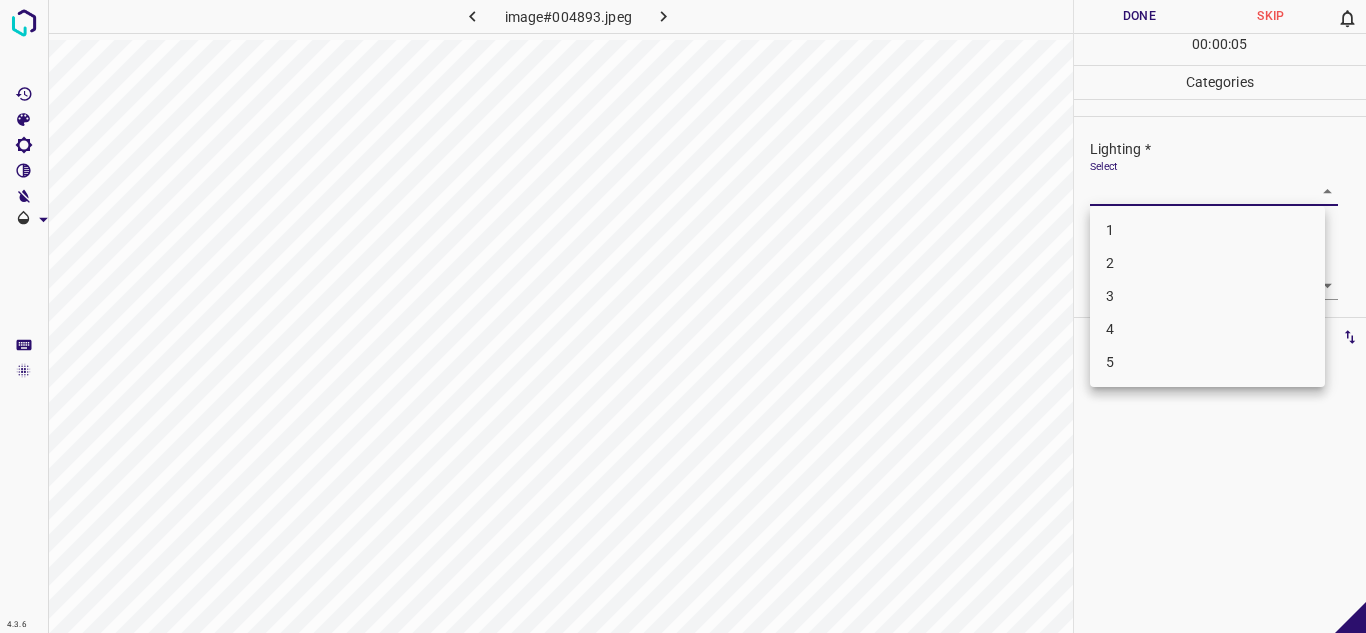 click on "3" at bounding box center (1207, 296) 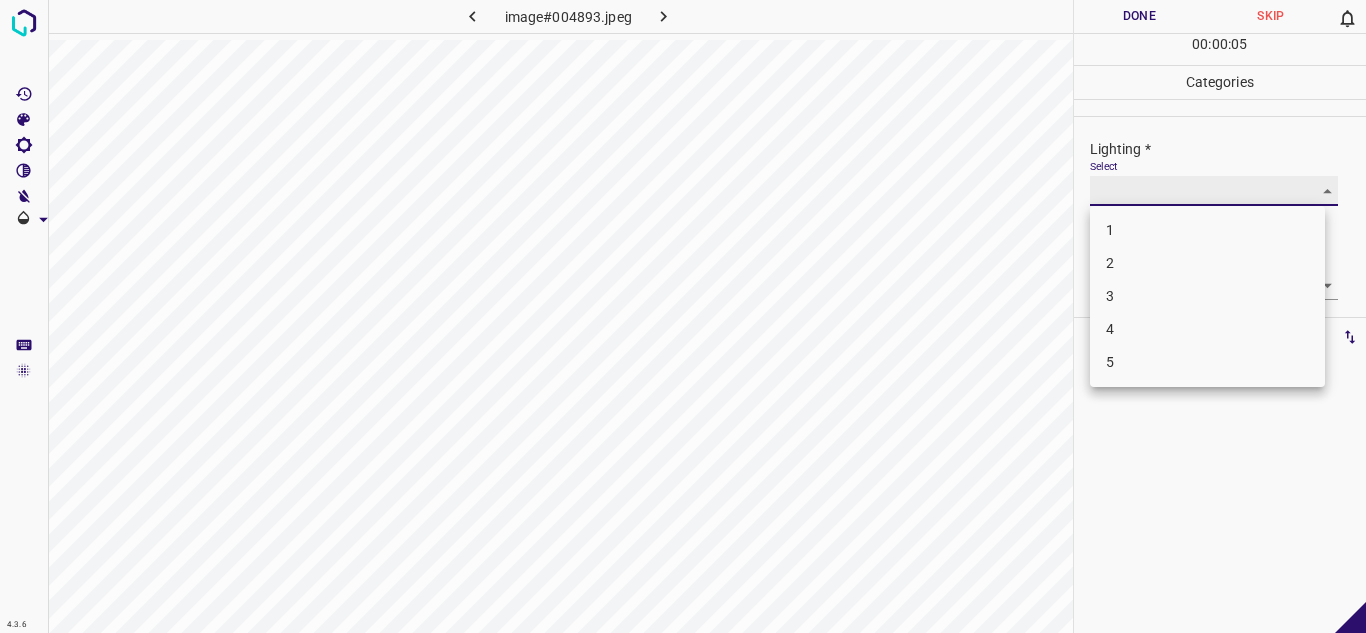 type on "3" 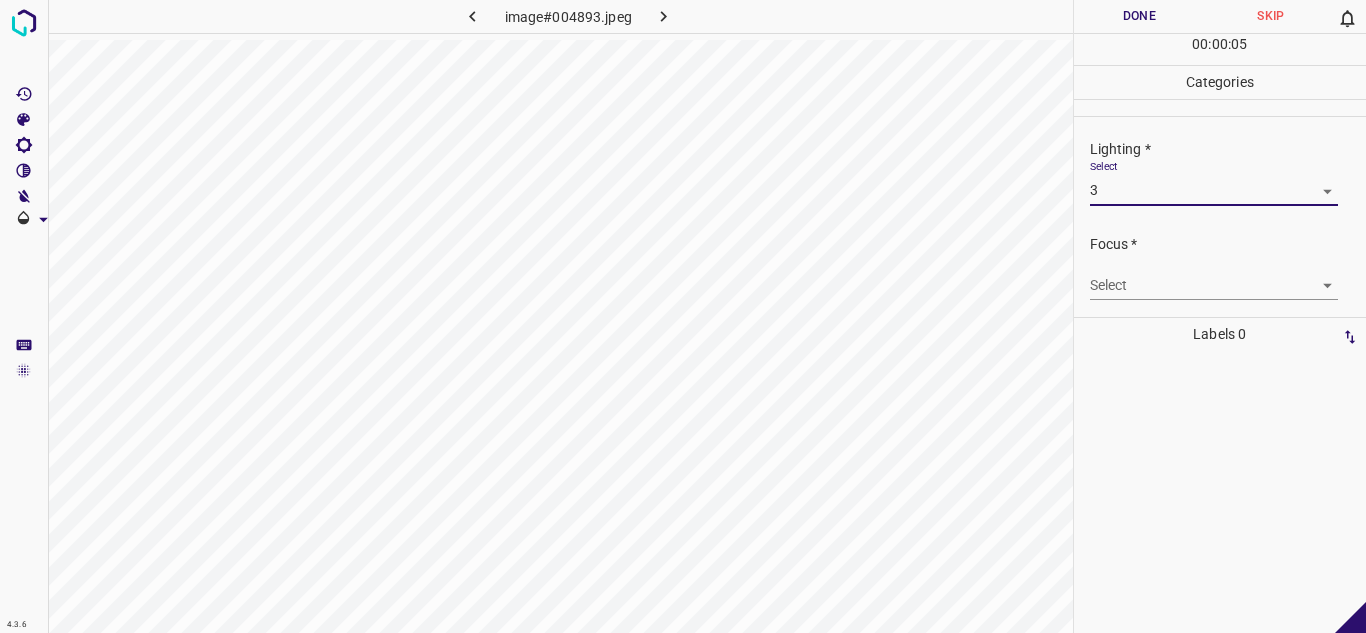 click on "4.3.6  image#004893.jpeg Done Skip 0 00   : 00   : 05   Categories Lighting *  Select 3 3 Focus *  Select ​ Overall *  Select ​ Labels   0 Categories 1 Lighting 2 Focus 3 Overall Tools Space Change between modes (Draw & Edit) I Auto labeling R Restore zoom M Zoom in N Zoom out Delete Delete selecte label Filters Z Restore filters X Saturation filter C Brightness filter V Contrast filter B Gray scale filter General O Download - Text - Hide - Delete 1 2 3 4 5" at bounding box center (683, 316) 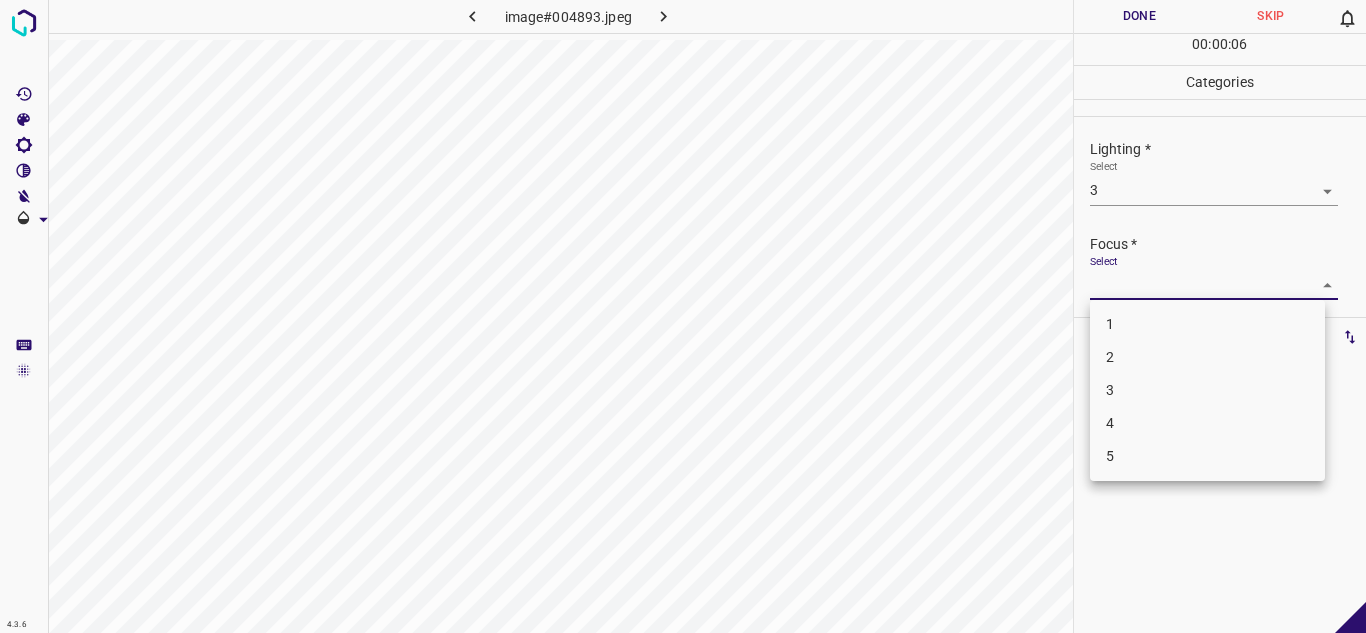 click on "2" at bounding box center (1207, 357) 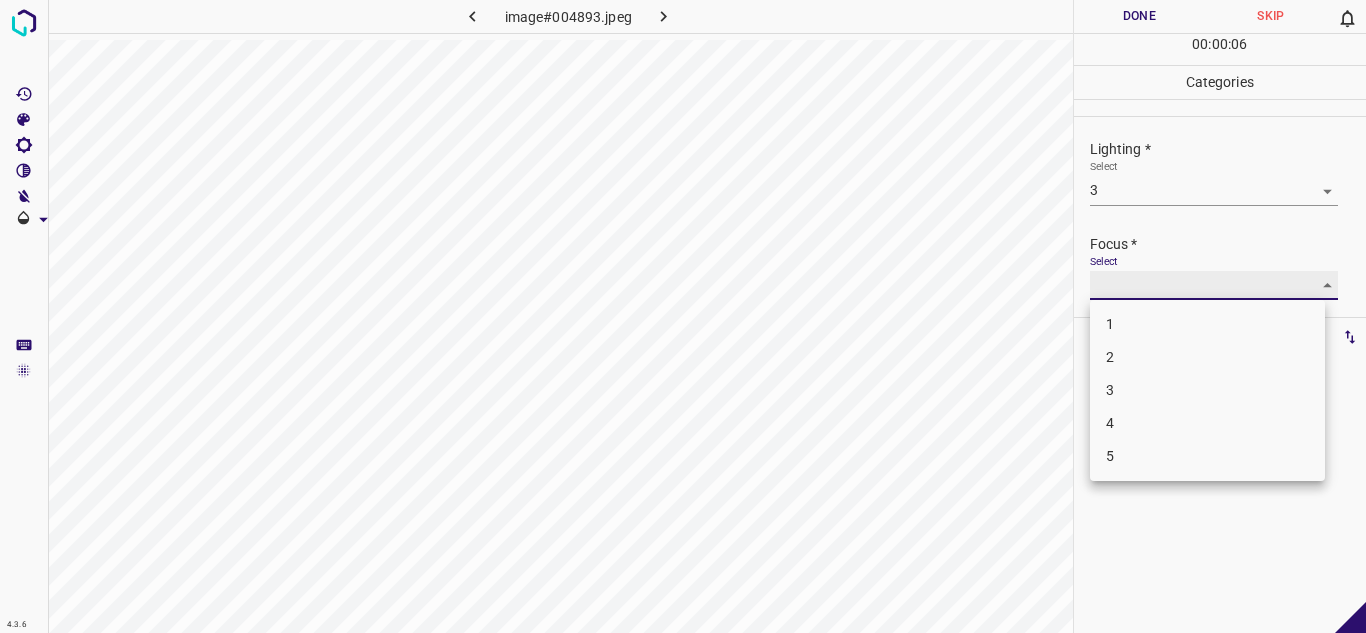 type on "2" 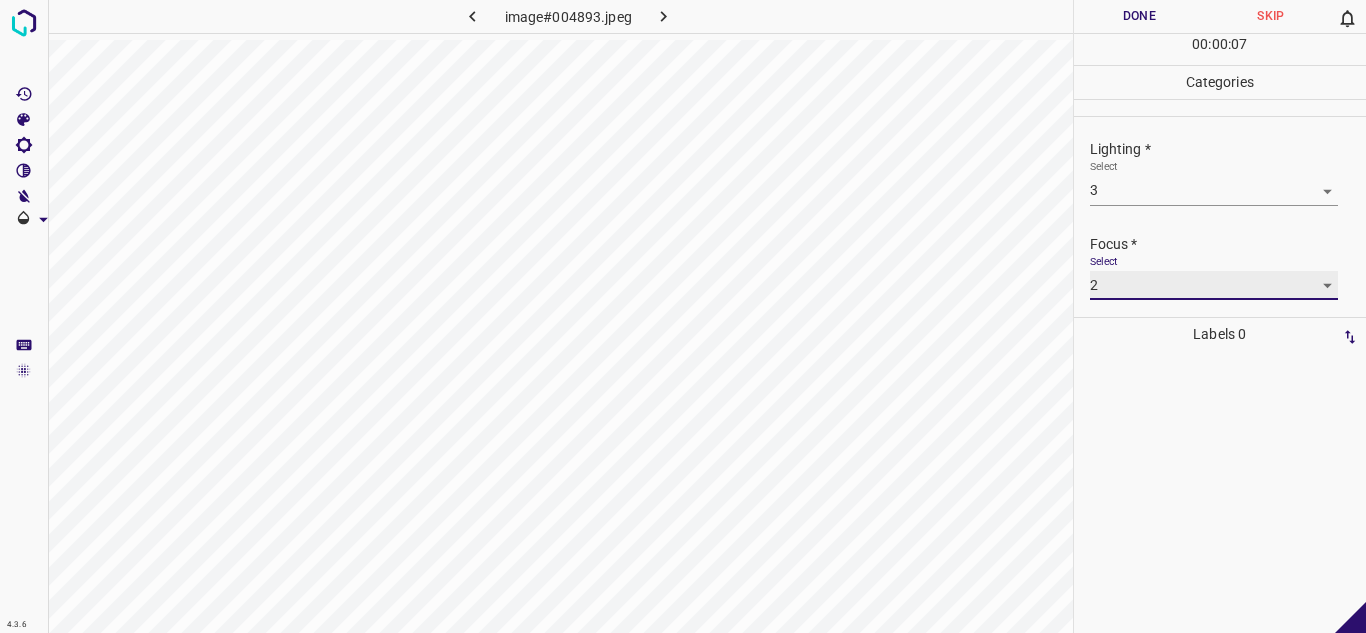 scroll, scrollTop: 98, scrollLeft: 0, axis: vertical 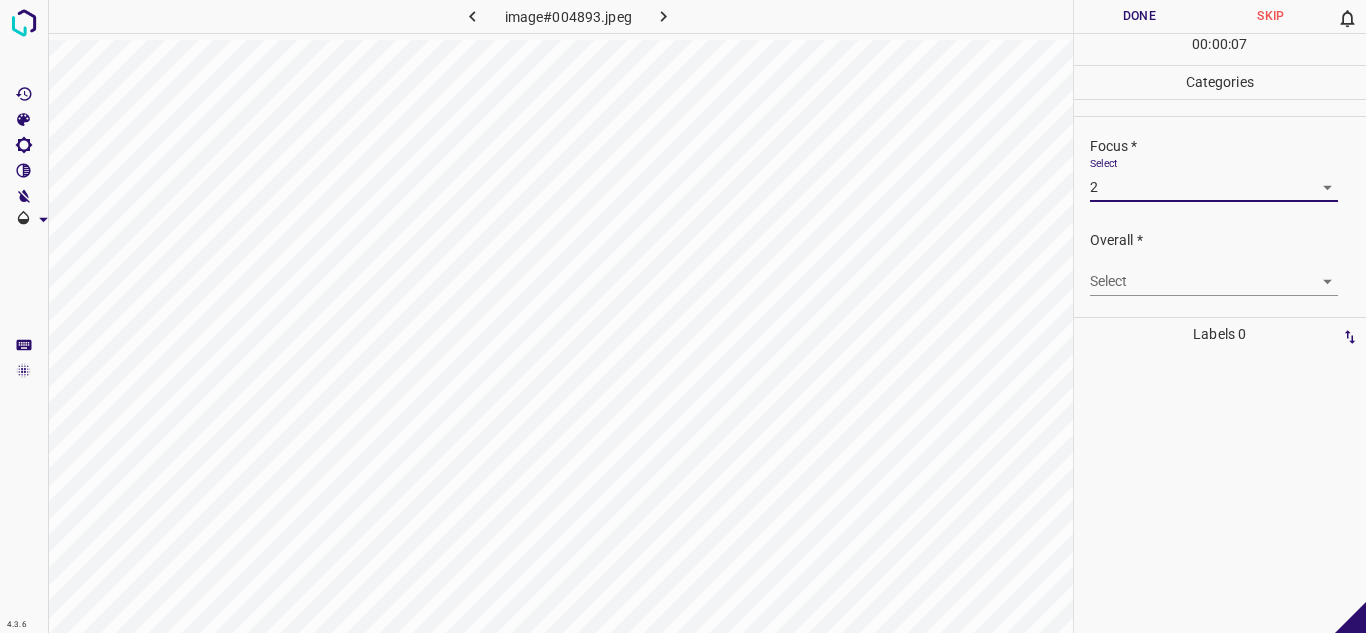 click on "4.3.6  image#004893.jpeg Done Skip 0 00   : 00   : 07   Categories Lighting *  Select 3 3 Focus *  Select 2 2 Overall *  Select ​ Labels   0 Categories 1 Lighting 2 Focus 3 Overall Tools Space Change between modes (Draw & Edit) I Auto labeling R Restore zoom M Zoom in N Zoom out Delete Delete selecte label Filters Z Restore filters X Saturation filter C Brightness filter V Contrast filter B Gray scale filter General O Download - Text - Hide - Delete" at bounding box center (683, 316) 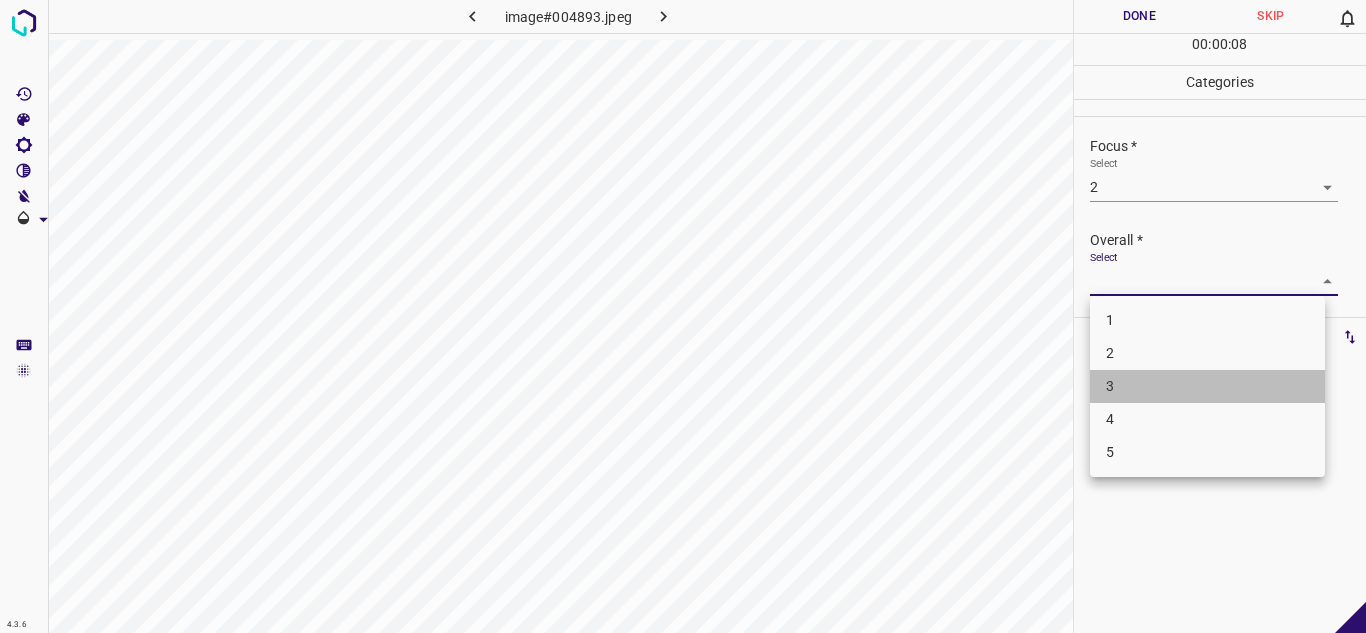 click on "3" at bounding box center (1207, 386) 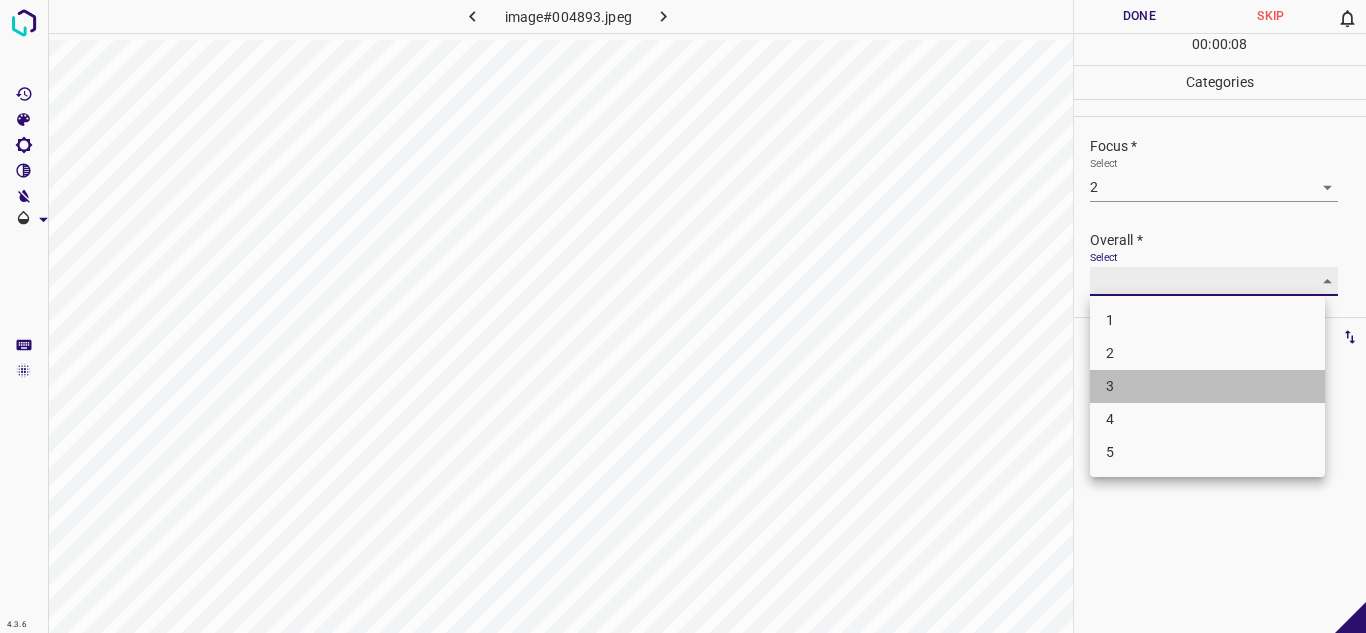 type on "3" 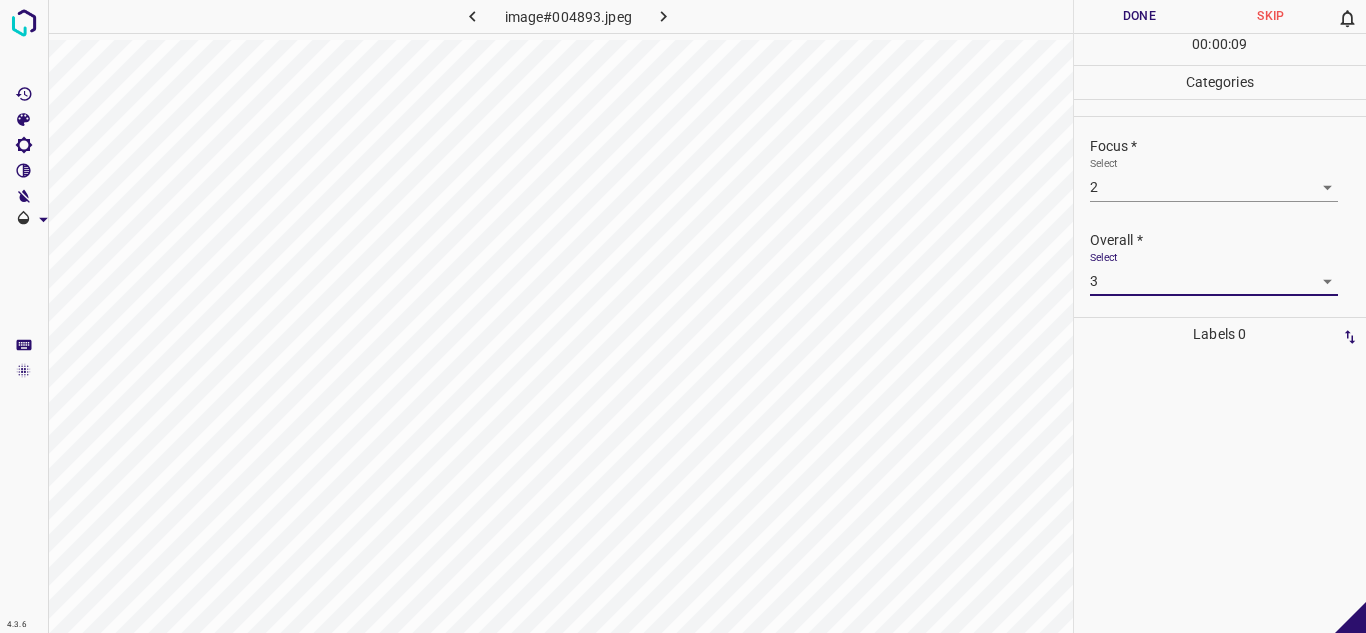 click on "Done" at bounding box center (1140, 16) 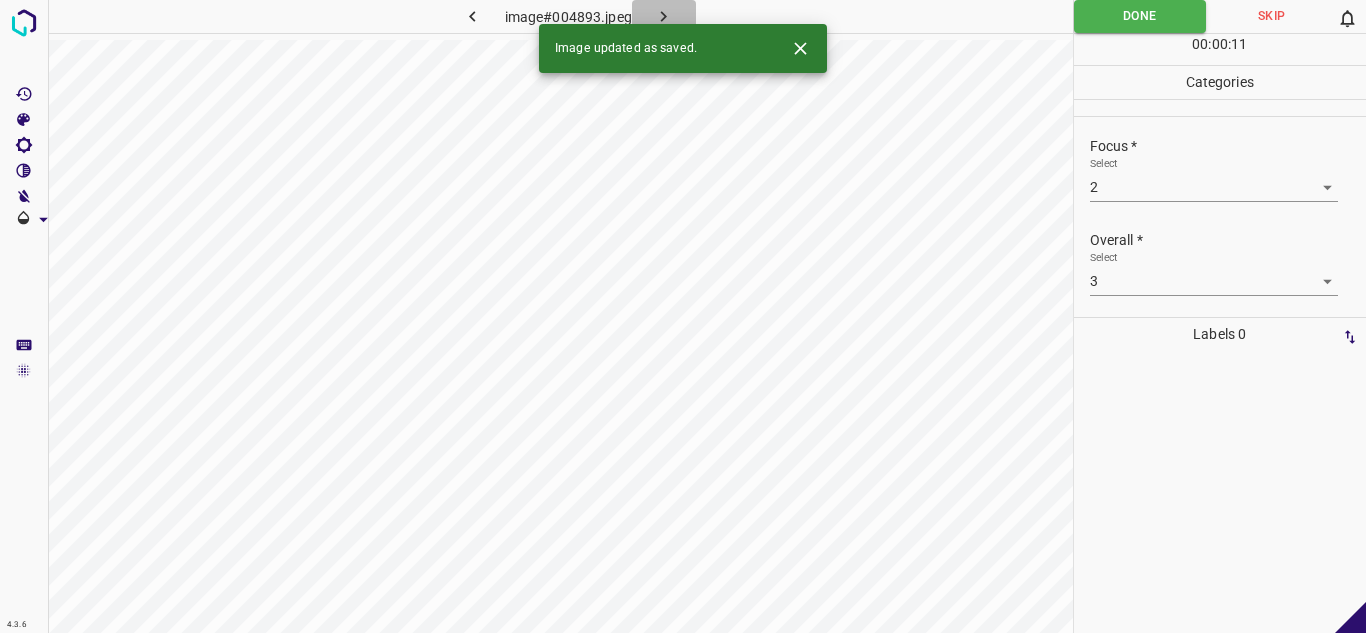 click at bounding box center [664, 16] 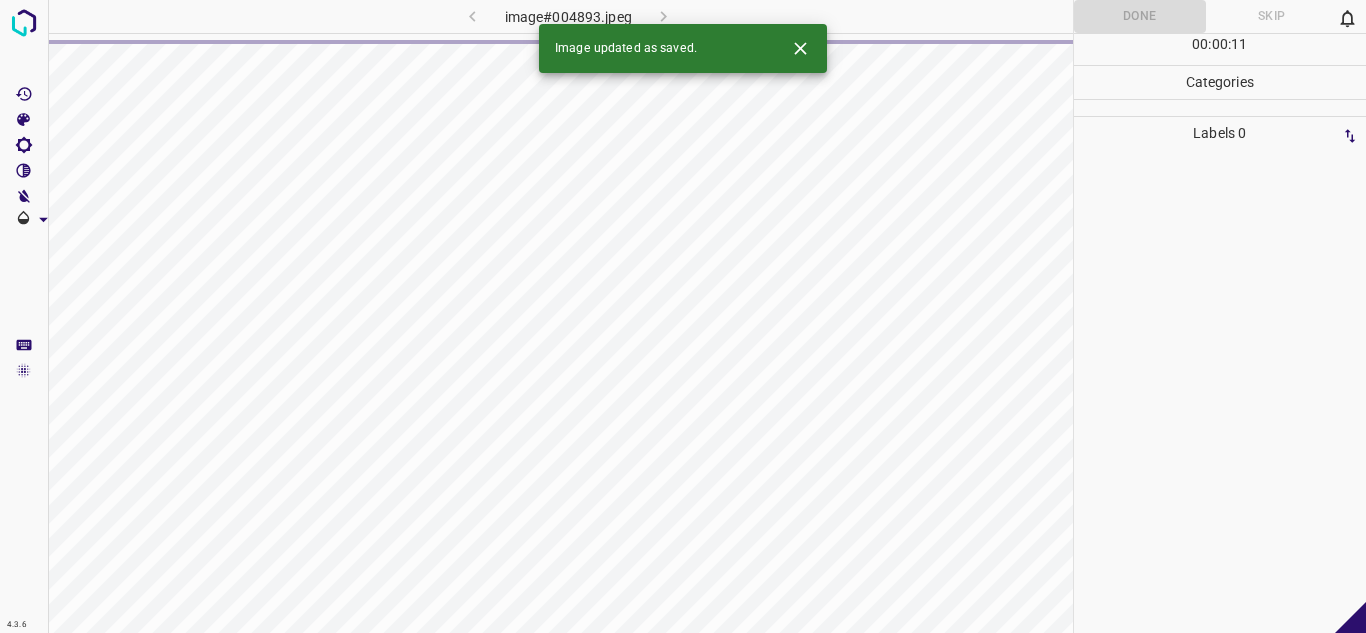 click 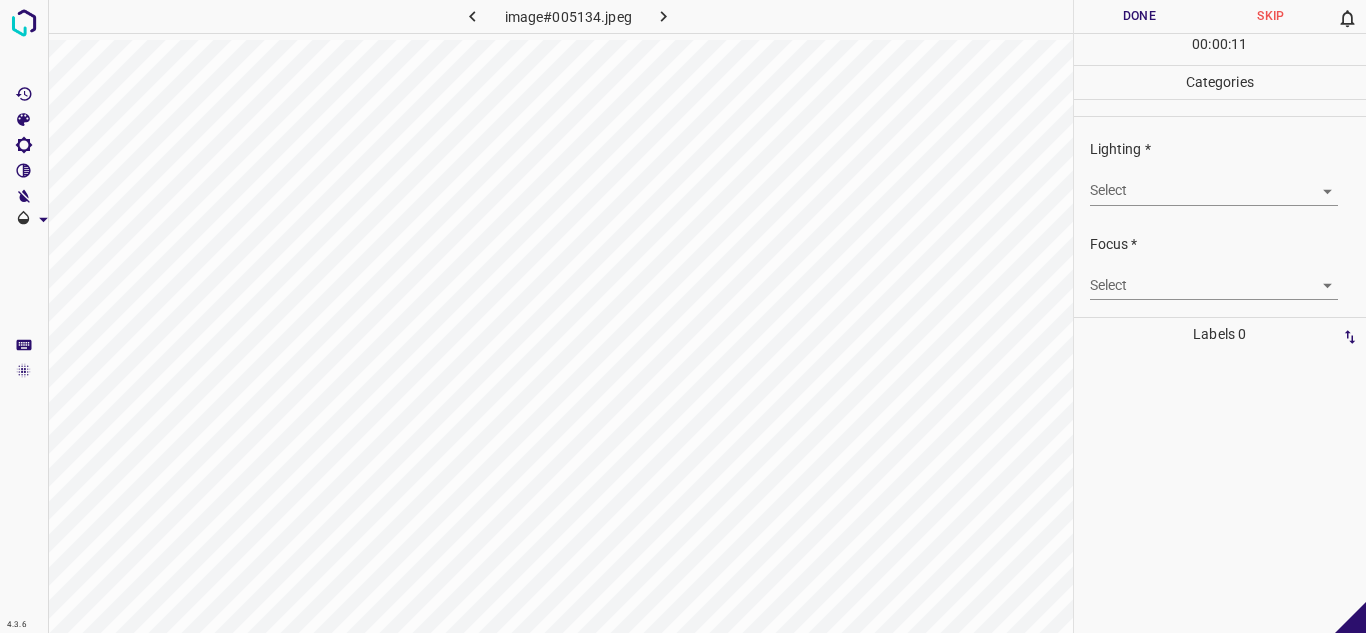 click on "4.3.6  image#005134.jpeg Done Skip 0 00   : 00   : 11   Categories Lighting *  Select ​ Focus *  Select ​ Overall *  Select ​ Labels   0 Categories 1 Lighting 2 Focus 3 Overall Tools Space Change between modes (Draw & Edit) I Auto labeling R Restore zoom M Zoom in N Zoom out Delete Delete selecte label Filters Z Restore filters X Saturation filter C Brightness filter V Contrast filter B Gray scale filter General O Download - Text - Hide - Delete" at bounding box center [683, 316] 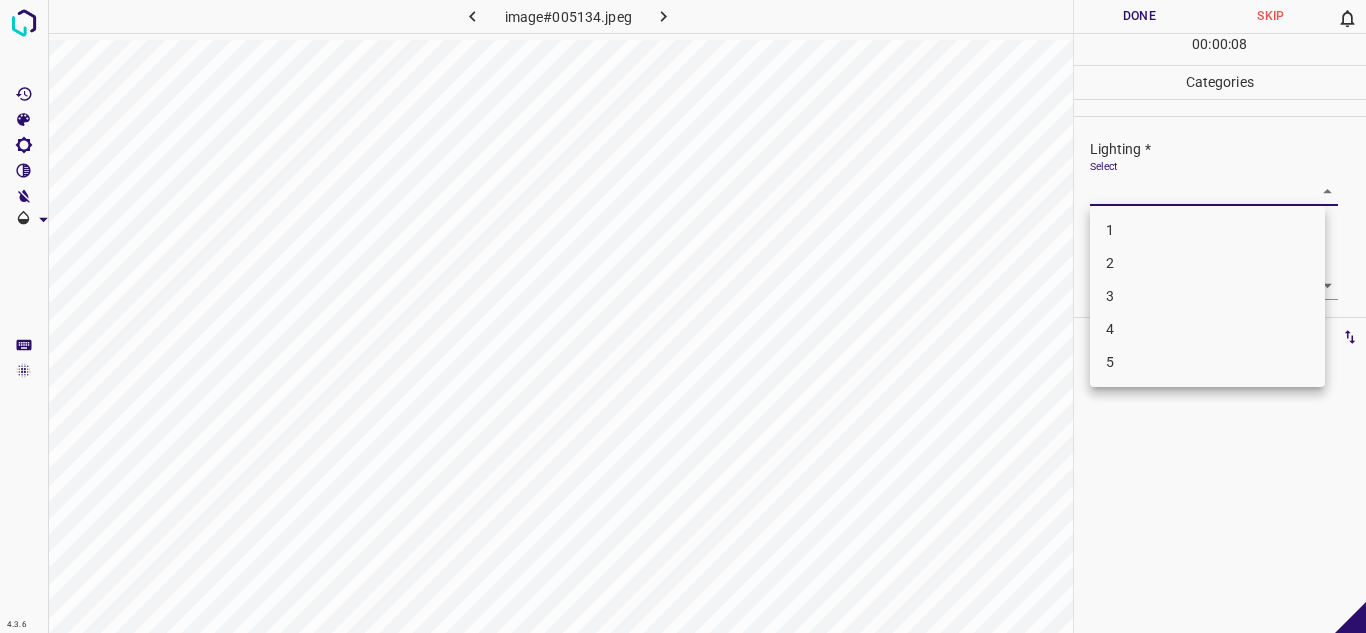 click on "2" at bounding box center [1207, 263] 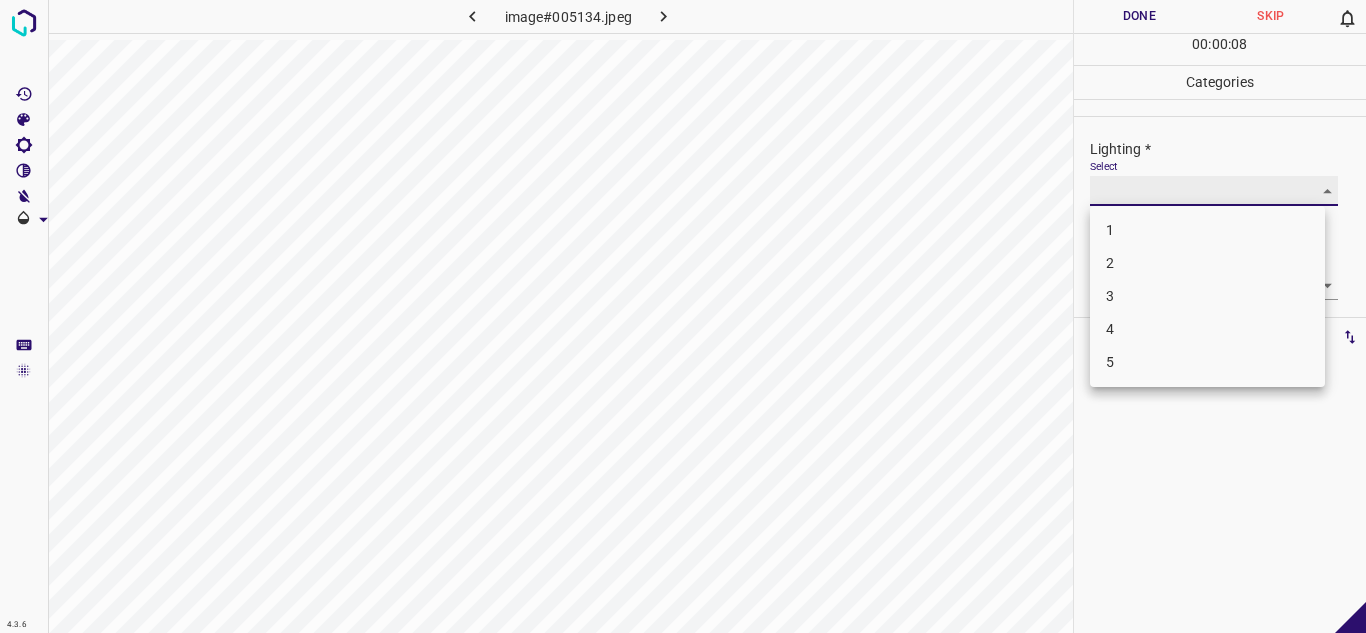 type on "2" 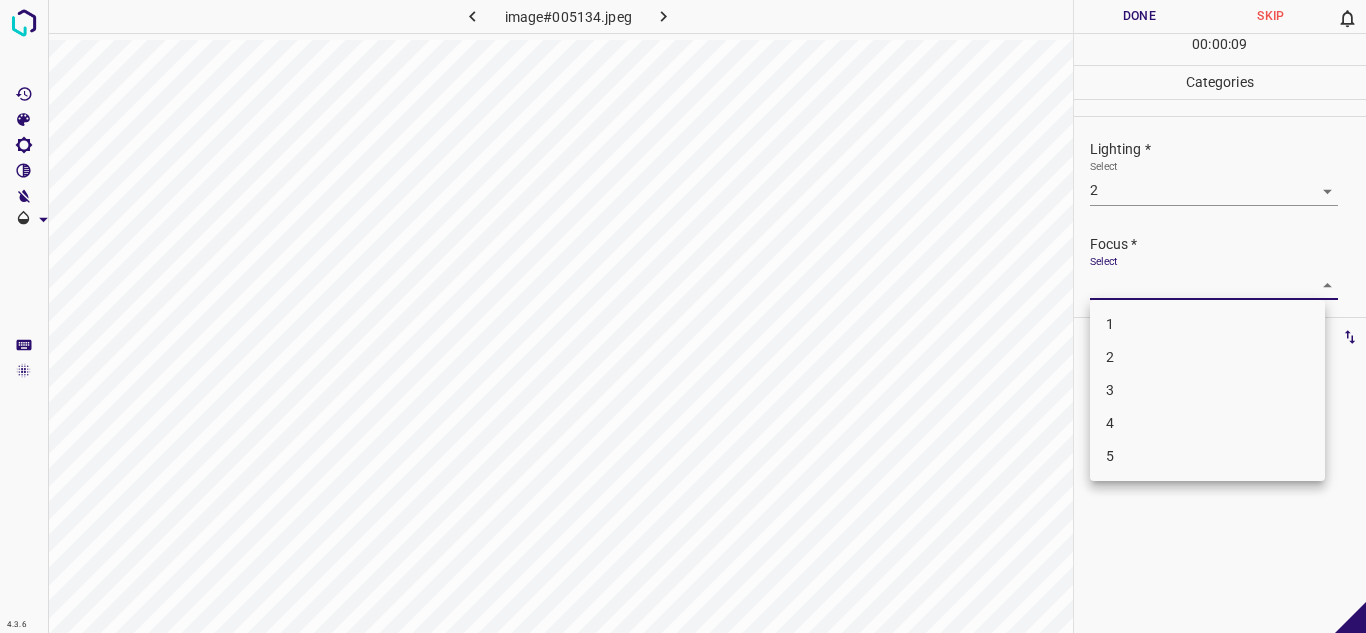 click on "4.3.6  image#005134.jpeg Done Skip 0 00   : 00   : 09   Categories Lighting *  Select 2 2 Focus *  Select ​ Overall *  Select ​ Labels   0 Categories 1 Lighting 2 Focus 3 Overall Tools Space Change between modes (Draw & Edit) I Auto labeling R Restore zoom M Zoom in N Zoom out Delete Delete selecte label Filters Z Restore filters X Saturation filter C Brightness filter V Contrast filter B Gray scale filter General O Download - Text - Hide - Delete 1 2 3 4 5" at bounding box center [683, 316] 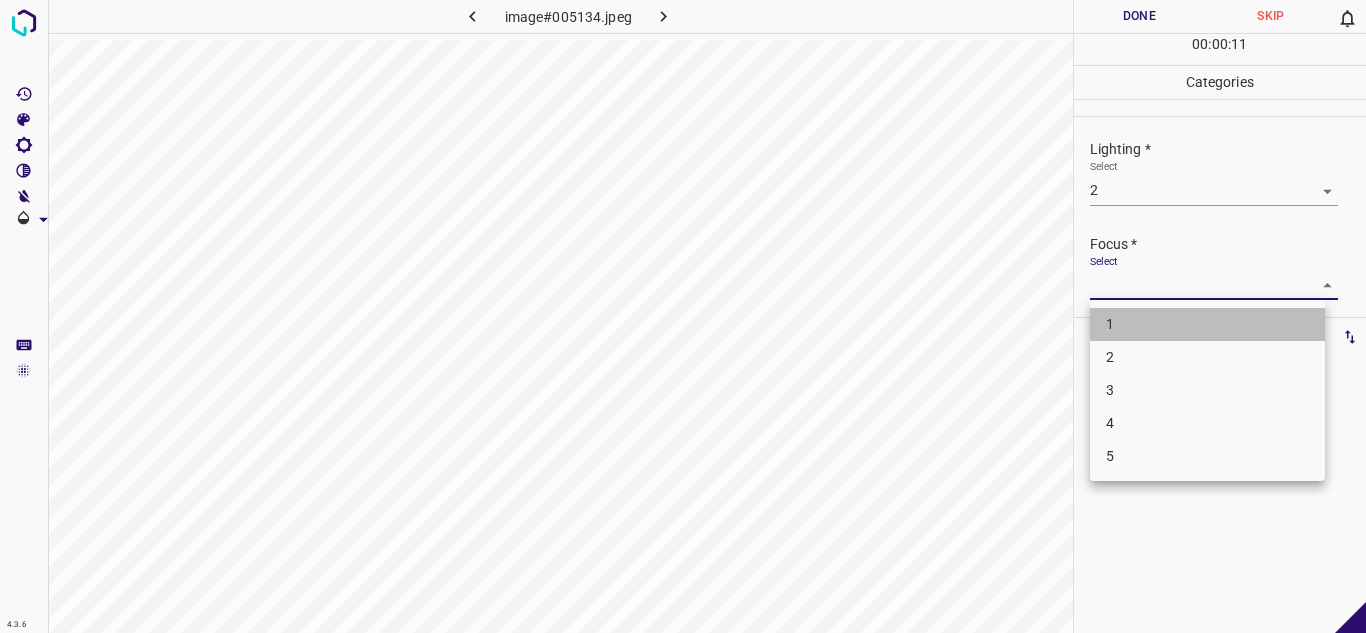 click on "1" at bounding box center [1207, 324] 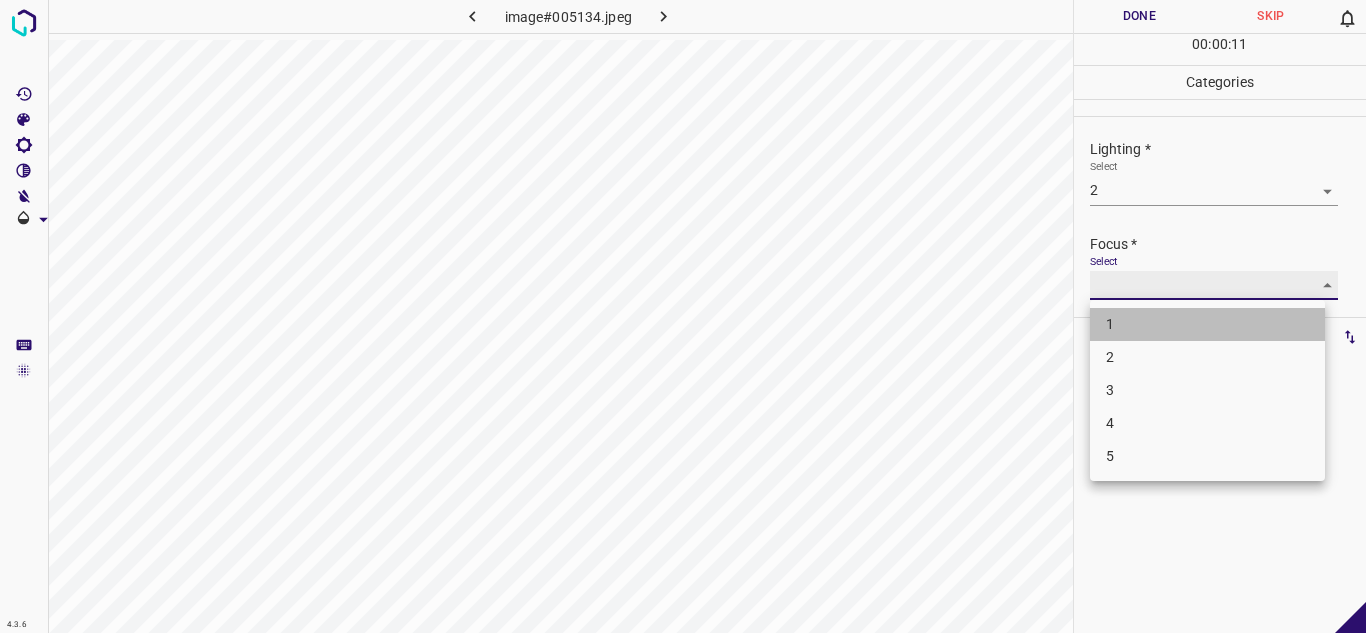 type on "1" 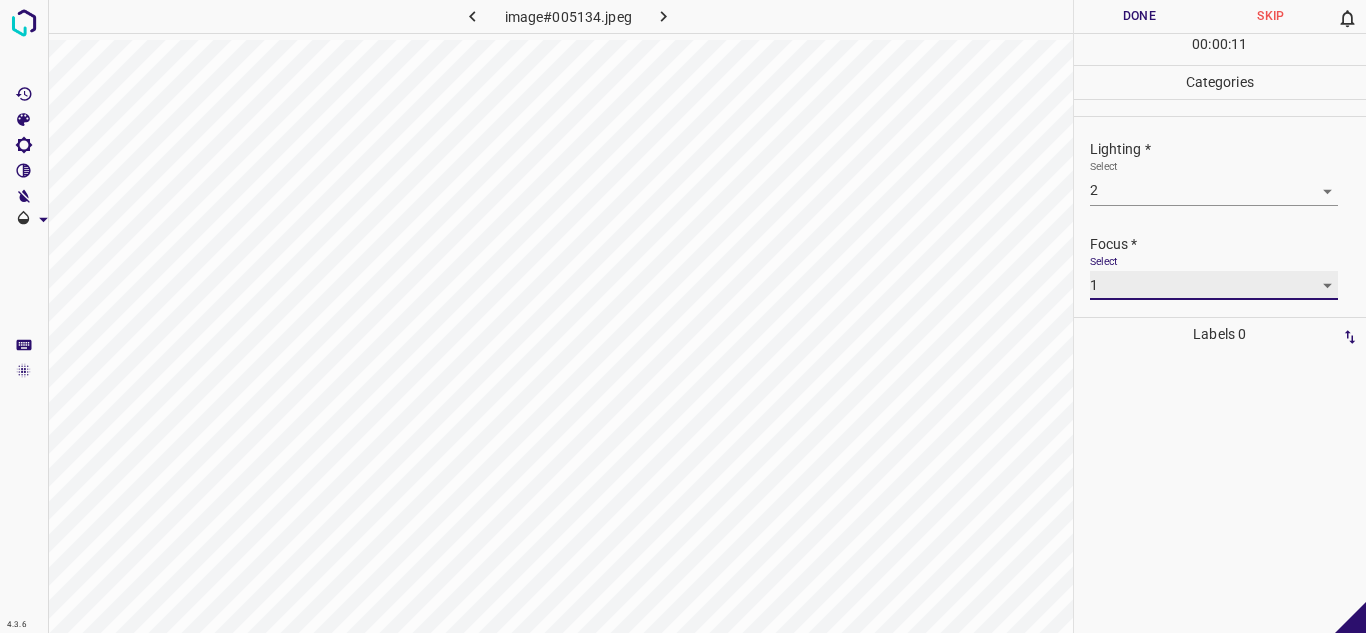 scroll, scrollTop: 98, scrollLeft: 0, axis: vertical 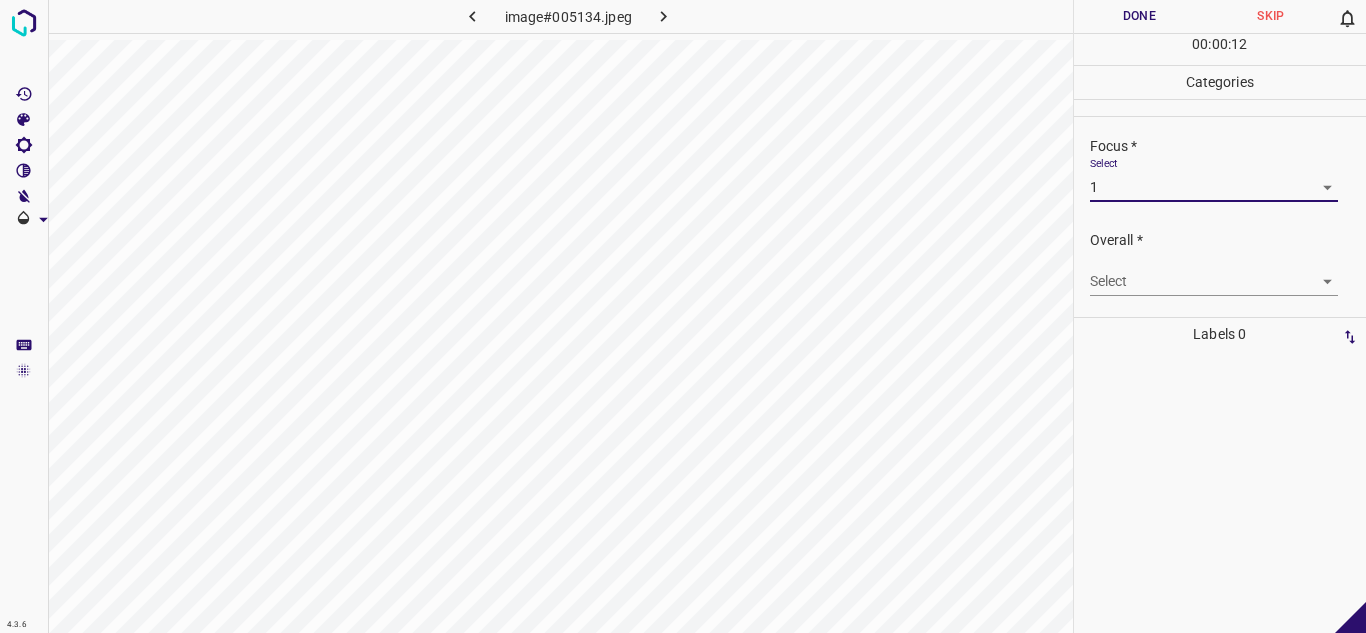 click on "4.3.6  image#005134.jpeg Done Skip 0 00   : 00   : 12   Categories Lighting *  Select 2 2 Focus *  Select 1 1 Overall *  Select ​ Labels   0 Categories 1 Lighting 2 Focus 3 Overall Tools Space Change between modes (Draw & Edit) I Auto labeling R Restore zoom M Zoom in N Zoom out Delete Delete selecte label Filters Z Restore filters X Saturation filter C Brightness filter V Contrast filter B Gray scale filter General O Download - Text - Hide - Delete" at bounding box center (683, 316) 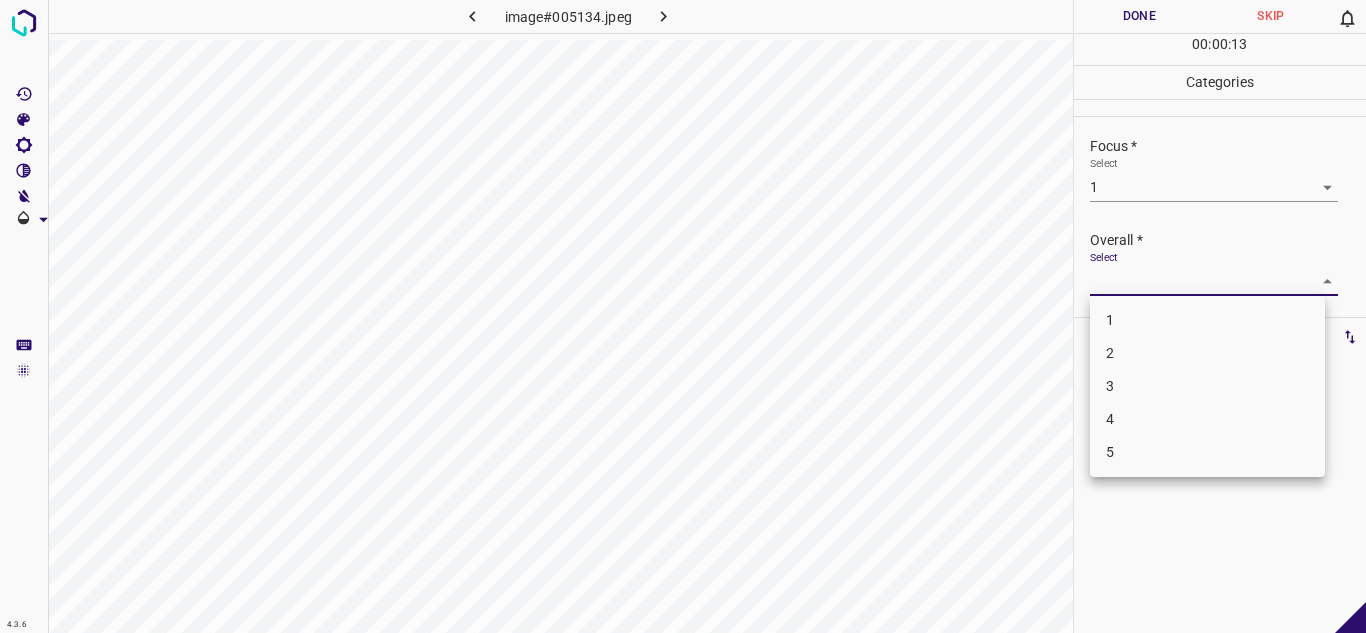click on "2" at bounding box center [1207, 353] 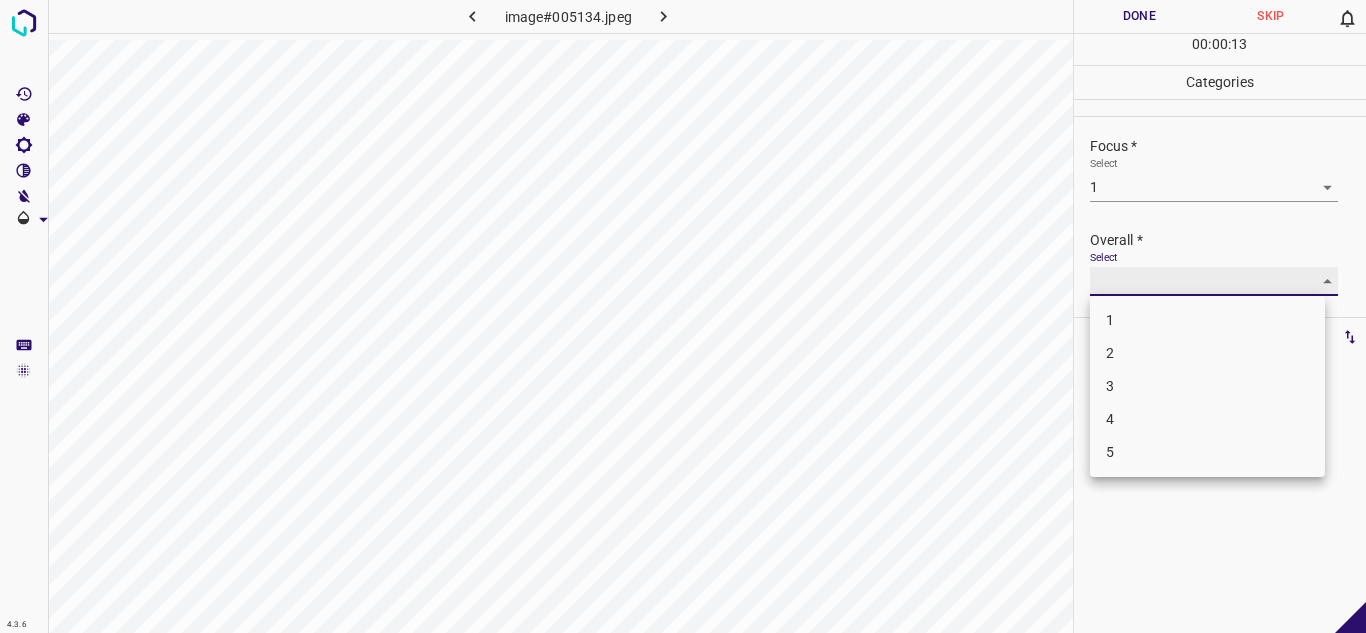 type on "2" 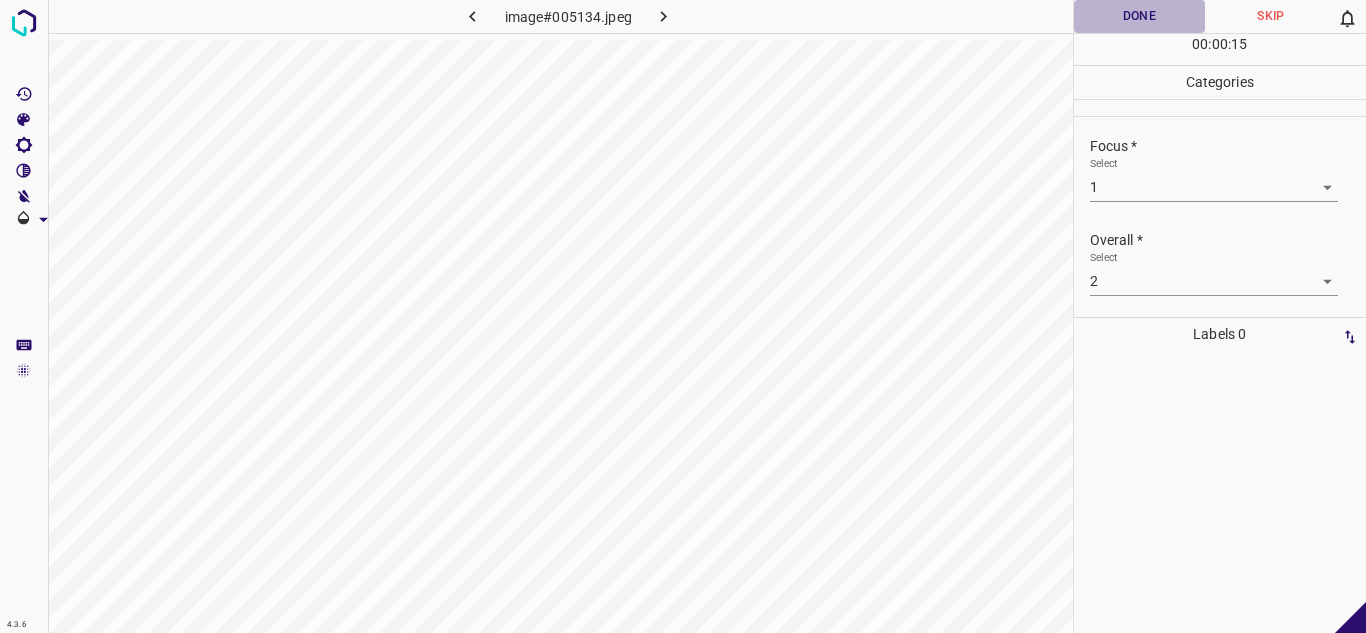 click on "Done" at bounding box center (1140, 16) 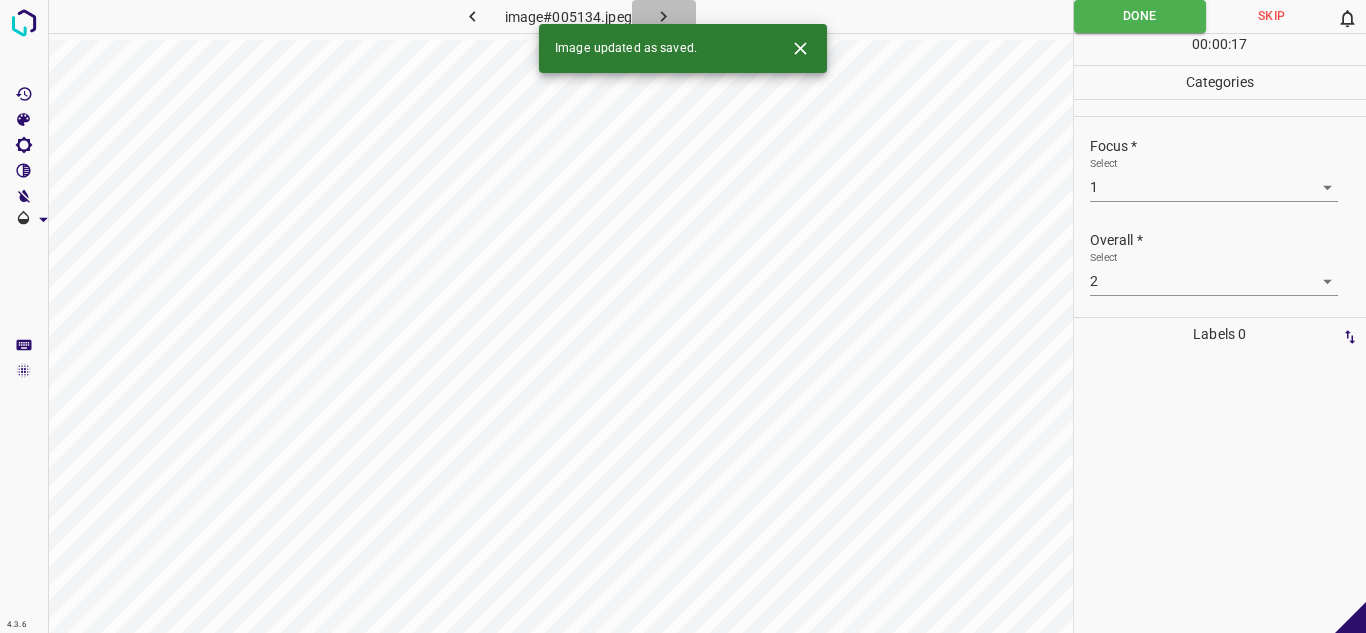 click 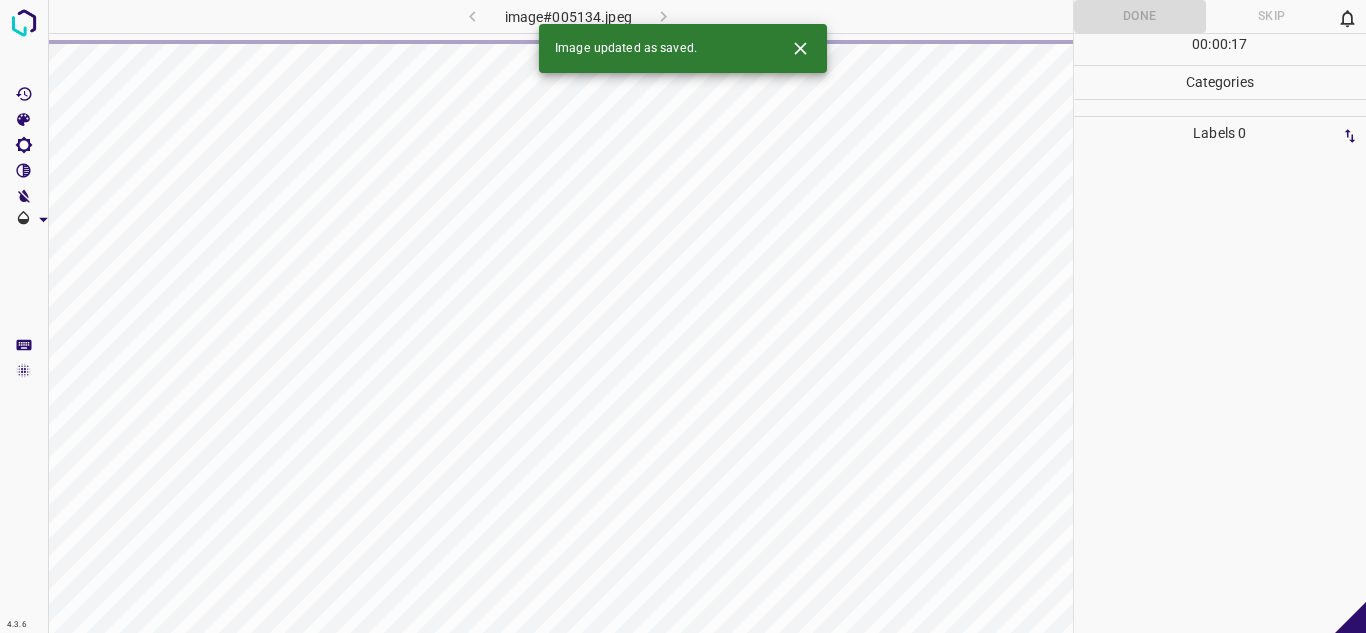 click at bounding box center (800, 48) 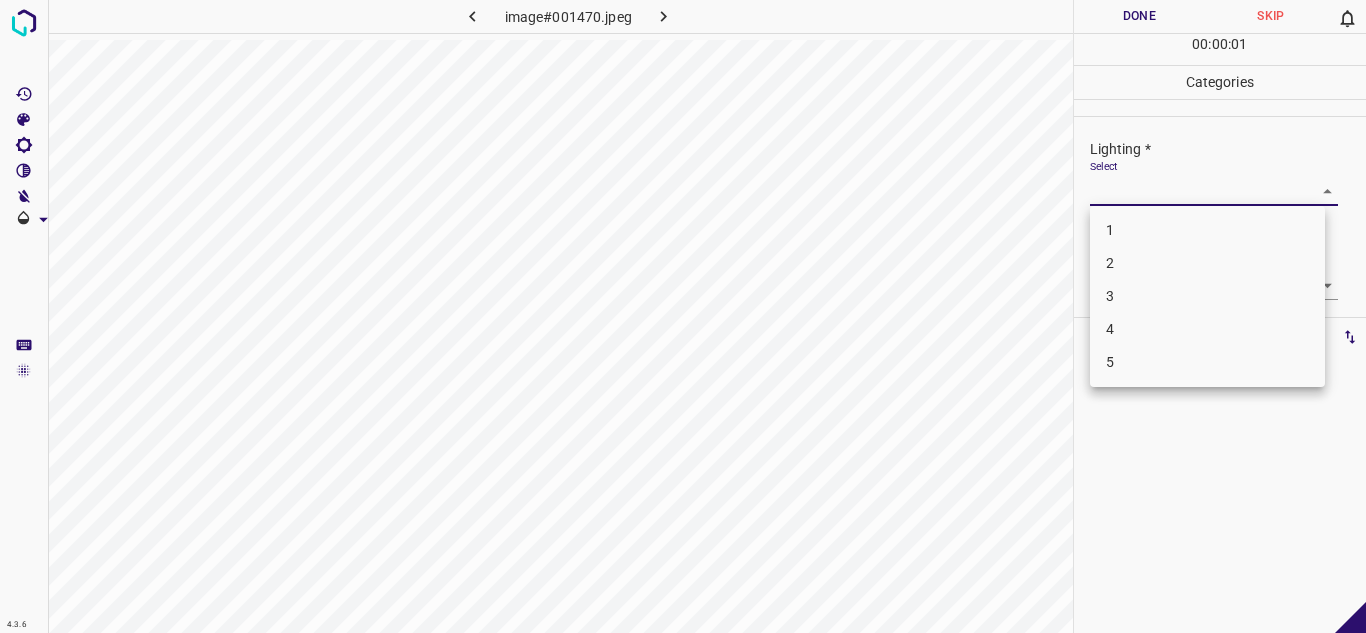 click on "4.3.6  image#001470.jpeg Done Skip 0 00   : 00   : 01   Categories Lighting *  Select ​ Focus *  Select ​ Overall *  Select ​ Labels   0 Categories 1 Lighting 2 Focus 3 Overall Tools Space Change between modes (Draw & Edit) I Auto labeling R Restore zoom M Zoom in N Zoom out Delete Delete selecte label Filters Z Restore filters X Saturation filter C Brightness filter V Contrast filter B Gray scale filter General O Download - Text - Hide - Delete 1 2 3 4 5" at bounding box center (683, 316) 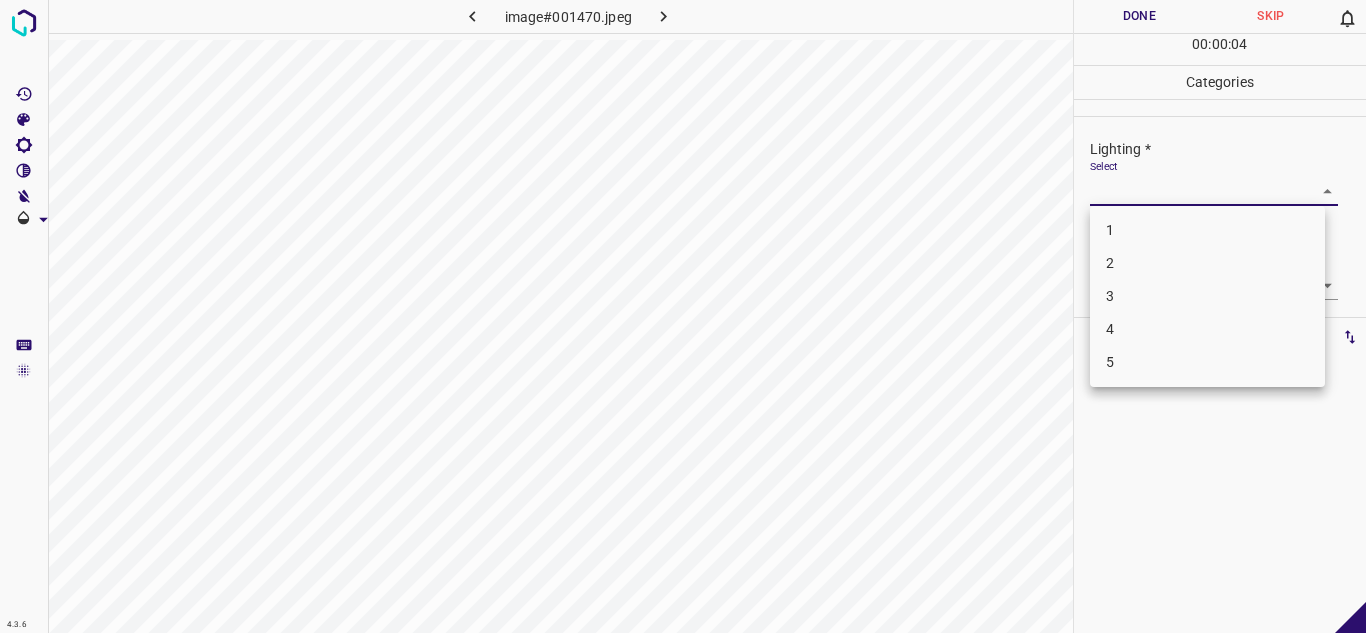 click on "2" at bounding box center (1207, 263) 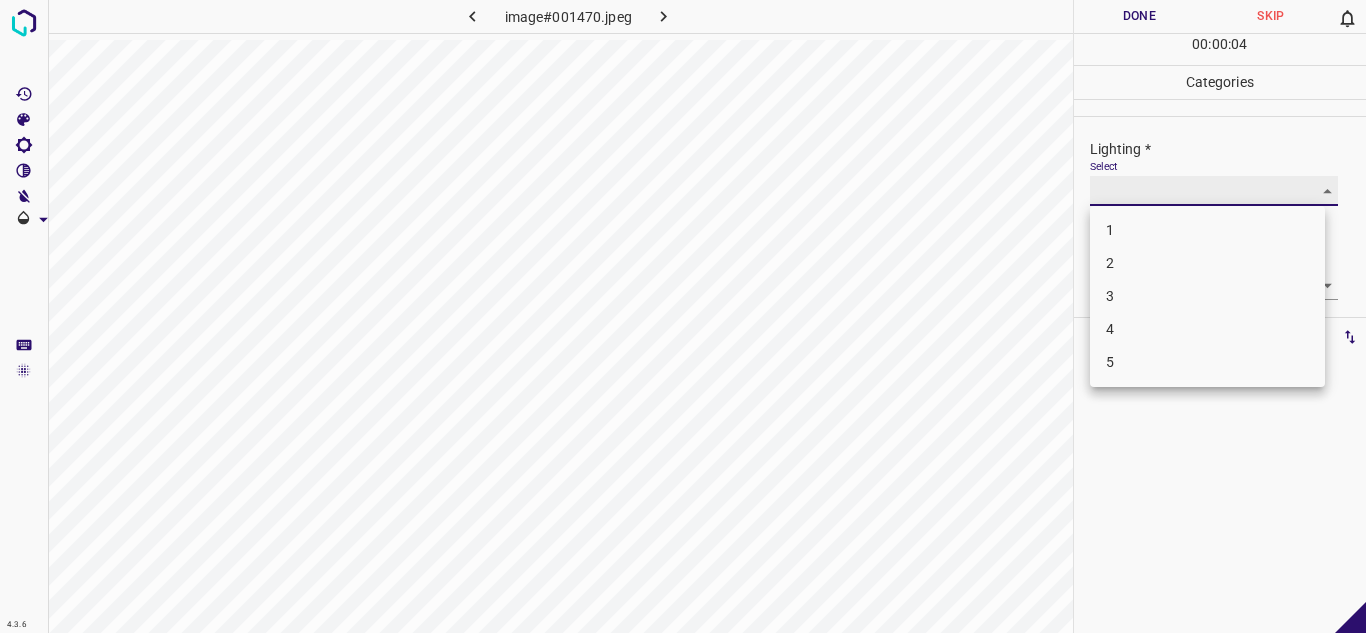 type on "2" 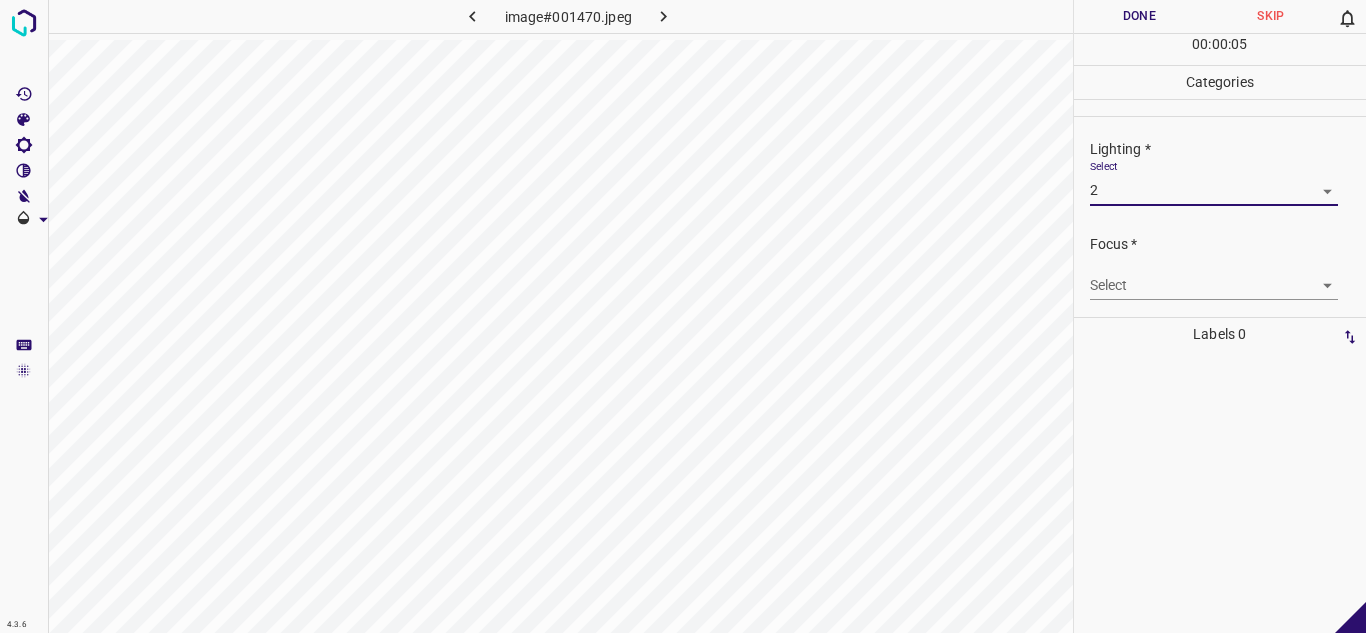 click on "4.3.6  image#001470.jpeg Done Skip 0 00   : 00   : 05   Categories Lighting *  Select 2 2 Focus *  Select ​ Overall *  Select ​ Labels   0 Categories 1 Lighting 2 Focus 3 Overall Tools Space Change between modes (Draw & Edit) I Auto labeling R Restore zoom M Zoom in N Zoom out Delete Delete selecte label Filters Z Restore filters X Saturation filter C Brightness filter V Contrast filter B Gray scale filter General O Download - Text - Hide - Delete" at bounding box center (683, 316) 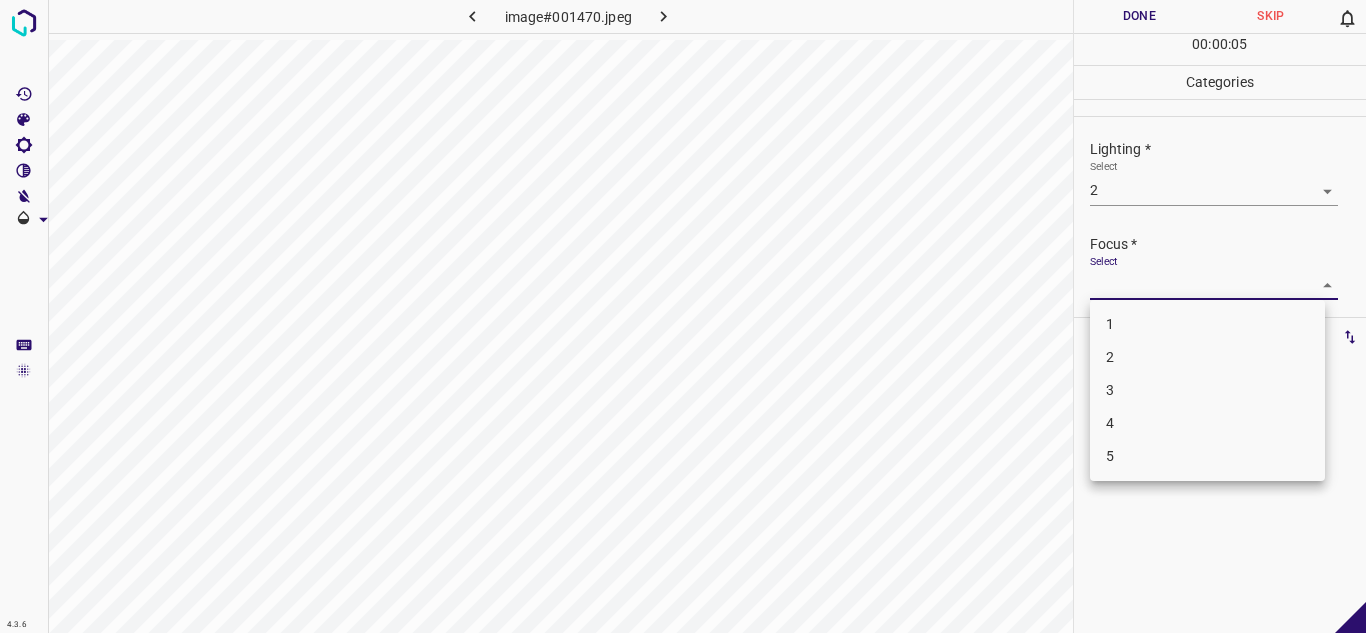 click on "3" at bounding box center [1207, 390] 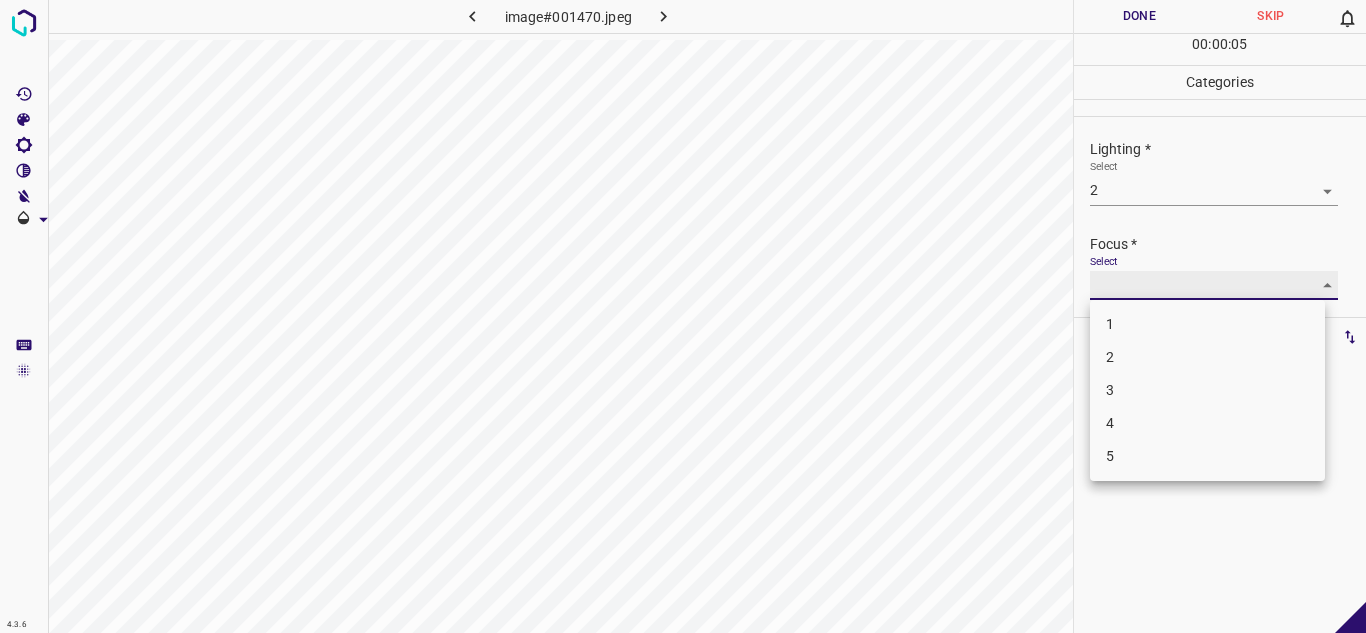 type on "3" 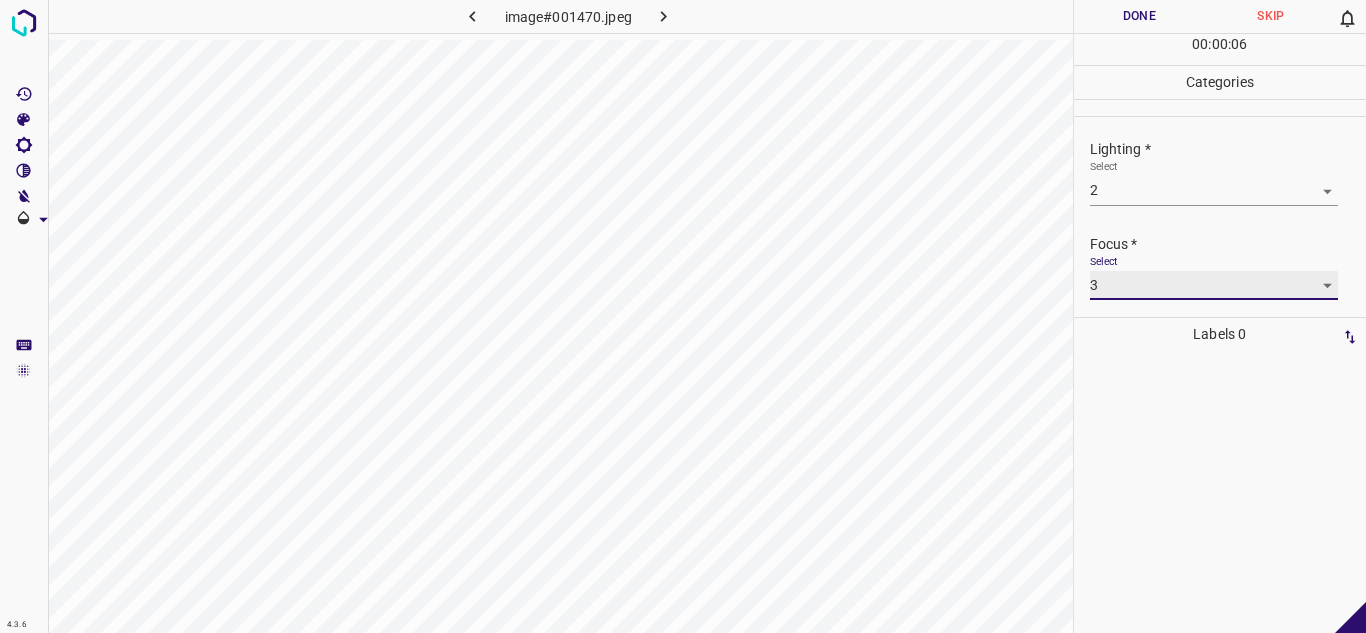 scroll, scrollTop: 98, scrollLeft: 0, axis: vertical 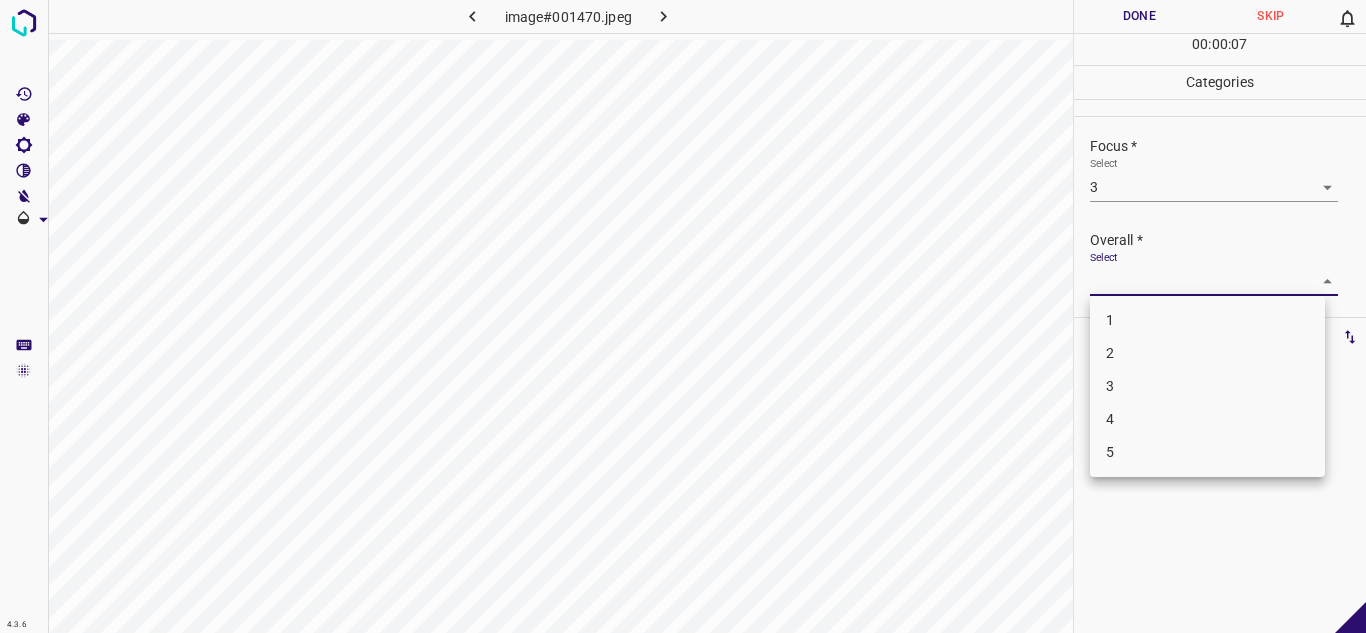 click on "4.3.6  image#001470.jpeg Done Skip 0 00   : 00   : 07   Categories Lighting *  Select 2 2 Focus *  Select 3 3 Overall *  Select ​ Labels   0 Categories 1 Lighting 2 Focus 3 Overall Tools Space Change between modes (Draw & Edit) I Auto labeling R Restore zoom M Zoom in N Zoom out Delete Delete selecte label Filters Z Restore filters X Saturation filter C Brightness filter V Contrast filter B Gray scale filter General O Download - Text - Hide - Delete 1 2 3 4 5" at bounding box center [683, 316] 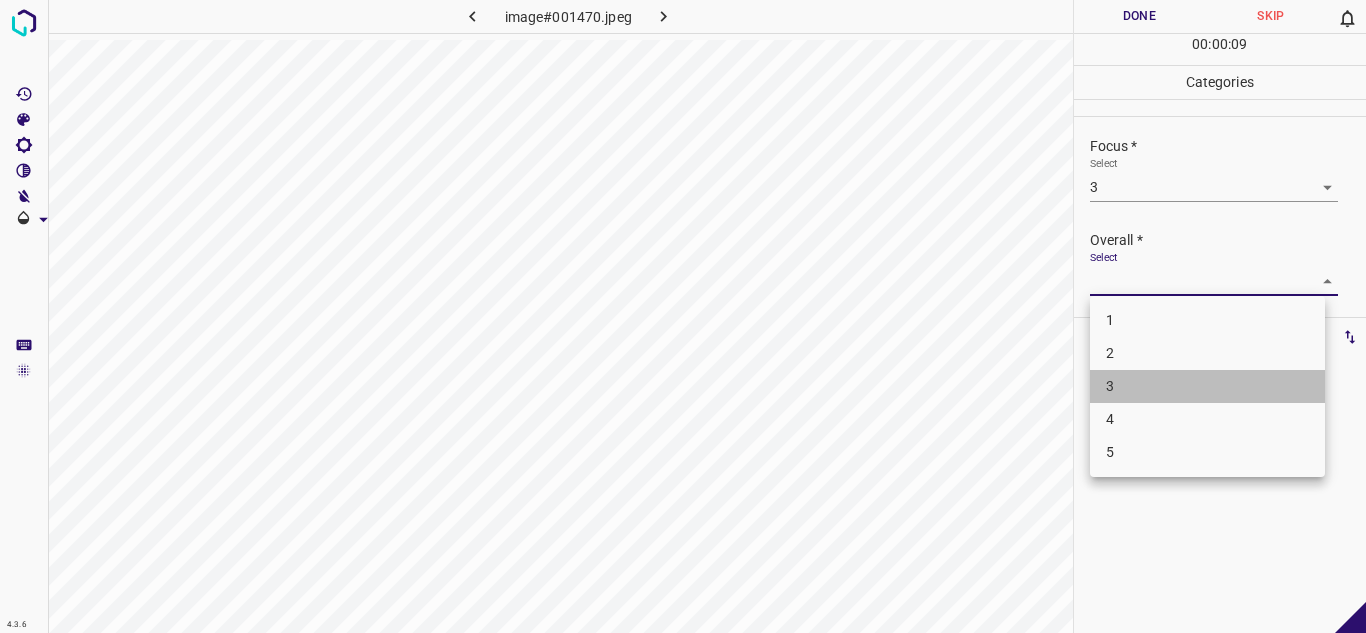 click on "3" at bounding box center [1207, 386] 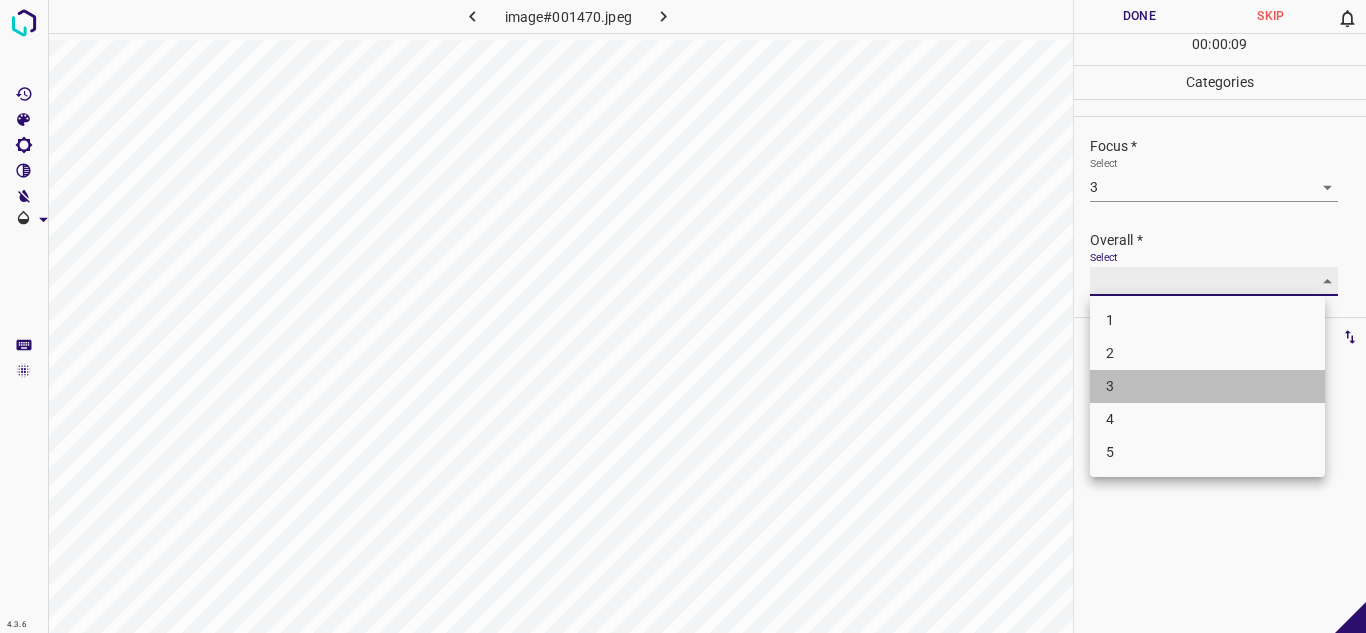 type on "3" 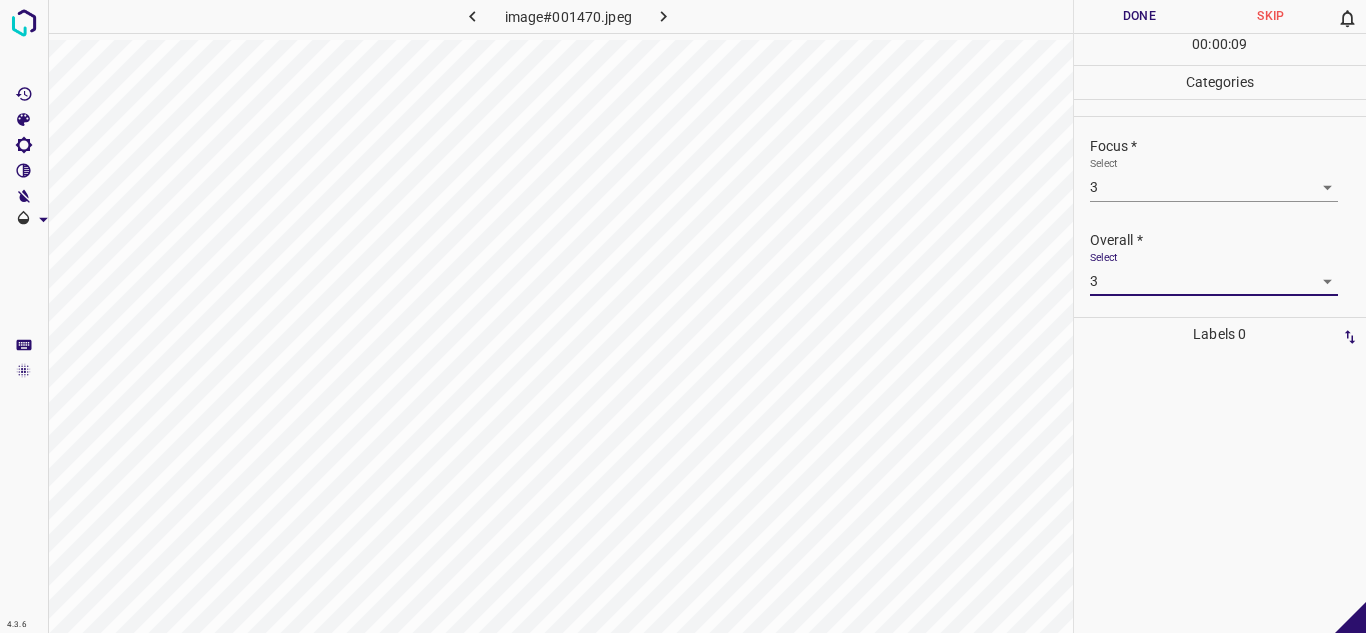 click on "Done" at bounding box center [1140, 16] 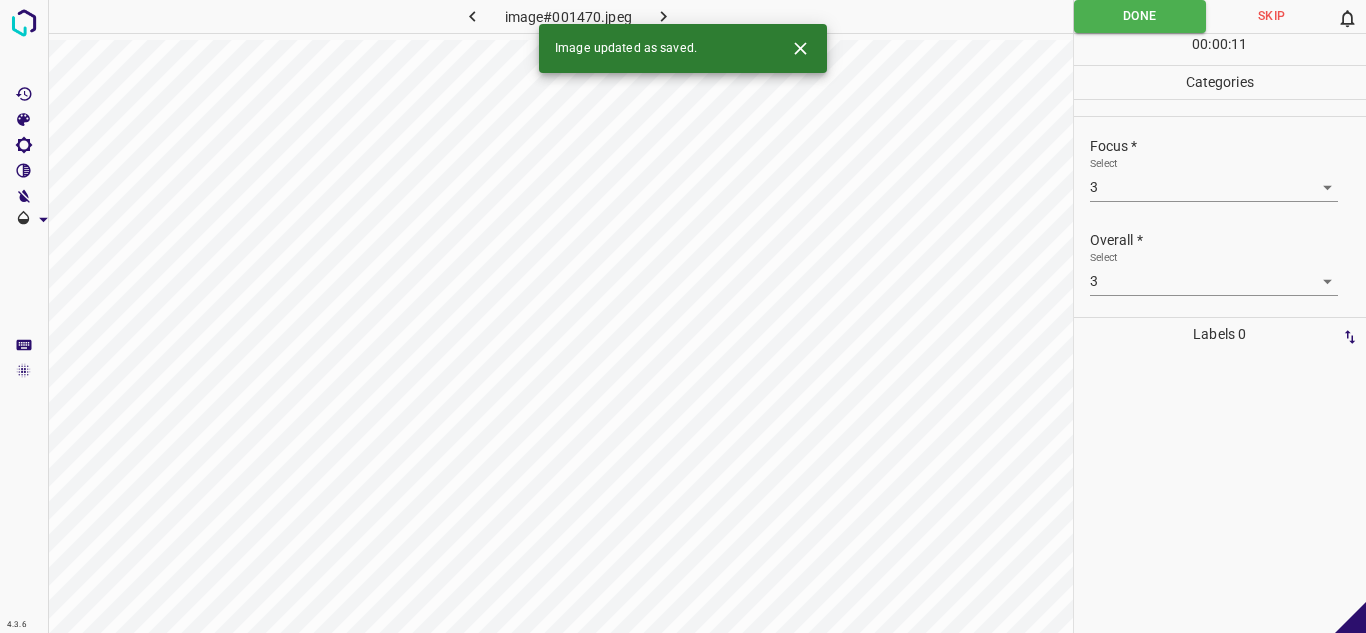 drag, startPoint x: 674, startPoint y: 21, endPoint x: 752, endPoint y: 33, distance: 78.91768 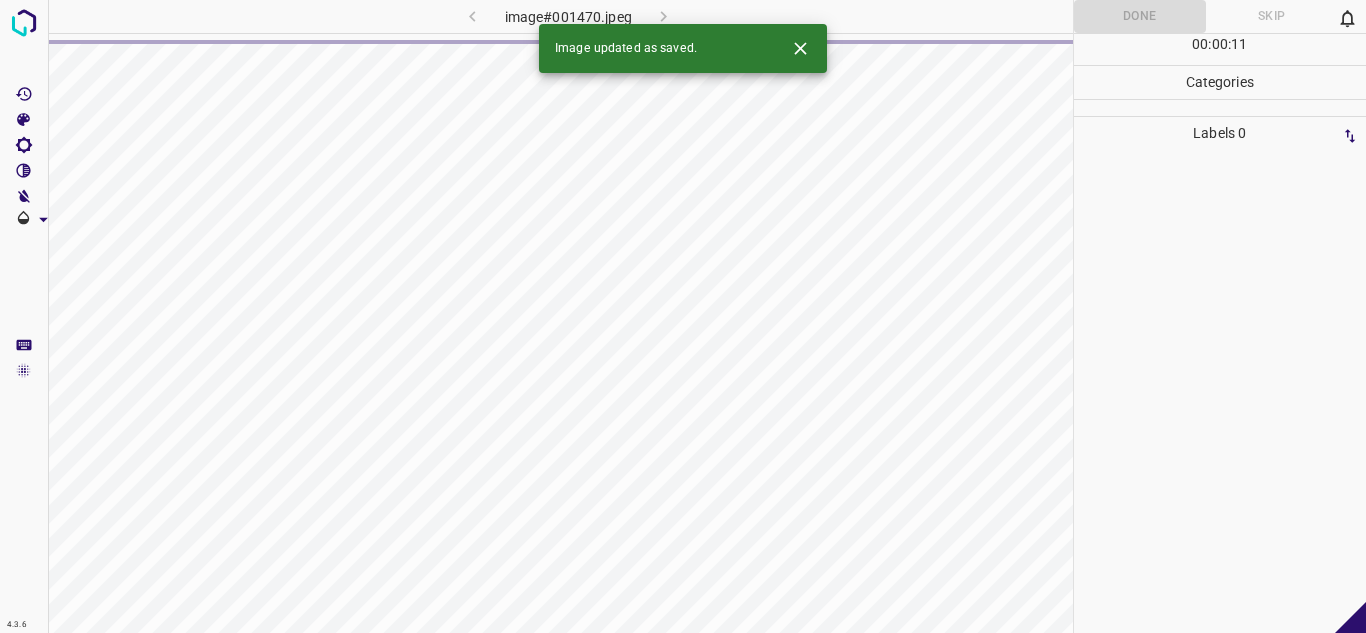 click 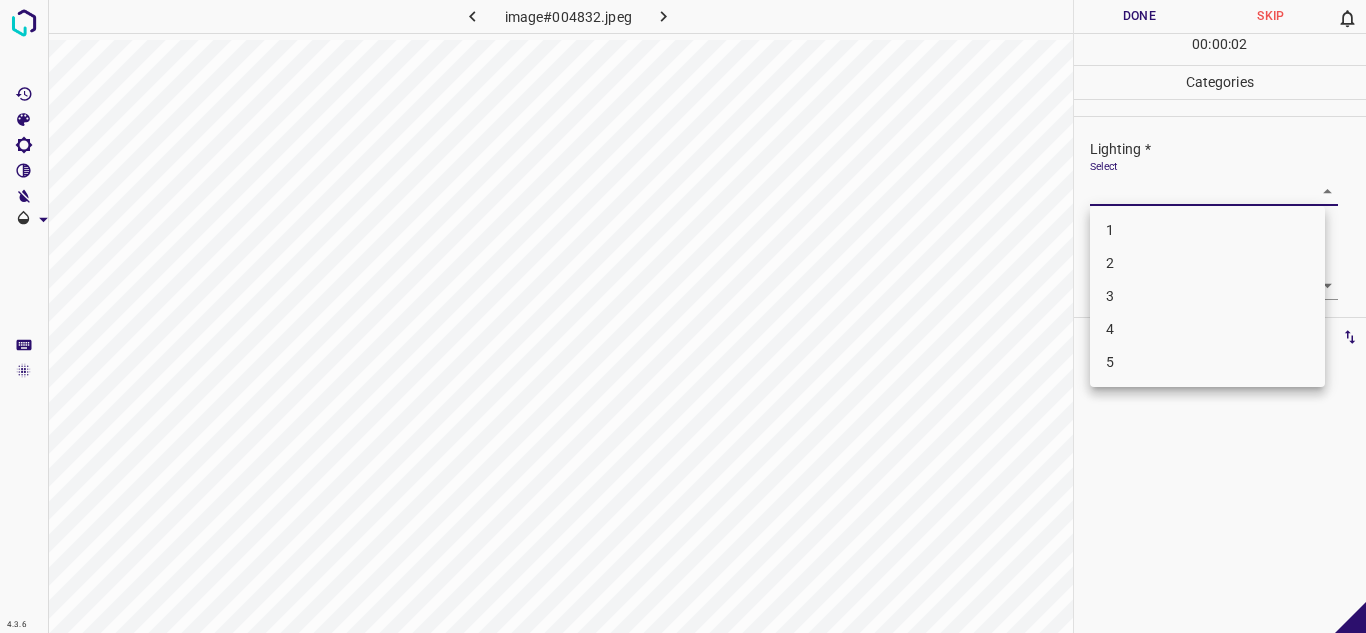 click on "4.3.6  image#004832.jpeg Done Skip 0 00   : 00   : 02   Categories Lighting *  Select ​ Focus *  Select ​ Overall *  Select ​ Labels   0 Categories 1 Lighting 2 Focus 3 Overall Tools Space Change between modes (Draw & Edit) I Auto labeling R Restore zoom M Zoom in N Zoom out Delete Delete selecte label Filters Z Restore filters X Saturation filter C Brightness filter V Contrast filter B Gray scale filter General O Download - Text - Hide - Delete 1 2 3 4 5" at bounding box center [683, 316] 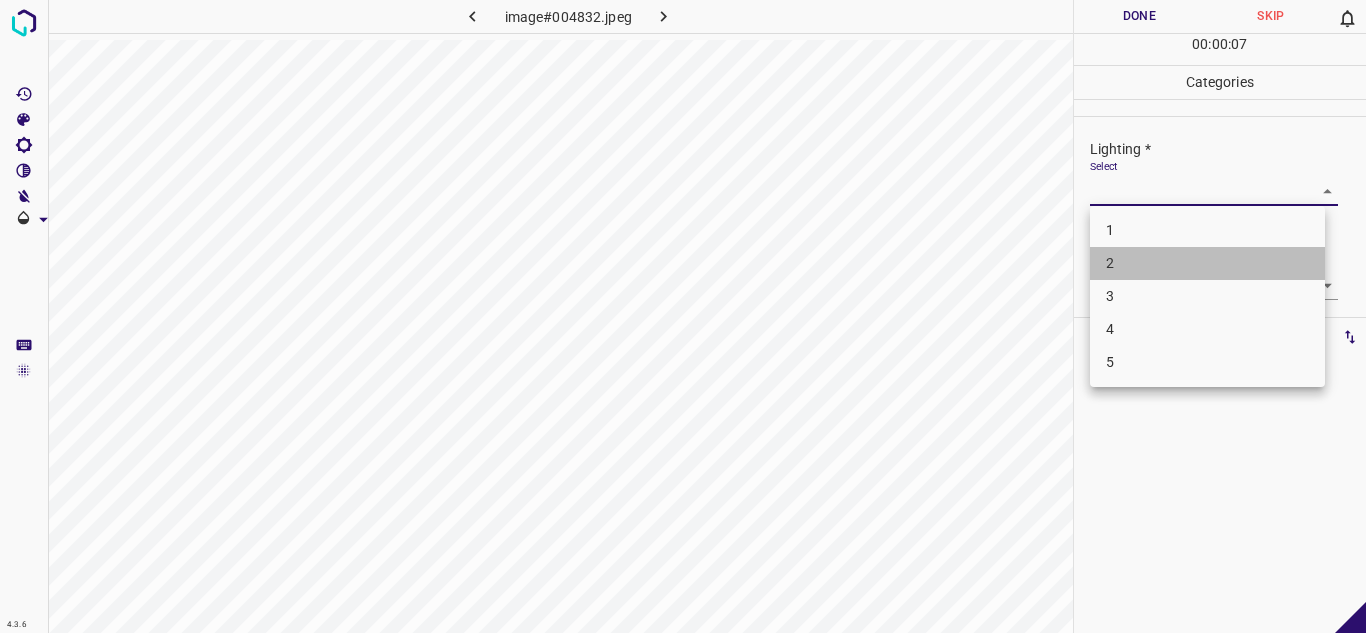 click on "2" at bounding box center (1207, 263) 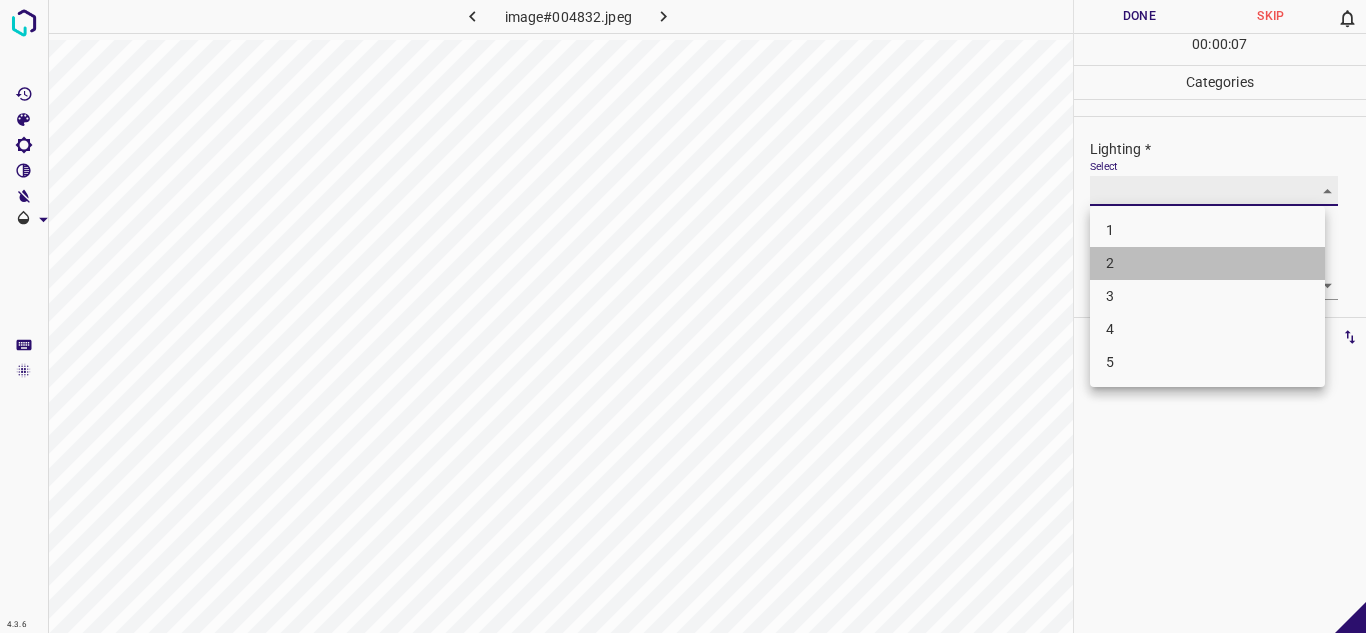 type on "2" 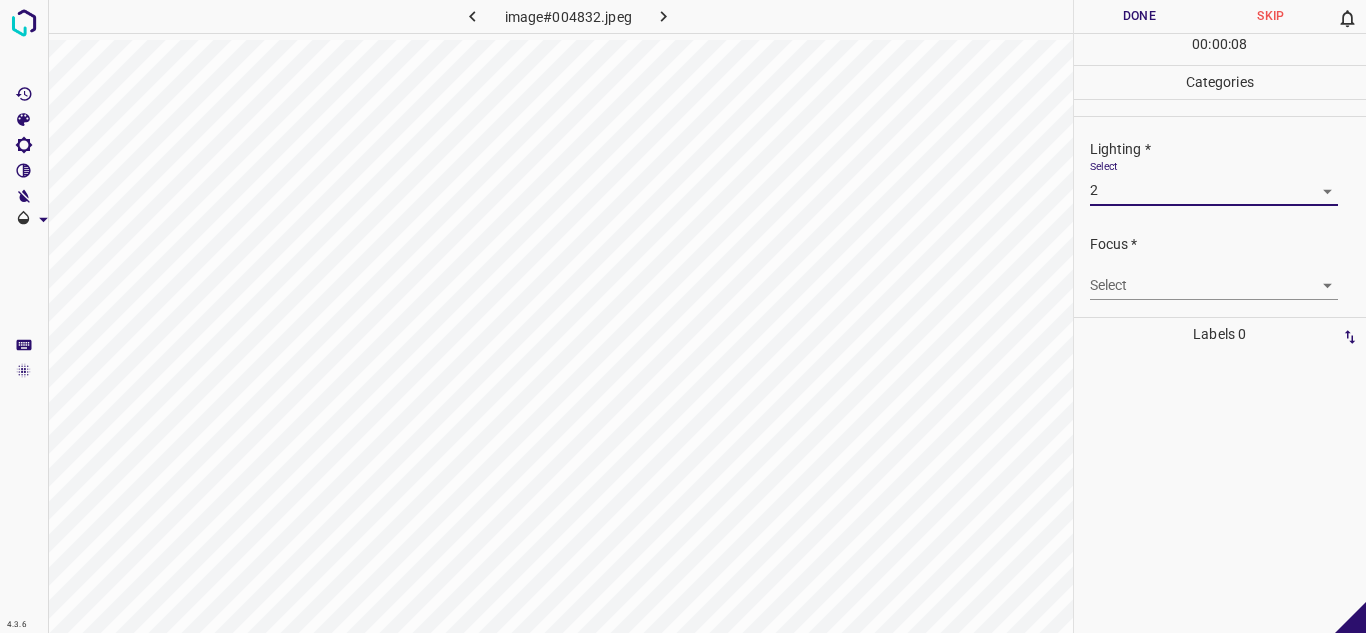 click on "4.3.6  image#004832.jpeg Done Skip 0 00   : 00   : 08   Categories Lighting *  Select 2 2 Focus *  Select ​ Overall *  Select ​ Labels   0 Categories 1 Lighting 2 Focus 3 Overall Tools Space Change between modes (Draw & Edit) I Auto labeling R Restore zoom M Zoom in N Zoom out Delete Delete selecte label Filters Z Restore filters X Saturation filter C Brightness filter V Contrast filter B Gray scale filter General O Download - Text - Hide - Delete" at bounding box center [683, 316] 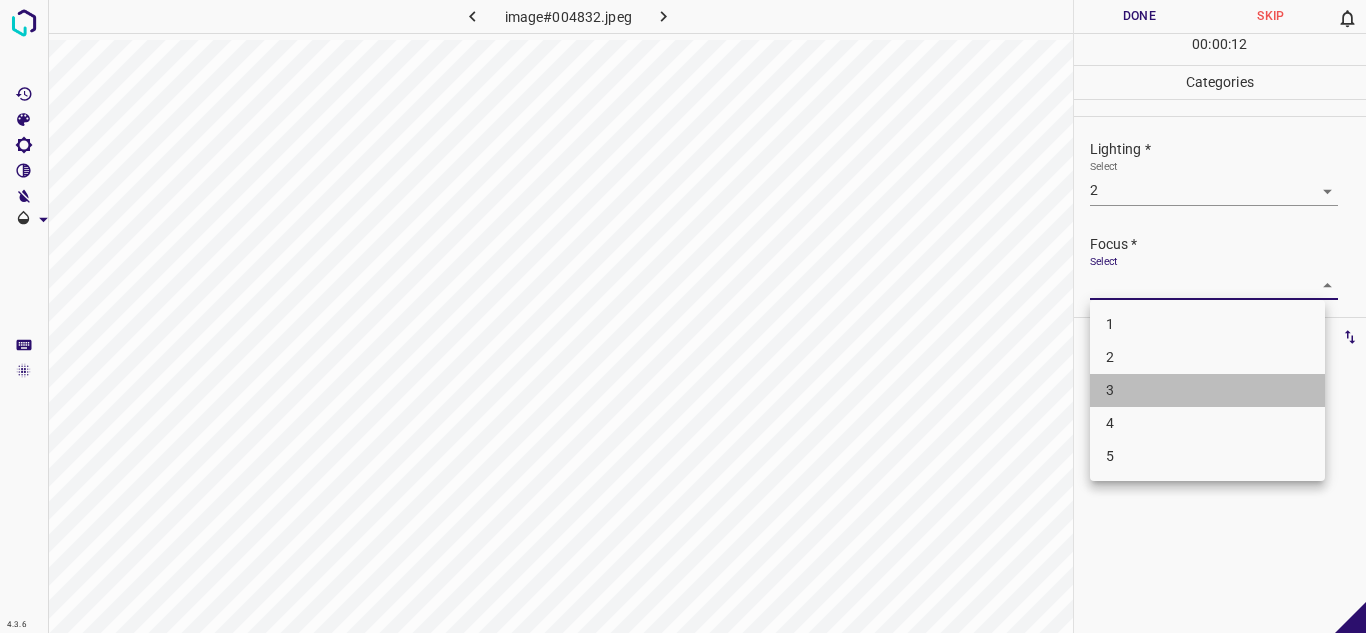 click on "3" at bounding box center (1207, 390) 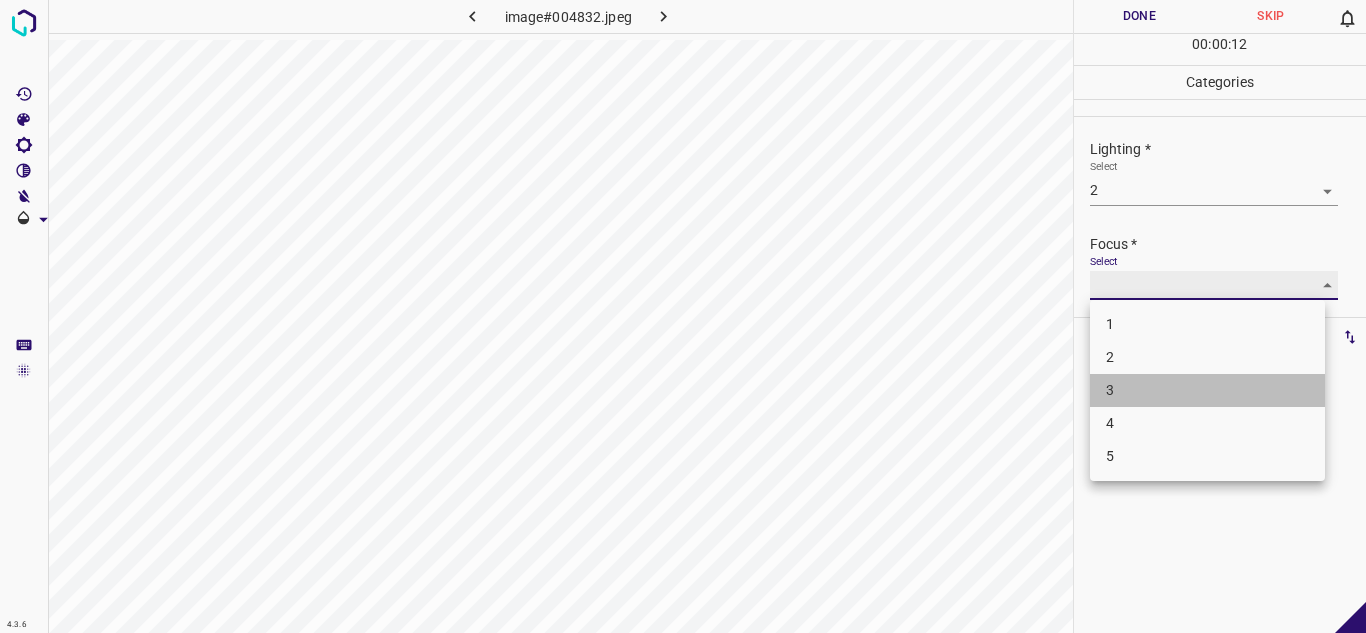 type on "3" 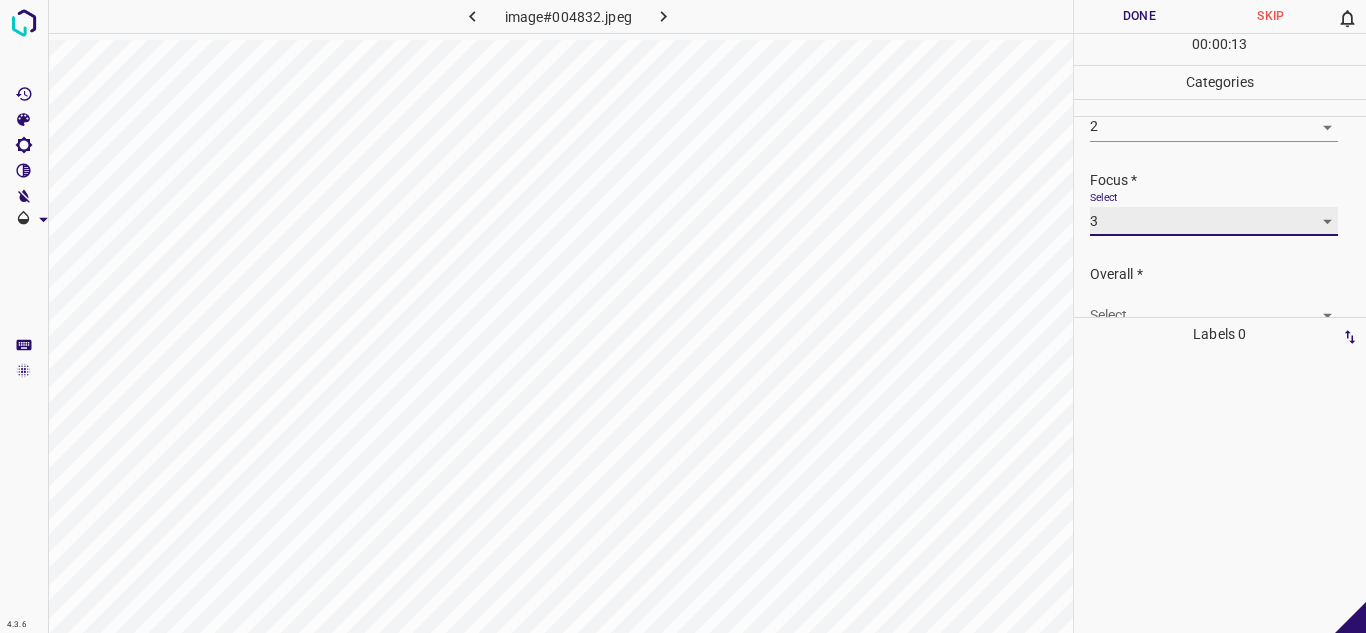 scroll, scrollTop: 98, scrollLeft: 0, axis: vertical 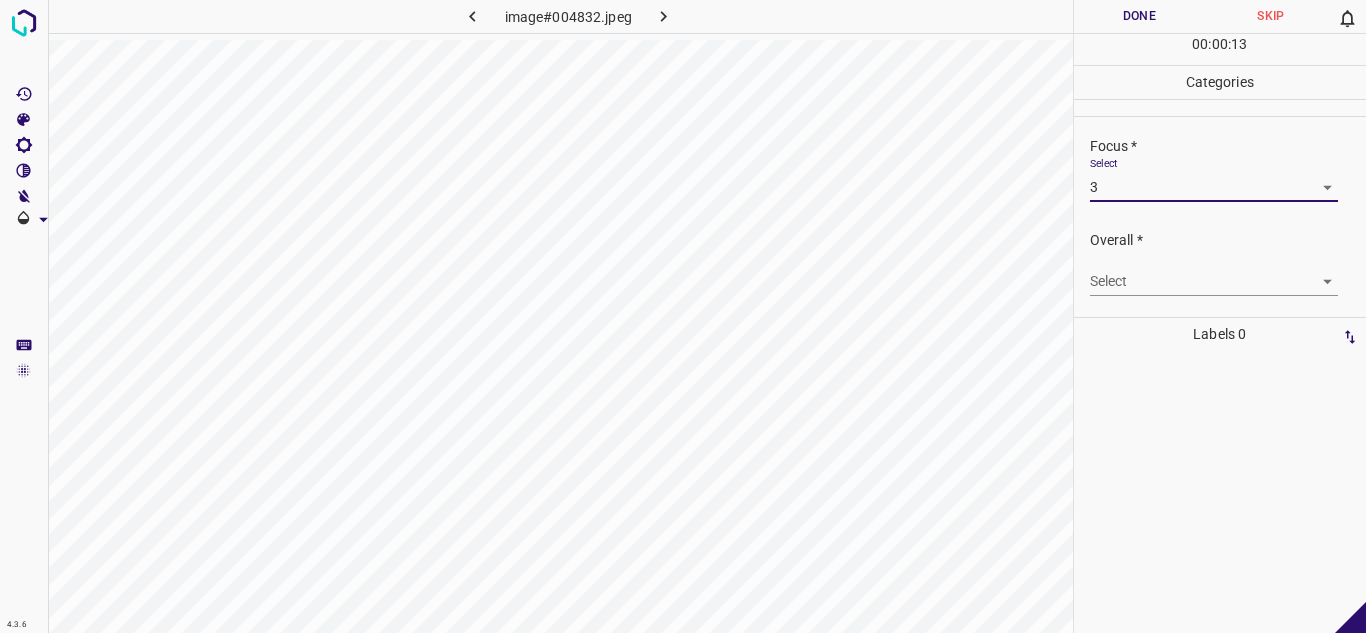 click on "4.3.6  image#004832.jpeg Done Skip 0 00   : 00   : 13   Categories Lighting *  Select 2 2 Focus *  Select 3 3 Overall *  Select ​ Labels   0 Categories 1 Lighting 2 Focus 3 Overall Tools Space Change between modes (Draw & Edit) I Auto labeling R Restore zoom M Zoom in N Zoom out Delete Delete selecte label Filters Z Restore filters X Saturation filter C Brightness filter V Contrast filter B Gray scale filter General O Download - Text - Hide - Delete" at bounding box center [683, 316] 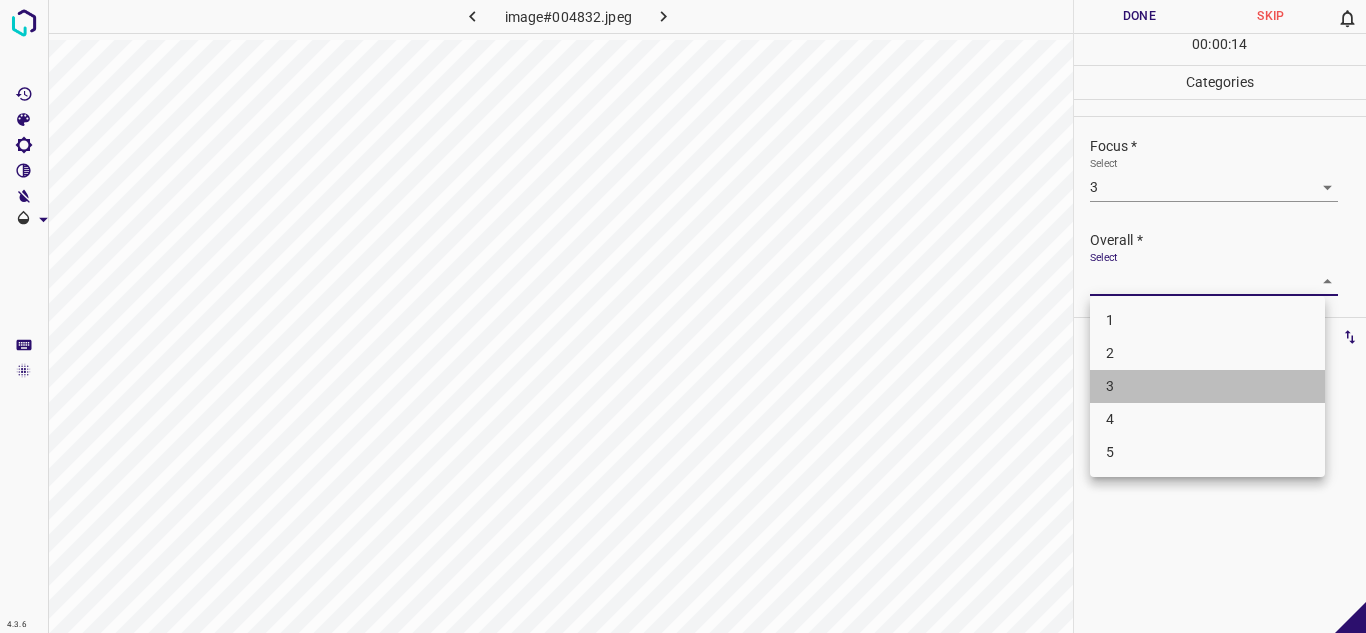 click on "3" at bounding box center [1207, 386] 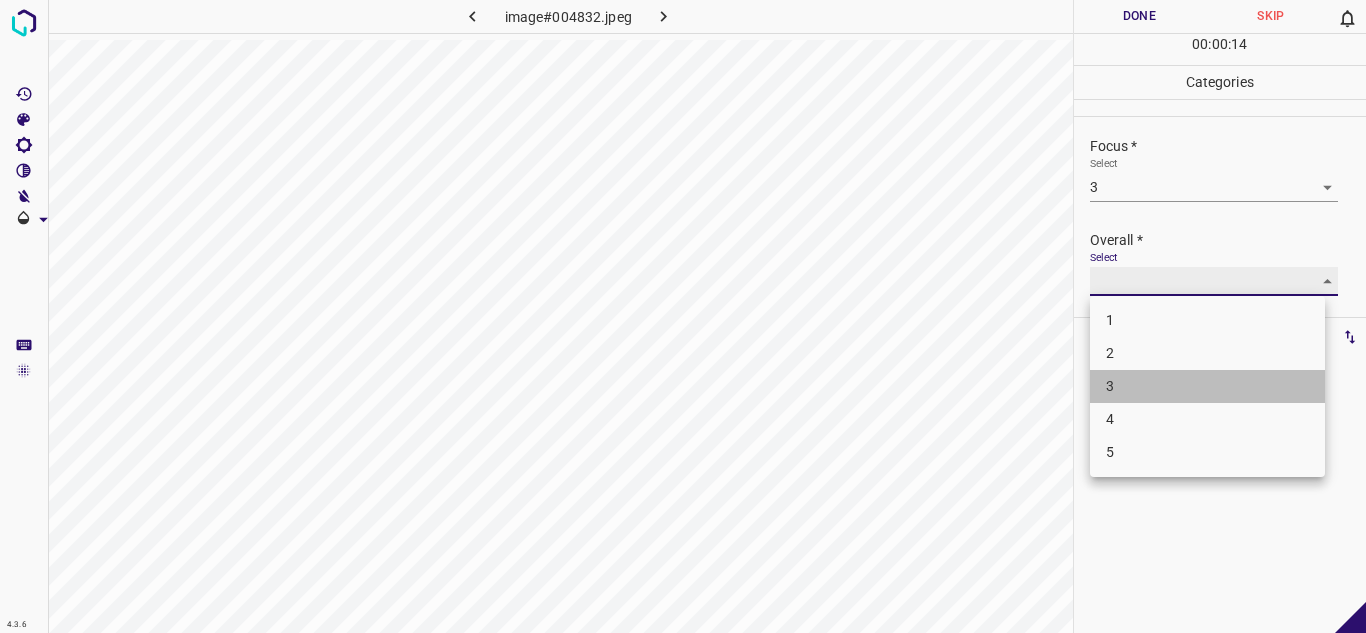 type on "3" 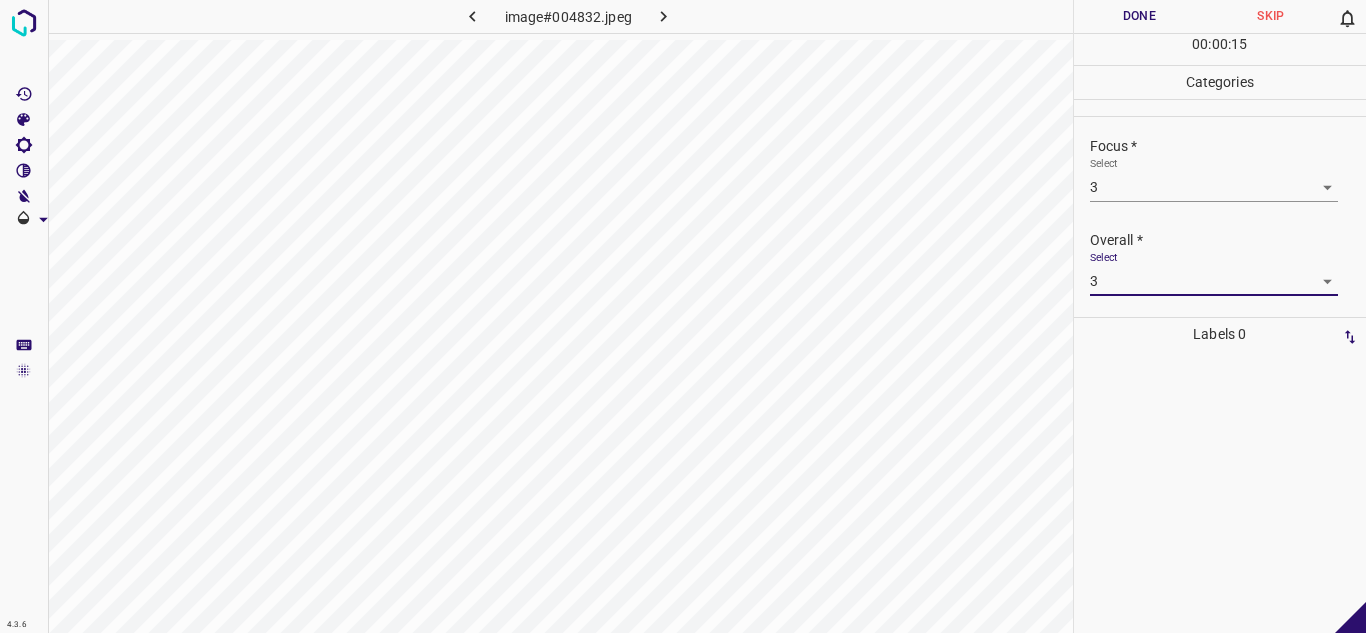click on "Done" at bounding box center (1140, 16) 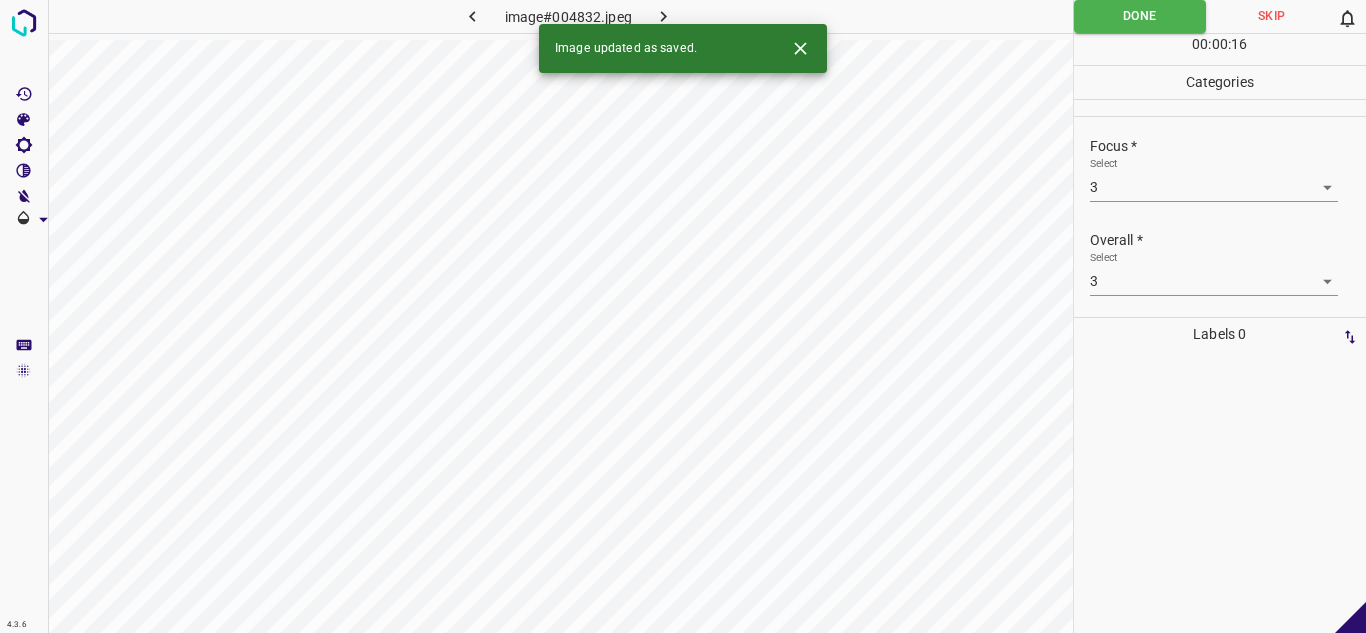 click 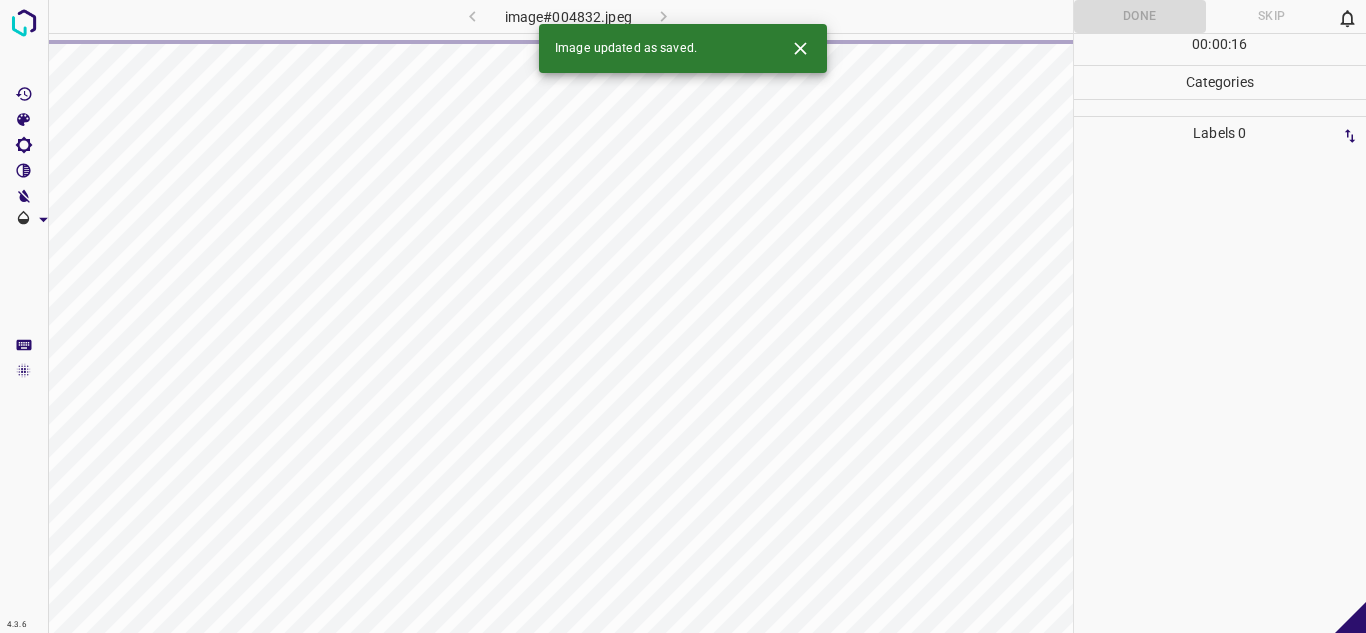 click 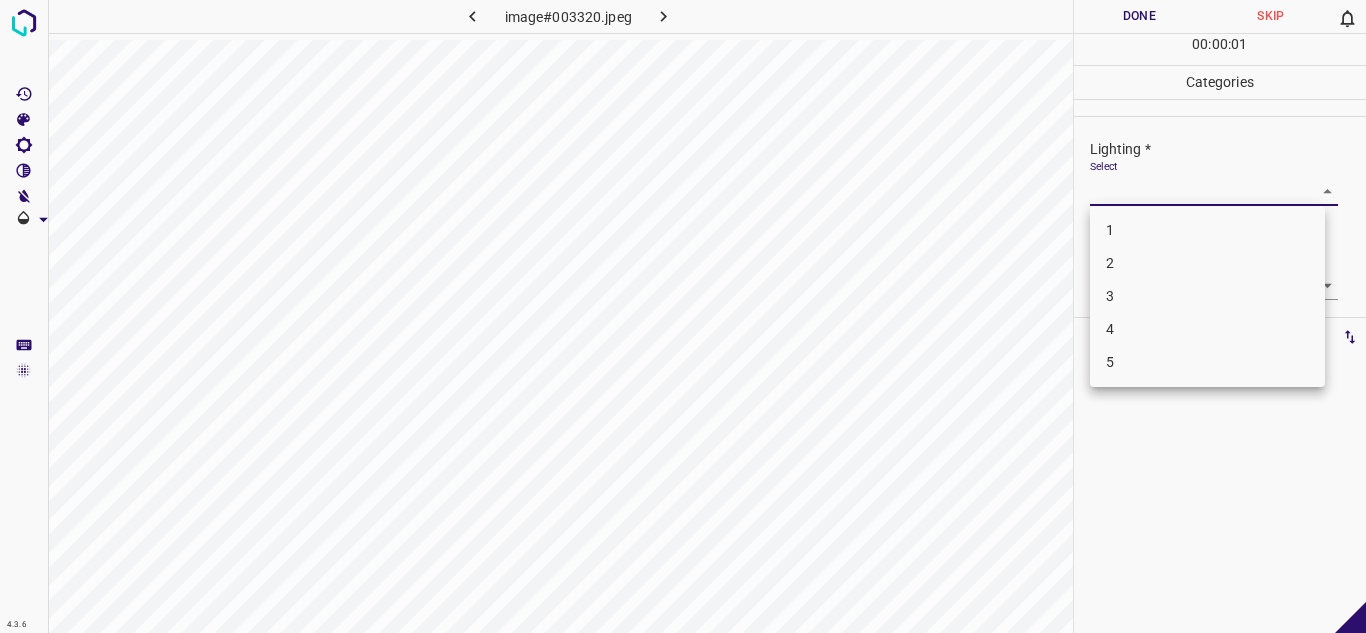 click on "4.3.6  image#003320.jpeg Done Skip 0 00   : 00   : 01   Categories Lighting *  Select ​ Focus *  Select ​ Overall *  Select ​ Labels   0 Categories 1 Lighting 2 Focus 3 Overall Tools Space Change between modes (Draw & Edit) I Auto labeling R Restore zoom M Zoom in N Zoom out Delete Delete selecte label Filters Z Restore filters X Saturation filter C Brightness filter V Contrast filter B Gray scale filter General O Download - Text - Hide - Delete 1 2 3 4 5" at bounding box center (683, 316) 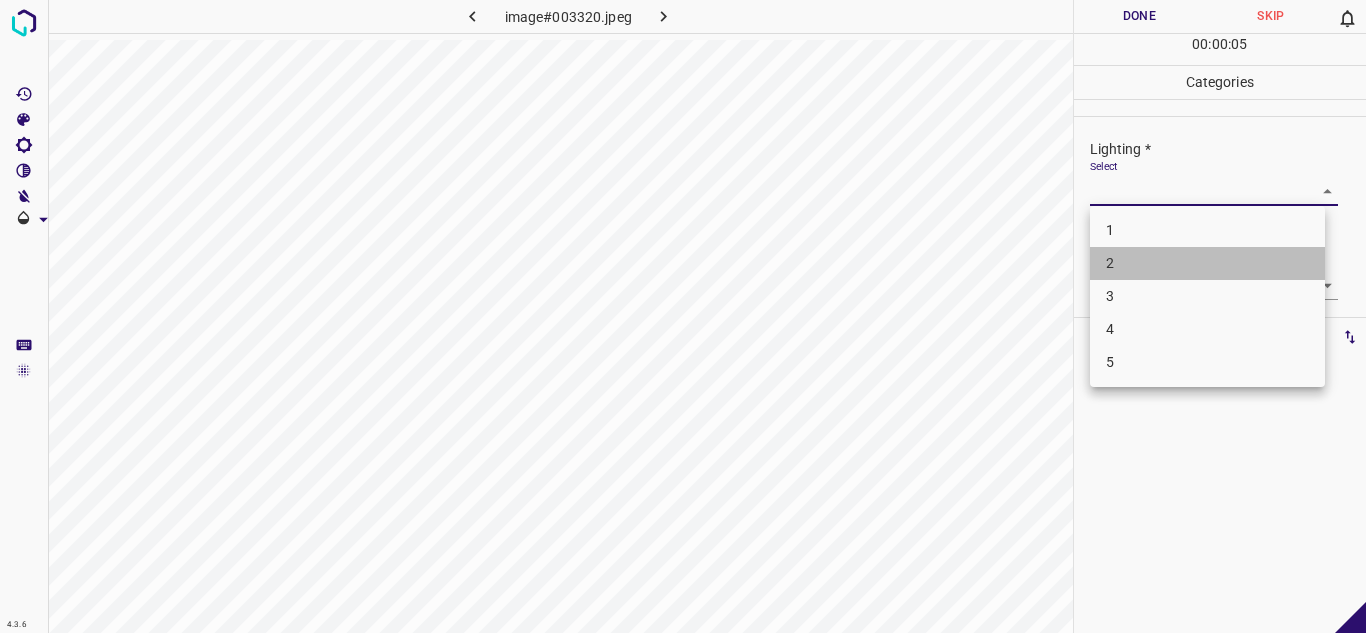 click on "2" at bounding box center (1207, 263) 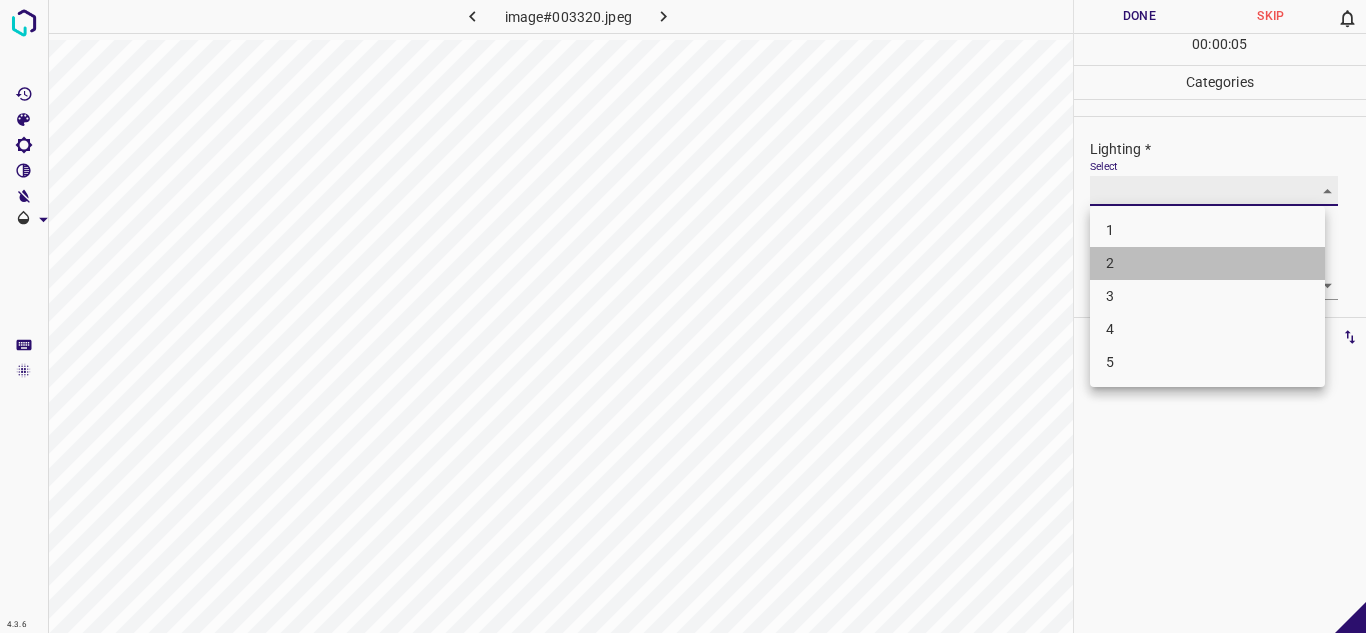 type on "2" 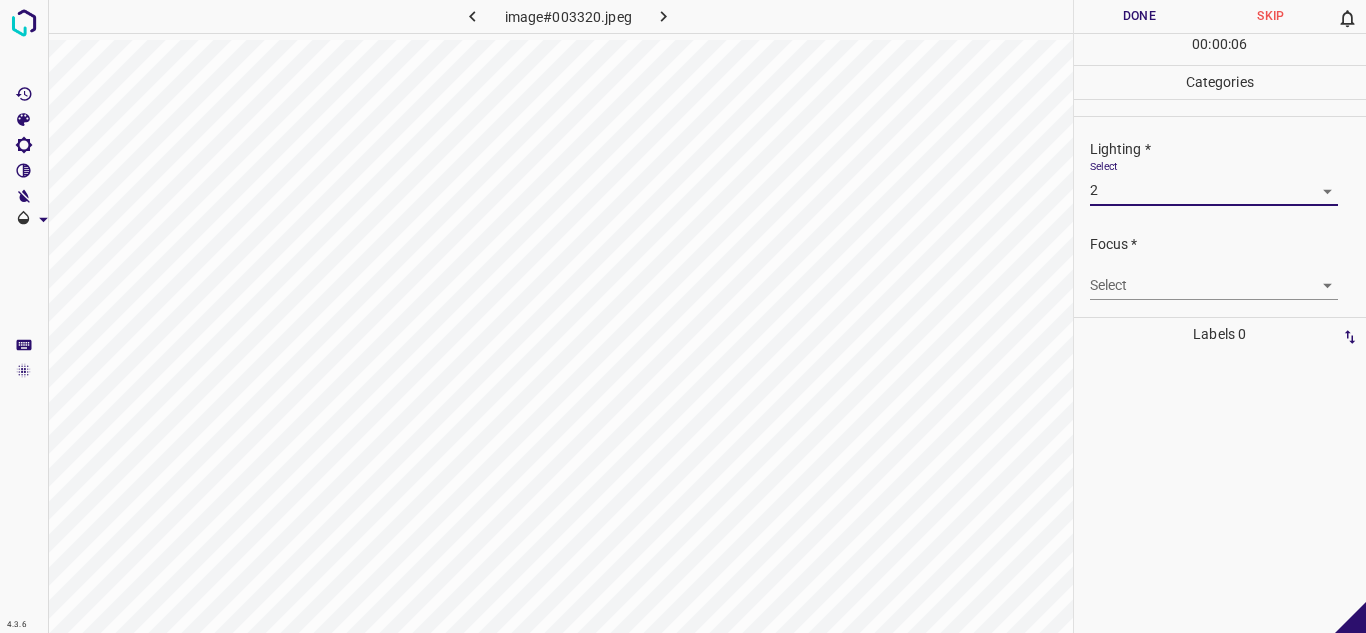 click on "4.3.6  image#003320.jpeg Done Skip 0 00   : 00   : 06   Categories Lighting *  Select 2 2 Focus *  Select ​ Overall *  Select ​ Labels   0 Categories 1 Lighting 2 Focus 3 Overall Tools Space Change between modes (Draw & Edit) I Auto labeling R Restore zoom M Zoom in N Zoom out Delete Delete selecte label Filters Z Restore filters X Saturation filter C Brightness filter V Contrast filter B Gray scale filter General O Download - Text - Hide - Delete" at bounding box center [683, 316] 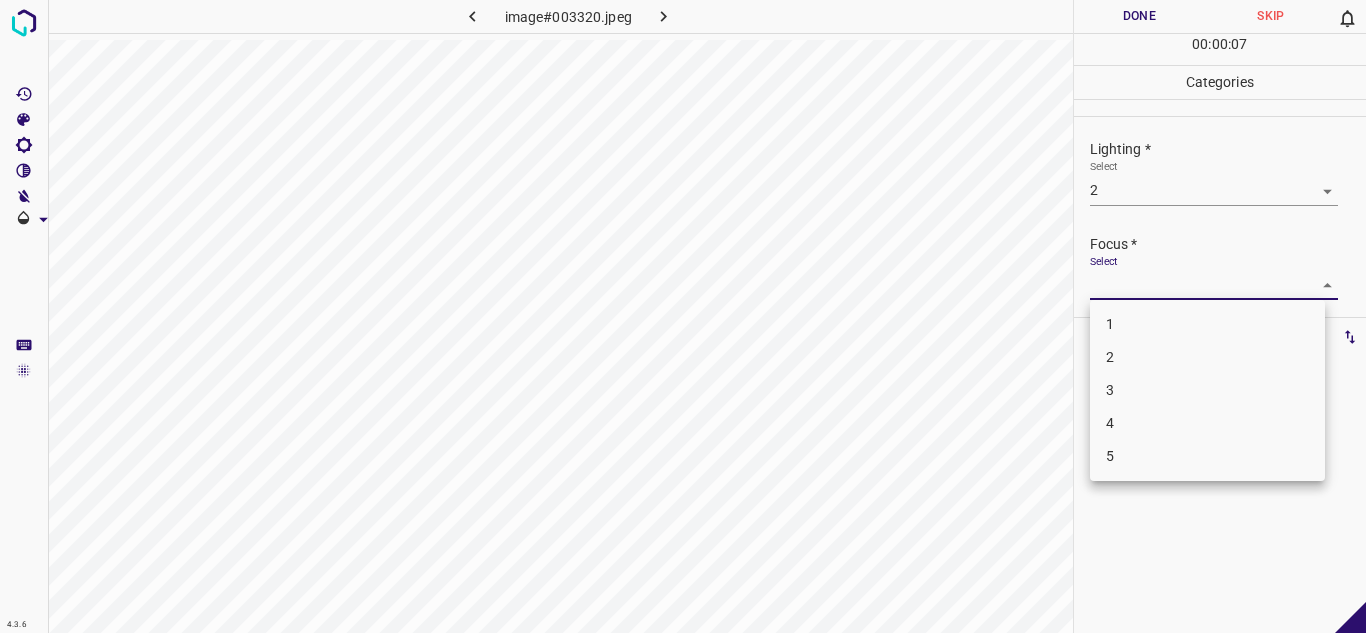 click on "2" at bounding box center (1207, 357) 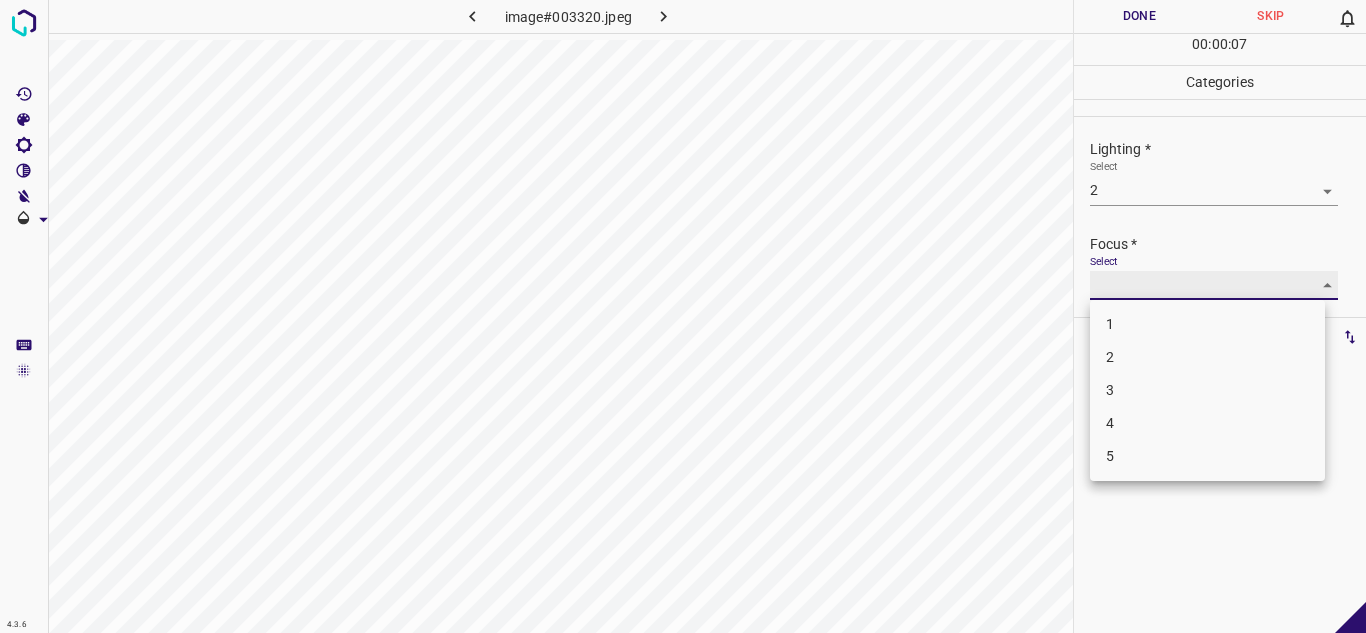 type on "2" 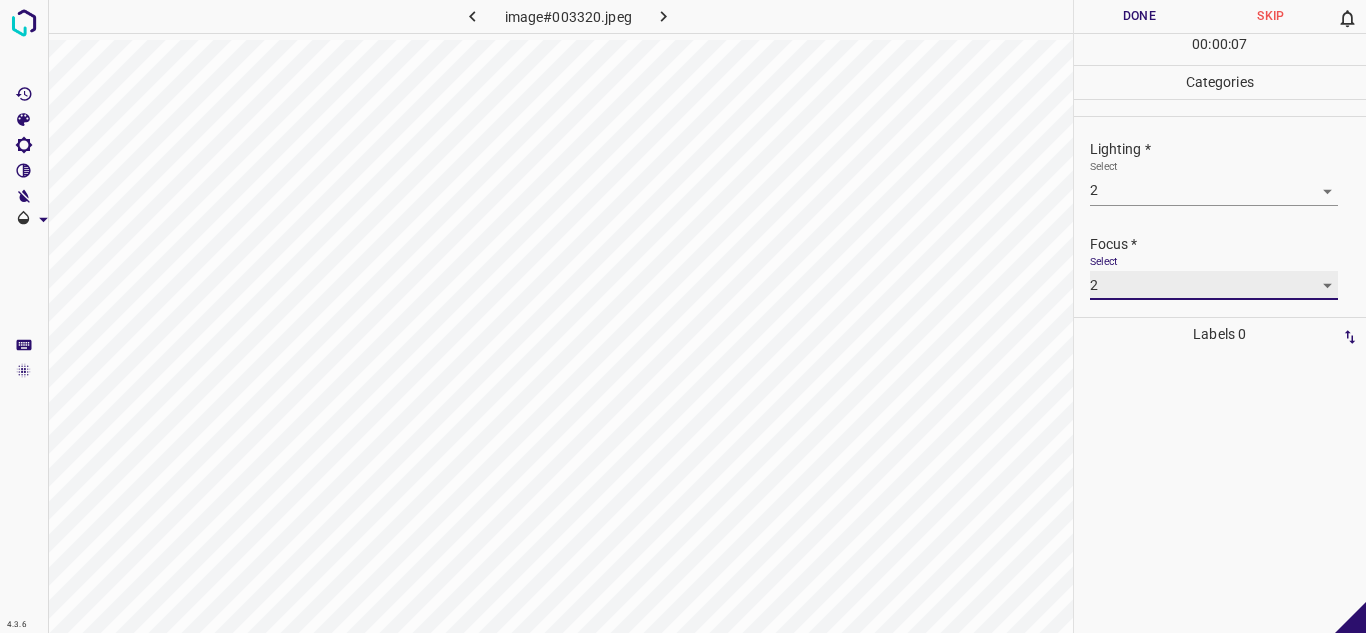 scroll, scrollTop: 98, scrollLeft: 0, axis: vertical 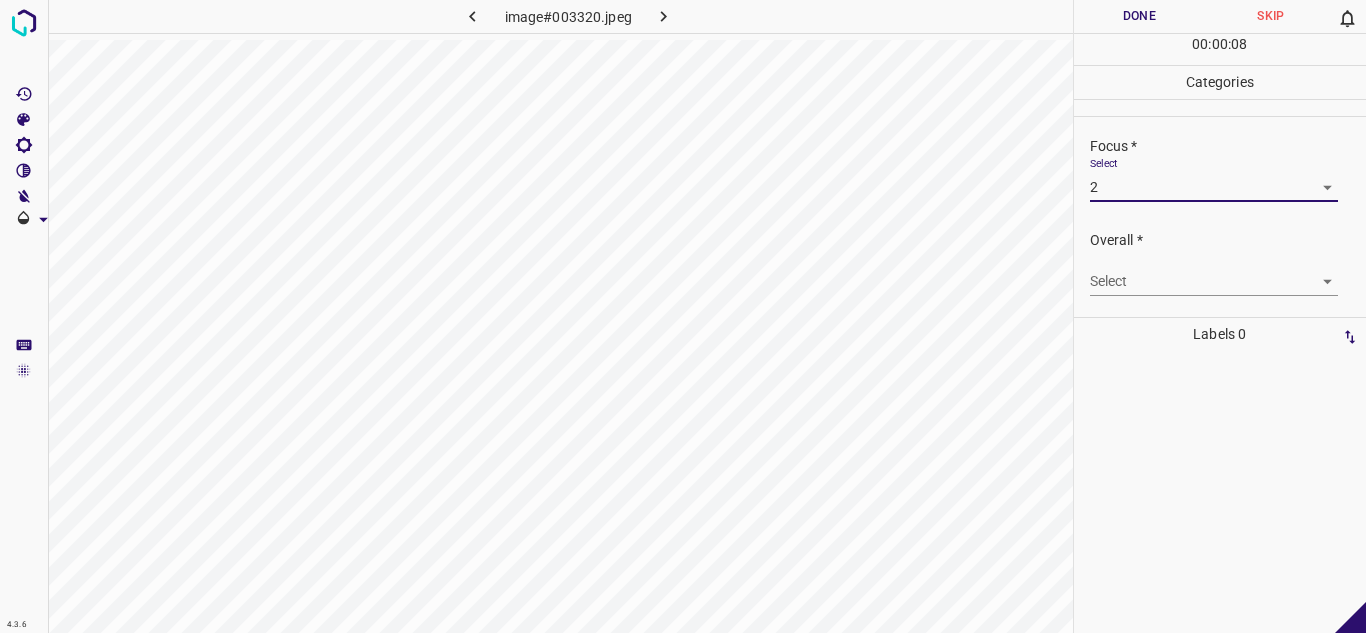 click on "4.3.6  image#003320.jpeg Done Skip 0 00   : 00   : 08   Categories Lighting *  Select 2 2 Focus *  Select 2 2 Overall *  Select ​ Labels   0 Categories 1 Lighting 2 Focus 3 Overall Tools Space Change between modes (Draw & Edit) I Auto labeling R Restore zoom M Zoom in N Zoom out Delete Delete selecte label Filters Z Restore filters X Saturation filter C Brightness filter V Contrast filter B Gray scale filter General O Download - Text - Hide - Delete" at bounding box center [683, 316] 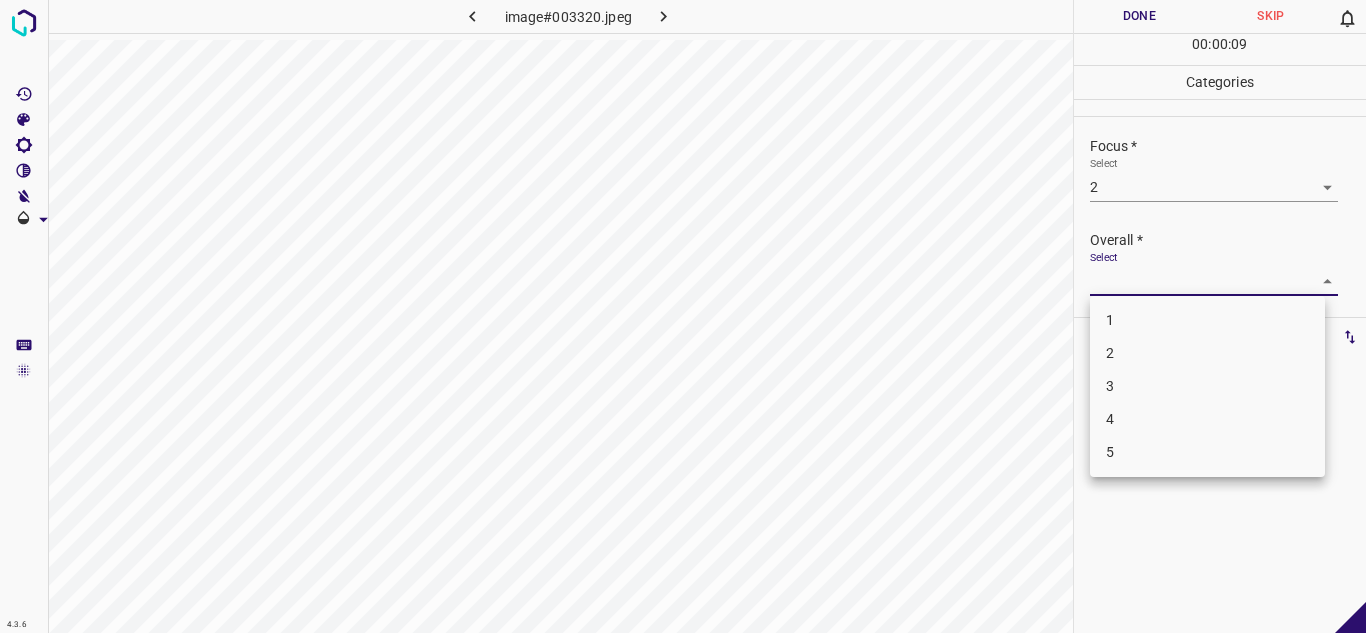 click on "1" at bounding box center [1207, 320] 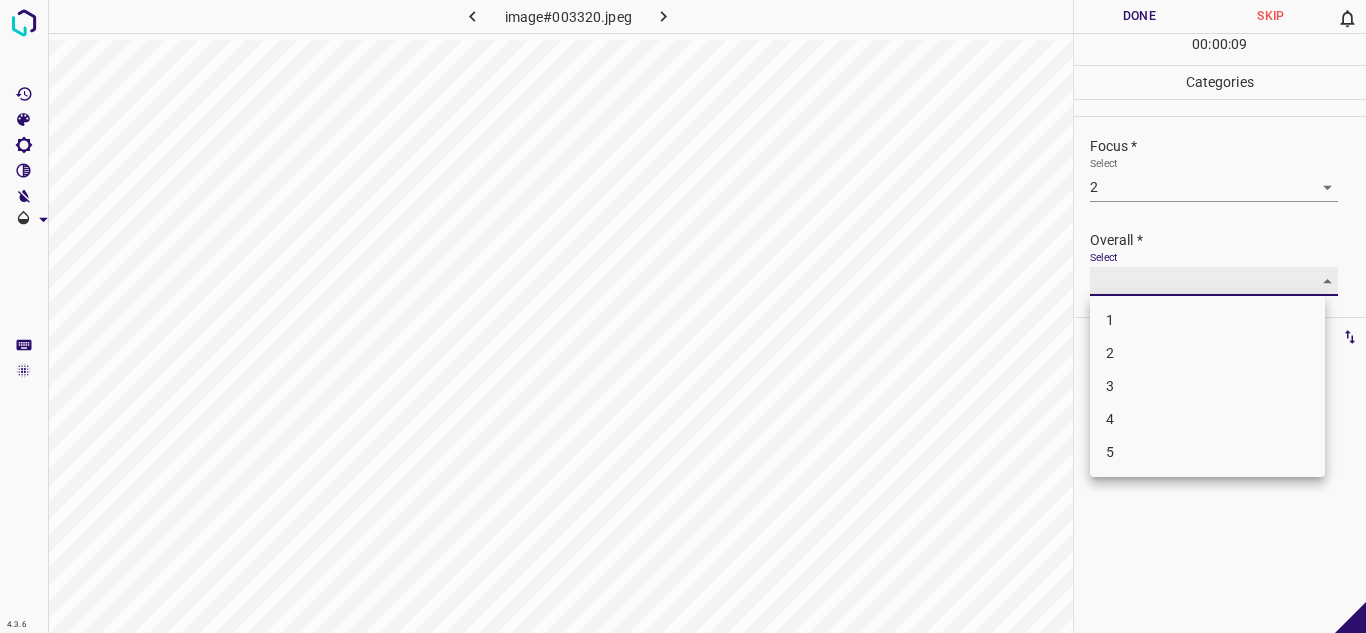 type on "1" 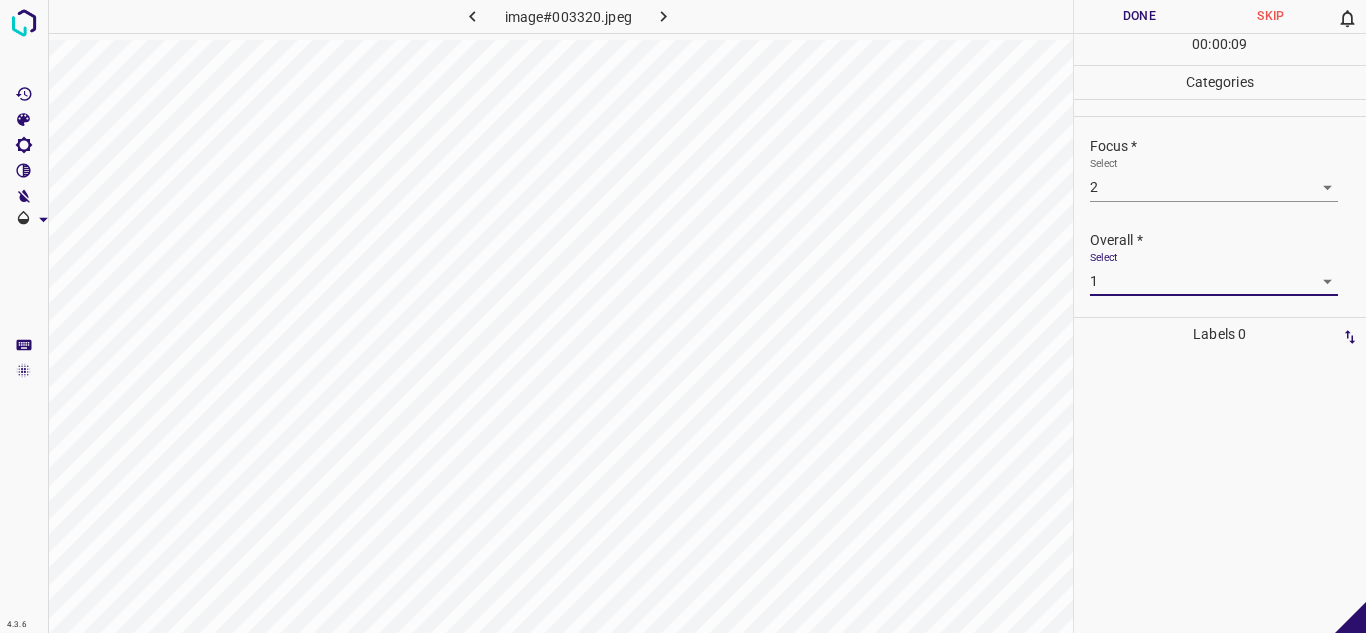 click on "Done" at bounding box center (1140, 16) 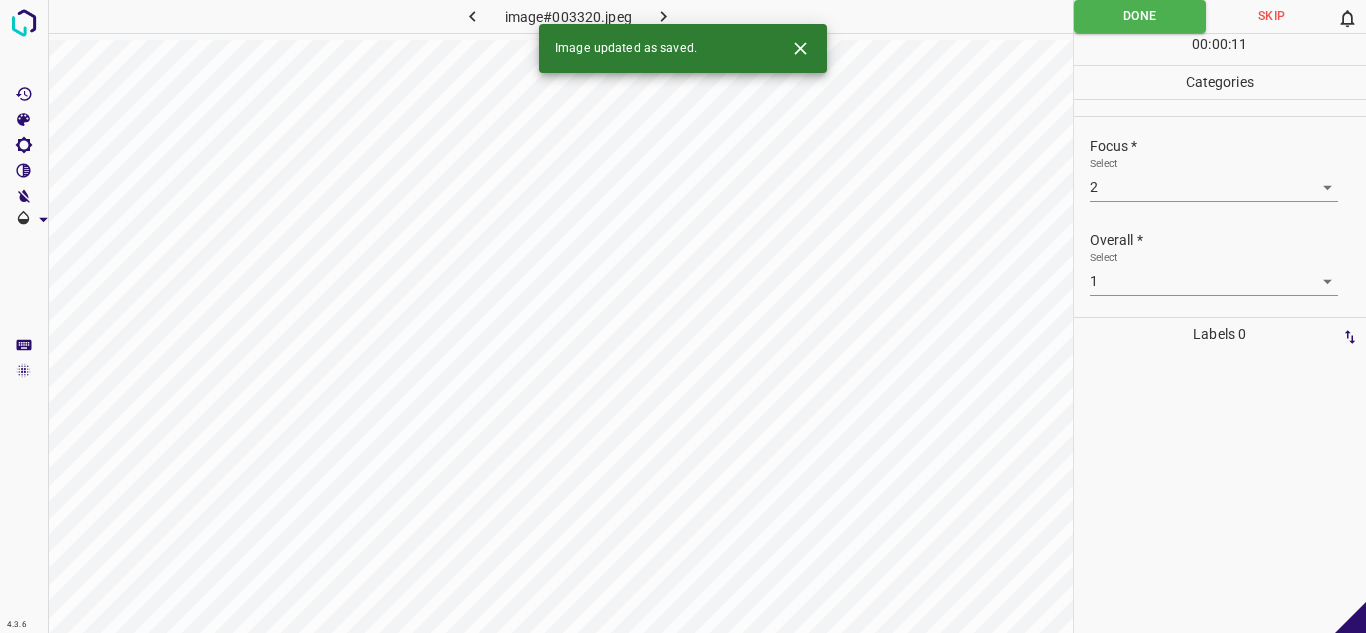 click 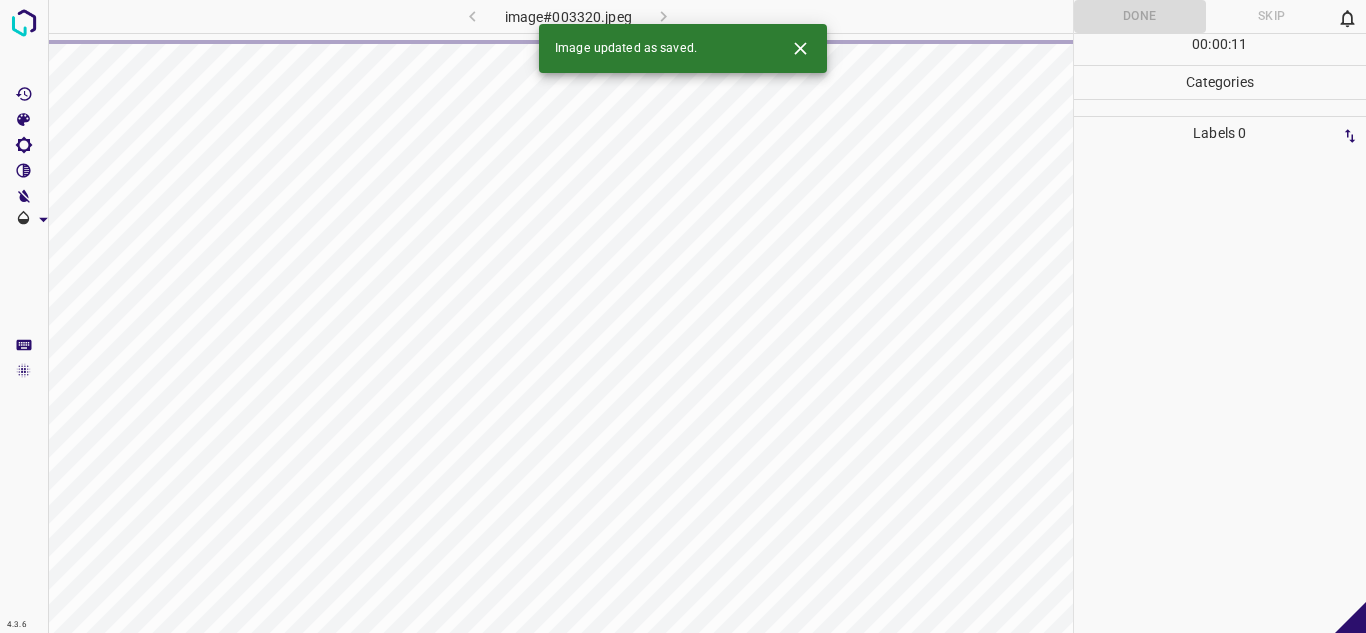 click 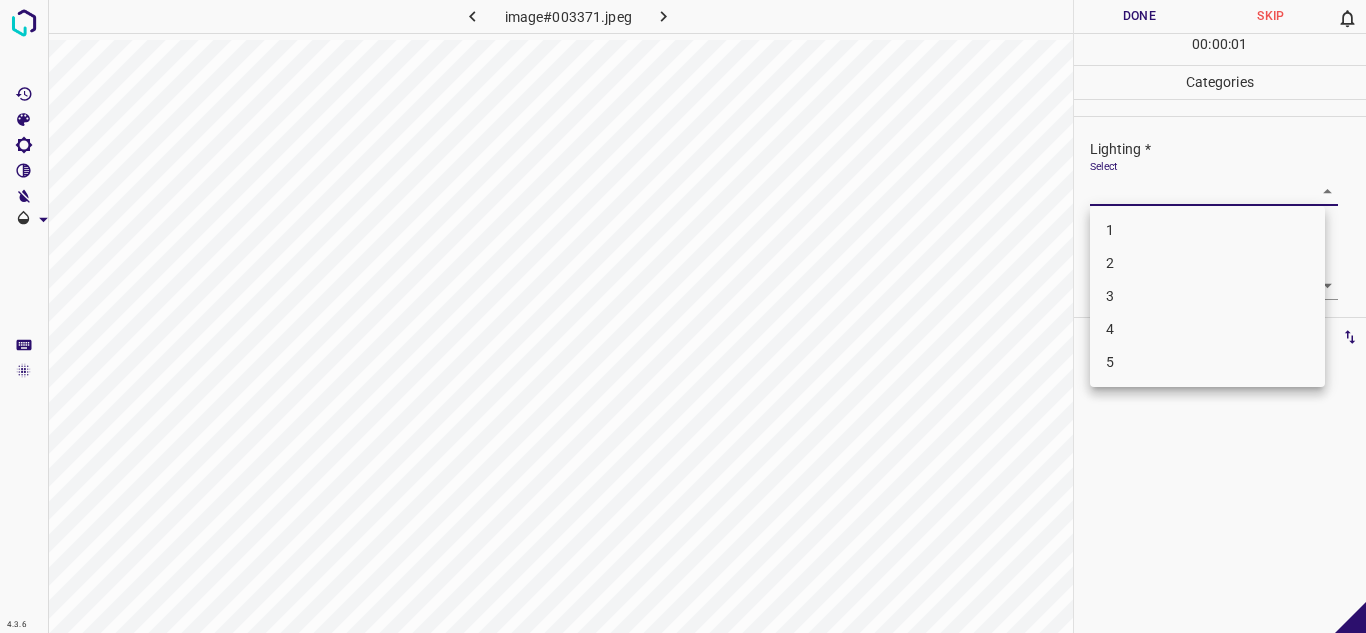 click on "4.3.6  image#003371.jpeg Done Skip 0 00   : 00   : 01   Categories Lighting *  Select ​ Focus *  Select ​ Overall *  Select ​ Labels   0 Categories 1 Lighting 2 Focus 3 Overall Tools Space Change between modes (Draw & Edit) I Auto labeling R Restore zoom M Zoom in N Zoom out Delete Delete selecte label Filters Z Restore filters X Saturation filter C Brightness filter V Contrast filter B Gray scale filter General O Download - Text - Hide - Delete 1 2 3 4 5" at bounding box center (683, 316) 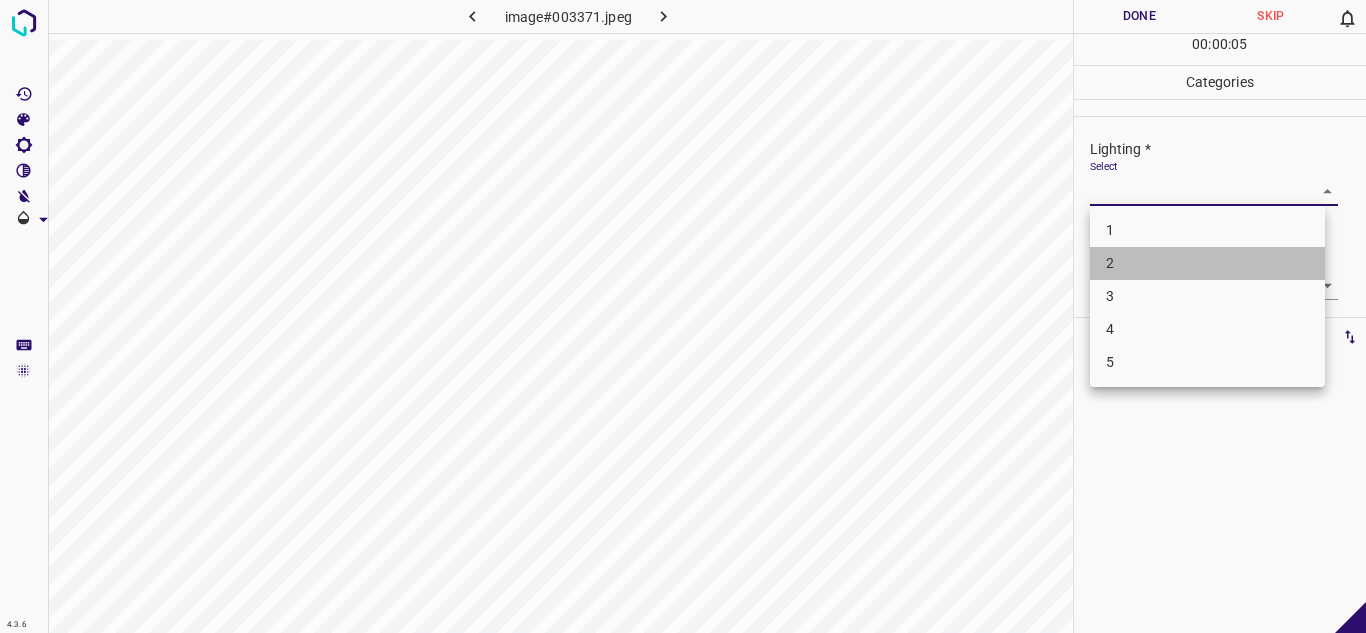 click on "2" at bounding box center [1207, 263] 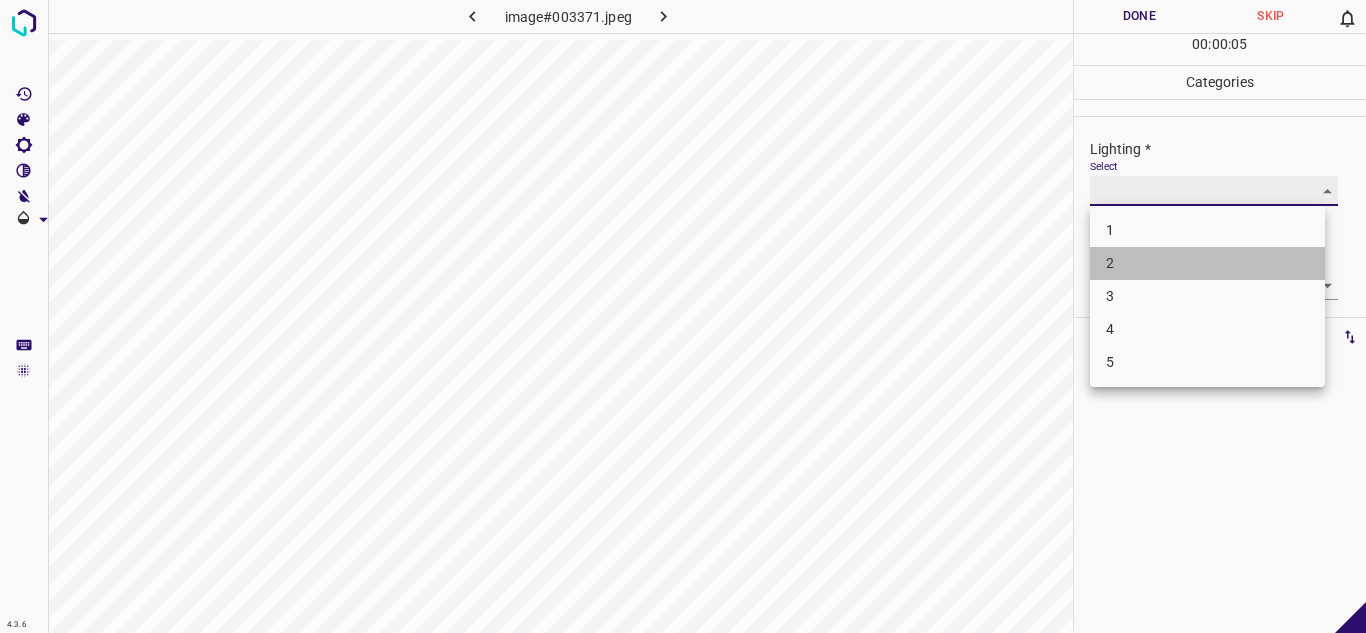 type on "2" 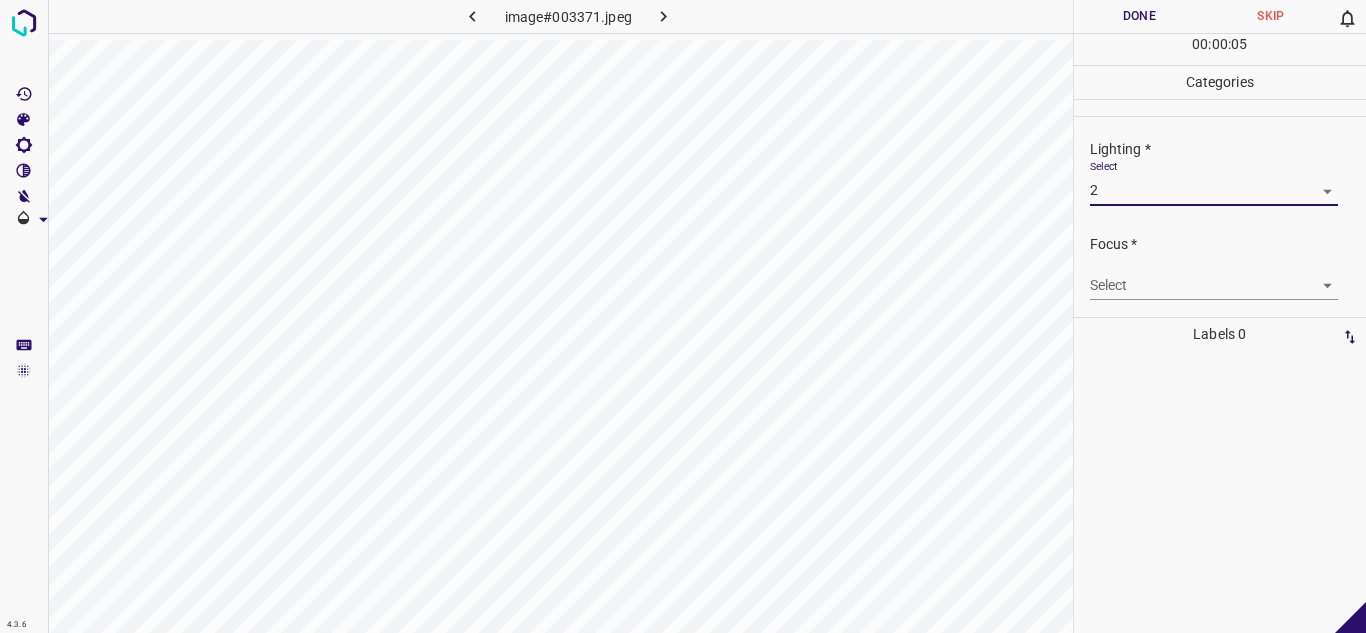 click on "4.3.6  image#003371.jpeg Done Skip 0 00   : 00   : 05   Categories Lighting *  Select 2 2 Focus *  Select ​ Overall *  Select ​ Labels   0 Categories 1 Lighting 2 Focus 3 Overall Tools Space Change between modes (Draw & Edit) I Auto labeling R Restore zoom M Zoom in N Zoom out Delete Delete selecte label Filters Z Restore filters X Saturation filter C Brightness filter V Contrast filter B Gray scale filter General O Download - Text - Hide - Delete" at bounding box center (683, 316) 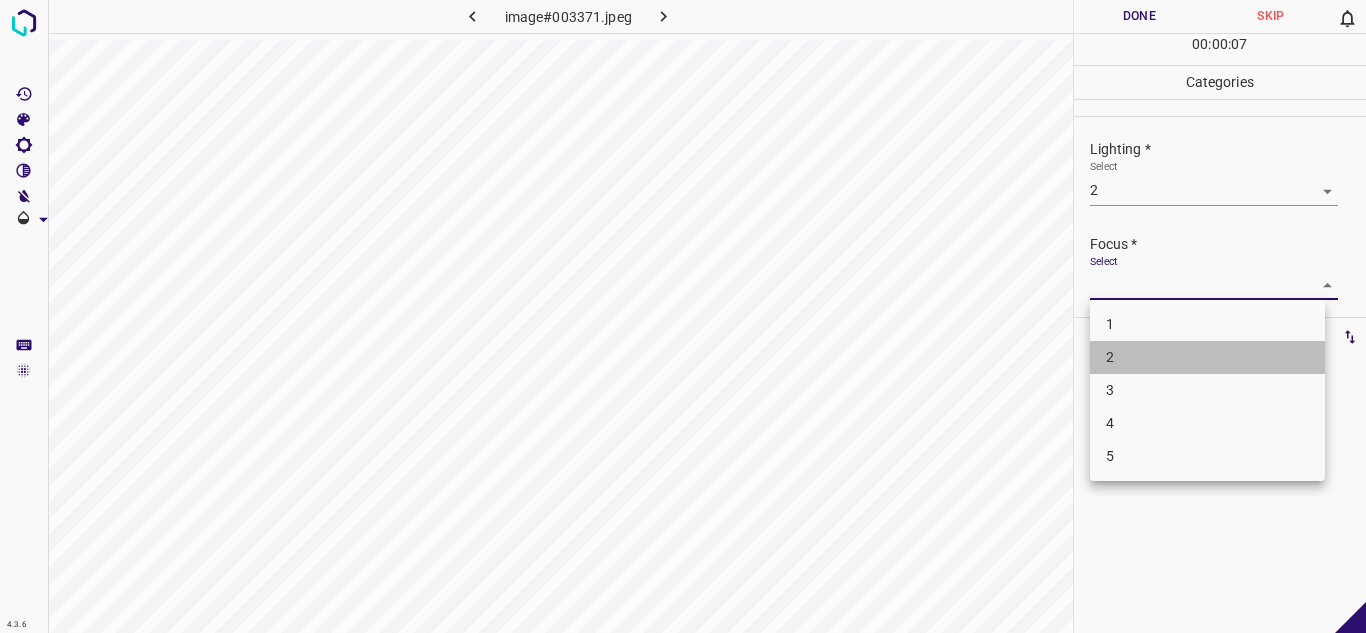 click on "2" at bounding box center (1207, 357) 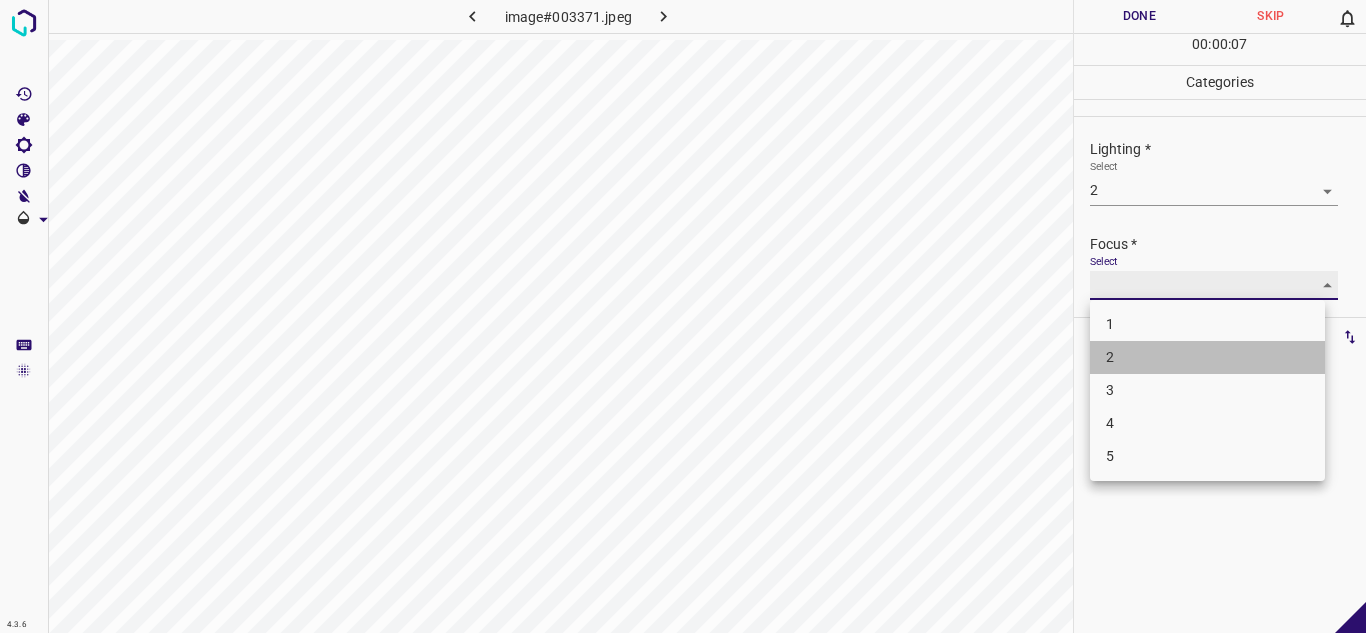 type on "2" 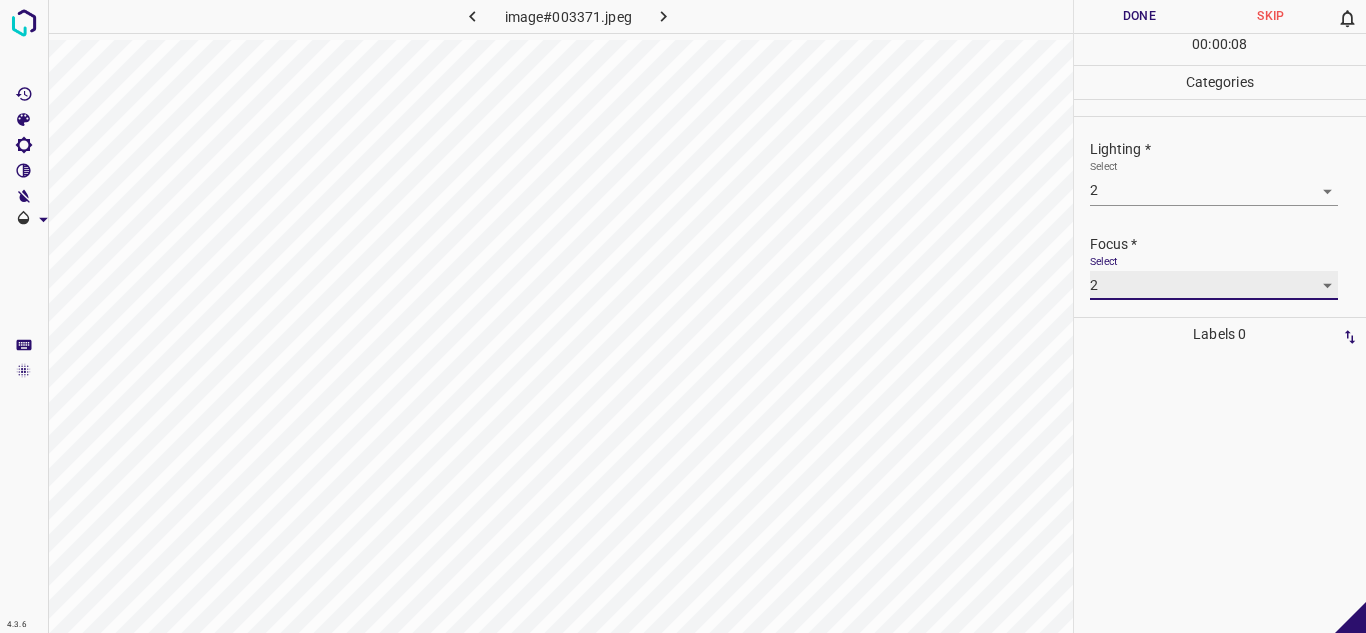 scroll, scrollTop: 98, scrollLeft: 0, axis: vertical 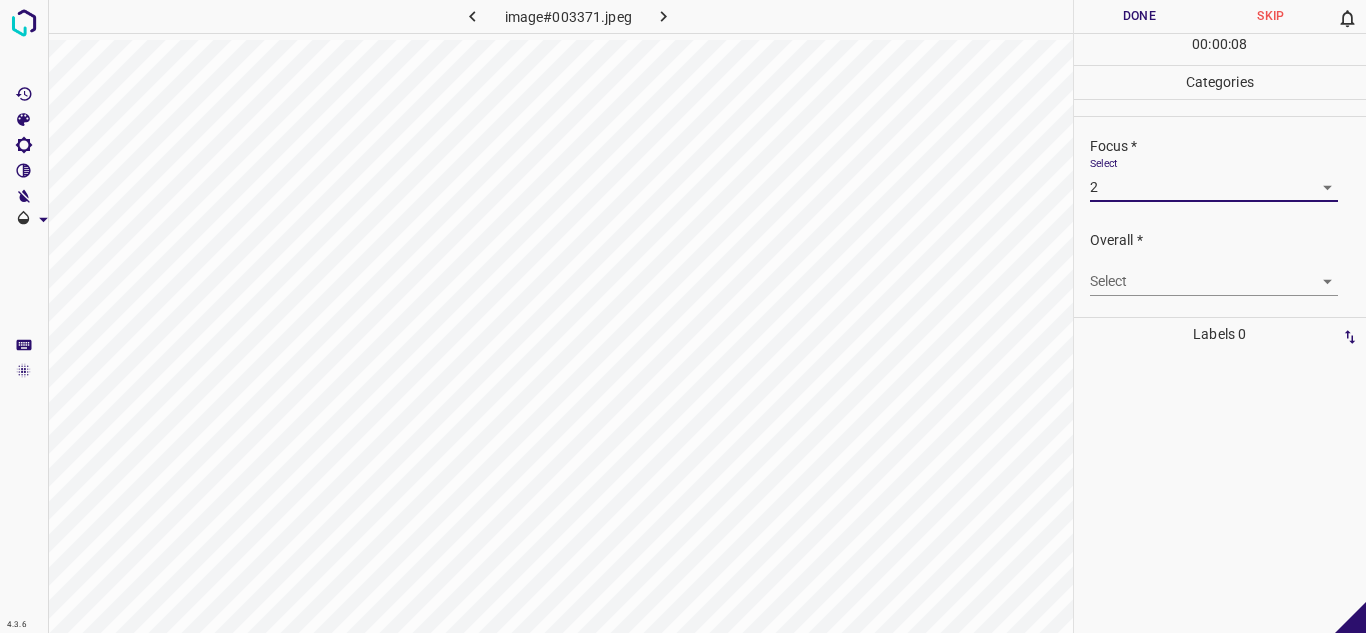 click on "4.3.6  image#003371.jpeg Done Skip 0 00   : 00   : 08   Categories Lighting *  Select 2 2 Focus *  Select 2 2 Overall *  Select ​ Labels   0 Categories 1 Lighting 2 Focus 3 Overall Tools Space Change between modes (Draw & Edit) I Auto labeling R Restore zoom M Zoom in N Zoom out Delete Delete selecte label Filters Z Restore filters X Saturation filter C Brightness filter V Contrast filter B Gray scale filter General O Download - Text - Hide - Delete" at bounding box center [683, 316] 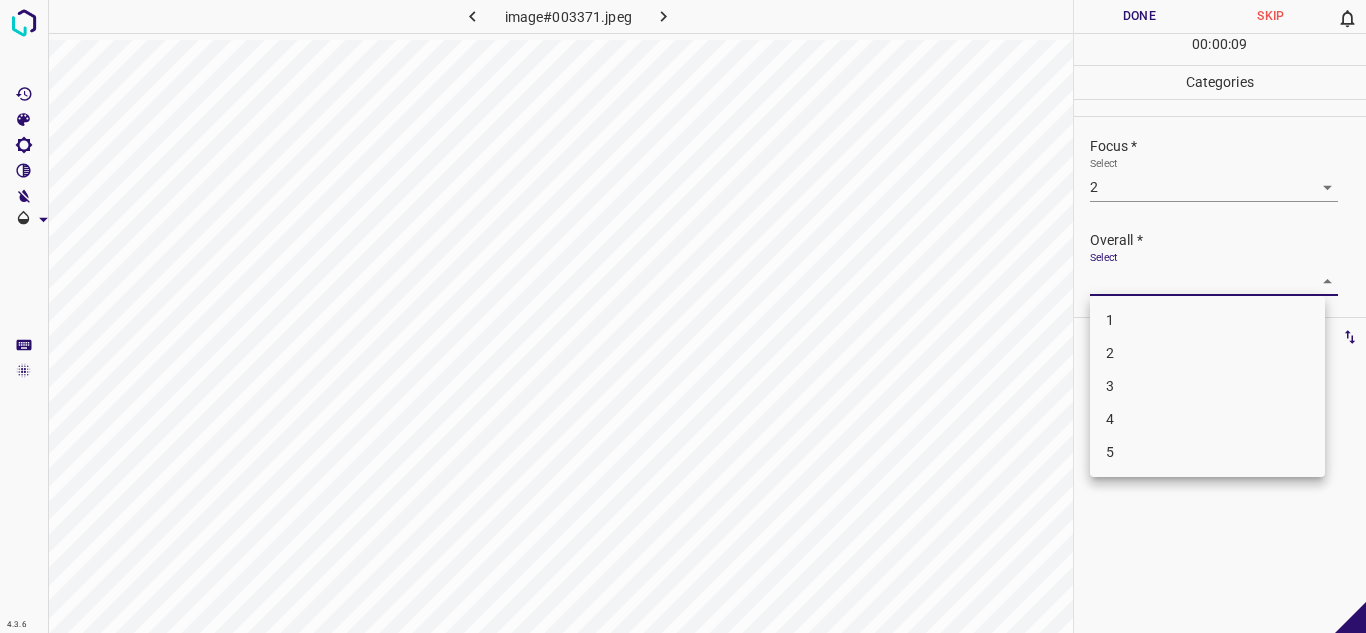 click on "1" at bounding box center [1207, 320] 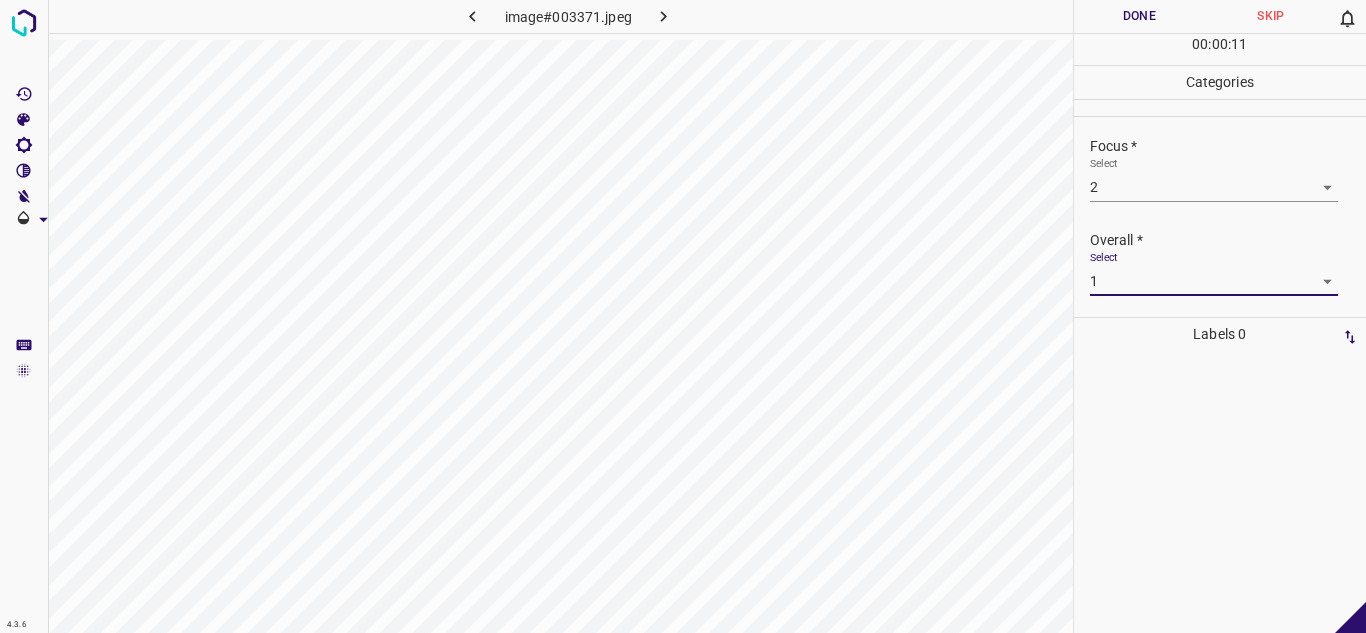 click on "4.3.6  image#003371.jpeg Done Skip 0 00   : 00   : 11   Categories Lighting *  Select 2 2 Focus *  Select 2 2 Overall *  Select 1 1 Labels   0 Categories 1 Lighting 2 Focus 3 Overall Tools Space Change between modes (Draw & Edit) I Auto labeling R Restore zoom M Zoom in N Zoom out Delete Delete selecte label Filters Z Restore filters X Saturation filter C Brightness filter V Contrast filter B Gray scale filter General O Download - Text - Hide - Delete" at bounding box center [683, 316] 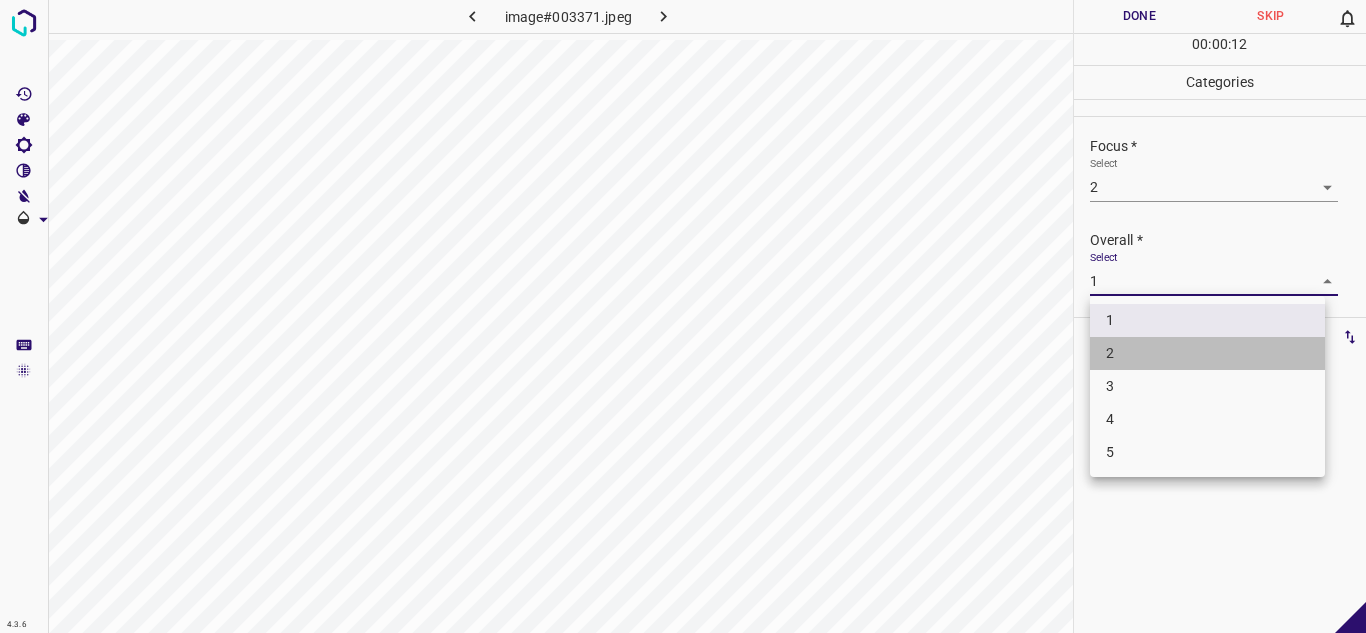 click on "2" at bounding box center (1207, 353) 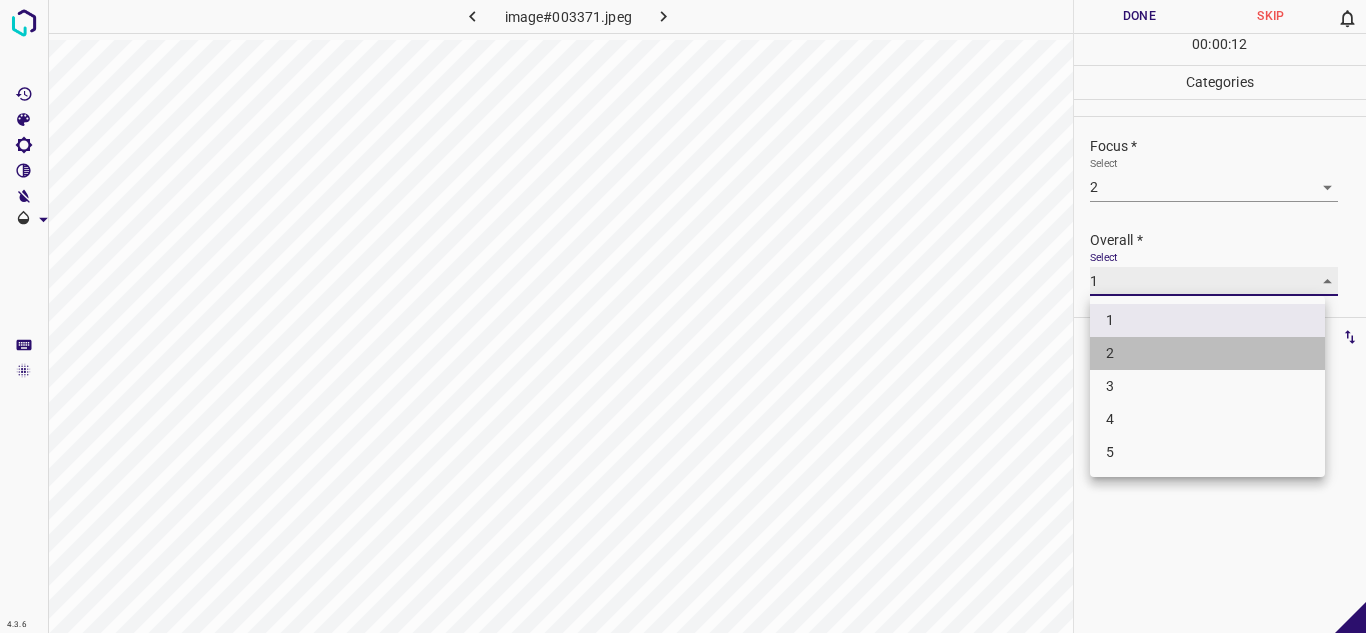 type on "2" 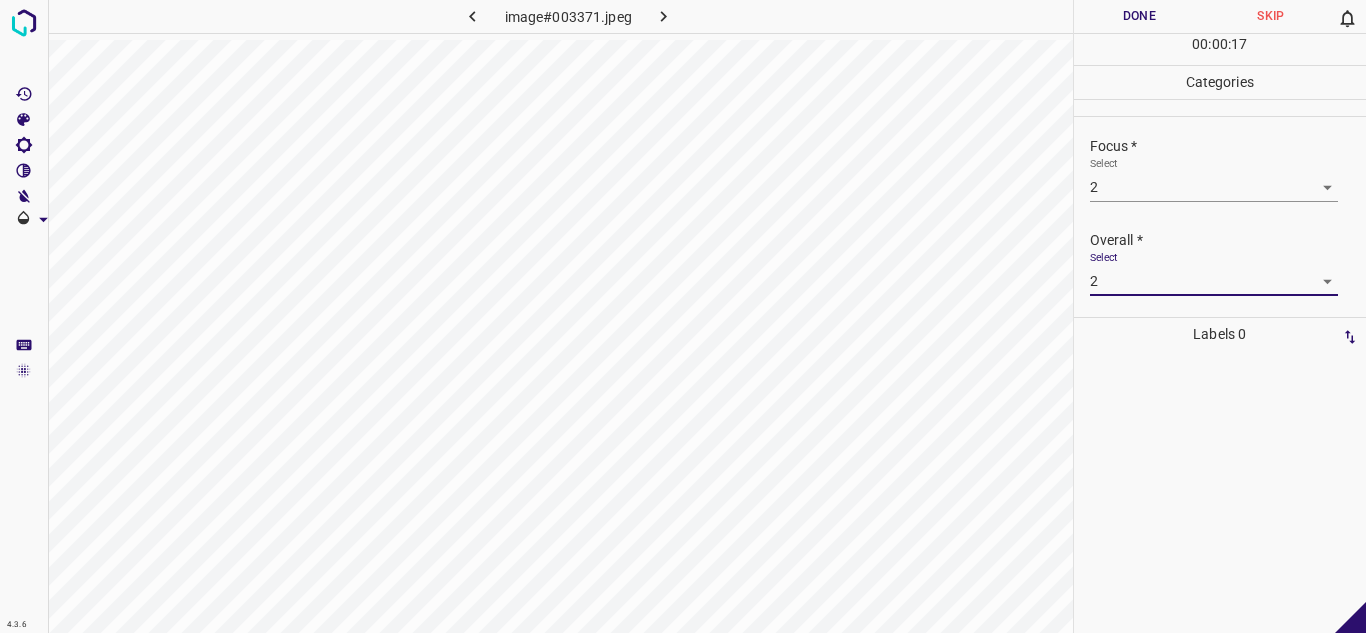 click on "Done" at bounding box center [1140, 16] 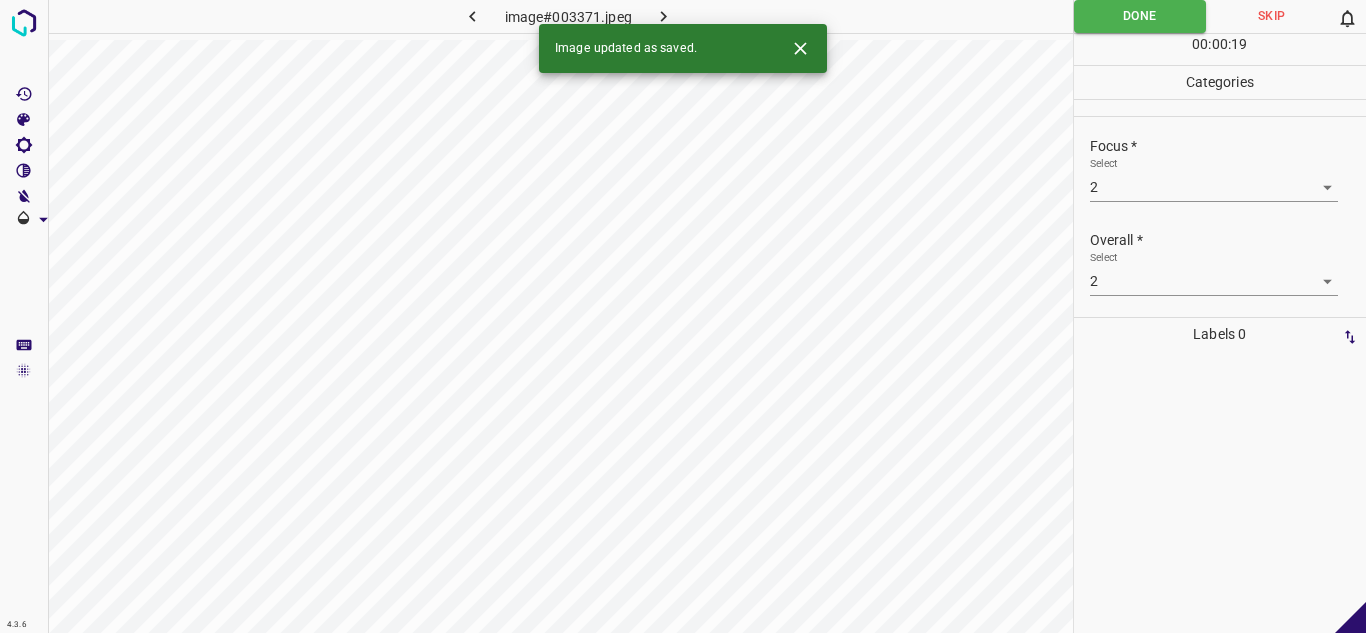 click 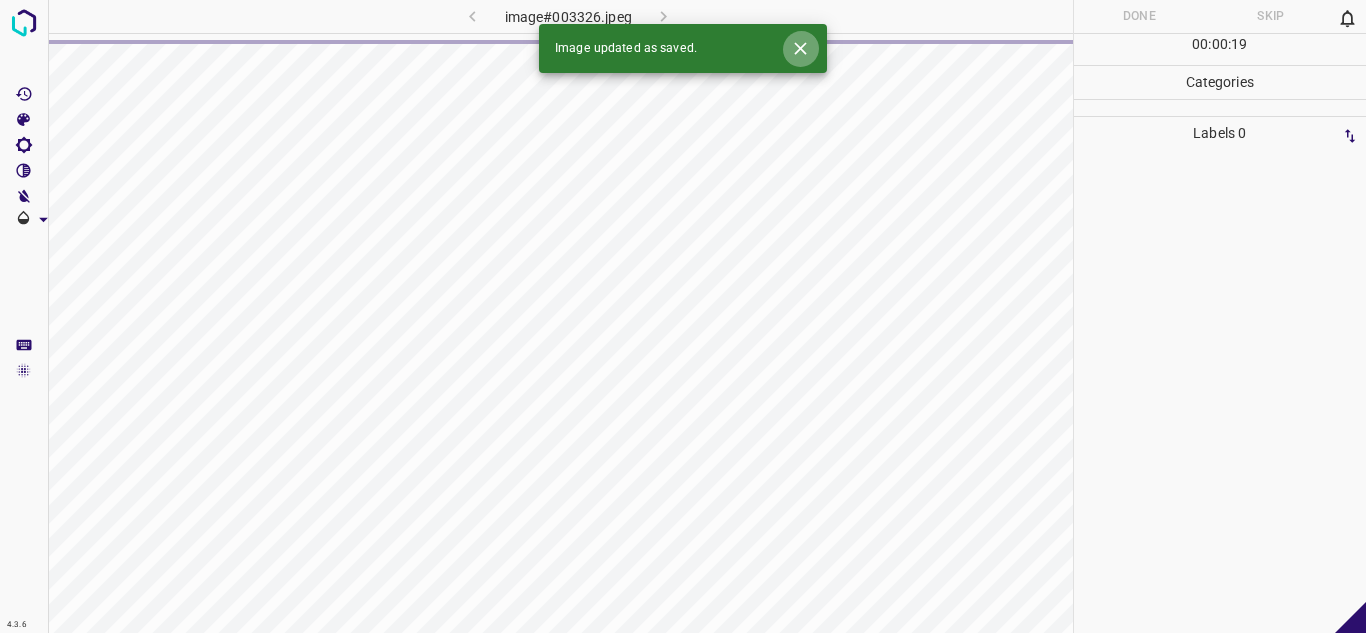 click 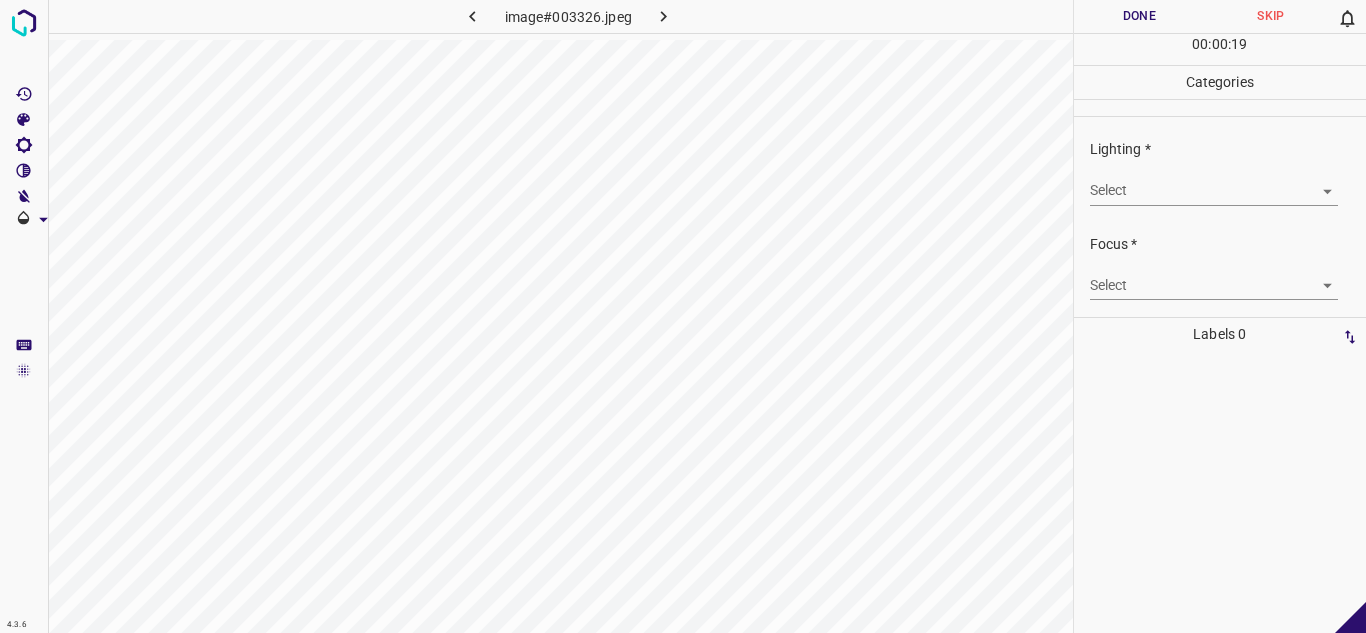 click on "4.3.6  image#003326.jpeg Done Skip 0 00   : 00   : 19   Categories Lighting *  Select ​ Focus *  Select ​ Overall *  Select ​ Labels   0 Categories 1 Lighting 2 Focus 3 Overall Tools Space Change between modes (Draw & Edit) I Auto labeling R Restore zoom M Zoom in N Zoom out Delete Delete selecte label Filters Z Restore filters X Saturation filter C Brightness filter V Contrast filter B Gray scale filter General O Download - Text - Hide - Delete" at bounding box center [683, 316] 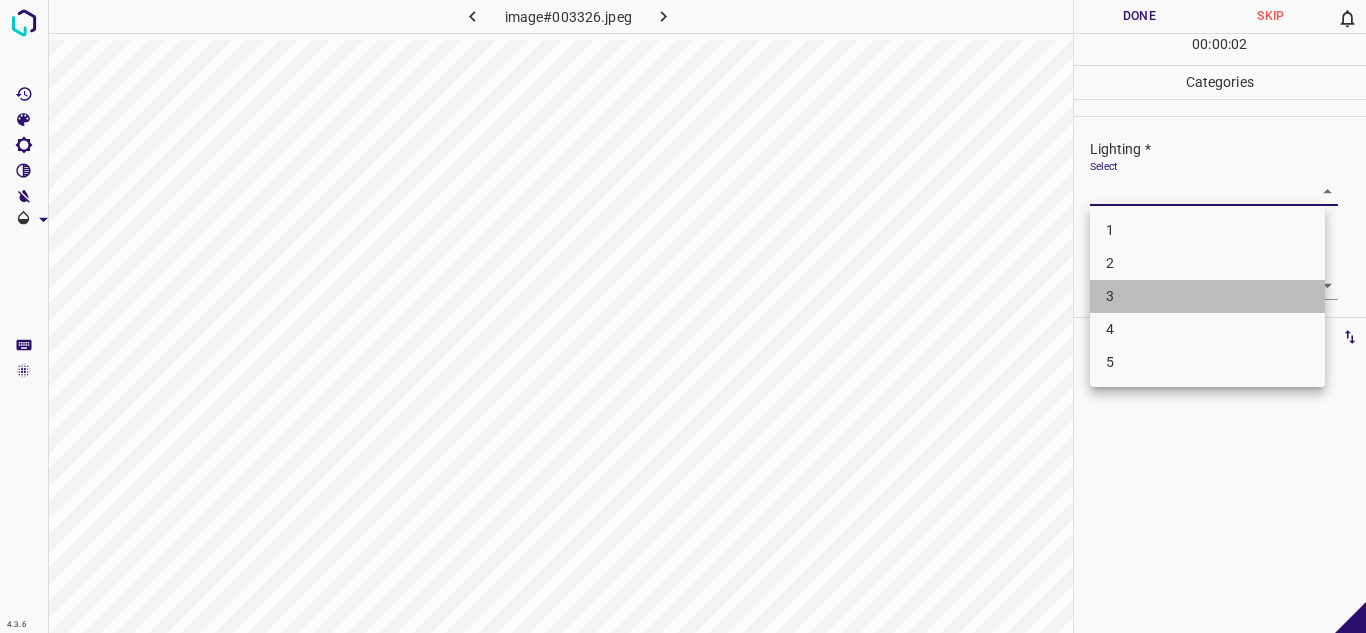 click on "3" at bounding box center (1207, 296) 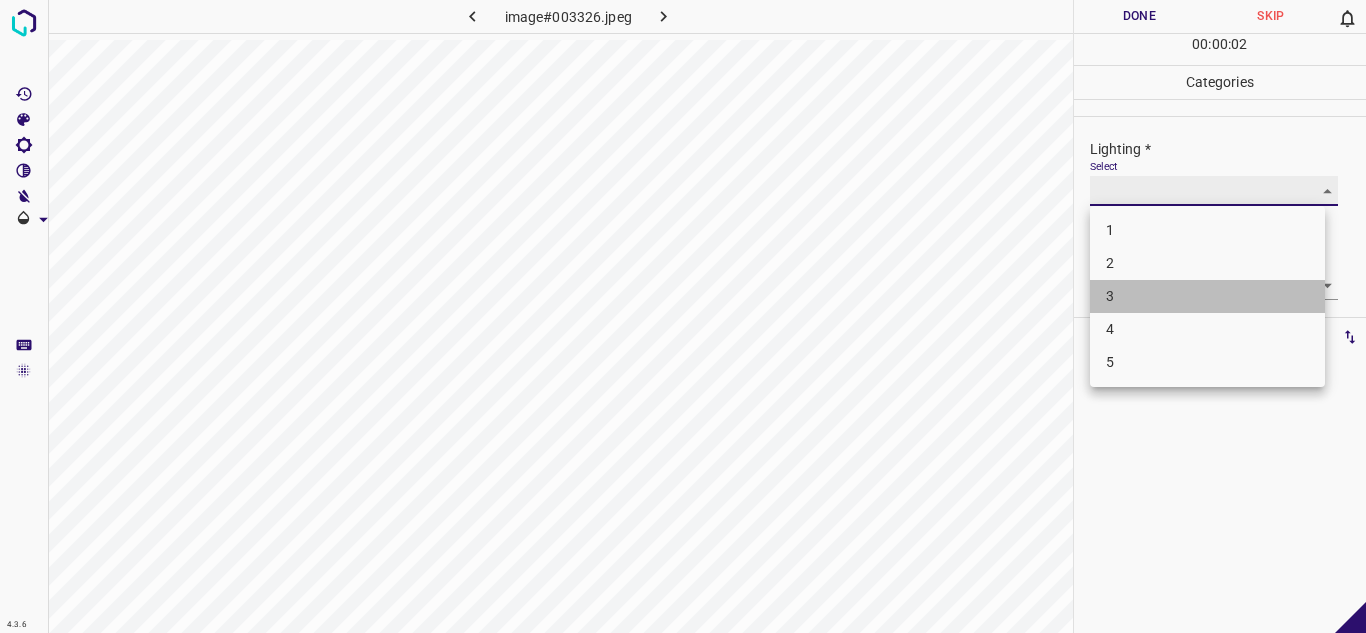 type on "3" 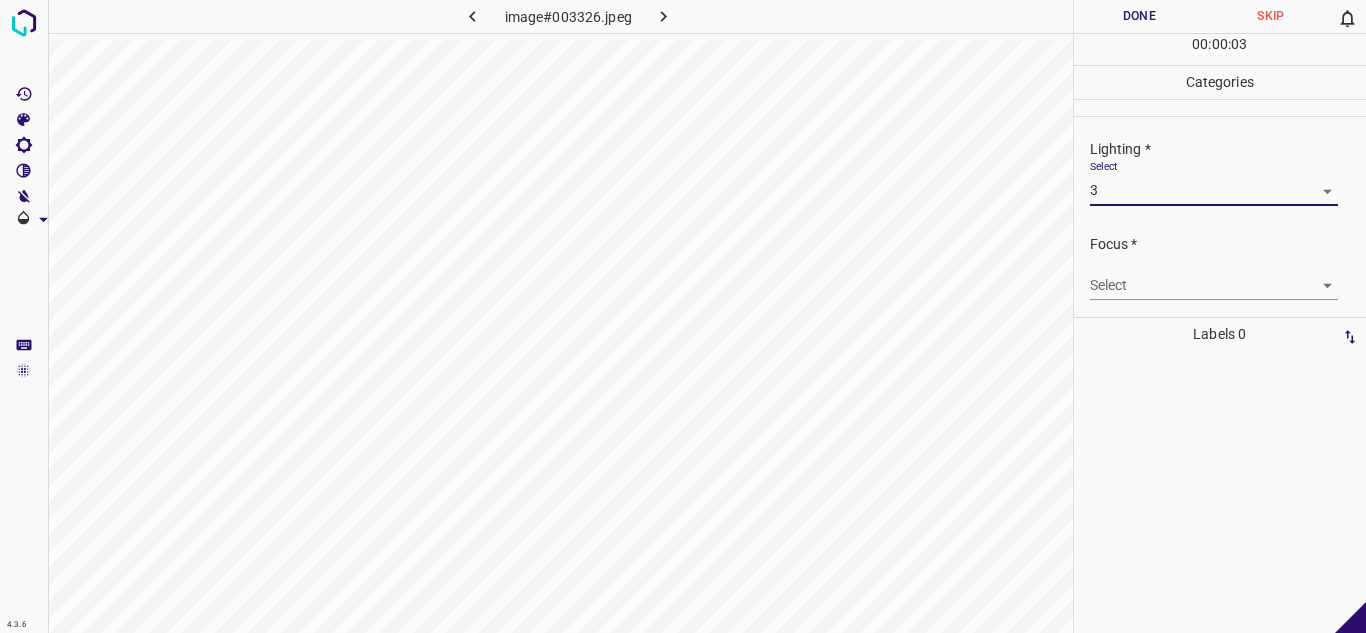 click on "4.3.6  image#003326.jpeg Done Skip 0 00   : 00   : 03   Categories Lighting *  Select 3 3 Focus *  Select ​ Overall *  Select ​ Labels   0 Categories 1 Lighting 2 Focus 3 Overall Tools Space Change between modes (Draw & Edit) I Auto labeling R Restore zoom M Zoom in N Zoom out Delete Delete selecte label Filters Z Restore filters X Saturation filter C Brightness filter V Contrast filter B Gray scale filter General O Download - Text - Hide - Delete" at bounding box center [683, 316] 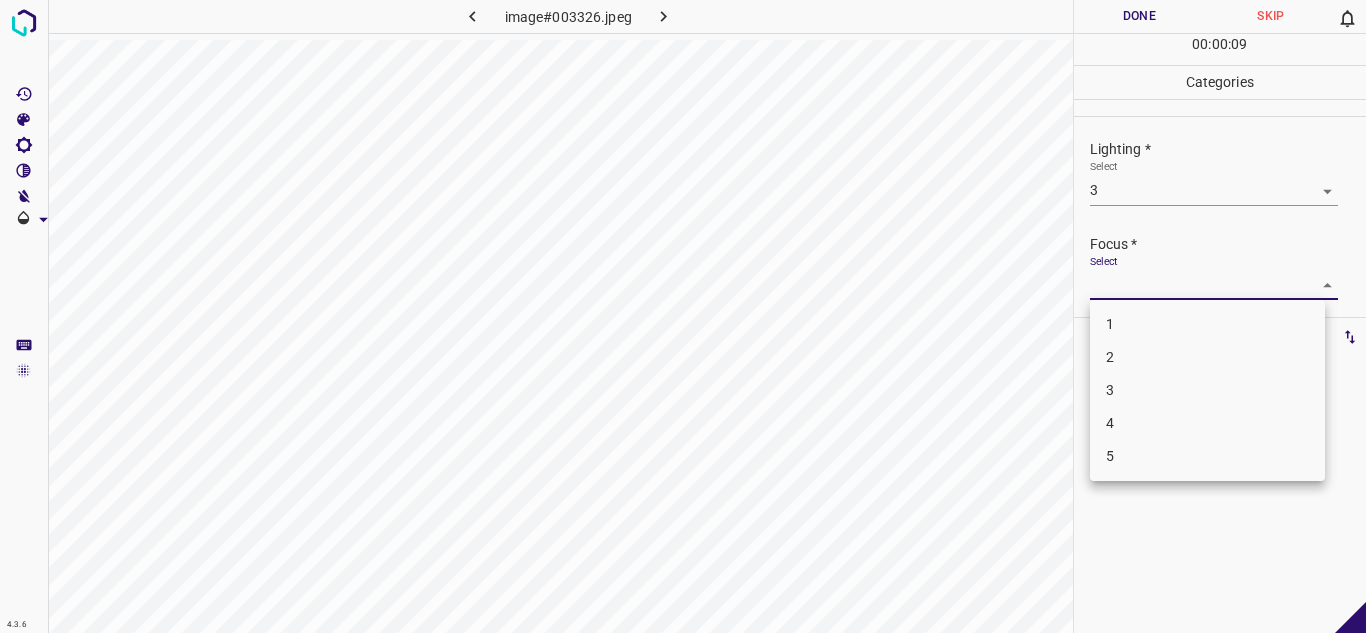click on "3" at bounding box center [1207, 390] 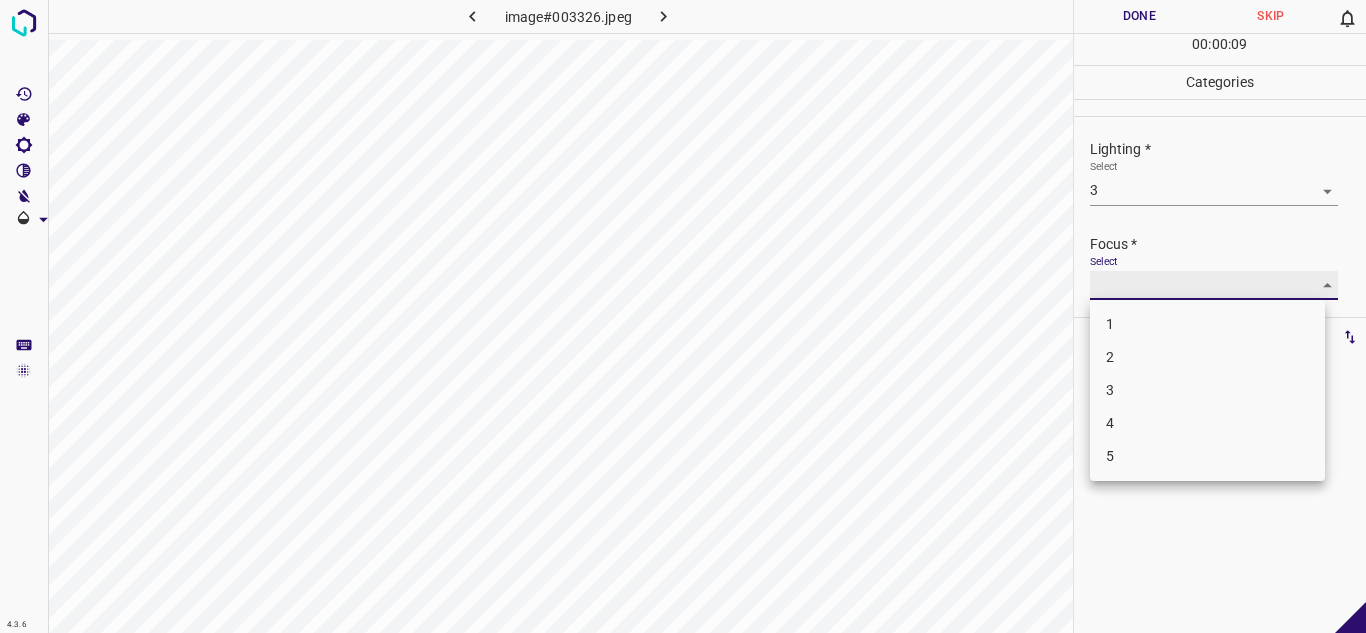 type on "3" 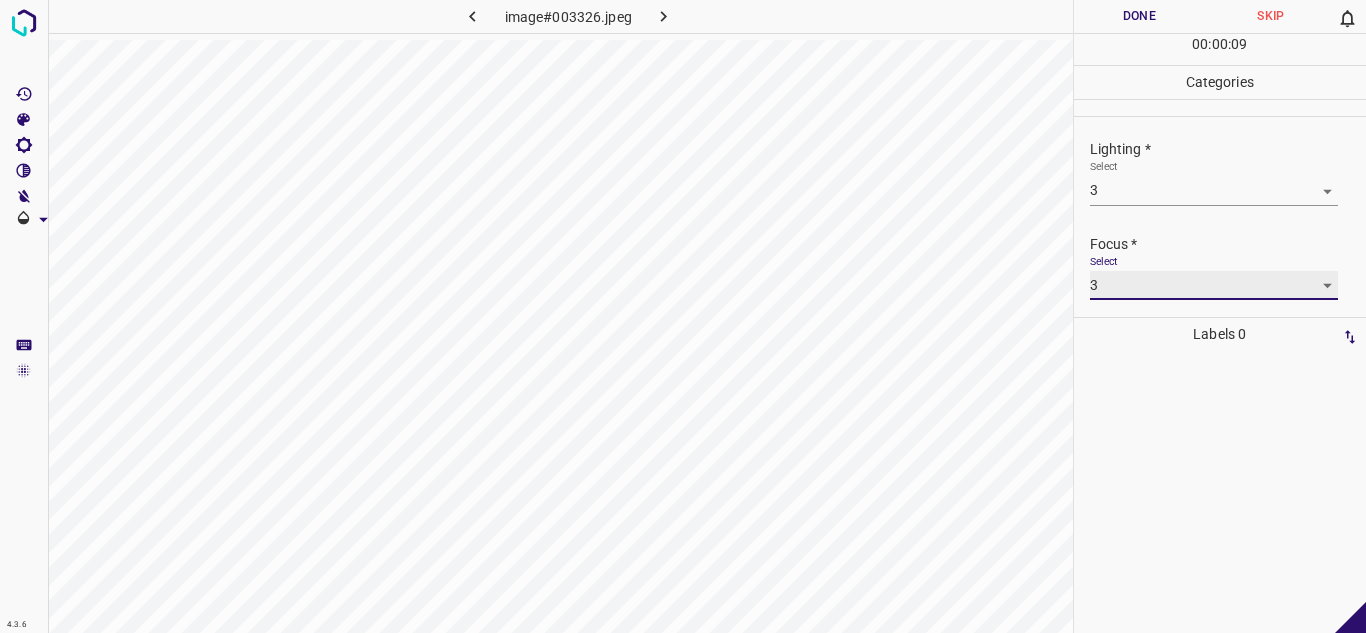 scroll, scrollTop: 98, scrollLeft: 0, axis: vertical 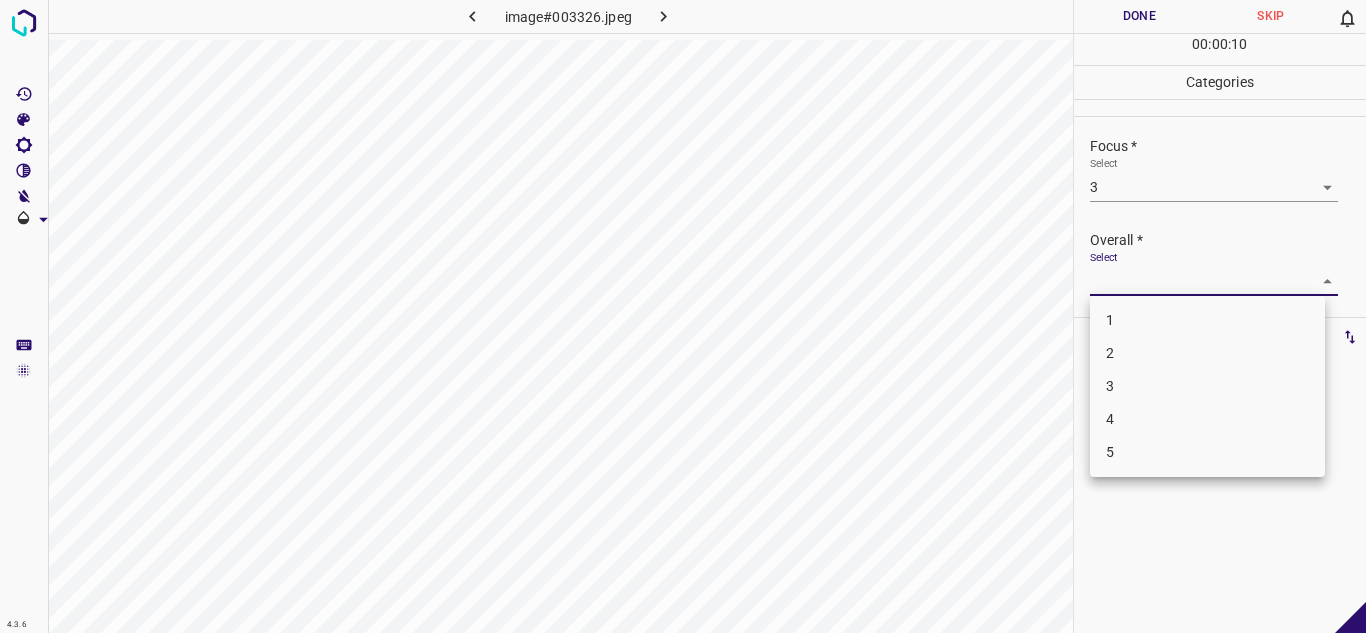 click on "4.3.6  image#003326.jpeg Done Skip 0 00   : 00   : 10   Categories Lighting *  Select 3 3 Focus *  Select 3 3 Overall *  Select ​ Labels   0 Categories 1 Lighting 2 Focus 3 Overall Tools Space Change between modes (Draw & Edit) I Auto labeling R Restore zoom M Zoom in N Zoom out Delete Delete selecte label Filters Z Restore filters X Saturation filter C Brightness filter V Contrast filter B Gray scale filter General O Download - Text - Hide - Delete 1 2 3 4 5" at bounding box center (683, 316) 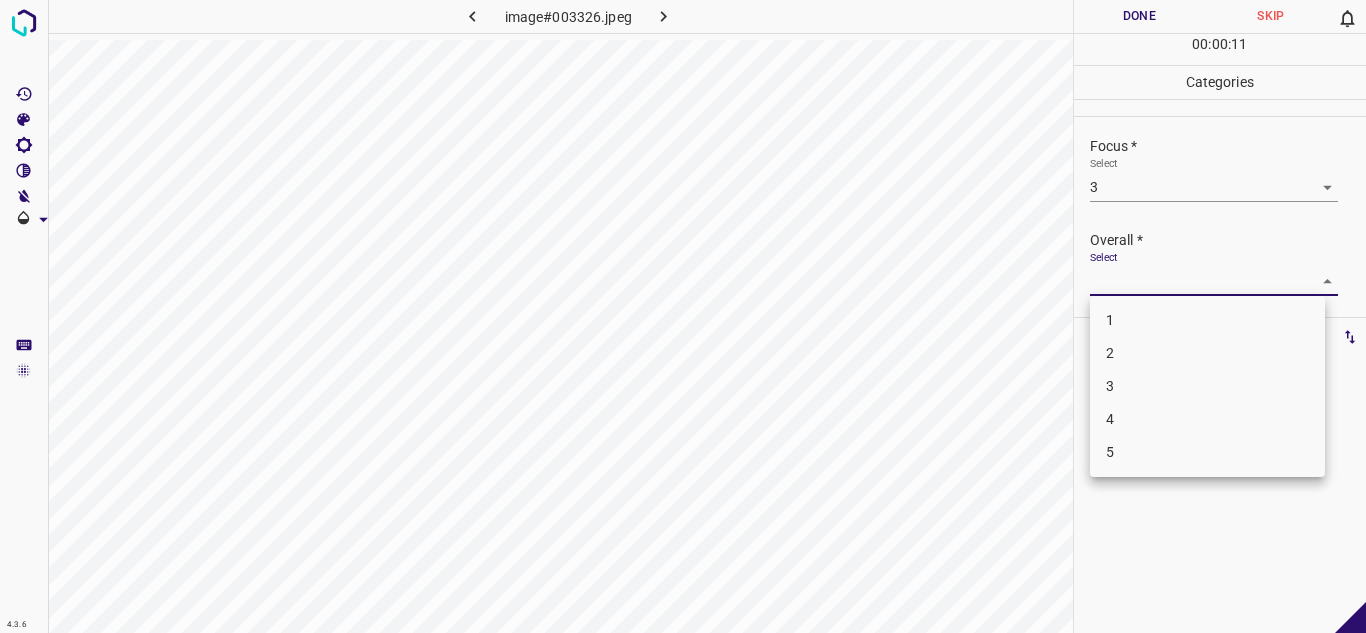 click on "3" at bounding box center [1207, 386] 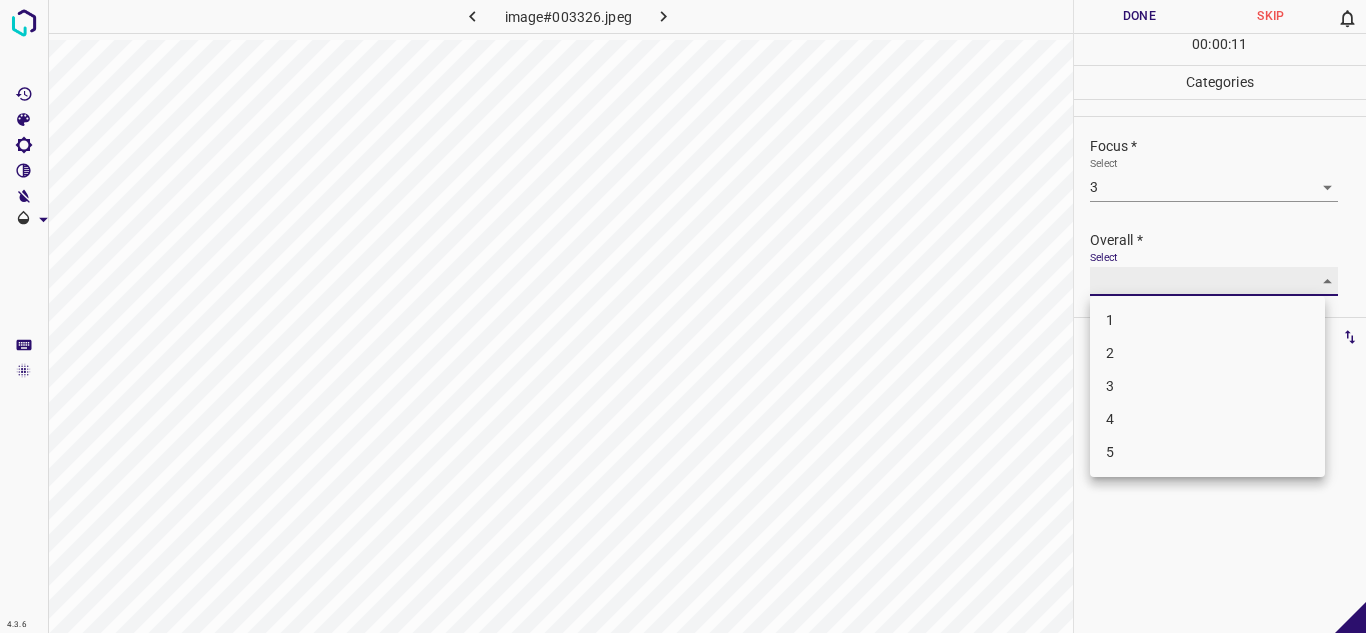 type on "3" 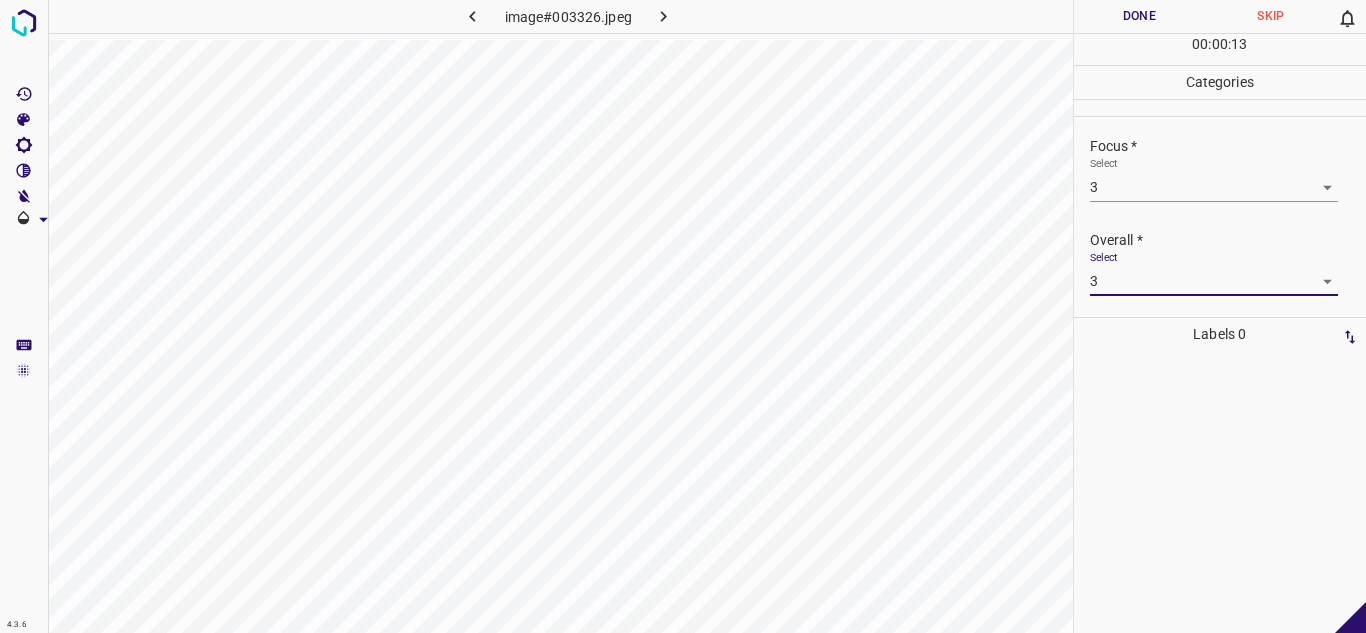 click on "Done" at bounding box center (1140, 16) 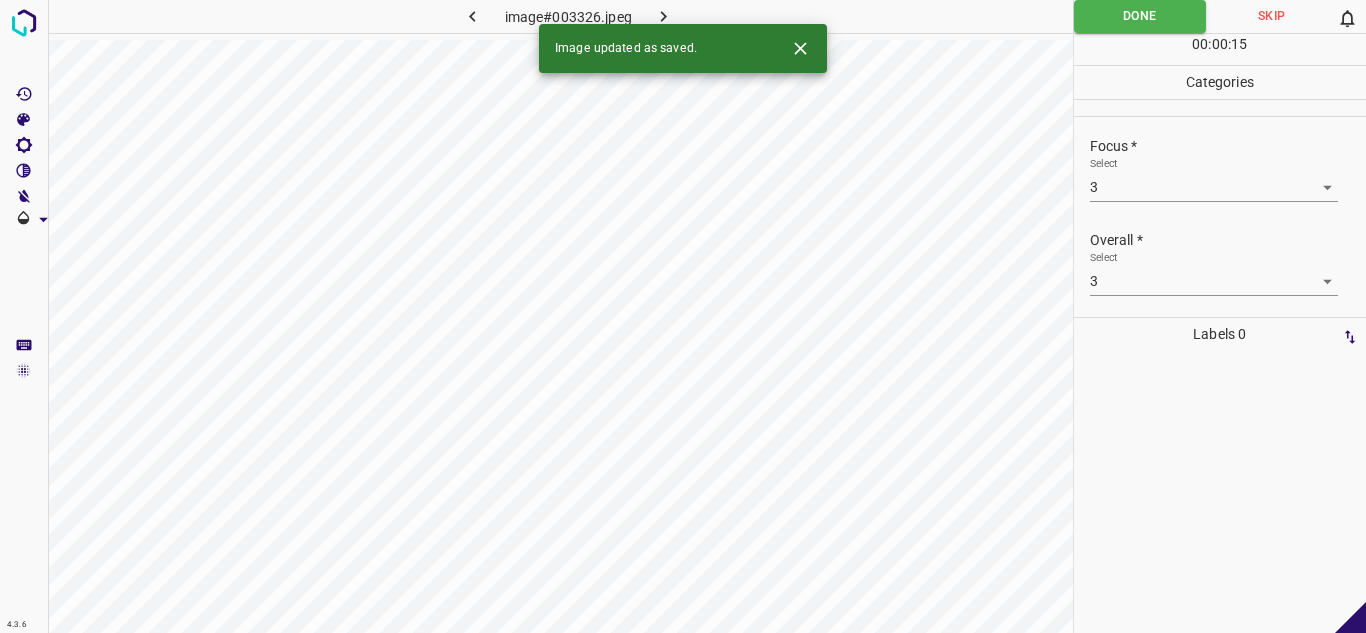 click 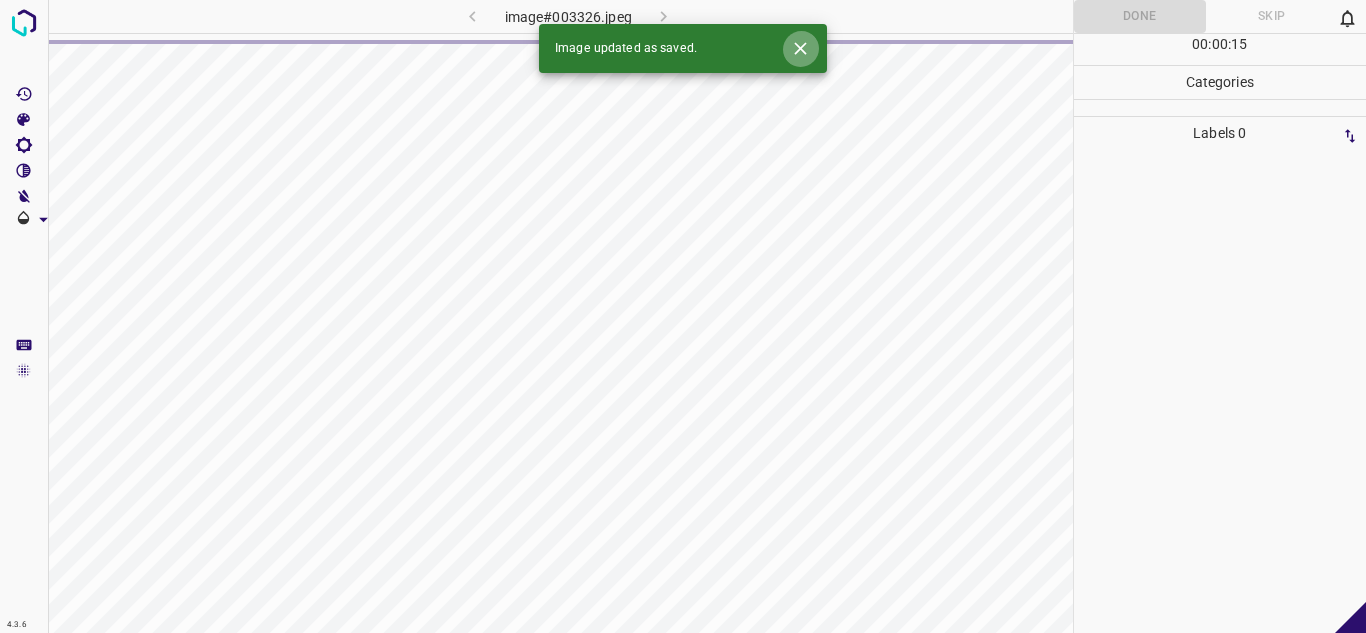 click at bounding box center [800, 48] 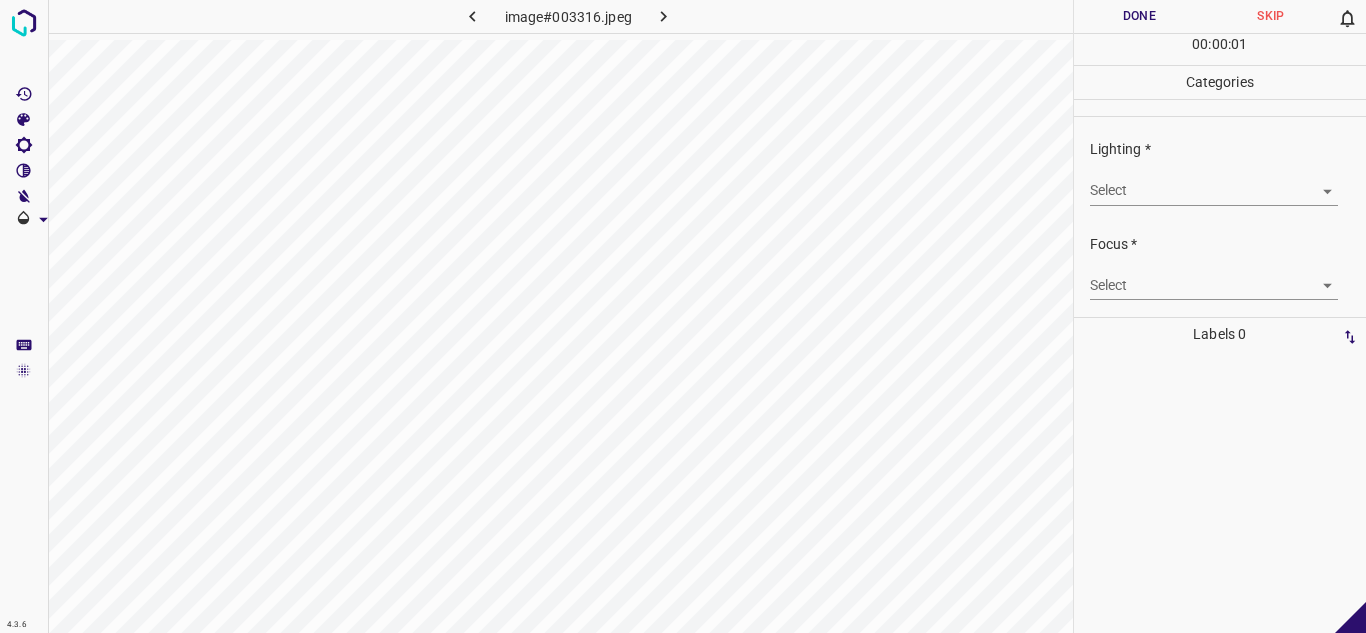 click on "4.3.6  image#003316.jpeg Done Skip 0 00   : 00   : 01   Categories Lighting *  Select ​ Focus *  Select ​ Overall *  Select ​ Labels   0 Categories 1 Lighting 2 Focus 3 Overall Tools Space Change between modes (Draw & Edit) I Auto labeling R Restore zoom M Zoom in N Zoom out Delete Delete selecte label Filters Z Restore filters X Saturation filter C Brightness filter V Contrast filter B Gray scale filter General O Download - Text - Hide - Delete" at bounding box center [683, 316] 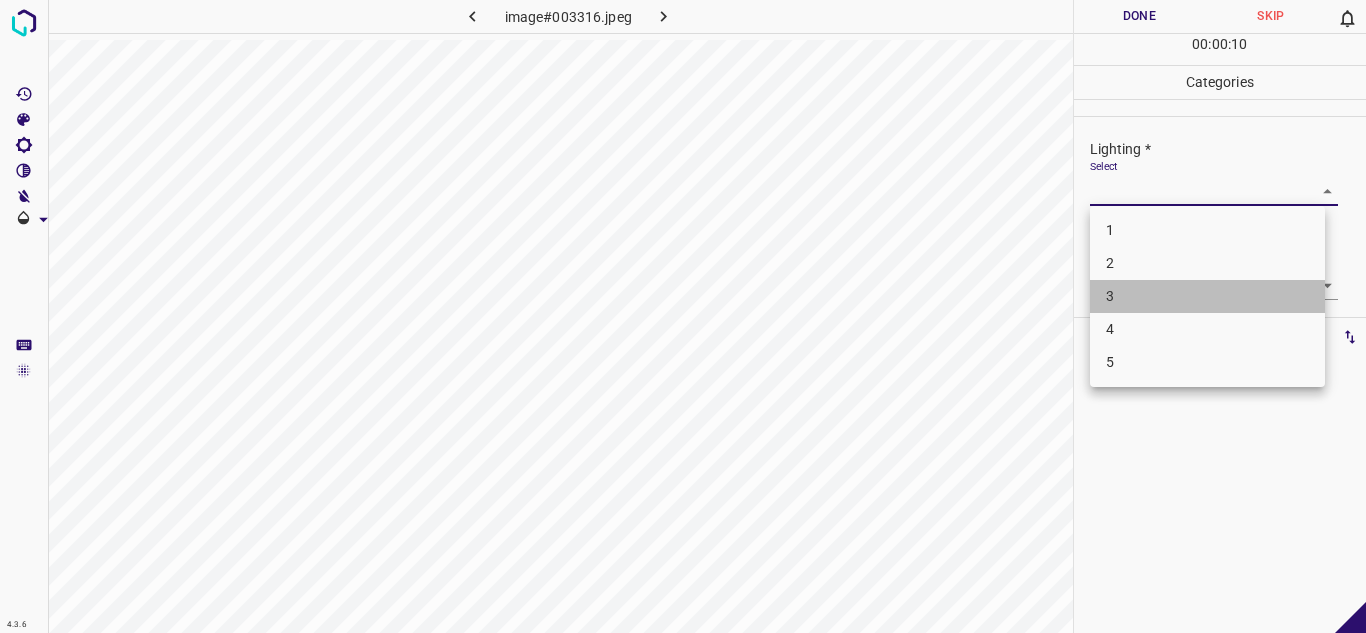 click on "3" at bounding box center [1207, 296] 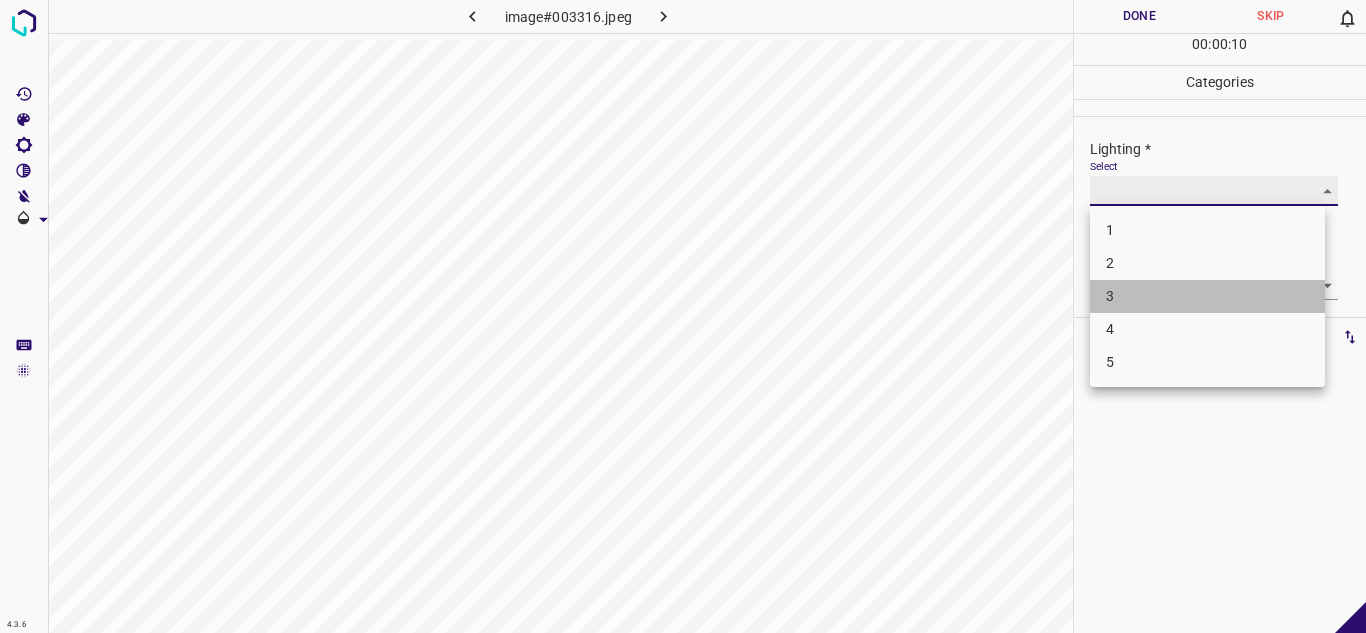 type on "3" 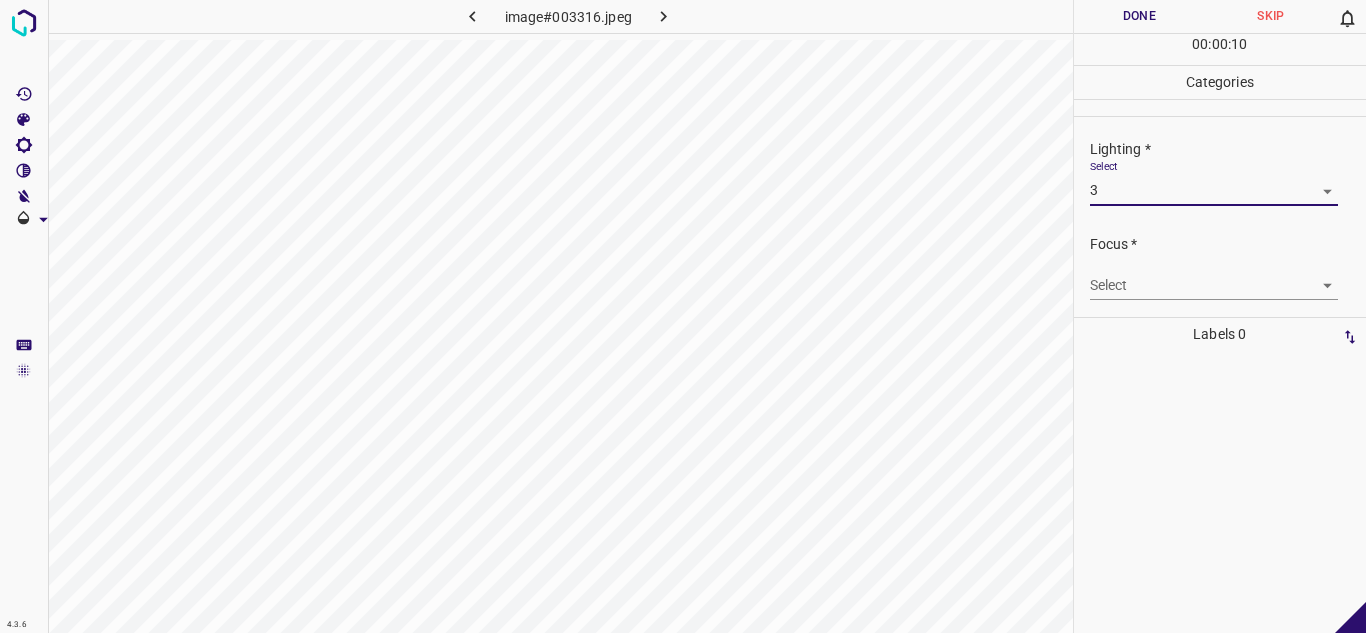 click on "4.3.6  image#003316.jpeg Done Skip 0 00   : 00   : 10   Categories Lighting *  Select 3 3 Focus *  Select ​ Overall *  Select ​ Labels   0 Categories 1 Lighting 2 Focus 3 Overall Tools Space Change between modes (Draw & Edit) I Auto labeling R Restore zoom M Zoom in N Zoom out Delete Delete selecte label Filters Z Restore filters X Saturation filter C Brightness filter V Contrast filter B Gray scale filter General O Download - Text - Hide - Delete" at bounding box center [683, 316] 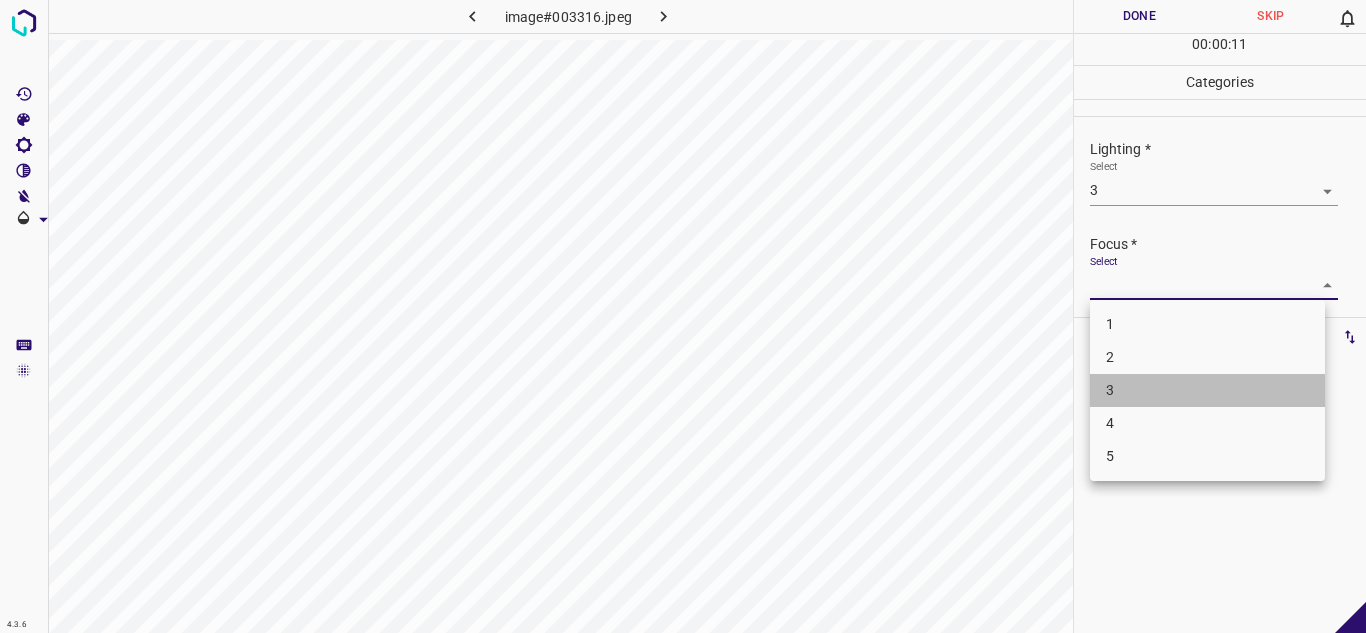 click on "3" at bounding box center [1207, 390] 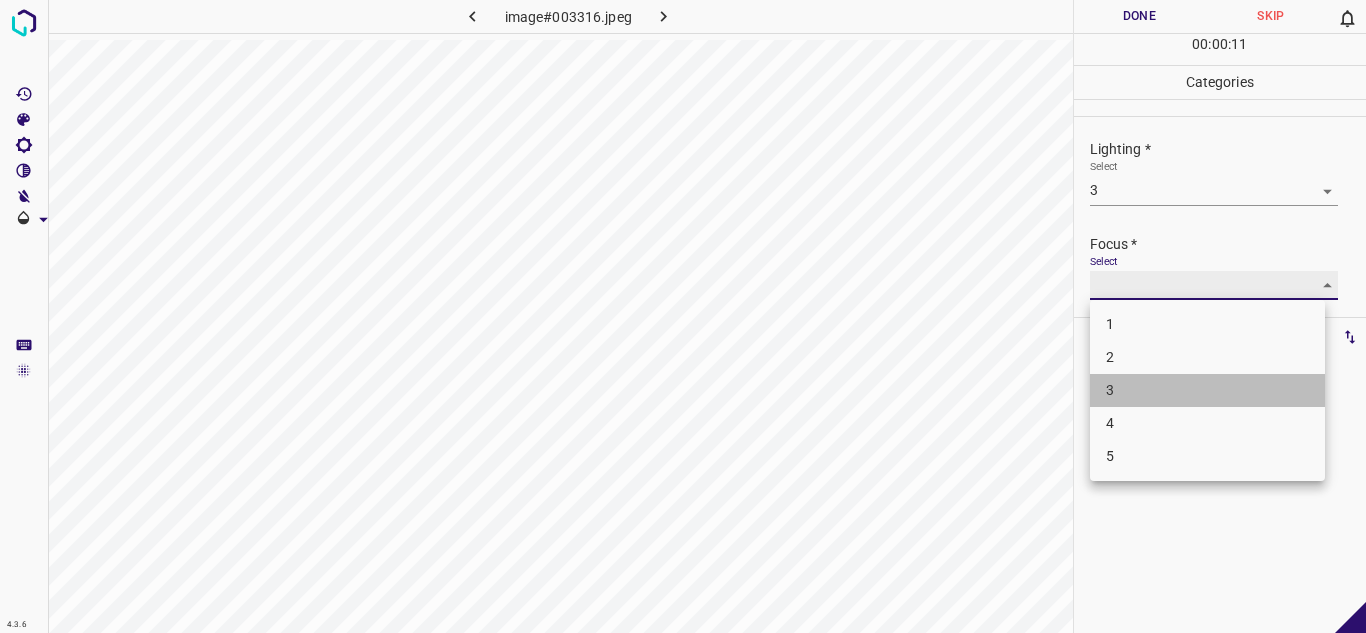 type on "3" 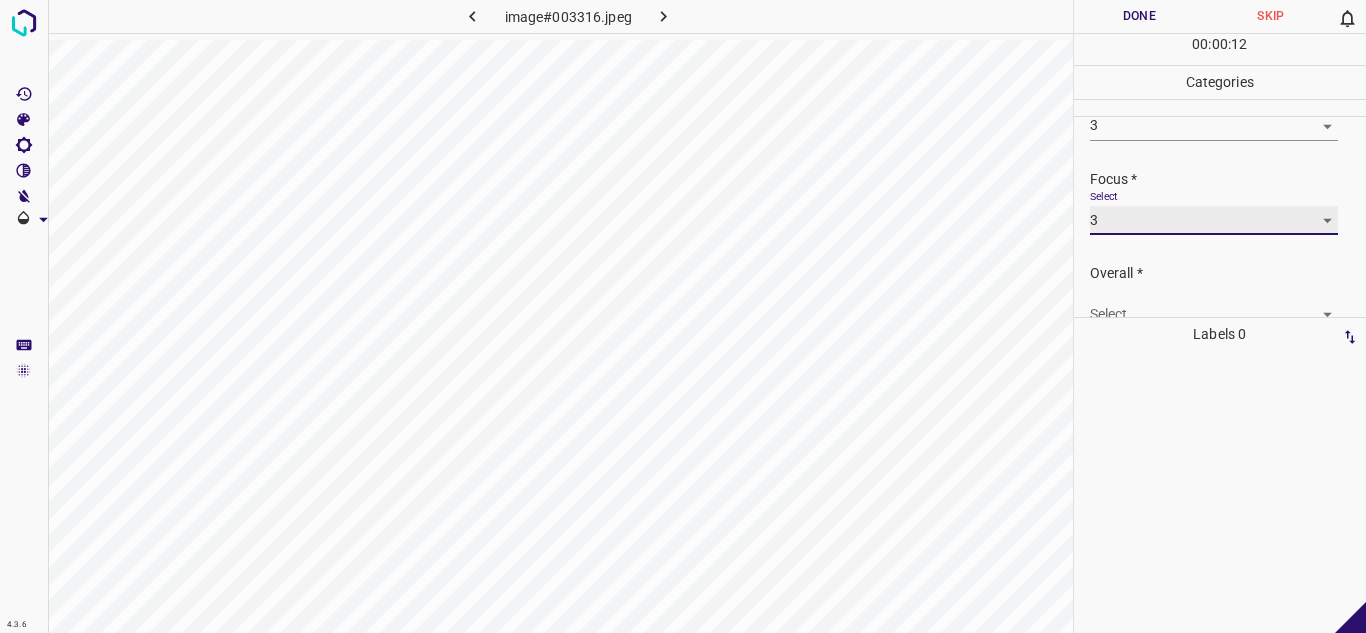scroll, scrollTop: 98, scrollLeft: 0, axis: vertical 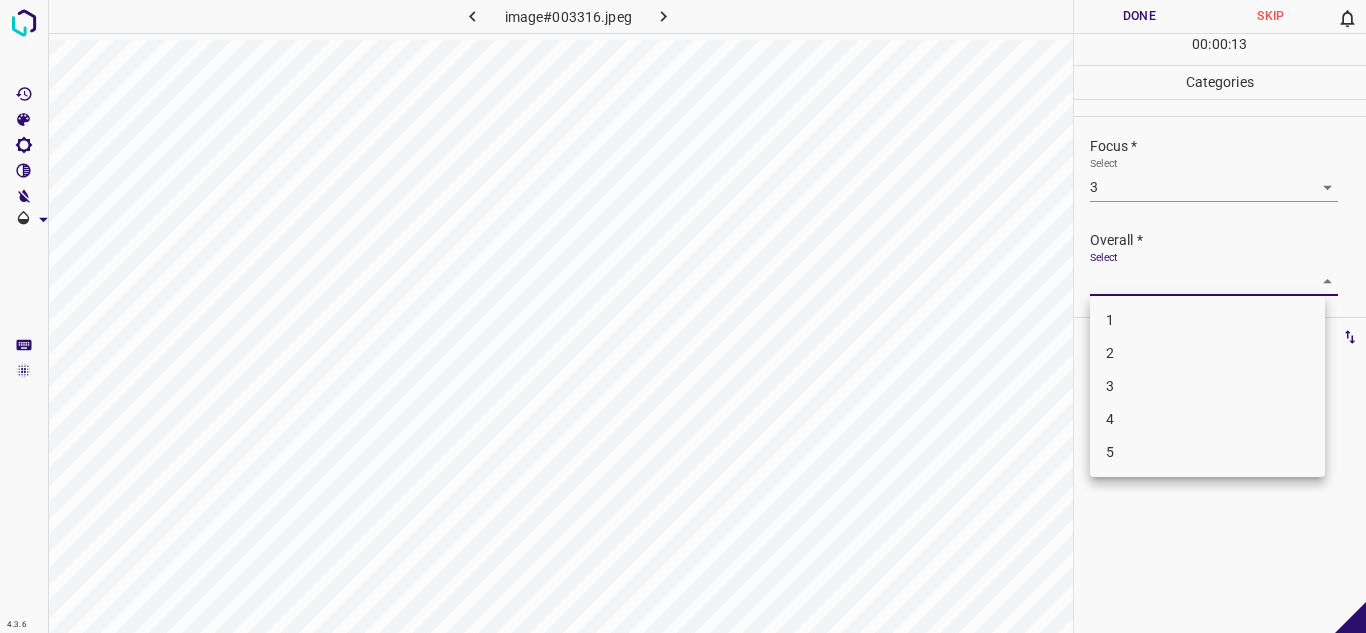 click on "4.3.6  image#003316.jpeg Done Skip 0 00   : 00   : 13   Categories Lighting *  Select 3 3 Focus *  Select 3 3 Overall *  Select ​ Labels   0 Categories 1 Lighting 2 Focus 3 Overall Tools Space Change between modes (Draw & Edit) I Auto labeling R Restore zoom M Zoom in N Zoom out Delete Delete selecte label Filters Z Restore filters X Saturation filter C Brightness filter V Contrast filter B Gray scale filter General O Download - Text - Hide - Delete 1 2 3 4 5" at bounding box center [683, 316] 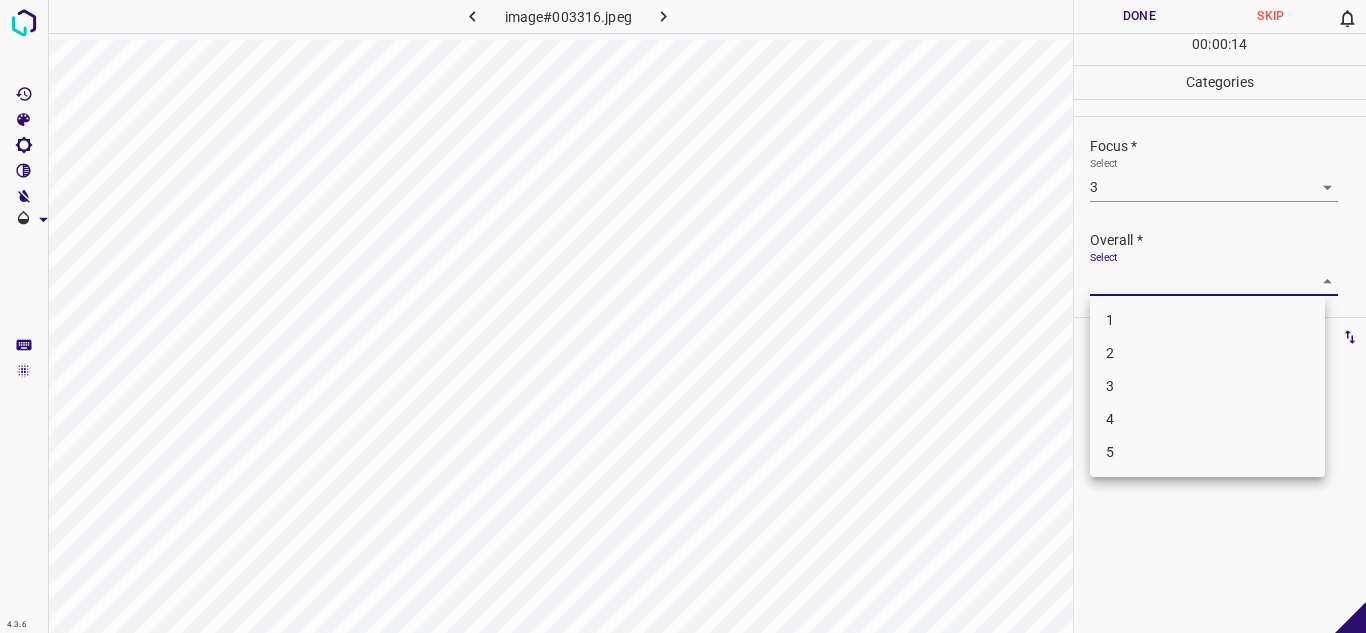 click on "3" at bounding box center [1207, 386] 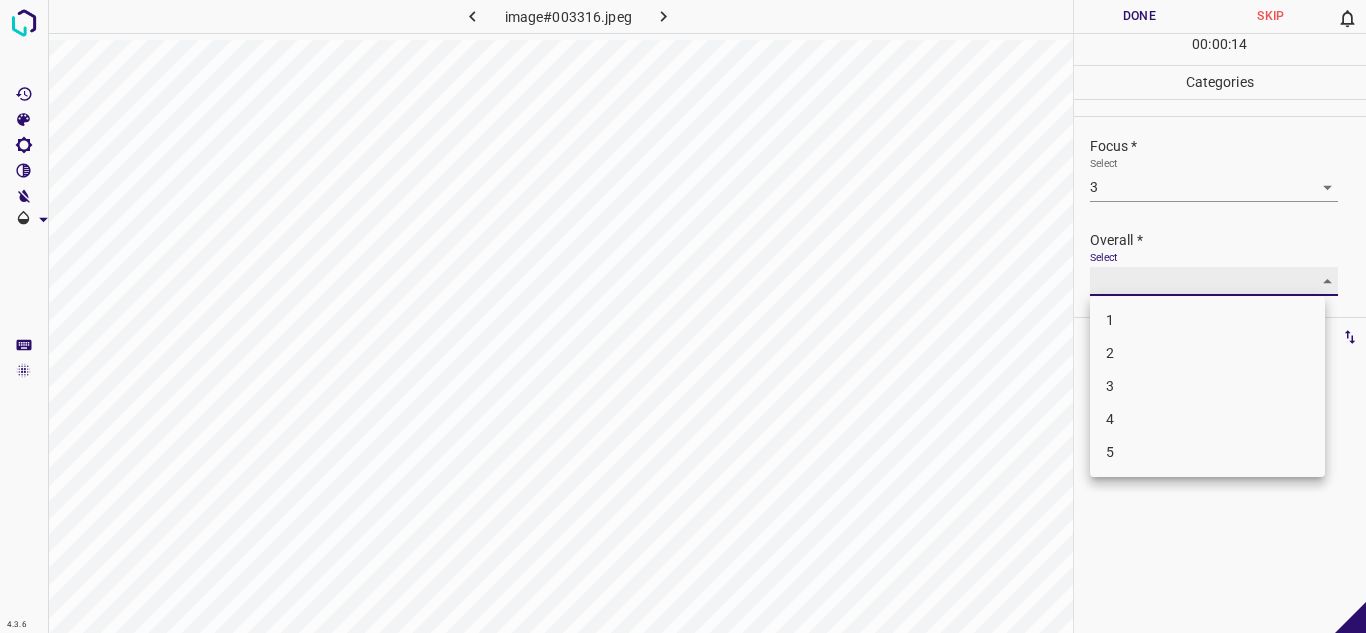 type on "3" 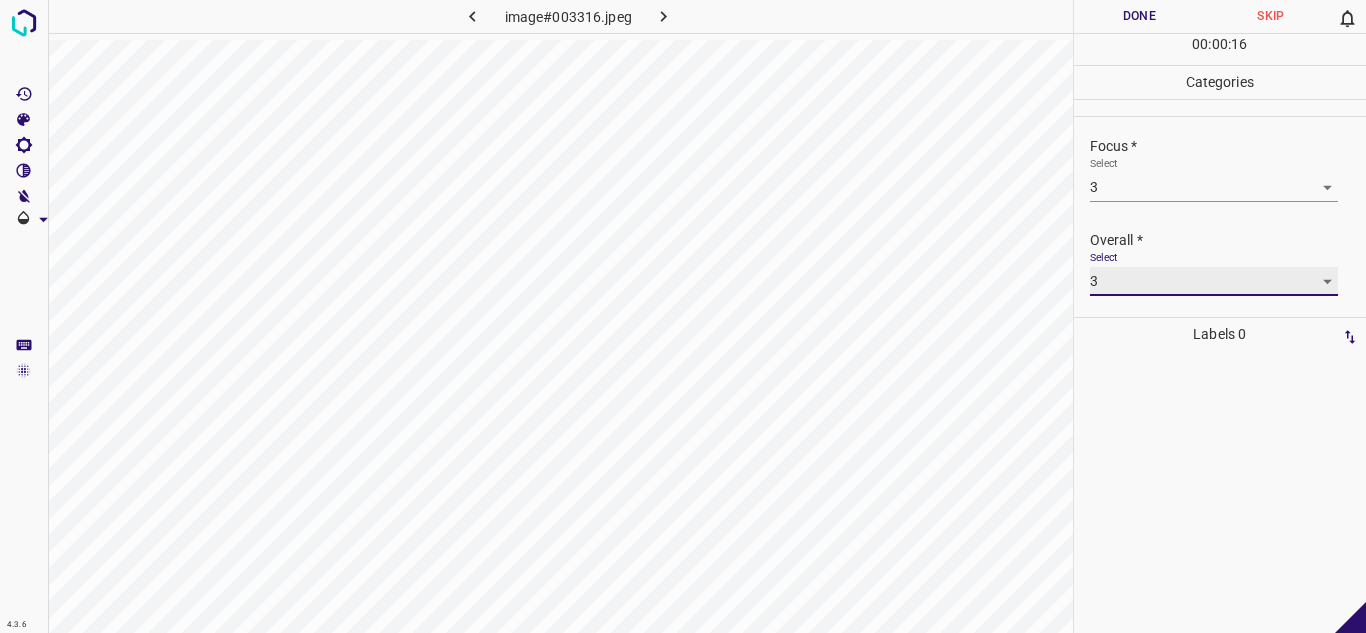 scroll, scrollTop: 0, scrollLeft: 0, axis: both 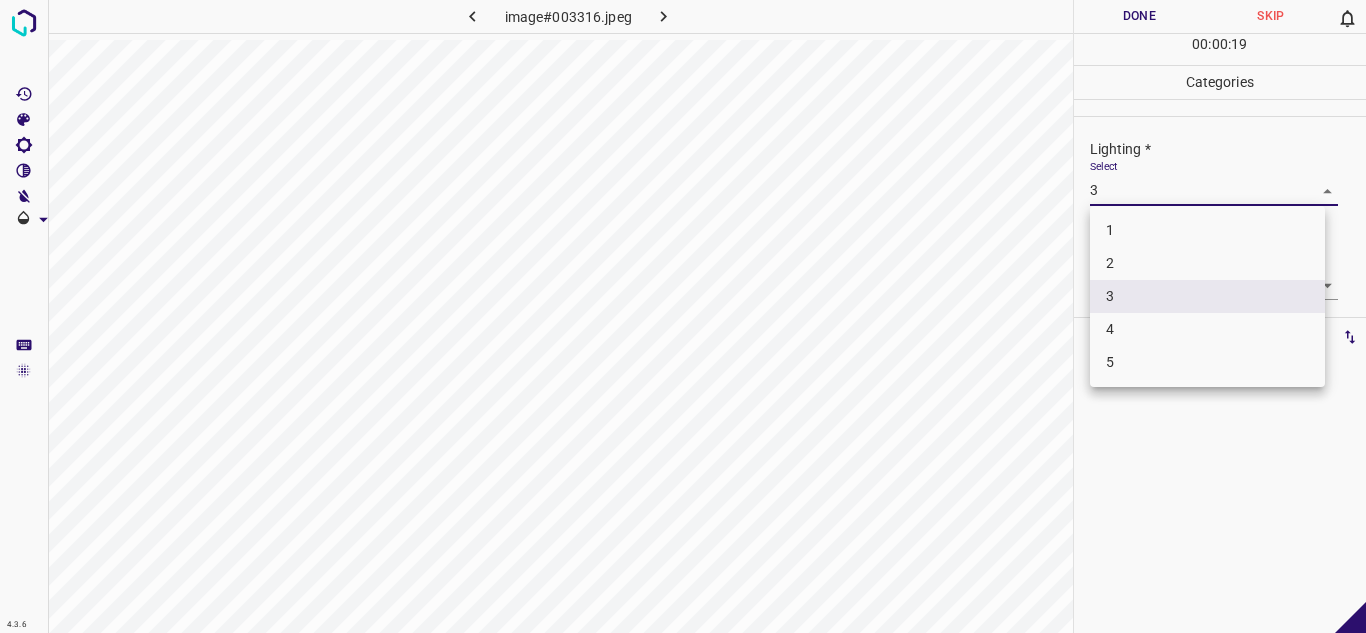 click on "4.3.6  image#003316.jpeg Done Skip 0 00   : 00   : 19   Categories Lighting *  Select 3 3 Focus *  Select 3 3 Overall *  Select 3 3 Labels   0 Categories 1 Lighting 2 Focus 3 Overall Tools Space Change between modes (Draw & Edit) I Auto labeling R Restore zoom M Zoom in N Zoom out Delete Delete selecte label Filters Z Restore filters X Saturation filter C Brightness filter V Contrast filter B Gray scale filter General O Download - Text - Hide - Delete 1 2 3 4 5" at bounding box center (683, 316) 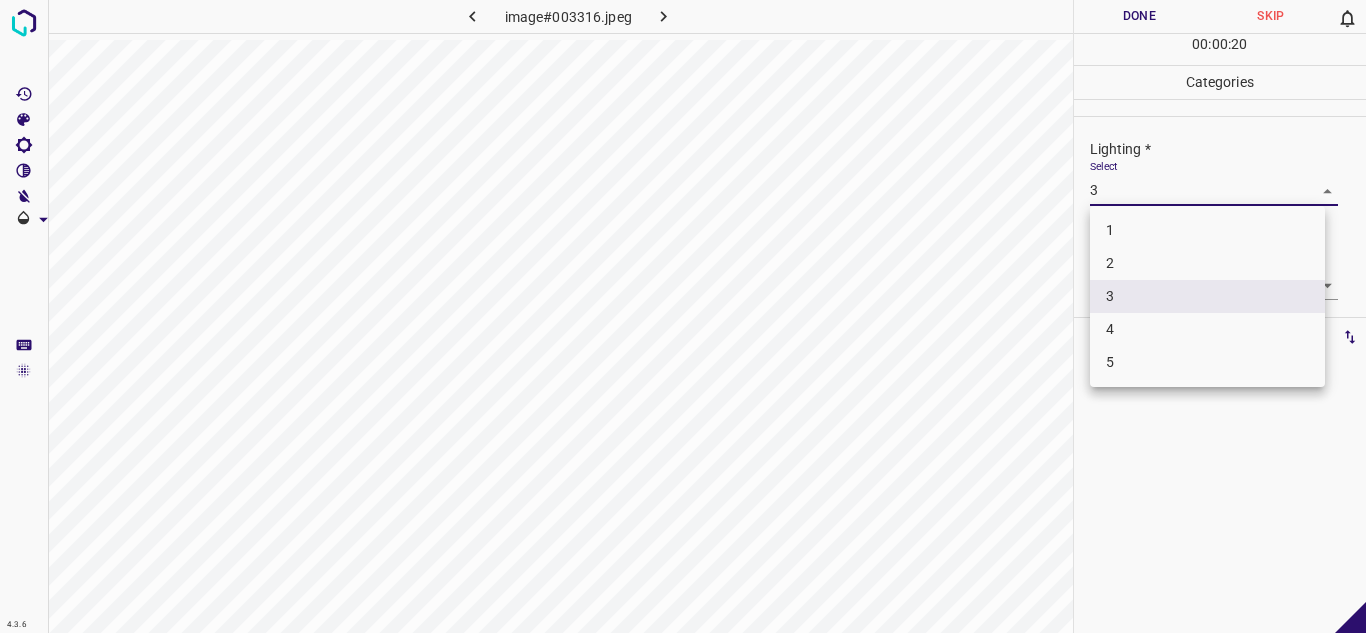 click on "2" at bounding box center (1207, 263) 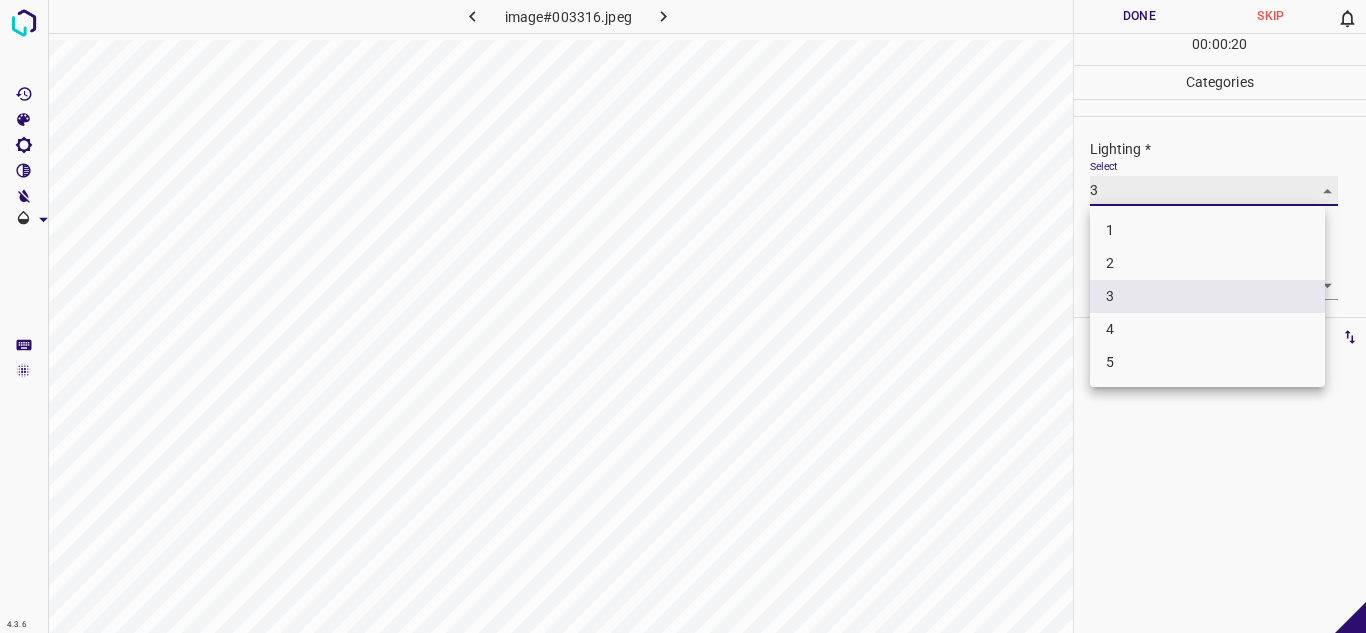 type on "2" 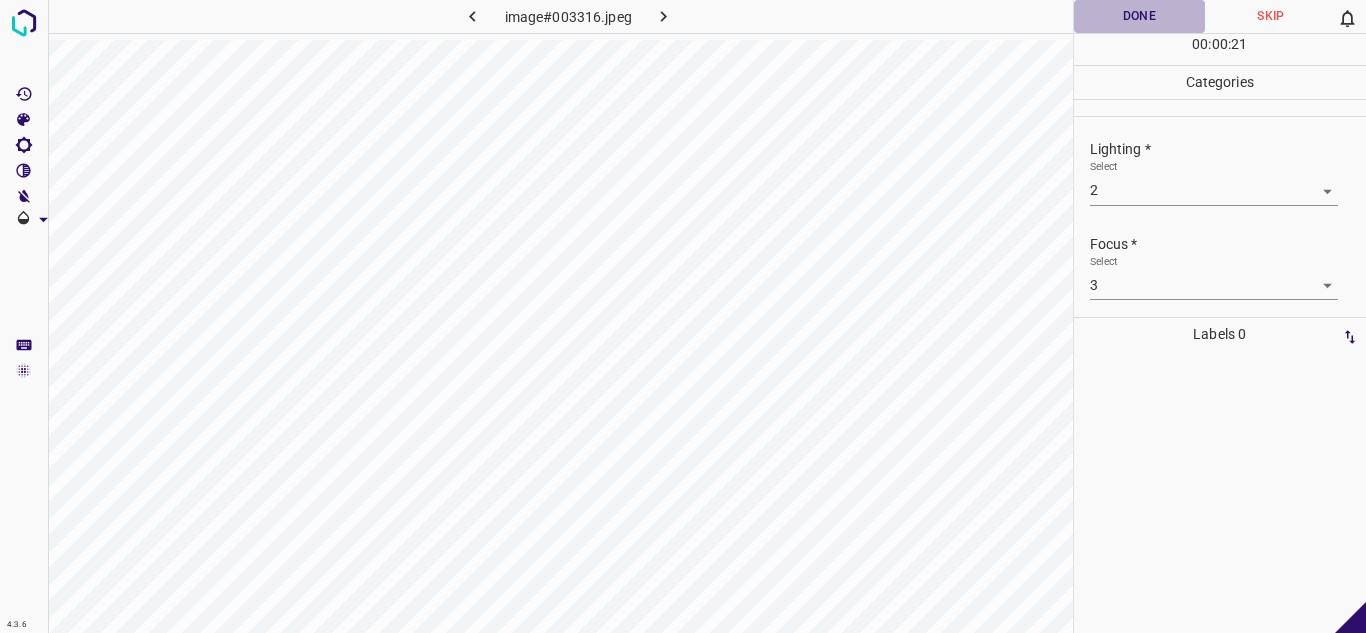 click on "Done" at bounding box center [1140, 16] 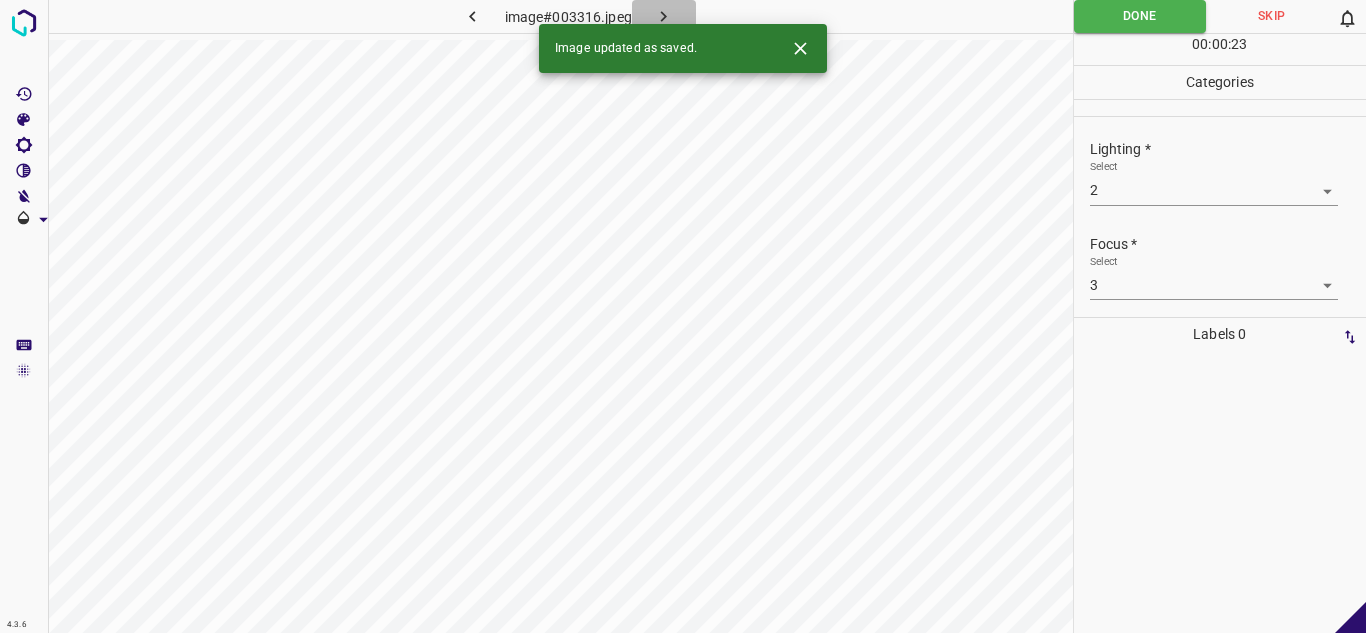 click 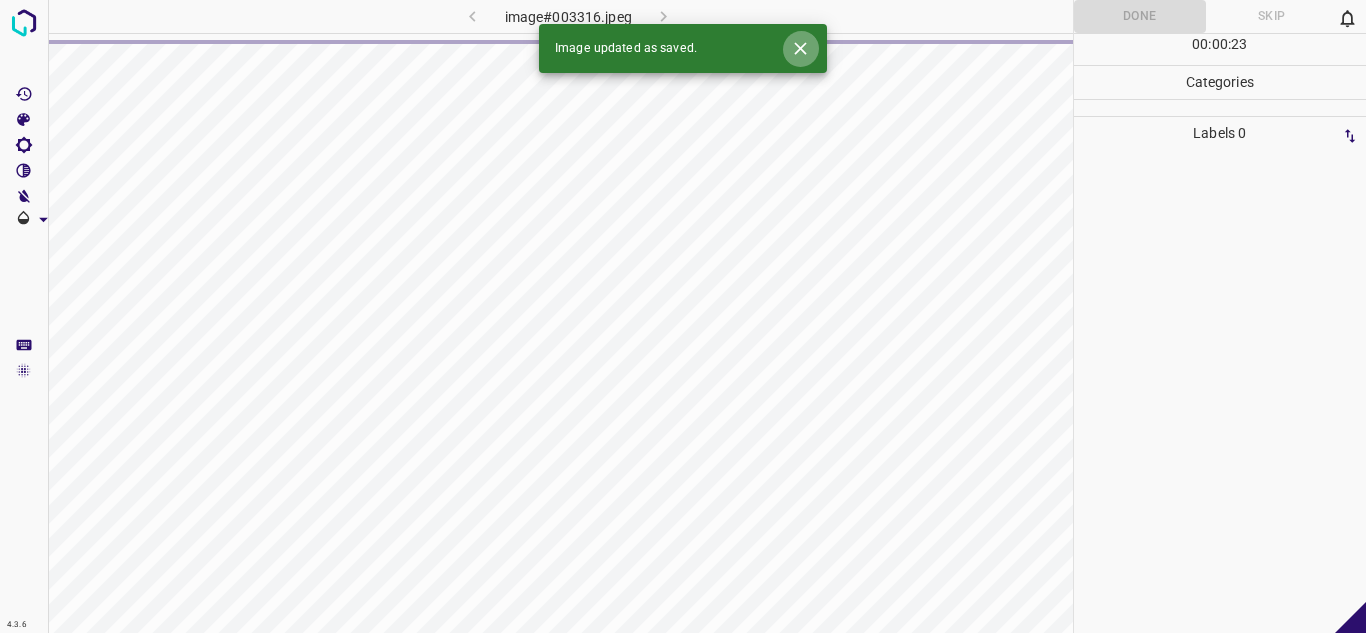 click 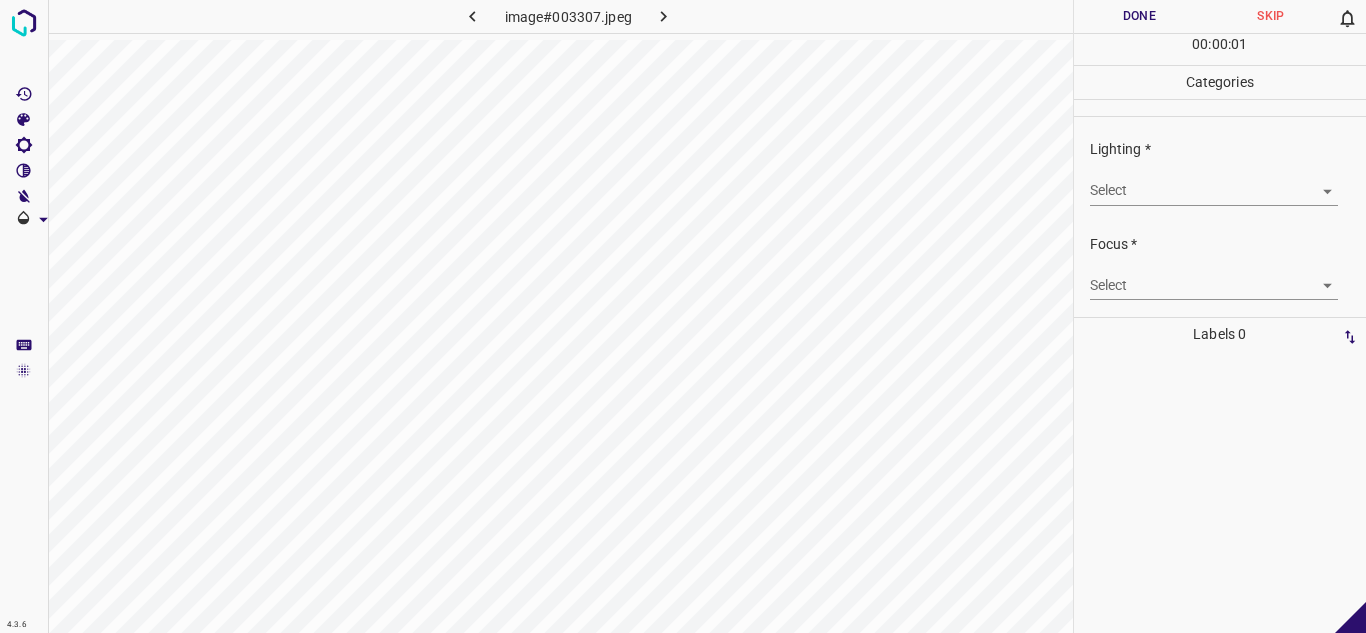 click on "4.3.6  image#003307.jpeg Done Skip 0 00   : 00   : 01   Categories Lighting *  Select ​ Focus *  Select ​ Overall *  Select ​ Labels   0 Categories 1 Lighting 2 Focus 3 Overall Tools Space Change between modes (Draw & Edit) I Auto labeling R Restore zoom M Zoom in N Zoom out Delete Delete selecte label Filters Z Restore filters X Saturation filter C Brightness filter V Contrast filter B Gray scale filter General O Download - Text - Hide - Delete" at bounding box center [683, 316] 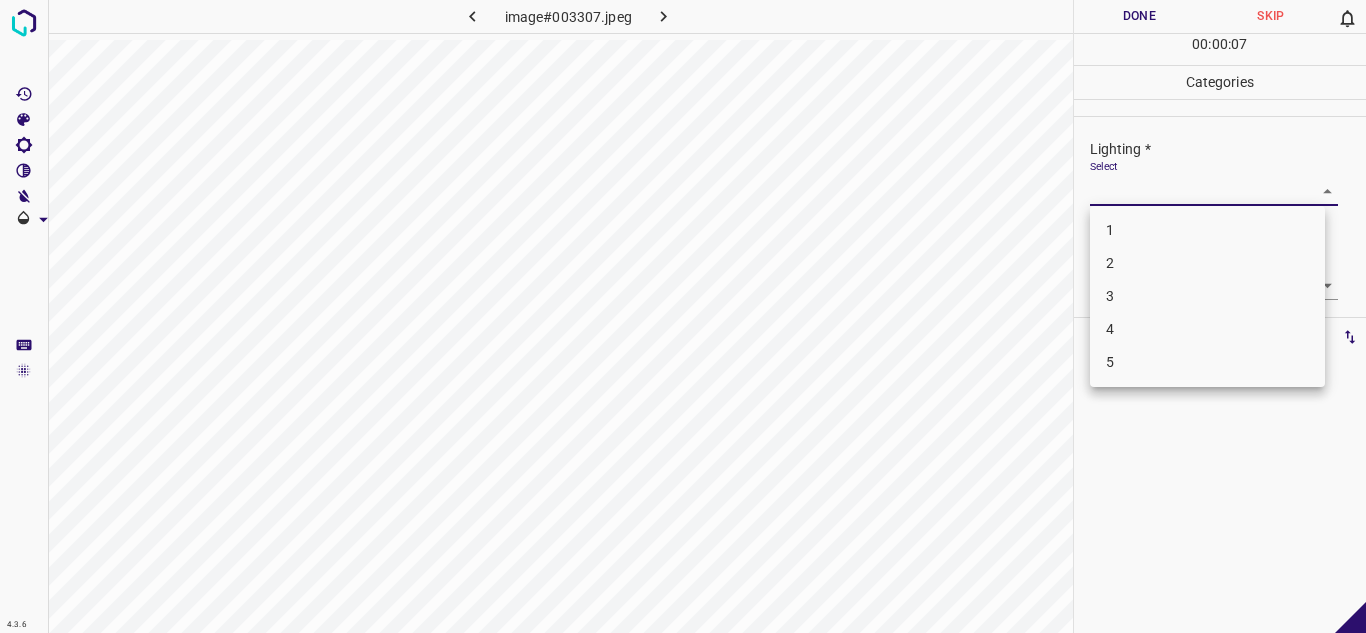 click on "2" at bounding box center [1207, 263] 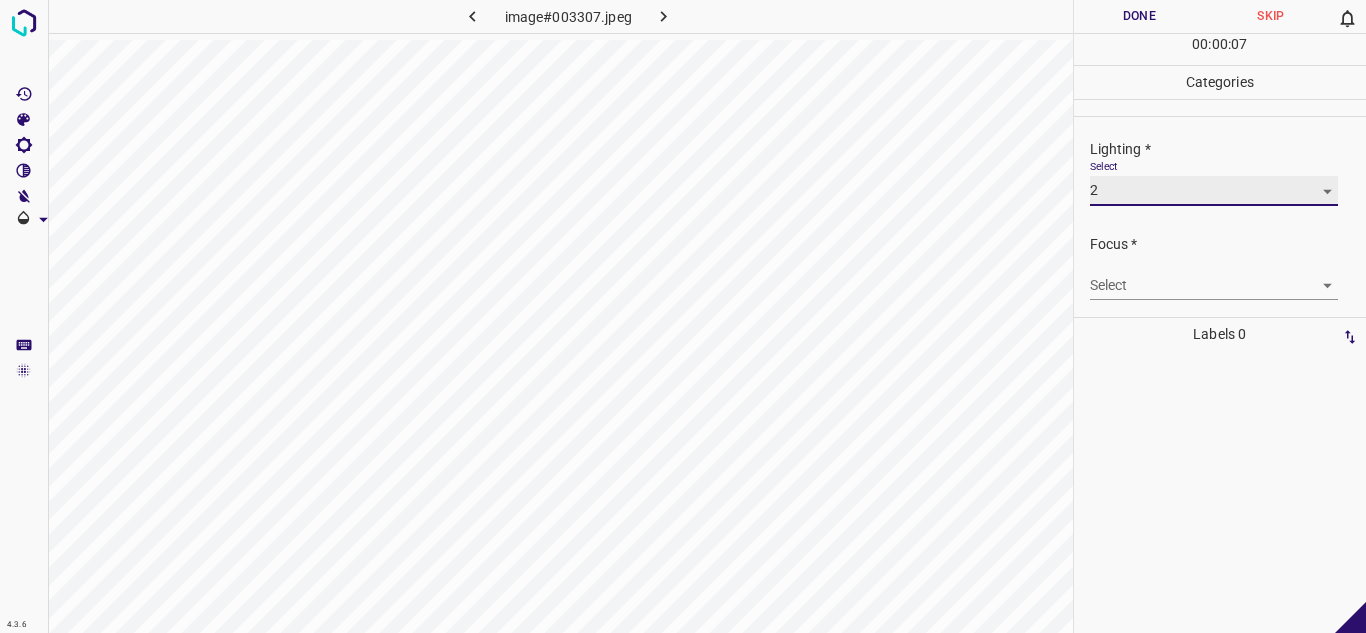 type on "2" 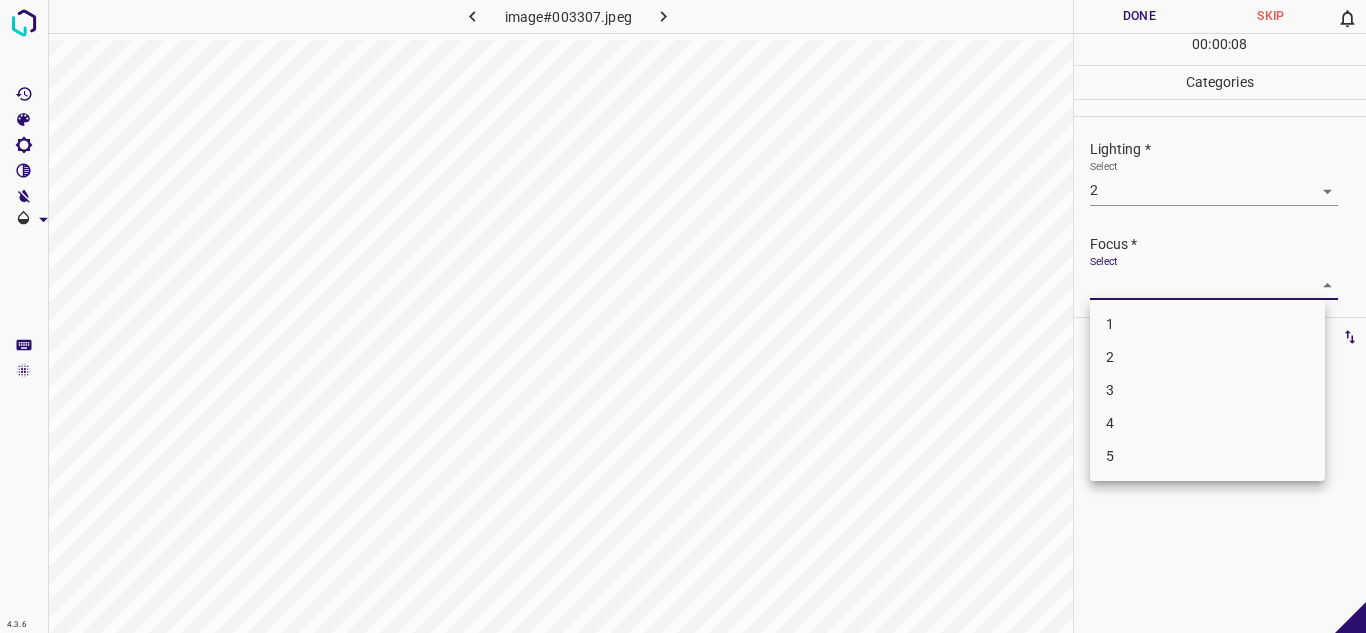 click on "4.3.6  image#003307.jpeg Done Skip 0 00   : 00   : 08   Categories Lighting *  Select 2 2 Focus *  Select ​ Overall *  Select ​ Labels   0 Categories 1 Lighting 2 Focus 3 Overall Tools Space Change between modes (Draw & Edit) I Auto labeling R Restore zoom M Zoom in N Zoom out Delete Delete selecte label Filters Z Restore filters X Saturation filter C Brightness filter V Contrast filter B Gray scale filter General O Download - Text - Hide - Delete 1 2 3 4 5" at bounding box center [683, 316] 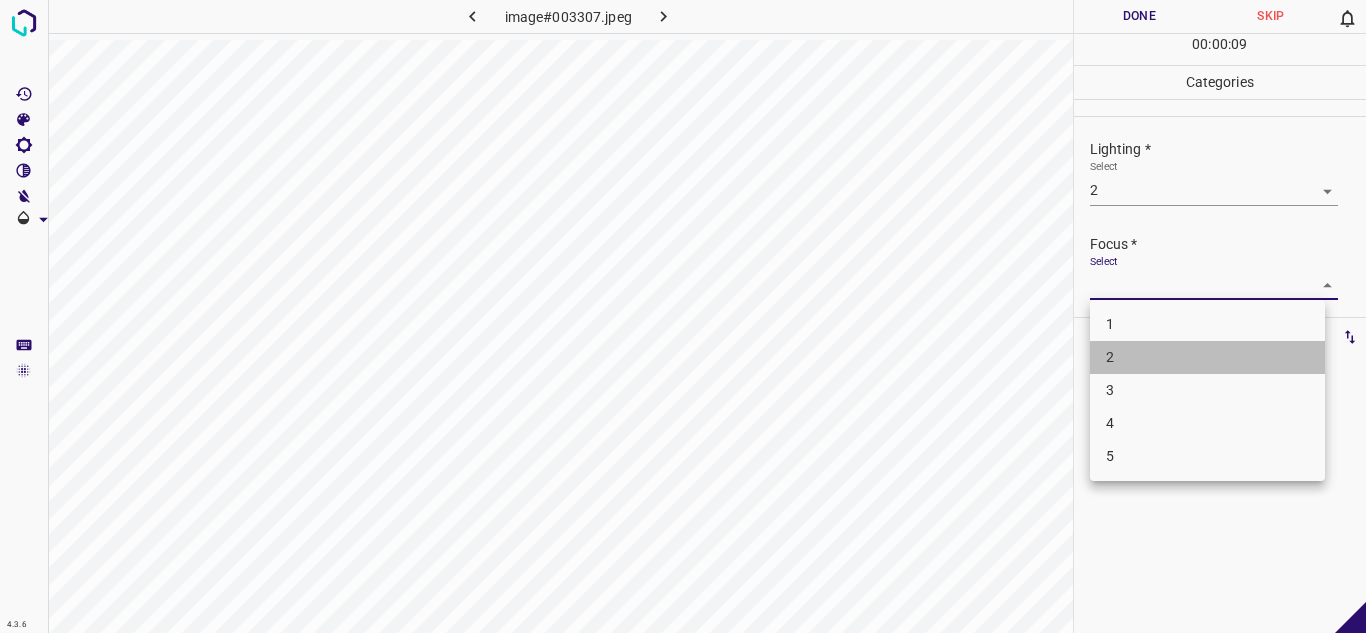 click on "2" at bounding box center (1207, 357) 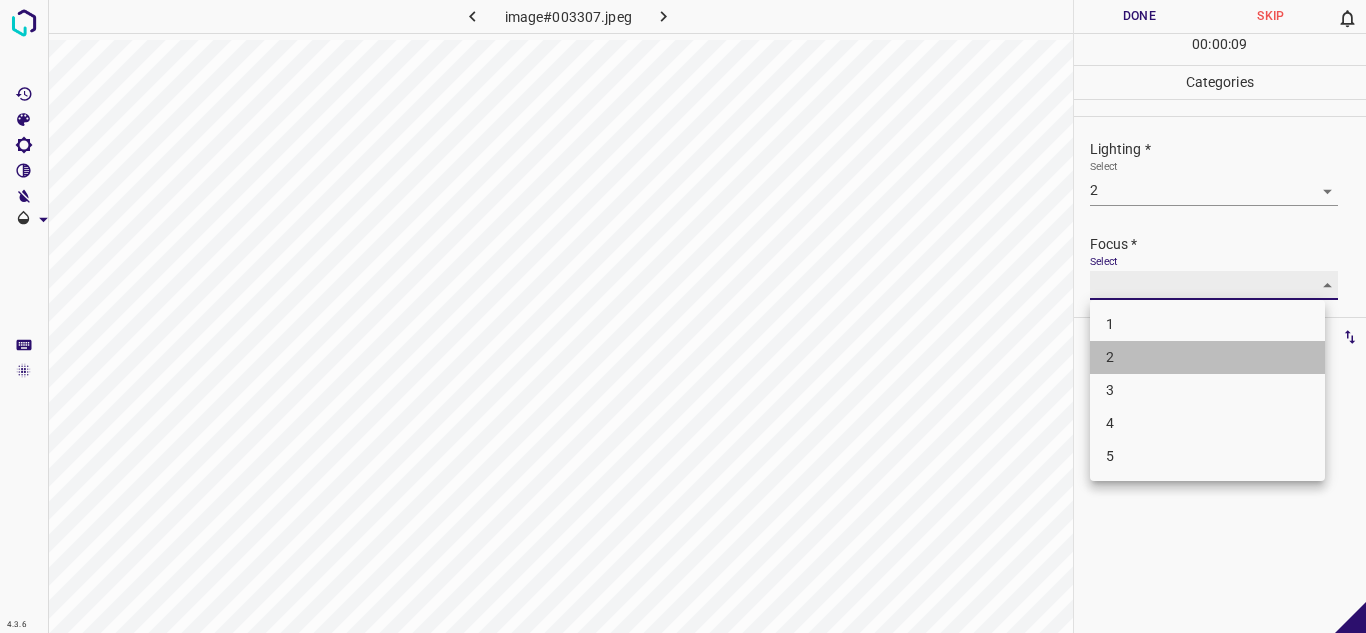 type on "2" 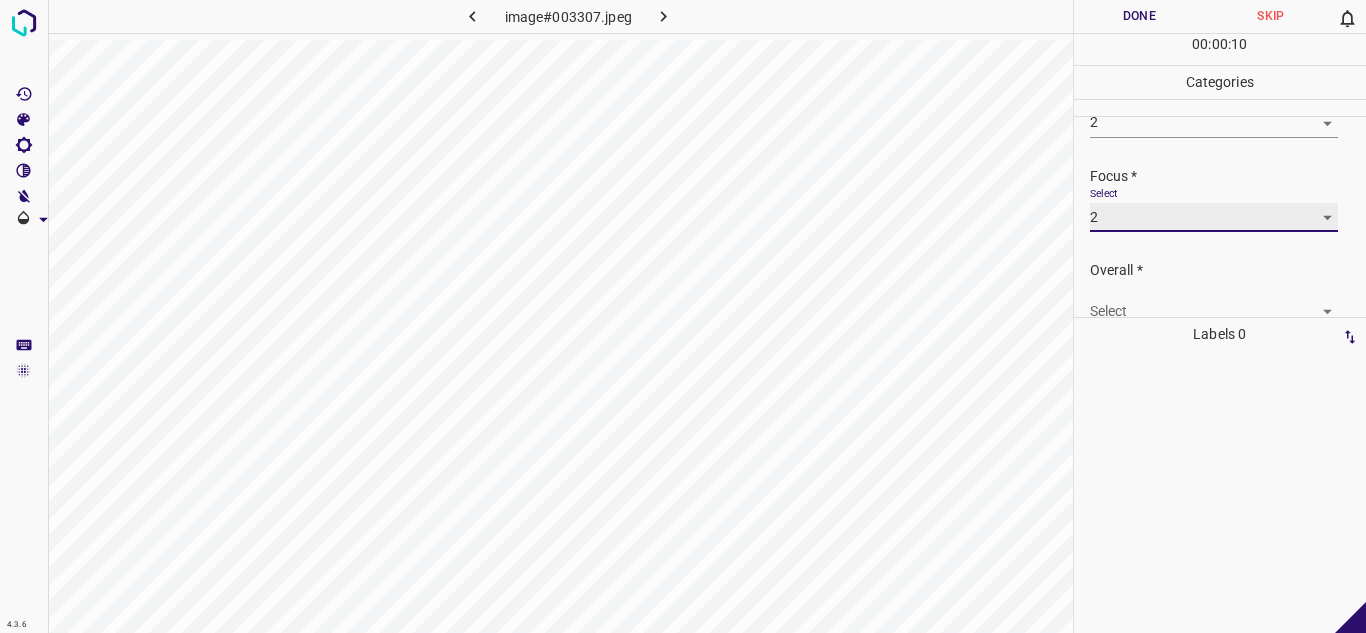 scroll, scrollTop: 98, scrollLeft: 0, axis: vertical 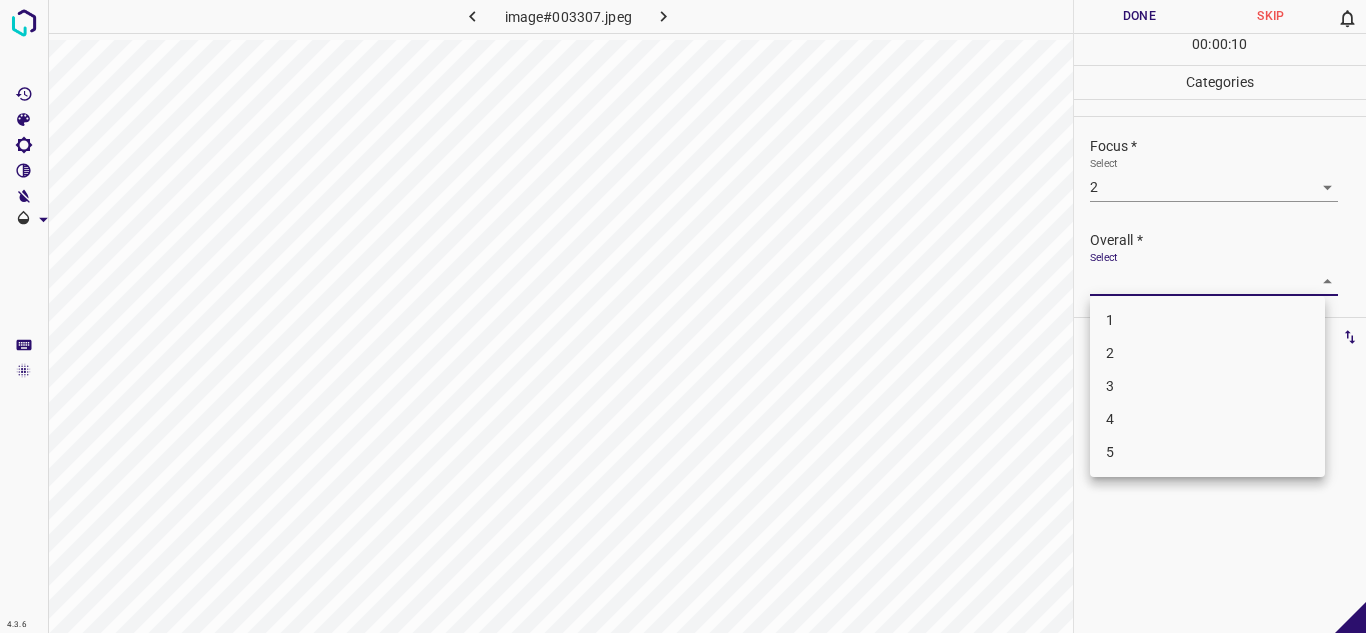 drag, startPoint x: 1165, startPoint y: 266, endPoint x: 1168, endPoint y: 278, distance: 12.369317 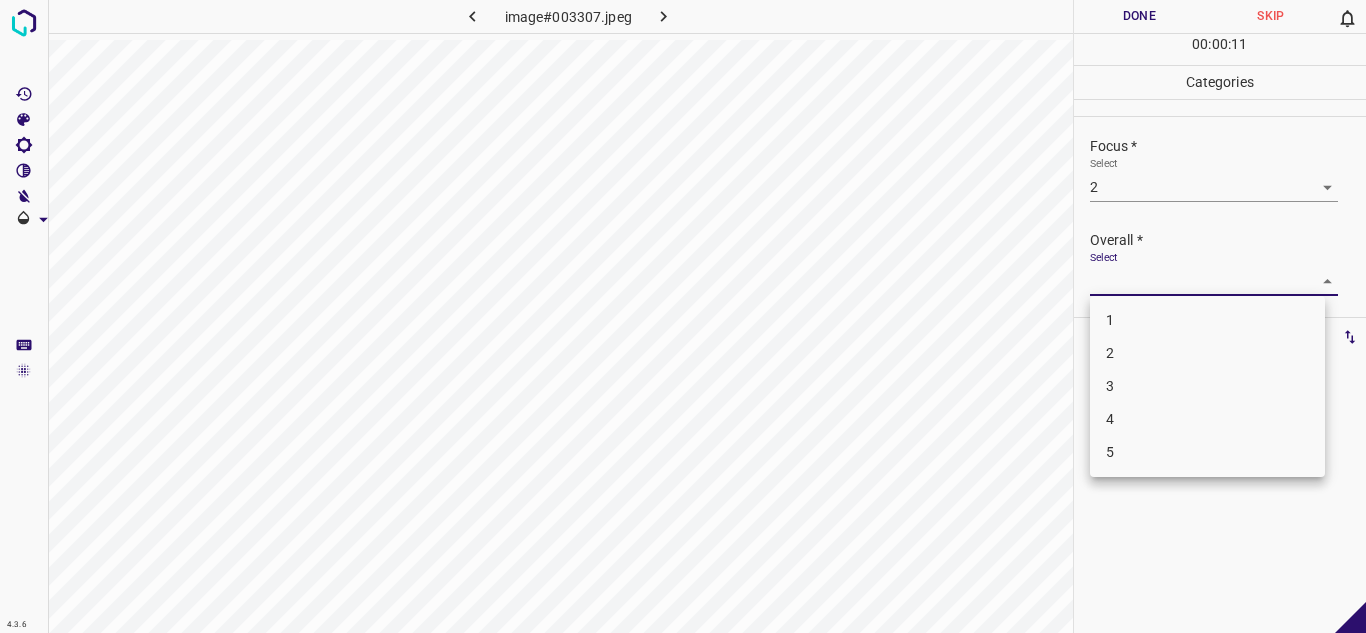 click on "3" at bounding box center (1207, 386) 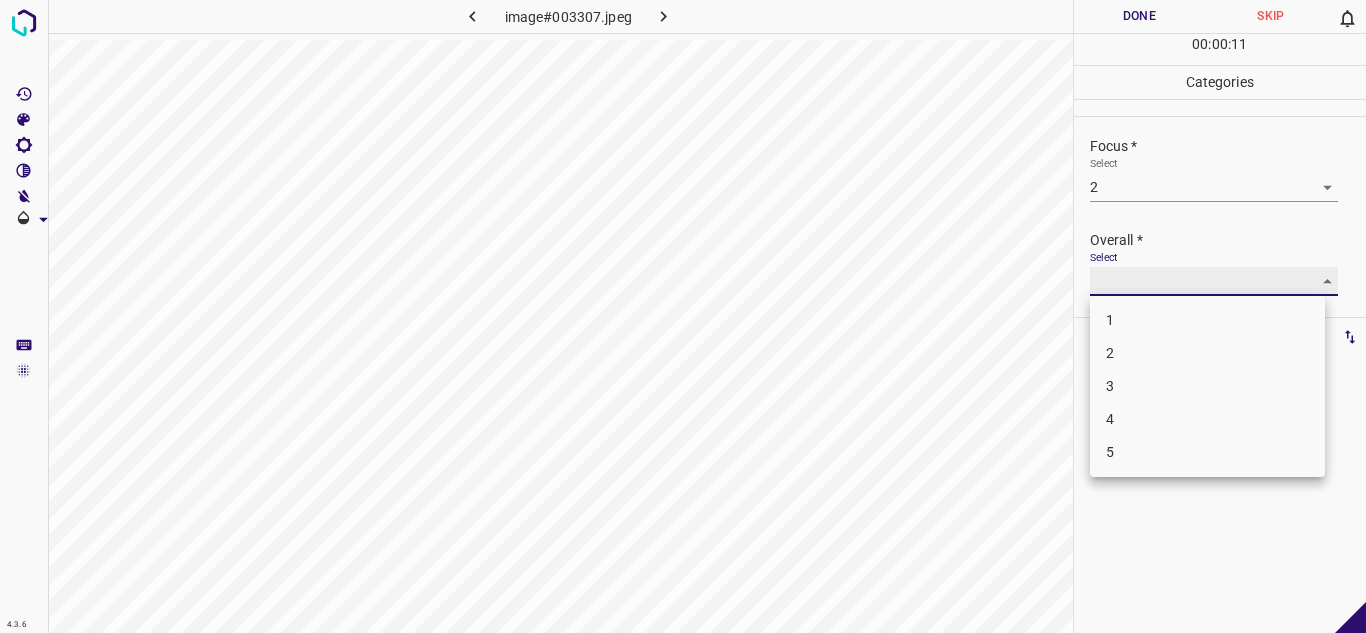 type on "3" 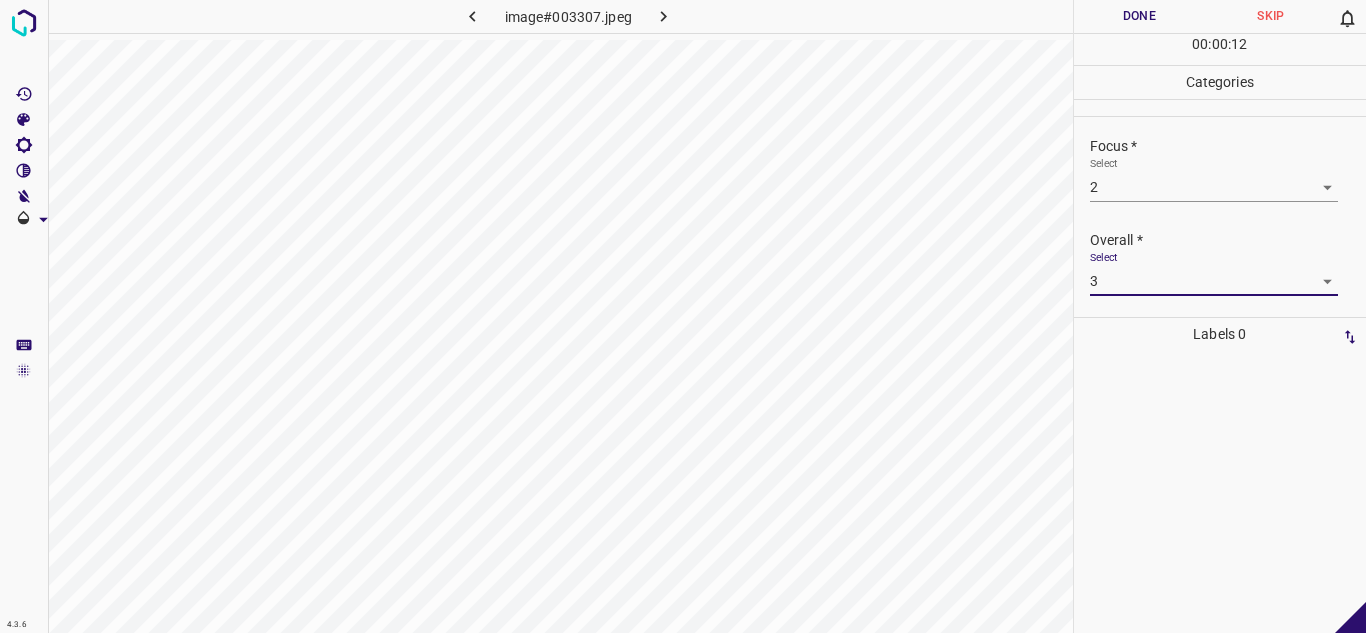 click on "Done" at bounding box center [1140, 16] 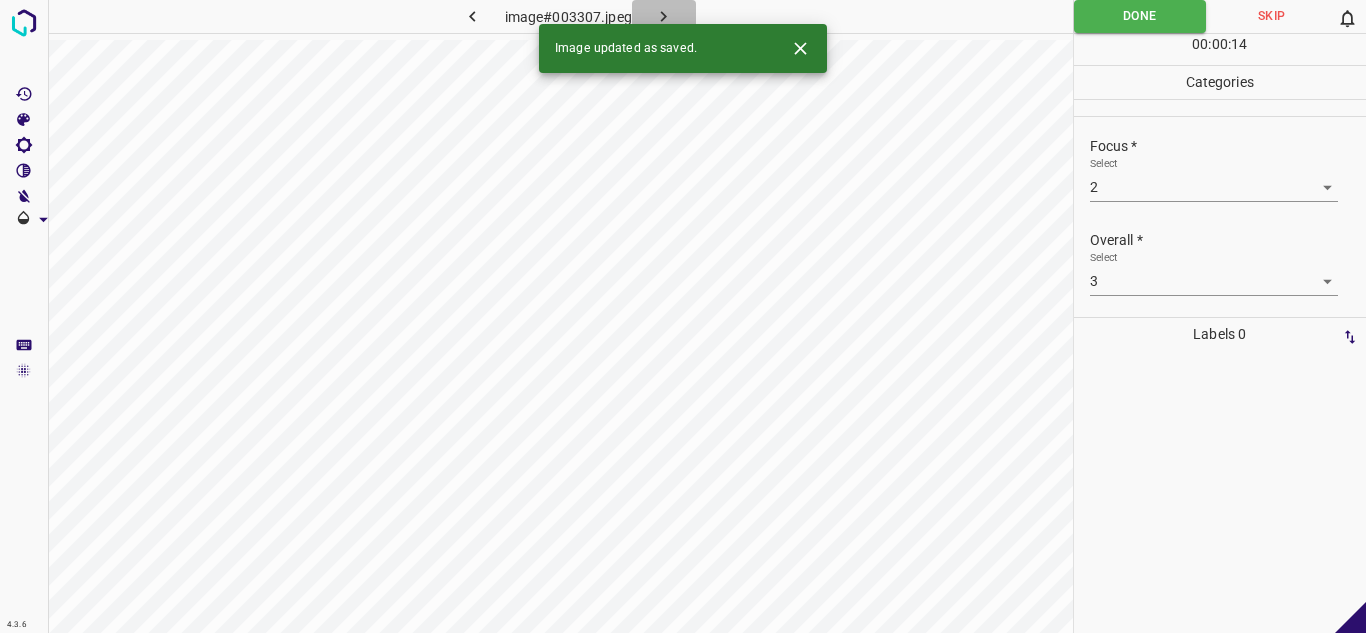 click at bounding box center [664, 16] 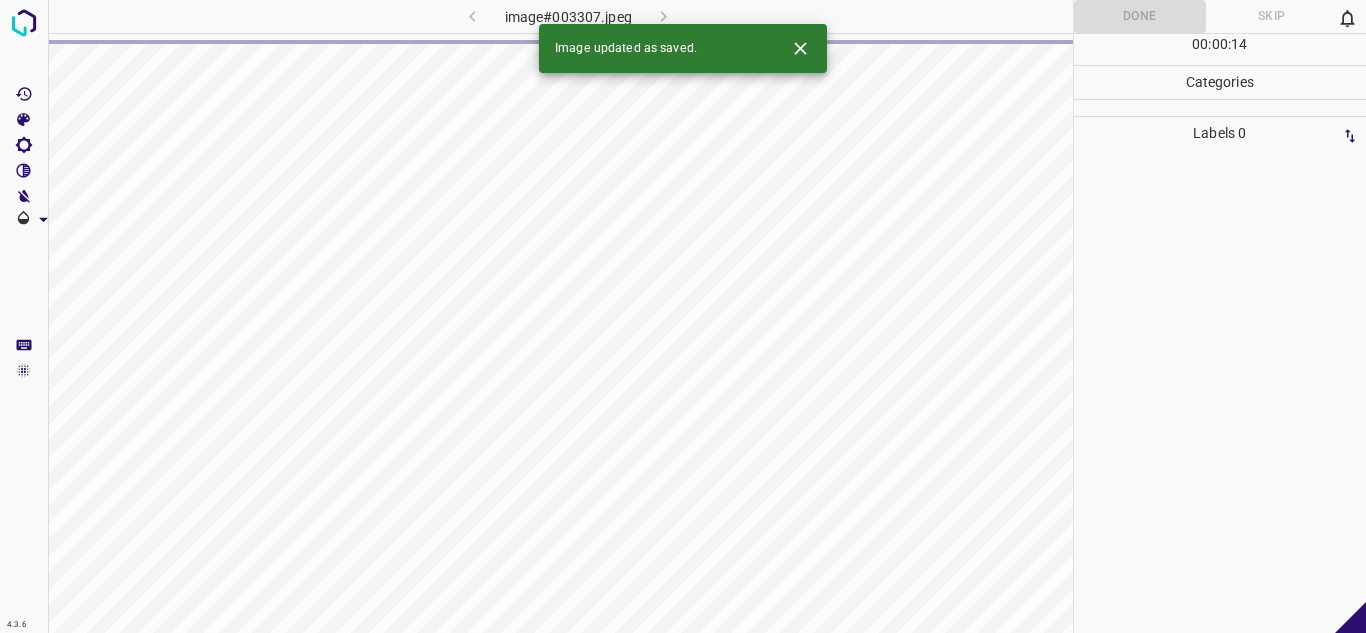 click 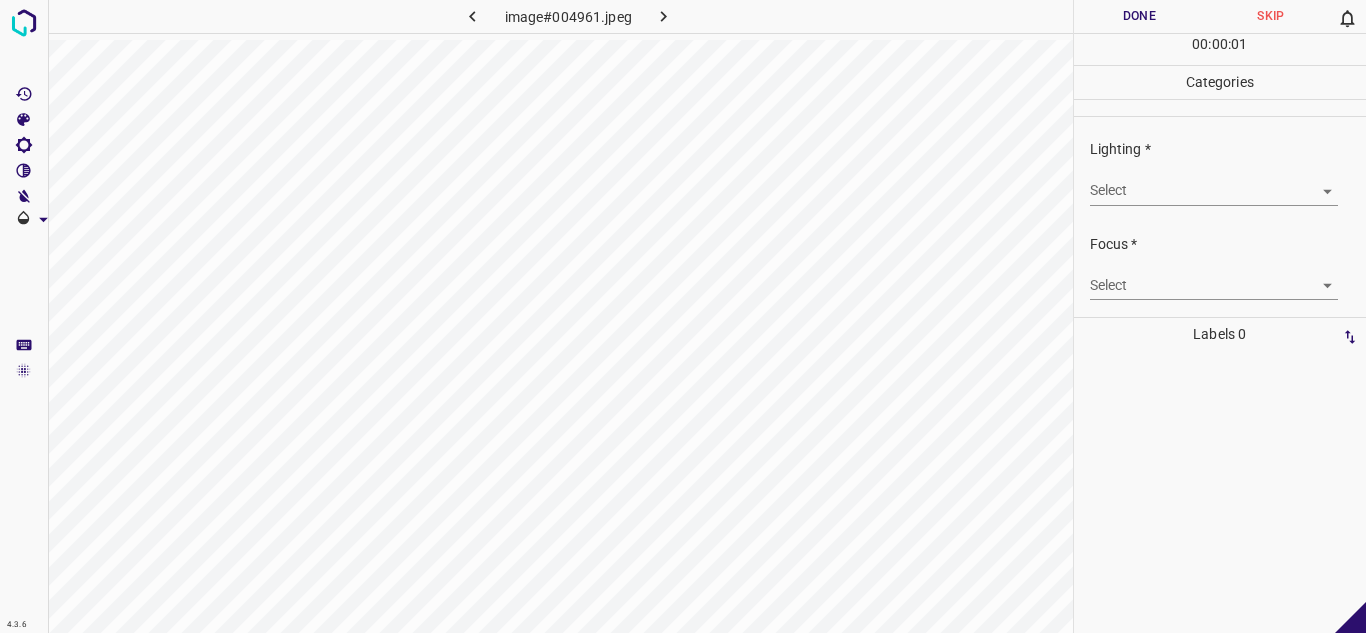click on "4.3.6  image#004961.jpeg Done Skip 0 00   : 00   : 01   Categories Lighting *  Select ​ Focus *  Select ​ Overall *  Select ​ Labels   0 Categories 1 Lighting 2 Focus 3 Overall Tools Space Change between modes (Draw & Edit) I Auto labeling R Restore zoom M Zoom in N Zoom out Delete Delete selecte label Filters Z Restore filters X Saturation filter C Brightness filter V Contrast filter B Gray scale filter General O Download - Text - Hide - Delete" at bounding box center [683, 316] 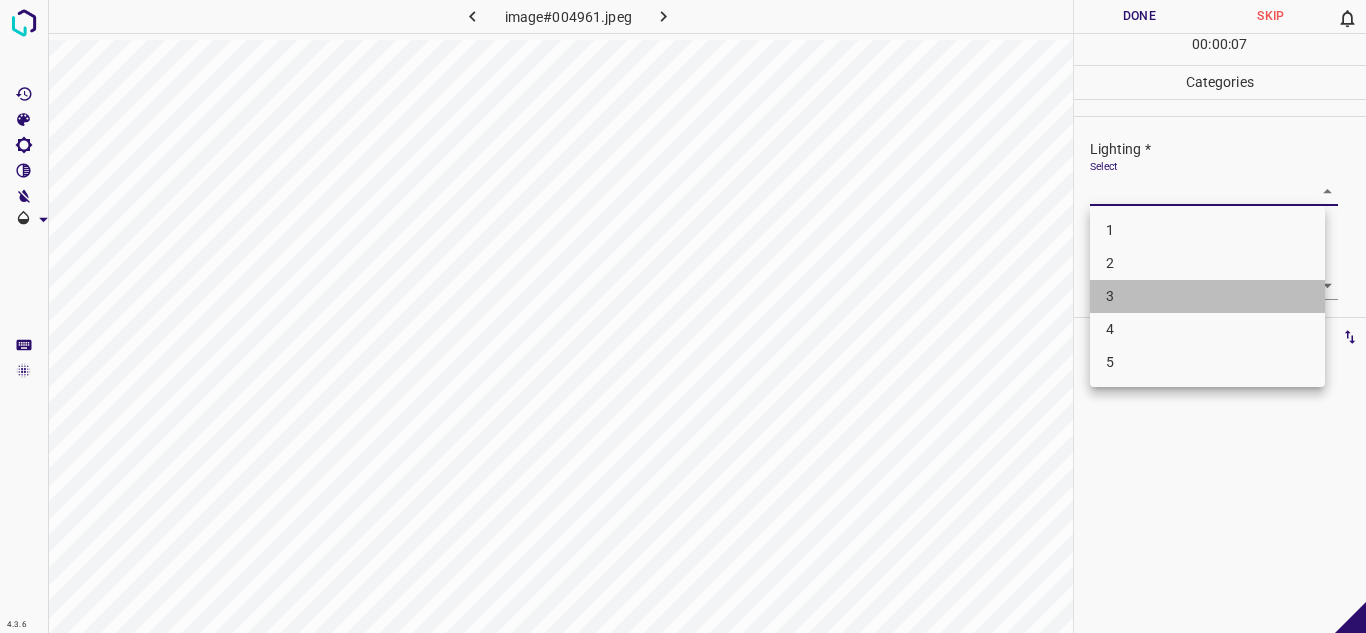click on "3" at bounding box center (1207, 296) 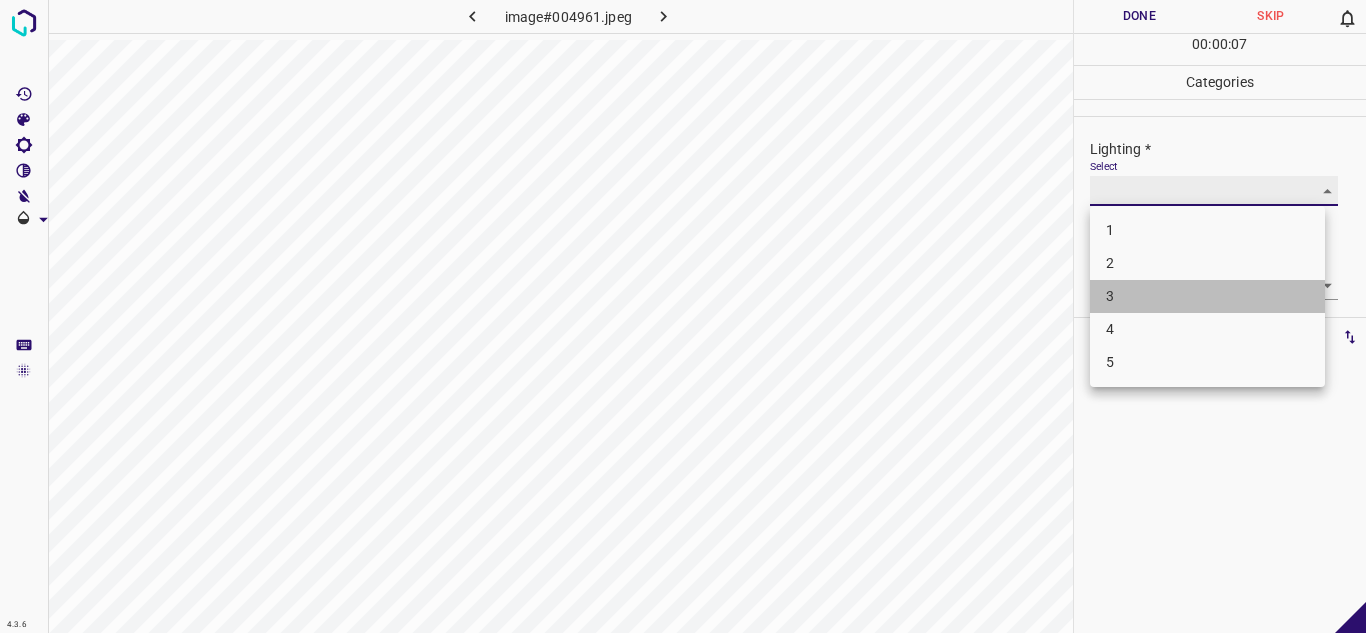 type on "3" 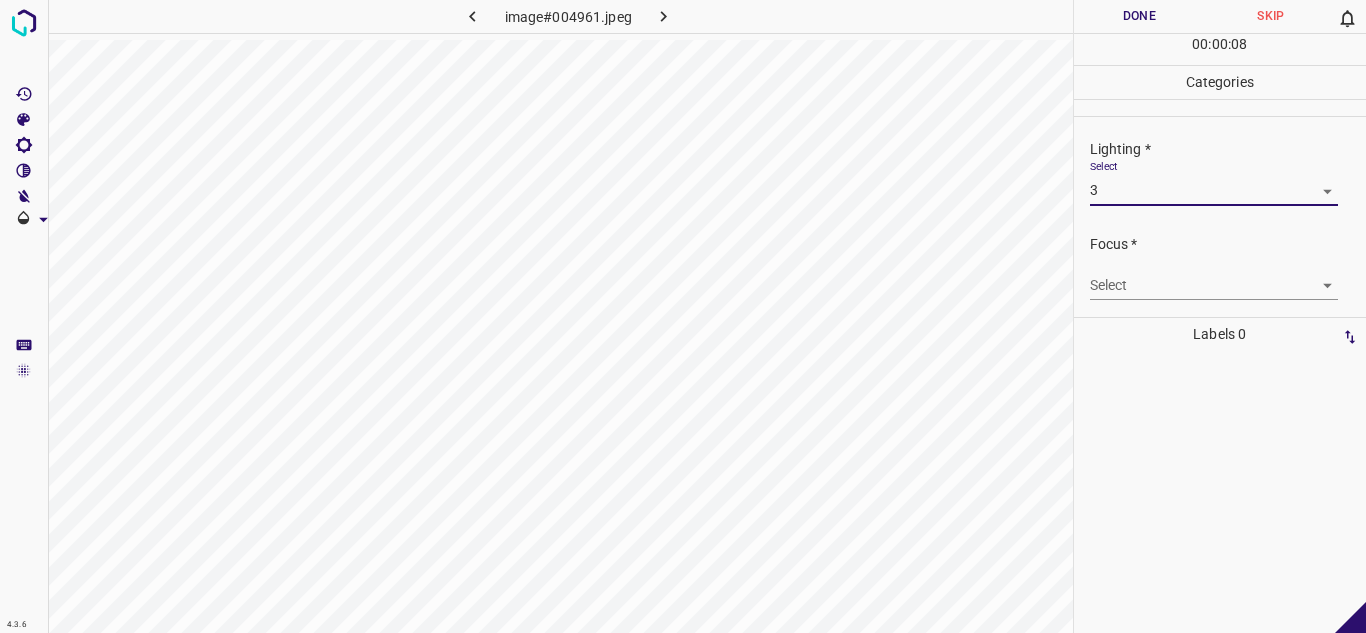 click on "4.3.6  image#004961.jpeg Done Skip 0 00   : 00   : 08   Categories Lighting *  Select 3 3 Focus *  Select ​ Overall *  Select ​ Labels   0 Categories 1 Lighting 2 Focus 3 Overall Tools Space Change between modes (Draw & Edit) I Auto labeling R Restore zoom M Zoom in N Zoom out Delete Delete selecte label Filters Z Restore filters X Saturation filter C Brightness filter V Contrast filter B Gray scale filter General O Download - Text - Hide - Delete" at bounding box center [683, 316] 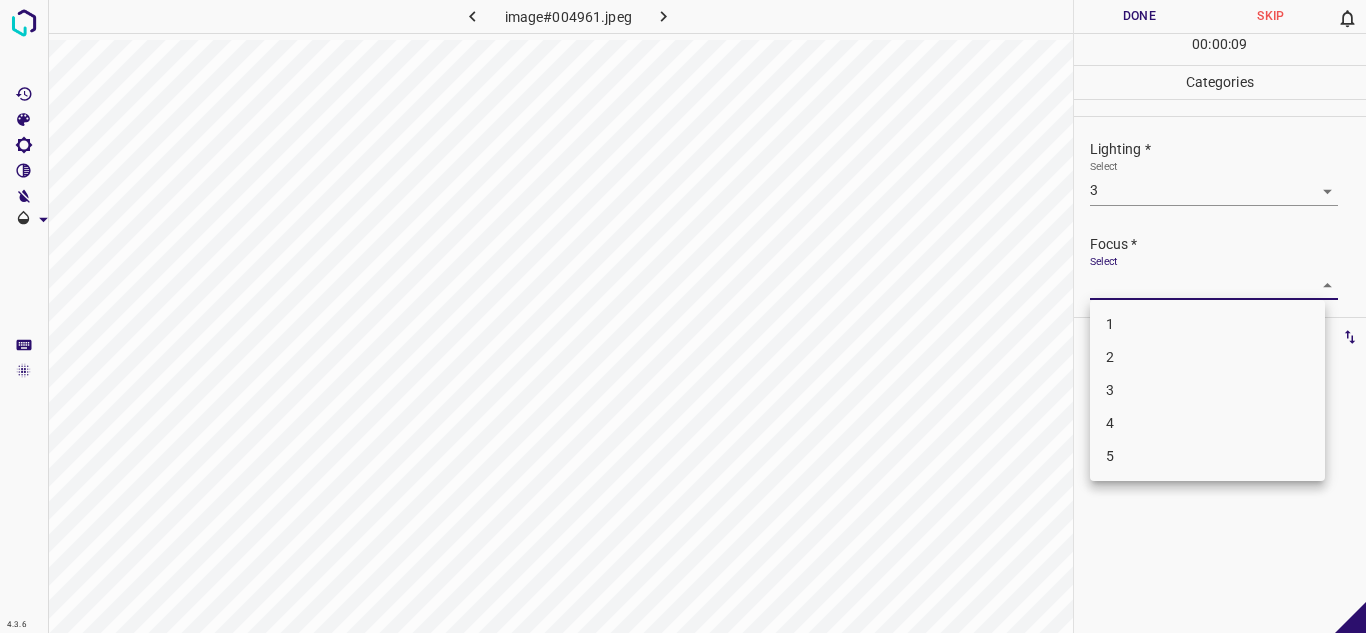 click on "2" at bounding box center [1207, 357] 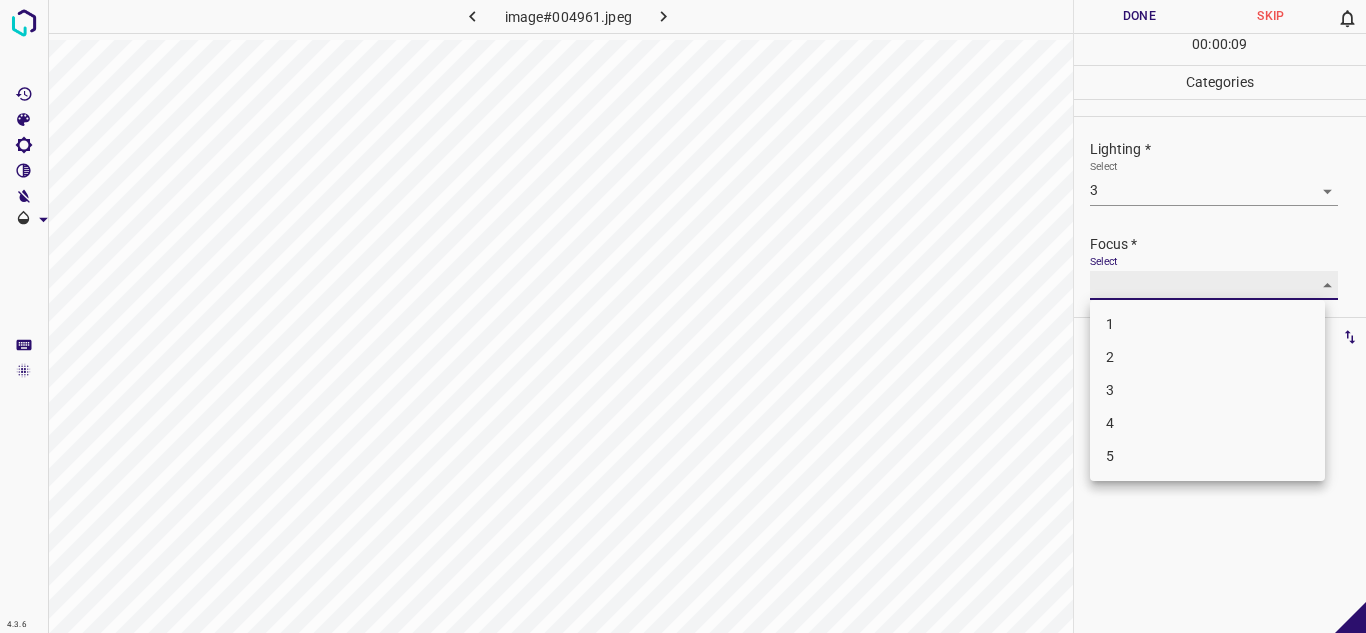 type on "2" 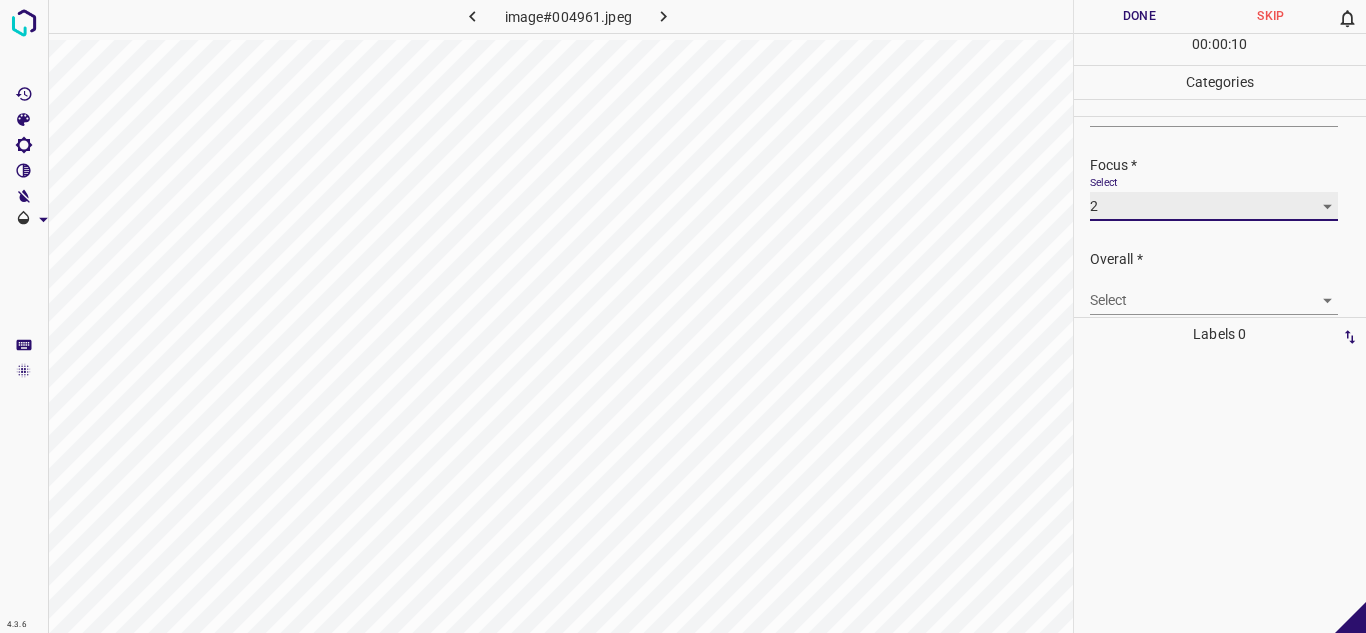 scroll, scrollTop: 98, scrollLeft: 0, axis: vertical 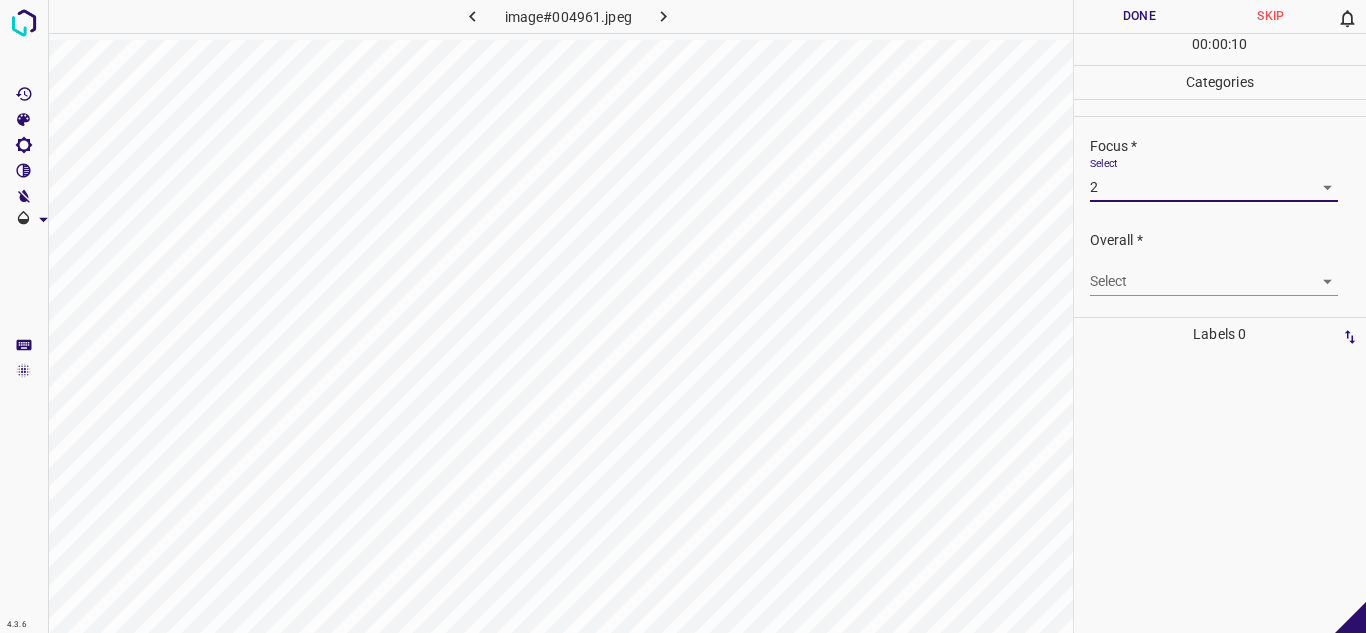 click on "4.3.6  image#004961.jpeg Done Skip 0 00   : 00   : 10   Categories Lighting *  Select 3 3 Focus *  Select 2 2 Overall *  Select ​ Labels   0 Categories 1 Lighting 2 Focus 3 Overall Tools Space Change between modes (Draw & Edit) I Auto labeling R Restore zoom M Zoom in N Zoom out Delete Delete selecte label Filters Z Restore filters X Saturation filter C Brightness filter V Contrast filter B Gray scale filter General O Download - Text - Hide - Delete" at bounding box center (683, 316) 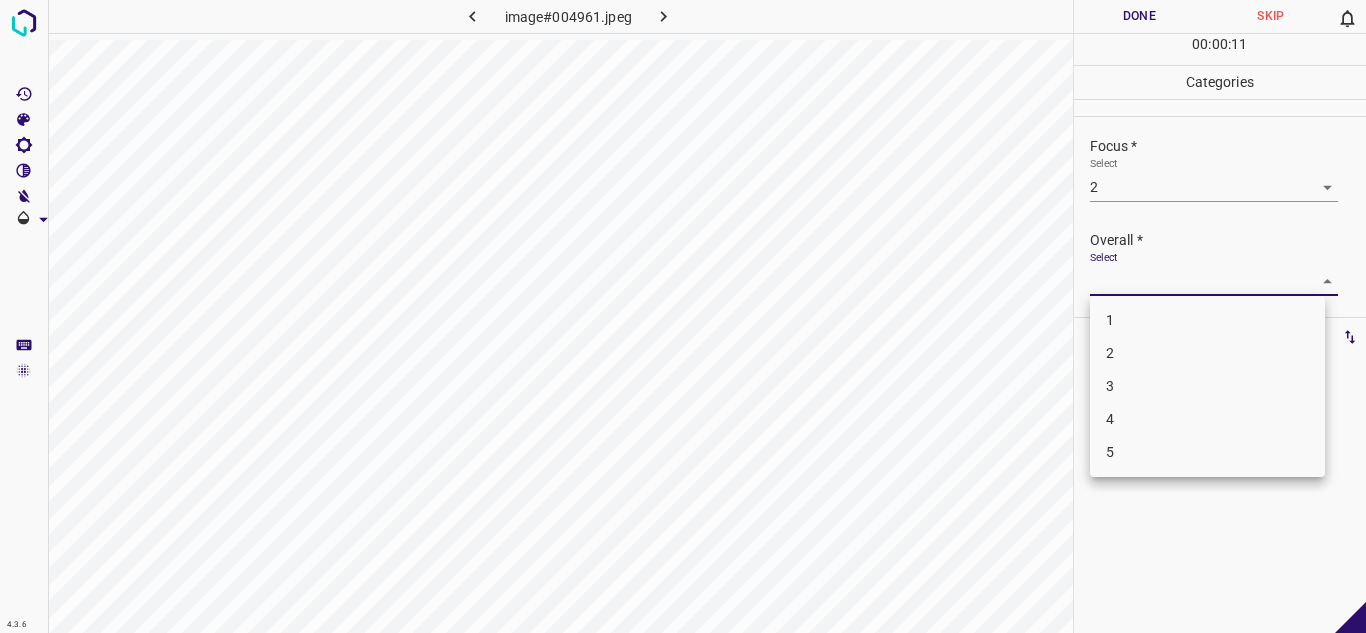 click on "3" at bounding box center (1207, 386) 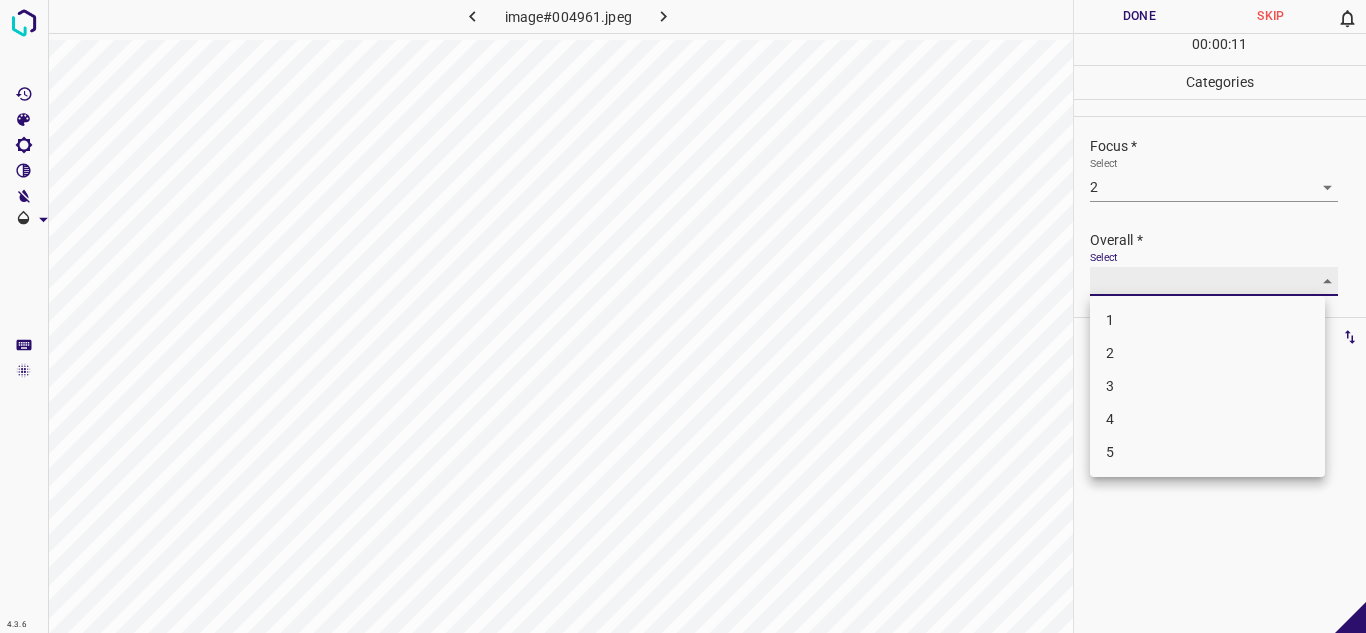type on "3" 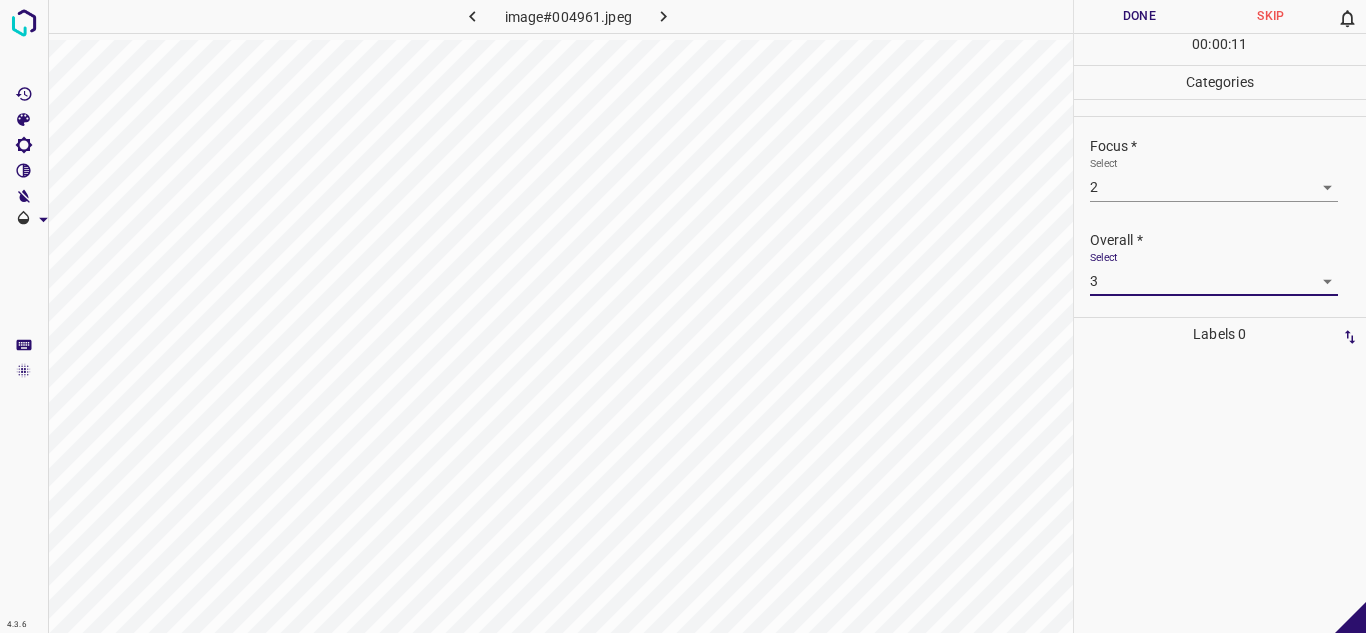 click on "Done" at bounding box center (1140, 16) 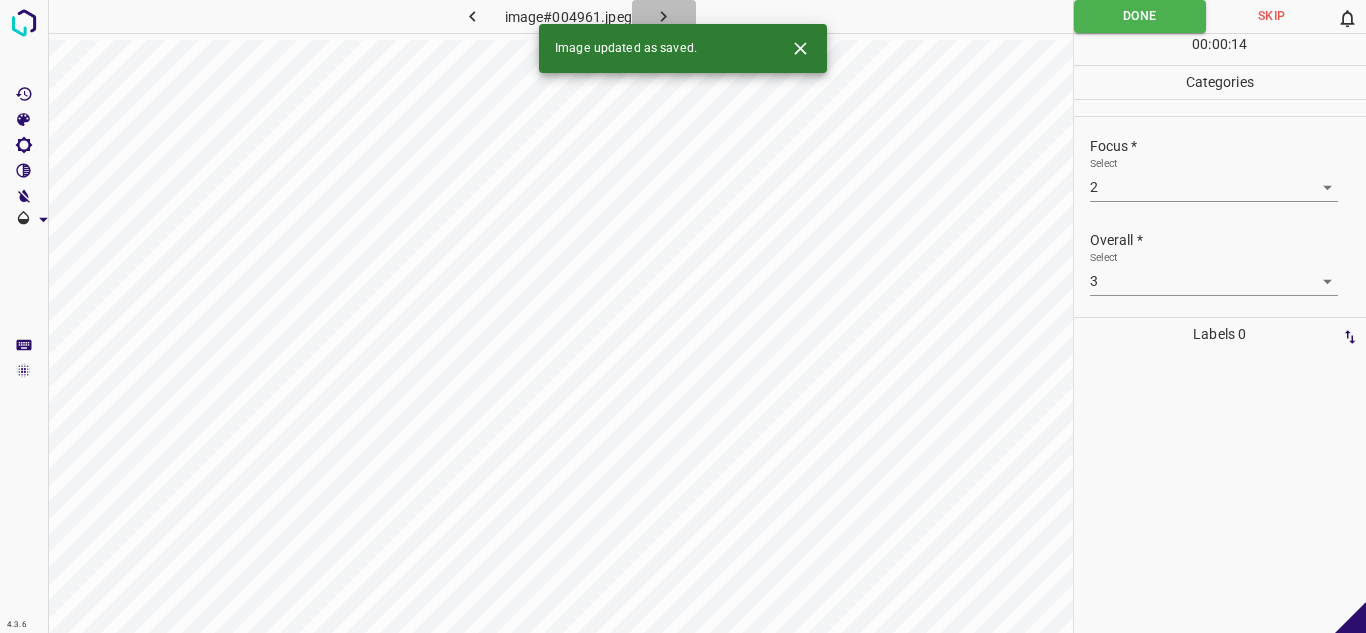 click at bounding box center [664, 16] 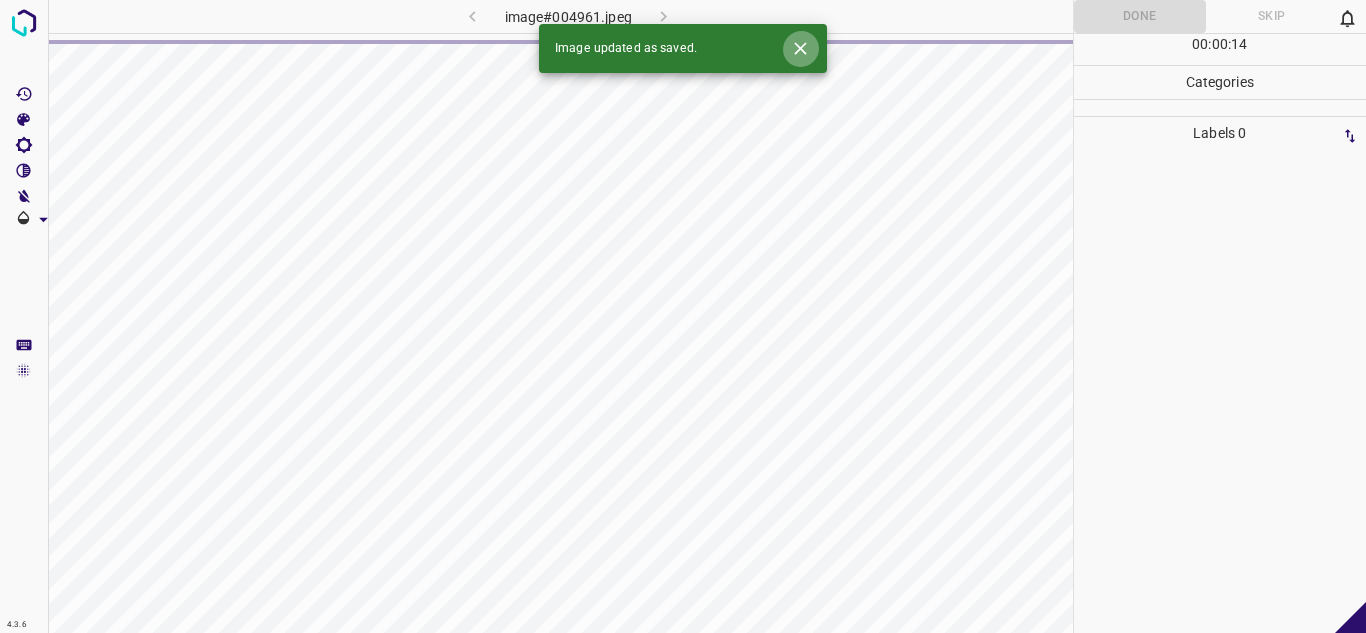 click 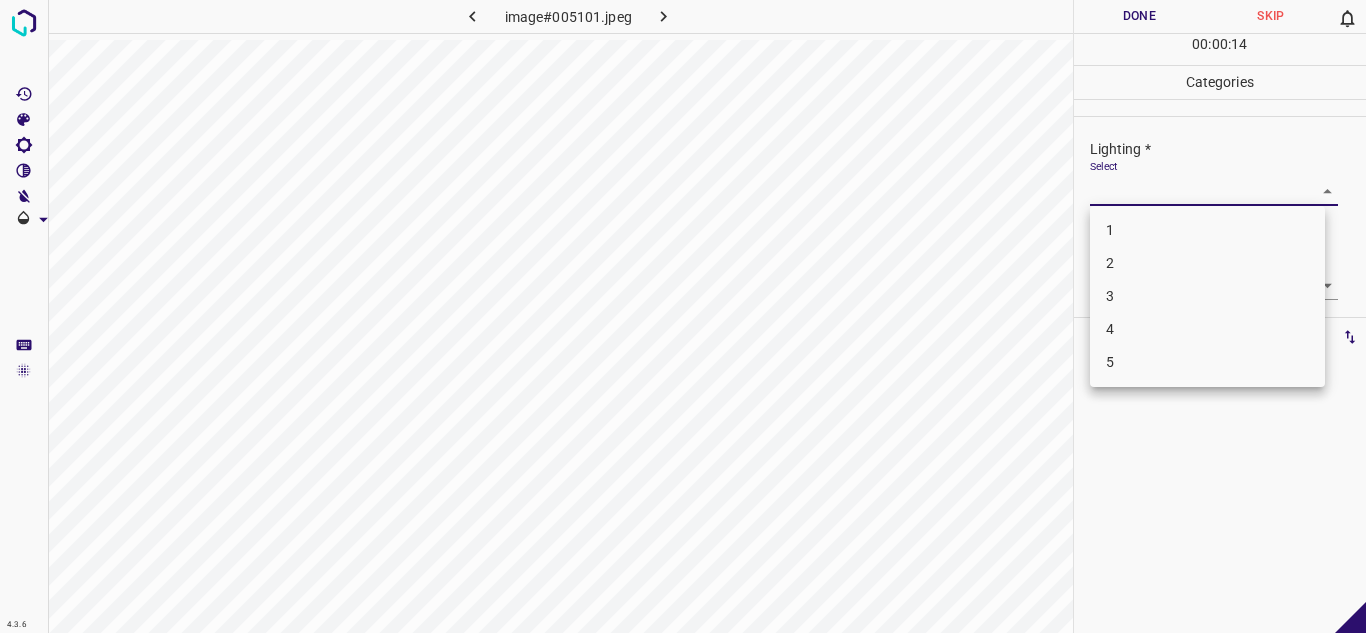 click on "4.3.6  image#005101.jpeg Done Skip 0 00   : 00   : 14   Categories Lighting *  Select ​ Focus *  Select ​ Overall *  Select ​ Labels   0 Categories 1 Lighting 2 Focus 3 Overall Tools Space Change between modes (Draw & Edit) I Auto labeling R Restore zoom M Zoom in N Zoom out Delete Delete selecte label Filters Z Restore filters X Saturation filter C Brightness filter V Contrast filter B Gray scale filter General O Download - Text - Hide - Delete 1 2 3 4 5" at bounding box center (683, 316) 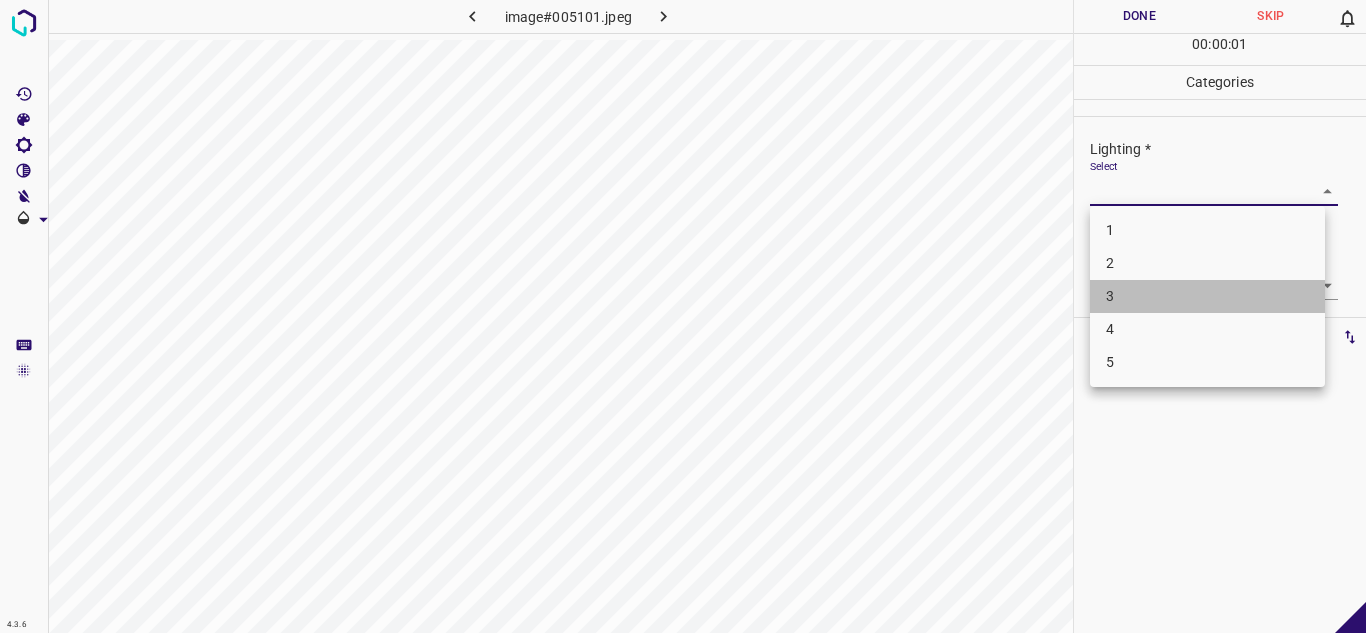 click on "3" at bounding box center (1207, 296) 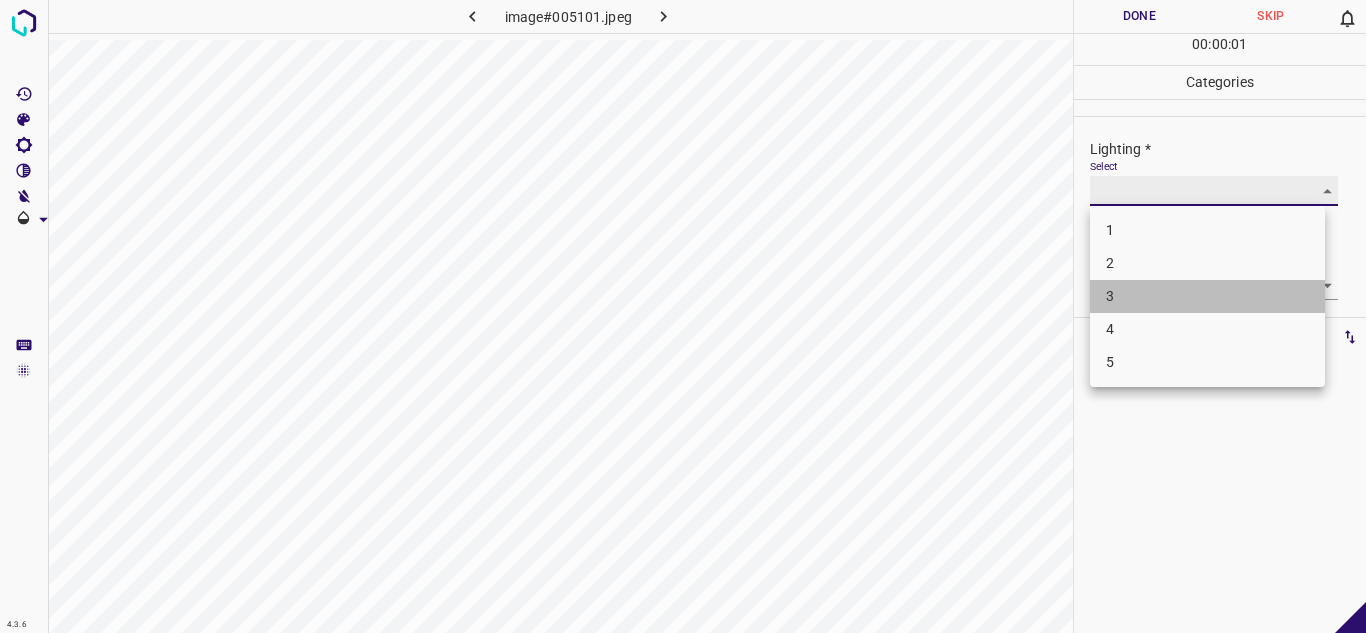 type on "3" 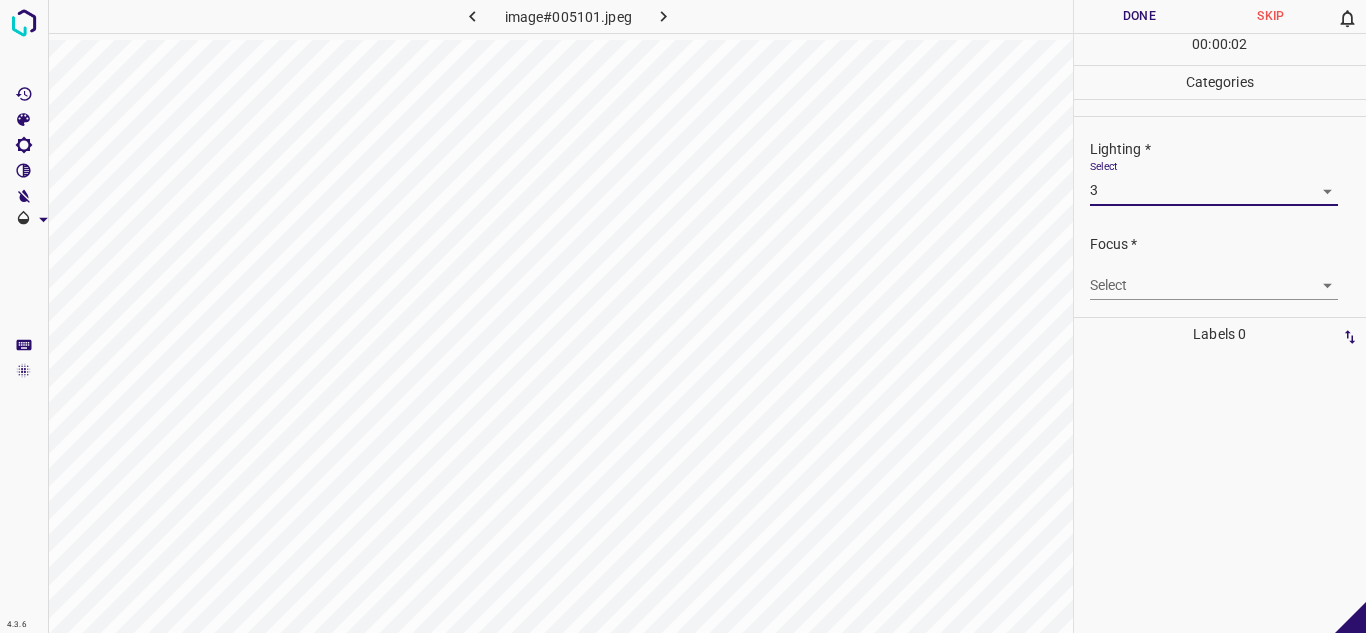 click on "4.3.6  image#005101.jpeg Done Skip 0 00   : 00   : 02   Categories Lighting *  Select 3 3 Focus *  Select ​ Overall *  Select ​ Labels   0 Categories 1 Lighting 2 Focus 3 Overall Tools Space Change between modes (Draw & Edit) I Auto labeling R Restore zoom M Zoom in N Zoom out Delete Delete selecte label Filters Z Restore filters X Saturation filter C Brightness filter V Contrast filter B Gray scale filter General O Download - Text - Hide - Delete" at bounding box center (683, 316) 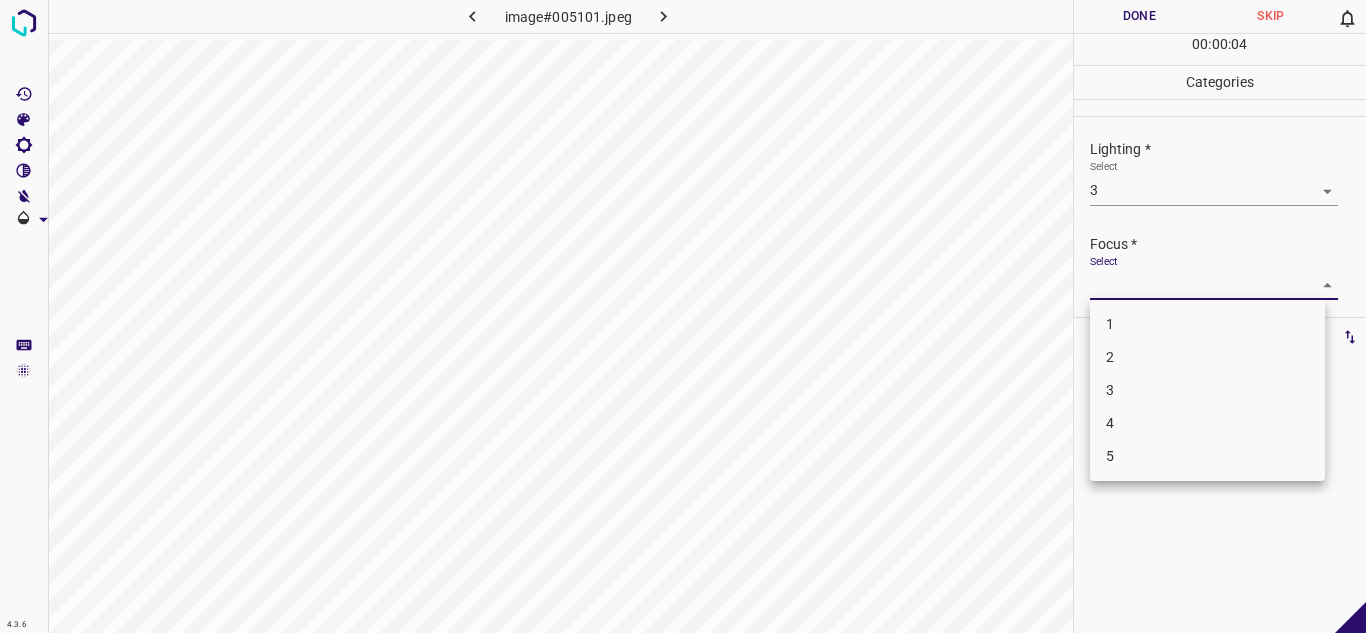 click on "2" at bounding box center (1207, 357) 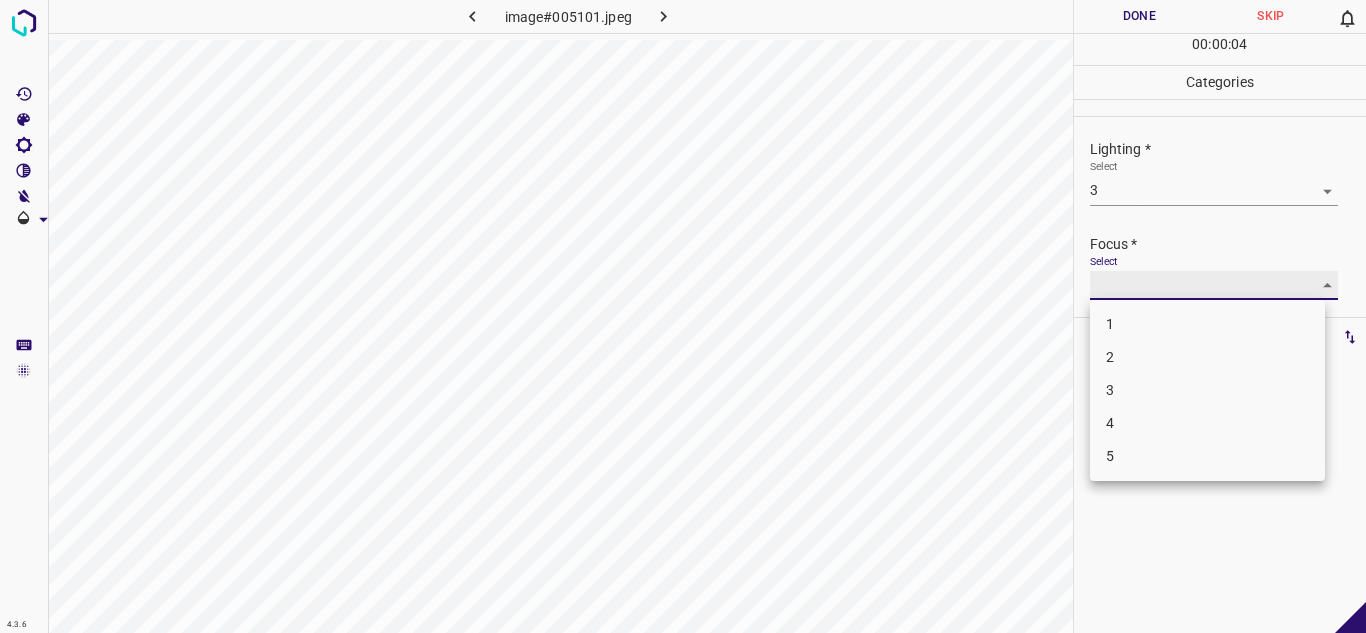 type on "2" 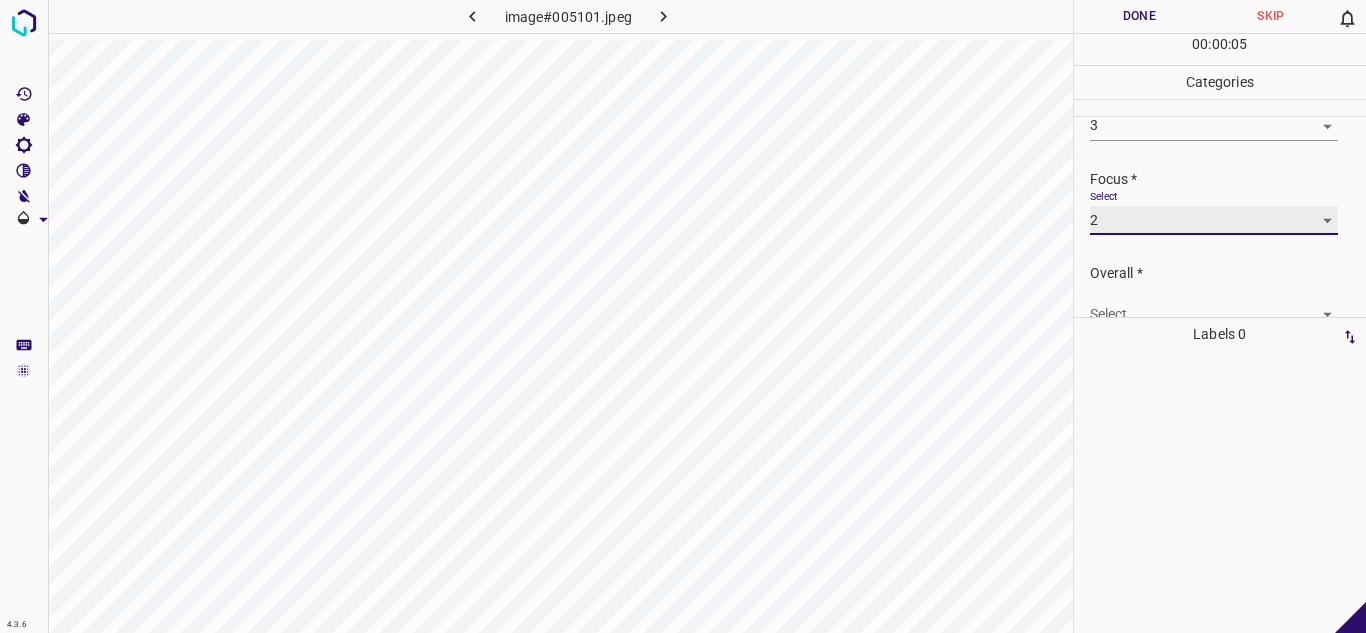 scroll, scrollTop: 98, scrollLeft: 0, axis: vertical 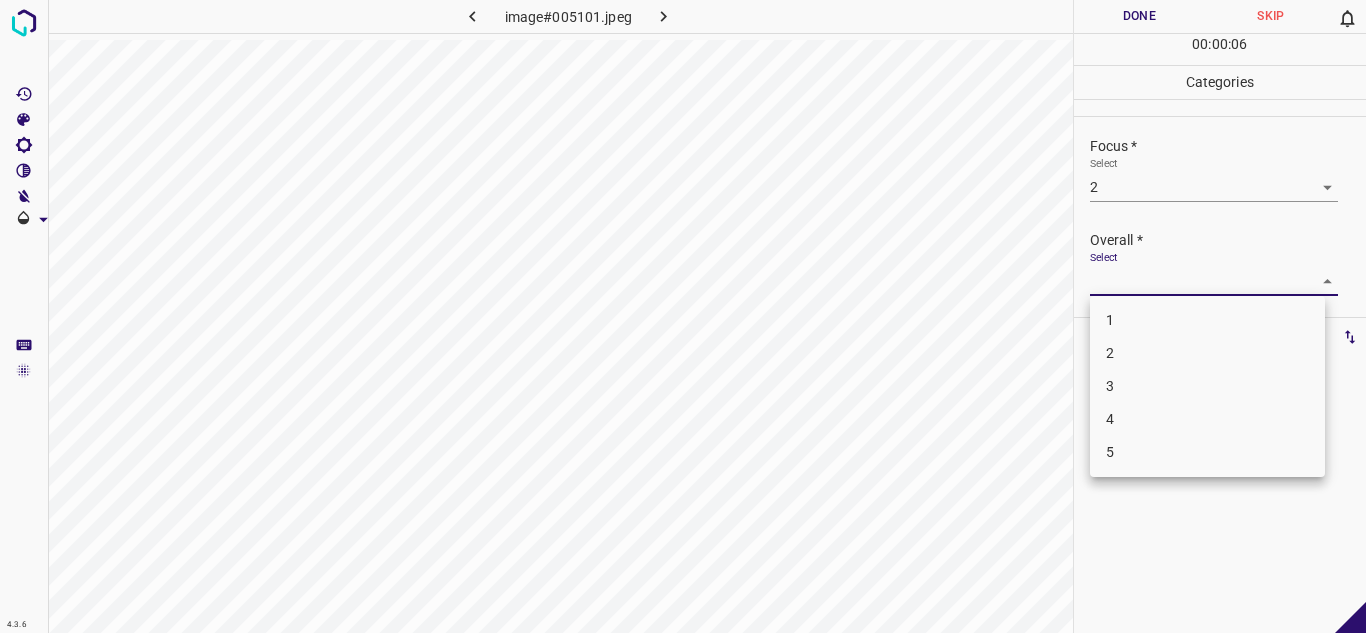 drag, startPoint x: 1131, startPoint y: 276, endPoint x: 1128, endPoint y: 322, distance: 46.09772 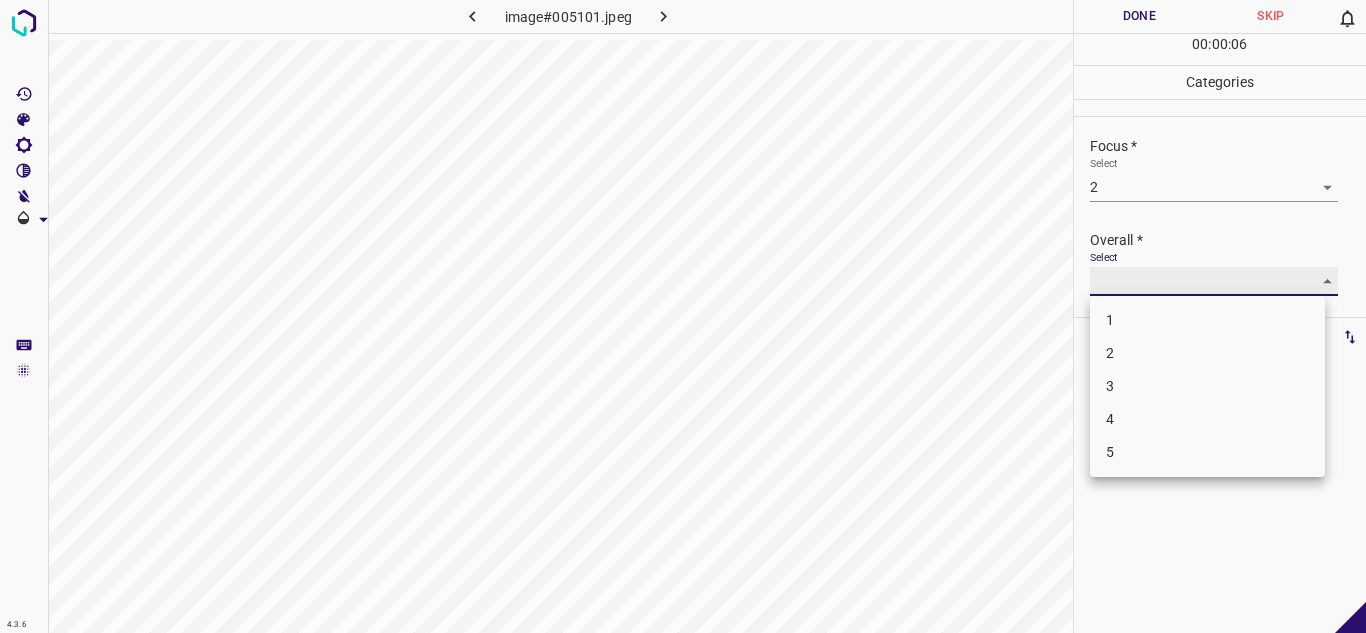 type on "2" 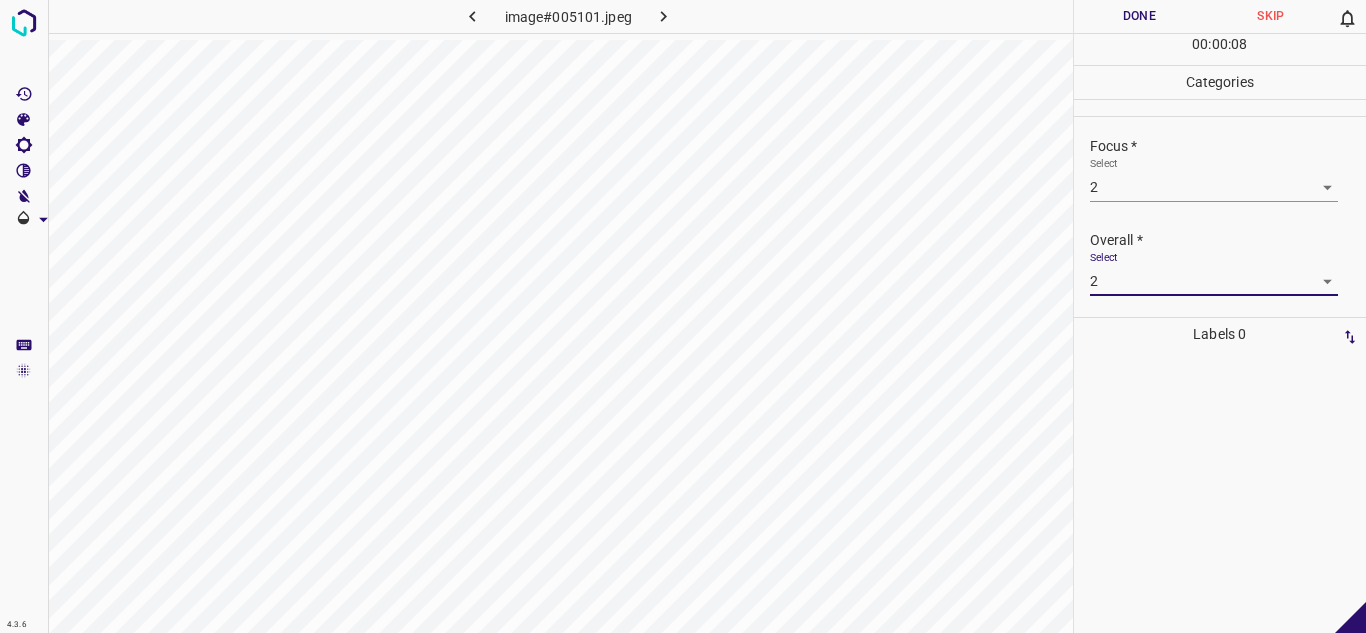 click on "Done" at bounding box center [1140, 16] 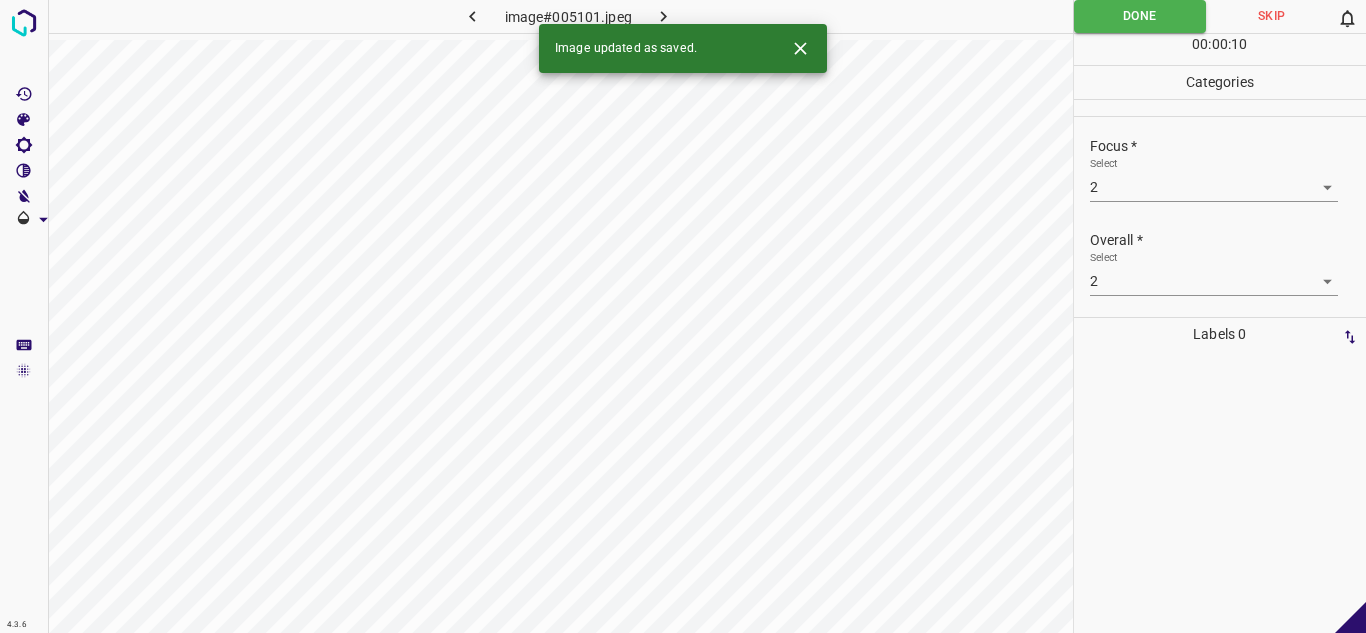 click 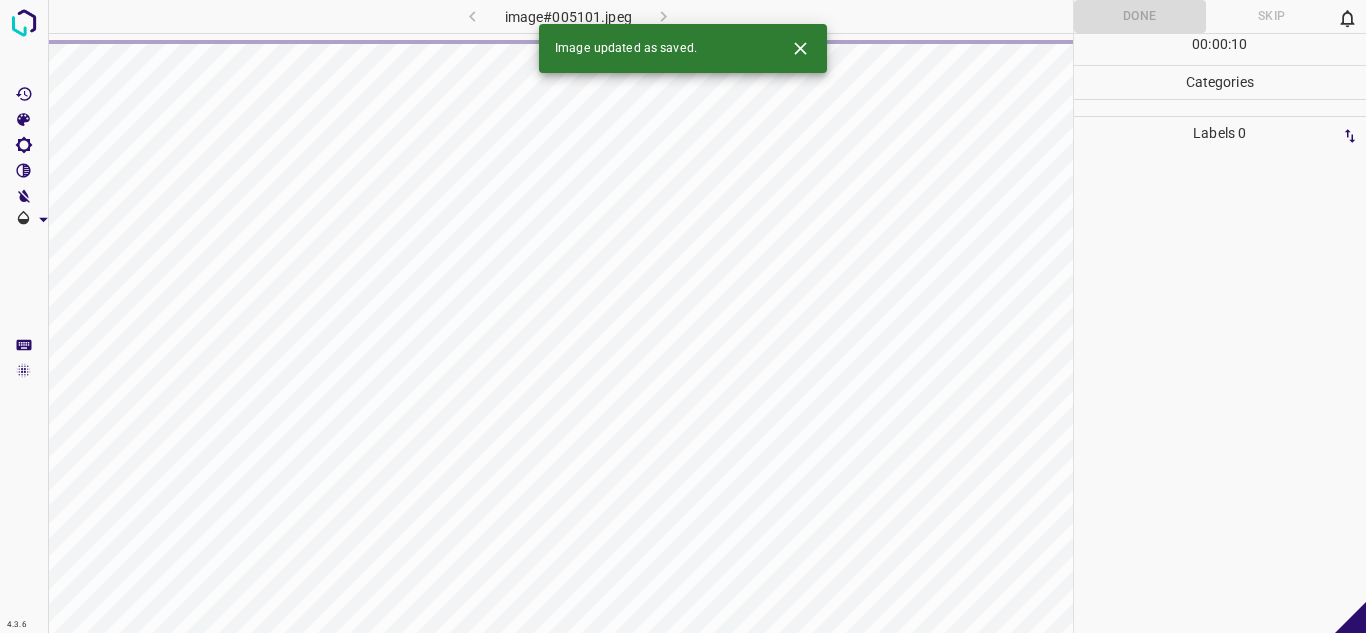 click 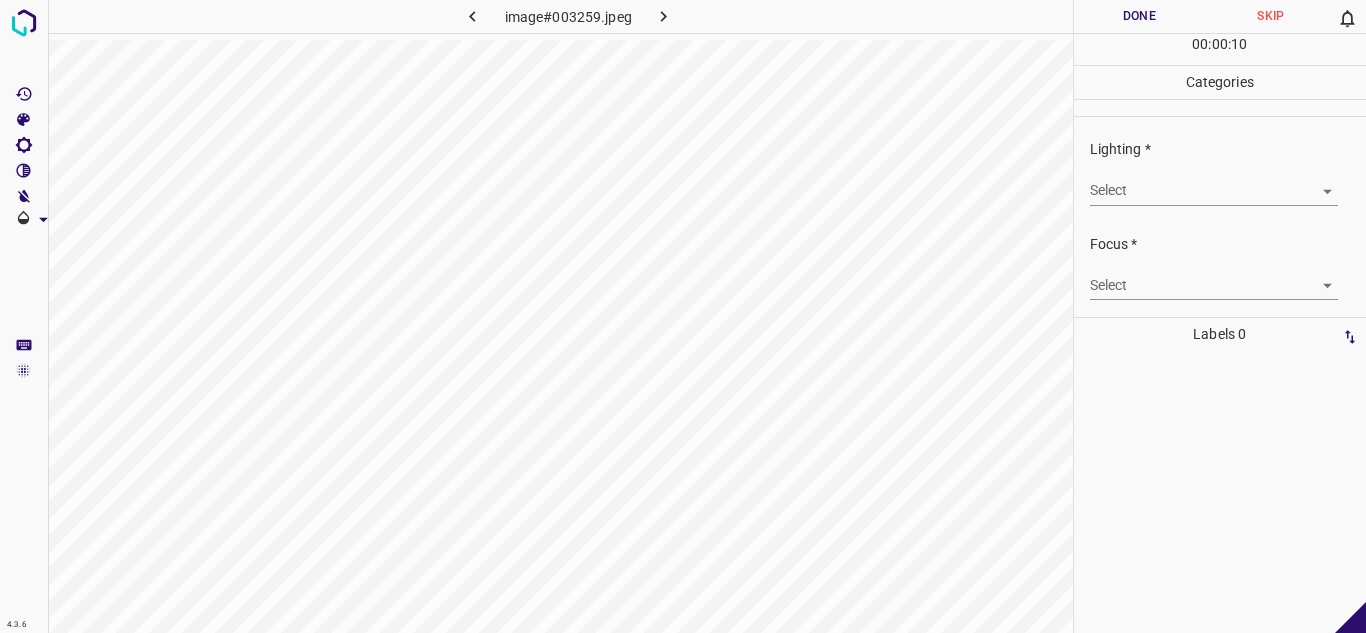 click on "4.3.6  image#003259.jpeg Done Skip 0 00   : 00   : 10   Categories Lighting *  Select ​ Focus *  Select ​ Overall *  Select ​ Labels   0 Categories 1 Lighting 2 Focus 3 Overall Tools Space Change between modes (Draw & Edit) I Auto labeling R Restore zoom M Zoom in N Zoom out Delete Delete selecte label Filters Z Restore filters X Saturation filter C Brightness filter V Contrast filter B Gray scale filter General O Download - Text - Hide - Delete" at bounding box center [683, 316] 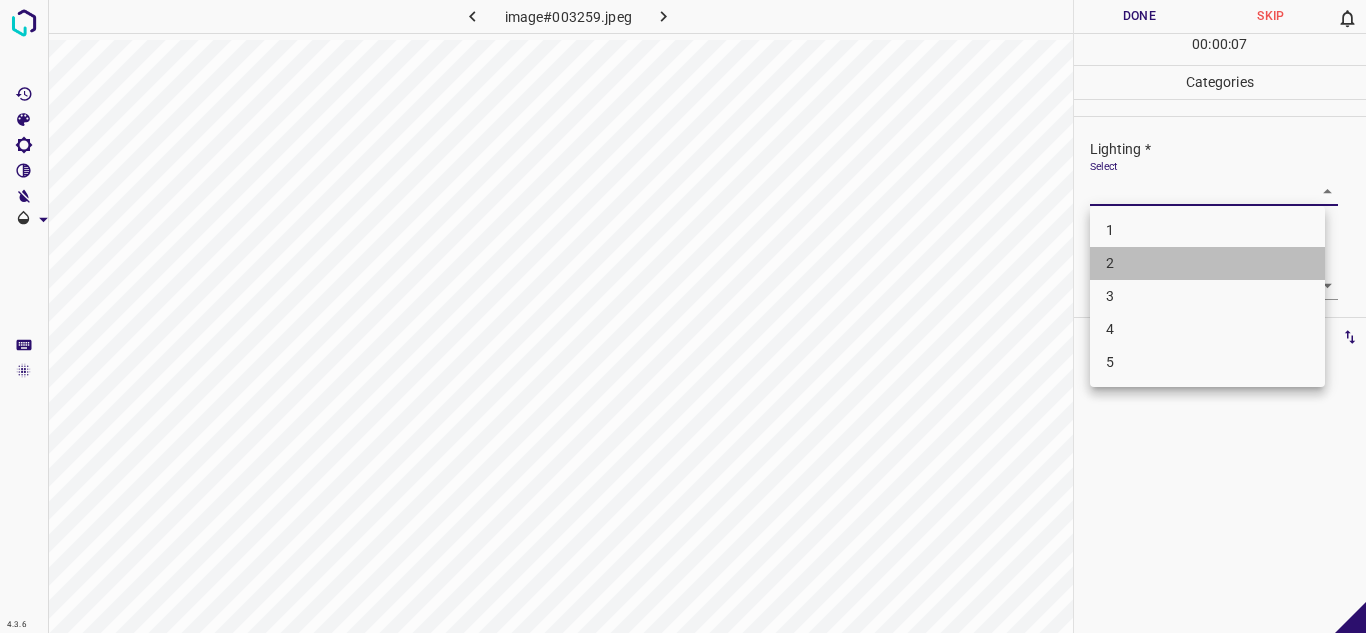 click on "2" at bounding box center (1207, 263) 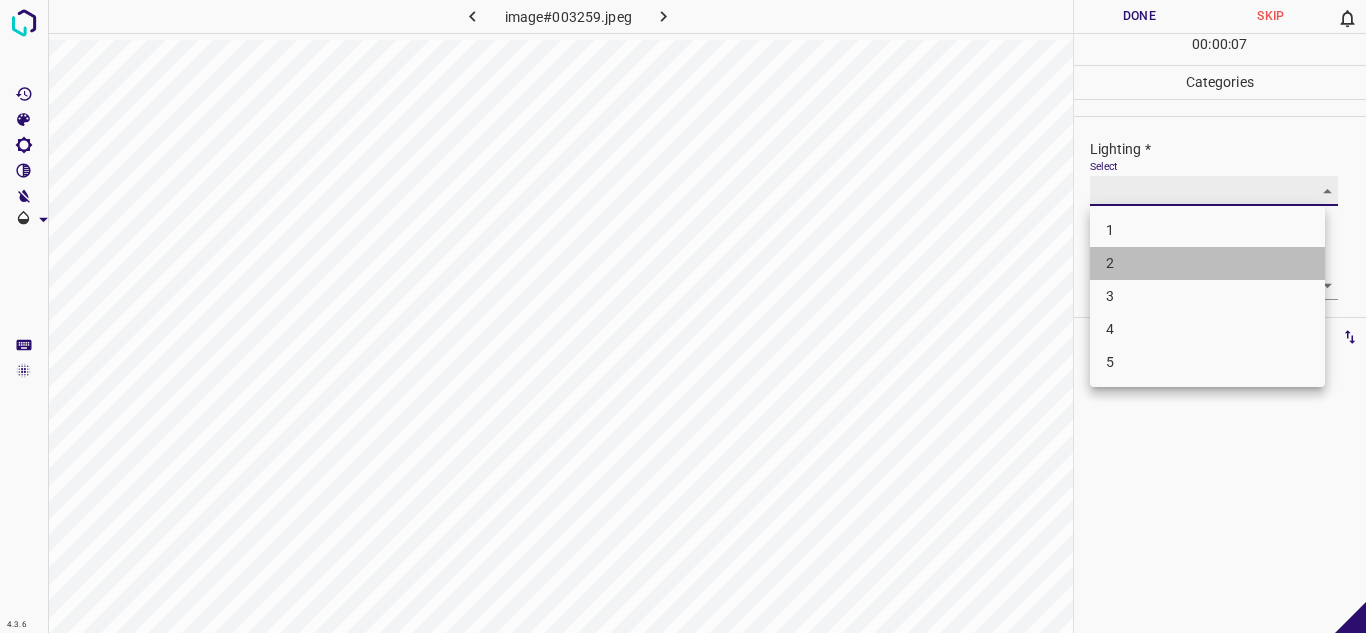 type on "2" 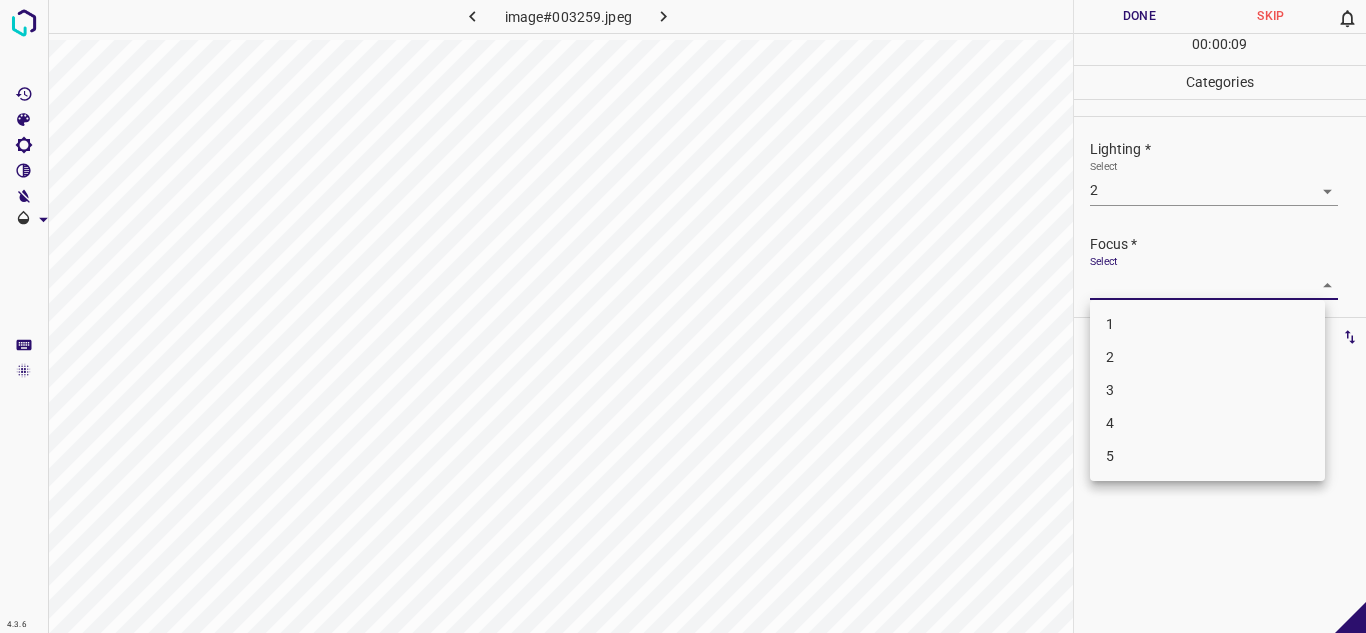 click on "4.3.6  image#003259.jpeg Done Skip 0 00   : 00   : 09   Categories Lighting *  Select 2 2 Focus *  Select ​ Overall *  Select ​ Labels   0 Categories 1 Lighting 2 Focus 3 Overall Tools Space Change between modes (Draw & Edit) I Auto labeling R Restore zoom M Zoom in N Zoom out Delete Delete selecte label Filters Z Restore filters X Saturation filter C Brightness filter V Contrast filter B Gray scale filter General O Download - Text - Hide - Delete 1 2 3 4 5" at bounding box center [683, 316] 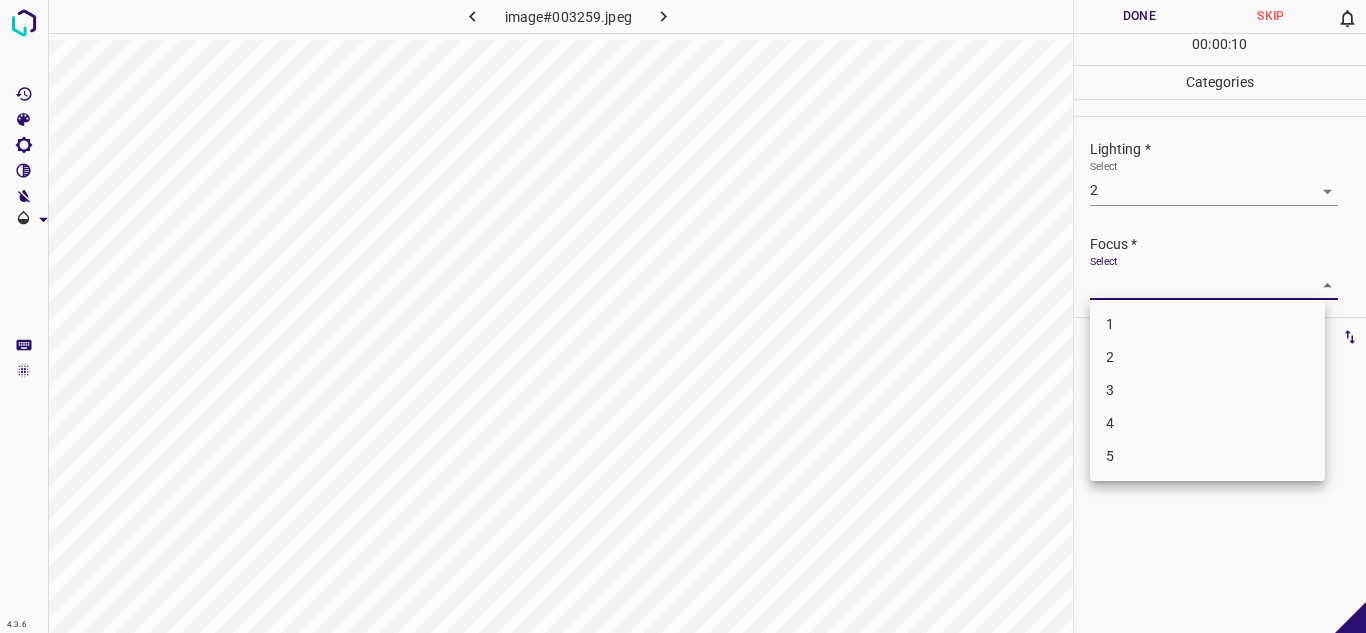 drag, startPoint x: 1153, startPoint y: 400, endPoint x: 1138, endPoint y: 376, distance: 28.301943 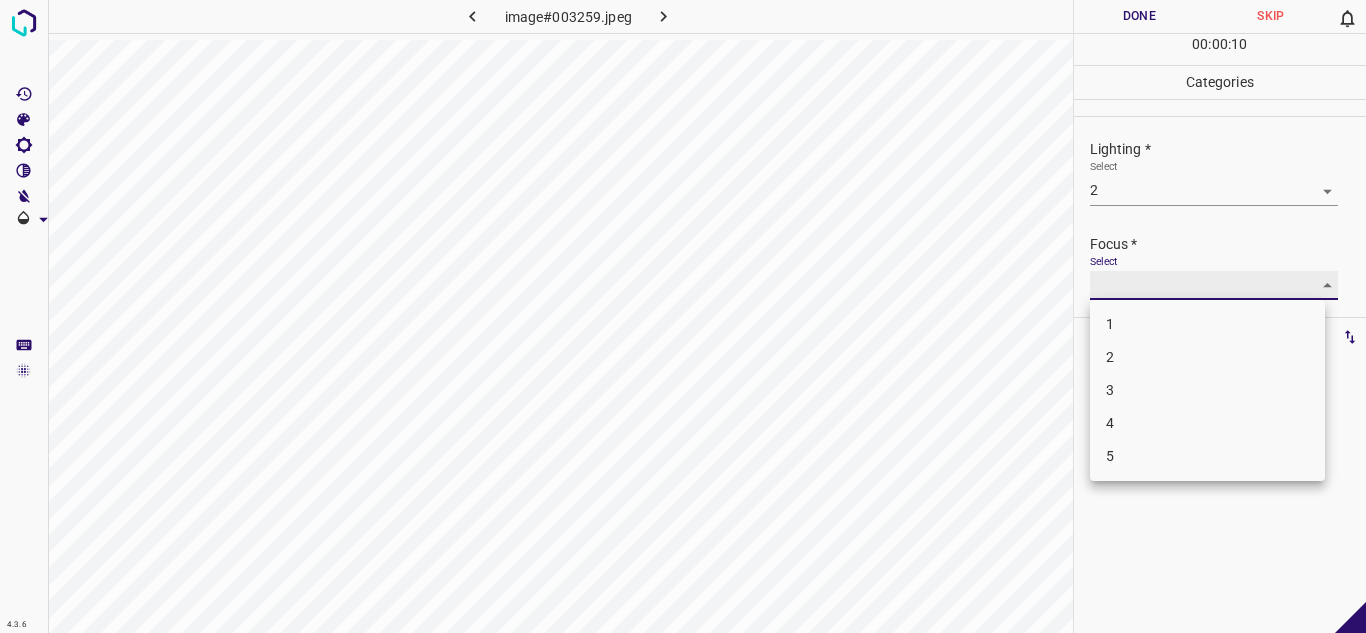 type on "3" 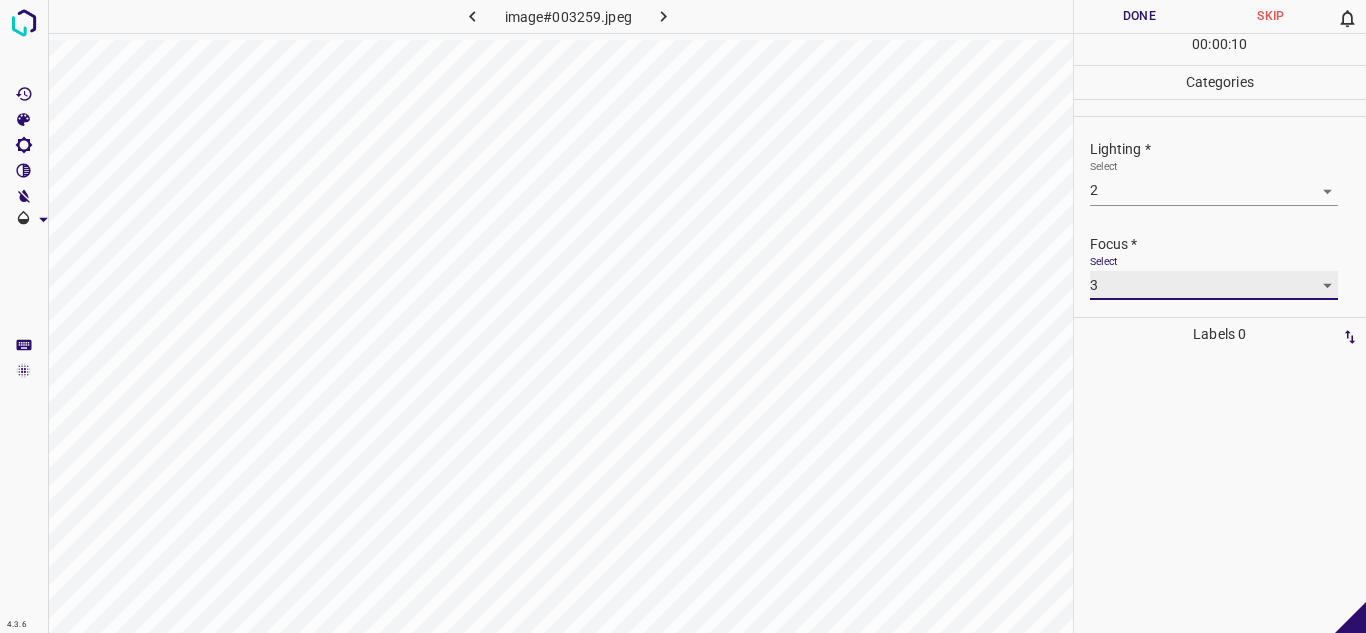 scroll, scrollTop: 98, scrollLeft: 0, axis: vertical 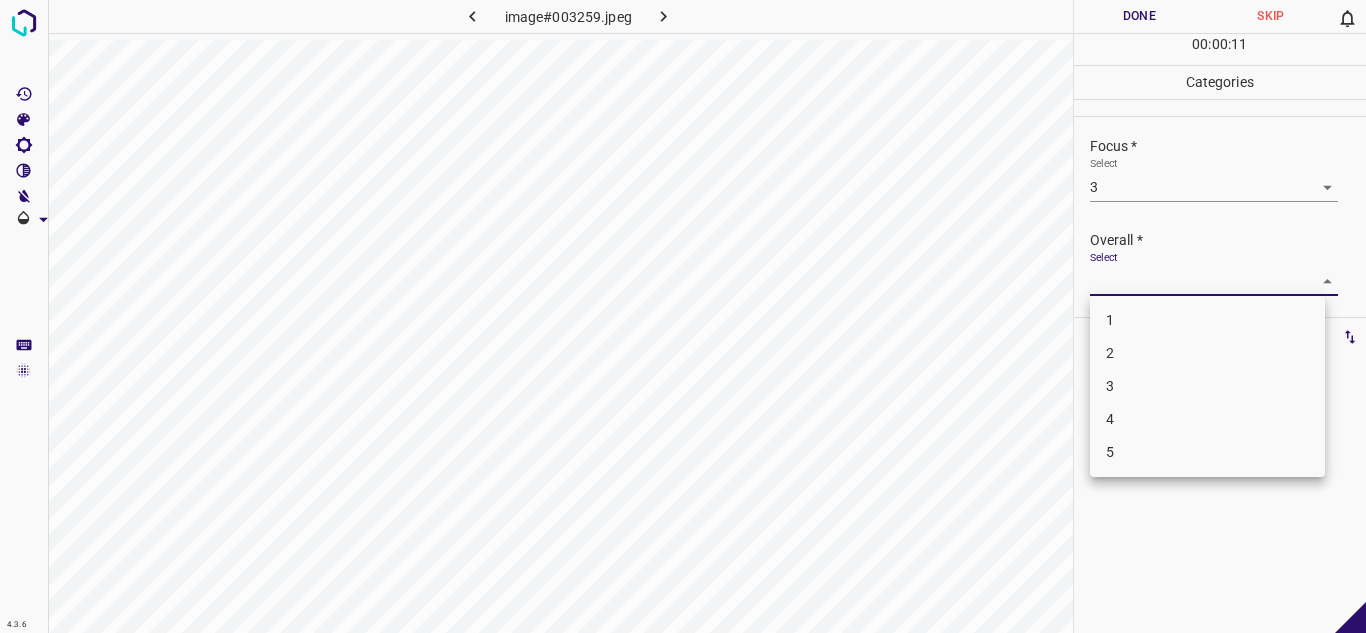 click on "4.3.6  image#003259.jpeg Done Skip 0 00   : 00   : 11   Categories Lighting *  Select 2 2 Focus *  Select 3 3 Overall *  Select ​ Labels   0 Categories 1 Lighting 2 Focus 3 Overall Tools Space Change between modes (Draw & Edit) I Auto labeling R Restore zoom M Zoom in N Zoom out Delete Delete selecte label Filters Z Restore filters X Saturation filter C Brightness filter V Contrast filter B Gray scale filter General O Download - Text - Hide - Delete 1 2 3 4 5" at bounding box center [683, 316] 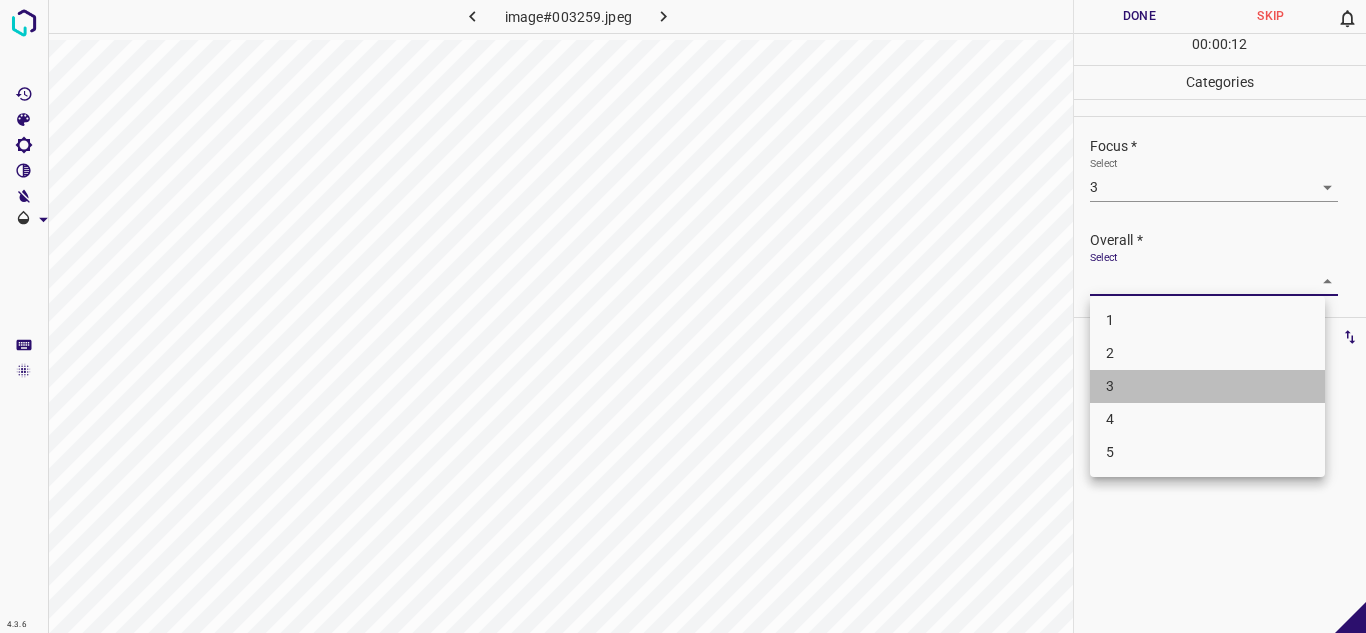 click on "3" at bounding box center (1207, 386) 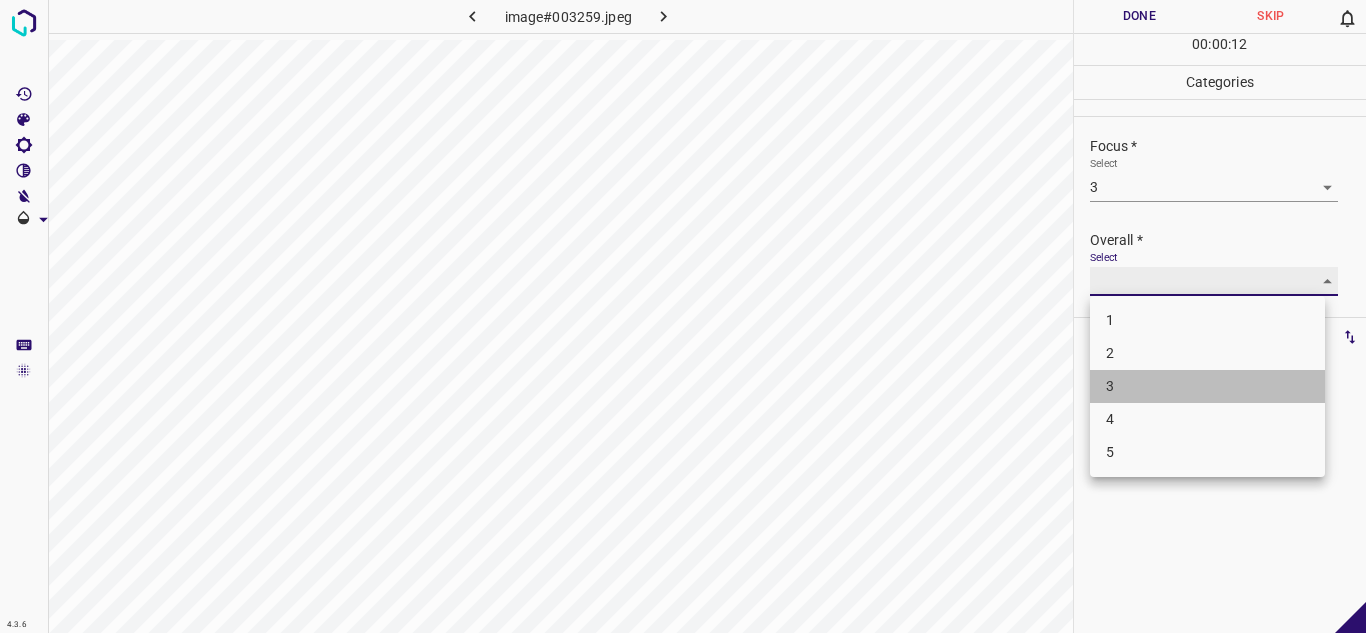 type on "3" 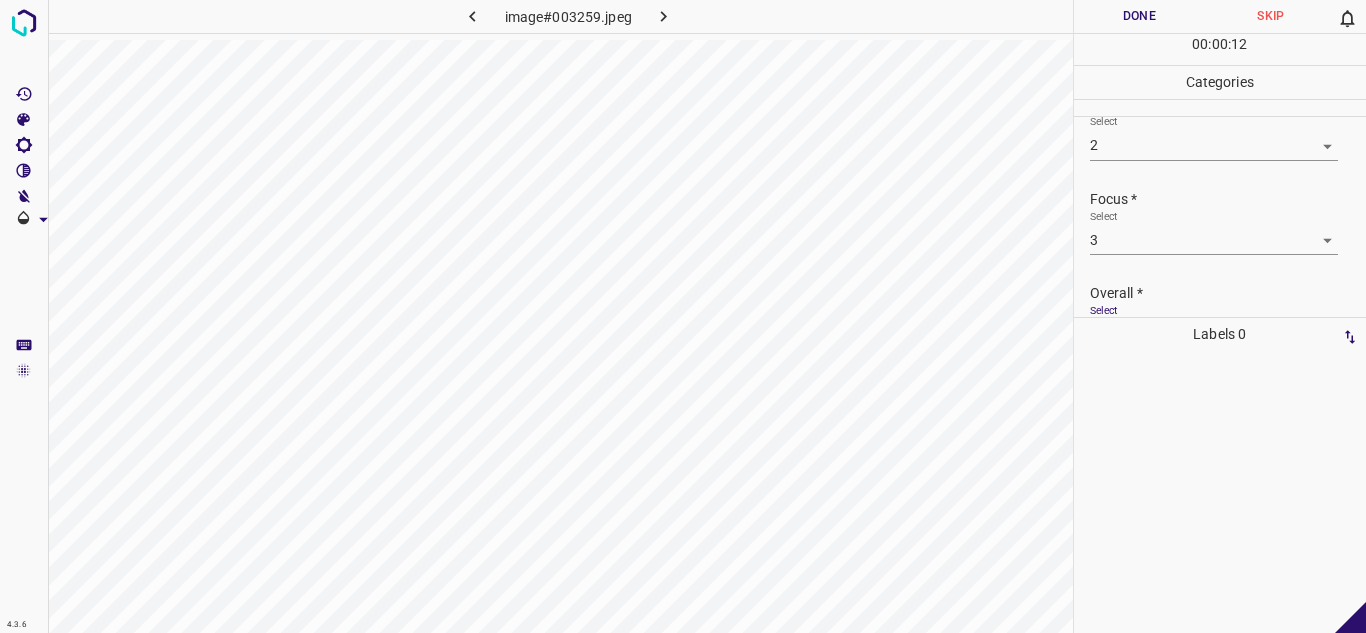 scroll, scrollTop: 0, scrollLeft: 0, axis: both 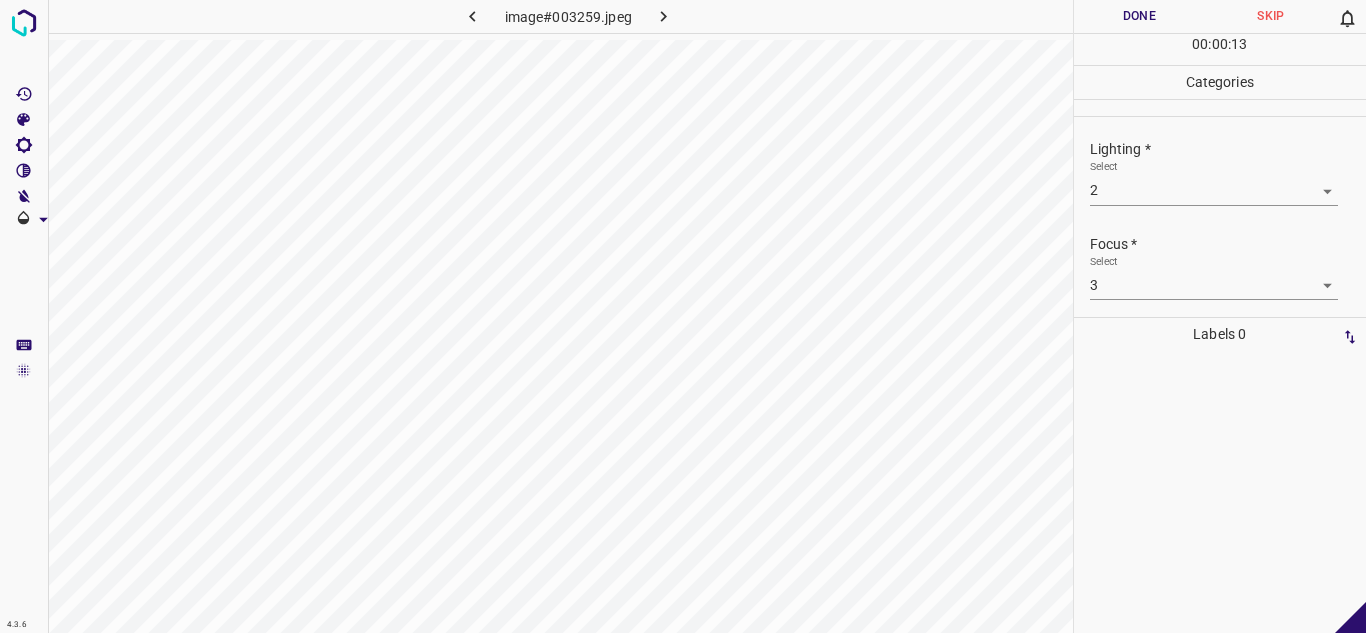 click on "4.3.6  image#003259.jpeg Done Skip 0 00   : 00   : 13   Categories Lighting *  Select 2 2 Focus *  Select 3 3 Overall *  Select 3 3 Labels   0 Categories 1 Lighting 2 Focus 3 Overall Tools Space Change between modes (Draw & Edit) I Auto labeling R Restore zoom M Zoom in N Zoom out Delete Delete selecte label Filters Z Restore filters X Saturation filter C Brightness filter V Contrast filter B Gray scale filter General O Download - Text - Hide - Delete" at bounding box center (683, 316) 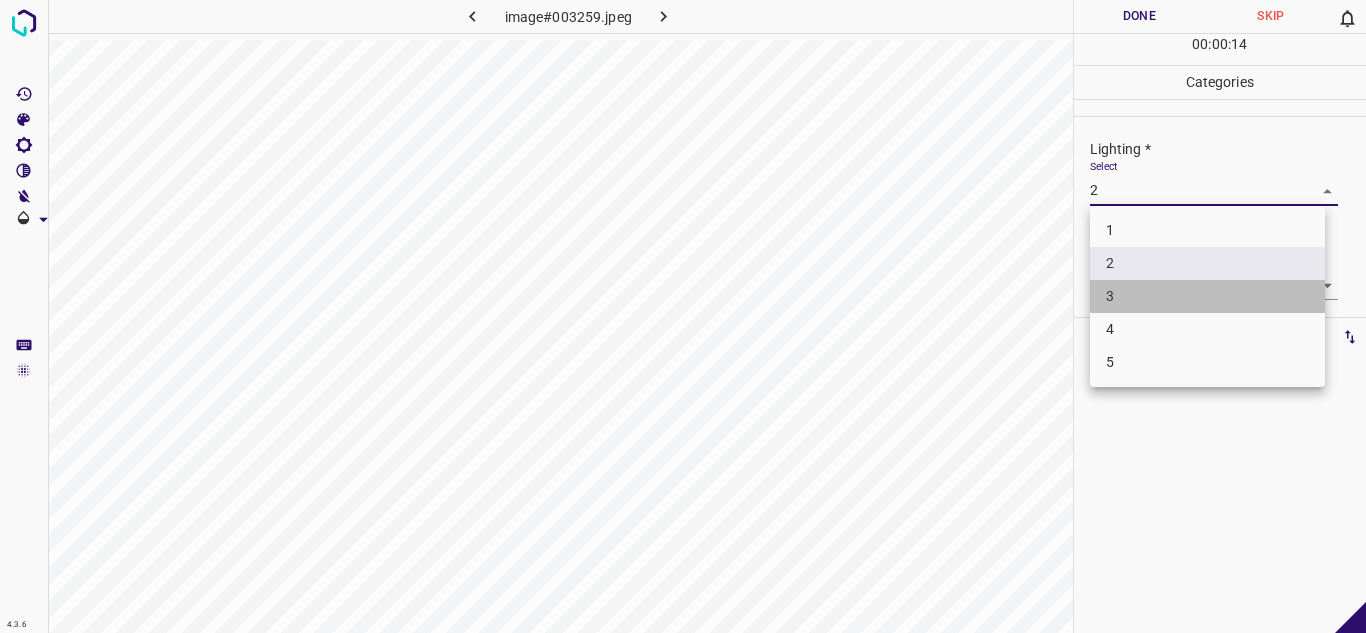 click on "3" at bounding box center (1207, 296) 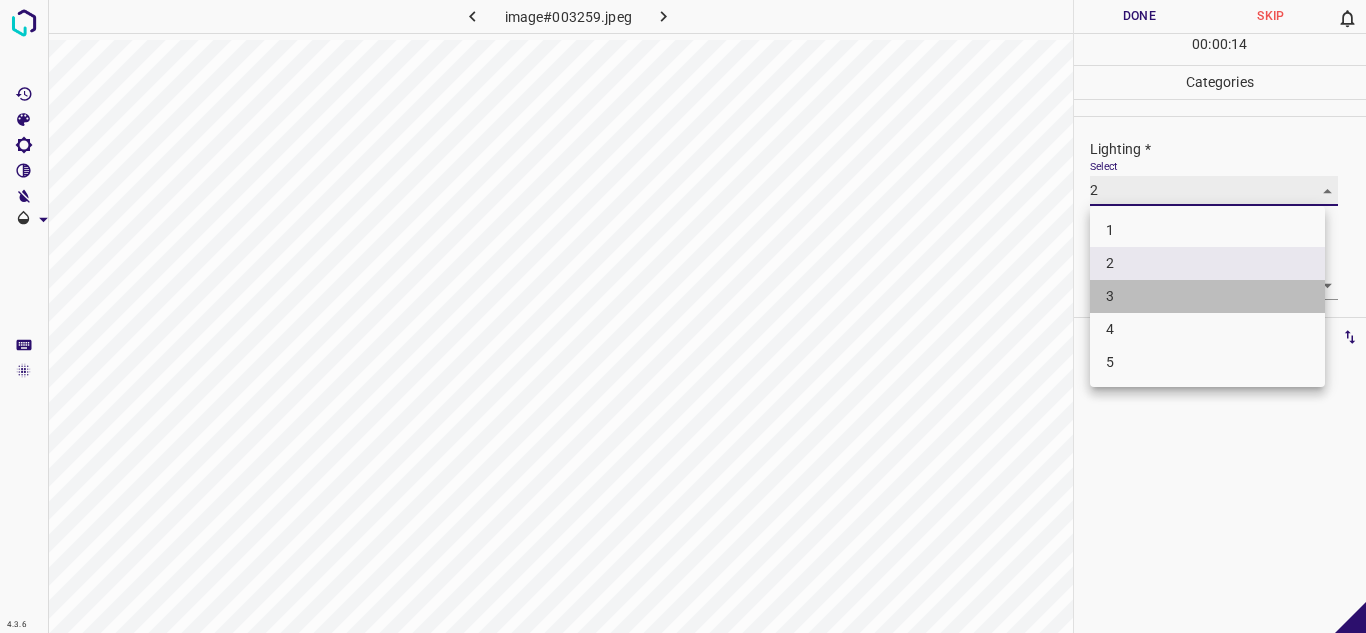 type on "3" 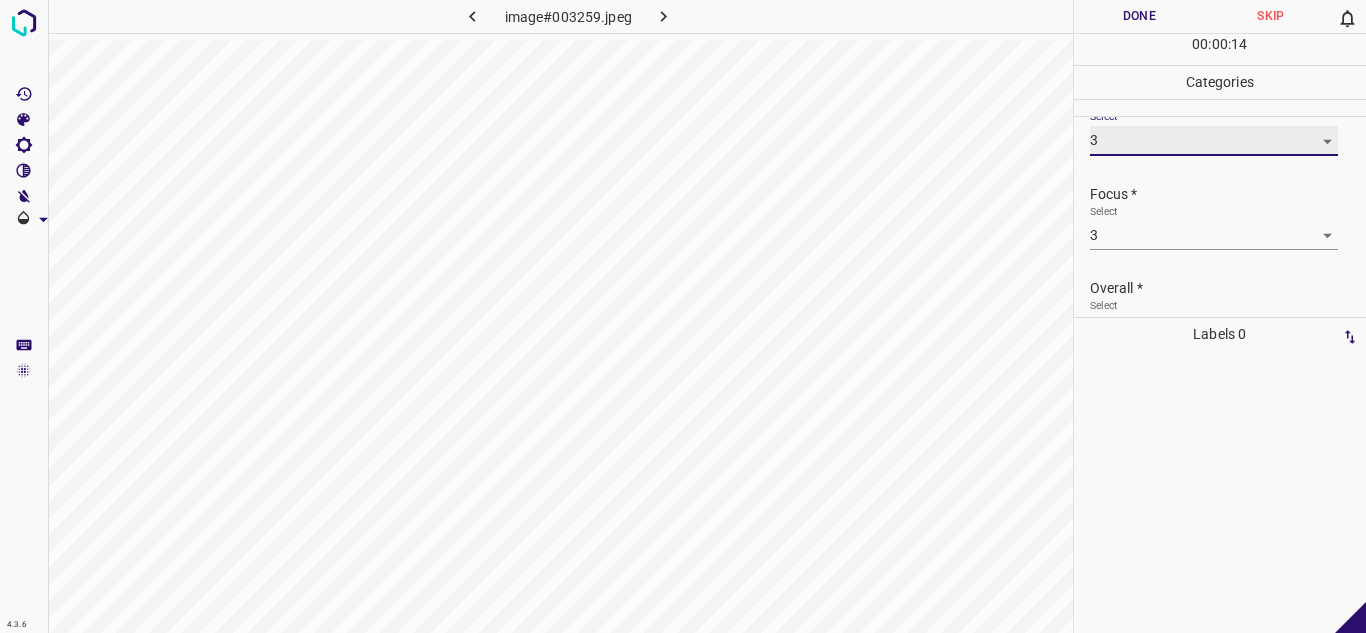 scroll, scrollTop: 98, scrollLeft: 0, axis: vertical 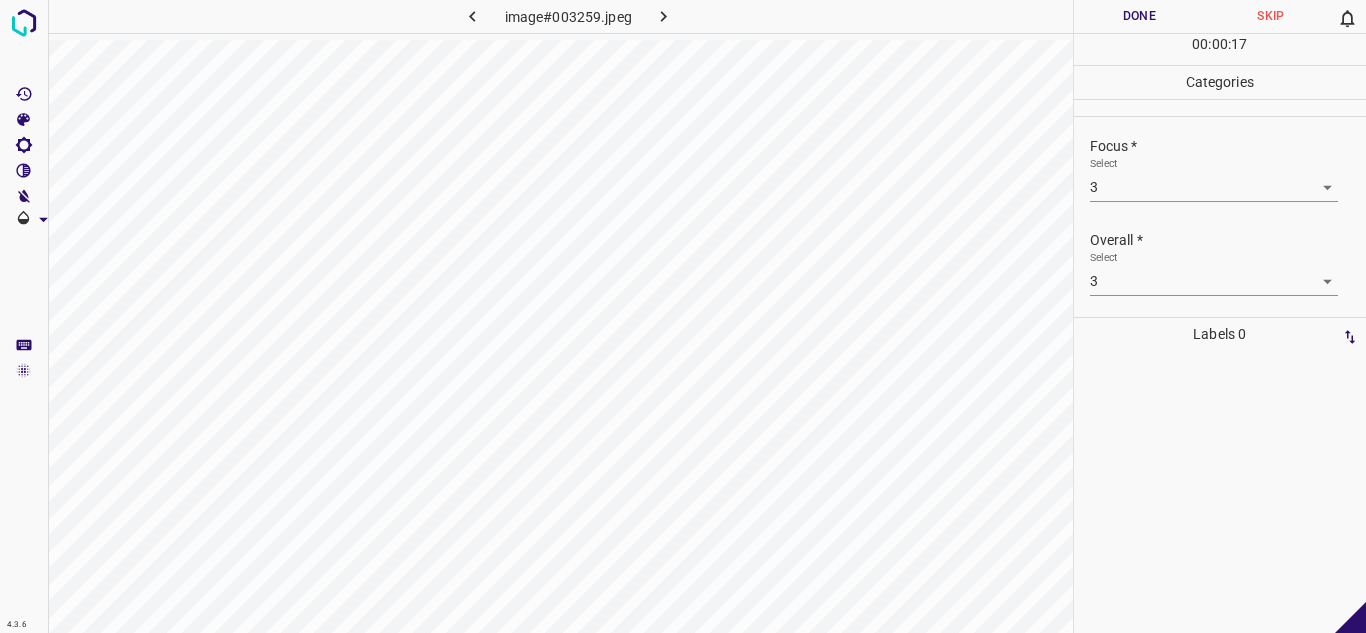 click on "Done" at bounding box center [1140, 16] 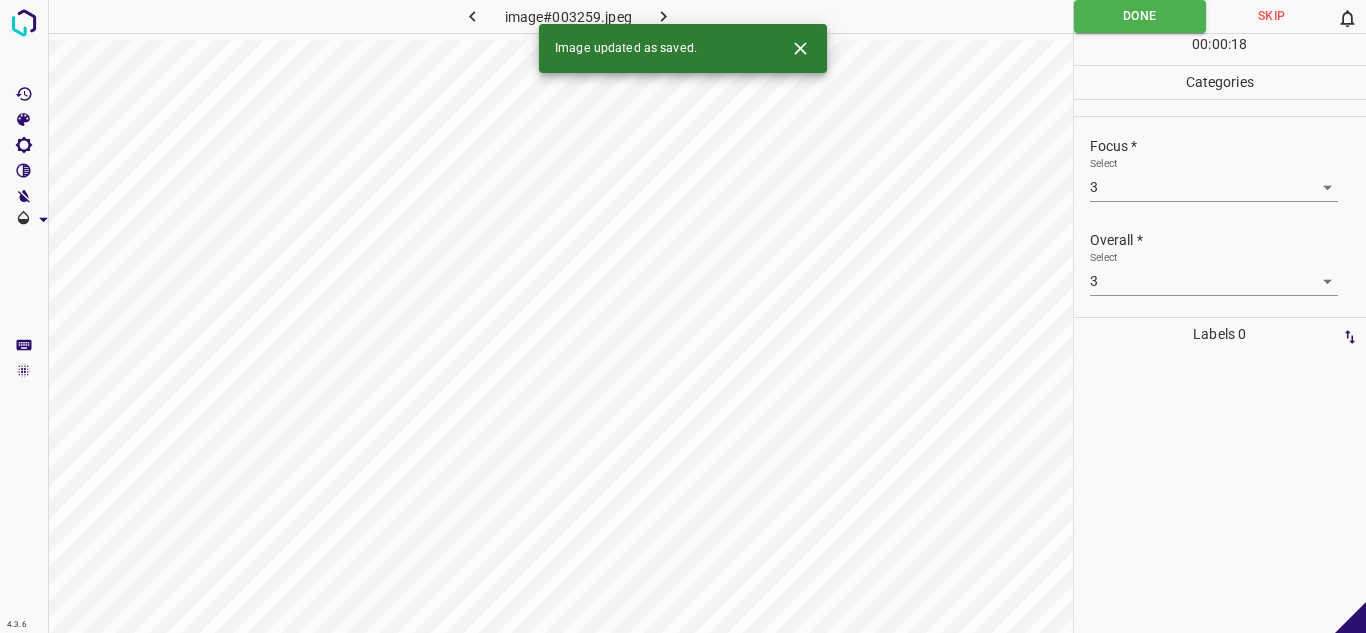 click 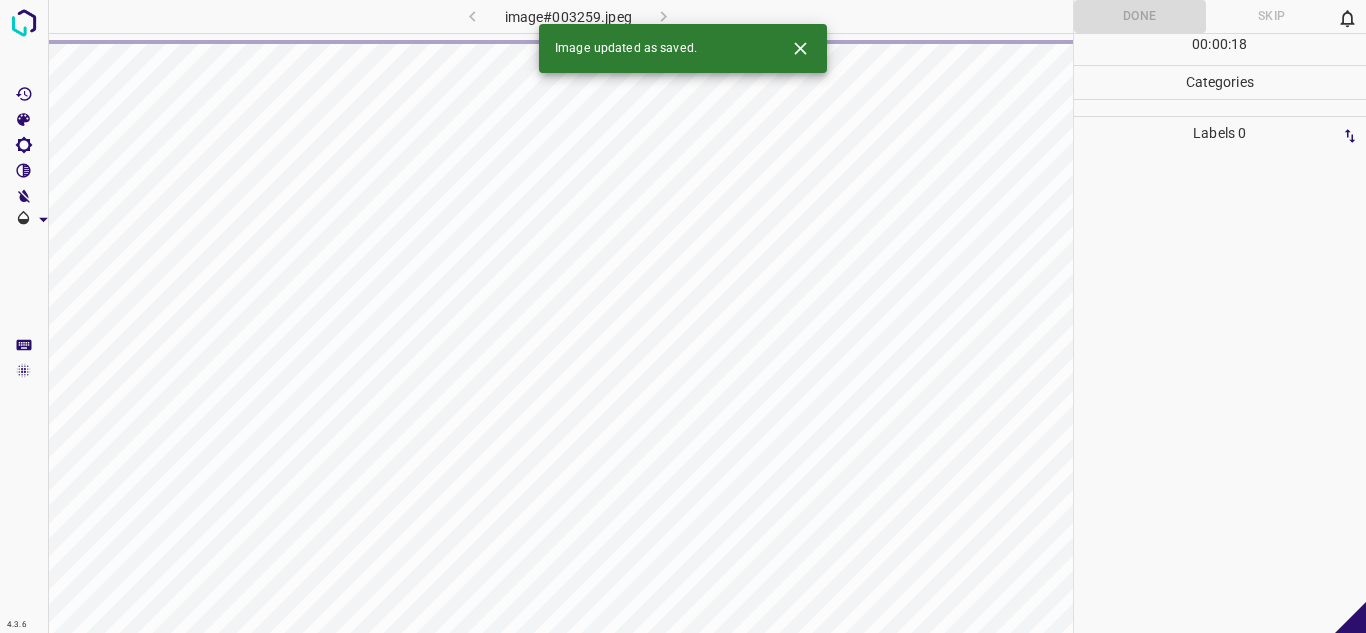 click 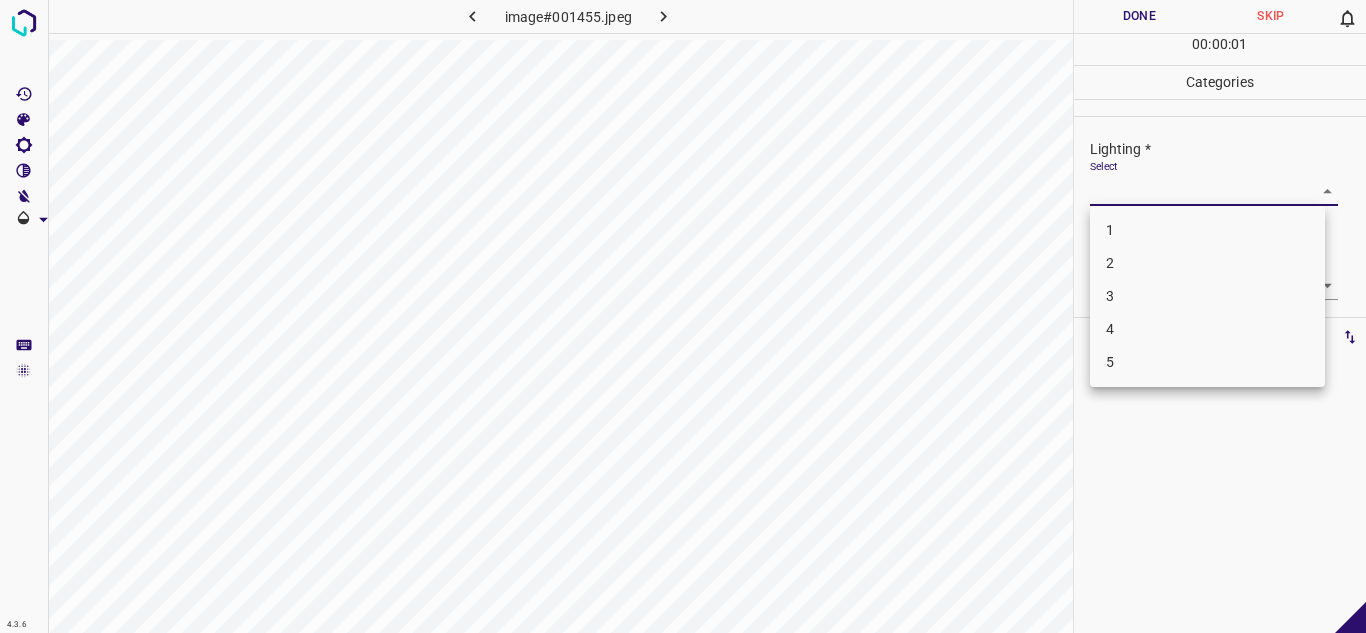 click on "4.3.6  image#001455.jpeg Done Skip 0 00   : 00   : 01   Categories Lighting *  Select ​ Focus *  Select ​ Overall *  Select ​ Labels   0 Categories 1 Lighting 2 Focus 3 Overall Tools Space Change between modes (Draw & Edit) I Auto labeling R Restore zoom M Zoom in N Zoom out Delete Delete selecte label Filters Z Restore filters X Saturation filter C Brightness filter V Contrast filter B Gray scale filter General O Download - Text - Hide - Delete 1 2 3 4 5" at bounding box center [683, 316] 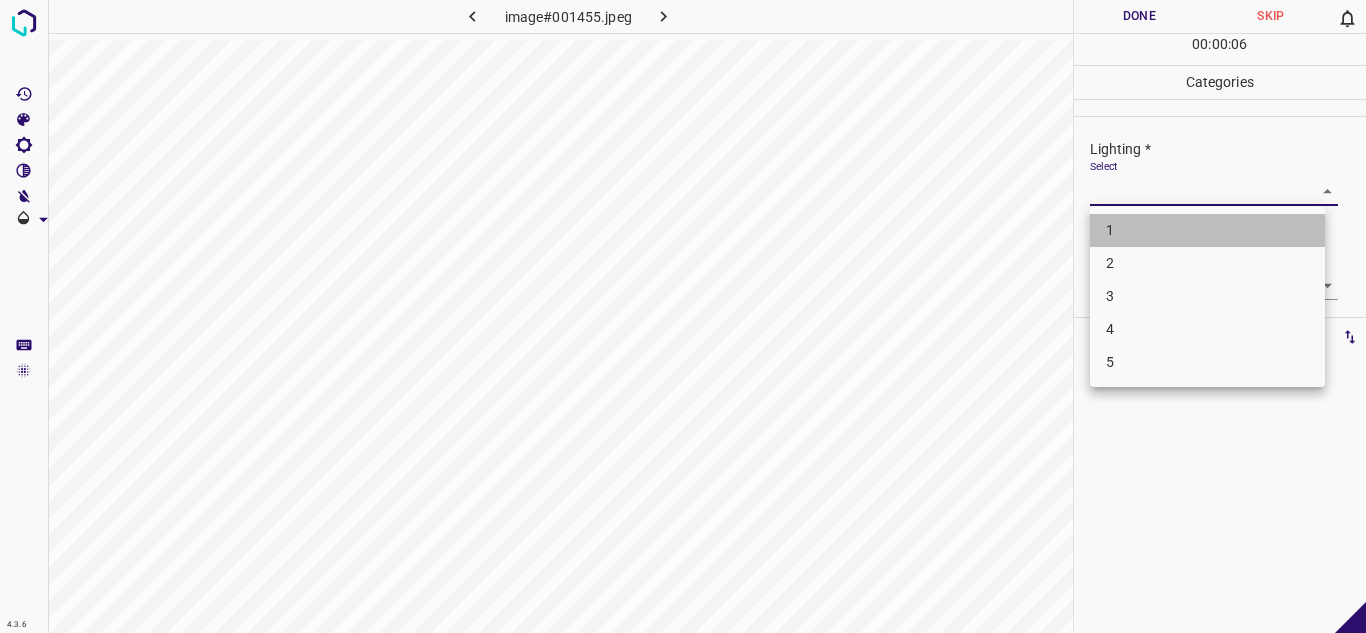 click on "1" at bounding box center [1207, 230] 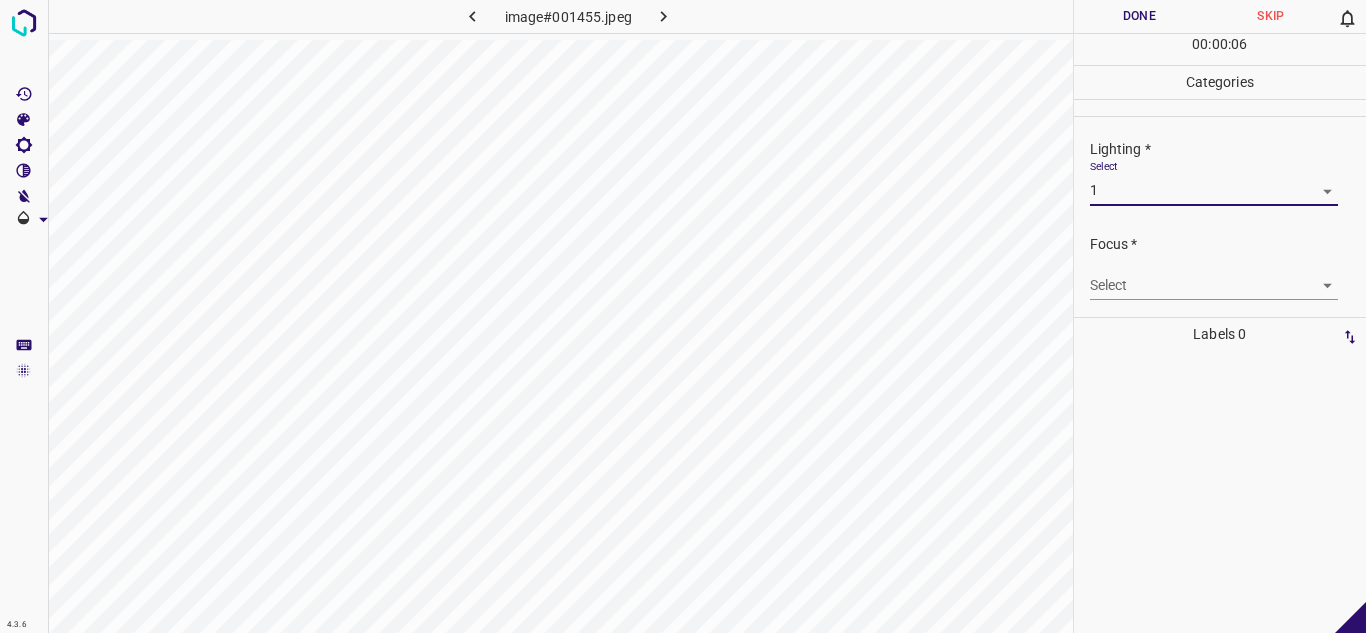 click on "Select ​" at bounding box center [1214, 277] 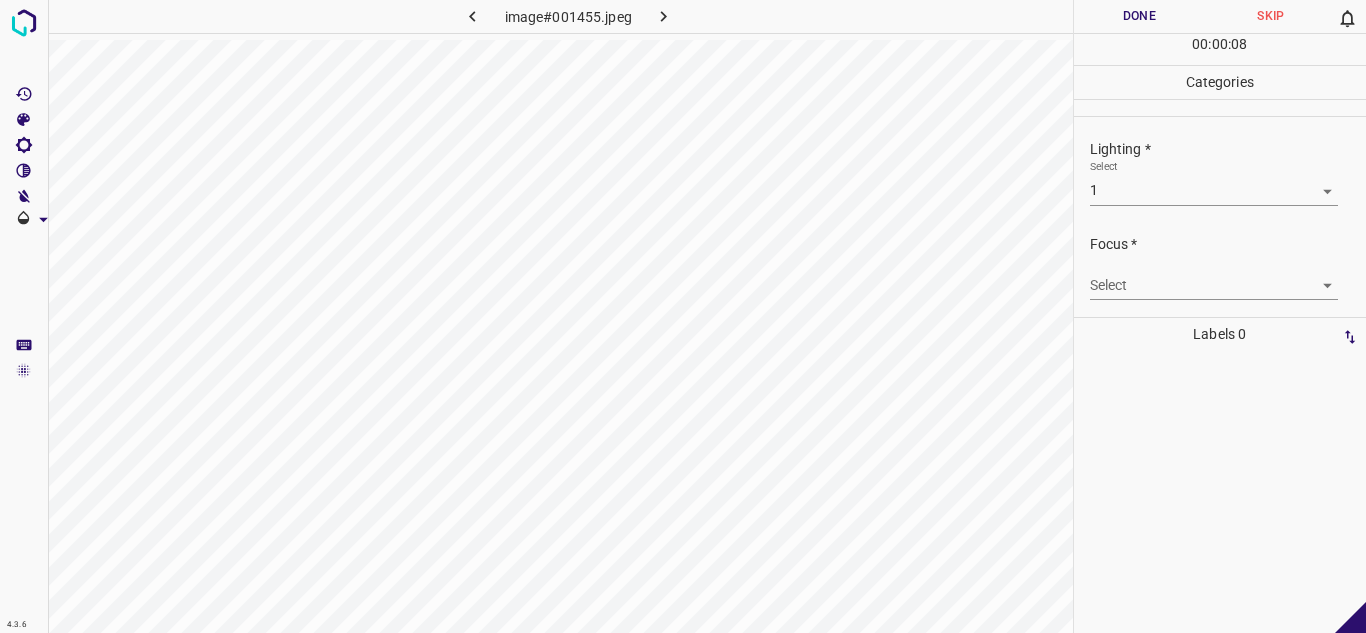 click on "4.3.6  image#001455.jpeg Done Skip 0 00   : 00   : 08   Categories Lighting *  Select 1 1 Focus *  Select ​ Overall *  Select ​ Labels   0 Categories 1 Lighting 2 Focus 3 Overall Tools Space Change between modes (Draw & Edit) I Auto labeling R Restore zoom M Zoom in N Zoom out Delete Delete selecte label Filters Z Restore filters X Saturation filter C Brightness filter V Contrast filter B Gray scale filter General O Download - Text - Hide - Delete" at bounding box center (683, 316) 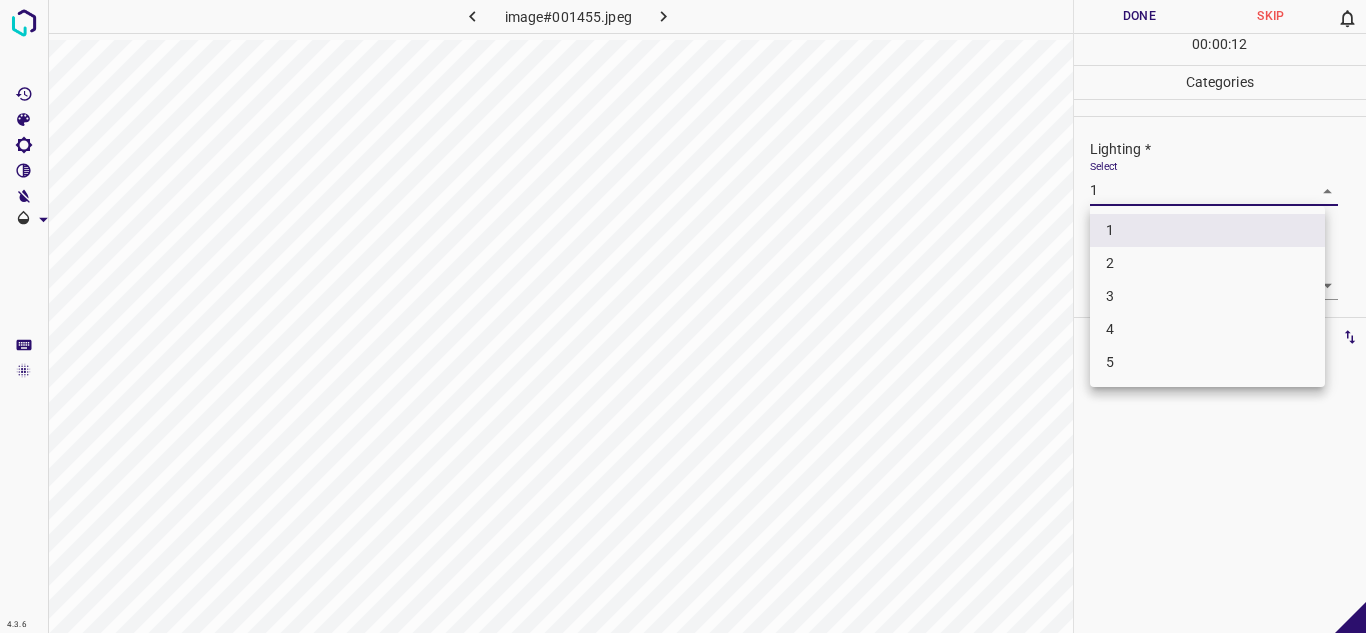 click on "2" at bounding box center [1207, 263] 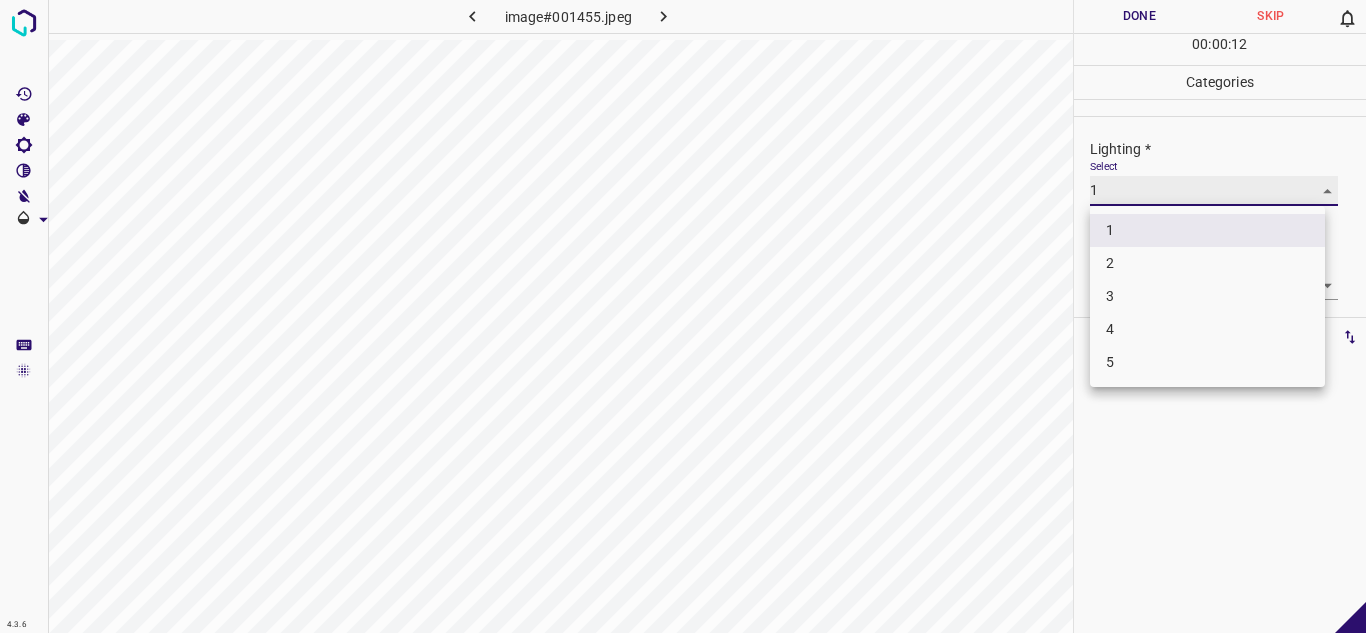 type on "2" 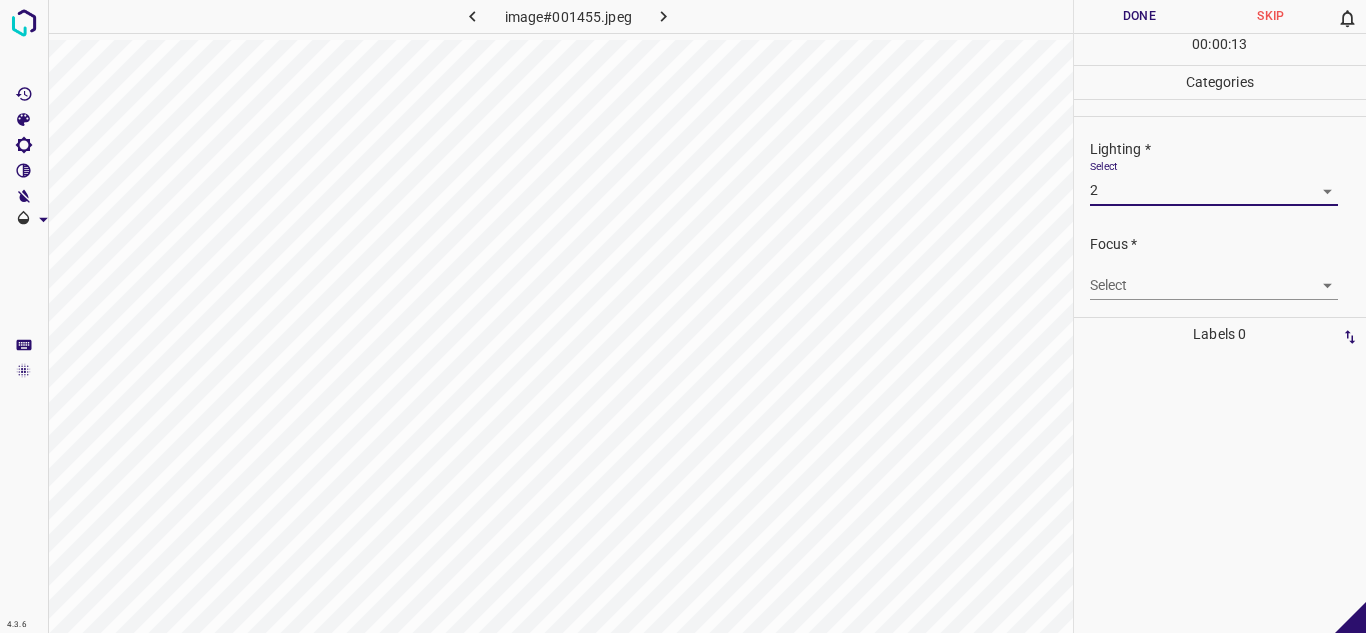 click on "4.3.6  image#001455.jpeg Done Skip 0 00   : 00   : 13   Categories Lighting *  Select 2 2 Focus *  Select ​ Overall *  Select ​ Labels   0 Categories 1 Lighting 2 Focus 3 Overall Tools Space Change between modes (Draw & Edit) I Auto labeling R Restore zoom M Zoom in N Zoom out Delete Delete selecte label Filters Z Restore filters X Saturation filter C Brightness filter V Contrast filter B Gray scale filter General O Download - Text - Hide - Delete" at bounding box center [683, 316] 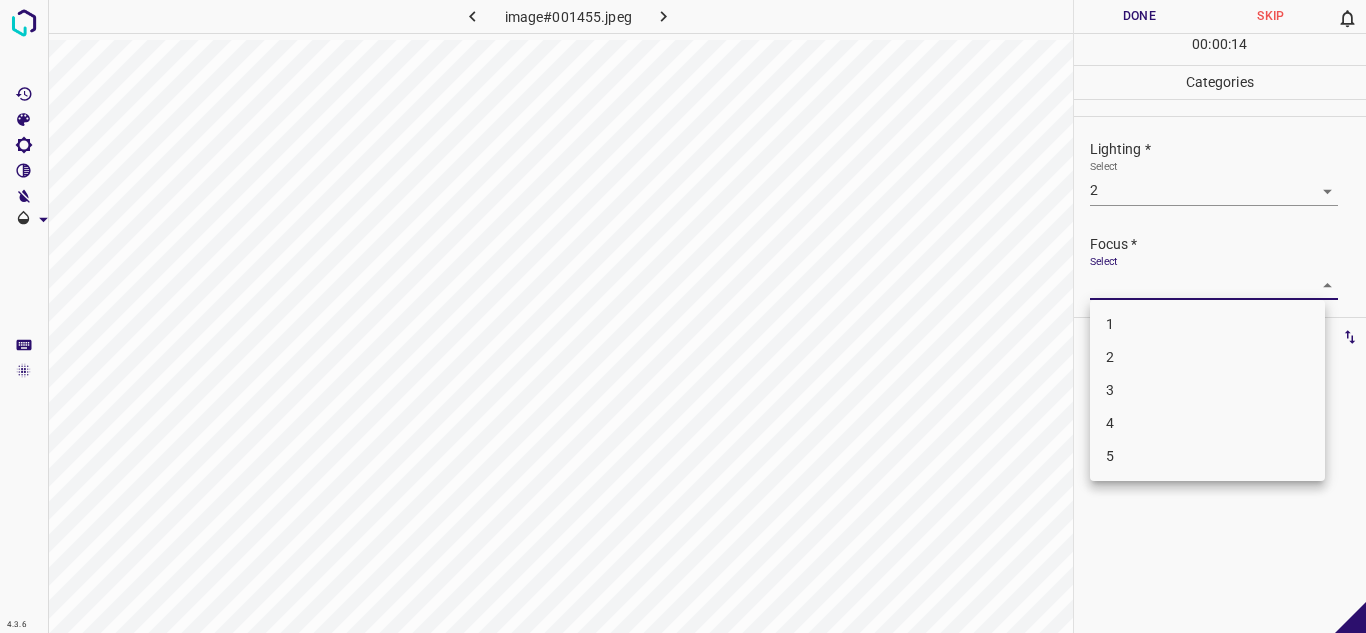 click on "1" at bounding box center (1207, 324) 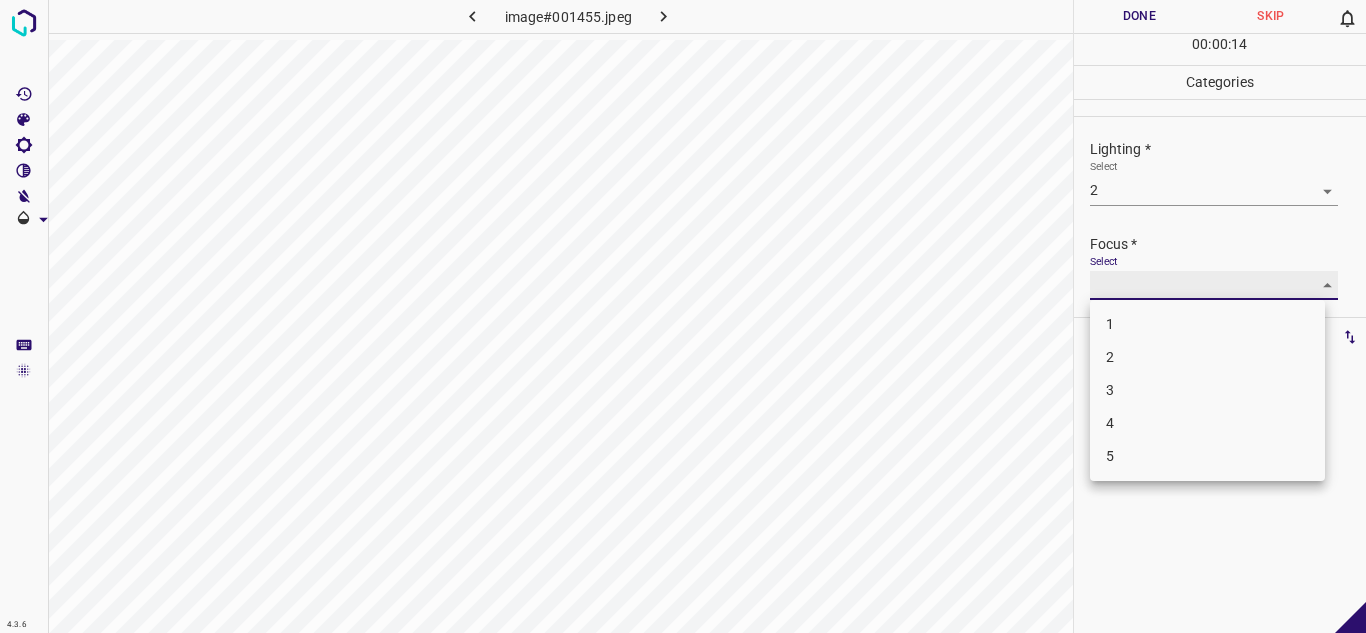 type on "1" 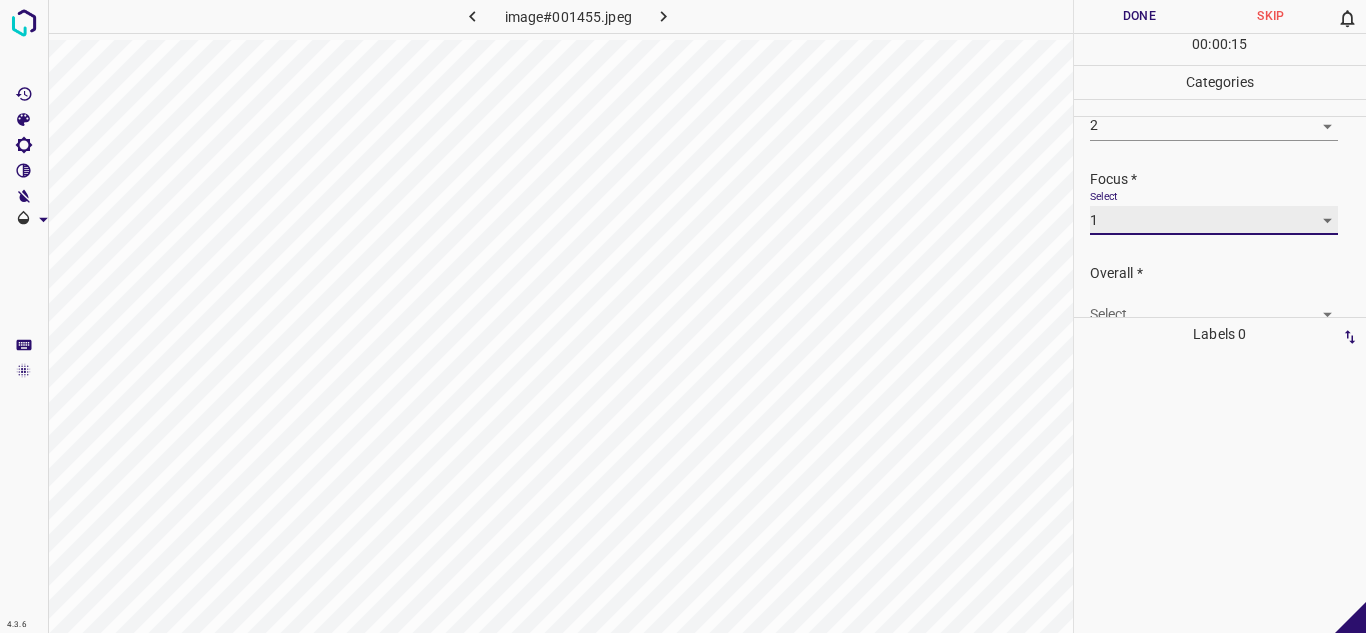 scroll, scrollTop: 98, scrollLeft: 0, axis: vertical 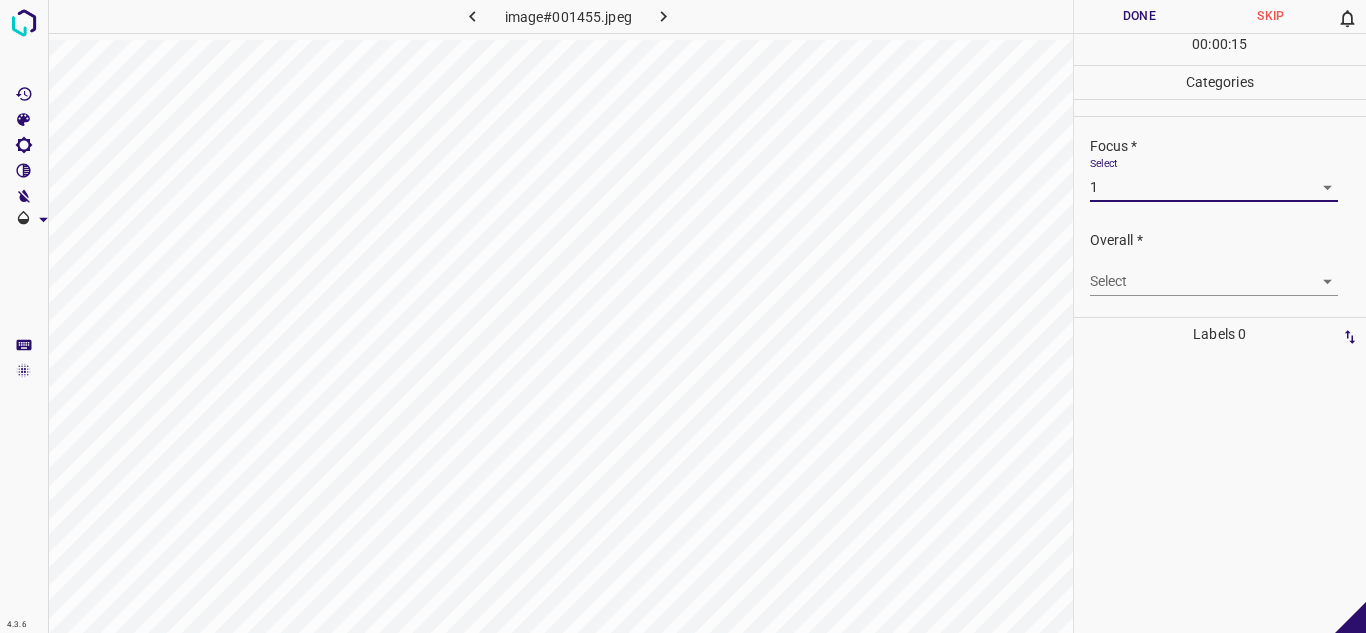 click on "4.3.6  image#001455.jpeg Done Skip 0 00   : 00   : 15   Categories Lighting *  Select 2 2 Focus *  Select 1 1 Overall *  Select ​ Labels   0 Categories 1 Lighting 2 Focus 3 Overall Tools Space Change between modes (Draw & Edit) I Auto labeling R Restore zoom M Zoom in N Zoom out Delete Delete selecte label Filters Z Restore filters X Saturation filter C Brightness filter V Contrast filter B Gray scale filter General O Download - Text - Hide - Delete" at bounding box center (683, 316) 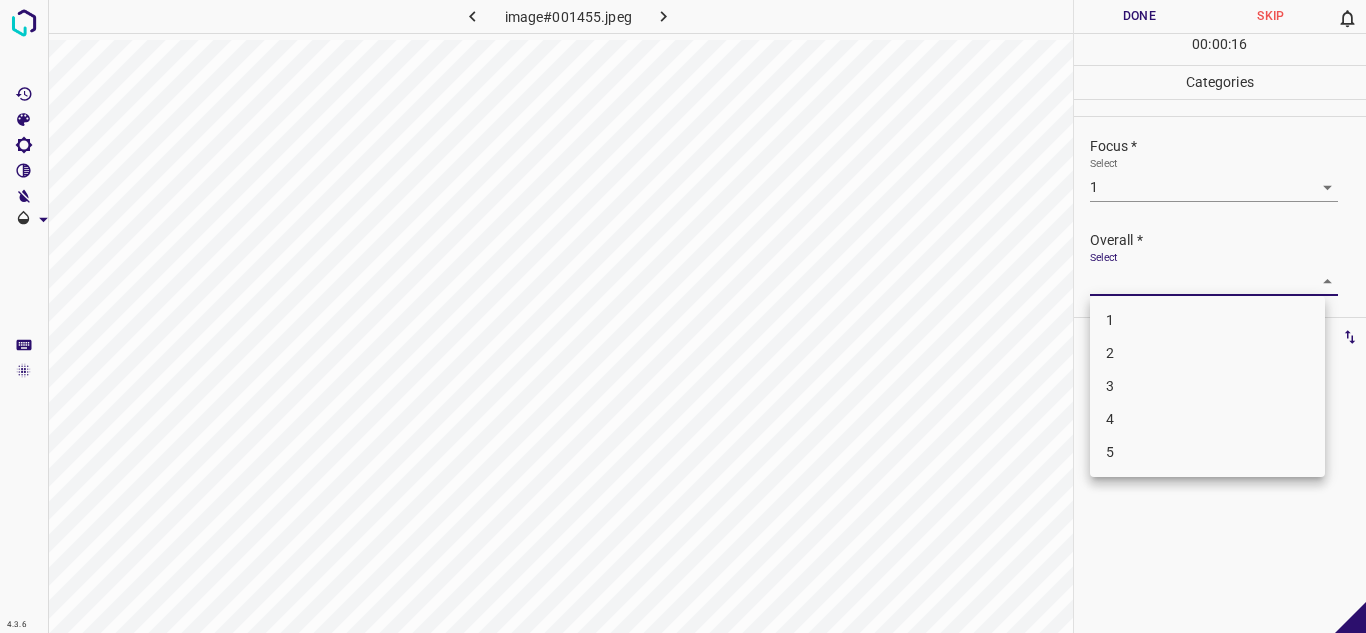 click on "2" at bounding box center (1207, 353) 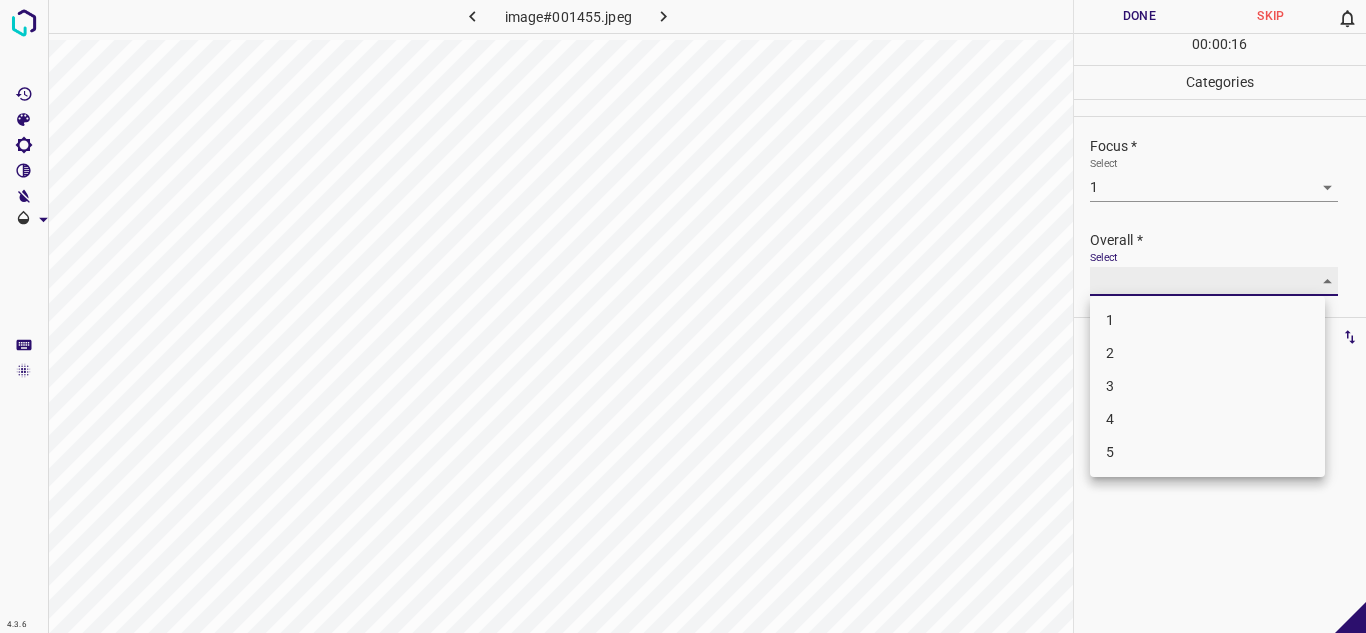 type on "2" 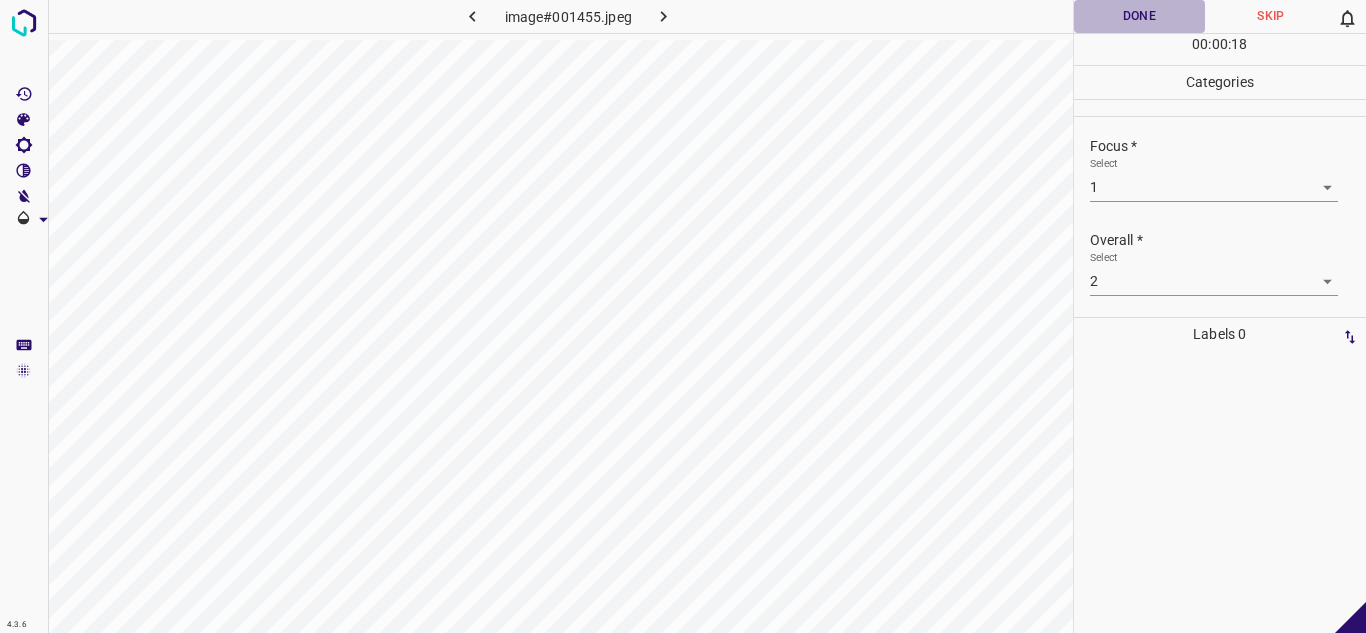 click on "Done" at bounding box center [1140, 16] 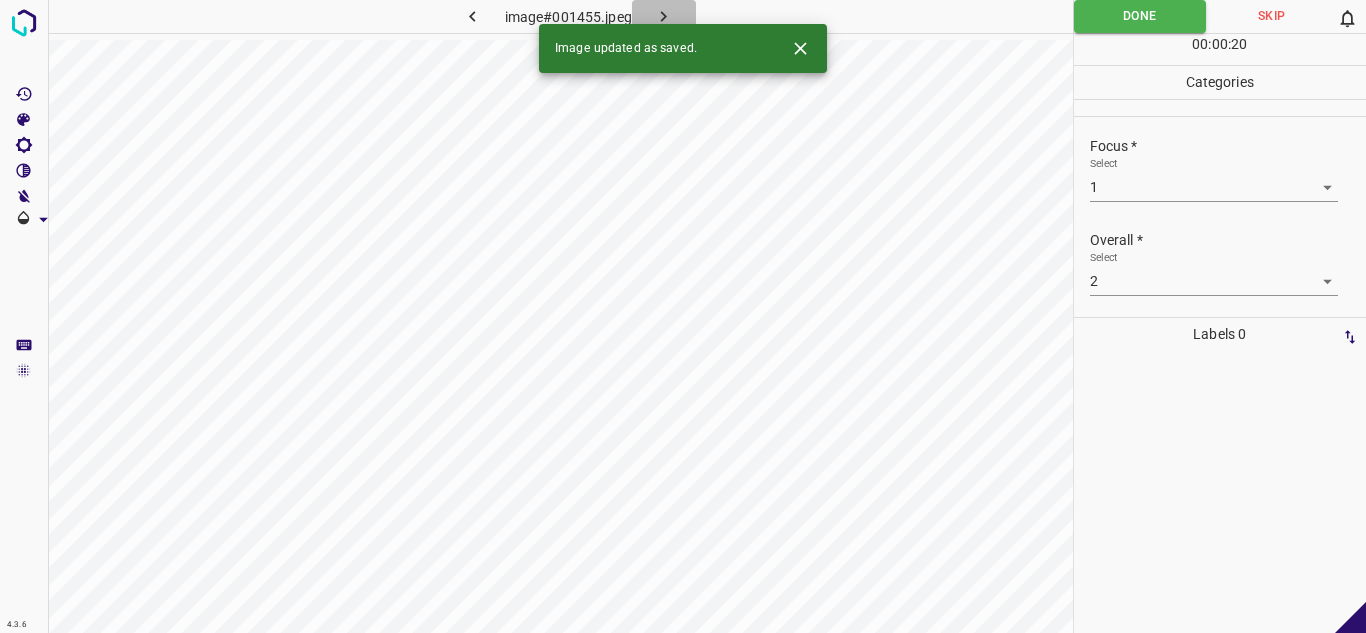 click 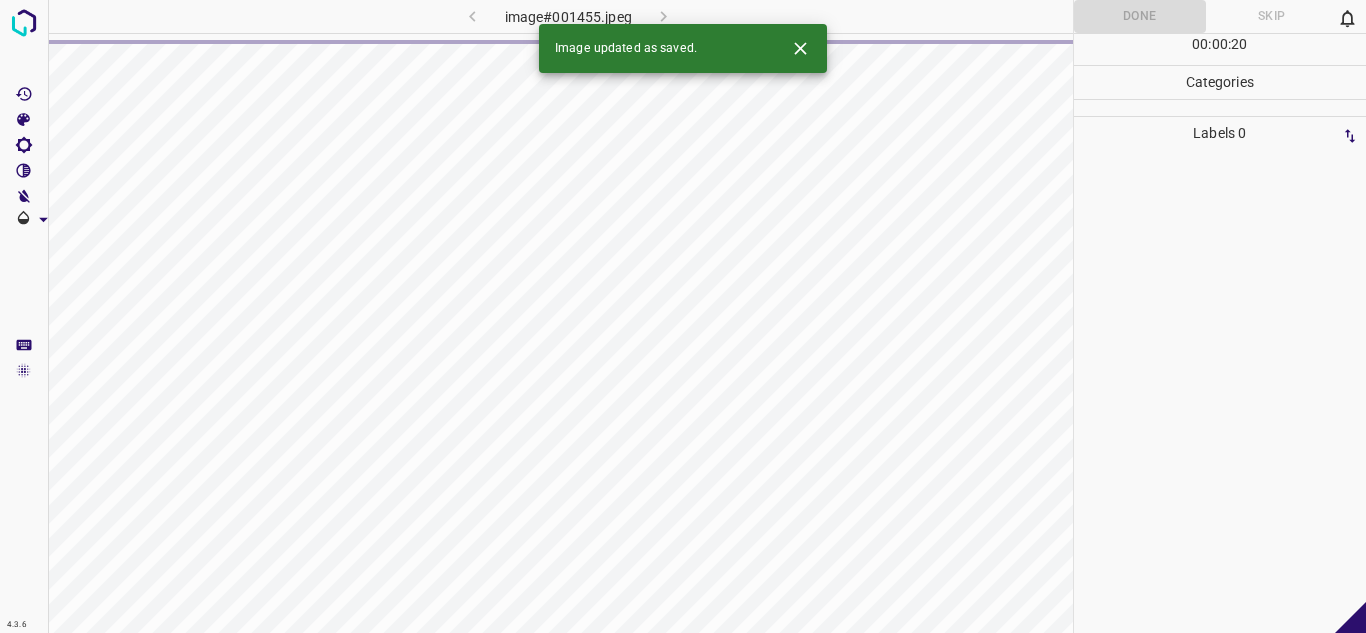 click 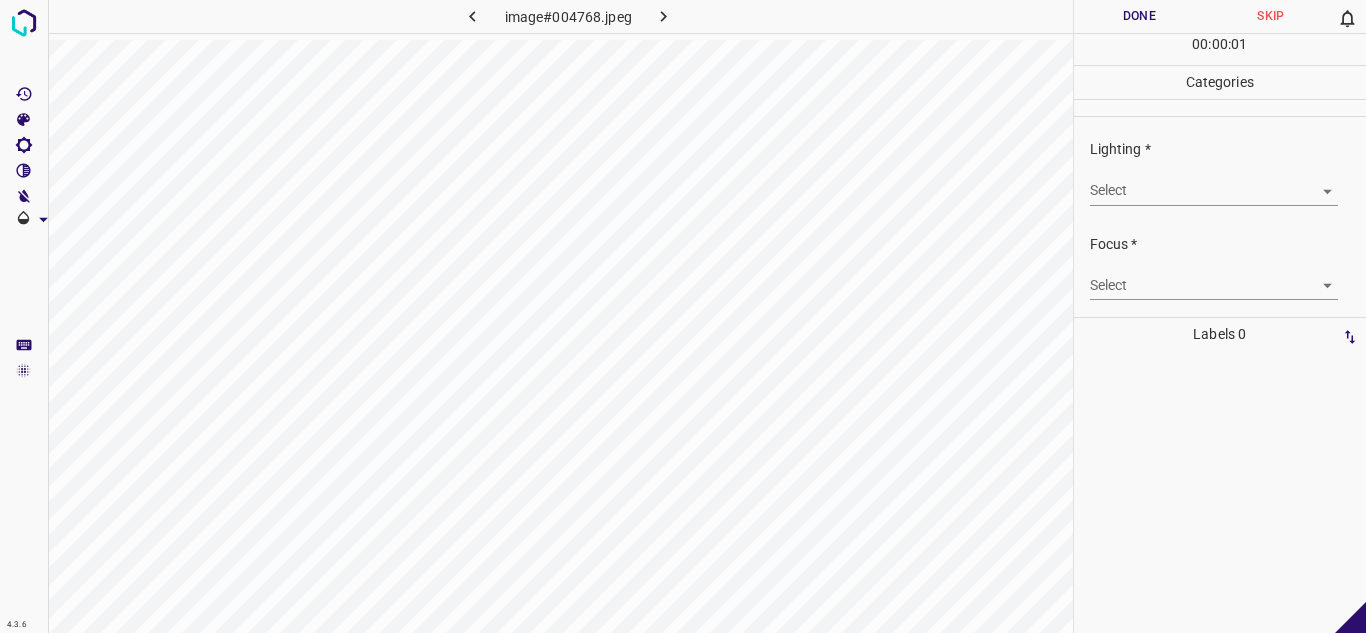 click on "4.3.6  image#004768.jpeg Done Skip 0 00   : 00   : 01   Categories Lighting *  Select ​ Focus *  Select ​ Overall *  Select ​ Labels   0 Categories 1 Lighting 2 Focus 3 Overall Tools Space Change between modes (Draw & Edit) I Auto labeling R Restore zoom M Zoom in N Zoom out Delete Delete selecte label Filters Z Restore filters X Saturation filter C Brightness filter V Contrast filter B Gray scale filter General O Download - Text - Hide - Delete" at bounding box center (683, 316) 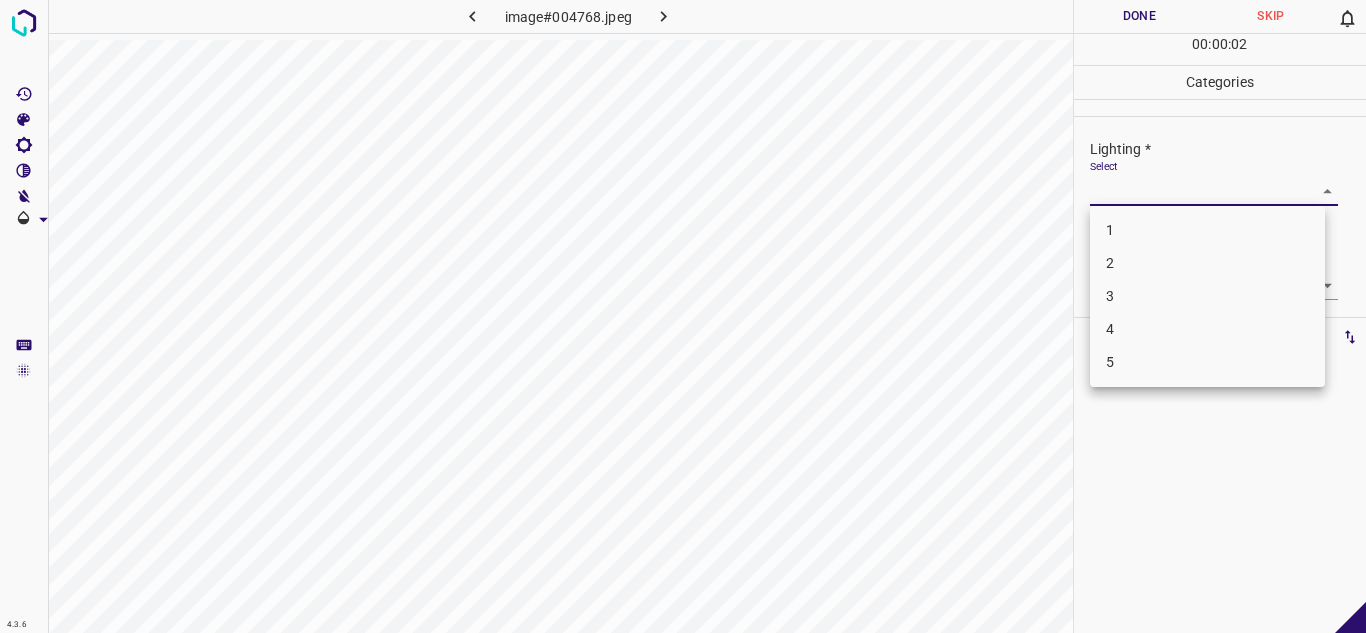 click on "3" at bounding box center [1207, 296] 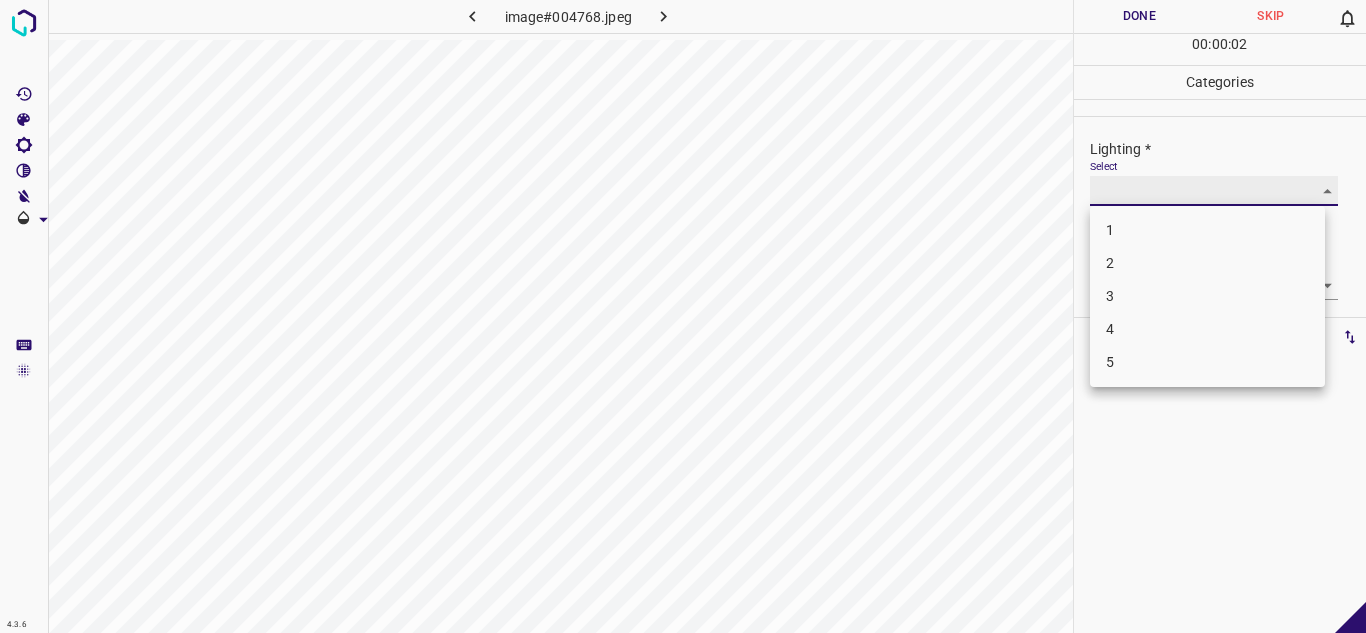 type on "3" 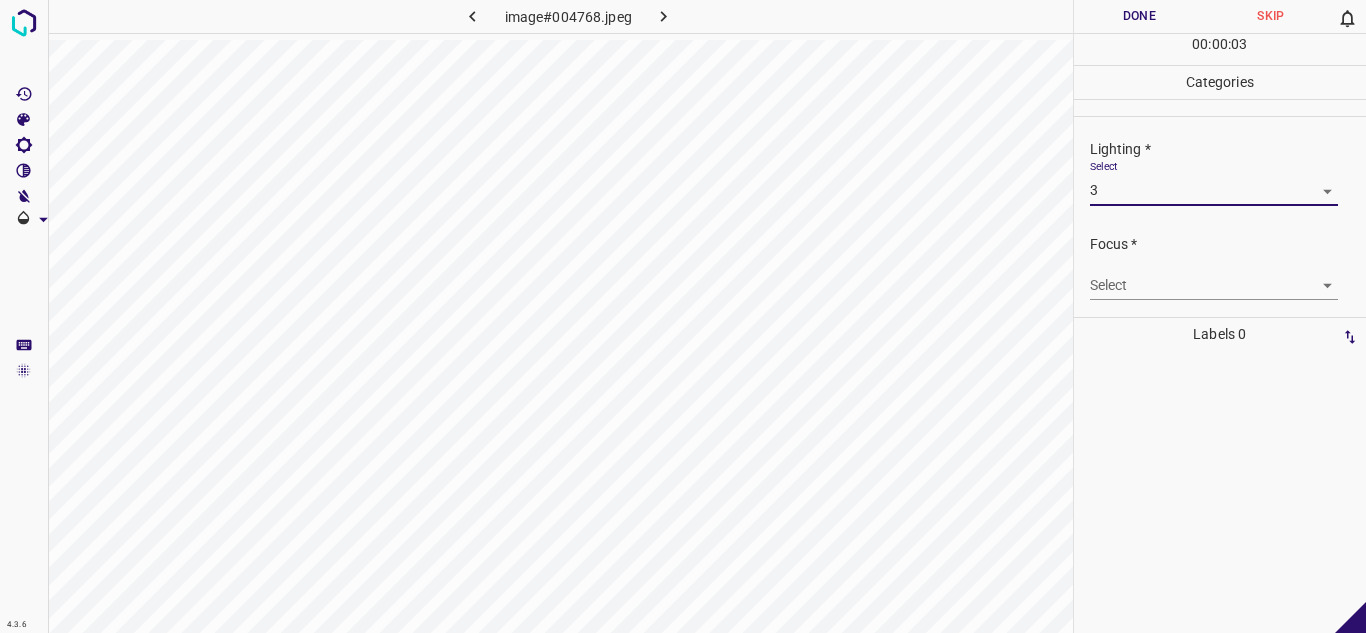 click on "4.3.6  image#004768.jpeg Done Skip 0 00   : 00   : 03   Categories Lighting *  Select 3 3 Focus *  Select ​ Overall *  Select ​ Labels   0 Categories 1 Lighting 2 Focus 3 Overall Tools Space Change between modes (Draw & Edit) I Auto labeling R Restore zoom M Zoom in N Zoom out Delete Delete selecte label Filters Z Restore filters X Saturation filter C Brightness filter V Contrast filter B Gray scale filter General O Download - Text - Hide - Delete" at bounding box center [683, 316] 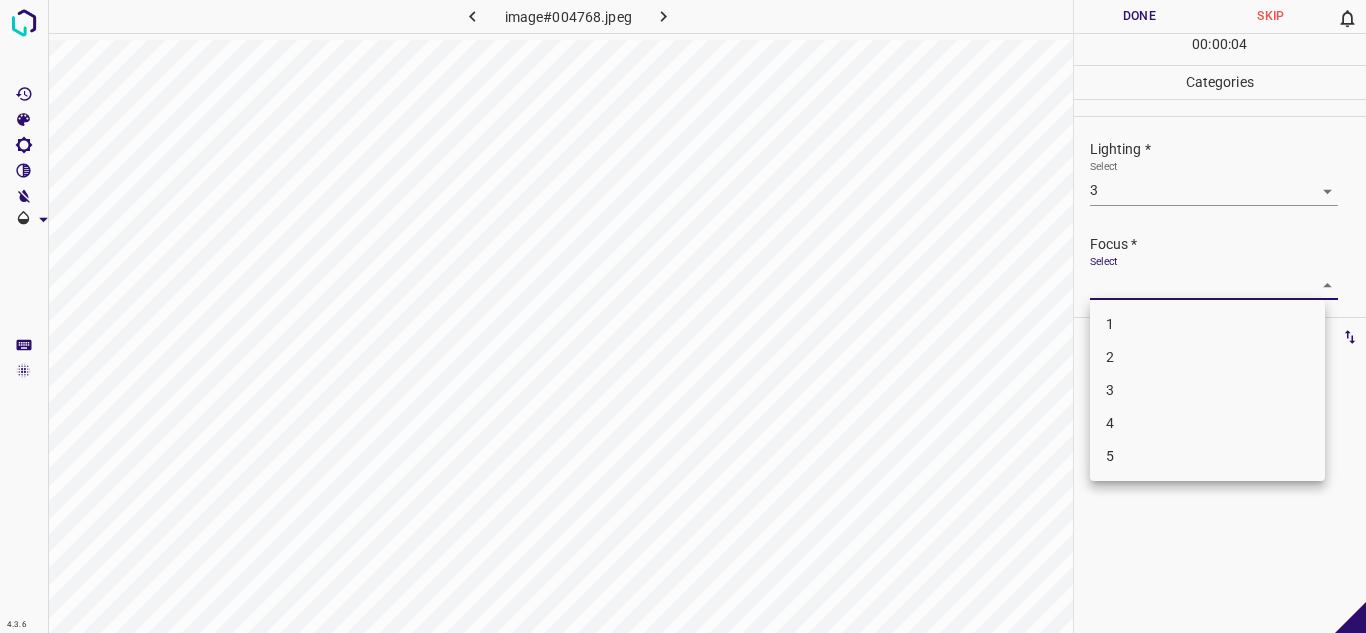 click on "2" at bounding box center (1207, 357) 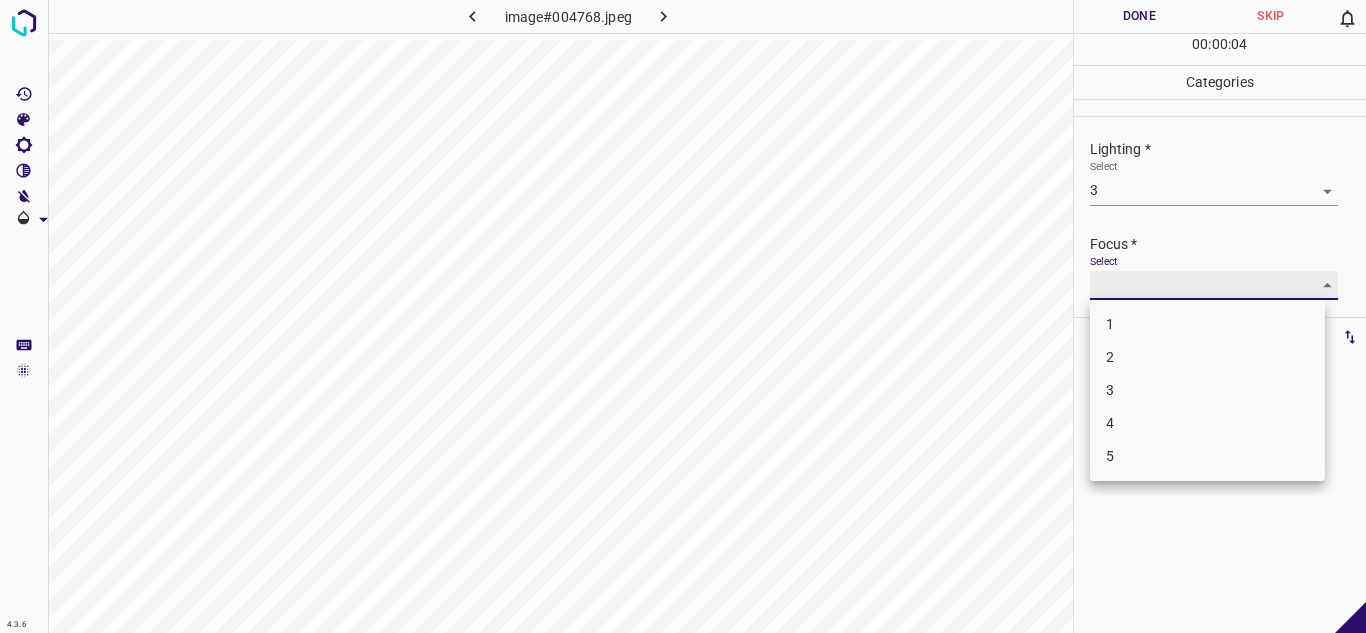 type on "2" 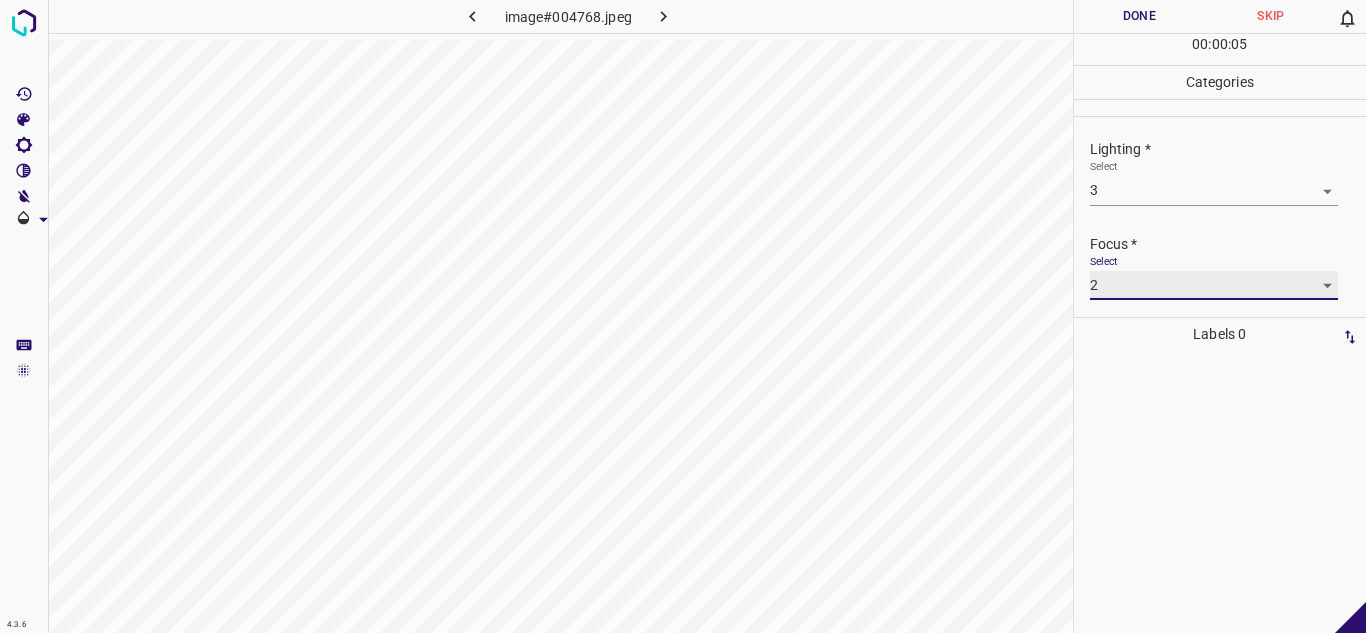 scroll, scrollTop: 98, scrollLeft: 0, axis: vertical 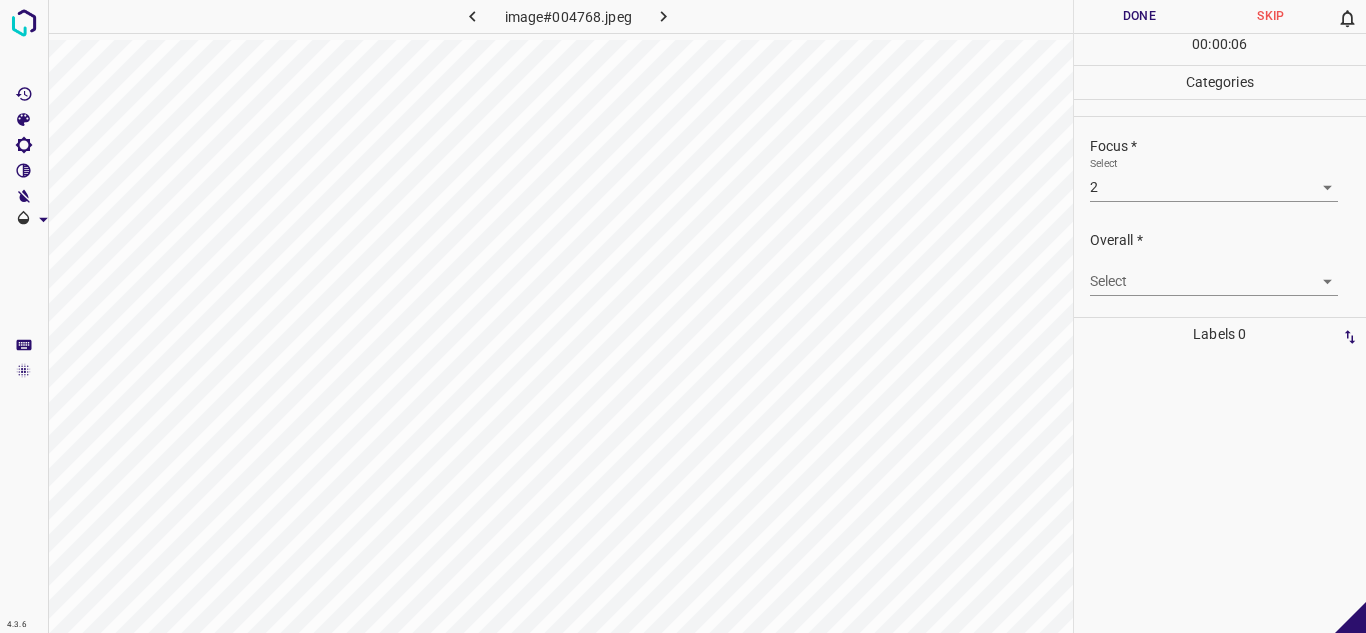 drag, startPoint x: 1122, startPoint y: 265, endPoint x: 1123, endPoint y: 276, distance: 11.045361 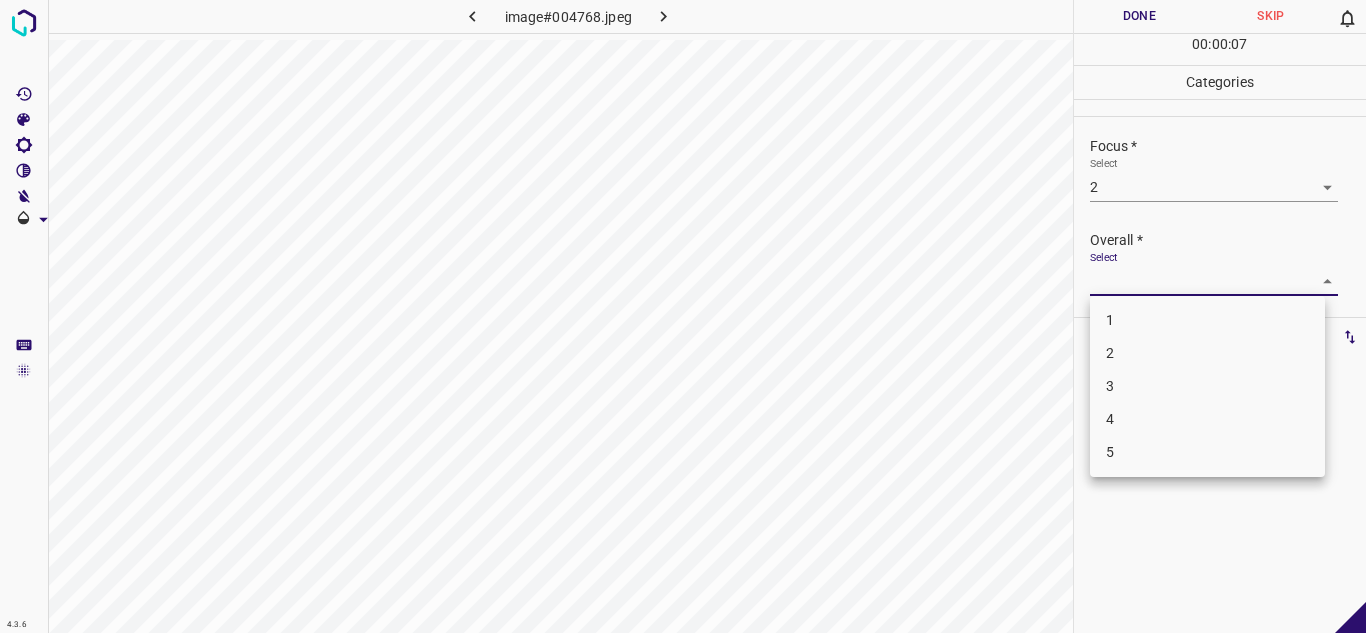 click on "3" at bounding box center [1207, 386] 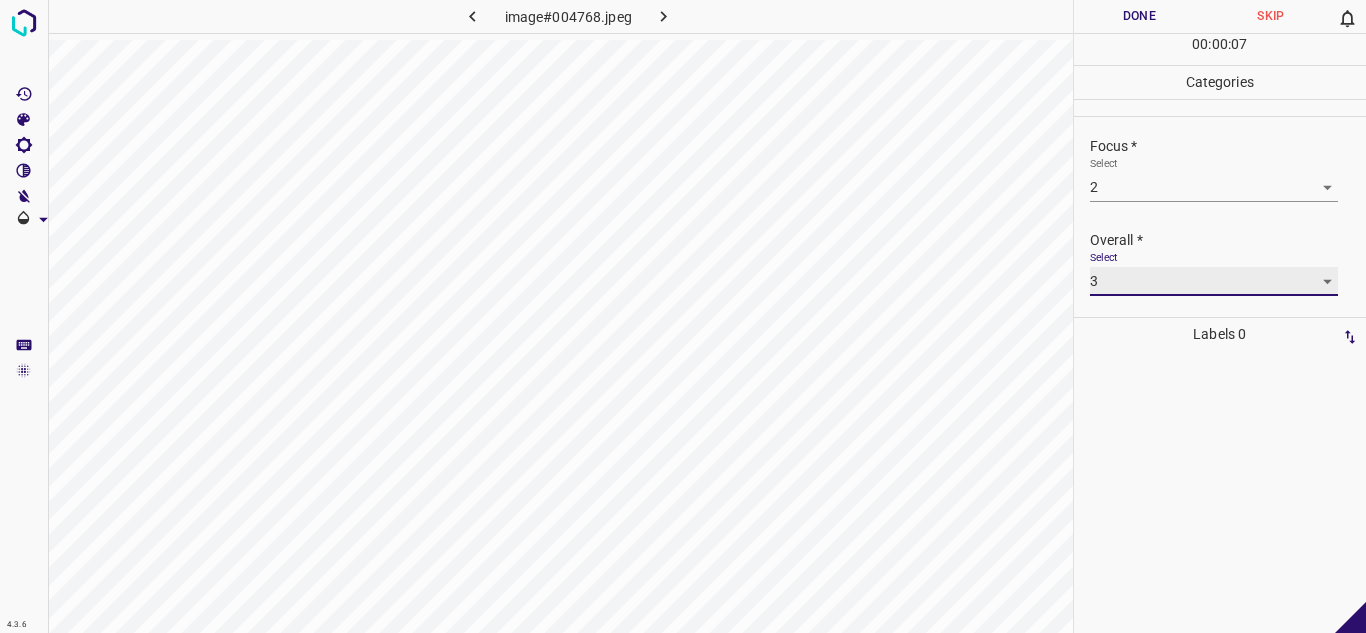 type on "3" 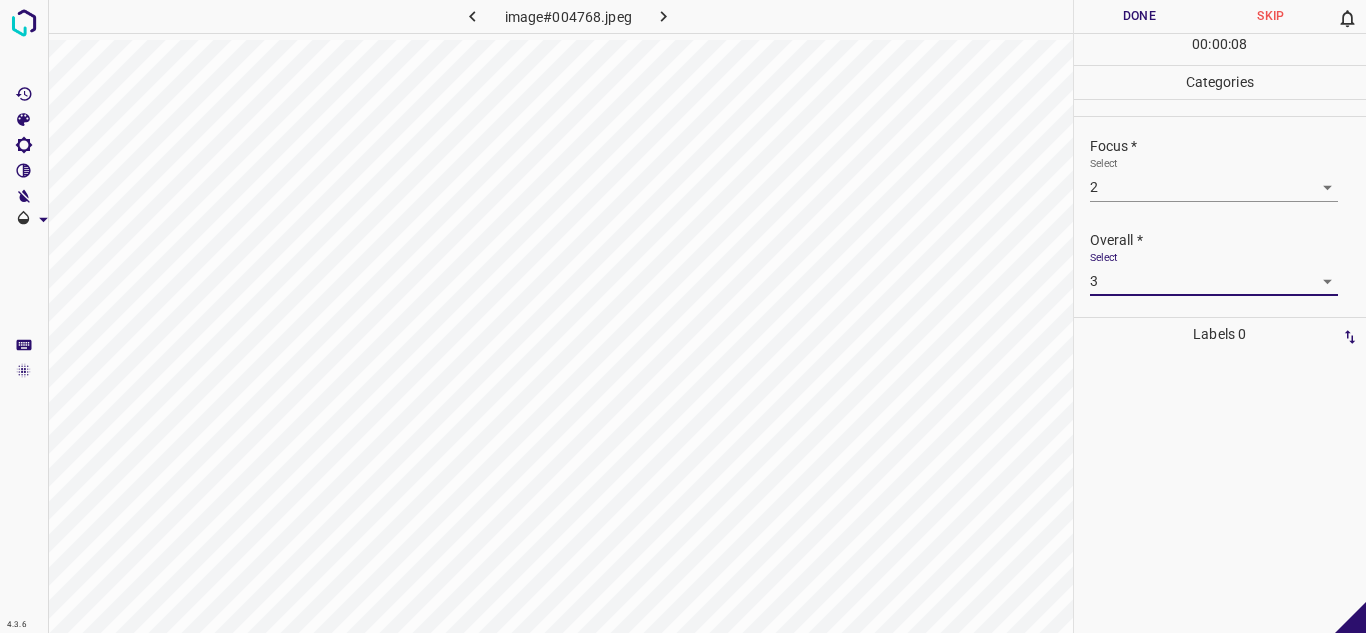 click on "Done" at bounding box center (1140, 16) 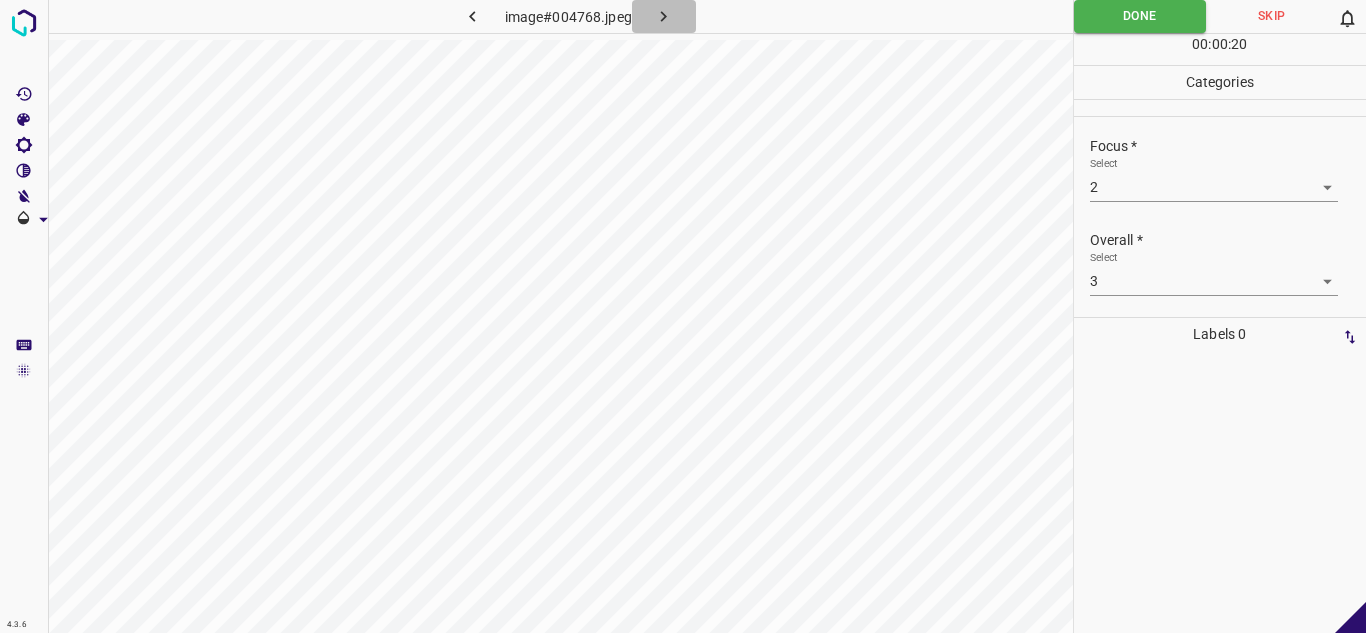 click at bounding box center [664, 16] 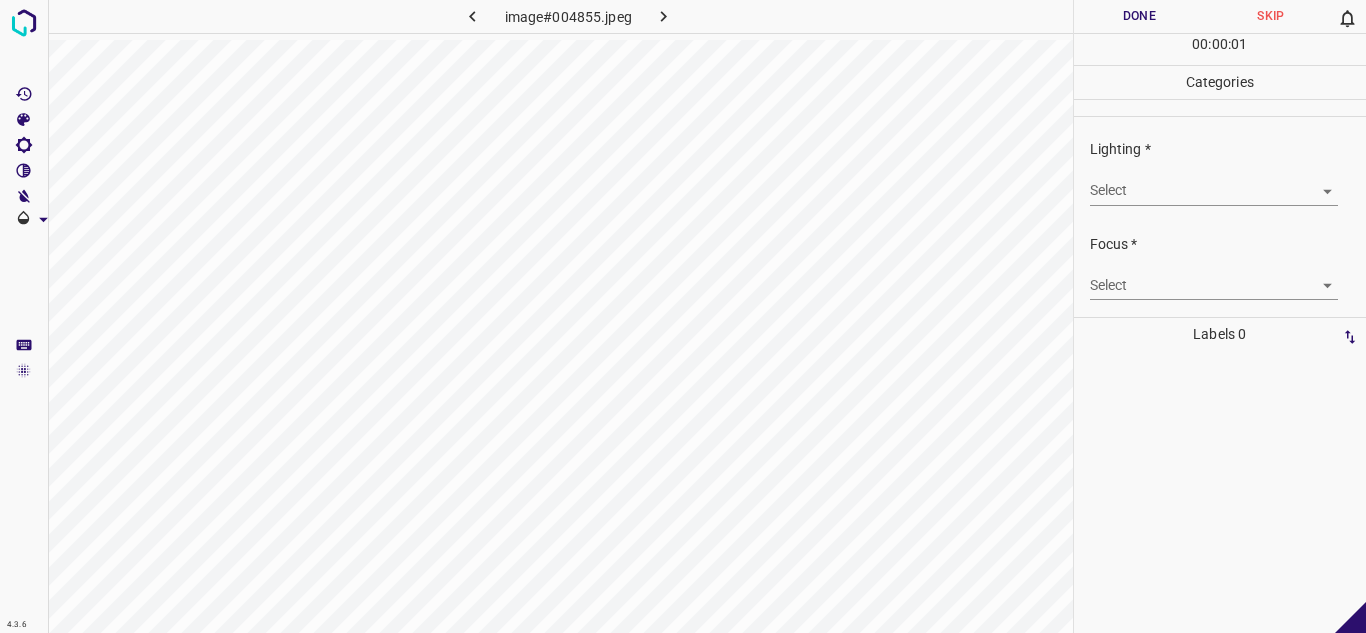 click on "4.3.6  image#004855.jpeg Done Skip 0 00   : 00   : 01   Categories Lighting *  Select ​ Focus *  Select ​ Overall *  Select ​ Labels   0 Categories 1 Lighting 2 Focus 3 Overall Tools Space Change between modes (Draw & Edit) I Auto labeling R Restore zoom M Zoom in N Zoom out Delete Delete selecte label Filters Z Restore filters X Saturation filter C Brightness filter V Contrast filter B Gray scale filter General O Download - Text - Hide - Delete" at bounding box center (683, 316) 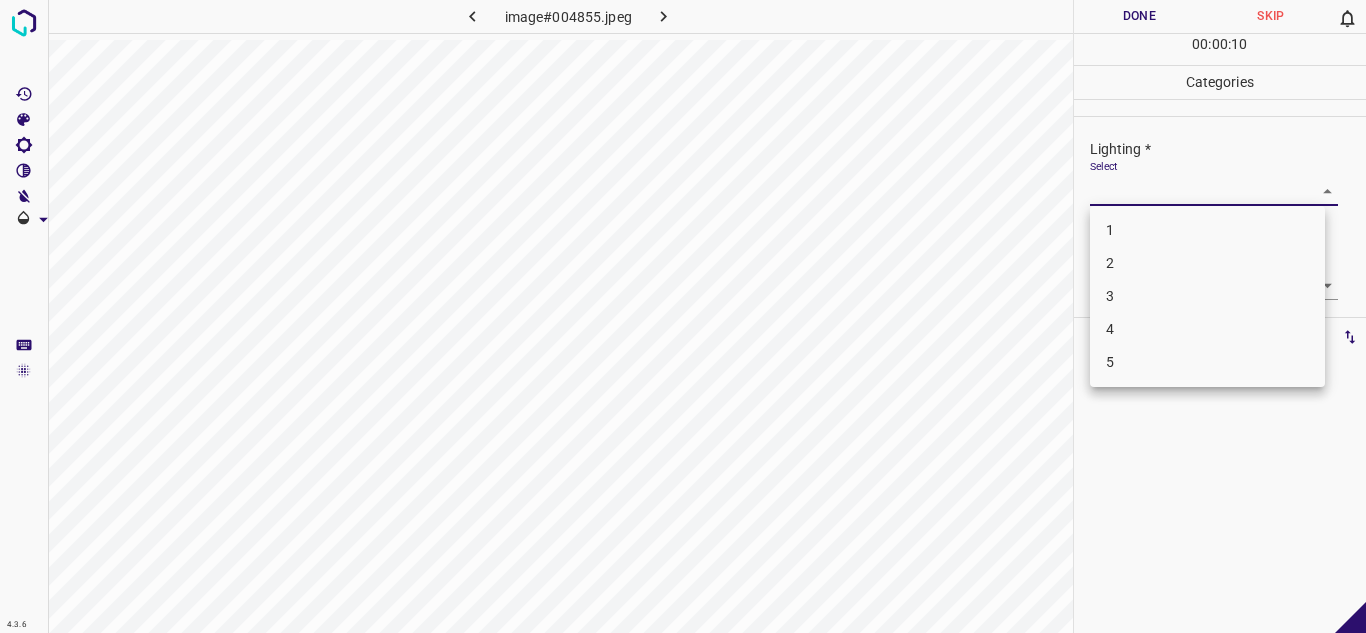 click on "2" at bounding box center (1207, 263) 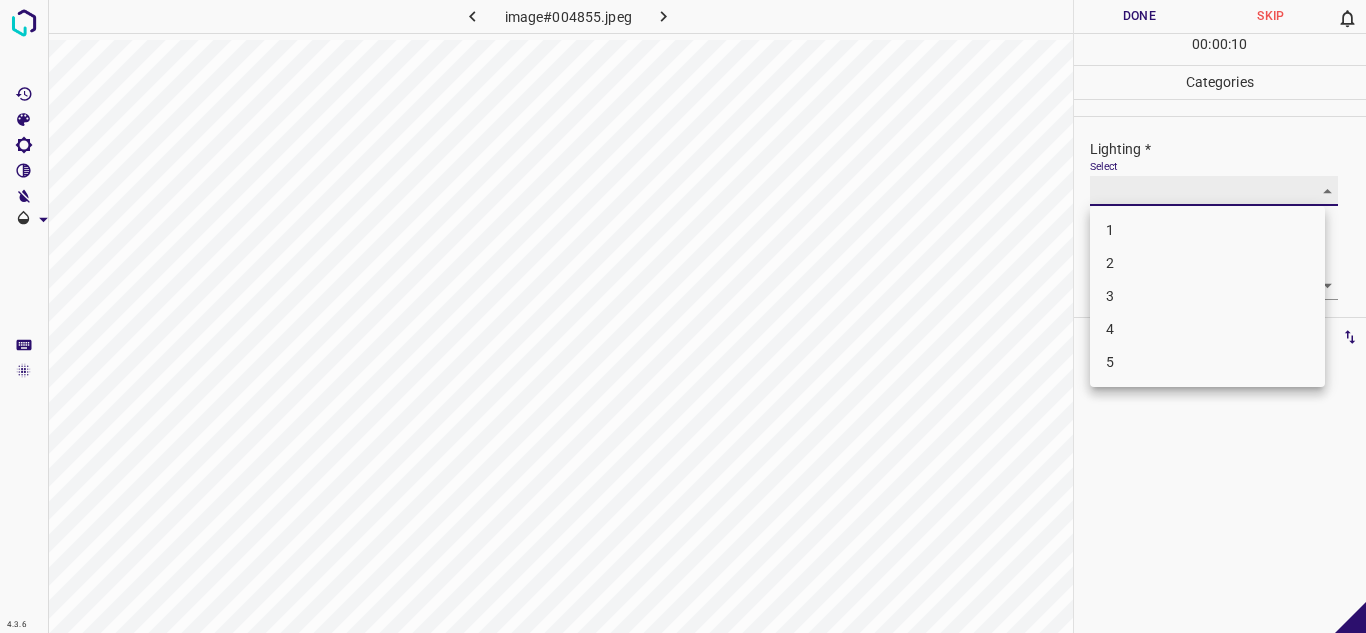 type on "2" 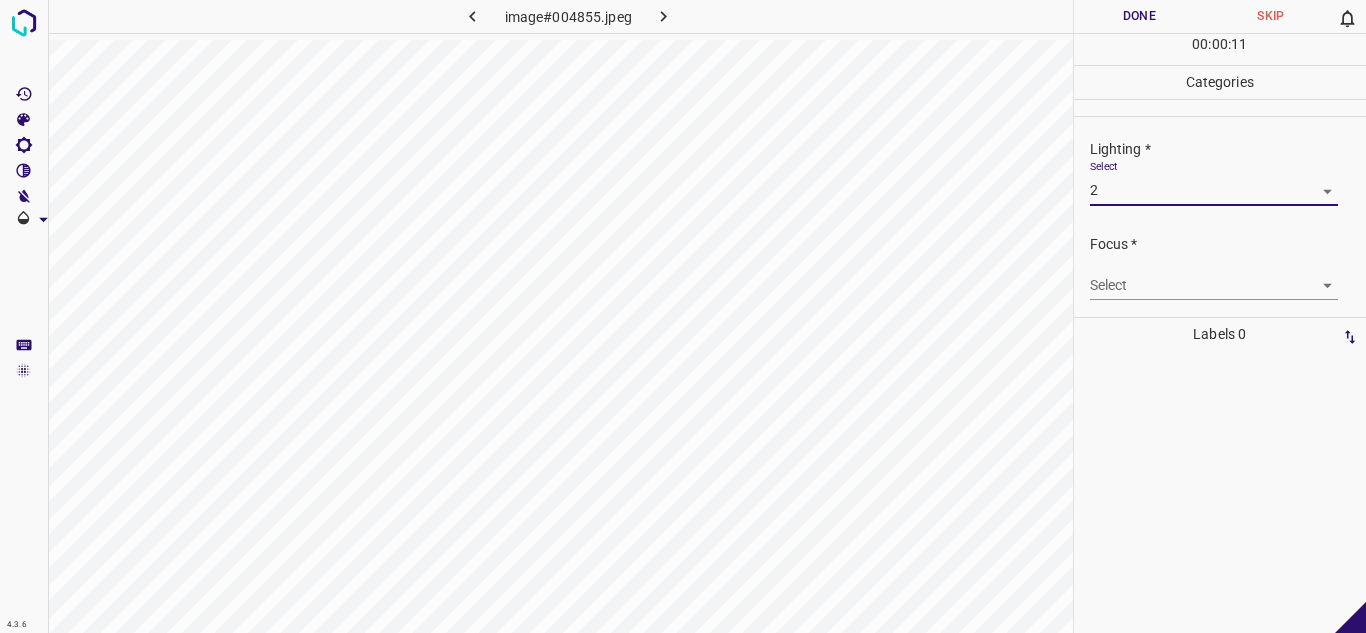 click on "4.3.6  image#004855.jpeg Done Skip 0 00   : 00   : 11   Categories Lighting *  Select 2 2 Focus *  Select ​ Overall *  Select ​ Labels   0 Categories 1 Lighting 2 Focus 3 Overall Tools Space Change between modes (Draw & Edit) I Auto labeling R Restore zoom M Zoom in N Zoom out Delete Delete selecte label Filters Z Restore filters X Saturation filter C Brightness filter V Contrast filter B Gray scale filter General O Download - Text - Hide - Delete" at bounding box center (683, 316) 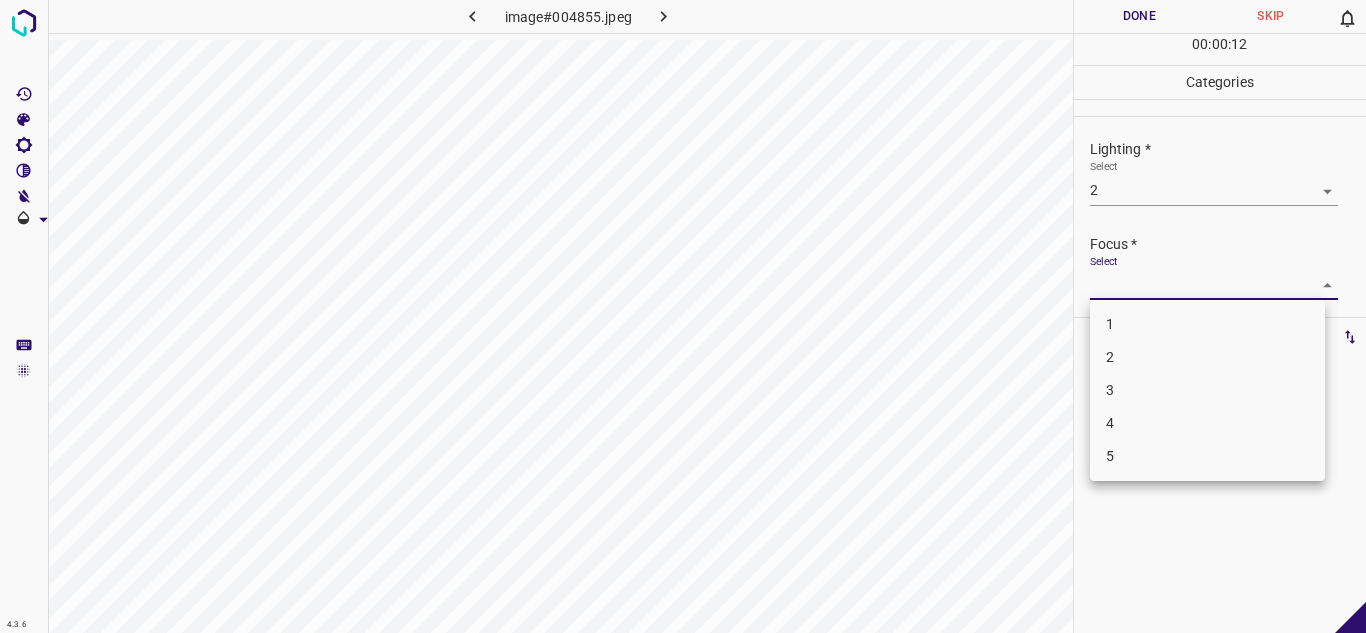 click on "3" at bounding box center [1207, 390] 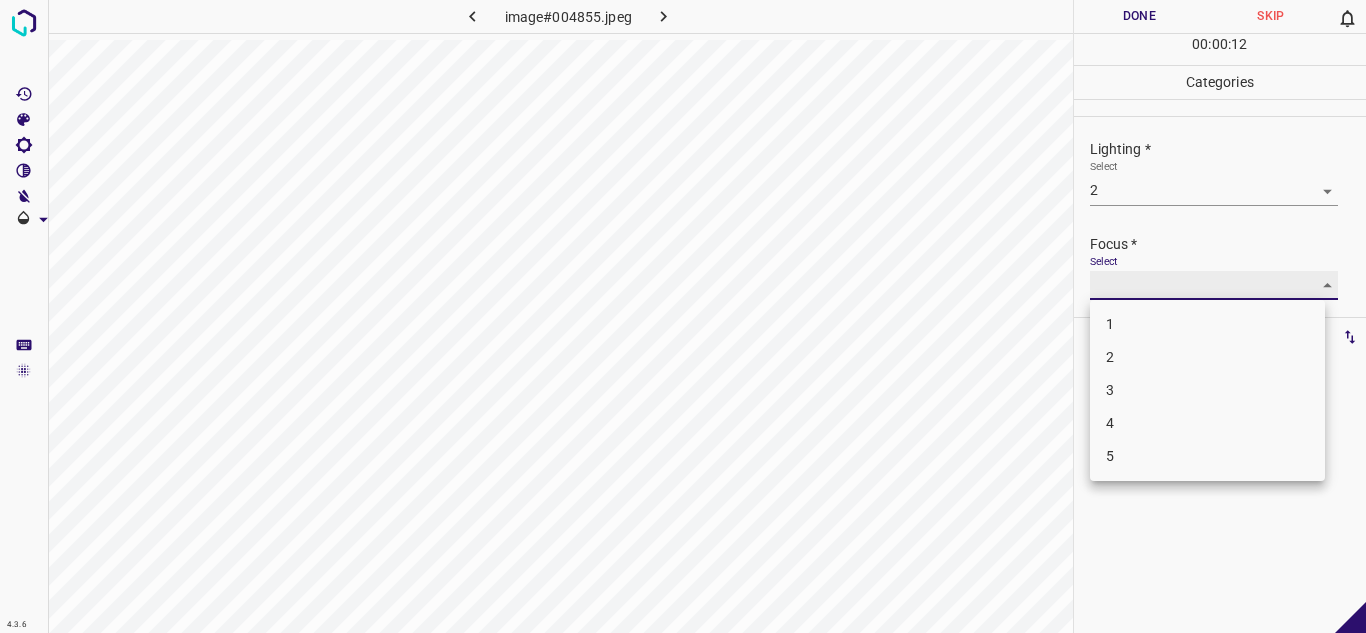 type on "3" 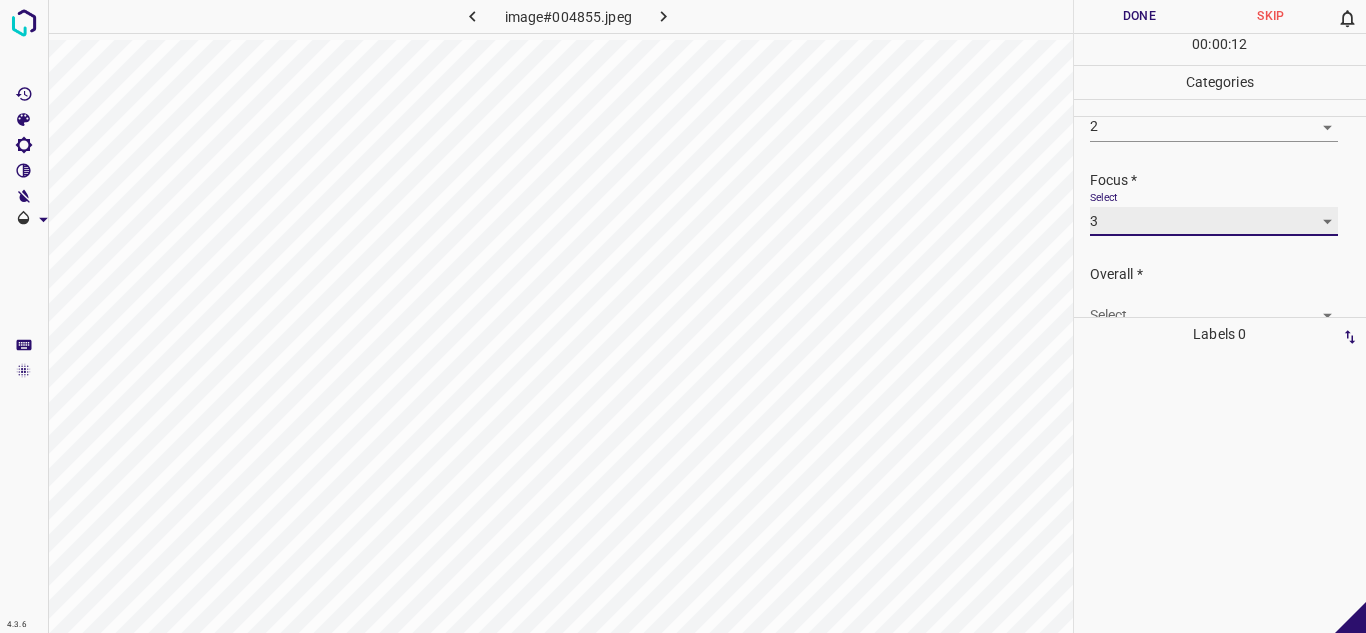 scroll, scrollTop: 98, scrollLeft: 0, axis: vertical 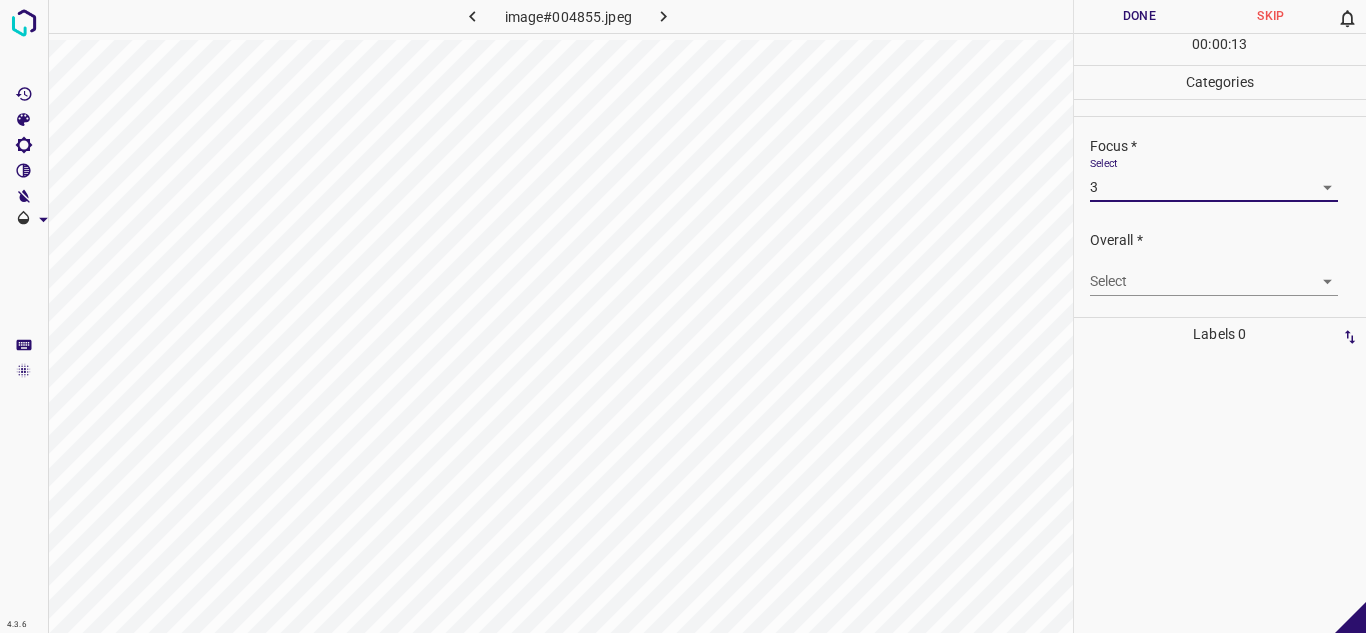 click on "4.3.6  image#004855.jpeg Done Skip 0 00   : 00   : 13   Categories Lighting *  Select 2 2 Focus *  Select 3 3 Overall *  Select ​ Labels   0 Categories 1 Lighting 2 Focus 3 Overall Tools Space Change between modes (Draw & Edit) I Auto labeling R Restore zoom M Zoom in N Zoom out Delete Delete selecte label Filters Z Restore filters X Saturation filter C Brightness filter V Contrast filter B Gray scale filter General O Download - Text - Hide - Delete" at bounding box center [683, 316] 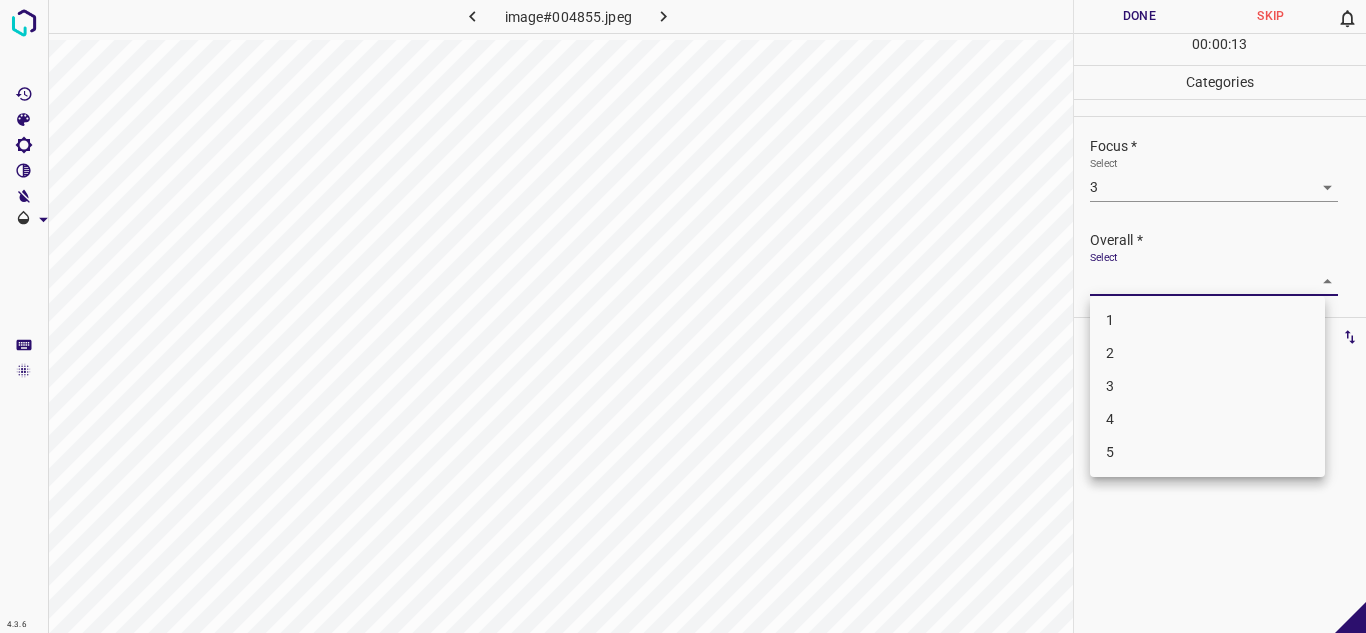 click on "3" at bounding box center (1207, 386) 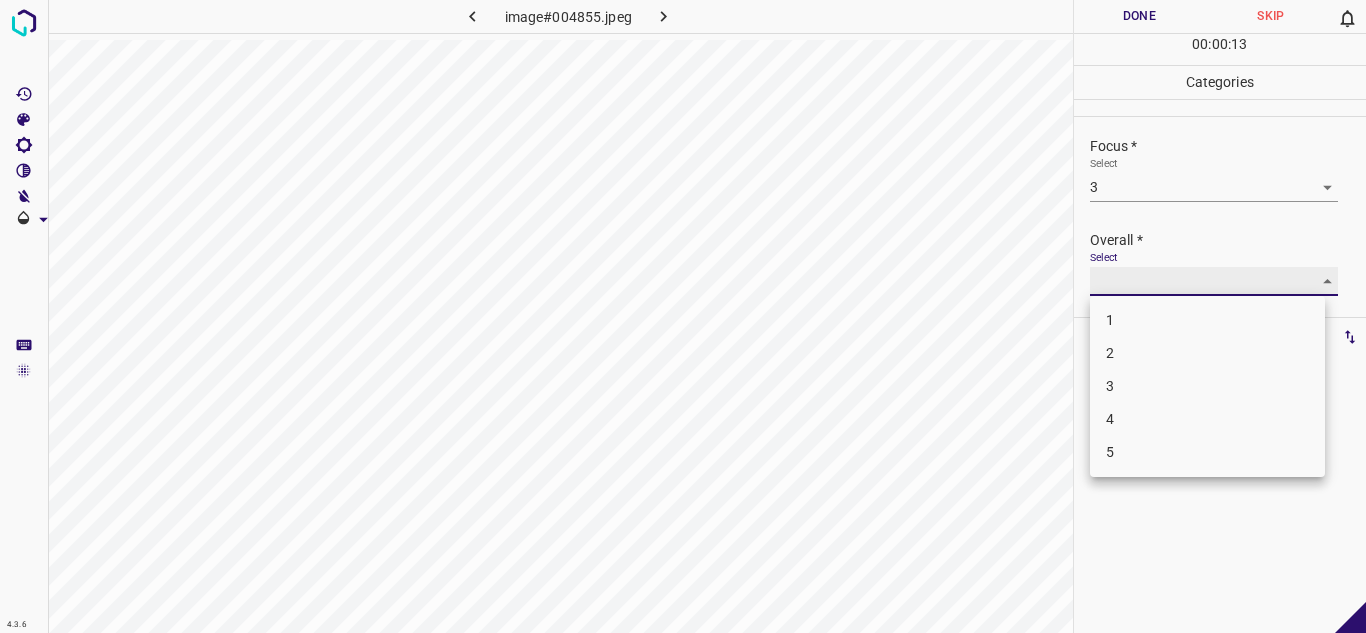type on "3" 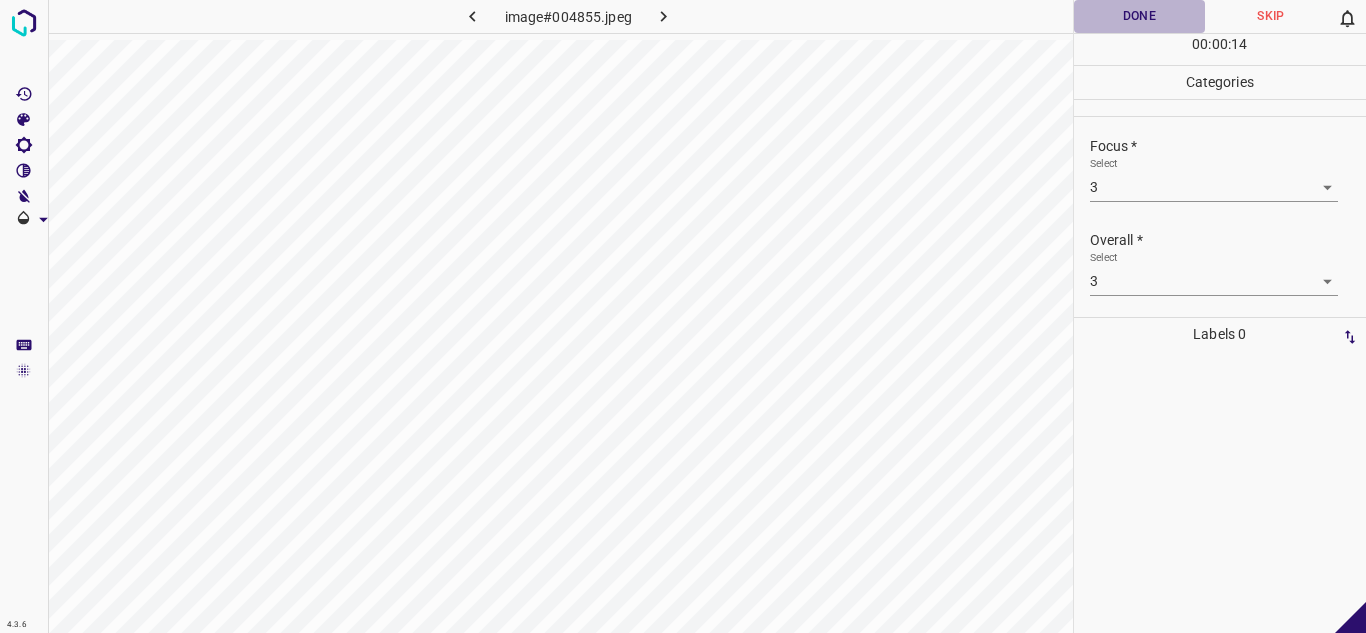 click on "Done" at bounding box center [1140, 16] 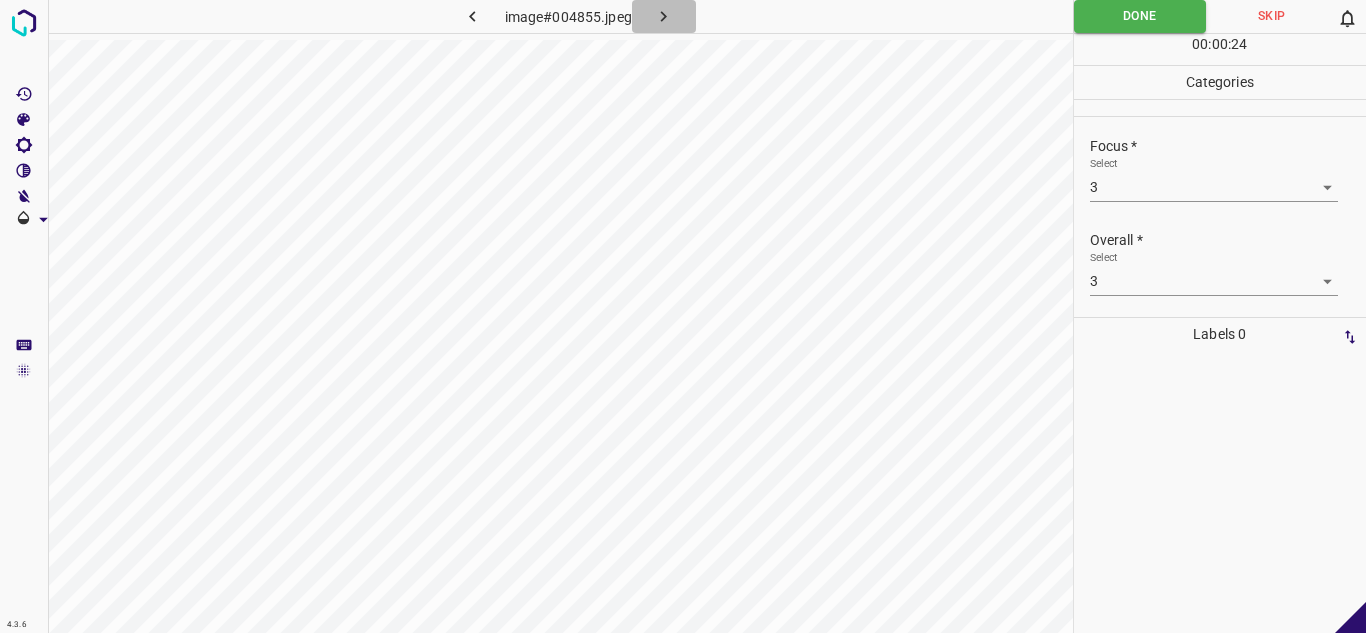 click 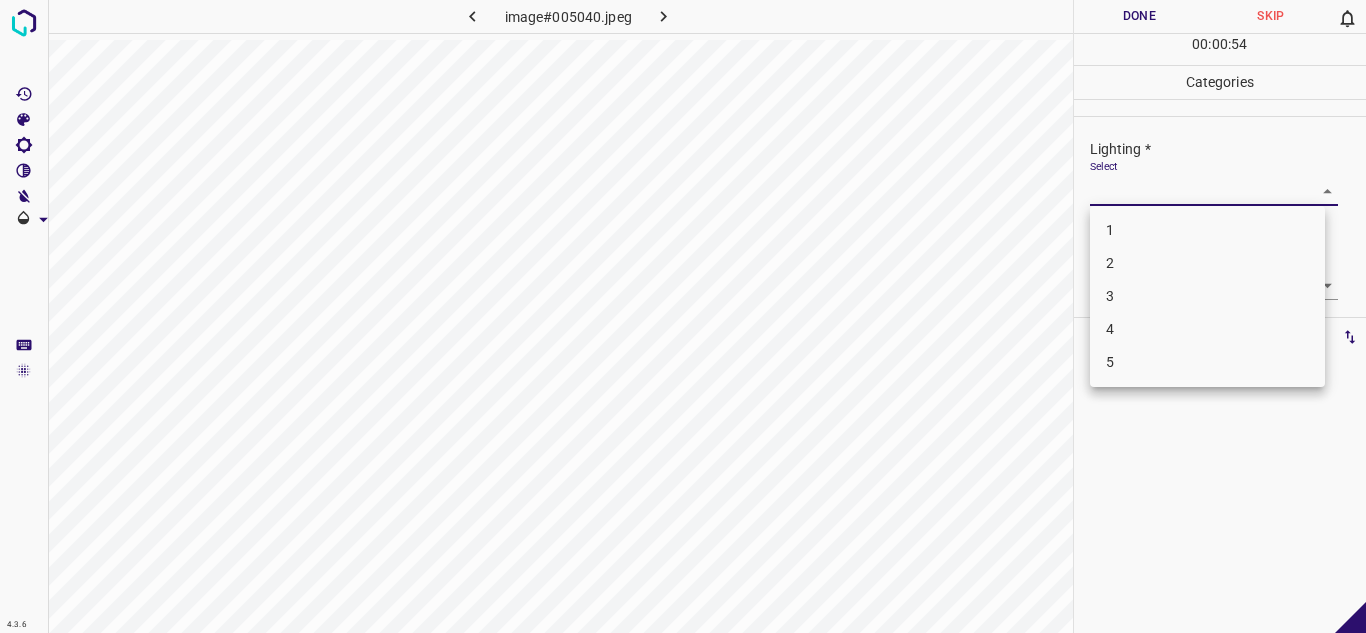 click on "4.3.6  image#005040.jpeg Done Skip 0 00   : 00   : 54   Categories Lighting *  Select ​ Focus *  Select ​ Overall *  Select ​ Labels   0 Categories 1 Lighting 2 Focus 3 Overall Tools Space Change between modes (Draw & Edit) I Auto labeling R Restore zoom M Zoom in N Zoom out Delete Delete selecte label Filters Z Restore filters X Saturation filter C Brightness filter V Contrast filter B Gray scale filter General O Download - Text - Hide - Delete 1 2 3 4 5" at bounding box center [683, 316] 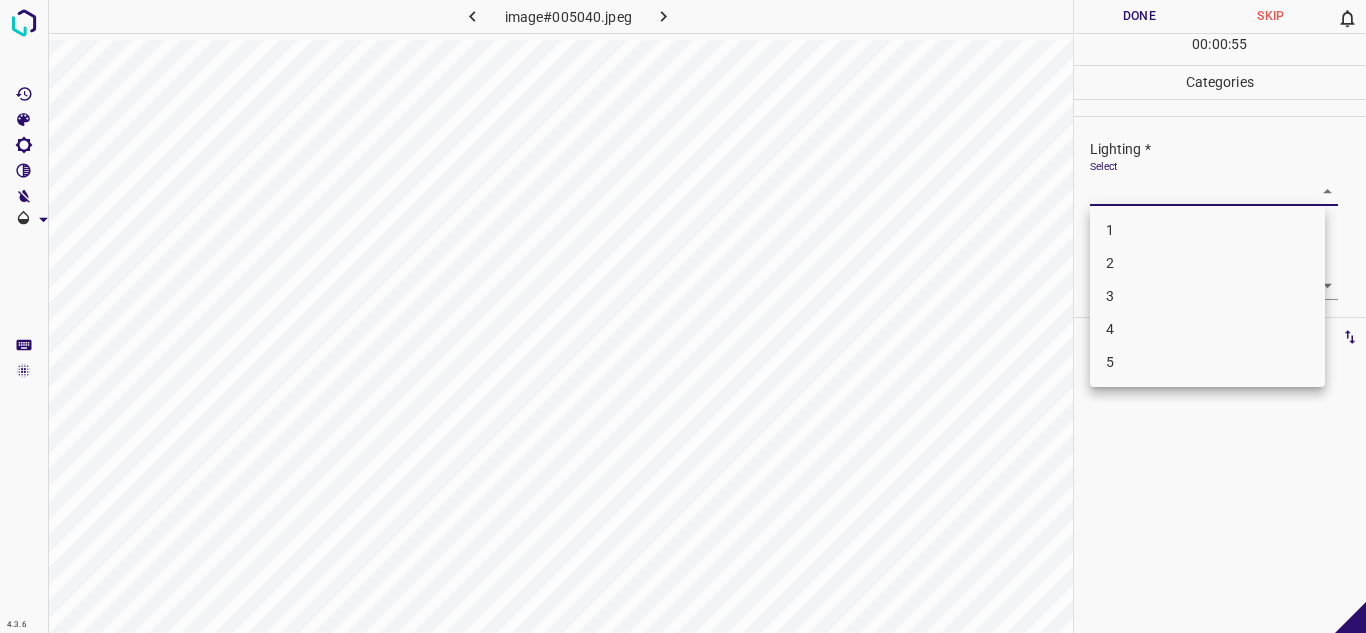 click on "3" at bounding box center [1207, 296] 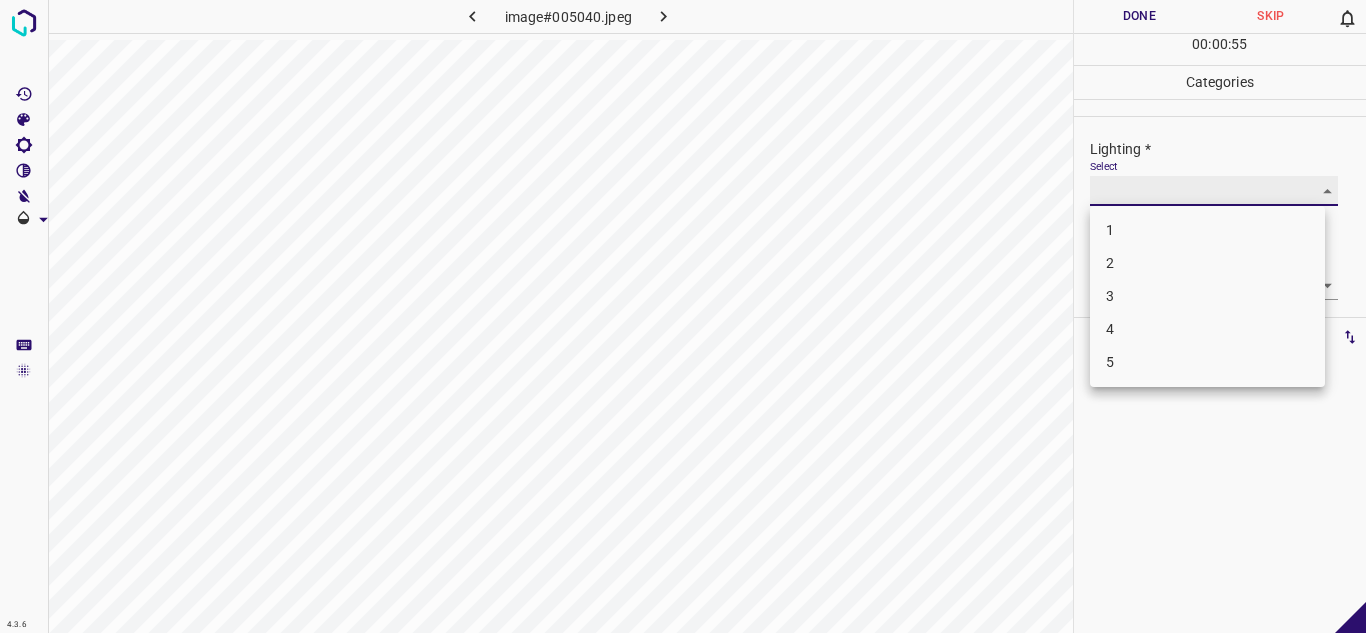 type on "3" 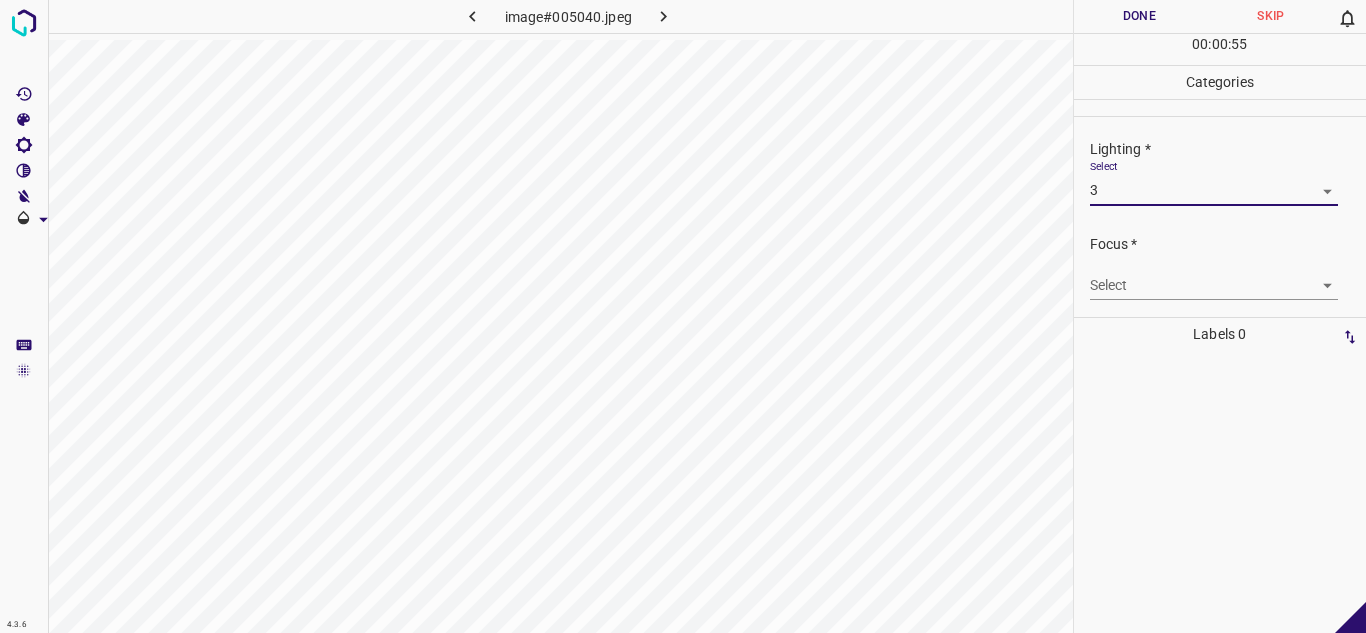 click on "4.3.6  image#005040.jpeg Done Skip 0 00   : 00   : 55   Categories Lighting *  Select 3 3 Focus *  Select ​ Overall *  Select ​ Labels   0 Categories 1 Lighting 2 Focus 3 Overall Tools Space Change between modes (Draw & Edit) I Auto labeling R Restore zoom M Zoom in N Zoom out Delete Delete selecte label Filters Z Restore filters X Saturation filter C Brightness filter V Contrast filter B Gray scale filter General O Download - Text - Hide - Delete" at bounding box center (683, 316) 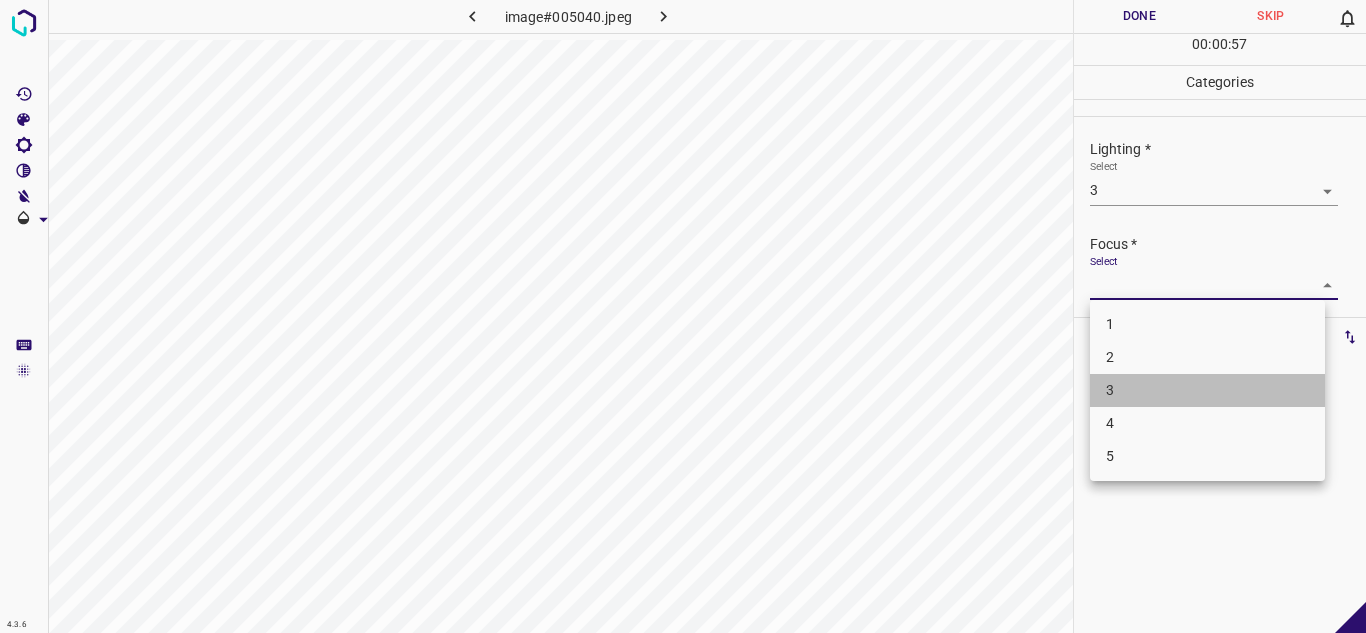 click on "3" at bounding box center (1207, 390) 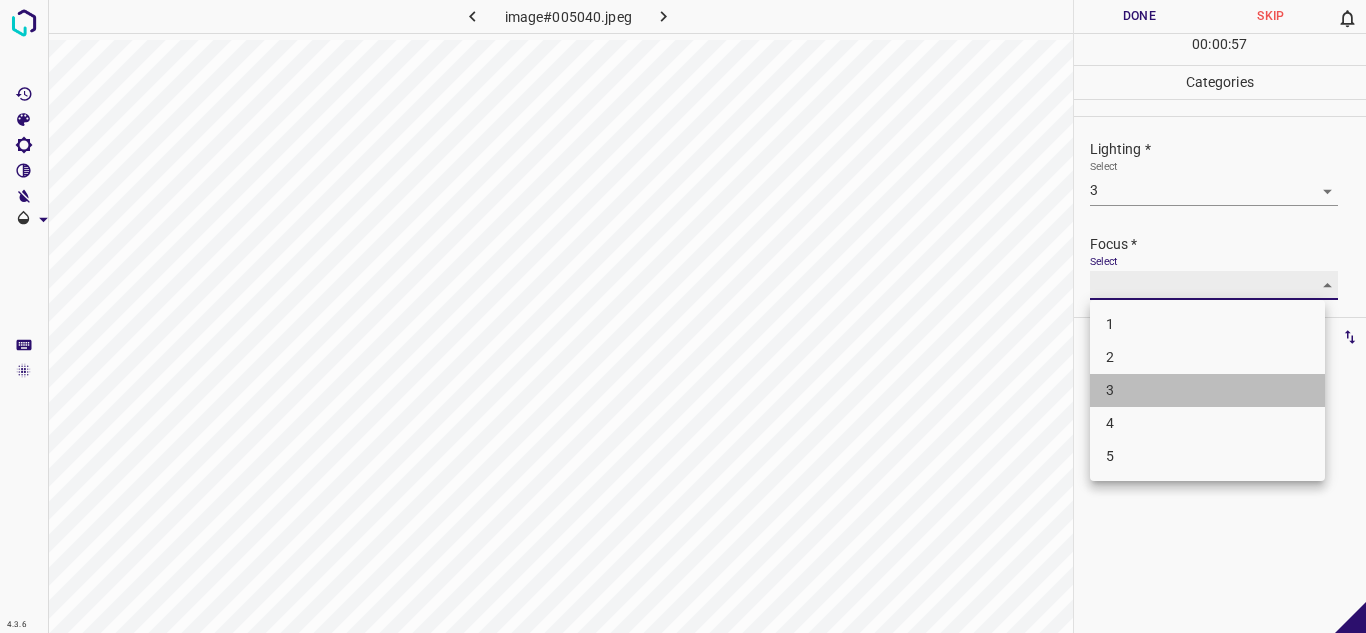 type on "3" 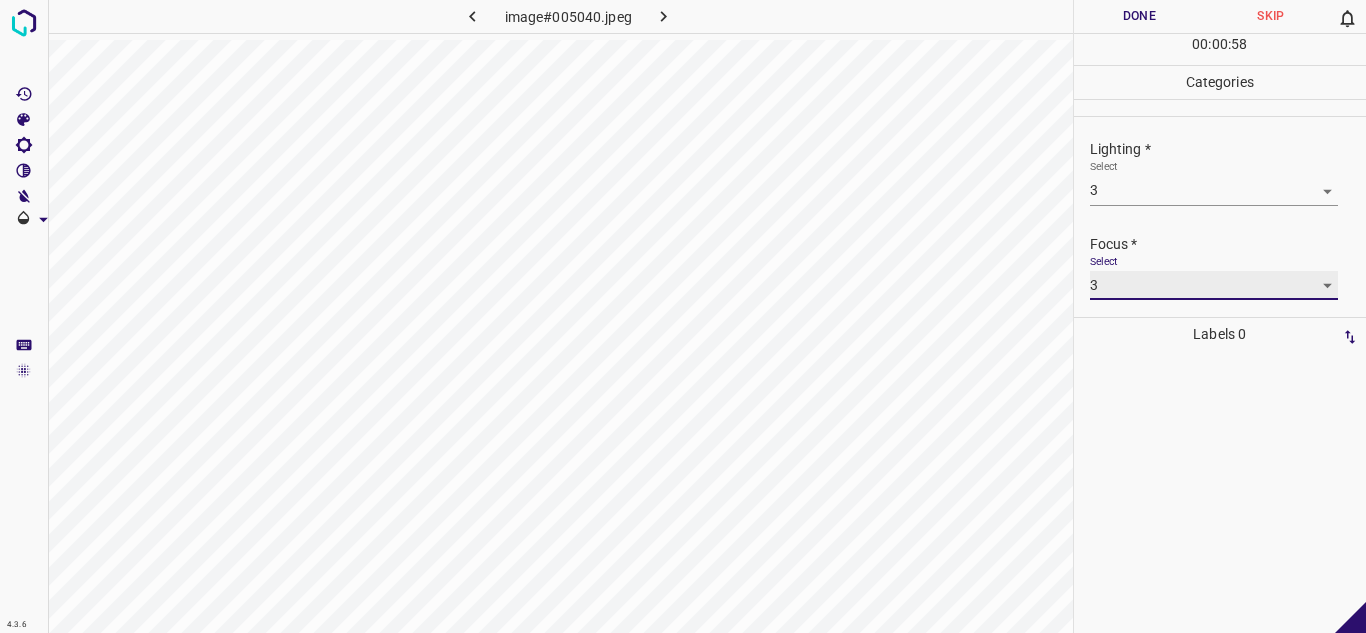 scroll, scrollTop: 98, scrollLeft: 0, axis: vertical 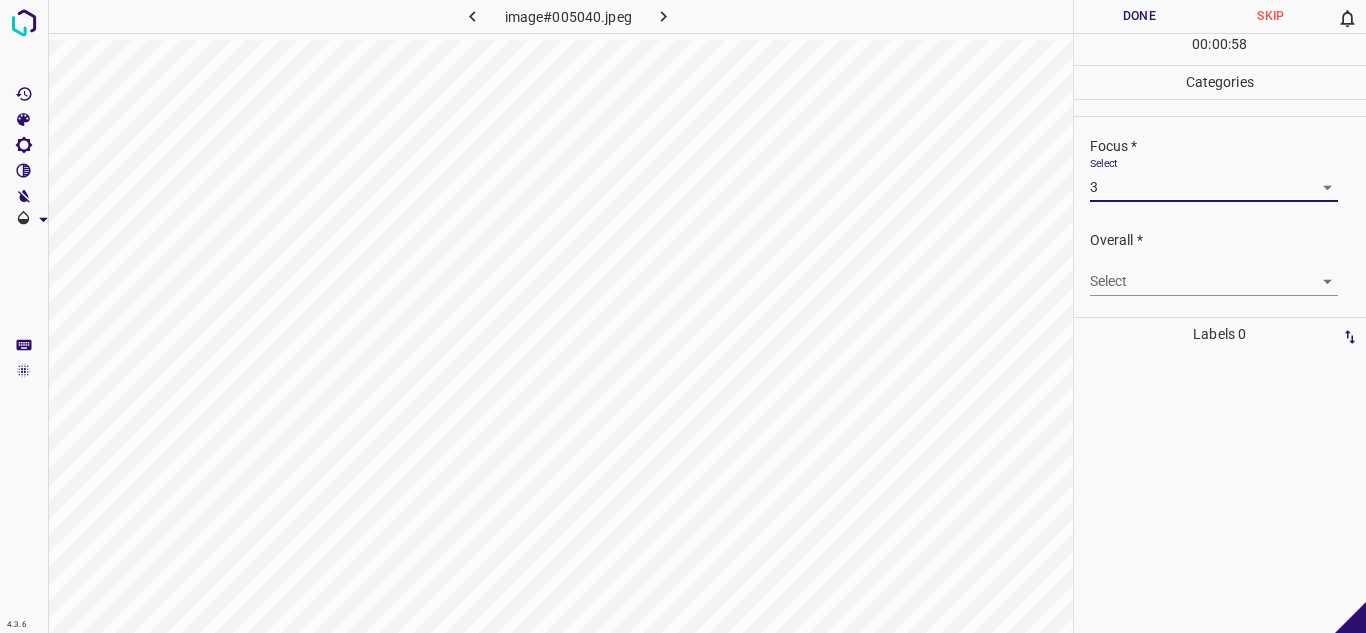 click on "4.3.6  image#005040.jpeg Done Skip 0 00   : 00   : 58   Categories Lighting *  Select 3 3 Focus *  Select 3 3 Overall *  Select ​ Labels   0 Categories 1 Lighting 2 Focus 3 Overall Tools Space Change between modes (Draw & Edit) I Auto labeling R Restore zoom M Zoom in N Zoom out Delete Delete selecte label Filters Z Restore filters X Saturation filter C Brightness filter V Contrast filter B Gray scale filter General O Download - Text - Hide - Delete" at bounding box center [683, 316] 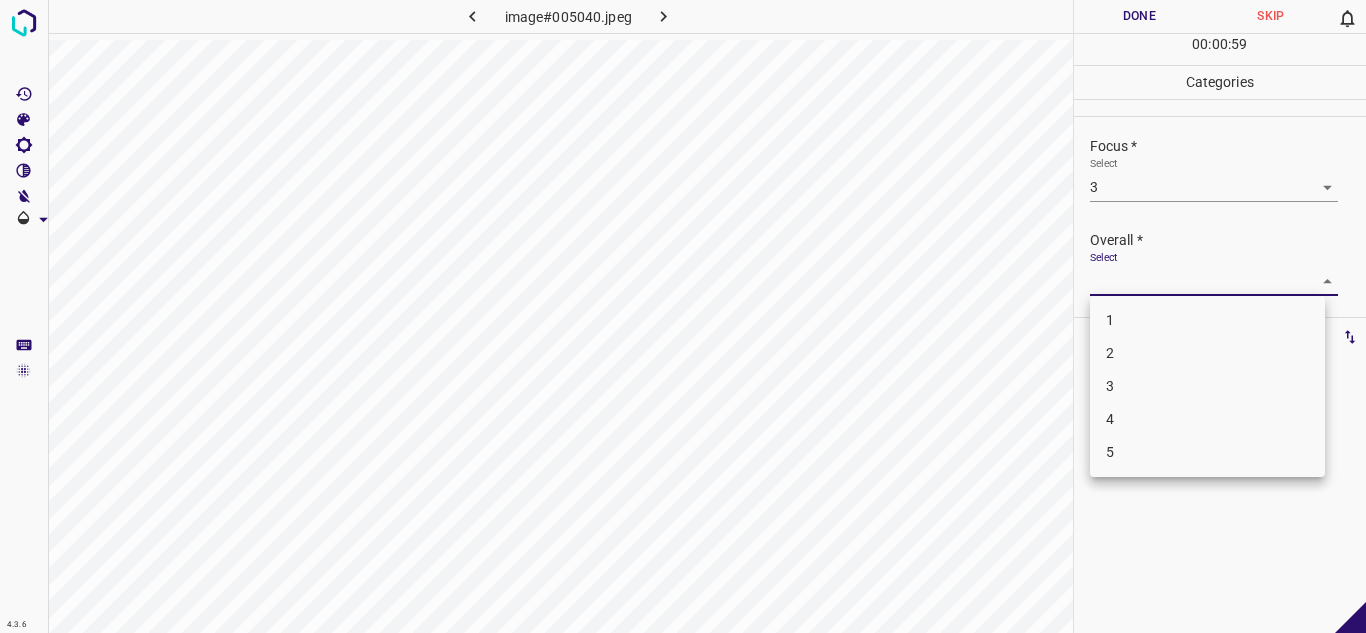 click on "3" at bounding box center (1207, 386) 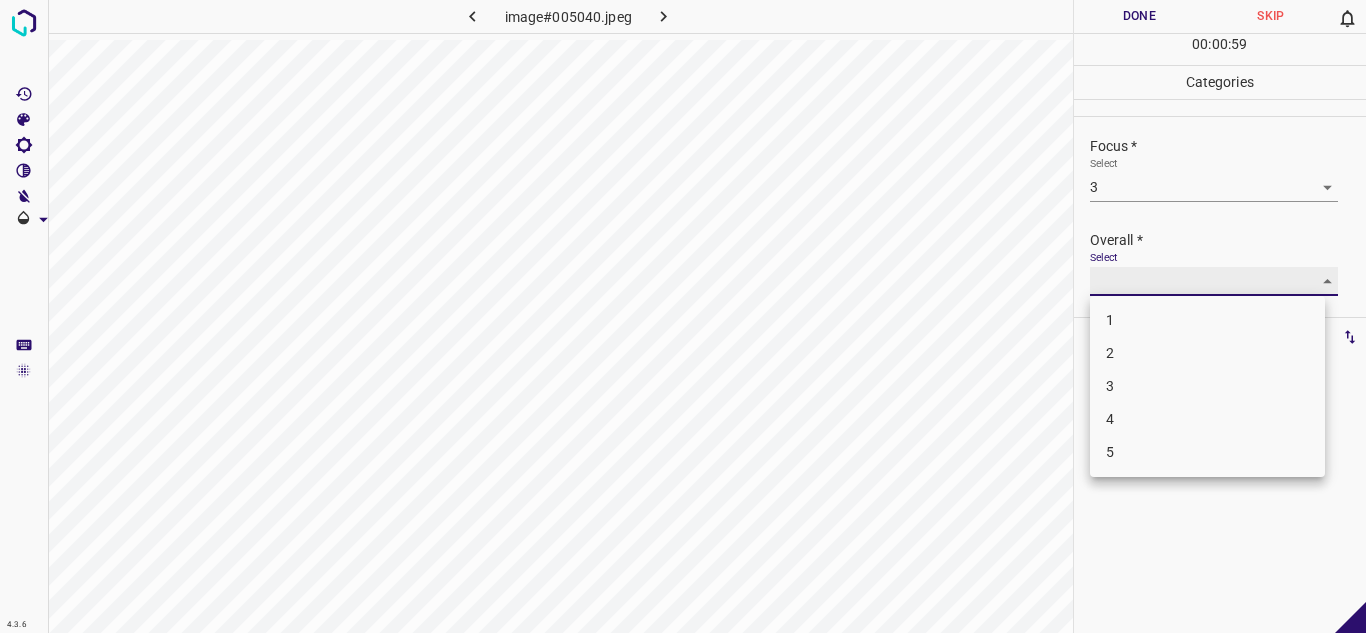 type on "3" 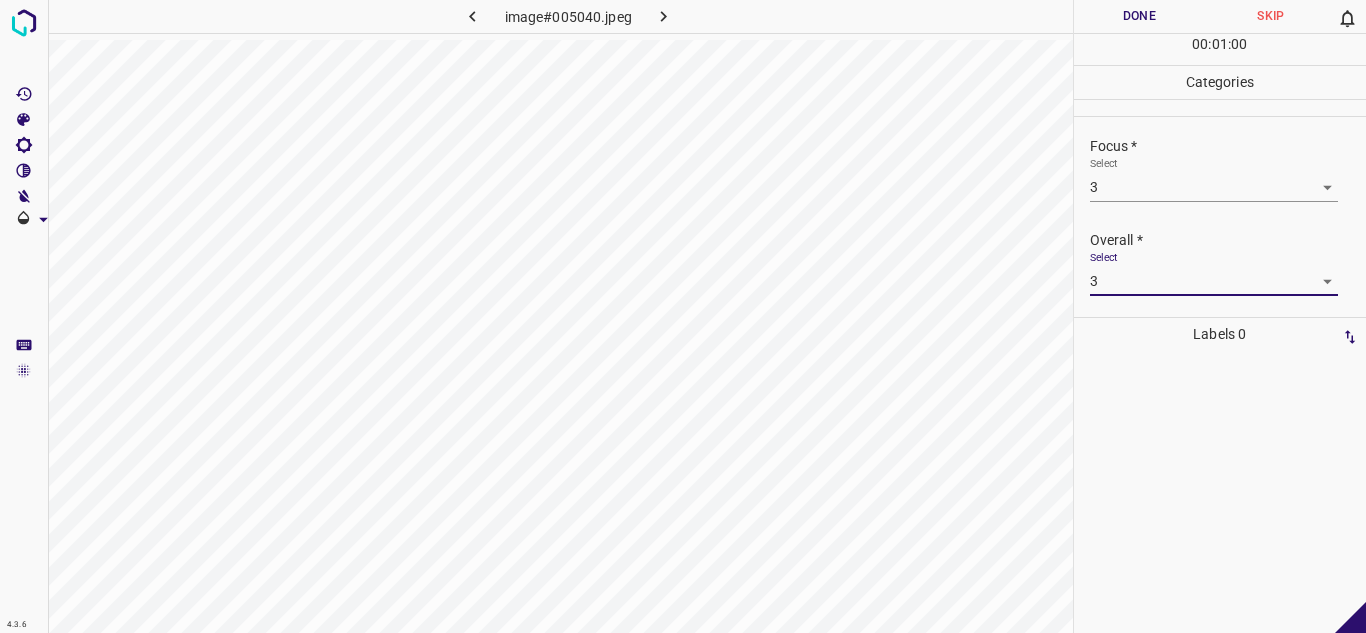 click on "Done" at bounding box center (1140, 16) 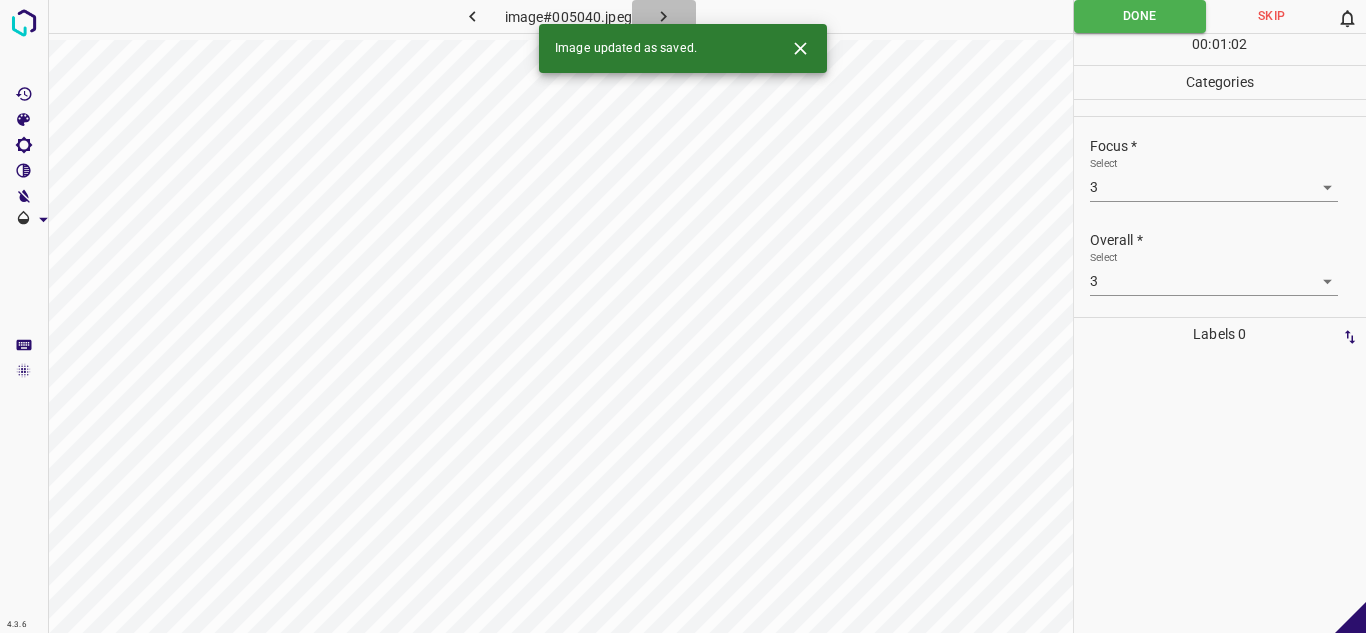 click 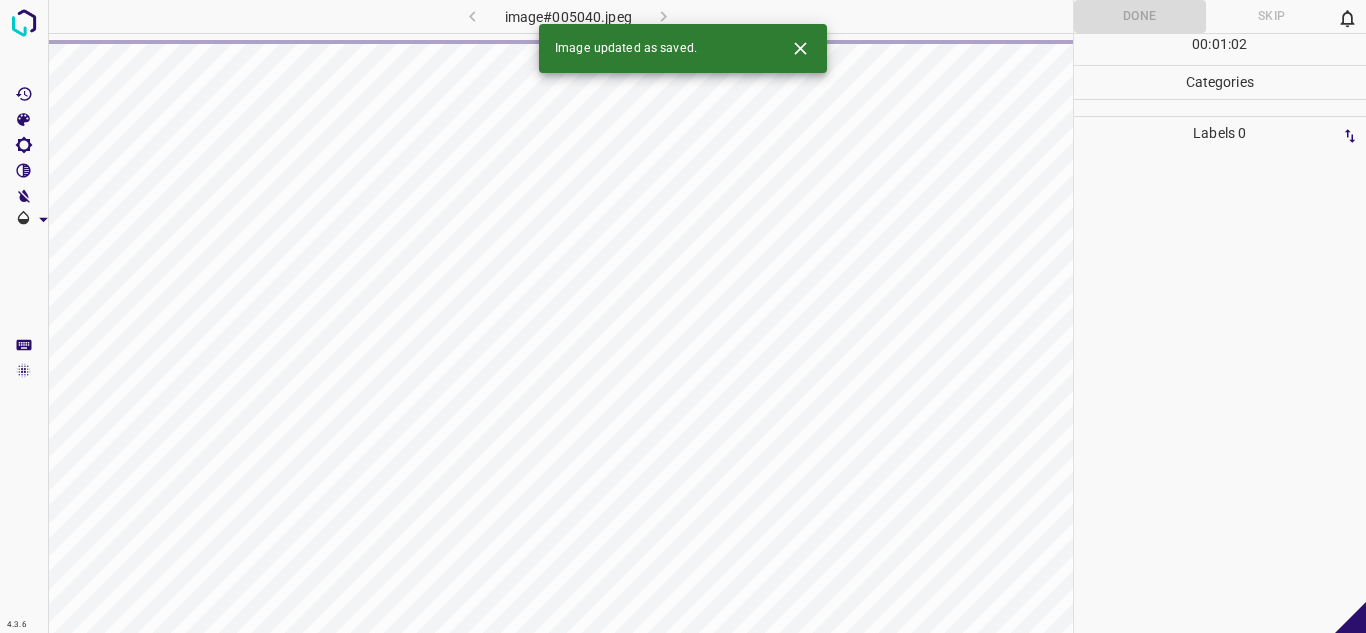 click 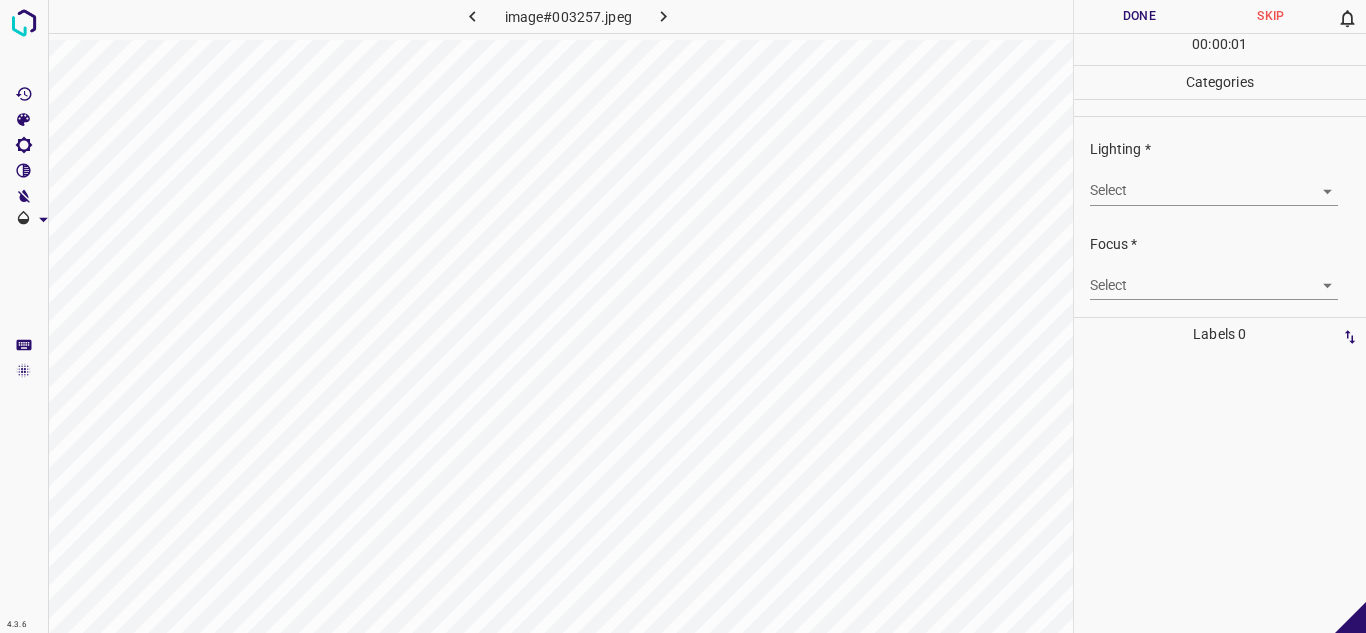 click on "4.3.6  image#003257.jpeg Done Skip 0 00   : 00   : 01   Categories Lighting *  Select ​ Focus *  Select ​ Overall *  Select ​ Labels   0 Categories 1 Lighting 2 Focus 3 Overall Tools Space Change between modes (Draw & Edit) I Auto labeling R Restore zoom M Zoom in N Zoom out Delete Delete selecte label Filters Z Restore filters X Saturation filter C Brightness filter V Contrast filter B Gray scale filter General O Download - Text - Hide - Delete" at bounding box center [683, 316] 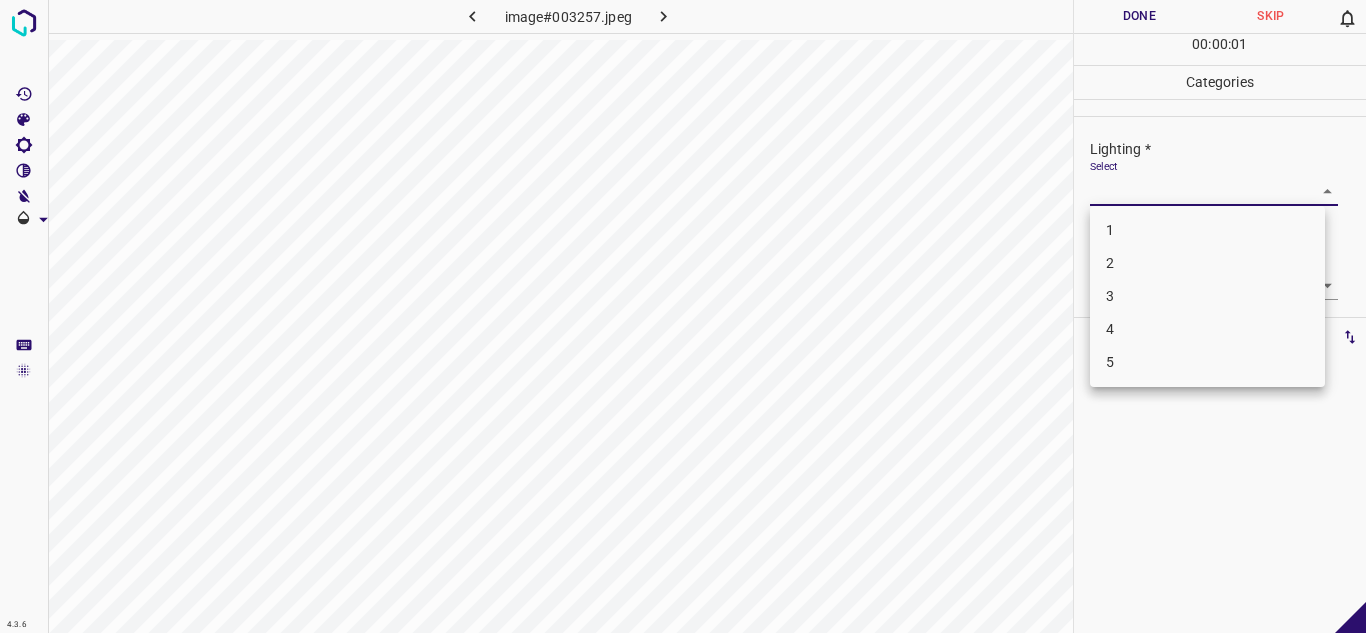 click on "2" at bounding box center [1207, 263] 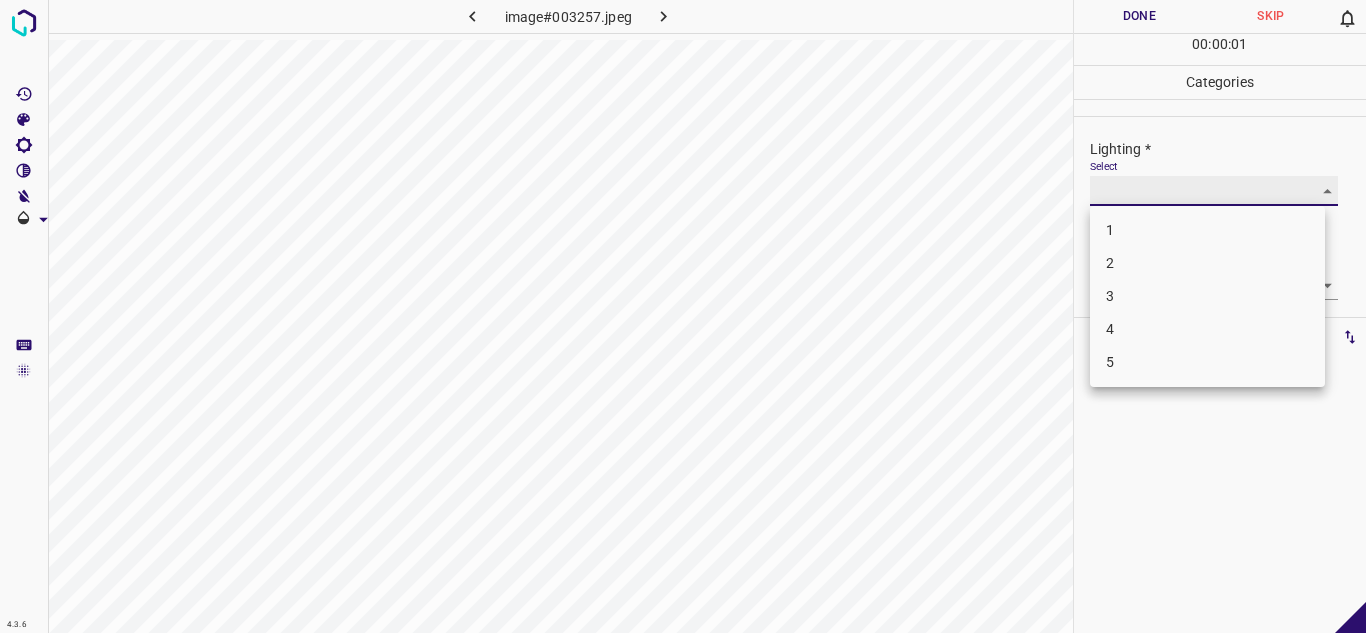 type on "2" 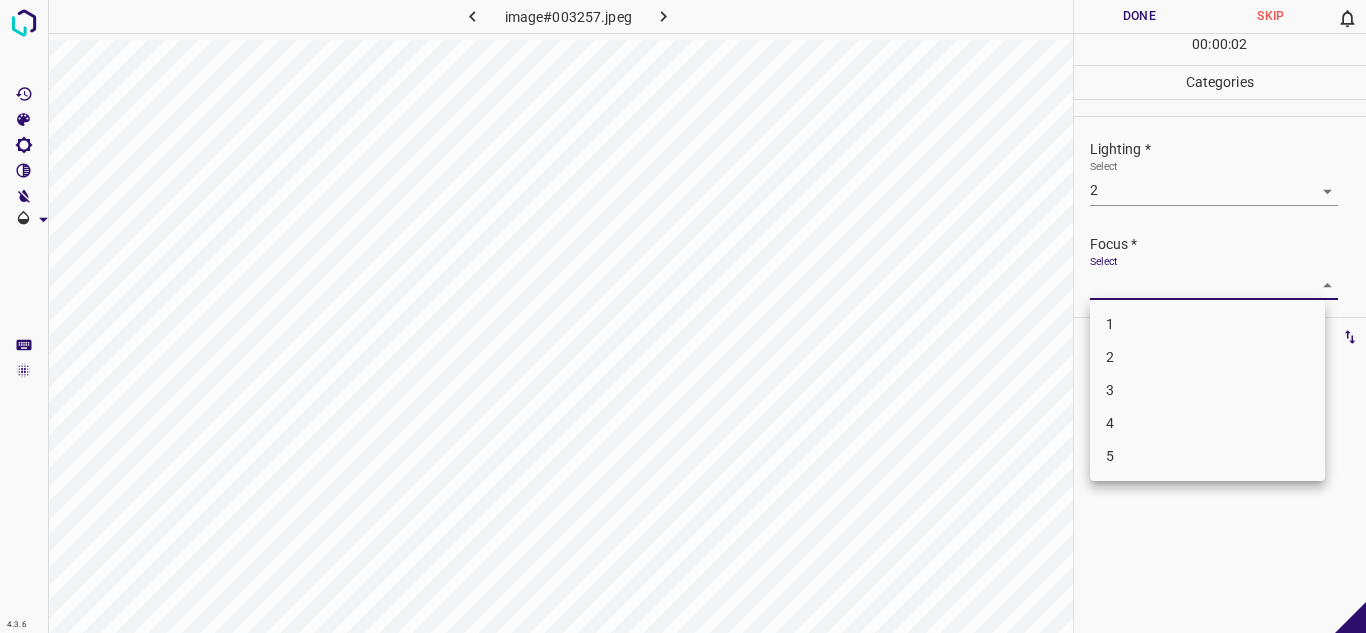 click on "4.3.6  image#003257.jpeg Done Skip 0 00   : 00   : 02   Categories Lighting *  Select 2 2 Focus *  Select ​ Overall *  Select ​ Labels   0 Categories 1 Lighting 2 Focus 3 Overall Tools Space Change between modes (Draw & Edit) I Auto labeling R Restore zoom M Zoom in N Zoom out Delete Delete selecte label Filters Z Restore filters X Saturation filter C Brightness filter V Contrast filter B Gray scale filter General O Download - Text - Hide - Delete 1 2 3 4 5" at bounding box center (683, 316) 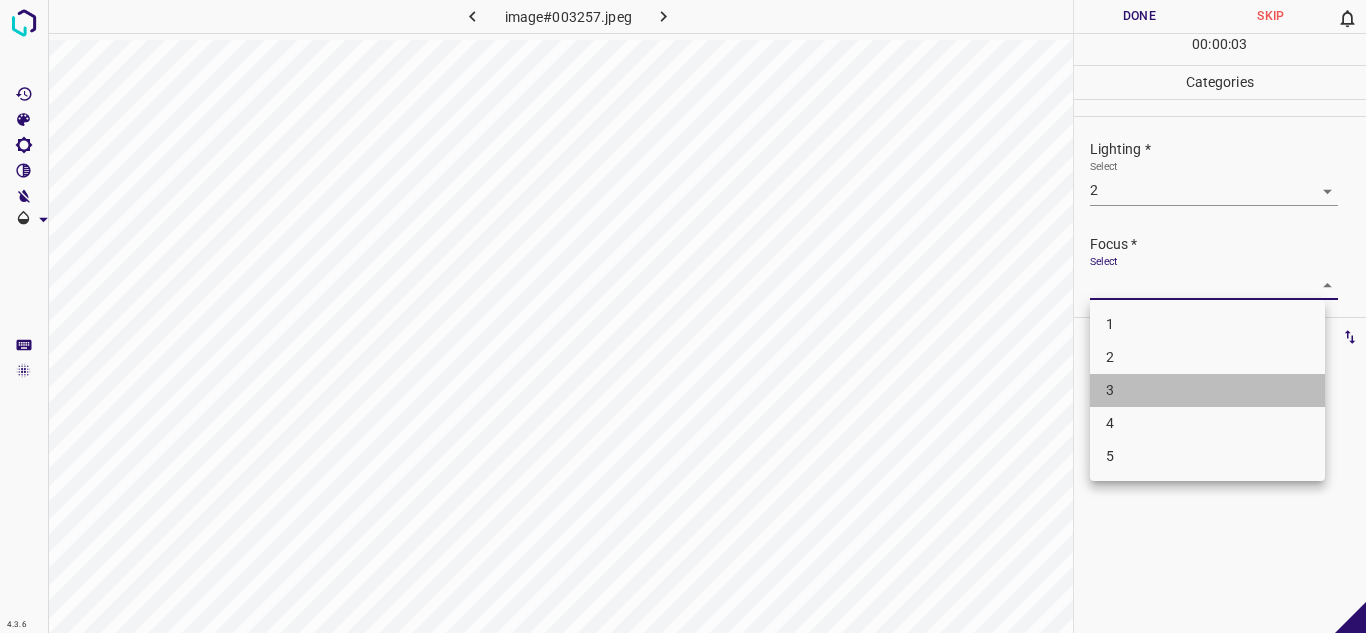 click on "3" at bounding box center [1207, 390] 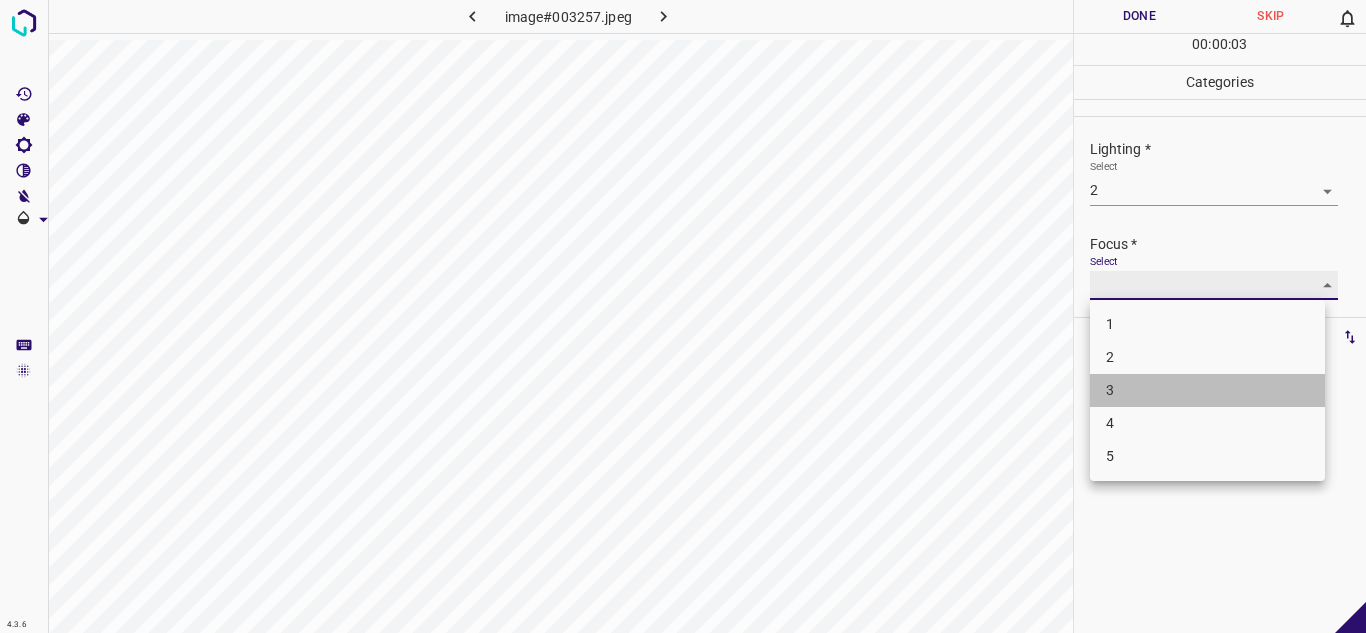 type on "3" 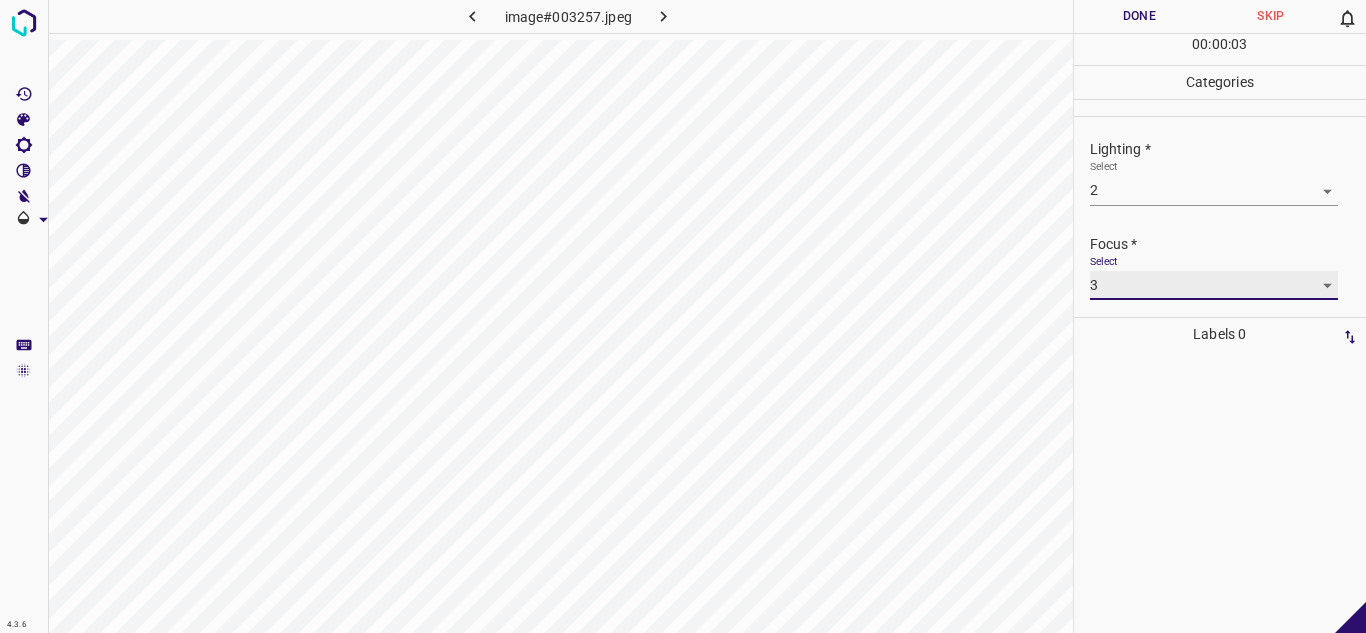 scroll, scrollTop: 98, scrollLeft: 0, axis: vertical 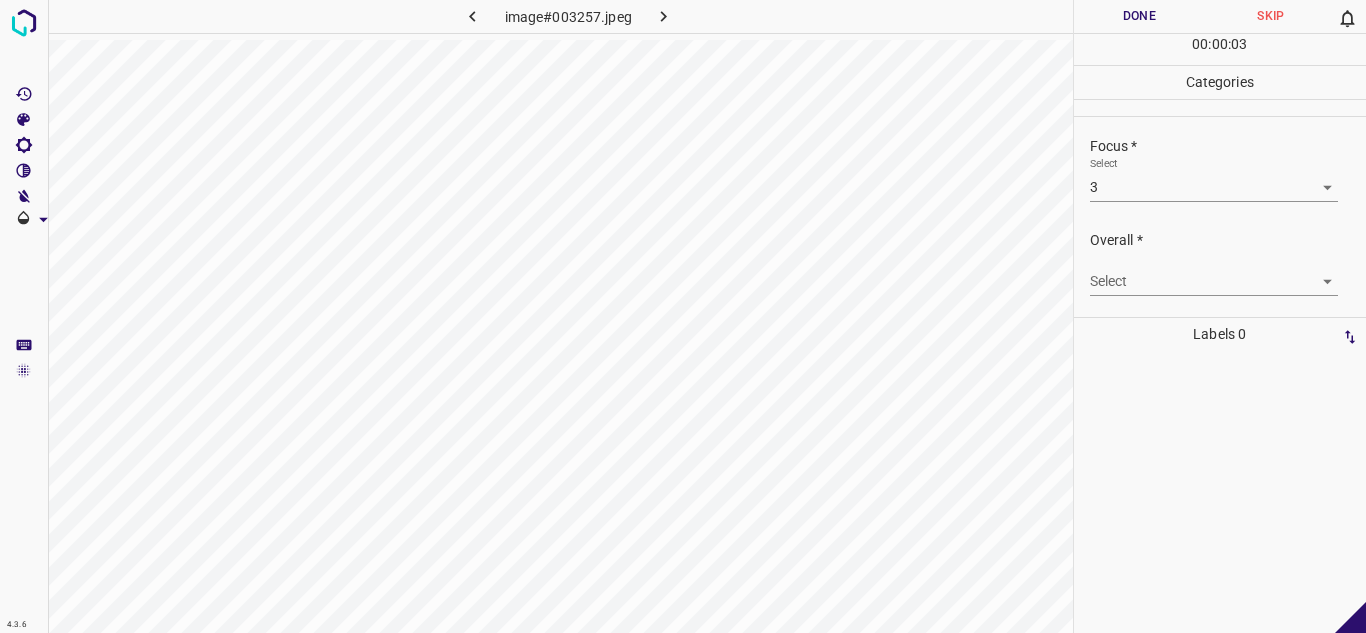 click on "Overall *  Select ​" at bounding box center (1220, 263) 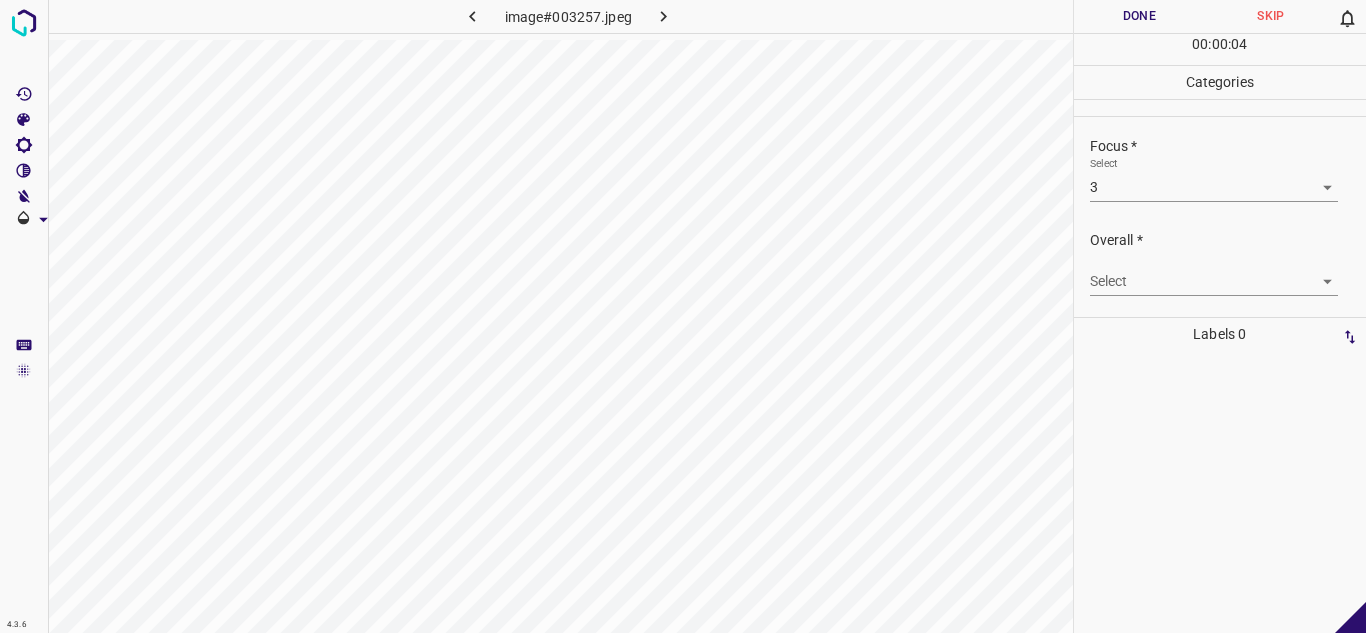 click on "4.3.6  image#003257.jpeg Done Skip 0 00   : 00   : 04   Categories Lighting *  Select 2 2 Focus *  Select 3 3 Overall *  Select ​ Labels   0 Categories 1 Lighting 2 Focus 3 Overall Tools Space Change between modes (Draw & Edit) I Auto labeling R Restore zoom M Zoom in N Zoom out Delete Delete selecte label Filters Z Restore filters X Saturation filter C Brightness filter V Contrast filter B Gray scale filter General O Download - Text - Hide - Delete" at bounding box center [683, 316] 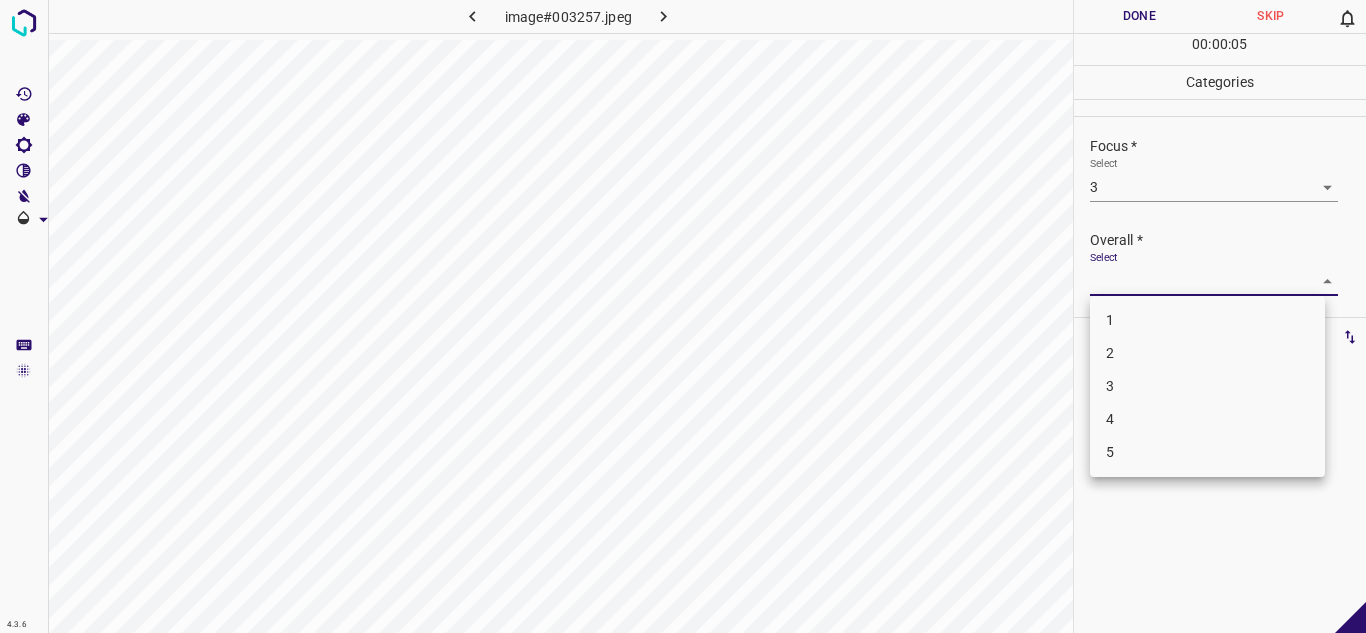 click on "3" at bounding box center [1207, 386] 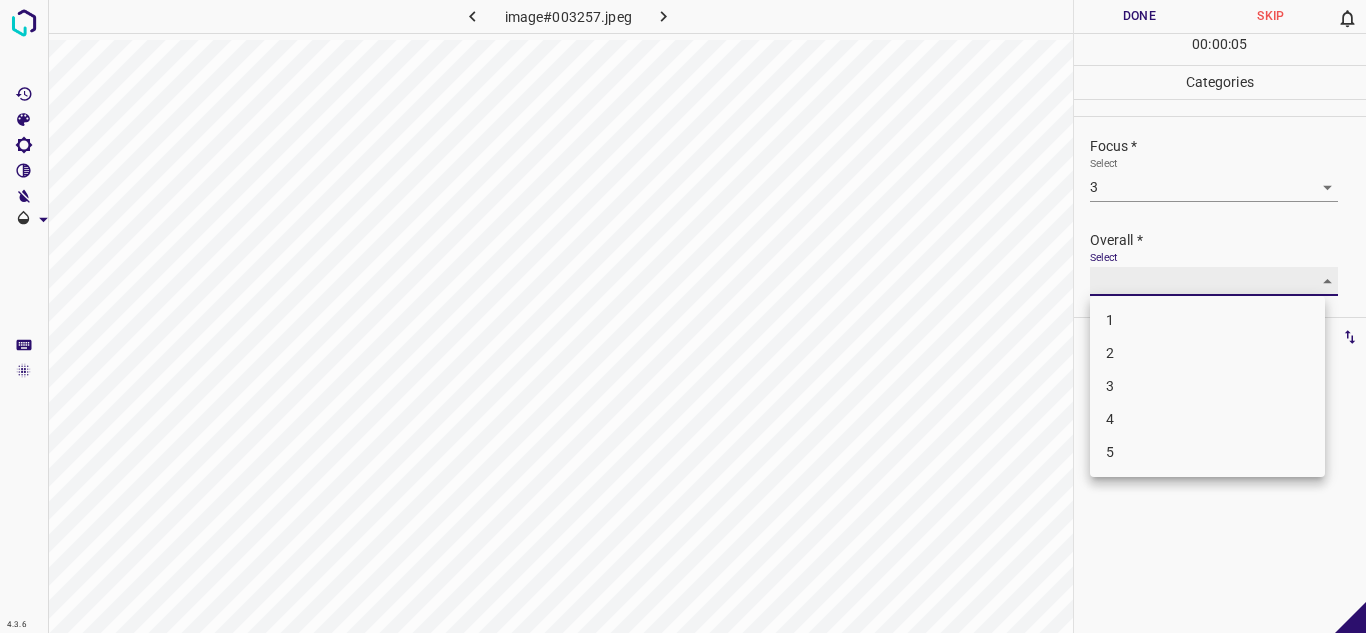 type on "3" 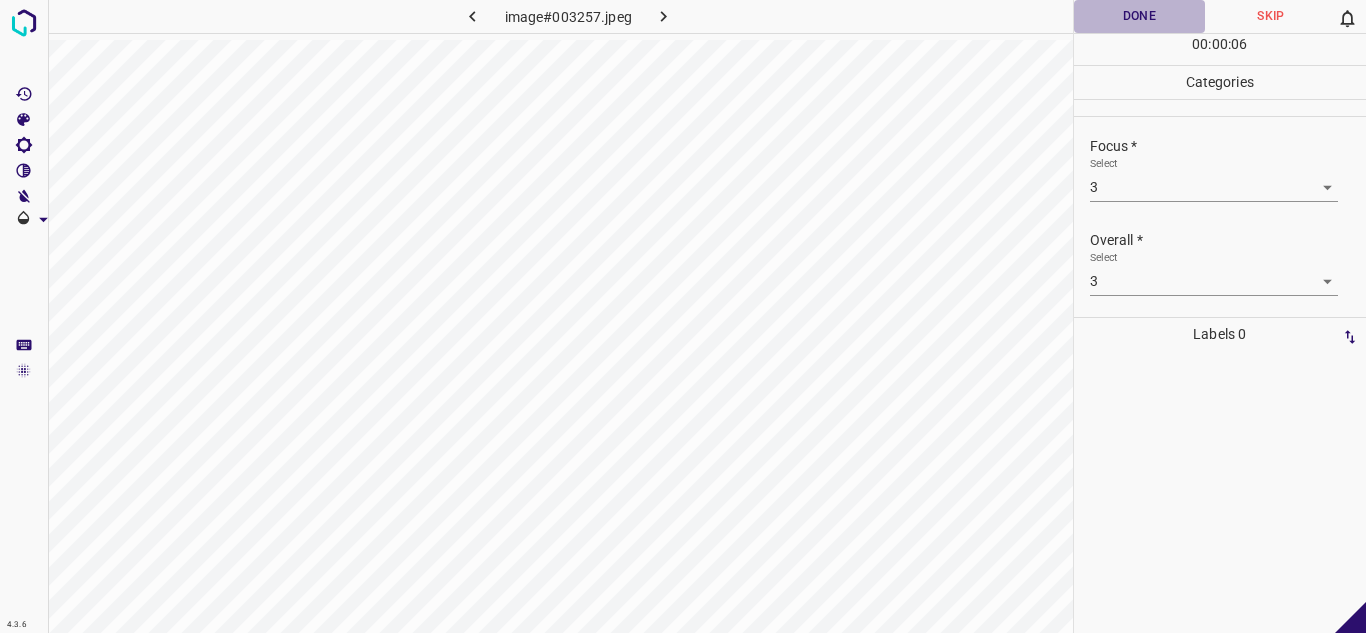 click on "Done" at bounding box center [1140, 16] 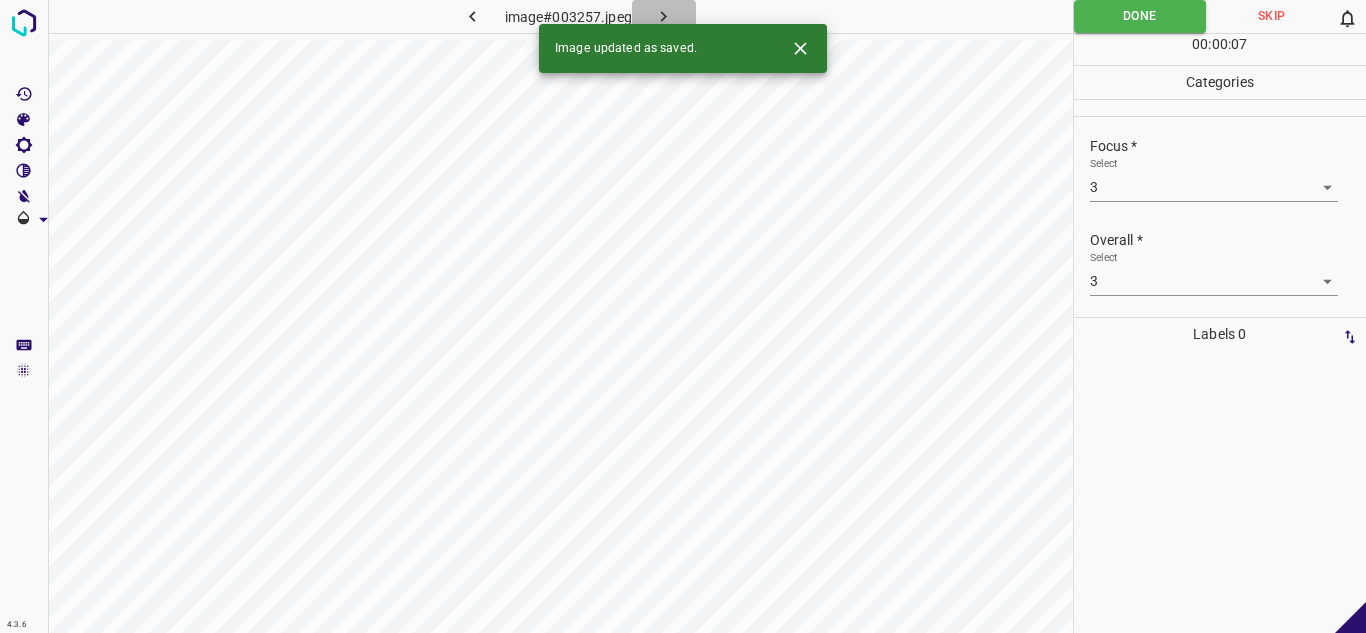click 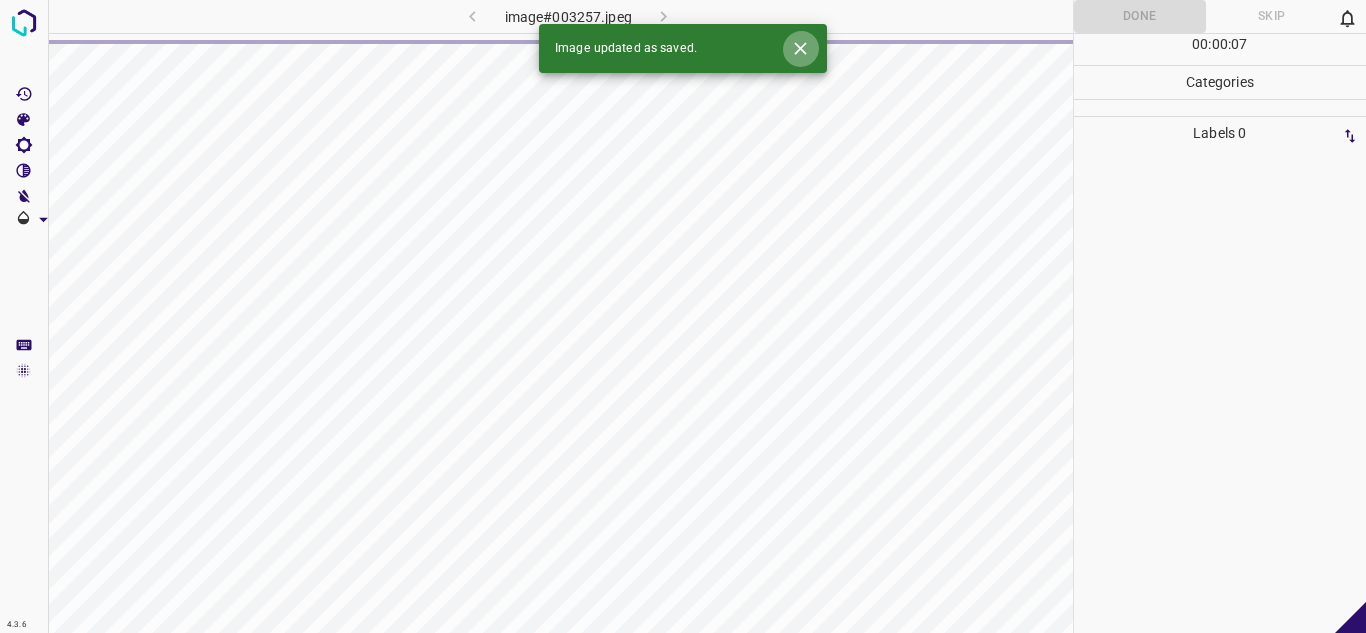 click 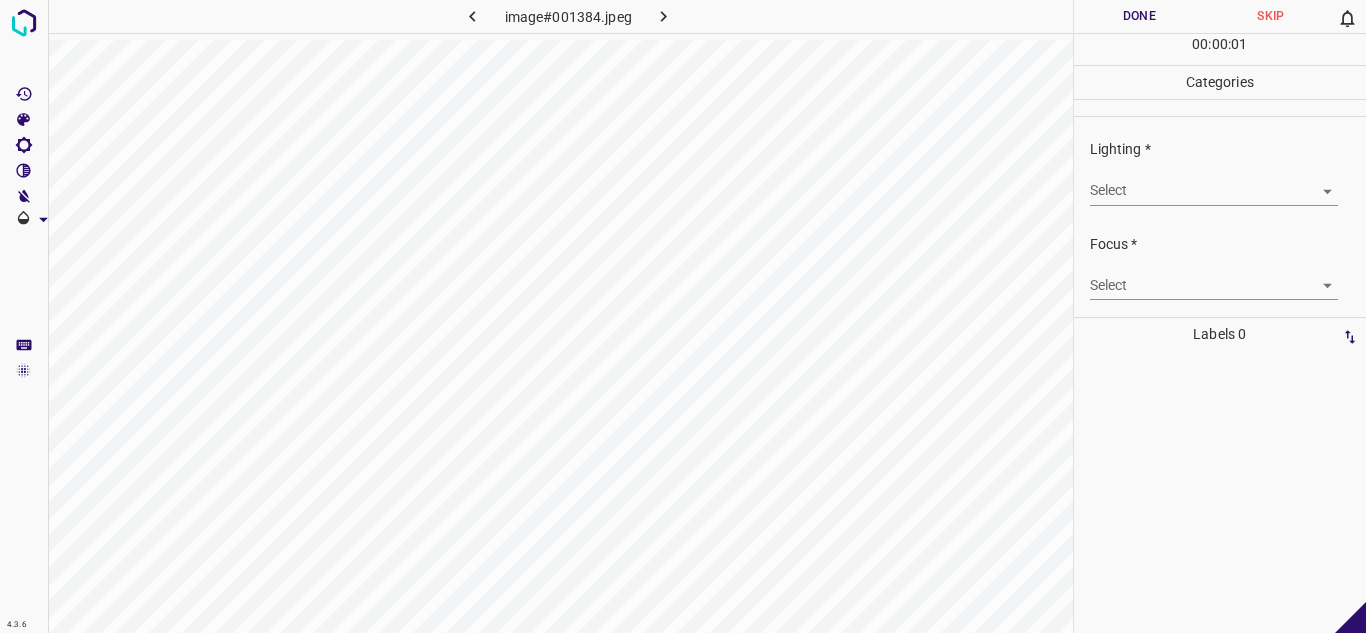 click on "4.3.6  image#001384.jpeg Done Skip 0 00   : 00   : 01   Categories Lighting *  Select ​ Focus *  Select ​ Overall *  Select ​ Labels   0 Categories 1 Lighting 2 Focus 3 Overall Tools Space Change between modes (Draw & Edit) I Auto labeling R Restore zoom M Zoom in N Zoom out Delete Delete selecte label Filters Z Restore filters X Saturation filter C Brightness filter V Contrast filter B Gray scale filter General O Download - Text - Hide - Delete" at bounding box center (683, 316) 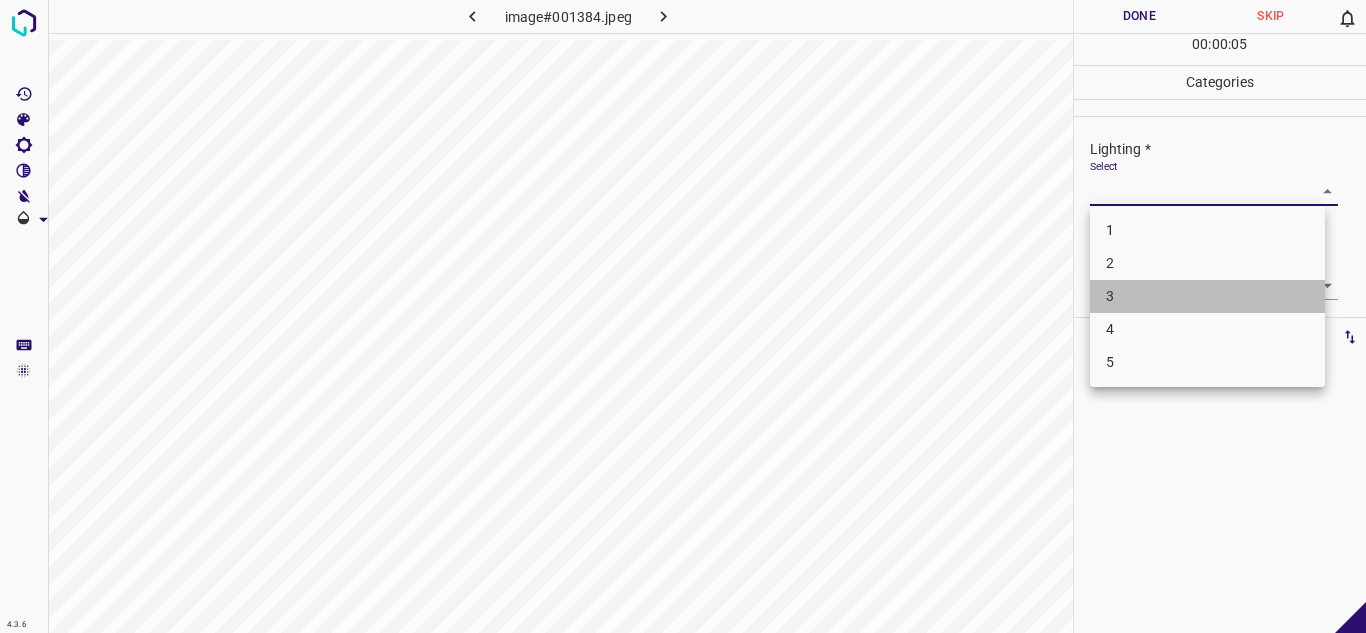 click on "3" at bounding box center [1207, 296] 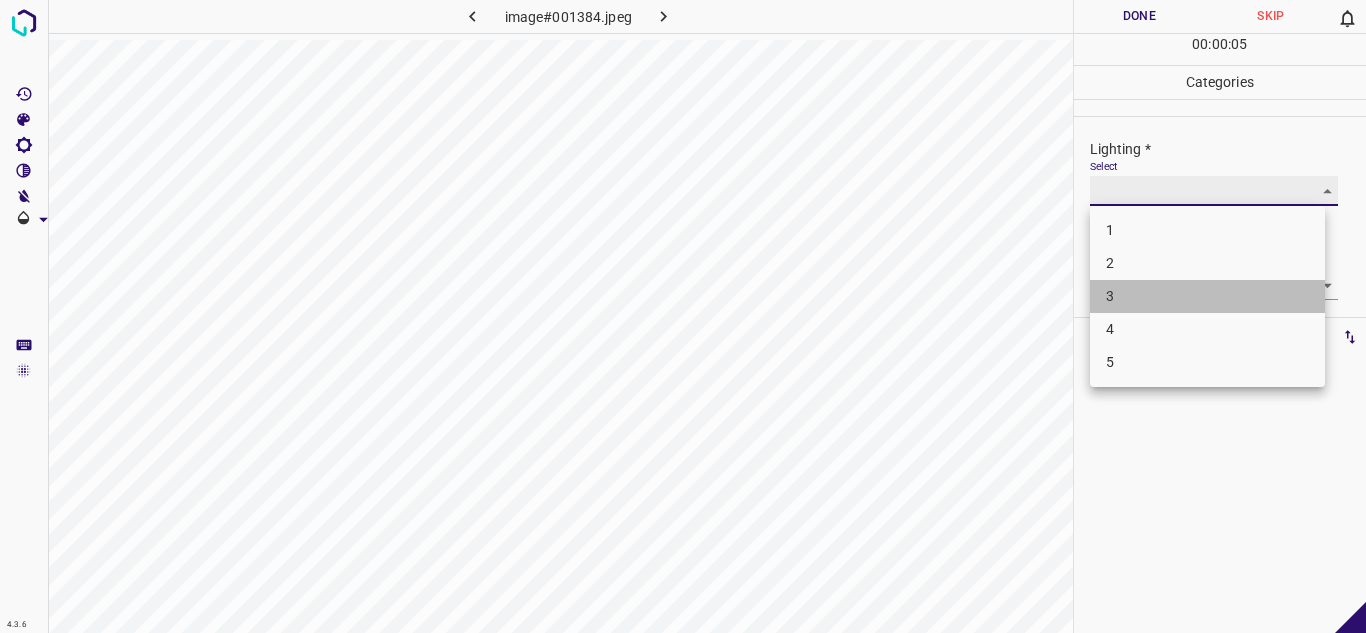 type on "3" 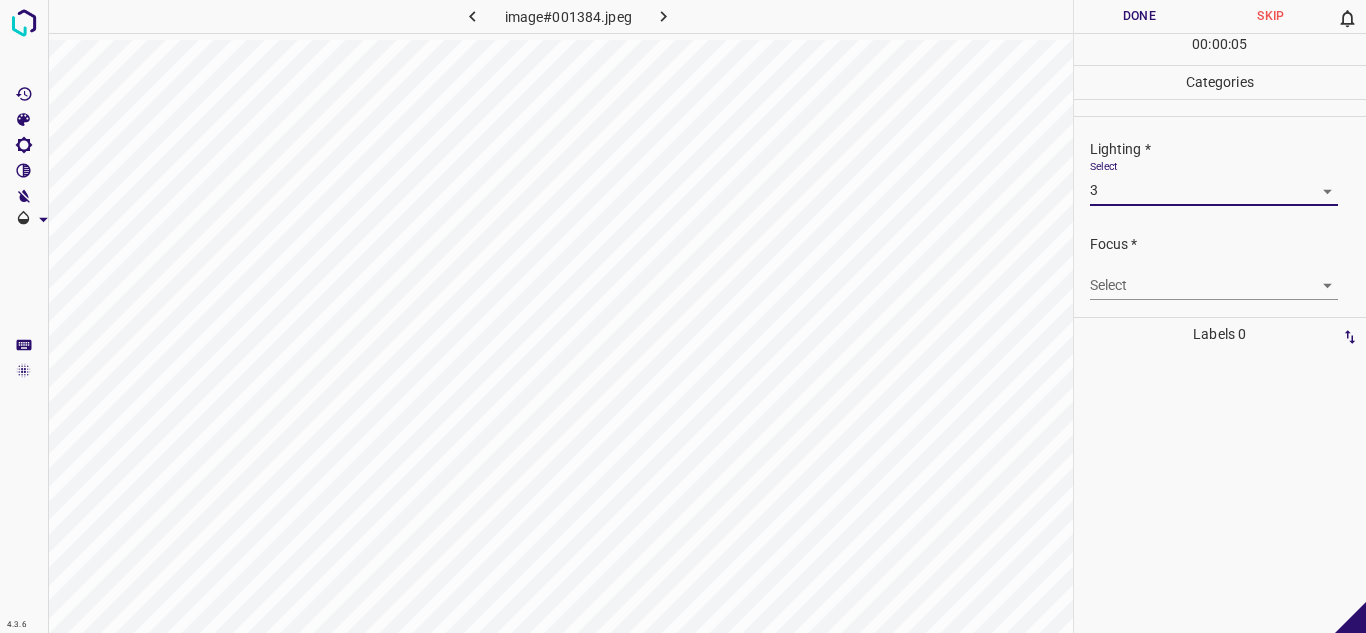 click on "4.3.6  image#001384.jpeg Done Skip 0 00   : 00   : 05   Categories Lighting *  Select 3 3 Focus *  Select ​ Overall *  Select ​ Labels   0 Categories 1 Lighting 2 Focus 3 Overall Tools Space Change between modes (Draw & Edit) I Auto labeling R Restore zoom M Zoom in N Zoom out Delete Delete selecte label Filters Z Restore filters X Saturation filter C Brightness filter V Contrast filter B Gray scale filter General O Download - Text - Hide - Delete" at bounding box center (683, 316) 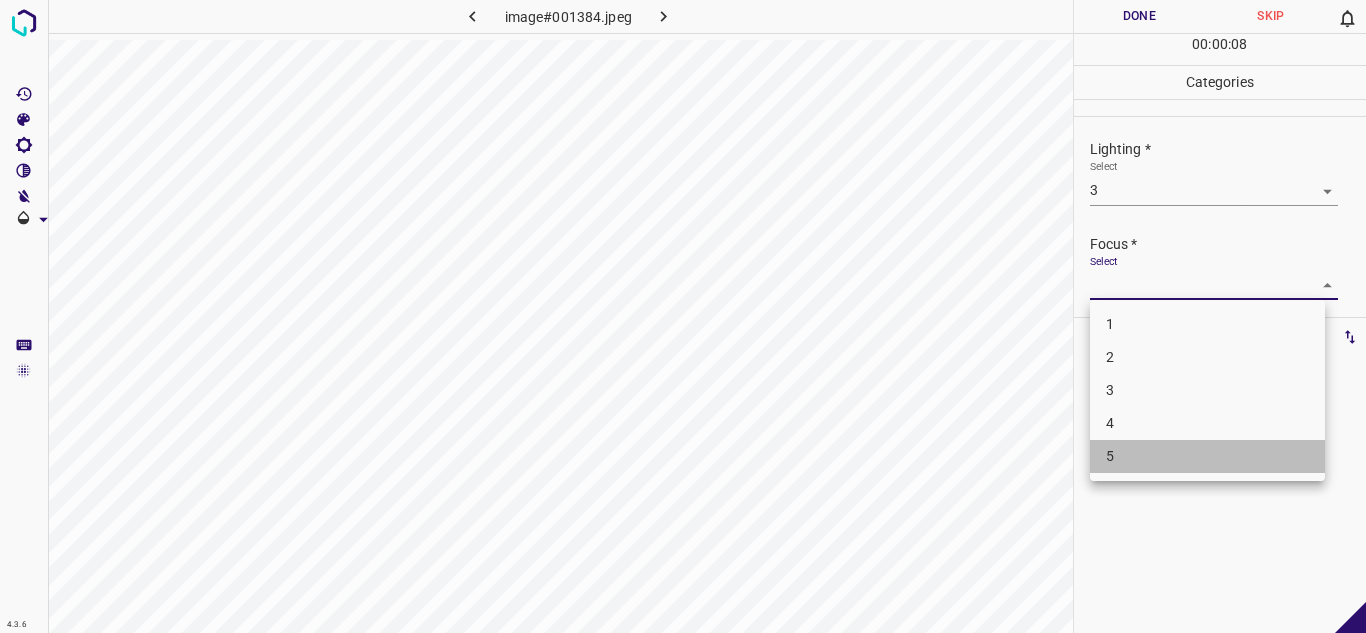 click on "5" at bounding box center [1207, 456] 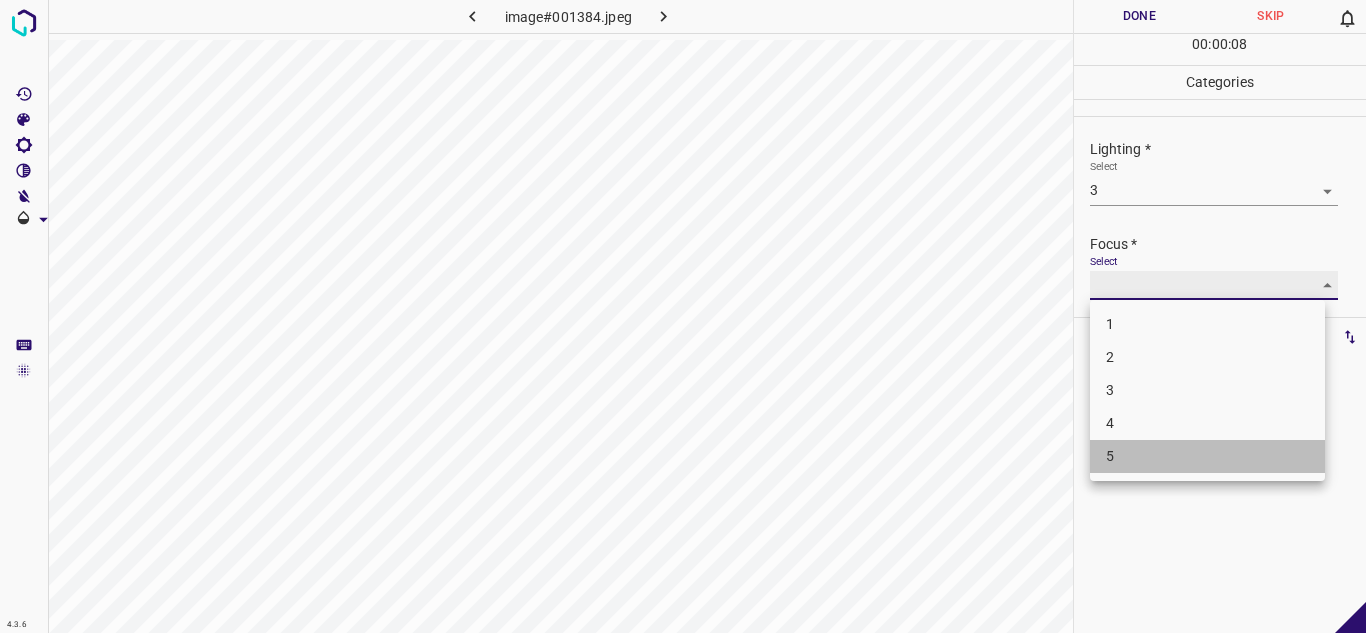 type on "5" 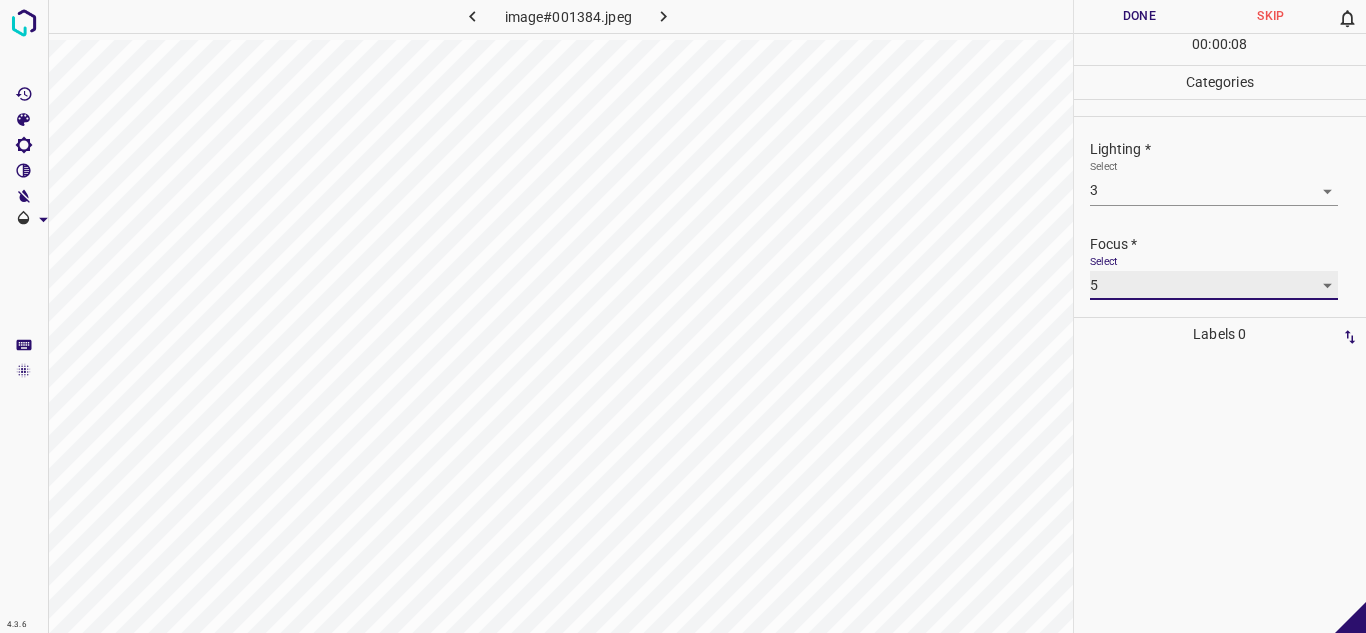 scroll, scrollTop: 98, scrollLeft: 0, axis: vertical 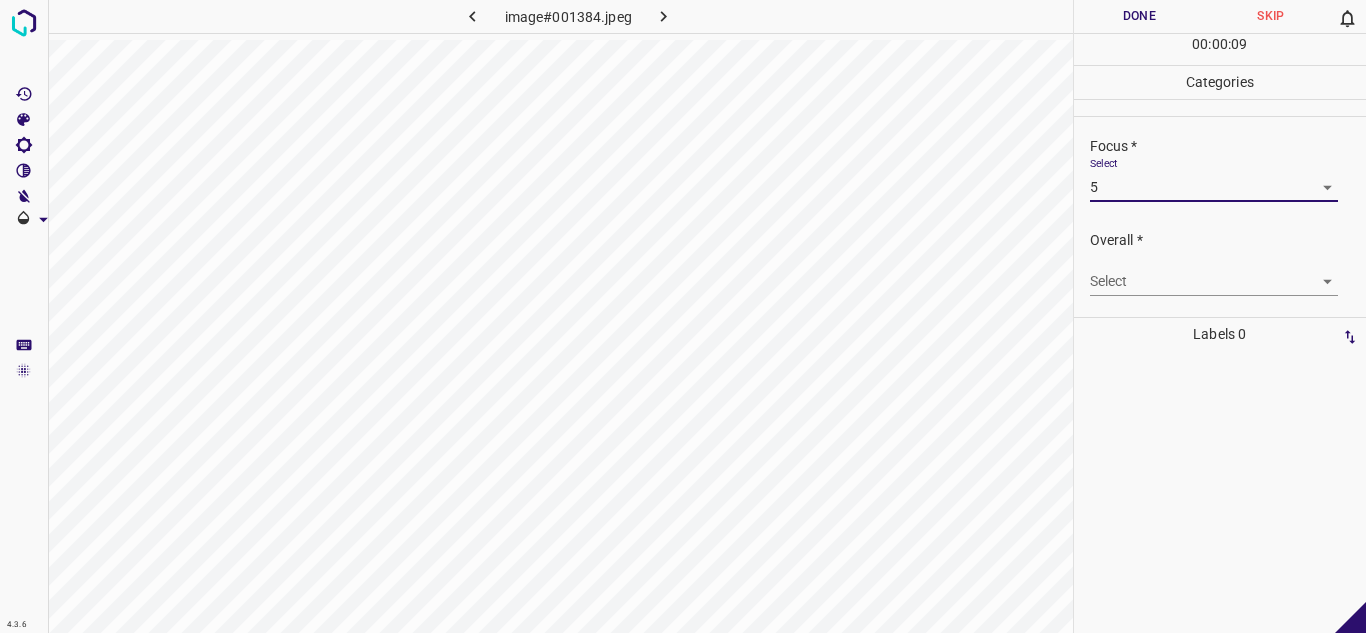 click on "4.3.6  image#001384.jpeg Done Skip 0 00   : 00   : 09   Categories Lighting *  Select 3 3 Focus *  Select 5 5 Overall *  Select ​ Labels   0 Categories 1 Lighting 2 Focus 3 Overall Tools Space Change between modes (Draw & Edit) I Auto labeling R Restore zoom M Zoom in N Zoom out Delete Delete selecte label Filters Z Restore filters X Saturation filter C Brightness filter V Contrast filter B Gray scale filter General O Download - Text - Hide - Delete" at bounding box center [683, 316] 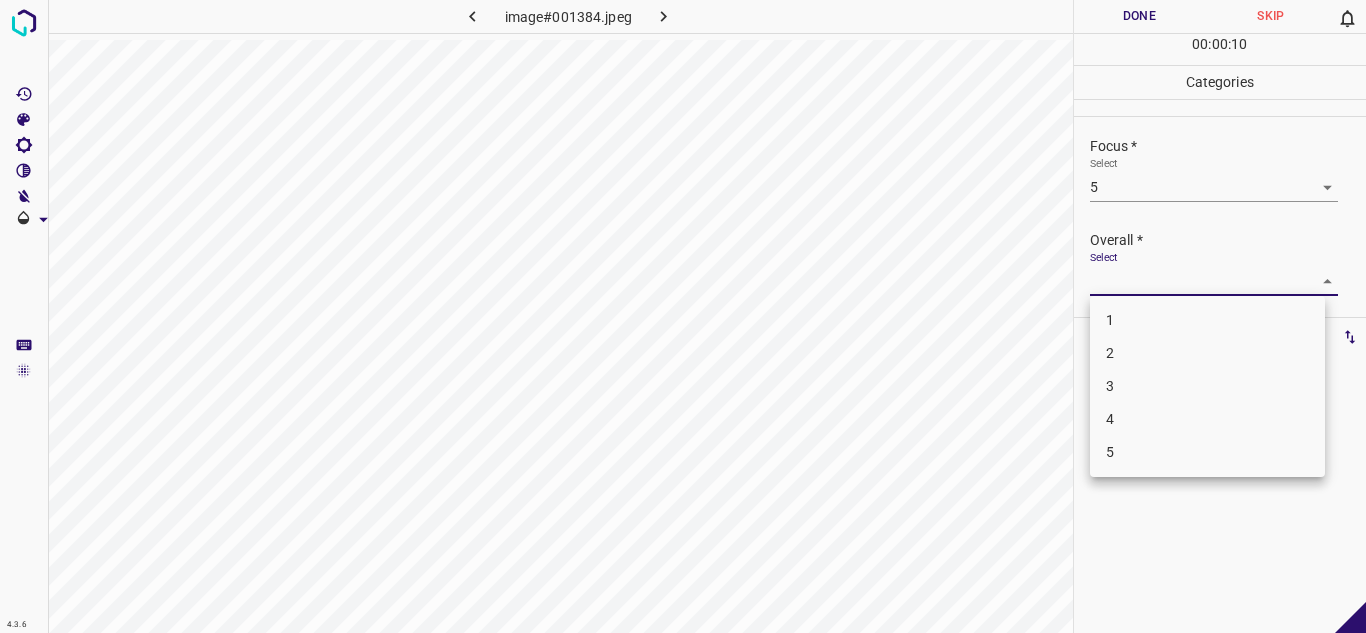 click on "4" at bounding box center [1207, 419] 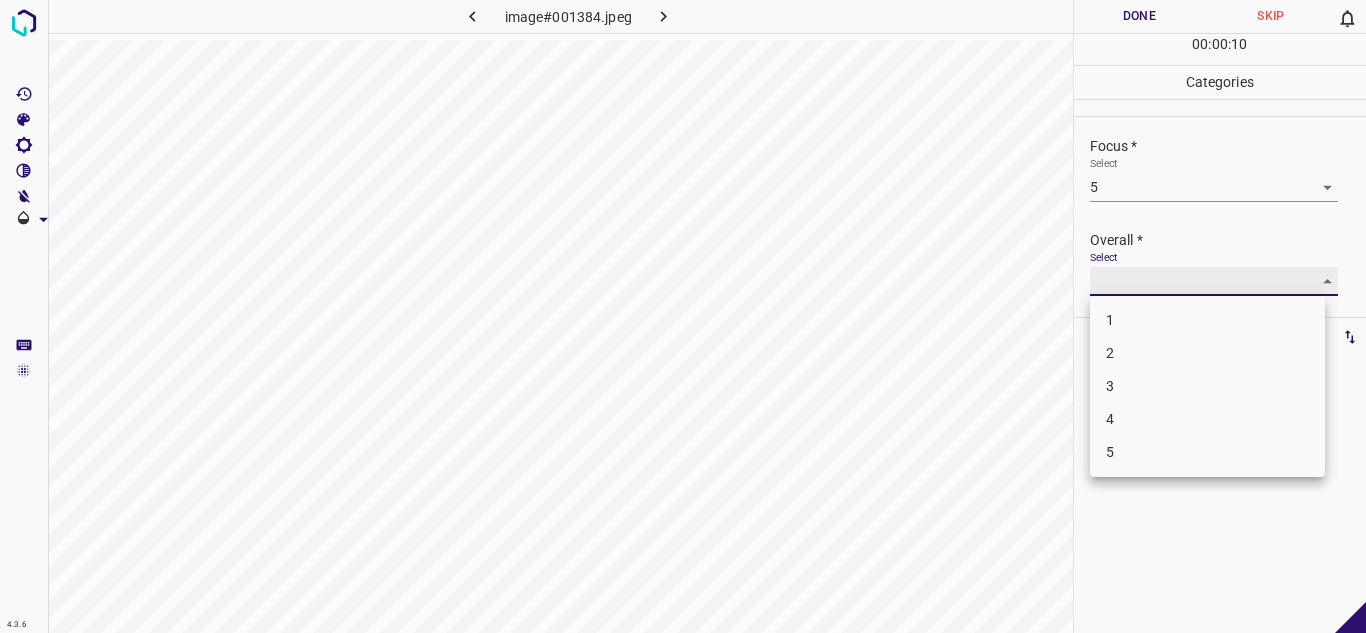 type on "4" 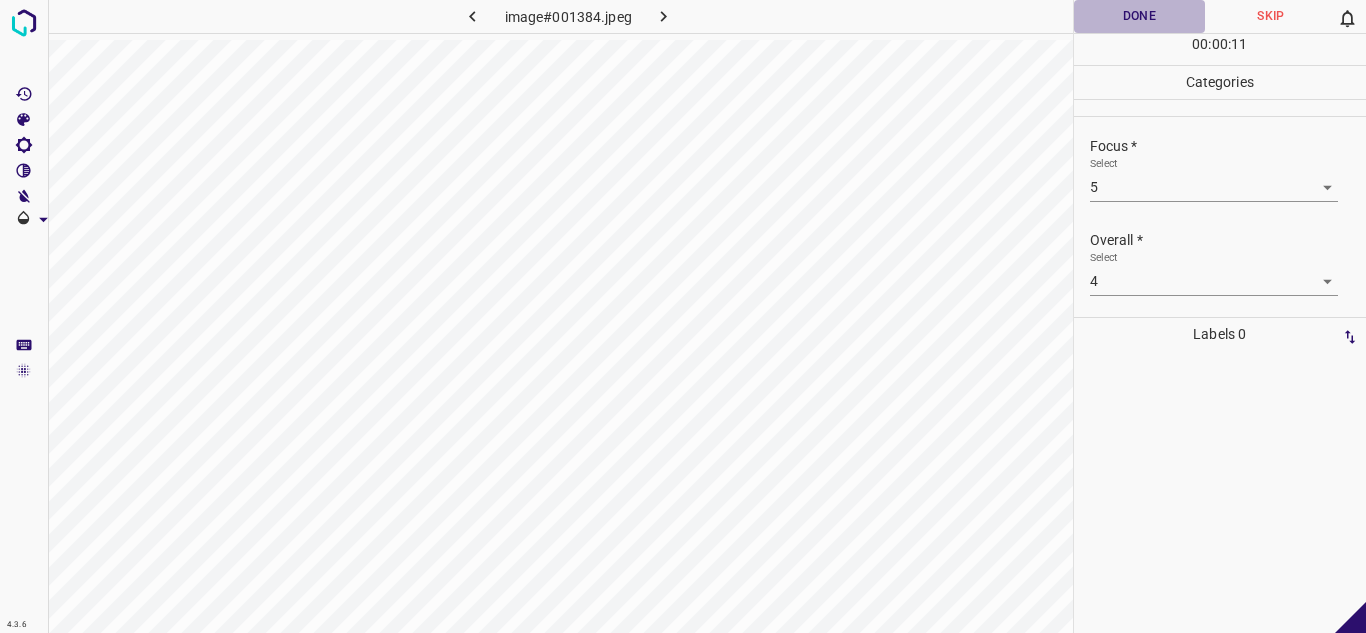 click on "Done" at bounding box center [1140, 16] 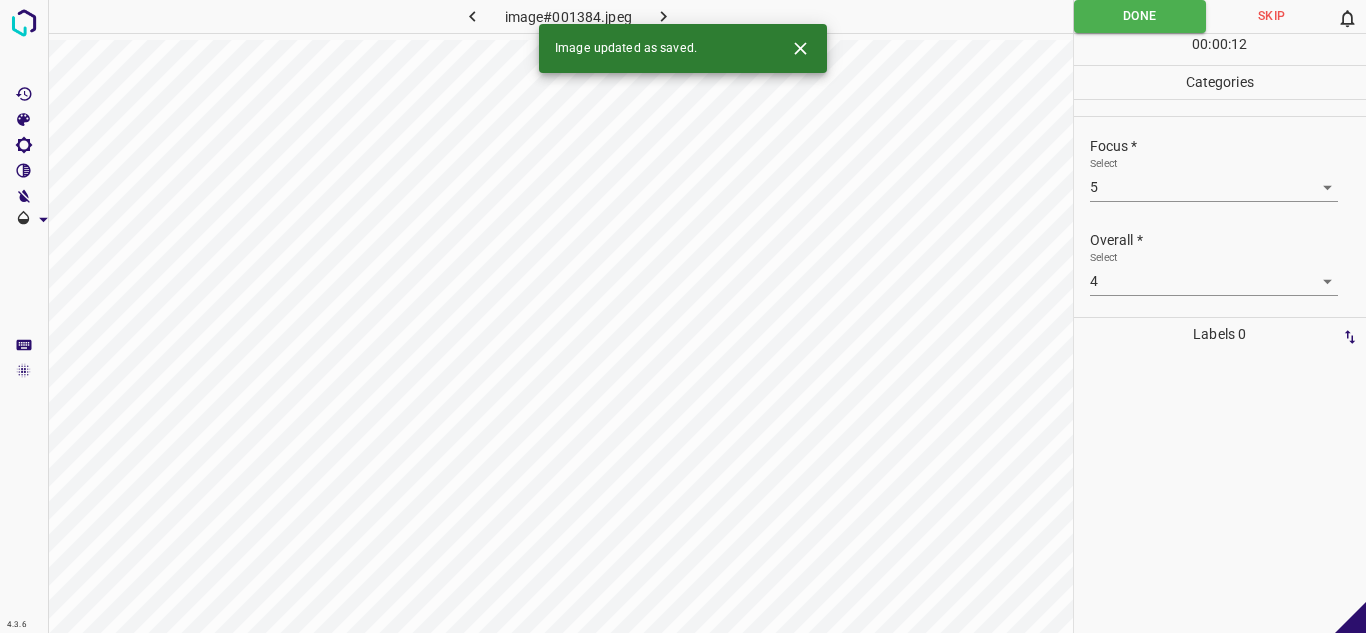 click 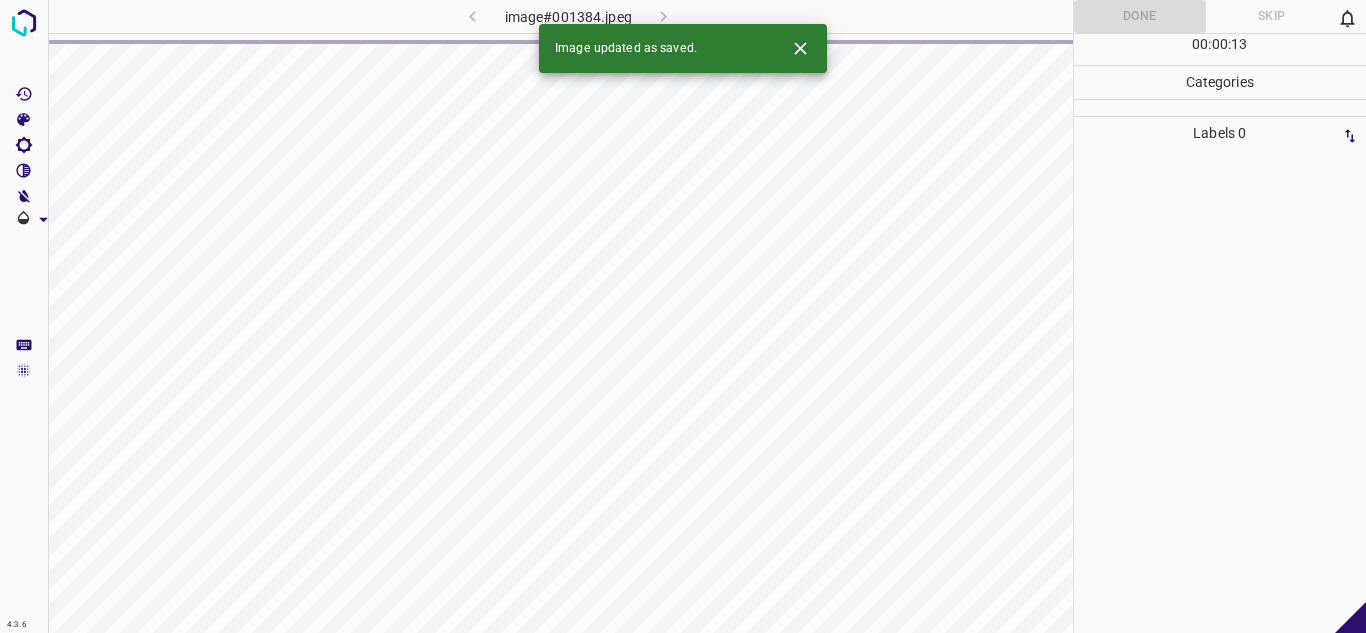 click 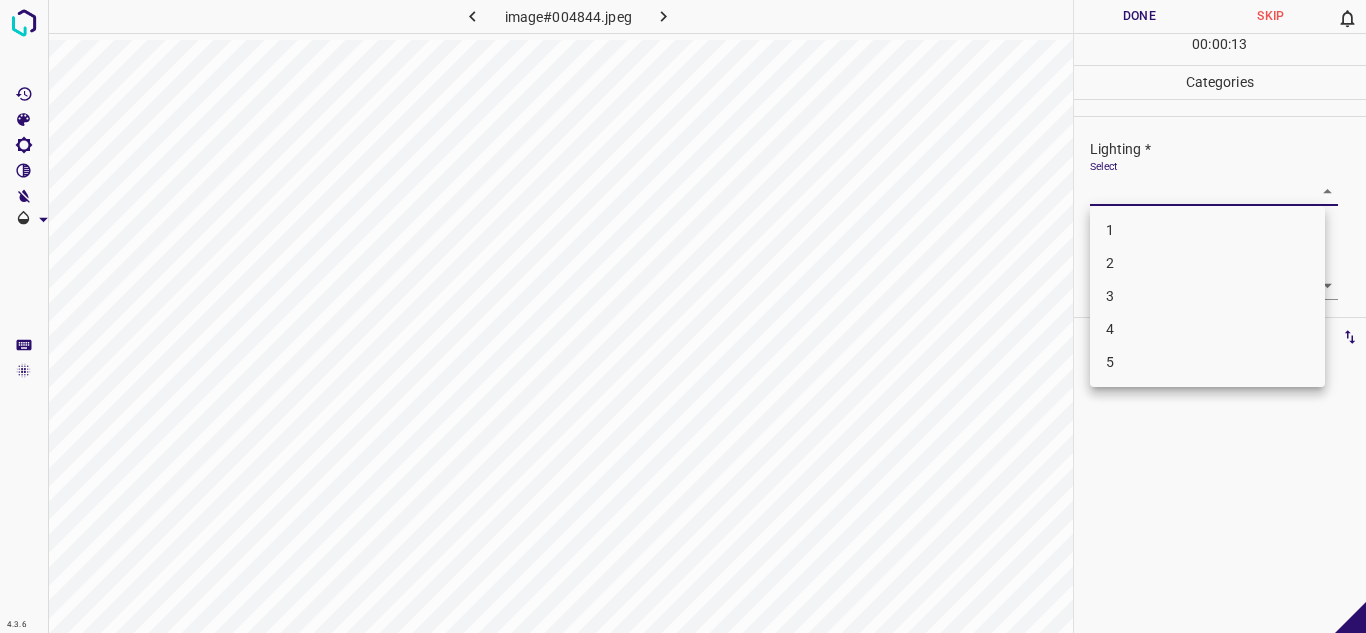 click on "4.3.6  image#004844.jpeg Done Skip 0 00   : 00   : 13   Categories Lighting *  Select ​ Focus *  Select ​ Overall *  Select ​ Labels   0 Categories 1 Lighting 2 Focus 3 Overall Tools Space Change between modes (Draw & Edit) I Auto labeling R Restore zoom M Zoom in N Zoom out Delete Delete selecte label Filters Z Restore filters X Saturation filter C Brightness filter V Contrast filter B Gray scale filter General O Download - Text - Hide - Delete 1 2 3 4 5" at bounding box center (683, 316) 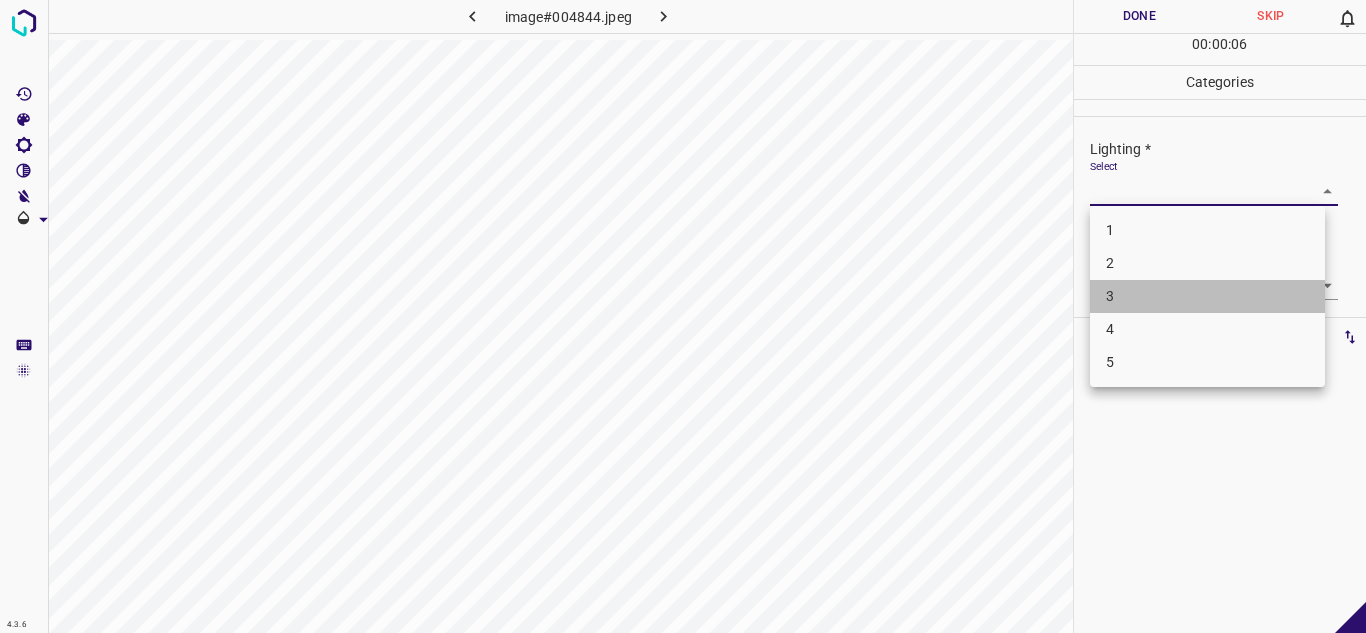 click on "3" at bounding box center [1207, 296] 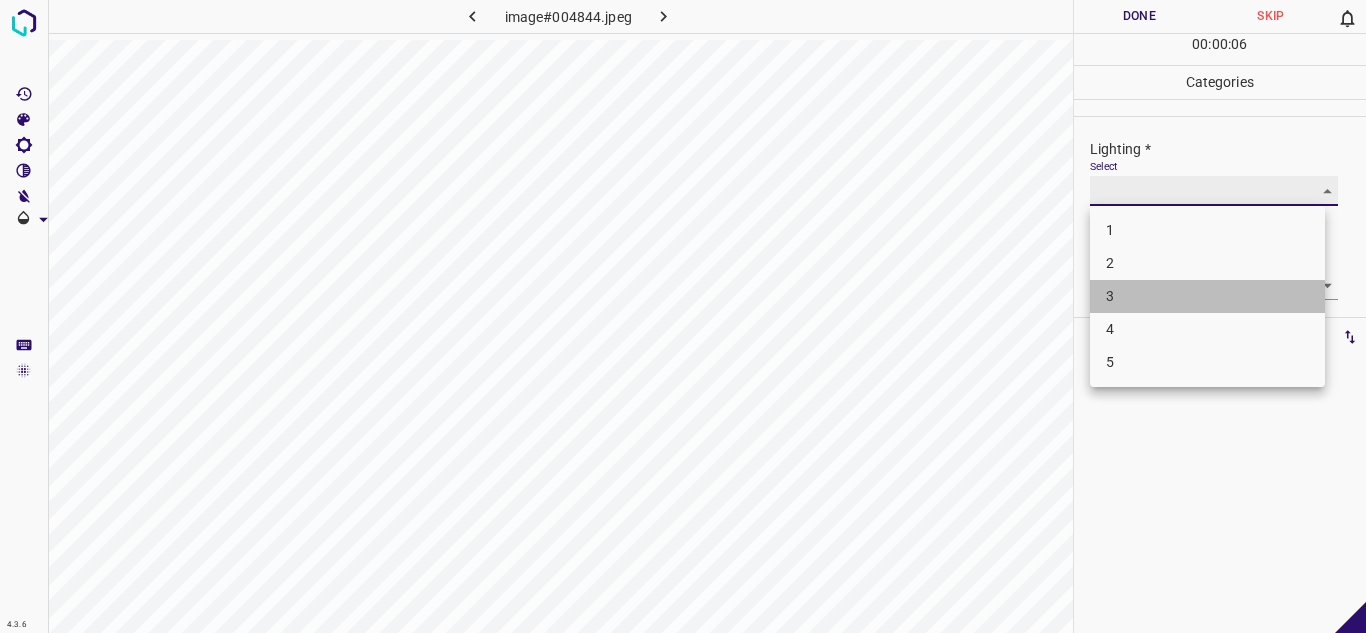 type on "3" 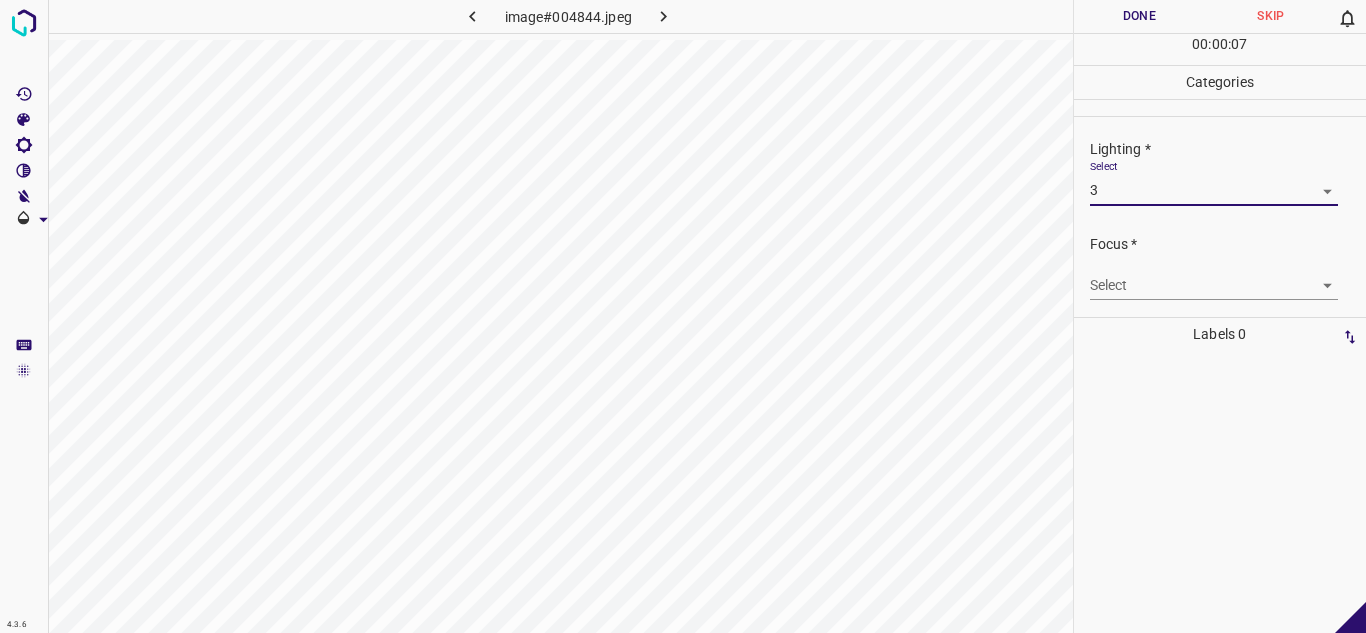 click on "4.3.6  image#004844.jpeg Done Skip 0 00   : 00   : 07   Categories Lighting *  Select 3 3 Focus *  Select ​ Overall *  Select ​ Labels   0 Categories 1 Lighting 2 Focus 3 Overall Tools Space Change between modes (Draw & Edit) I Auto labeling R Restore zoom M Zoom in N Zoom out Delete Delete selecte label Filters Z Restore filters X Saturation filter C Brightness filter V Contrast filter B Gray scale filter General O Download - Text - Hide - Delete" at bounding box center [683, 316] 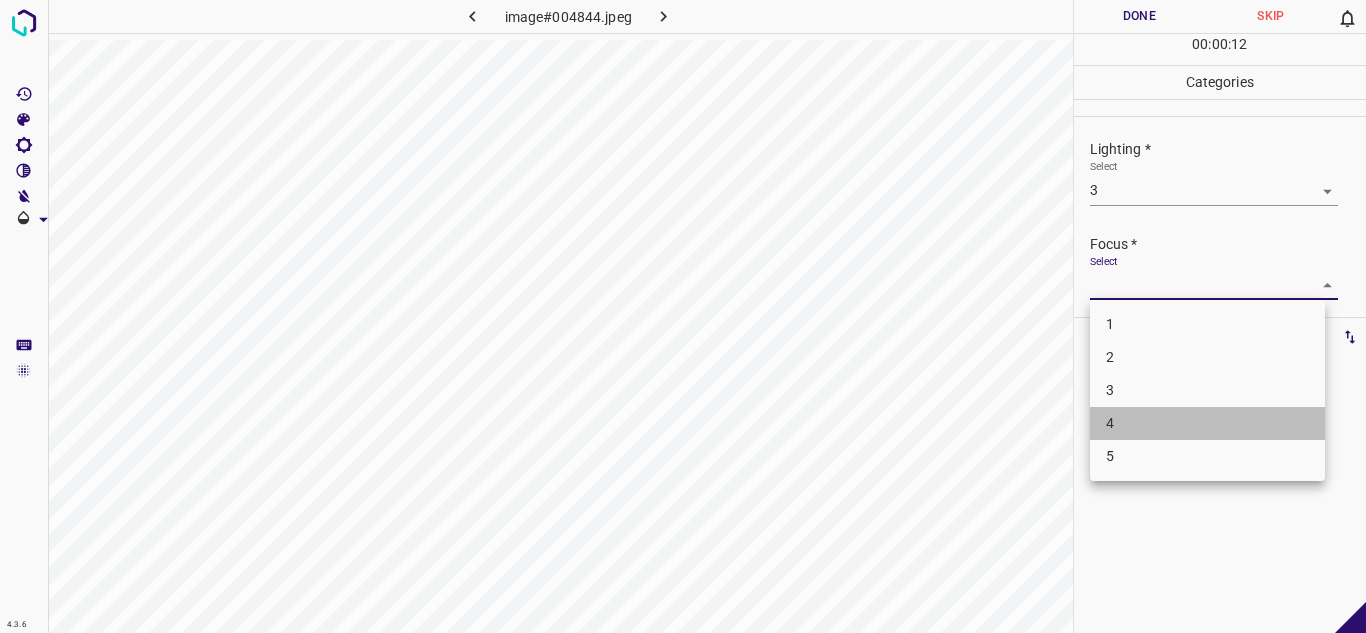 click on "4" at bounding box center (1207, 423) 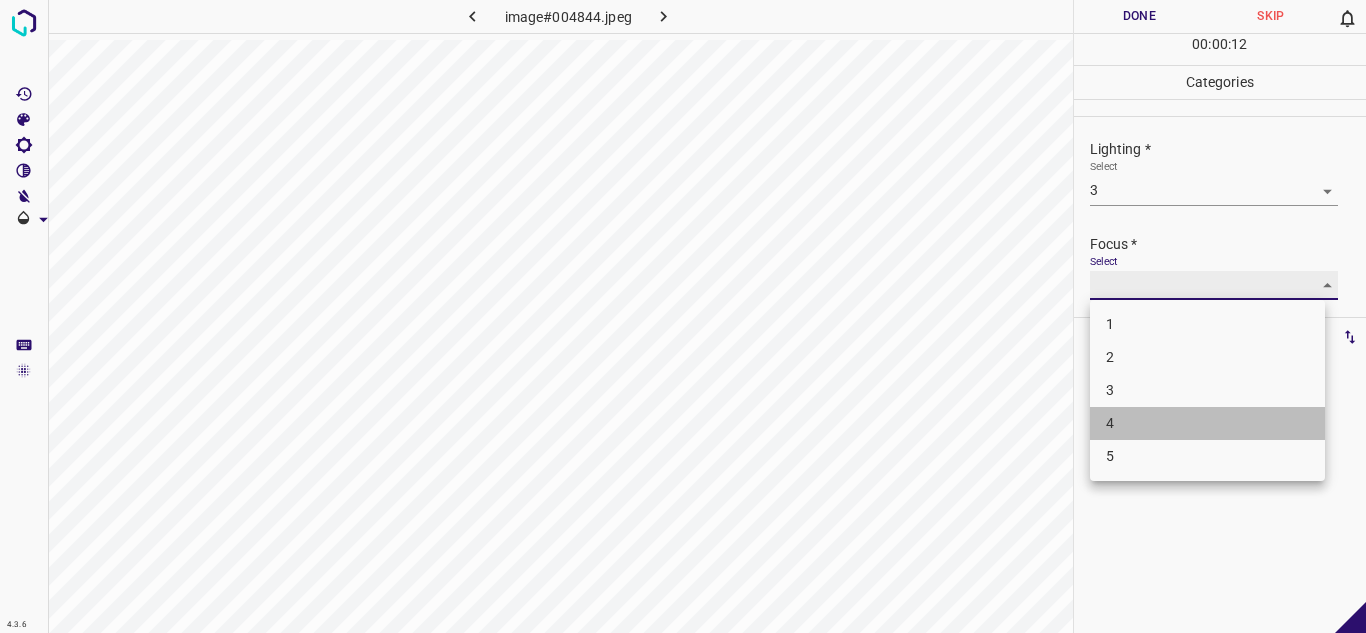 type on "4" 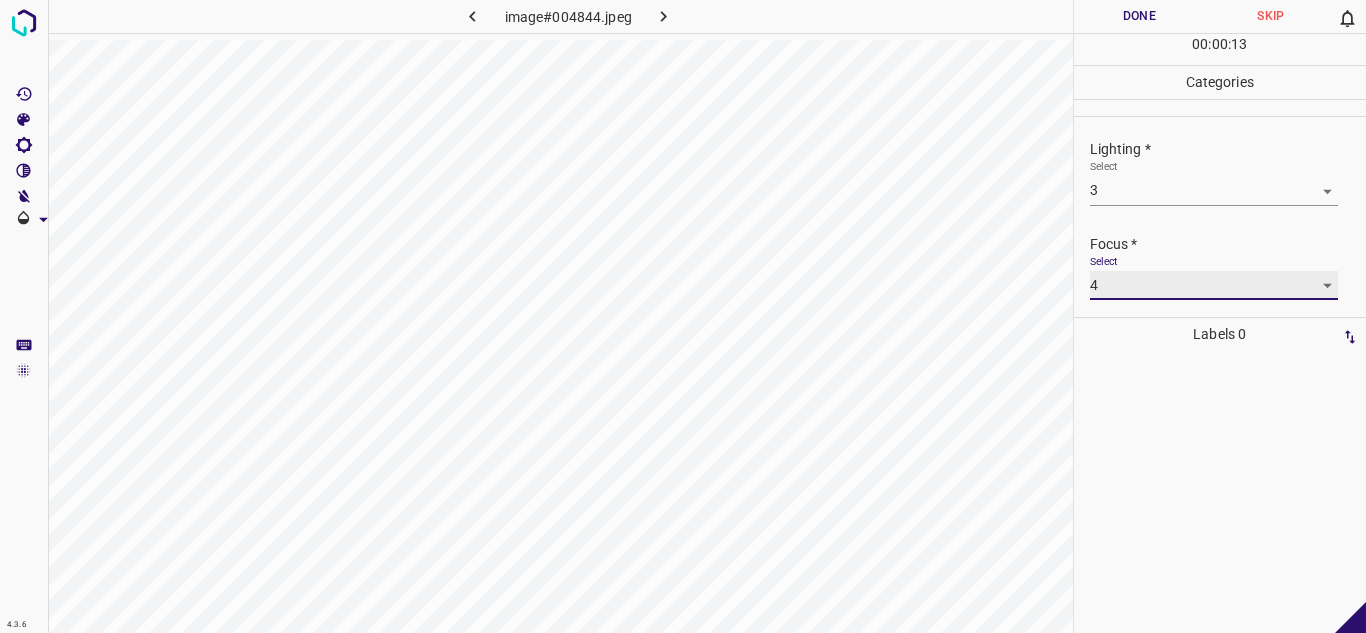 scroll, scrollTop: 98, scrollLeft: 0, axis: vertical 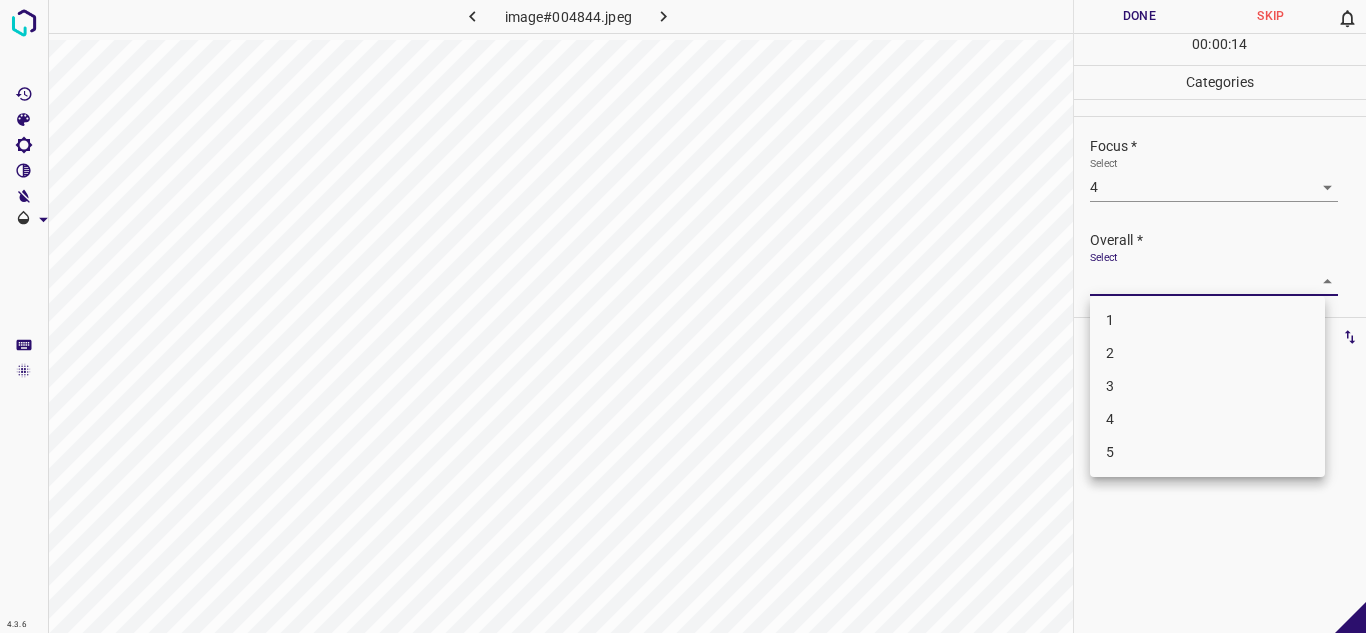 click on "4.3.6  image#004844.jpeg Done Skip 0 00   : 00   : 14   Categories Lighting *  Select 3 3 Focus *  Select 4 4 Overall *  Select ​ Labels   0 Categories 1 Lighting 2 Focus 3 Overall Tools Space Change between modes (Draw & Edit) I Auto labeling R Restore zoom M Zoom in N Zoom out Delete Delete selecte label Filters Z Restore filters X Saturation filter C Brightness filter V Contrast filter B Gray scale filter General O Download - Text - Hide - Delete 1 2 3 4 5" at bounding box center [683, 316] 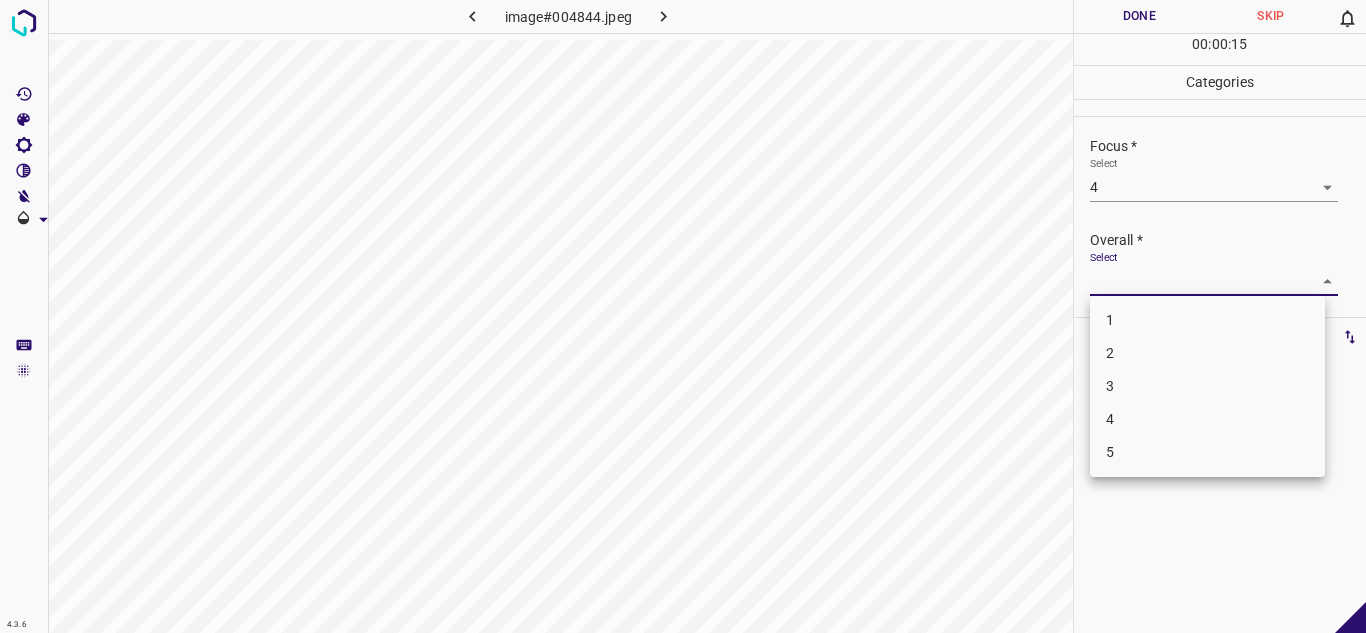 click on "3" at bounding box center [1207, 386] 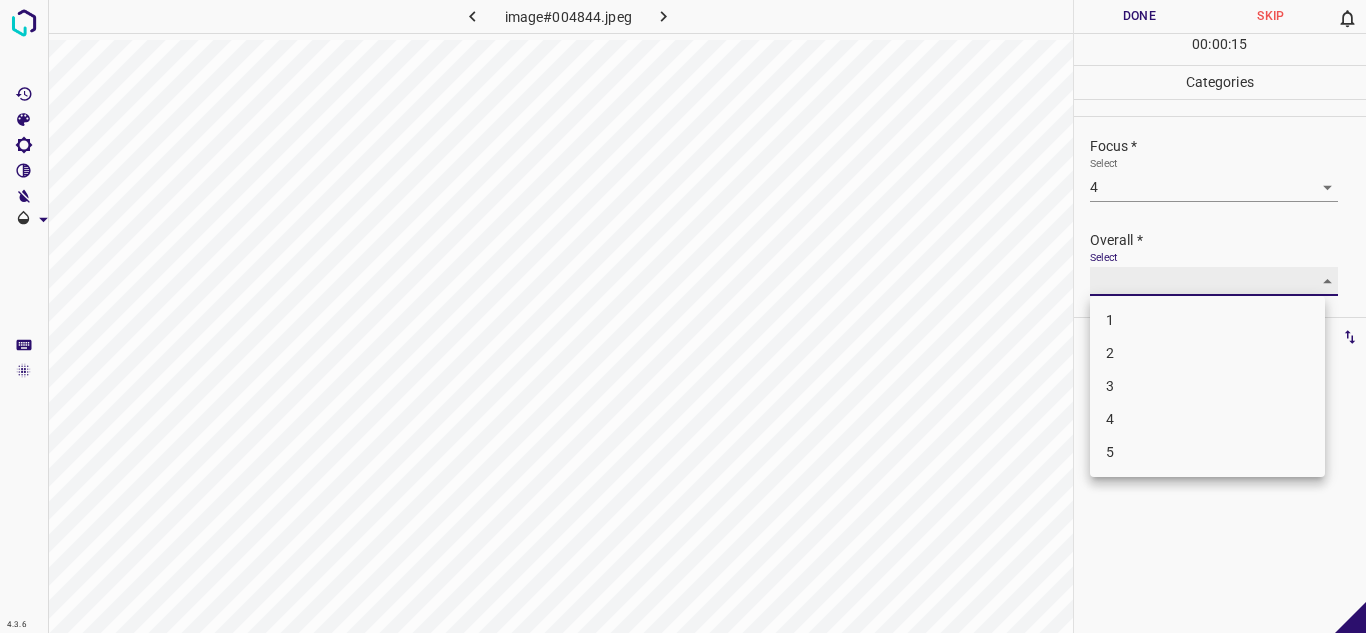 type on "3" 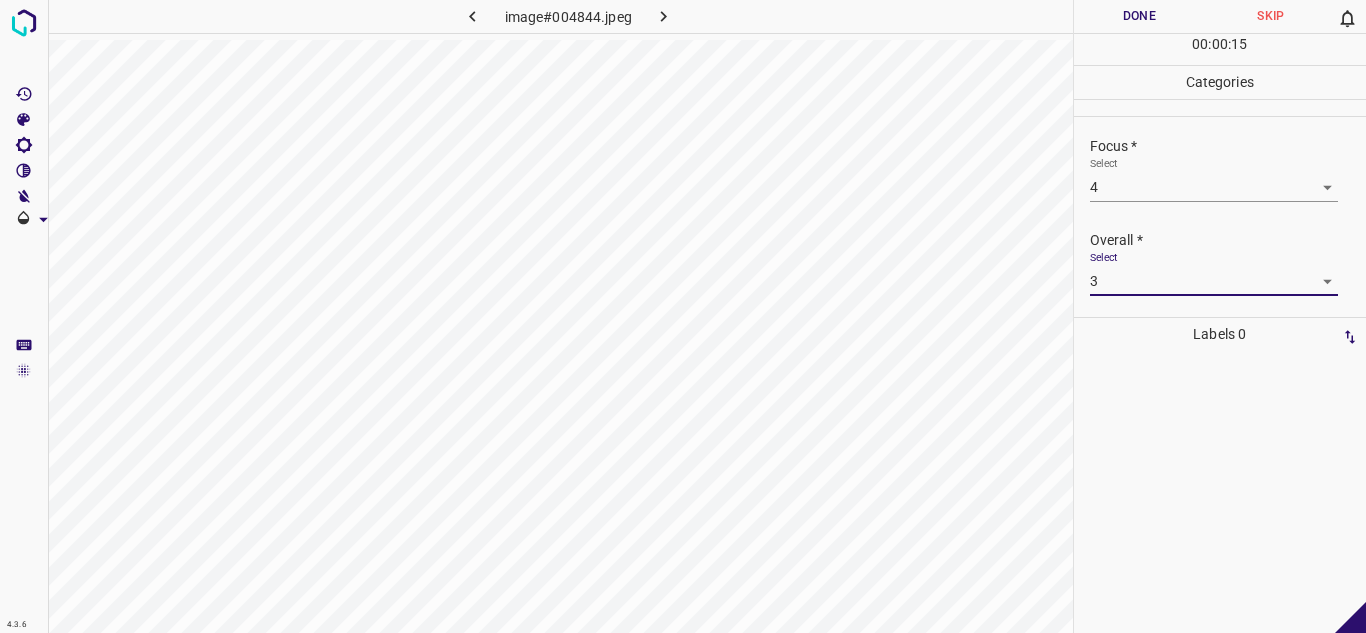 click on "Done" at bounding box center [1140, 16] 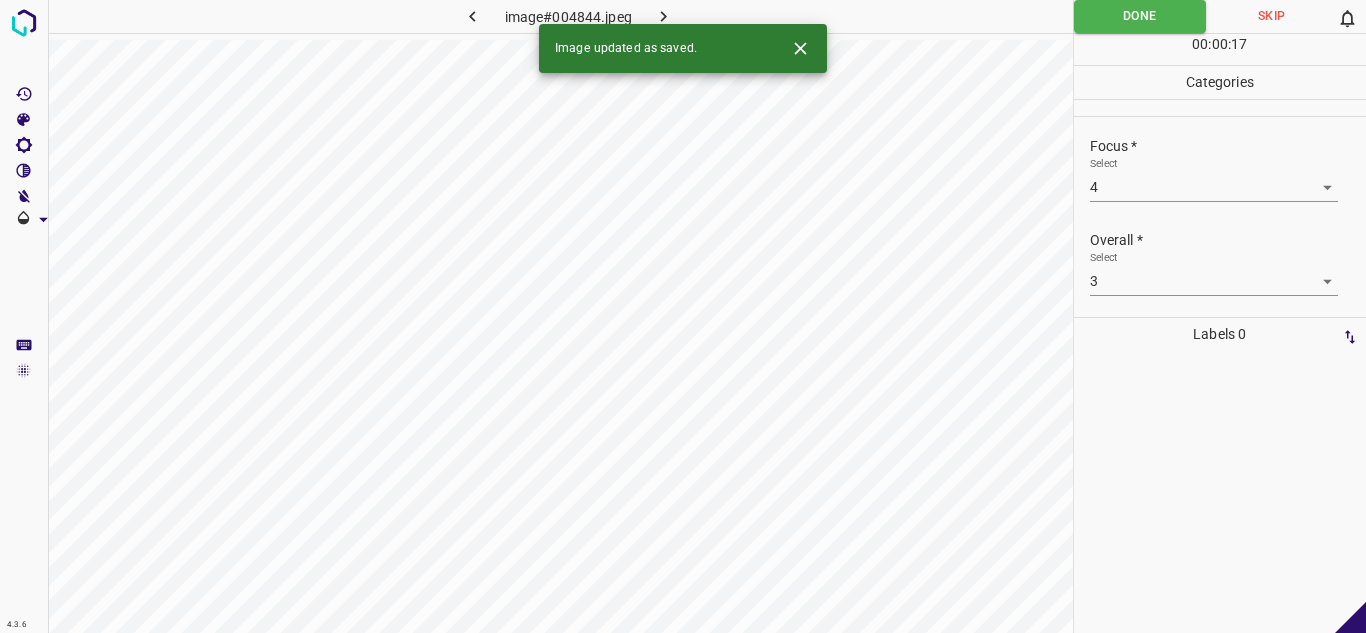 click 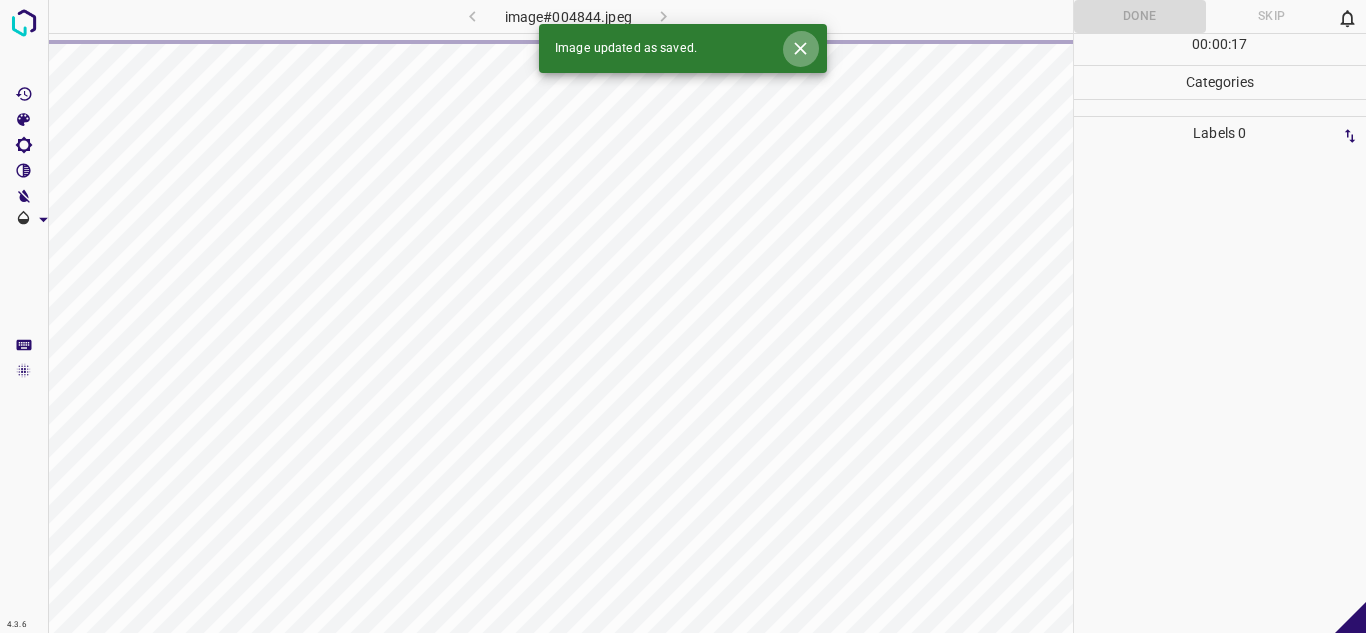 click 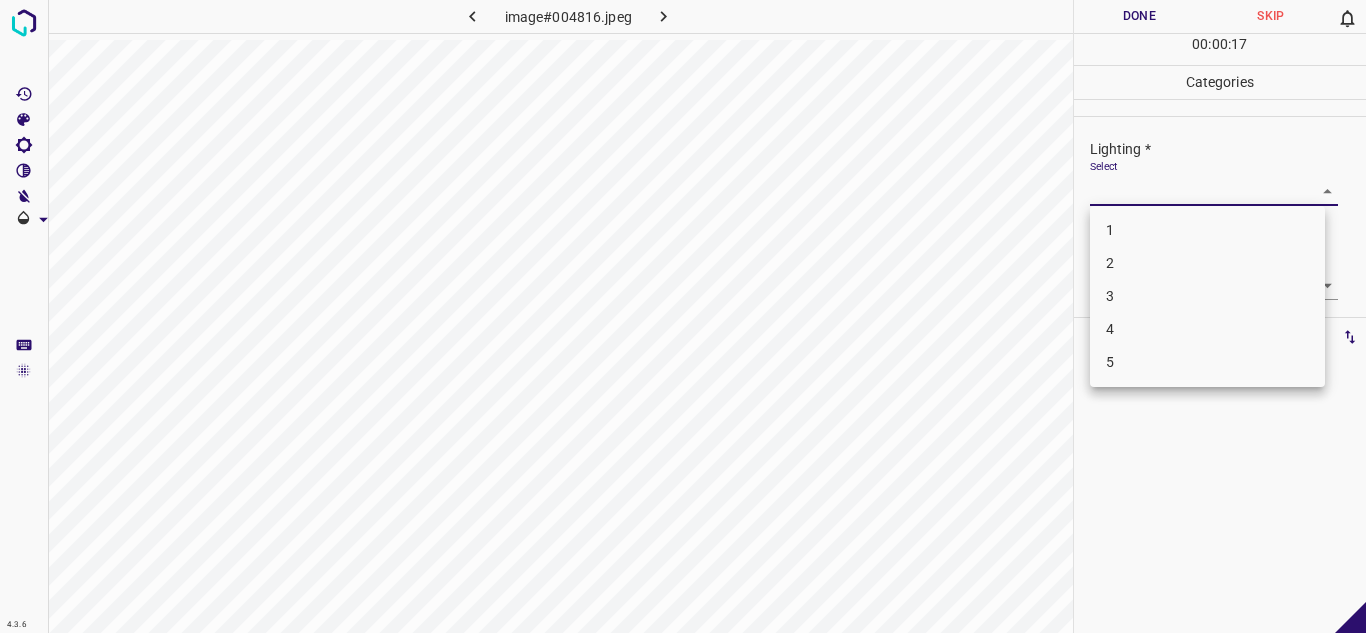 click on "4.3.6  image#004816.jpeg Done Skip 0 00   : 00   : 17   Categories Lighting *  Select ​ Focus *  Select ​ Overall *  Select ​ Labels   0 Categories 1 Lighting 2 Focus 3 Overall Tools Space Change between modes (Draw & Edit) I Auto labeling R Restore zoom M Zoom in N Zoom out Delete Delete selecte label Filters Z Restore filters X Saturation filter C Brightness filter V Contrast filter B Gray scale filter General O Download - Text - Hide - Delete 1 2 3 4 5" at bounding box center [683, 316] 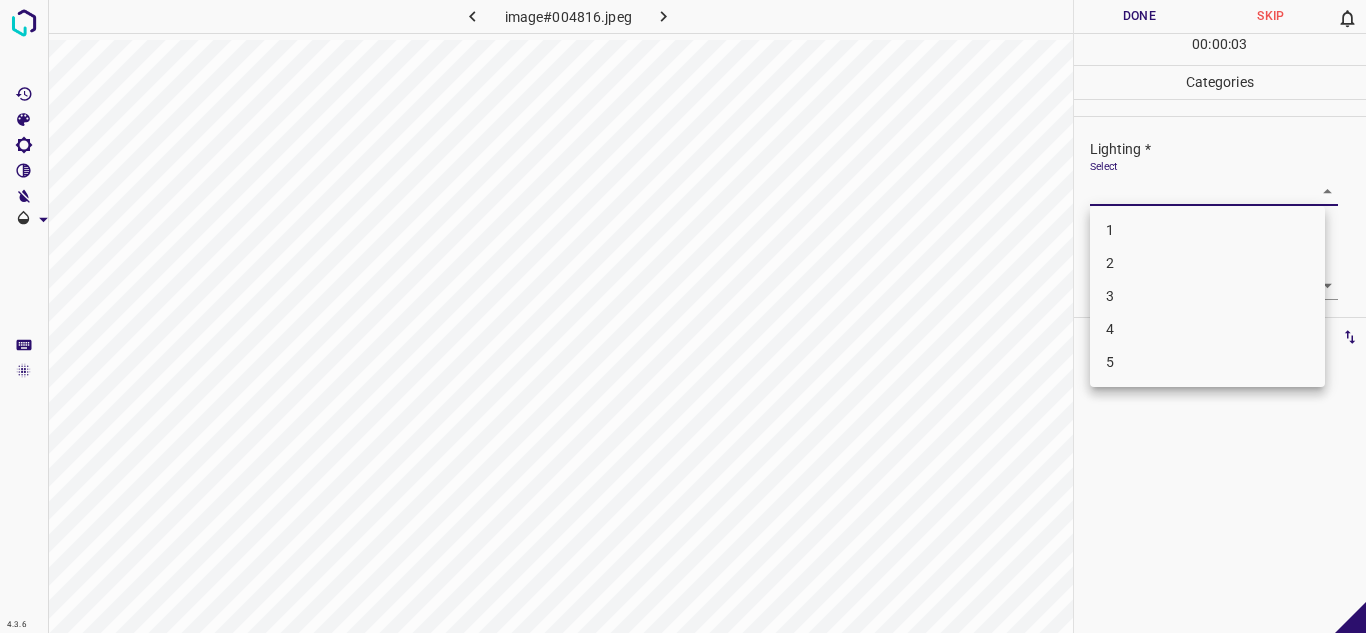 click on "3" at bounding box center [1207, 296] 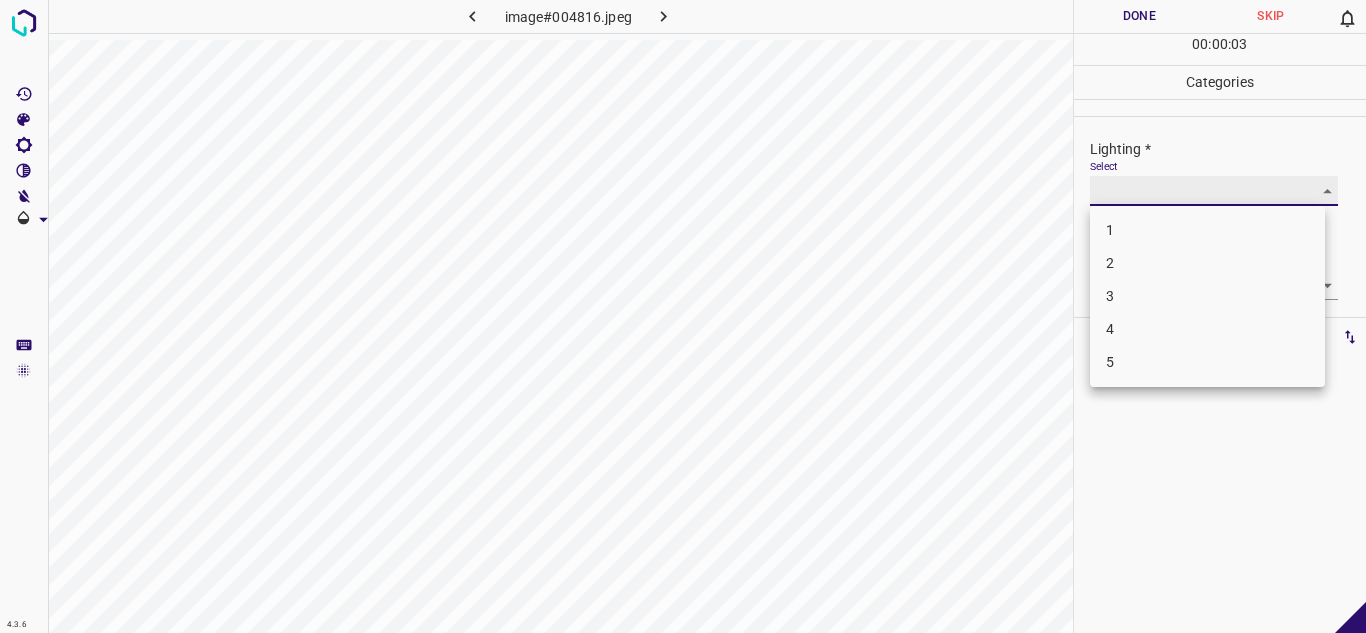 type on "3" 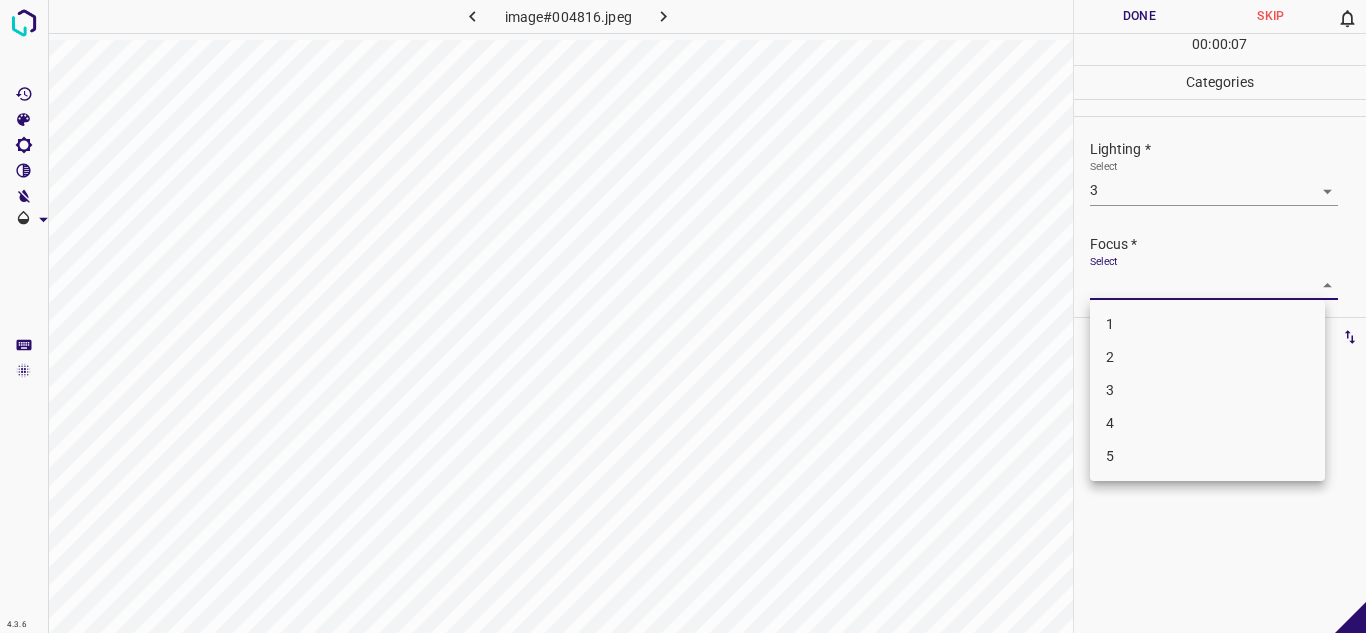 click on "4.3.6  image#004816.jpeg Done Skip 0 00   : 00   : 07   Categories Lighting *  Select 3 3 Focus *  Select ​ Overall *  Select ​ Labels   0 Categories 1 Lighting 2 Focus 3 Overall Tools Space Change between modes (Draw & Edit) I Auto labeling R Restore zoom M Zoom in N Zoom out Delete Delete selecte label Filters Z Restore filters X Saturation filter C Brightness filter V Contrast filter B Gray scale filter General O Download - Text - Hide - Delete 1 2 3 4 5" at bounding box center [683, 316] 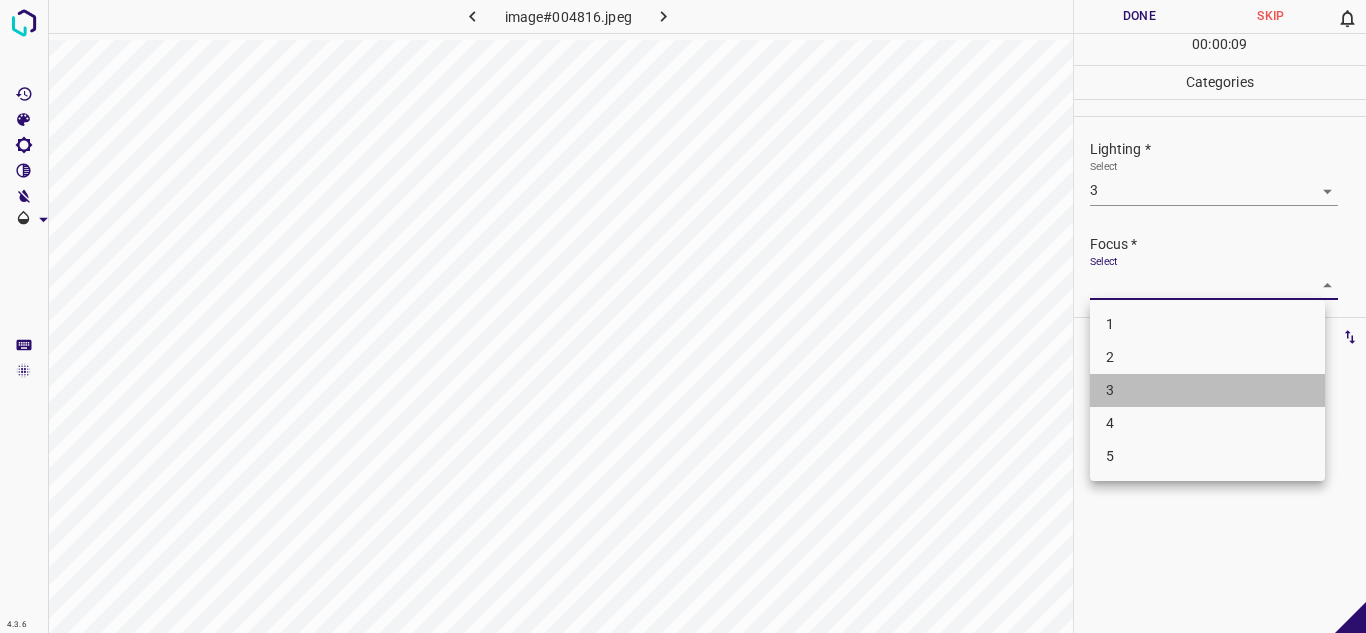 click on "3" at bounding box center (1207, 390) 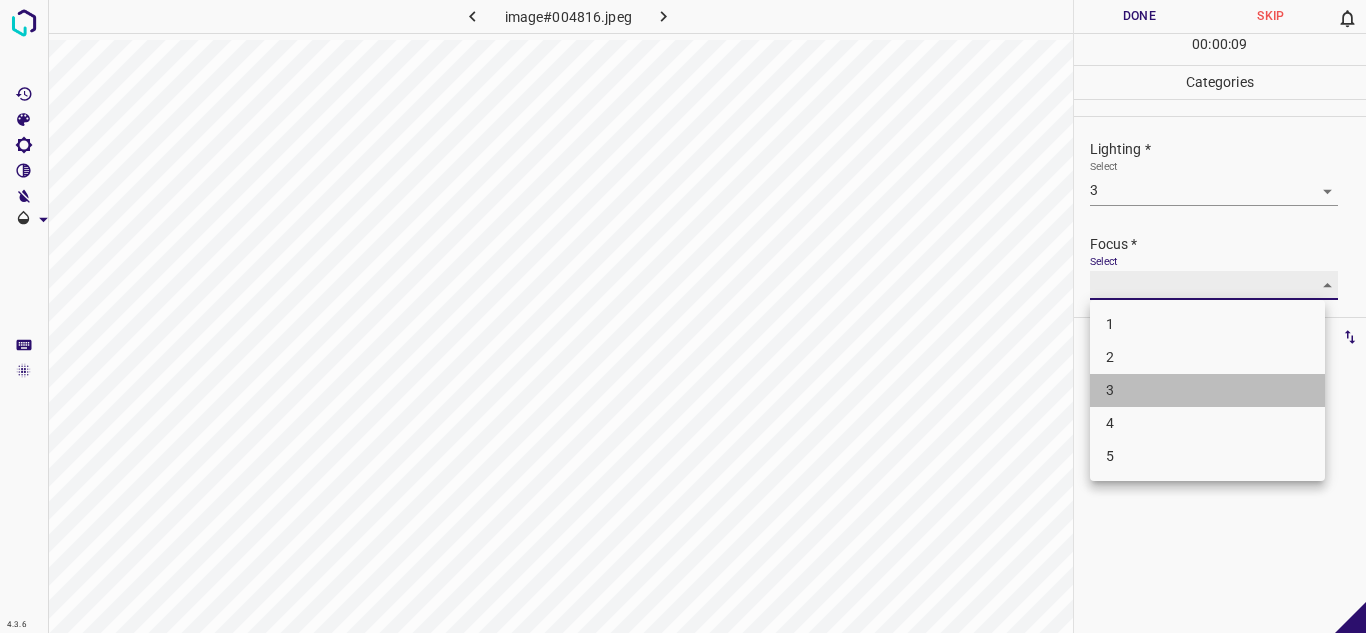 type on "3" 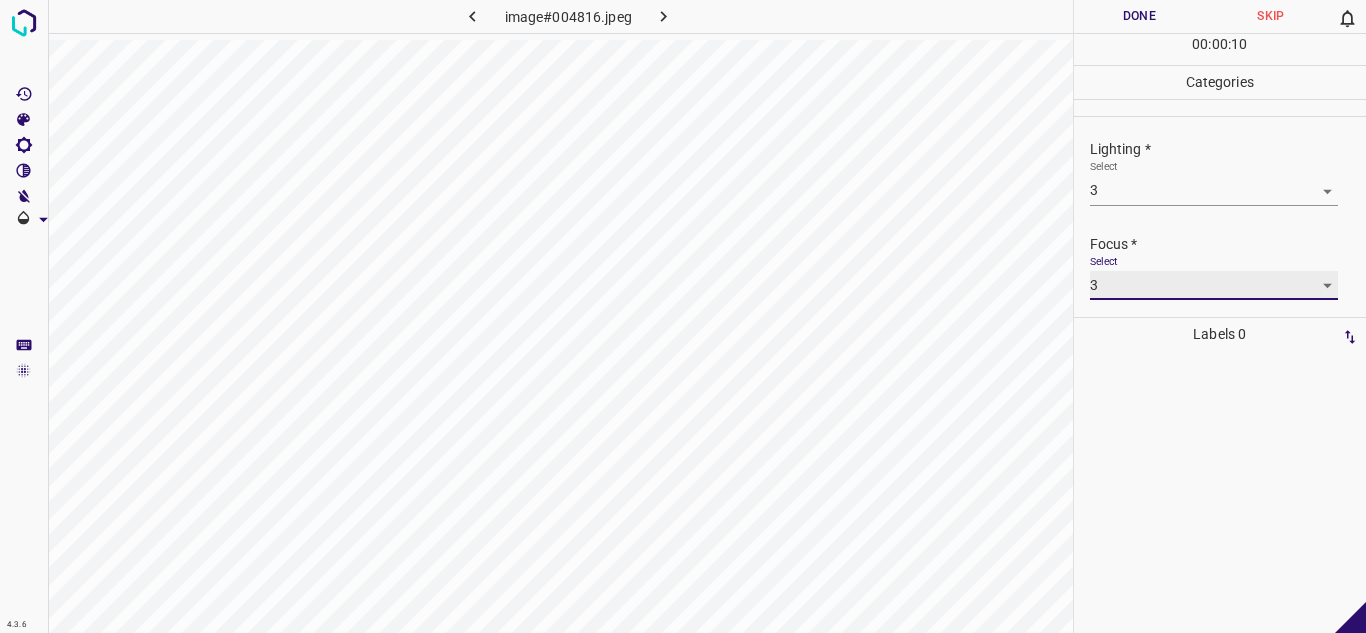 scroll, scrollTop: 98, scrollLeft: 0, axis: vertical 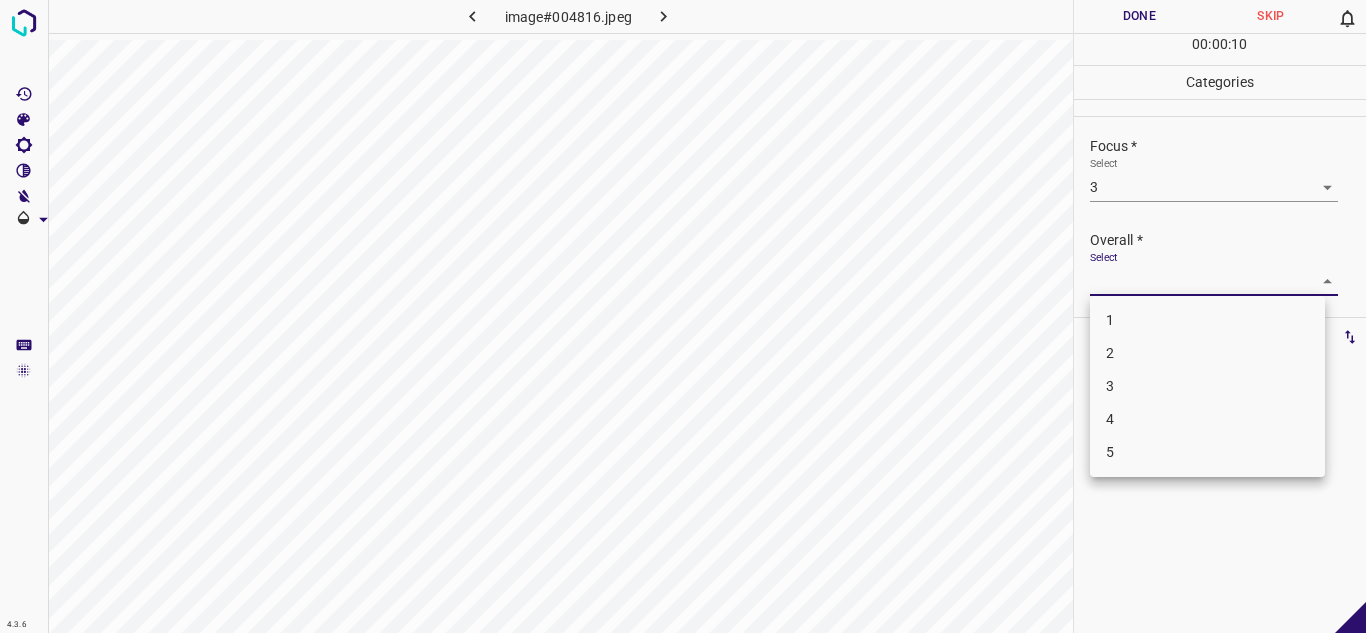 click on "4.3.6  image#004816.jpeg Done Skip 0 00   : 00   : 10   Categories Lighting *  Select 3 3 Focus *  Select 3 3 Overall *  Select ​ Labels   0 Categories 1 Lighting 2 Focus 3 Overall Tools Space Change between modes (Draw & Edit) I Auto labeling R Restore zoom M Zoom in N Zoom out Delete Delete selecte label Filters Z Restore filters X Saturation filter C Brightness filter V Contrast filter B Gray scale filter General O Download - Text - Hide - Delete 1 2 3 4 5" at bounding box center (683, 316) 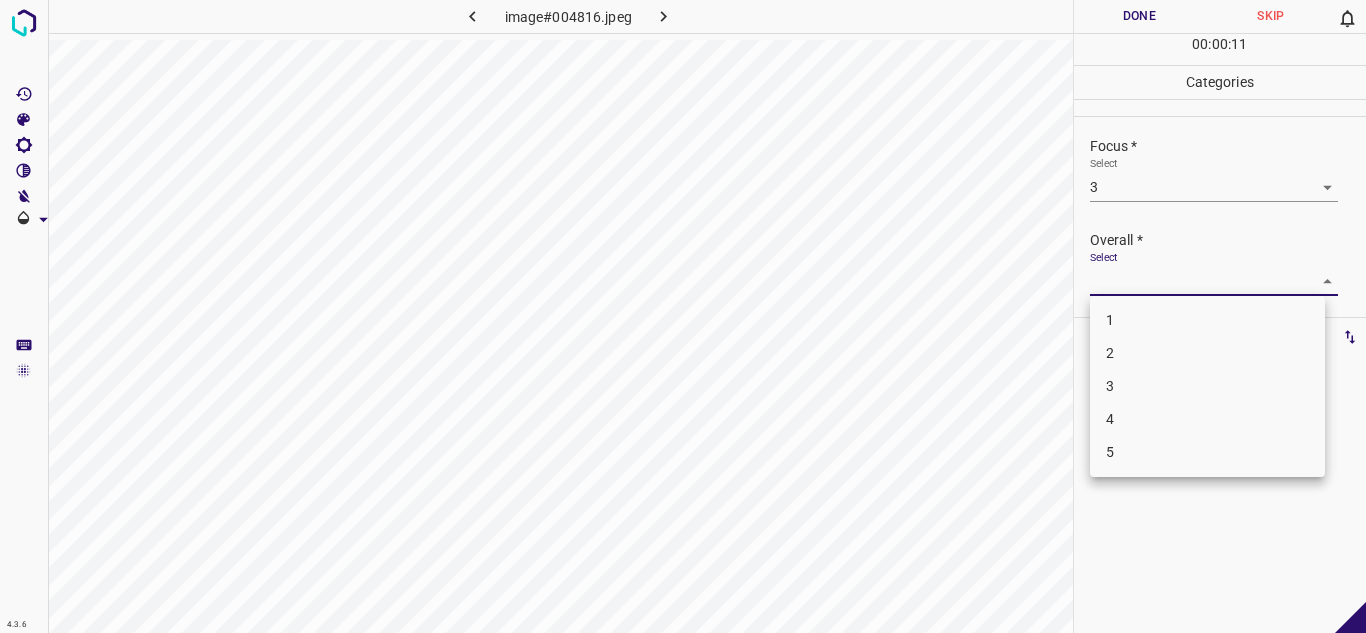 drag, startPoint x: 1128, startPoint y: 379, endPoint x: 1142, endPoint y: 354, distance: 28.653097 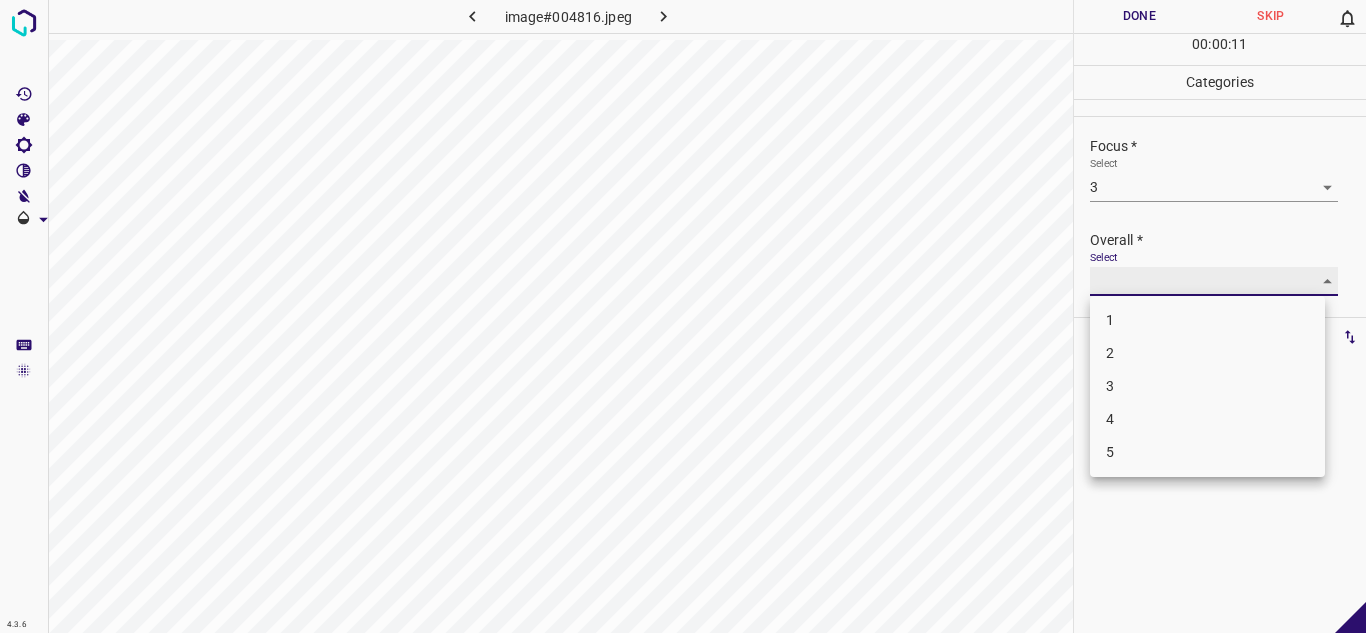 type on "3" 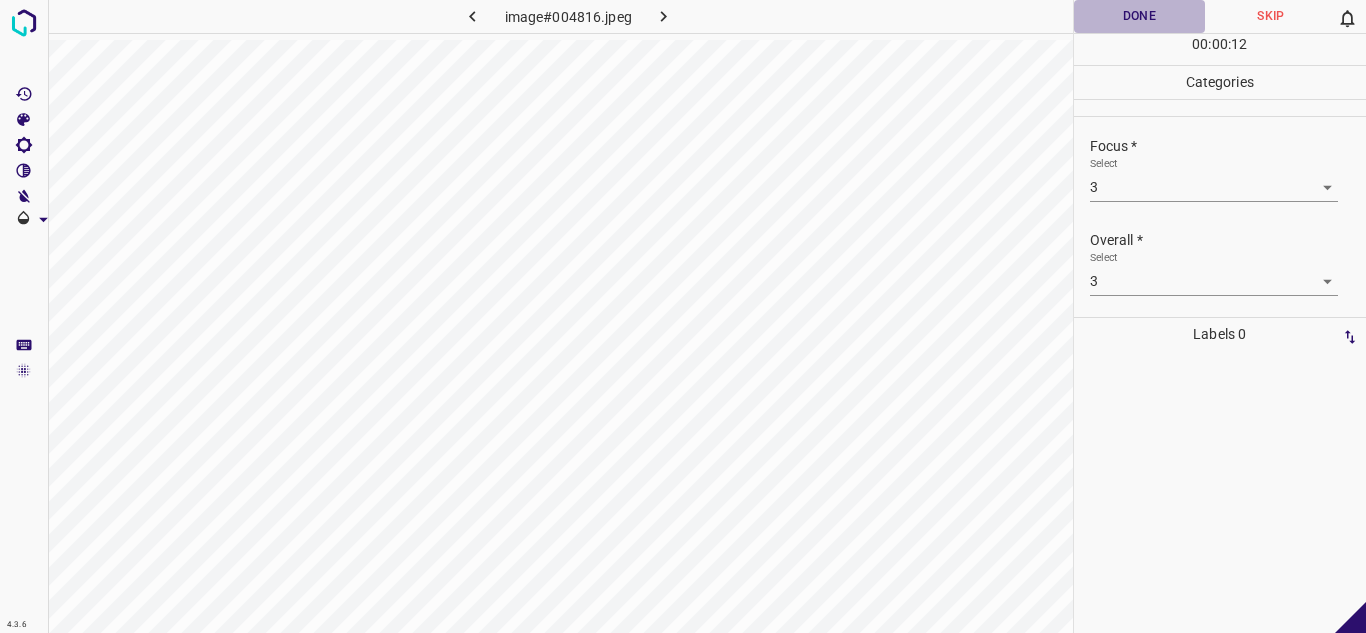 click on "Done" at bounding box center [1140, 16] 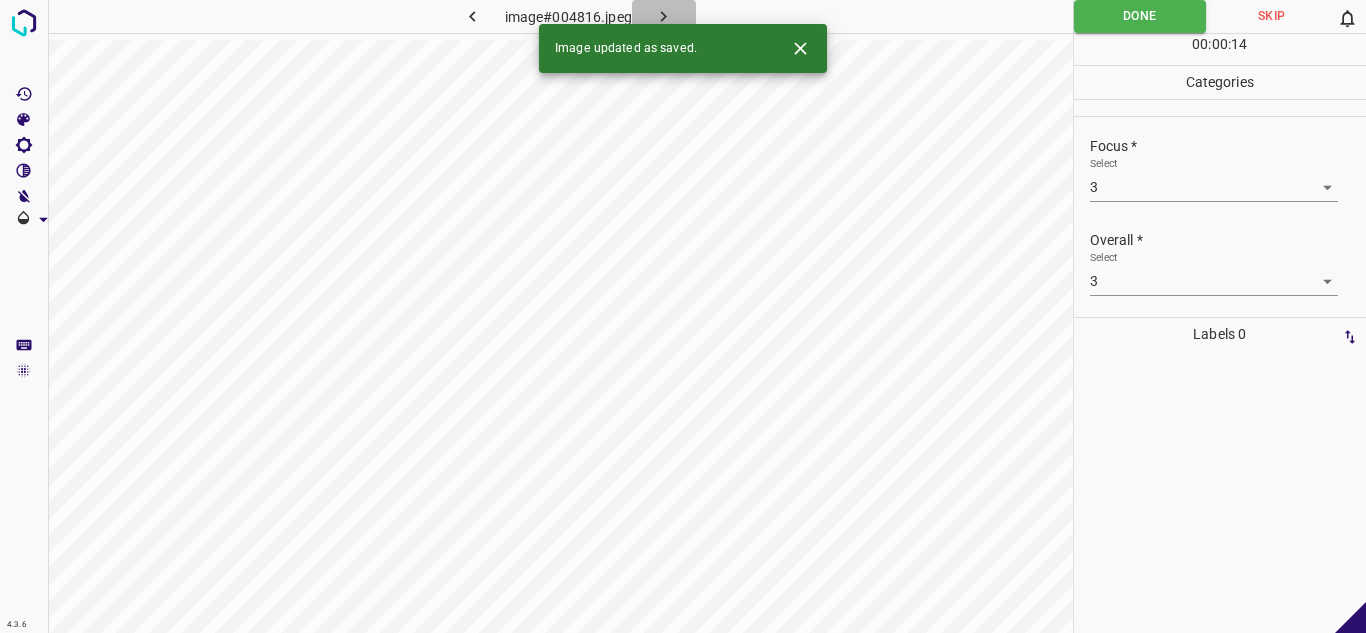 click 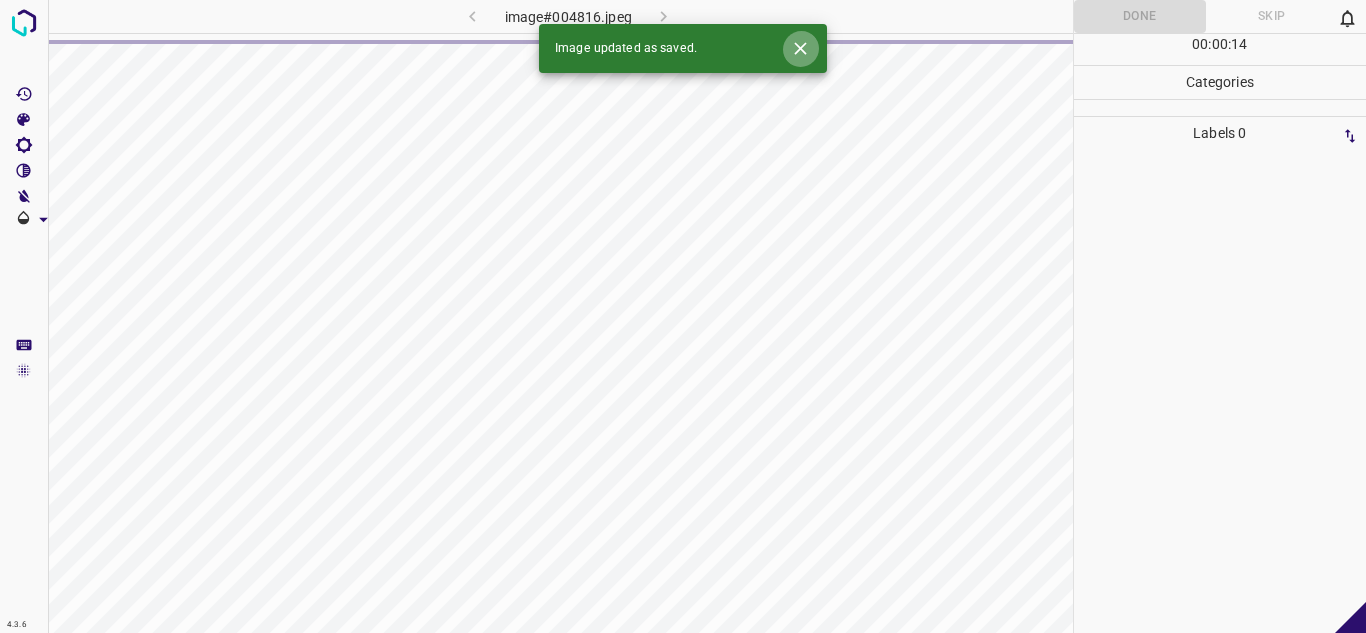 click 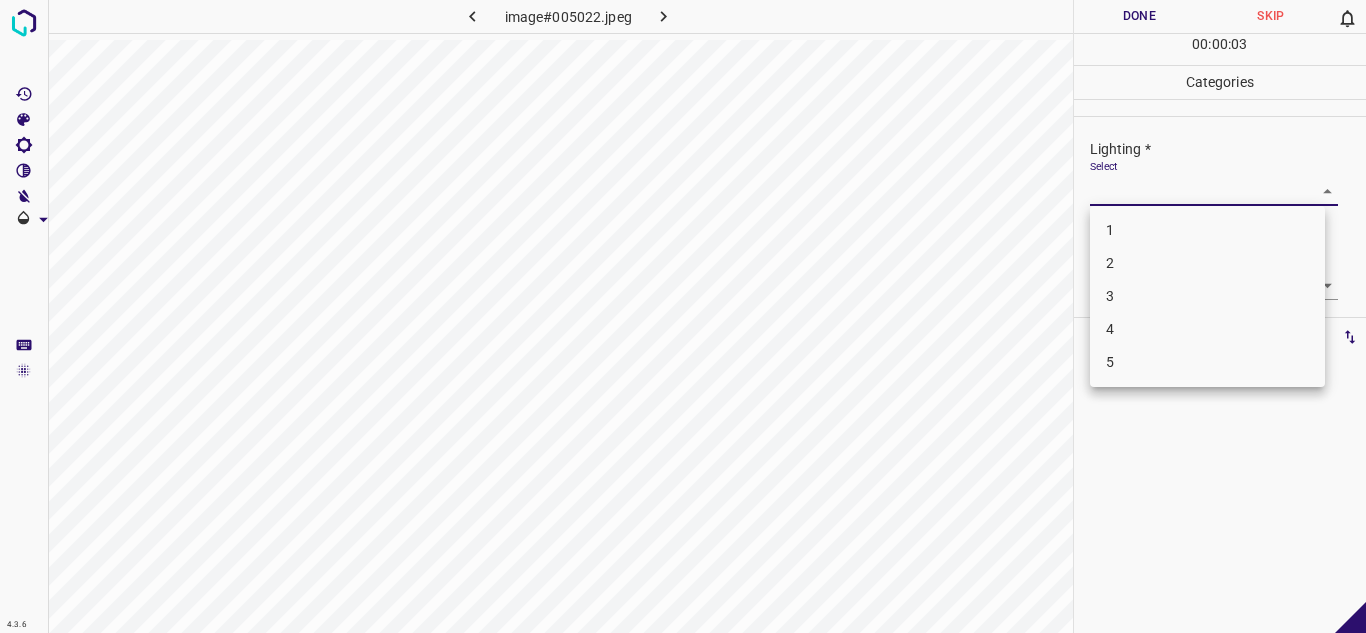 click on "4.3.6  image#005022.jpeg Done Skip 0 00   : 00   : 03   Categories Lighting *  Select ​ Focus *  Select ​ Overall *  Select ​ Labels   0 Categories 1 Lighting 2 Focus 3 Overall Tools Space Change between modes (Draw & Edit) I Auto labeling R Restore zoom M Zoom in N Zoom out Delete Delete selecte label Filters Z Restore filters X Saturation filter C Brightness filter V Contrast filter B Gray scale filter General O Download - Text - Hide - Delete 1 2 3 4 5" at bounding box center [683, 316] 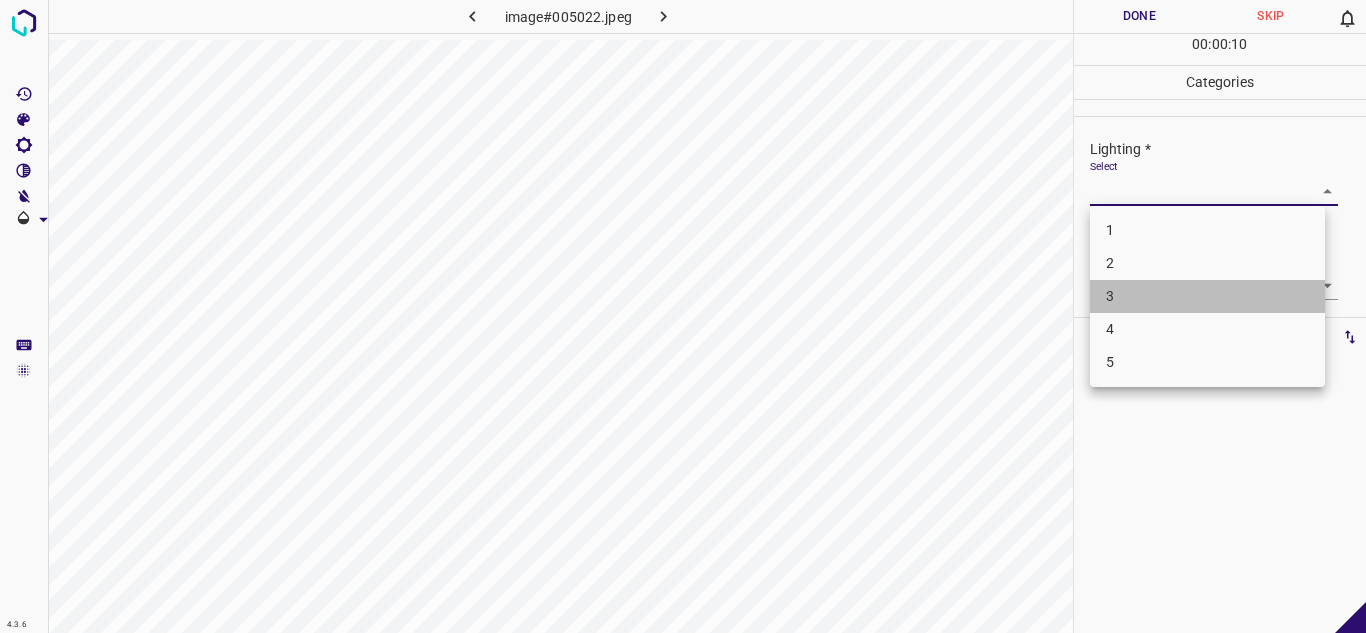 click on "3" at bounding box center (1207, 296) 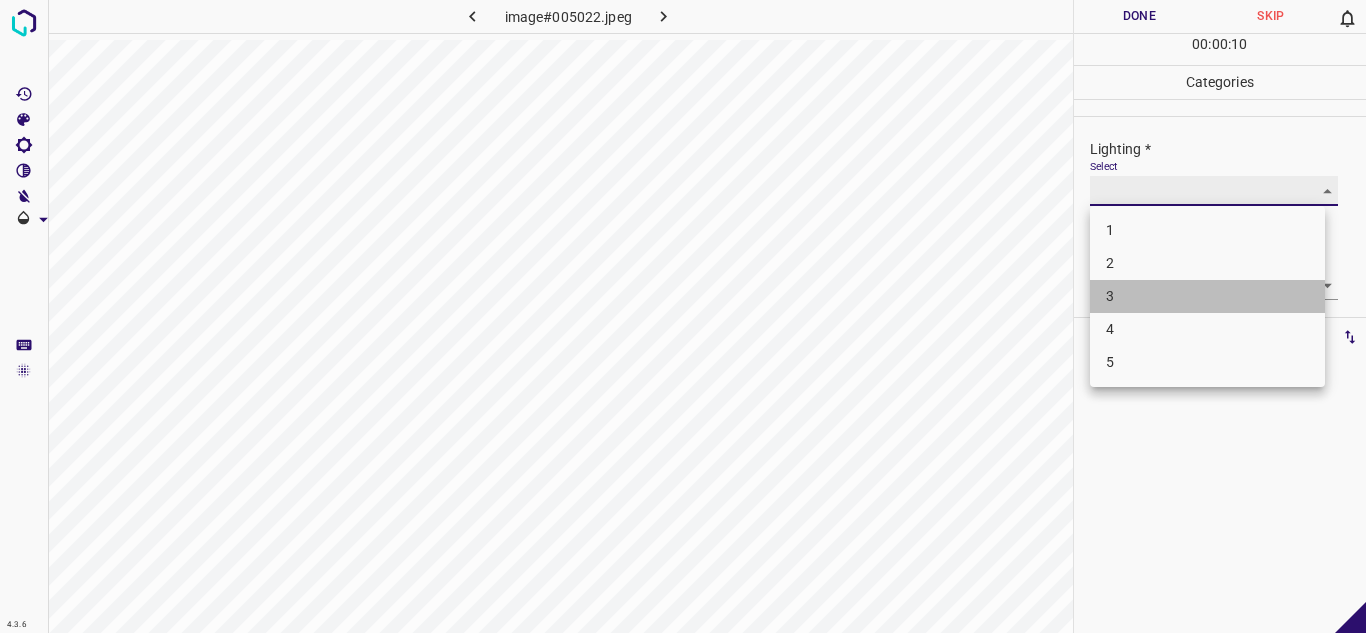 type on "3" 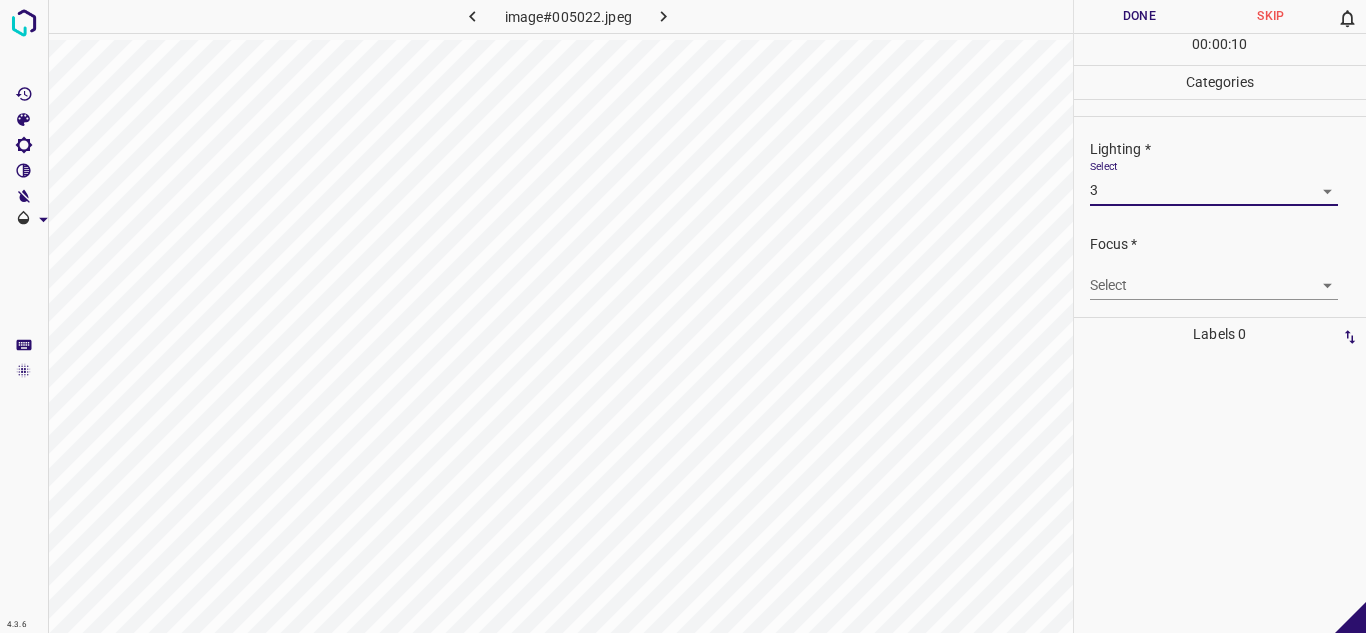 click on "4.3.6  image#005022.jpeg Done Skip 0 00   : 00   : 10   Categories Lighting *  Select 3 3 Focus *  Select ​ Overall *  Select ​ Labels   0 Categories 1 Lighting 2 Focus 3 Overall Tools Space Change between modes (Draw & Edit) I Auto labeling R Restore zoom M Zoom in N Zoom out Delete Delete selecte label Filters Z Restore filters X Saturation filter C Brightness filter V Contrast filter B Gray scale filter General O Download - Text - Hide - Delete" at bounding box center [683, 316] 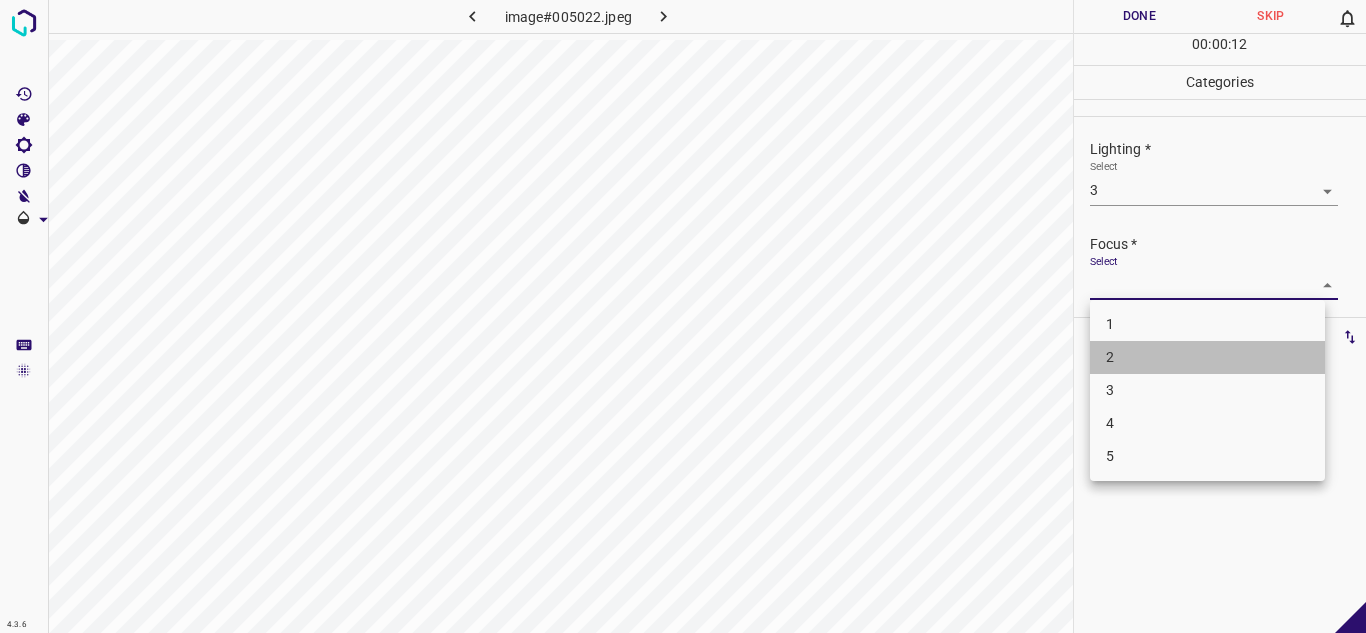 click on "2" at bounding box center (1207, 357) 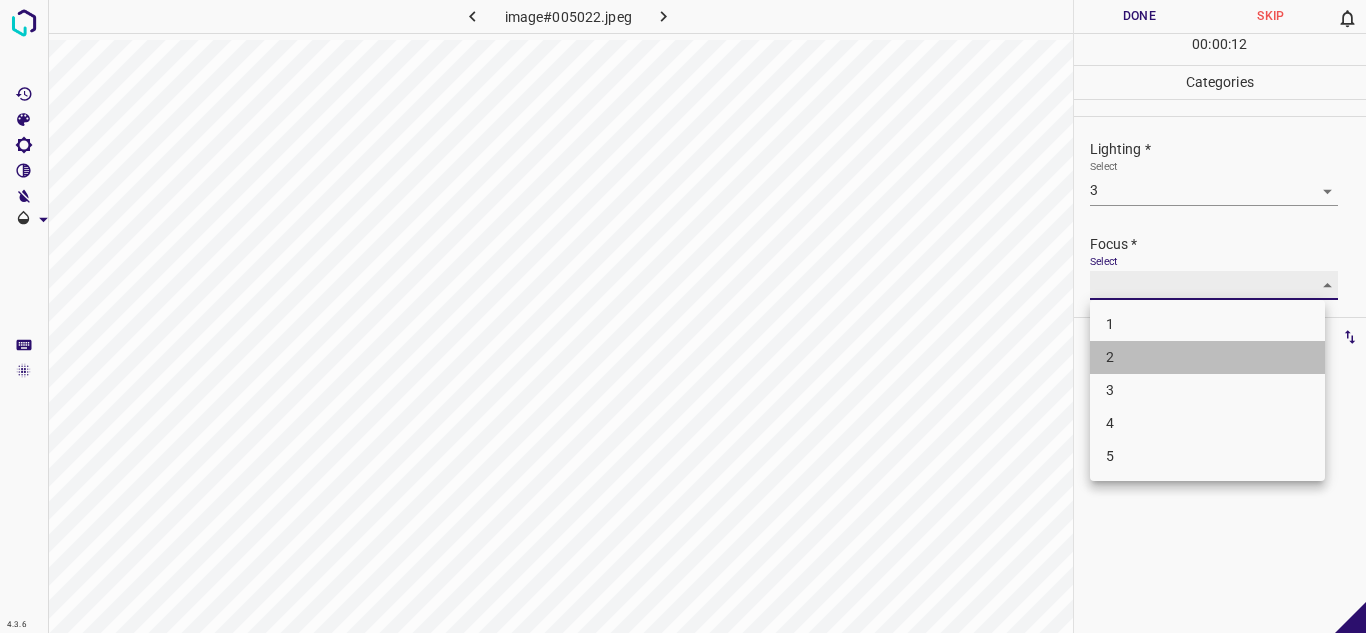 type on "2" 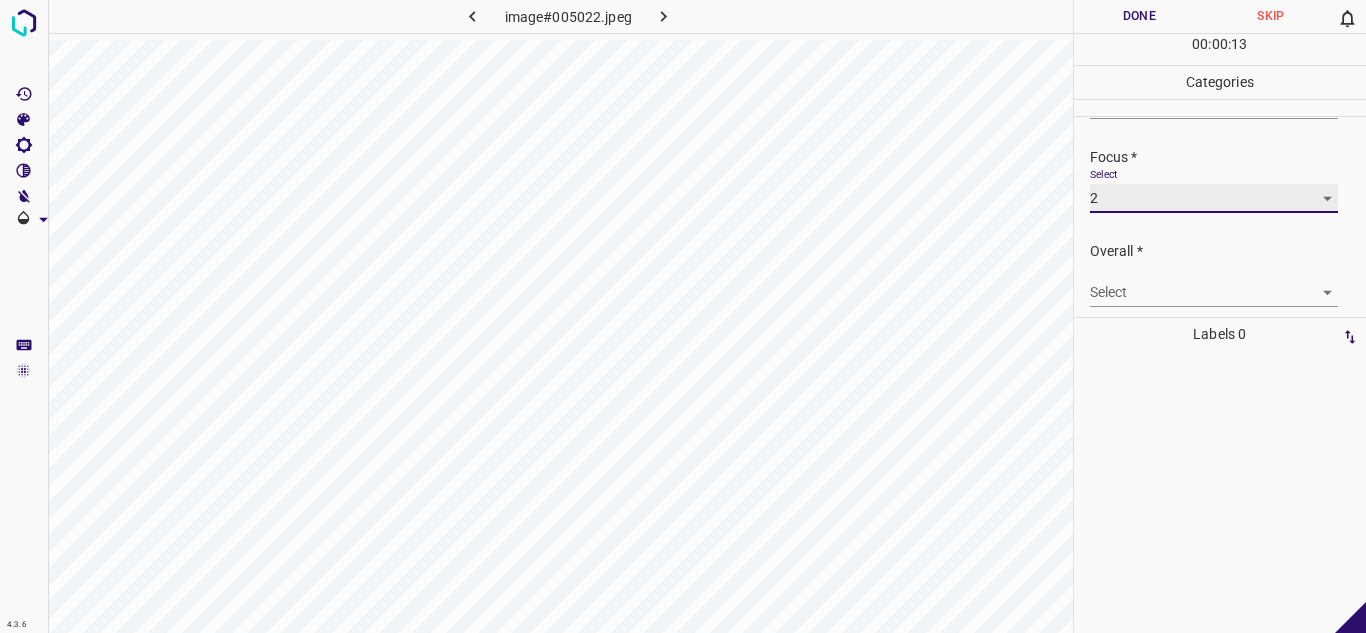 scroll, scrollTop: 98, scrollLeft: 0, axis: vertical 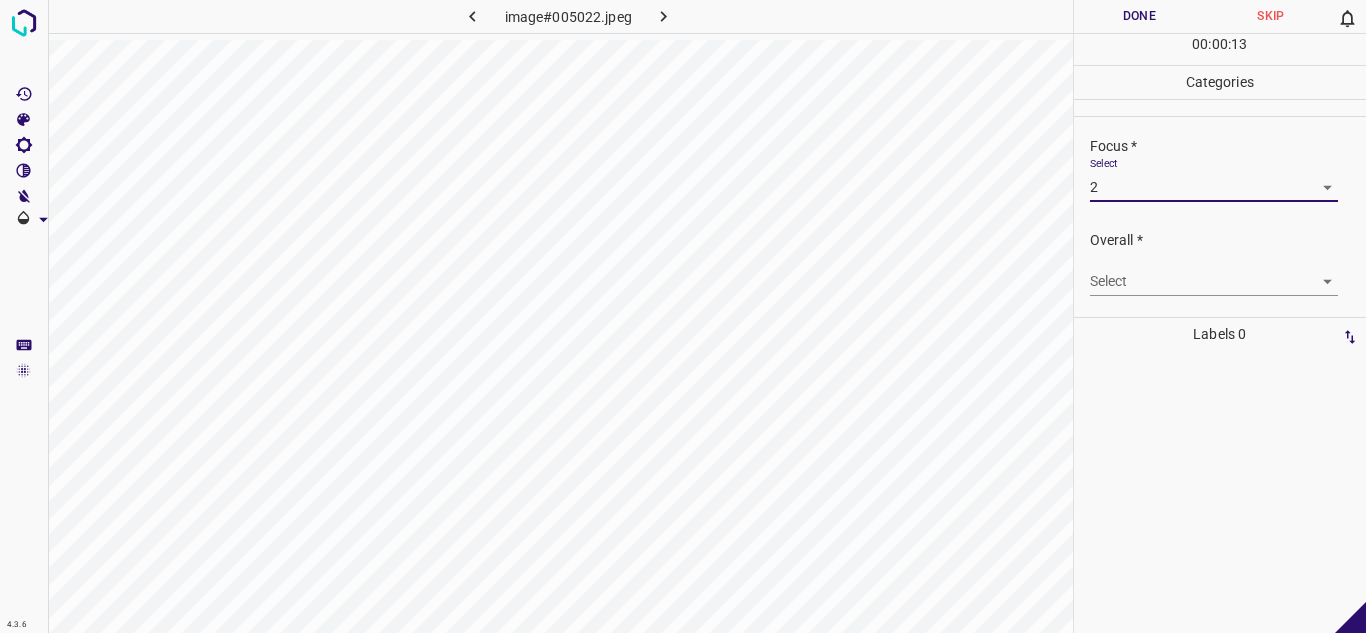 click on "4.3.6  image#005022.jpeg Done Skip 0 00   : 00   : 13   Categories Lighting *  Select 3 3 Focus *  Select 2 2 Overall *  Select ​ Labels   0 Categories 1 Lighting 2 Focus 3 Overall Tools Space Change between modes (Draw & Edit) I Auto labeling R Restore zoom M Zoom in N Zoom out Delete Delete selecte label Filters Z Restore filters X Saturation filter C Brightness filter V Contrast filter B Gray scale filter General O Download - Text - Hide - Delete" at bounding box center (683, 316) 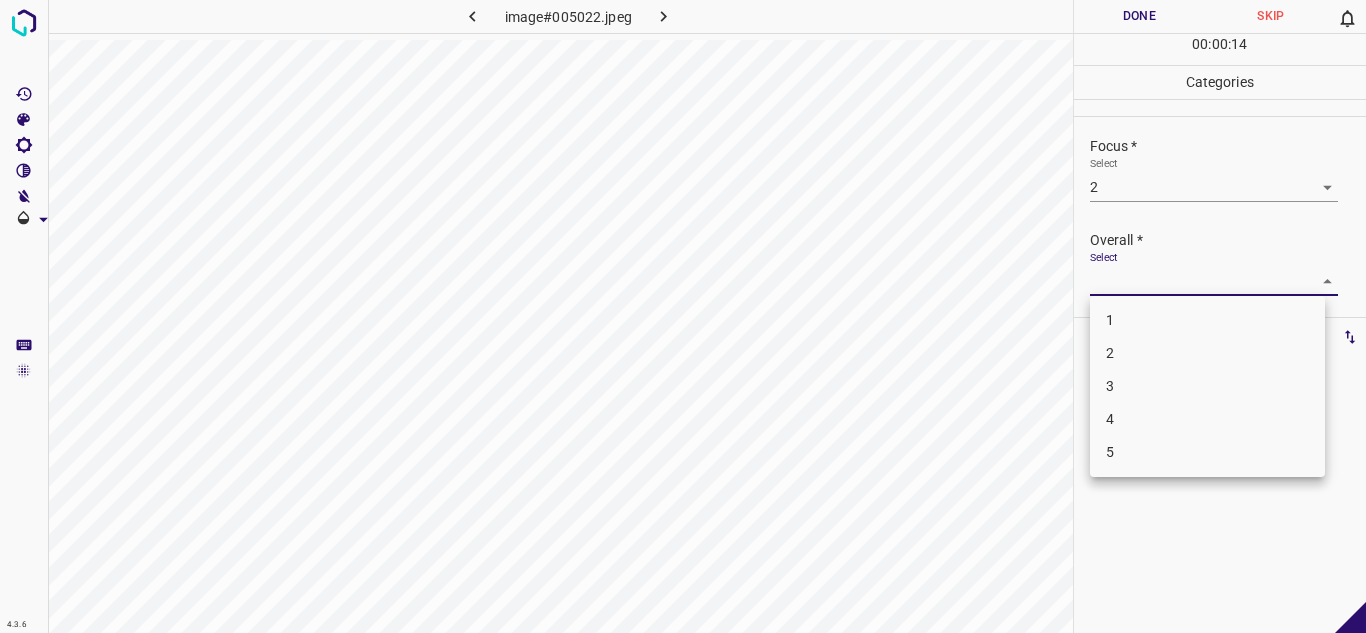 click on "3" at bounding box center (1207, 386) 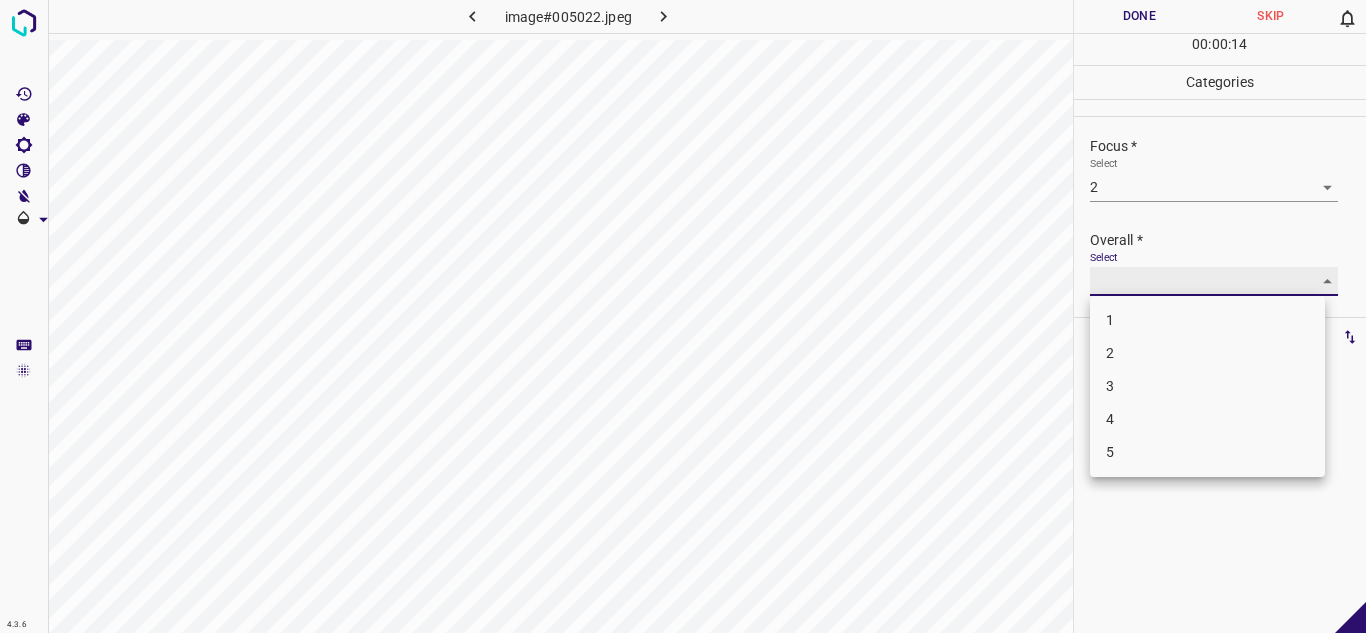 type on "3" 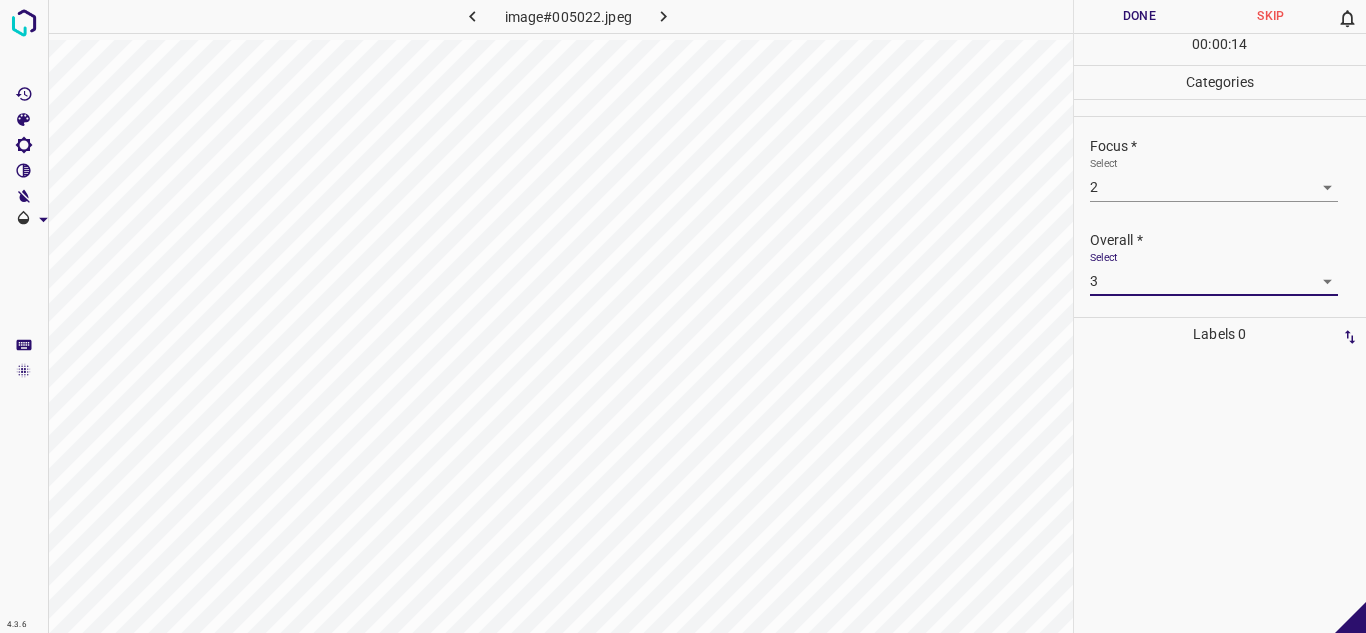 click on "Done" at bounding box center (1140, 16) 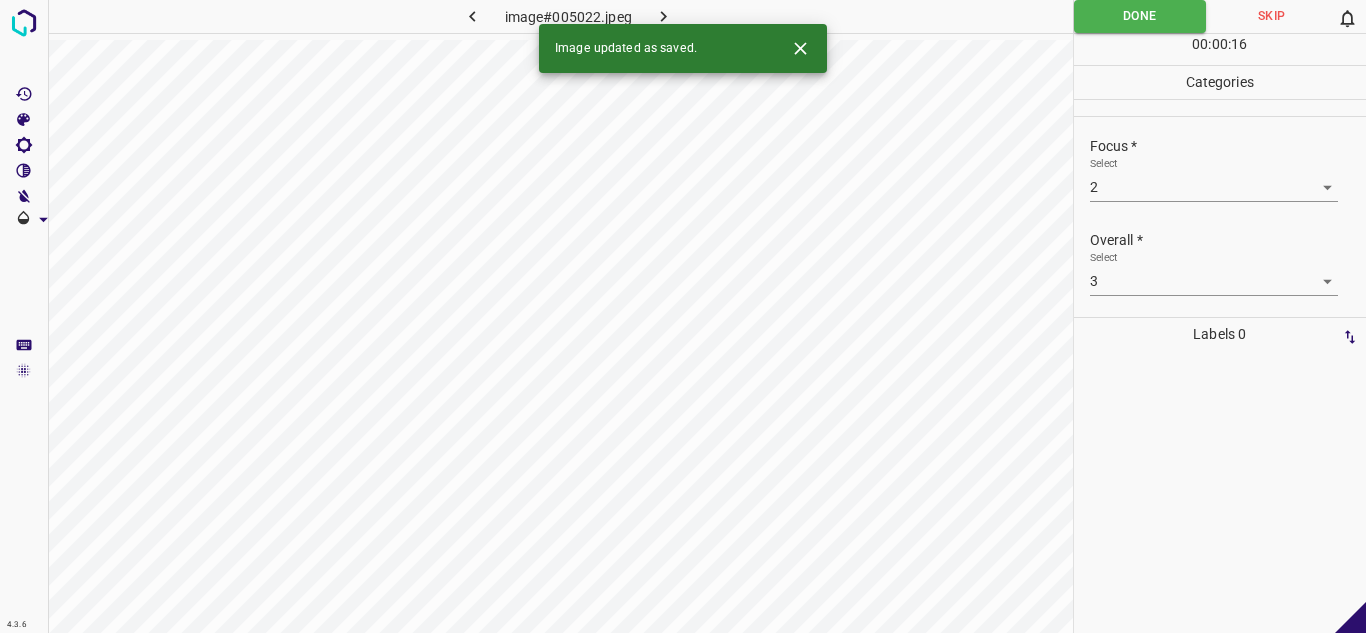 click 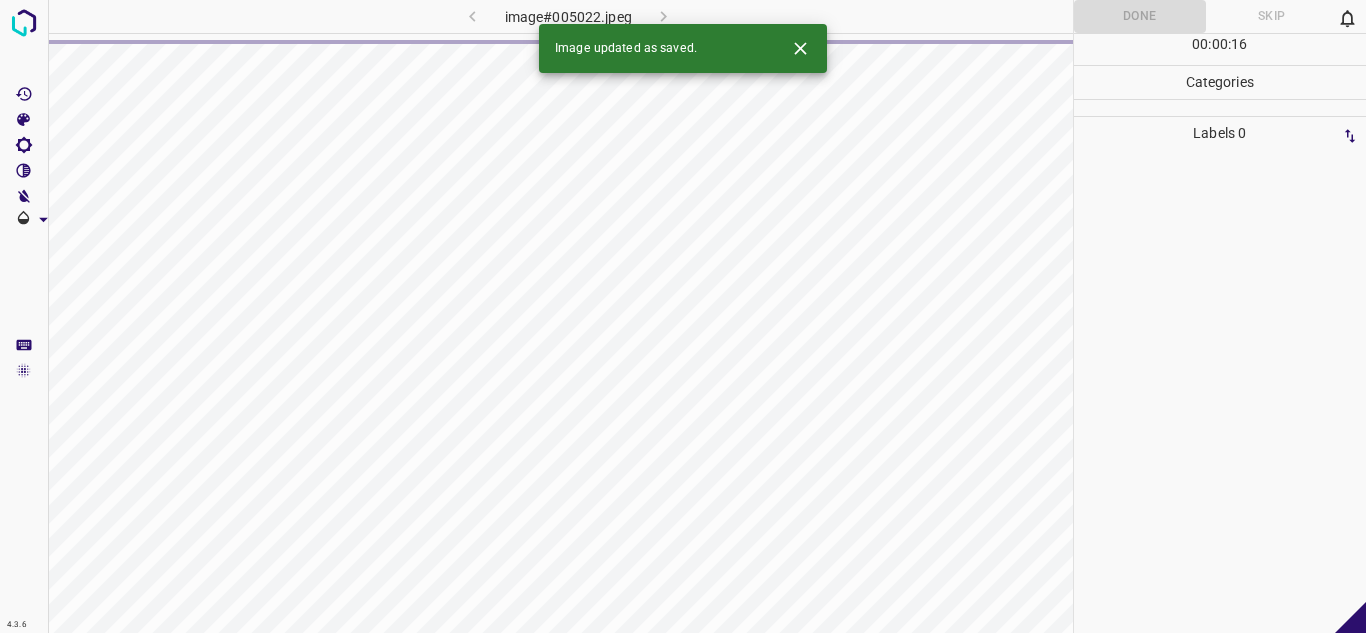 click 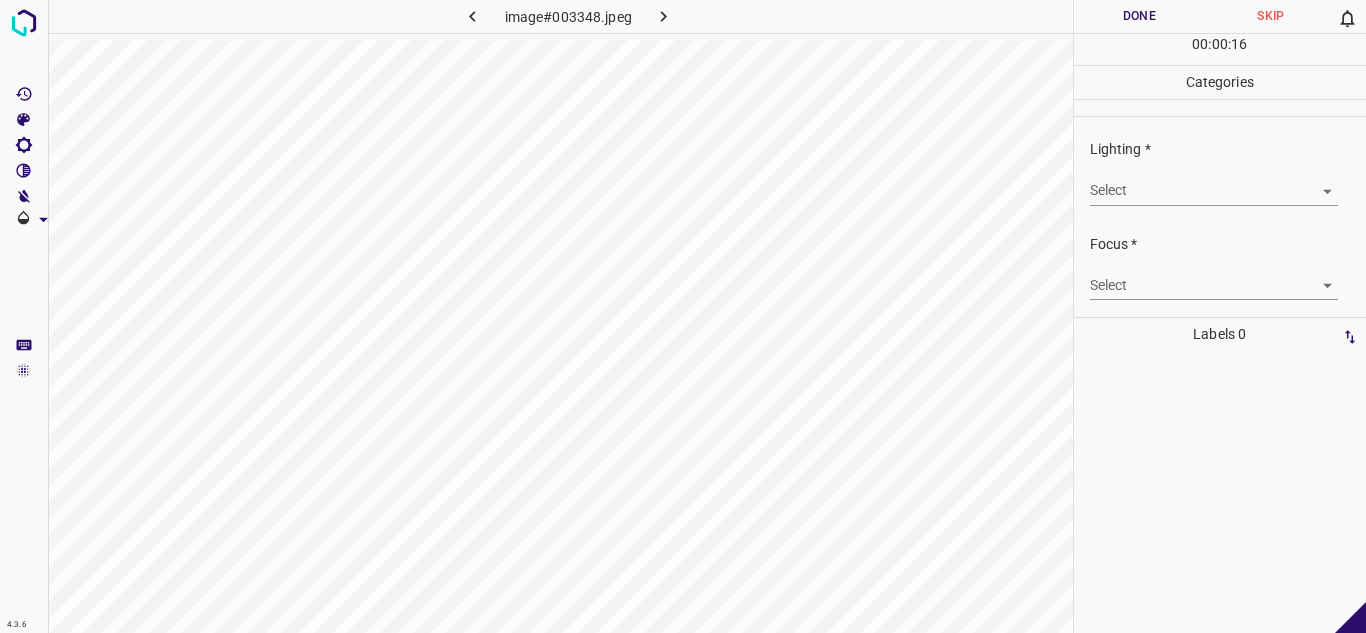 click on "4.3.6  image#003348.jpeg Done Skip 0 00   : 00   : 16   Categories Lighting *  Select ​ Focus *  Select ​ Overall *  Select ​ Labels   0 Categories 1 Lighting 2 Focus 3 Overall Tools Space Change between modes (Draw & Edit) I Auto labeling R Restore zoom M Zoom in N Zoom out Delete Delete selecte label Filters Z Restore filters X Saturation filter C Brightness filter V Contrast filter B Gray scale filter General O Download - Text - Hide - Delete" at bounding box center (683, 316) 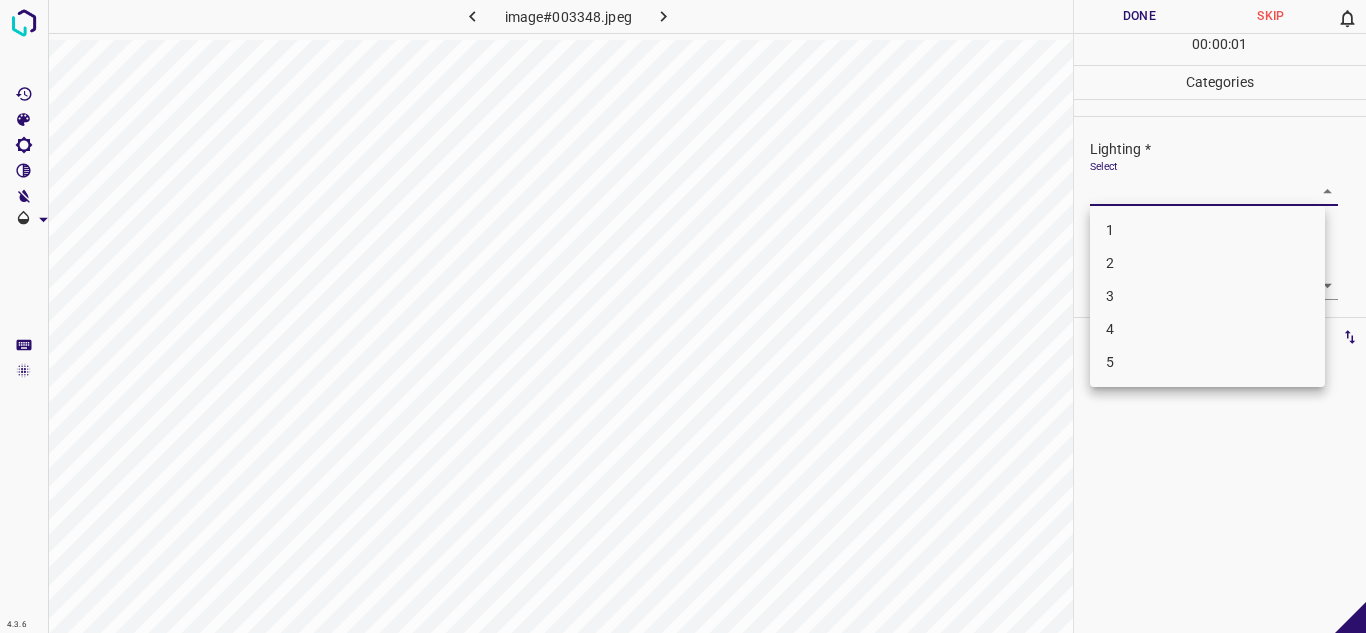 click on "2" at bounding box center [1207, 263] 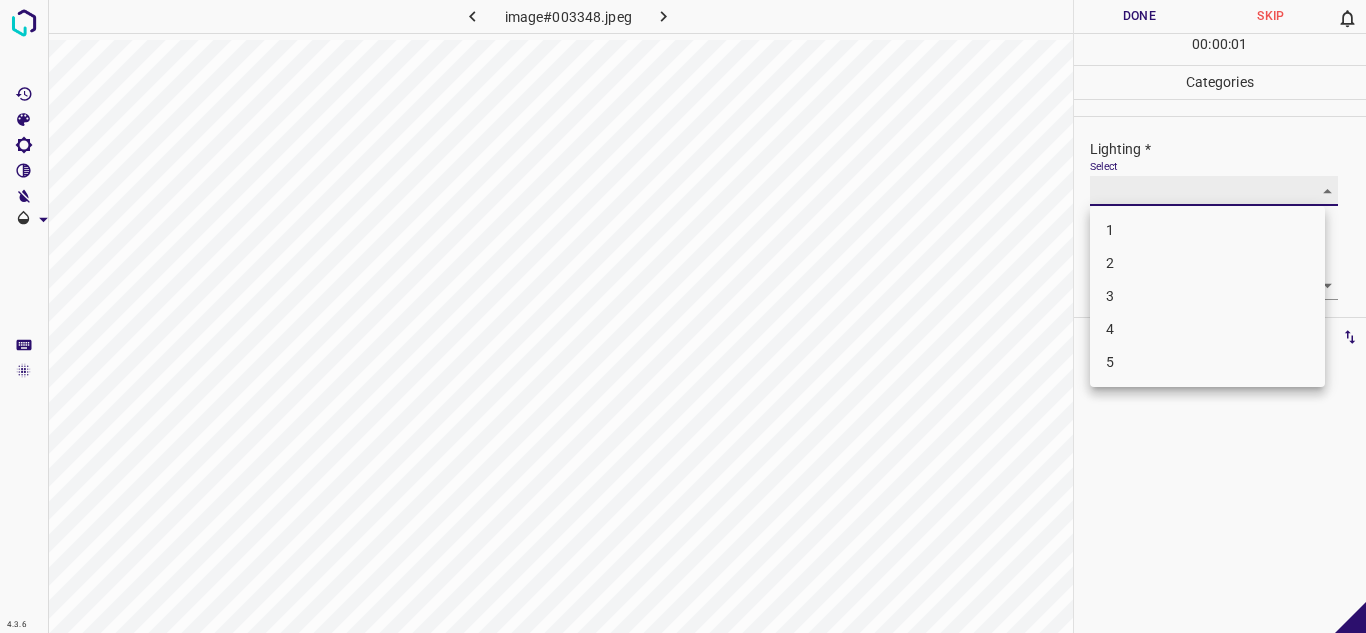 type on "2" 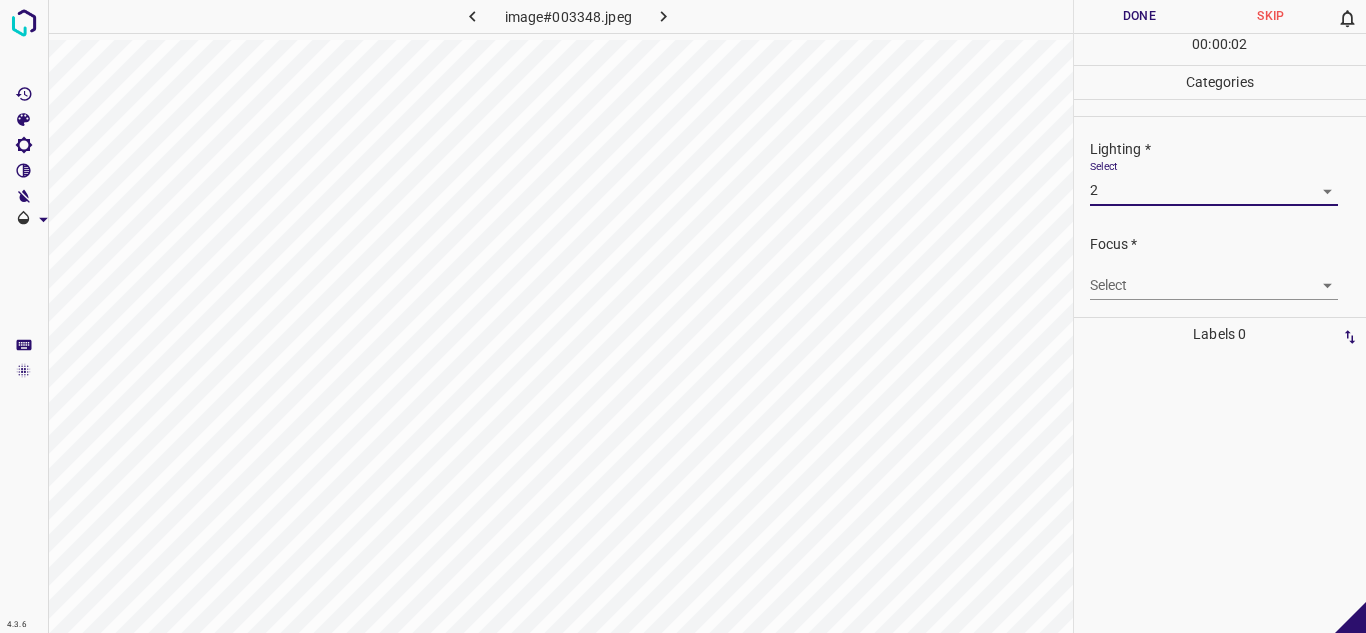 click on "4.3.6  image#003348.jpeg Done Skip 0 00   : 00   : 02   Categories Lighting *  Select 2 2 Focus *  Select ​ Overall *  Select ​ Labels   0 Categories 1 Lighting 2 Focus 3 Overall Tools Space Change between modes (Draw & Edit) I Auto labeling R Restore zoom M Zoom in N Zoom out Delete Delete selecte label Filters Z Restore filters X Saturation filter C Brightness filter V Contrast filter B Gray scale filter General O Download - Text - Hide - Delete" at bounding box center [683, 316] 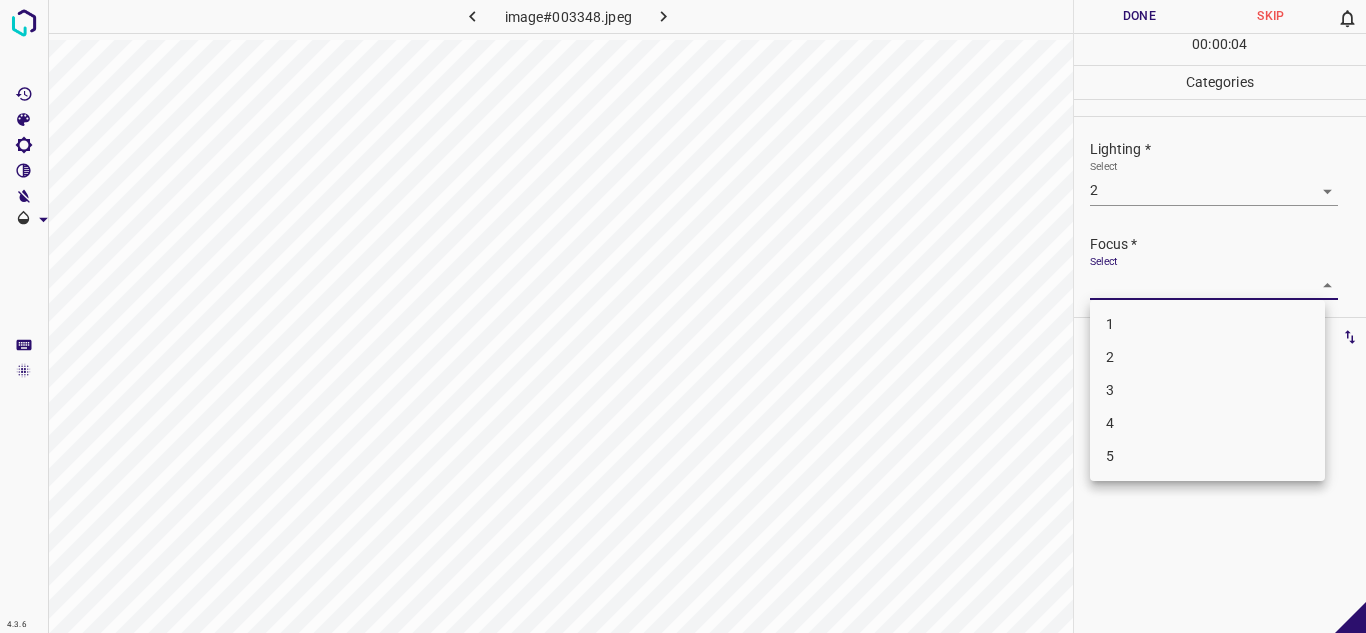click on "2" at bounding box center [1207, 357] 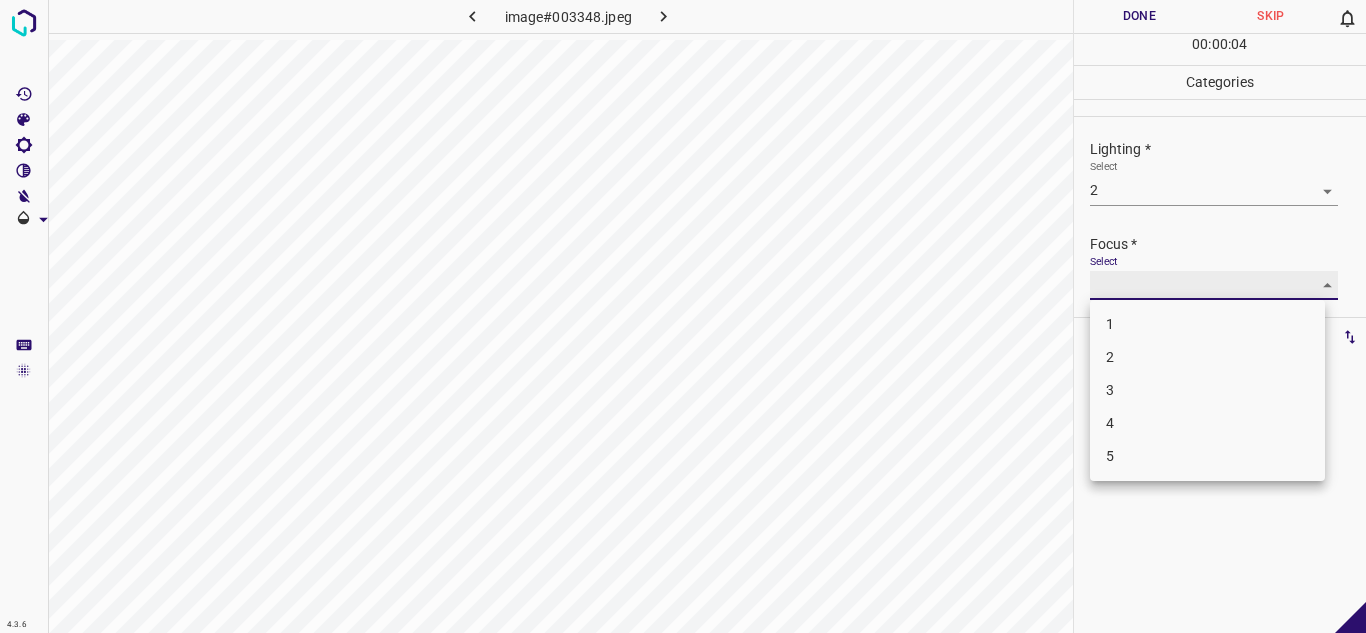 type on "2" 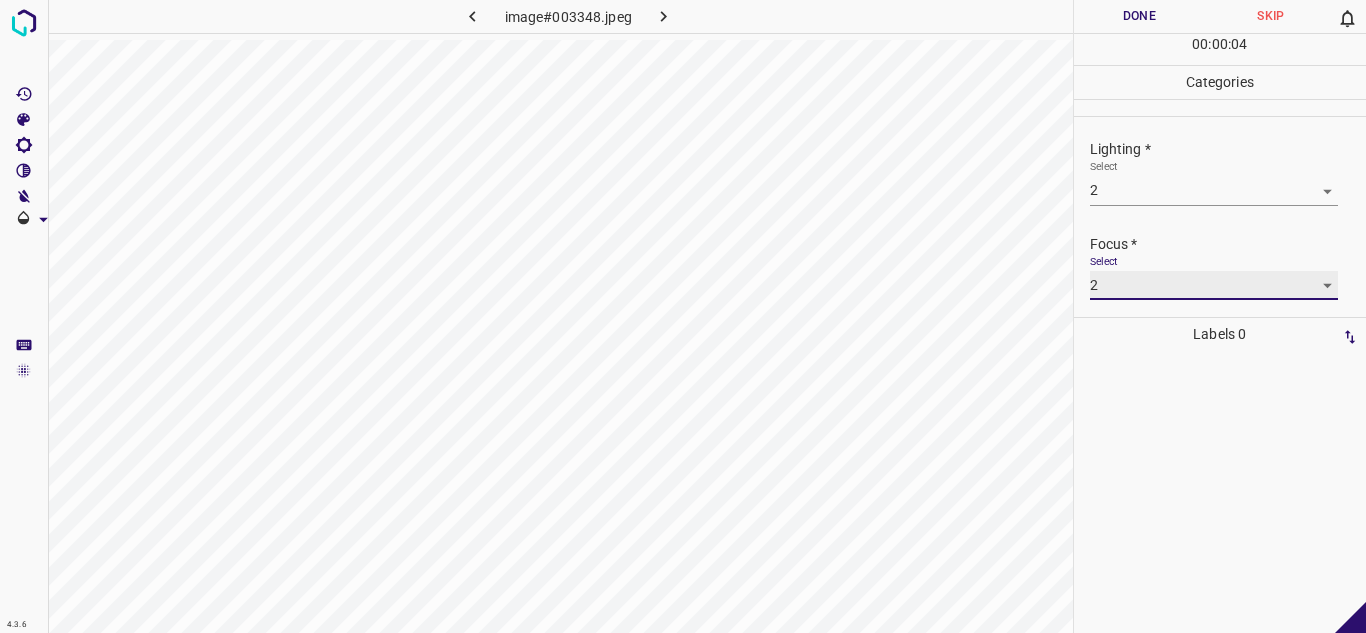 scroll, scrollTop: 98, scrollLeft: 0, axis: vertical 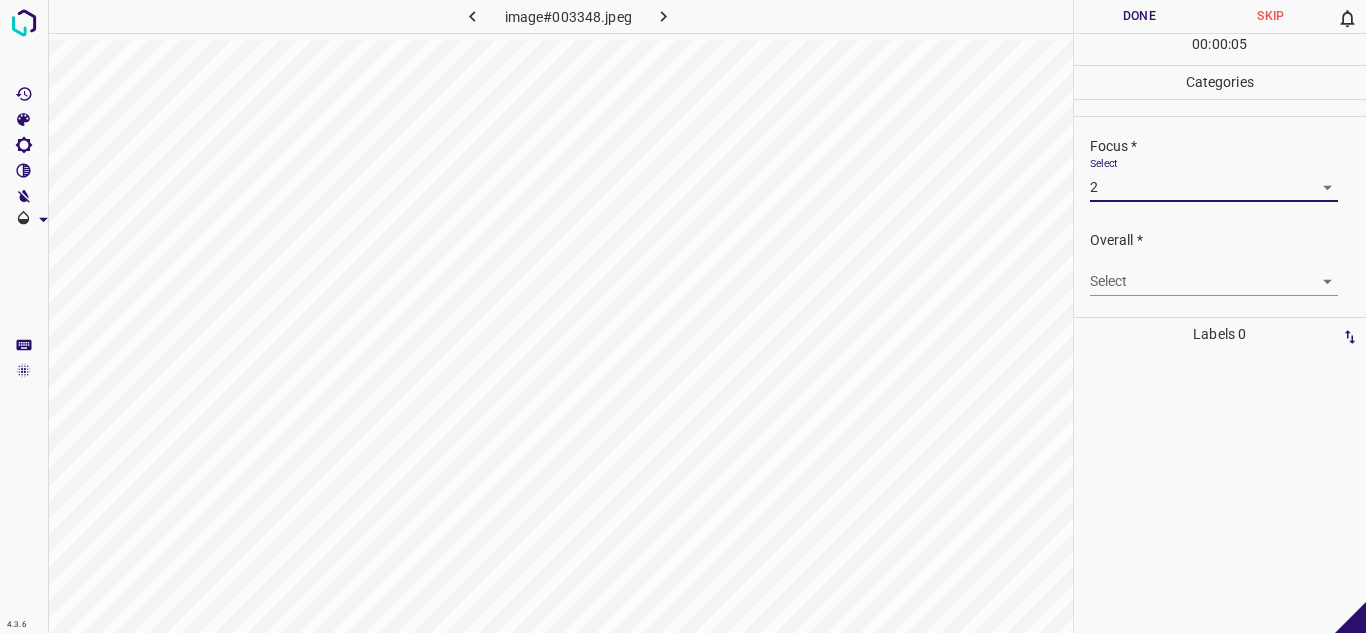 click on "4.3.6  image#003348.jpeg Done Skip 0 00   : 00   : 05   Categories Lighting *  Select 2 2 Focus *  Select 2 2 Overall *  Select ​ Labels   0 Categories 1 Lighting 2 Focus 3 Overall Tools Space Change between modes (Draw & Edit) I Auto labeling R Restore zoom M Zoom in N Zoom out Delete Delete selecte label Filters Z Restore filters X Saturation filter C Brightness filter V Contrast filter B Gray scale filter General O Download - Text - Hide - Delete" at bounding box center (683, 316) 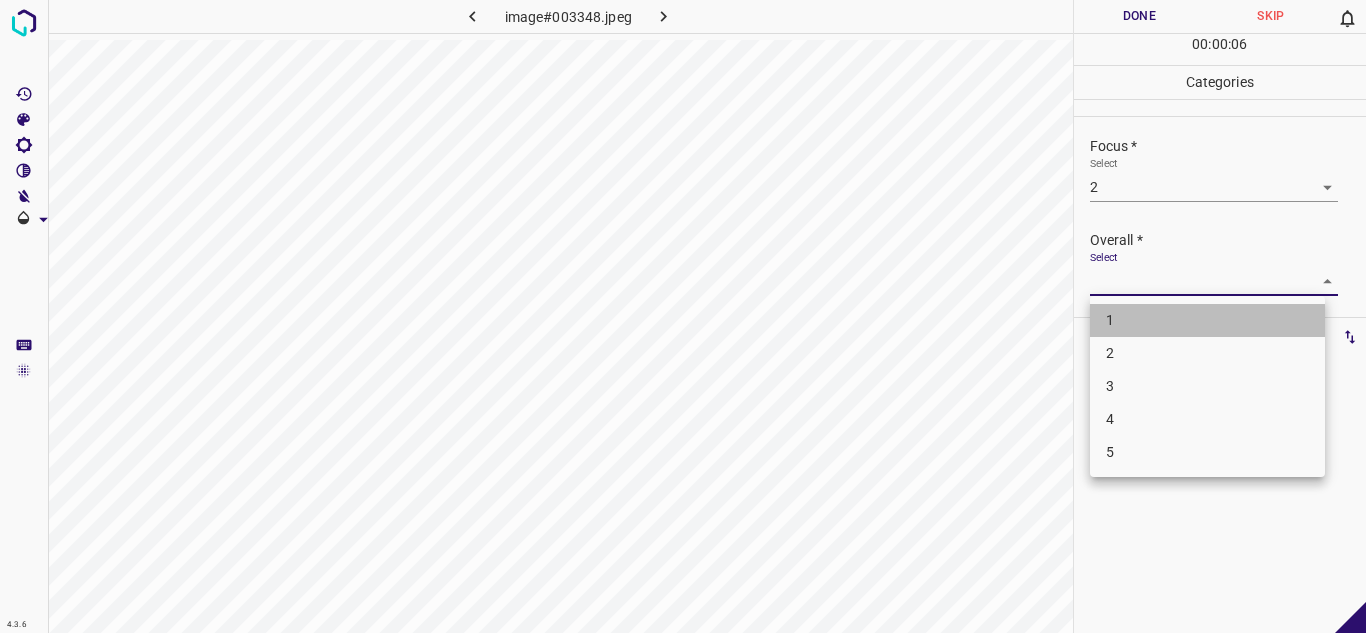 click on "1" at bounding box center [1207, 320] 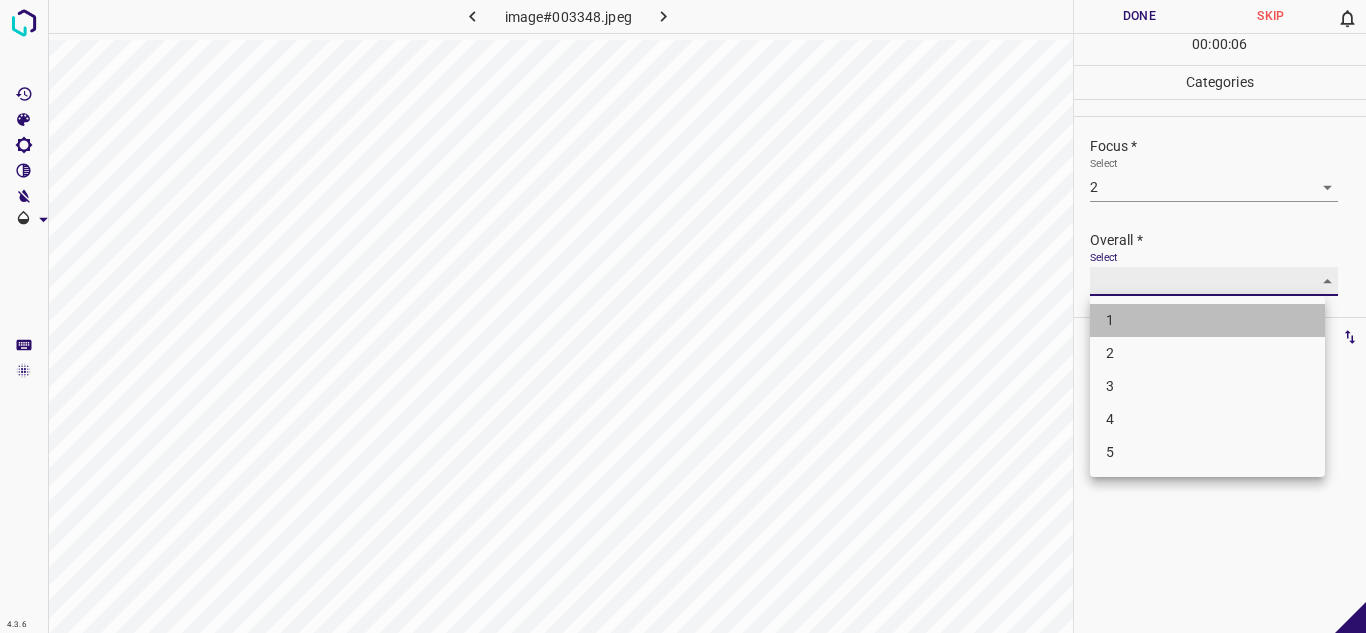 type on "1" 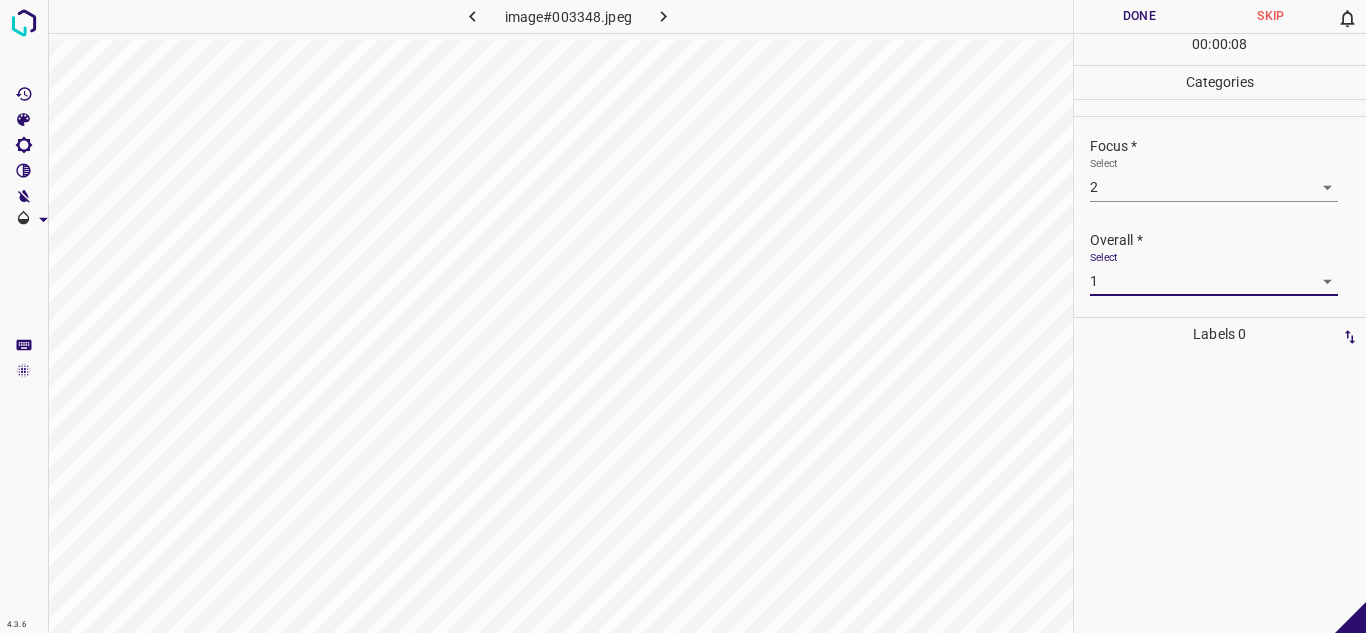click on "Done" at bounding box center [1140, 16] 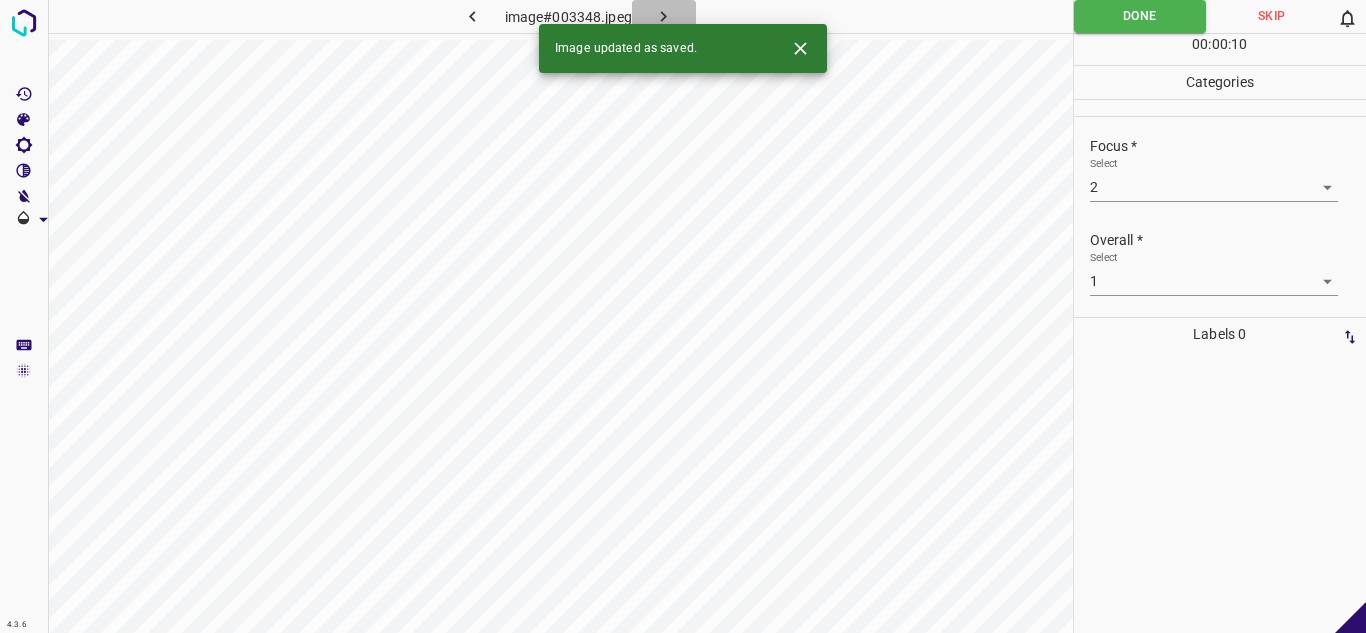 click 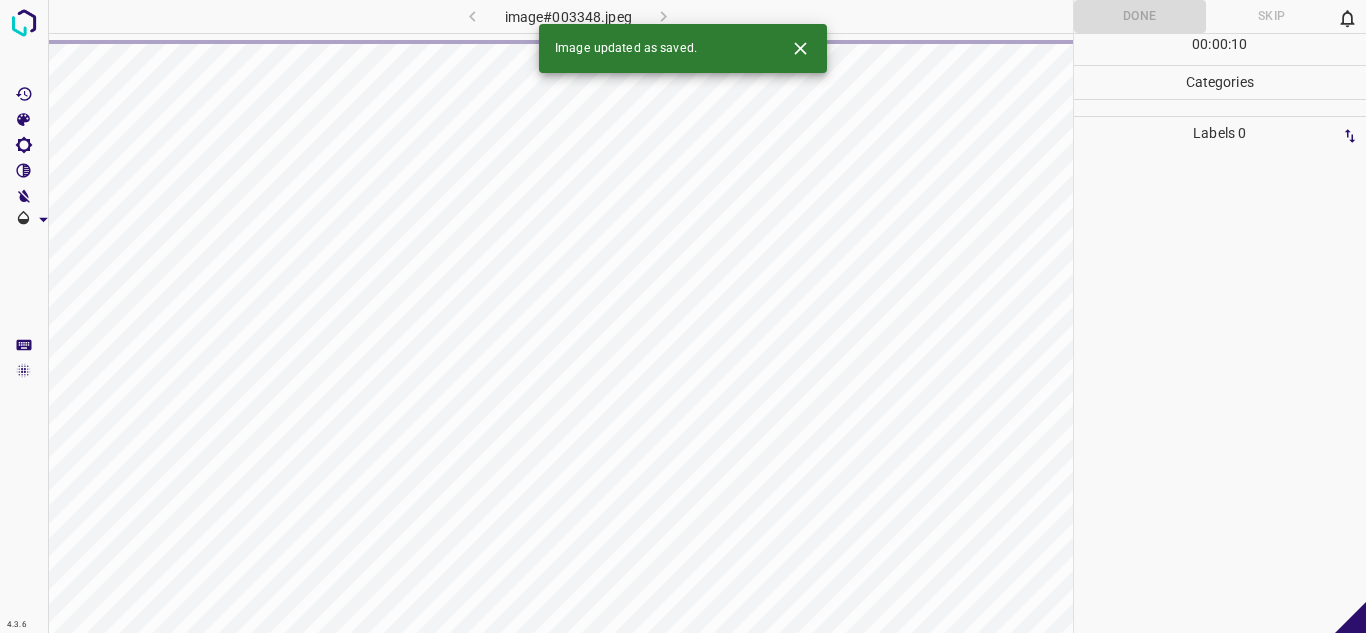 click 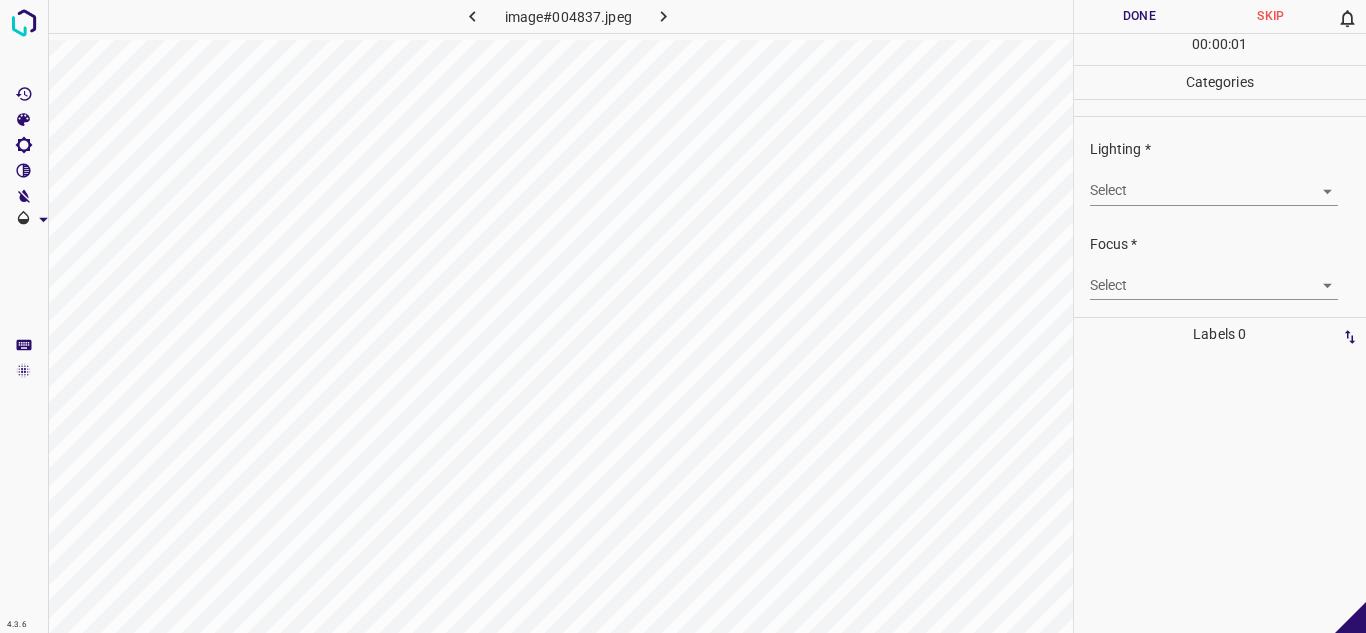 click on "4.3.6  image#004837.jpeg Done Skip 0 00   : 00   : 01   Categories Lighting *  Select ​ Focus *  Select ​ Overall *  Select ​ Labels   0 Categories 1 Lighting 2 Focus 3 Overall Tools Space Change between modes (Draw & Edit) I Auto labeling R Restore zoom M Zoom in N Zoom out Delete Delete selecte label Filters Z Restore filters X Saturation filter C Brightness filter V Contrast filter B Gray scale filter General O Download - Text - Hide - Delete" at bounding box center (683, 316) 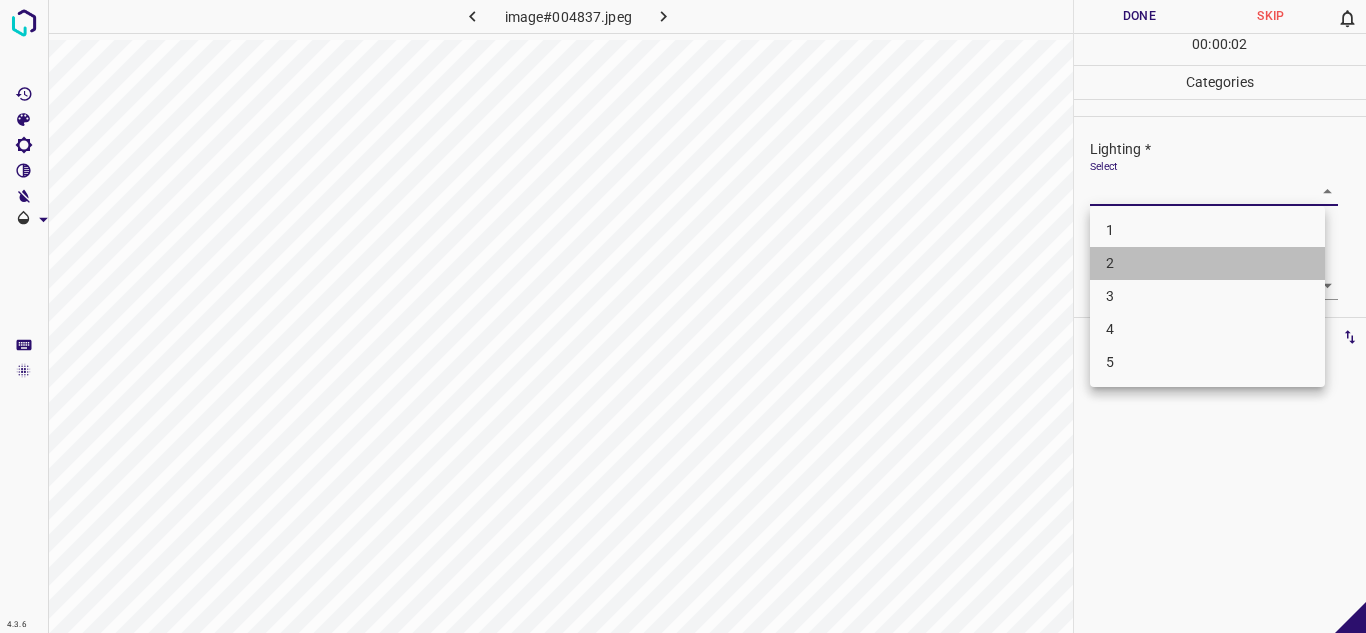 click on "2" at bounding box center (1207, 263) 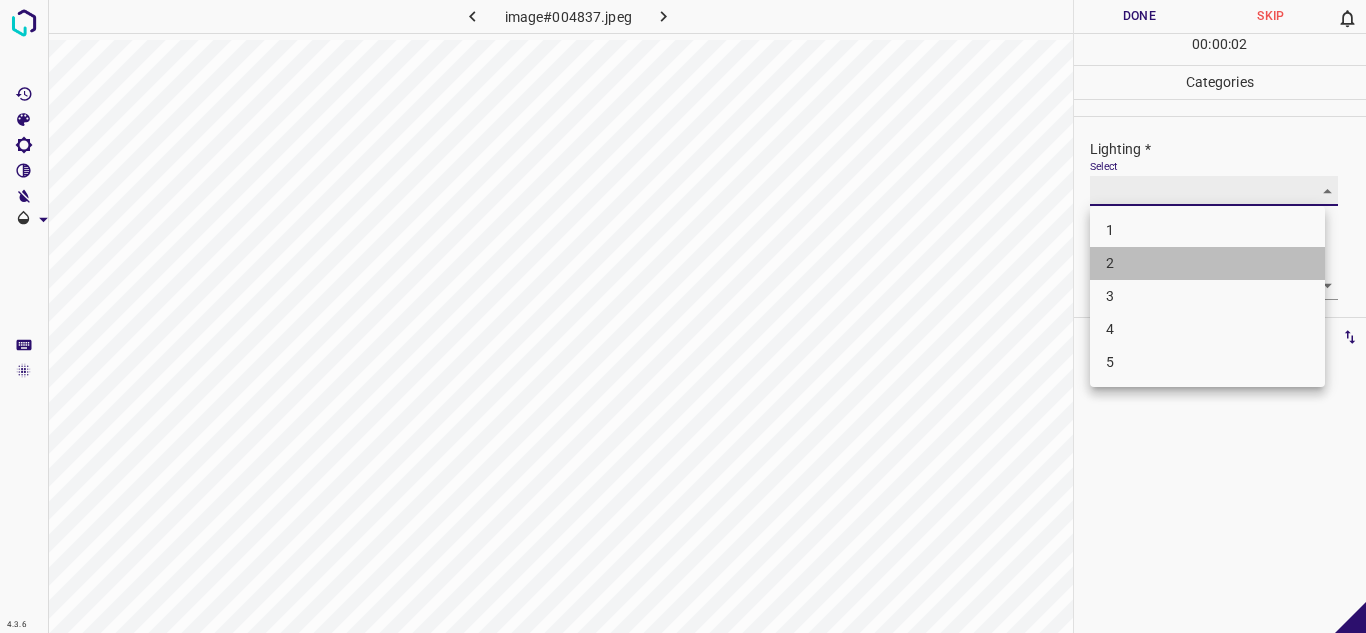 type on "2" 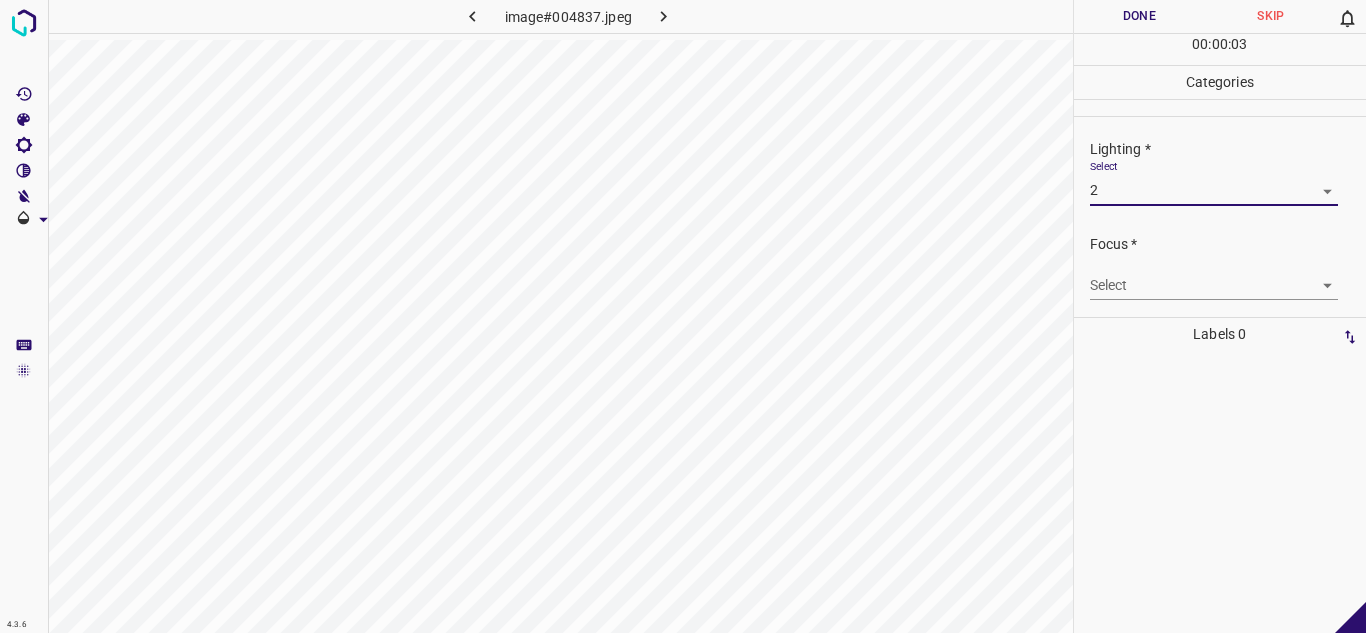 click on "4.3.6  image#004837.jpeg Done Skip 0 00   : 00   : 03   Categories Lighting *  Select 2 2 Focus *  Select ​ Overall *  Select ​ Labels   0 Categories 1 Lighting 2 Focus 3 Overall Tools Space Change between modes (Draw & Edit) I Auto labeling R Restore zoom M Zoom in N Zoom out Delete Delete selecte label Filters Z Restore filters X Saturation filter C Brightness filter V Contrast filter B Gray scale filter General O Download - Text - Hide - Delete" at bounding box center [683, 316] 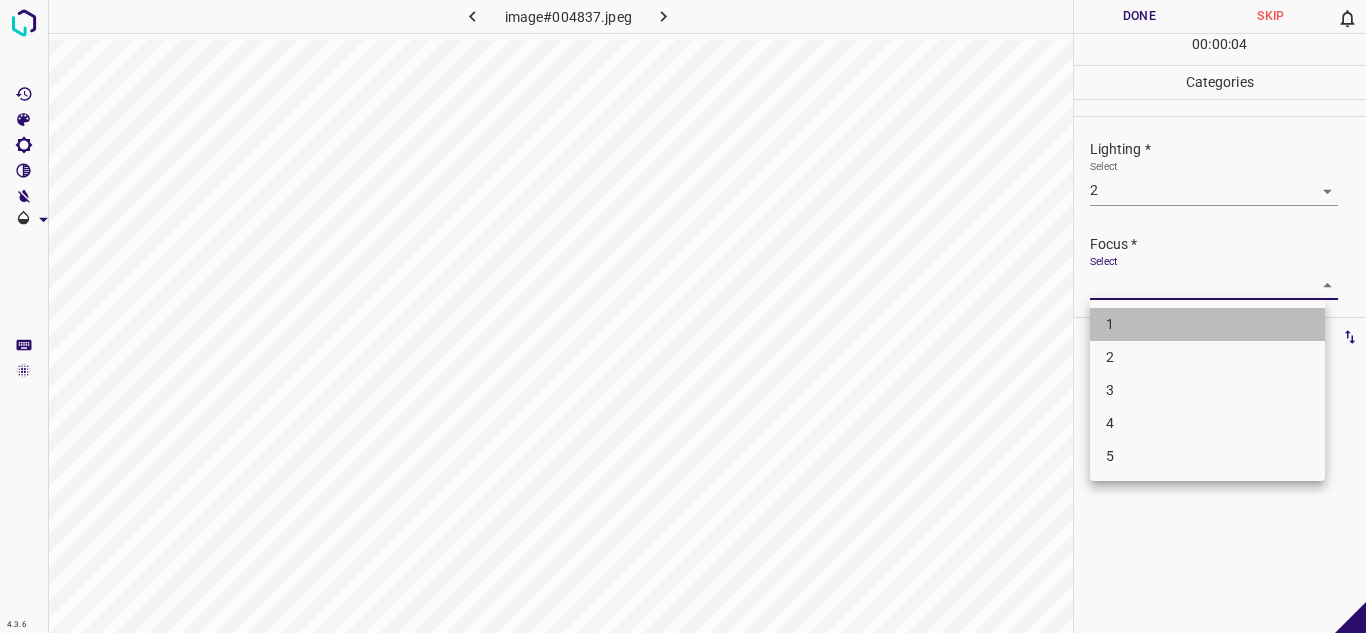 click on "1" at bounding box center (1207, 324) 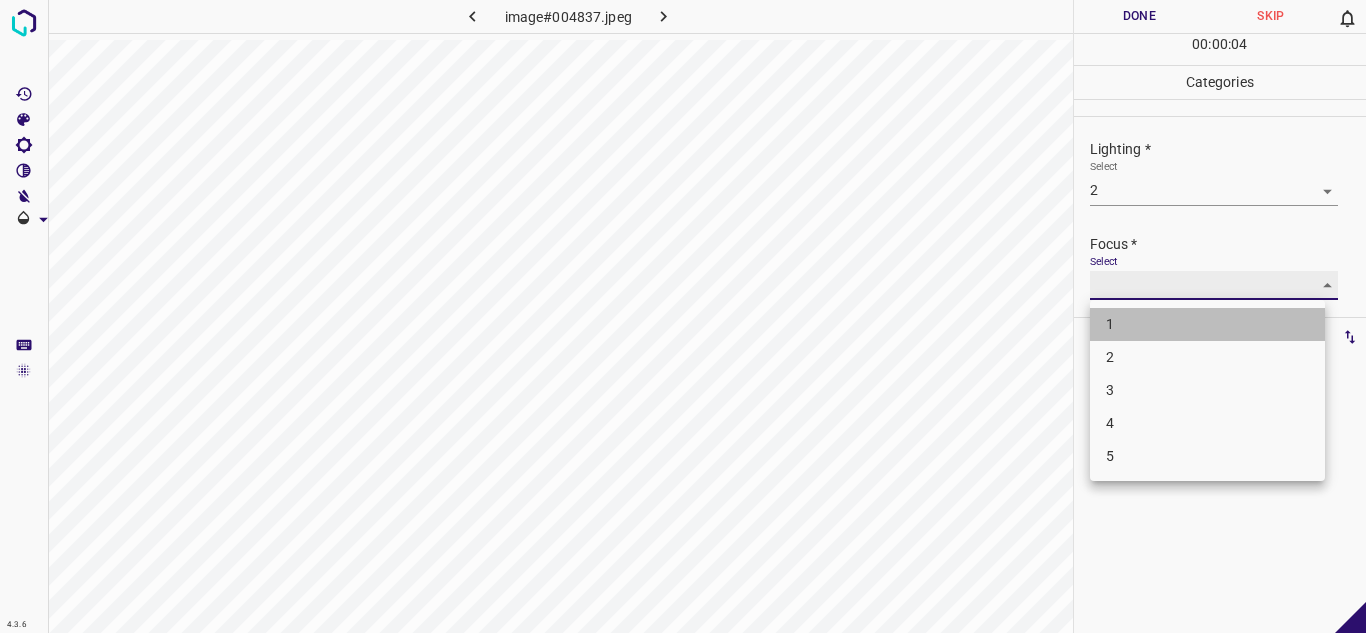 type on "1" 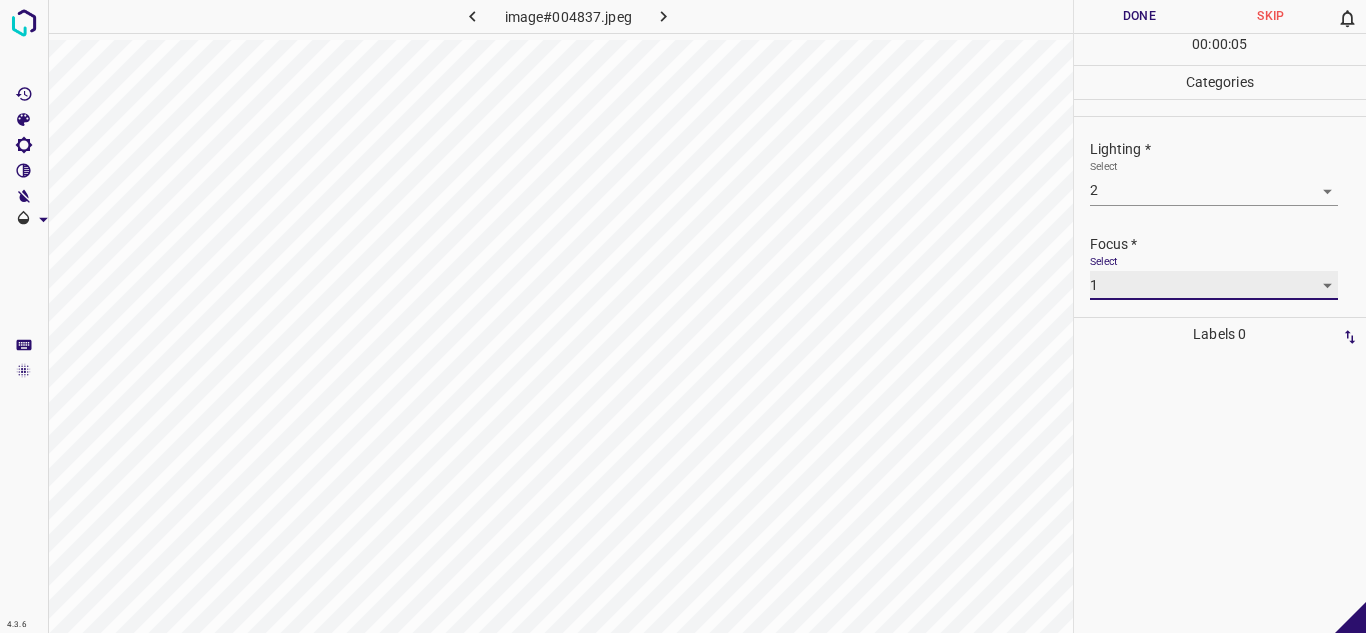 scroll, scrollTop: 98, scrollLeft: 0, axis: vertical 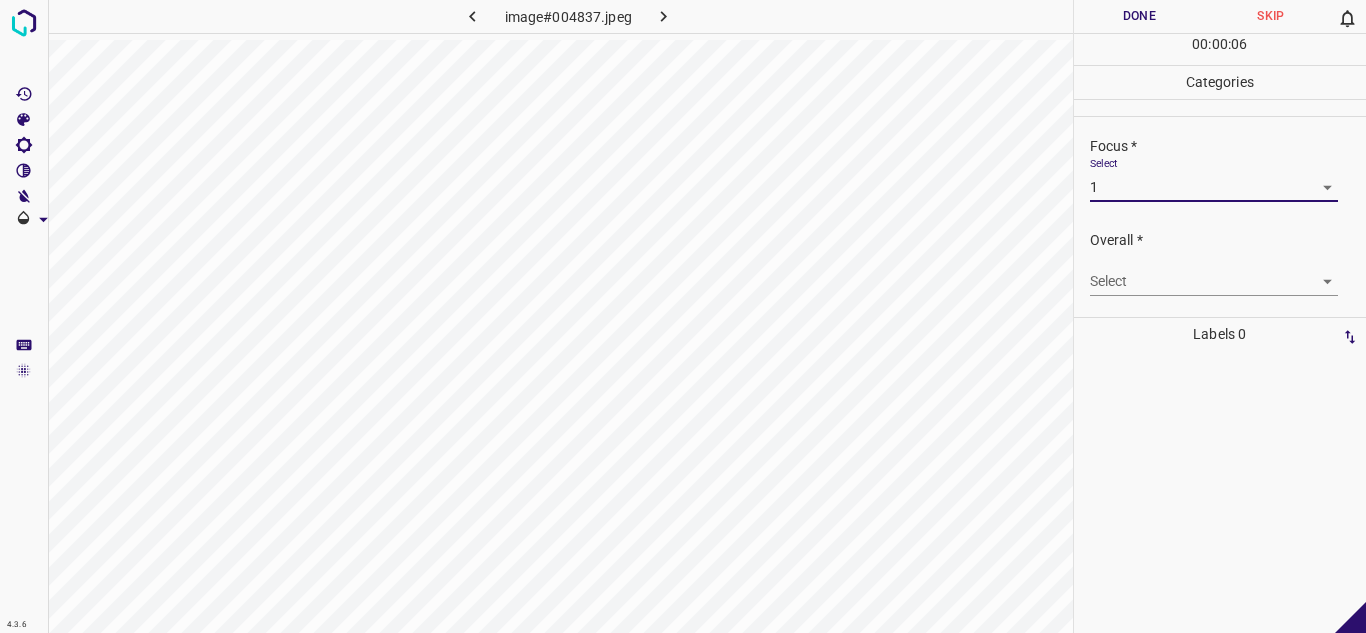 click on "4.3.6  image#004837.jpeg Done Skip 0 00   : 00   : 06   Categories Lighting *  Select 2 2 Focus *  Select 1 1 Overall *  Select ​ Labels   0 Categories 1 Lighting 2 Focus 3 Overall Tools Space Change between modes (Draw & Edit) I Auto labeling R Restore zoom M Zoom in N Zoom out Delete Delete selecte label Filters Z Restore filters X Saturation filter C Brightness filter V Contrast filter B Gray scale filter General O Download - Text - Hide - Delete" at bounding box center [683, 316] 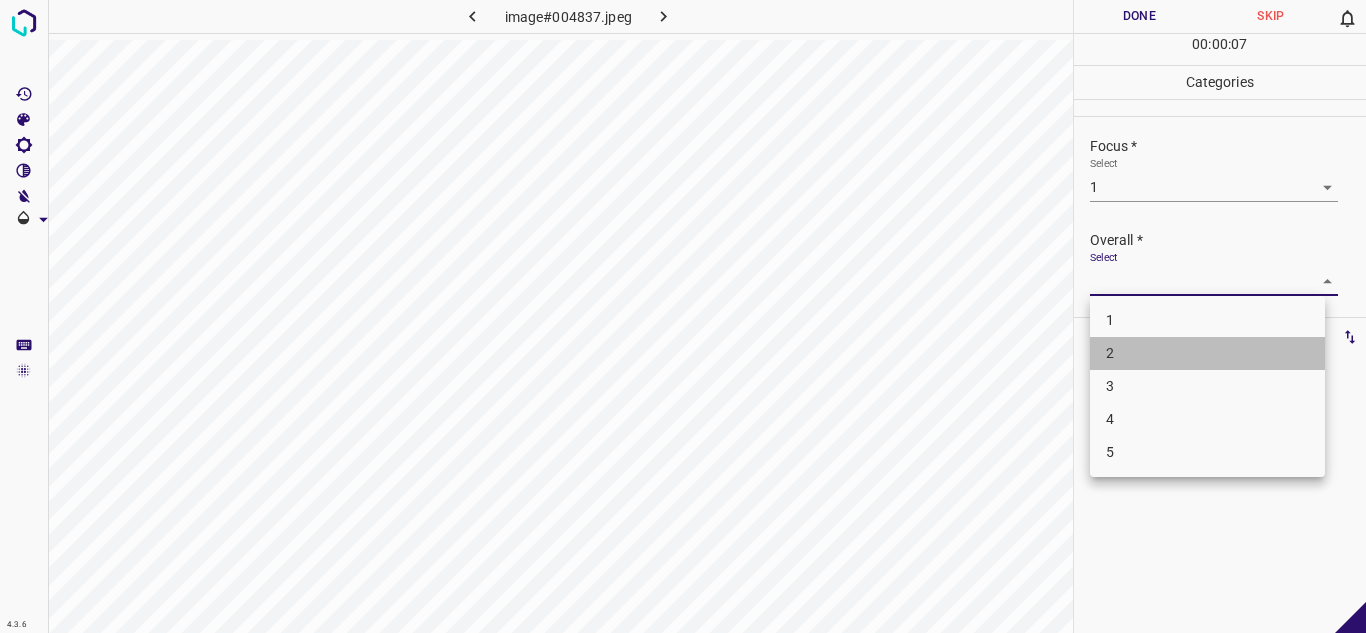click on "2" at bounding box center [1207, 353] 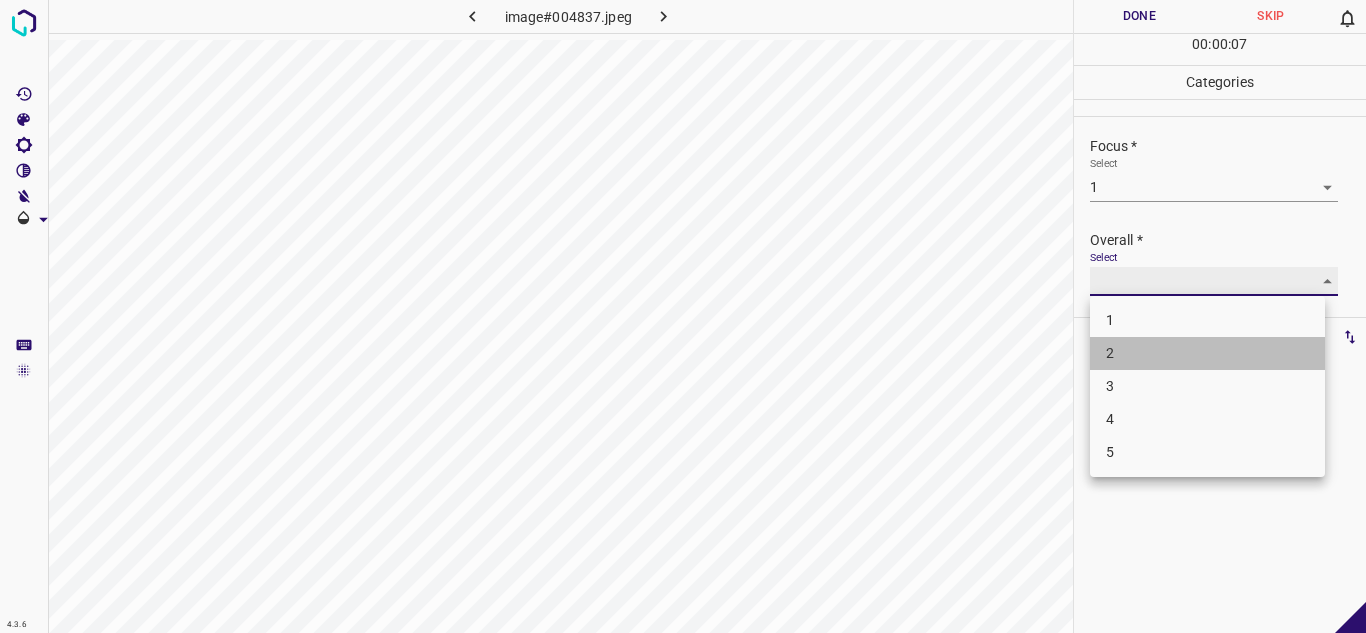 type on "2" 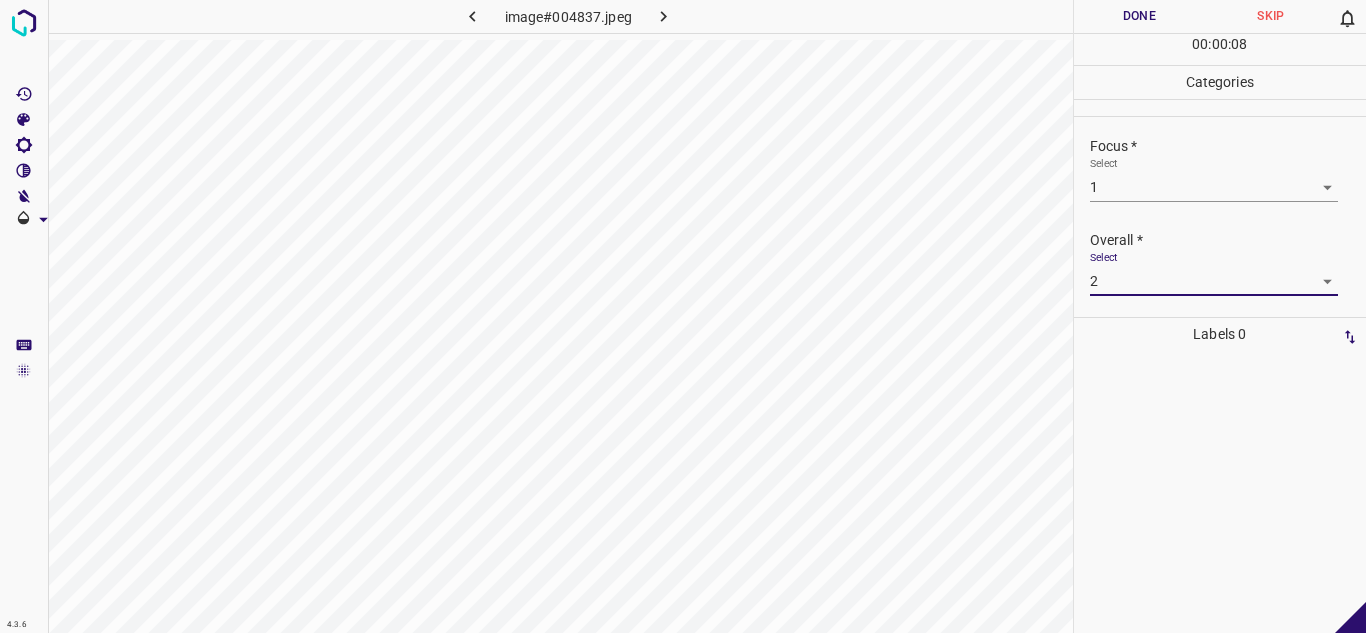 click on "Done" at bounding box center [1140, 16] 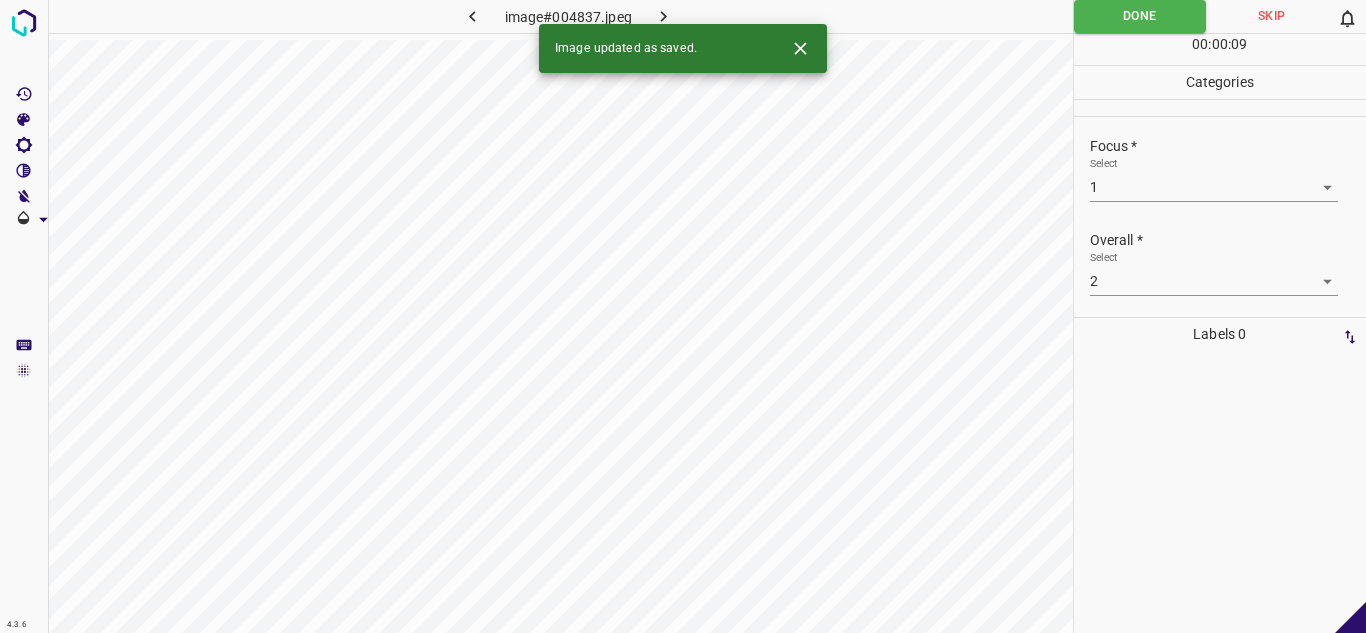 click 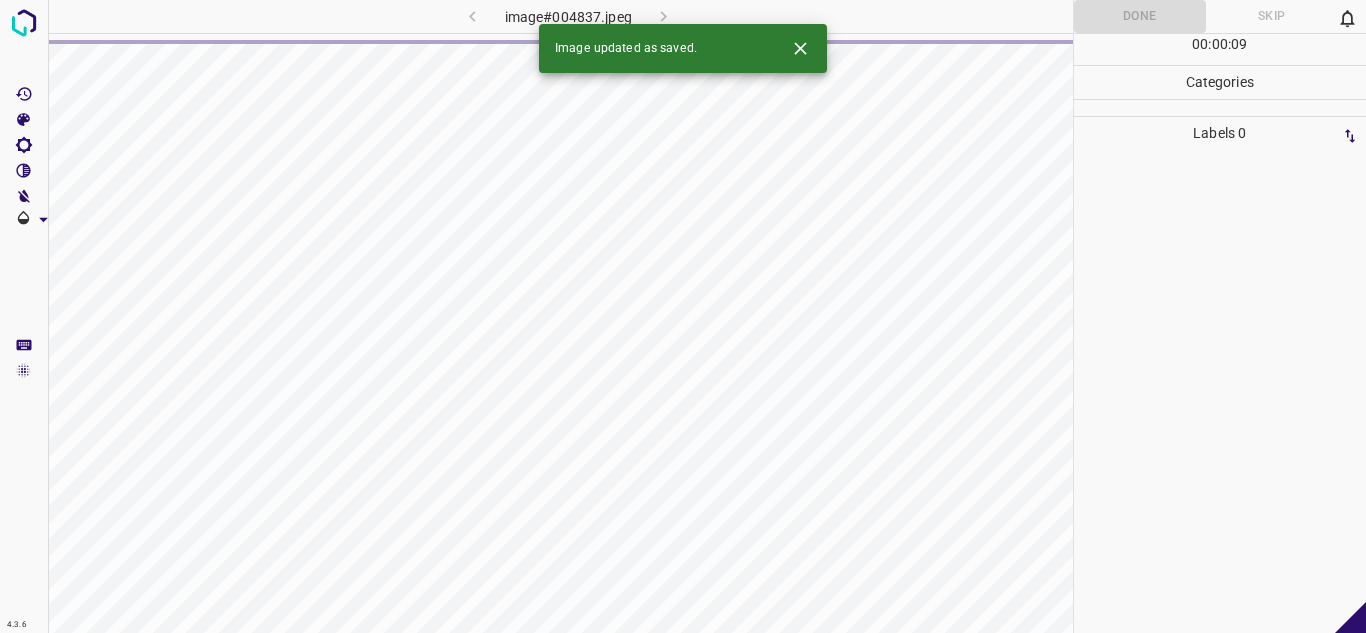 click 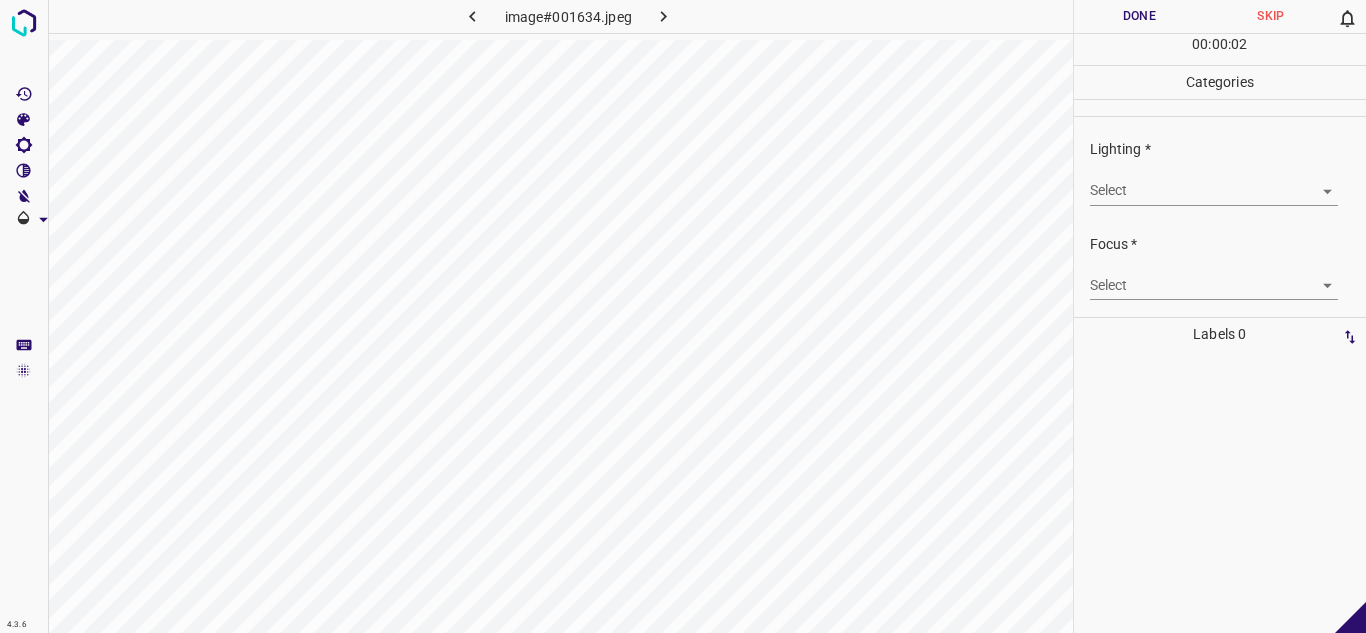 click on "4.3.6  image#001634.jpeg Done Skip 0 00   : 00   : 02   Categories Lighting *  Select ​ Focus *  Select ​ Overall *  Select ​ Labels   0 Categories 1 Lighting 2 Focus 3 Overall Tools Space Change between modes (Draw & Edit) I Auto labeling R Restore zoom M Zoom in N Zoom out Delete Delete selecte label Filters Z Restore filters X Saturation filter C Brightness filter V Contrast filter B Gray scale filter General O Download - Text - Hide - Delete" at bounding box center (683, 316) 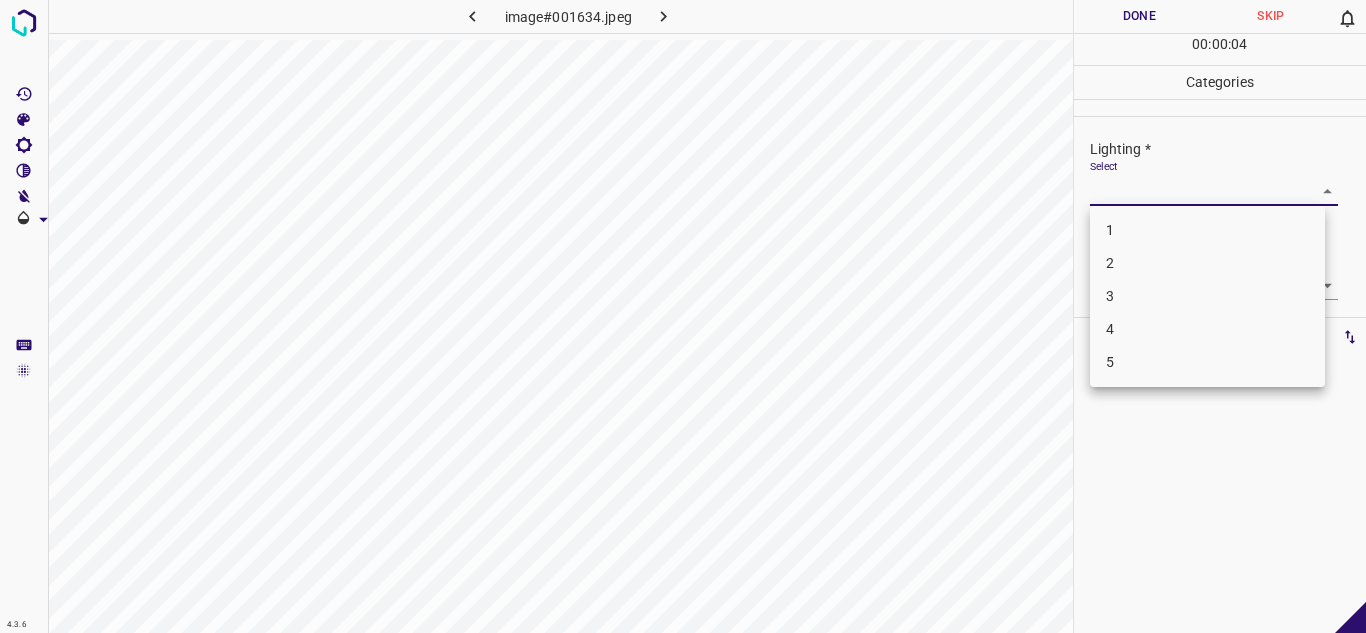 click on "3" at bounding box center [1207, 296] 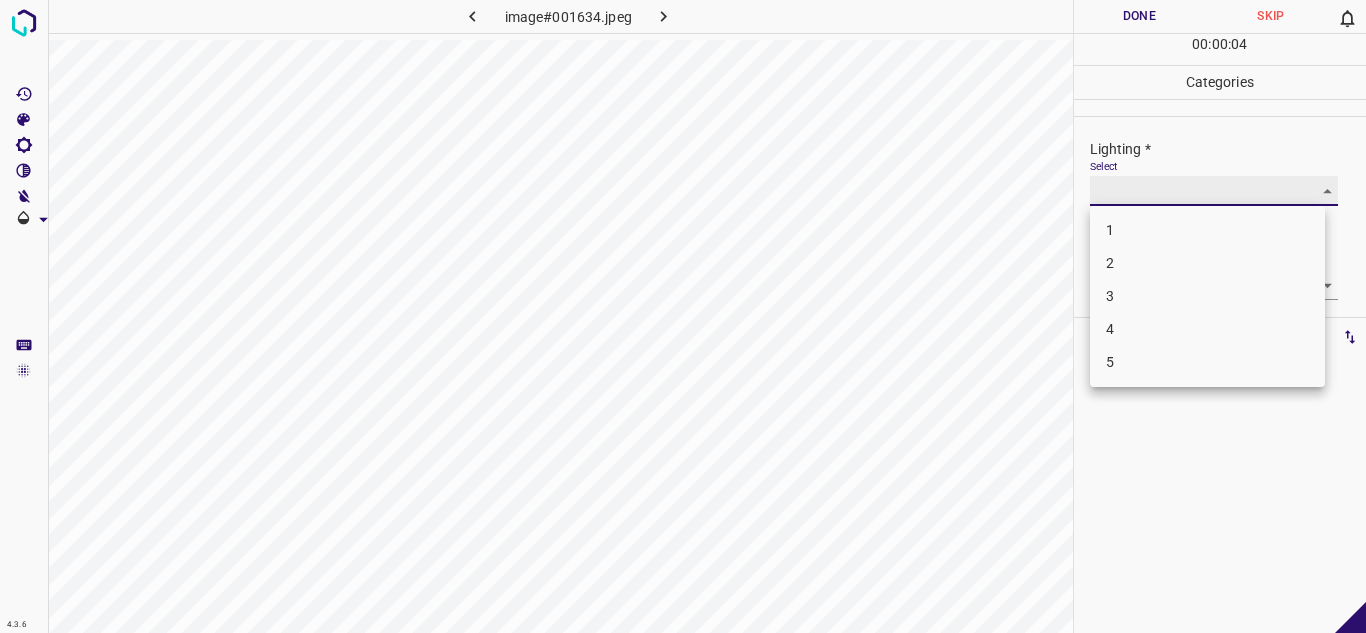 type on "3" 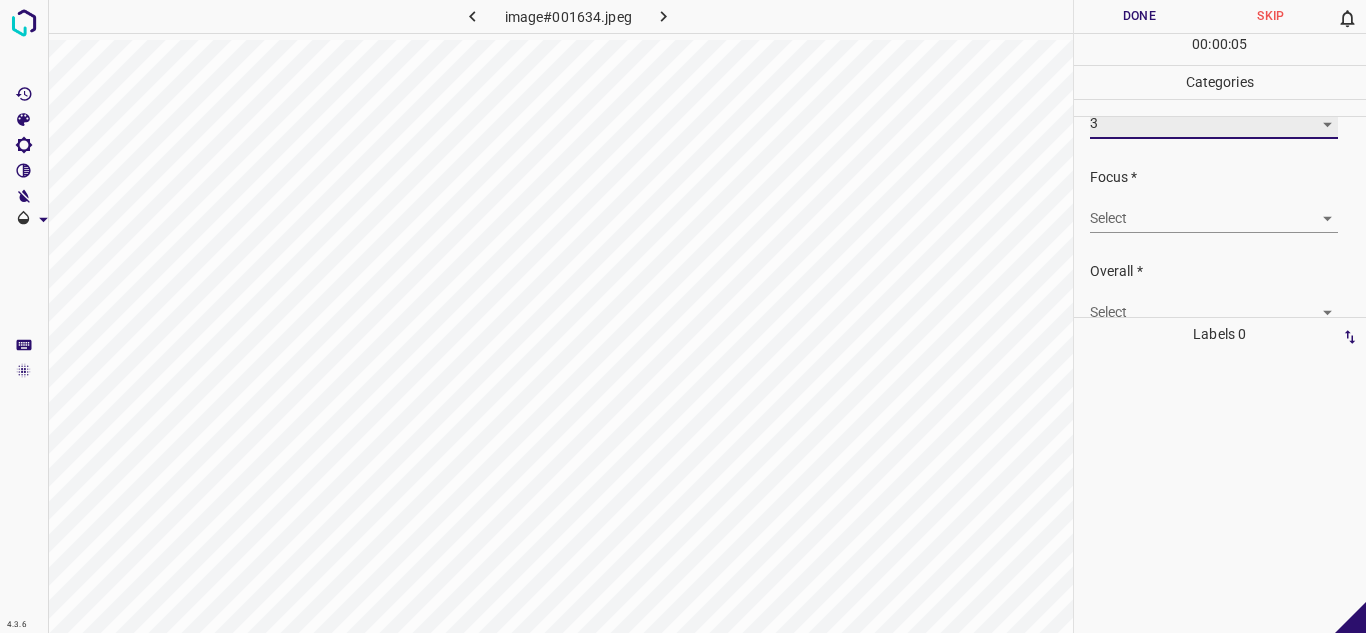 scroll, scrollTop: 98, scrollLeft: 0, axis: vertical 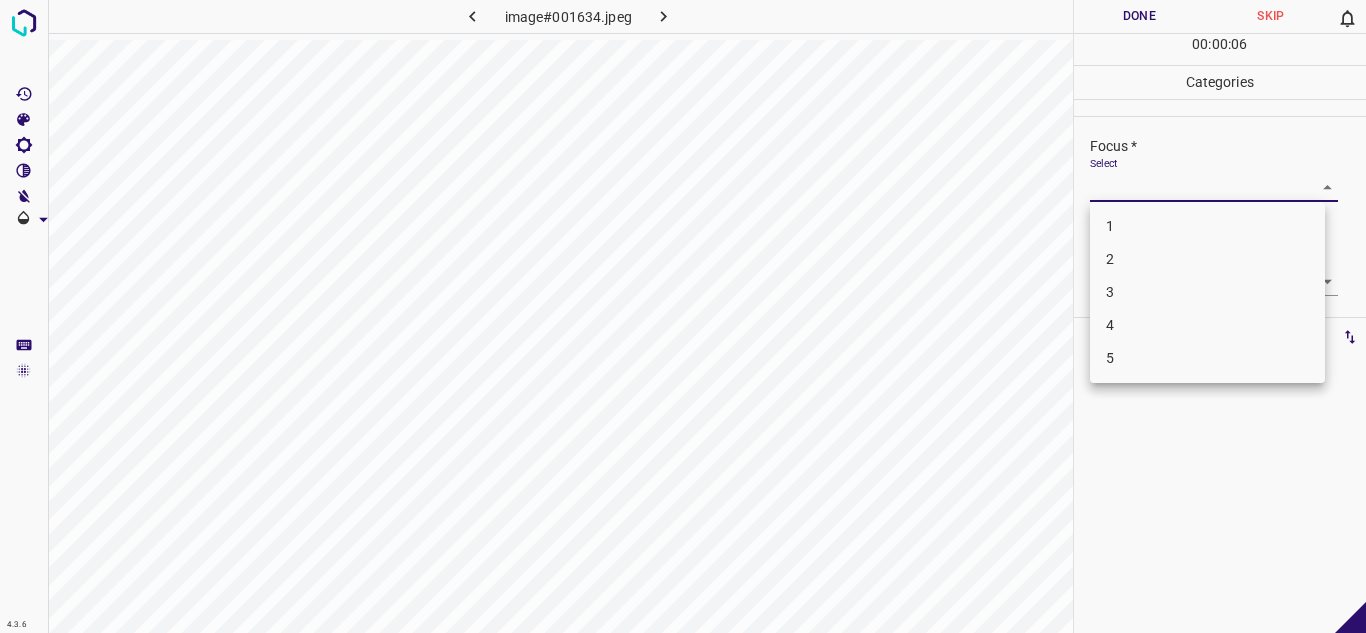 click on "4.3.6  image#001634.jpeg Done Skip 0 00   : 00   : 06   Categories Lighting *  Select 3 3 Focus *  Select ​ Overall *  Select ​ Labels   0 Categories 1 Lighting 2 Focus 3 Overall Tools Space Change between modes (Draw & Edit) I Auto labeling R Restore zoom M Zoom in N Zoom out Delete Delete selecte label Filters Z Restore filters X Saturation filter C Brightness filter V Contrast filter B Gray scale filter General O Download - Text - Hide - Delete 1 2 3 4 5" at bounding box center [683, 316] 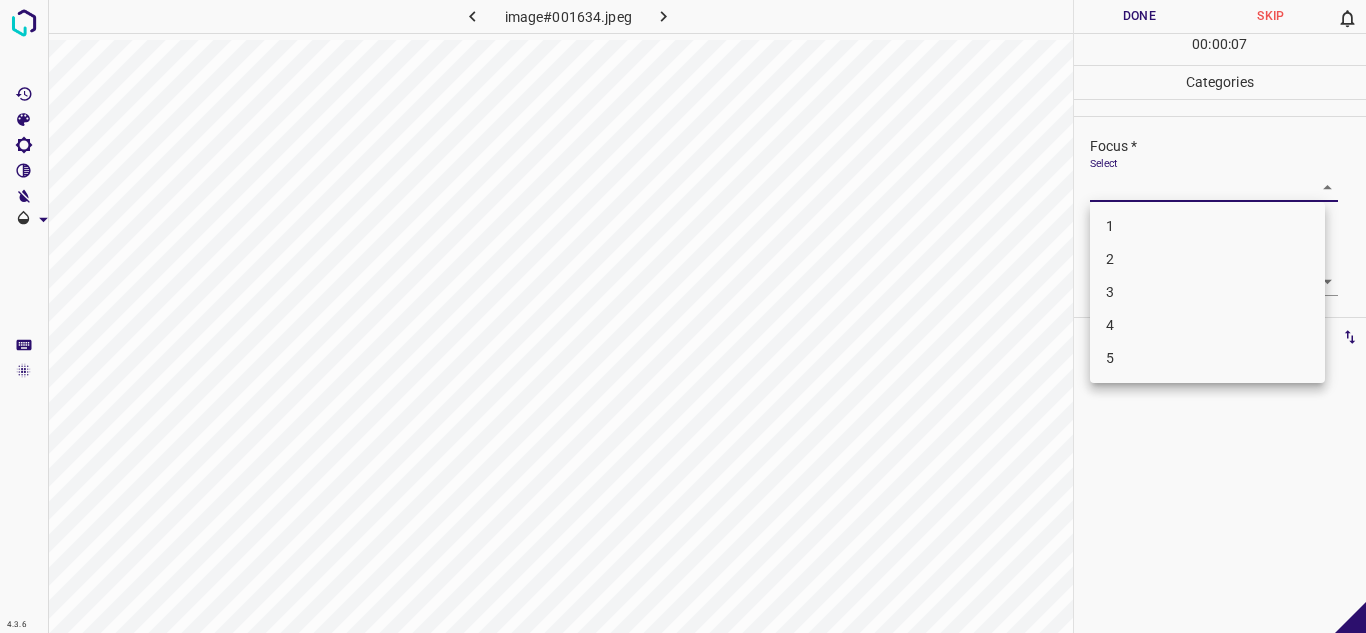click on "3" at bounding box center [1207, 292] 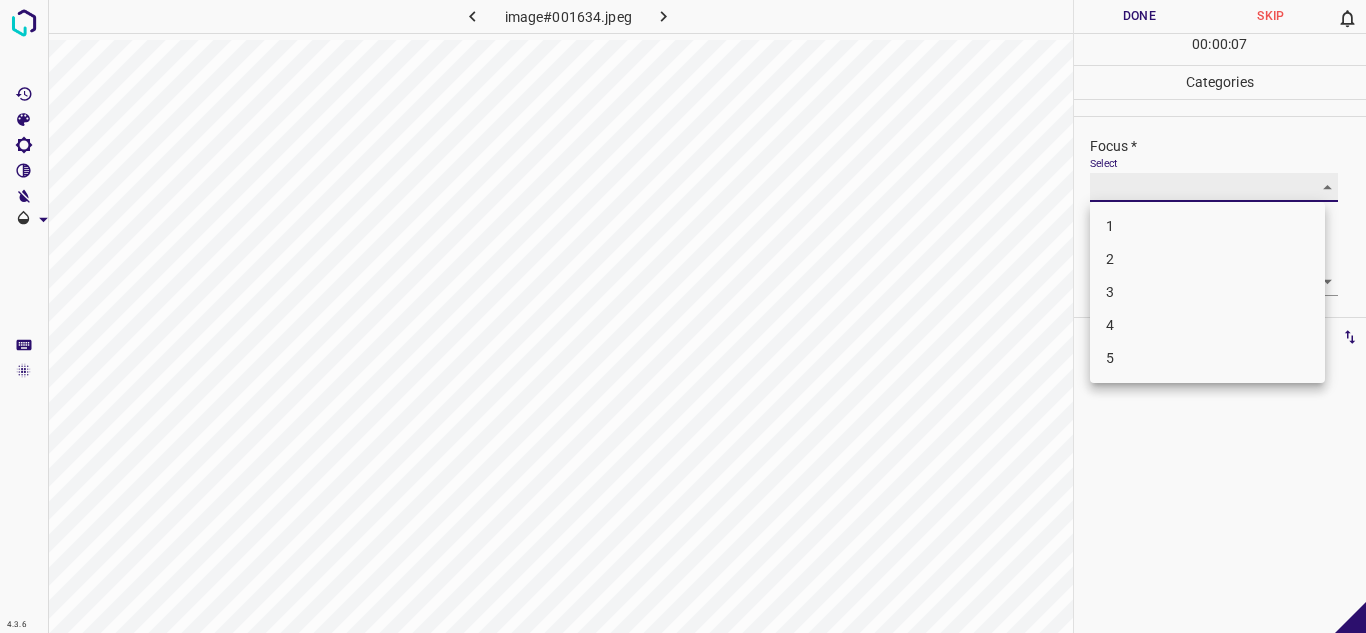 type on "3" 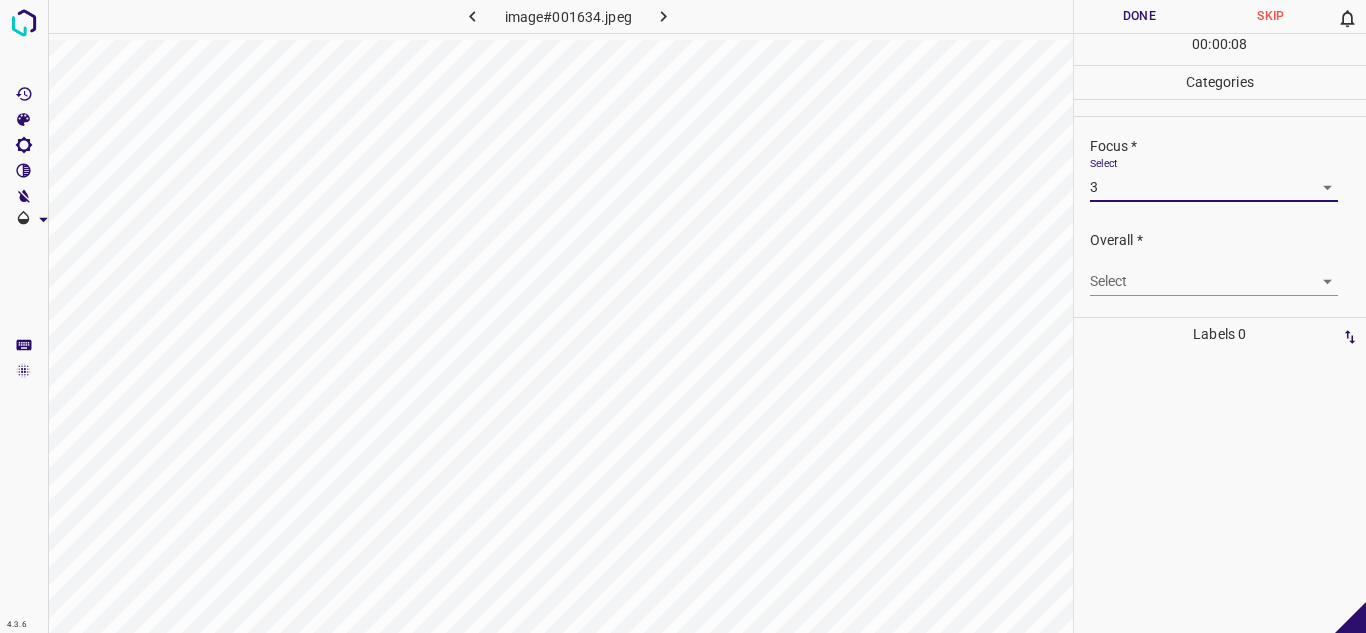 click on "4.3.6  image#001634.jpeg Done Skip 0 00   : 00   : 08   Categories Lighting *  Select 3 3 Focus *  Select 3 3 Overall *  Select ​ Labels   0 Categories 1 Lighting 2 Focus 3 Overall Tools Space Change between modes (Draw & Edit) I Auto labeling R Restore zoom M Zoom in N Zoom out Delete Delete selecte label Filters Z Restore filters X Saturation filter C Brightness filter V Contrast filter B Gray scale filter General O Download - Text - Hide - Delete" at bounding box center (683, 316) 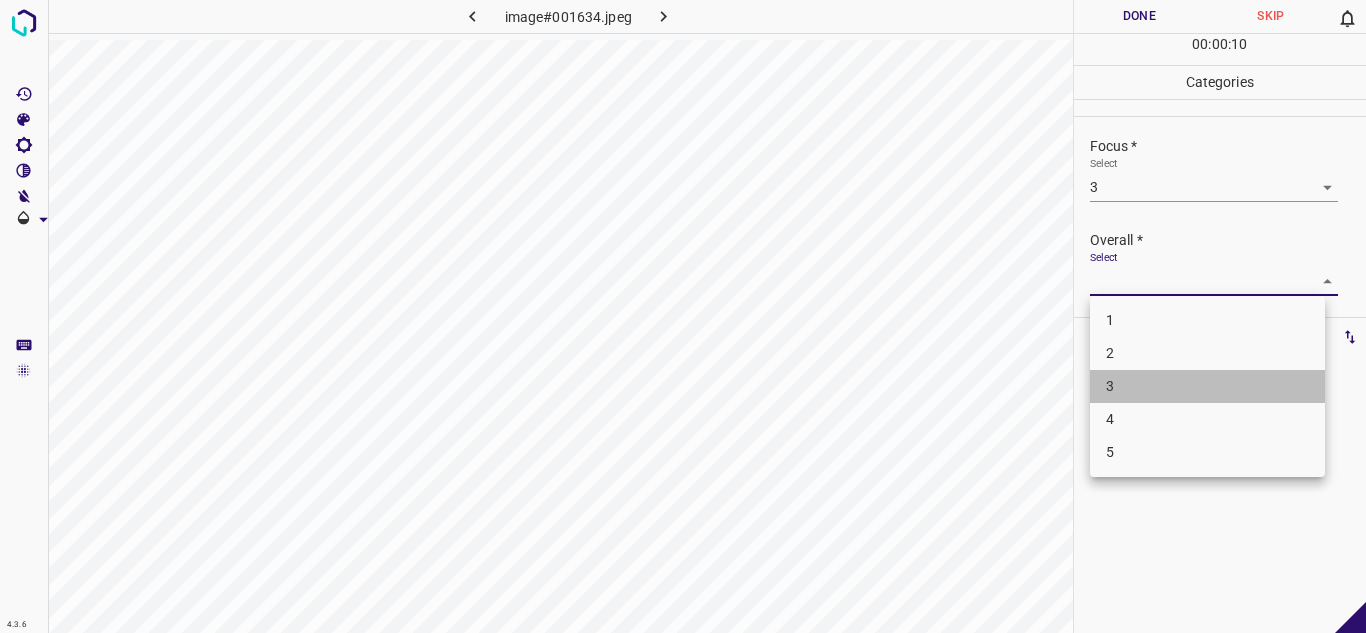 click on "3" at bounding box center [1207, 386] 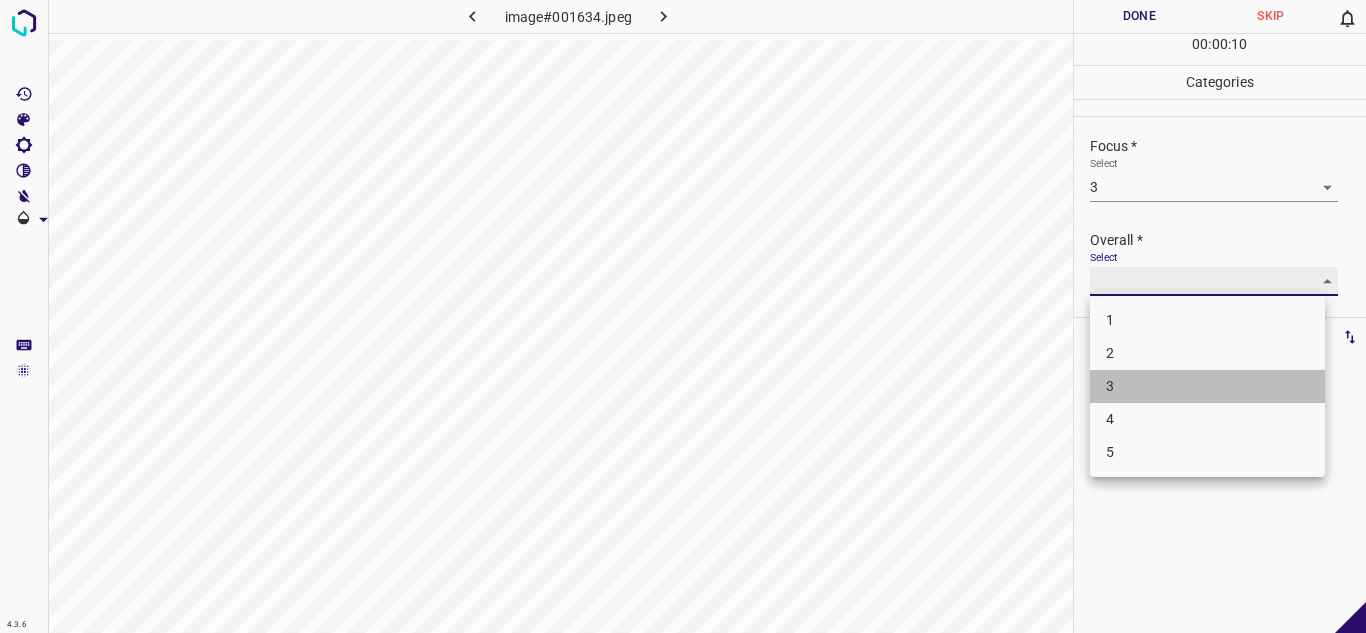 type on "3" 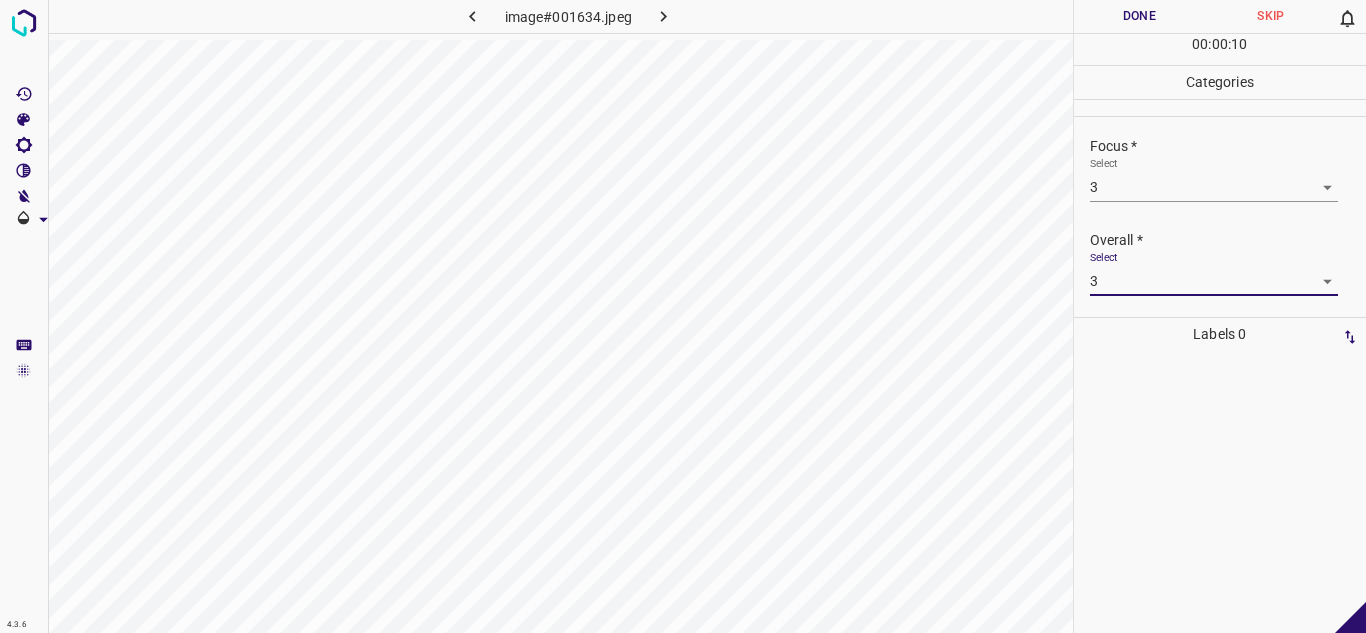 click on "Done" at bounding box center (1140, 16) 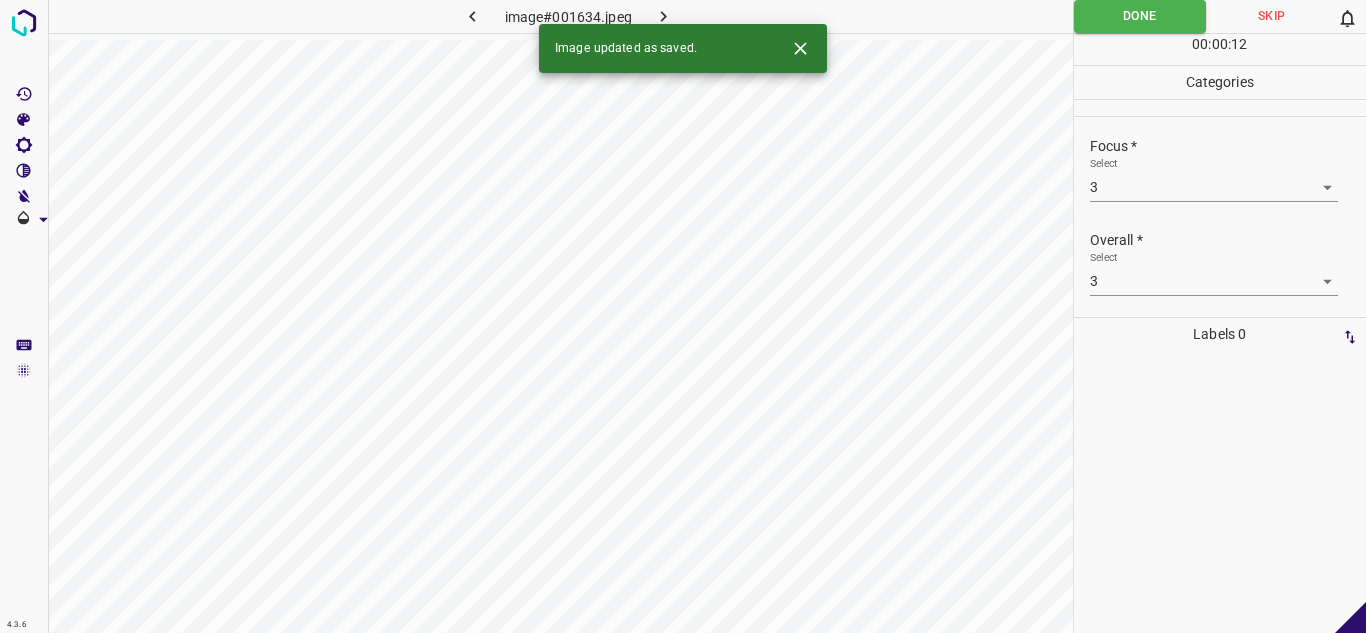 click 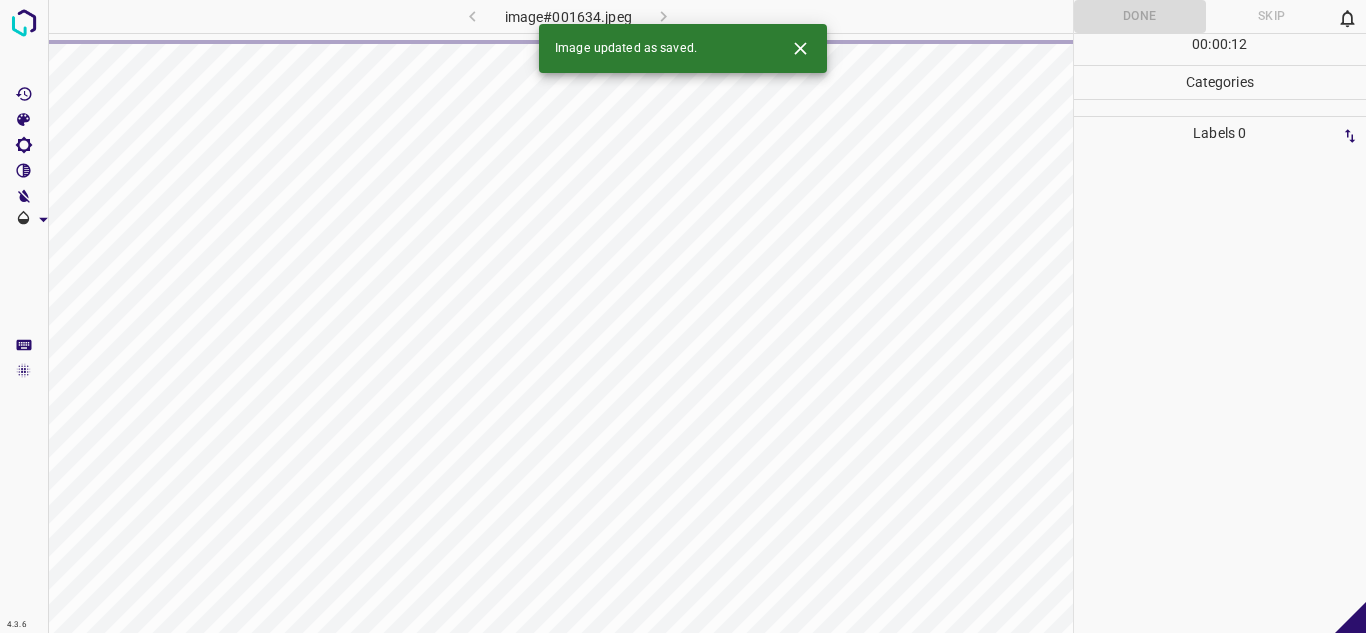 click 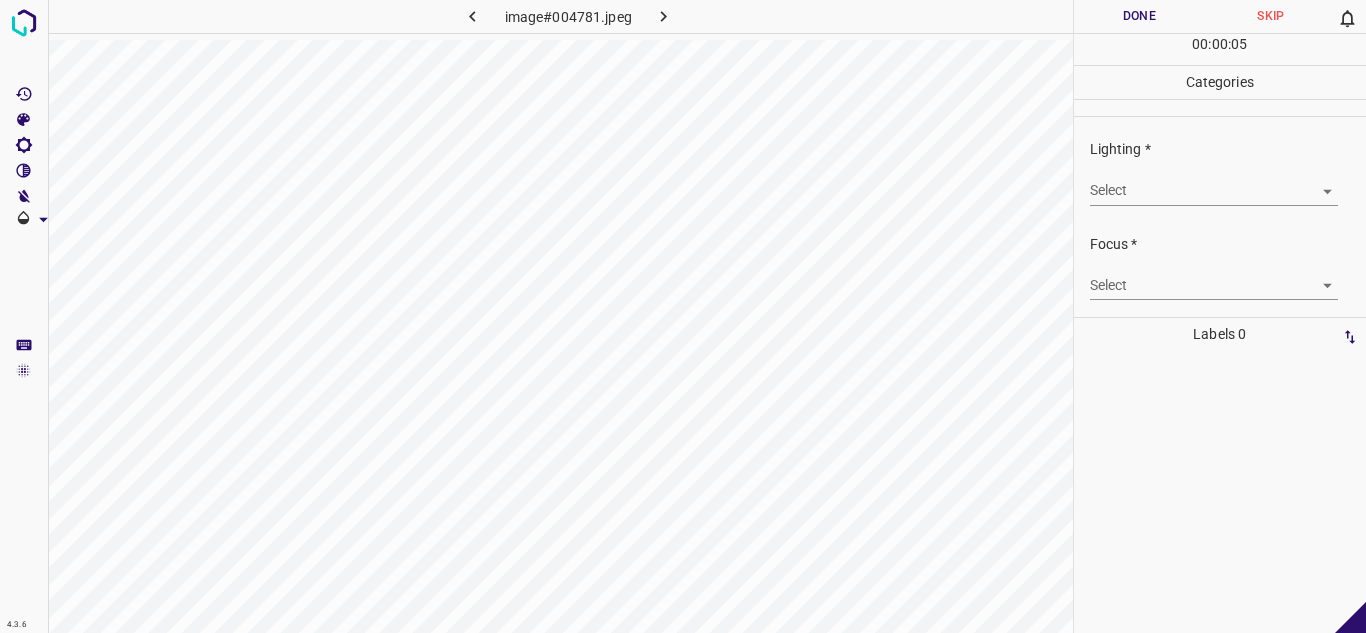 click on "4.3.6  image#004781.jpeg Done Skip 0 00   : 00   : 05   Categories Lighting *  Select ​ Focus *  Select ​ Overall *  Select ​ Labels   0 Categories 1 Lighting 2 Focus 3 Overall Tools Space Change between modes (Draw & Edit) I Auto labeling R Restore zoom M Zoom in N Zoom out Delete Delete selecte label Filters Z Restore filters X Saturation filter C Brightness filter V Contrast filter B Gray scale filter General O Download - Text - Hide - Delete" at bounding box center (683, 316) 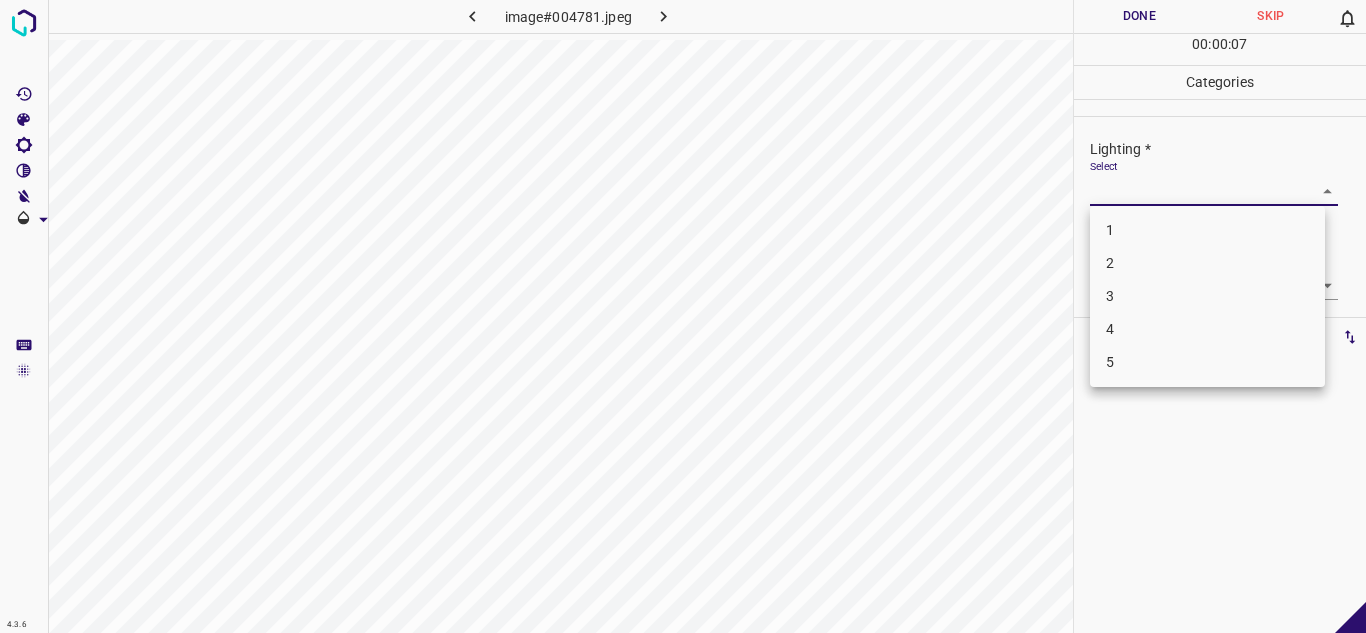 click on "3" at bounding box center [1207, 296] 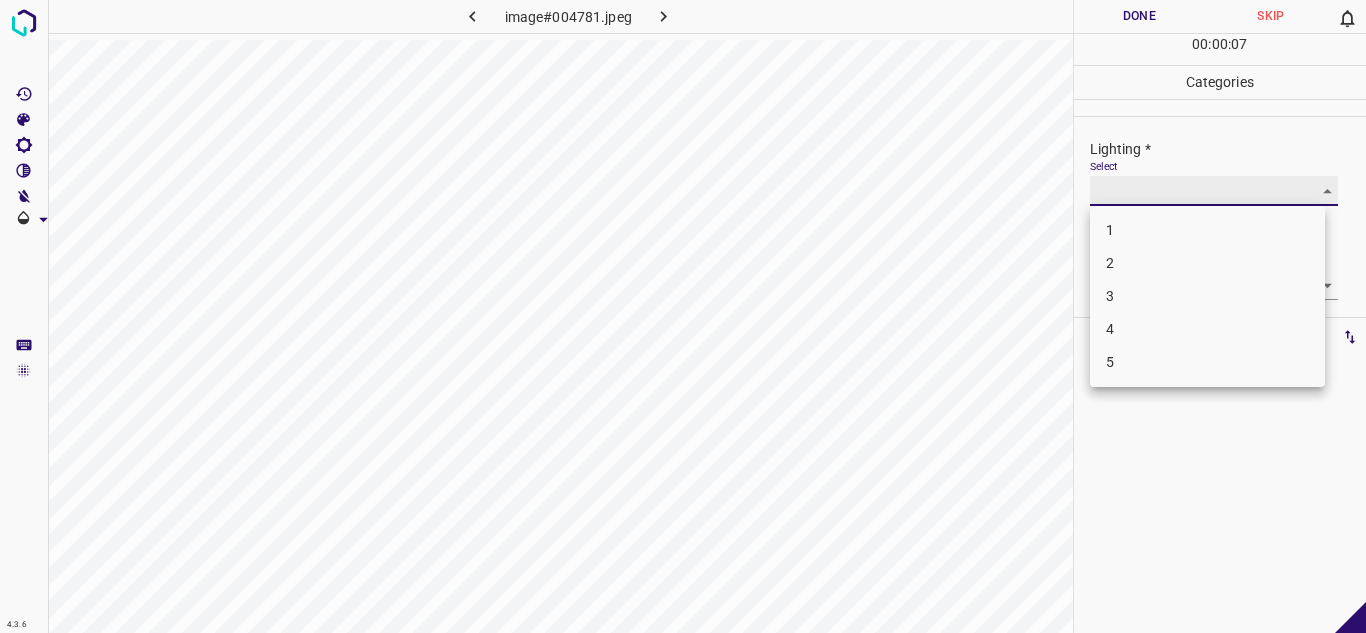 type on "3" 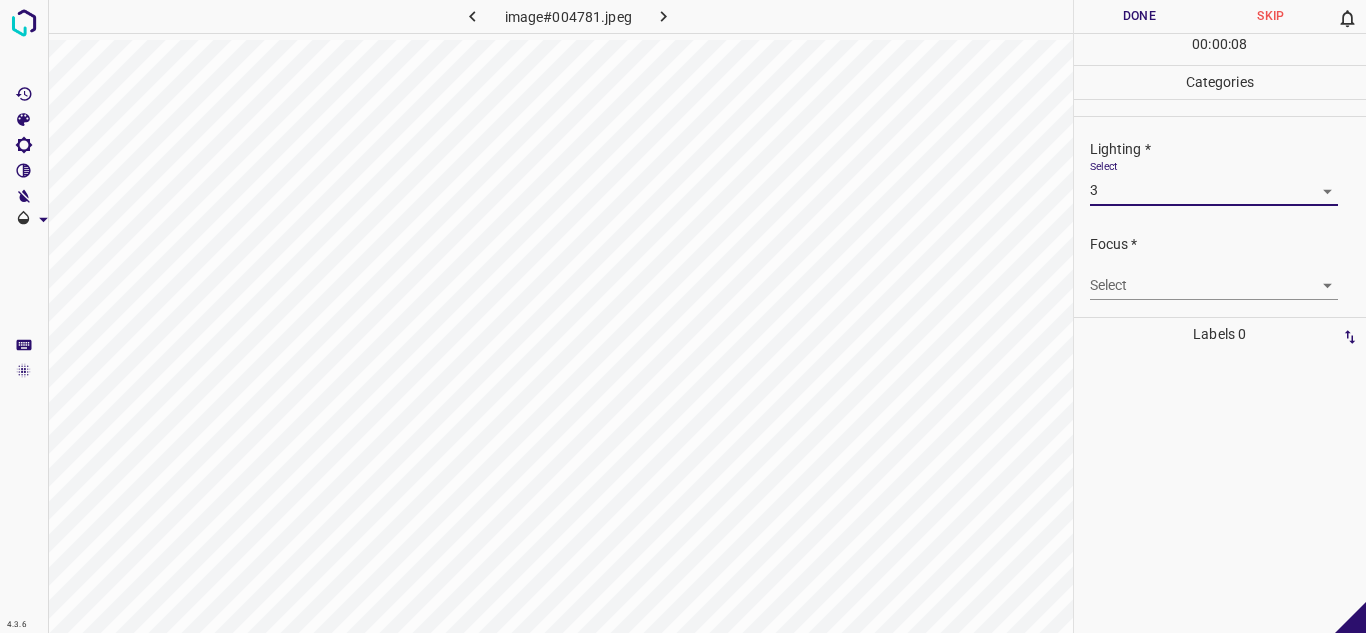 click on "4.3.6  image#004781.jpeg Done Skip 0 00   : 00   : 08   Categories Lighting *  Select 3 3 Focus *  Select ​ Overall *  Select ​ Labels   0 Categories 1 Lighting 2 Focus 3 Overall Tools Space Change between modes (Draw & Edit) I Auto labeling R Restore zoom M Zoom in N Zoom out Delete Delete selecte label Filters Z Restore filters X Saturation filter C Brightness filter V Contrast filter B Gray scale filter General O Download - Text - Hide - Delete" at bounding box center (683, 316) 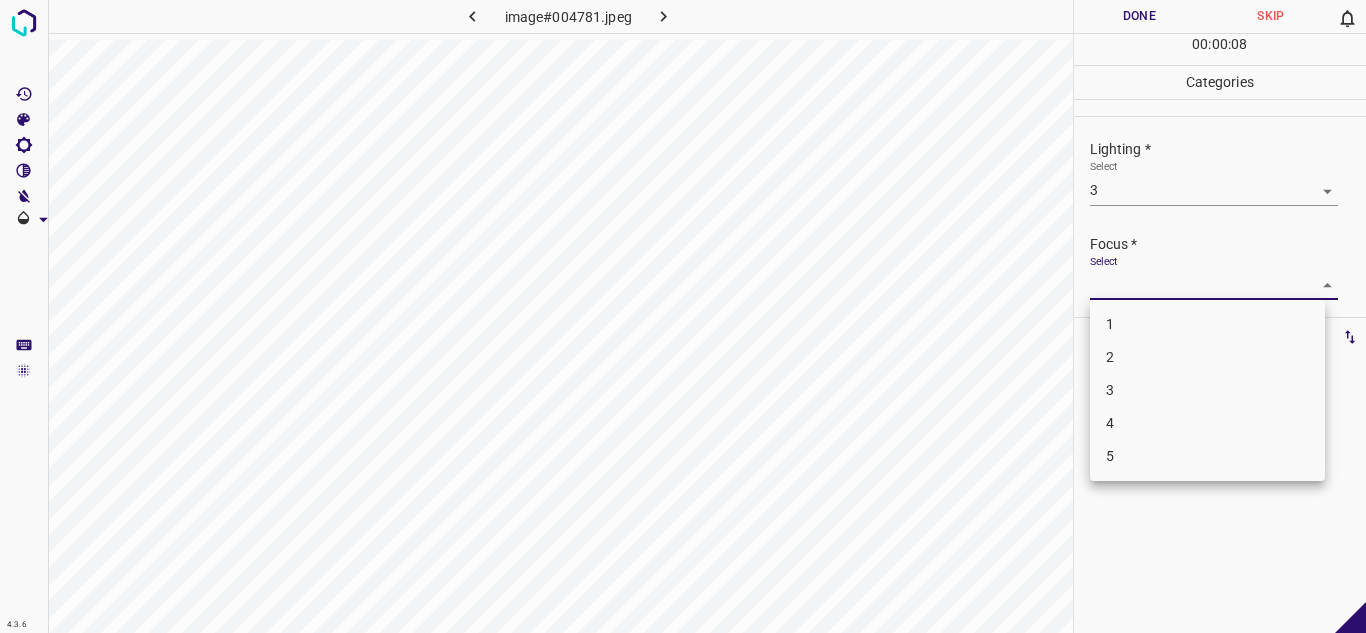 click on "3" at bounding box center (1207, 390) 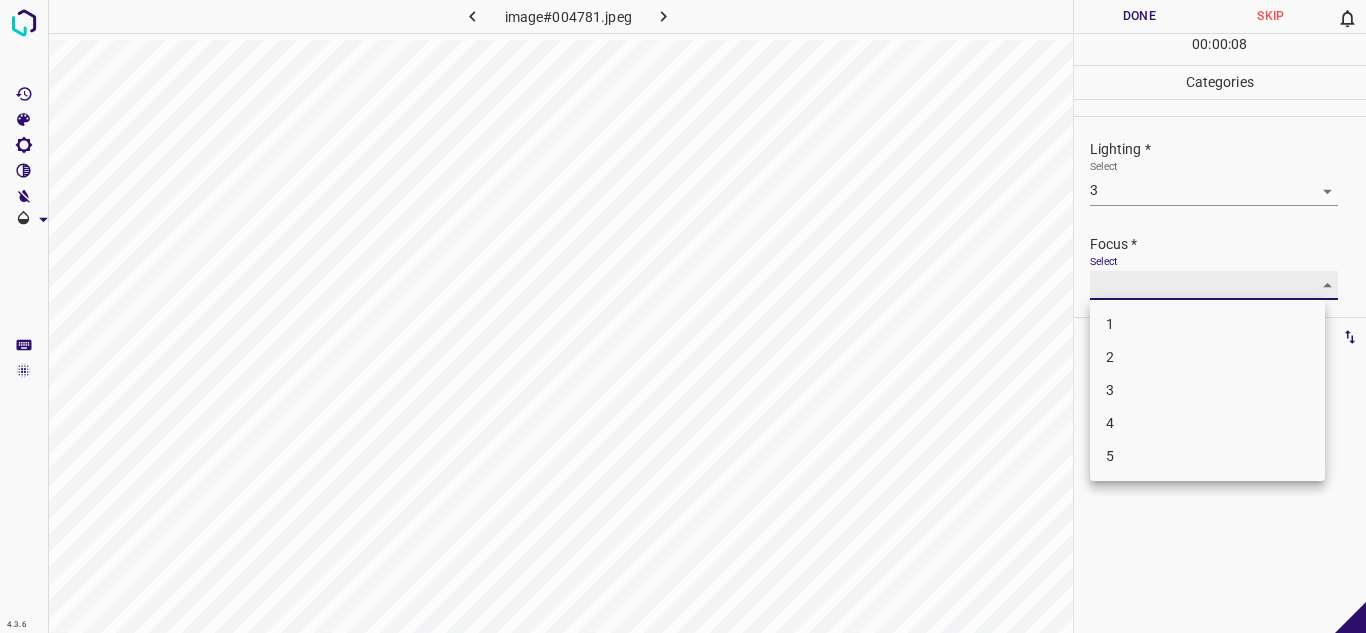 type on "3" 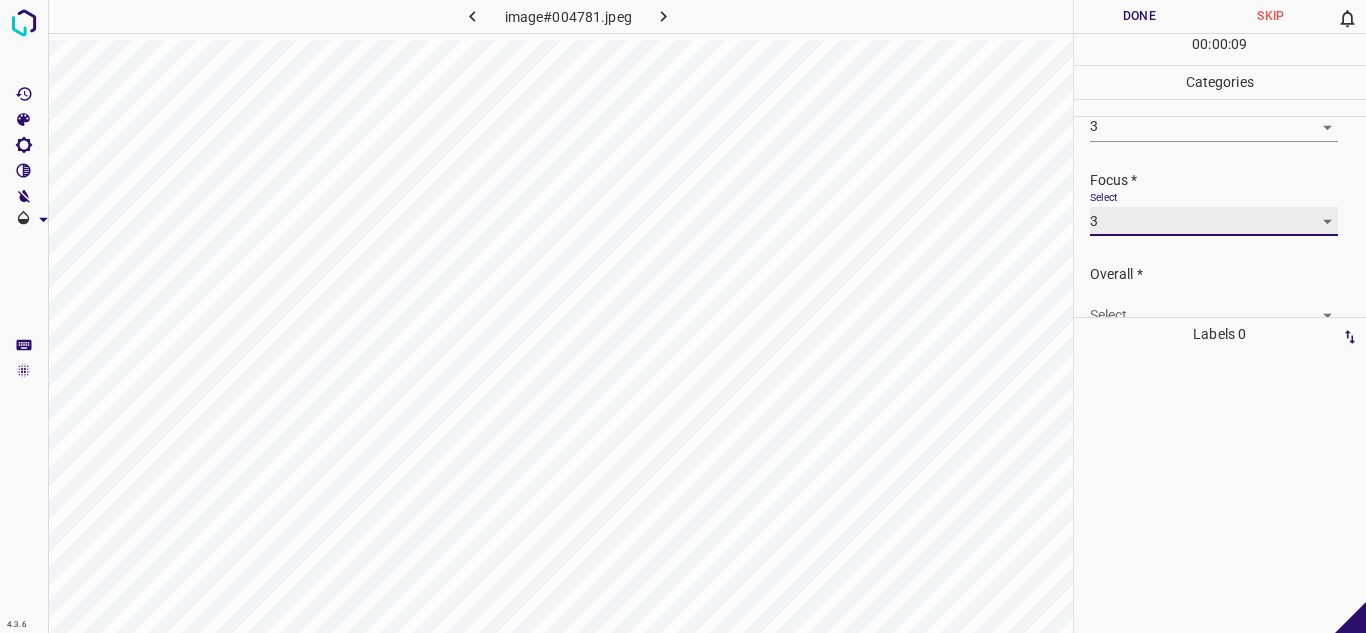 scroll, scrollTop: 98, scrollLeft: 0, axis: vertical 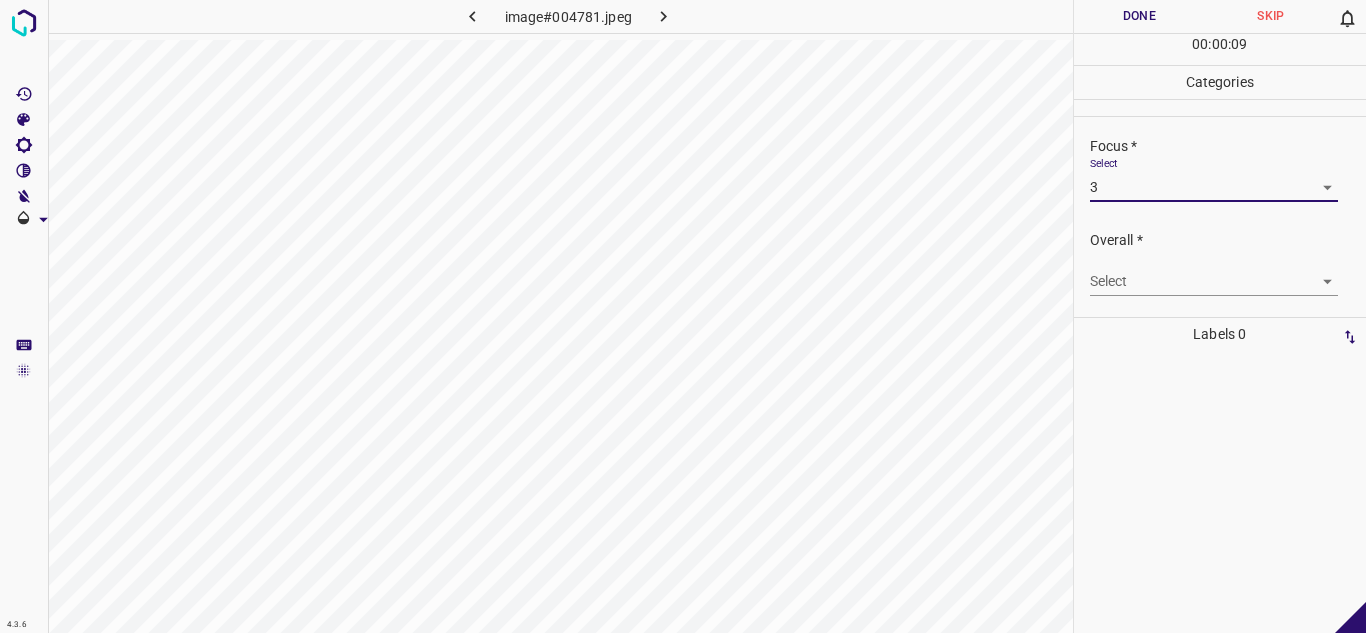 click on "4.3.6  image#004781.jpeg Done Skip 0 00   : 00   : 09   Categories Lighting *  Select 3 3 Focus *  Select 3 3 Overall *  Select ​ Labels   0 Categories 1 Lighting 2 Focus 3 Overall Tools Space Change between modes (Draw & Edit) I Auto labeling R Restore zoom M Zoom in N Zoom out Delete Delete selecte label Filters Z Restore filters X Saturation filter C Brightness filter V Contrast filter B Gray scale filter General O Download - Text - Hide - Delete" at bounding box center [683, 316] 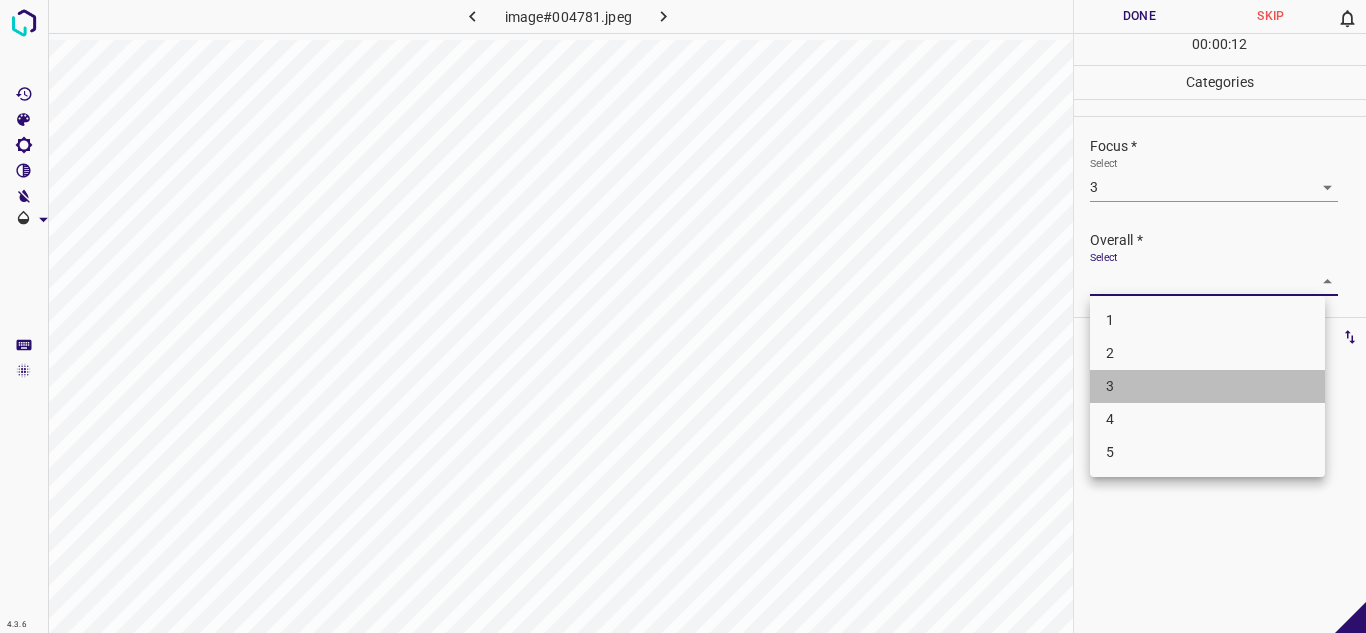 click on "3" at bounding box center [1207, 386] 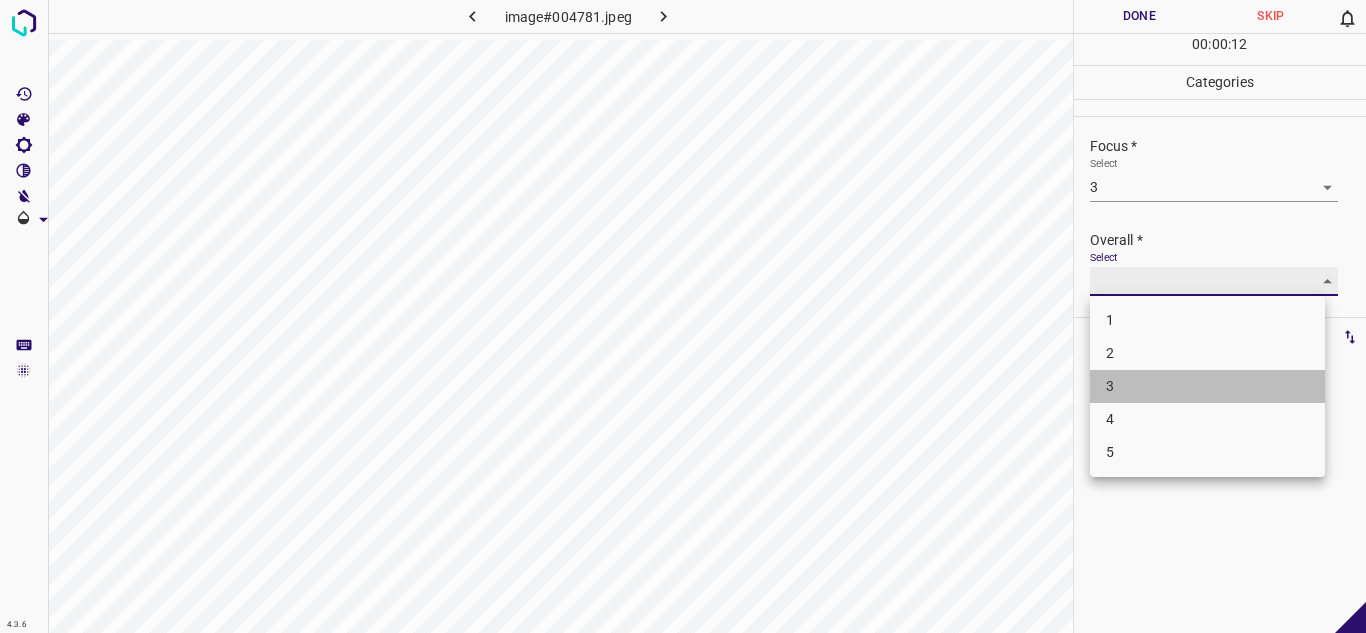 type on "3" 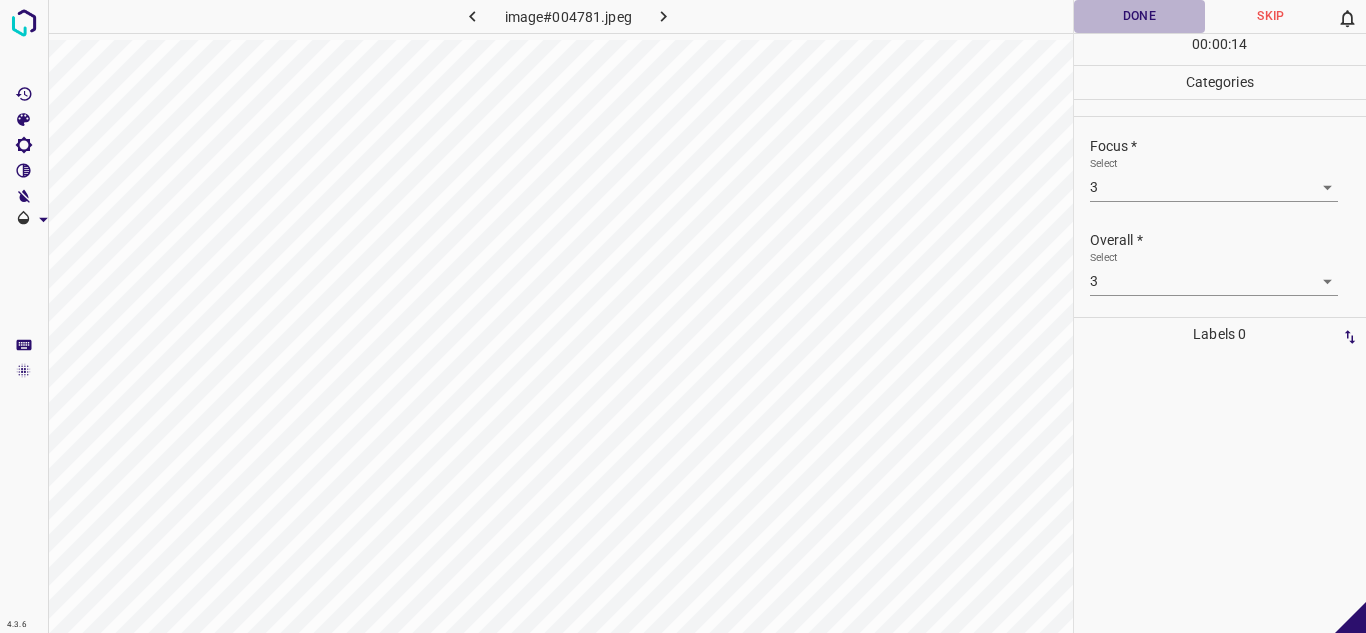 click on "Done" at bounding box center (1140, 16) 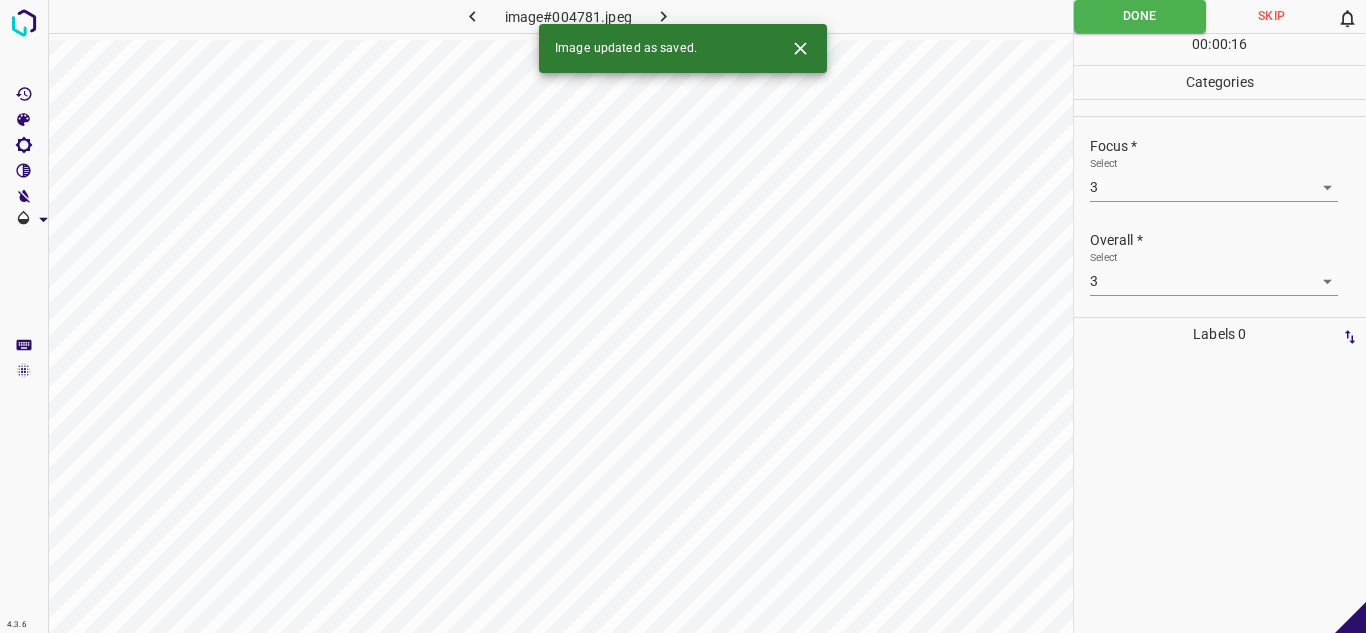 click on "4.3.6  image#004781.jpeg Done Skip 0 00   : 00   : 16   Categories Lighting *  Select 3 3 Focus *  Select 3 3 Overall *  Select 3 3 Labels   0 Categories 1 Lighting 2 Focus 3 Overall Tools Space Change between modes (Draw & Edit) I Auto labeling R Restore zoom M Zoom in N Zoom out Delete Delete selecte label Filters Z Restore filters X Saturation filter C Brightness filter V Contrast filter B Gray scale filter General O Download Image updated as saved. - Text - Hide - Delete" at bounding box center [683, 316] 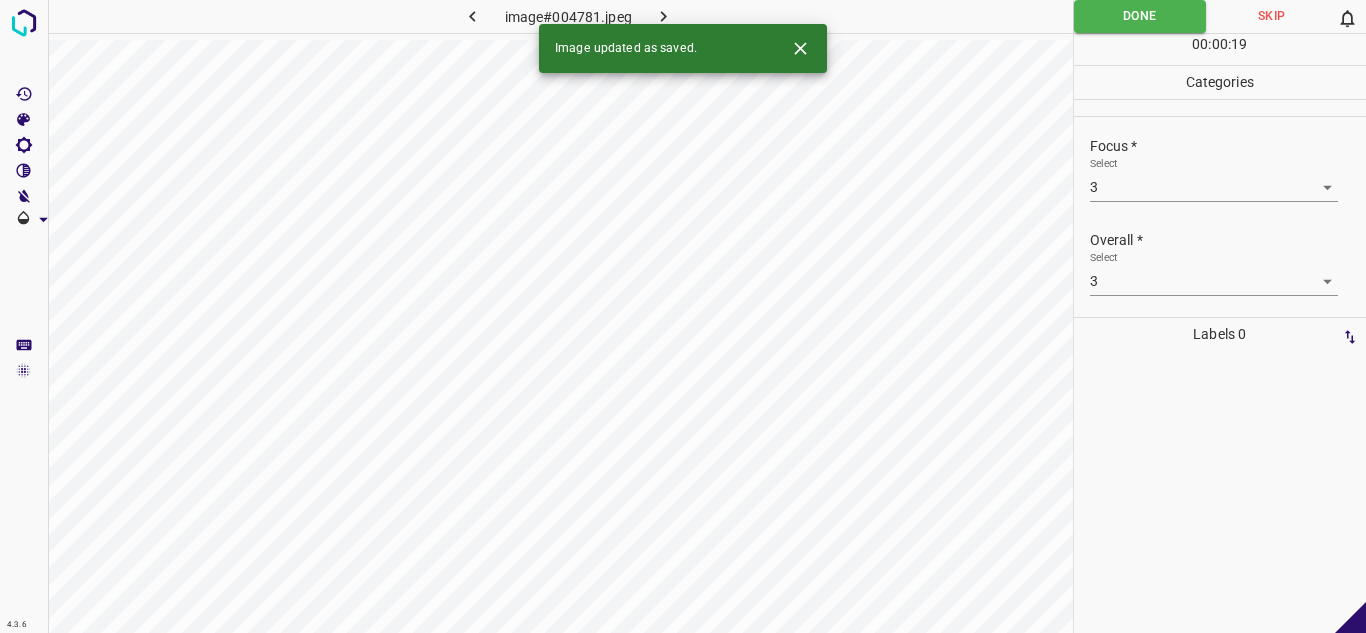 click 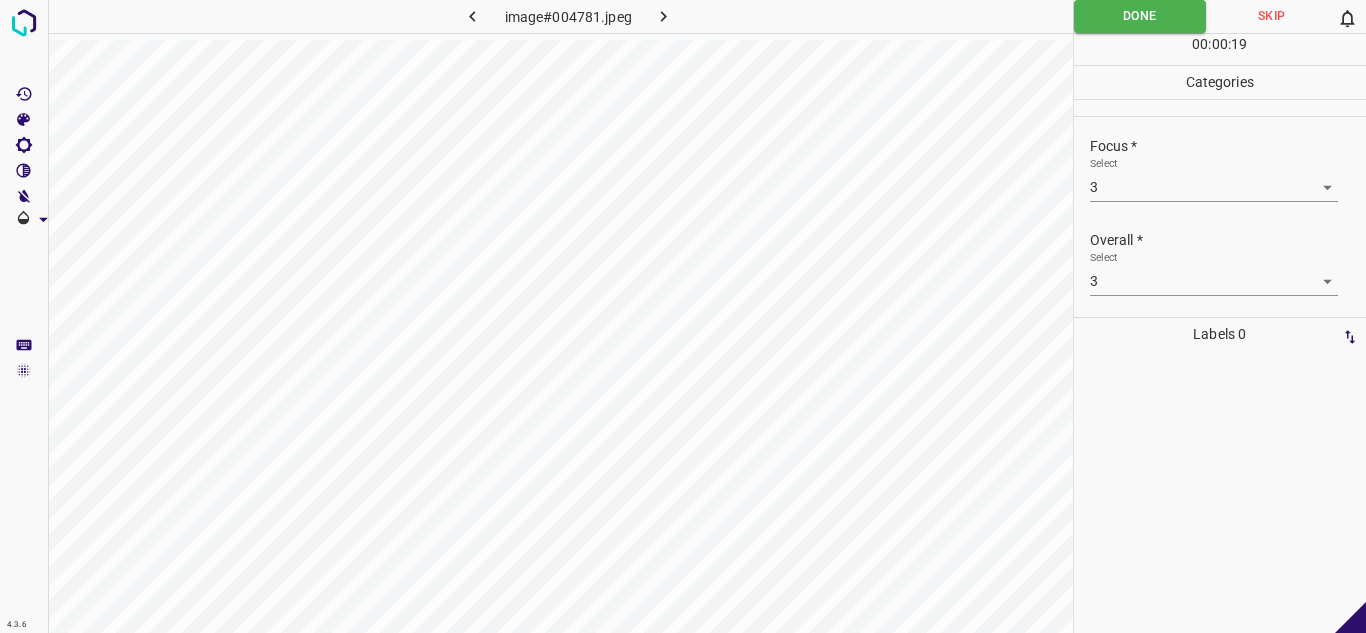 click 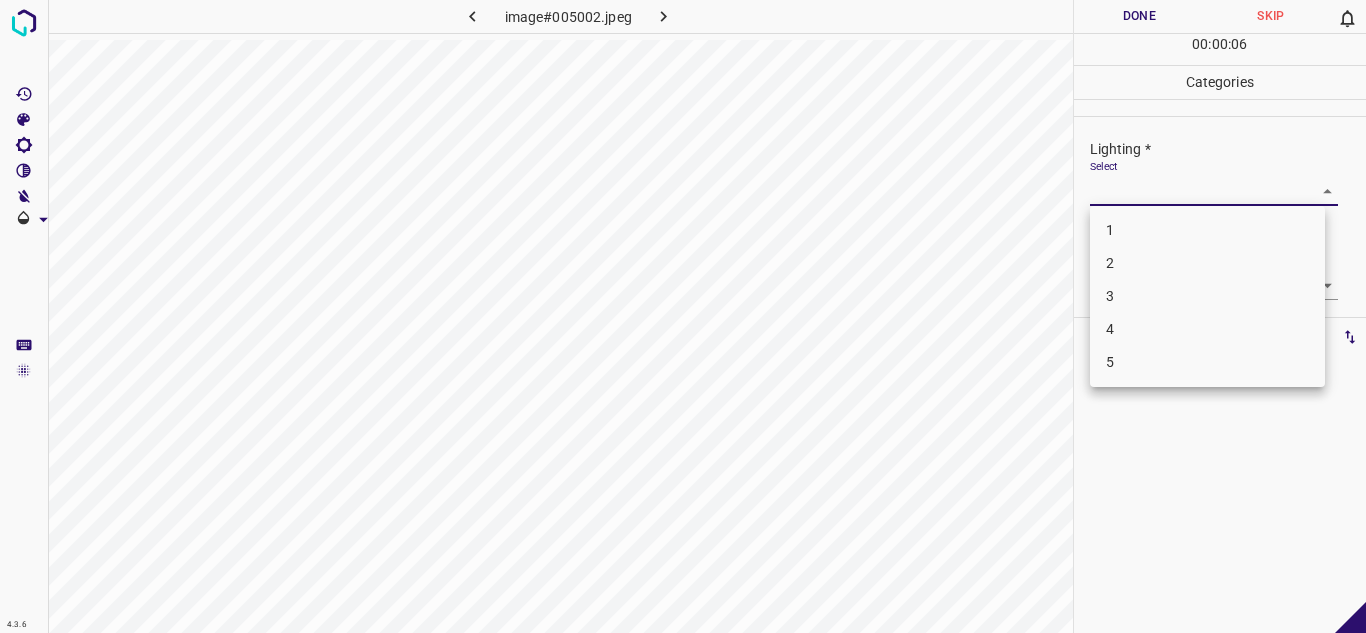 click on "4.3.6  image#005002.jpeg Done Skip 0 00   : 00   : 06   Categories Lighting *  Select ​ Focus *  Select ​ Overall *  Select ​ Labels   0 Categories 1 Lighting 2 Focus 3 Overall Tools Space Change between modes (Draw & Edit) I Auto labeling R Restore zoom M Zoom in N Zoom out Delete Delete selecte label Filters Z Restore filters X Saturation filter C Brightness filter V Contrast filter B Gray scale filter General O Download - Text - Hide - Delete 1 2 3 4 5" at bounding box center [683, 316] 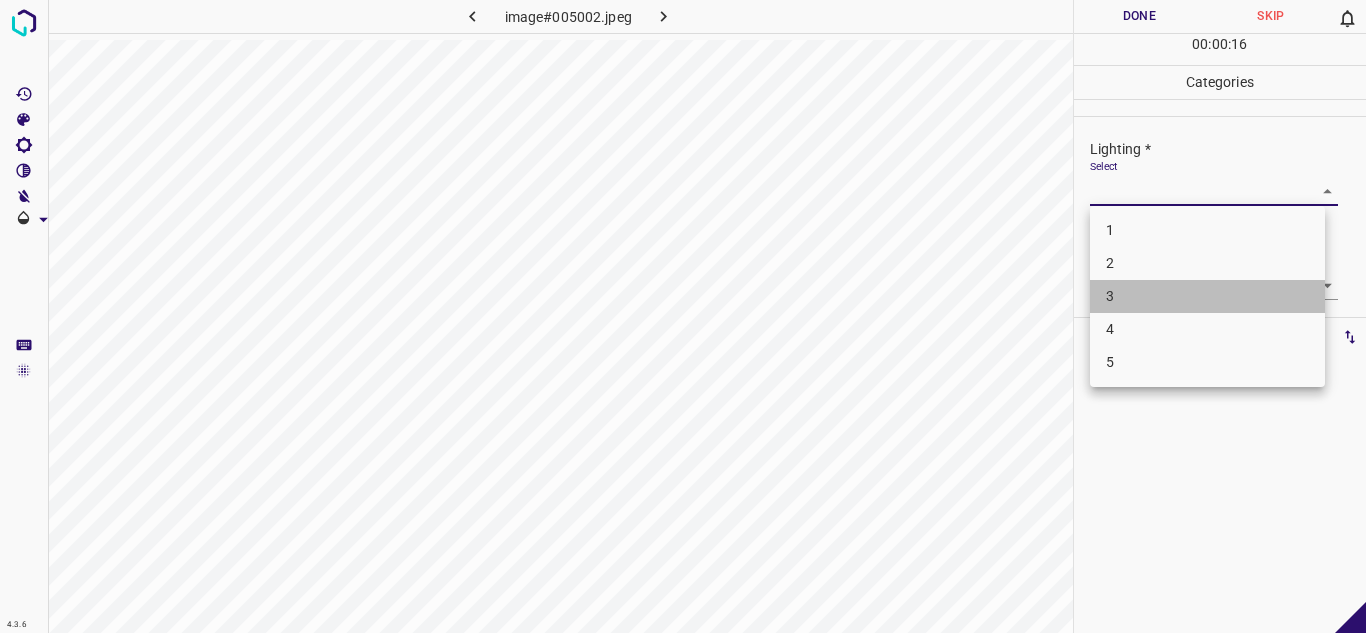 click on "3" at bounding box center (1207, 296) 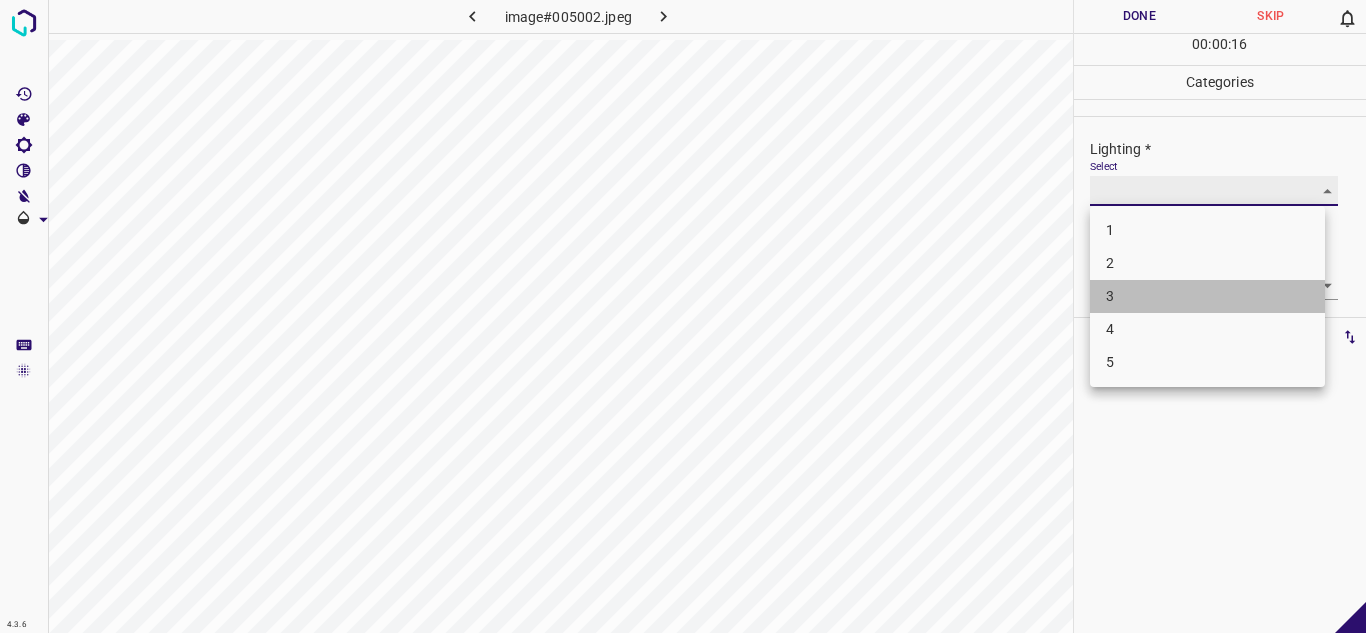 type on "3" 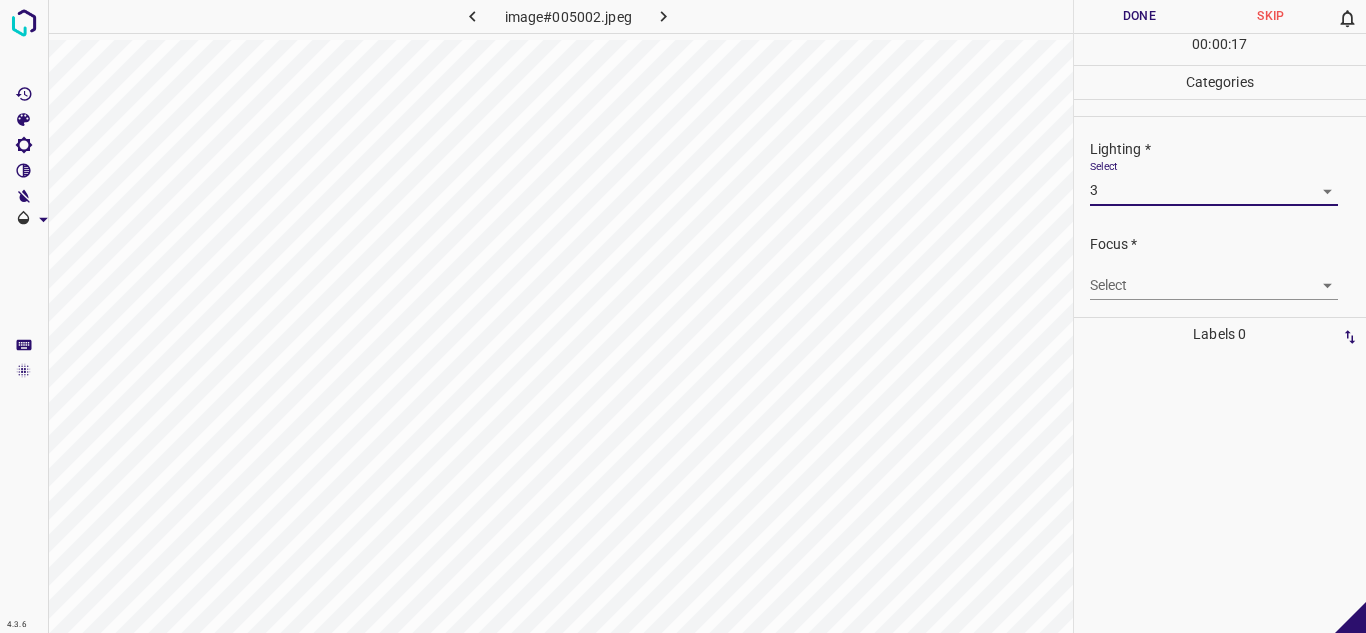 click on "4.3.6  image#005002.jpeg Done Skip 0 00   : 00   : 17   Categories Lighting *  Select 3 3 Focus *  Select ​ Overall *  Select ​ Labels   0 Categories 1 Lighting 2 Focus 3 Overall Tools Space Change between modes (Draw & Edit) I Auto labeling R Restore zoom M Zoom in N Zoom out Delete Delete selecte label Filters Z Restore filters X Saturation filter C Brightness filter V Contrast filter B Gray scale filter General O Download - Text - Hide - Delete" at bounding box center [683, 316] 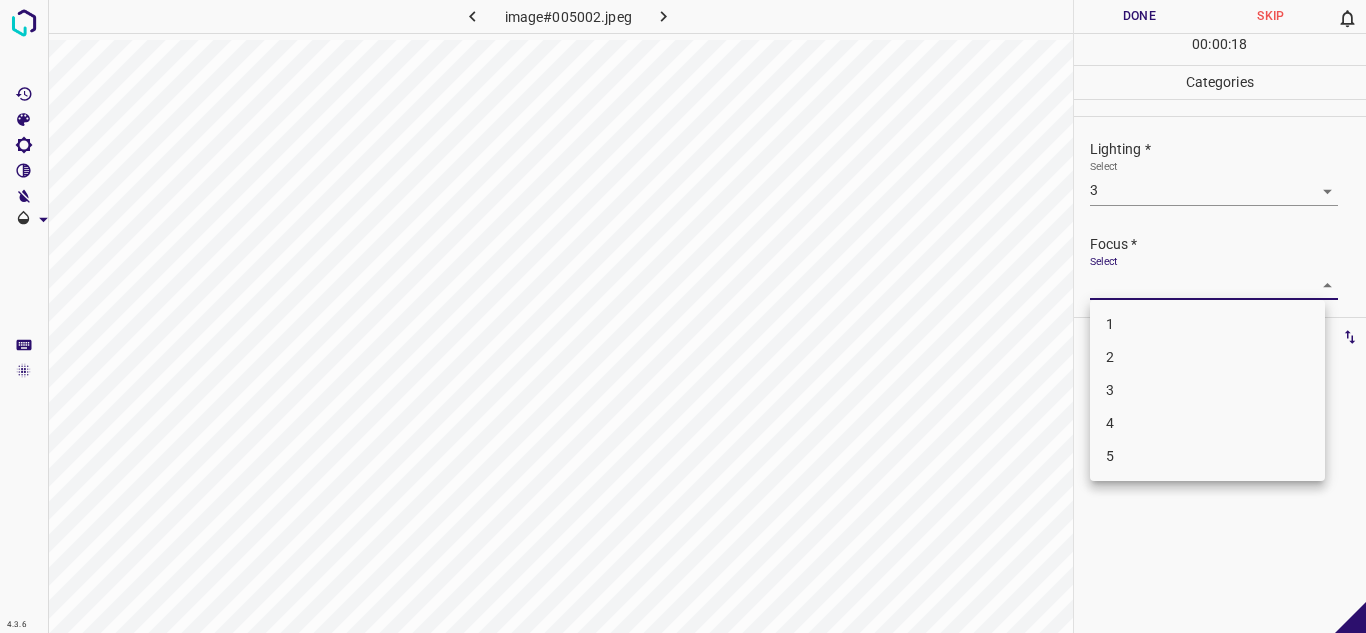 click on "3" at bounding box center (1207, 390) 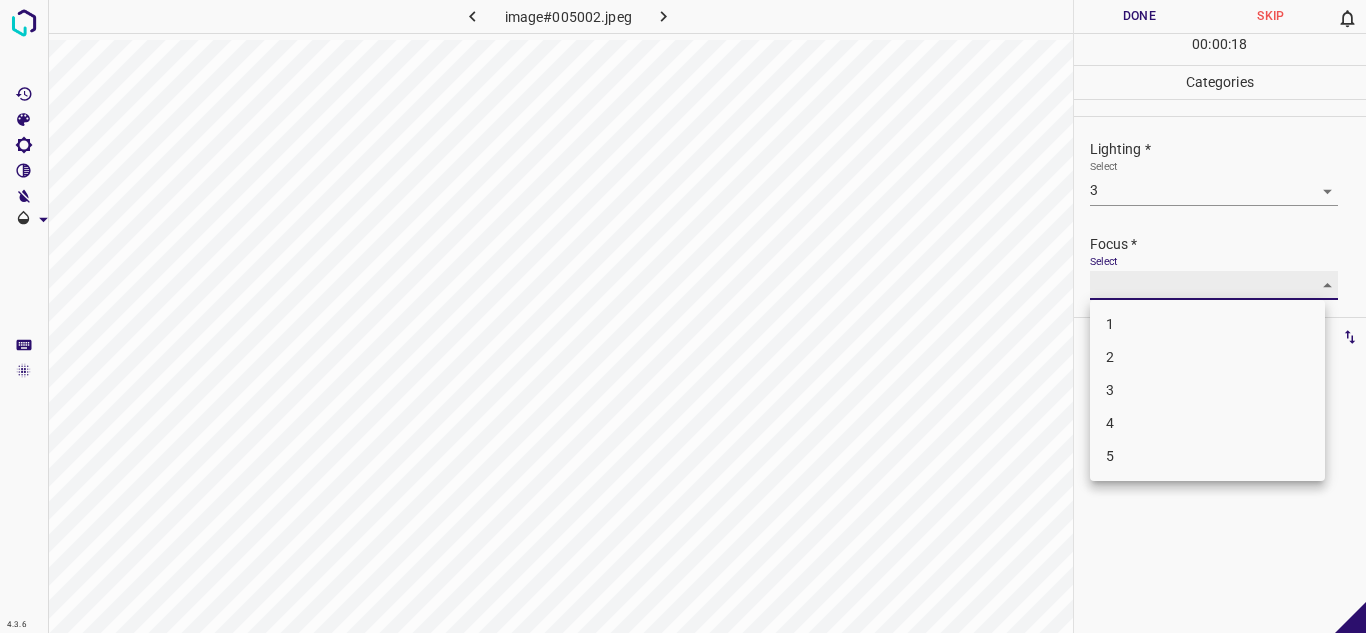 type on "3" 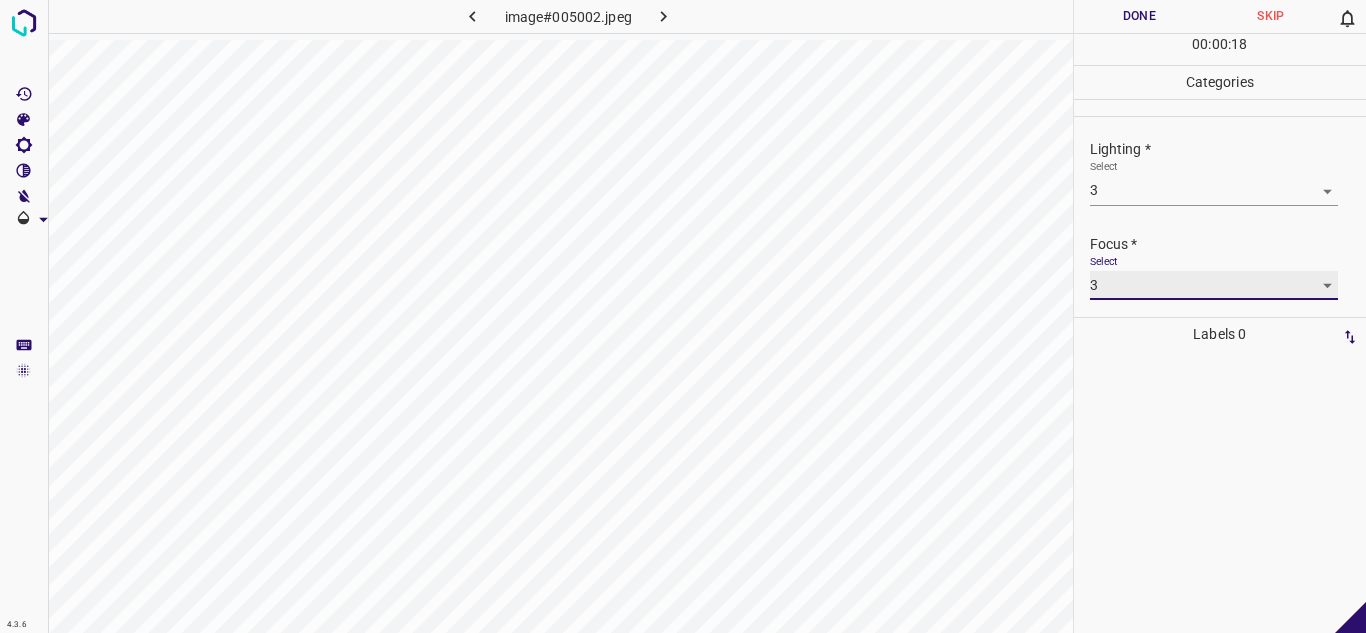 scroll, scrollTop: 98, scrollLeft: 0, axis: vertical 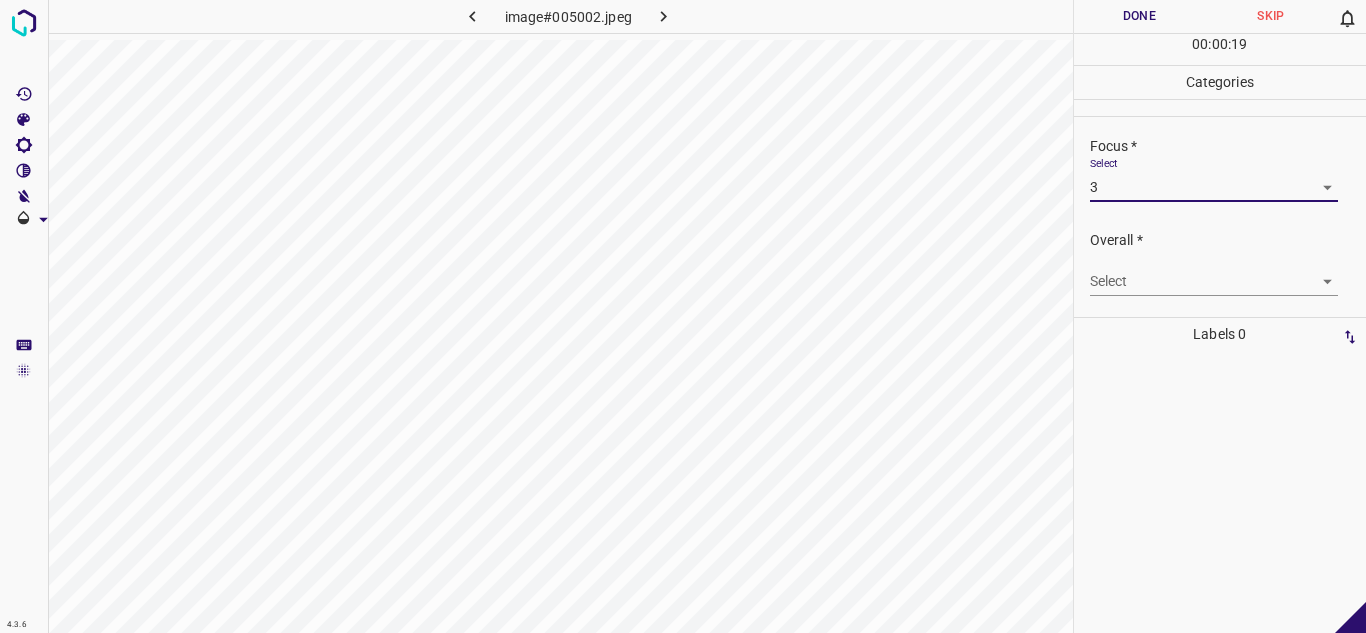 click on "4.3.6  image#005002.jpeg Done Skip 0 00   : 00   : 19   Categories Lighting *  Select 3 3 Focus *  Select 3 3 Overall *  Select ​ Labels   0 Categories 1 Lighting 2 Focus 3 Overall Tools Space Change between modes (Draw & Edit) I Auto labeling R Restore zoom M Zoom in N Zoom out Delete Delete selecte label Filters Z Restore filters X Saturation filter C Brightness filter V Contrast filter B Gray scale filter General O Download - Text - Hide - Delete" at bounding box center (683, 316) 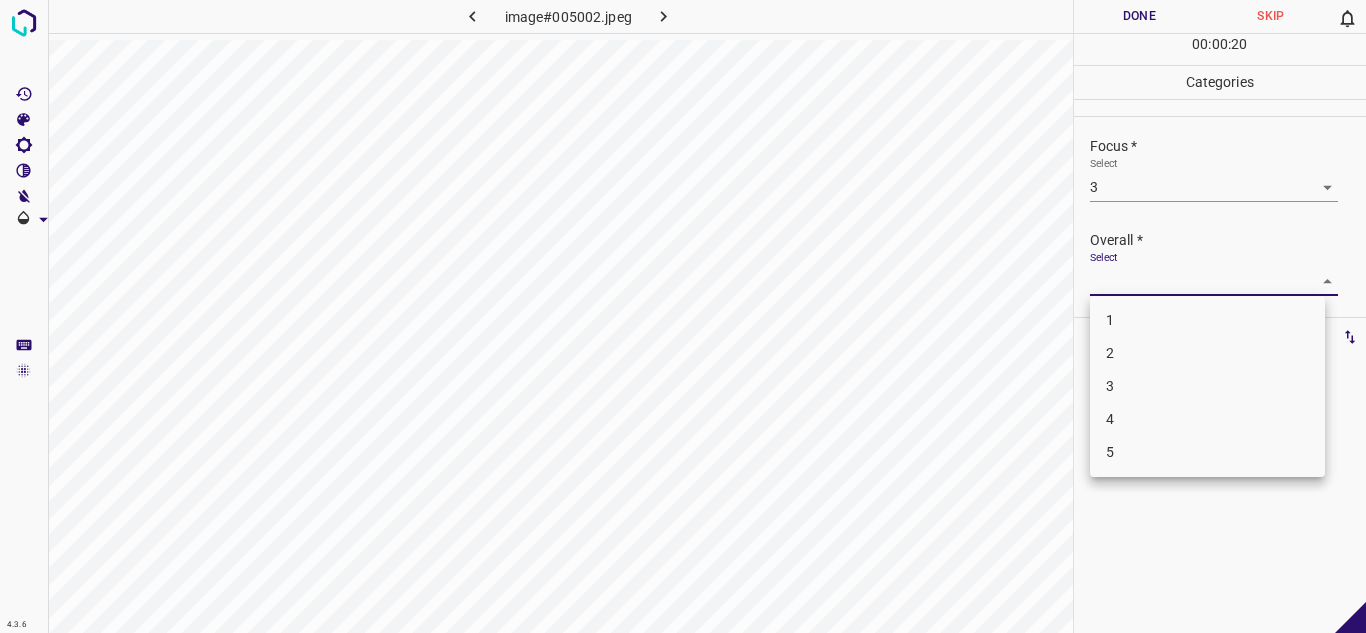 click on "3" at bounding box center (1207, 386) 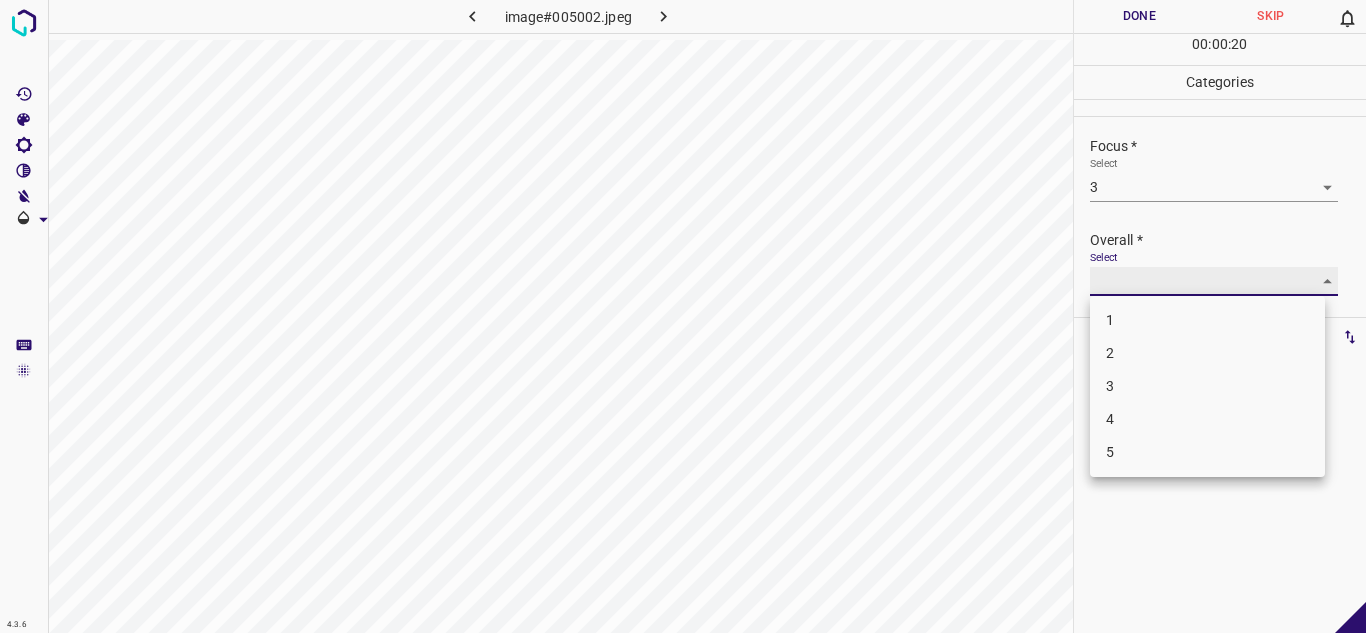type on "3" 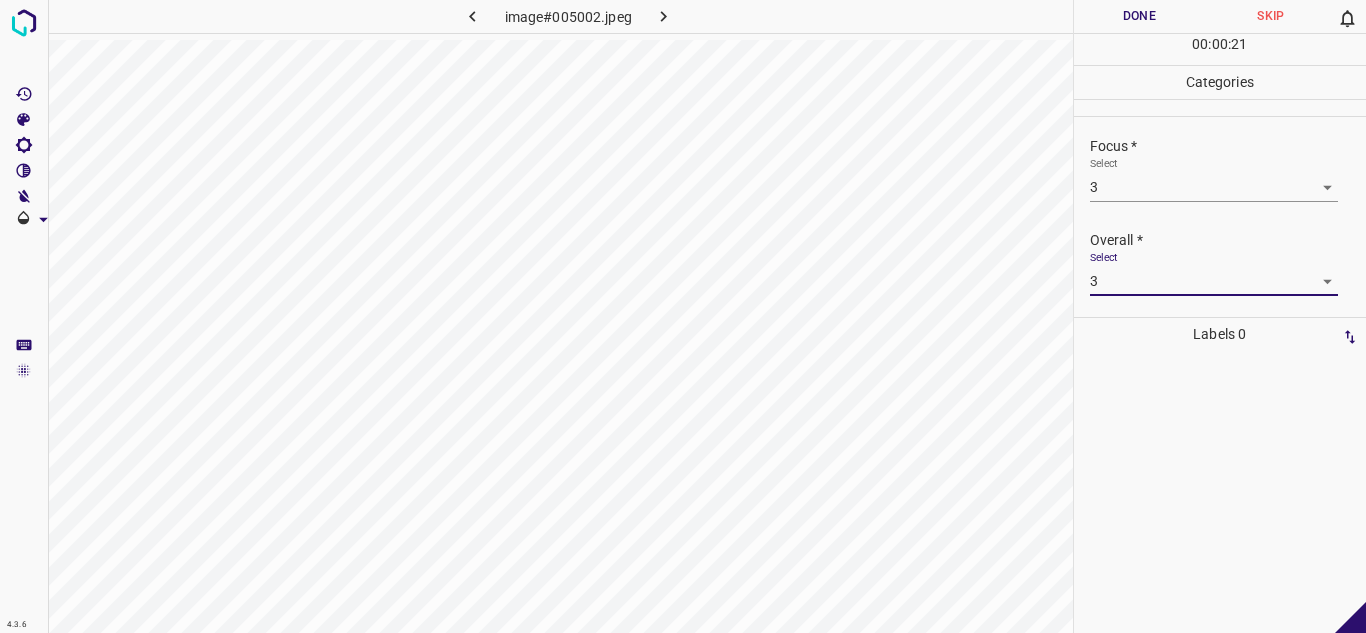 click on "Done" at bounding box center (1140, 16) 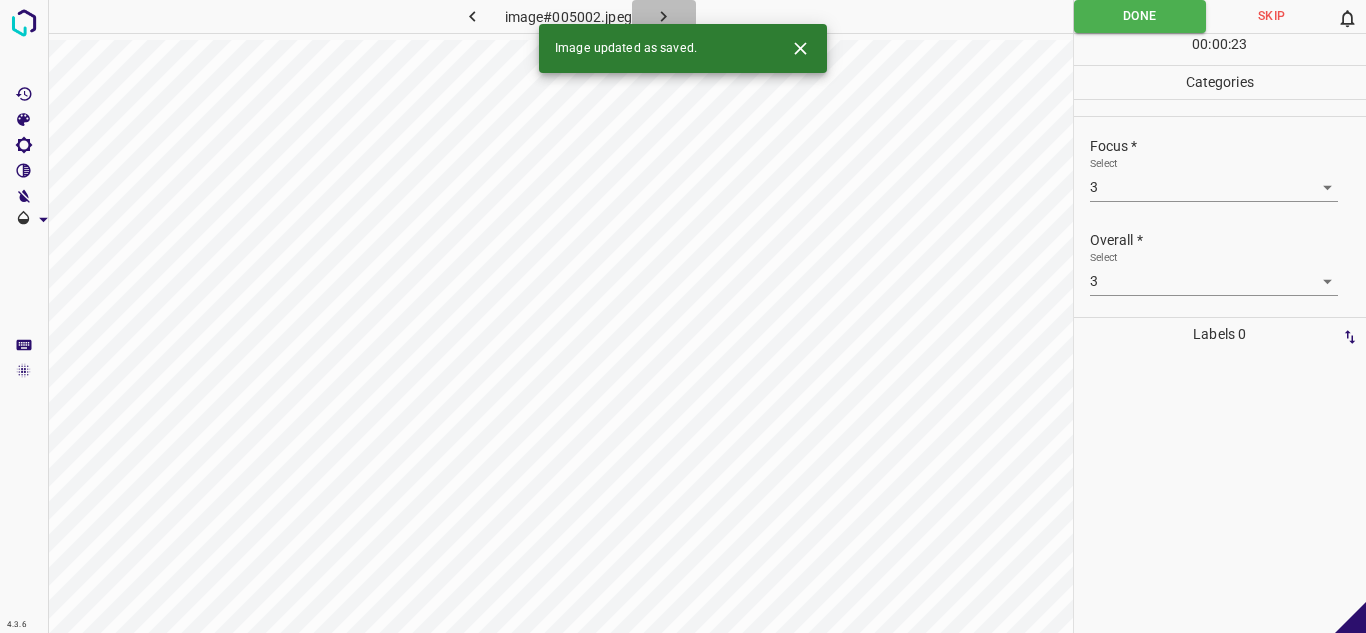 click 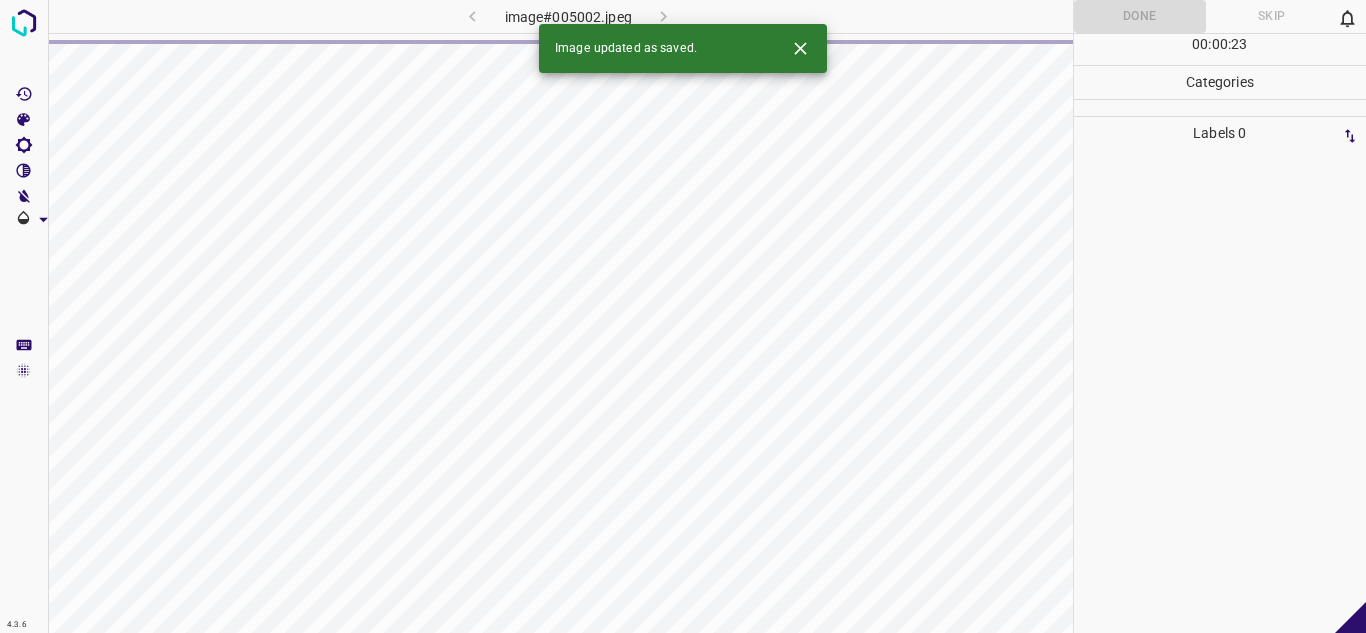 click 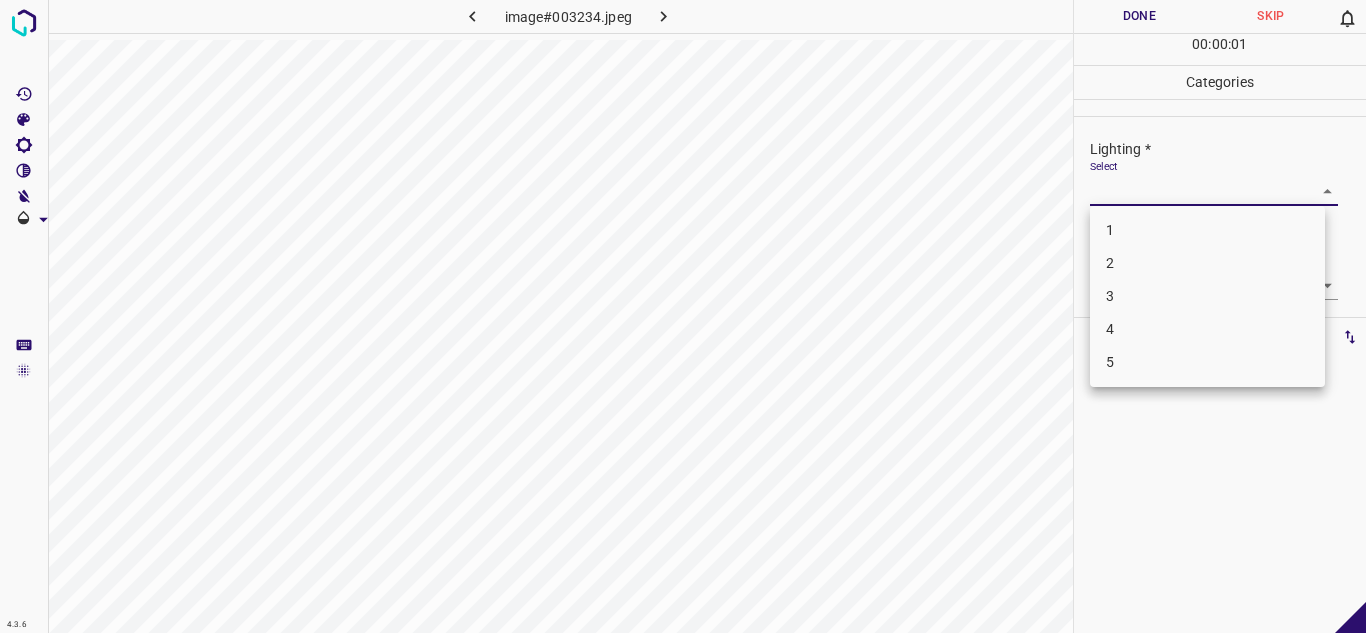 click on "4.3.6  image#003234.jpeg Done Skip 0 00   : 00   : 01   Categories Lighting *  Select ​ Focus *  Select ​ Overall *  Select ​ Labels   0 Categories 1 Lighting 2 Focus 3 Overall Tools Space Change between modes (Draw & Edit) I Auto labeling R Restore zoom M Zoom in N Zoom out Delete Delete selecte label Filters Z Restore filters X Saturation filter C Brightness filter V Contrast filter B Gray scale filter General O Download - Text - Hide - Delete 1 2 3 4 5" at bounding box center (683, 316) 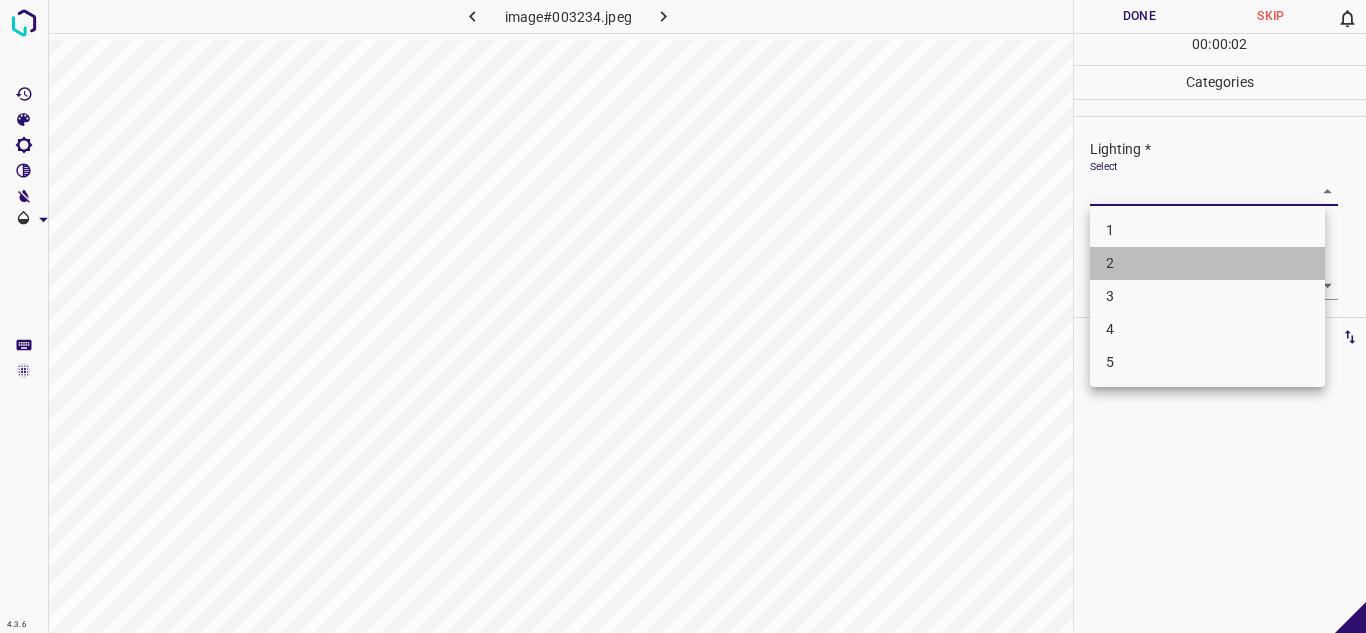 click on "2" at bounding box center (1207, 263) 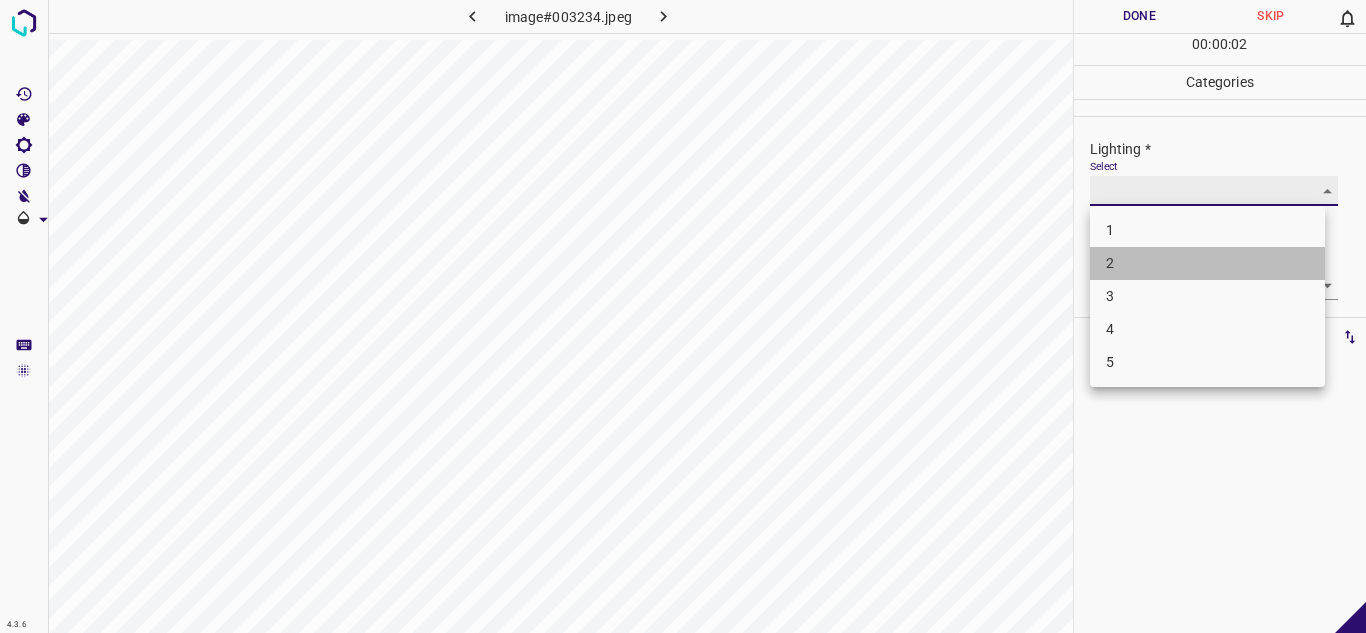 type on "2" 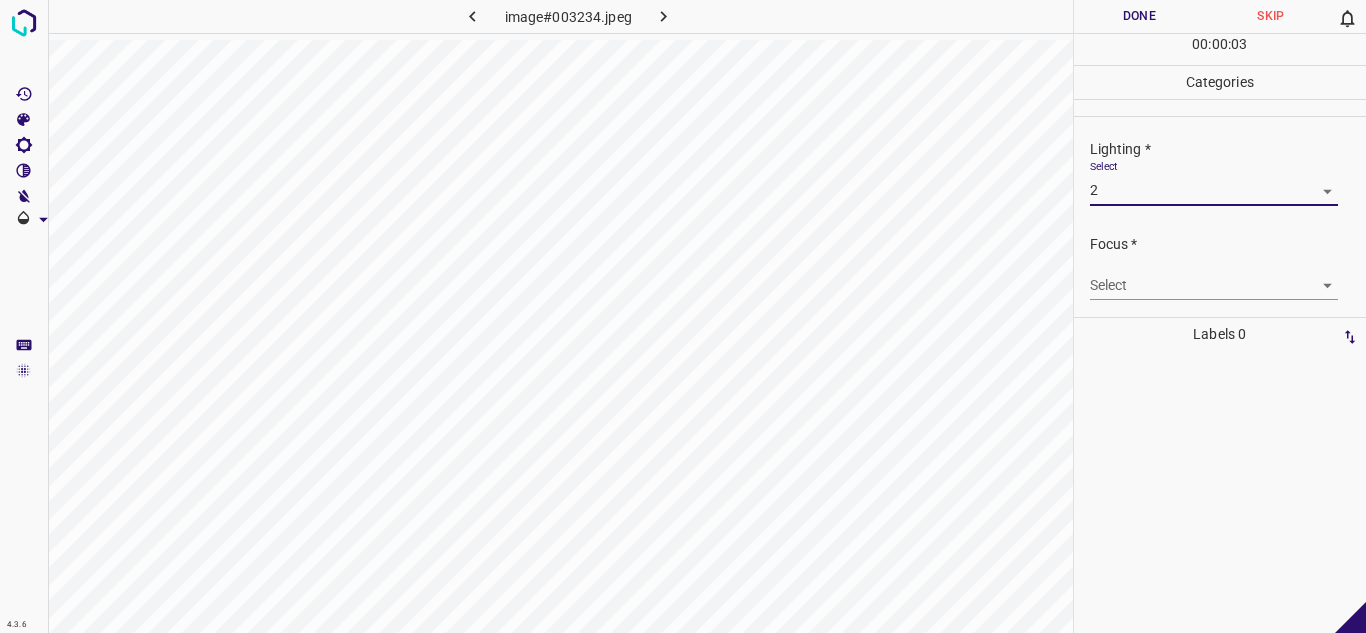 click on "4.3.6  image#003234.jpeg Done Skip 0 00   : 00   : 03   Categories Lighting *  Select 2 2 Focus *  Select ​ Overall *  Select ​ Labels   0 Categories 1 Lighting 2 Focus 3 Overall Tools Space Change between modes (Draw & Edit) I Auto labeling R Restore zoom M Zoom in N Zoom out Delete Delete selecte label Filters Z Restore filters X Saturation filter C Brightness filter V Contrast filter B Gray scale filter General O Download - Text - Hide - Delete" at bounding box center [683, 316] 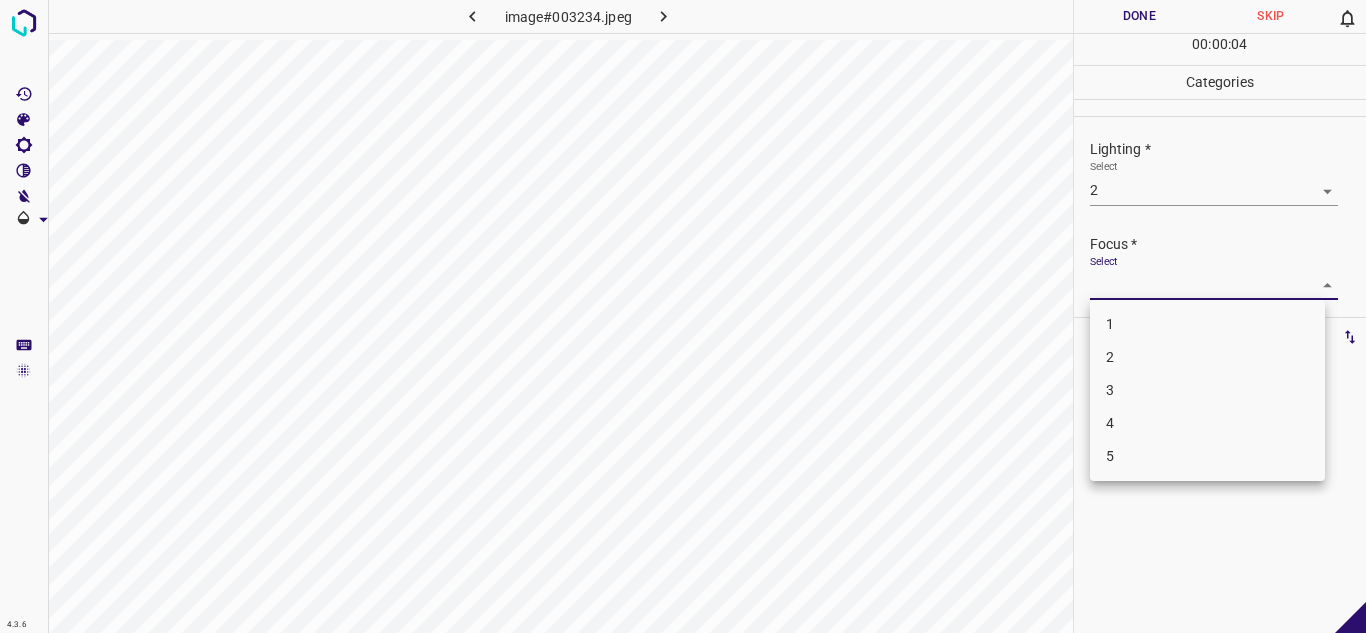 click on "2" at bounding box center (1207, 357) 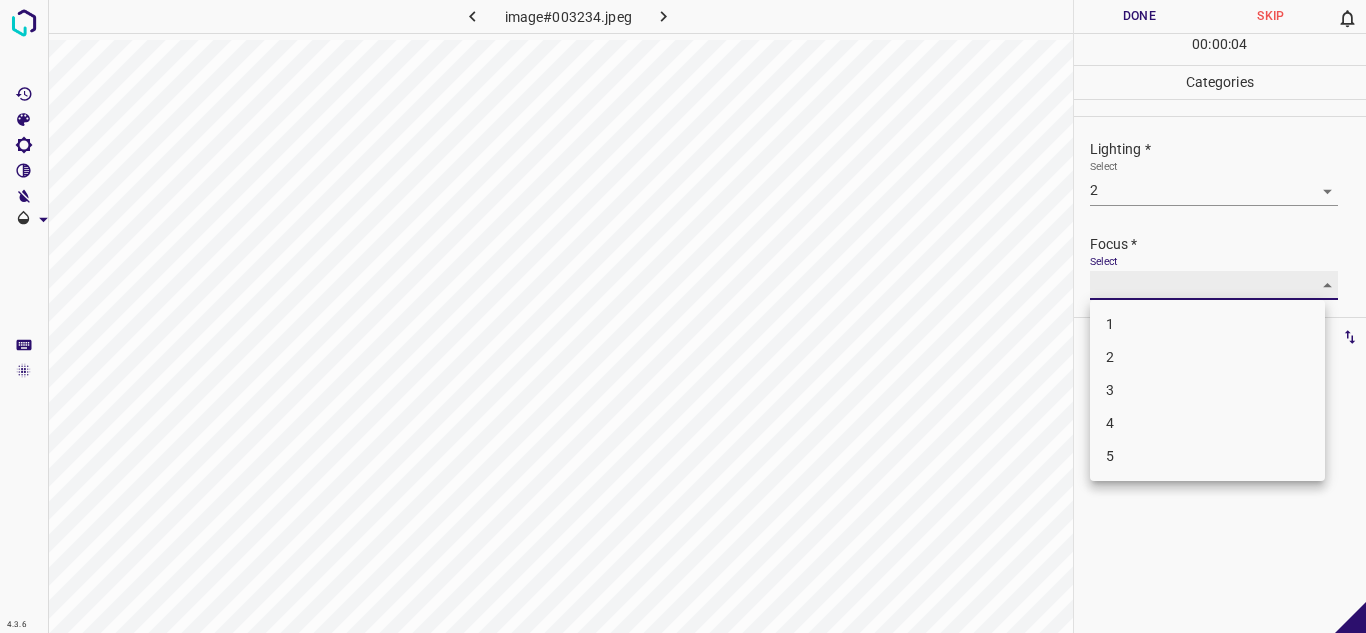 type on "2" 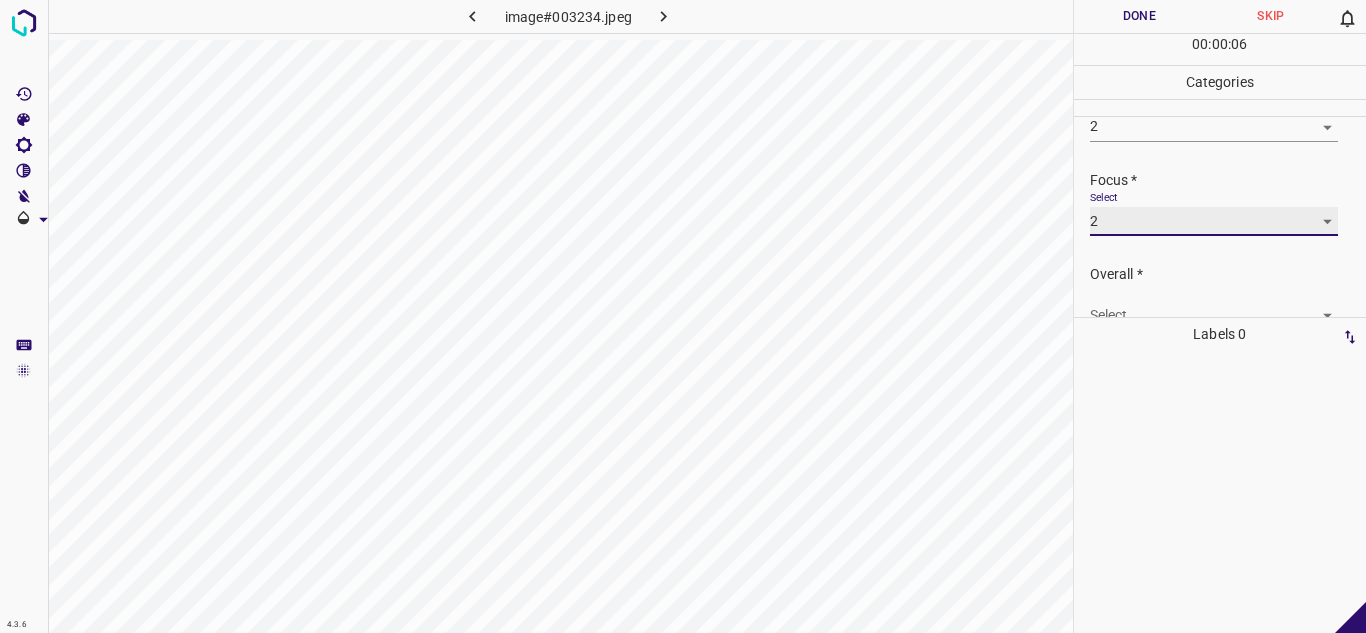 scroll, scrollTop: 98, scrollLeft: 0, axis: vertical 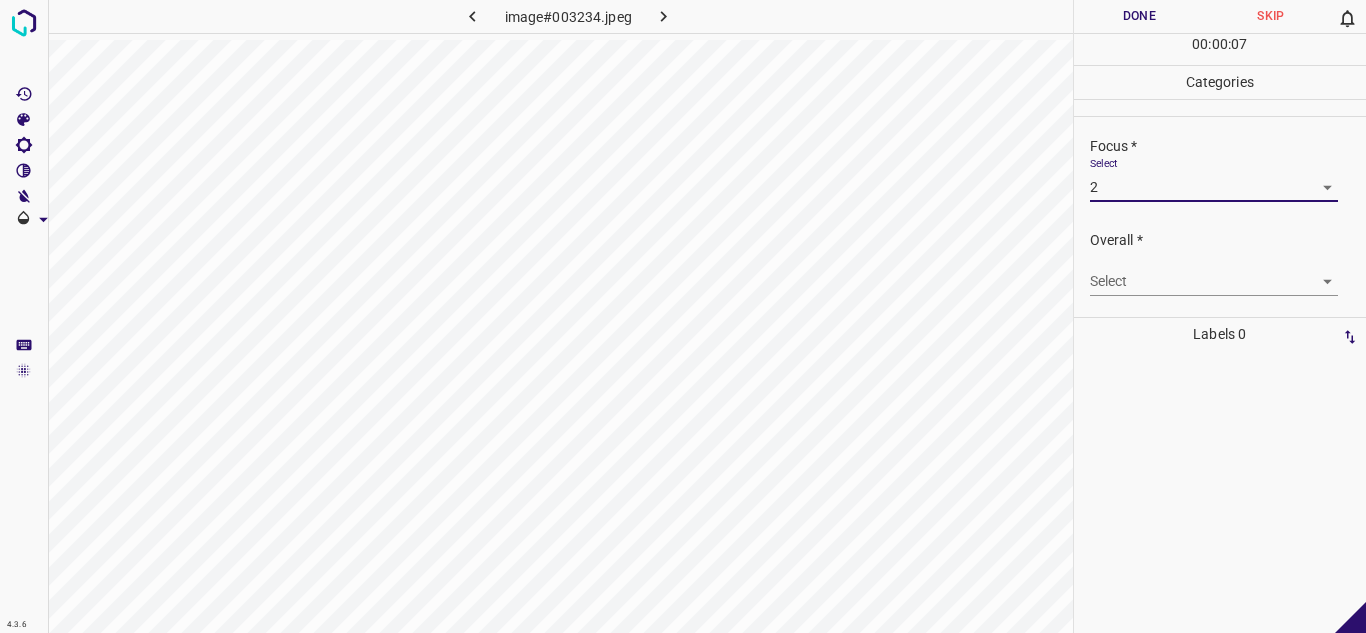 click on "4.3.6  image#003234.jpeg Done Skip 0 00   : 00   : 07   Categories Lighting *  Select 2 2 Focus *  Select 2 2 Overall *  Select ​ Labels   0 Categories 1 Lighting 2 Focus 3 Overall Tools Space Change between modes (Draw & Edit) I Auto labeling R Restore zoom M Zoom in N Zoom out Delete Delete selecte label Filters Z Restore filters X Saturation filter C Brightness filter V Contrast filter B Gray scale filter General O Download - Text - Hide - Delete" at bounding box center [683, 316] 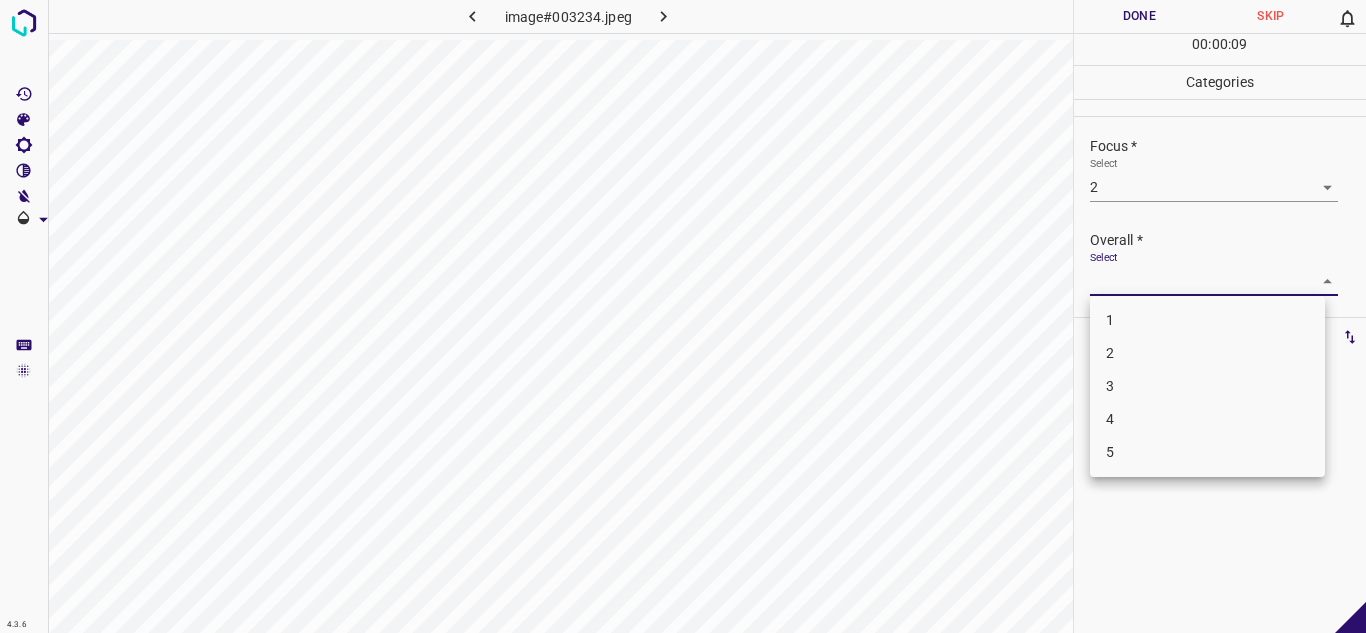 click on "2" at bounding box center (1207, 353) 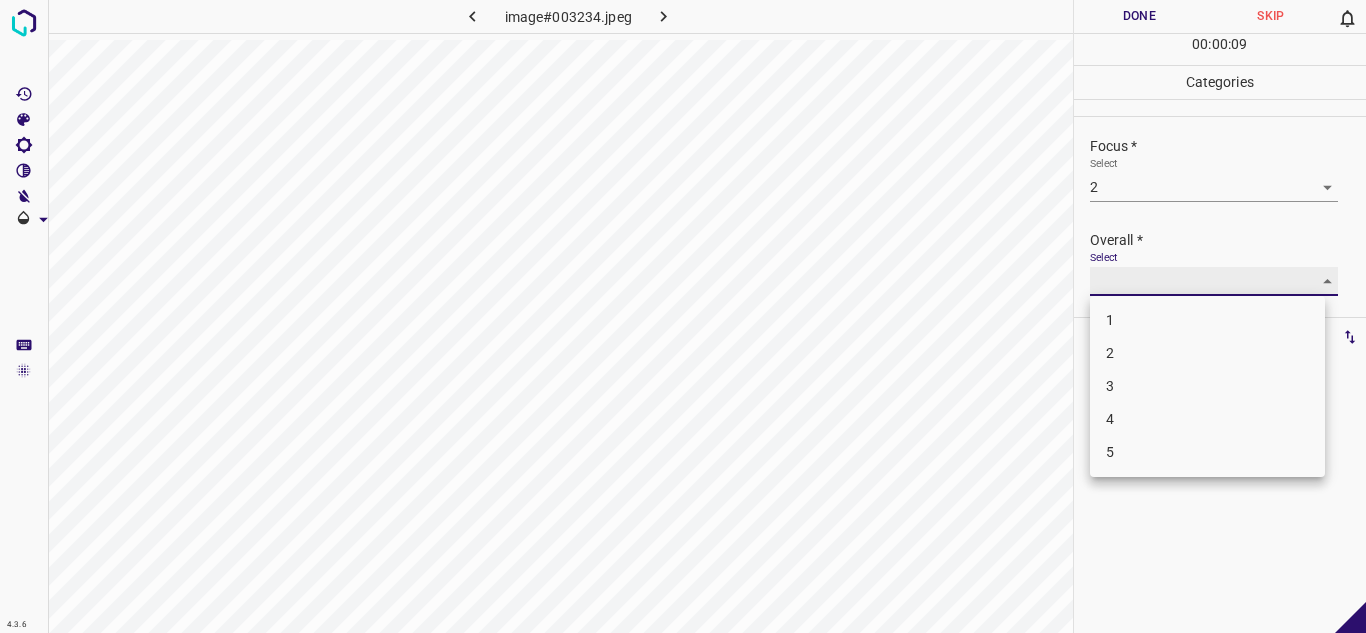 type on "2" 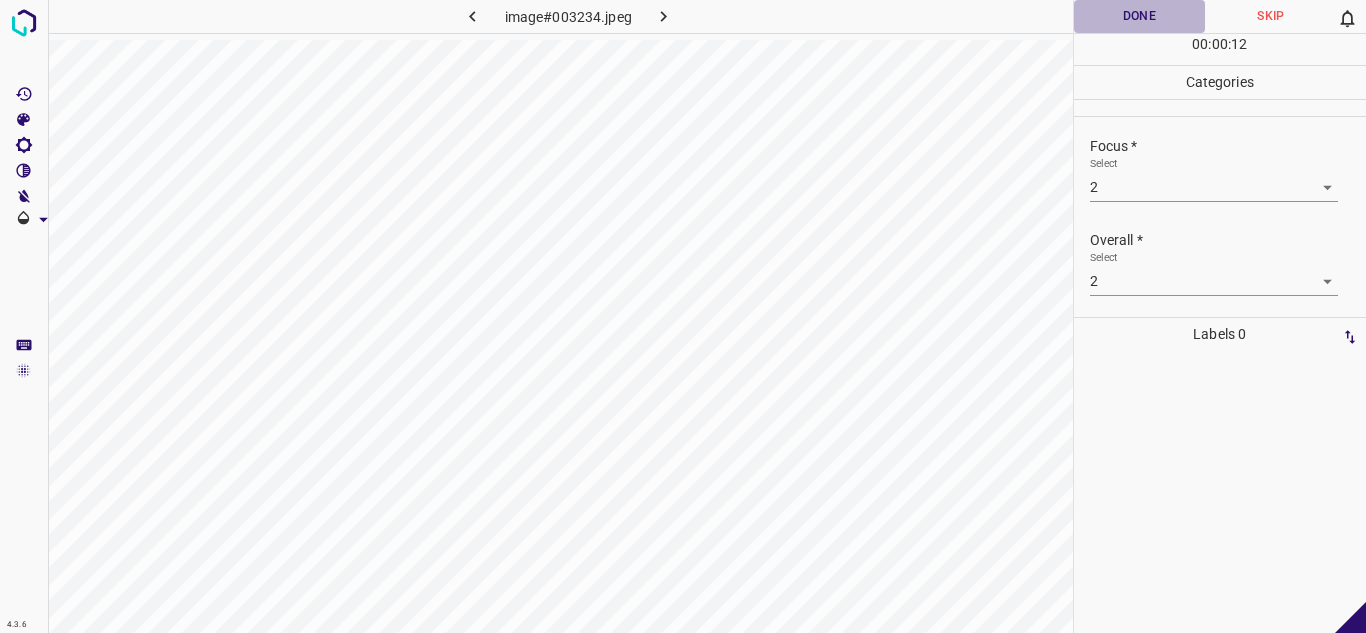 click on "Done" at bounding box center (1140, 16) 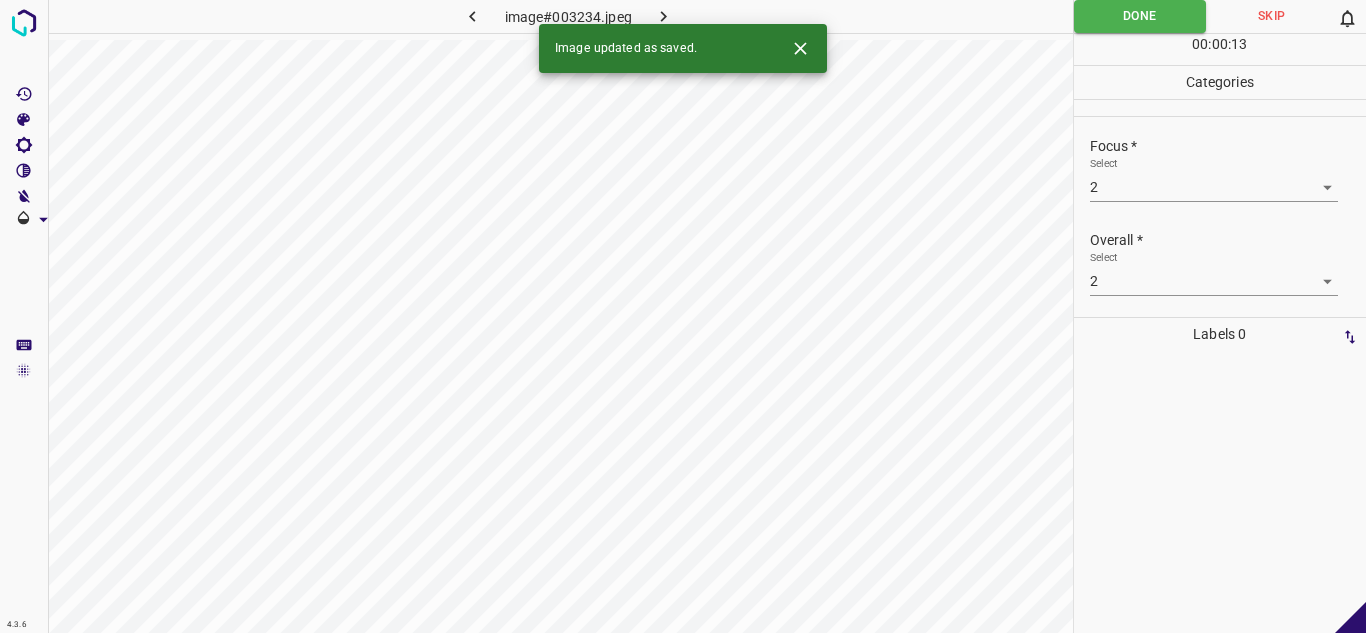 click 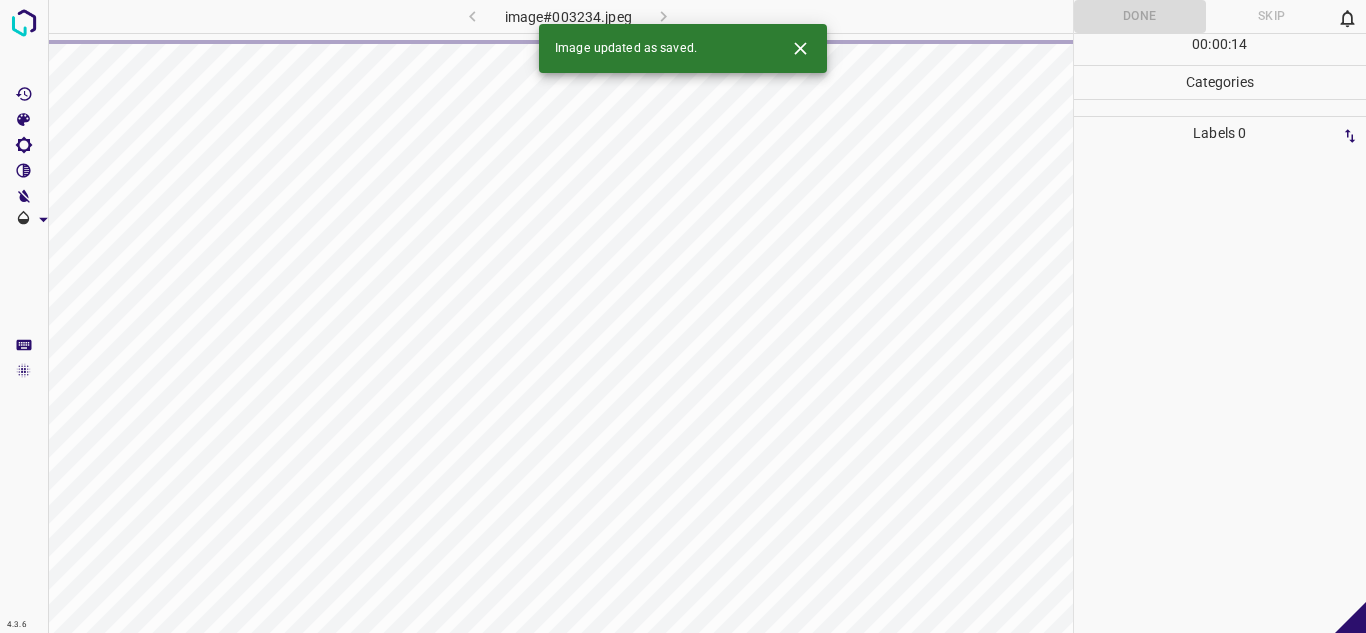 click 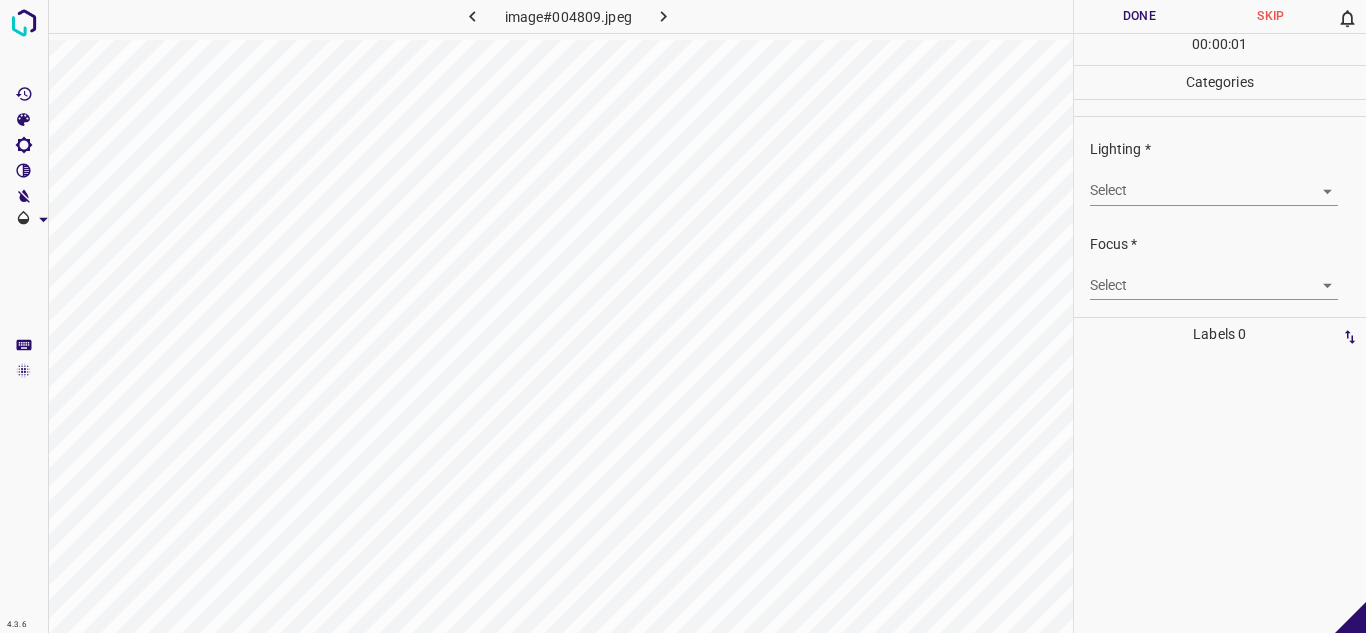 click on "4.3.6  image#004809.jpeg Done Skip 0 00   : 00   : 01   Categories Lighting *  Select ​ Focus *  Select ​ Overall *  Select ​ Labels   0 Categories 1 Lighting 2 Focus 3 Overall Tools Space Change between modes (Draw & Edit) I Auto labeling R Restore zoom M Zoom in N Zoom out Delete Delete selecte label Filters Z Restore filters X Saturation filter C Brightness filter V Contrast filter B Gray scale filter General O Download - Text - Hide - Delete" at bounding box center (683, 316) 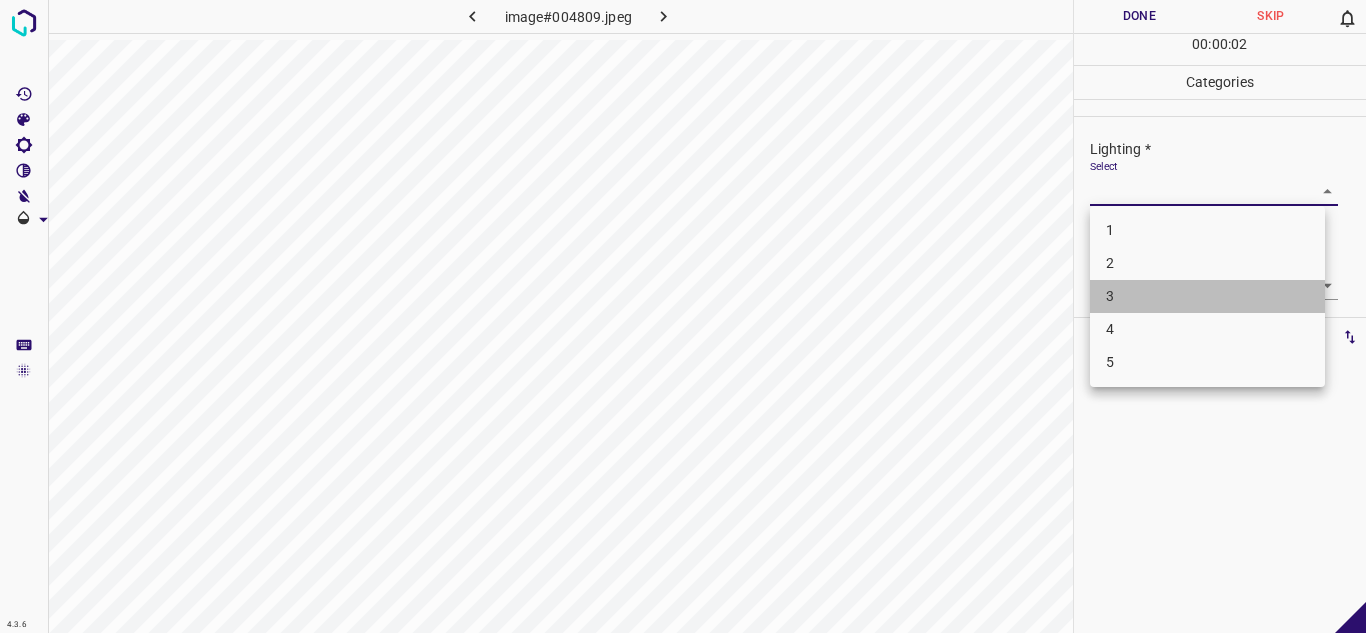 click on "3" at bounding box center (1207, 296) 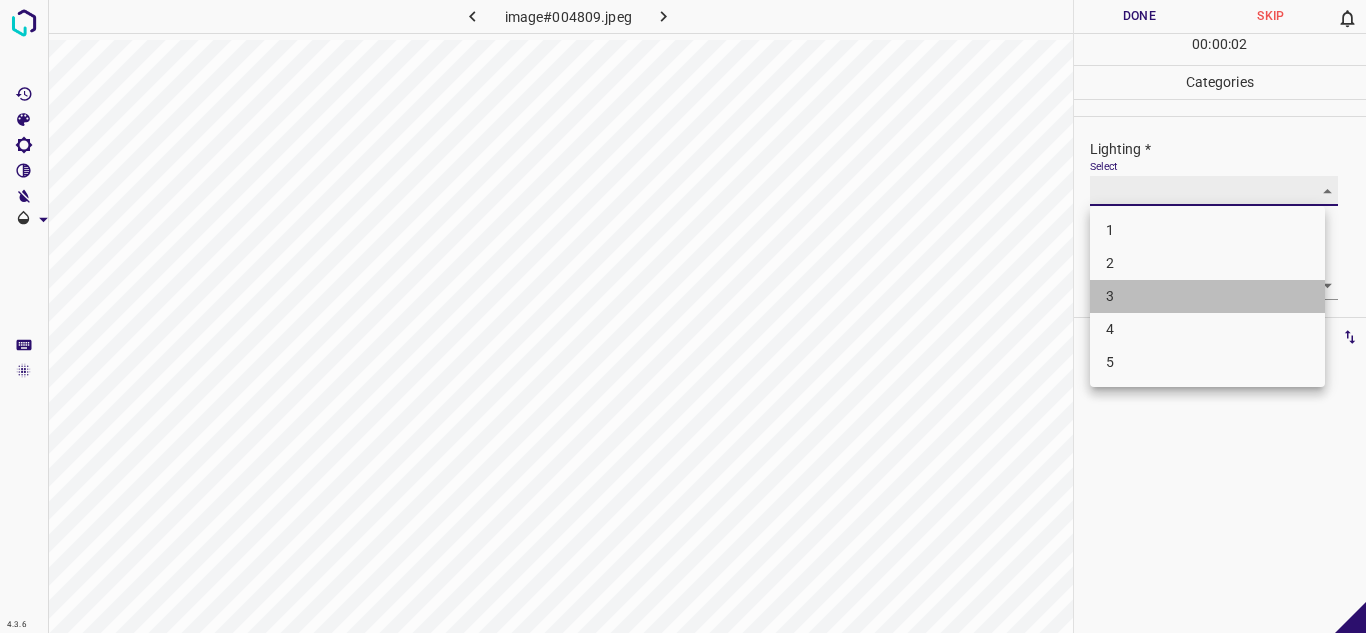 type on "3" 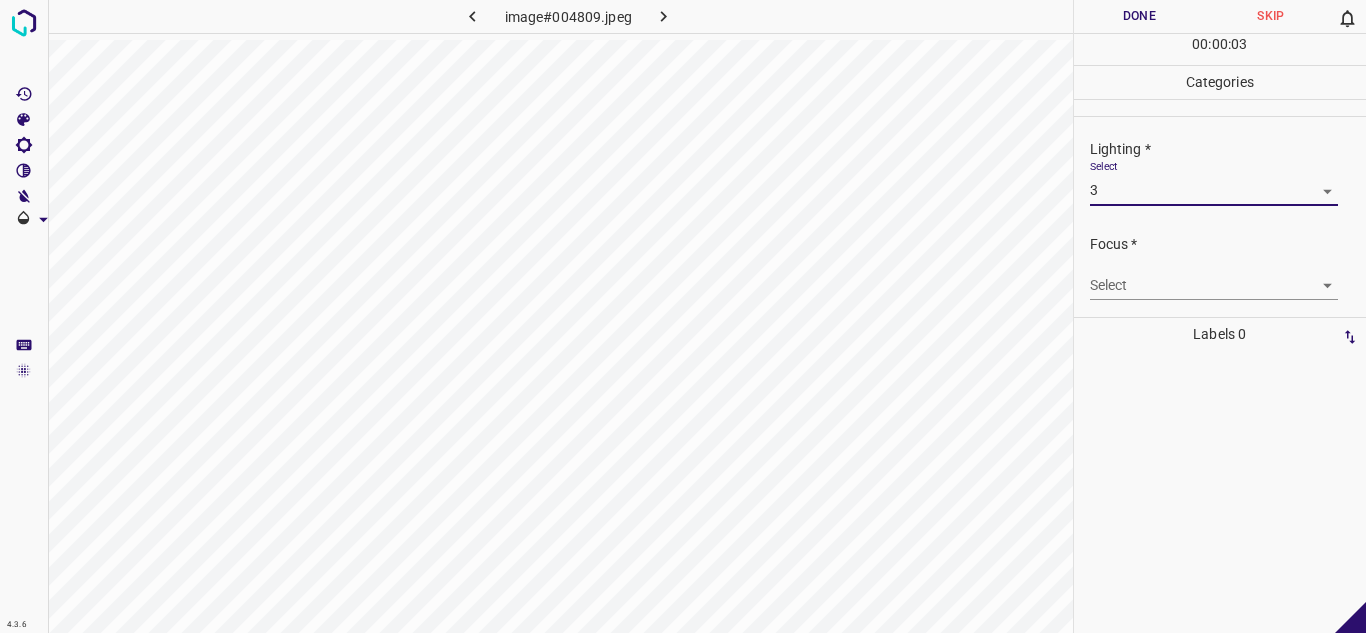 click on "4.3.6  image#004809.jpeg Done Skip 0 00   : 00   : 03   Categories Lighting *  Select 3 3 Focus *  Select ​ Overall *  Select ​ Labels   0 Categories 1 Lighting 2 Focus 3 Overall Tools Space Change between modes (Draw & Edit) I Auto labeling R Restore zoom M Zoom in N Zoom out Delete Delete selecte label Filters Z Restore filters X Saturation filter C Brightness filter V Contrast filter B Gray scale filter General O Download - Text - Hide - Delete" at bounding box center (683, 316) 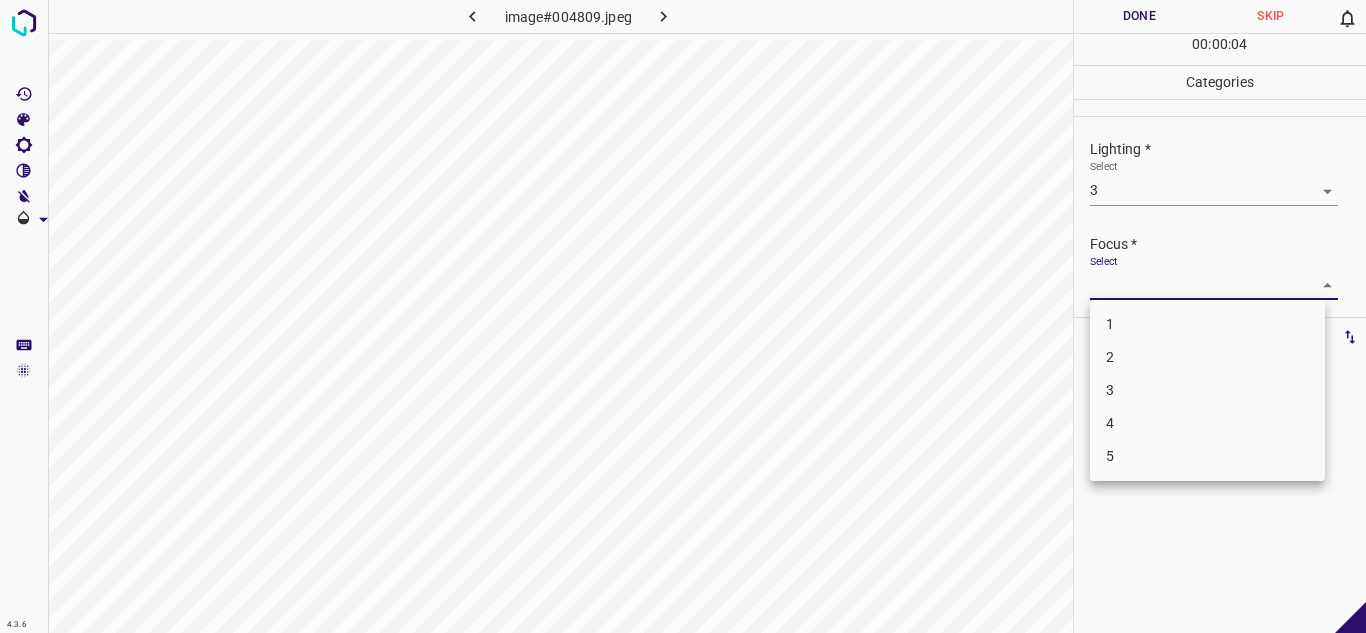 click on "3" at bounding box center (1207, 390) 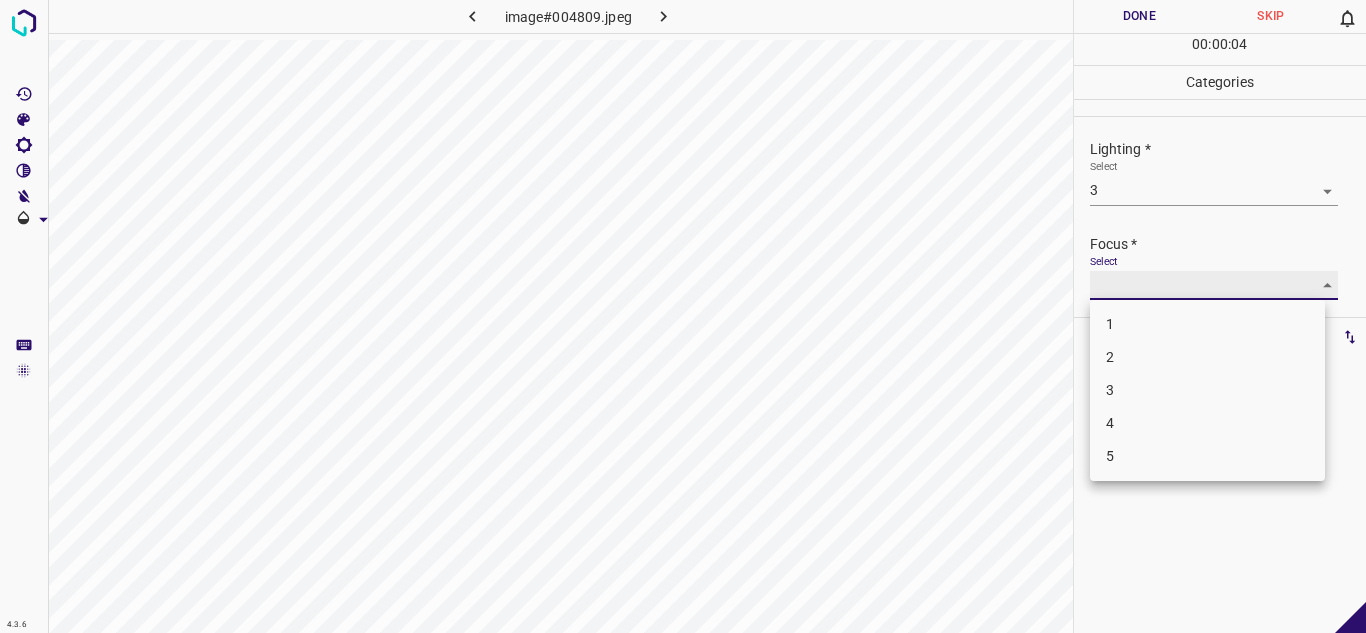 type on "3" 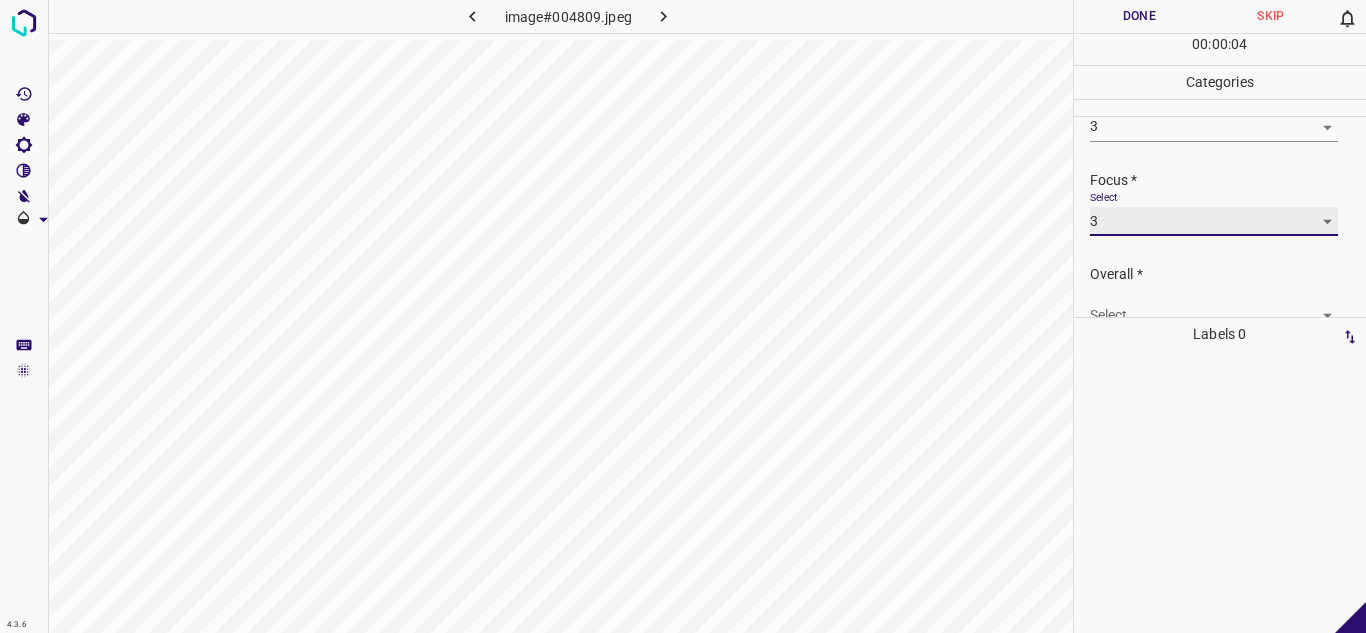 scroll, scrollTop: 98, scrollLeft: 0, axis: vertical 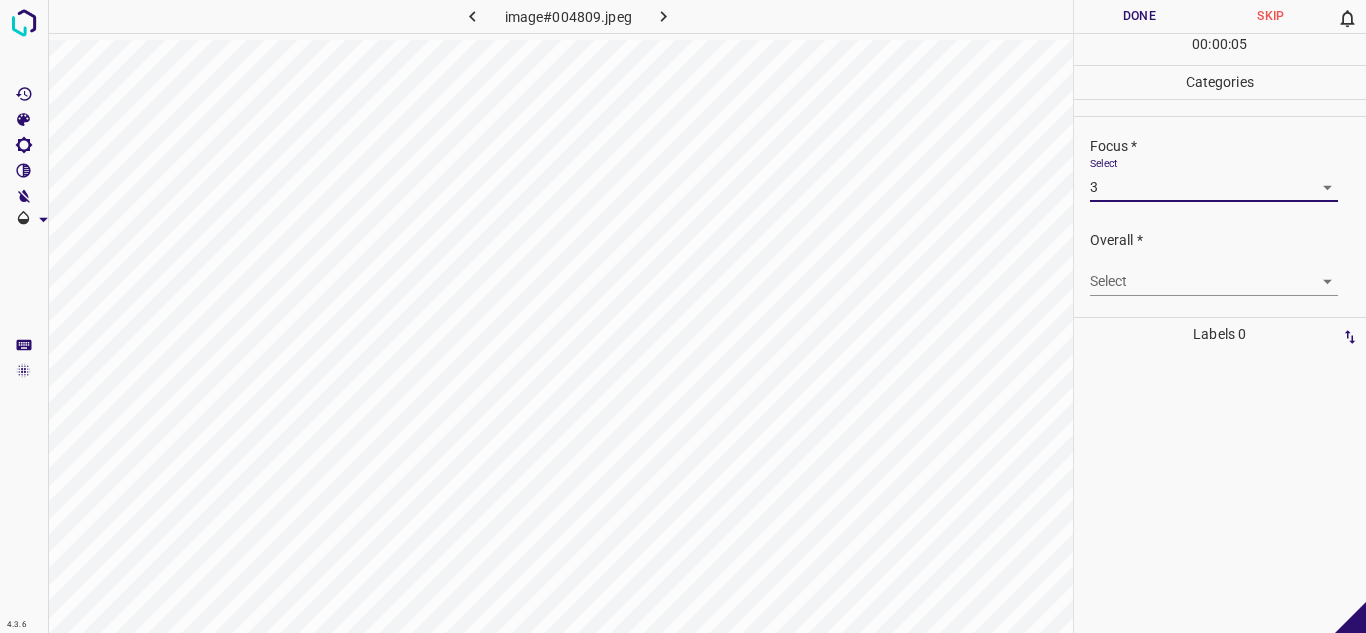 click on "4.3.6  image#004809.jpeg Done Skip 0 00   : 00   : 05   Categories Lighting *  Select 3 3 Focus *  Select 3 3 Overall *  Select ​ Labels   0 Categories 1 Lighting 2 Focus 3 Overall Tools Space Change between modes (Draw & Edit) I Auto labeling R Restore zoom M Zoom in N Zoom out Delete Delete selecte label Filters Z Restore filters X Saturation filter C Brightness filter V Contrast filter B Gray scale filter General O Download - Text - Hide - Delete" at bounding box center (683, 316) 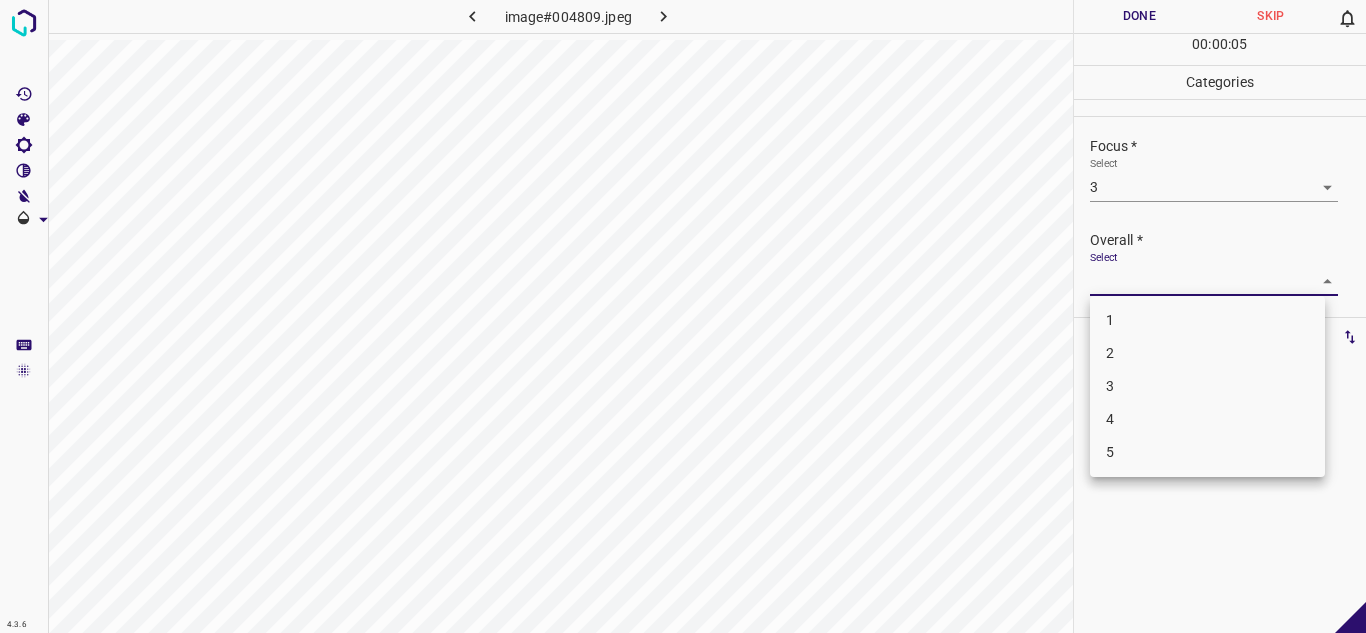 click on "3" at bounding box center (1207, 386) 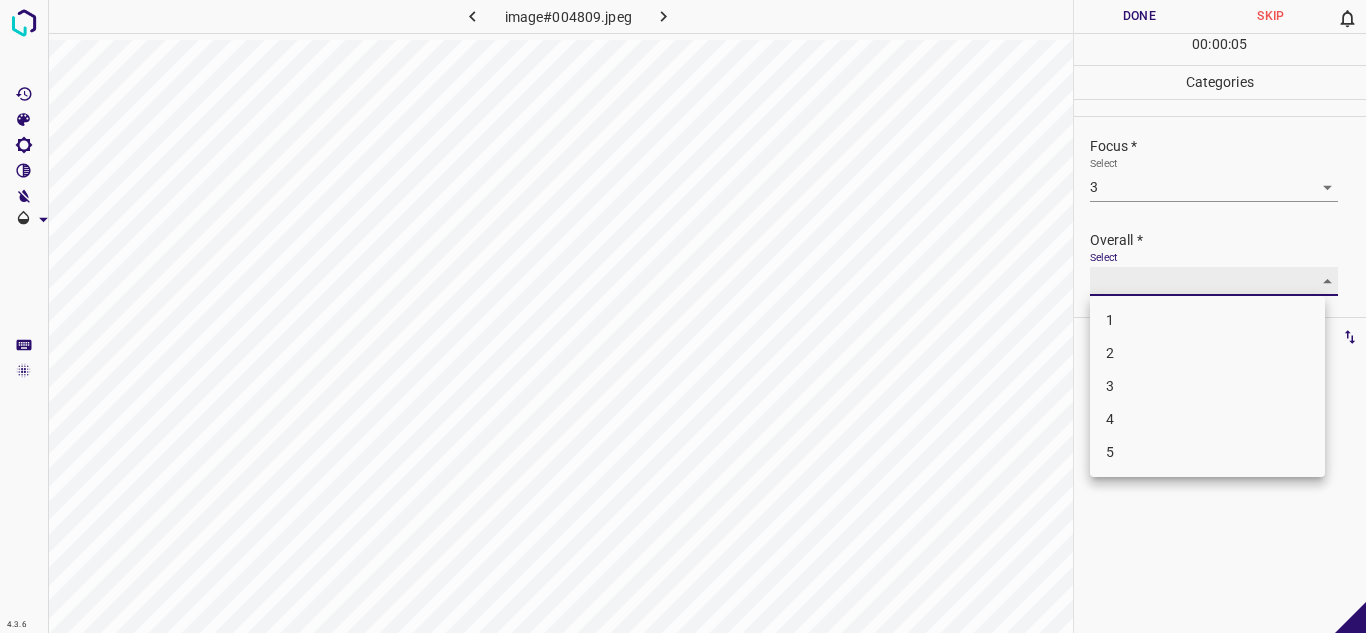 type on "3" 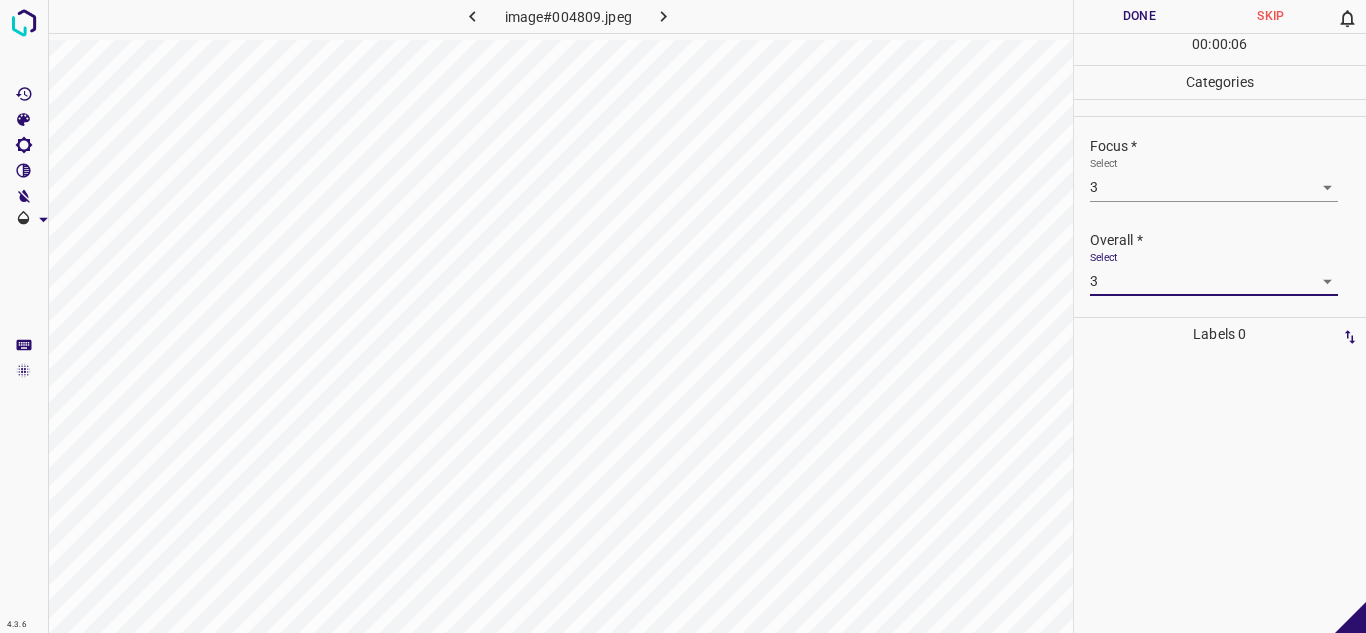 click on "Done" at bounding box center [1140, 16] 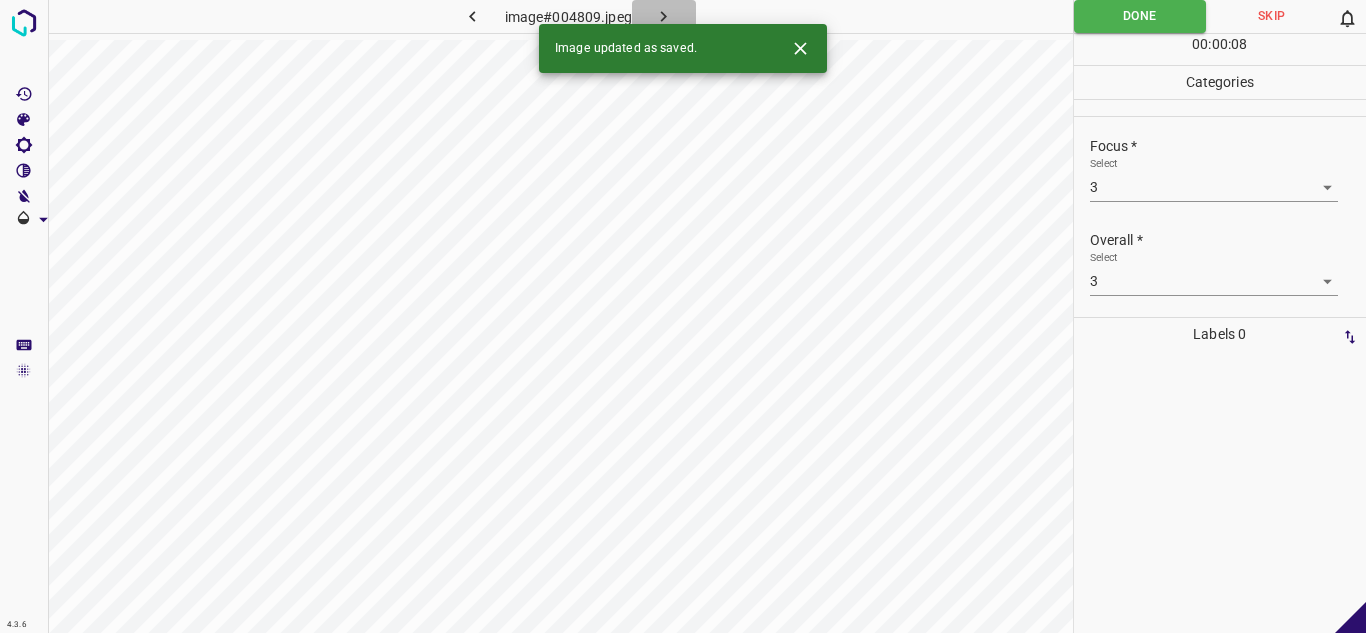 click 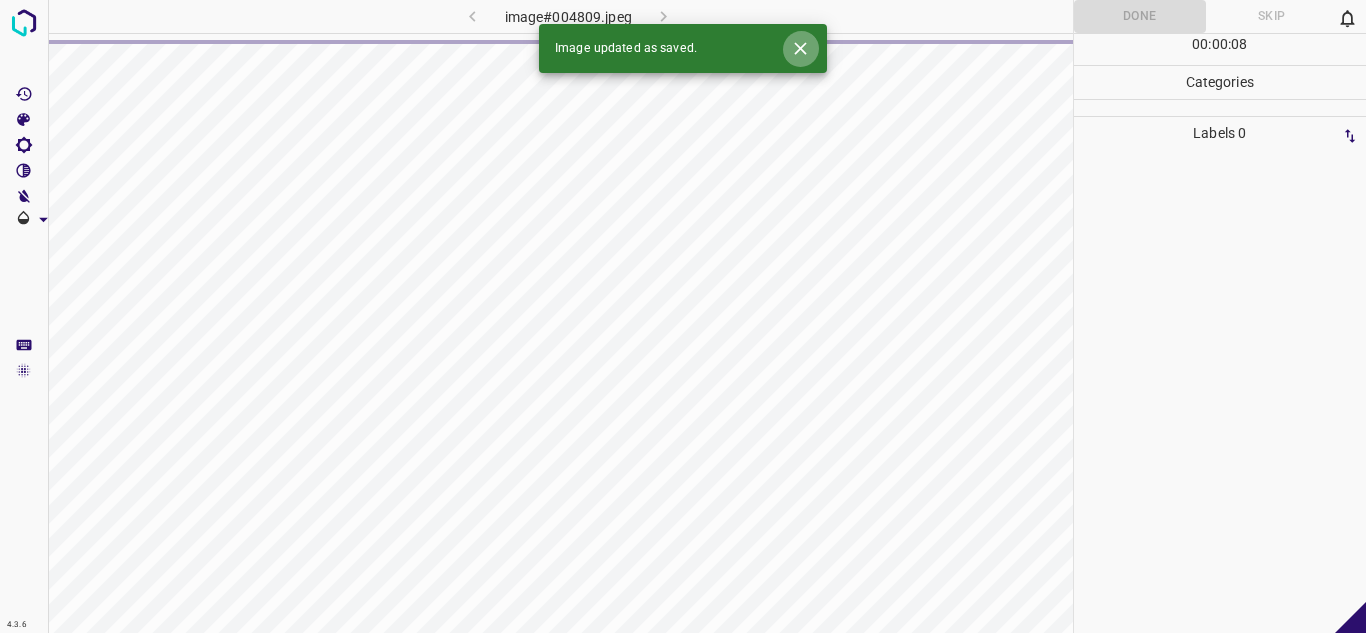 click 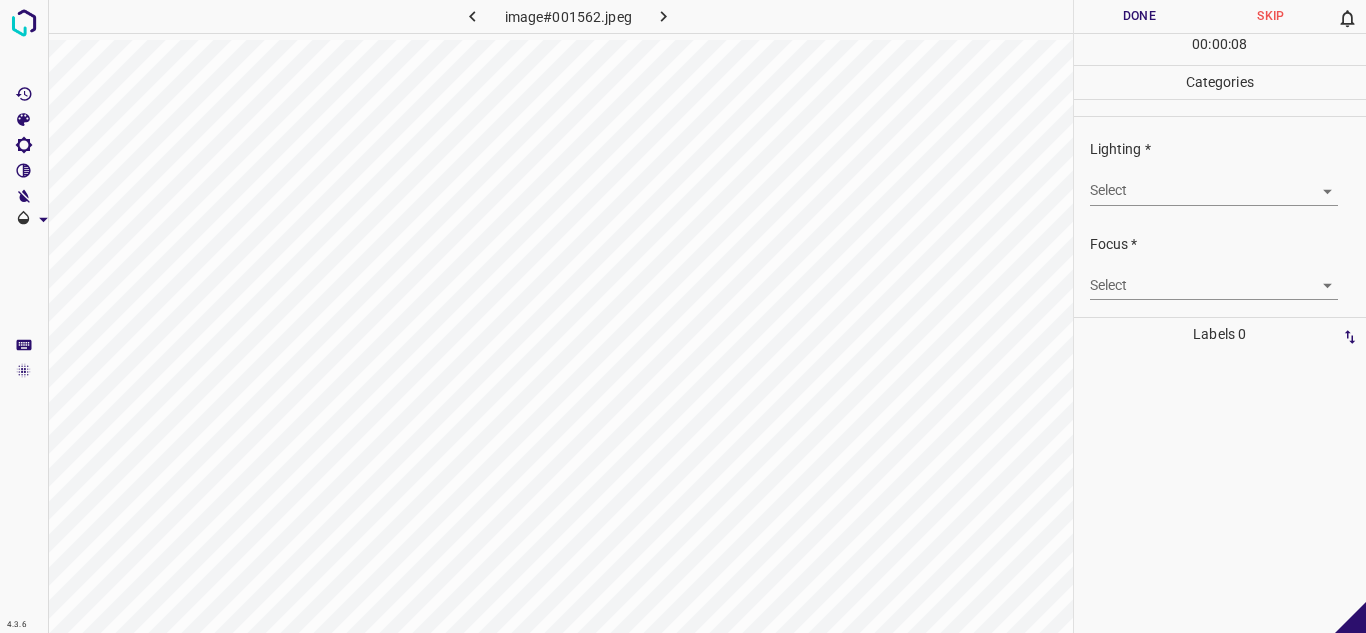 click on "4.3.6  image#001562.jpeg Done Skip 0 00   : 00   : 08   Categories Lighting *  Select ​ Focus *  Select ​ Overall *  Select ​ Labels   0 Categories 1 Lighting 2 Focus 3 Overall Tools Space Change between modes (Draw & Edit) I Auto labeling R Restore zoom M Zoom in N Zoom out Delete Delete selecte label Filters Z Restore filters X Saturation filter C Brightness filter V Contrast filter B Gray scale filter General O Download - Text - Hide - Delete" at bounding box center [683, 316] 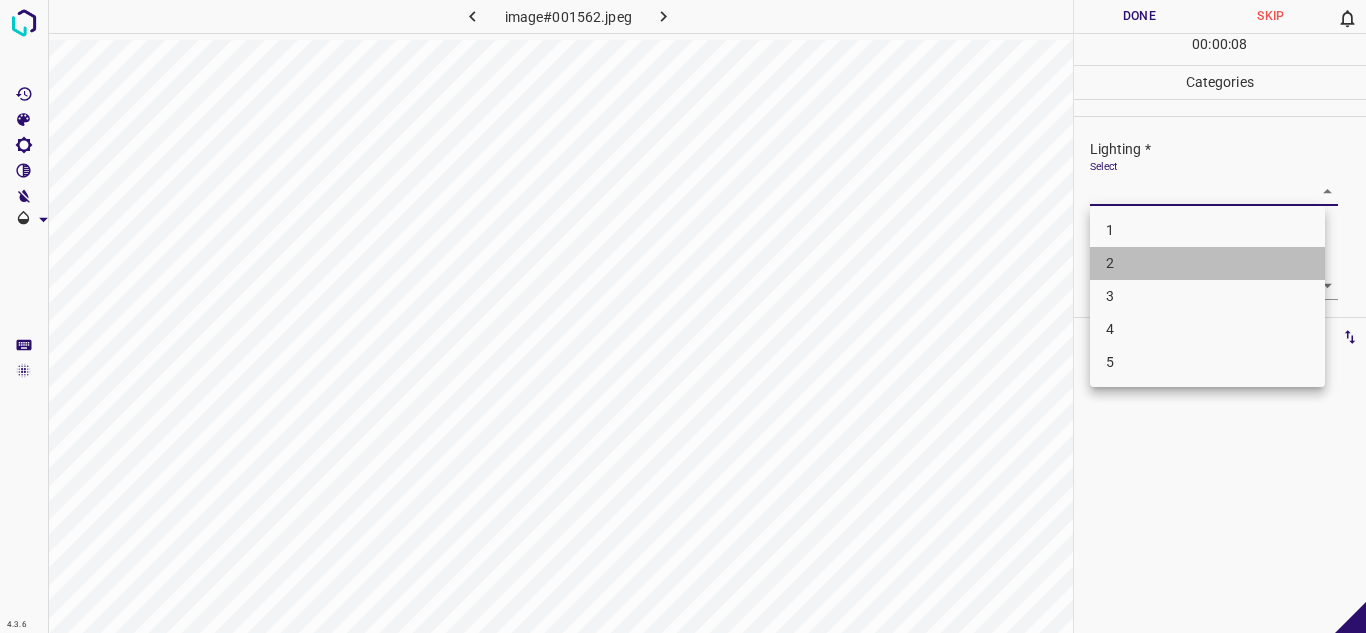 click on "2" at bounding box center (1207, 263) 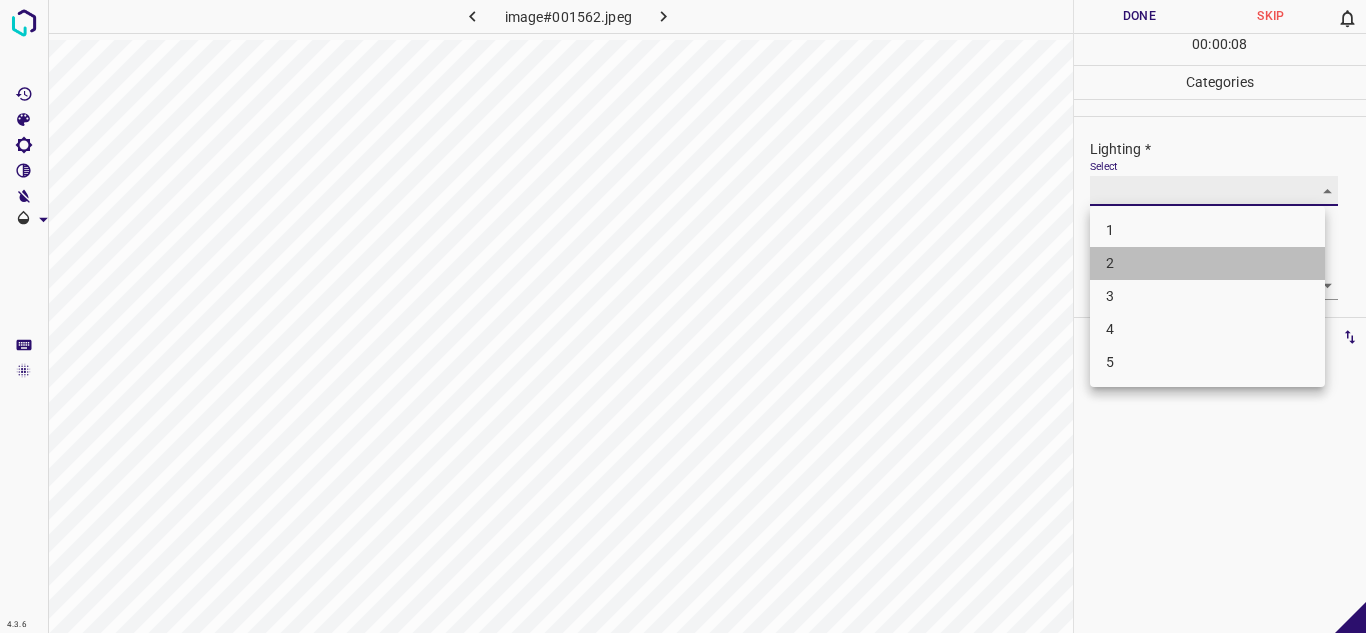 type on "2" 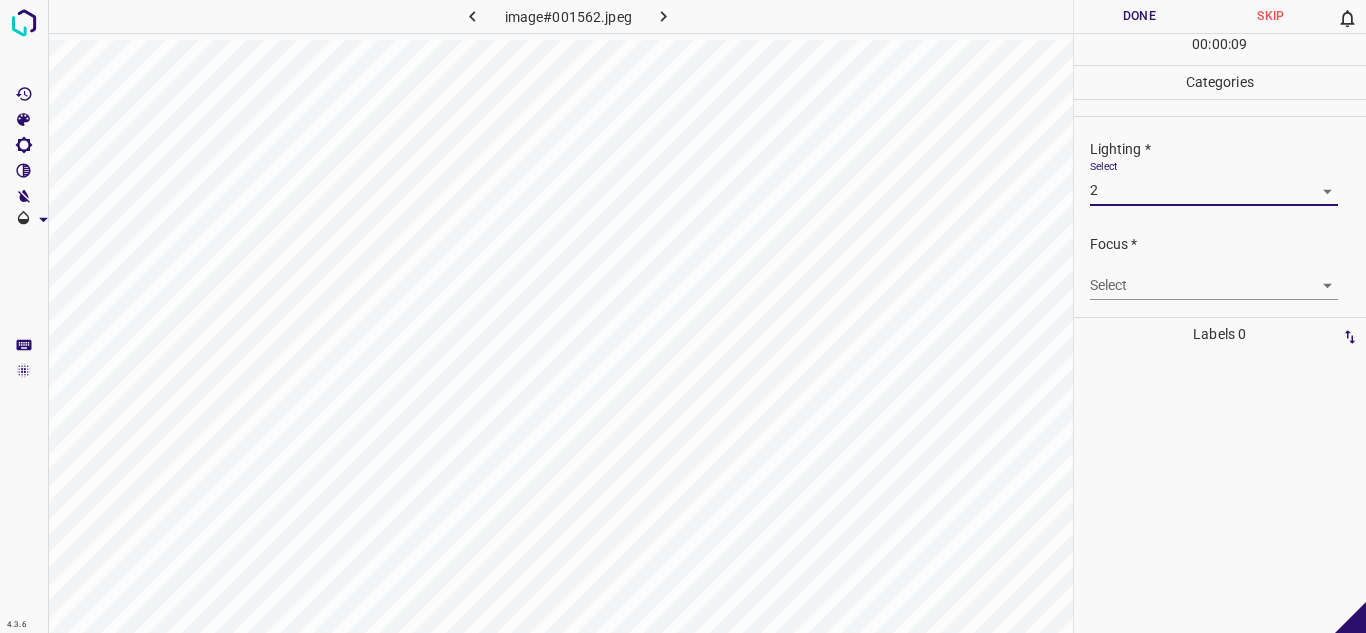 click on "Select ​" at bounding box center [1214, 277] 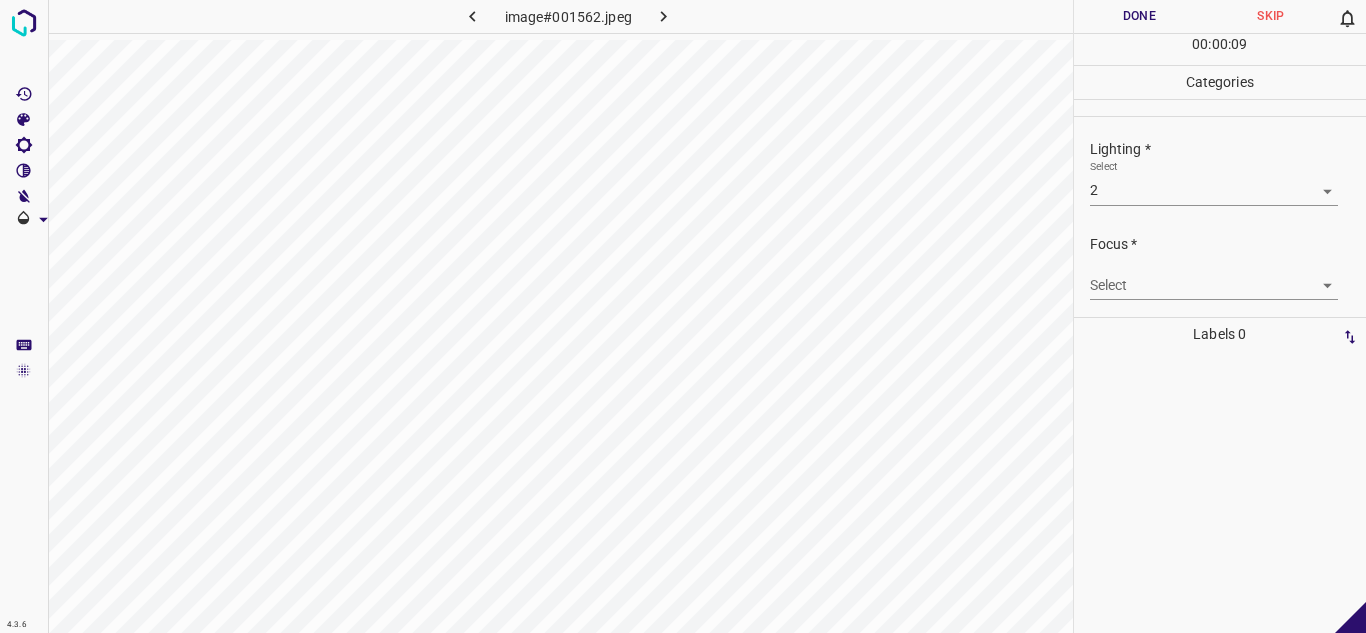 click on "4.3.6  image#001562.jpeg Done Skip 0 00   : 00   : 09   Categories Lighting *  Select 2 2 Focus *  Select ​ Overall *  Select ​ Labels   0 Categories 1 Lighting 2 Focus 3 Overall Tools Space Change between modes (Draw & Edit) I Auto labeling R Restore zoom M Zoom in N Zoom out Delete Delete selecte label Filters Z Restore filters X Saturation filter C Brightness filter V Contrast filter B Gray scale filter General O Download - Text - Hide - Delete" at bounding box center (683, 316) 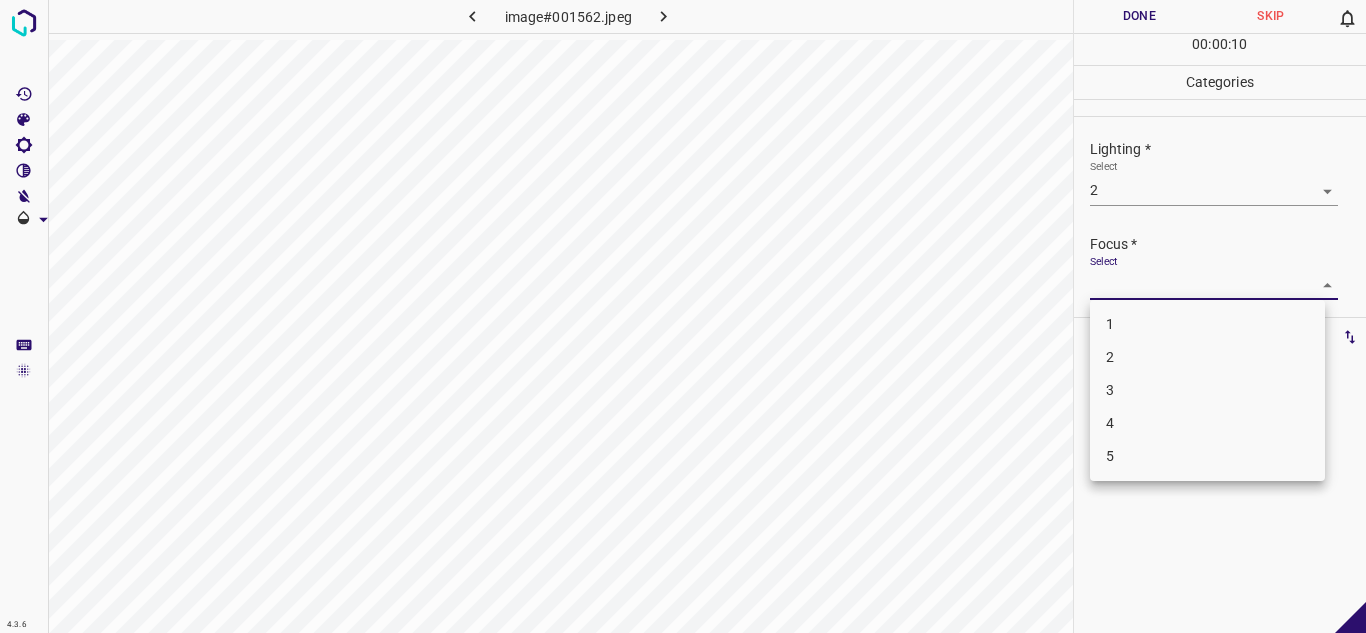 click on "2" at bounding box center [1207, 357] 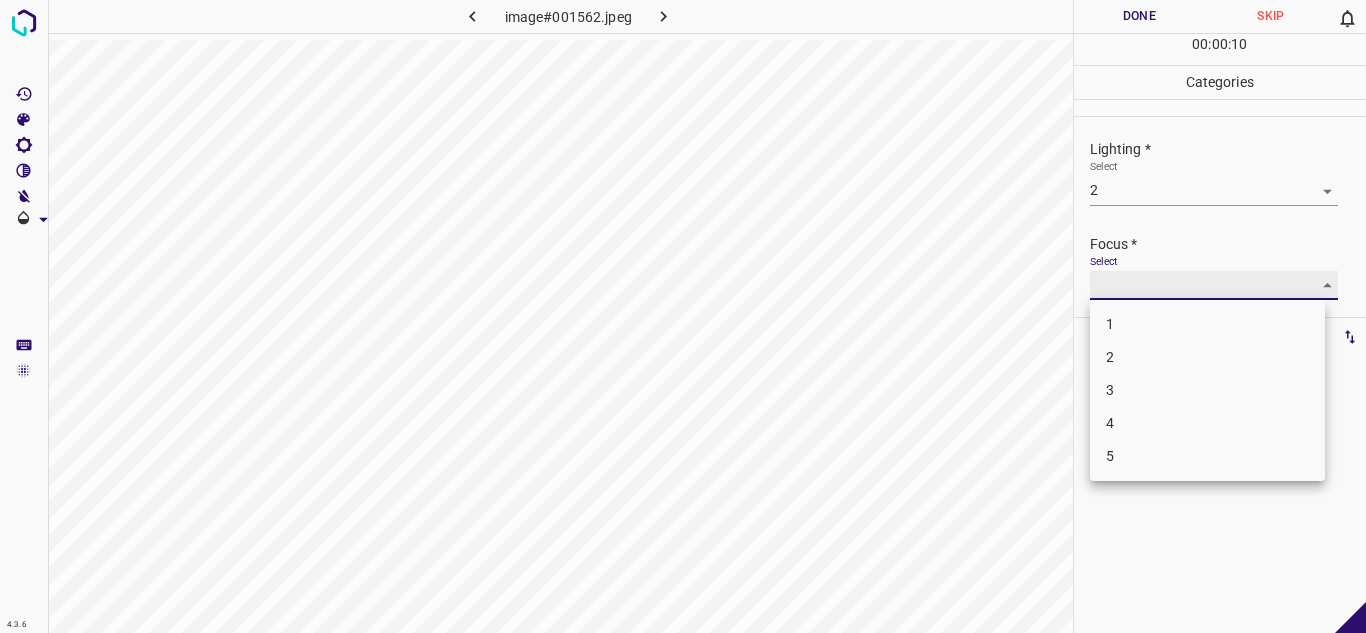 type on "2" 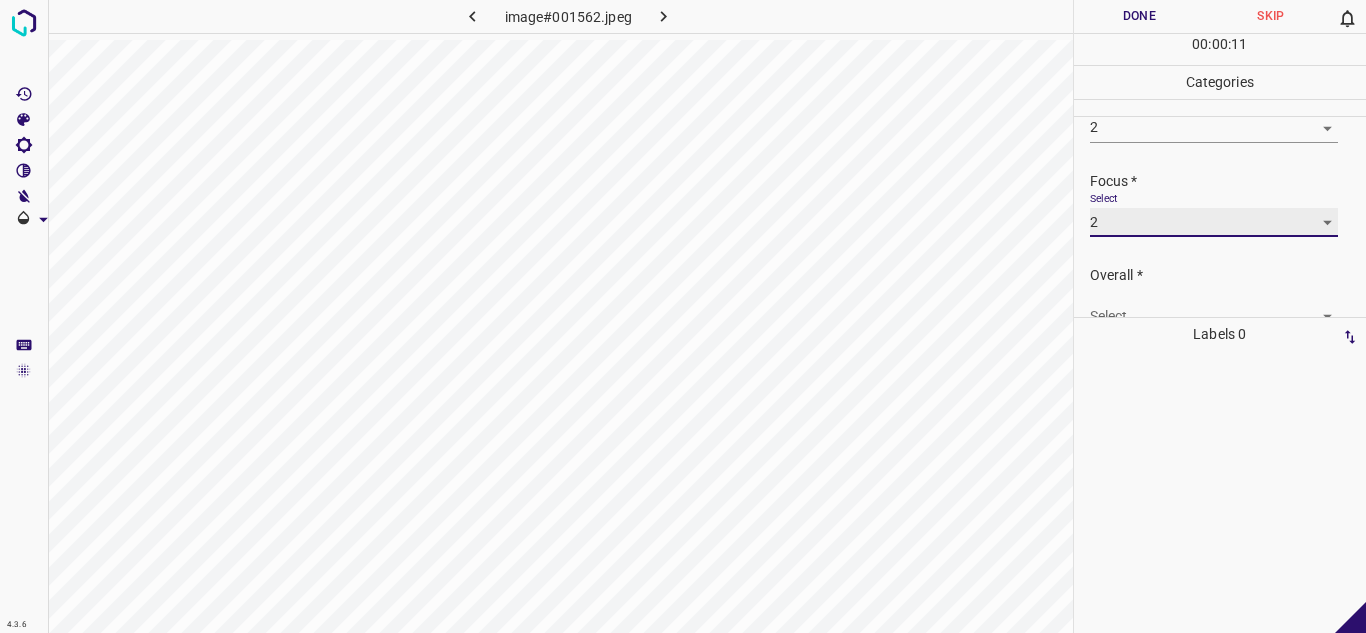 scroll, scrollTop: 98, scrollLeft: 0, axis: vertical 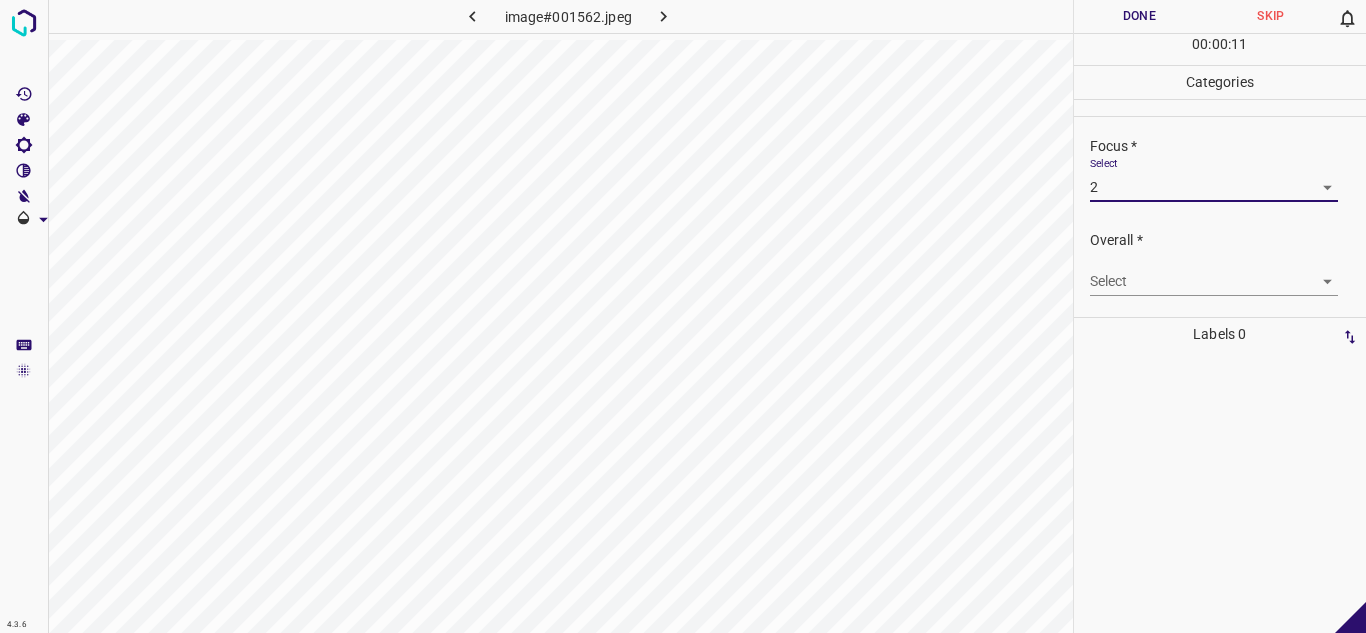click on "4.3.6  image#001562.jpeg Done Skip 0 00   : 00   : 11   Categories Lighting *  Select 2 2 Focus *  Select 2 2 Overall *  Select ​ Labels   0 Categories 1 Lighting 2 Focus 3 Overall Tools Space Change between modes (Draw & Edit) I Auto labeling R Restore zoom M Zoom in N Zoom out Delete Delete selecte label Filters Z Restore filters X Saturation filter C Brightness filter V Contrast filter B Gray scale filter General O Download - Text - Hide - Delete" at bounding box center [683, 316] 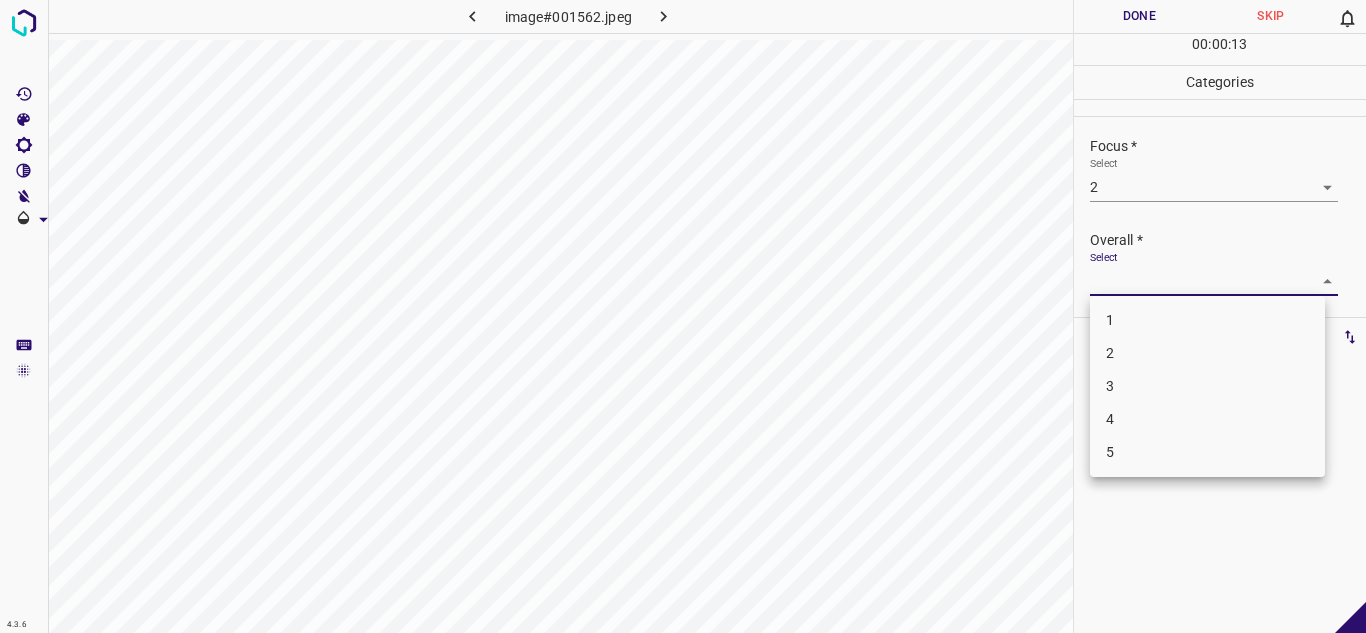 click on "3" at bounding box center [1207, 386] 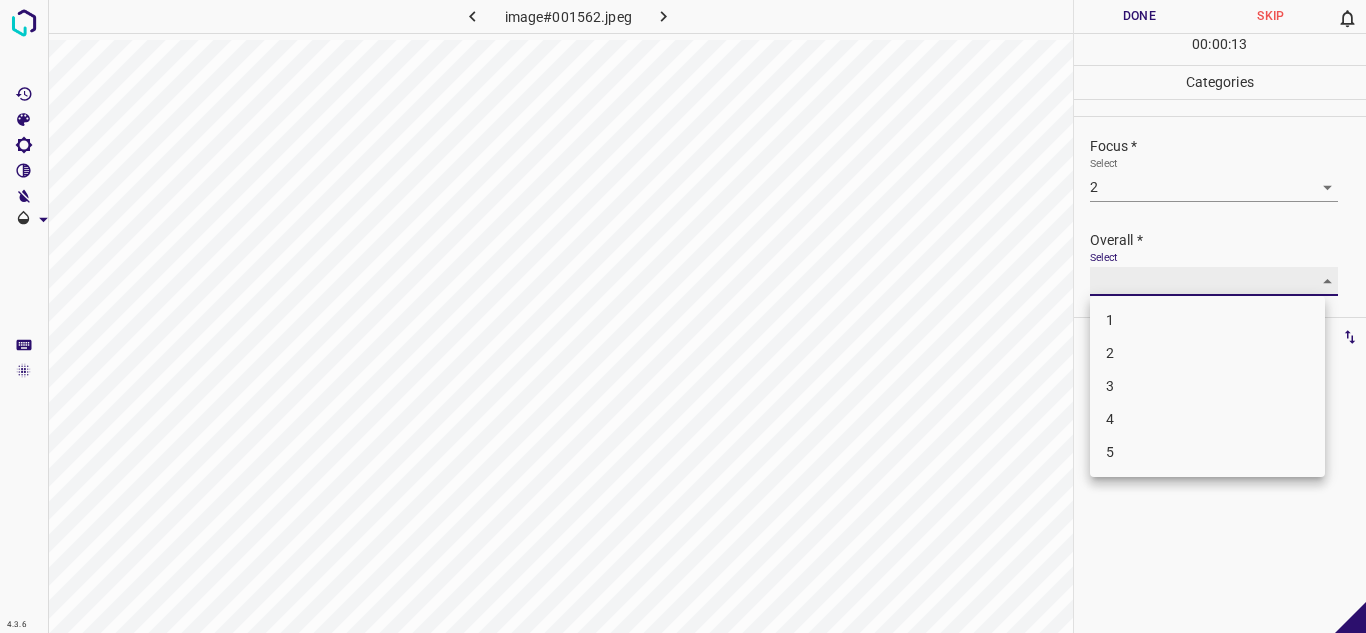 type on "3" 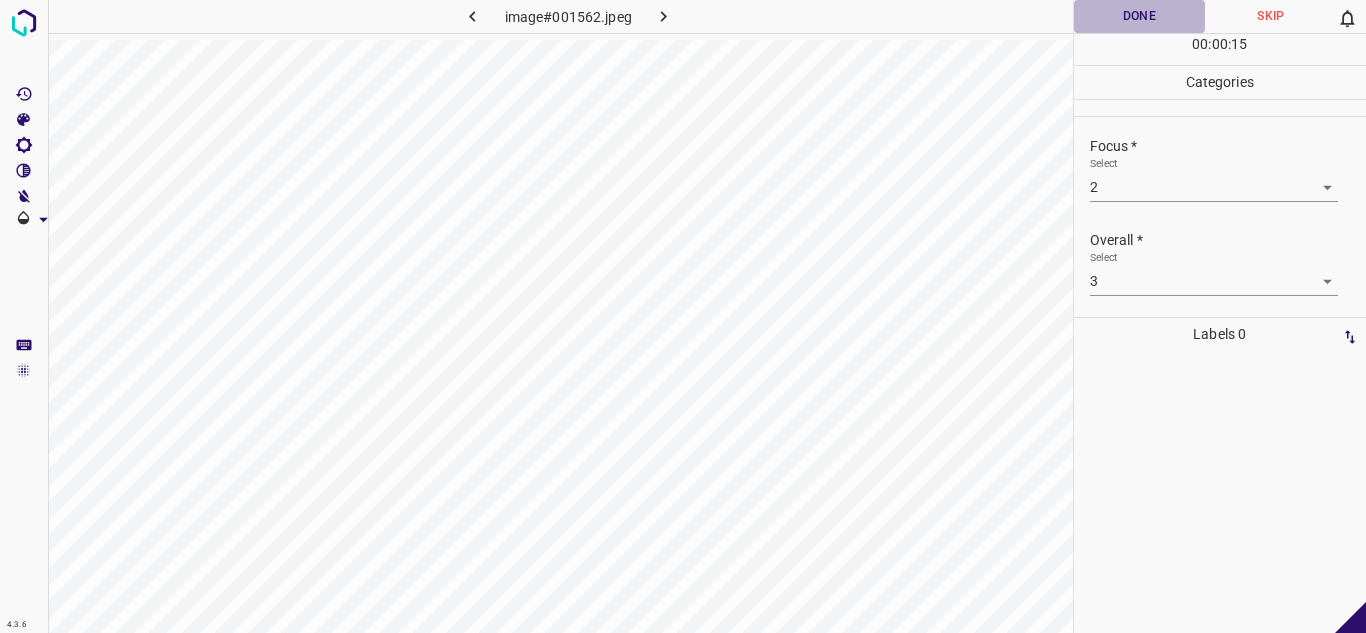 click on "Done" at bounding box center (1140, 16) 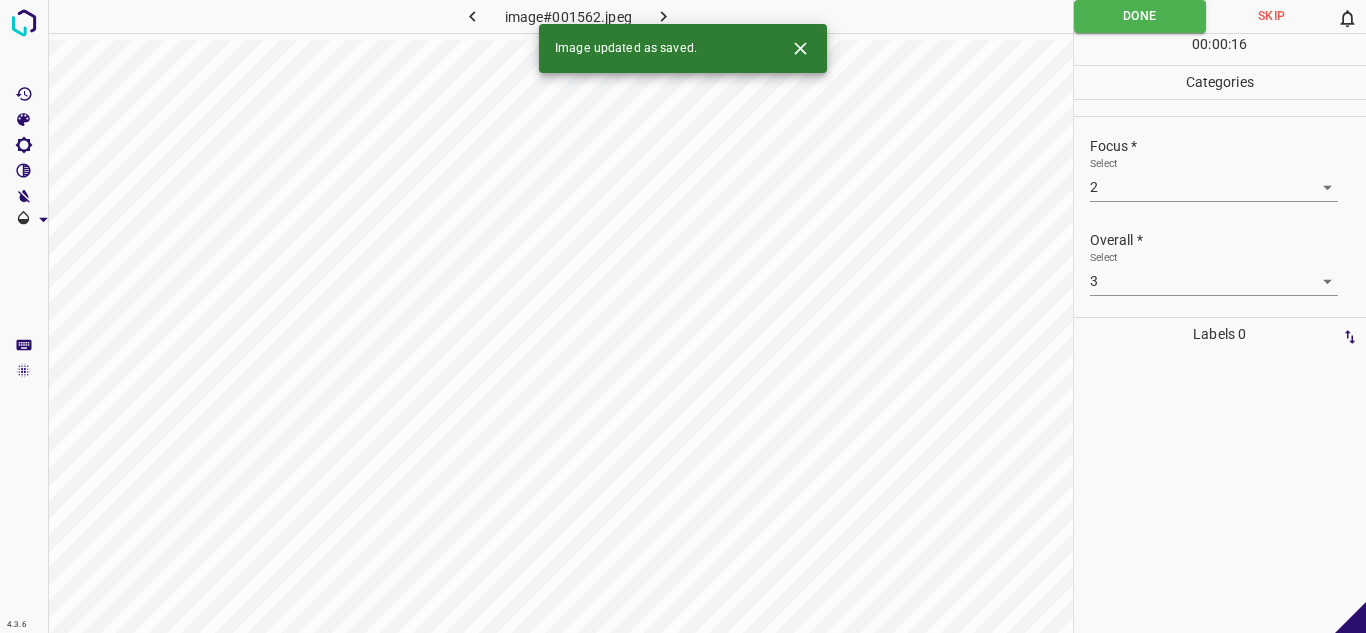 click 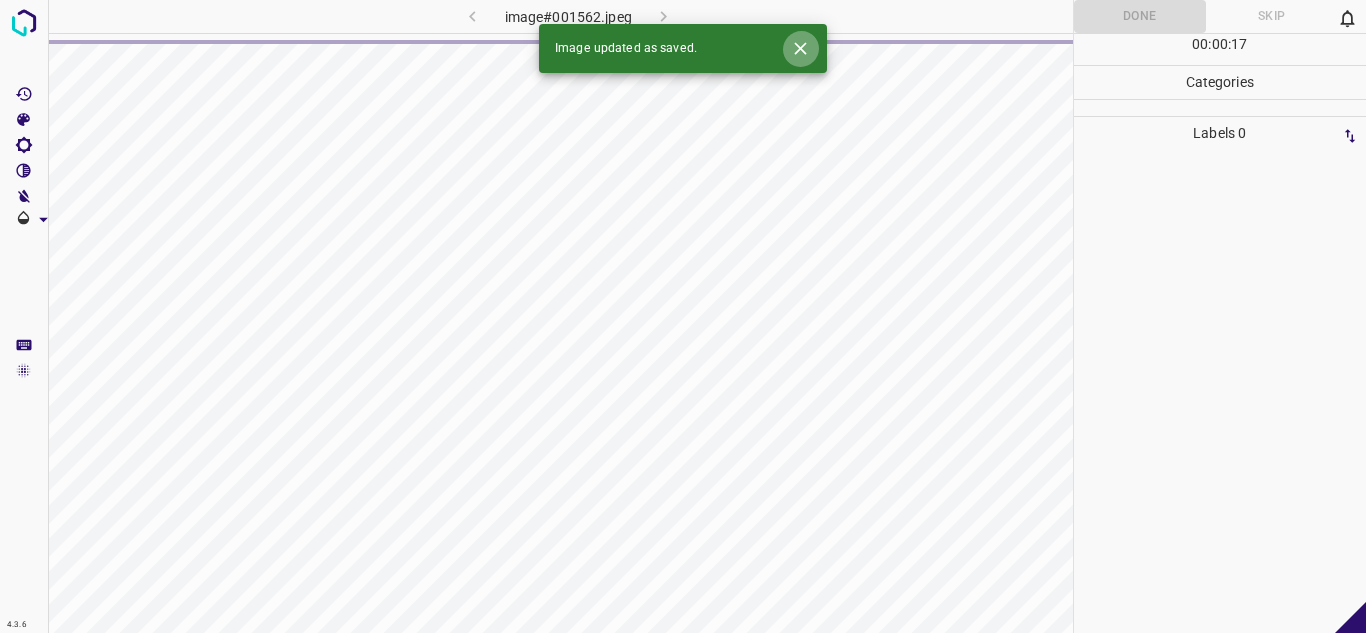 click 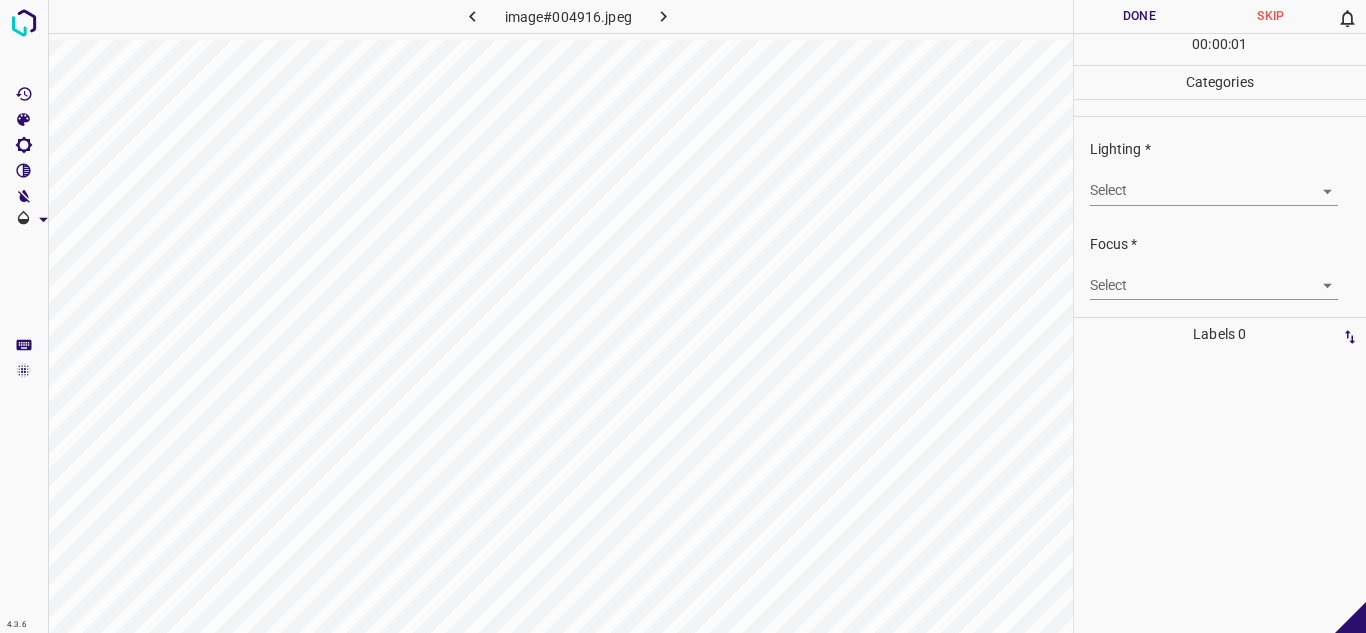 click on "4.3.6  image#004916.jpeg Done Skip 0 00   : 00   : 01   Categories Lighting *  Select ​ Focus *  Select ​ Overall *  Select ​ Labels   0 Categories 1 Lighting 2 Focus 3 Overall Tools Space Change between modes (Draw & Edit) I Auto labeling R Restore zoom M Zoom in N Zoom out Delete Delete selecte label Filters Z Restore filters X Saturation filter C Brightness filter V Contrast filter B Gray scale filter General O Download - Text - Hide - Delete" at bounding box center [683, 316] 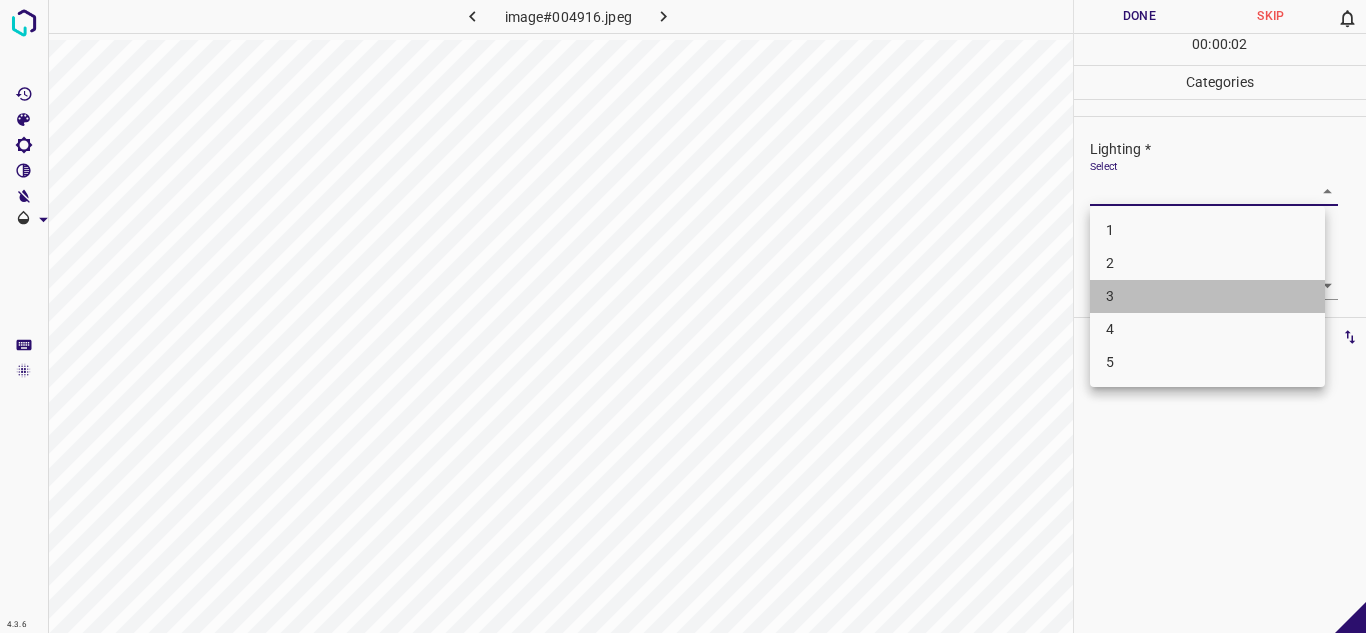 click on "3" at bounding box center [1207, 296] 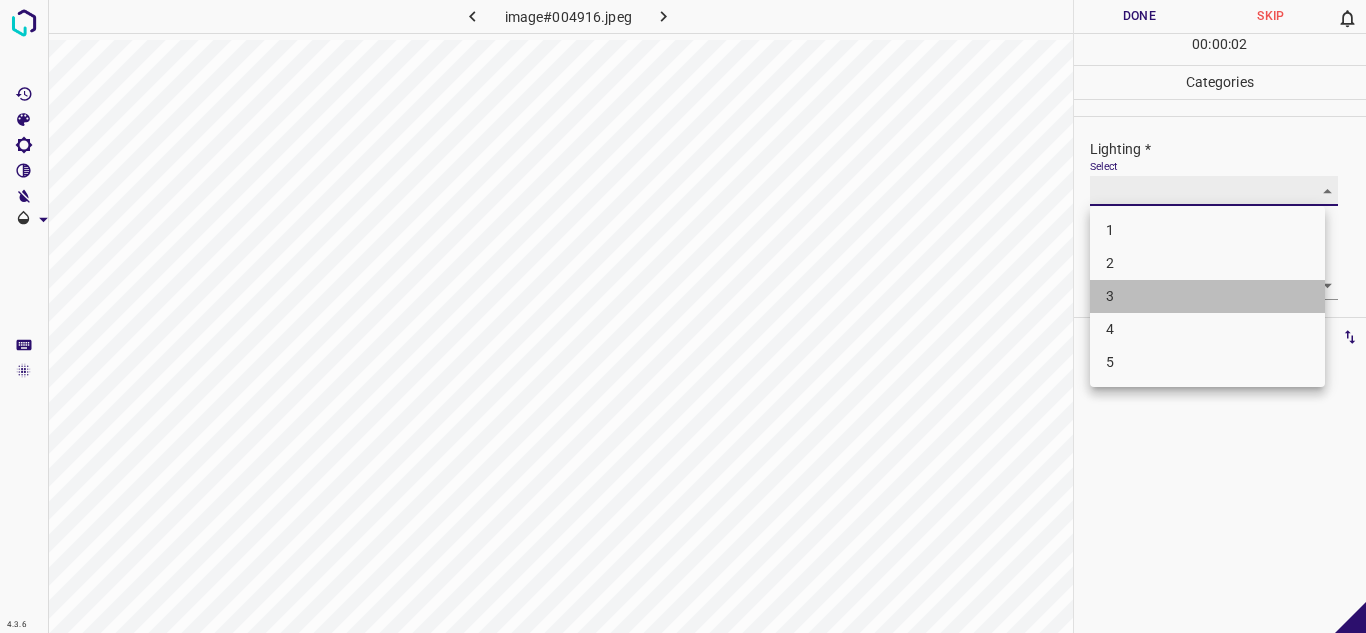 type on "3" 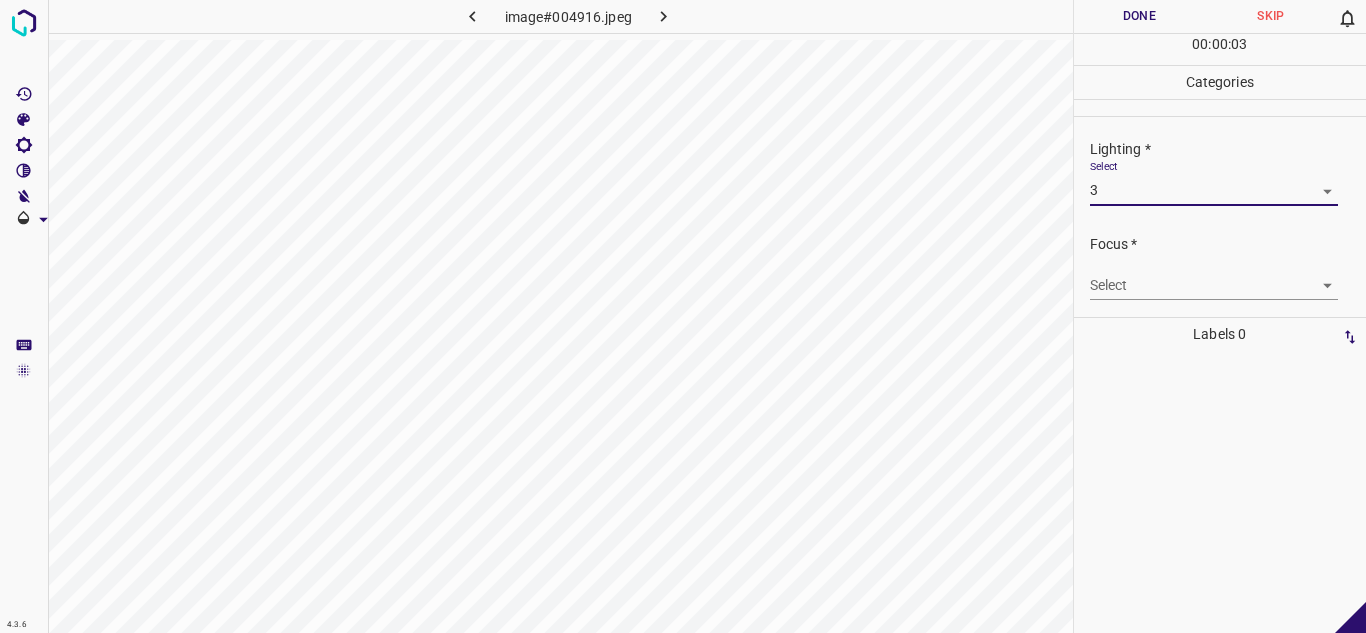 click on "4.3.6  image#004916.jpeg Done Skip 0 00   : 00   : 03   Categories Lighting *  Select 3 3 Focus *  Select ​ Overall *  Select ​ Labels   0 Categories 1 Lighting 2 Focus 3 Overall Tools Space Change between modes (Draw & Edit) I Auto labeling R Restore zoom M Zoom in N Zoom out Delete Delete selecte label Filters Z Restore filters X Saturation filter C Brightness filter V Contrast filter B Gray scale filter General O Download - Text - Hide - Delete" at bounding box center [683, 316] 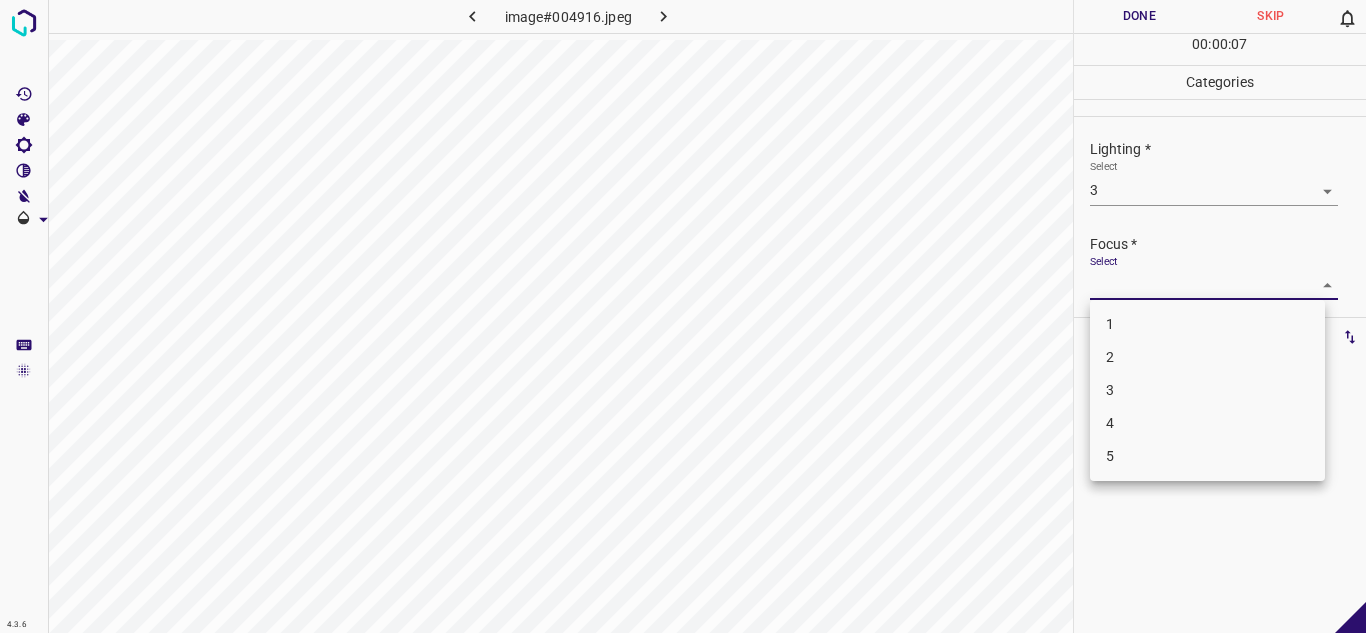 click on "3" at bounding box center (1207, 390) 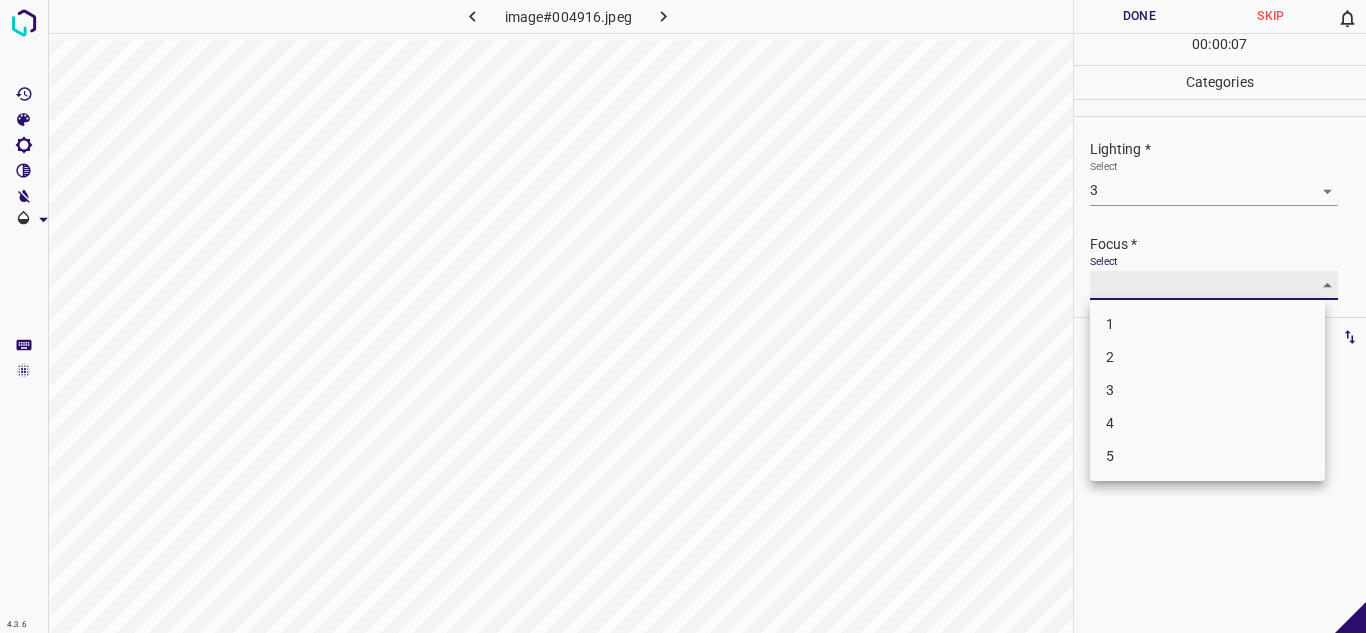 type on "3" 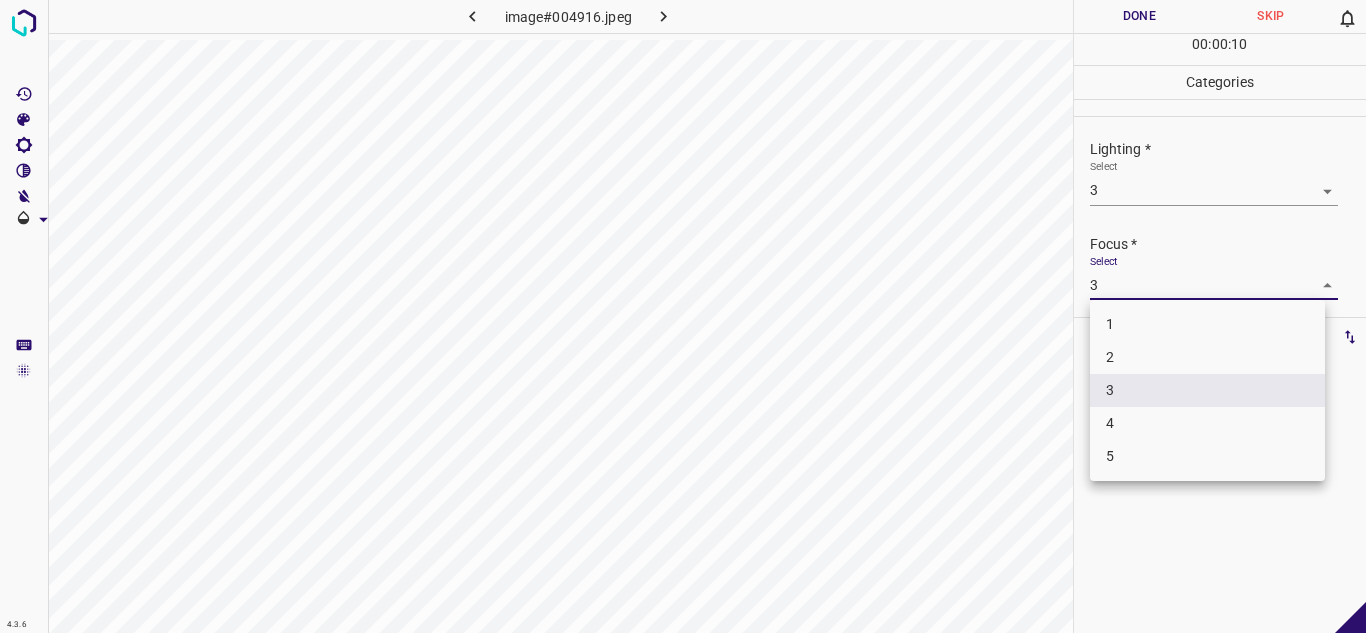 click on "4.3.6  image#004916.jpeg Done Skip 0 00   : 00   : 10   Categories Lighting *  Select 3 3 Focus *  Select 3 3 Overall *  Select ​ Labels   0 Categories 1 Lighting 2 Focus 3 Overall Tools Space Change between modes (Draw & Edit) I Auto labeling R Restore zoom M Zoom in N Zoom out Delete Delete selecte label Filters Z Restore filters X Saturation filter C Brightness filter V Contrast filter B Gray scale filter General O Download - Text - Hide - Delete 1 2 3 4 5" at bounding box center (683, 316) 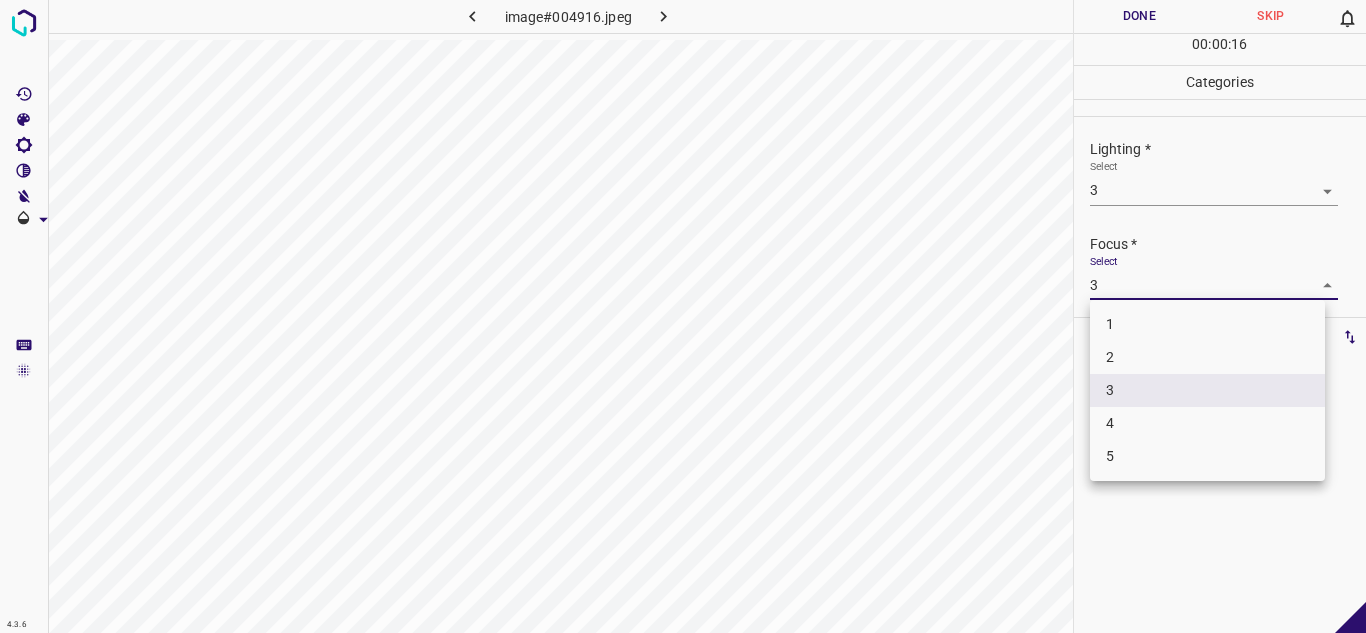 click at bounding box center (683, 316) 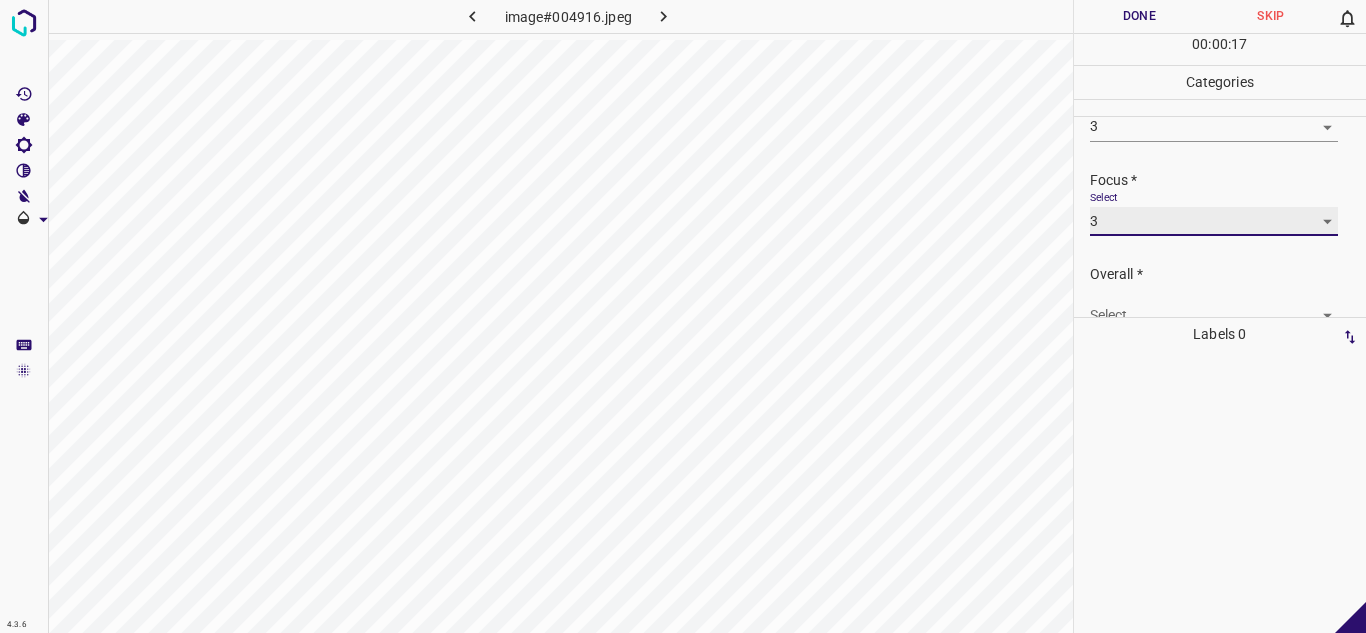 scroll, scrollTop: 98, scrollLeft: 0, axis: vertical 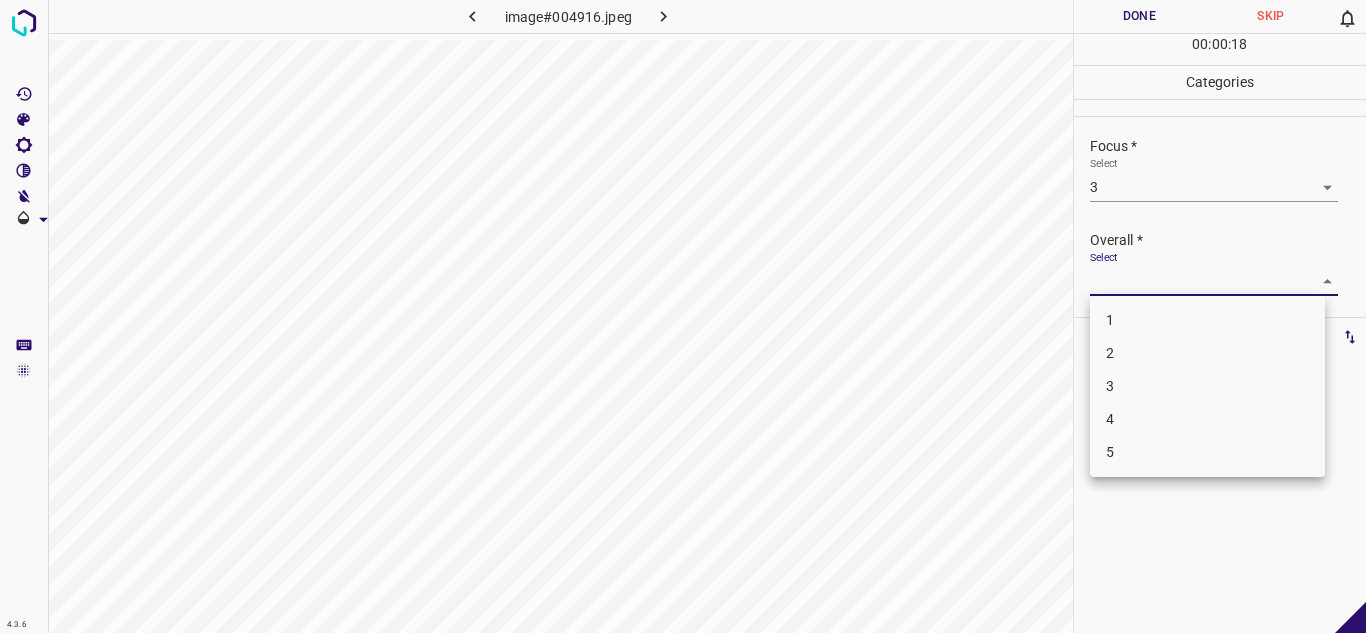 click on "4.3.6  image#004916.jpeg Done Skip 0 00   : 00   : 18   Categories Lighting *  Select 3 3 Focus *  Select 3 3 Overall *  Select ​ Labels   0 Categories 1 Lighting 2 Focus 3 Overall Tools Space Change between modes (Draw & Edit) I Auto labeling R Restore zoom M Zoom in N Zoom out Delete Delete selecte label Filters Z Restore filters X Saturation filter C Brightness filter V Contrast filter B Gray scale filter General O Download - Text - Hide - Delete 1 2 3 4 5" at bounding box center (683, 316) 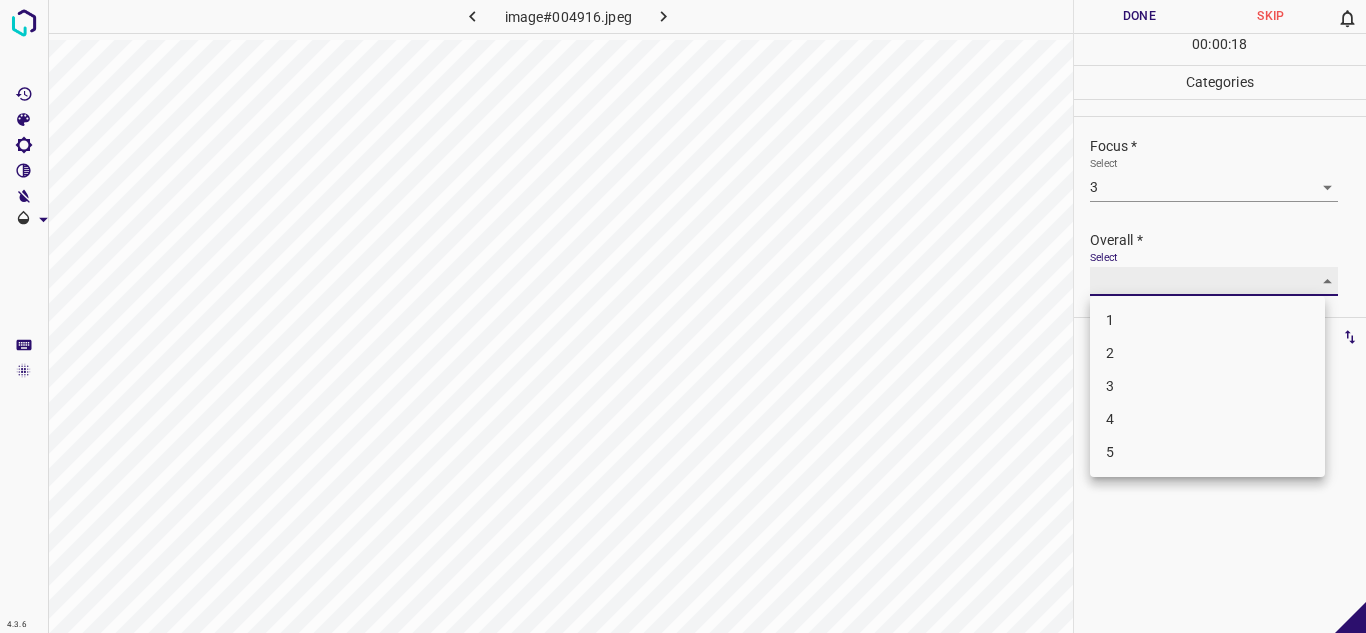 type on "3" 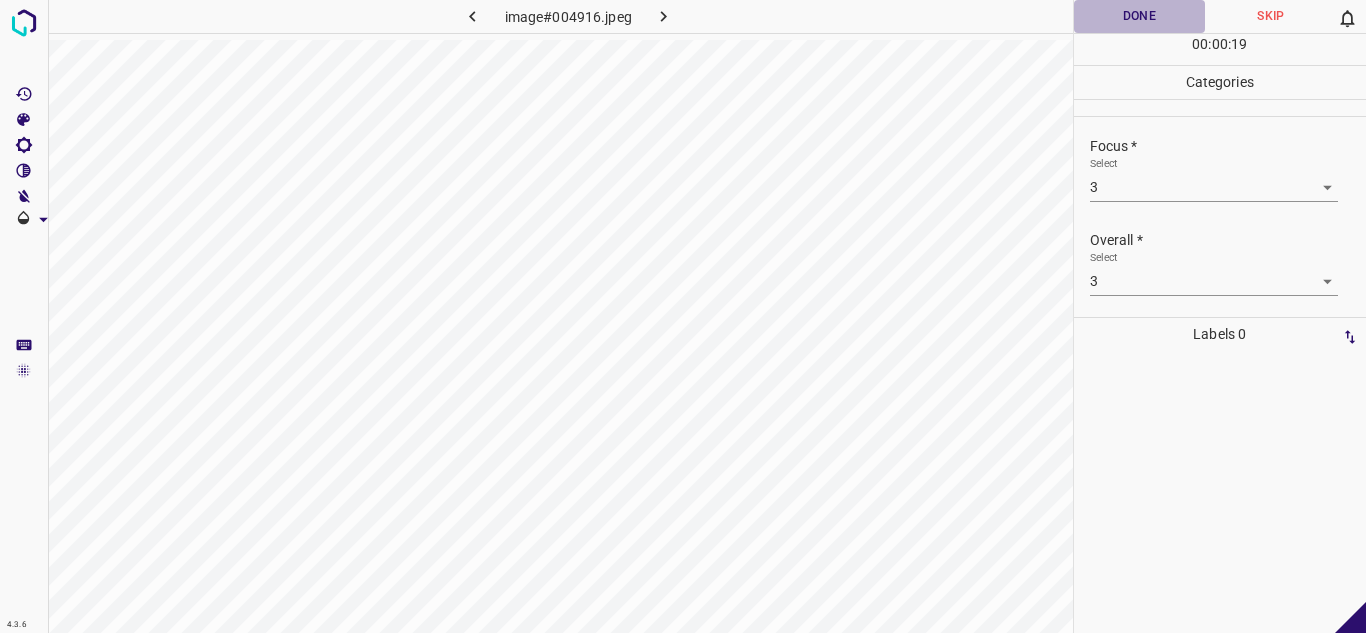 click on "Done" at bounding box center [1140, 16] 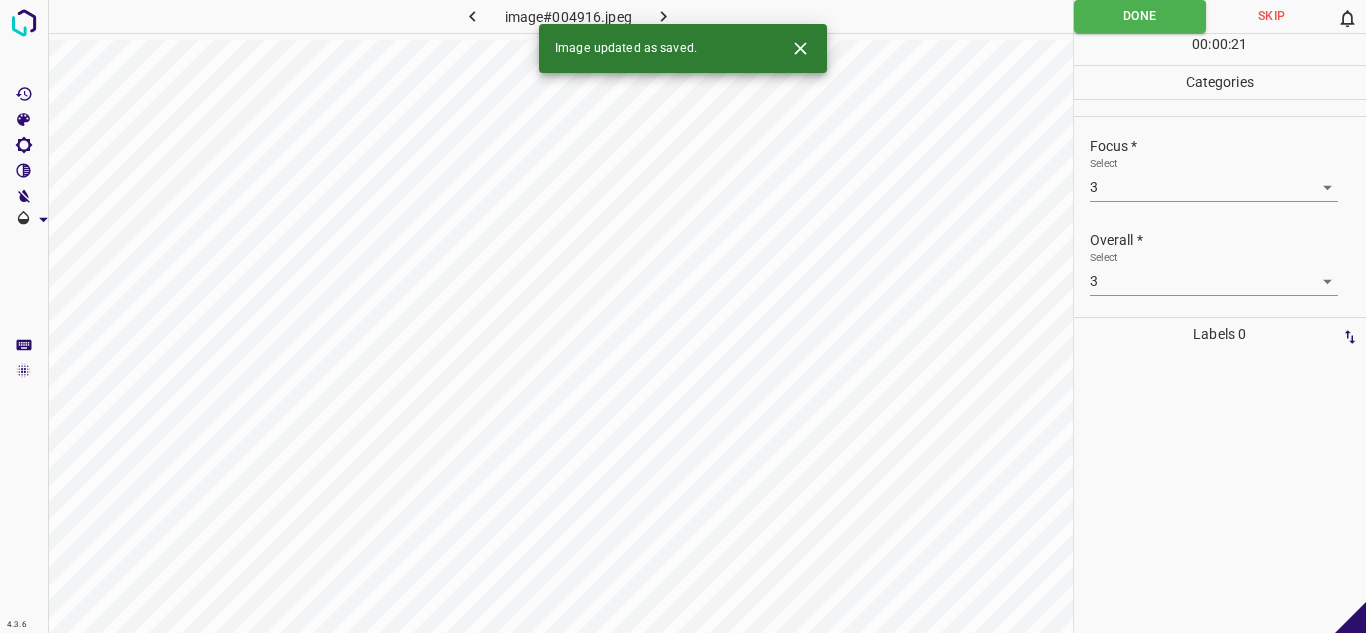 click 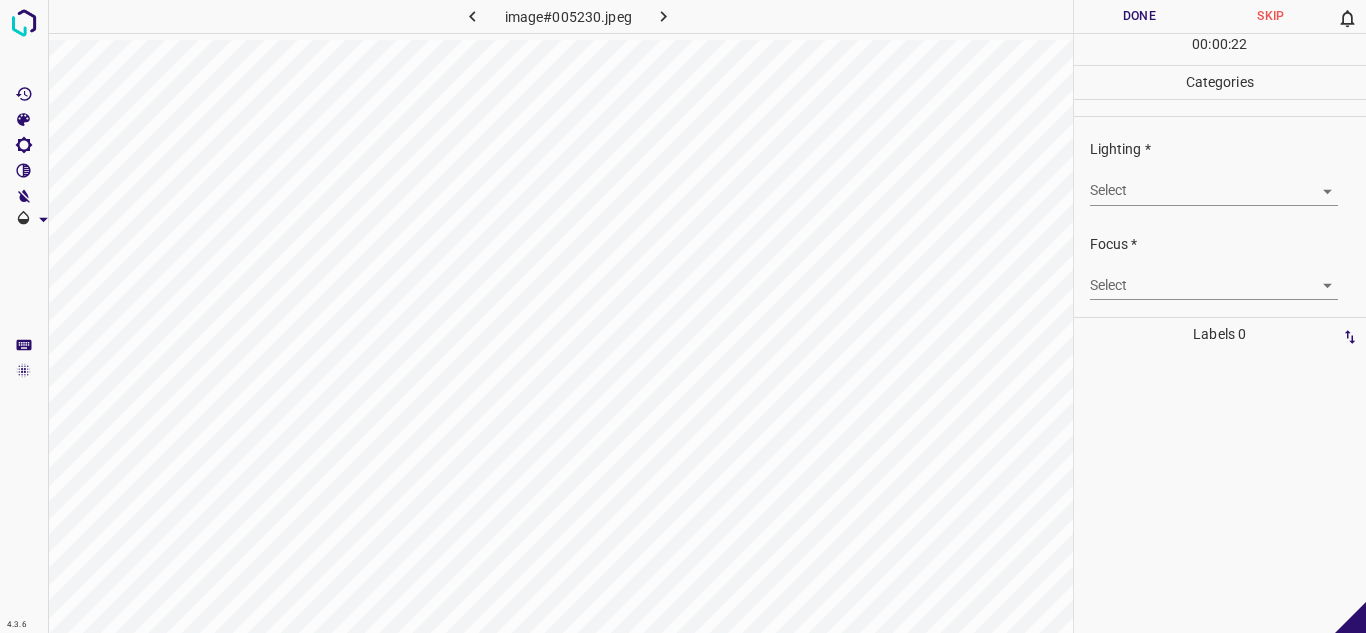 click on "4.3.6  image#005230.jpeg Done Skip 0 00   : 00   : 22   Categories Lighting *  Select ​ Focus *  Select ​ Overall *  Select ​ Labels   0 Categories 1 Lighting 2 Focus 3 Overall Tools Space Change between modes (Draw & Edit) I Auto labeling R Restore zoom M Zoom in N Zoom out Delete Delete selecte label Filters Z Restore filters X Saturation filter C Brightness filter V Contrast filter B Gray scale filter General O Download - Text - Hide - Delete" at bounding box center [683, 316] 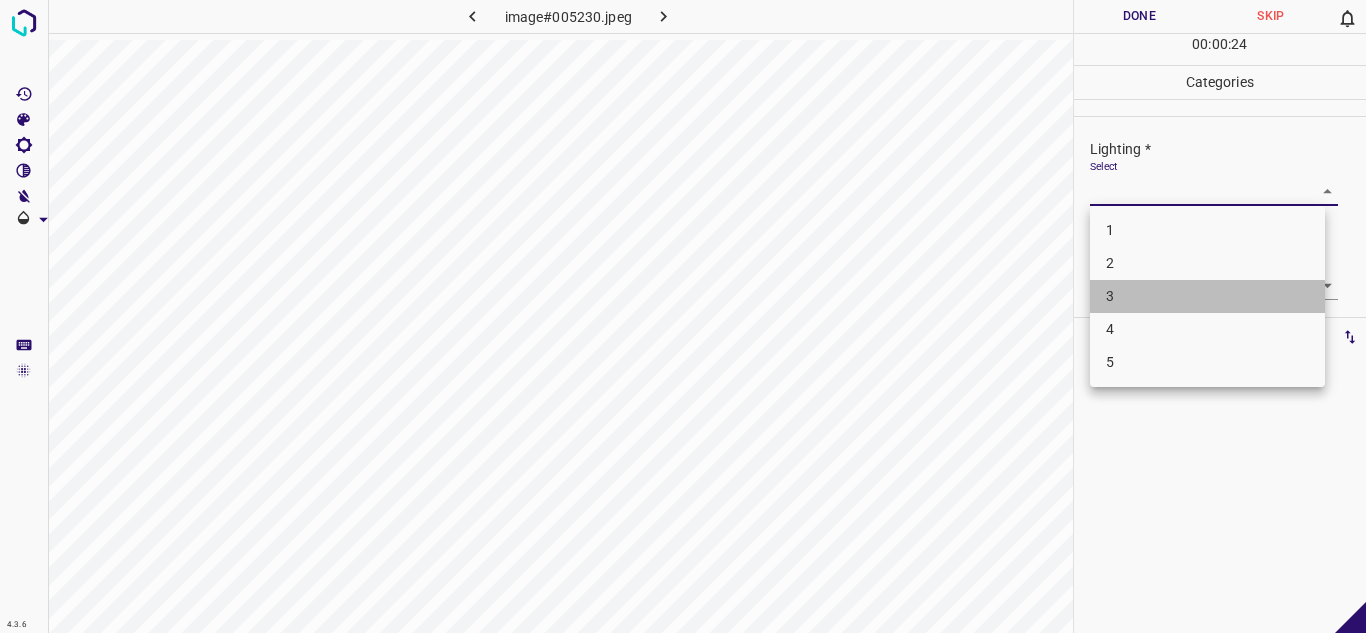 click on "3" at bounding box center [1207, 296] 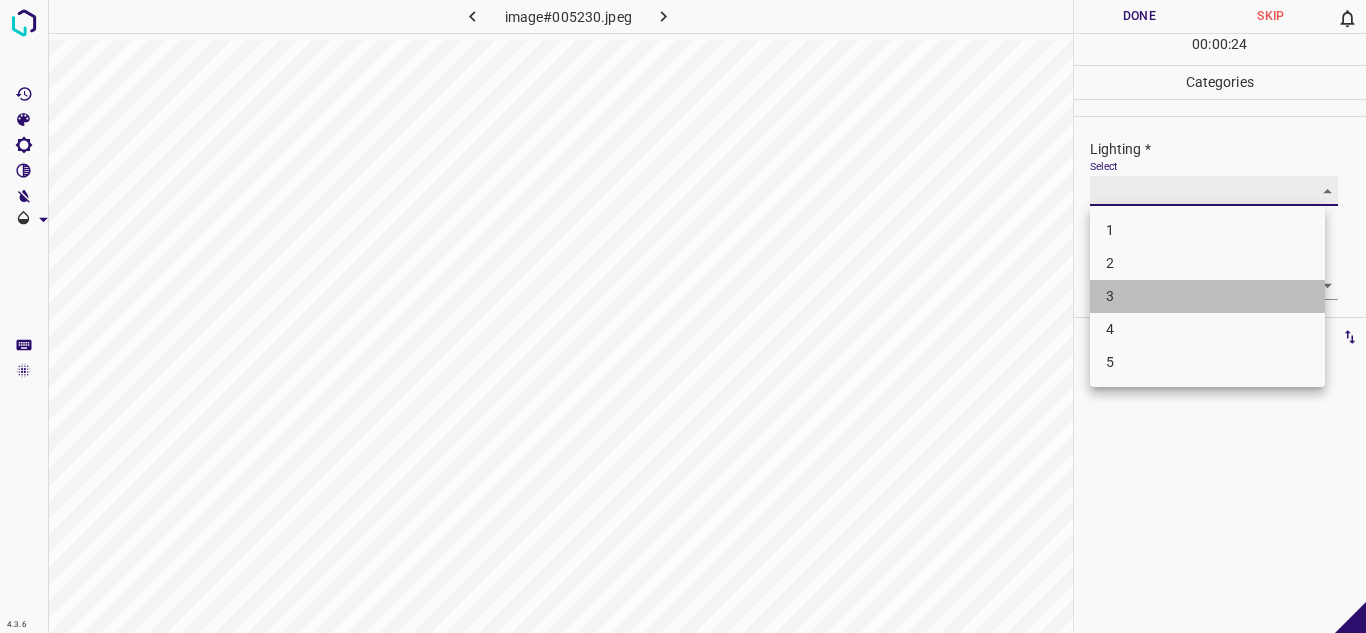type on "3" 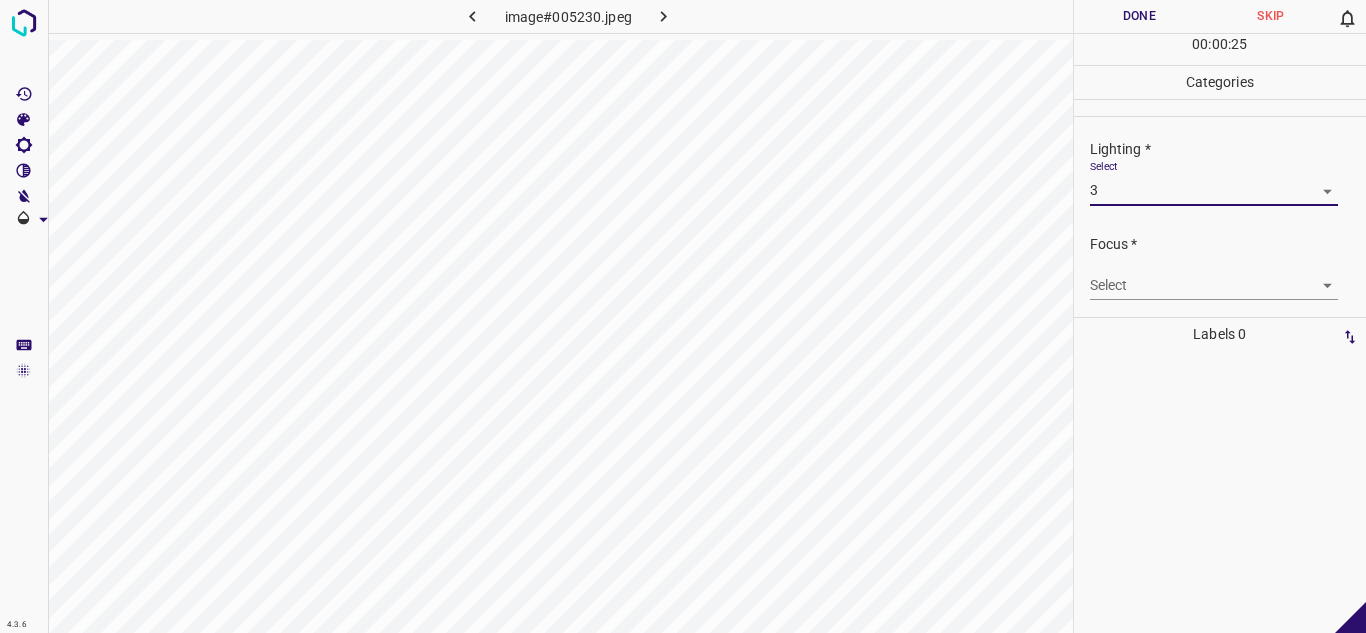 click on "4.3.6  image#005230.jpeg Done Skip 0 00   : 00   : 25   Categories Lighting *  Select 3 3 Focus *  Select ​ Overall *  Select ​ Labels   0 Categories 1 Lighting 2 Focus 3 Overall Tools Space Change between modes (Draw & Edit) I Auto labeling R Restore zoom M Zoom in N Zoom out Delete Delete selecte label Filters Z Restore filters X Saturation filter C Brightness filter V Contrast filter B Gray scale filter General O Download - Text - Hide - Delete" at bounding box center [683, 316] 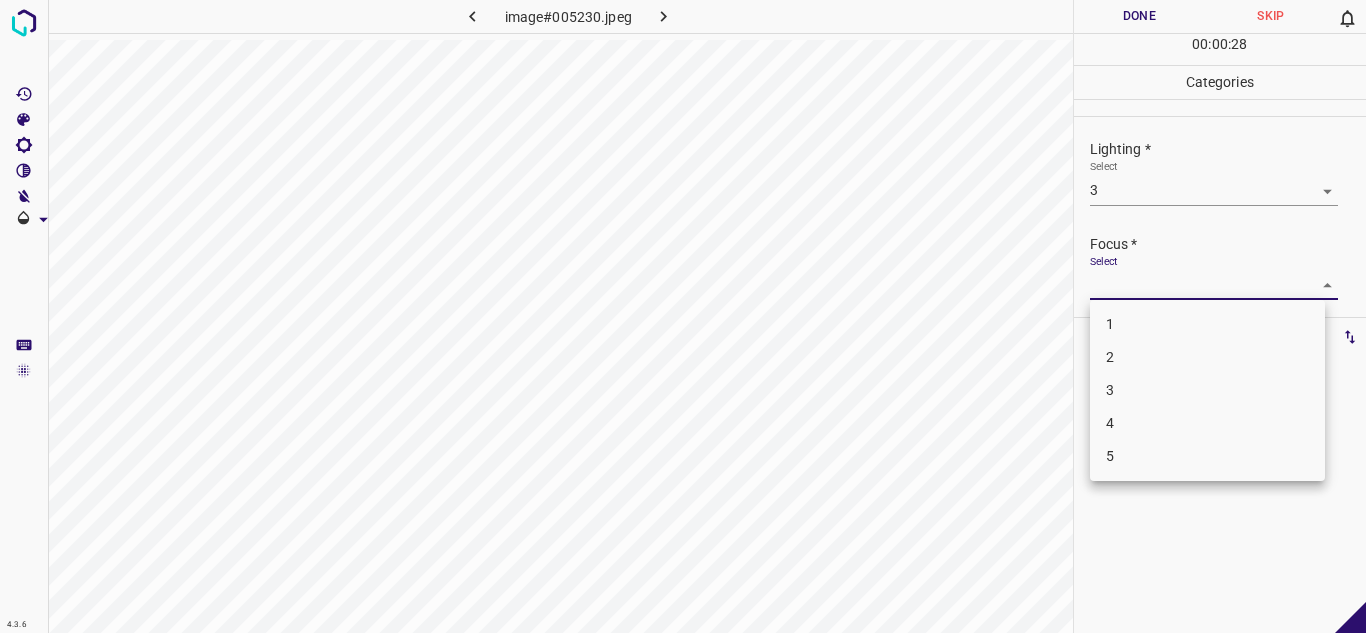 click on "2" at bounding box center (1207, 357) 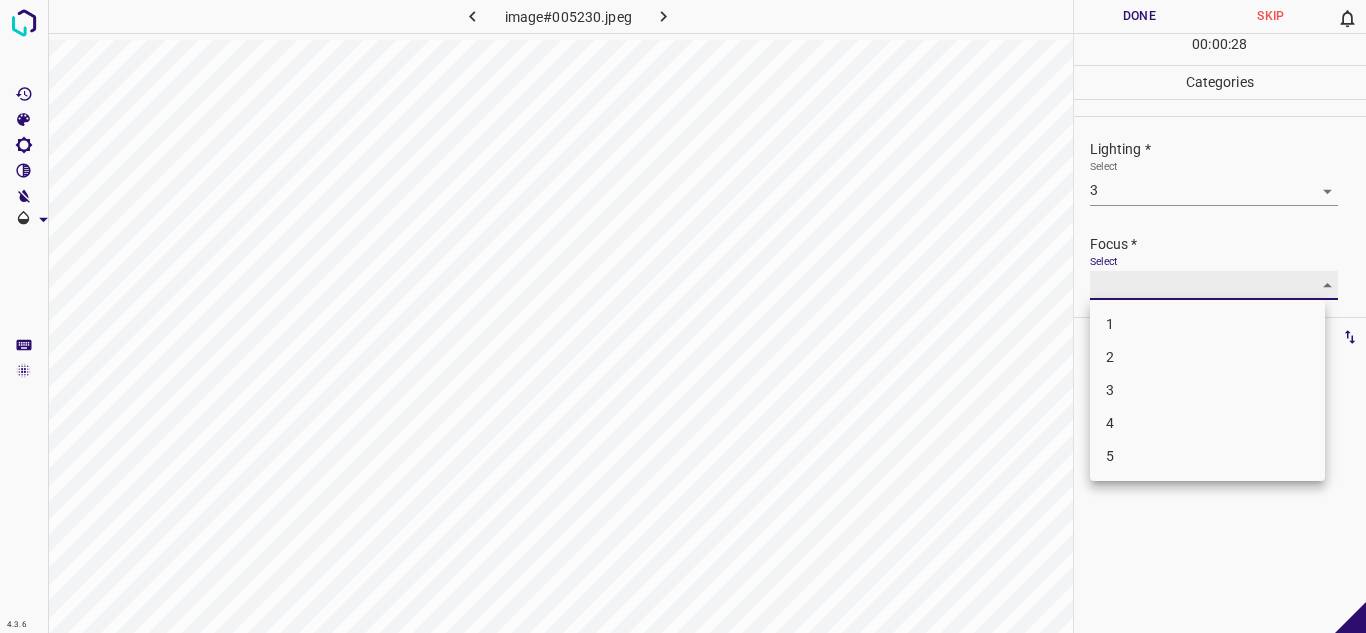 type on "2" 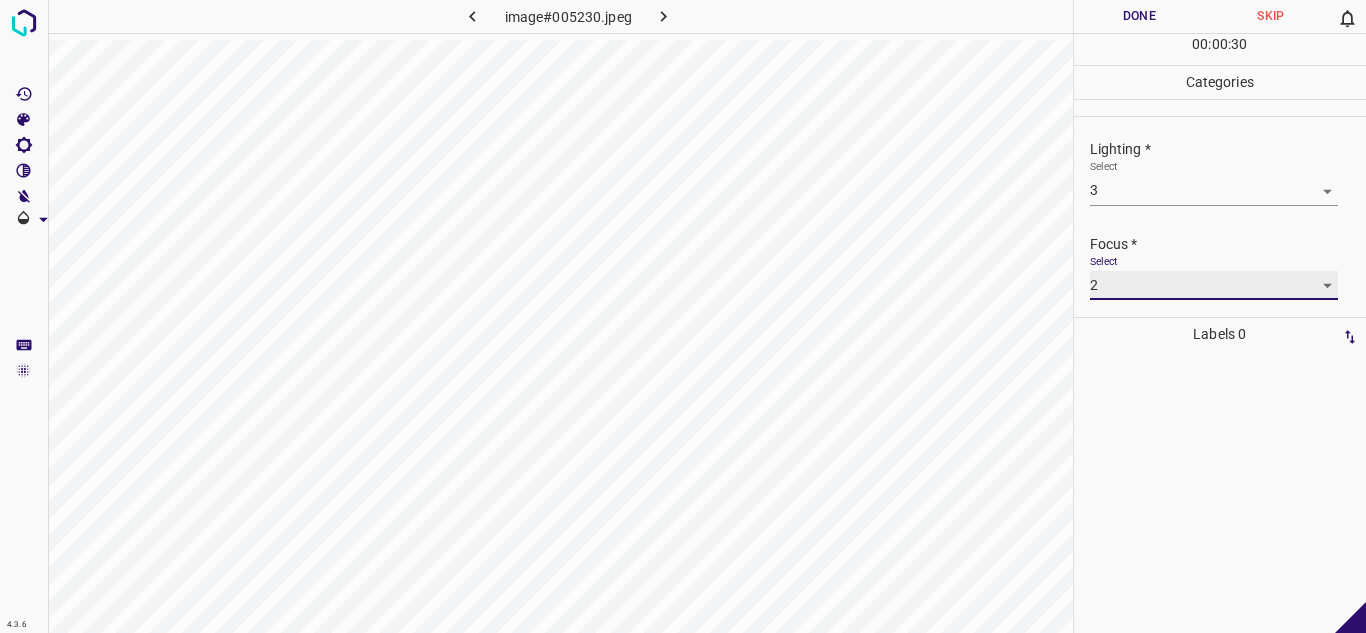 scroll, scrollTop: 98, scrollLeft: 0, axis: vertical 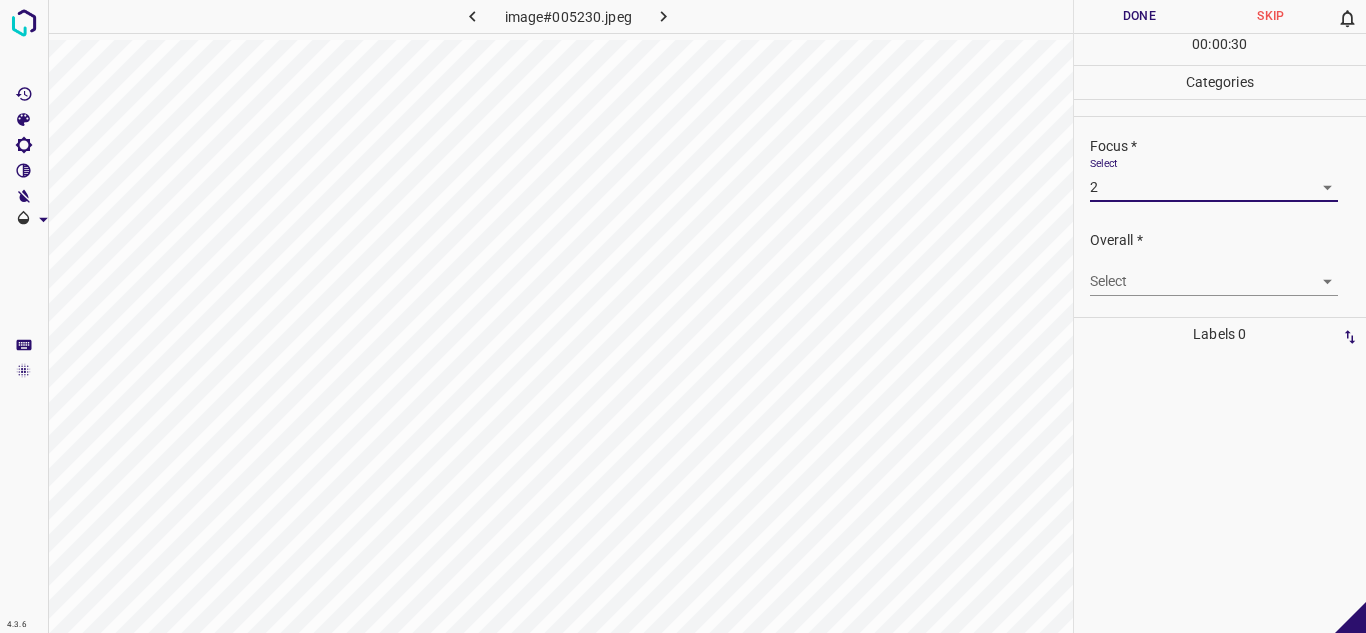 click on "4.3.6  image#005230.jpeg Done Skip 0 00   : 00   : 30   Categories Lighting *  Select 3 3 Focus *  Select 2 2 Overall *  Select ​ Labels   0 Categories 1 Lighting 2 Focus 3 Overall Tools Space Change between modes (Draw & Edit) I Auto labeling R Restore zoom M Zoom in N Zoom out Delete Delete selecte label Filters Z Restore filters X Saturation filter C Brightness filter V Contrast filter B Gray scale filter General O Download - Text - Hide - Delete" at bounding box center (683, 316) 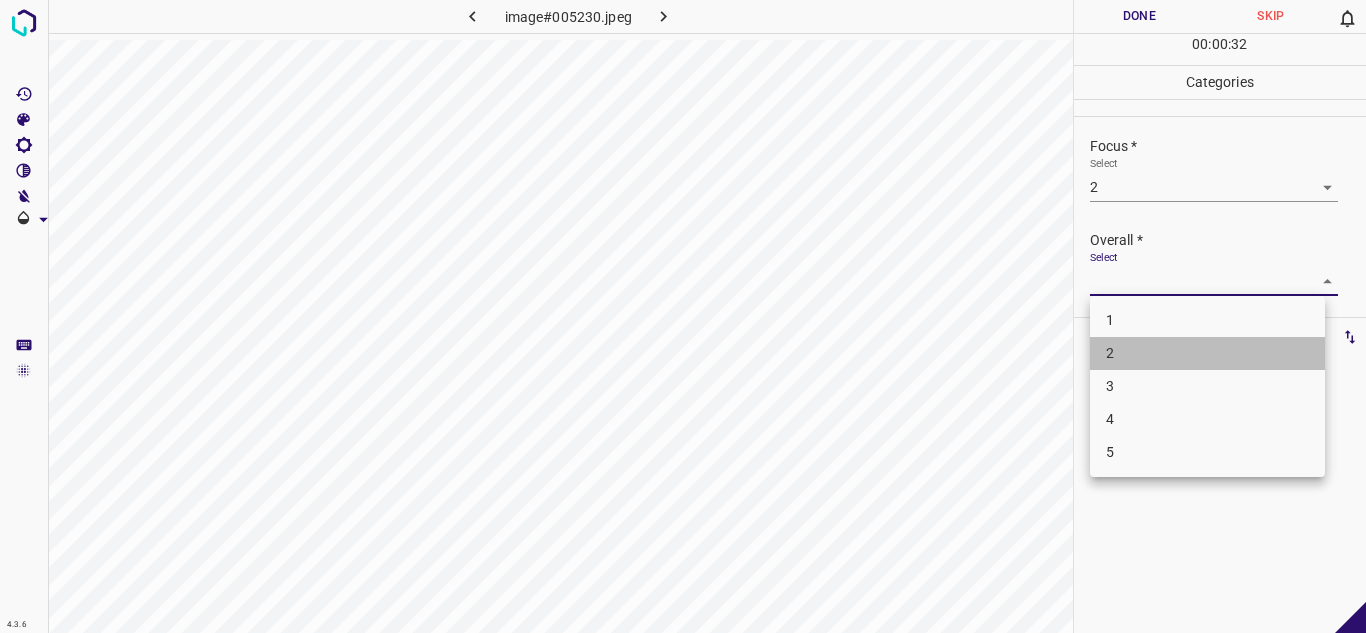 click on "2" at bounding box center (1207, 353) 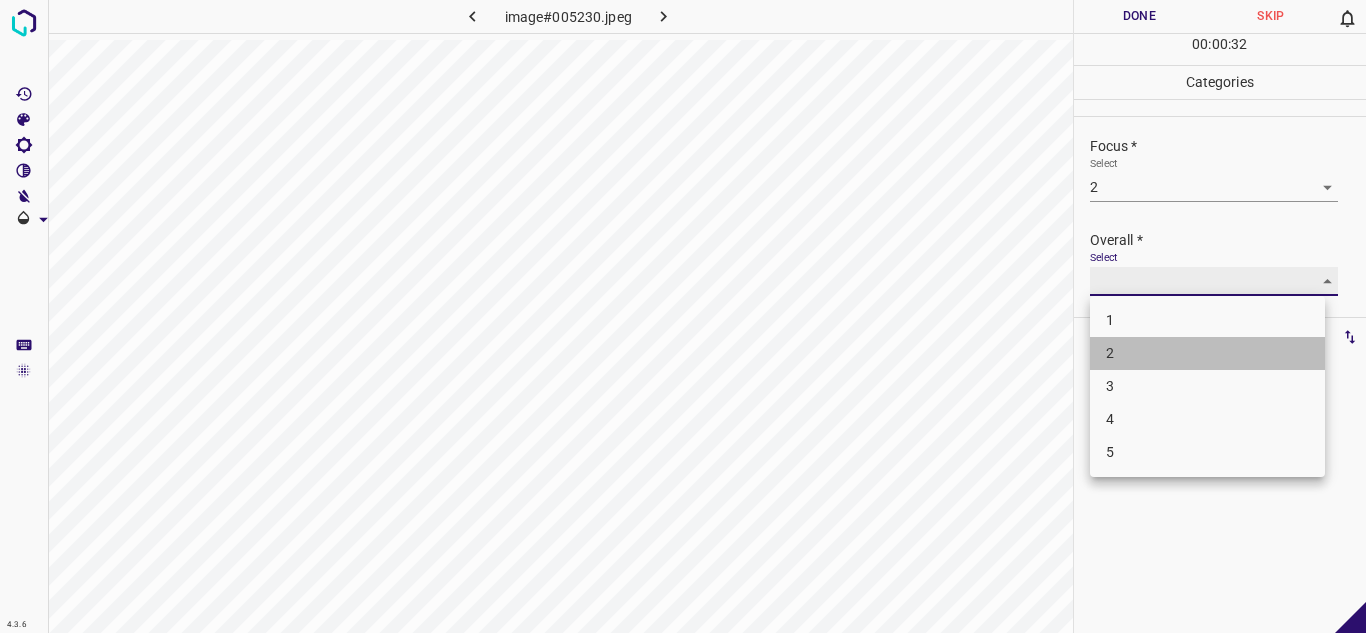 type on "2" 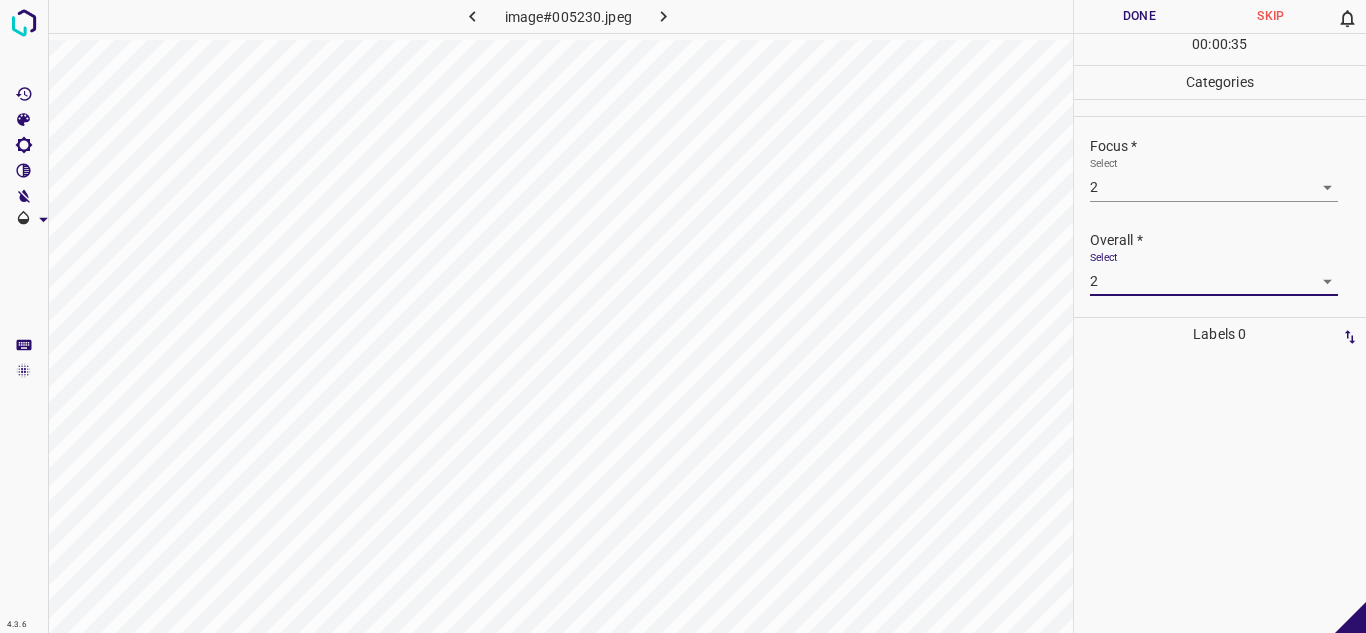 click on "Done" at bounding box center (1140, 16) 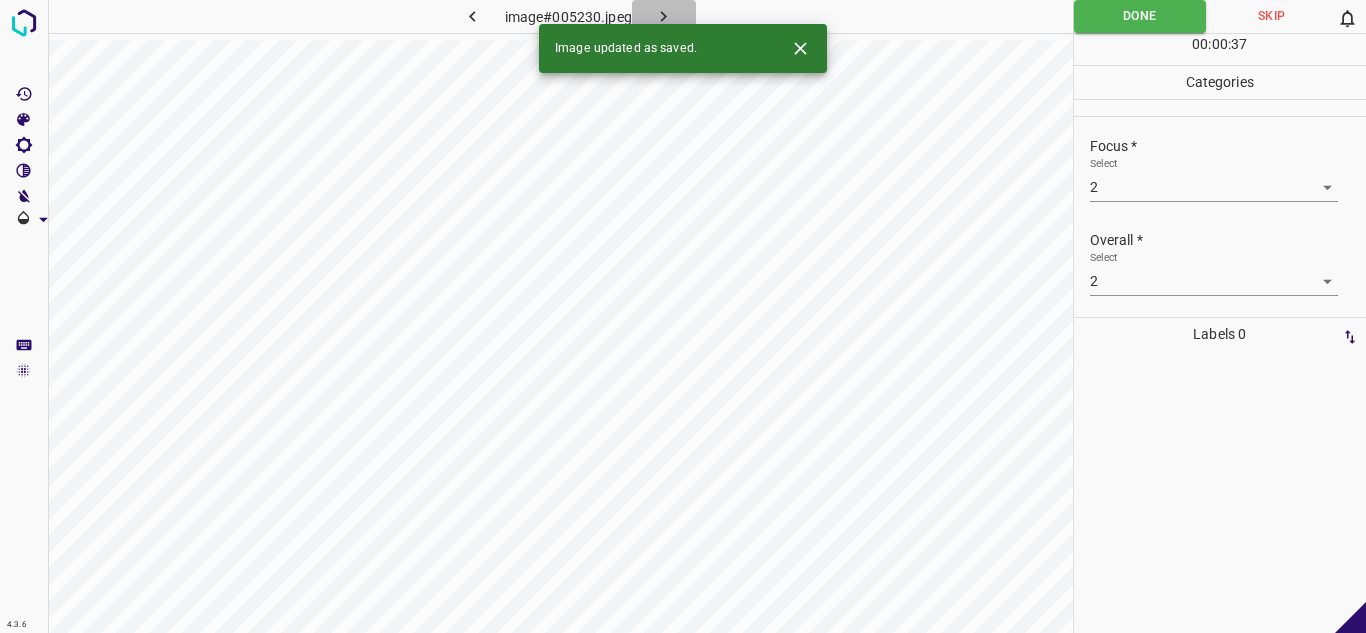 click 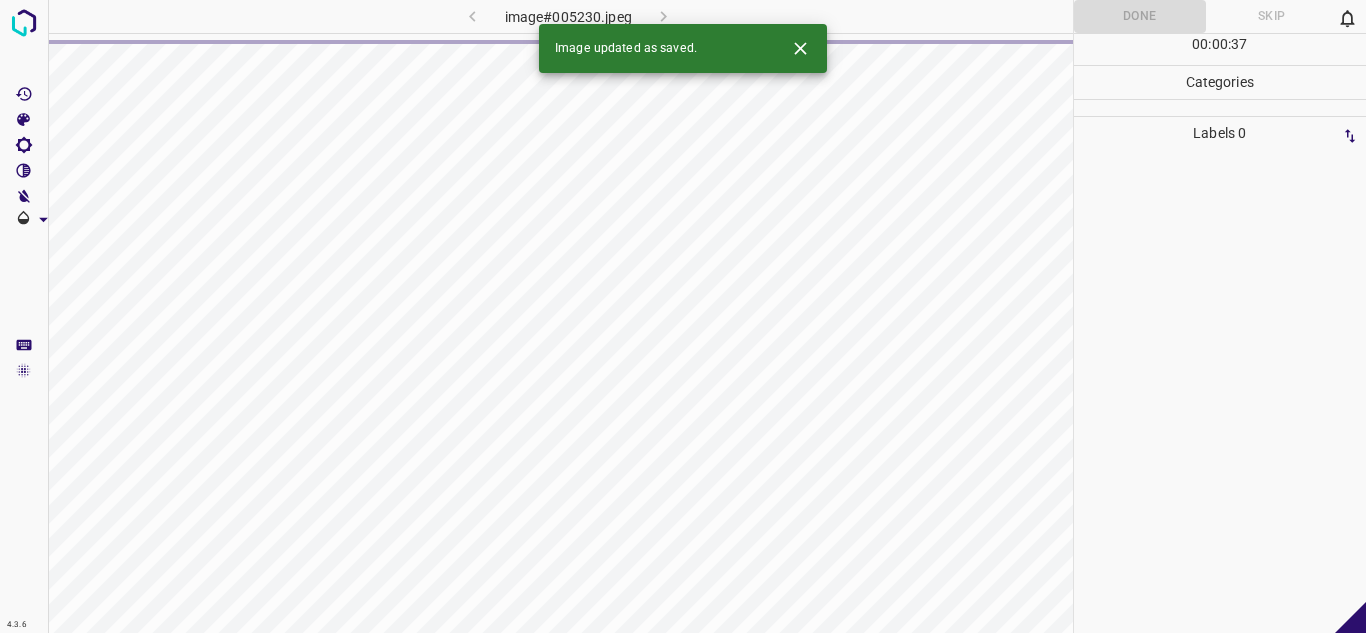 click 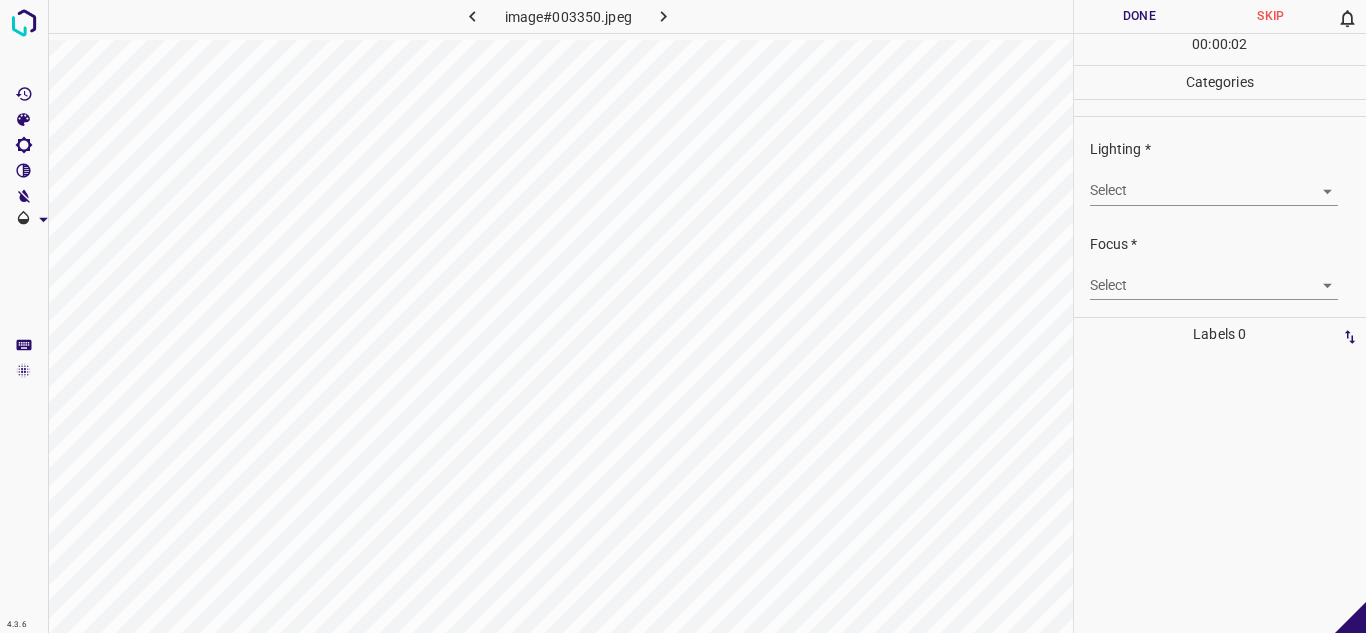 click on "4.3.6  image#003350.jpeg Done Skip 0 00   : 00   : 02   Categories Lighting *  Select ​ Focus *  Select ​ Overall *  Select ​ Labels   0 Categories 1 Lighting 2 Focus 3 Overall Tools Space Change between modes (Draw & Edit) I Auto labeling R Restore zoom M Zoom in N Zoom out Delete Delete selecte label Filters Z Restore filters X Saturation filter C Brightness filter V Contrast filter B Gray scale filter General O Download - Text - Hide - Delete" at bounding box center [683, 316] 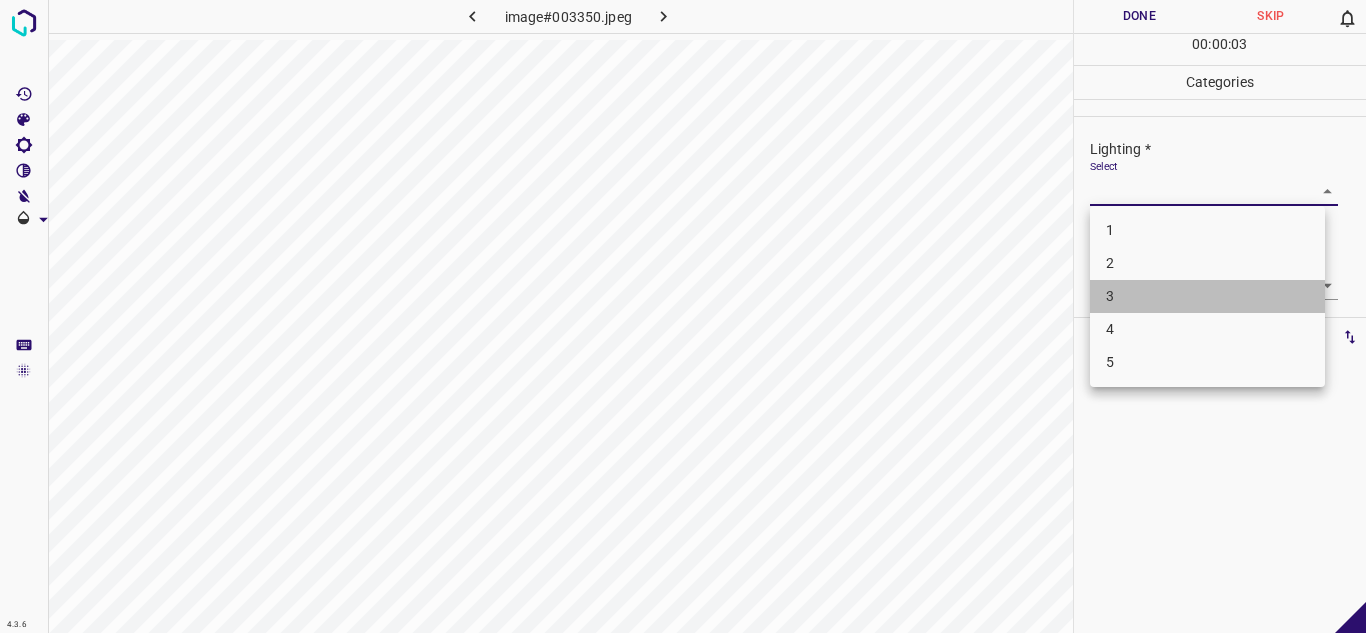 click on "3" at bounding box center [1207, 296] 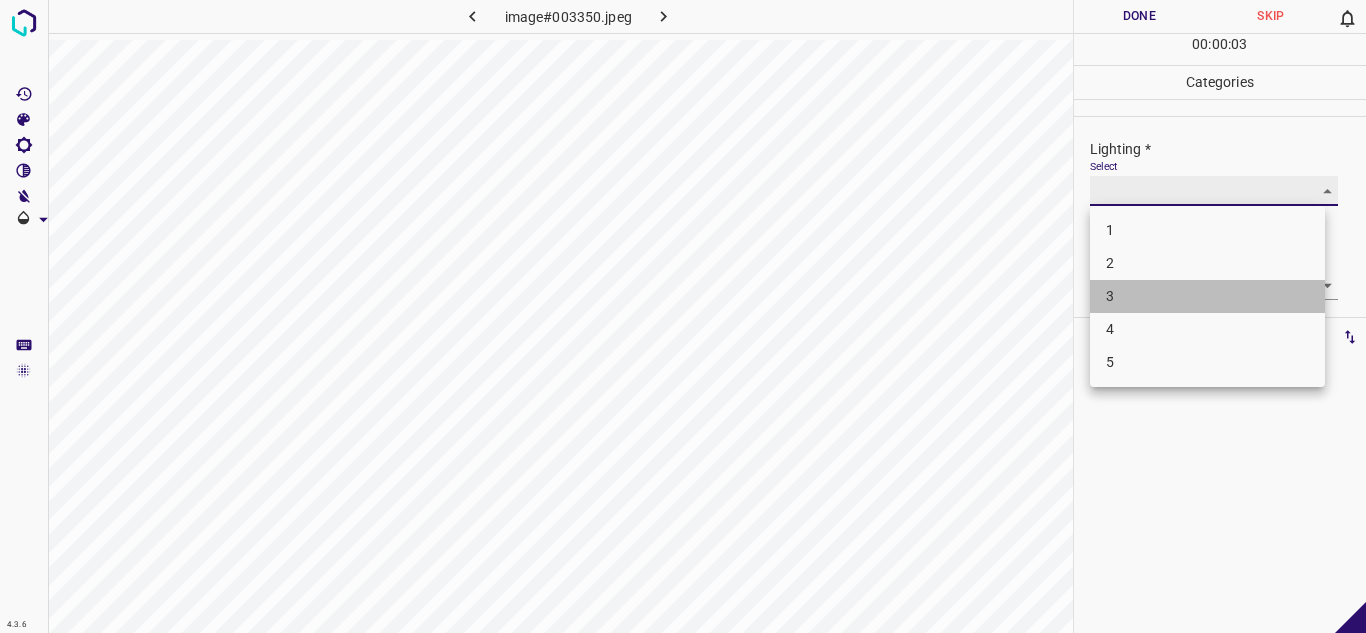 type on "3" 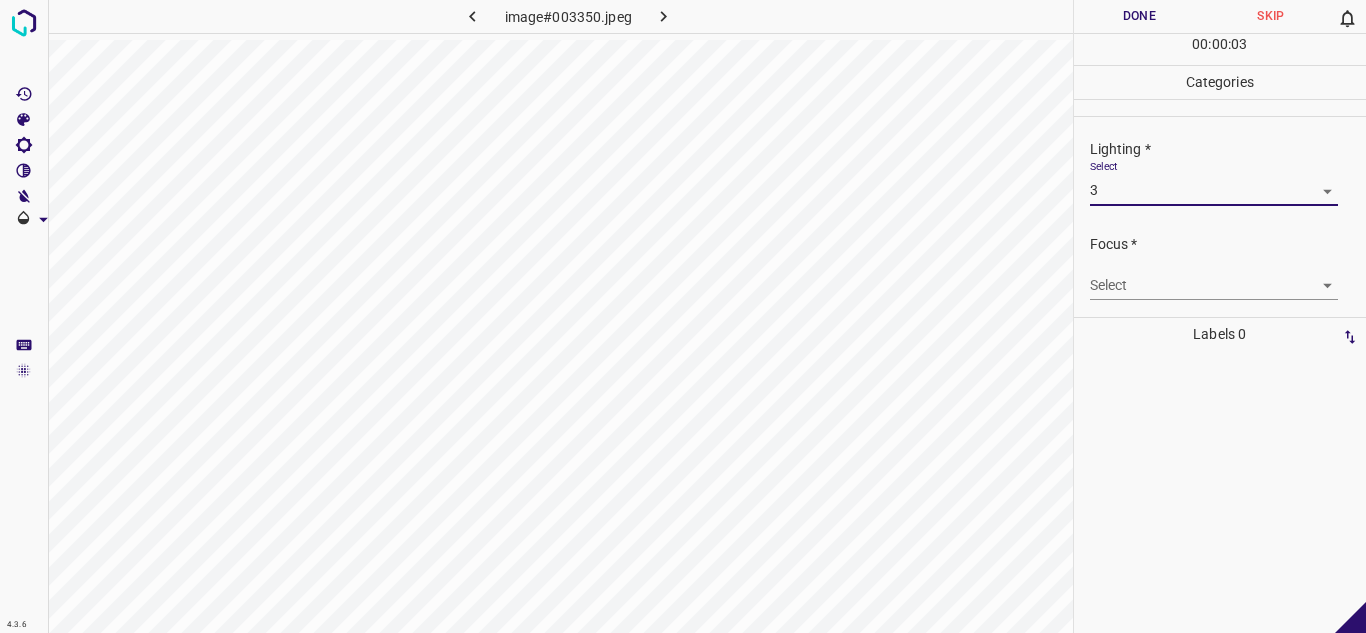 click on "4.3.6  image#003350.jpeg Done Skip 0 00   : 00   : 03   Categories Lighting *  Select 3 3 Focus *  Select ​ Overall *  Select ​ Labels   0 Categories 1 Lighting 2 Focus 3 Overall Tools Space Change between modes (Draw & Edit) I Auto labeling R Restore zoom M Zoom in N Zoom out Delete Delete selecte label Filters Z Restore filters X Saturation filter C Brightness filter V Contrast filter B Gray scale filter General O Download - Text - Hide - Delete" at bounding box center [683, 316] 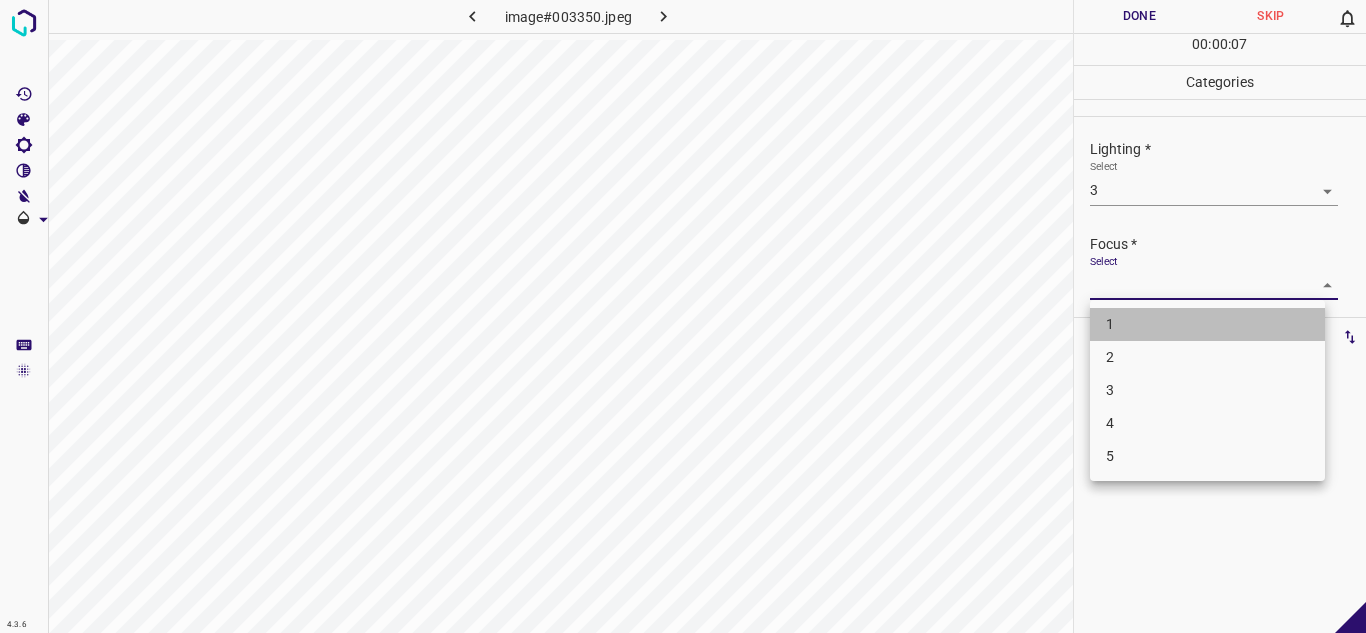 click on "1" at bounding box center (1207, 324) 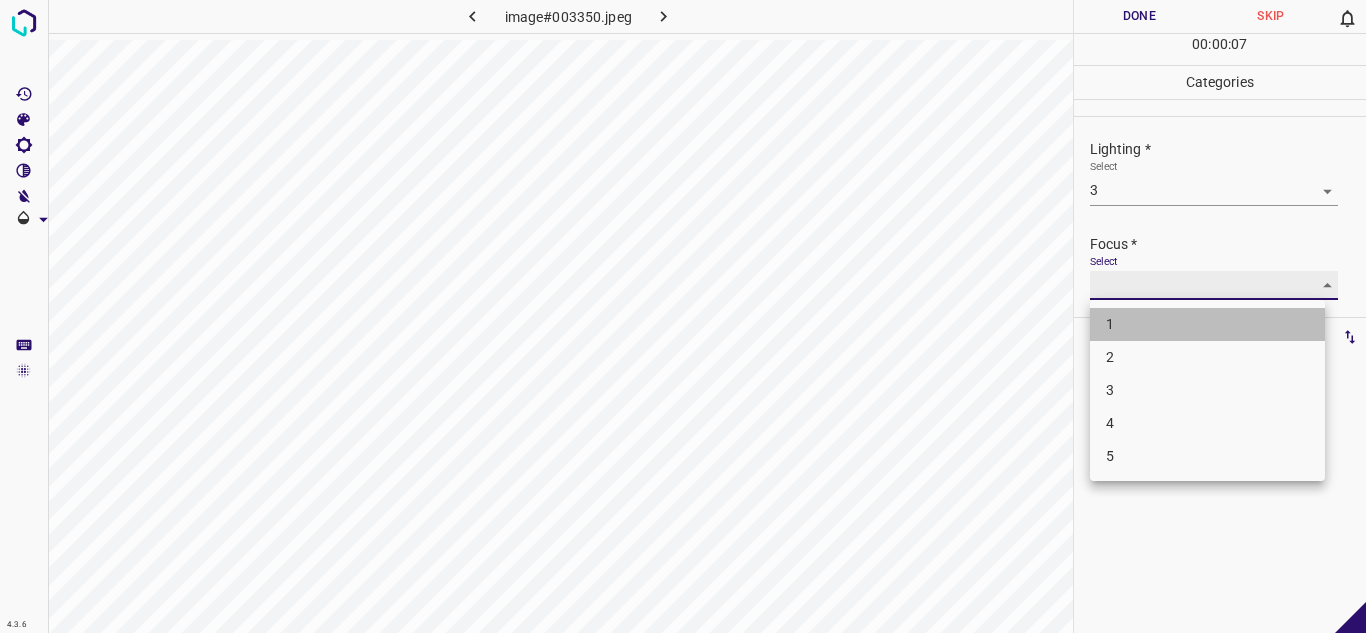 type on "1" 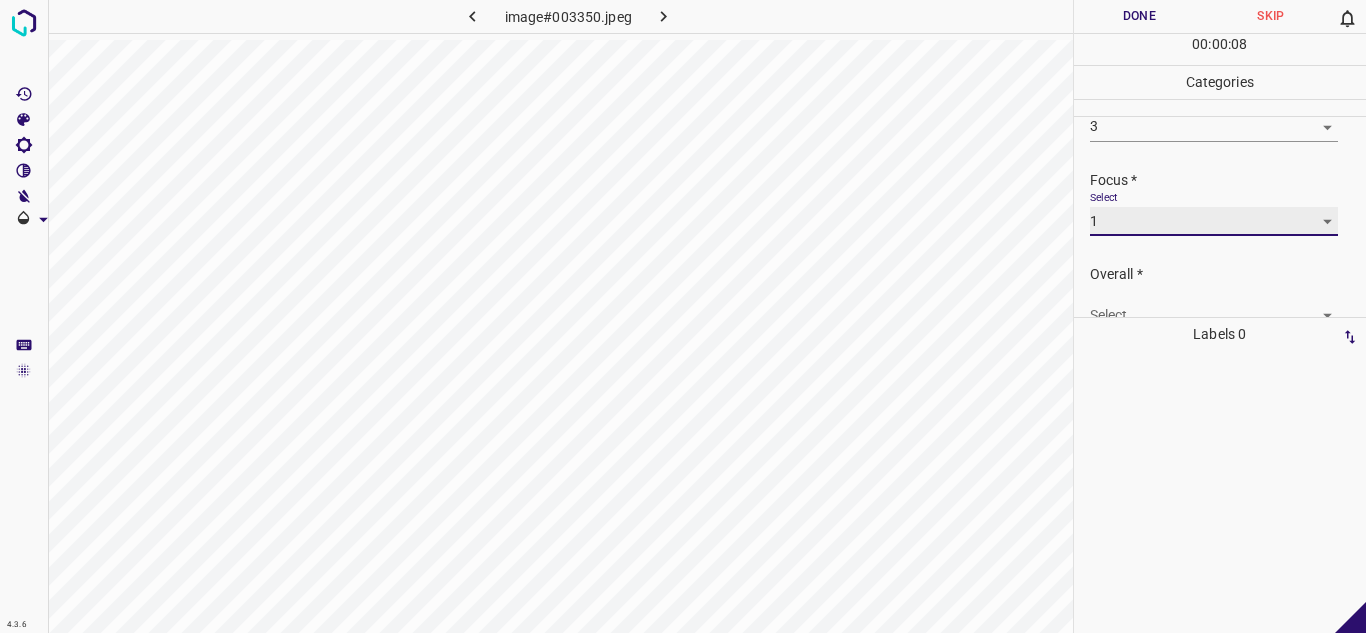 scroll, scrollTop: 98, scrollLeft: 0, axis: vertical 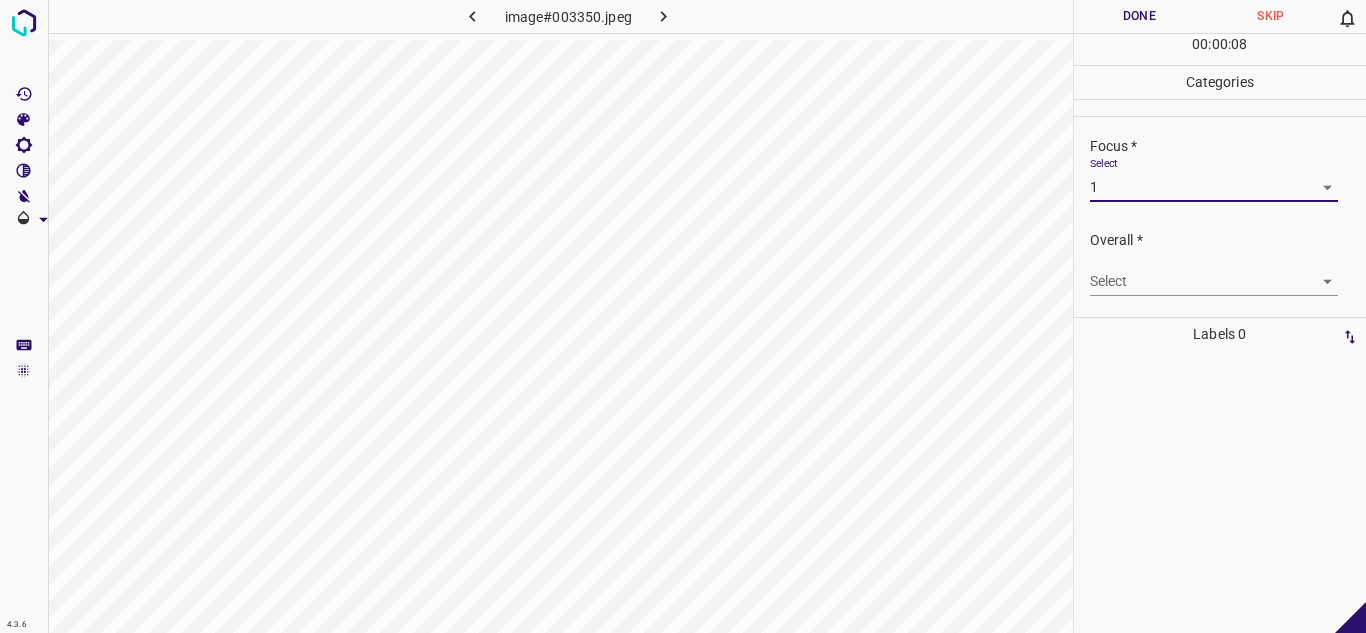 click on "4.3.6  image#003350.jpeg Done Skip 0 00   : 00   : 08   Categories Lighting *  Select 3 3 Focus *  Select 1 1 Overall *  Select ​ Labels   0 Categories 1 Lighting 2 Focus 3 Overall Tools Space Change between modes (Draw & Edit) I Auto labeling R Restore zoom M Zoom in N Zoom out Delete Delete selecte label Filters Z Restore filters X Saturation filter C Brightness filter V Contrast filter B Gray scale filter General O Download - Text - Hide - Delete" at bounding box center [683, 316] 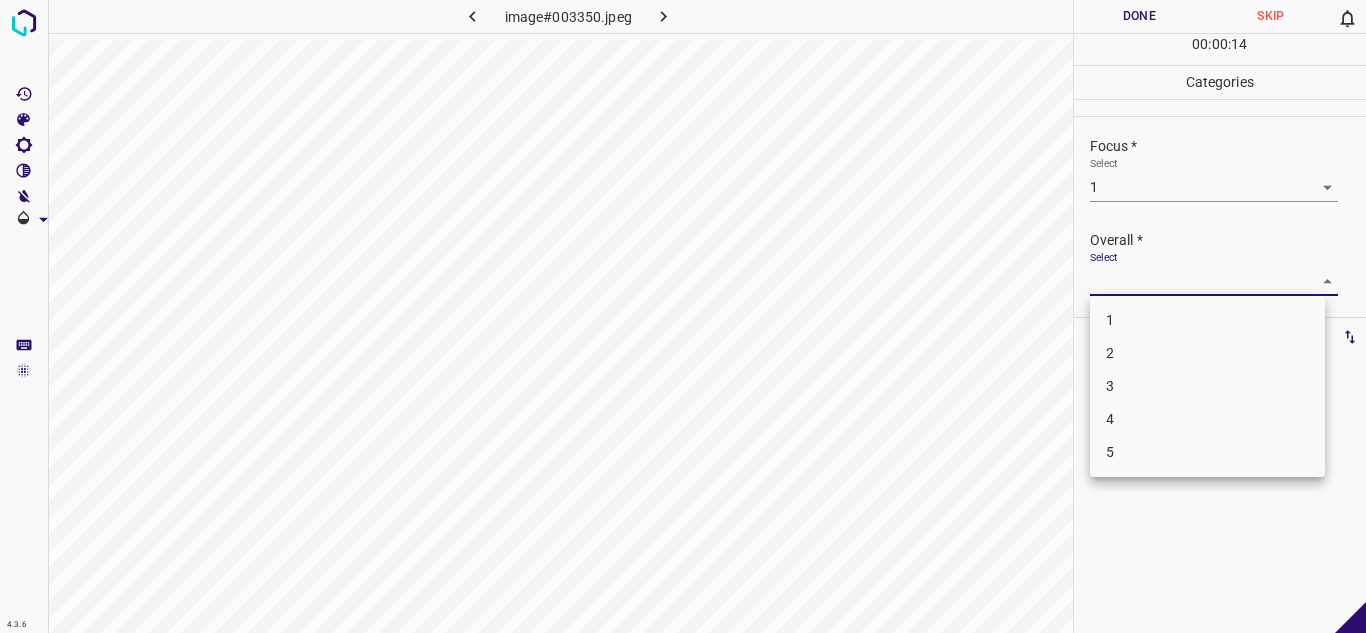 click on "2" at bounding box center [1207, 353] 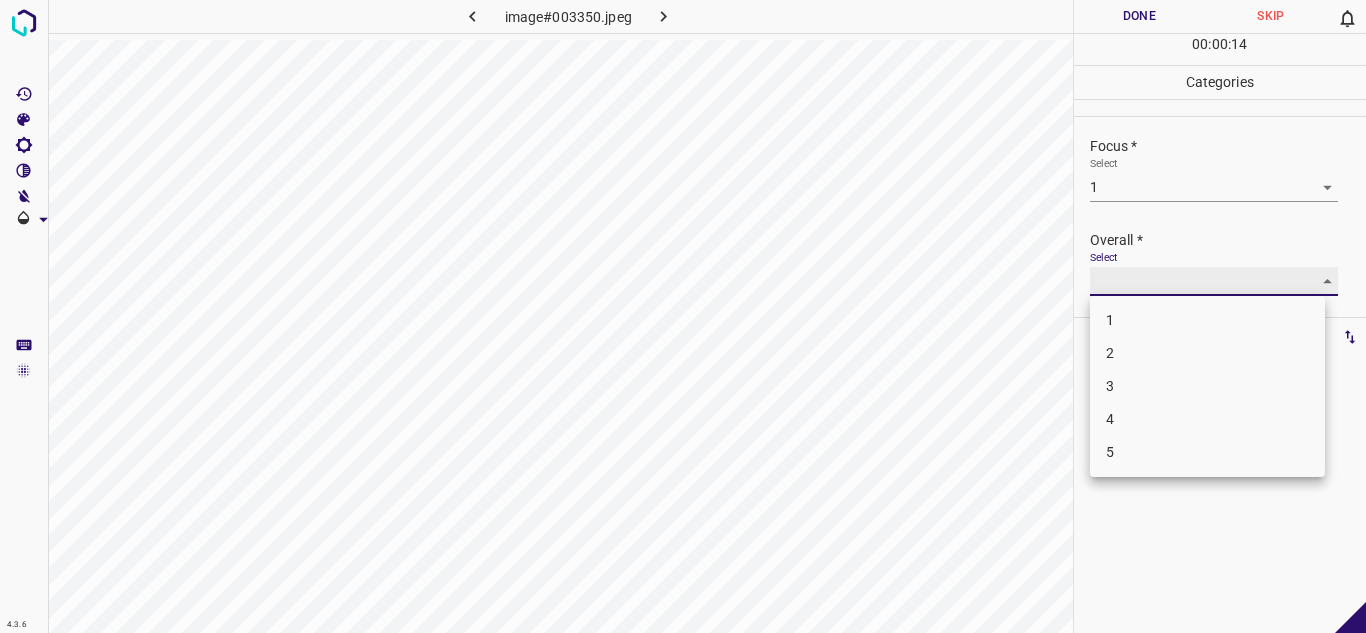 type 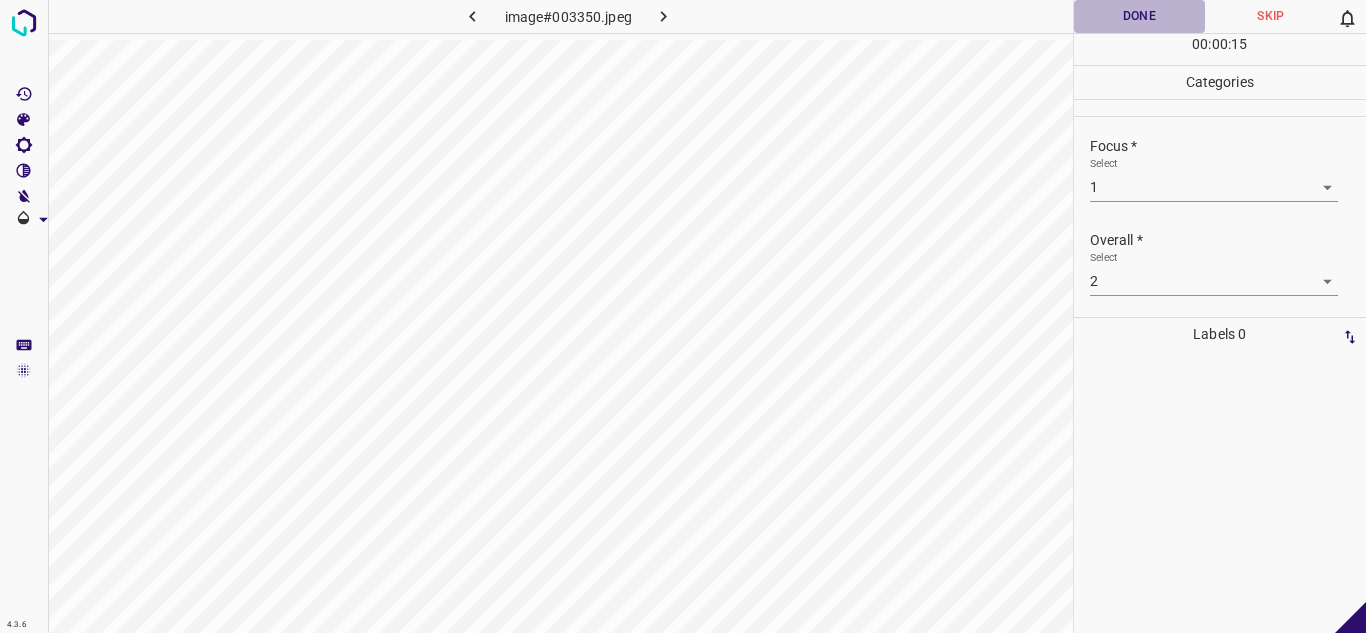 click on "Done" at bounding box center (1140, 16) 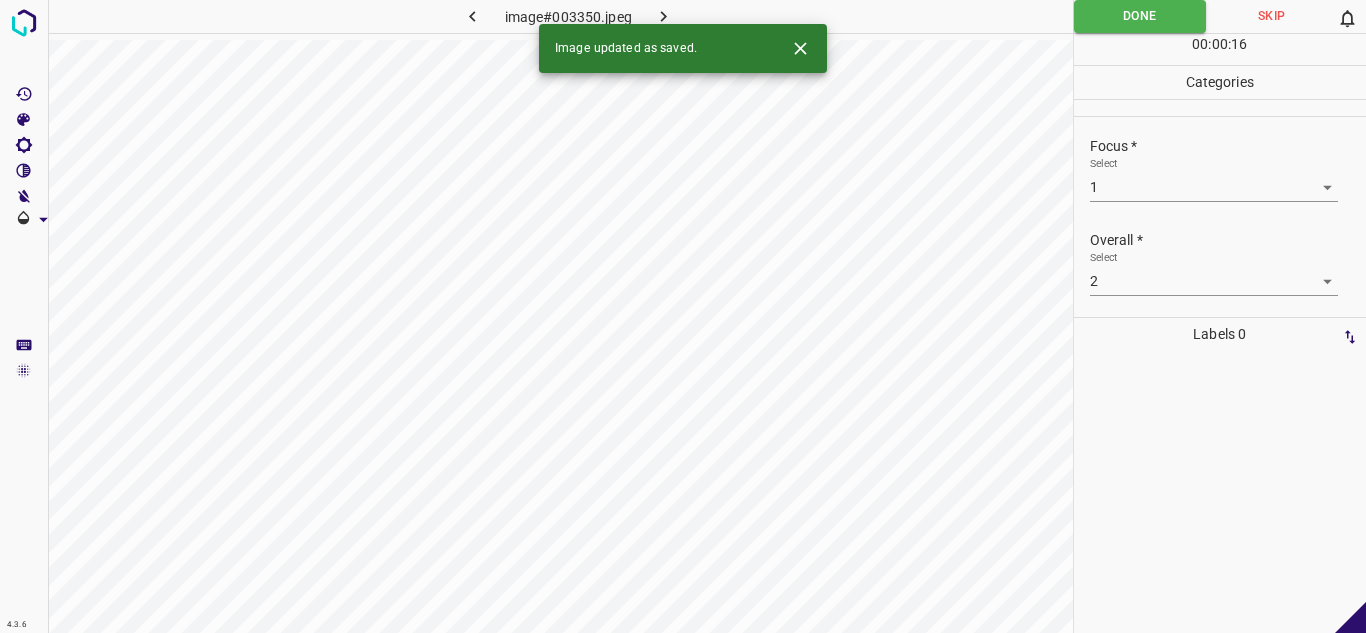 click 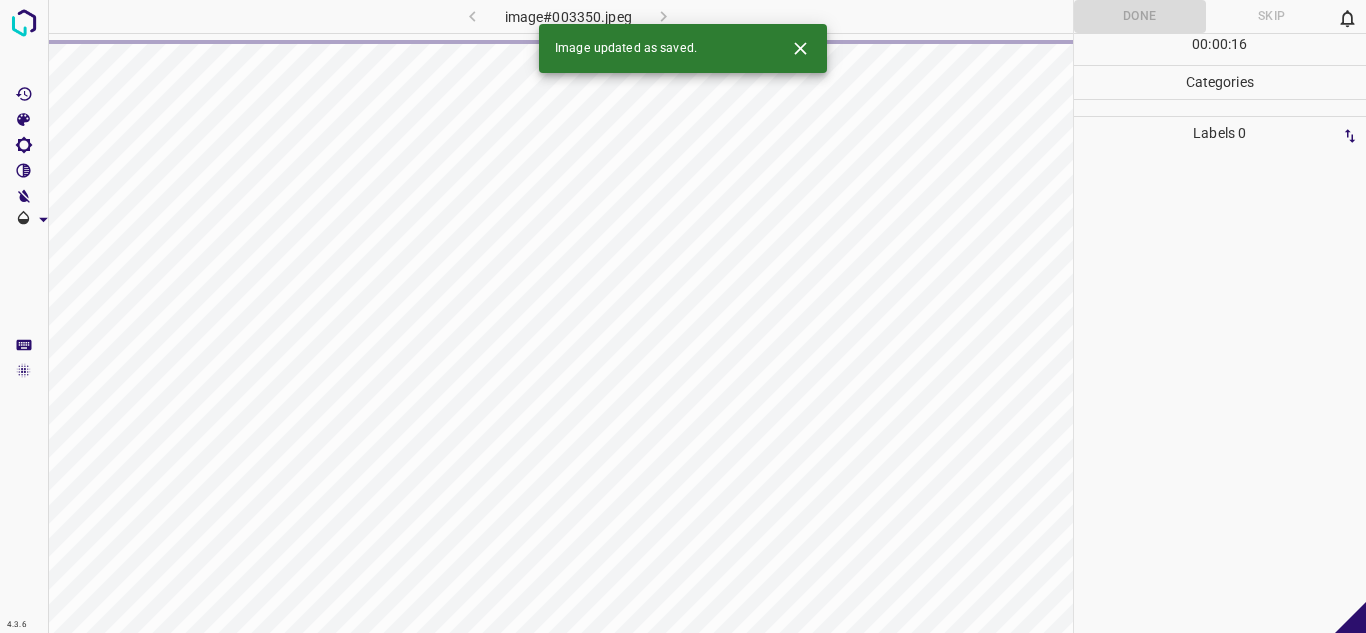 click 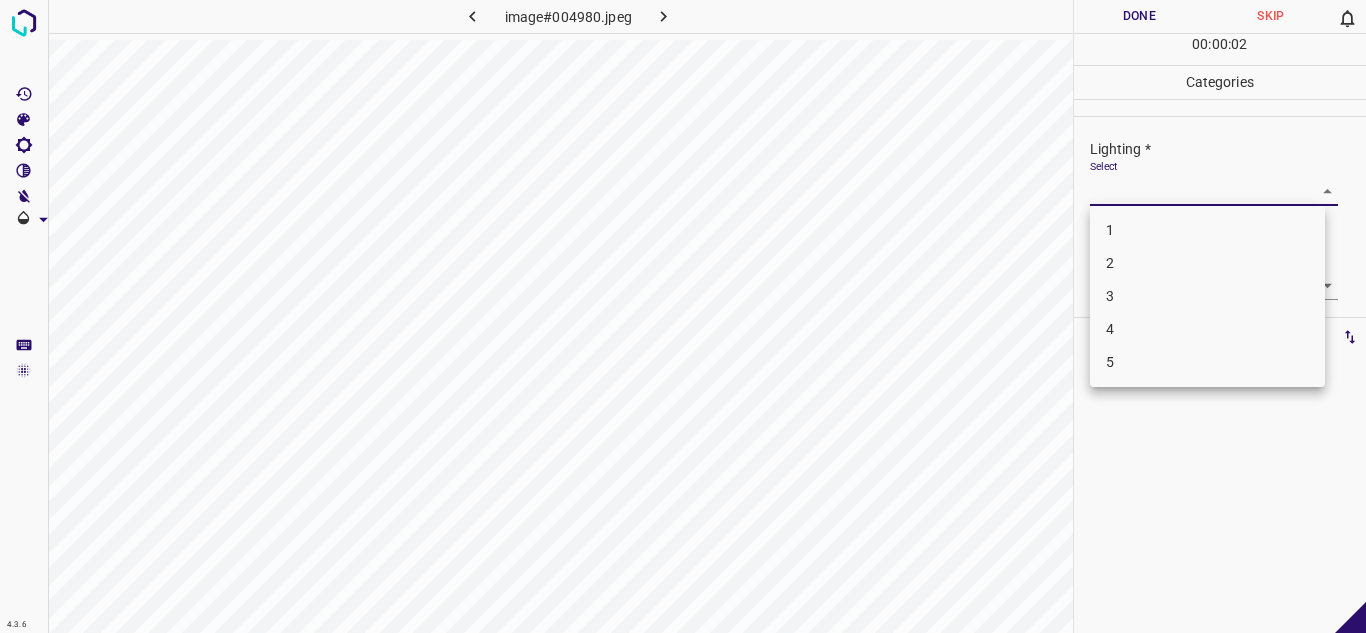click on "4.3.6  image#004980.jpeg Done Skip 0 00   : 00   : 02   Categories Lighting *  Select ​ Focus *  Select ​ Overall *  Select ​ Labels   0 Categories 1 Lighting 2 Focus 3 Overall Tools Space Change between modes (Draw & Edit) I Auto labeling R Restore zoom M Zoom in N Zoom out Delete Delete selecte label Filters Z Restore filters X Saturation filter C Brightness filter V Contrast filter B Gray scale filter General O Download - Text - Hide - Delete 1 2 3 4 5" at bounding box center [683, 316] 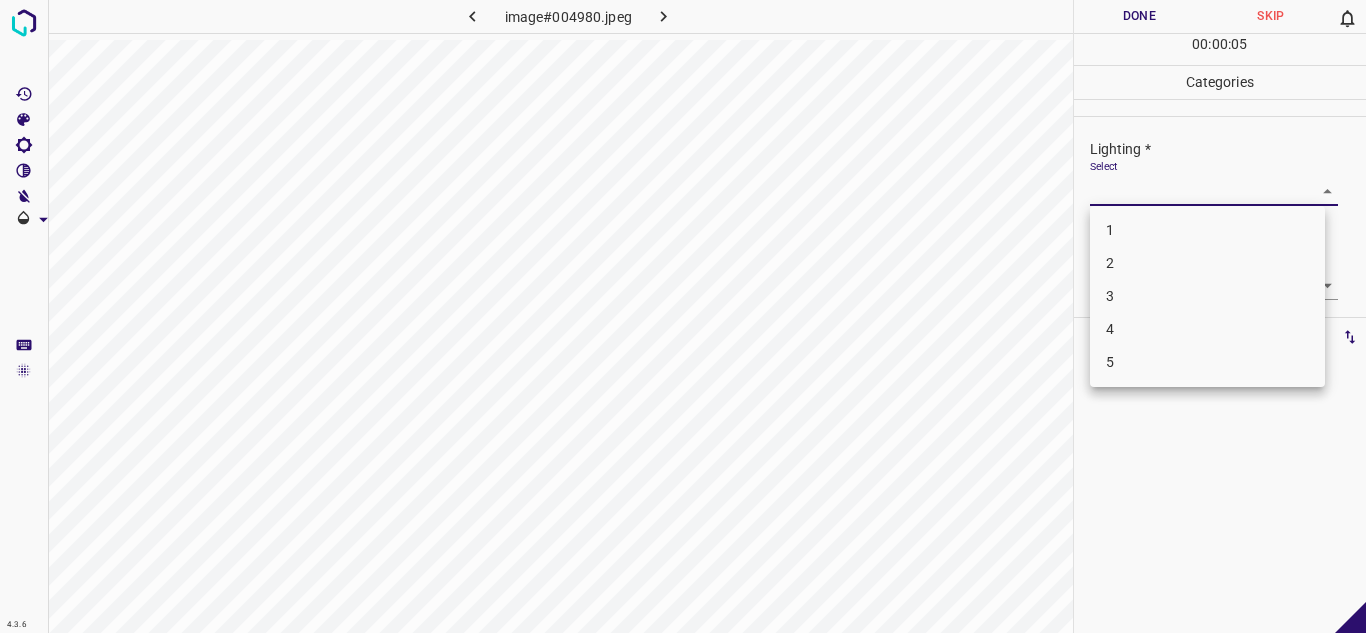 click on "3" at bounding box center (1207, 296) 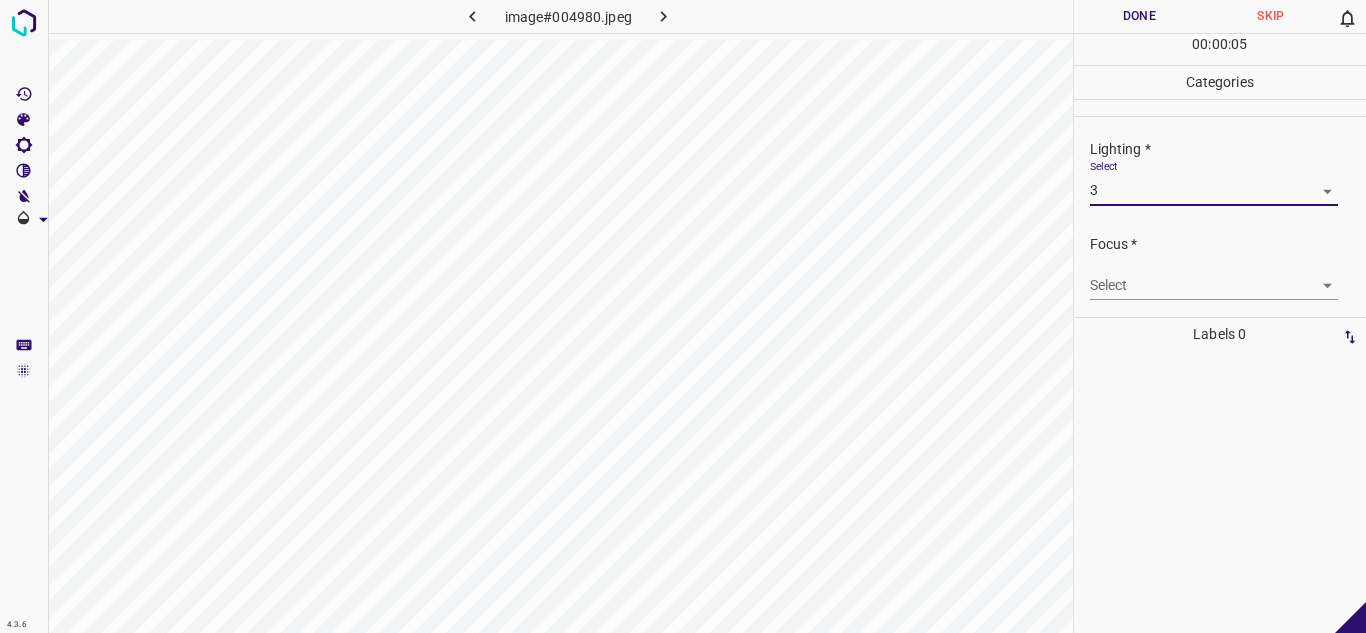 click on "4.3.6  image#004980.jpeg Done Skip 0 00   : 00   : 05   Categories Lighting *  Select 3 3 Focus *  Select ​ Overall *  Select ​ Labels   0 Categories 1 Lighting 2 Focus 3 Overall Tools Space Change between modes (Draw & Edit) I Auto labeling R Restore zoom M Zoom in N Zoom out Delete Delete selecte label Filters Z Restore filters X Saturation filter C Brightness filter V Contrast filter B Gray scale filter General O Download - Text - Hide - Delete" at bounding box center [683, 316] 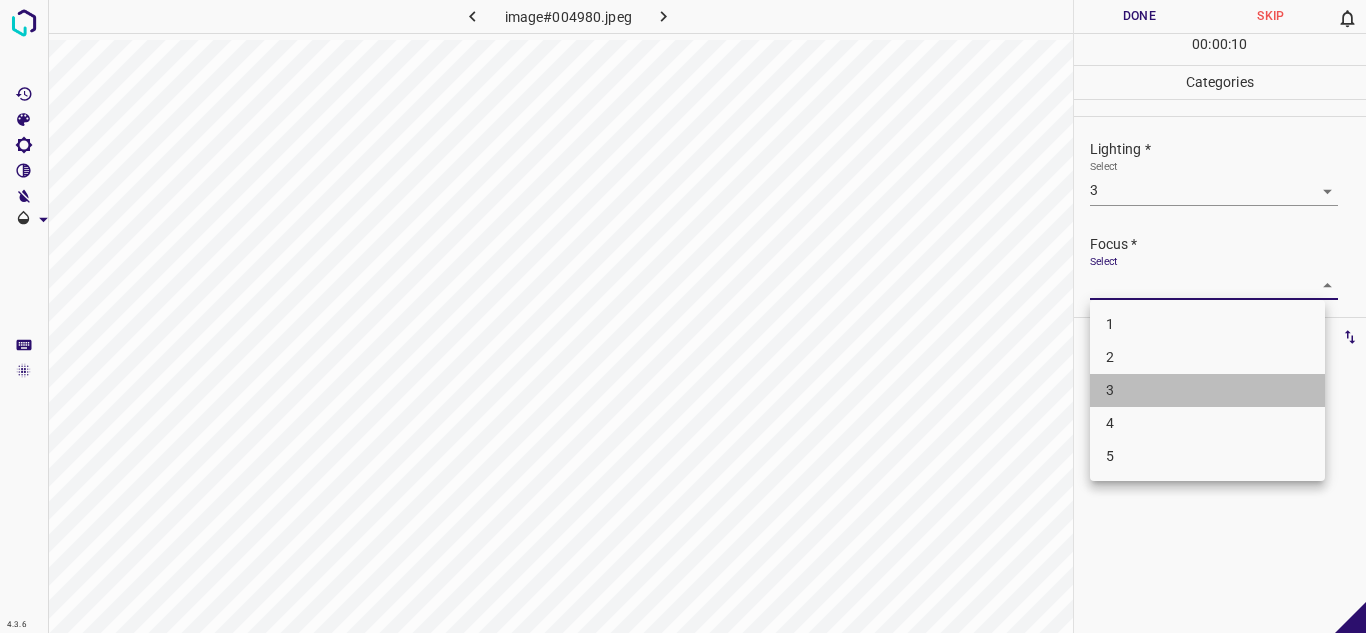 click on "3" at bounding box center (1207, 390) 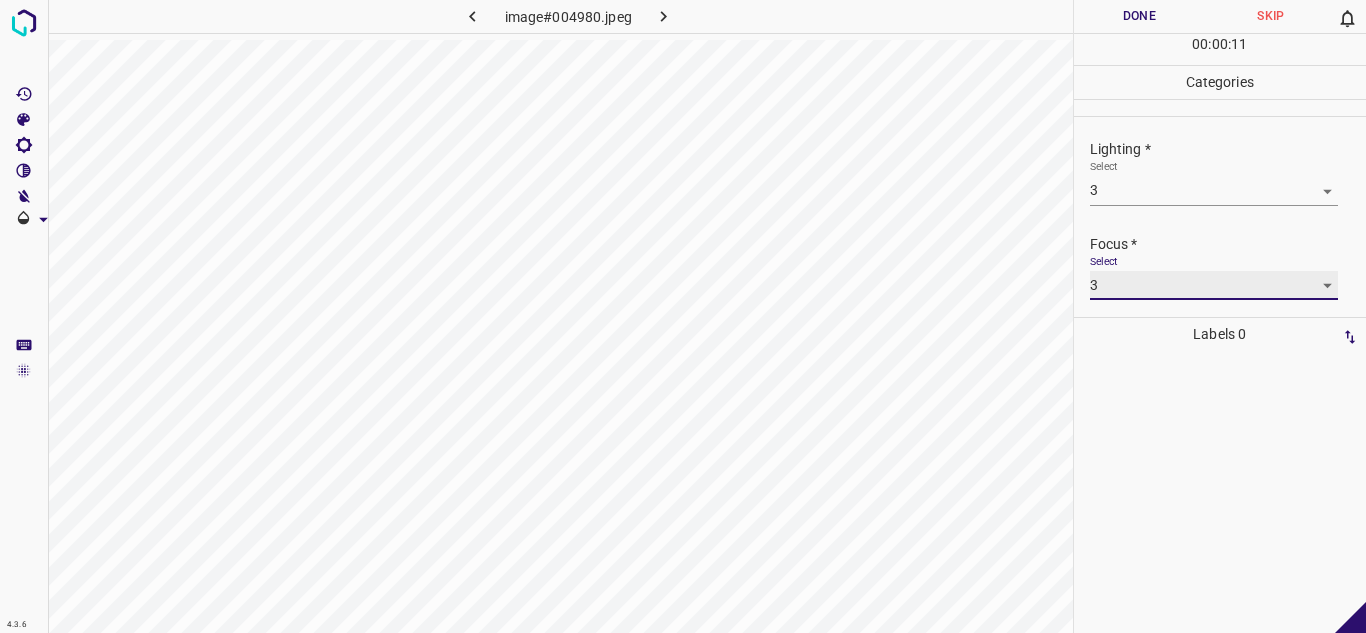 scroll, scrollTop: 98, scrollLeft: 0, axis: vertical 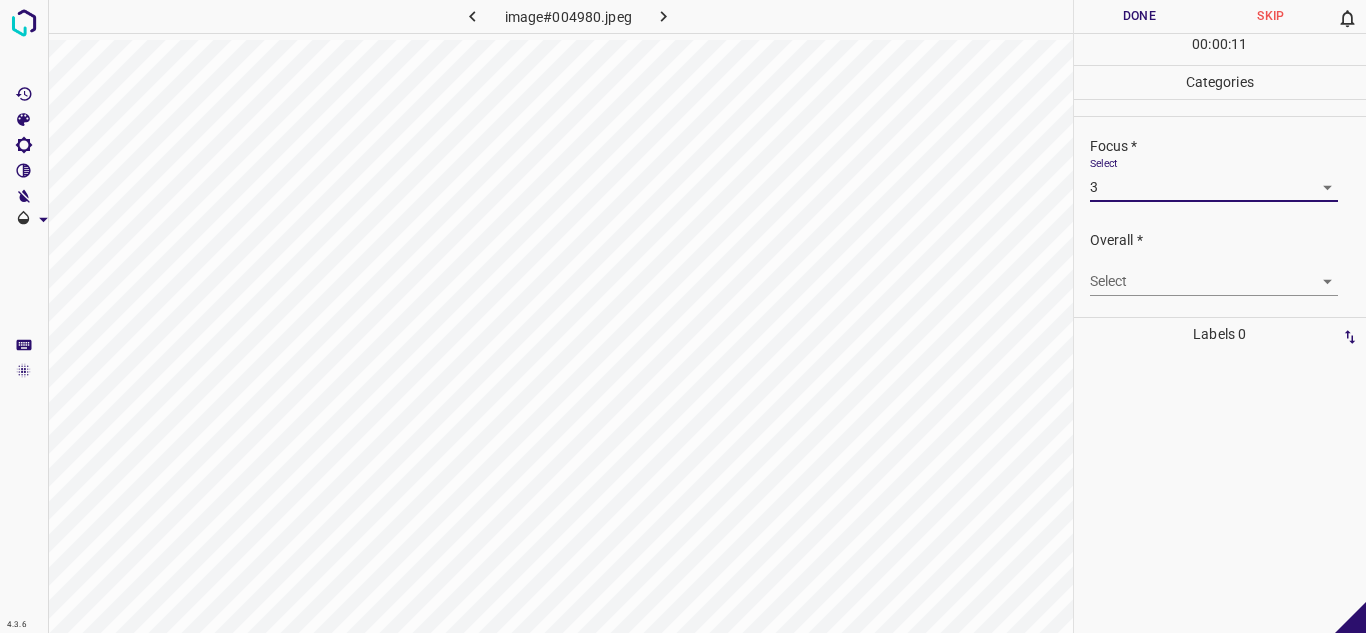 click on "4.3.6  image#004980.jpeg Done Skip 0 00   : 00   : 11   Categories Lighting *  Select 3 3 Focus *  Select 3 3 Overall *  Select ​ Labels   0 Categories 1 Lighting 2 Focus 3 Overall Tools Space Change between modes (Draw & Edit) I Auto labeling R Restore zoom M Zoom in N Zoom out Delete Delete selecte label Filters Z Restore filters X Saturation filter C Brightness filter V Contrast filter B Gray scale filter General O Download - Text - Hide - Delete" at bounding box center [683, 316] 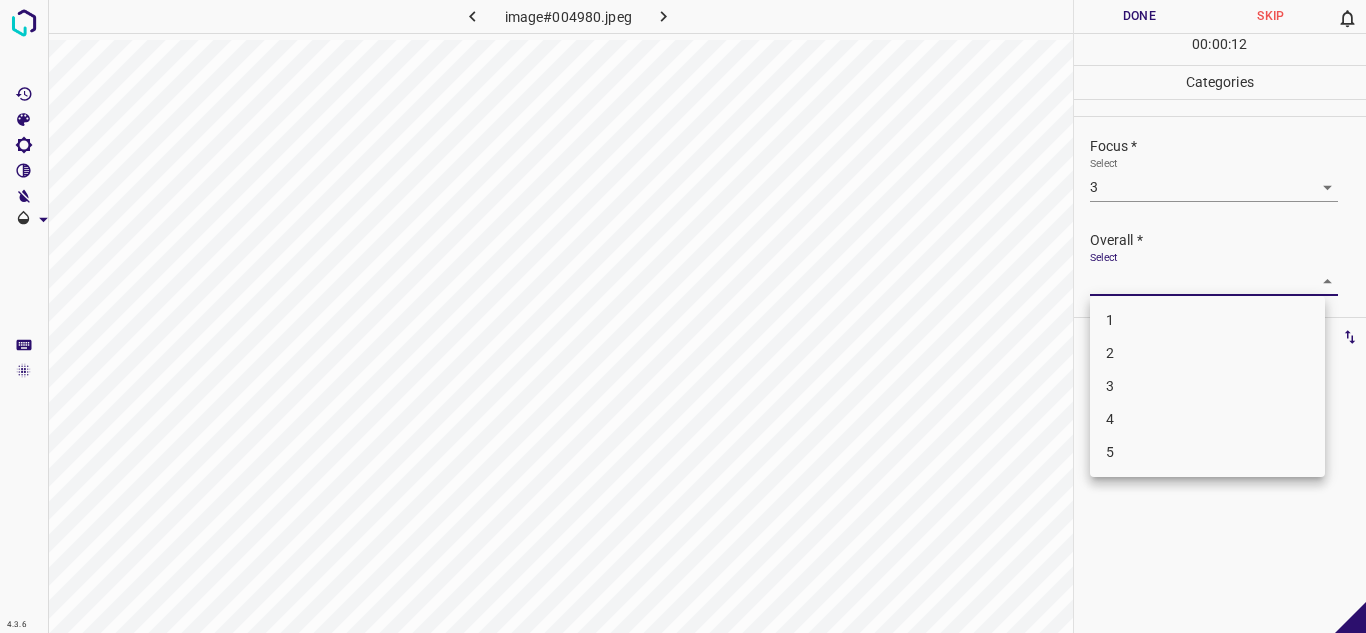 click on "3" at bounding box center [1207, 386] 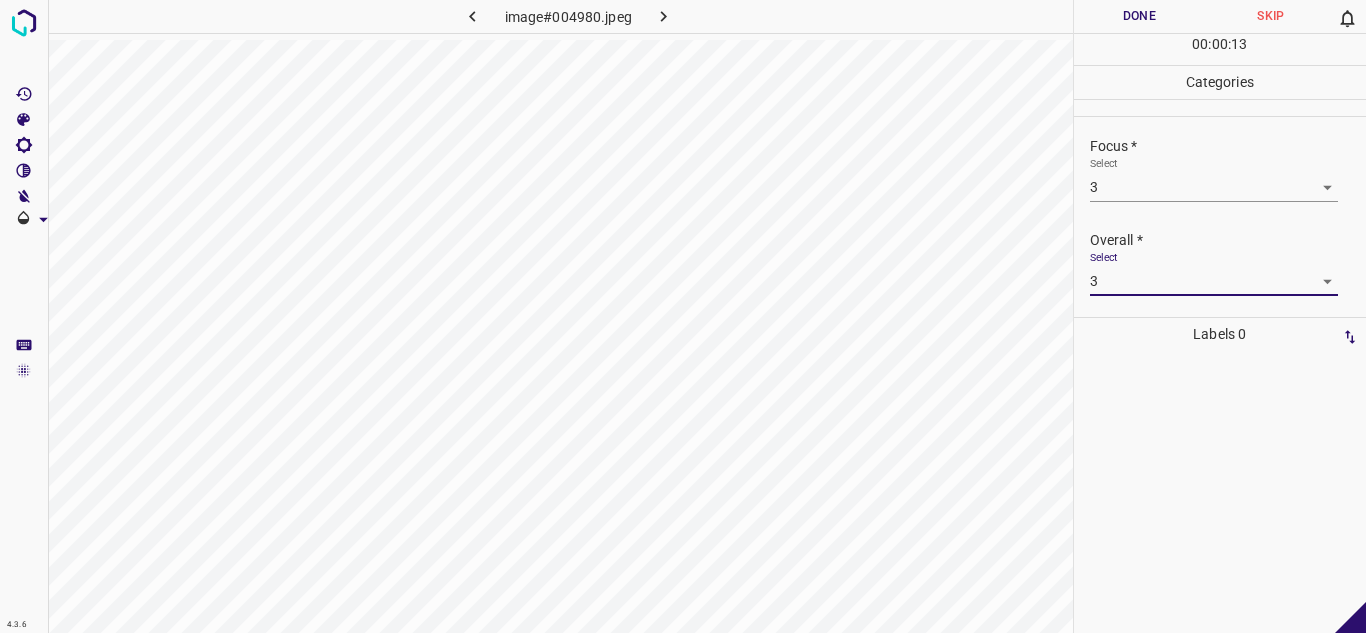 click on "Done" at bounding box center [1140, 16] 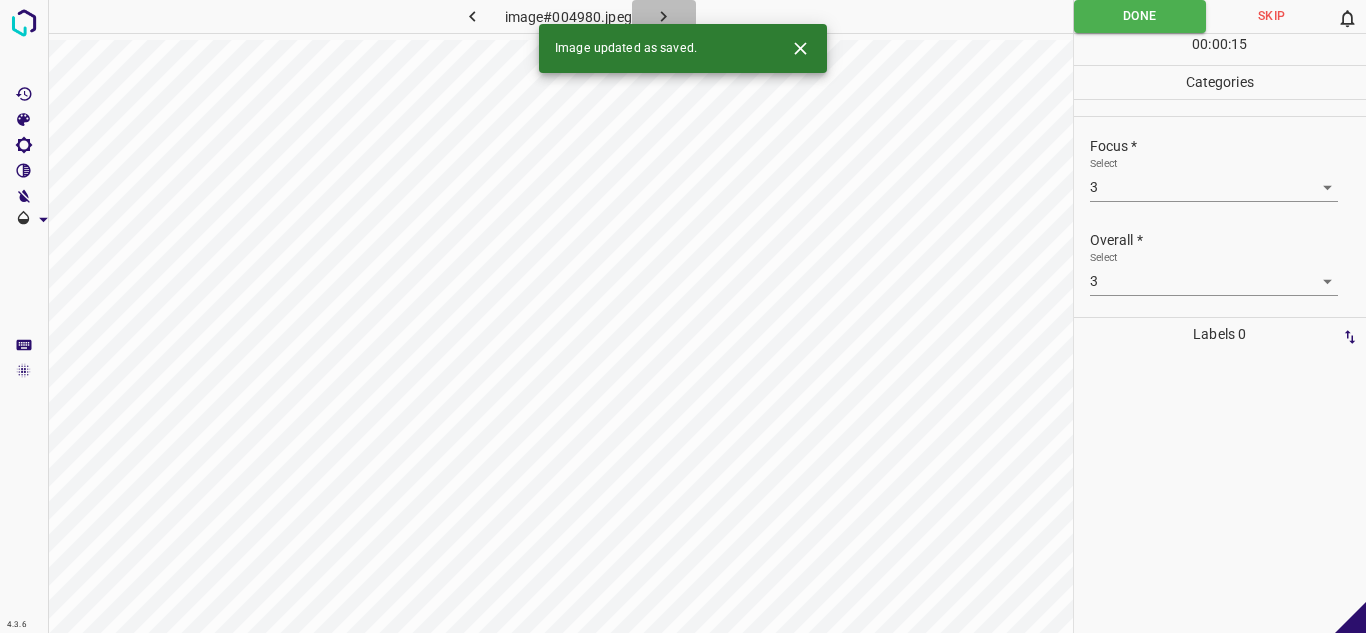 click 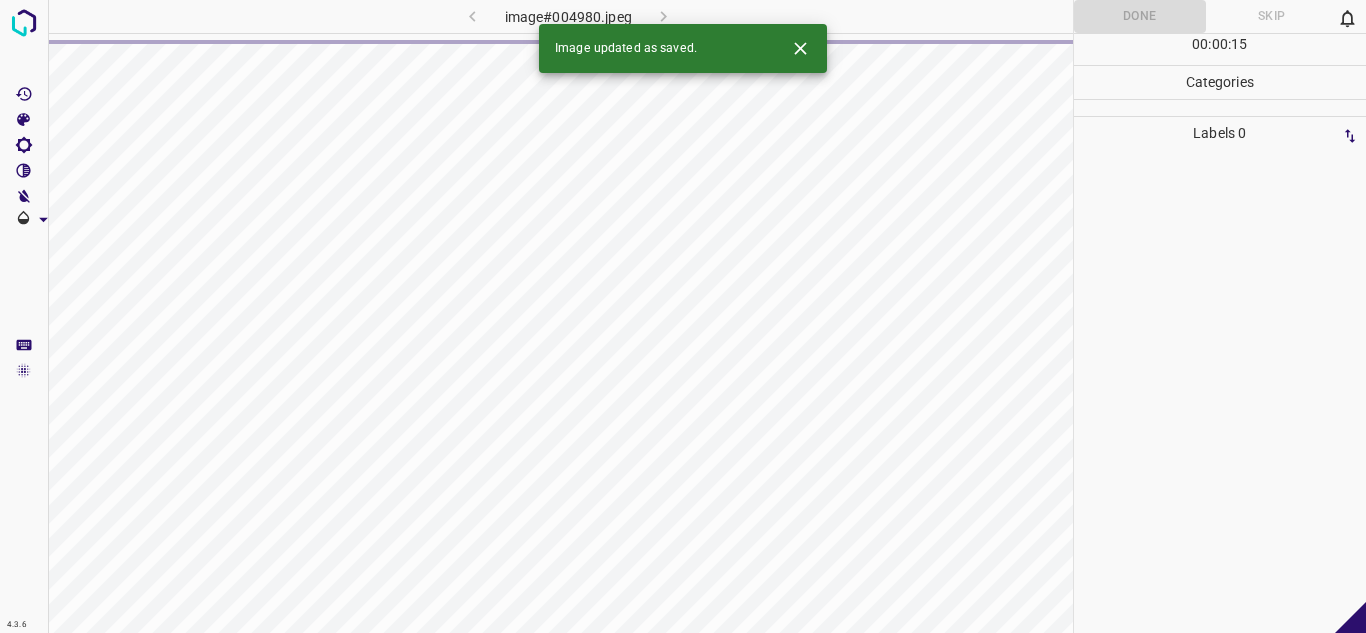 click 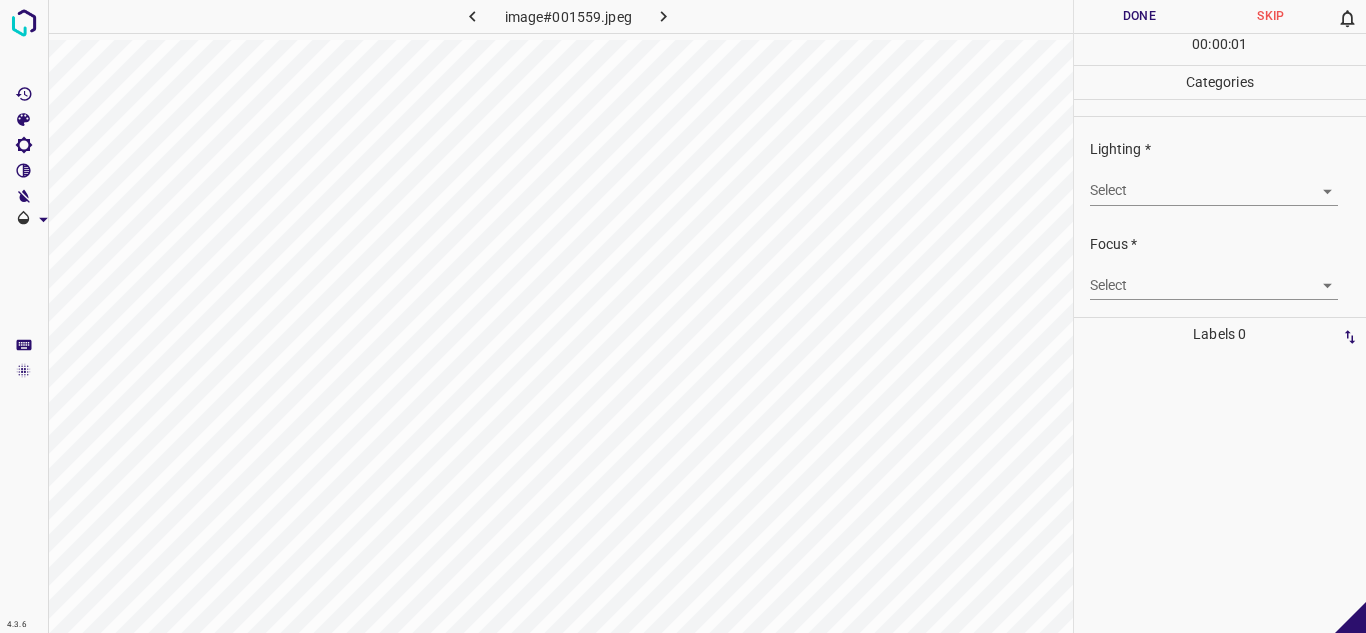 click on "4.3.6  image#001559.jpeg Done Skip 0 00   : 00   : 01   Categories Lighting *  Select ​ Focus *  Select ​ Overall *  Select ​ Labels   0 Categories 1 Lighting 2 Focus 3 Overall Tools Space Change between modes (Draw & Edit) I Auto labeling R Restore zoom M Zoom in N Zoom out Delete Delete selecte label Filters Z Restore filters X Saturation filter C Brightness filter V Contrast filter B Gray scale filter General O Download - Text - Hide - Delete" at bounding box center (683, 316) 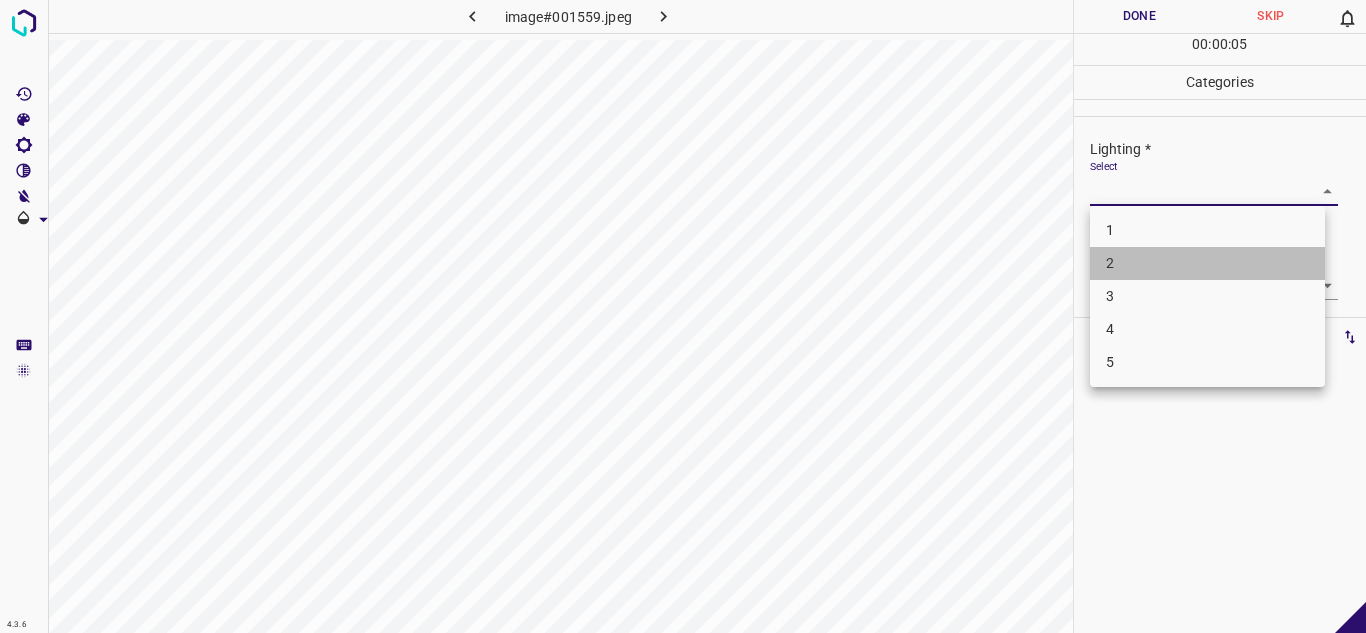 click on "2" at bounding box center [1207, 263] 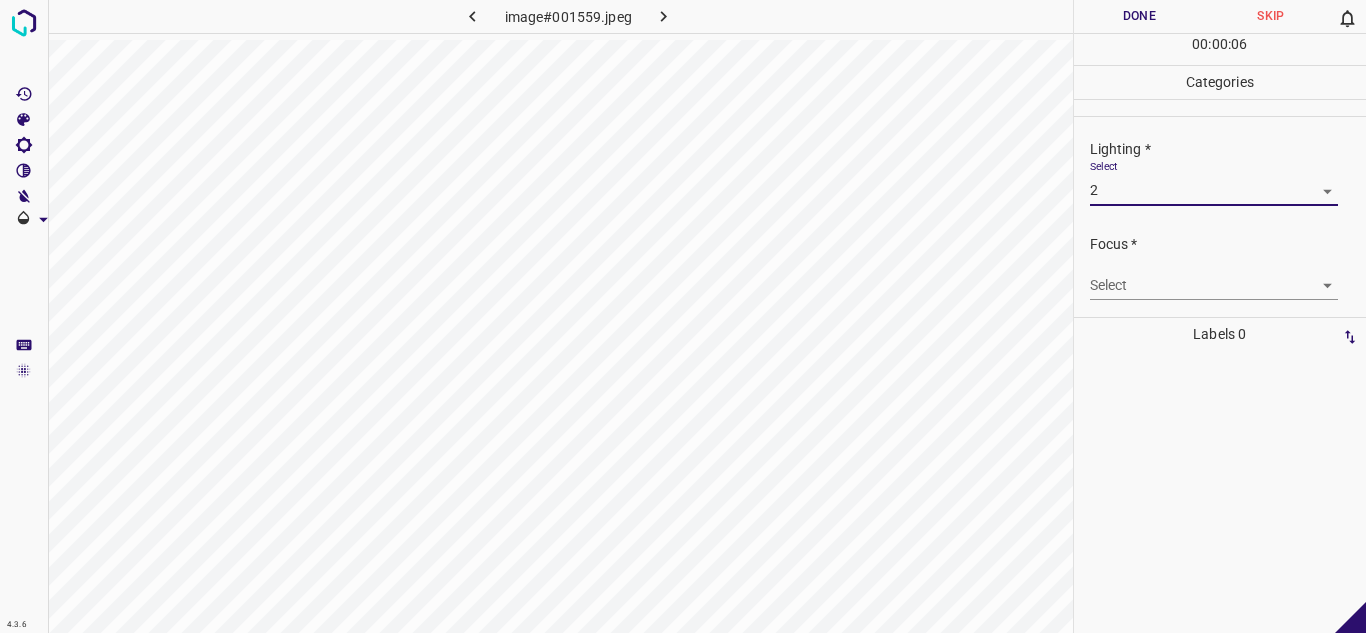 click on "4.3.6  image#001559.jpeg Done Skip 0 00   : 00   : 06   Categories Lighting *  Select 2 2 Focus *  Select ​ Overall *  Select ​ Labels   0 Categories 1 Lighting 2 Focus 3 Overall Tools Space Change between modes (Draw & Edit) I Auto labeling R Restore zoom M Zoom in N Zoom out Delete Delete selecte label Filters Z Restore filters X Saturation filter C Brightness filter V Contrast filter B Gray scale filter General O Download - Text - Hide - Delete" at bounding box center (683, 316) 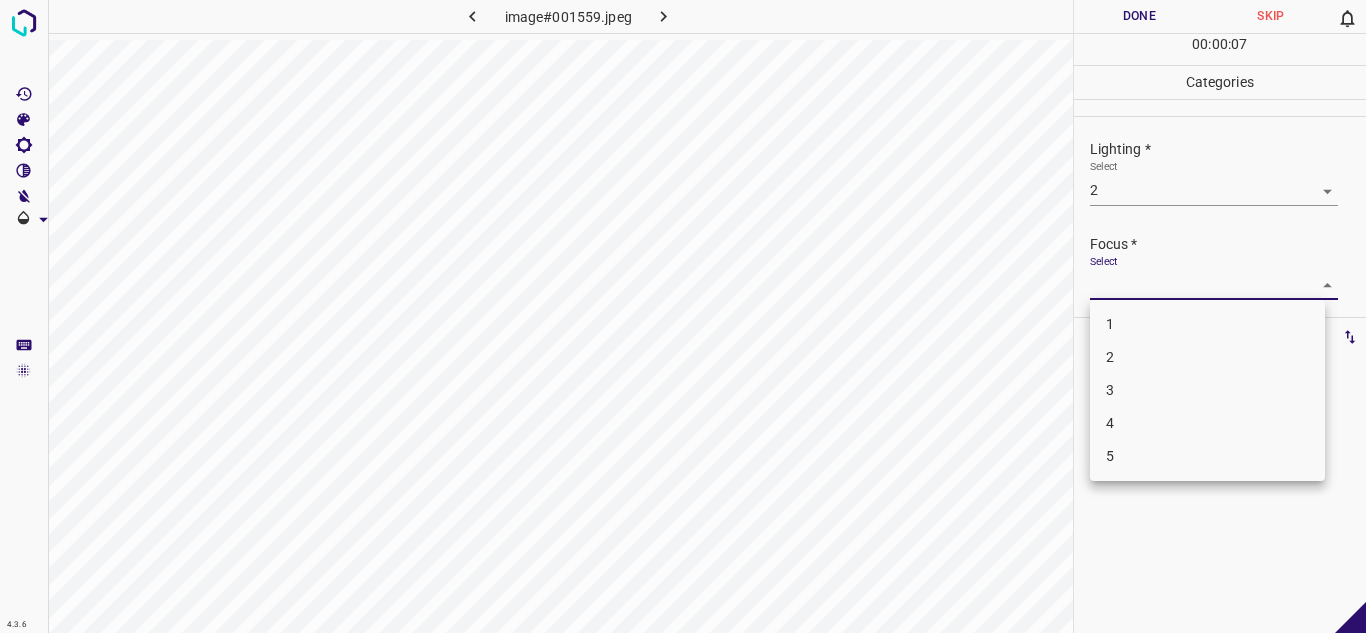 click on "3" at bounding box center [1207, 390] 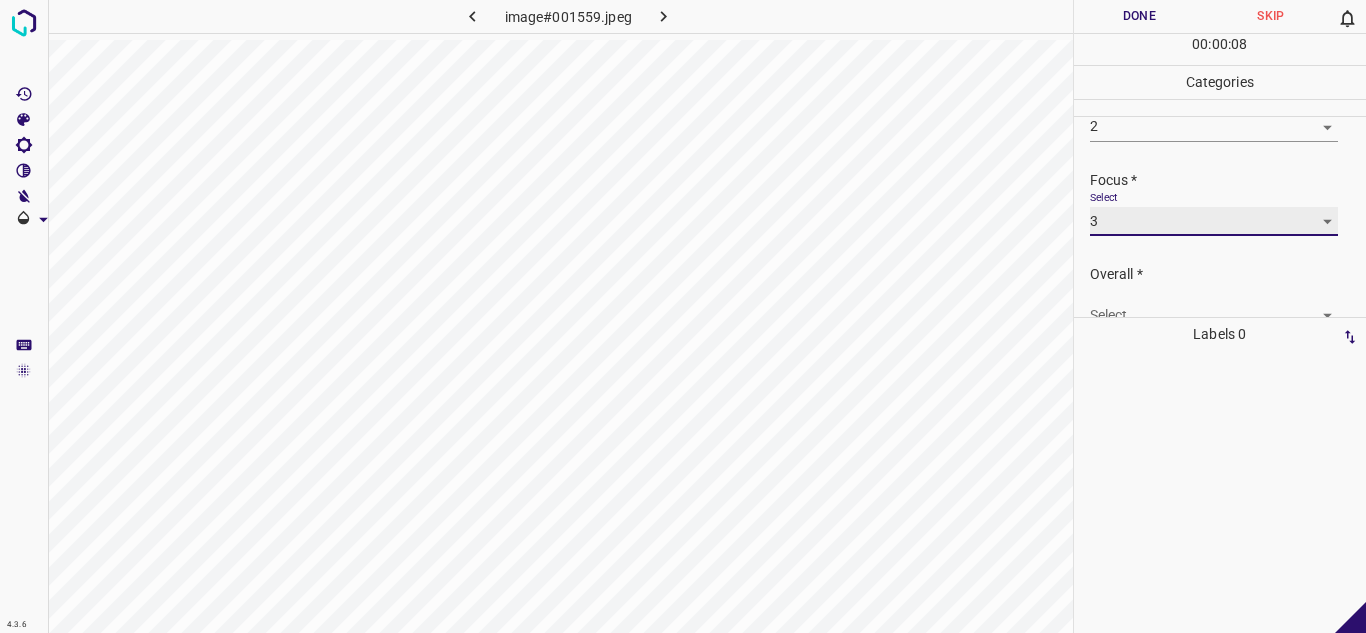 scroll, scrollTop: 98, scrollLeft: 0, axis: vertical 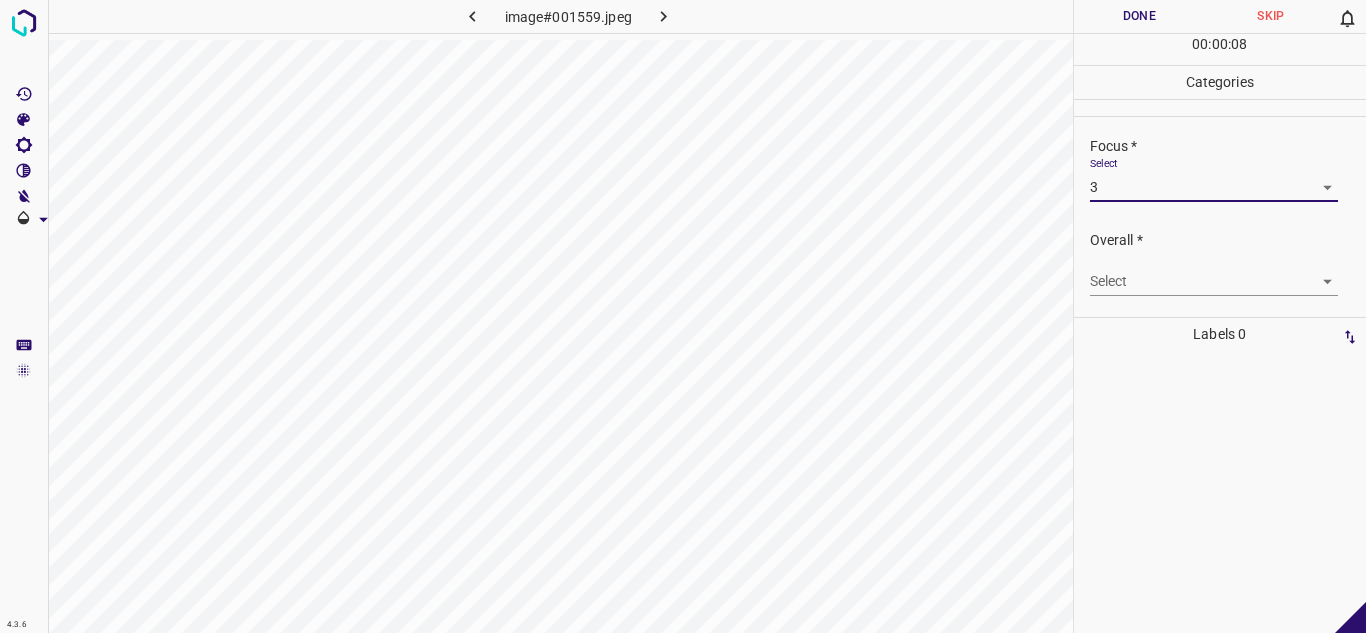 click on "4.3.6  image#001559.jpeg Done Skip 0 00   : 00   : 08   Categories Lighting *  Select 2 2 Focus *  Select 3 3 Overall *  Select ​ Labels   0 Categories 1 Lighting 2 Focus 3 Overall Tools Space Change between modes (Draw & Edit) I Auto labeling R Restore zoom M Zoom in N Zoom out Delete Delete selecte label Filters Z Restore filters X Saturation filter C Brightness filter V Contrast filter B Gray scale filter General O Download - Text - Hide - Delete" at bounding box center [683, 316] 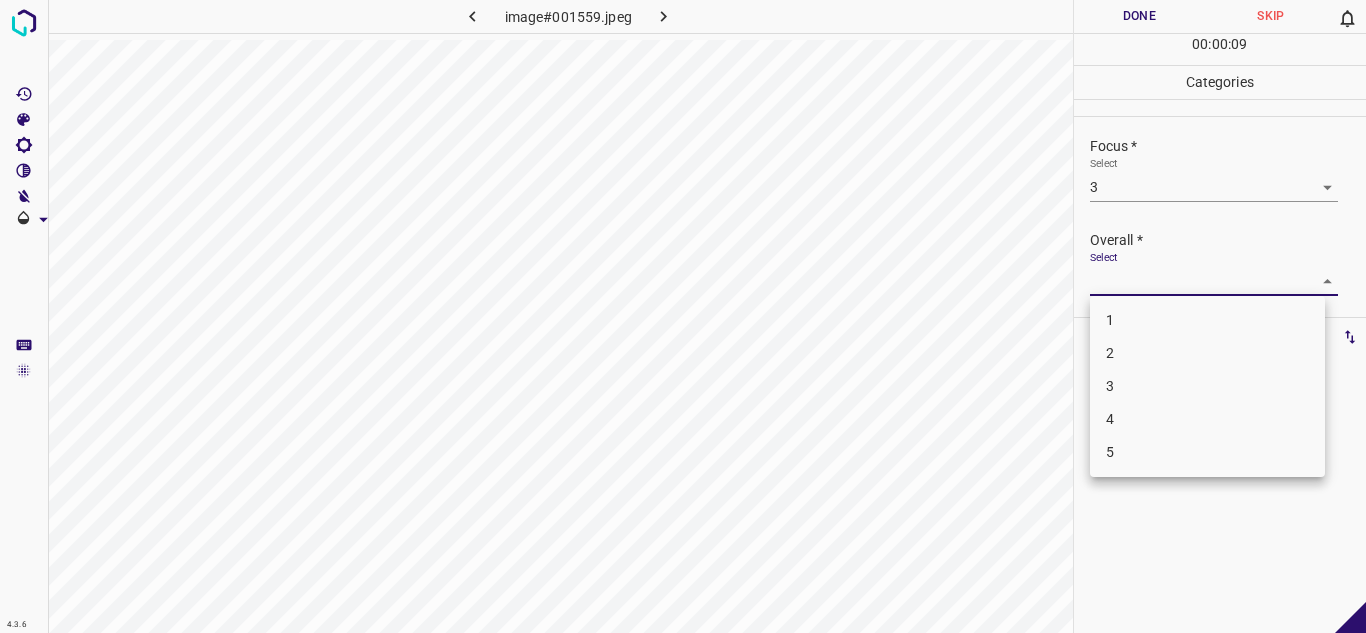 click on "3" at bounding box center (1207, 386) 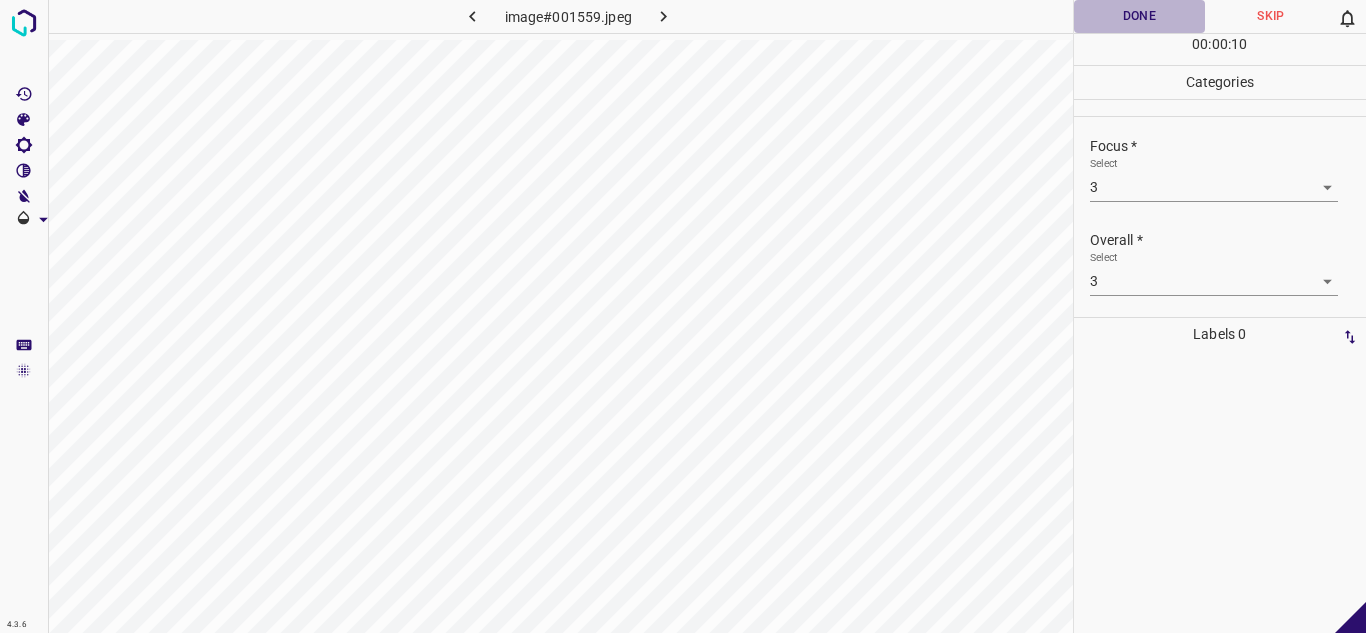 click on "Done" at bounding box center (1140, 16) 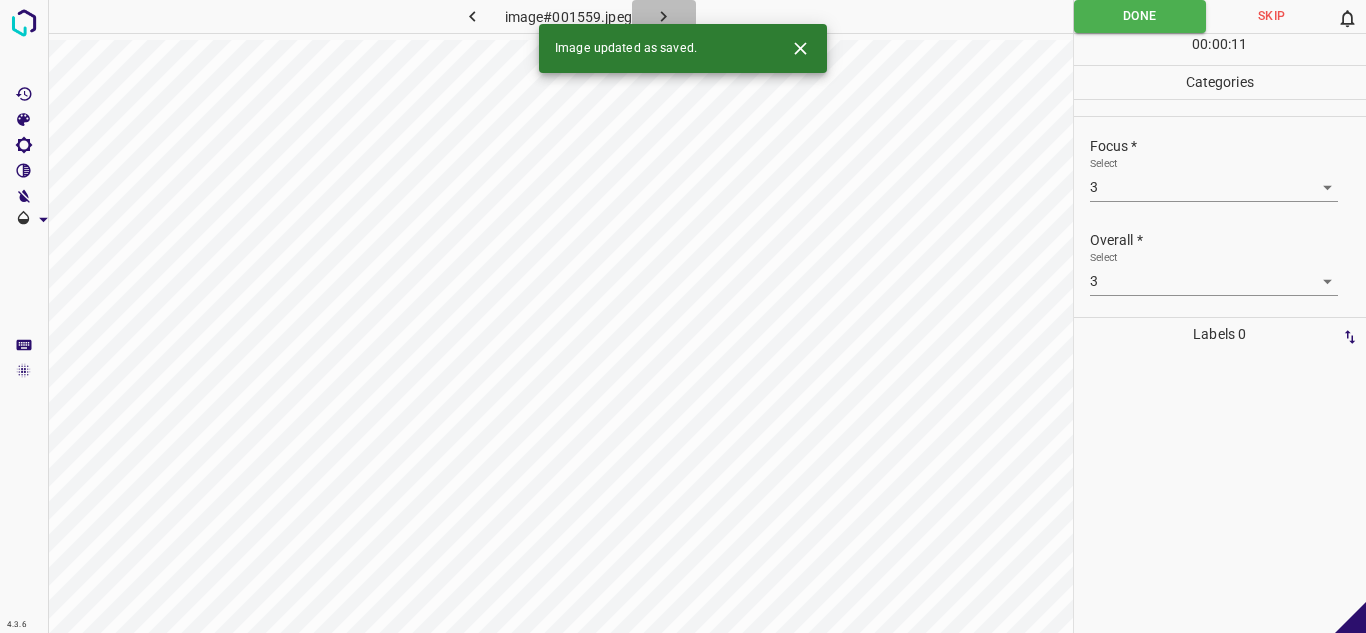 click 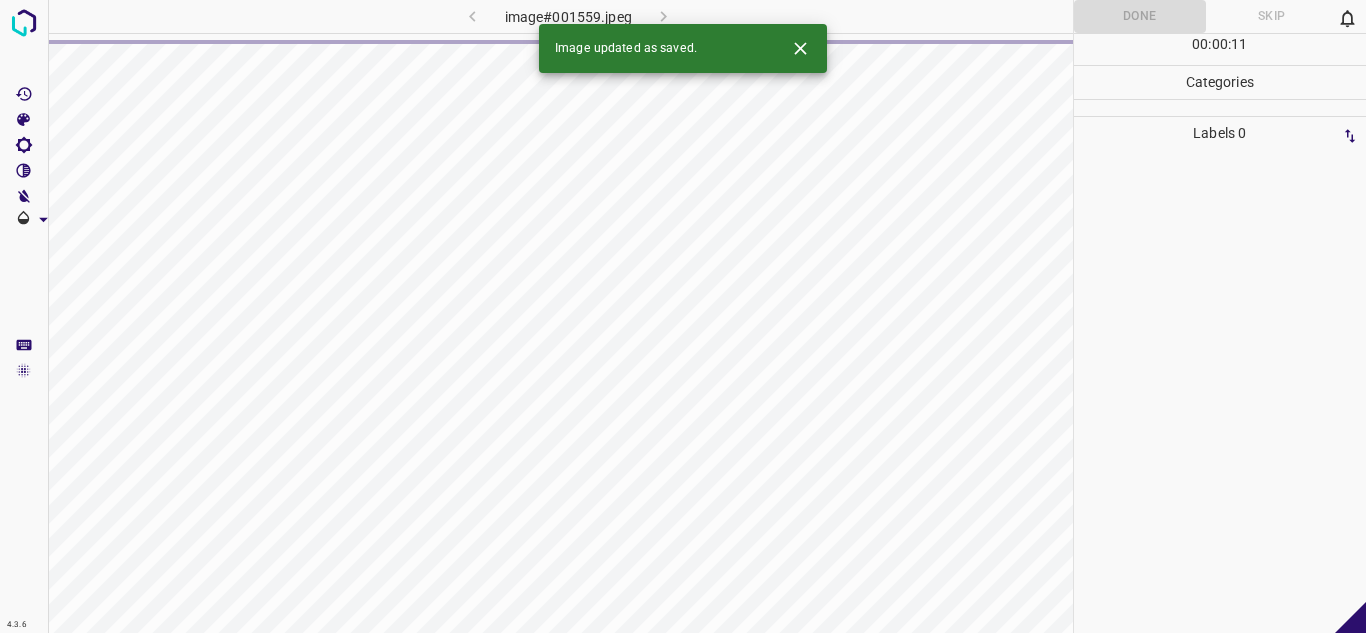 click 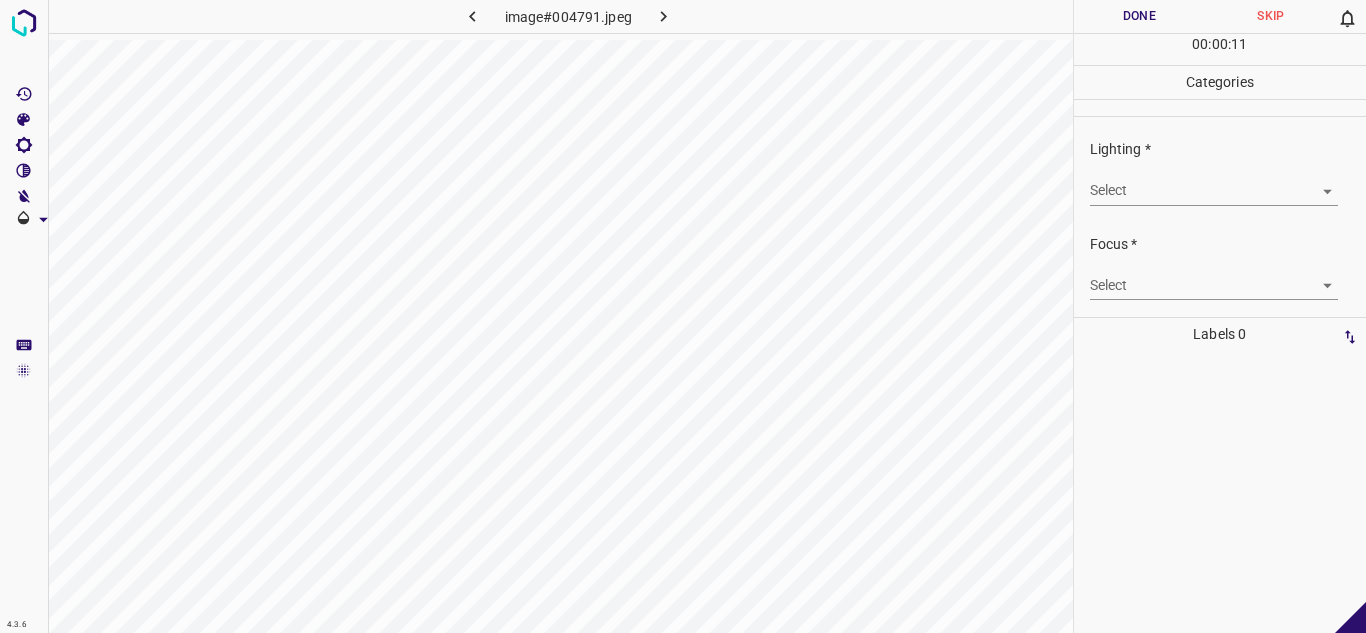 click on "4.3.6  image#004791.jpeg Done Skip 0 00   : 00   : 11   Categories Lighting *  Select ​ Focus *  Select ​ Overall *  Select ​ Labels   0 Categories 1 Lighting 2 Focus 3 Overall Tools Space Change between modes (Draw & Edit) I Auto labeling R Restore zoom M Zoom in N Zoom out Delete Delete selecte label Filters Z Restore filters X Saturation filter C Brightness filter V Contrast filter B Gray scale filter General O Download - Text - Hide - Delete" at bounding box center (683, 316) 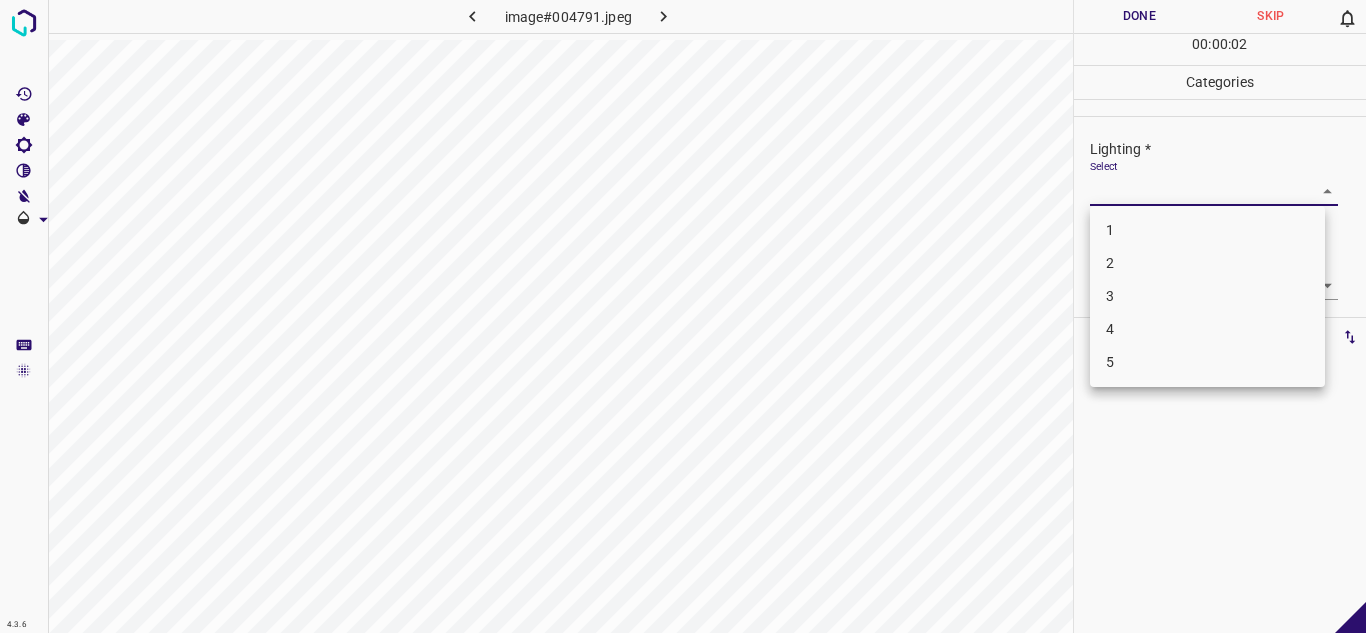 click on "2" at bounding box center (1207, 263) 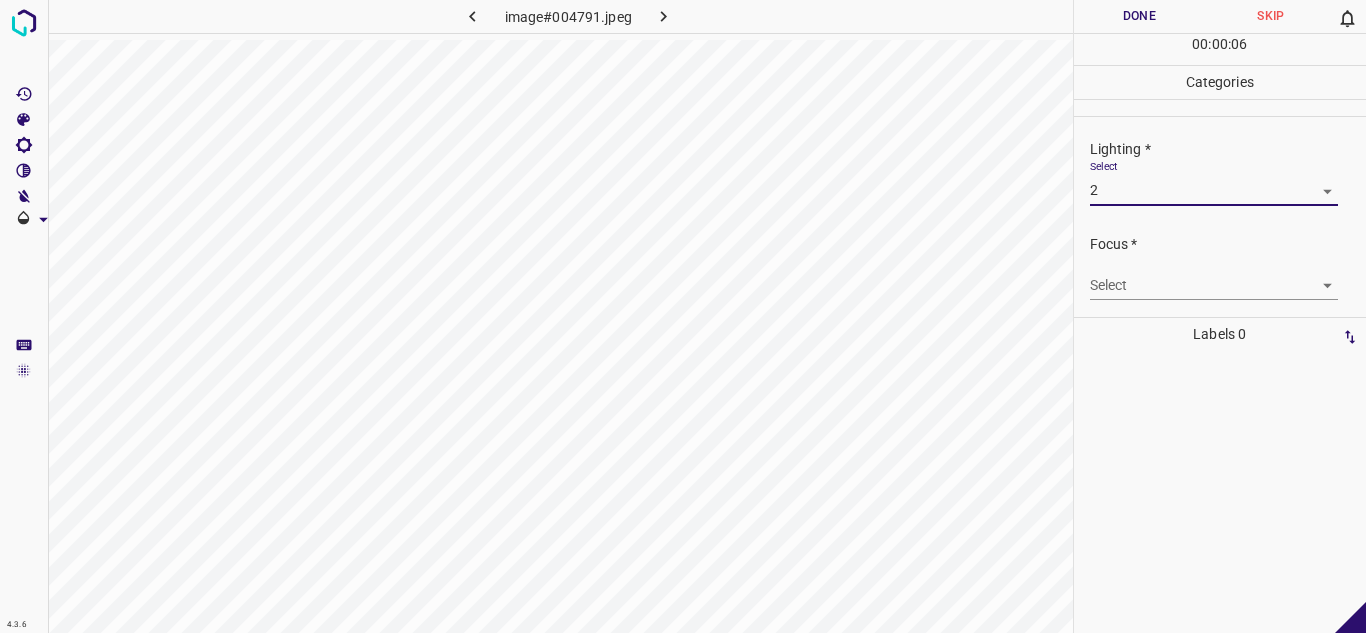click on "4.3.6  image#004791.jpeg Done Skip 0 00   : 00   : 06   Categories Lighting *  Select 2 2 Focus *  Select ​ Overall *  Select ​ Labels   0 Categories 1 Lighting 2 Focus 3 Overall Tools Space Change between modes (Draw & Edit) I Auto labeling R Restore zoom M Zoom in N Zoom out Delete Delete selecte label Filters Z Restore filters X Saturation filter C Brightness filter V Contrast filter B Gray scale filter General O Download - Text - Hide - Delete" at bounding box center [683, 316] 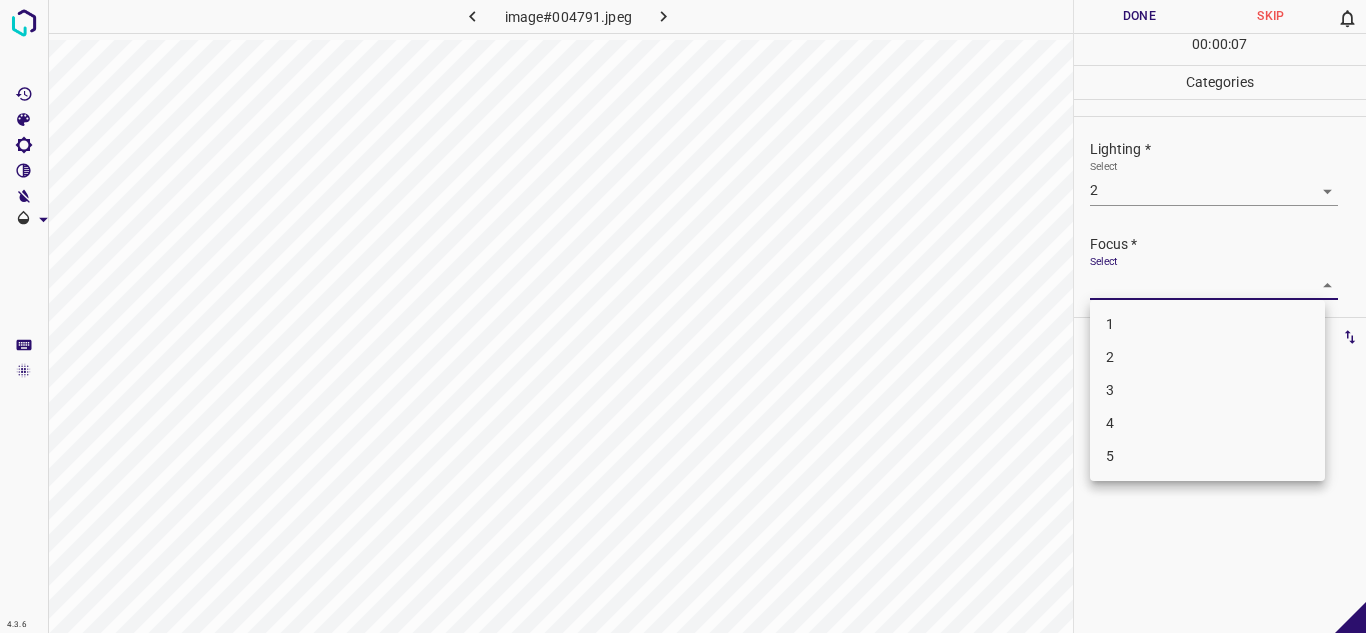 click on "2" at bounding box center (1207, 357) 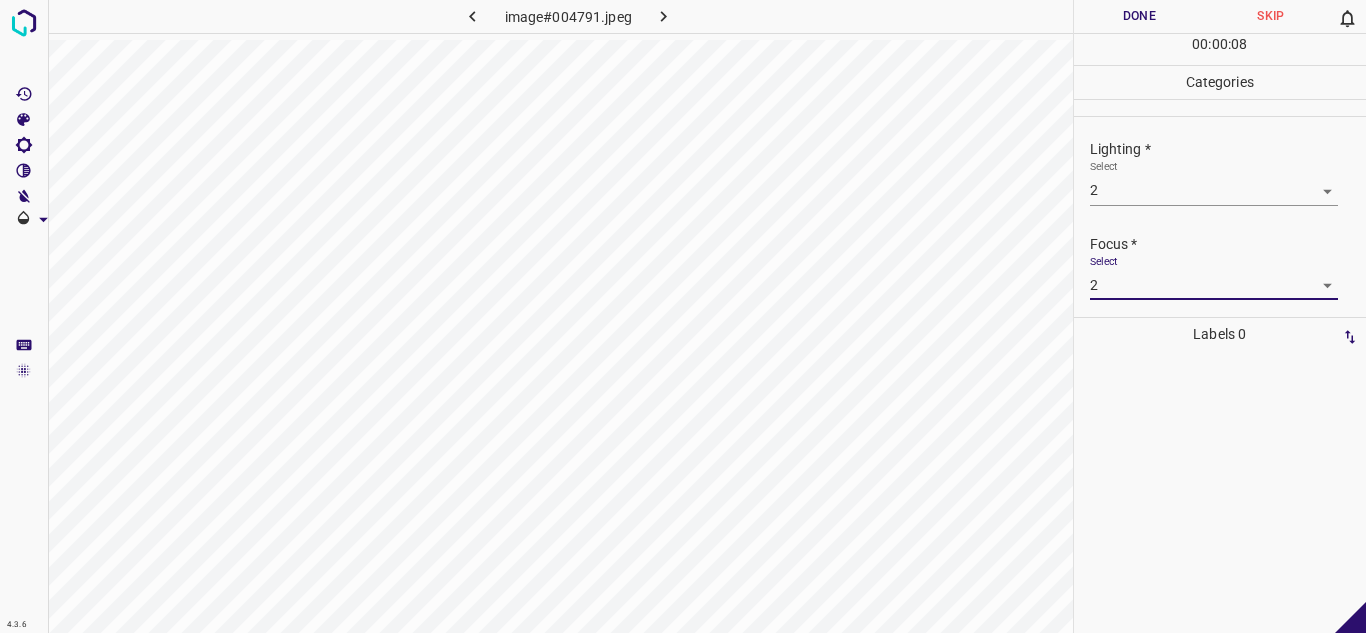 click on "4.3.6  image#004791.jpeg Done Skip 0 00   : 00   : 08   Categories Lighting *  Select 2 2 Focus *  Select 2 2 Overall *  Select ​ Labels   0 Categories 1 Lighting 2 Focus 3 Overall Tools Space Change between modes (Draw & Edit) I Auto labeling R Restore zoom M Zoom in N Zoom out Delete Delete selecte label Filters Z Restore filters X Saturation filter C Brightness filter V Contrast filter B Gray scale filter General O Download - Text - Hide - Delete" at bounding box center (683, 316) 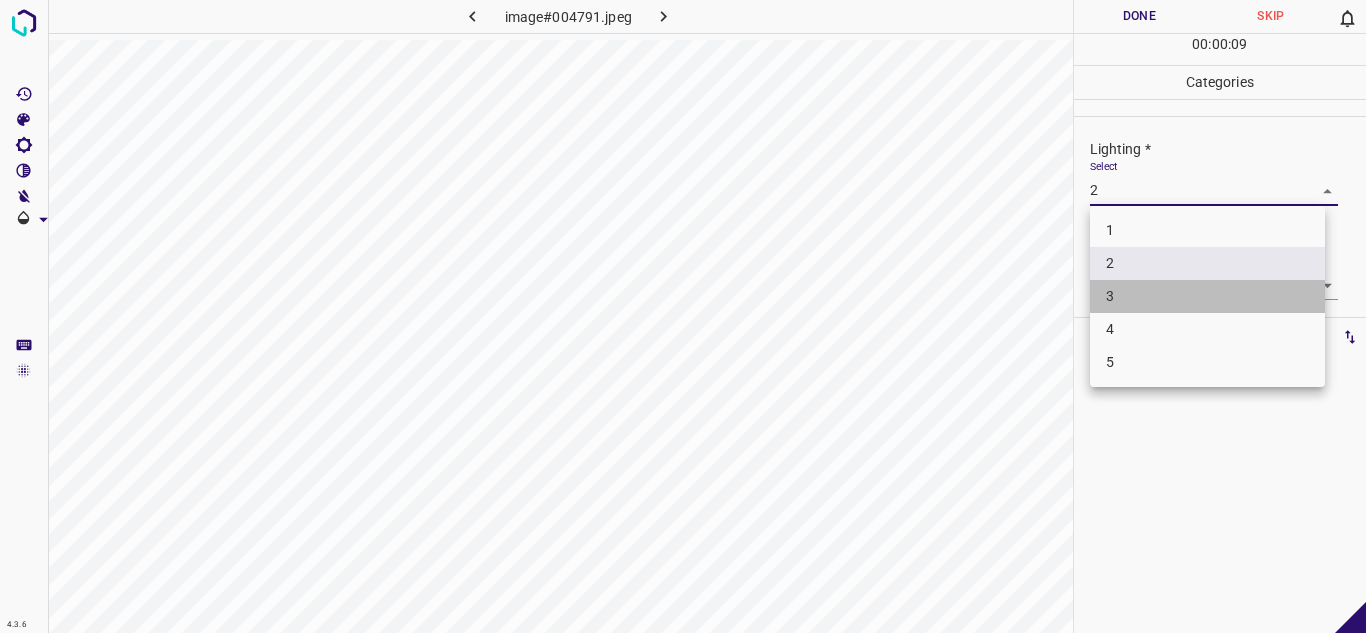 click on "3" at bounding box center [1207, 296] 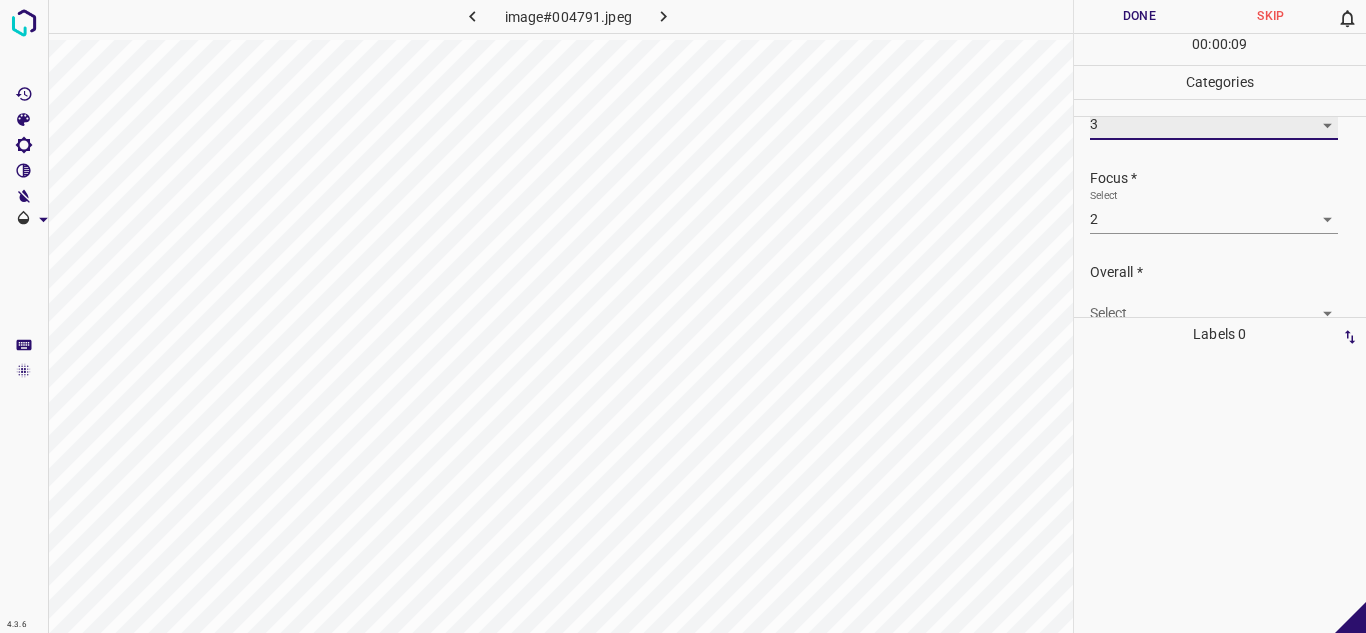 scroll, scrollTop: 98, scrollLeft: 0, axis: vertical 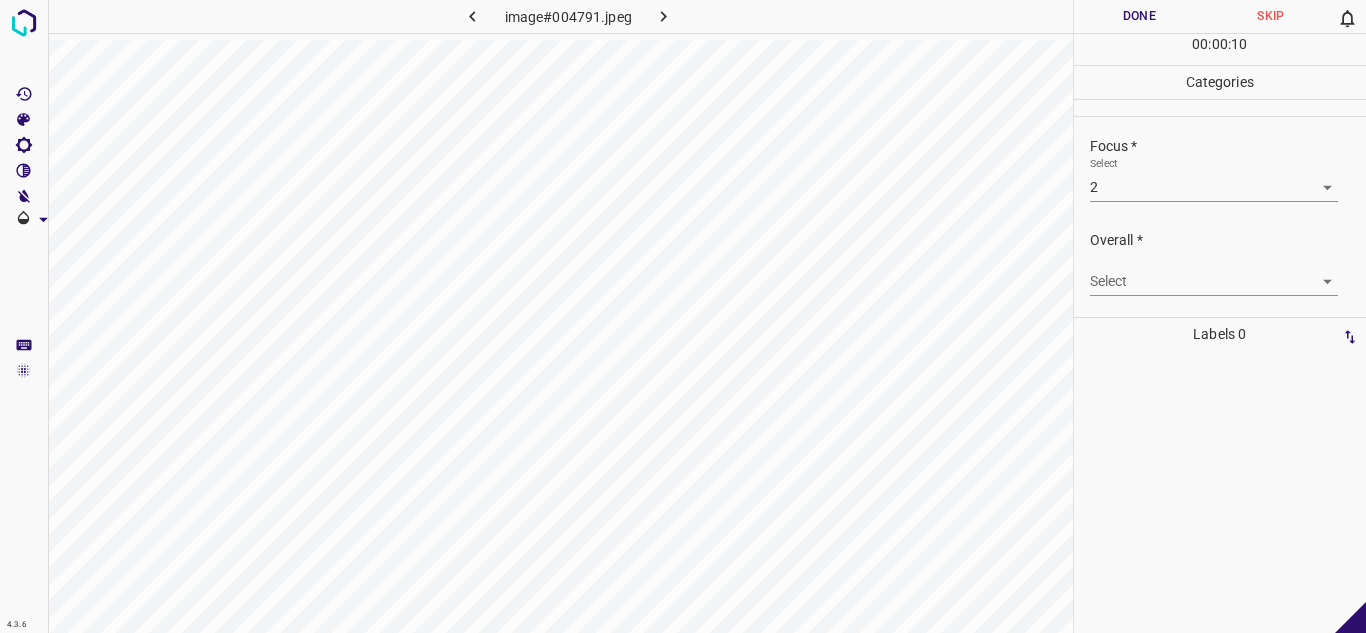click on "4.3.6  image#004791.jpeg Done Skip 0 00   : 00   : 10   Categories Lighting *  Select 3 3 Focus *  Select 2 2 Overall *  Select ​ Labels   0 Categories 1 Lighting 2 Focus 3 Overall Tools Space Change between modes (Draw & Edit) I Auto labeling R Restore zoom M Zoom in N Zoom out Delete Delete selecte label Filters Z Restore filters X Saturation filter C Brightness filter V Contrast filter B Gray scale filter General O Download - Text - Hide - Delete" at bounding box center (683, 316) 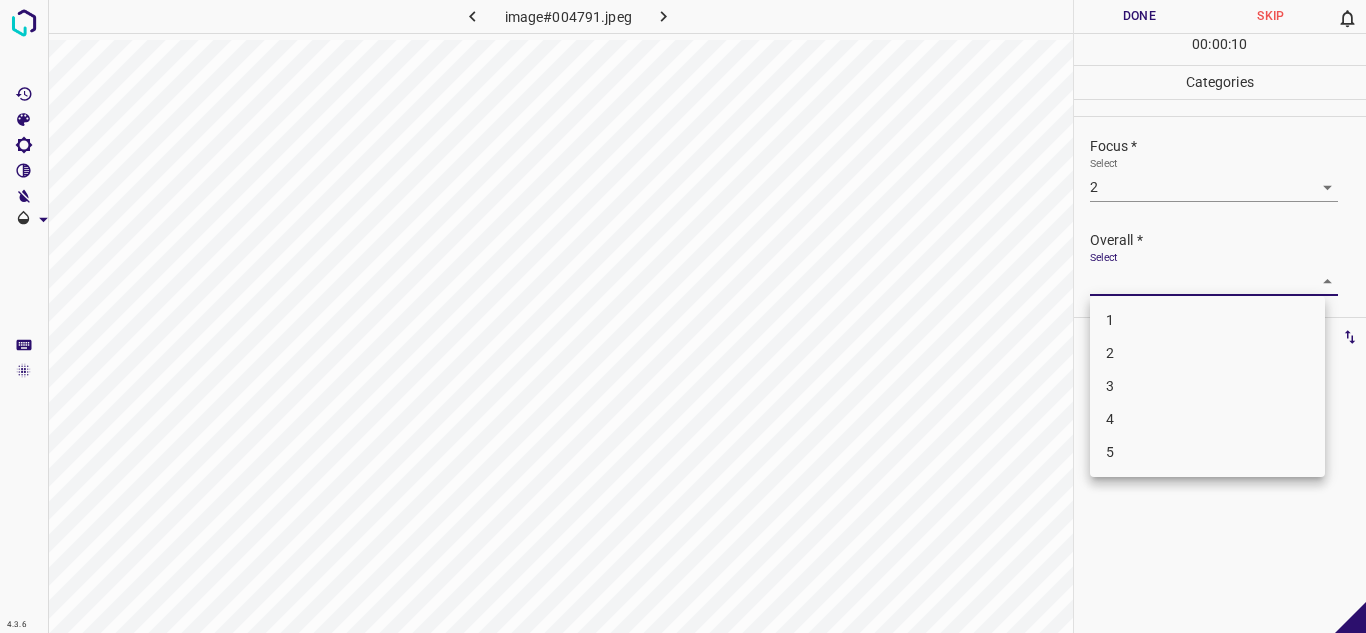 click on "3" at bounding box center (1207, 386) 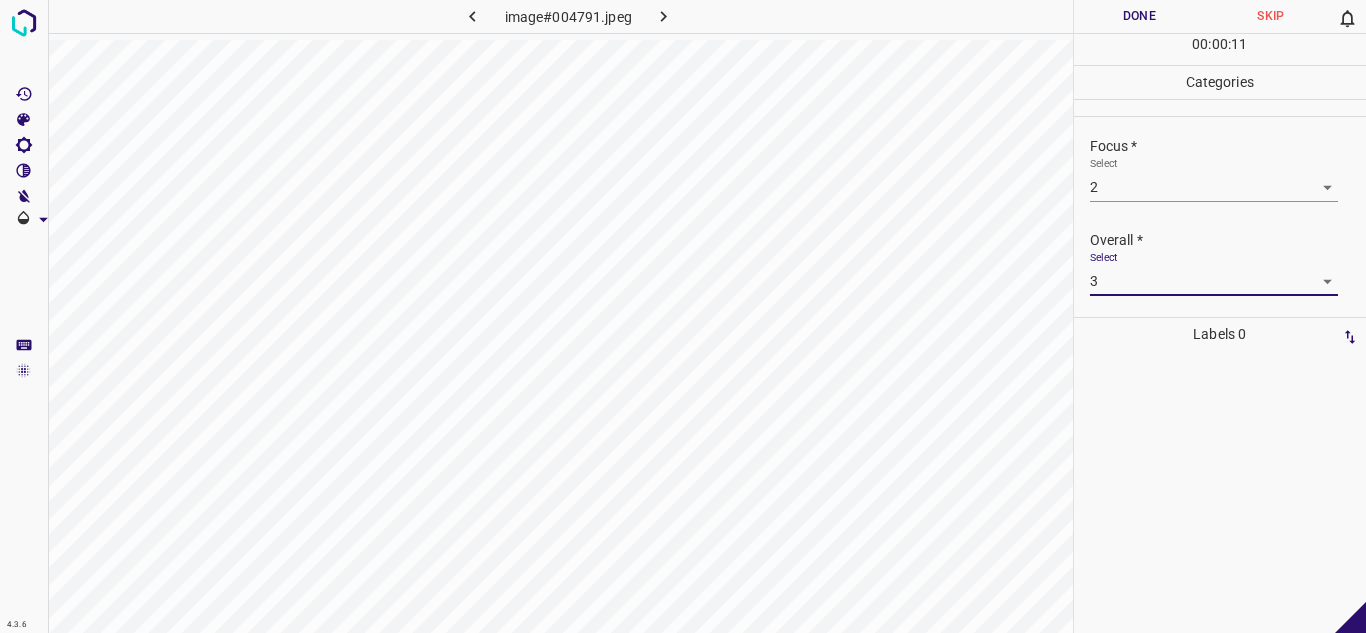 click on "Done" at bounding box center [1140, 16] 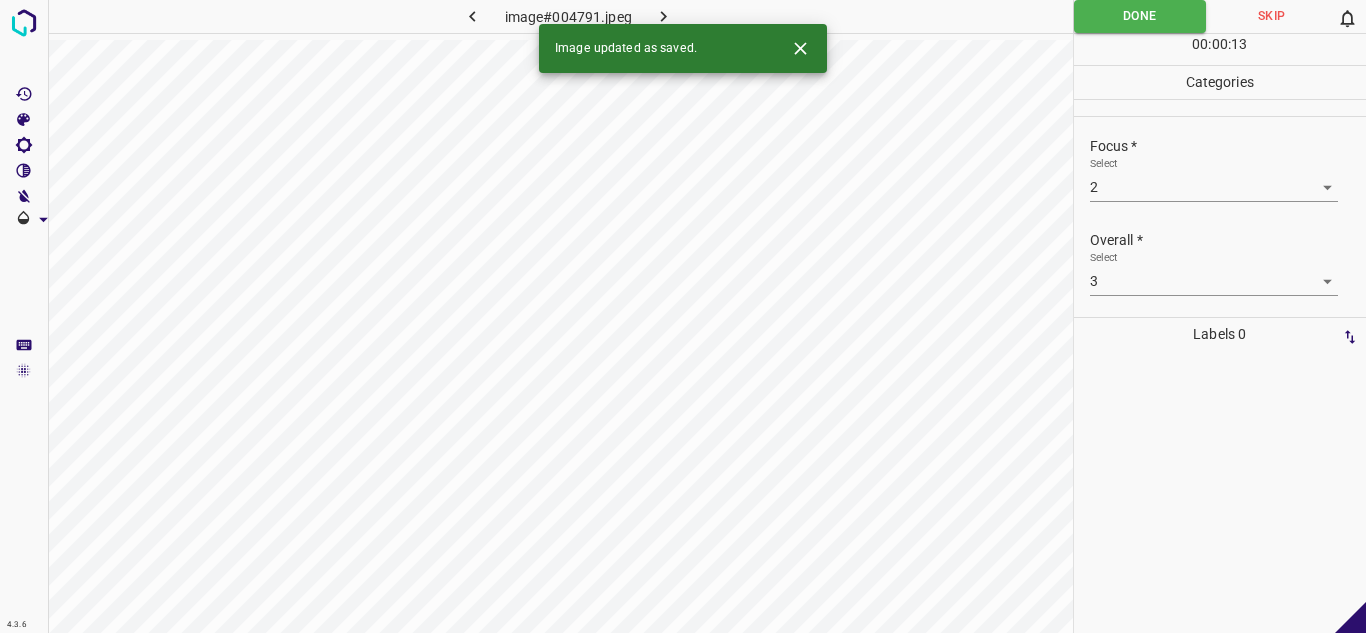 click 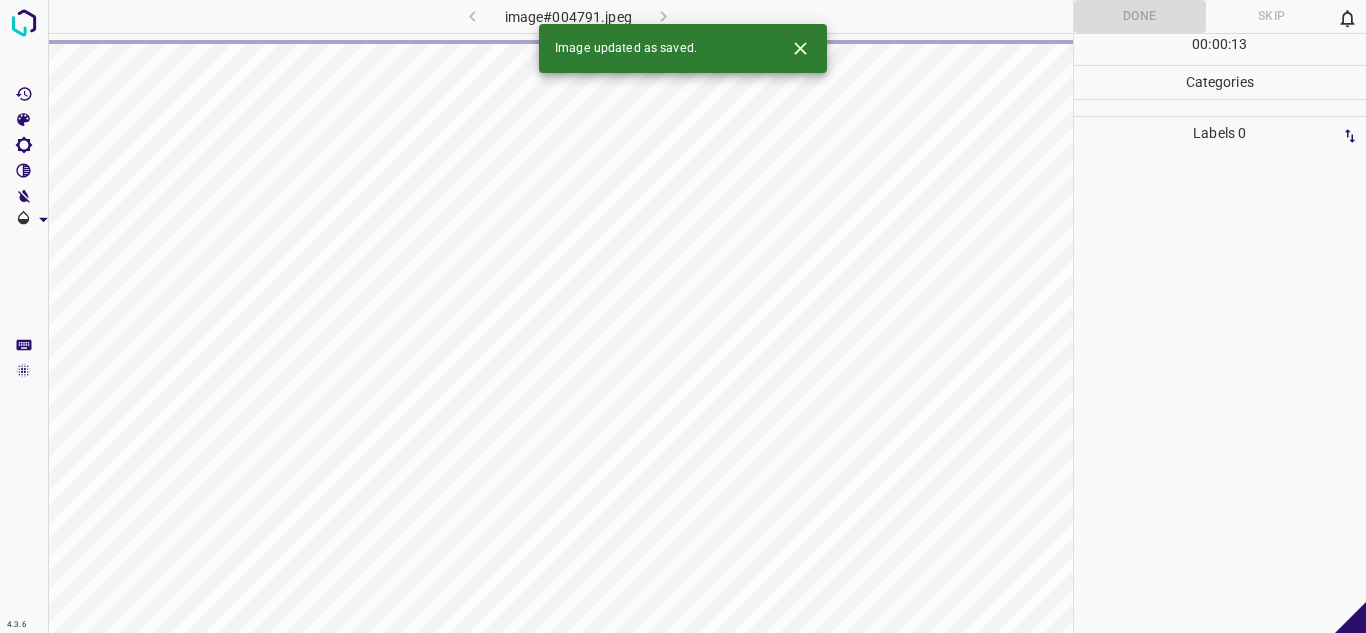 click 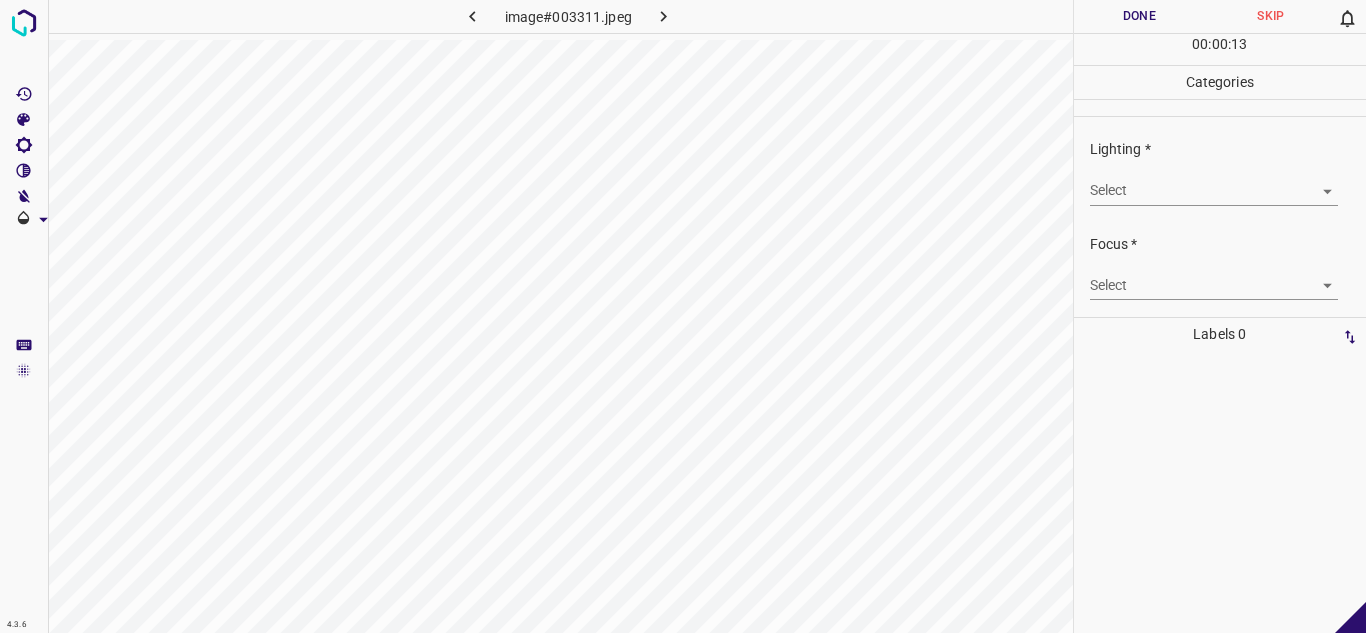 click on "4.3.6  image#003311.jpeg Done Skip 0 00   : 00   : 13   Categories Lighting *  Select ​ Focus *  Select ​ Overall *  Select ​ Labels   0 Categories 1 Lighting 2 Focus 3 Overall Tools Space Change between modes (Draw & Edit) I Auto labeling R Restore zoom M Zoom in N Zoom out Delete Delete selecte label Filters Z Restore filters X Saturation filter C Brightness filter V Contrast filter B Gray scale filter General O Download - Text - Hide - Delete" at bounding box center (683, 316) 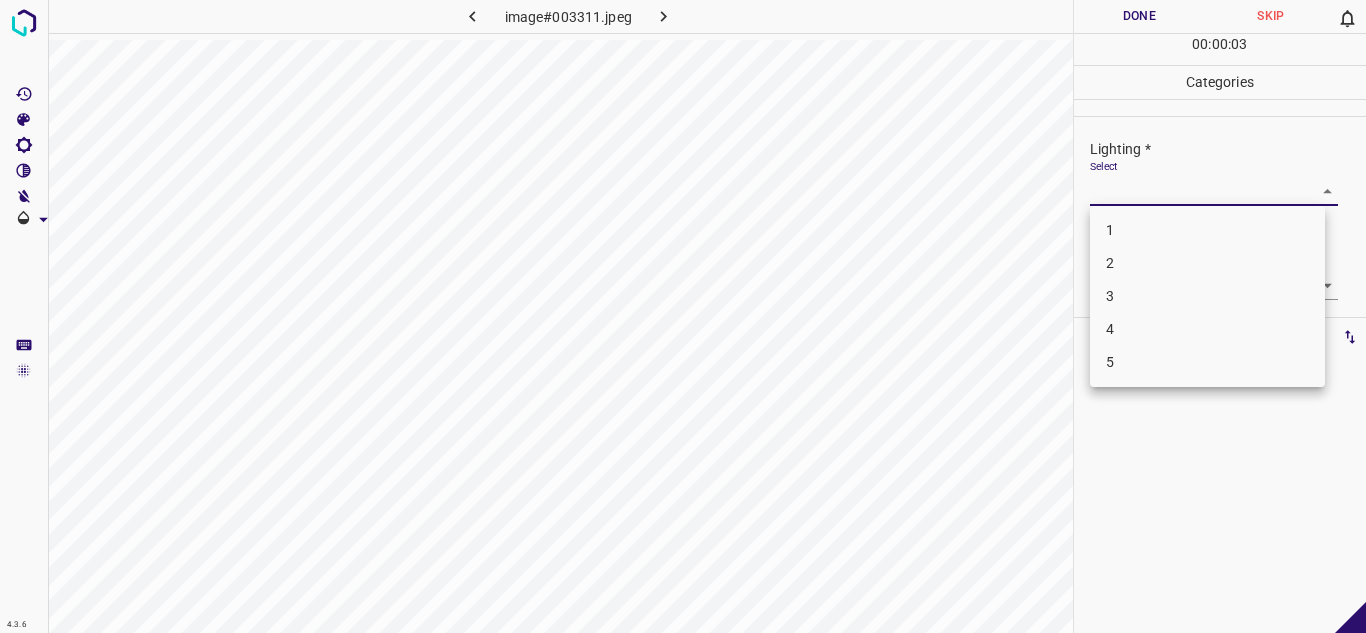 click on "3" at bounding box center [1207, 296] 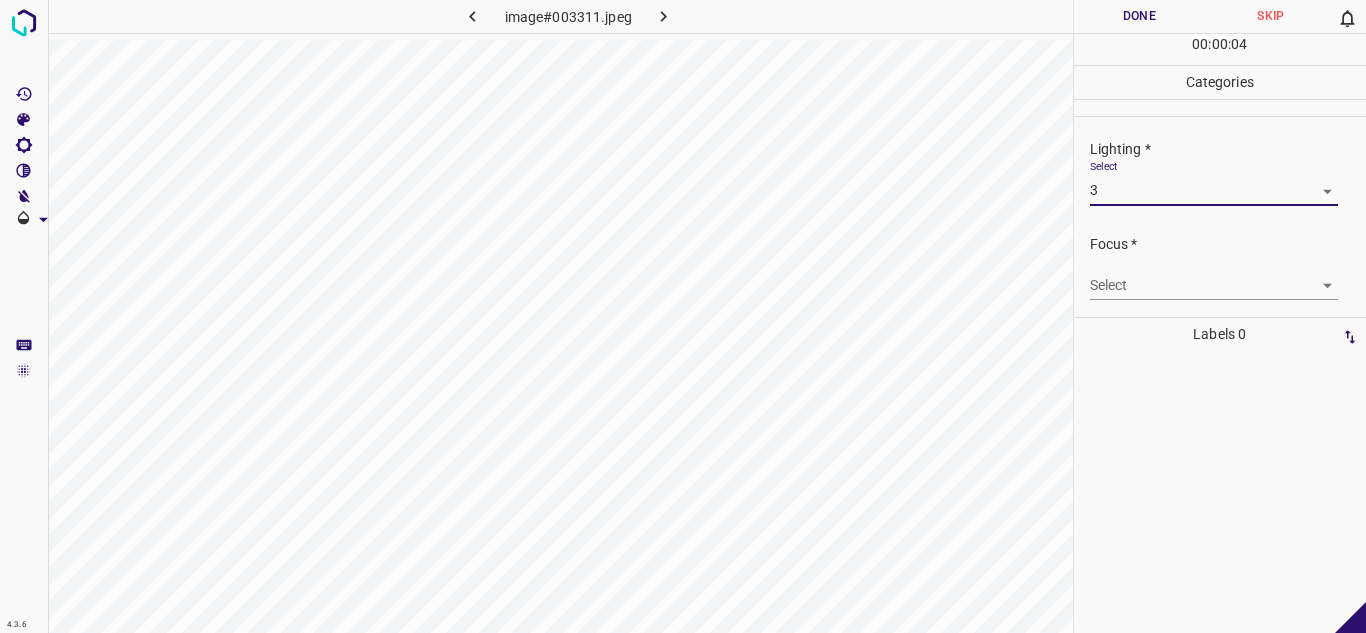 click on "4.3.6  image#003311.jpeg Done Skip 0 00   : 00   : 04   Categories Lighting *  Select 3 3 Focus *  Select ​ Overall *  Select ​ Labels   0 Categories 1 Lighting 2 Focus 3 Overall Tools Space Change between modes (Draw & Edit) I Auto labeling R Restore zoom M Zoom in N Zoom out Delete Delete selecte label Filters Z Restore filters X Saturation filter C Brightness filter V Contrast filter B Gray scale filter General O Download - Text - Hide - Delete" at bounding box center [683, 316] 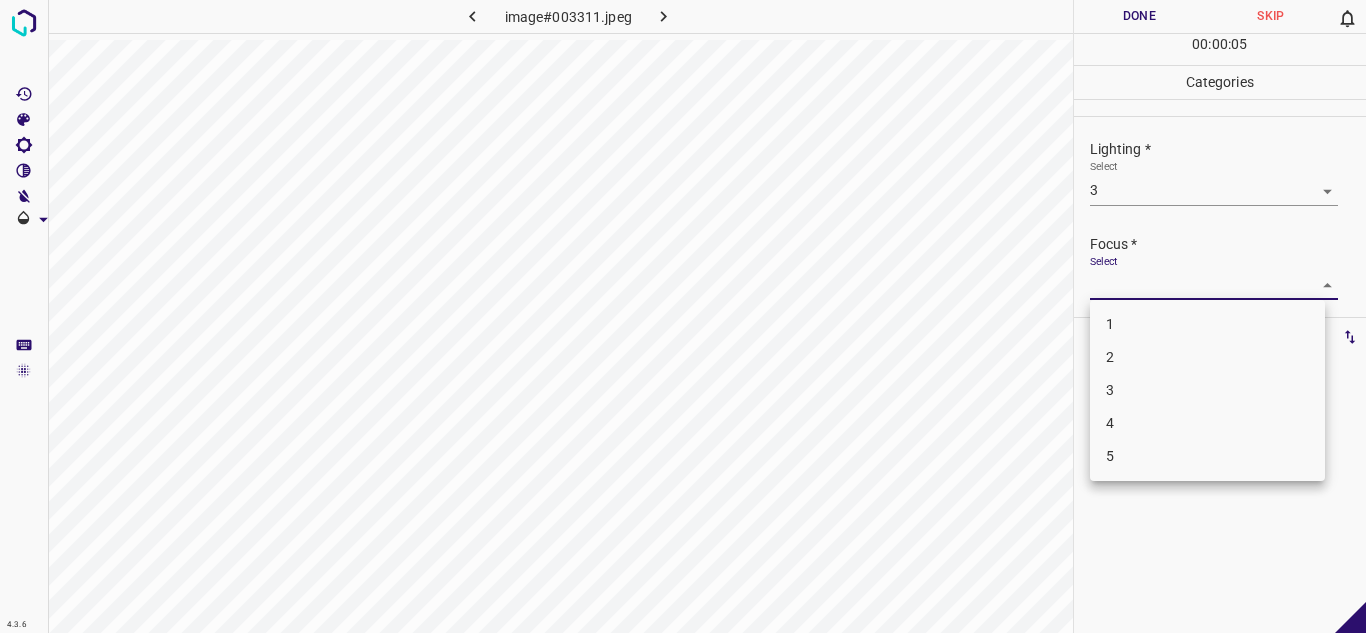 click on "1" at bounding box center (1207, 324) 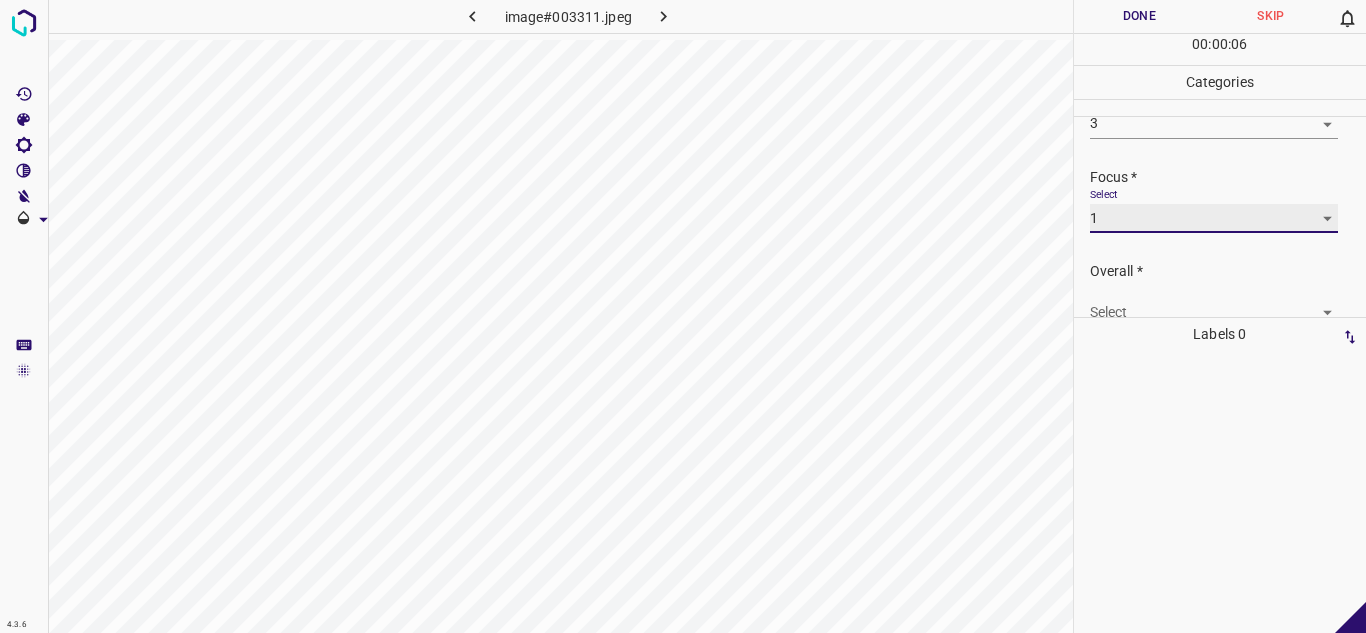 scroll, scrollTop: 98, scrollLeft: 0, axis: vertical 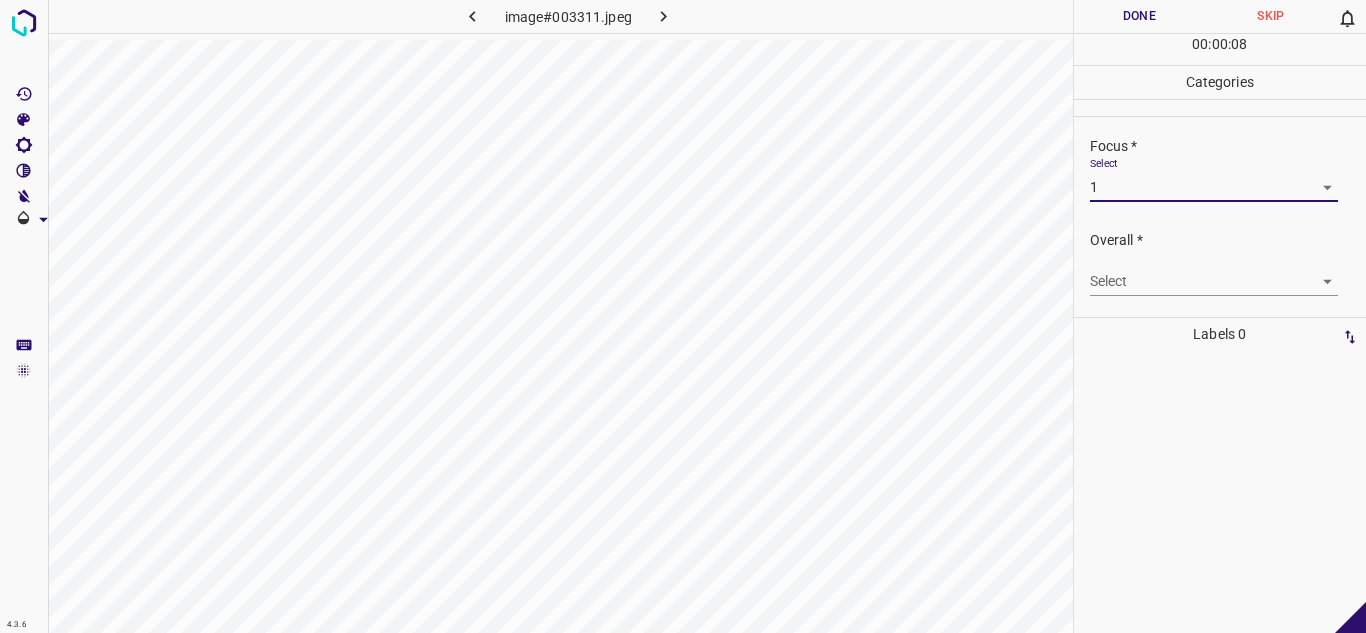 click on "4.3.6  image#003311.jpeg Done Skip 0 00   : 00   : 08   Categories Lighting *  Select 3 3 Focus *  Select 1 1 Overall *  Select ​ Labels   0 Categories 1 Lighting 2 Focus 3 Overall Tools Space Change between modes (Draw & Edit) I Auto labeling R Restore zoom M Zoom in N Zoom out Delete Delete selecte label Filters Z Restore filters X Saturation filter C Brightness filter V Contrast filter B Gray scale filter General O Download - Text - Hide - Delete" at bounding box center (683, 316) 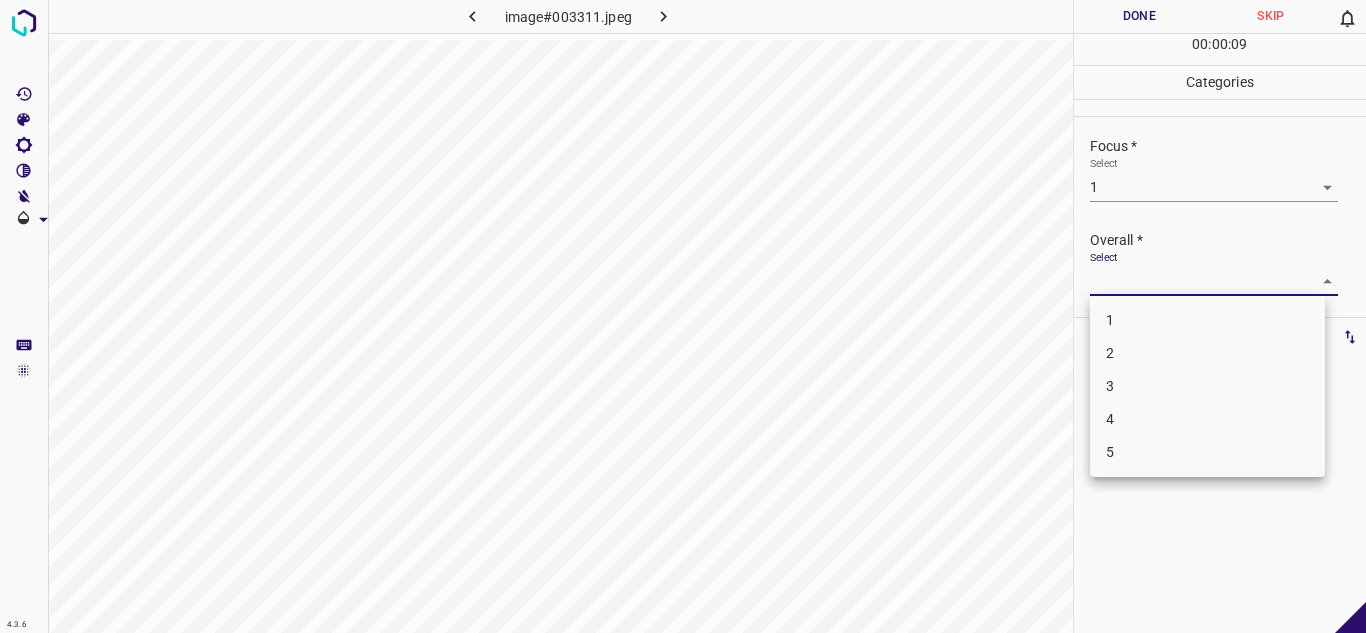 click on "2" at bounding box center (1207, 353) 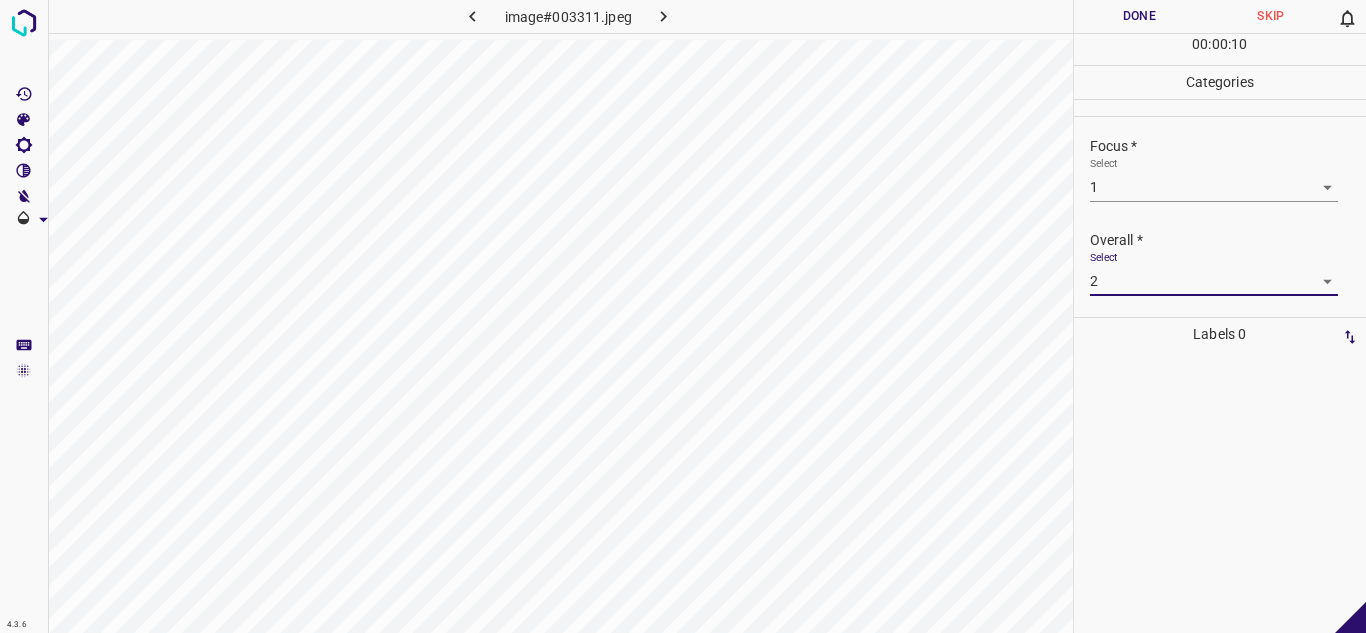 click on "Done" at bounding box center [1140, 16] 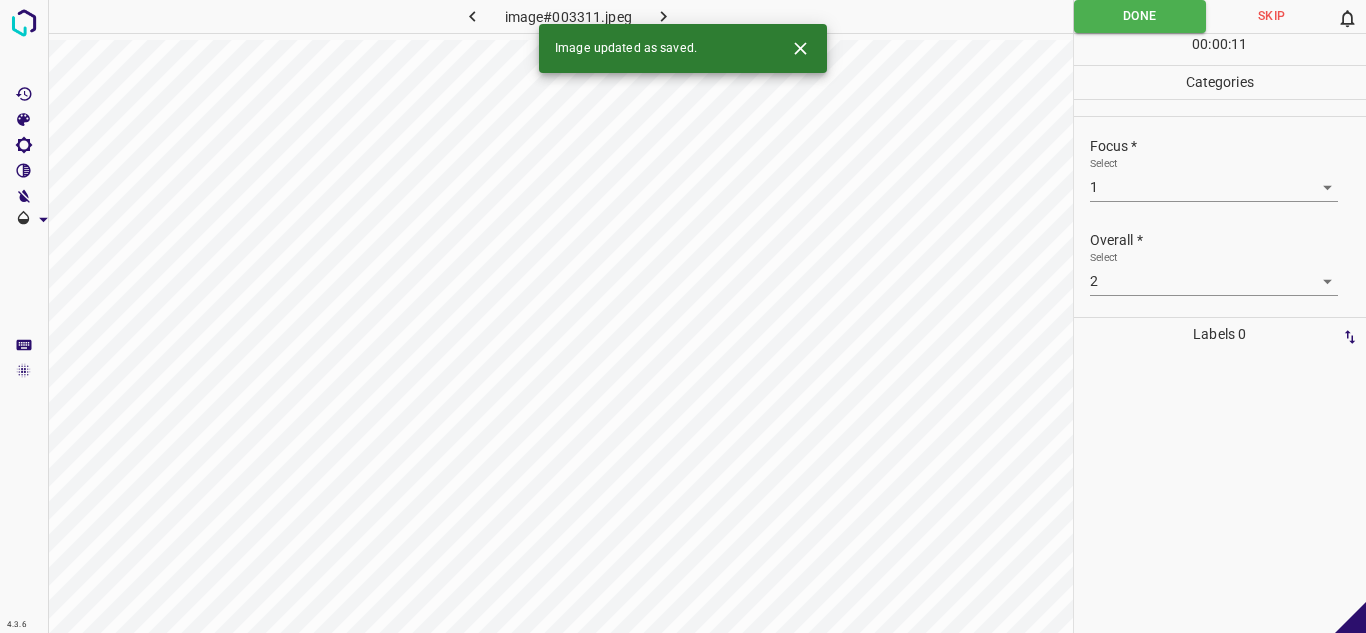 click 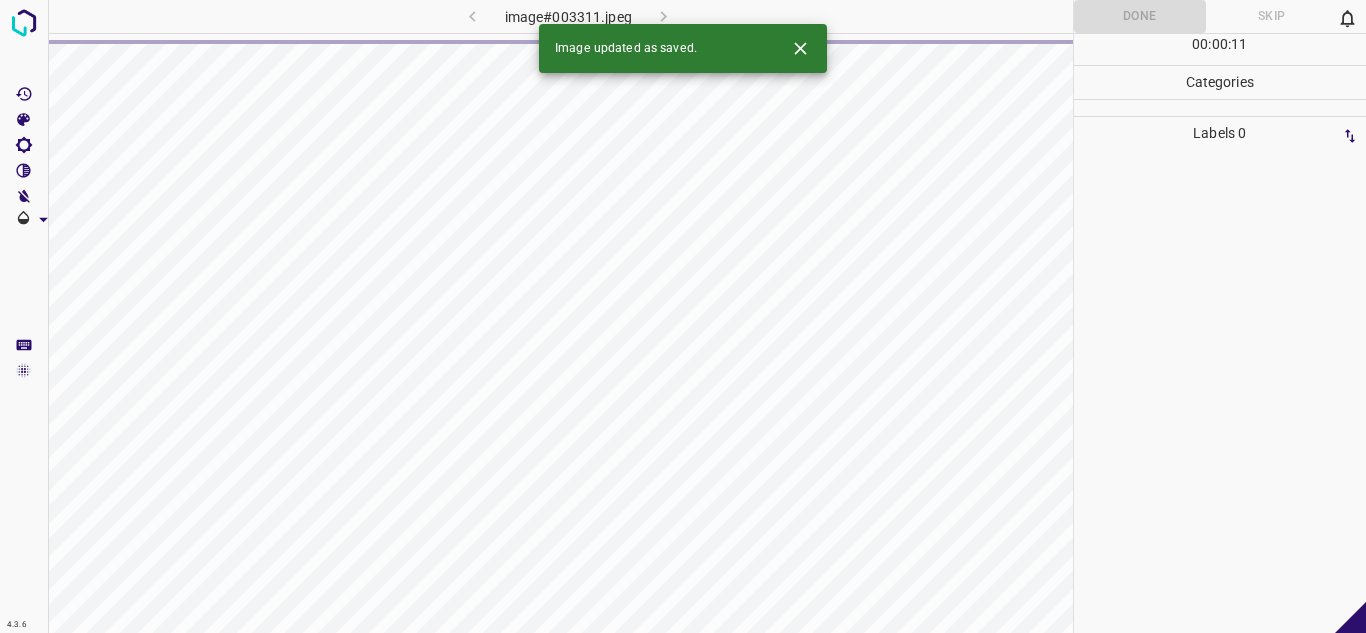 click 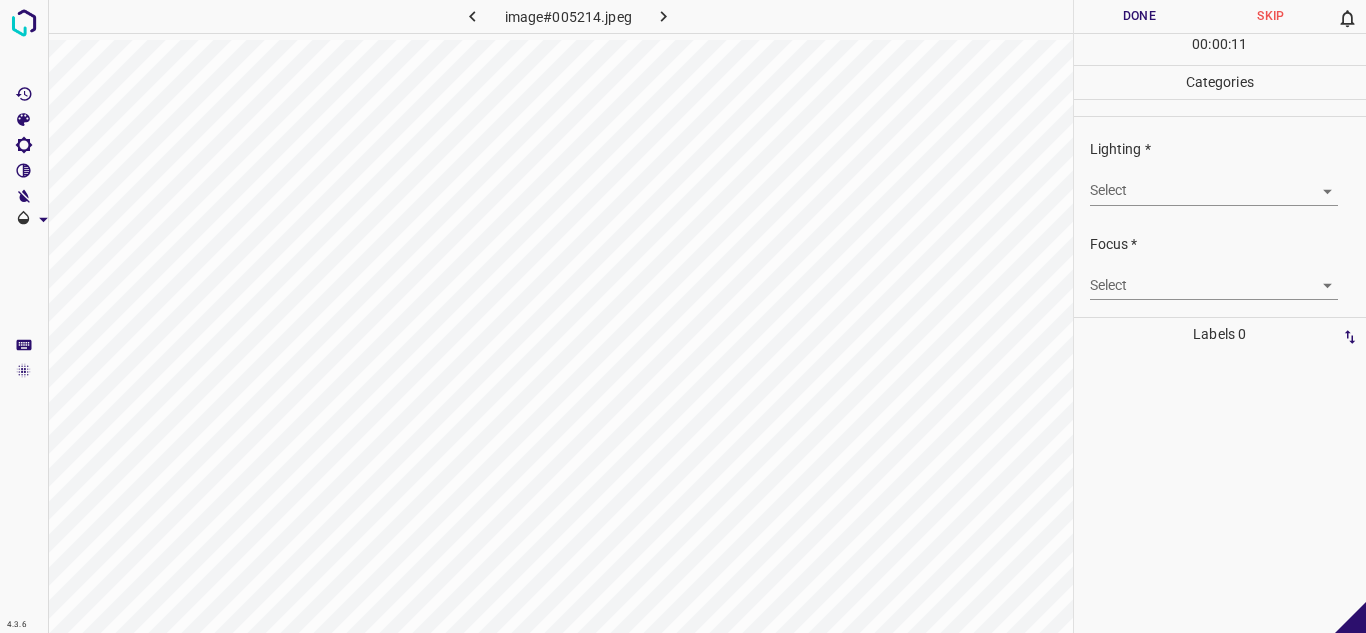 click on "4.3.6  image#005214.jpeg Done Skip 0 00   : 00   : 11   Categories Lighting *  Select ​ Focus *  Select ​ Overall *  Select ​ Labels   0 Categories 1 Lighting 2 Focus 3 Overall Tools Space Change between modes (Draw & Edit) I Auto labeling R Restore zoom M Zoom in N Zoom out Delete Delete selecte label Filters Z Restore filters X Saturation filter C Brightness filter V Contrast filter B Gray scale filter General O Download - Text - Hide - Delete" at bounding box center [683, 316] 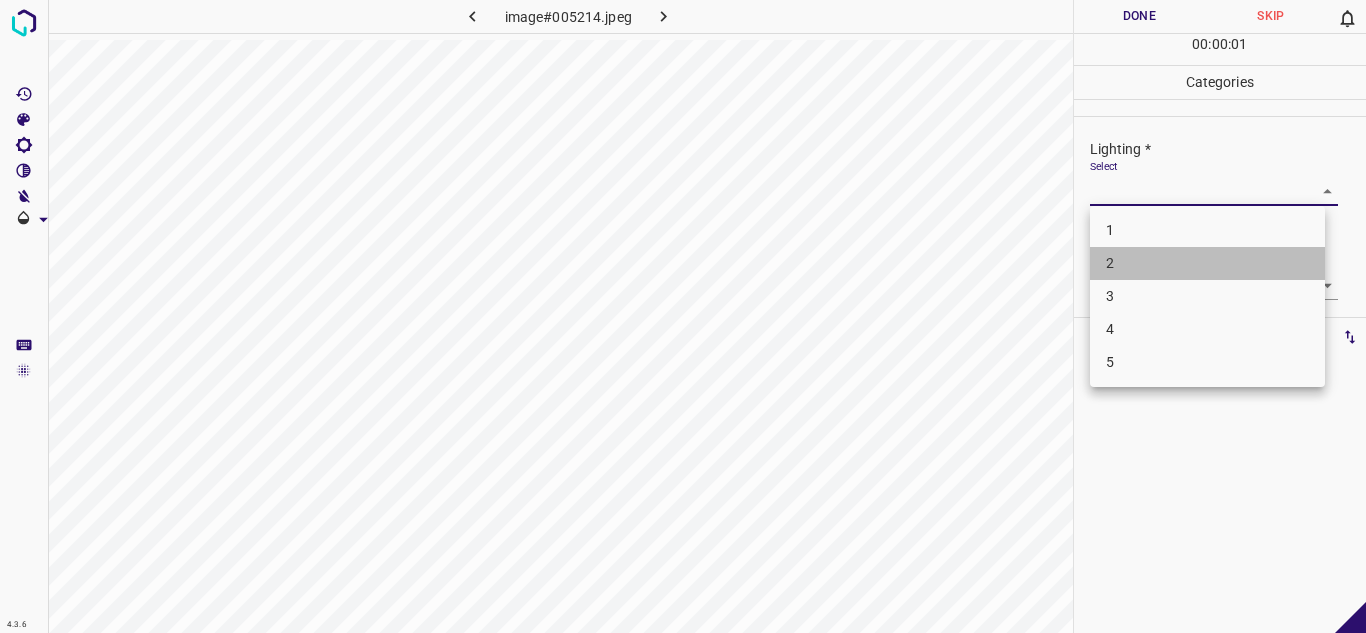 click on "2" at bounding box center [1207, 263] 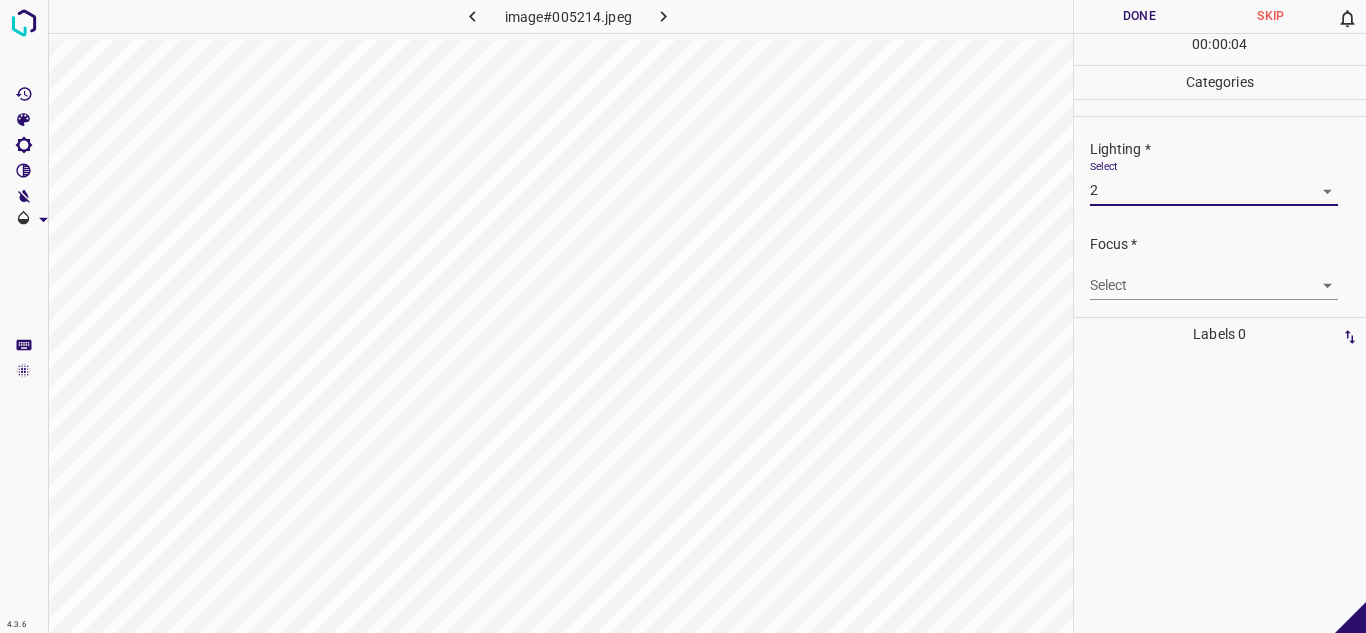 click on "4.3.6  image#005214.jpeg Done Skip 0 00   : 00   : 04   Categories Lighting *  Select 2 2 Focus *  Select ​ Overall *  Select ​ Labels   0 Categories 1 Lighting 2 Focus 3 Overall Tools Space Change between modes (Draw & Edit) I Auto labeling R Restore zoom M Zoom in N Zoom out Delete Delete selecte label Filters Z Restore filters X Saturation filter C Brightness filter V Contrast filter B Gray scale filter General O Download - Text - Hide - Delete" at bounding box center [683, 316] 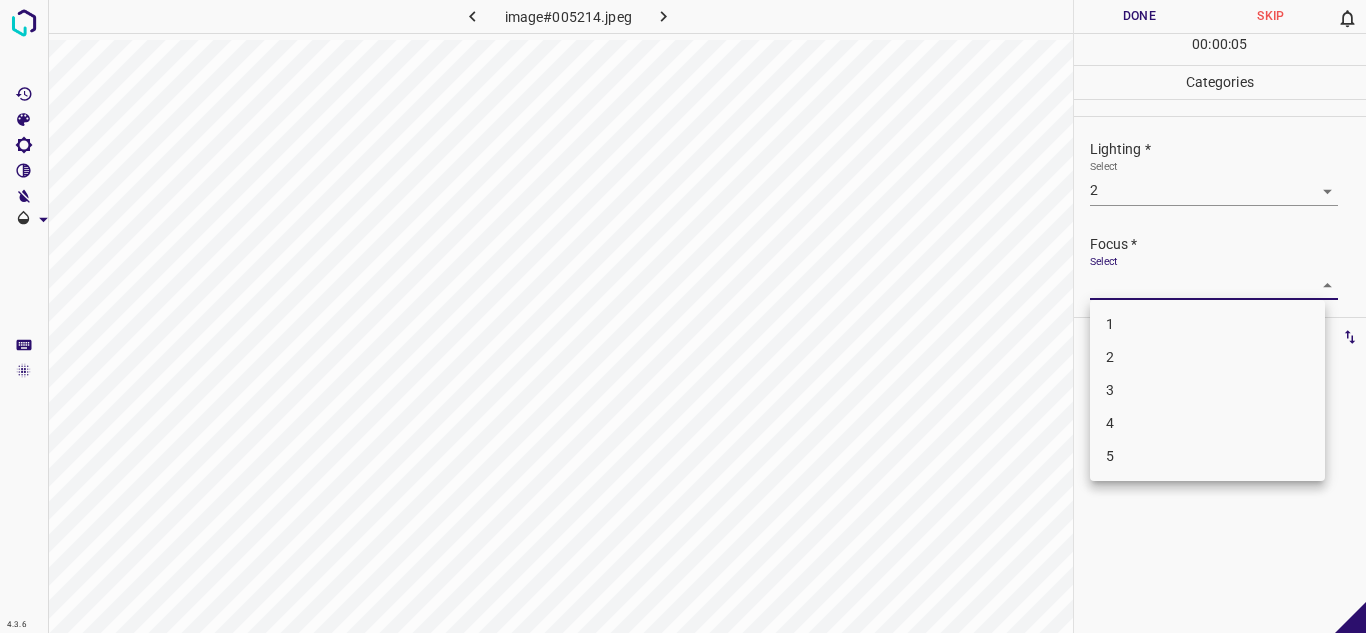 click on "2" at bounding box center (1207, 357) 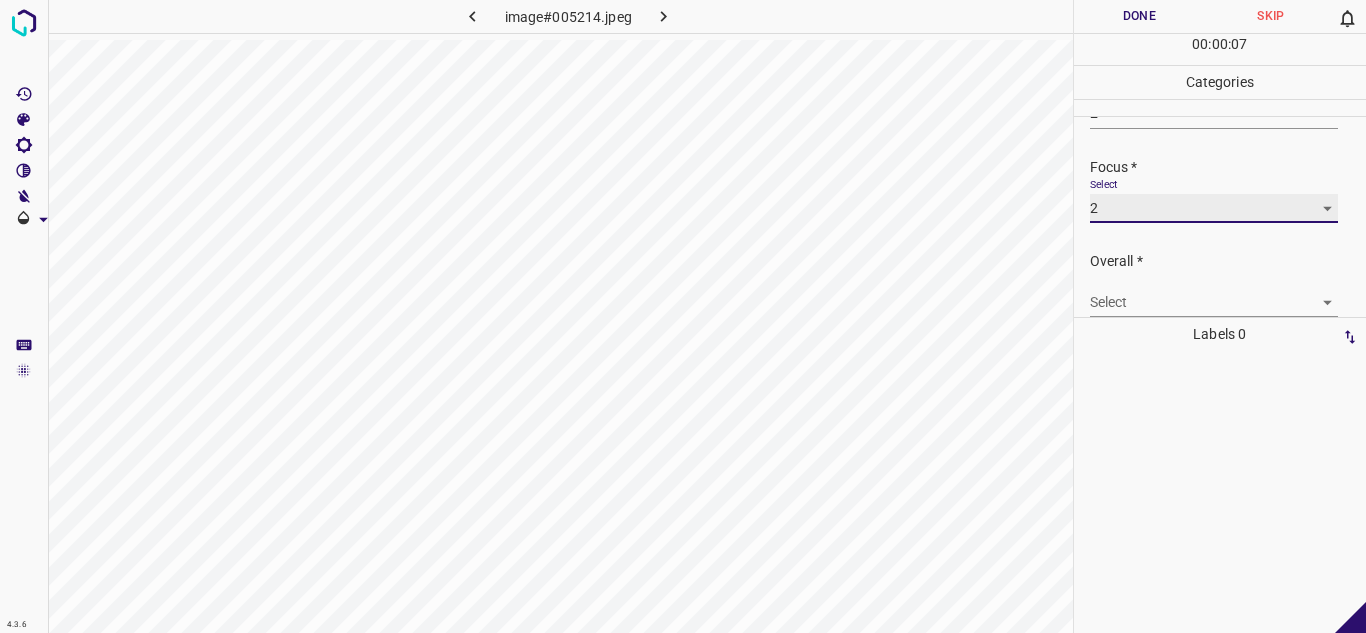 scroll, scrollTop: 98, scrollLeft: 0, axis: vertical 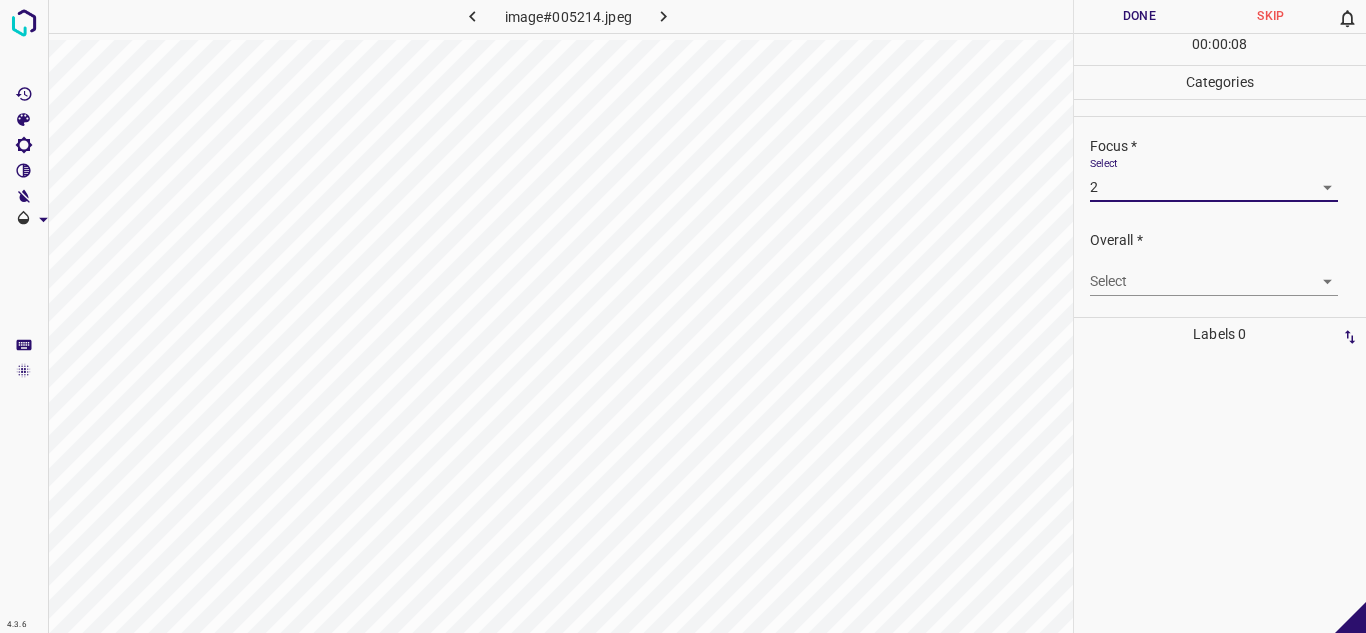 click on "4.3.6  image#005214.jpeg Done Skip 0 00   : 00   : 08   Categories Lighting *  Select 2 2 Focus *  Select 2 2 Overall *  Select ​ Labels   0 Categories 1 Lighting 2 Focus 3 Overall Tools Space Change between modes (Draw & Edit) I Auto labeling R Restore zoom M Zoom in N Zoom out Delete Delete selecte label Filters Z Restore filters X Saturation filter C Brightness filter V Contrast filter B Gray scale filter General O Download - Text - Hide - Delete" at bounding box center [683, 316] 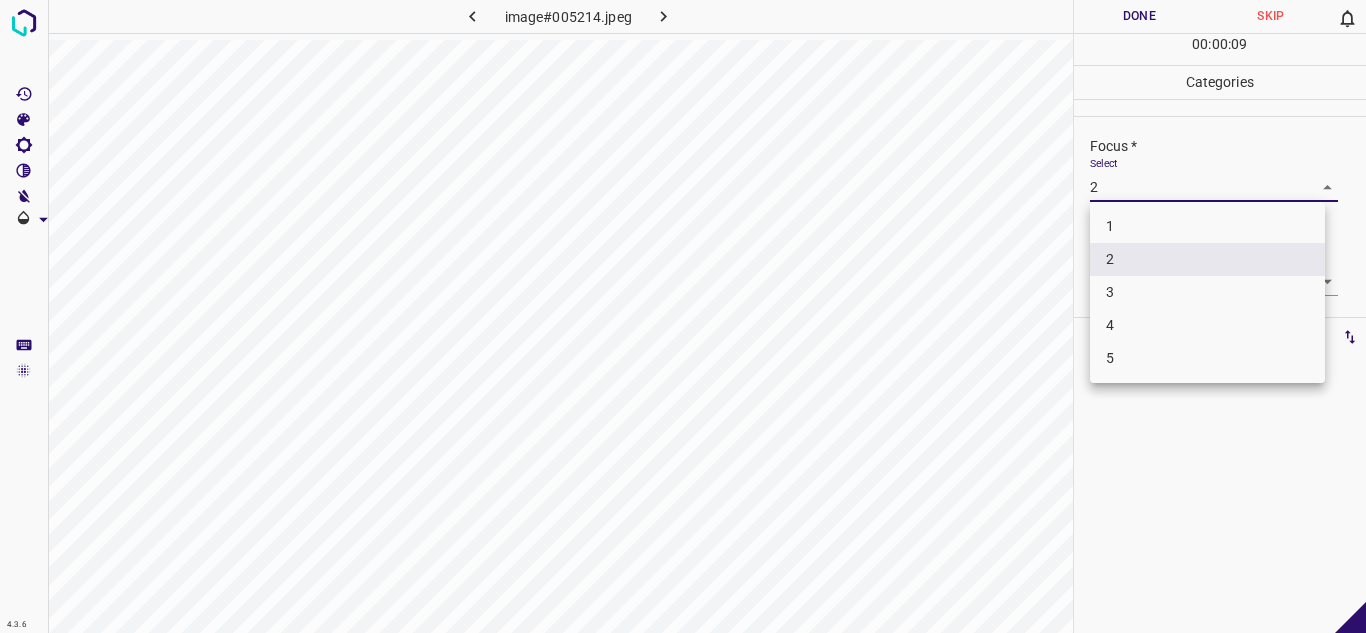 click on "3" at bounding box center (1207, 292) 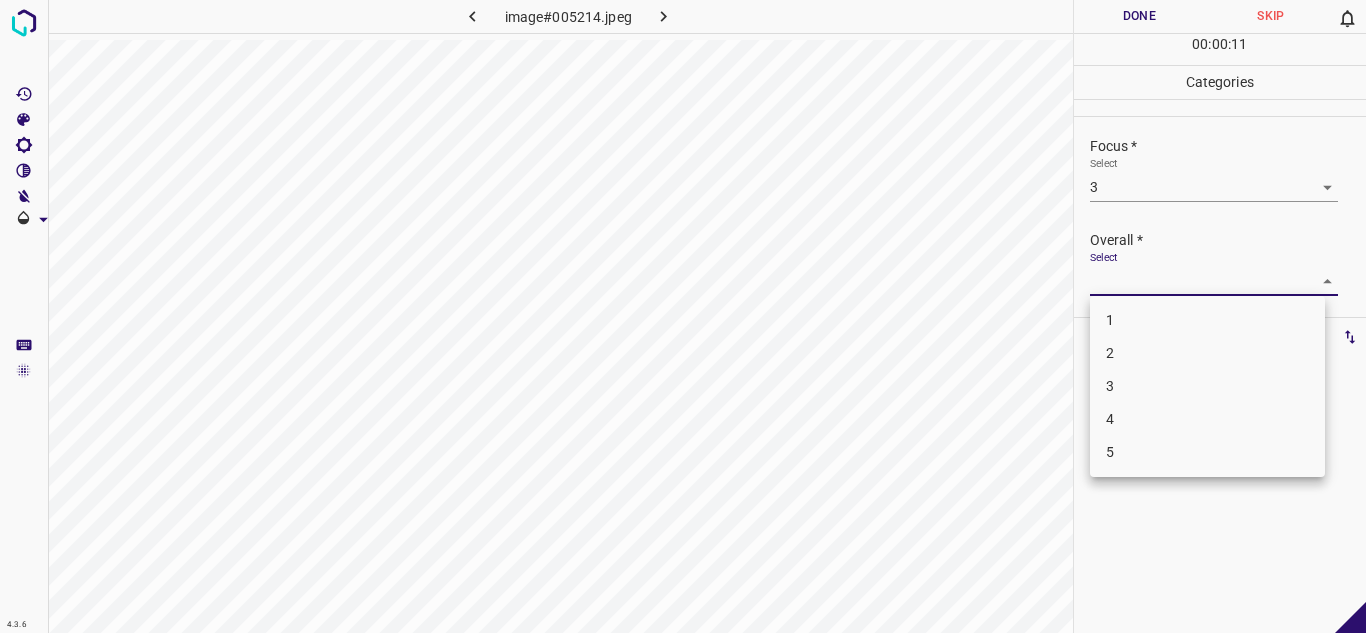click on "4.3.6  image#005214.jpeg Done Skip 0 00   : 00   : 11   Categories Lighting *  Select 2 2 Focus *  Select 3 3 Overall *  Select ​ Labels   0 Categories 1 Lighting 2 Focus 3 Overall Tools Space Change between modes (Draw & Edit) I Auto labeling R Restore zoom M Zoom in N Zoom out Delete Delete selecte label Filters Z Restore filters X Saturation filter C Brightness filter V Contrast filter B Gray scale filter General O Download - Text - Hide - Delete 1 2 3 4 5" at bounding box center [683, 316] 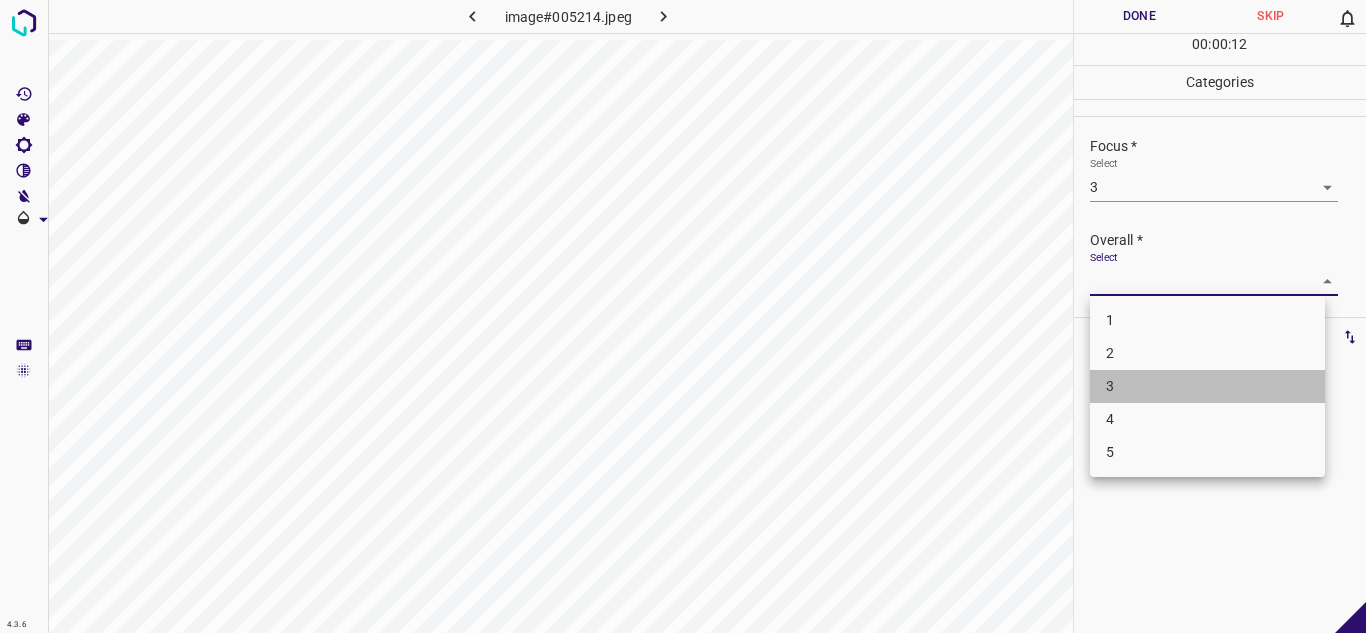 click on "3" at bounding box center [1207, 386] 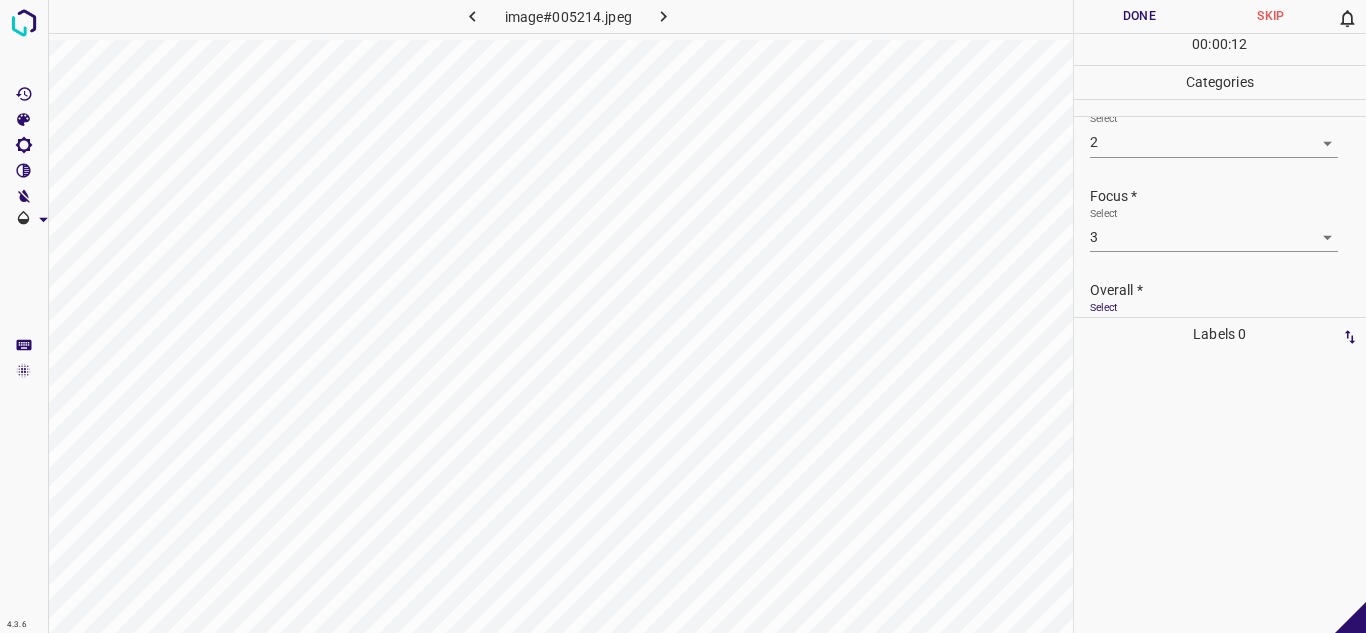 scroll, scrollTop: 0, scrollLeft: 0, axis: both 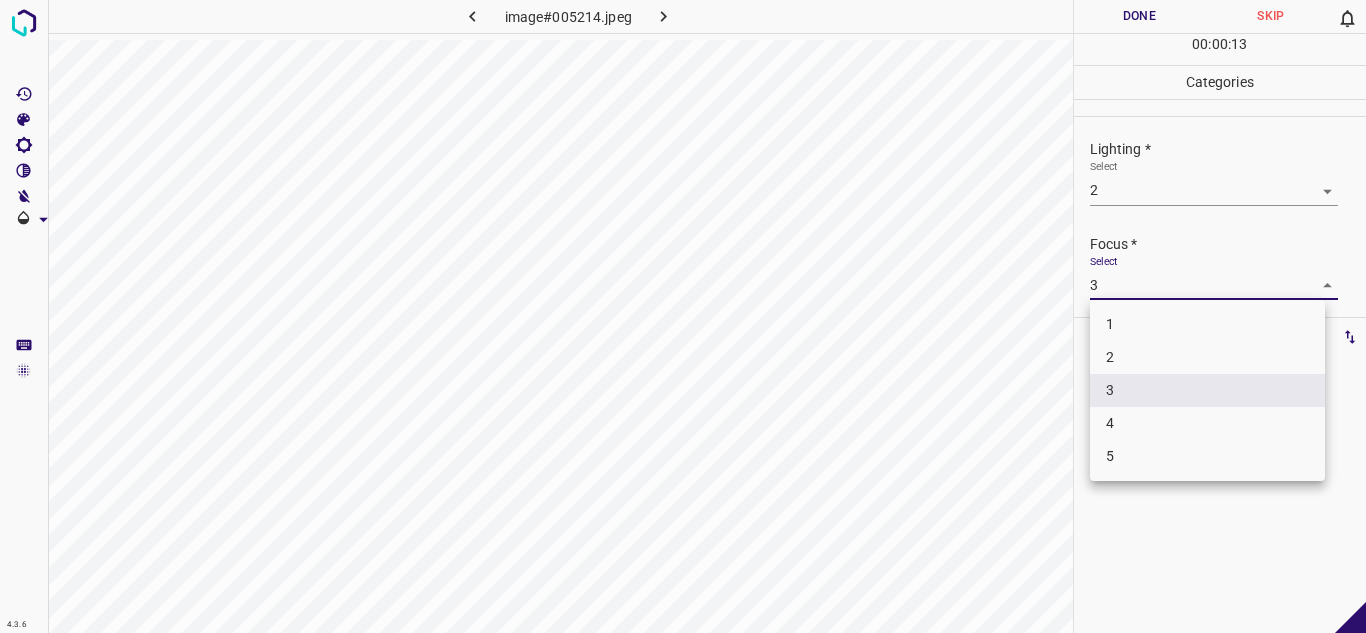 click on "4.3.6  image#005214.jpeg Done Skip 0 00   : 00   : 13   Categories Lighting *  Select 2 2 Focus *  Select 3 3 Overall *  Select 3 3 Labels   0 Categories 1 Lighting 2 Focus 3 Overall Tools Space Change between modes (Draw & Edit) I Auto labeling R Restore zoom M Zoom in N Zoom out Delete Delete selecte label Filters Z Restore filters X Saturation filter C Brightness filter V Contrast filter B Gray scale filter General O Download - Text - Hide - Delete 1 2 3 4 5" at bounding box center [683, 316] 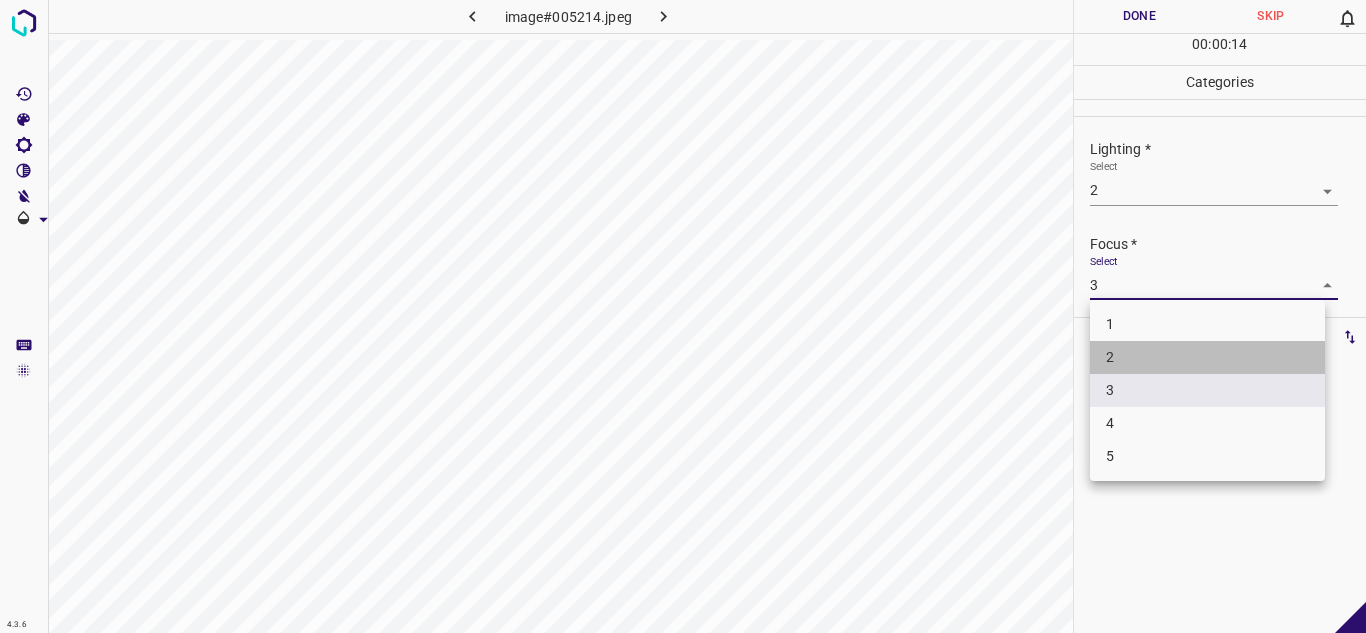 click on "2" at bounding box center [1207, 357] 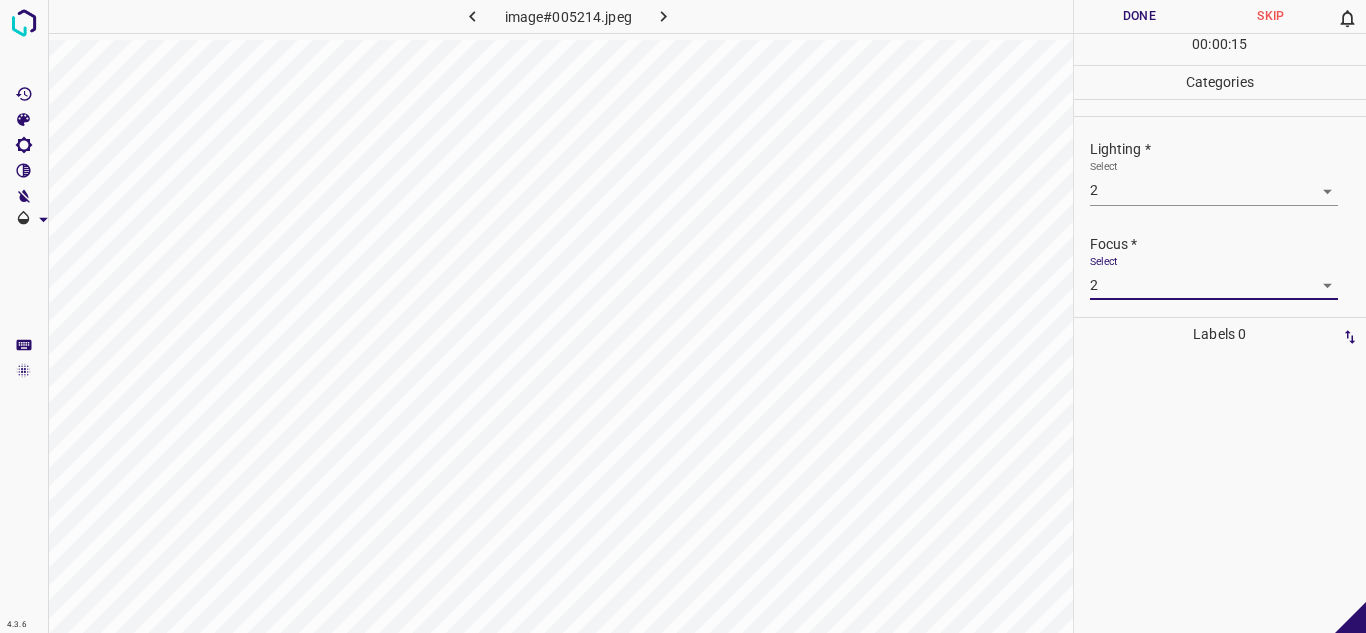 click on "4.3.6  image#005214.jpeg Done Skip 0 00   : 00   : 15   Categories Lighting *  Select 2 2 Focus *  Select 2 2 Overall *  Select 3 3 Labels   0 Categories 1 Lighting 2 Focus 3 Overall Tools Space Change between modes (Draw & Edit) I Auto labeling R Restore zoom M Zoom in N Zoom out Delete Delete selecte label Filters Z Restore filters X Saturation filter C Brightness filter V Contrast filter B Gray scale filter General O Download - Text - Hide - Delete" at bounding box center (683, 316) 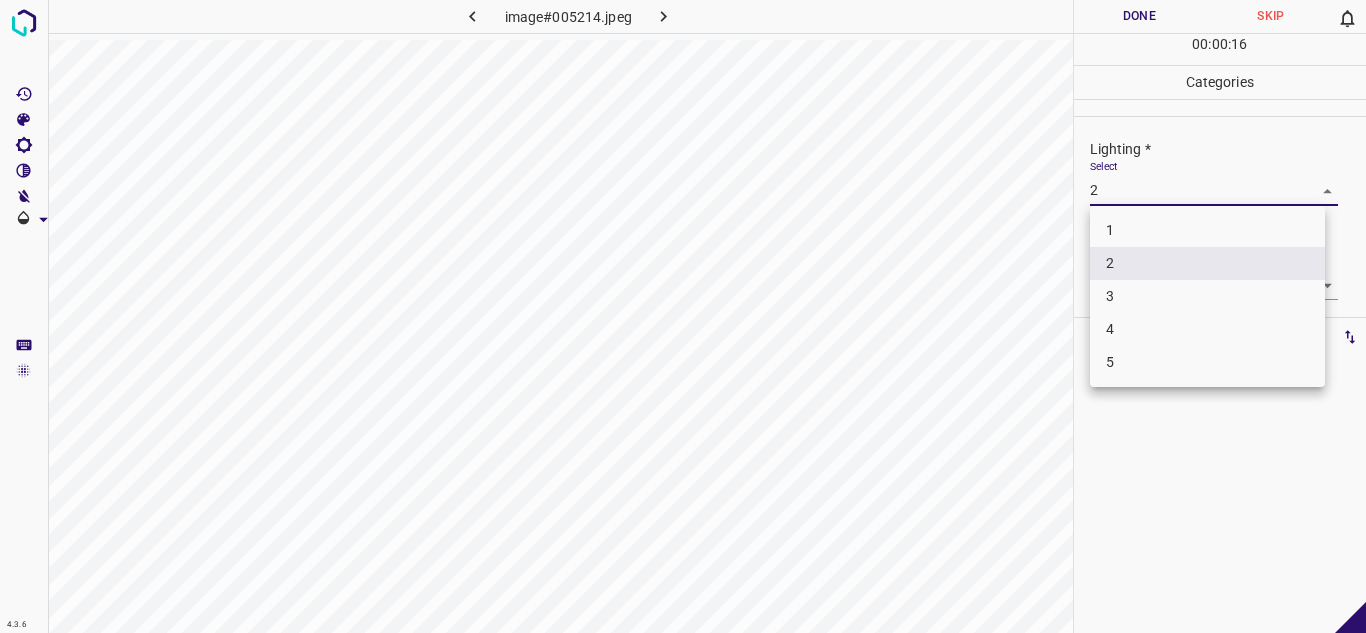 click on "3" at bounding box center [1207, 296] 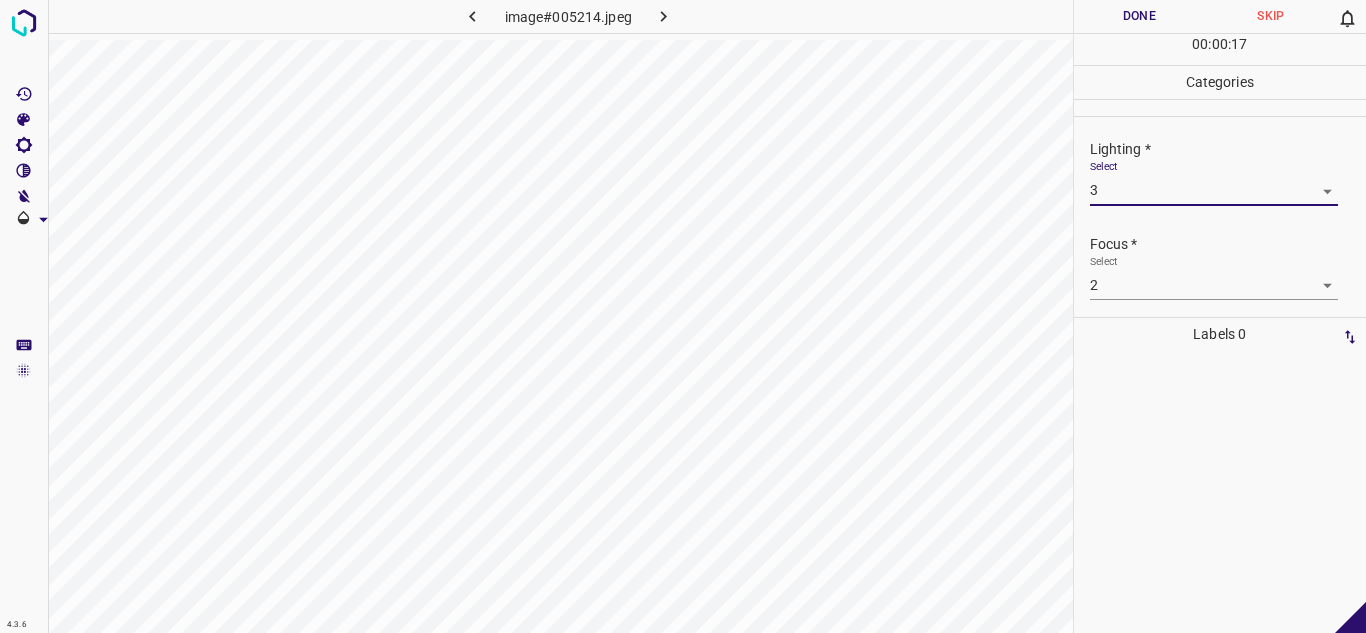 drag, startPoint x: 1151, startPoint y: 26, endPoint x: 1147, endPoint y: 16, distance: 10.770329 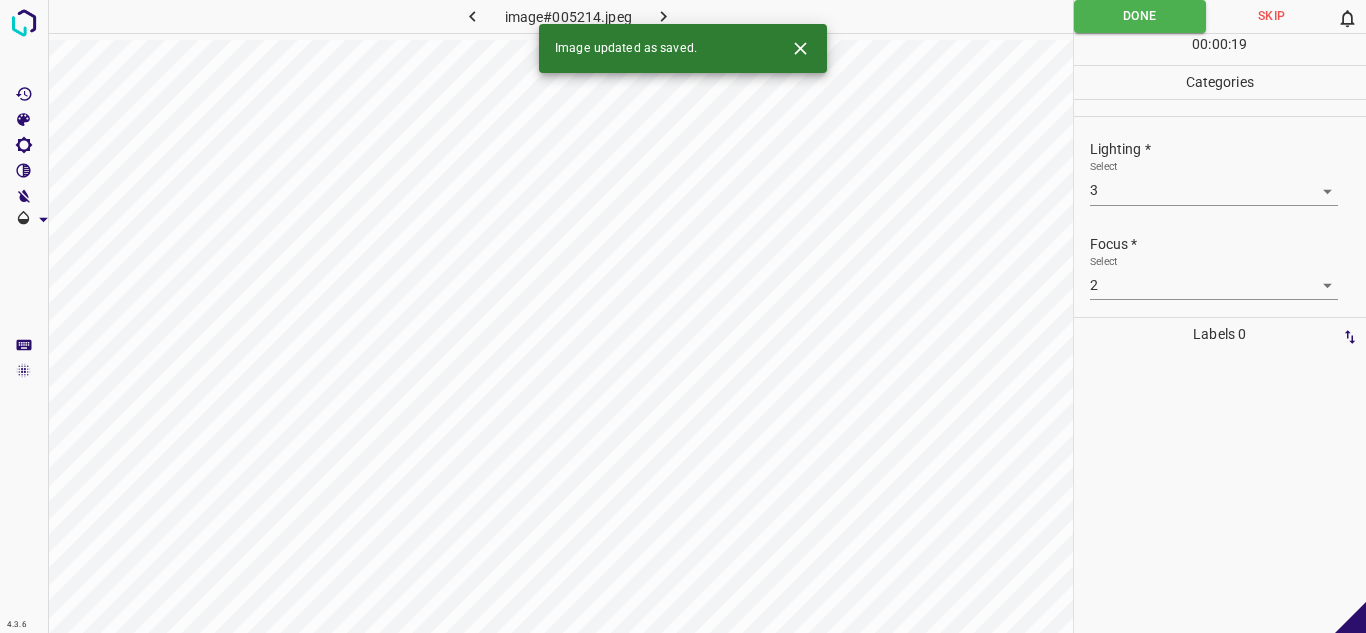 click at bounding box center (664, 16) 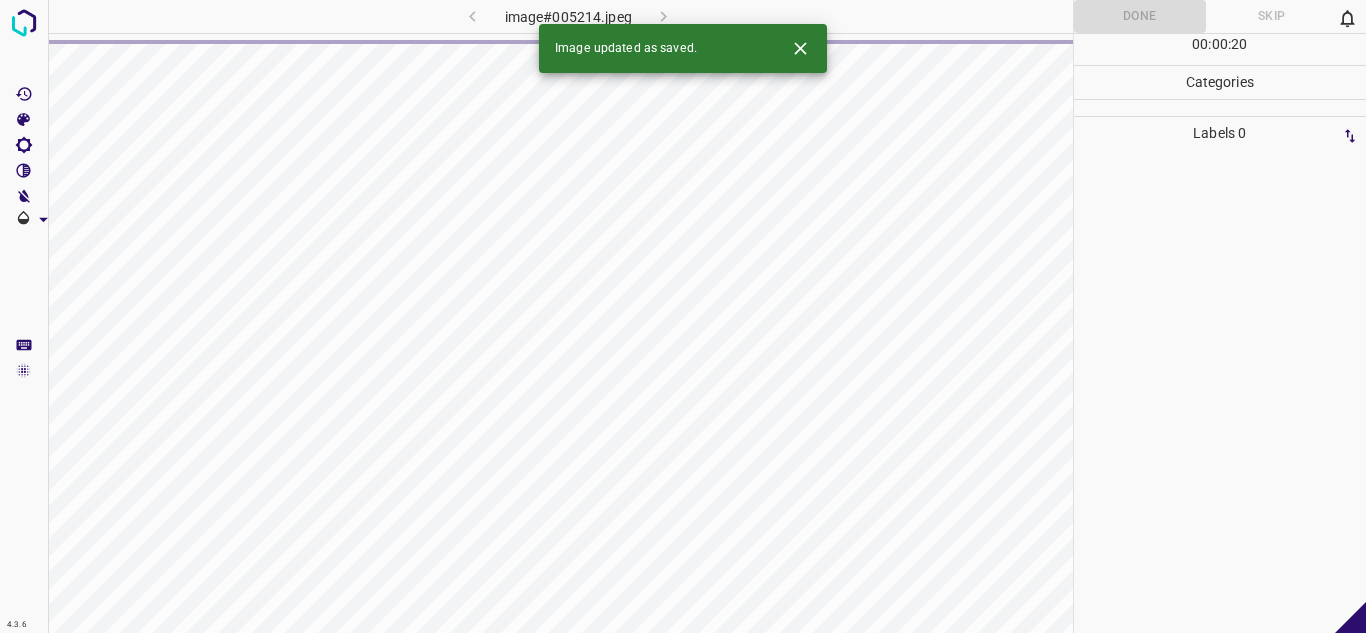 click 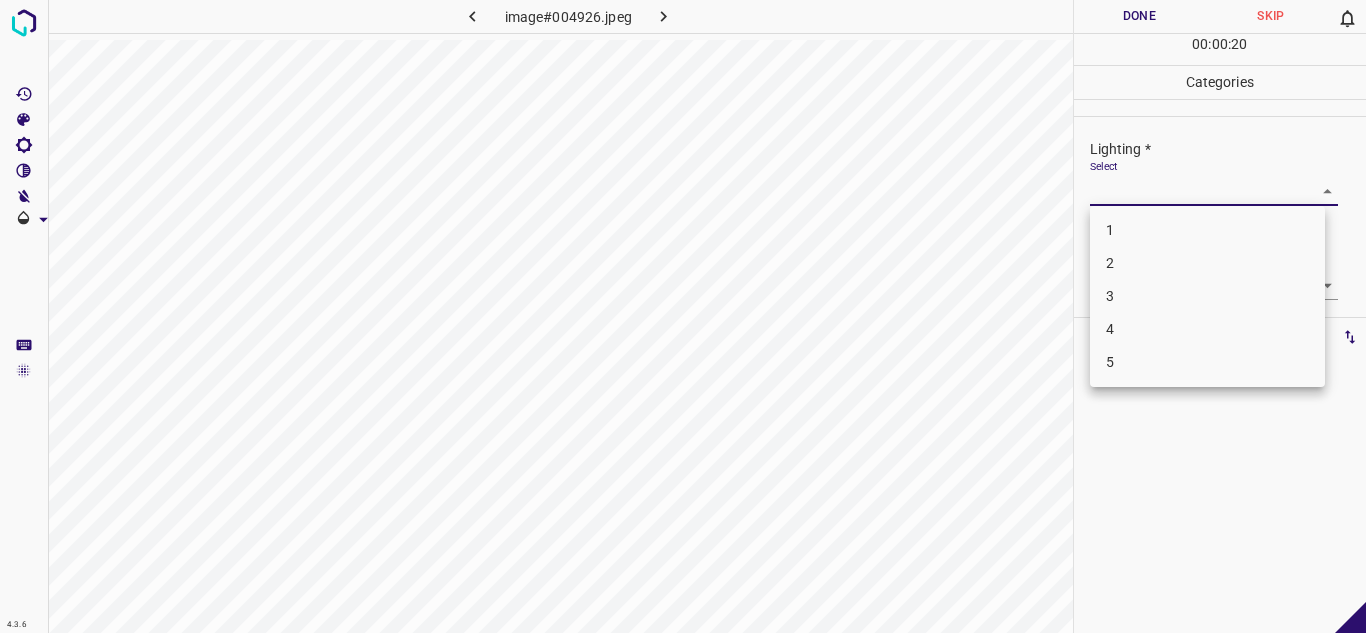 click on "4.3.6  image#004926.jpeg Done Skip 0 00   : 00   : 20   Categories Lighting *  Select ​ Focus *  Select ​ Overall *  Select ​ Labels   0 Categories 1 Lighting 2 Focus 3 Overall Tools Space Change between modes (Draw & Edit) I Auto labeling R Restore zoom M Zoom in N Zoom out Delete Delete selecte label Filters Z Restore filters X Saturation filter C Brightness filter V Contrast filter B Gray scale filter General O Download - Text - Hide - Delete 1 2 3 4 5" at bounding box center (683, 316) 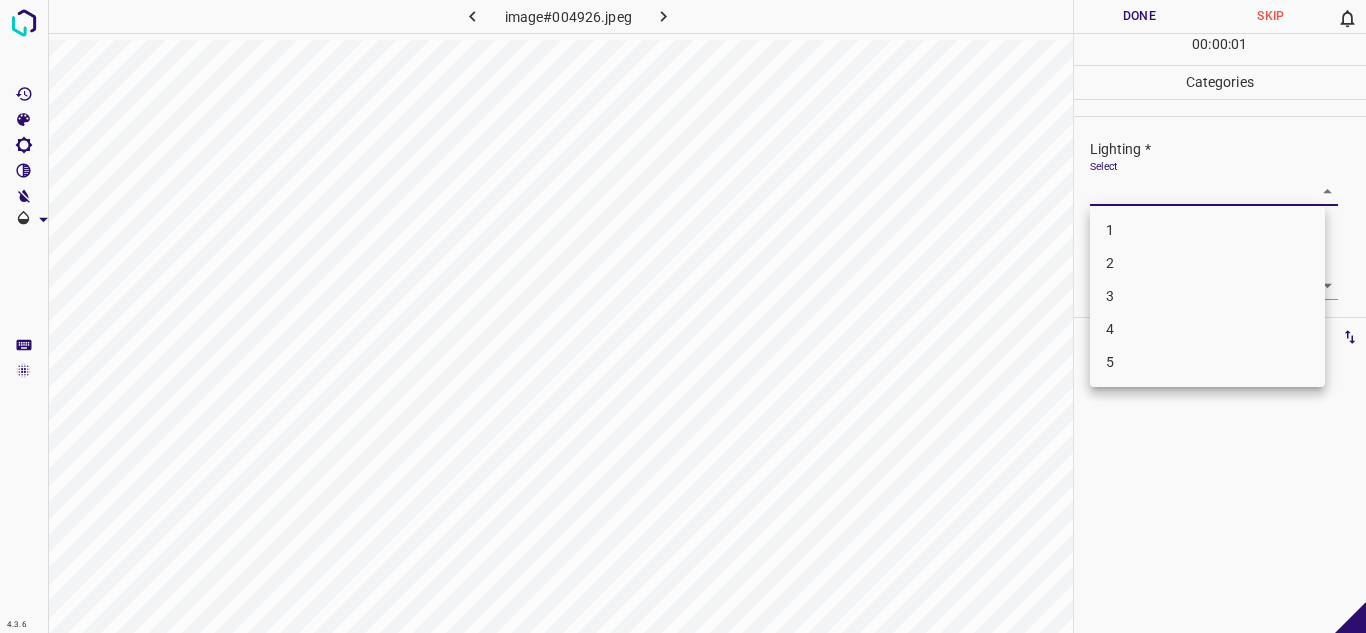 click on "2" at bounding box center [1207, 263] 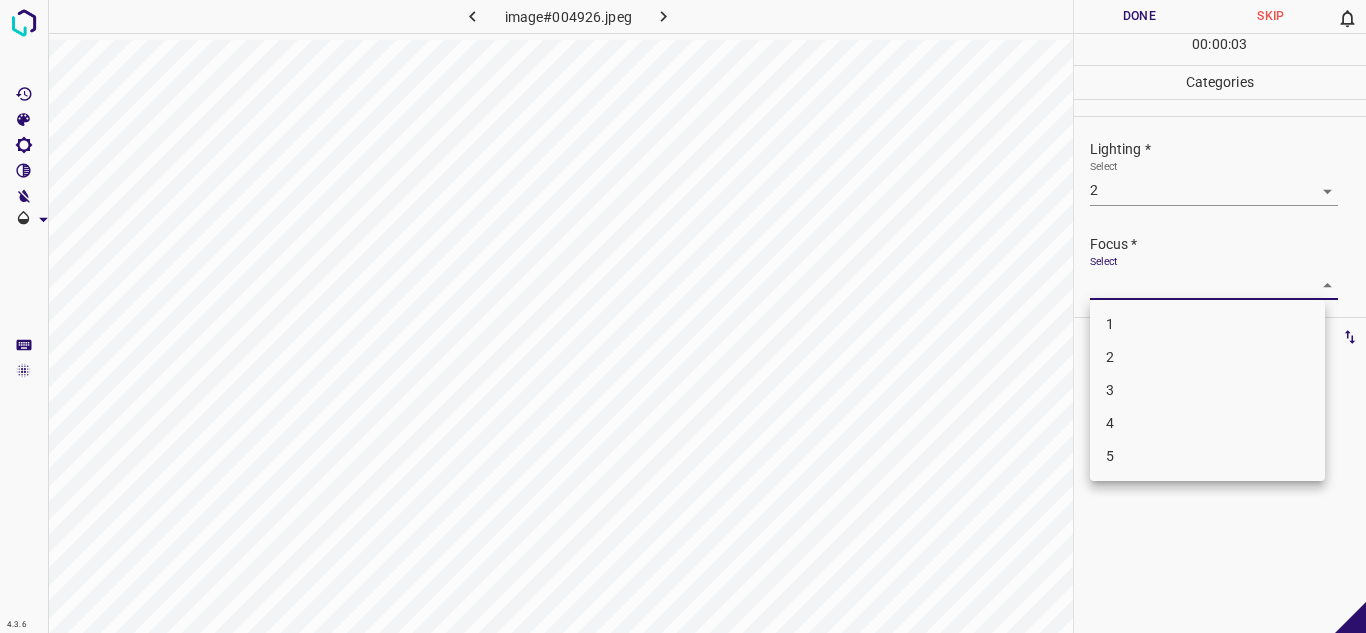 click on "4.3.6  image#004926.jpeg Done Skip 0 00   : 00   : 03   Categories Lighting *  Select 2 2 Focus *  Select ​ Overall *  Select ​ Labels   0 Categories 1 Lighting 2 Focus 3 Overall Tools Space Change between modes (Draw & Edit) I Auto labeling R Restore zoom M Zoom in N Zoom out Delete Delete selecte label Filters Z Restore filters X Saturation filter C Brightness filter V Contrast filter B Gray scale filter General O Download - Text - Hide - Delete 1 2 3 4 5" at bounding box center (683, 316) 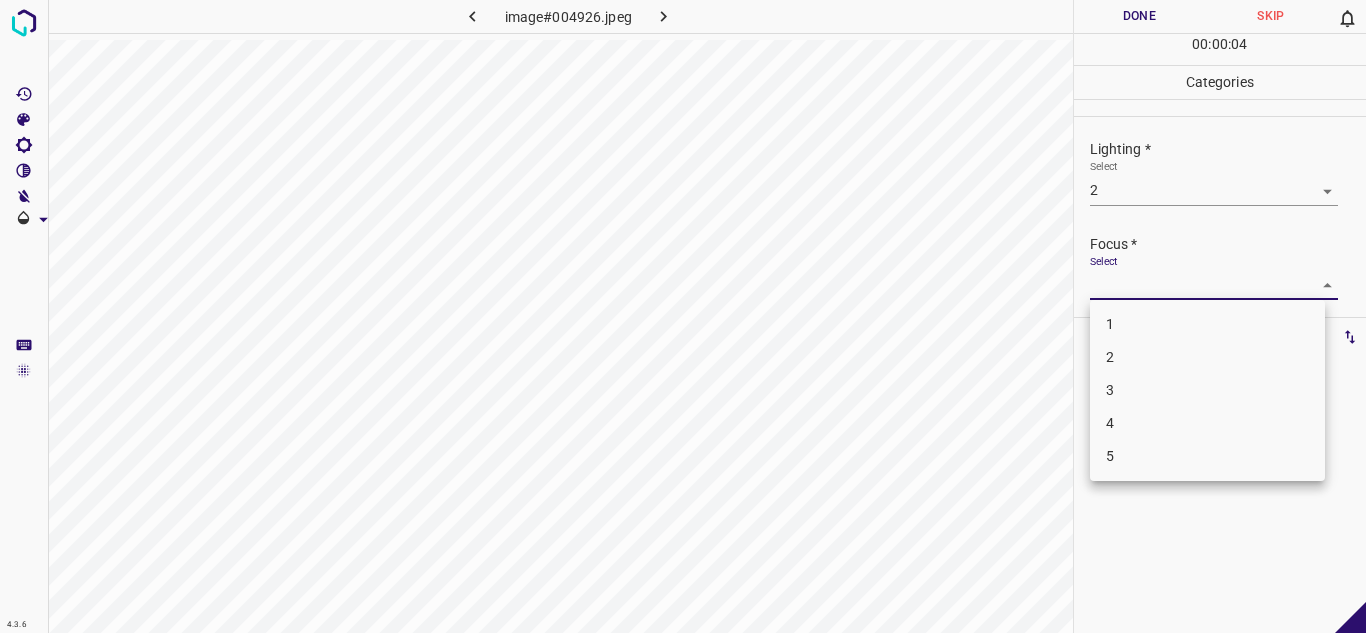 click on "1" at bounding box center [1207, 324] 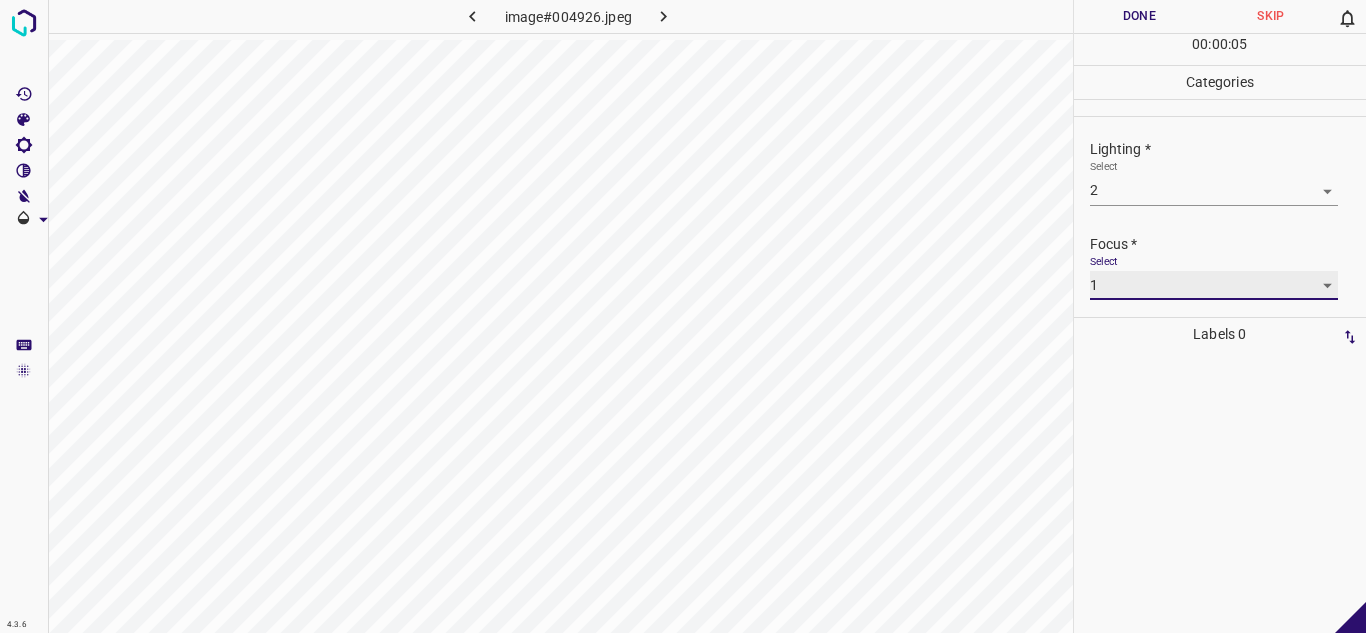 scroll, scrollTop: 98, scrollLeft: 0, axis: vertical 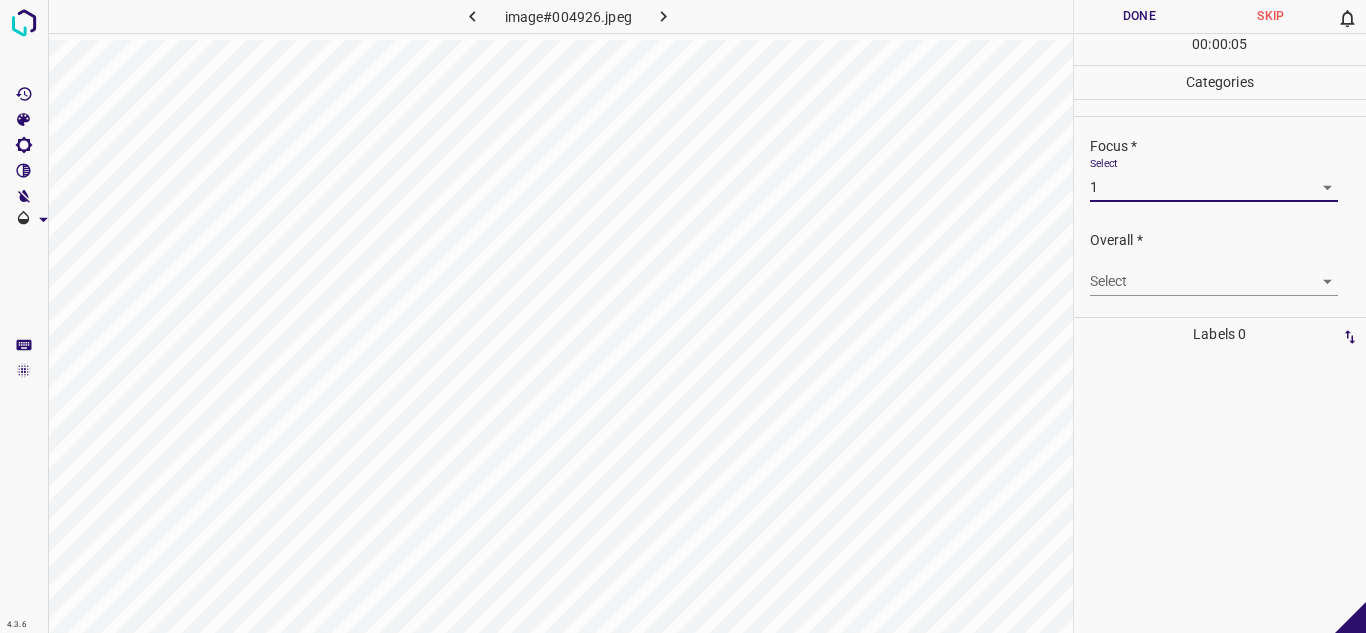 click on "4.3.6  image#004926.jpeg Done Skip 0 00   : 00   : 05   Categories Lighting *  Select 2 2 Focus *  Select 1 1 Overall *  Select ​ Labels   0 Categories 1 Lighting 2 Focus 3 Overall Tools Space Change between modes (Draw & Edit) I Auto labeling R Restore zoom M Zoom in N Zoom out Delete Delete selecte label Filters Z Restore filters X Saturation filter C Brightness filter V Contrast filter B Gray scale filter General O Download - Text - Hide - Delete" at bounding box center [683, 316] 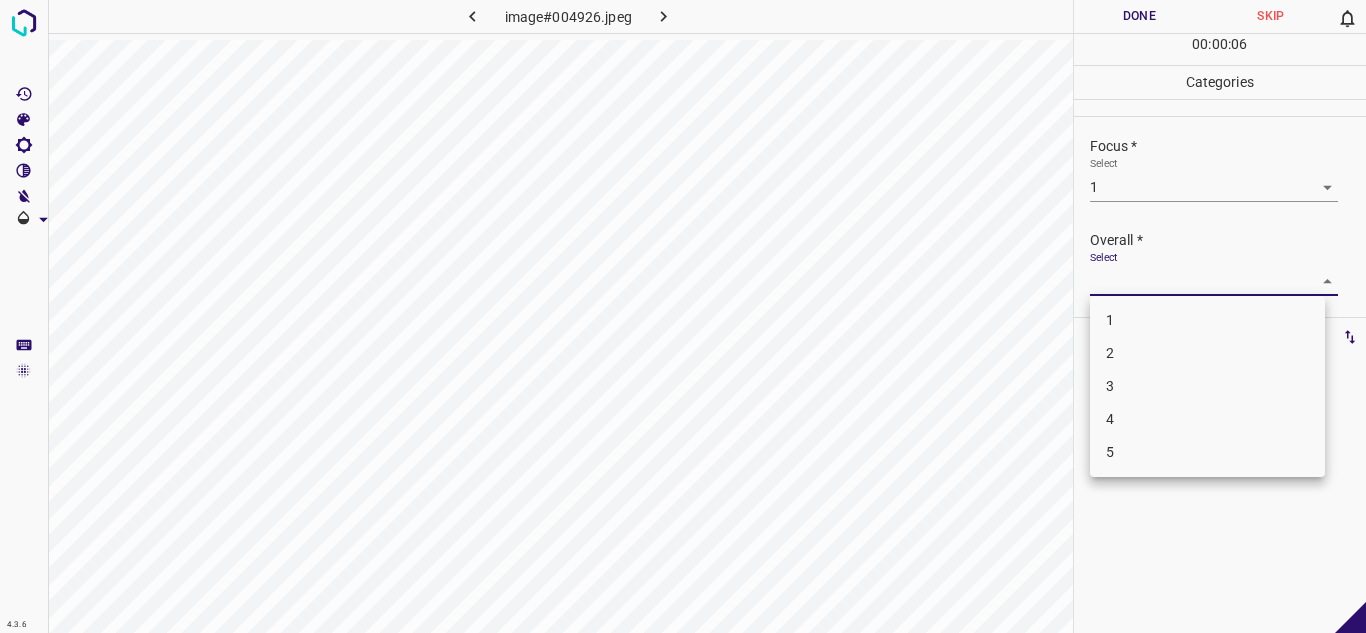 click on "2" at bounding box center [1207, 353] 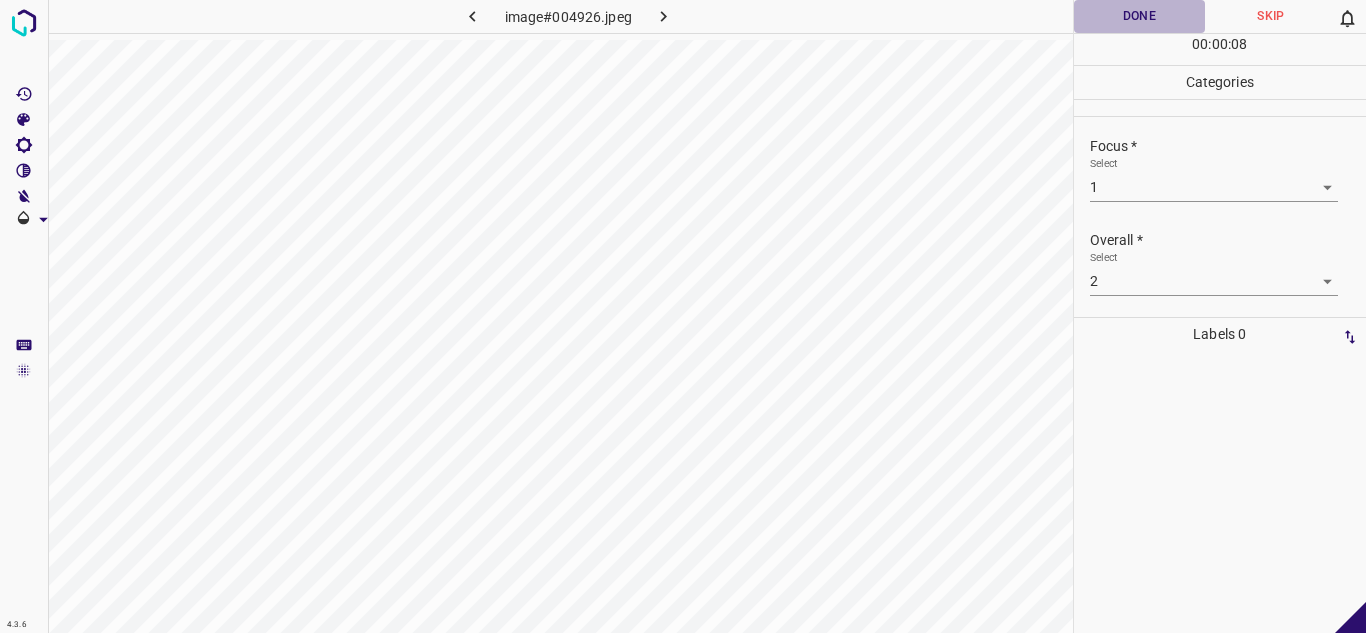 click on "Done" at bounding box center (1140, 16) 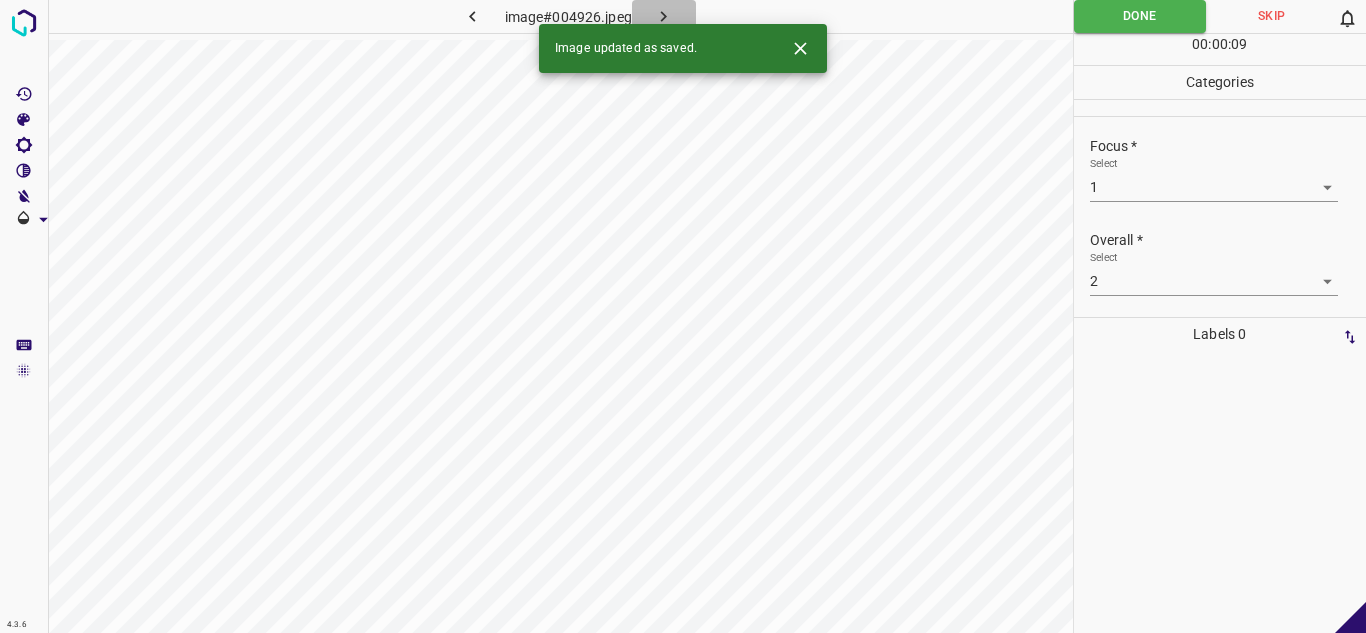 click 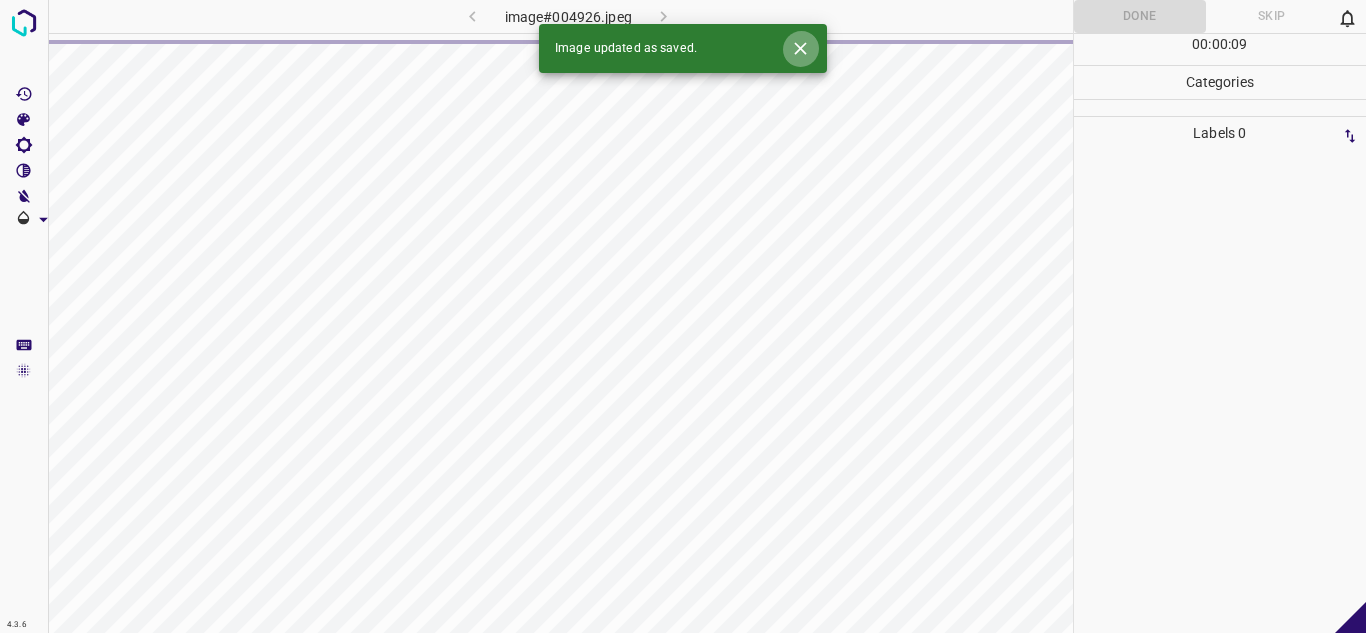 click 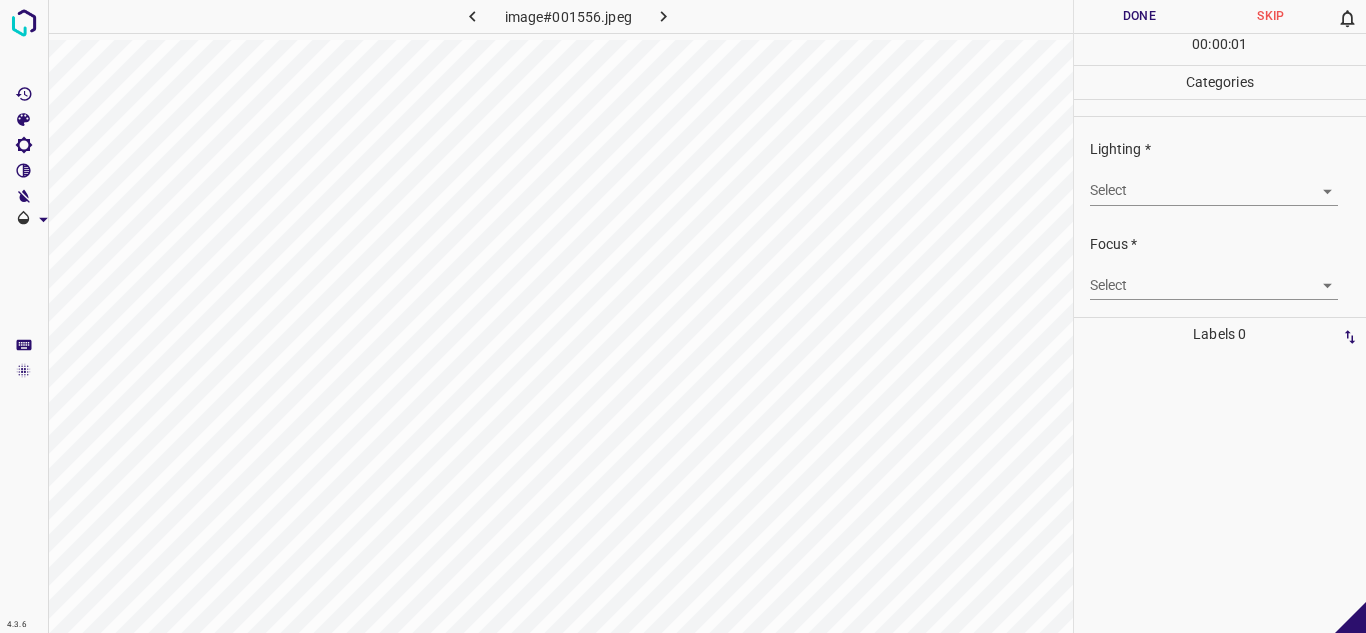 click on "4.3.6  image#001556.jpeg Done Skip 0 00   : 00   : 01   Categories Lighting *  Select ​ Focus *  Select ​ Overall *  Select ​ Labels   0 Categories 1 Lighting 2 Focus 3 Overall Tools Space Change between modes (Draw & Edit) I Auto labeling R Restore zoom M Zoom in N Zoom out Delete Delete selecte label Filters Z Restore filters X Saturation filter C Brightness filter V Contrast filter B Gray scale filter General O Download - Text - Hide - Delete" at bounding box center (683, 316) 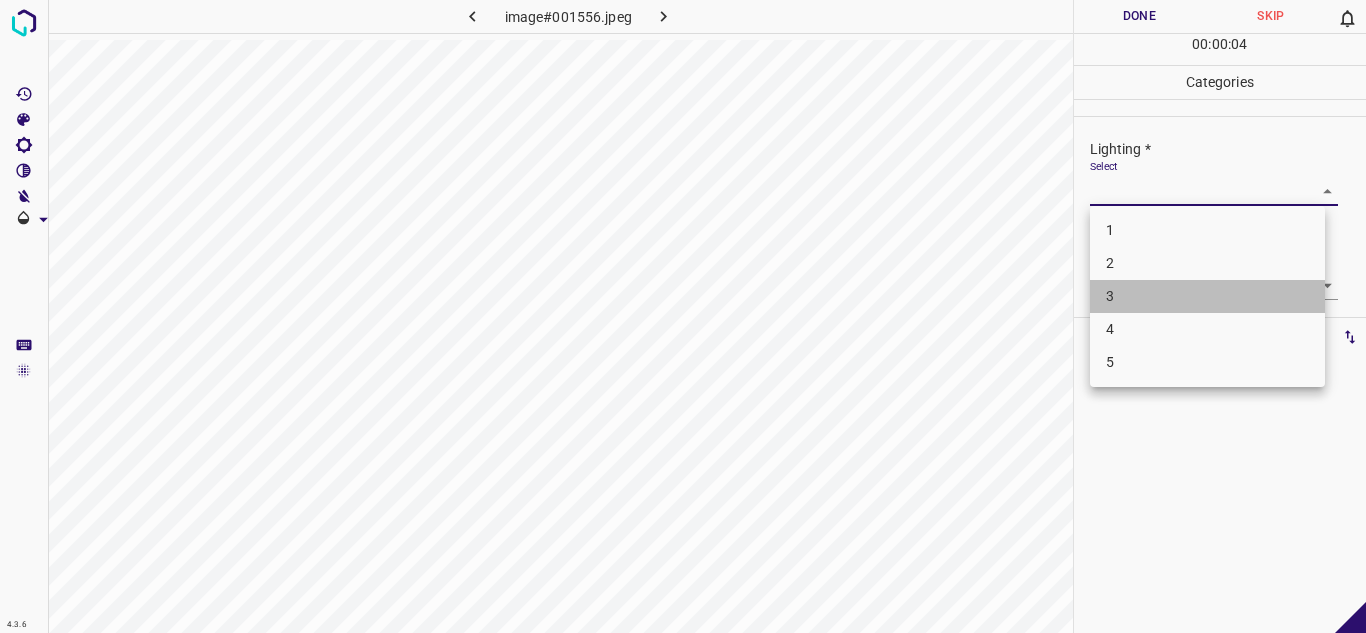 click on "3" at bounding box center (1207, 296) 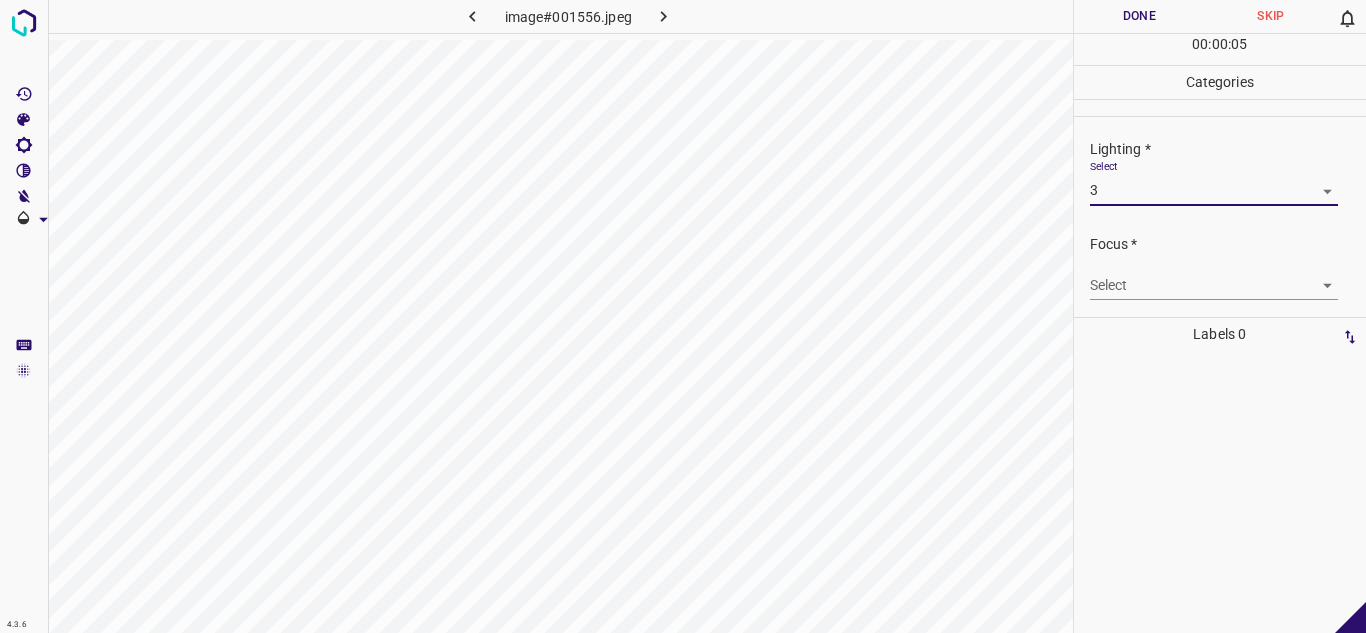 click on "4.3.6  image#001556.jpeg Done Skip 0 00   : 00   : 05   Categories Lighting *  Select 3 3 Focus *  Select ​ Overall *  Select ​ Labels   0 Categories 1 Lighting 2 Focus 3 Overall Tools Space Change between modes (Draw & Edit) I Auto labeling R Restore zoom M Zoom in N Zoom out Delete Delete selecte label Filters Z Restore filters X Saturation filter C Brightness filter V Contrast filter B Gray scale filter General O Download - Text - Hide - Delete" at bounding box center (683, 316) 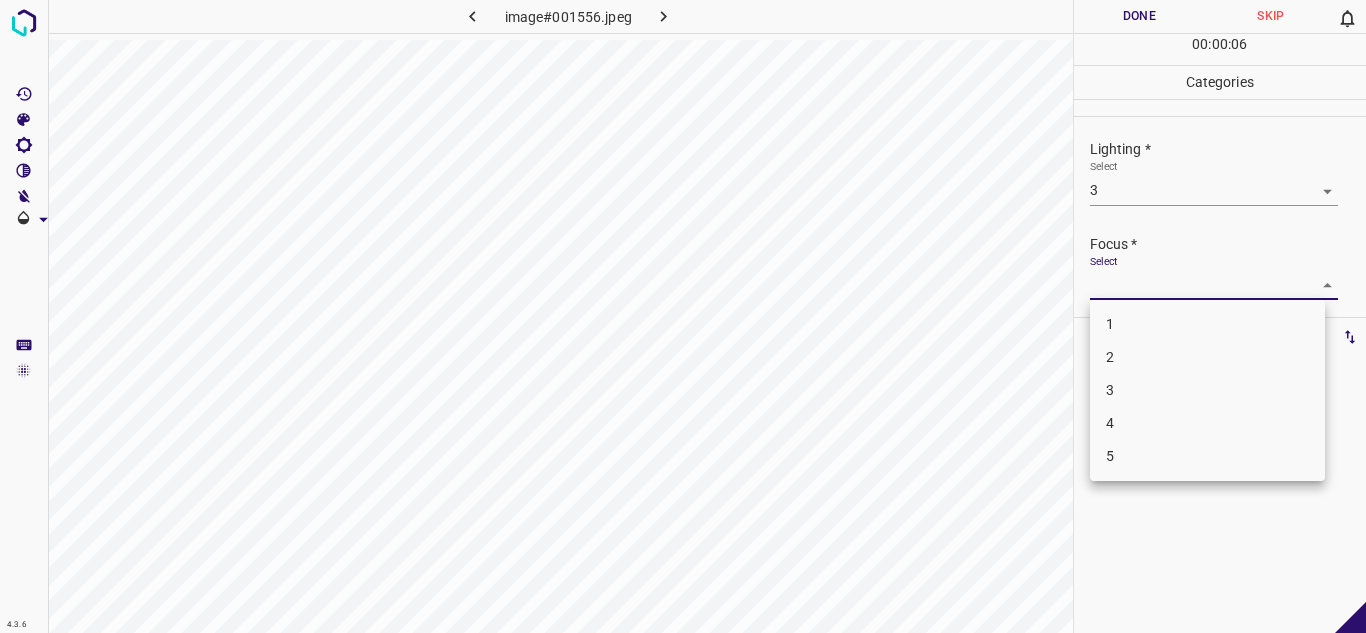 click on "2" at bounding box center [1207, 357] 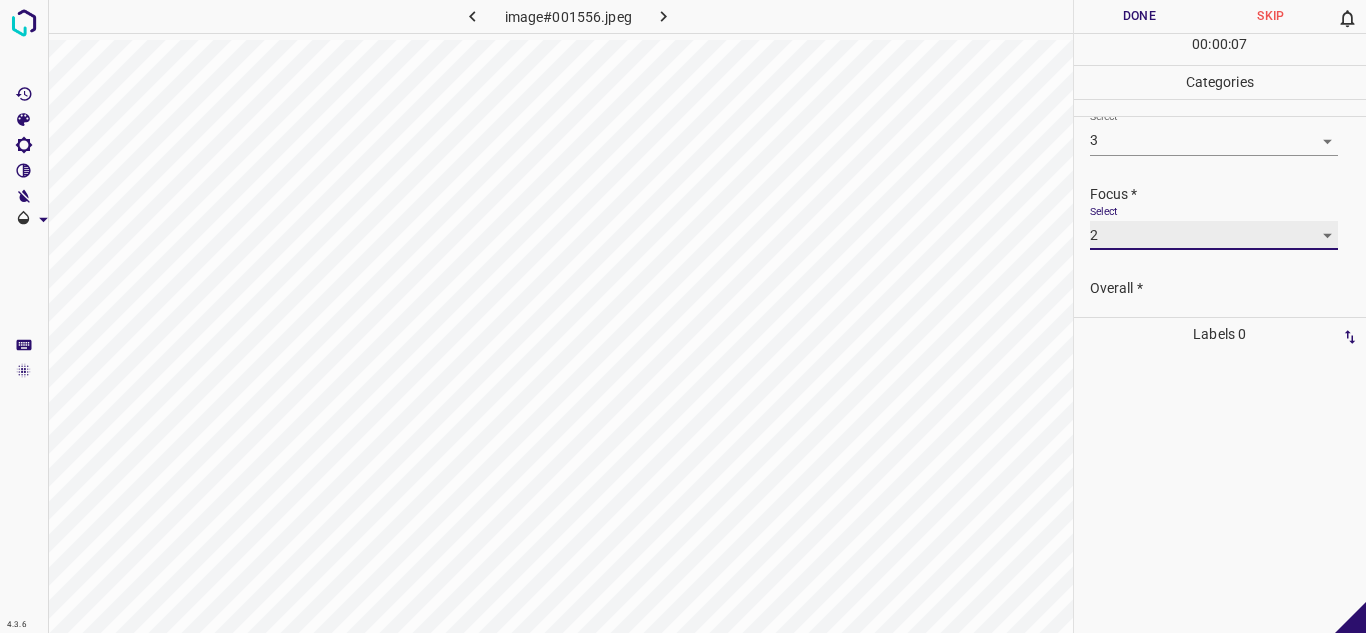 scroll, scrollTop: 98, scrollLeft: 0, axis: vertical 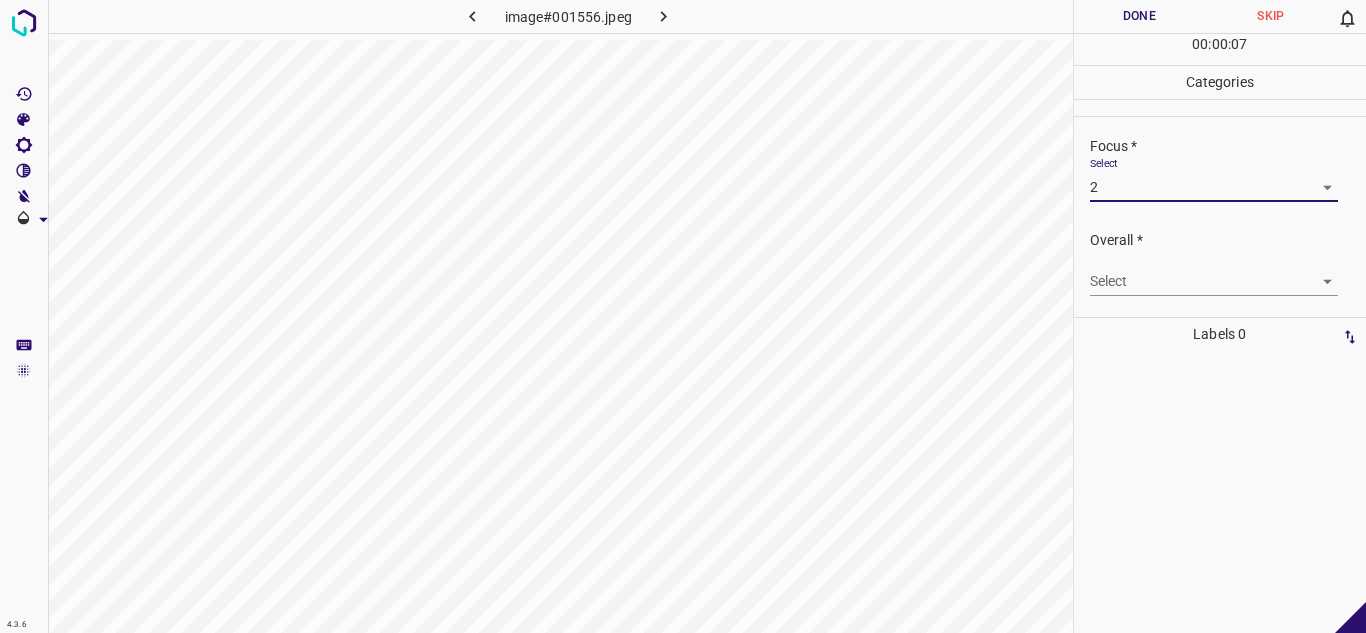 click on "4.3.6  image#001556.jpeg Done Skip 0 00   : 00   : 07   Categories Lighting *  Select 3 3 Focus *  Select 2 2 Overall *  Select ​ Labels   0 Categories 1 Lighting 2 Focus 3 Overall Tools Space Change between modes (Draw & Edit) I Auto labeling R Restore zoom M Zoom in N Zoom out Delete Delete selecte label Filters Z Restore filters X Saturation filter C Brightness filter V Contrast filter B Gray scale filter General O Download - Text - Hide - Delete" at bounding box center (683, 316) 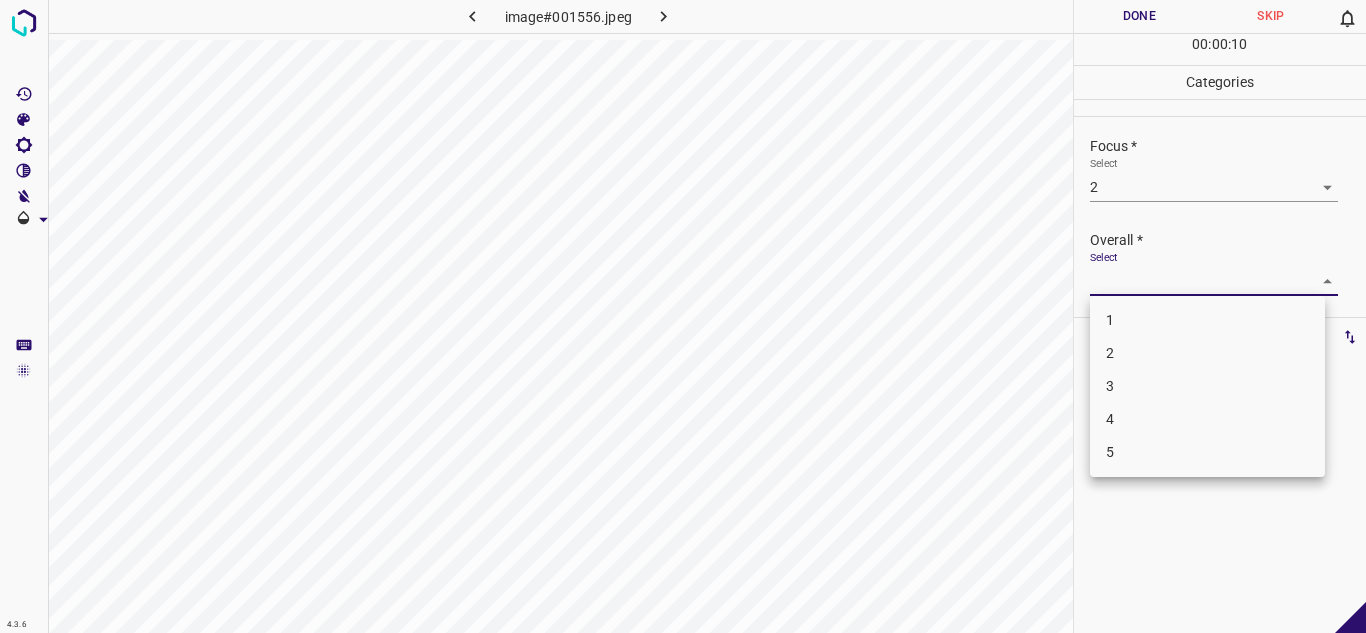 click on "3" at bounding box center (1207, 386) 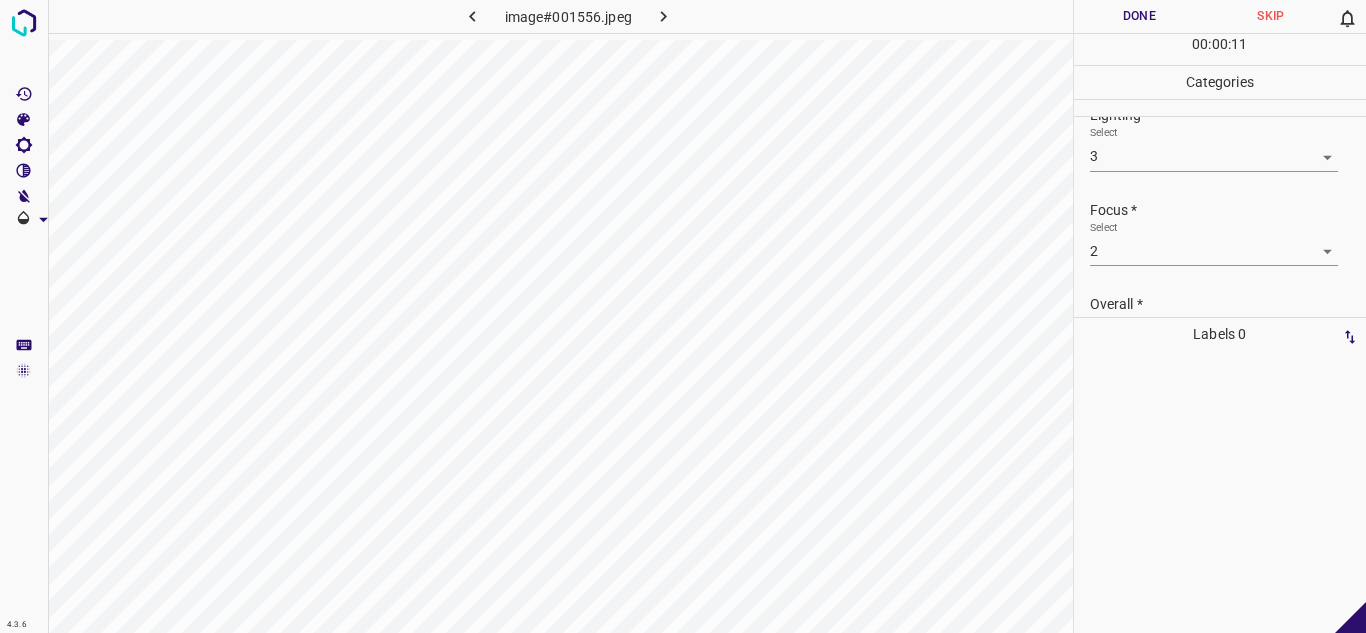 scroll, scrollTop: 0, scrollLeft: 0, axis: both 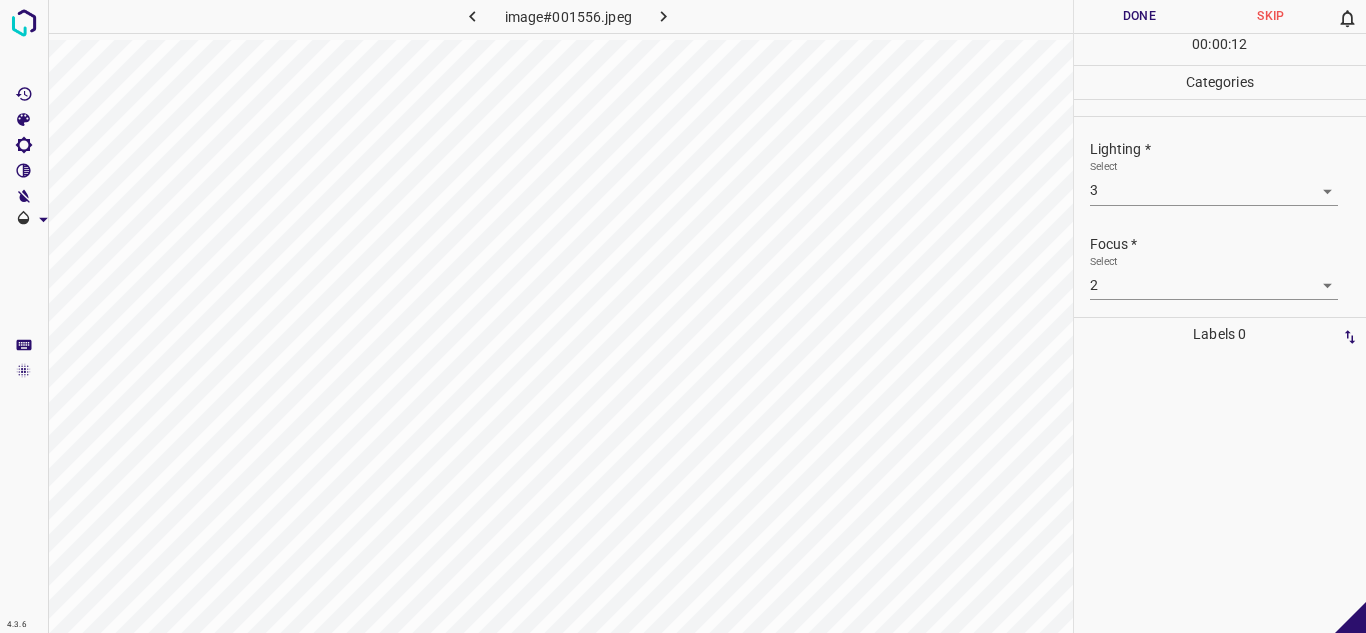 click on "Done" at bounding box center (1140, 16) 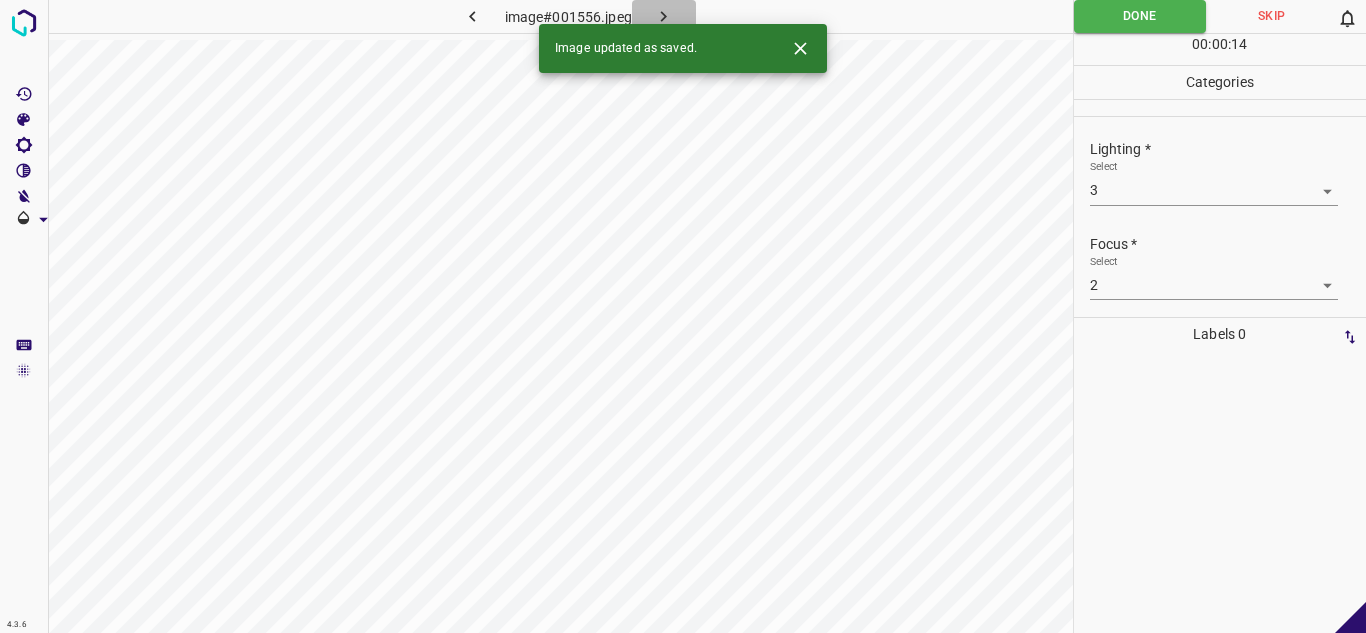 click 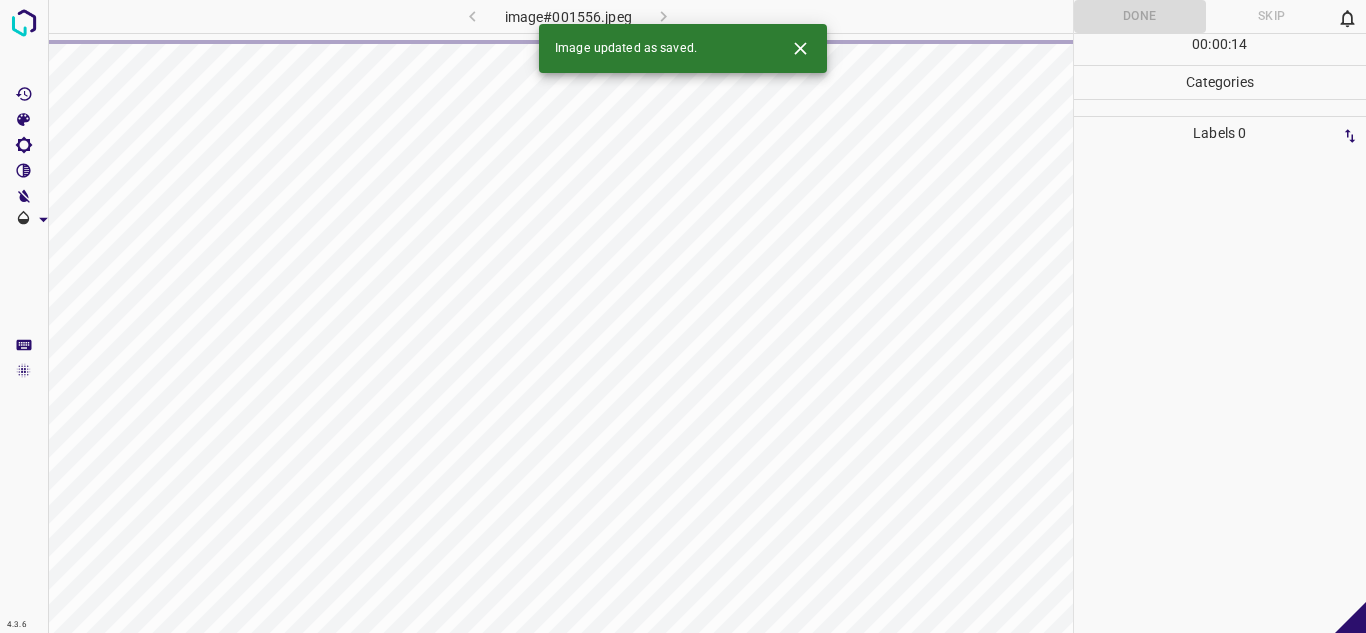 click 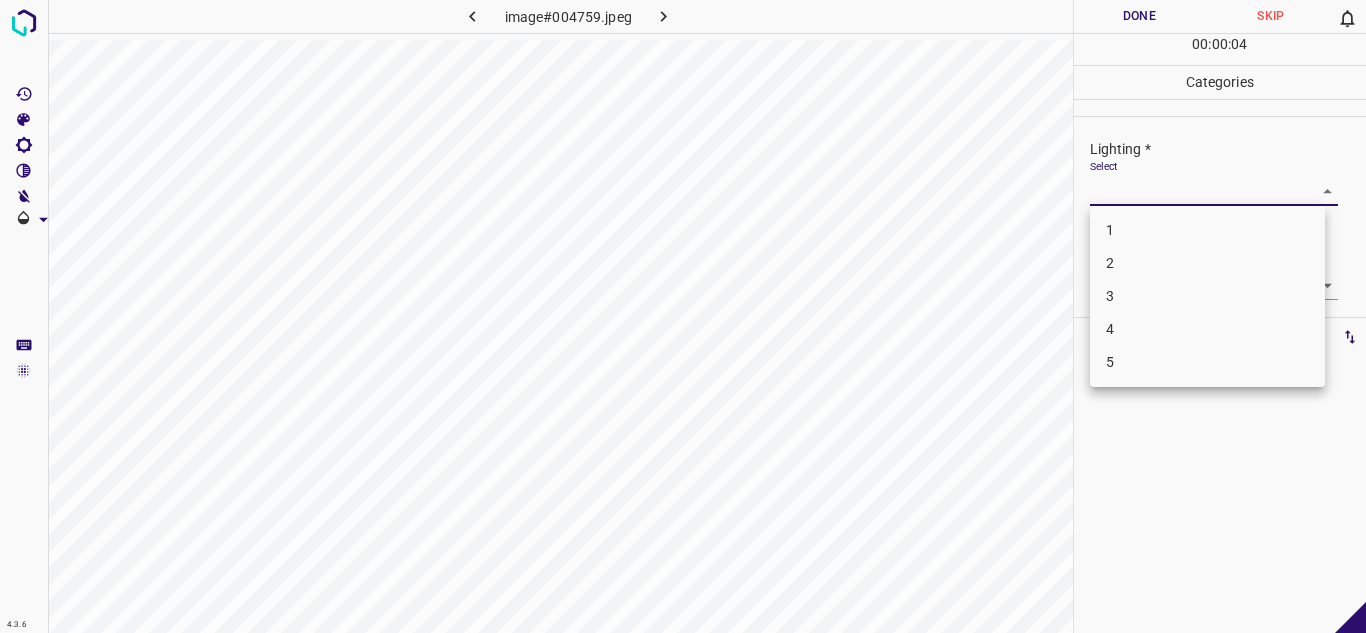 click on "4.3.6  image#004759.jpeg Done Skip 0 00   : 00   : 04   Categories Lighting *  Select ​ Focus *  Select ​ Overall *  Select ​ Labels   0 Categories 1 Lighting 2 Focus 3 Overall Tools Space Change between modes (Draw & Edit) I Auto labeling R Restore zoom M Zoom in N Zoom out Delete Delete selecte label Filters Z Restore filters X Saturation filter C Brightness filter V Contrast filter B Gray scale filter General O Download - Text - Hide - Delete 1 2 3 4 5" at bounding box center [683, 316] 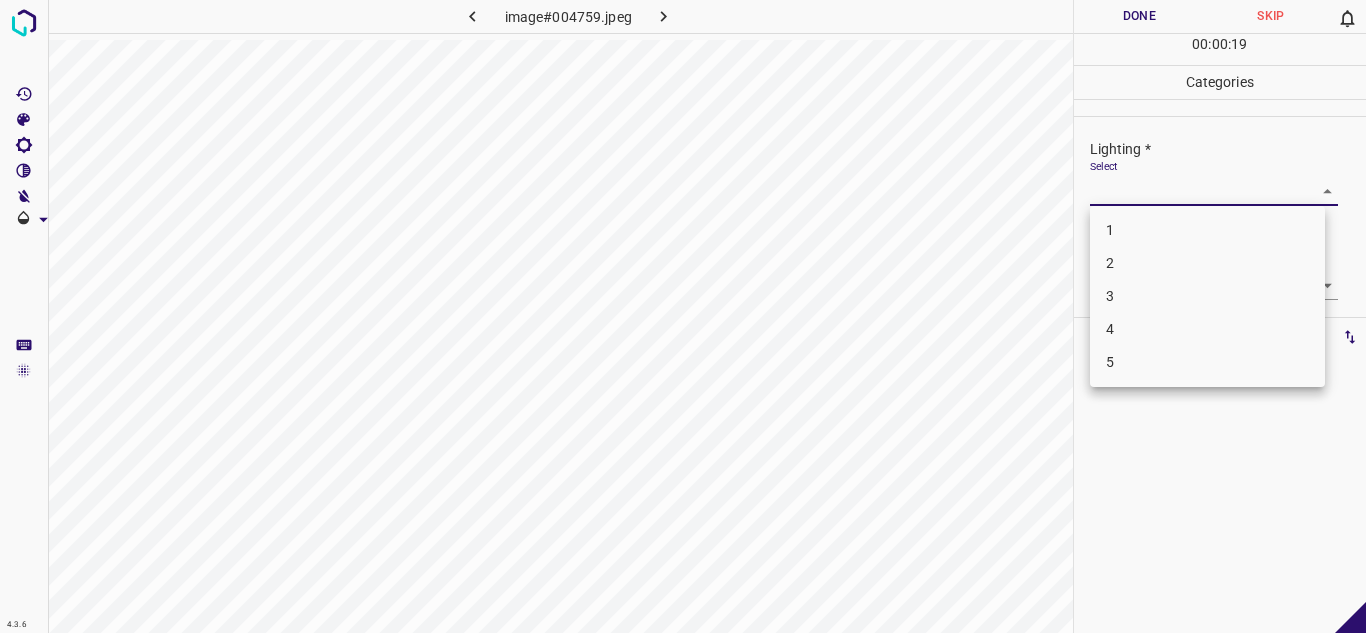 click on "3" at bounding box center (1207, 296) 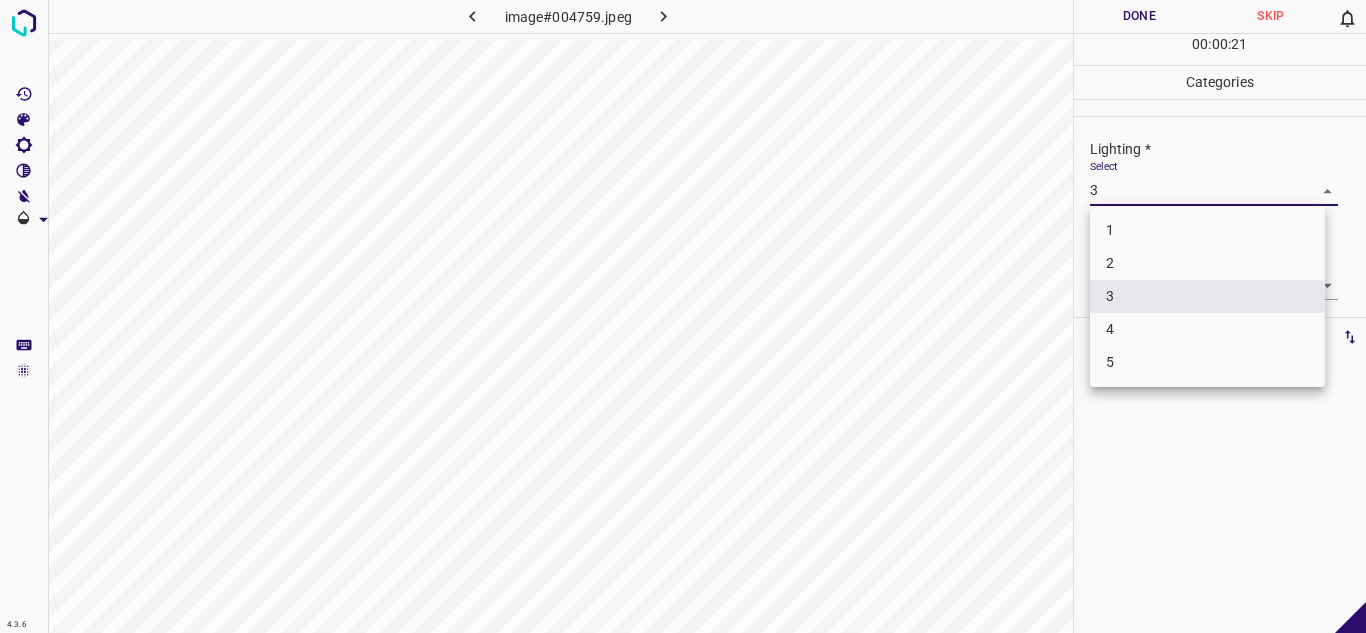 click on "4.3.6  image#004759.jpeg Done Skip 0 00   : 00   : 21   Categories Lighting *  Select 3 3 Focus *  Select ​ Overall *  Select ​ Labels   0 Categories 1 Lighting 2 Focus 3 Overall Tools Space Change between modes (Draw & Edit) I Auto labeling R Restore zoom M Zoom in N Zoom out Delete Delete selecte label Filters Z Restore filters X Saturation filter C Brightness filter V Contrast filter B Gray scale filter General O Download - Text - Hide - Delete 1 2 3 4 5" at bounding box center (683, 316) 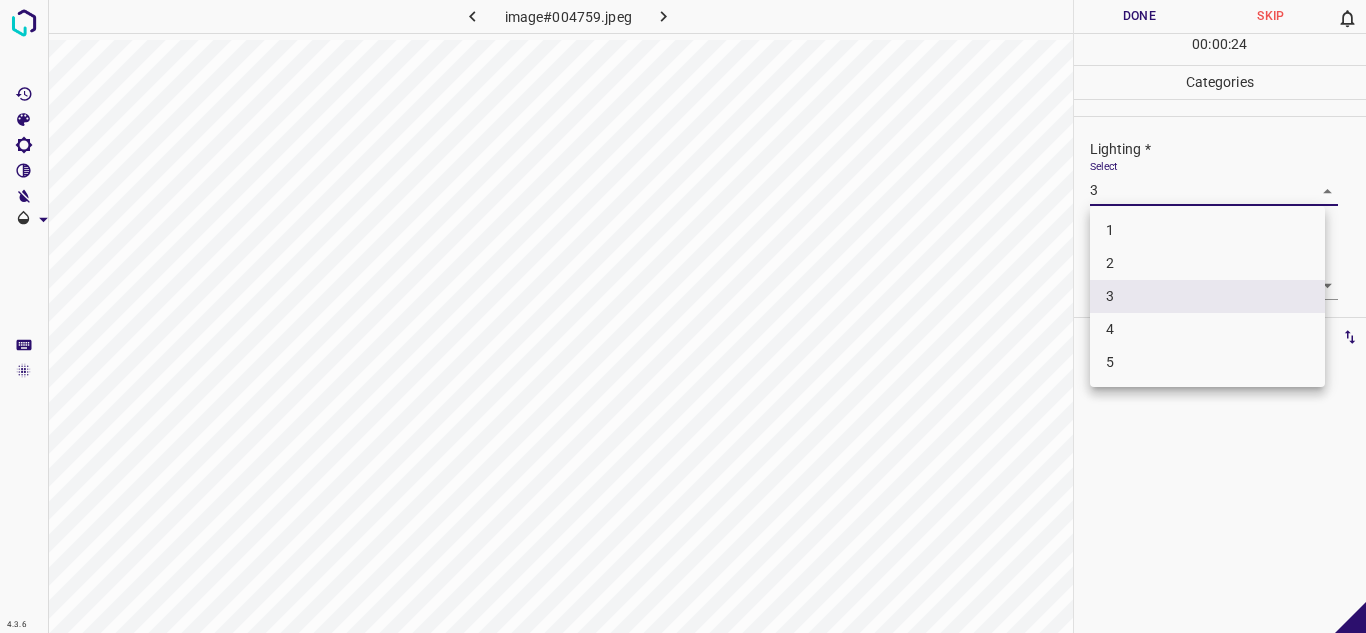 click on "2" at bounding box center (1207, 263) 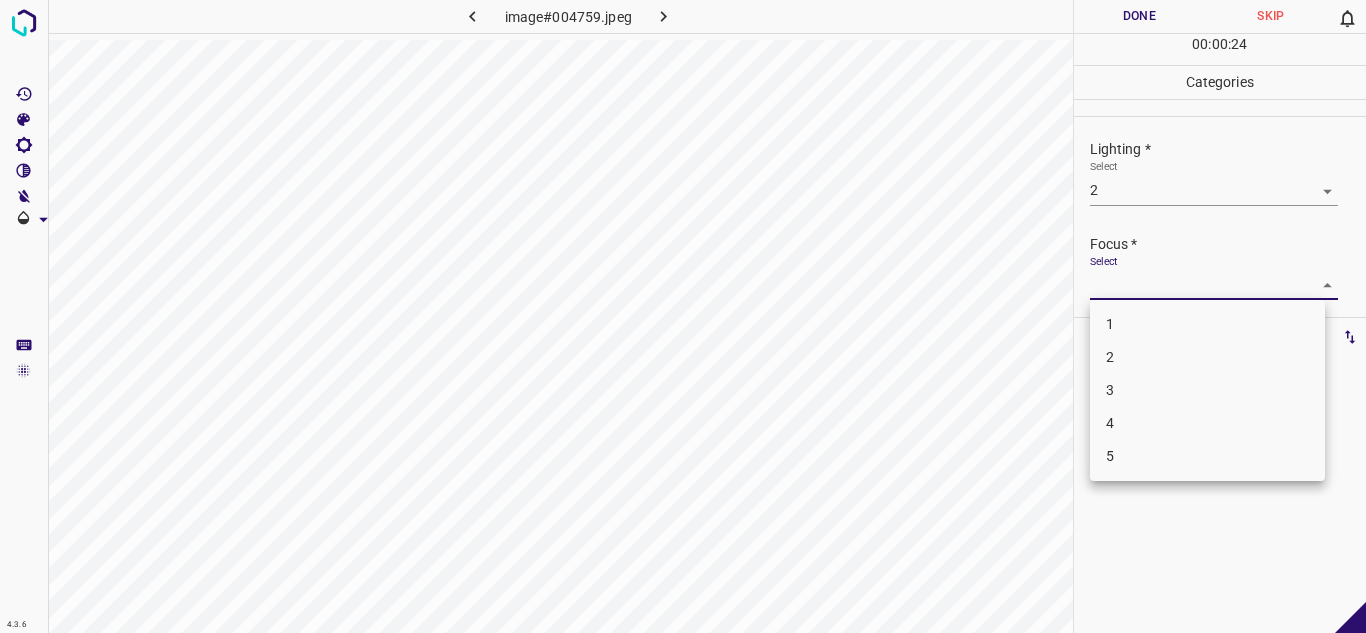 click on "4.3.6  image#004759.jpeg Done Skip 0 00   : 00   : 24   Categories Lighting *  Select 2 2 Focus *  Select ​ Overall *  Select ​ Labels   0 Categories 1 Lighting 2 Focus 3 Overall Tools Space Change between modes (Draw & Edit) I Auto labeling R Restore zoom M Zoom in N Zoom out Delete Delete selecte label Filters Z Restore filters X Saturation filter C Brightness filter V Contrast filter B Gray scale filter General O Download - Text - Hide - Delete 1 2 3 4 5" at bounding box center (683, 316) 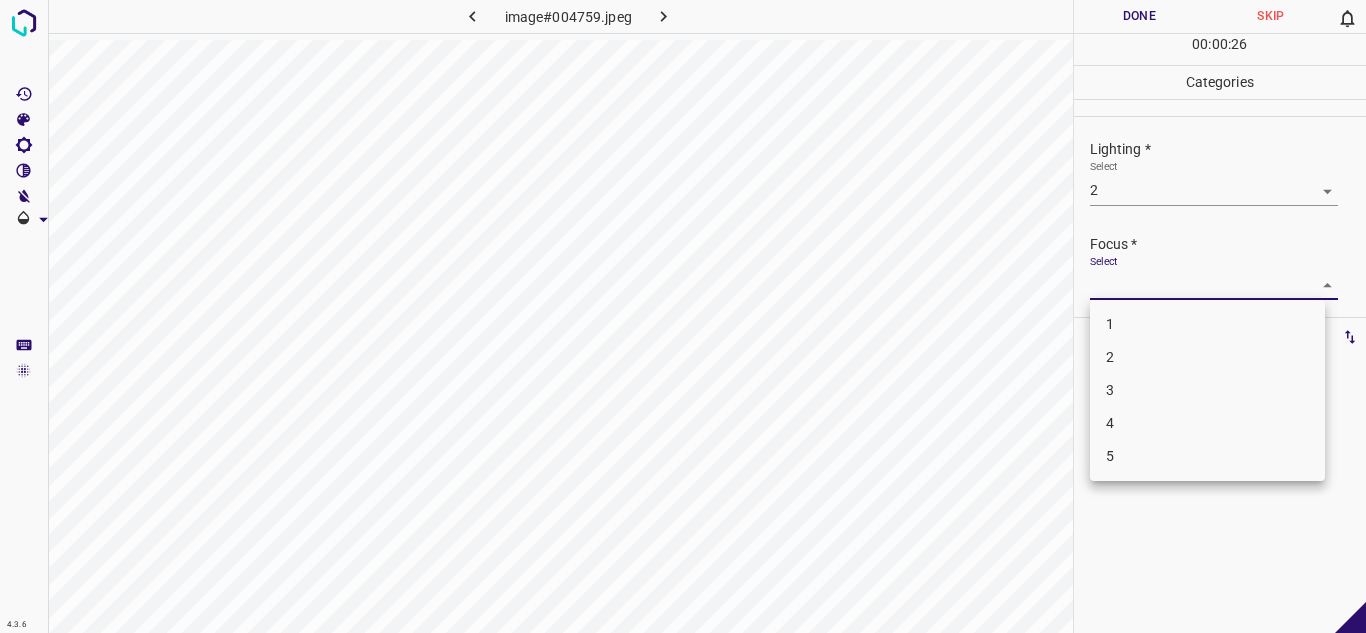 click on "3" at bounding box center [1207, 390] 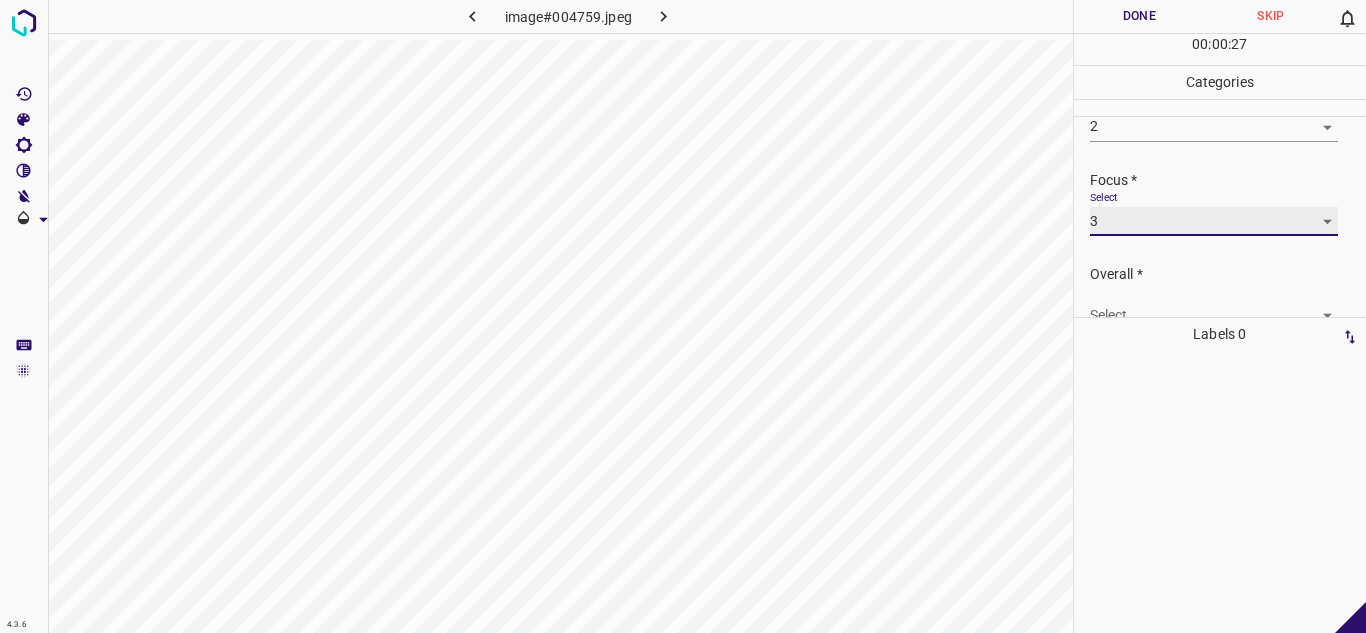 scroll, scrollTop: 98, scrollLeft: 0, axis: vertical 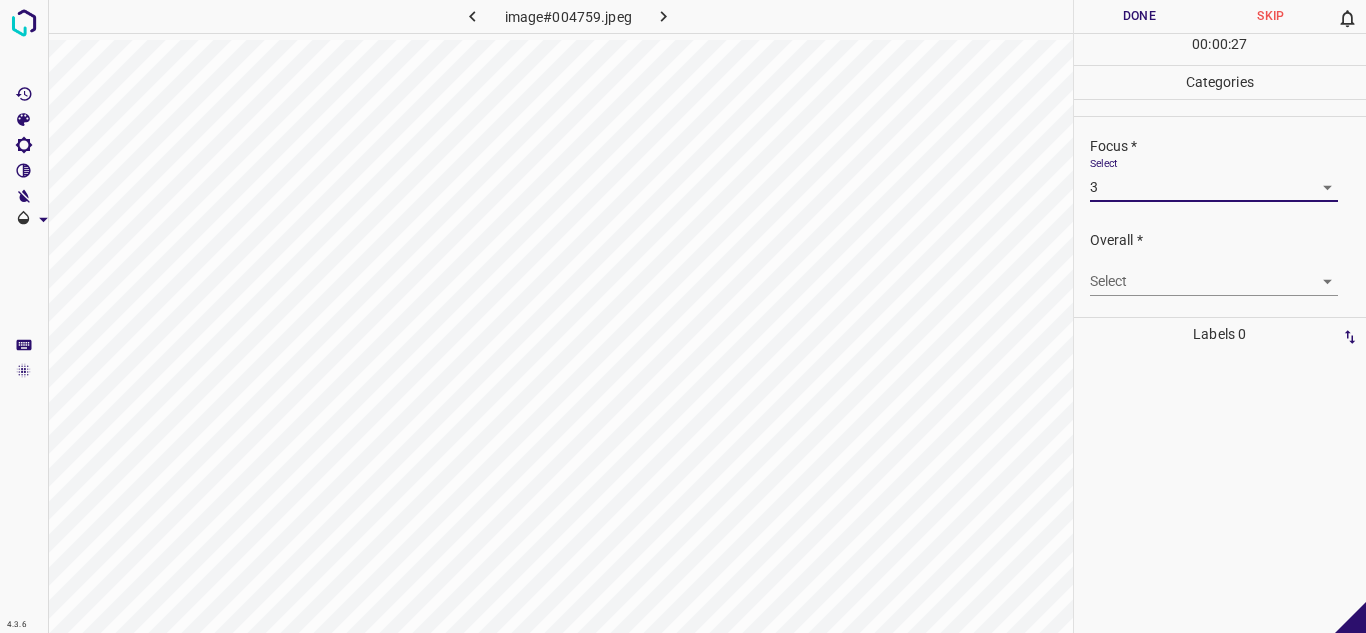 click on "4.3.6  image#004759.jpeg Done Skip 0 00   : 00   : 27   Categories Lighting *  Select 2 2 Focus *  Select 3 3 Overall *  Select ​ Labels   0 Categories 1 Lighting 2 Focus 3 Overall Tools Space Change between modes (Draw & Edit) I Auto labeling R Restore zoom M Zoom in N Zoom out Delete Delete selecte label Filters Z Restore filters X Saturation filter C Brightness filter V Contrast filter B Gray scale filter General O Download - Text - Hide - Delete" at bounding box center (683, 316) 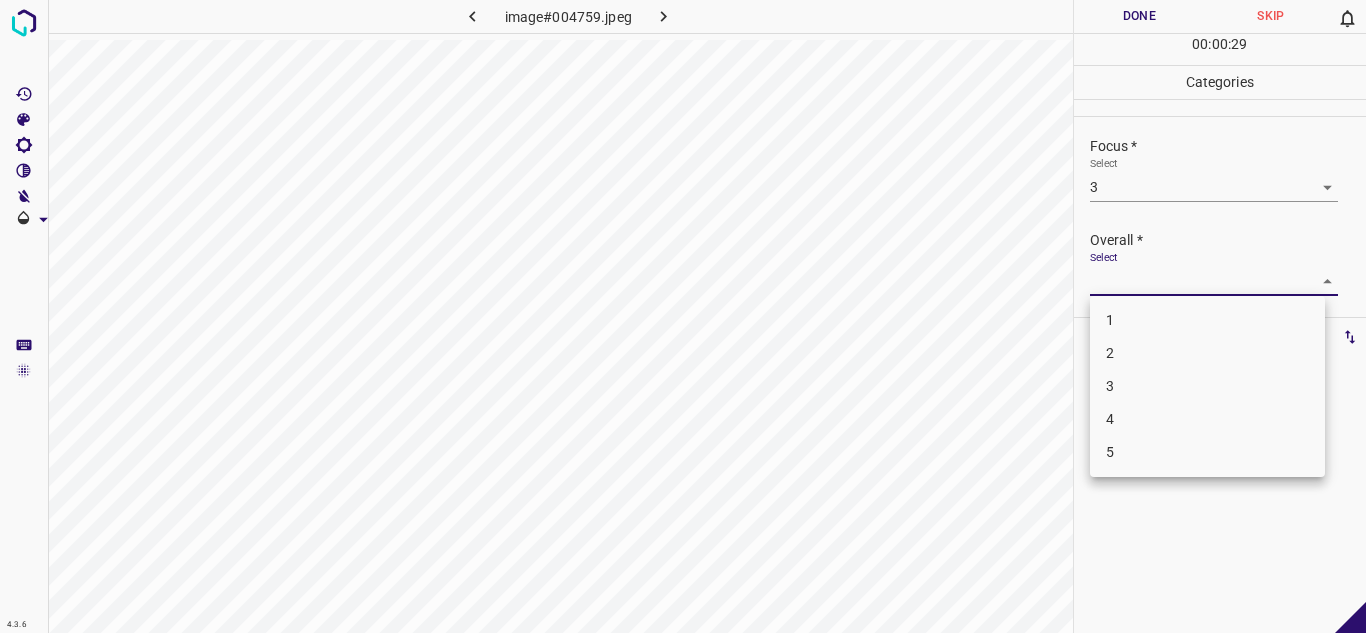 click on "3" at bounding box center (1207, 386) 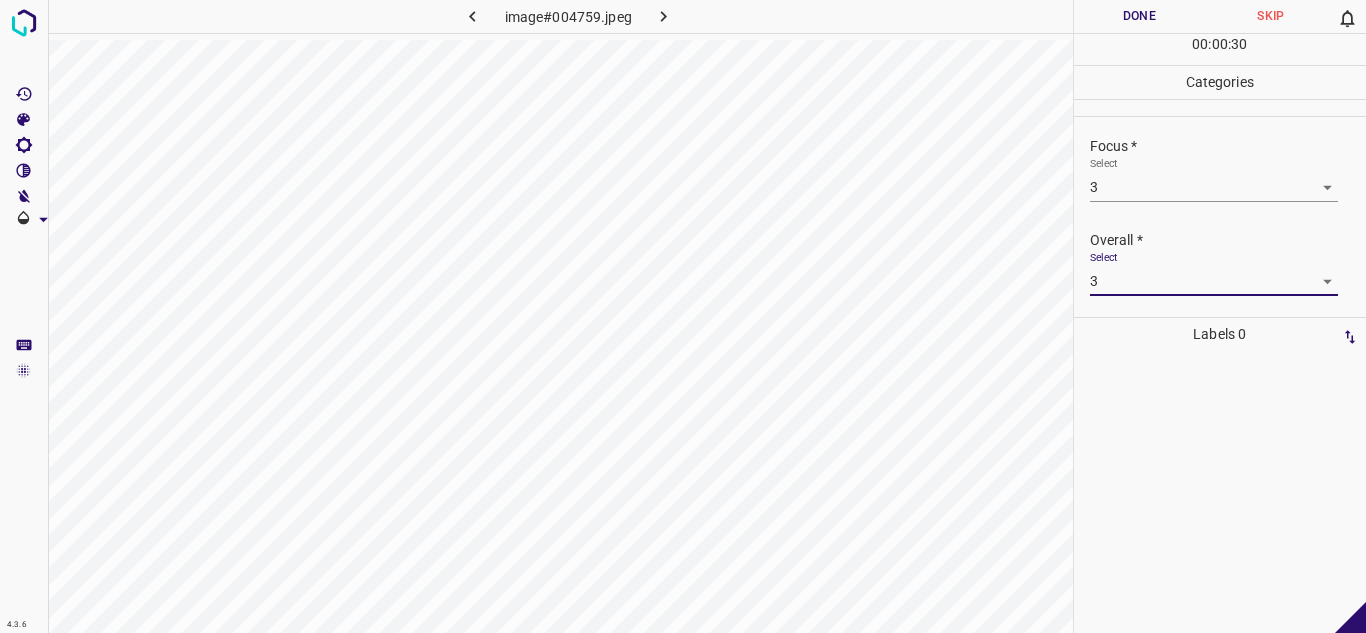 click on "Done" at bounding box center (1140, 16) 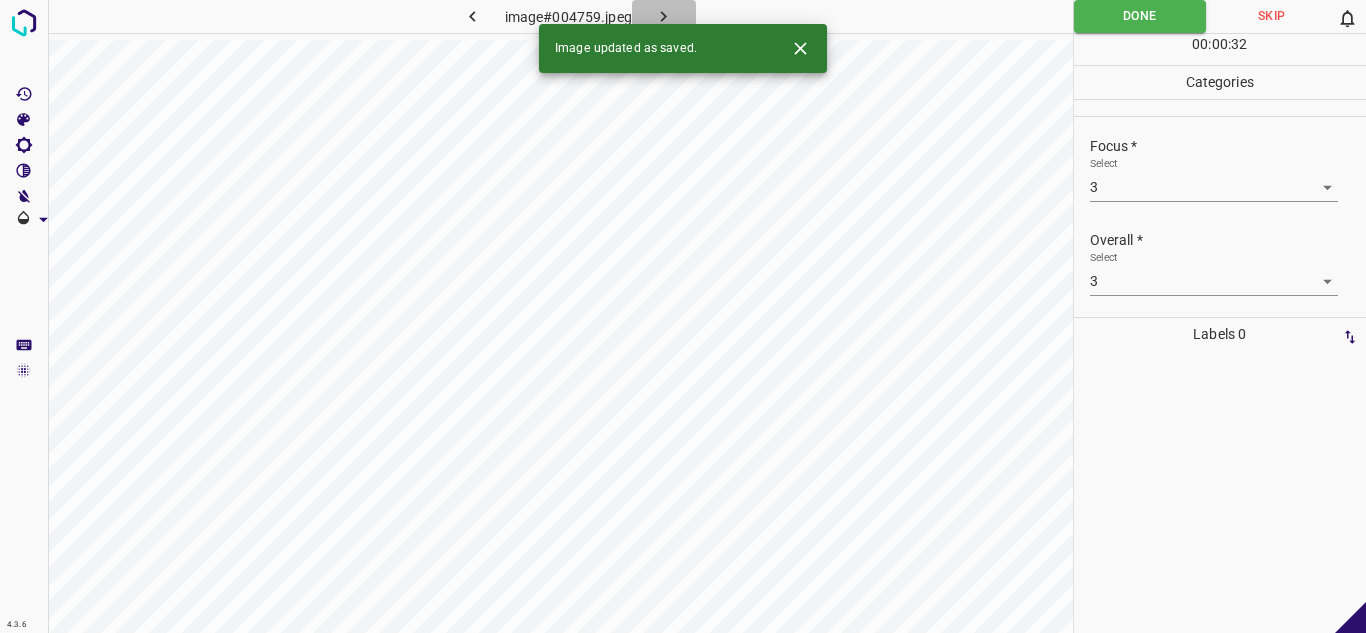 drag, startPoint x: 654, startPoint y: 11, endPoint x: 714, endPoint y: 21, distance: 60.827625 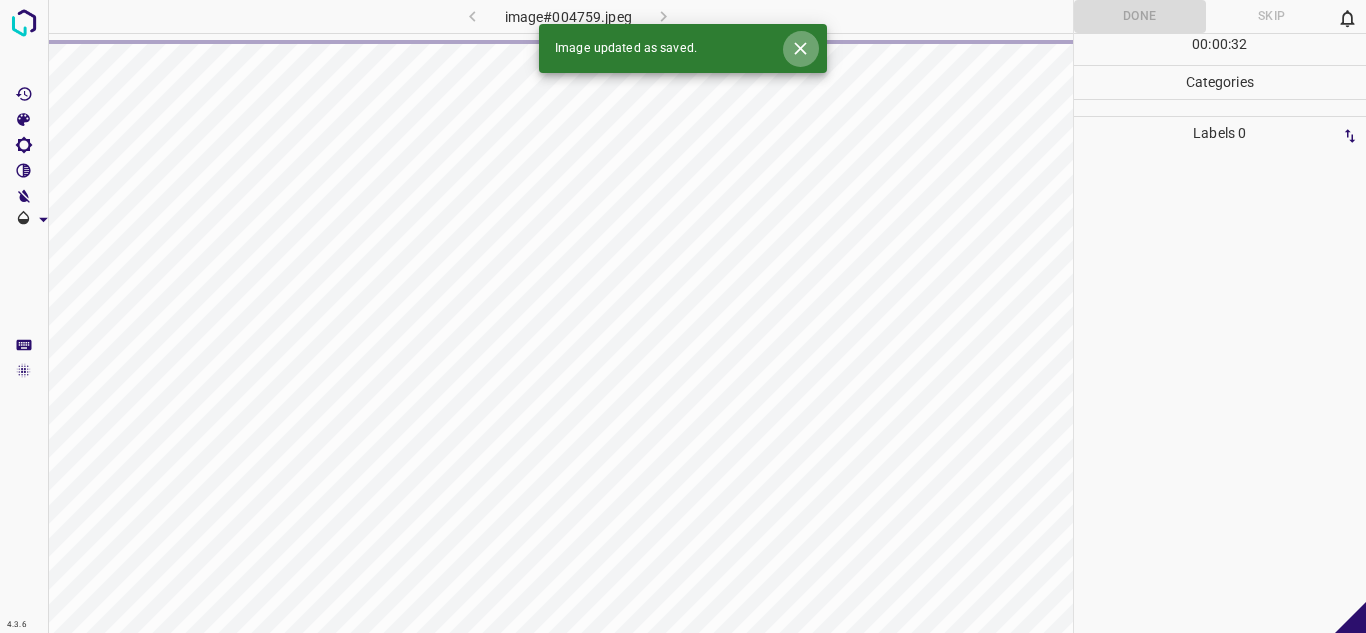 click 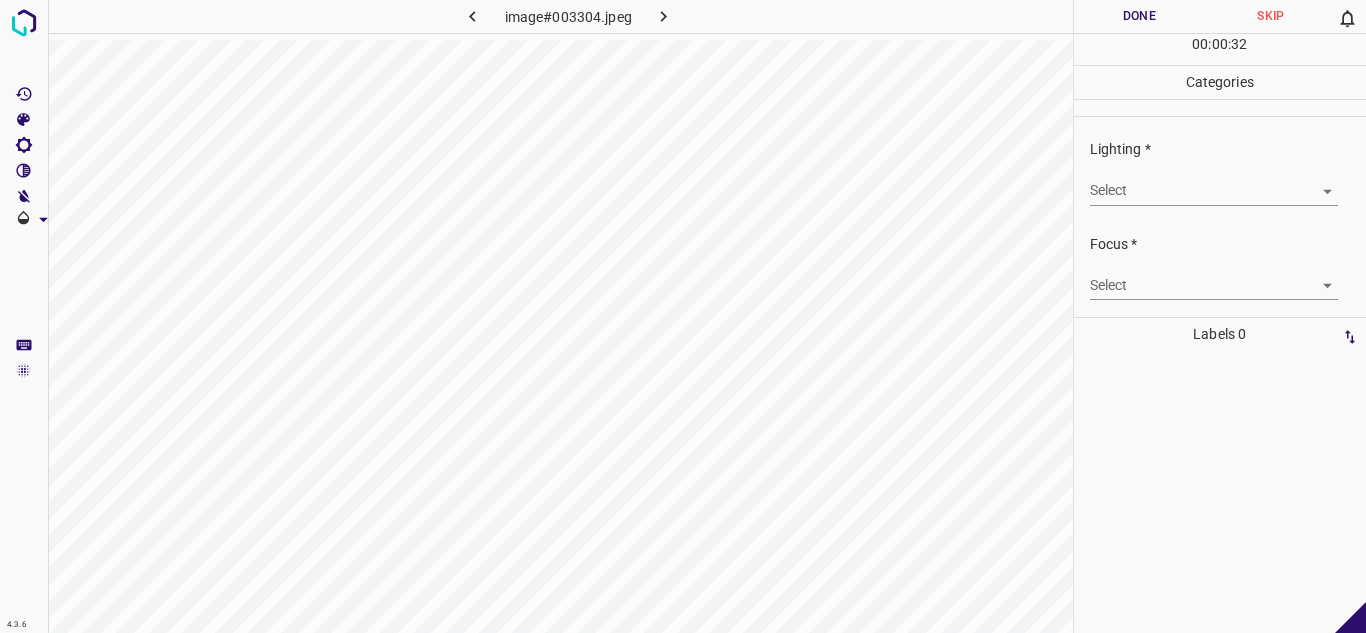 click on "4.3.6  image#003304.jpeg Done Skip 0 00   : 00   : 32   Categories Lighting *  Select ​ Focus *  Select ​ Overall *  Select ​ Labels   0 Categories 1 Lighting 2 Focus 3 Overall Tools Space Change between modes (Draw & Edit) I Auto labeling R Restore zoom M Zoom in N Zoom out Delete Delete selecte label Filters Z Restore filters X Saturation filter C Brightness filter V Contrast filter B Gray scale filter General O Download - Text - Hide - Delete" at bounding box center (683, 316) 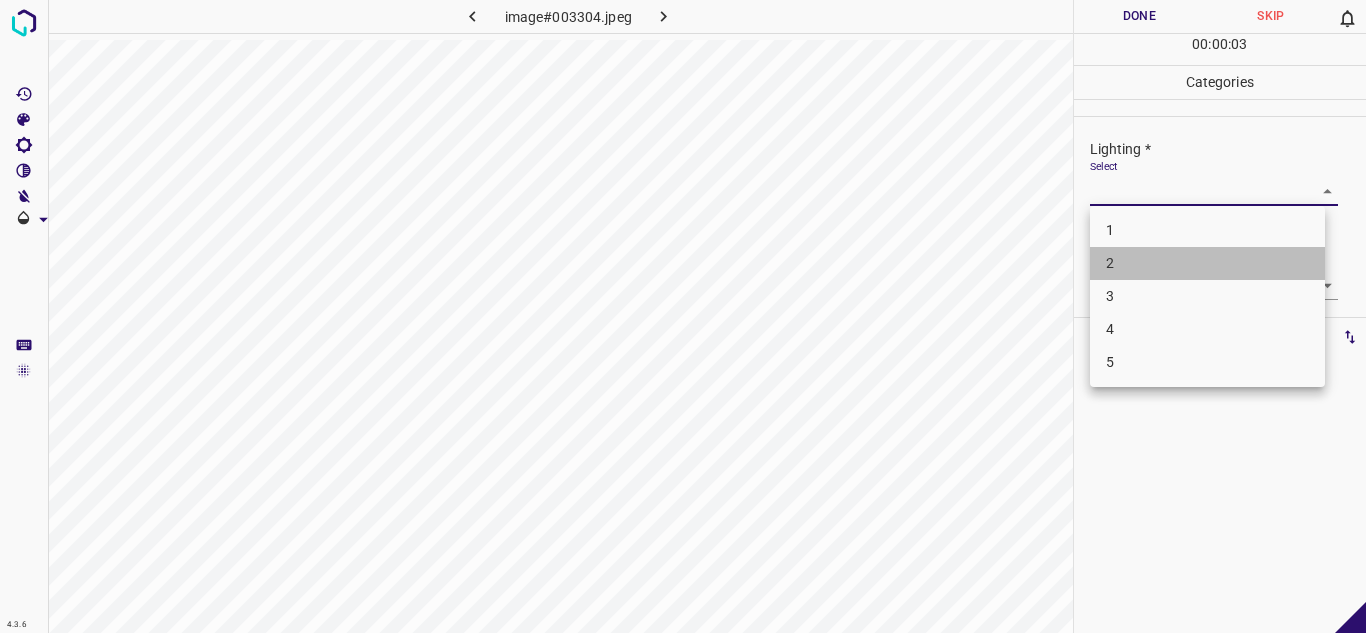 click on "2" at bounding box center [1207, 263] 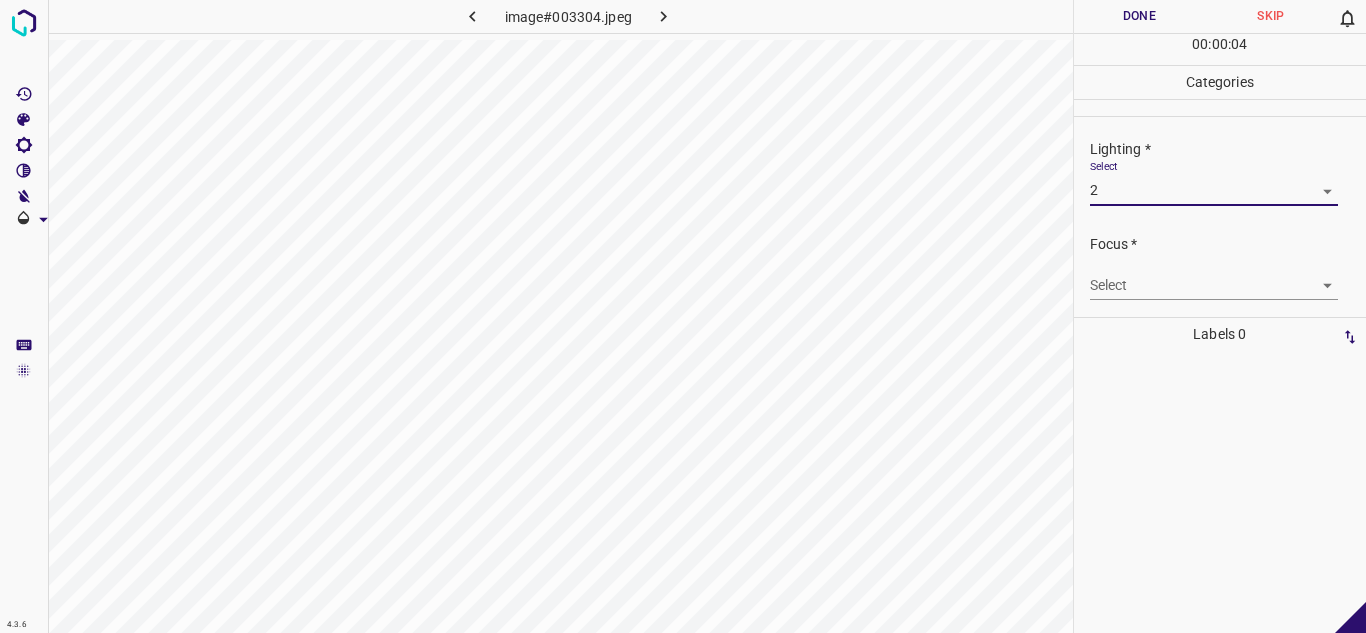 click on "4.3.6  image#003304.jpeg Done Skip 0 00   : 00   : 04   Categories Lighting *  Select 2 2 Focus *  Select ​ Overall *  Select ​ Labels   0 Categories 1 Lighting 2 Focus 3 Overall Tools Space Change between modes (Draw & Edit) I Auto labeling R Restore zoom M Zoom in N Zoom out Delete Delete selecte label Filters Z Restore filters X Saturation filter C Brightness filter V Contrast filter B Gray scale filter General O Download - Text - Hide - Delete" at bounding box center [683, 316] 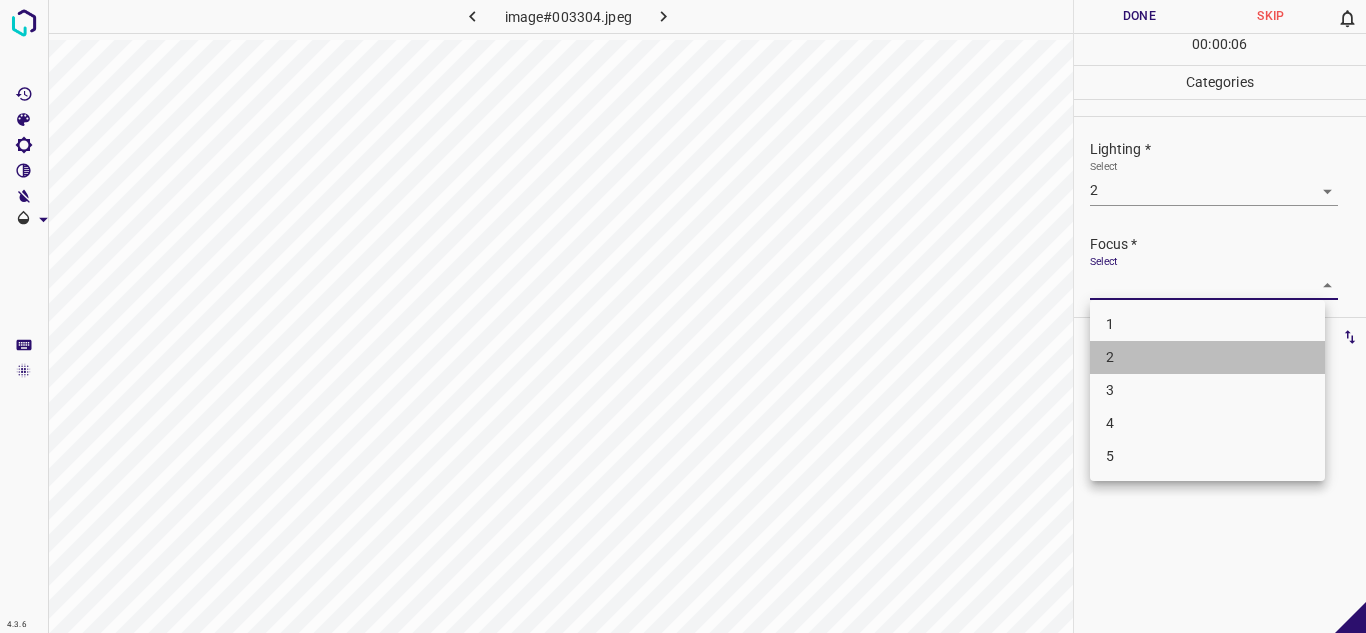click on "2" at bounding box center [1207, 357] 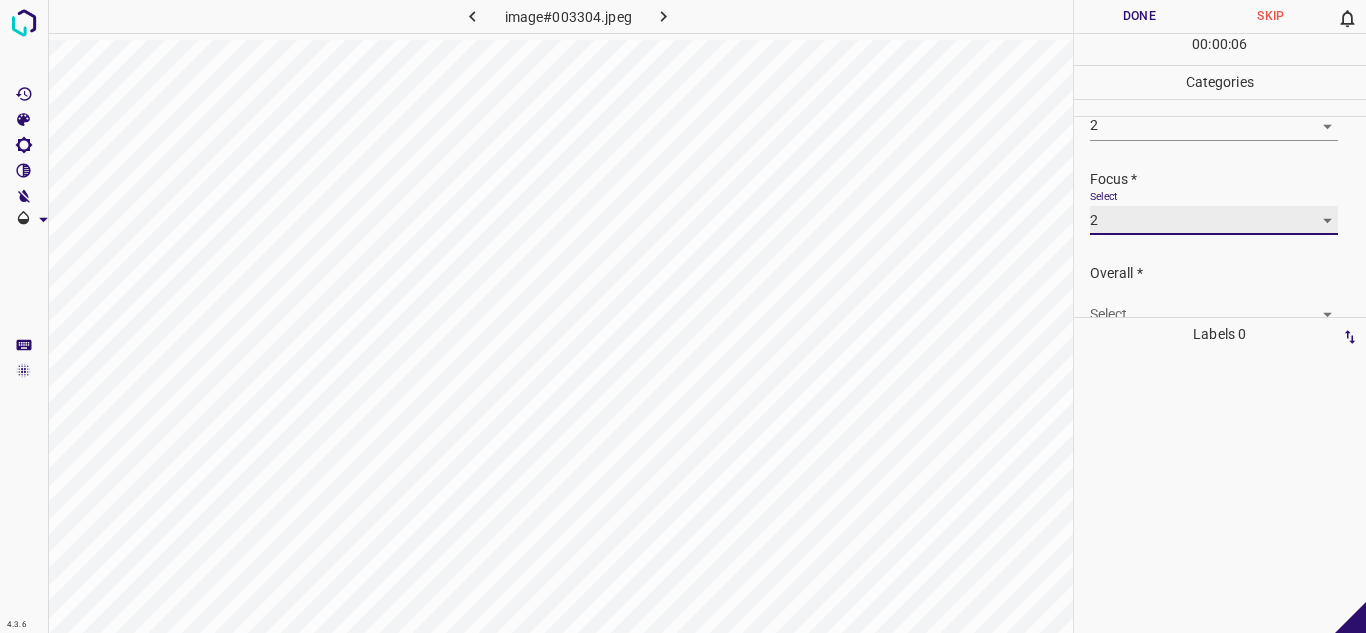 scroll, scrollTop: 98, scrollLeft: 0, axis: vertical 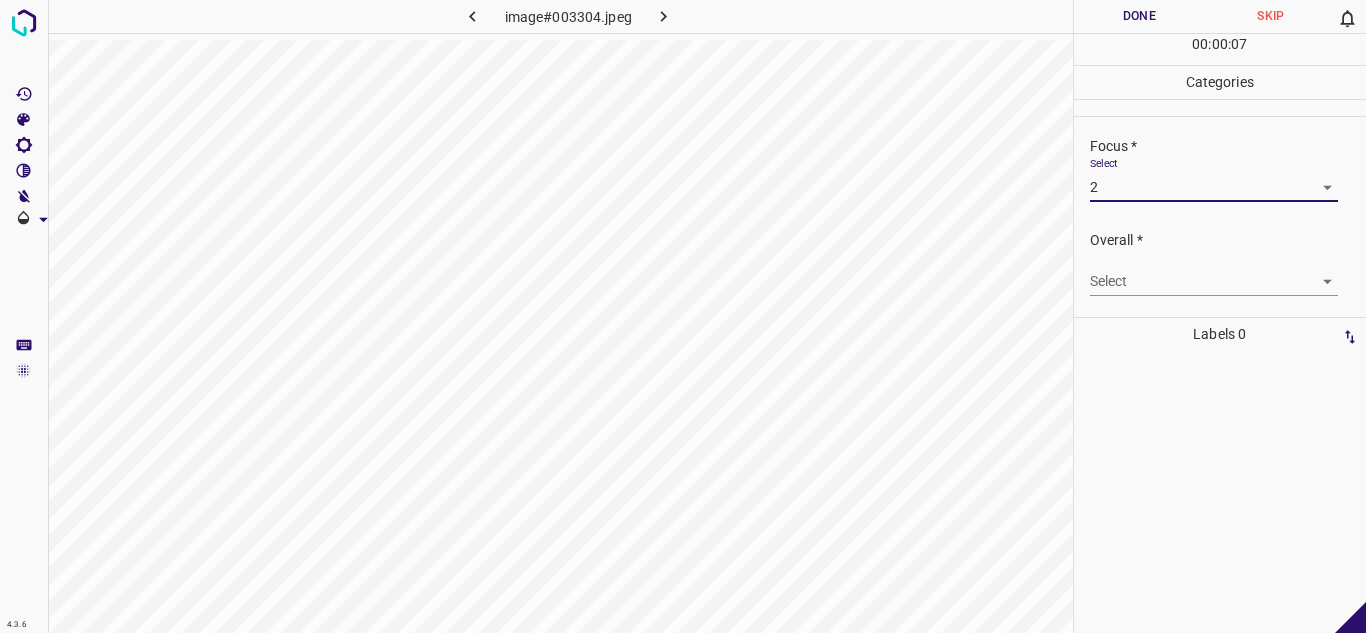 click on "4.3.6  image#003304.jpeg Done Skip 0 00   : 00   : 07   Categories Lighting *  Select 2 2 Focus *  Select 2 2 Overall *  Select ​ Labels   0 Categories 1 Lighting 2 Focus 3 Overall Tools Space Change between modes (Draw & Edit) I Auto labeling R Restore zoom M Zoom in N Zoom out Delete Delete selecte label Filters Z Restore filters X Saturation filter C Brightness filter V Contrast filter B Gray scale filter General O Download - Text - Hide - Delete" at bounding box center [683, 316] 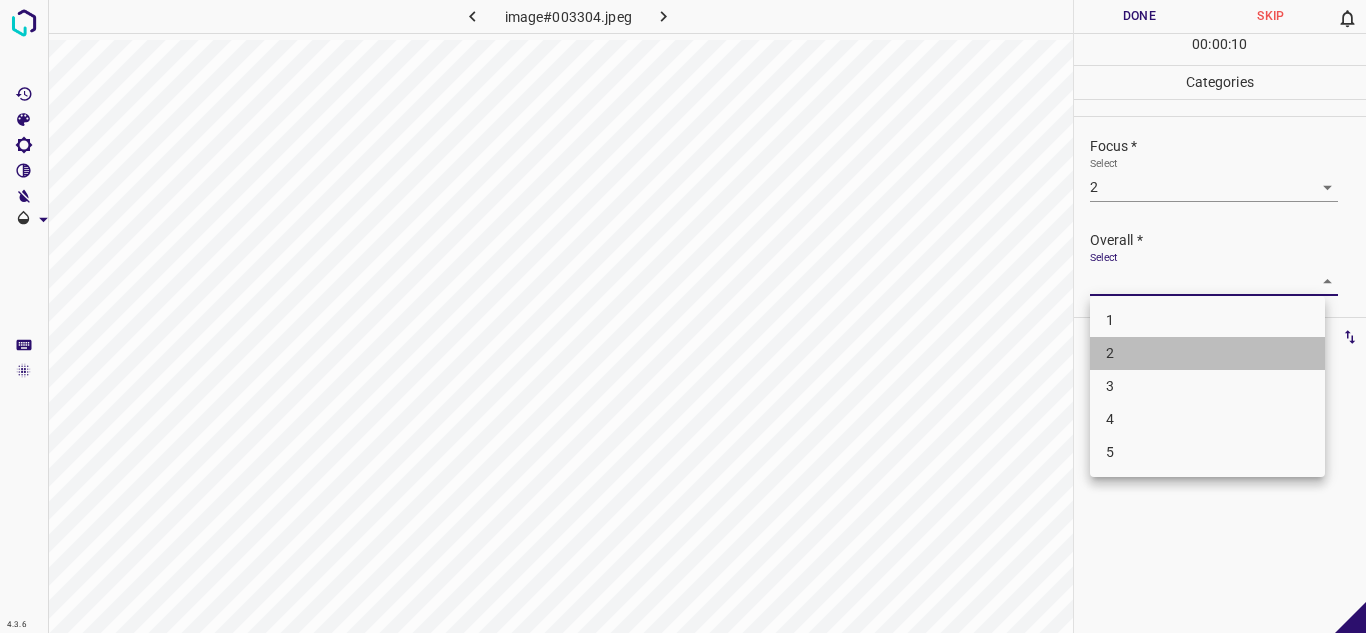 click on "2" at bounding box center (1207, 353) 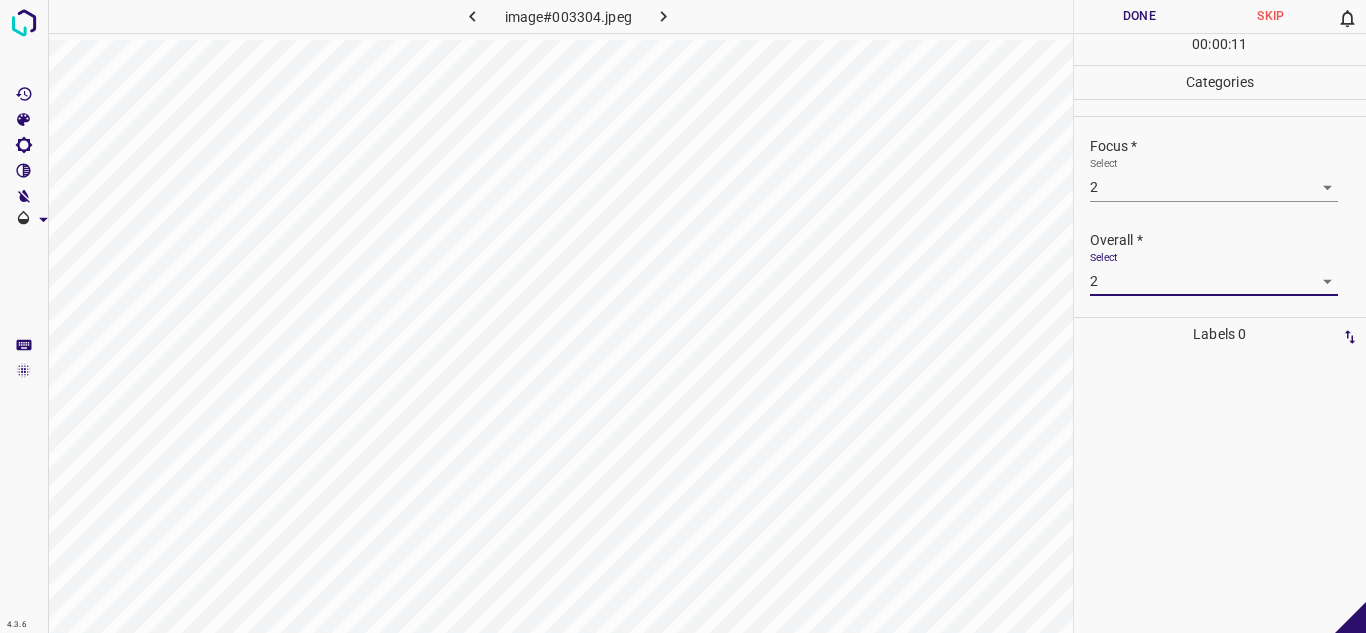 click on "4.3.6  image#003304.jpeg Done Skip 0 00   : 00   : 11   Categories Lighting *  Select 2 2 Focus *  Select 2 2 Overall *  Select 2 2 Labels   0 Categories 1 Lighting 2 Focus 3 Overall Tools Space Change between modes (Draw & Edit) I Auto labeling R Restore zoom M Zoom in N Zoom out Delete Delete selecte label Filters Z Restore filters X Saturation filter C Brightness filter V Contrast filter B Gray scale filter General O Download - Text - Hide - Delete" at bounding box center [683, 316] 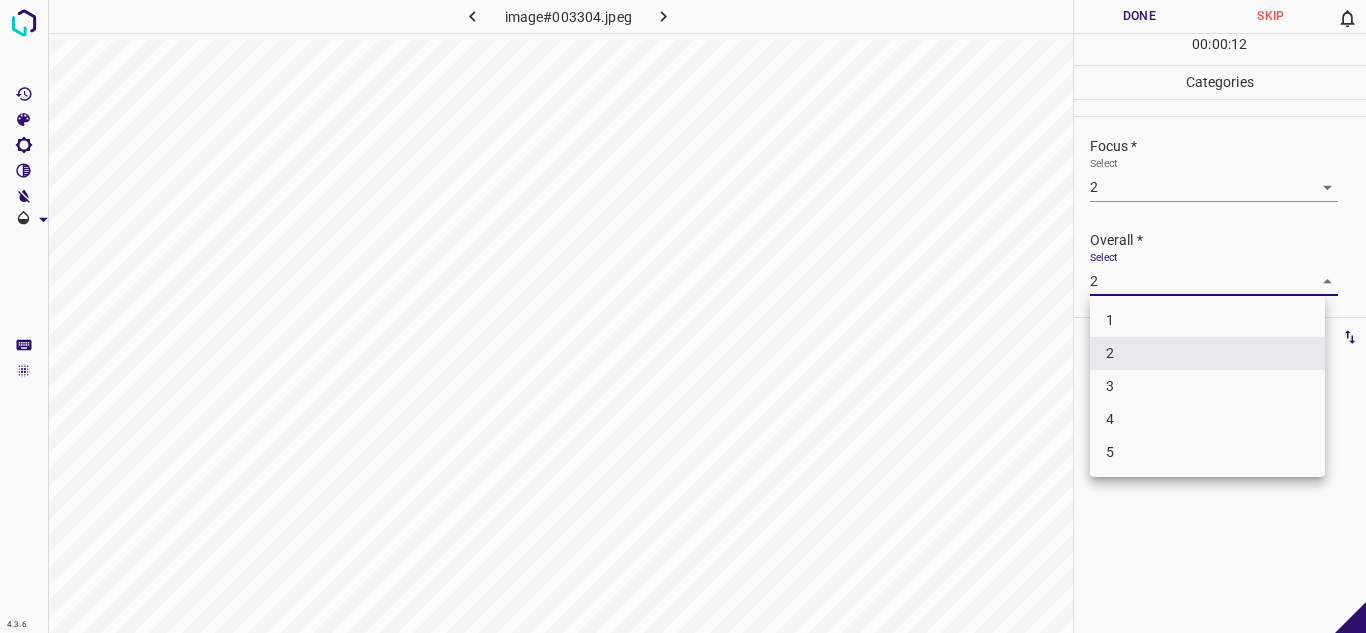 drag, startPoint x: 1139, startPoint y: 396, endPoint x: 1150, endPoint y: 338, distance: 59.03389 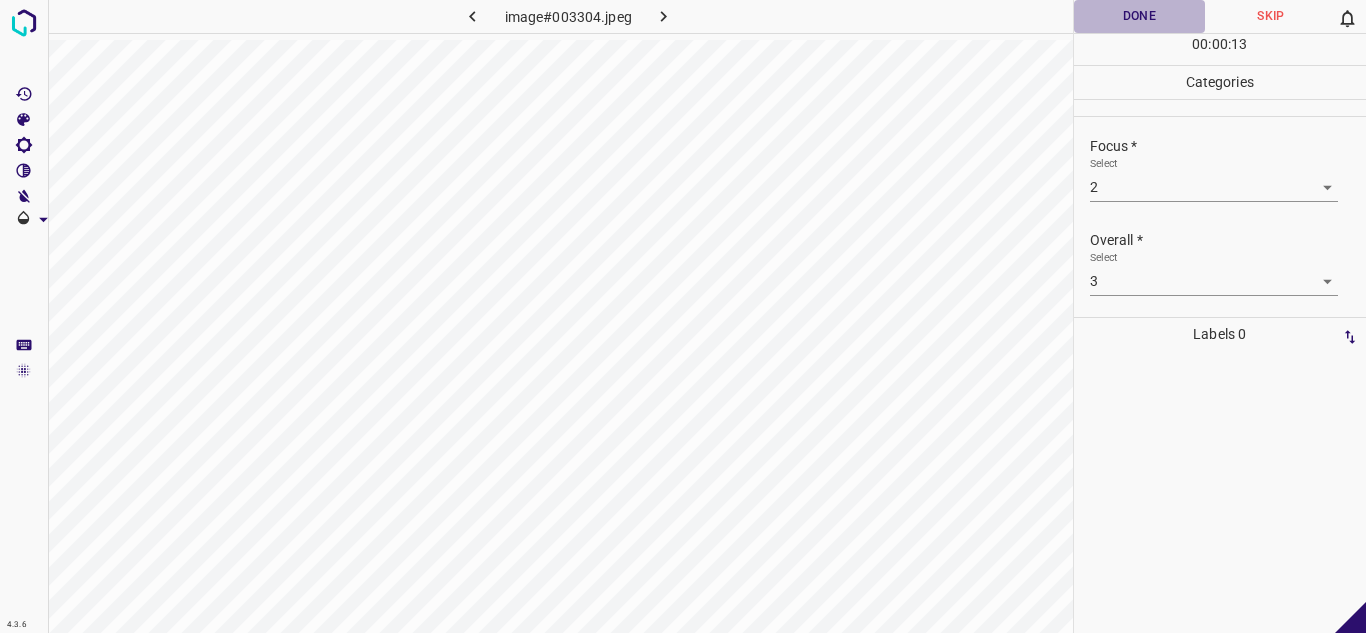 click on "Done" at bounding box center [1140, 16] 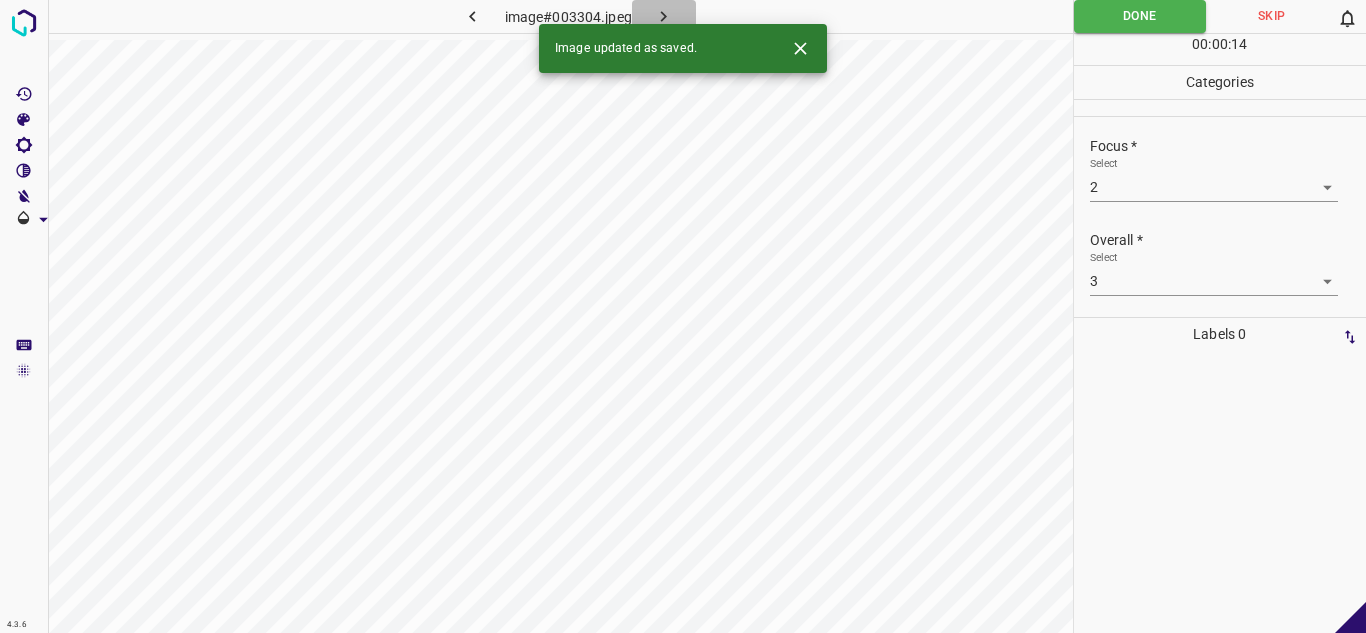 click 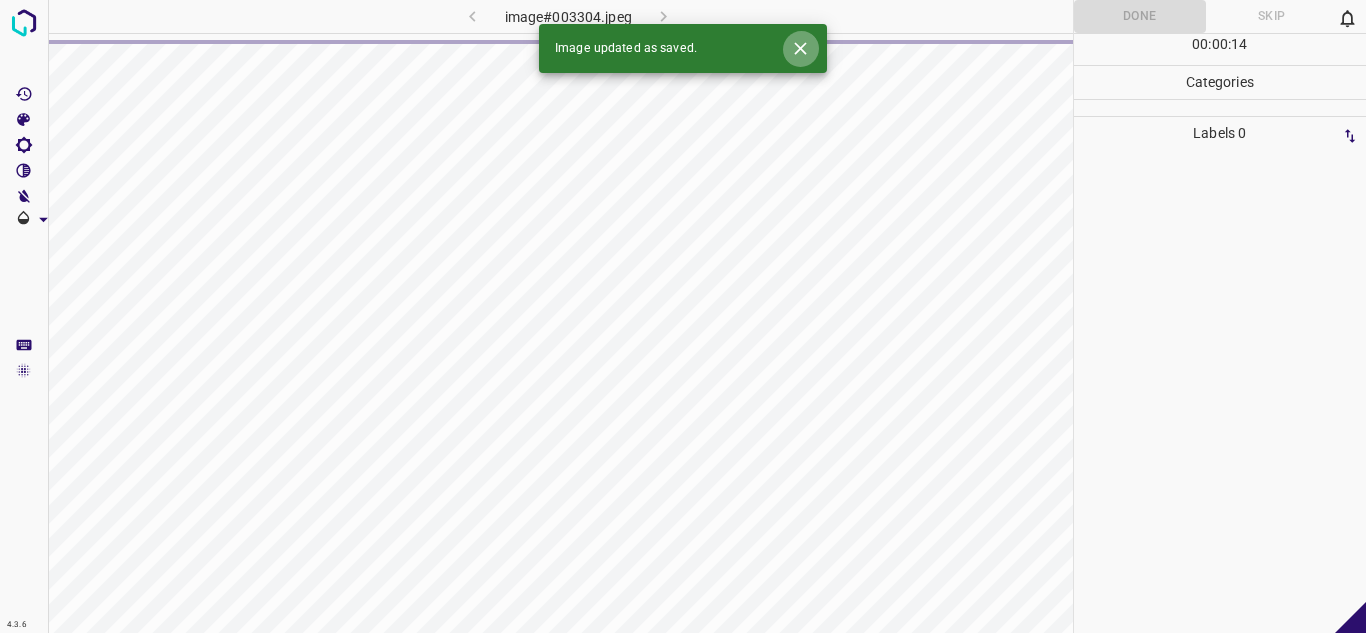 click 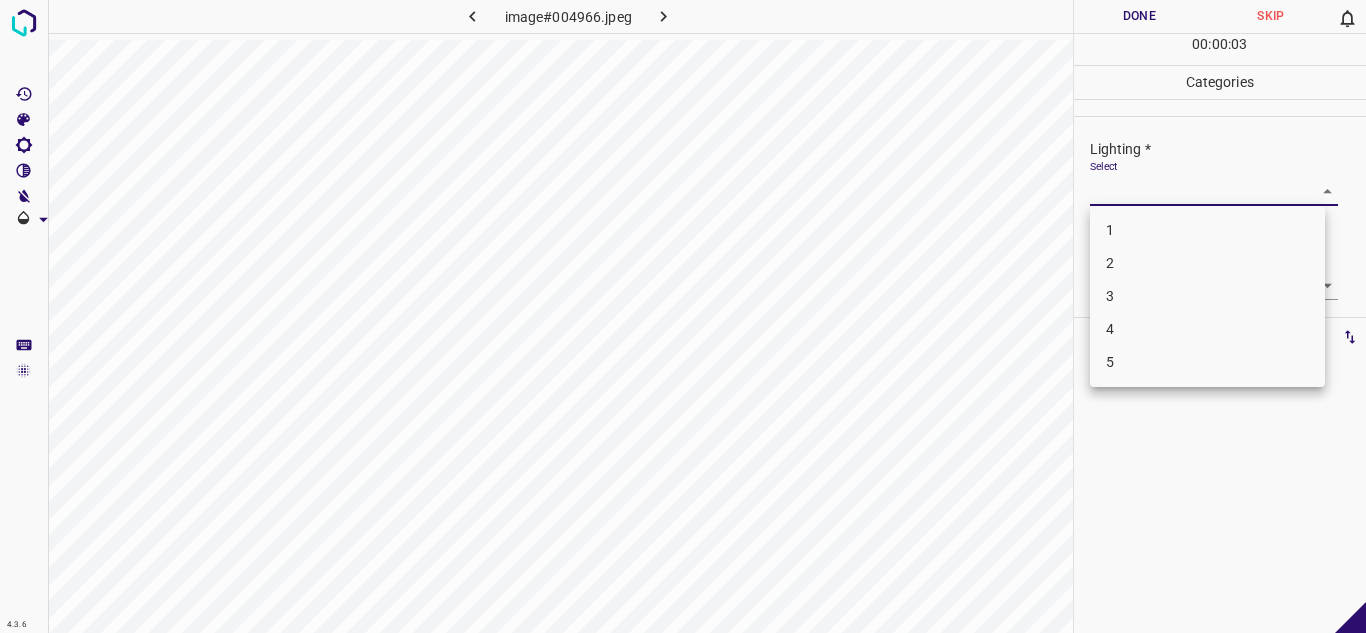 click on "4.3.6  image#004966.jpeg Done Skip 0 00   : 00   : 03   Categories Lighting *  Select ​ Focus *  Select ​ Overall *  Select ​ Labels   0 Categories 1 Lighting 2 Focus 3 Overall Tools Space Change between modes (Draw & Edit) I Auto labeling R Restore zoom M Zoom in N Zoom out Delete Delete selecte label Filters Z Restore filters X Saturation filter C Brightness filter V Contrast filter B Gray scale filter General O Download - Text - Hide - Delete 1 2 3 4 5" at bounding box center [683, 316] 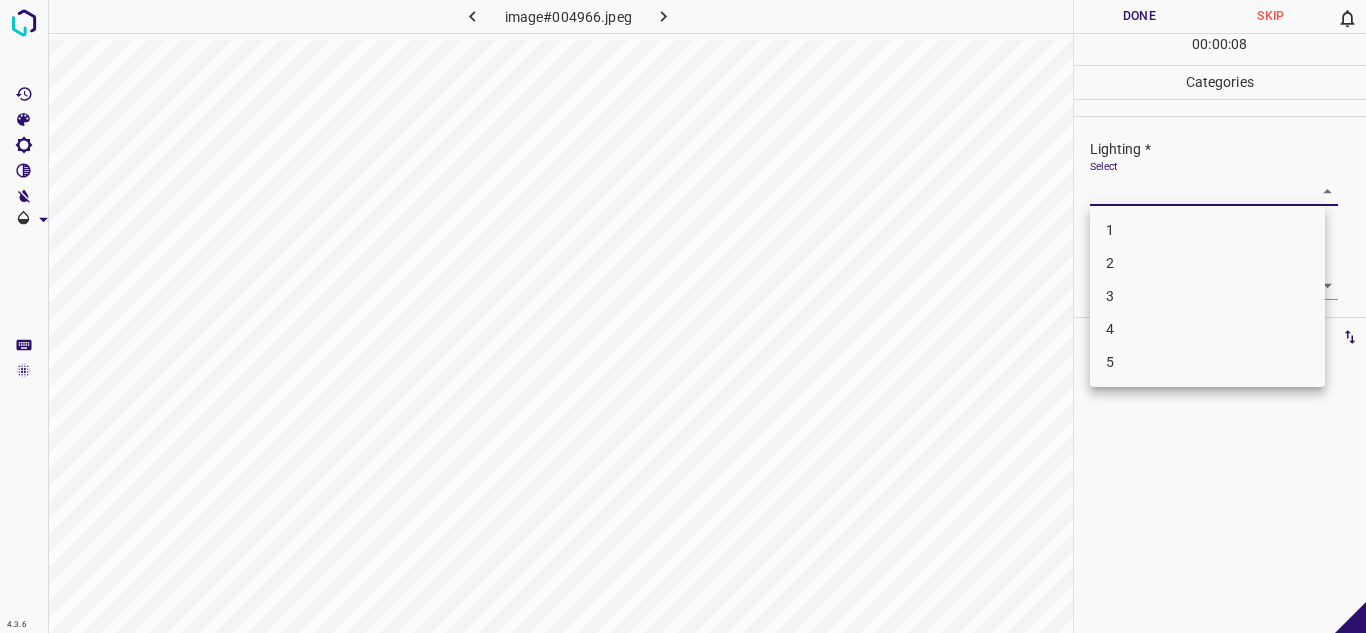 click on "2" at bounding box center [1207, 263] 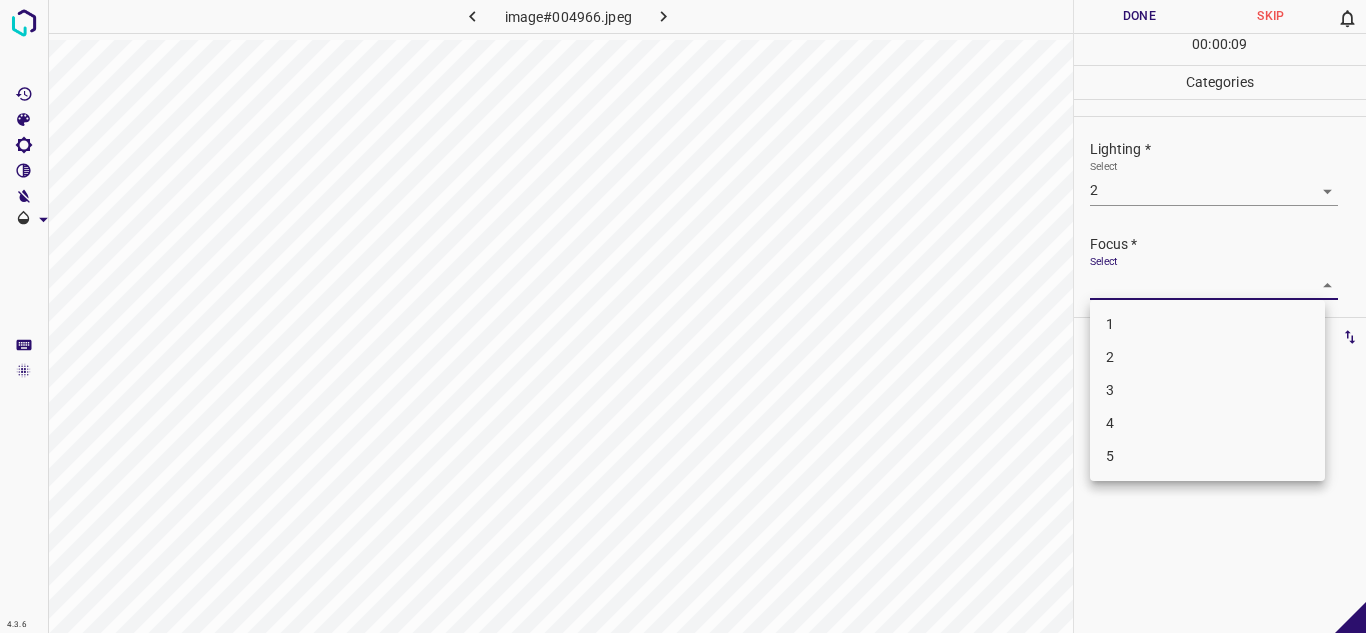 click on "4.3.6  image#004966.jpeg Done Skip 0 00   : 00   : 09   Categories Lighting *  Select 2 2 Focus *  Select ​ Overall *  Select ​ Labels   0 Categories 1 Lighting 2 Focus 3 Overall Tools Space Change between modes (Draw & Edit) I Auto labeling R Restore zoom M Zoom in N Zoom out Delete Delete selecte label Filters Z Restore filters X Saturation filter C Brightness filter V Contrast filter B Gray scale filter General O Download - Text - Hide - Delete 1 2 3 4 5" at bounding box center (683, 316) 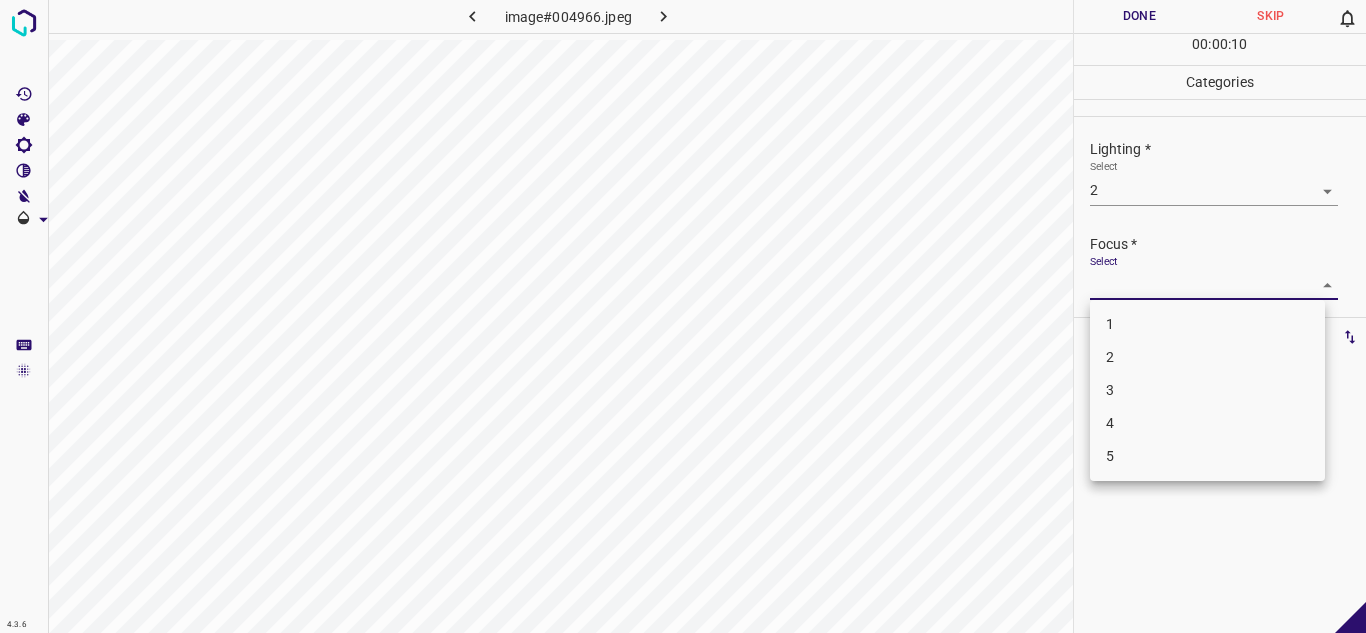 click on "3" at bounding box center (1207, 390) 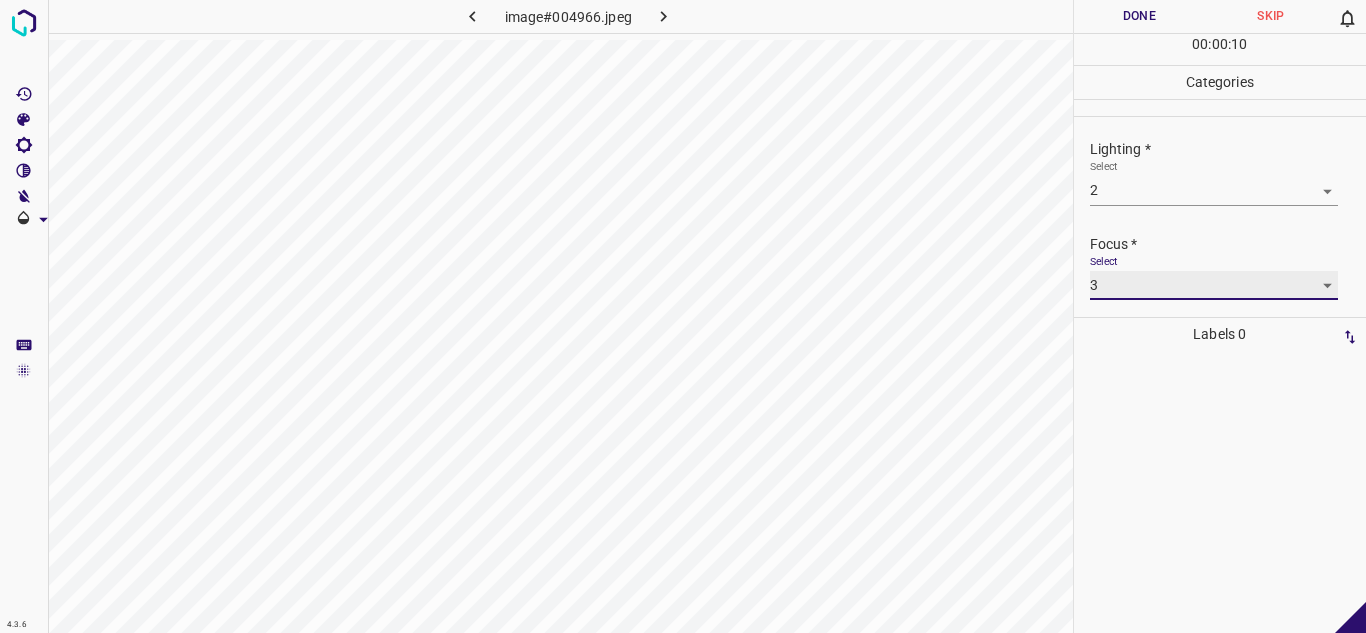 scroll, scrollTop: 98, scrollLeft: 0, axis: vertical 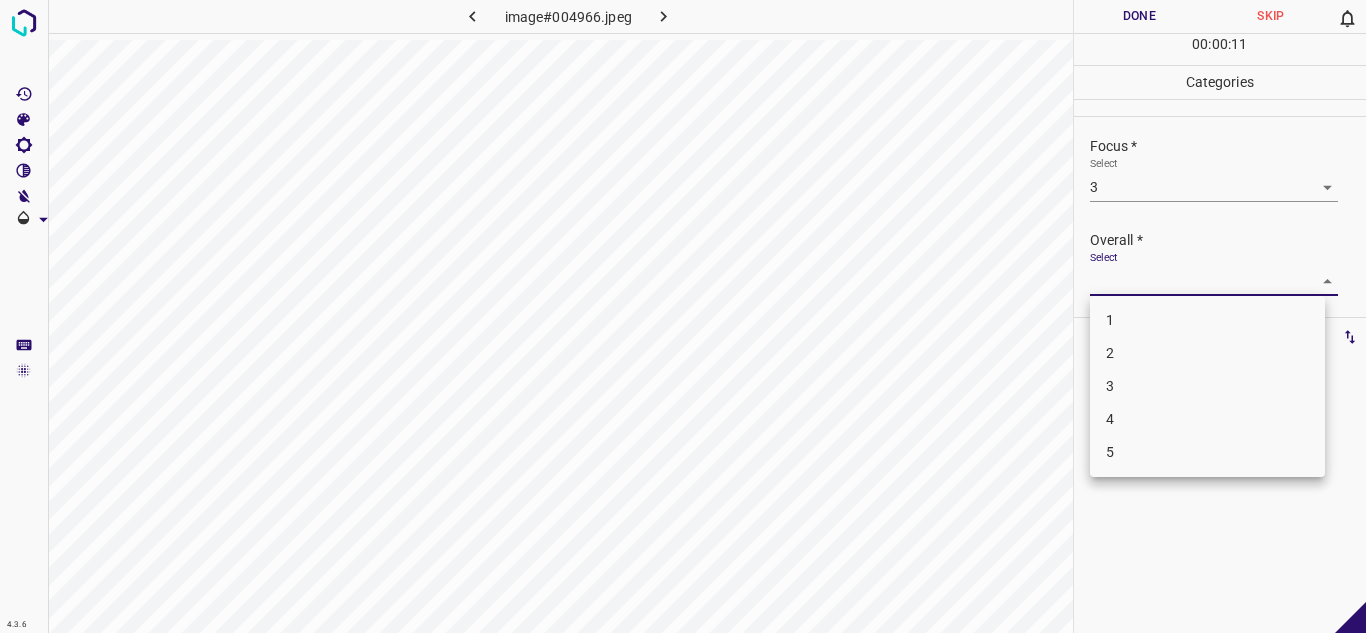 click on "4.3.6  image#004966.jpeg Done Skip 0 00   : 00   : 11   Categories Lighting *  Select 2 2 Focus *  Select 3 3 Overall *  Select ​ Labels   0 Categories 1 Lighting 2 Focus 3 Overall Tools Space Change between modes (Draw & Edit) I Auto labeling R Restore zoom M Zoom in N Zoom out Delete Delete selecte label Filters Z Restore filters X Saturation filter C Brightness filter V Contrast filter B Gray scale filter General O Download - Text - Hide - Delete 1 2 3 4 5" at bounding box center (683, 316) 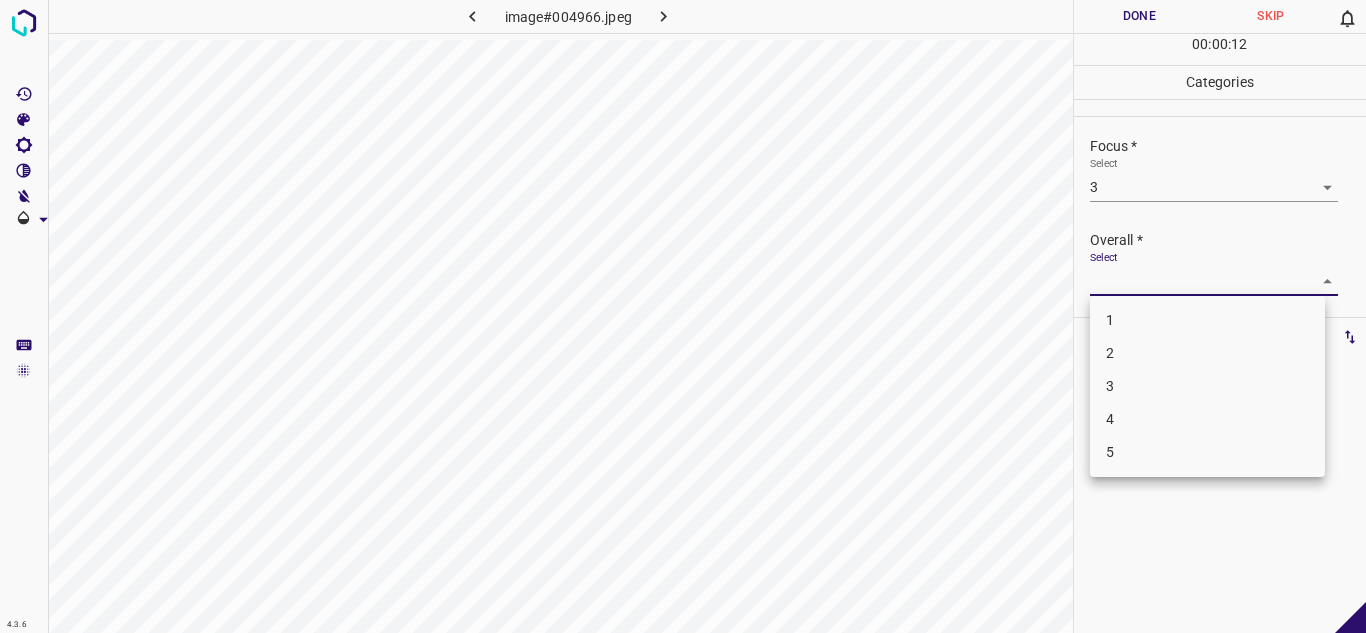 click on "3" at bounding box center (1207, 386) 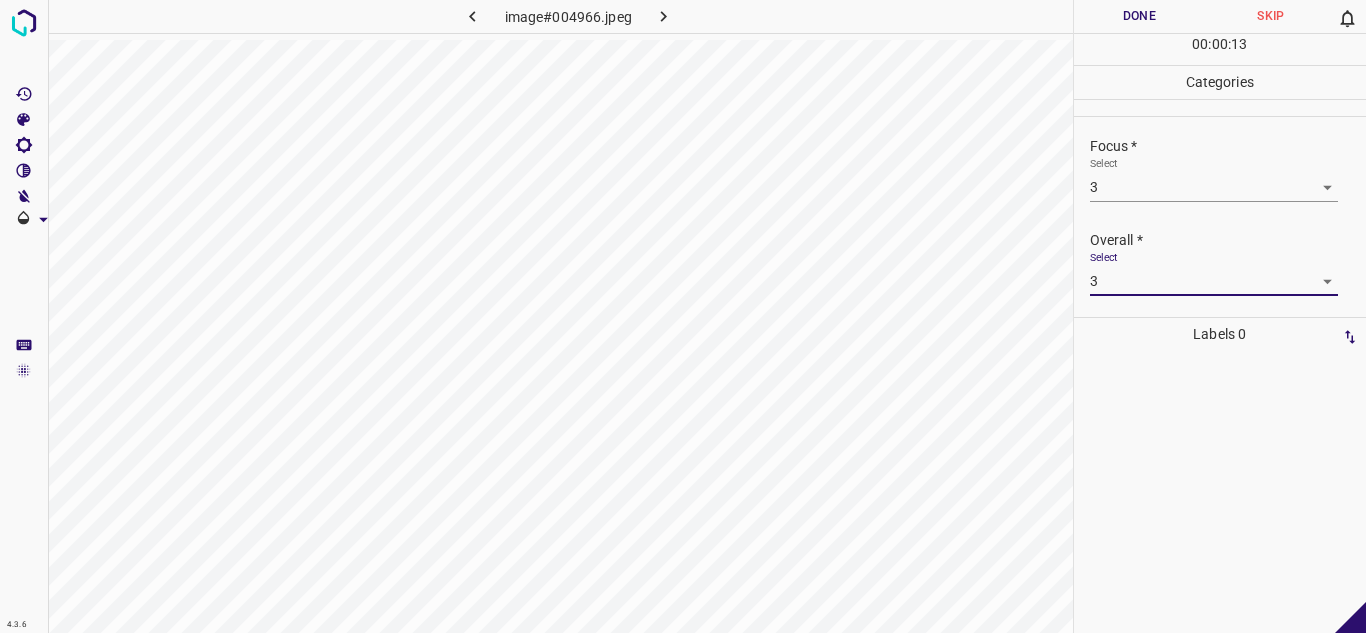 click on "Done" at bounding box center (1140, 16) 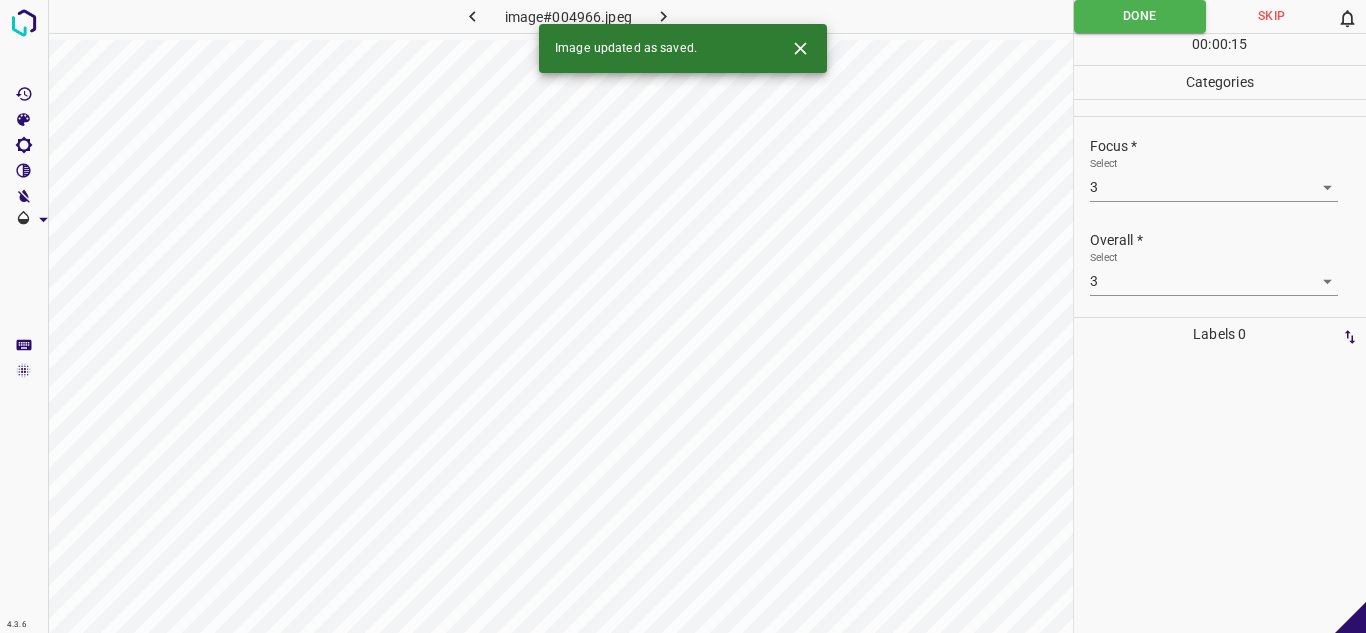 click 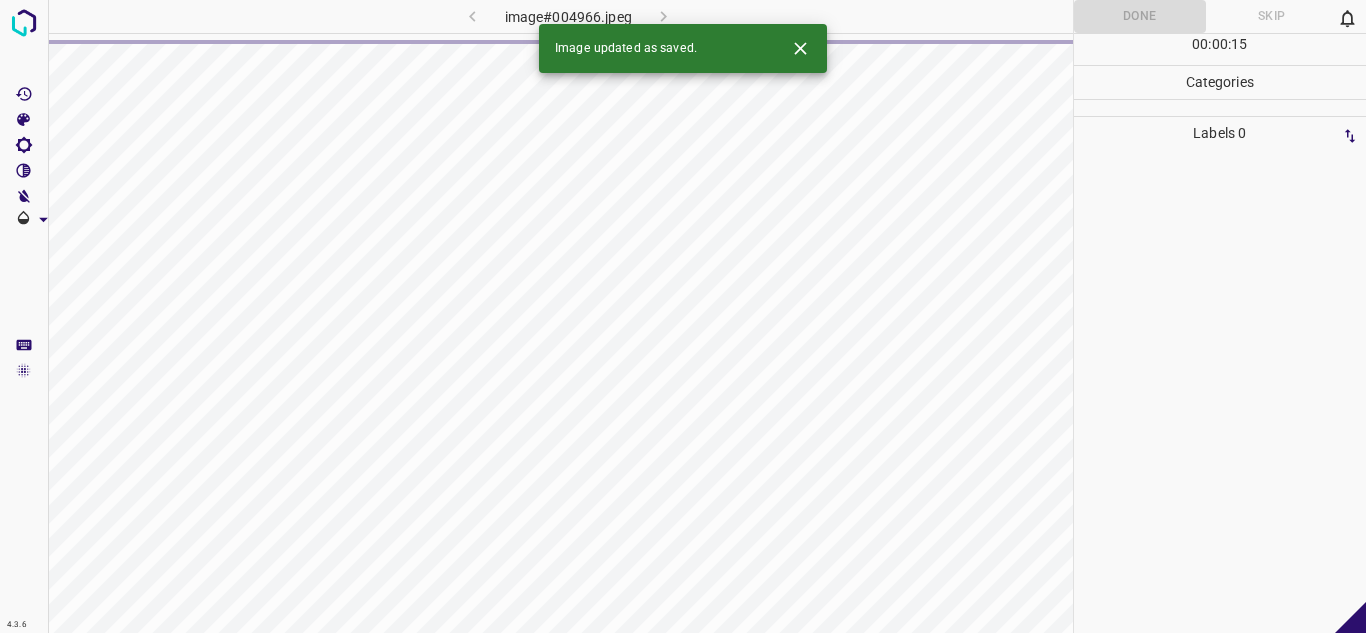 click 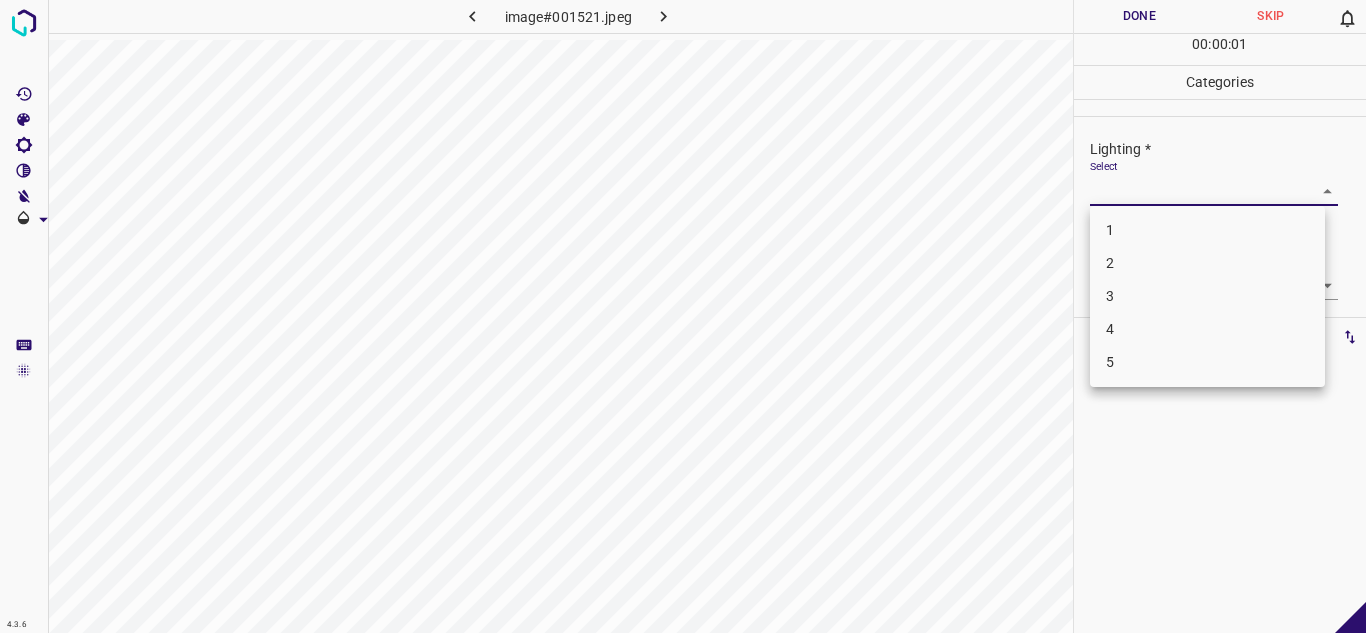 click on "4.3.6  image#001521.jpeg Done Skip 0 00   : 00   : 01   Categories Lighting *  Select ​ Focus *  Select ​ Overall *  Select ​ Labels   0 Categories 1 Lighting 2 Focus 3 Overall Tools Space Change between modes (Draw & Edit) I Auto labeling R Restore zoom M Zoom in N Zoom out Delete Delete selecte label Filters Z Restore filters X Saturation filter C Brightness filter V Contrast filter B Gray scale filter General O Download - Text - Hide - Delete 1 2 3 4 5" at bounding box center (683, 316) 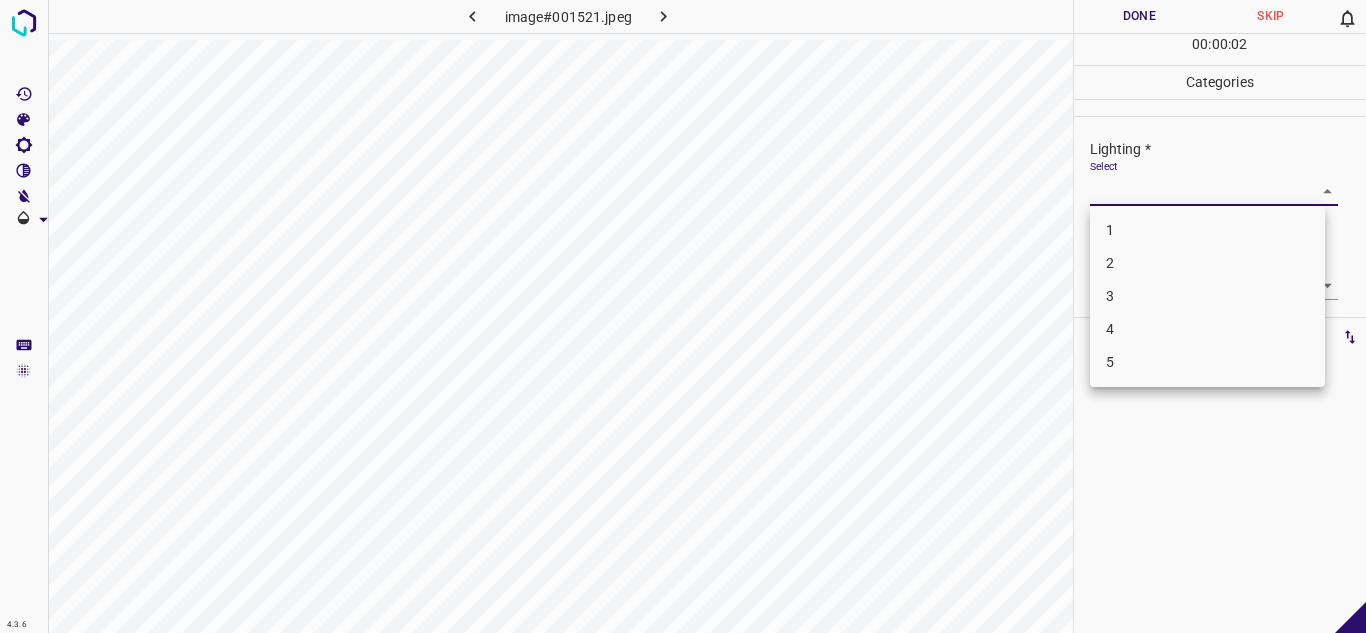 click on "3" at bounding box center (1207, 296) 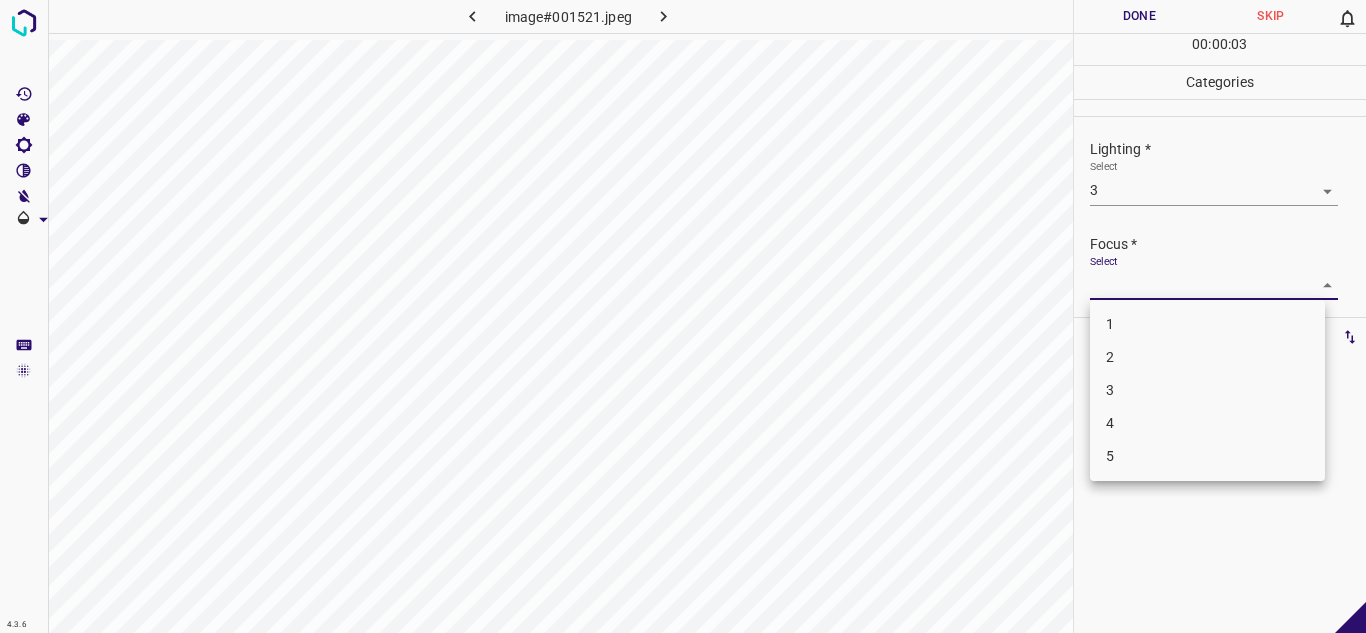 click on "4.3.6  image#001521.jpeg Done Skip 0 00   : 00   : 03   Categories Lighting *  Select 3 3 Focus *  Select ​ Overall *  Select ​ Labels   0 Categories 1 Lighting 2 Focus 3 Overall Tools Space Change between modes (Draw & Edit) I Auto labeling R Restore zoom M Zoom in N Zoom out Delete Delete selecte label Filters Z Restore filters X Saturation filter C Brightness filter V Contrast filter B Gray scale filter General O Download - Text - Hide - Delete 1 2 3 4 5" at bounding box center [683, 316] 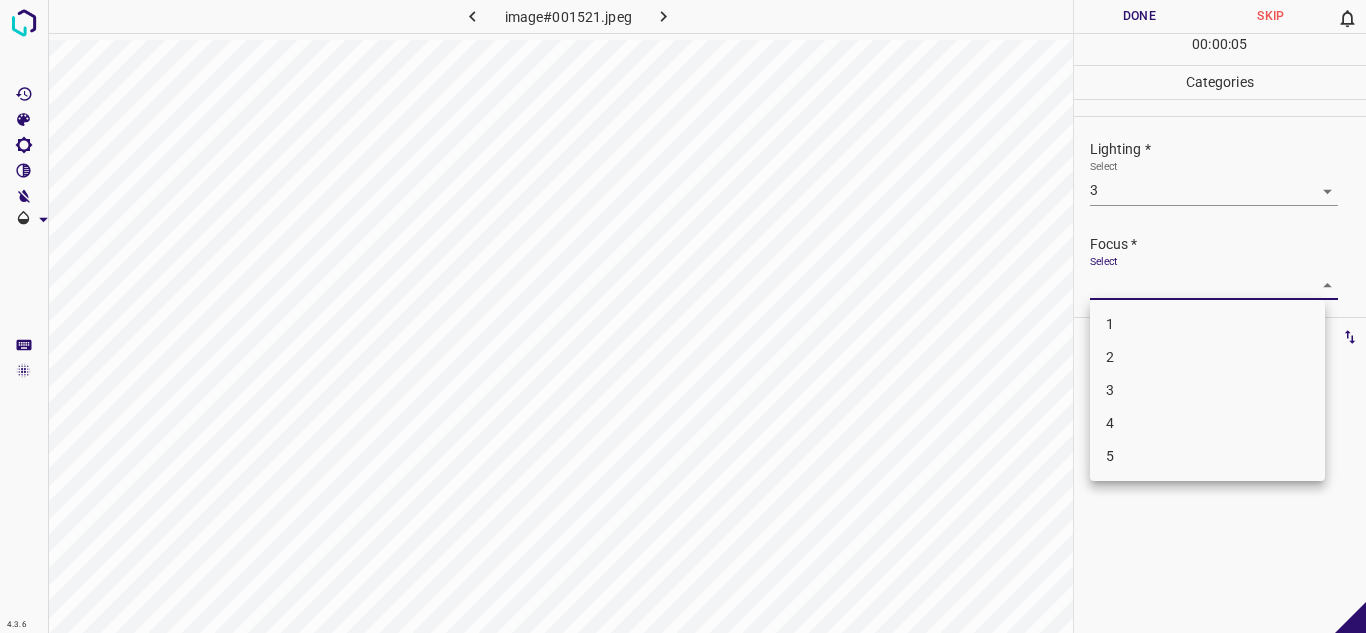 click on "4" at bounding box center (1207, 423) 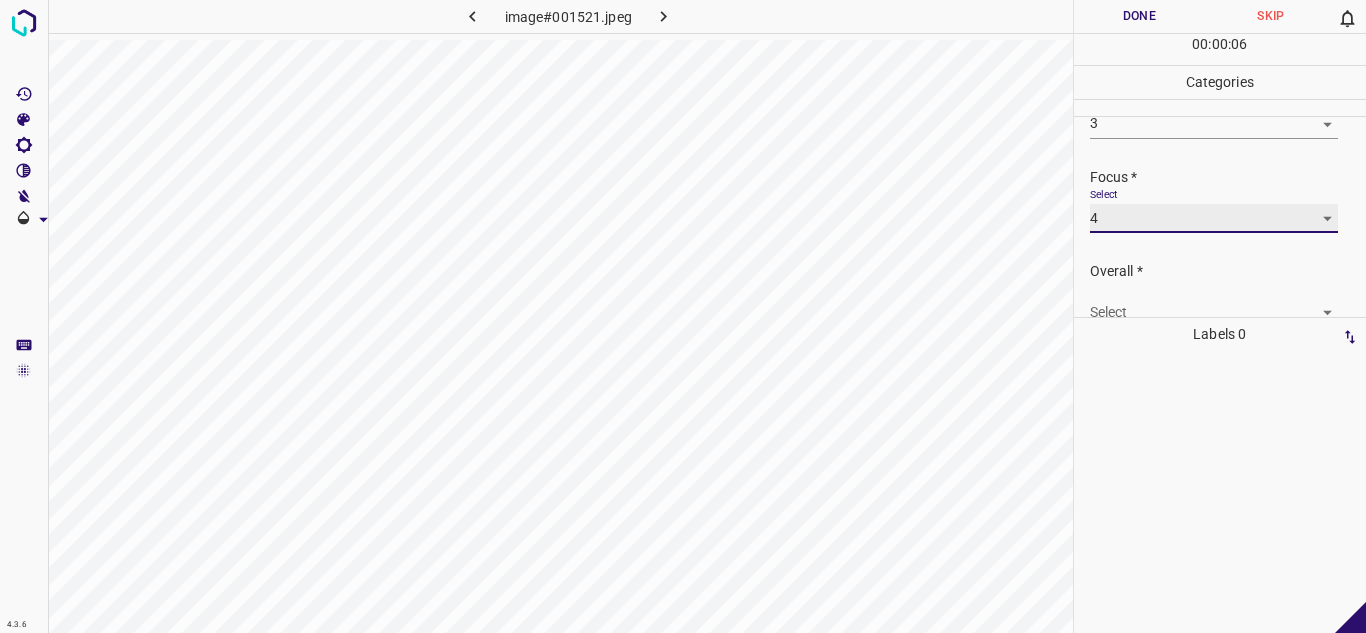 scroll, scrollTop: 98, scrollLeft: 0, axis: vertical 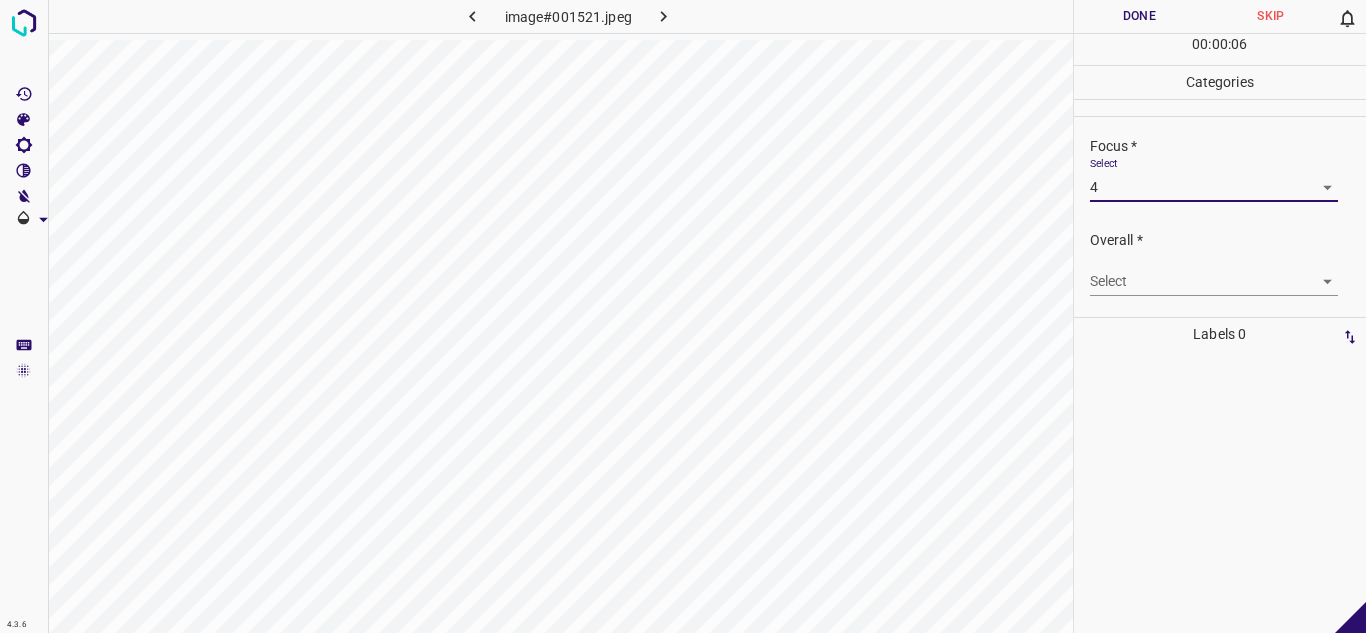 click on "4.3.6  image#001521.jpeg Done Skip 0 00   : 00   : 06   Categories Lighting *  Select 3 3 Focus *  Select 4 4 Overall *  Select ​ Labels   0 Categories 1 Lighting 2 Focus 3 Overall Tools Space Change between modes (Draw & Edit) I Auto labeling R Restore zoom M Zoom in N Zoom out Delete Delete selecte label Filters Z Restore filters X Saturation filter C Brightness filter V Contrast filter B Gray scale filter General O Download - Text - Hide - Delete" at bounding box center [683, 316] 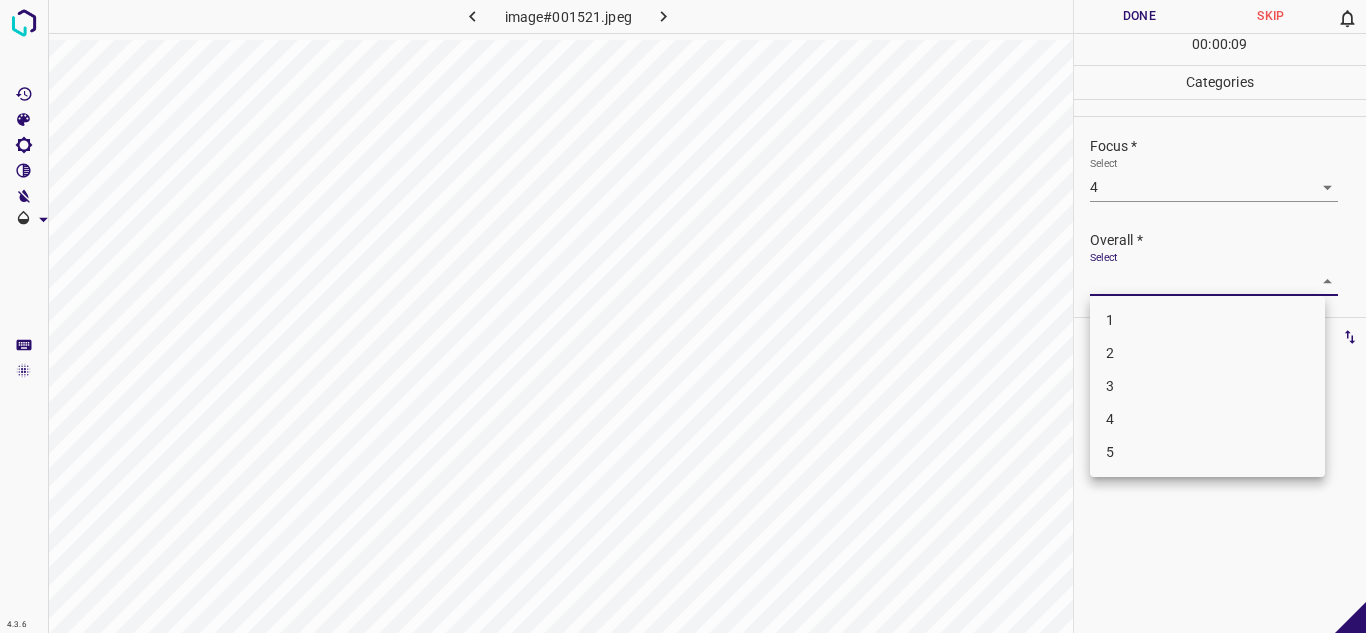 click on "3" at bounding box center (1207, 386) 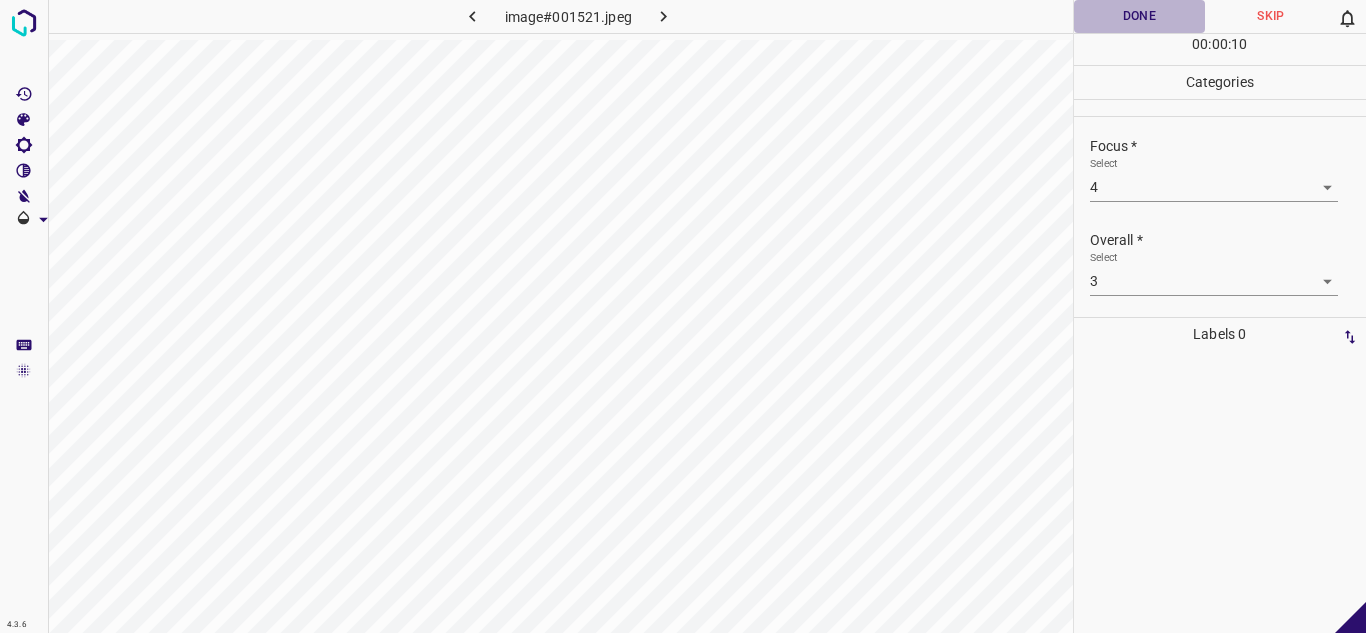 click on "Done" at bounding box center [1140, 16] 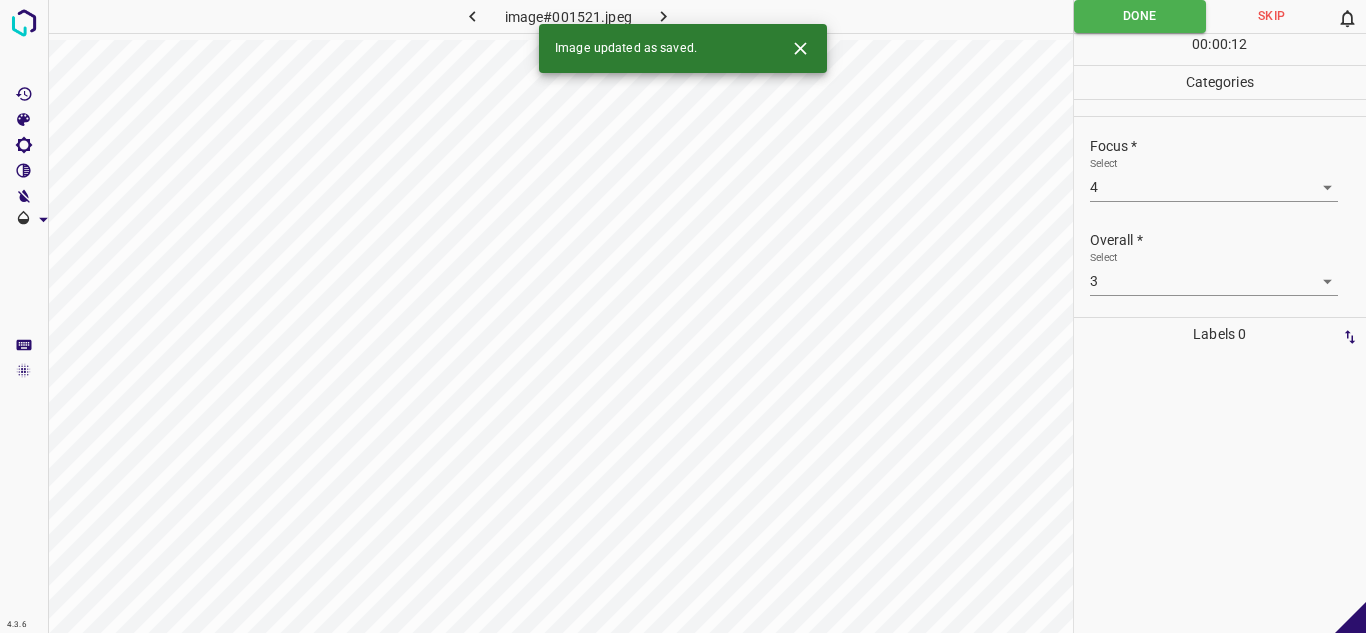 click 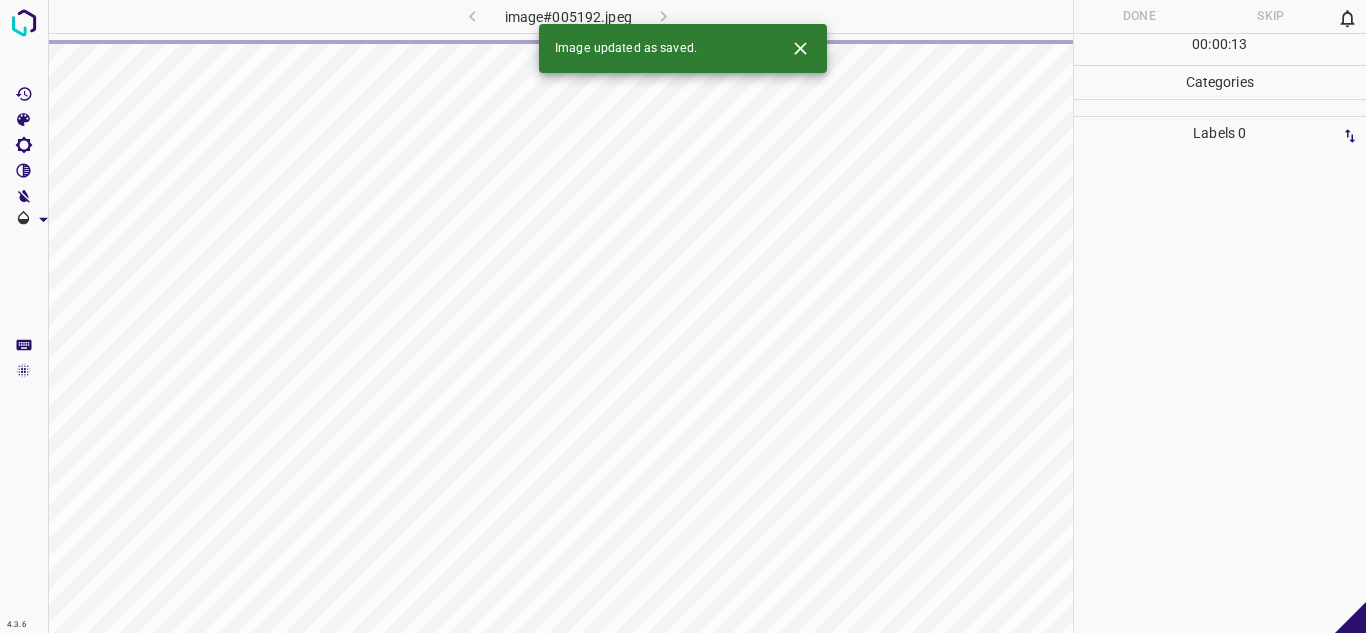 click 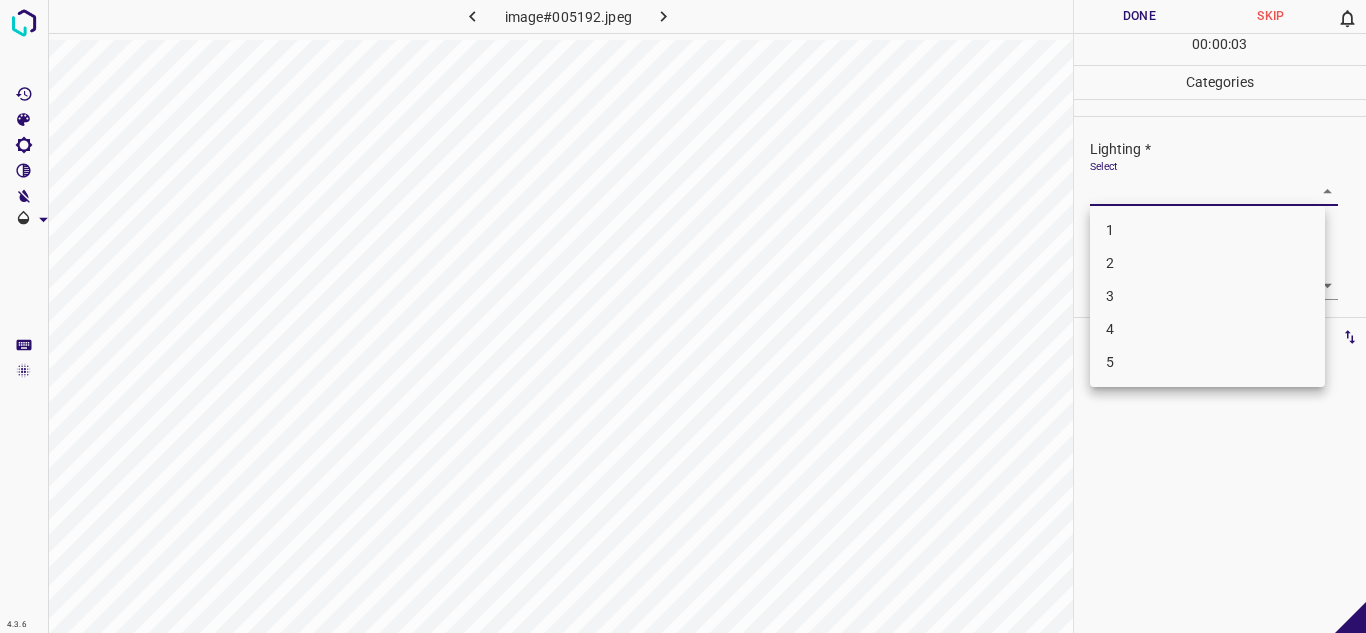 click on "4.3.6  image#005192.jpeg Done Skip 0 00   : 00   : 03   Categories Lighting *  Select ​ Focus *  Select ​ Overall *  Select ​ Labels   0 Categories 1 Lighting 2 Focus 3 Overall Tools Space Change between modes (Draw & Edit) I Auto labeling R Restore zoom M Zoom in N Zoom out Delete Delete selecte label Filters Z Restore filters X Saturation filter C Brightness filter V Contrast filter B Gray scale filter General O Download - Text - Hide - Delete 1 2 3 4 5" at bounding box center [683, 316] 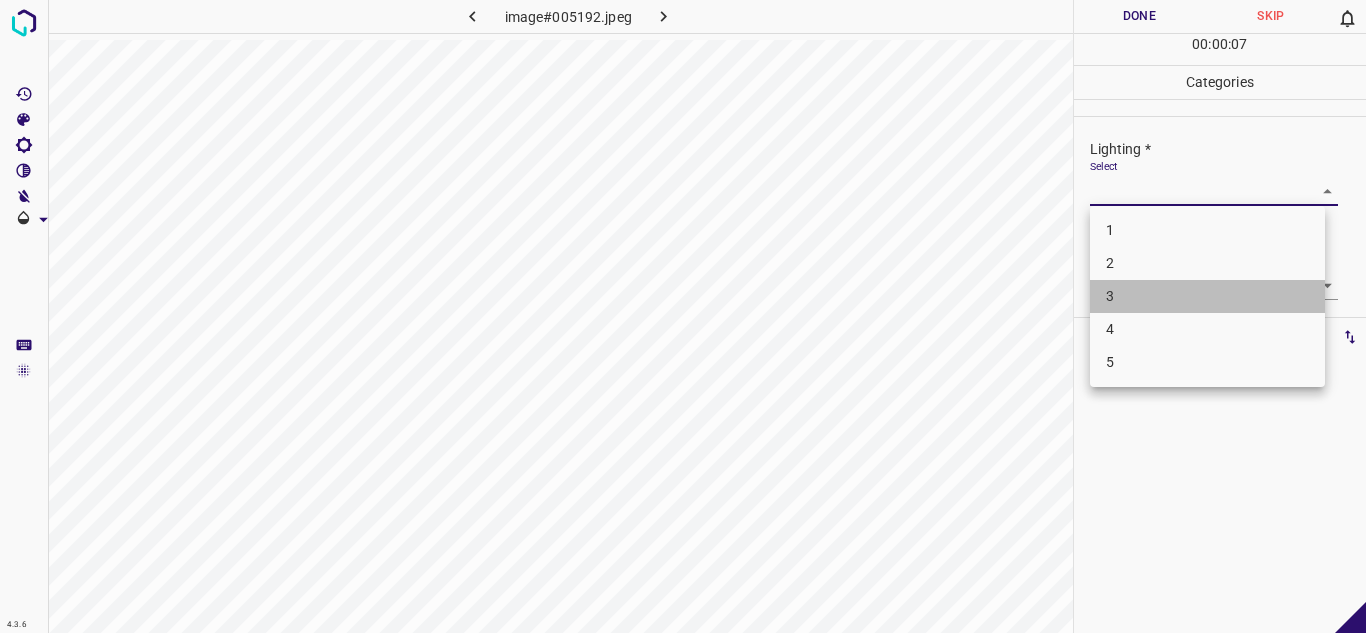 click on "3" at bounding box center (1207, 296) 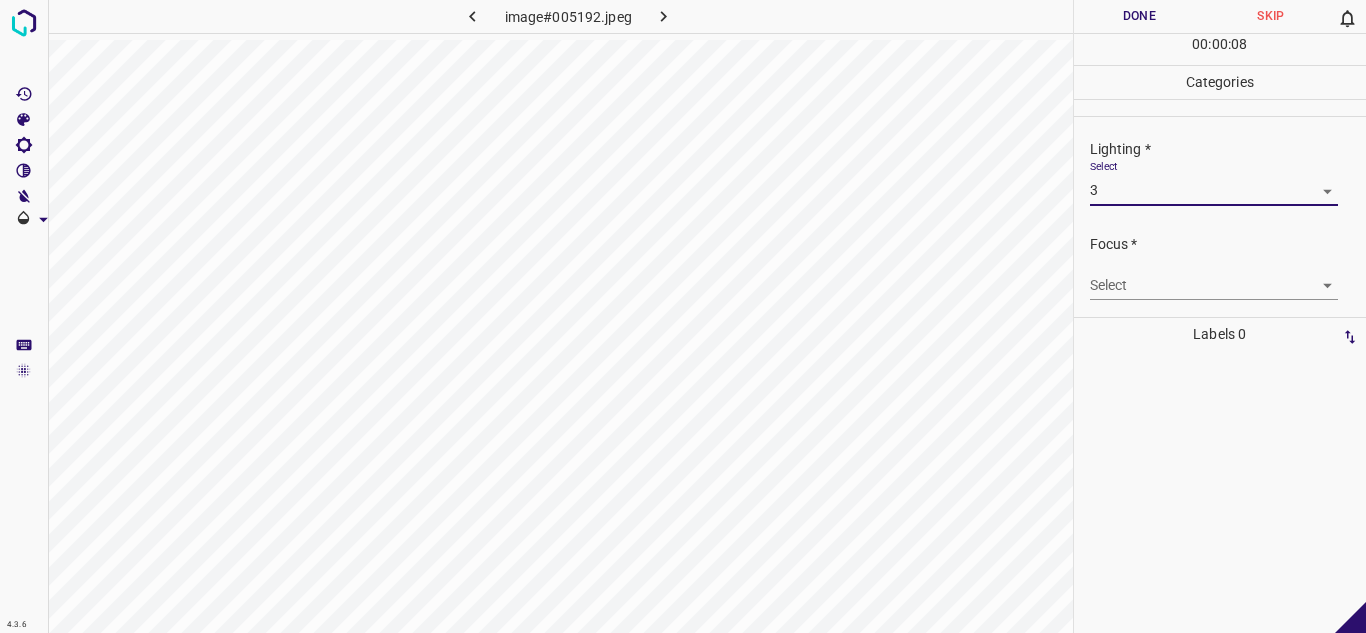 click on "4.3.6  image#005192.jpeg Done Skip 0 00   : 00   : 08   Categories Lighting *  Select 3 3 Focus *  Select ​ Overall *  Select ​ Labels   0 Categories 1 Lighting 2 Focus 3 Overall Tools Space Change between modes (Draw & Edit) I Auto labeling R Restore zoom M Zoom in N Zoom out Delete Delete selecte label Filters Z Restore filters X Saturation filter C Brightness filter V Contrast filter B Gray scale filter General O Download - Text - Hide - Delete" at bounding box center [683, 316] 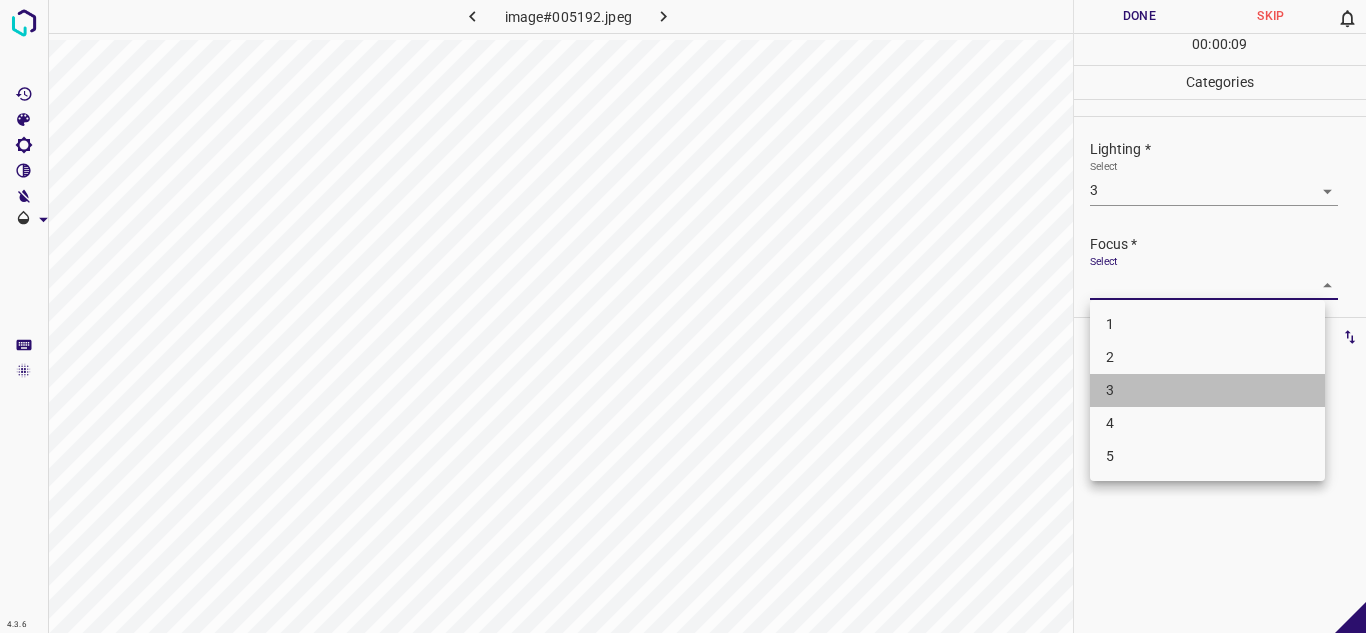 click on "3" at bounding box center (1207, 390) 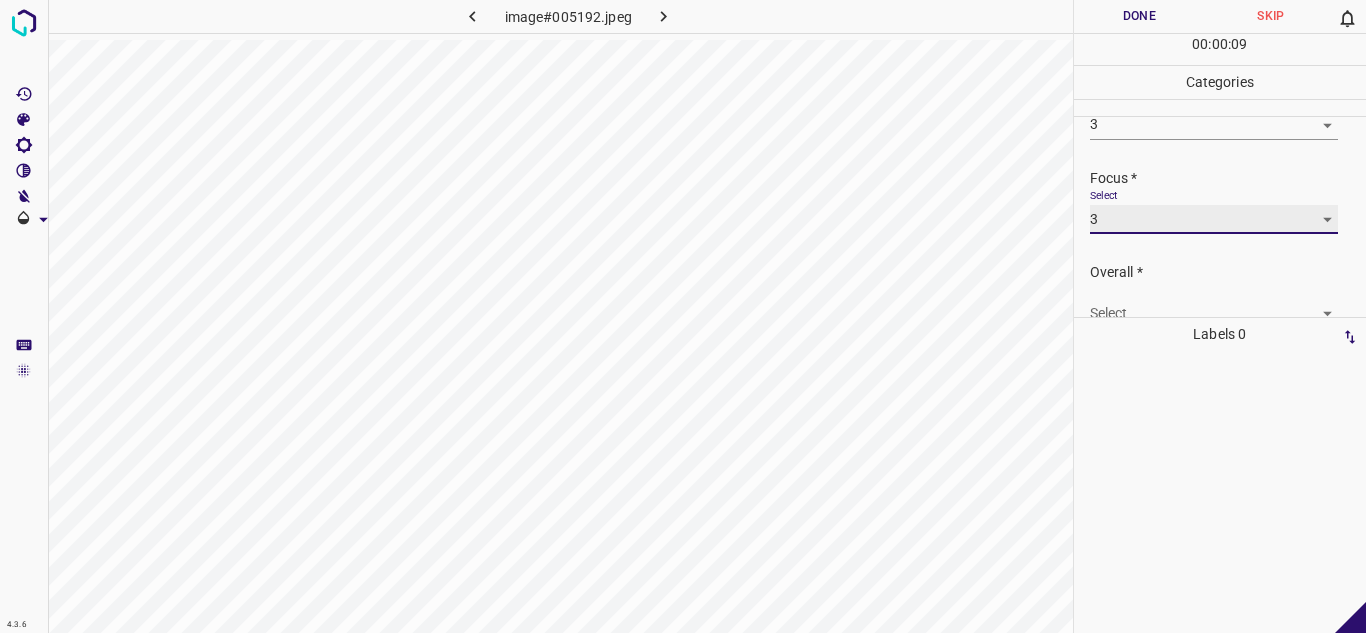 scroll, scrollTop: 98, scrollLeft: 0, axis: vertical 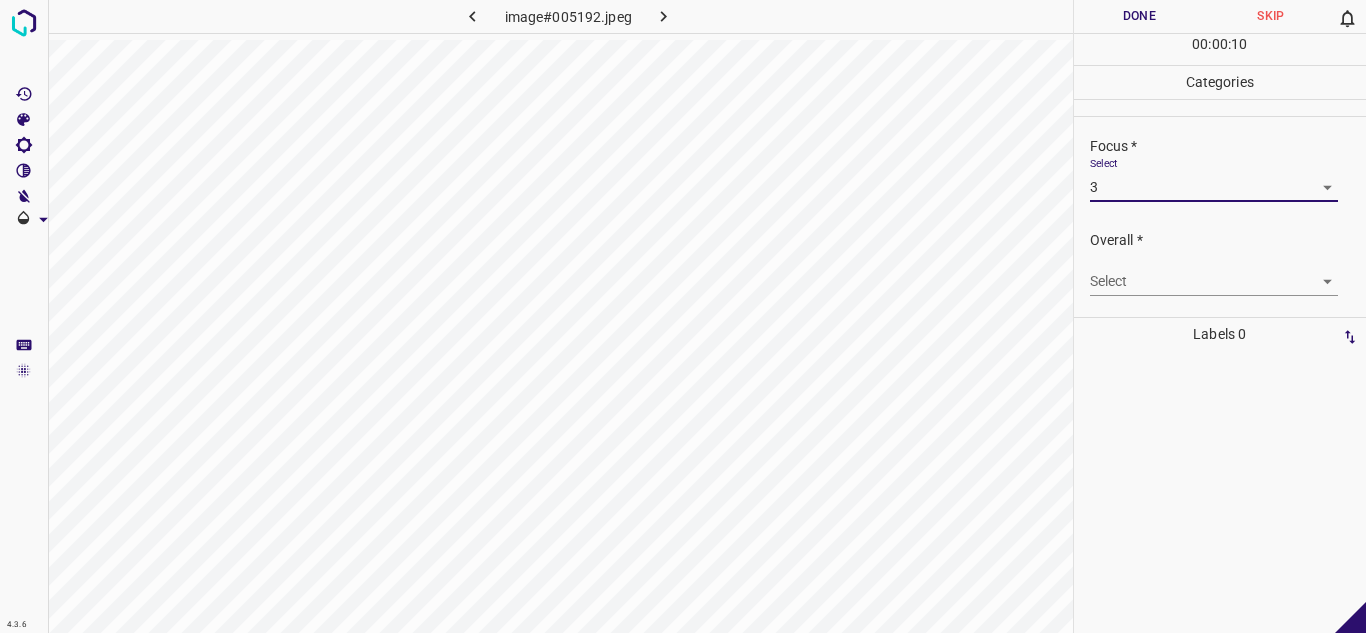 click on "4.3.6  image#005192.jpeg Done Skip 0 00   : 00   : 10   Categories Lighting *  Select 3 3 Focus *  Select 3 3 Overall *  Select ​ Labels   0 Categories 1 Lighting 2 Focus 3 Overall Tools Space Change between modes (Draw & Edit) I Auto labeling R Restore zoom M Zoom in N Zoom out Delete Delete selecte label Filters Z Restore filters X Saturation filter C Brightness filter V Contrast filter B Gray scale filter General O Download - Text - Hide - Delete" at bounding box center [683, 316] 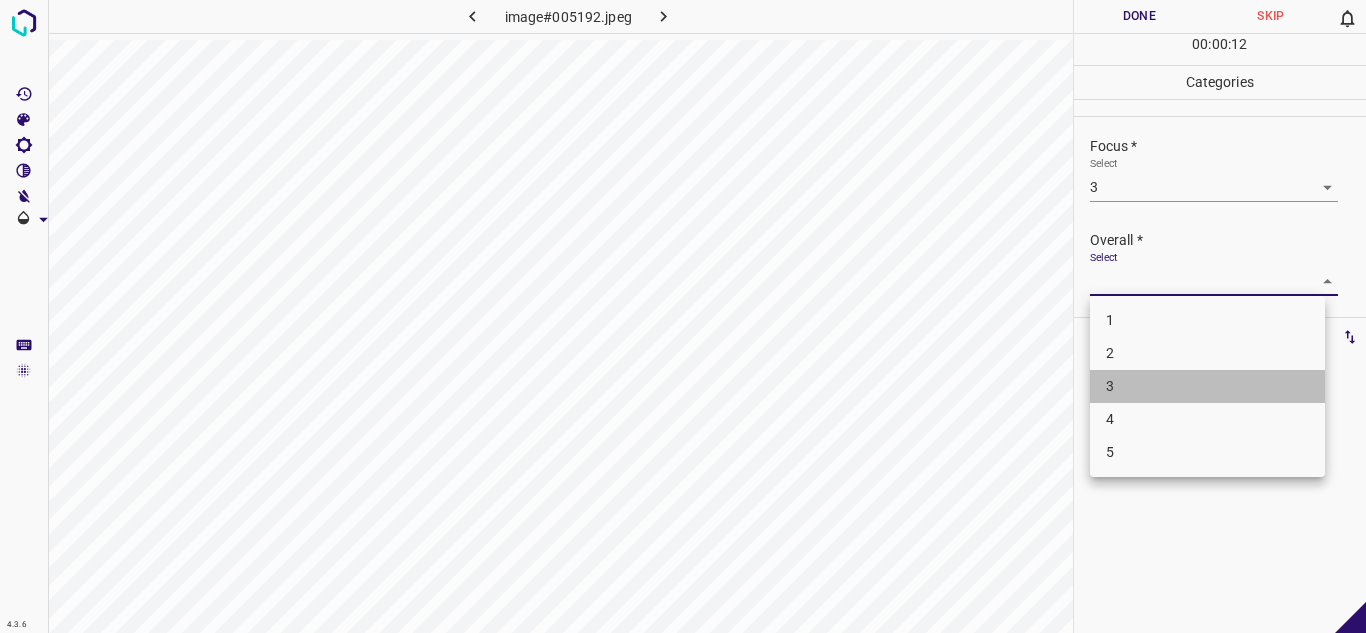 click on "3" at bounding box center [1207, 386] 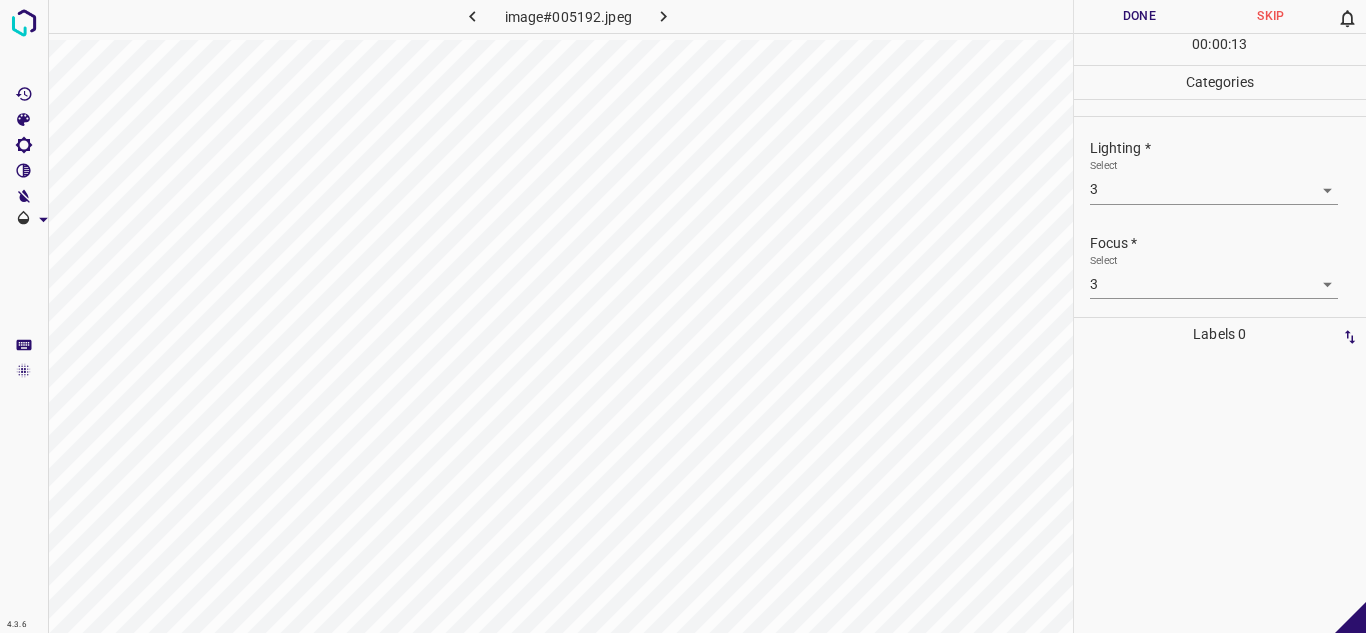 scroll, scrollTop: 0, scrollLeft: 0, axis: both 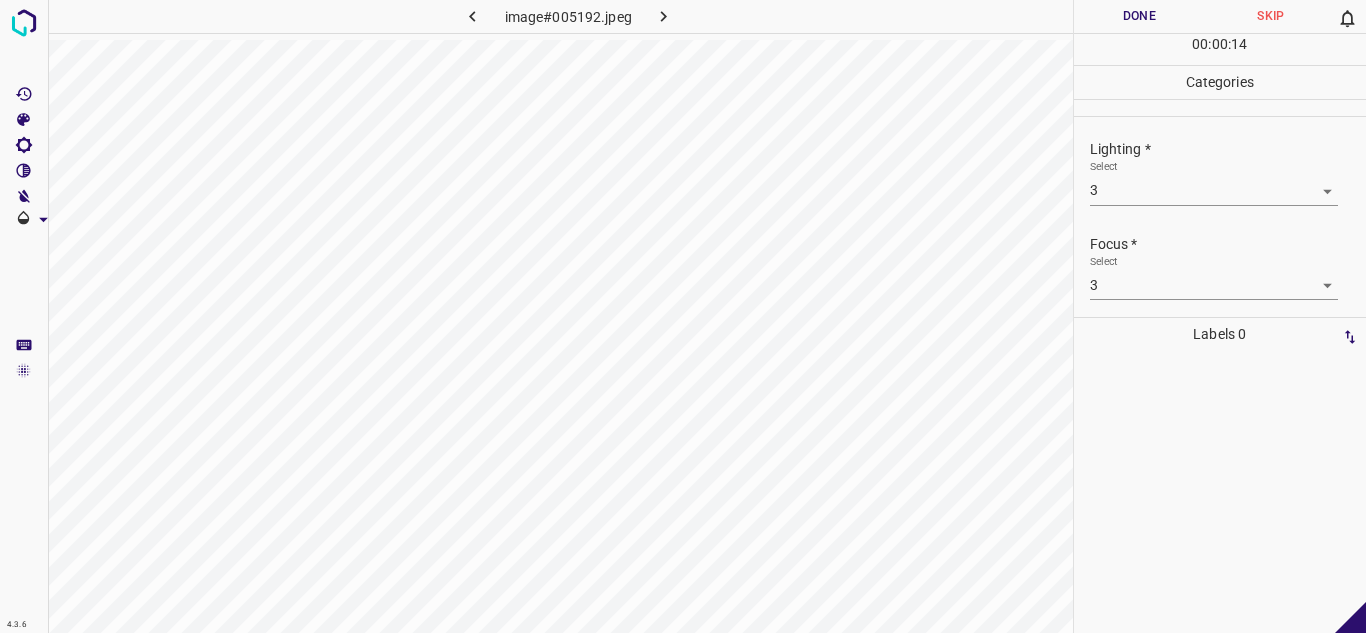 click on "4.3.6  image#005192.jpeg Done Skip 0 00   : 00   : 14   Categories Lighting *  Select 3 3 Focus *  Select 3 3 Overall *  Select 3 3 Labels   0 Categories 1 Lighting 2 Focus 3 Overall Tools Space Change between modes (Draw & Edit) I Auto labeling R Restore zoom M Zoom in N Zoom out Delete Delete selecte label Filters Z Restore filters X Saturation filter C Brightness filter V Contrast filter B Gray scale filter General O Download - Text - Hide - Delete" at bounding box center (683, 316) 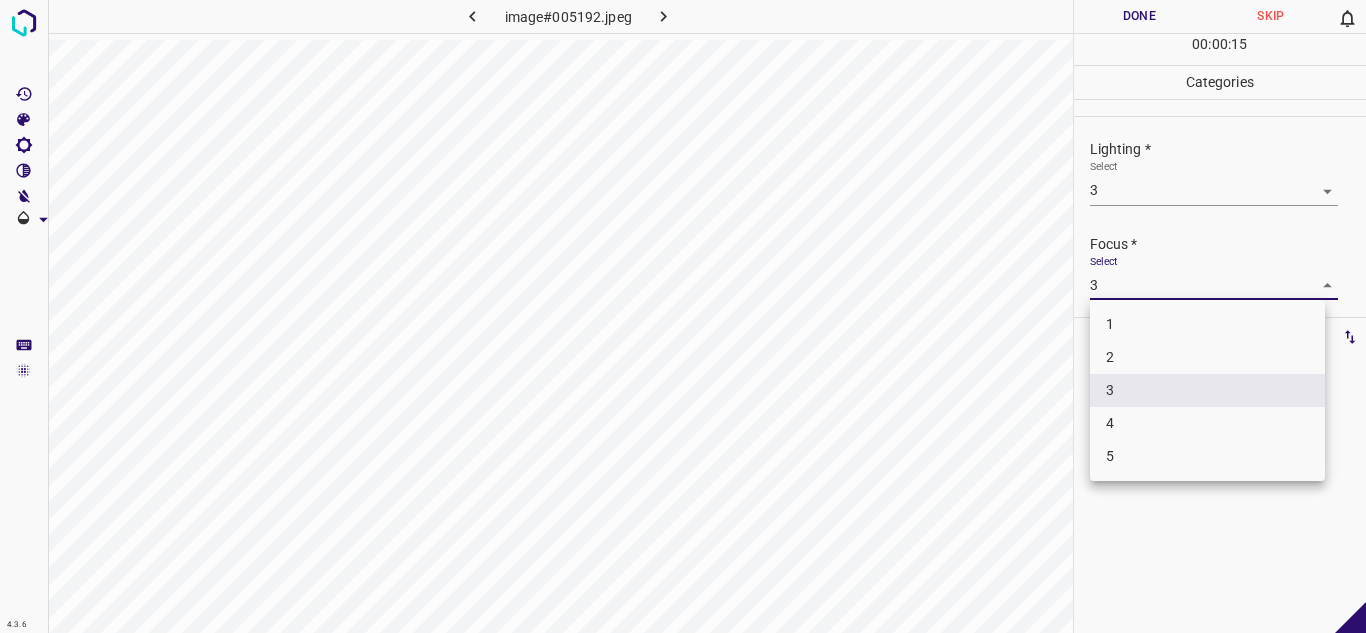 click 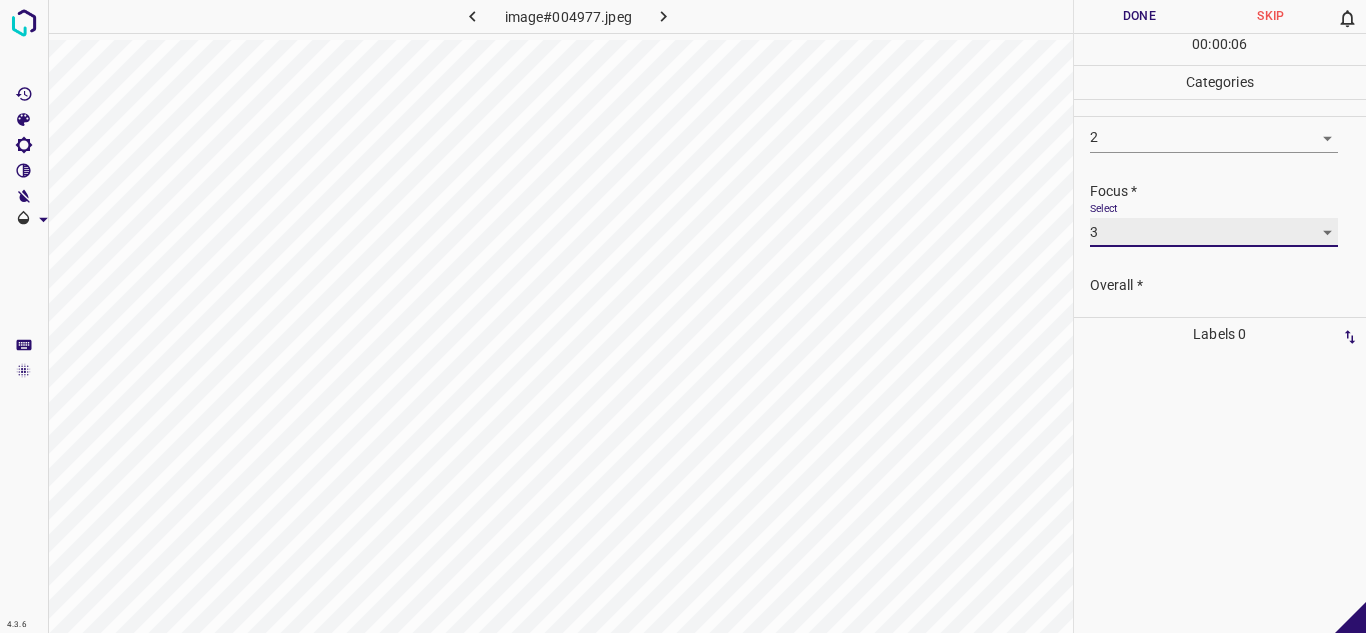 scroll, scrollTop: 98, scrollLeft: 0, axis: vertical 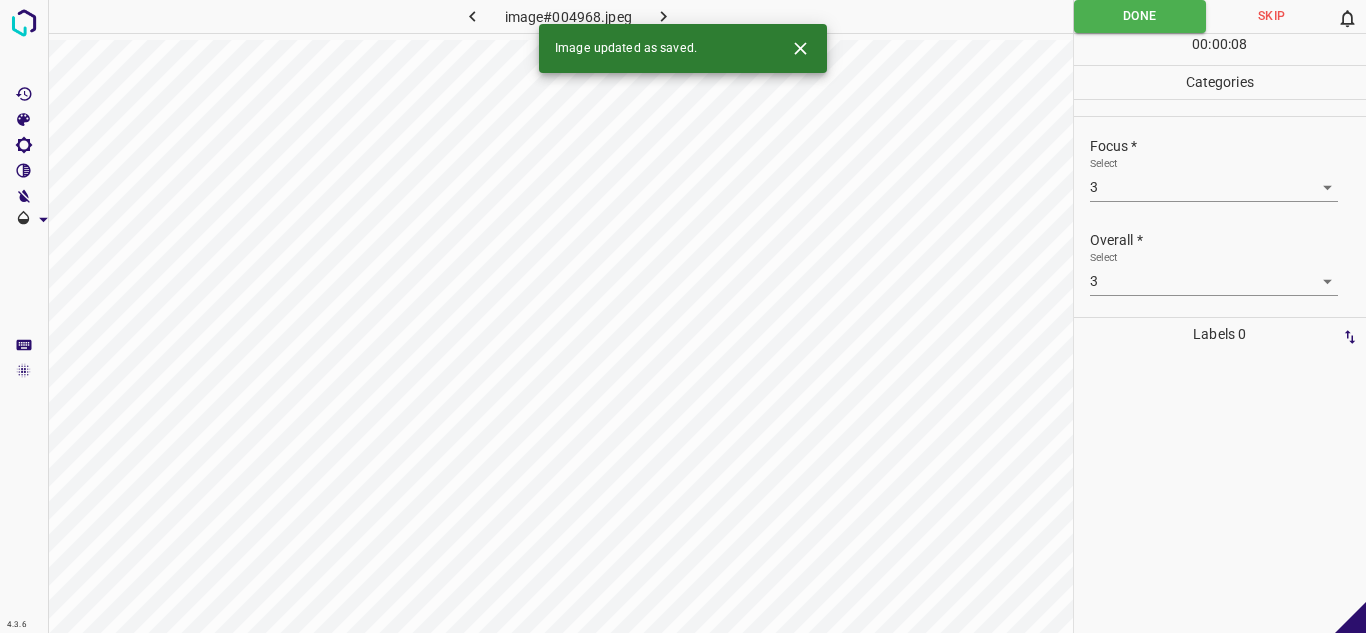 drag, startPoint x: 666, startPoint y: 16, endPoint x: 733, endPoint y: 31, distance: 68.65858 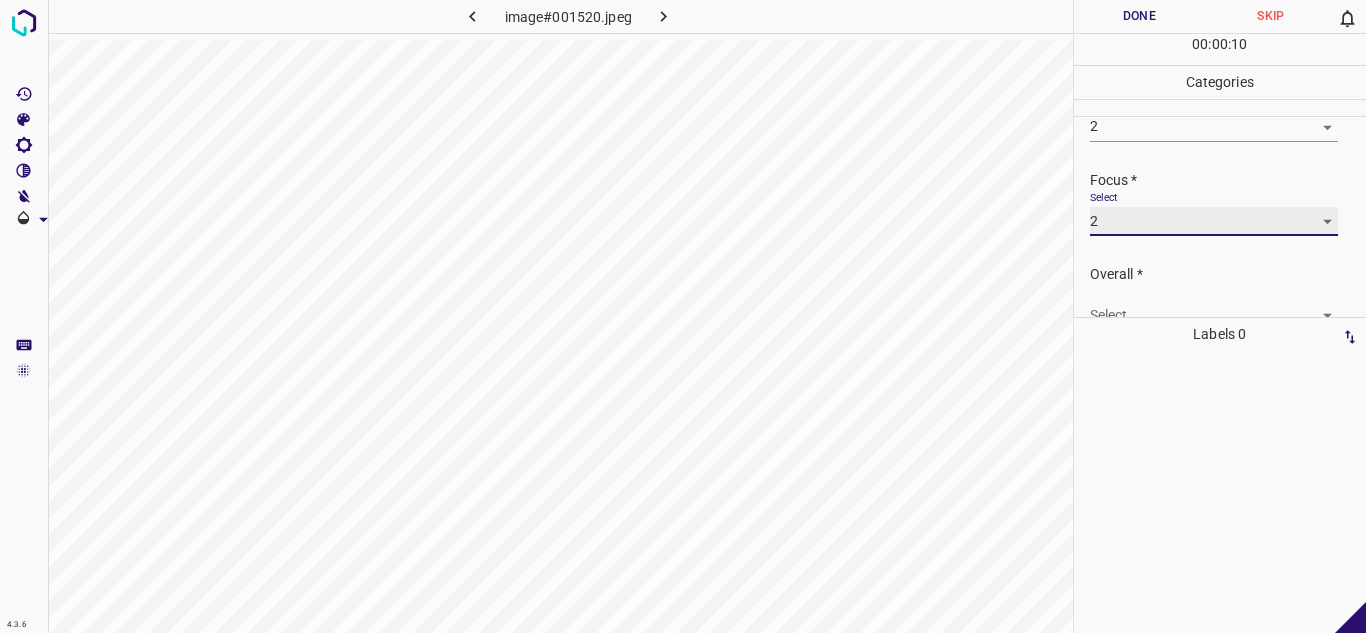 scroll, scrollTop: 98, scrollLeft: 0, axis: vertical 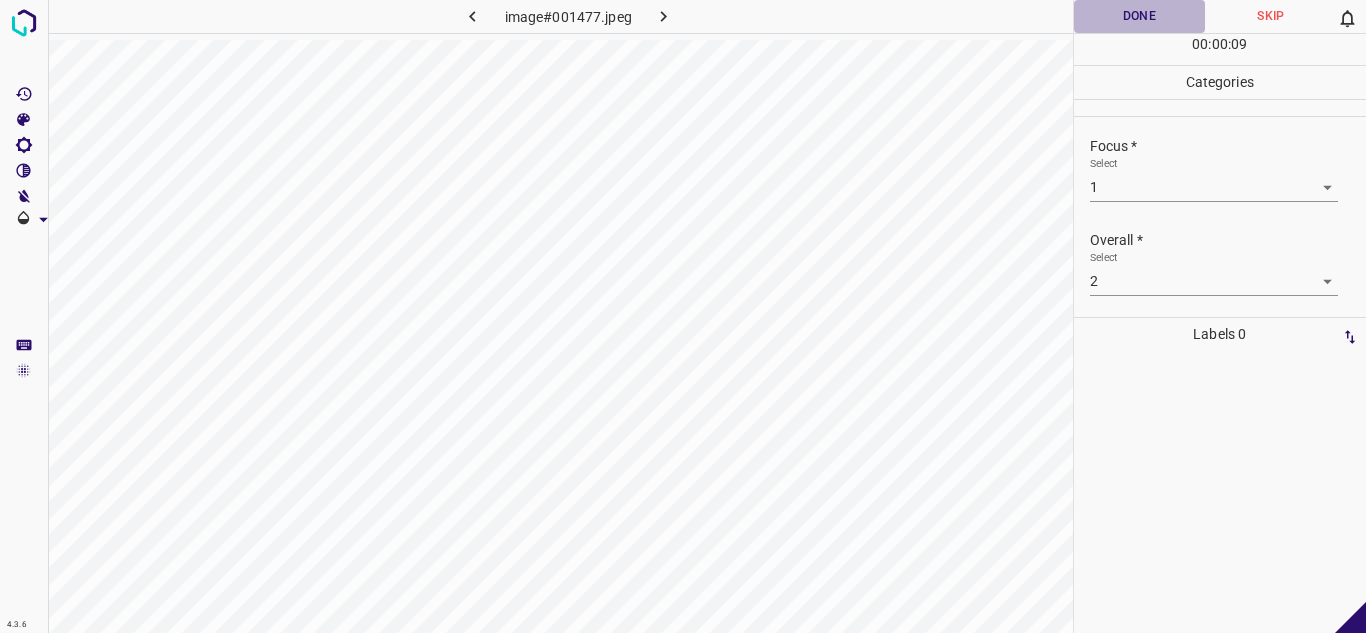 drag, startPoint x: 1126, startPoint y: 13, endPoint x: 1136, endPoint y: 12, distance: 10.049875 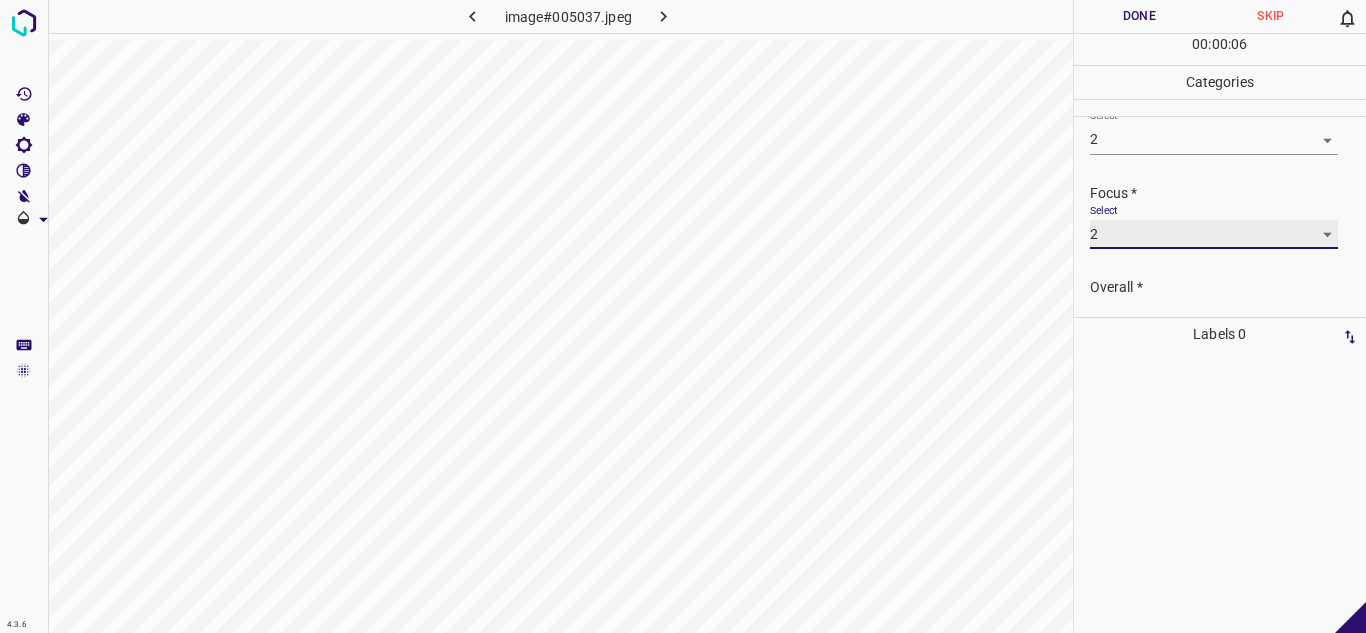 scroll, scrollTop: 98, scrollLeft: 0, axis: vertical 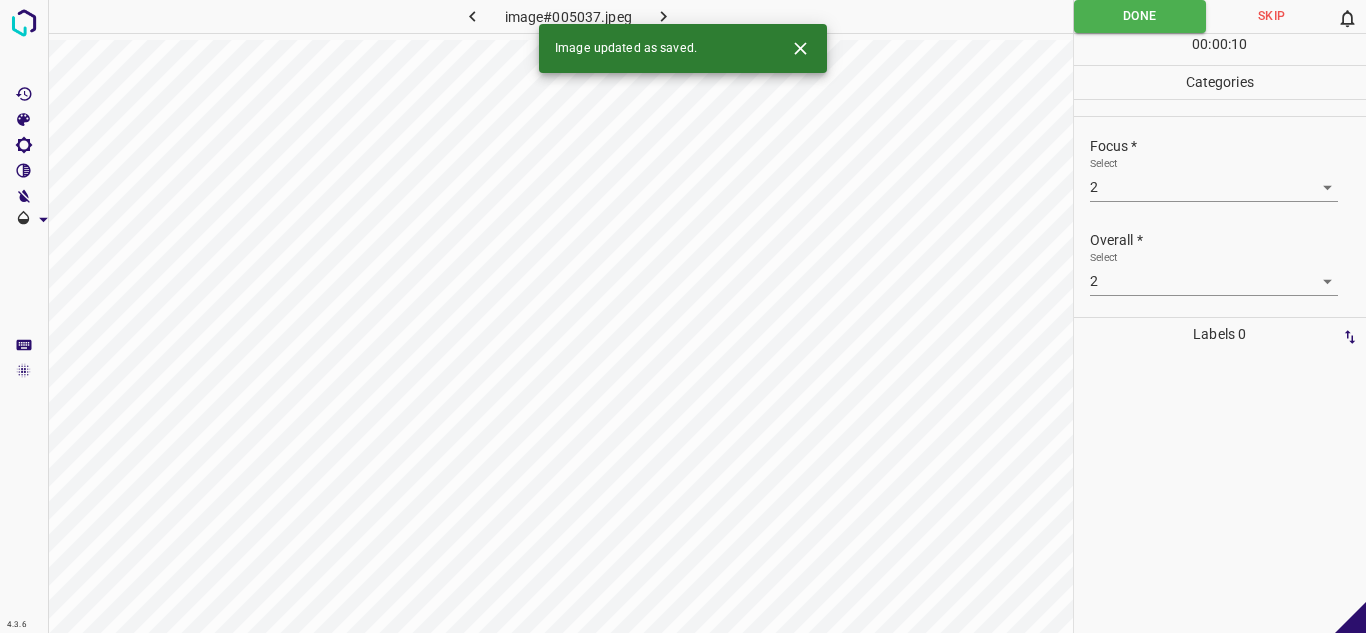 drag, startPoint x: 667, startPoint y: 18, endPoint x: 749, endPoint y: 26, distance: 82.38932 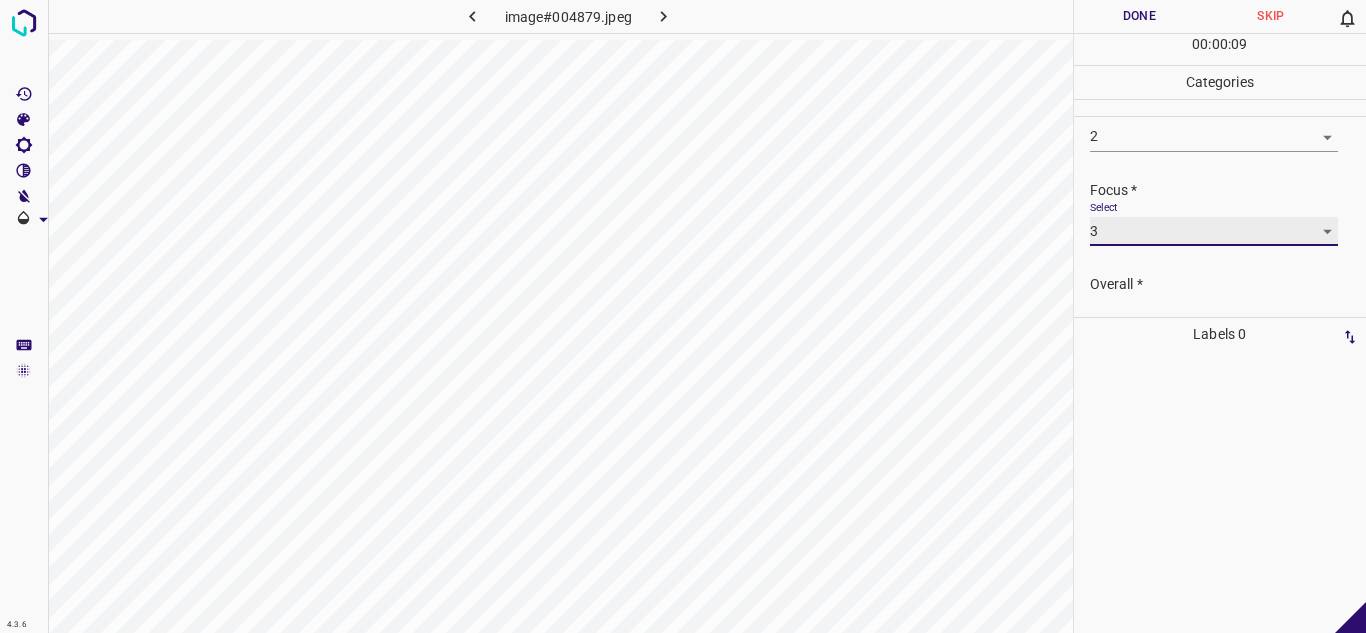 scroll, scrollTop: 98, scrollLeft: 0, axis: vertical 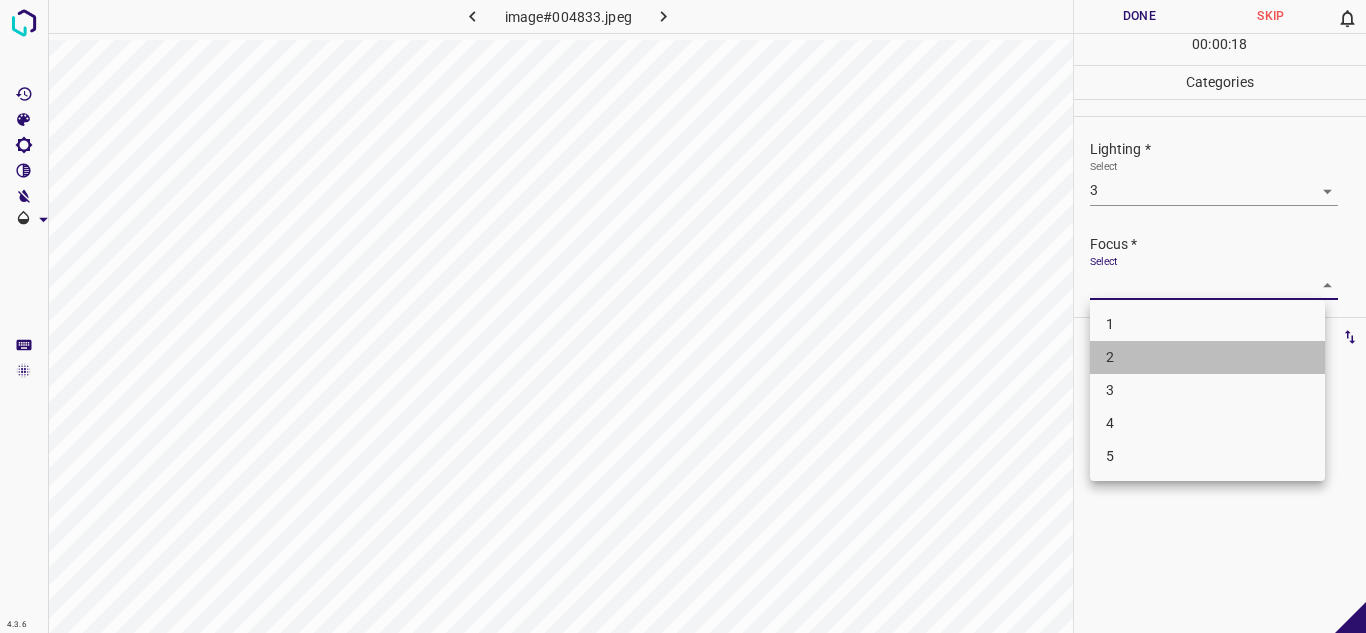 drag, startPoint x: 1143, startPoint y: 361, endPoint x: 1144, endPoint y: 342, distance: 19.026299 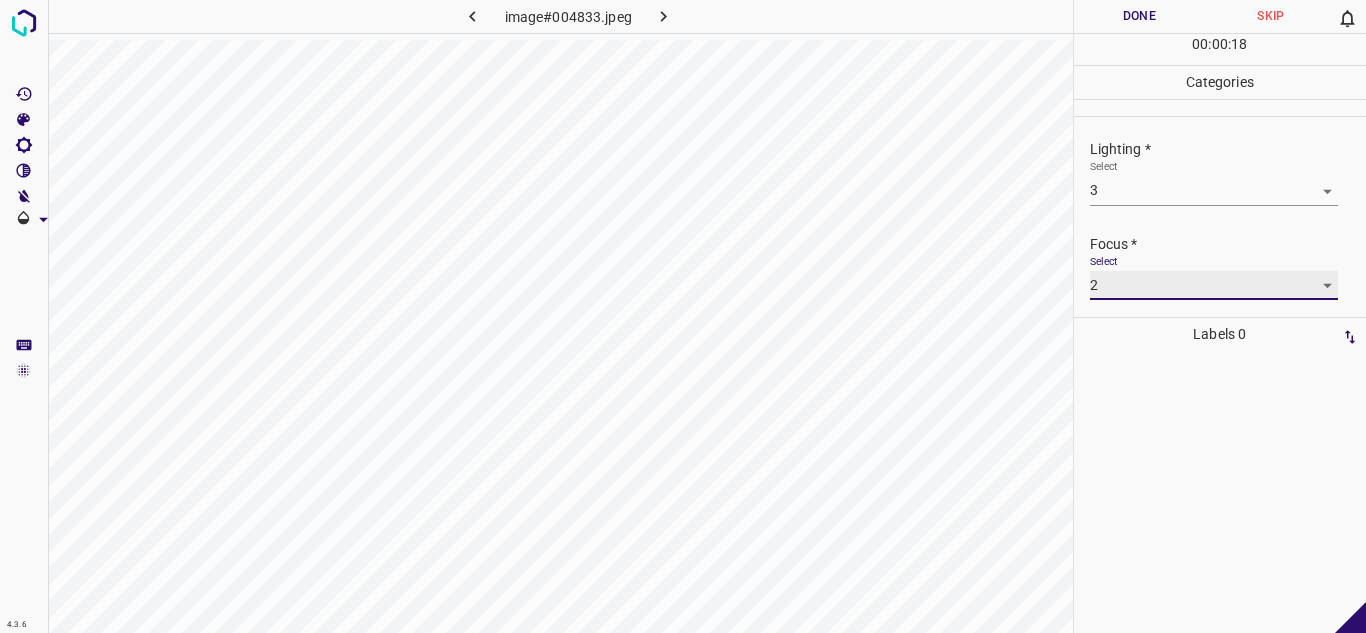scroll, scrollTop: 98, scrollLeft: 0, axis: vertical 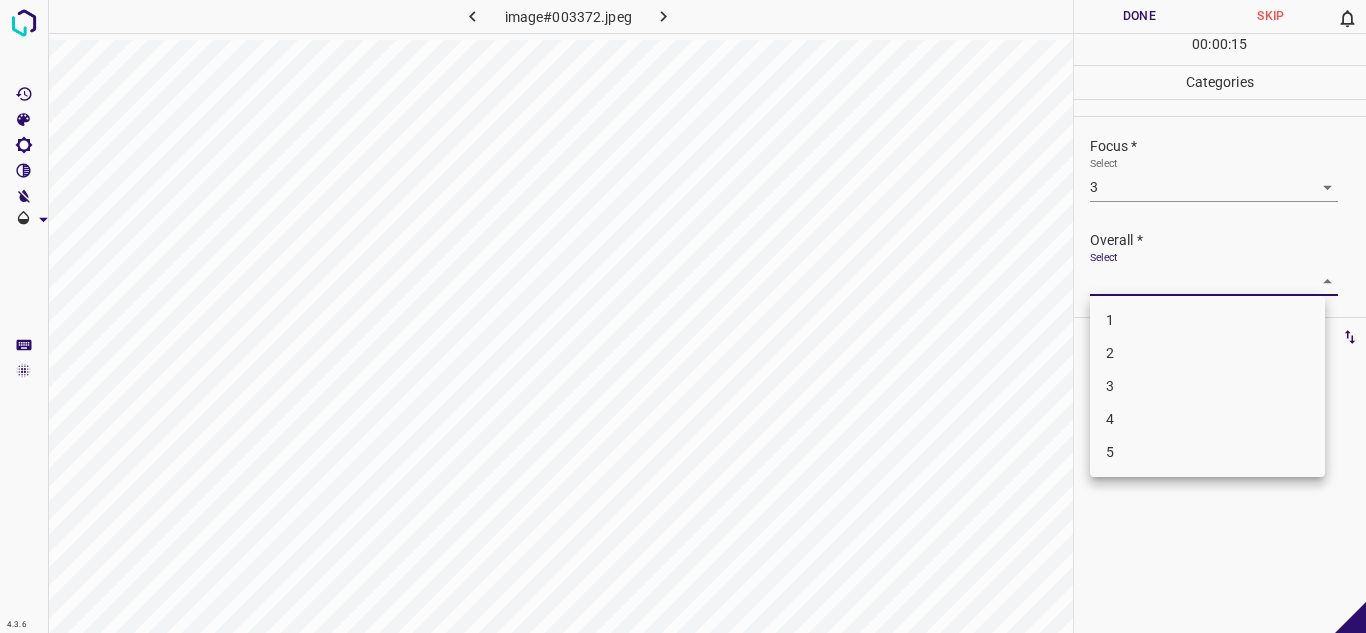 drag, startPoint x: 1144, startPoint y: 379, endPoint x: 1168, endPoint y: 354, distance: 34.655445 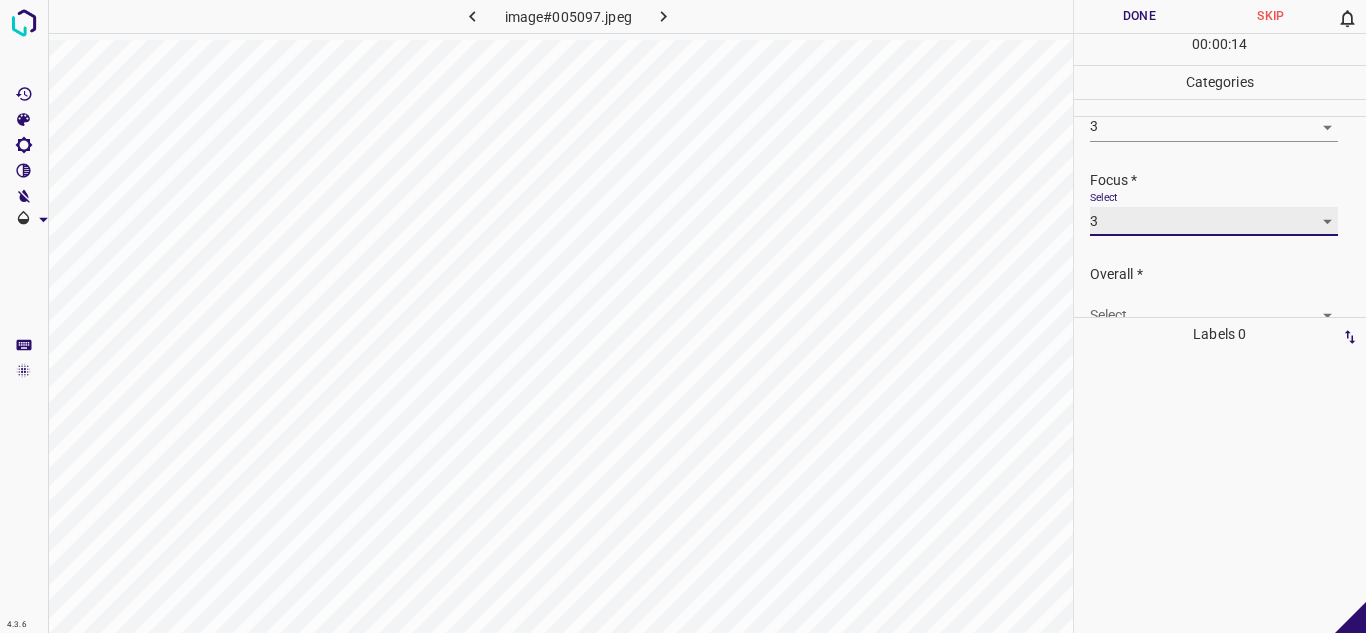 scroll, scrollTop: 98, scrollLeft: 0, axis: vertical 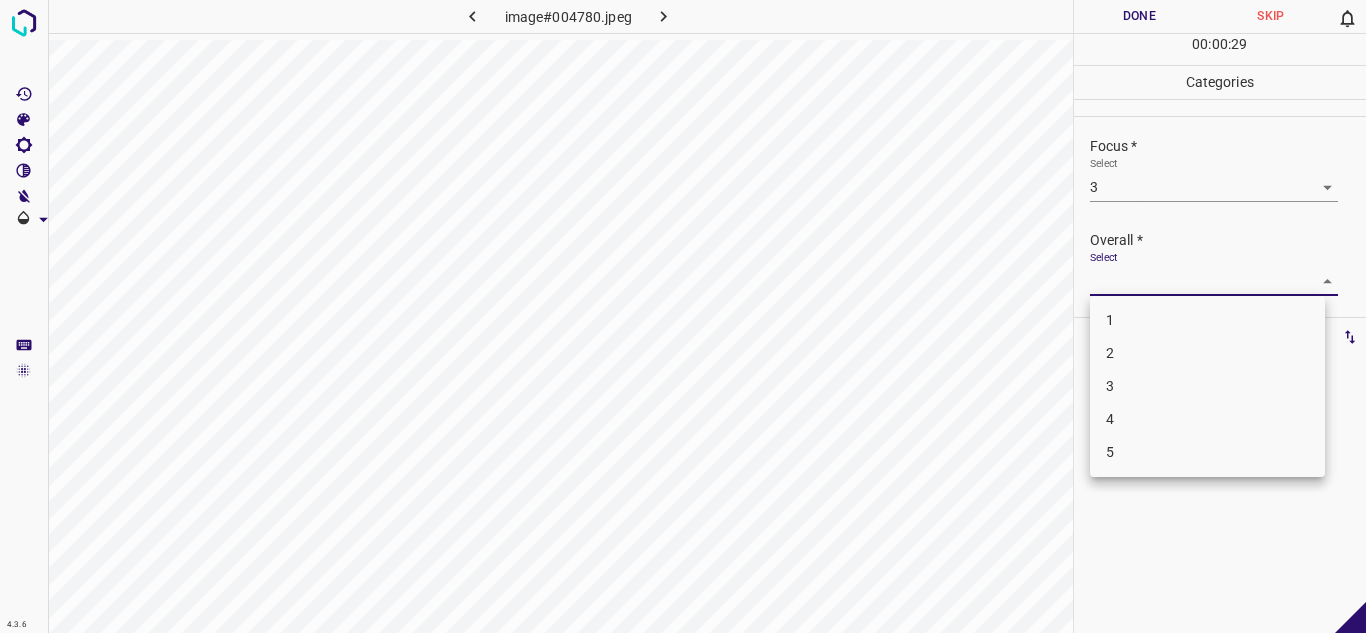 drag, startPoint x: 1168, startPoint y: 269, endPoint x: 1166, endPoint y: 298, distance: 29.068884 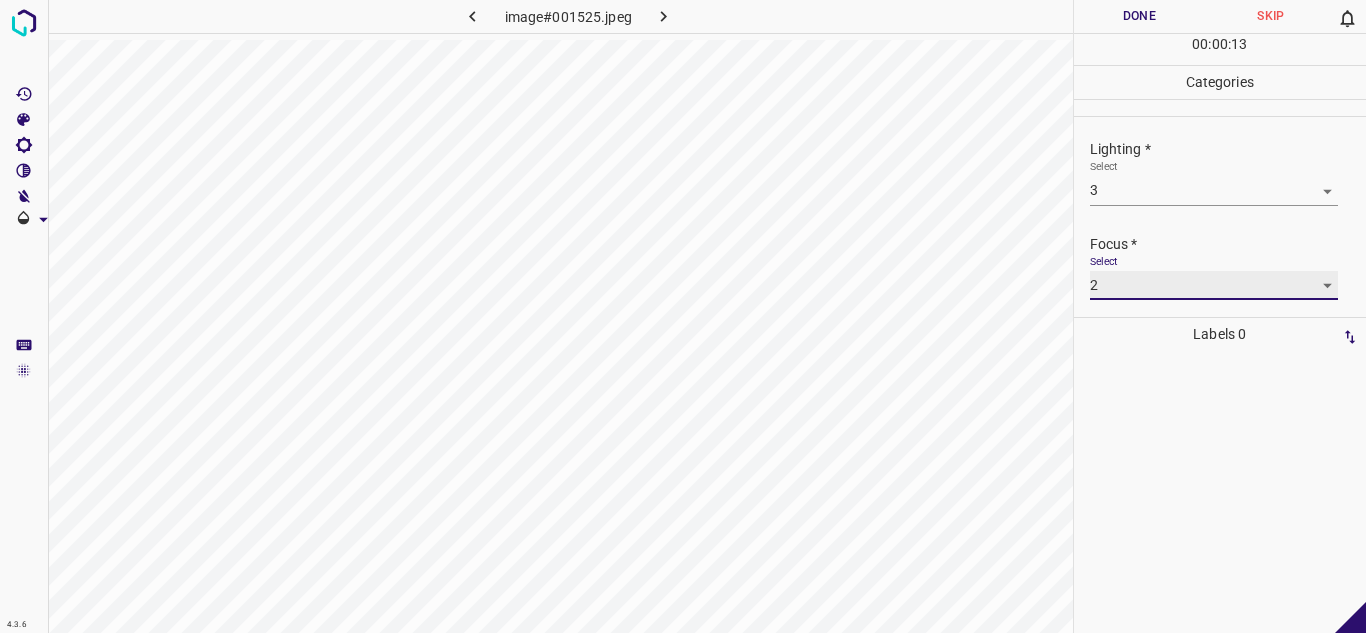 scroll, scrollTop: 98, scrollLeft: 0, axis: vertical 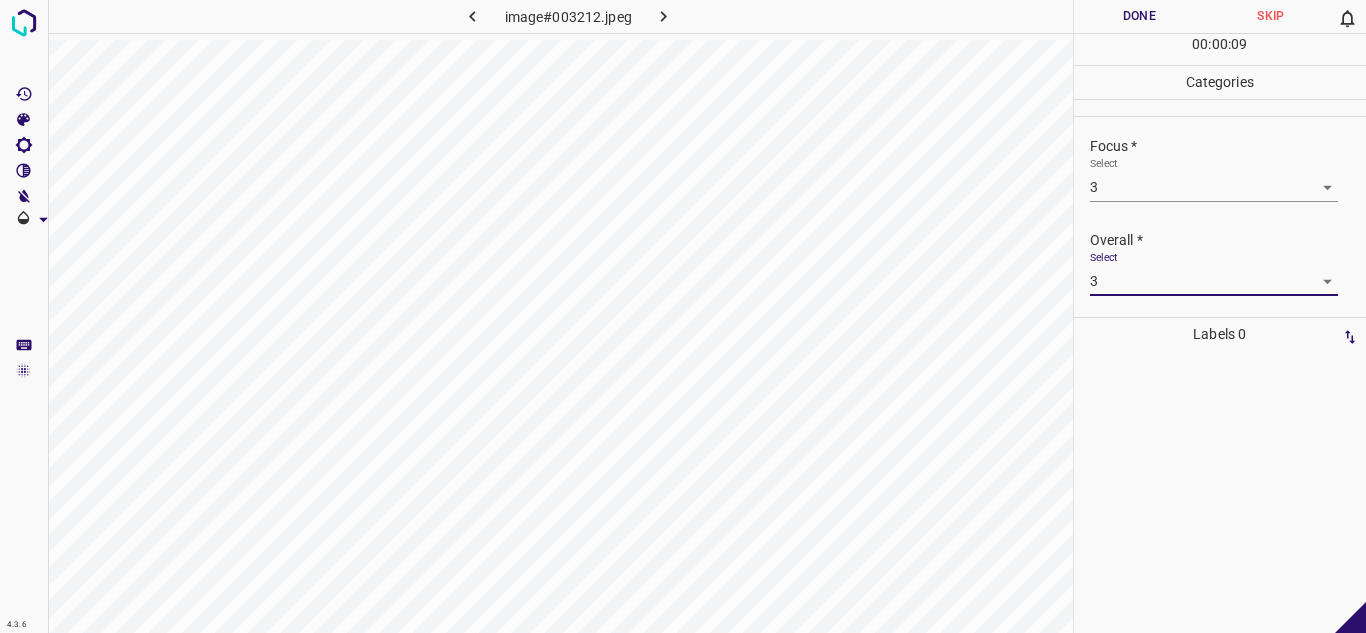 drag, startPoint x: 1137, startPoint y: 17, endPoint x: 1007, endPoint y: 13, distance: 130.06152 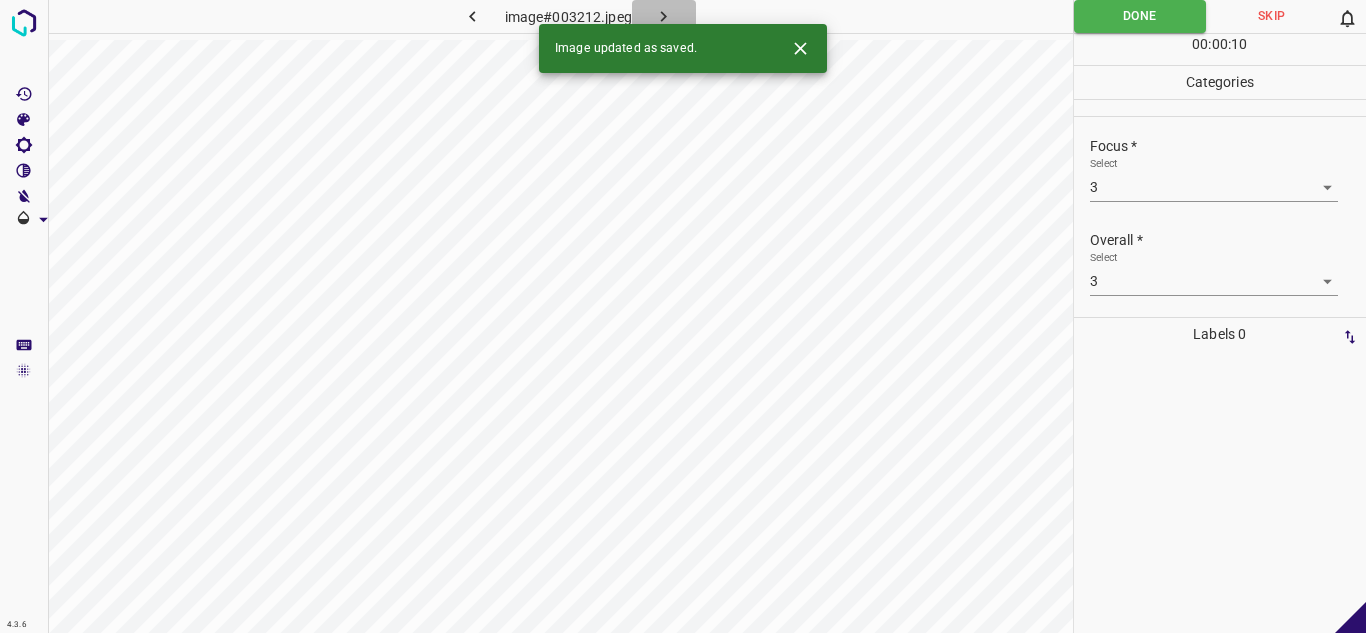 drag, startPoint x: 658, startPoint y: 11, endPoint x: 712, endPoint y: 22, distance: 55.108982 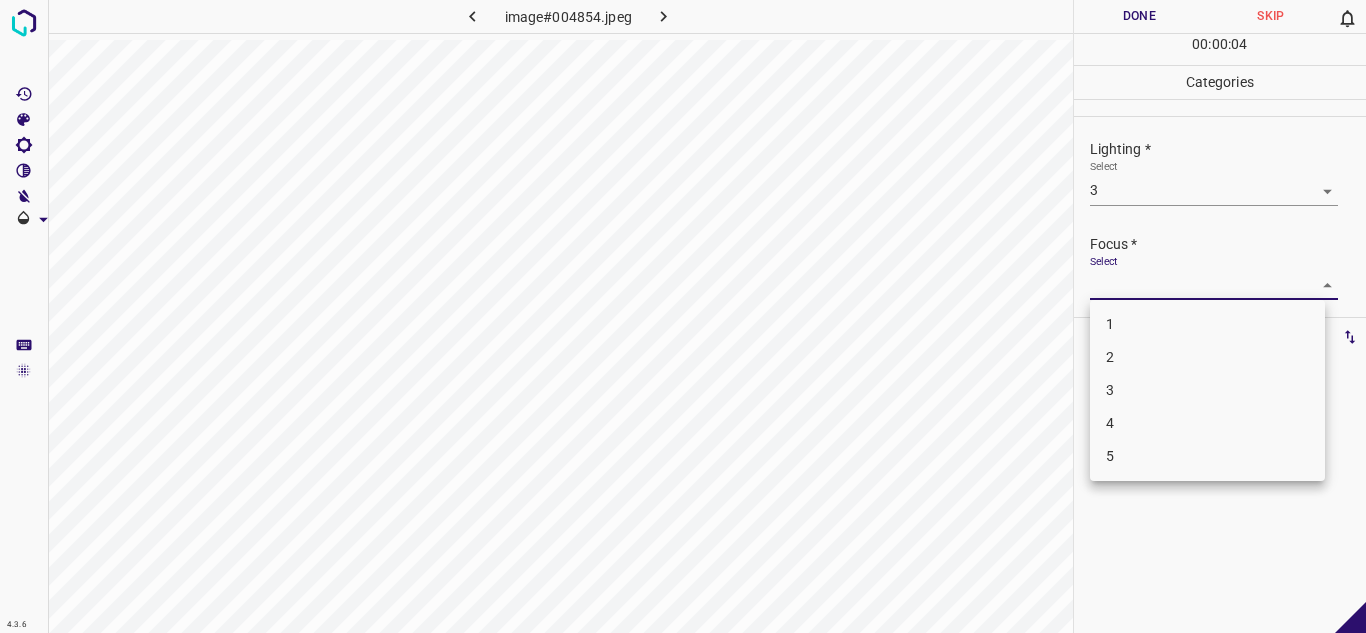 drag, startPoint x: 1163, startPoint y: 363, endPoint x: 1161, endPoint y: 352, distance: 11.18034 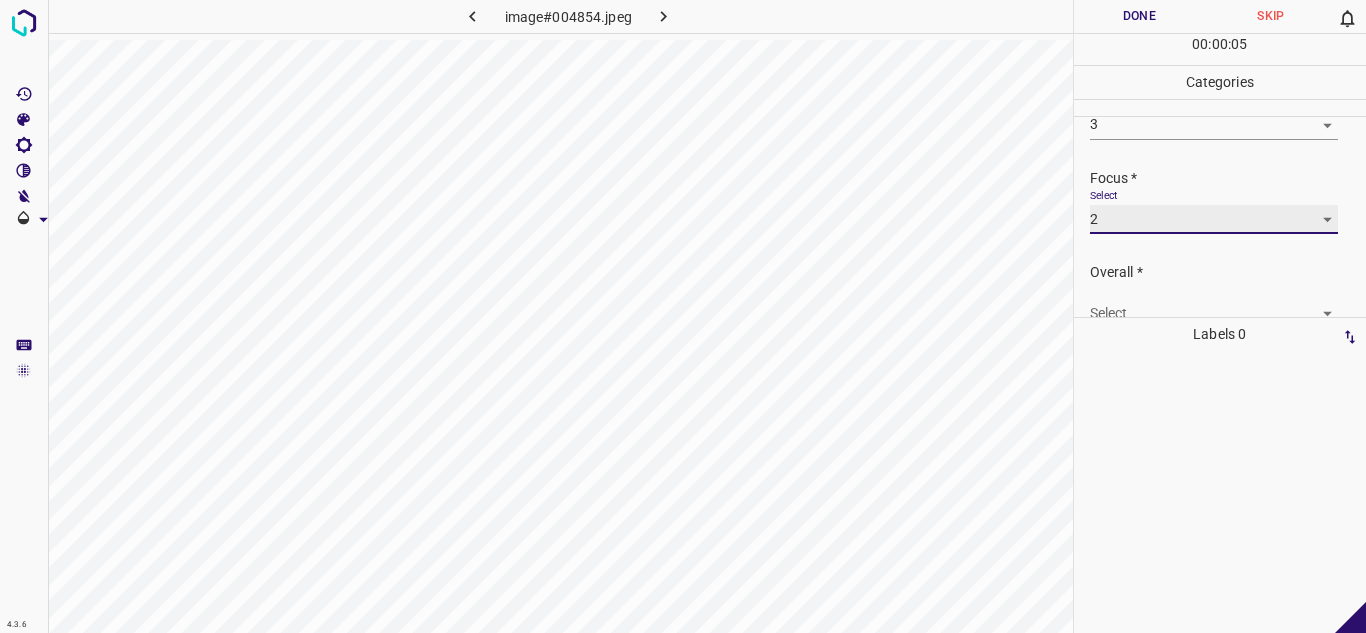 scroll, scrollTop: 98, scrollLeft: 0, axis: vertical 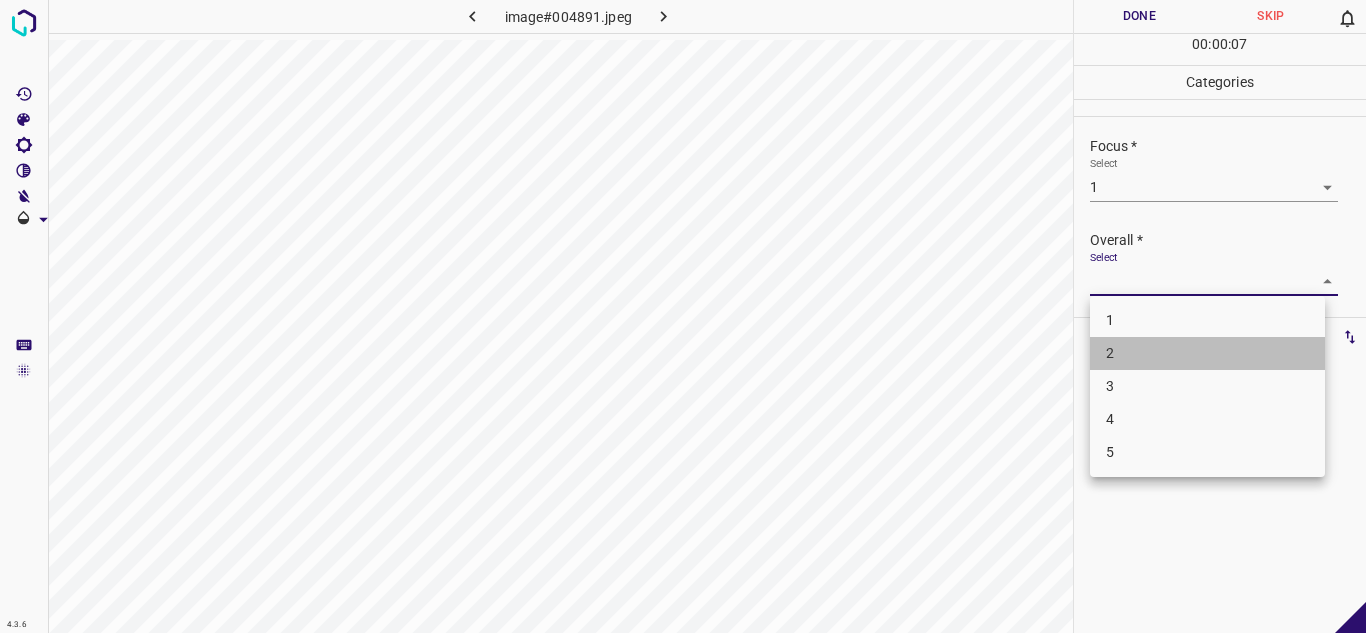 drag, startPoint x: 1117, startPoint y: 361, endPoint x: 1124, endPoint y: 350, distance: 13.038404 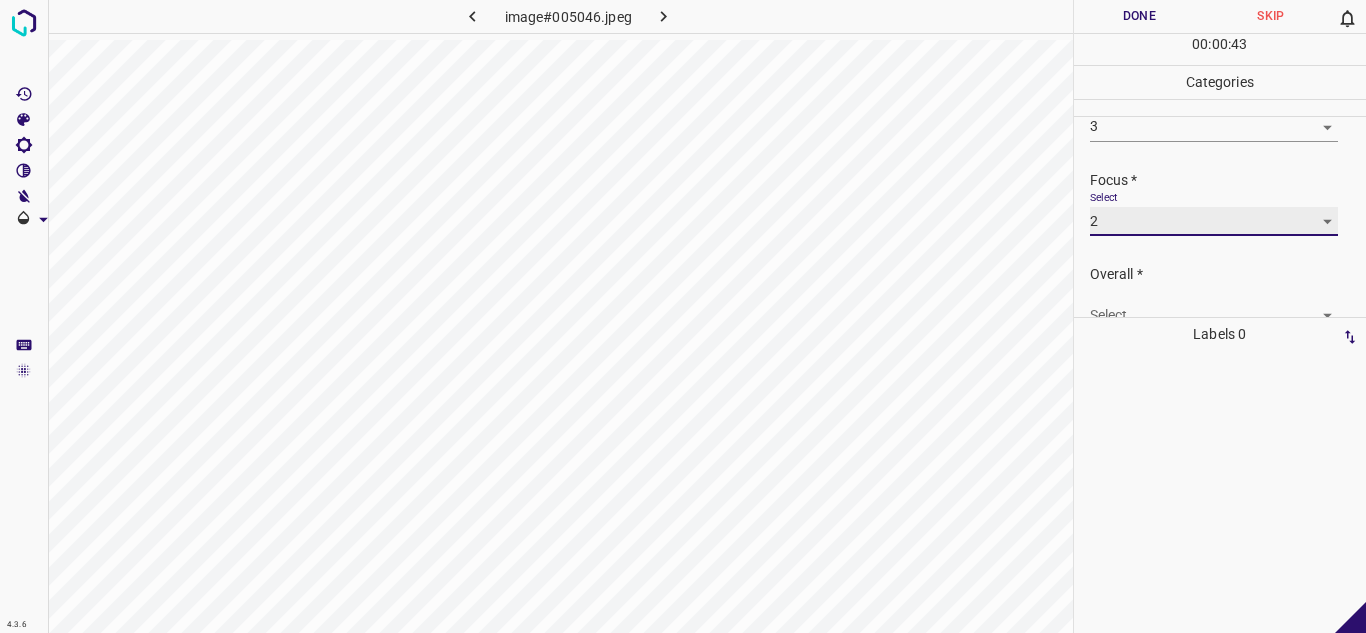 scroll, scrollTop: 98, scrollLeft: 0, axis: vertical 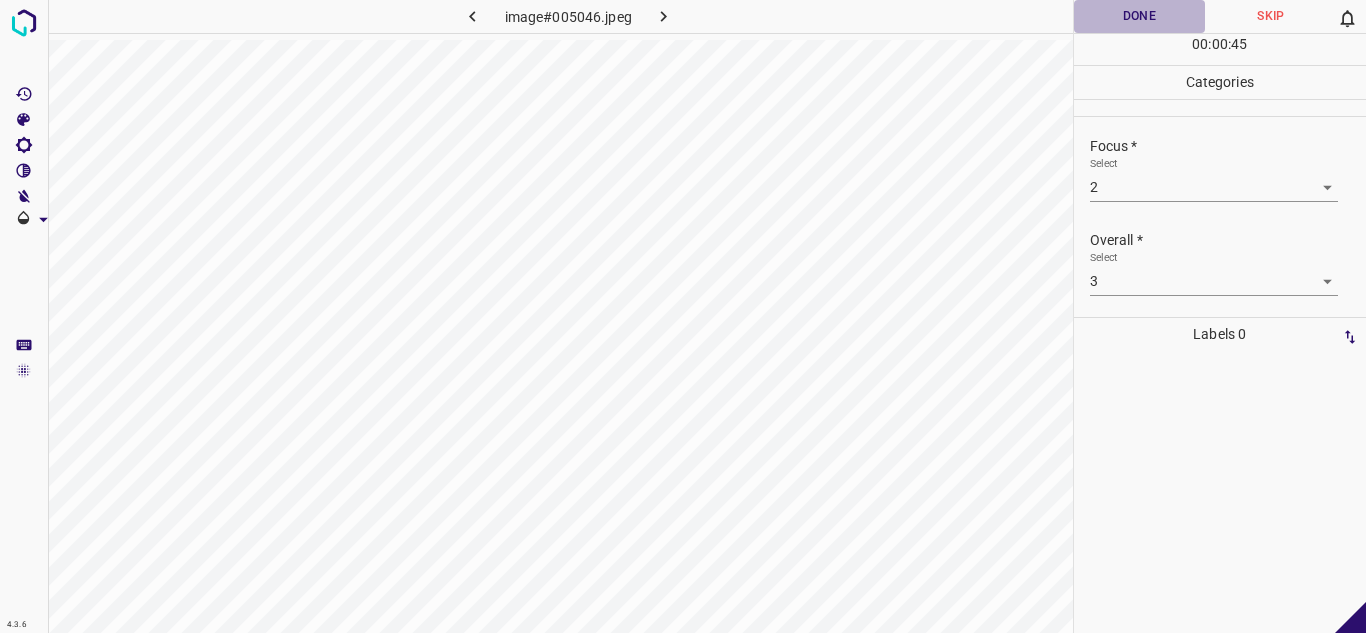 drag, startPoint x: 1145, startPoint y: 17, endPoint x: 1098, endPoint y: 15, distance: 47.042534 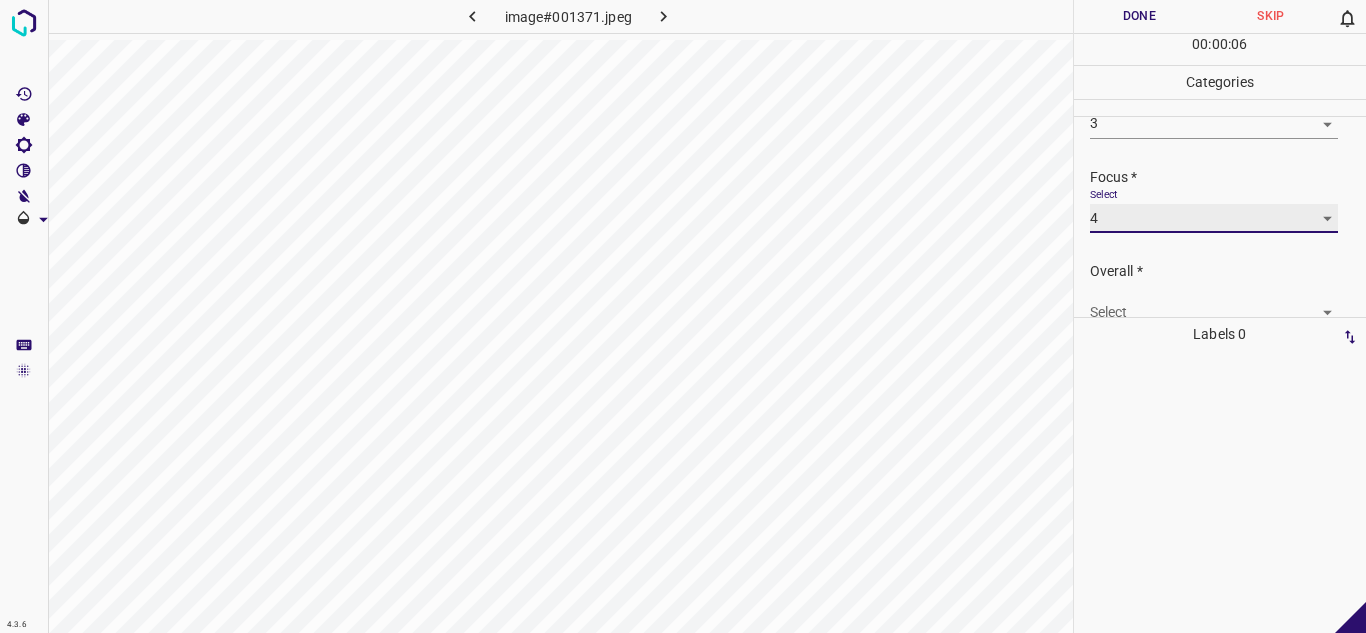 scroll, scrollTop: 98, scrollLeft: 0, axis: vertical 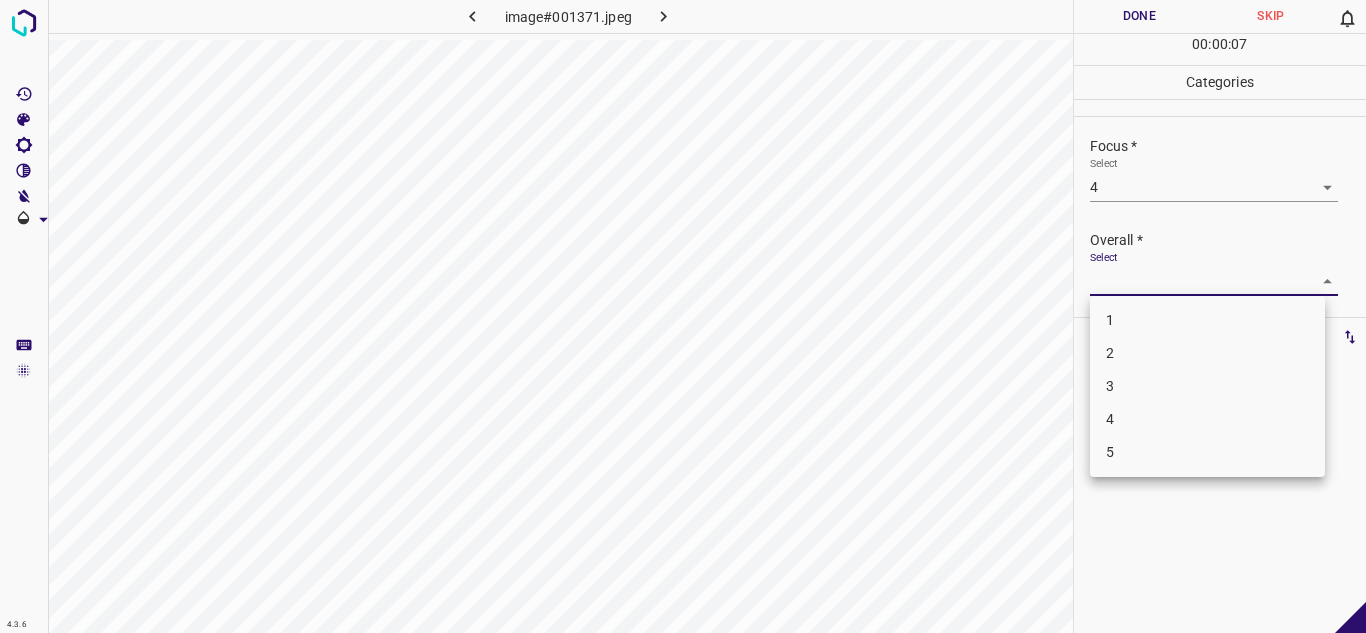 drag, startPoint x: 1138, startPoint y: 396, endPoint x: 1143, endPoint y: 340, distance: 56.22277 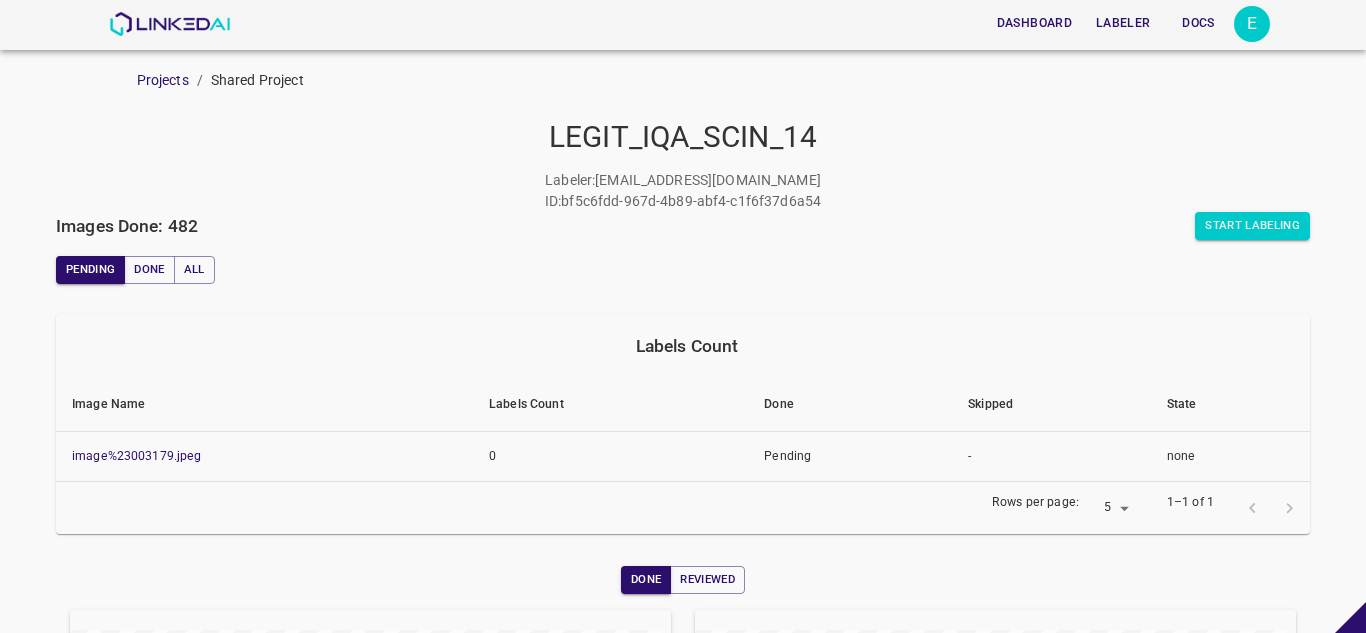 drag, startPoint x: 404, startPoint y: 101, endPoint x: 342, endPoint y: 144, distance: 75.45197 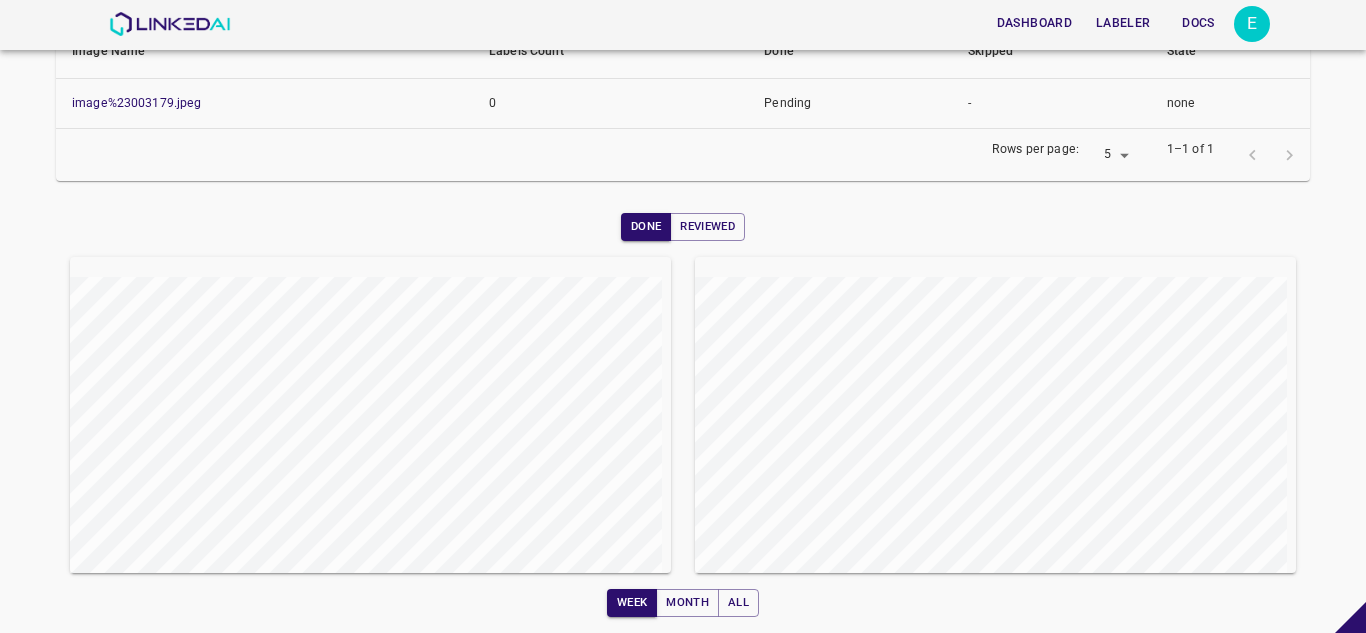 scroll, scrollTop: 0, scrollLeft: 0, axis: both 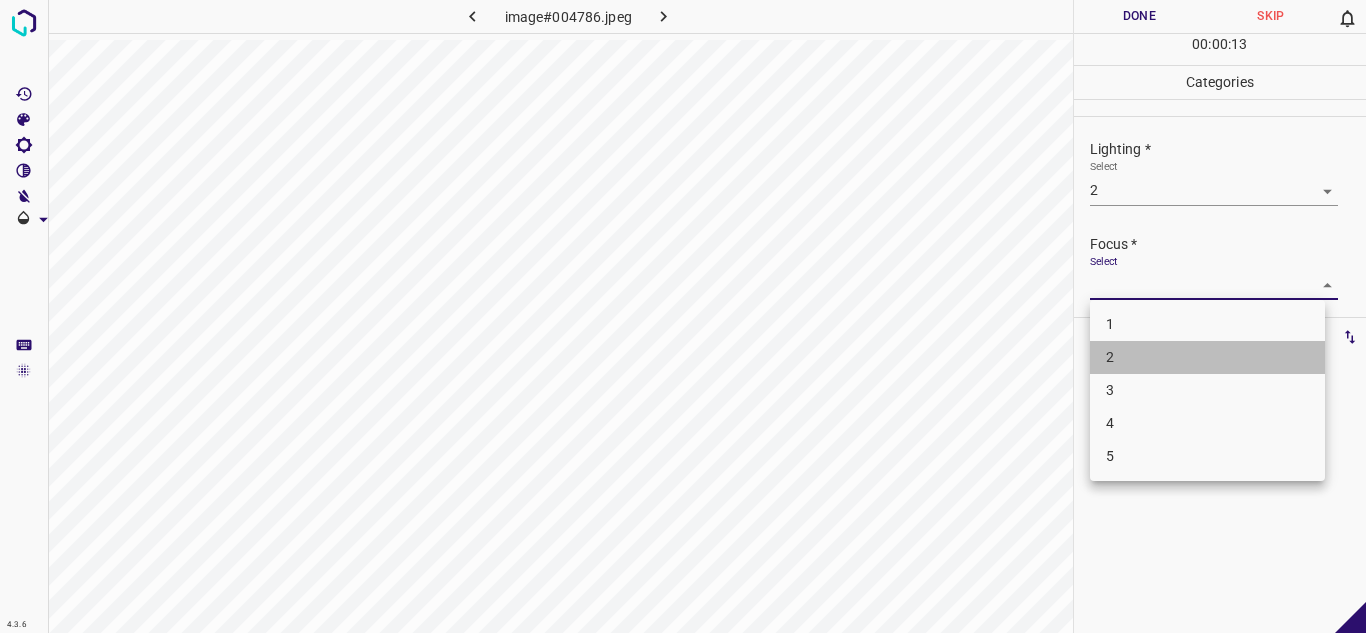 drag, startPoint x: 1166, startPoint y: 352, endPoint x: 1161, endPoint y: 329, distance: 23.537205 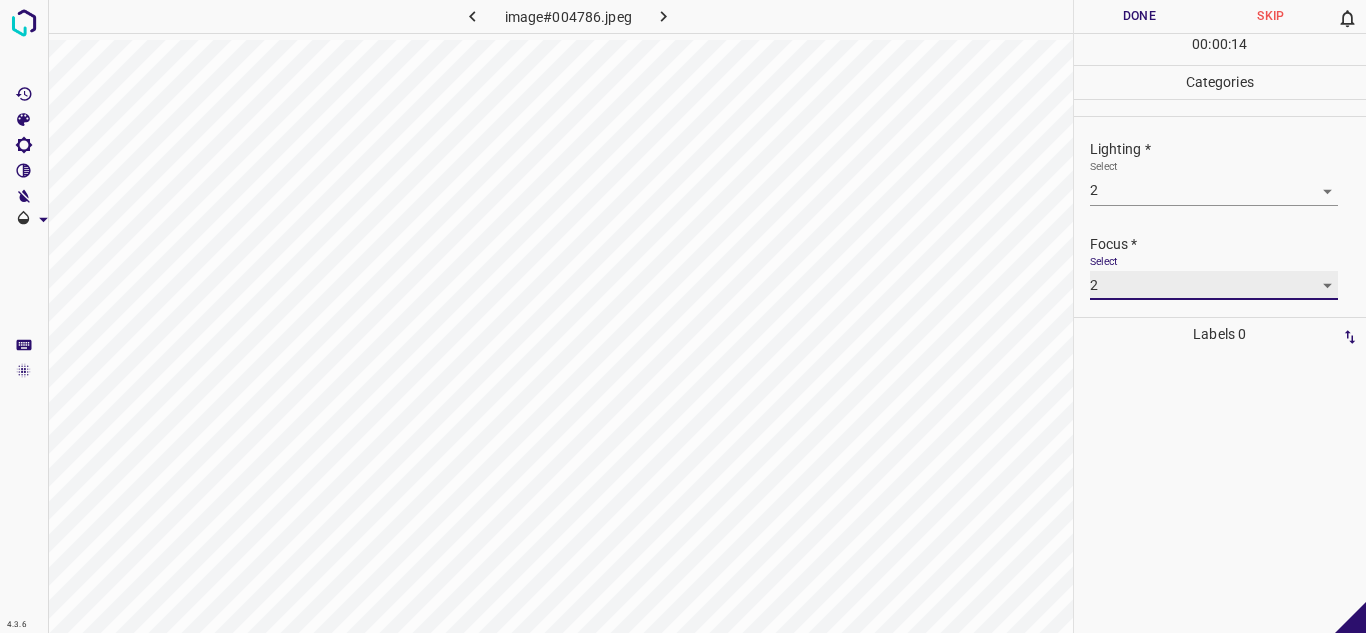scroll, scrollTop: 98, scrollLeft: 0, axis: vertical 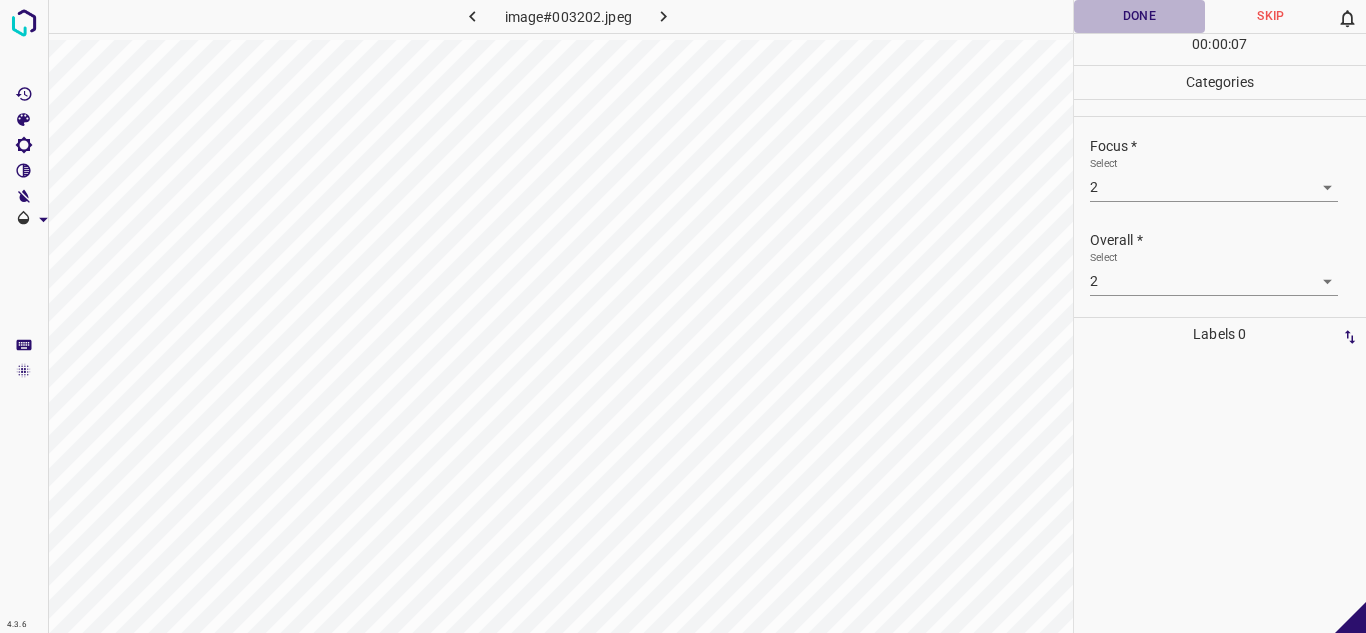 drag, startPoint x: 1116, startPoint y: 25, endPoint x: 1101, endPoint y: 23, distance: 15.132746 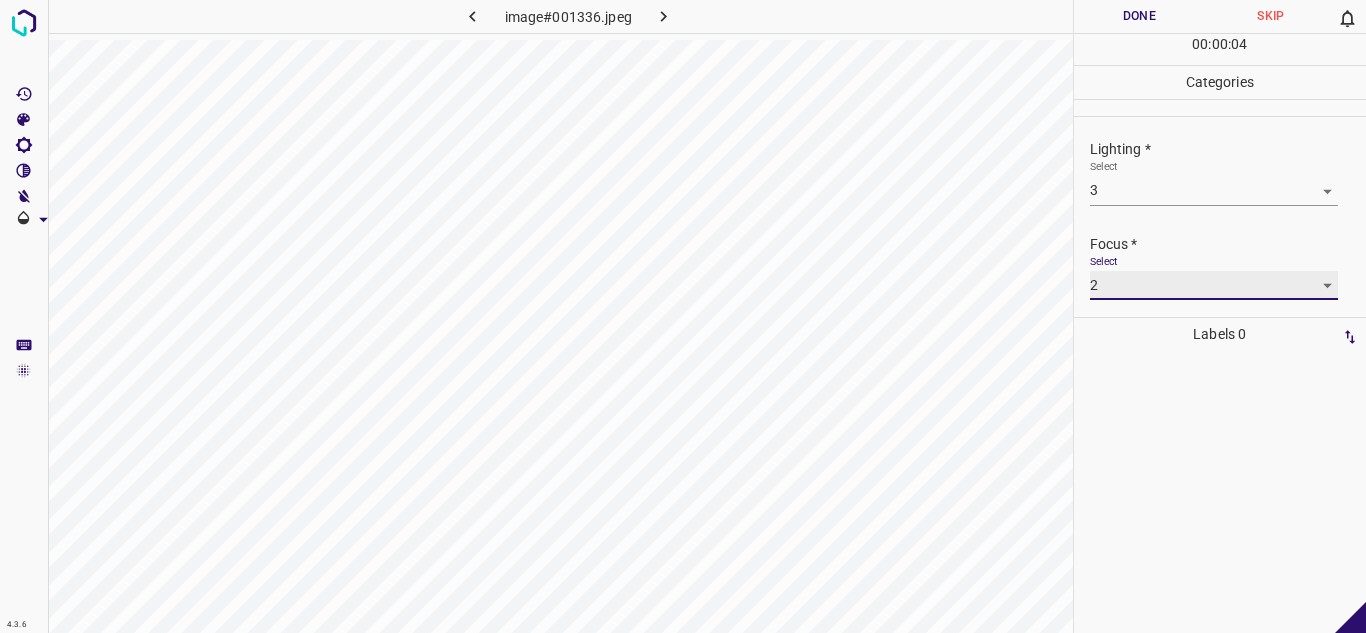 scroll, scrollTop: 98, scrollLeft: 0, axis: vertical 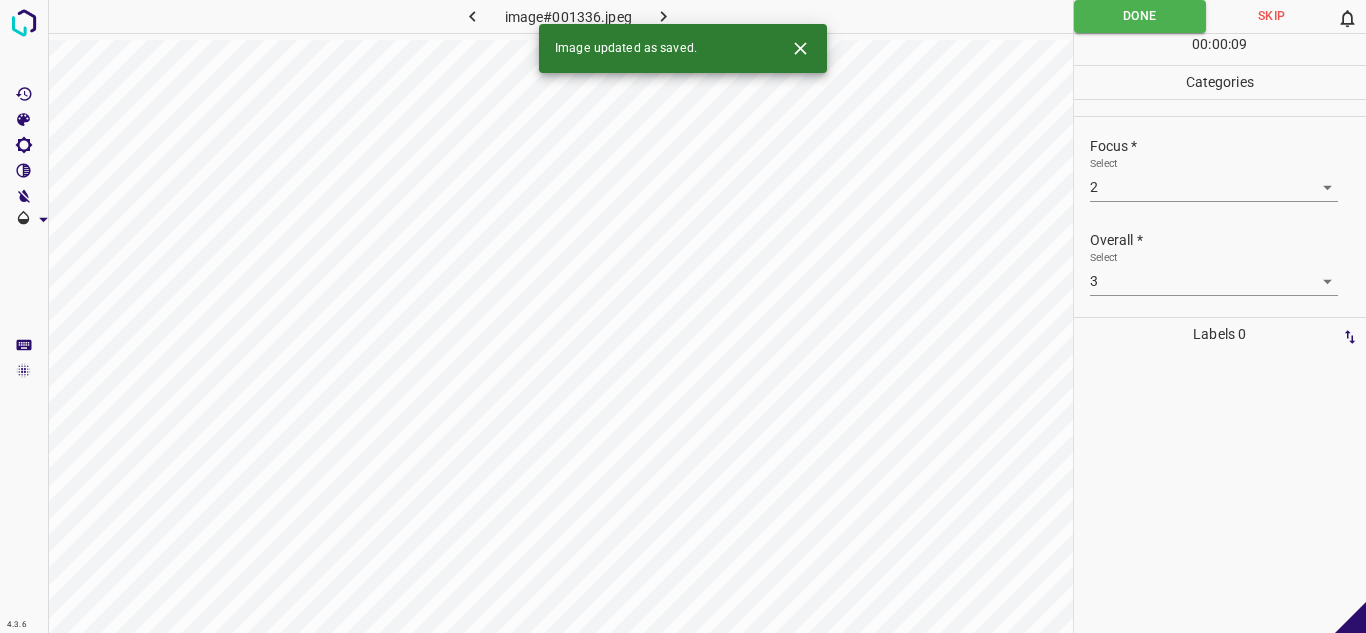drag, startPoint x: 665, startPoint y: 22, endPoint x: 729, endPoint y: 32, distance: 64.77654 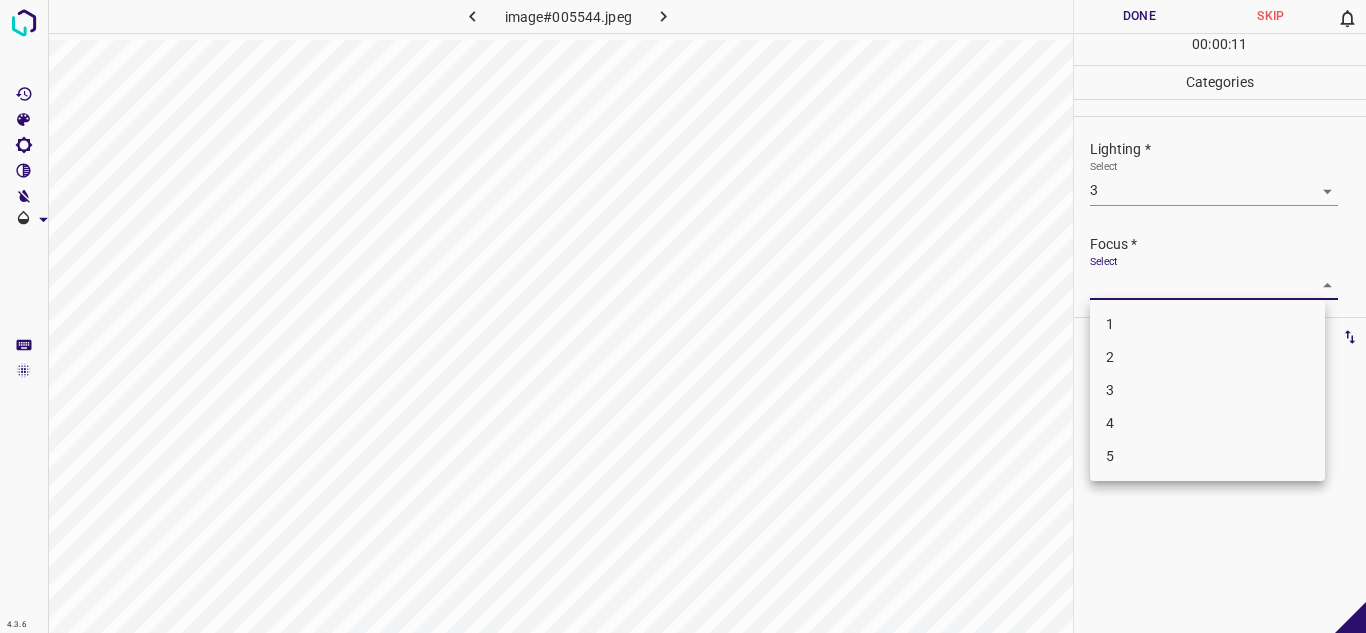 drag, startPoint x: 1139, startPoint y: 358, endPoint x: 1142, endPoint y: 343, distance: 15.297058 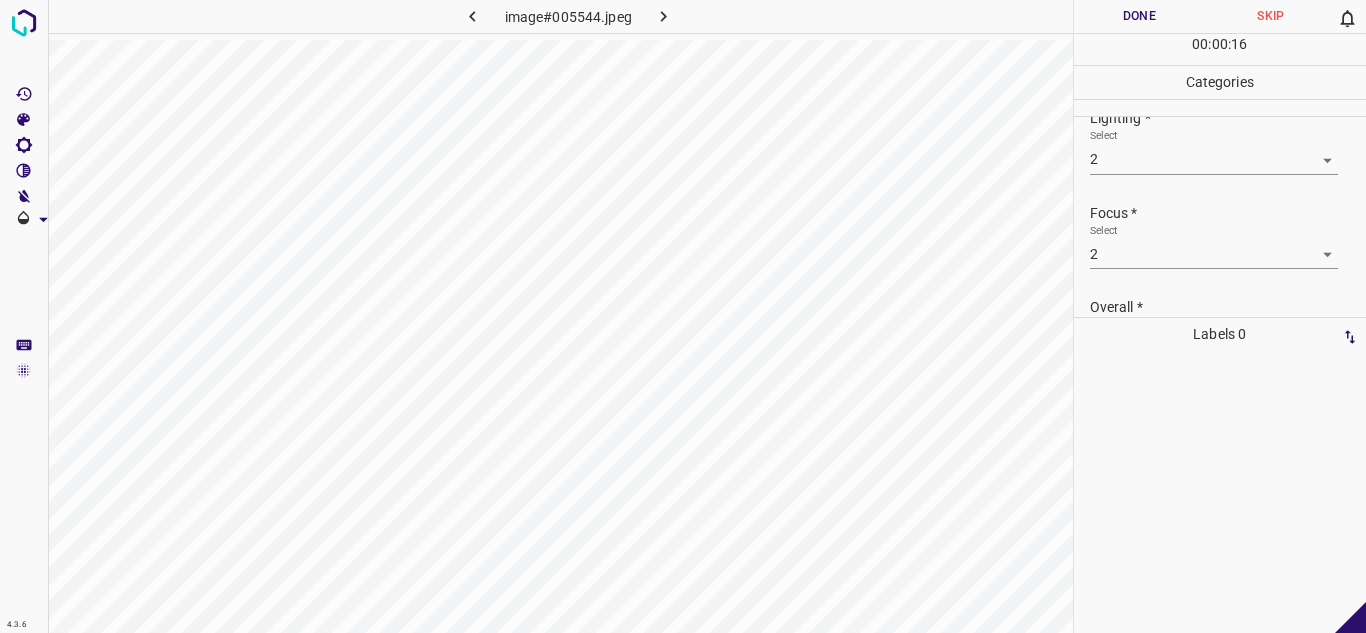 scroll, scrollTop: 0, scrollLeft: 0, axis: both 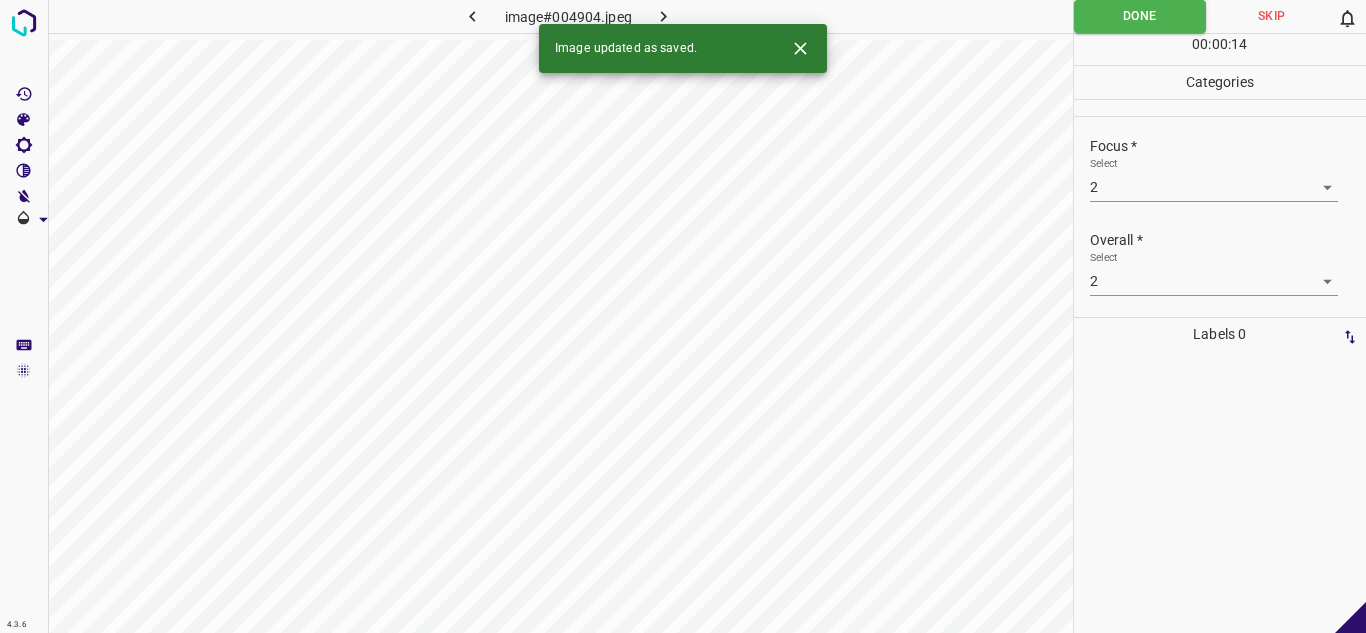 drag, startPoint x: 655, startPoint y: 12, endPoint x: 691, endPoint y: 24, distance: 37.94733 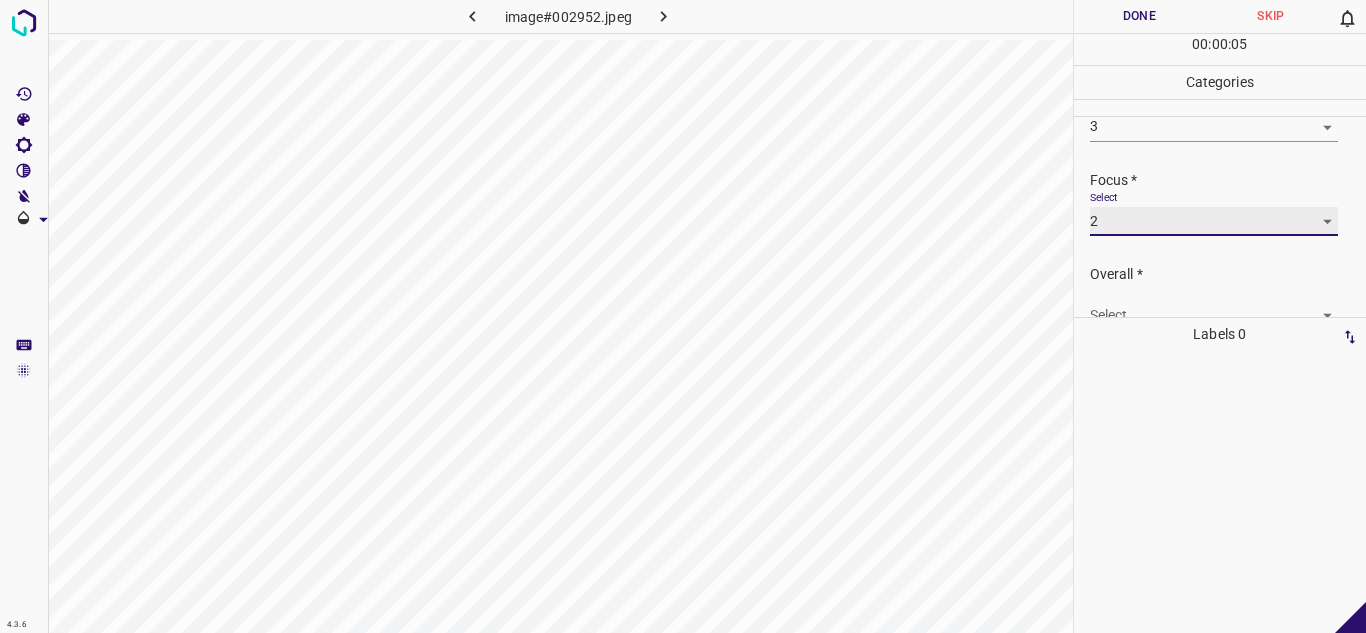 scroll, scrollTop: 98, scrollLeft: 0, axis: vertical 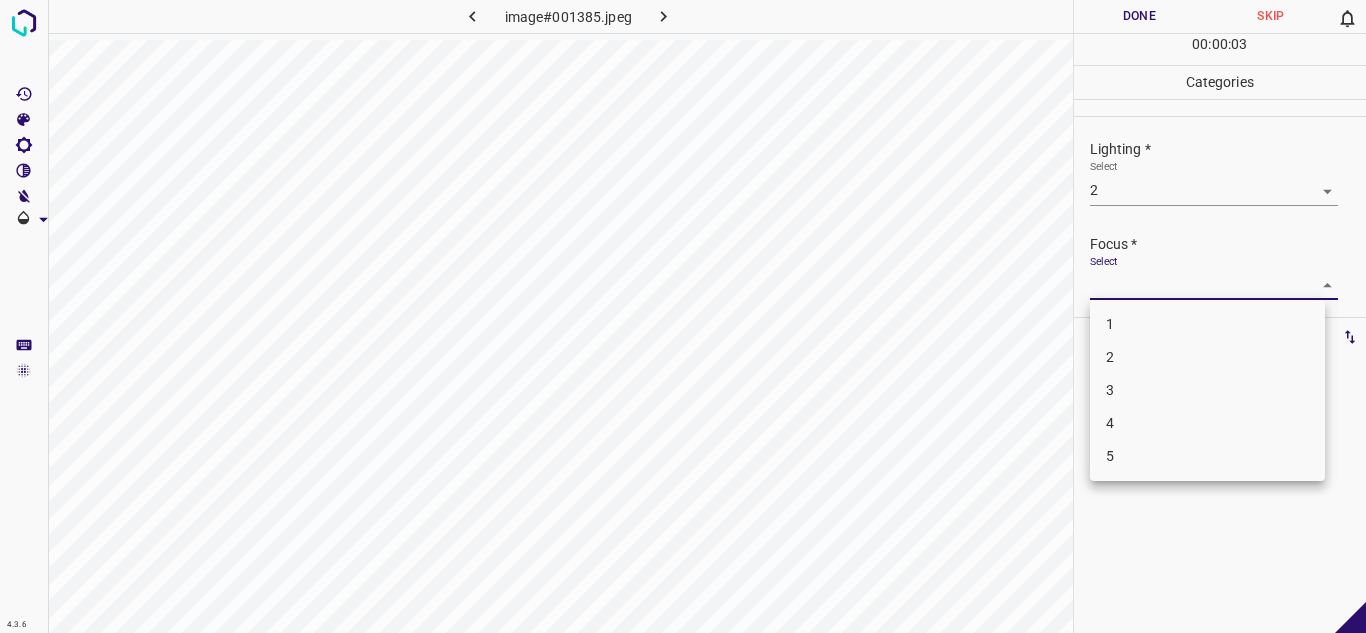 drag, startPoint x: 1129, startPoint y: 277, endPoint x: 1128, endPoint y: 292, distance: 15.033297 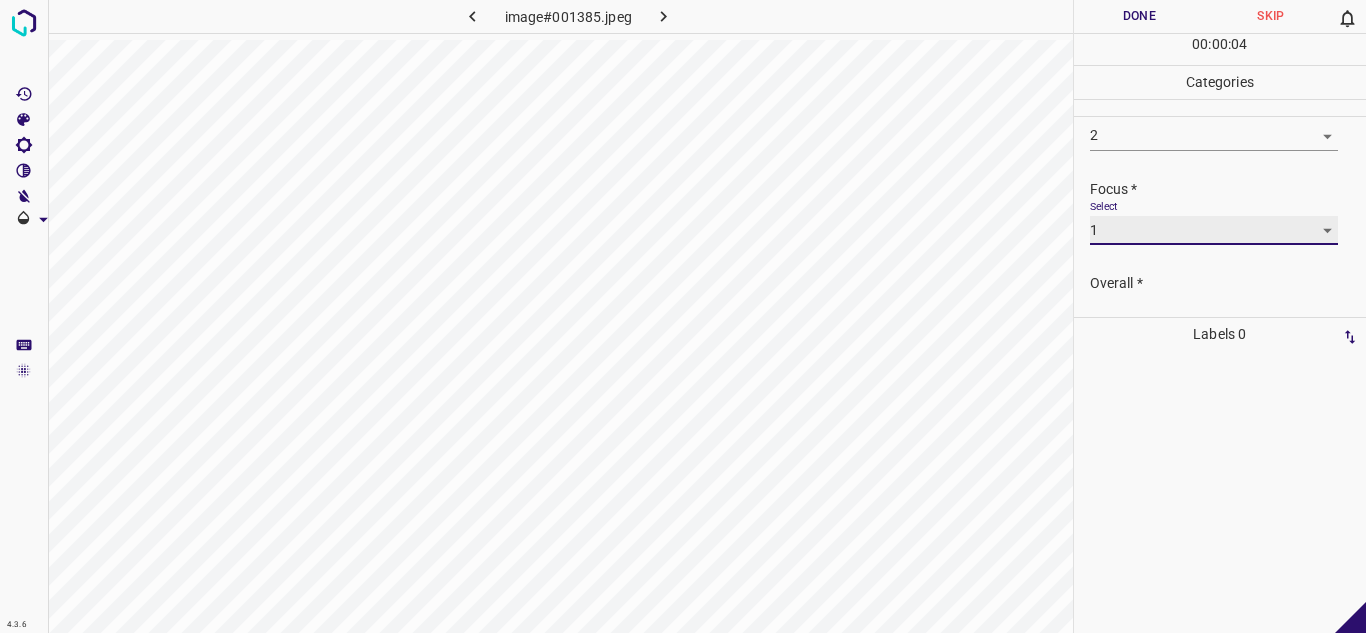 scroll, scrollTop: 98, scrollLeft: 0, axis: vertical 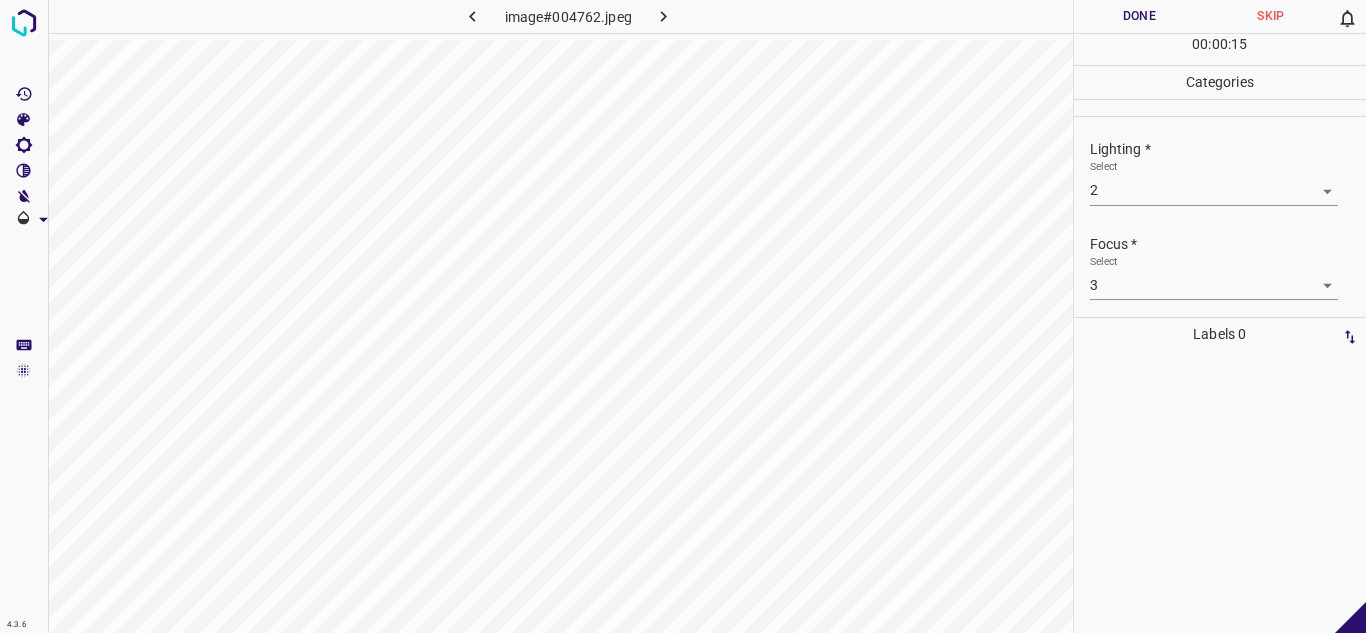 drag, startPoint x: 1145, startPoint y: 18, endPoint x: 1135, endPoint y: 9, distance: 13.453624 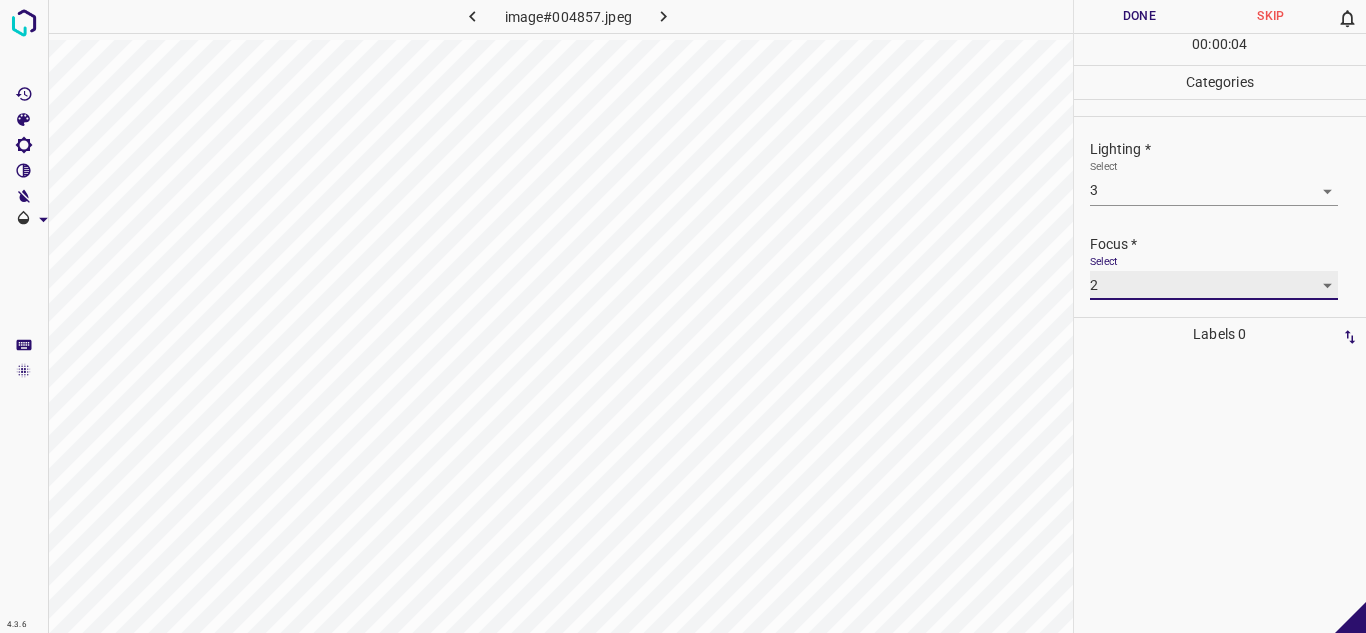 scroll, scrollTop: 98, scrollLeft: 0, axis: vertical 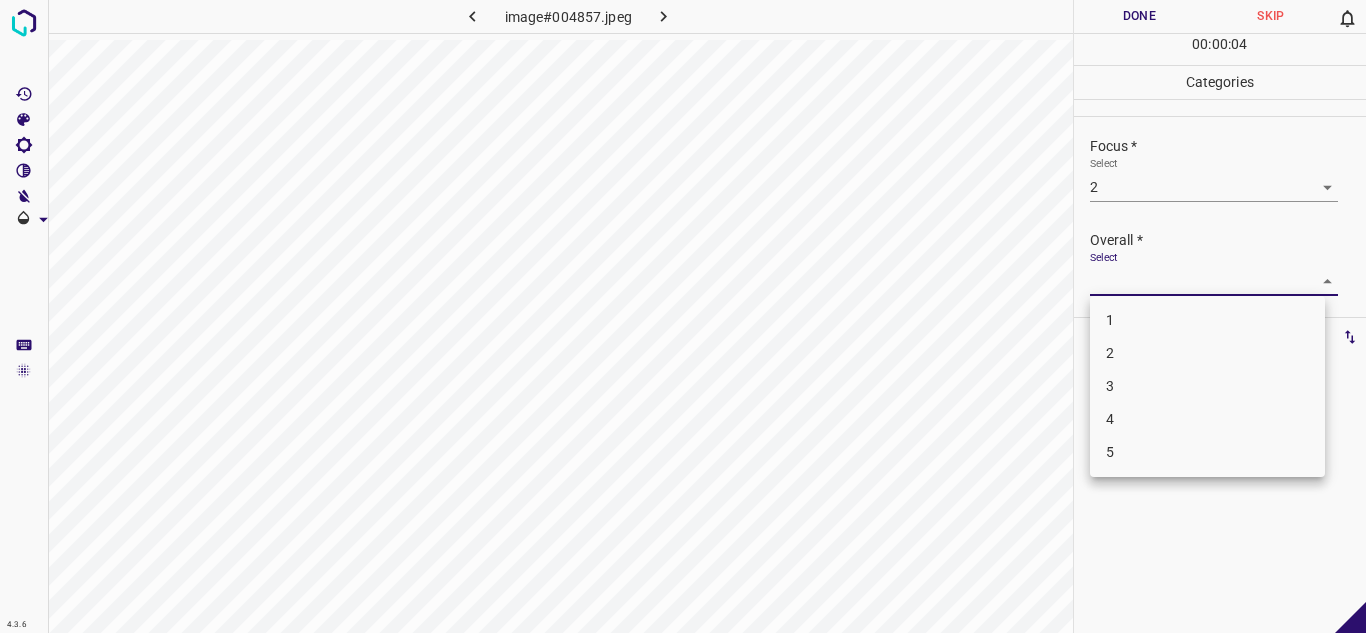 drag, startPoint x: 1135, startPoint y: 277, endPoint x: 1144, endPoint y: 299, distance: 23.769728 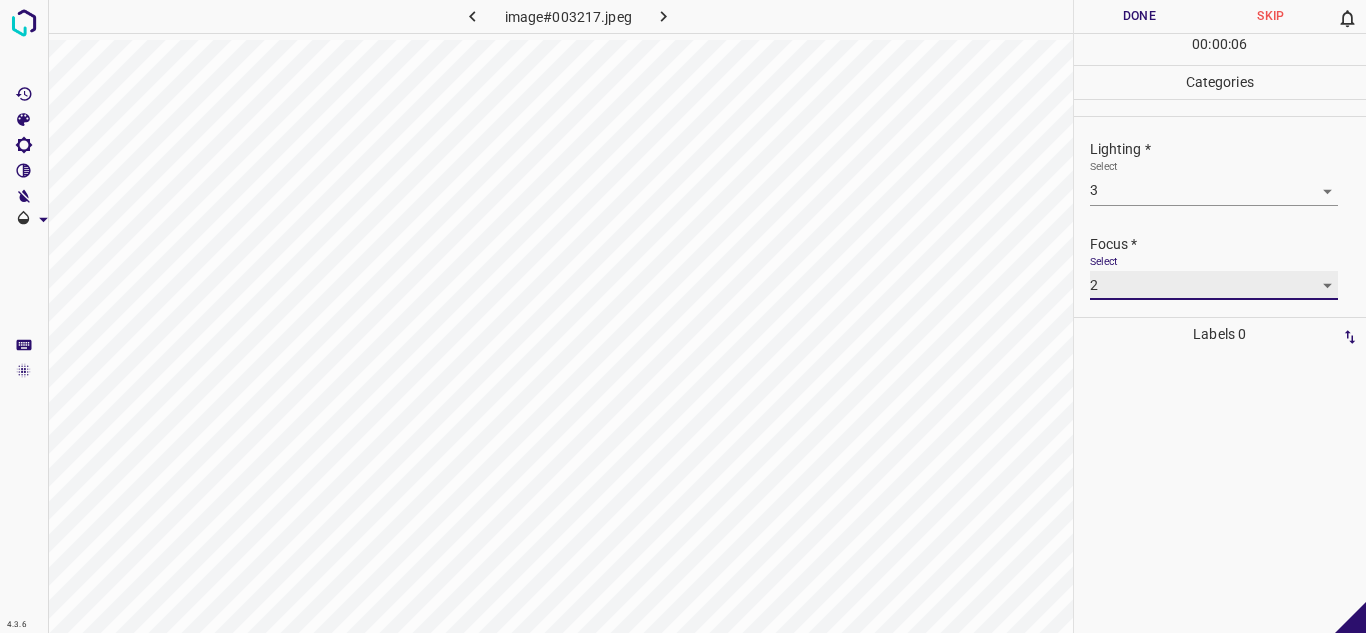 scroll, scrollTop: 98, scrollLeft: 0, axis: vertical 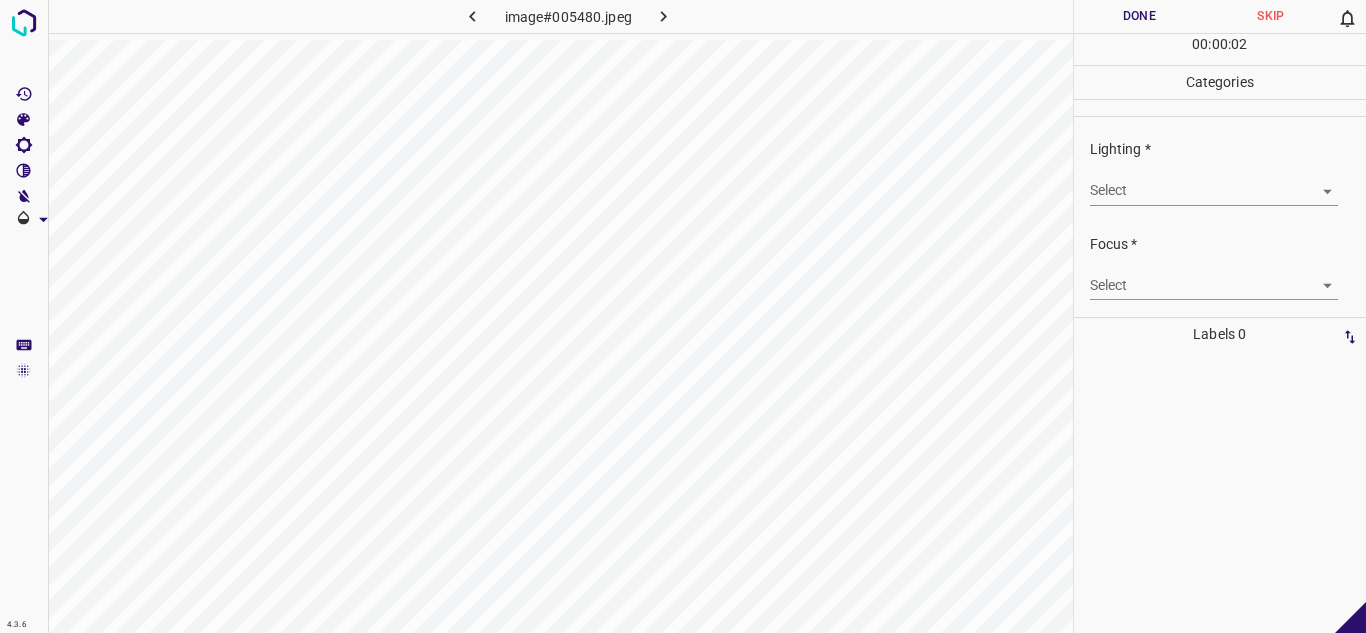 drag, startPoint x: 1133, startPoint y: 175, endPoint x: 1143, endPoint y: 181, distance: 11.661903 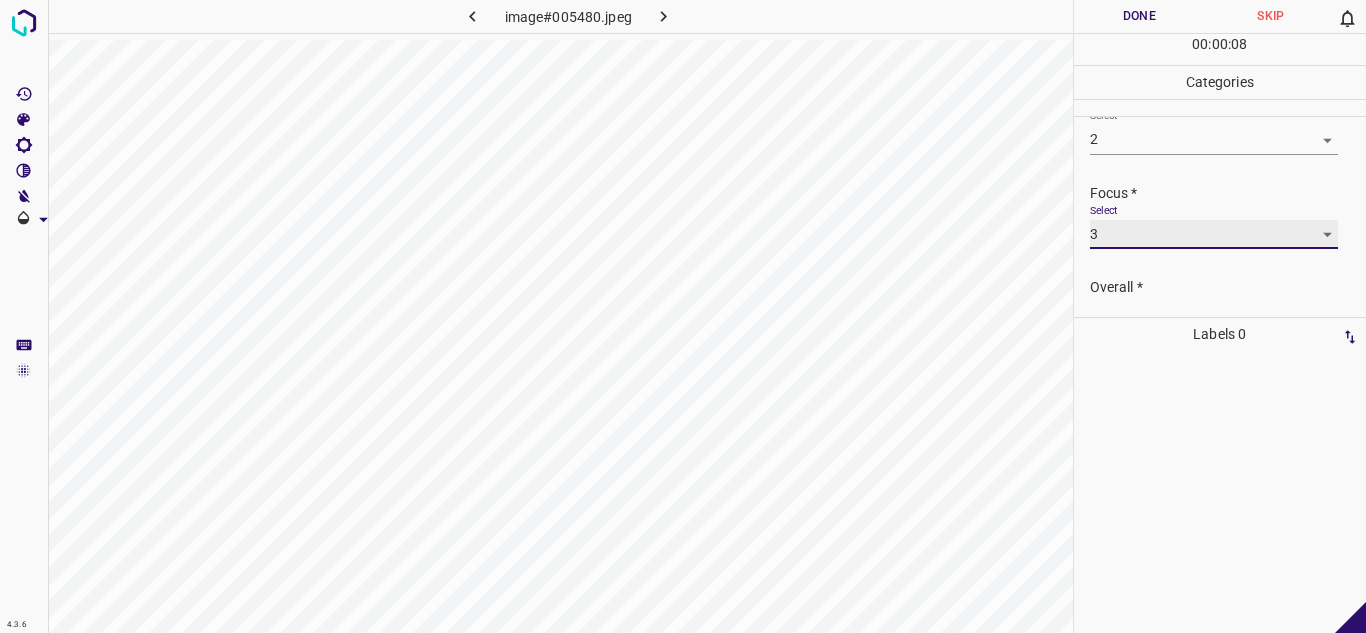 scroll, scrollTop: 98, scrollLeft: 0, axis: vertical 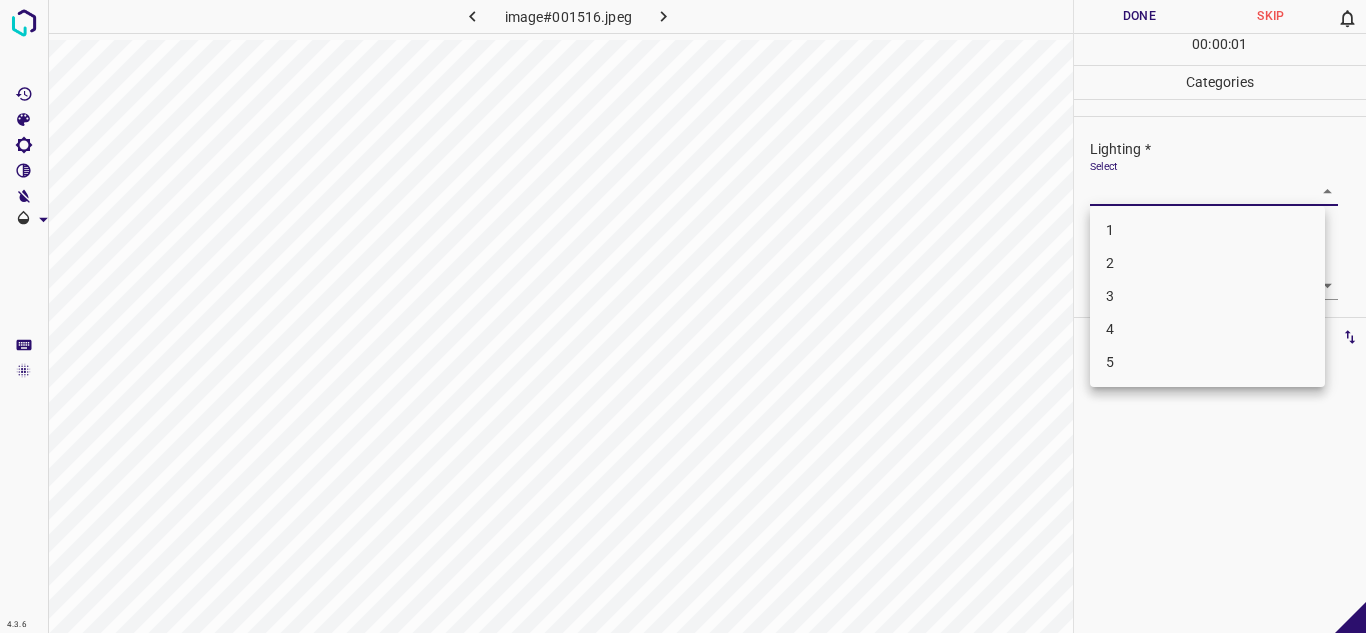 drag, startPoint x: 1143, startPoint y: 180, endPoint x: 1152, endPoint y: 203, distance: 24.698177 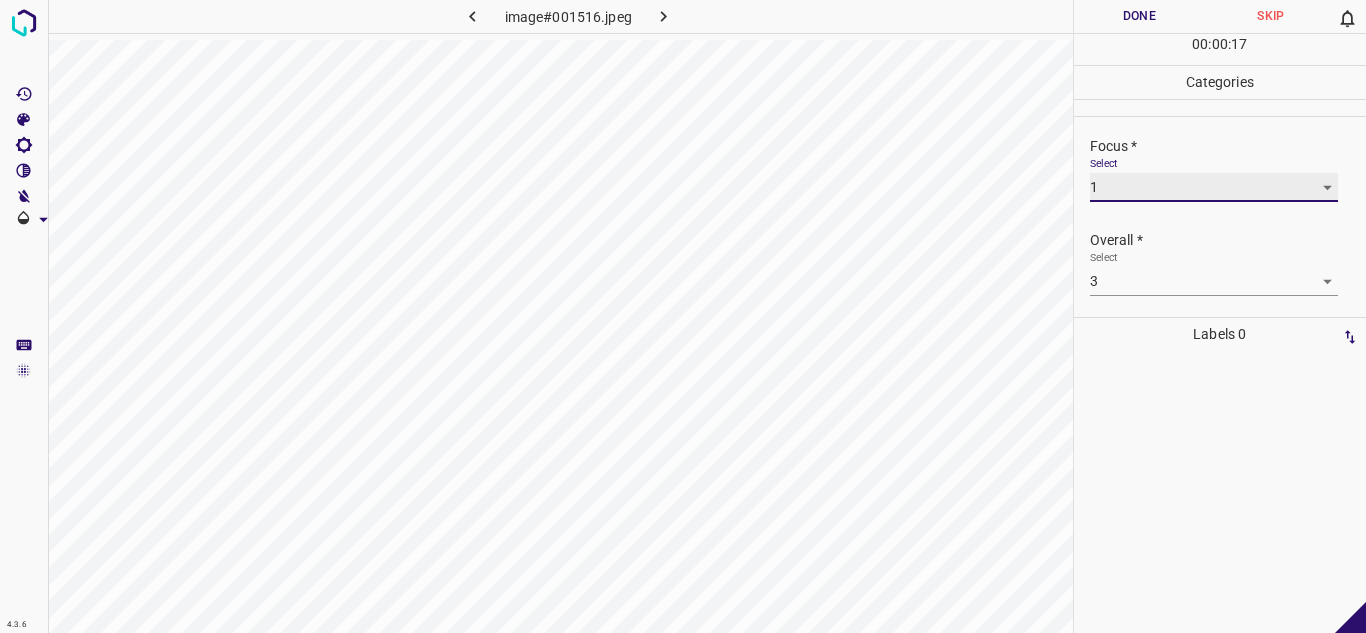 scroll, scrollTop: 0, scrollLeft: 0, axis: both 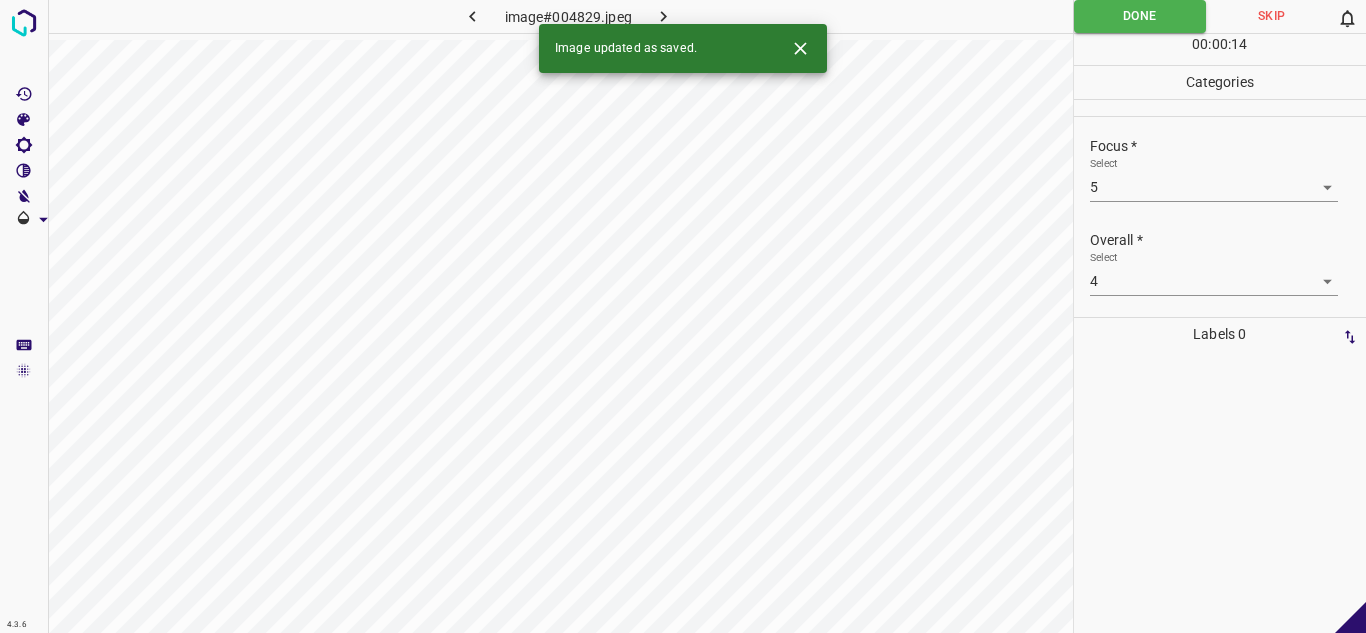 drag, startPoint x: 664, startPoint y: 15, endPoint x: 785, endPoint y: 32, distance: 122.18838 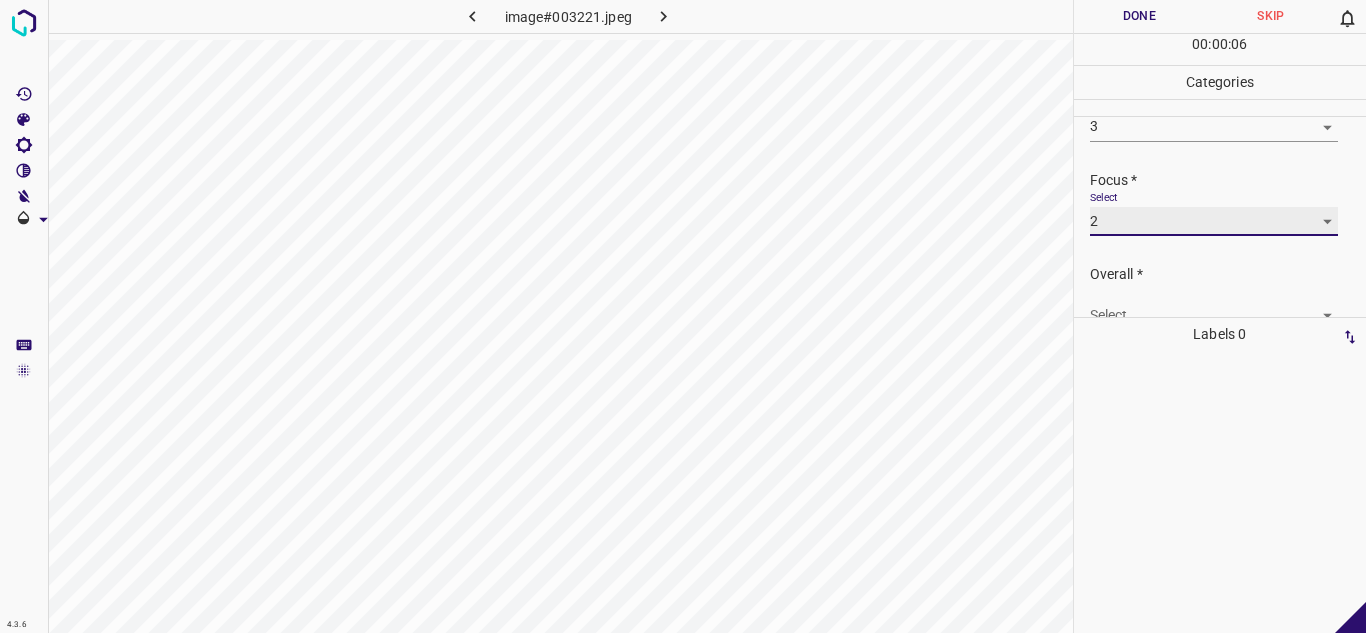 scroll, scrollTop: 98, scrollLeft: 0, axis: vertical 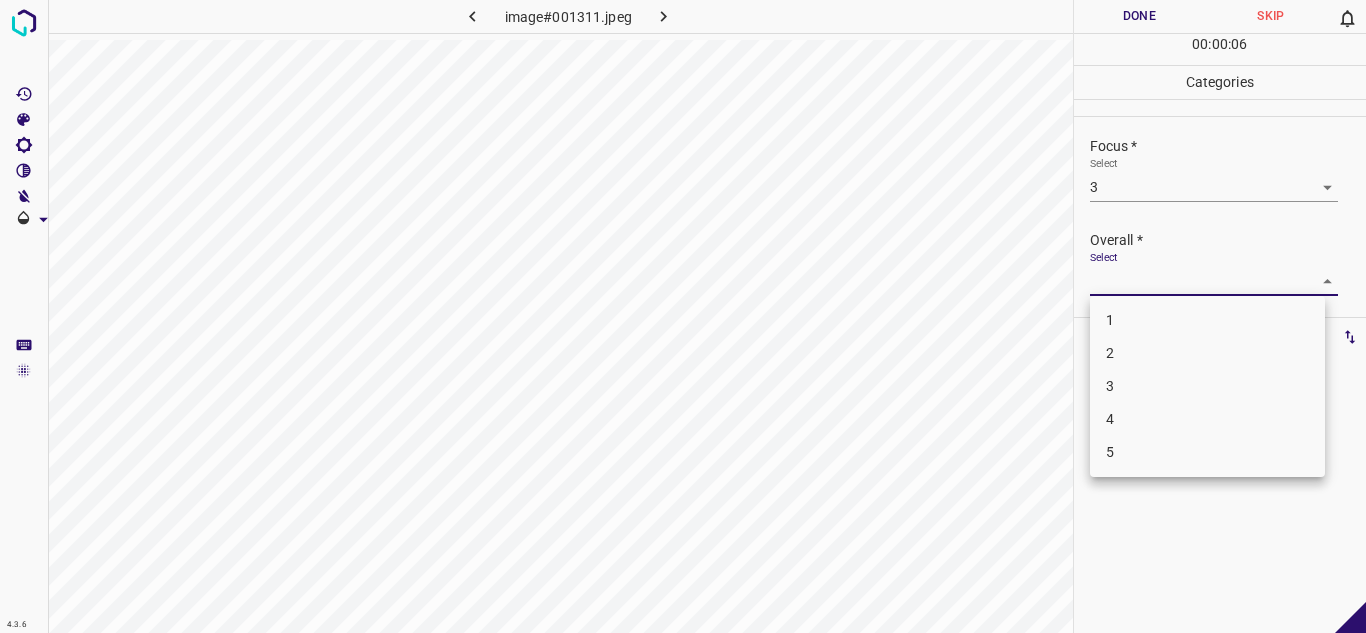 drag, startPoint x: 1144, startPoint y: 400, endPoint x: 1154, endPoint y: 353, distance: 48.052055 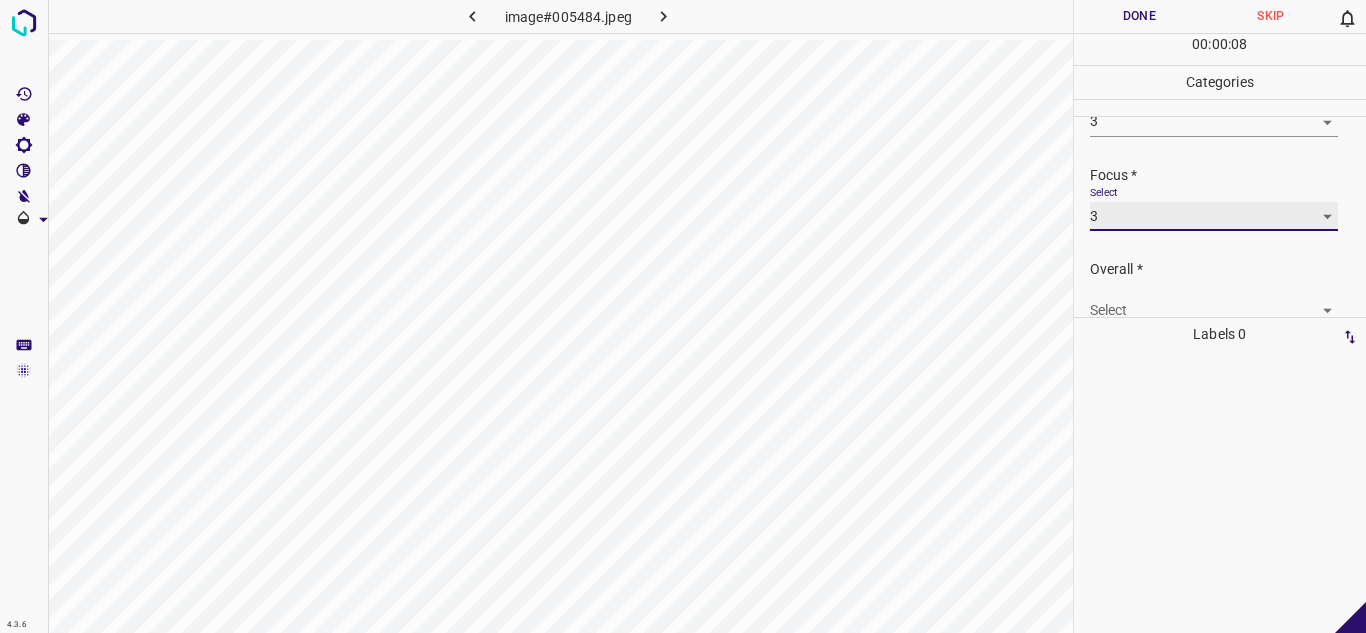 scroll, scrollTop: 98, scrollLeft: 0, axis: vertical 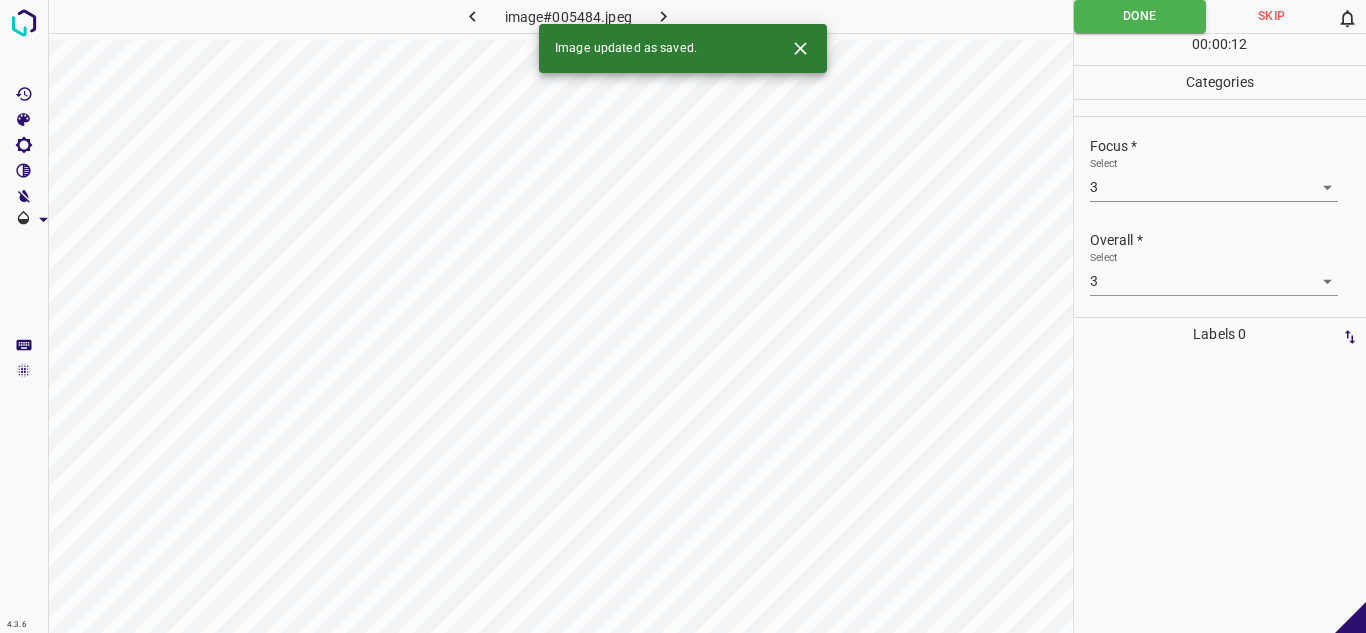 drag, startPoint x: 655, startPoint y: 8, endPoint x: 759, endPoint y: 41, distance: 109.11004 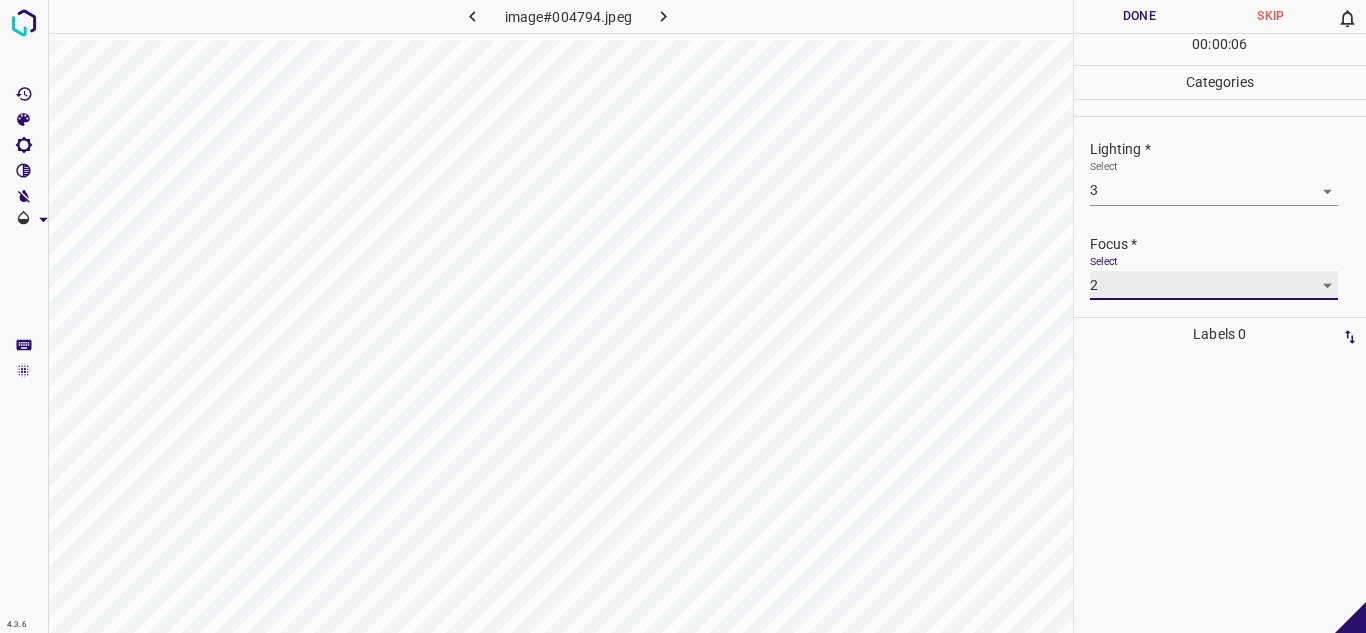 scroll, scrollTop: 98, scrollLeft: 0, axis: vertical 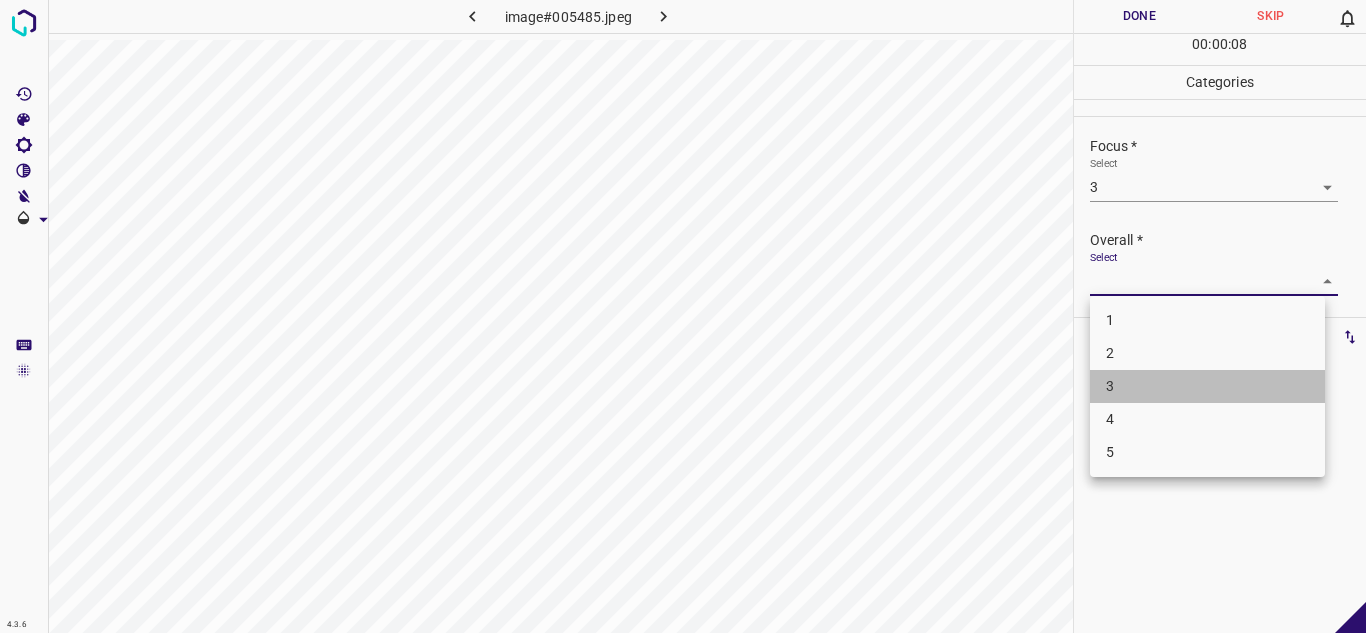 drag, startPoint x: 1139, startPoint y: 401, endPoint x: 1156, endPoint y: 346, distance: 57.567352 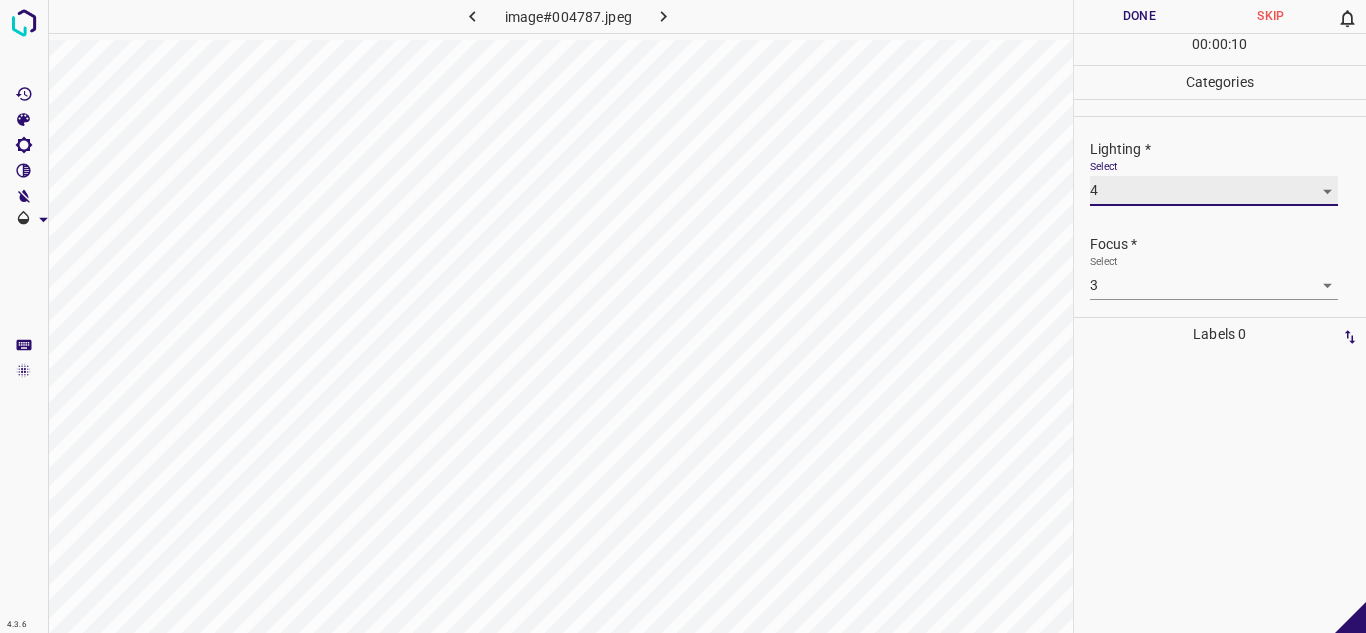 scroll, scrollTop: 98, scrollLeft: 0, axis: vertical 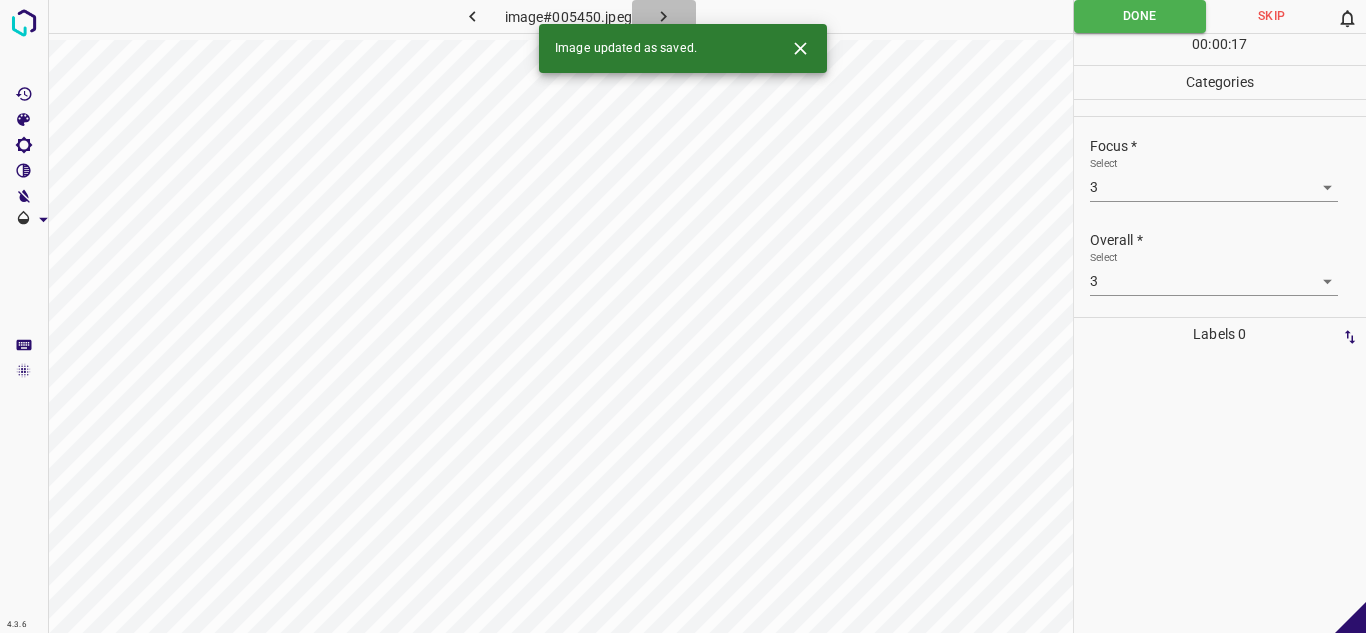 drag, startPoint x: 663, startPoint y: 12, endPoint x: 797, endPoint y: 41, distance: 137.10216 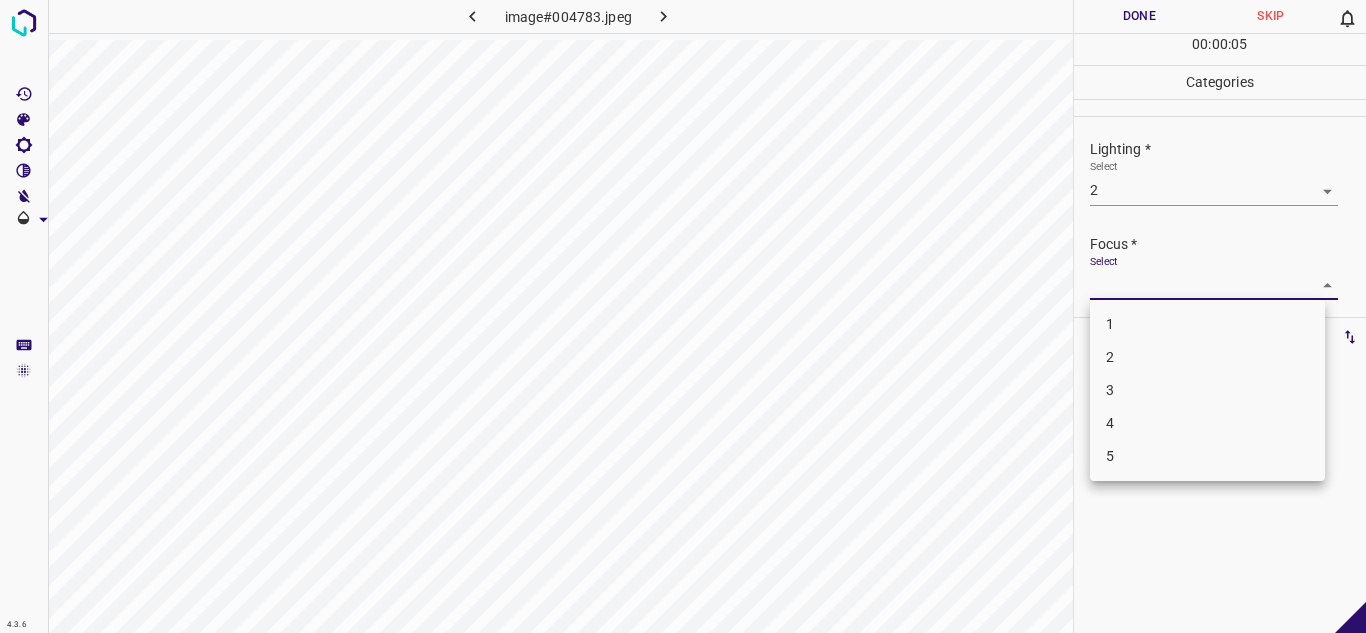 drag, startPoint x: 1110, startPoint y: 391, endPoint x: 1119, endPoint y: 376, distance: 17.492855 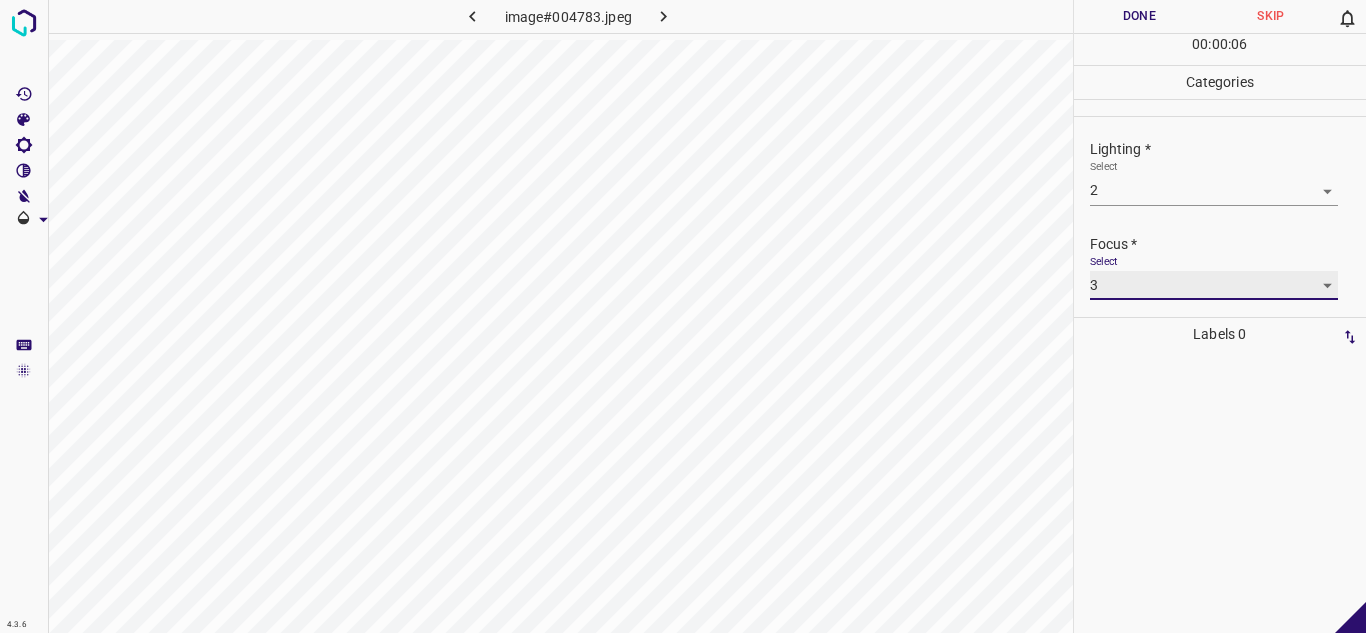 scroll, scrollTop: 98, scrollLeft: 0, axis: vertical 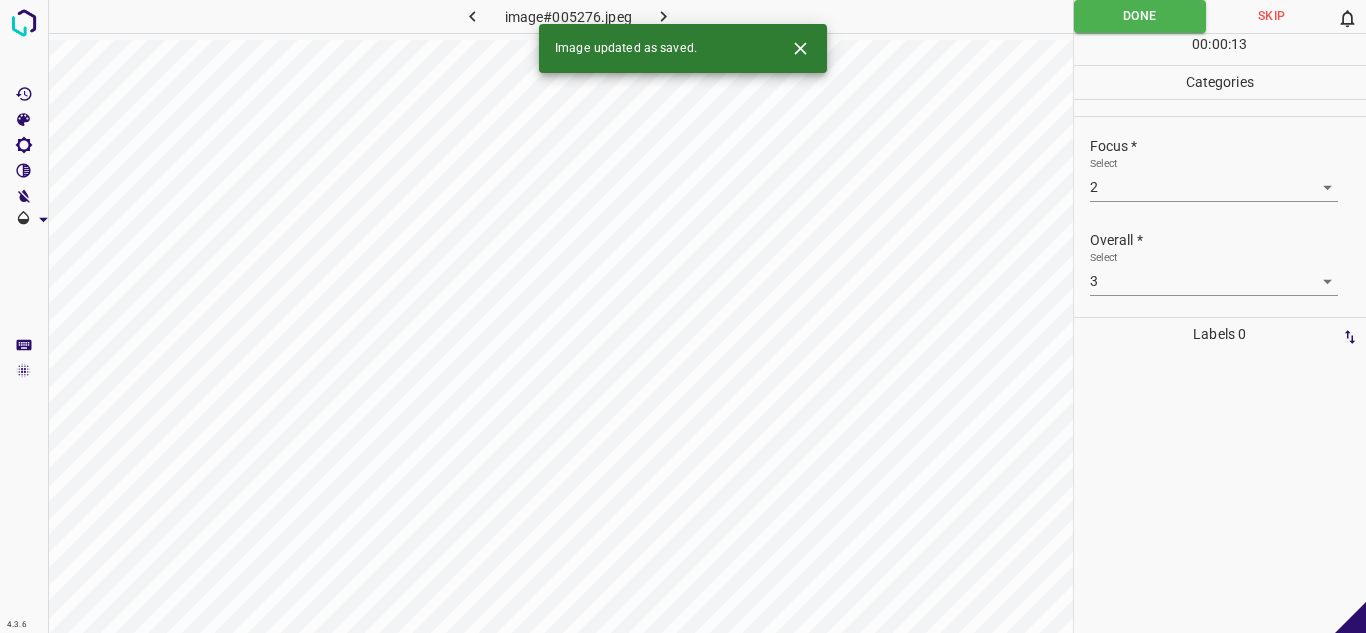 drag, startPoint x: 673, startPoint y: 17, endPoint x: 749, endPoint y: 33, distance: 77.665955 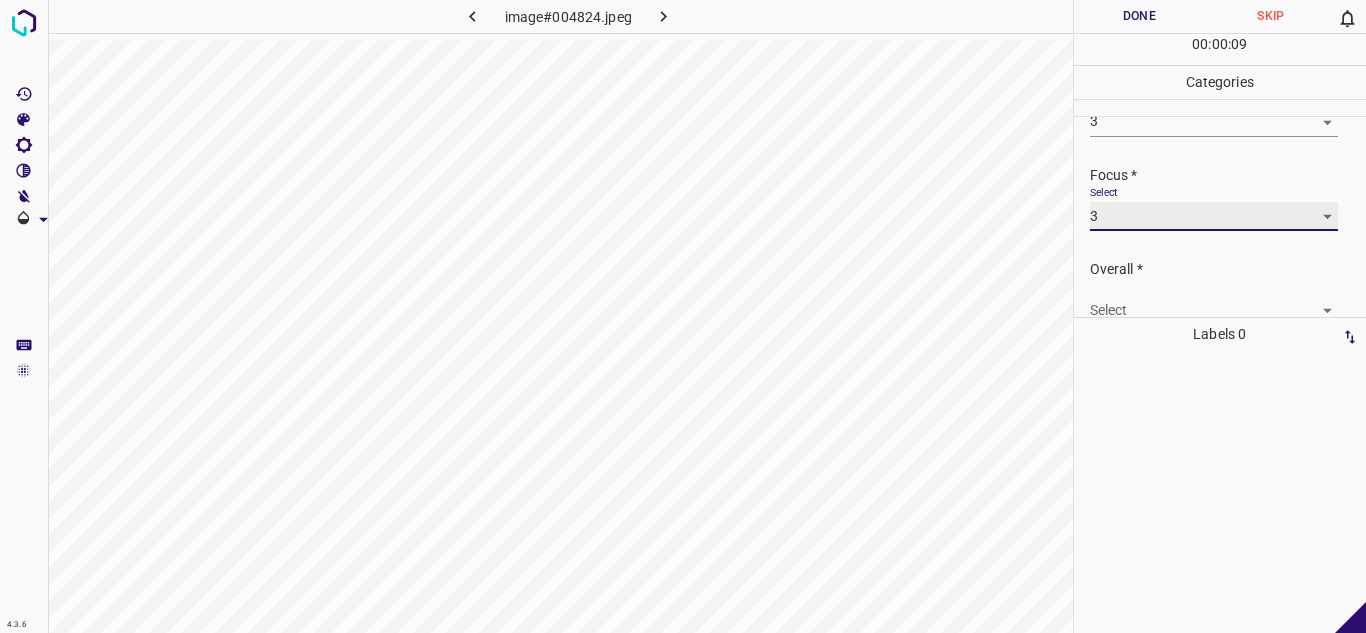 scroll, scrollTop: 98, scrollLeft: 0, axis: vertical 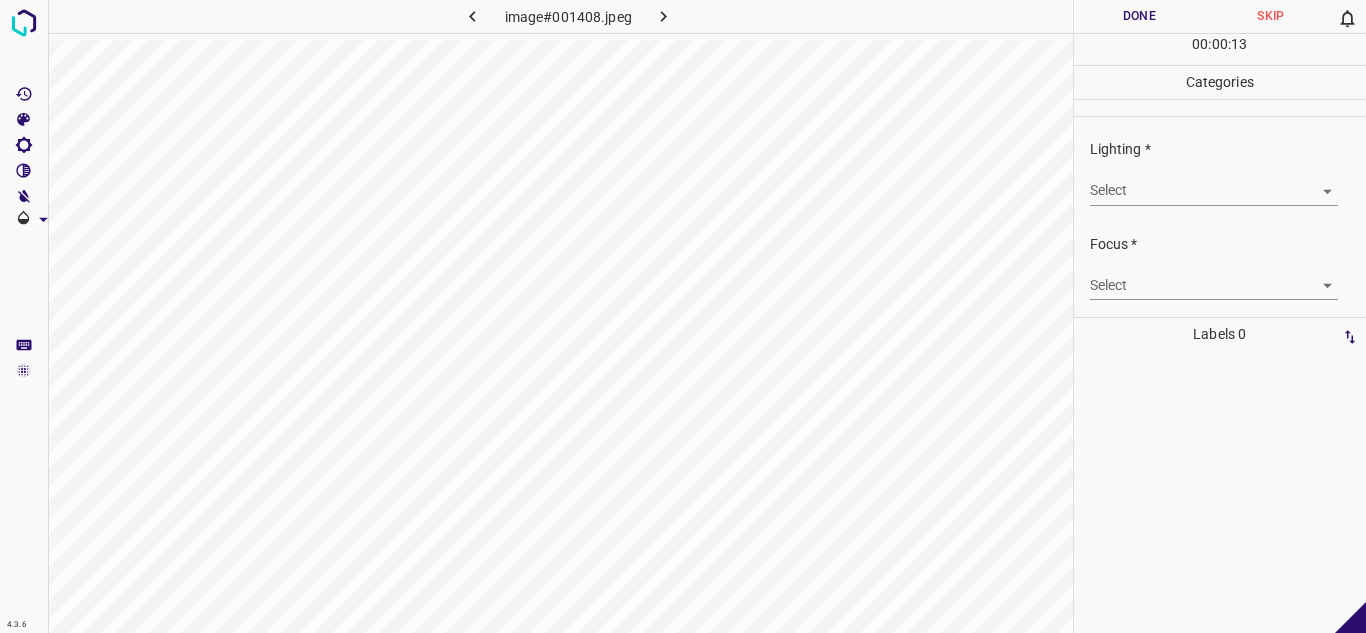 click on "4.3.6  image#001408.jpeg Done Skip 0 00   : 00   : 13   Categories Lighting *  Select ​ Focus *  Select ​ Overall *  Select ​ Labels   0 Categories 1 Lighting 2 Focus 3 Overall Tools Space Change between modes (Draw & Edit) I Auto labeling R Restore zoom M Zoom in N Zoom out Delete Delete selecte label Filters Z Restore filters X Saturation filter C Brightness filter V Contrast filter B Gray scale filter General O Download - Text - Hide - Delete" at bounding box center [683, 316] 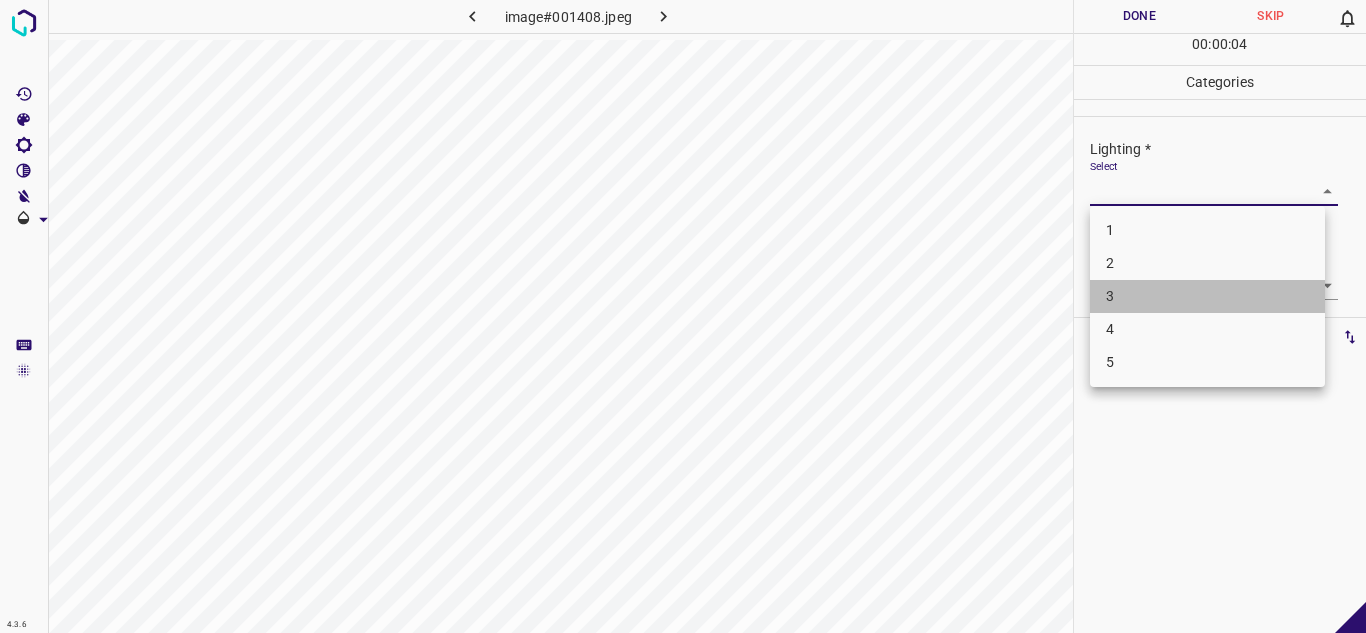 click on "3" at bounding box center (1207, 296) 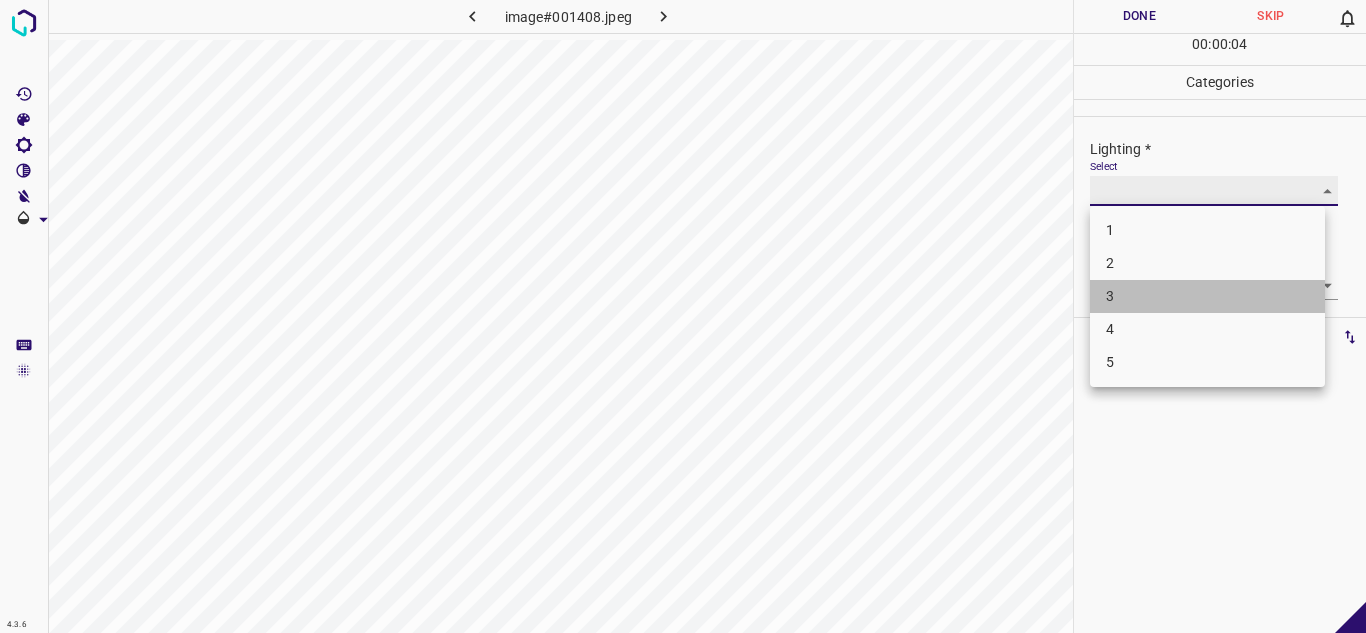 type on "3" 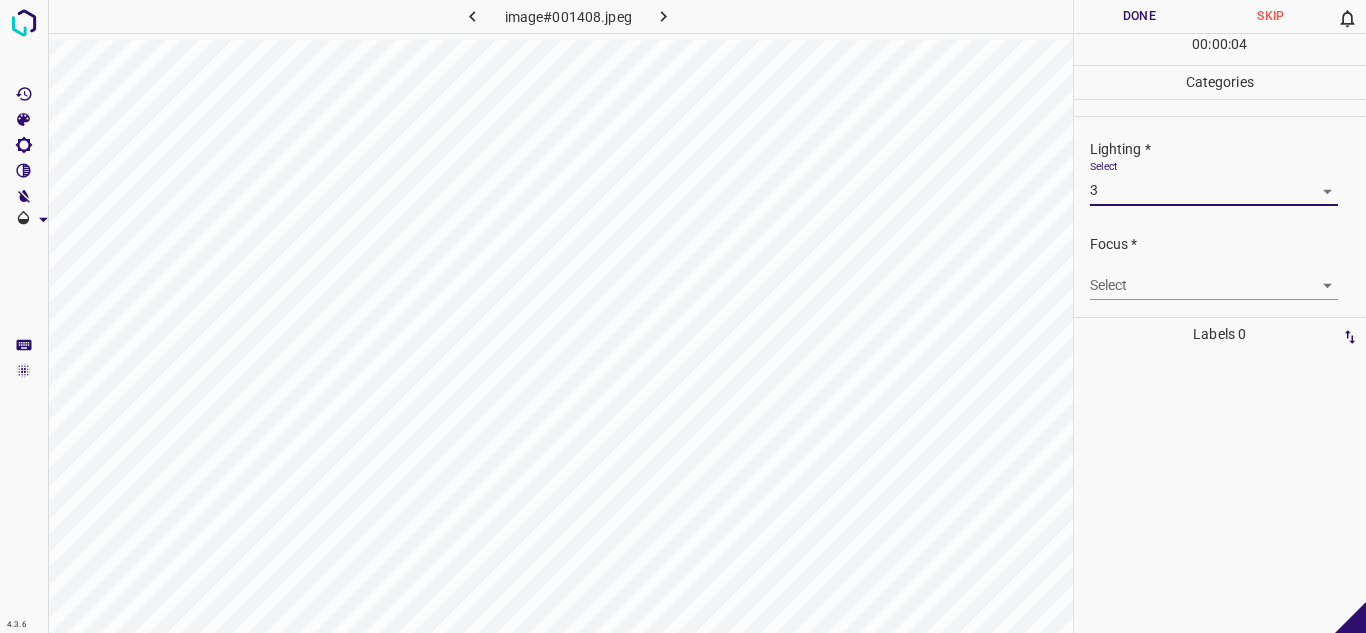 click on "4.3.6  image#001408.jpeg Done Skip 0 00   : 00   : 04   Categories Lighting *  Select 3 3 Focus *  Select ​ Overall *  Select ​ Labels   0 Categories 1 Lighting 2 Focus 3 Overall Tools Space Change between modes (Draw & Edit) I Auto labeling R Restore zoom M Zoom in N Zoom out Delete Delete selecte label Filters Z Restore filters X Saturation filter C Brightness filter V Contrast filter B Gray scale filter General O Download - Text - Hide - Delete" at bounding box center (683, 316) 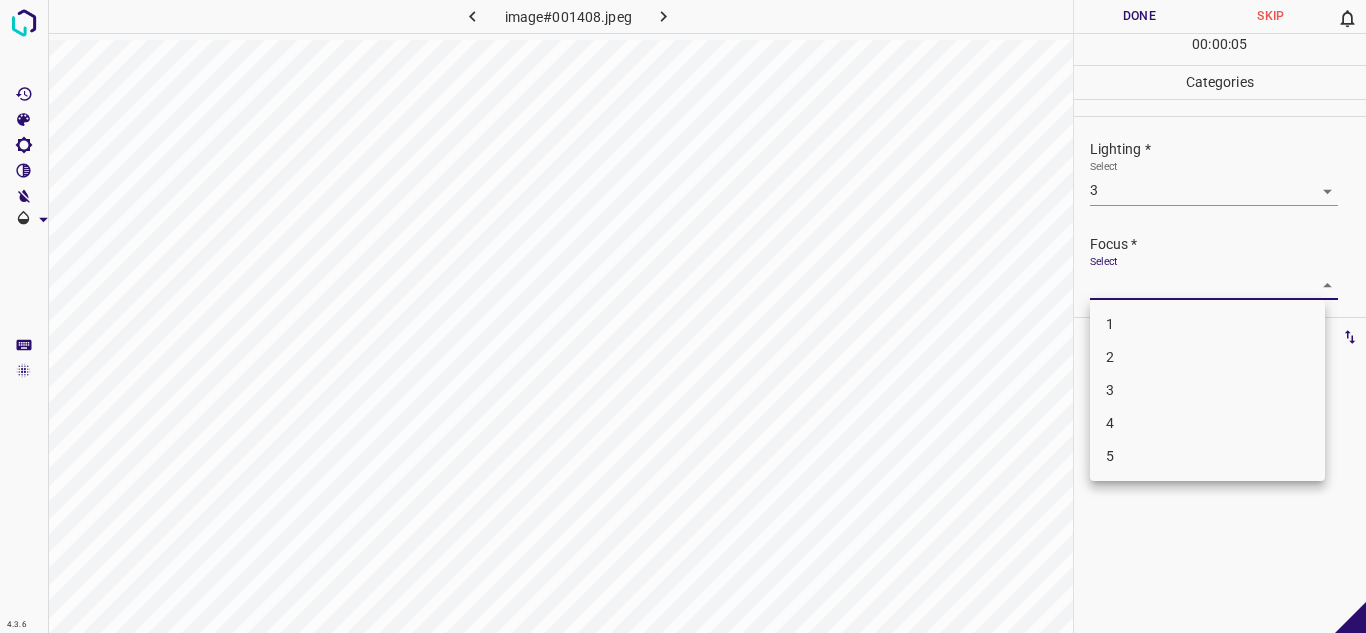 click on "2" at bounding box center (1207, 357) 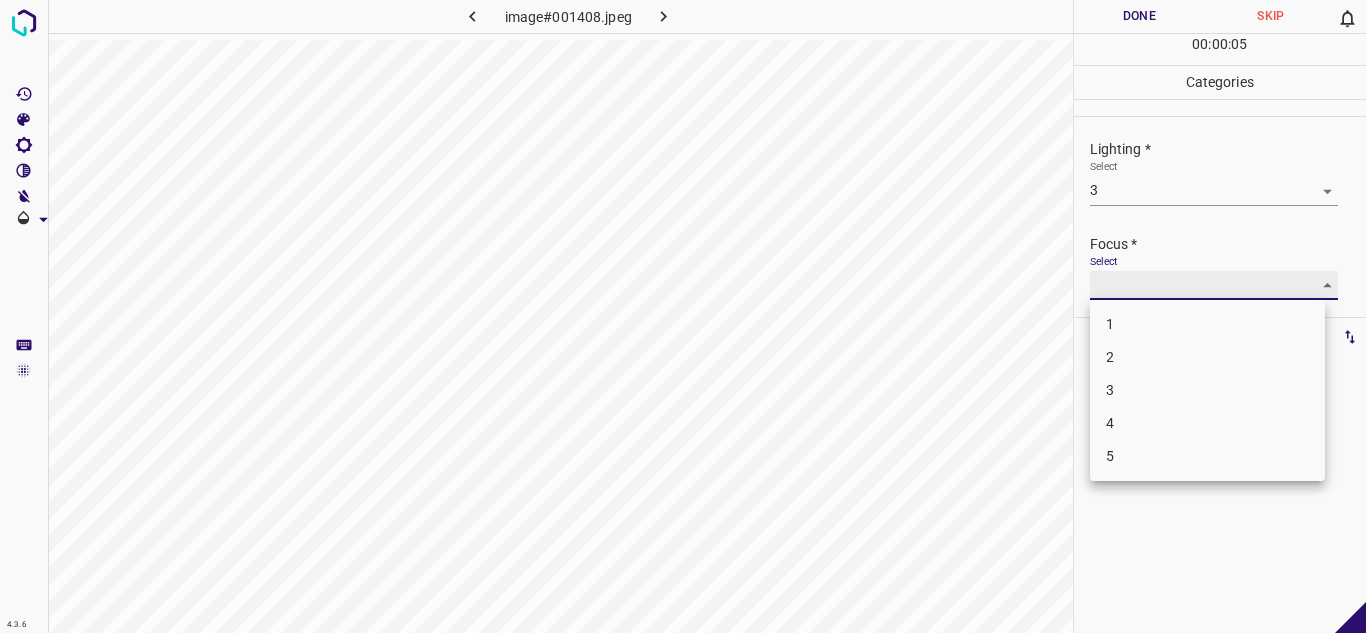 type on "2" 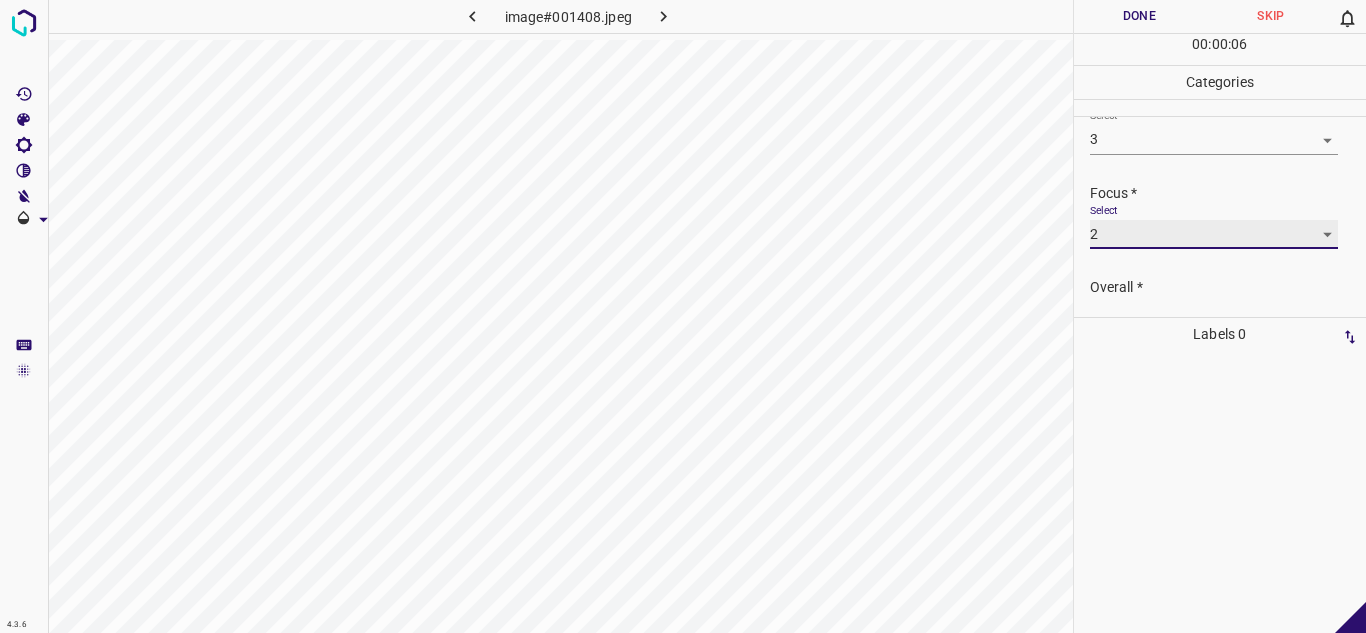 scroll, scrollTop: 98, scrollLeft: 0, axis: vertical 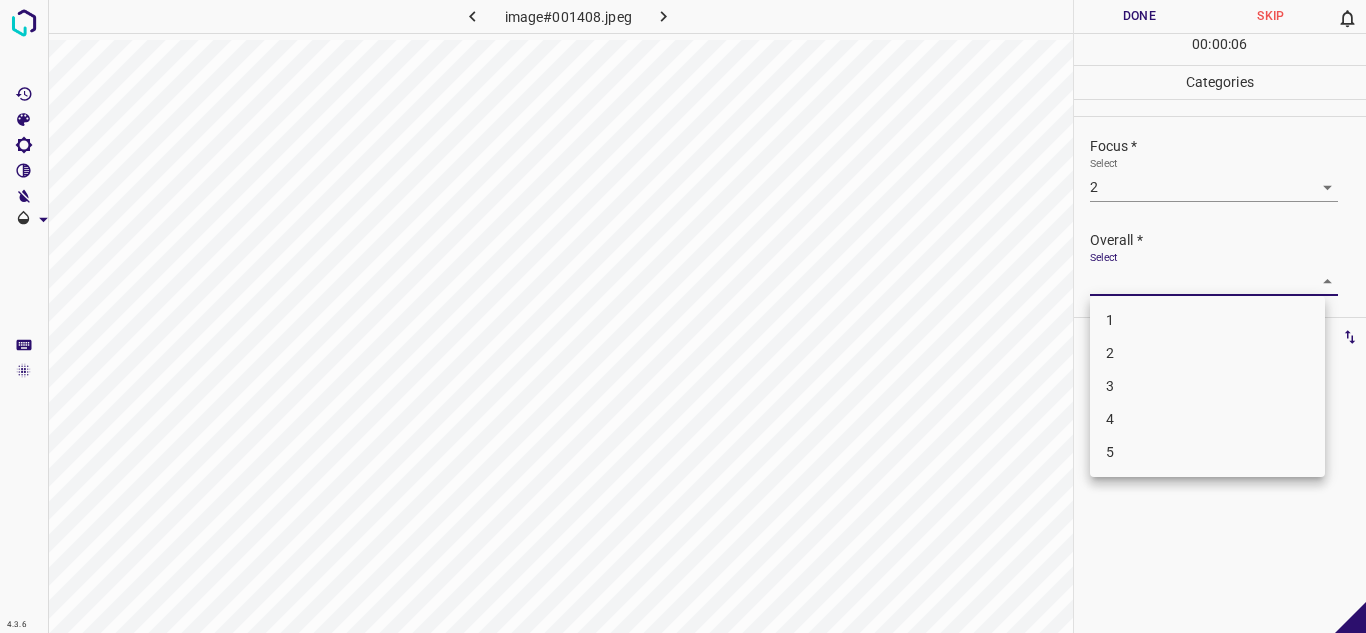 click on "4.3.6  image#001408.jpeg Done Skip 0 00   : 00   : 06   Categories Lighting *  Select 3 3 Focus *  Select 2 2 Overall *  Select ​ Labels   0 Categories 1 Lighting 2 Focus 3 Overall Tools Space Change between modes (Draw & Edit) I Auto labeling R Restore zoom M Zoom in N Zoom out Delete Delete selecte label Filters Z Restore filters X Saturation filter C Brightness filter V Contrast filter B Gray scale filter General O Download - Text - Hide - Delete 1 2 3 4 5" at bounding box center [683, 316] 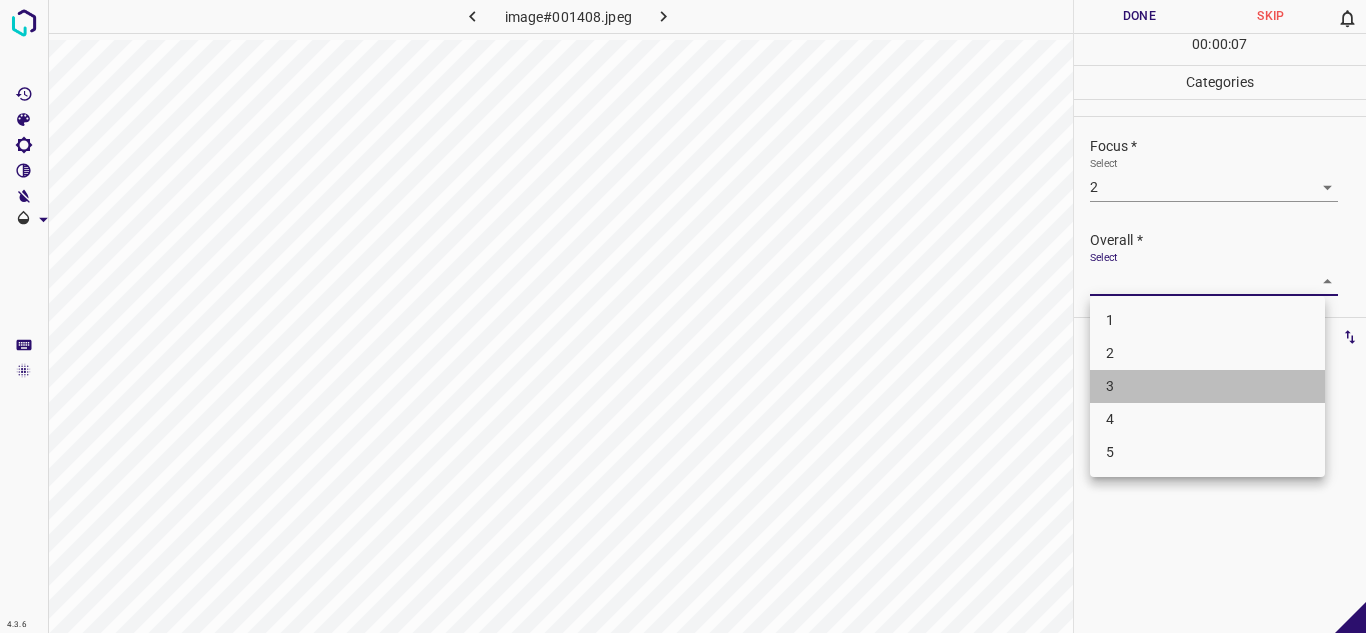 drag, startPoint x: 1165, startPoint y: 389, endPoint x: 1152, endPoint y: 336, distance: 54.571056 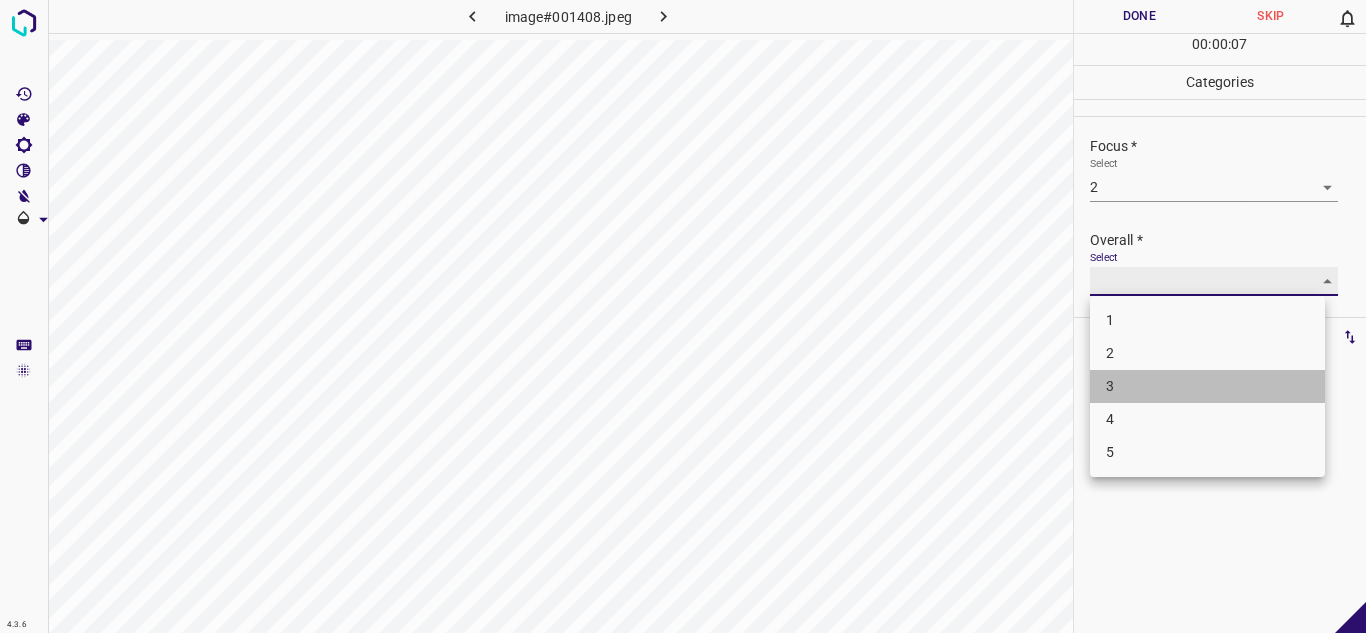 type on "3" 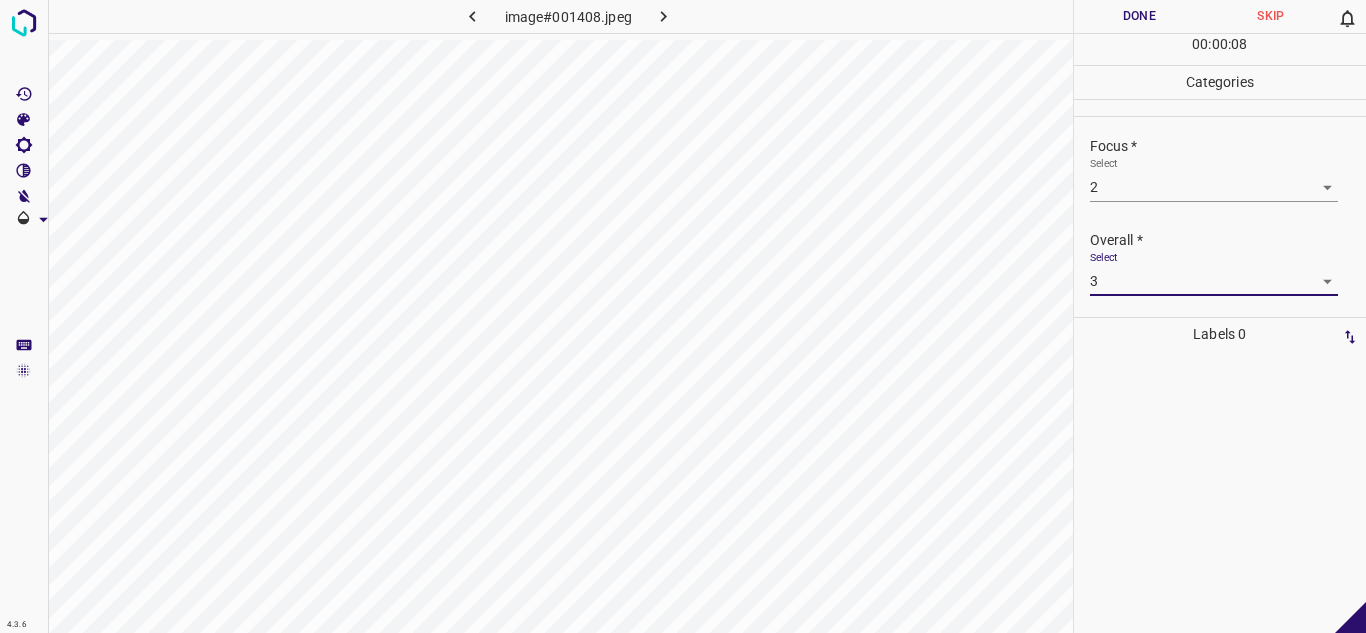 click on "Done" at bounding box center [1140, 16] 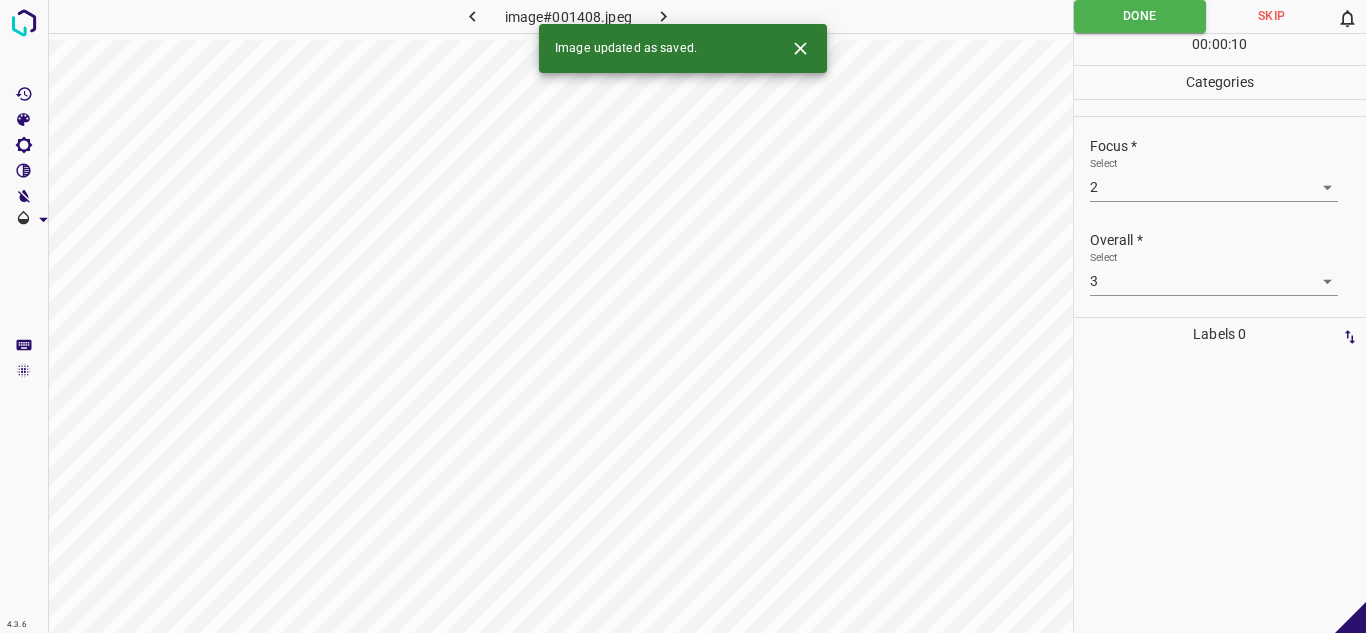 drag, startPoint x: 652, startPoint y: 22, endPoint x: 697, endPoint y: 30, distance: 45.705578 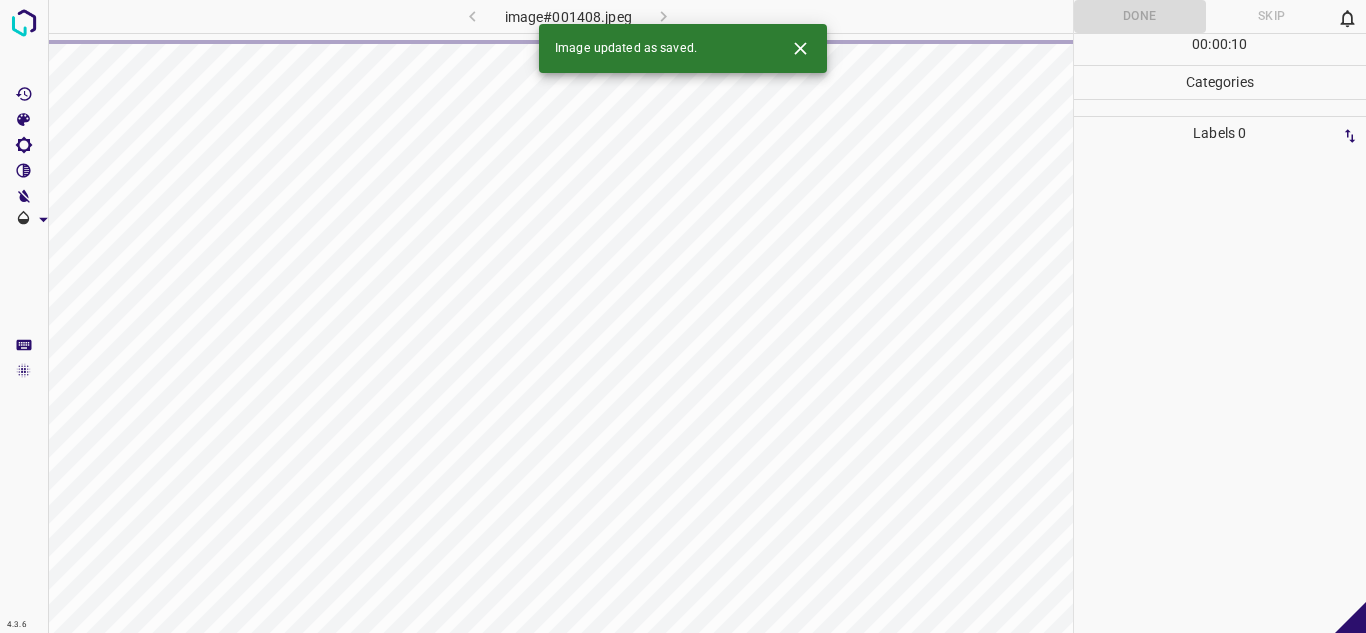 click 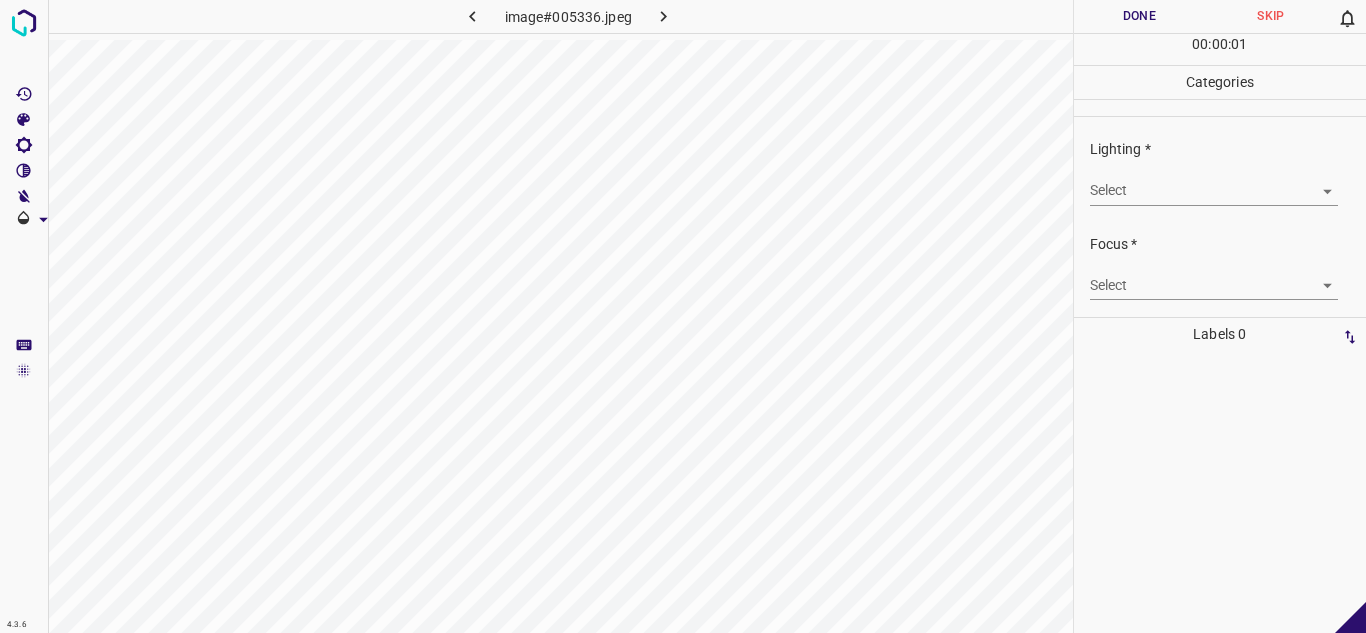 click on "4.3.6  image#005336.jpeg Done Skip 0 00   : 00   : 01   Categories Lighting *  Select ​ Focus *  Select ​ Overall *  Select ​ Labels   0 Categories 1 Lighting 2 Focus 3 Overall Tools Space Change between modes (Draw & Edit) I Auto labeling R Restore zoom M Zoom in N Zoom out Delete Delete selecte label Filters Z Restore filters X Saturation filter C Brightness filter V Contrast filter B Gray scale filter General O Download - Text - Hide - Delete" at bounding box center [683, 316] 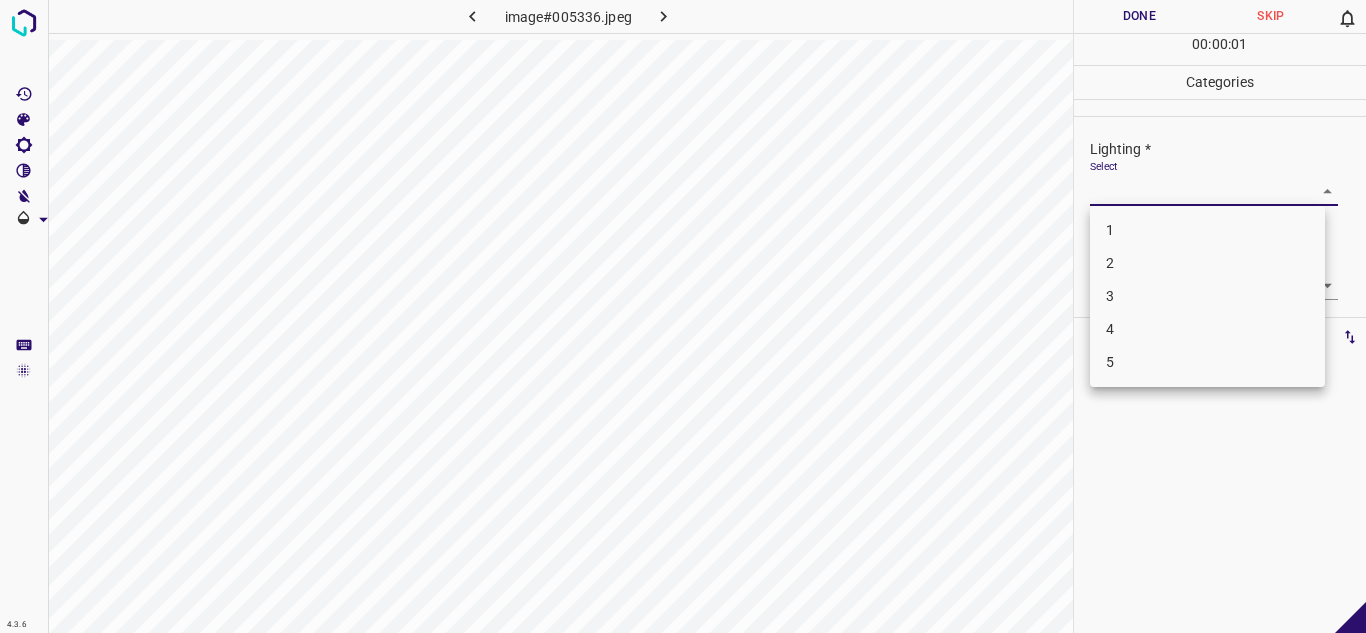 click on "3" at bounding box center (1207, 296) 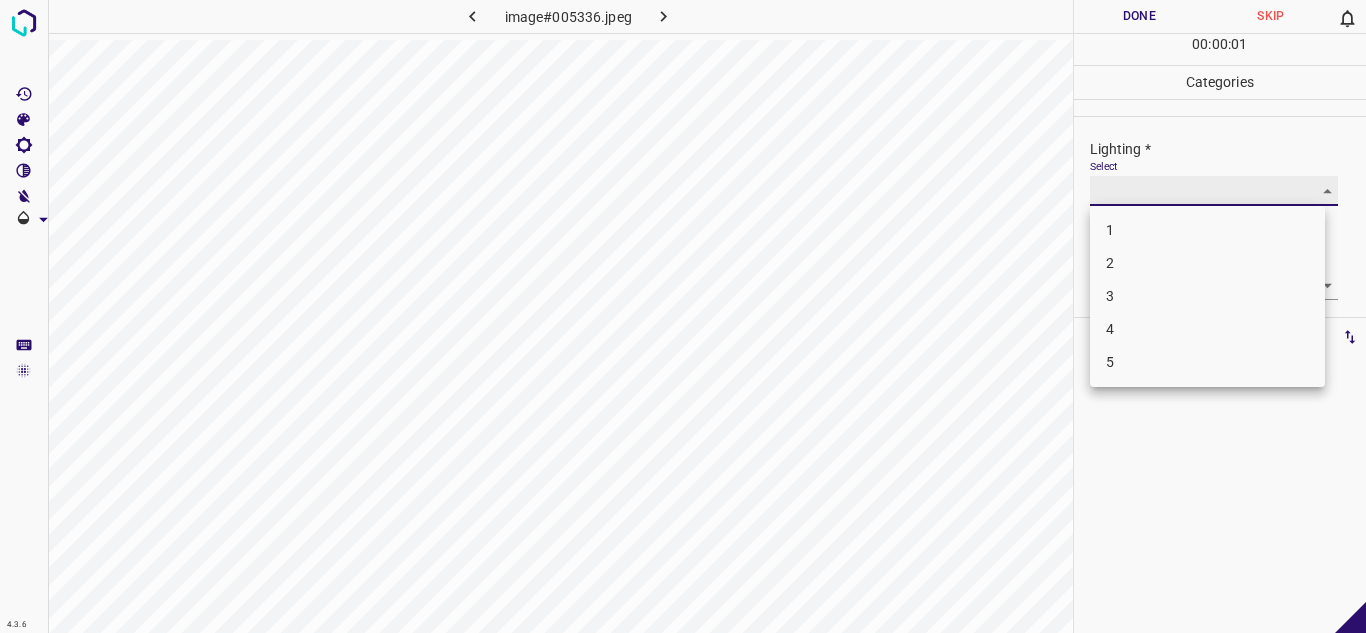 type on "3" 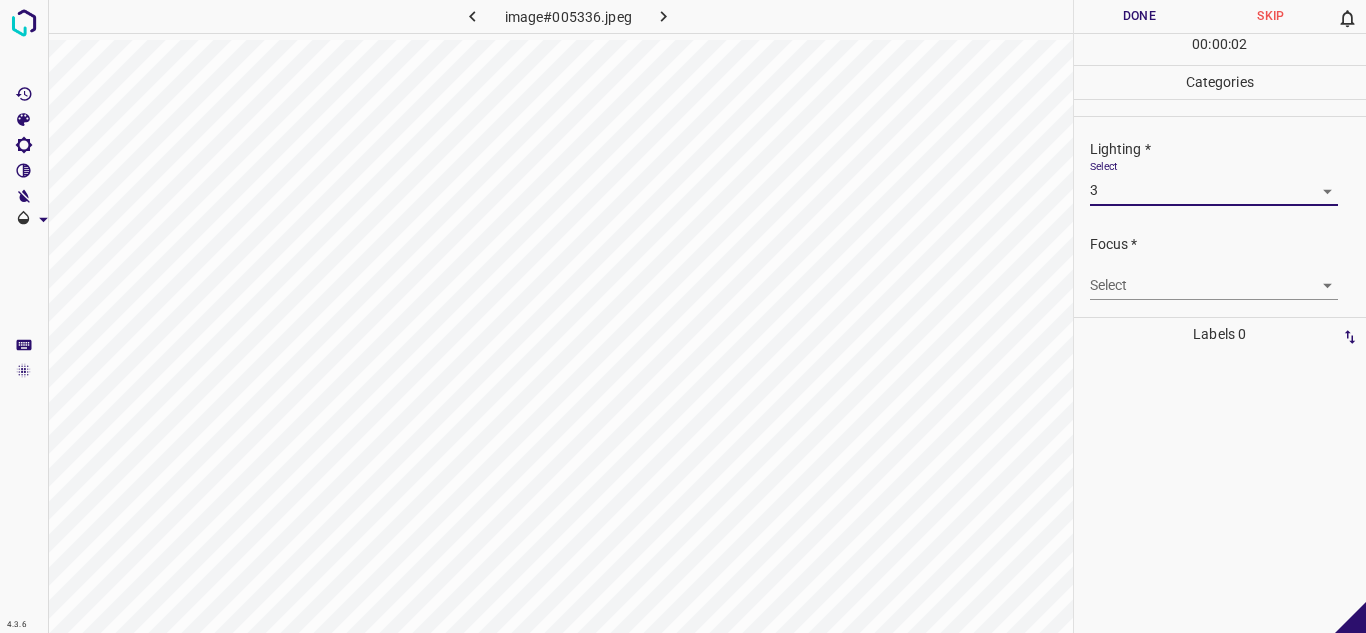 click on "4.3.6  image#005336.jpeg Done Skip 0 00   : 00   : 02   Categories Lighting *  Select 3 3 Focus *  Select ​ Overall *  Select ​ Labels   0 Categories 1 Lighting 2 Focus 3 Overall Tools Space Change between modes (Draw & Edit) I Auto labeling R Restore zoom M Zoom in N Zoom out Delete Delete selecte label Filters Z Restore filters X Saturation filter C Brightness filter V Contrast filter B Gray scale filter General O Download - Text - Hide - Delete" at bounding box center (683, 316) 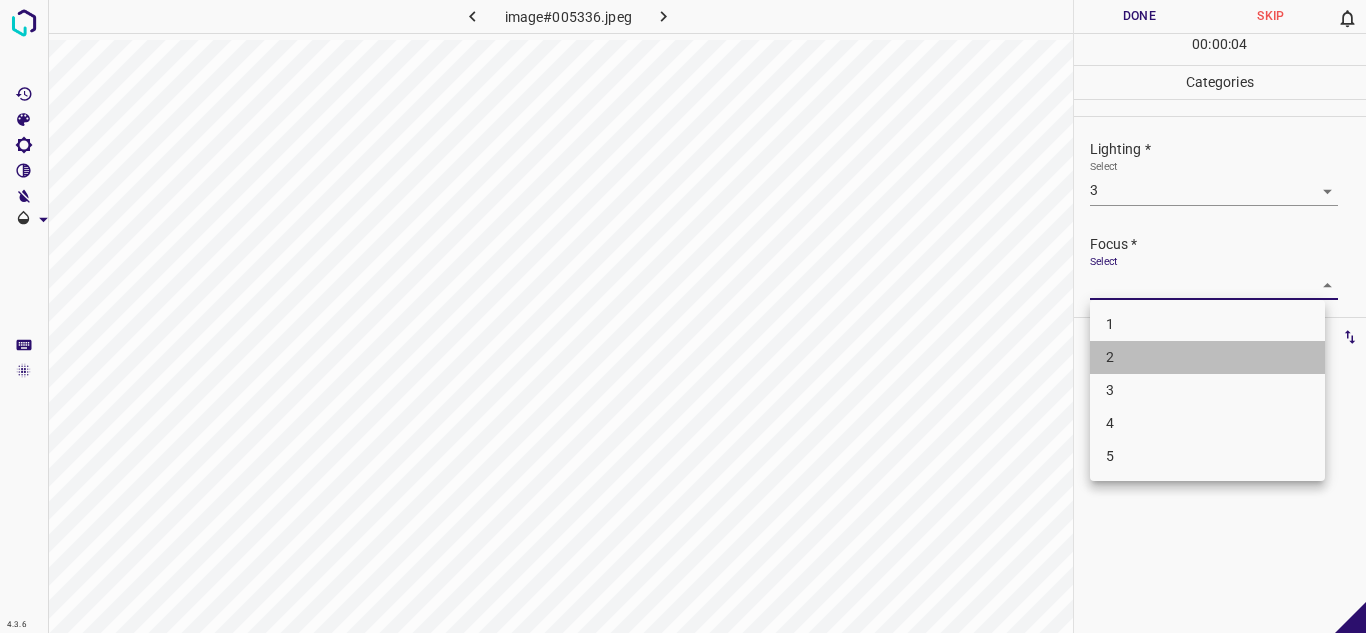 click on "2" at bounding box center [1207, 357] 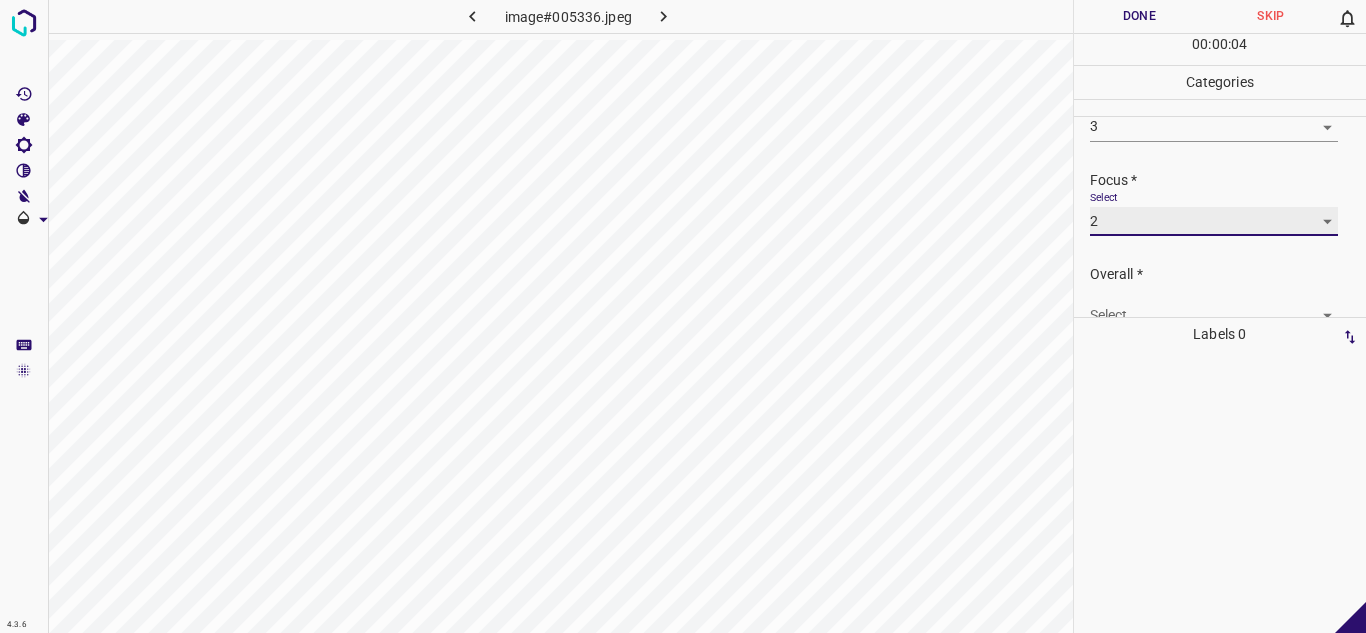 scroll, scrollTop: 98, scrollLeft: 0, axis: vertical 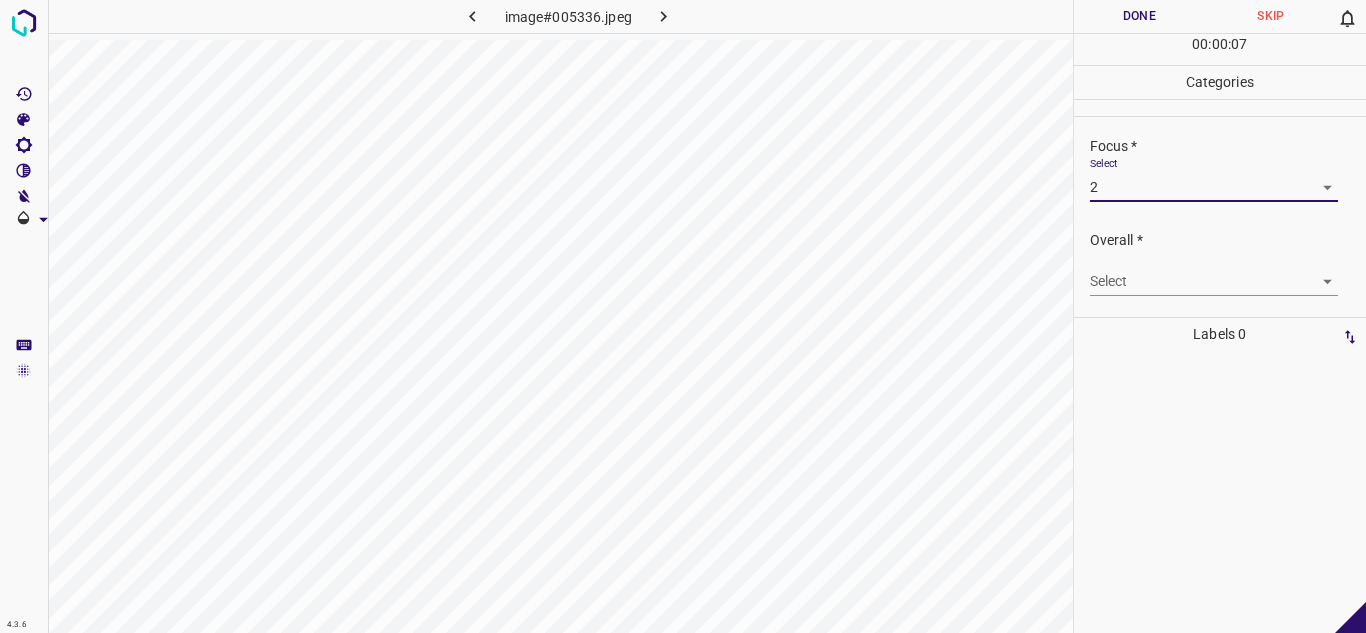click on "4.3.6  image#005336.jpeg Done Skip 0 00   : 00   : 07   Categories Lighting *  Select 3 3 Focus *  Select 2 2 Overall *  Select ​ Labels   0 Categories 1 Lighting 2 Focus 3 Overall Tools Space Change between modes (Draw & Edit) I Auto labeling R Restore zoom M Zoom in N Zoom out Delete Delete selecte label Filters Z Restore filters X Saturation filter C Brightness filter V Contrast filter B Gray scale filter General O Download - Text - Hide - Delete" at bounding box center [683, 316] 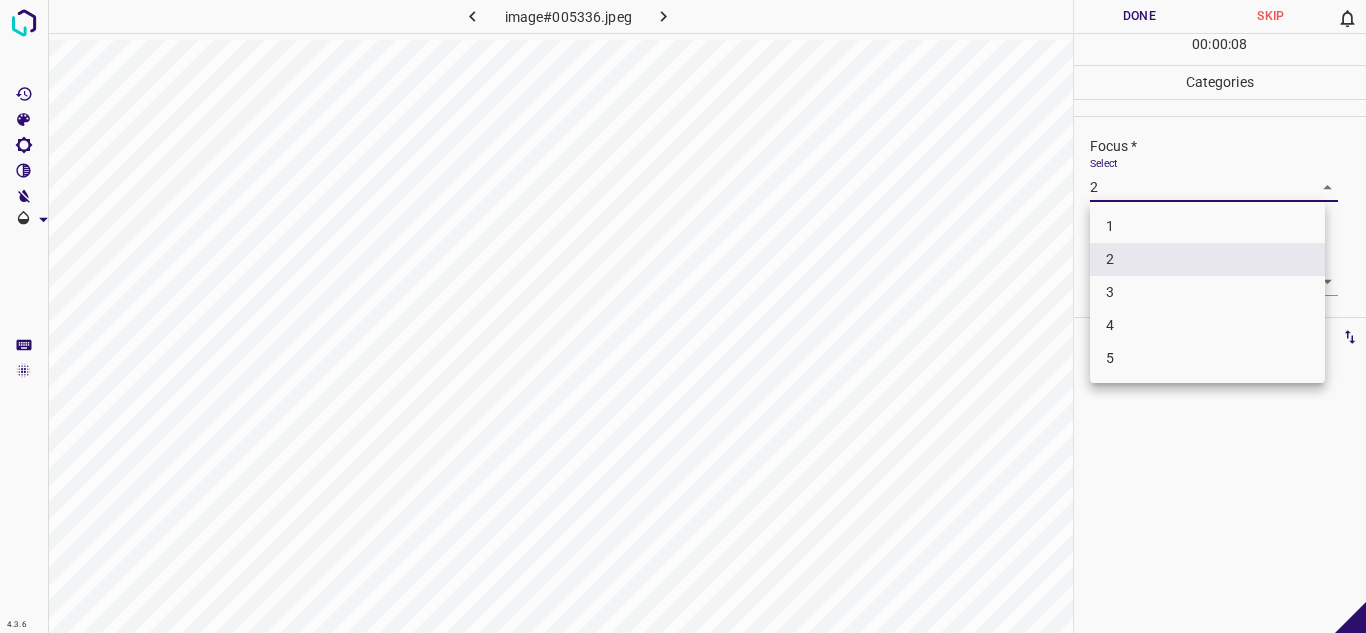 click on "3" at bounding box center [1207, 292] 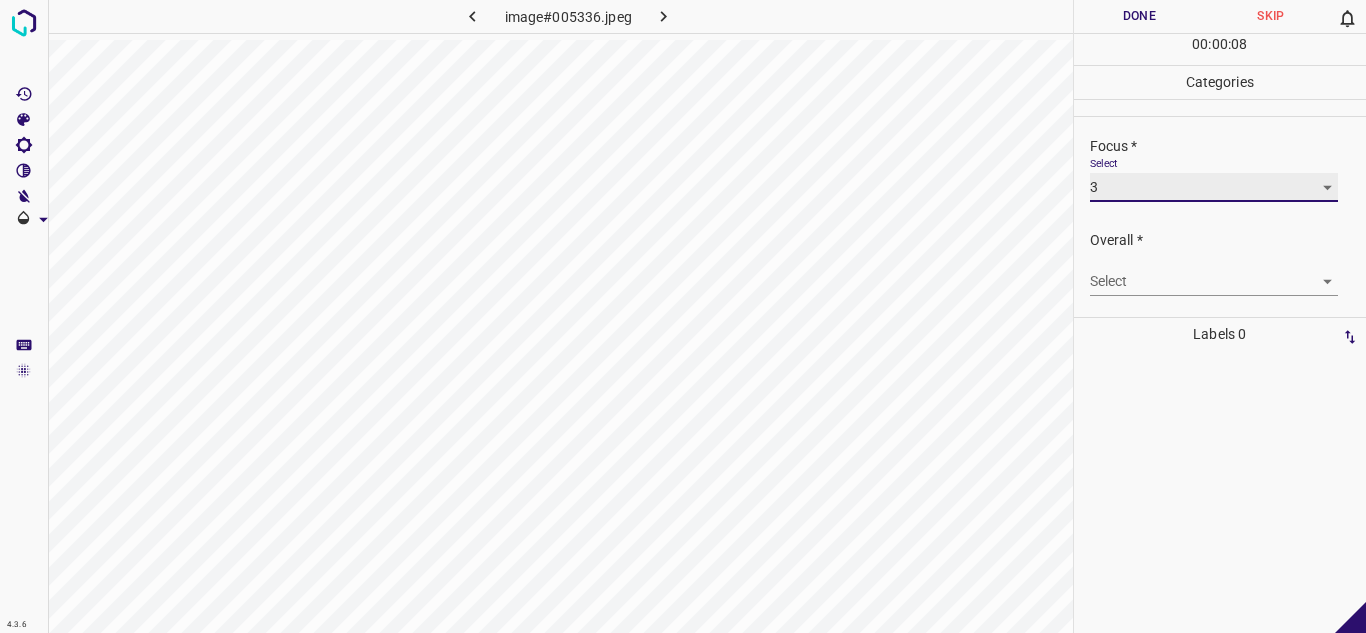 type on "3" 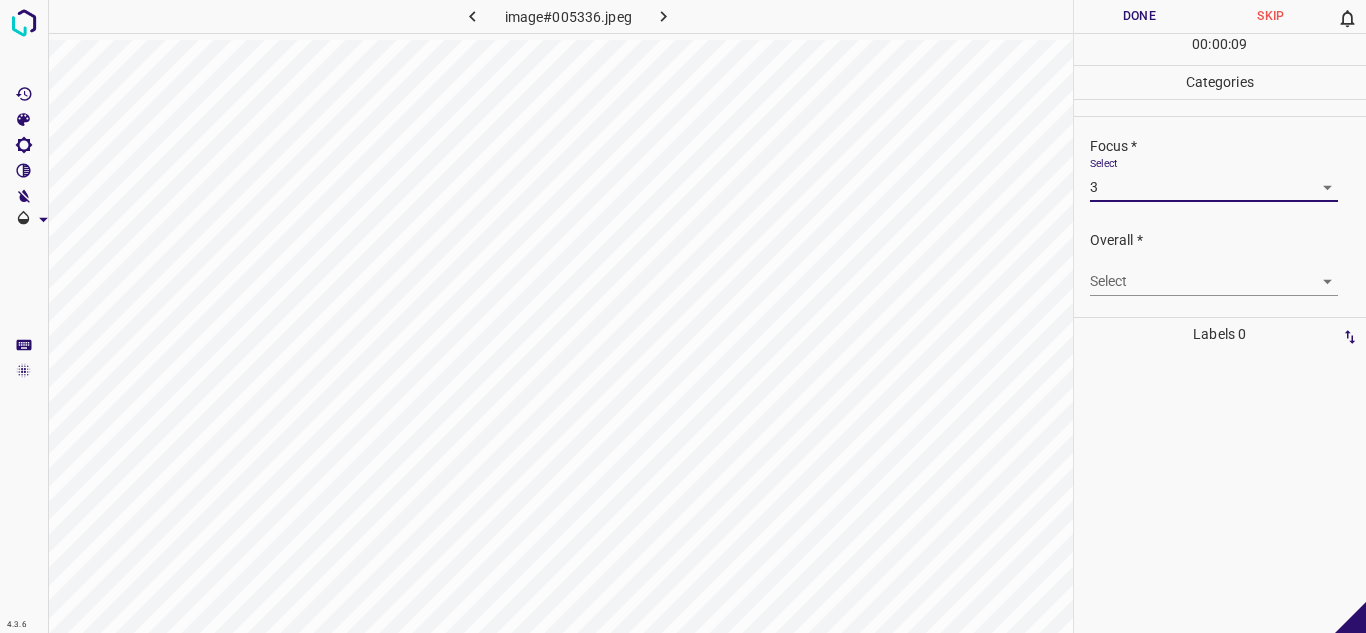 click on "4.3.6  image#005336.jpeg Done Skip 0 00   : 00   : 09   Categories Lighting *  Select 3 3 Focus *  Select 3 3 Overall *  Select ​ Labels   0 Categories 1 Lighting 2 Focus 3 Overall Tools Space Change between modes (Draw & Edit) I Auto labeling R Restore zoom M Zoom in N Zoom out Delete Delete selecte label Filters Z Restore filters X Saturation filter C Brightness filter V Contrast filter B Gray scale filter General O Download - Text - Hide - Delete" at bounding box center [683, 316] 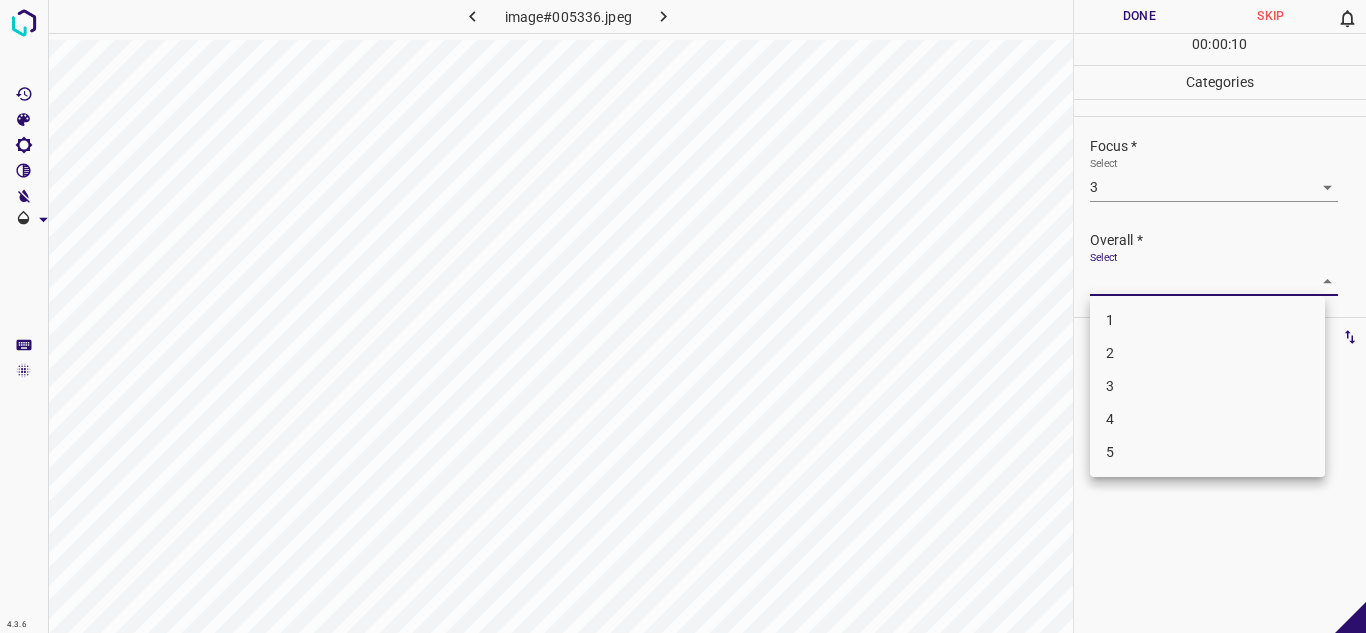 click on "3" at bounding box center (1207, 386) 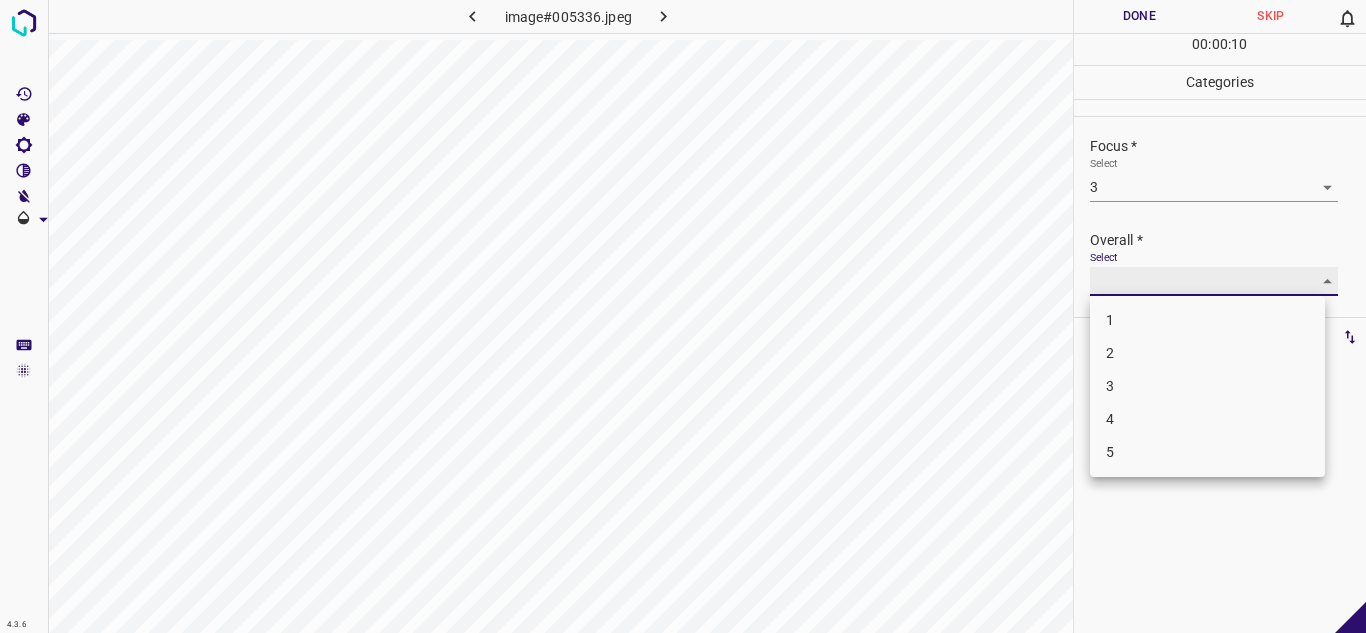 type on "3" 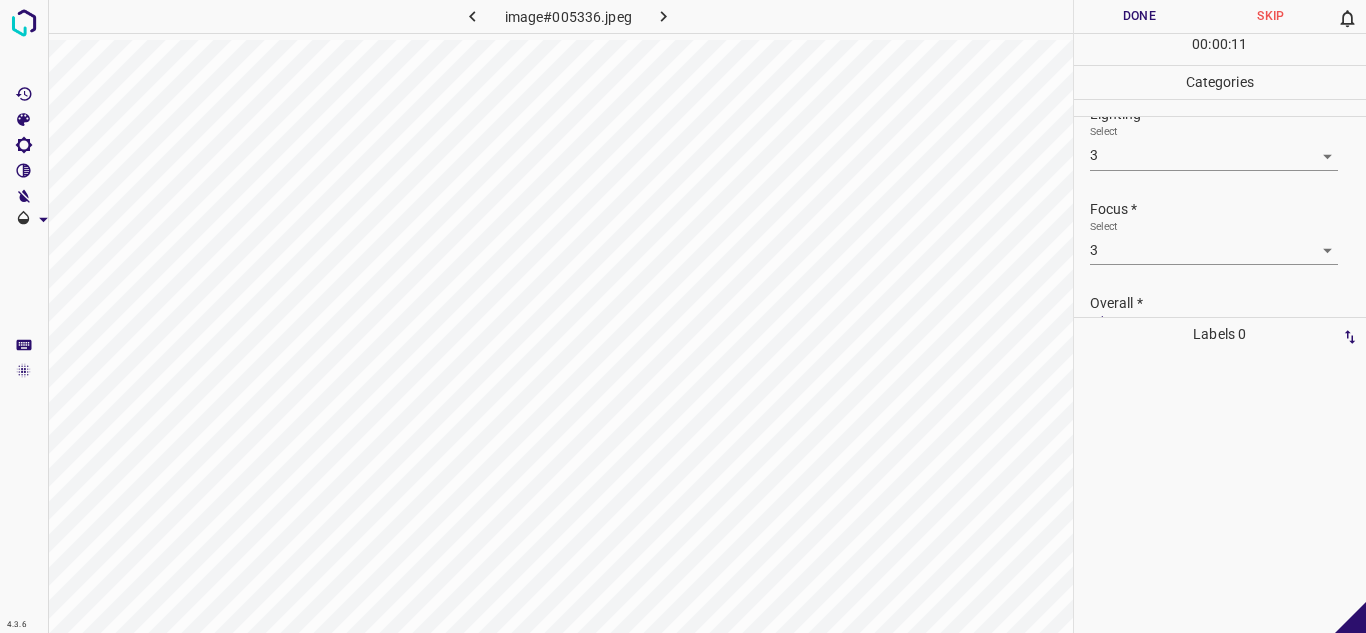 scroll, scrollTop: 0, scrollLeft: 0, axis: both 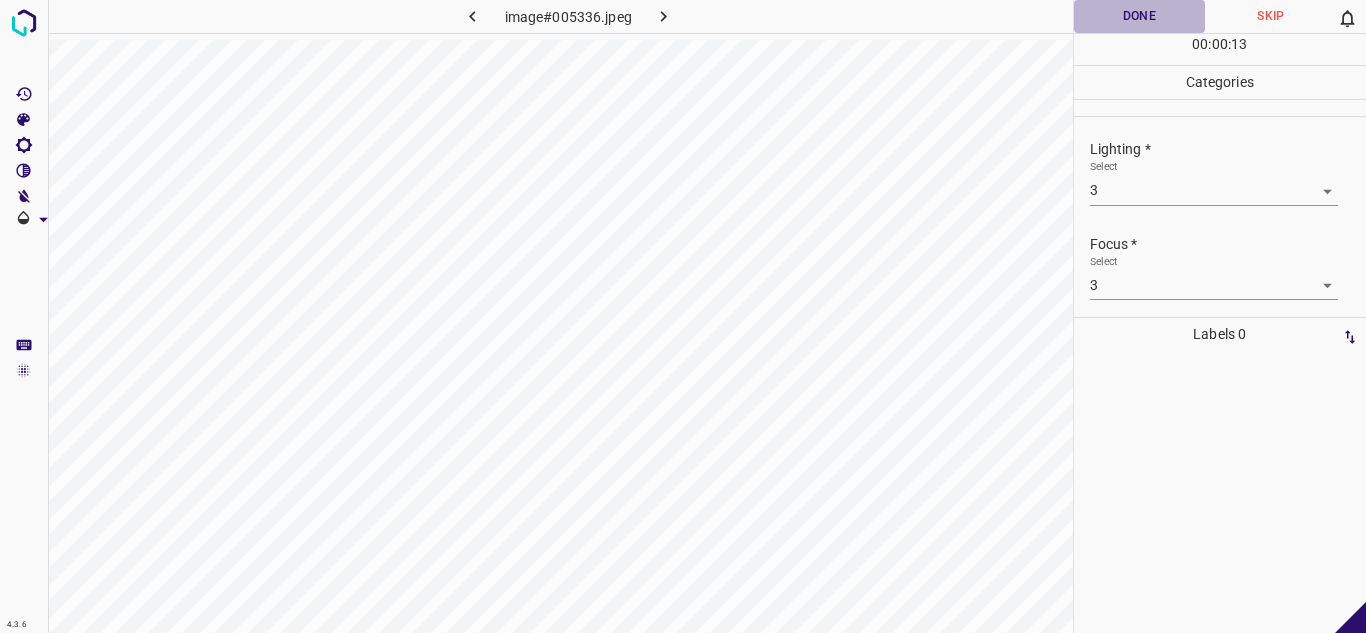 click on "Done" at bounding box center [1140, 16] 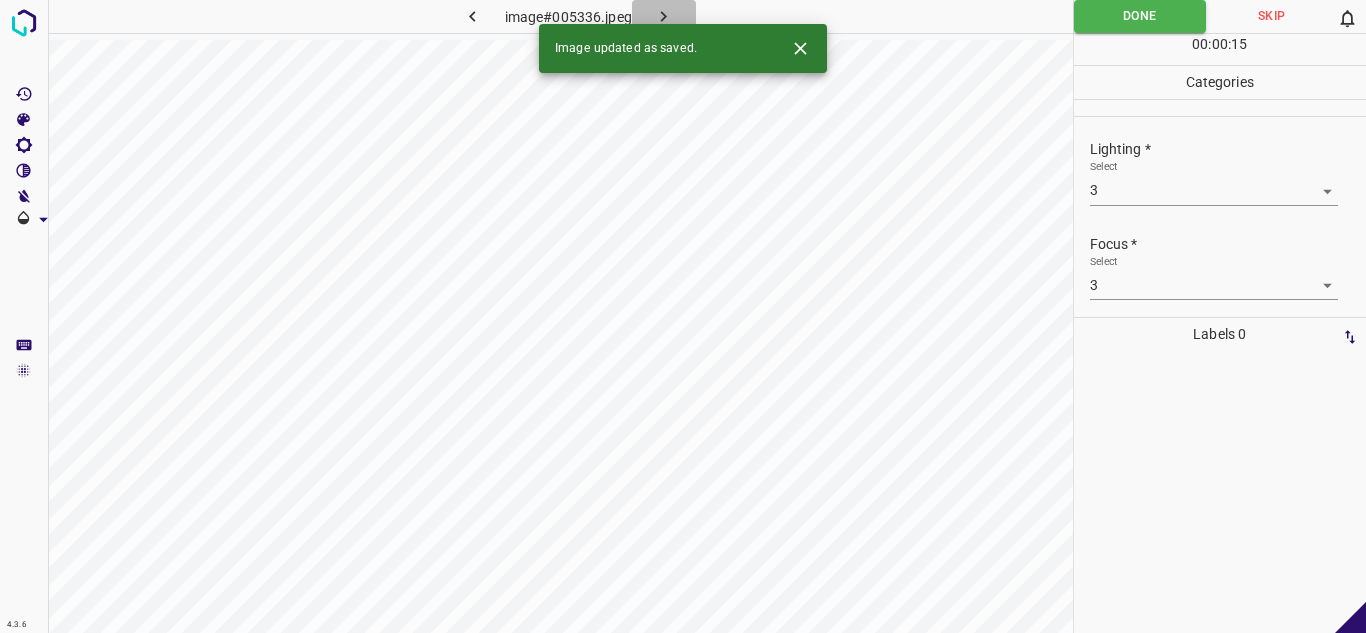 click at bounding box center [664, 16] 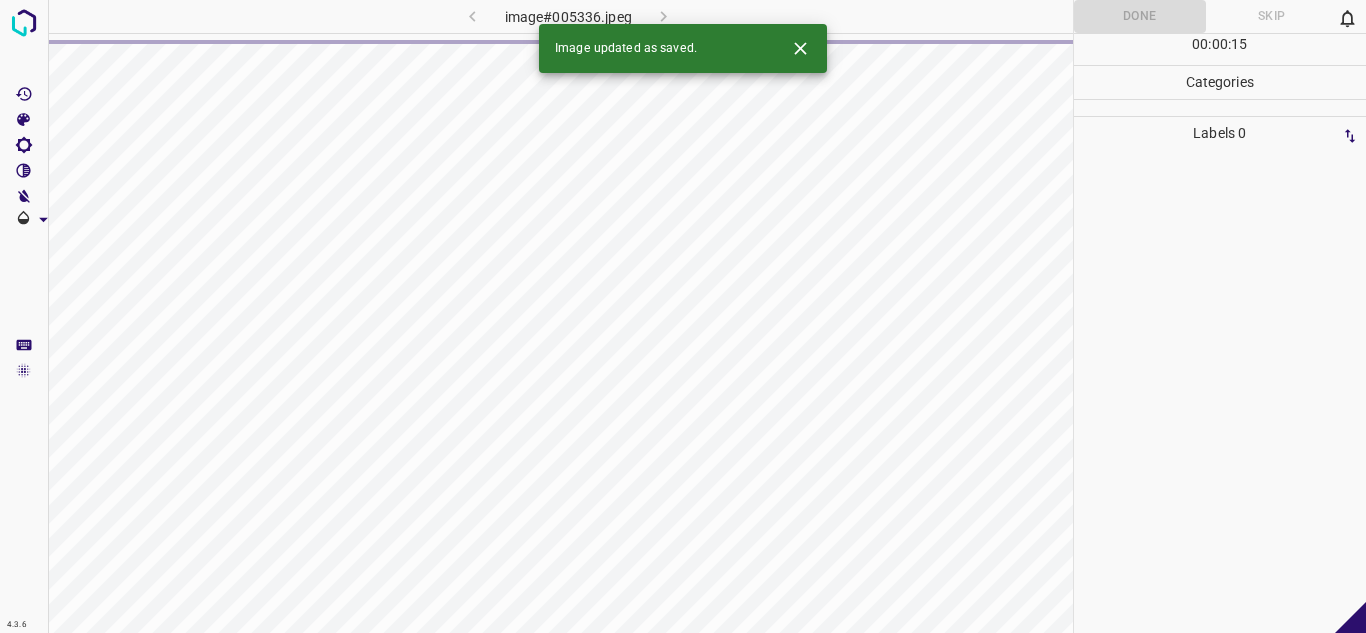 click 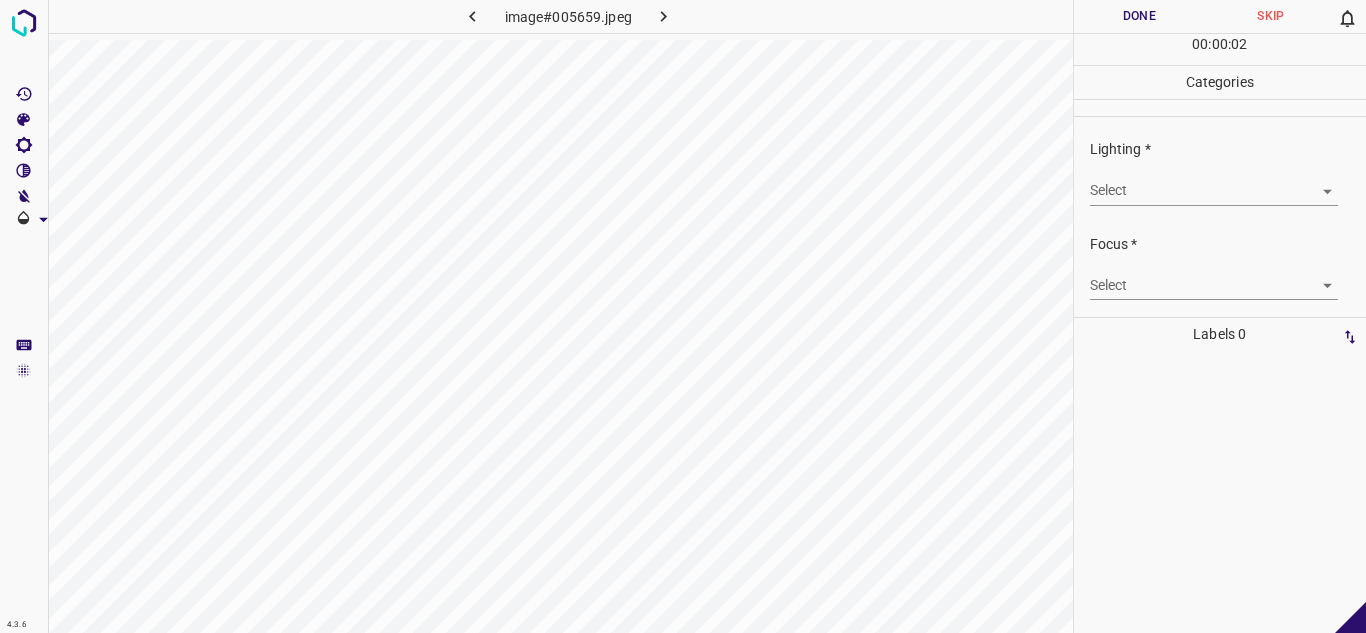 click on "4.3.6  image#005659.jpeg Done Skip 0 00   : 00   : 02   Categories Lighting *  Select ​ Focus *  Select ​ Overall *  Select ​ Labels   0 Categories 1 Lighting 2 Focus 3 Overall Tools Space Change between modes (Draw & Edit) I Auto labeling R Restore zoom M Zoom in N Zoom out Delete Delete selecte label Filters Z Restore filters X Saturation filter C Brightness filter V Contrast filter B Gray scale filter General O Download - Text - Hide - Delete" at bounding box center [683, 316] 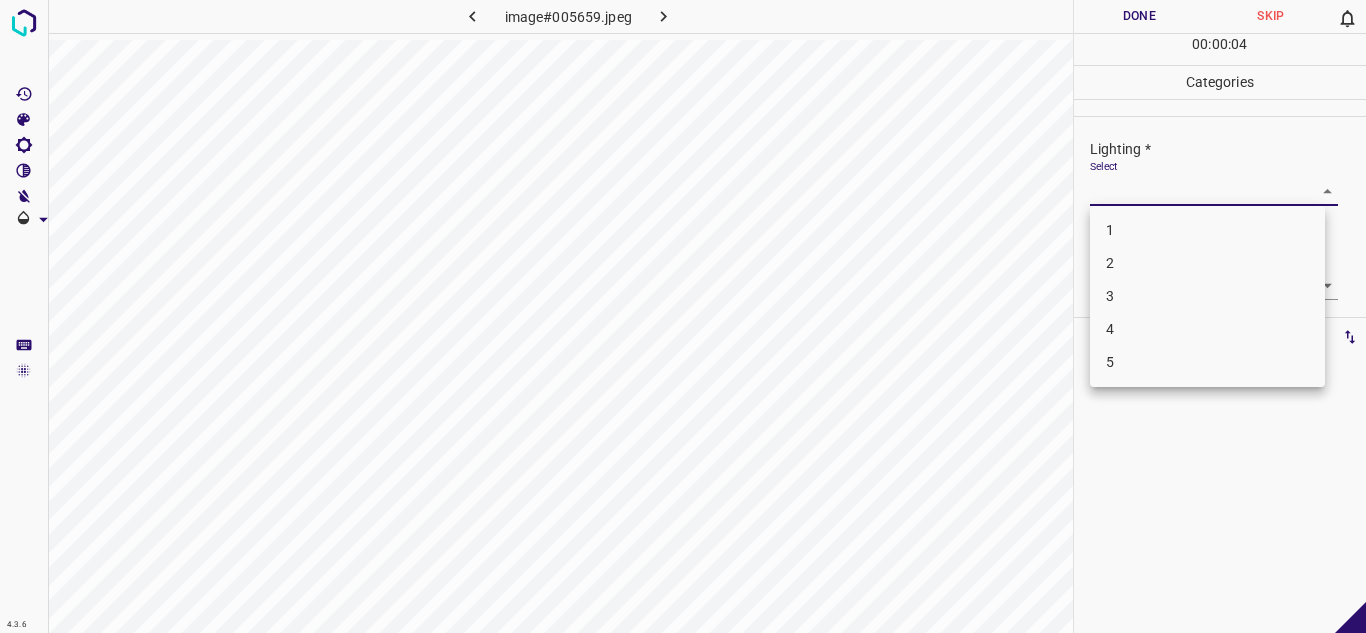 click on "3" at bounding box center (1207, 296) 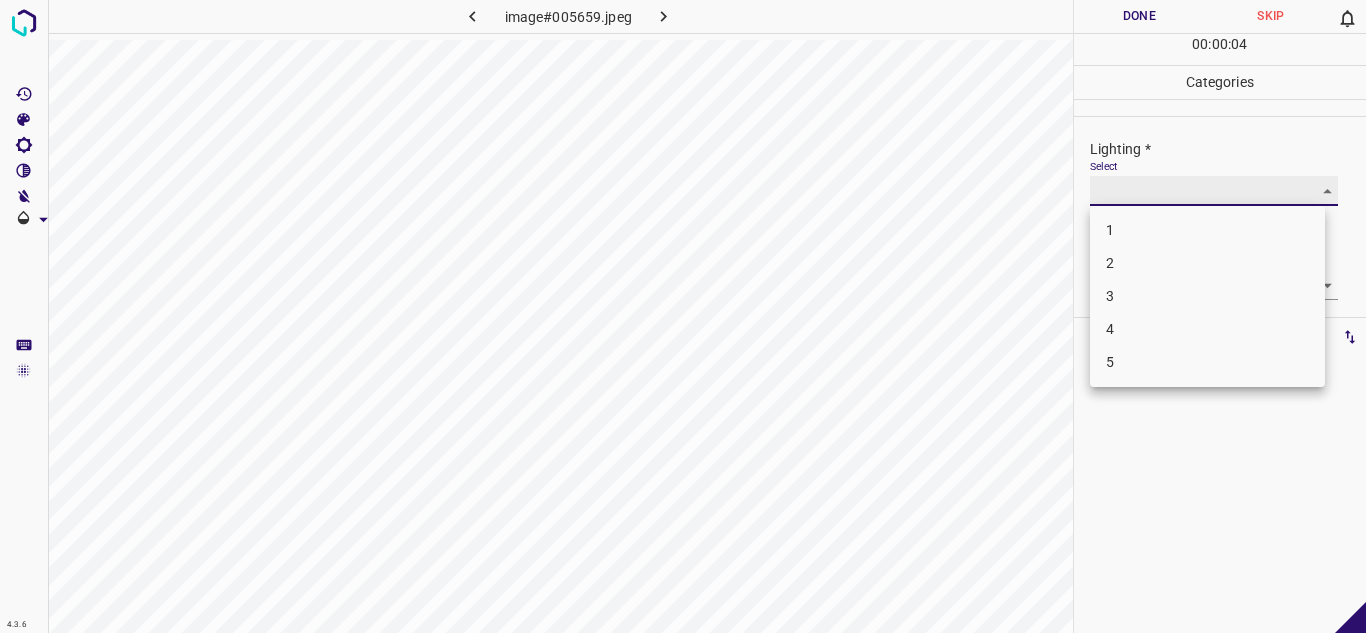 type on "3" 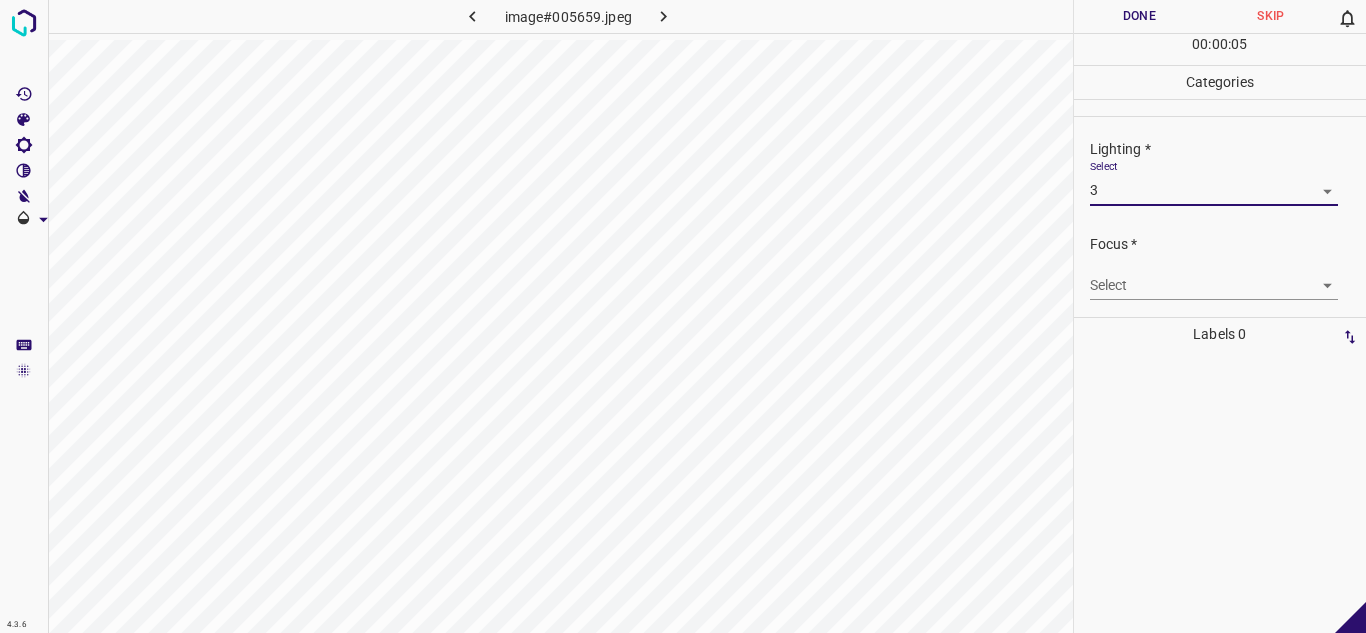 click on "4.3.6  image#005659.jpeg Done Skip 0 00   : 00   : 05   Categories Lighting *  Select 3 3 Focus *  Select ​ Overall *  Select ​ Labels   0 Categories 1 Lighting 2 Focus 3 Overall Tools Space Change between modes (Draw & Edit) I Auto labeling R Restore zoom M Zoom in N Zoom out Delete Delete selecte label Filters Z Restore filters X Saturation filter C Brightness filter V Contrast filter B Gray scale filter General O Download - Text - Hide - Delete" at bounding box center [683, 316] 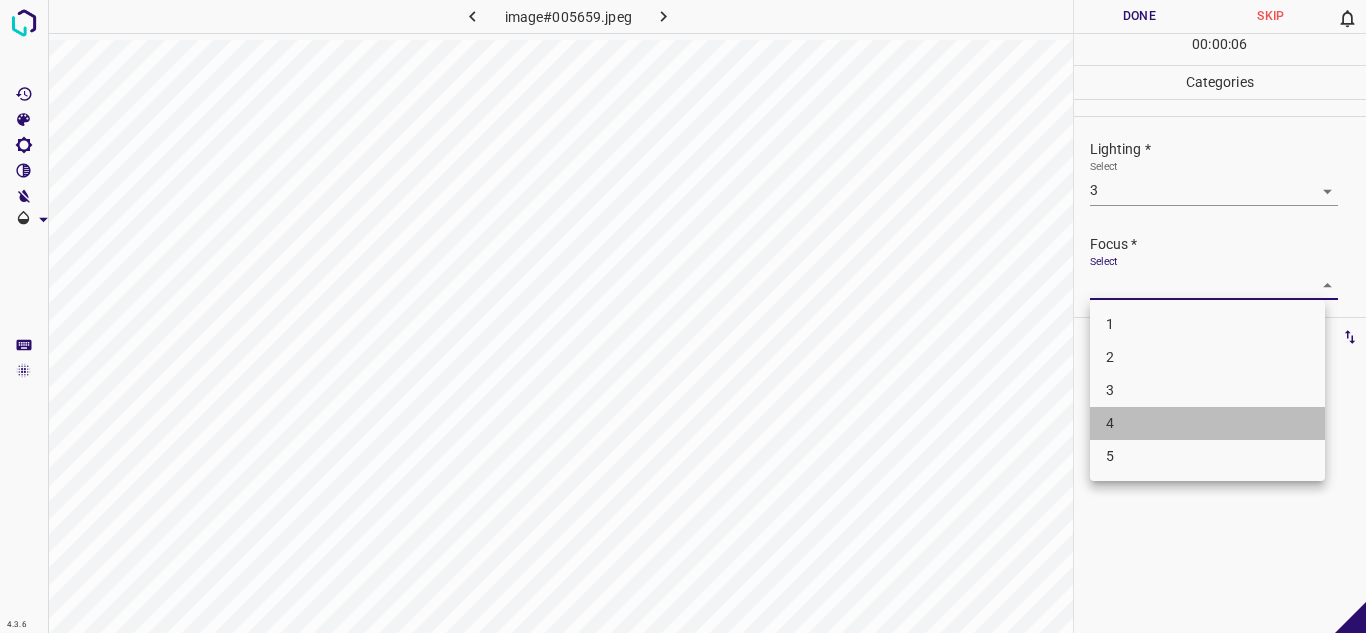 click on "4" at bounding box center (1207, 423) 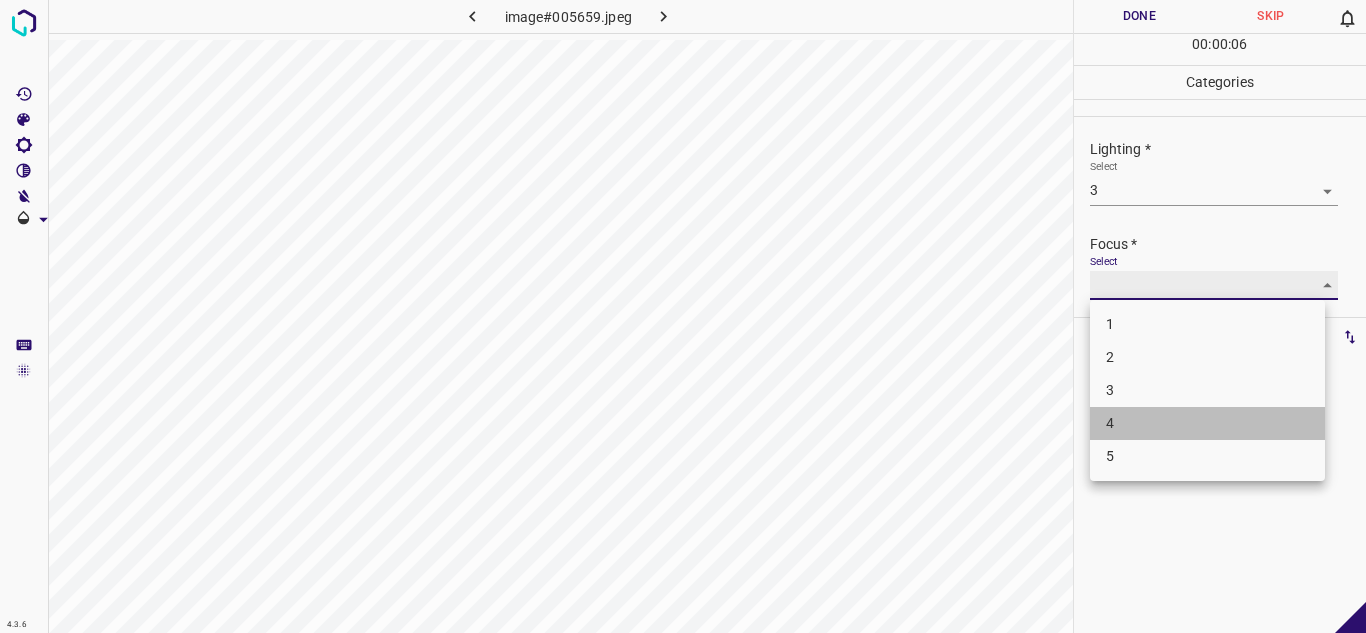 type on "4" 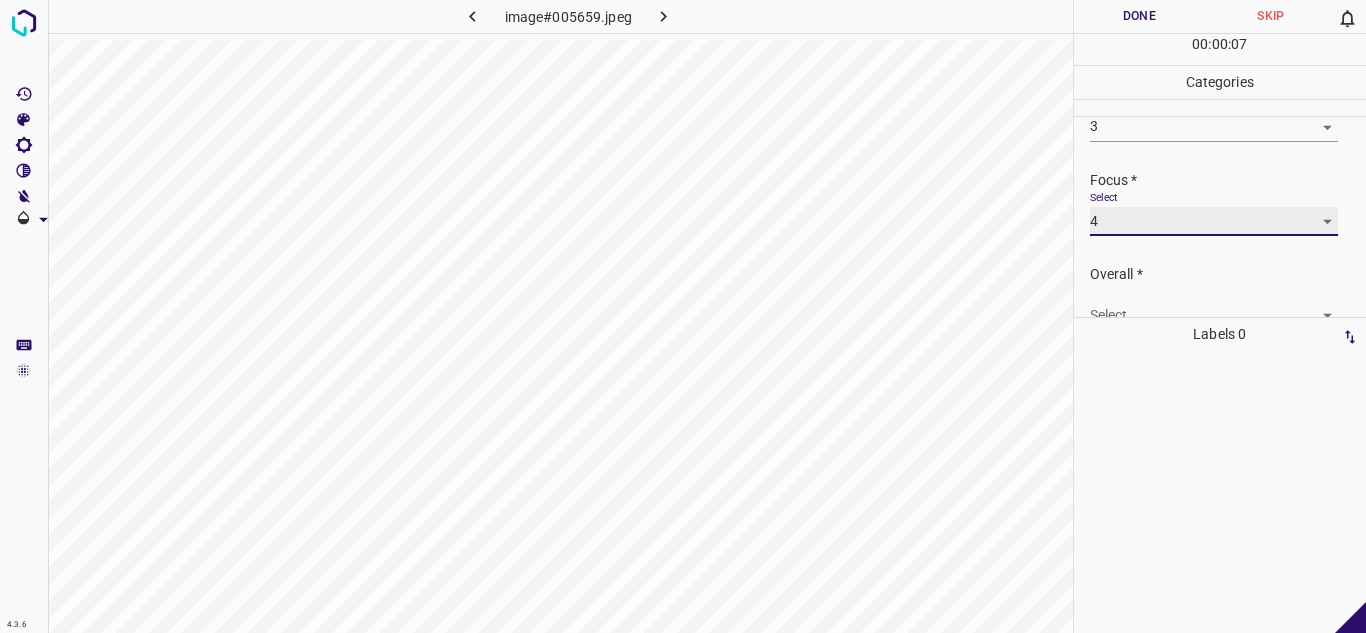 scroll, scrollTop: 98, scrollLeft: 0, axis: vertical 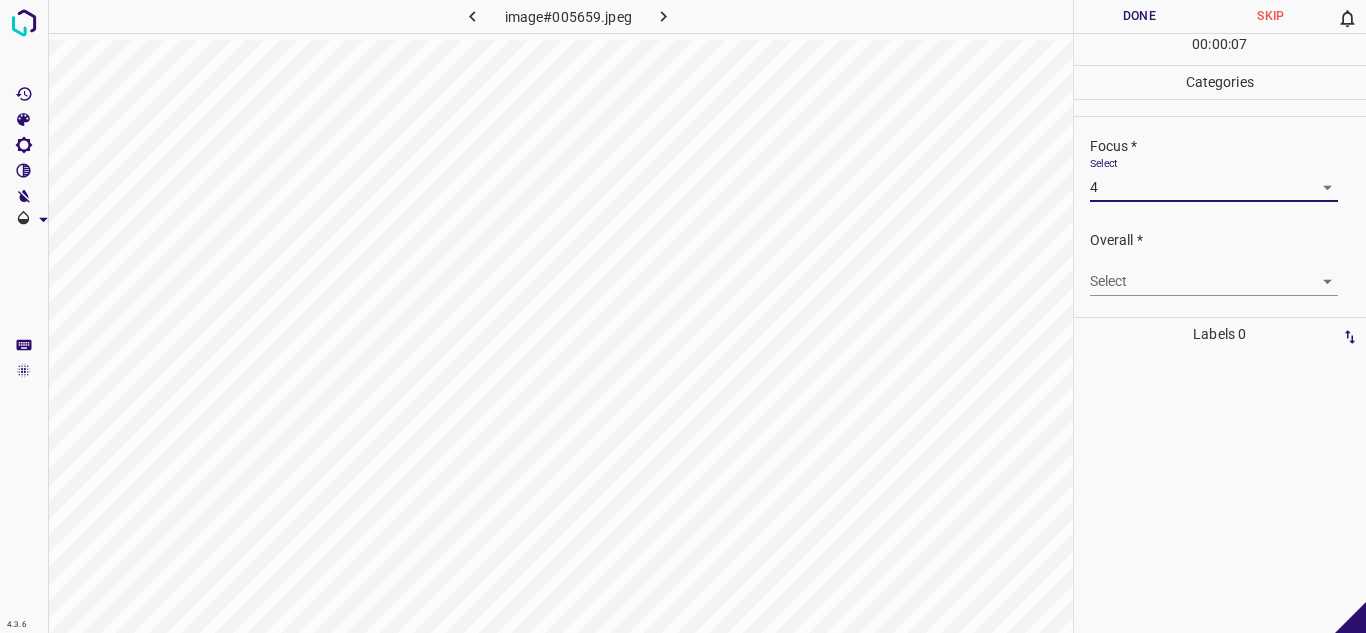 click on "4.3.6  image#005659.jpeg Done Skip 0 00   : 00   : 07   Categories Lighting *  Select 3 3 Focus *  Select 4 4 Overall *  Select ​ Labels   0 Categories 1 Lighting 2 Focus 3 Overall Tools Space Change between modes (Draw & Edit) I Auto labeling R Restore zoom M Zoom in N Zoom out Delete Delete selecte label Filters Z Restore filters X Saturation filter C Brightness filter V Contrast filter B Gray scale filter General O Download - Text - Hide - Delete" at bounding box center (683, 316) 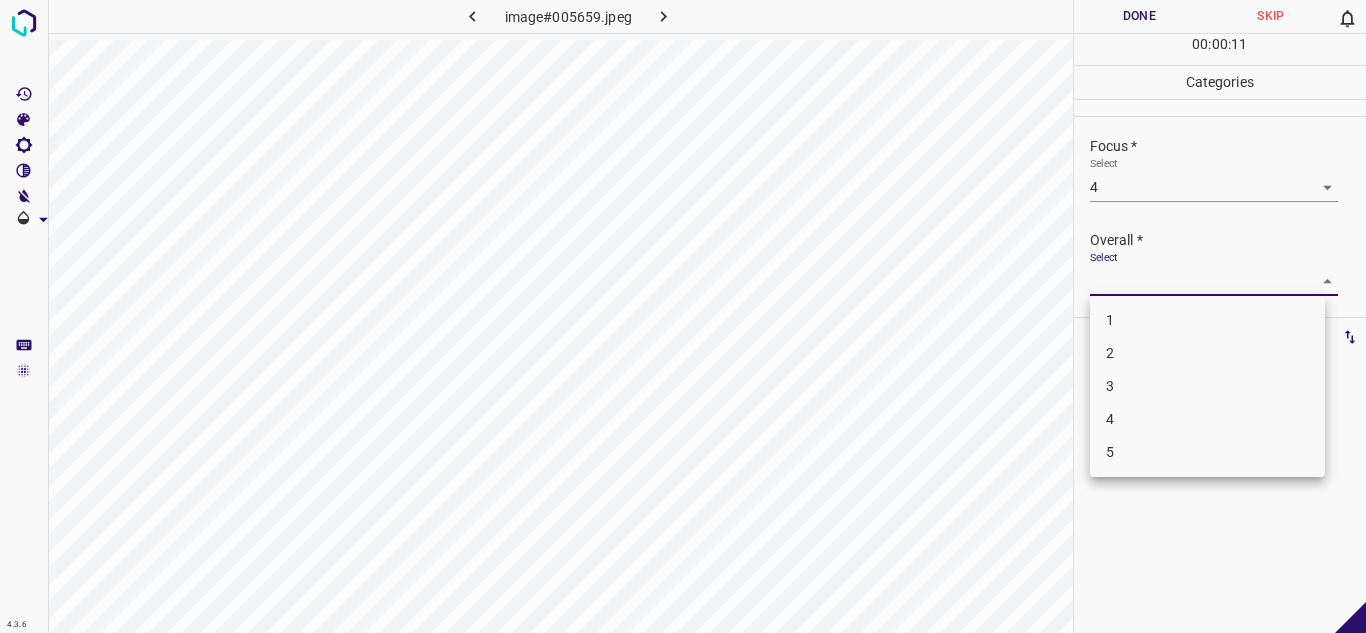 click on "4" at bounding box center (1207, 419) 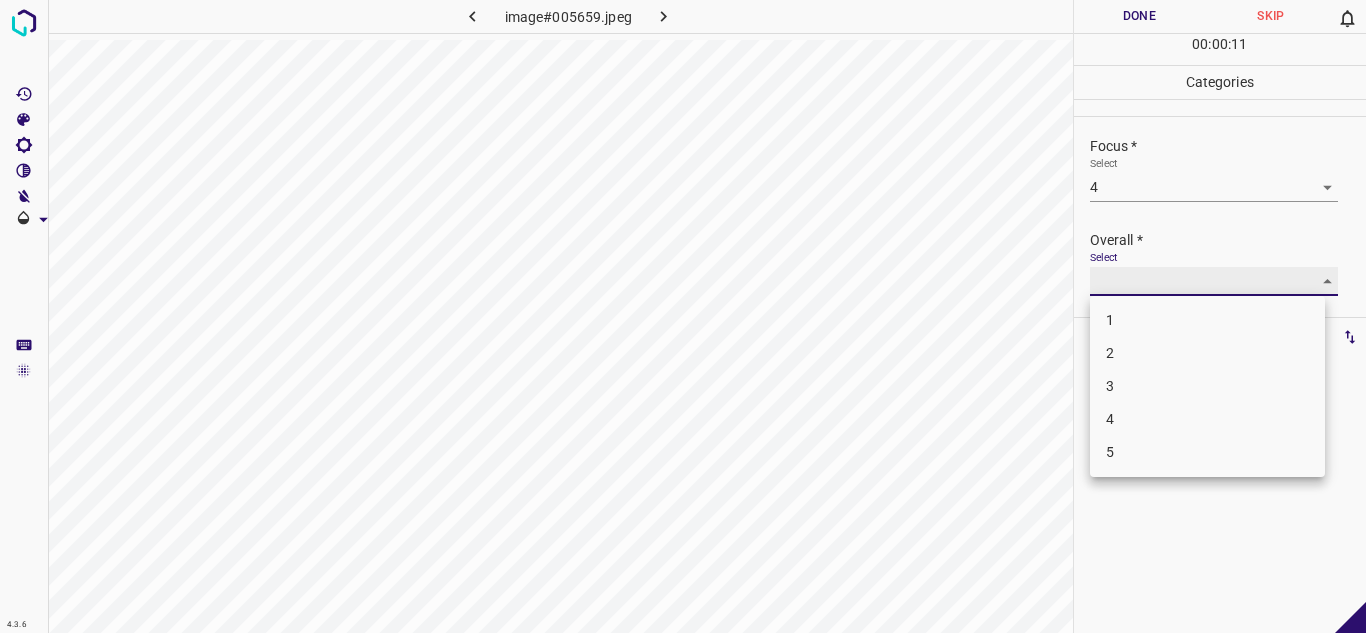 type on "4" 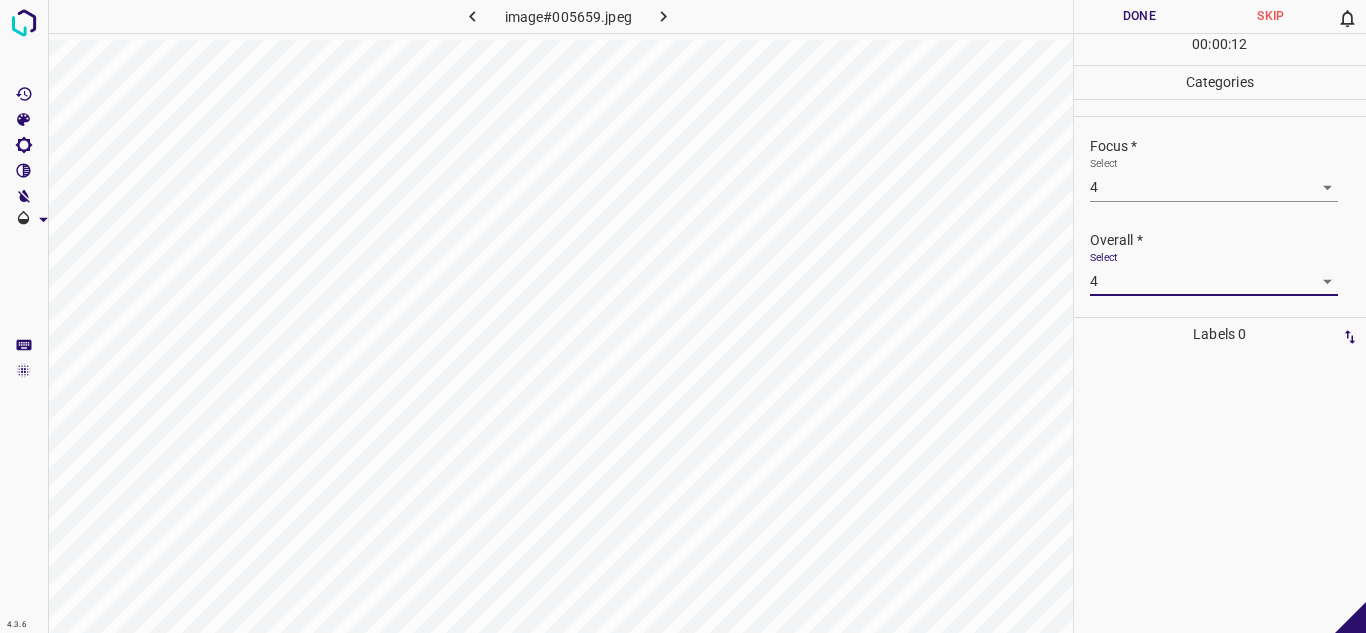 click on "Done" at bounding box center (1140, 16) 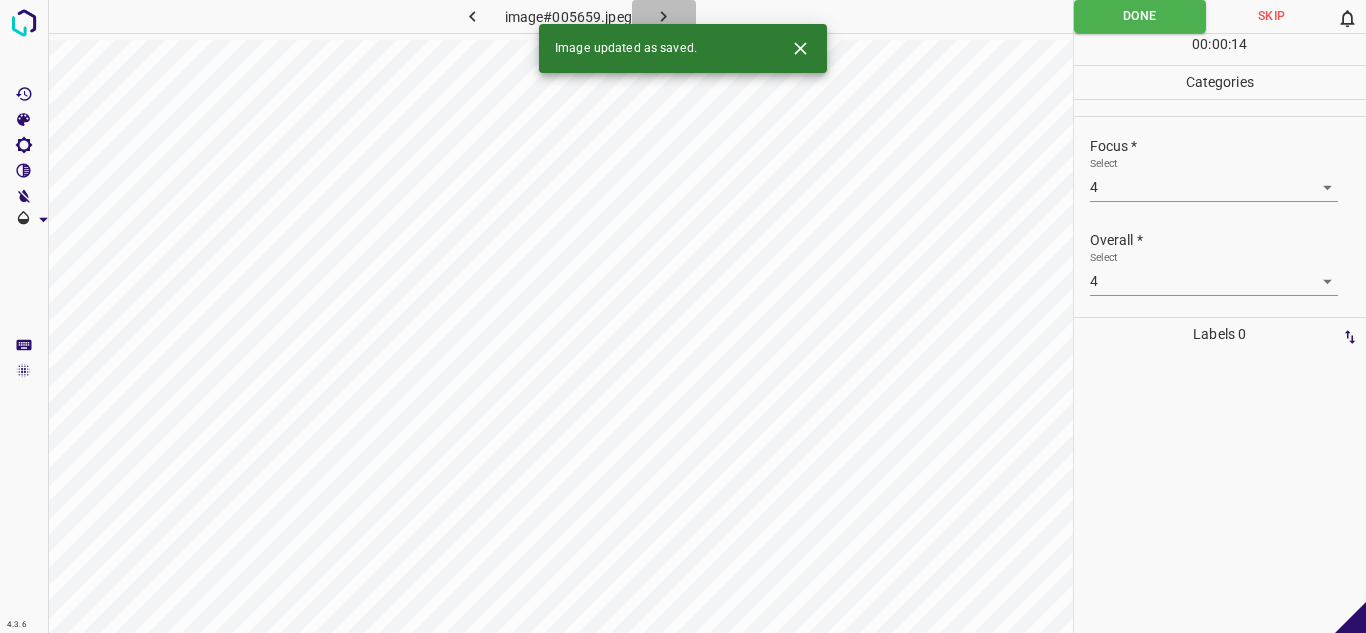 click 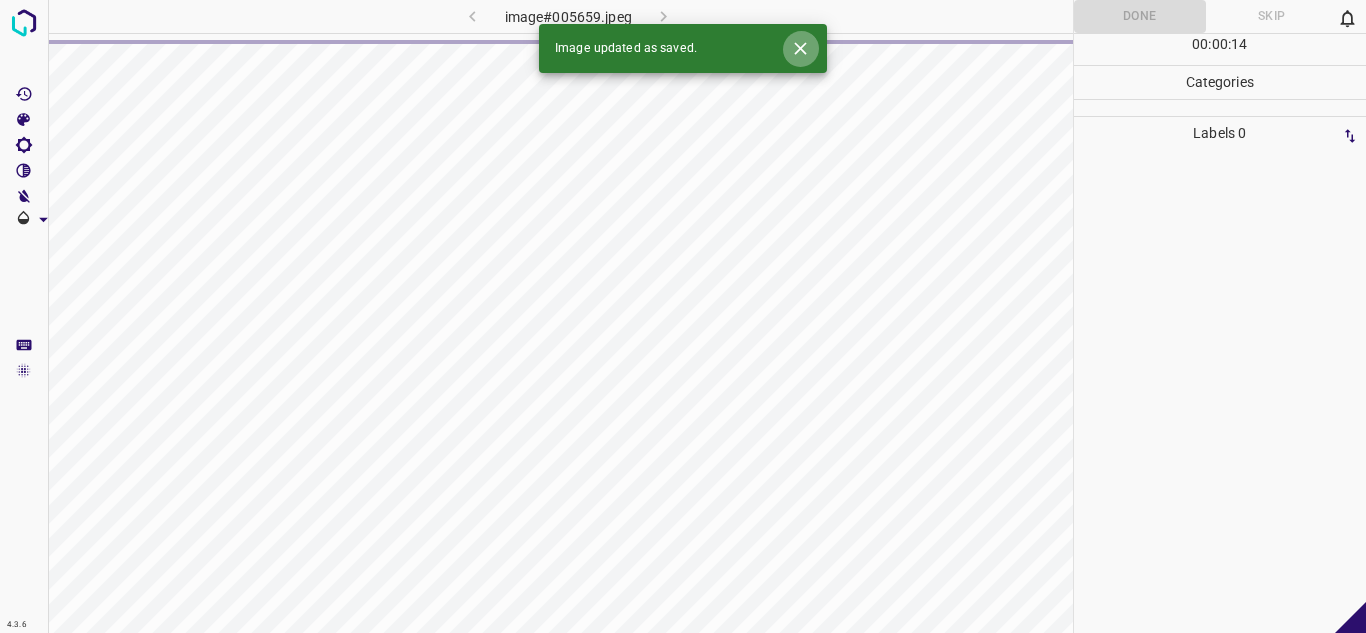 click 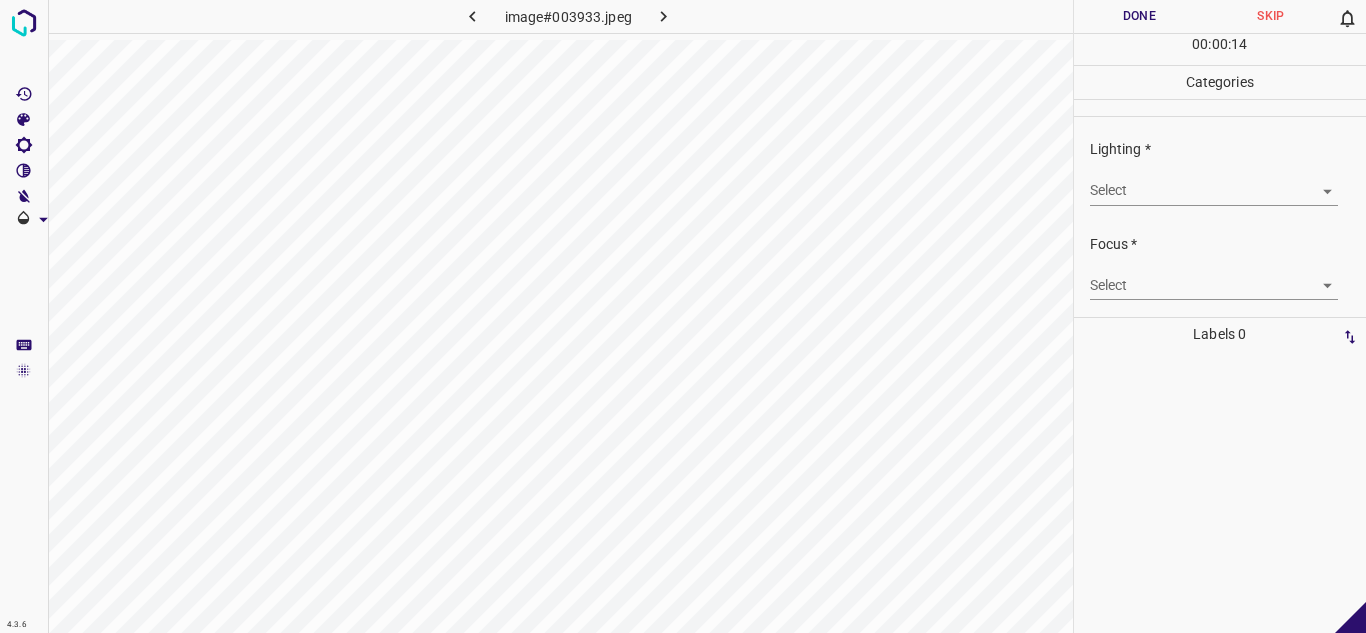 click on "4.3.6  image#003933.jpeg Done Skip 0 00   : 00   : 14   Categories Lighting *  Select ​ Focus *  Select ​ Overall *  Select ​ Labels   0 Categories 1 Lighting 2 Focus 3 Overall Tools Space Change between modes (Draw & Edit) I Auto labeling R Restore zoom M Zoom in N Zoom out Delete Delete selecte label Filters Z Restore filters X Saturation filter C Brightness filter V Contrast filter B Gray scale filter General O Download - Text - Hide - Delete" at bounding box center [683, 316] 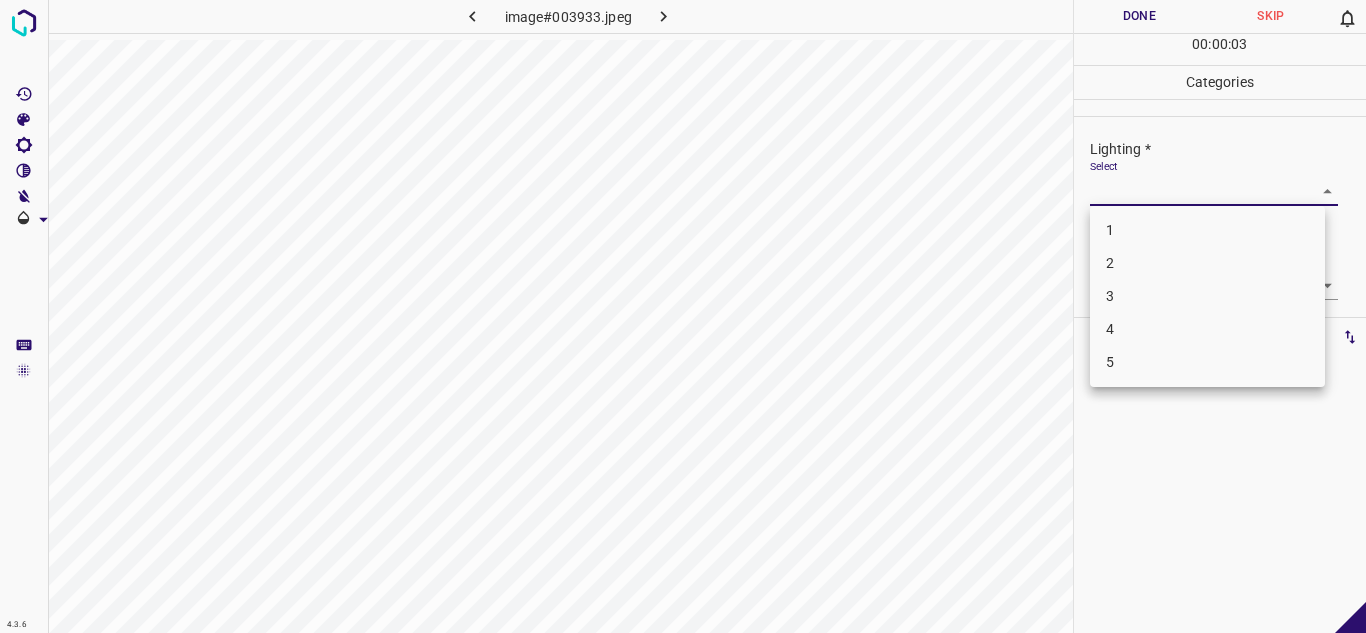 click on "2" at bounding box center [1207, 263] 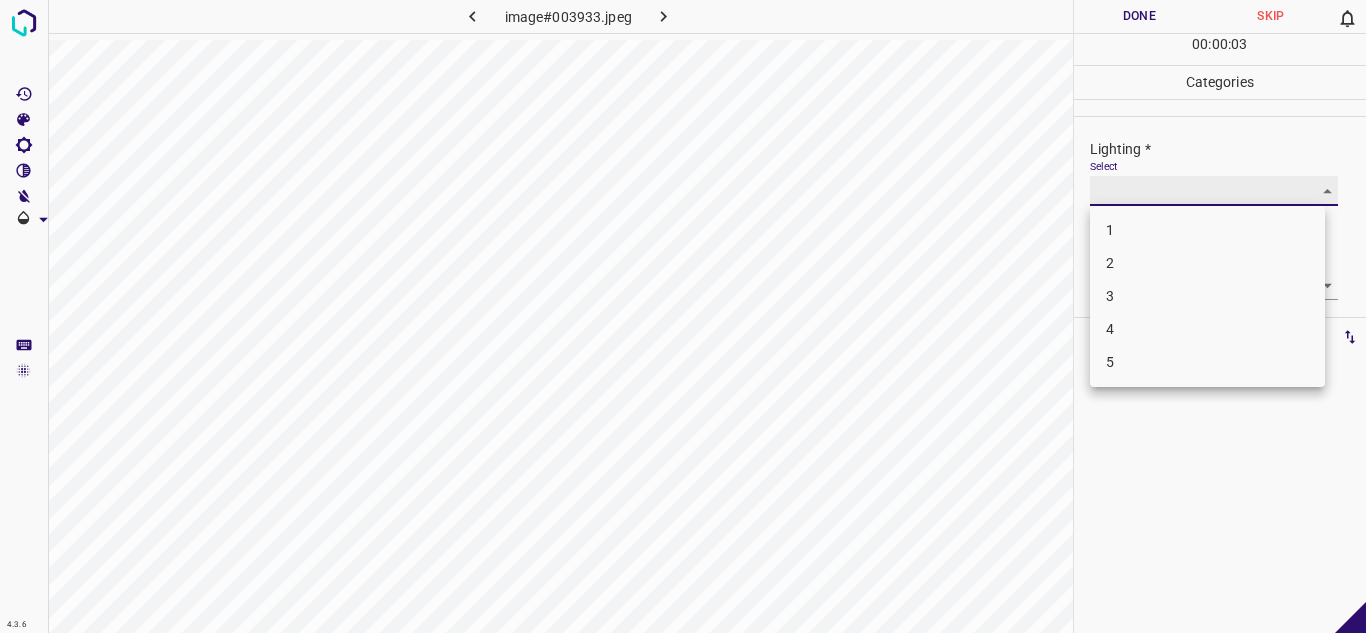 type on "2" 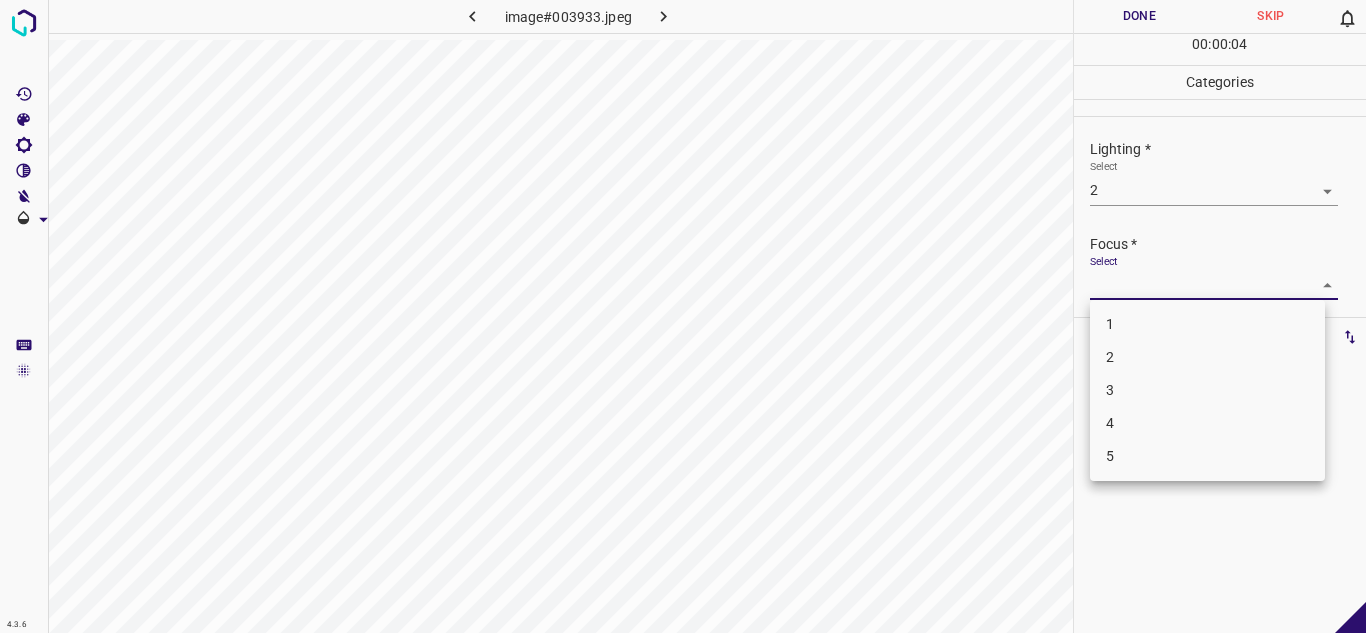 click on "4.3.6  image#003933.jpeg Done Skip 0 00   : 00   : 04   Categories Lighting *  Select 2 2 Focus *  Select ​ Overall *  Select ​ Labels   0 Categories 1 Lighting 2 Focus 3 Overall Tools Space Change between modes (Draw & Edit) I Auto labeling R Restore zoom M Zoom in N Zoom out Delete Delete selecte label Filters Z Restore filters X Saturation filter C Brightness filter V Contrast filter B Gray scale filter General O Download - Text - Hide - Delete 1 2 3 4 5" at bounding box center [683, 316] 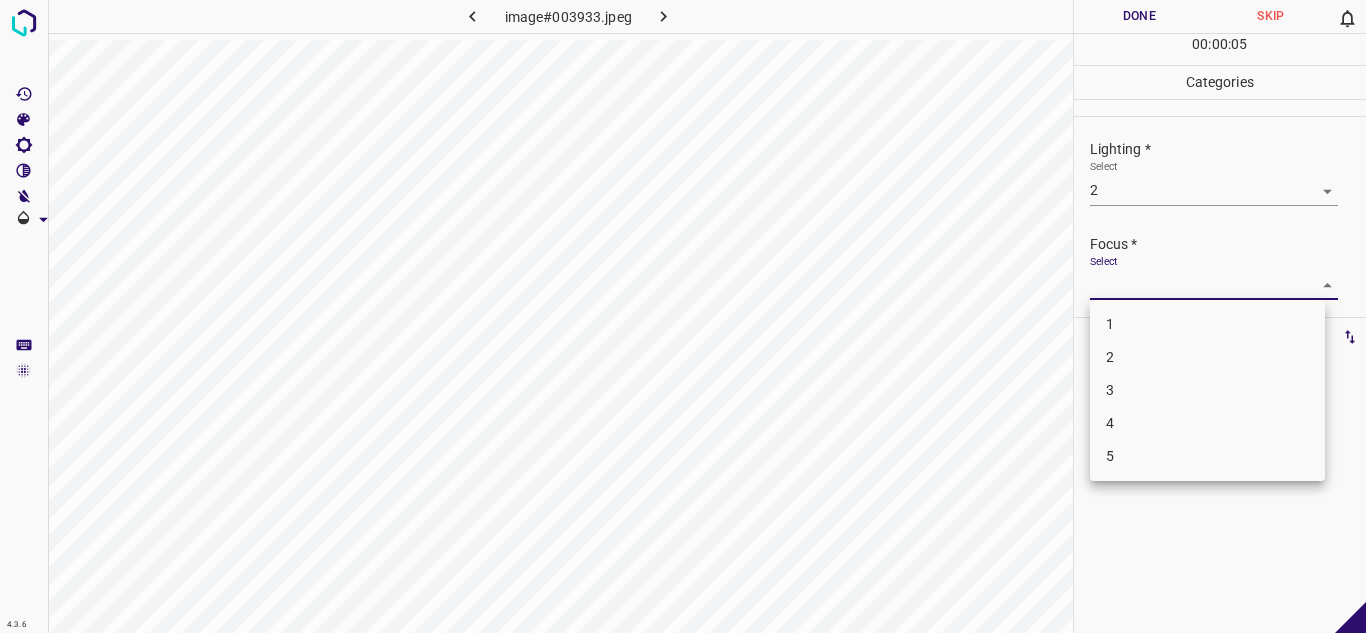click on "3" at bounding box center (1207, 390) 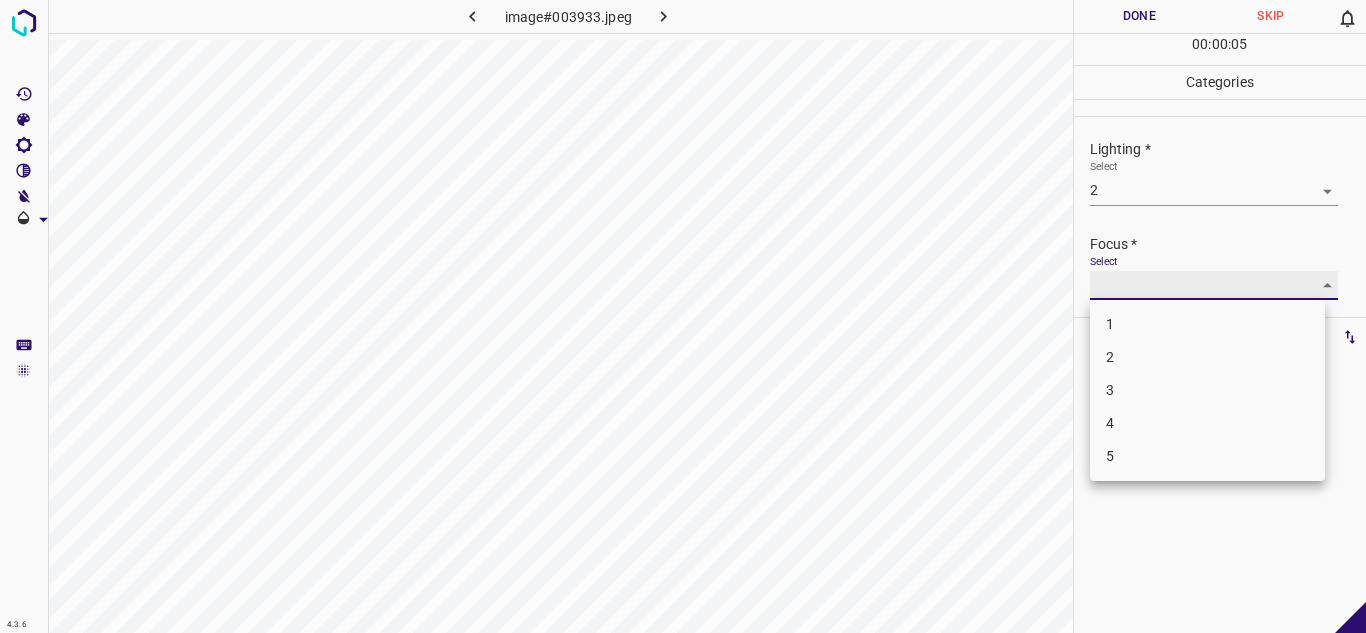 type on "3" 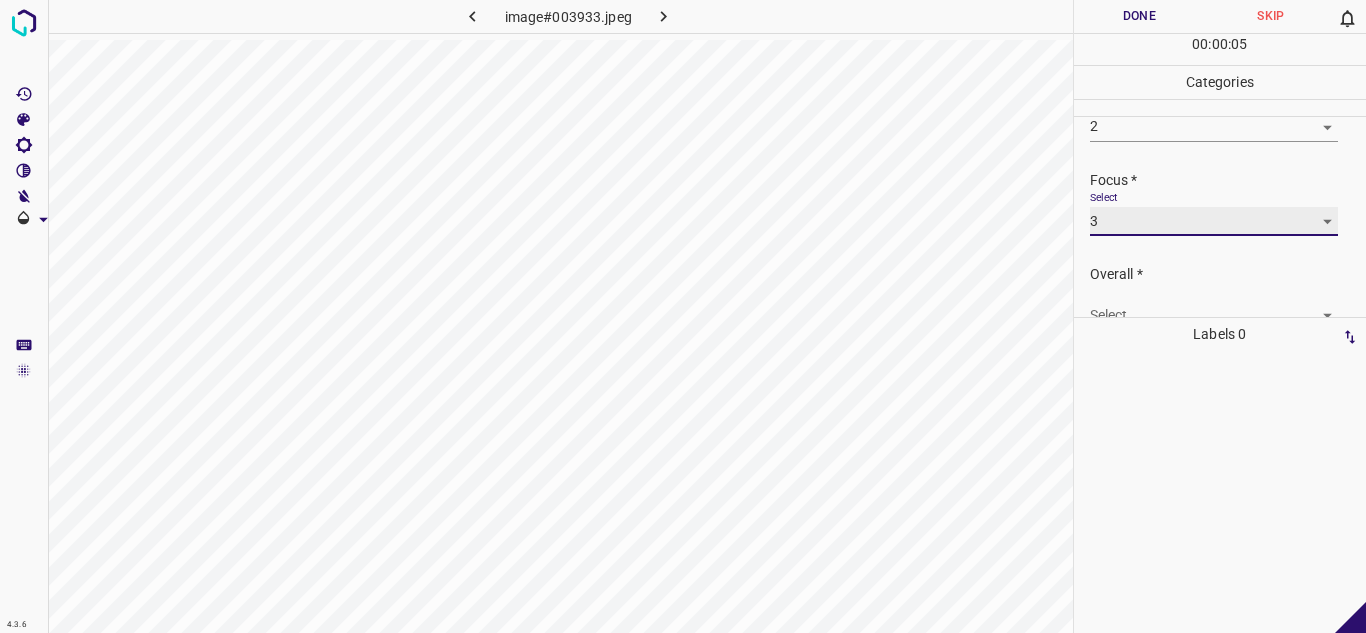 scroll, scrollTop: 98, scrollLeft: 0, axis: vertical 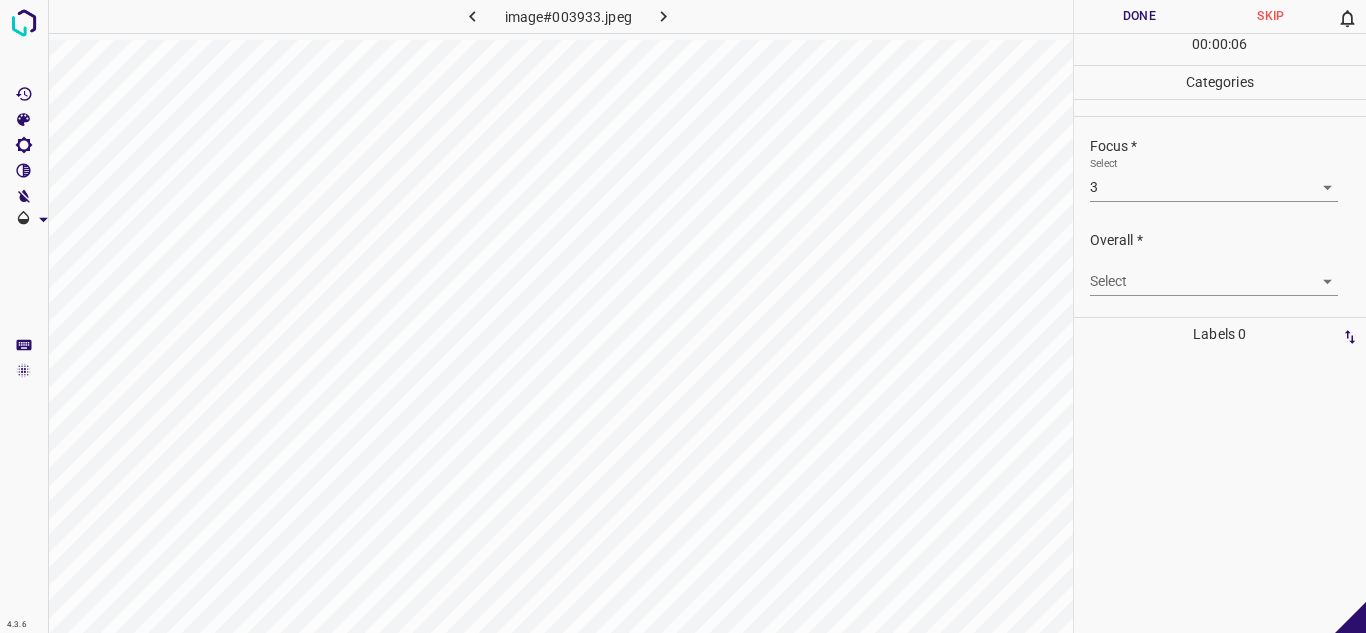 click on "Select ​" at bounding box center (1214, 273) 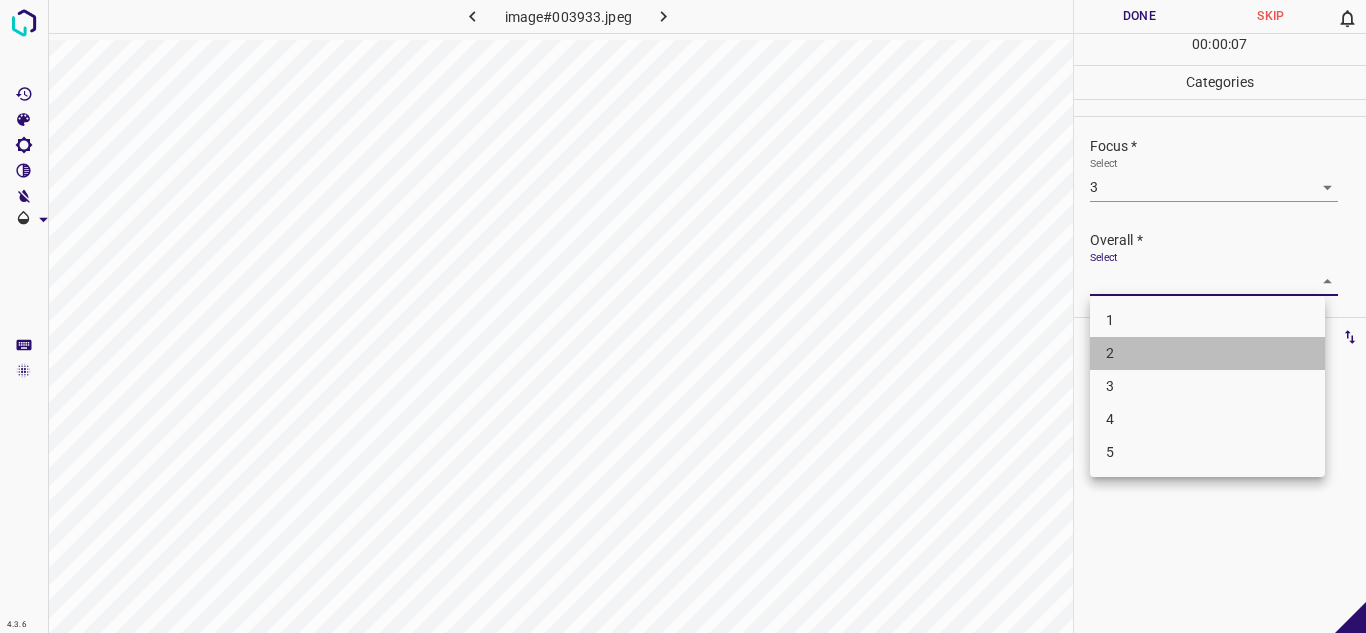 click on "2" at bounding box center [1207, 353] 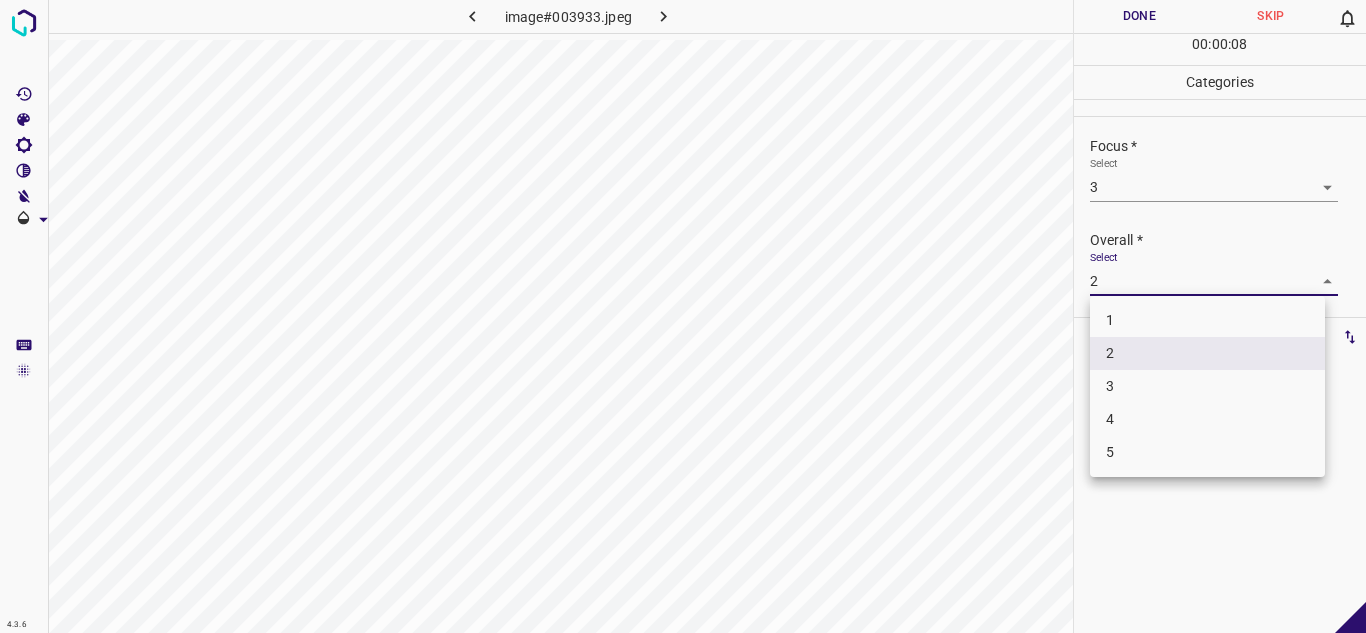 click on "4.3.6  image#003933.jpeg Done Skip 0 00   : 00   : 08   Categories Lighting *  Select 2 2 Focus *  Select 3 3 Overall *  Select 2 2 Labels   0 Categories 1 Lighting 2 Focus 3 Overall Tools Space Change between modes (Draw & Edit) I Auto labeling R Restore zoom M Zoom in N Zoom out Delete Delete selecte label Filters Z Restore filters X Saturation filter C Brightness filter V Contrast filter B Gray scale filter General O Download - Text - Hide - Delete 1 2 3 4 5" at bounding box center [683, 316] 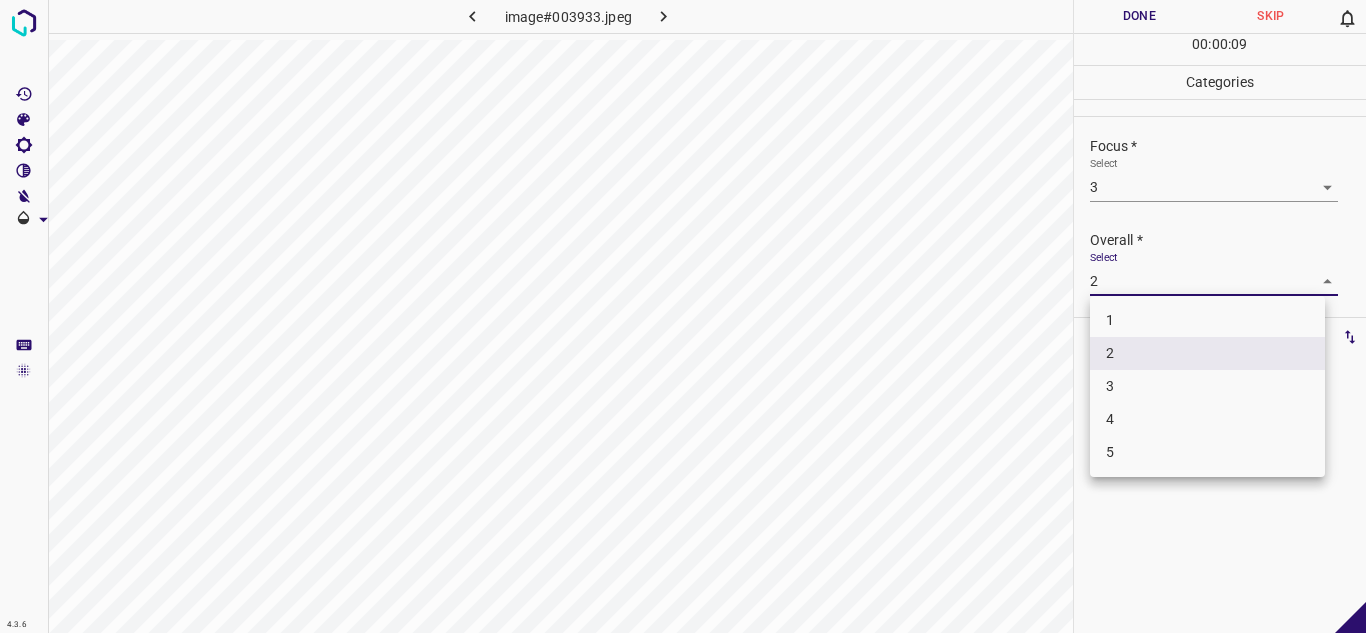 click on "3" at bounding box center (1207, 386) 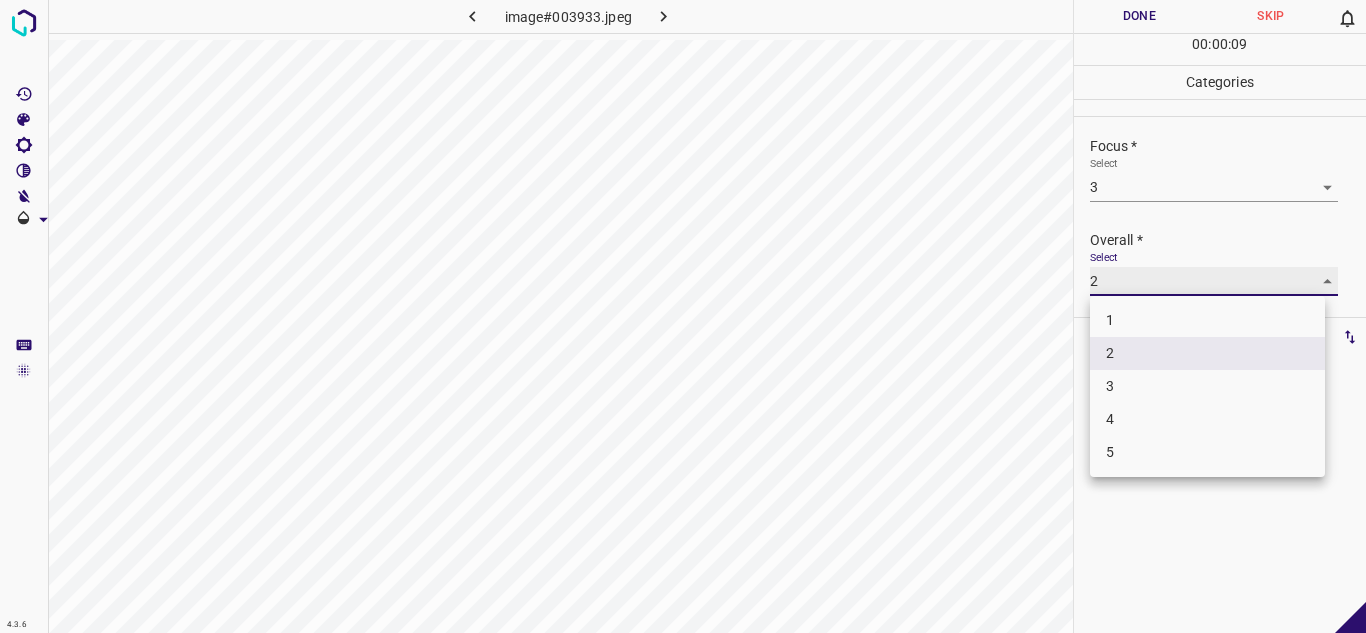type on "3" 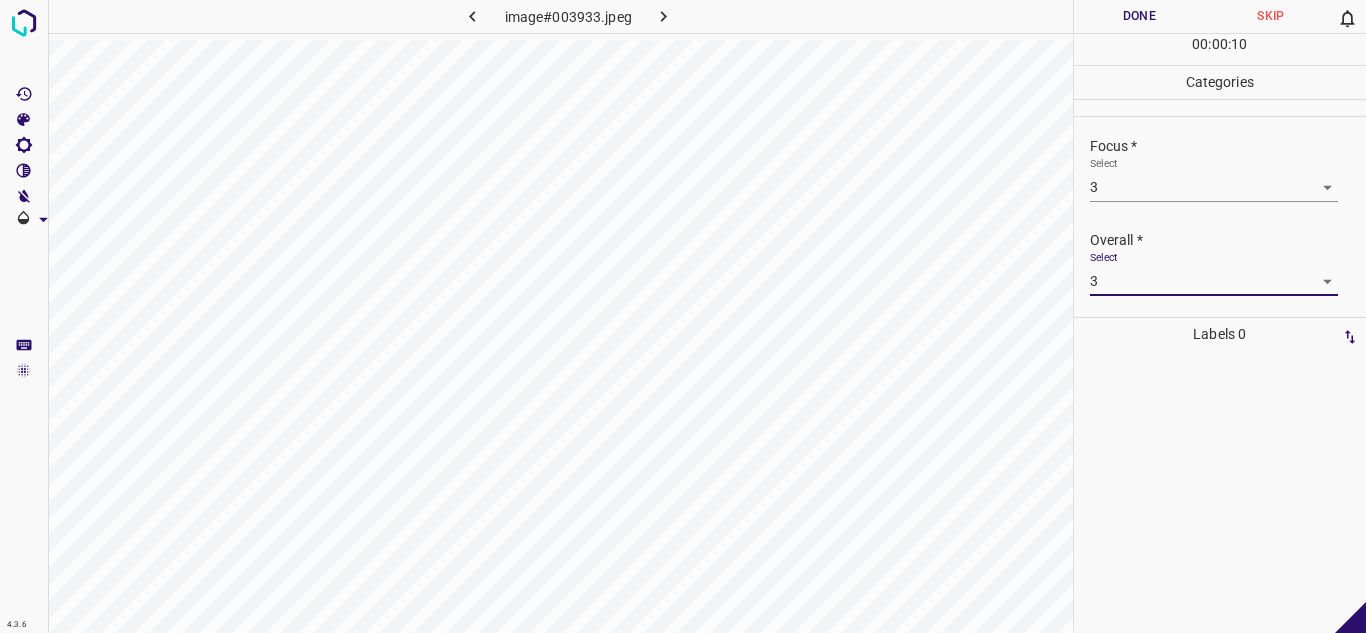 click on "Done" at bounding box center [1140, 16] 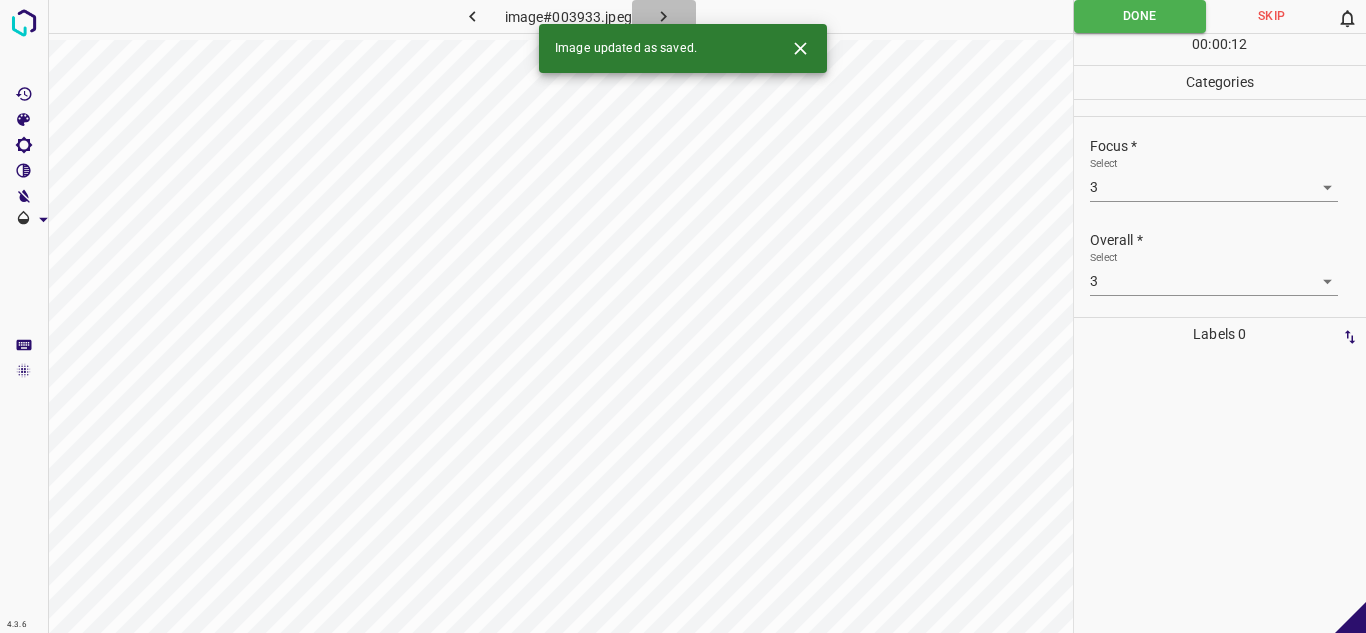 click 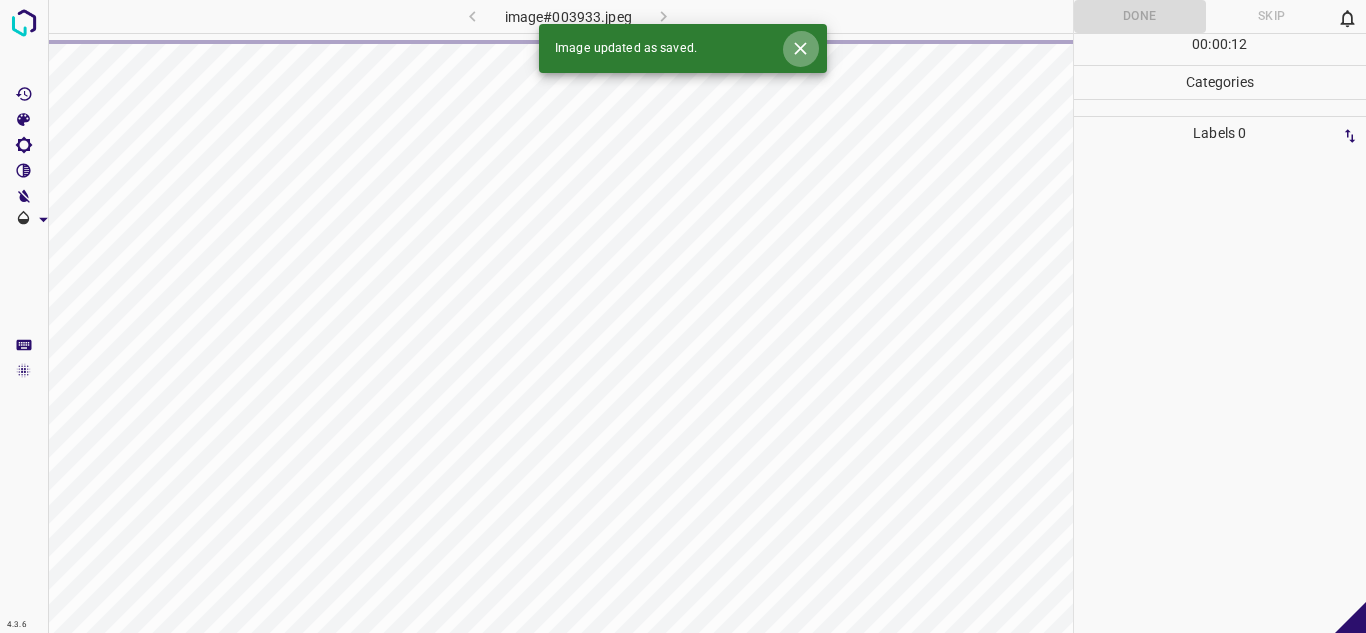 click 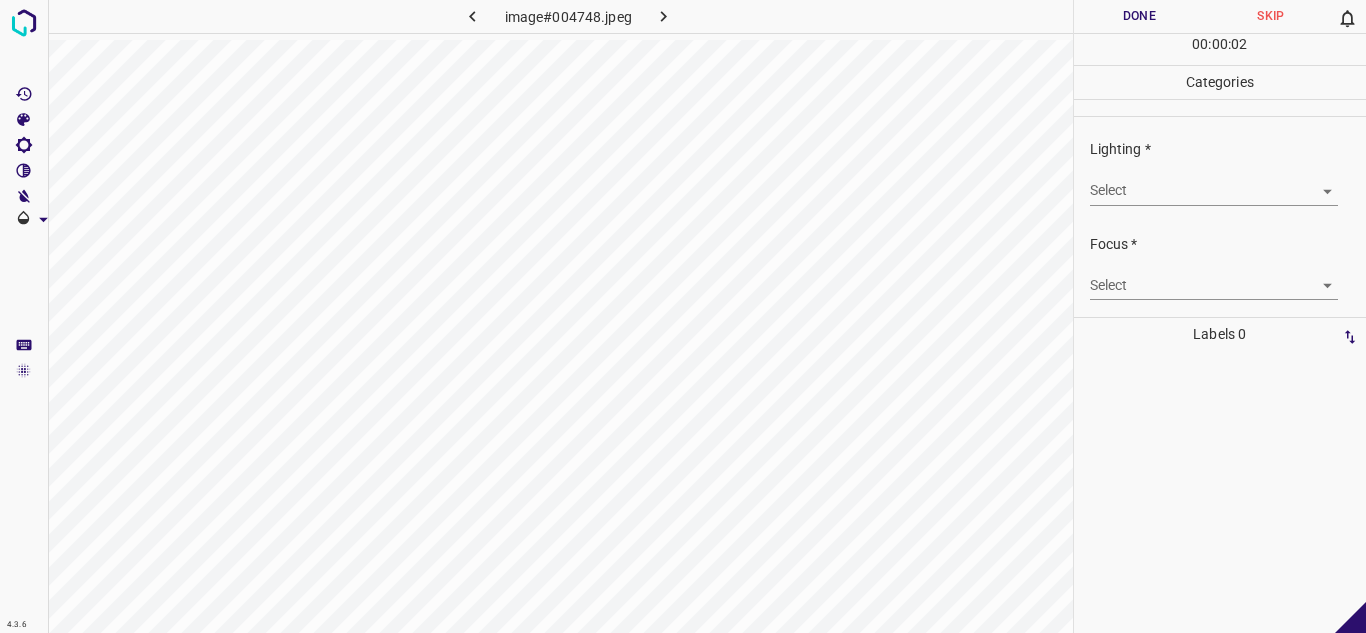 click on "4.3.6  image#004748.jpeg Done Skip 0 00   : 00   : 02   Categories Lighting *  Select ​ Focus *  Select ​ Overall *  Select ​ Labels   0 Categories 1 Lighting 2 Focus 3 Overall Tools Space Change between modes (Draw & Edit) I Auto labeling R Restore zoom M Zoom in N Zoom out Delete Delete selecte label Filters Z Restore filters X Saturation filter C Brightness filter V Contrast filter B Gray scale filter General O Download - Text - Hide - Delete" at bounding box center (683, 316) 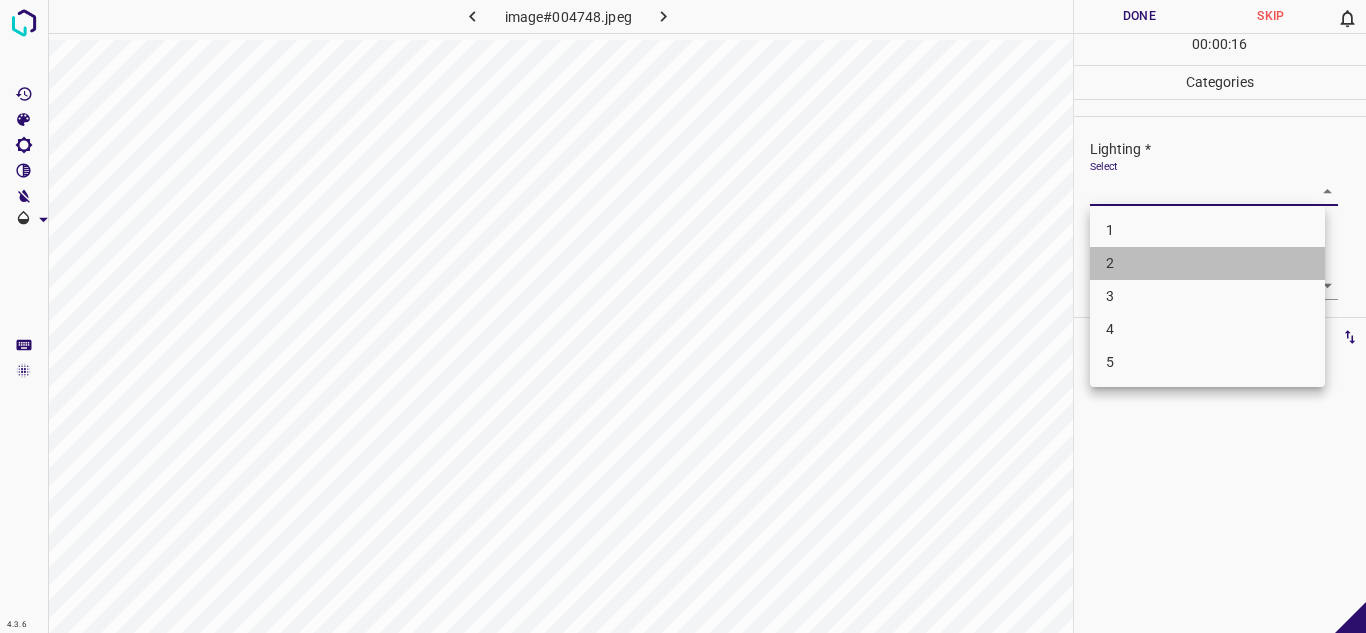 click on "2" at bounding box center (1207, 263) 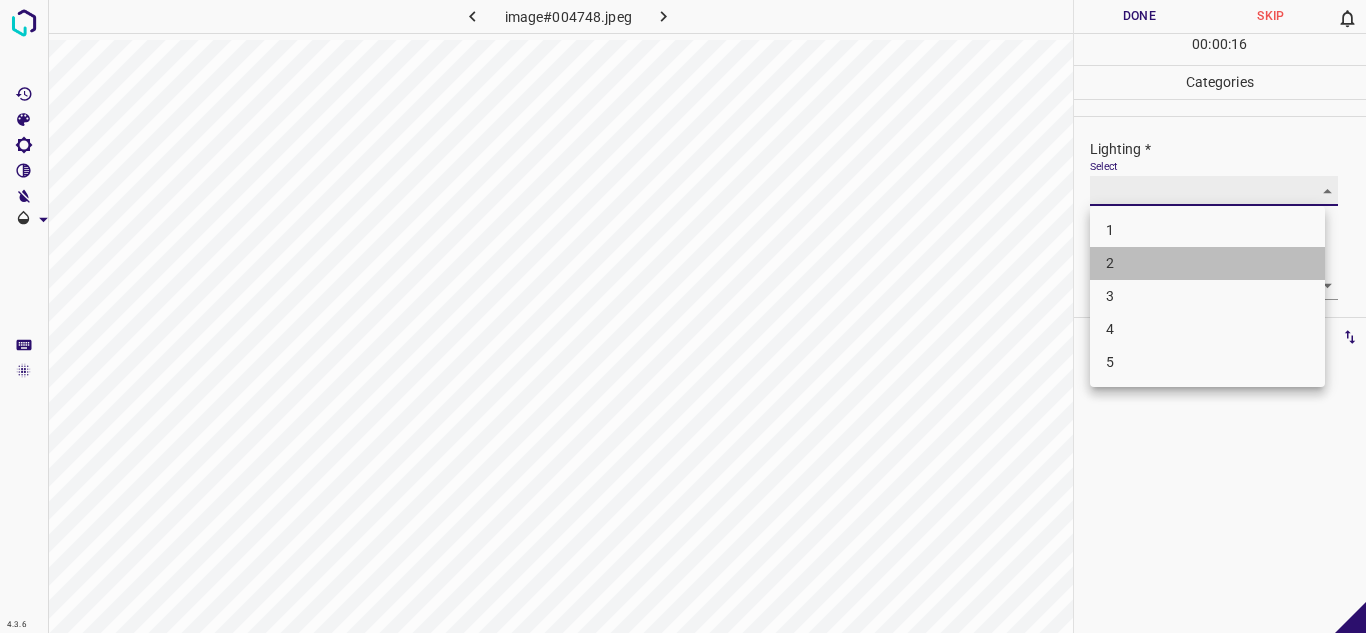 type on "2" 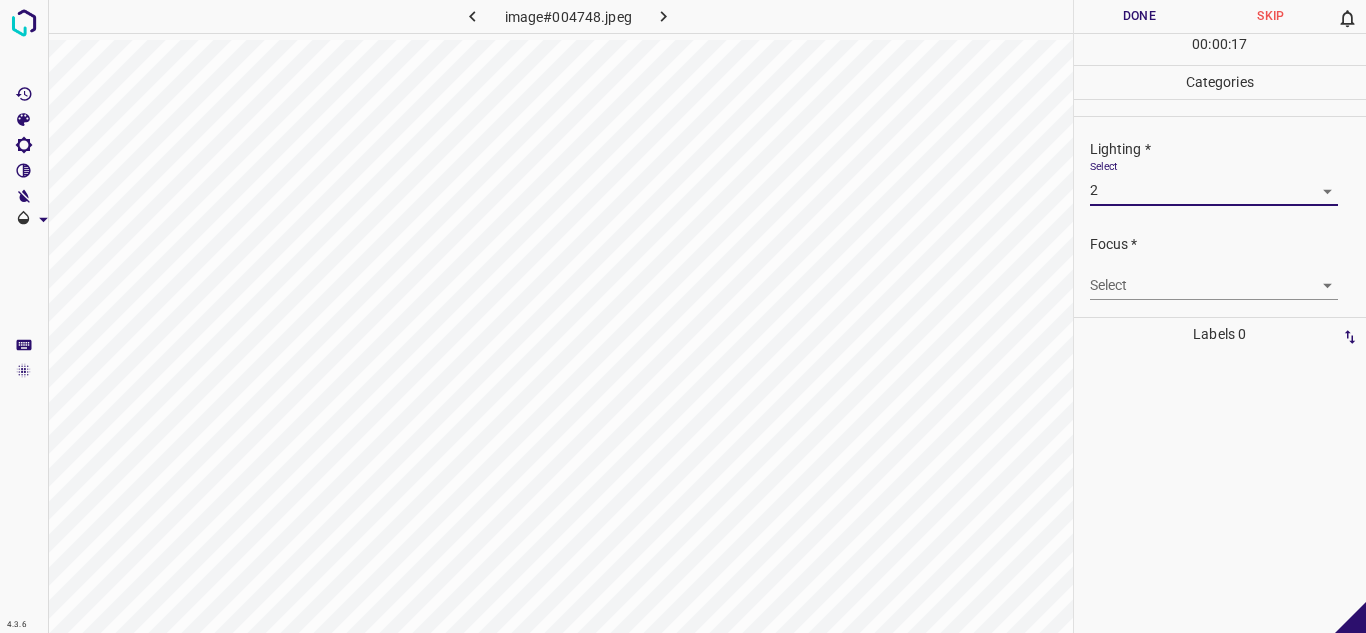 click on "4.3.6  image#004748.jpeg Done Skip 0 00   : 00   : 17   Categories Lighting *  Select 2 2 Focus *  Select ​ Overall *  Select ​ Labels   0 Categories 1 Lighting 2 Focus 3 Overall Tools Space Change between modes (Draw & Edit) I Auto labeling R Restore zoom M Zoom in N Zoom out Delete Delete selecte label Filters Z Restore filters X Saturation filter C Brightness filter V Contrast filter B Gray scale filter General O Download - Text - Hide - Delete" at bounding box center (683, 316) 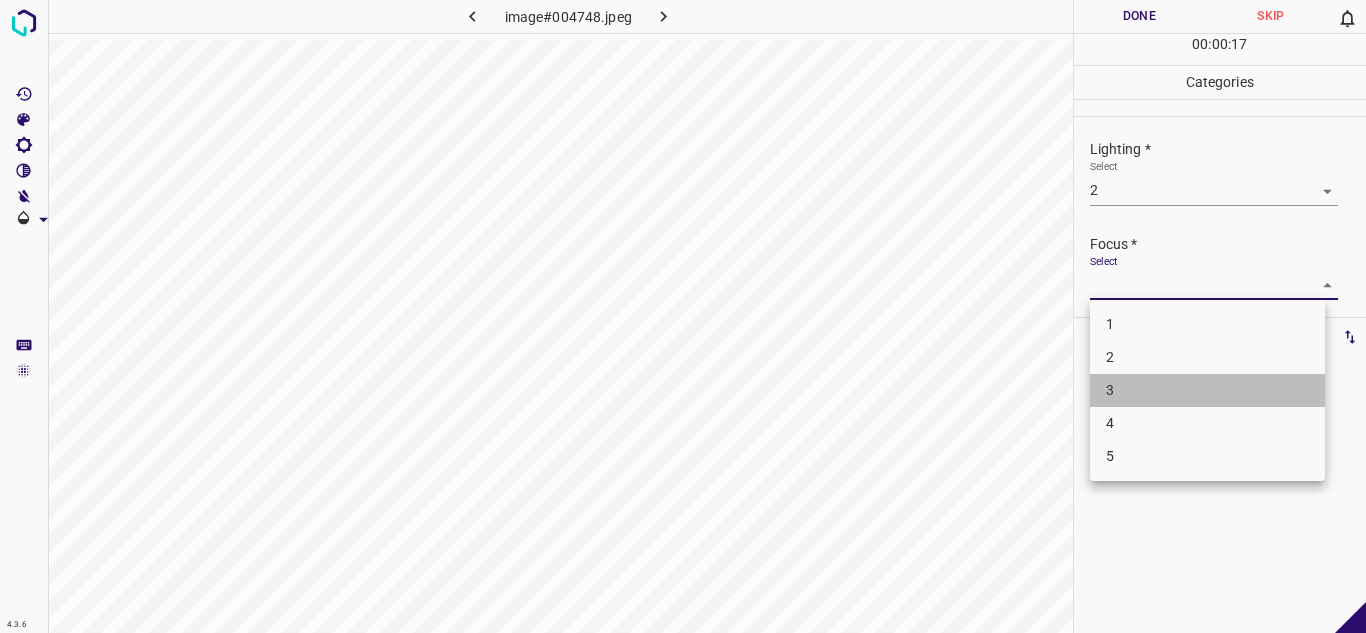 click on "3" at bounding box center (1207, 390) 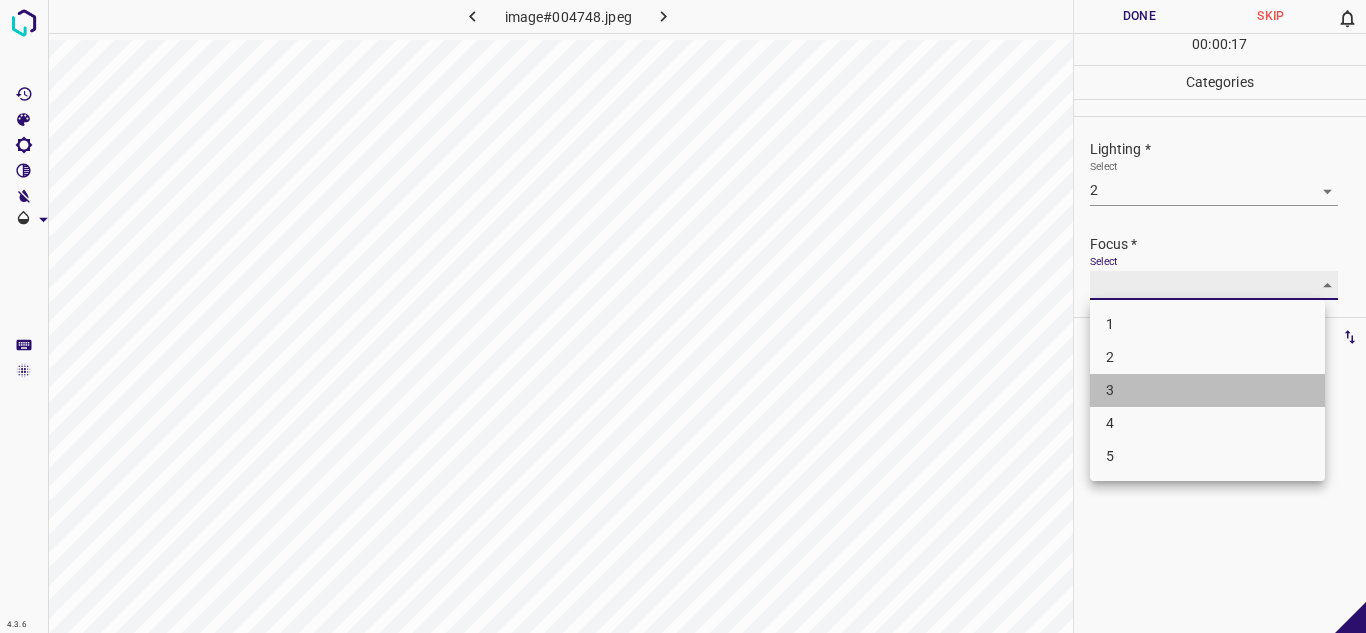 type on "3" 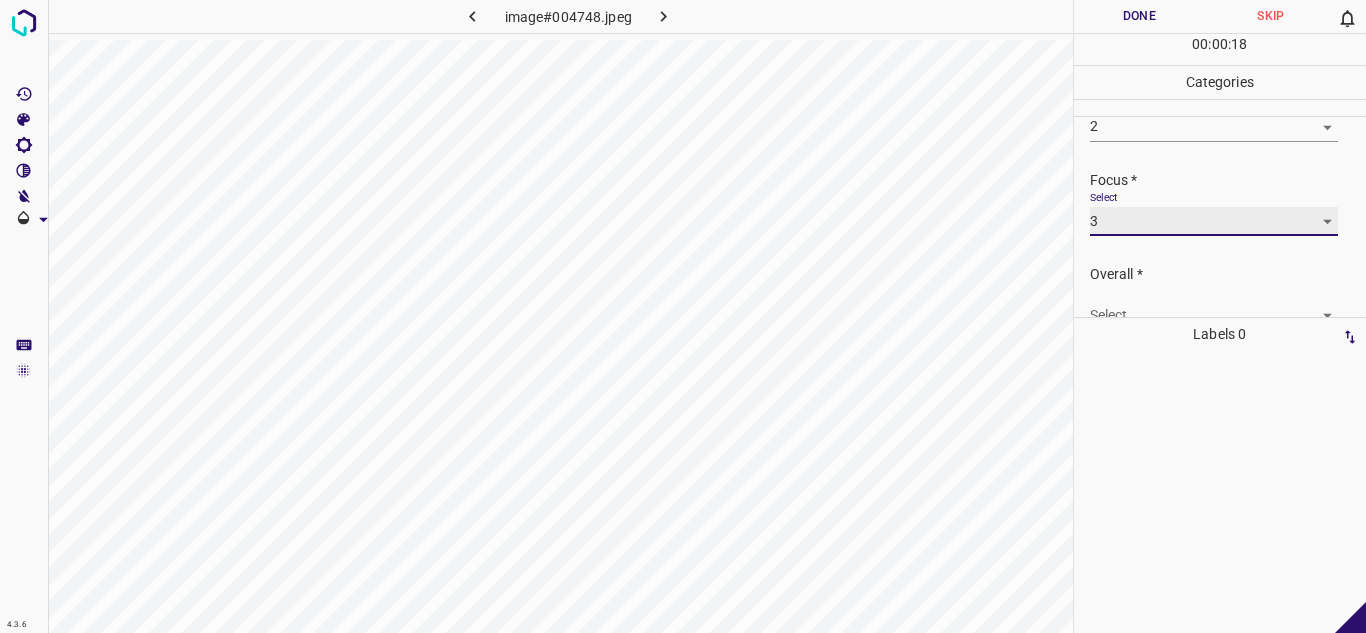 scroll, scrollTop: 98, scrollLeft: 0, axis: vertical 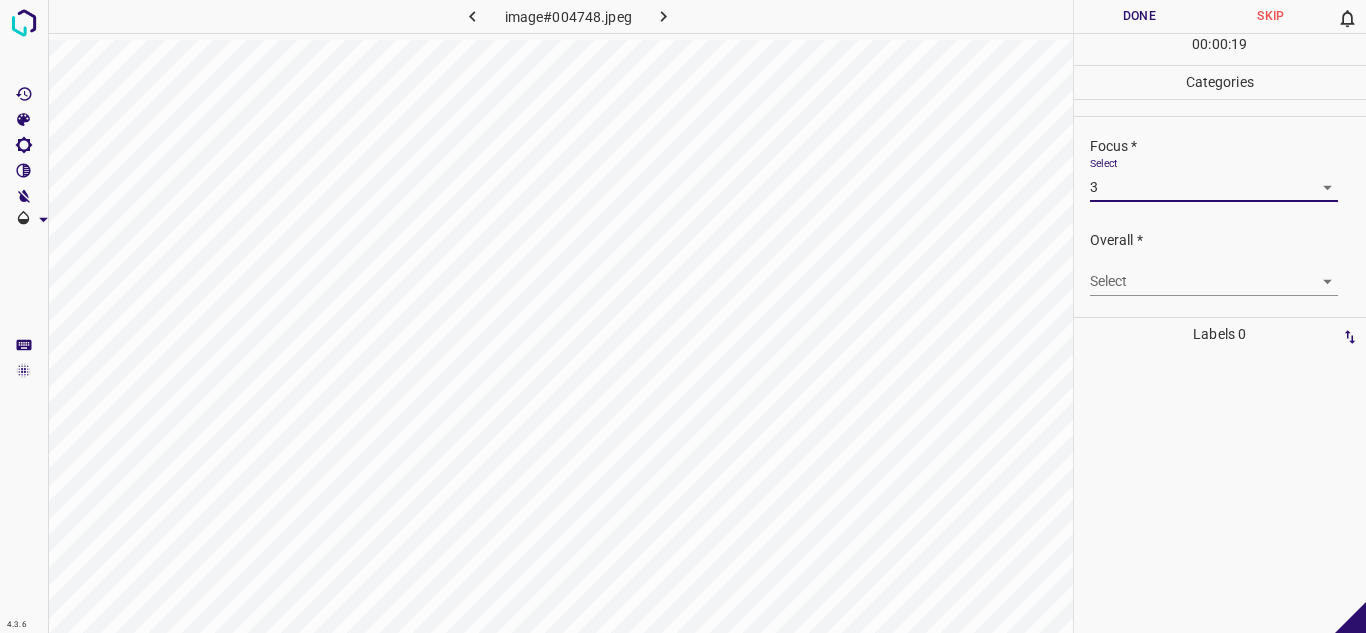 click on "4.3.6  image#004748.jpeg Done Skip 0 00   : 00   : 19   Categories Lighting *  Select 2 2 Focus *  Select 3 3 Overall *  Select ​ Labels   0 Categories 1 Lighting 2 Focus 3 Overall Tools Space Change between modes (Draw & Edit) I Auto labeling R Restore zoom M Zoom in N Zoom out Delete Delete selecte label Filters Z Restore filters X Saturation filter C Brightness filter V Contrast filter B Gray scale filter General O Download - Text - Hide - Delete" at bounding box center (683, 316) 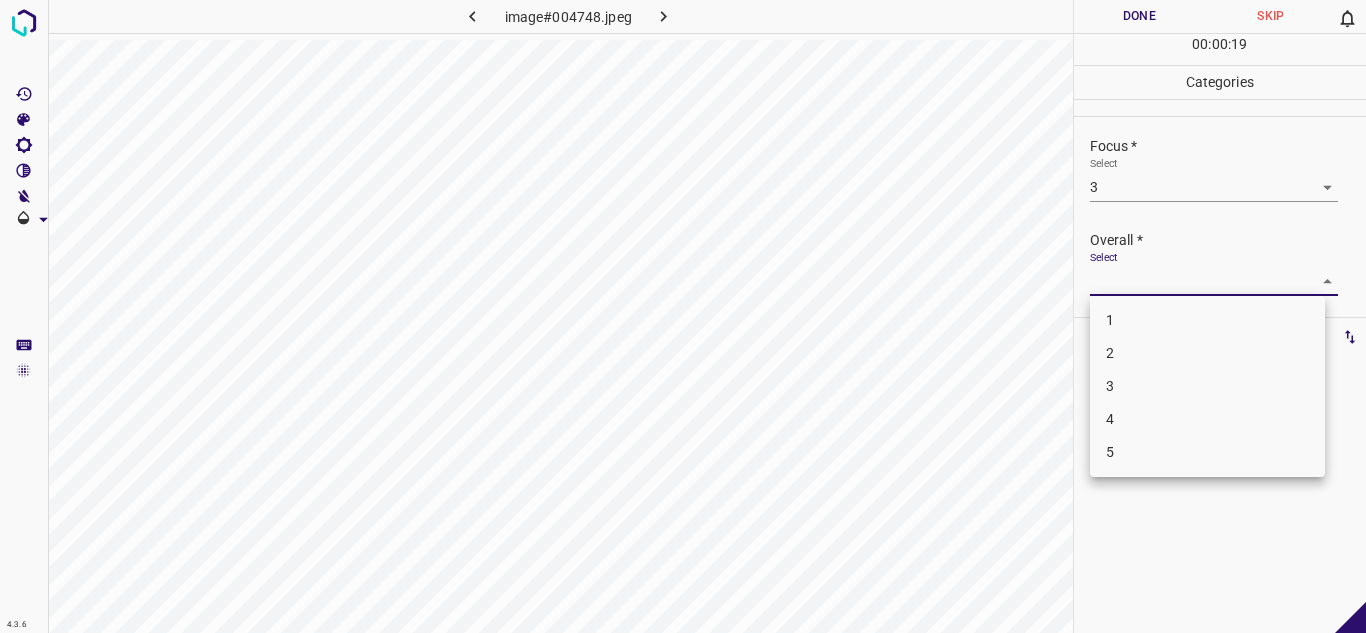 click on "3" at bounding box center [1207, 386] 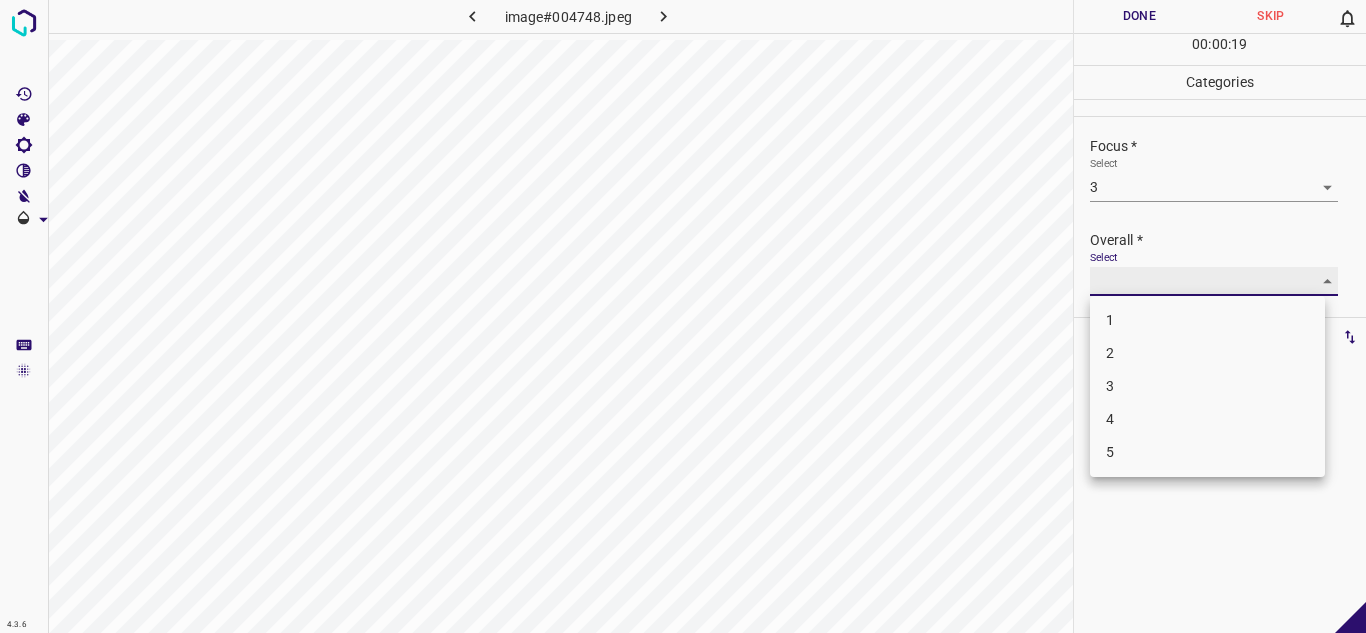 type on "3" 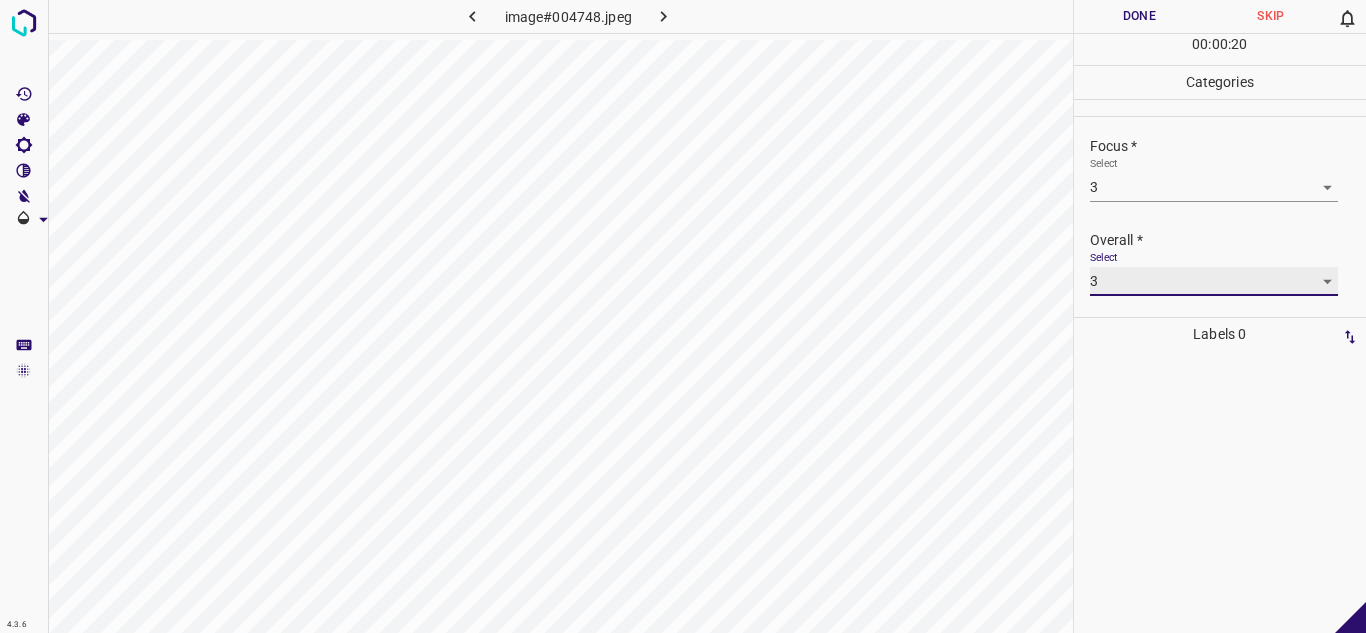 scroll, scrollTop: 0, scrollLeft: 0, axis: both 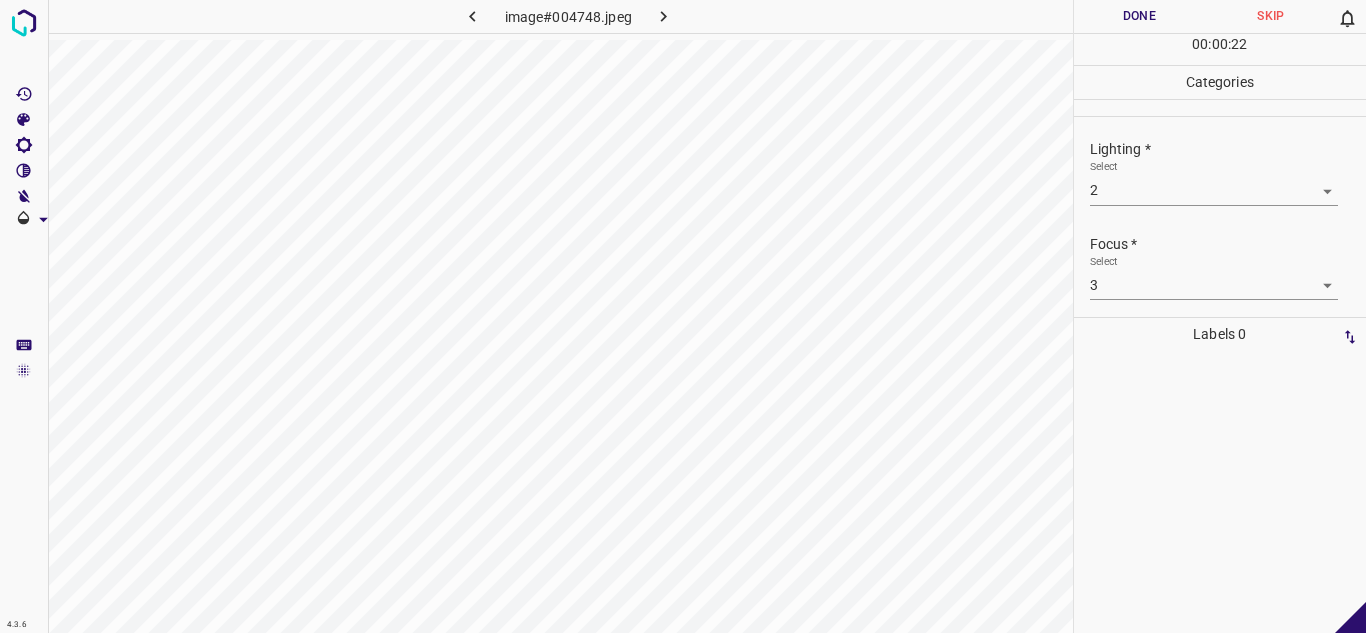 click on "4.3.6  image#004748.jpeg Done Skip 0 00   : 00   : 22   Categories Lighting *  Select 2 2 Focus *  Select 3 3 Overall *  Select 3 3 Labels   0 Categories 1 Lighting 2 Focus 3 Overall Tools Space Change between modes (Draw & Edit) I Auto labeling R Restore zoom M Zoom in N Zoom out Delete Delete selecte label Filters Z Restore filters X Saturation filter C Brightness filter V Contrast filter B Gray scale filter General O Download - Text - Hide - Delete" at bounding box center (683, 316) 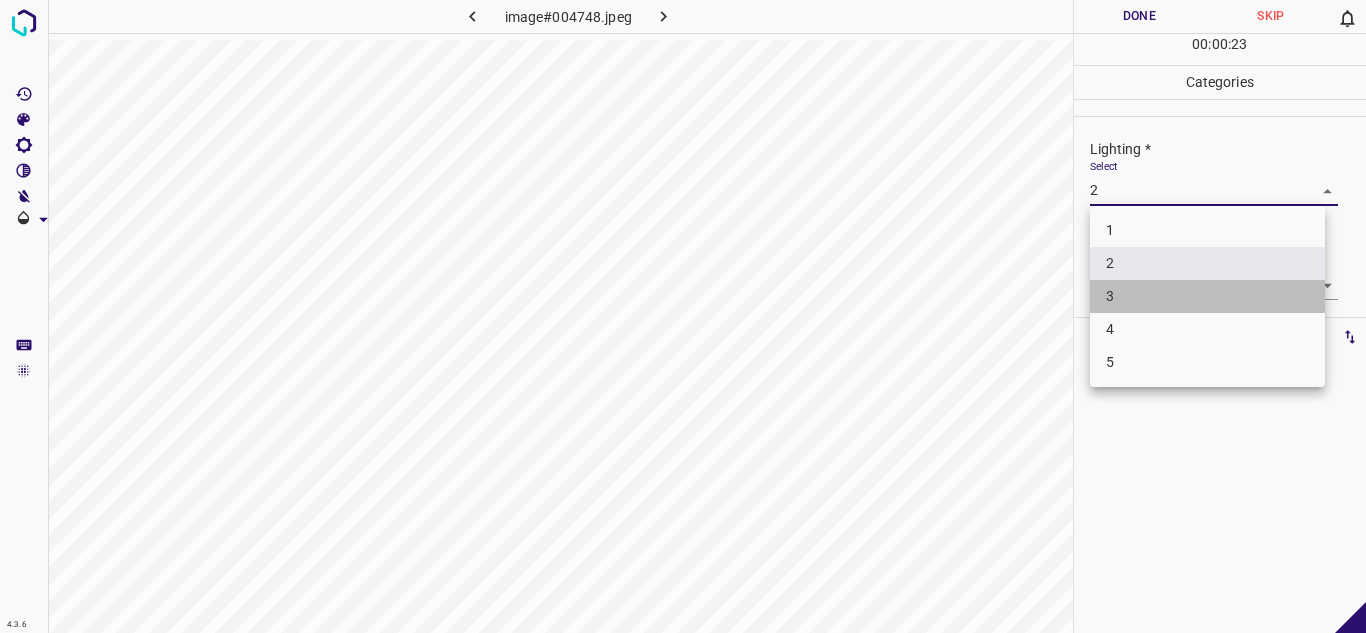 drag, startPoint x: 1122, startPoint y: 294, endPoint x: 1120, endPoint y: 282, distance: 12.165525 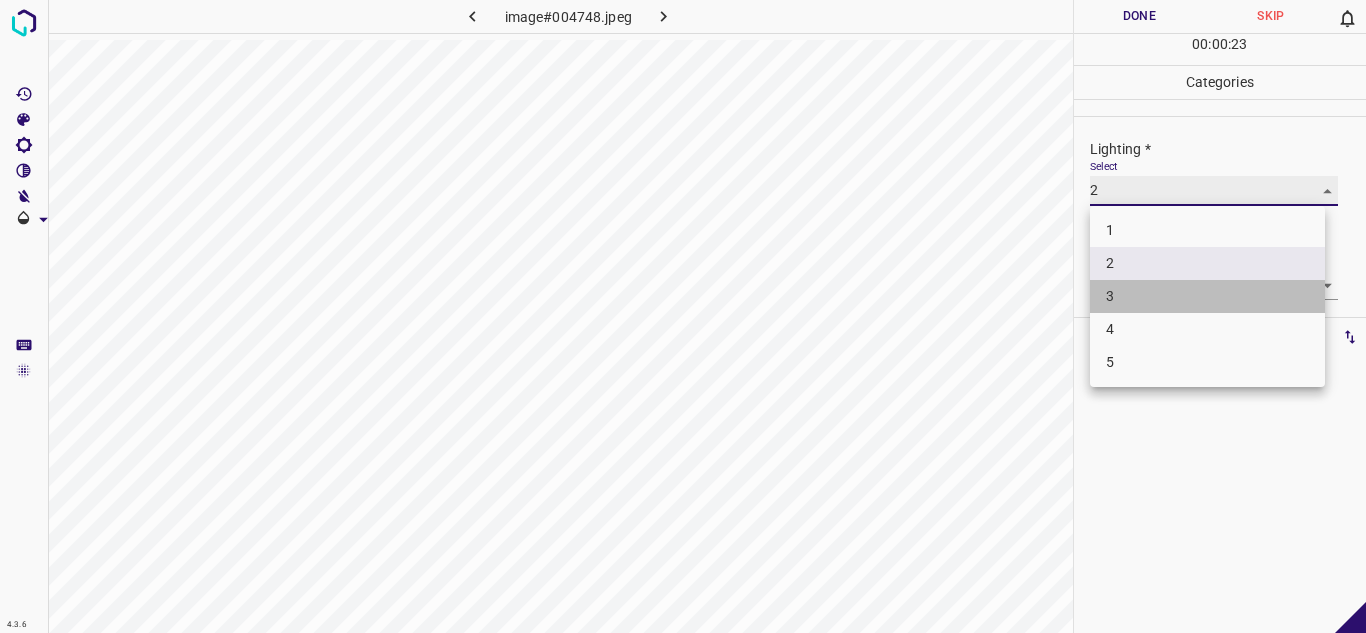 type on "3" 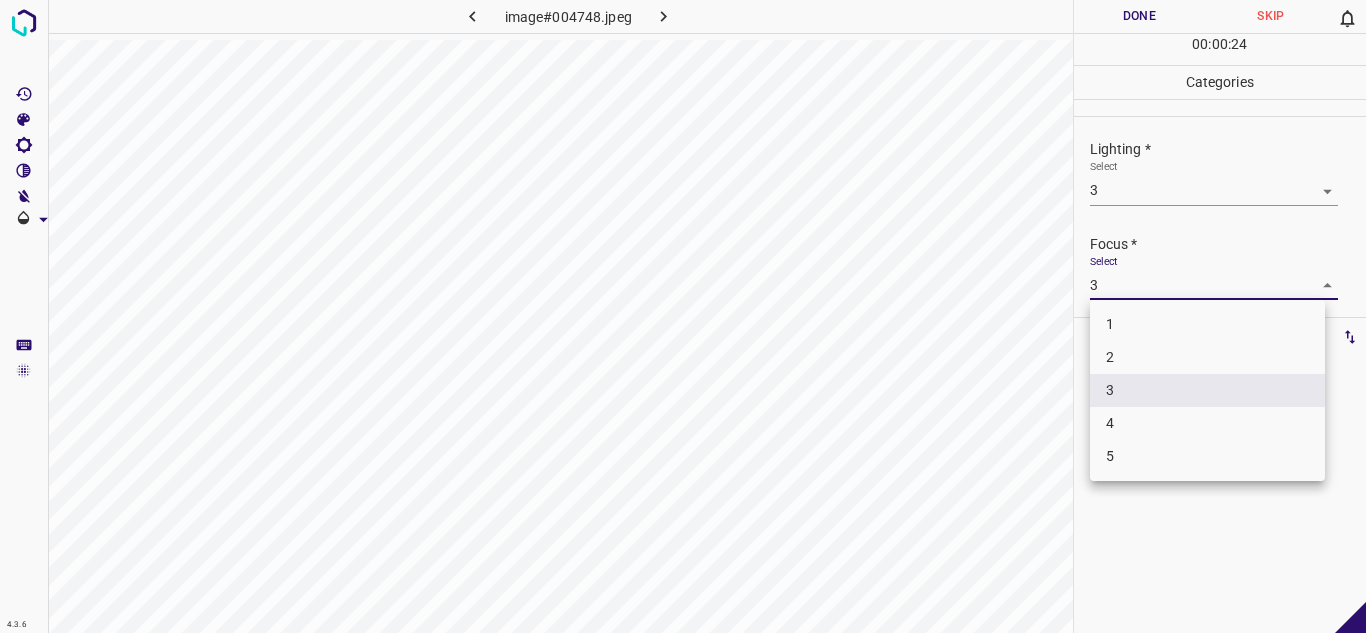 click on "4.3.6  image#004748.jpeg Done Skip 0 00   : 00   : 24   Categories Lighting *  Select 3 3 Focus *  Select 3 3 Overall *  Select 3 3 Labels   0 Categories 1 Lighting 2 Focus 3 Overall Tools Space Change between modes (Draw & Edit) I Auto labeling R Restore zoom M Zoom in N Zoom out Delete Delete selecte label Filters Z Restore filters X Saturation filter C Brightness filter V Contrast filter B Gray scale filter General O Download - Text - Hide - Delete 1 2 3 4 5" at bounding box center [683, 316] 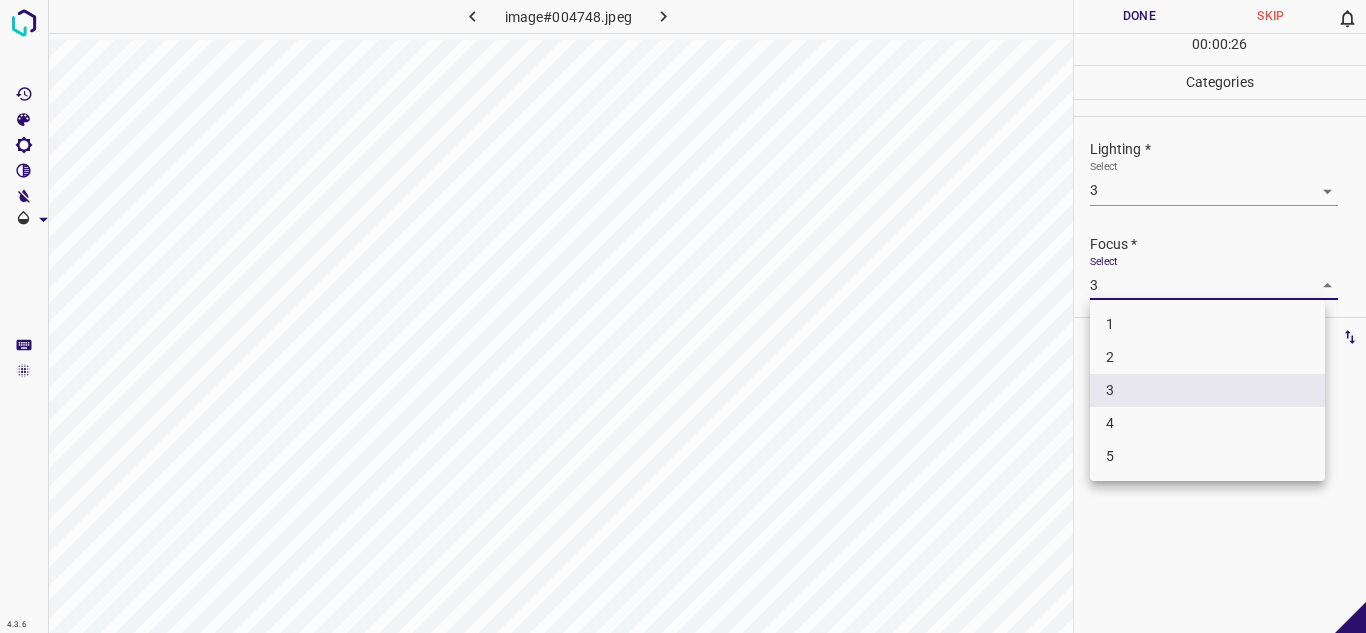 click on "3" at bounding box center (1207, 390) 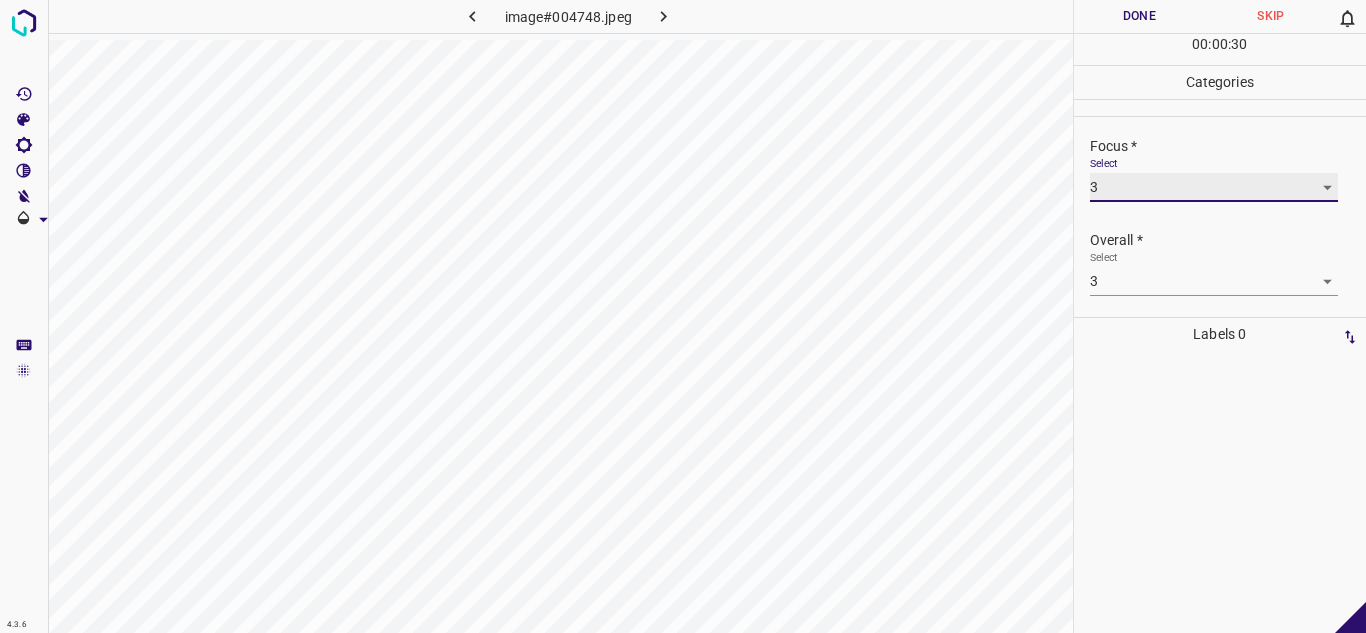 scroll, scrollTop: 0, scrollLeft: 0, axis: both 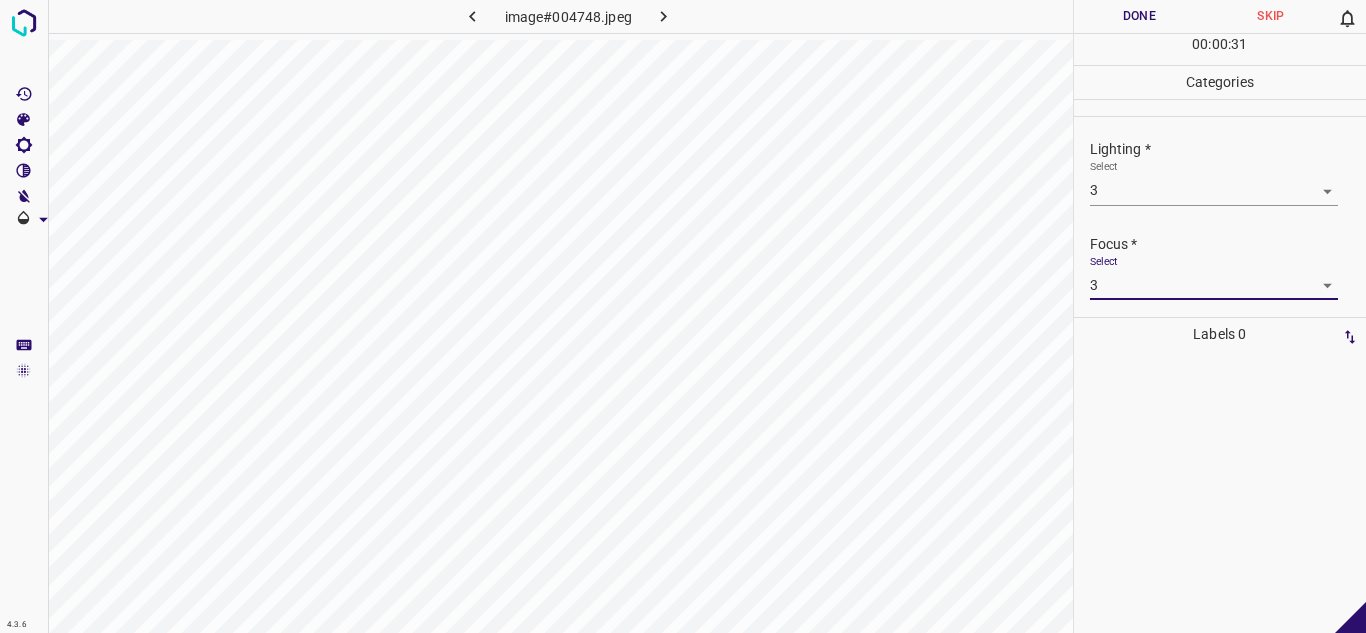 click on "Done" at bounding box center (1140, 16) 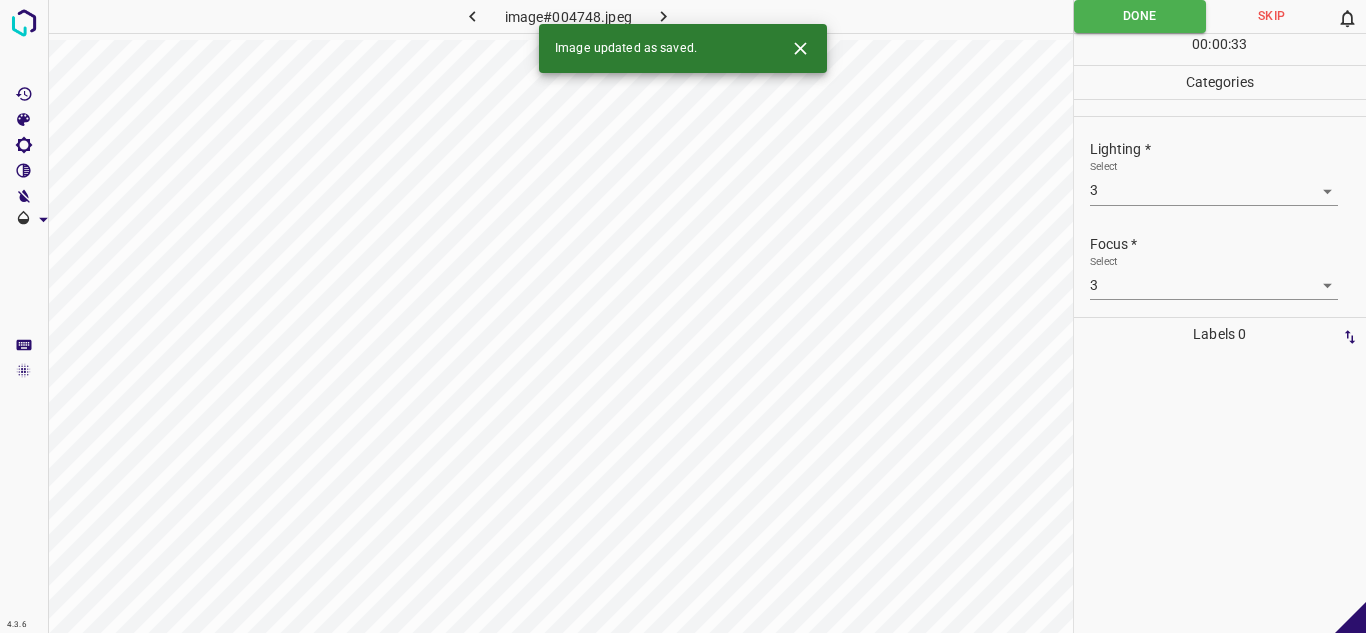click at bounding box center (664, 16) 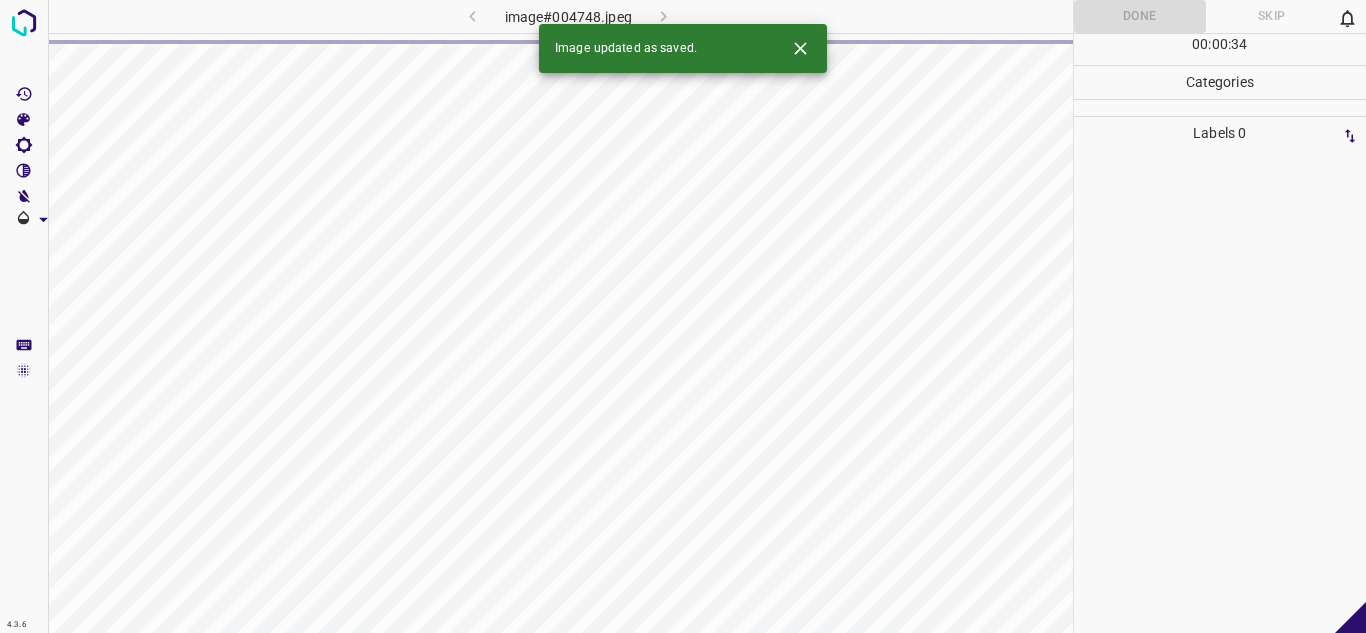 click 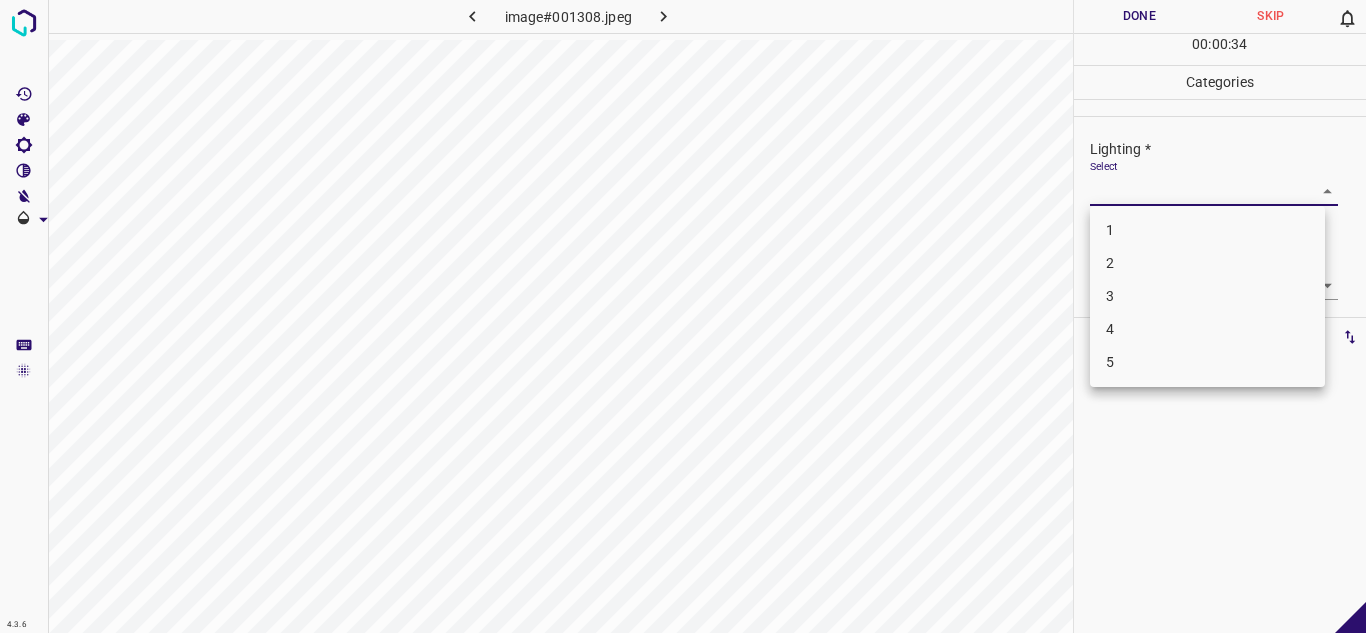 click on "4.3.6  image#001308.jpeg Done Skip 0 00   : 00   : 34   Categories Lighting *  Select ​ Focus *  Select ​ Overall *  Select ​ Labels   0 Categories 1 Lighting 2 Focus 3 Overall Tools Space Change between modes (Draw & Edit) I Auto labeling R Restore zoom M Zoom in N Zoom out Delete Delete selecte label Filters Z Restore filters X Saturation filter C Brightness filter V Contrast filter B Gray scale filter General O Download - Text - Hide - Delete 1 2 3 4 5" at bounding box center [683, 316] 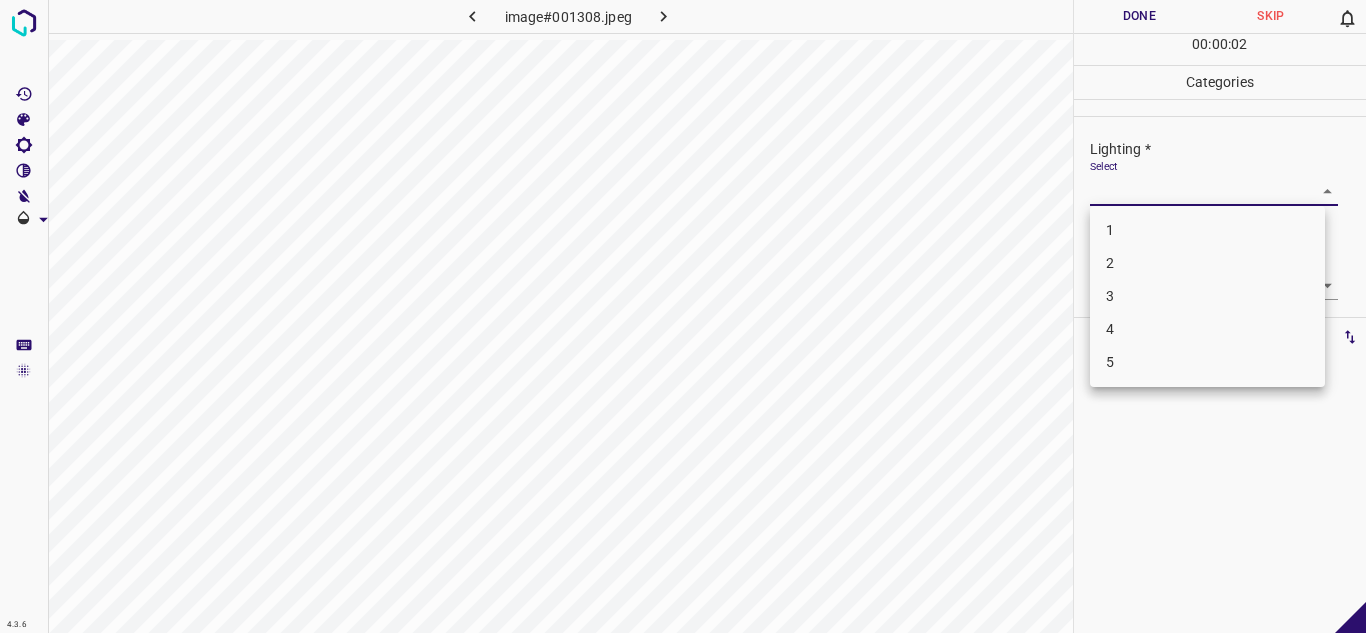 click on "2" at bounding box center (1207, 263) 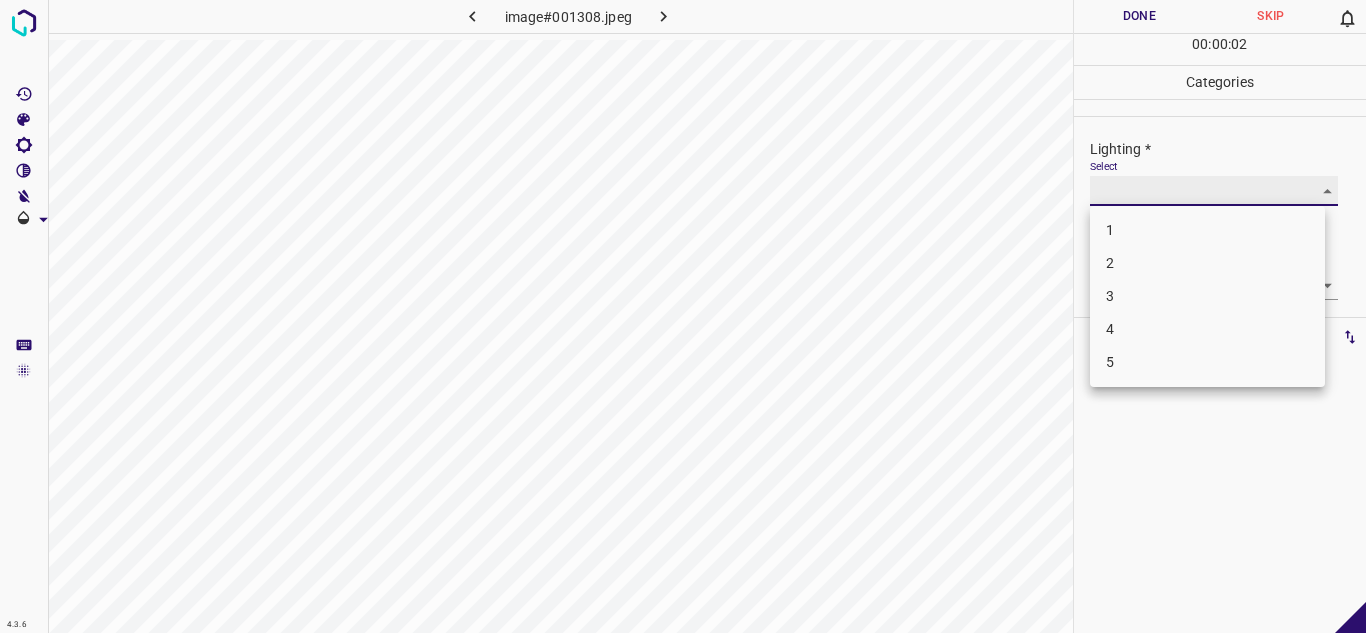 type on "2" 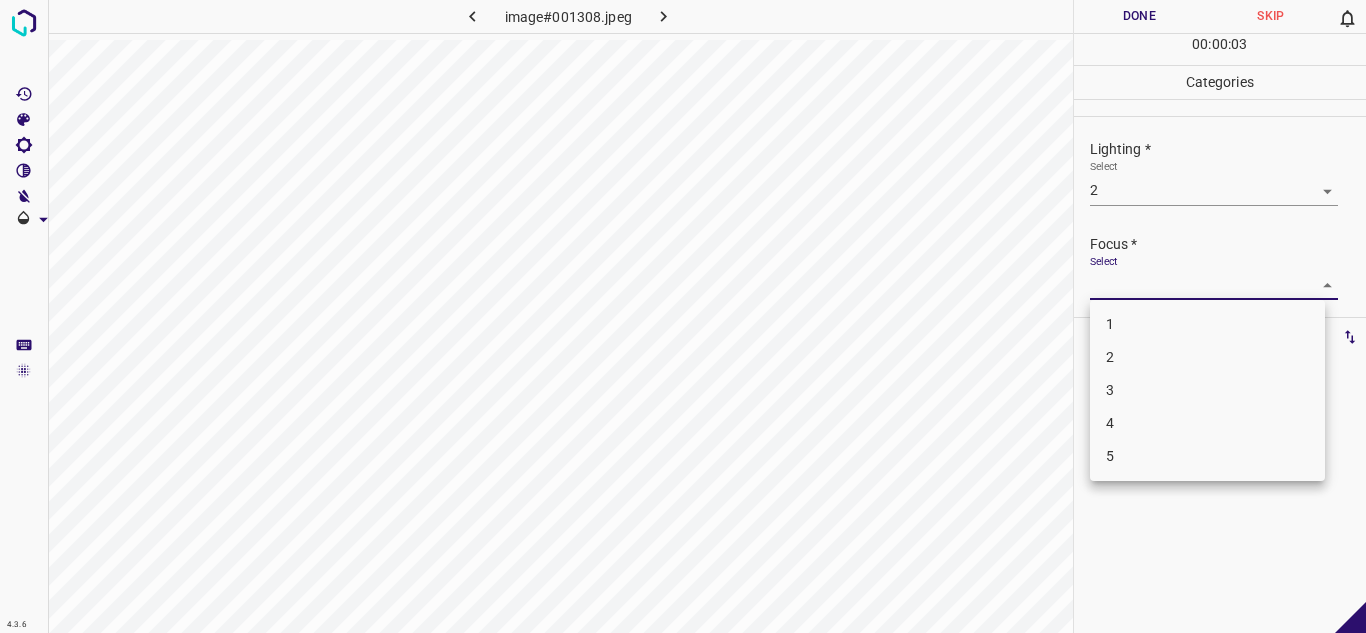 click on "4.3.6  image#001308.jpeg Done Skip 0 00   : 00   : 03   Categories Lighting *  Select 2 2 Focus *  Select ​ Overall *  Select ​ Labels   0 Categories 1 Lighting 2 Focus 3 Overall Tools Space Change between modes (Draw & Edit) I Auto labeling R Restore zoom M Zoom in N Zoom out Delete Delete selecte label Filters Z Restore filters X Saturation filter C Brightness filter V Contrast filter B Gray scale filter General O Download - Text - Hide - Delete 1 2 3 4 5" at bounding box center (683, 316) 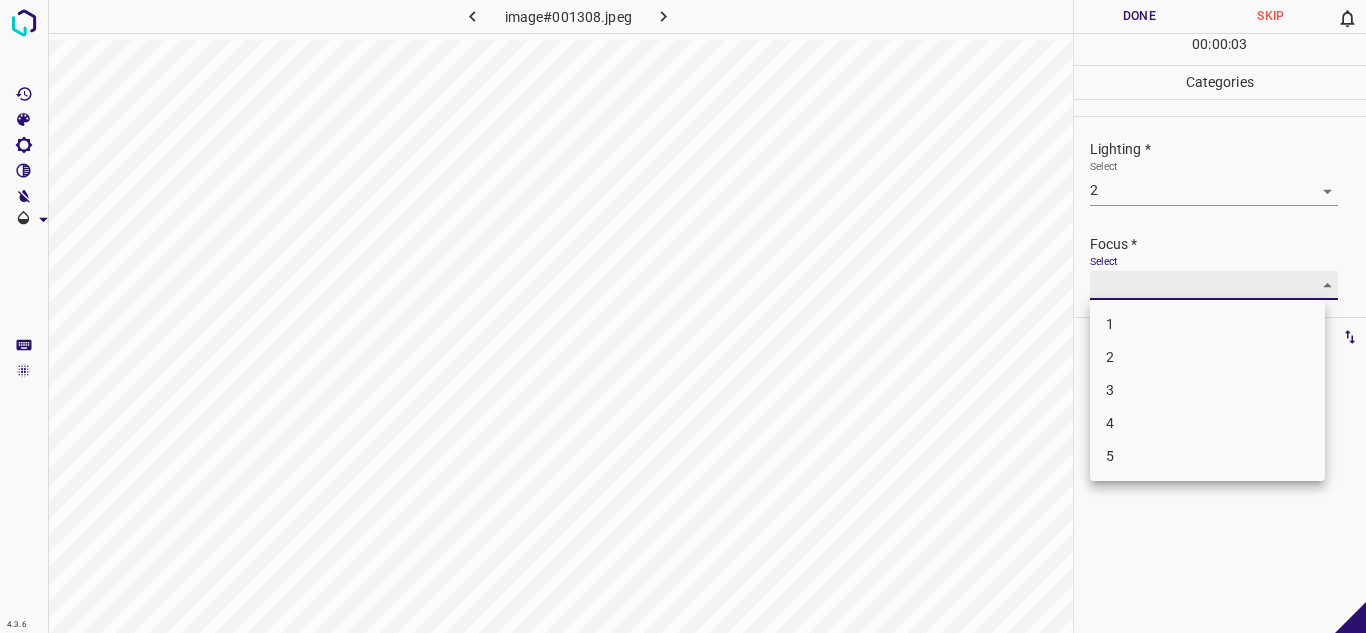 type on "2" 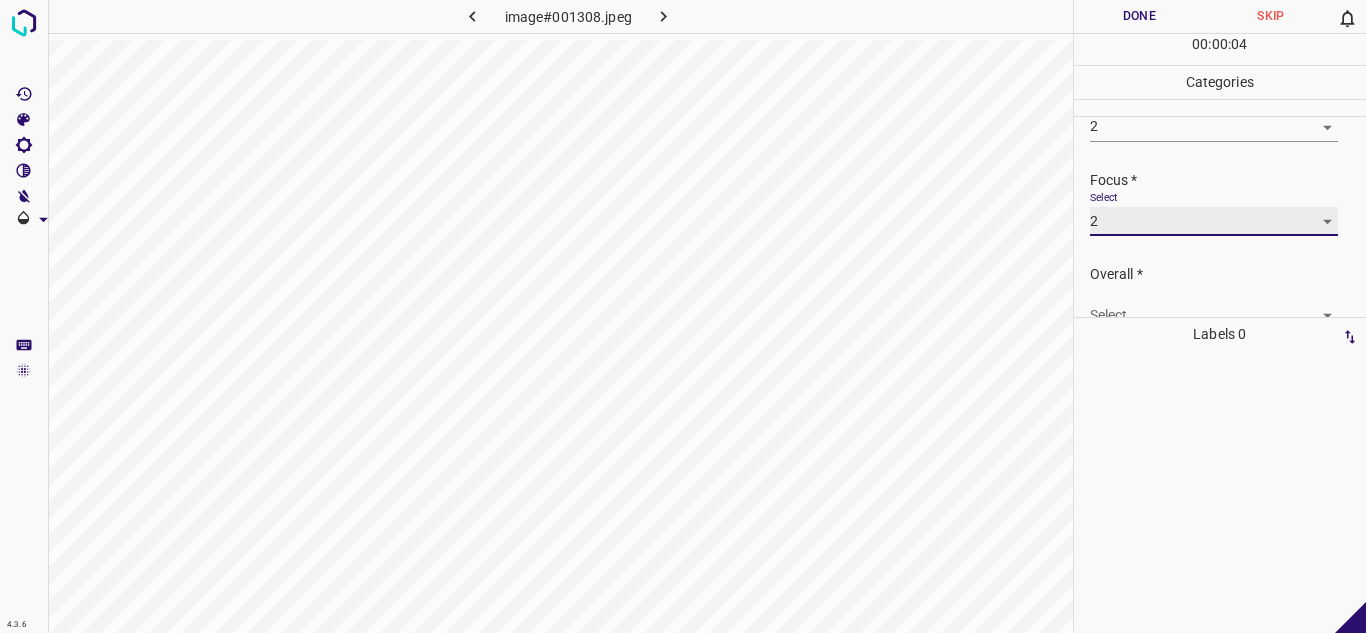 scroll, scrollTop: 98, scrollLeft: 0, axis: vertical 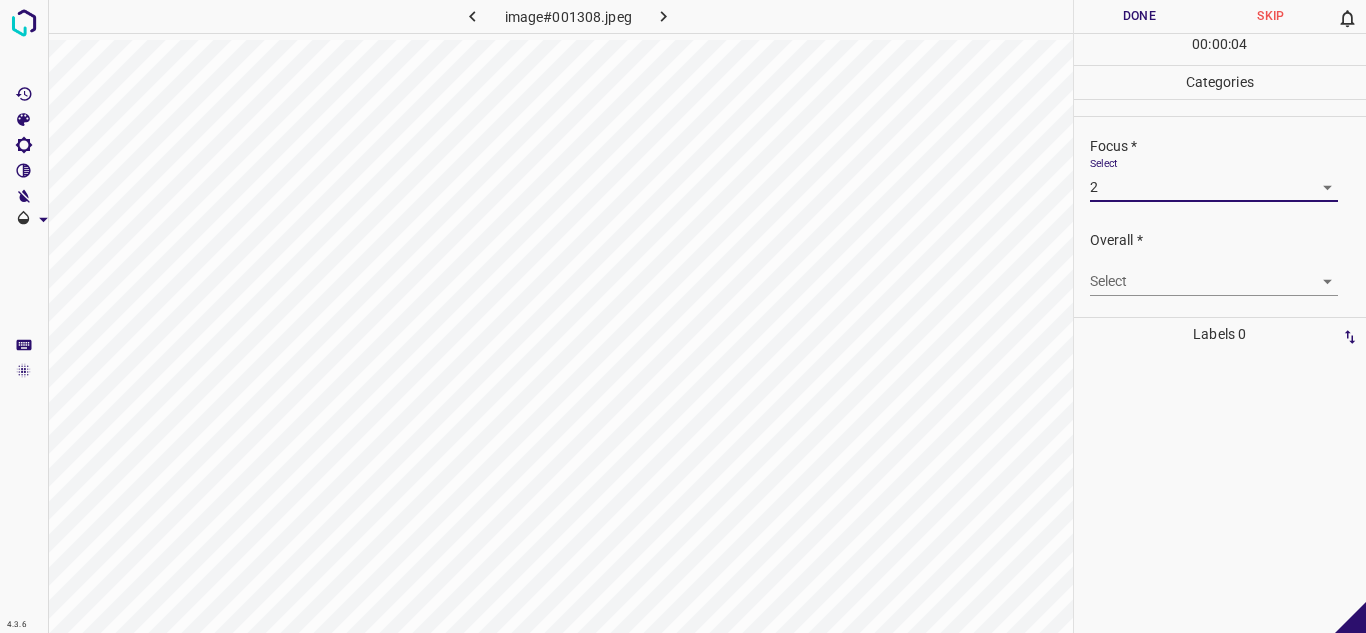 click on "4.3.6  image#001308.jpeg Done Skip 0 00   : 00   : 04   Categories Lighting *  Select 2 2 Focus *  Select 2 2 Overall *  Select ​ Labels   0 Categories 1 Lighting 2 Focus 3 Overall Tools Space Change between modes (Draw & Edit) I Auto labeling R Restore zoom M Zoom in N Zoom out Delete Delete selecte label Filters Z Restore filters X Saturation filter C Brightness filter V Contrast filter B Gray scale filter General O Download - Text - Hide - Delete" at bounding box center [683, 316] 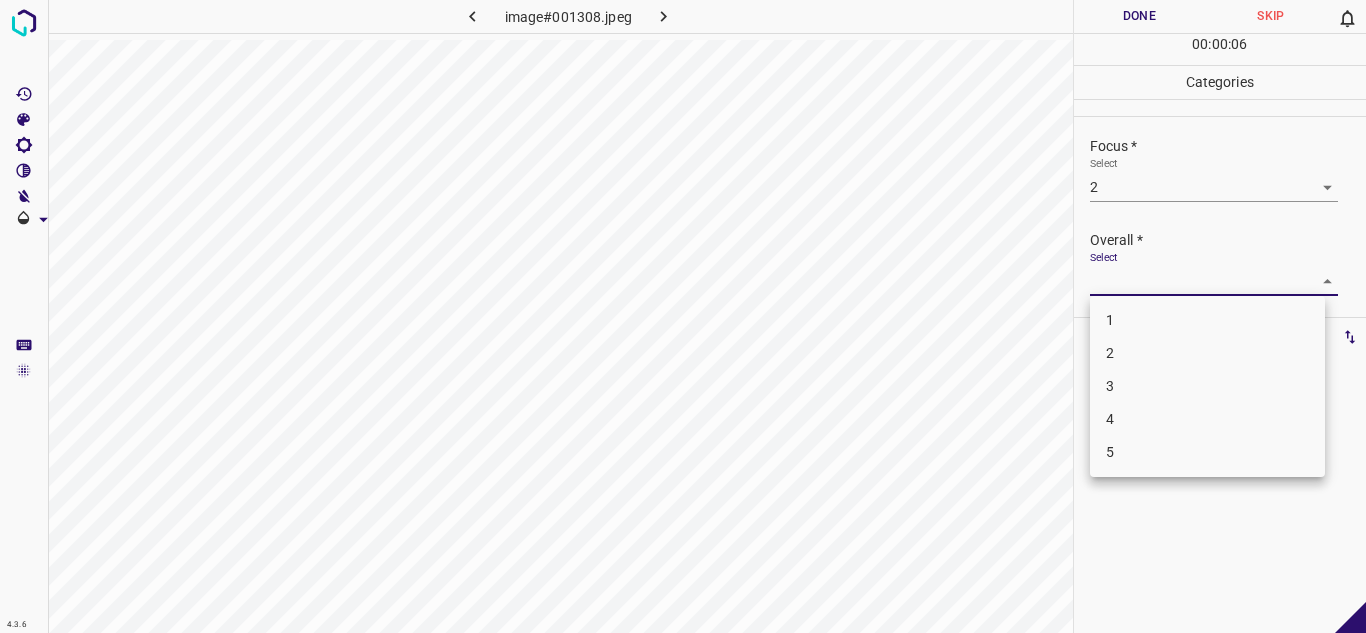 click on "2" at bounding box center (1207, 353) 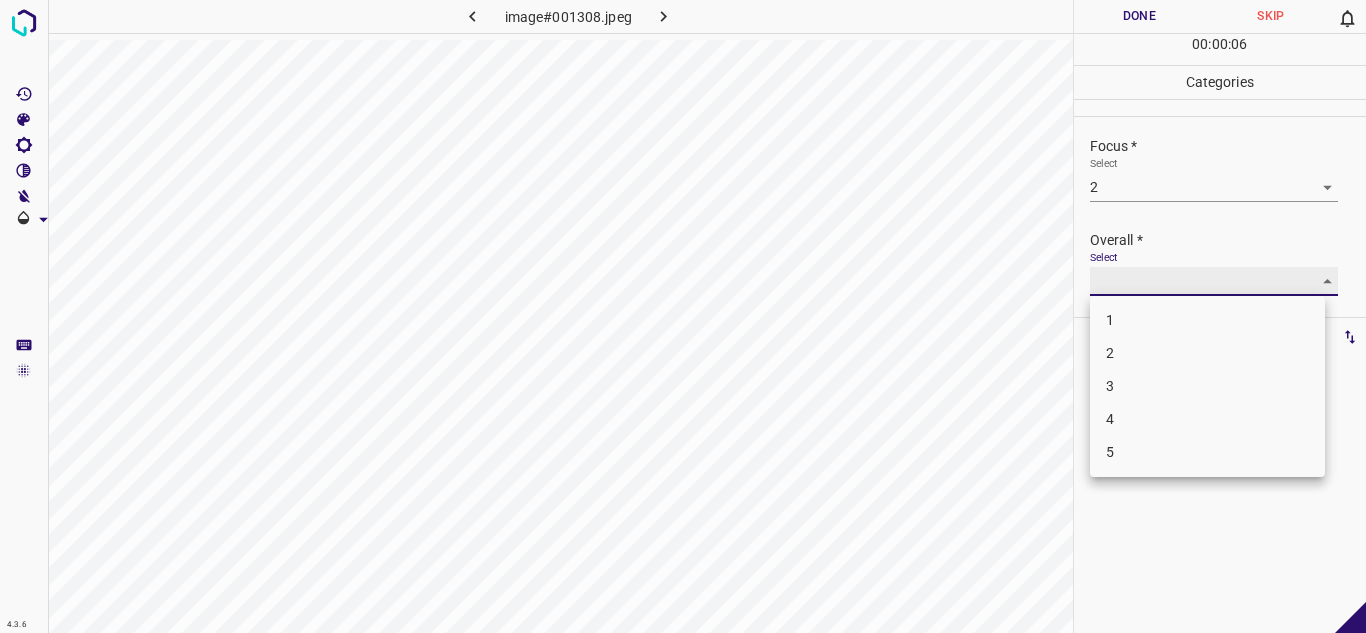 type on "2" 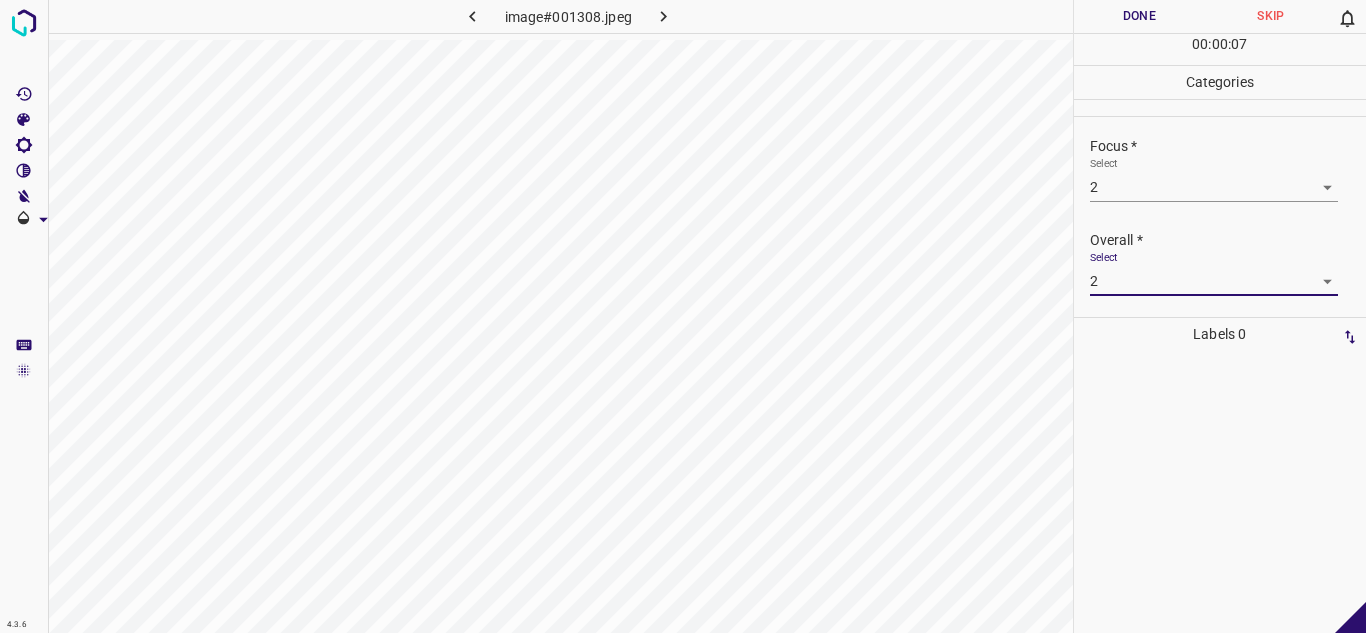 click on "Done" at bounding box center [1140, 16] 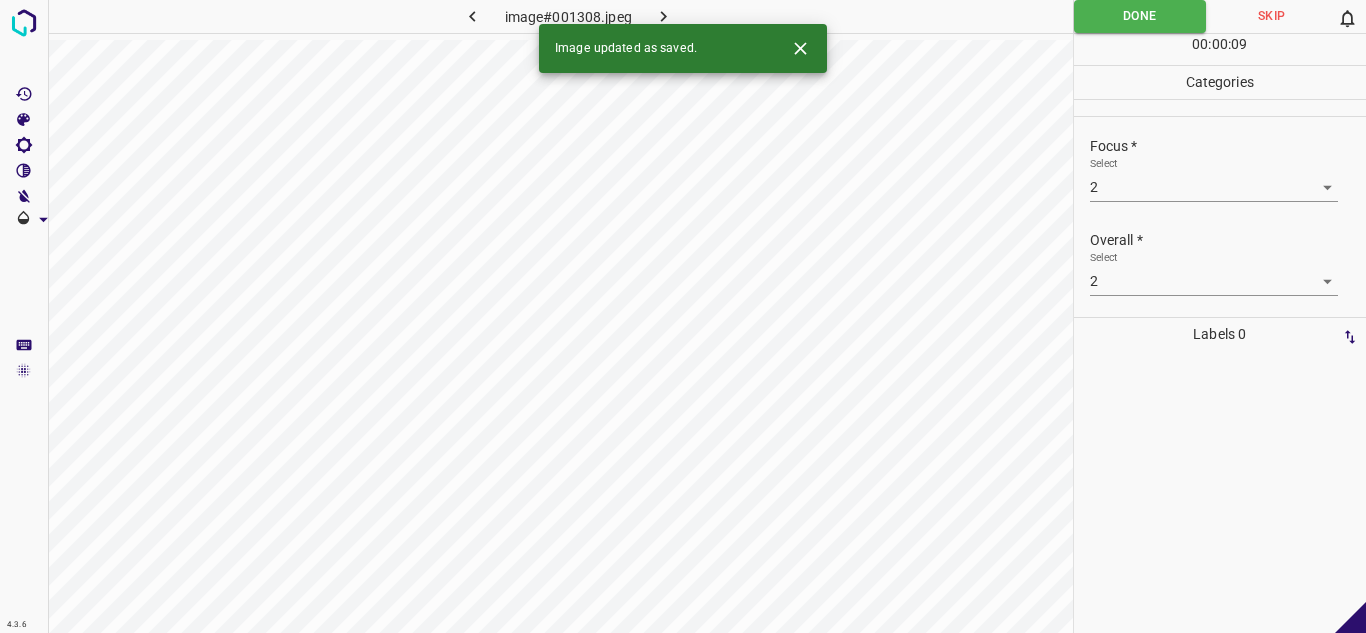 click 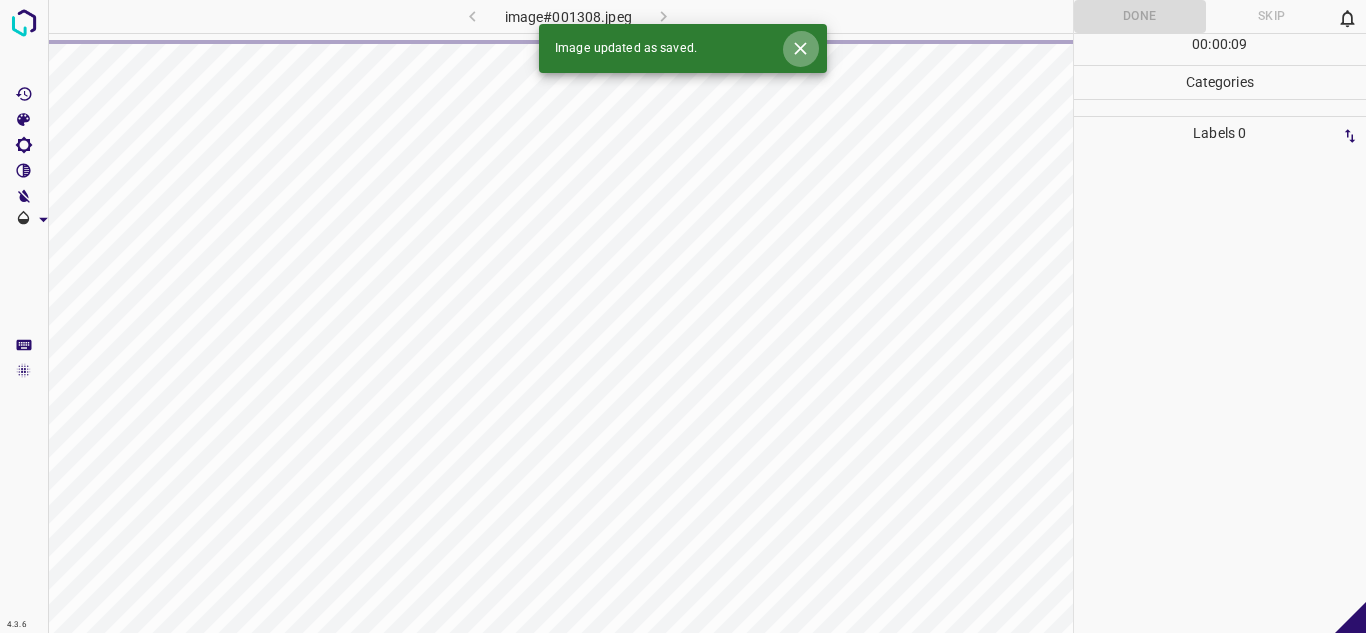 click 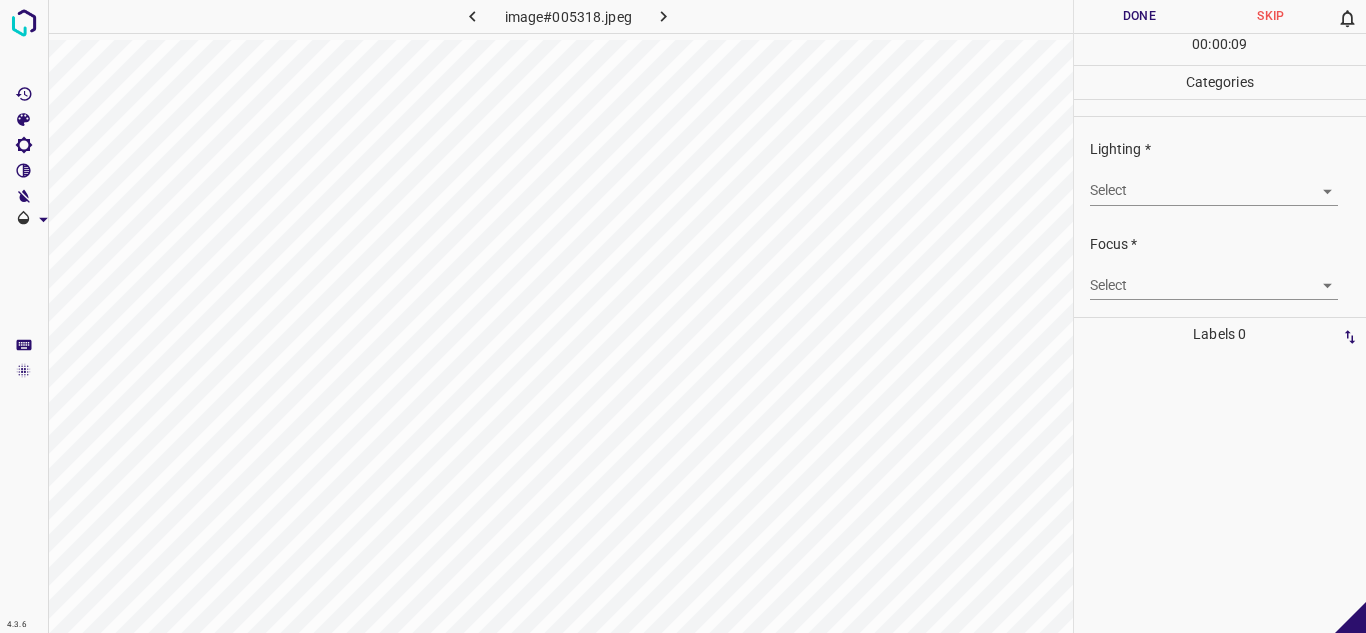 click on "4.3.6  image#005318.jpeg Done Skip 0 00   : 00   : 09   Categories Lighting *  Select ​ Focus *  Select ​ Overall *  Select ​ Labels   0 Categories 1 Lighting 2 Focus 3 Overall Tools Space Change between modes (Draw & Edit) I Auto labeling R Restore zoom M Zoom in N Zoom out Delete Delete selecte label Filters Z Restore filters X Saturation filter C Brightness filter V Contrast filter B Gray scale filter General O Download - Text - Hide - Delete" at bounding box center [683, 316] 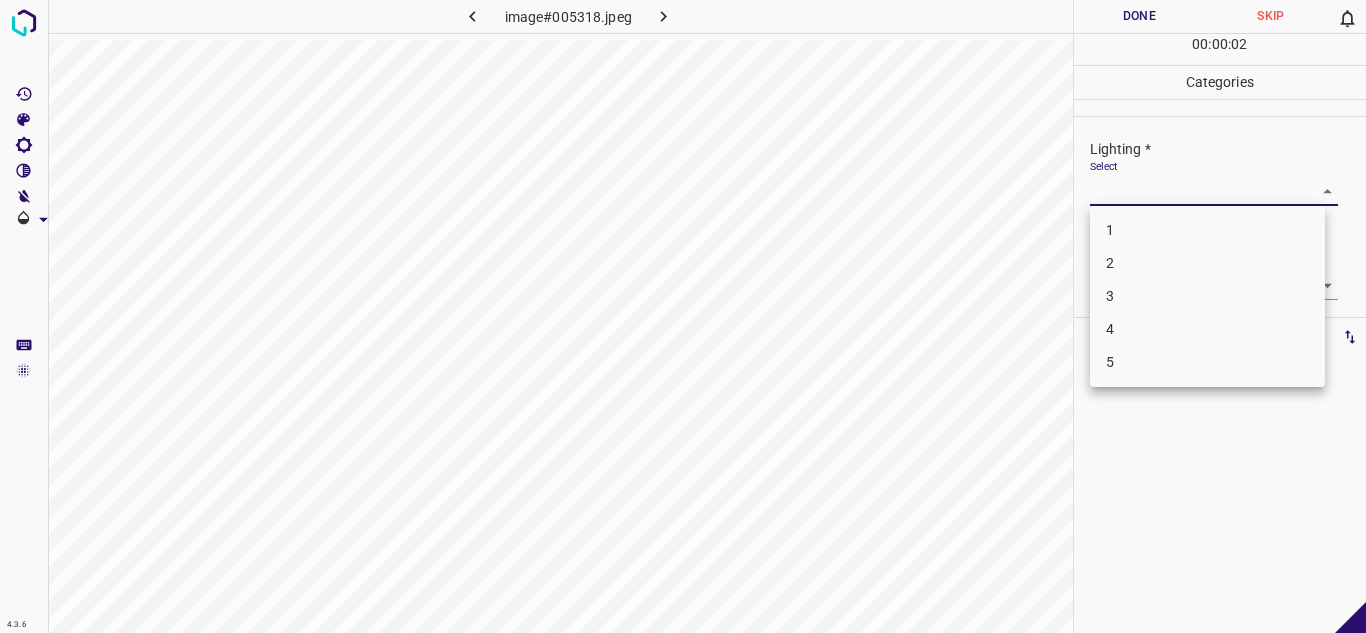 click on "3" at bounding box center (1207, 296) 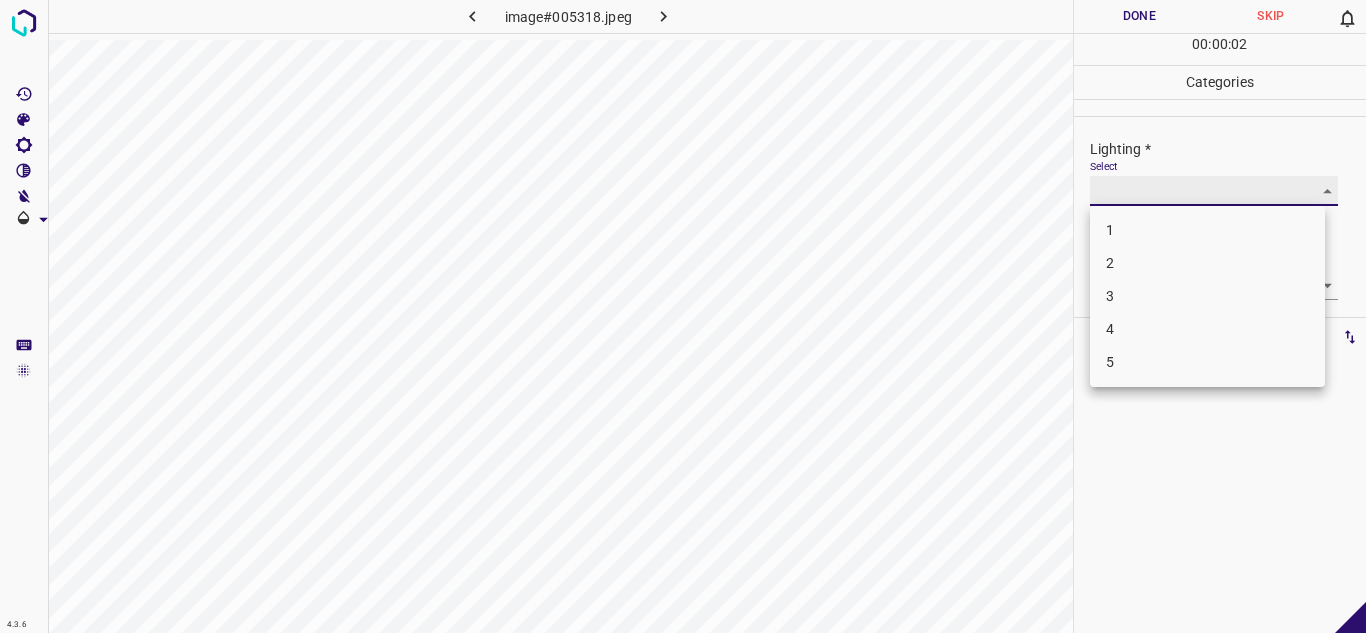 type on "3" 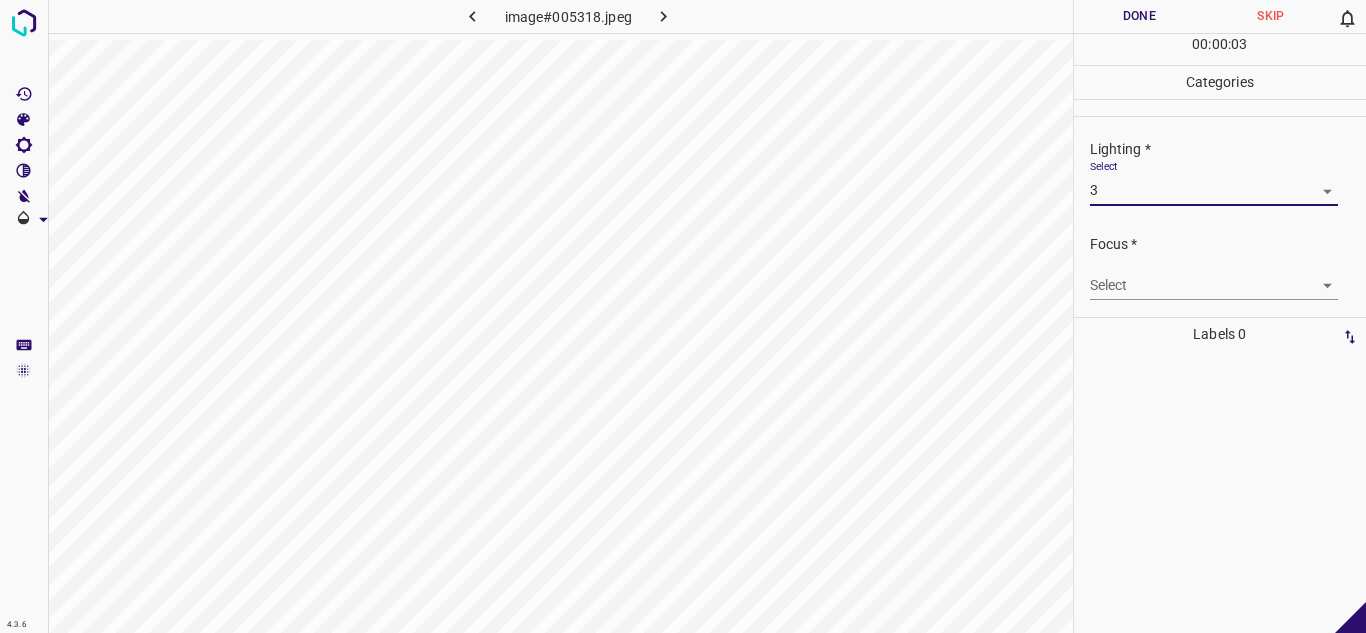 click on "4.3.6  image#005318.jpeg Done Skip 0 00   : 00   : 03   Categories Lighting *  Select 3 3 Focus *  Select ​ Overall *  Select ​ Labels   0 Categories 1 Lighting 2 Focus 3 Overall Tools Space Change between modes (Draw & Edit) I Auto labeling R Restore zoom M Zoom in N Zoom out Delete Delete selecte label Filters Z Restore filters X Saturation filter C Brightness filter V Contrast filter B Gray scale filter General O Download - Text - Hide - Delete" at bounding box center (683, 316) 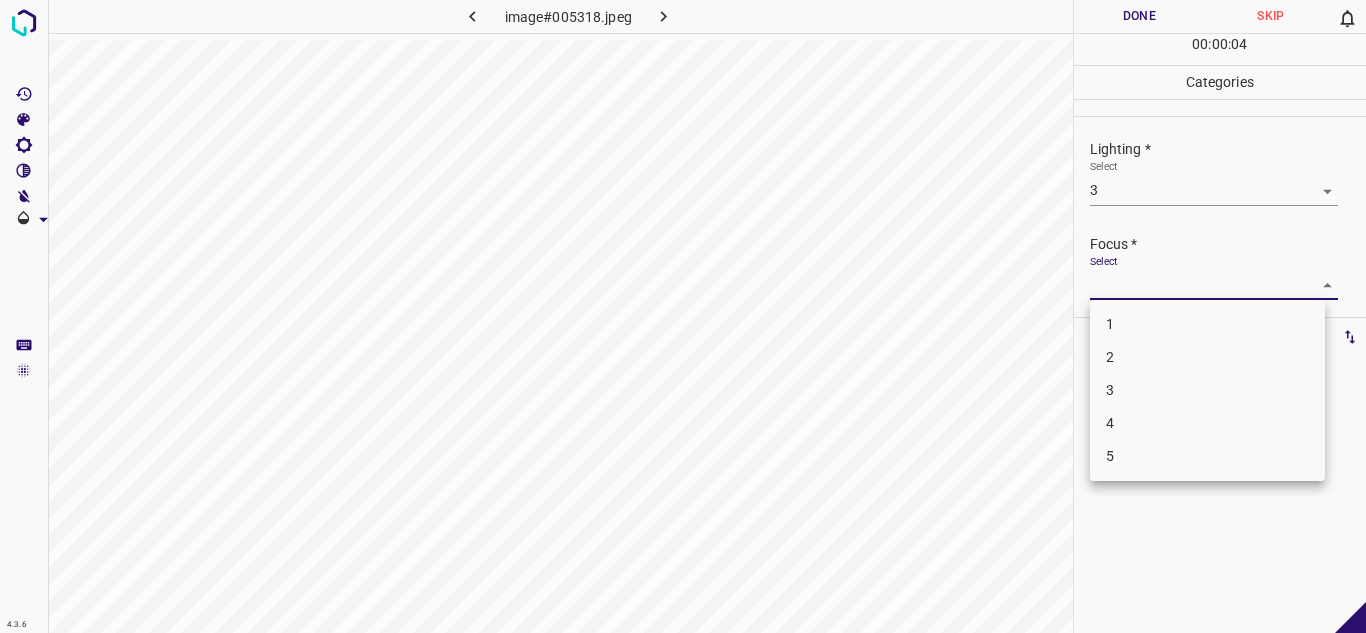 click on "2" at bounding box center [1207, 357] 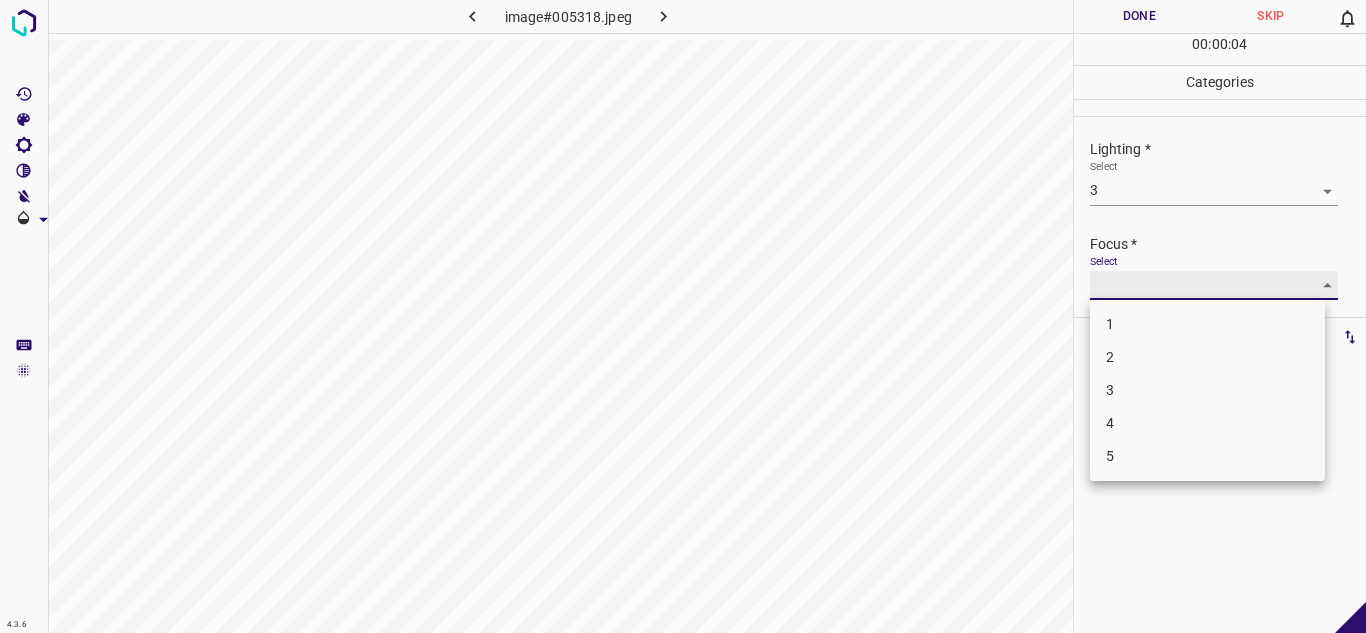 type on "2" 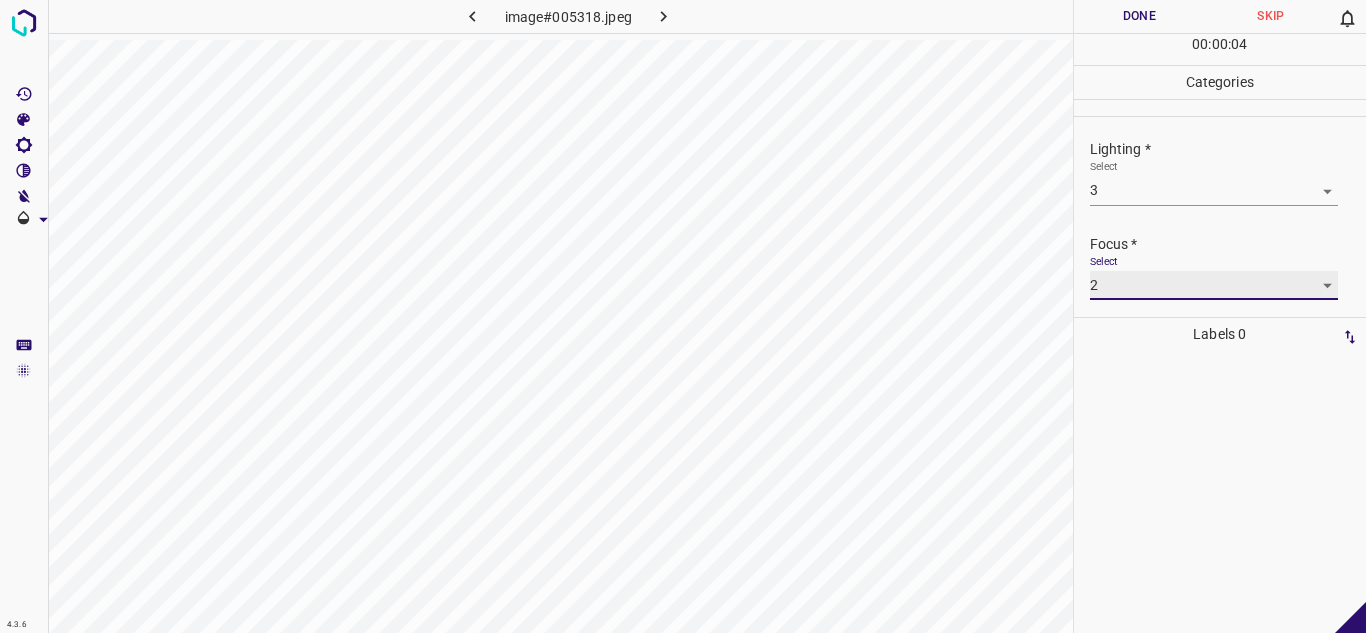 scroll, scrollTop: 98, scrollLeft: 0, axis: vertical 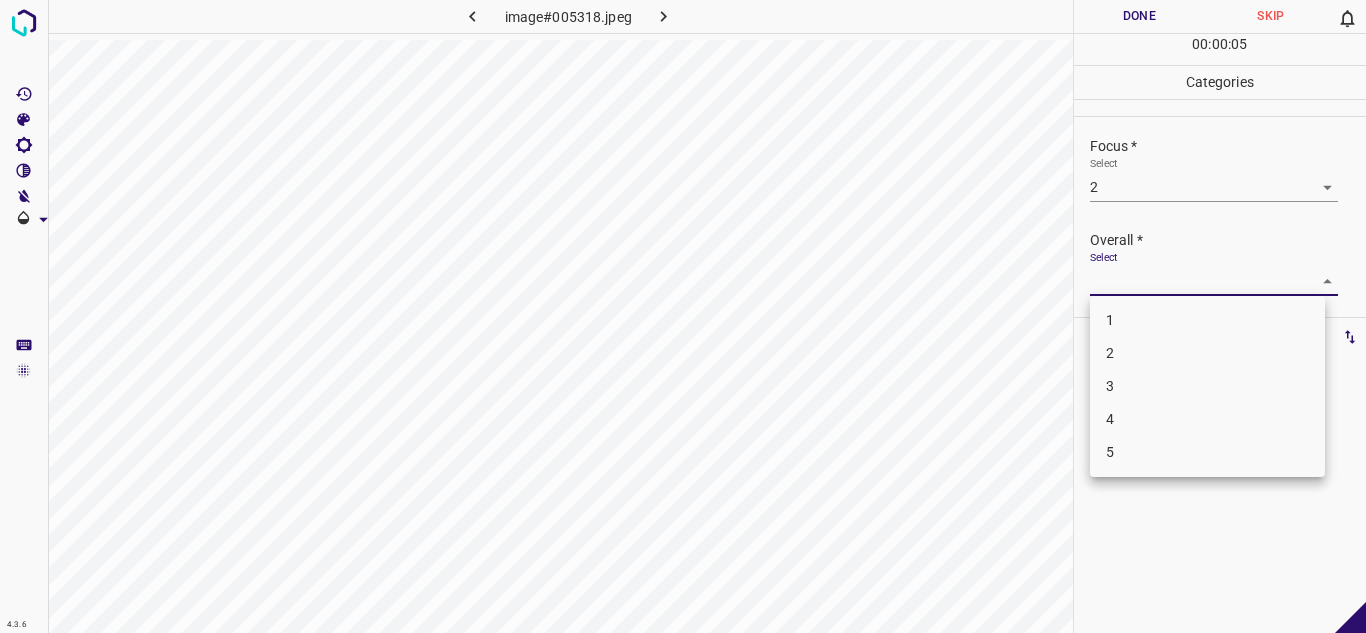 click on "4.3.6  image#005318.jpeg Done Skip 0 00   : 00   : 05   Categories Lighting *  Select 3 3 Focus *  Select 2 2 Overall *  Select ​ Labels   0 Categories 1 Lighting 2 Focus 3 Overall Tools Space Change between modes (Draw & Edit) I Auto labeling R Restore zoom M Zoom in N Zoom out Delete Delete selecte label Filters Z Restore filters X Saturation filter C Brightness filter V Contrast filter B Gray scale filter General O Download - Text - Hide - Delete 1 2 3 4 5" at bounding box center [683, 316] 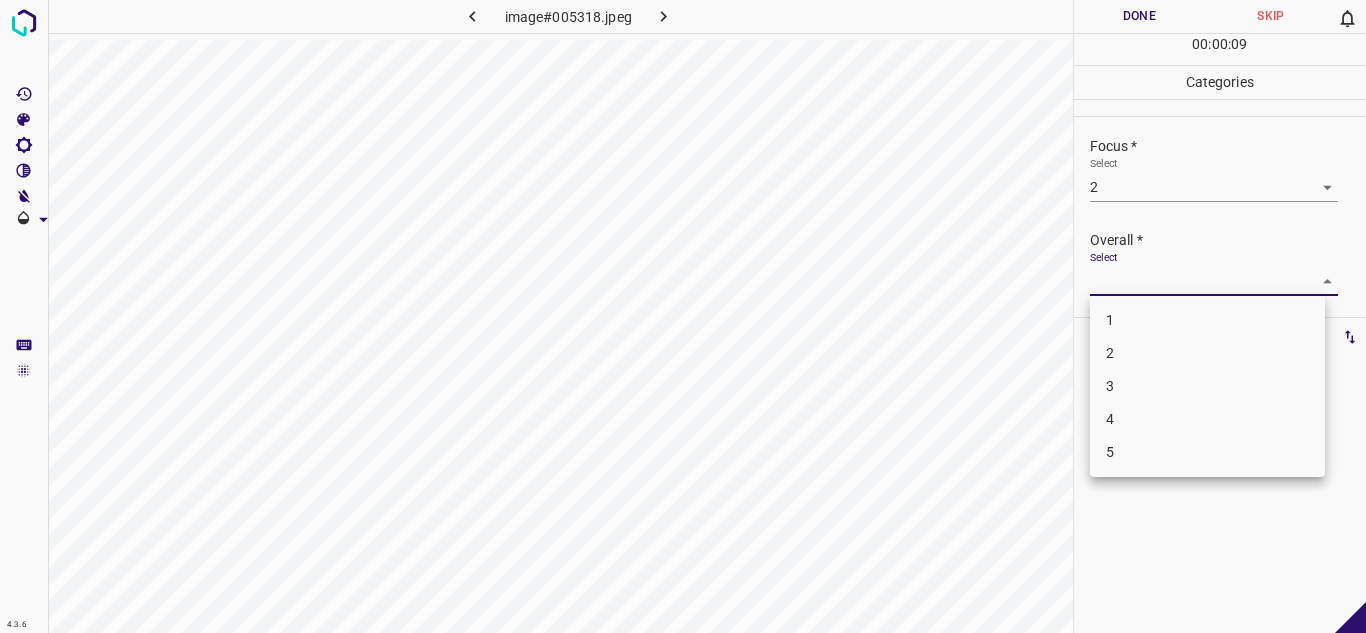 click on "3" at bounding box center [1207, 386] 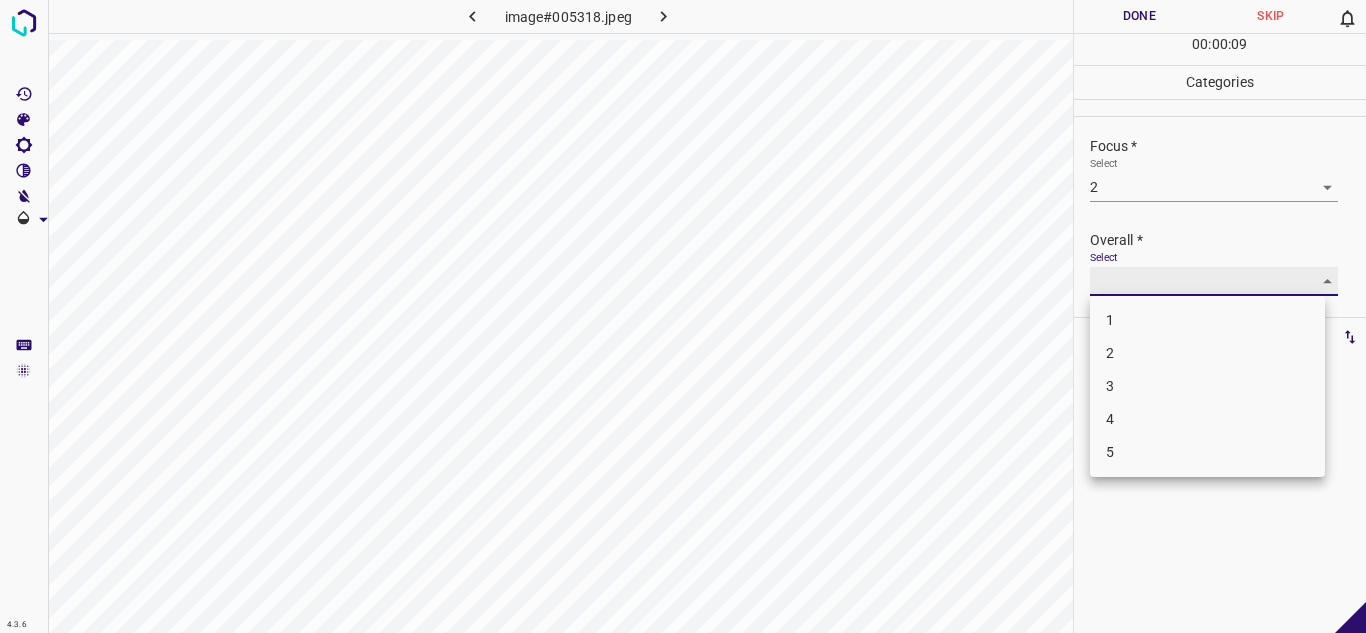 type on "3" 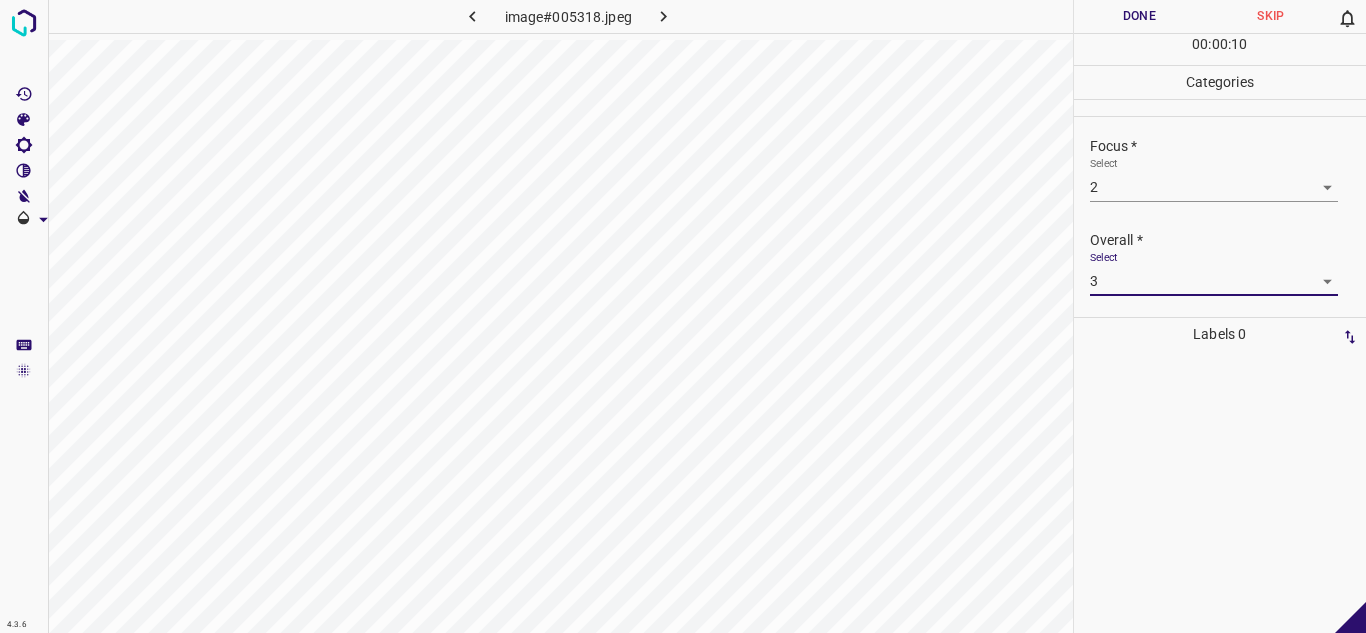 click on "Done" at bounding box center (1140, 16) 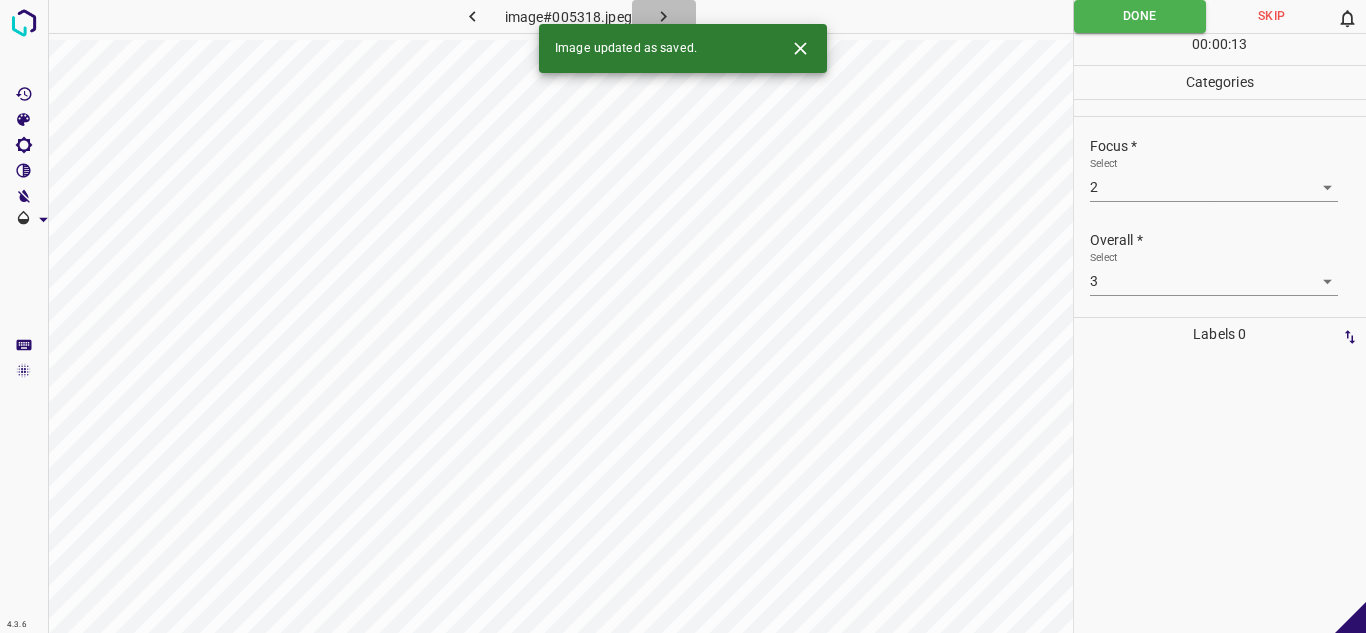 click 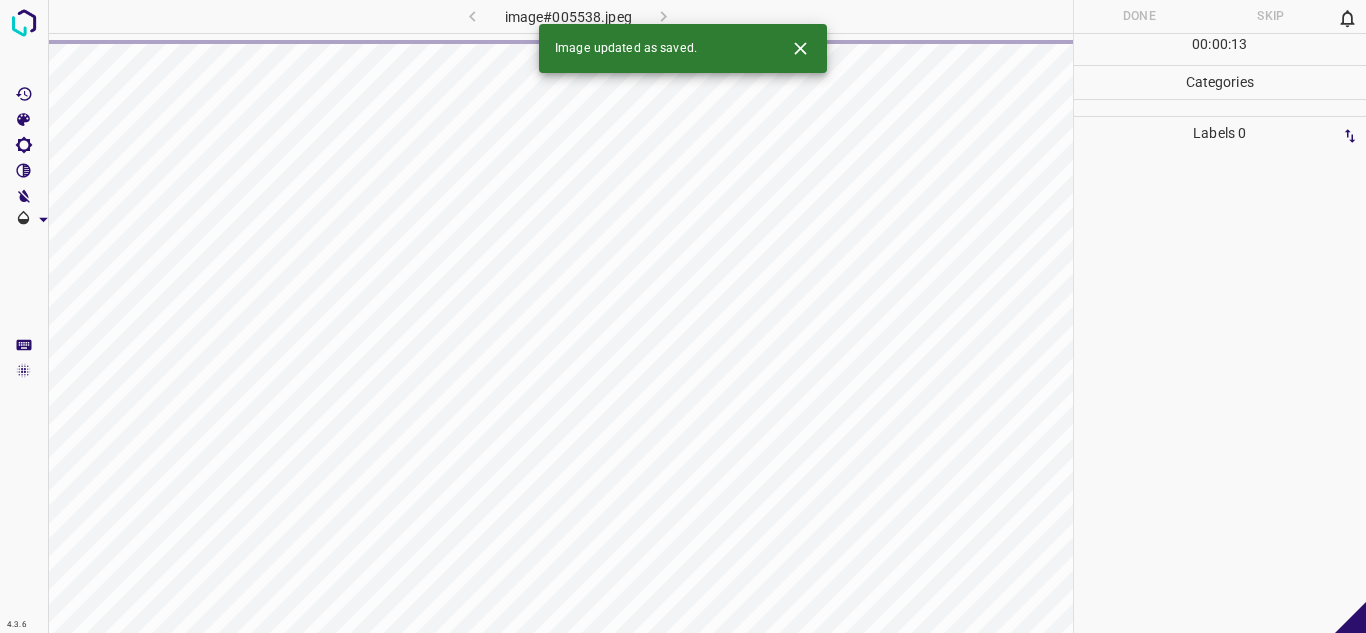 click 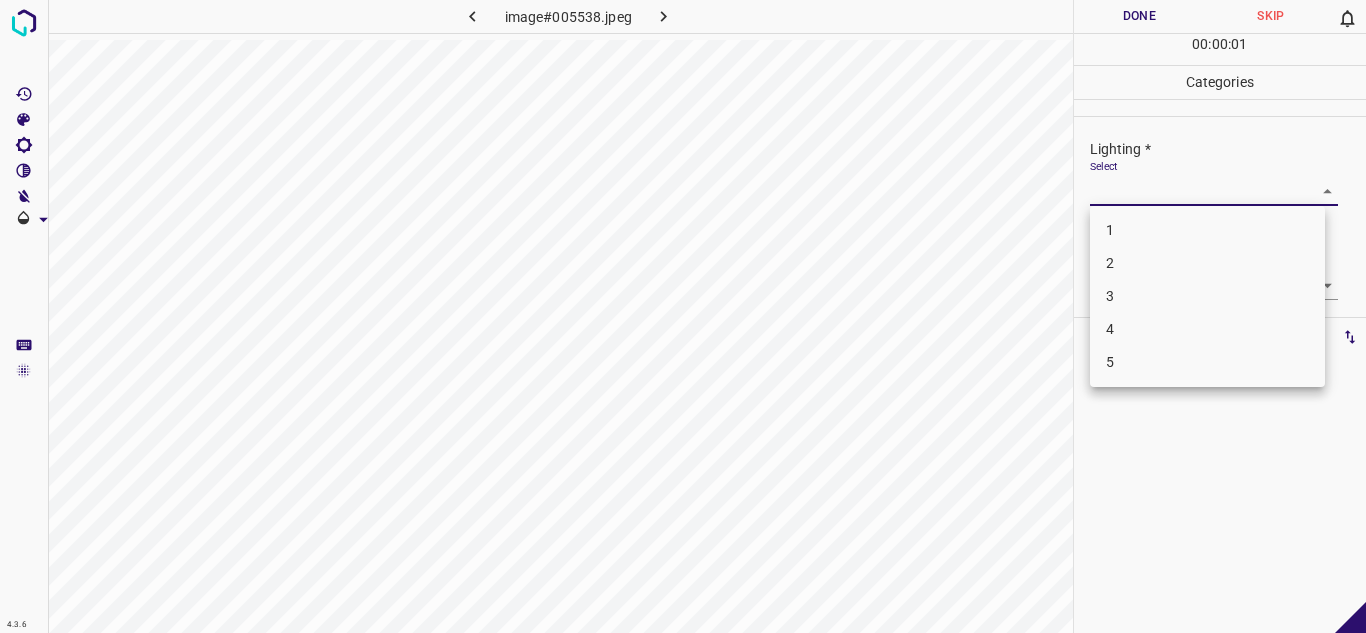 click on "4.3.6  image#005538.jpeg Done Skip 0 00   : 00   : 01   Categories Lighting *  Select ​ Focus *  Select ​ Overall *  Select ​ Labels   0 Categories 1 Lighting 2 Focus 3 Overall Tools Space Change between modes (Draw & Edit) I Auto labeling R Restore zoom M Zoom in N Zoom out Delete Delete selecte label Filters Z Restore filters X Saturation filter C Brightness filter V Contrast filter B Gray scale filter General O Download - Text - Hide - Delete 1 2 3 4 5" at bounding box center [683, 316] 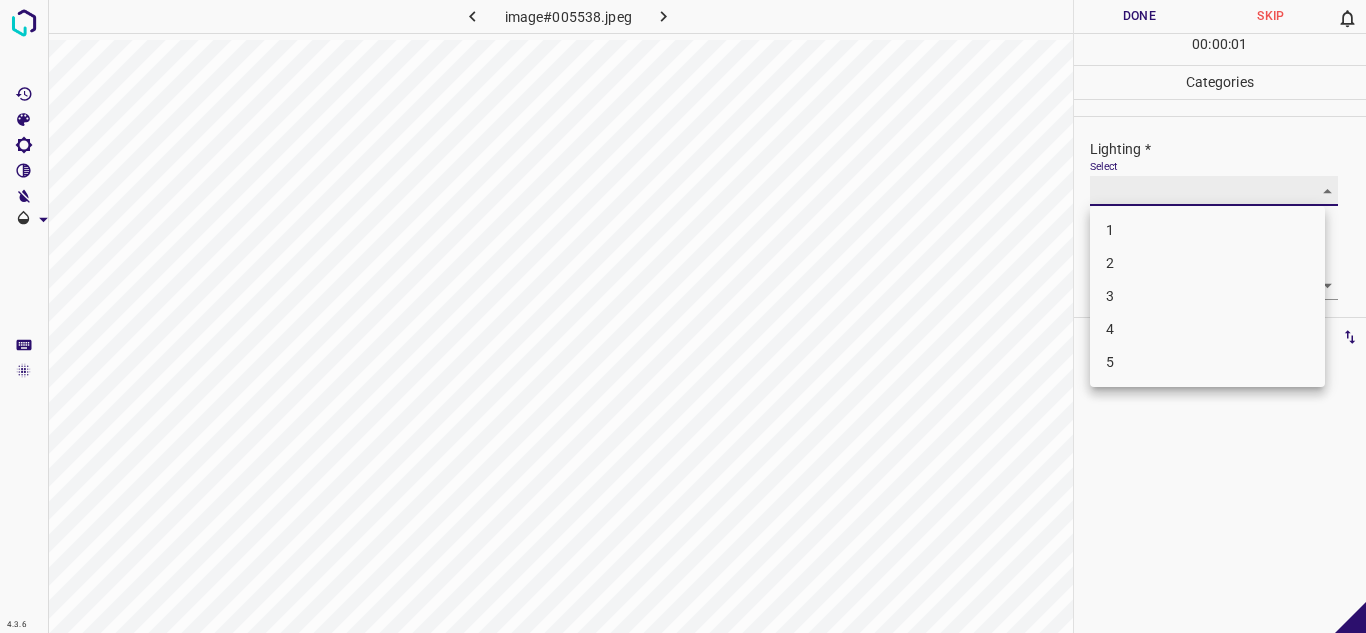 type on "3" 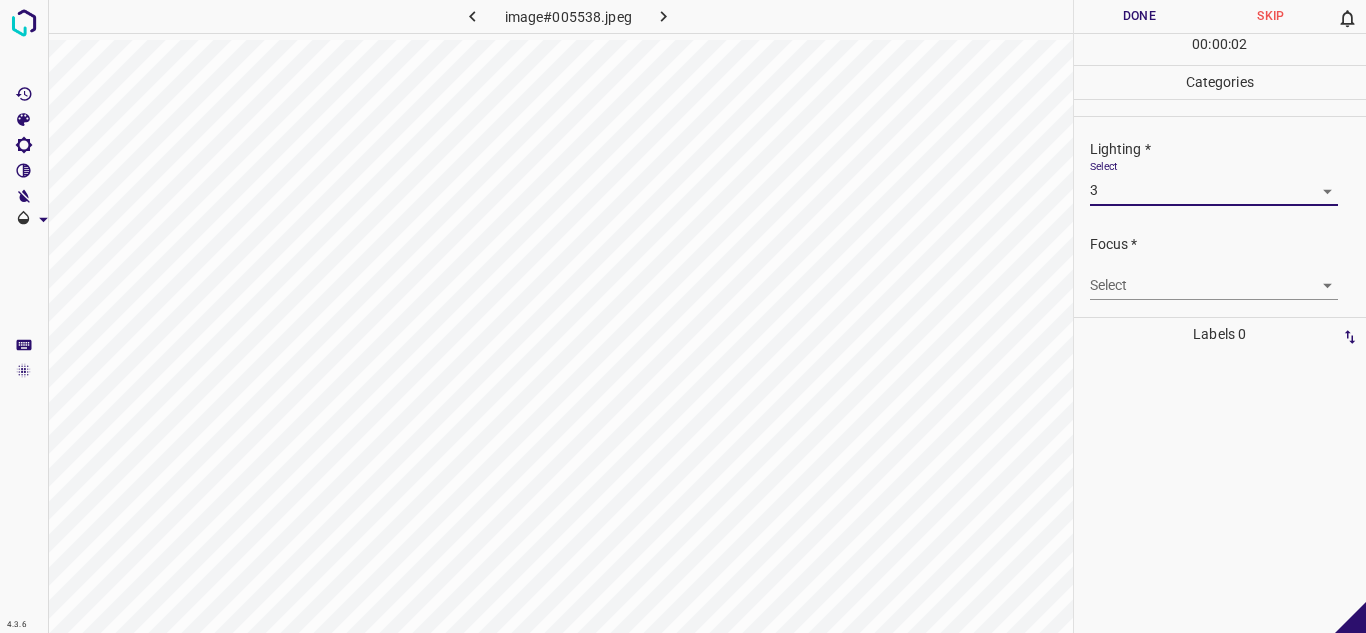 click on "4.3.6  image#005538.jpeg Done Skip 0 00   : 00   : 02   Categories Lighting *  Select 3 3 Focus *  Select ​ Overall *  Select ​ Labels   0 Categories 1 Lighting 2 Focus 3 Overall Tools Space Change between modes (Draw & Edit) I Auto labeling R Restore zoom M Zoom in N Zoom out Delete Delete selecte label Filters Z Restore filters X Saturation filter C Brightness filter V Contrast filter B Gray scale filter General O Download - Text - Hide - Delete" at bounding box center [683, 316] 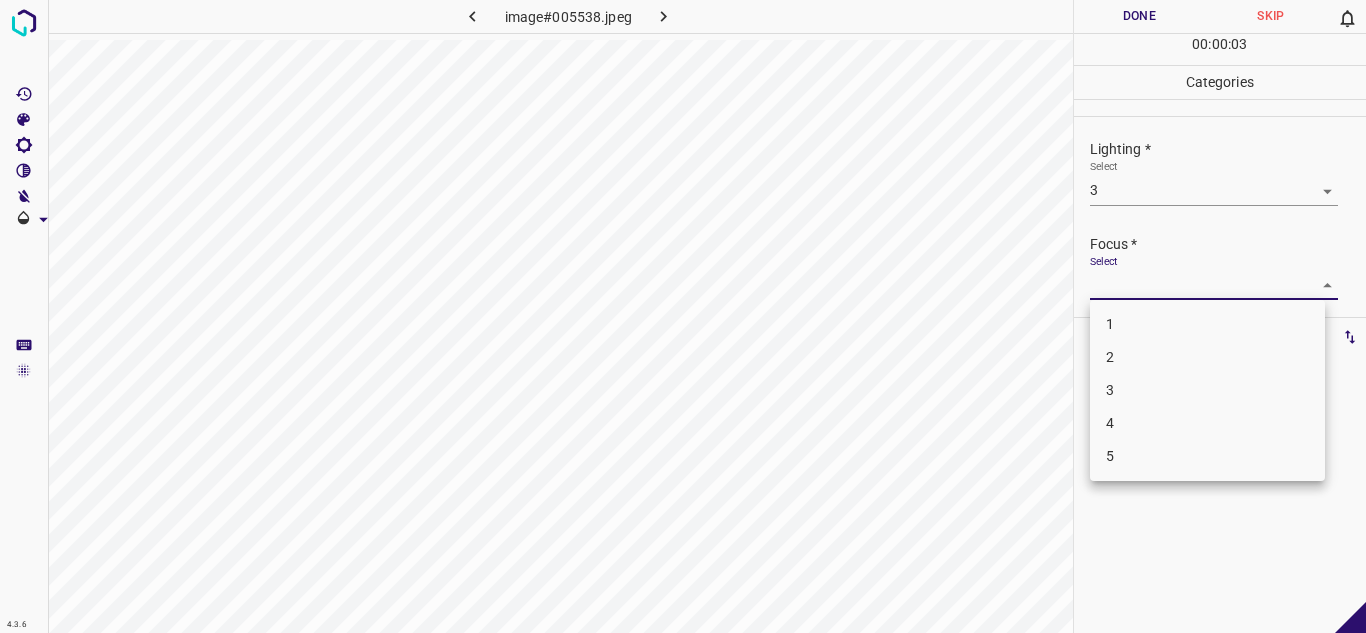 drag, startPoint x: 1150, startPoint y: 363, endPoint x: 1145, endPoint y: 306, distance: 57.21888 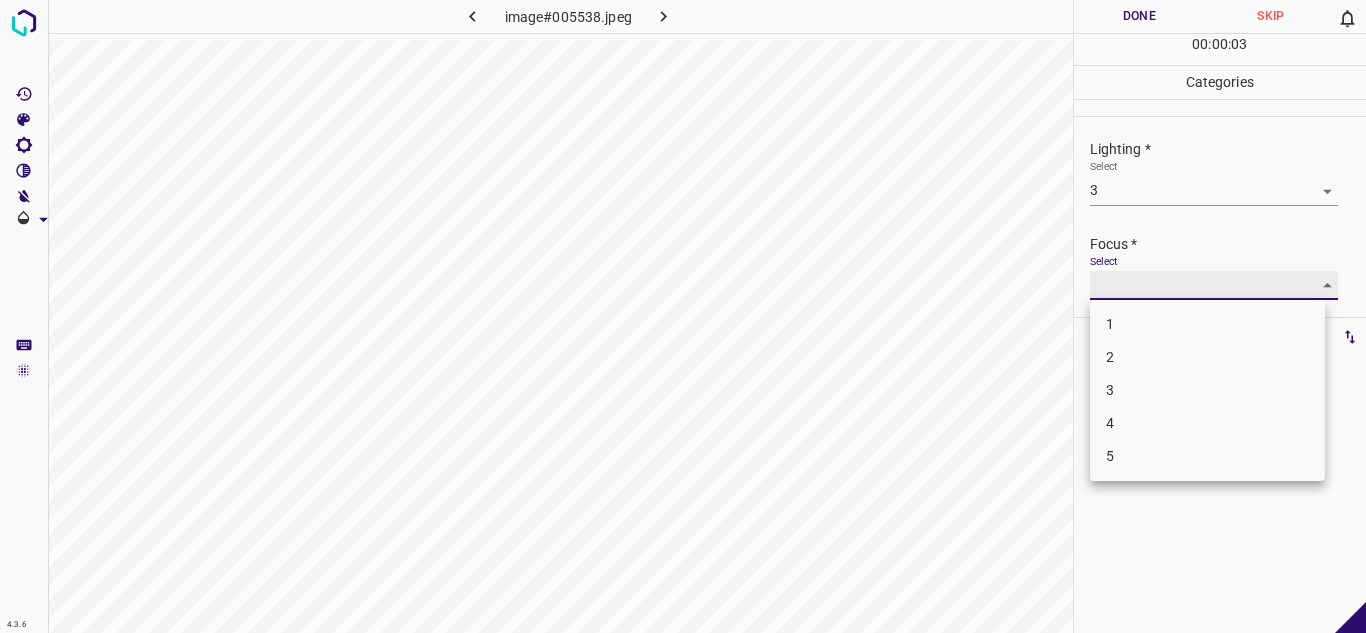 type on "2" 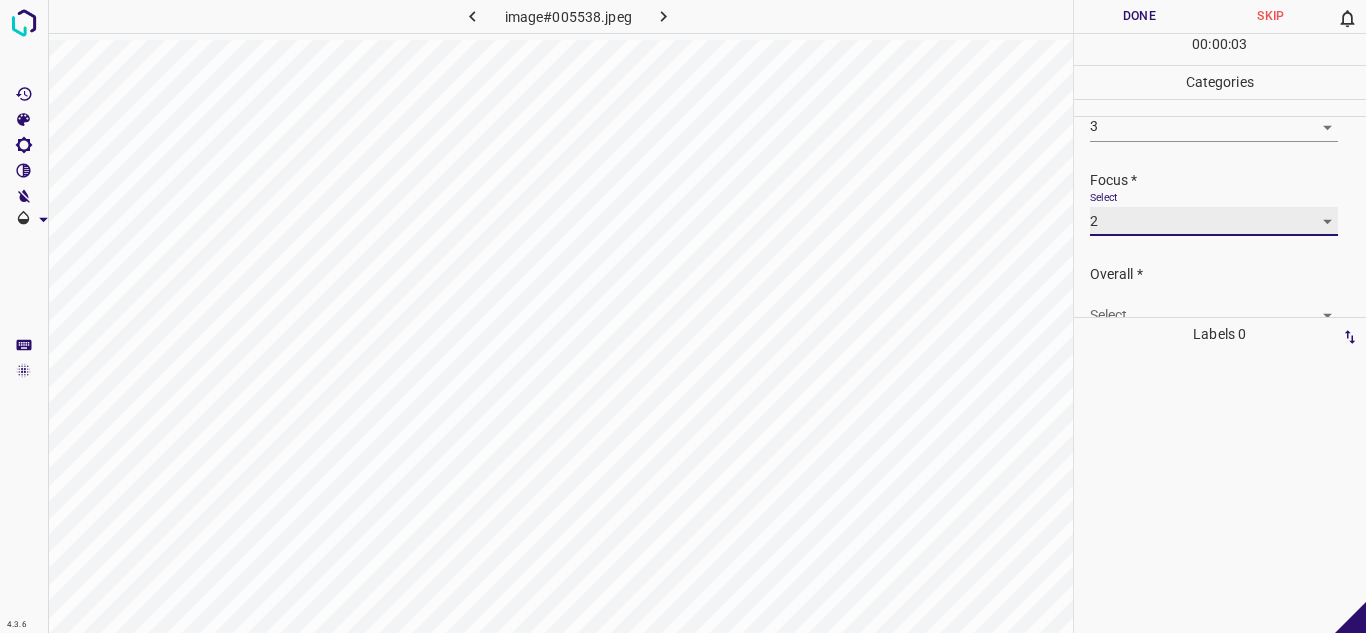 scroll, scrollTop: 98, scrollLeft: 0, axis: vertical 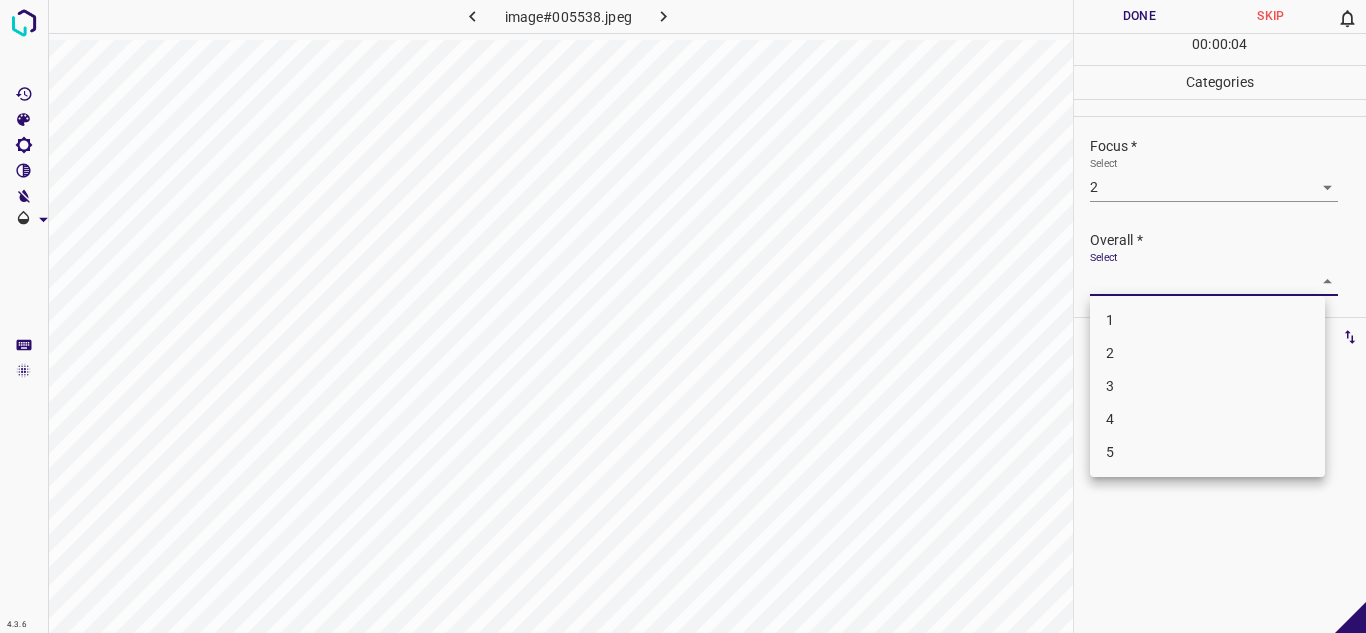 click on "4.3.6  image#005538.jpeg Done Skip 0 00   : 00   : 04   Categories Lighting *  Select 3 3 Focus *  Select 2 2 Overall *  Select ​ Labels   0 Categories 1 Lighting 2 Focus 3 Overall Tools Space Change between modes (Draw & Edit) I Auto labeling R Restore zoom M Zoom in N Zoom out Delete Delete selecte label Filters Z Restore filters X Saturation filter C Brightness filter V Contrast filter B Gray scale filter General O Download - Text - Hide - Delete 1 2 3 4 5" at bounding box center [683, 316] 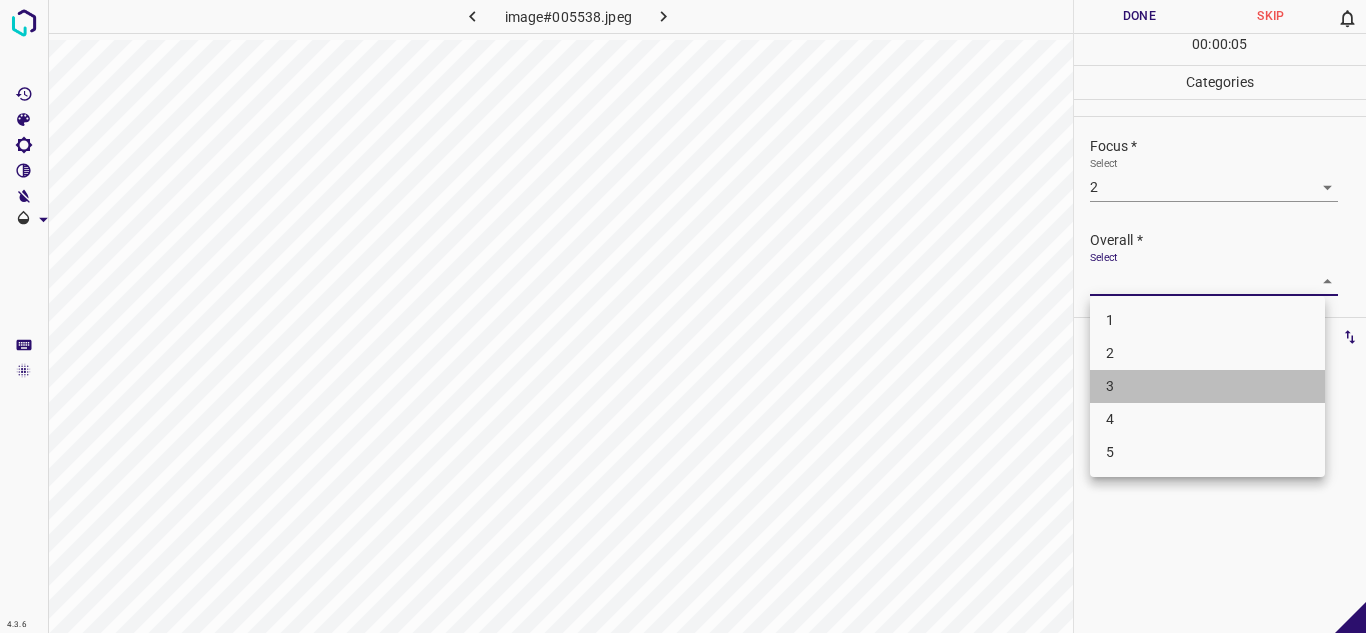 drag, startPoint x: 1159, startPoint y: 384, endPoint x: 1159, endPoint y: 300, distance: 84 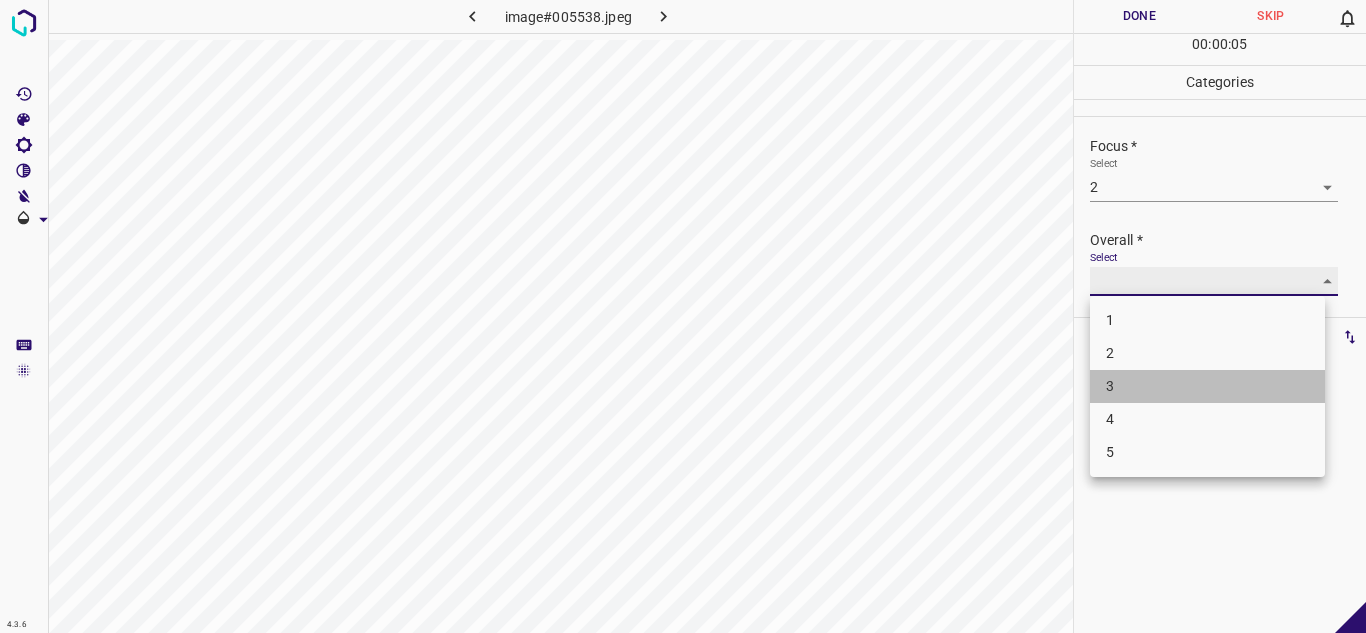 type on "3" 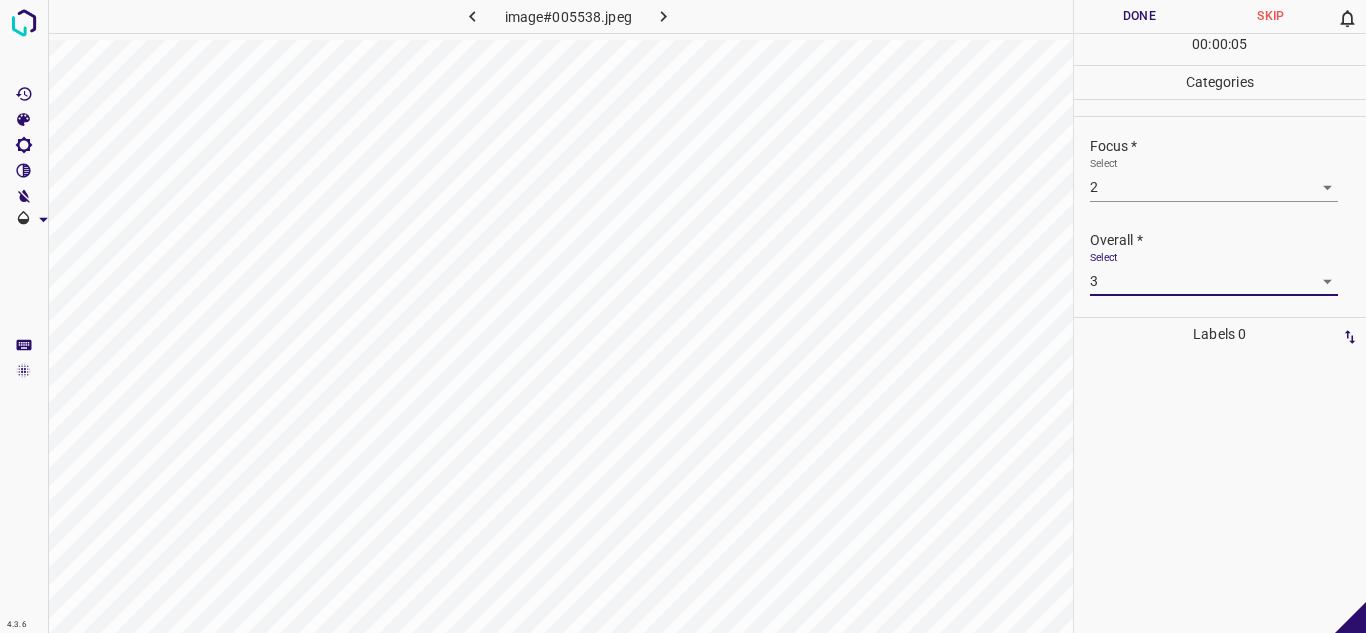 click on "Done" at bounding box center (1140, 16) 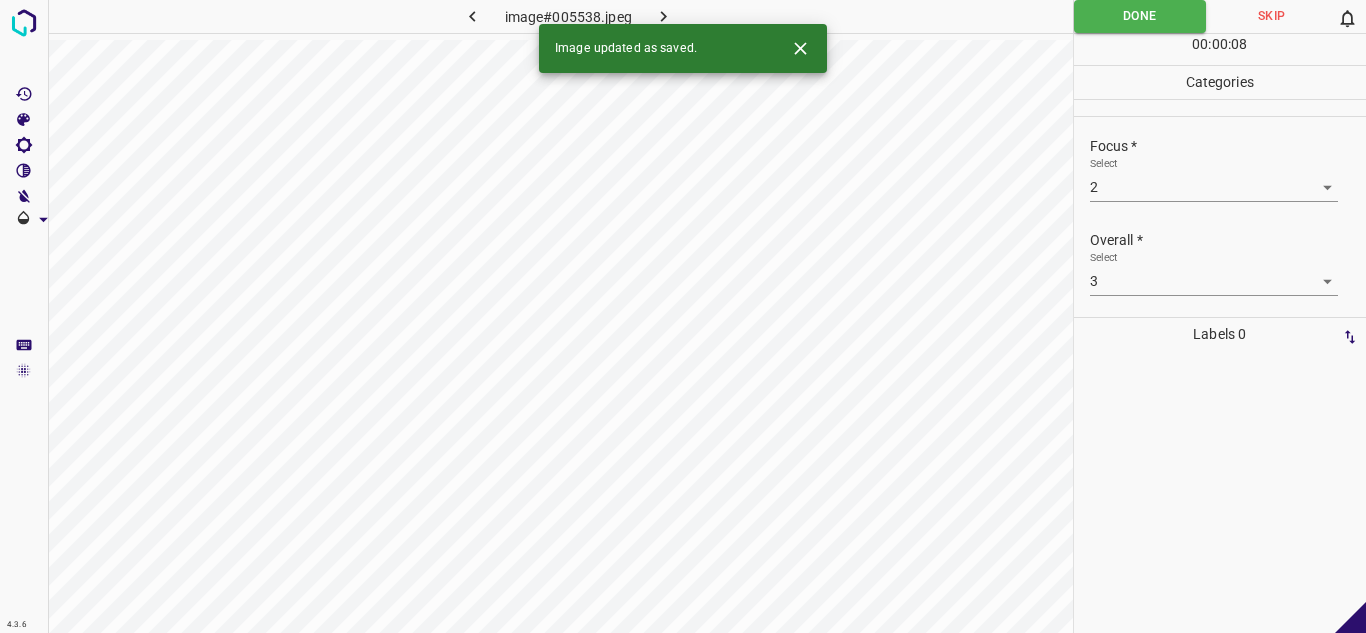 click 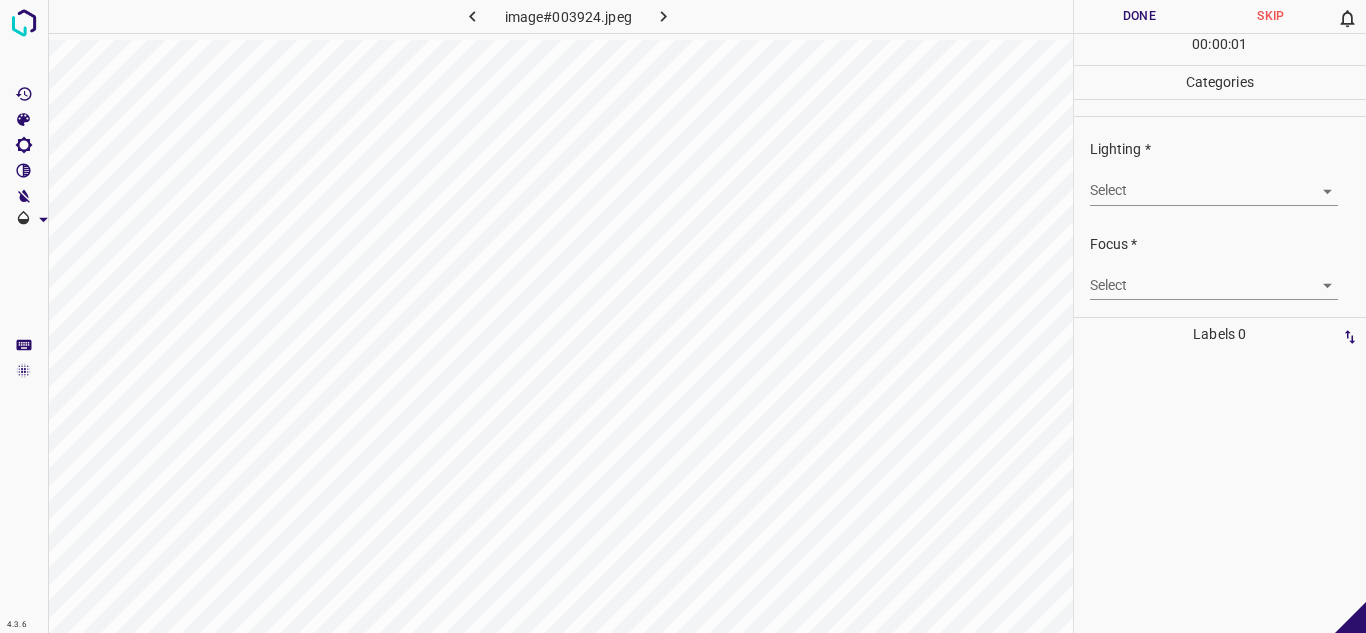 click on "4.3.6  image#003924.jpeg Done Skip 0 00   : 00   : 01   Categories Lighting *  Select ​ Focus *  Select ​ Overall *  Select ​ Labels   0 Categories 1 Lighting 2 Focus 3 Overall Tools Space Change between modes (Draw & Edit) I Auto labeling R Restore zoom M Zoom in N Zoom out Delete Delete selecte label Filters Z Restore filters X Saturation filter C Brightness filter V Contrast filter B Gray scale filter General O Download - Text - Hide - Delete" at bounding box center [683, 316] 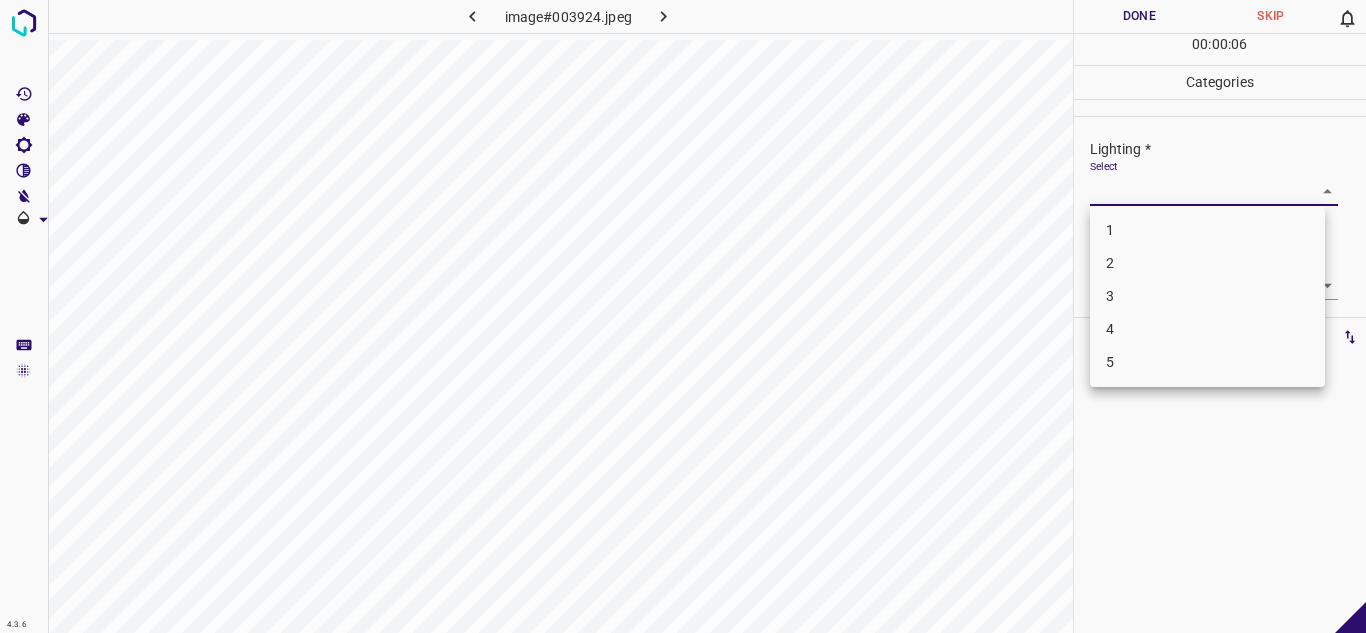click on "2" at bounding box center [1207, 263] 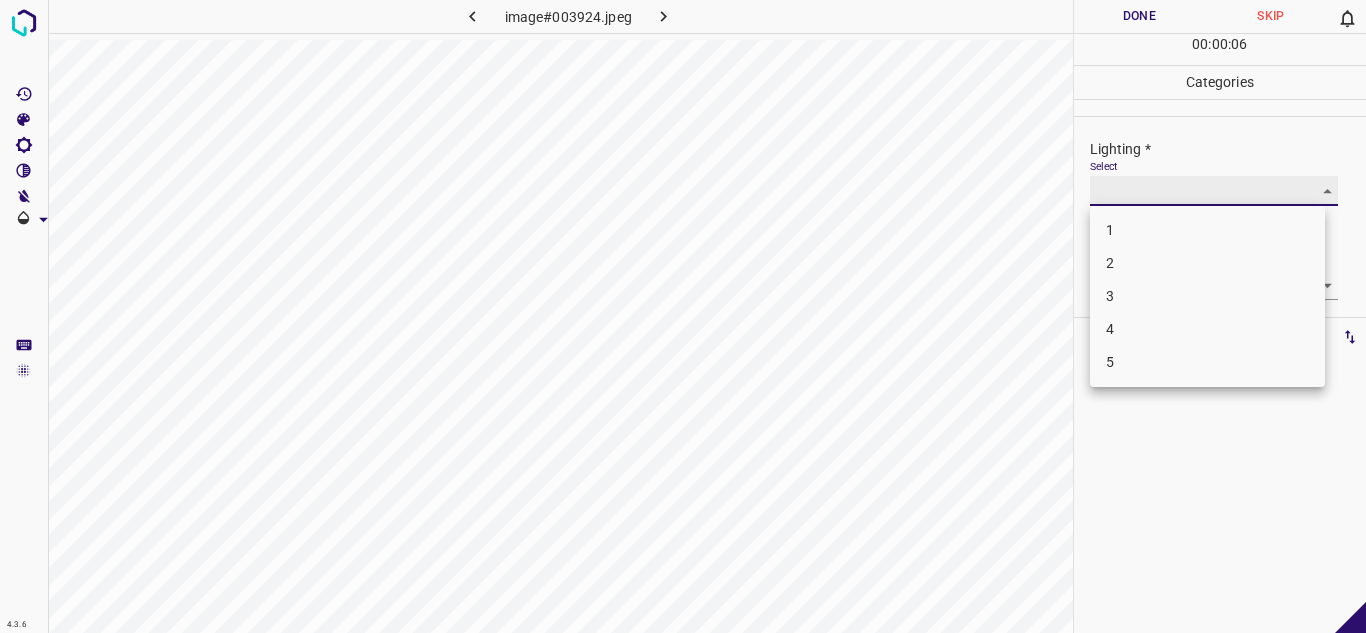 type on "2" 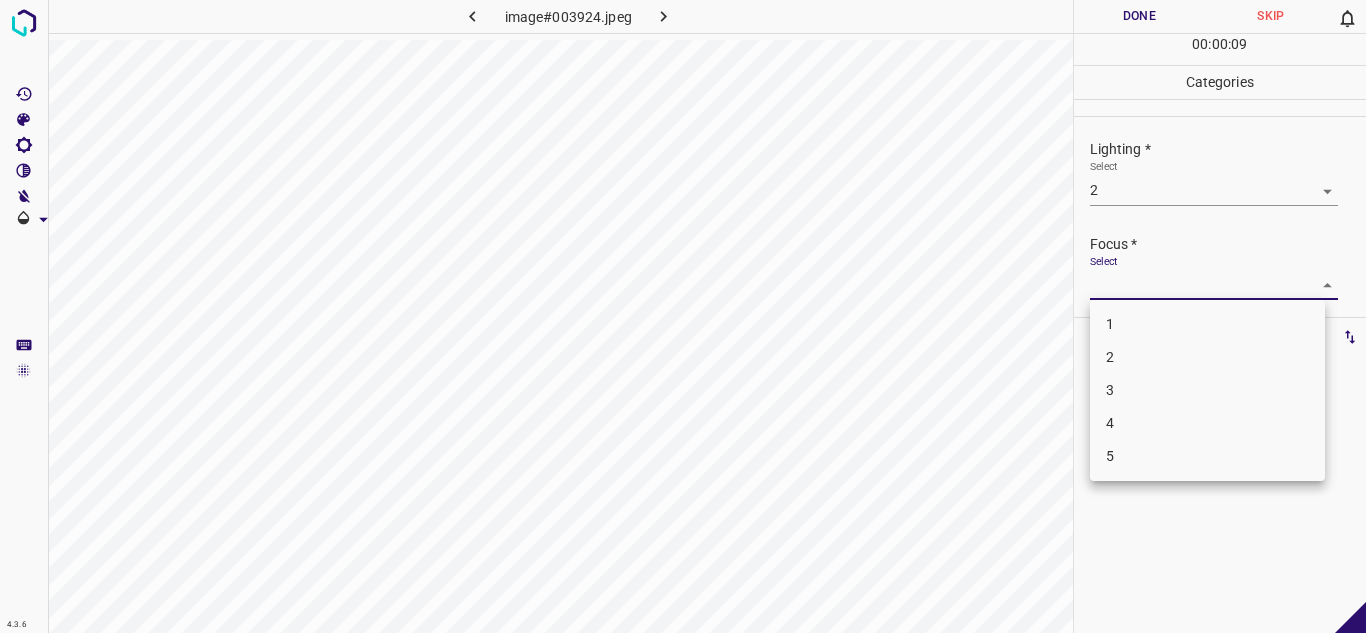 click on "4.3.6  image#003924.jpeg Done Skip 0 00   : 00   : 09   Categories Lighting *  Select 2 2 Focus *  Select ​ Overall *  Select ​ Labels   0 Categories 1 Lighting 2 Focus 3 Overall Tools Space Change between modes (Draw & Edit) I Auto labeling R Restore zoom M Zoom in N Zoom out Delete Delete selecte label Filters Z Restore filters X Saturation filter C Brightness filter V Contrast filter B Gray scale filter General O Download - Text - Hide - Delete 1 2 3 4 5" at bounding box center (683, 316) 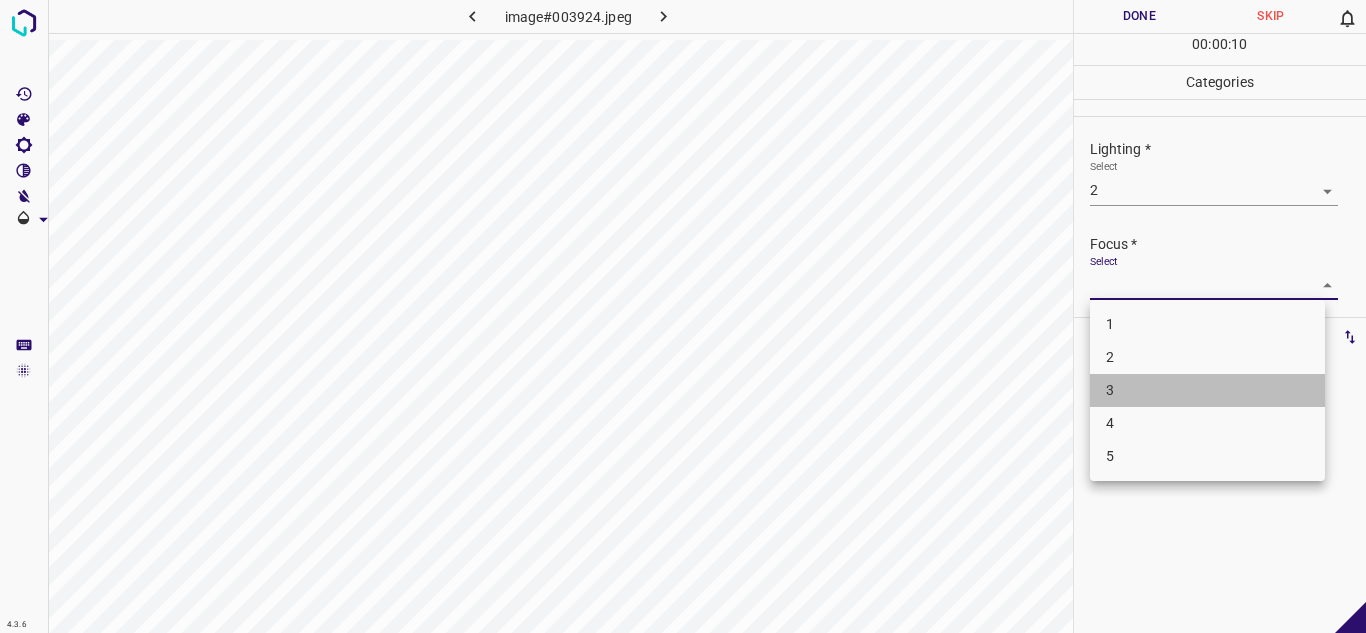 click on "3" at bounding box center (1207, 390) 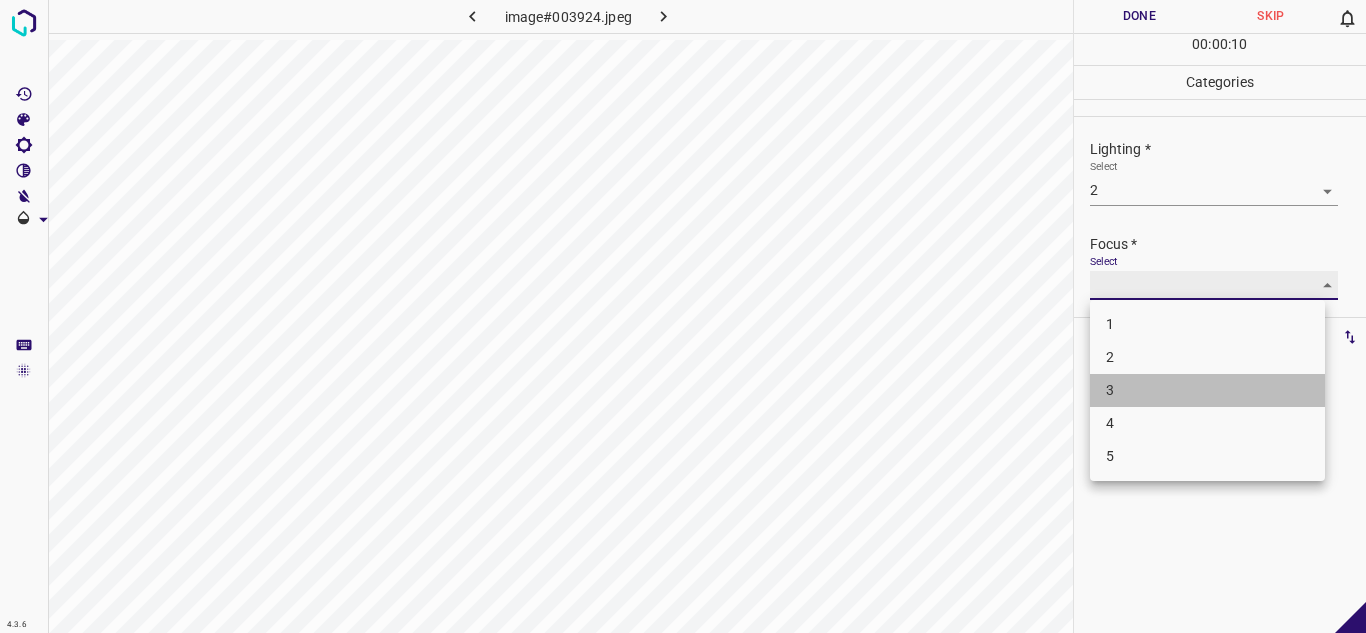 type on "3" 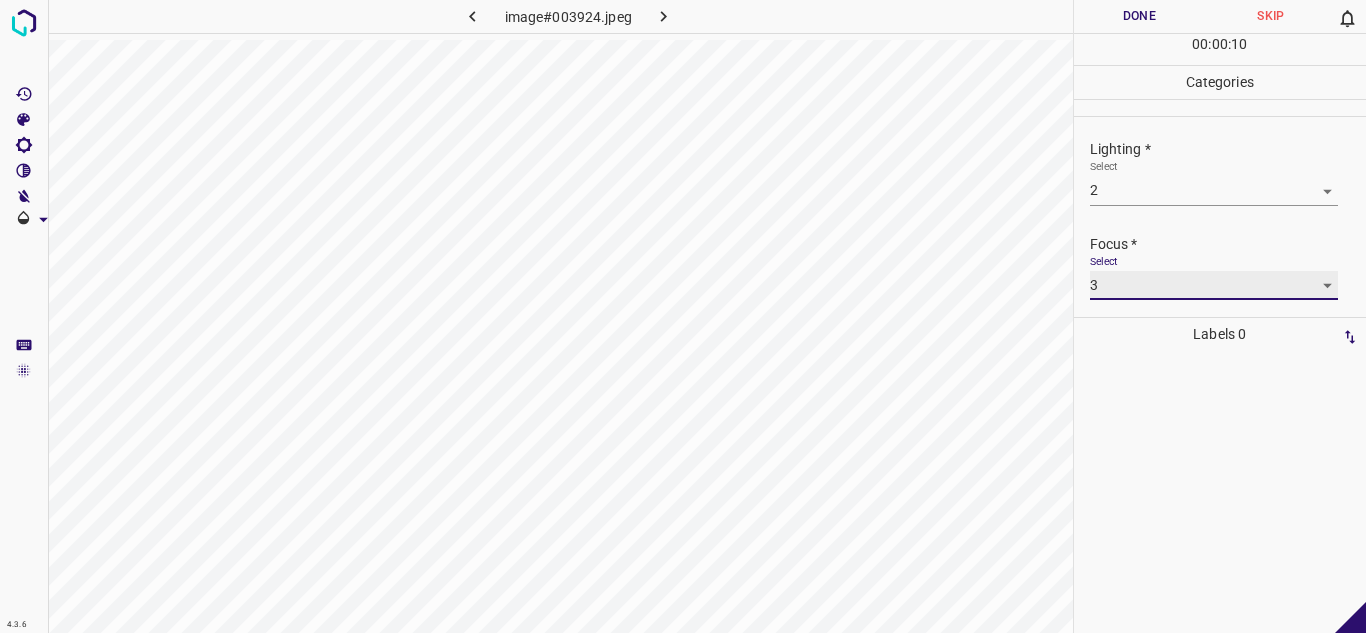 scroll, scrollTop: 98, scrollLeft: 0, axis: vertical 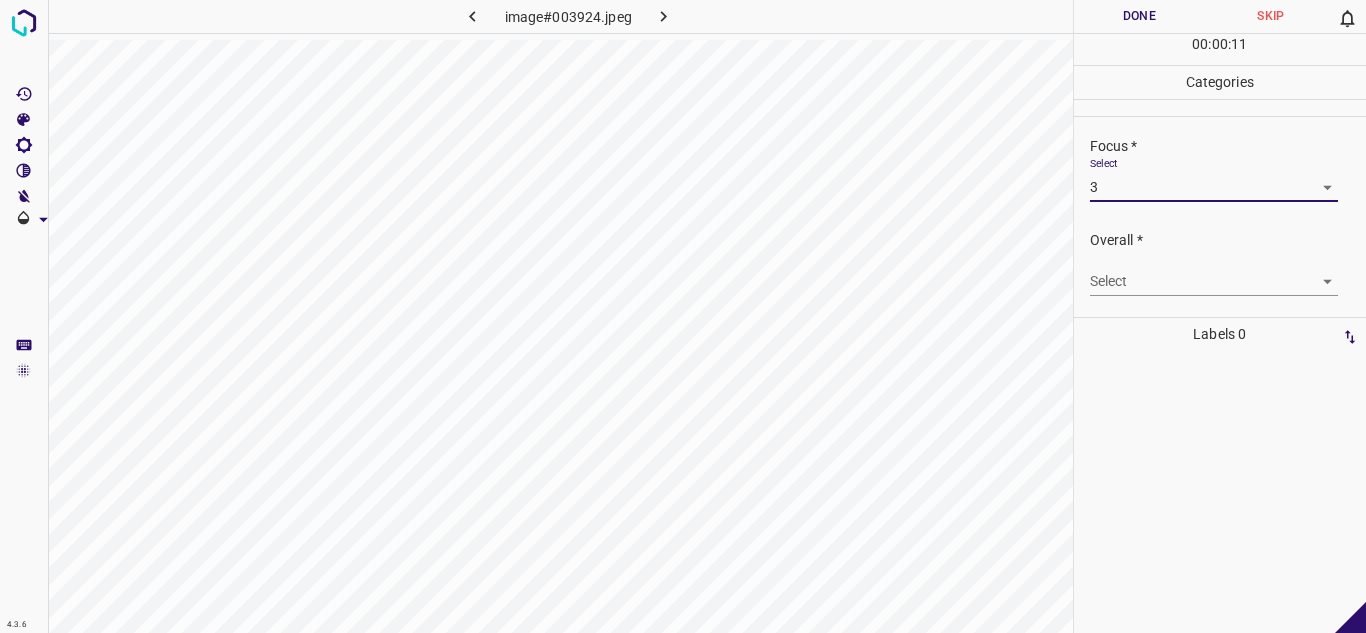 click on "4.3.6  image#003924.jpeg Done Skip 0 00   : 00   : 11   Categories Lighting *  Select 2 2 Focus *  Select 3 3 Overall *  Select ​ Labels   0 Categories 1 Lighting 2 Focus 3 Overall Tools Space Change between modes (Draw & Edit) I Auto labeling R Restore zoom M Zoom in N Zoom out Delete Delete selecte label Filters Z Restore filters X Saturation filter C Brightness filter V Contrast filter B Gray scale filter General O Download - Text - Hide - Delete" at bounding box center (683, 316) 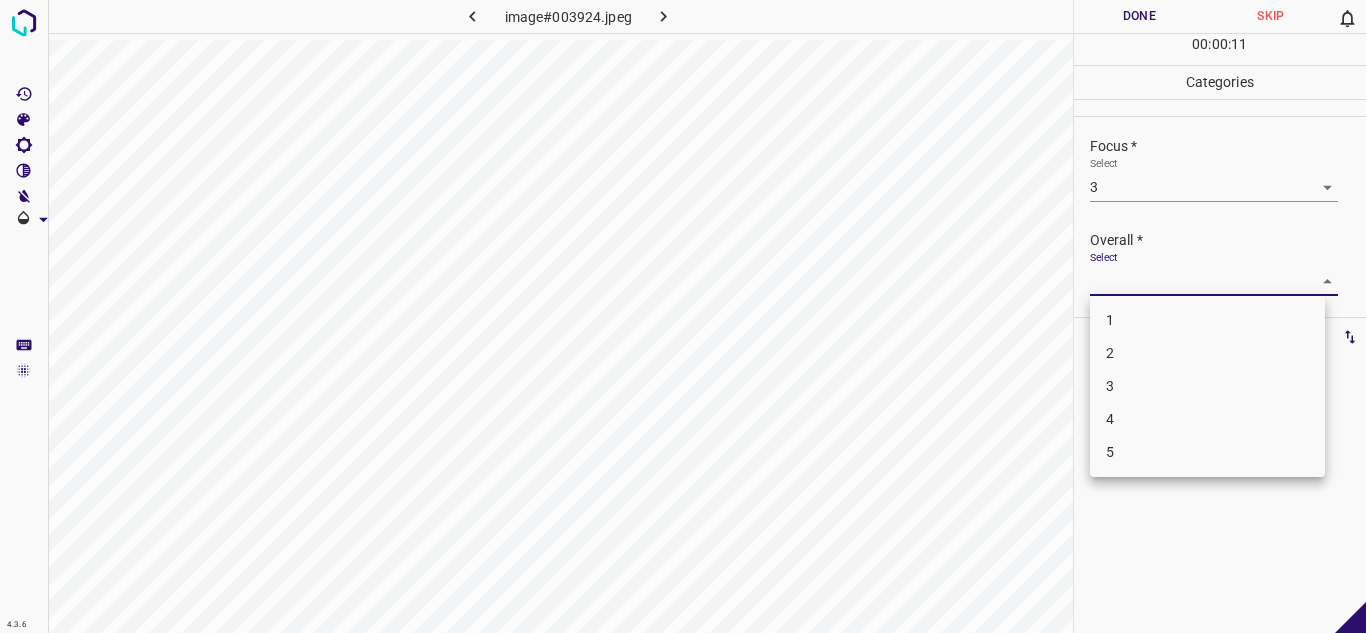 click on "3" at bounding box center [1207, 386] 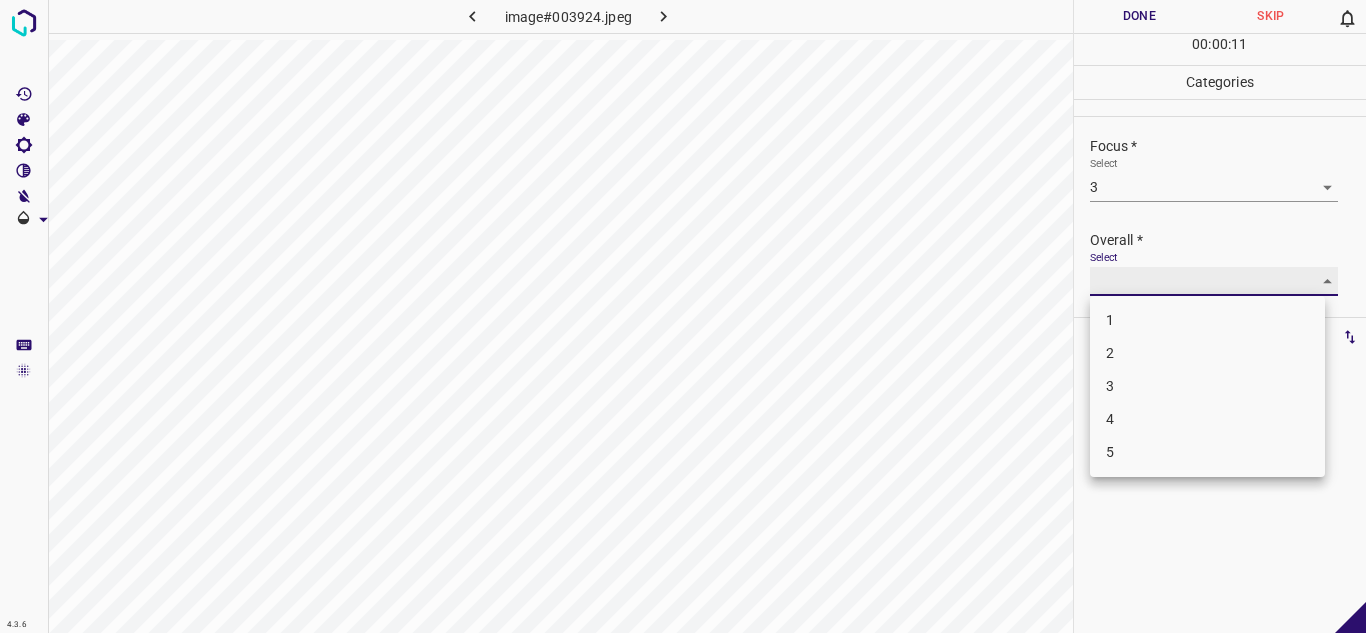 type on "3" 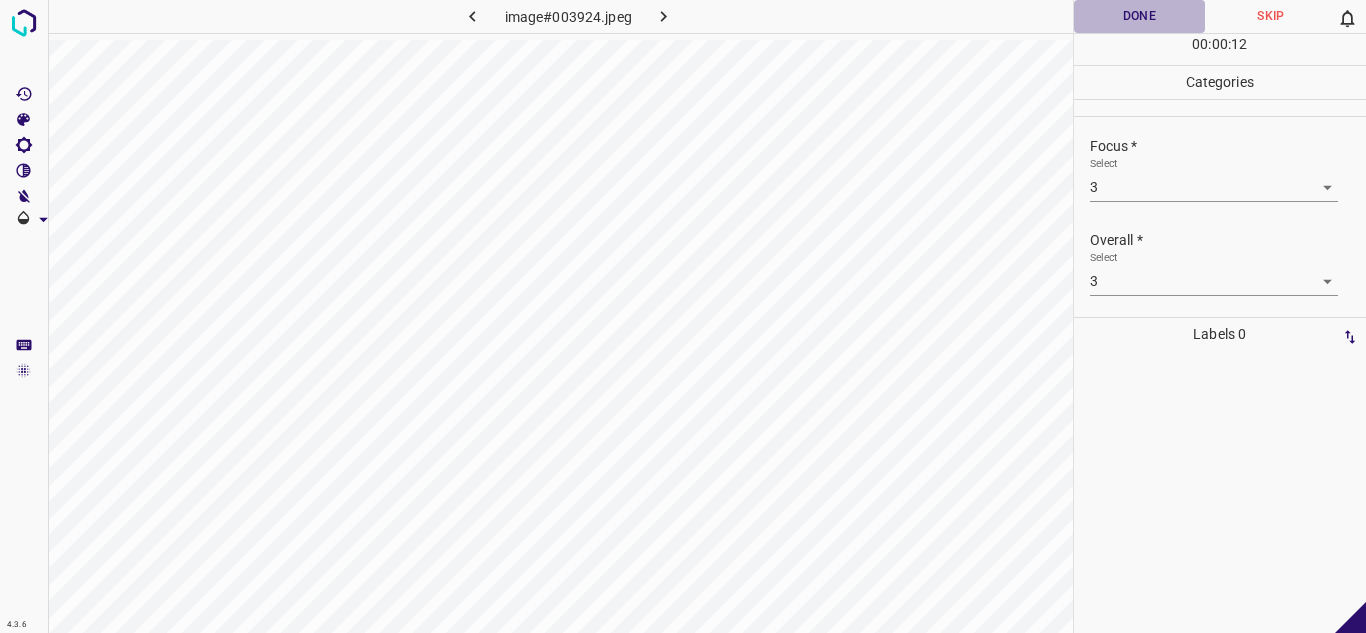 click on "Done" at bounding box center [1140, 16] 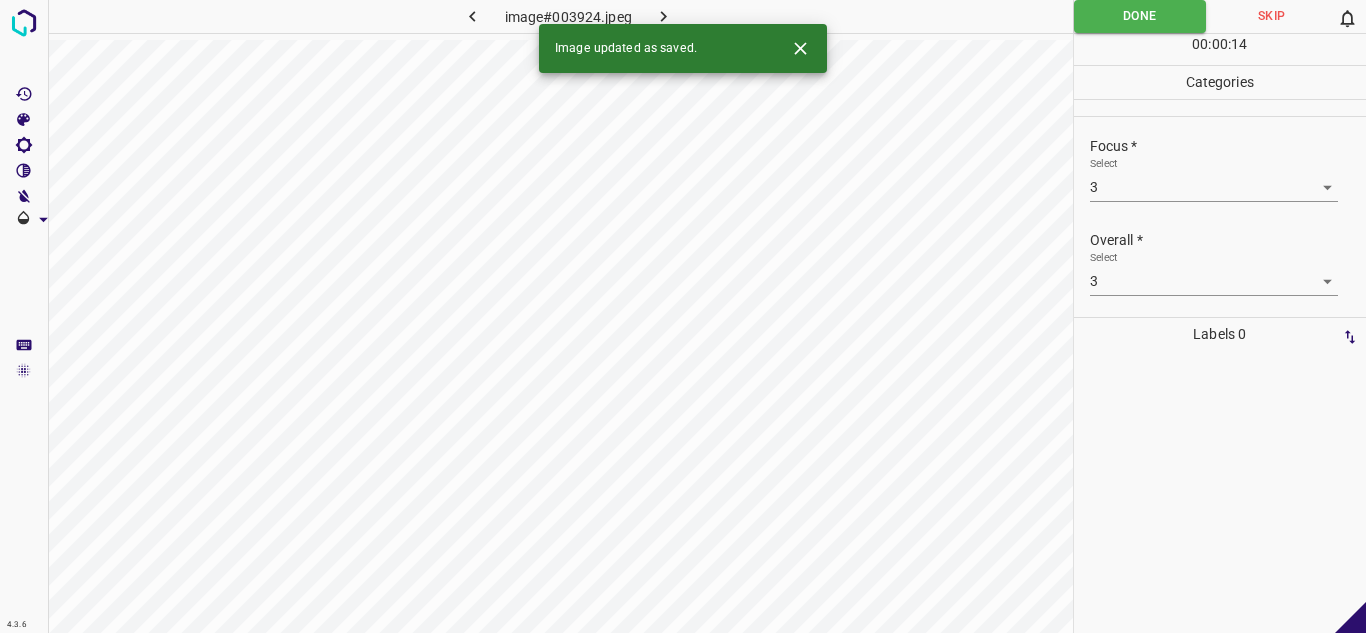 click 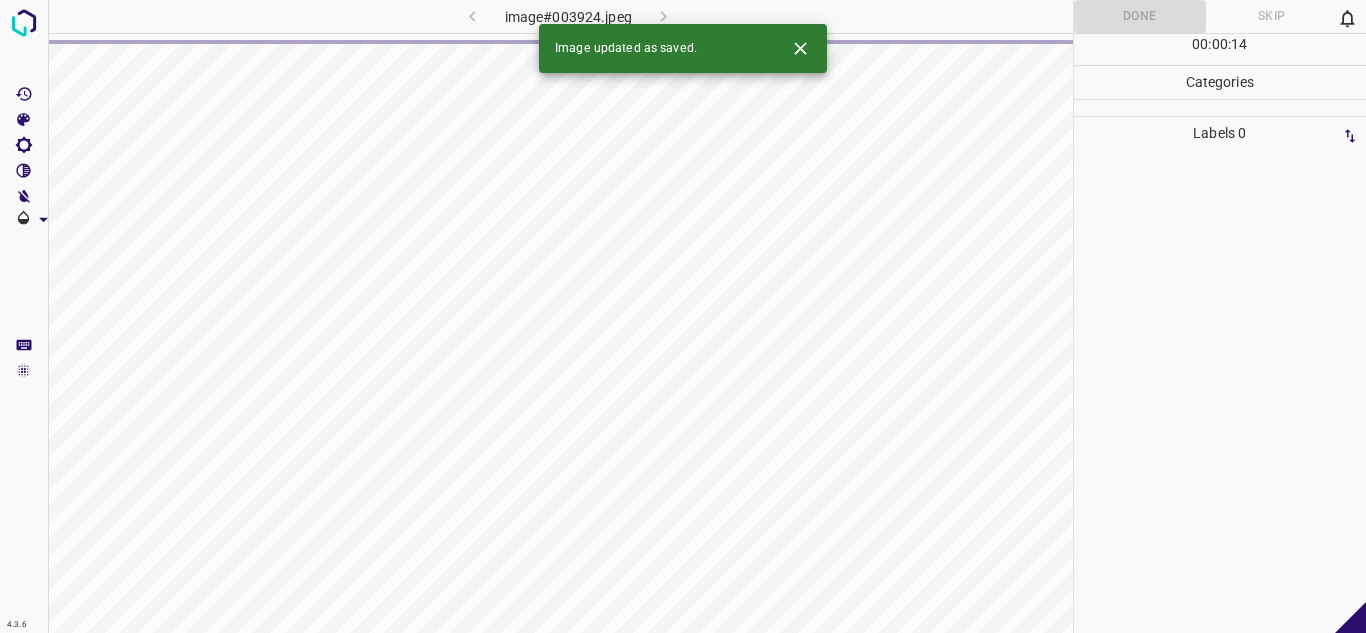 click 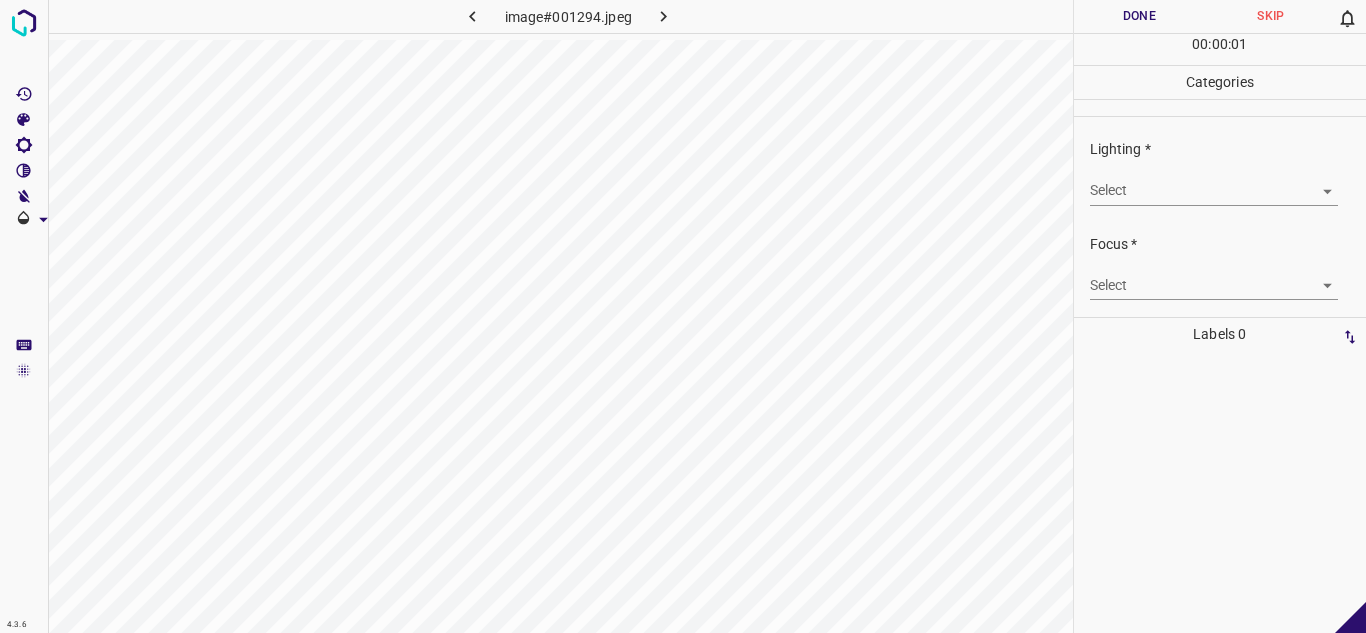 click on "4.3.6  image#001294.jpeg Done Skip 0 00   : 00   : 01   Categories Lighting *  Select ​ Focus *  Select ​ Overall *  Select ​ Labels   0 Categories 1 Lighting 2 Focus 3 Overall Tools Space Change between modes (Draw & Edit) I Auto labeling R Restore zoom M Zoom in N Zoom out Delete Delete selecte label Filters Z Restore filters X Saturation filter C Brightness filter V Contrast filter B Gray scale filter General O Download - Text - Hide - Delete" at bounding box center [683, 316] 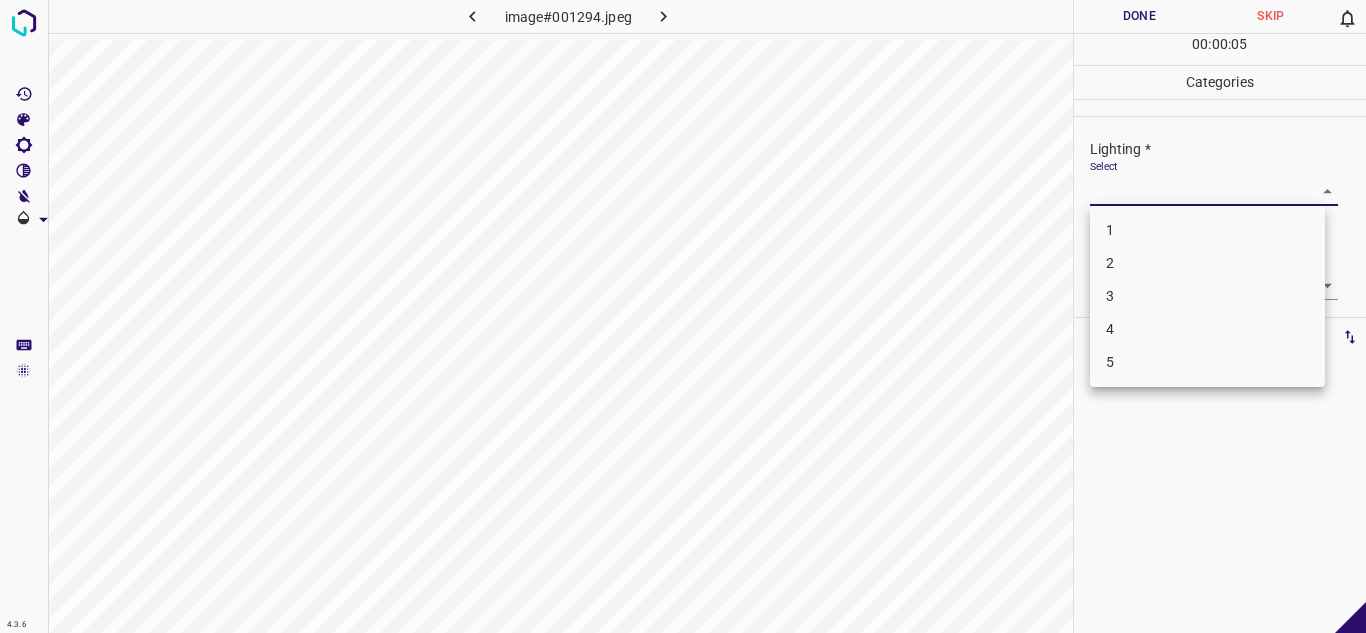 click on "3" at bounding box center [1207, 296] 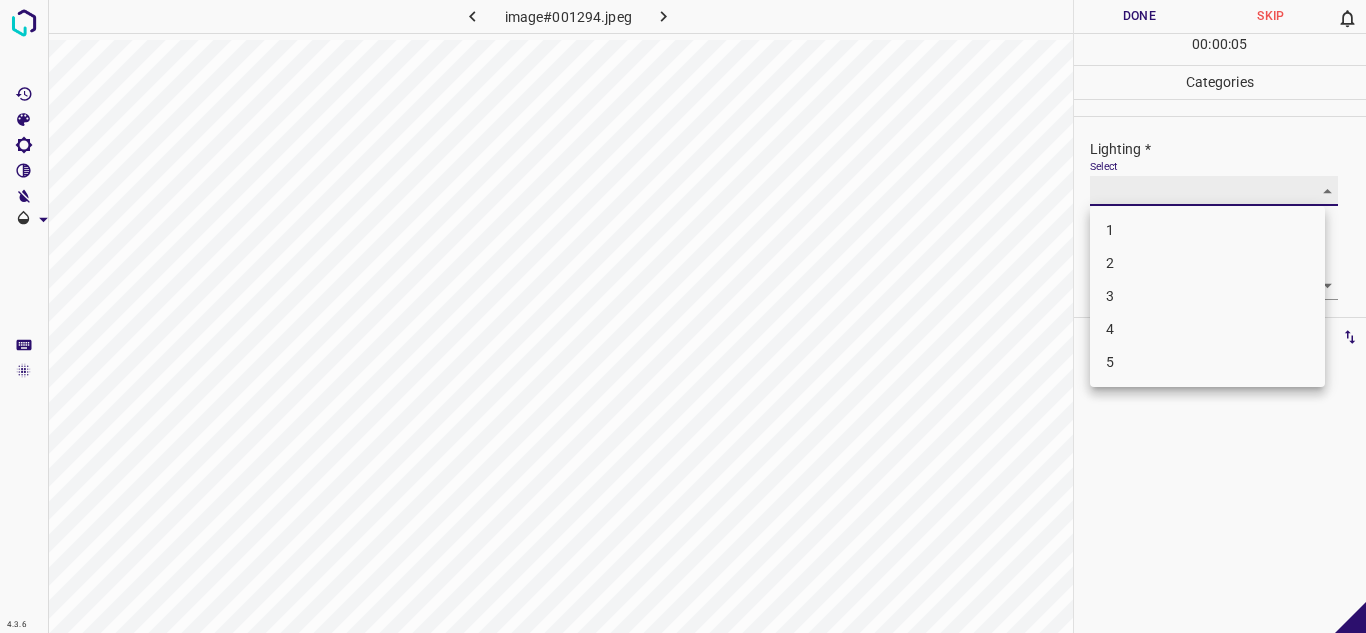 type on "3" 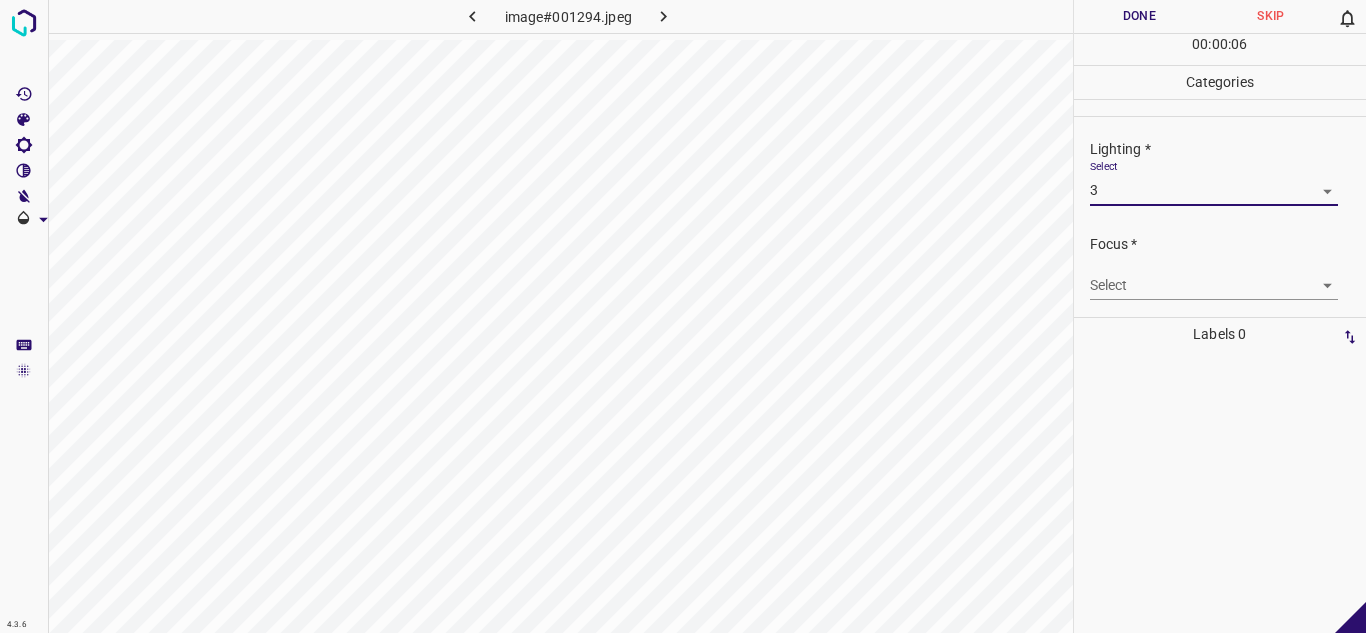 click on "4.3.6  image#001294.jpeg Done Skip 0 00   : 00   : 06   Categories Lighting *  Select 3 3 Focus *  Select ​ Overall *  Select ​ Labels   0 Categories 1 Lighting 2 Focus 3 Overall Tools Space Change between modes (Draw & Edit) I Auto labeling R Restore zoom M Zoom in N Zoom out Delete Delete selecte label Filters Z Restore filters X Saturation filter C Brightness filter V Contrast filter B Gray scale filter General O Download - Text - Hide - Delete" at bounding box center [683, 316] 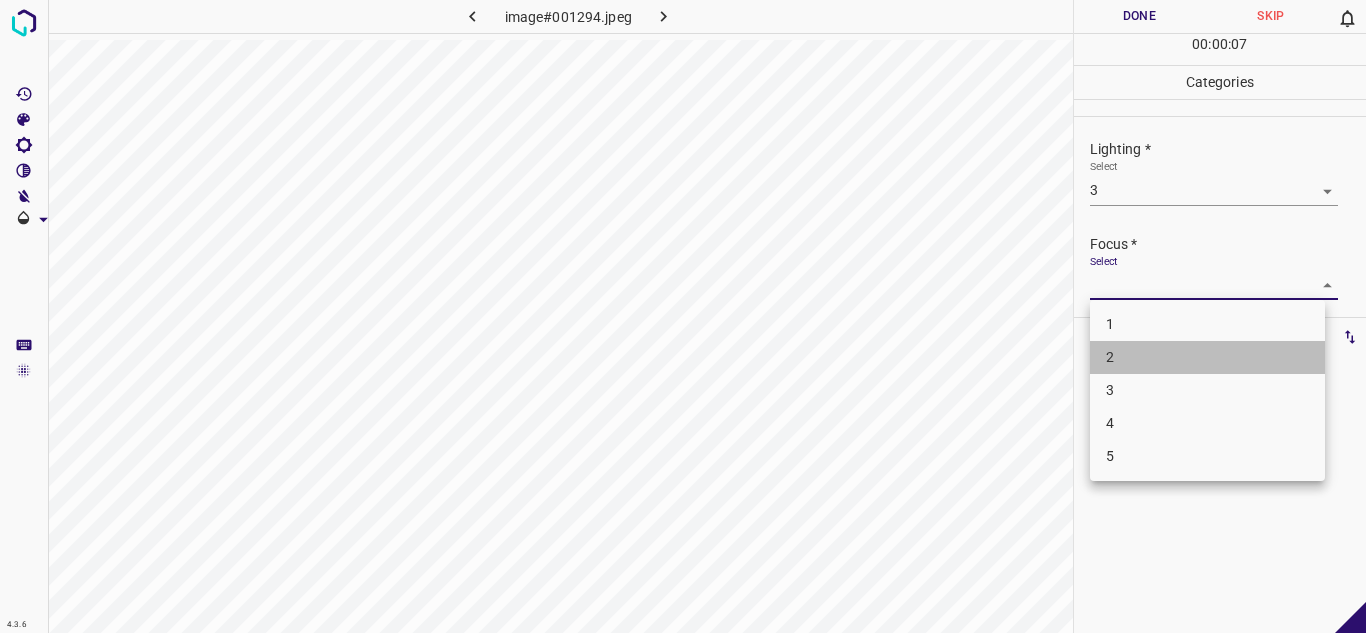 drag, startPoint x: 1159, startPoint y: 365, endPoint x: 1139, endPoint y: 316, distance: 52.924473 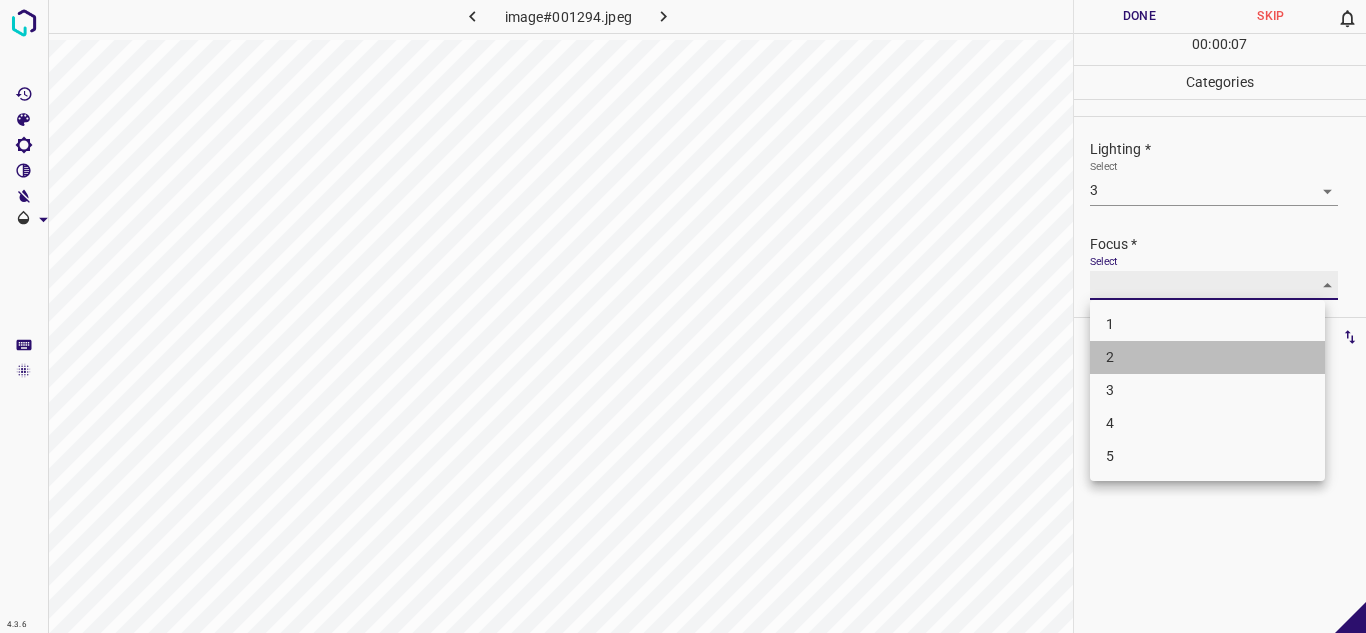 type on "2" 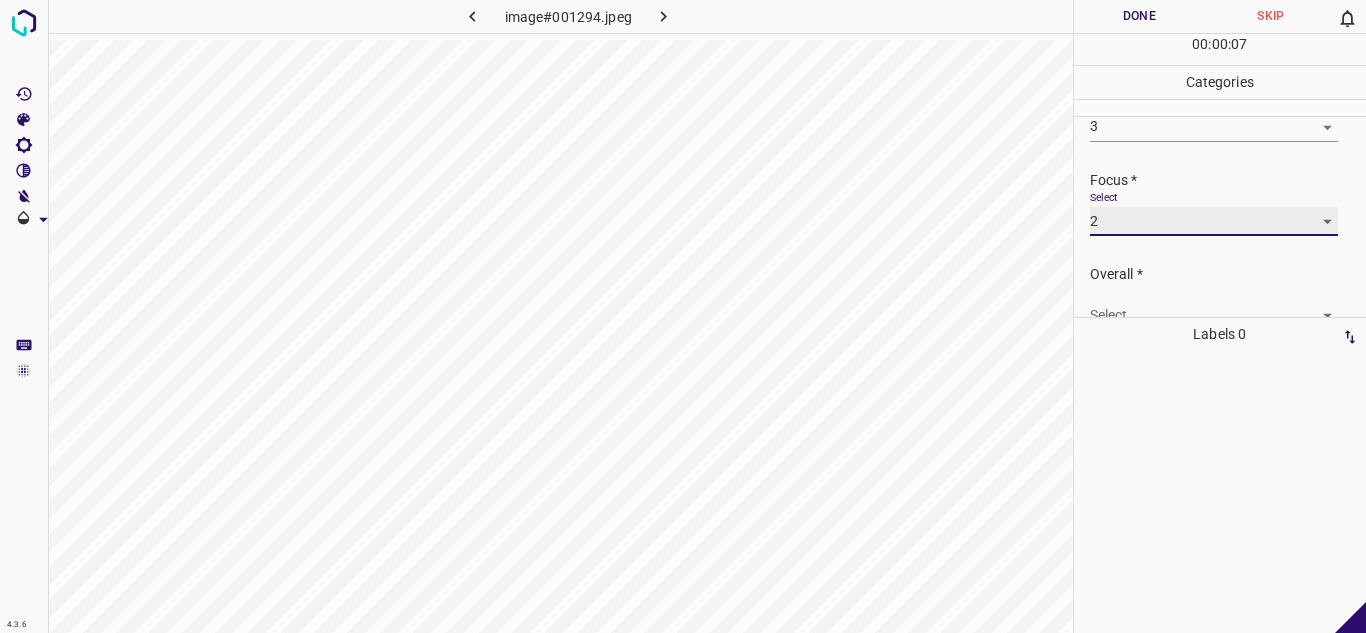 scroll, scrollTop: 98, scrollLeft: 0, axis: vertical 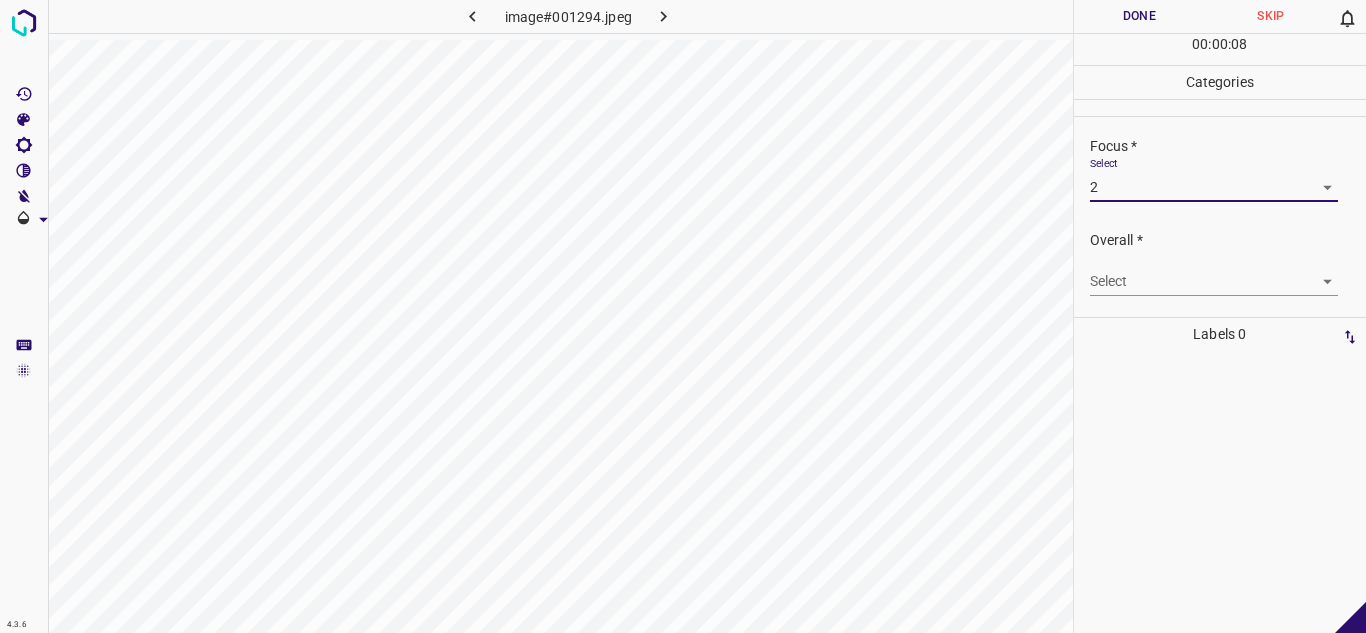 click on "4.3.6  image#001294.jpeg Done Skip 0 00   : 00   : 08   Categories Lighting *  Select 3 3 Focus *  Select 2 2 Overall *  Select ​ Labels   0 Categories 1 Lighting 2 Focus 3 Overall Tools Space Change between modes (Draw & Edit) I Auto labeling R Restore zoom M Zoom in N Zoom out Delete Delete selecte label Filters Z Restore filters X Saturation filter C Brightness filter V Contrast filter B Gray scale filter General O Download - Text - Hide - Delete" at bounding box center (683, 316) 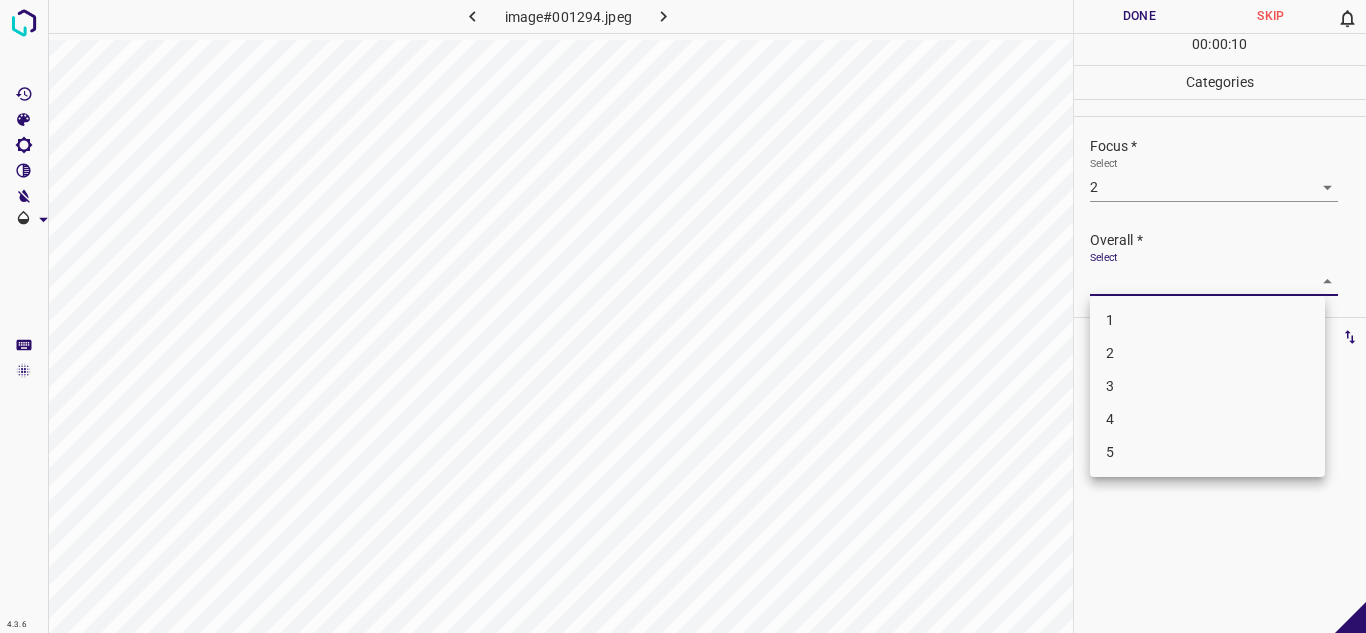 click on "3" at bounding box center [1207, 386] 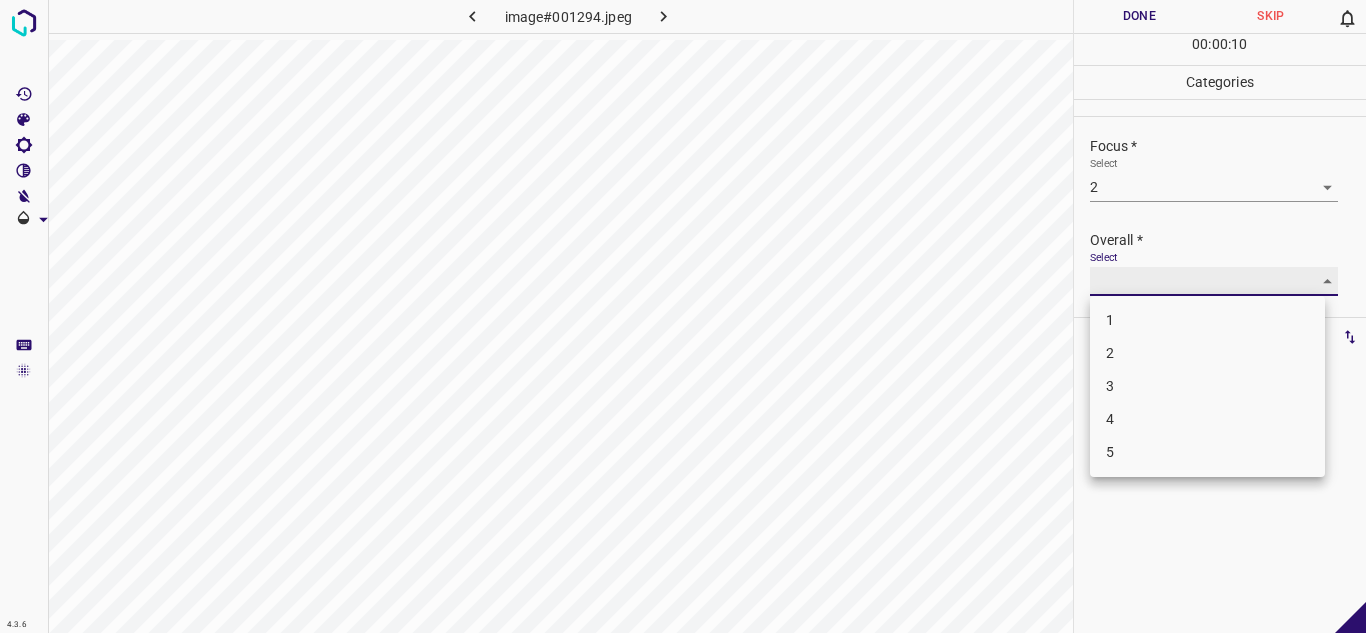 type on "3" 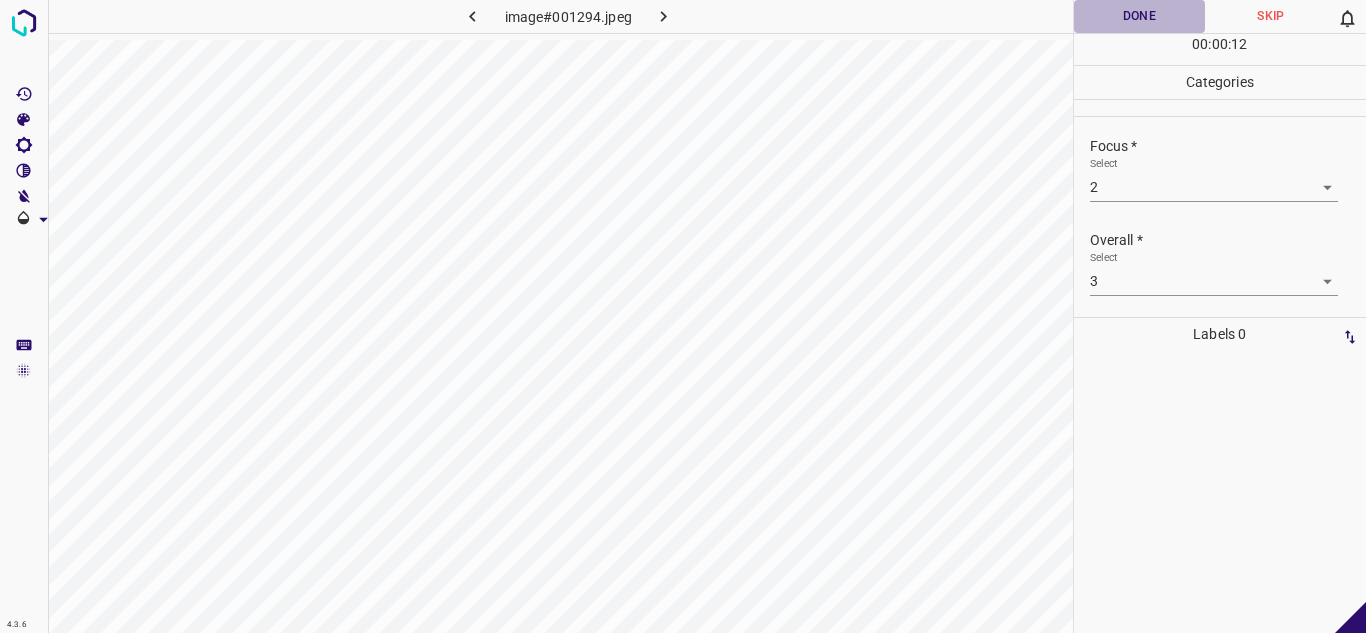 click on "Done" at bounding box center [1140, 16] 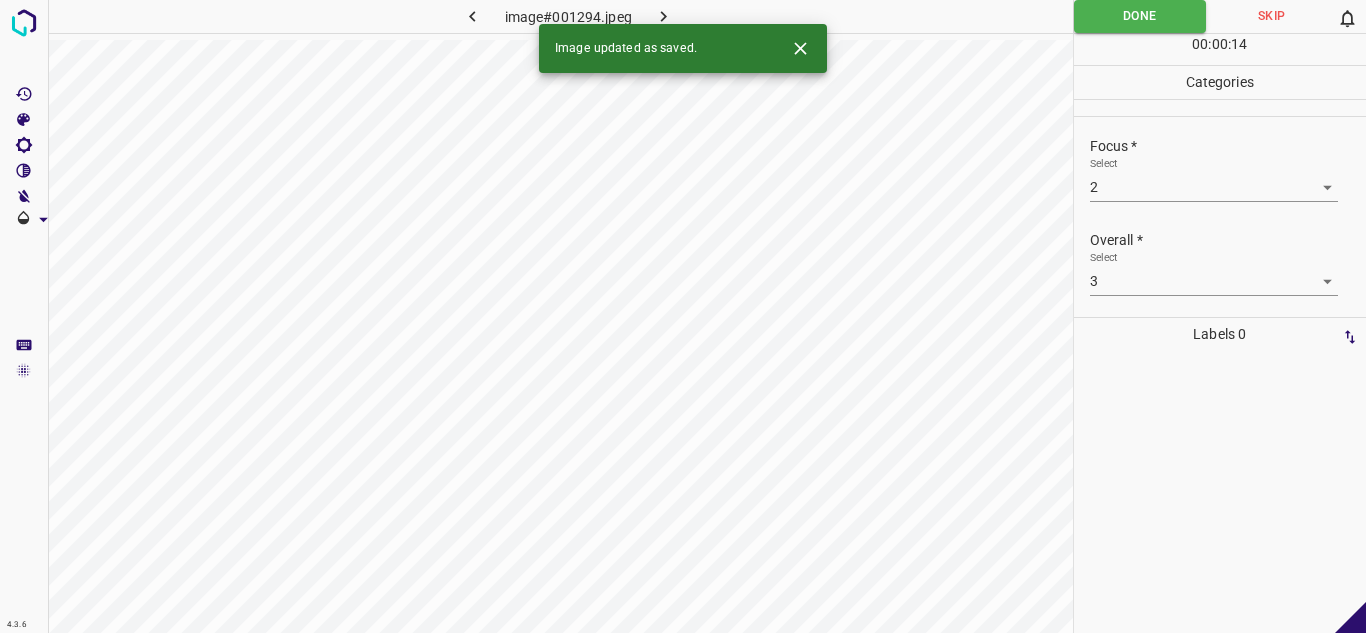 click 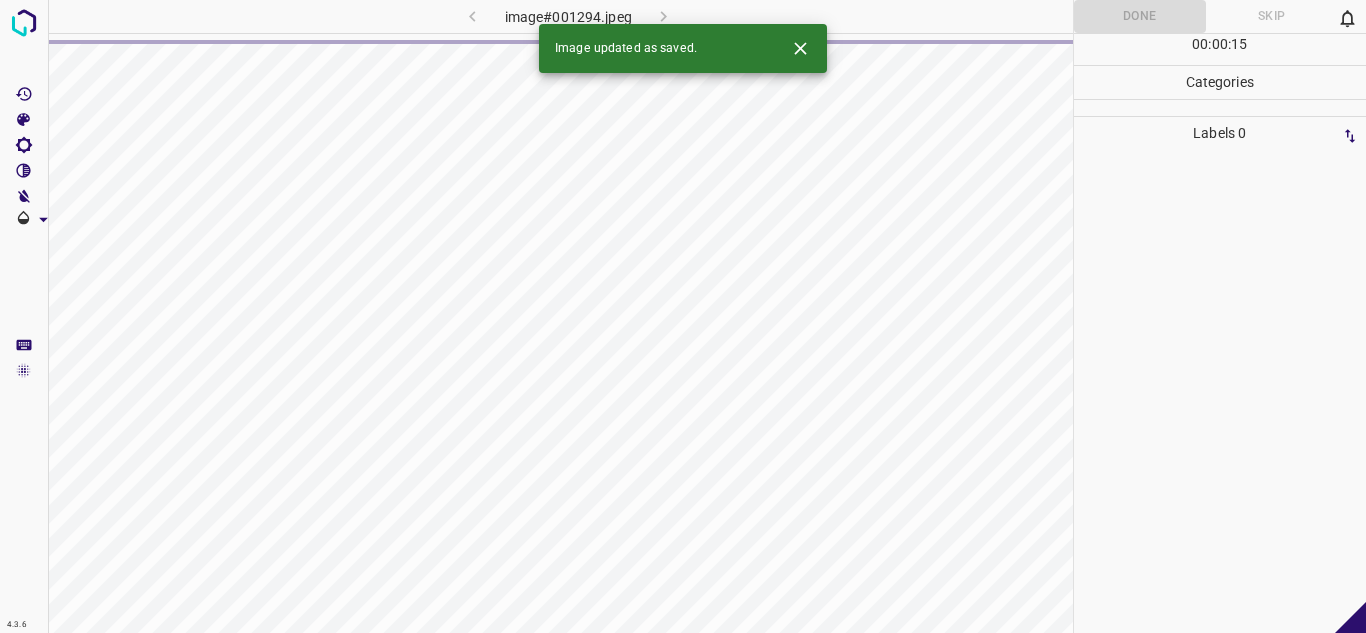 click 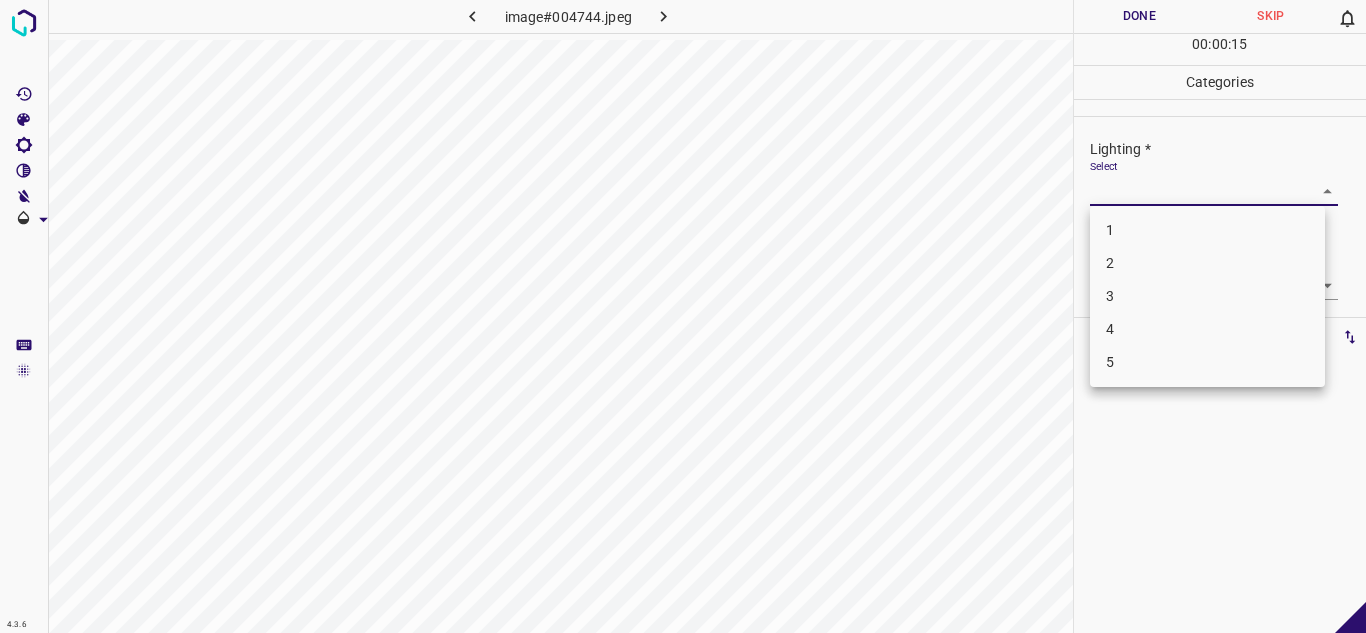 click on "4.3.6  image#004744.jpeg Done Skip 0 00   : 00   : 15   Categories Lighting *  Select ​ Focus *  Select ​ Overall *  Select ​ Labels   0 Categories 1 Lighting 2 Focus 3 Overall Tools Space Change between modes (Draw & Edit) I Auto labeling R Restore zoom M Zoom in N Zoom out Delete Delete selecte label Filters Z Restore filters X Saturation filter C Brightness filter V Contrast filter B Gray scale filter General O Download - Text - Hide - Delete 1 2 3 4 5" at bounding box center (683, 316) 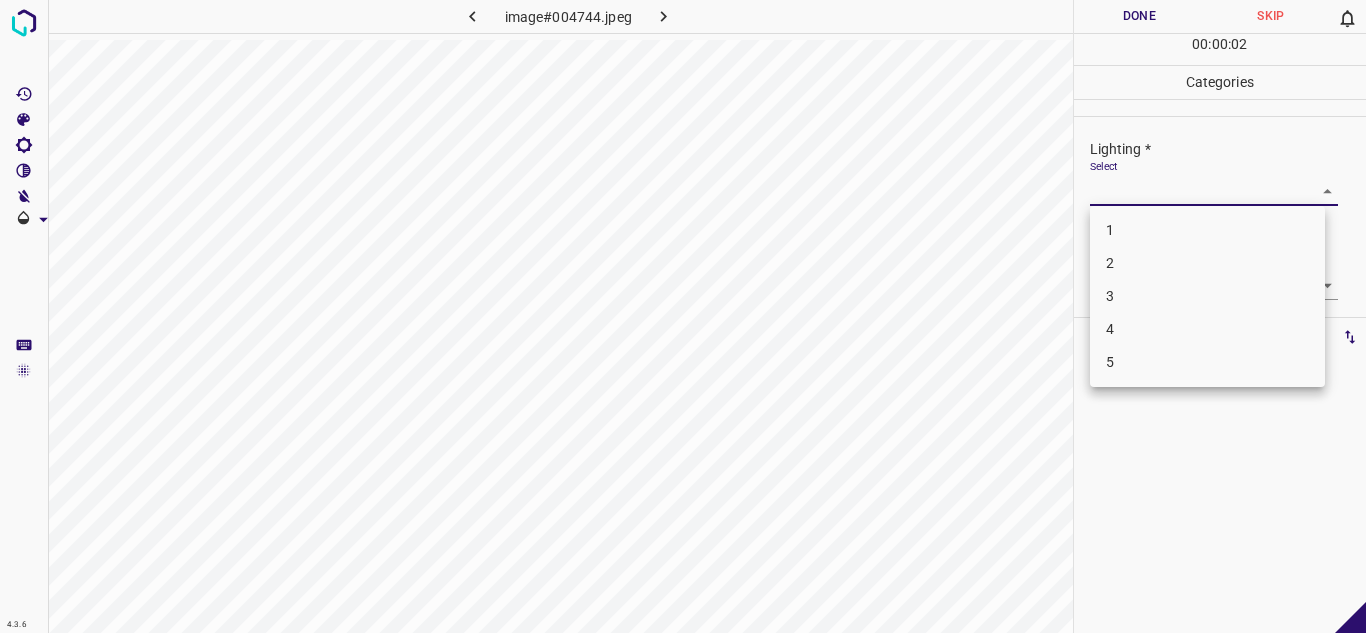 click on "2" at bounding box center [1207, 263] 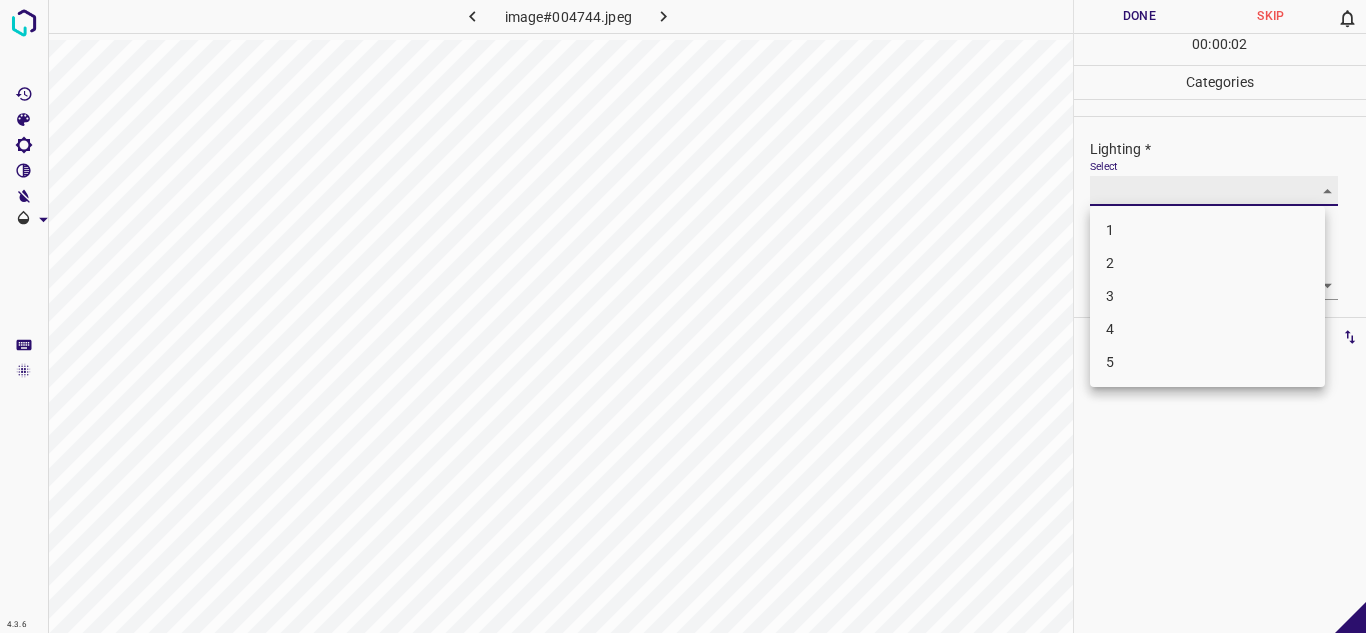 type on "2" 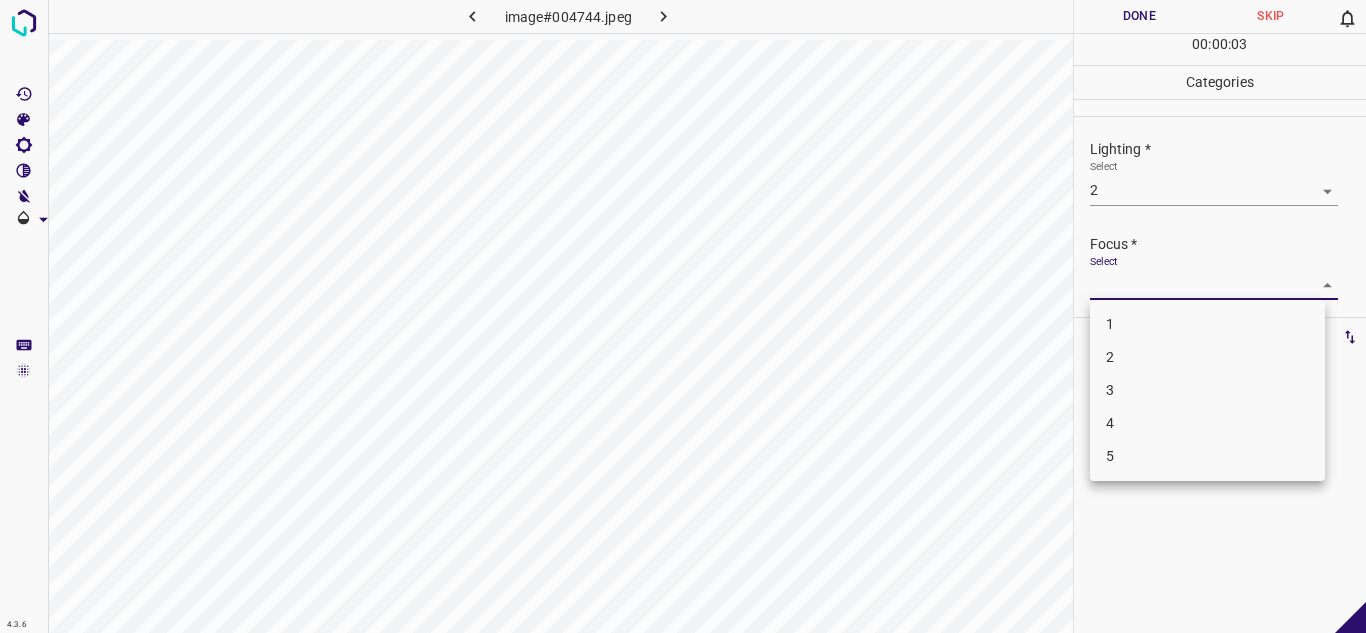 click on "4.3.6  image#004744.jpeg Done Skip 0 00   : 00   : 03   Categories Lighting *  Select 2 2 Focus *  Select ​ Overall *  Select ​ Labels   0 Categories 1 Lighting 2 Focus 3 Overall Tools Space Change between modes (Draw & Edit) I Auto labeling R Restore zoom M Zoom in N Zoom out Delete Delete selecte label Filters Z Restore filters X Saturation filter C Brightness filter V Contrast filter B Gray scale filter General O Download - Text - Hide - Delete 1 2 3 4 5" at bounding box center [683, 316] 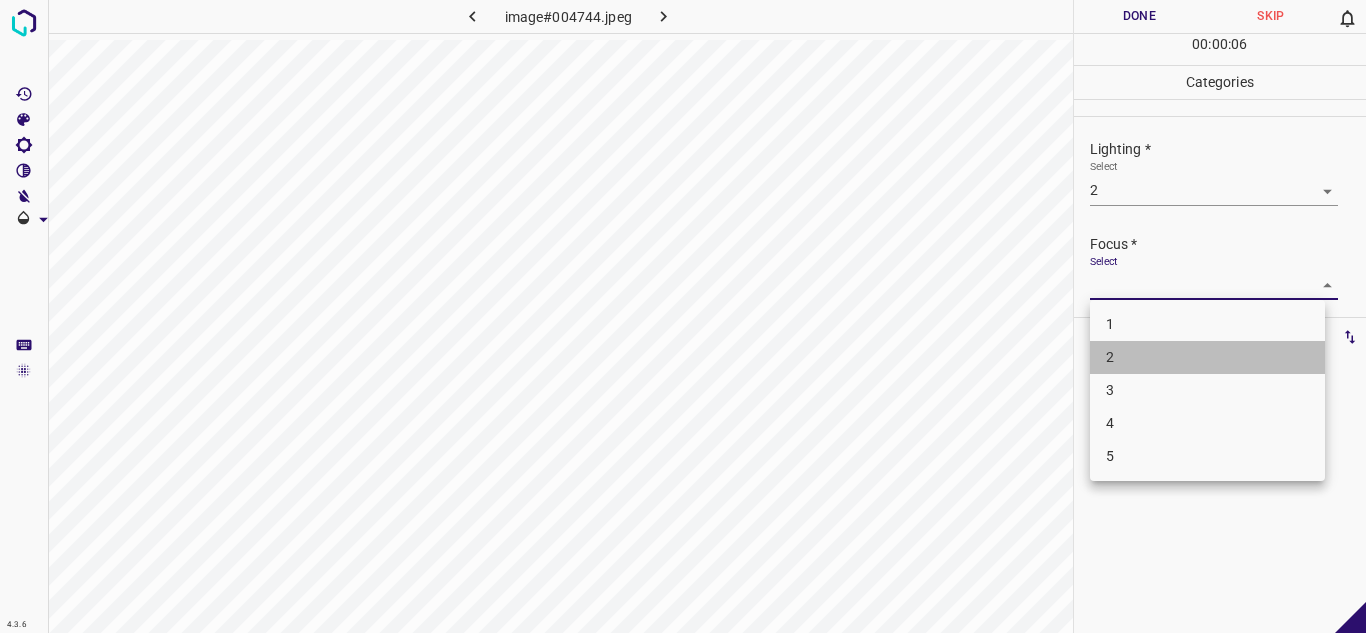 click on "2" at bounding box center (1207, 357) 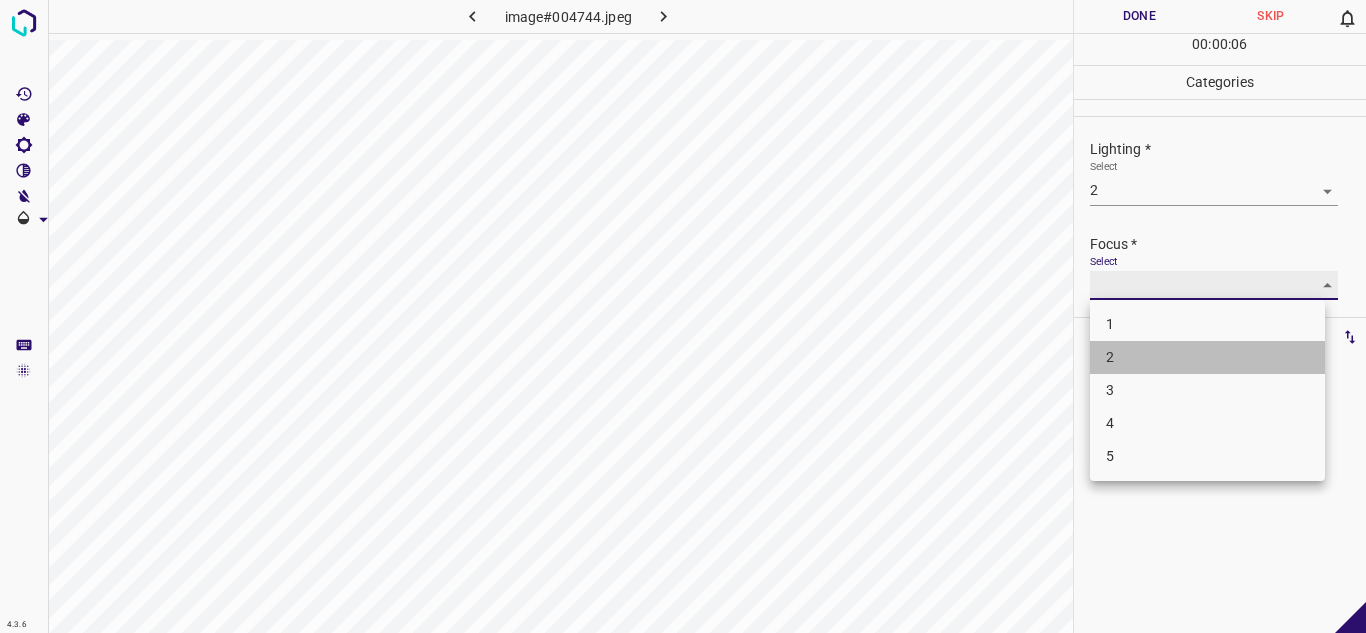 type on "2" 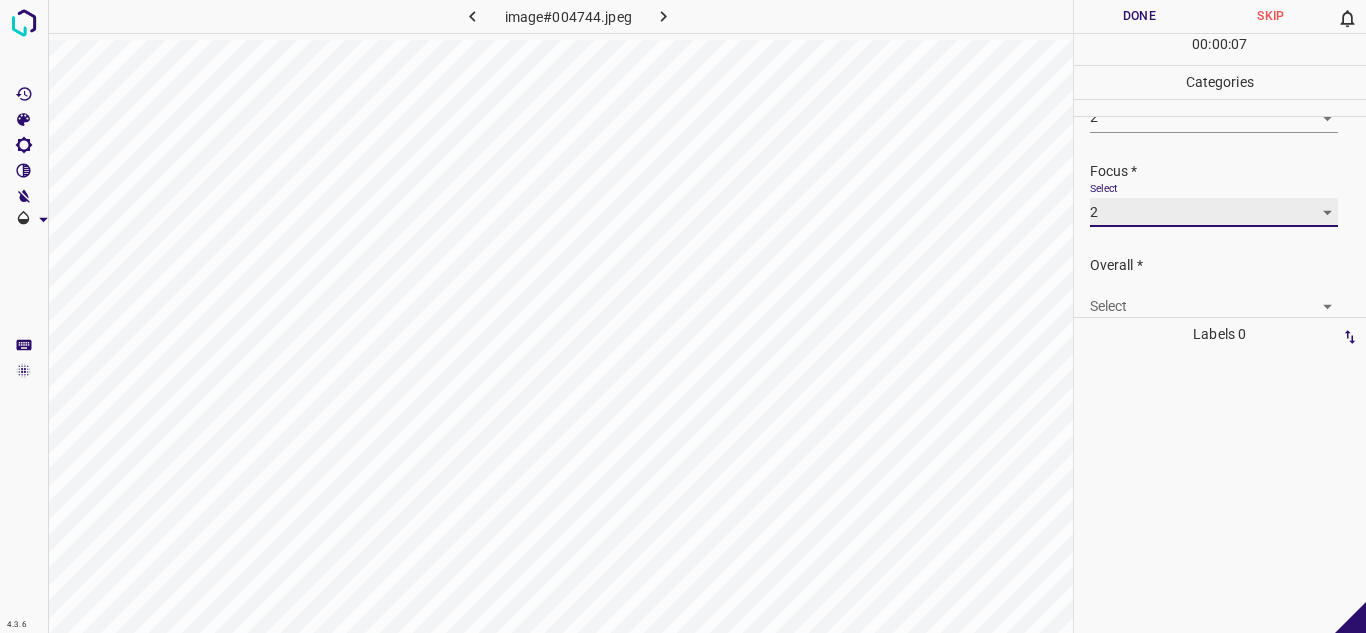 scroll, scrollTop: 98, scrollLeft: 0, axis: vertical 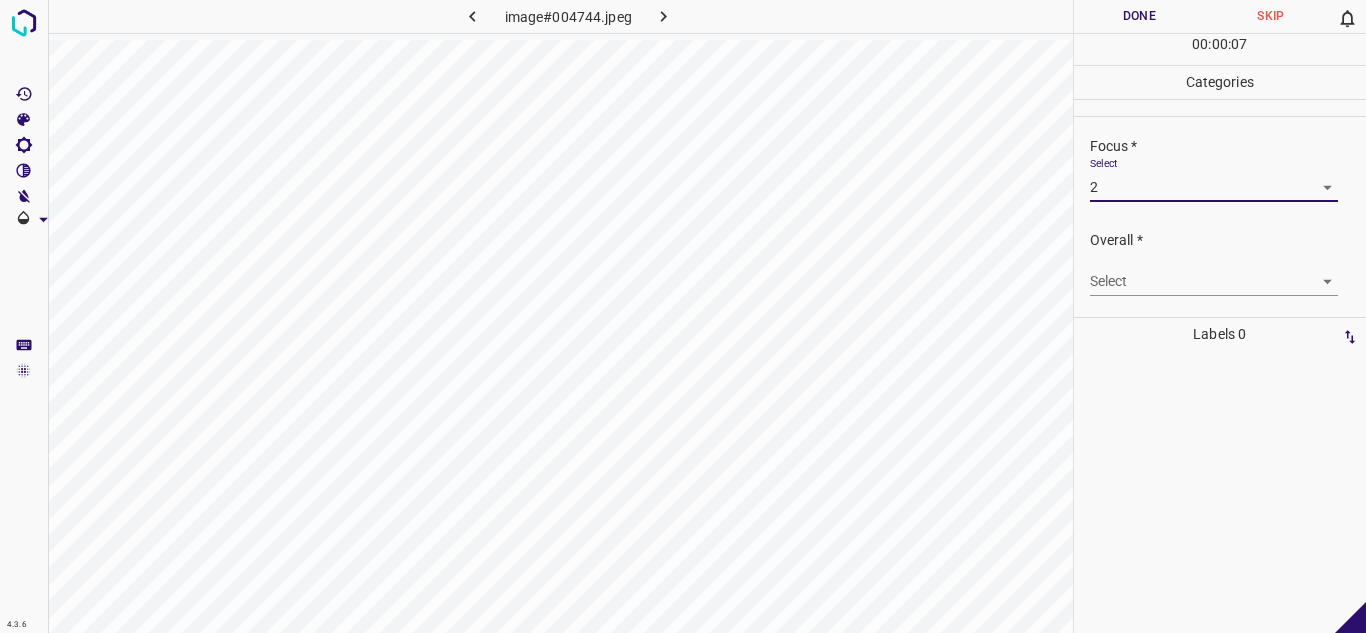click on "4.3.6  image#004744.jpeg Done Skip 0 00   : 00   : 07   Categories Lighting *  Select 2 2 Focus *  Select 2 2 Overall *  Select ​ Labels   0 Categories 1 Lighting 2 Focus 3 Overall Tools Space Change between modes (Draw & Edit) I Auto labeling R Restore zoom M Zoom in N Zoom out Delete Delete selecte label Filters Z Restore filters X Saturation filter C Brightness filter V Contrast filter B Gray scale filter General O Download - Text - Hide - Delete" at bounding box center (683, 316) 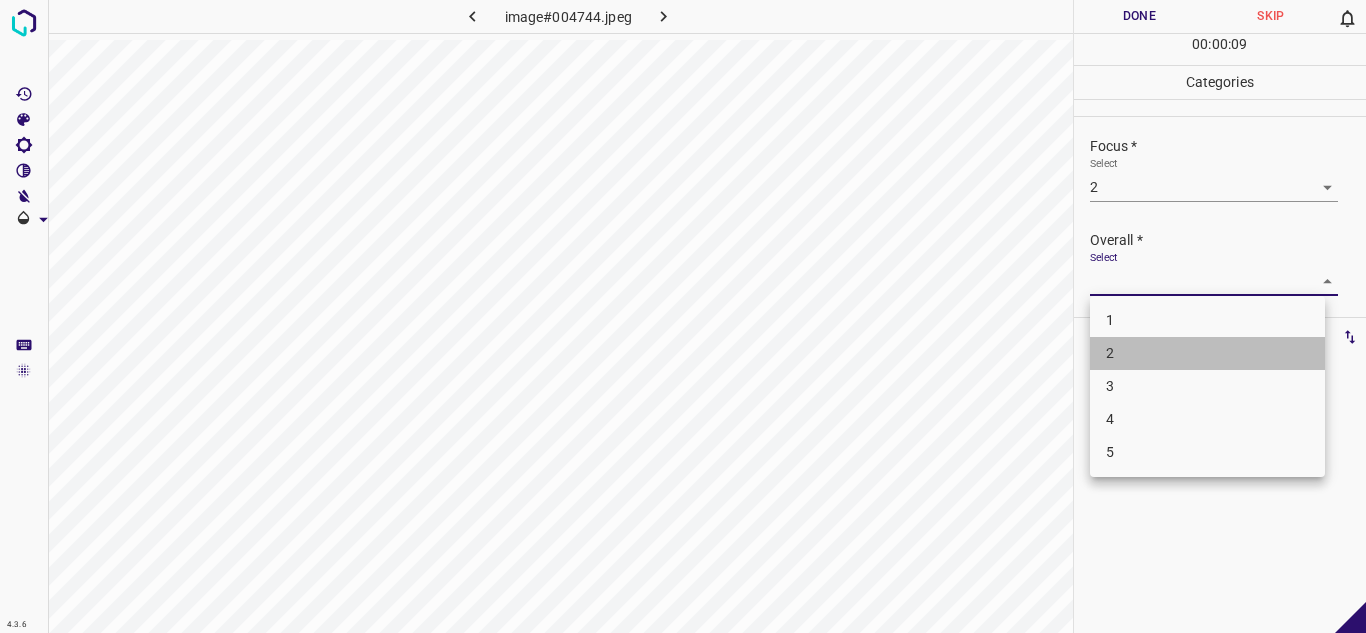 drag, startPoint x: 1166, startPoint y: 361, endPoint x: 1175, endPoint y: 347, distance: 16.643316 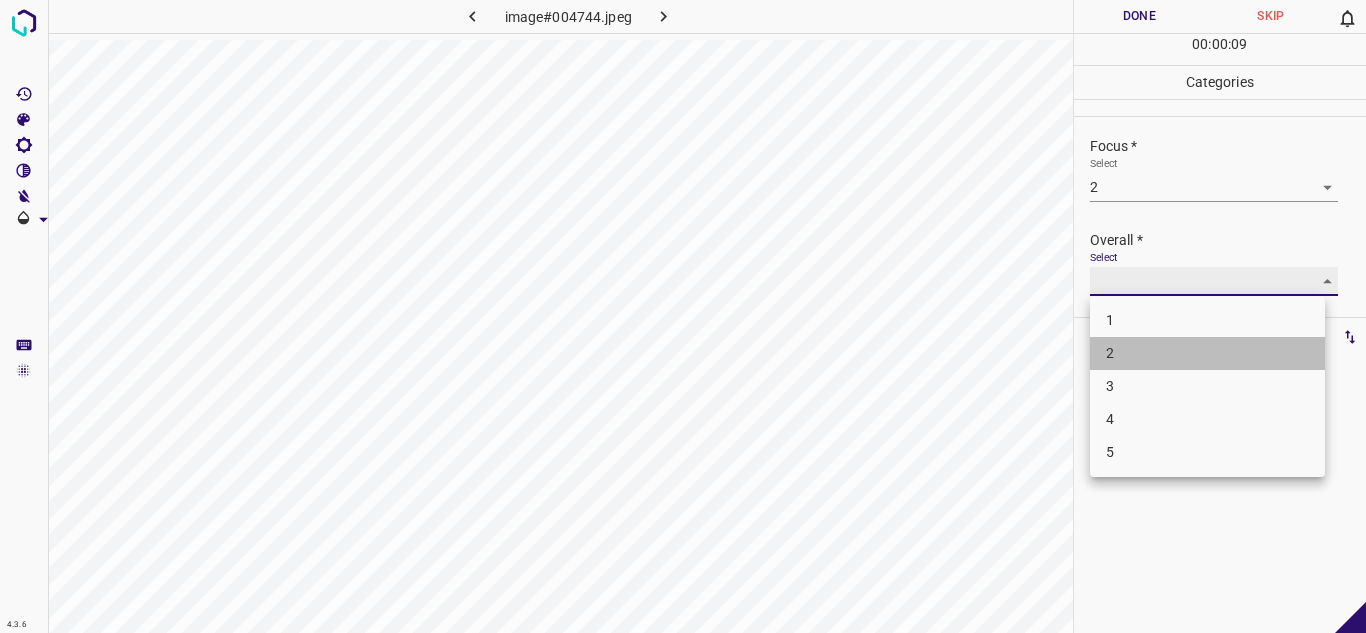 type on "2" 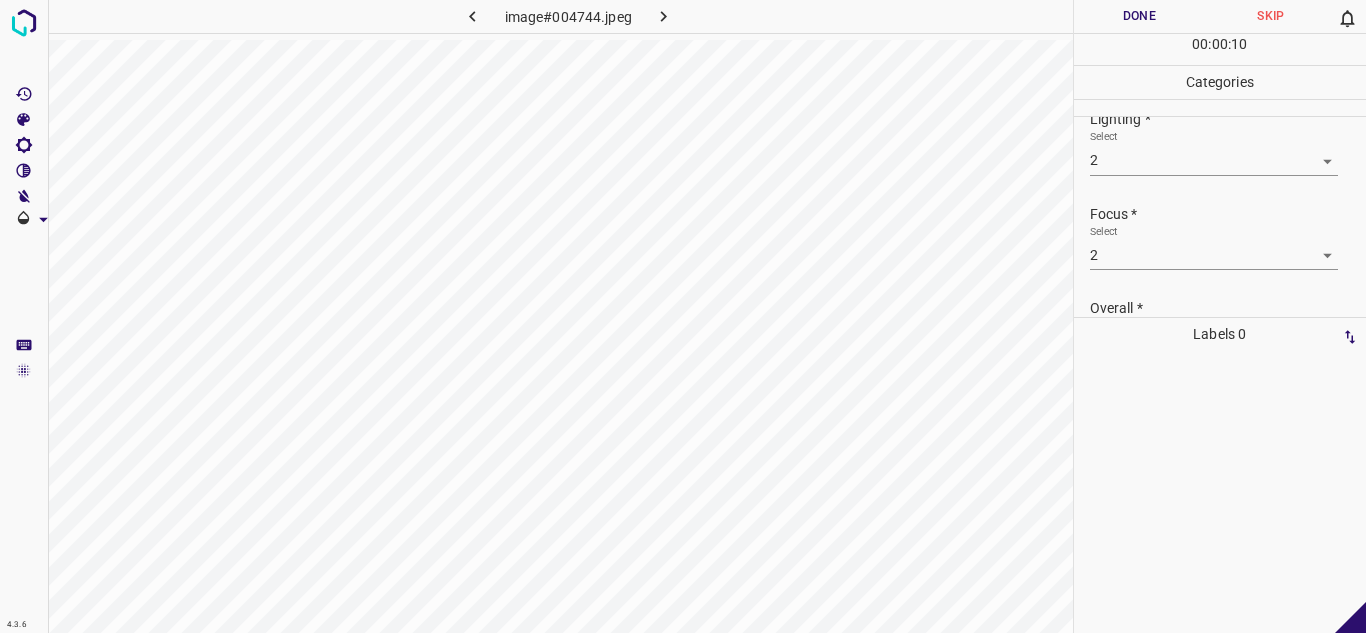 scroll, scrollTop: 0, scrollLeft: 0, axis: both 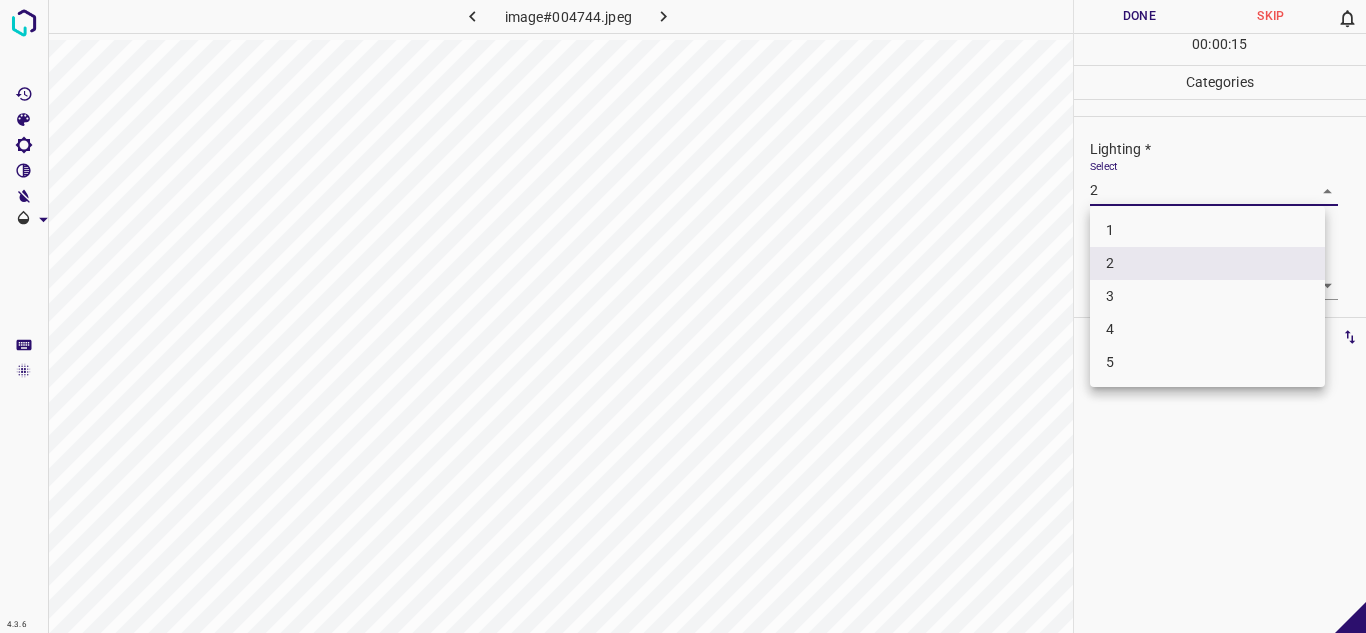 click on "4.3.6  image#004744.jpeg Done Skip 0 00   : 00   : 15   Categories Lighting *  Select 2 2 Focus *  Select 2 2 Overall *  Select 2 2 Labels   0 Categories 1 Lighting 2 Focus 3 Overall Tools Space Change between modes (Draw & Edit) I Auto labeling R Restore zoom M Zoom in N Zoom out Delete Delete selecte label Filters Z Restore filters X Saturation filter C Brightness filter V Contrast filter B Gray scale filter General O Download - Text - Hide - Delete 1 2 3 4 5" at bounding box center [683, 316] 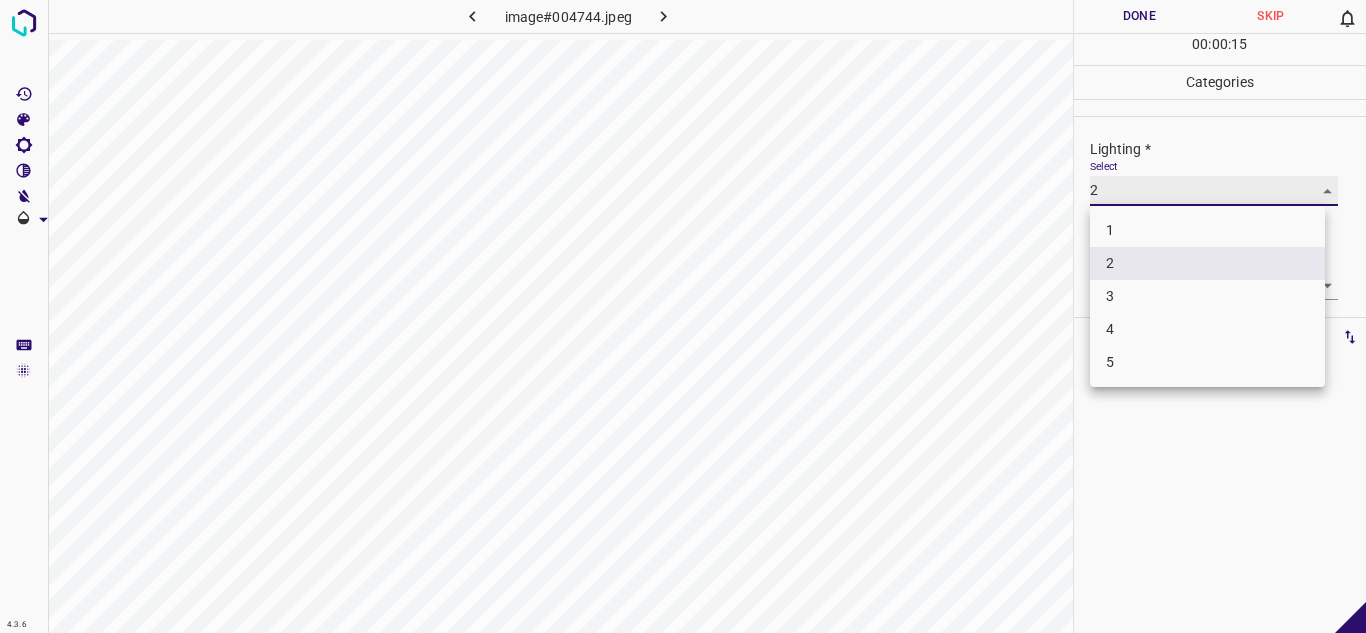 type on "3" 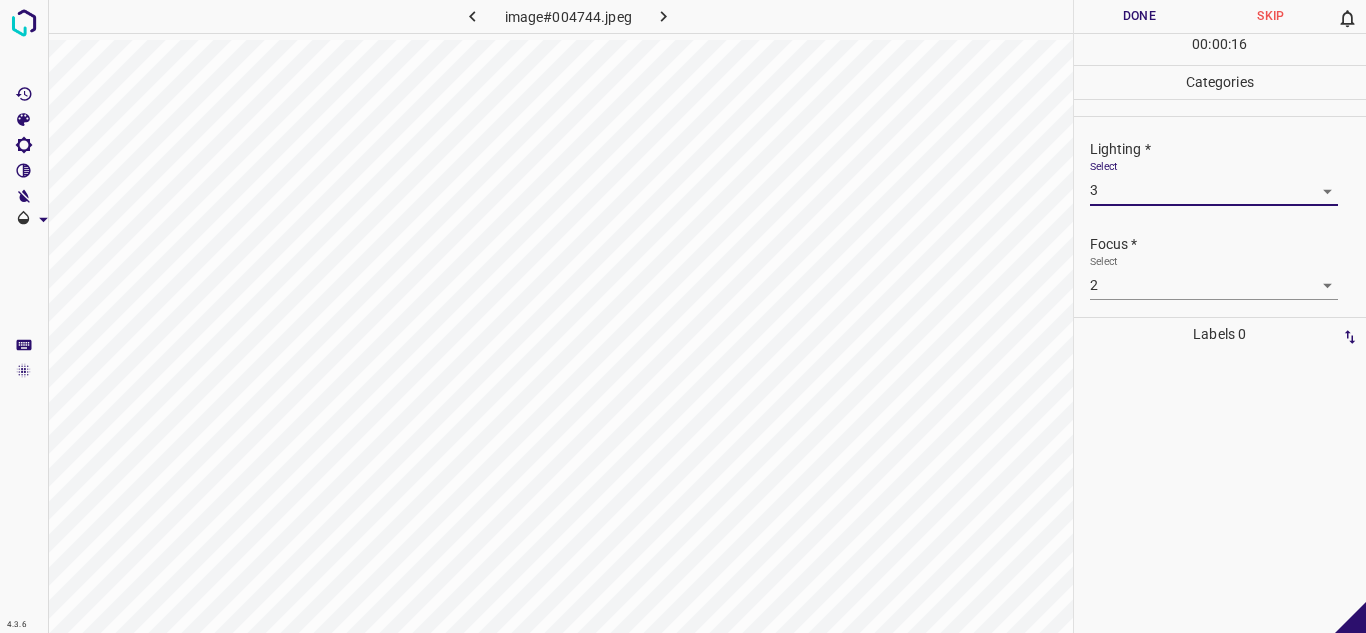 click on "Done" at bounding box center (1140, 16) 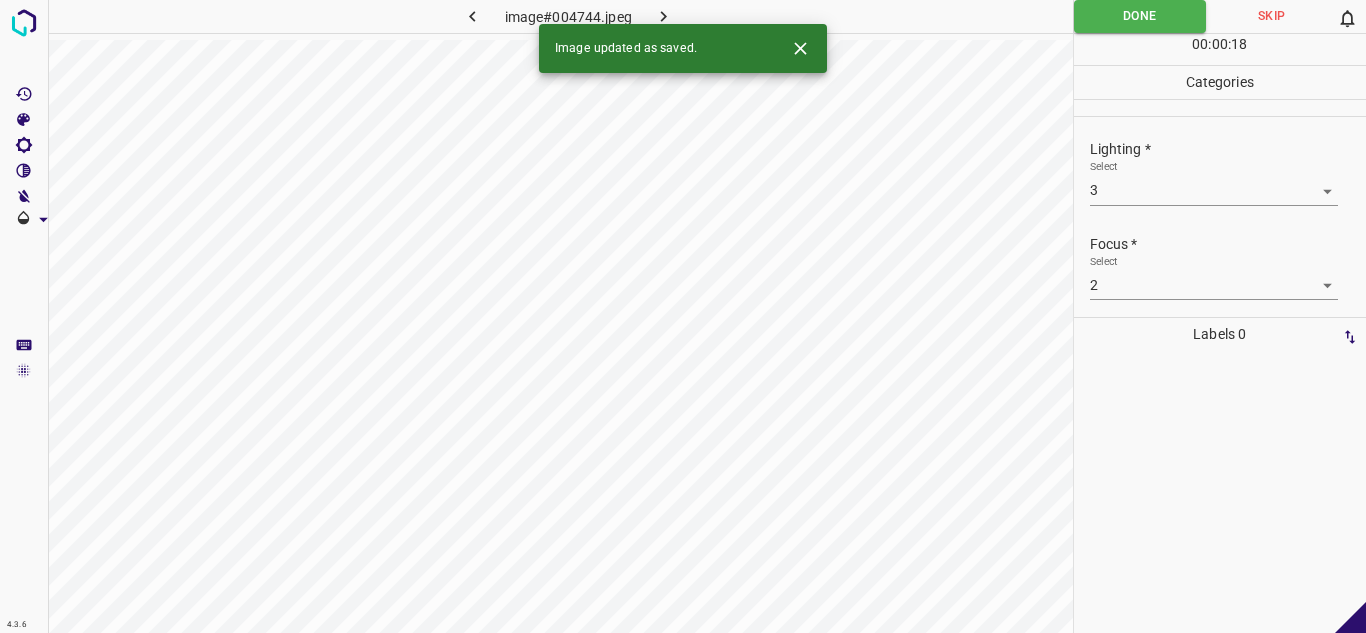 click at bounding box center (664, 16) 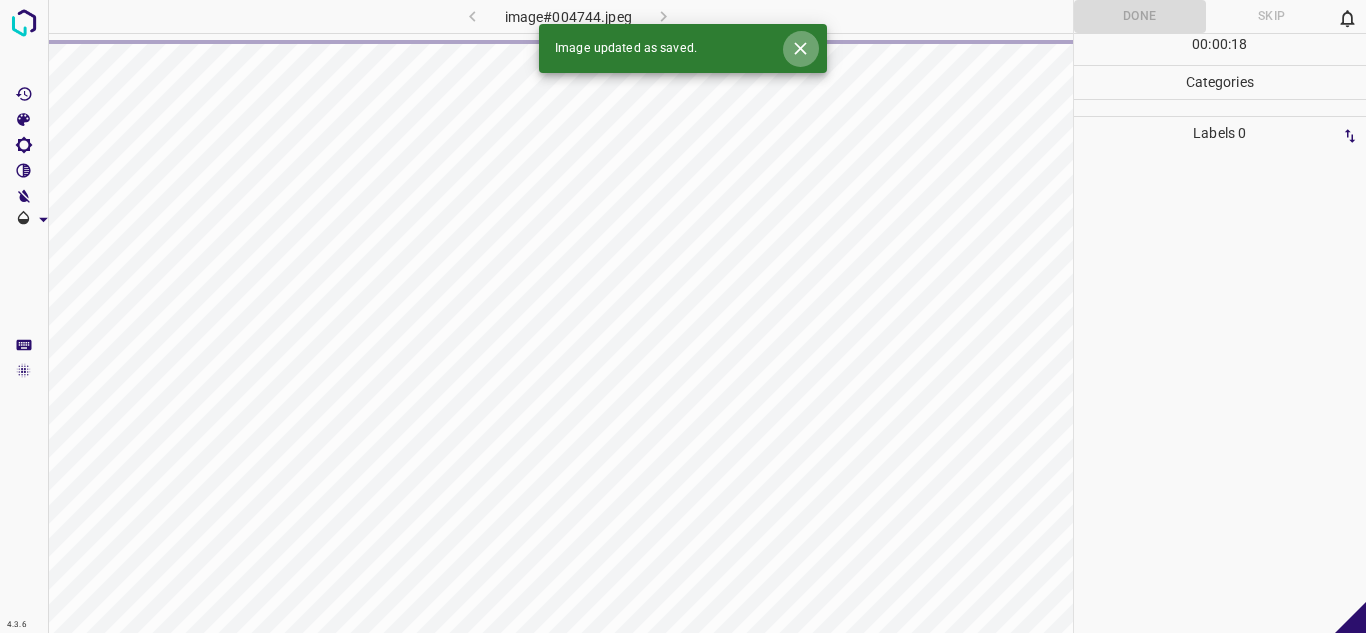 click at bounding box center [800, 48] 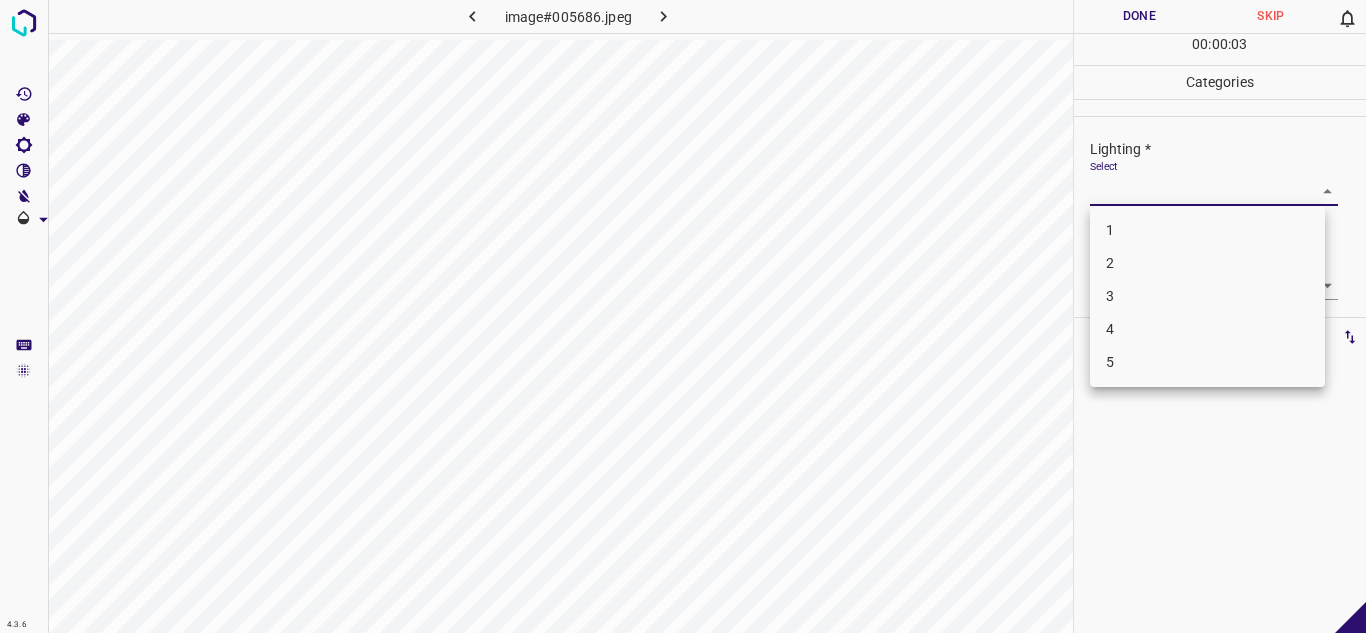 click on "4.3.6  image#005686.jpeg Done Skip 0 00   : 00   : 03   Categories Lighting *  Select ​ Focus *  Select ​ Overall *  Select ​ Labels   0 Categories 1 Lighting 2 Focus 3 Overall Tools Space Change between modes (Draw & Edit) I Auto labeling R Restore zoom M Zoom in N Zoom out Delete Delete selecte label Filters Z Restore filters X Saturation filter C Brightness filter V Contrast filter B Gray scale filter General O Download - Text - Hide - Delete 1 2 3 4 5" at bounding box center [683, 316] 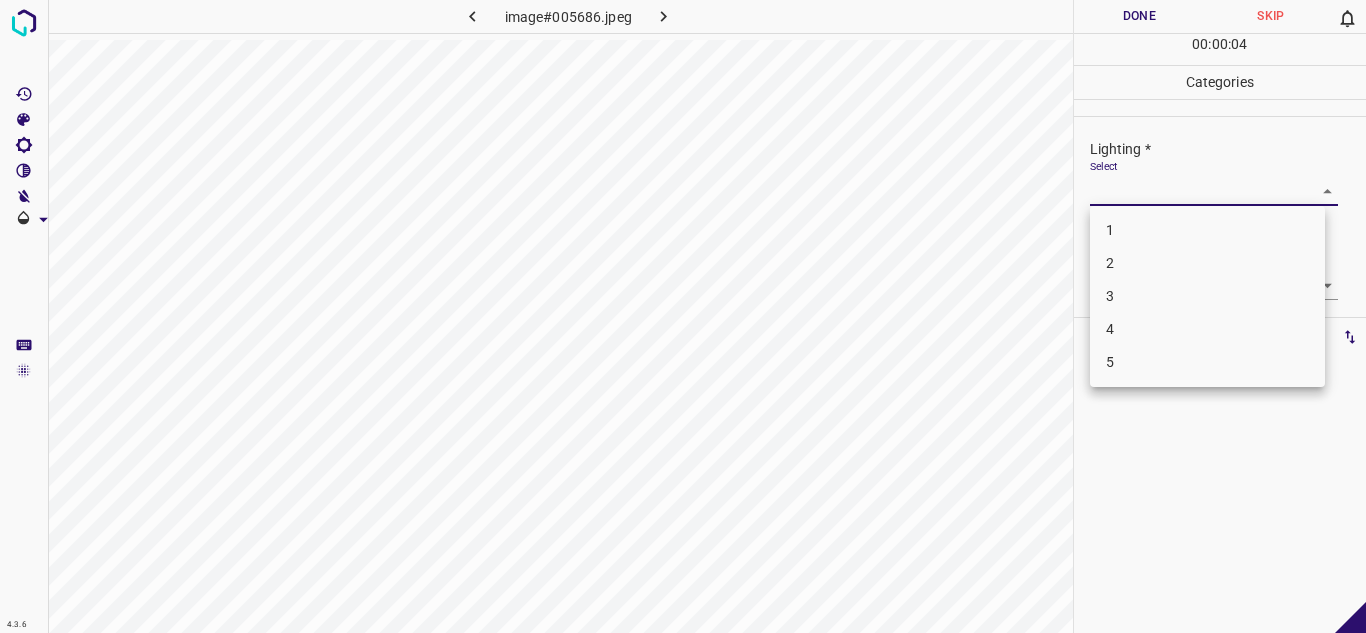 click on "3" at bounding box center (1207, 296) 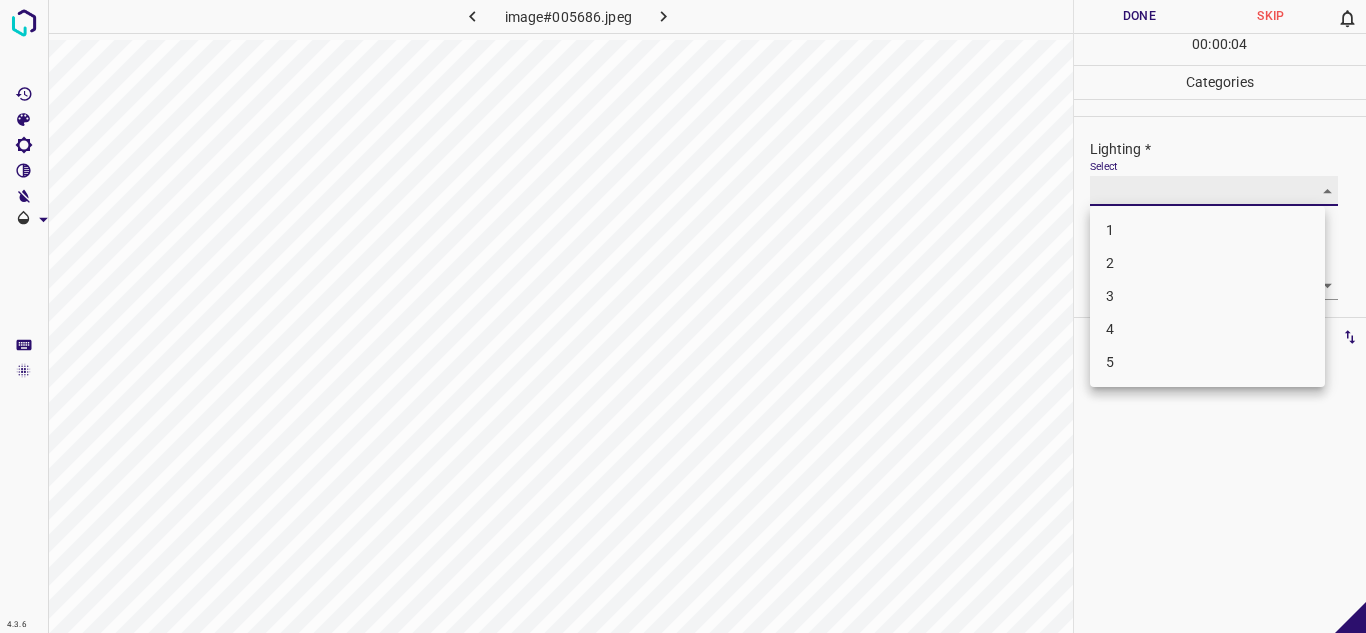 type on "3" 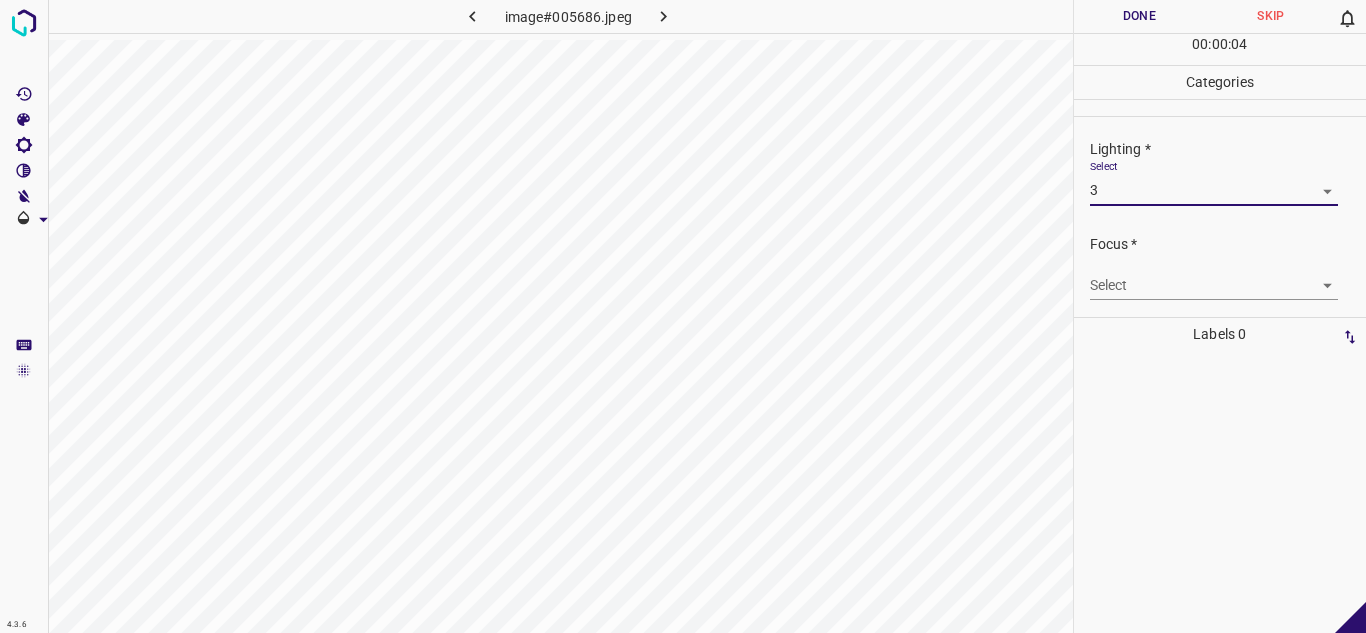 click on "4.3.6  image#005686.jpeg Done Skip 0 00   : 00   : 04   Categories Lighting *  Select 3 3 Focus *  Select ​ Overall *  Select ​ Labels   0 Categories 1 Lighting 2 Focus 3 Overall Tools Space Change between modes (Draw & Edit) I Auto labeling R Restore zoom M Zoom in N Zoom out Delete Delete selecte label Filters Z Restore filters X Saturation filter C Brightness filter V Contrast filter B Gray scale filter General O Download - Text - Hide - Delete" at bounding box center [683, 316] 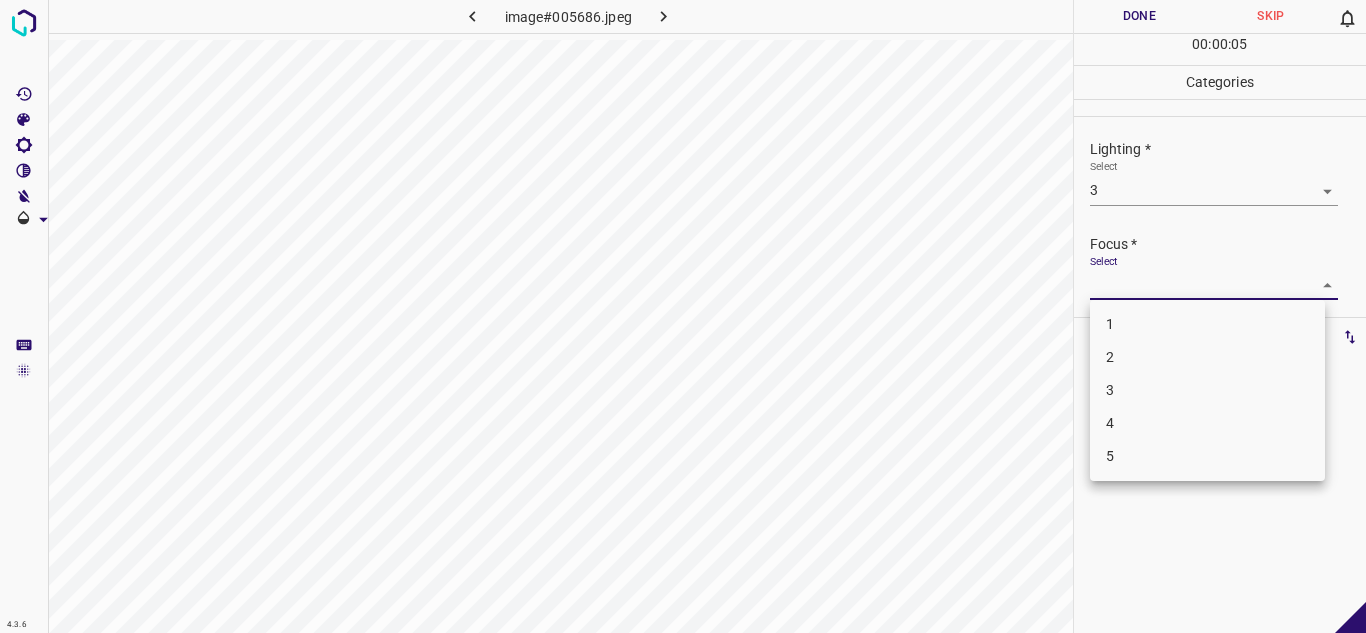 click on "1" at bounding box center (1207, 324) 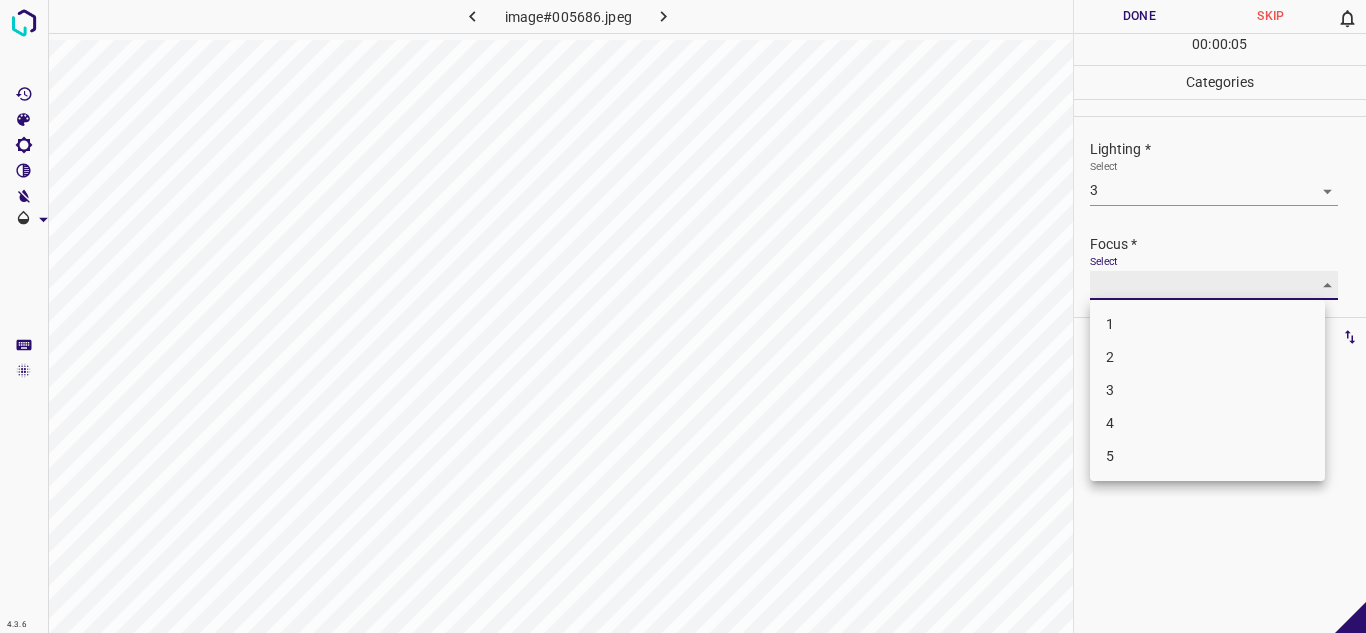 type on "1" 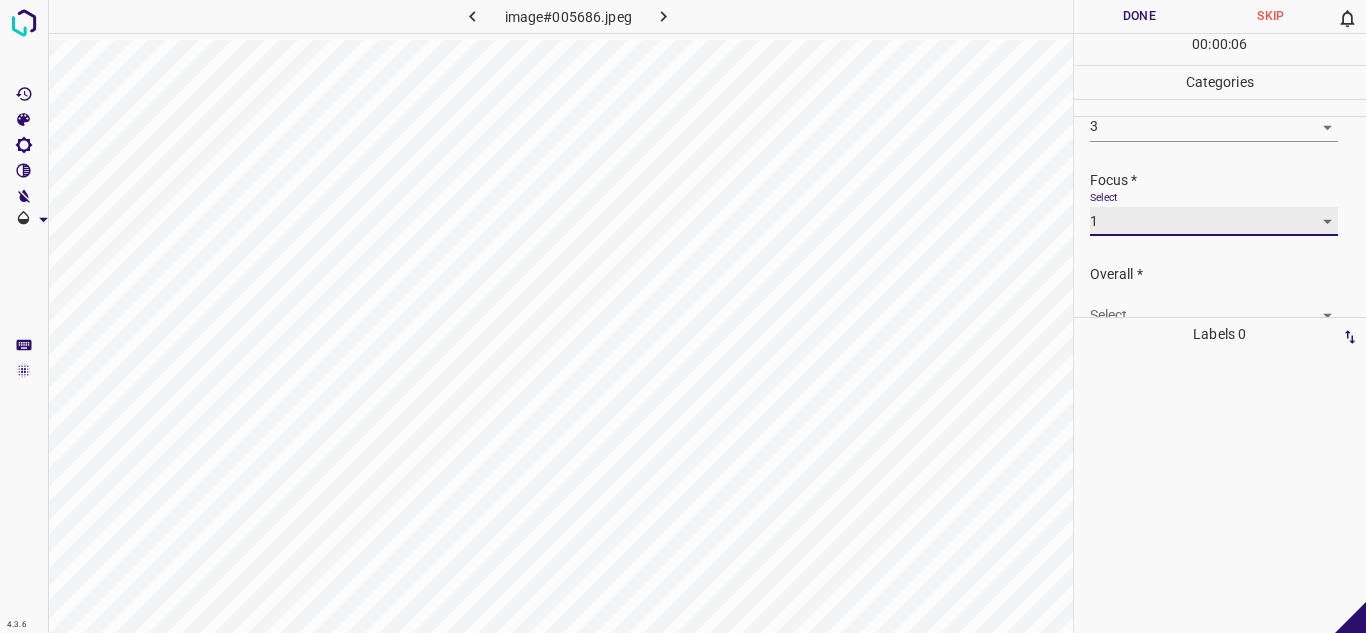 scroll, scrollTop: 98, scrollLeft: 0, axis: vertical 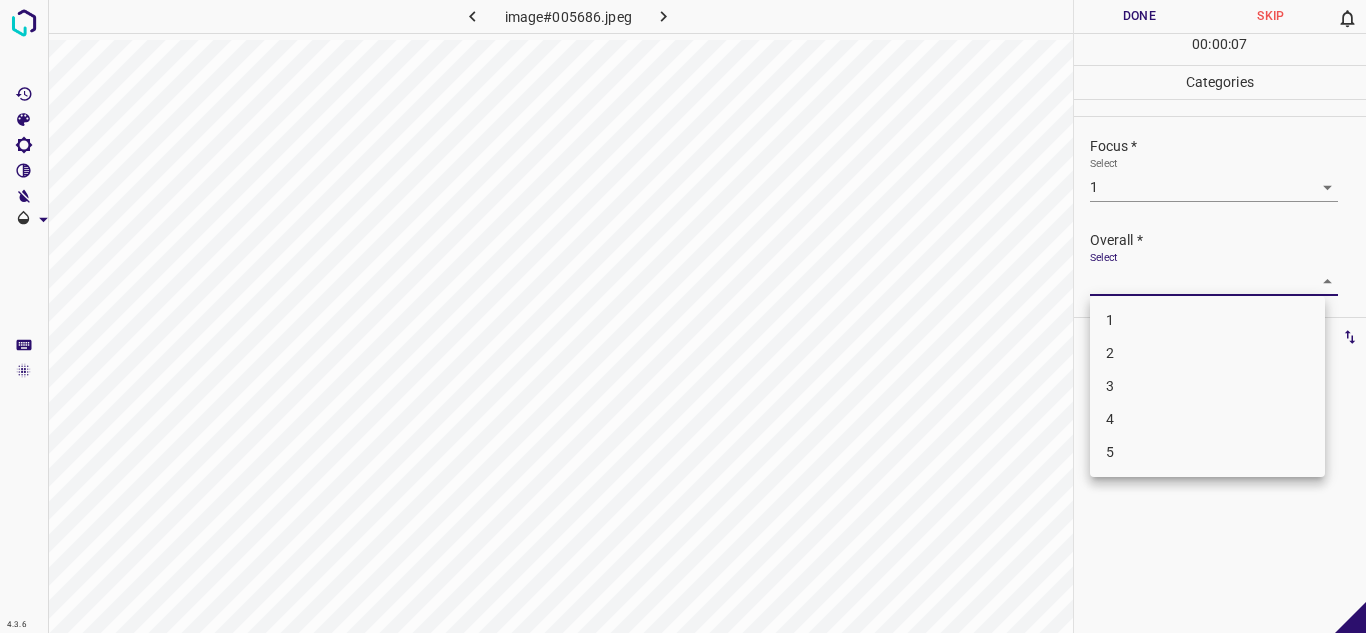 click on "4.3.6  image#005686.jpeg Done Skip 0 00   : 00   : 07   Categories Lighting *  Select 3 3 Focus *  Select 1 1 Overall *  Select ​ Labels   0 Categories 1 Lighting 2 Focus 3 Overall Tools Space Change between modes (Draw & Edit) I Auto labeling R Restore zoom M Zoom in N Zoom out Delete Delete selecte label Filters Z Restore filters X Saturation filter C Brightness filter V Contrast filter B Gray scale filter General O Download - Text - Hide - Delete 1 2 3 4 5" at bounding box center (683, 316) 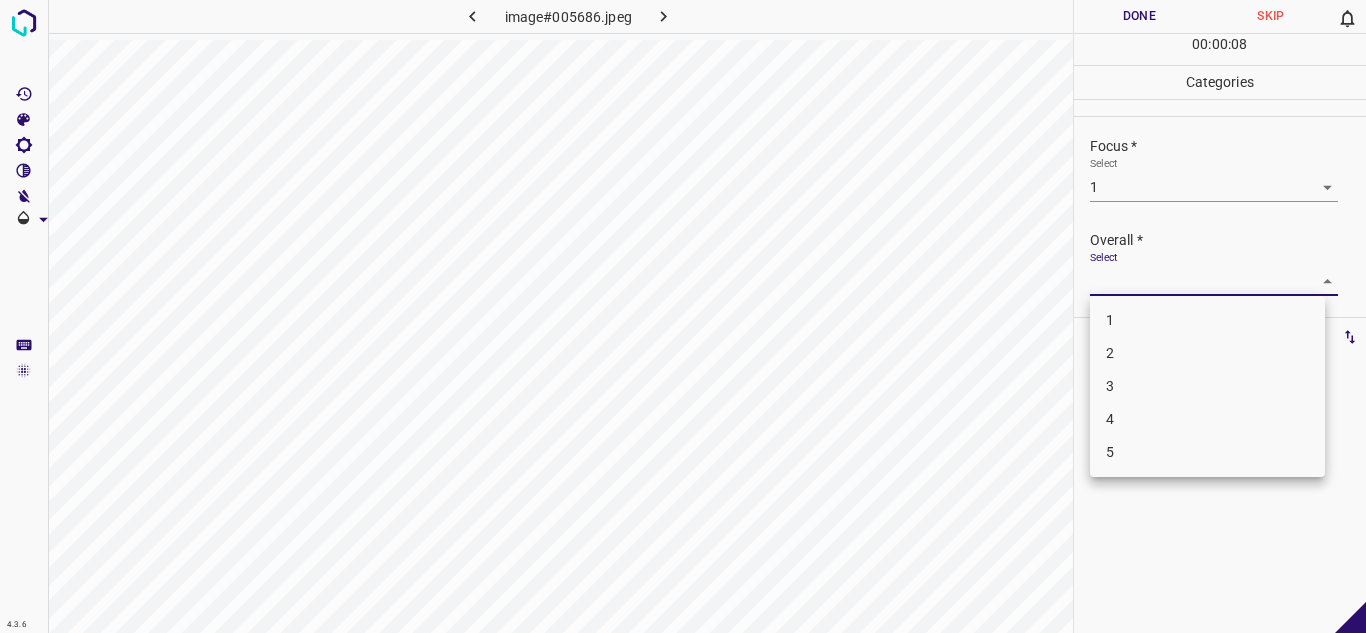 click on "2" at bounding box center [1207, 353] 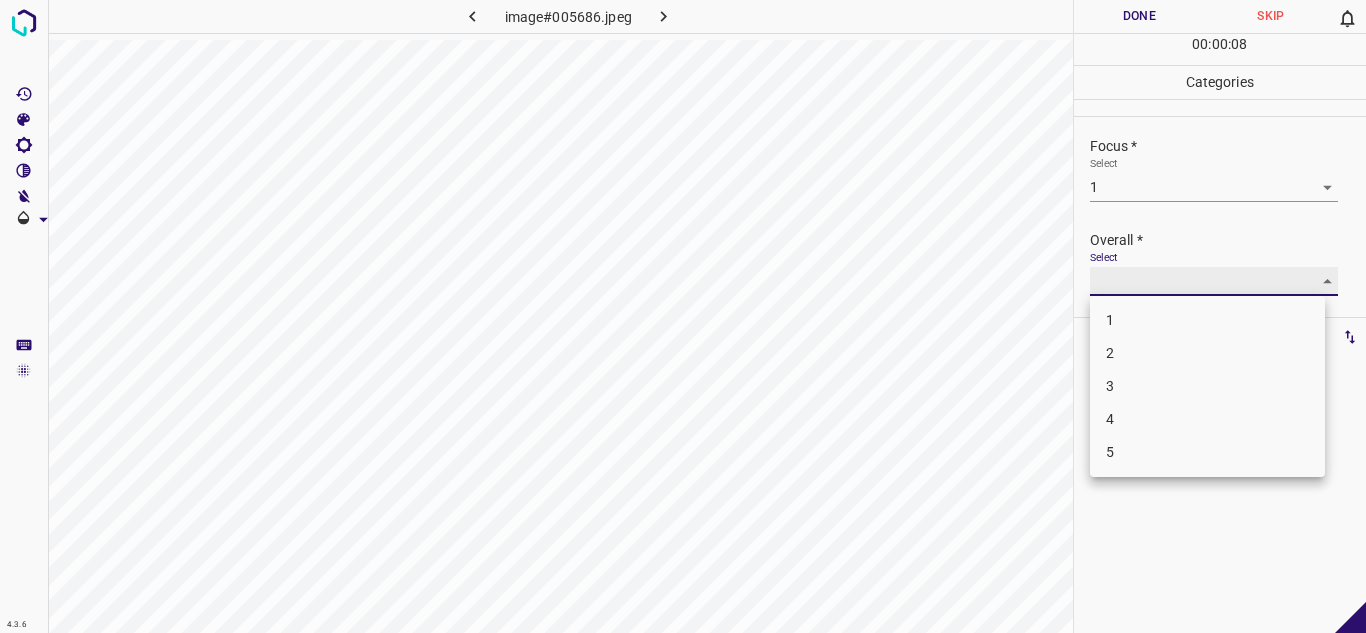 type on "2" 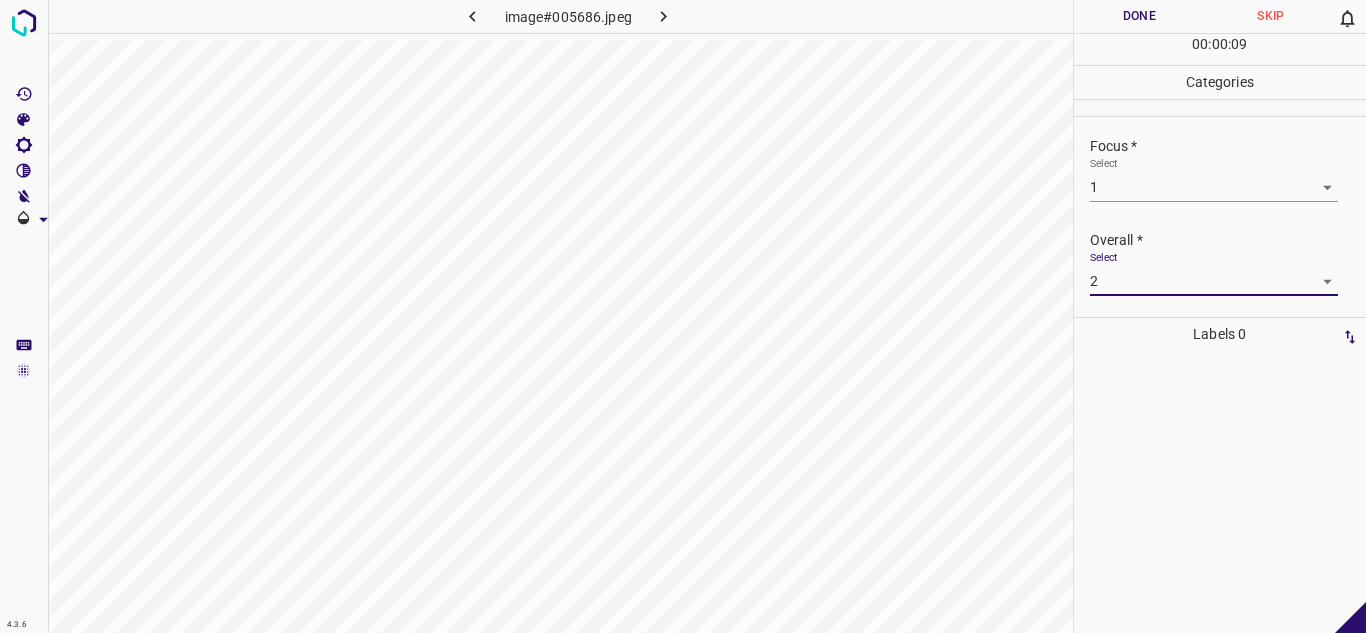 click on "Done" at bounding box center [1140, 16] 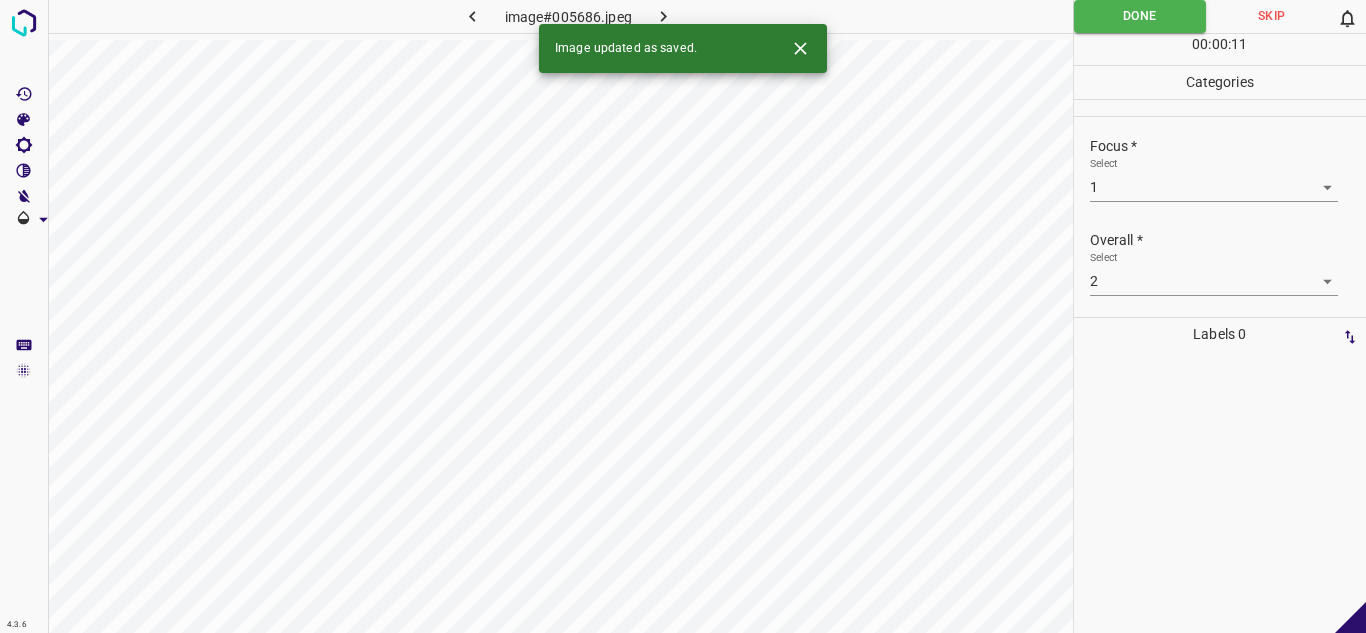 click at bounding box center [664, 16] 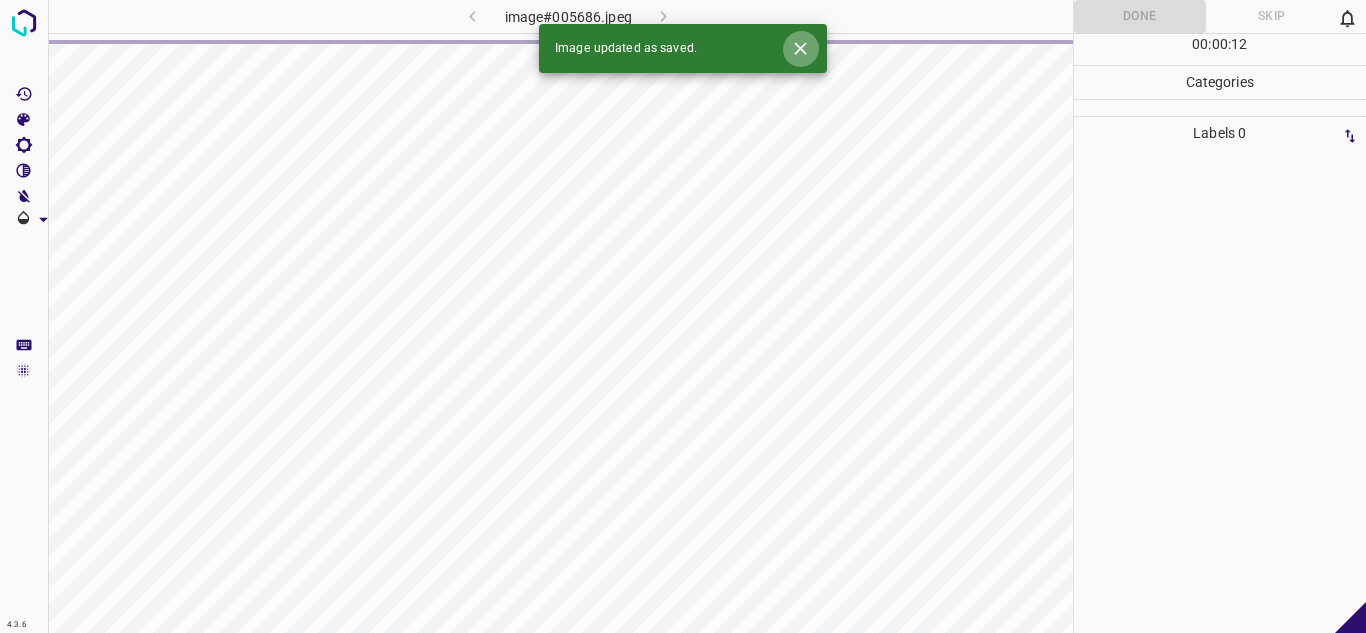 click 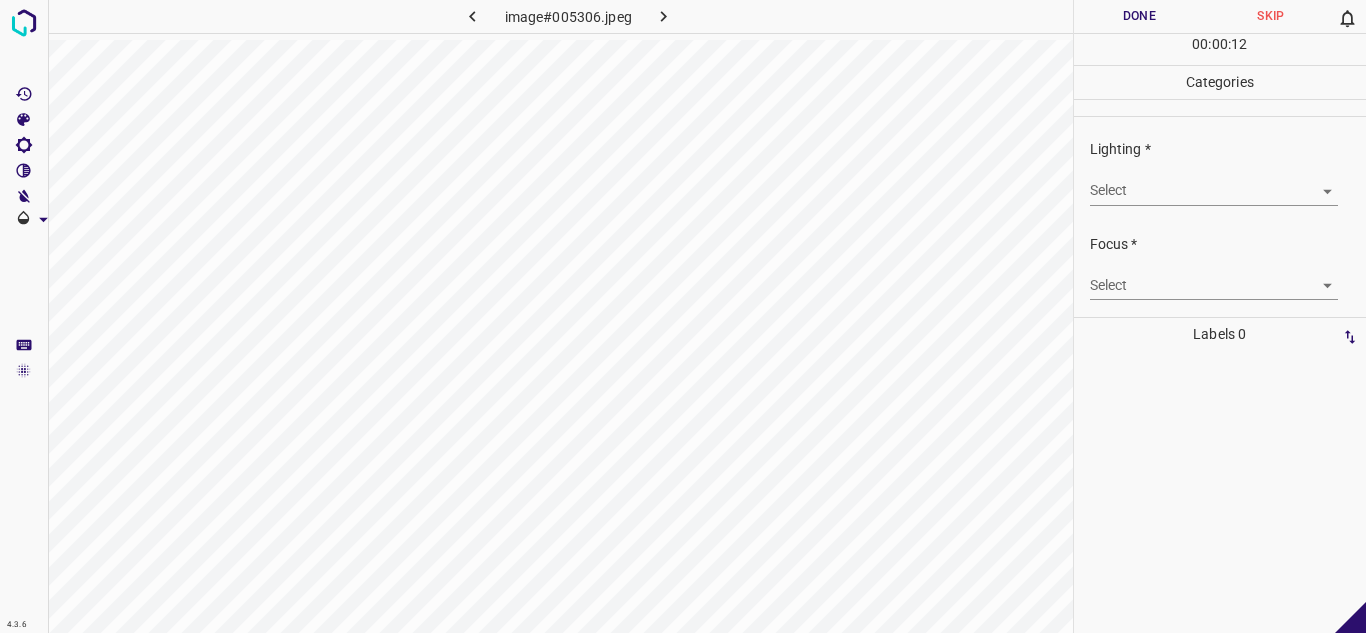 click on "4.3.6  image#005306.jpeg Done Skip 0 00   : 00   : 12   Categories Lighting *  Select ​ Focus *  Select ​ Overall *  Select ​ Labels   0 Categories 1 Lighting 2 Focus 3 Overall Tools Space Change between modes (Draw & Edit) I Auto labeling R Restore zoom M Zoom in N Zoom out Delete Delete selecte label Filters Z Restore filters X Saturation filter C Brightness filter V Contrast filter B Gray scale filter General O Download - Text - Hide - Delete" at bounding box center [683, 316] 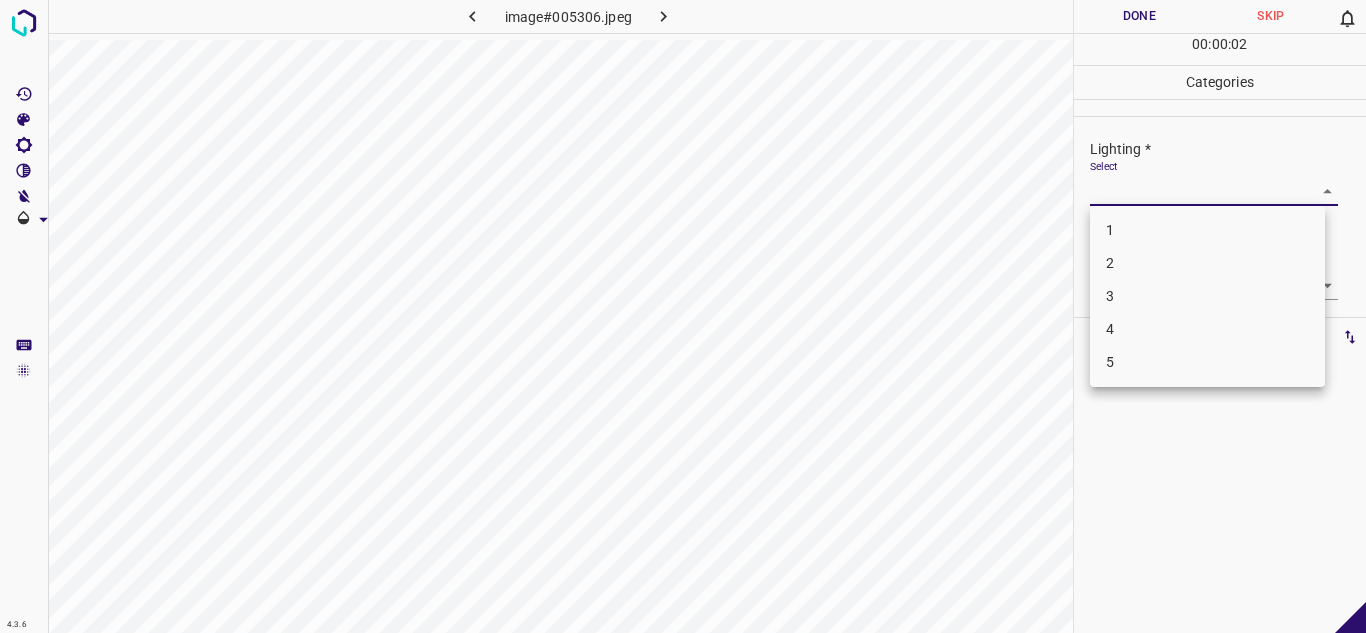 click on "3" at bounding box center (1207, 296) 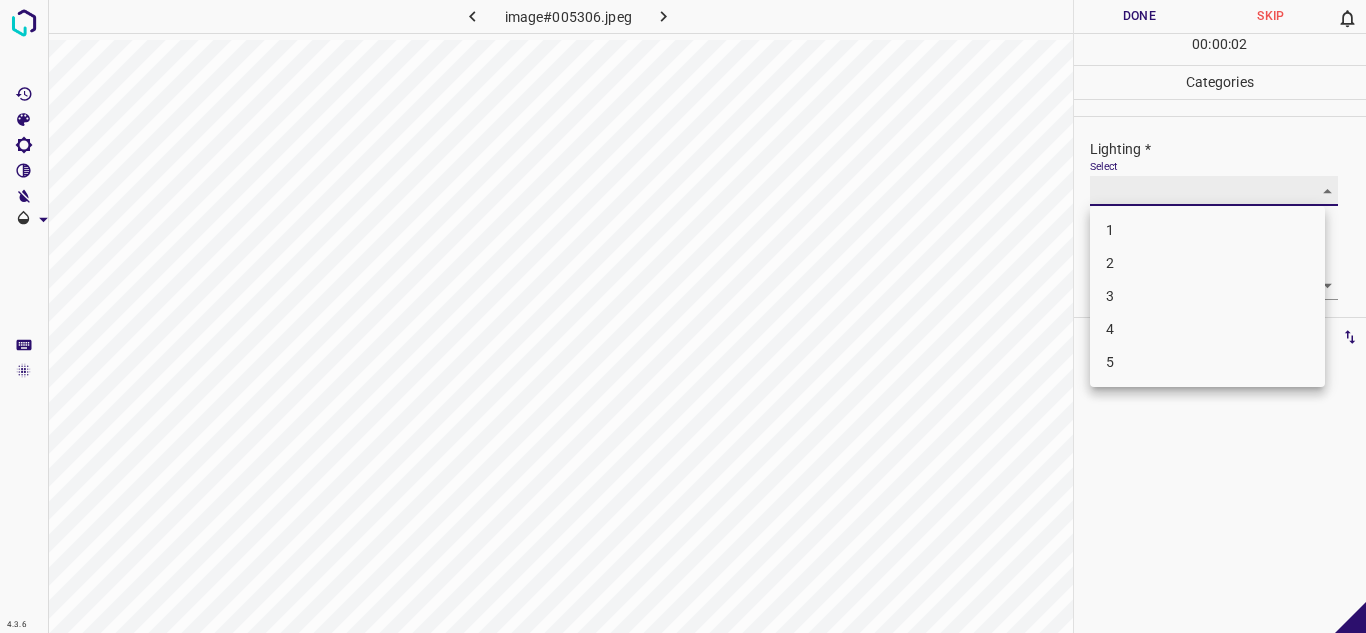 type on "3" 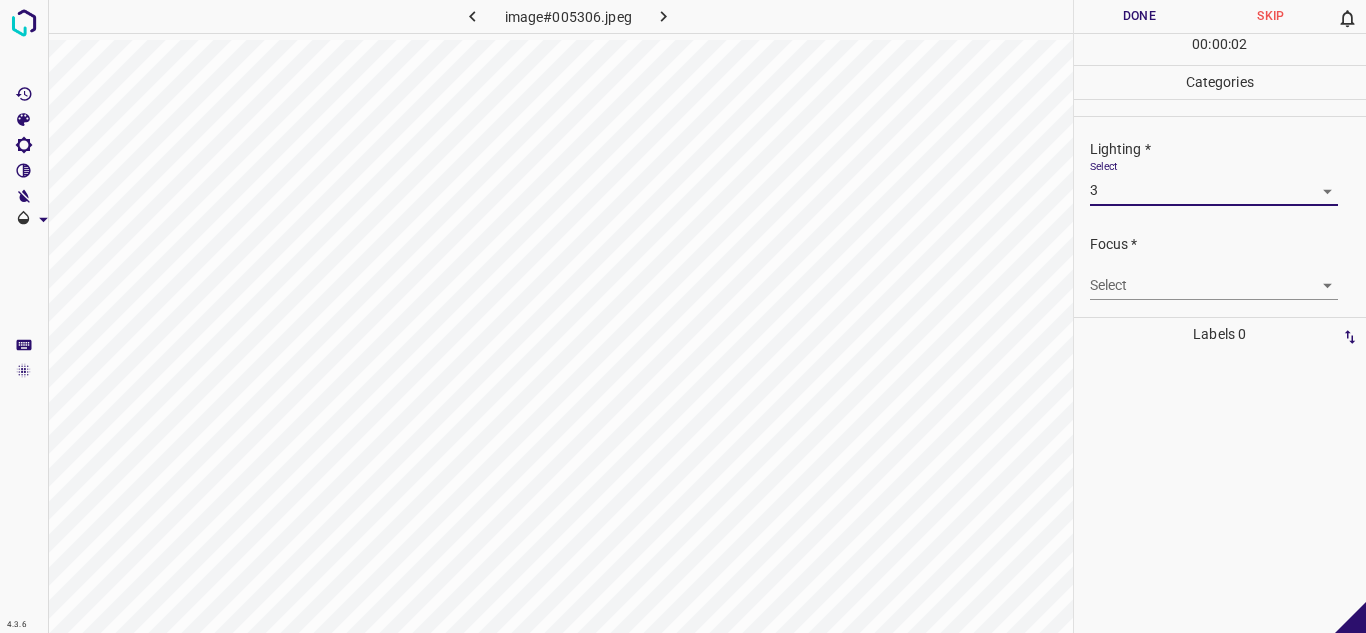 click on "4.3.6  image#005306.jpeg Done Skip 0 00   : 00   : 02   Categories Lighting *  Select 3 3 Focus *  Select ​ Overall *  Select ​ Labels   0 Categories 1 Lighting 2 Focus 3 Overall Tools Space Change between modes (Draw & Edit) I Auto labeling R Restore zoom M Zoom in N Zoom out Delete Delete selecte label Filters Z Restore filters X Saturation filter C Brightness filter V Contrast filter B Gray scale filter General O Download - Text - Hide - Delete 1 2 3 4 5" at bounding box center (683, 316) 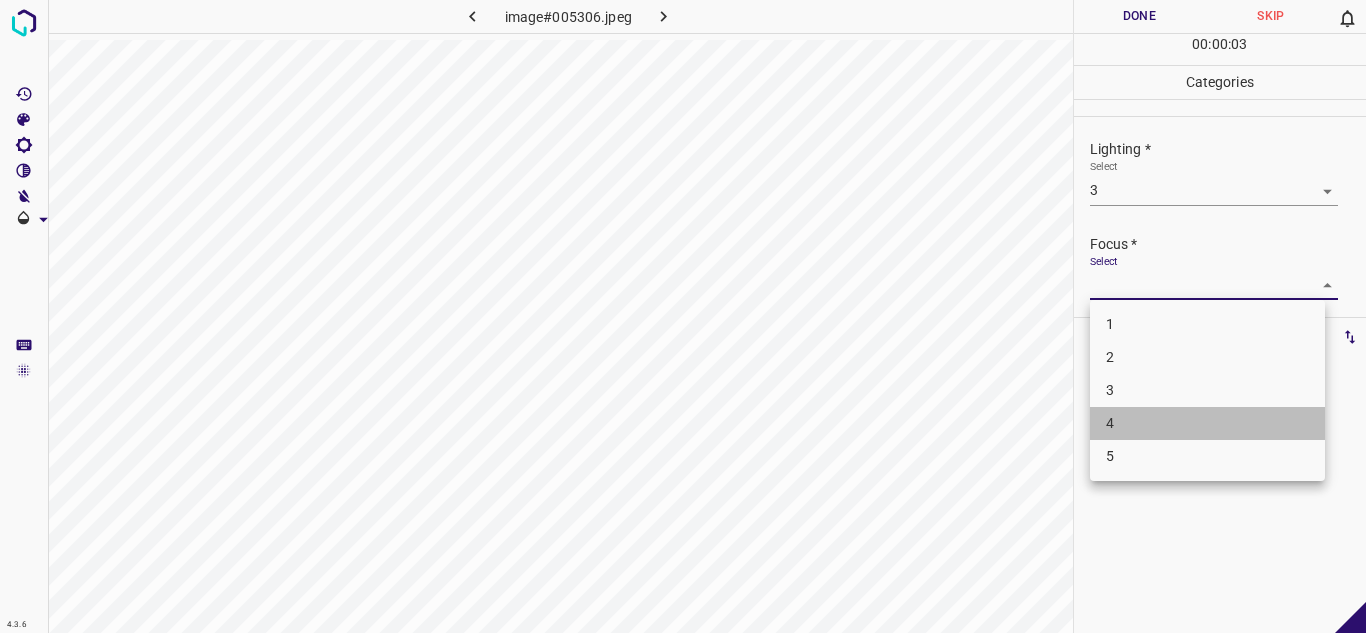 drag, startPoint x: 1127, startPoint y: 423, endPoint x: 1139, endPoint y: 358, distance: 66.09841 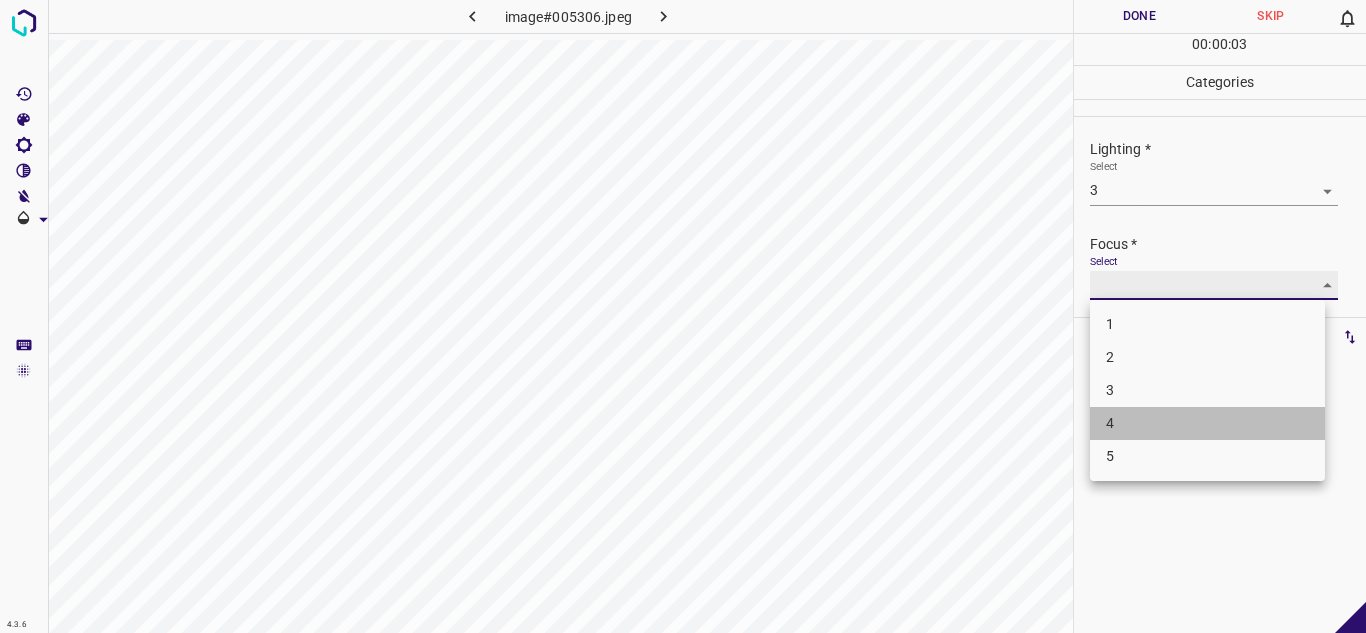 type on "4" 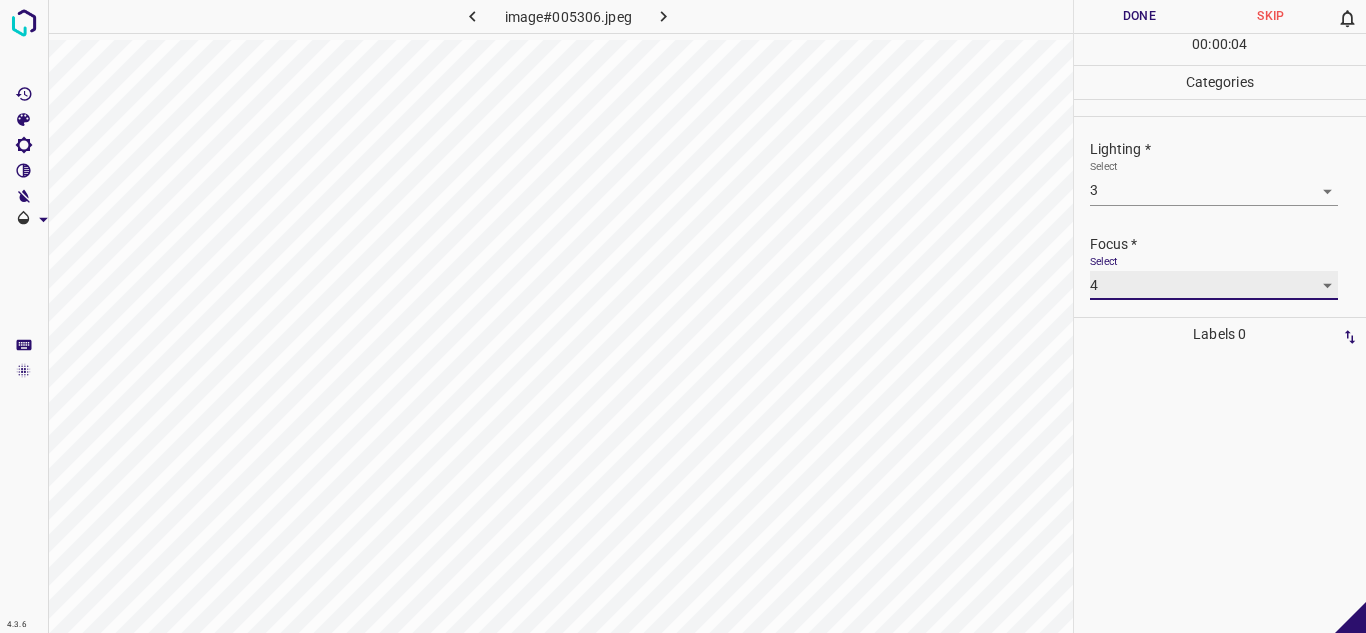 scroll, scrollTop: 98, scrollLeft: 0, axis: vertical 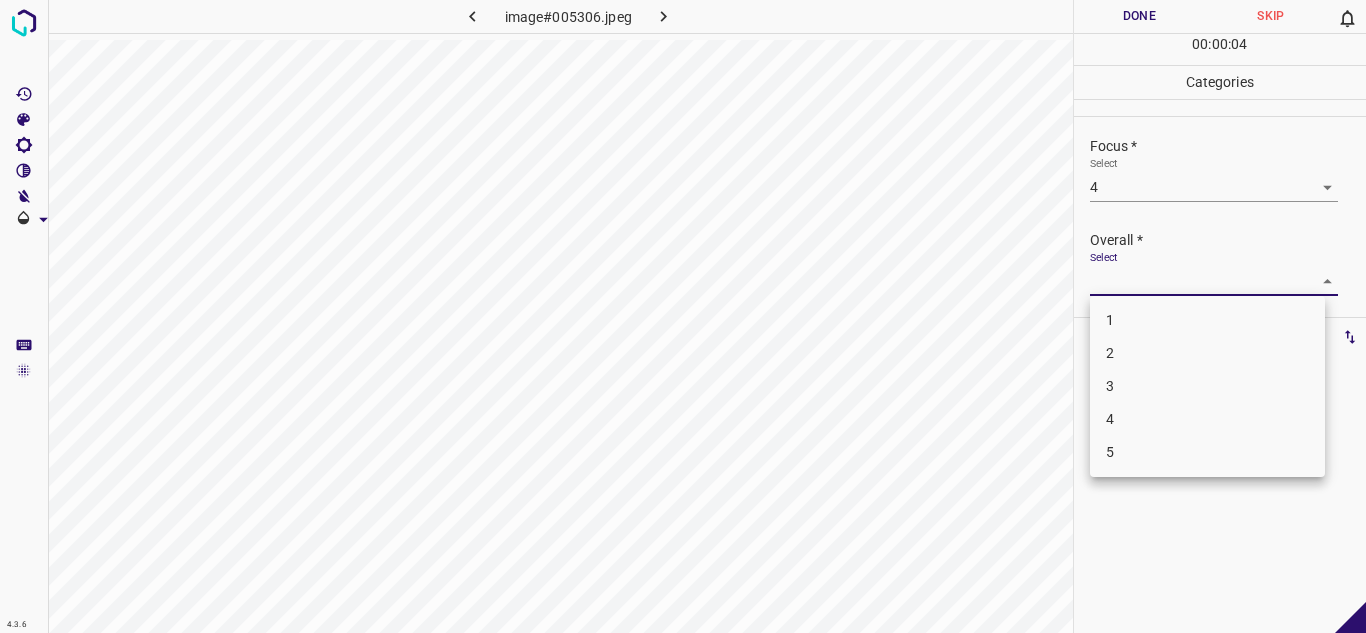 click on "4.3.6  image#005306.jpeg Done Skip 0 00   : 00   : 04   Categories Lighting *  Select 3 3 Focus *  Select 4 4 Overall *  Select ​ Labels   0 Categories 1 Lighting 2 Focus 3 Overall Tools Space Change between modes (Draw & Edit) I Auto labeling R Restore zoom M Zoom in N Zoom out Delete Delete selecte label Filters Z Restore filters X Saturation filter C Brightness filter V Contrast filter B Gray scale filter General O Download - Text - Hide - Delete 1 2 3 4 5" at bounding box center (683, 316) 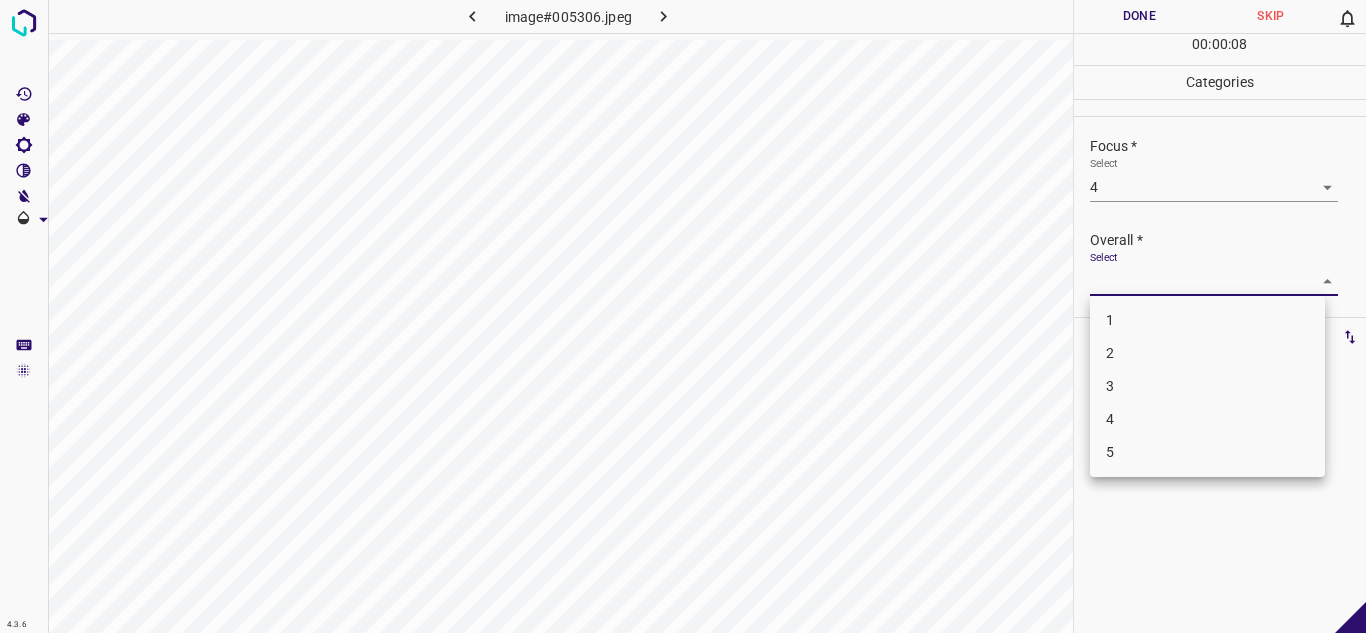 click on "3" at bounding box center (1207, 386) 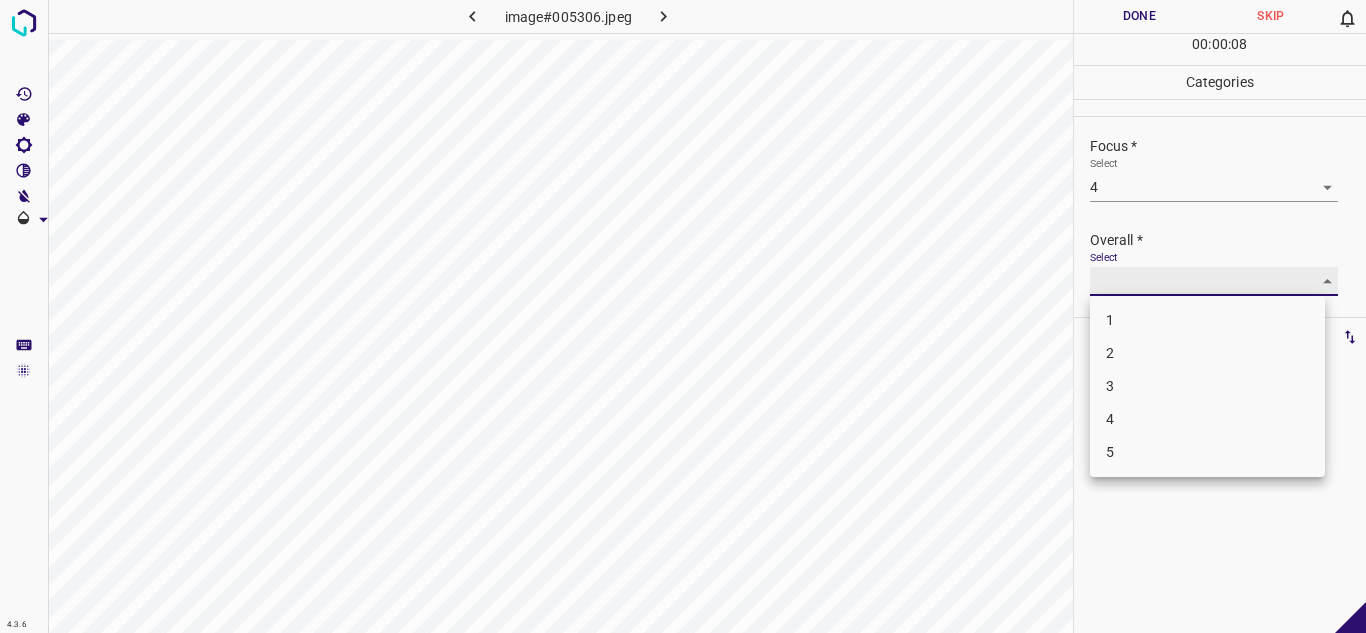 type on "3" 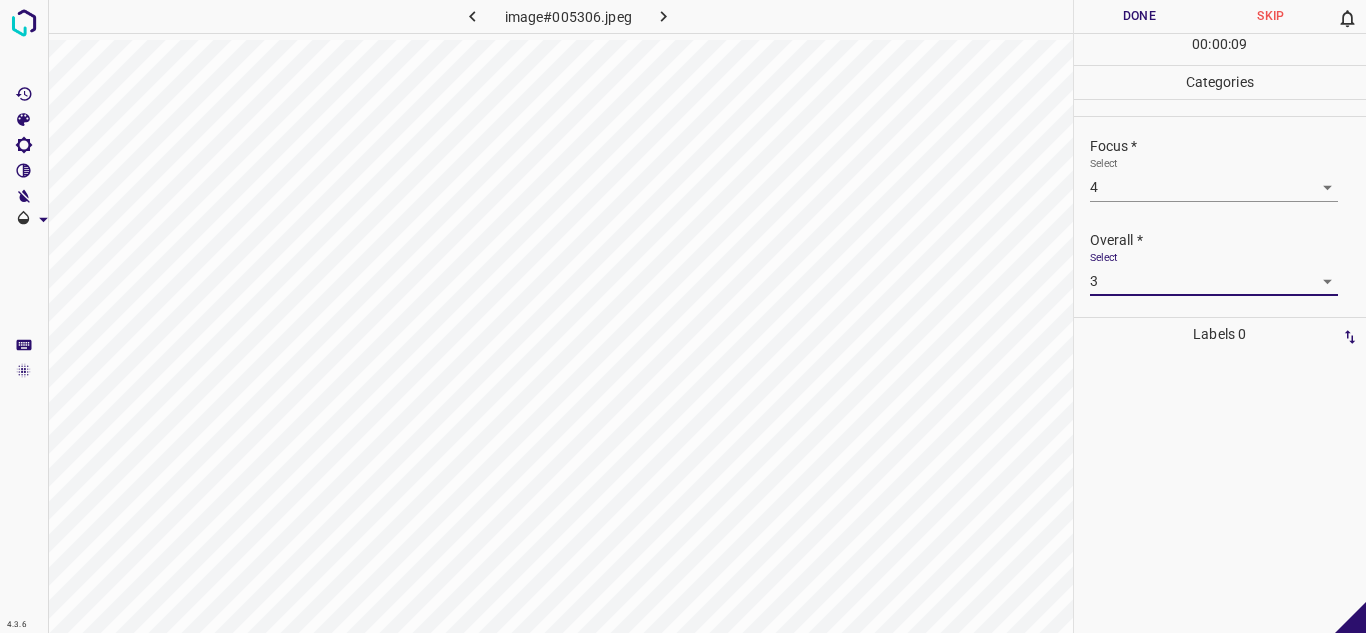 click on "Done" at bounding box center [1140, 16] 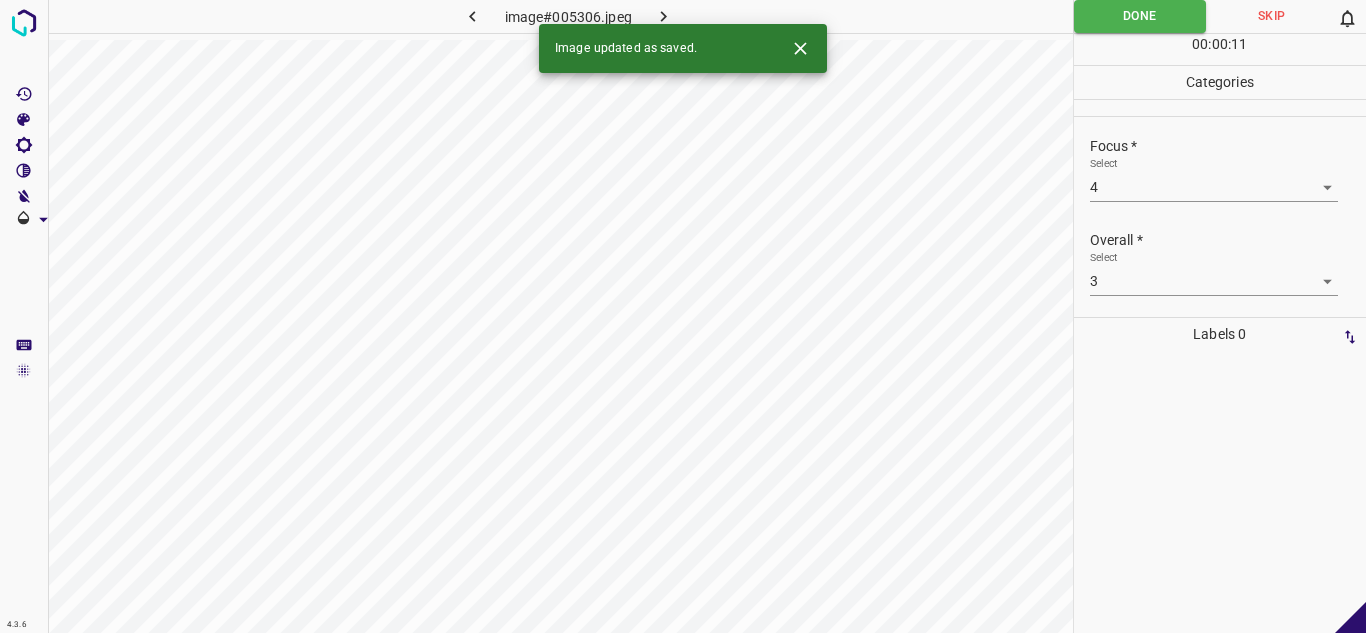 click 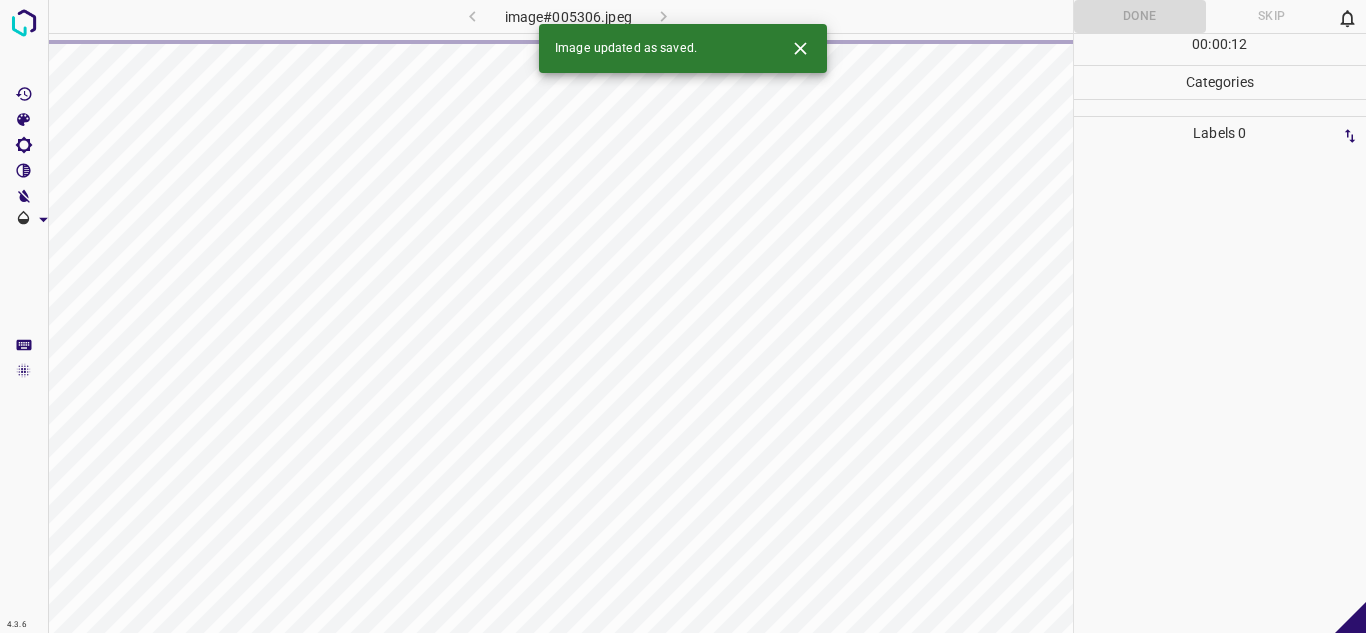 click 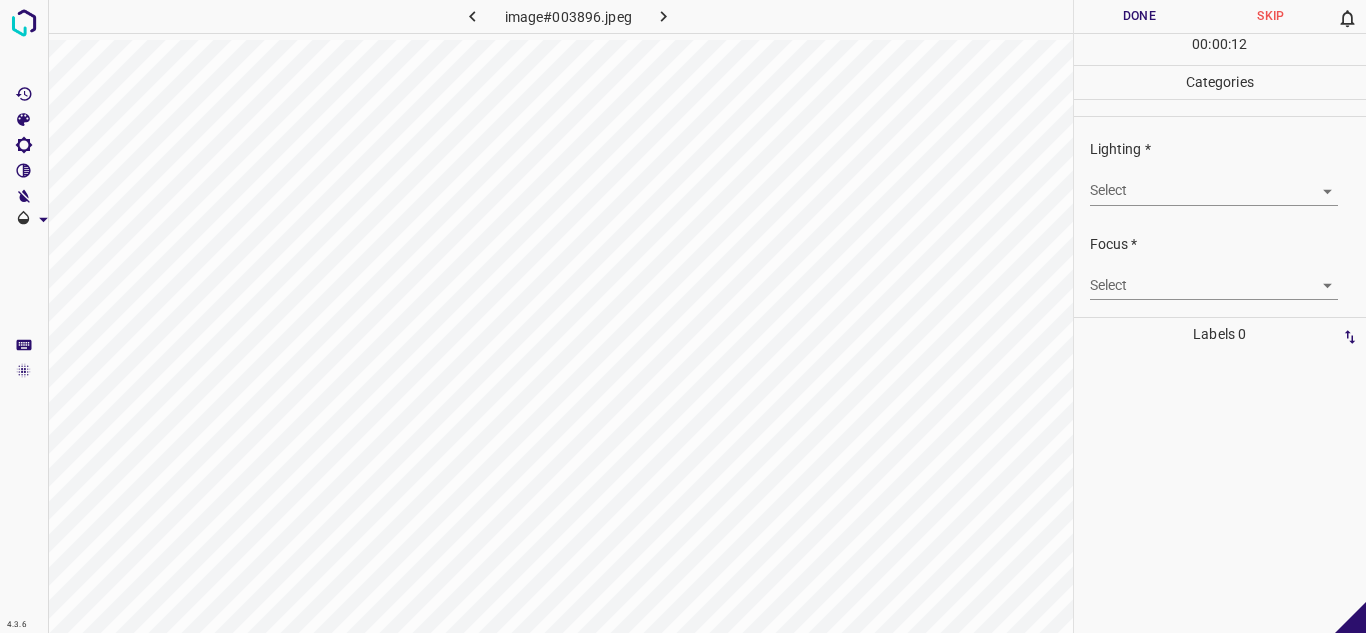 click on "4.3.6  image#003896.jpeg Done Skip 0 00   : 00   : 12   Categories Lighting *  Select ​ Focus *  Select ​ Overall *  Select ​ Labels   0 Categories 1 Lighting 2 Focus 3 Overall Tools Space Change between modes (Draw & Edit) I Auto labeling R Restore zoom M Zoom in N Zoom out Delete Delete selecte label Filters Z Restore filters X Saturation filter C Brightness filter V Contrast filter B Gray scale filter General O Download - Text - Hide - Delete" at bounding box center [683, 316] 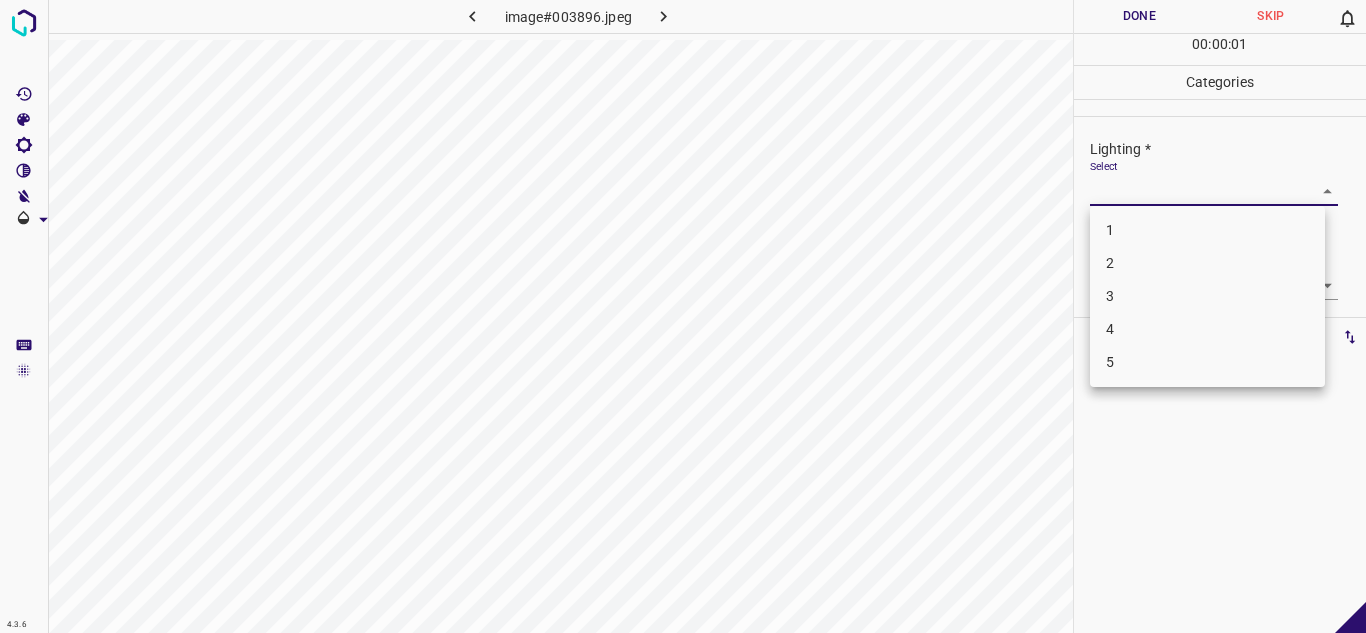 click on "2" at bounding box center [1207, 263] 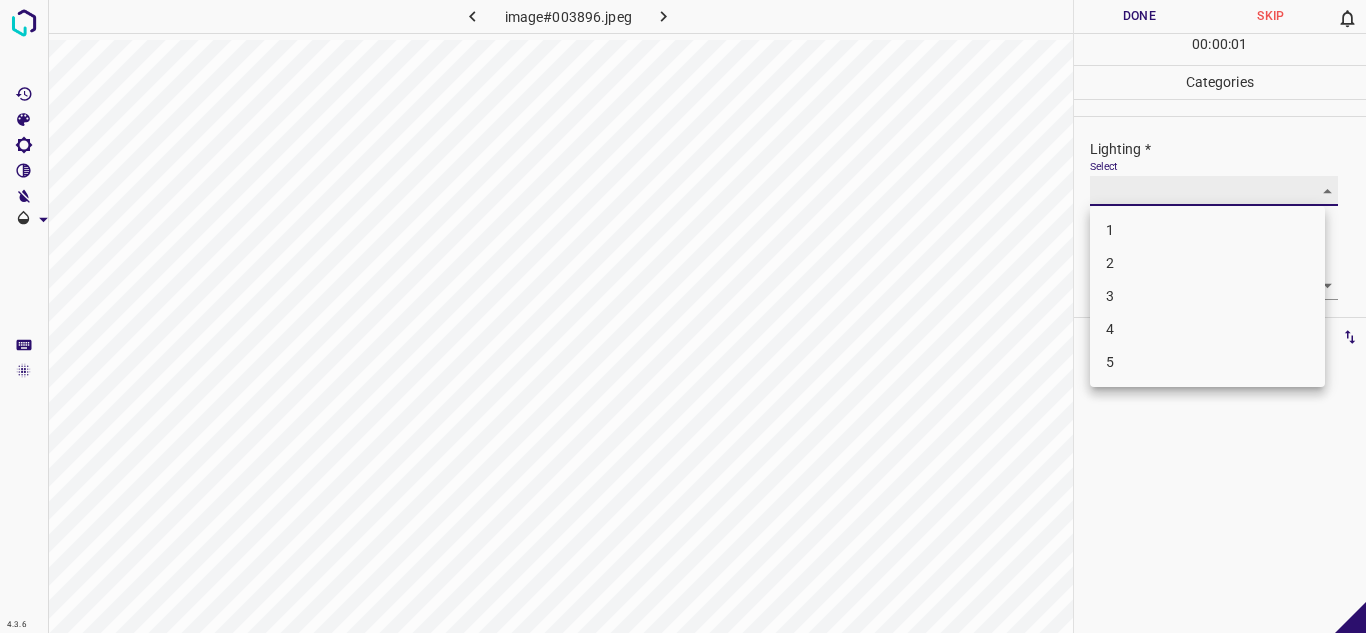 type on "2" 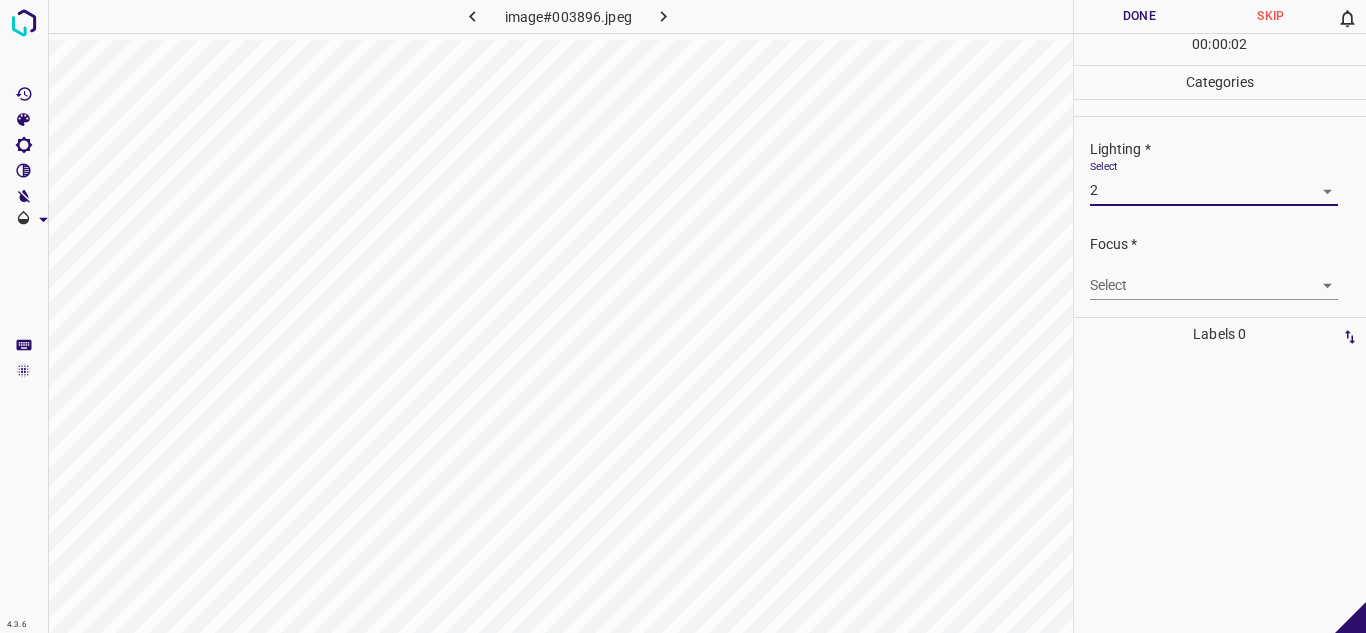 click on "4.3.6  image#003896.jpeg Done Skip 0 00   : 00   : 02   Categories Lighting *  Select 2 2 Focus *  Select ​ Overall *  Select ​ Labels   0 Categories 1 Lighting 2 Focus 3 Overall Tools Space Change between modes (Draw & Edit) I Auto labeling R Restore zoom M Zoom in N Zoom out Delete Delete selecte label Filters Z Restore filters X Saturation filter C Brightness filter V Contrast filter B Gray scale filter General O Download - Text - Hide - Delete" at bounding box center (683, 316) 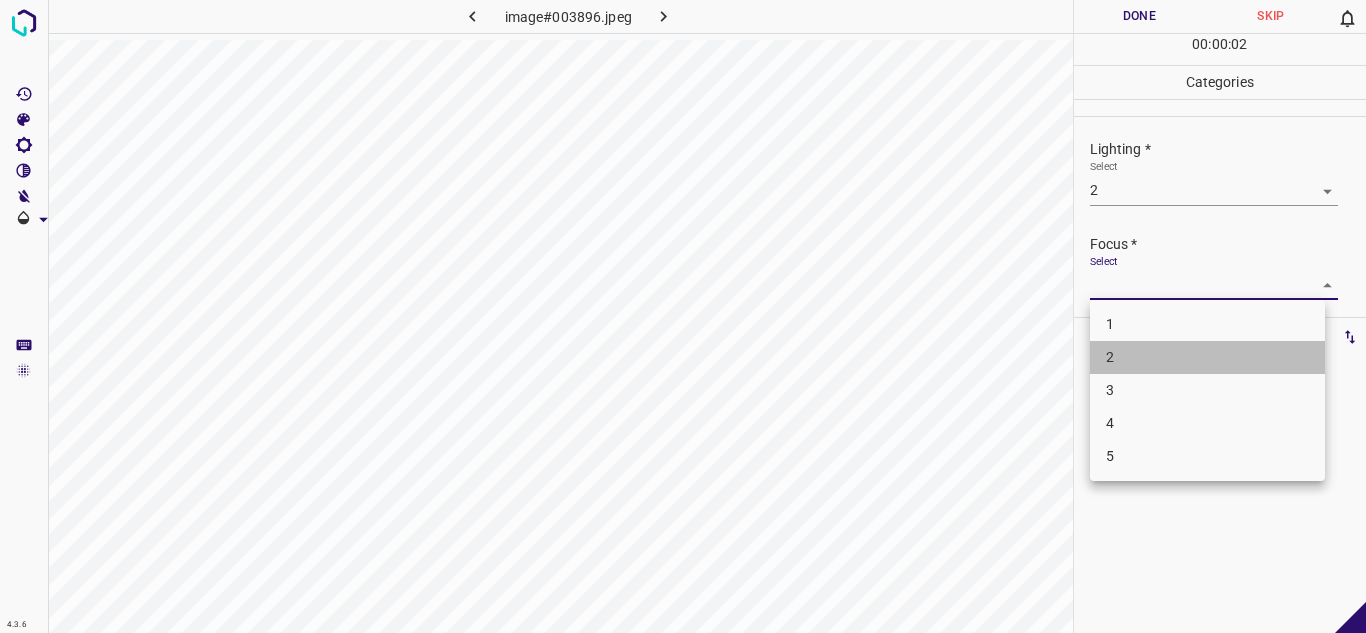 click on "2" at bounding box center (1207, 357) 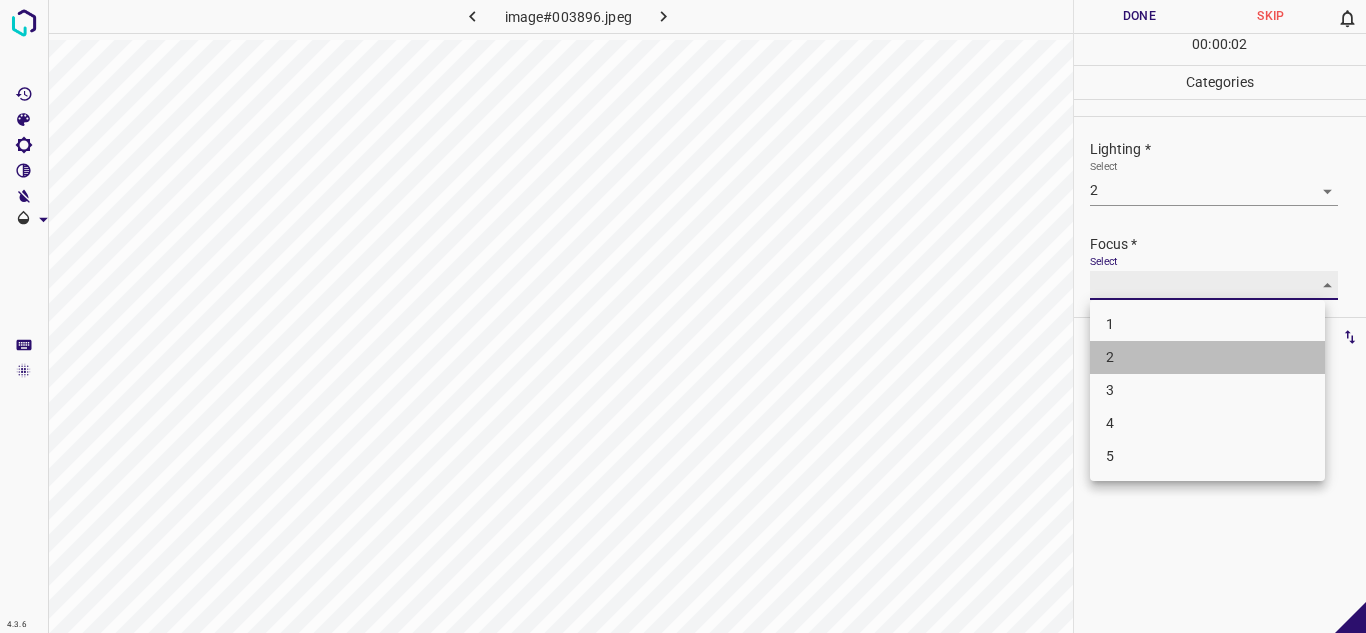 type on "2" 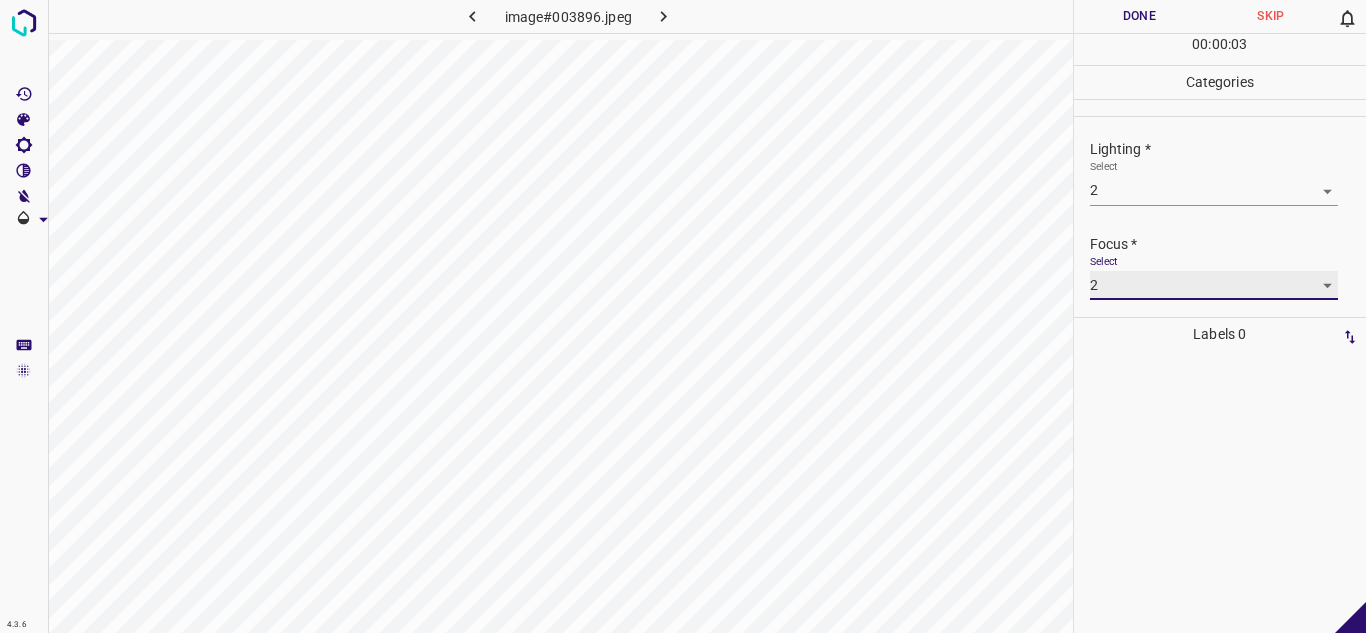 scroll, scrollTop: 98, scrollLeft: 0, axis: vertical 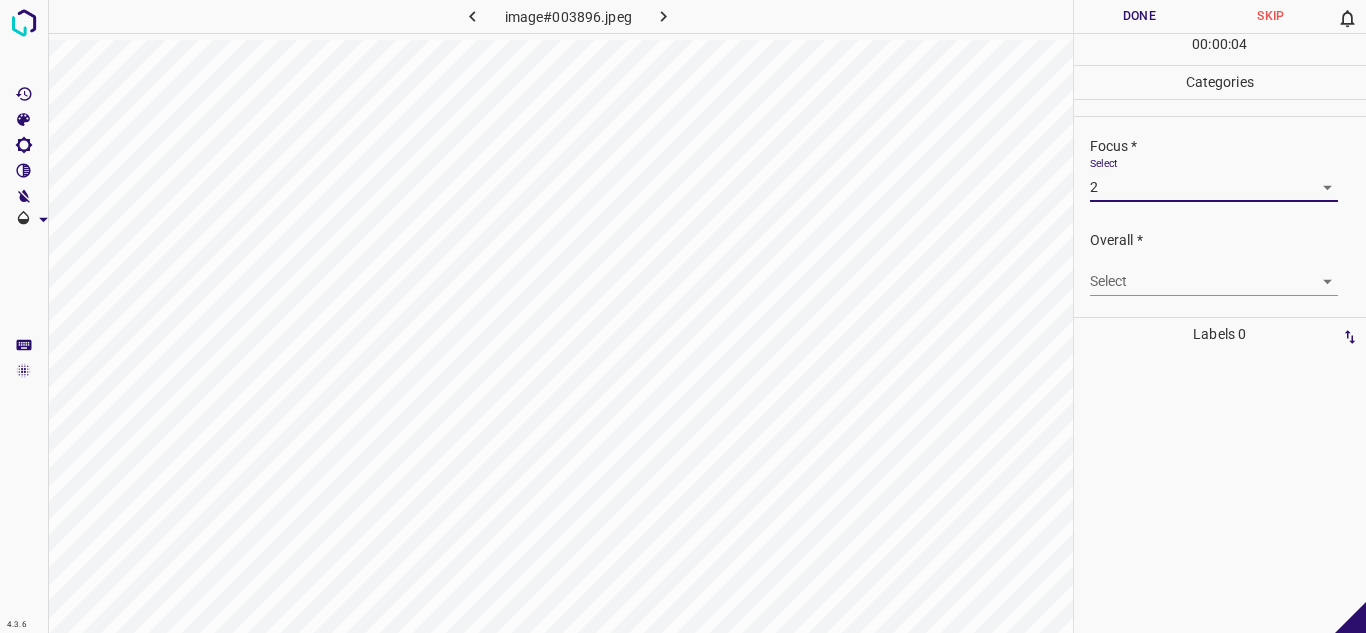 click on "4.3.6  image#003896.jpeg Done Skip 0 00   : 00   : 04   Categories Lighting *  Select 2 2 Focus *  Select 2 2 Overall *  Select ​ Labels   0 Categories 1 Lighting 2 Focus 3 Overall Tools Space Change between modes (Draw & Edit) I Auto labeling R Restore zoom M Zoom in N Zoom out Delete Delete selecte label Filters Z Restore filters X Saturation filter C Brightness filter V Contrast filter B Gray scale filter General O Download - Text - Hide - Delete" at bounding box center [683, 316] 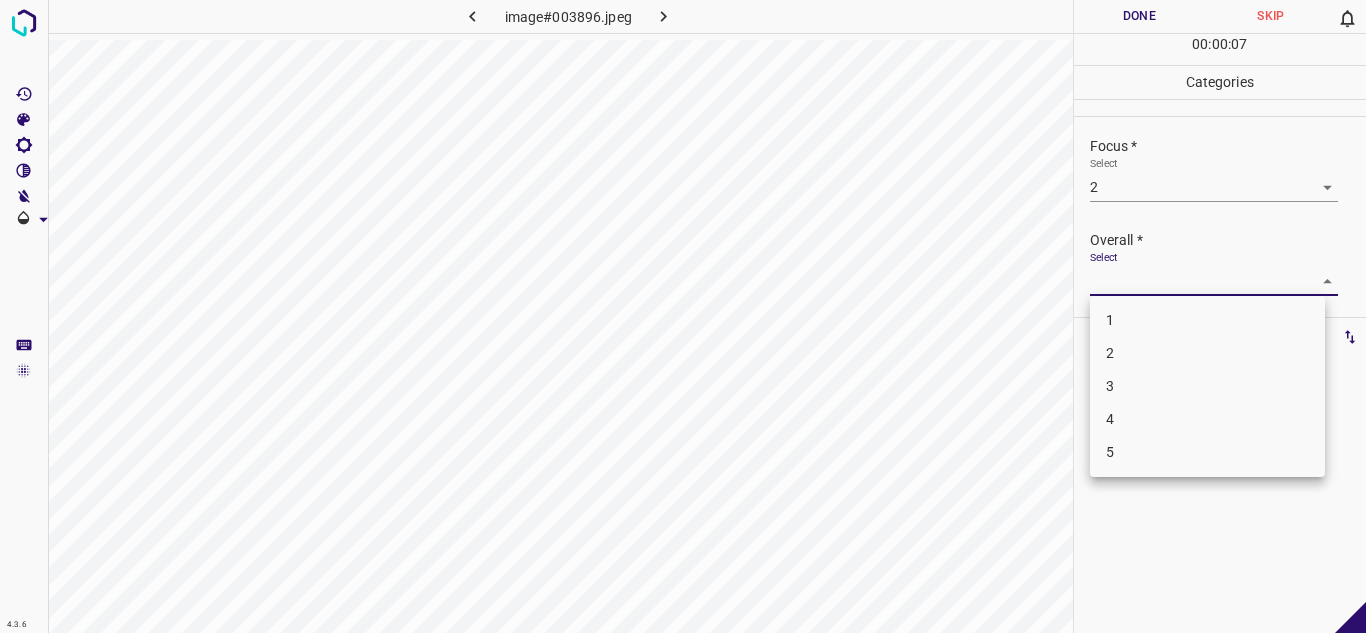 click on "2" at bounding box center [1207, 353] 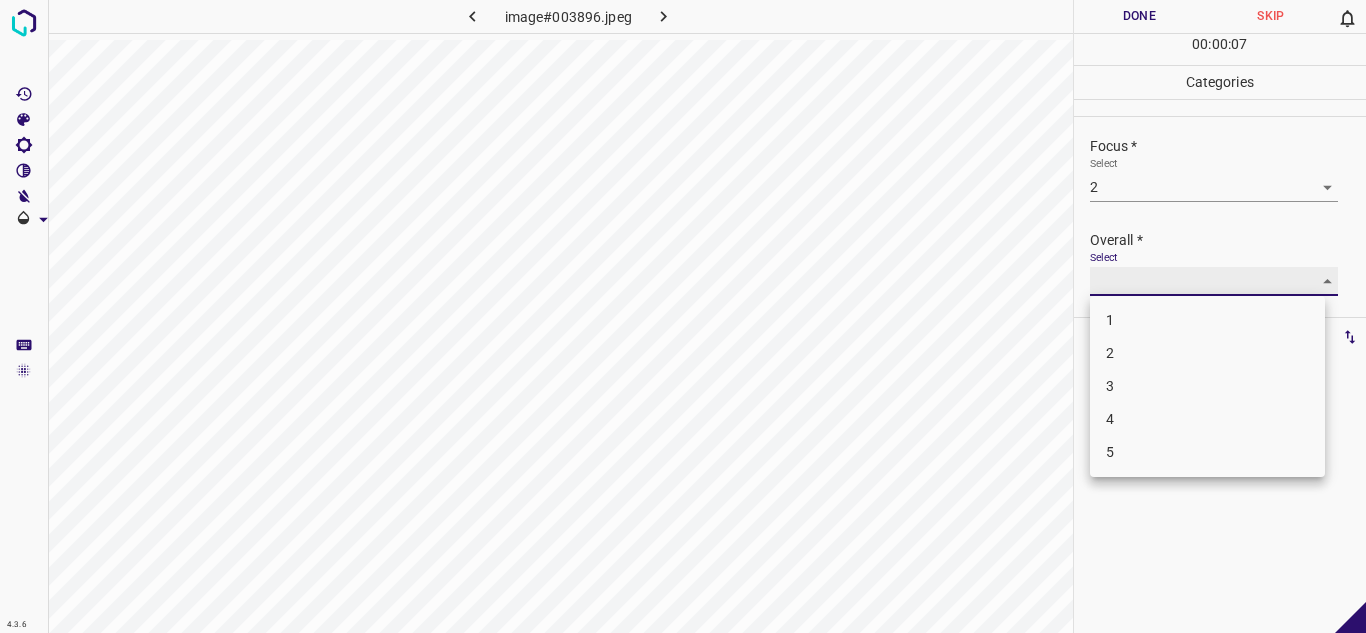 type on "2" 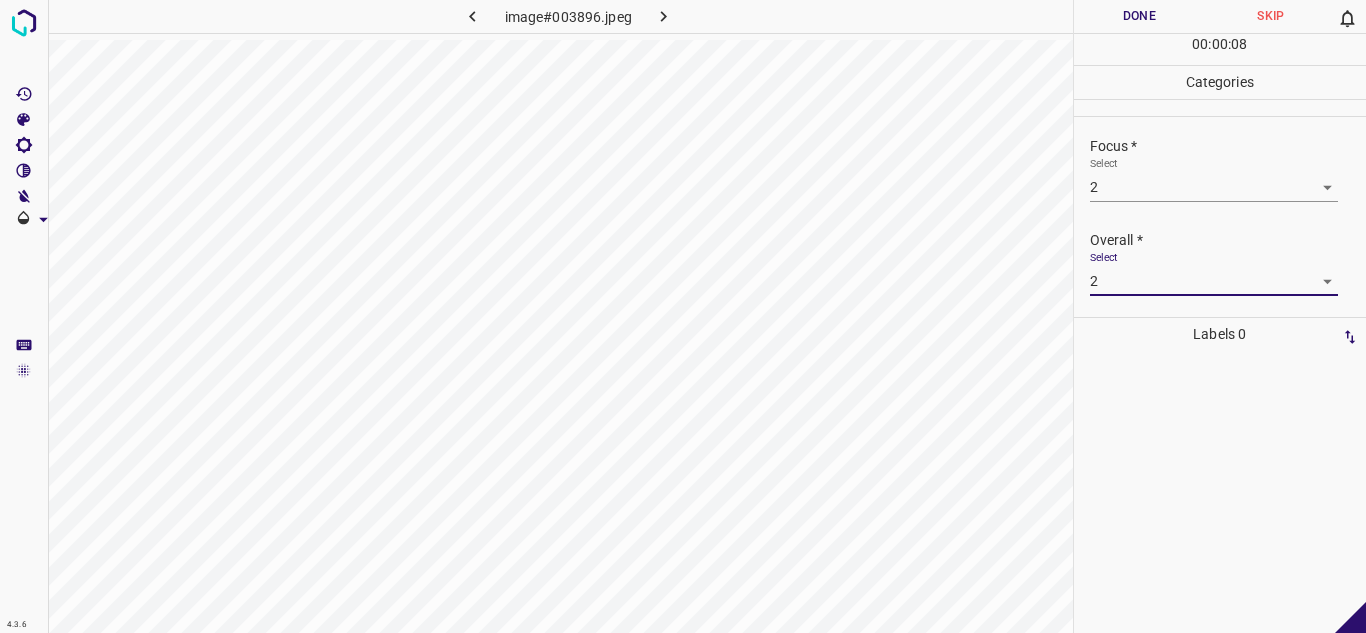 click on "Done" at bounding box center [1140, 16] 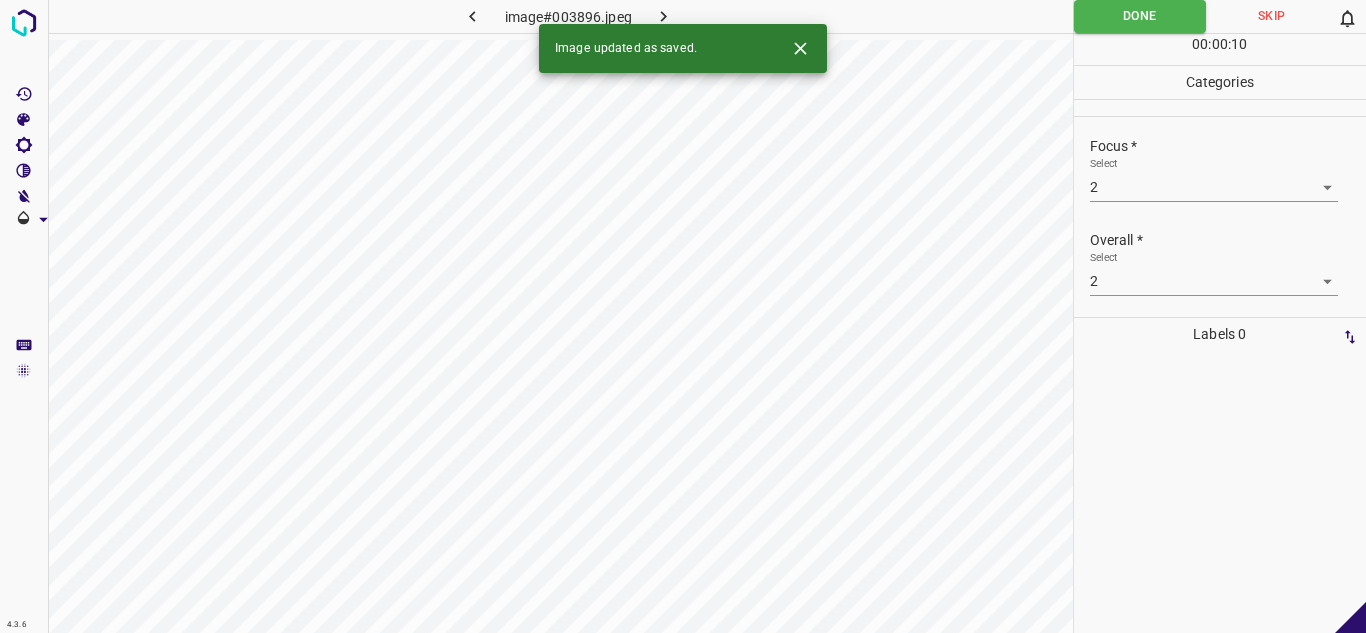 click 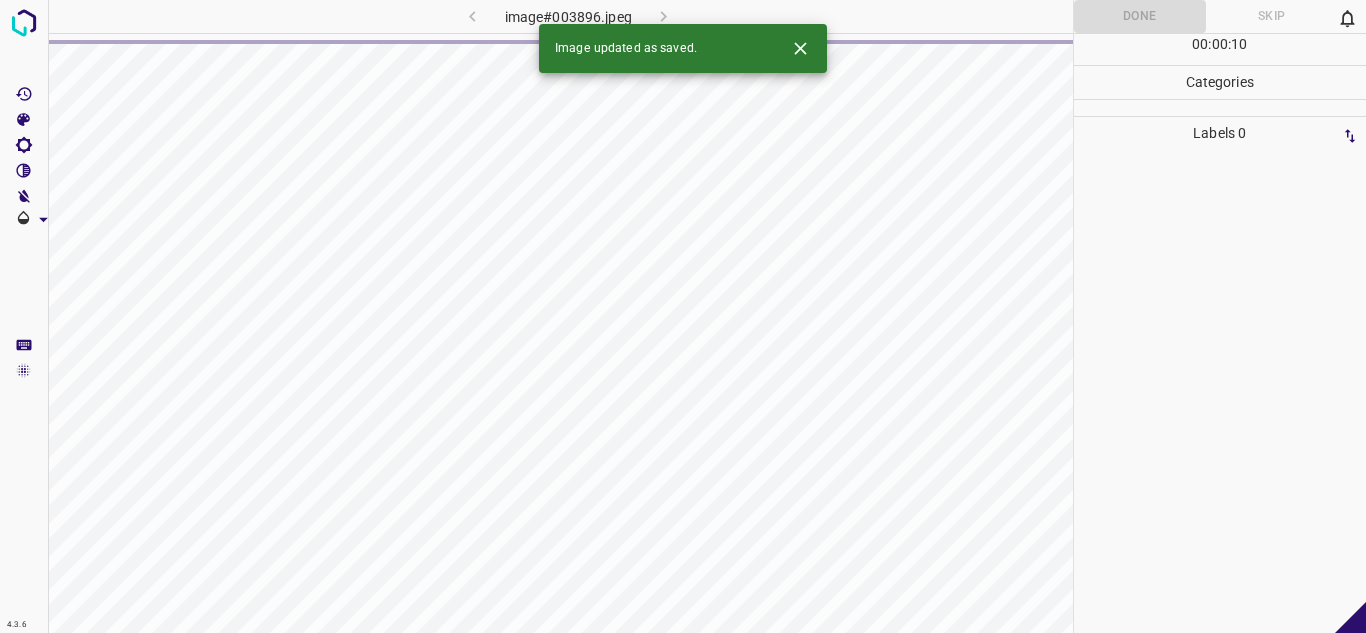 click 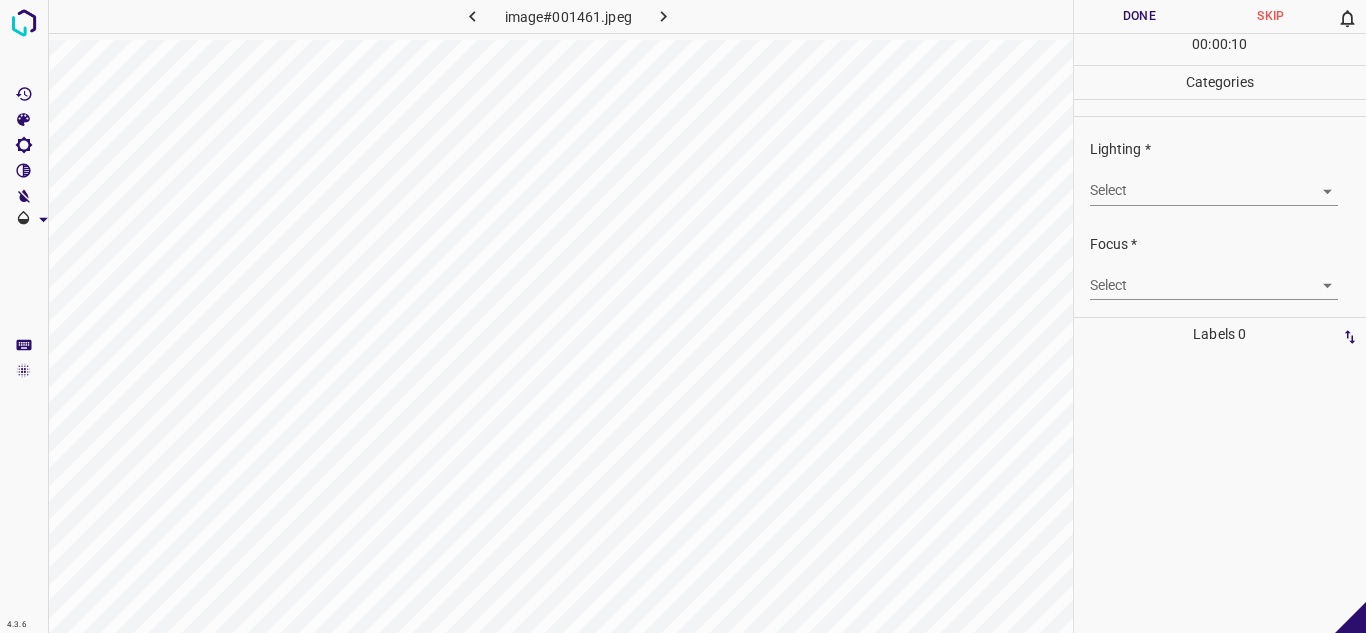 click on "4.3.6  image#001461.jpeg Done Skip 0 00   : 00   : 10   Categories Lighting *  Select ​ Focus *  Select ​ Overall *  Select ​ Labels   0 Categories 1 Lighting 2 Focus 3 Overall Tools Space Change between modes (Draw & Edit) I Auto labeling R Restore zoom M Zoom in N Zoom out Delete Delete selecte label Filters Z Restore filters X Saturation filter C Brightness filter V Contrast filter B Gray scale filter General O Download - Text - Hide - Delete" at bounding box center [683, 316] 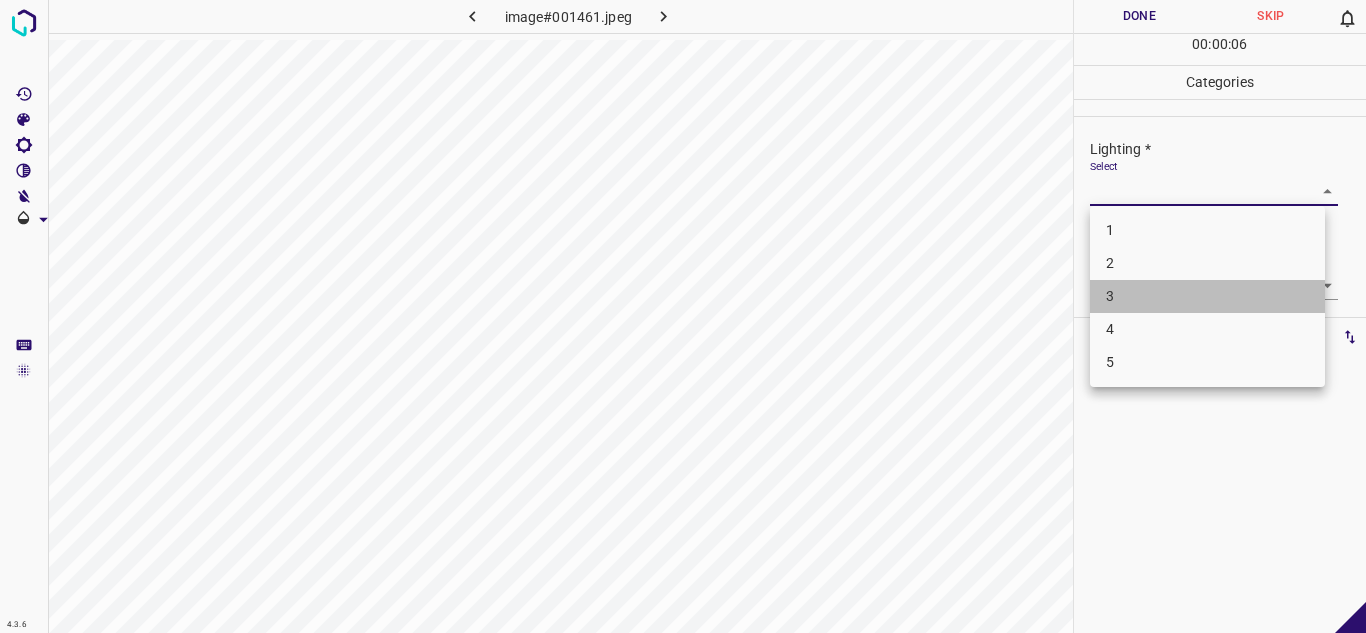 click on "3" at bounding box center (1207, 296) 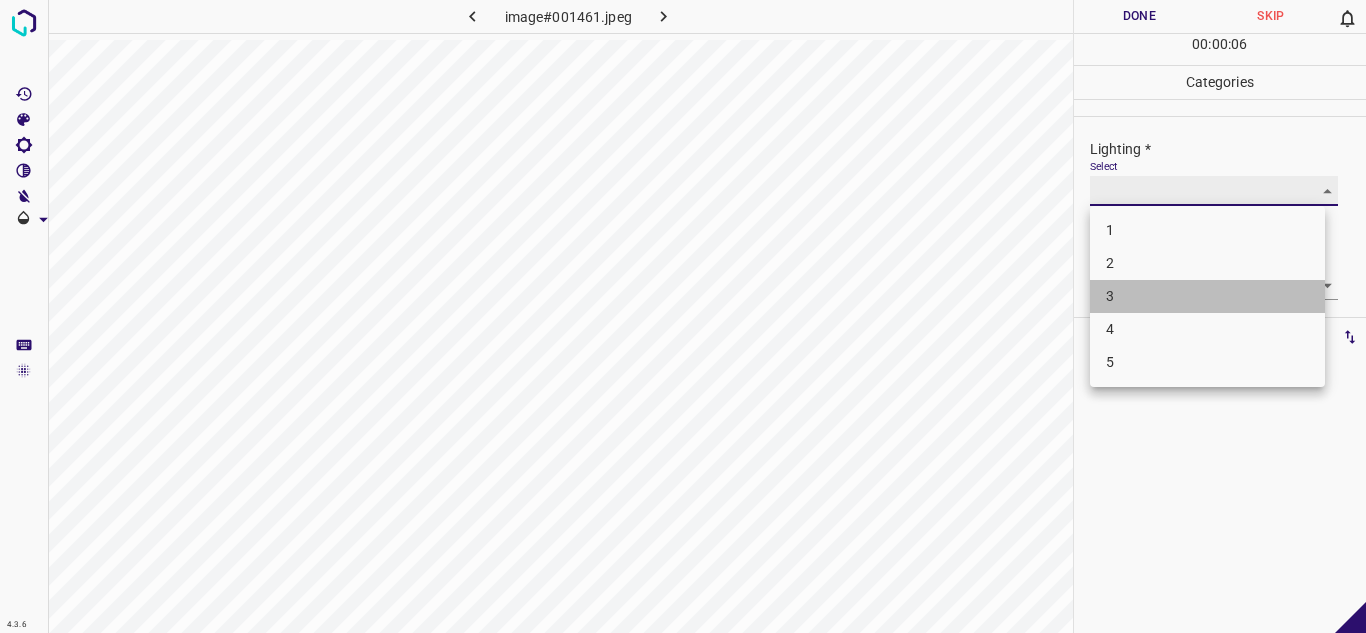 type on "3" 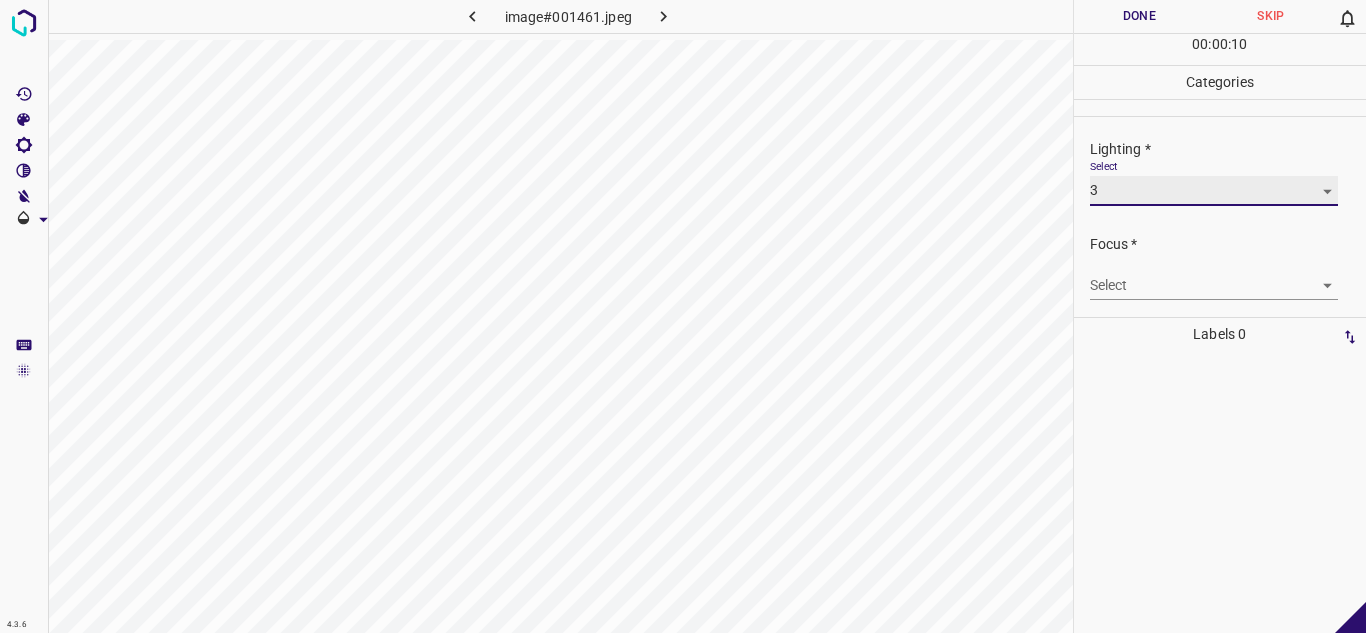 scroll, scrollTop: 98, scrollLeft: 0, axis: vertical 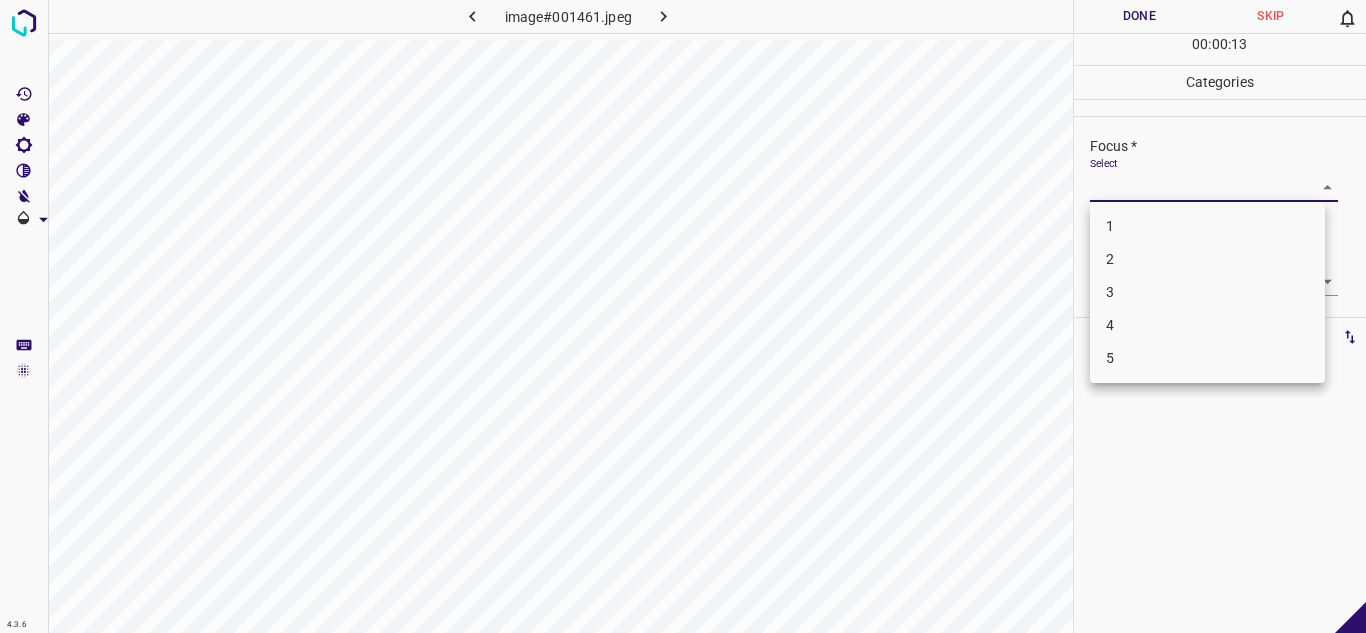 click on "4.3.6  image#001461.jpeg Done Skip 0 00   : 00   : 13   Categories Lighting *  Select 3 3 Focus *  Select ​ Overall *  Select ​ Labels   0 Categories 1 Lighting 2 Focus 3 Overall Tools Space Change between modes (Draw & Edit) I Auto labeling R Restore zoom M Zoom in N Zoom out Delete Delete selecte label Filters Z Restore filters X Saturation filter C Brightness filter V Contrast filter B Gray scale filter General O Download - Text - Hide - Delete 1 2 3 4 5" at bounding box center (683, 316) 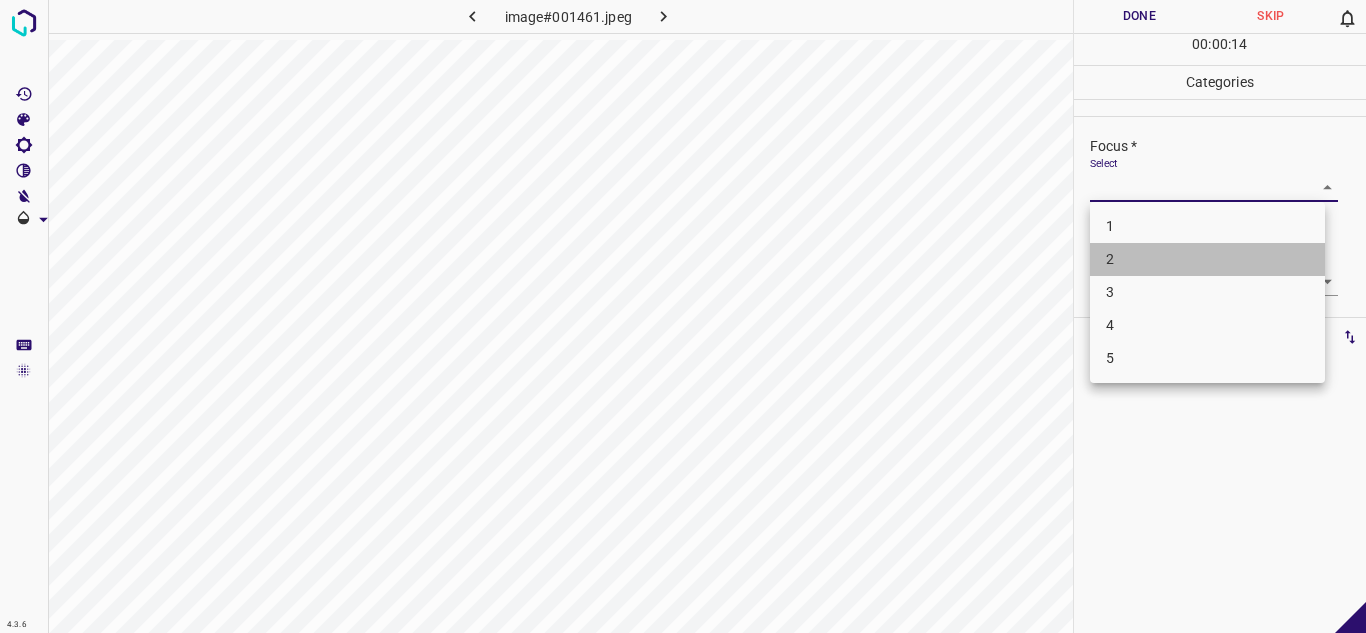 click on "2" at bounding box center (1207, 259) 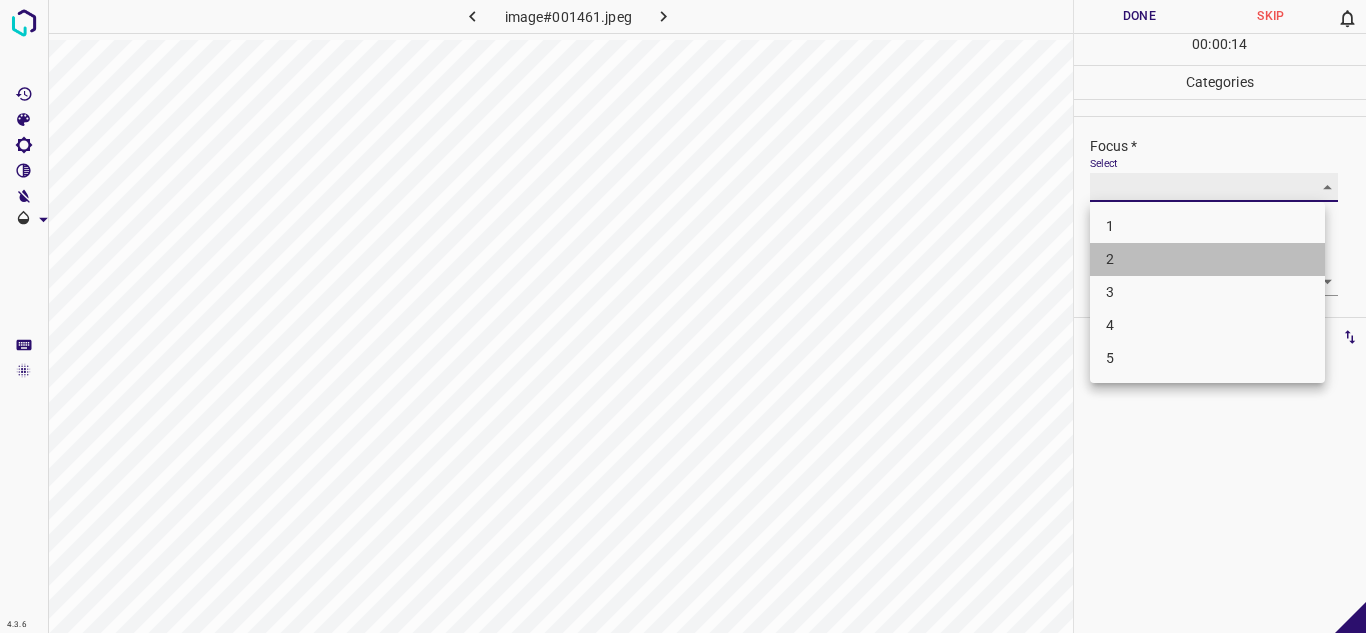 type on "2" 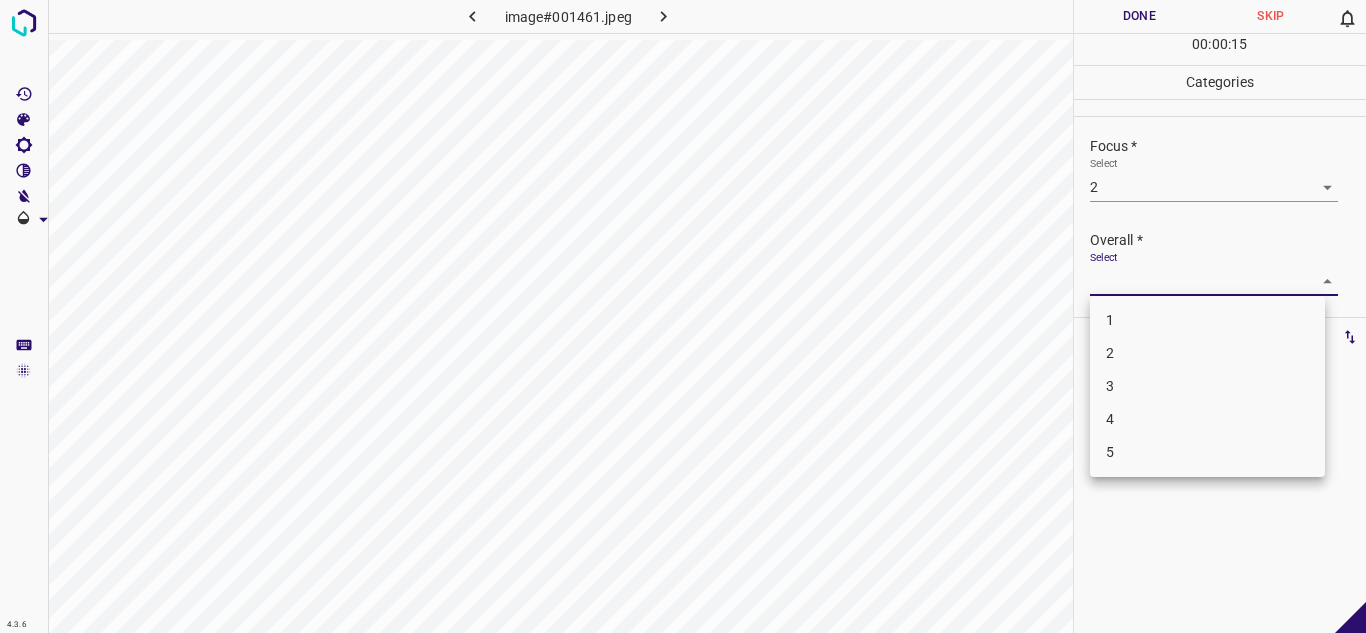click on "4.3.6  image#001461.jpeg Done Skip 0 00   : 00   : 15   Categories Lighting *  Select 3 3 Focus *  Select 2 2 Overall *  Select ​ Labels   0 Categories 1 Lighting 2 Focus 3 Overall Tools Space Change between modes (Draw & Edit) I Auto labeling R Restore zoom M Zoom in N Zoom out Delete Delete selecte label Filters Z Restore filters X Saturation filter C Brightness filter V Contrast filter B Gray scale filter General O Download - Text - Hide - Delete 1 2 3 4 5" at bounding box center [683, 316] 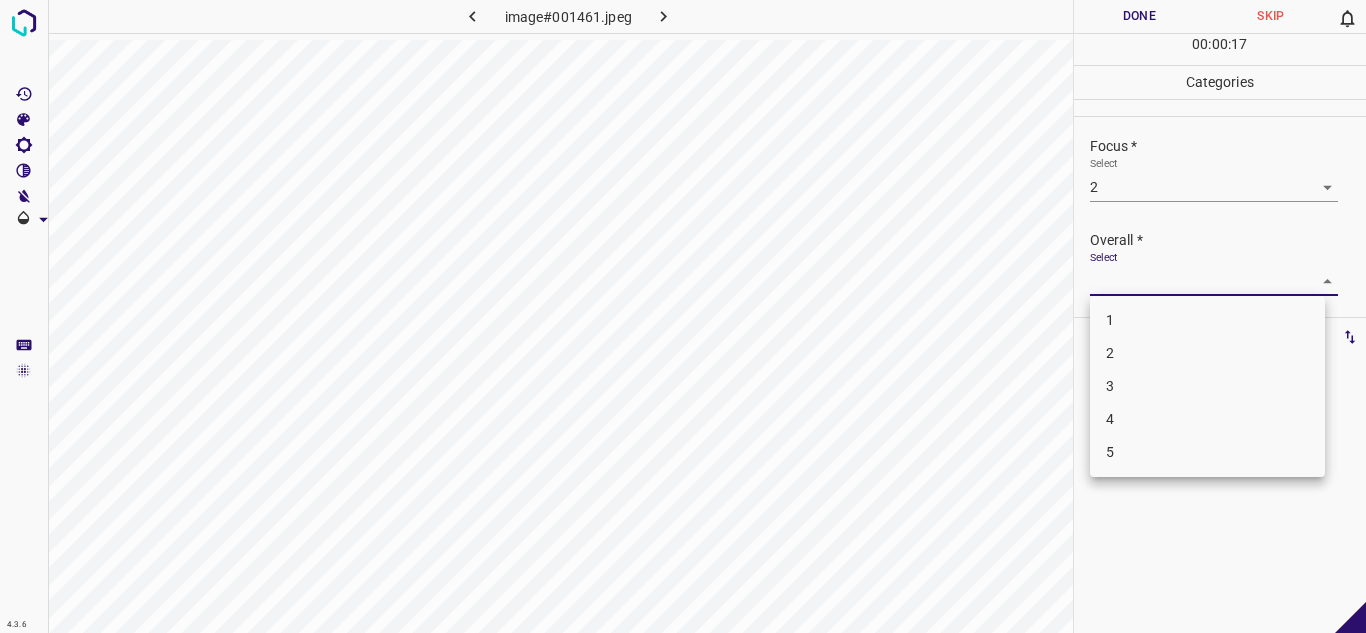 drag, startPoint x: 1135, startPoint y: 357, endPoint x: 1137, endPoint y: 345, distance: 12.165525 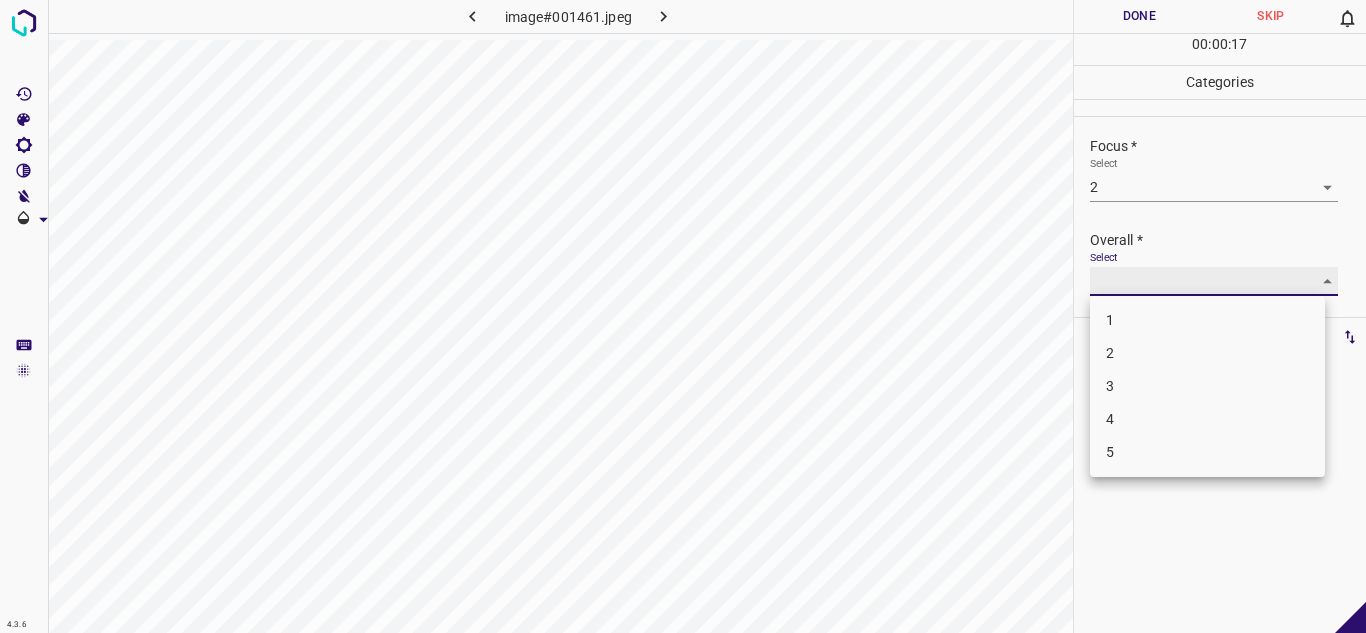 type on "2" 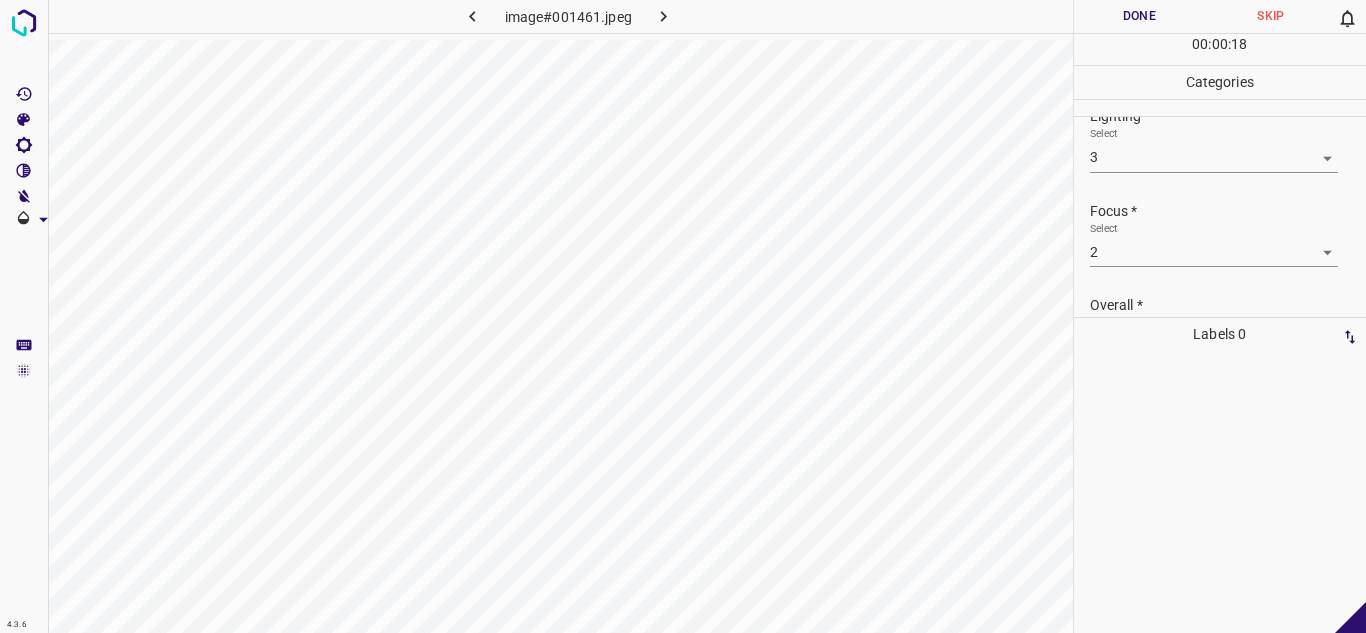 scroll, scrollTop: 0, scrollLeft: 0, axis: both 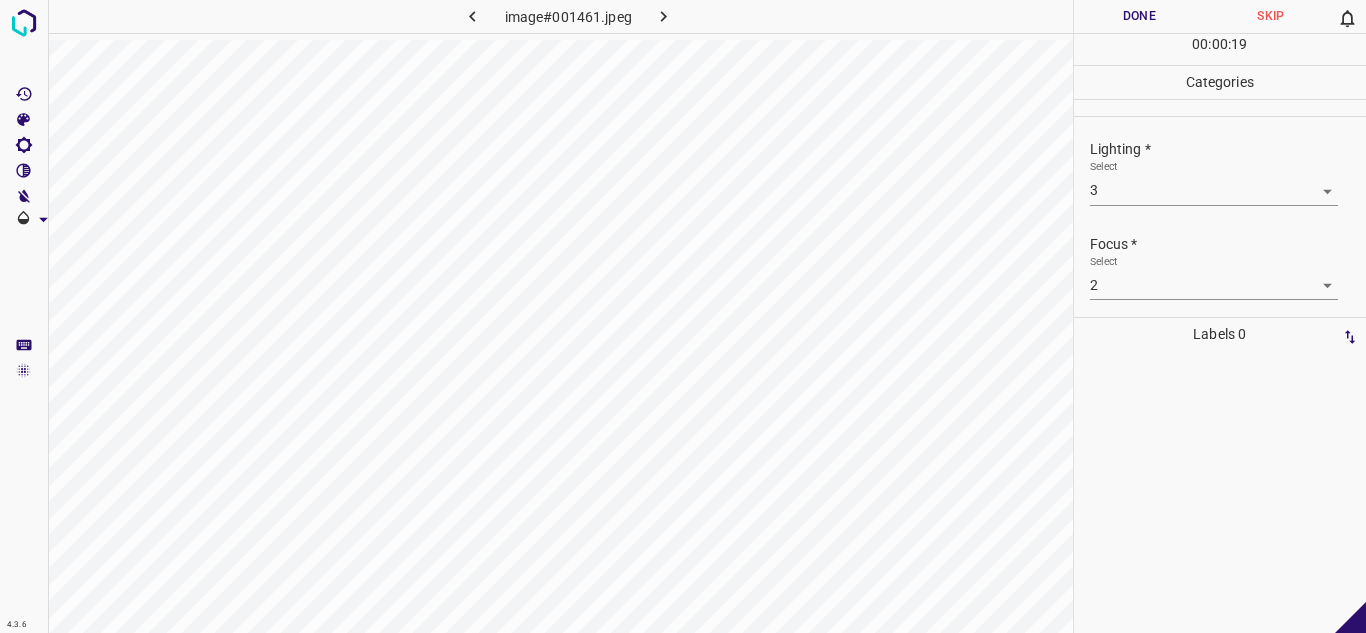 click on "Done" at bounding box center [1140, 16] 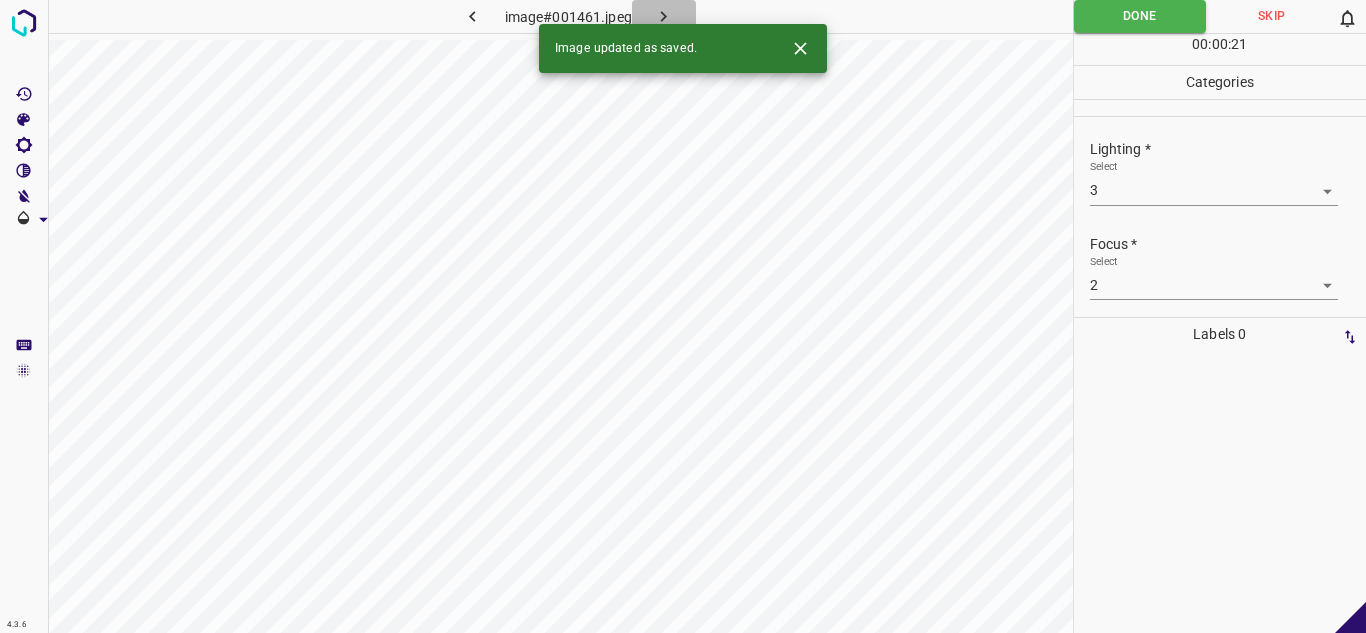 click 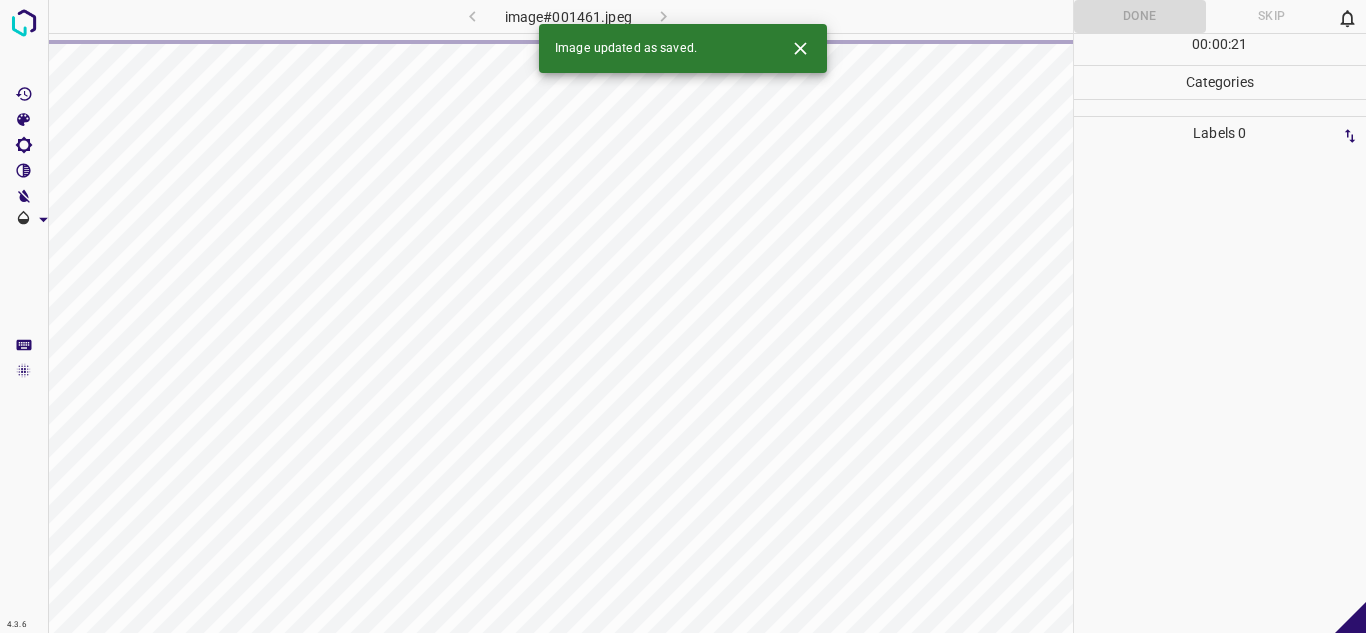 click 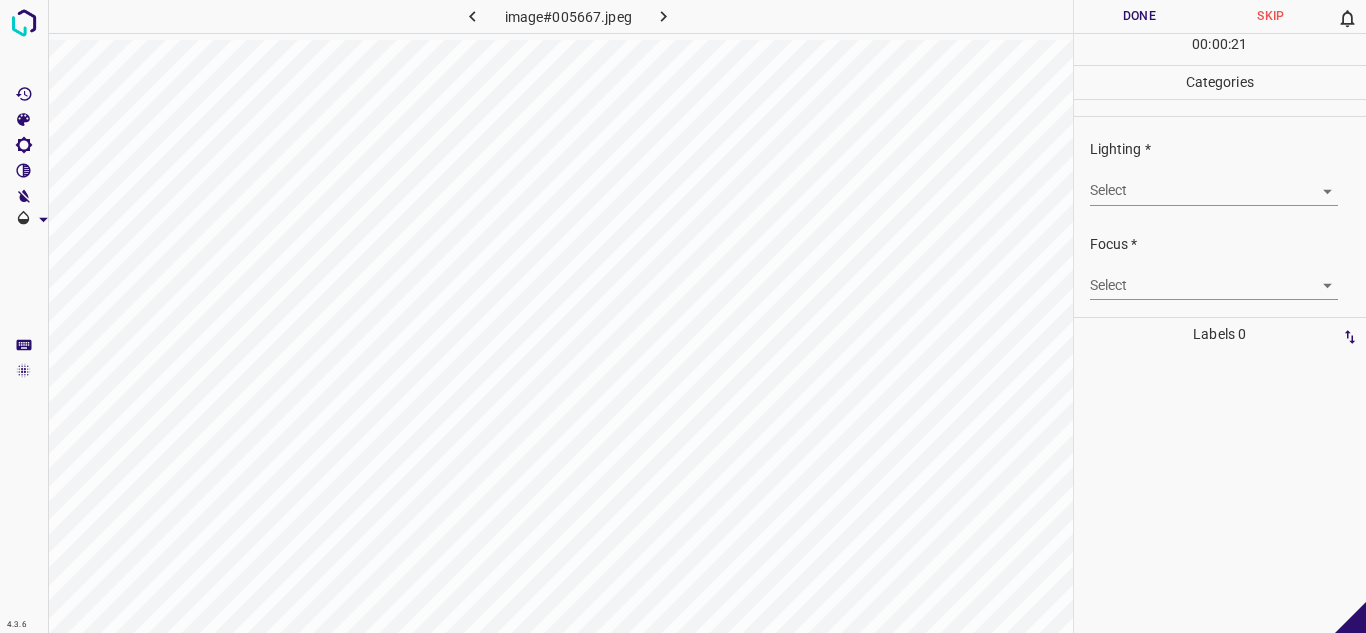 click on "4.3.6  image#005667.jpeg Done Skip 0 00   : 00   : 21   Categories Lighting *  Select ​ Focus *  Select ​ Overall *  Select ​ Labels   0 Categories 1 Lighting 2 Focus 3 Overall Tools Space Change between modes (Draw & Edit) I Auto labeling R Restore zoom M Zoom in N Zoom out Delete Delete selecte label Filters Z Restore filters X Saturation filter C Brightness filter V Contrast filter B Gray scale filter General O Download - Text - Hide - Delete" at bounding box center [683, 316] 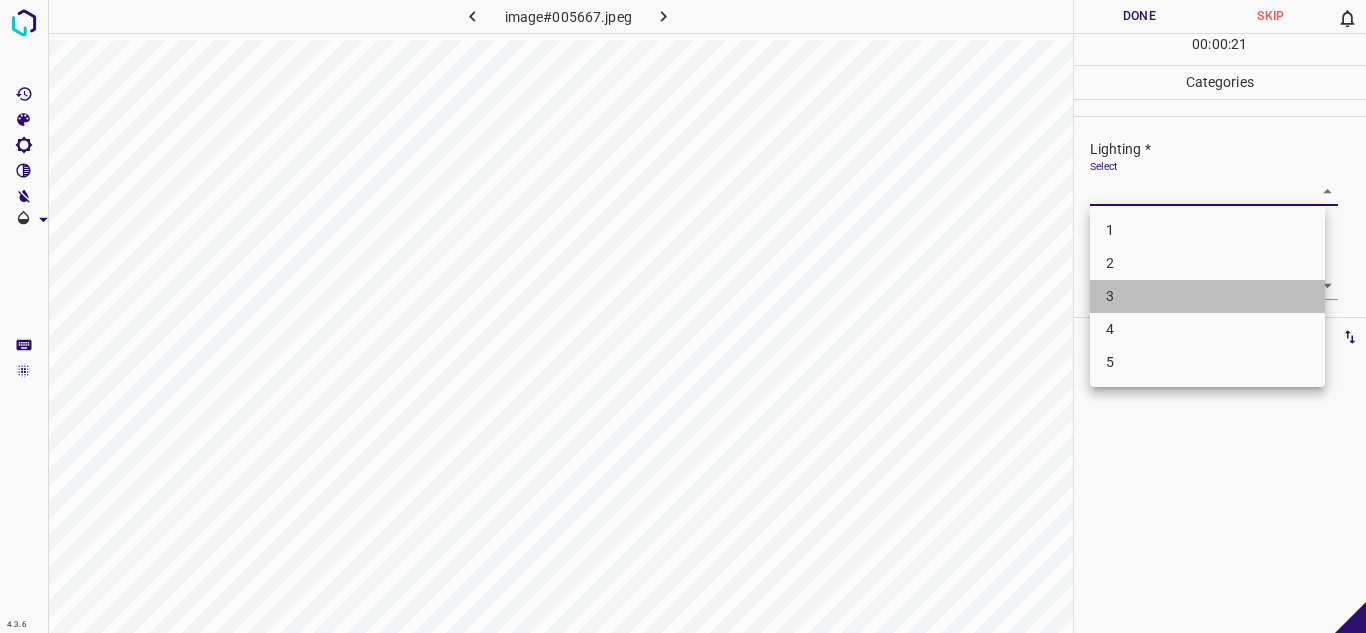 click on "3" at bounding box center (1207, 296) 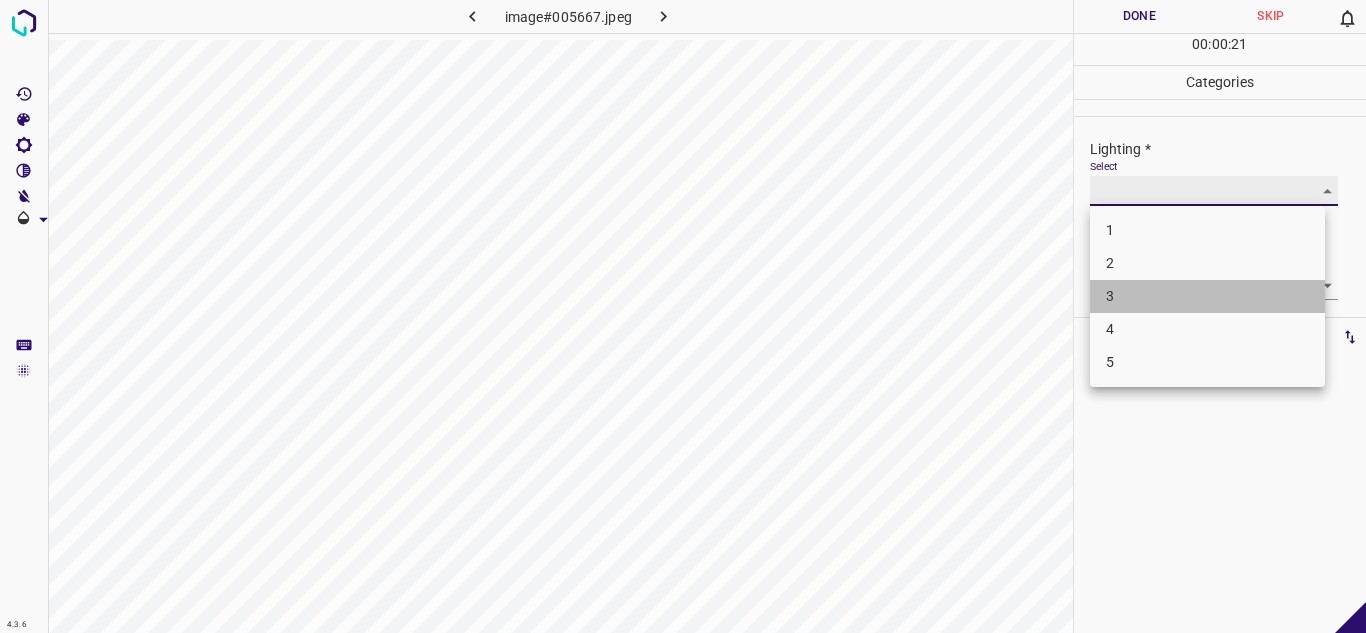 type on "3" 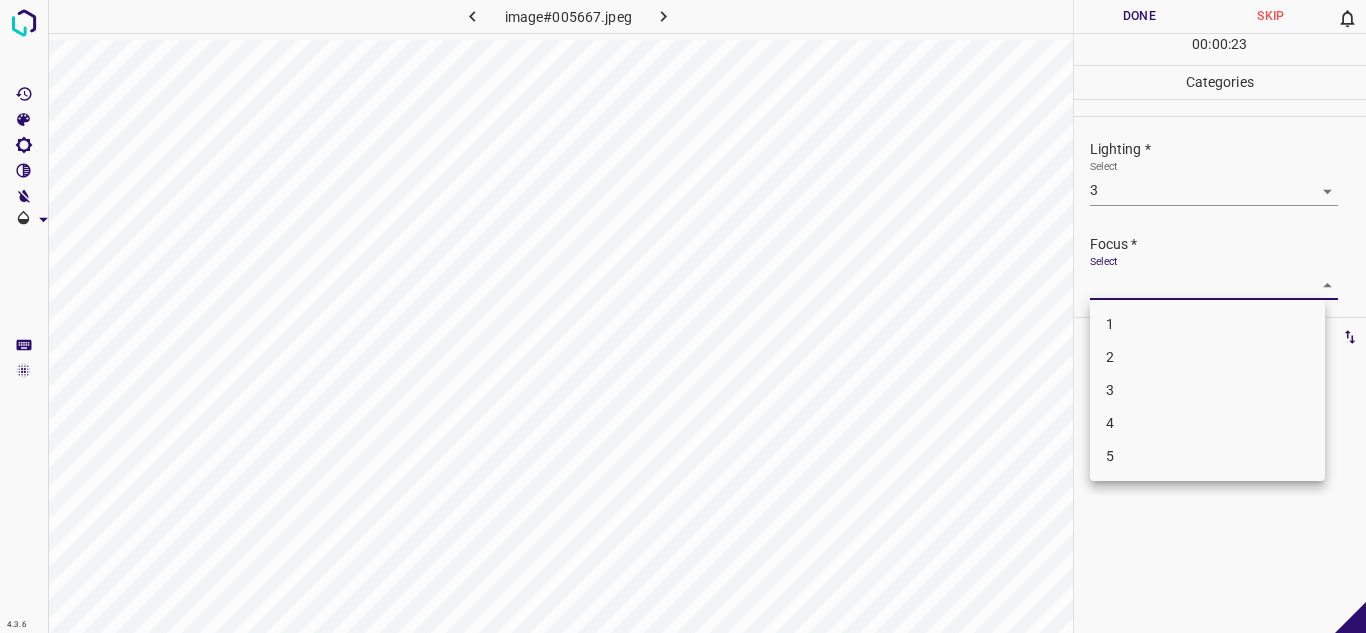 click on "4.3.6  image#005667.jpeg Done Skip 0 00   : 00   : 23   Categories Lighting *  Select 3 3 Focus *  Select ​ Overall *  Select ​ Labels   0 Categories 1 Lighting 2 Focus 3 Overall Tools Space Change between modes (Draw & Edit) I Auto labeling R Restore zoom M Zoom in N Zoom out Delete Delete selecte label Filters Z Restore filters X Saturation filter C Brightness filter V Contrast filter B Gray scale filter General O Download - Text - Hide - Delete 1 2 3 4 5" at bounding box center [683, 316] 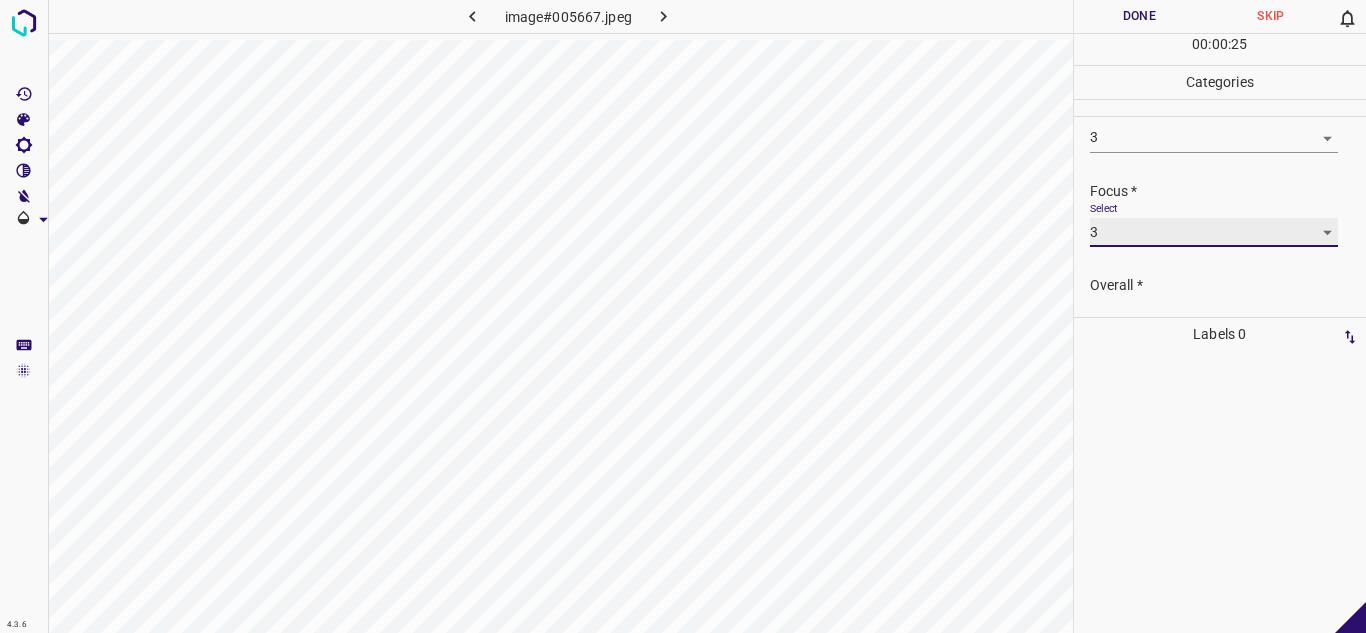 scroll, scrollTop: 98, scrollLeft: 0, axis: vertical 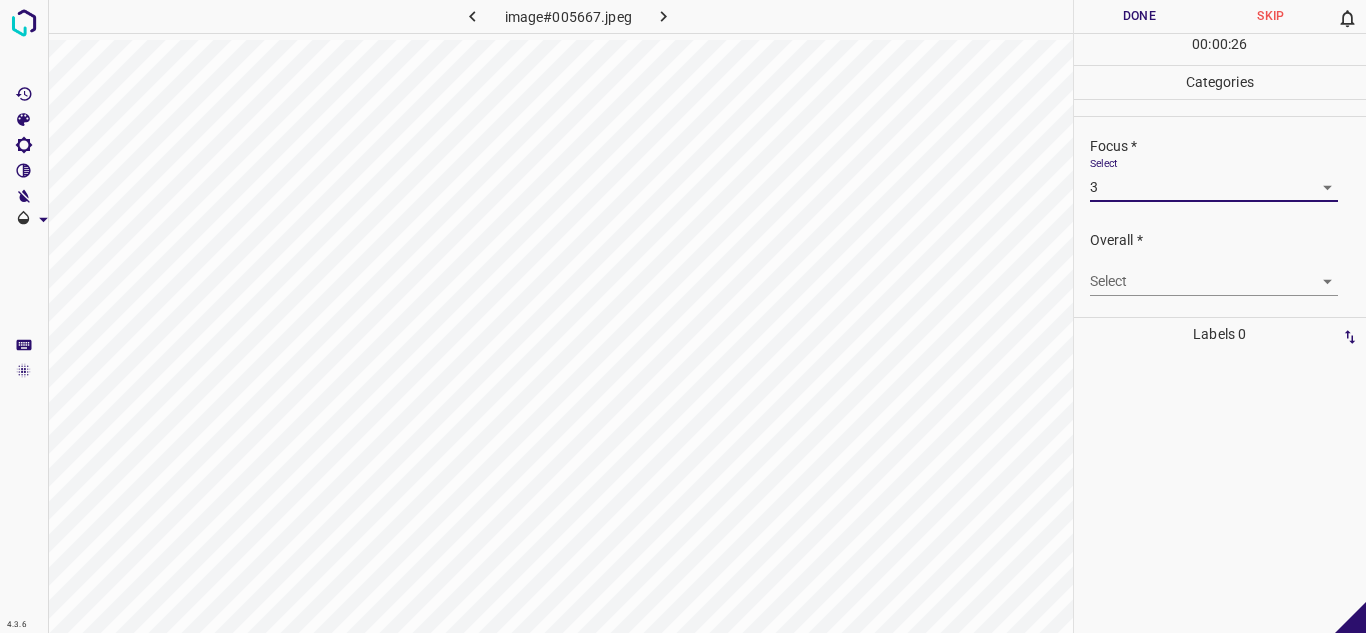 click on "4.3.6  image#005667.jpeg Done Skip 0 00   : 00   : 26   Categories Lighting *  Select 3 3 Focus *  Select 3 3 Overall *  Select ​ Labels   0 Categories 1 Lighting 2 Focus 3 Overall Tools Space Change between modes (Draw & Edit) I Auto labeling R Restore zoom M Zoom in N Zoom out Delete Delete selecte label Filters Z Restore filters X Saturation filter C Brightness filter V Contrast filter B Gray scale filter General O Download - Text - Hide - Delete" at bounding box center (683, 316) 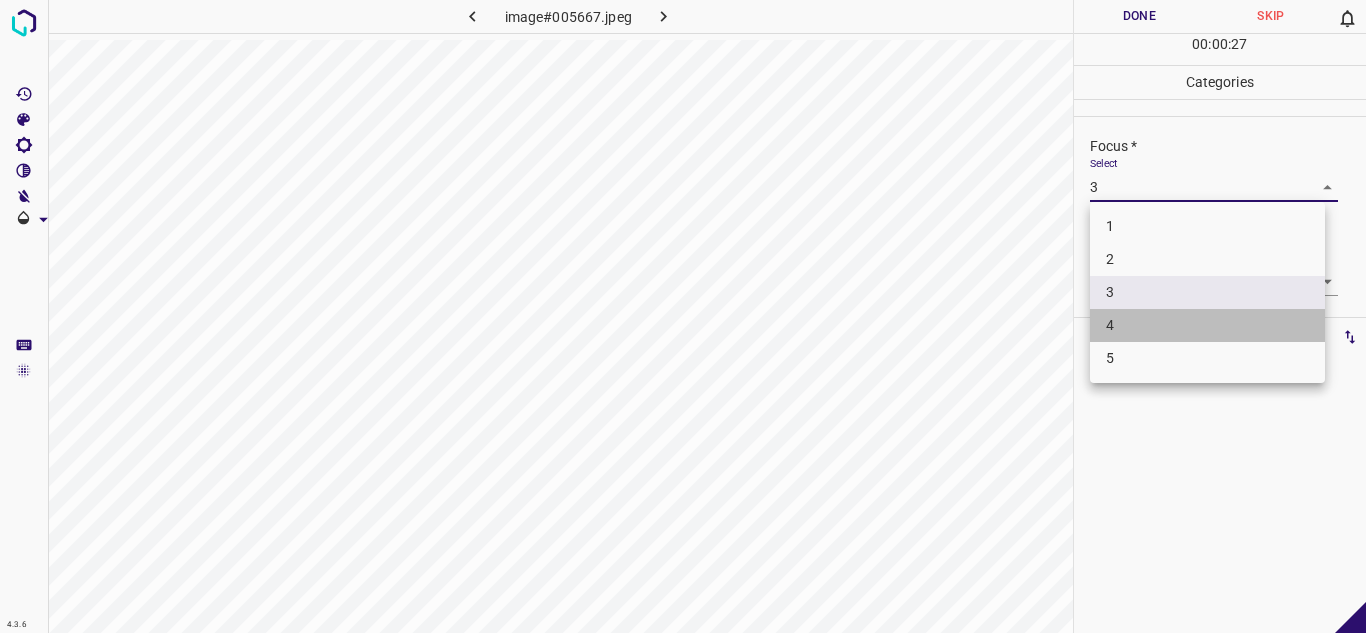 click on "4" at bounding box center [1207, 325] 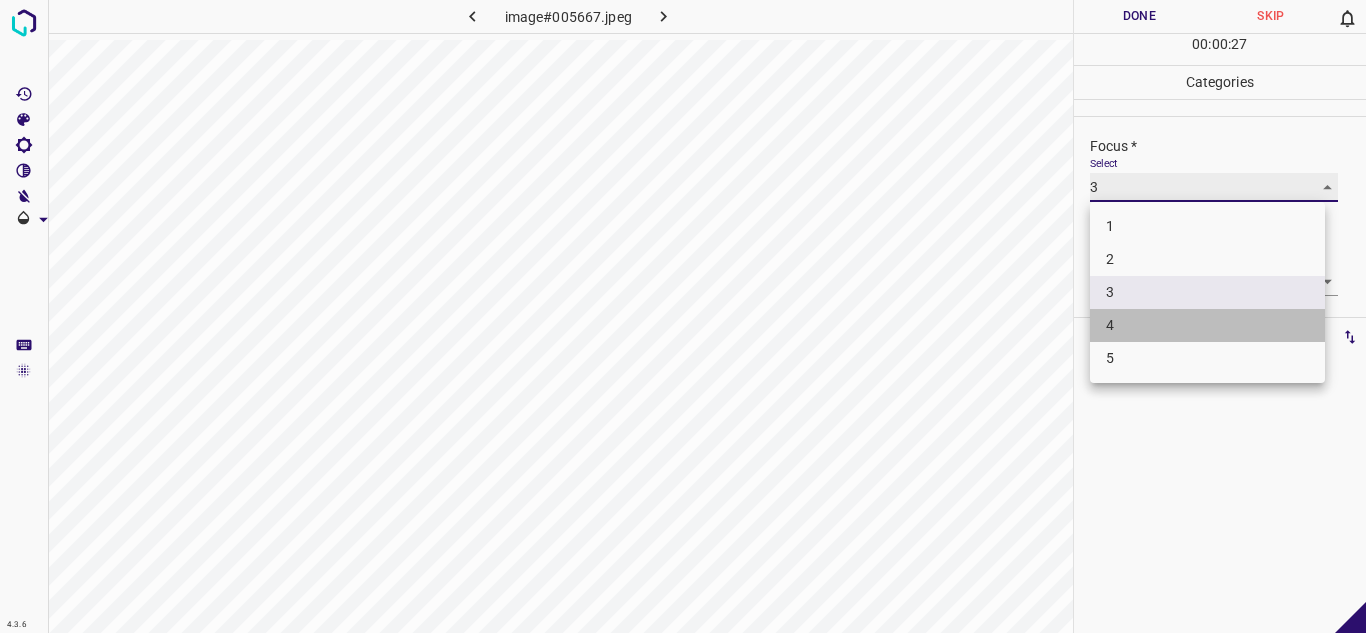 type on "4" 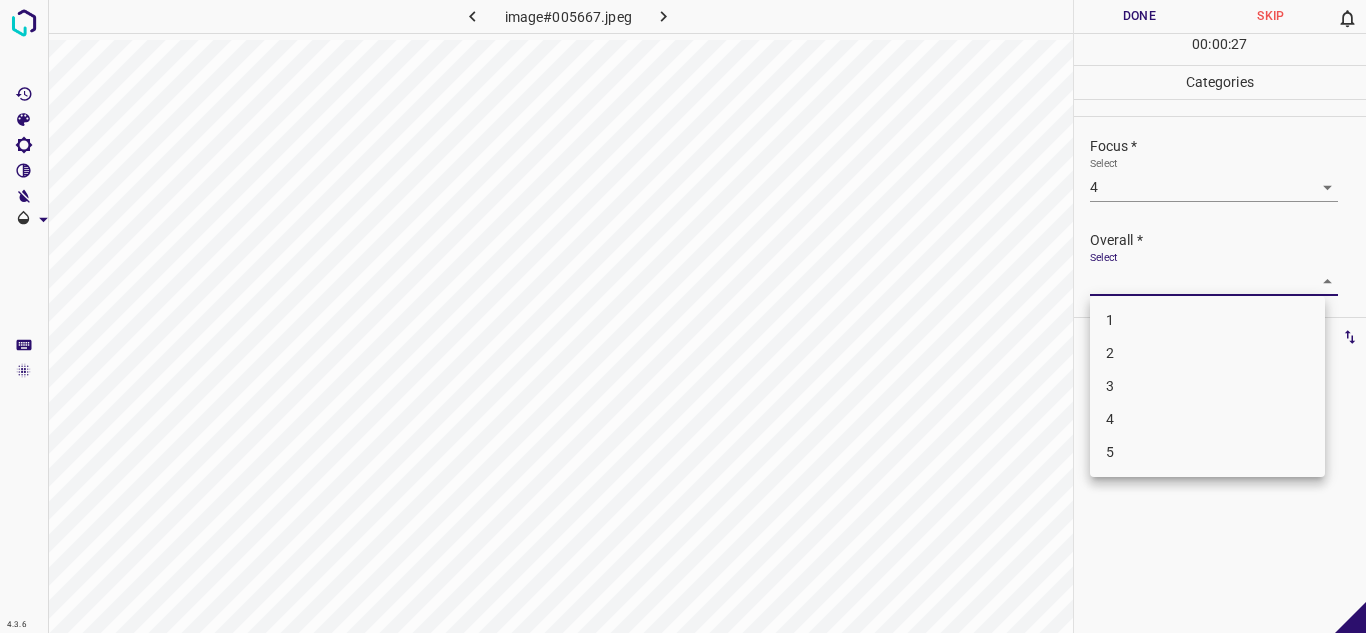 click on "4.3.6  image#005667.jpeg Done Skip 0 00   : 00   : 27   Categories Lighting *  Select 3 3 Focus *  Select 4 4 Overall *  Select ​ Labels   0 Categories 1 Lighting 2 Focus 3 Overall Tools Space Change between modes (Draw & Edit) I Auto labeling R Restore zoom M Zoom in N Zoom out Delete Delete selecte label Filters Z Restore filters X Saturation filter C Brightness filter V Contrast filter B Gray scale filter General O Download - Text - Hide - Delete 1 2 3 4 5" at bounding box center (683, 316) 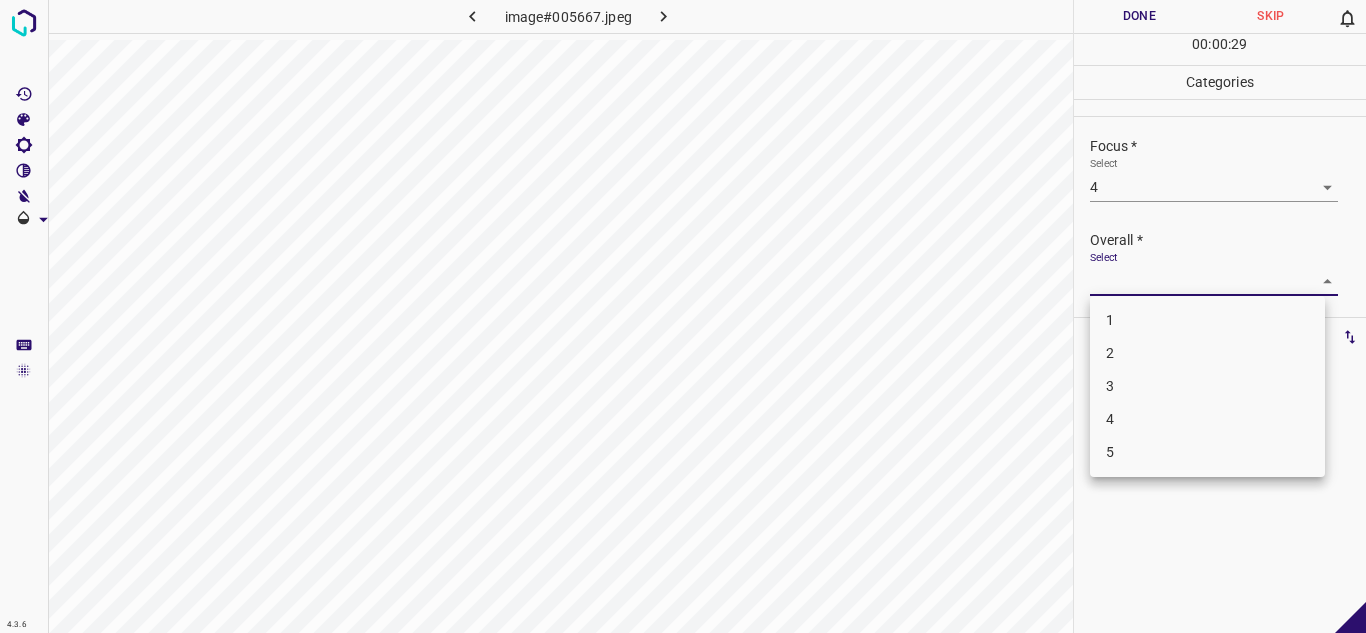click on "4" at bounding box center [1207, 419] 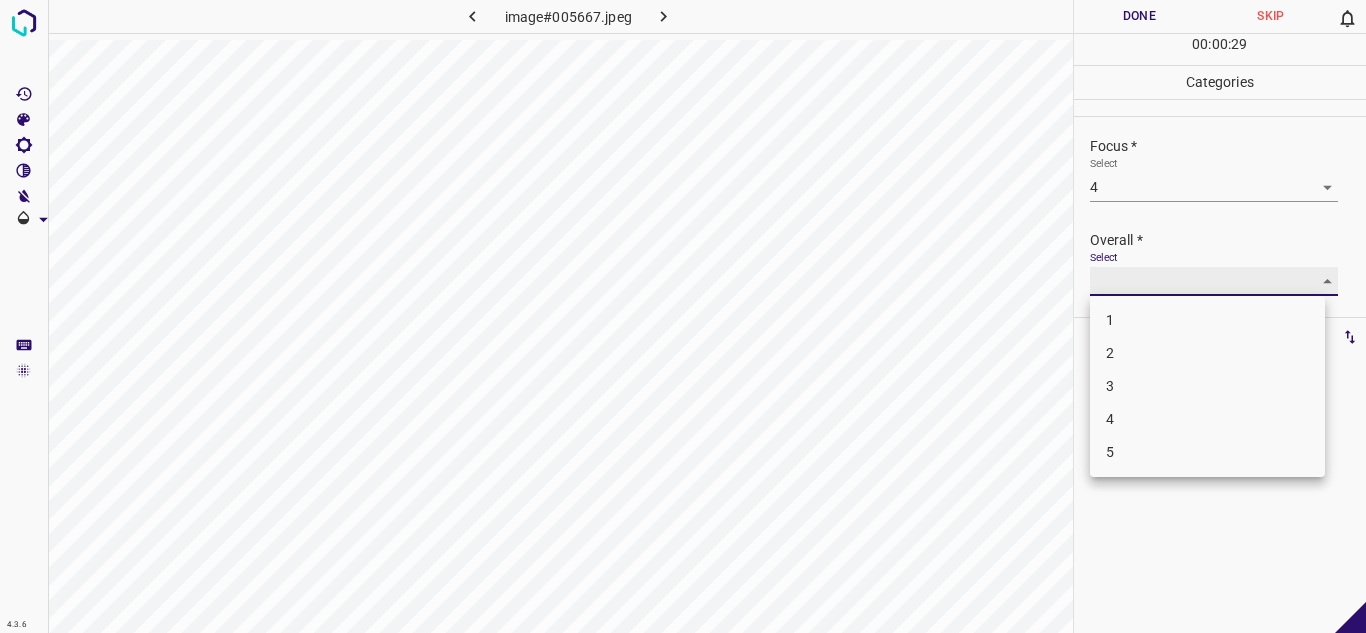 type on "4" 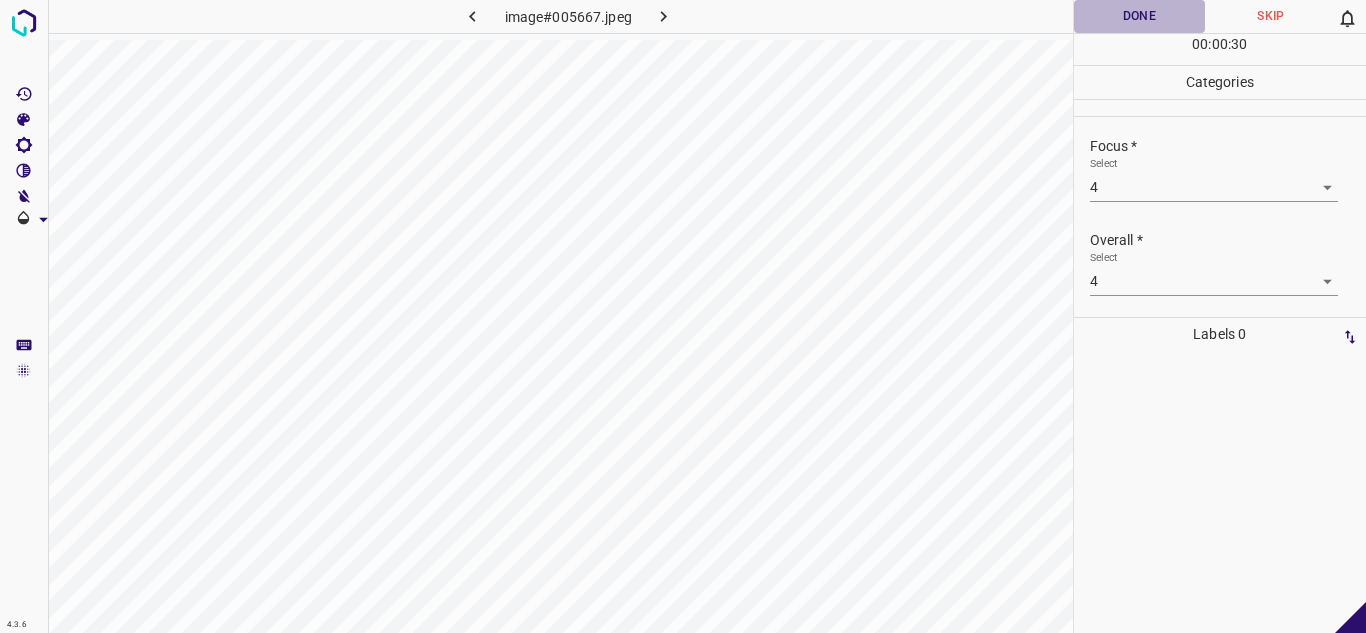 click on "Done" at bounding box center [1140, 16] 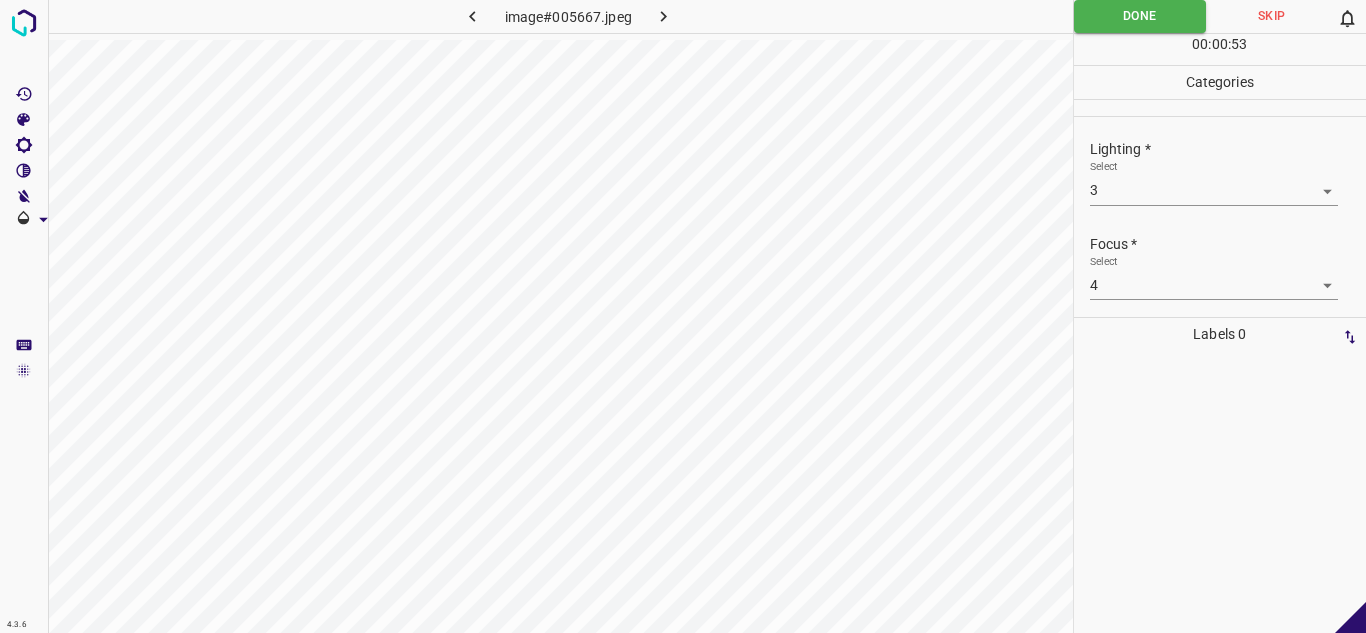 scroll, scrollTop: 98, scrollLeft: 0, axis: vertical 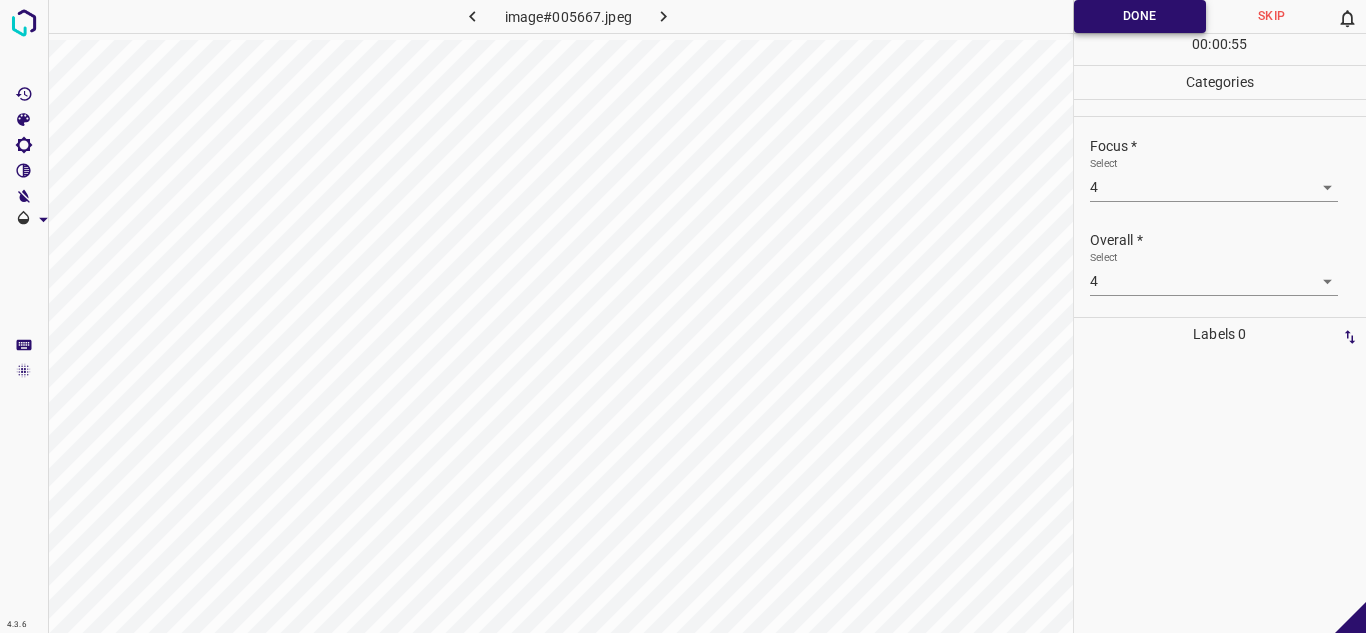 click on "Done" at bounding box center (1140, 16) 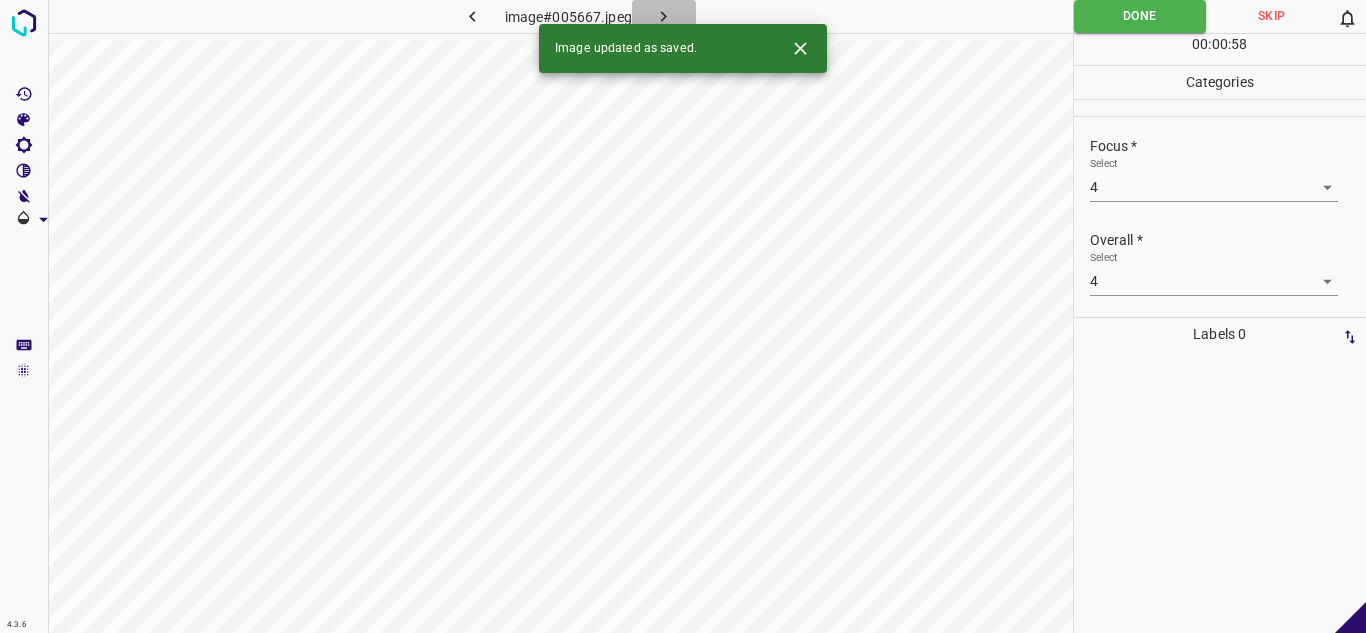 click 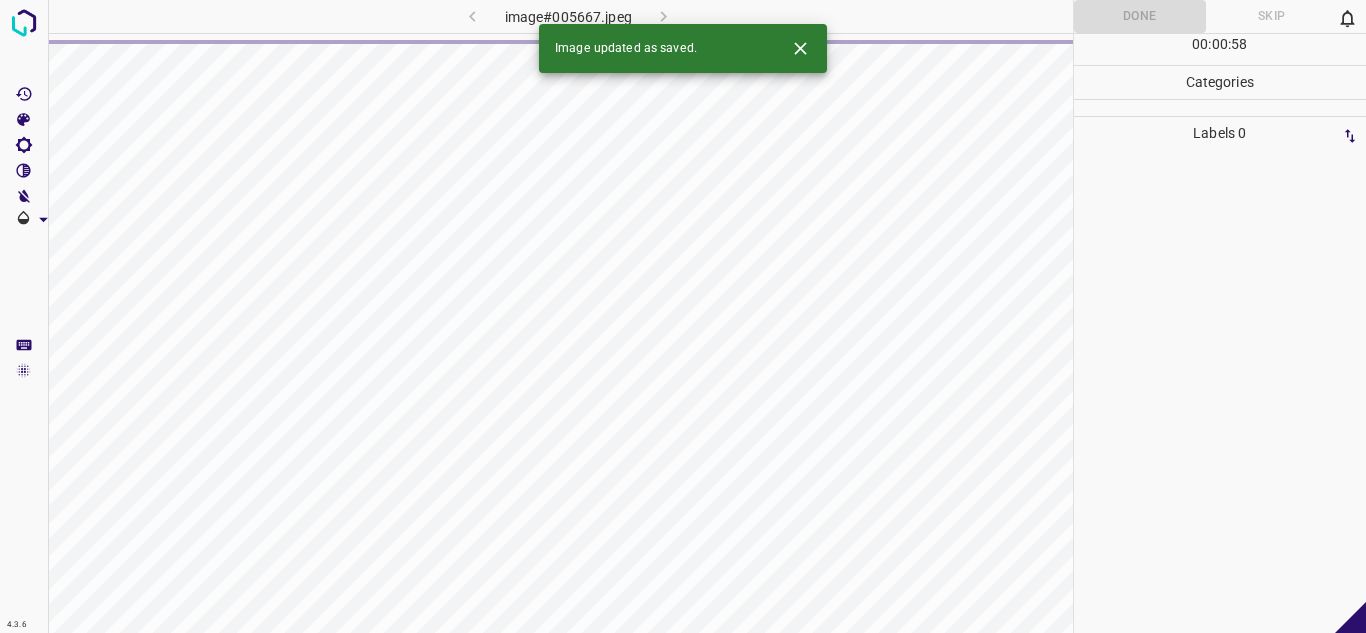 click 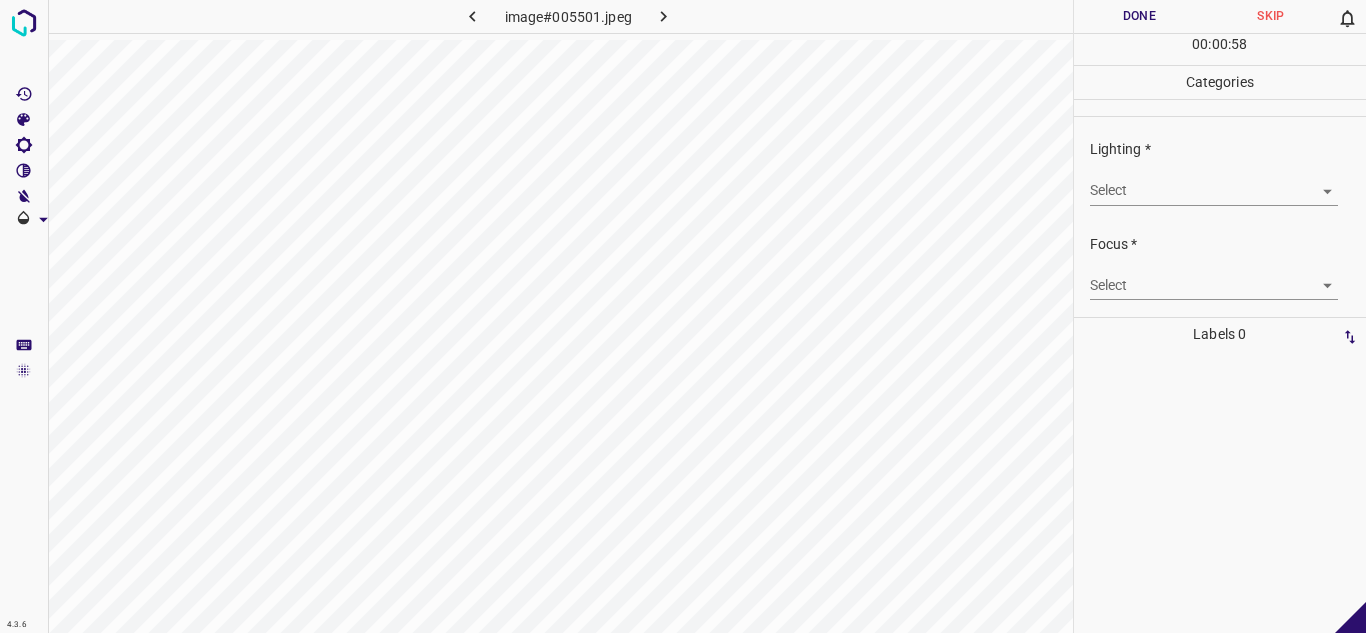 click on "4.3.6  image#005501.jpeg Done Skip 0 00   : 00   : 58   Categories Lighting *  Select ​ Focus *  Select ​ Overall *  Select ​ Labels   0 Categories 1 Lighting 2 Focus 3 Overall Tools Space Change between modes (Draw & Edit) I Auto labeling R Restore zoom M Zoom in N Zoom out Delete Delete selecte label Filters Z Restore filters X Saturation filter C Brightness filter V Contrast filter B Gray scale filter General O Download - Text - Hide - Delete" at bounding box center (683, 316) 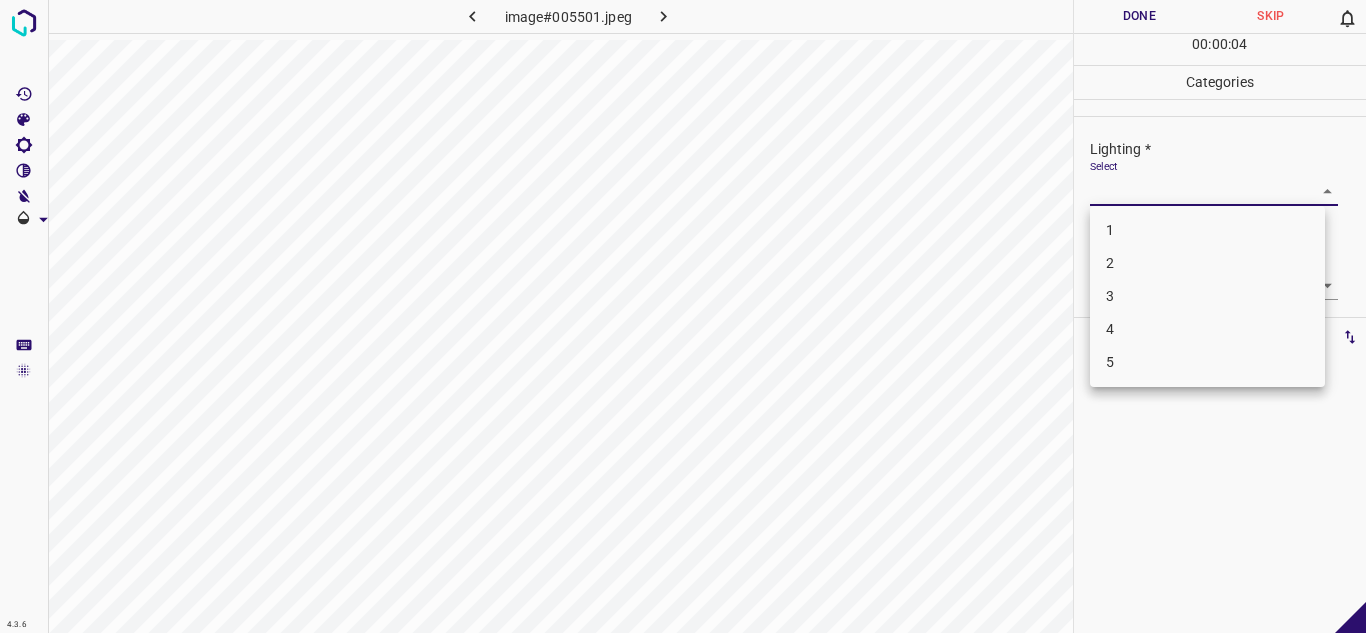 click on "2" at bounding box center (1207, 263) 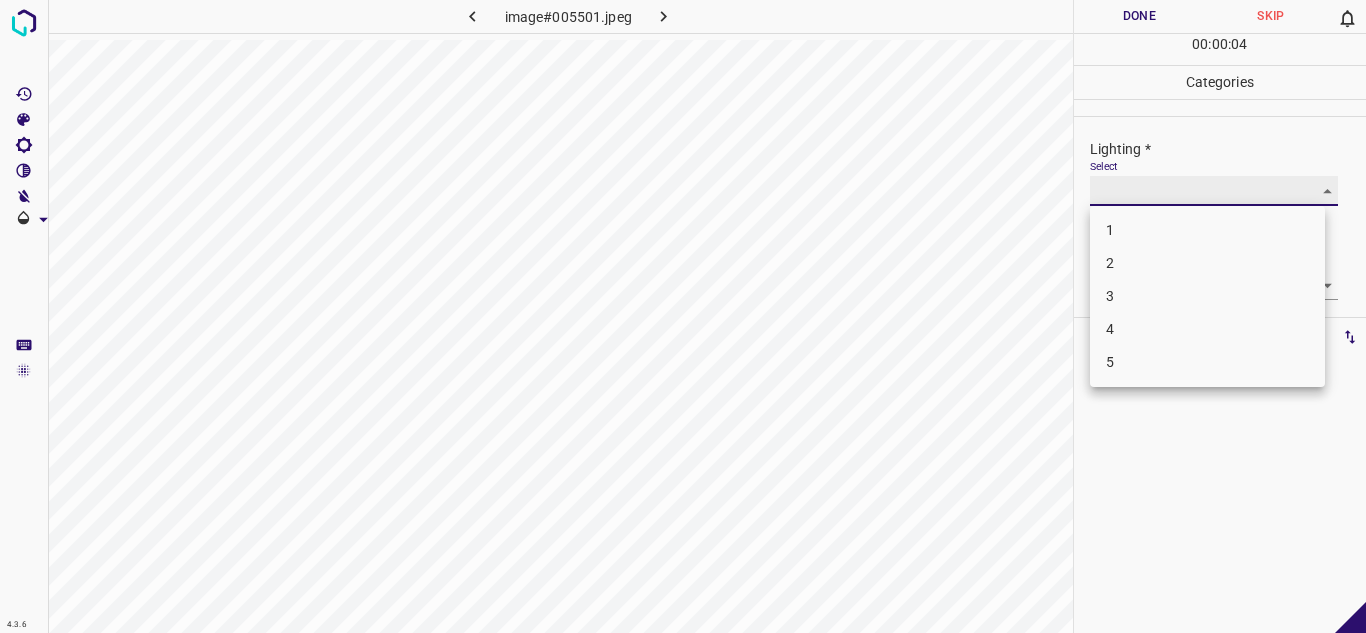 type on "2" 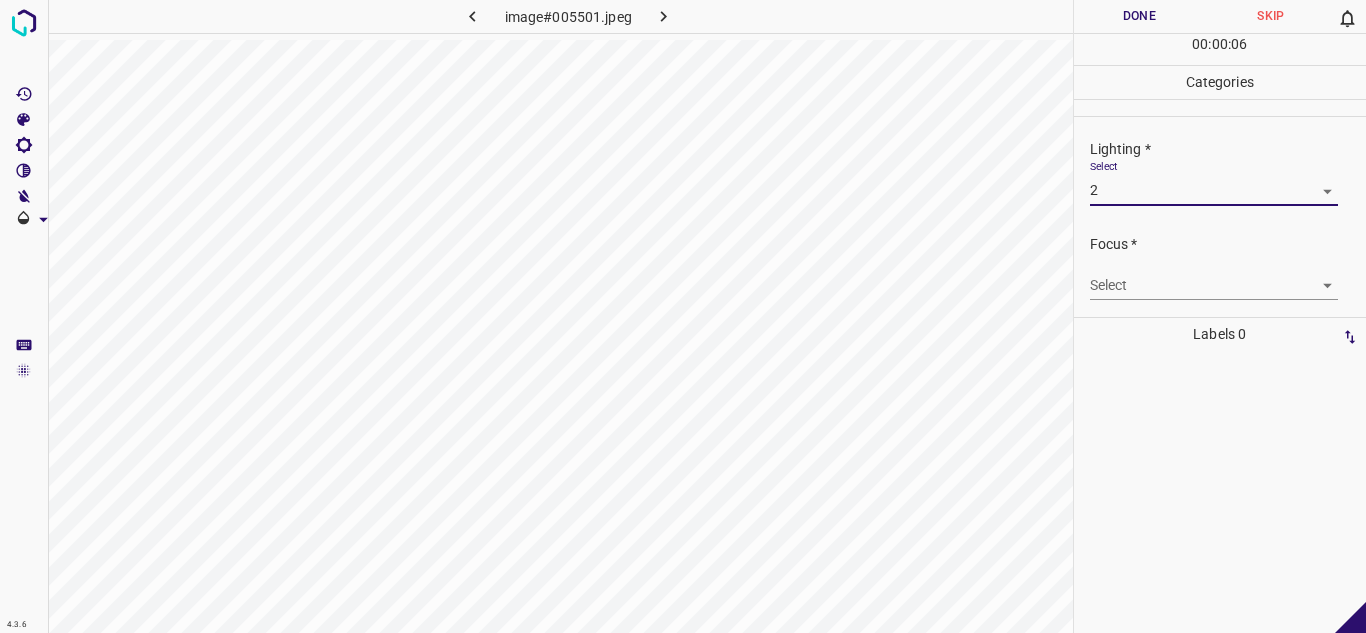 click on "4.3.6  image#005501.jpeg Done Skip 0 00   : 00   : 06   Categories Lighting *  Select 2 2 Focus *  Select ​ Overall *  Select ​ Labels   0 Categories 1 Lighting 2 Focus 3 Overall Tools Space Change between modes (Draw & Edit) I Auto labeling R Restore zoom M Zoom in N Zoom out Delete Delete selecte label Filters Z Restore filters X Saturation filter C Brightness filter V Contrast filter B Gray scale filter General O Download - Text - Hide - Delete" at bounding box center [683, 316] 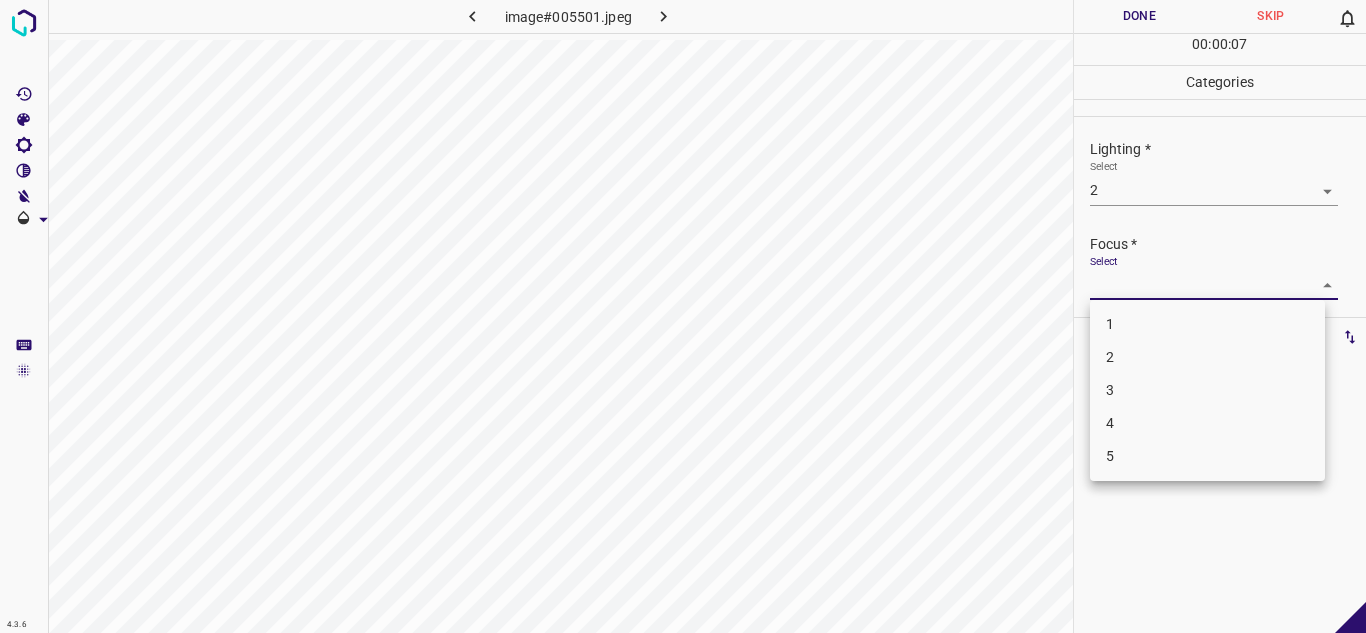 click on "2" at bounding box center (1207, 357) 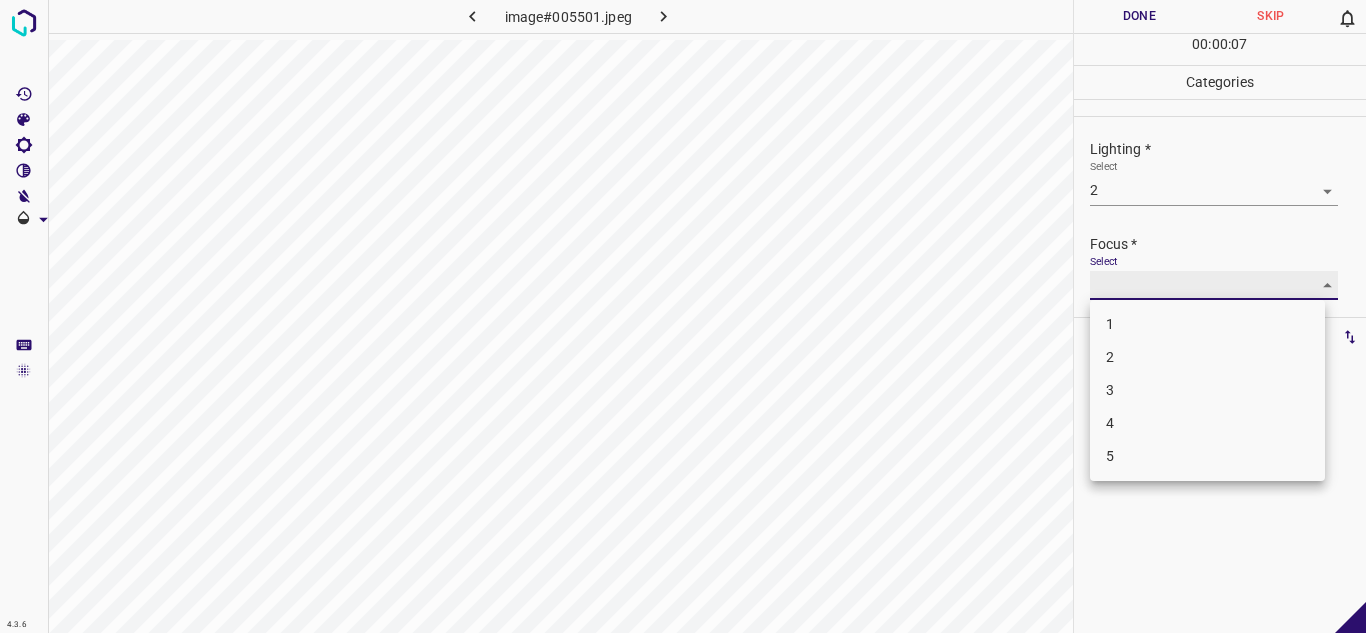 type on "2" 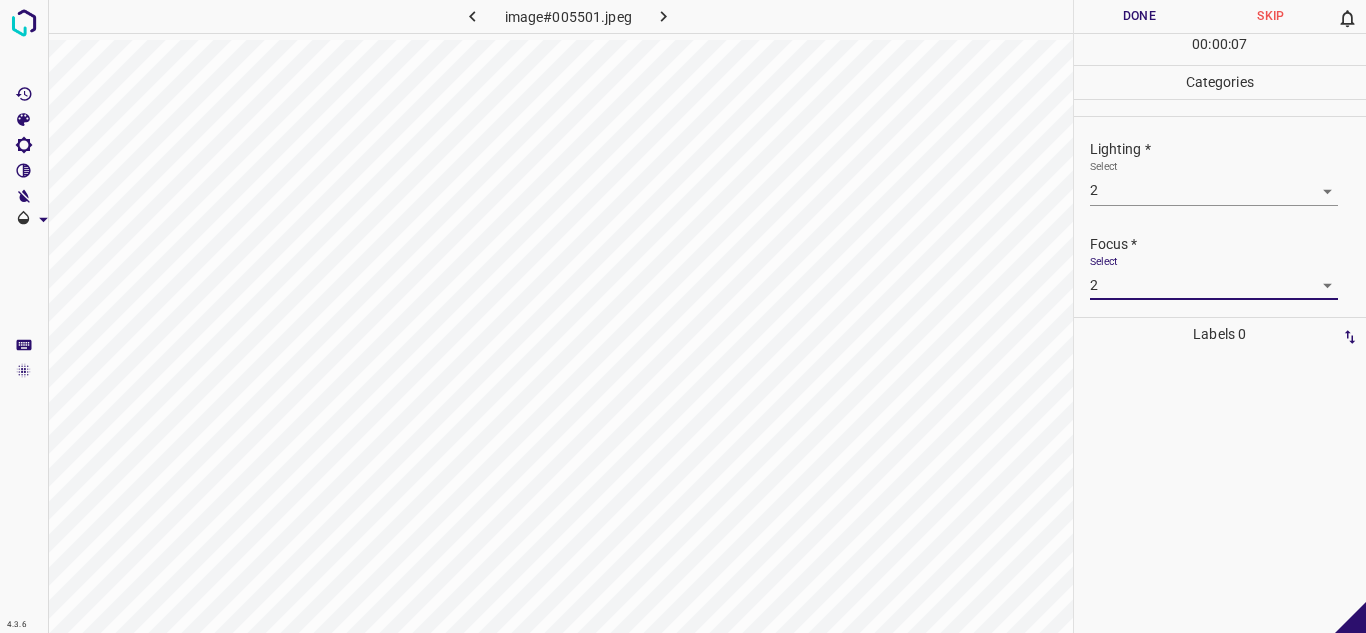 click on "Select 2 2" at bounding box center [1214, 182] 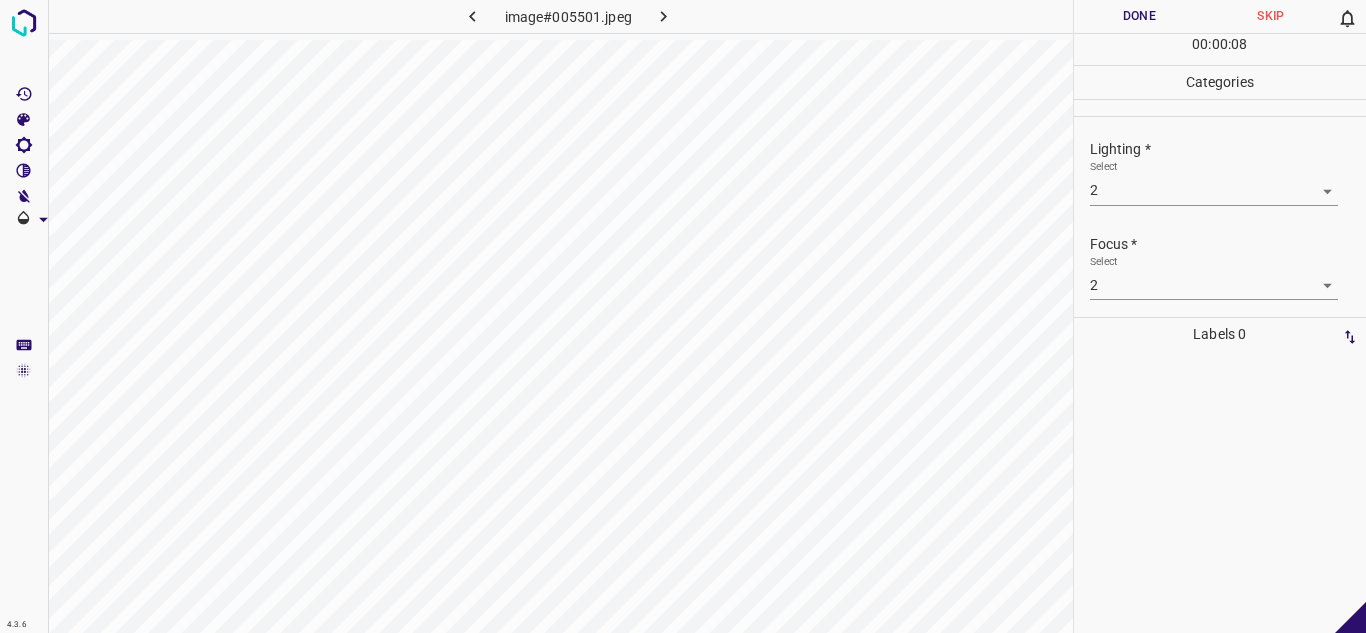 click on "4.3.6  image#005501.jpeg Done Skip 0 00   : 00   : 08   Categories Lighting *  Select 2 2 Focus *  Select 2 2 Overall *  Select ​ Labels   0 Categories 1 Lighting 2 Focus 3 Overall Tools Space Change between modes (Draw & Edit) I Auto labeling R Restore zoom M Zoom in N Zoom out Delete Delete selecte label Filters Z Restore filters X Saturation filter C Brightness filter V Contrast filter B Gray scale filter General O Download - Text - Hide - Delete" at bounding box center (683, 316) 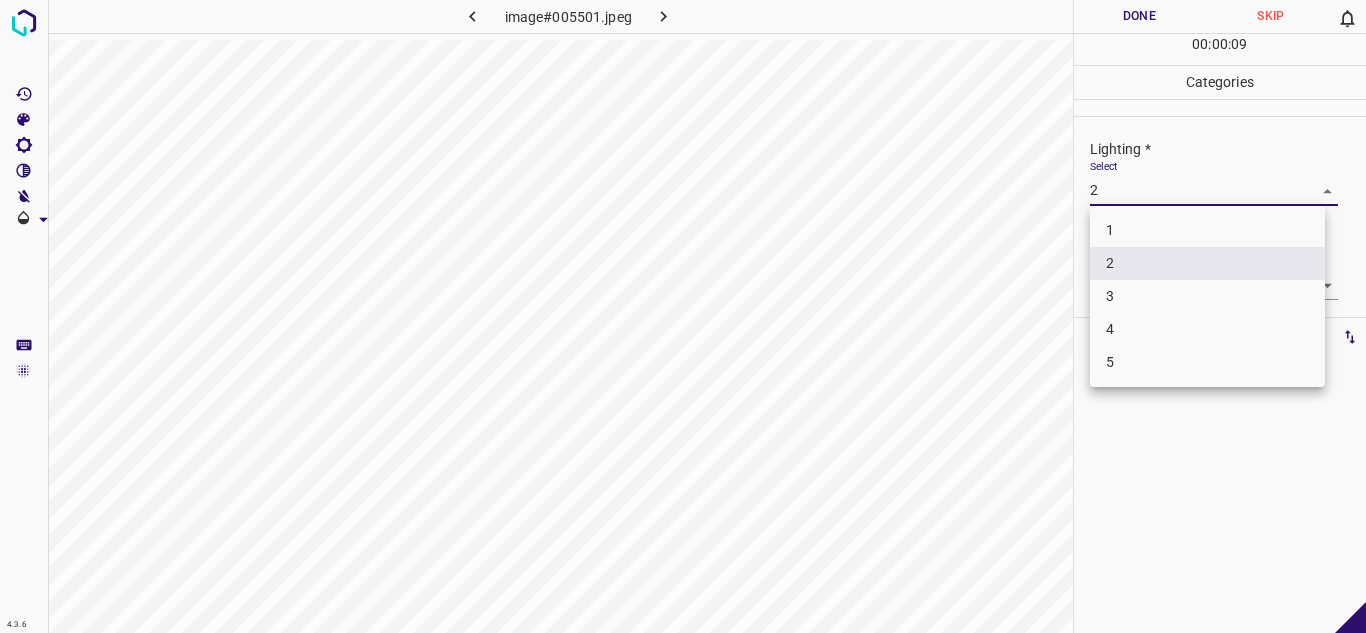 click on "3" at bounding box center (1207, 296) 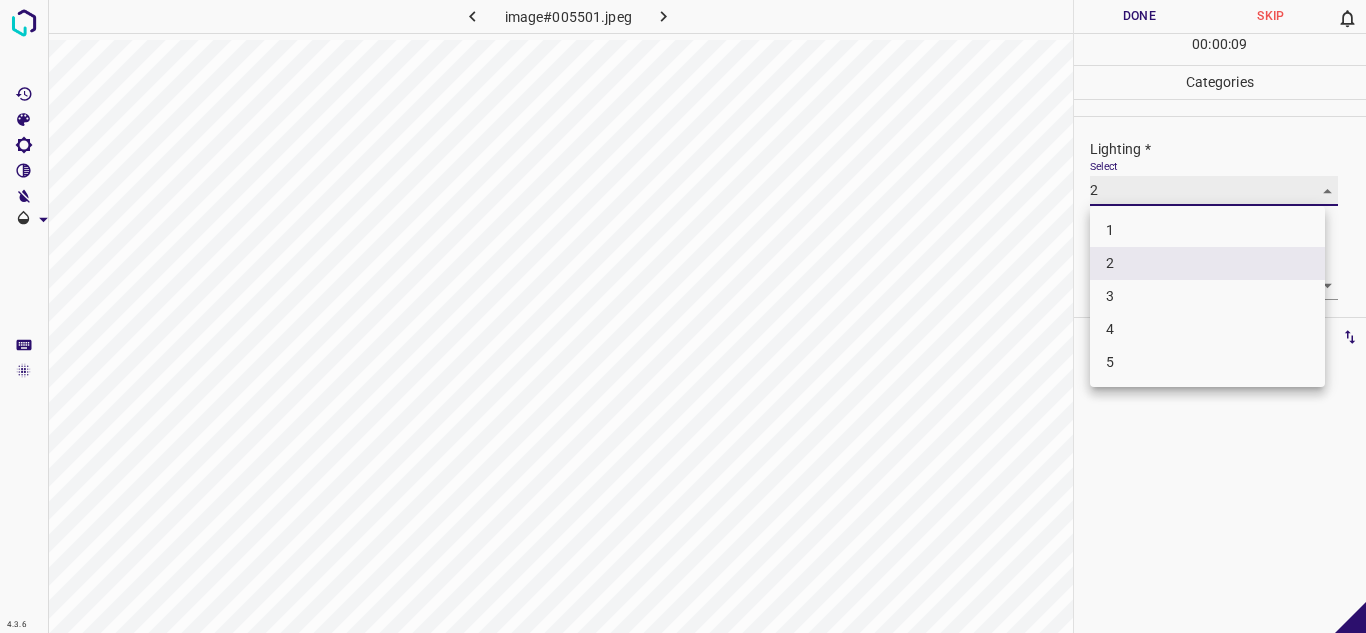 type on "3" 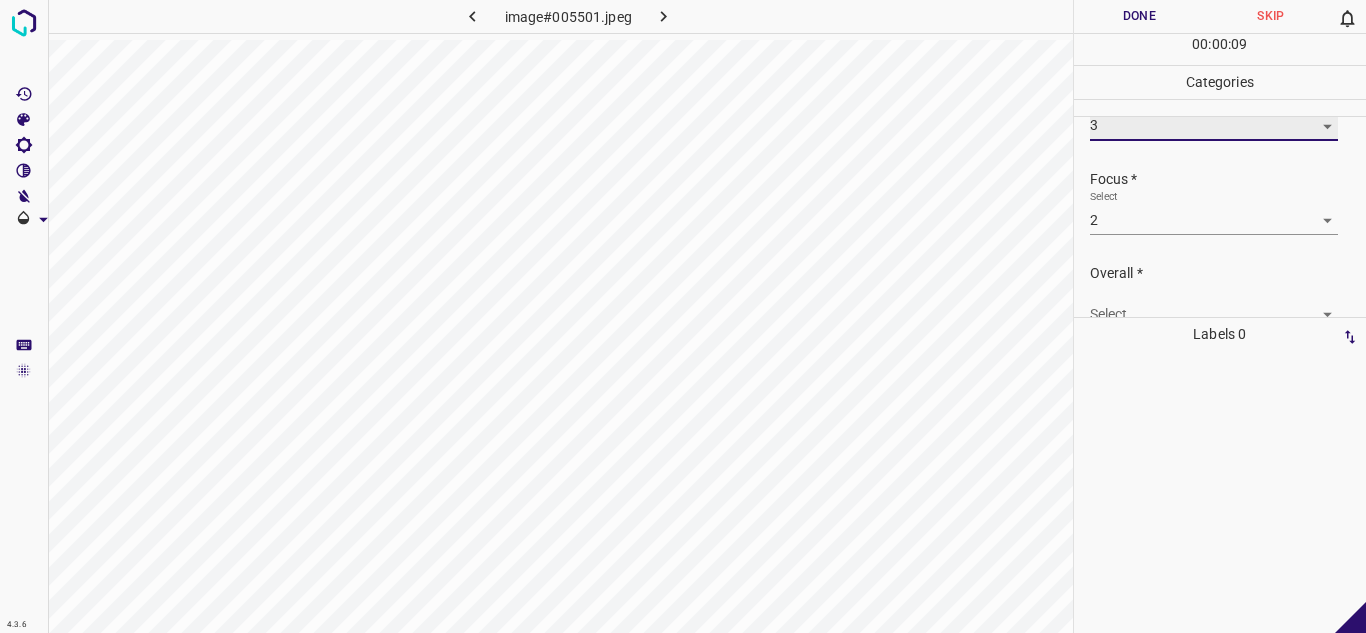 scroll, scrollTop: 98, scrollLeft: 0, axis: vertical 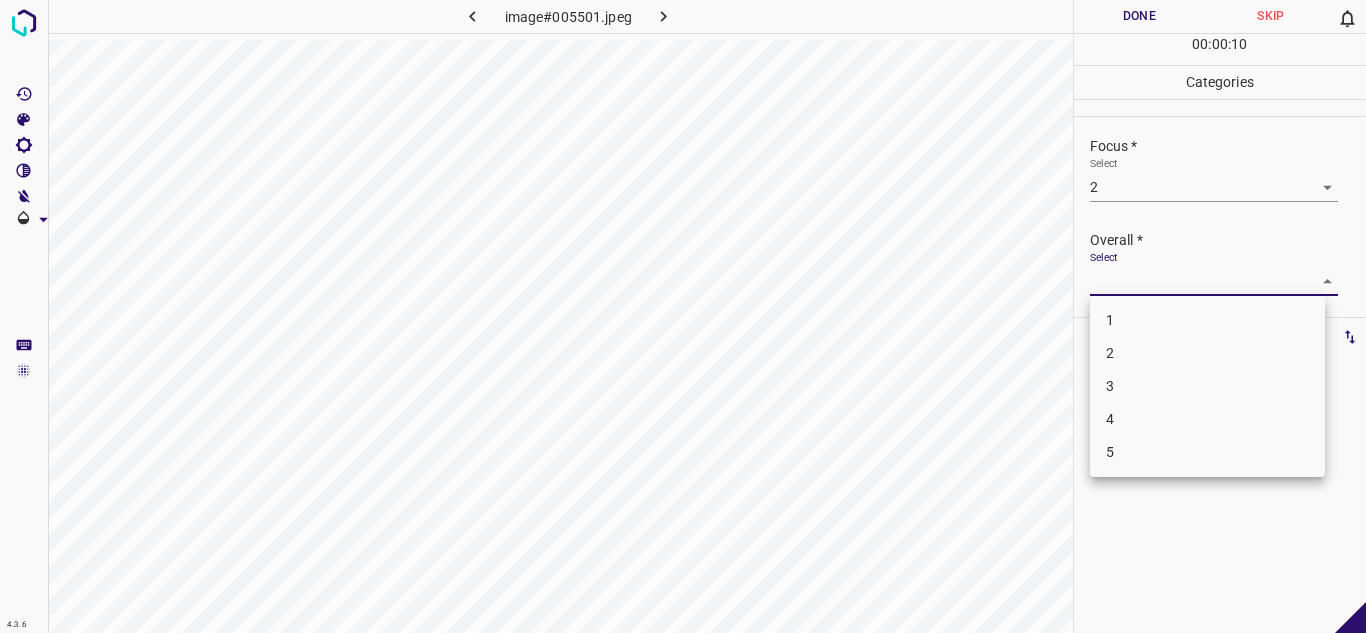 click on "4.3.6  image#005501.jpeg Done Skip 0 00   : 00   : 10   Categories Lighting *  Select 3 3 Focus *  Select 2 2 Overall *  Select ​ Labels   0 Categories 1 Lighting 2 Focus 3 Overall Tools Space Change between modes (Draw & Edit) I Auto labeling R Restore zoom M Zoom in N Zoom out Delete Delete selecte label Filters Z Restore filters X Saturation filter C Brightness filter V Contrast filter B Gray scale filter General O Download - Text - Hide - Delete 1 2 3 4 5" at bounding box center (683, 316) 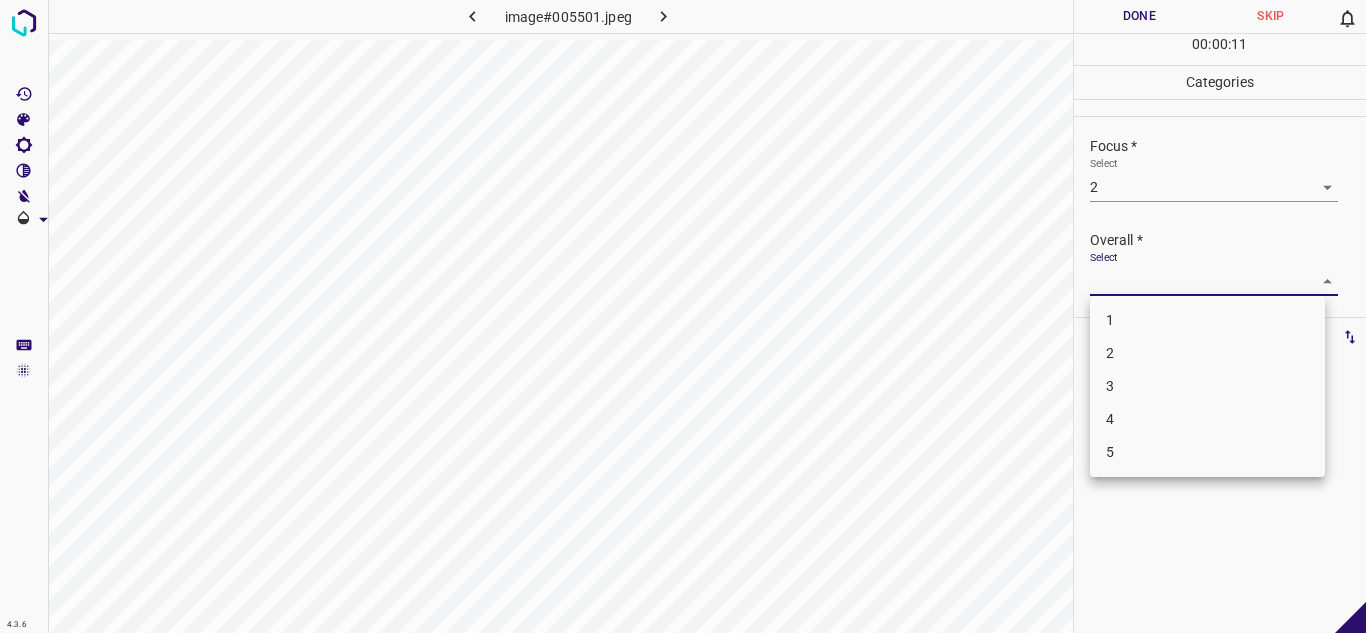 click on "3" at bounding box center [1207, 386] 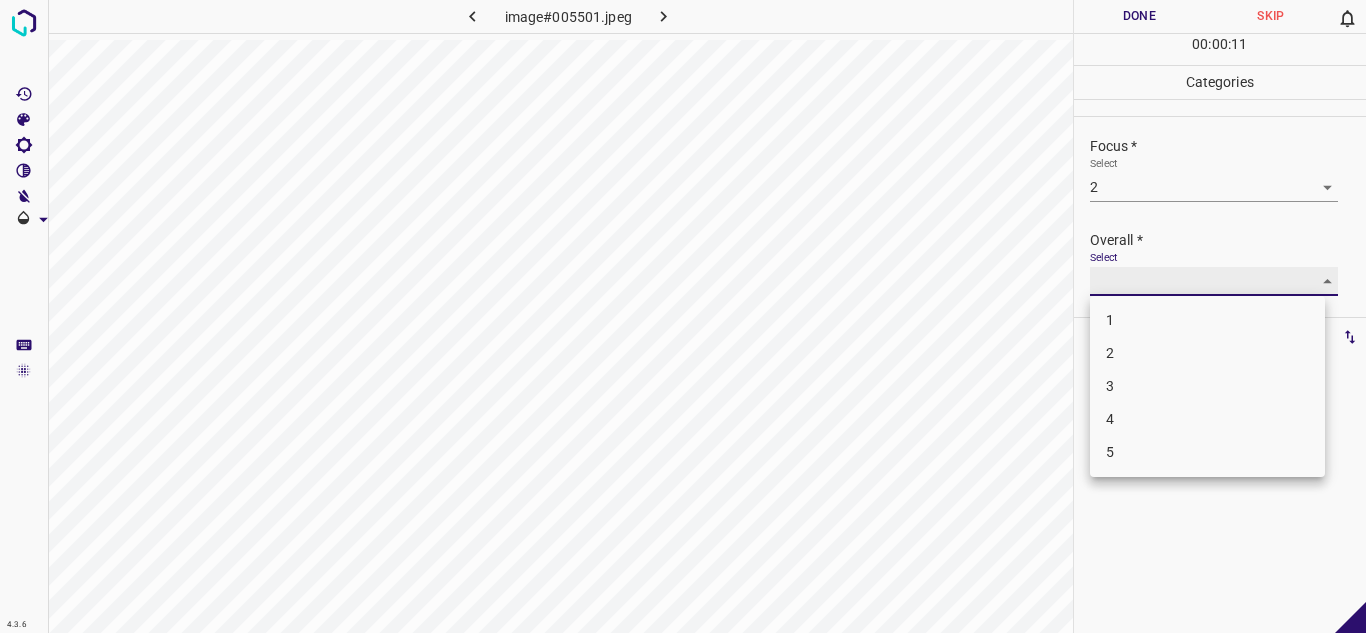 type on "3" 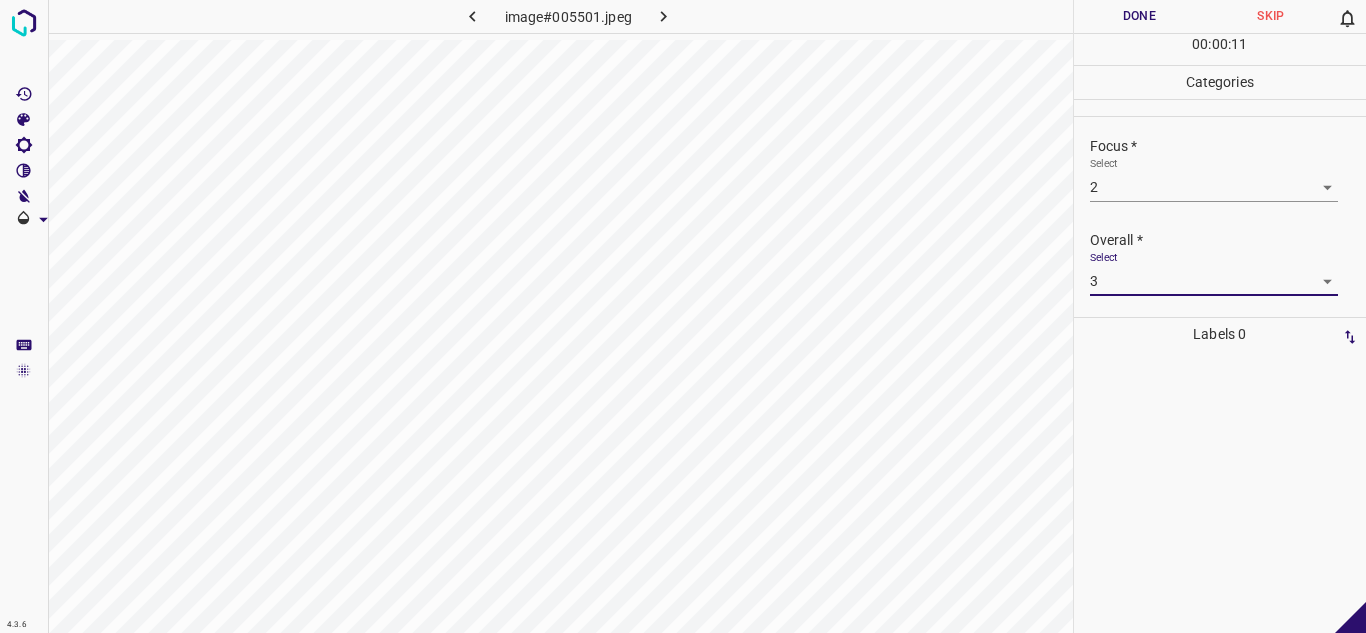 click on "Done" at bounding box center [1140, 16] 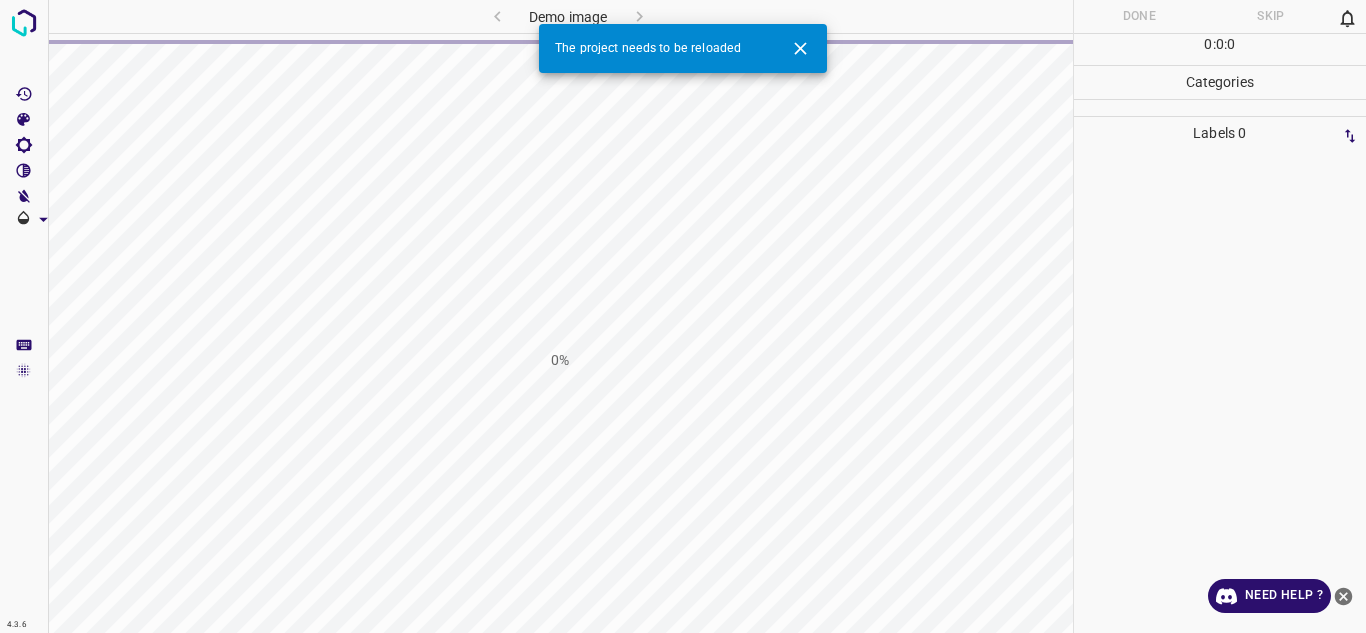 scroll, scrollTop: 0, scrollLeft: 0, axis: both 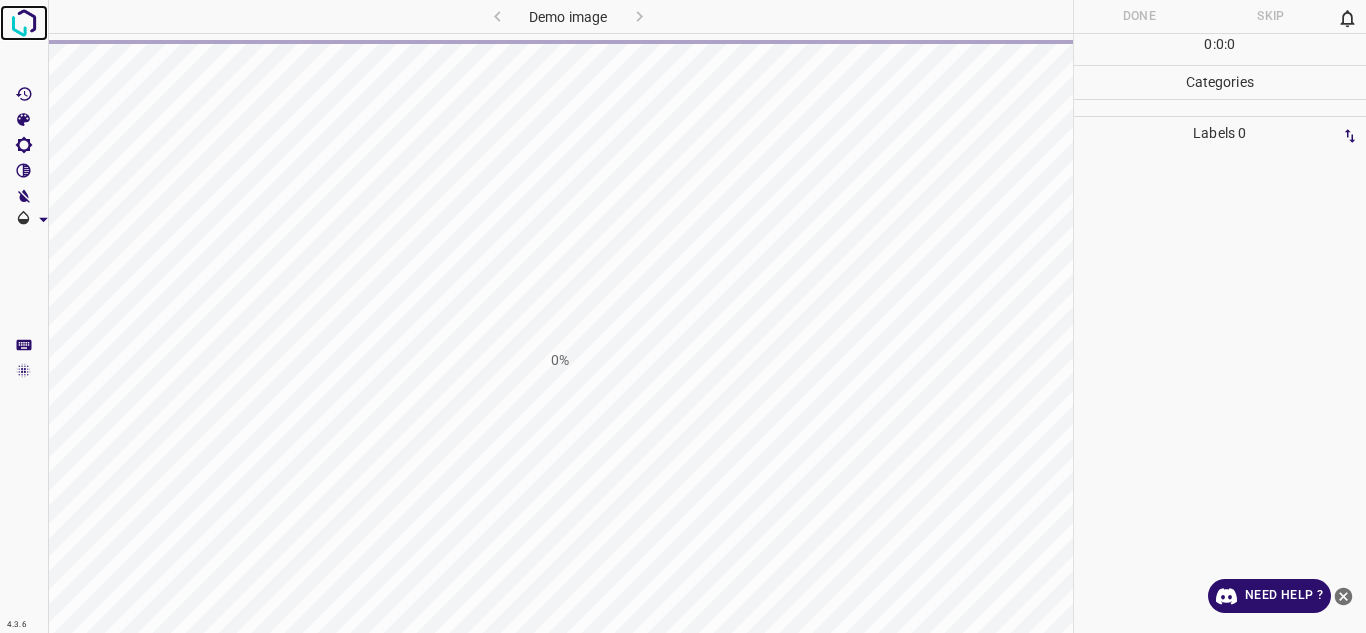 click at bounding box center (24, 23) 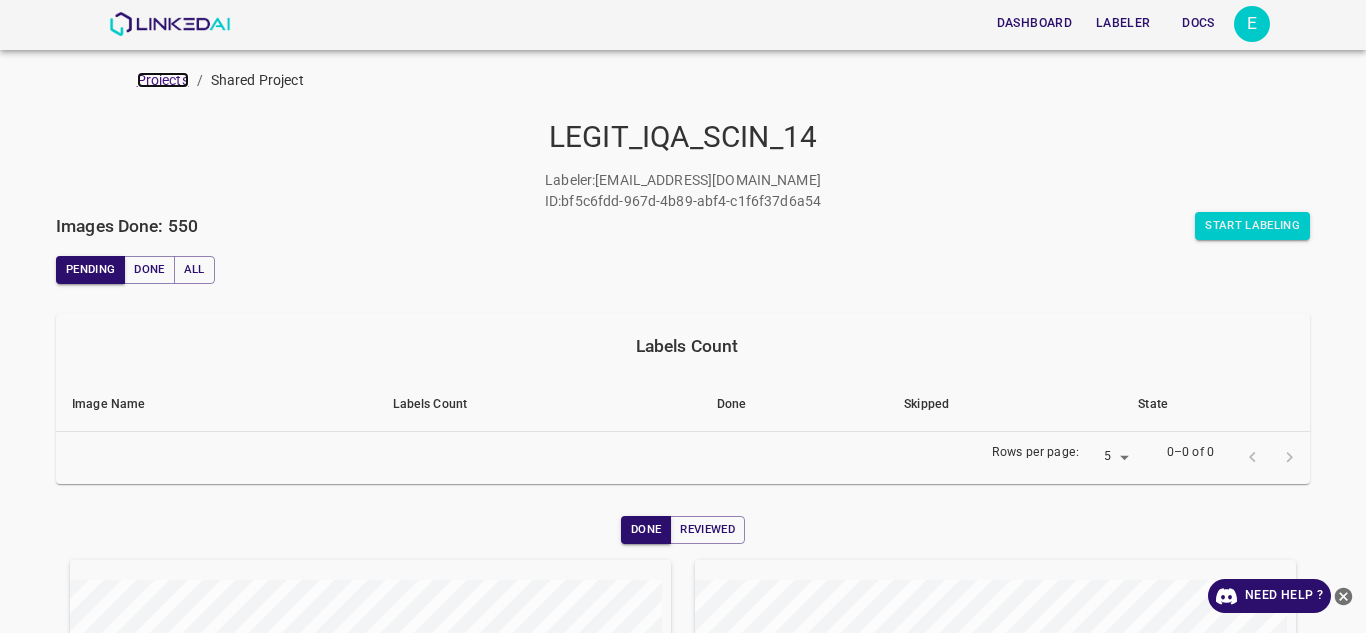 click on "Projects" at bounding box center (163, 80) 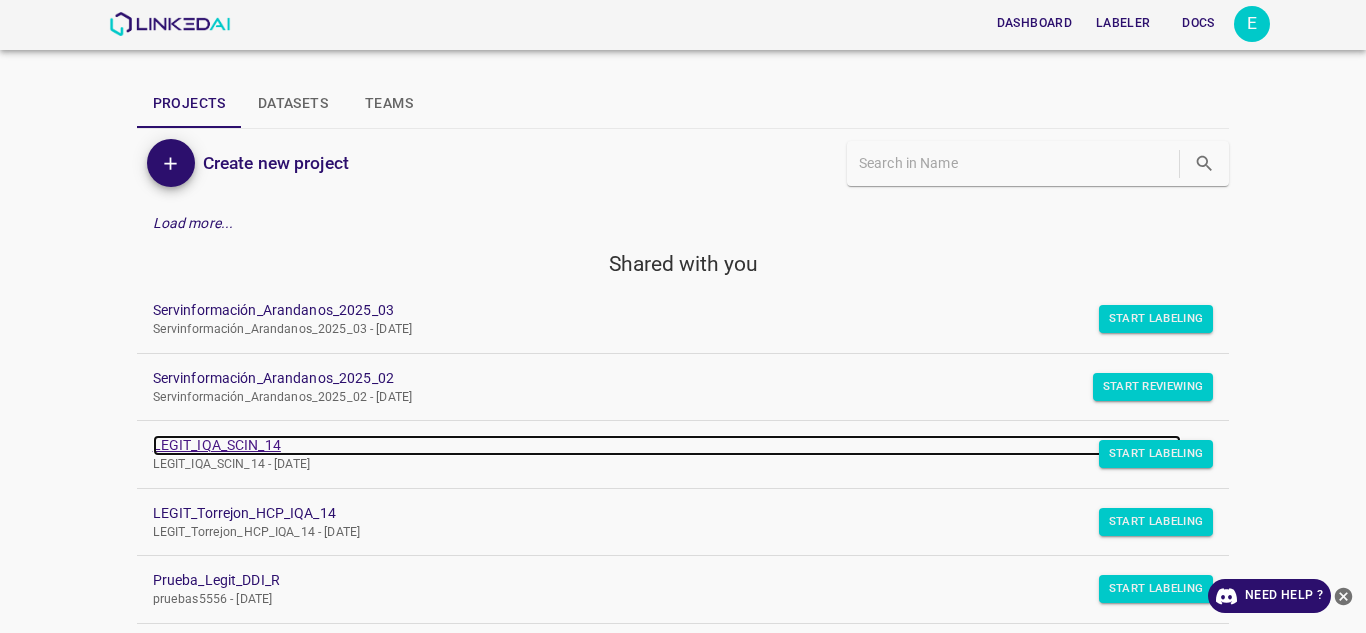 click on "LEGIT_IQA_SCIN_14" at bounding box center (667, 445) 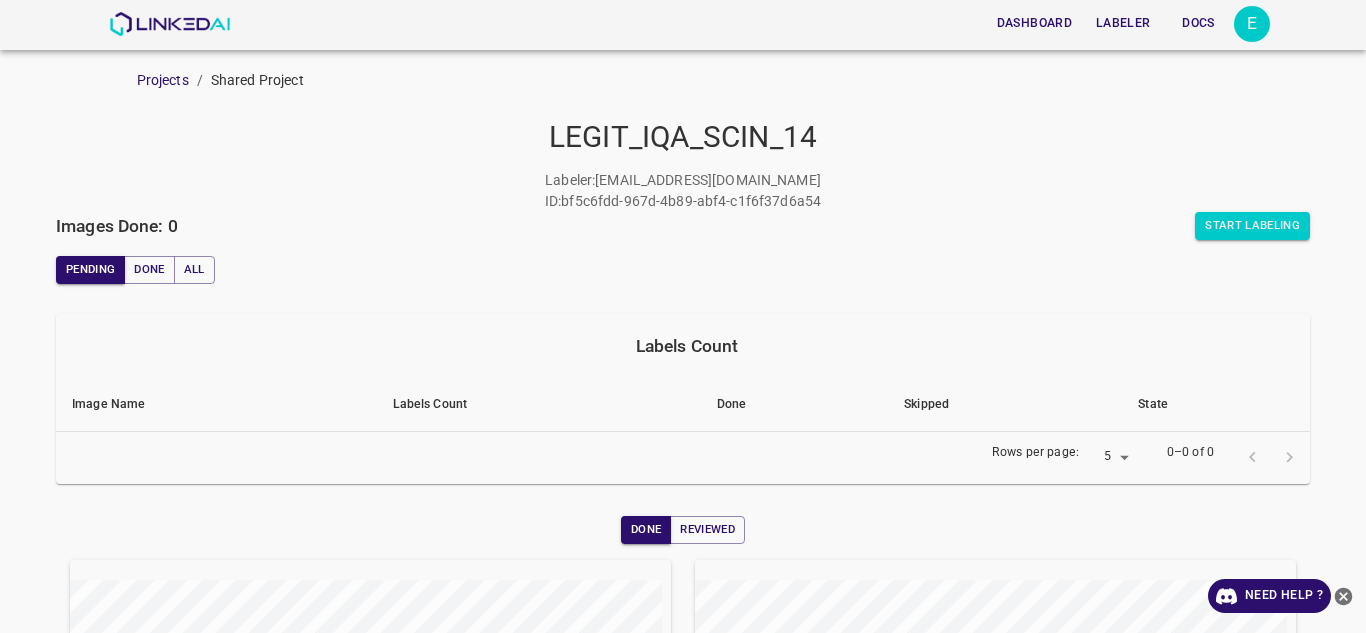 scroll, scrollTop: 0, scrollLeft: 0, axis: both 